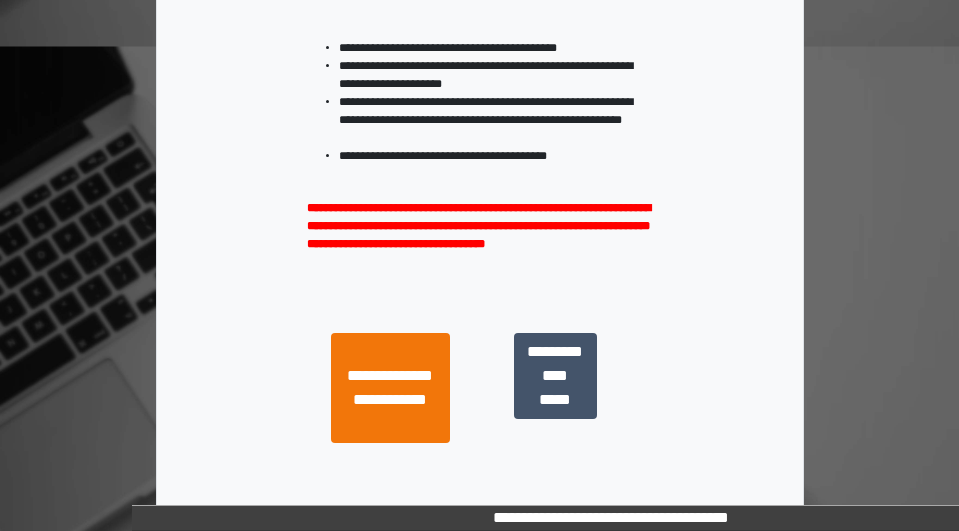 scroll, scrollTop: 600, scrollLeft: 0, axis: vertical 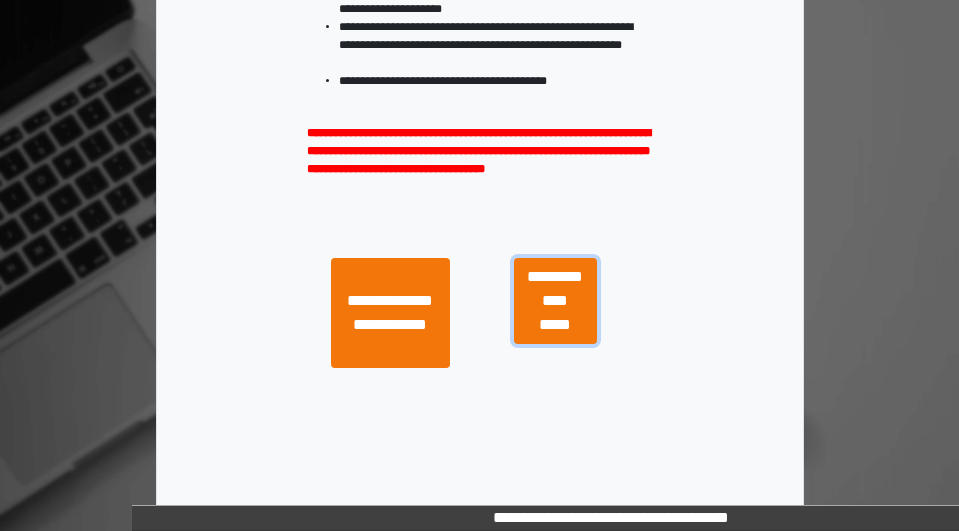 click on "**********" at bounding box center (555, 301) 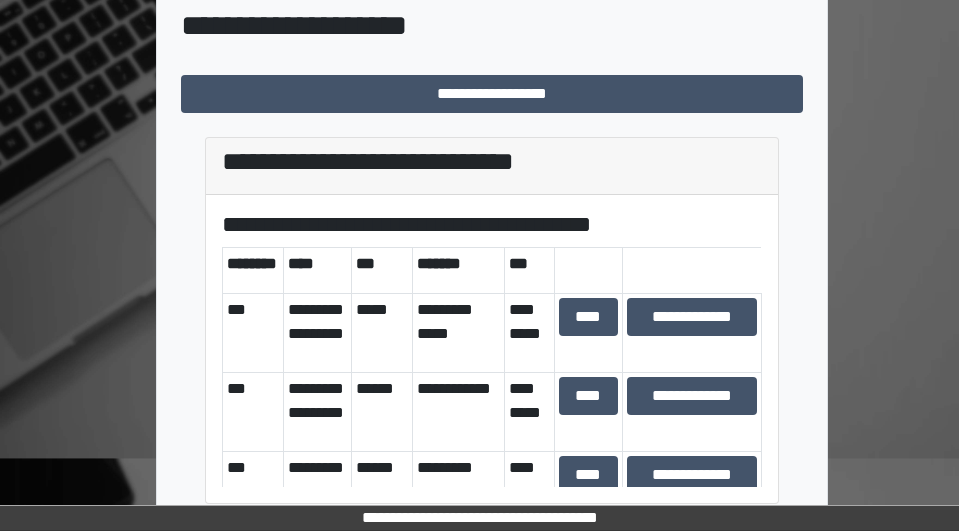 scroll, scrollTop: 739, scrollLeft: 0, axis: vertical 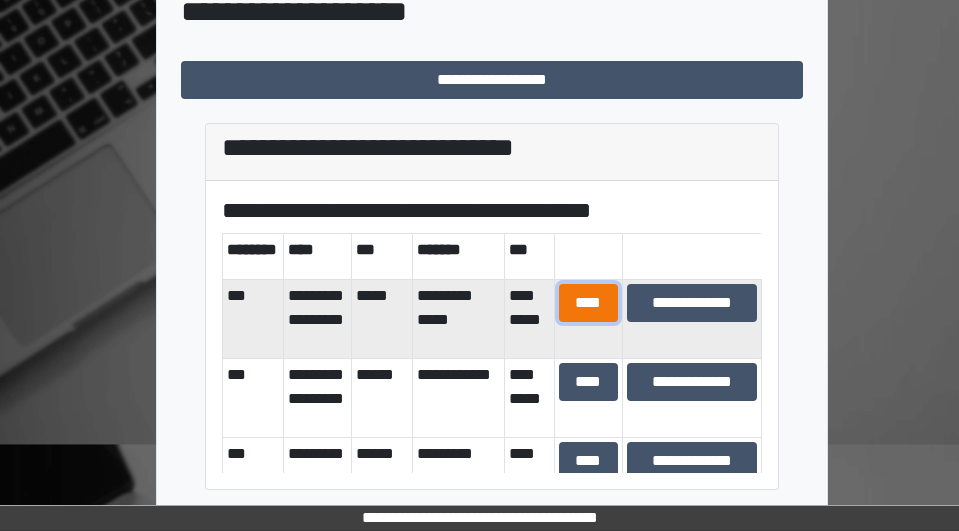 click on "****" at bounding box center (589, 303) 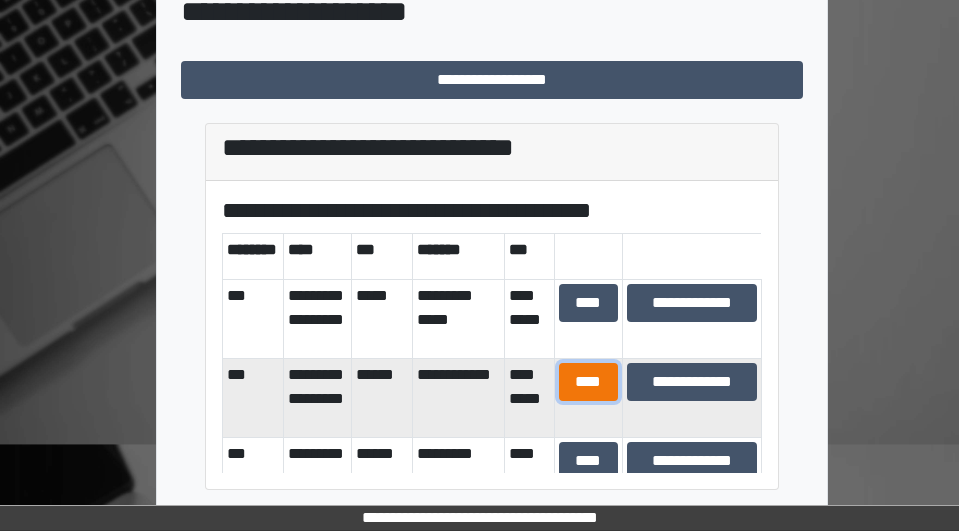 click on "****" at bounding box center [589, 382] 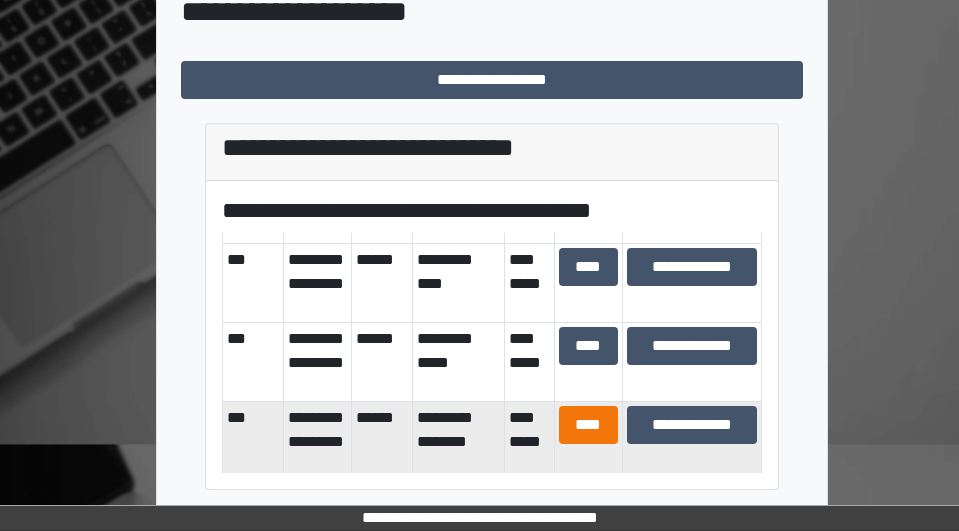 scroll, scrollTop: 200, scrollLeft: 0, axis: vertical 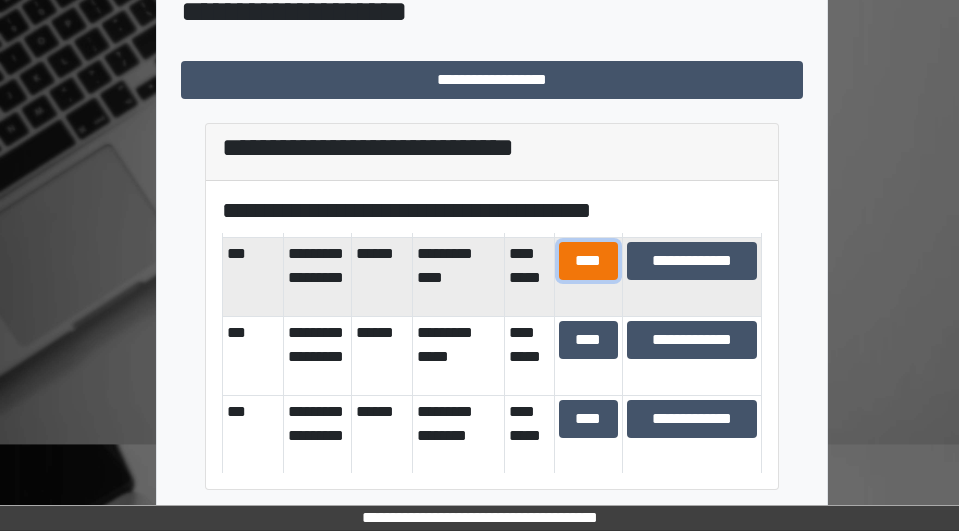 click on "****" at bounding box center [589, 261] 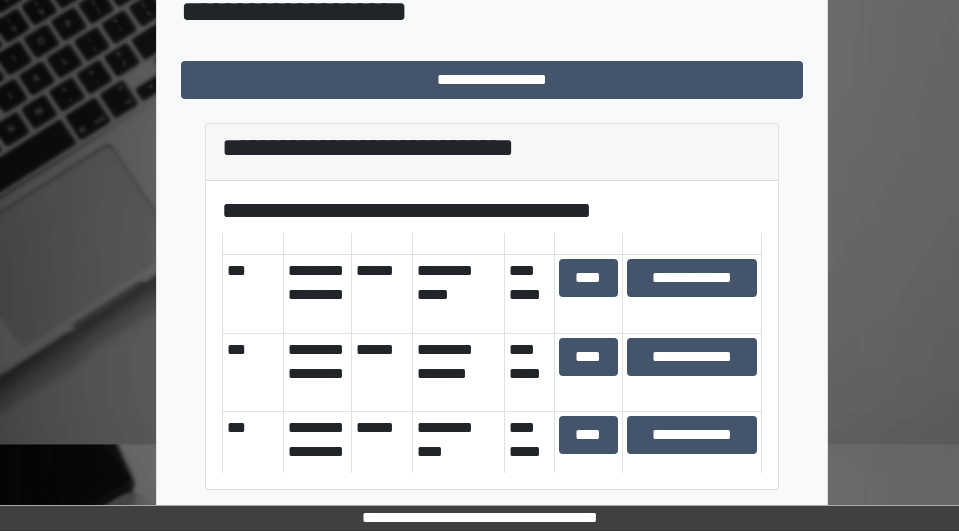 scroll, scrollTop: 285, scrollLeft: 0, axis: vertical 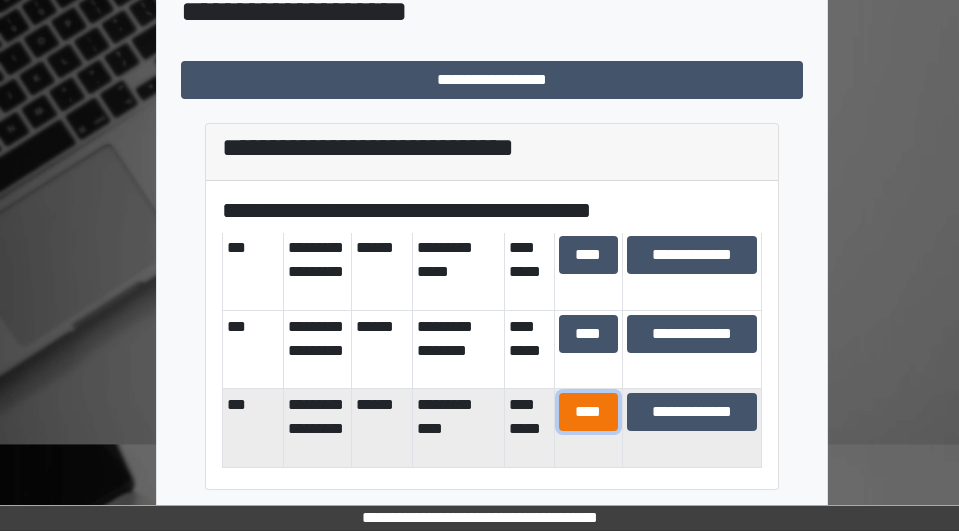click on "****" at bounding box center (589, 412) 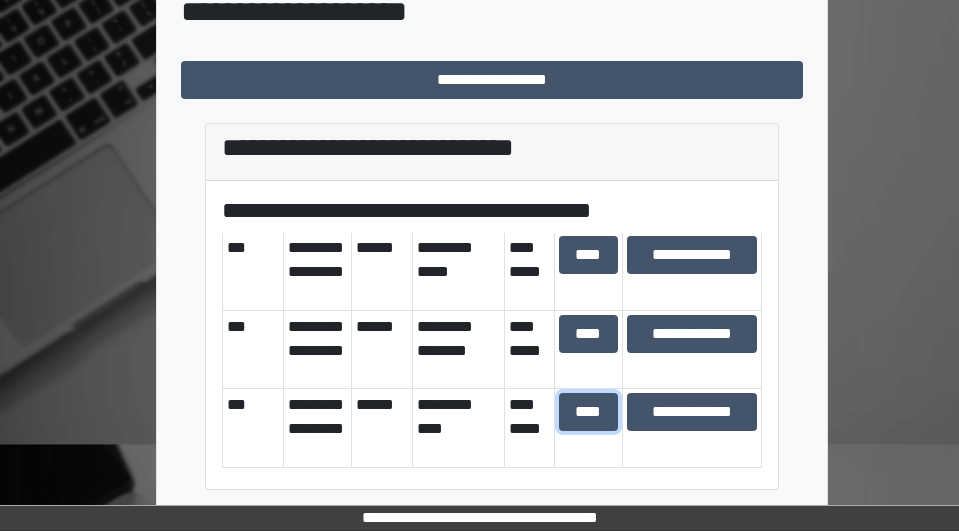 scroll, scrollTop: 311, scrollLeft: 0, axis: vertical 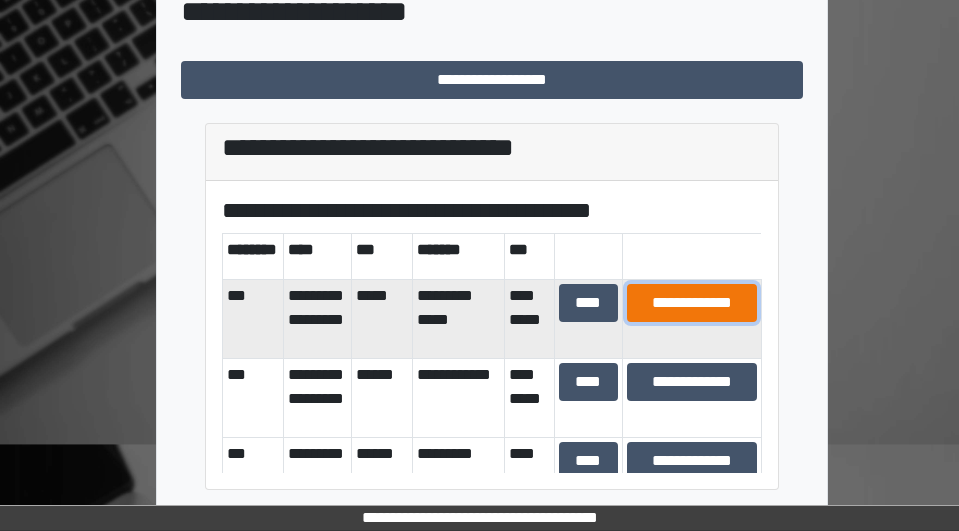 click on "**********" at bounding box center [692, 303] 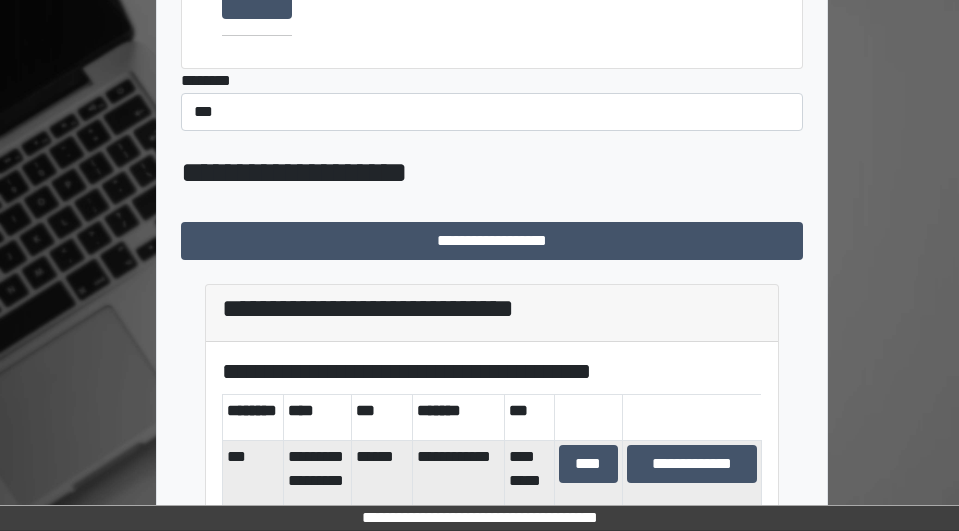 scroll, scrollTop: 700, scrollLeft: 0, axis: vertical 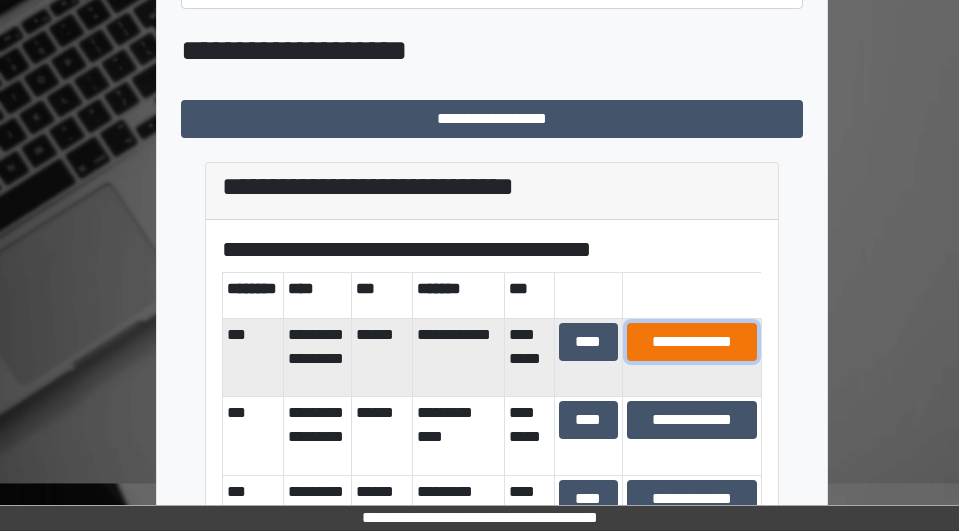 click on "**********" at bounding box center [692, 342] 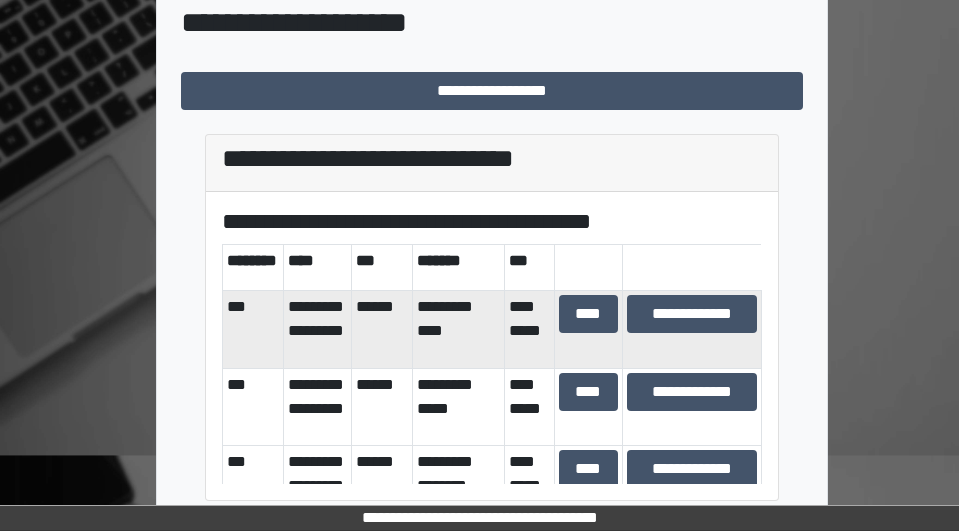 scroll, scrollTop: 739, scrollLeft: 0, axis: vertical 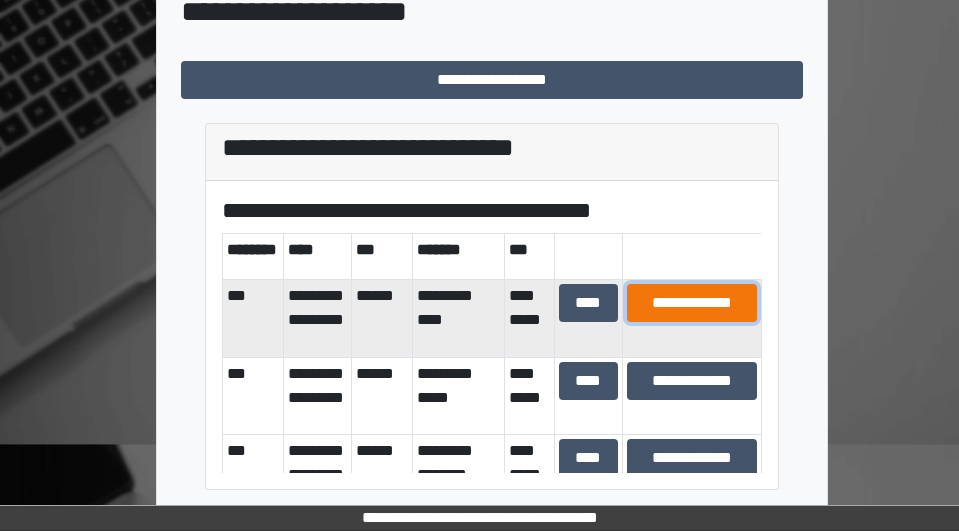 click on "**********" at bounding box center (692, 303) 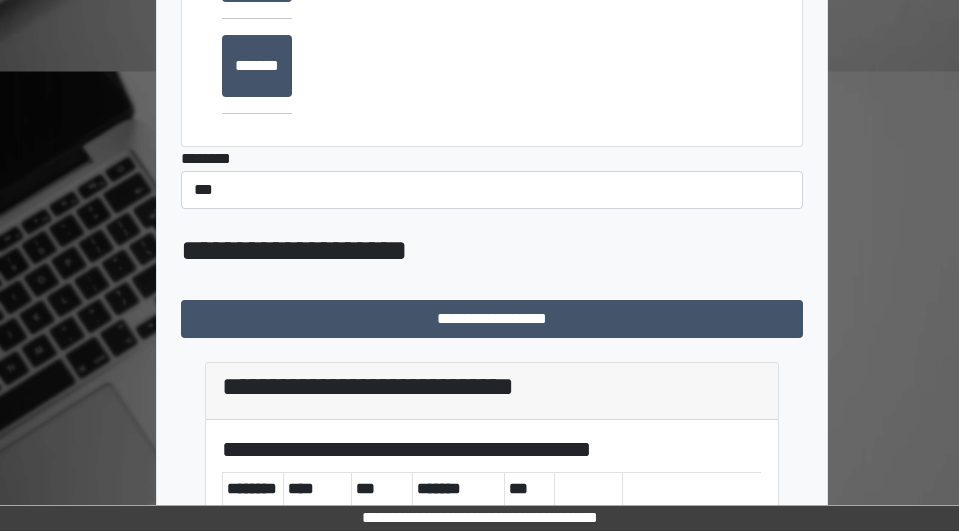 scroll, scrollTop: 700, scrollLeft: 0, axis: vertical 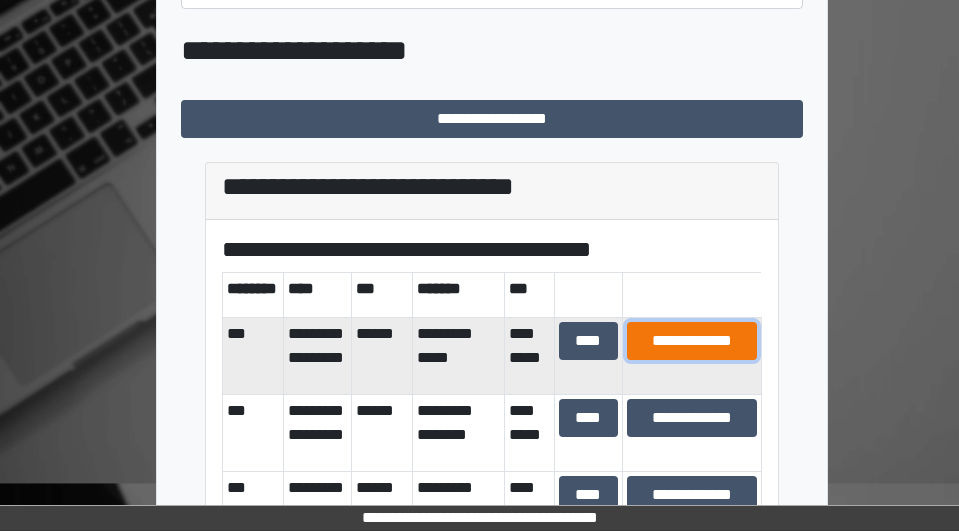 click on "**********" at bounding box center [692, 341] 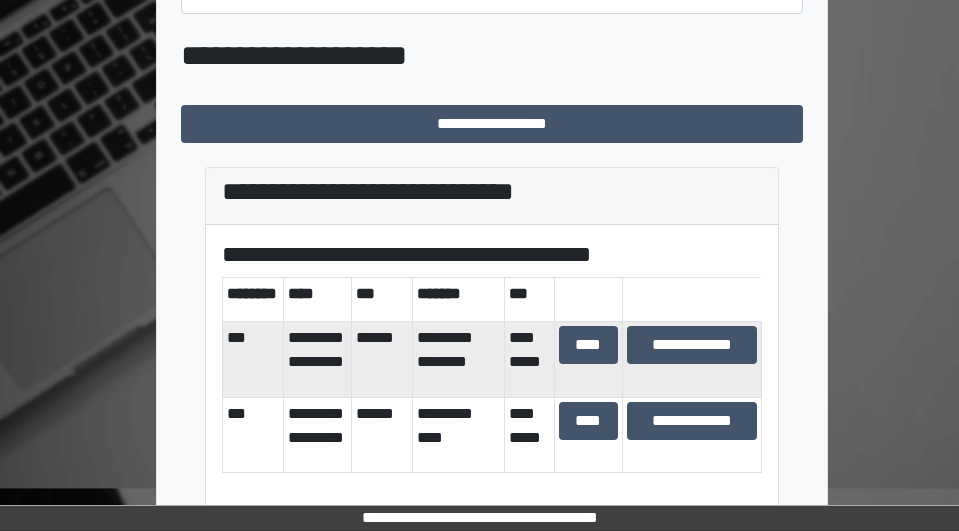 scroll, scrollTop: 739, scrollLeft: 0, axis: vertical 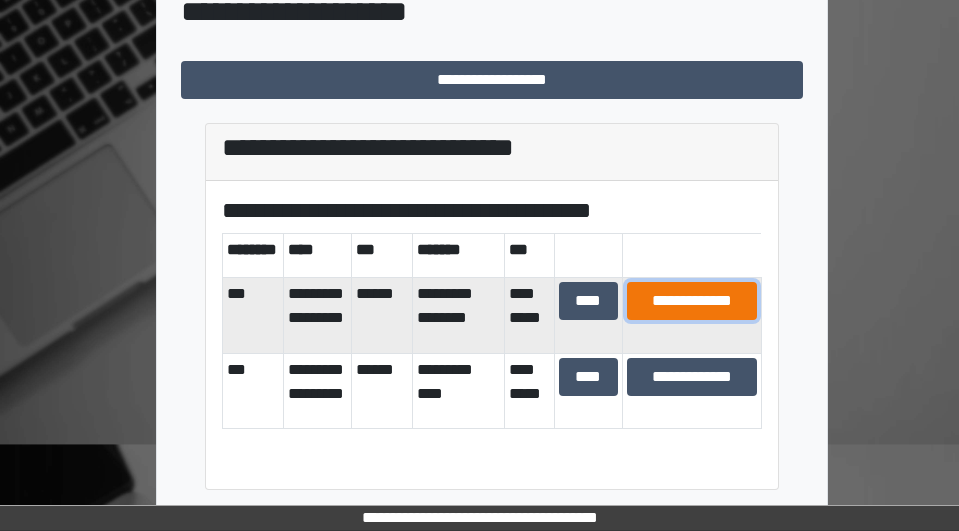 click on "**********" at bounding box center [692, 301] 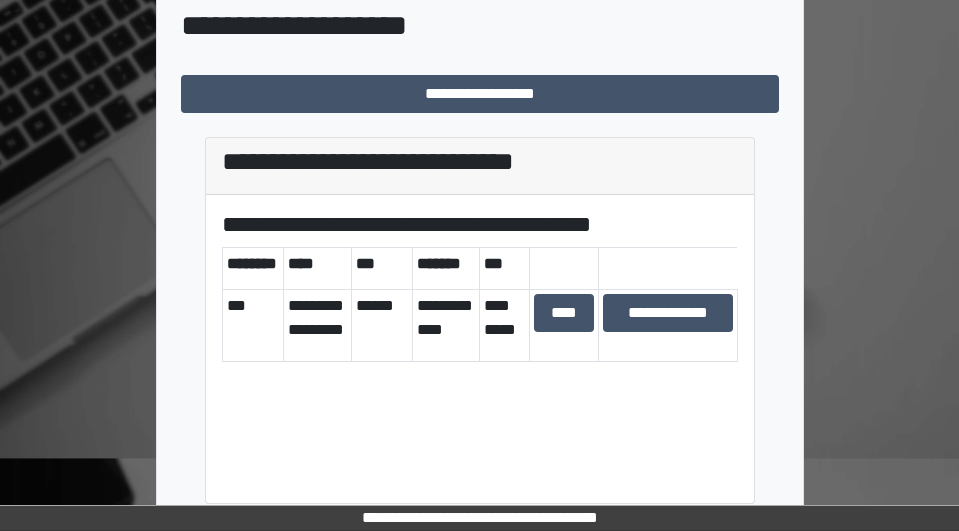 scroll, scrollTop: 739, scrollLeft: 0, axis: vertical 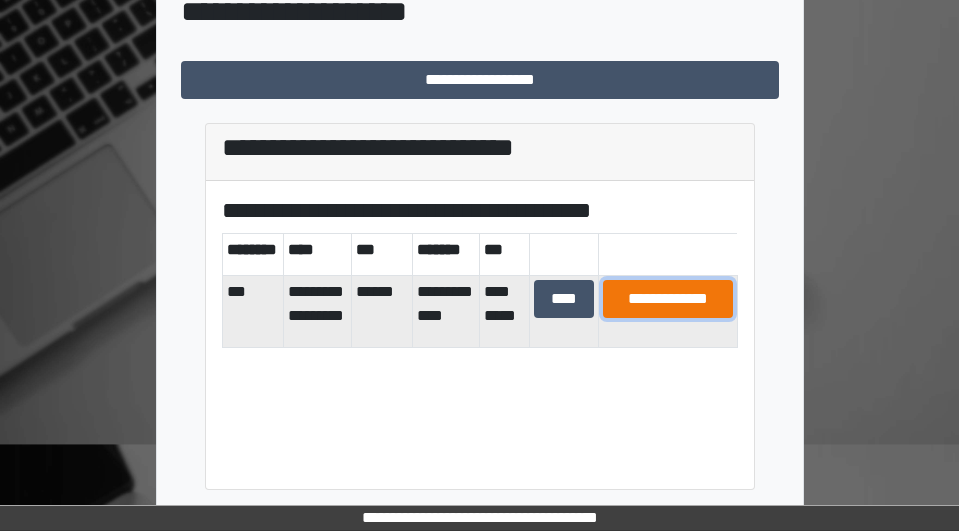 click on "**********" at bounding box center [668, 299] 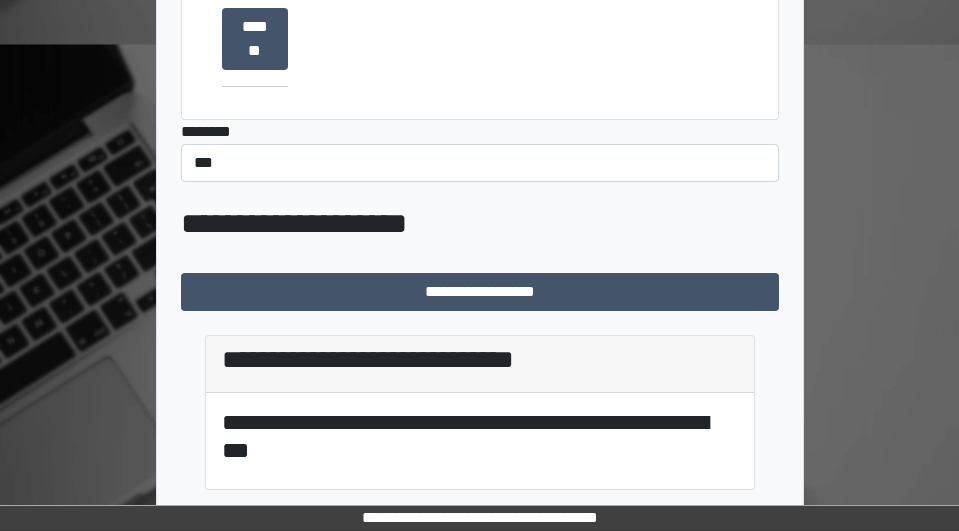 scroll, scrollTop: 127, scrollLeft: 0, axis: vertical 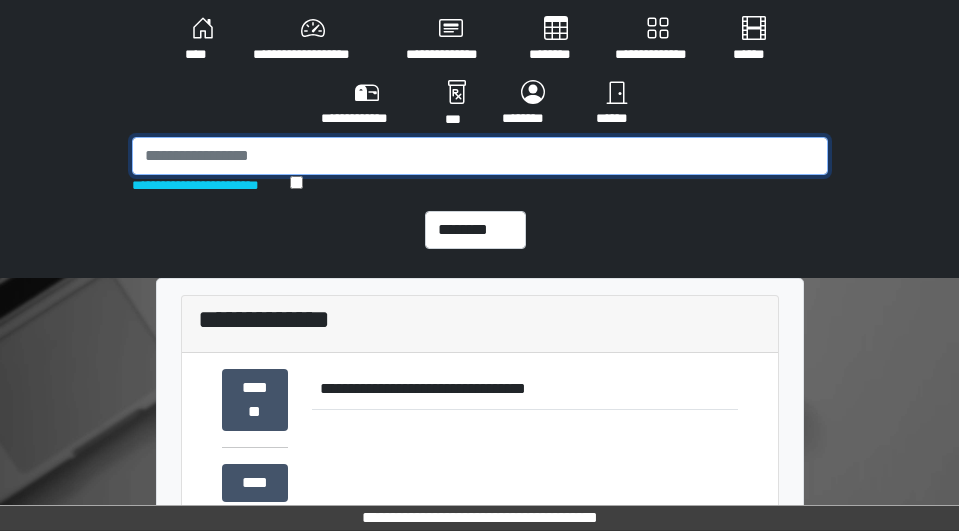 click at bounding box center [480, 156] 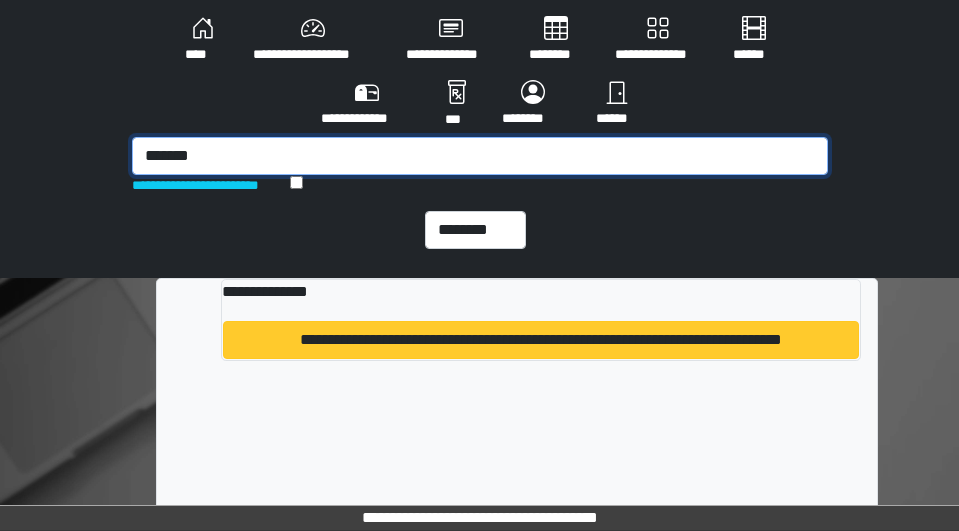 type on "*******" 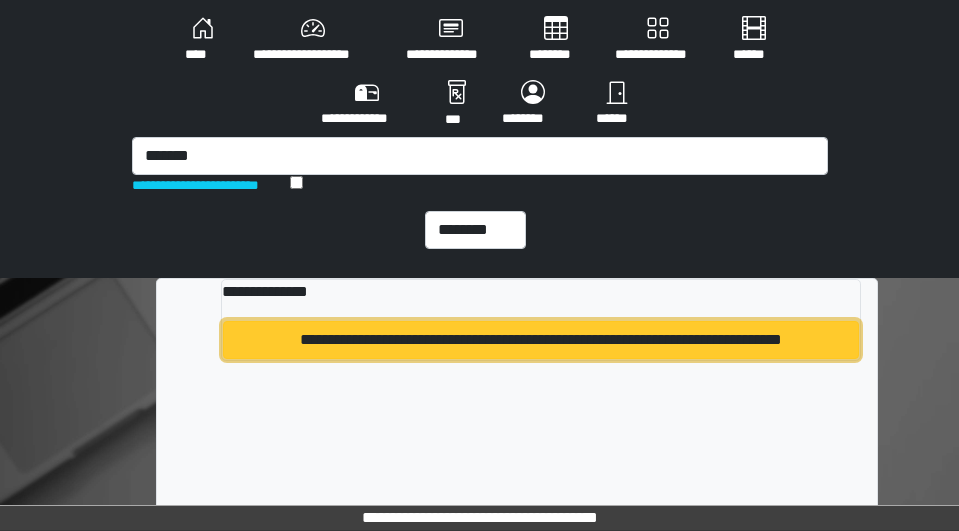 click on "**********" at bounding box center [541, 340] 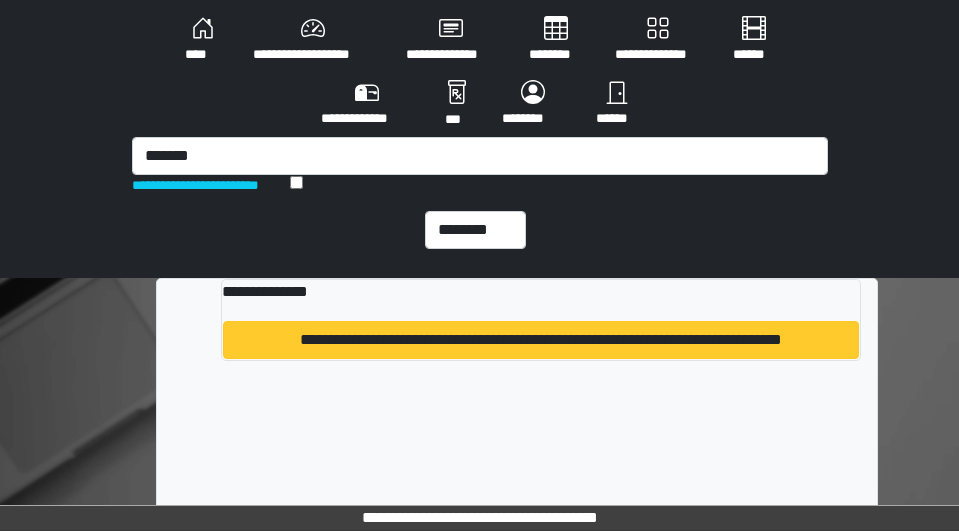 type 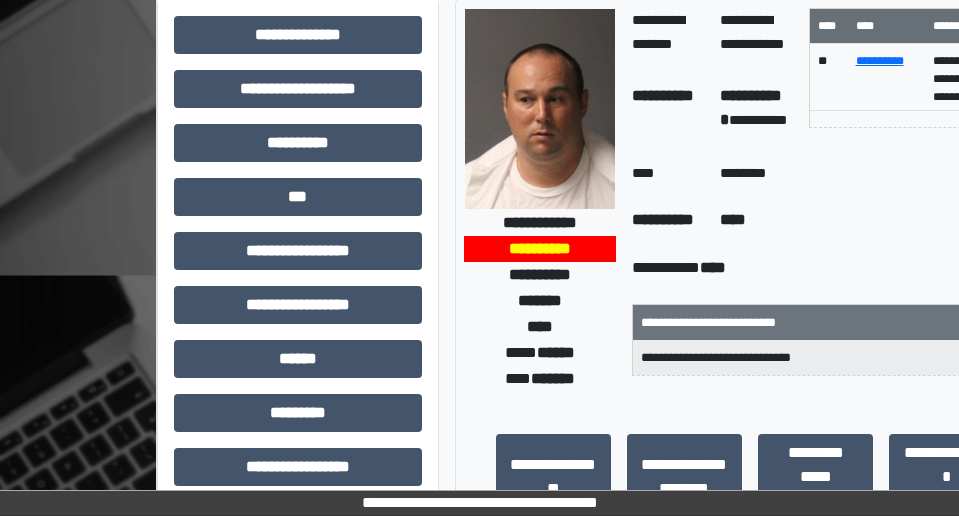 scroll, scrollTop: 300, scrollLeft: 0, axis: vertical 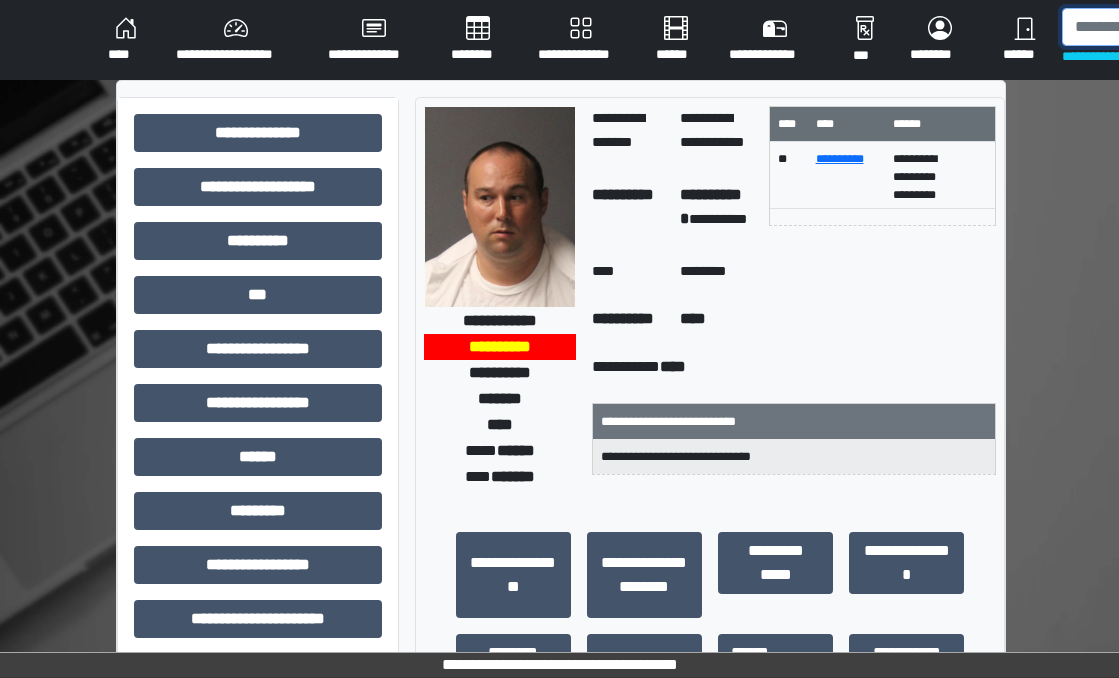 click at bounding box center (1165, 27) 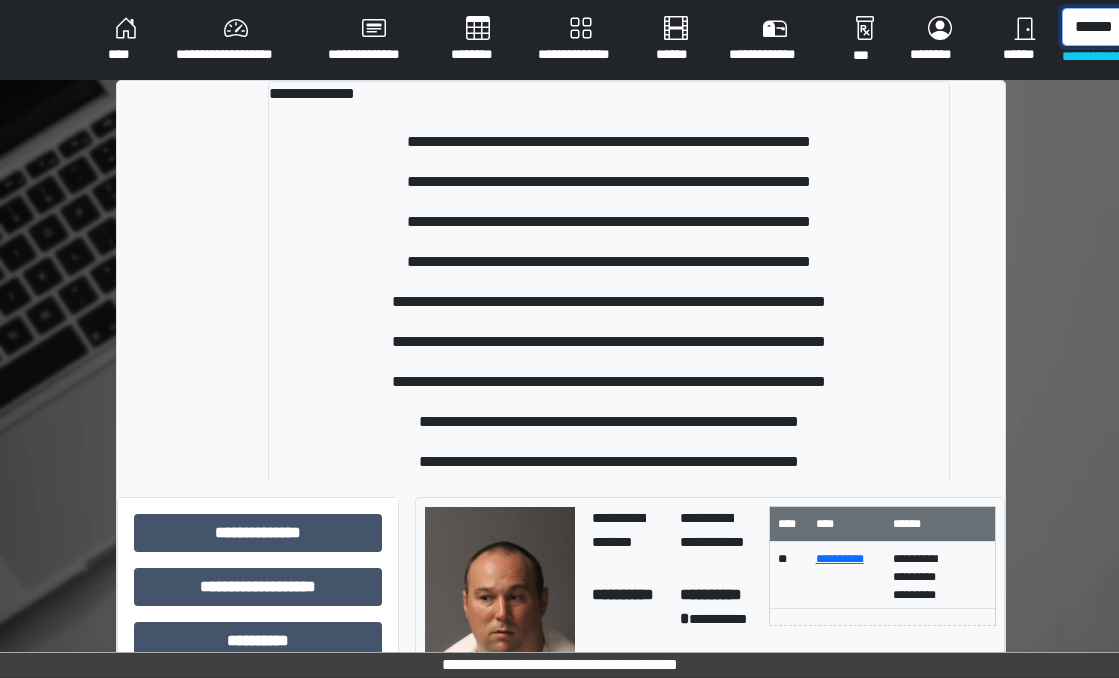 scroll, scrollTop: 0, scrollLeft: 8, axis: horizontal 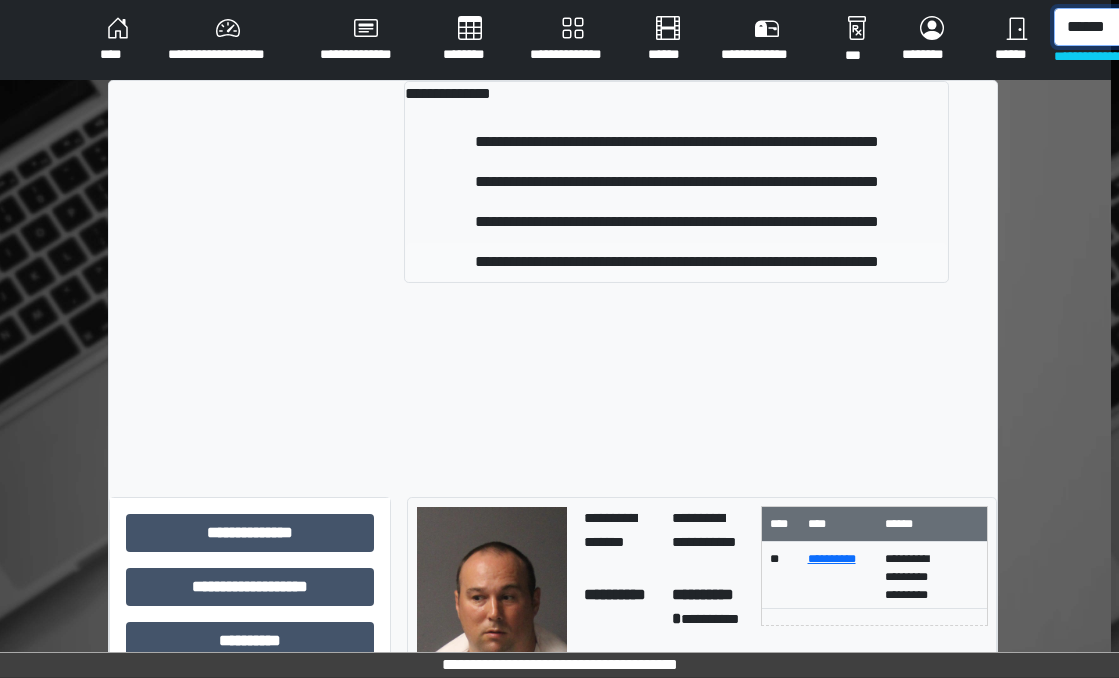 type on "******" 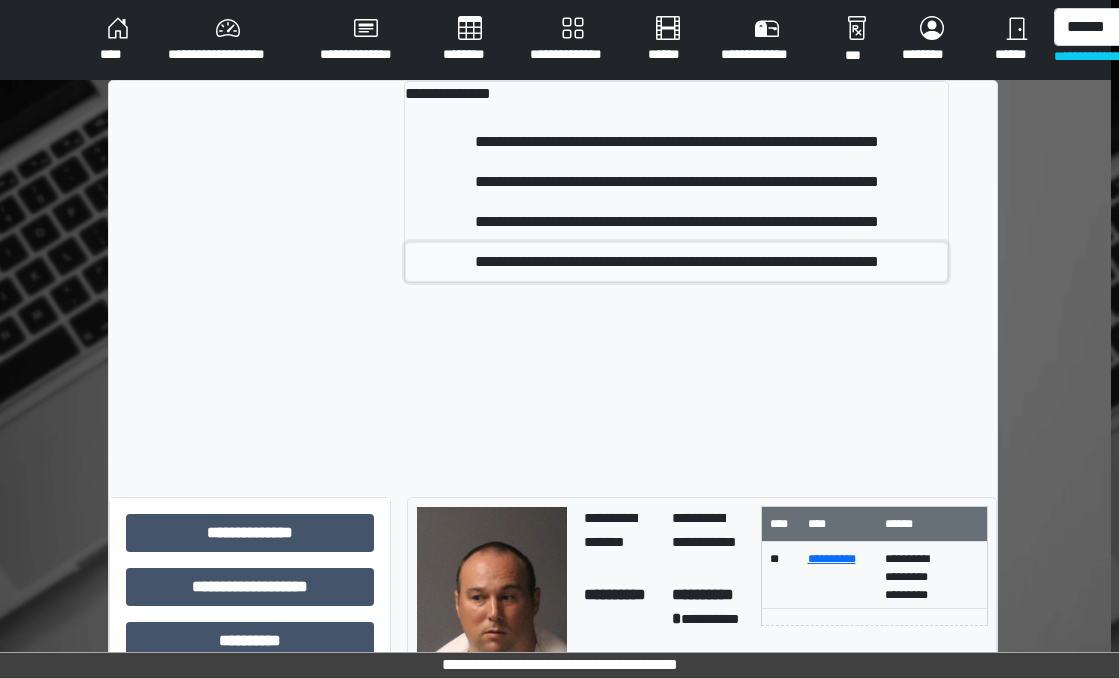 click on "**********" at bounding box center [676, 262] 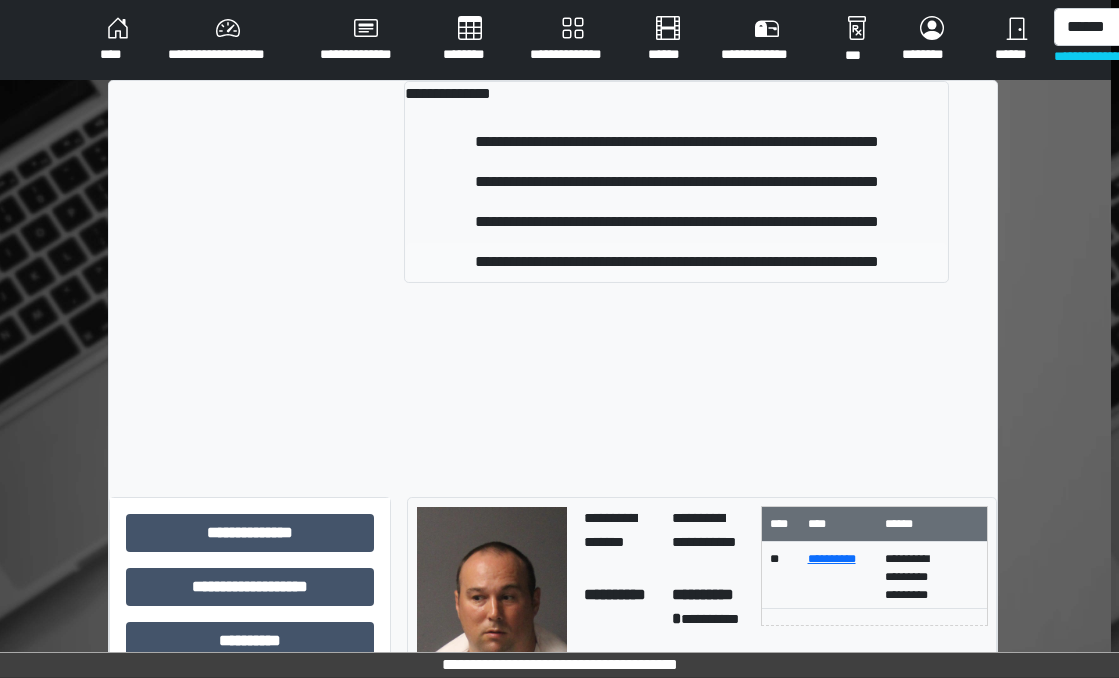 type 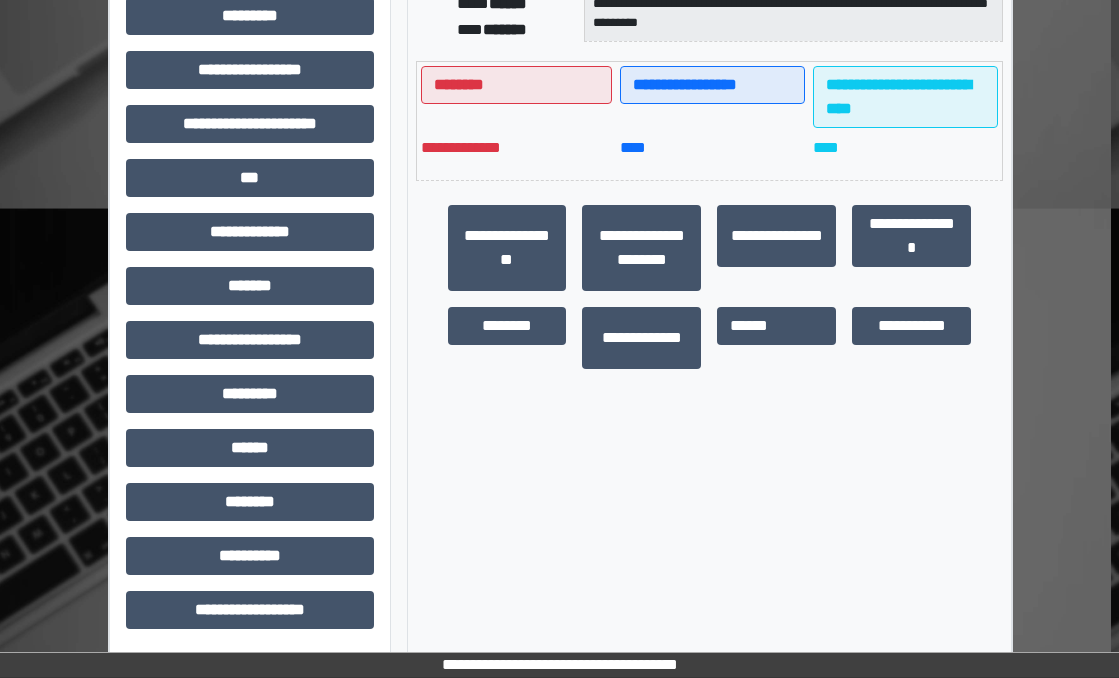 scroll, scrollTop: 496, scrollLeft: 8, axis: both 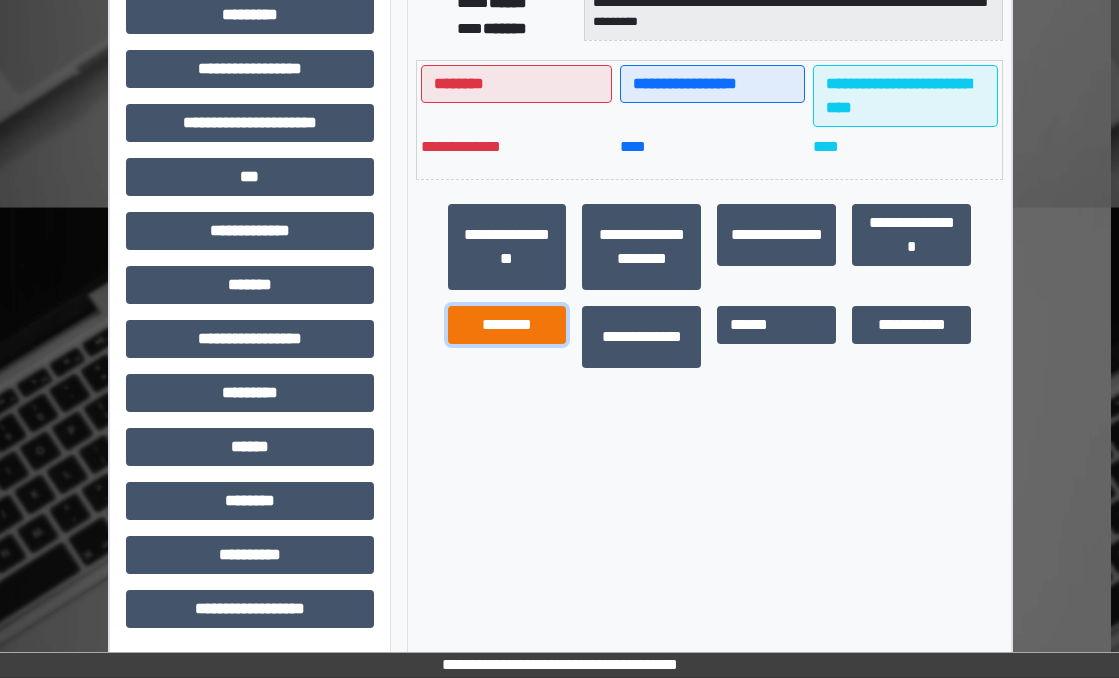 click on "********" at bounding box center (507, 325) 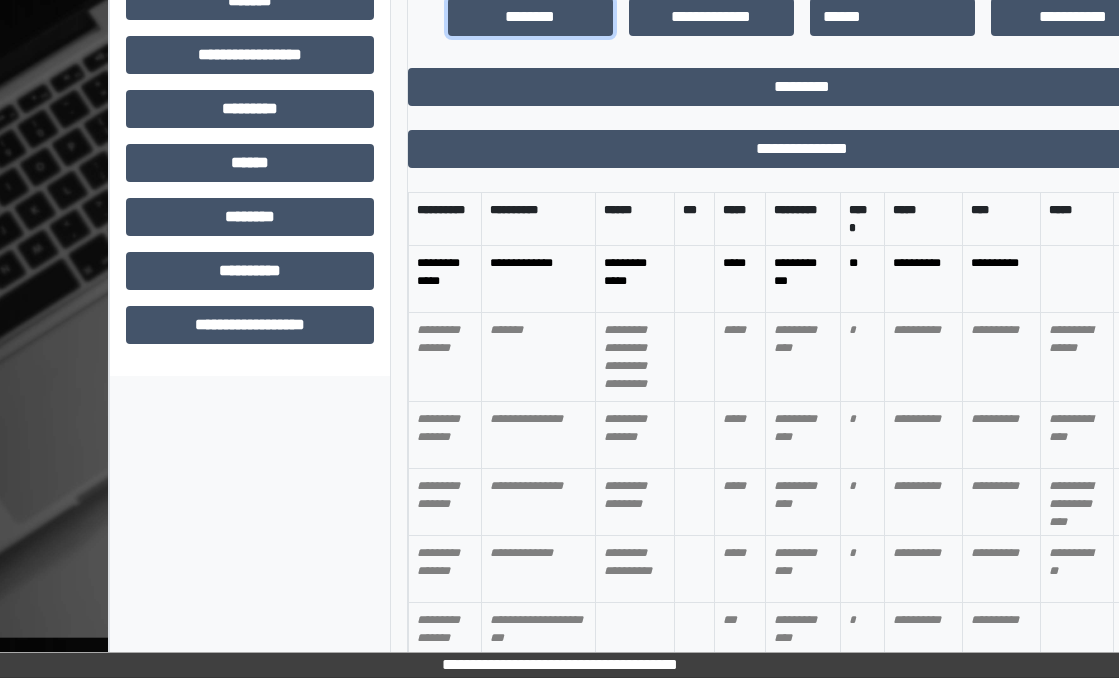 scroll, scrollTop: 792, scrollLeft: 8, axis: both 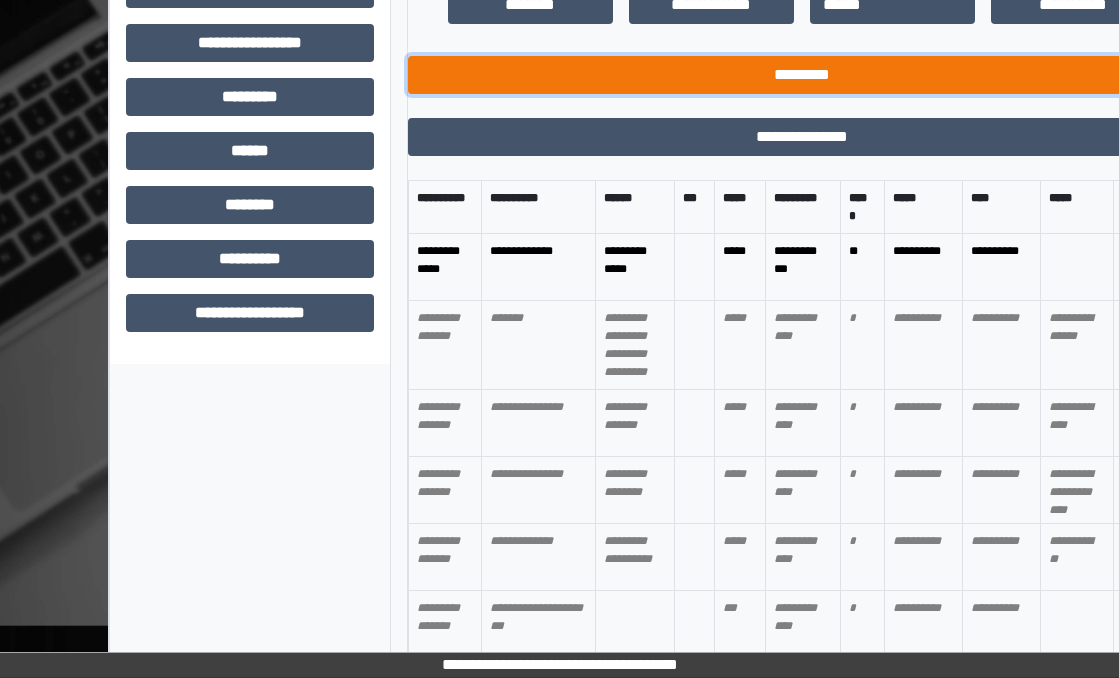 click on "*********" at bounding box center [802, 75] 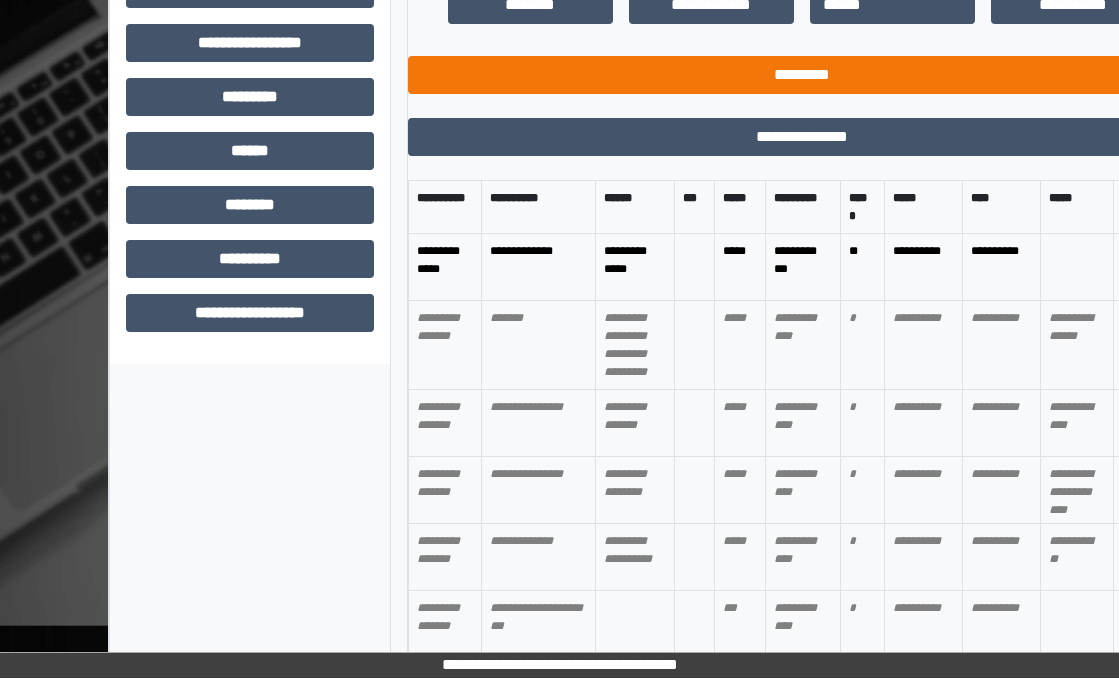 scroll, scrollTop: 496, scrollLeft: 8, axis: both 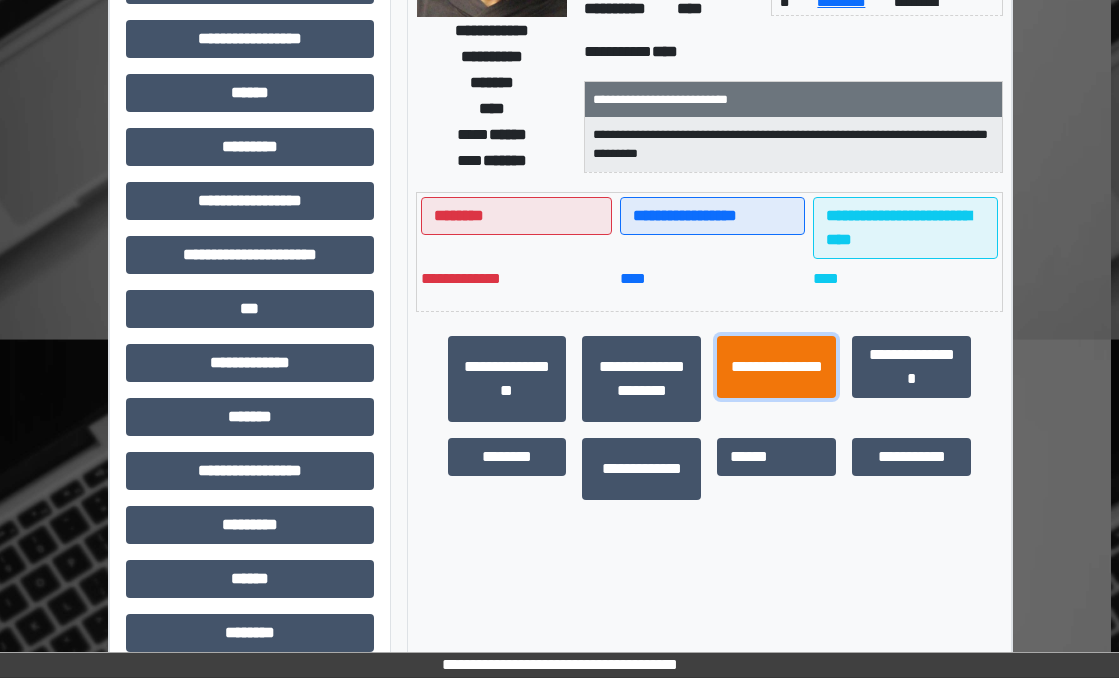click on "**********" at bounding box center (776, 367) 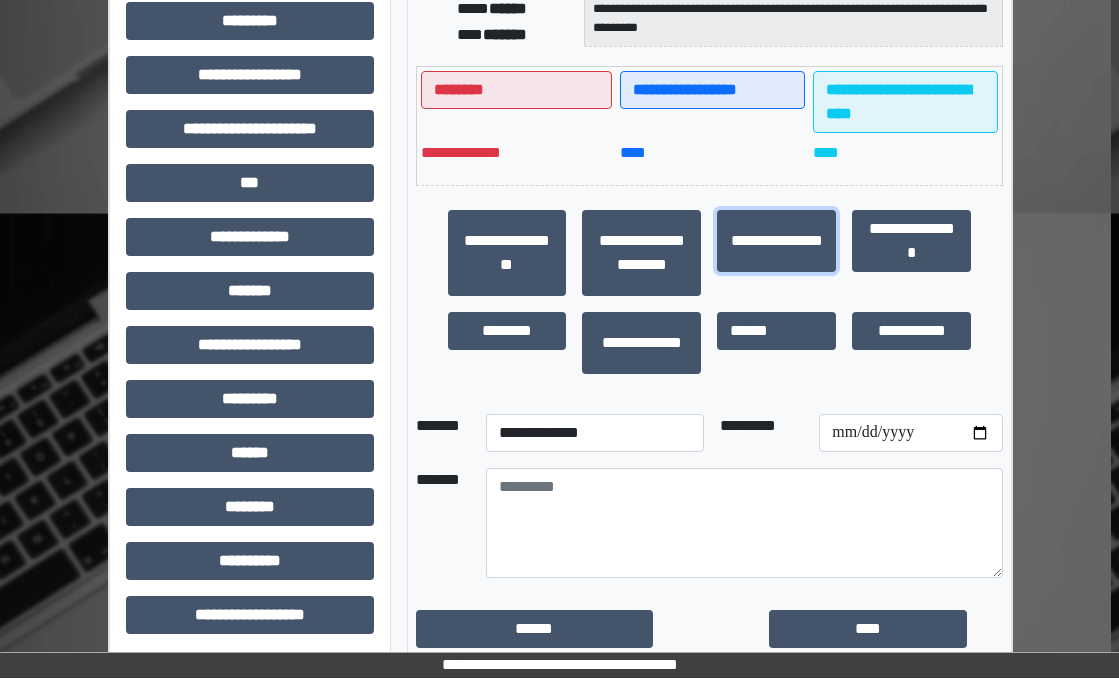 scroll, scrollTop: 502, scrollLeft: 8, axis: both 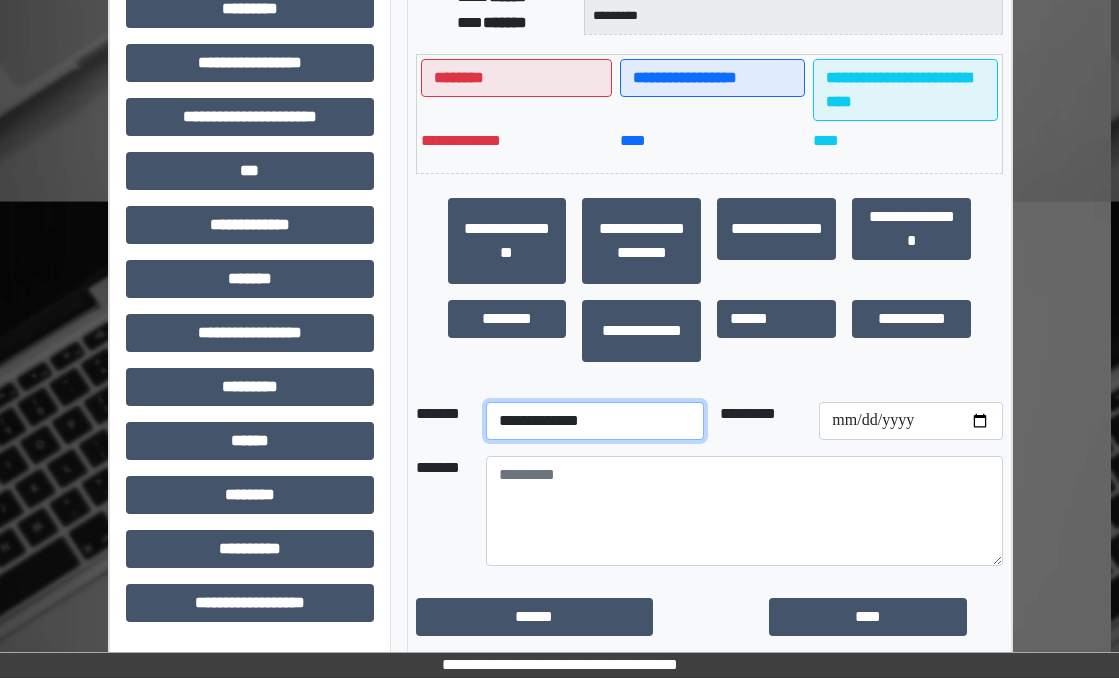 click on "**********" at bounding box center (595, 421) 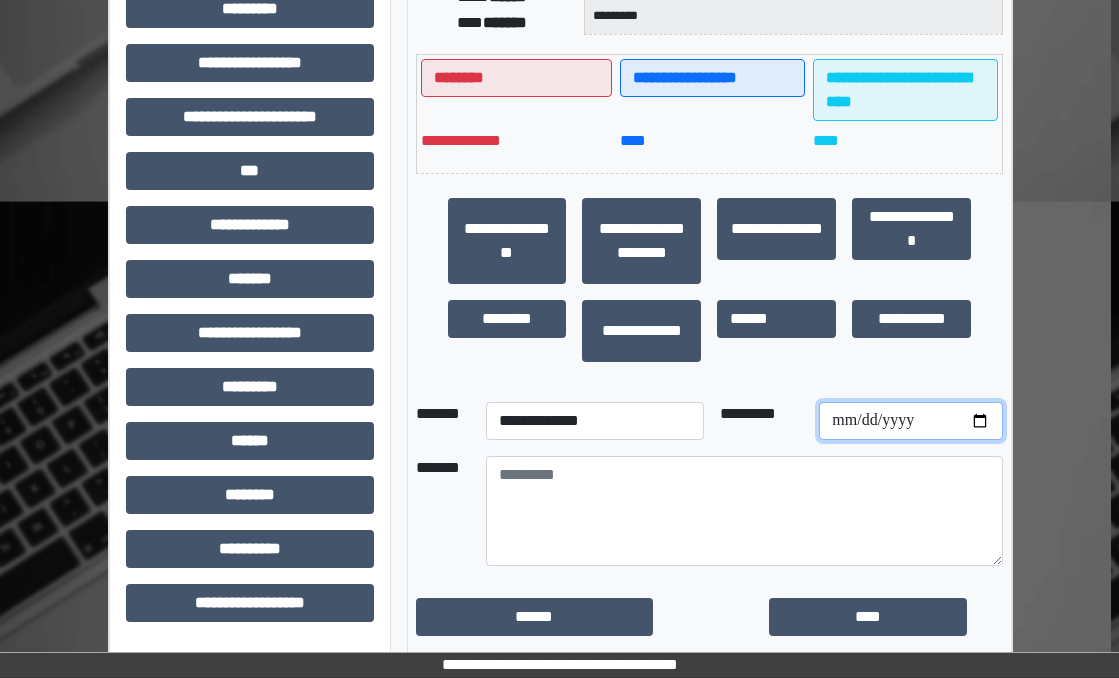click at bounding box center [911, 421] 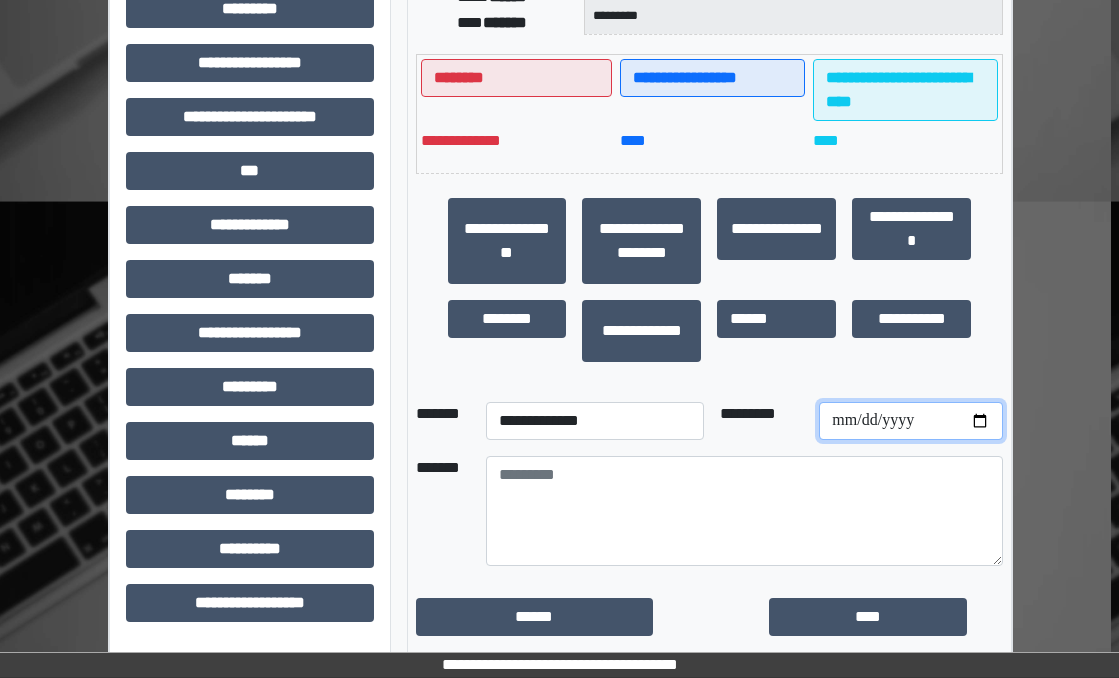 type on "**********" 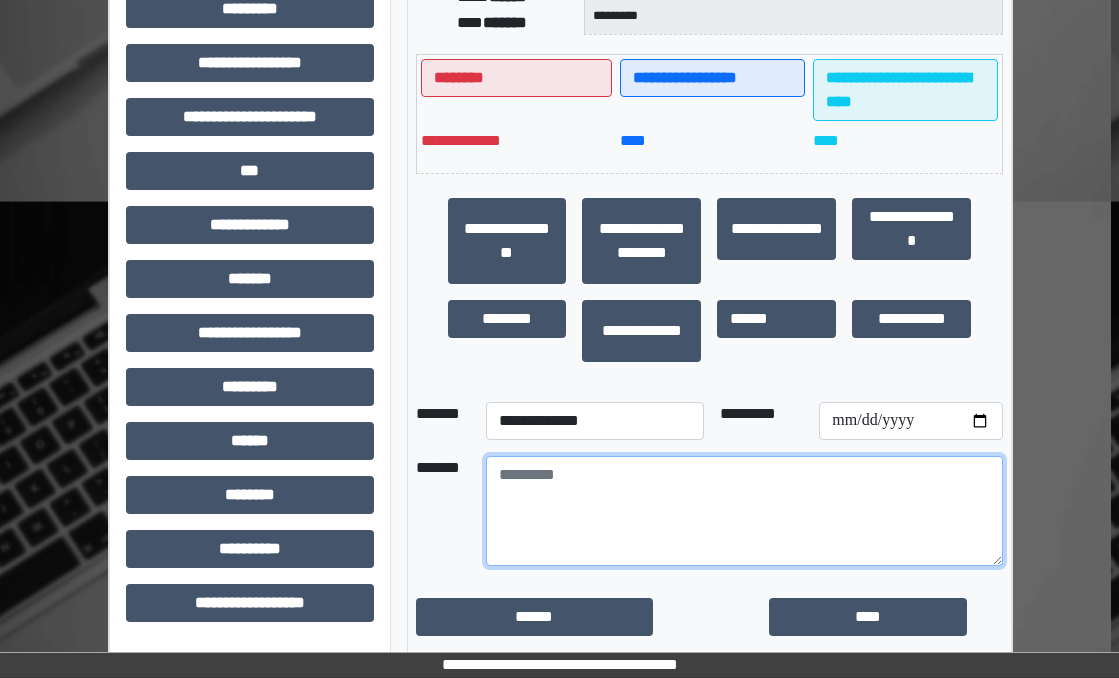click at bounding box center [745, 511] 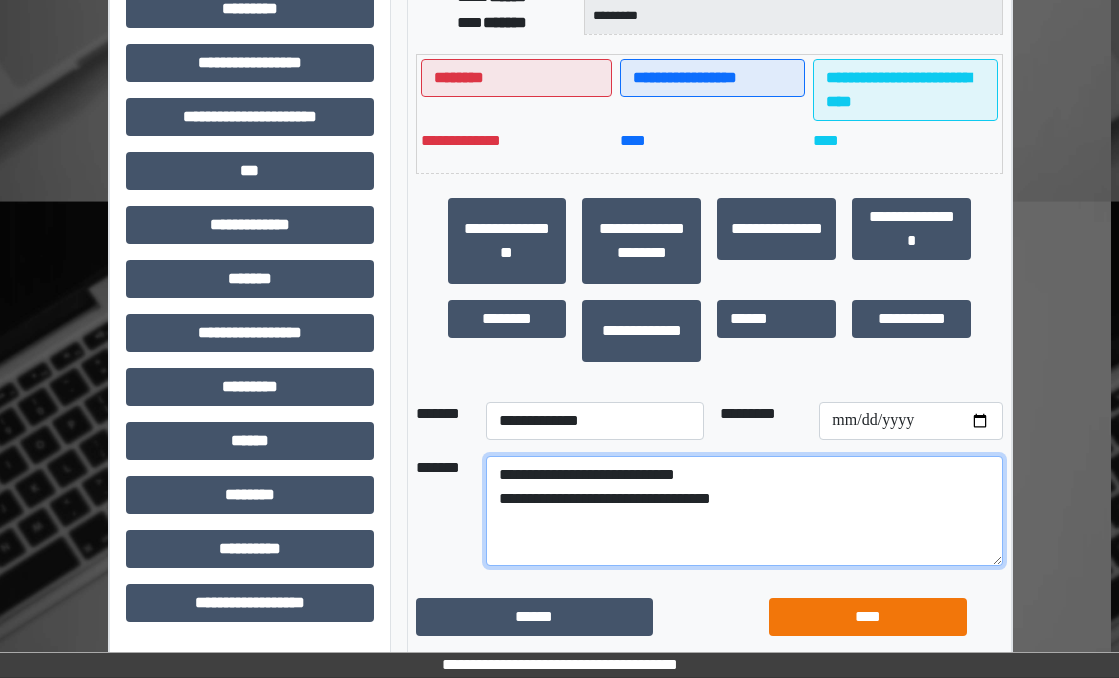 type on "**********" 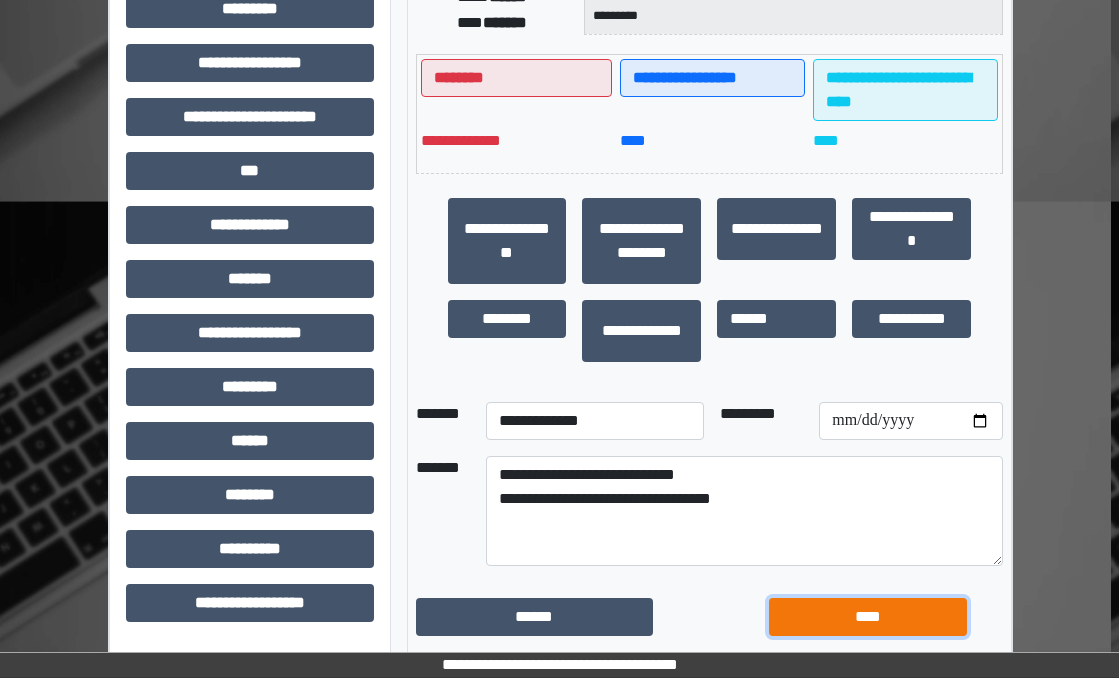 click on "****" at bounding box center (867, 617) 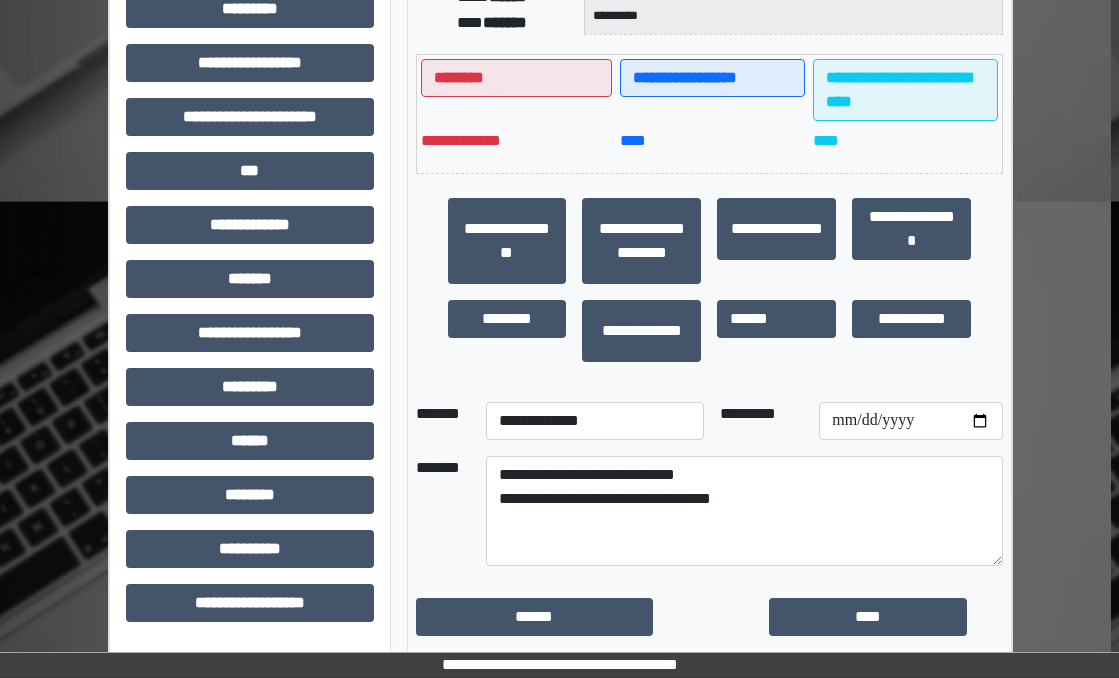scroll, scrollTop: 496, scrollLeft: 8, axis: both 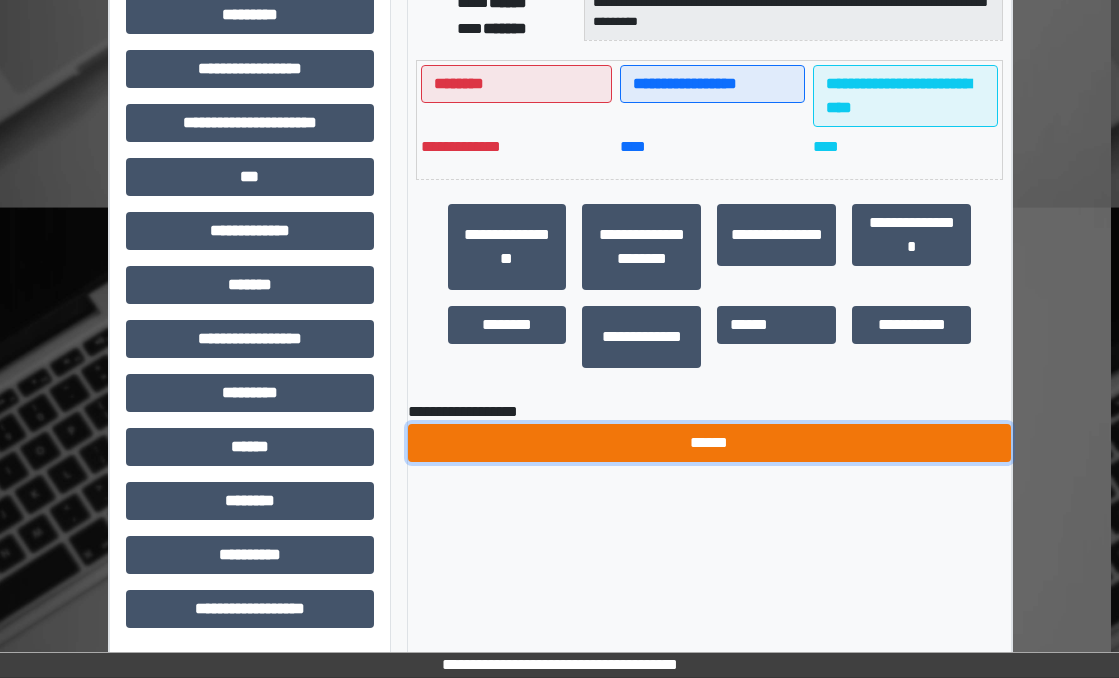 click on "******" at bounding box center (710, 443) 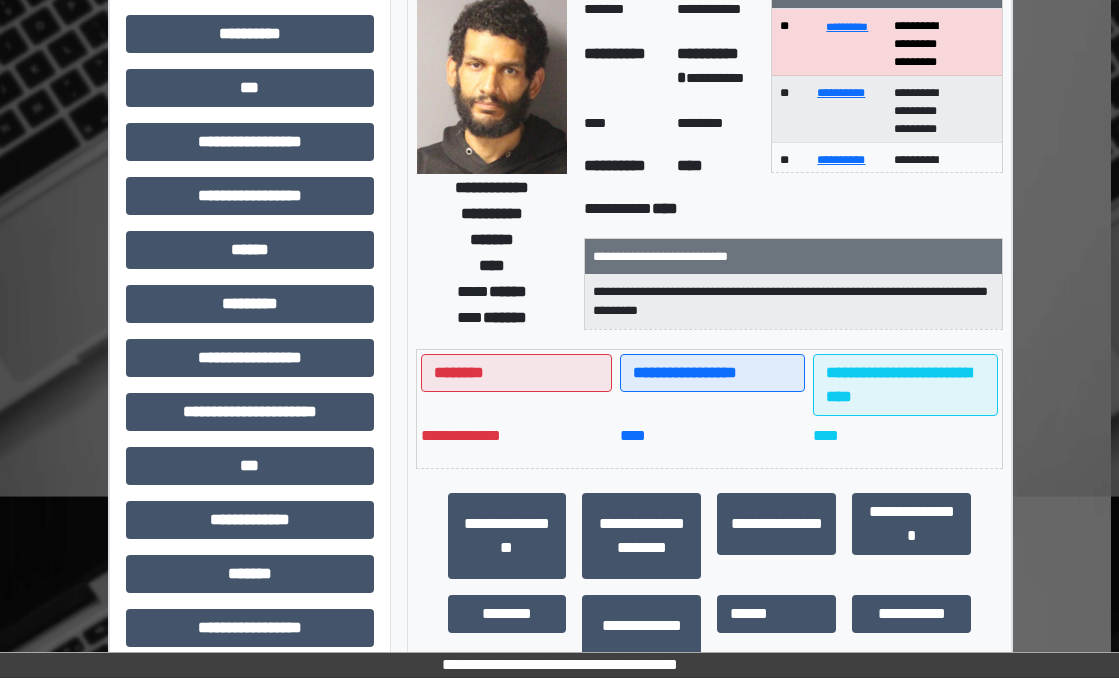 scroll, scrollTop: 194, scrollLeft: 8, axis: both 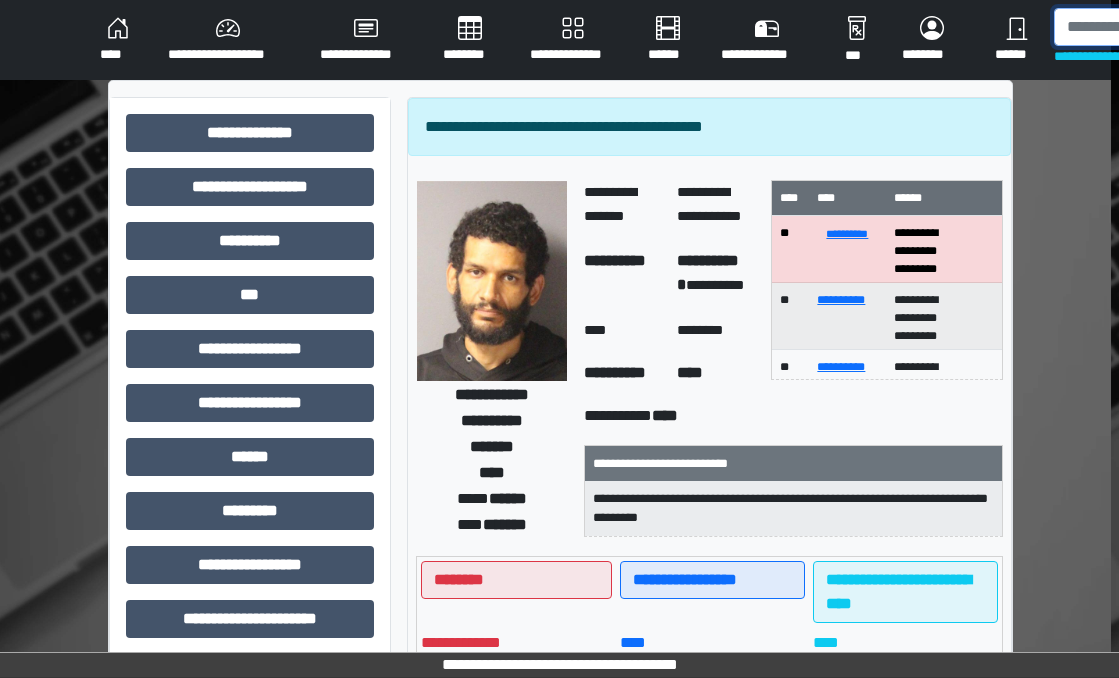 click at bounding box center [1157, 27] 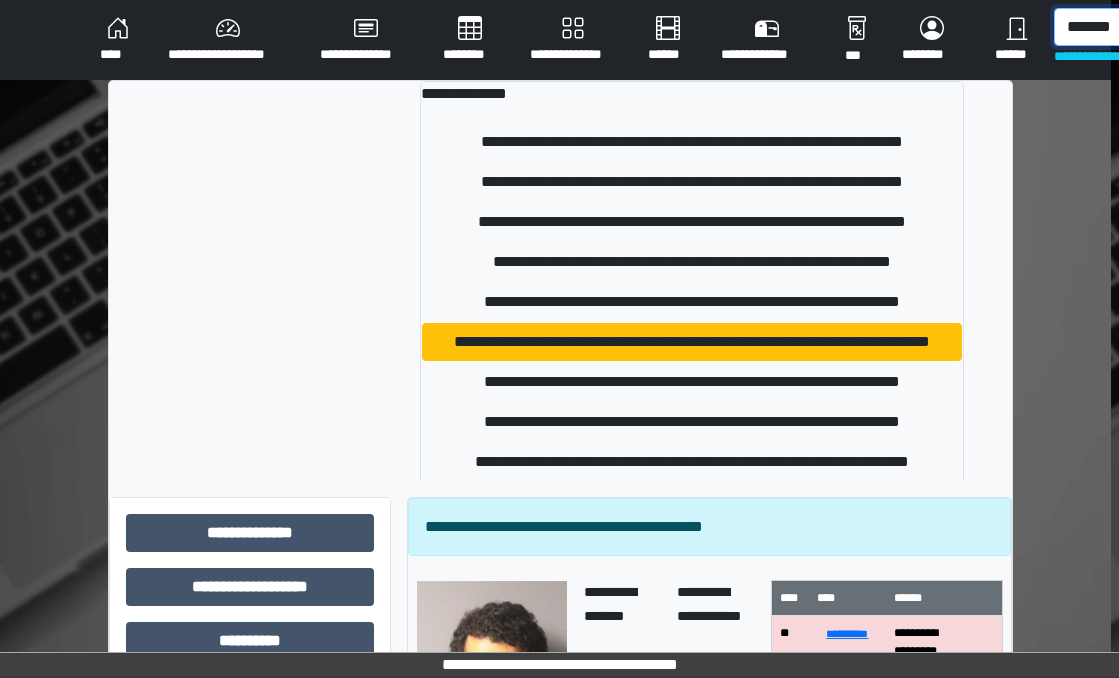 scroll, scrollTop: 0, scrollLeft: 17, axis: horizontal 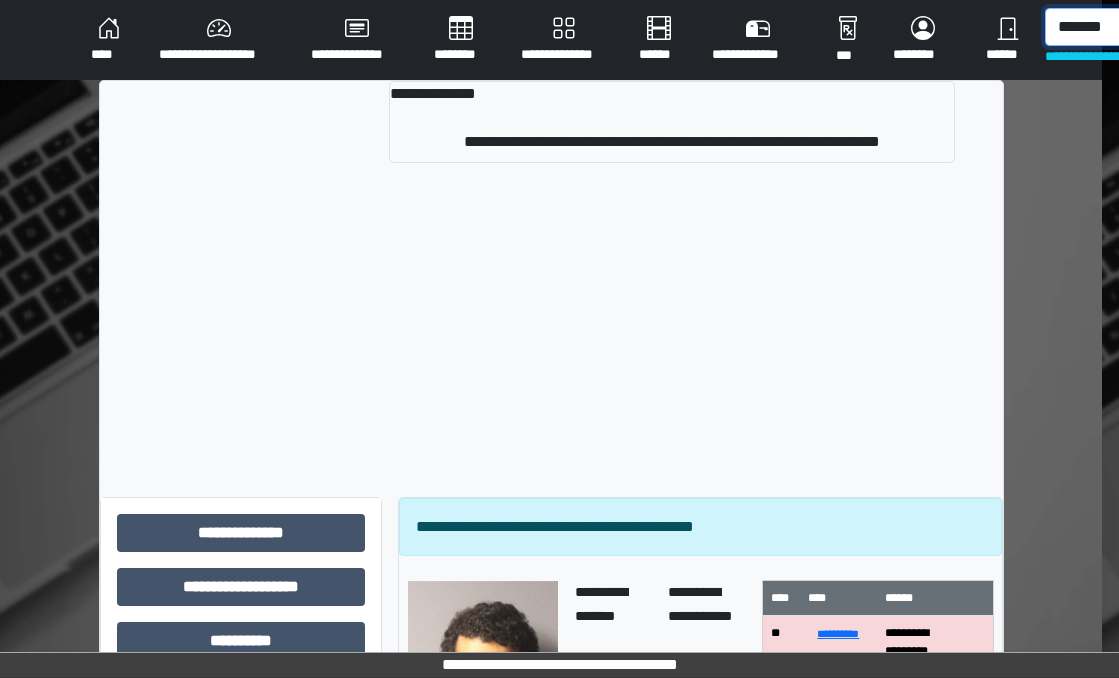 type on "*******" 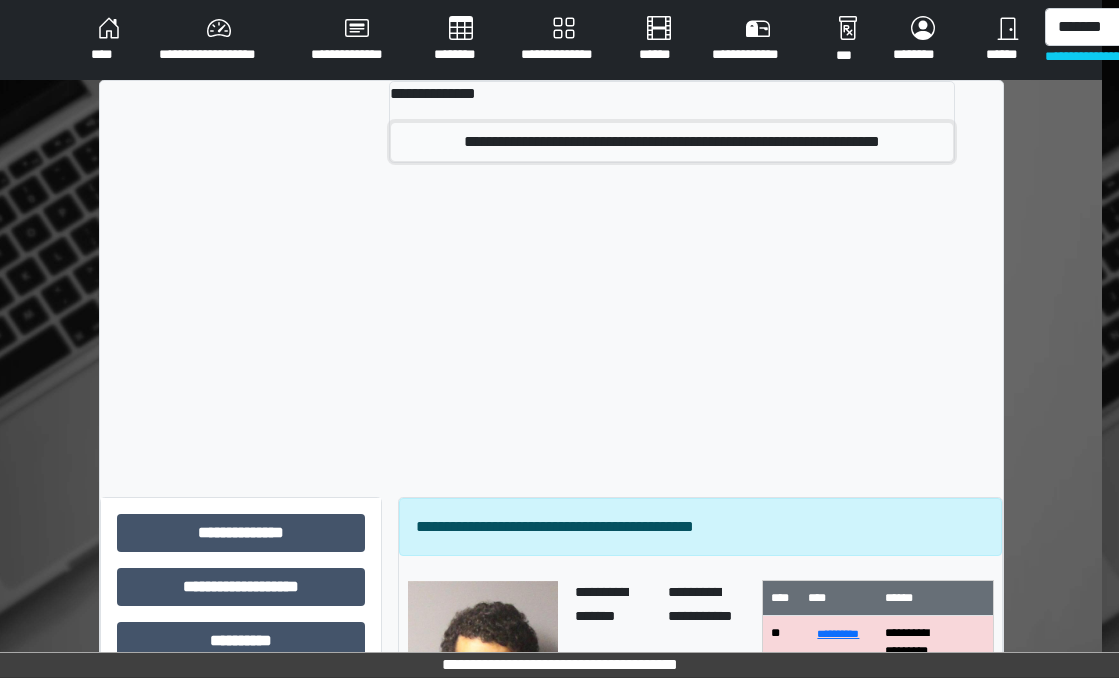 click on "**********" at bounding box center (672, 142) 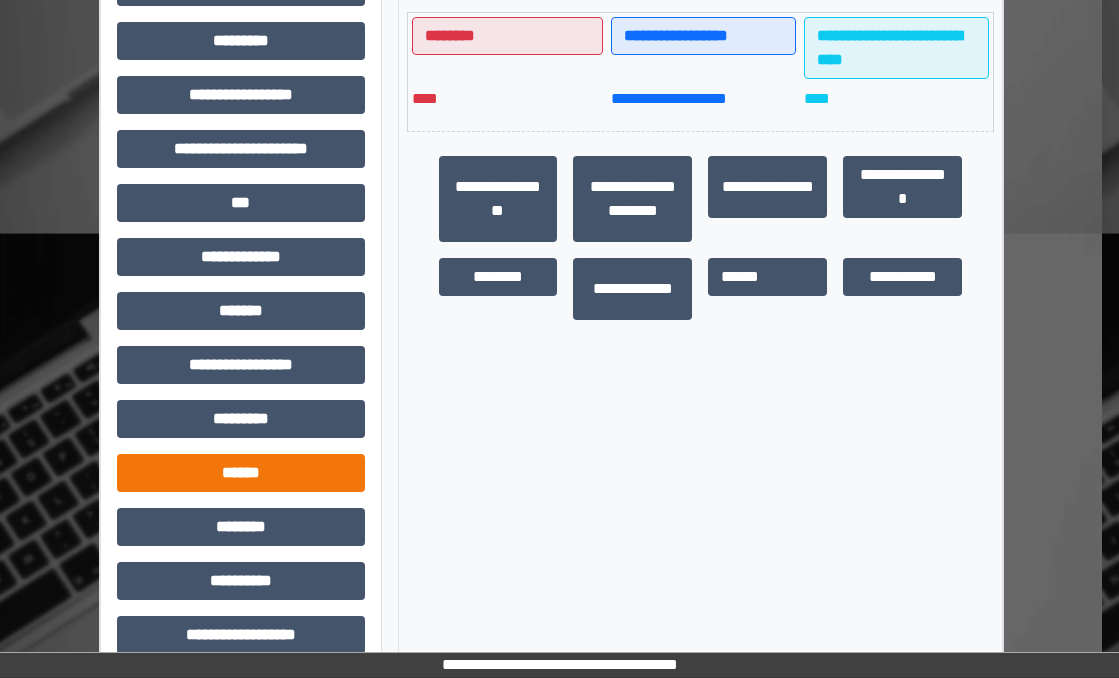 scroll, scrollTop: 496, scrollLeft: 17, axis: both 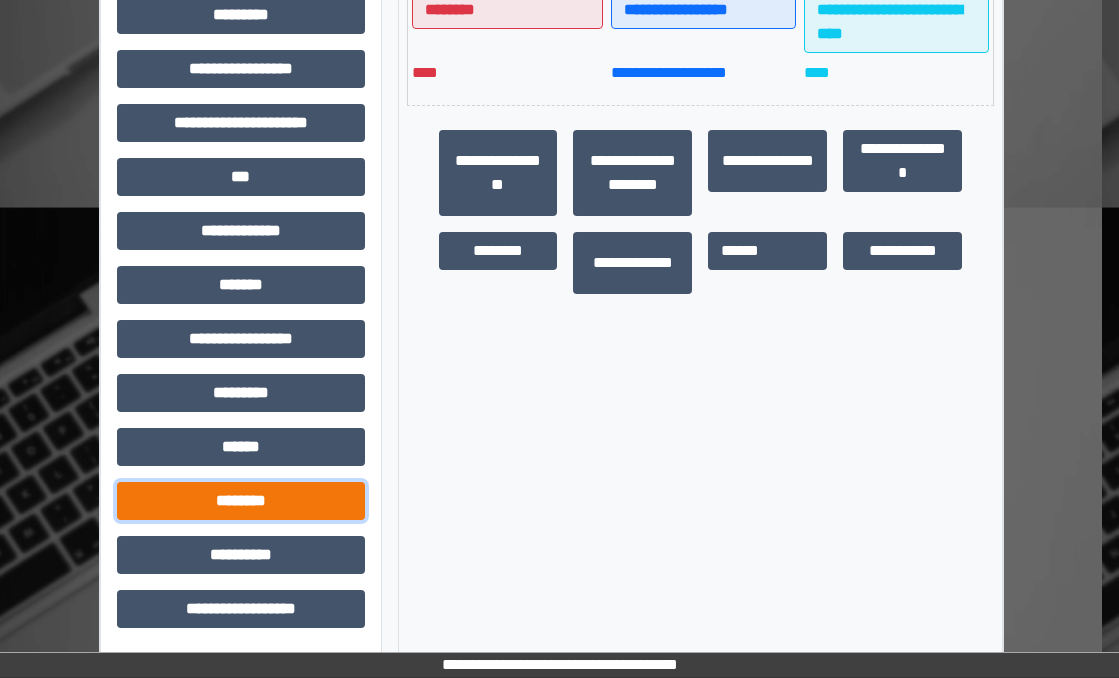 click on "********" at bounding box center (241, 501) 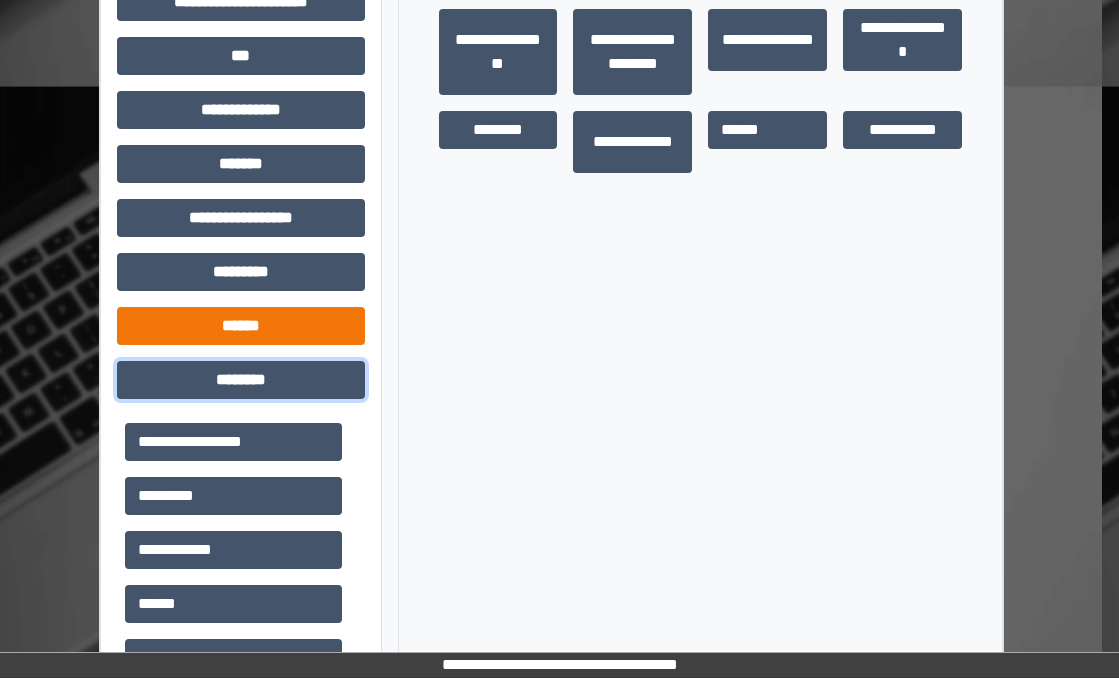 scroll, scrollTop: 896, scrollLeft: 17, axis: both 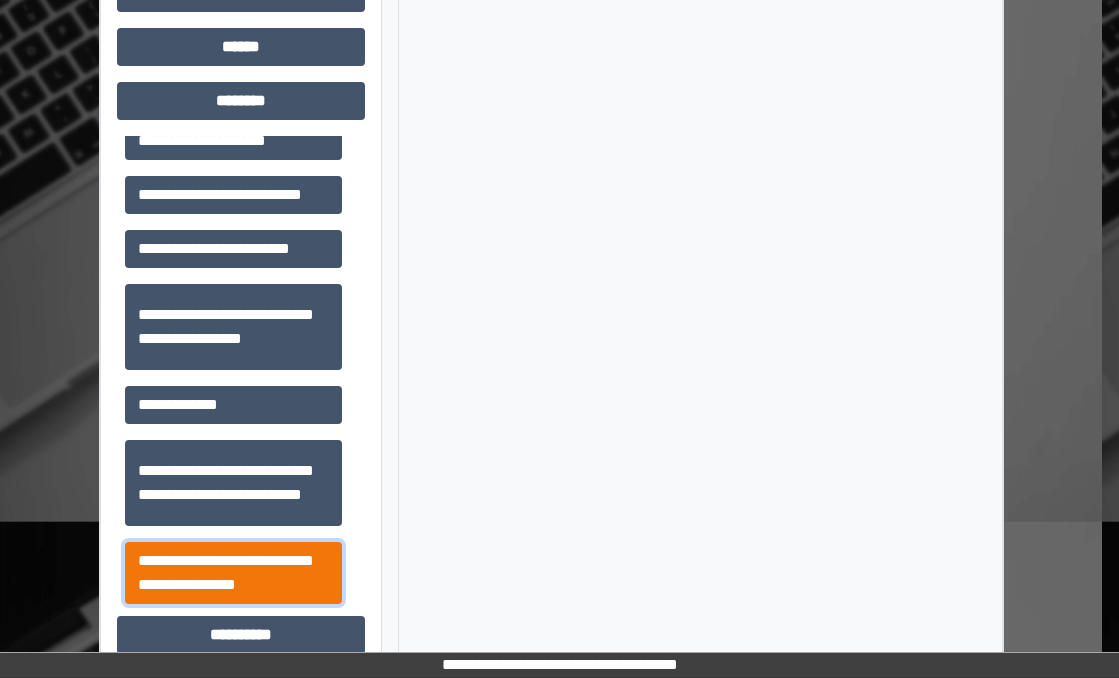 click on "**********" at bounding box center [233, 573] 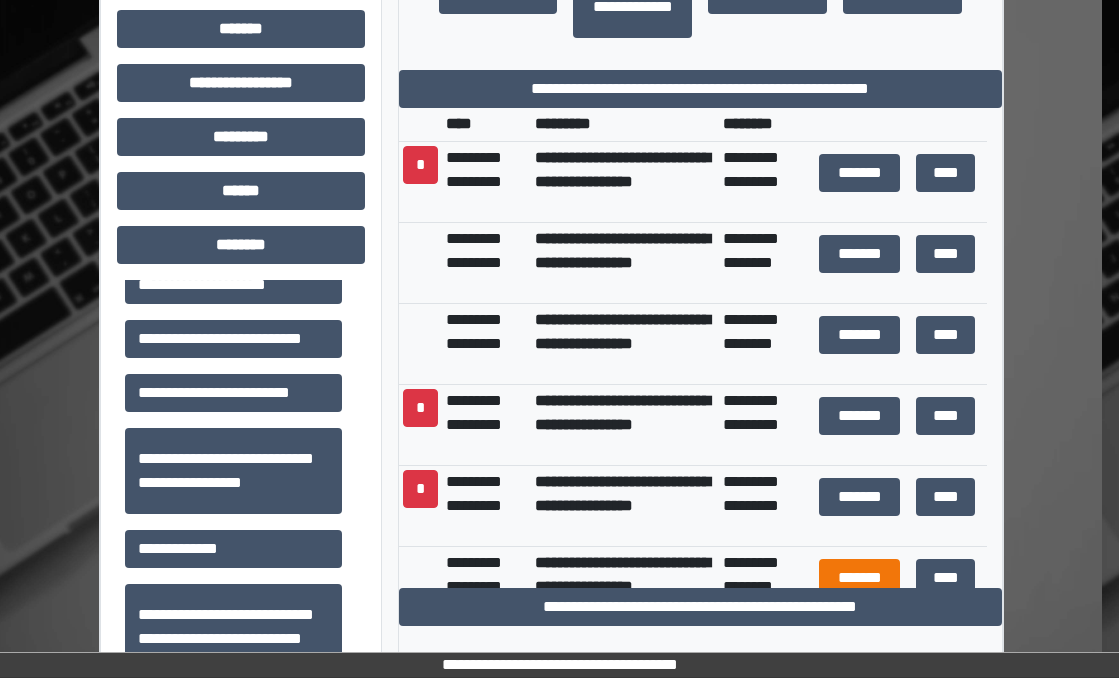 scroll, scrollTop: 696, scrollLeft: 17, axis: both 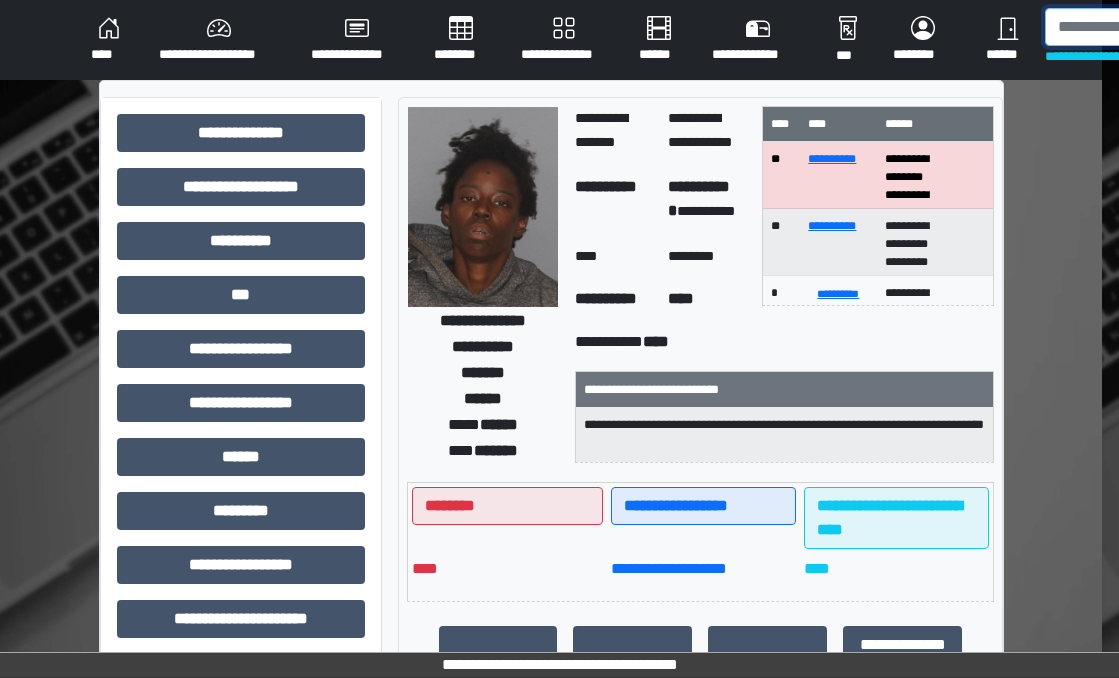 click at bounding box center [1148, 27] 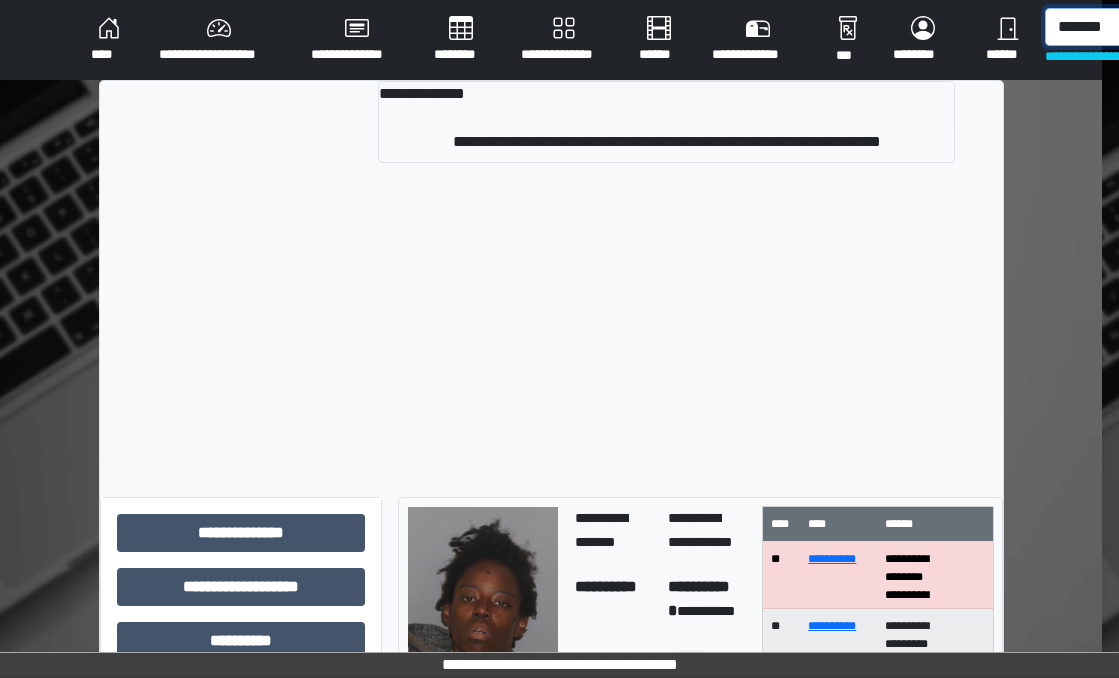 type on "*******" 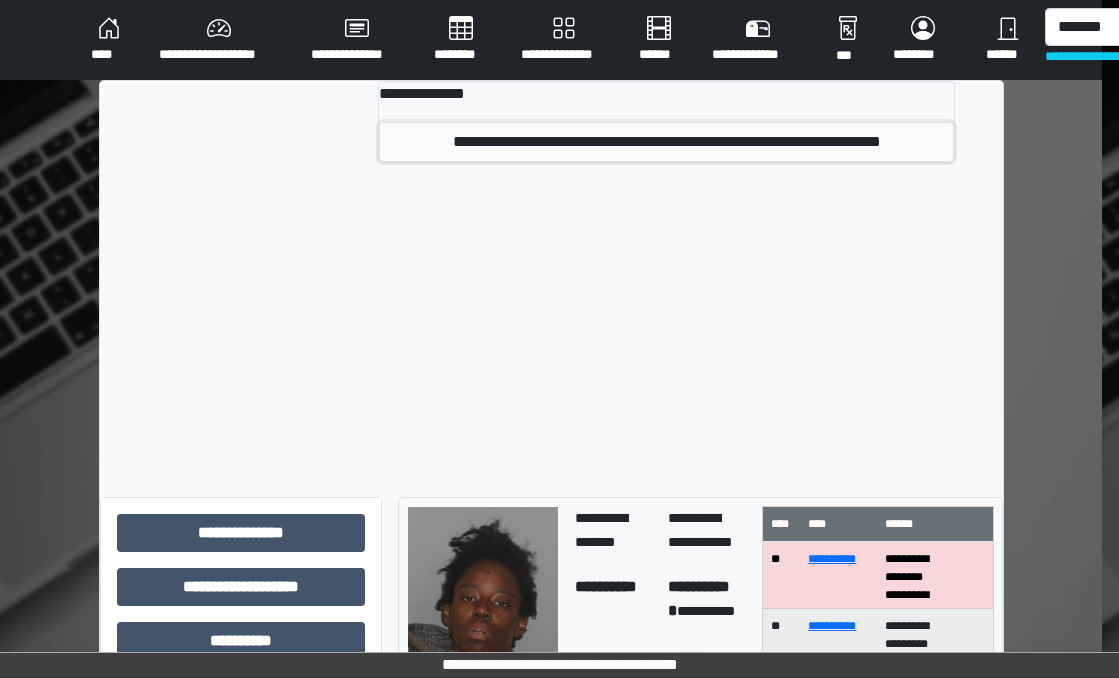 click on "**********" at bounding box center [666, 142] 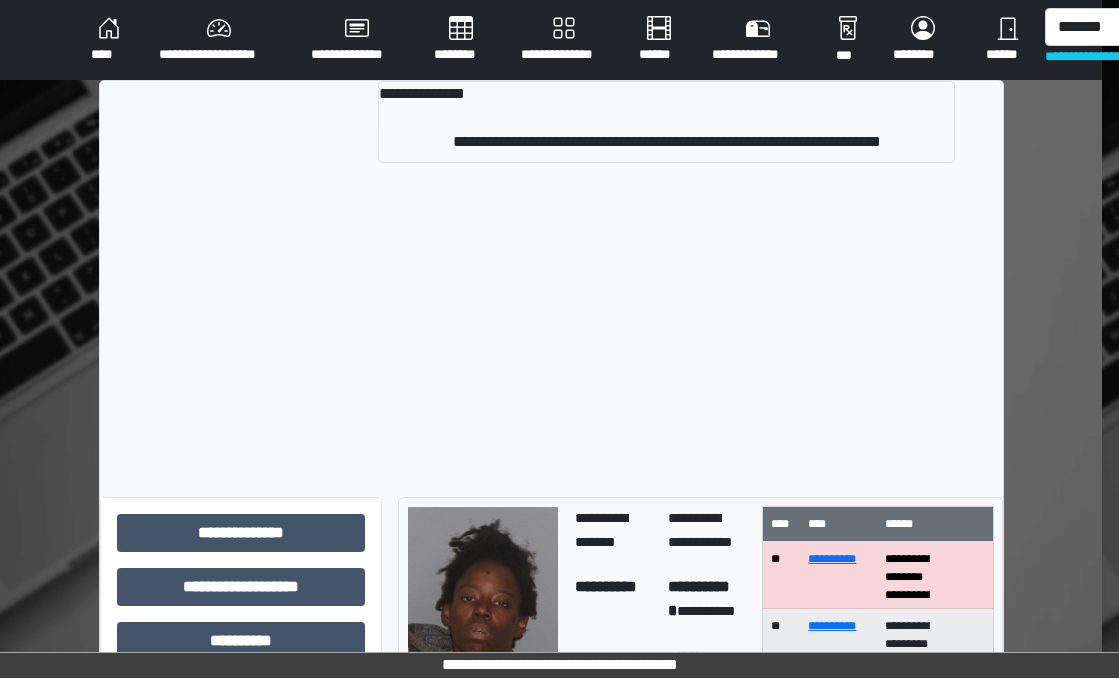 type 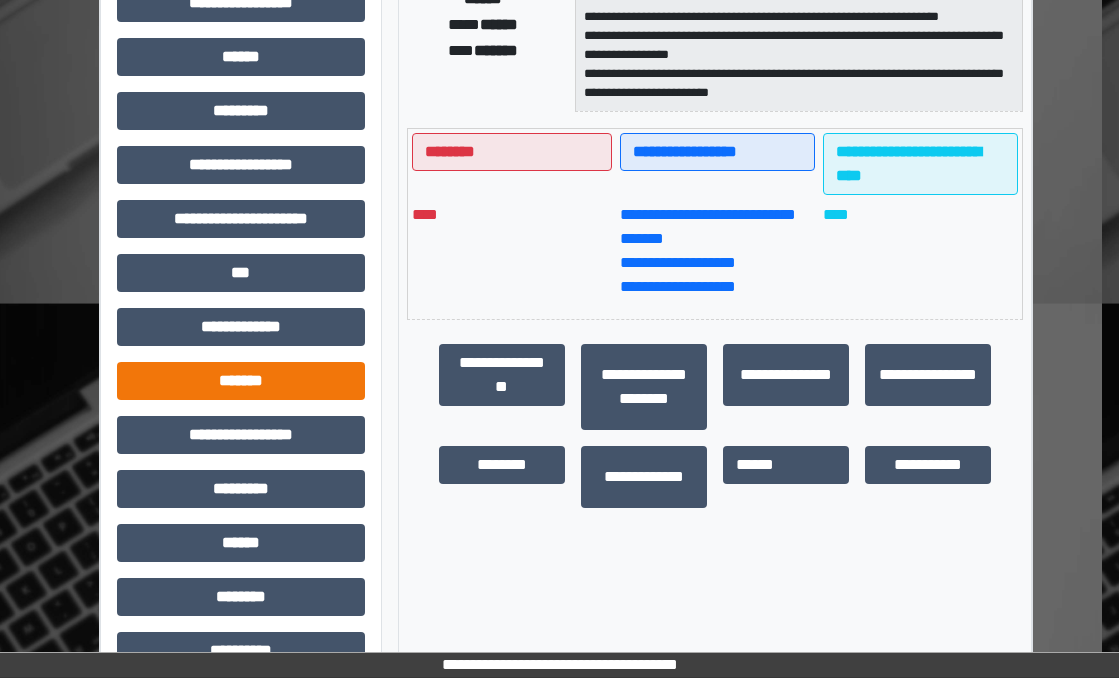 scroll, scrollTop: 496, scrollLeft: 17, axis: both 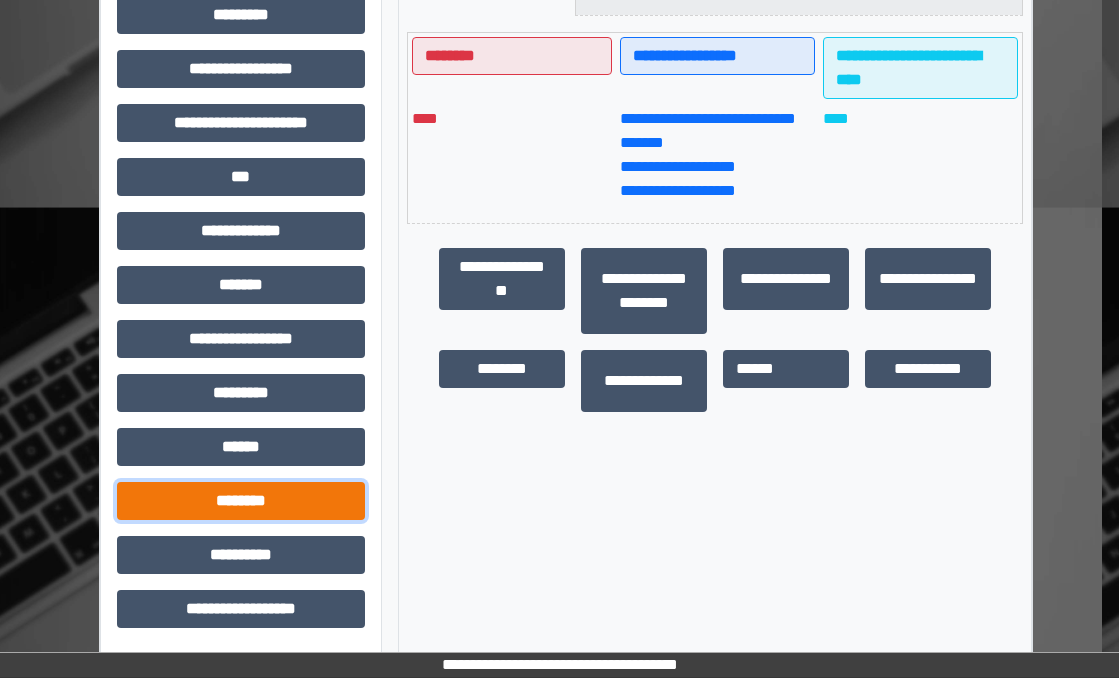 click on "********" at bounding box center [241, 501] 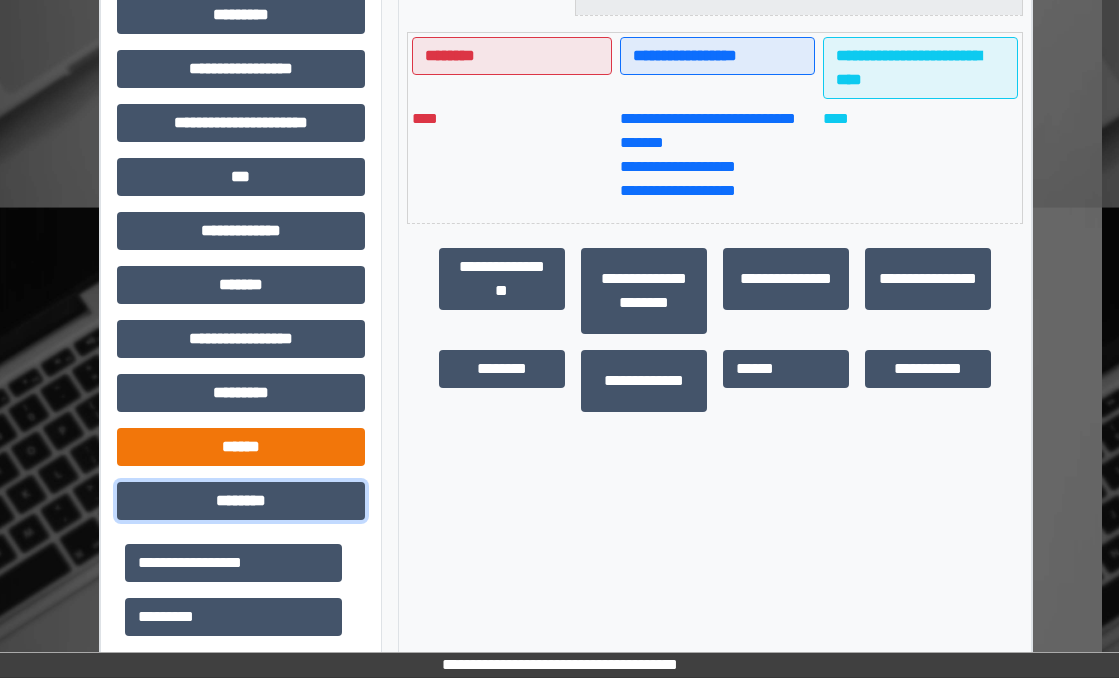 scroll, scrollTop: 896, scrollLeft: 17, axis: both 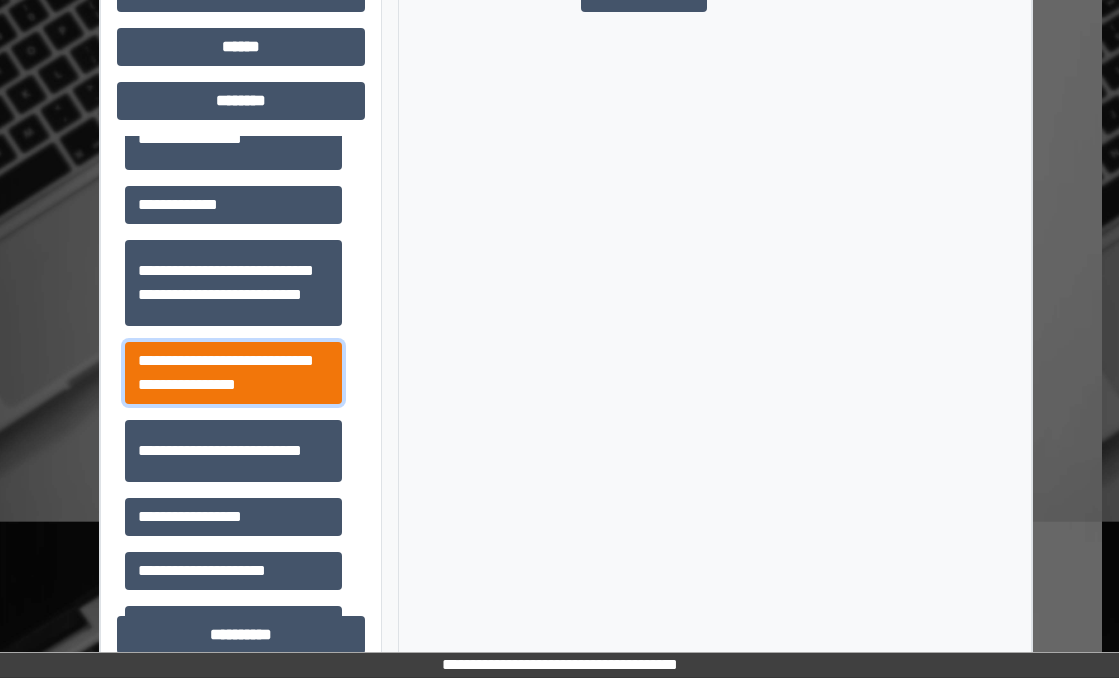 click on "**********" at bounding box center [233, 373] 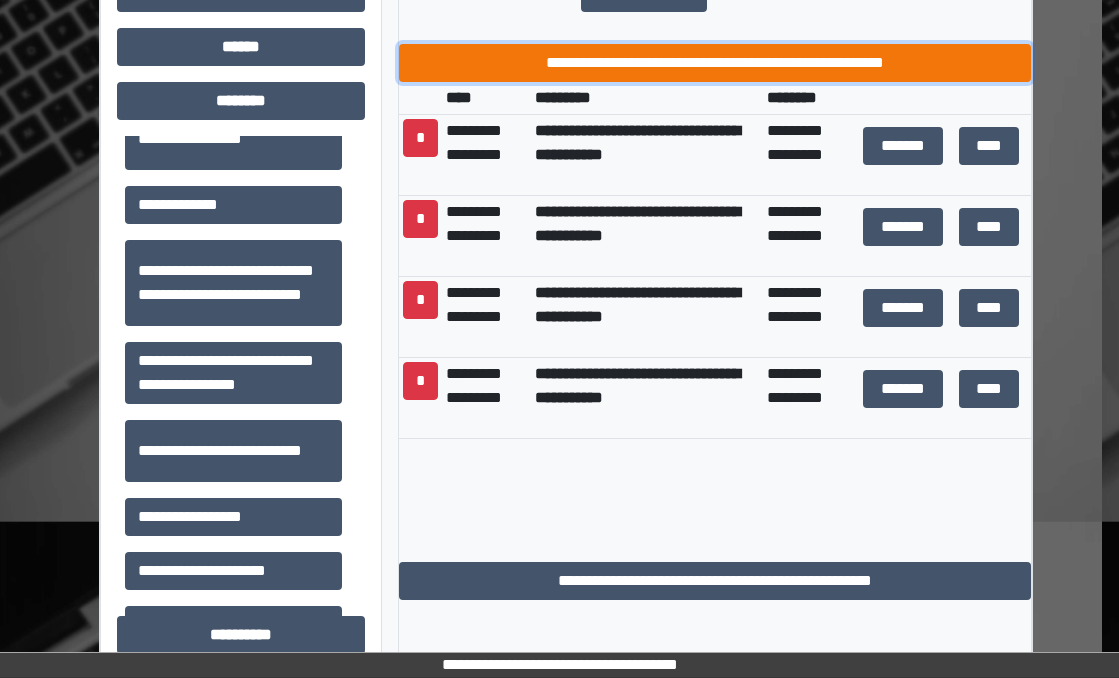 click on "**********" at bounding box center (715, 63) 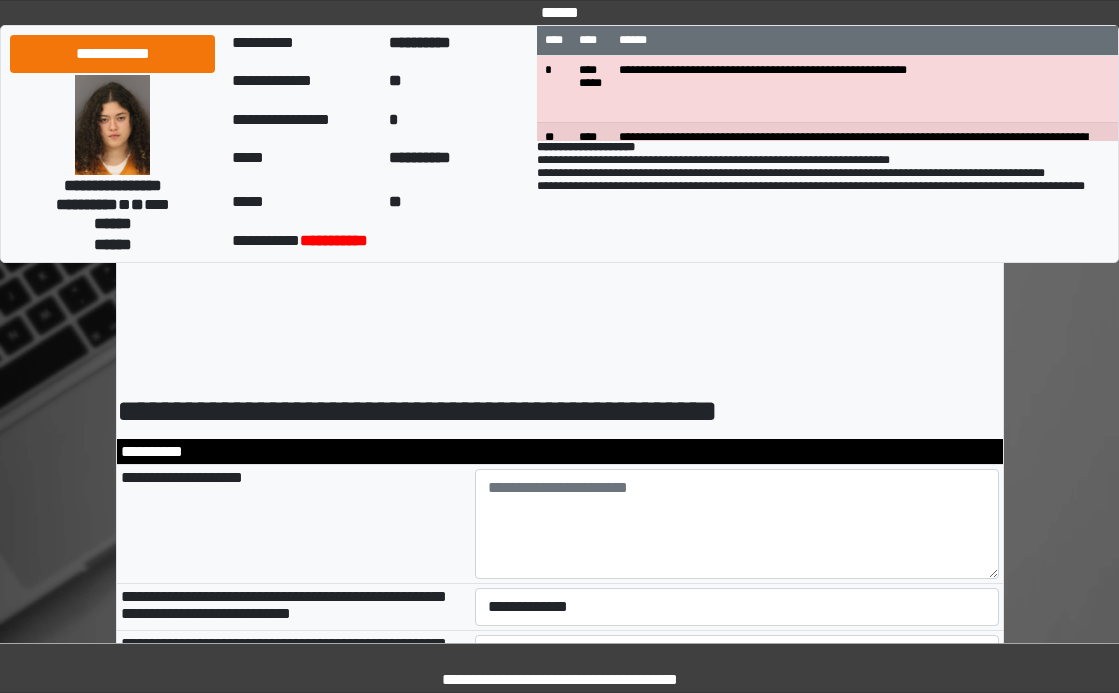 scroll, scrollTop: 0, scrollLeft: 0, axis: both 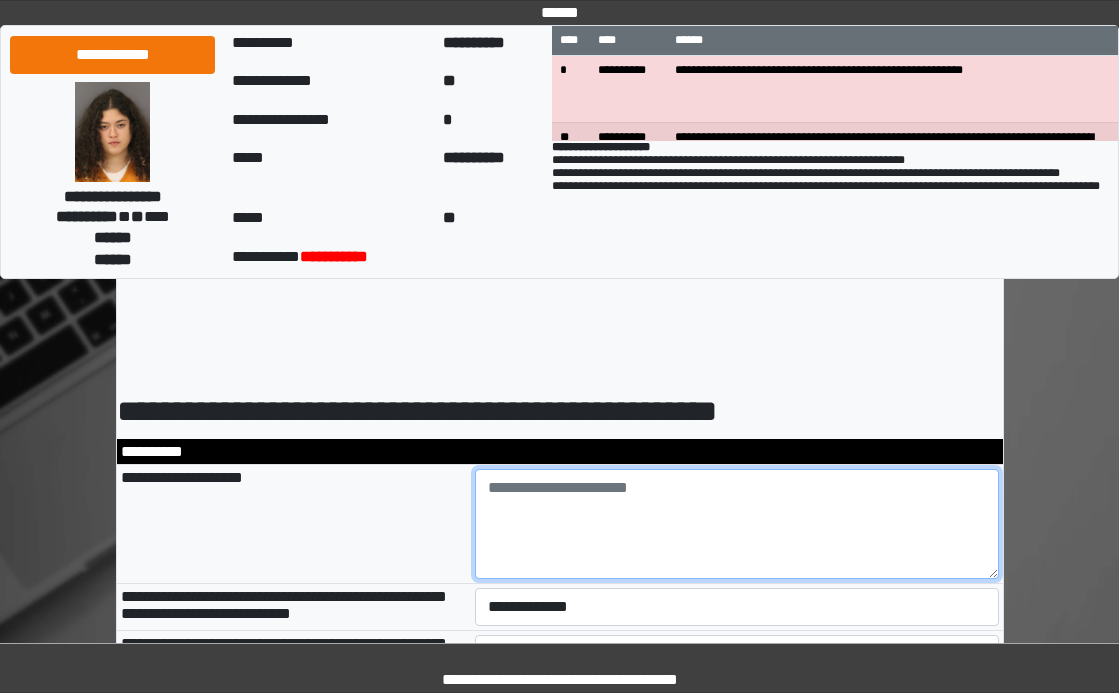 click at bounding box center (737, 524) 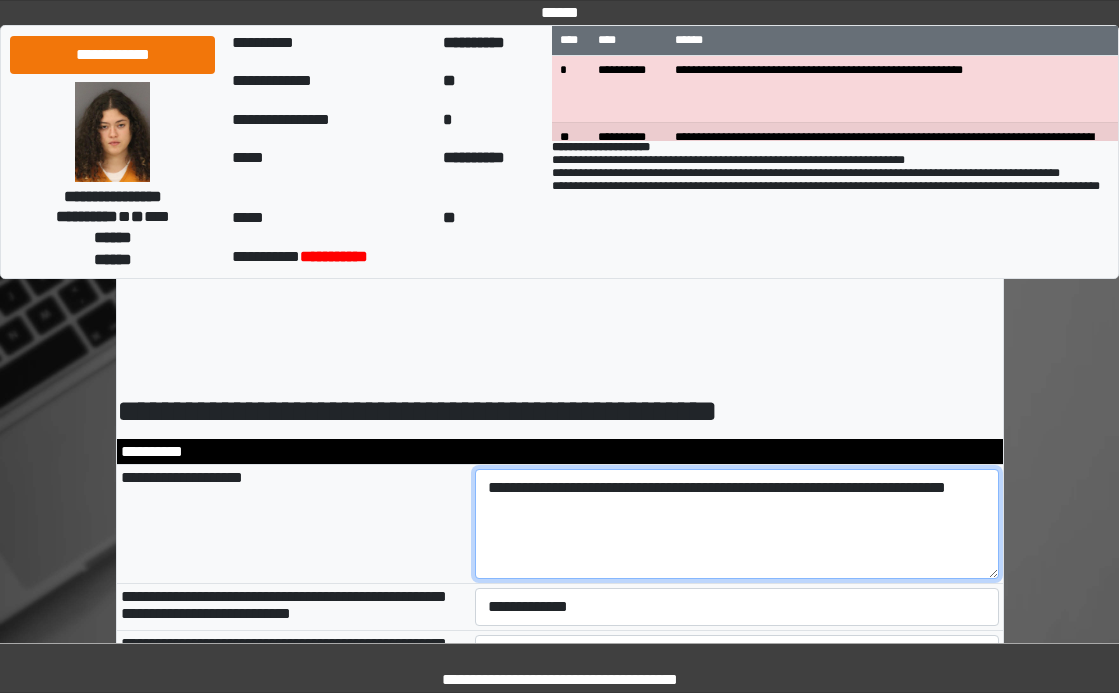 type on "**********" 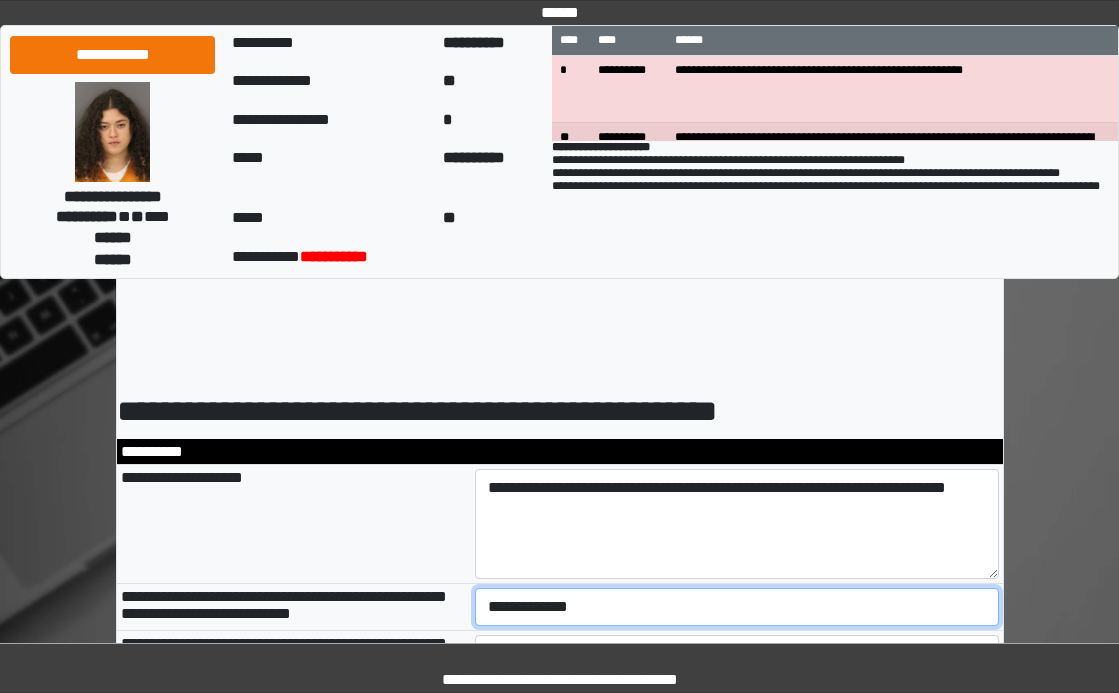 click on "**********" at bounding box center (737, 607) 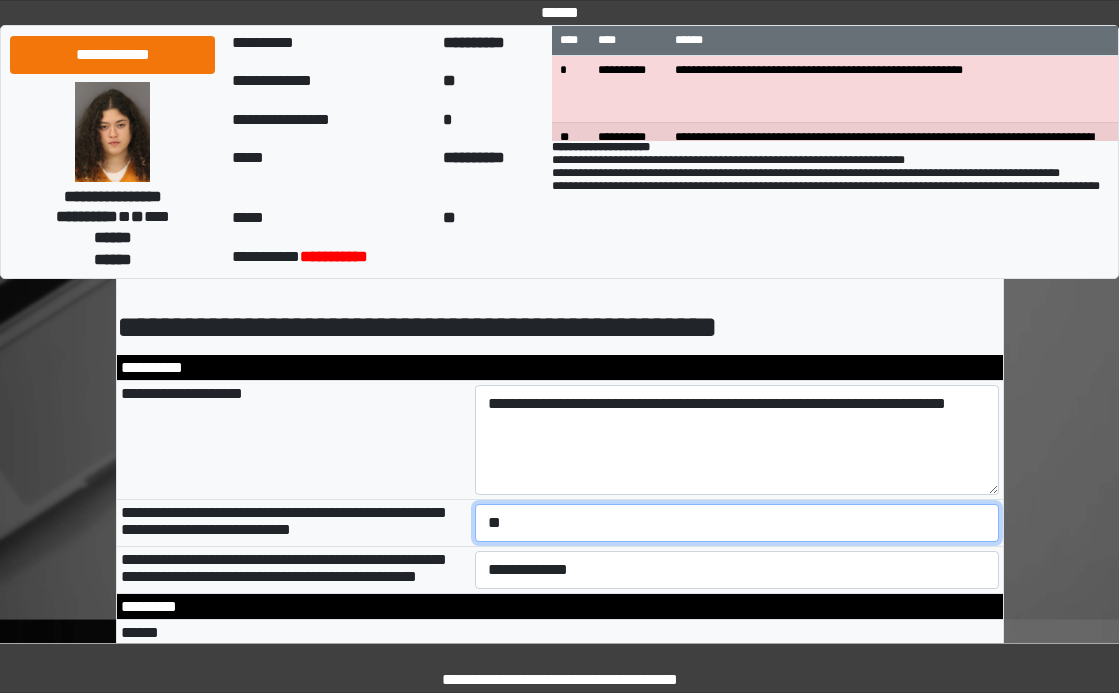 scroll, scrollTop: 200, scrollLeft: 0, axis: vertical 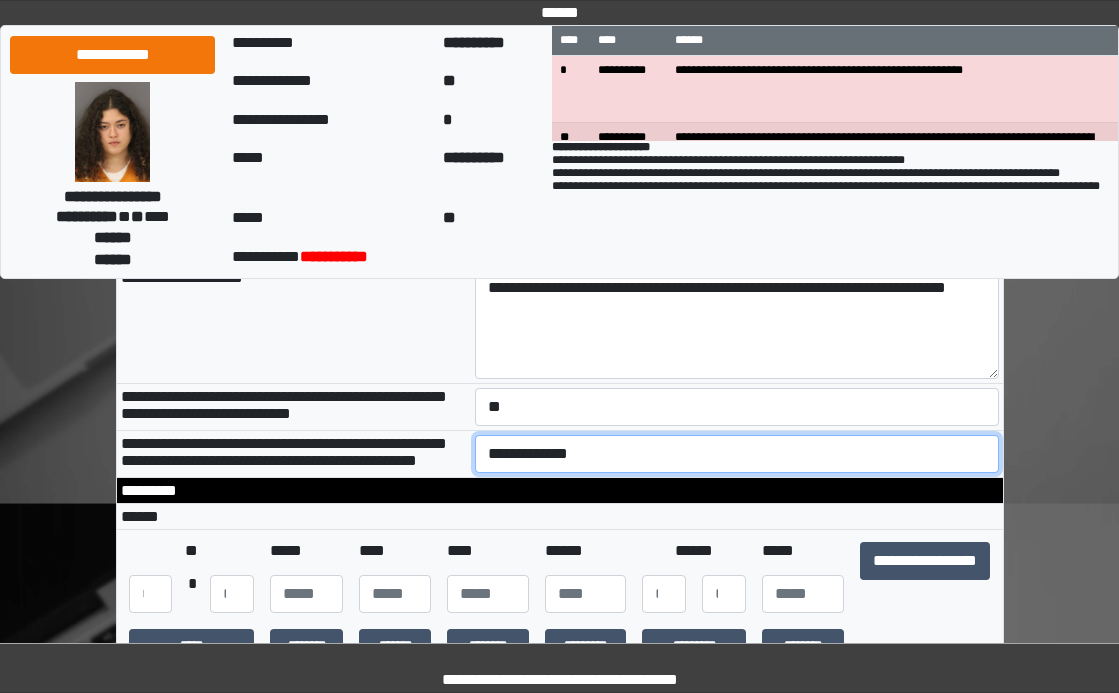 click on "**********" at bounding box center [737, 454] 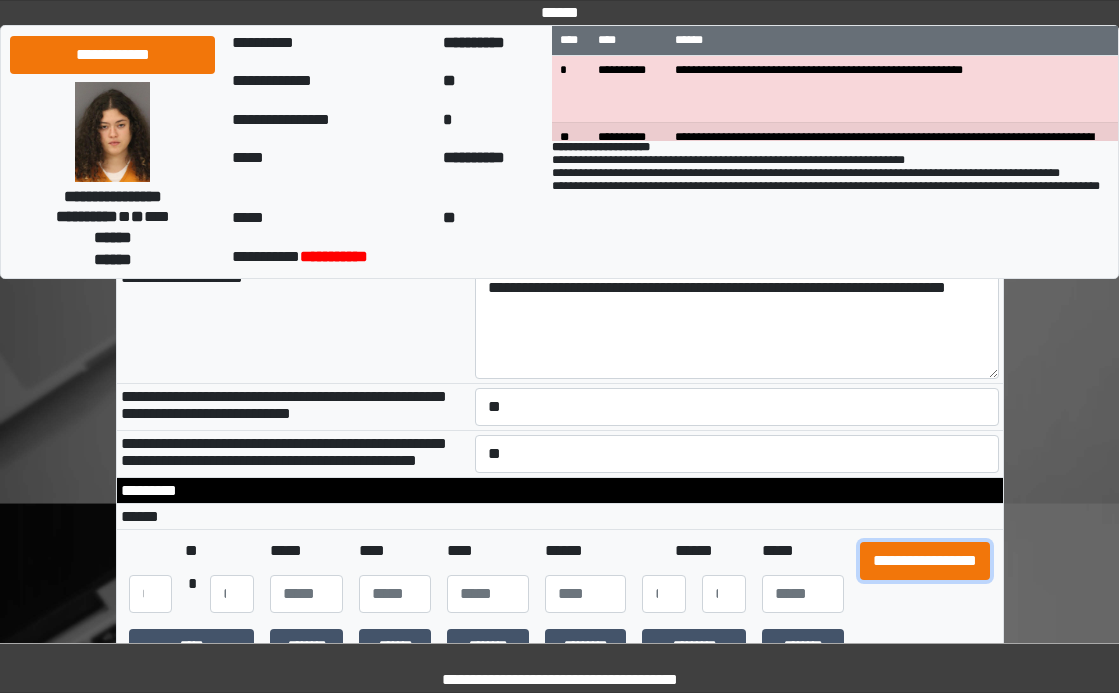 click on "**********" at bounding box center [925, 561] 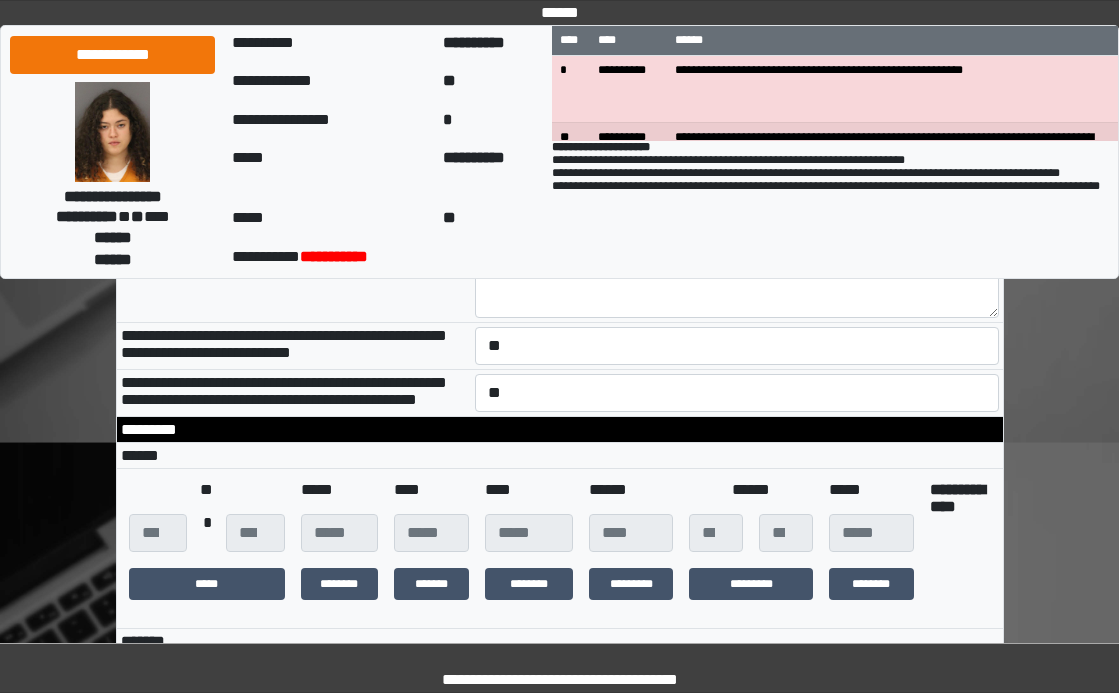 scroll, scrollTop: 600, scrollLeft: 0, axis: vertical 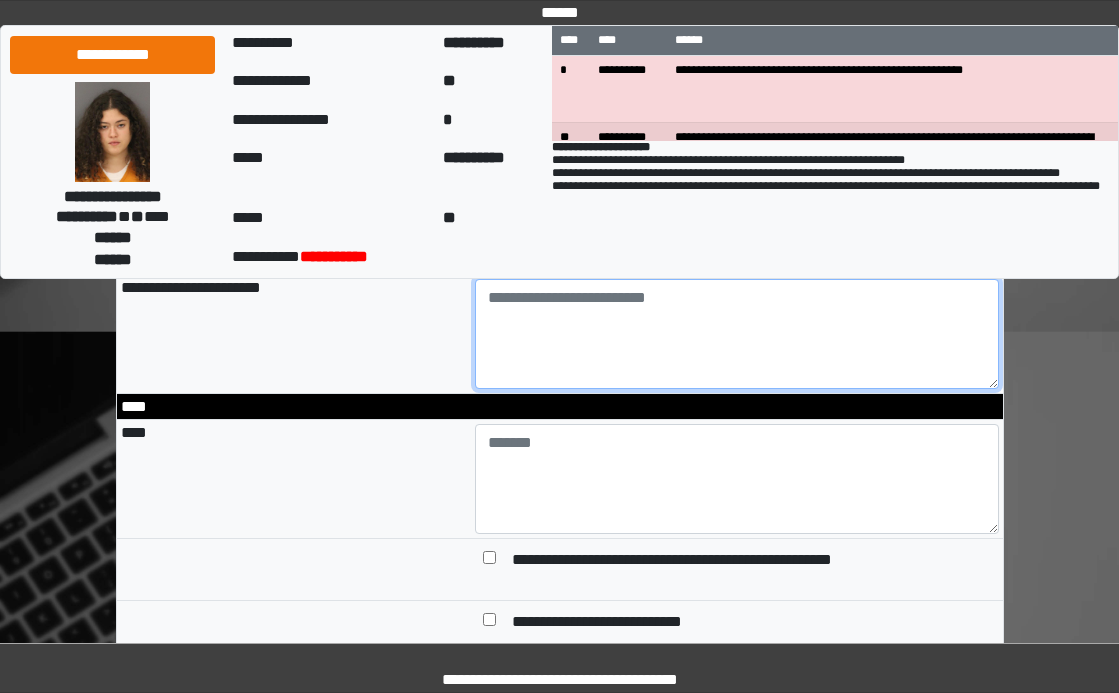 click at bounding box center (737, 334) 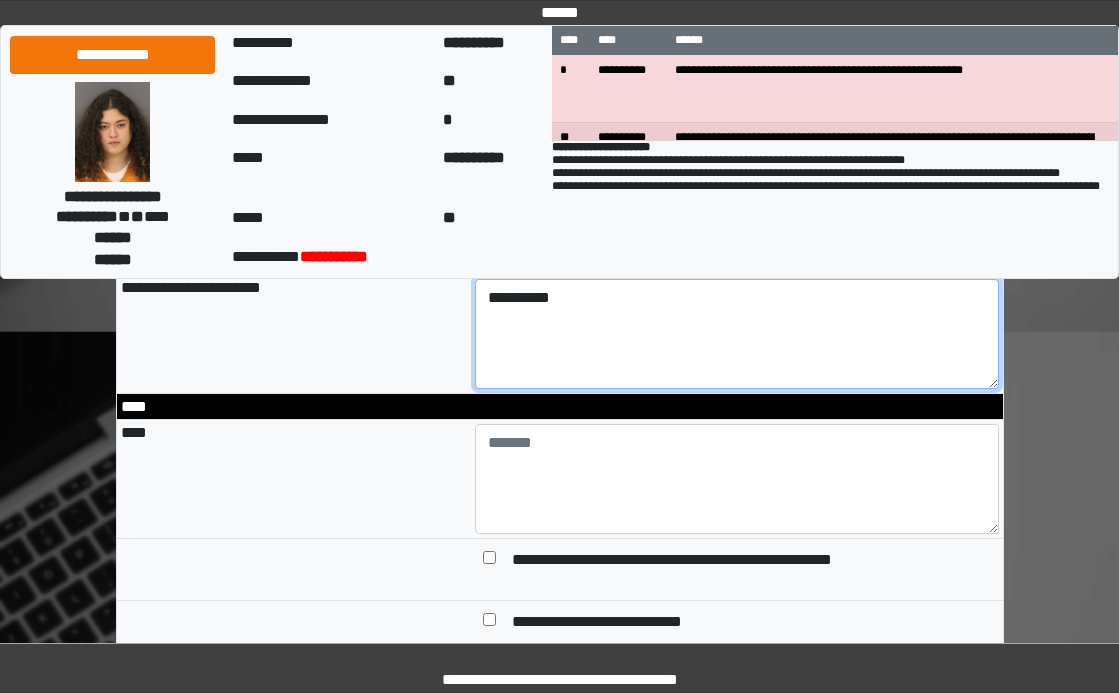 type on "**********" 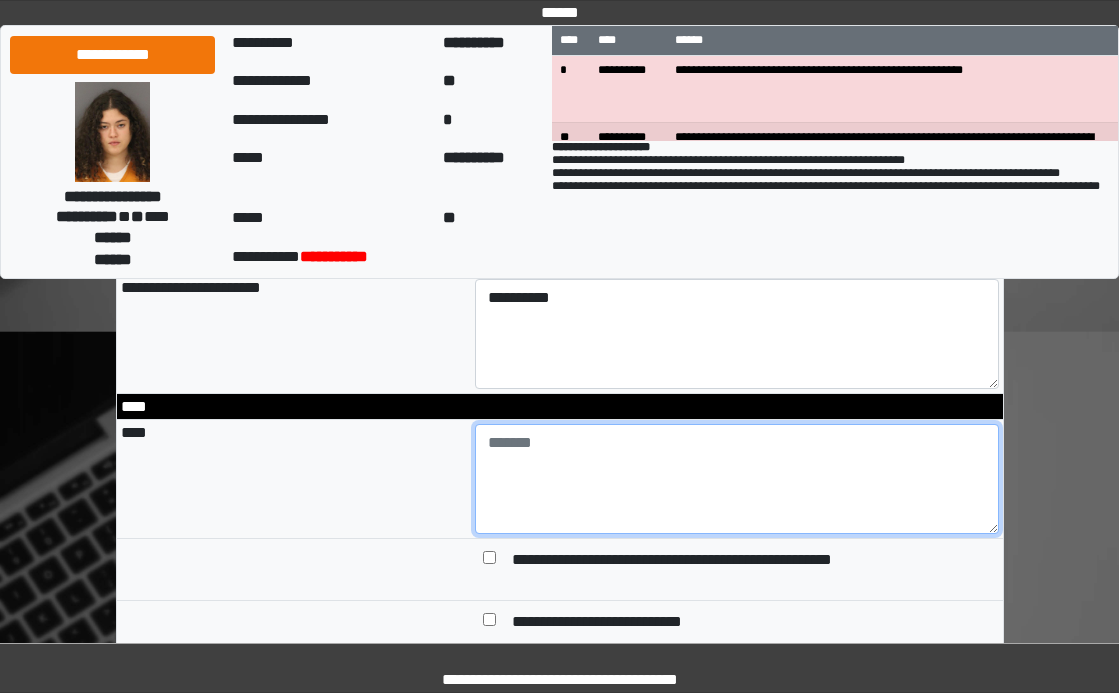 click at bounding box center [737, 479] 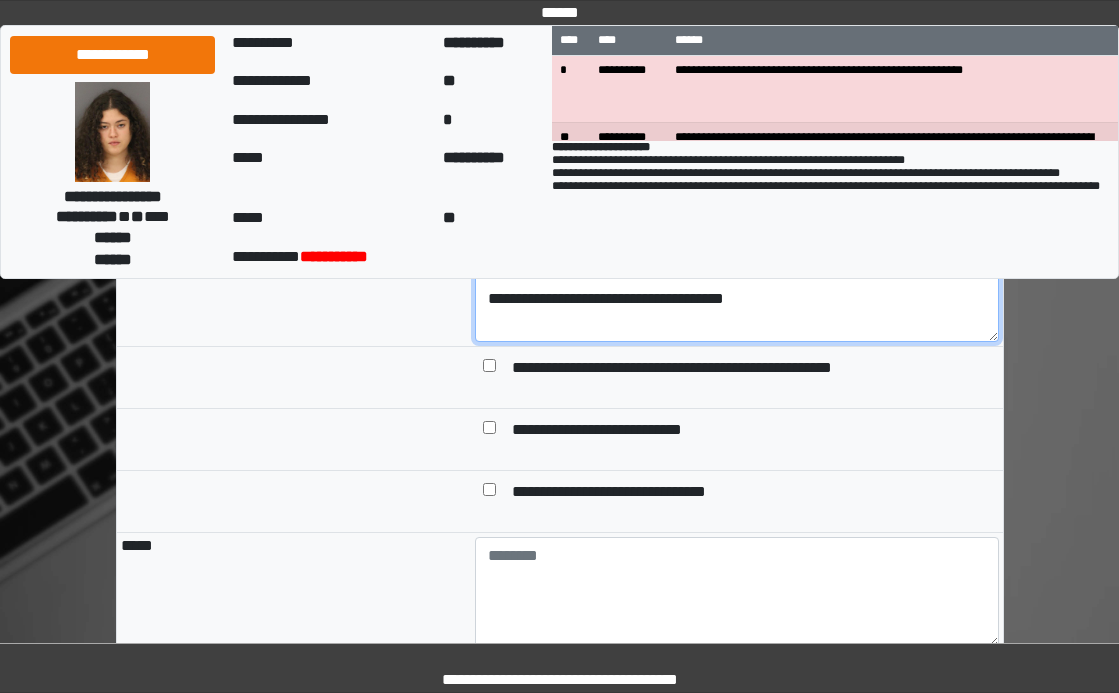 scroll, scrollTop: 2000, scrollLeft: 0, axis: vertical 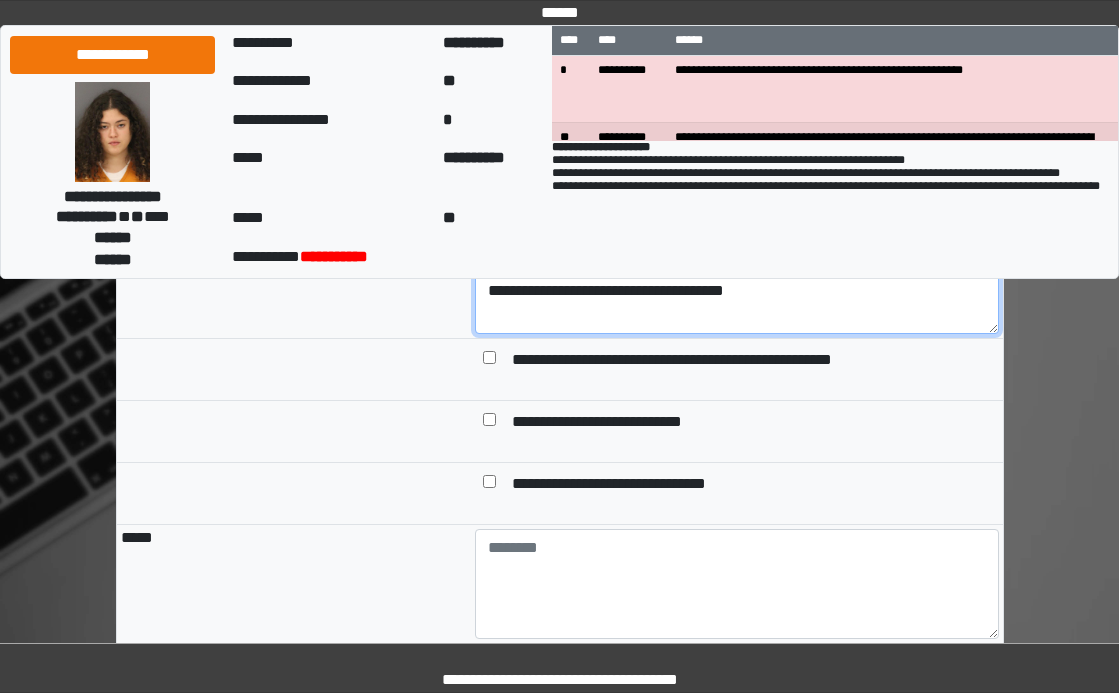 type on "**********" 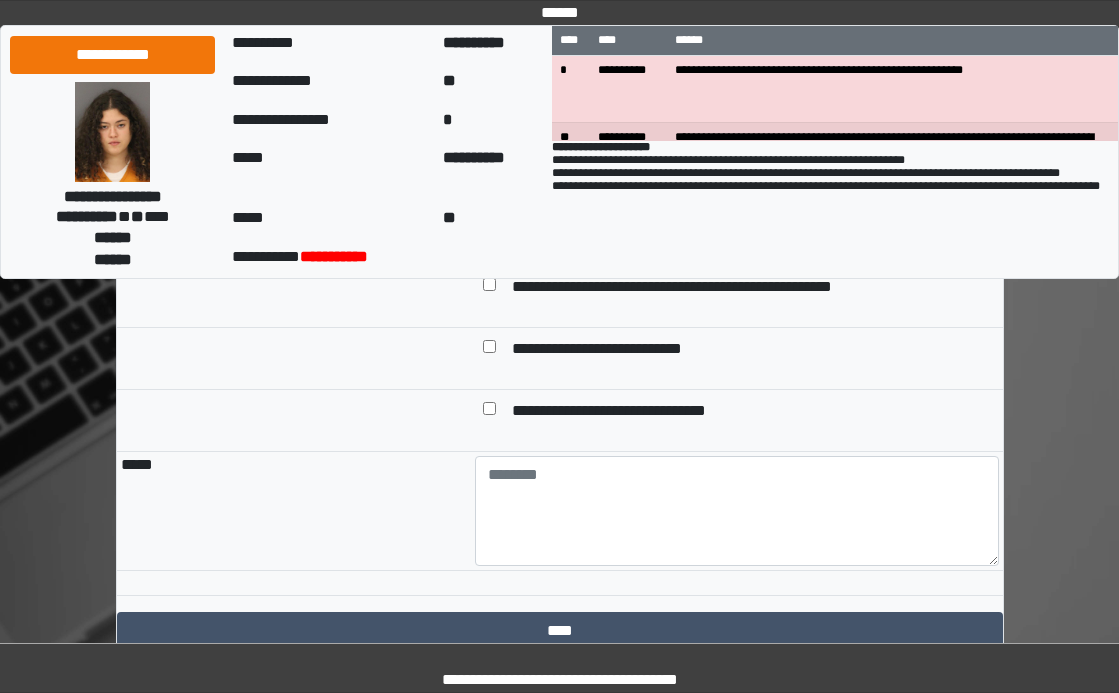 scroll, scrollTop: 2228, scrollLeft: 0, axis: vertical 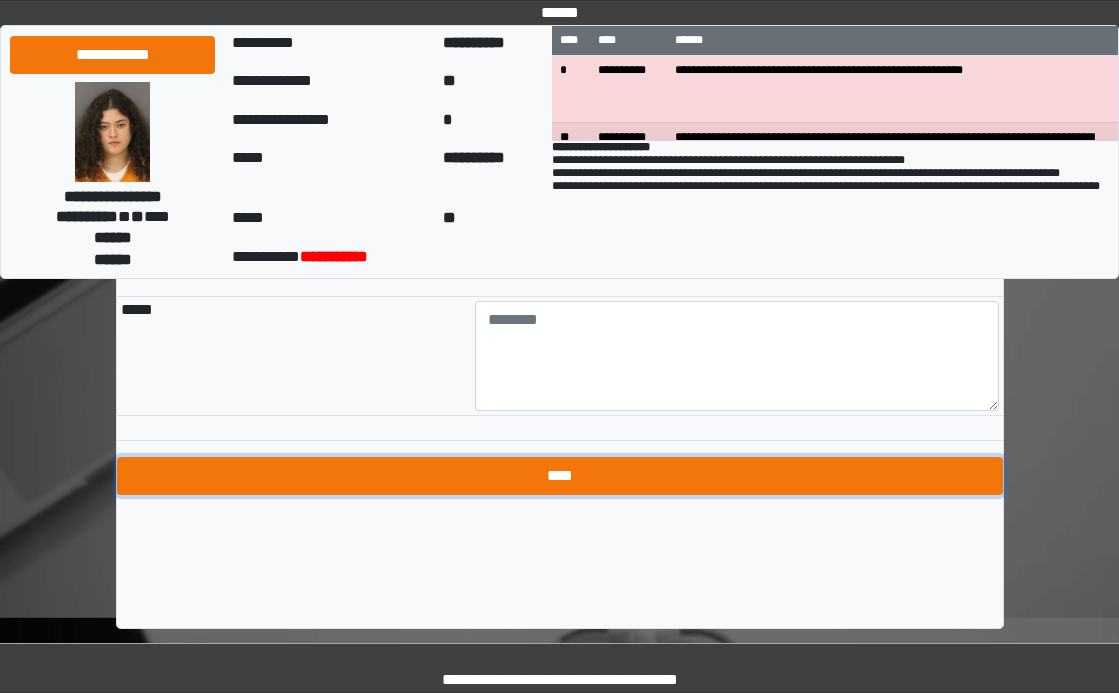 click on "****" at bounding box center (560, 476) 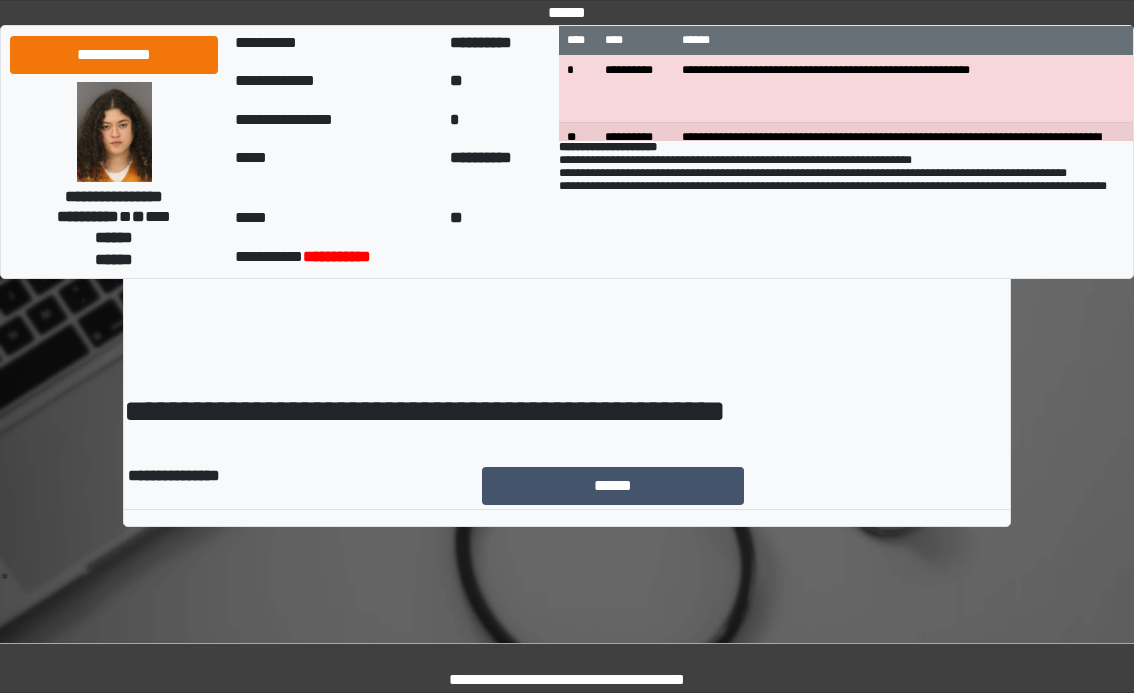 scroll, scrollTop: 0, scrollLeft: 0, axis: both 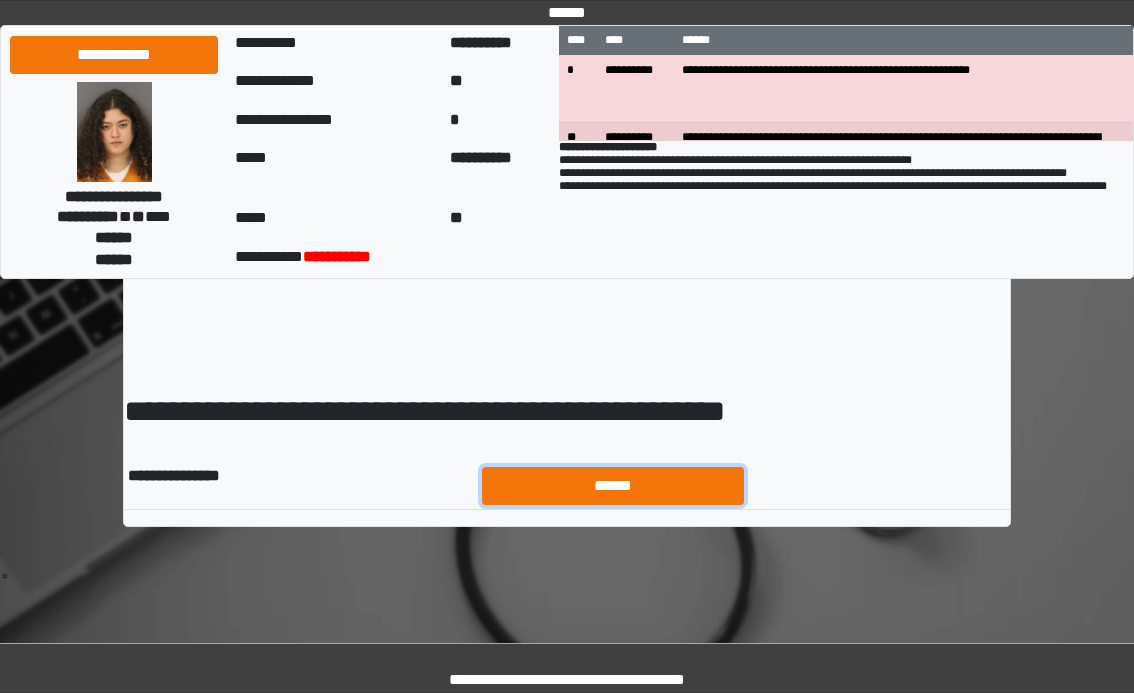 click on "******" at bounding box center (613, 486) 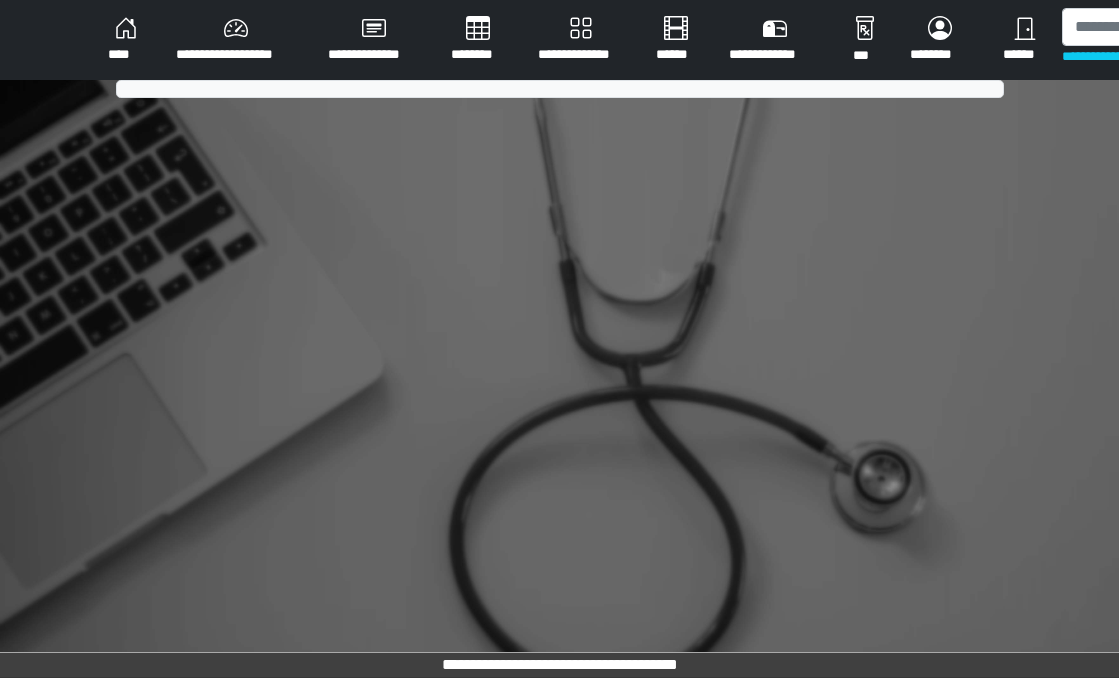 scroll, scrollTop: 0, scrollLeft: 0, axis: both 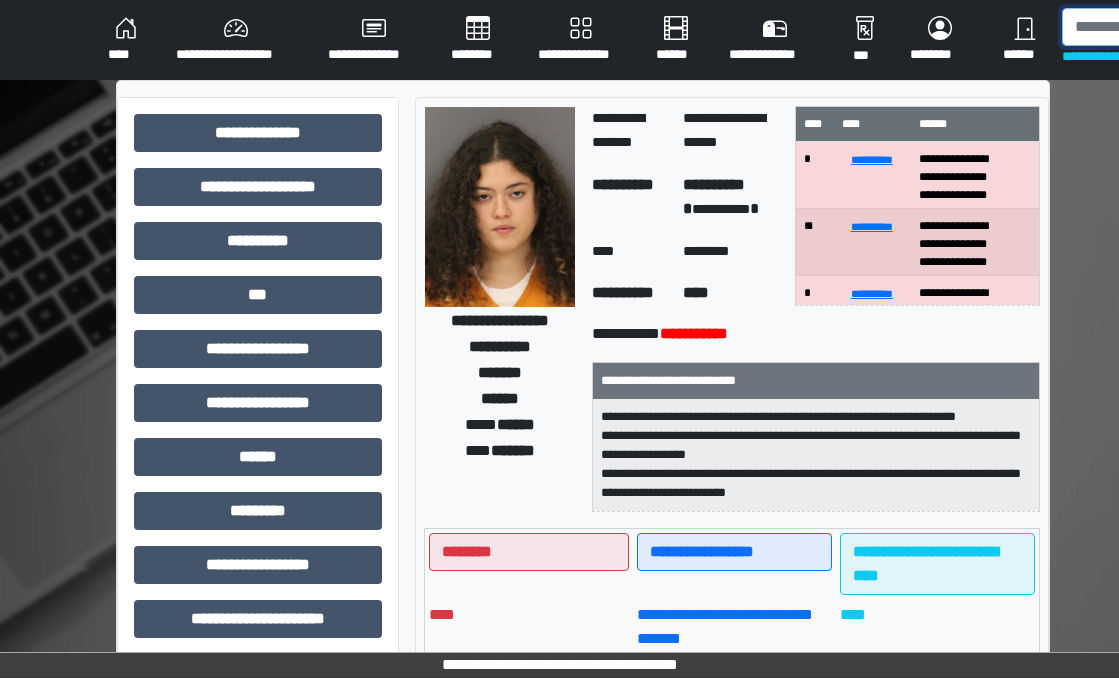 click at bounding box center (1165, 27) 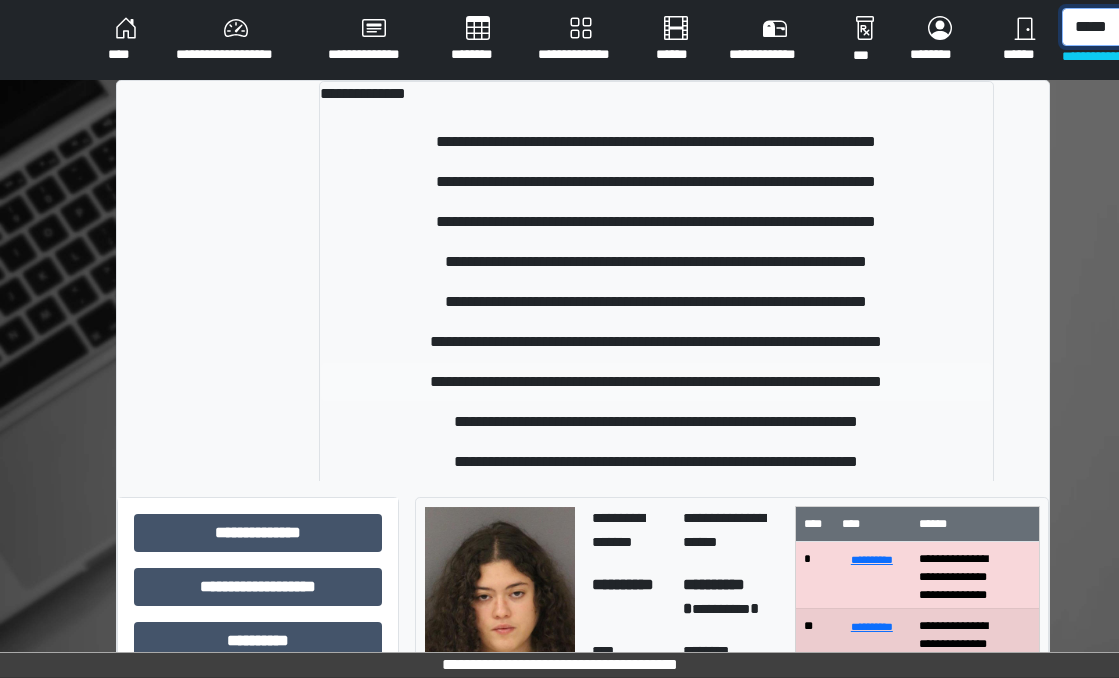 type on "*****" 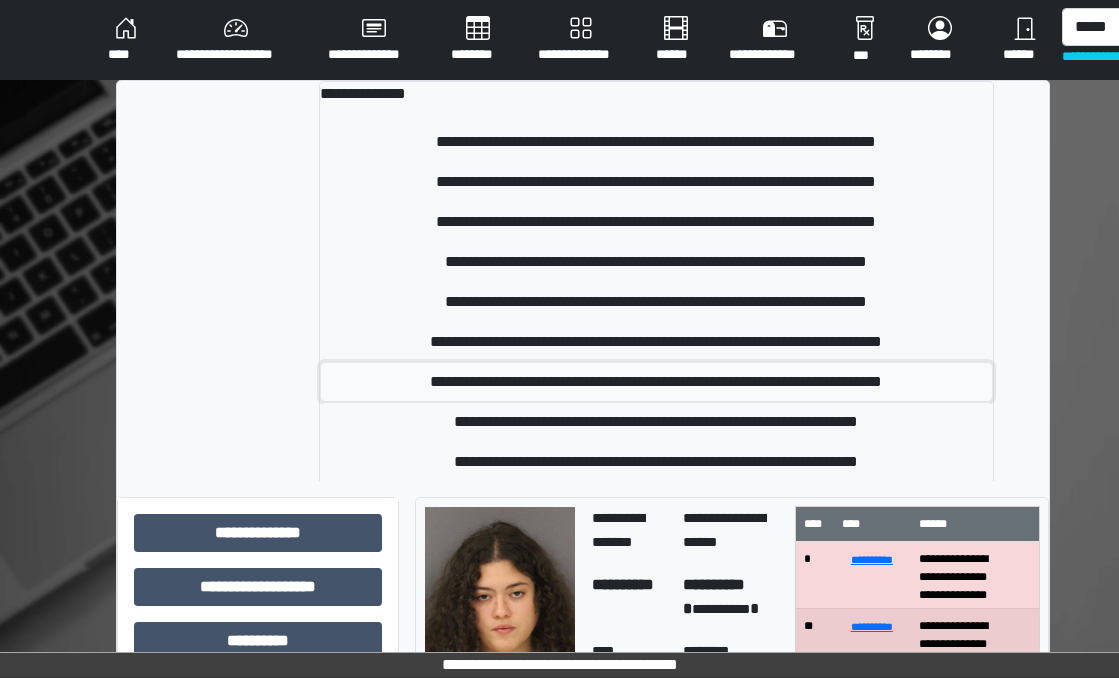 click on "**********" at bounding box center [656, 382] 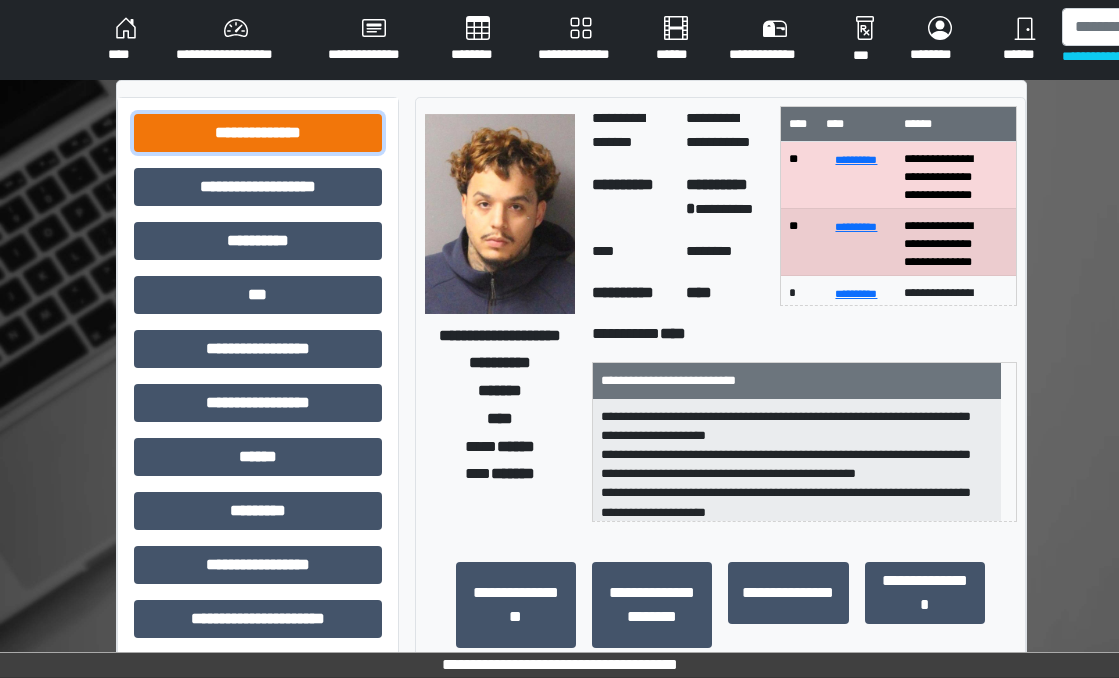 click on "**********" at bounding box center (258, 133) 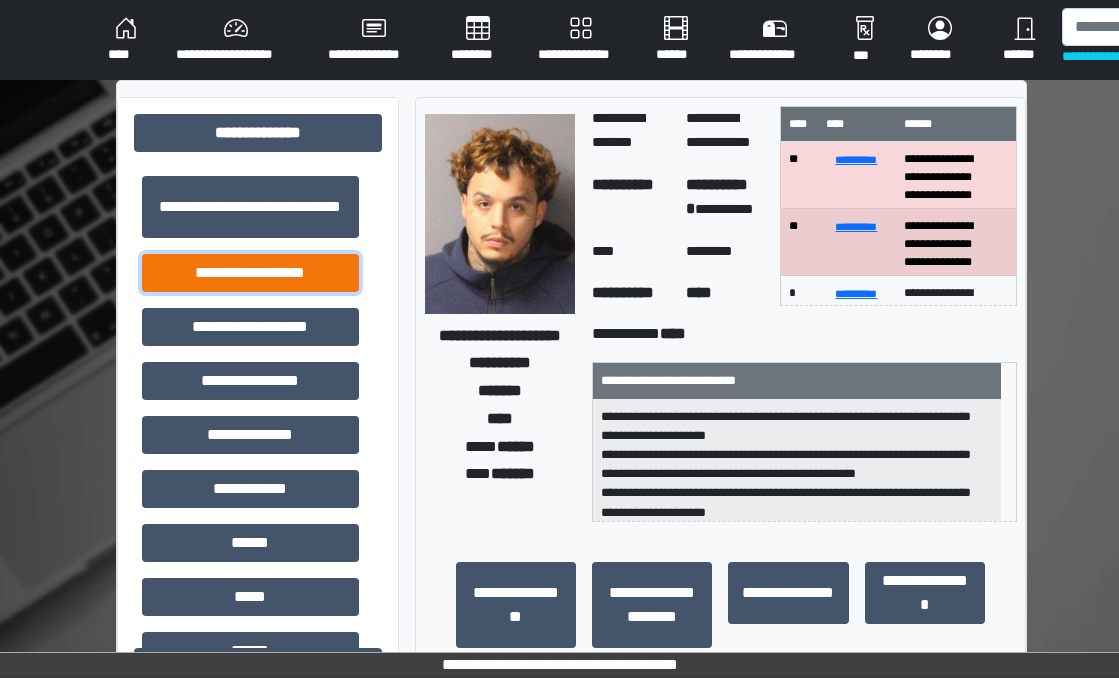 click on "**********" at bounding box center (250, 273) 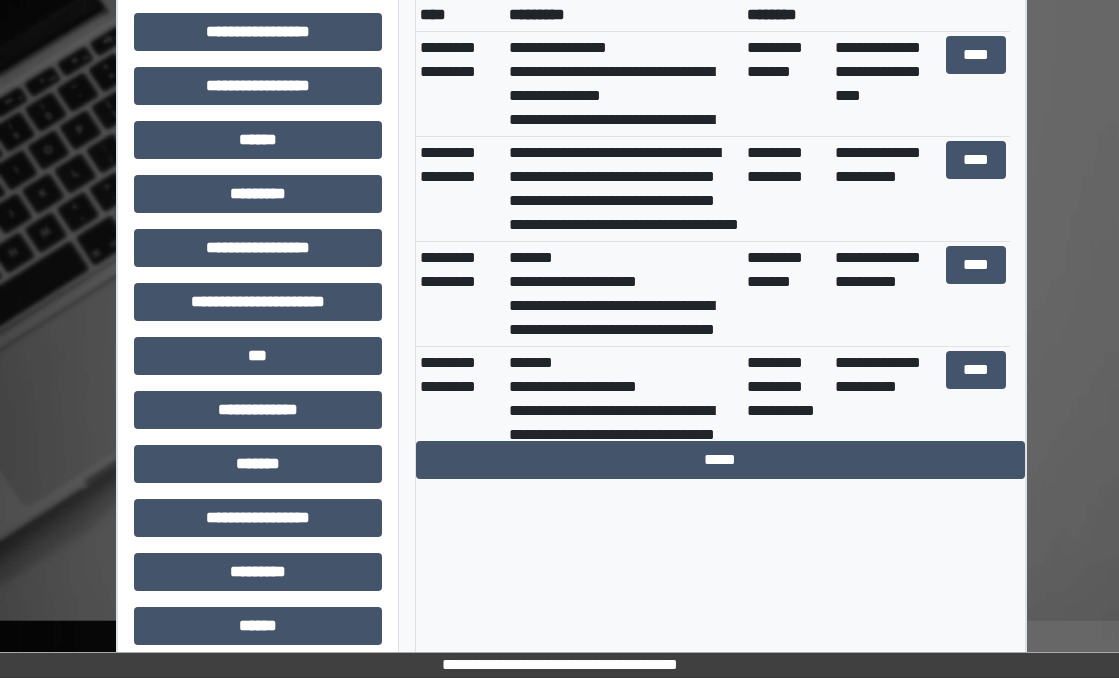 scroll, scrollTop: 800, scrollLeft: 0, axis: vertical 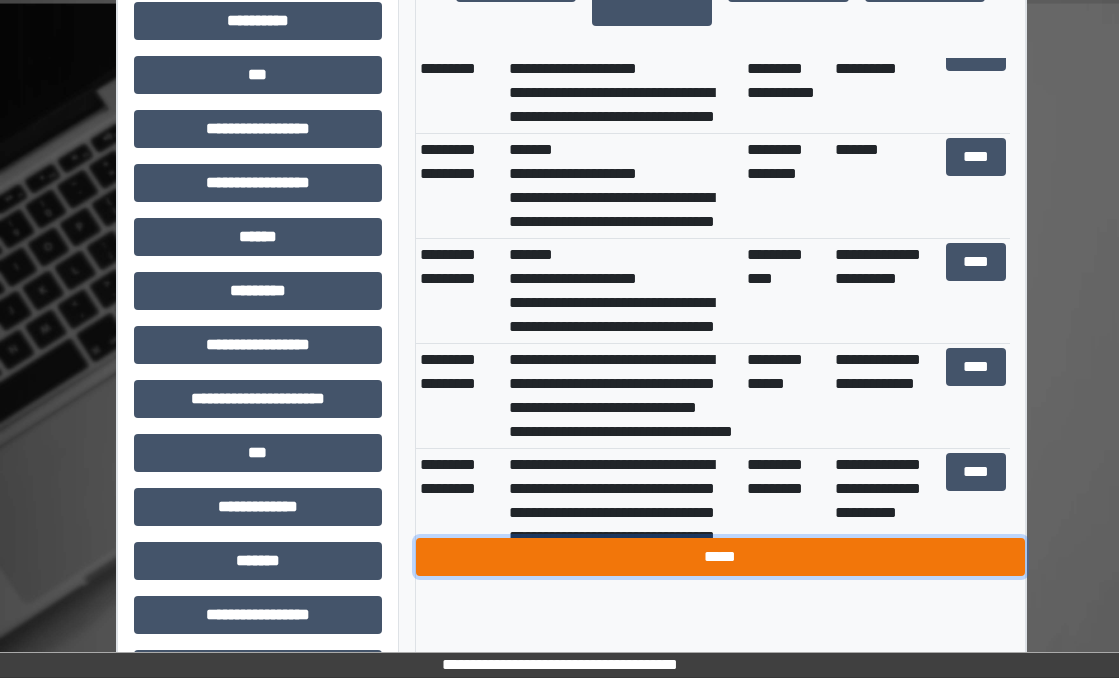 click on "*****" at bounding box center (720, 557) 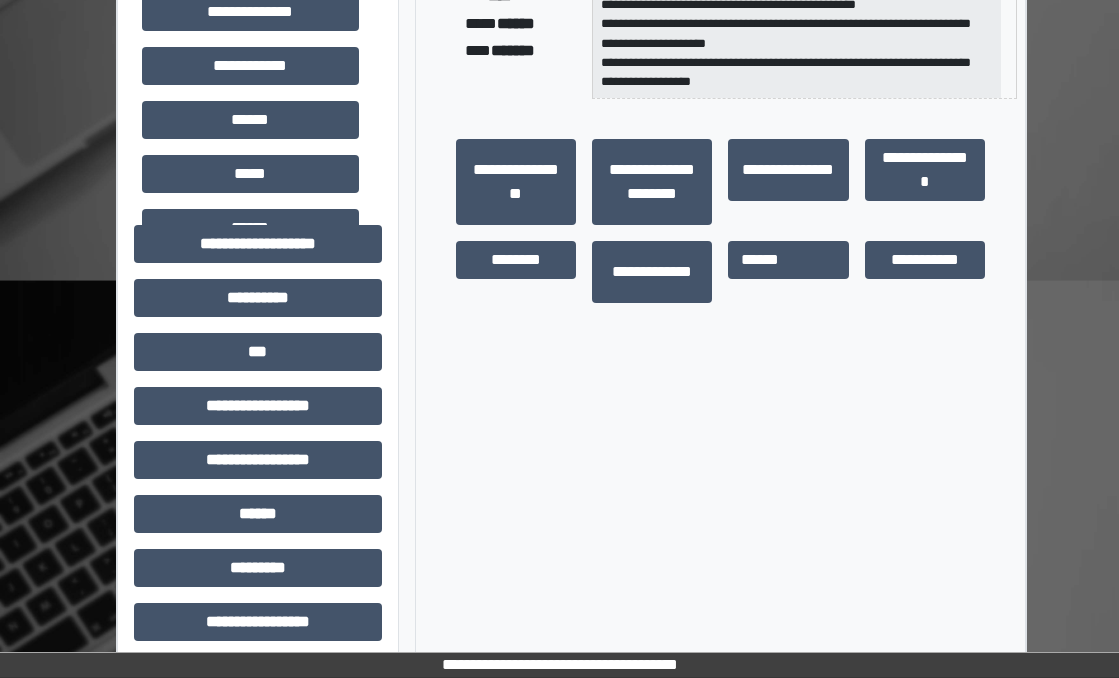 scroll, scrollTop: 400, scrollLeft: 0, axis: vertical 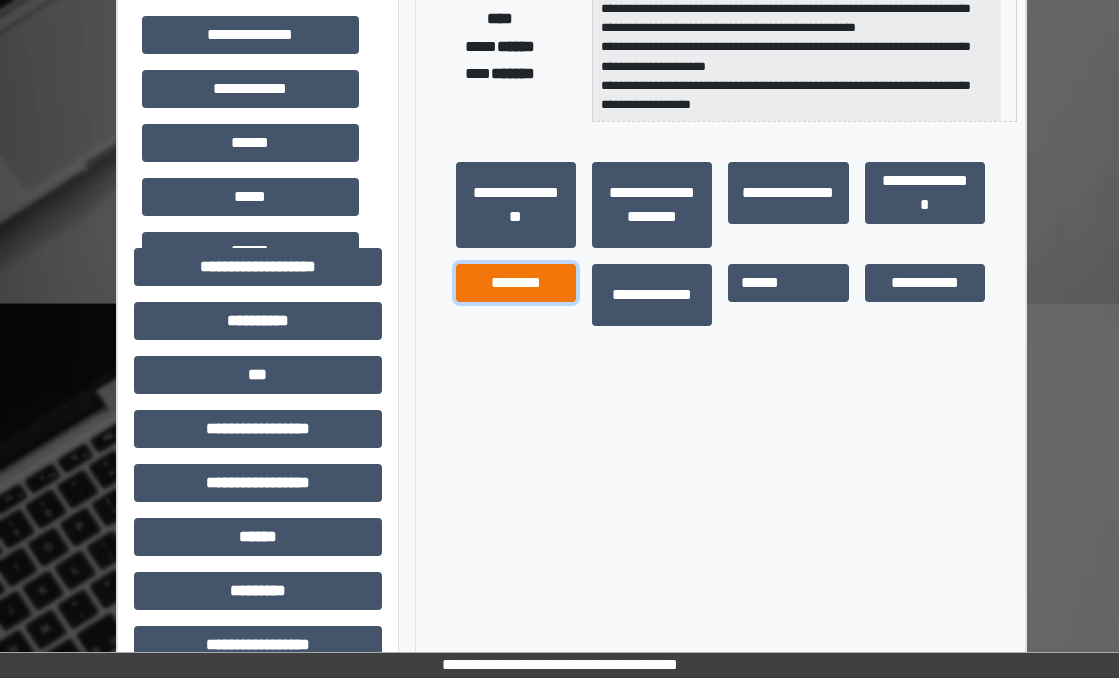 click on "********" at bounding box center [516, 283] 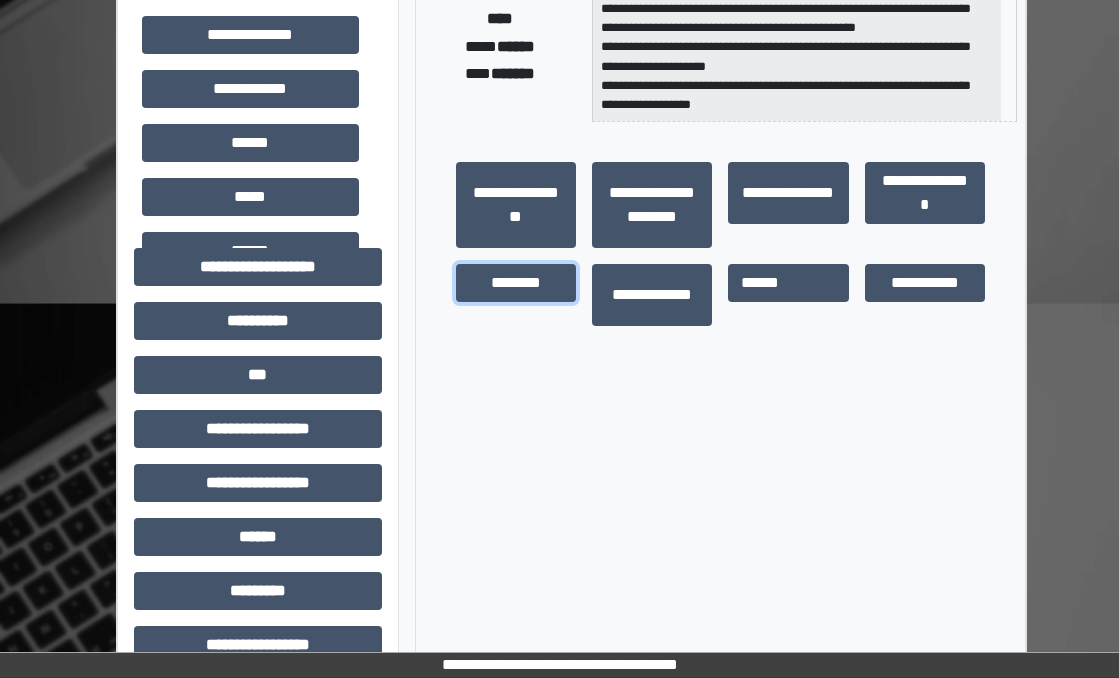 scroll, scrollTop: 25, scrollLeft: 0, axis: vertical 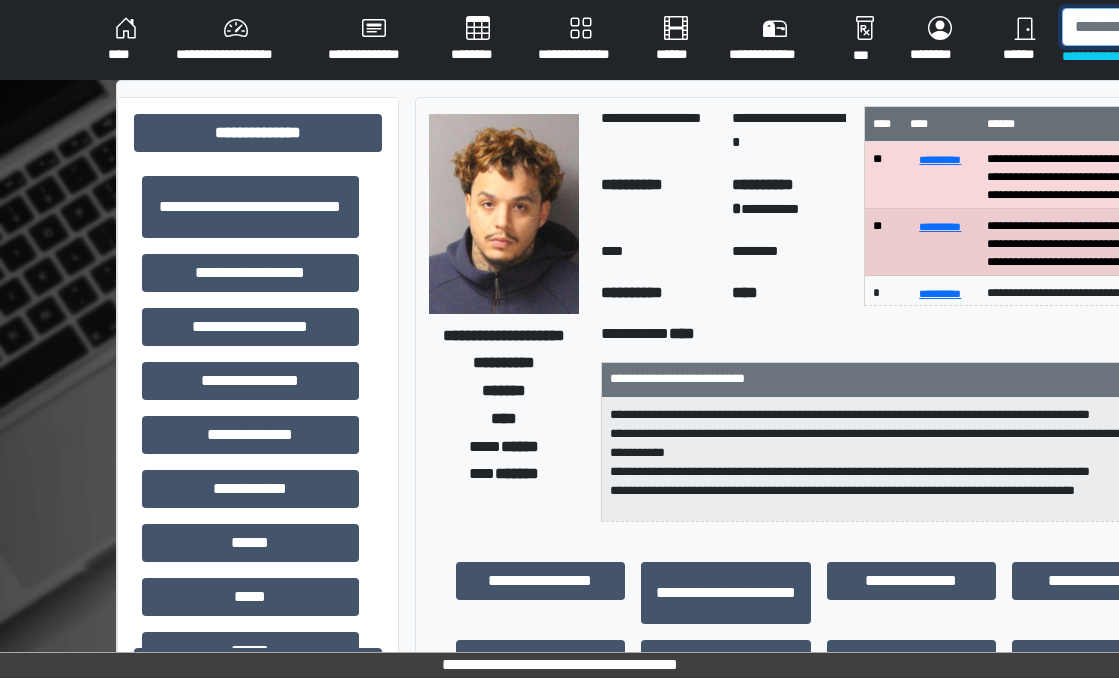 click at bounding box center (1165, 27) 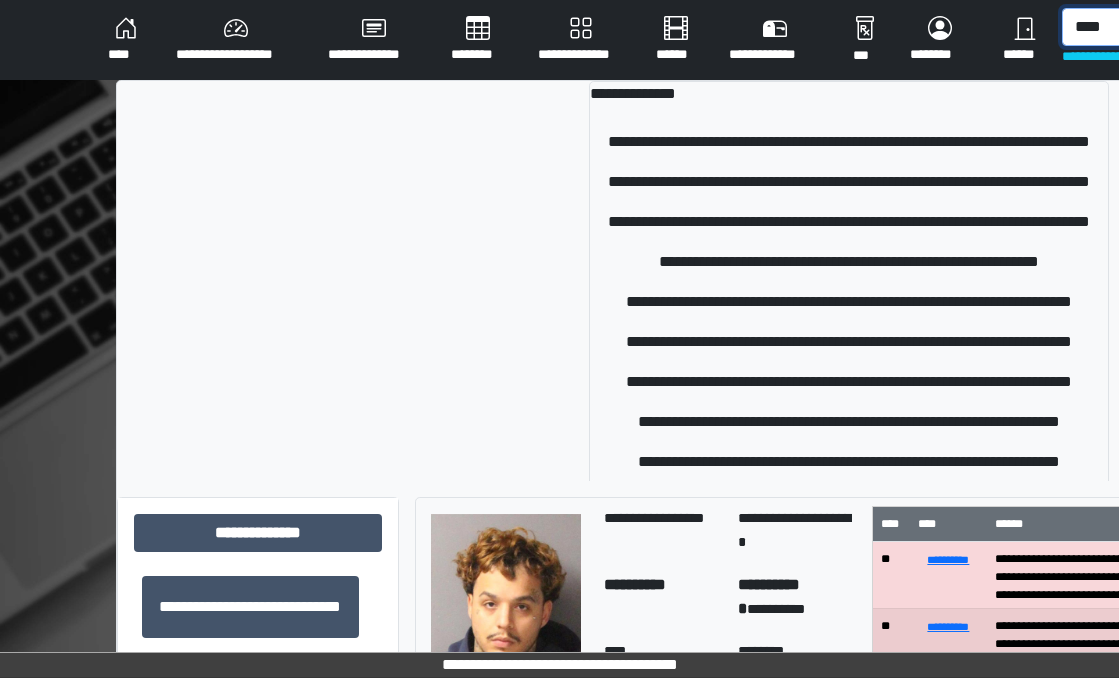 scroll, scrollTop: 6, scrollLeft: 0, axis: vertical 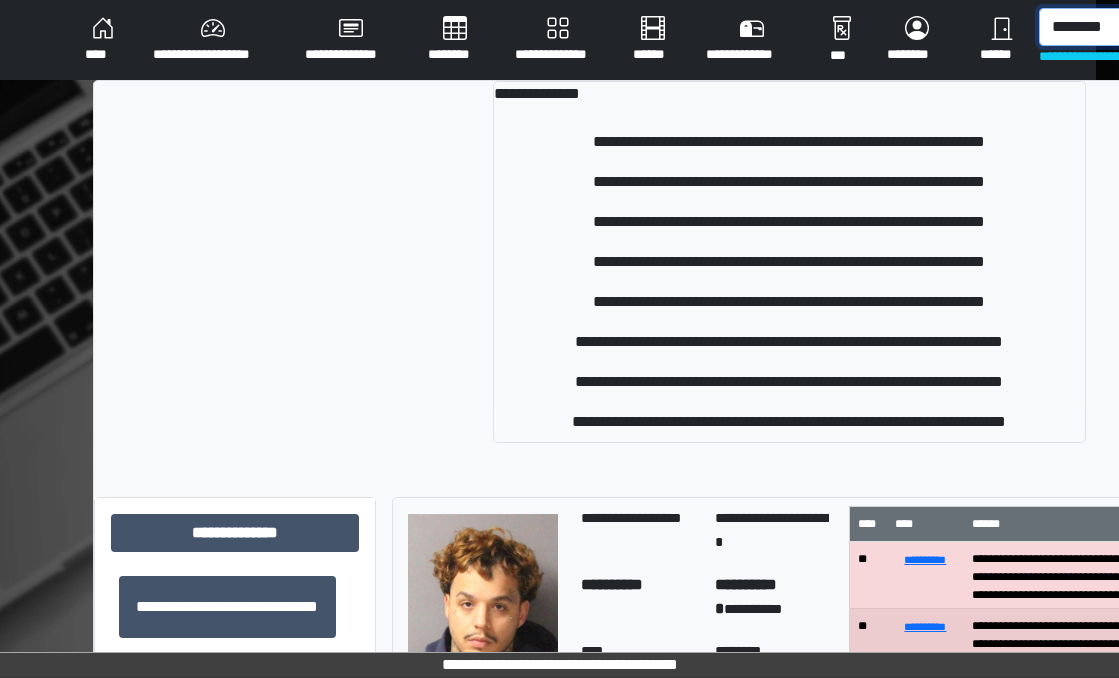 type on "********" 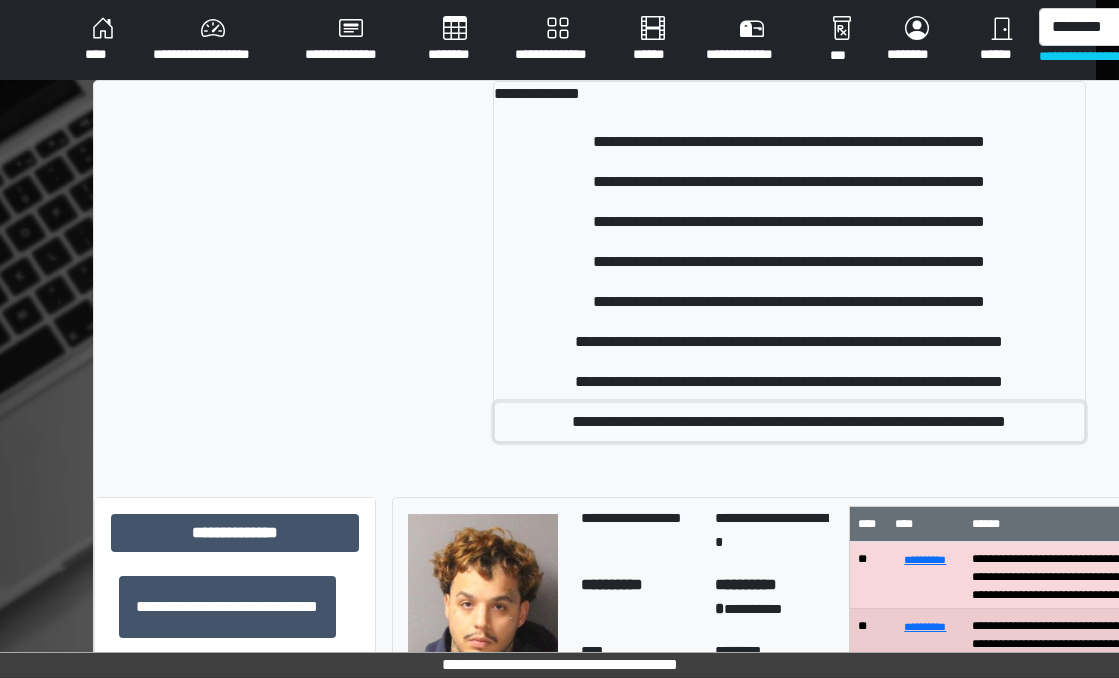 click on "**********" at bounding box center [789, 422] 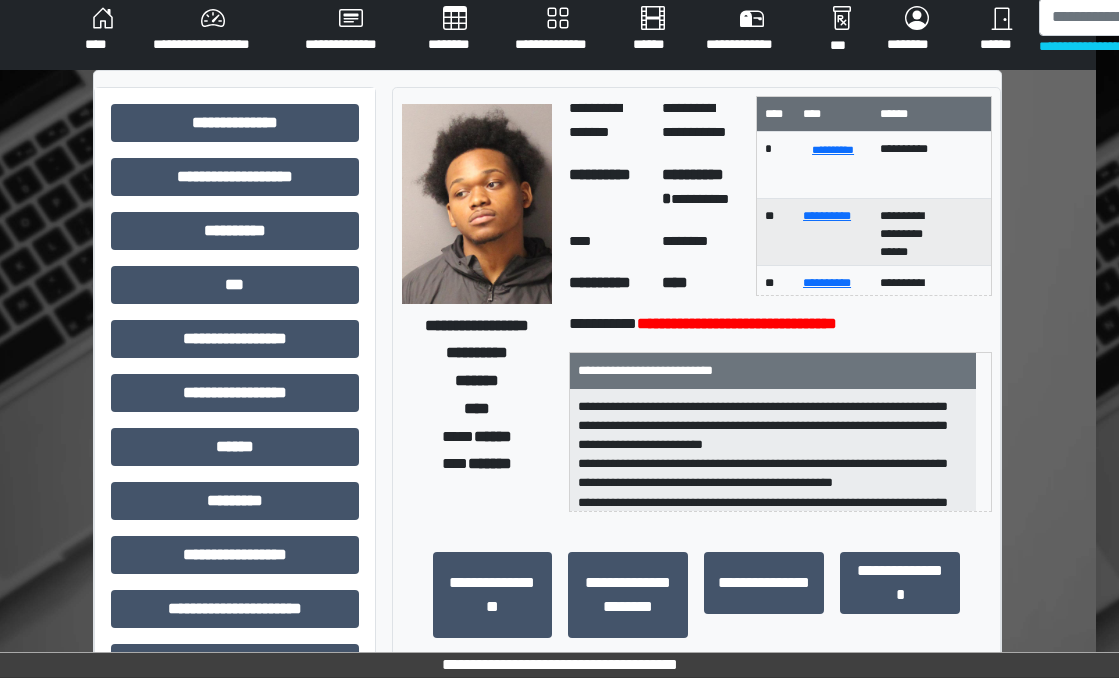 scroll, scrollTop: 0, scrollLeft: 23, axis: horizontal 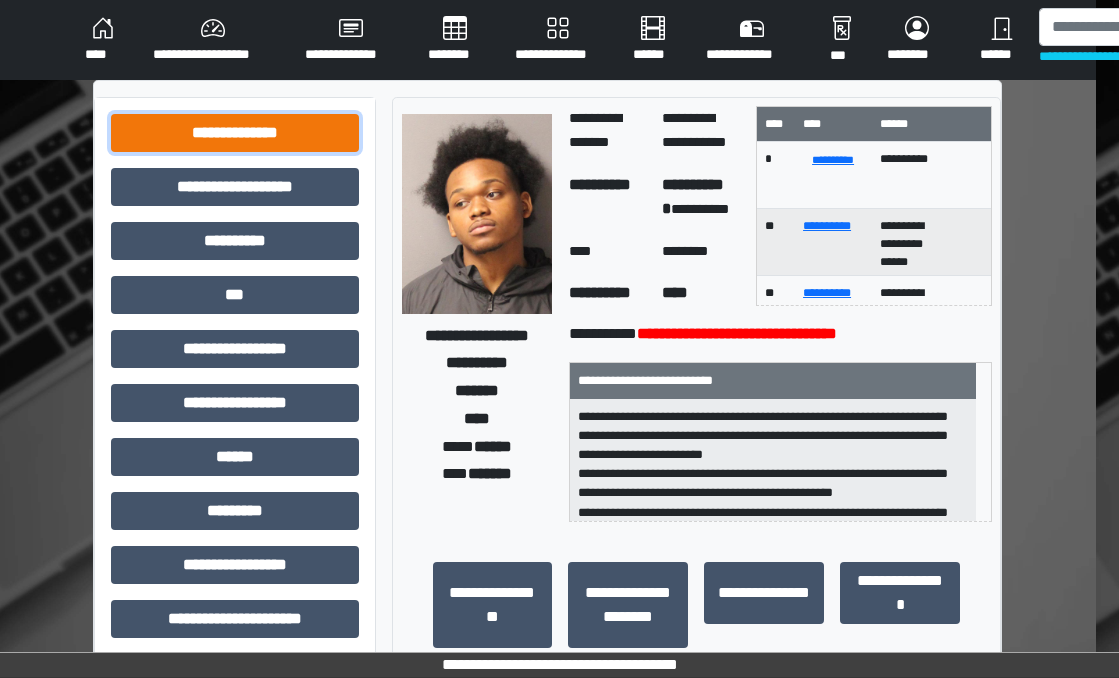 click on "**********" at bounding box center [235, 133] 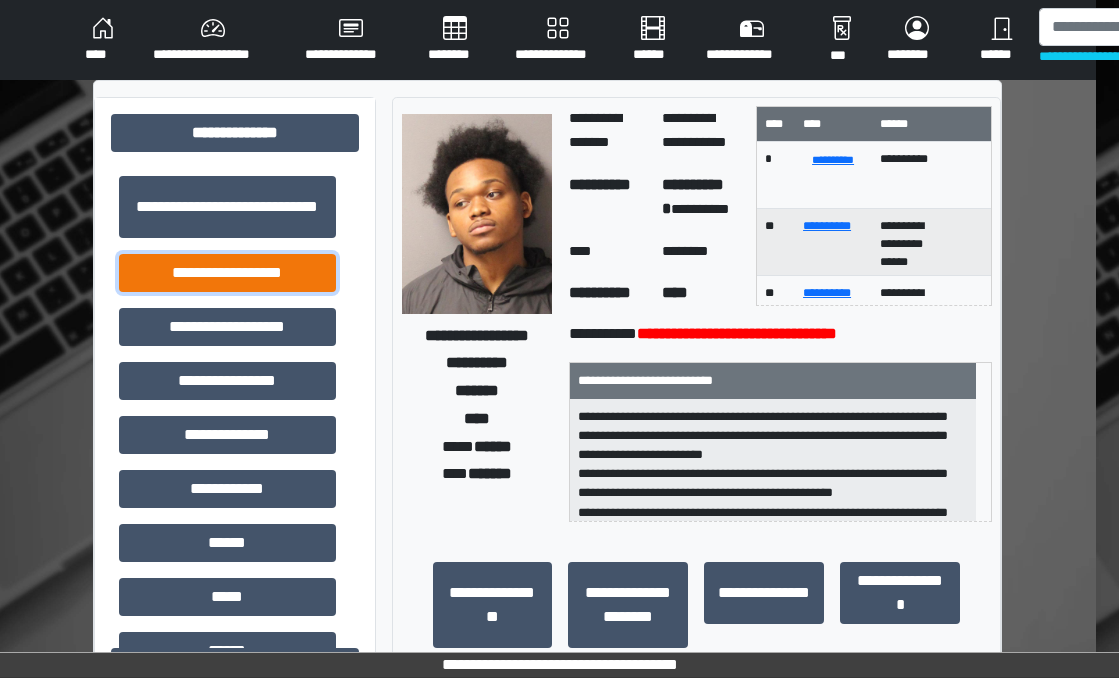 click on "**********" at bounding box center (227, 273) 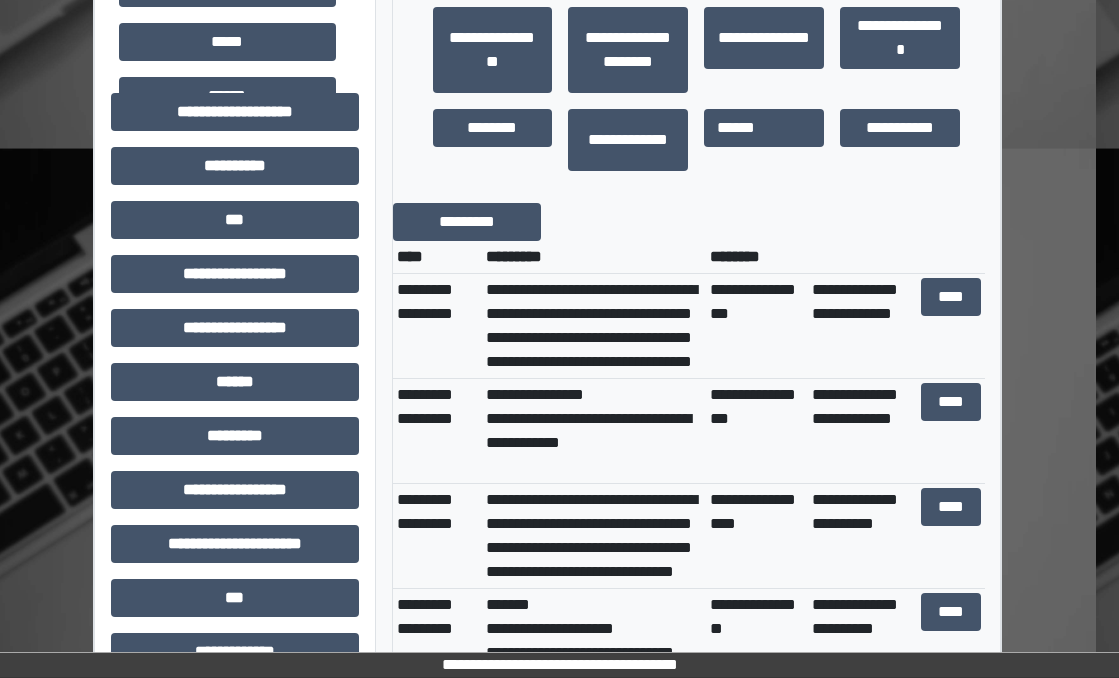 scroll, scrollTop: 600, scrollLeft: 23, axis: both 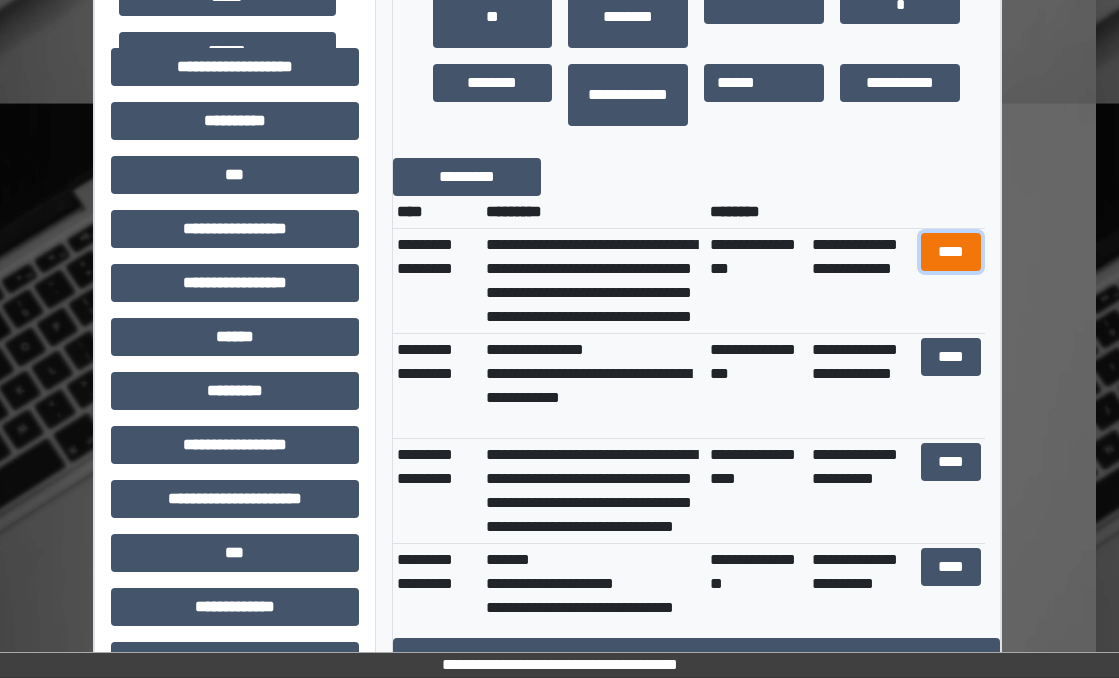 click on "****" at bounding box center [951, 252] 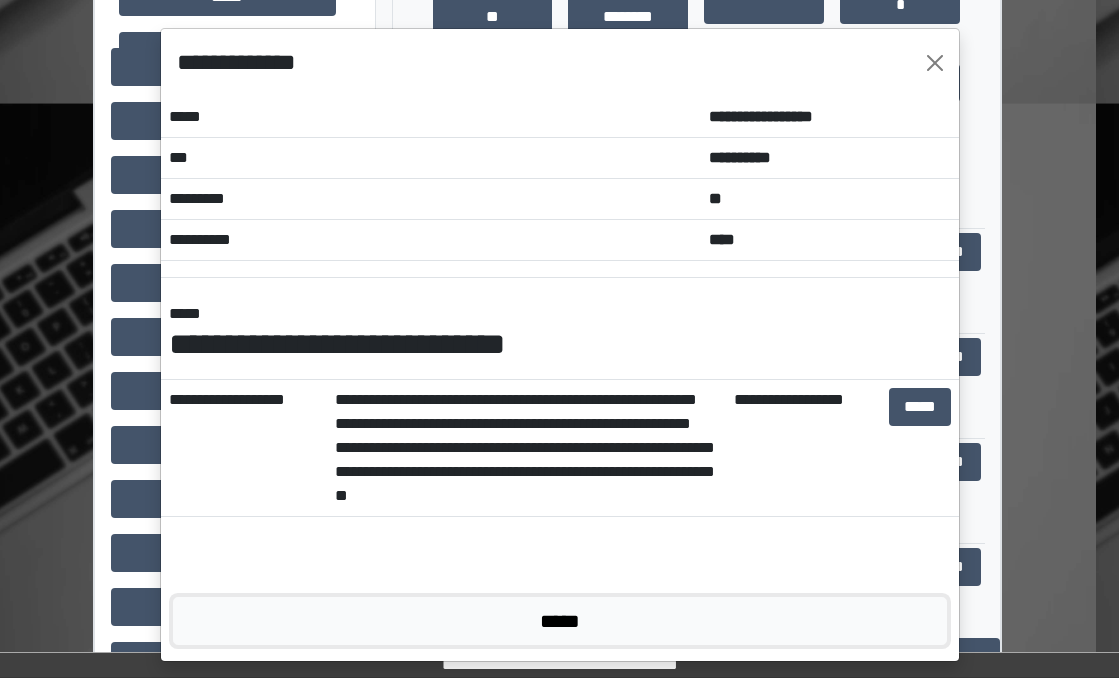 click on "*****" at bounding box center (560, 621) 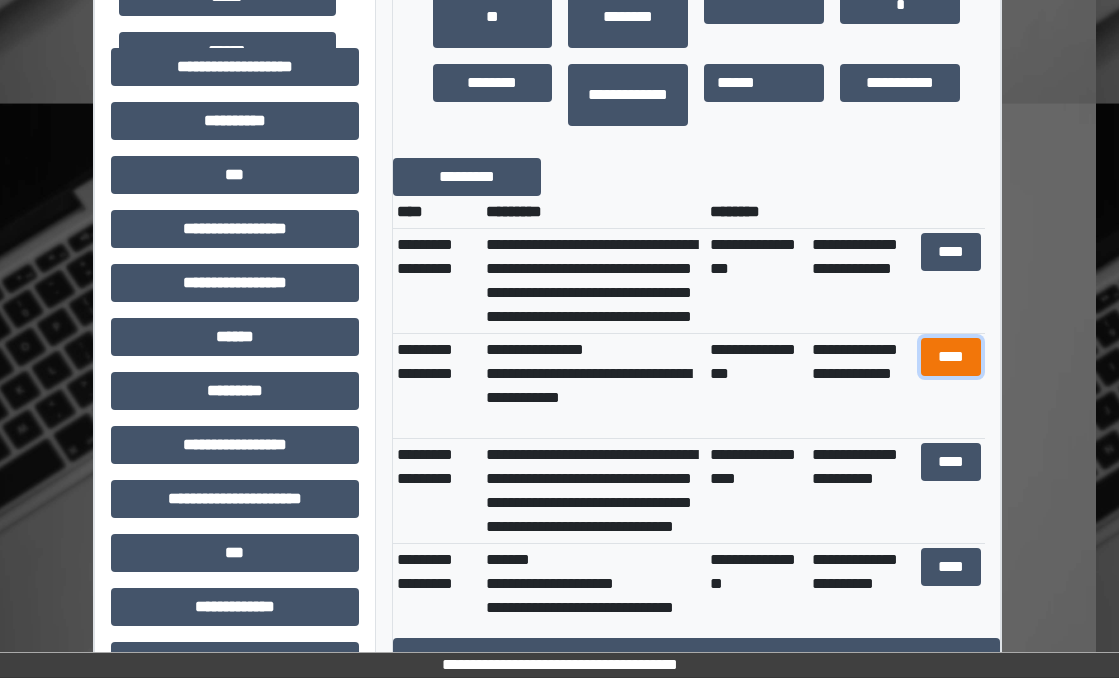 click on "****" at bounding box center (951, 357) 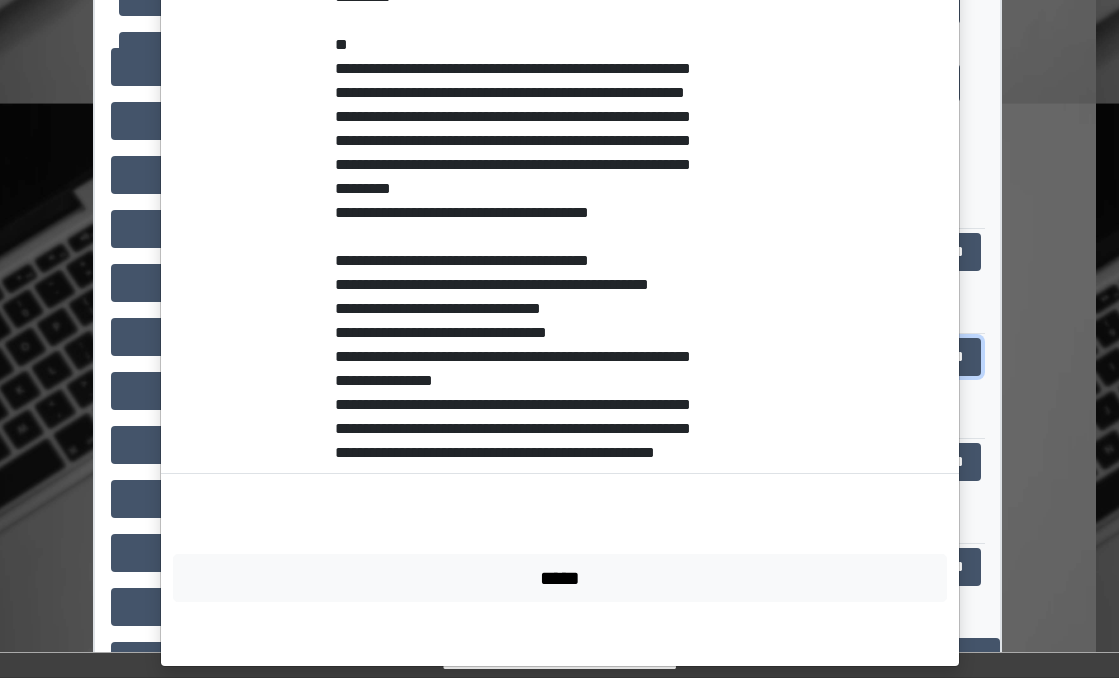 scroll, scrollTop: 636, scrollLeft: 0, axis: vertical 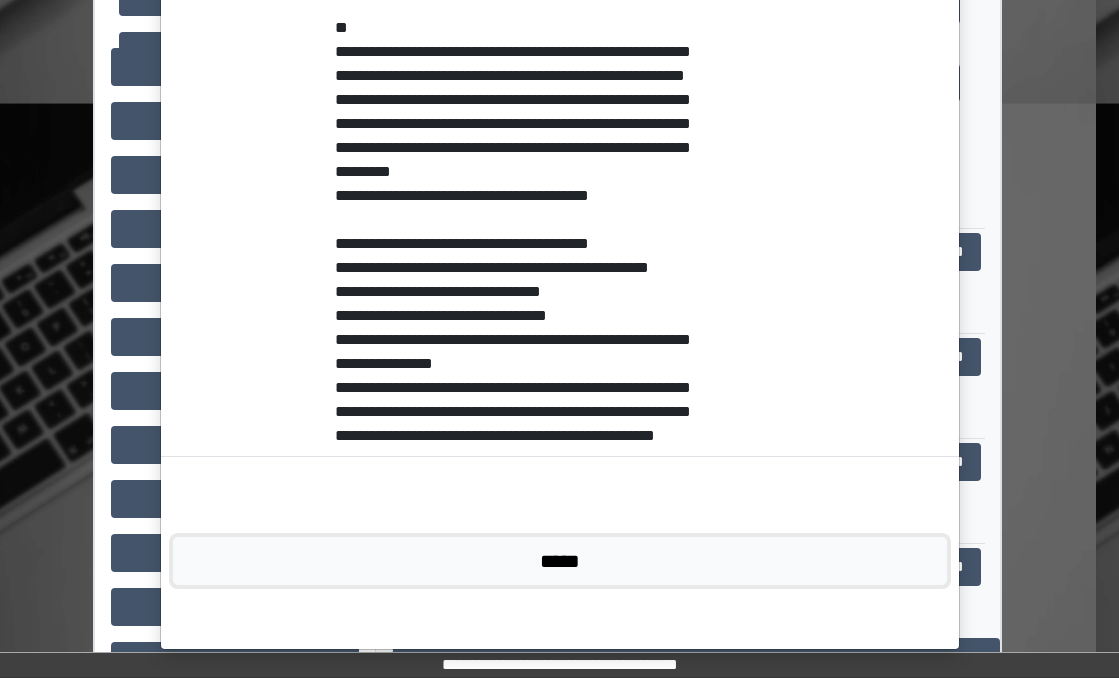 drag, startPoint x: 577, startPoint y: 610, endPoint x: 636, endPoint y: 568, distance: 72.42237 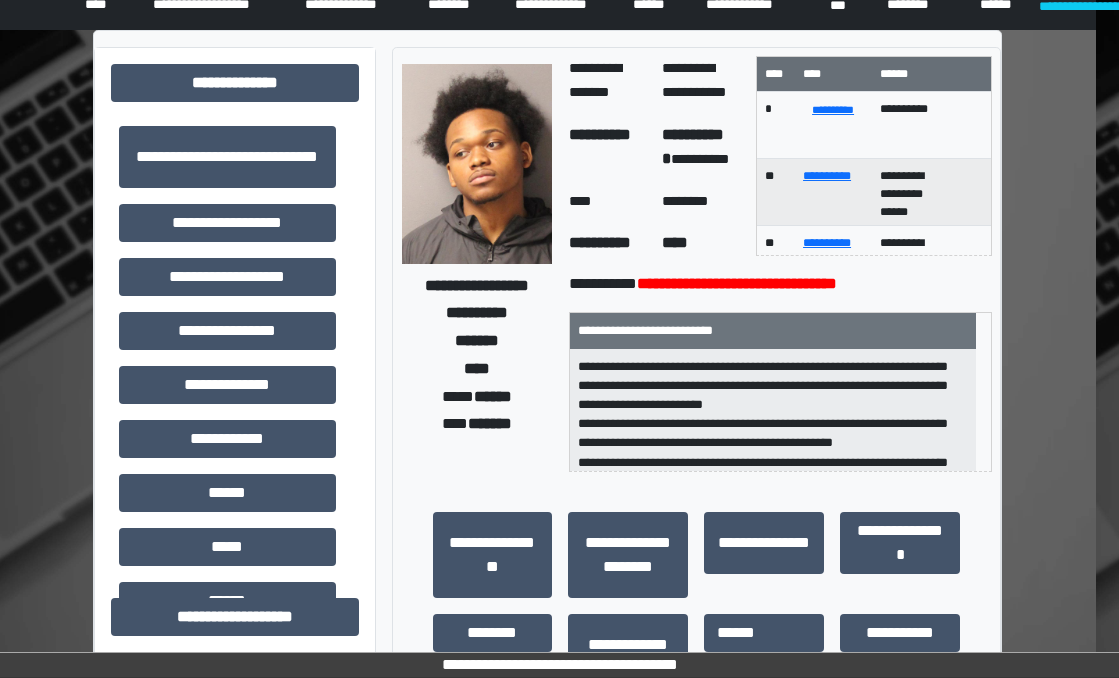 scroll, scrollTop: 0, scrollLeft: 23, axis: horizontal 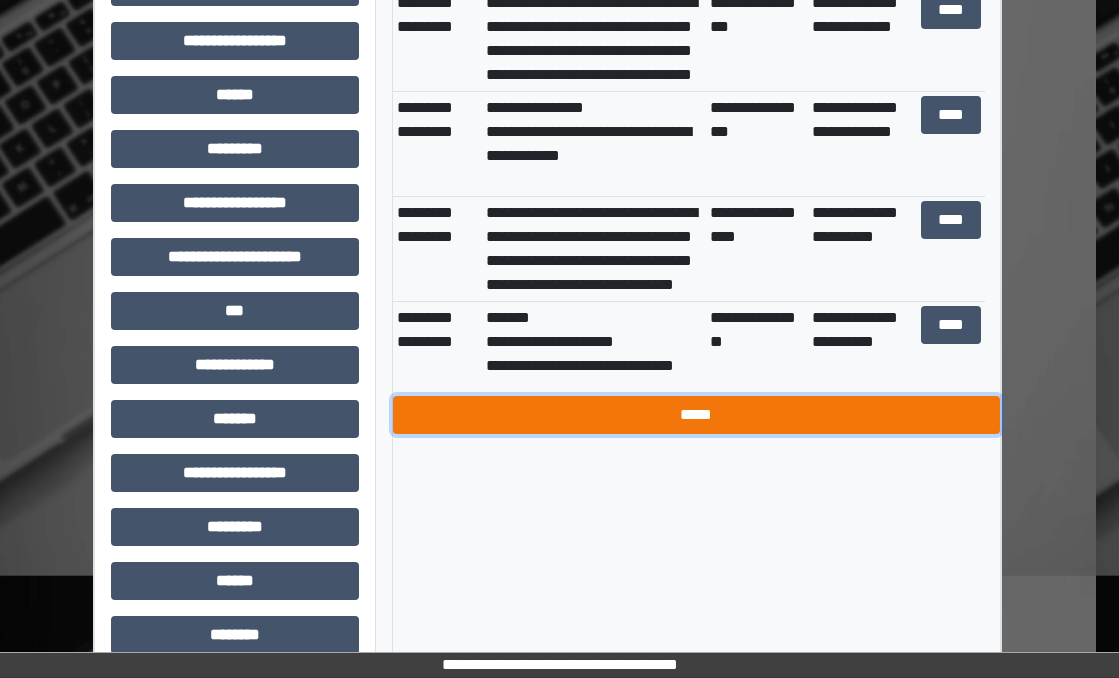 click on "*****" at bounding box center (697, 415) 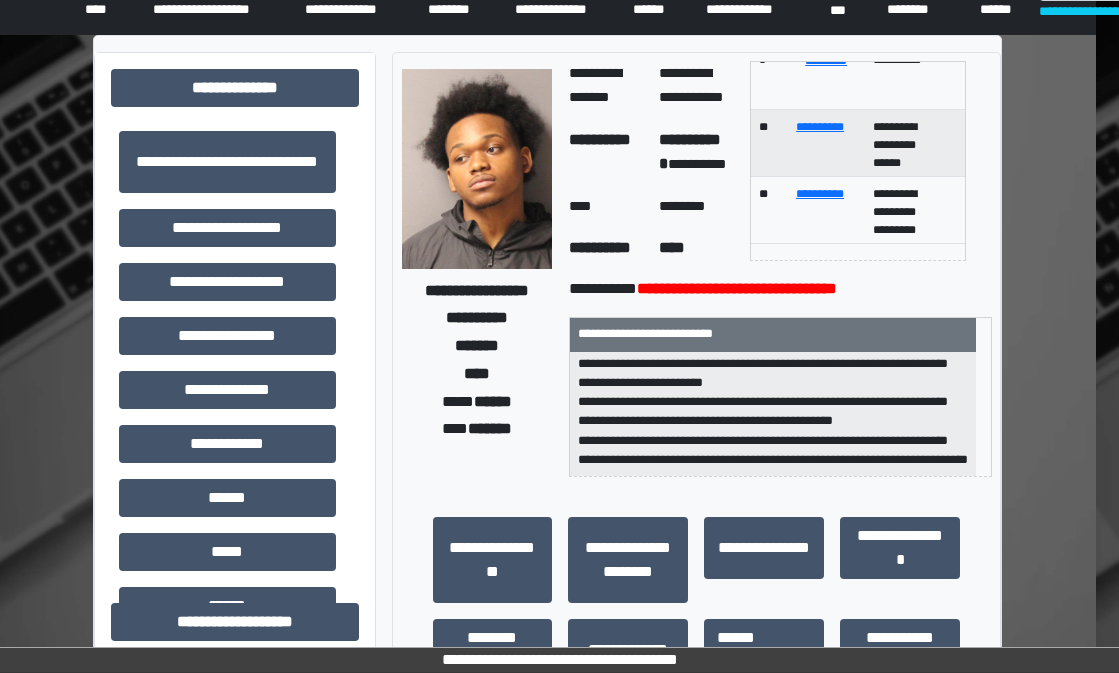 scroll, scrollTop: 40, scrollLeft: 23, axis: both 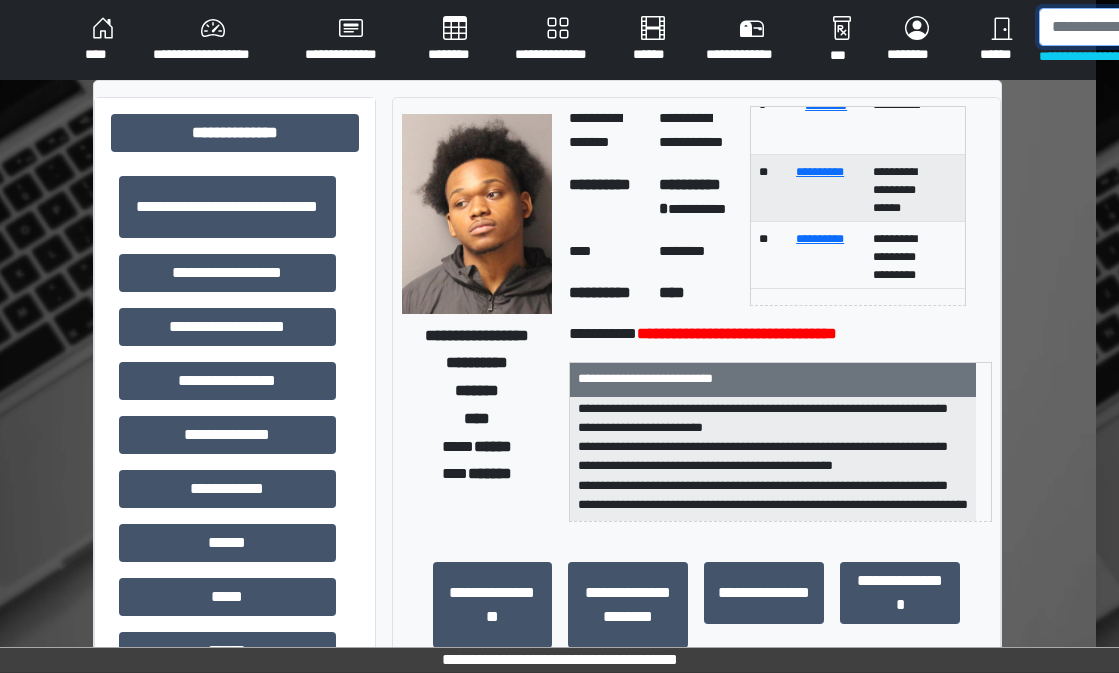 click at bounding box center [1142, 27] 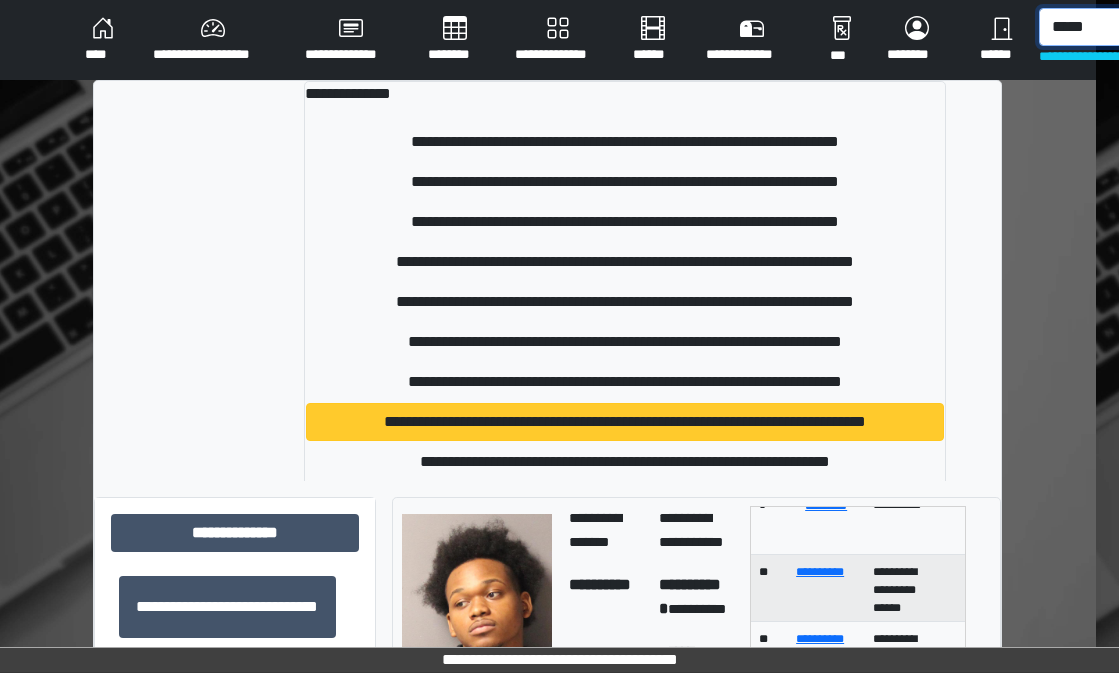 type on "*****" 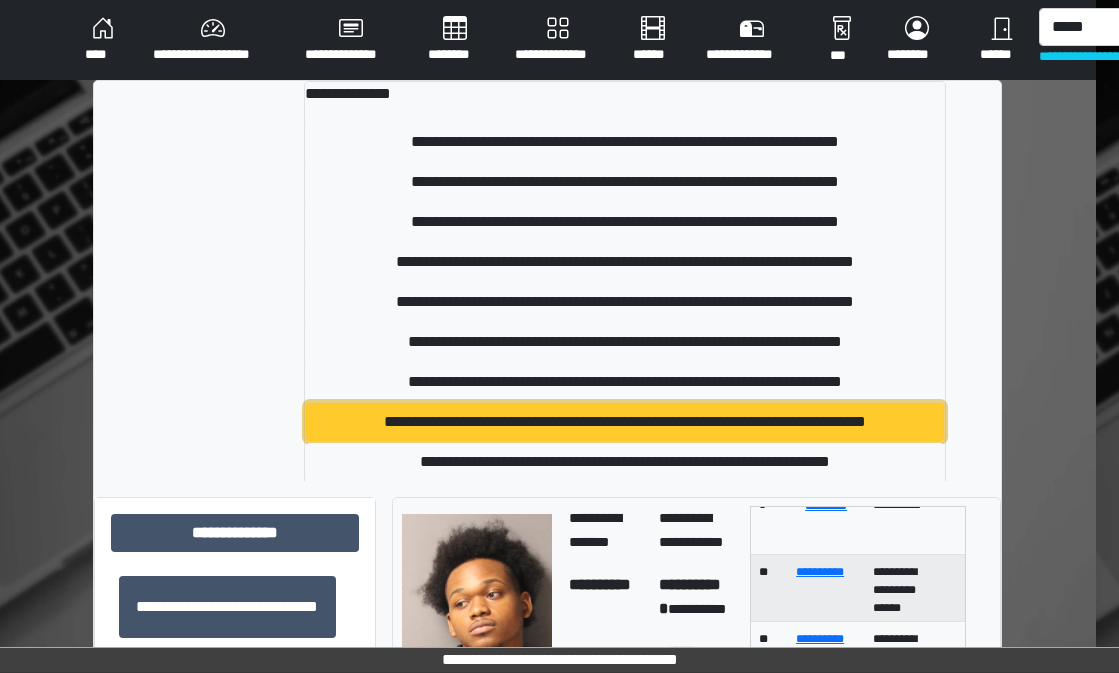 click on "**********" at bounding box center (625, 422) 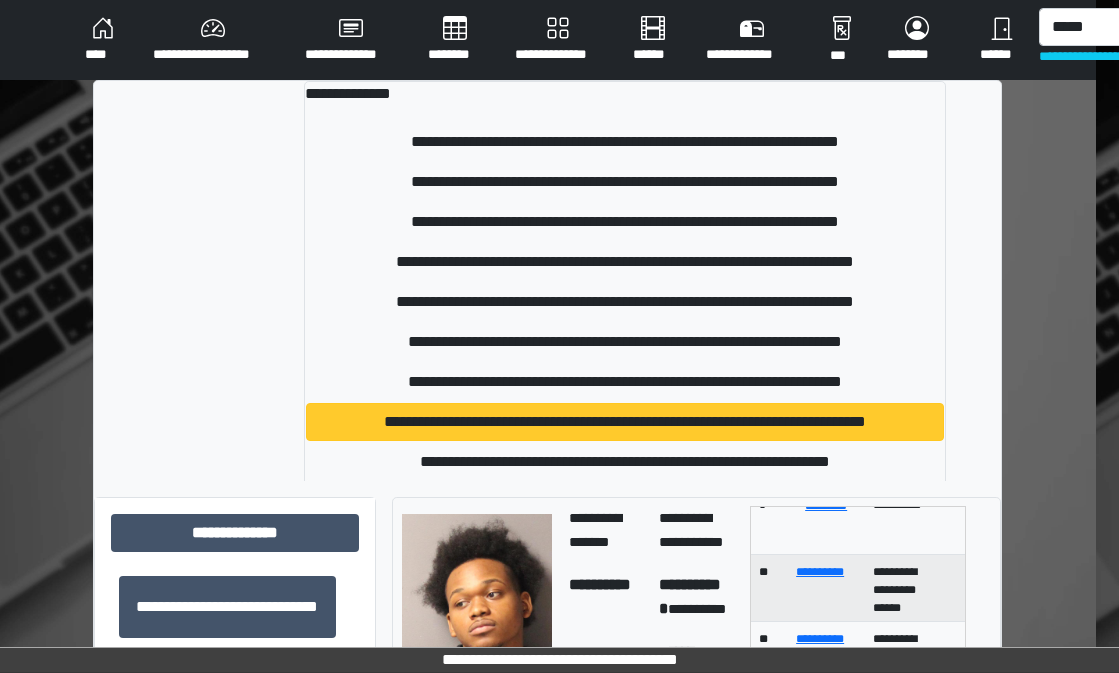 type 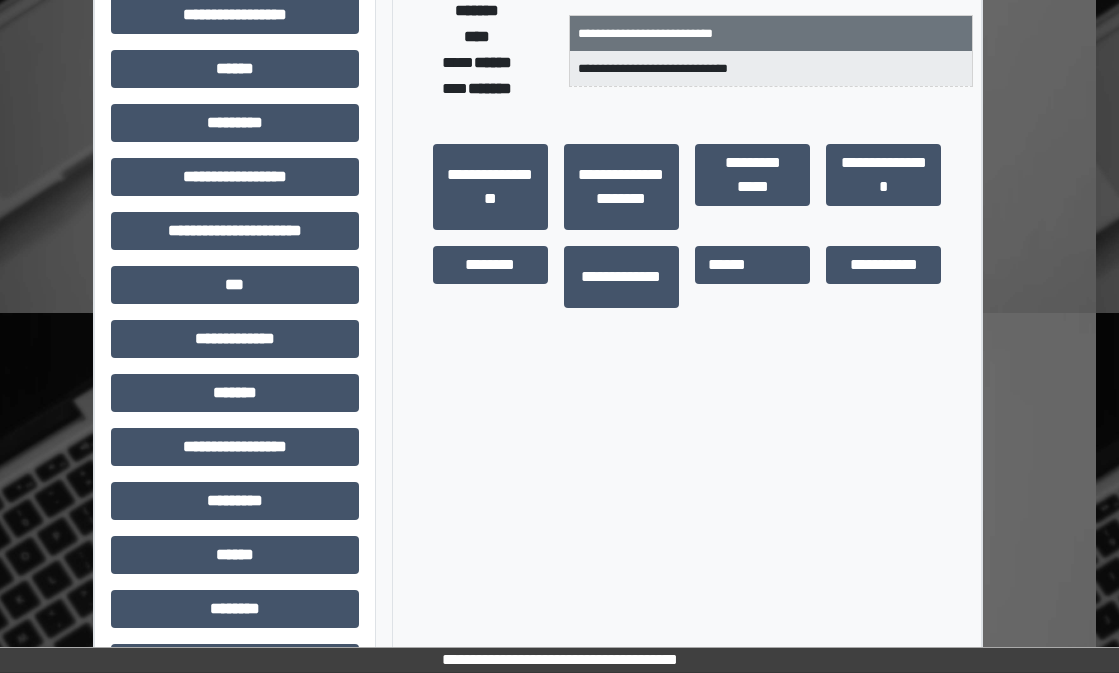 scroll, scrollTop: 400, scrollLeft: 23, axis: both 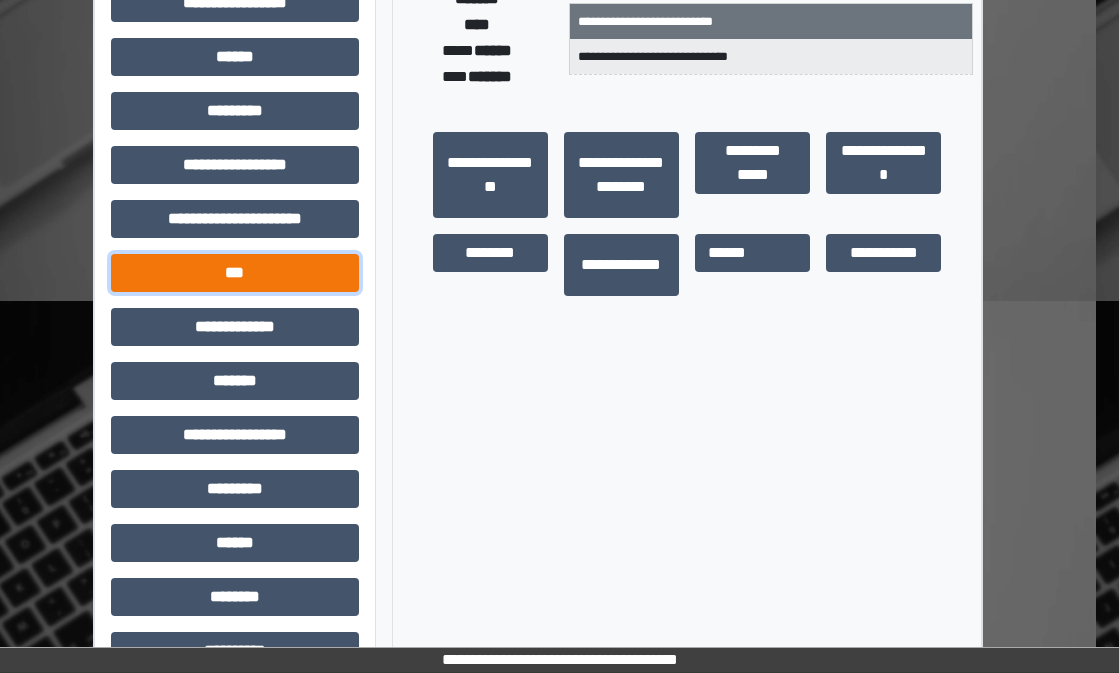 click on "***" at bounding box center [235, 273] 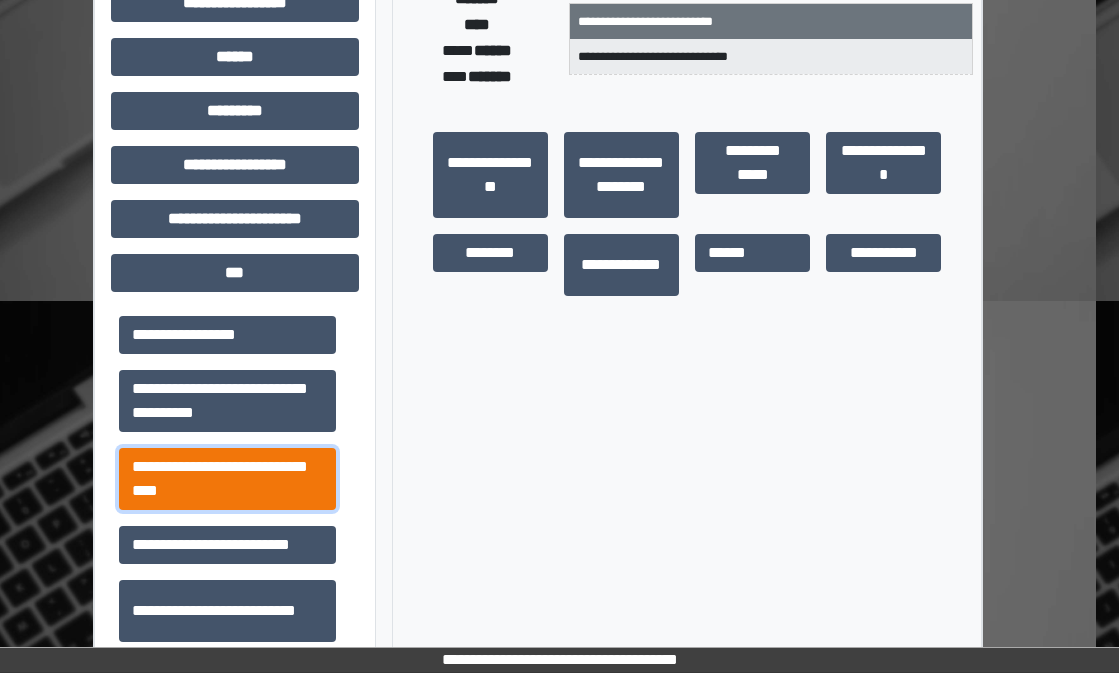 click on "**********" at bounding box center [227, 479] 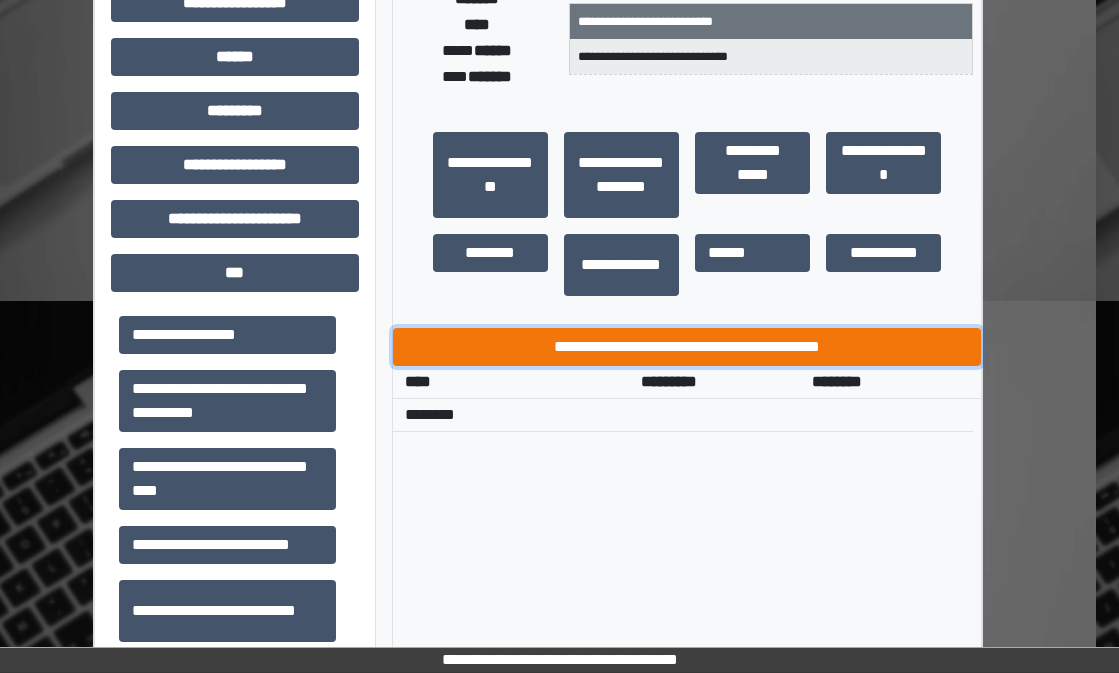 click on "**********" at bounding box center [687, 347] 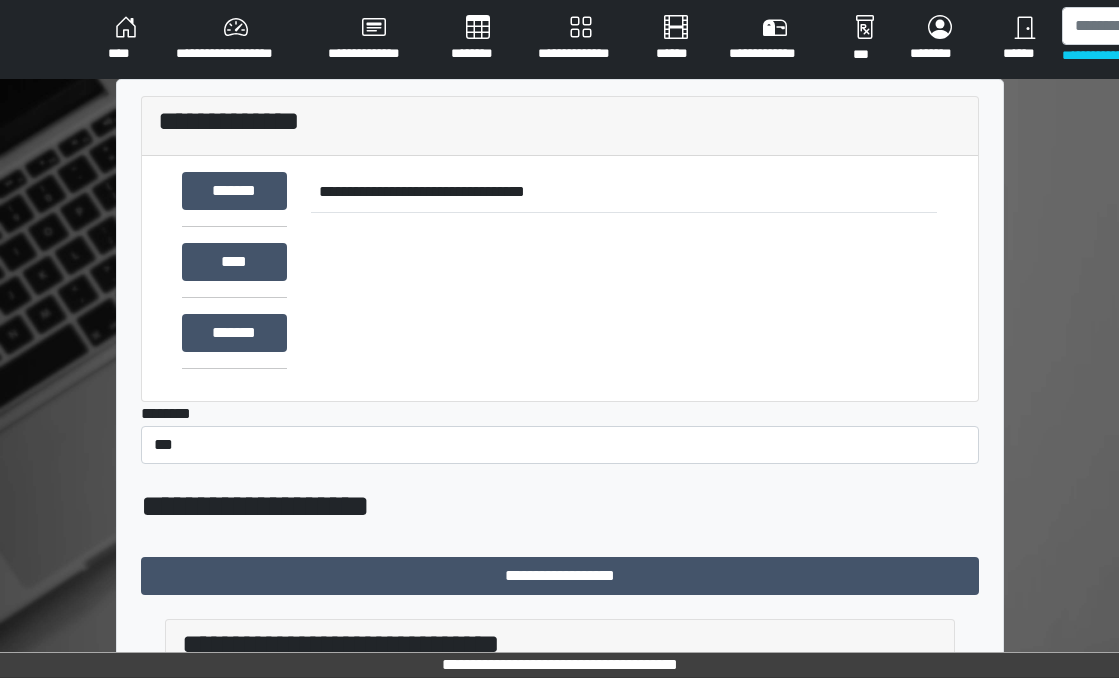 scroll, scrollTop: 0, scrollLeft: 0, axis: both 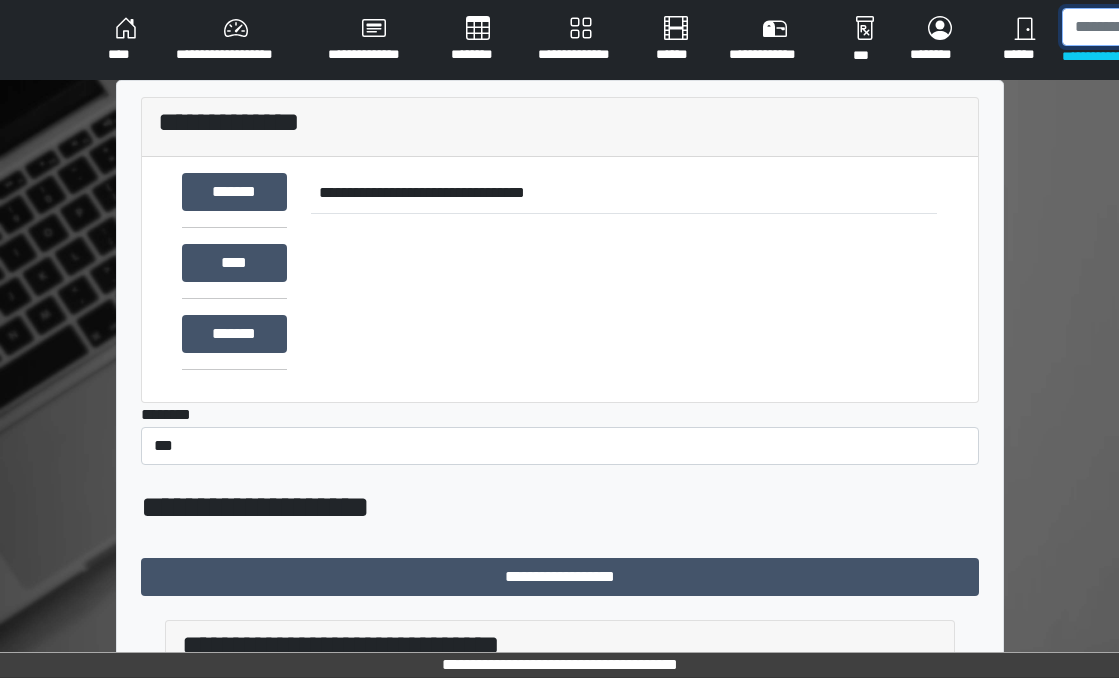 click at bounding box center [1165, 27] 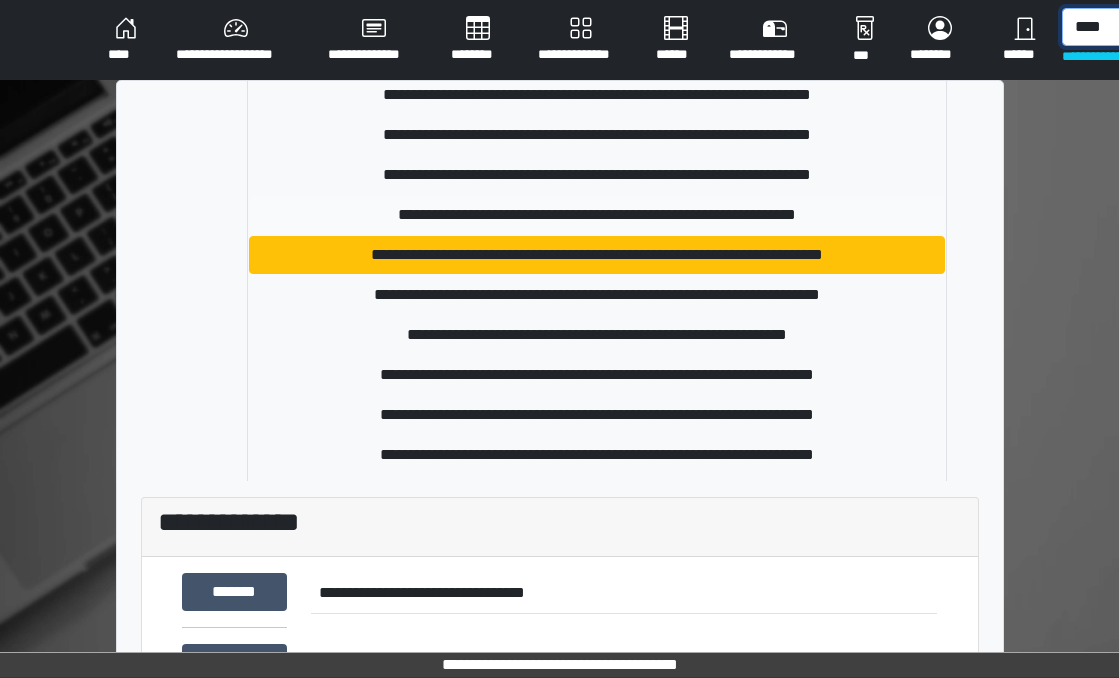 scroll, scrollTop: 1200, scrollLeft: 0, axis: vertical 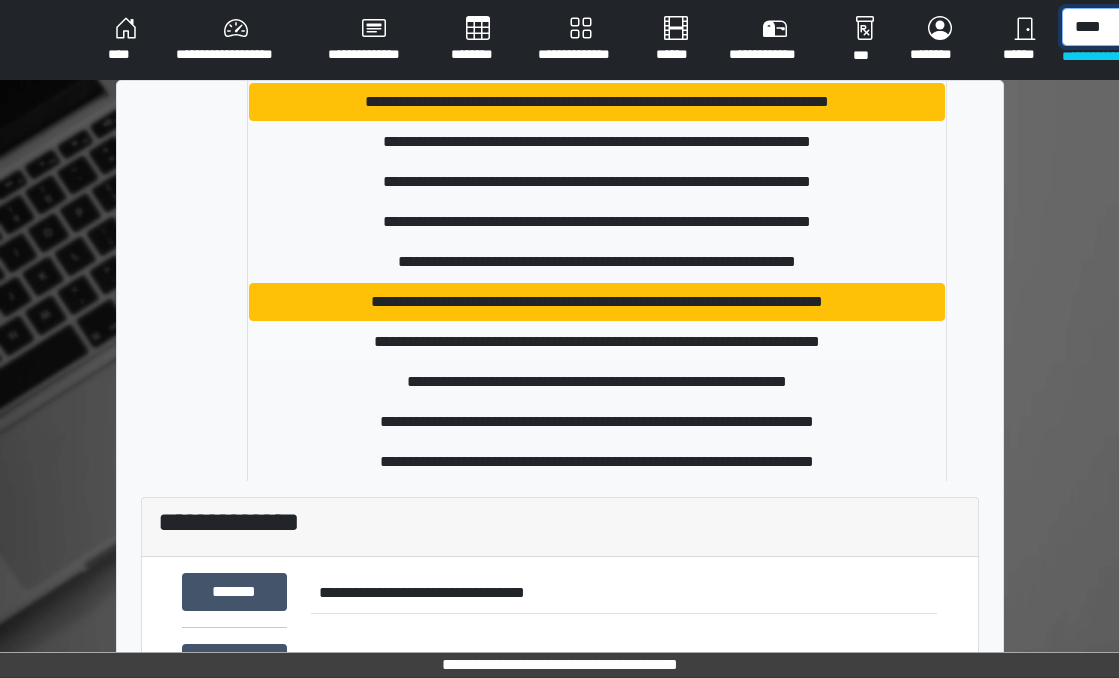 type on "****" 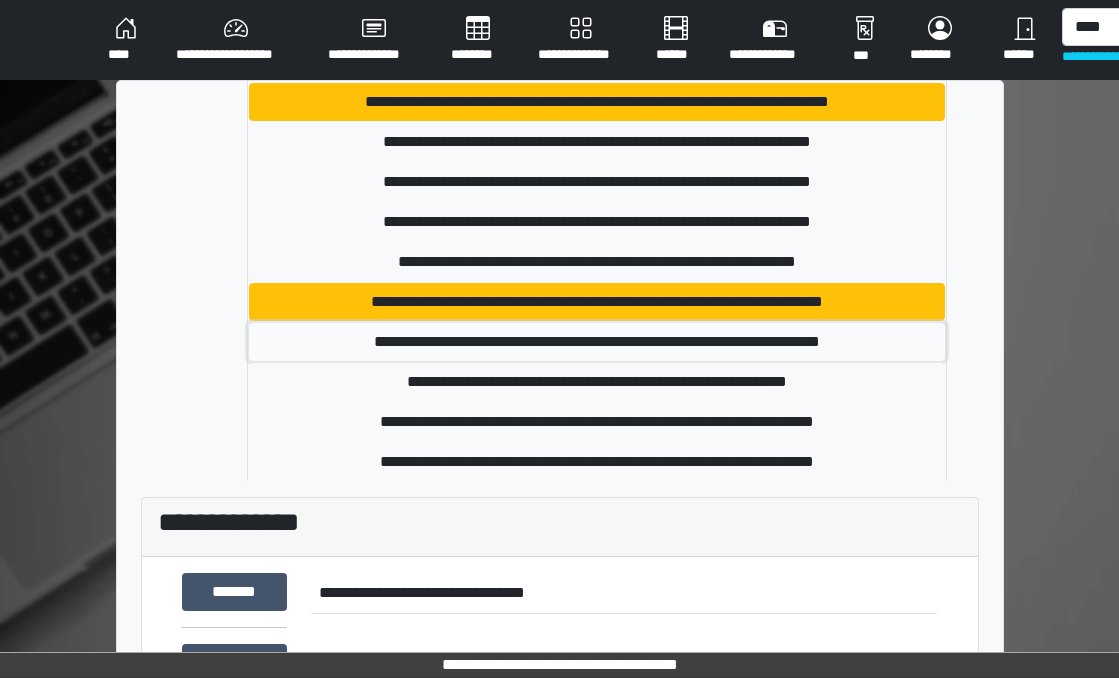 click on "**********" at bounding box center (597, 342) 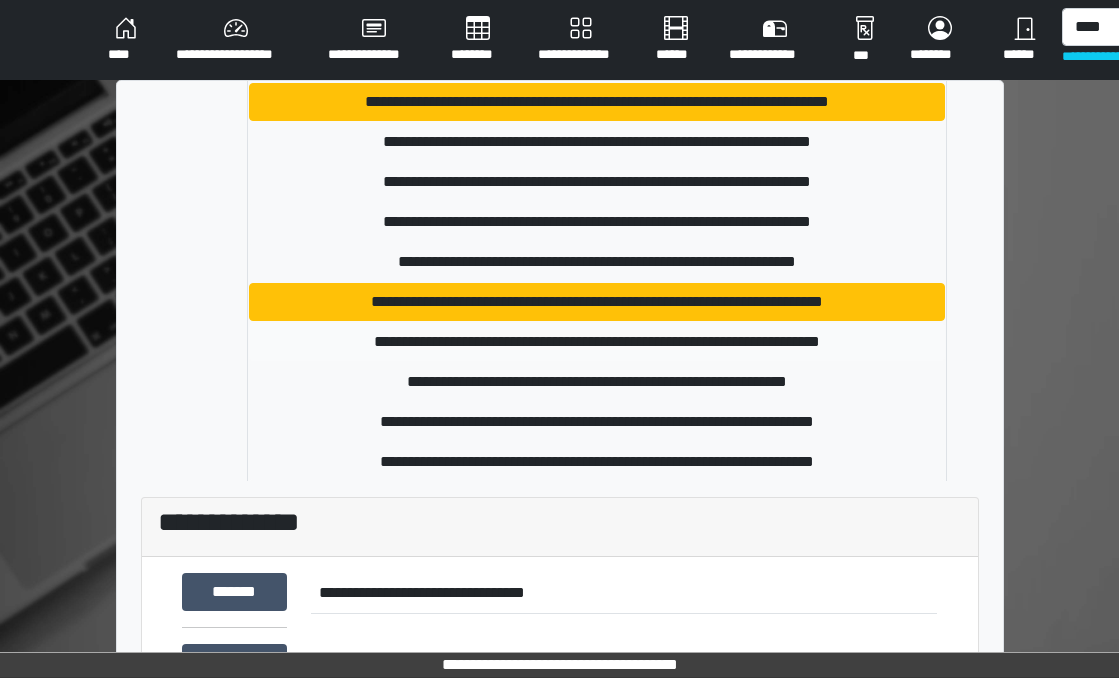 type 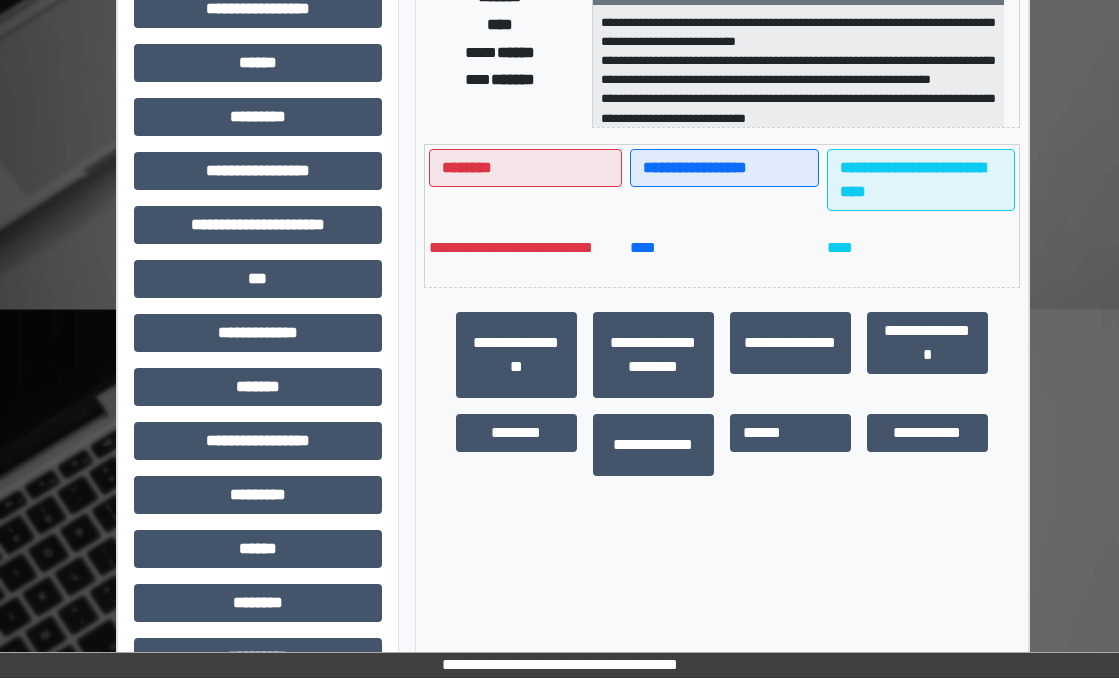 scroll, scrollTop: 400, scrollLeft: 0, axis: vertical 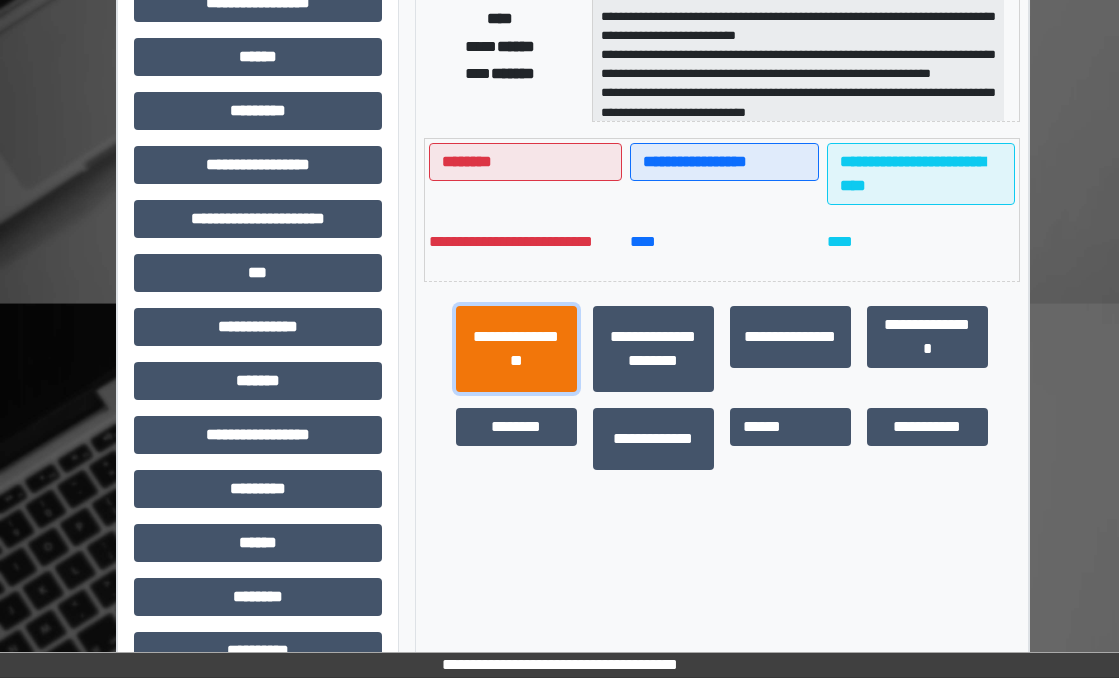 click on "**********" at bounding box center (516, 349) 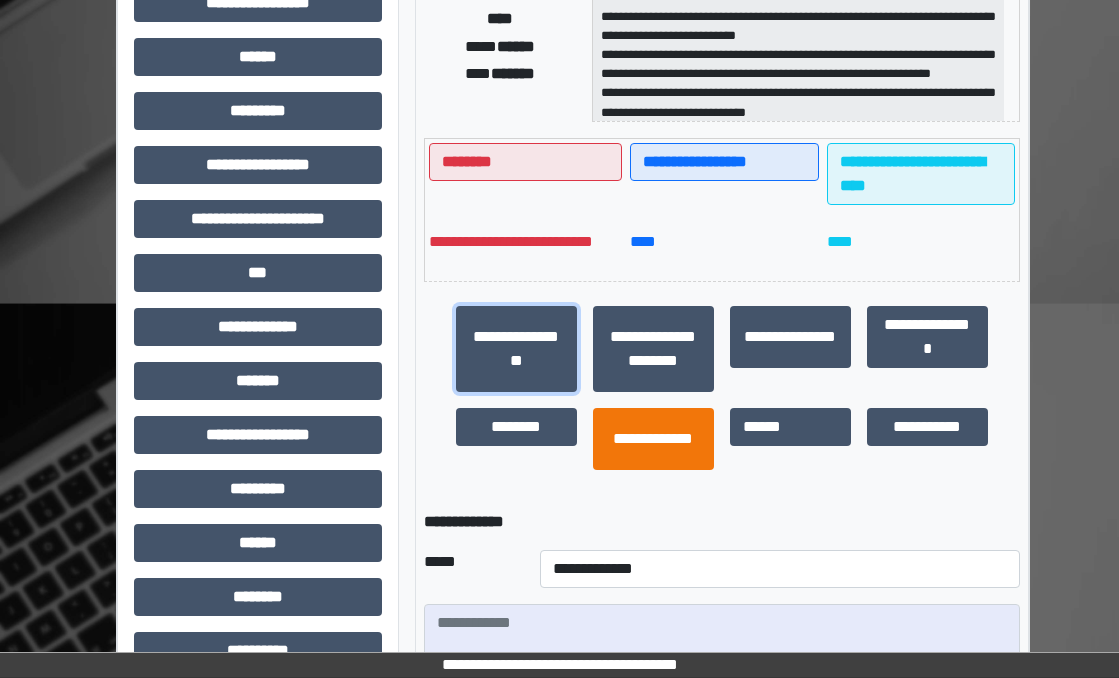 scroll, scrollTop: 720, scrollLeft: 0, axis: vertical 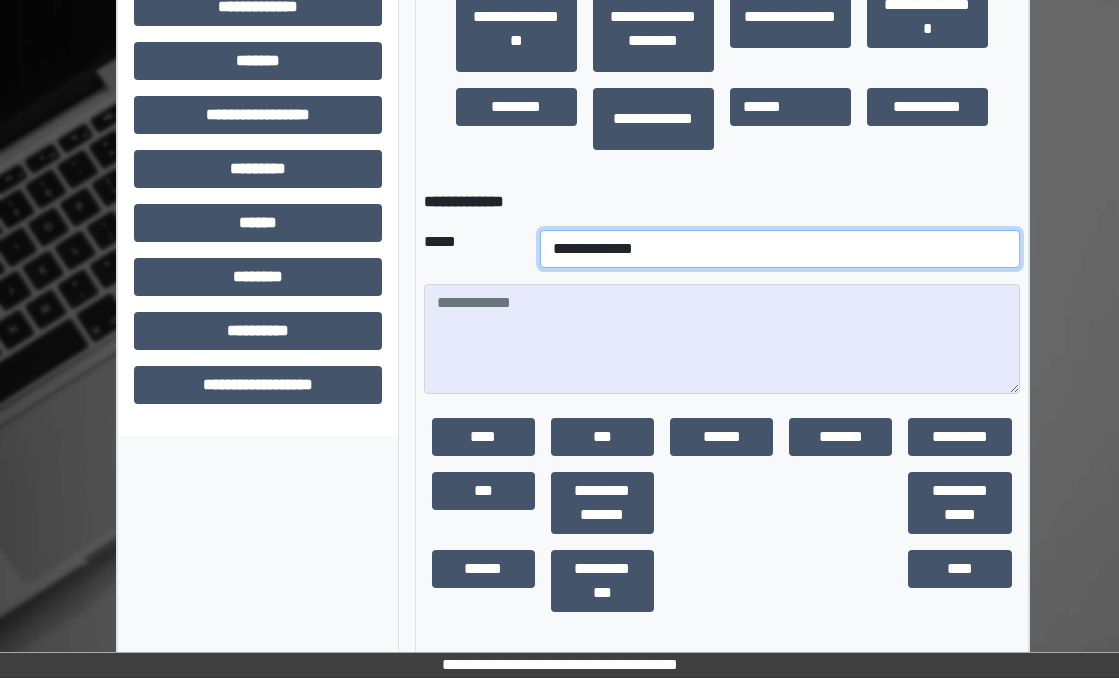 click on "**********" at bounding box center (780, 249) 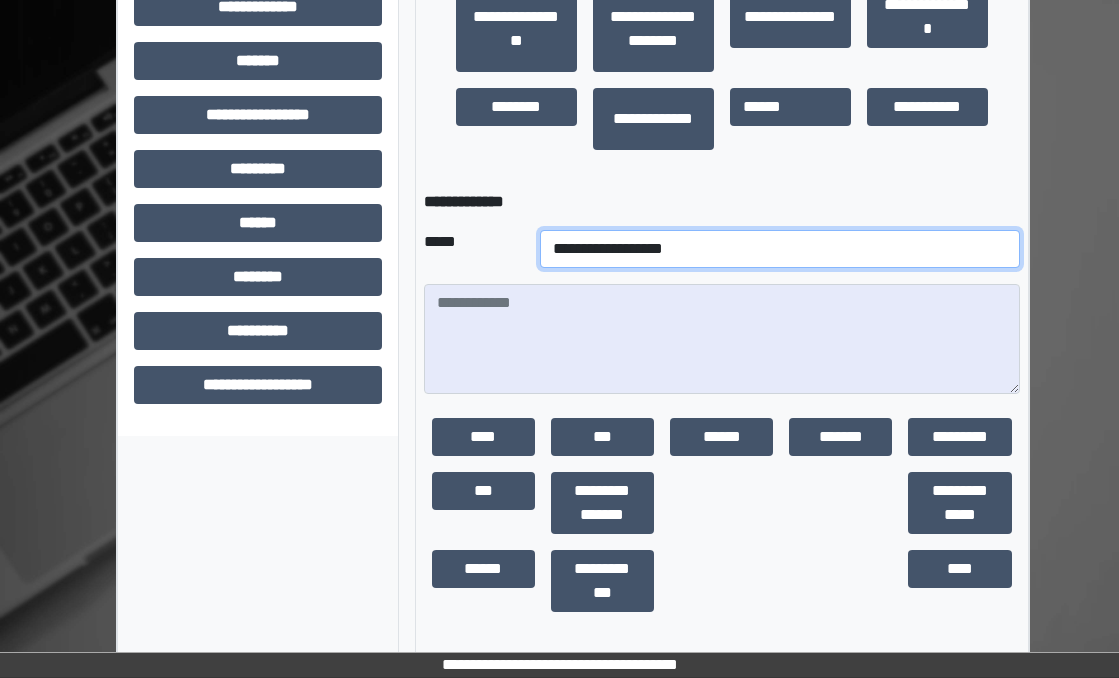click on "**********" at bounding box center [780, 249] 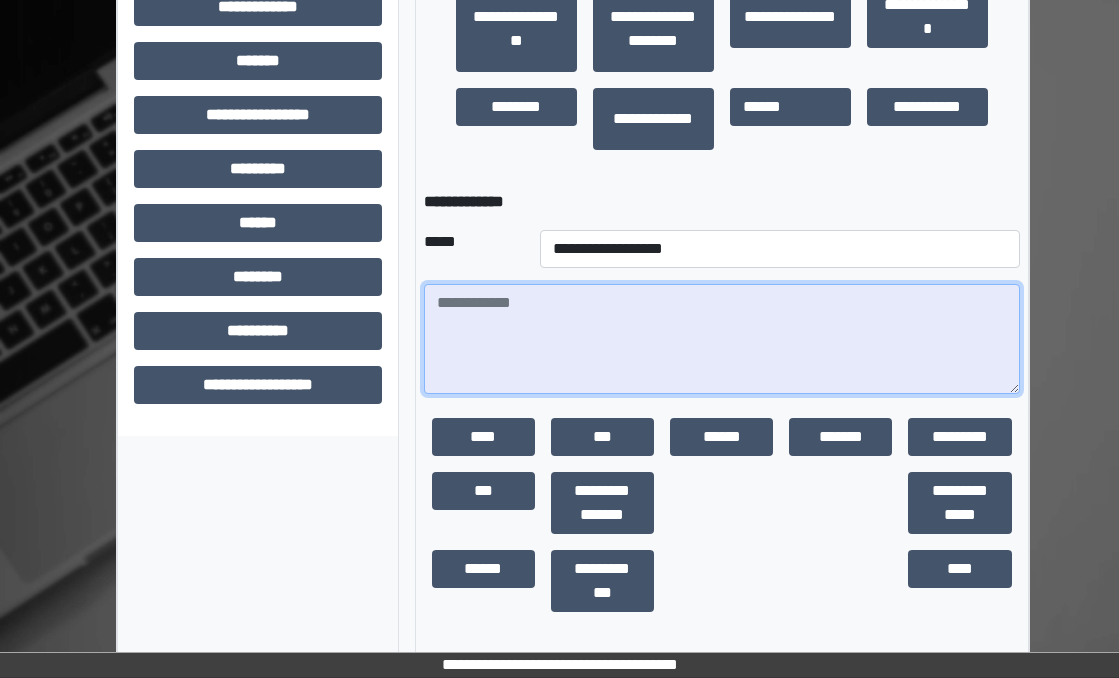click at bounding box center [722, 339] 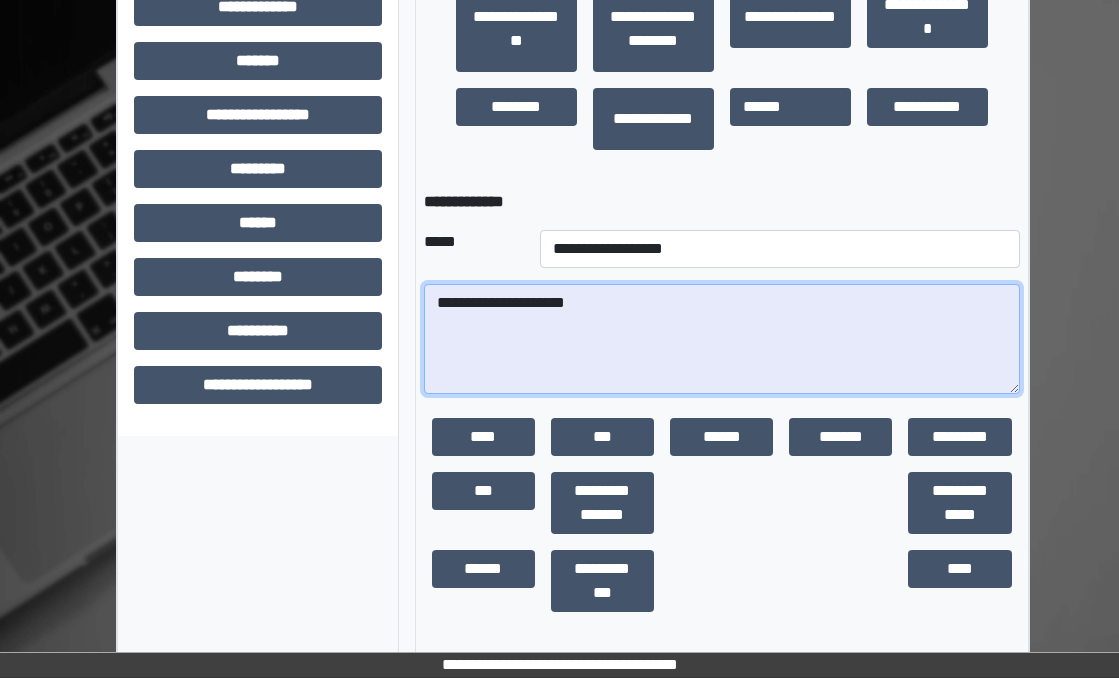 click on "**********" at bounding box center (722, 339) 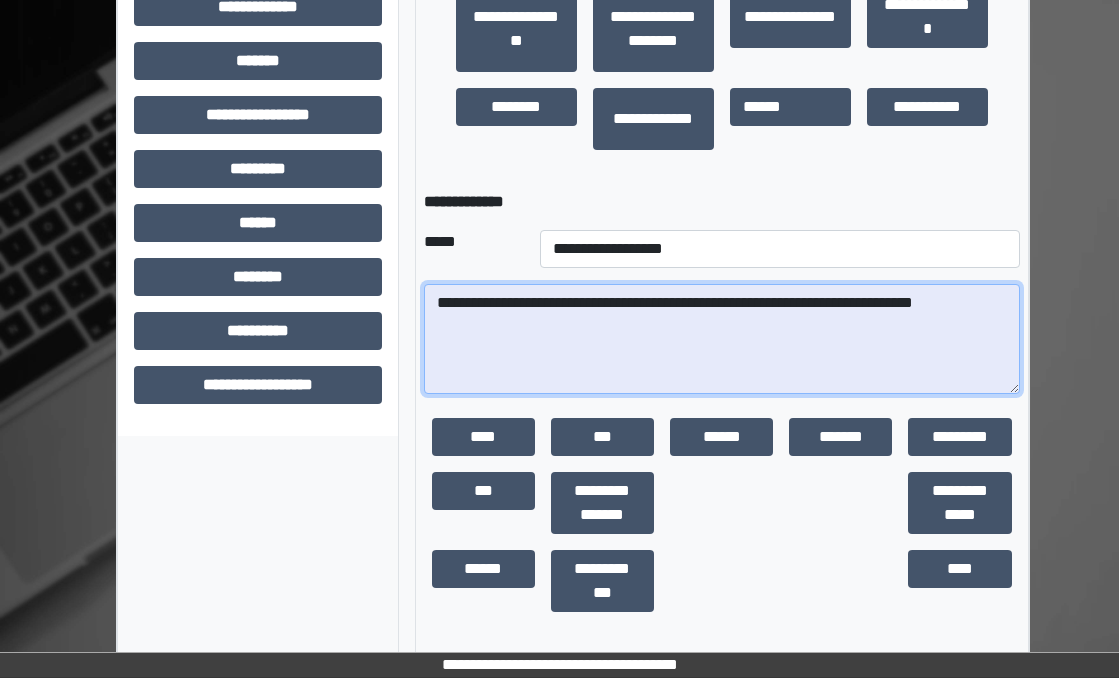 click on "**********" at bounding box center (722, 339) 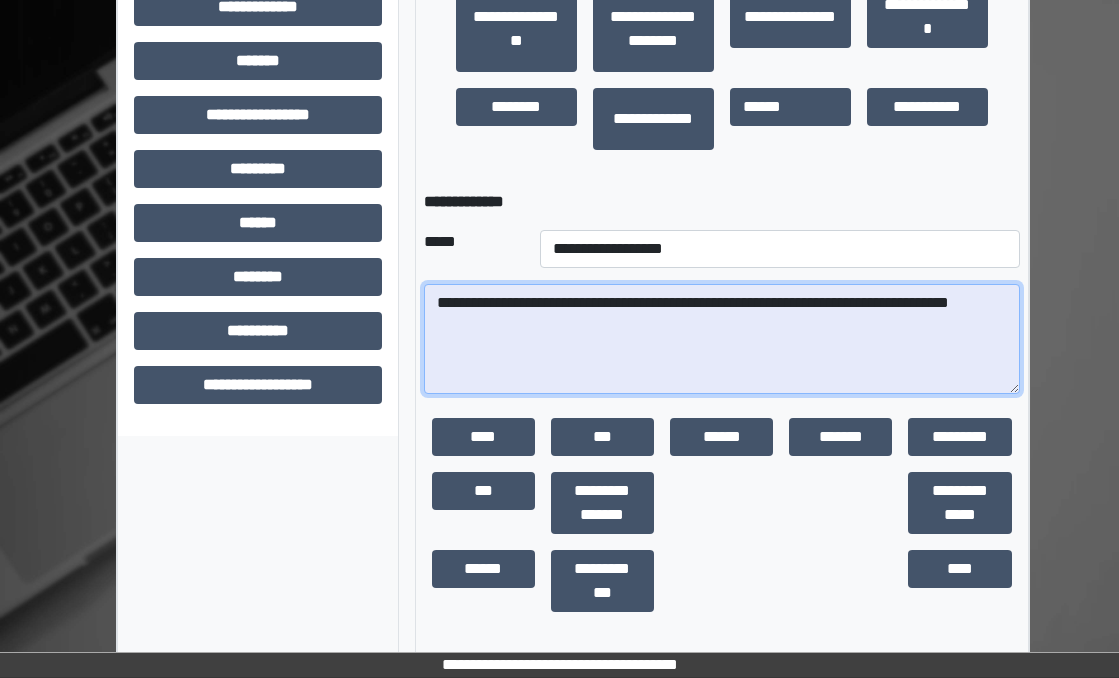 click on "**********" at bounding box center [722, 339] 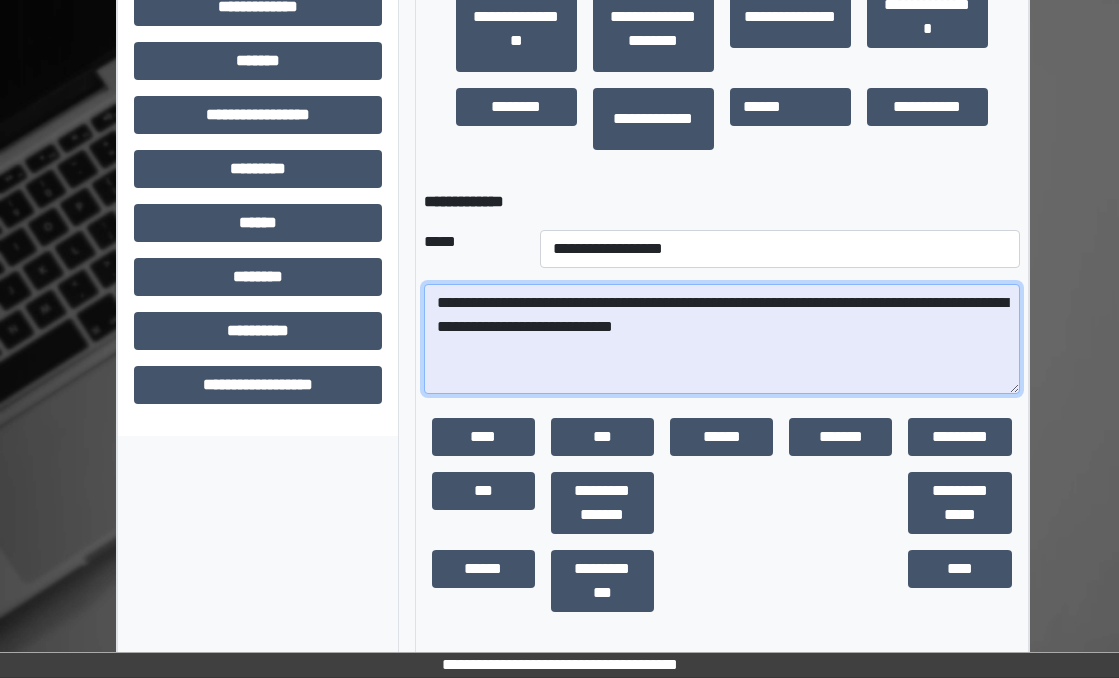 drag, startPoint x: 434, startPoint y: 302, endPoint x: 424, endPoint y: 313, distance: 14.866069 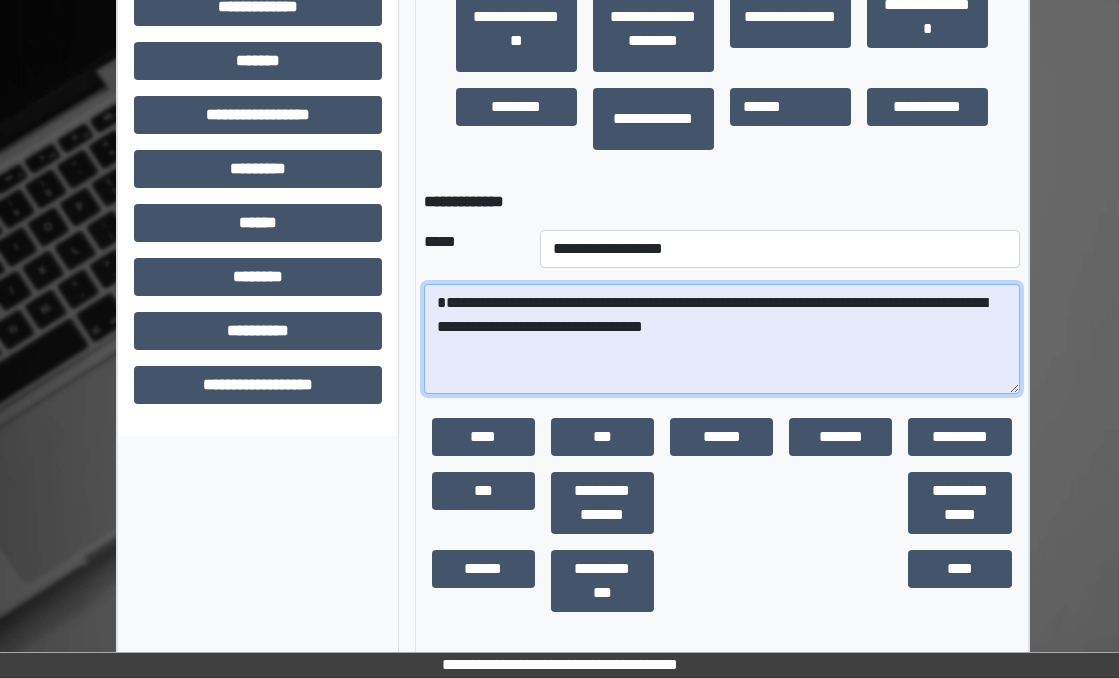 paste on "**********" 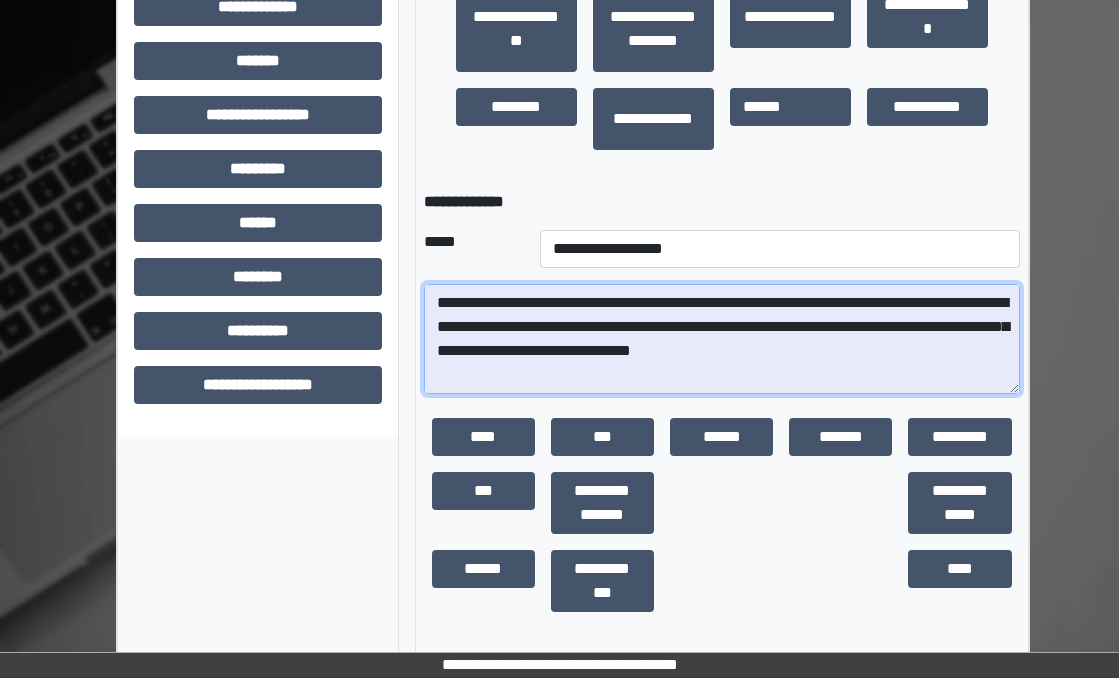 scroll, scrollTop: 353, scrollLeft: 0, axis: vertical 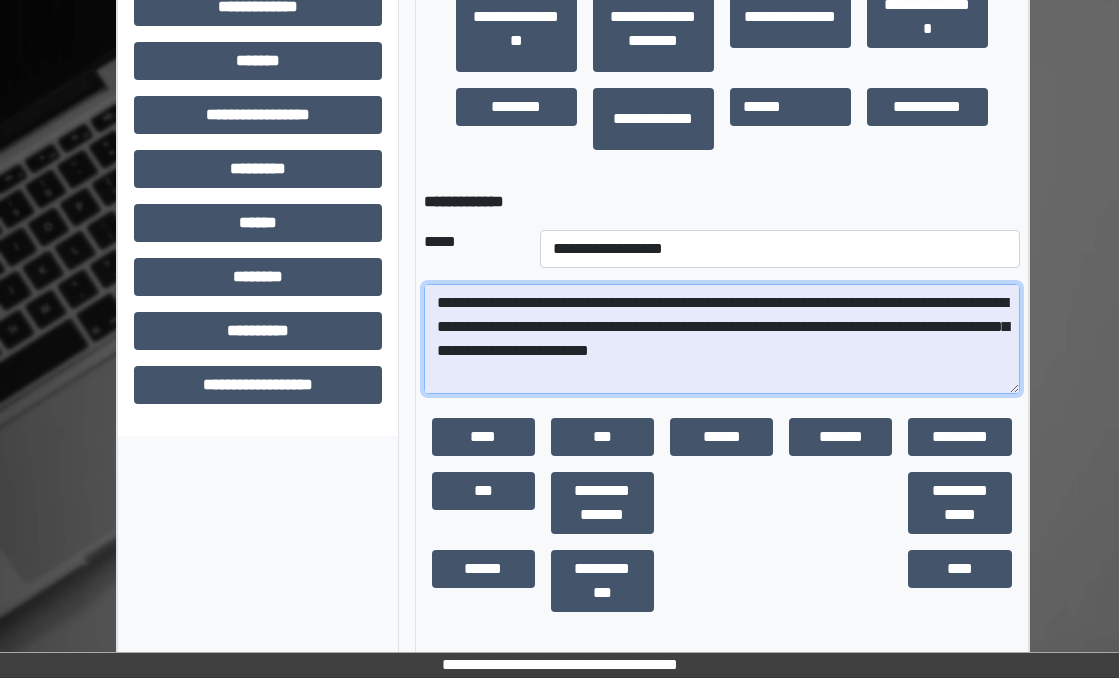 click at bounding box center (722, 339) 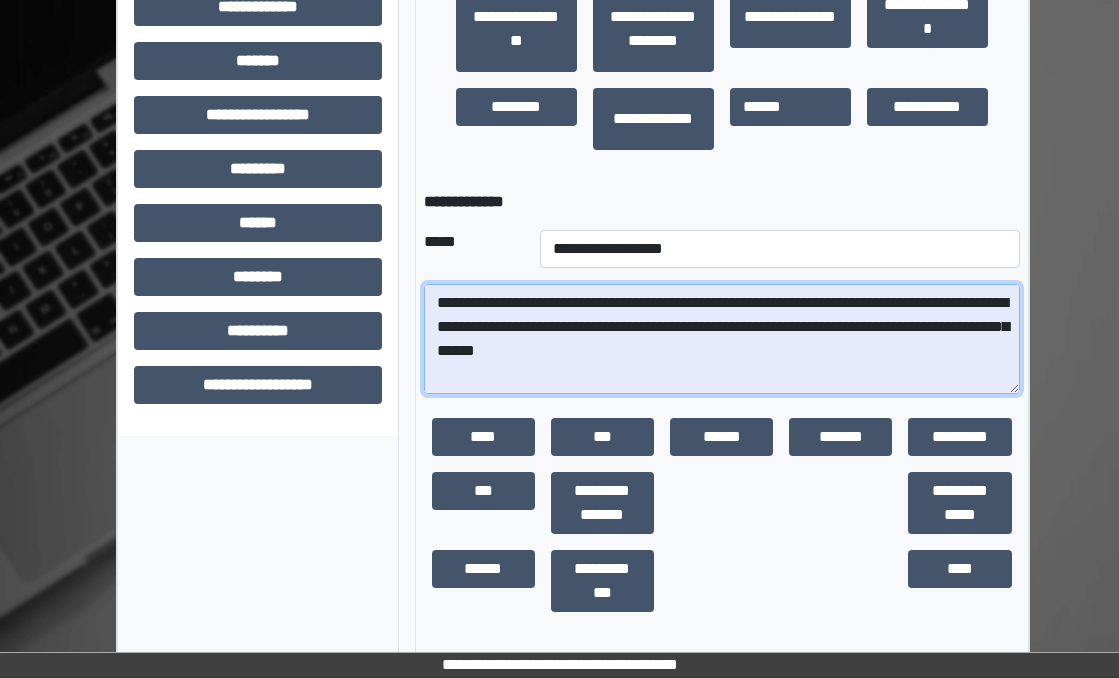scroll, scrollTop: 40, scrollLeft: 0, axis: vertical 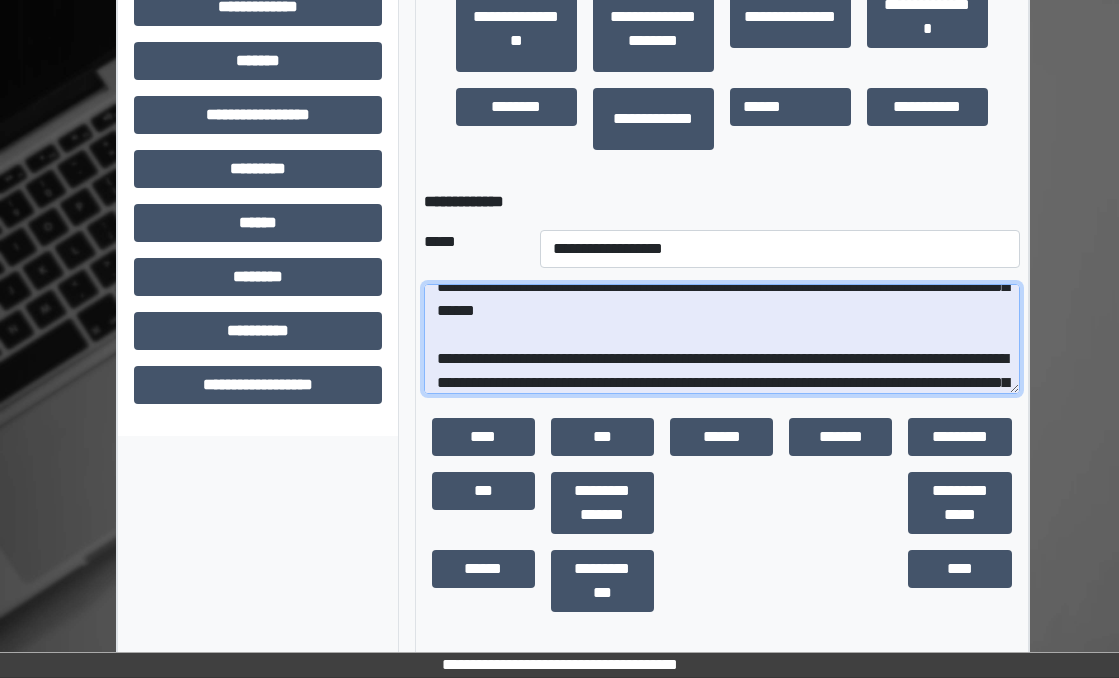 click at bounding box center (722, 339) 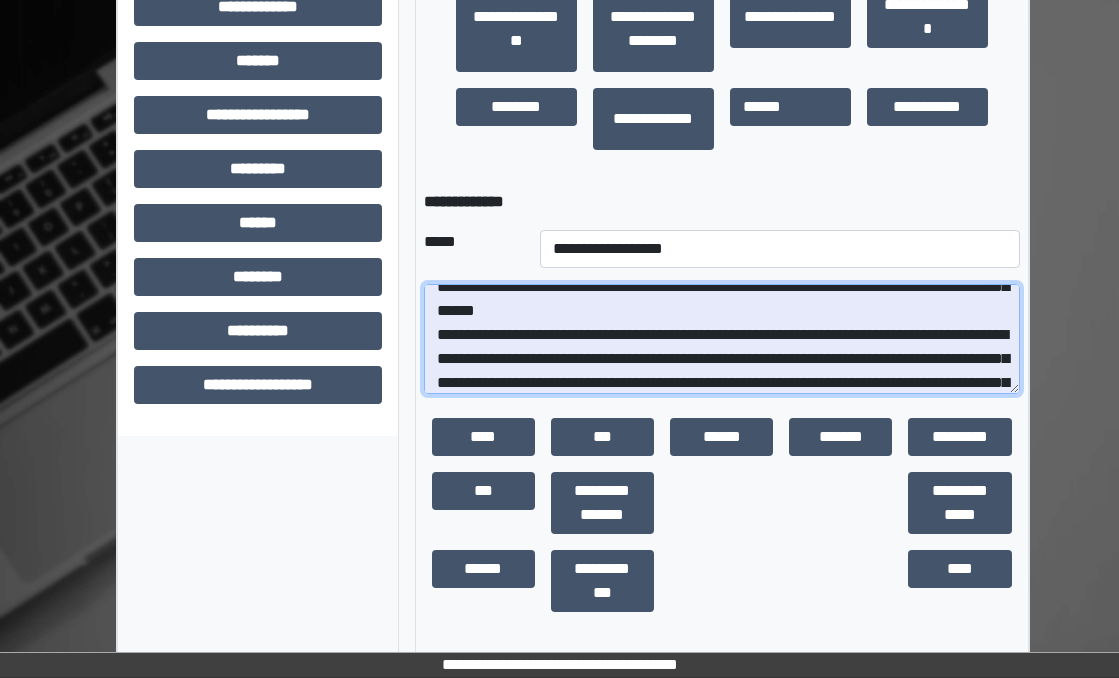 scroll, scrollTop: 80, scrollLeft: 0, axis: vertical 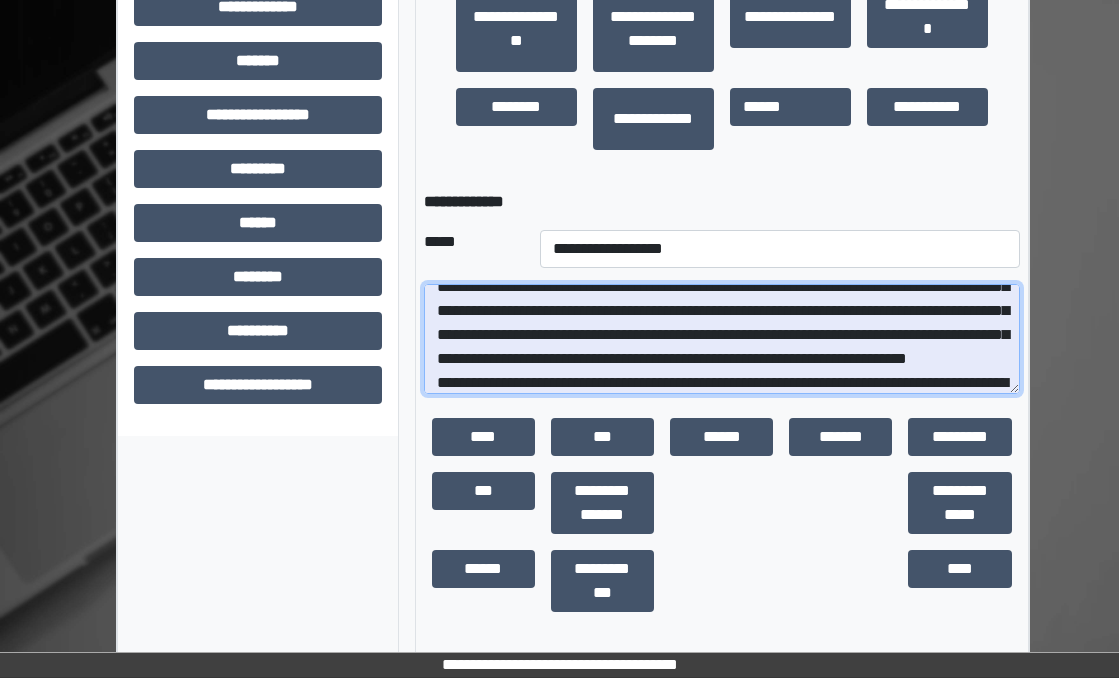 click at bounding box center [722, 339] 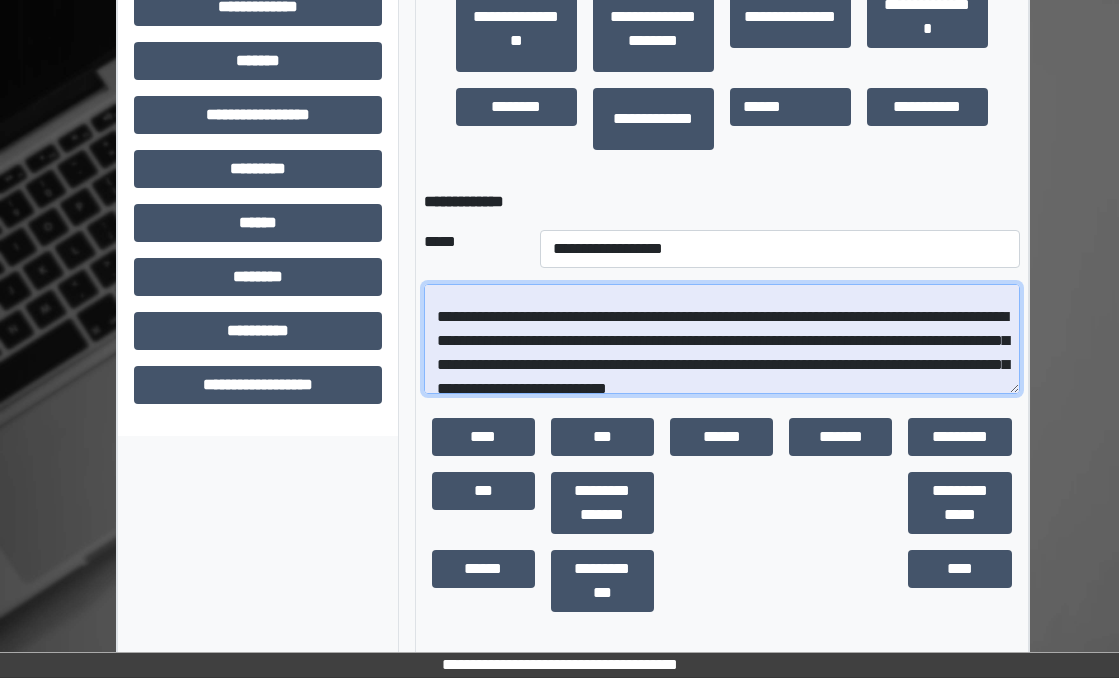 scroll, scrollTop: 180, scrollLeft: 0, axis: vertical 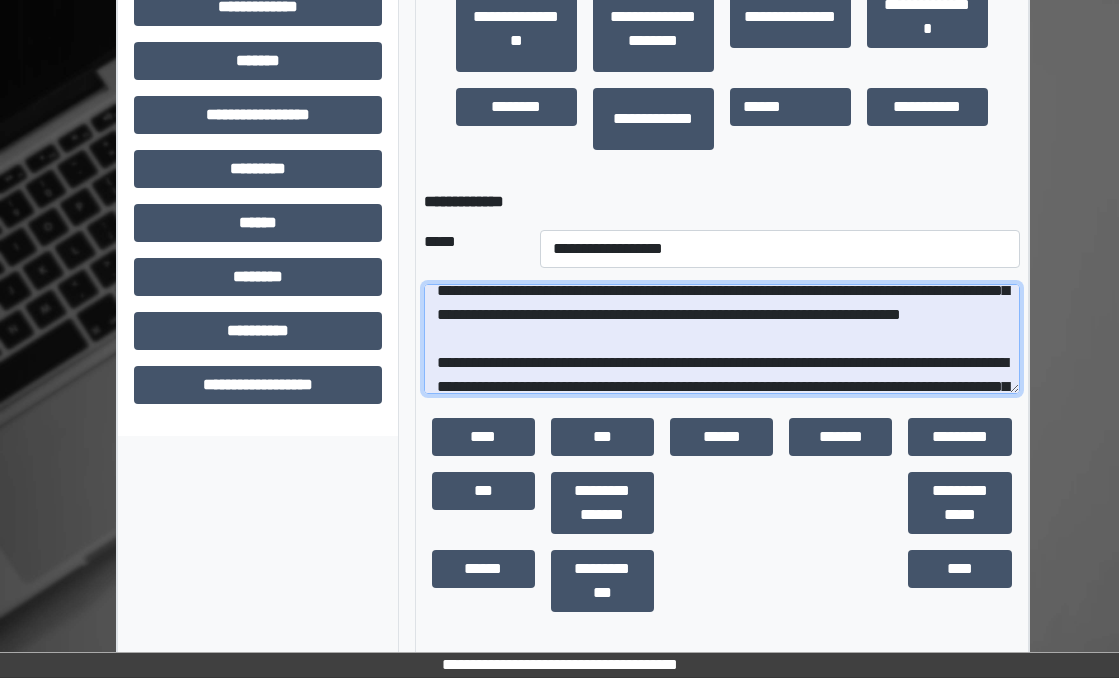 click at bounding box center (722, 339) 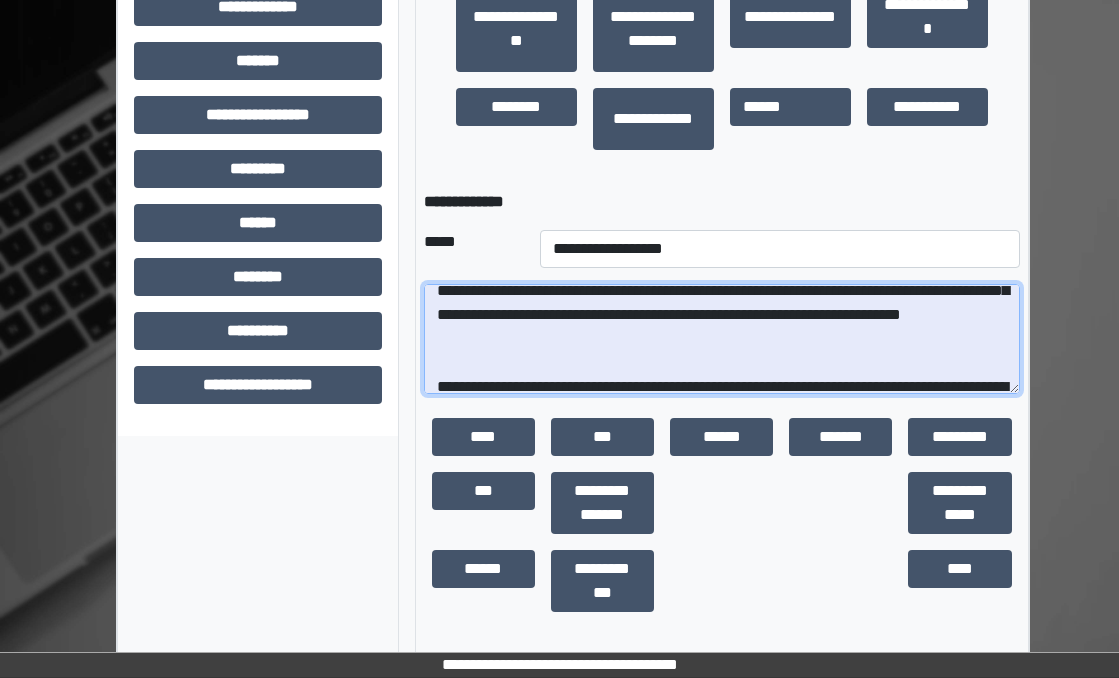 scroll, scrollTop: 185, scrollLeft: 0, axis: vertical 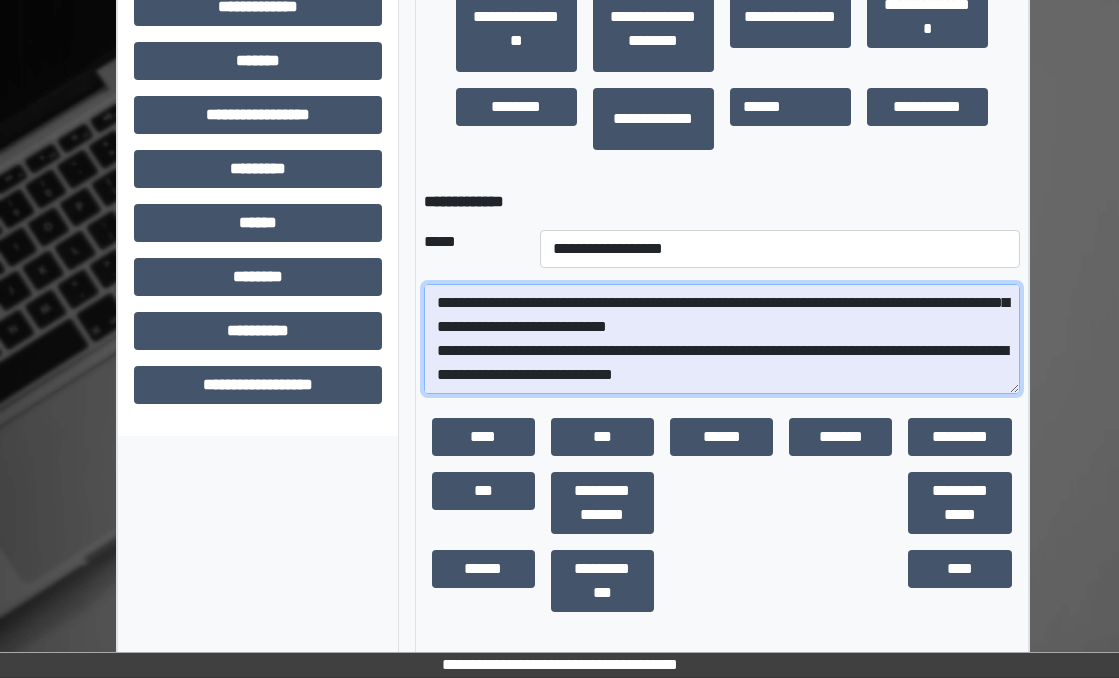 drag, startPoint x: 537, startPoint y: 351, endPoint x: 684, endPoint y: 320, distance: 150.23315 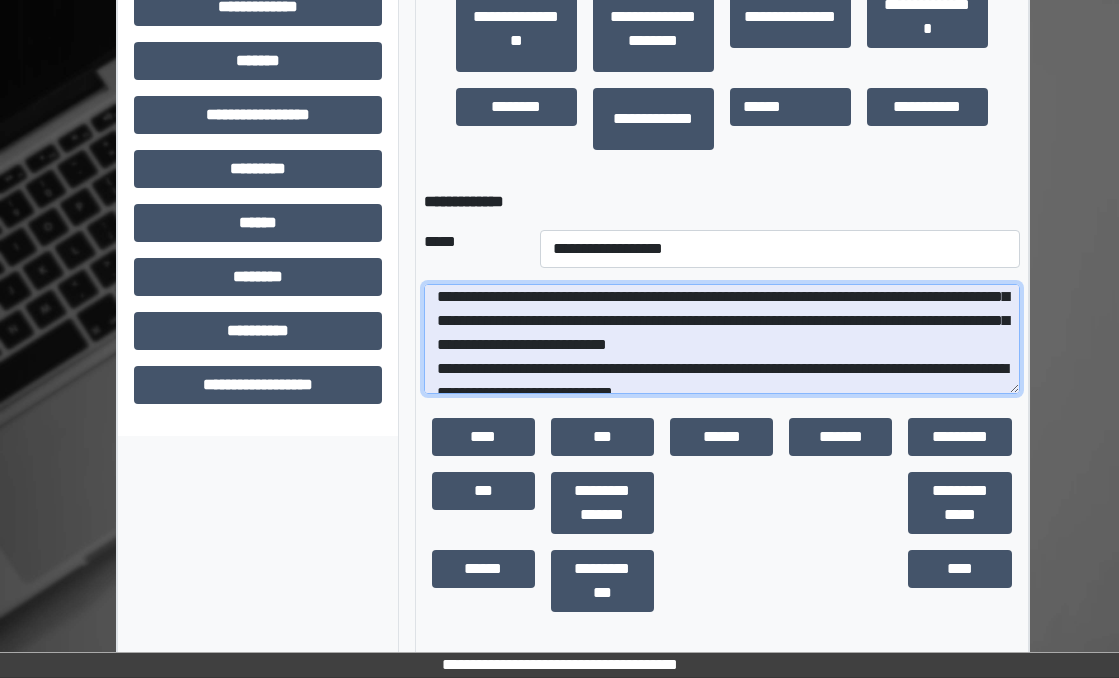 scroll, scrollTop: 280, scrollLeft: 0, axis: vertical 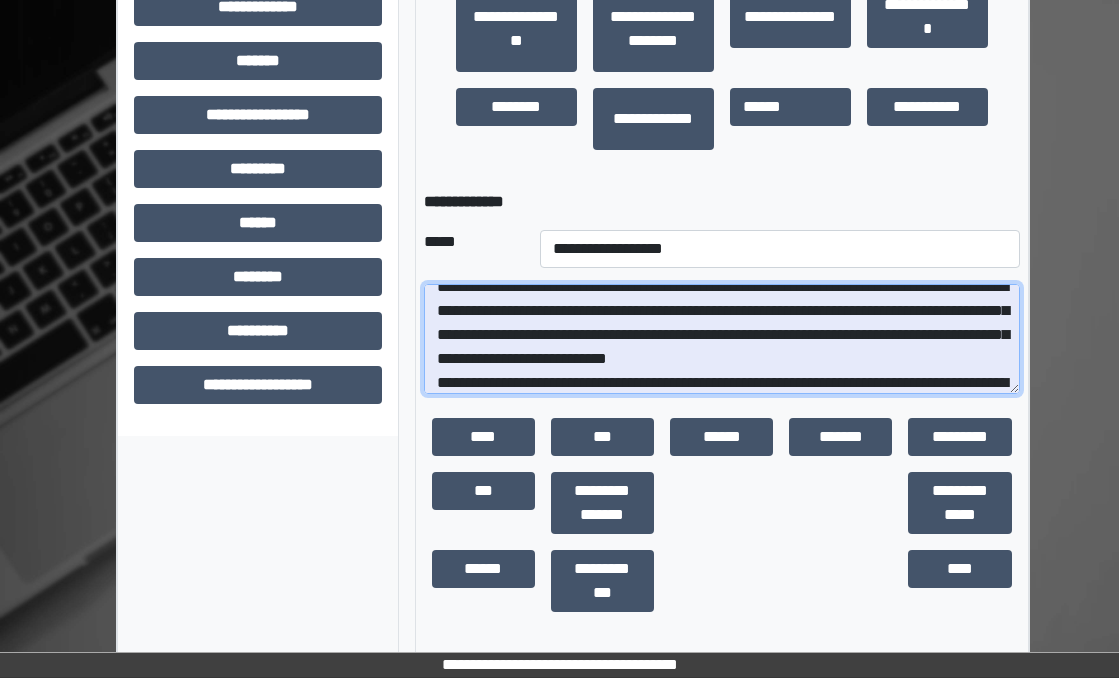 click at bounding box center (722, 339) 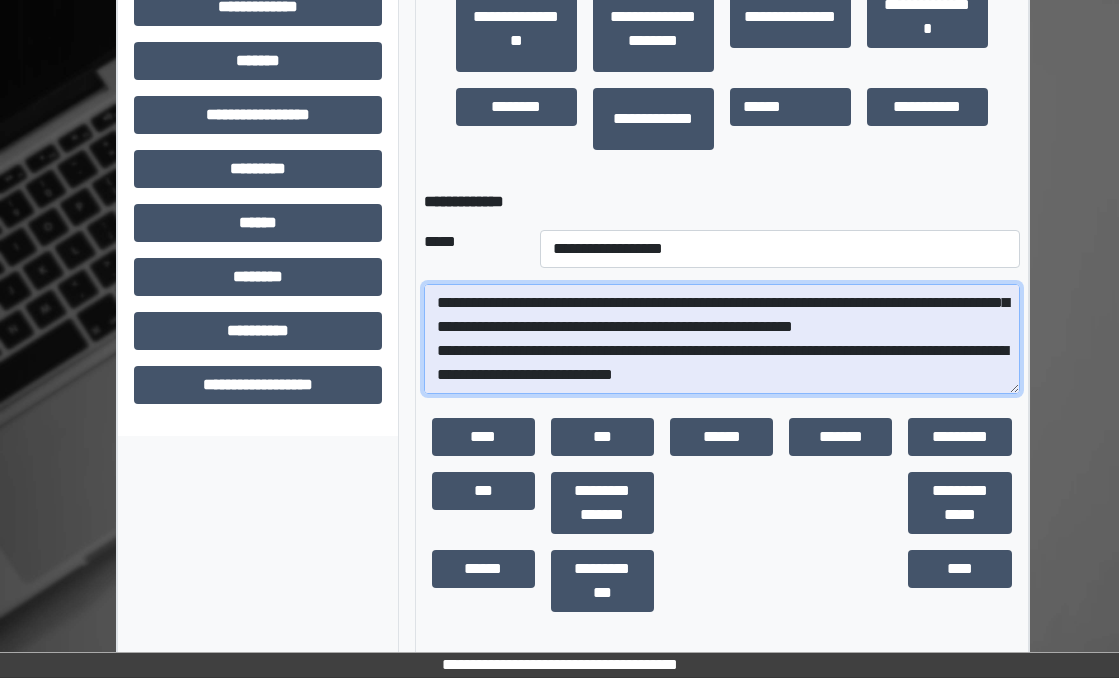 scroll, scrollTop: 256, scrollLeft: 0, axis: vertical 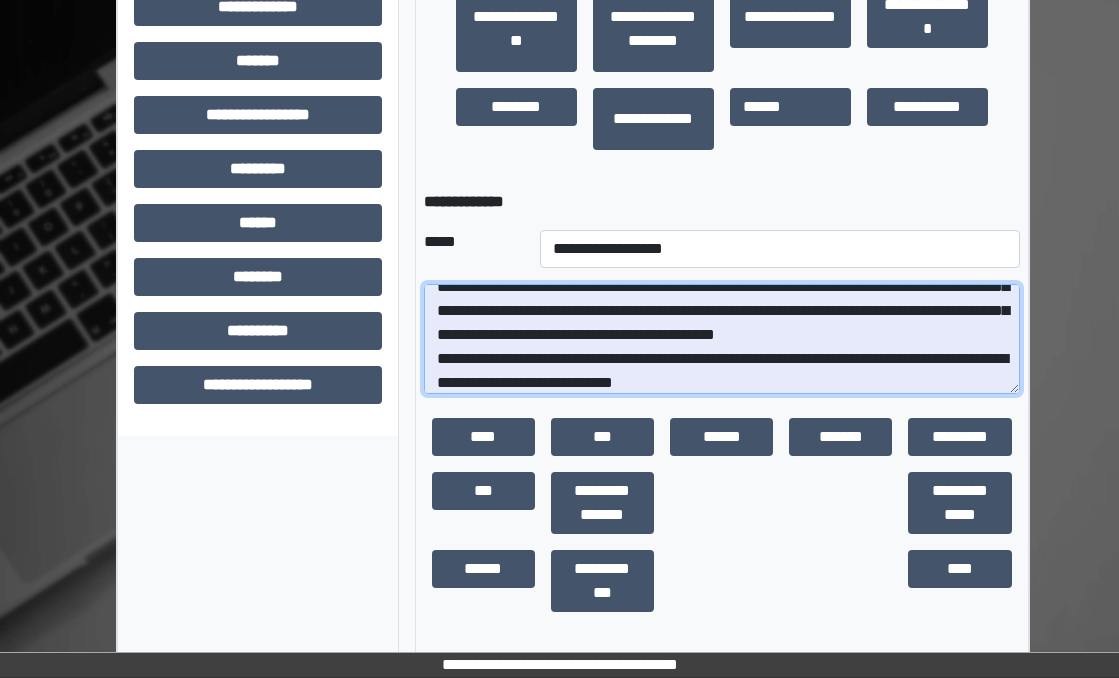 click at bounding box center [722, 339] 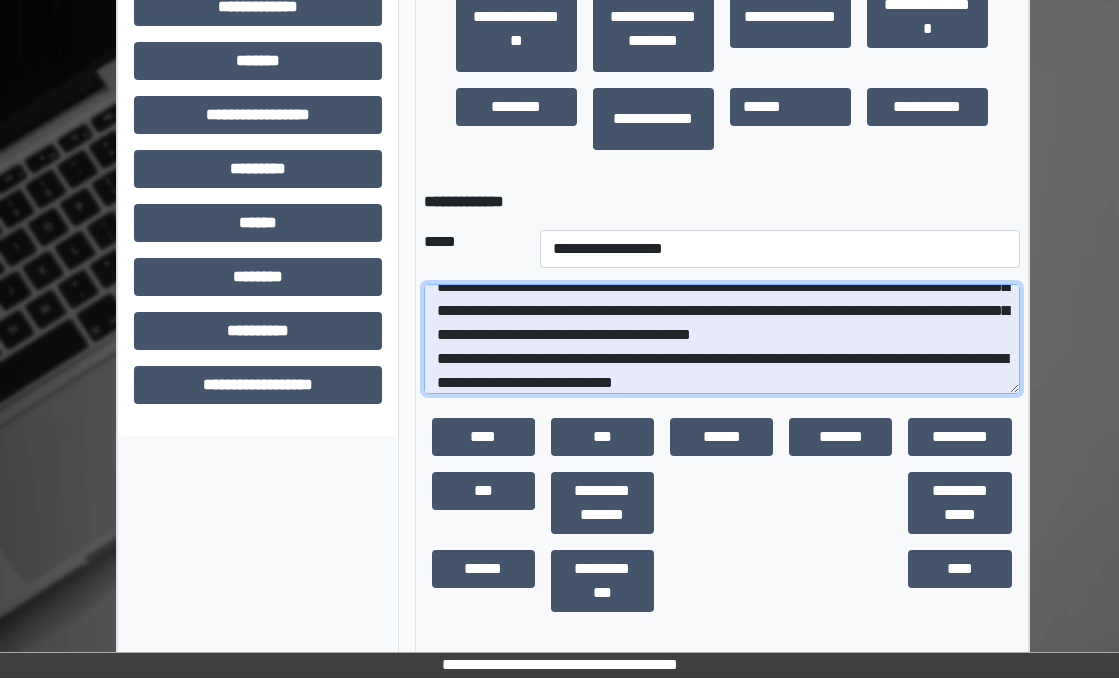 click at bounding box center (722, 339) 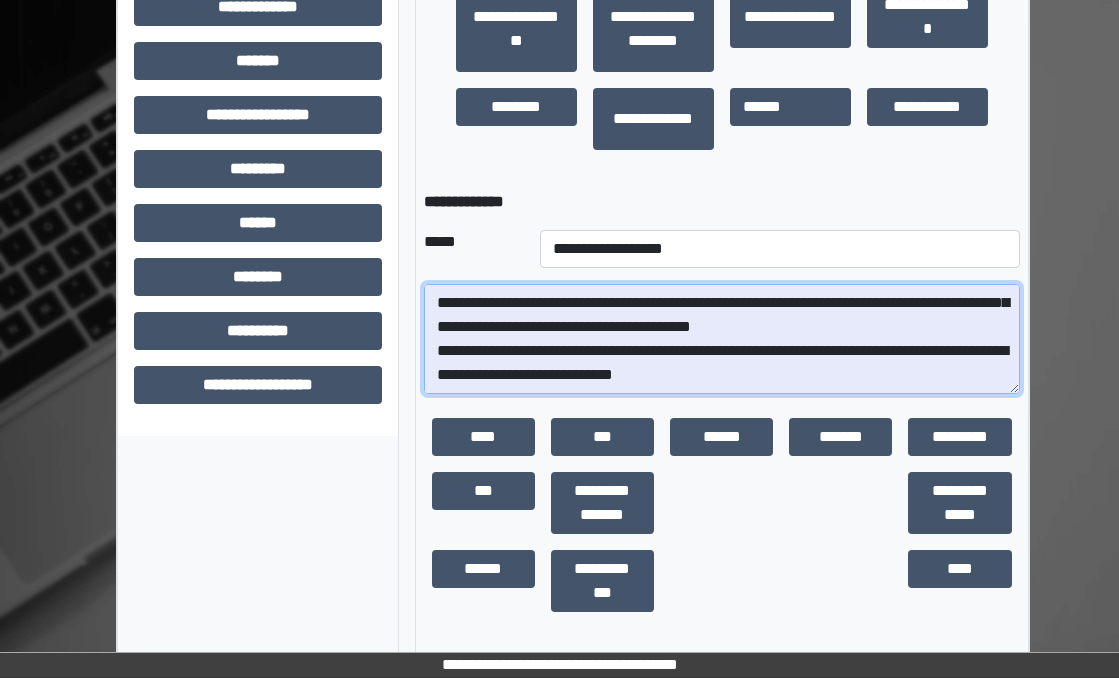 scroll, scrollTop: 296, scrollLeft: 0, axis: vertical 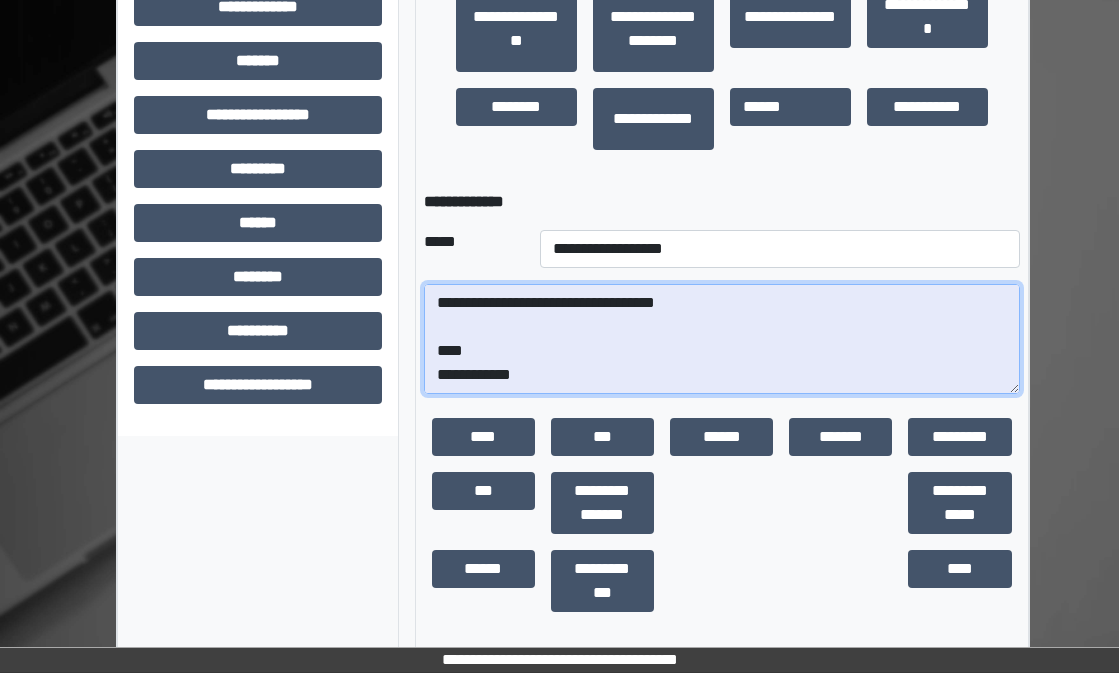 paste on "**********" 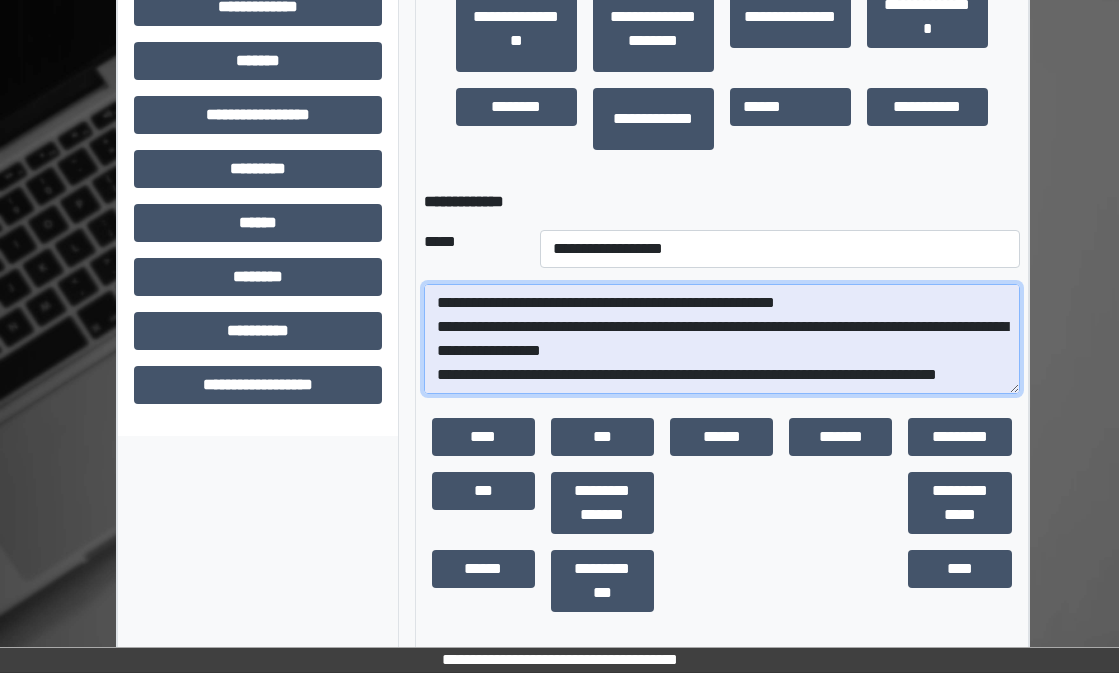 scroll, scrollTop: 469, scrollLeft: 0, axis: vertical 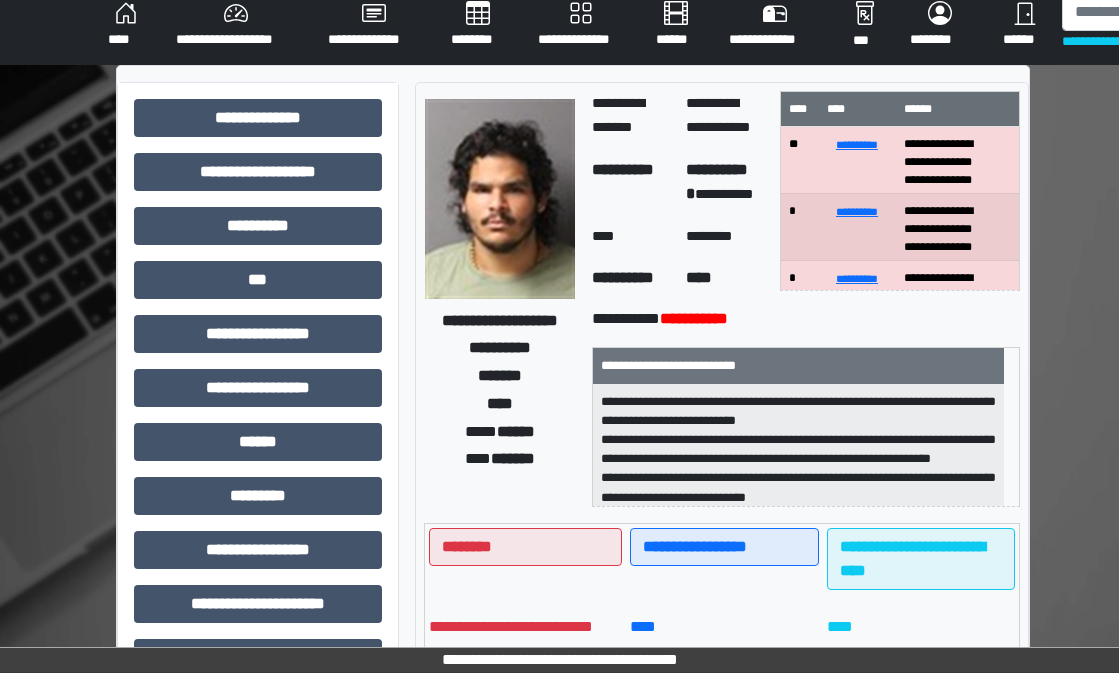 type on "**********" 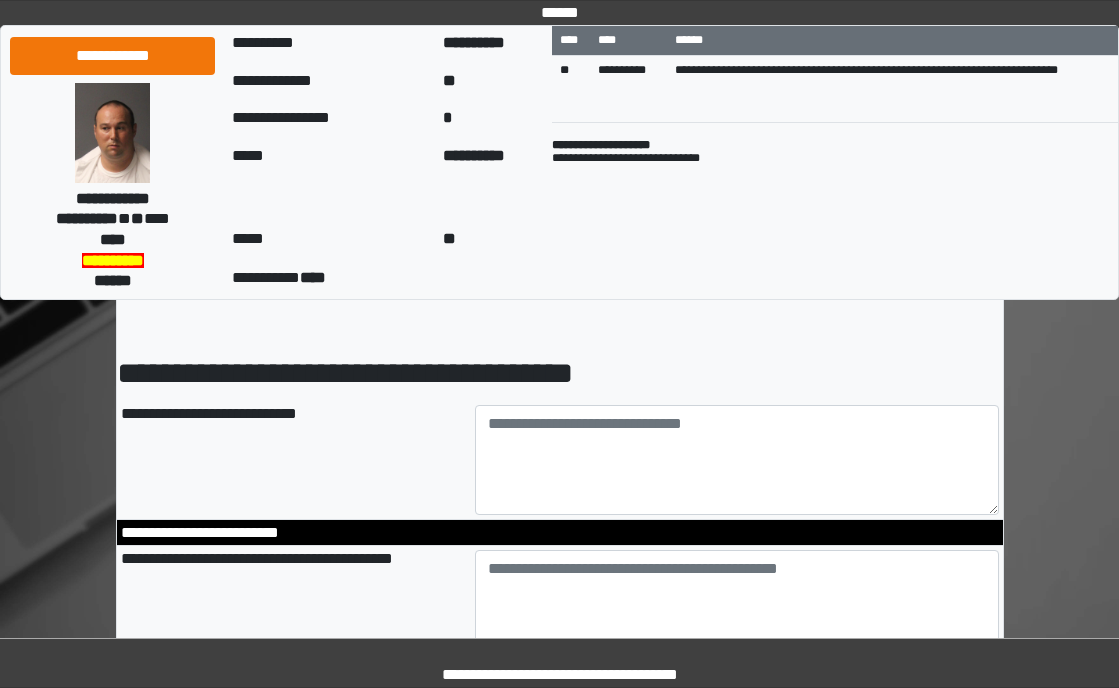 scroll, scrollTop: 100, scrollLeft: 0, axis: vertical 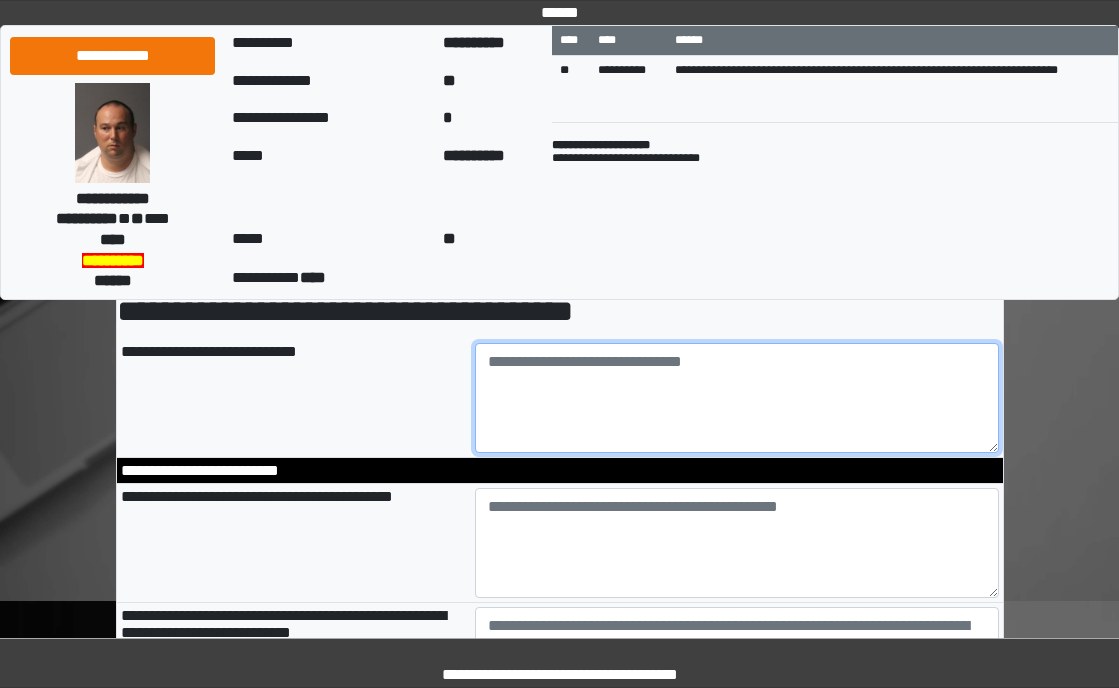 click at bounding box center (737, 398) 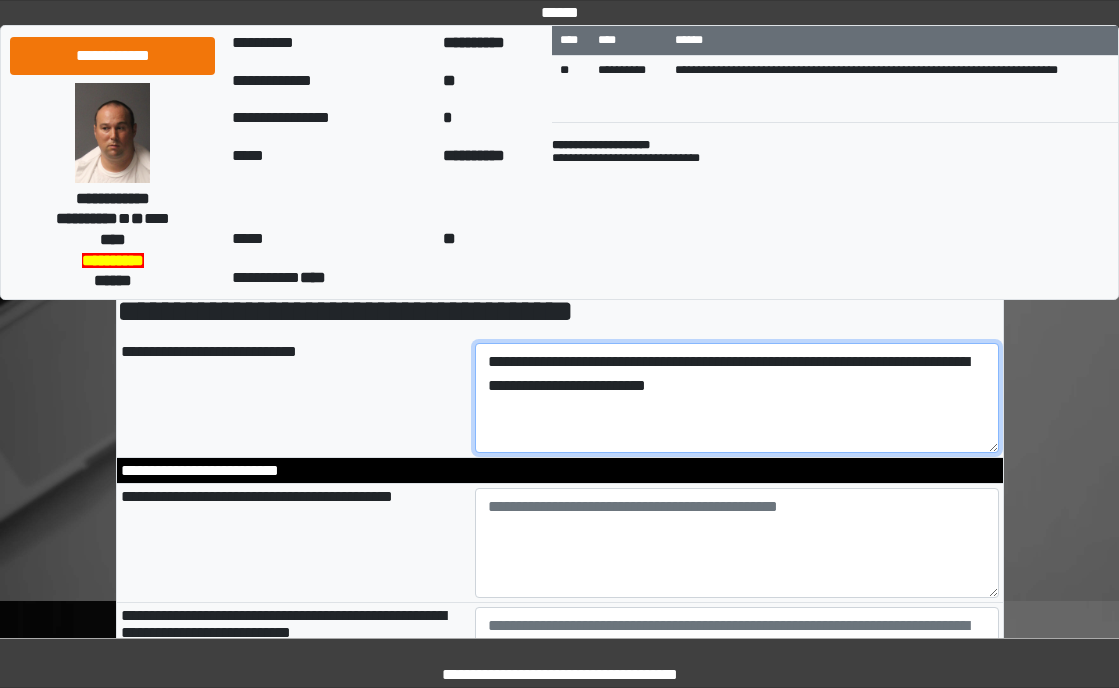 type on "**********" 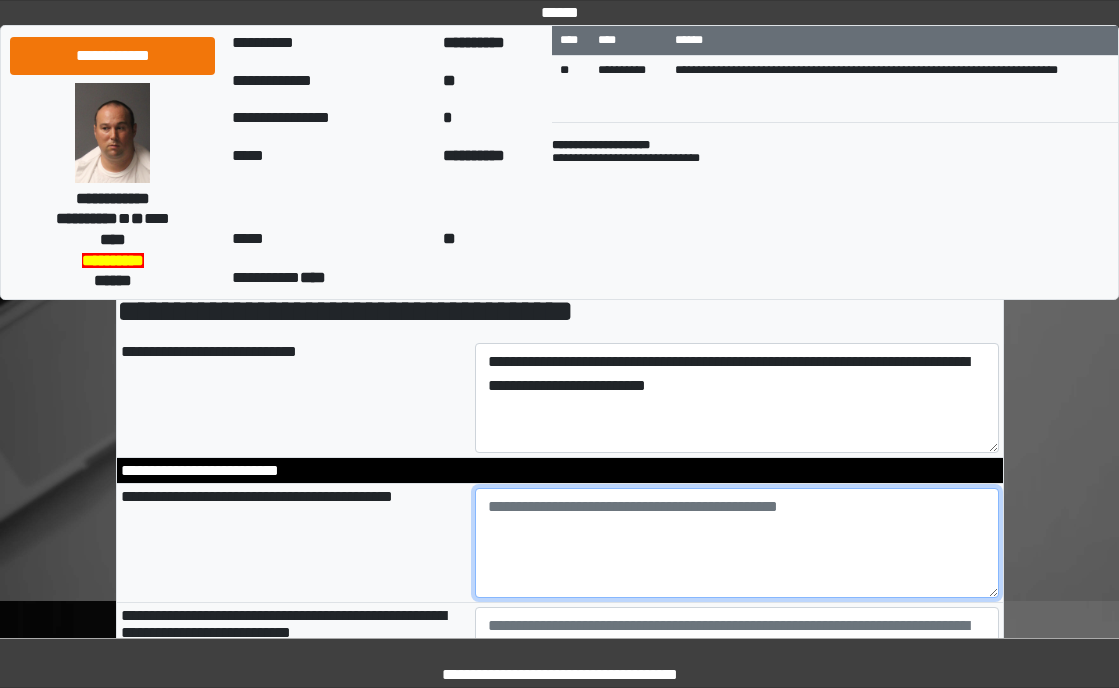 click at bounding box center [737, 543] 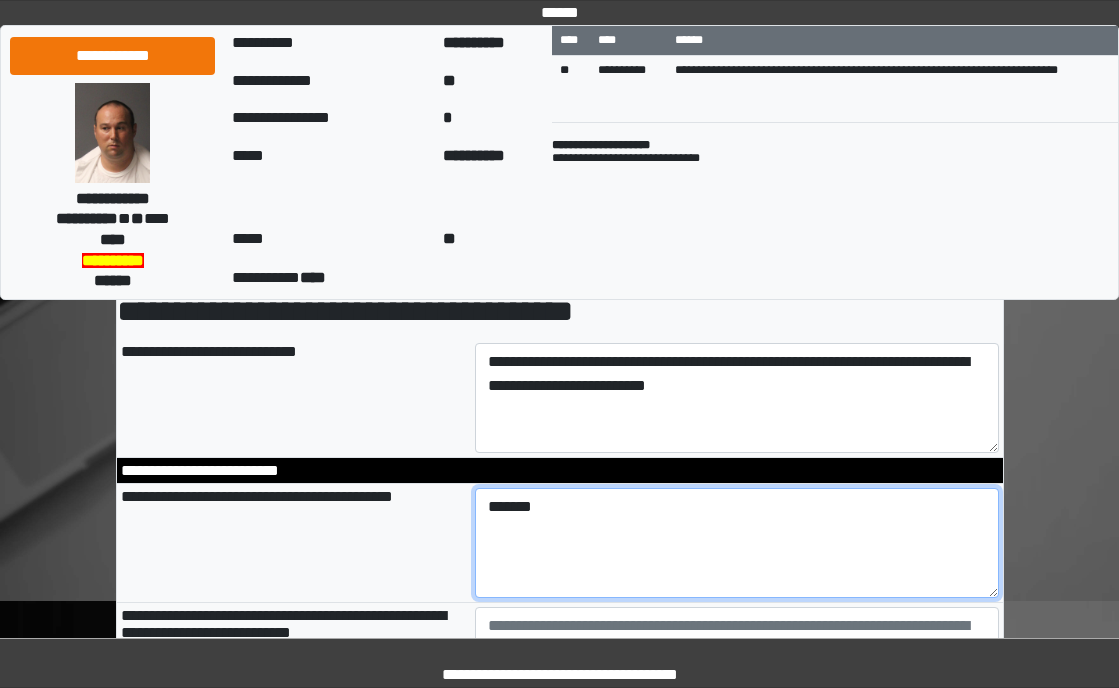 click on "*******" at bounding box center [737, 543] 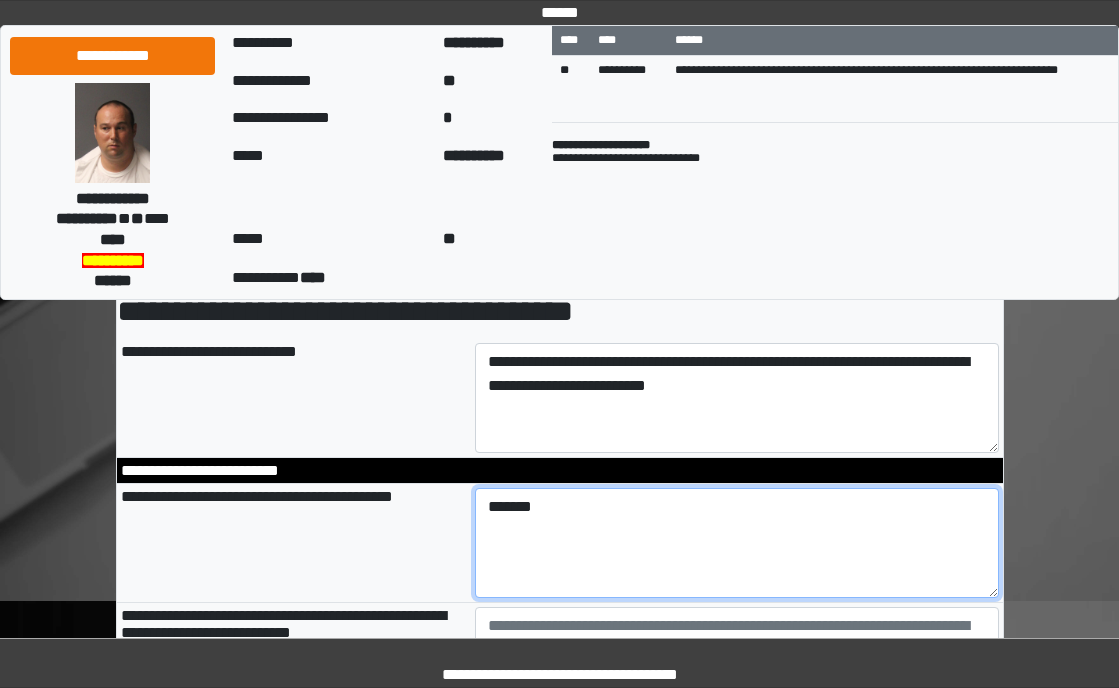 click on "*******" at bounding box center [737, 543] 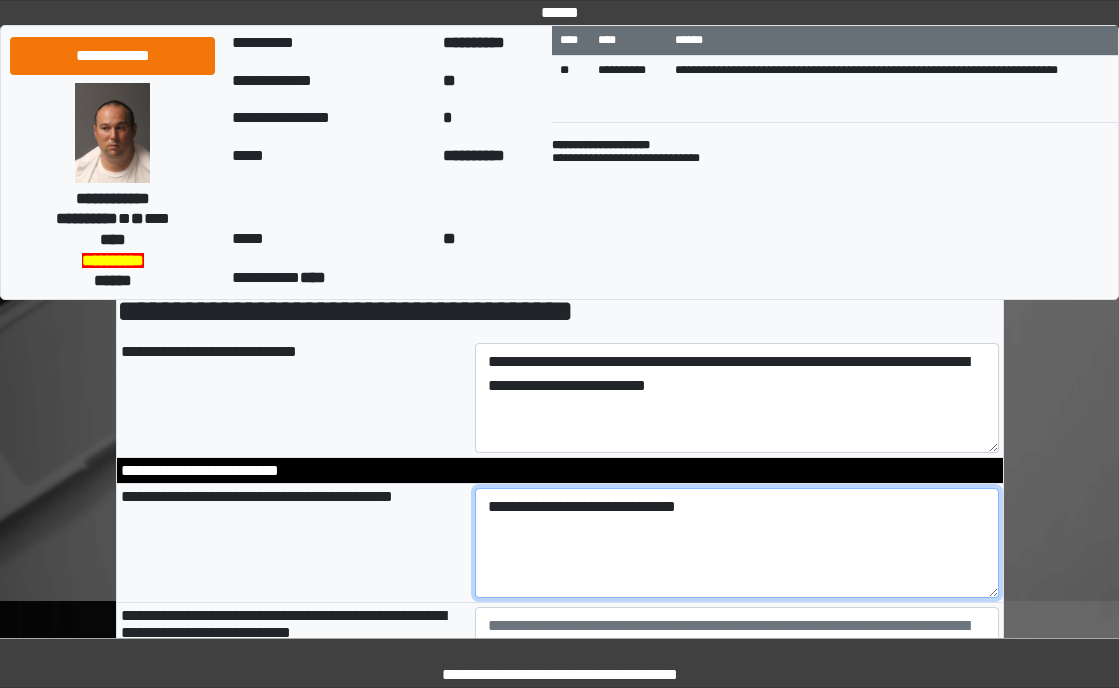 click on "**********" at bounding box center (737, 543) 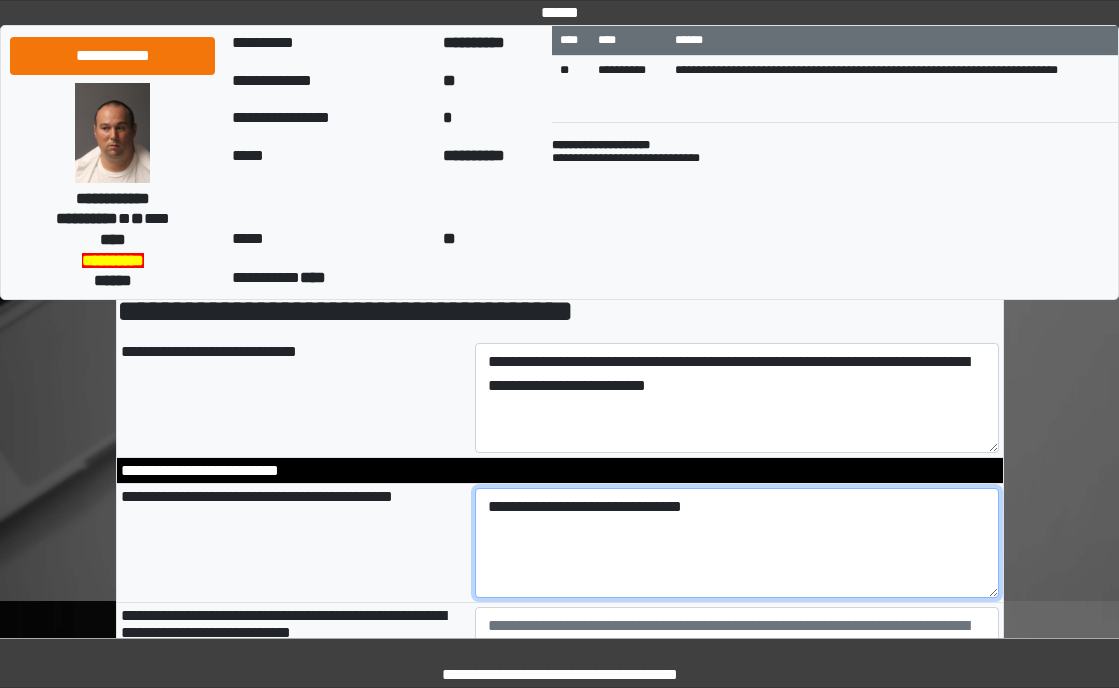 click on "**********" at bounding box center [737, 543] 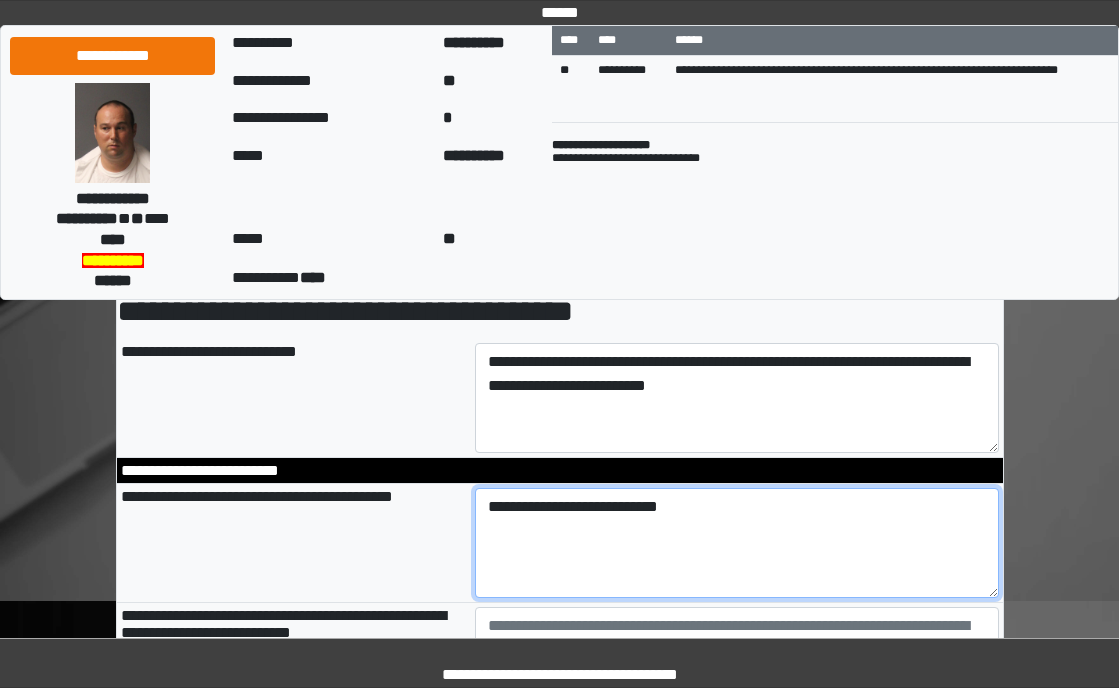 click on "**********" at bounding box center [737, 543] 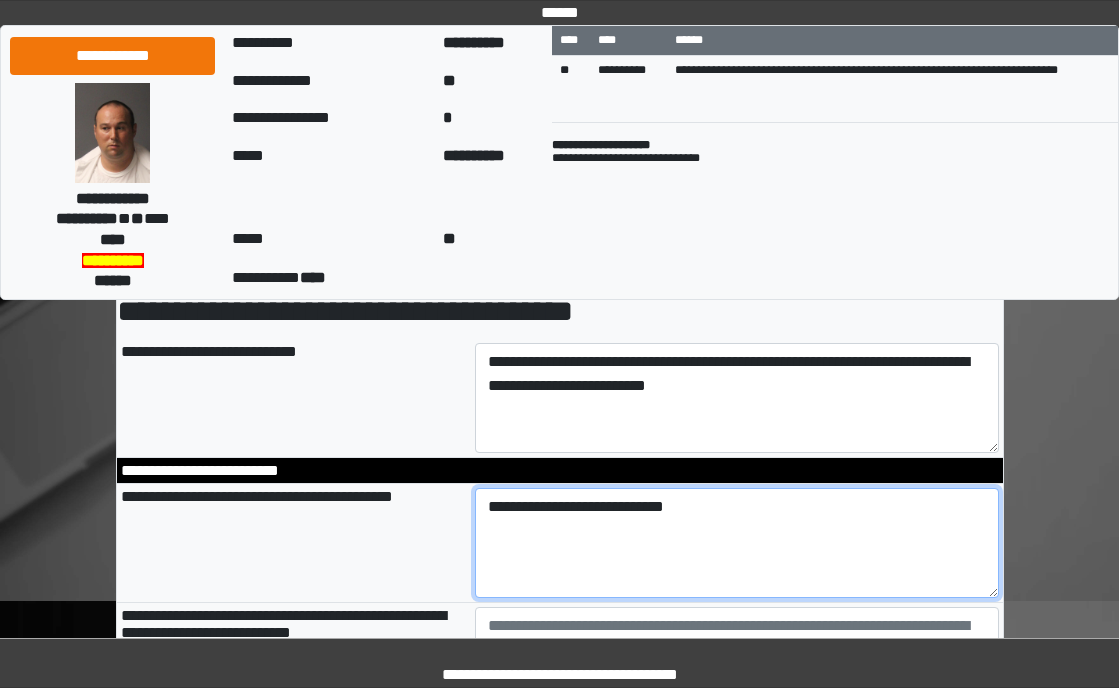 click on "**********" at bounding box center (737, 543) 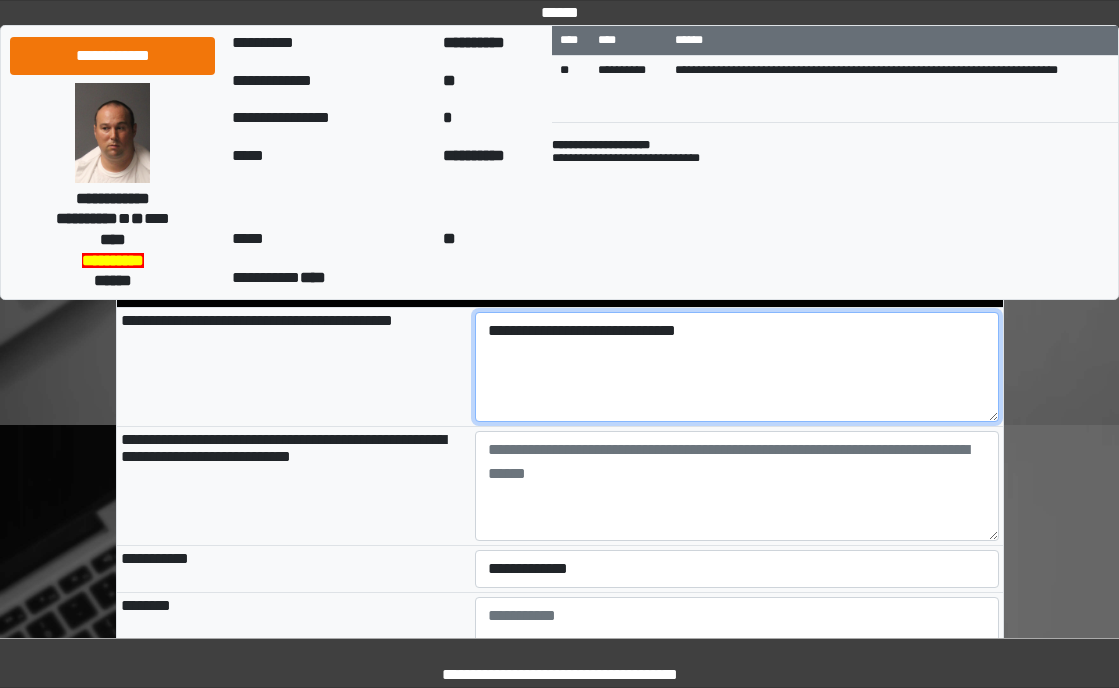 scroll, scrollTop: 300, scrollLeft: 0, axis: vertical 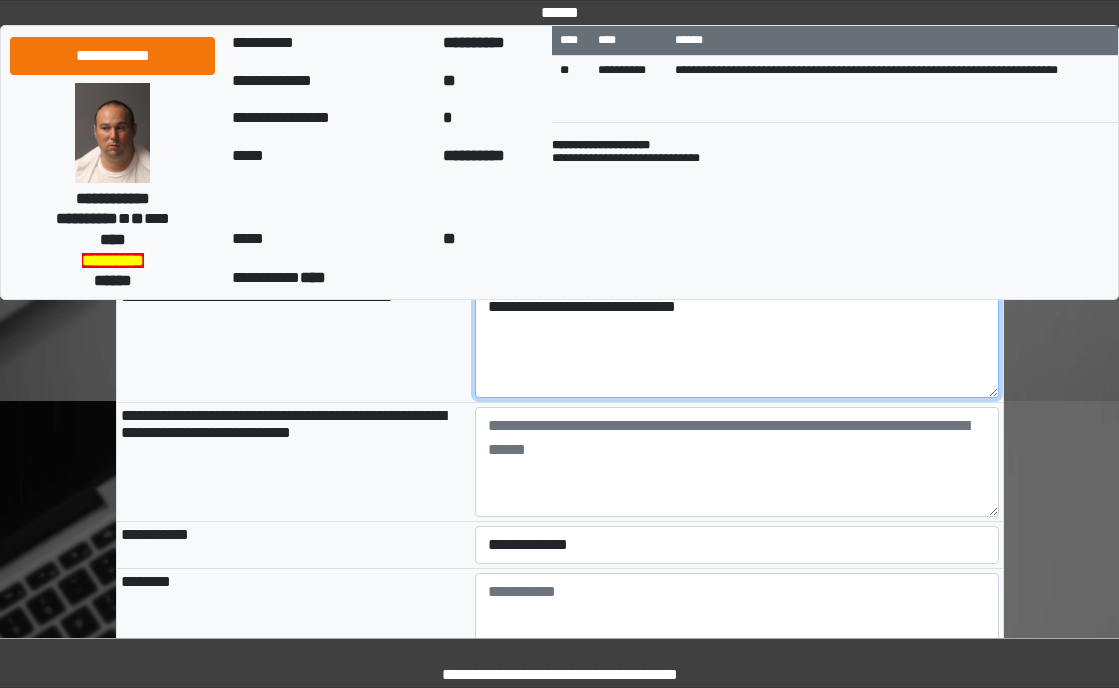 type on "**********" 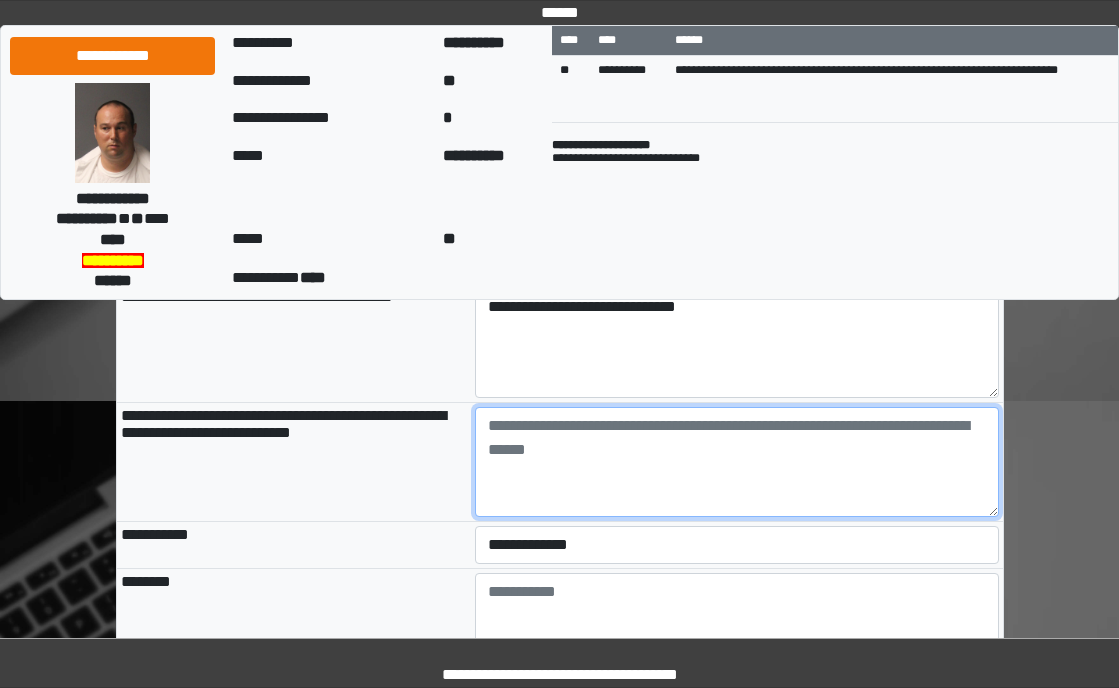 click at bounding box center (737, 462) 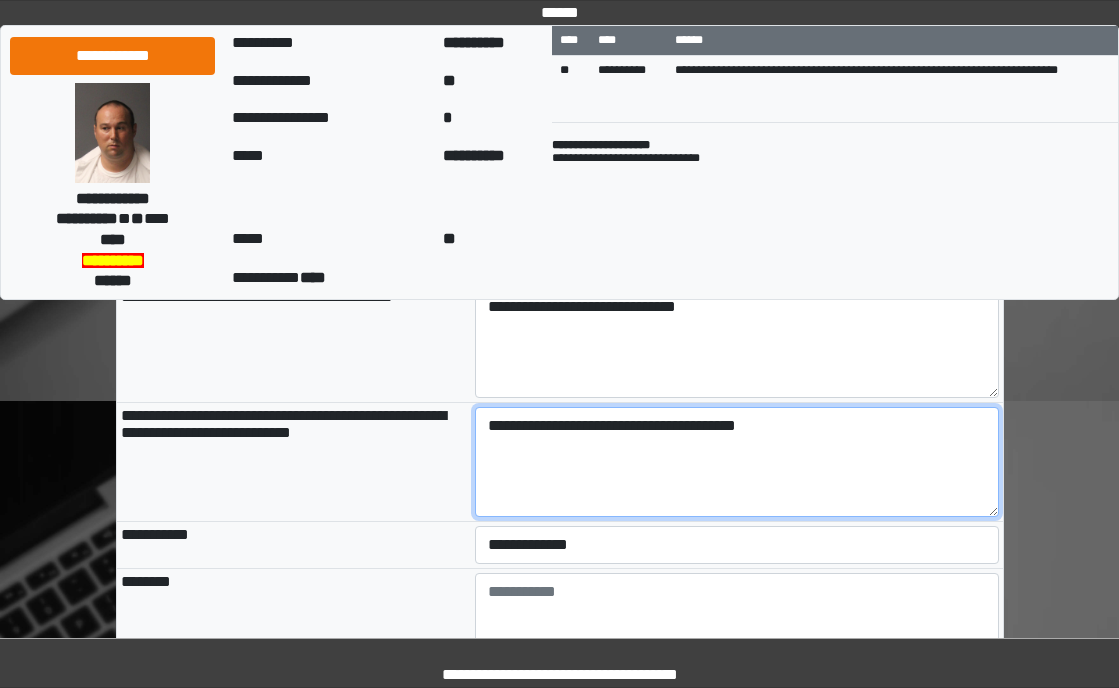 click on "**********" at bounding box center [737, 462] 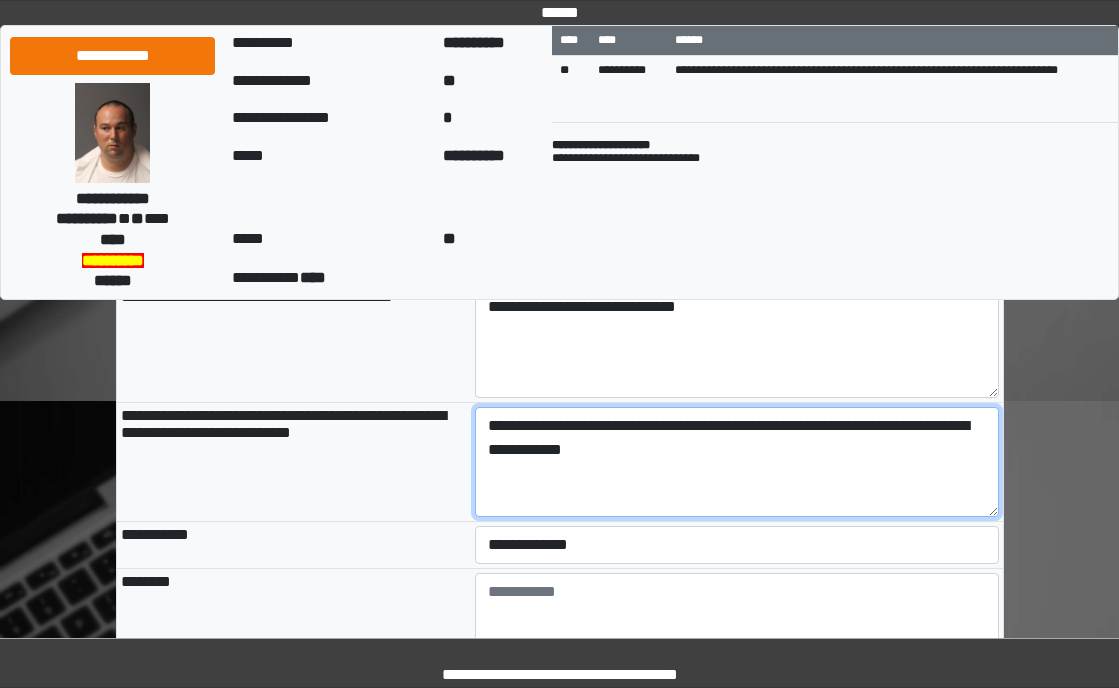 click on "**********" at bounding box center (737, 462) 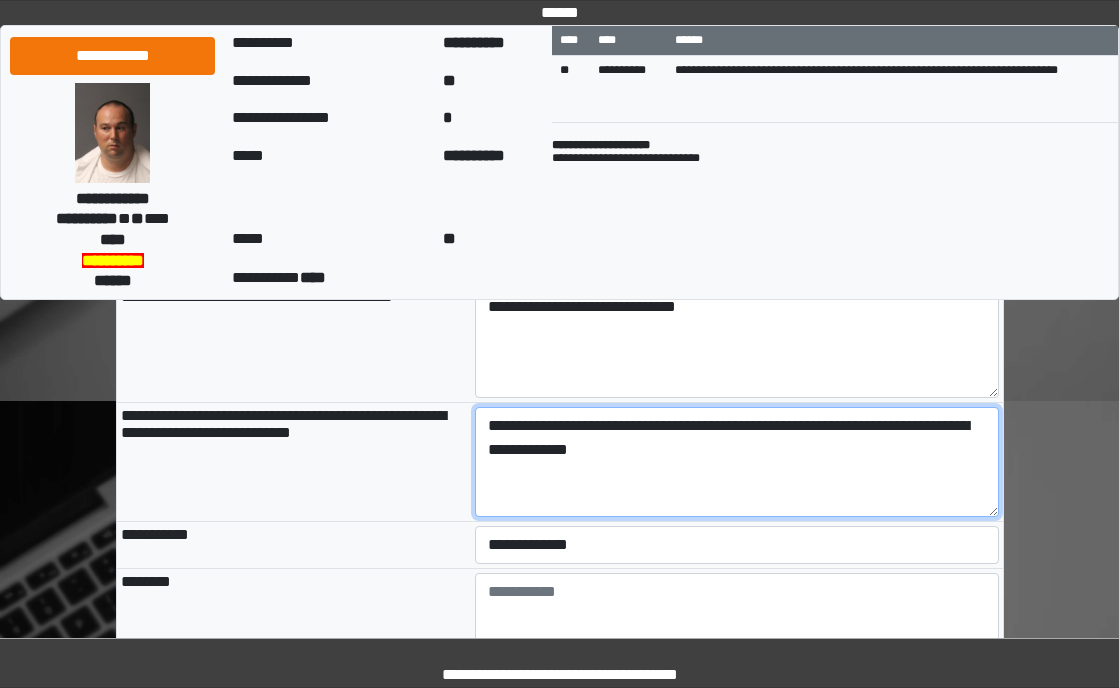 type on "**********" 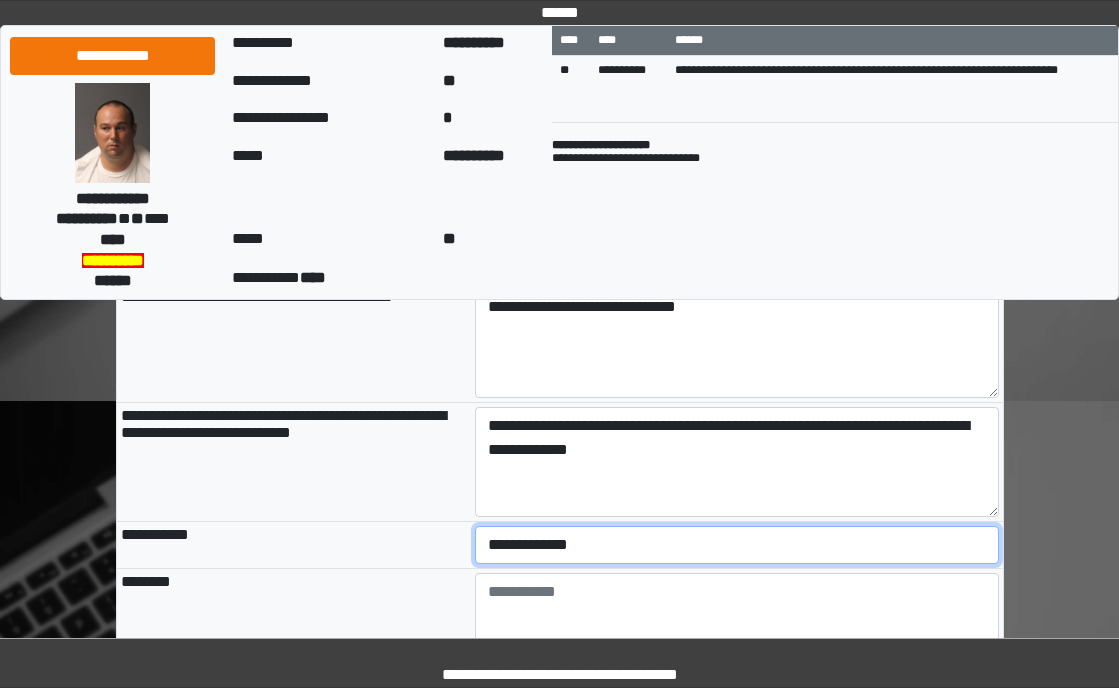 click on "**********" at bounding box center (737, 545) 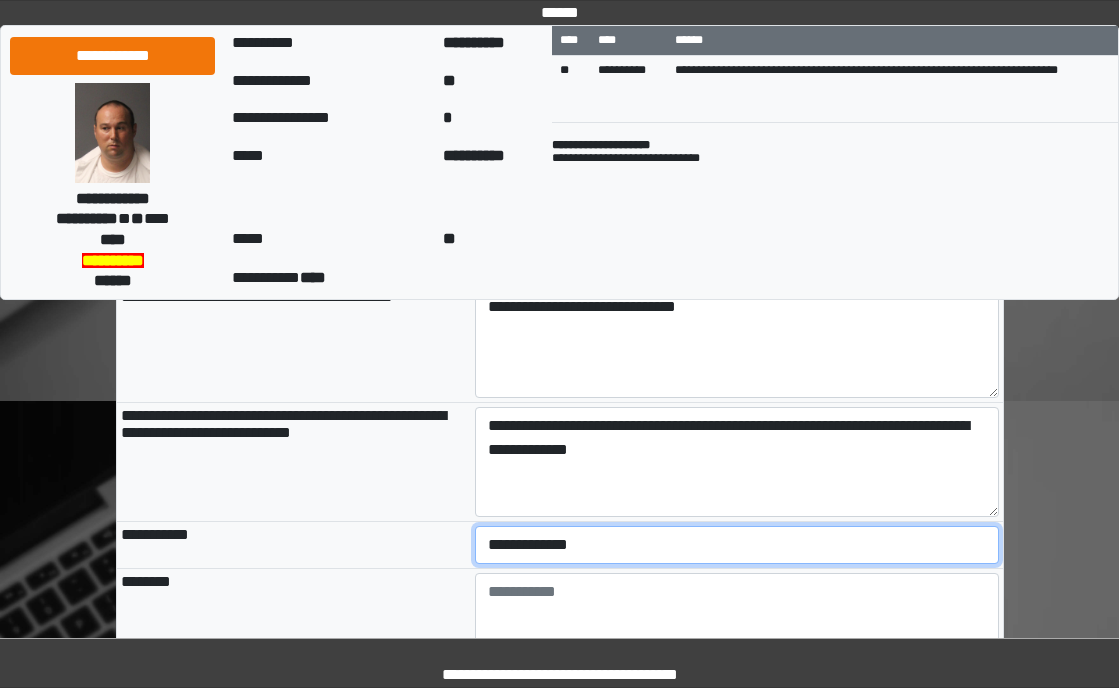 select on "*" 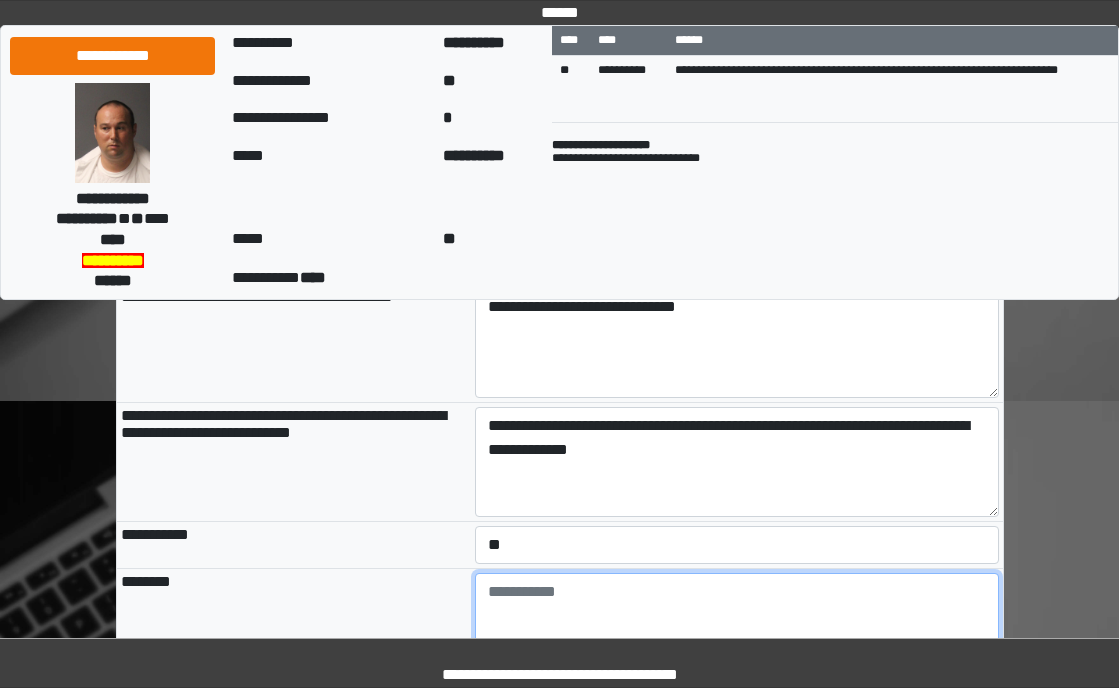 click at bounding box center (737, 628) 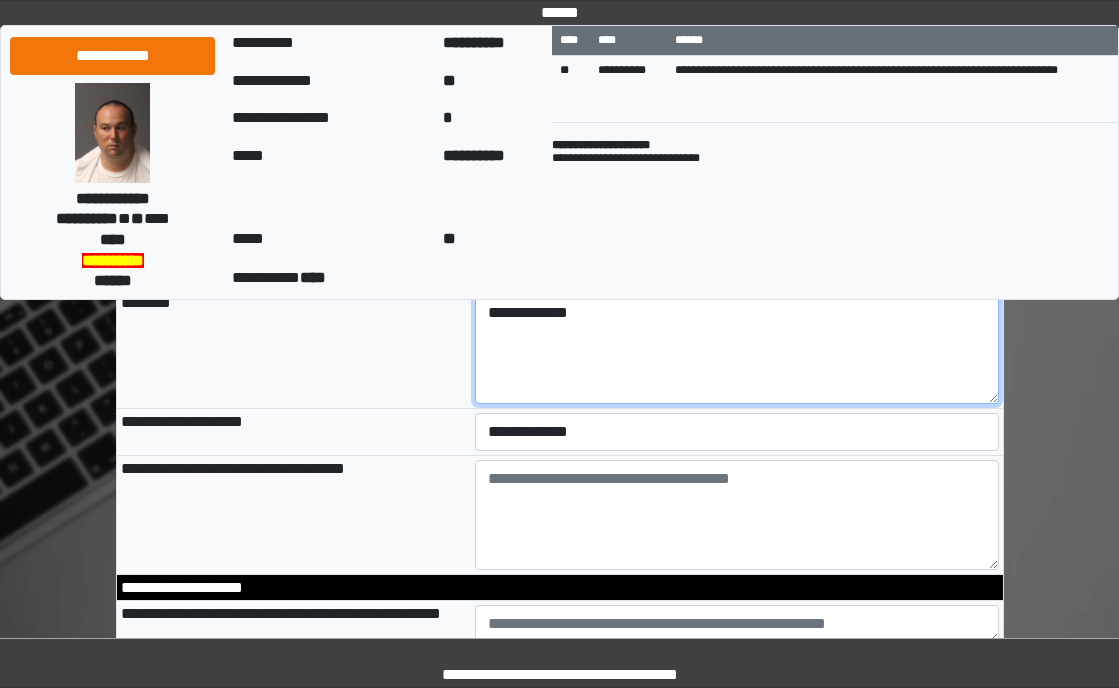 scroll, scrollTop: 600, scrollLeft: 0, axis: vertical 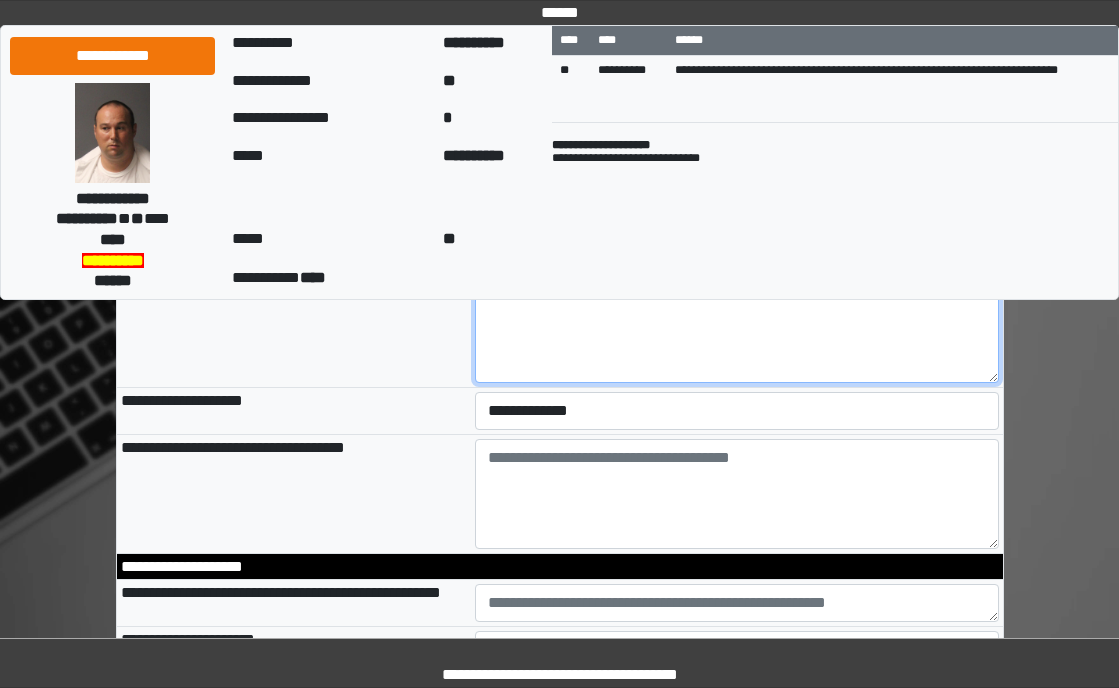 type on "**********" 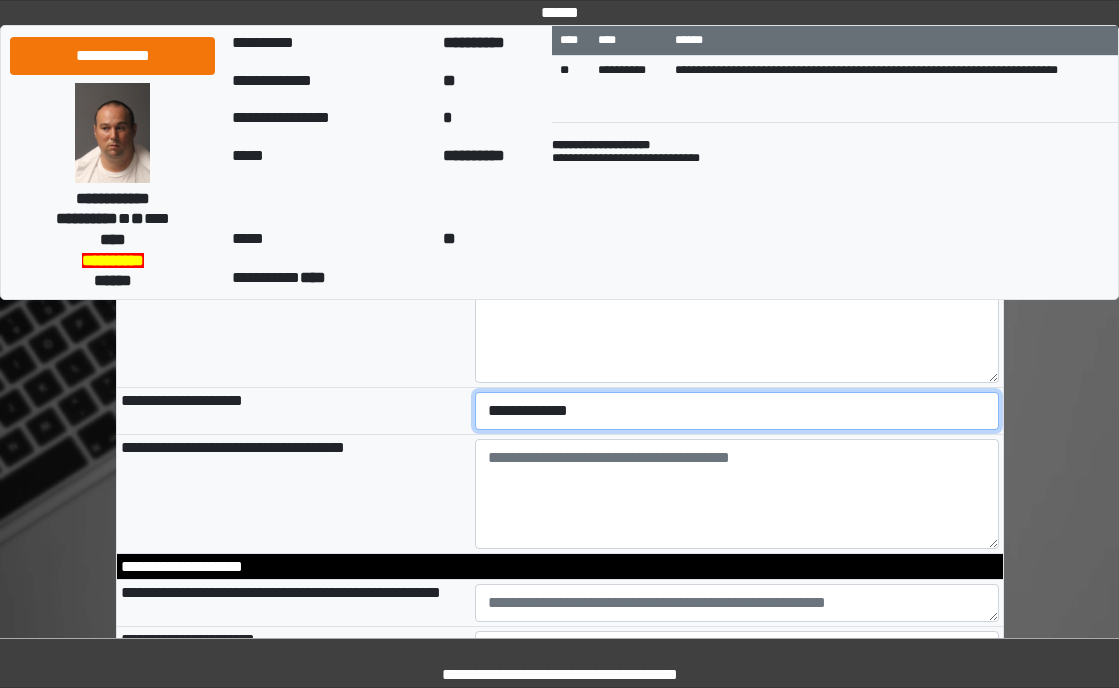 click on "**********" at bounding box center [737, 411] 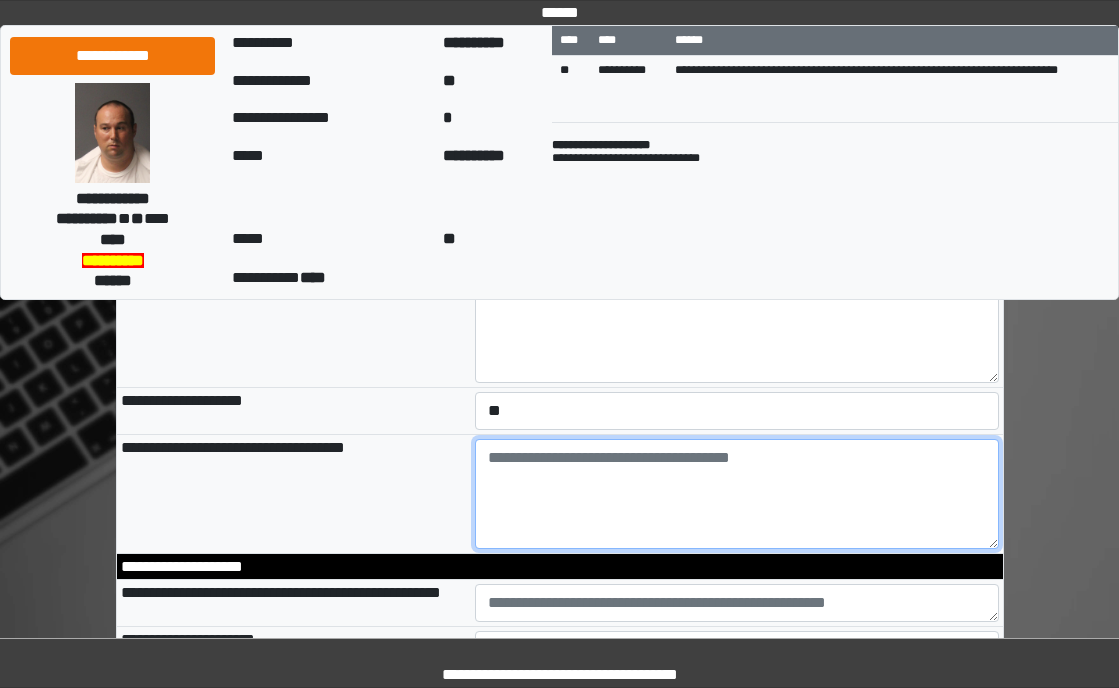 click at bounding box center [737, 494] 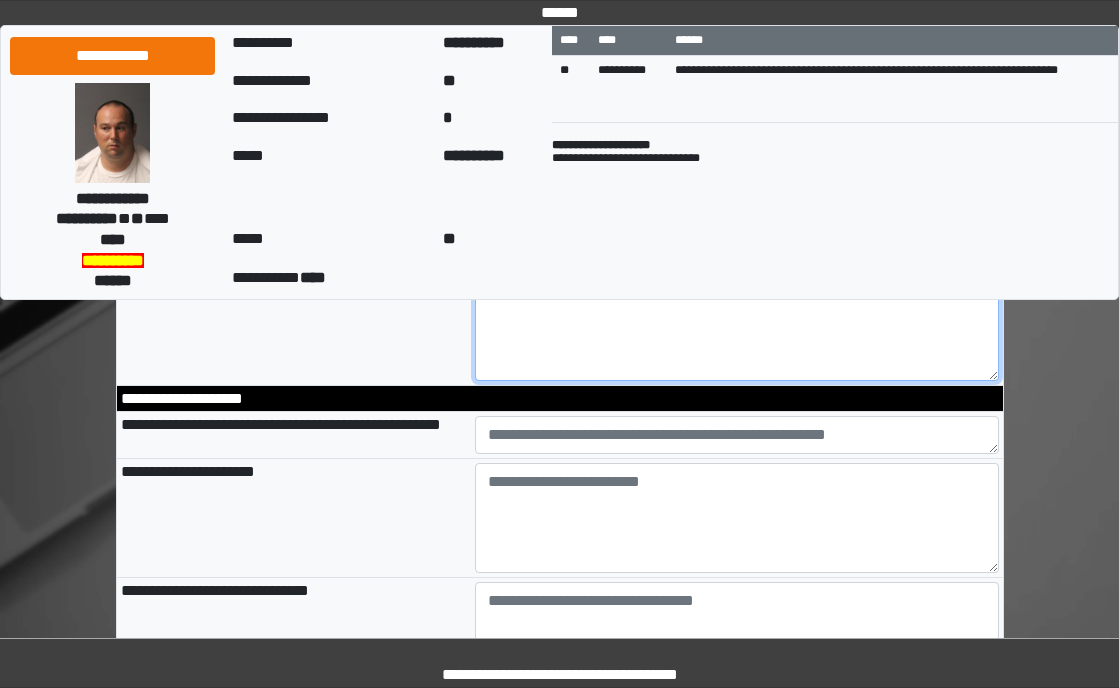 scroll, scrollTop: 800, scrollLeft: 0, axis: vertical 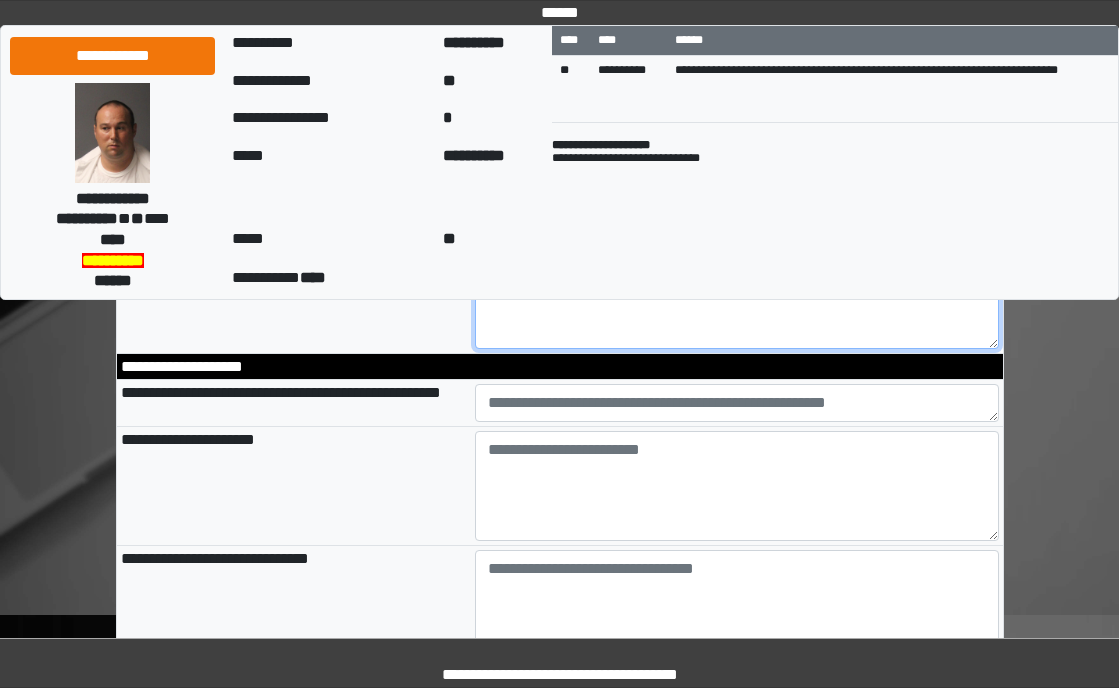 type on "**********" 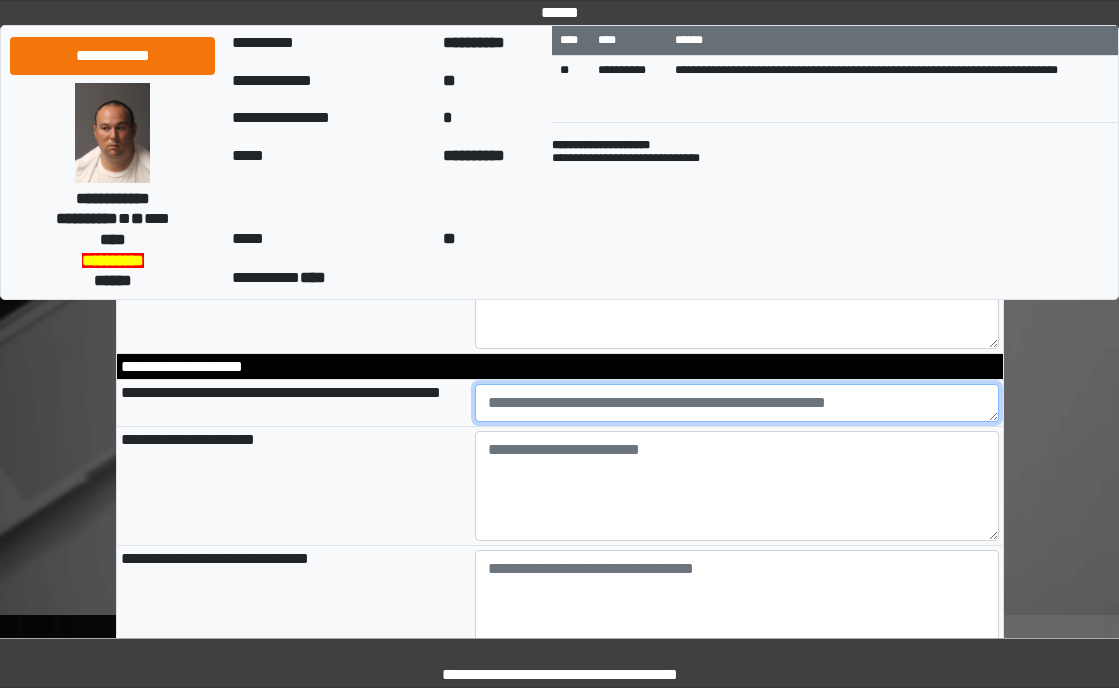 click at bounding box center [737, 403] 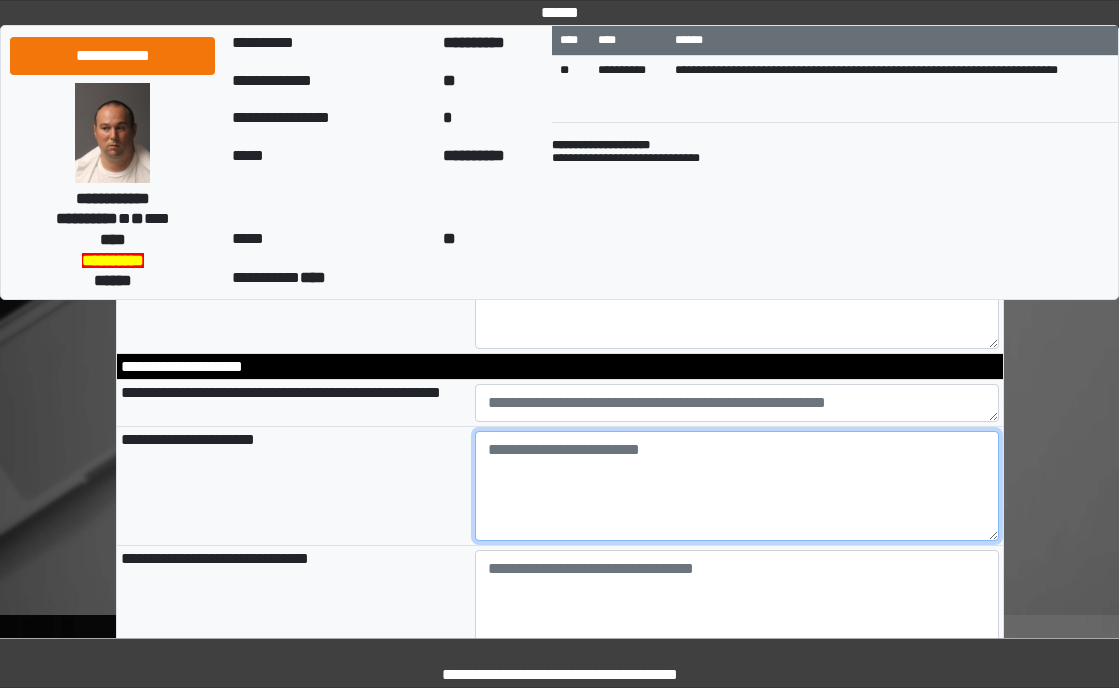 click at bounding box center (737, 486) 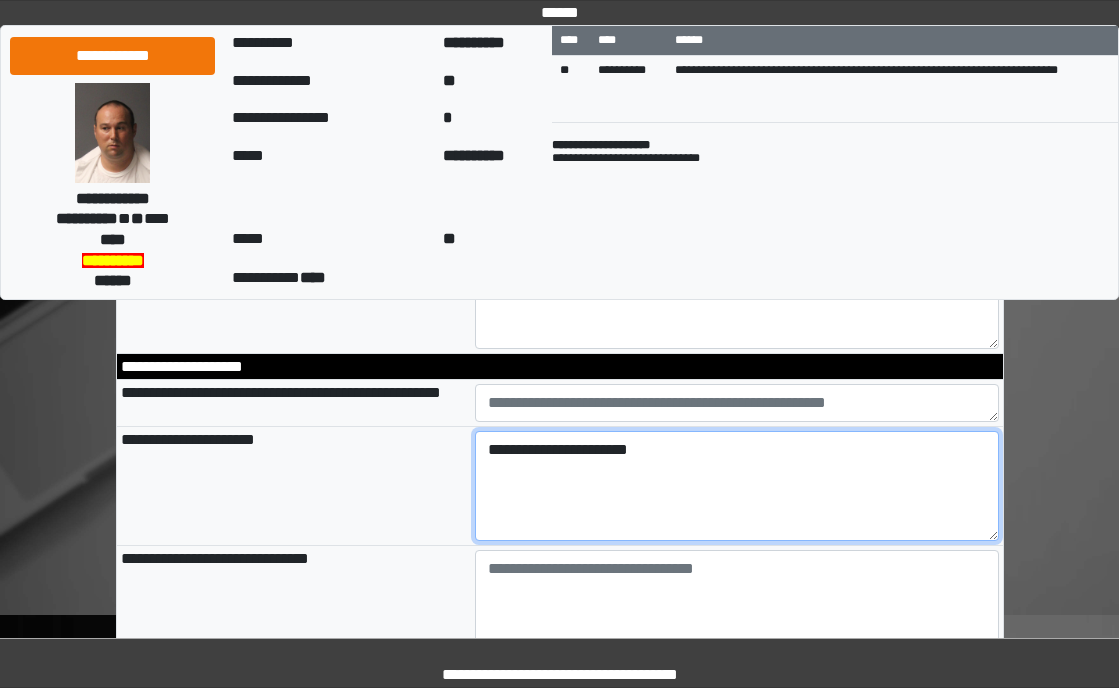 type on "**********" 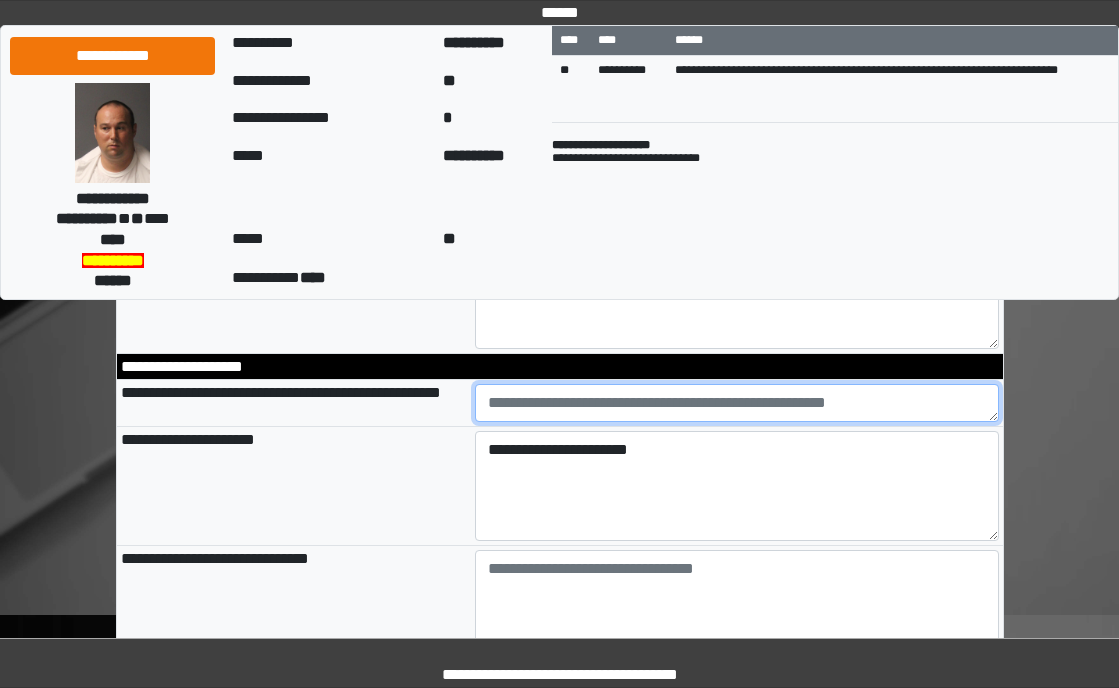 click at bounding box center [737, 403] 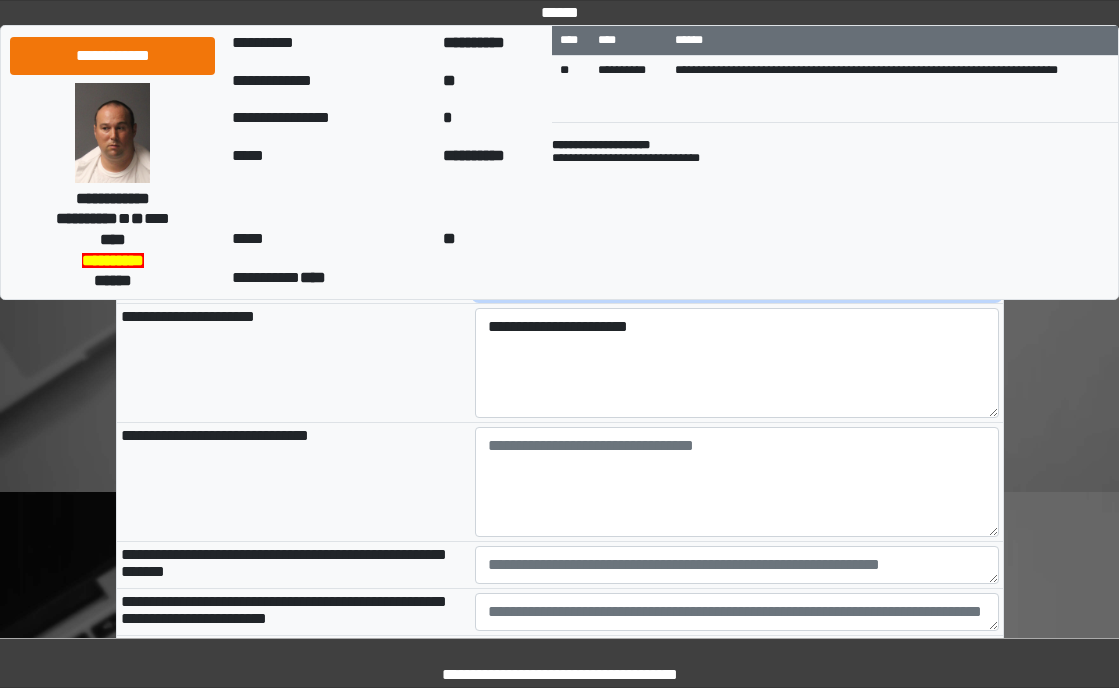 scroll, scrollTop: 900, scrollLeft: 0, axis: vertical 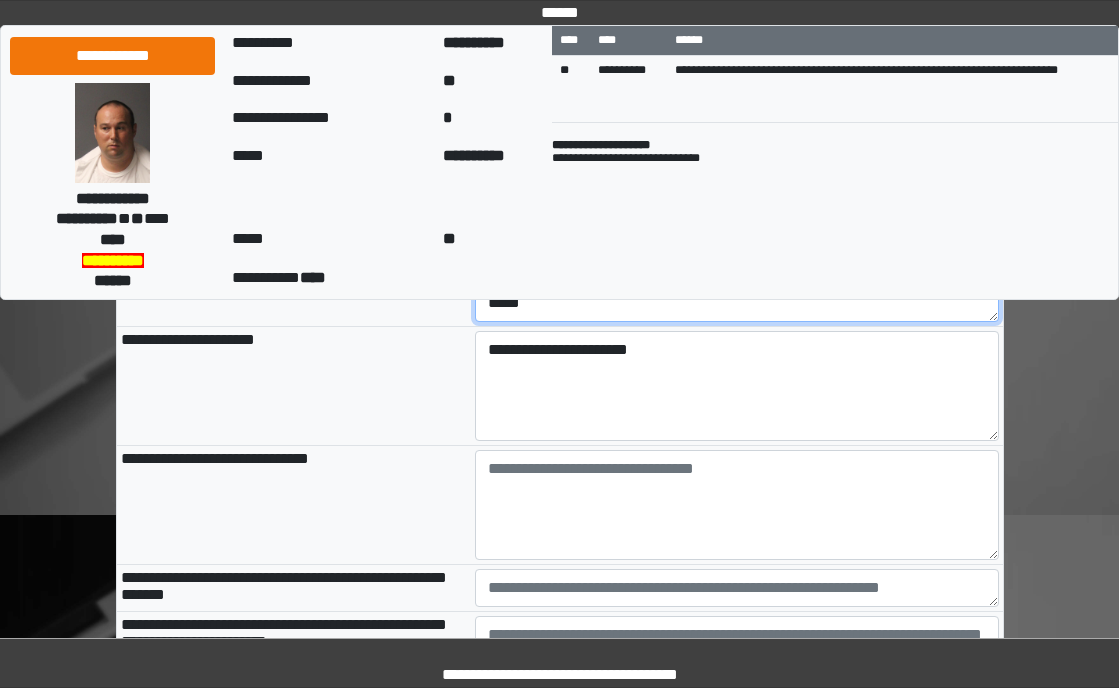 type on "*****" 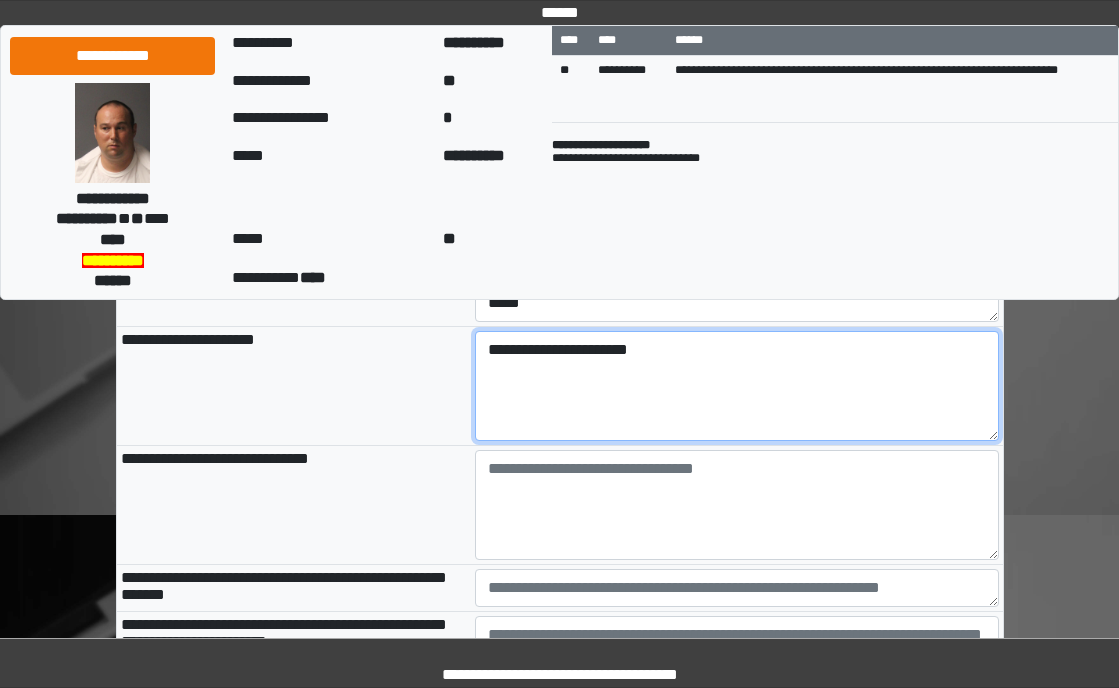 click on "**********" at bounding box center [737, 386] 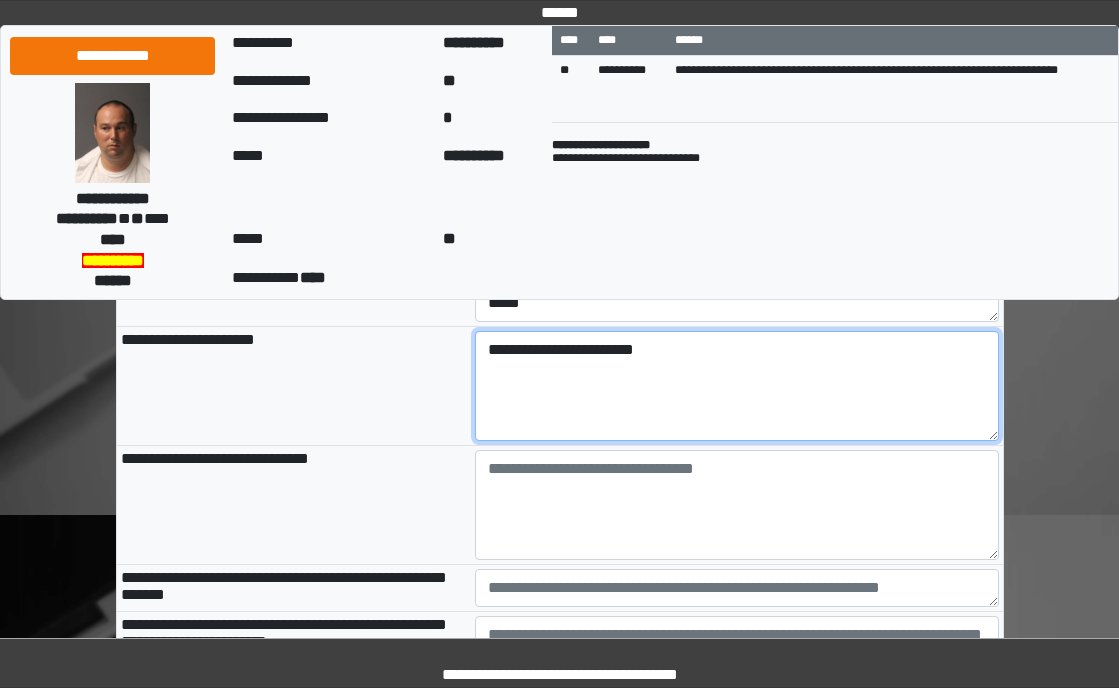 click on "**********" at bounding box center [737, 386] 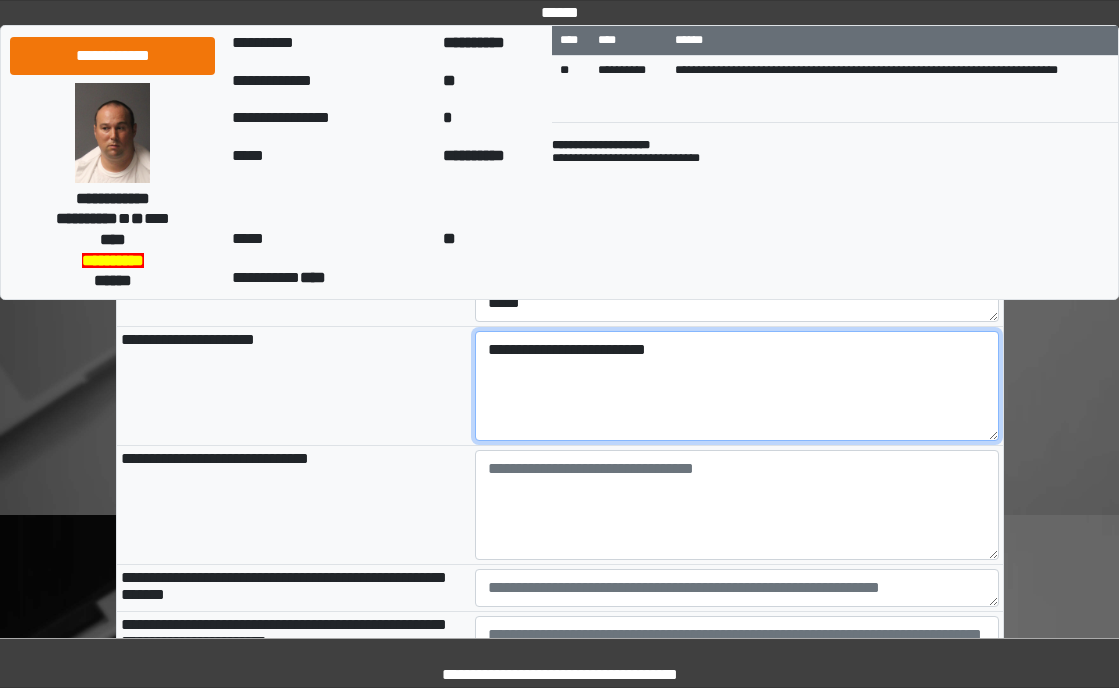 click on "**********" at bounding box center [737, 386] 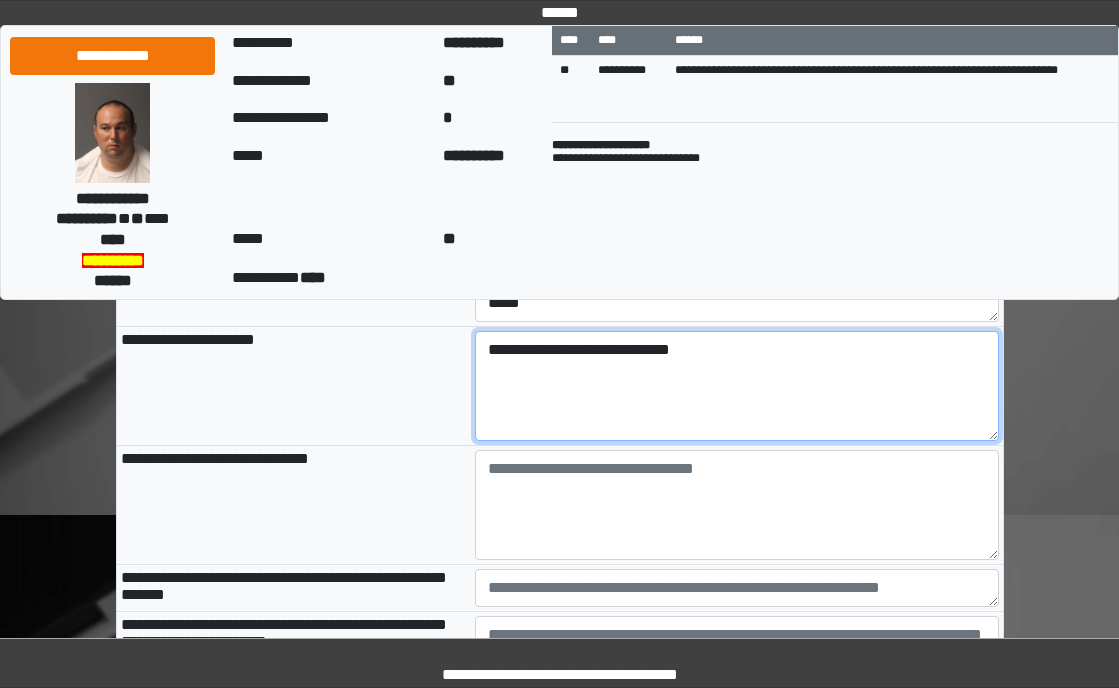 type on "**********" 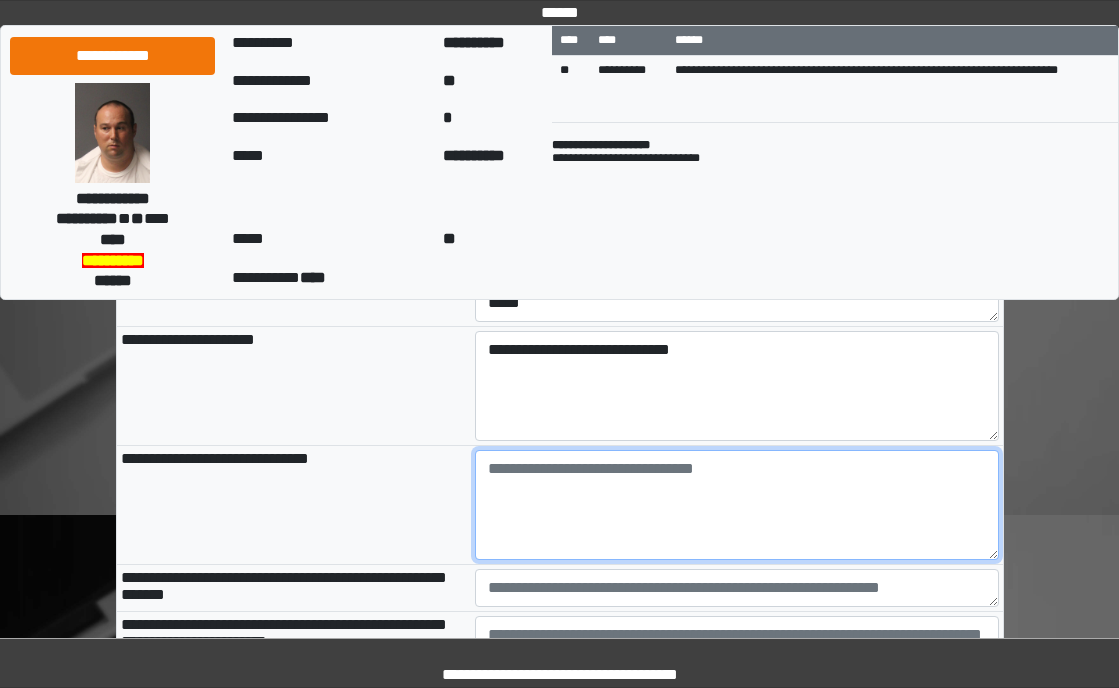 click at bounding box center (737, 505) 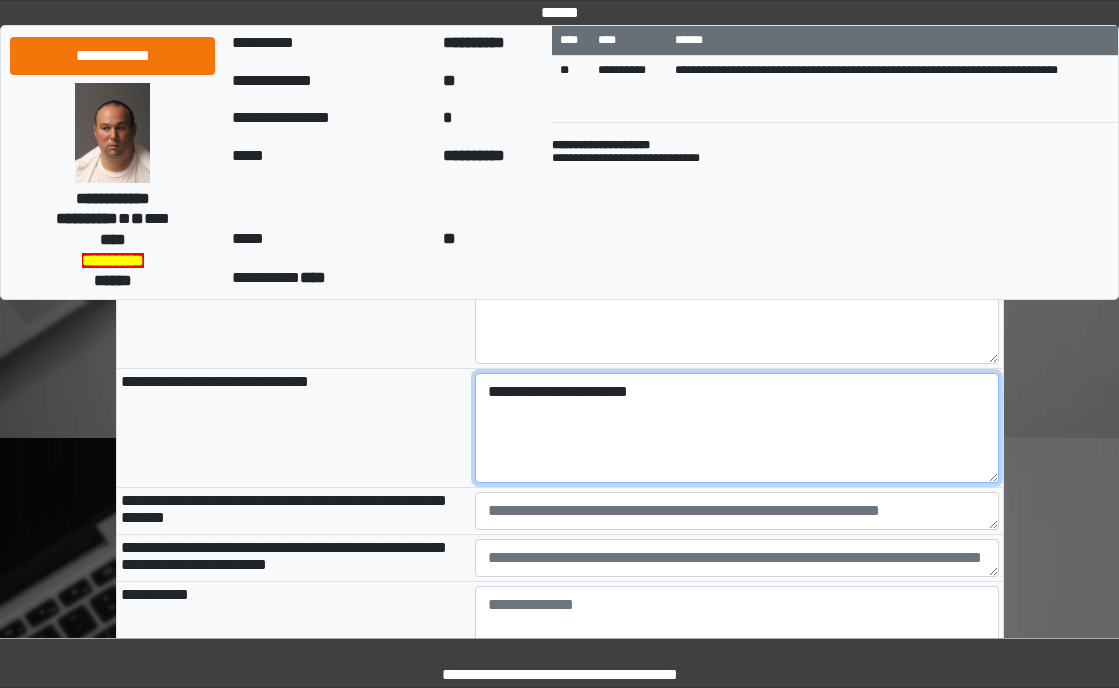 scroll, scrollTop: 1000, scrollLeft: 0, axis: vertical 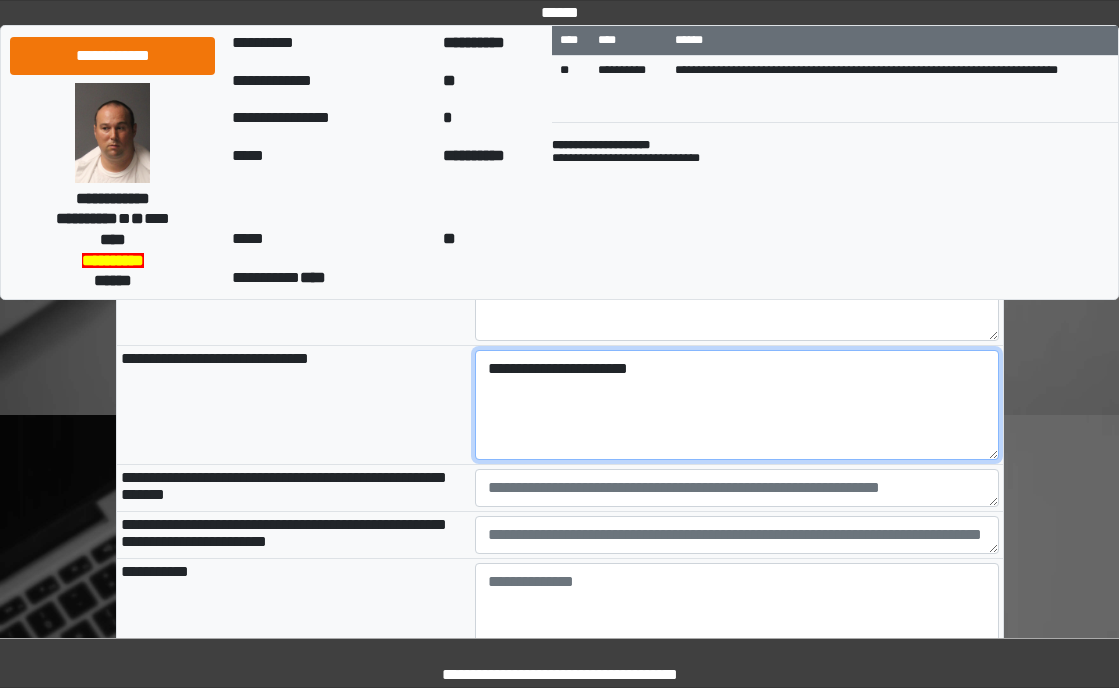 type on "**********" 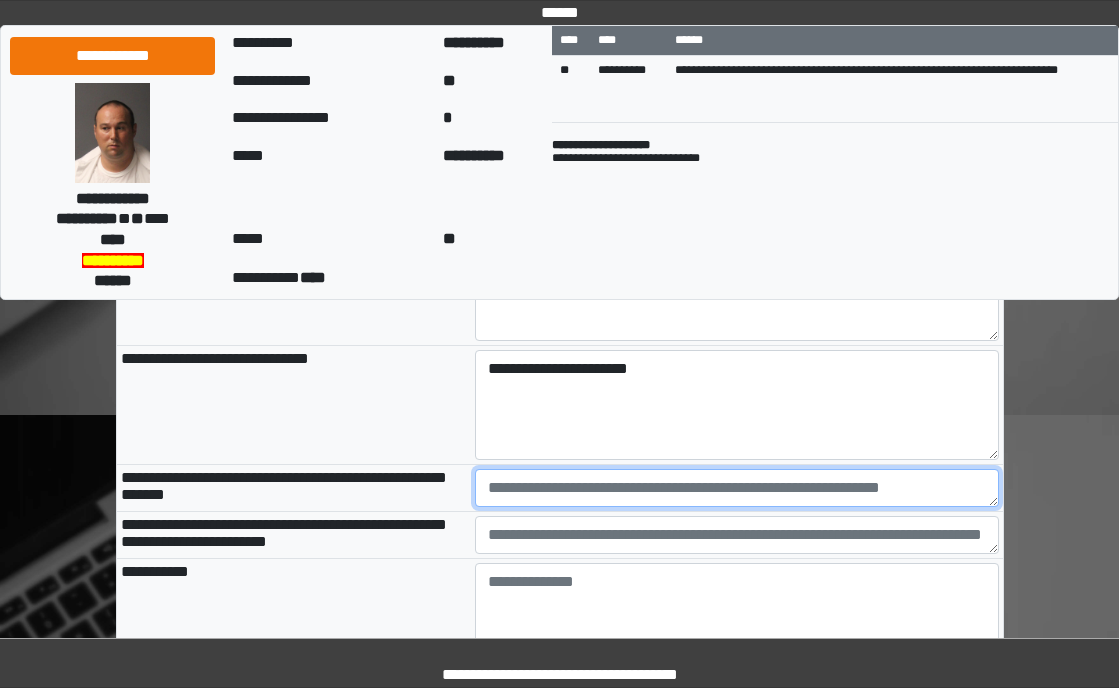 click at bounding box center [737, 488] 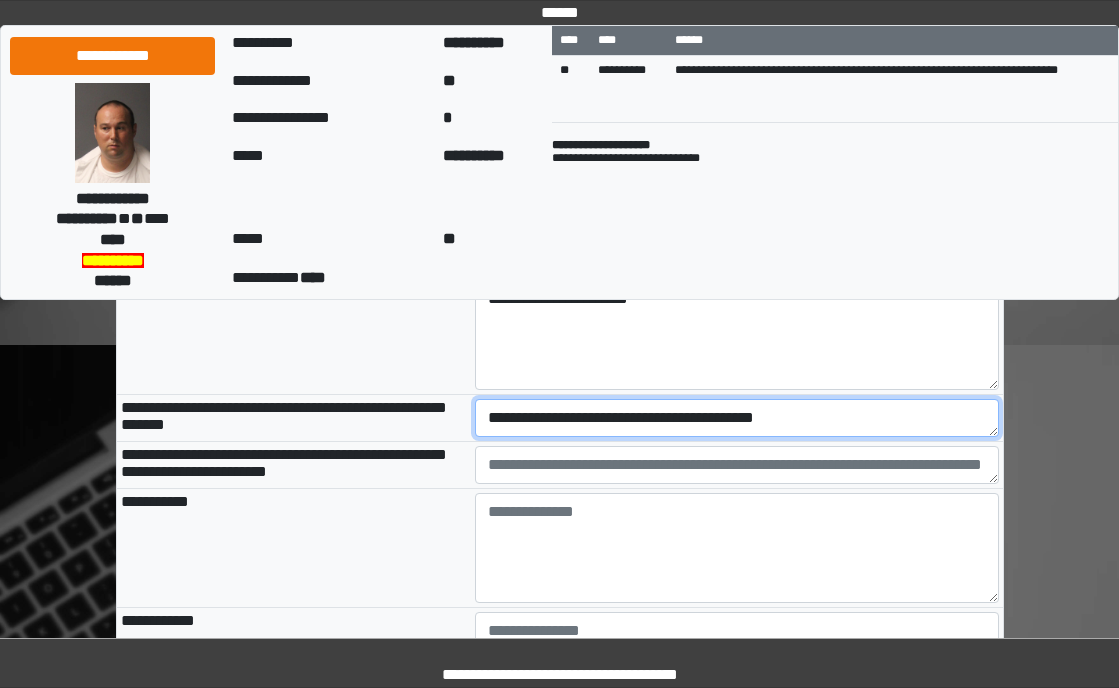 scroll, scrollTop: 1100, scrollLeft: 0, axis: vertical 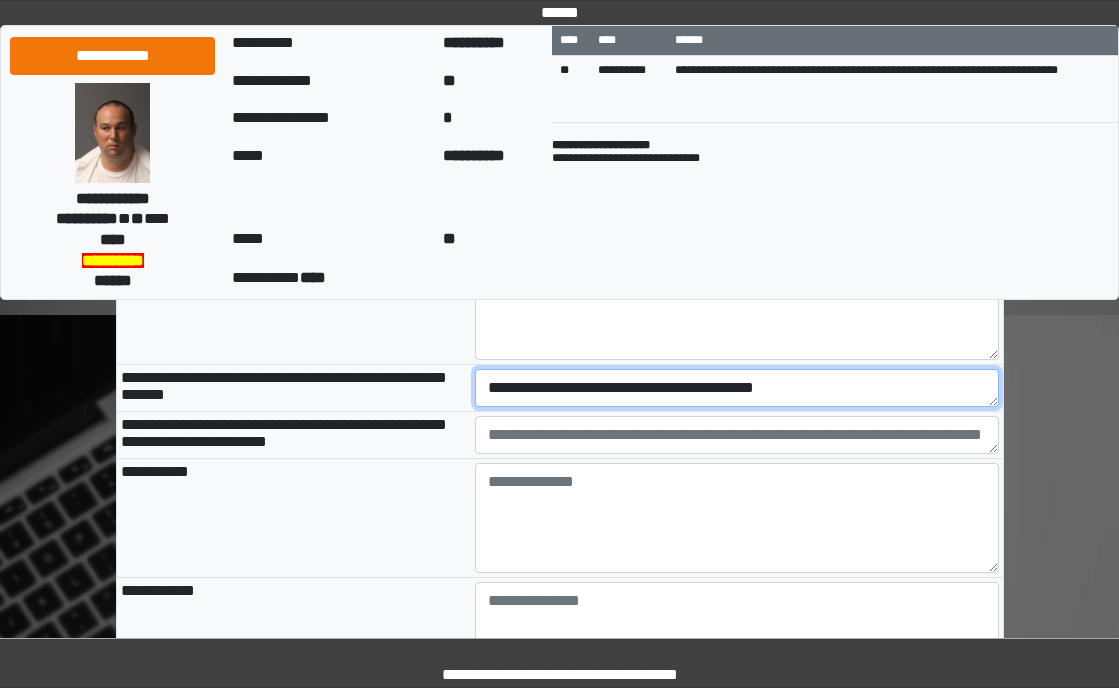 type on "**********" 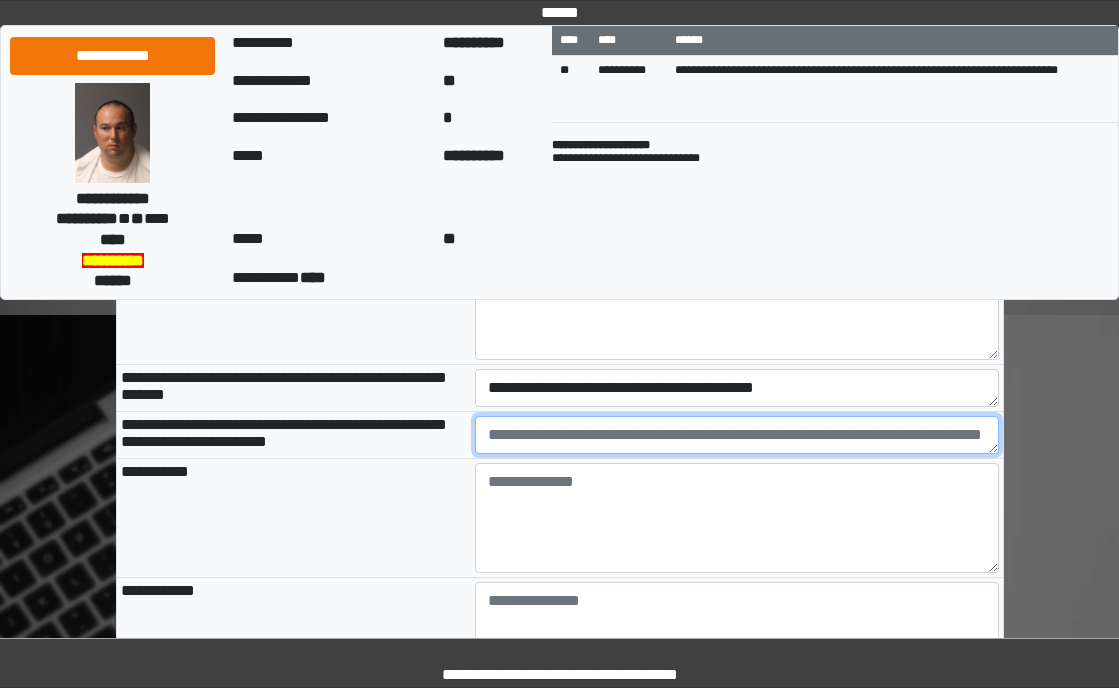 click at bounding box center (737, 435) 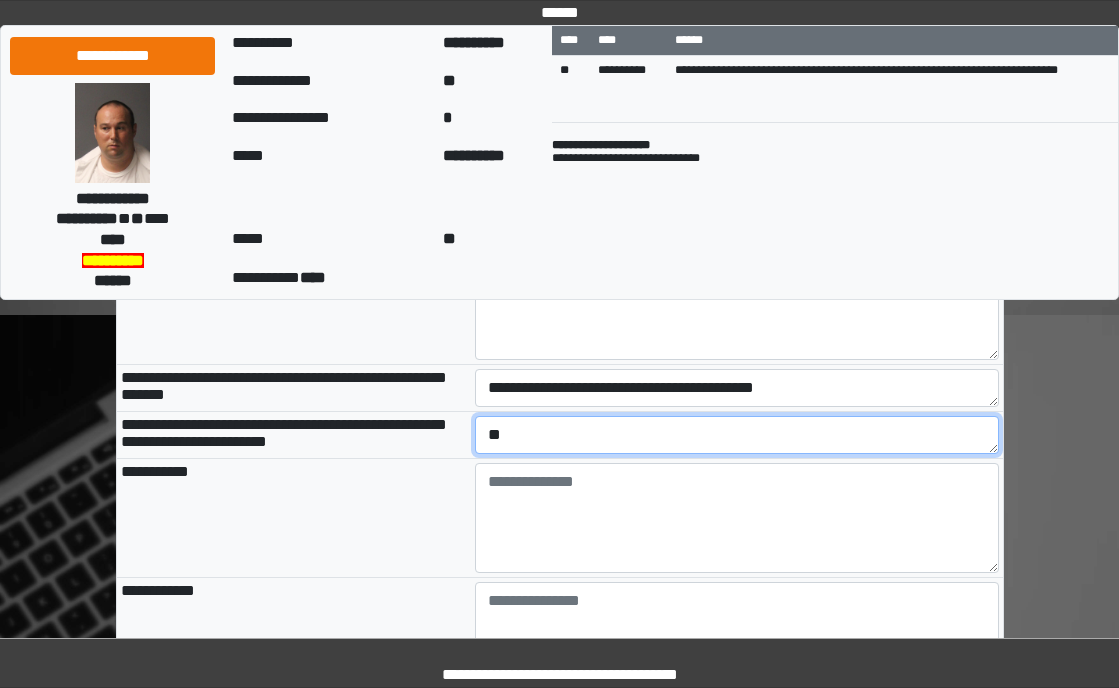 type on "*" 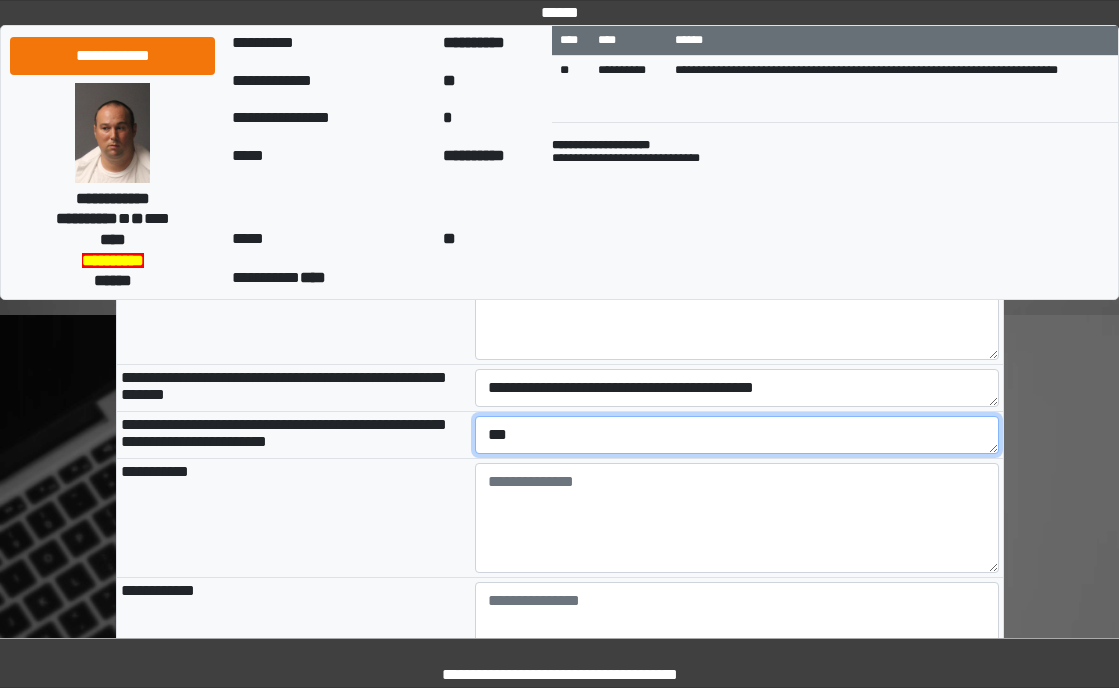 type on "***" 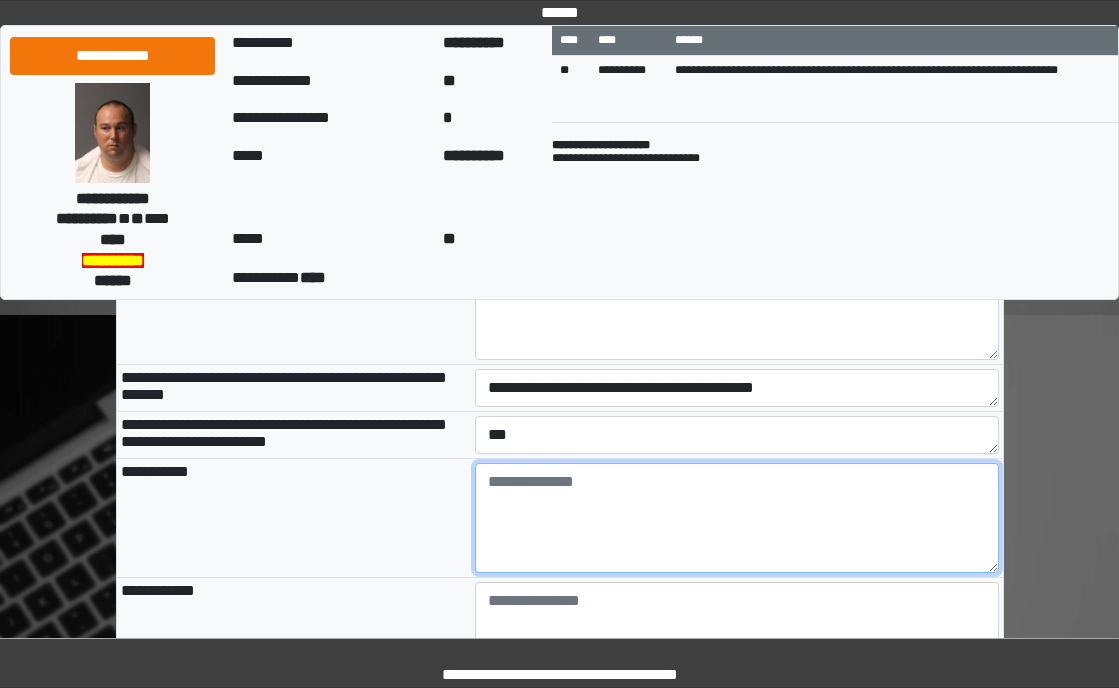 click at bounding box center [737, 518] 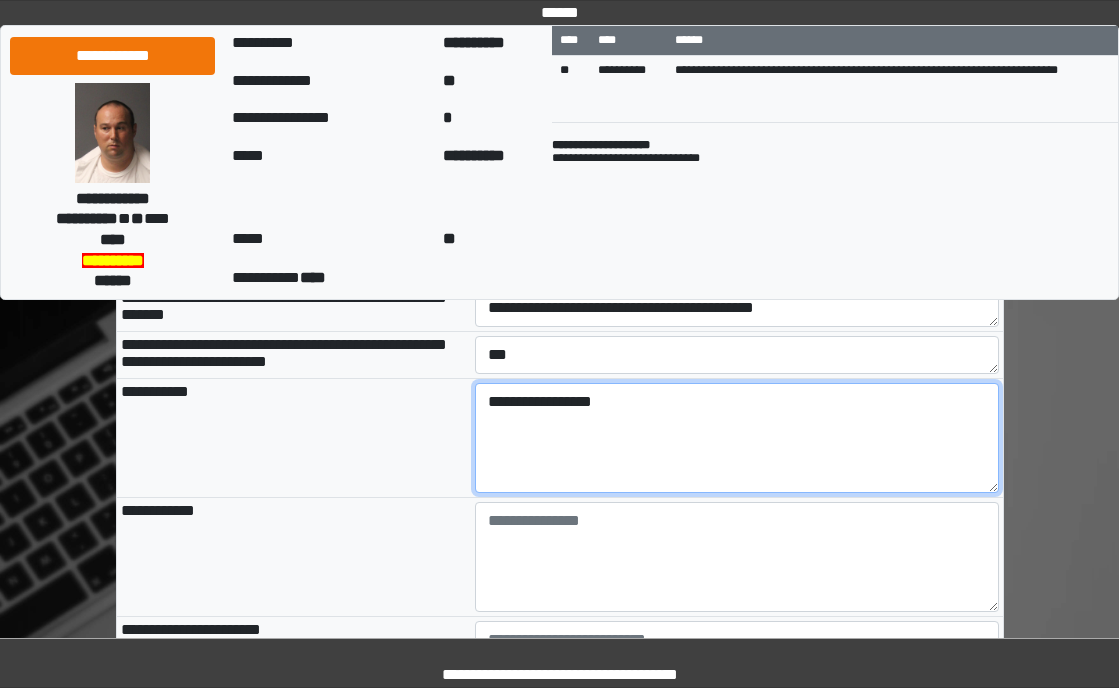scroll, scrollTop: 1300, scrollLeft: 0, axis: vertical 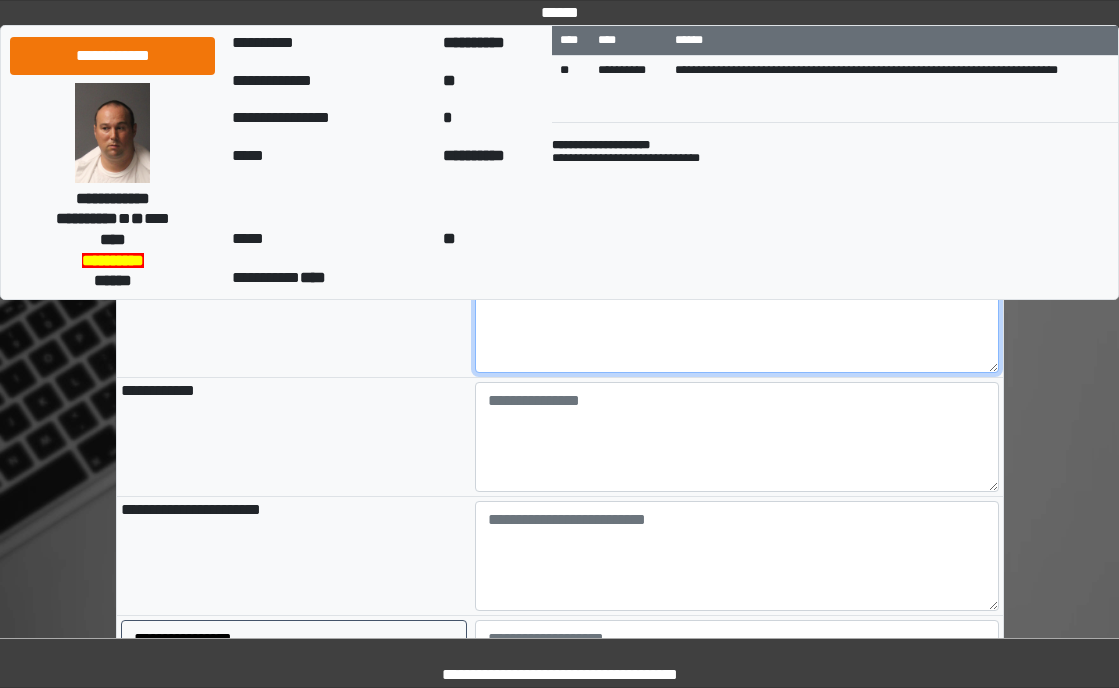 type on "**********" 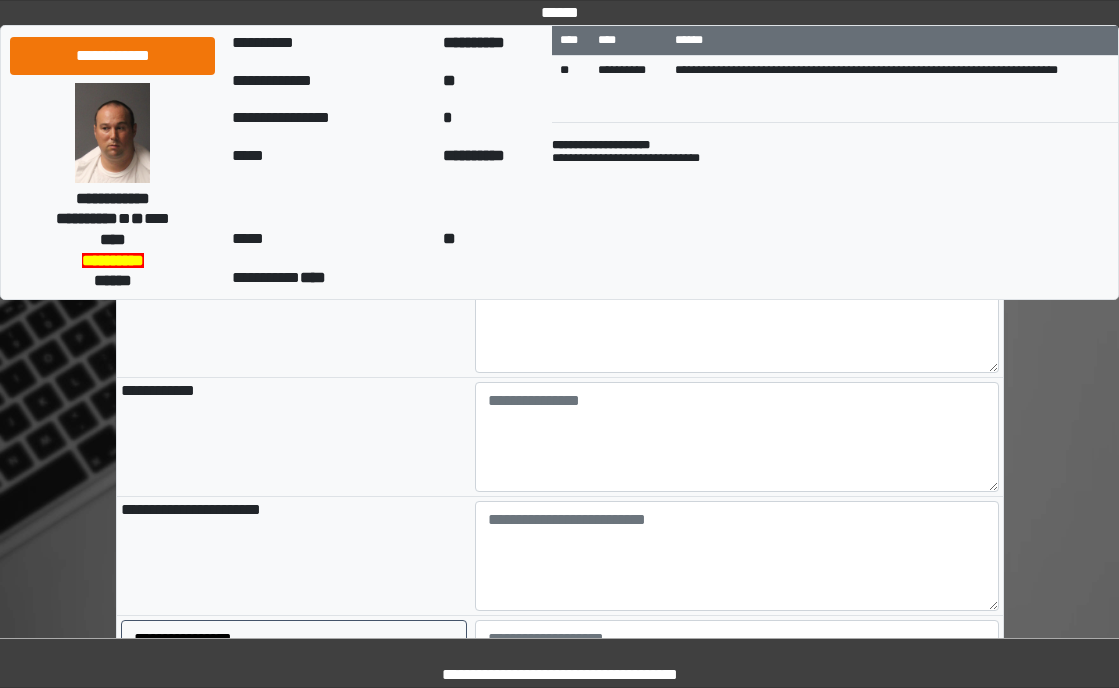 drag, startPoint x: 528, startPoint y: 398, endPoint x: 524, endPoint y: 413, distance: 15.524175 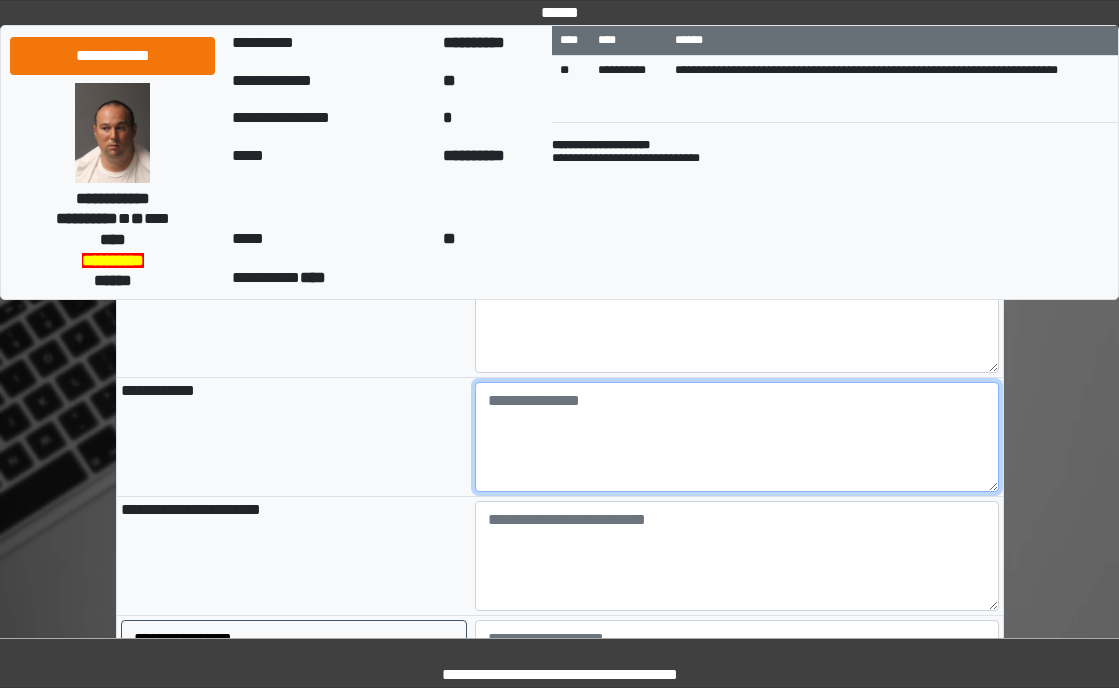 click at bounding box center [737, 437] 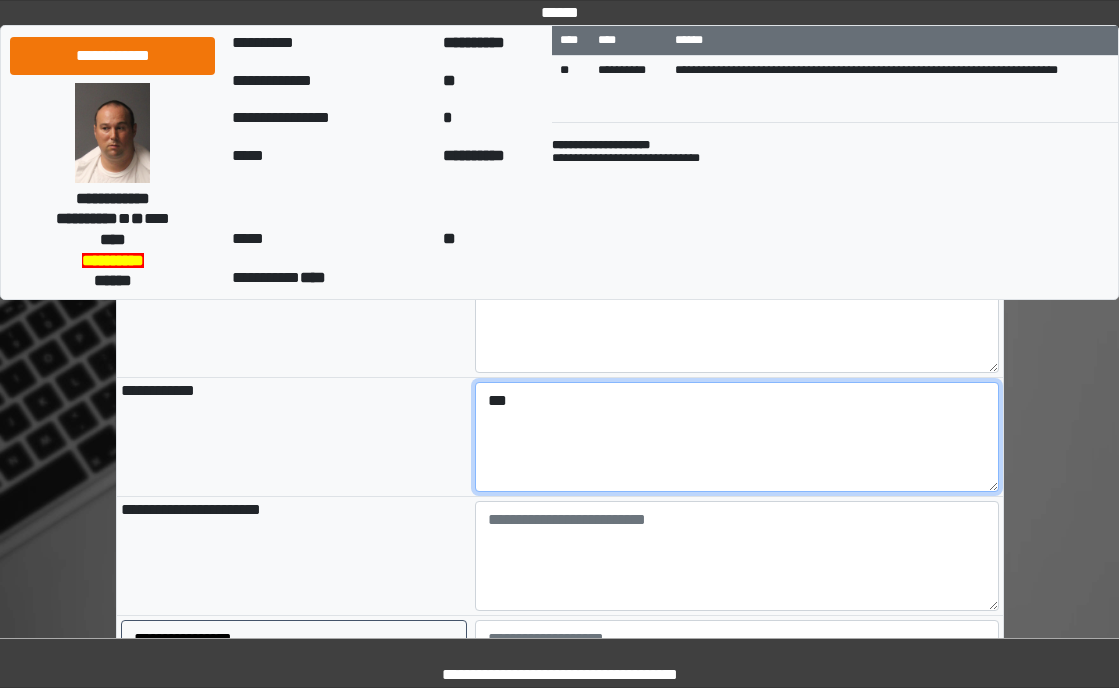 type on "***" 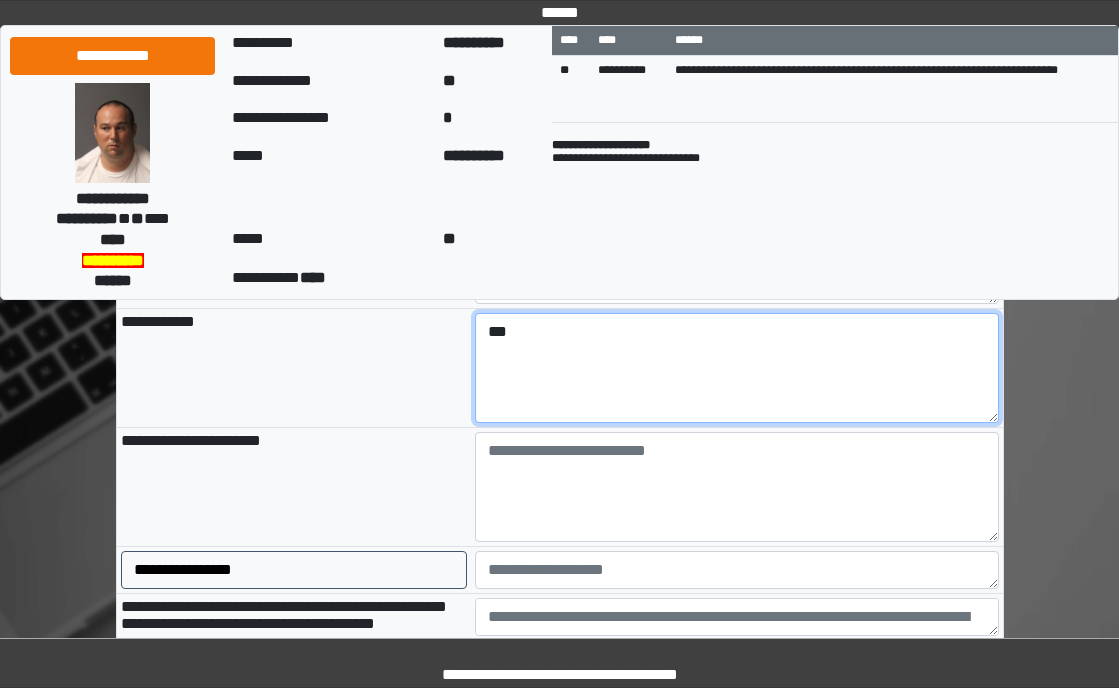 scroll, scrollTop: 1400, scrollLeft: 0, axis: vertical 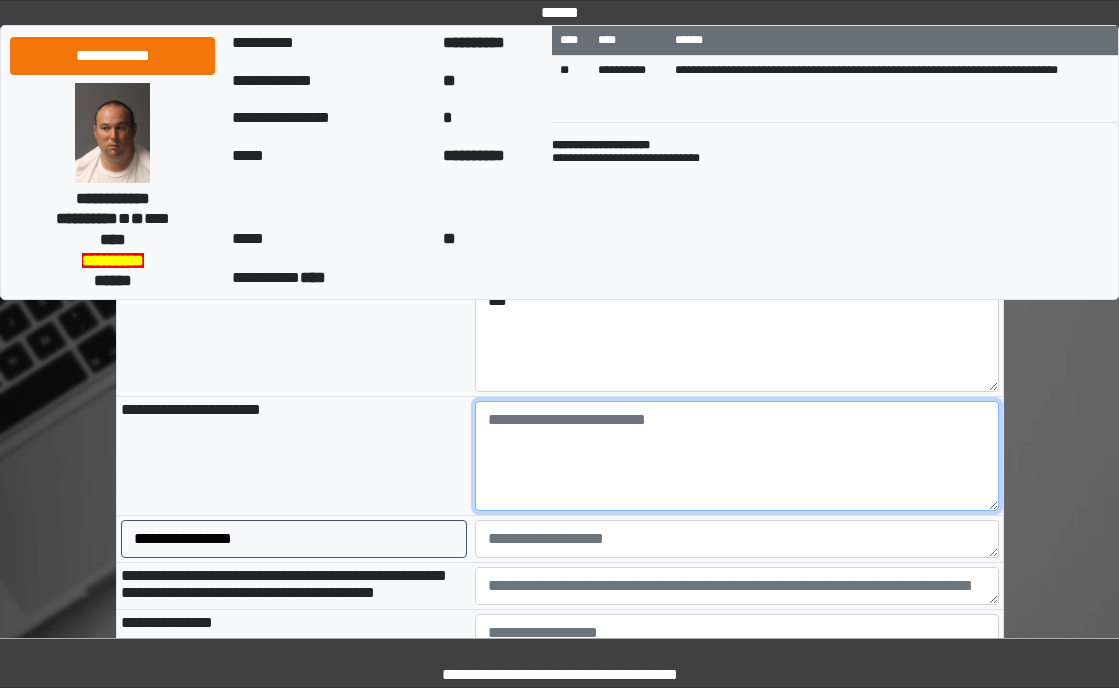 click at bounding box center (737, 456) 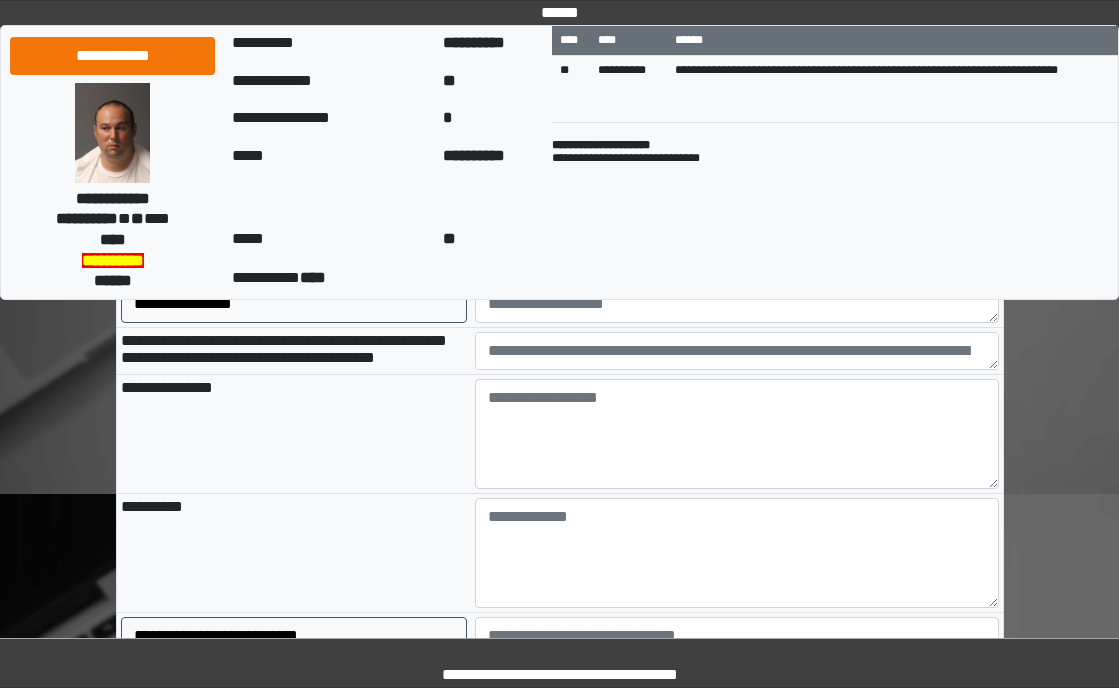 scroll, scrollTop: 1600, scrollLeft: 0, axis: vertical 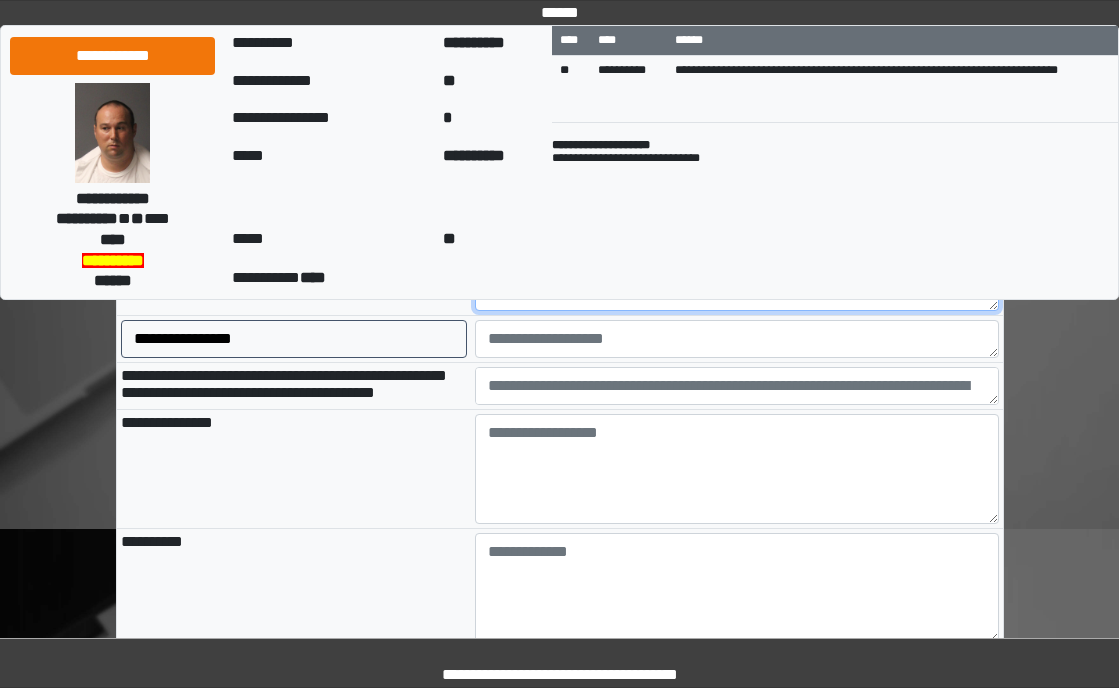 type on "***" 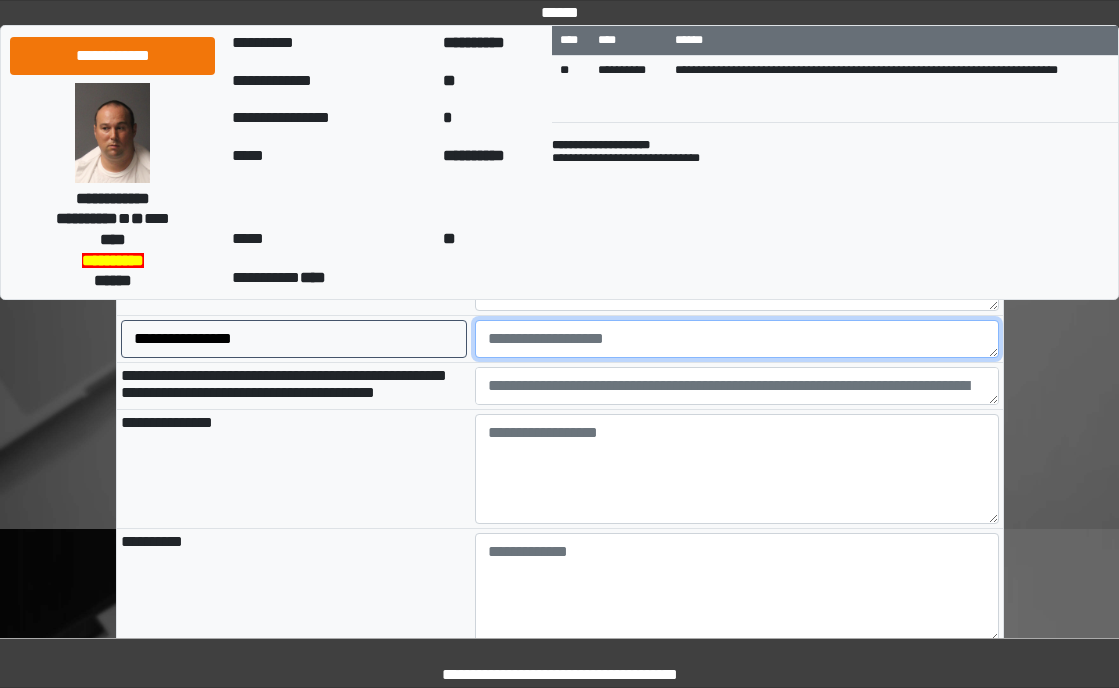 click at bounding box center (737, 339) 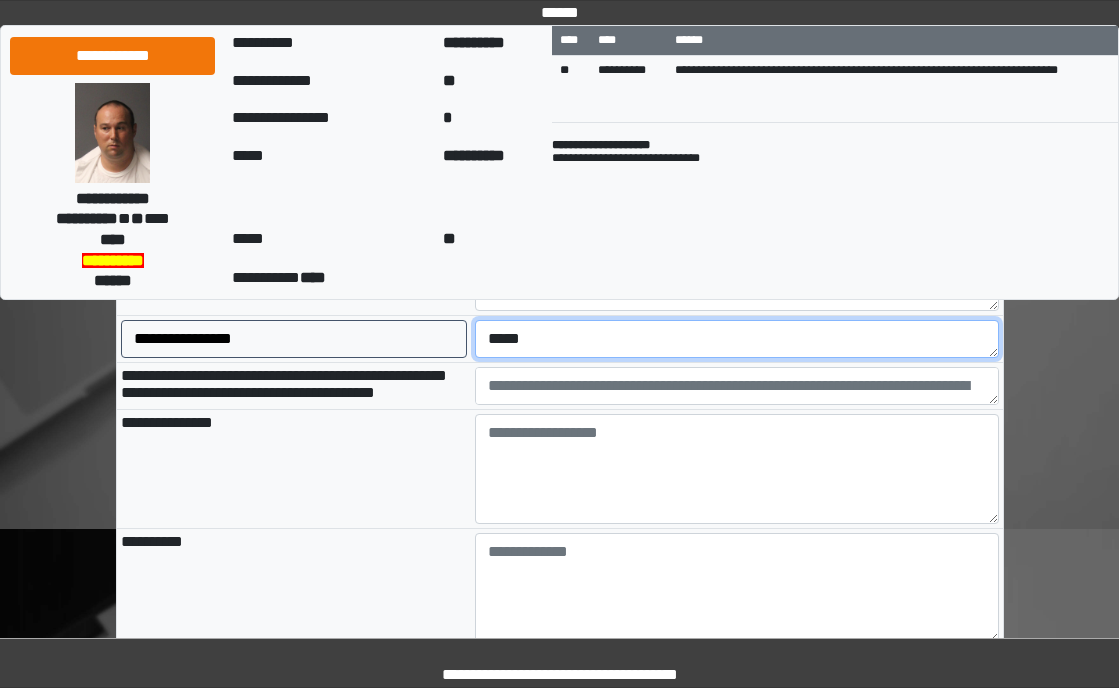 type on "*****" 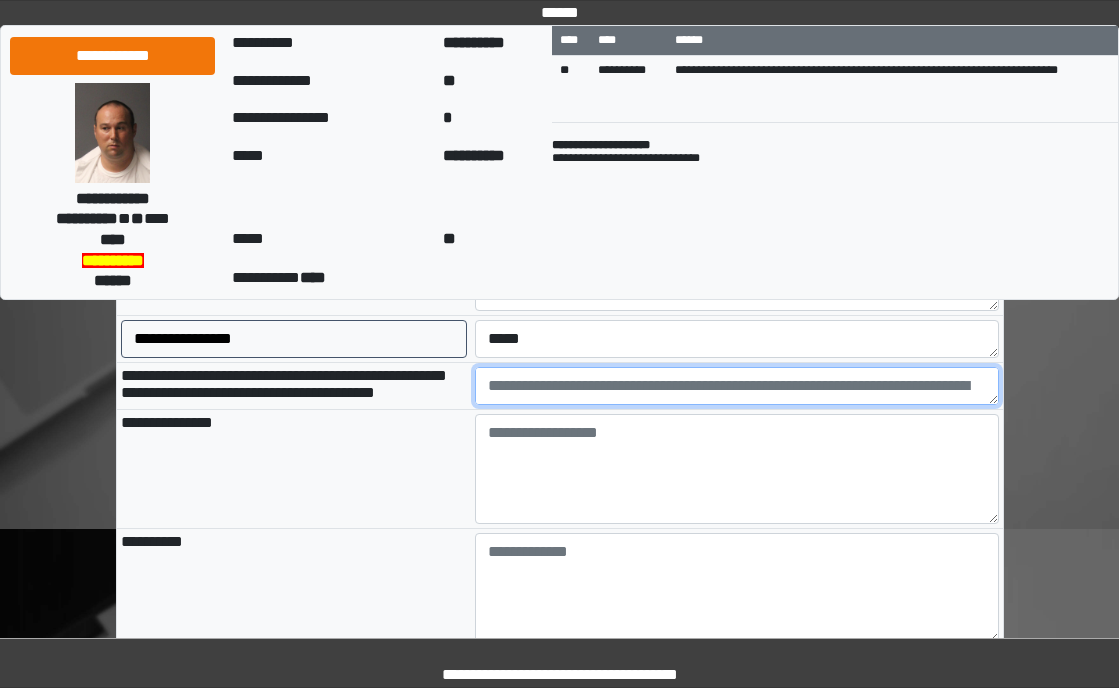 click at bounding box center (737, 386) 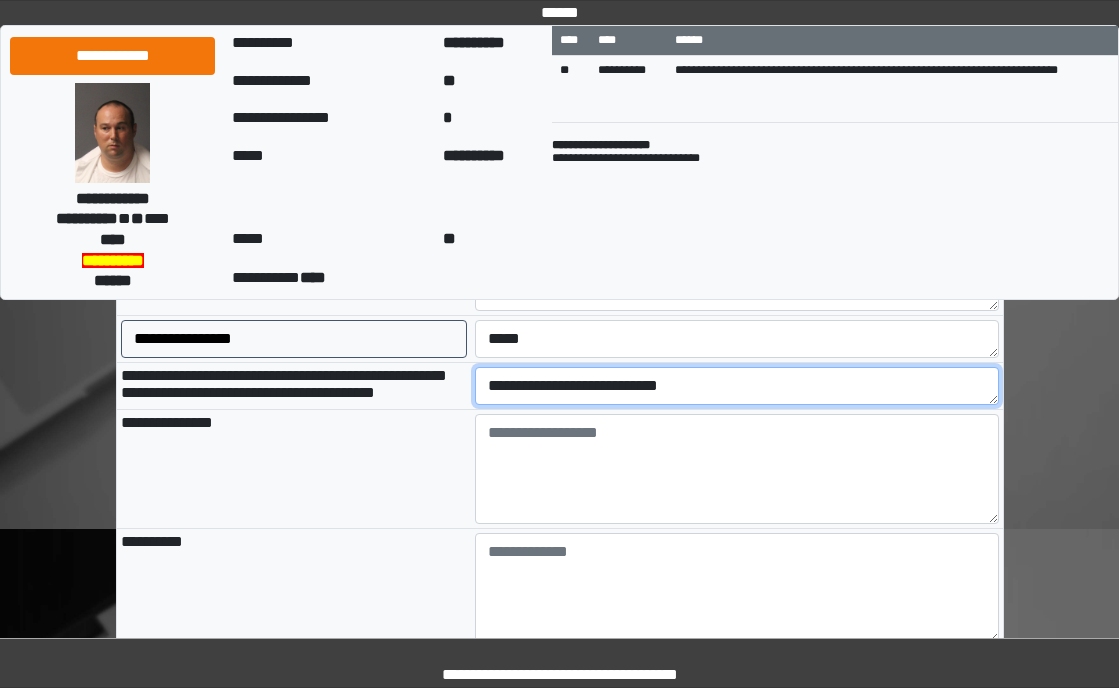 type on "**********" 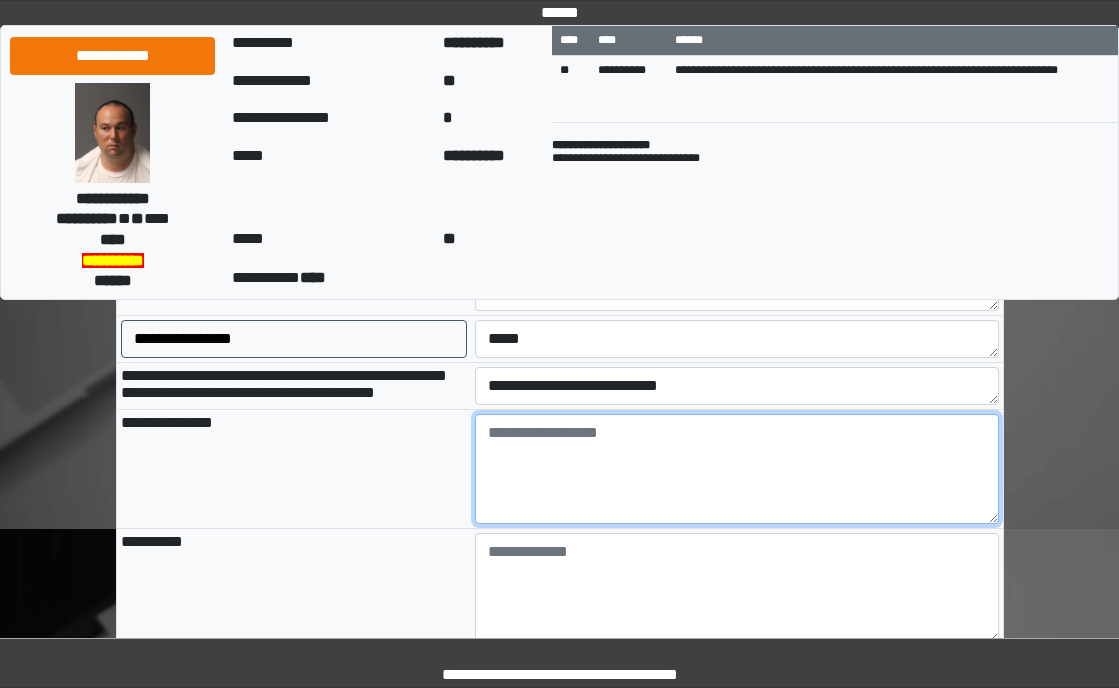 click at bounding box center (737, 469) 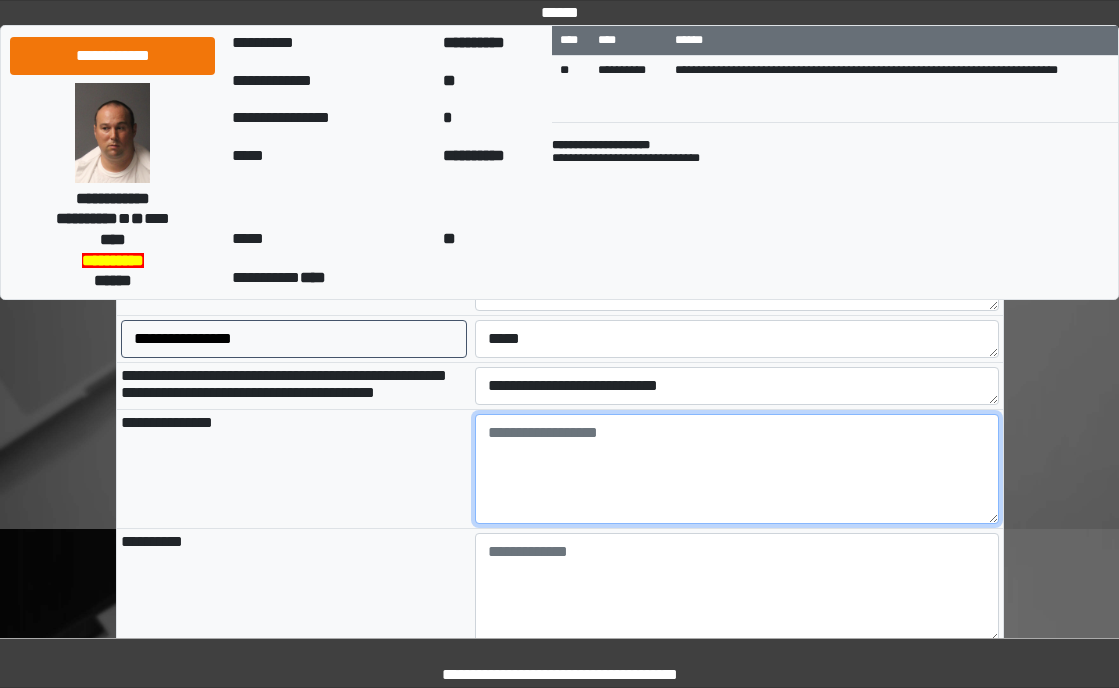 click at bounding box center [737, 469] 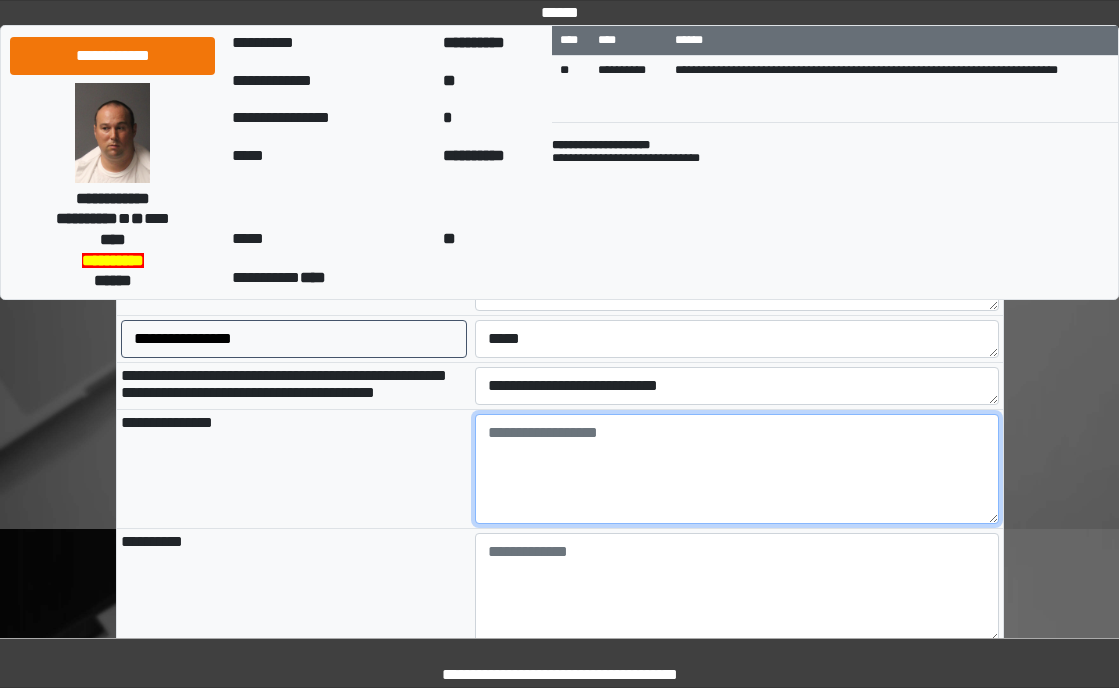 paste on "**********" 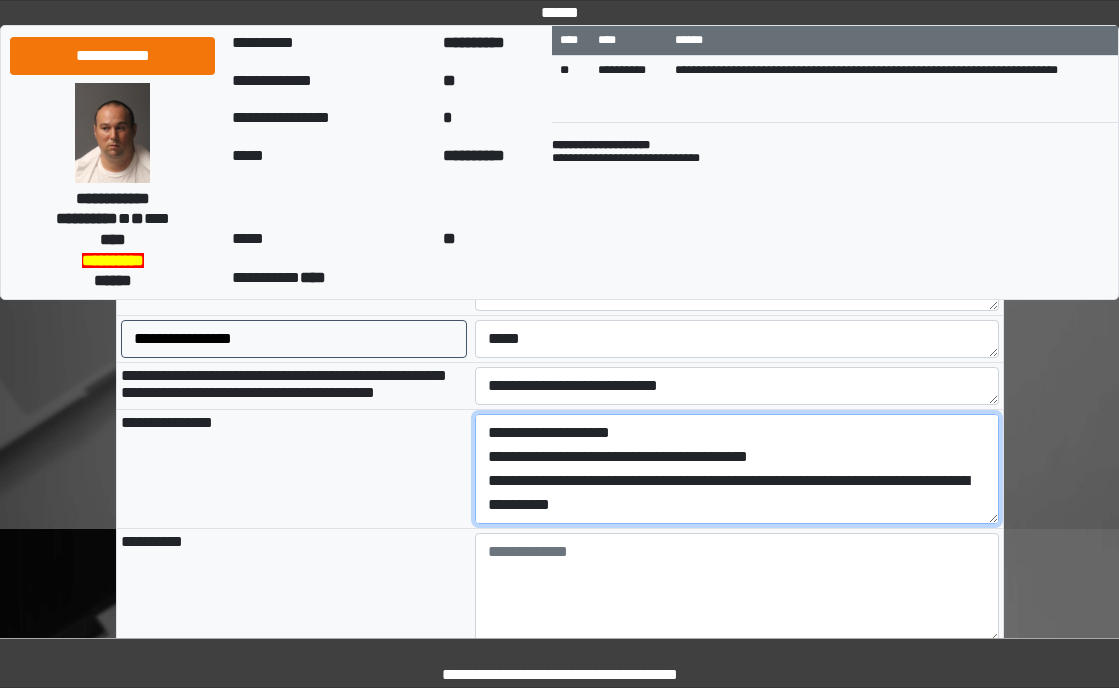 scroll, scrollTop: 280, scrollLeft: 0, axis: vertical 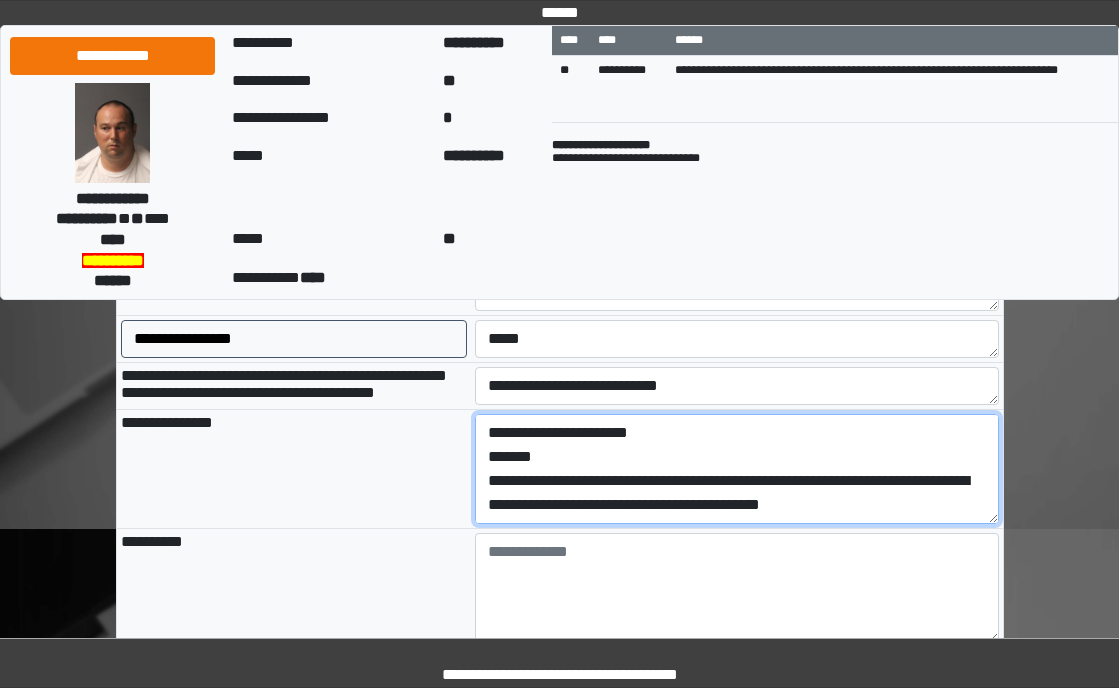 click on "**********" at bounding box center [737, 469] 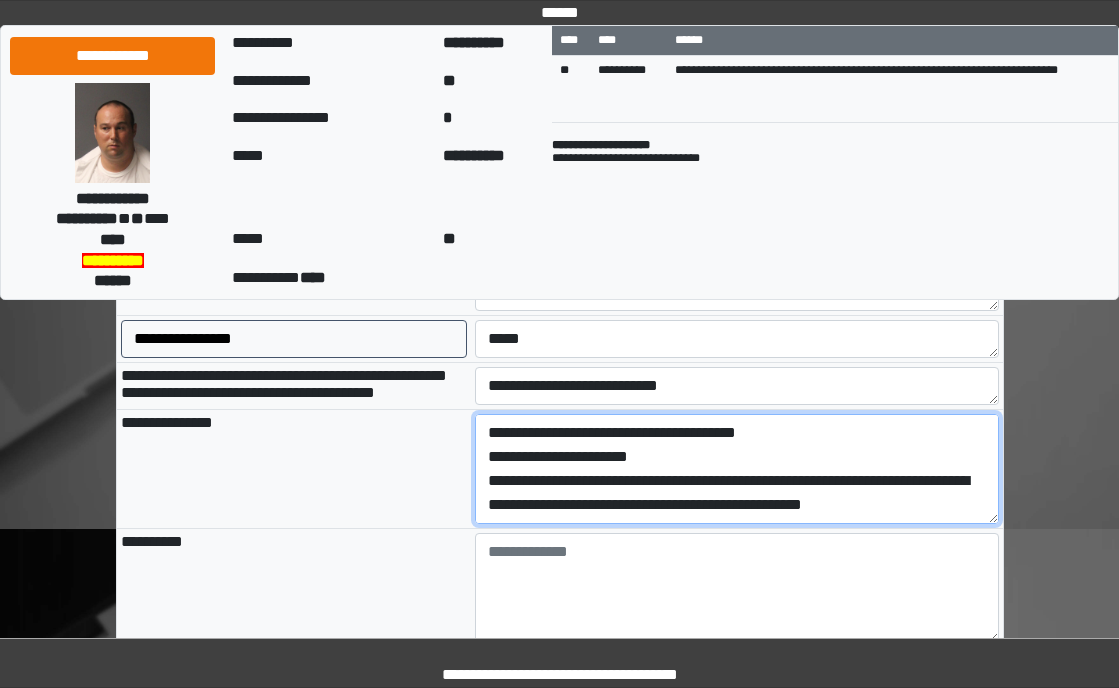 scroll, scrollTop: 264, scrollLeft: 0, axis: vertical 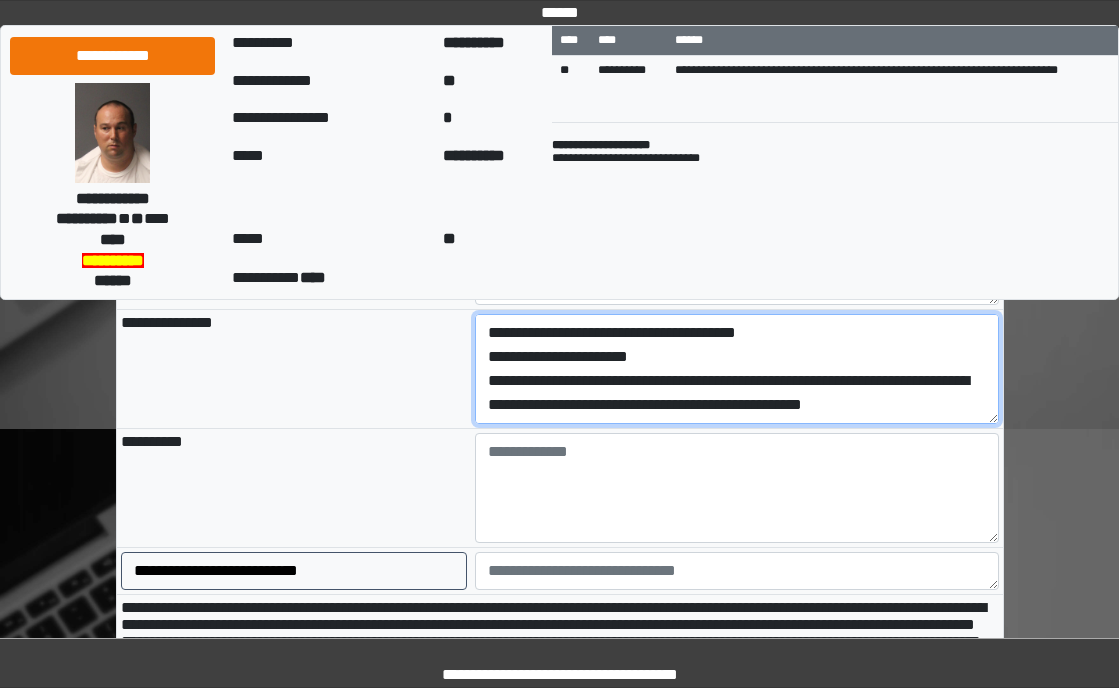 type on "**********" 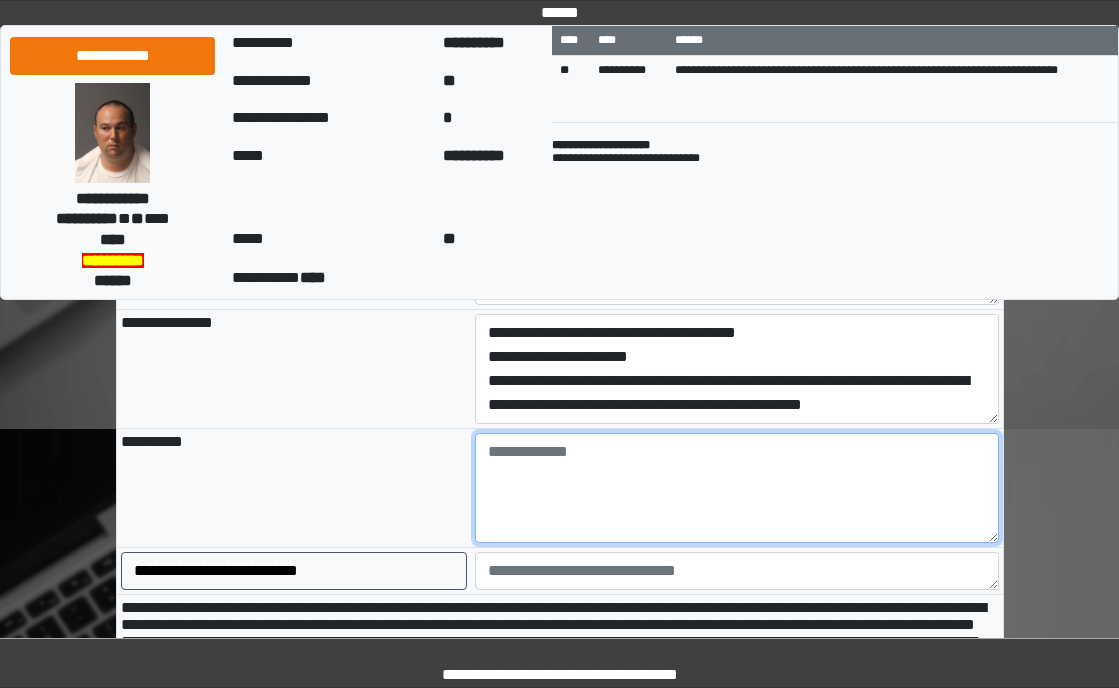 click at bounding box center [737, 488] 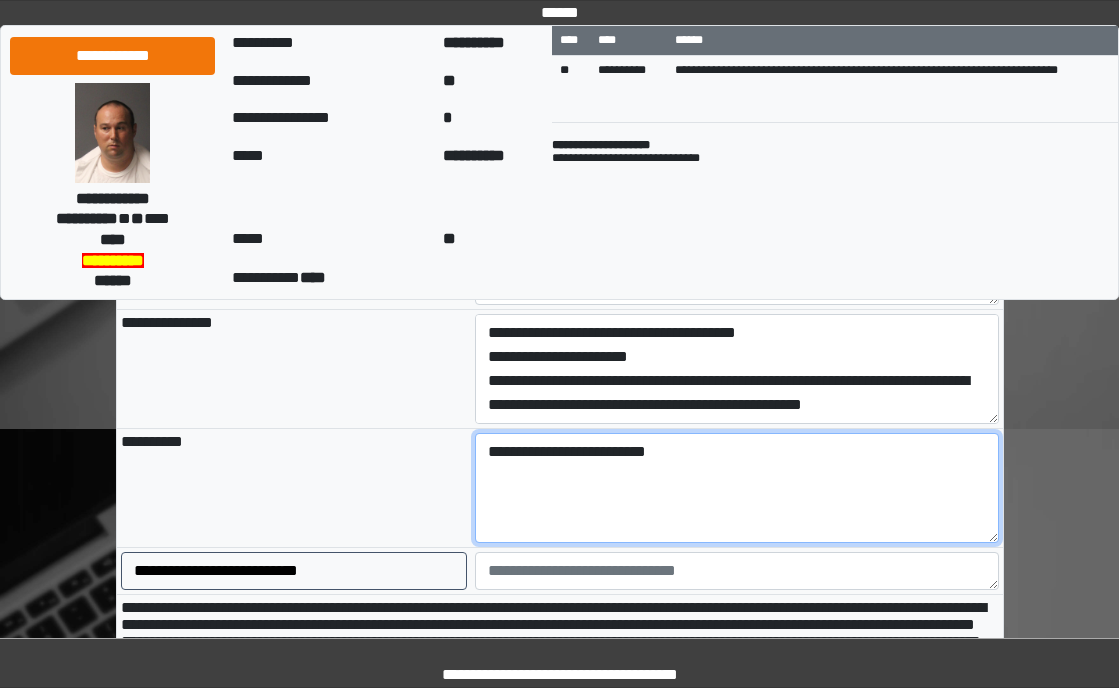 click on "**********" at bounding box center (737, 488) 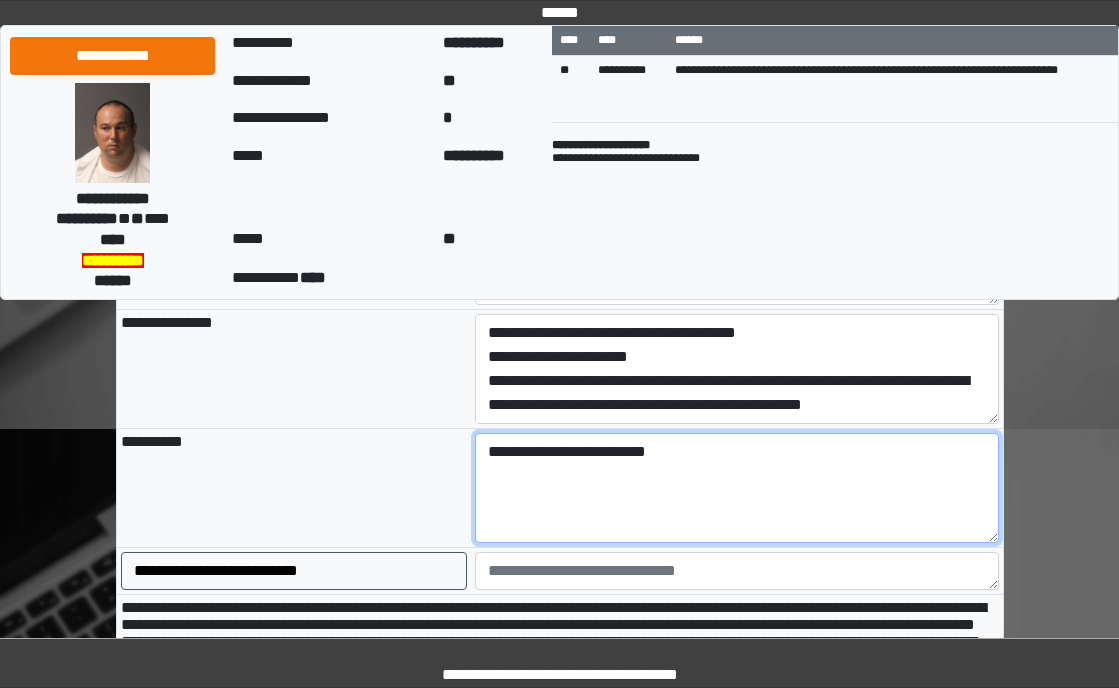 click on "**********" at bounding box center [737, 488] 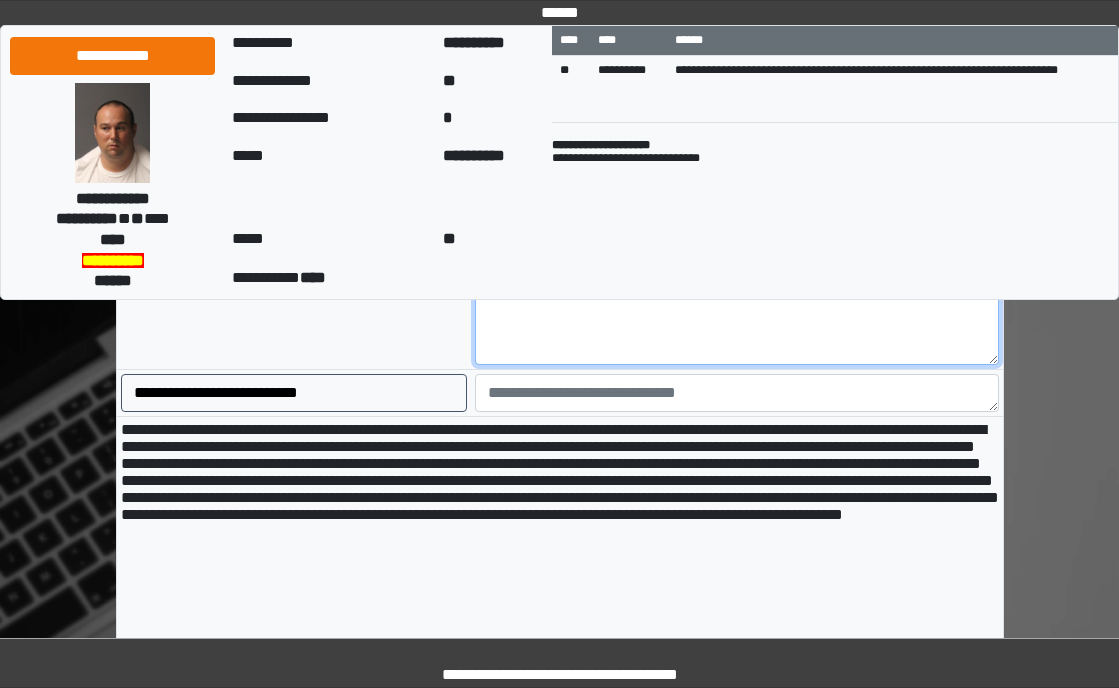 scroll, scrollTop: 1900, scrollLeft: 0, axis: vertical 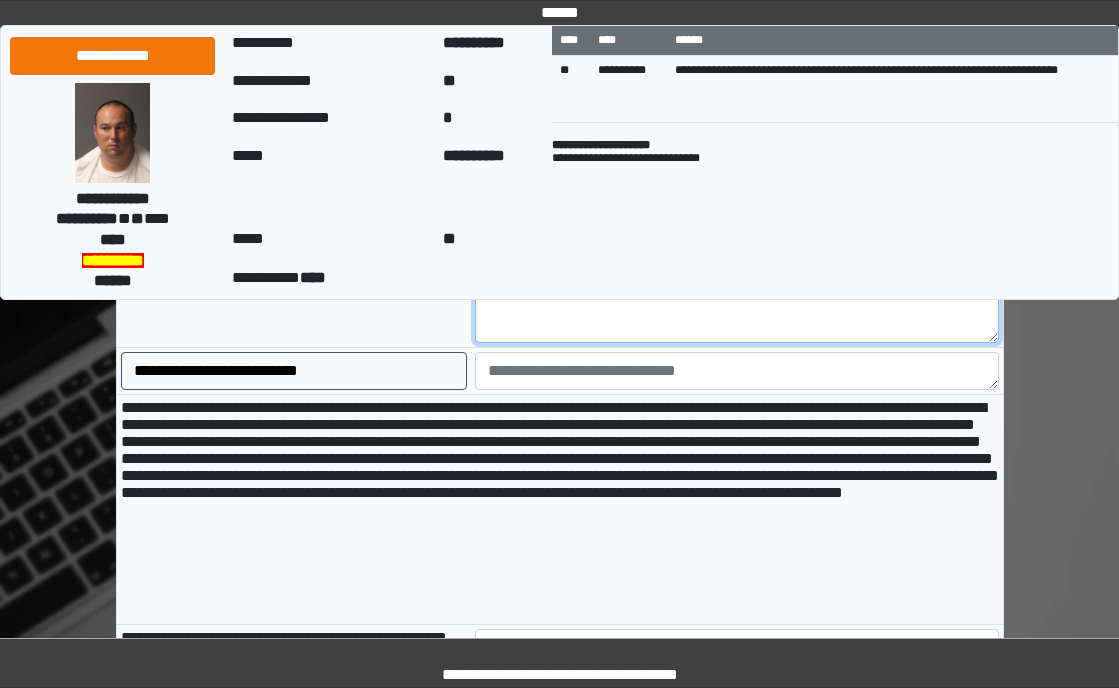 type on "**********" 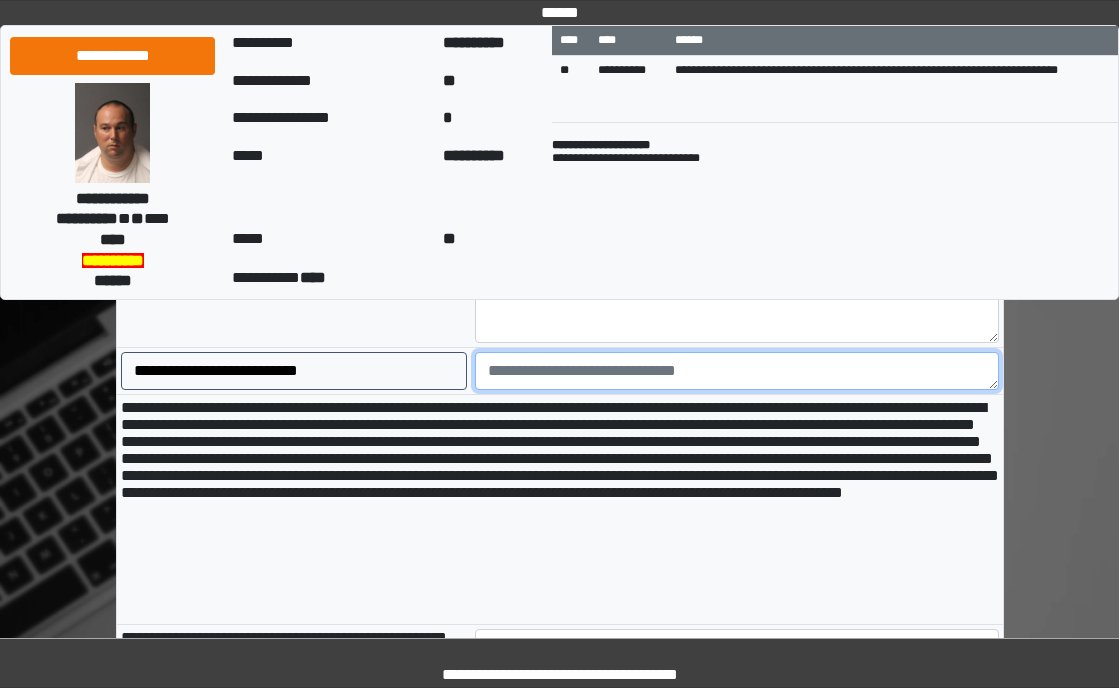 click at bounding box center [737, 371] 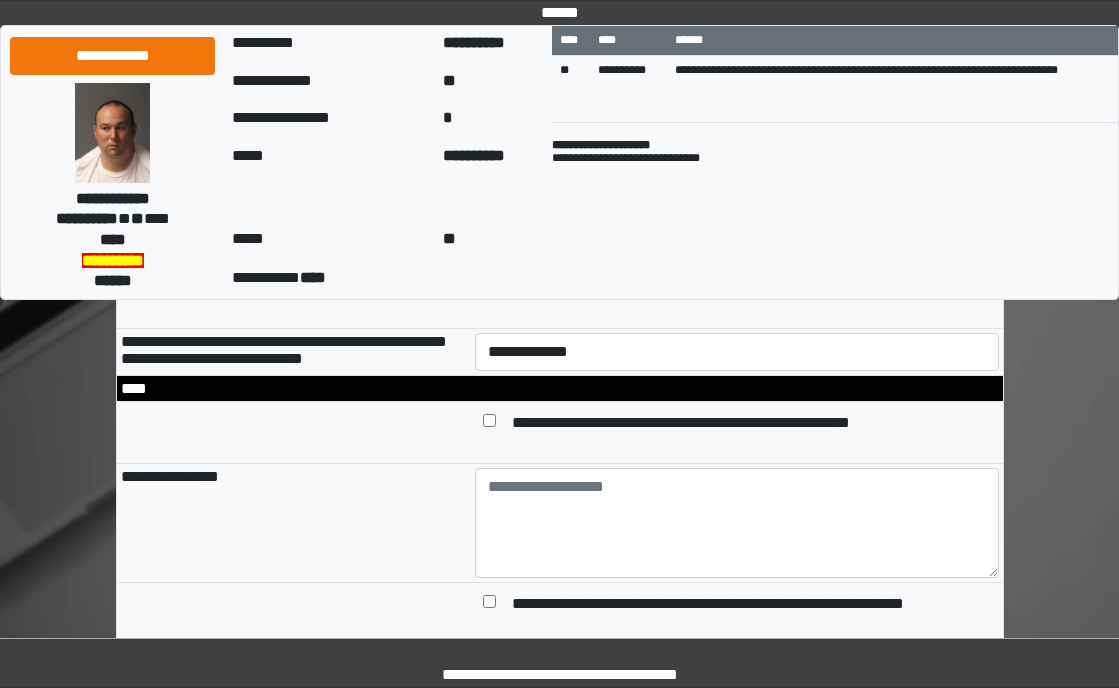scroll, scrollTop: 2200, scrollLeft: 0, axis: vertical 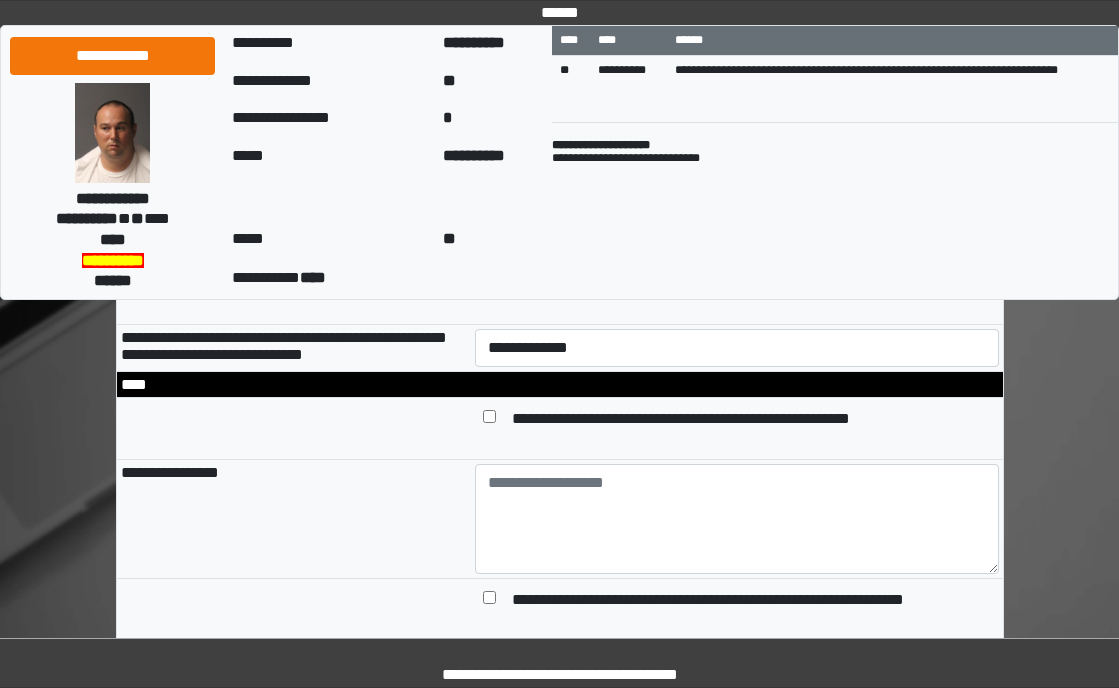 type on "******" 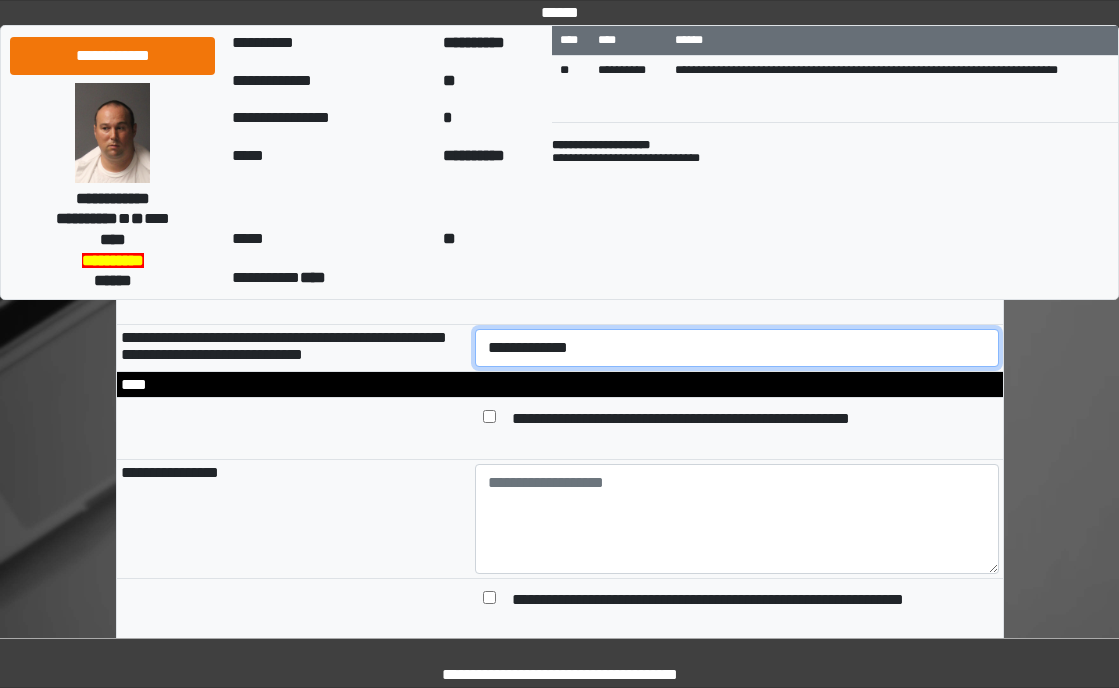 click on "**********" at bounding box center [737, 348] 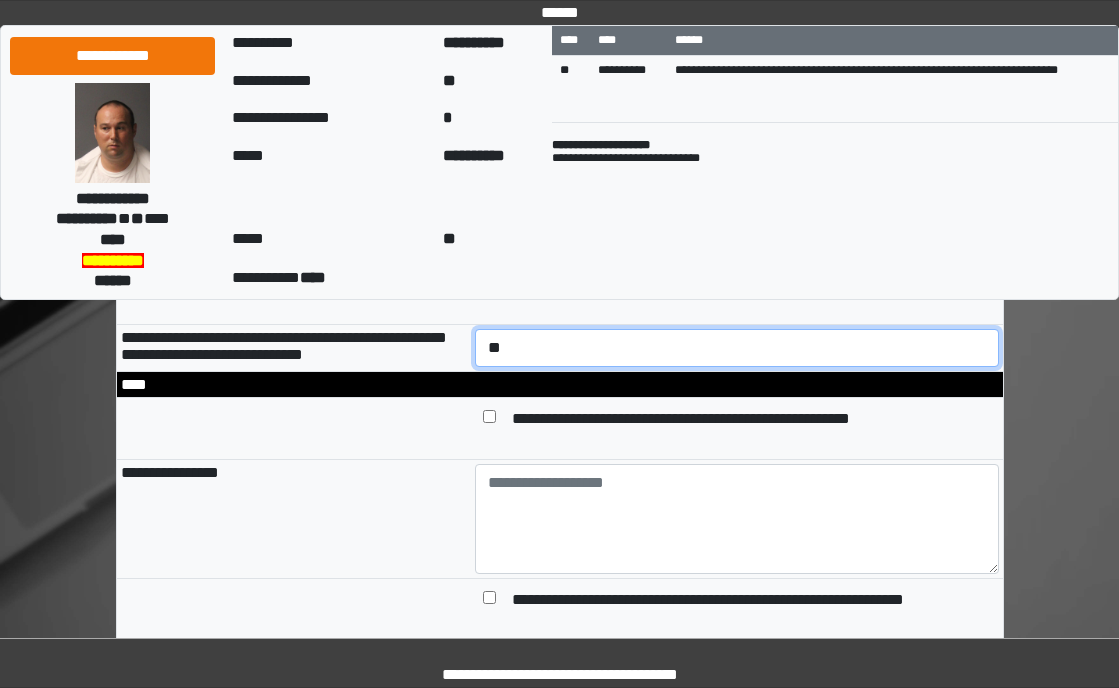 click on "**********" at bounding box center (737, 348) 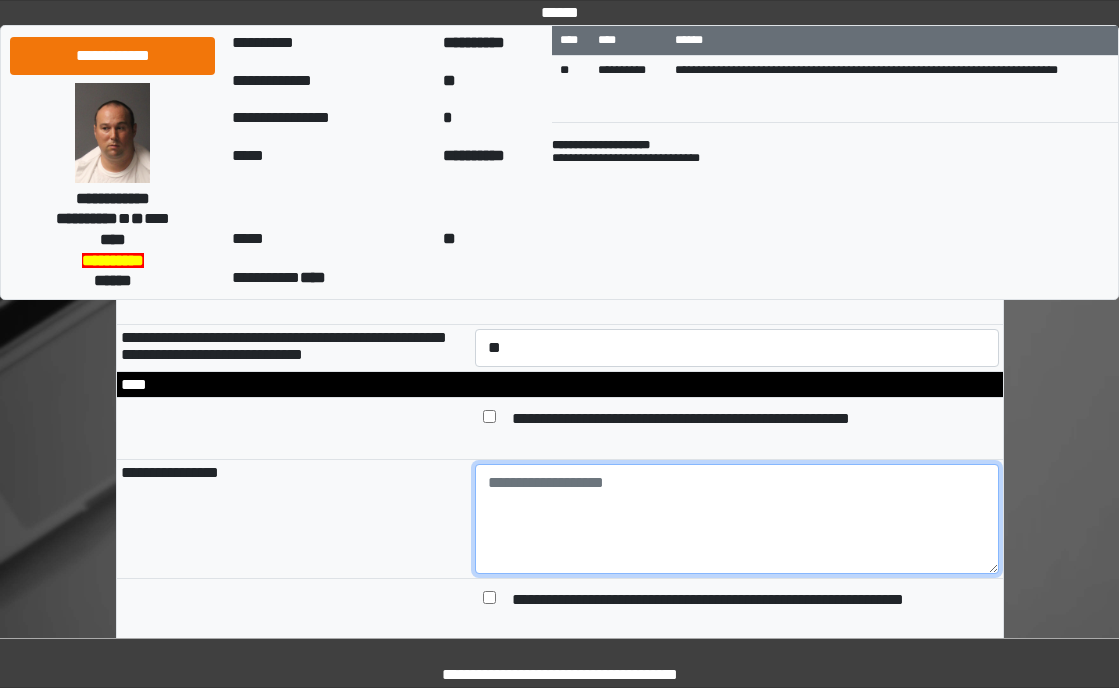 click at bounding box center [737, 519] 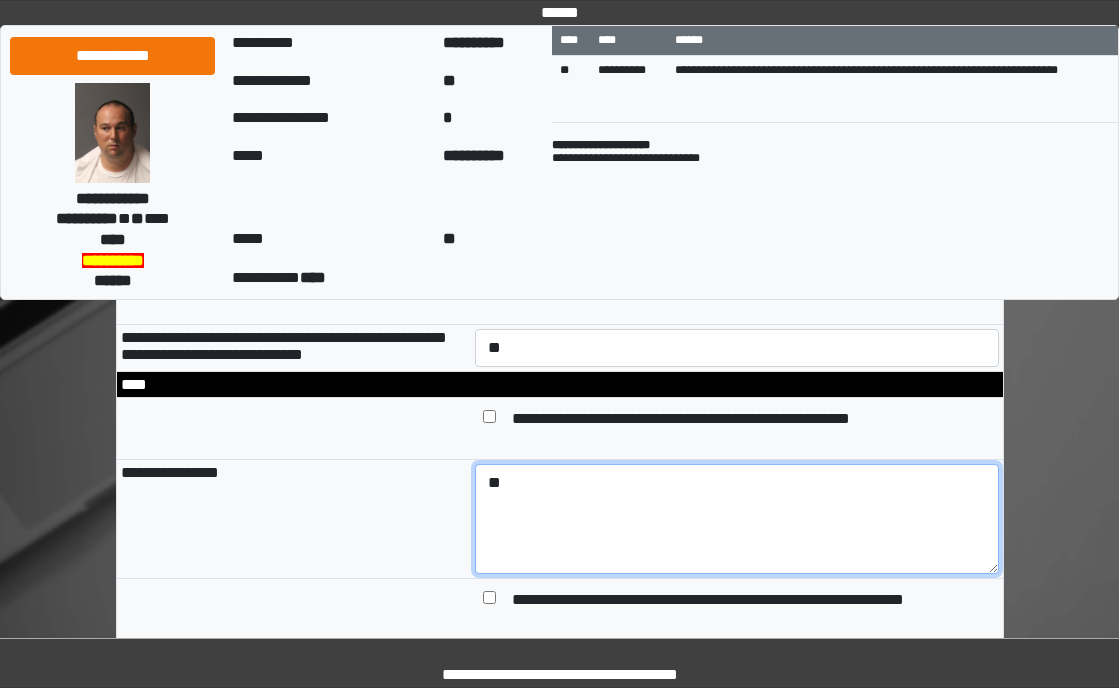 type on "*" 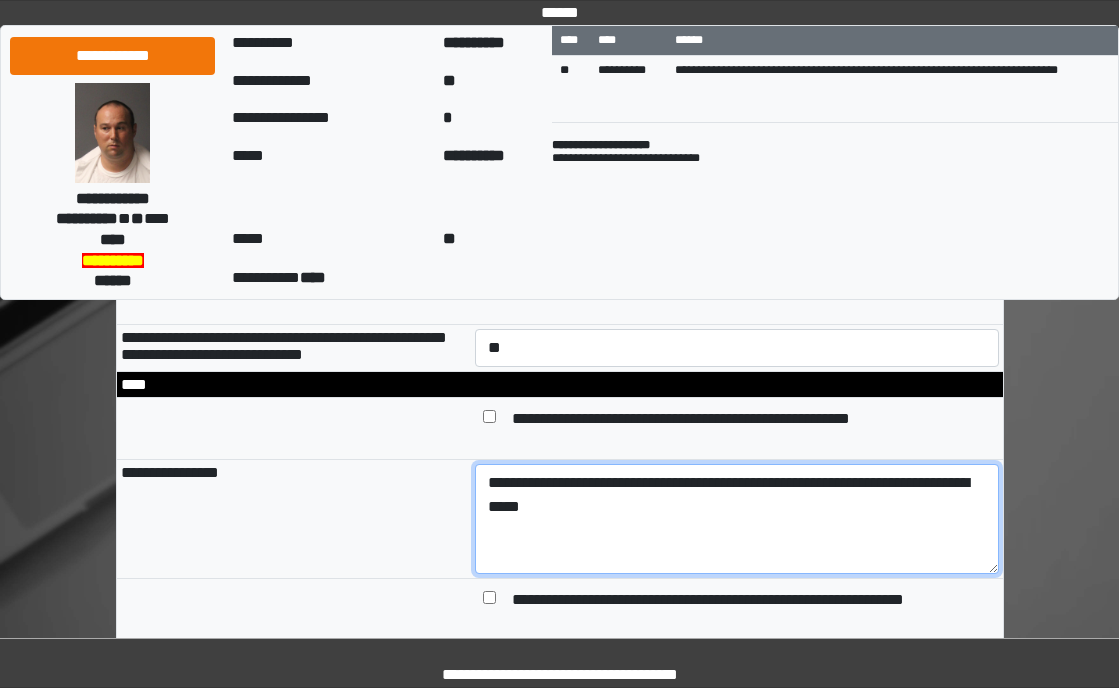 click on "**********" at bounding box center (737, 519) 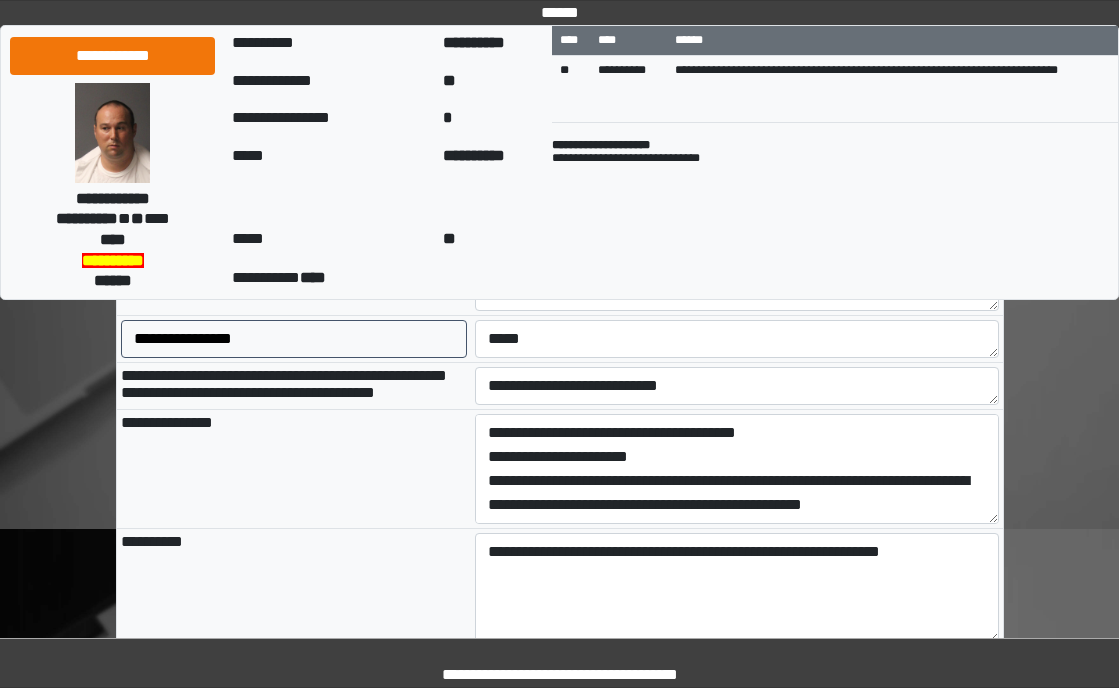 scroll, scrollTop: 1700, scrollLeft: 0, axis: vertical 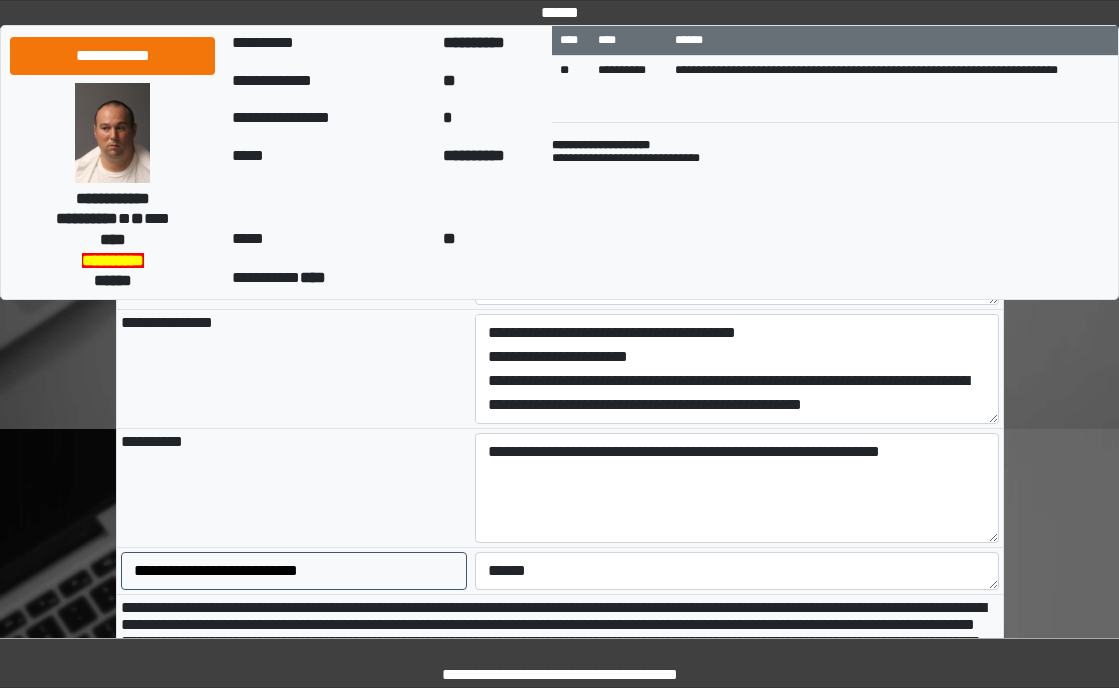 type on "**********" 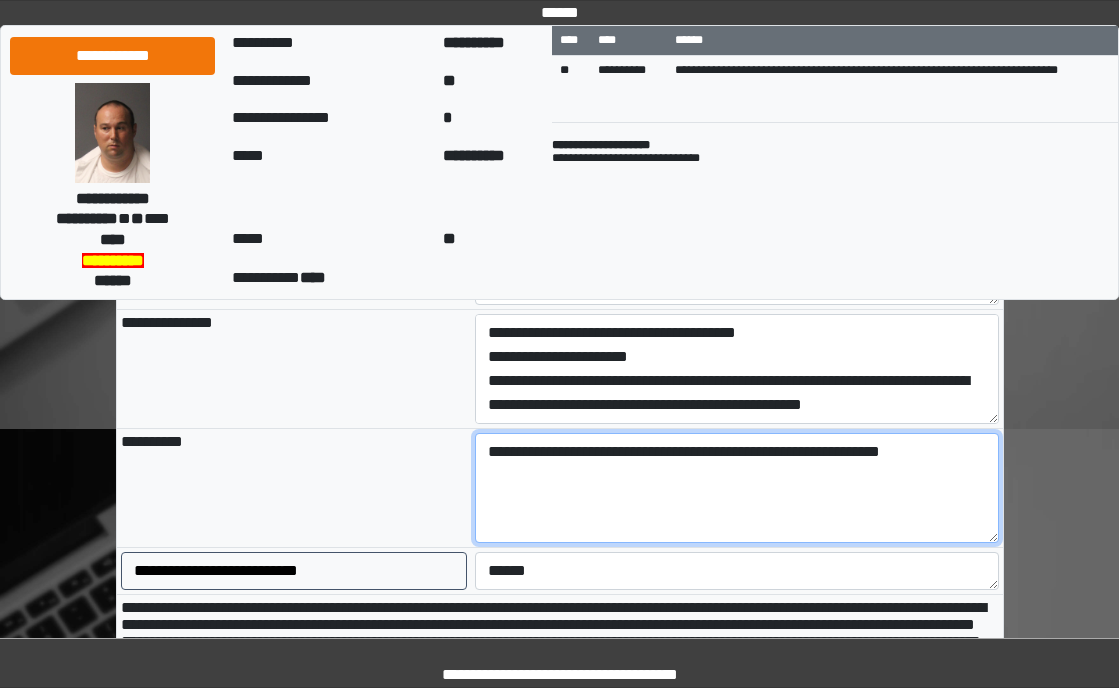 click on "**********" at bounding box center (737, 488) 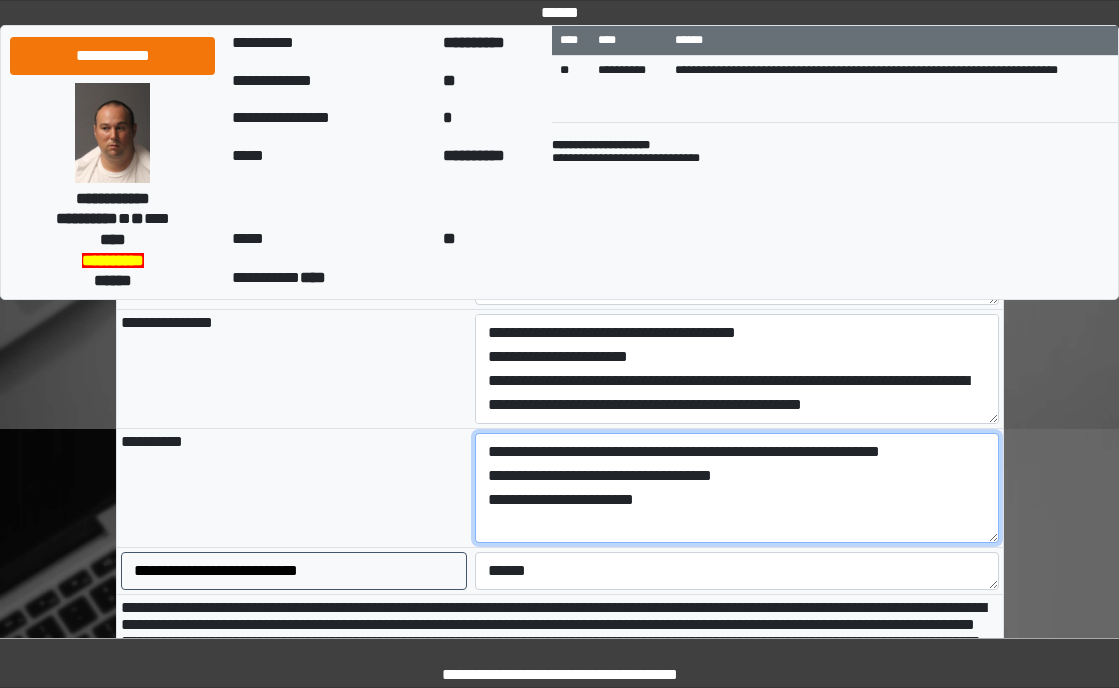 click on "**********" at bounding box center (737, 488) 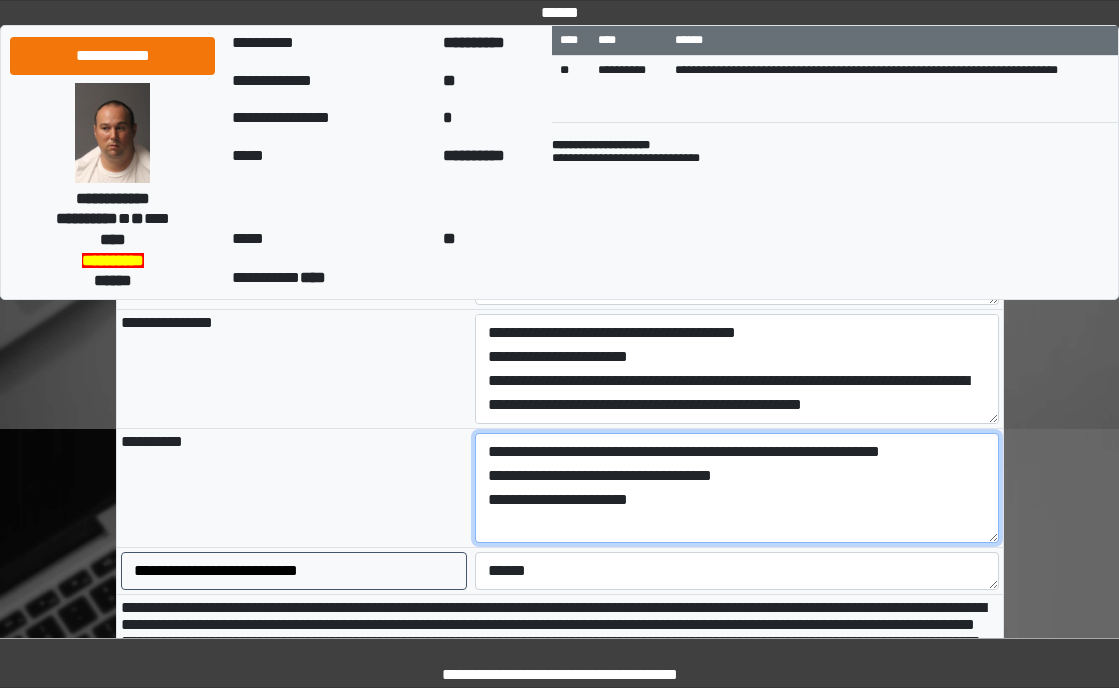 click on "**********" at bounding box center (737, 488) 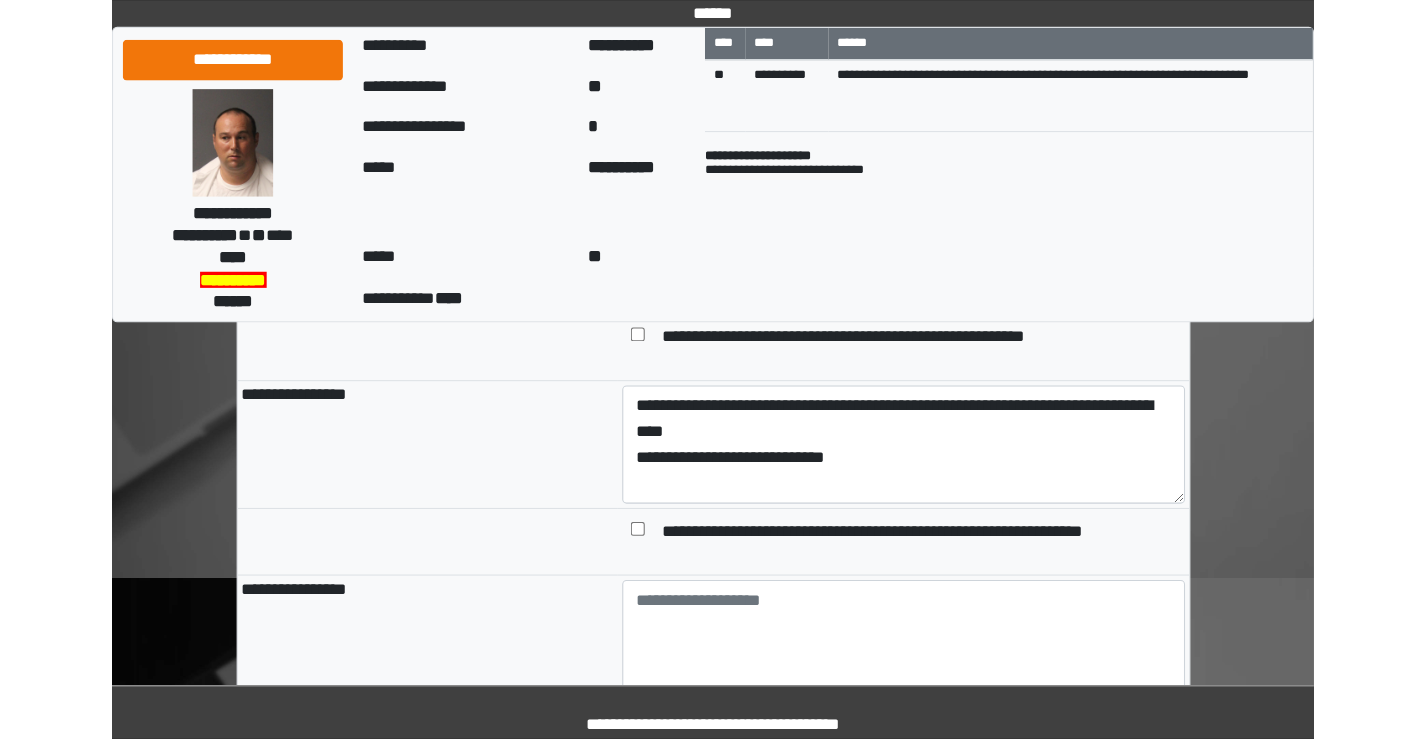 scroll, scrollTop: 2300, scrollLeft: 0, axis: vertical 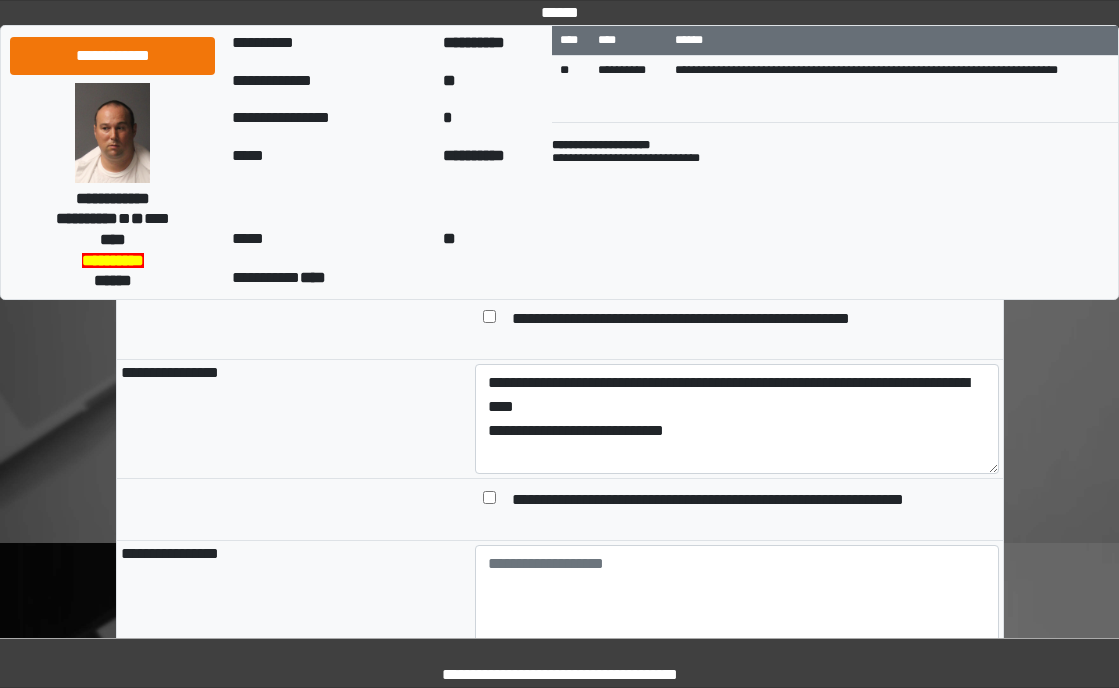 type on "**********" 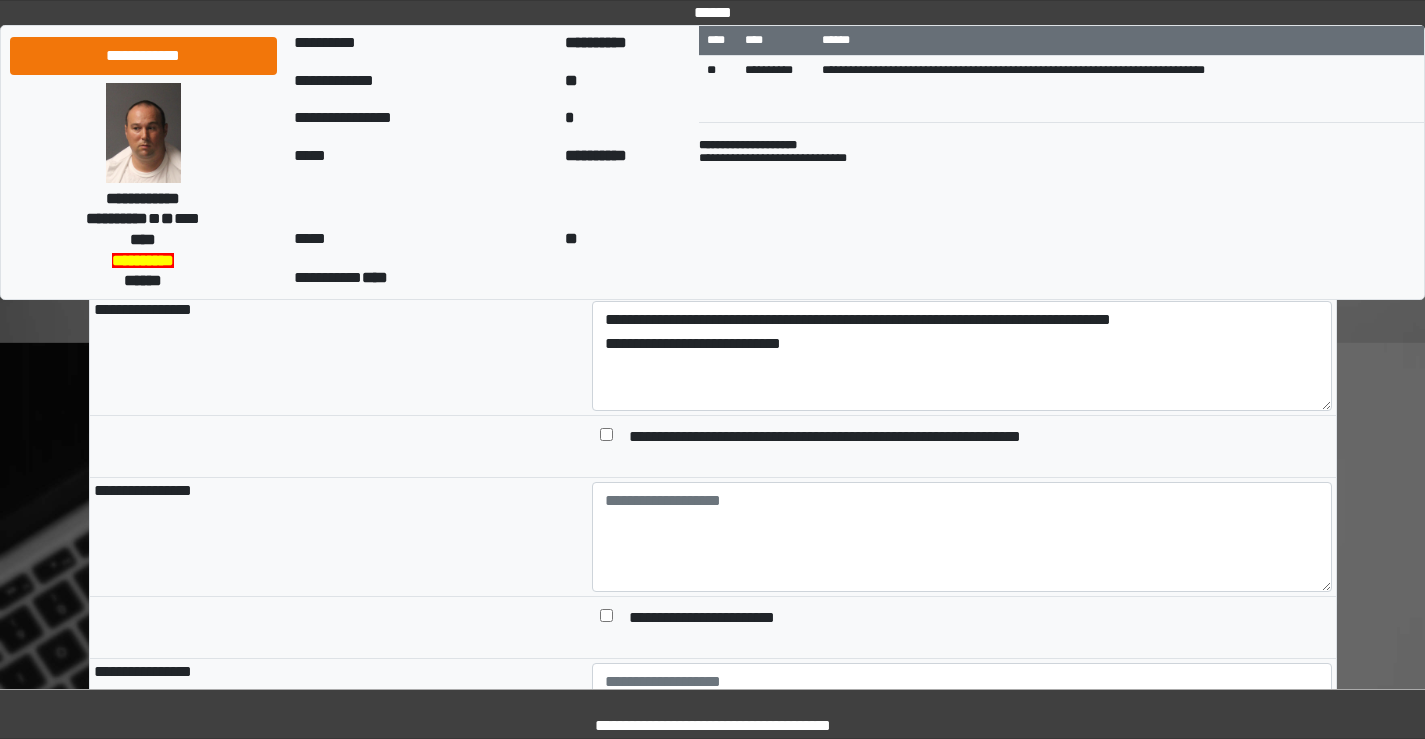 scroll, scrollTop: 216, scrollLeft: 0, axis: vertical 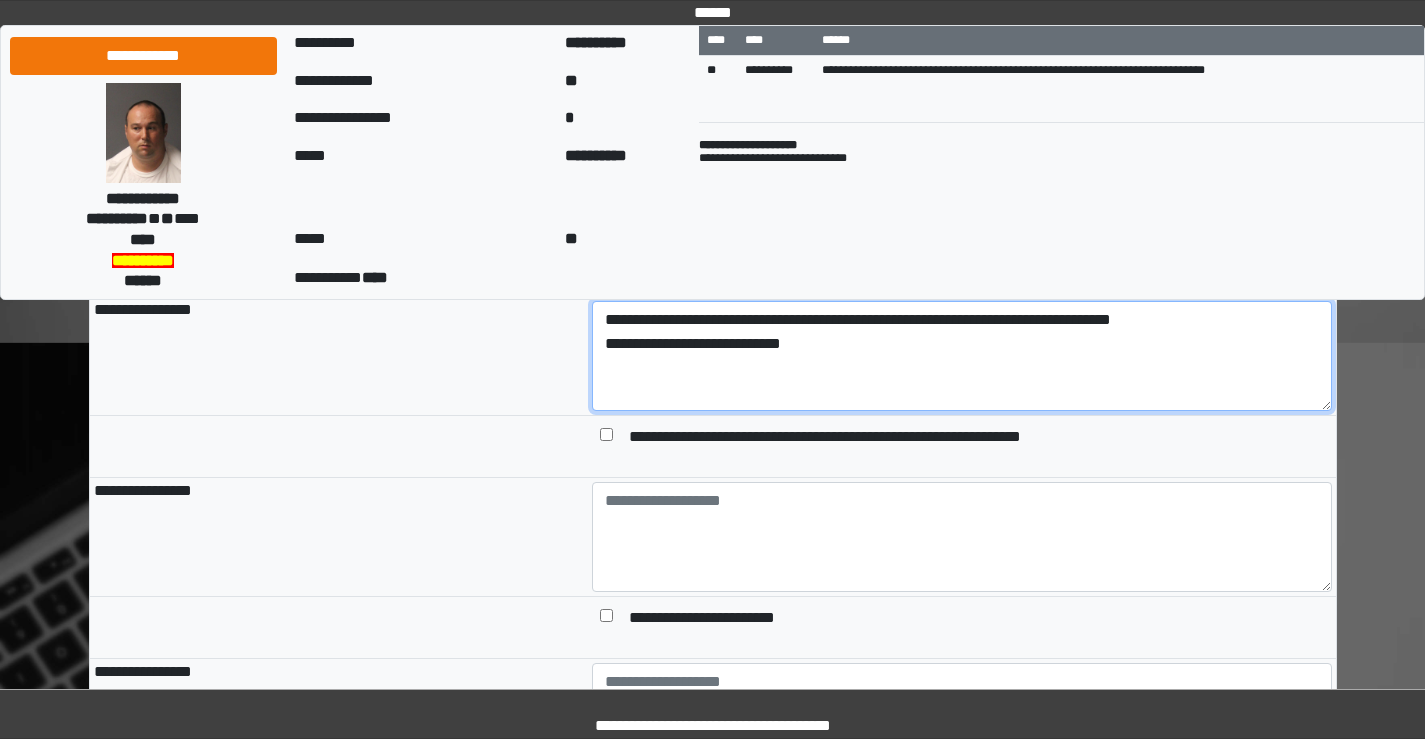 click on "**********" at bounding box center [962, 356] 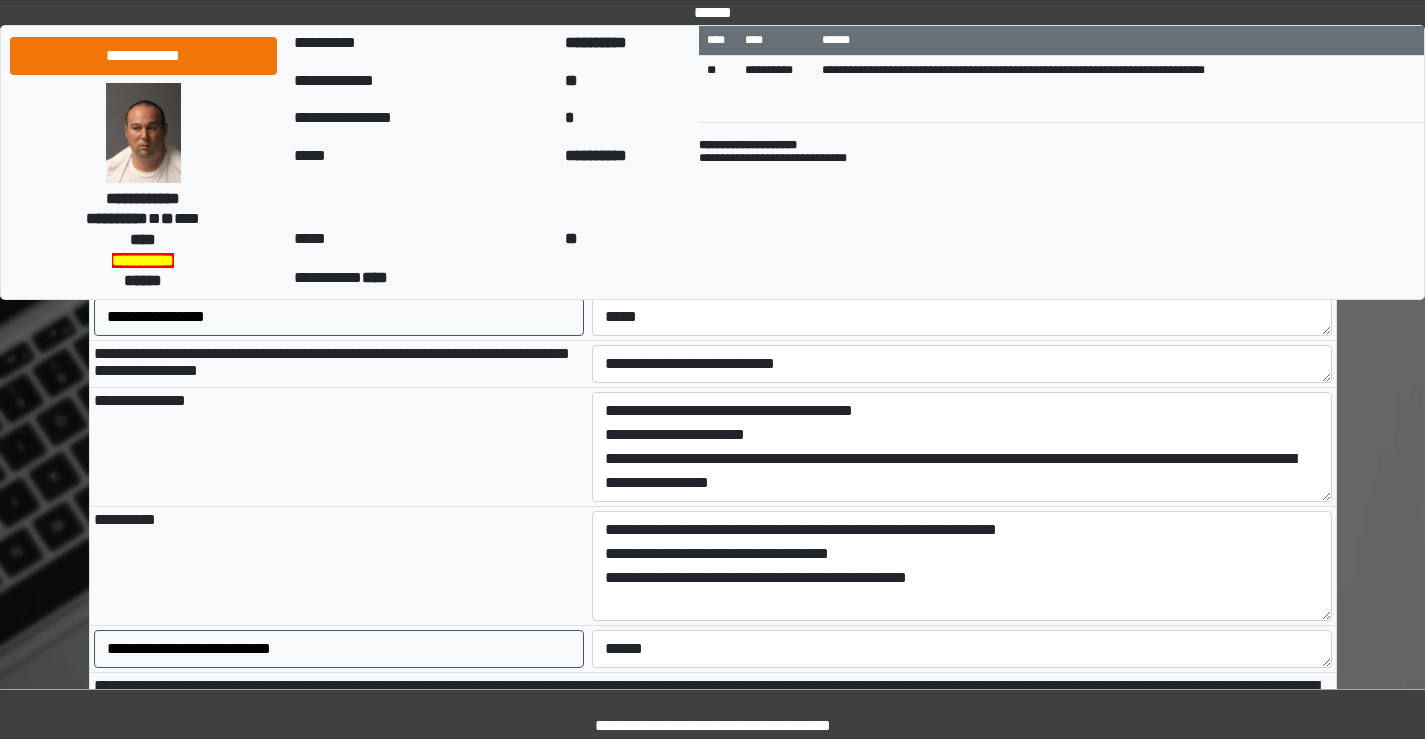 scroll, scrollTop: 1600, scrollLeft: 0, axis: vertical 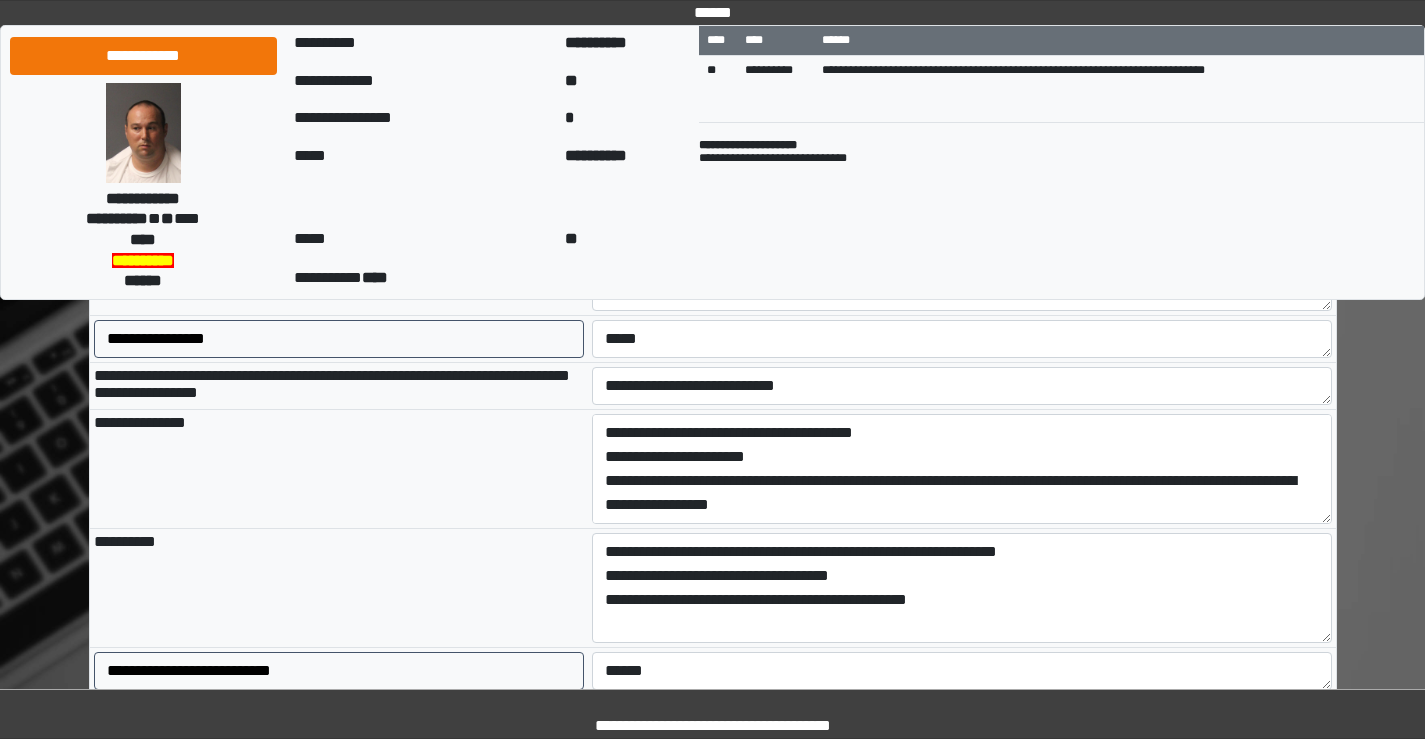 type on "**********" 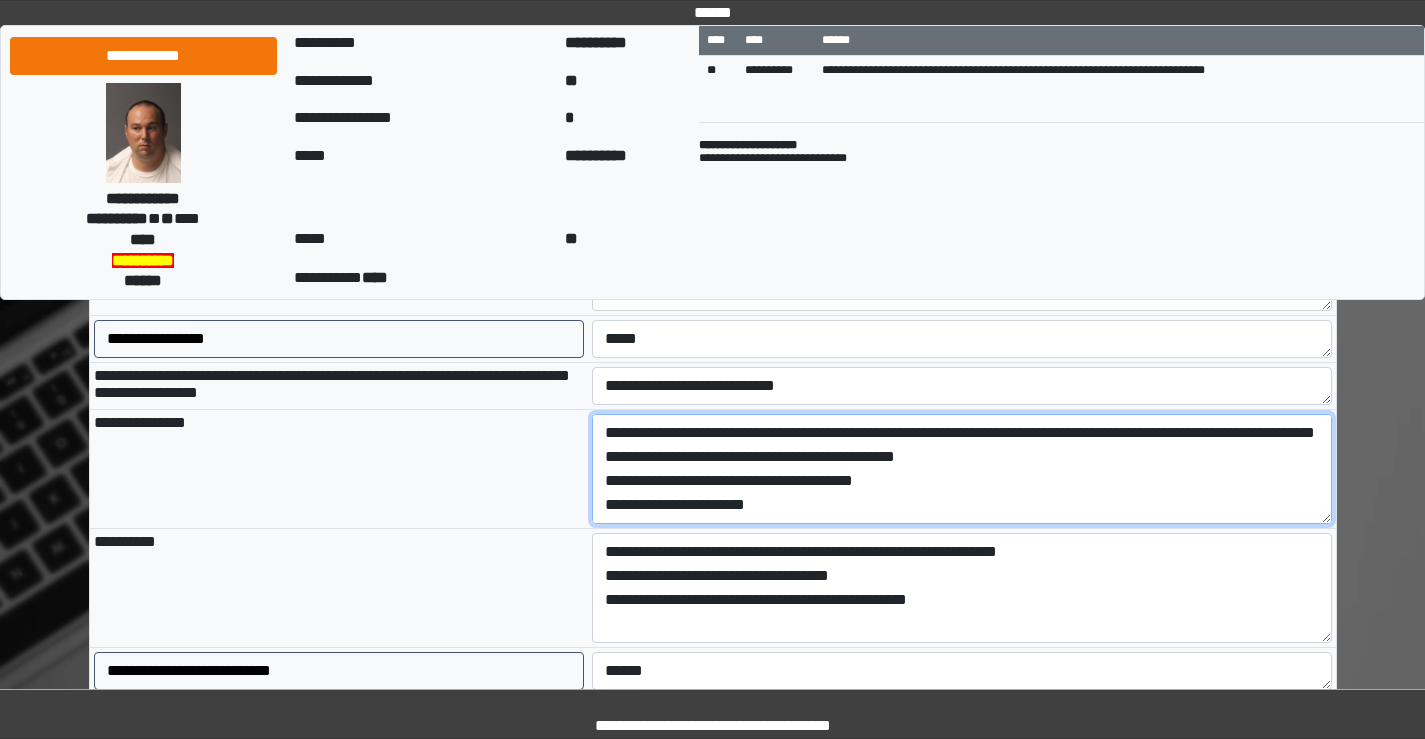 scroll, scrollTop: 56, scrollLeft: 0, axis: vertical 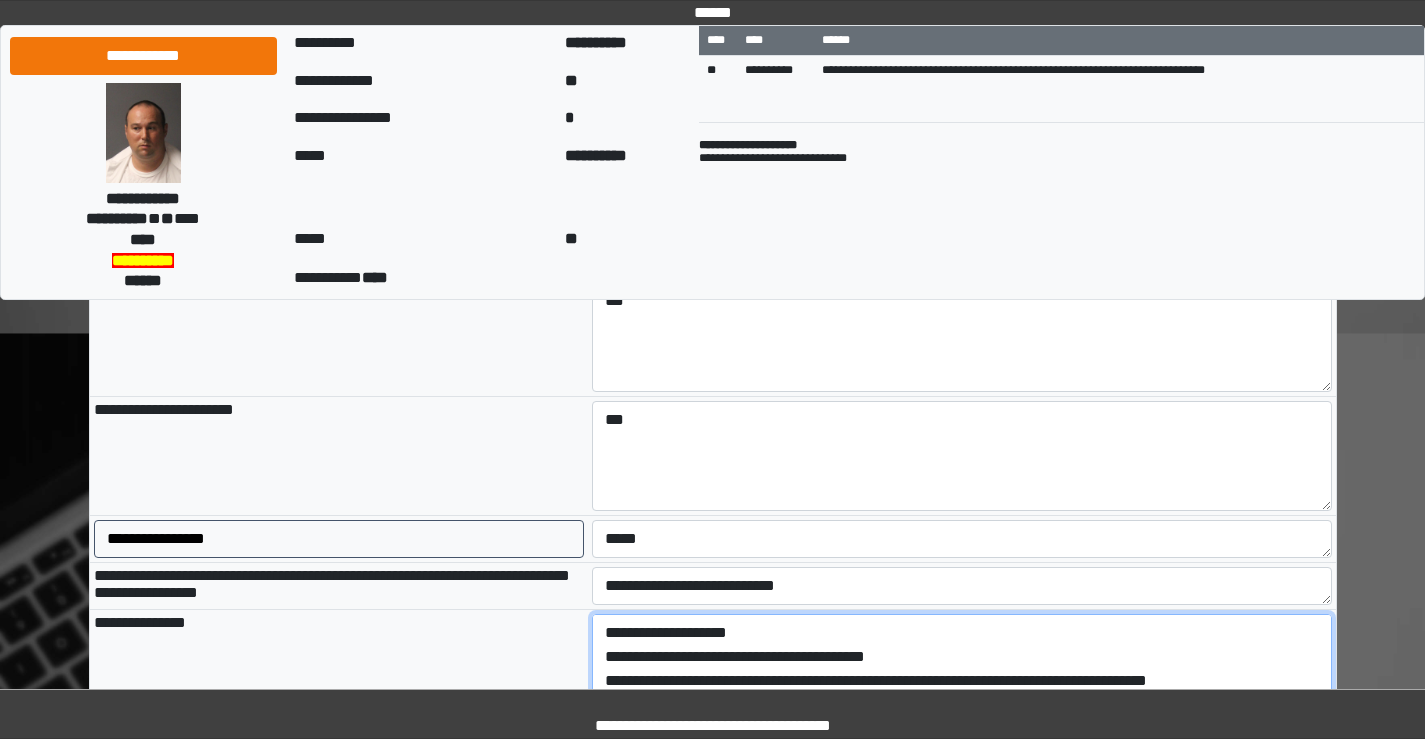 click on "**********" at bounding box center [962, 669] 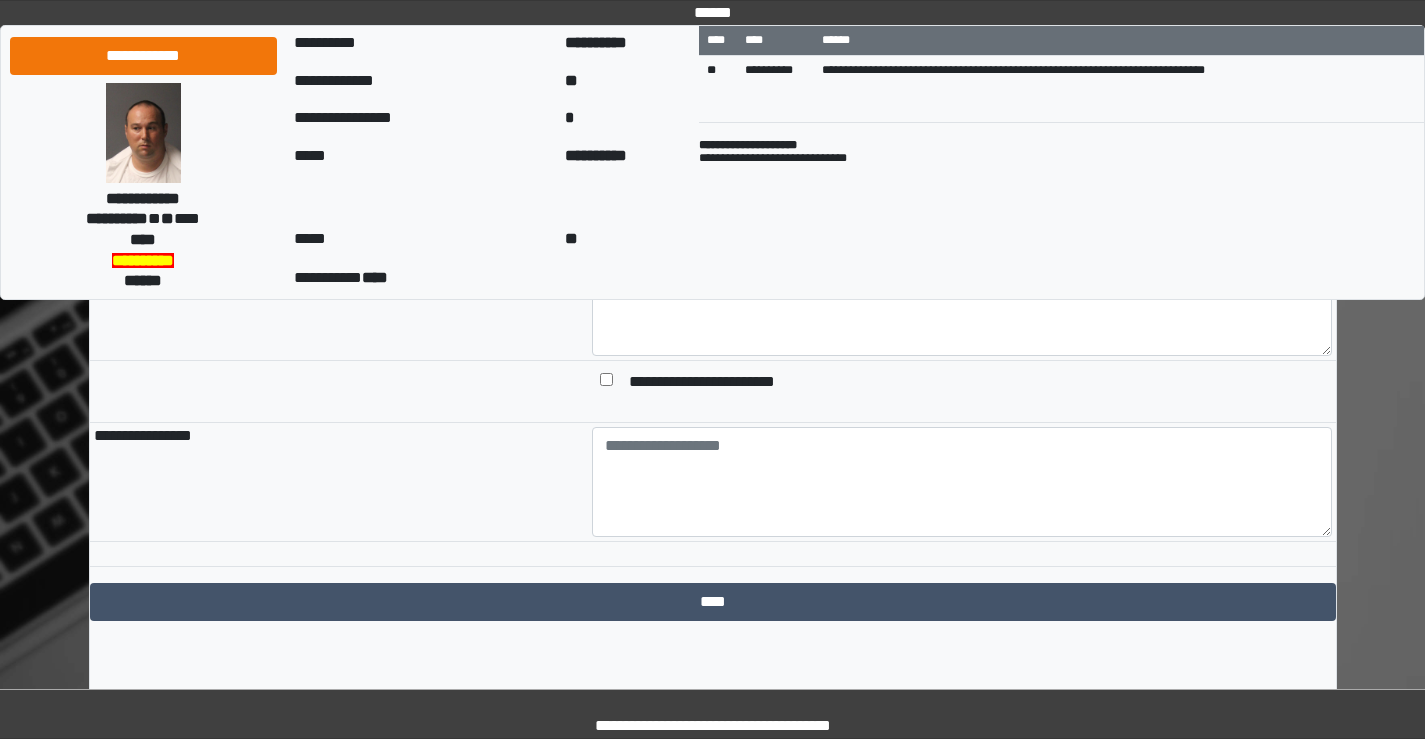 scroll, scrollTop: 2571, scrollLeft: 0, axis: vertical 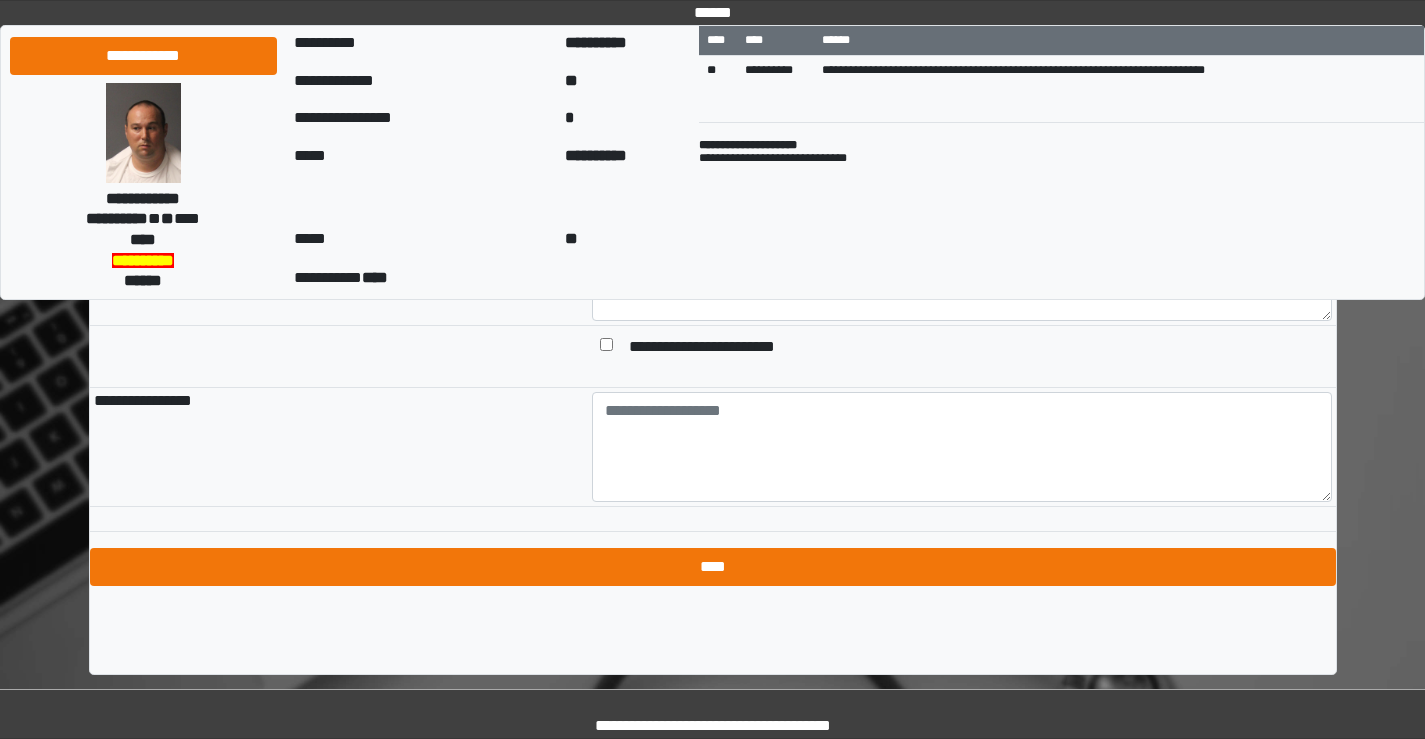 type on "**********" 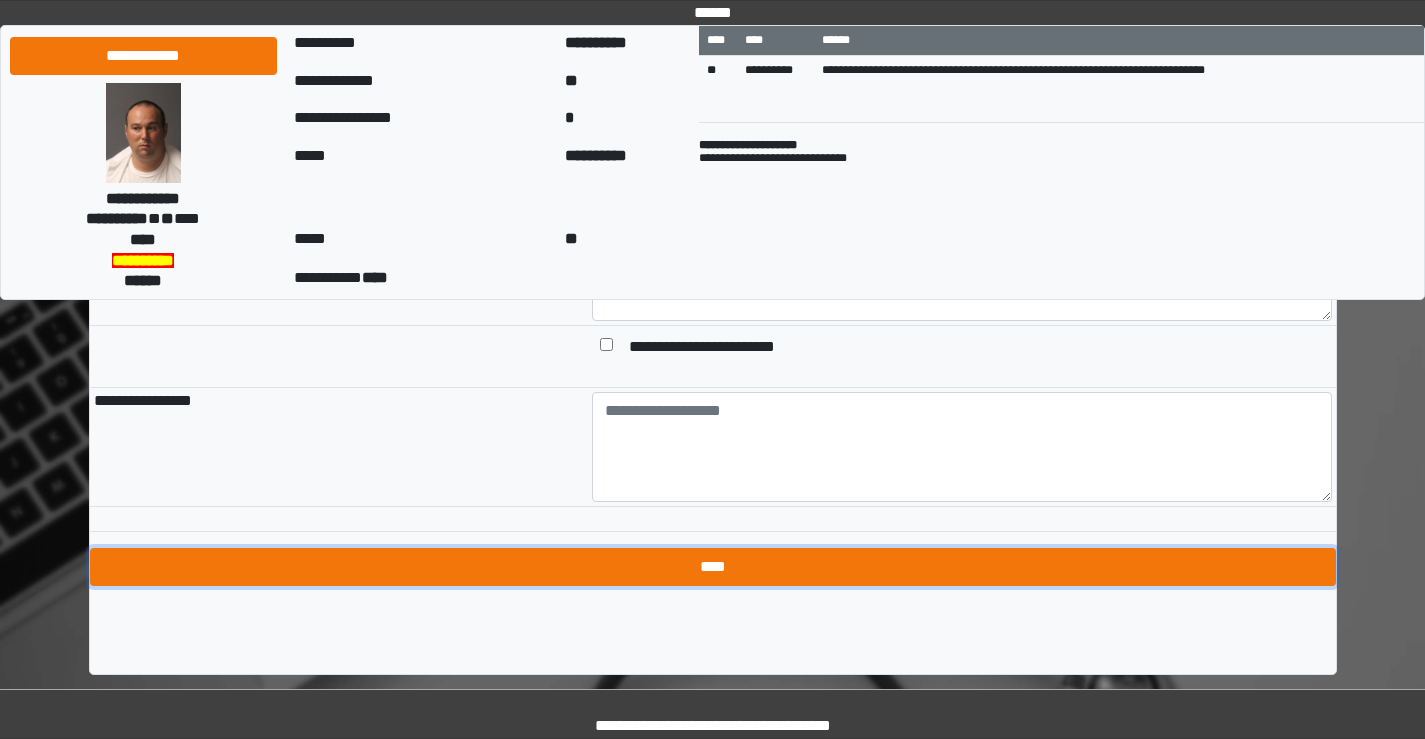 click on "****" at bounding box center [713, 567] 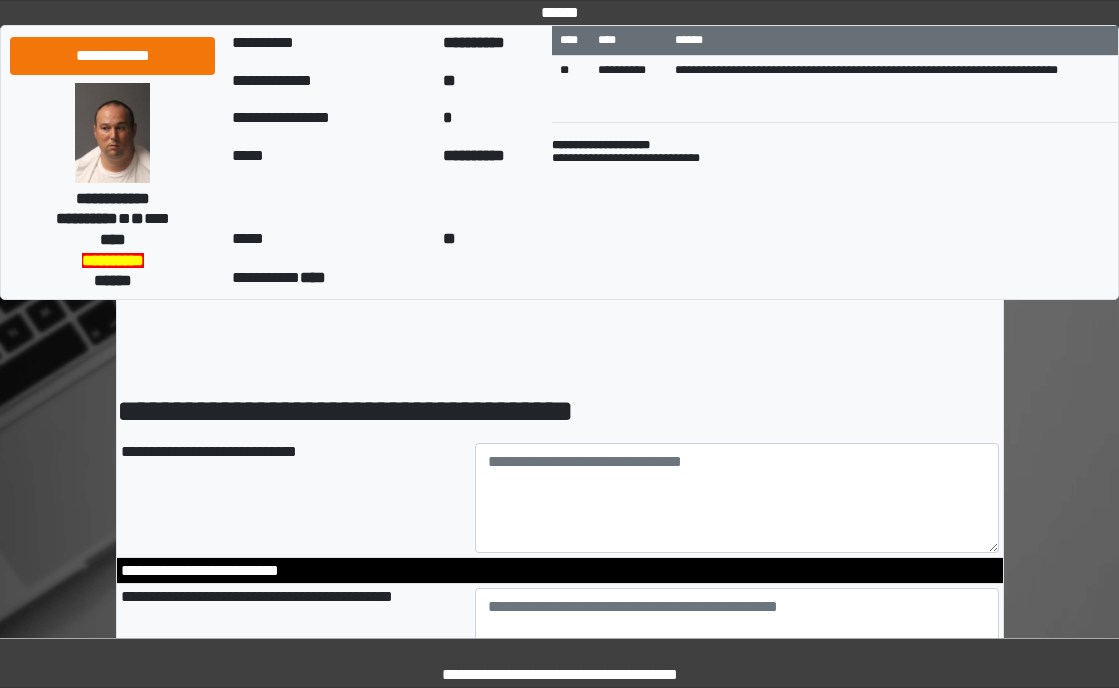 scroll, scrollTop: 0, scrollLeft: 0, axis: both 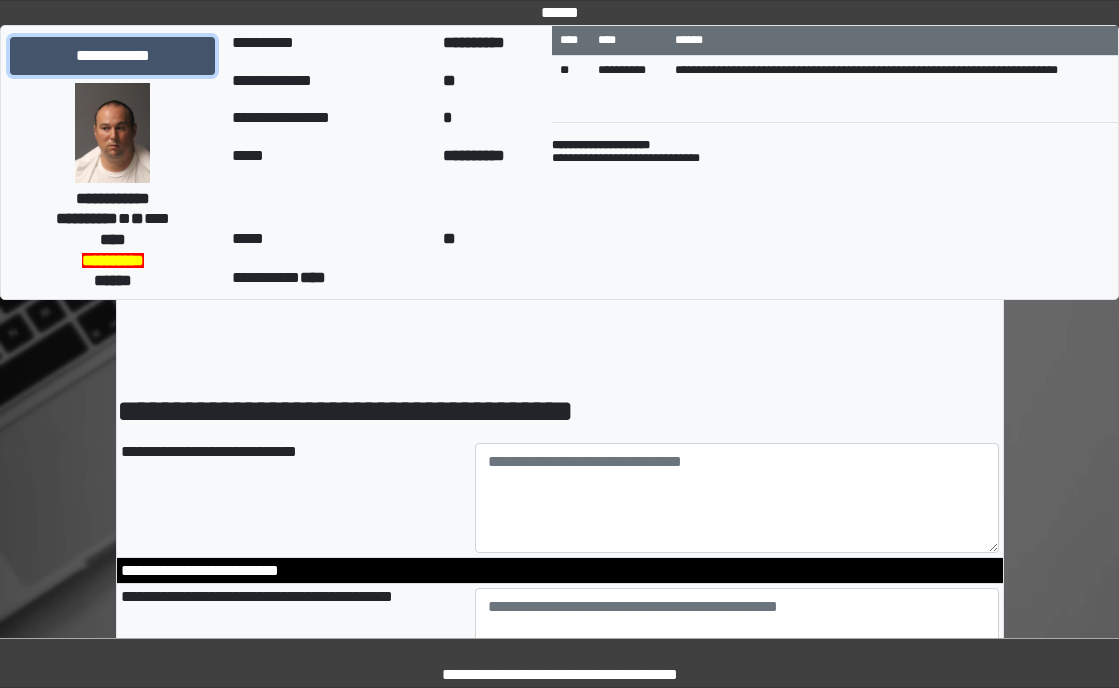 click on "**********" at bounding box center [112, 56] 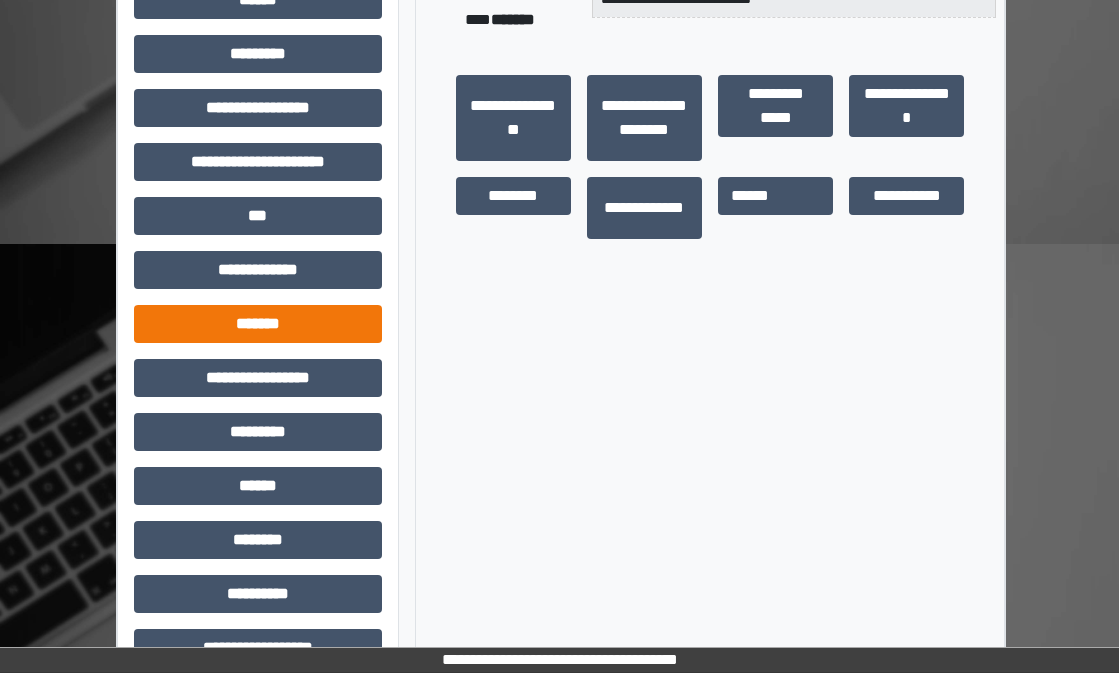 scroll, scrollTop: 501, scrollLeft: 0, axis: vertical 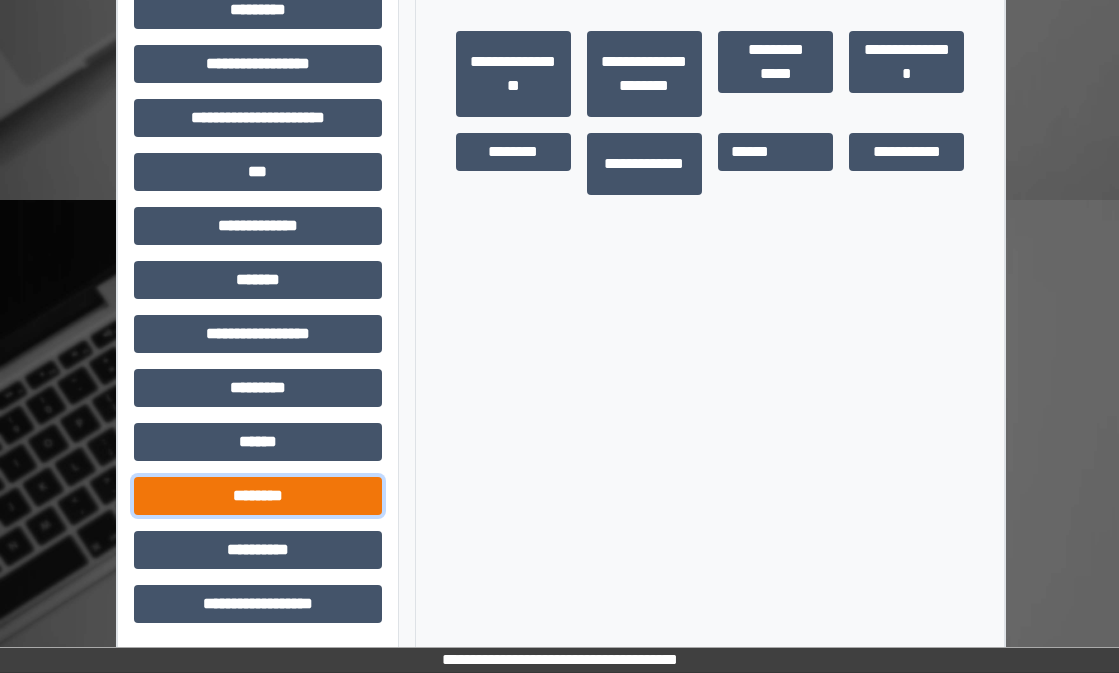 click on "********" at bounding box center [258, 496] 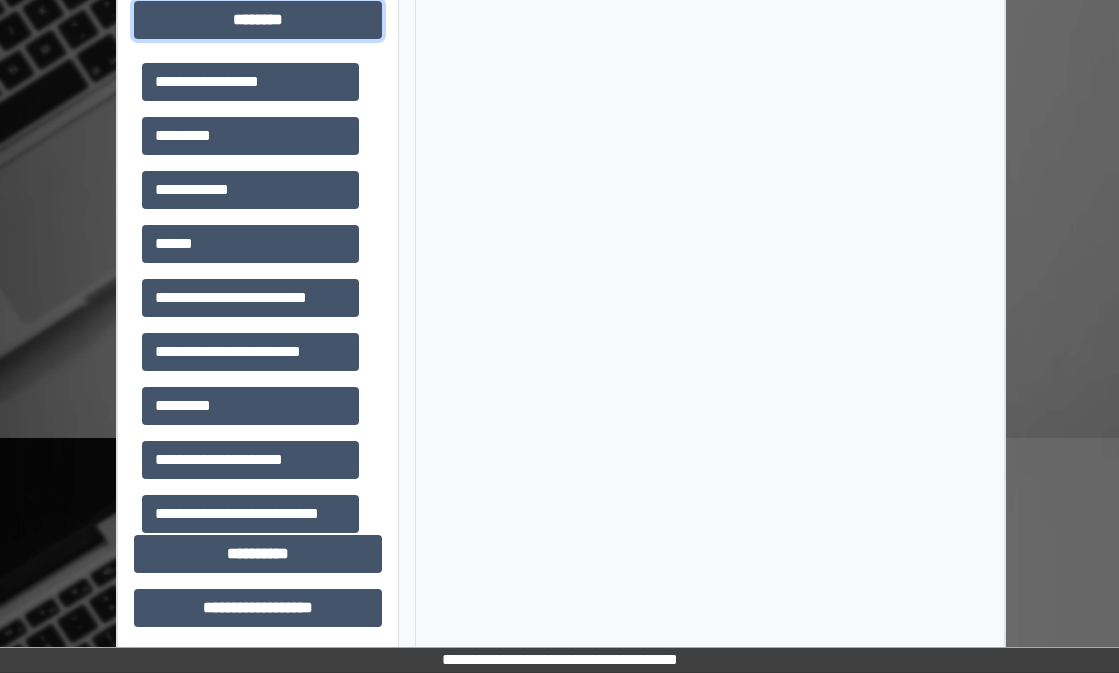 scroll, scrollTop: 981, scrollLeft: 0, axis: vertical 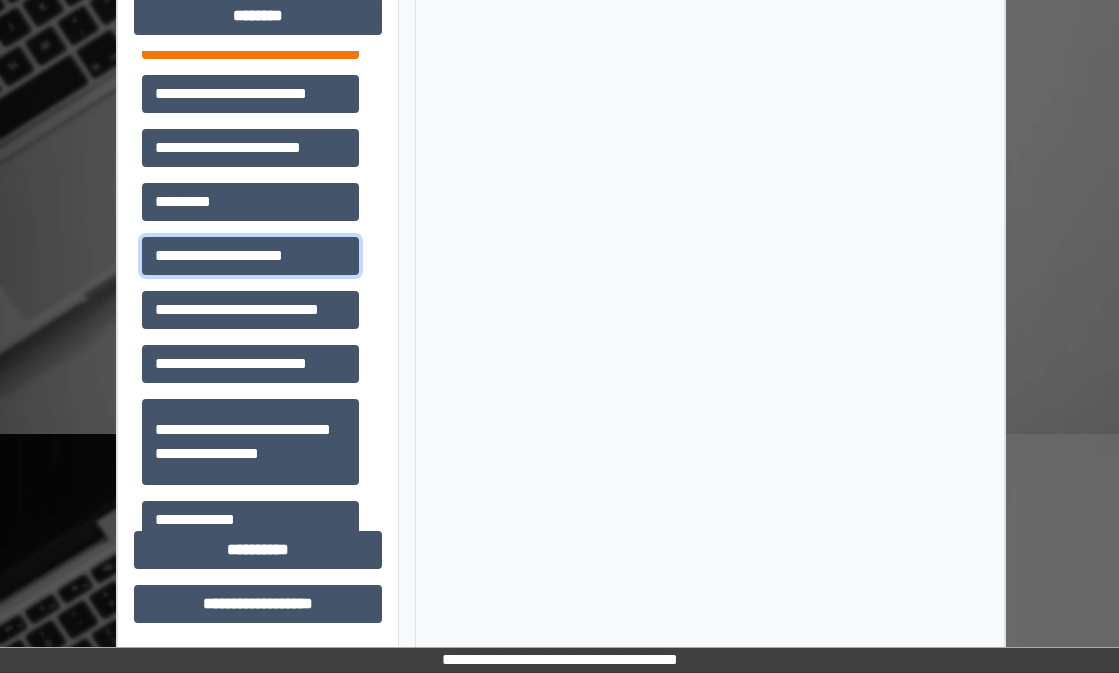 click on "**********" at bounding box center [250, 256] 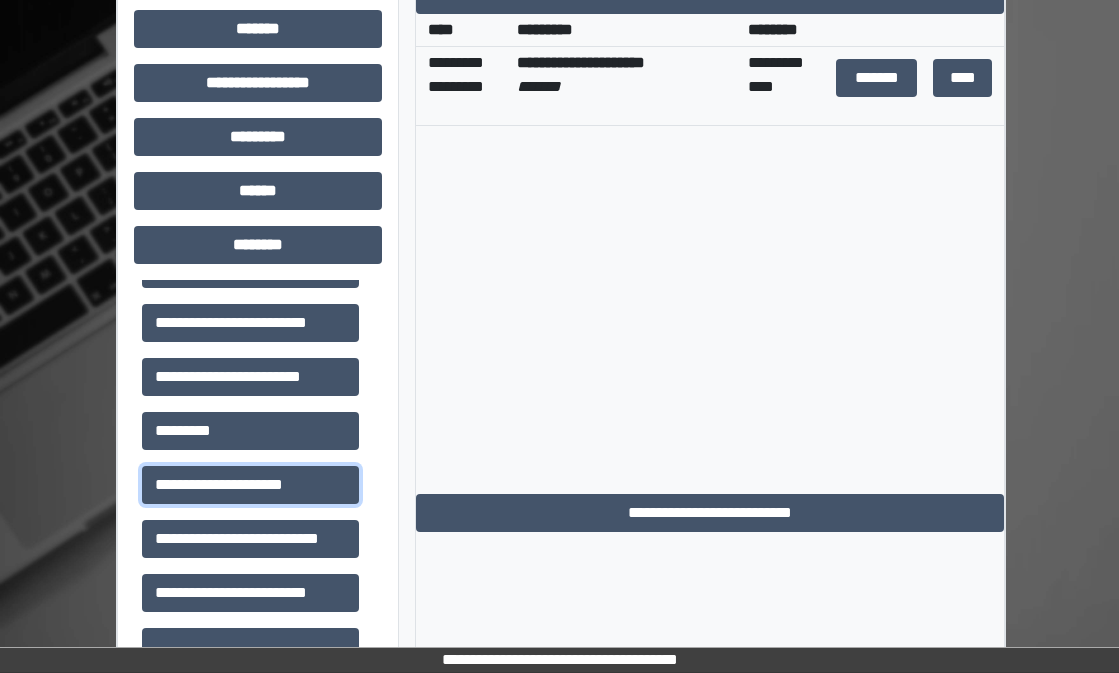 scroll, scrollTop: 681, scrollLeft: 0, axis: vertical 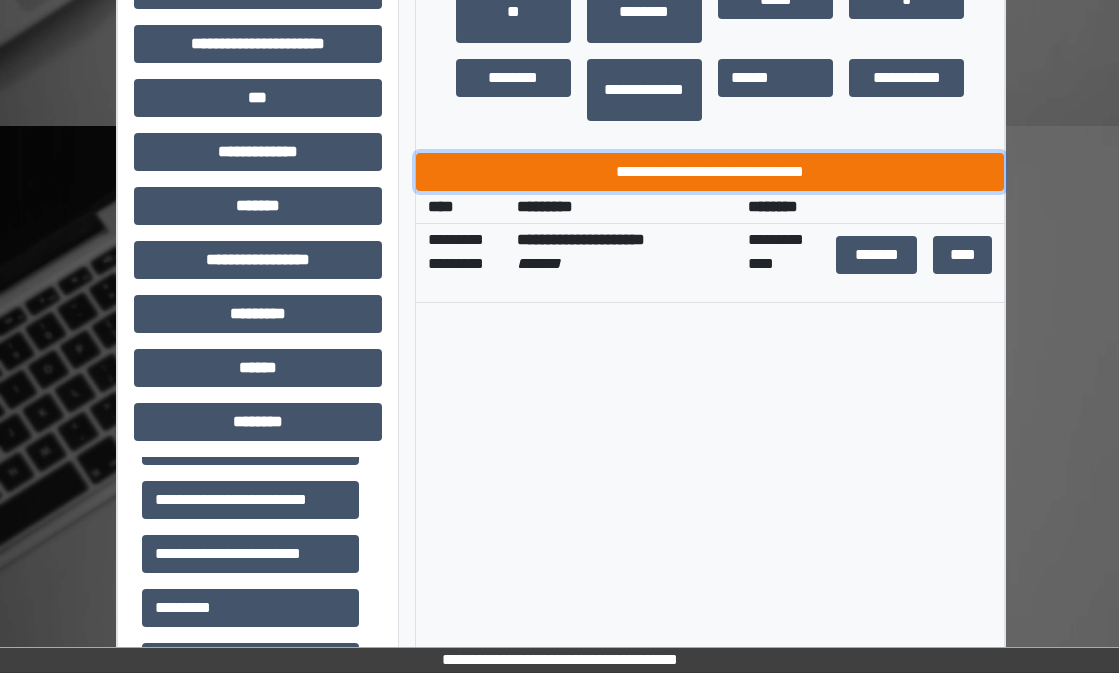 click on "**********" at bounding box center [710, 172] 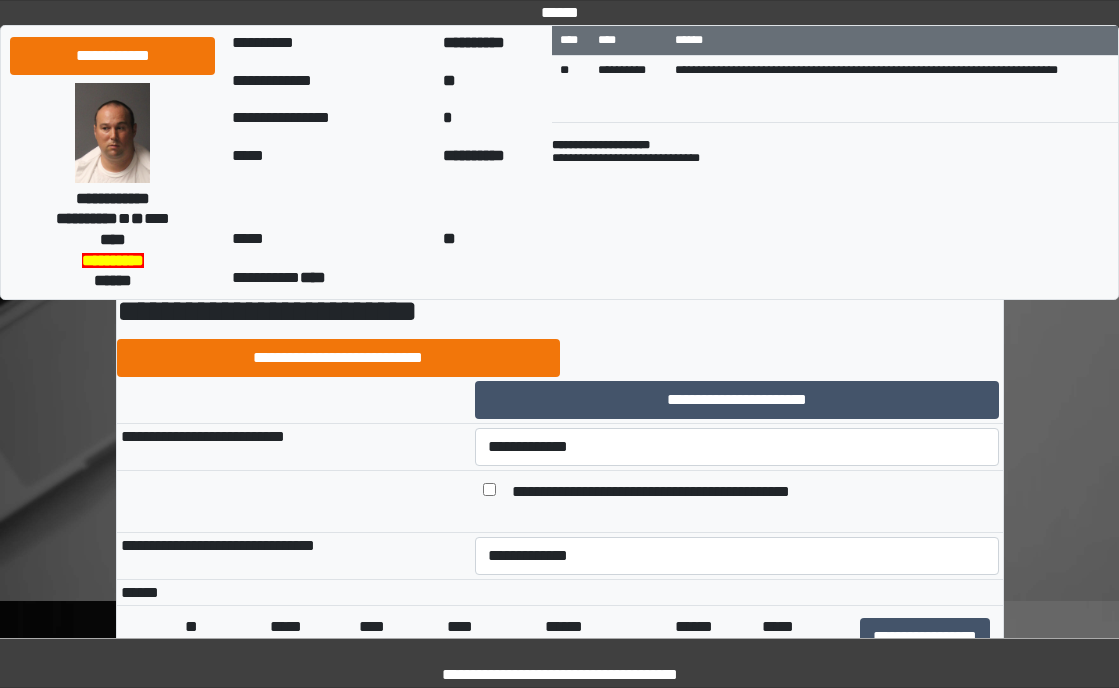scroll, scrollTop: 200, scrollLeft: 0, axis: vertical 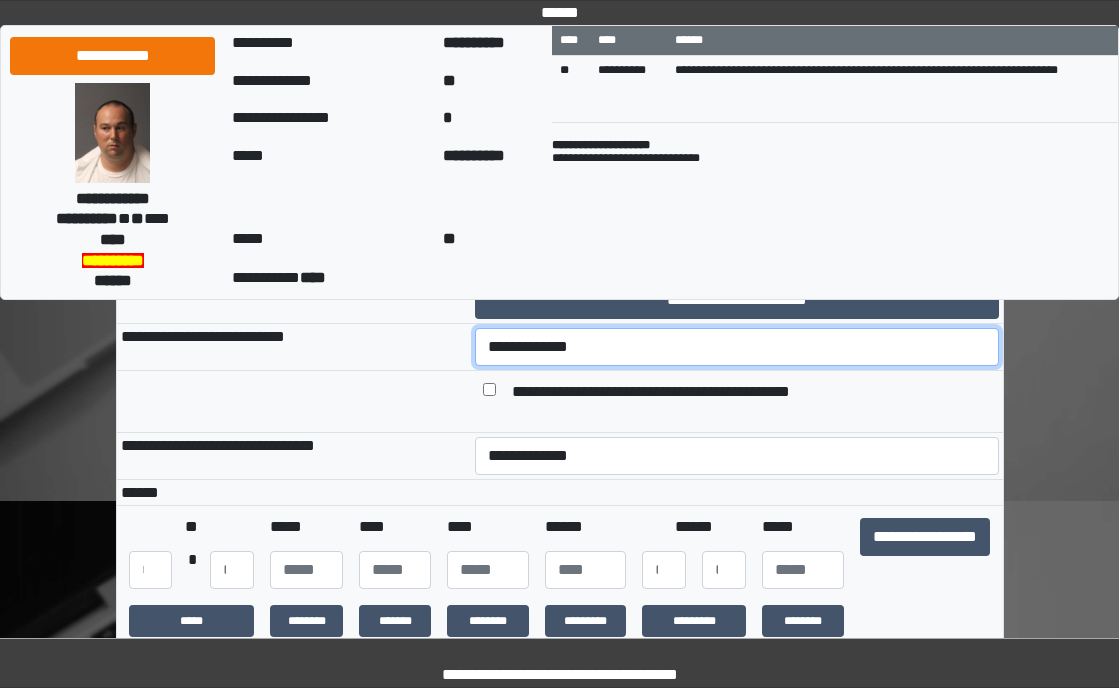 click on "**********" at bounding box center [737, 347] 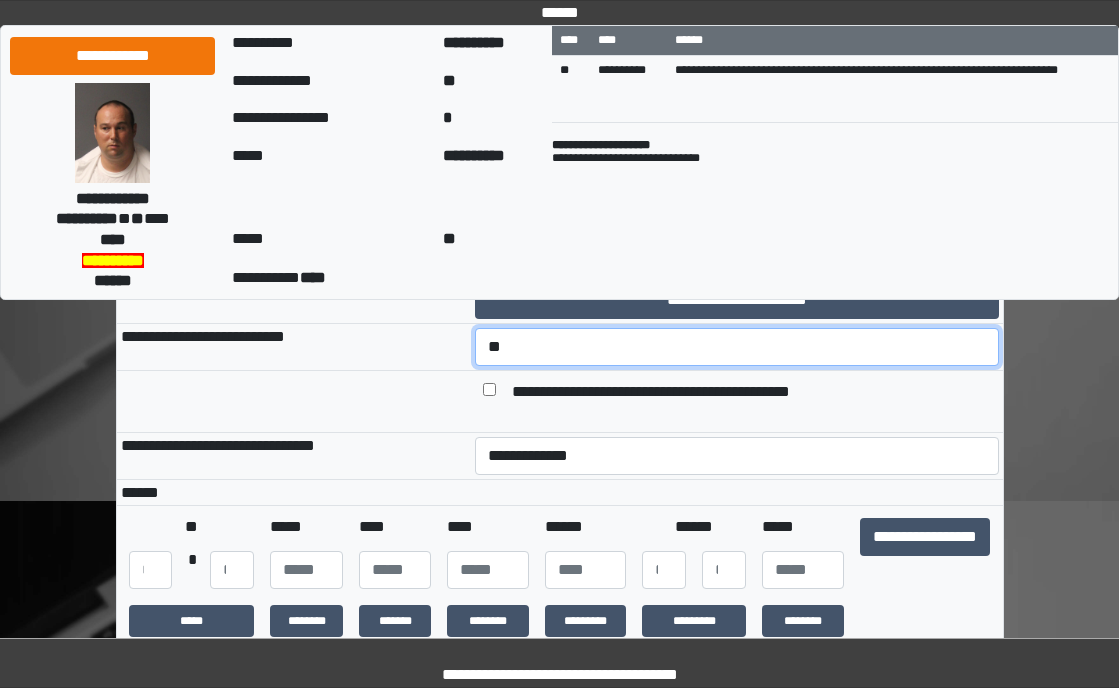 click on "**********" at bounding box center [737, 347] 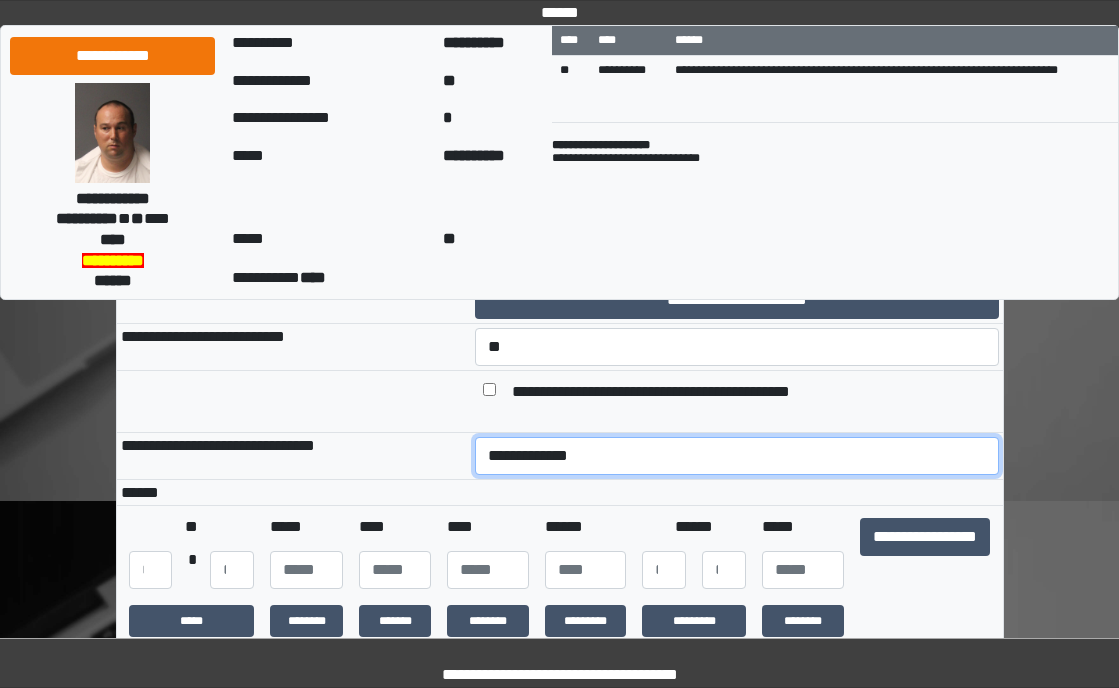 click on "**********" at bounding box center [737, 456] 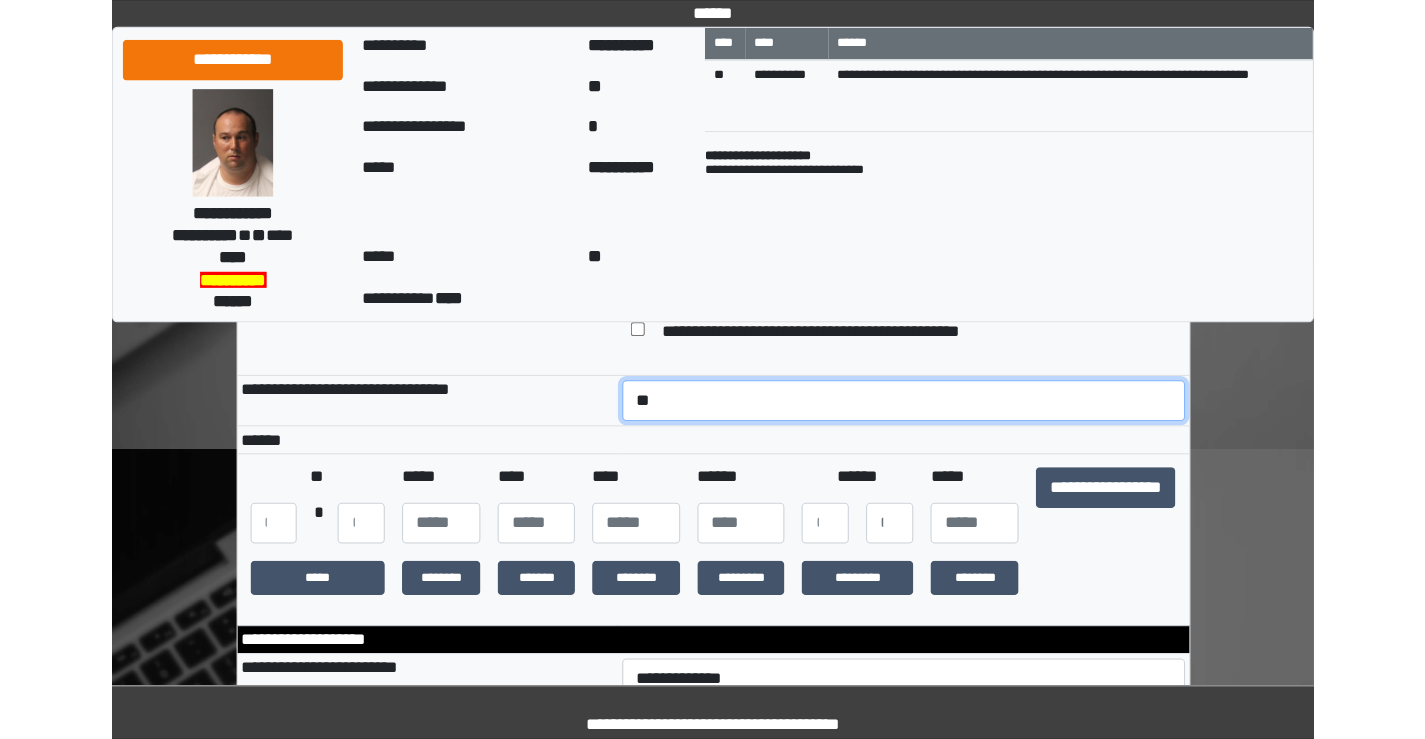 scroll, scrollTop: 400, scrollLeft: 0, axis: vertical 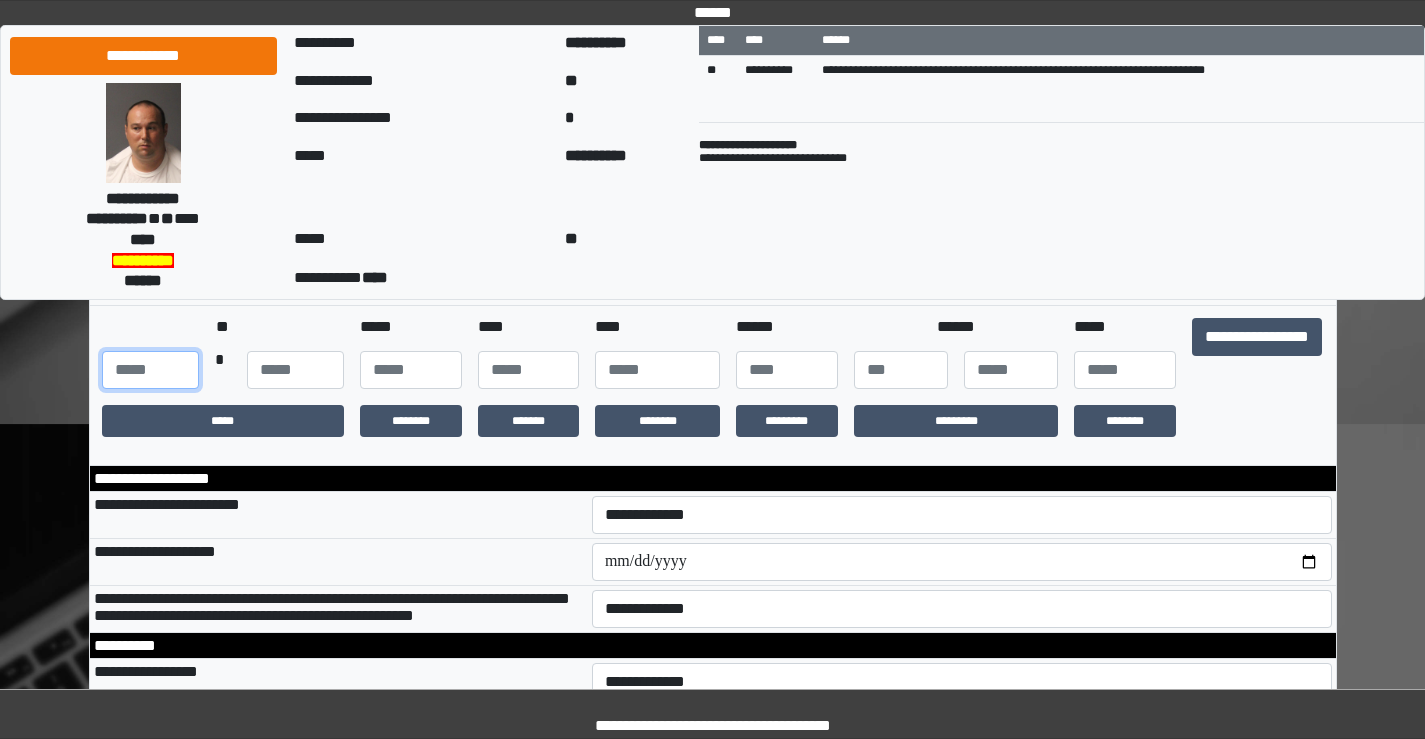 click at bounding box center (150, 370) 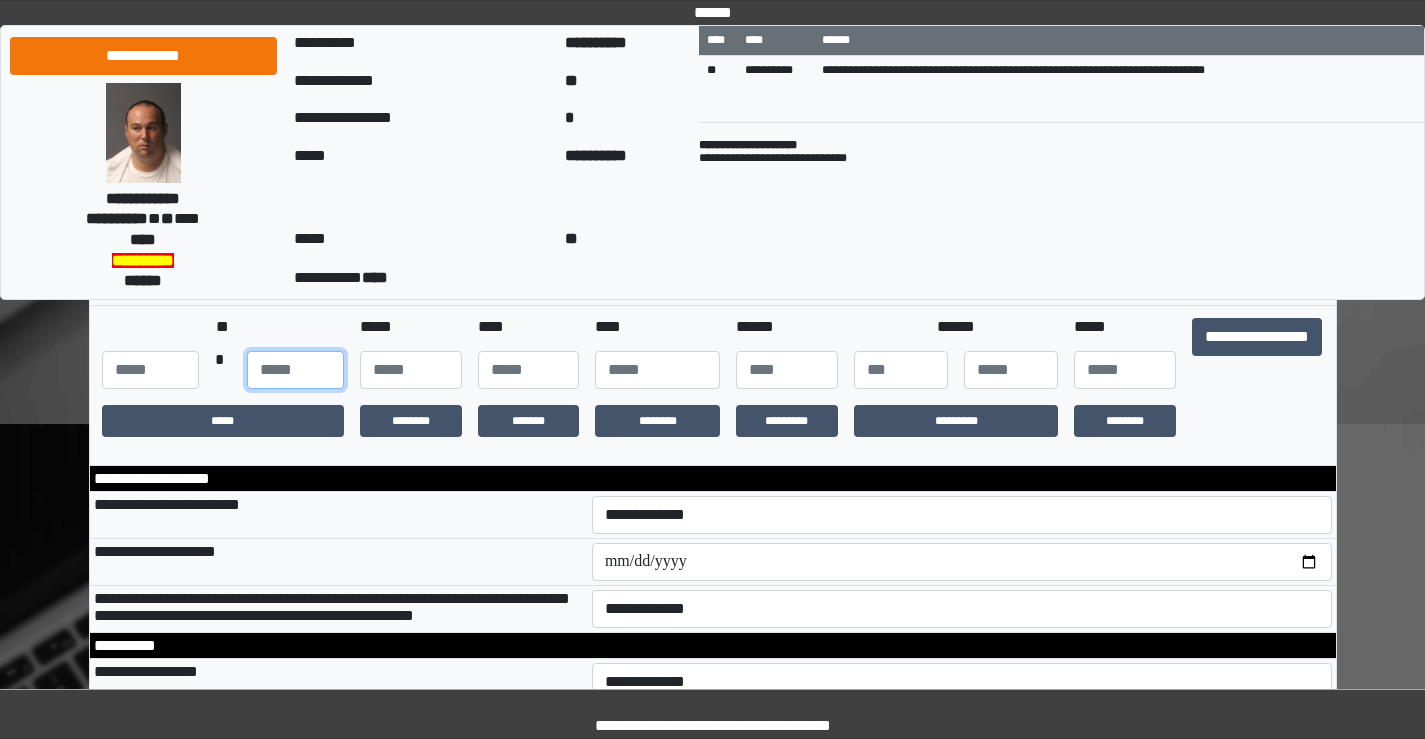click at bounding box center [295, 370] 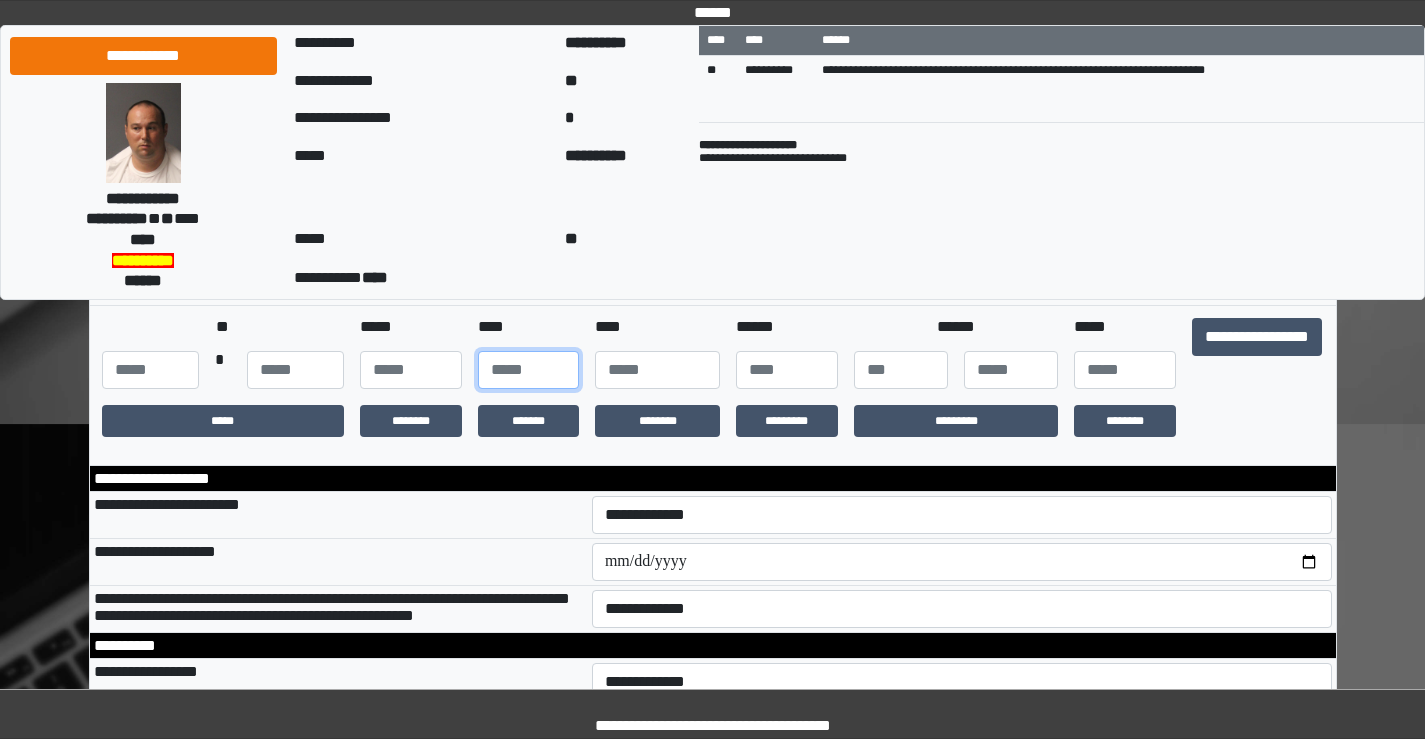 click at bounding box center (529, 370) 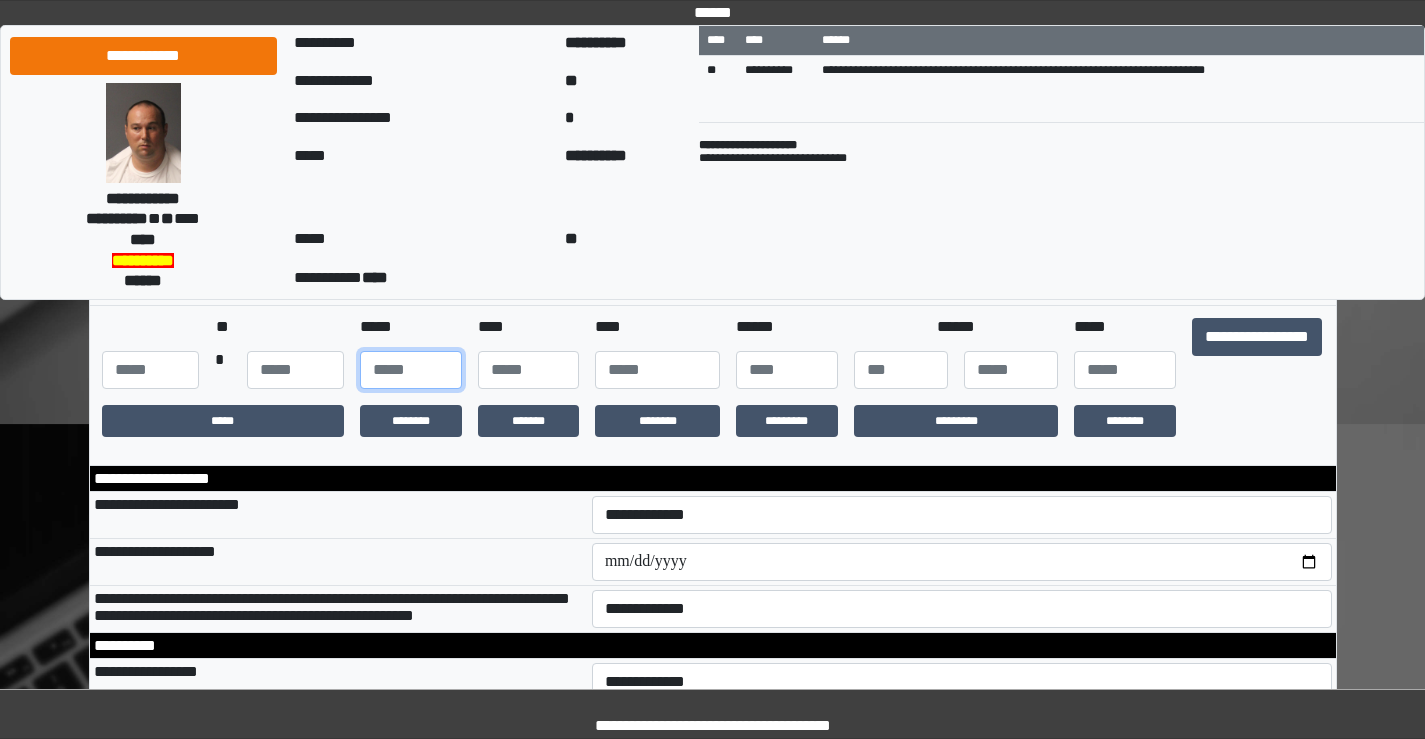 click at bounding box center (411, 370) 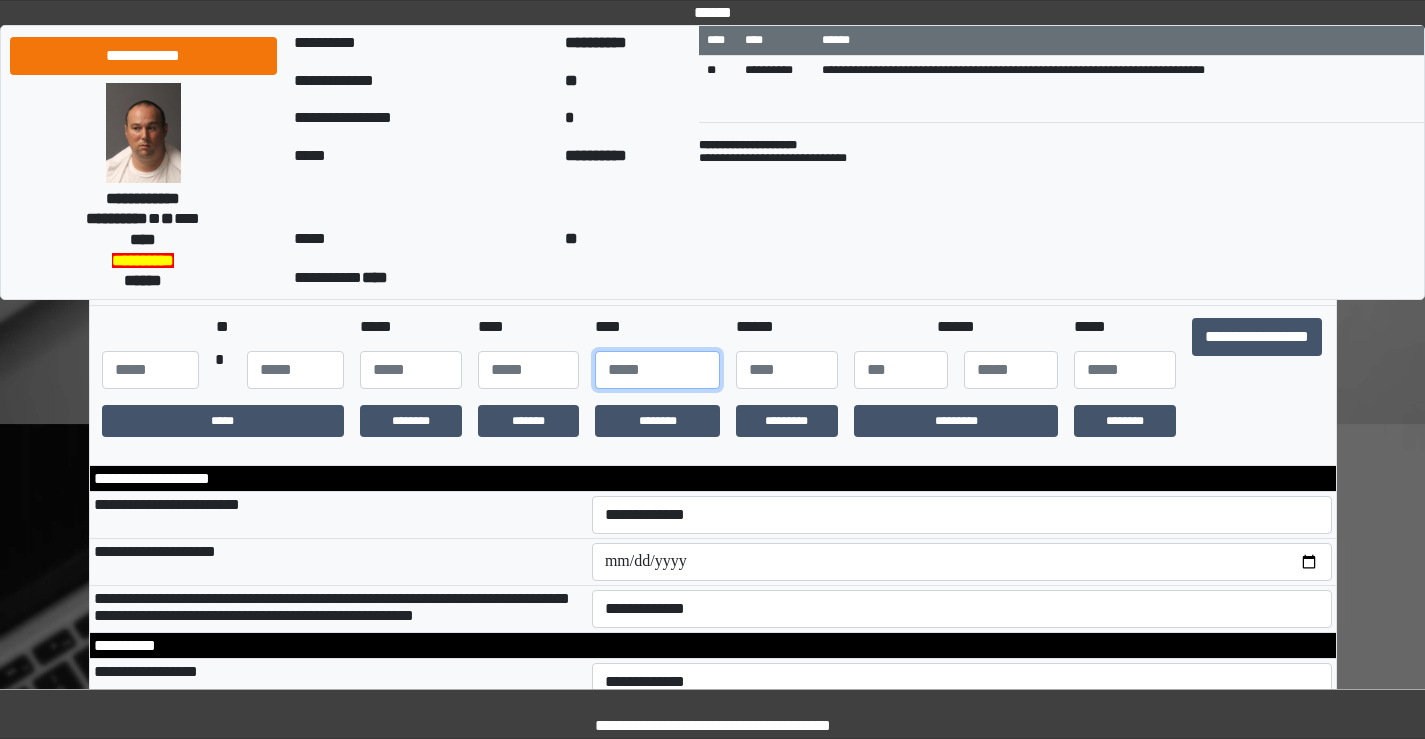 click at bounding box center [657, 370] 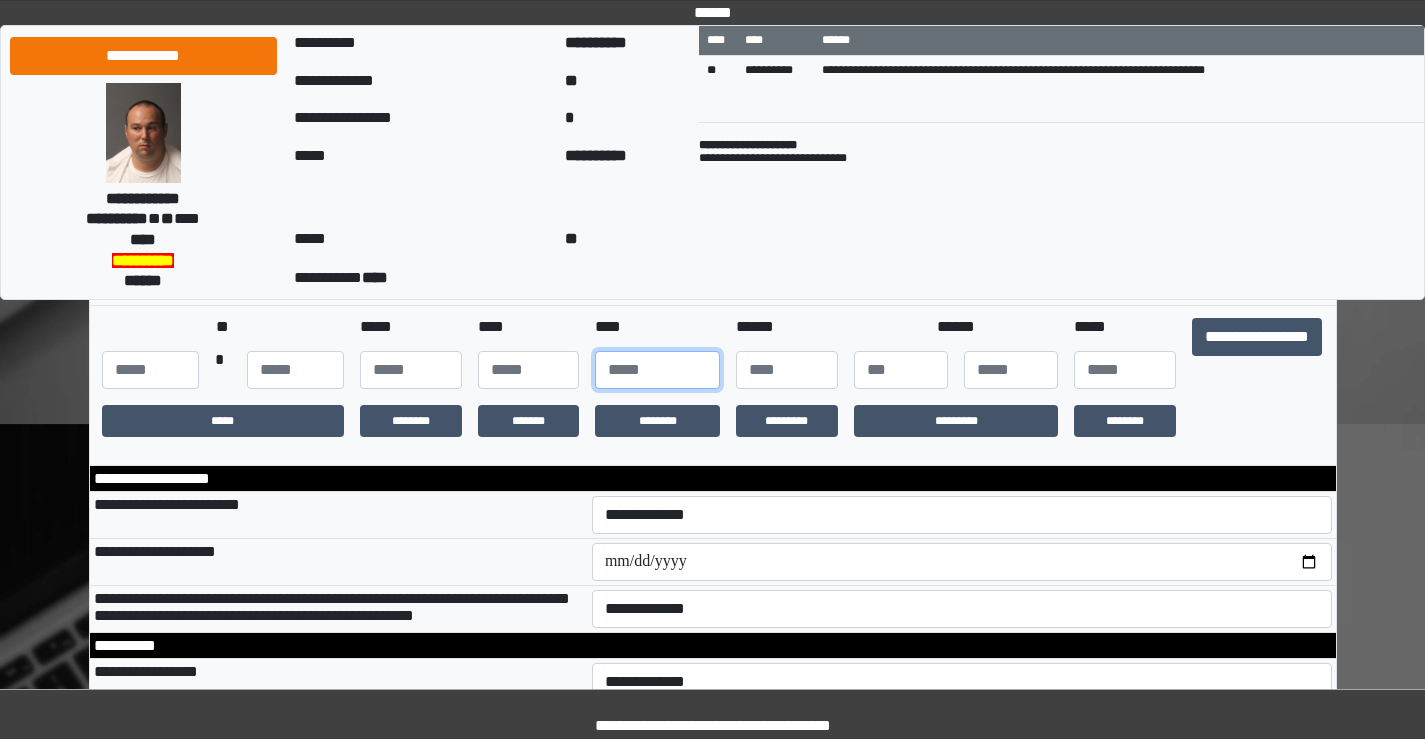 type on "****" 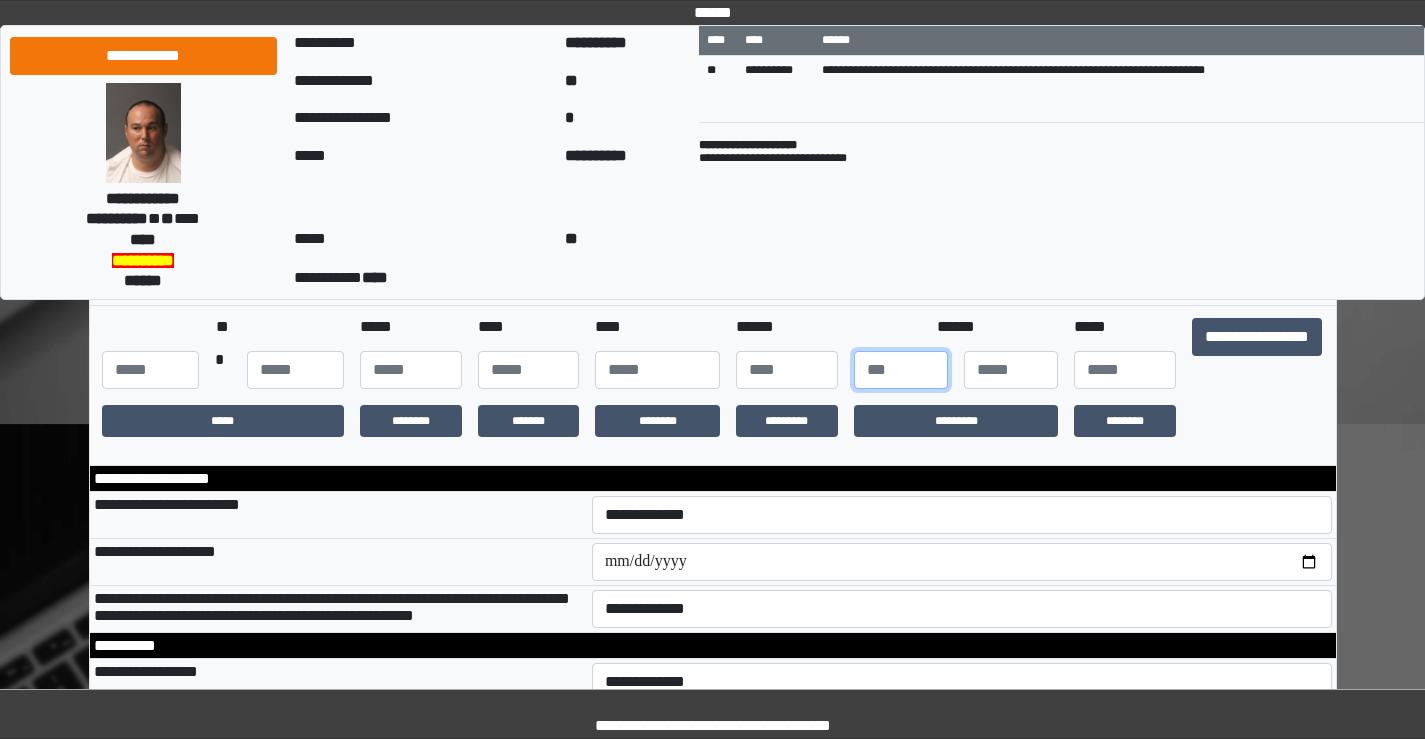 click at bounding box center [901, 370] 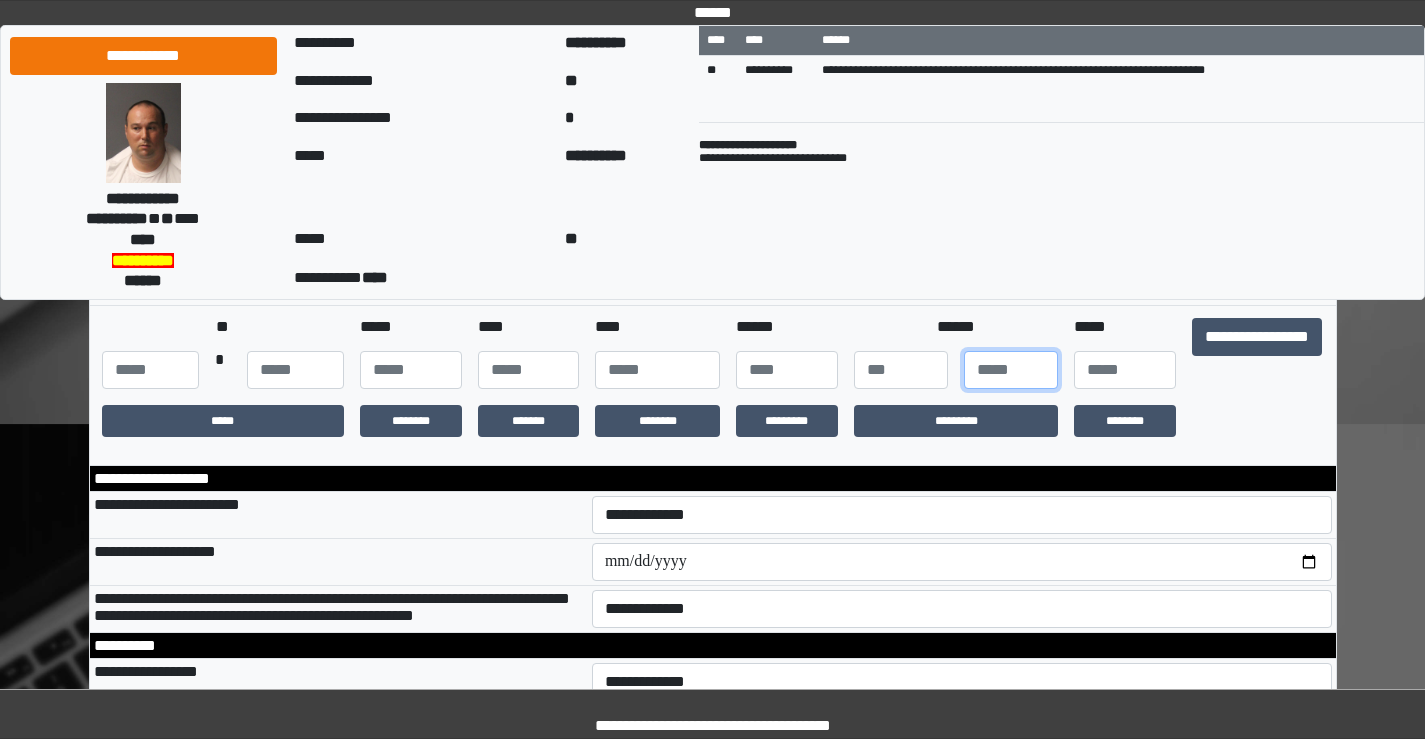 click at bounding box center [1011, 370] 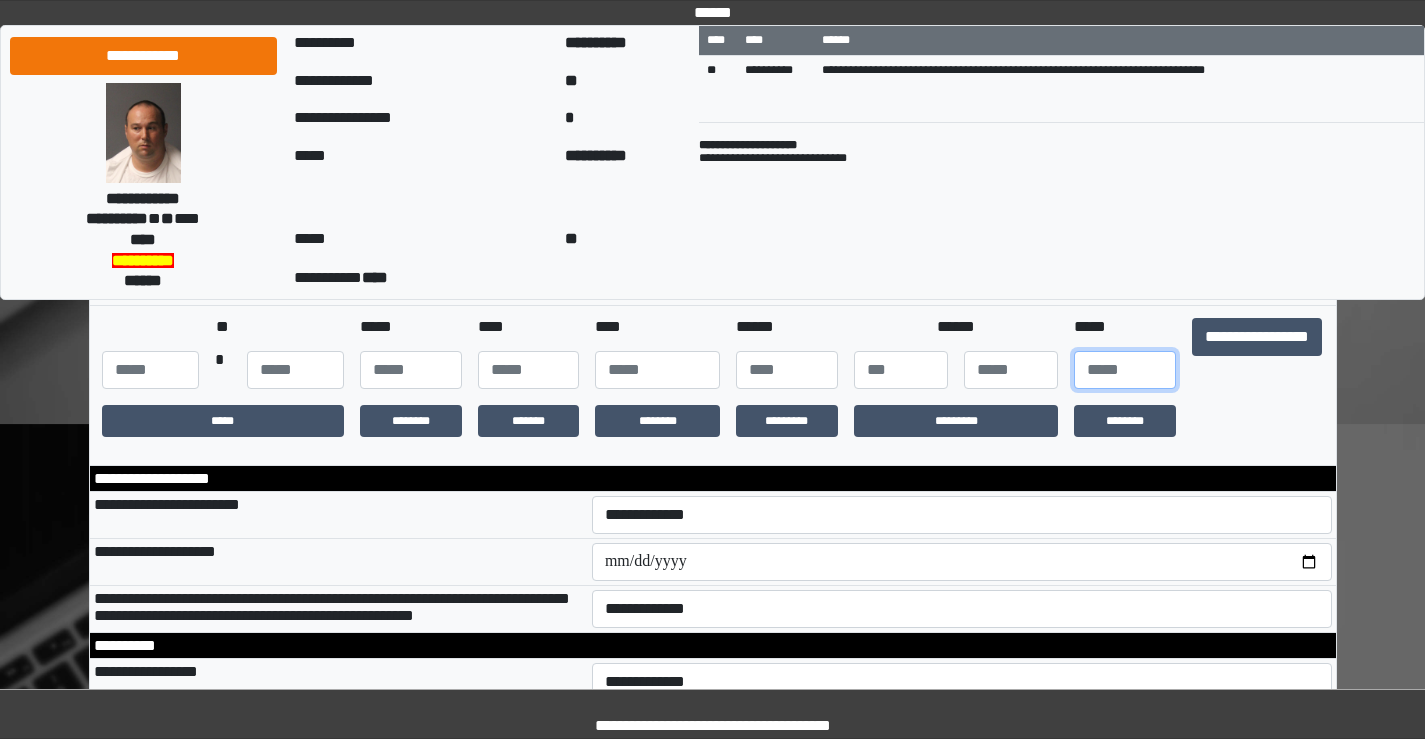 click at bounding box center (1125, 370) 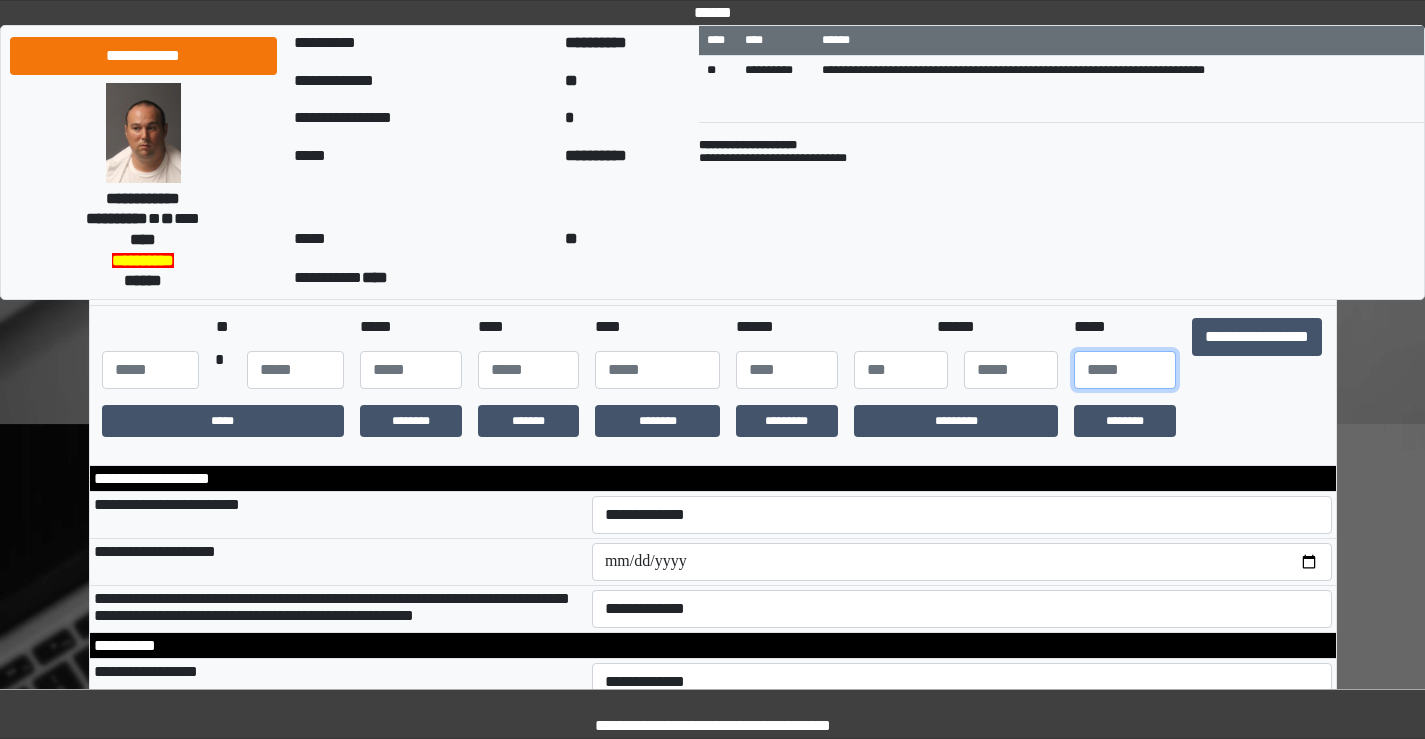 type on "**" 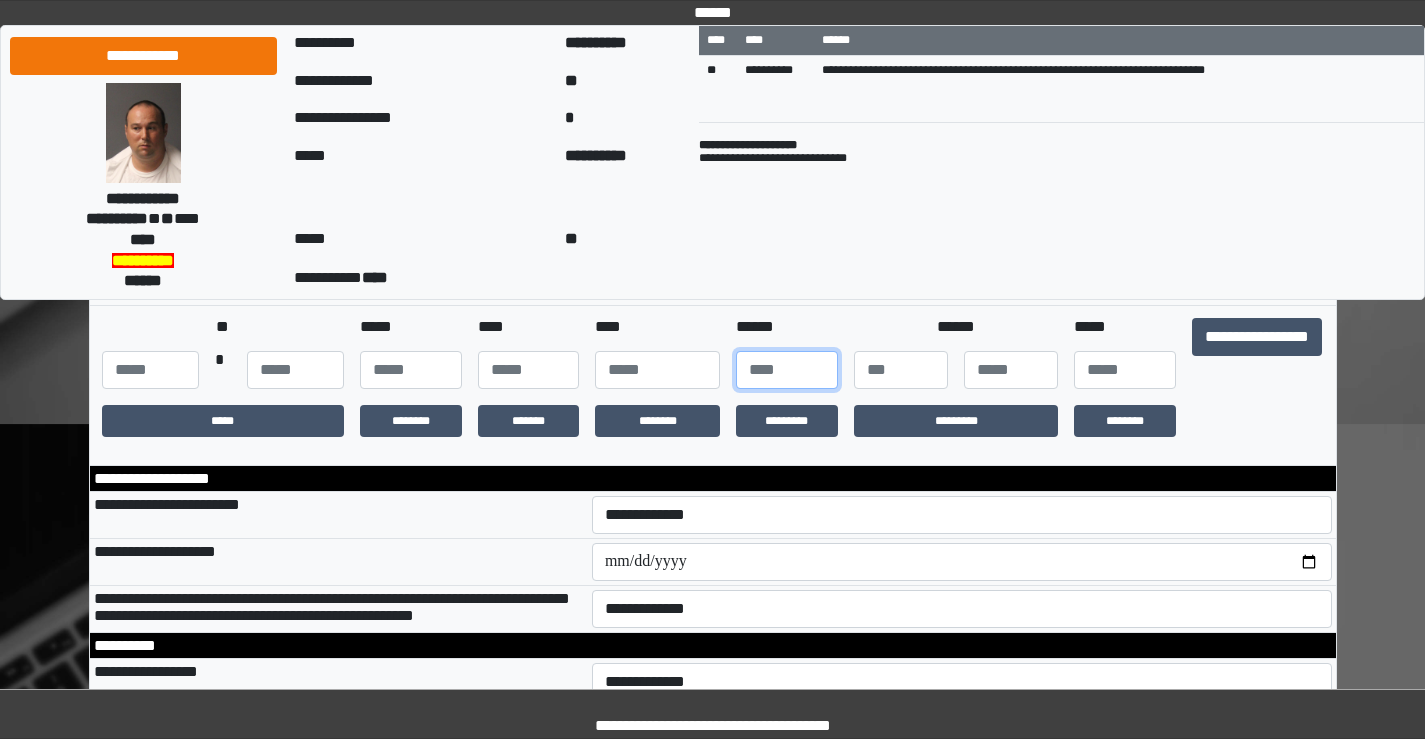 click at bounding box center (787, 370) 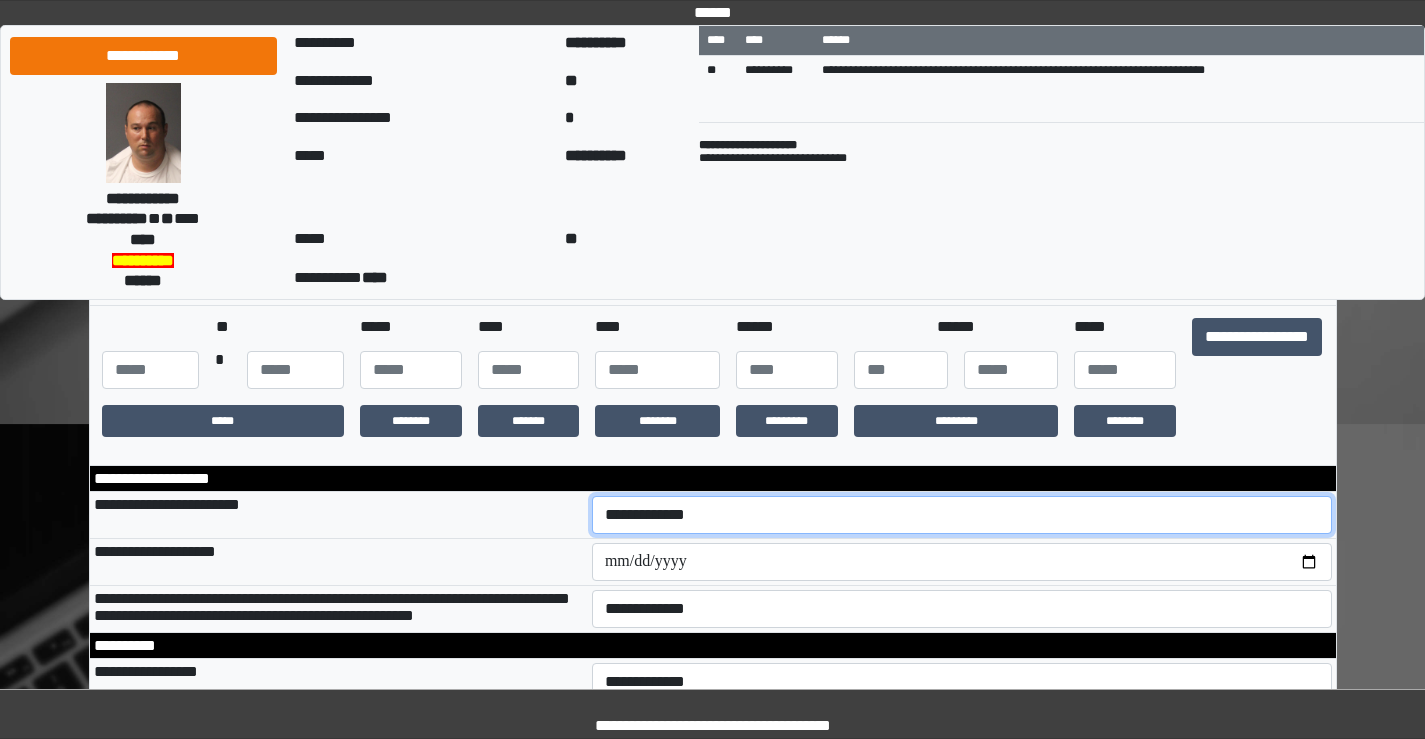 click on "**********" at bounding box center (962, 515) 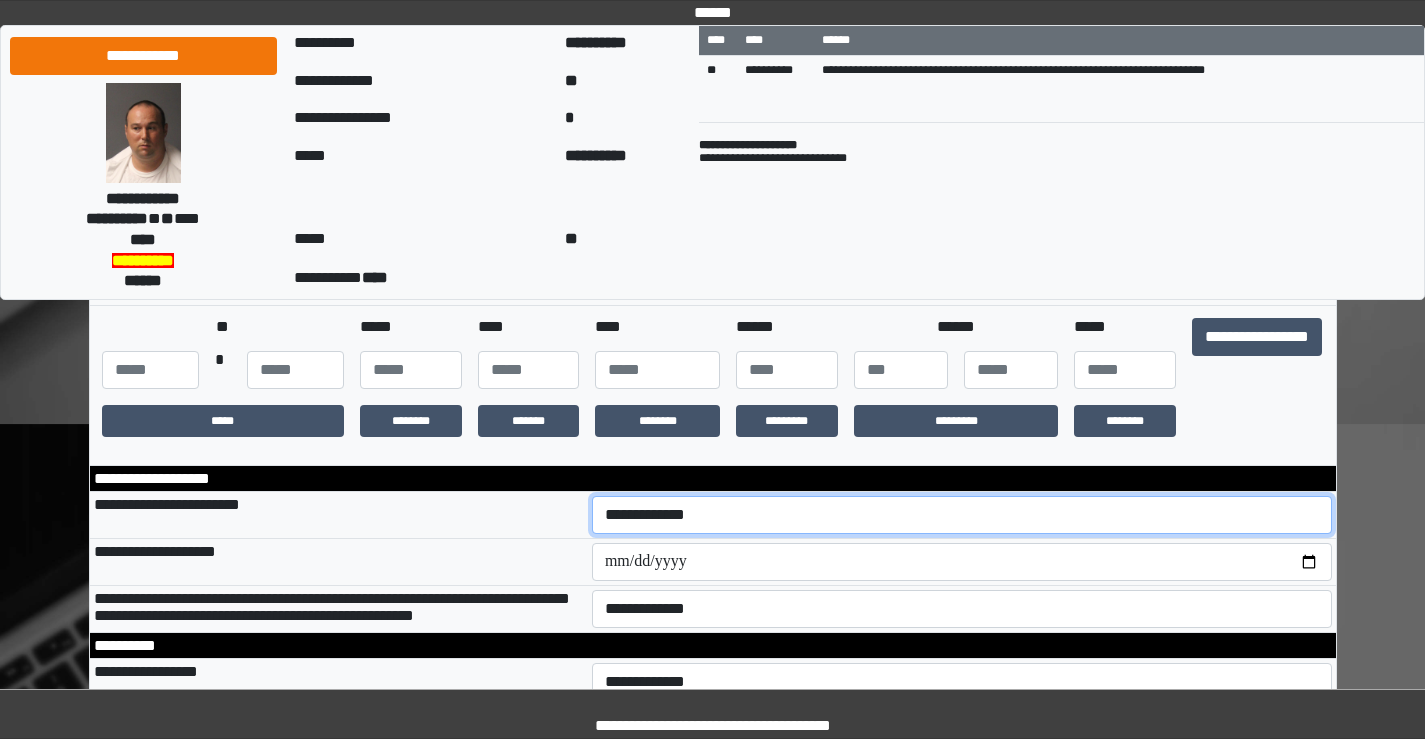 select on "***" 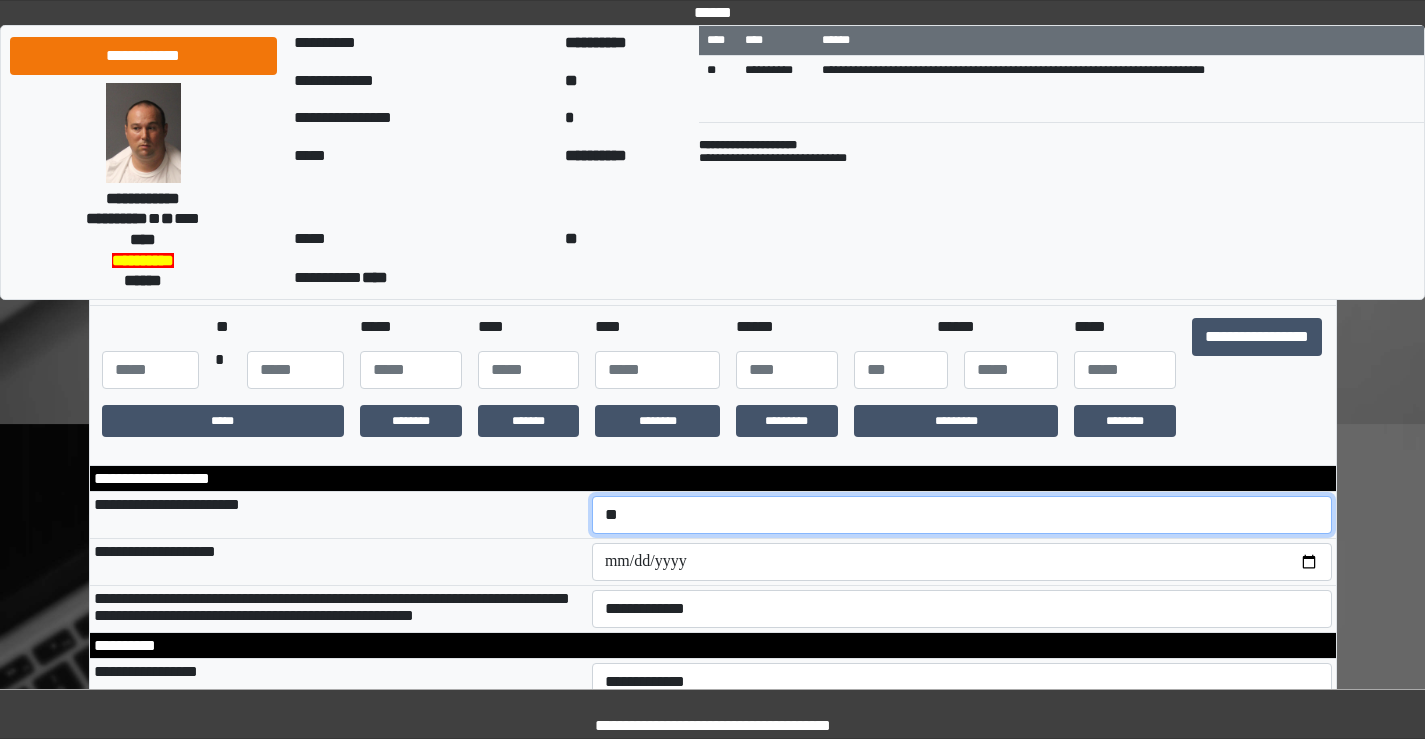 click on "**********" at bounding box center (962, 515) 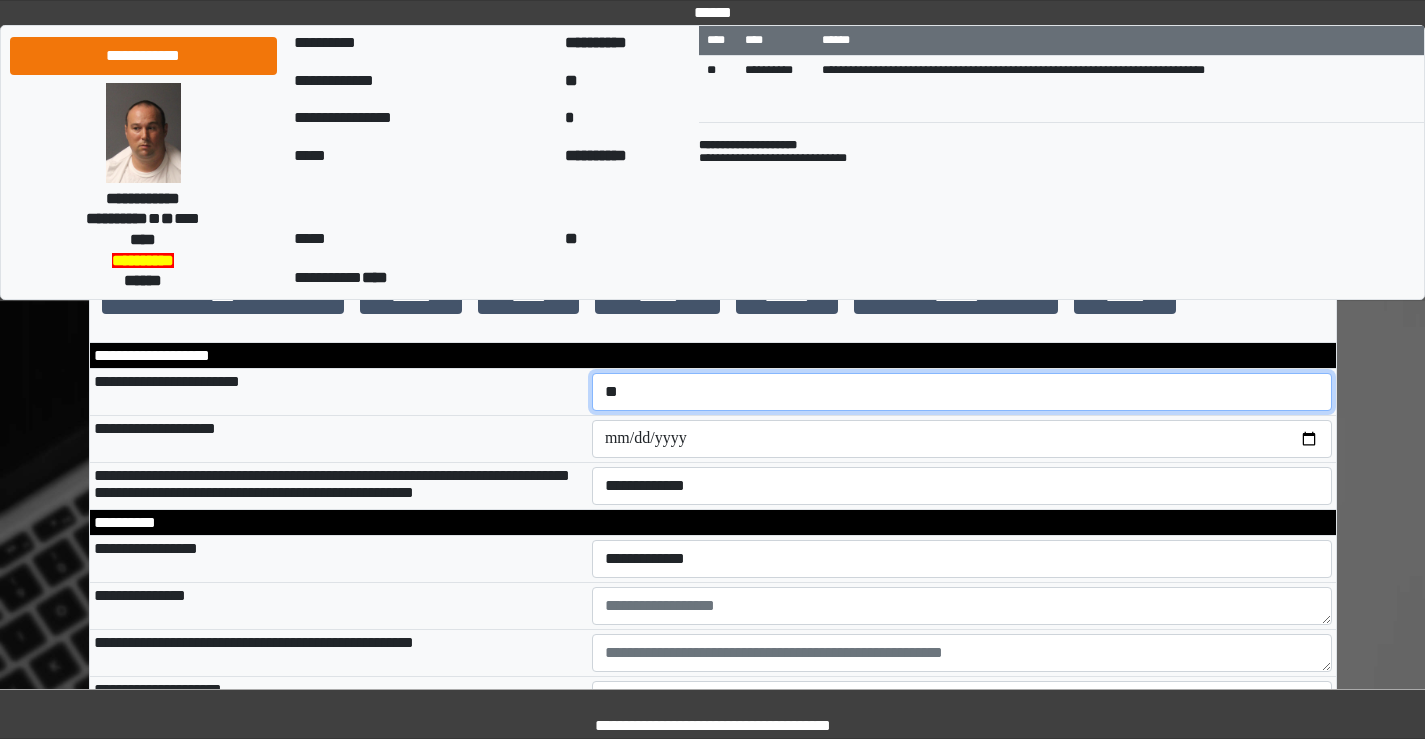 scroll, scrollTop: 600, scrollLeft: 0, axis: vertical 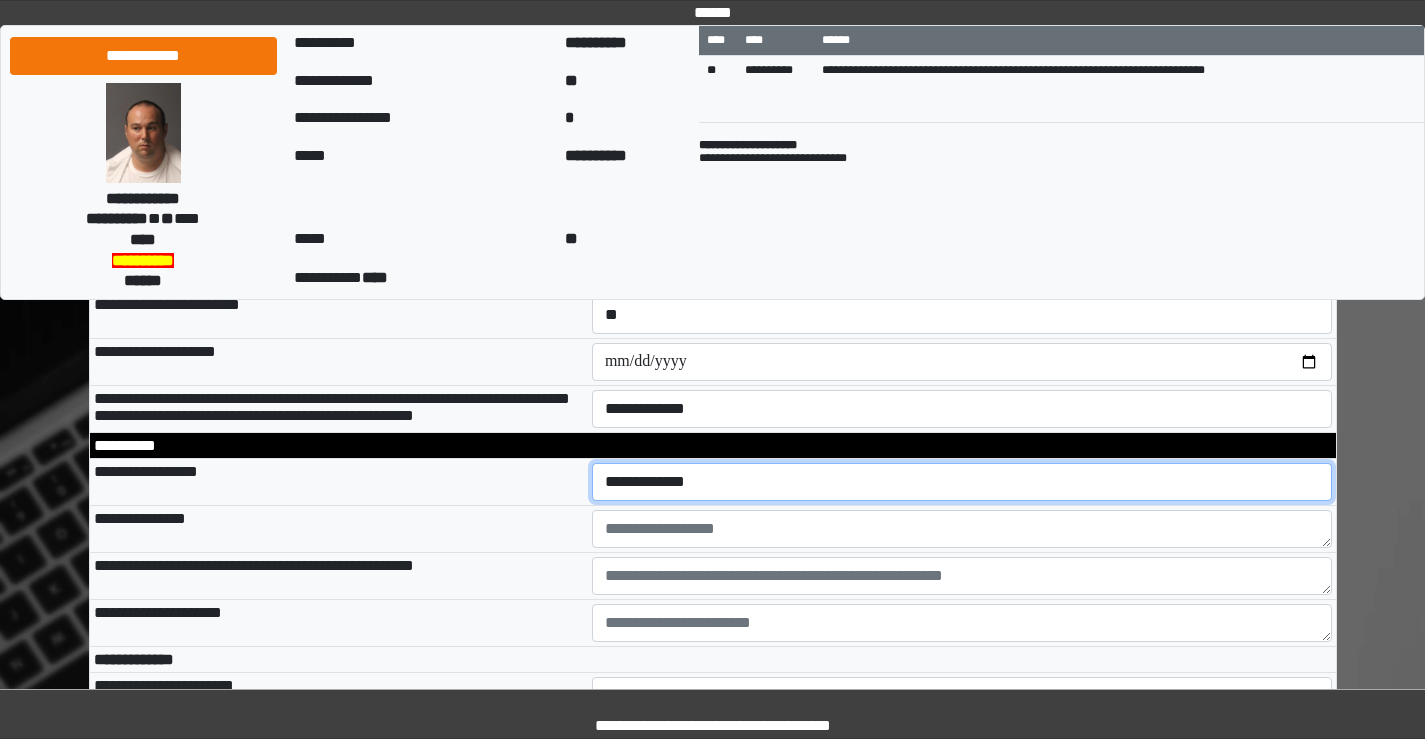 click on "**********" at bounding box center [962, 482] 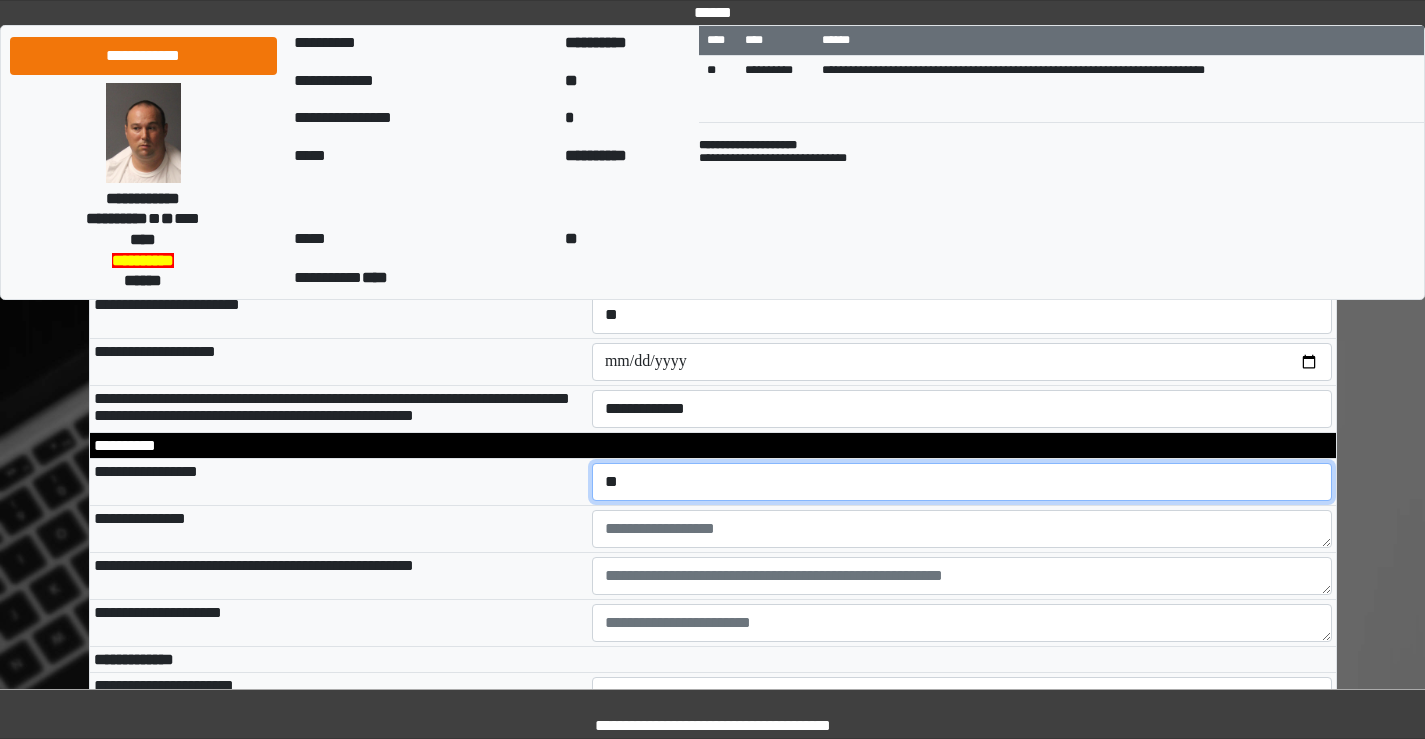 click on "**********" at bounding box center (962, 482) 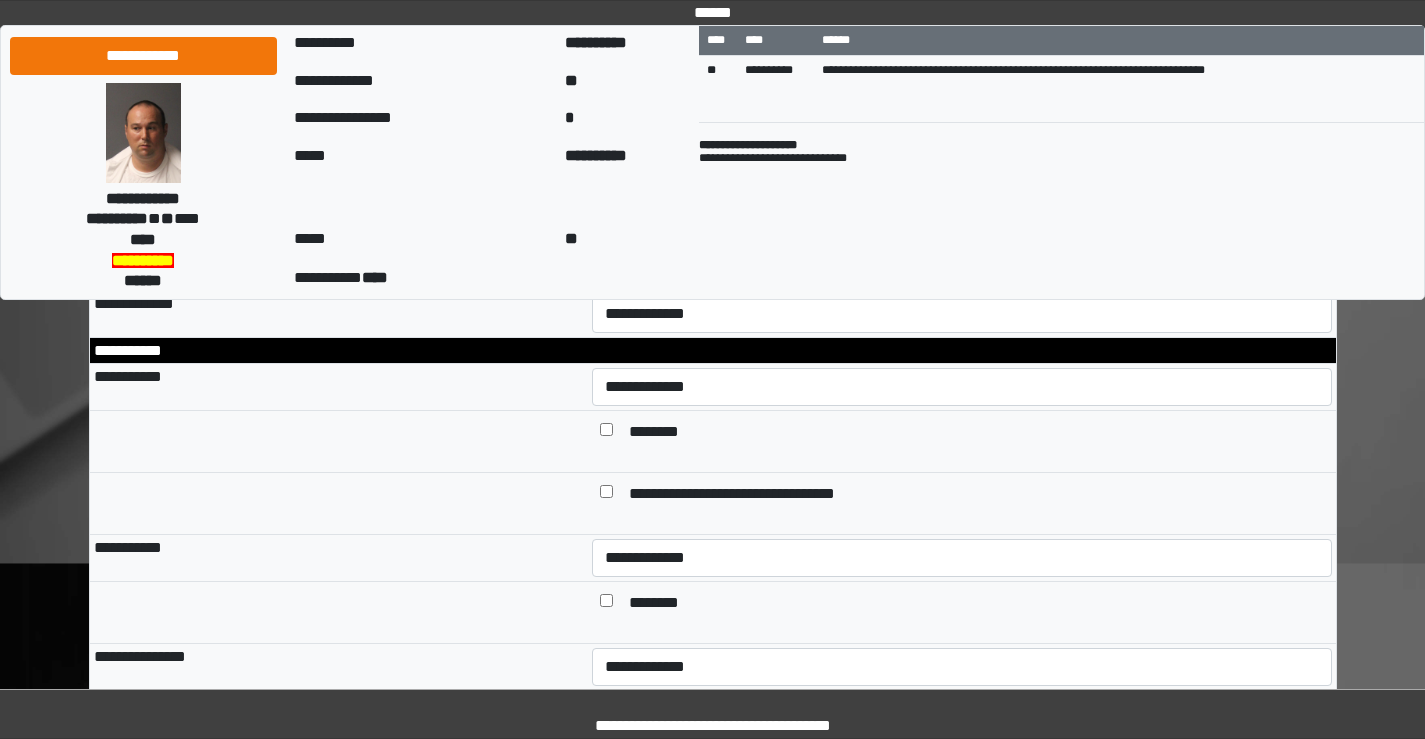scroll, scrollTop: 1200, scrollLeft: 0, axis: vertical 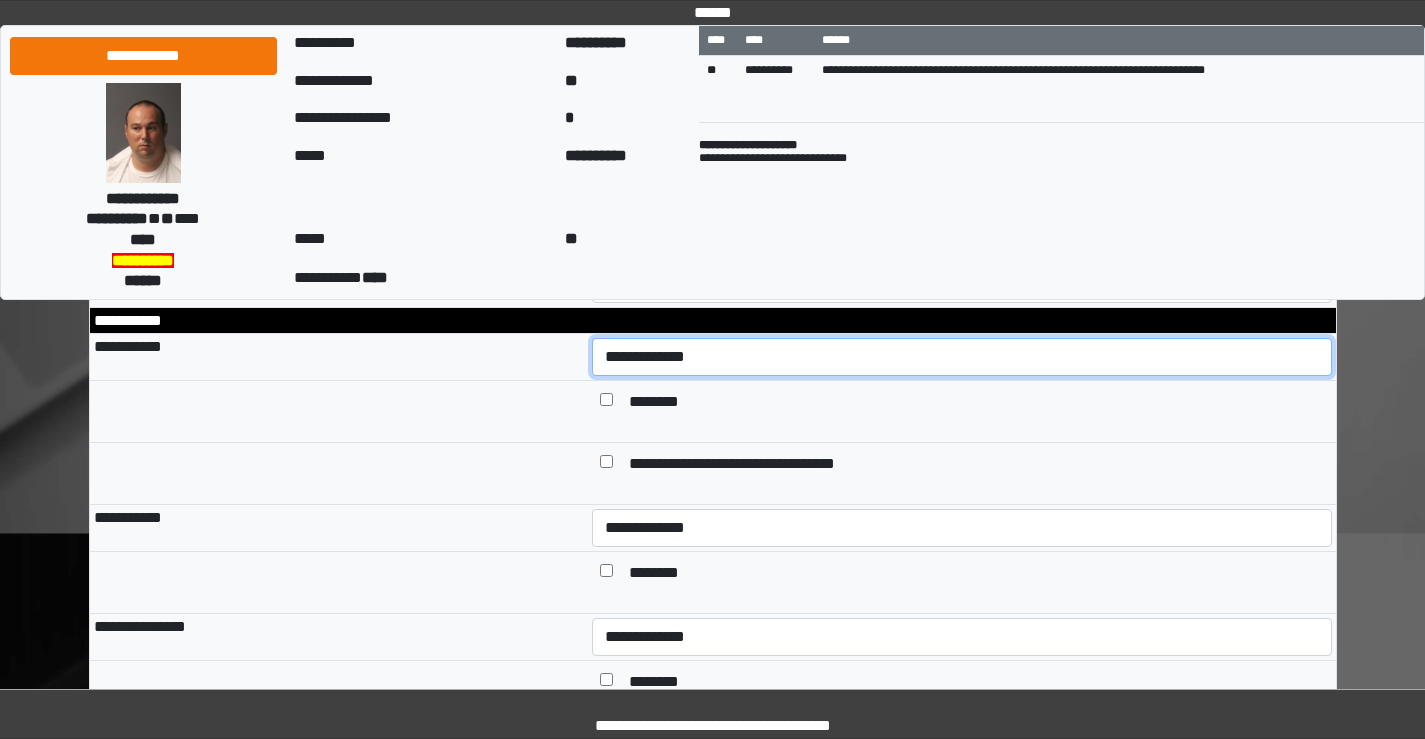 drag, startPoint x: 658, startPoint y: 391, endPoint x: 654, endPoint y: 403, distance: 12.649111 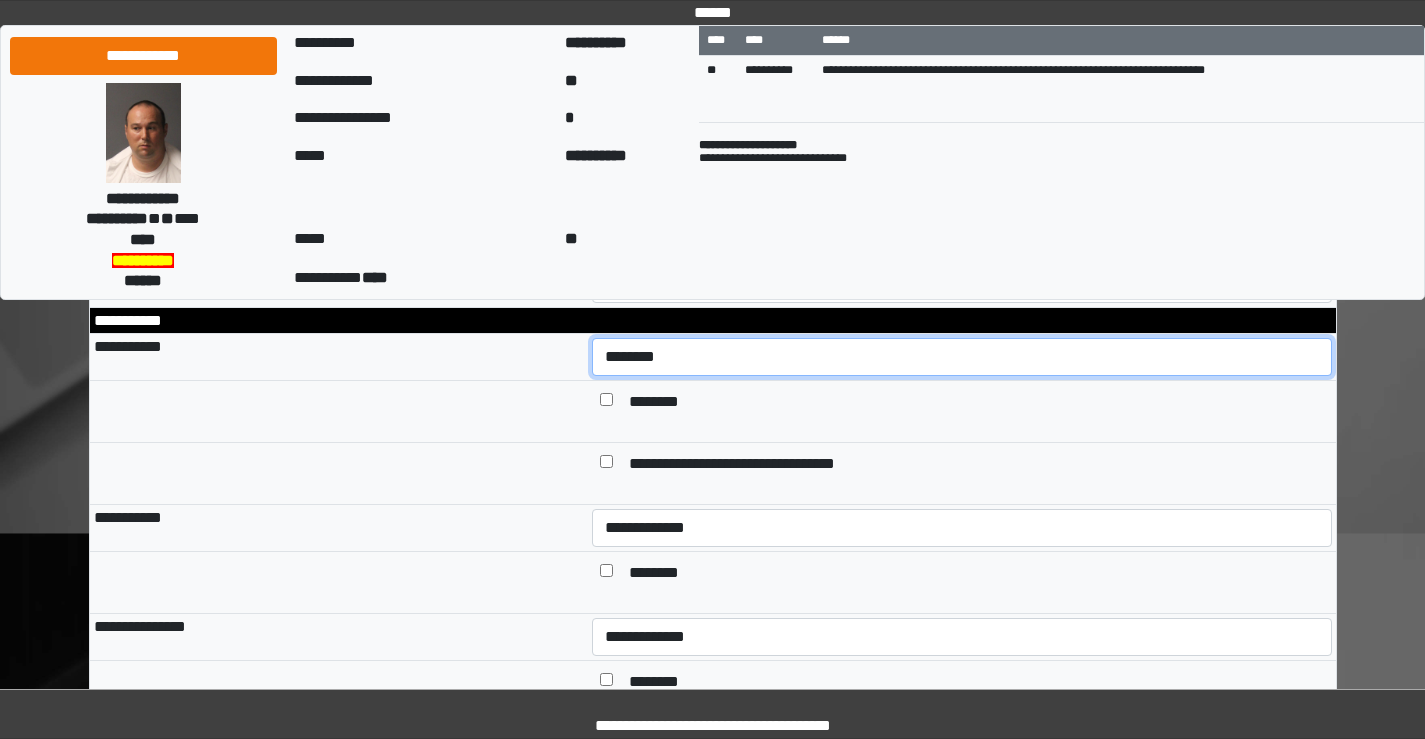 click on "**********" at bounding box center [962, 357] 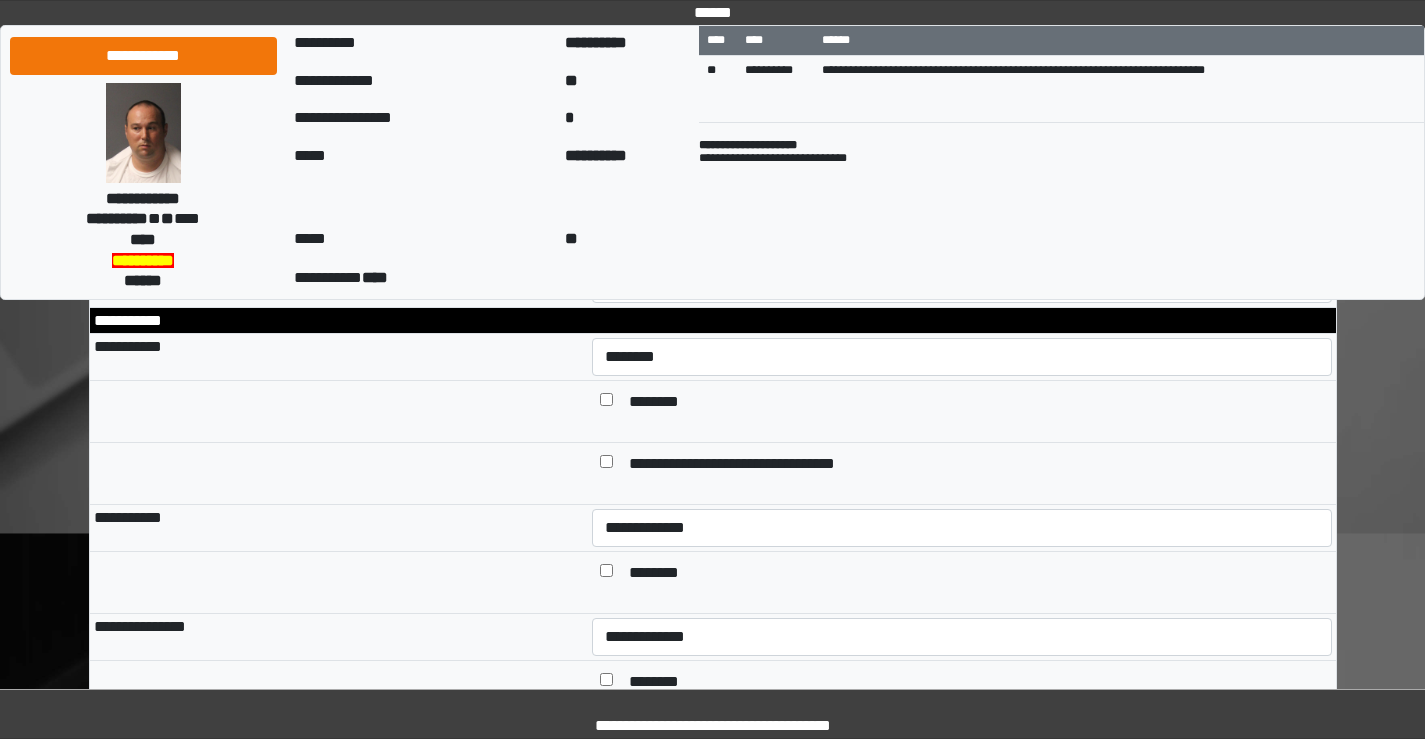 scroll, scrollTop: 1300, scrollLeft: 0, axis: vertical 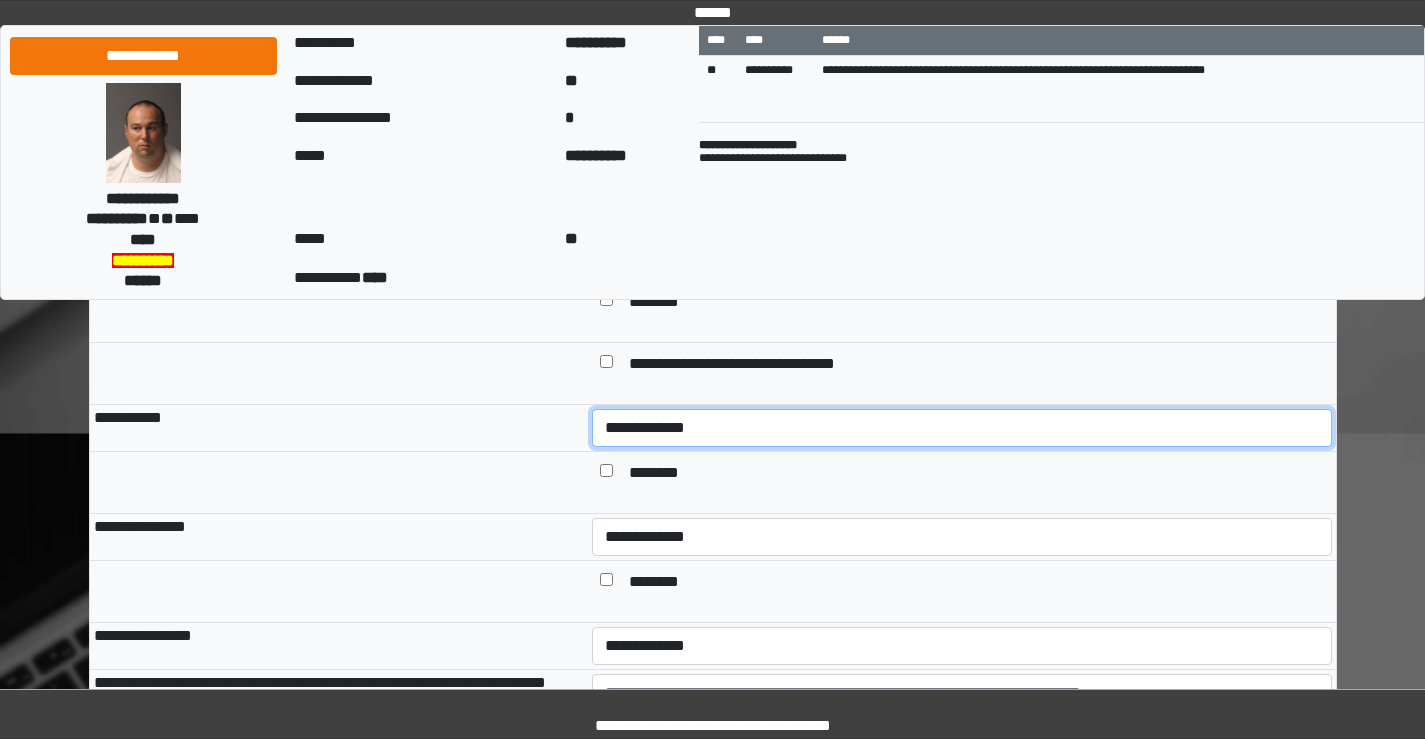 click on "**********" at bounding box center [962, 428] 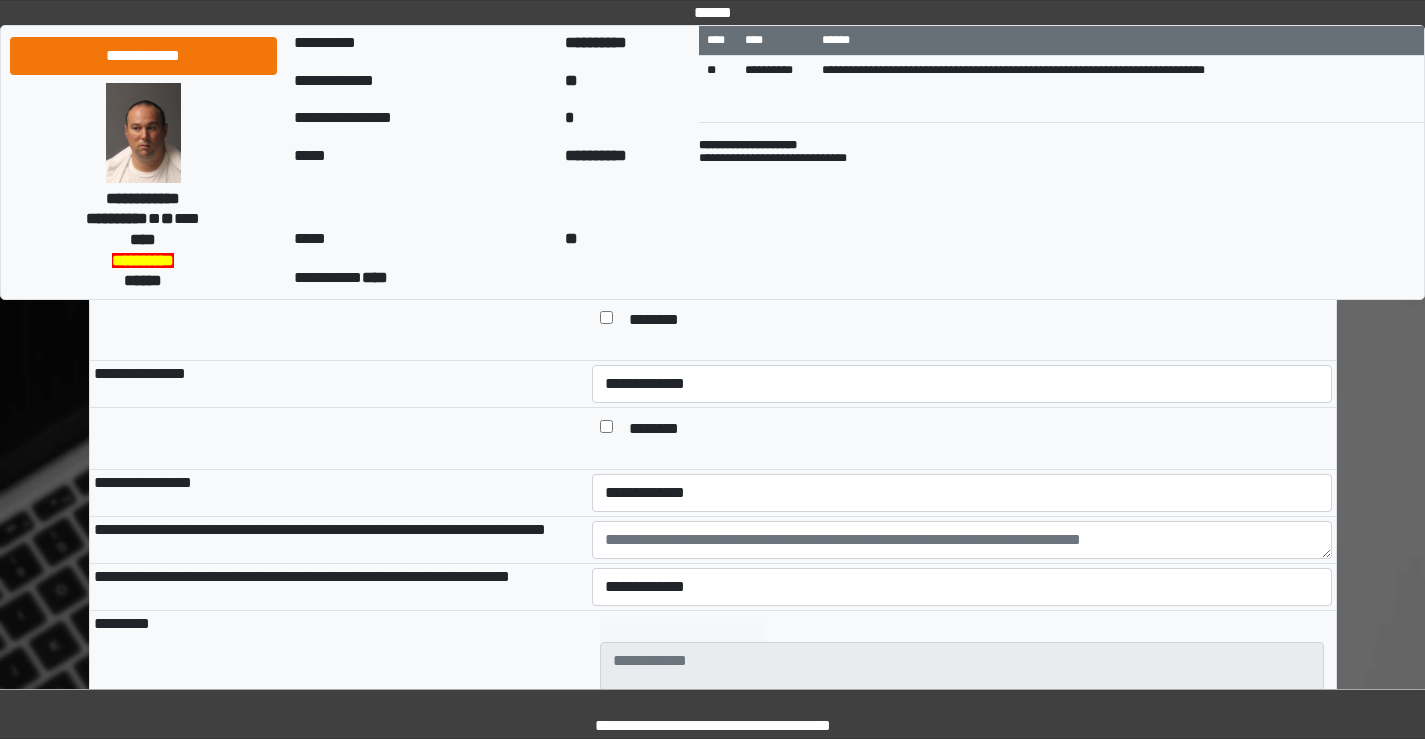 scroll, scrollTop: 1500, scrollLeft: 0, axis: vertical 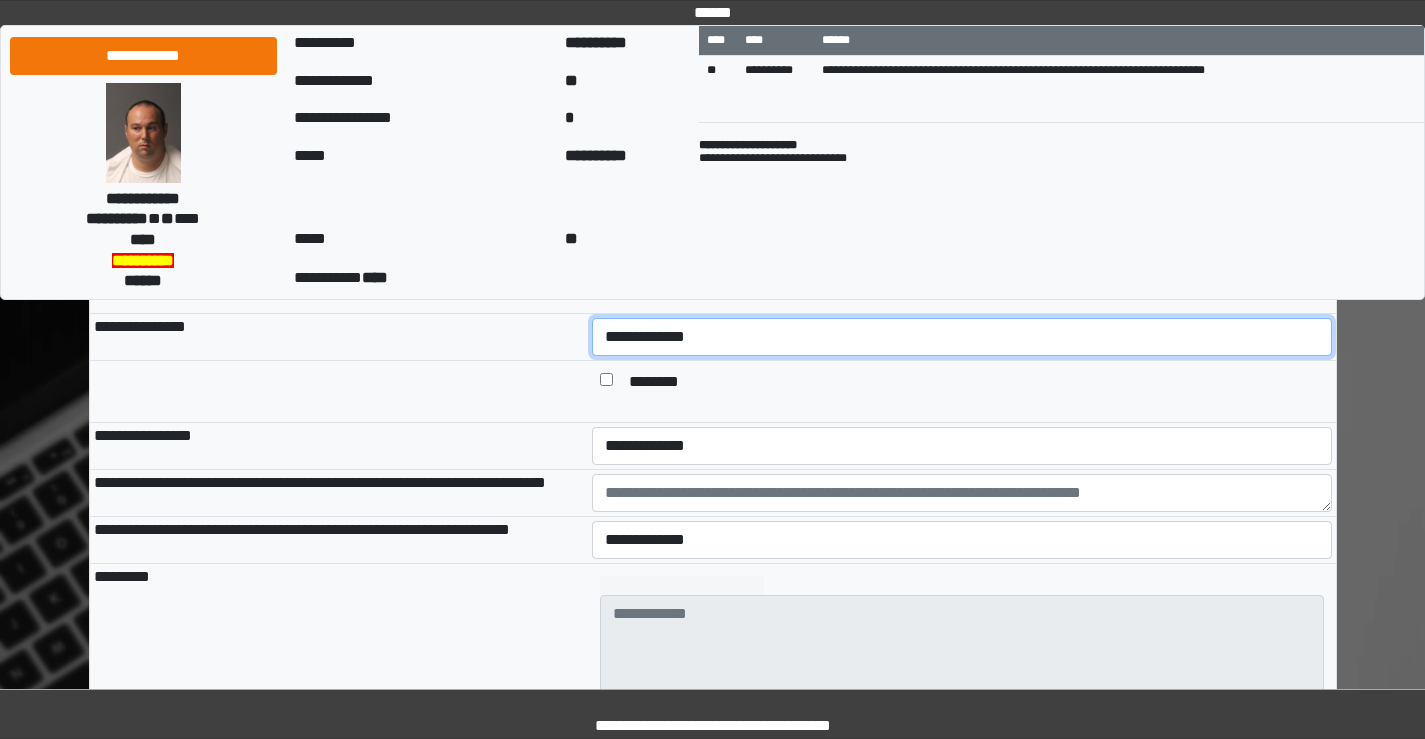 click on "**********" at bounding box center [962, 337] 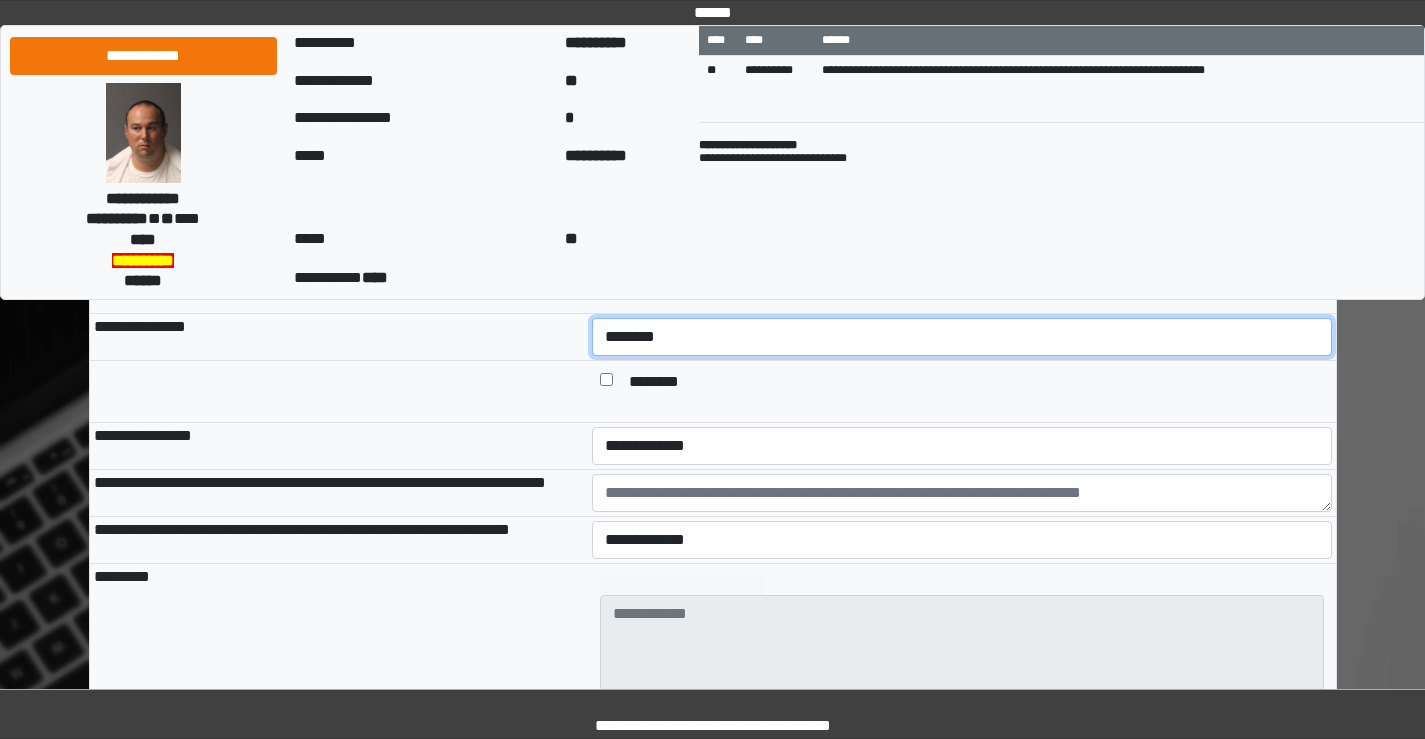 click on "**********" at bounding box center [962, 337] 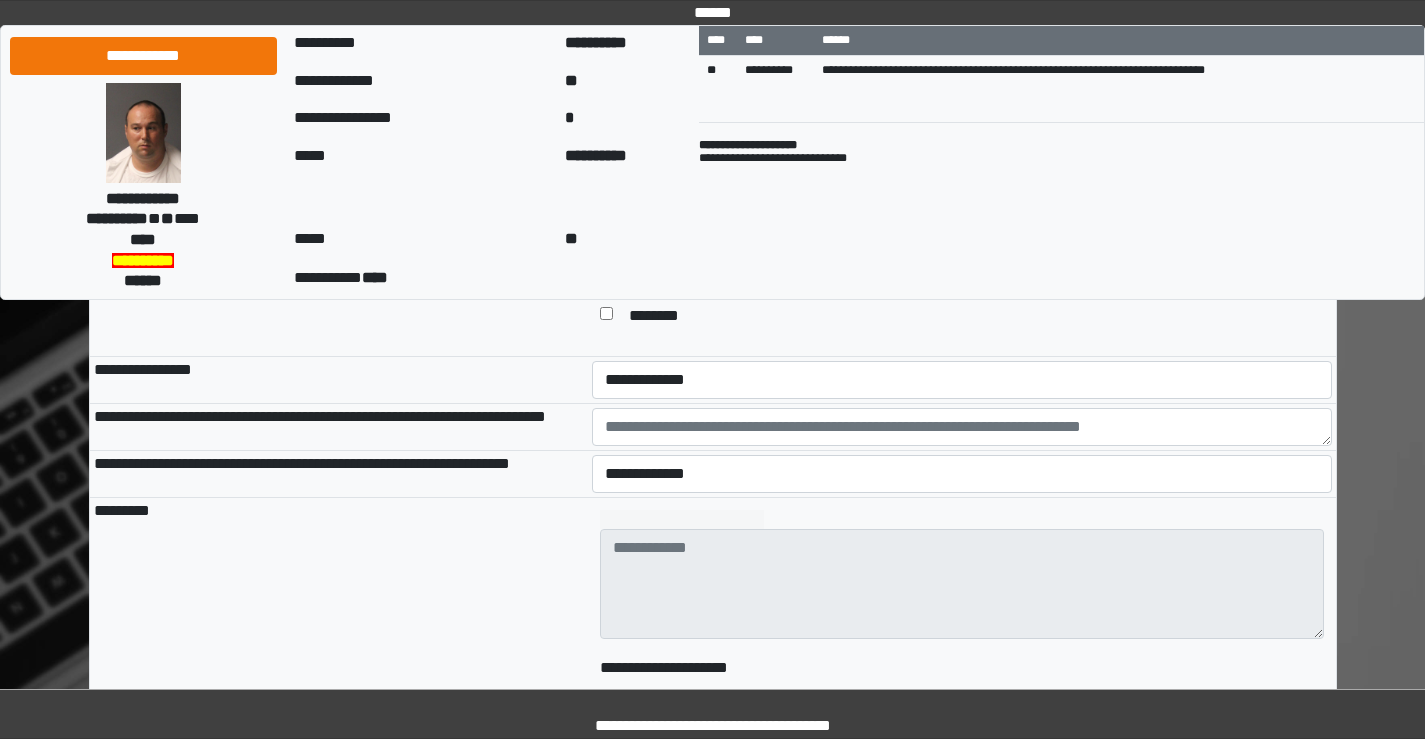 scroll, scrollTop: 1600, scrollLeft: 0, axis: vertical 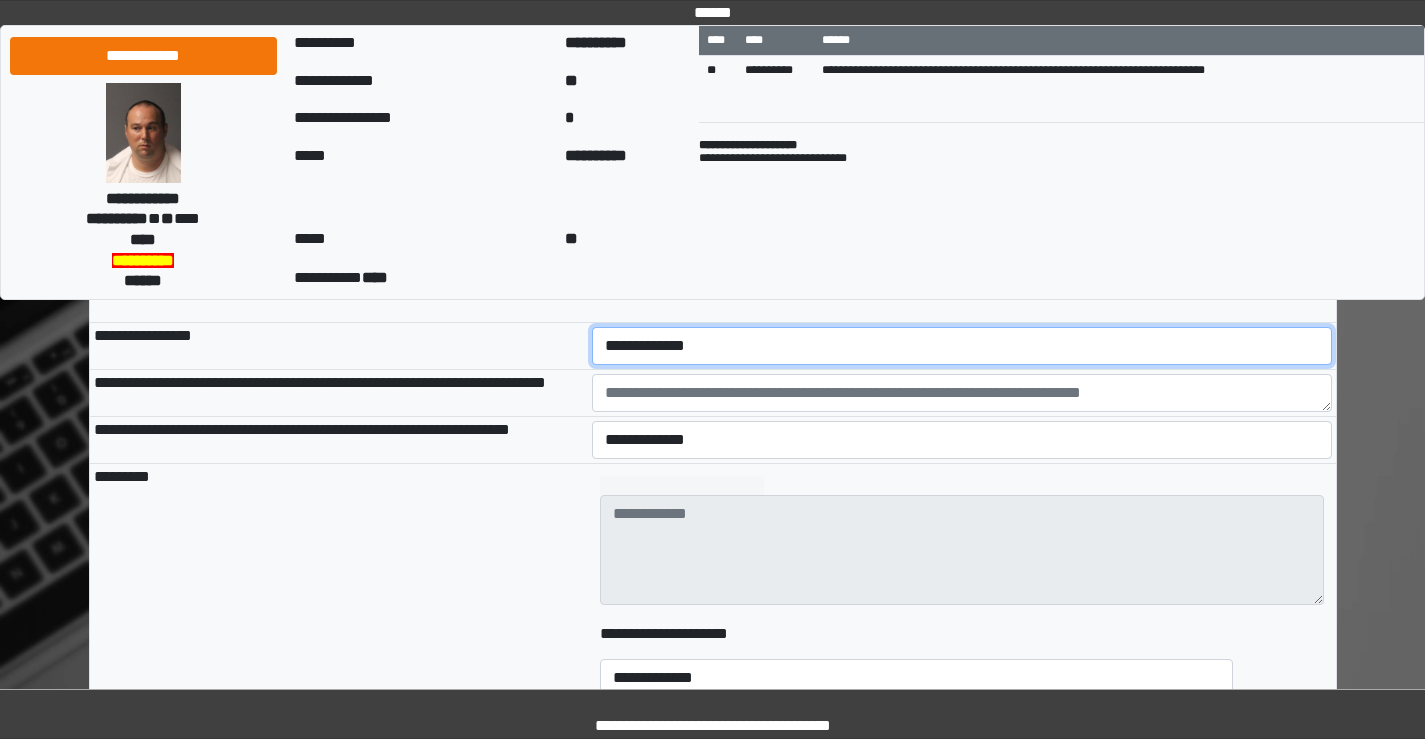 click on "**********" at bounding box center (962, 346) 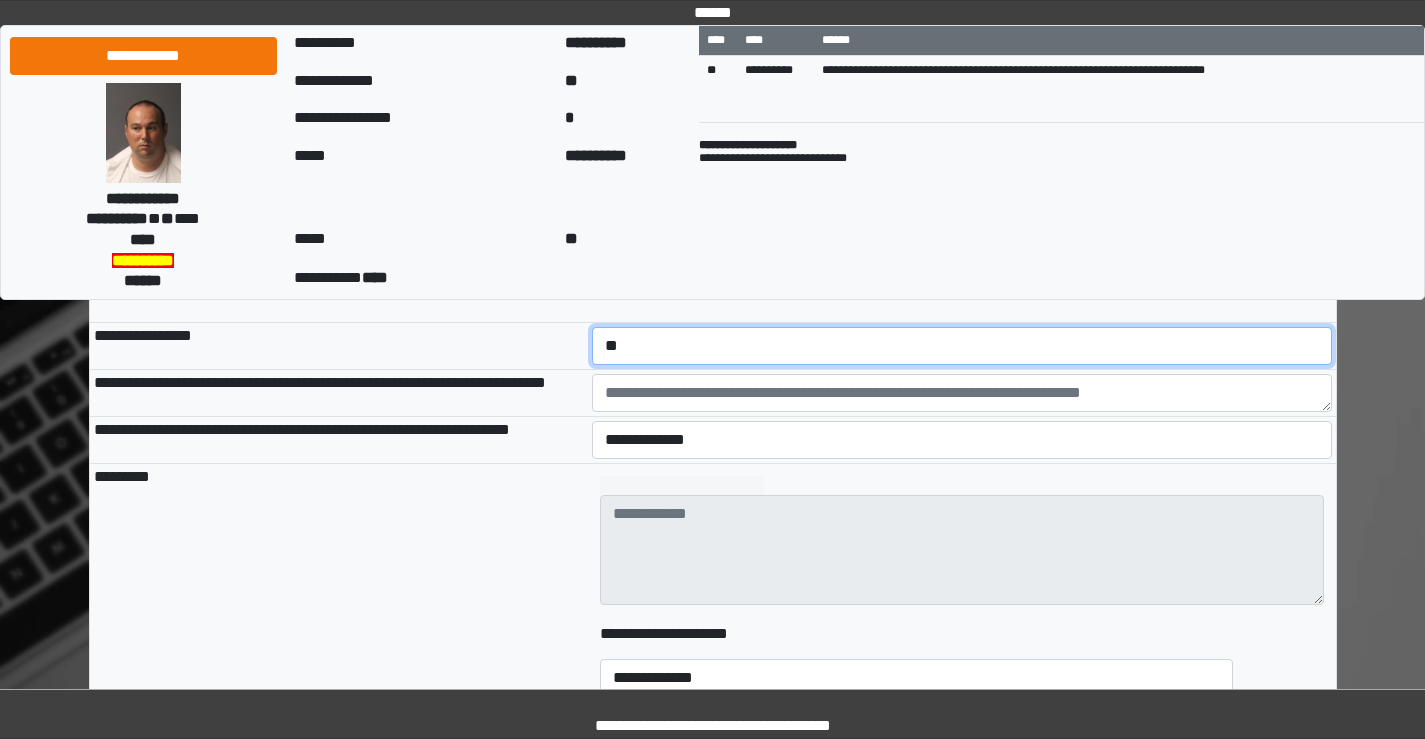 click on "**********" at bounding box center (962, 346) 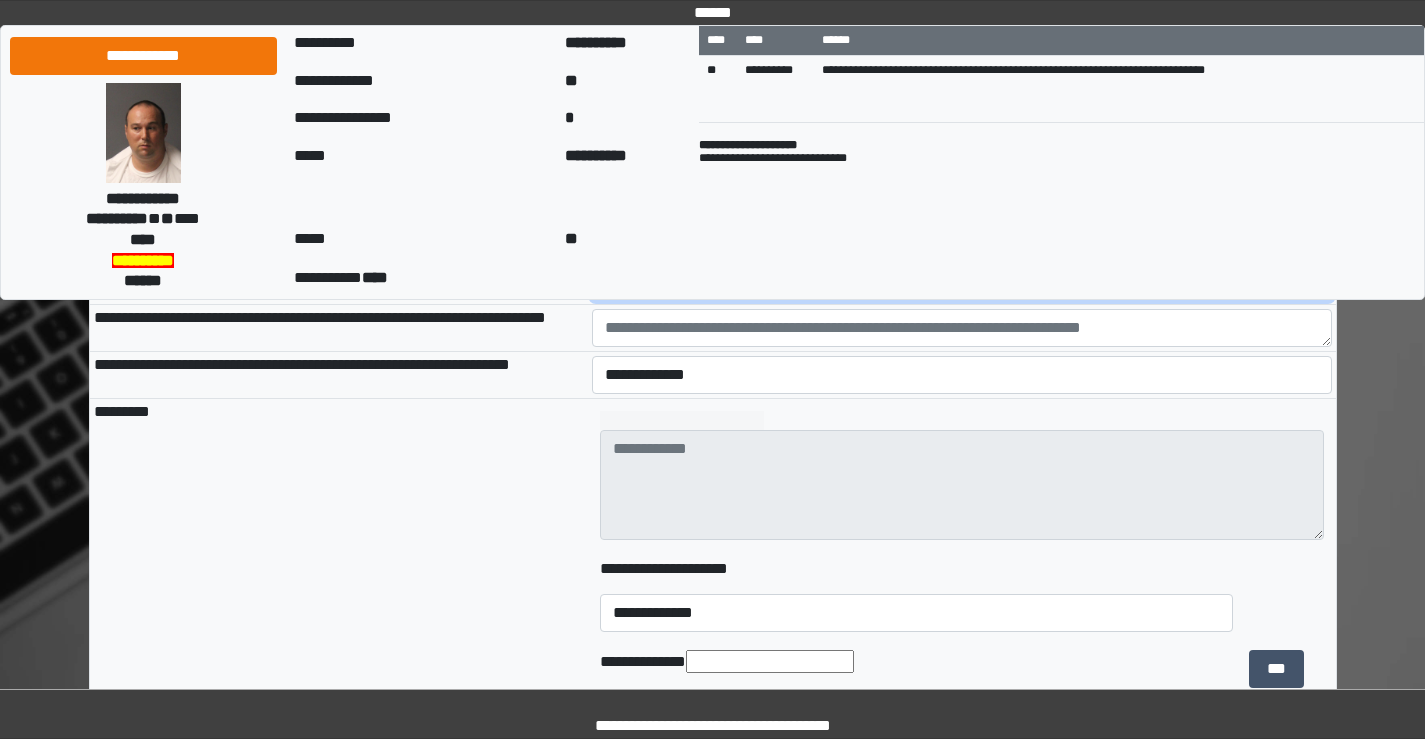 scroll, scrollTop: 1700, scrollLeft: 0, axis: vertical 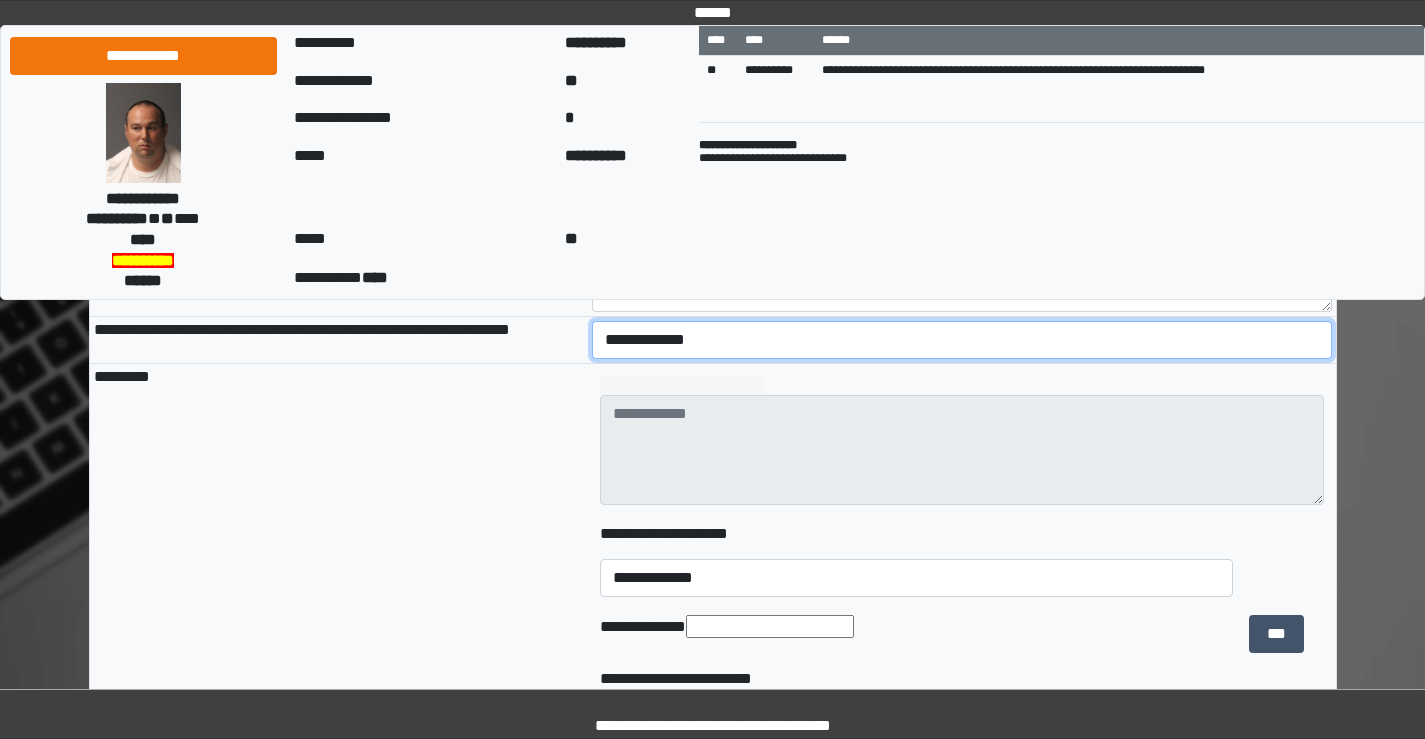 click on "**********" at bounding box center (962, 340) 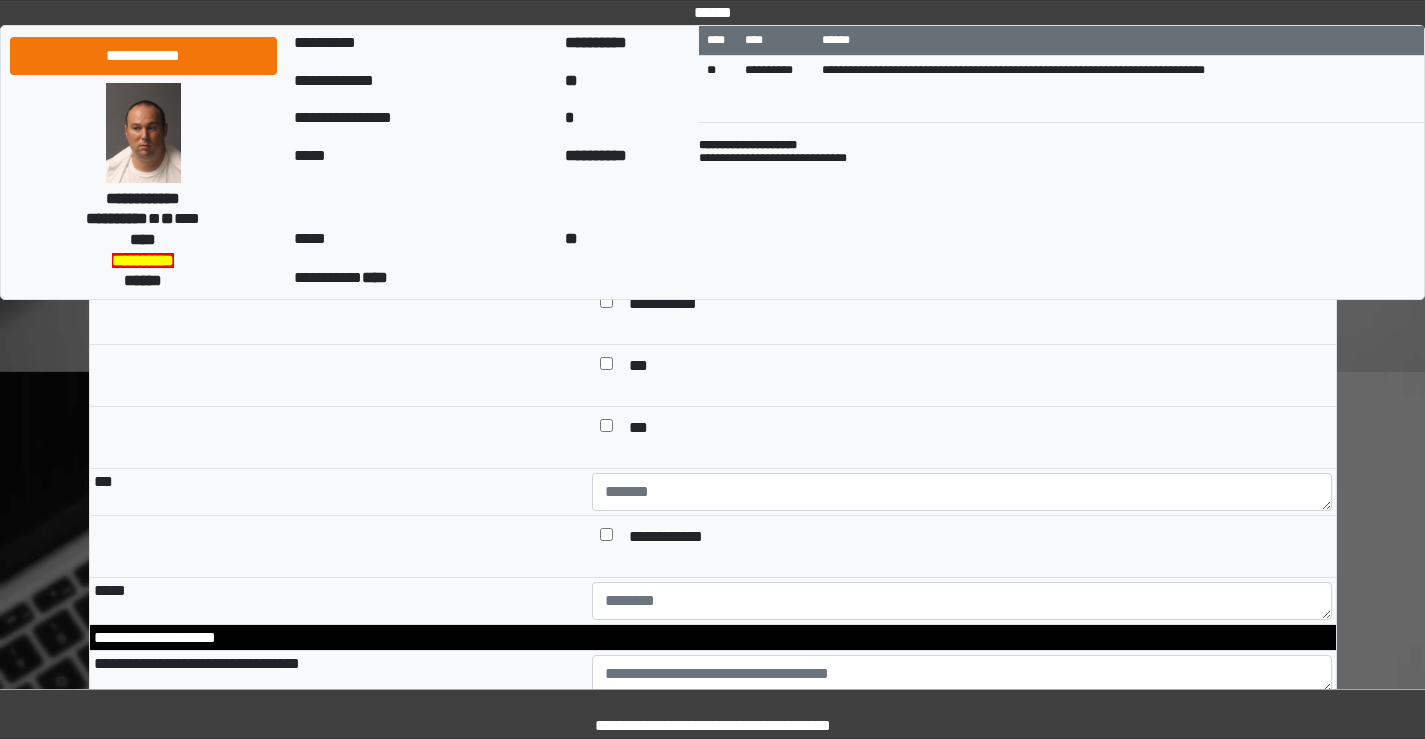 scroll, scrollTop: 2300, scrollLeft: 0, axis: vertical 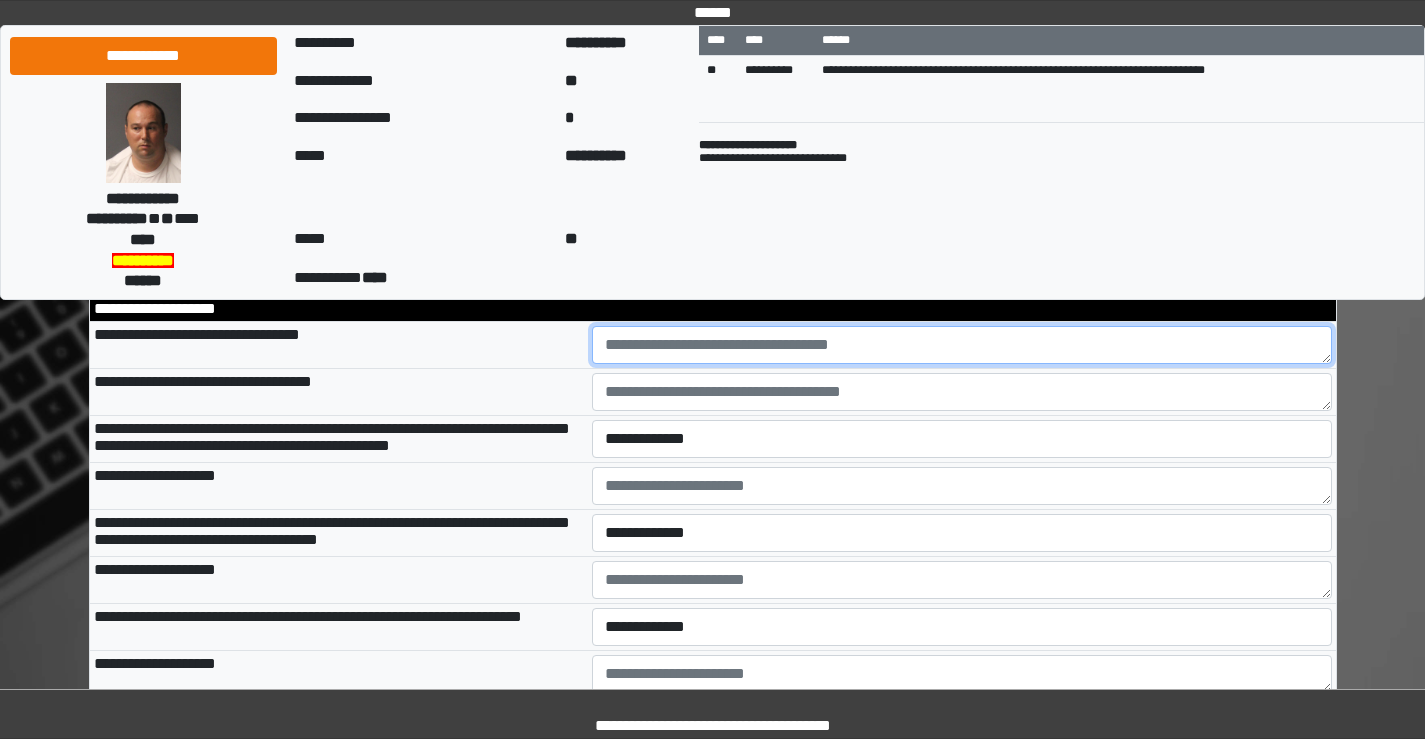 click at bounding box center [962, 345] 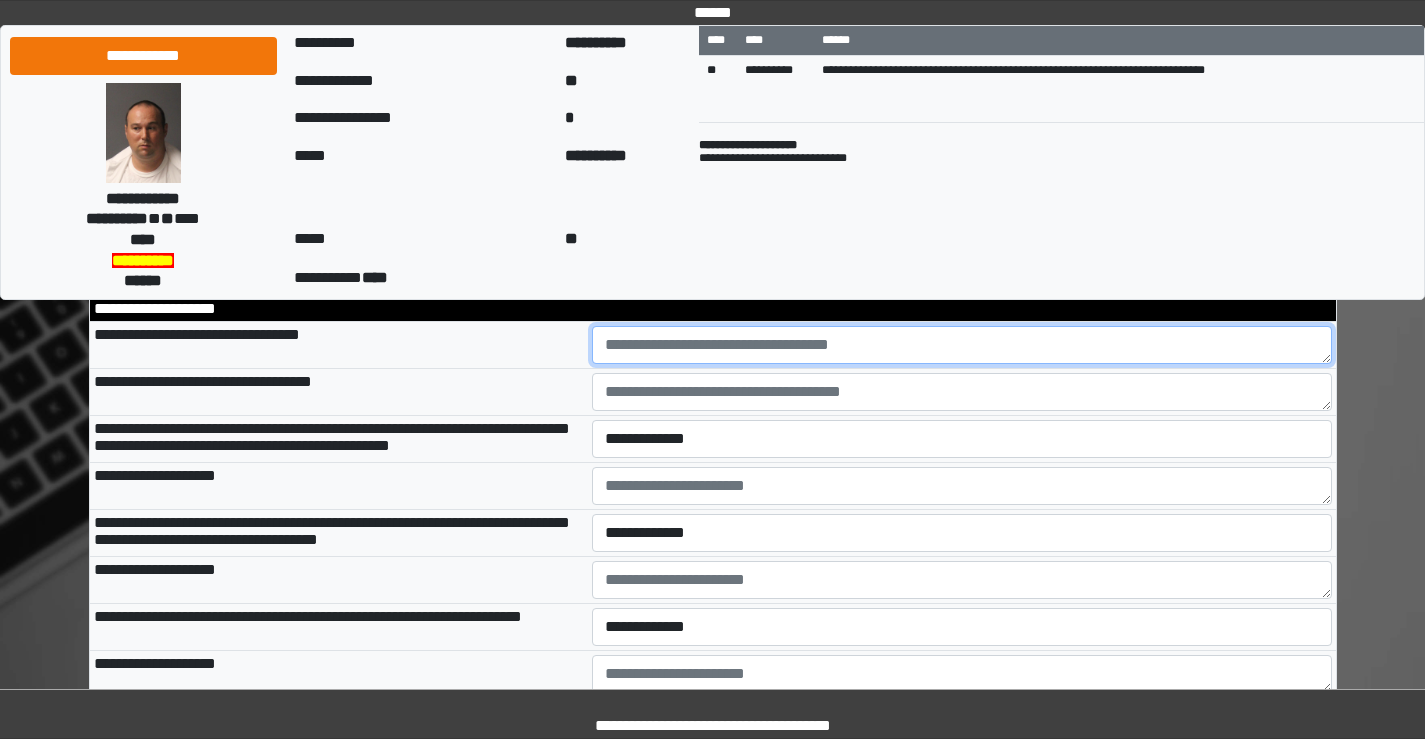 click at bounding box center (962, 345) 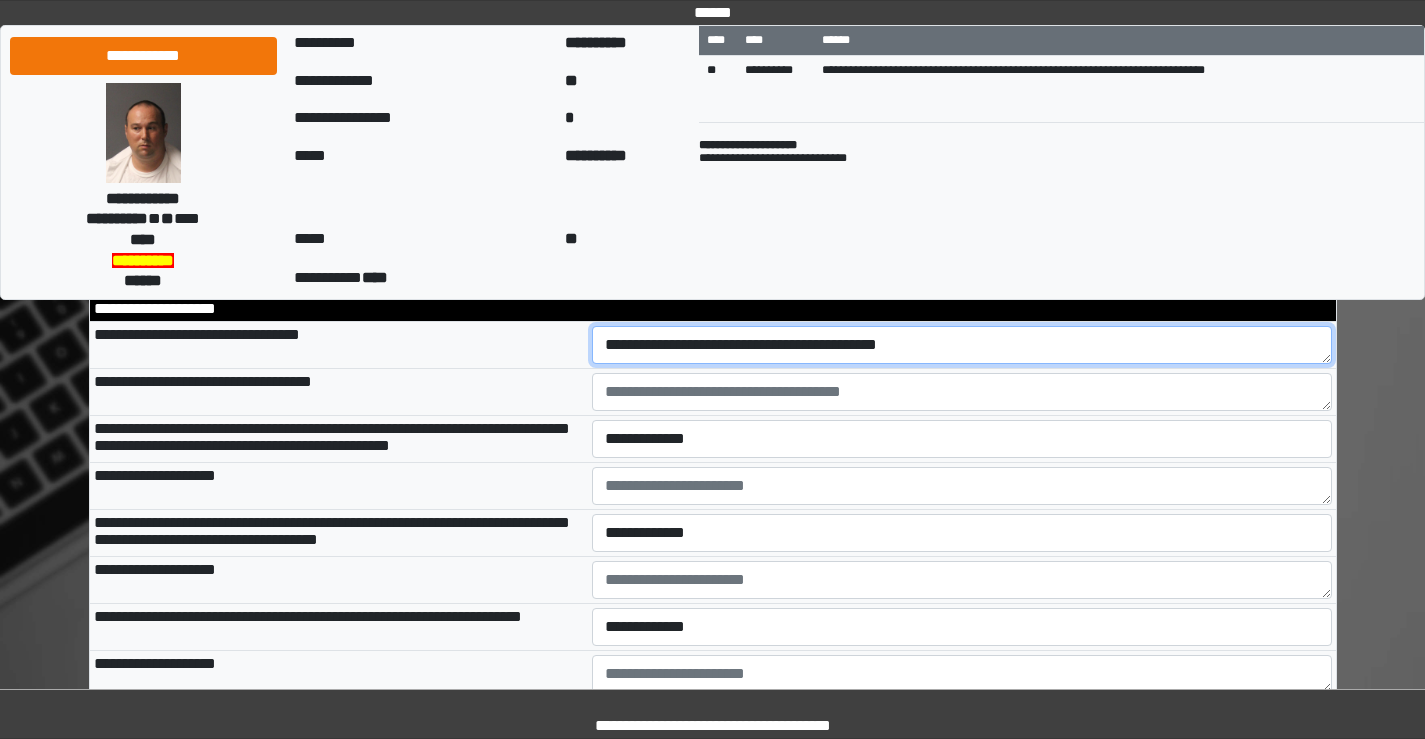 type on "**********" 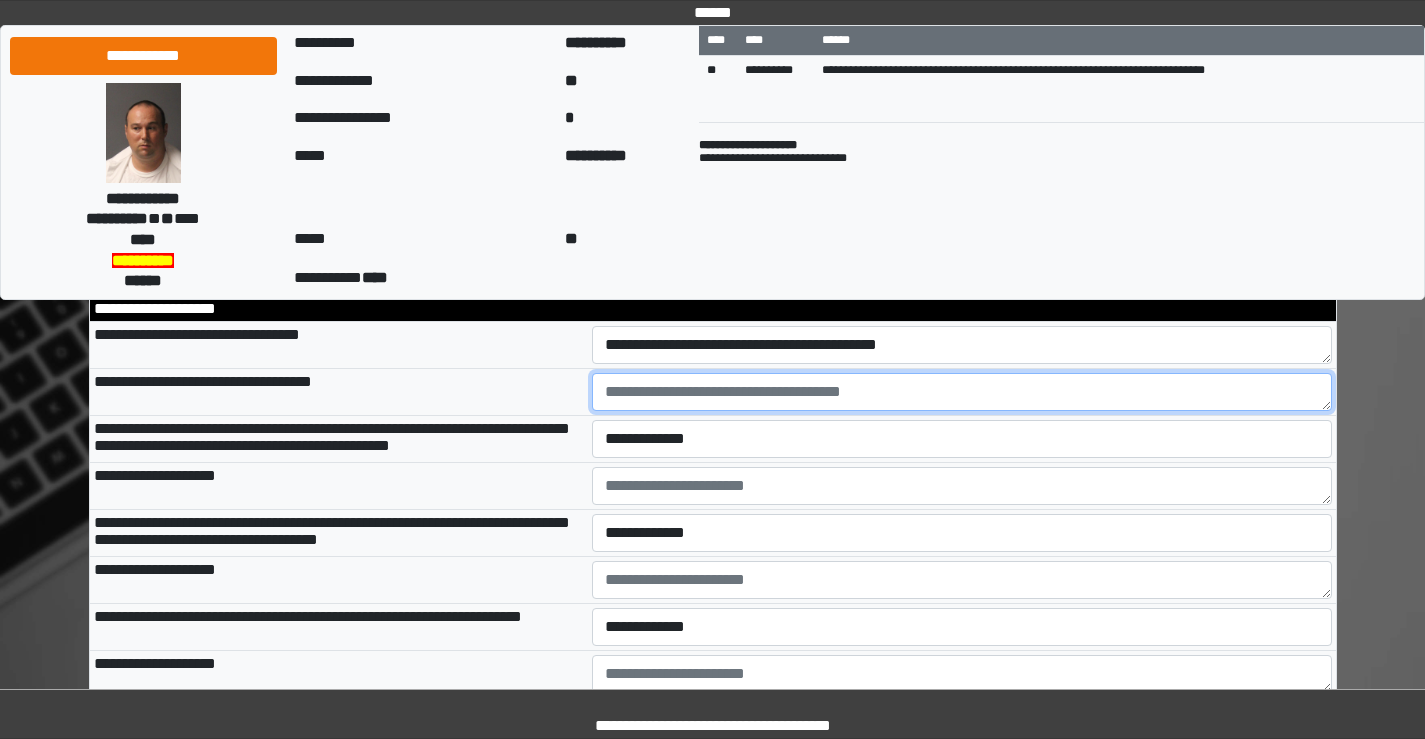 click at bounding box center (962, 392) 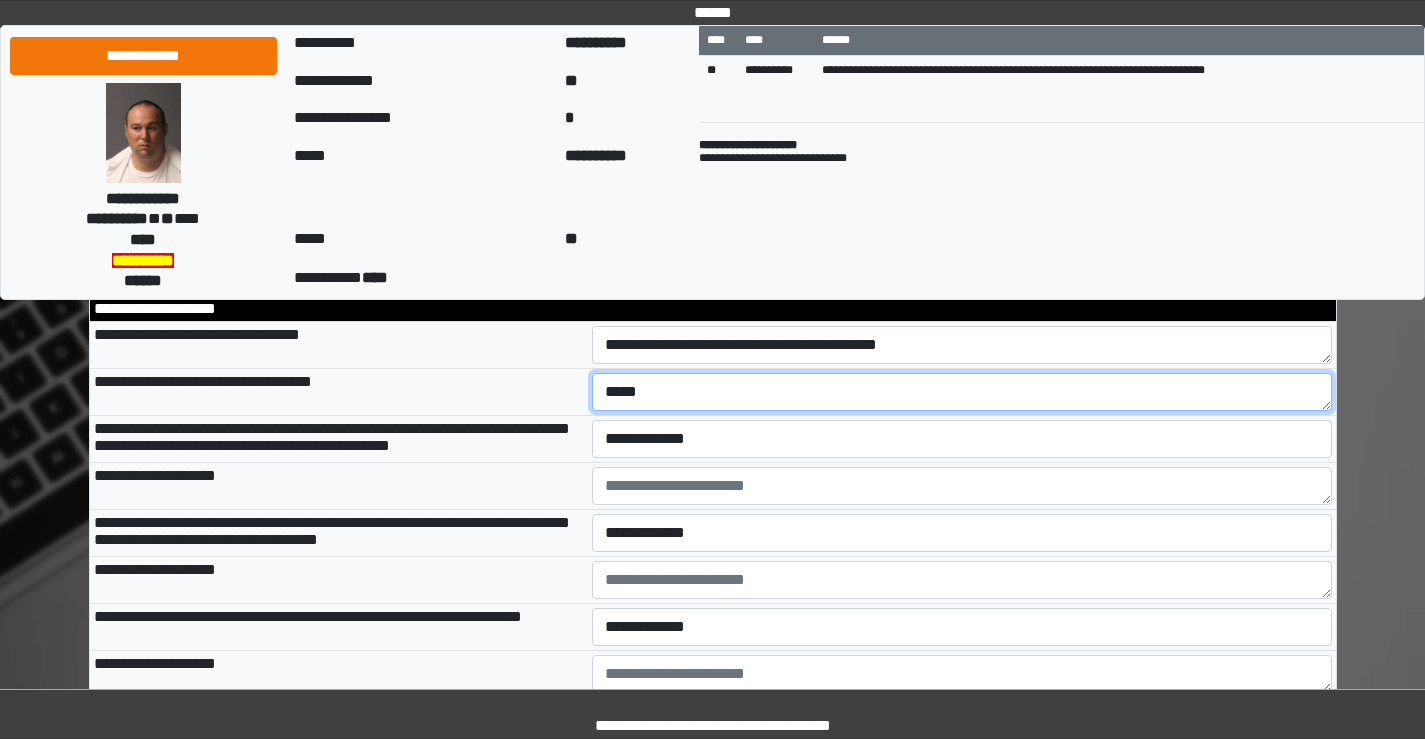 type on "*****" 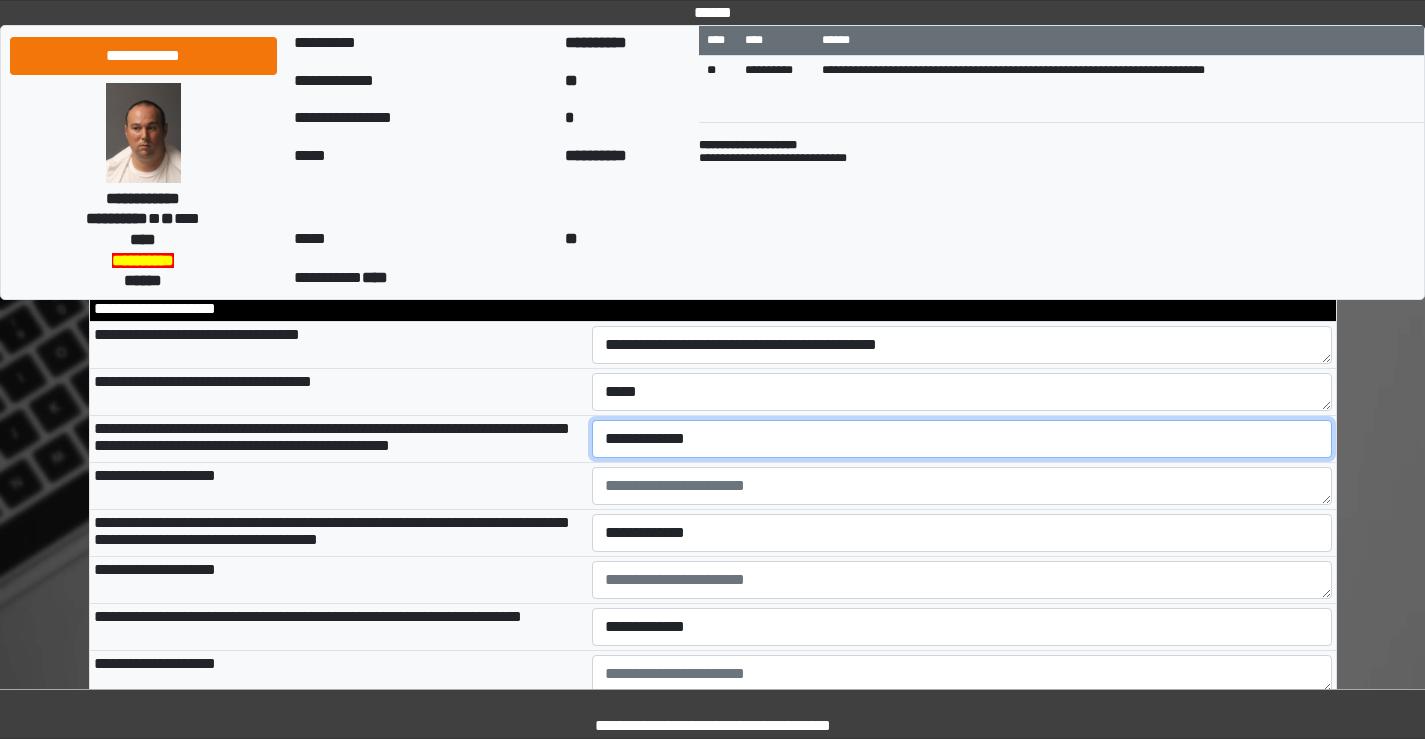 click on "**********" at bounding box center [962, 439] 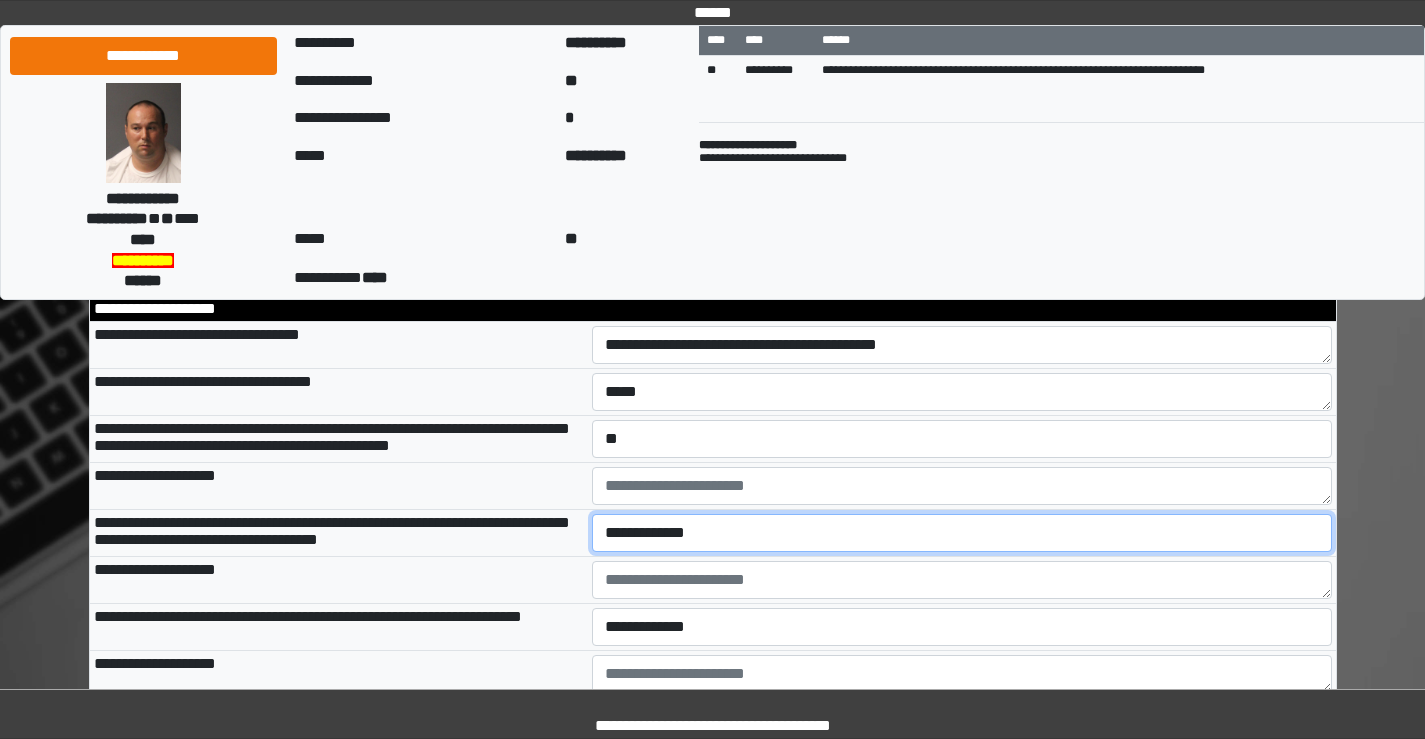 click on "**********" at bounding box center [962, 533] 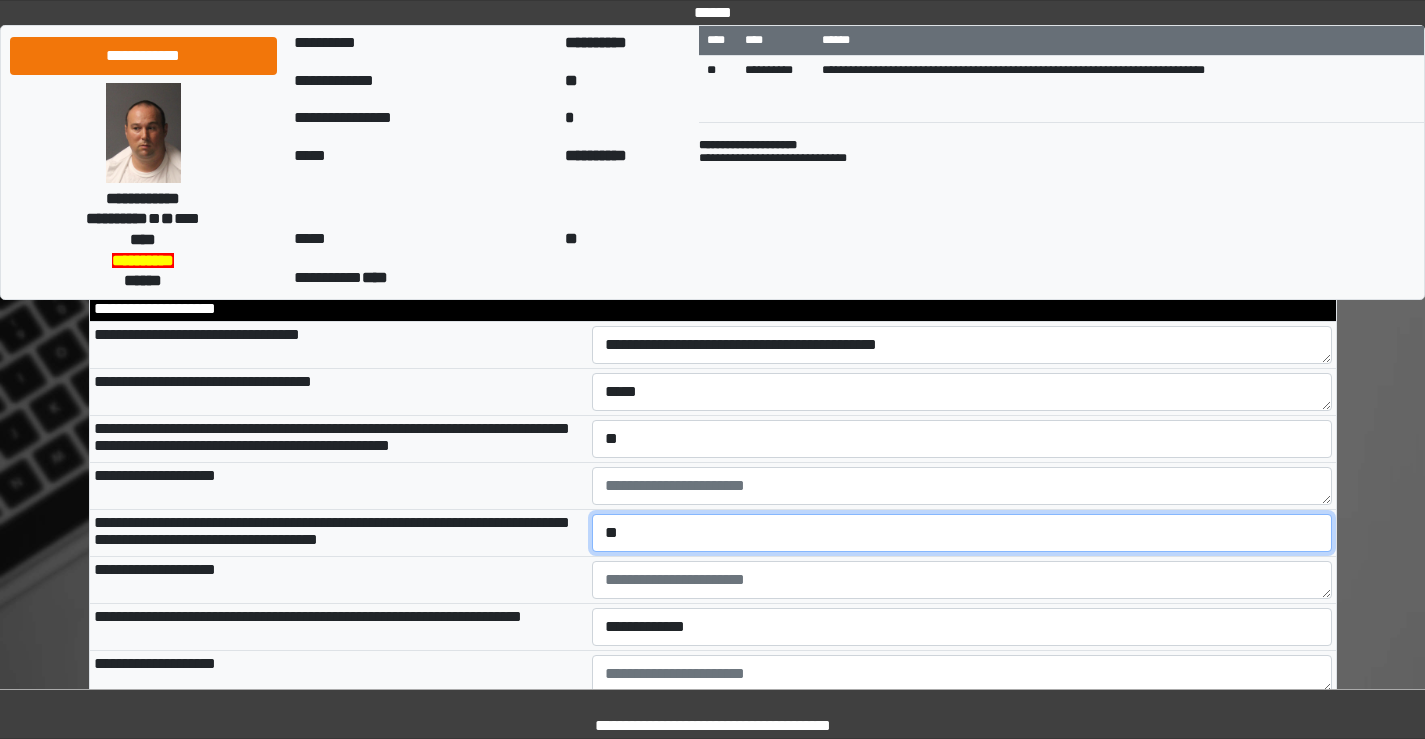 click on "**********" at bounding box center (962, 533) 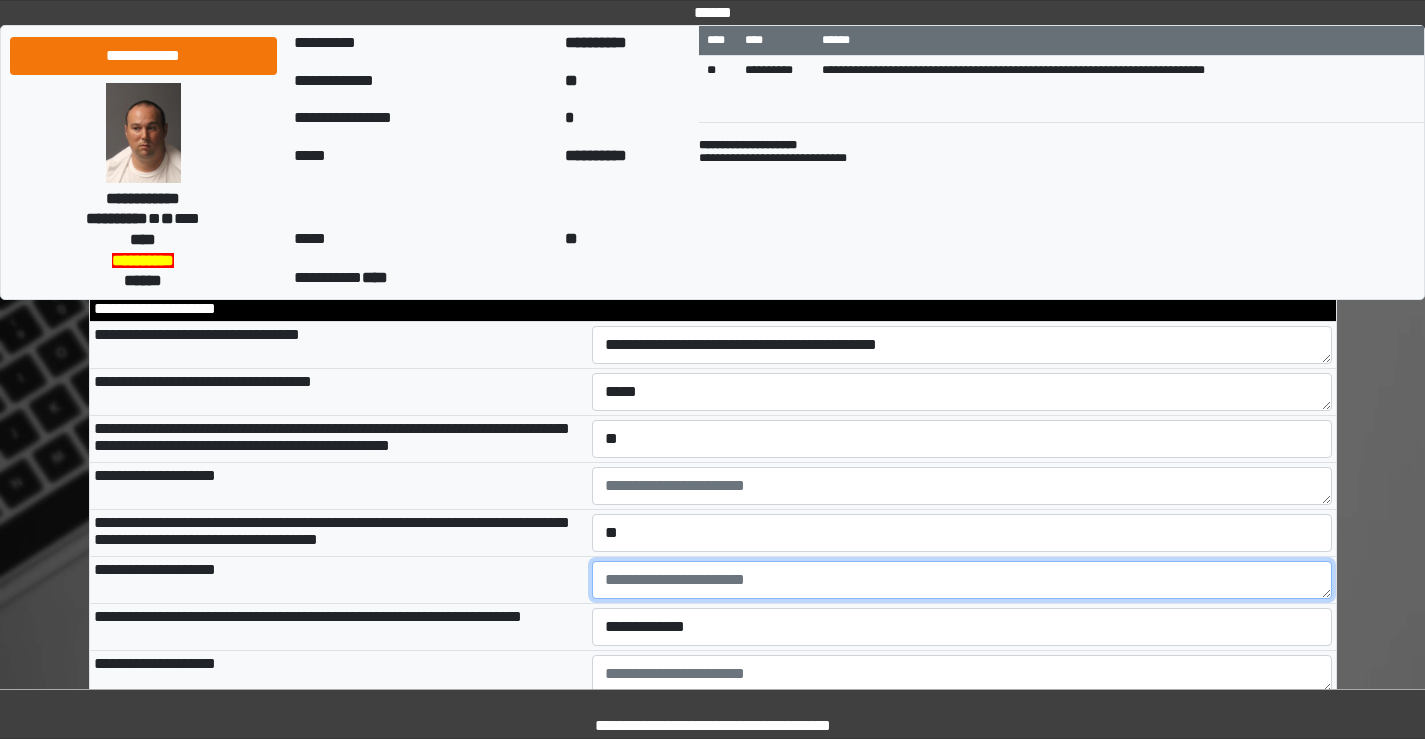 click at bounding box center (962, 580) 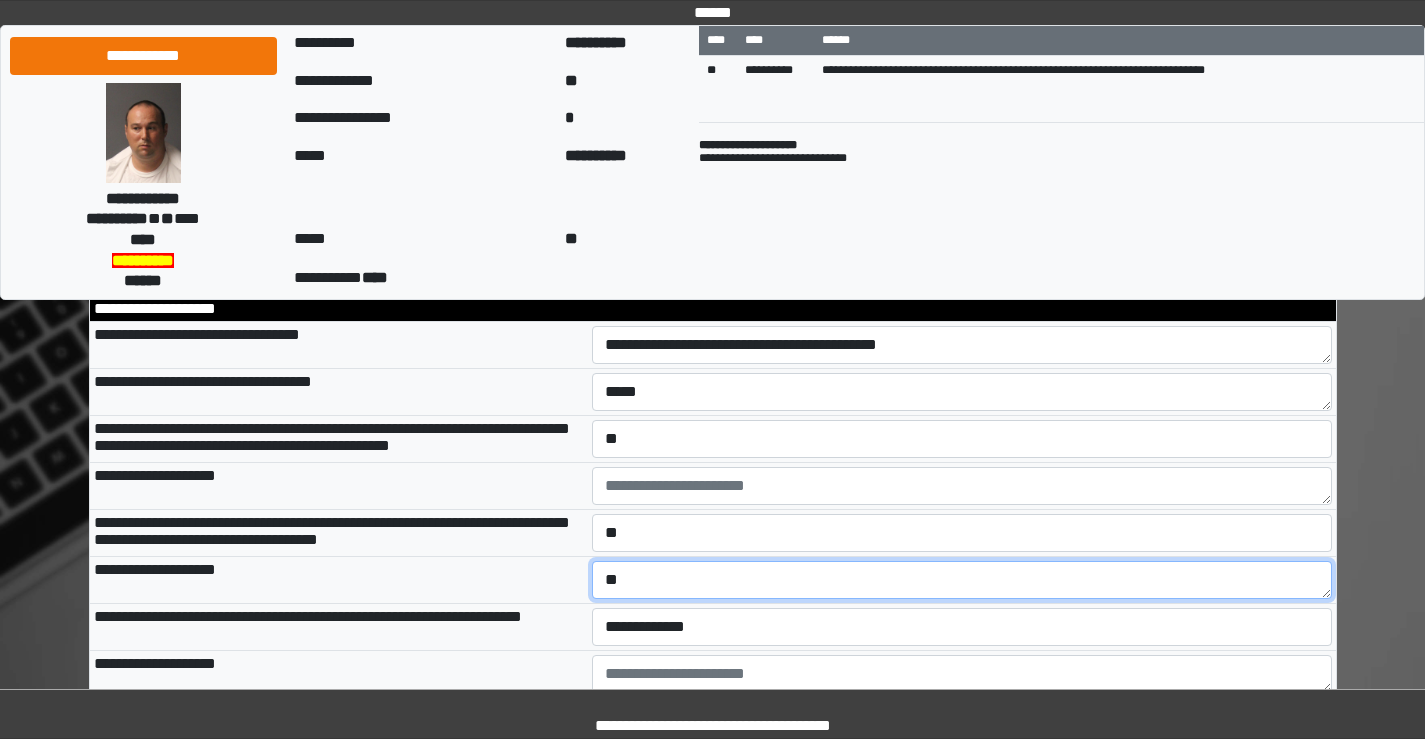 type on "*" 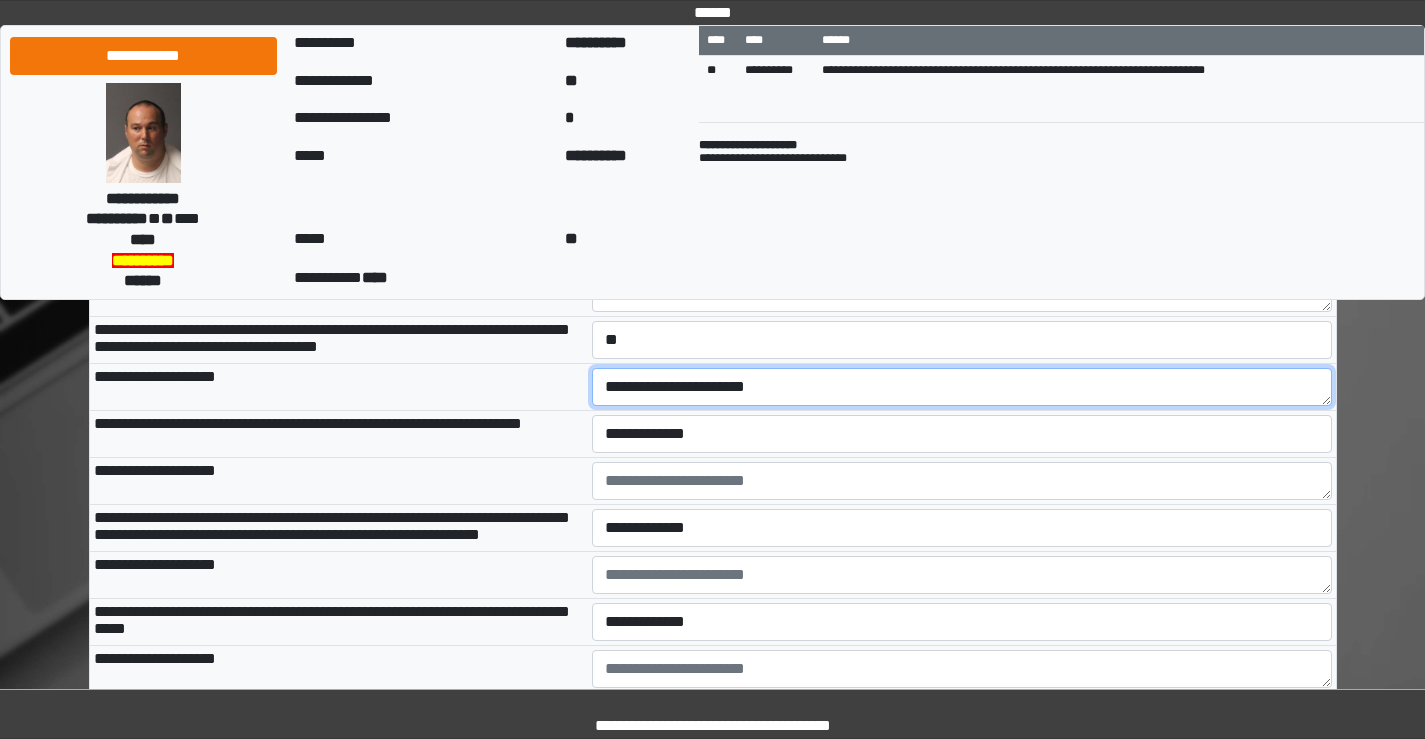 scroll, scrollTop: 2800, scrollLeft: 0, axis: vertical 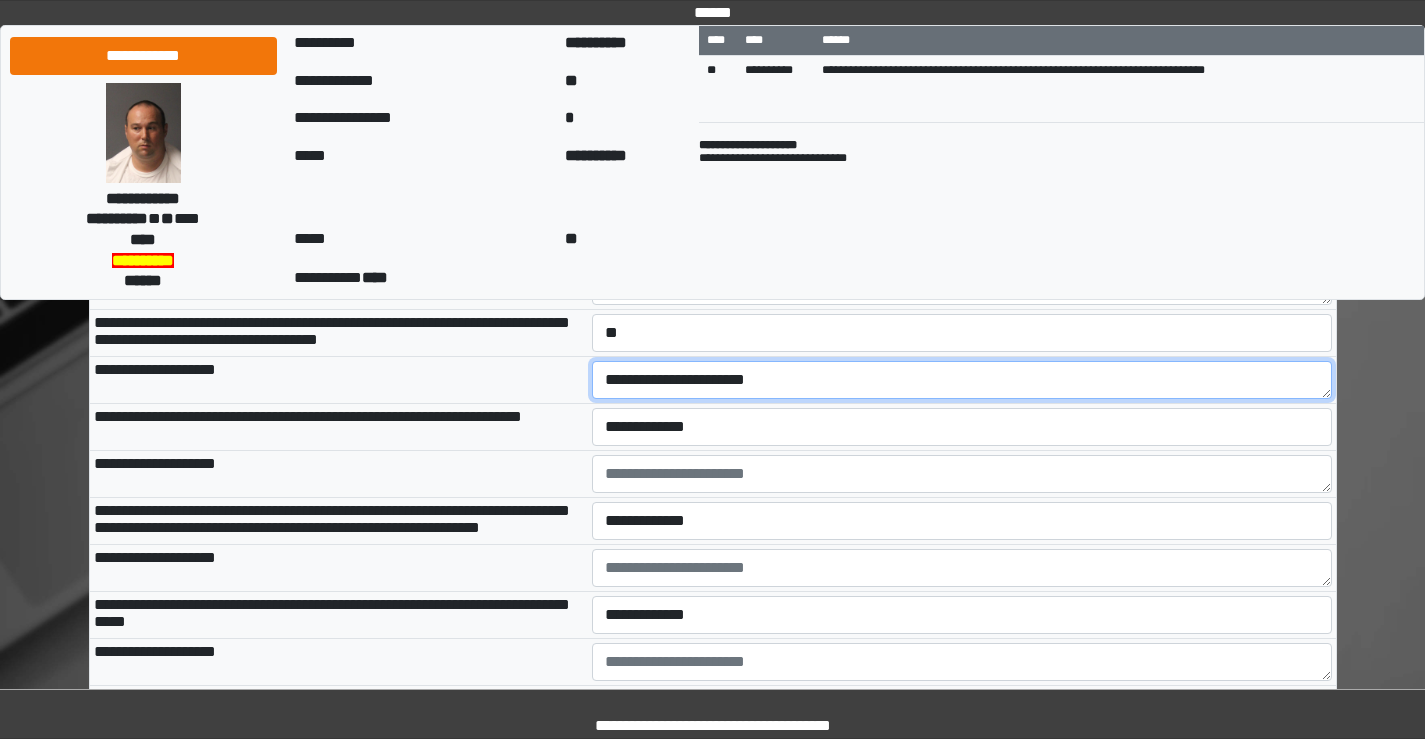 type on "**********" 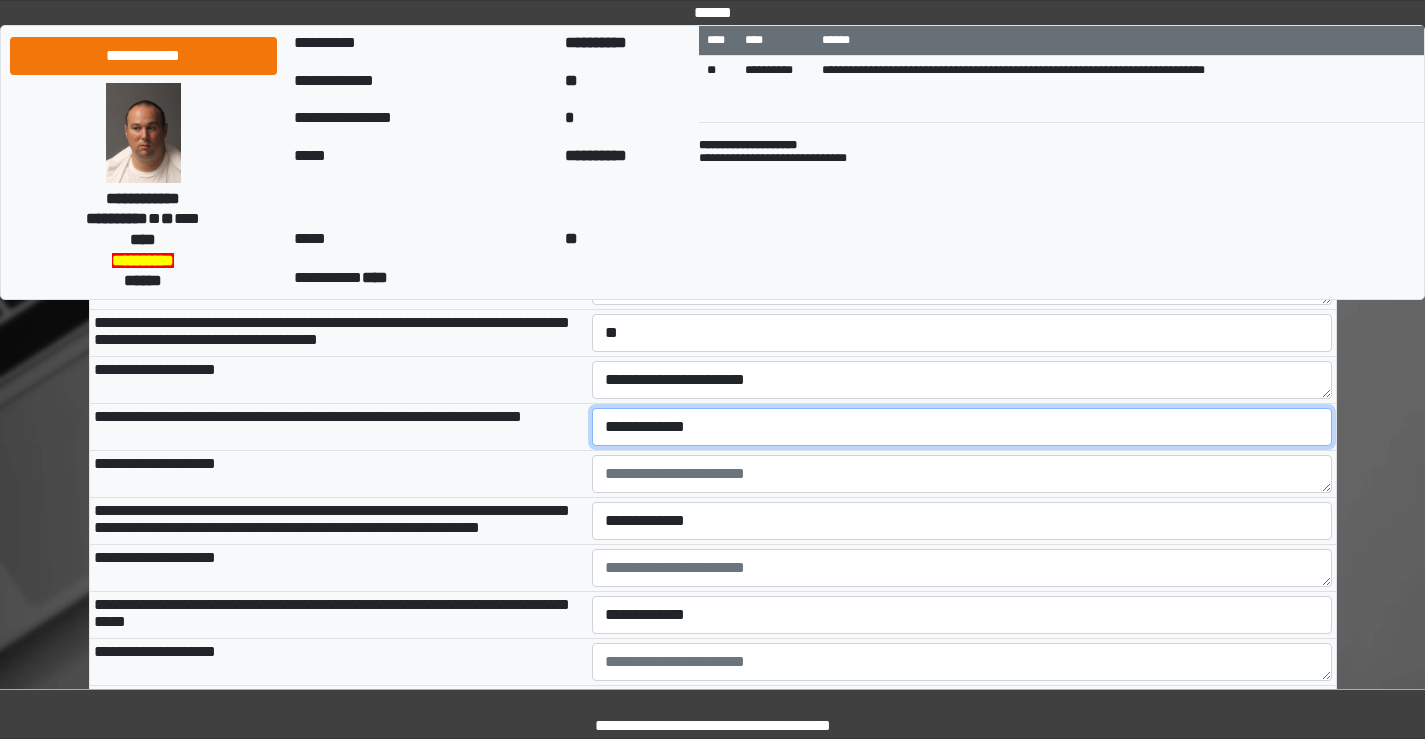 click on "**********" at bounding box center (962, 427) 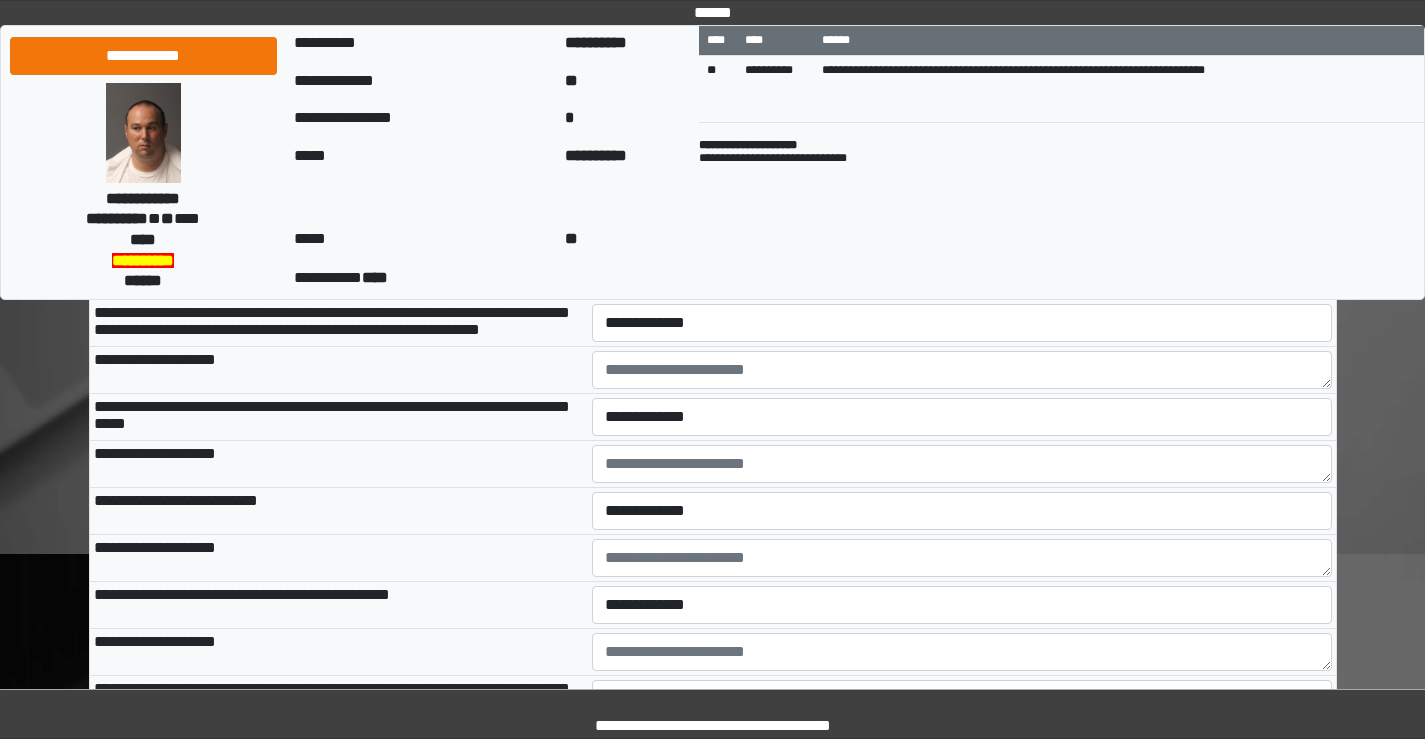 scroll, scrollTop: 3000, scrollLeft: 0, axis: vertical 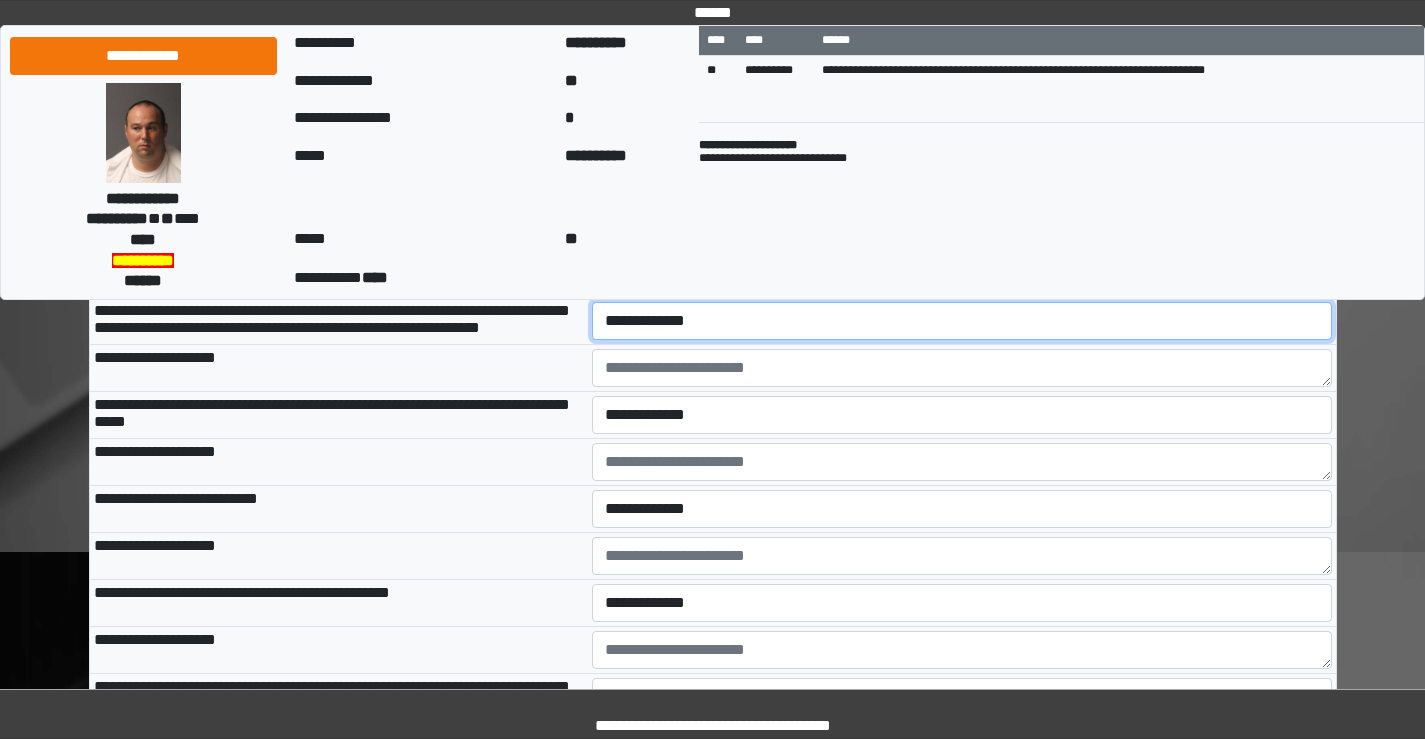 click on "**********" at bounding box center (962, 321) 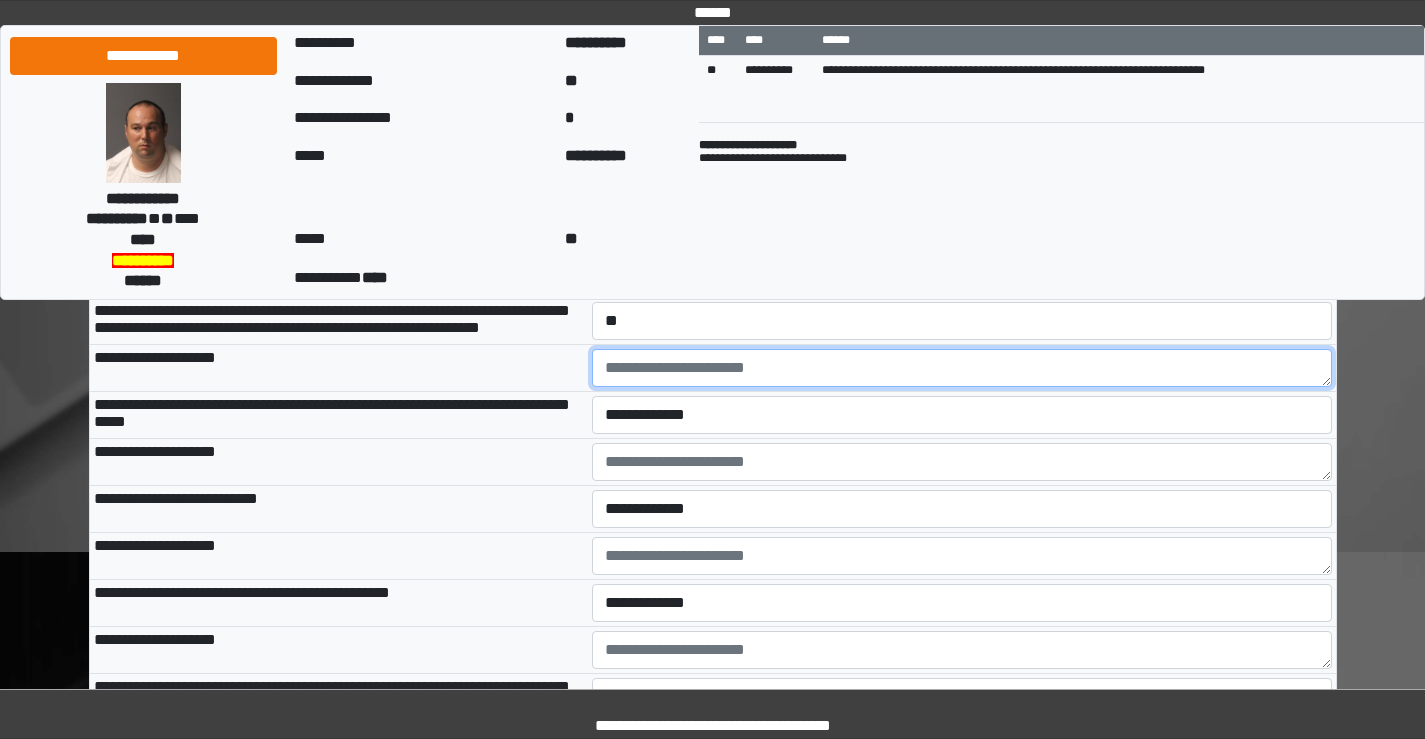 click at bounding box center [962, 368] 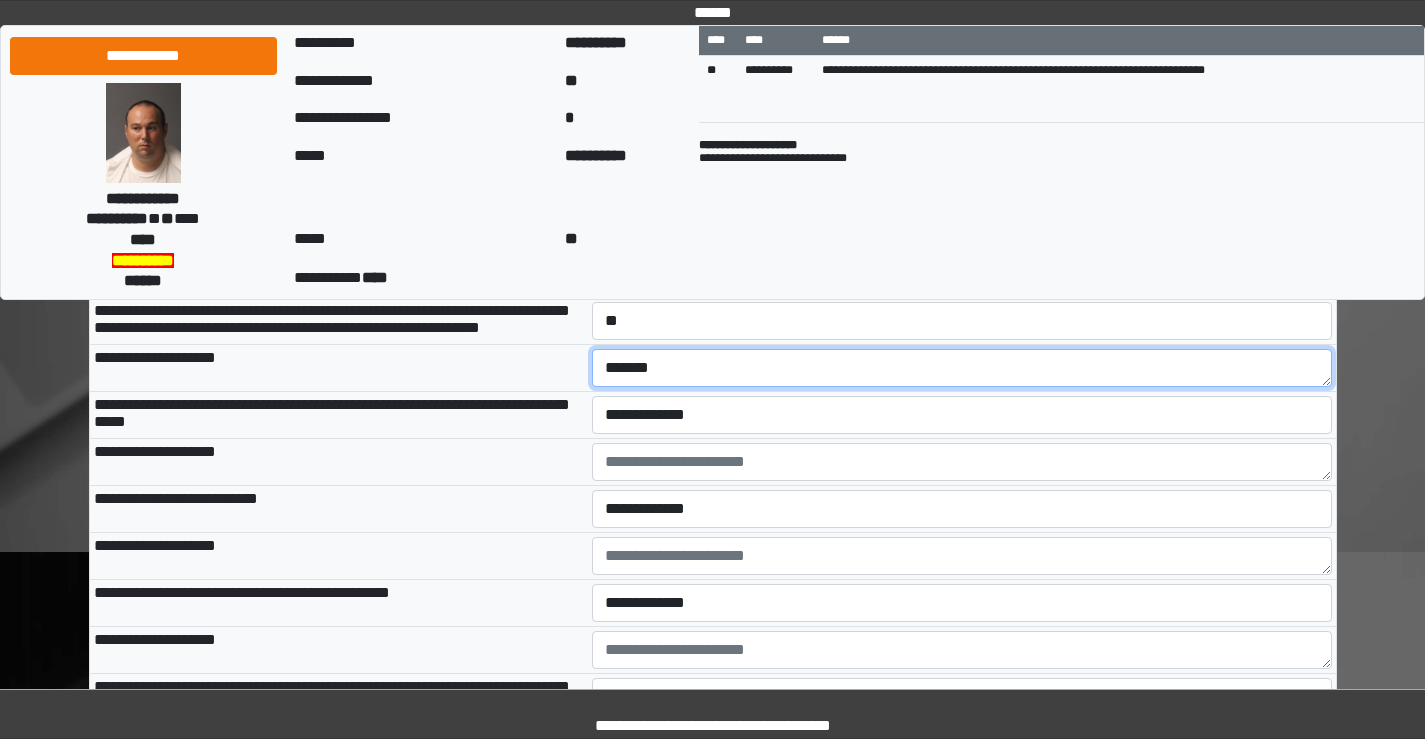 click on "******" at bounding box center (962, 368) 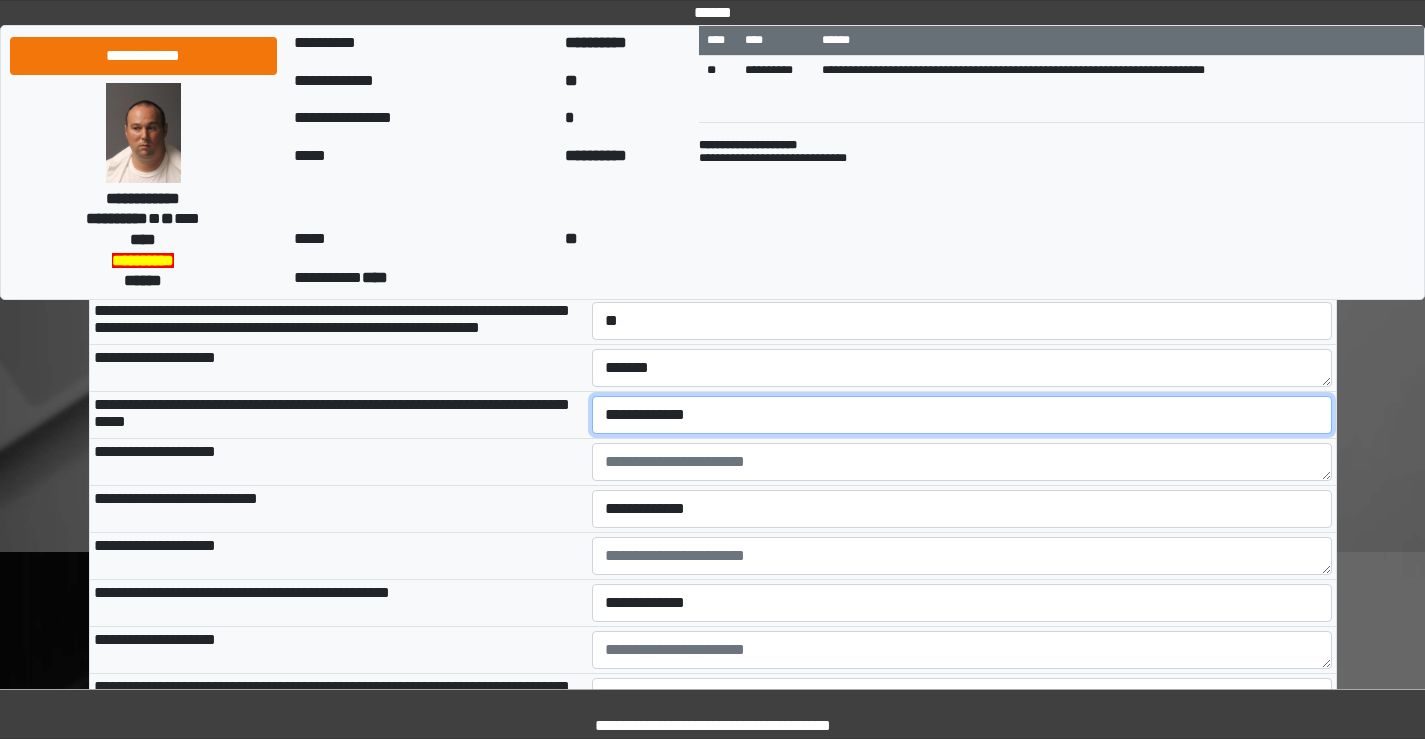 click on "**********" at bounding box center (962, 415) 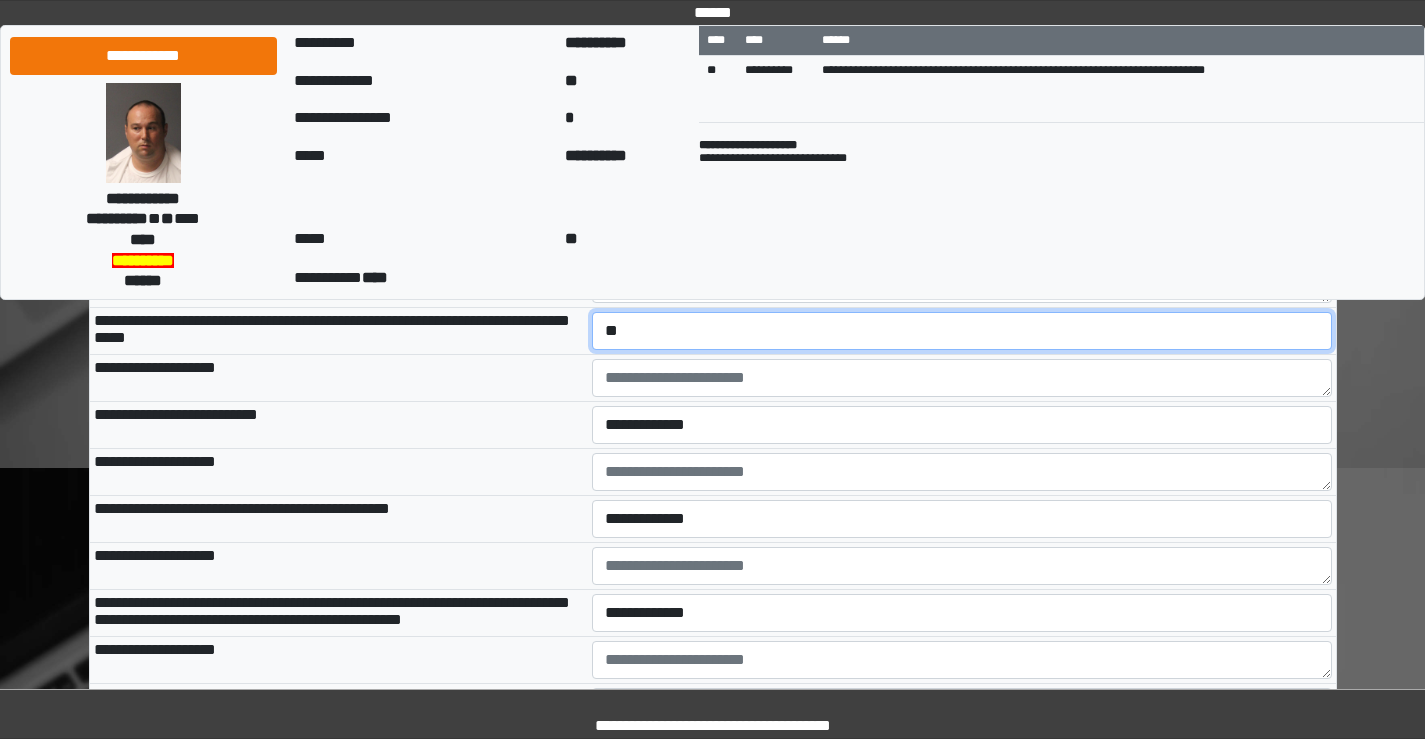 scroll, scrollTop: 3200, scrollLeft: 0, axis: vertical 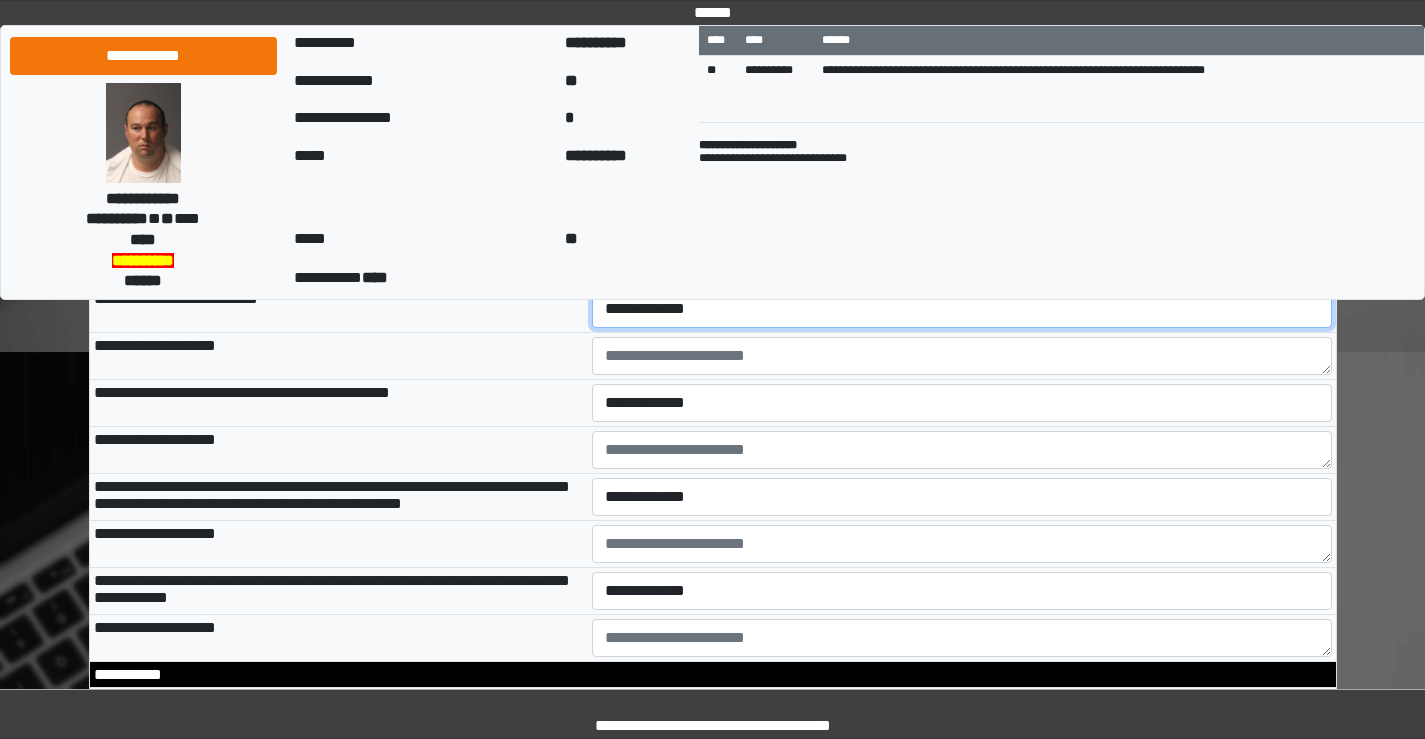 click on "**********" at bounding box center (962, 309) 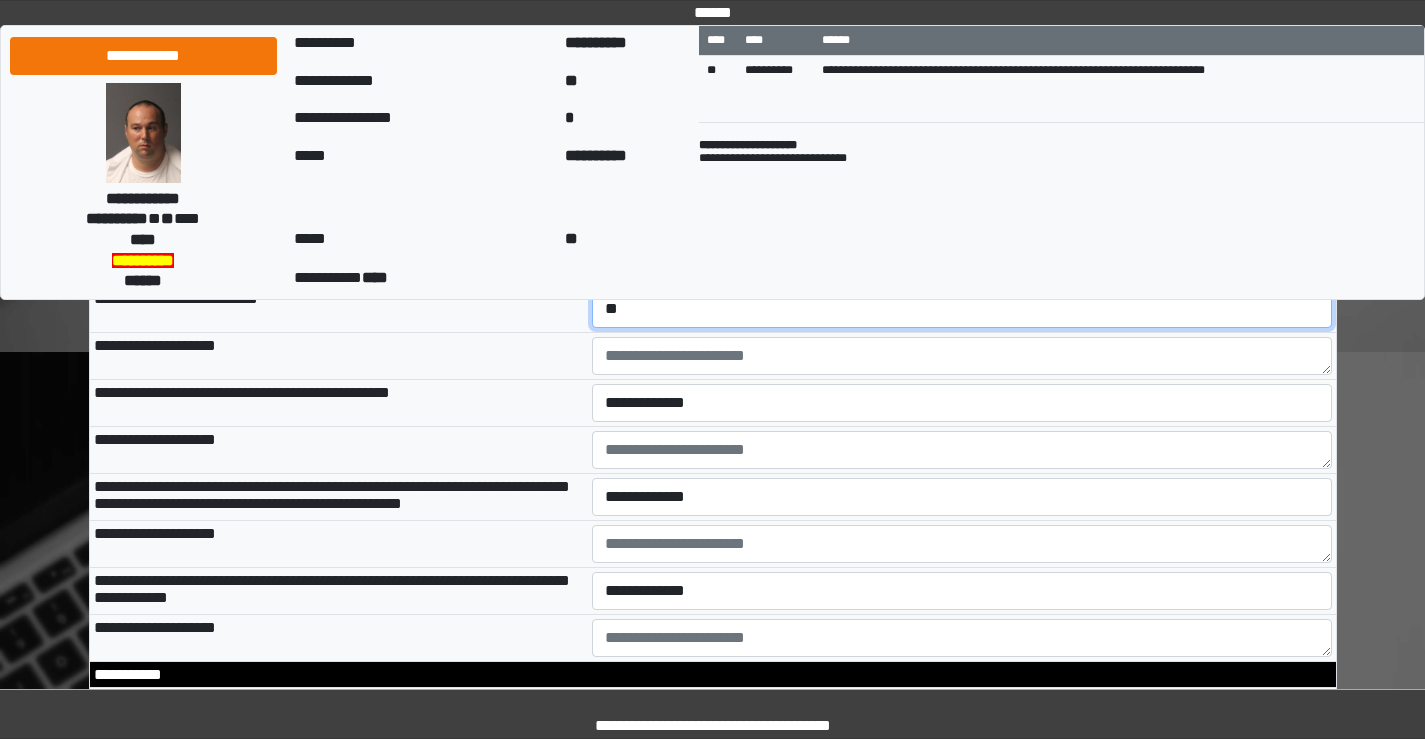 click on "**********" at bounding box center [962, 309] 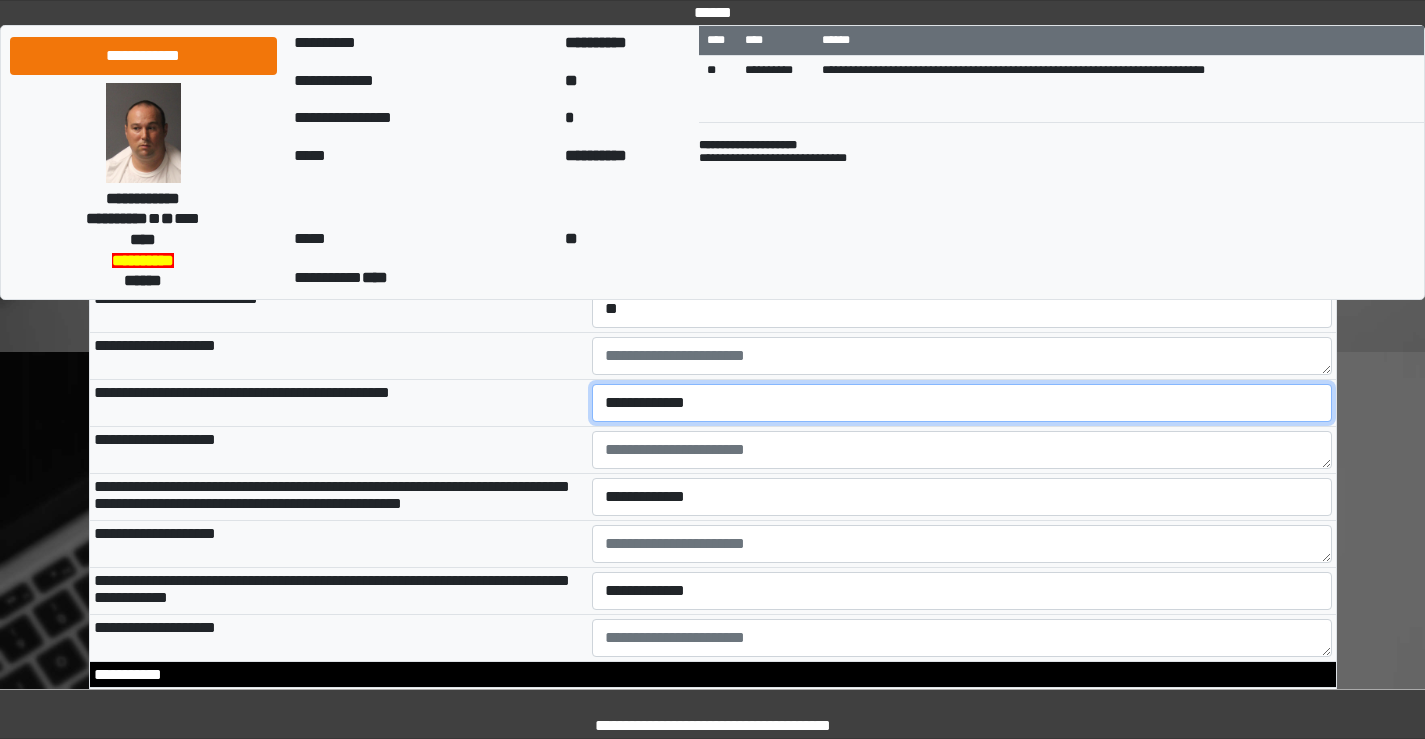 click on "**********" at bounding box center (962, 403) 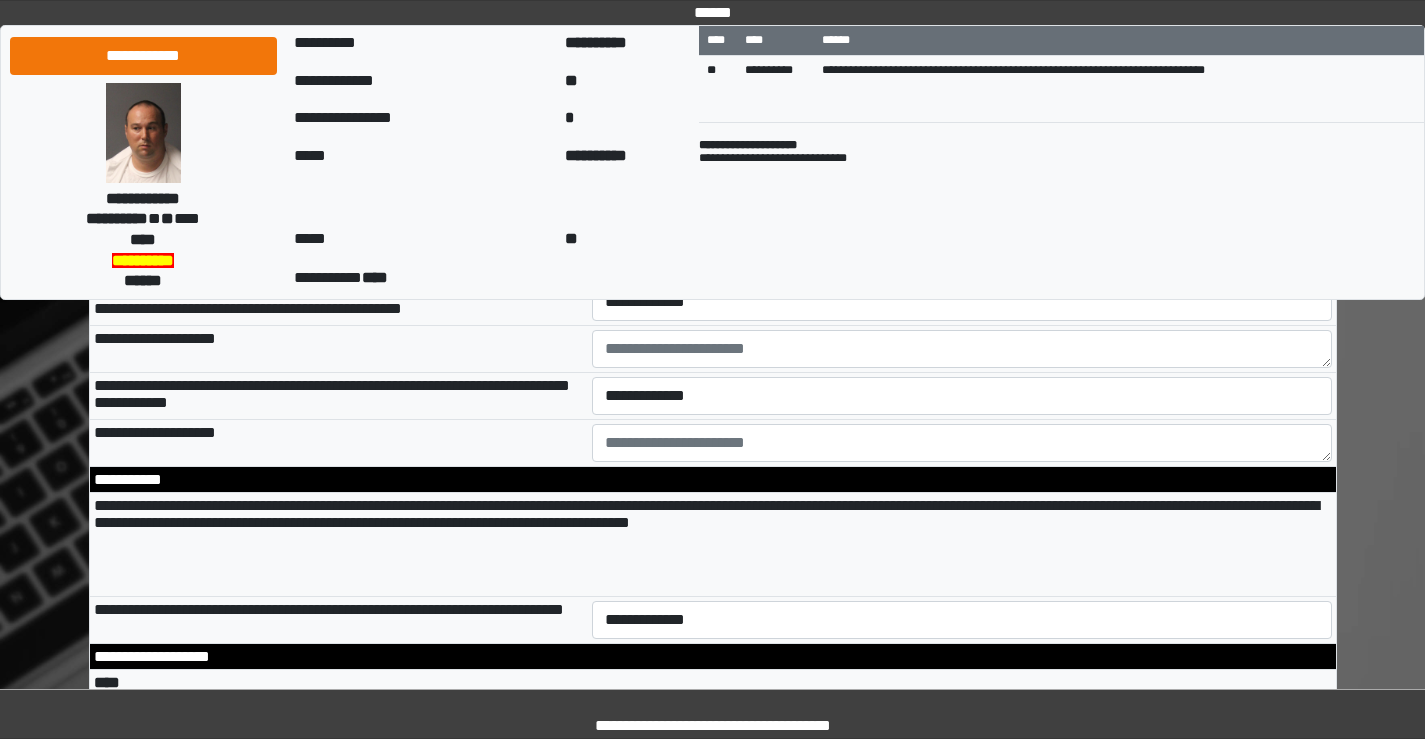 scroll, scrollTop: 3400, scrollLeft: 0, axis: vertical 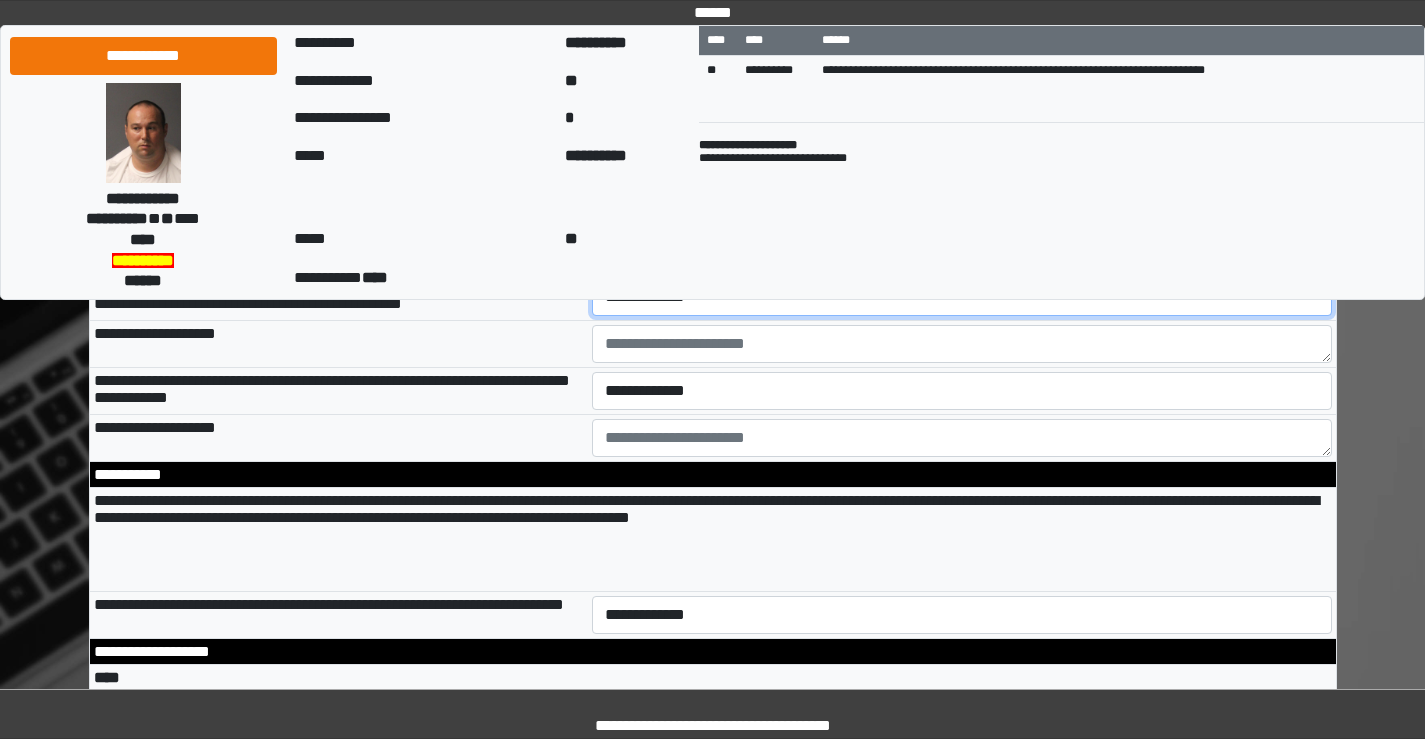 click on "**********" at bounding box center (962, 297) 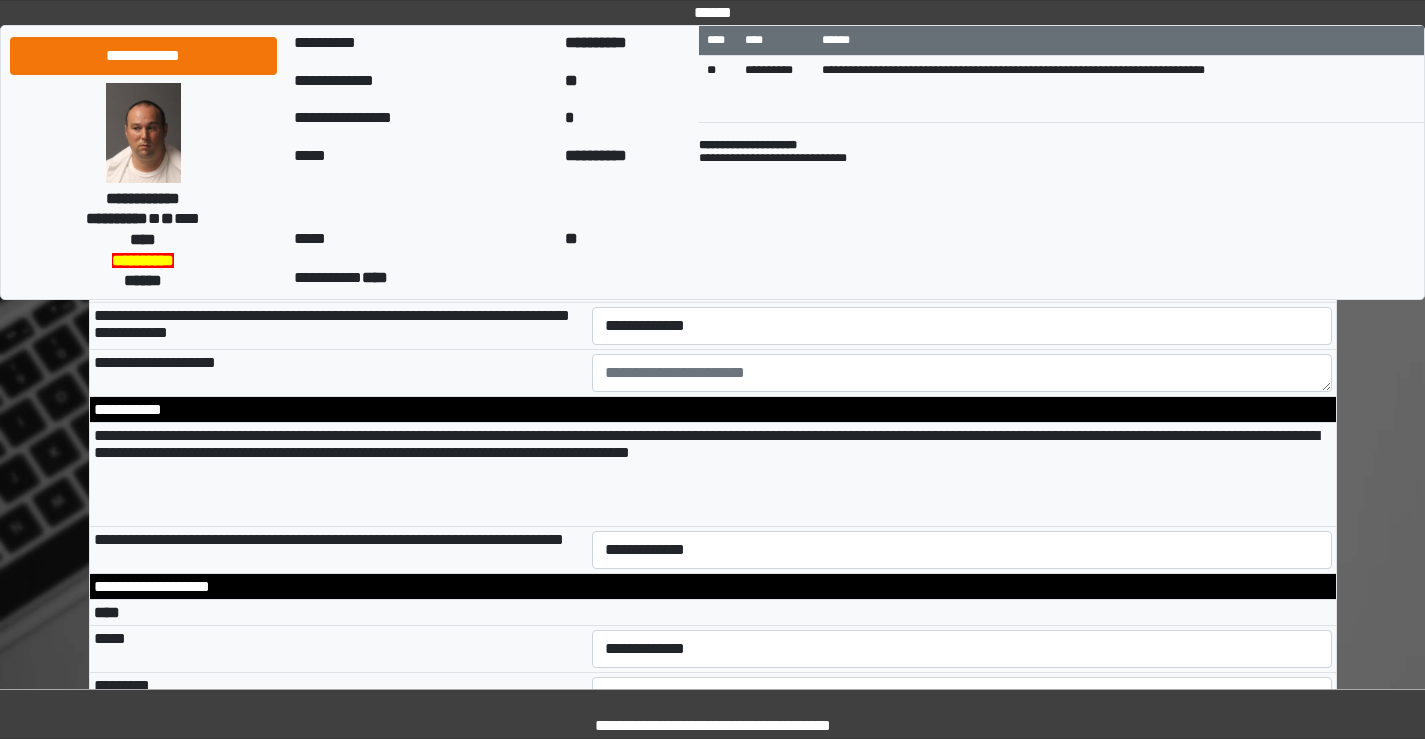 scroll, scrollTop: 3500, scrollLeft: 0, axis: vertical 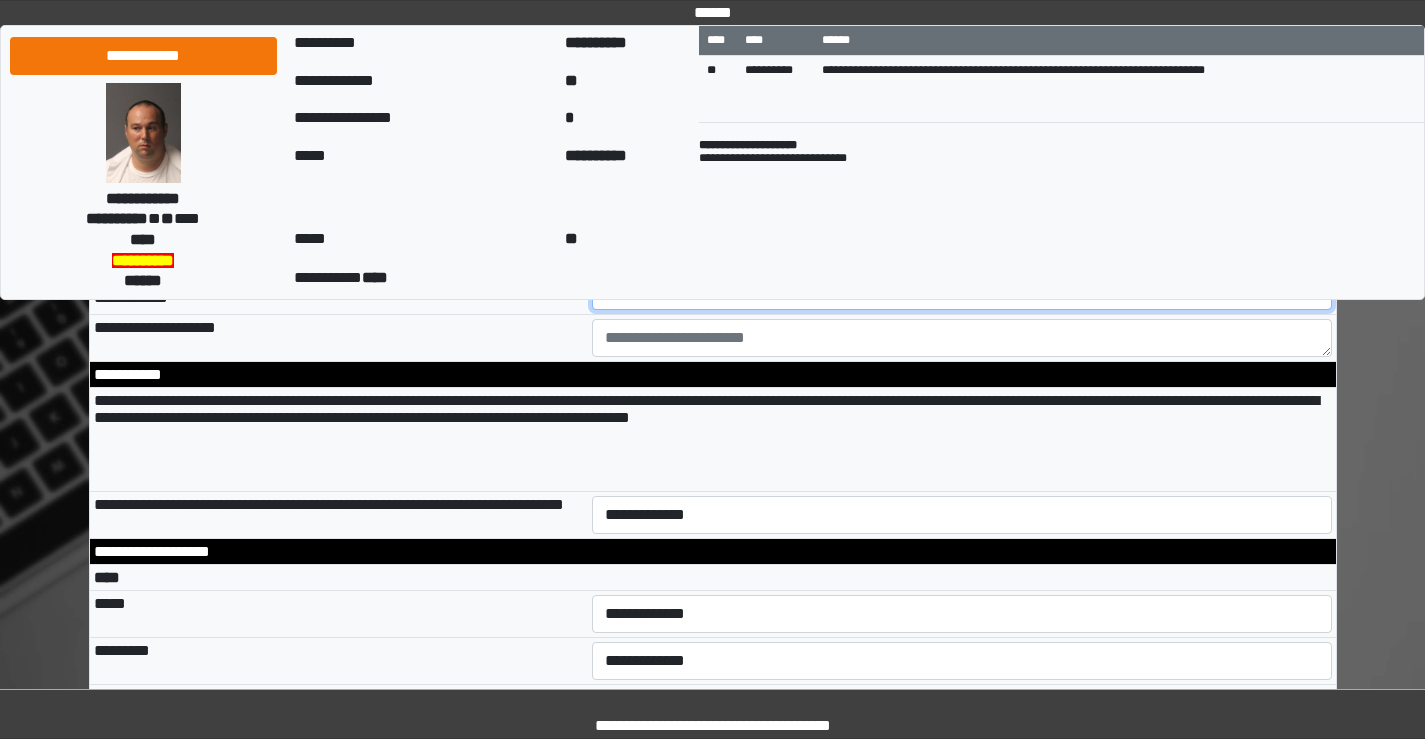 click on "**********" at bounding box center [962, 291] 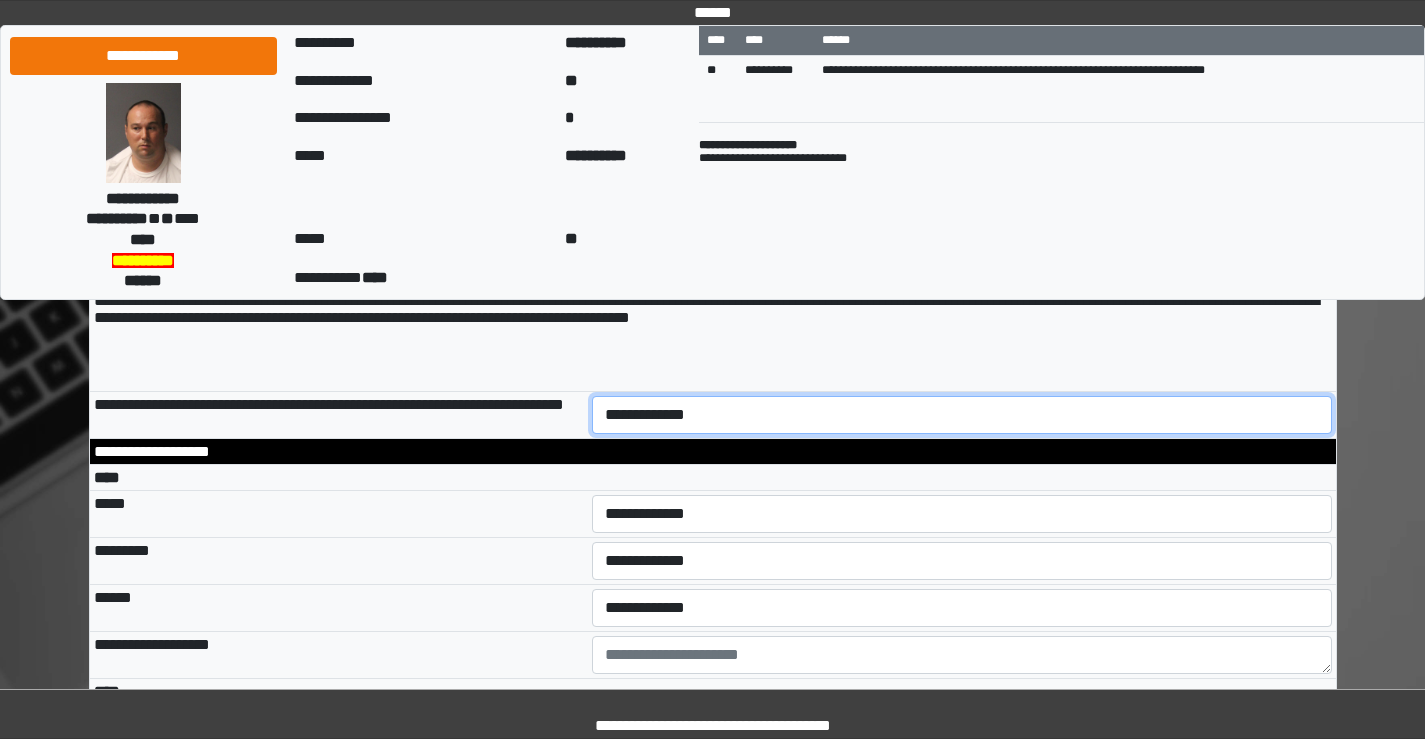 drag, startPoint x: 649, startPoint y: 531, endPoint x: 653, endPoint y: 542, distance: 11.7046995 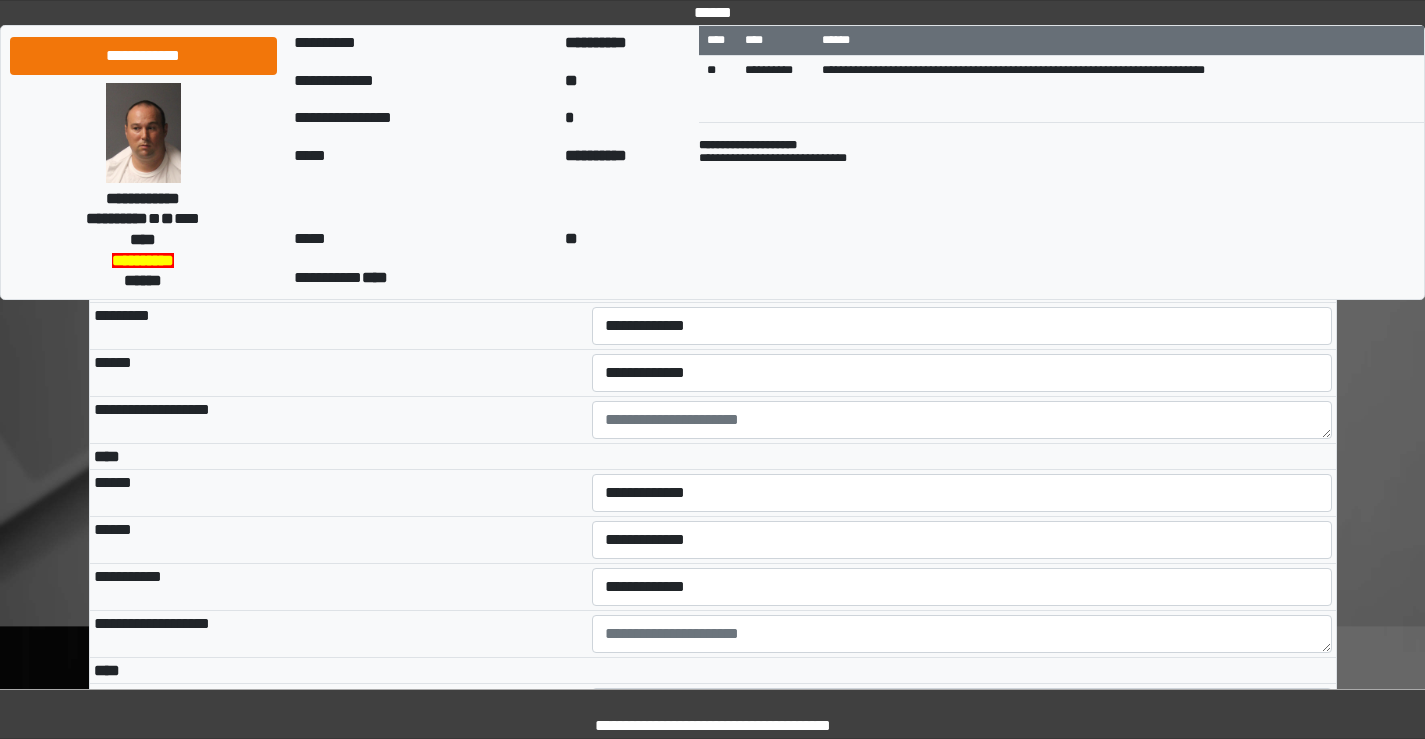scroll, scrollTop: 3800, scrollLeft: 0, axis: vertical 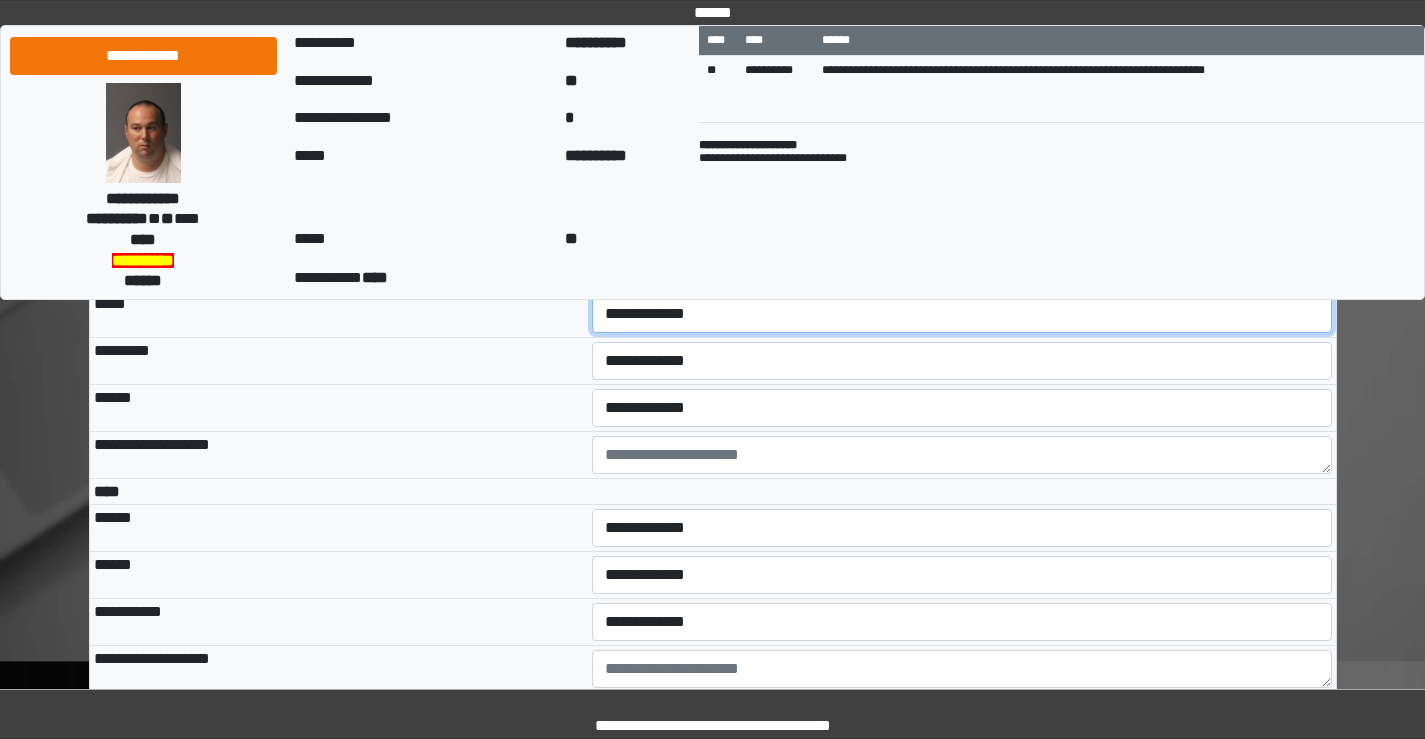 click on "**********" at bounding box center (962, 314) 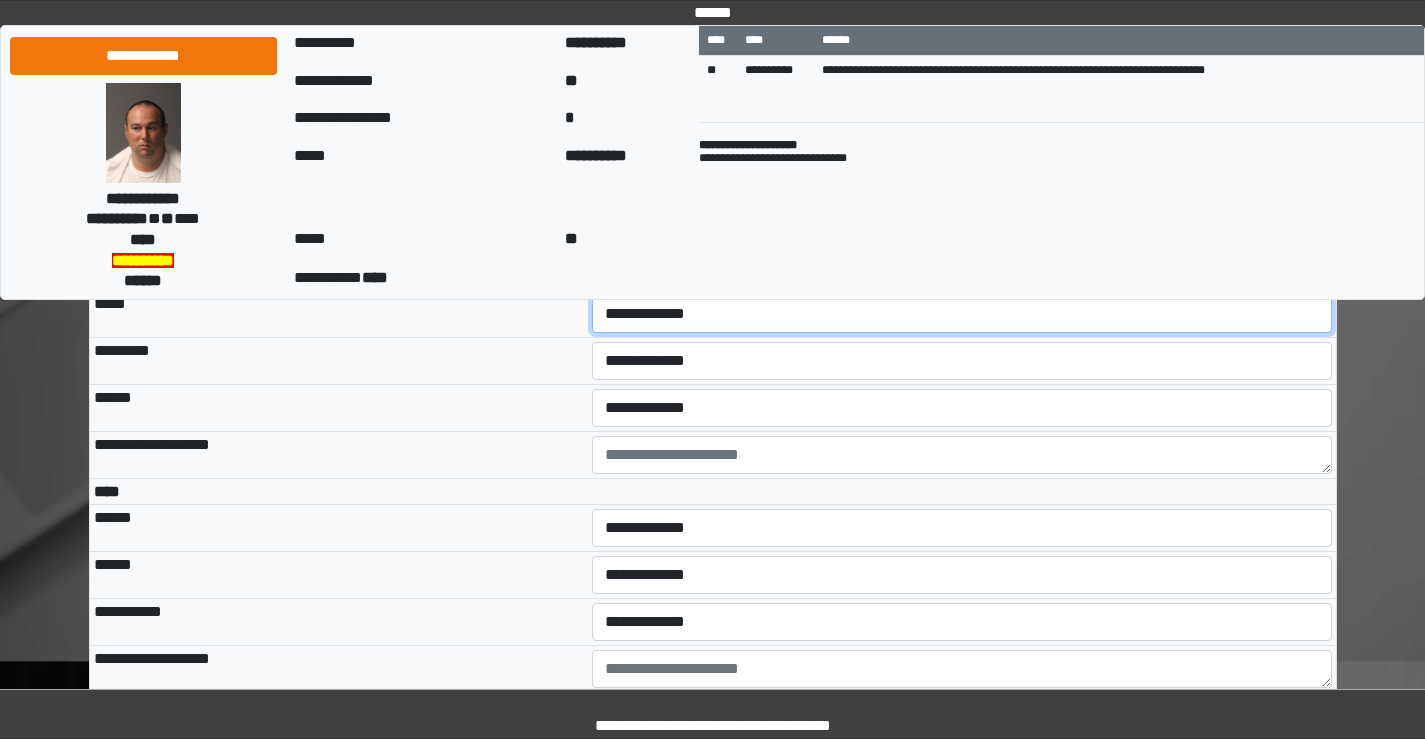 select on "***" 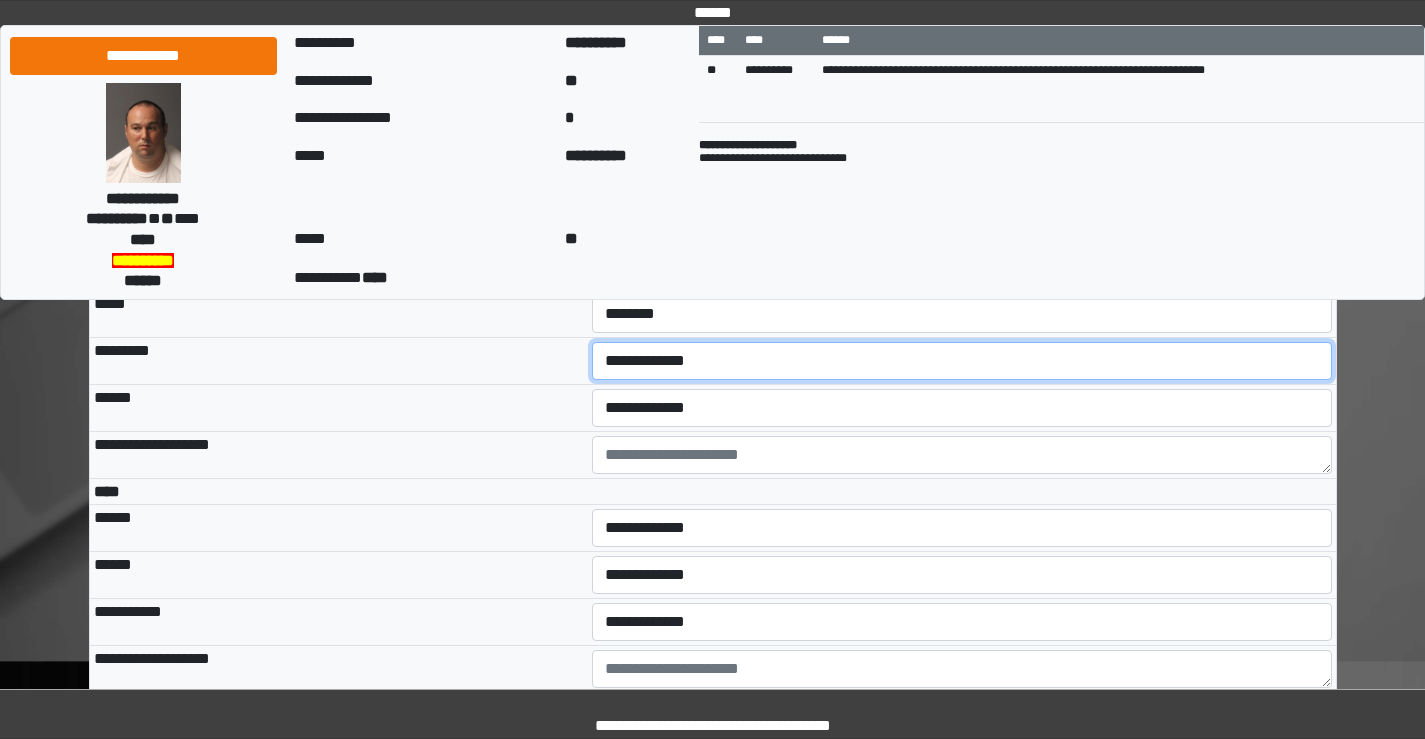 click on "**********" at bounding box center [962, 361] 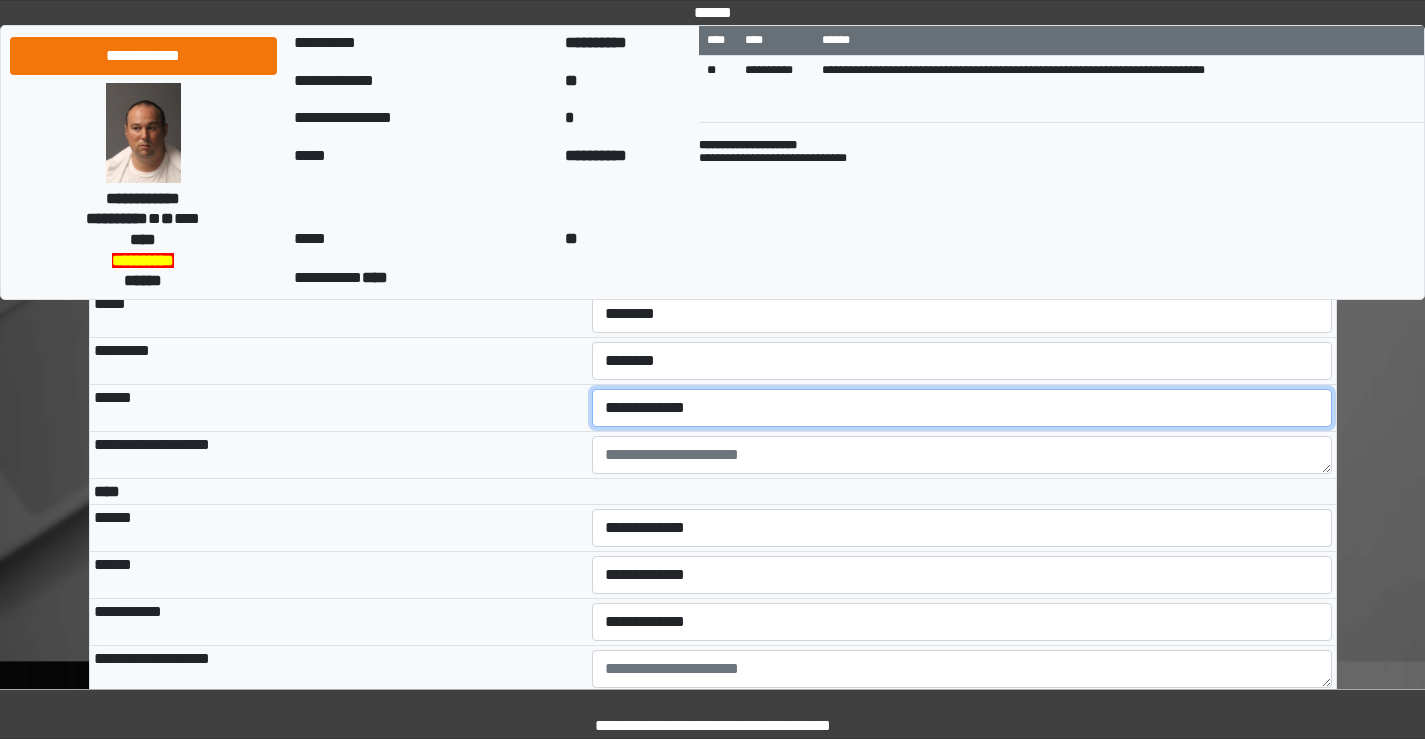 click on "**********" at bounding box center (962, 408) 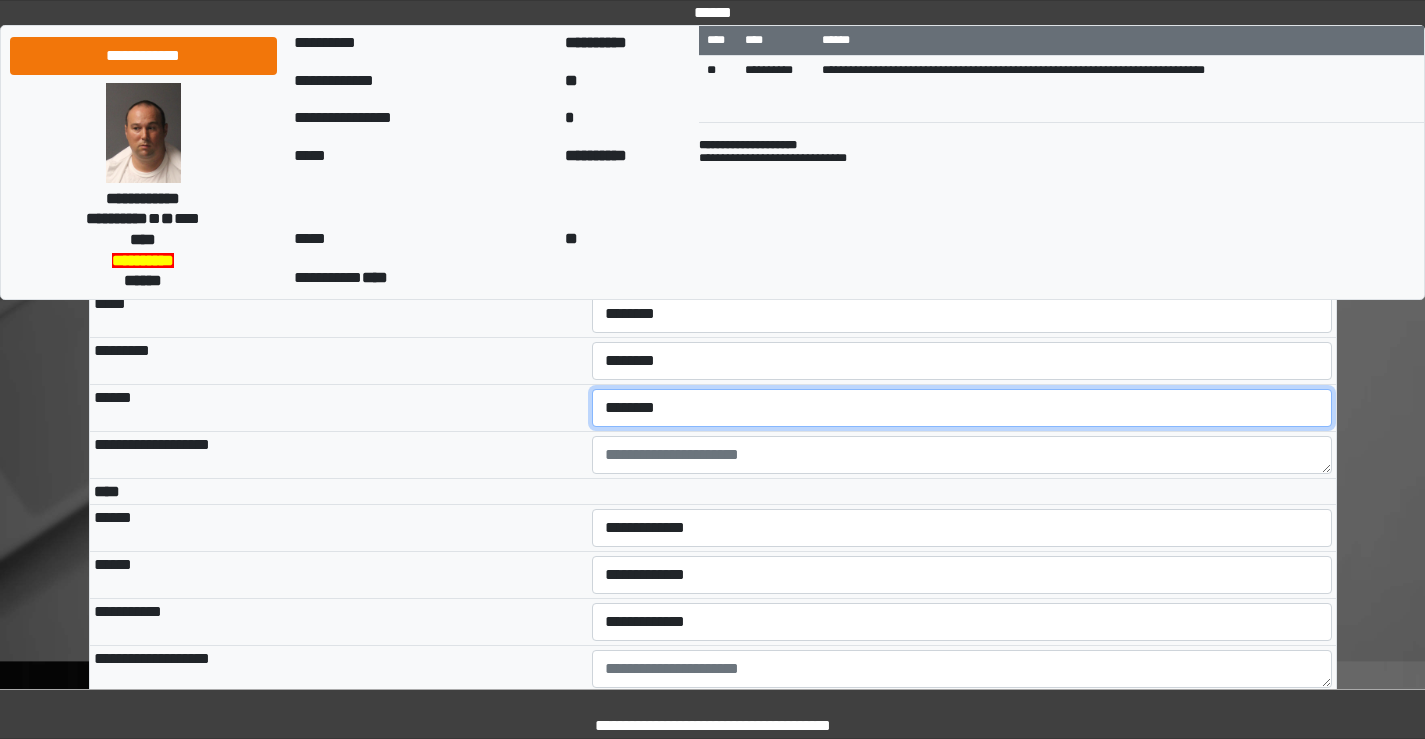 click on "**********" at bounding box center (962, 408) 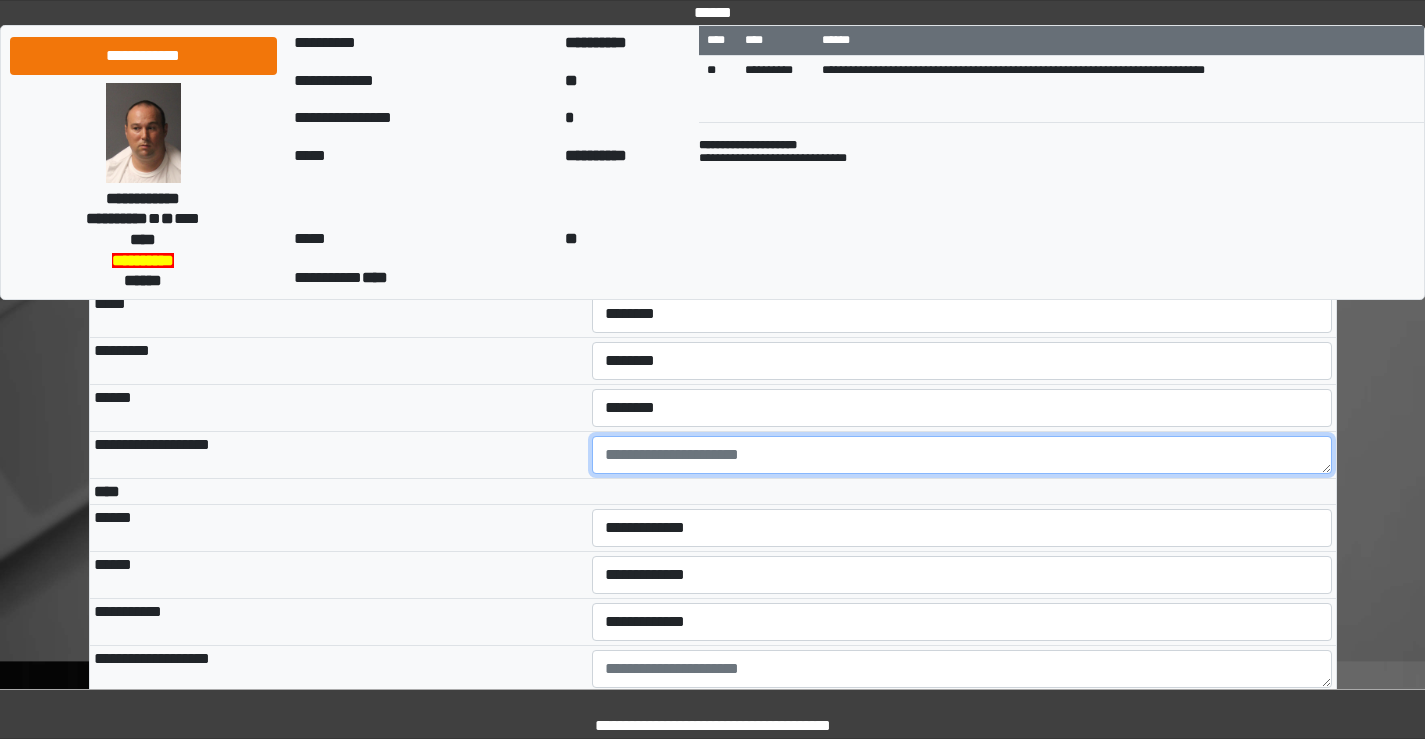 click at bounding box center (962, 455) 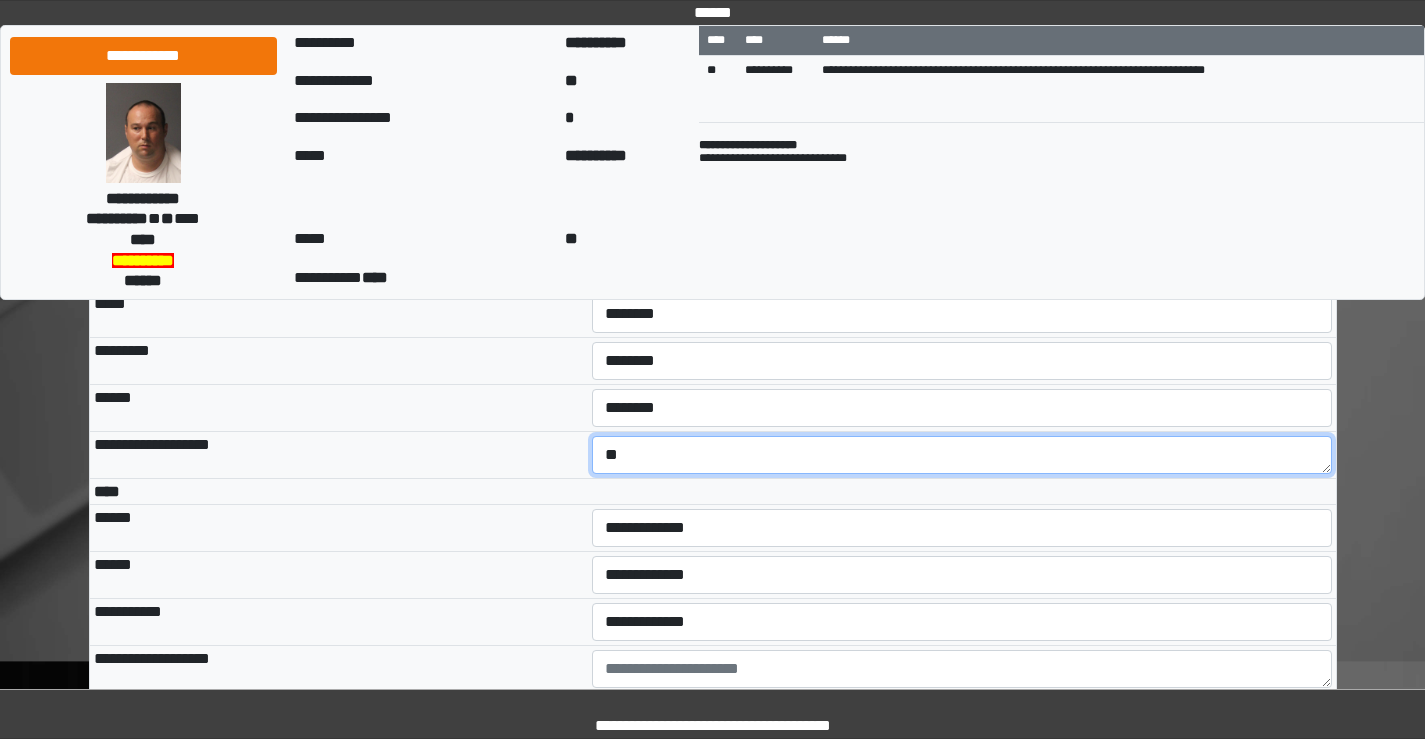 type on "*" 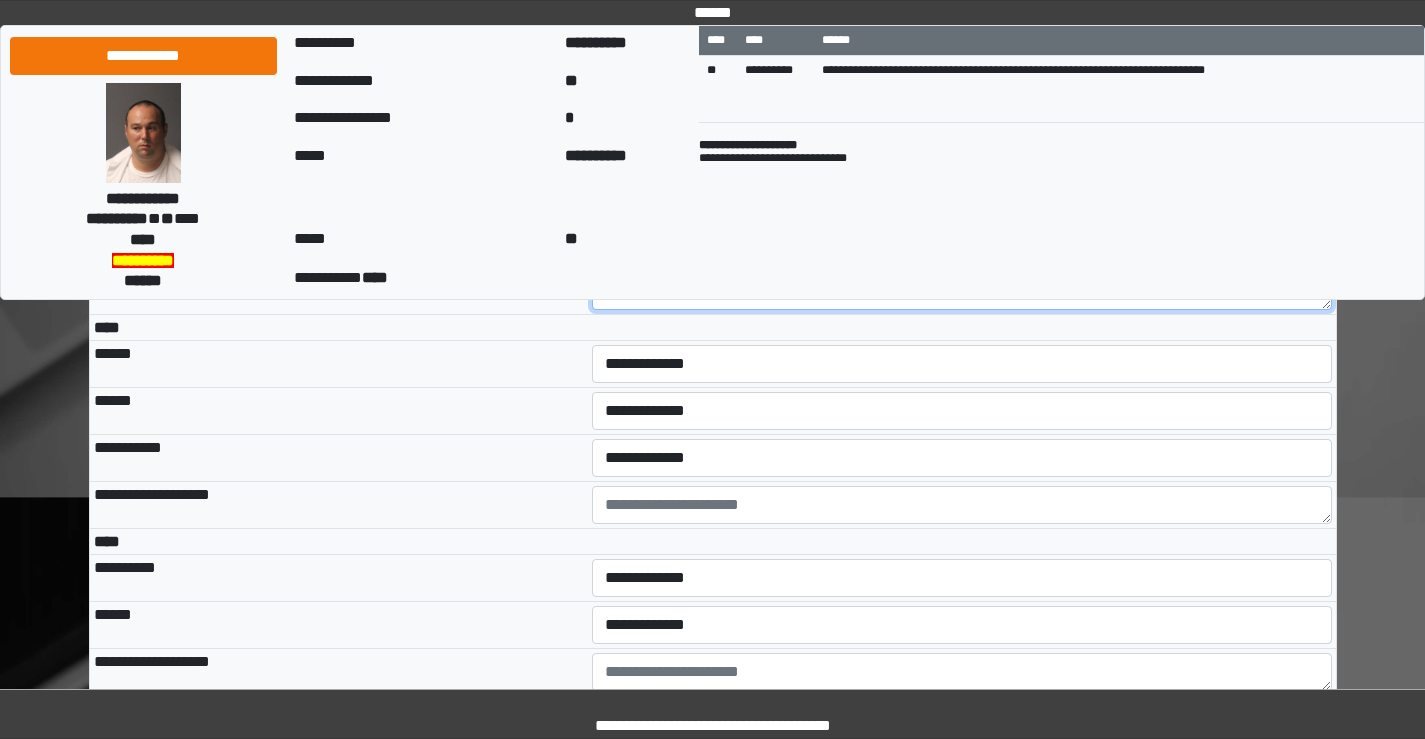 scroll, scrollTop: 4000, scrollLeft: 0, axis: vertical 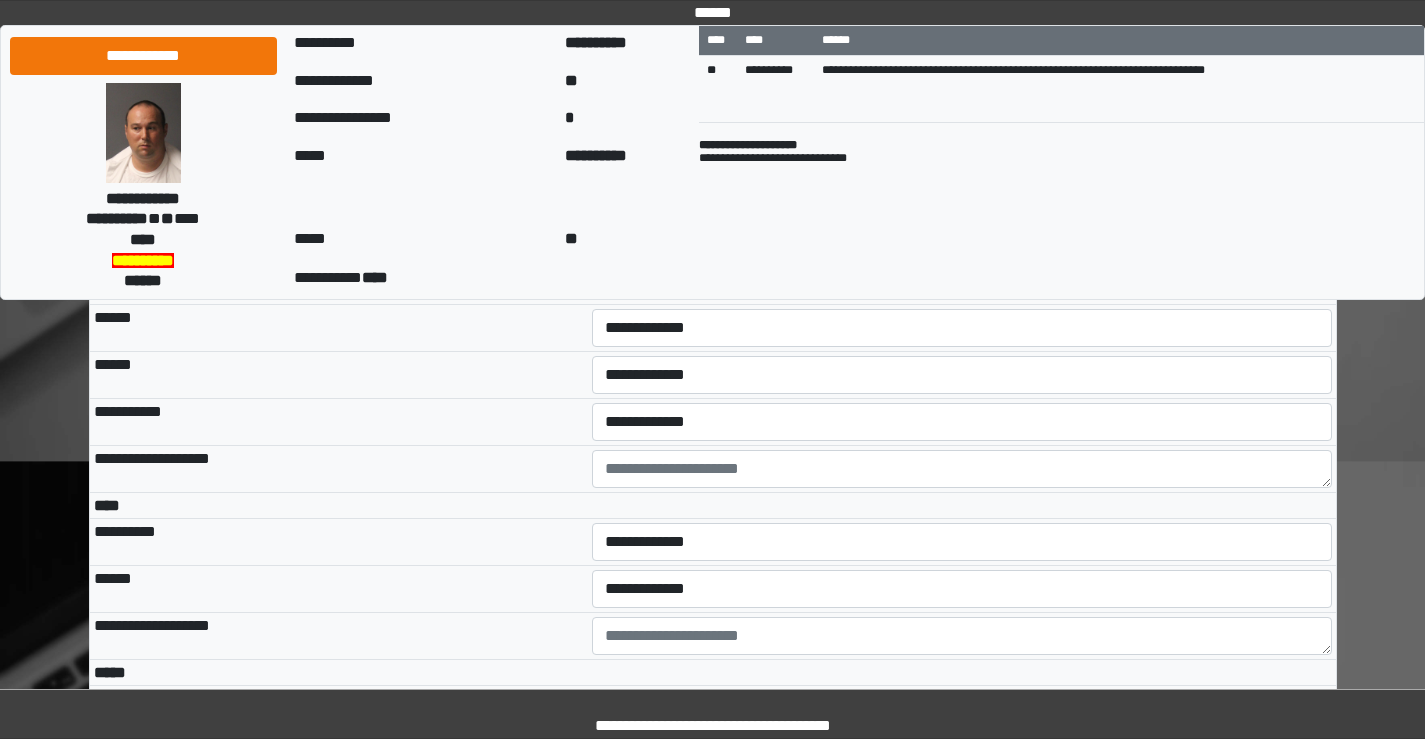 type on "*******" 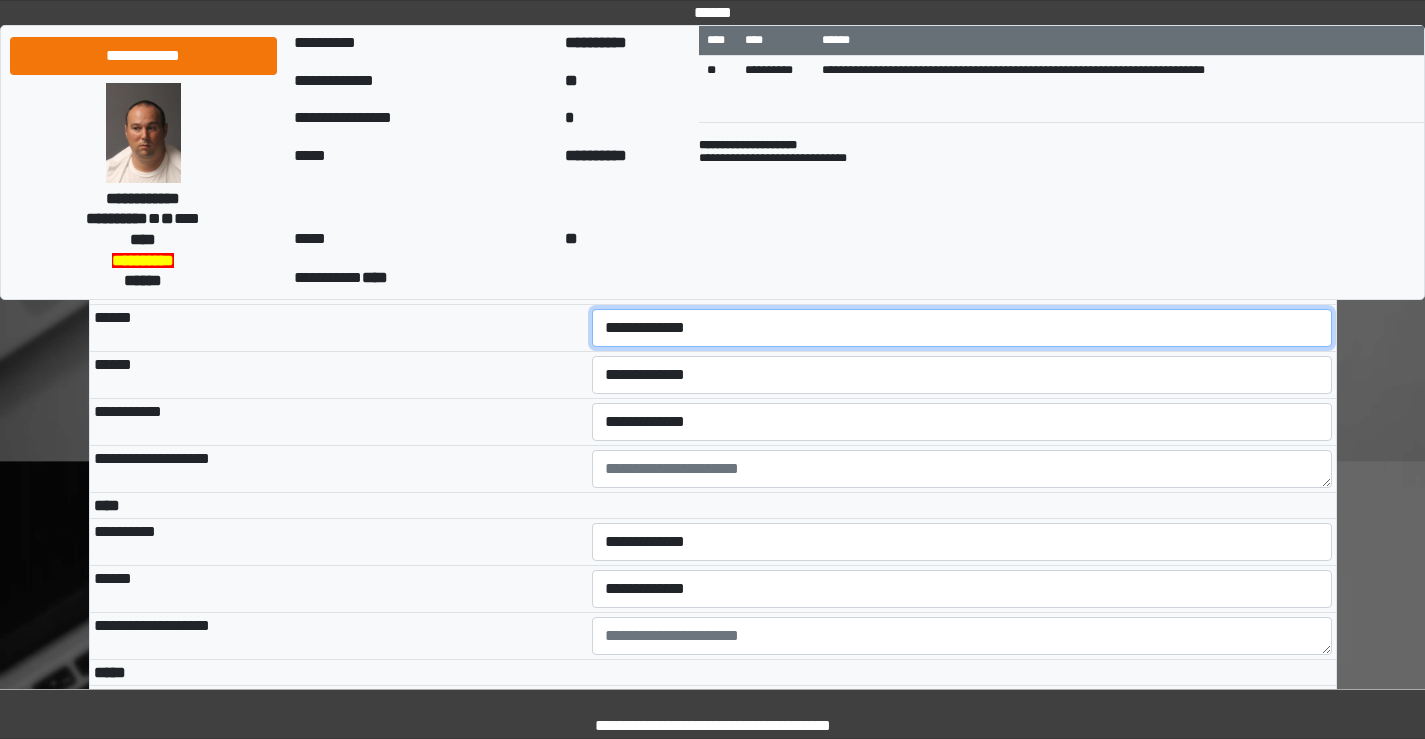 click on "**********" at bounding box center [962, 328] 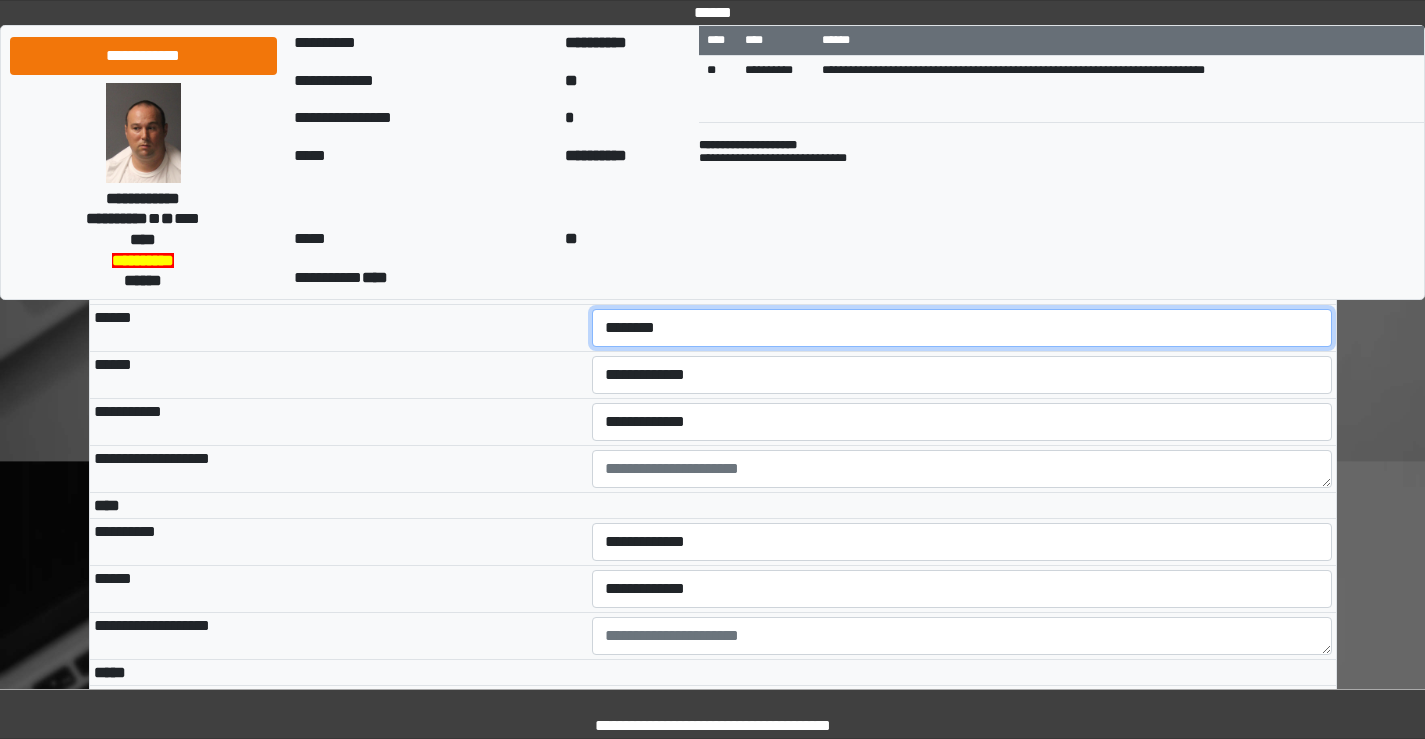 click on "**********" at bounding box center (962, 328) 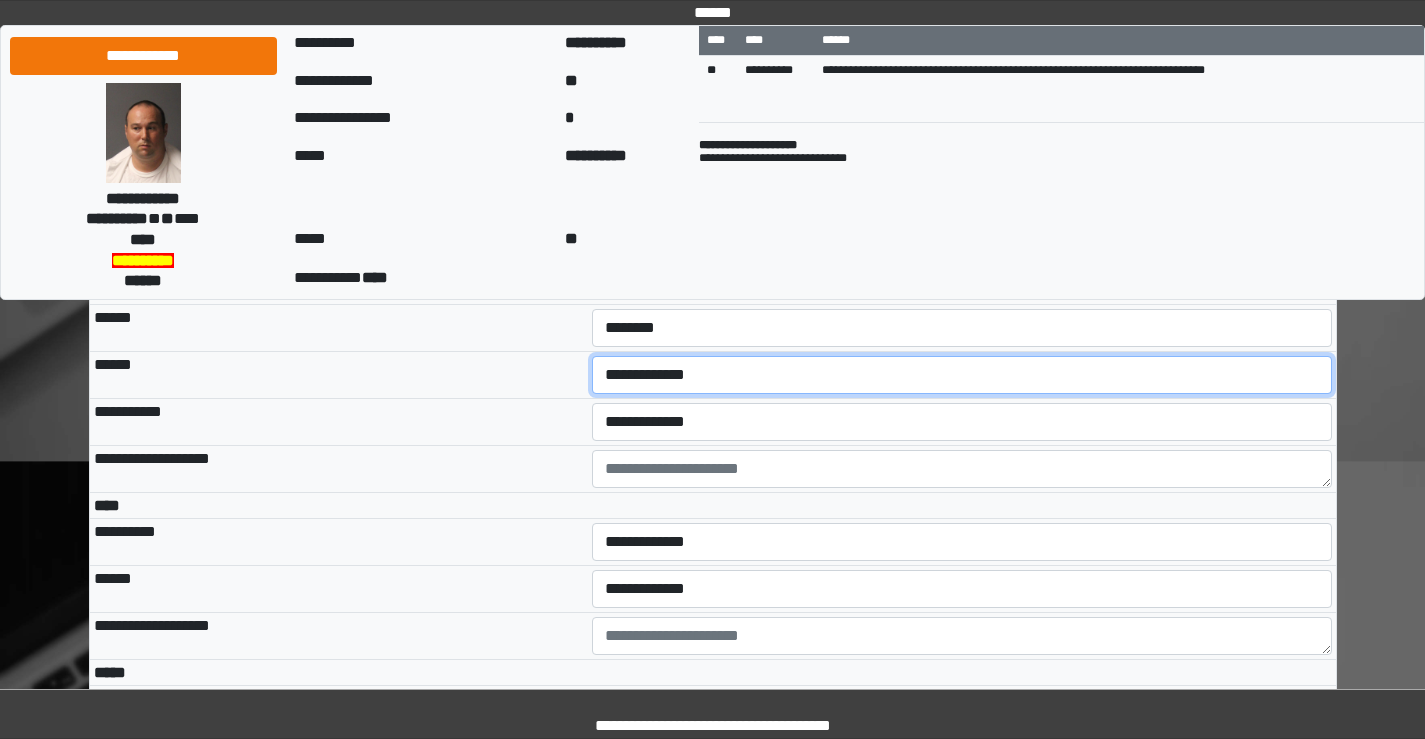 click on "**********" at bounding box center (962, 375) 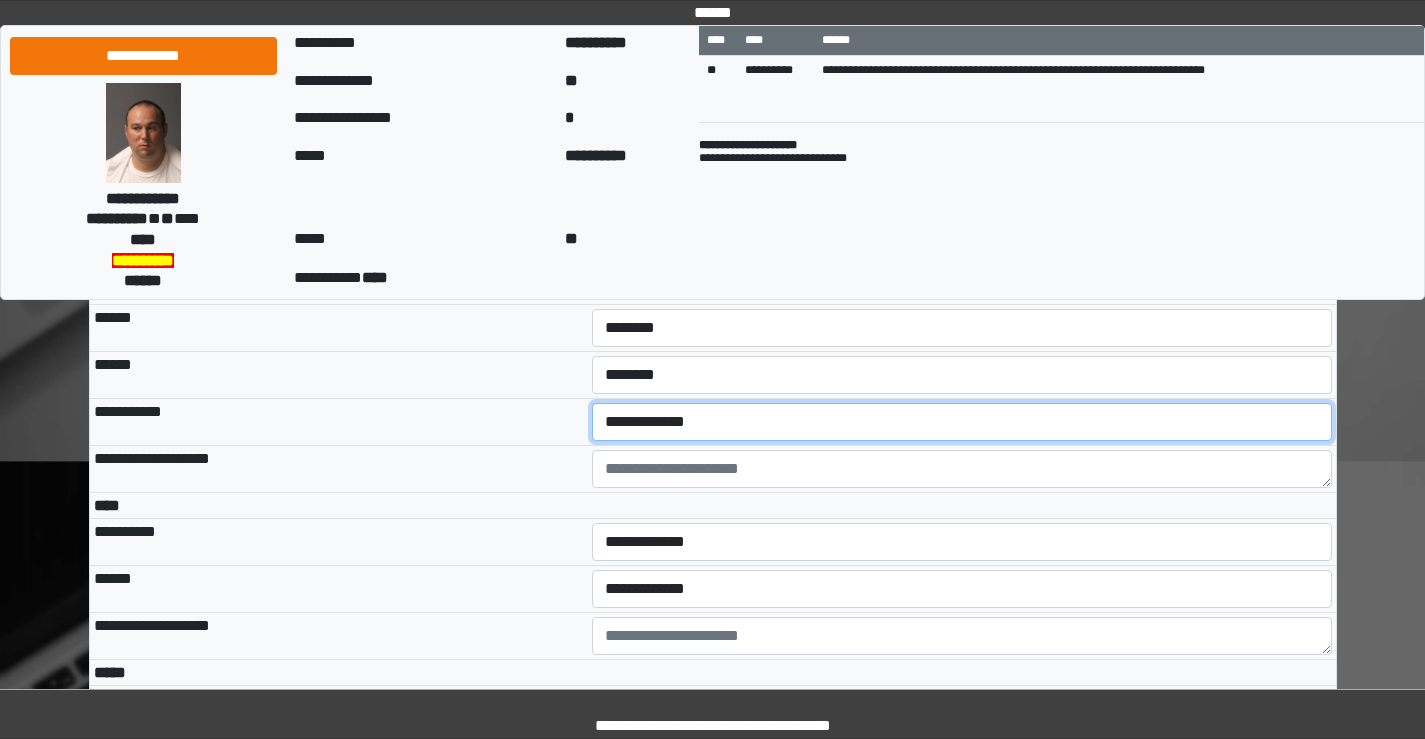 click on "**********" at bounding box center (962, 422) 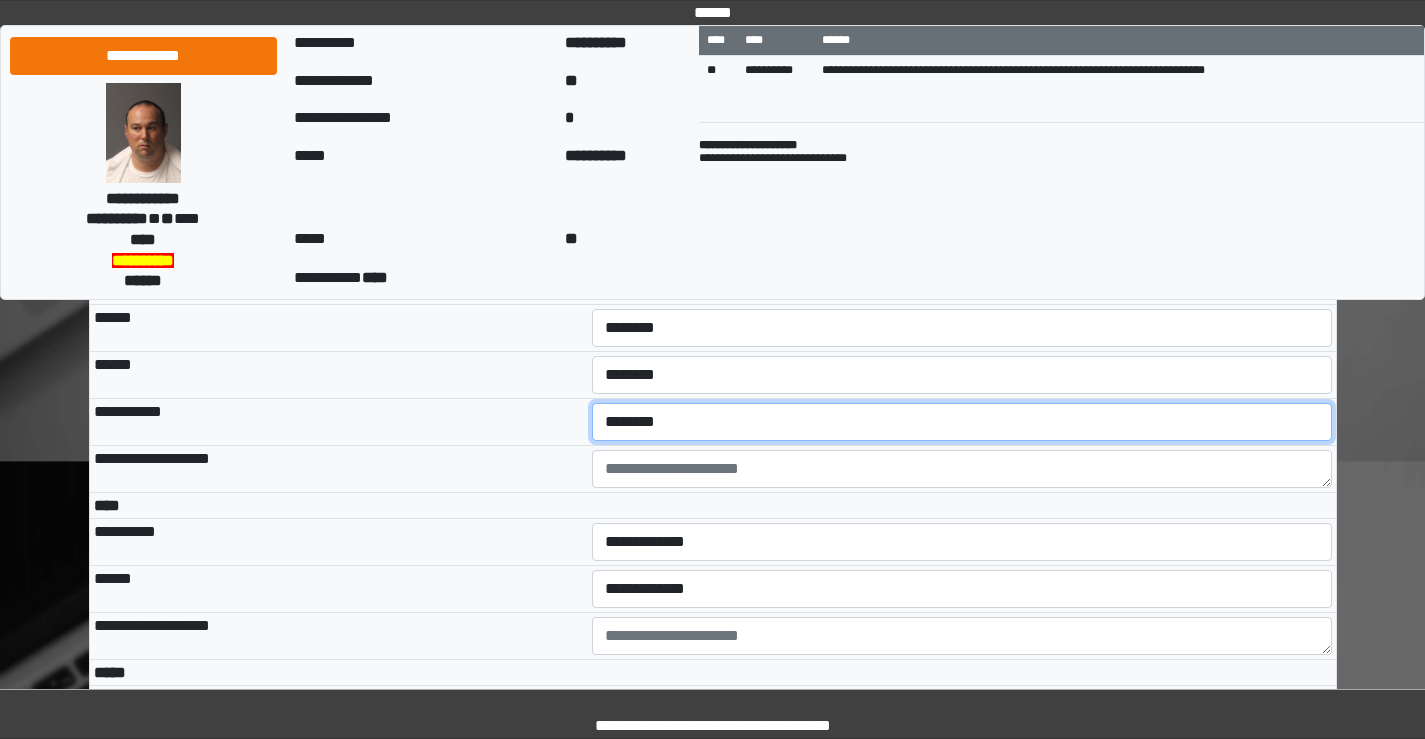 click on "**********" at bounding box center (962, 422) 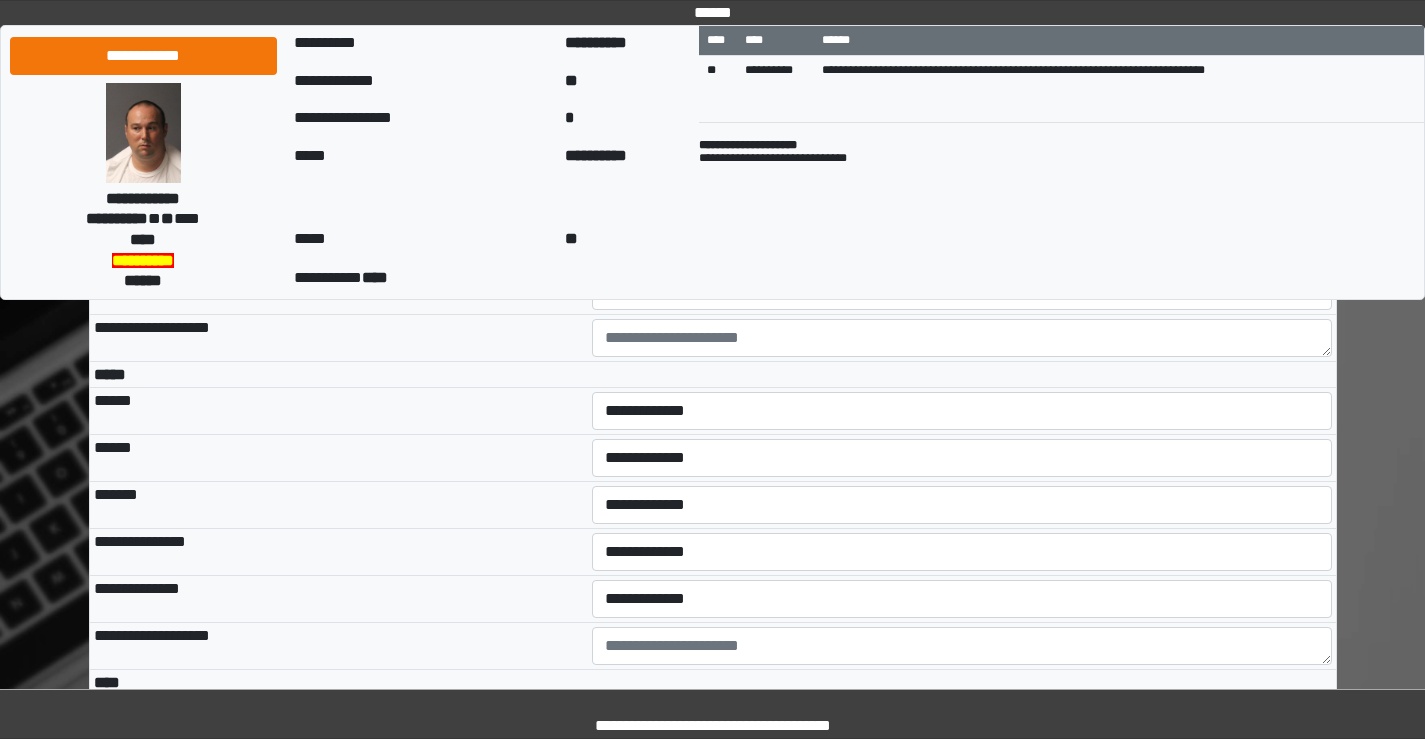 scroll, scrollTop: 4300, scrollLeft: 0, axis: vertical 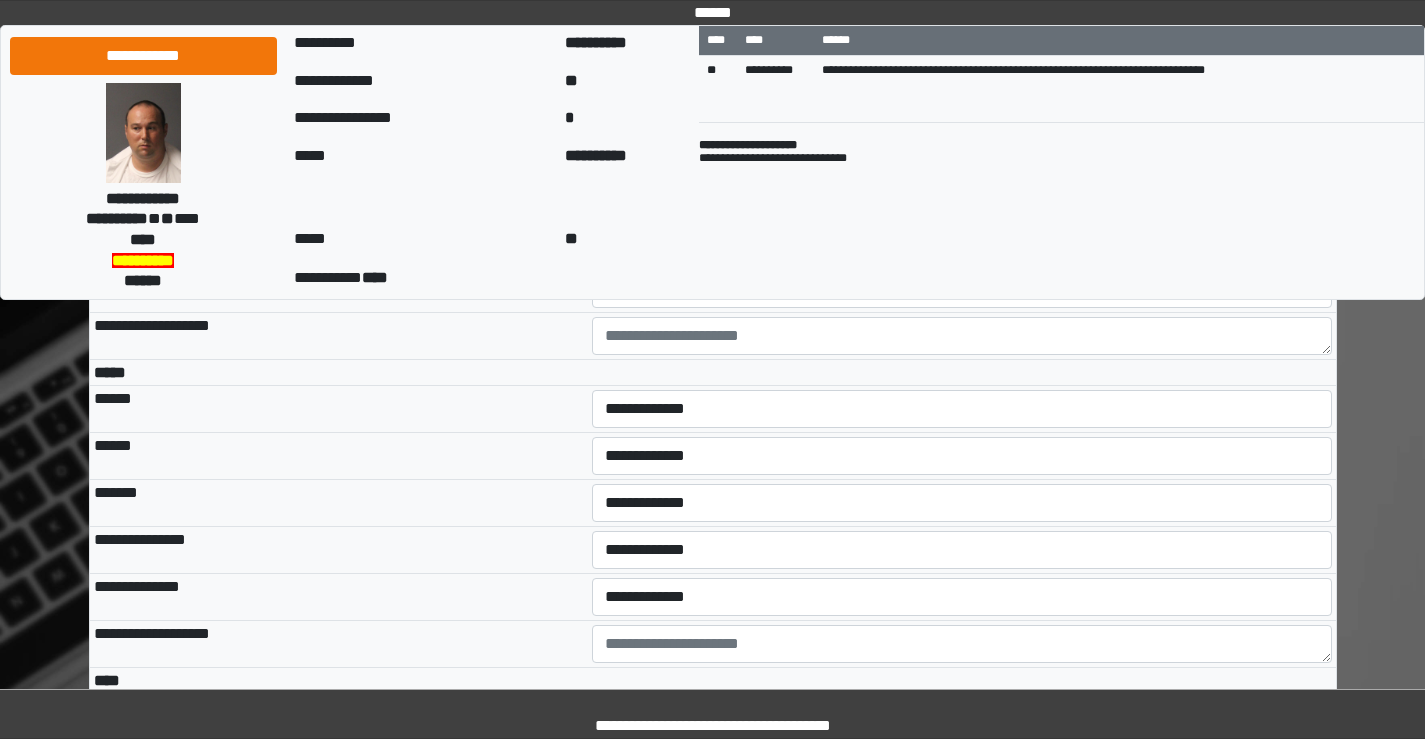 click on "**********" at bounding box center (962, 242) 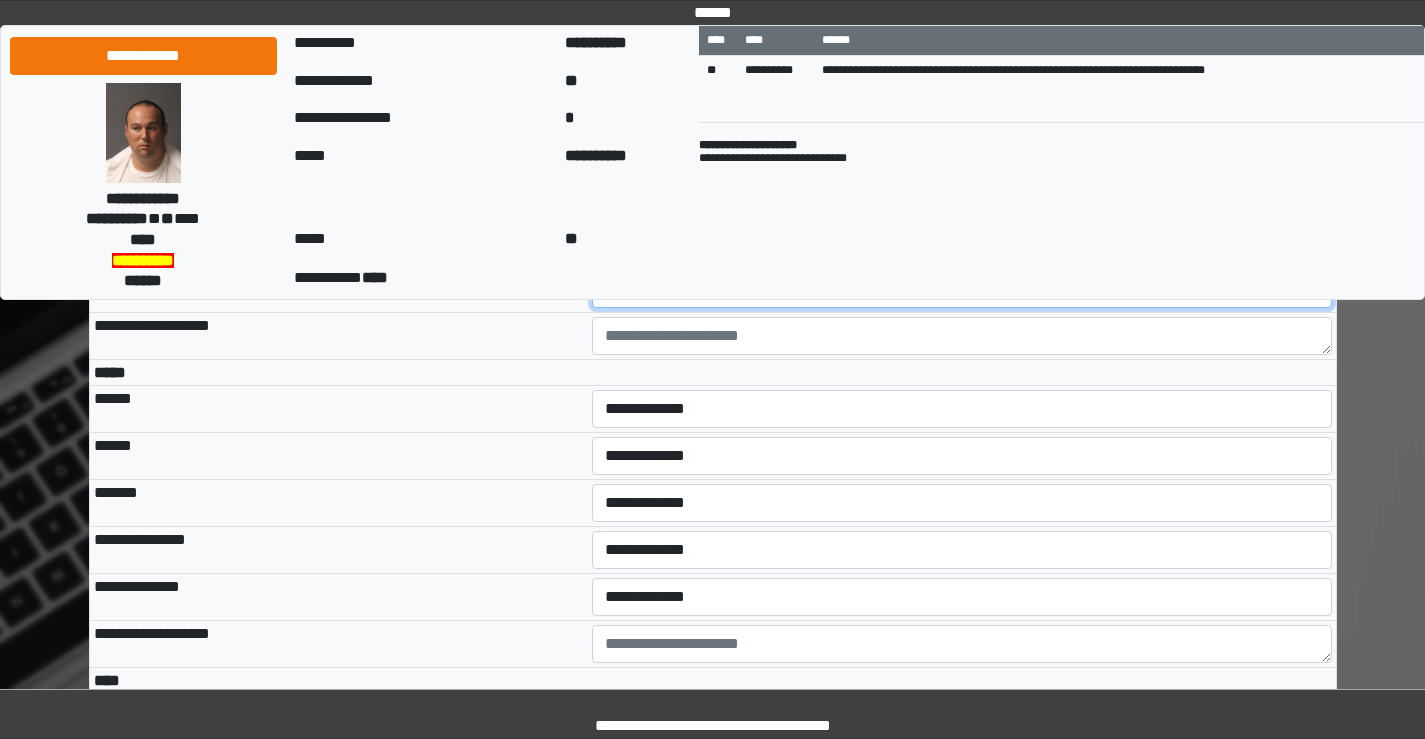click on "**********" at bounding box center (962, 289) 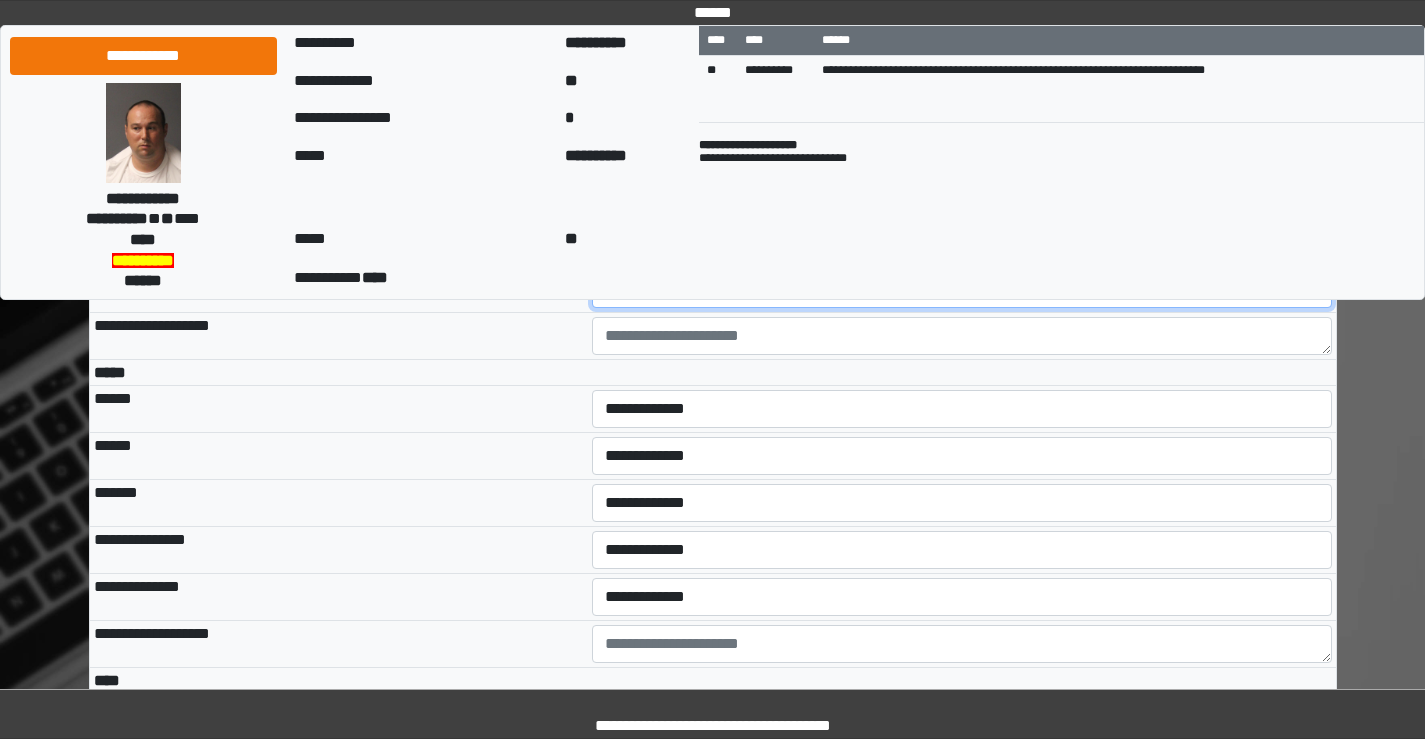 select on "***" 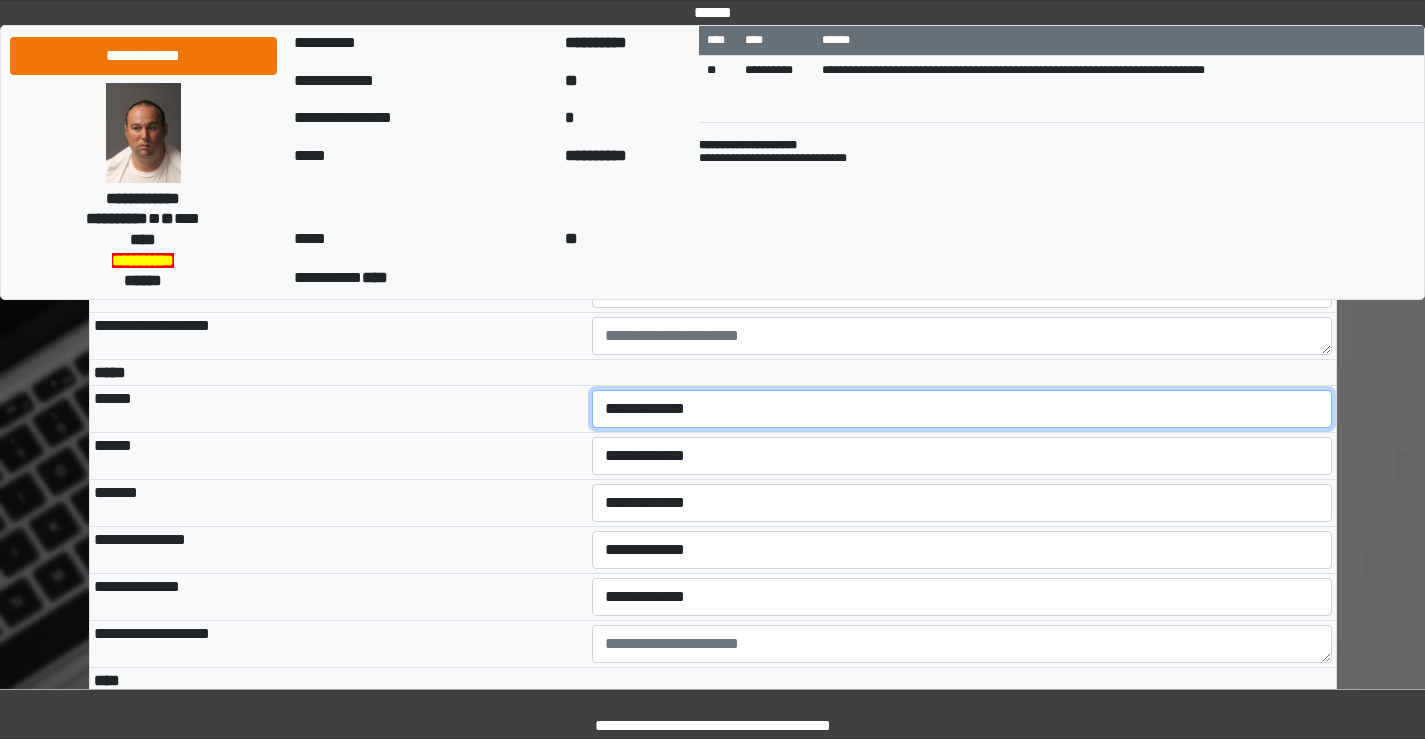 click on "**********" at bounding box center [962, 409] 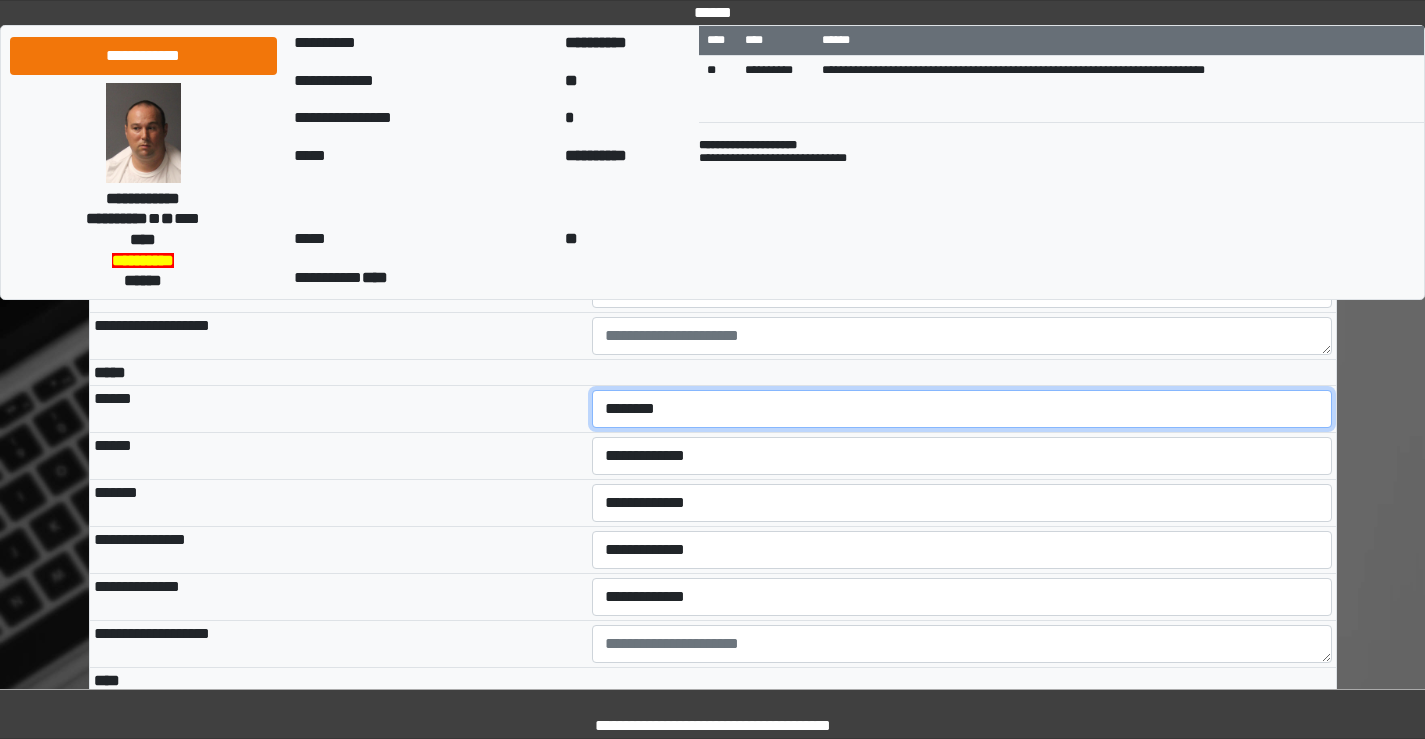 click on "**********" at bounding box center [962, 409] 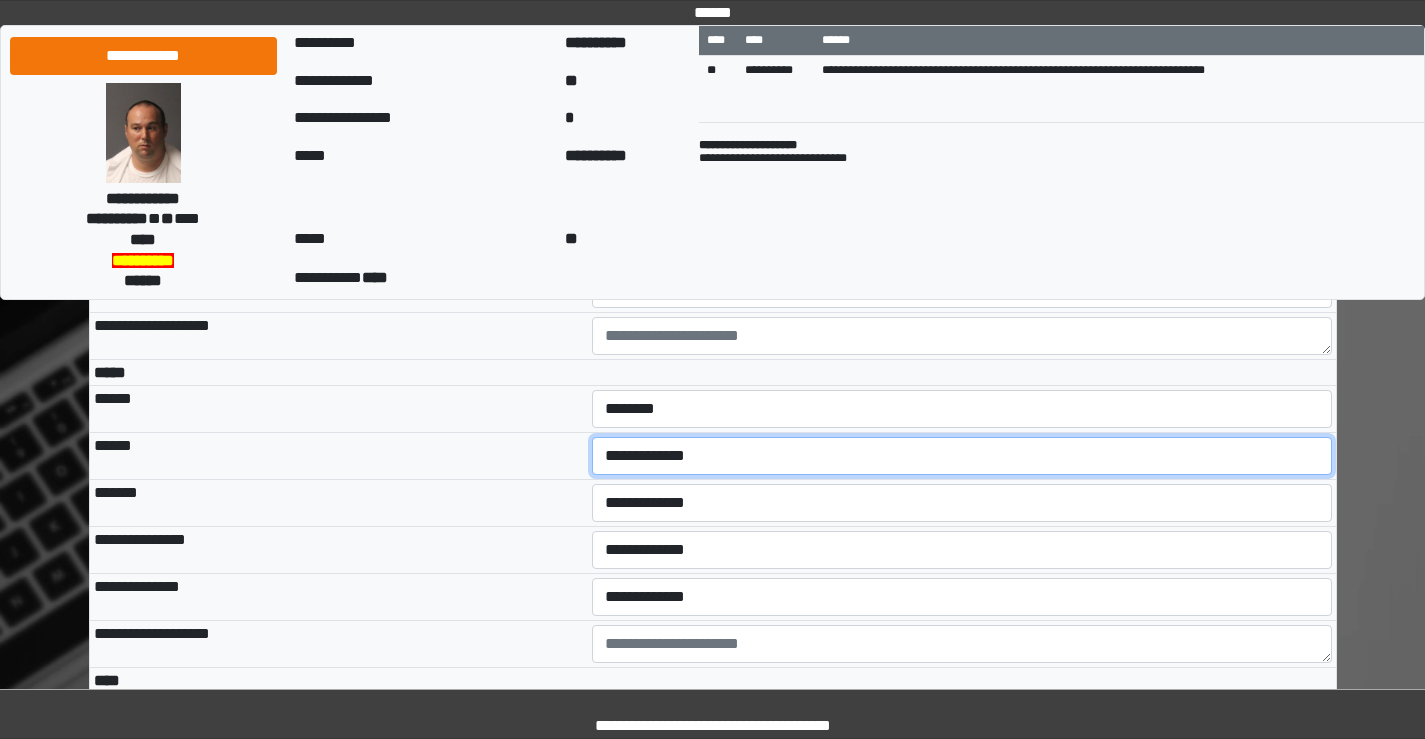 click on "**********" at bounding box center (962, 456) 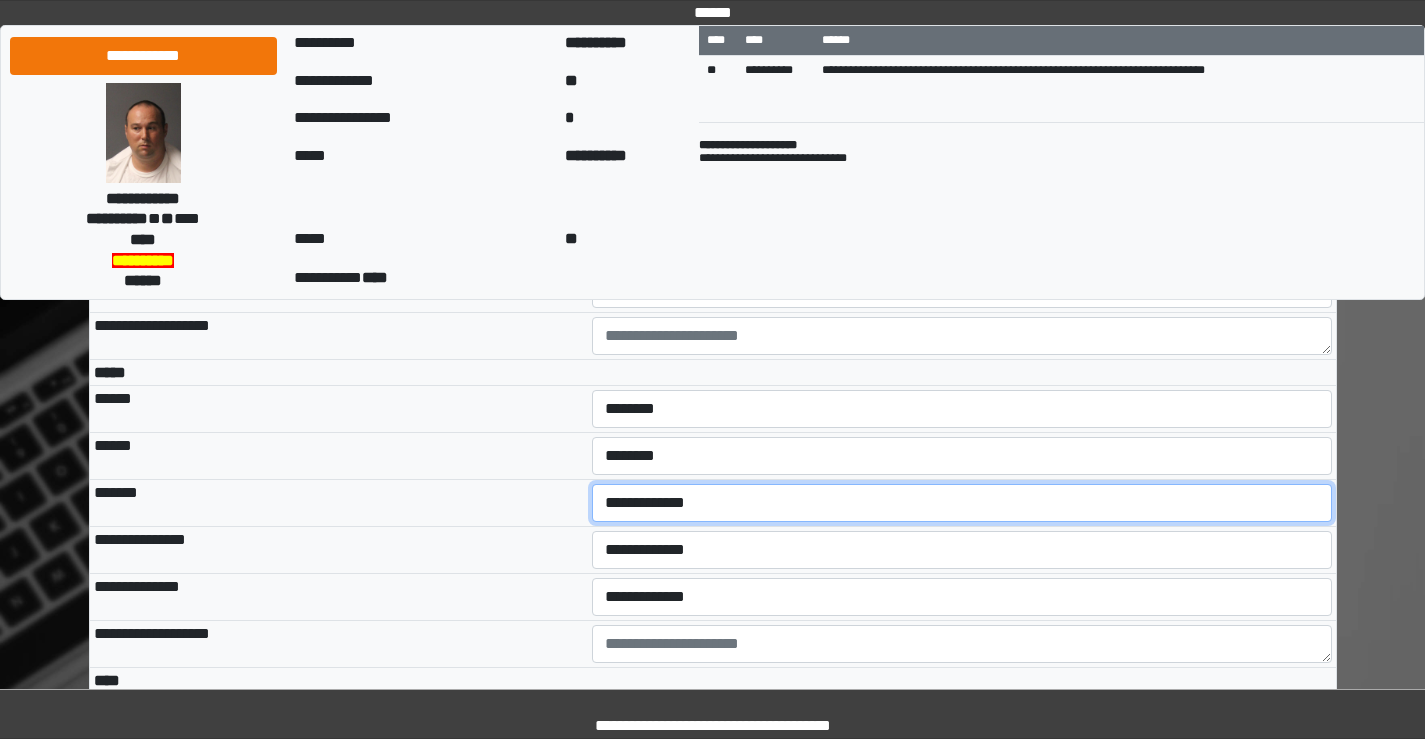 click on "**********" at bounding box center [962, 503] 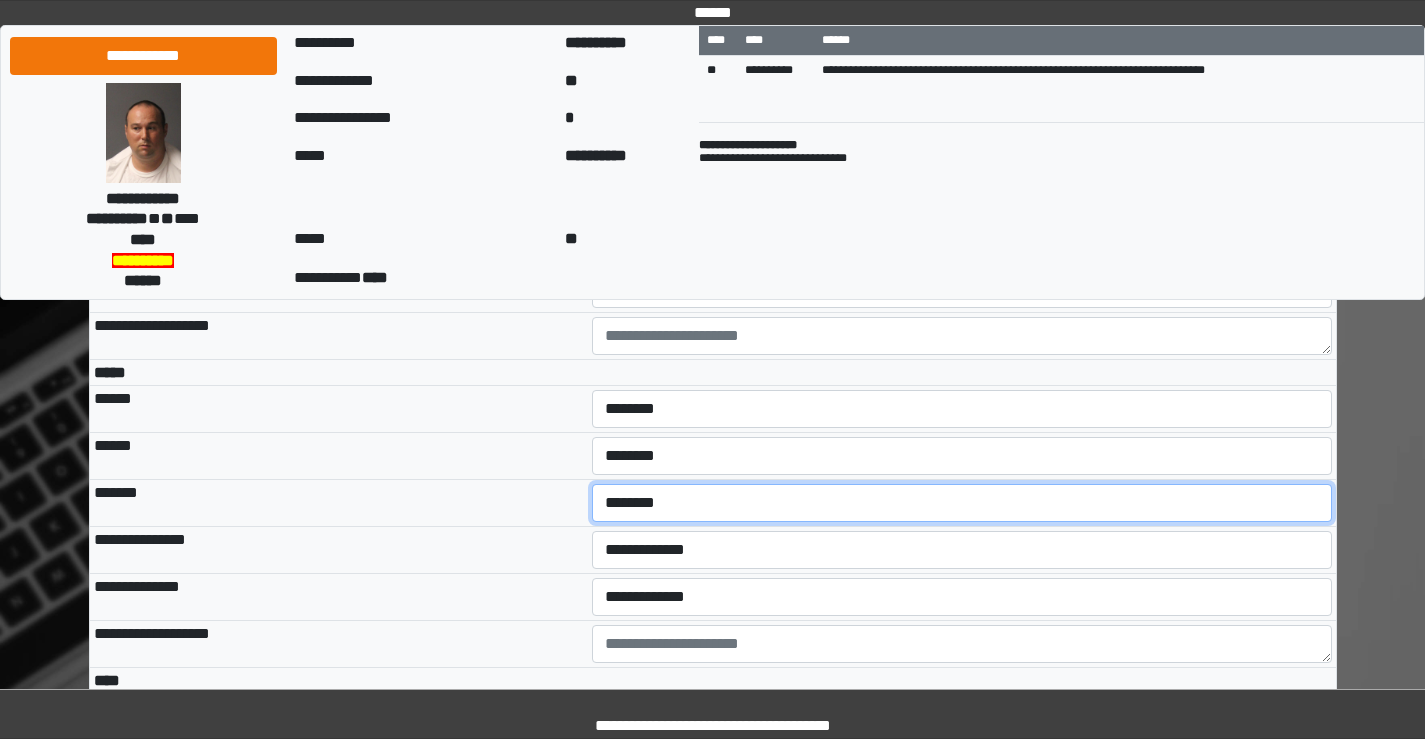 click on "**********" at bounding box center (962, 503) 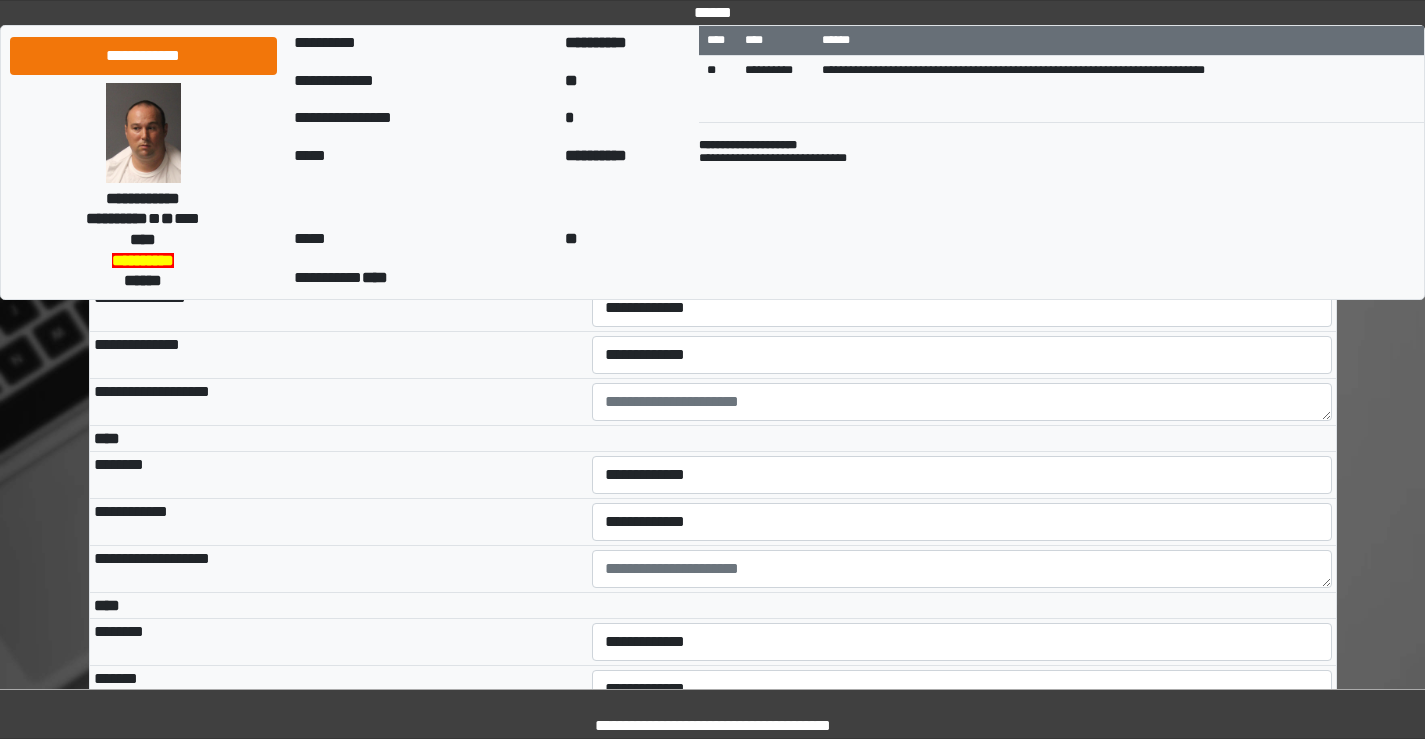 scroll, scrollTop: 4600, scrollLeft: 0, axis: vertical 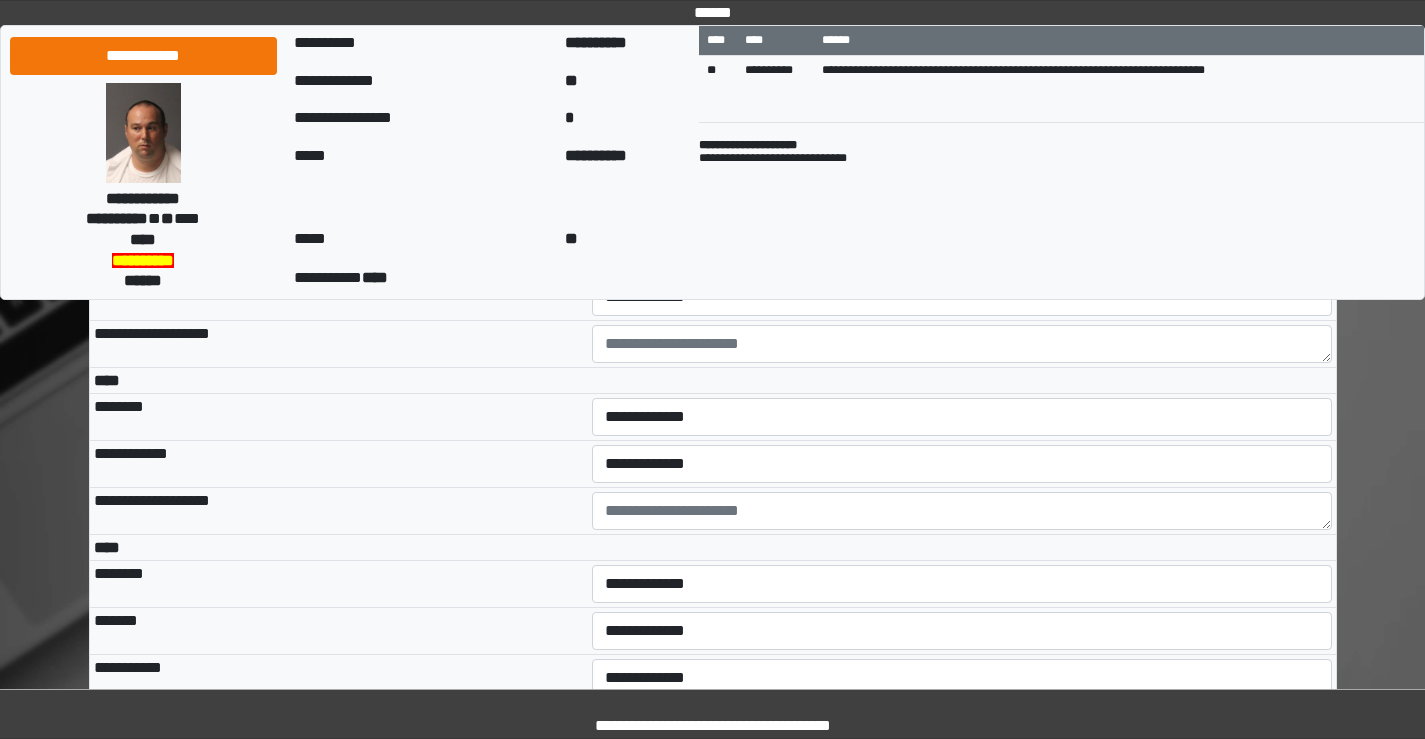 click on "**********" at bounding box center [962, 250] 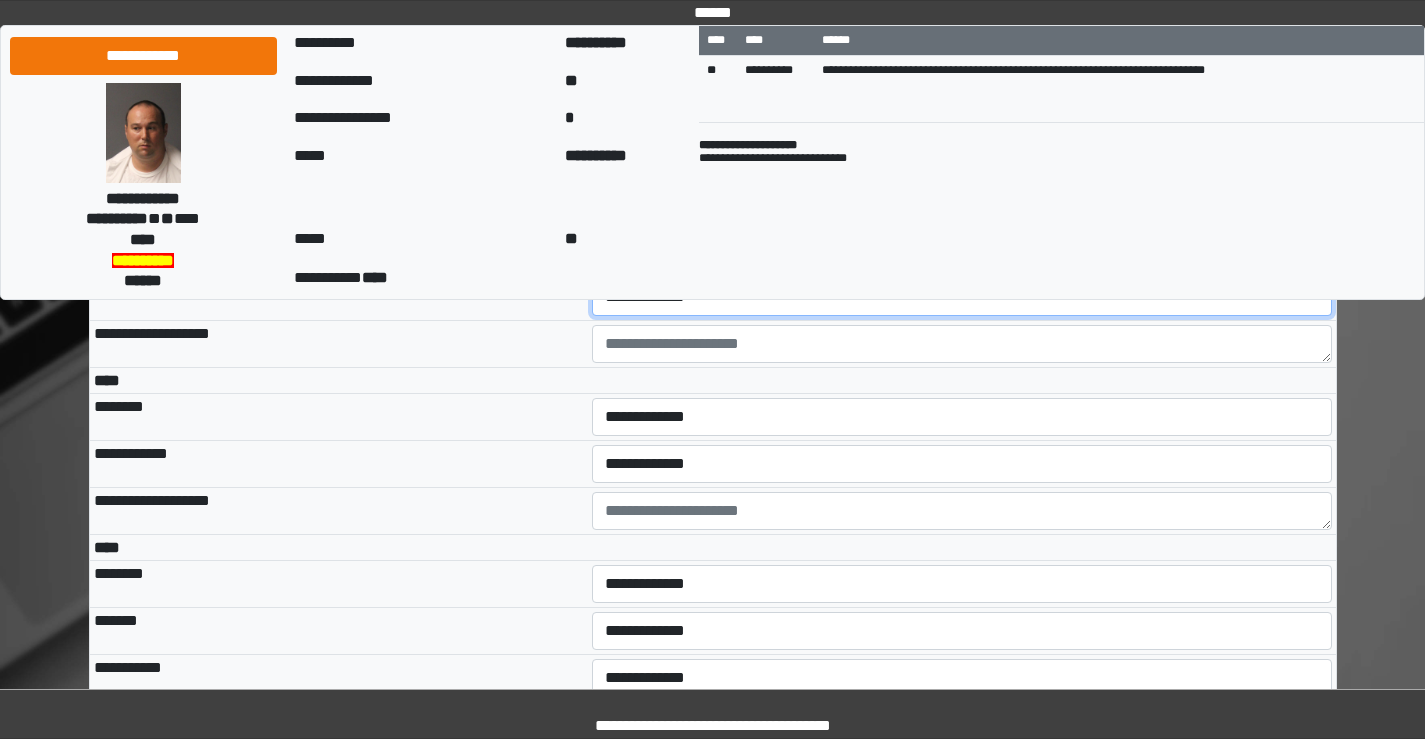 click on "**********" at bounding box center (962, 297) 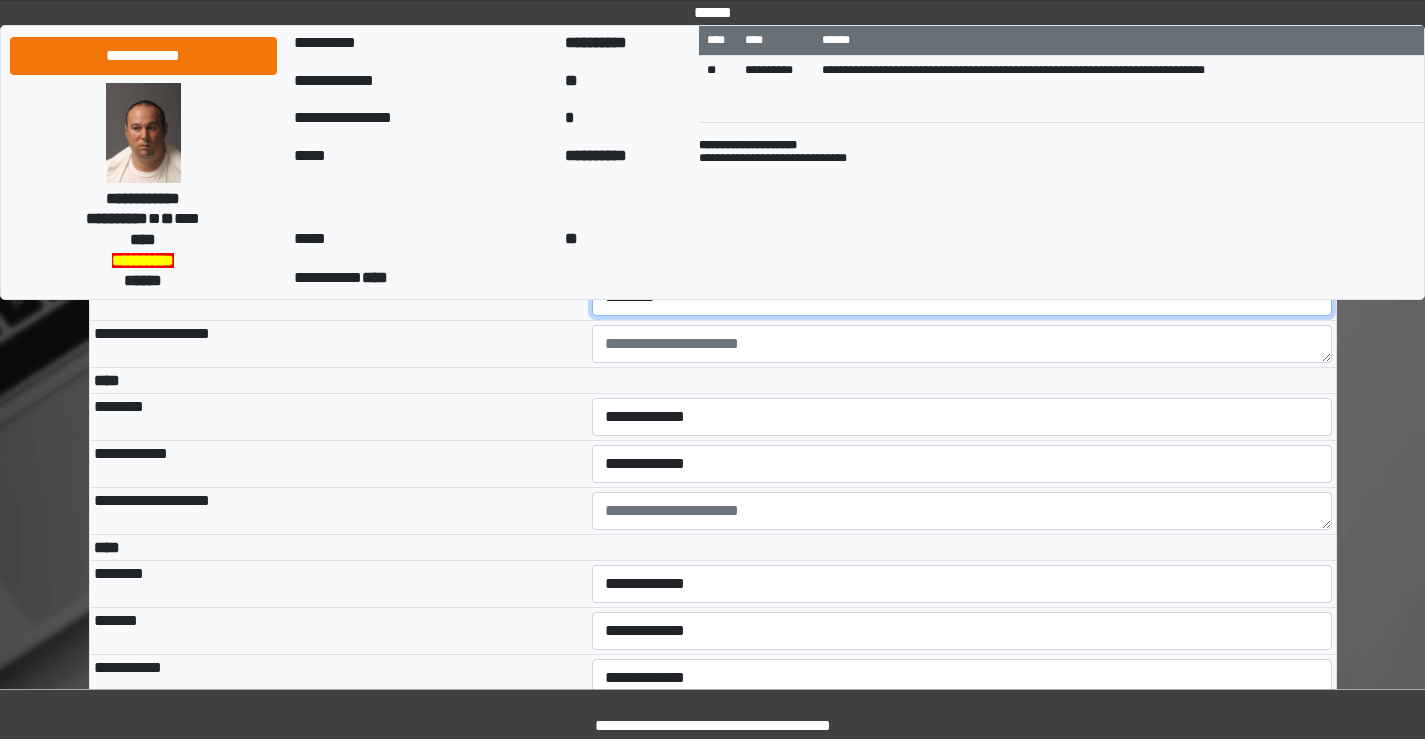 click on "**********" at bounding box center [962, 297] 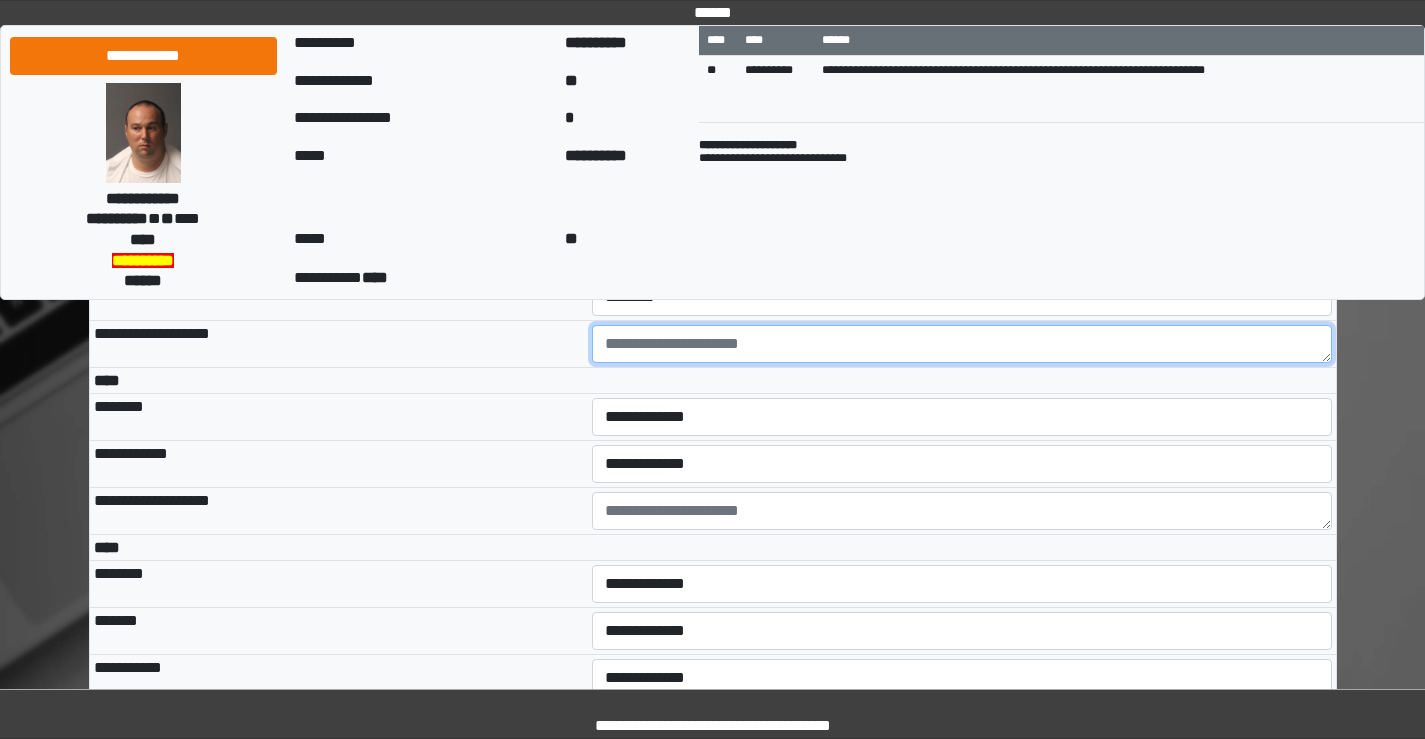 click at bounding box center (962, 344) 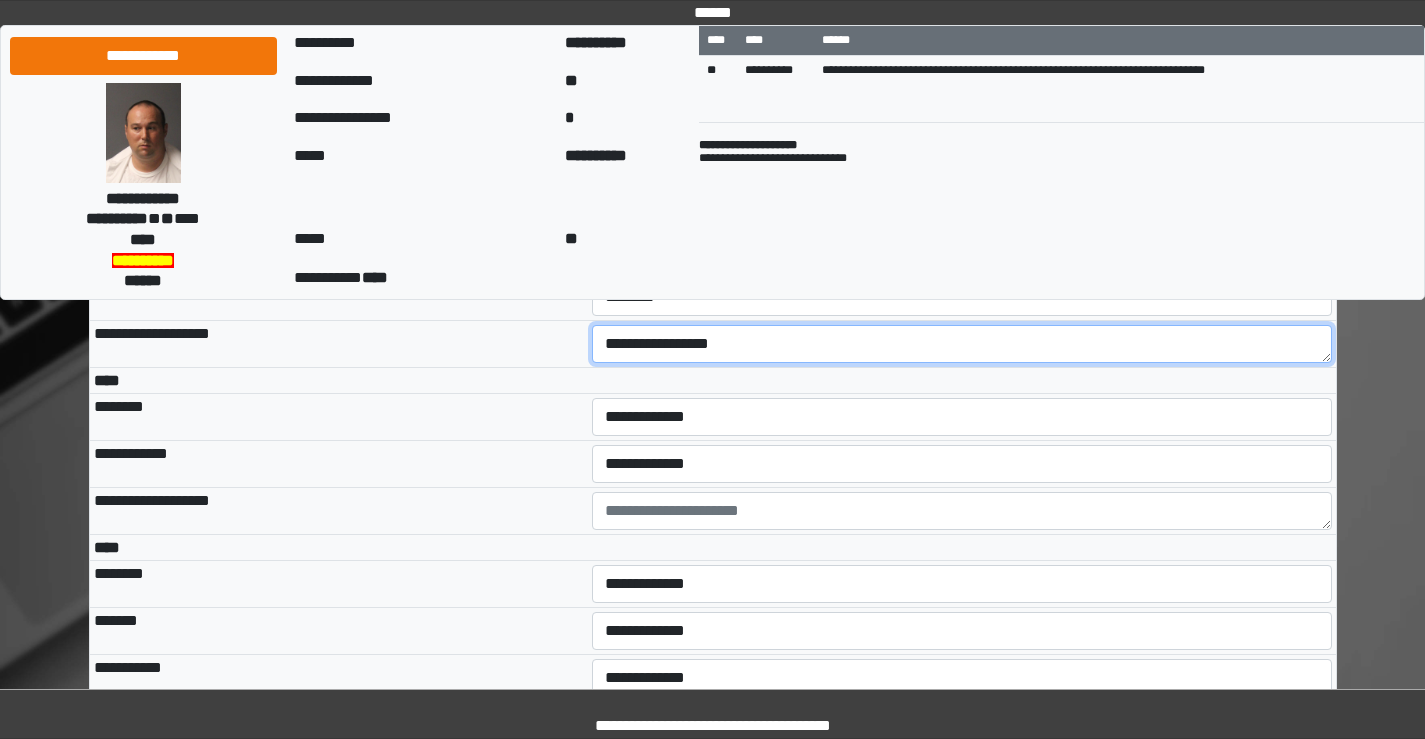 type on "**********" 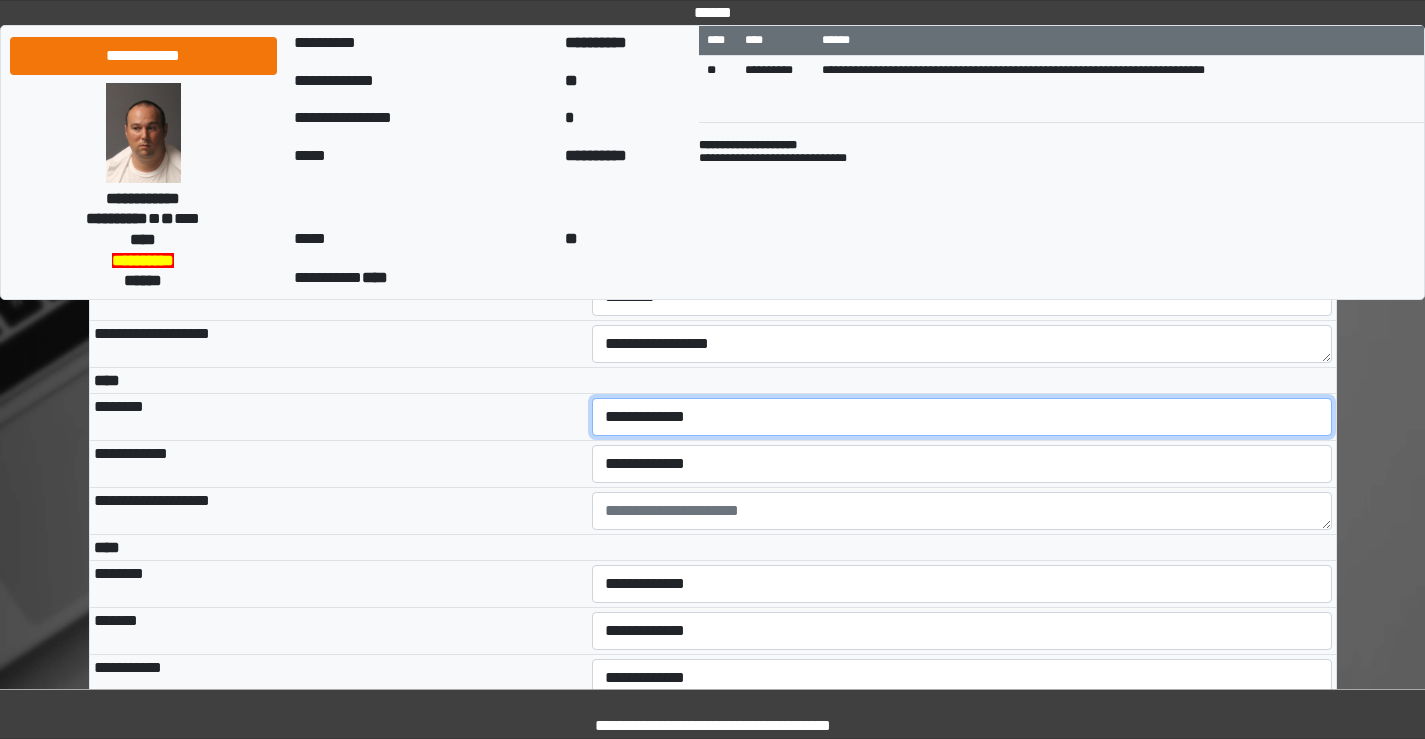 drag, startPoint x: 608, startPoint y: 554, endPoint x: 611, endPoint y: 565, distance: 11.401754 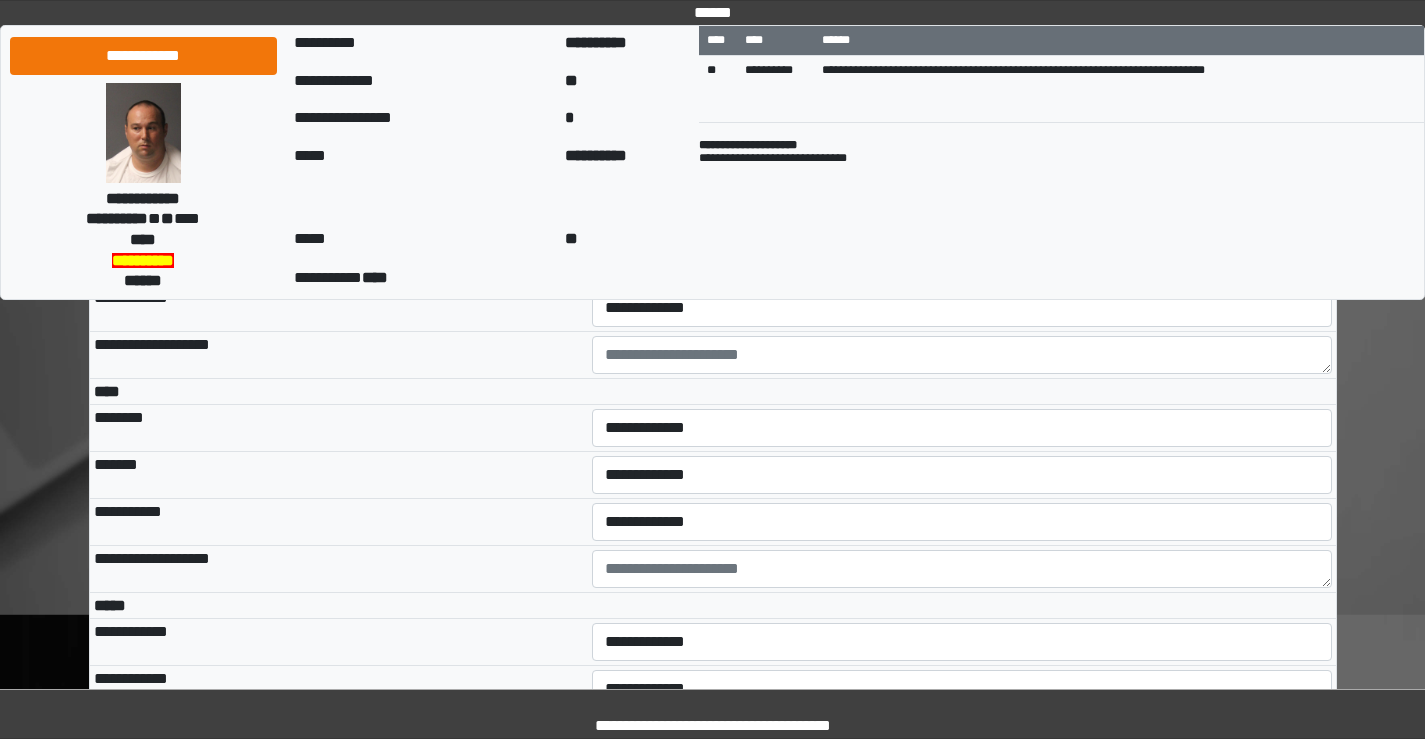 scroll, scrollTop: 4700, scrollLeft: 0, axis: vertical 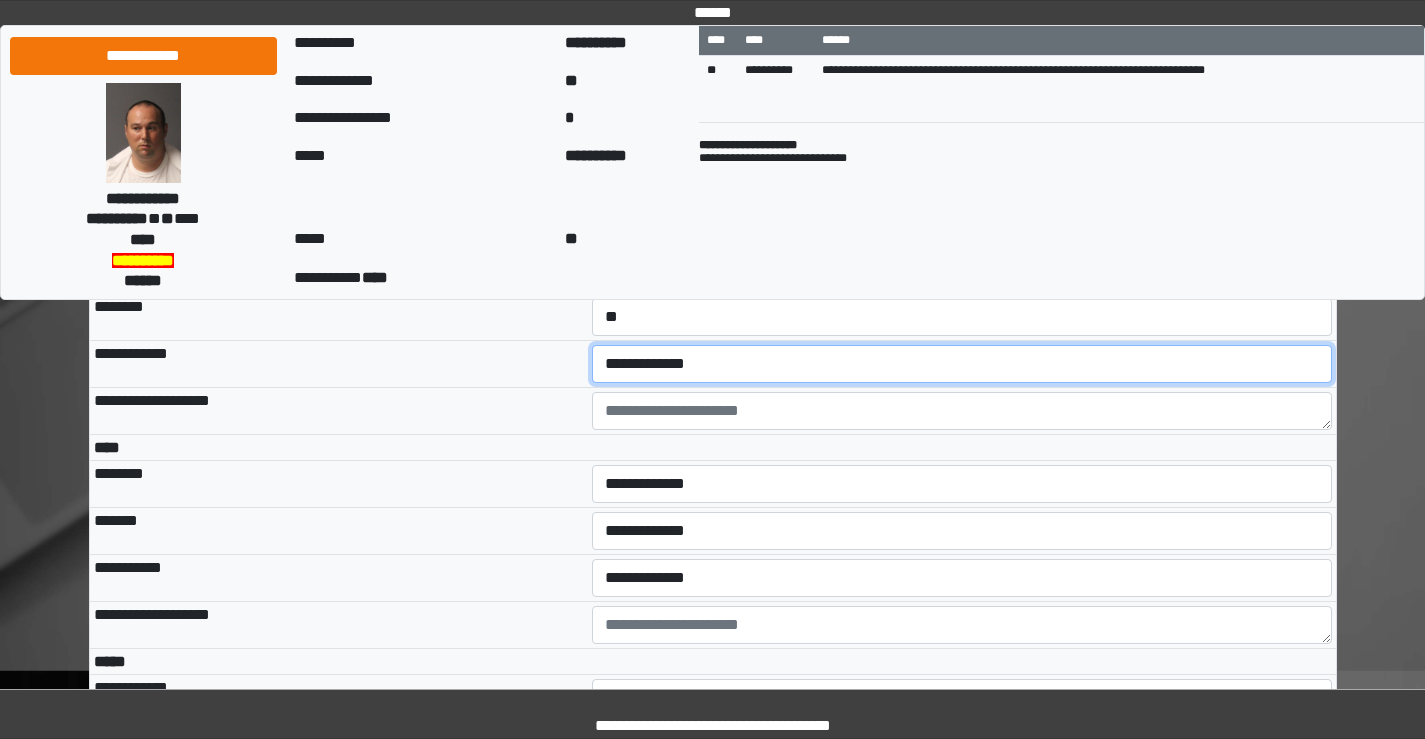 click on "**********" at bounding box center [962, 364] 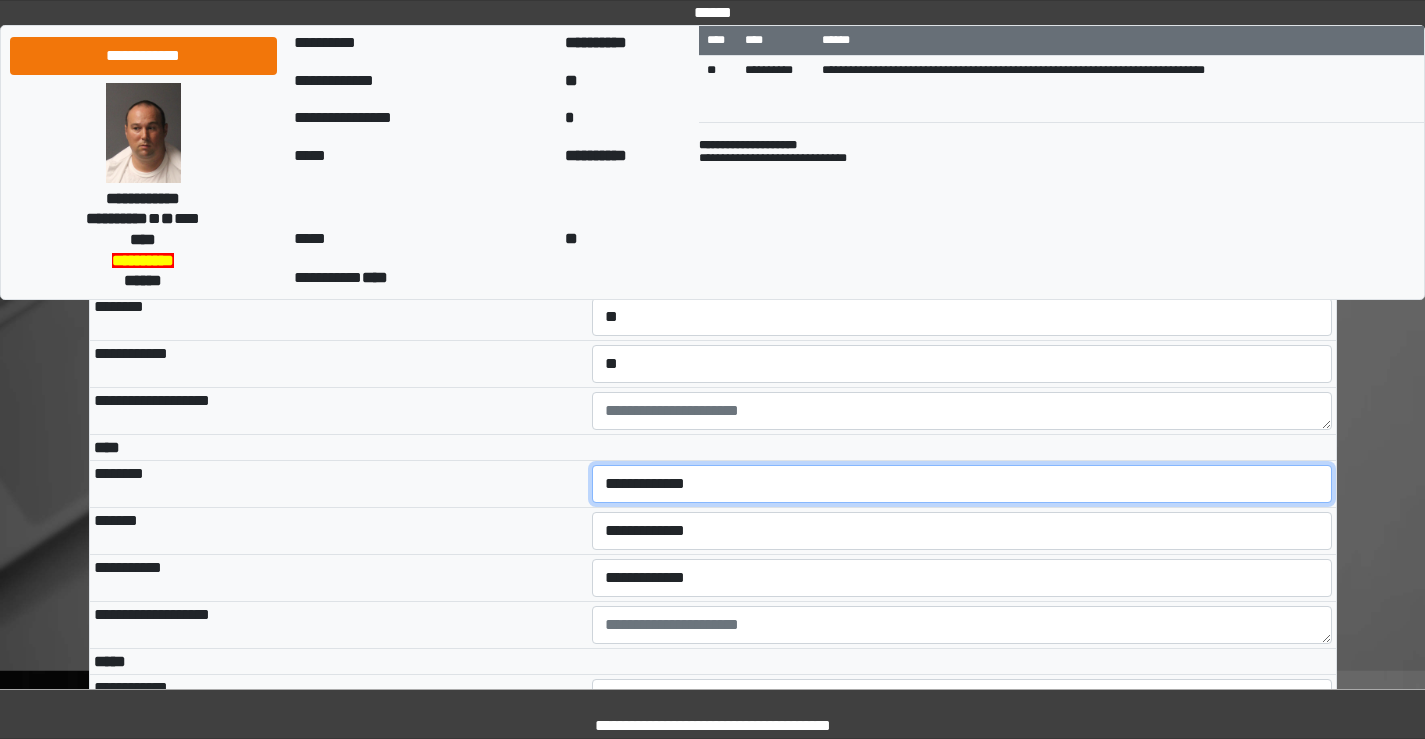 click on "**********" at bounding box center (962, 484) 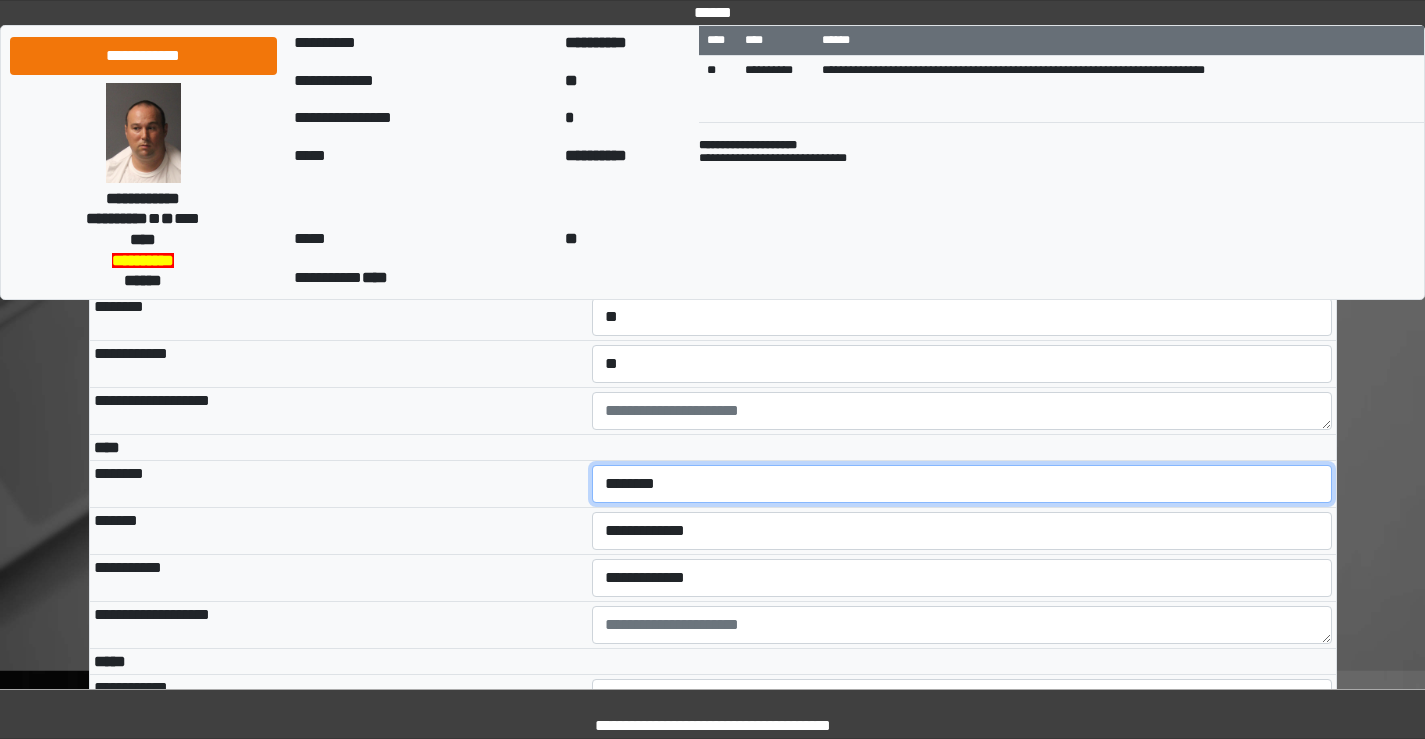 click on "**********" at bounding box center [962, 484] 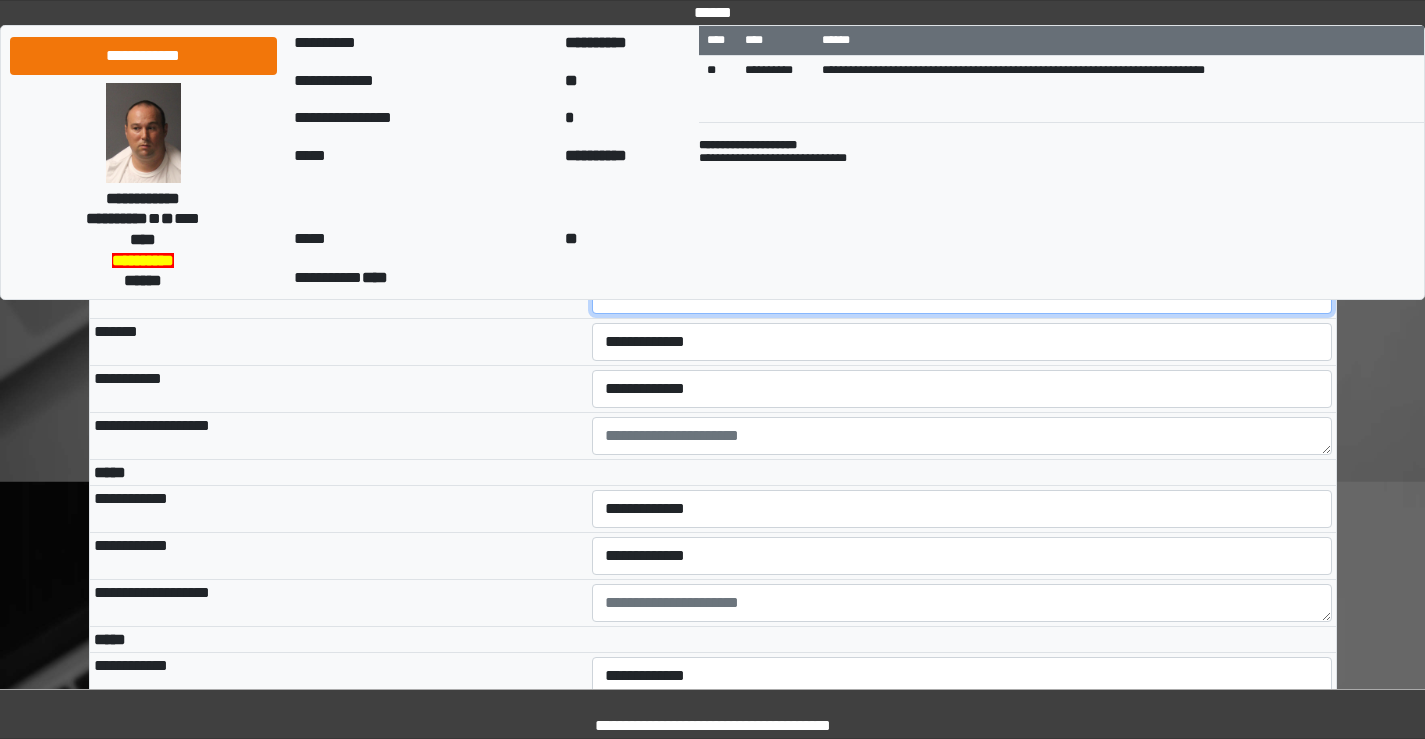 scroll, scrollTop: 4900, scrollLeft: 0, axis: vertical 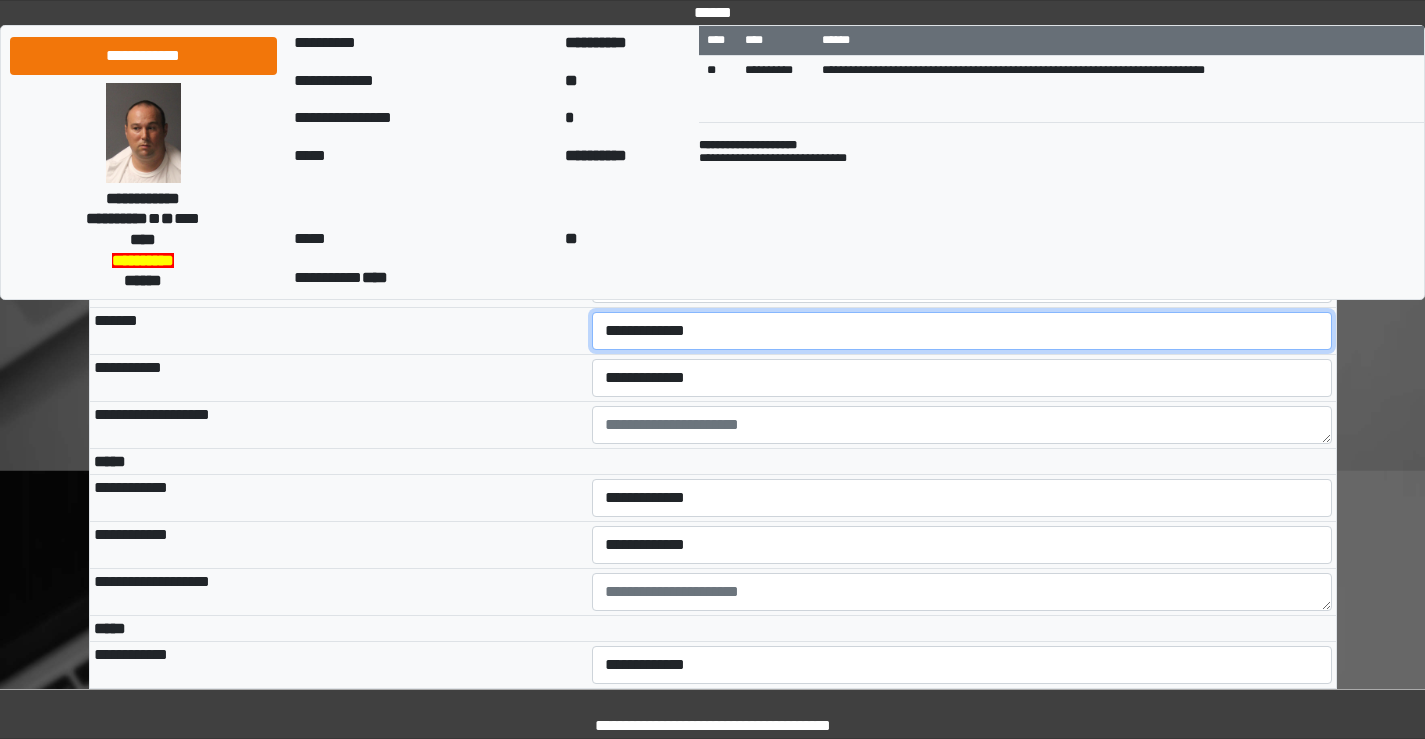 click on "**********" at bounding box center [962, 331] 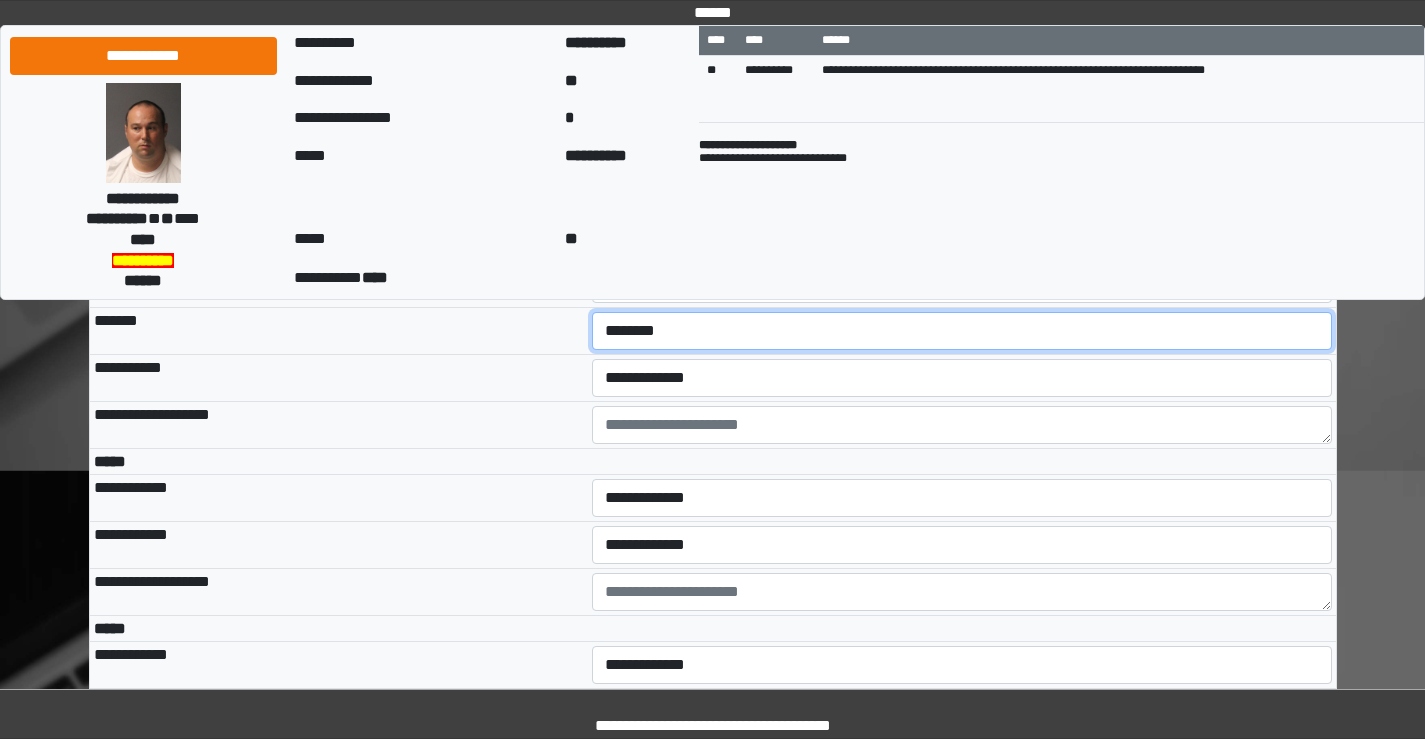 click on "**********" at bounding box center (962, 331) 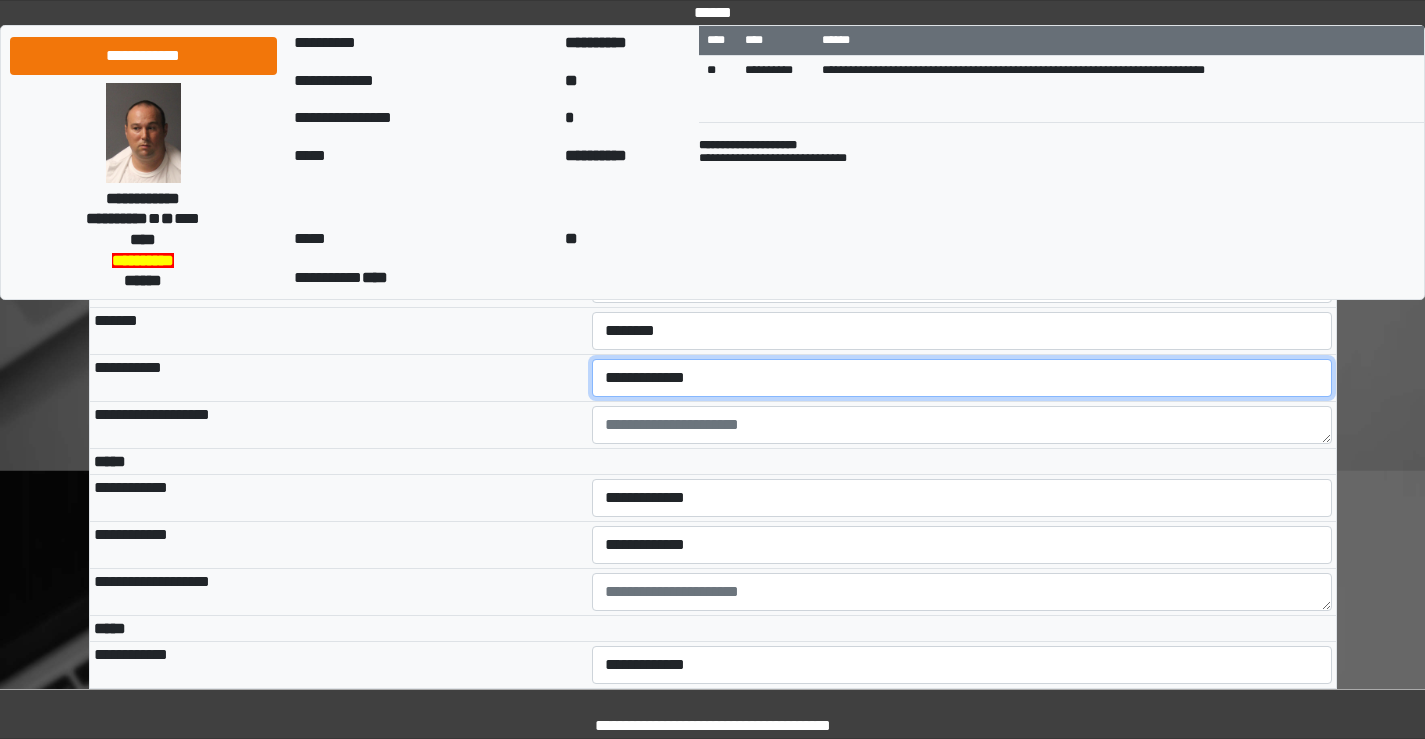 click on "**********" at bounding box center [962, 378] 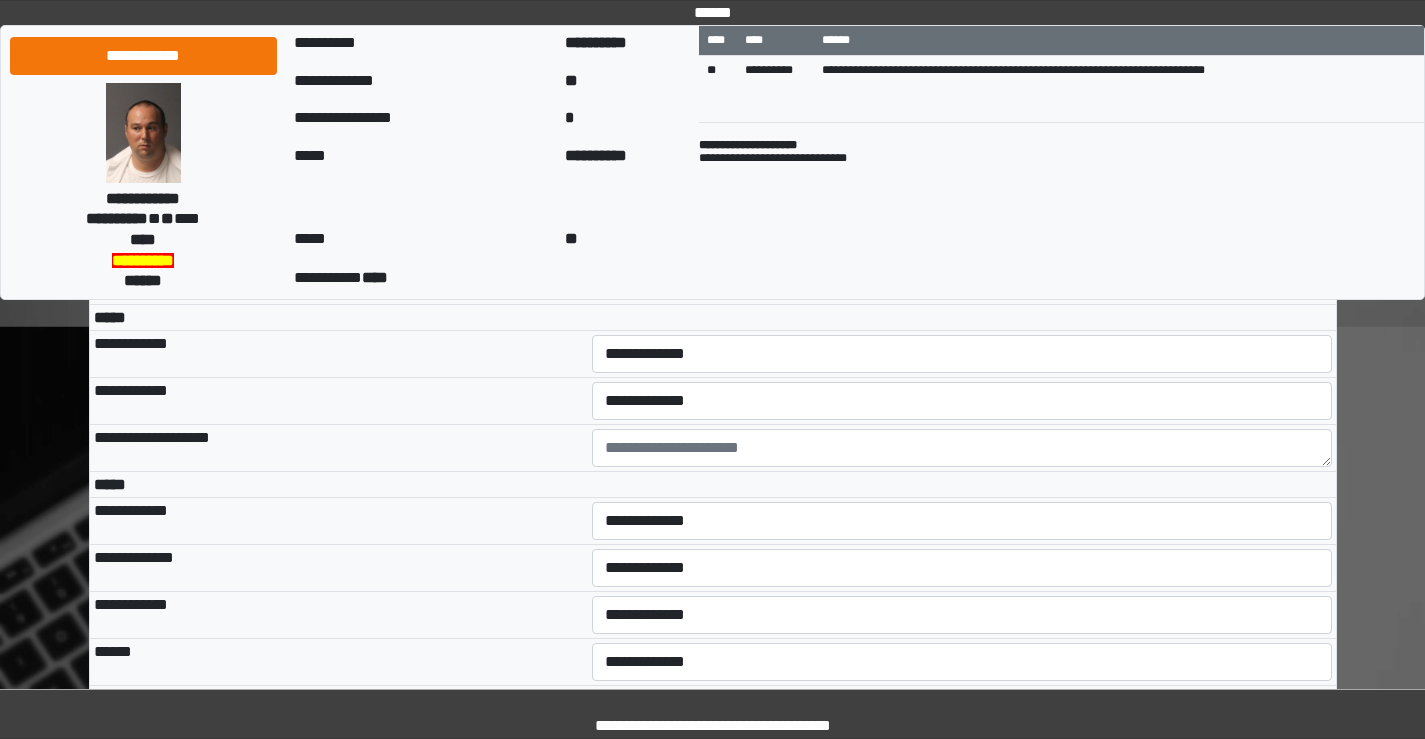 scroll, scrollTop: 5100, scrollLeft: 0, axis: vertical 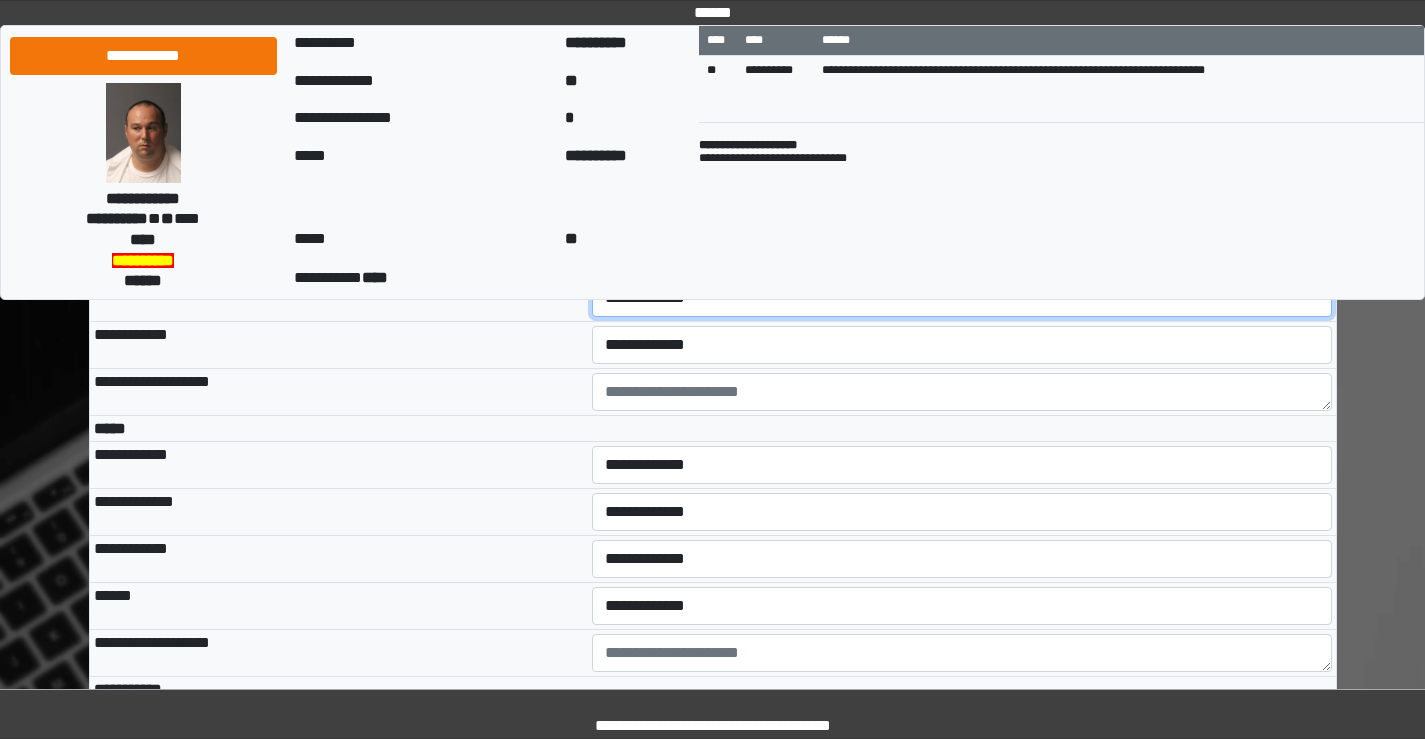 click on "**********" at bounding box center [962, 298] 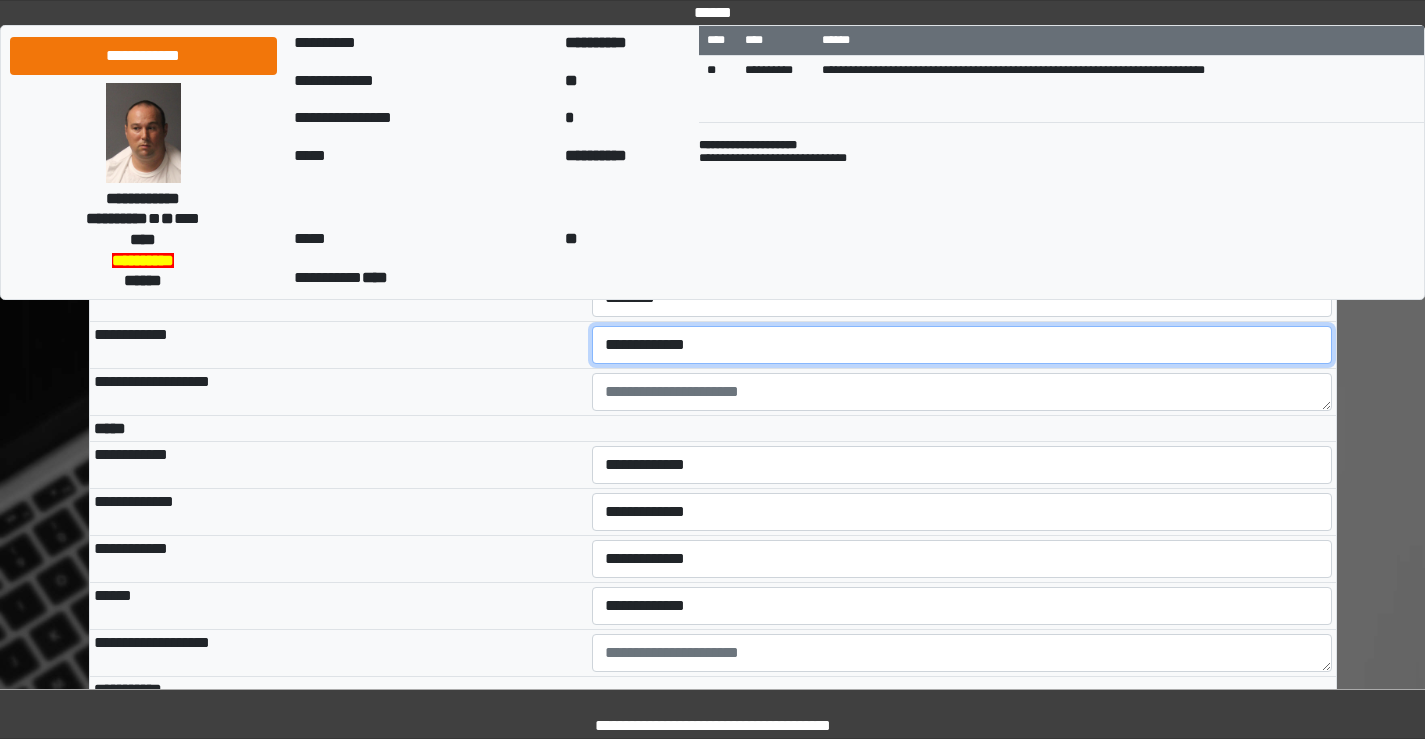 click on "**********" at bounding box center (962, 345) 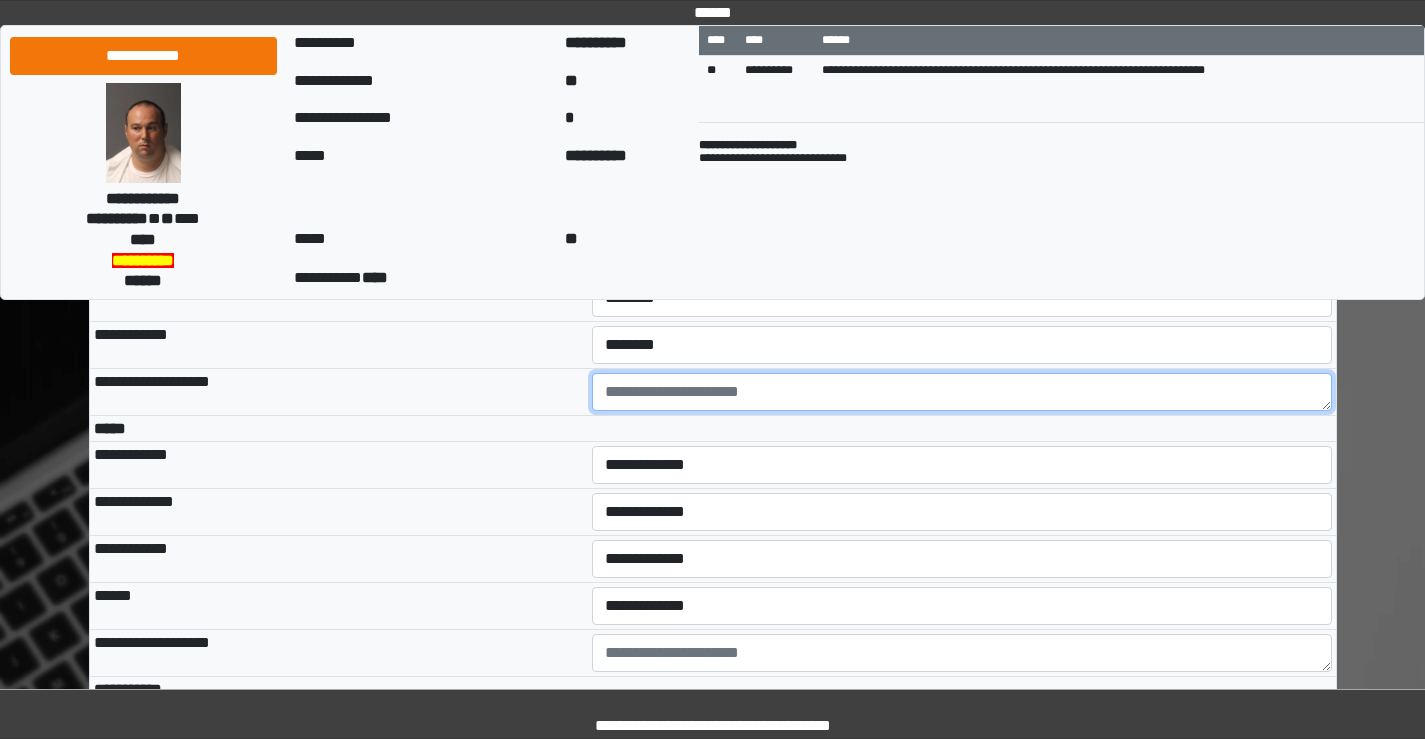 drag, startPoint x: 640, startPoint y: 544, endPoint x: 629, endPoint y: 581, distance: 38.600517 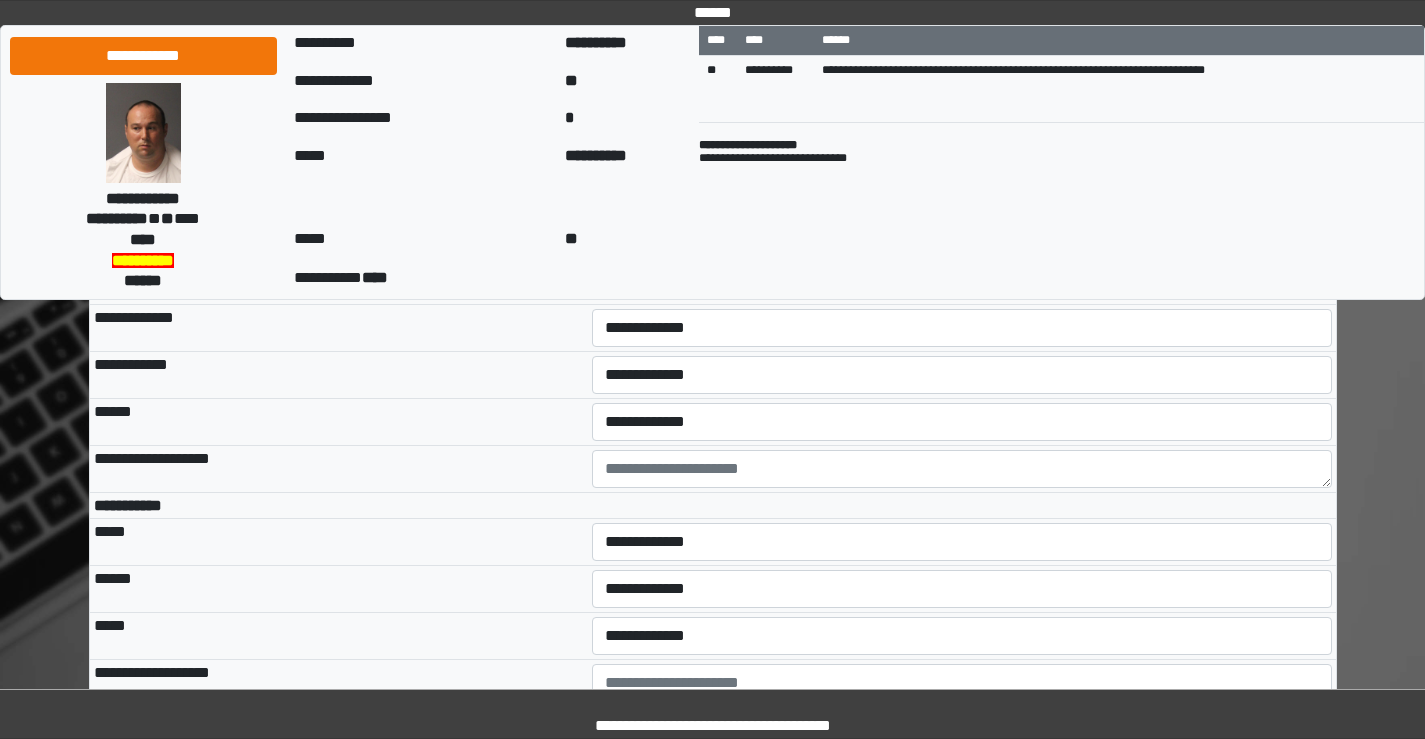 scroll, scrollTop: 5300, scrollLeft: 0, axis: vertical 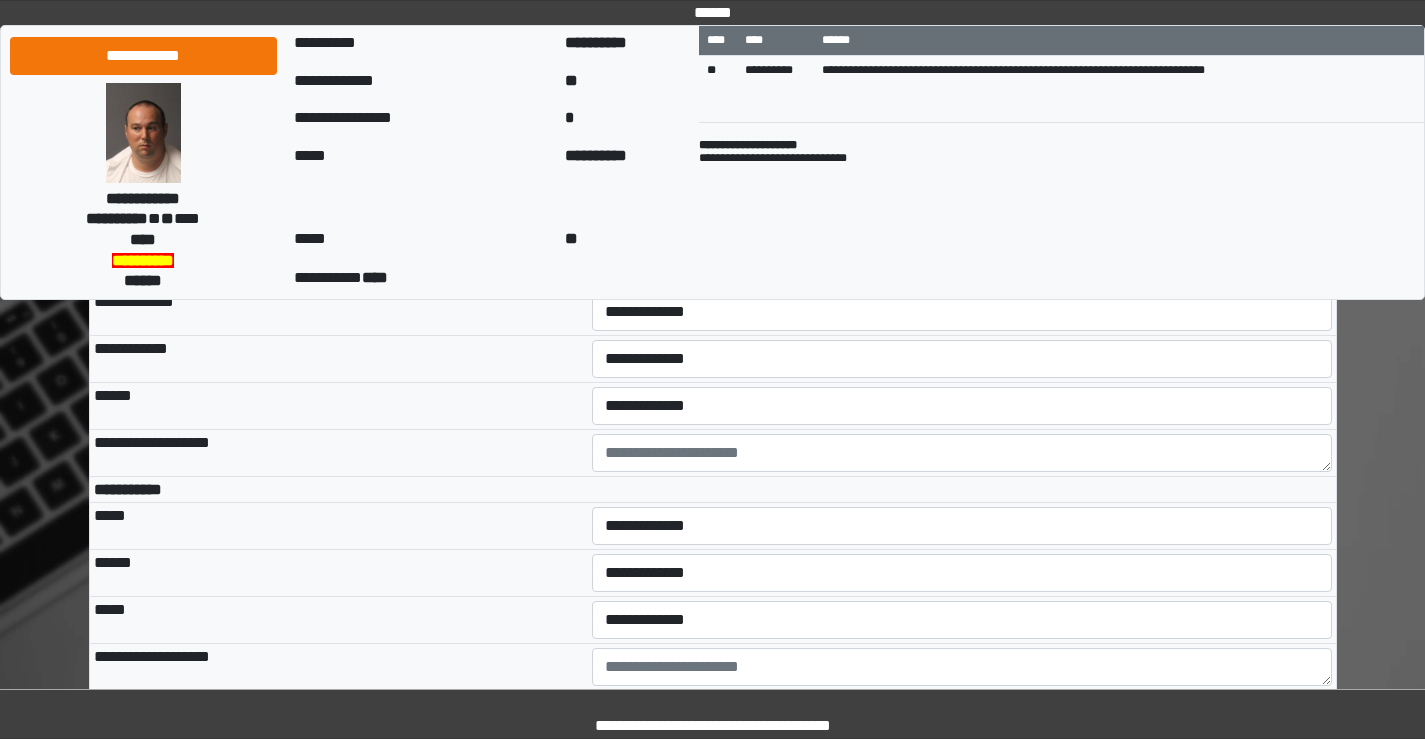 click on "**********" at bounding box center [962, 265] 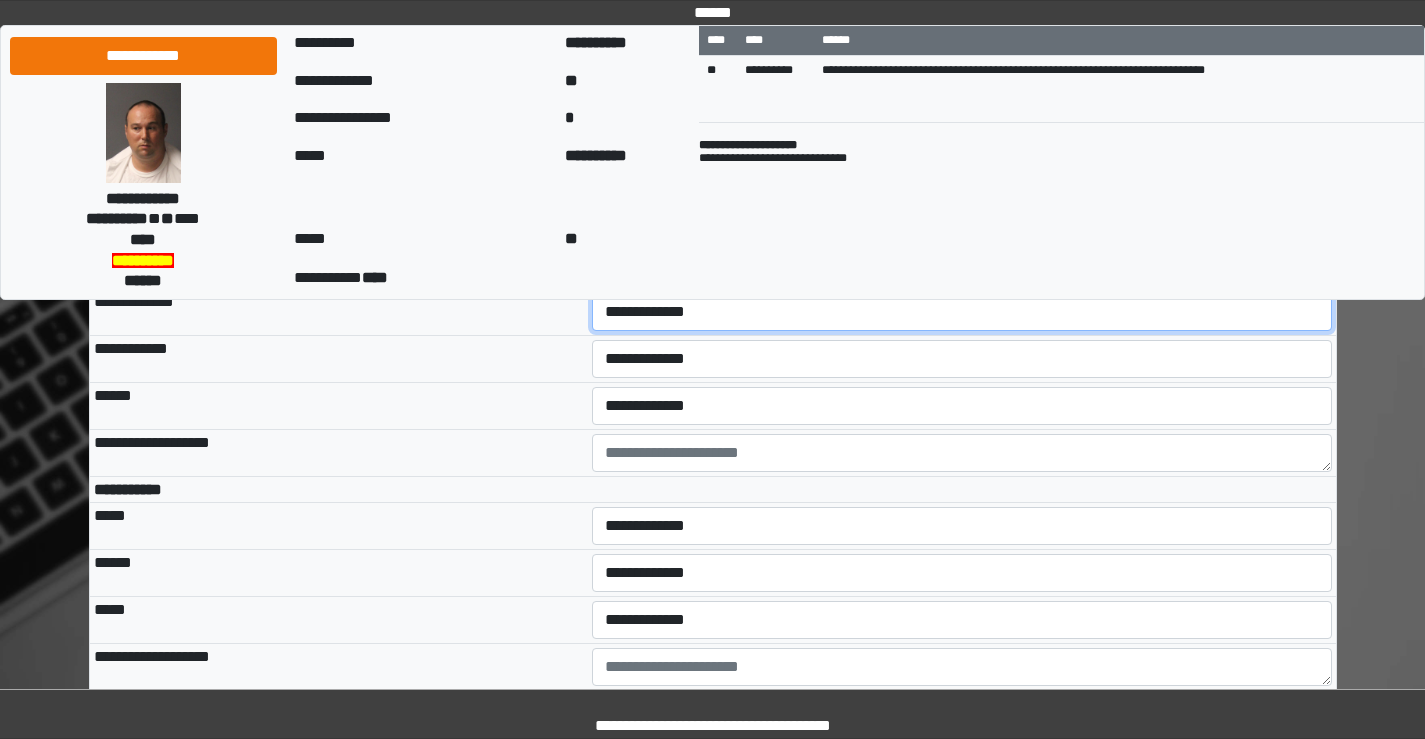 click on "**********" at bounding box center (962, 312) 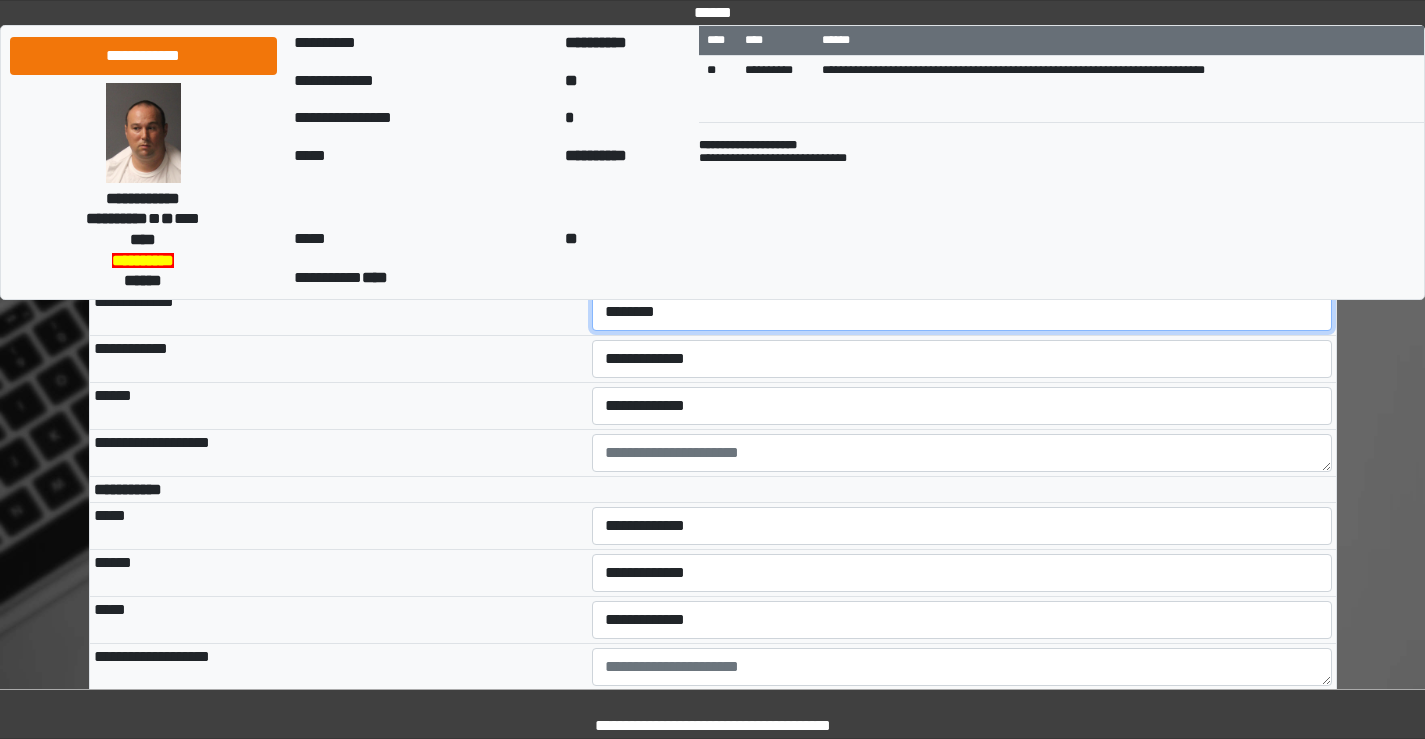 click on "**********" at bounding box center (962, 312) 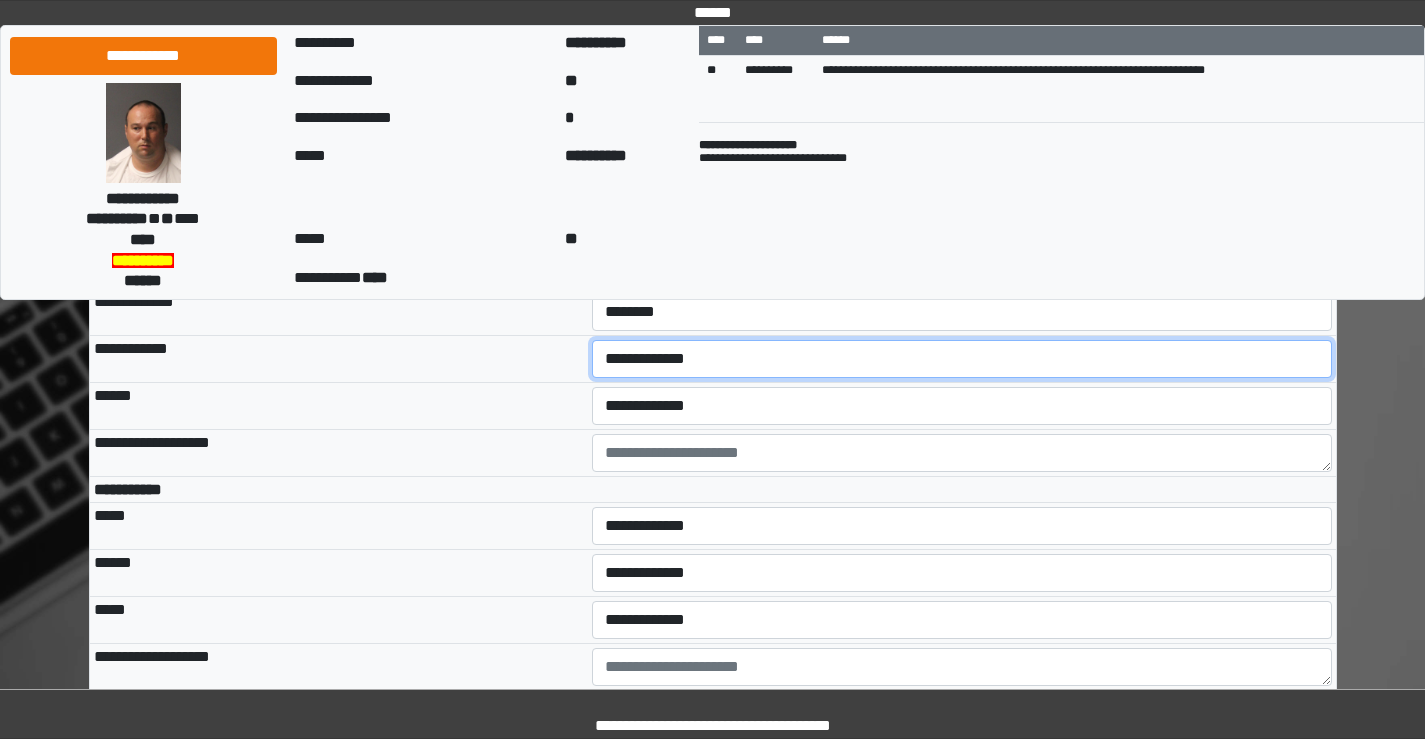 click on "**********" at bounding box center (962, 359) 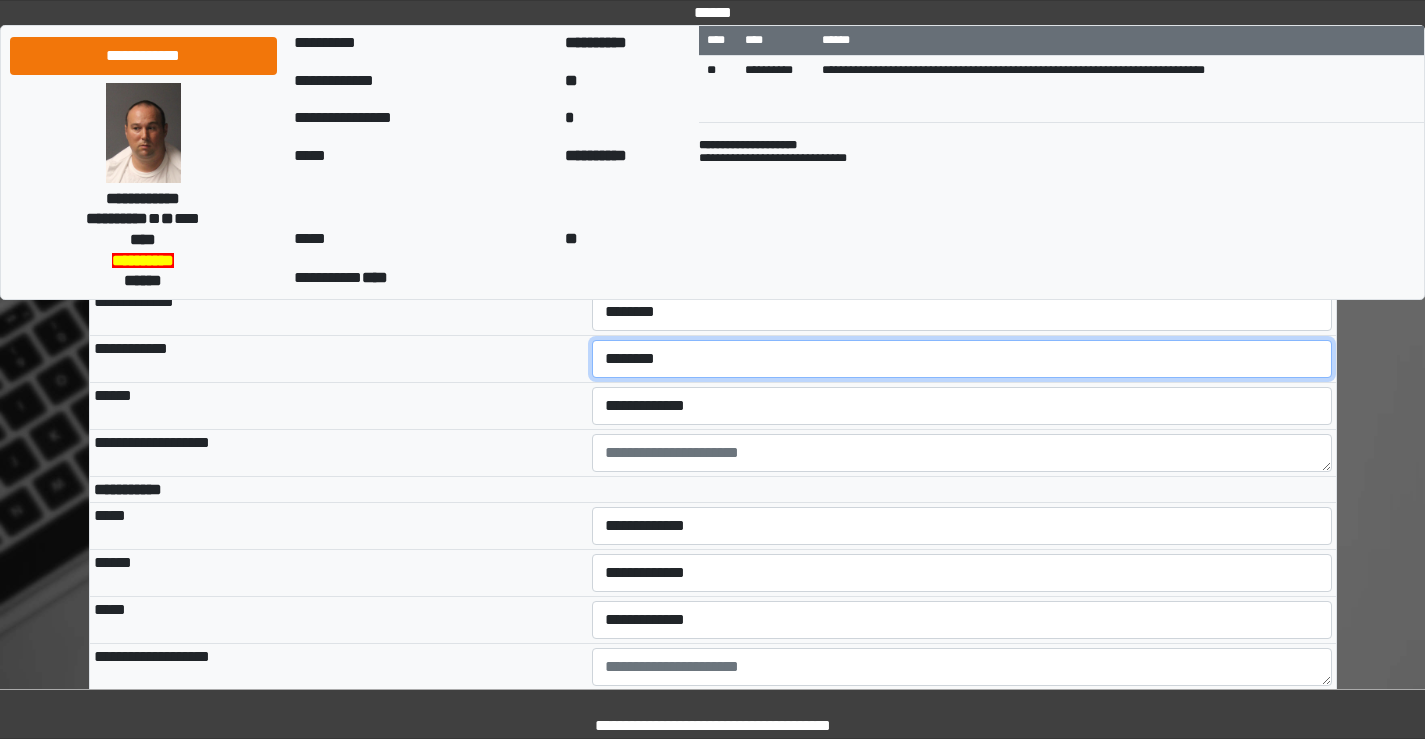 click on "**********" at bounding box center [962, 359] 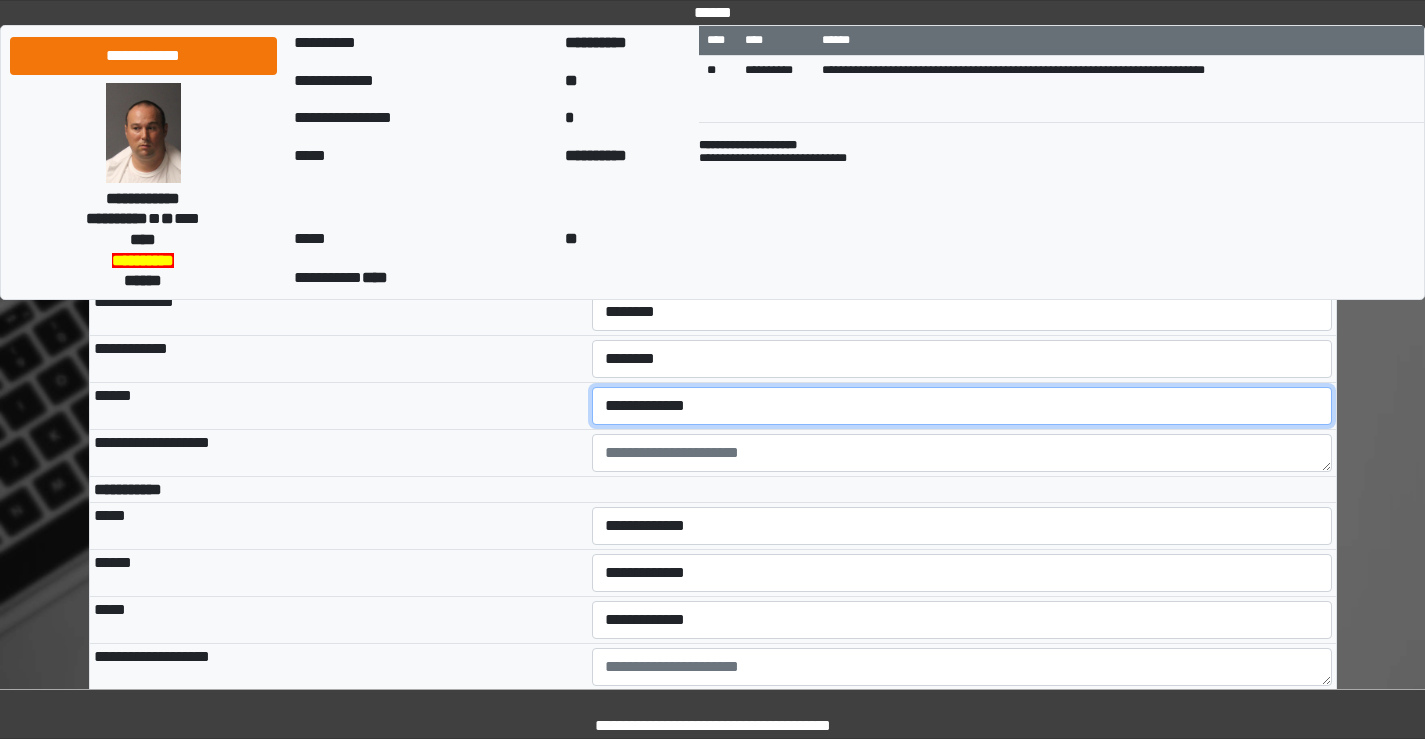 drag, startPoint x: 648, startPoint y: 561, endPoint x: 647, endPoint y: 574, distance: 13.038404 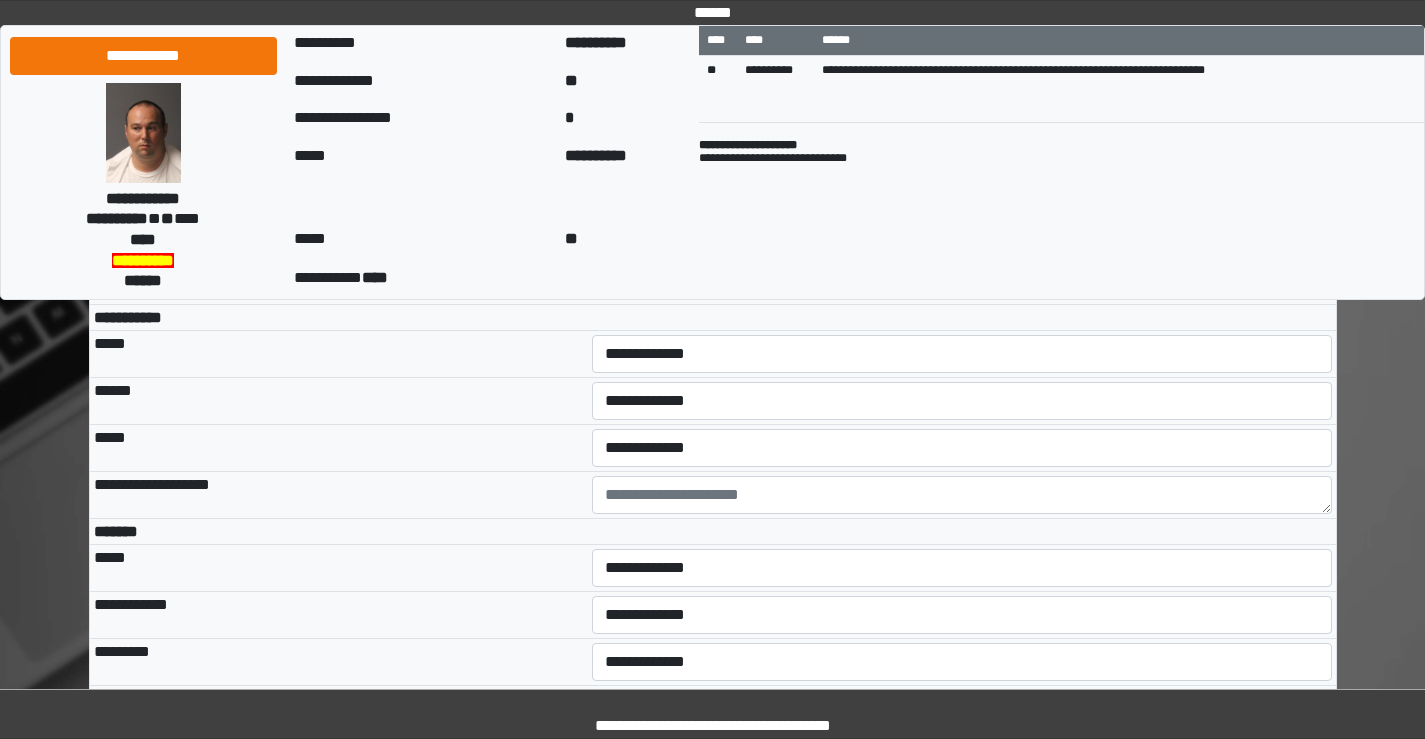 scroll, scrollTop: 5500, scrollLeft: 0, axis: vertical 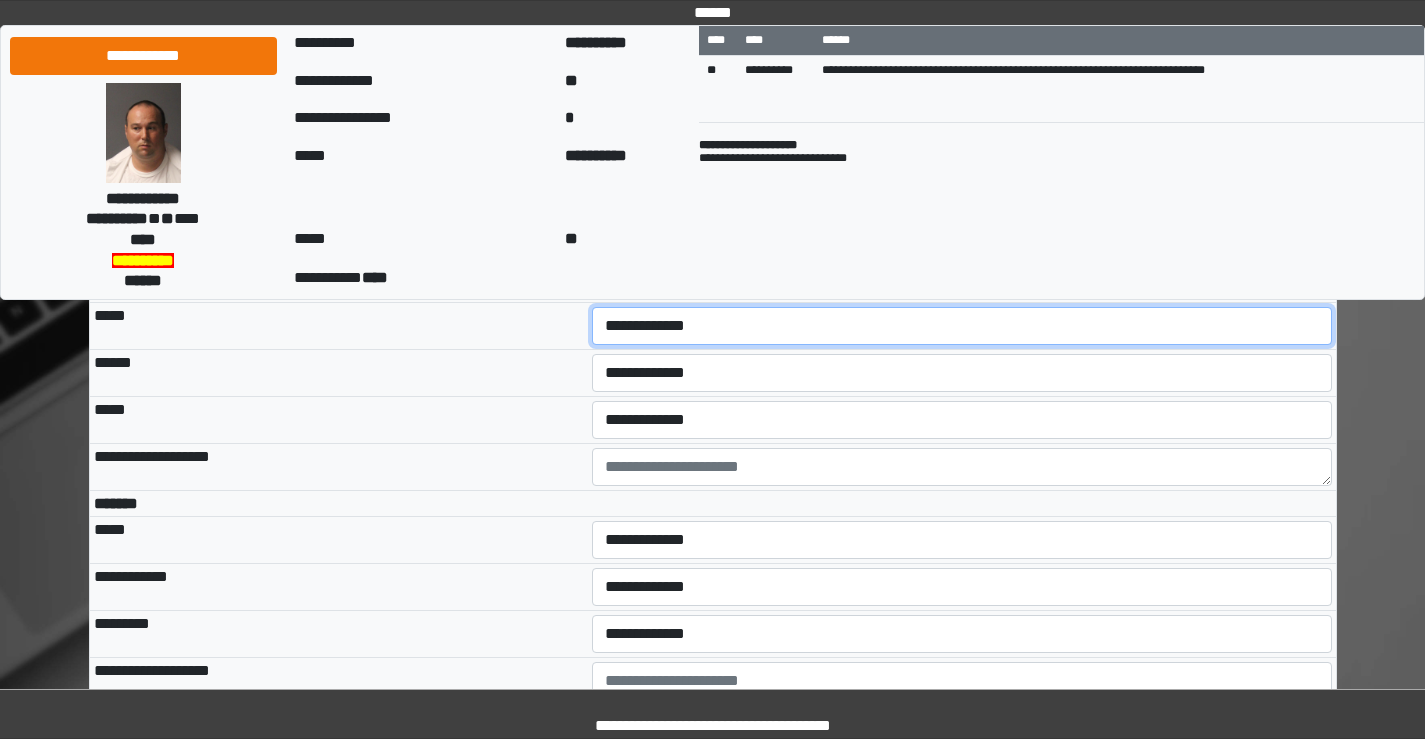 click on "**********" at bounding box center [962, 326] 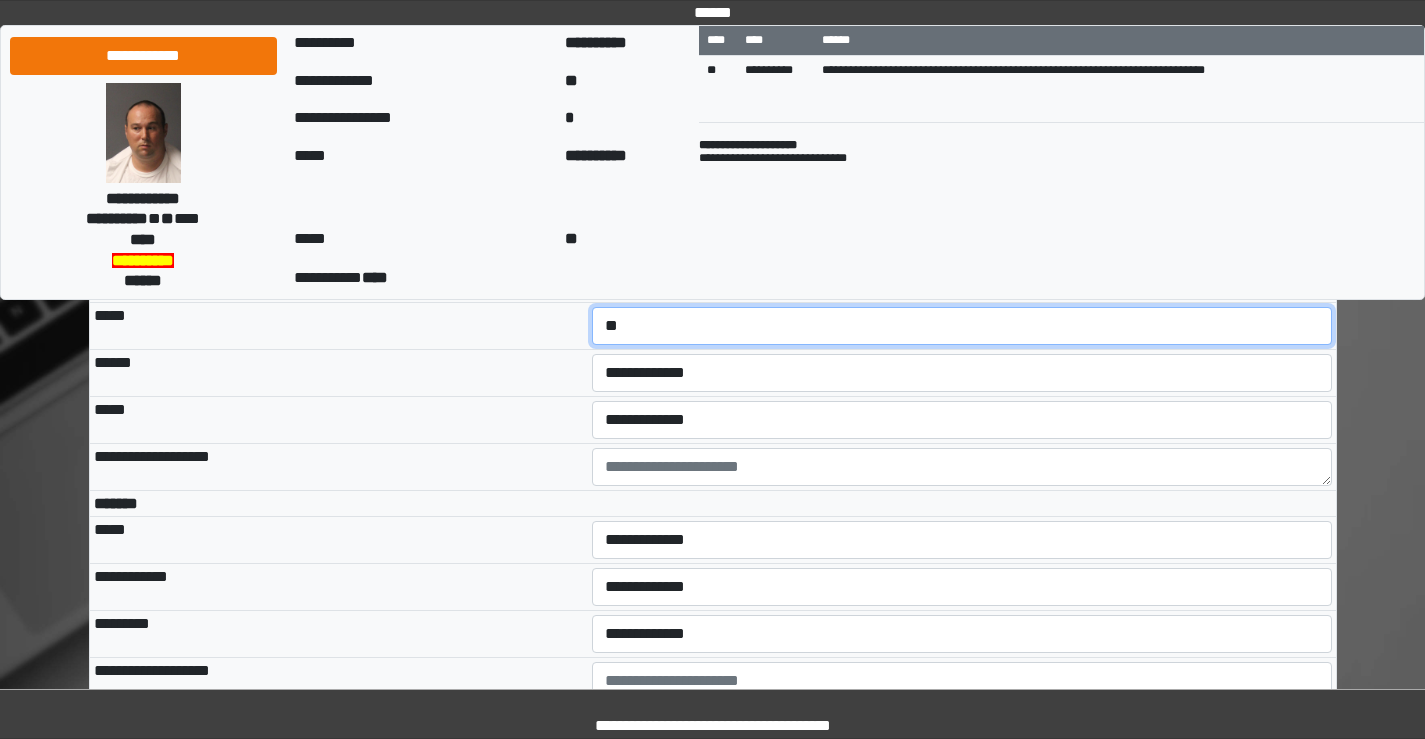 click on "**********" at bounding box center [962, 326] 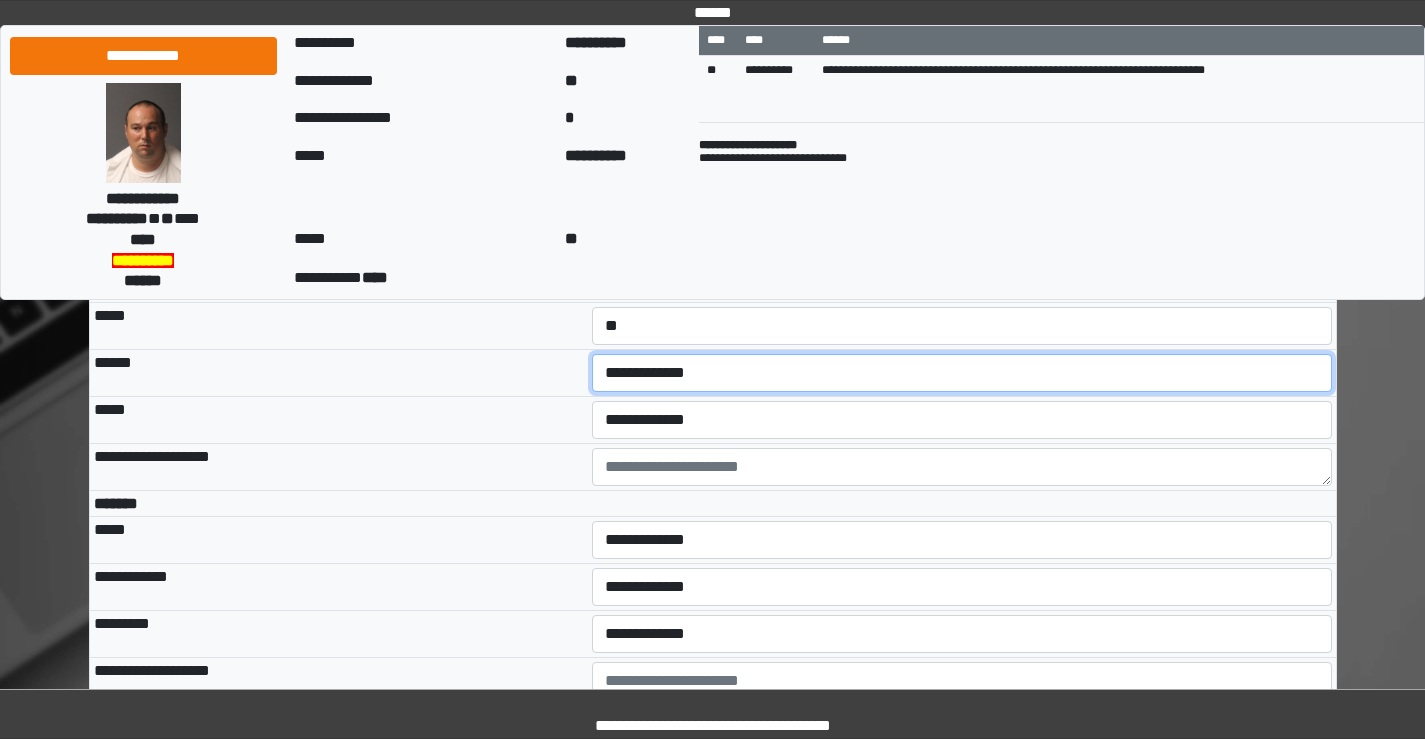 click on "**********" at bounding box center (962, 373) 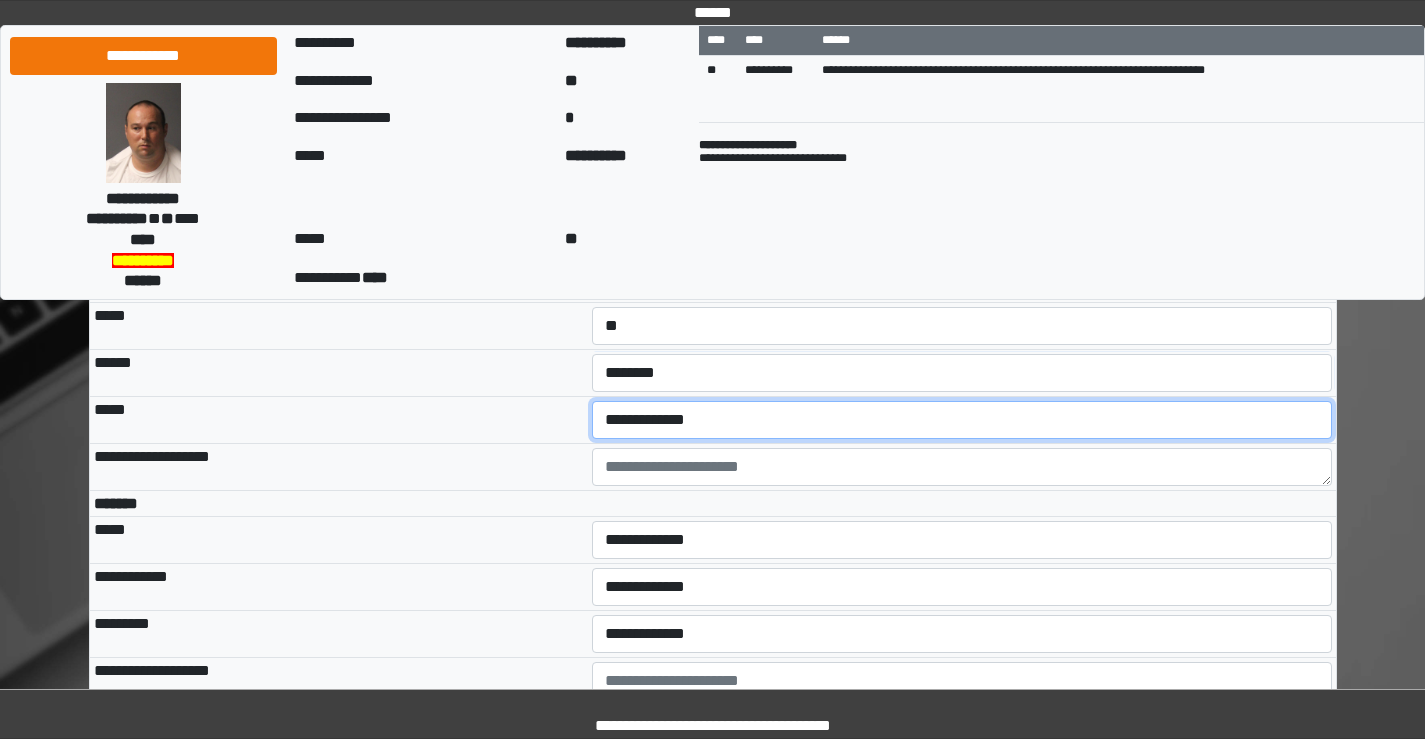 click on "**********" at bounding box center [962, 420] 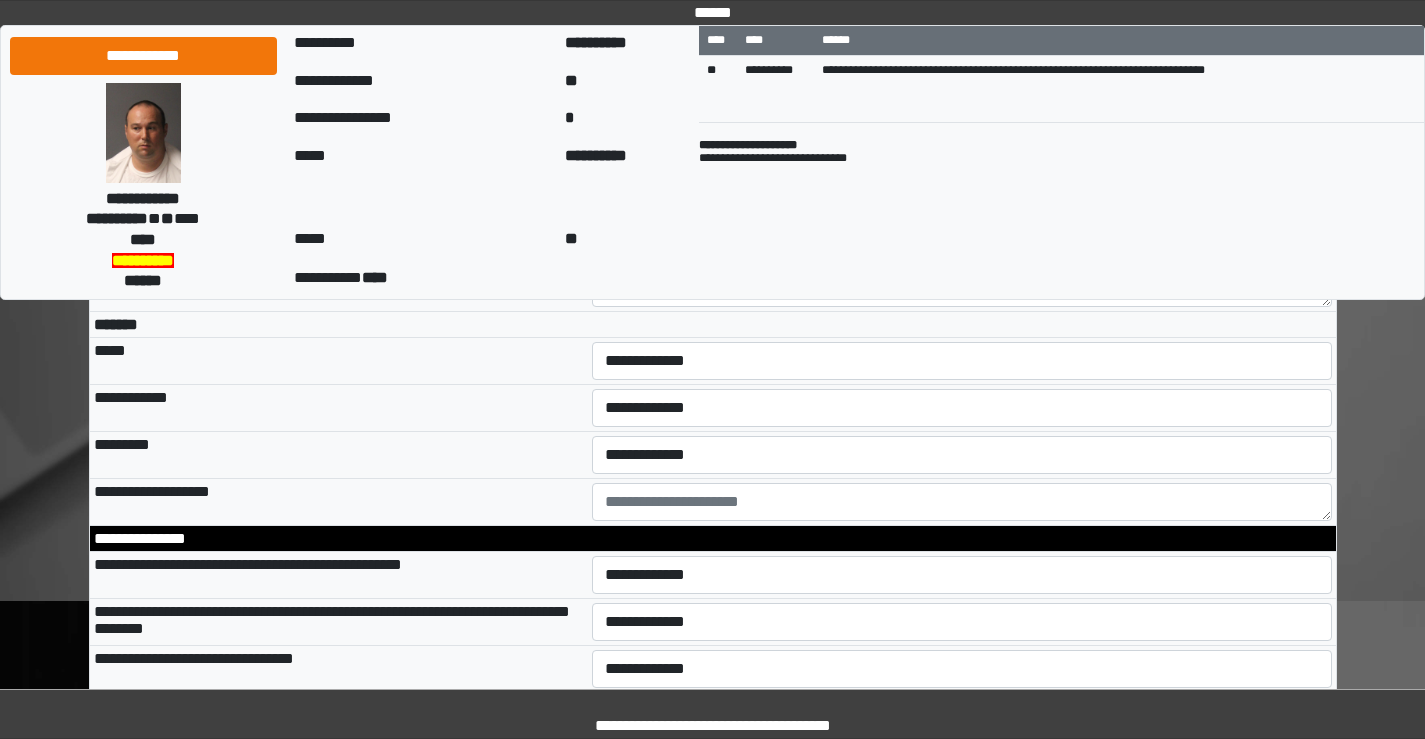 scroll, scrollTop: 5700, scrollLeft: 0, axis: vertical 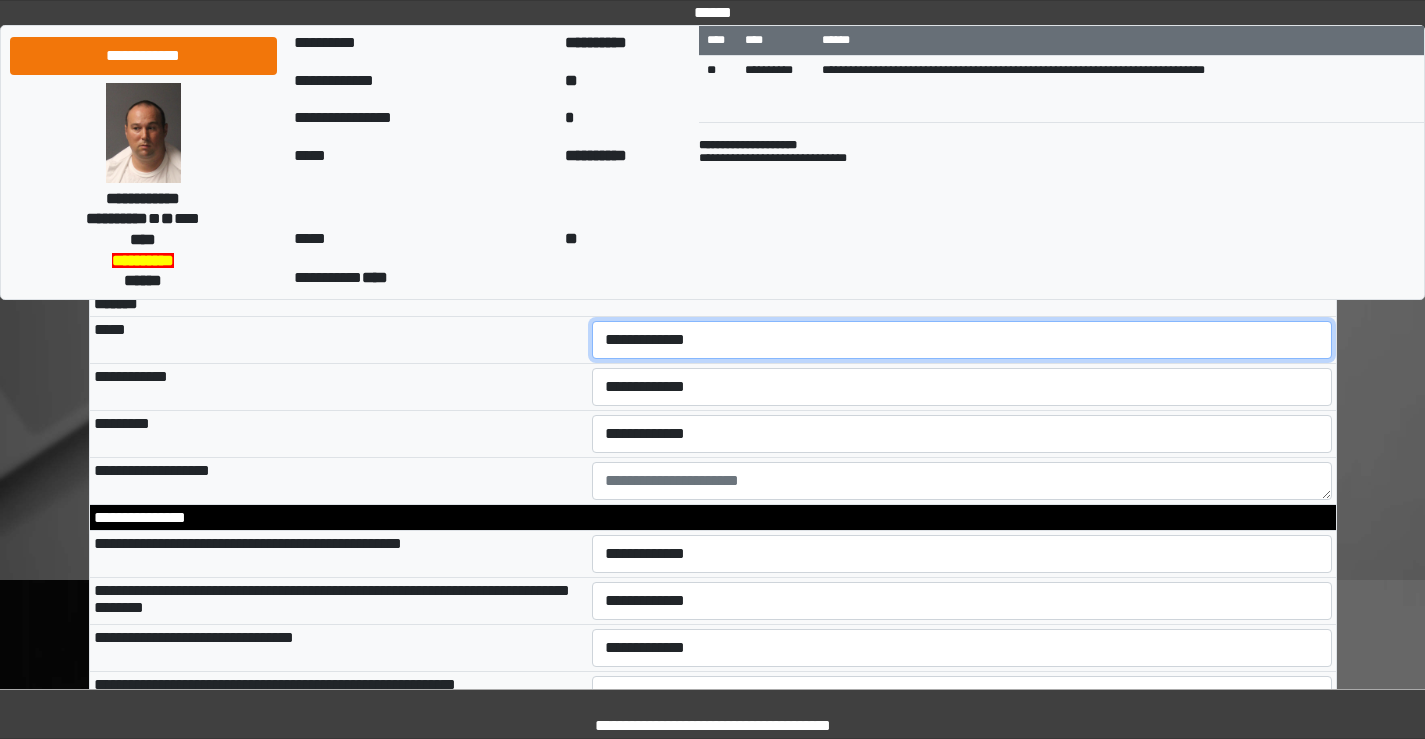 click on "**********" at bounding box center [962, 340] 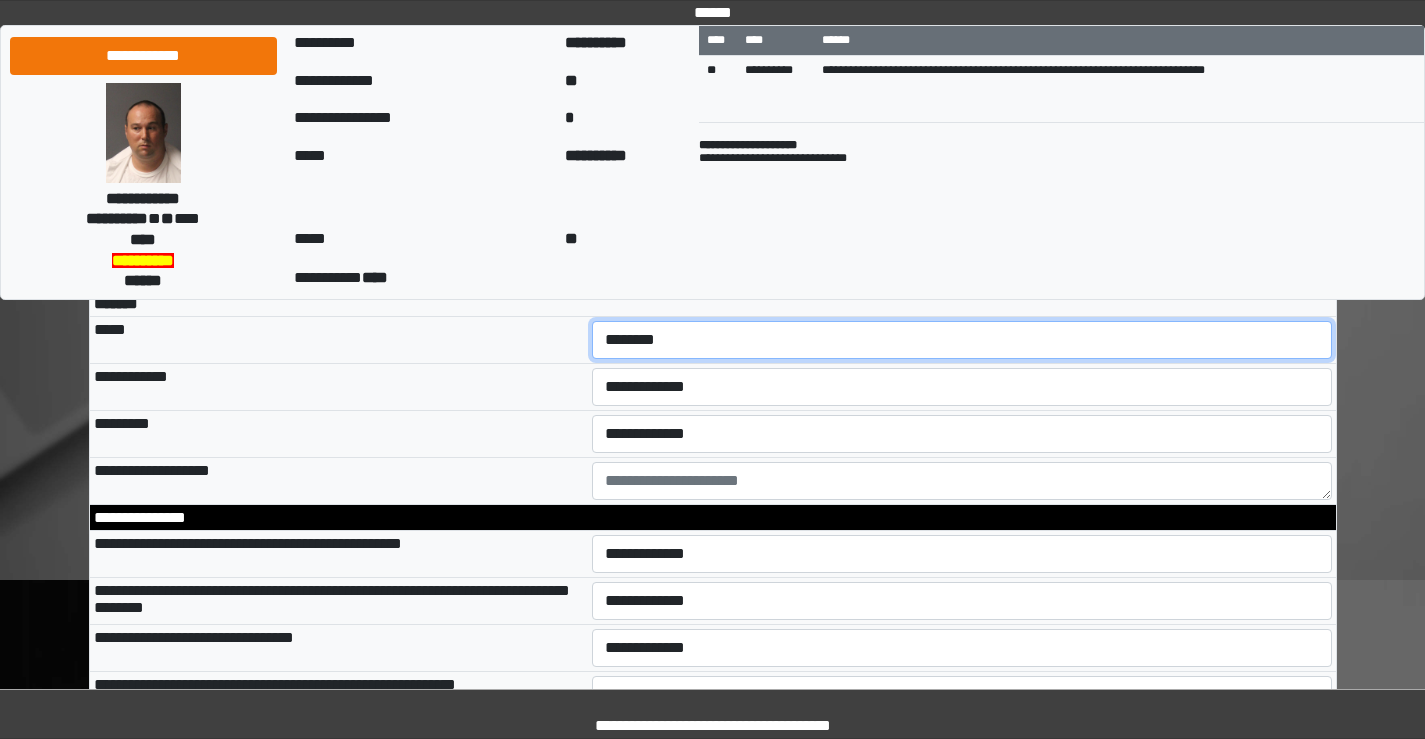click on "**********" at bounding box center (962, 340) 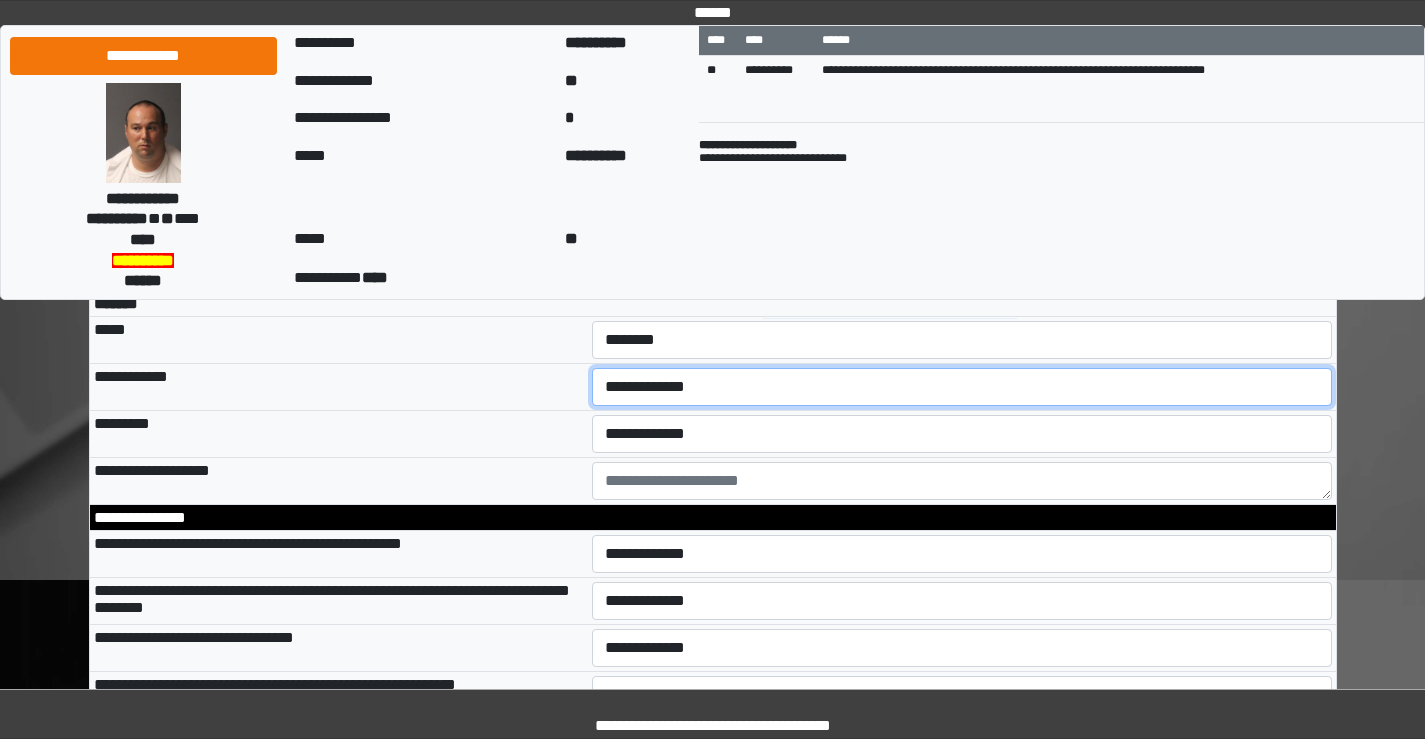 click on "**********" at bounding box center [962, 387] 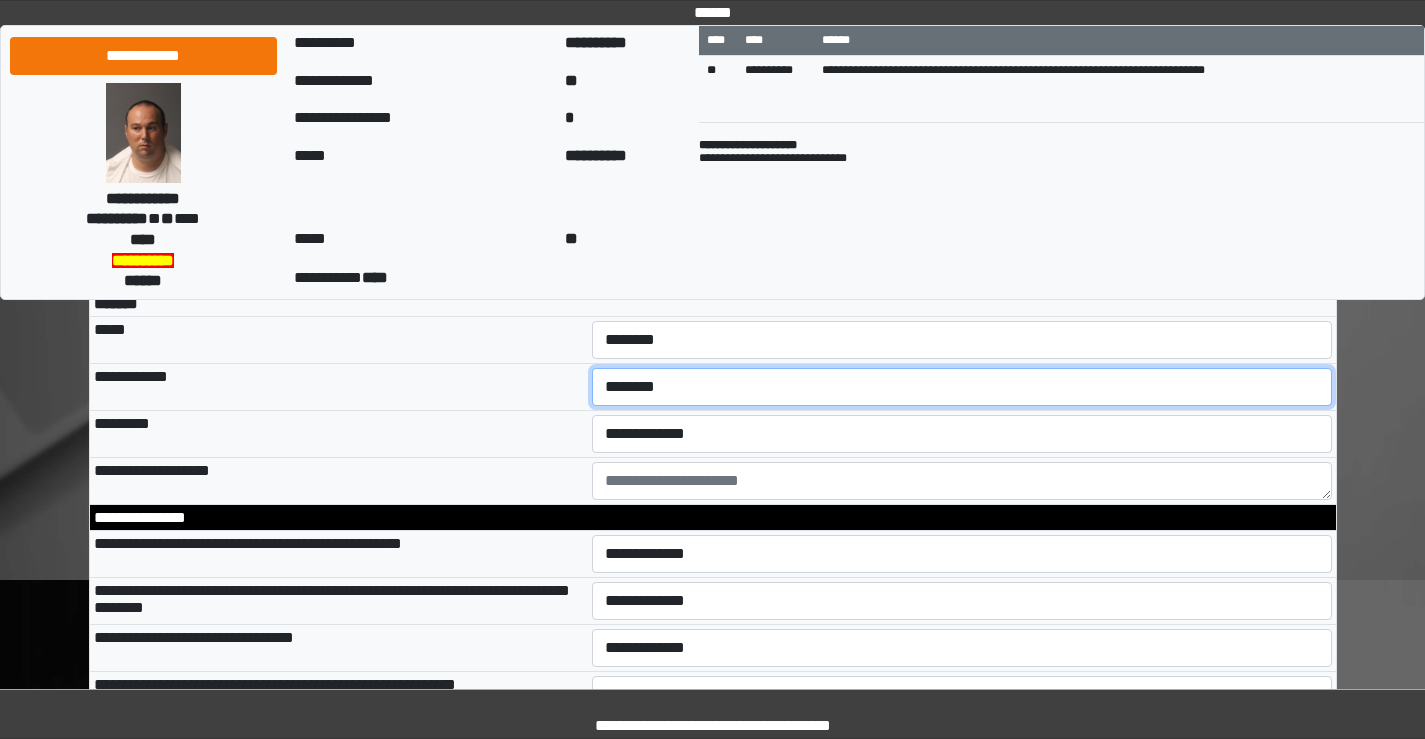 click on "**********" at bounding box center (962, 387) 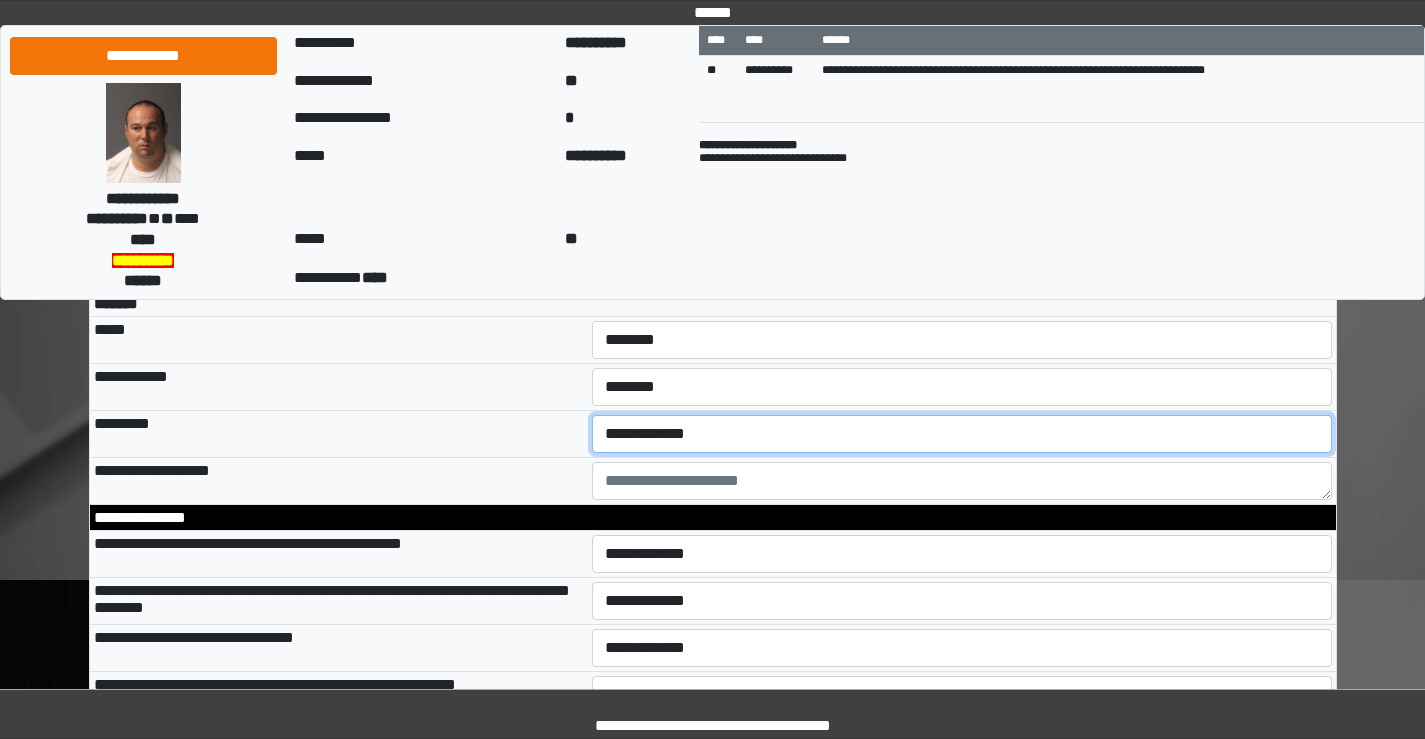click on "**********" at bounding box center (962, 434) 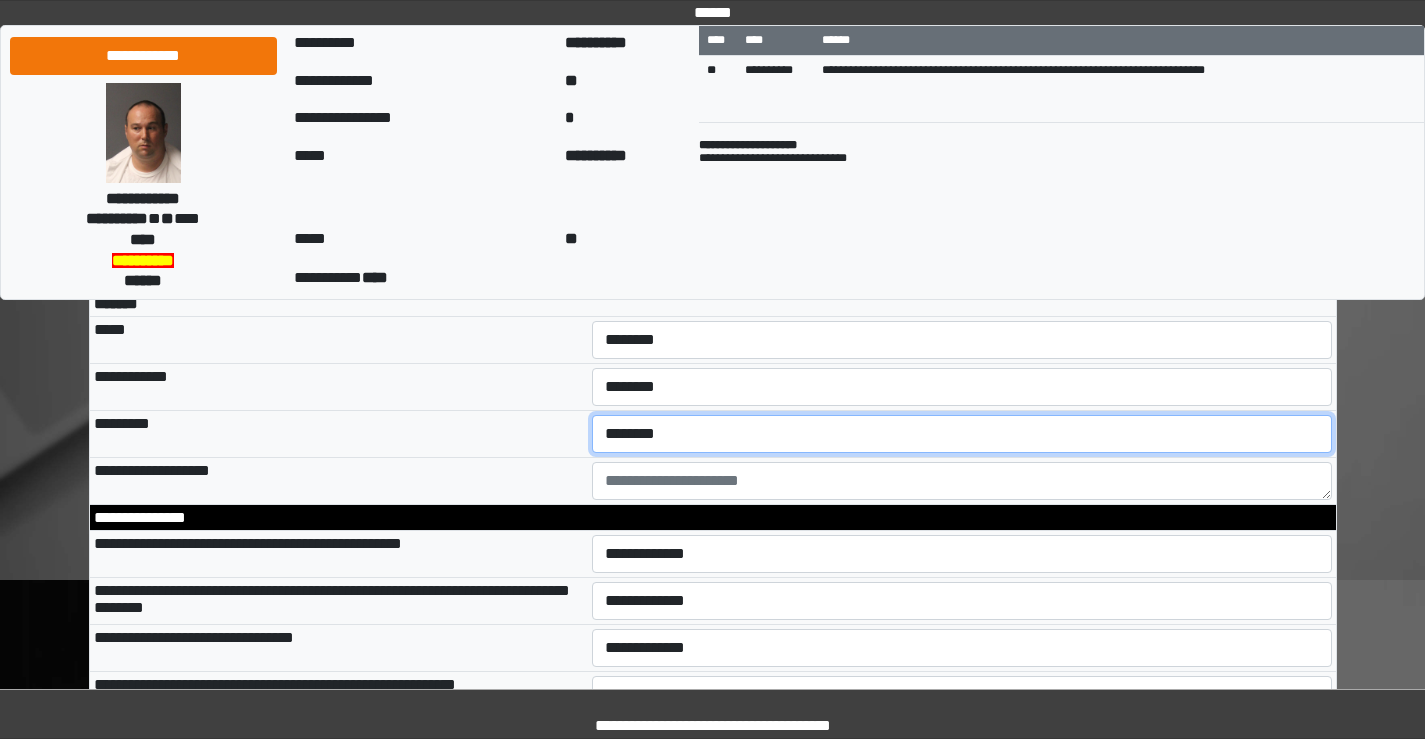click on "**********" at bounding box center (962, 434) 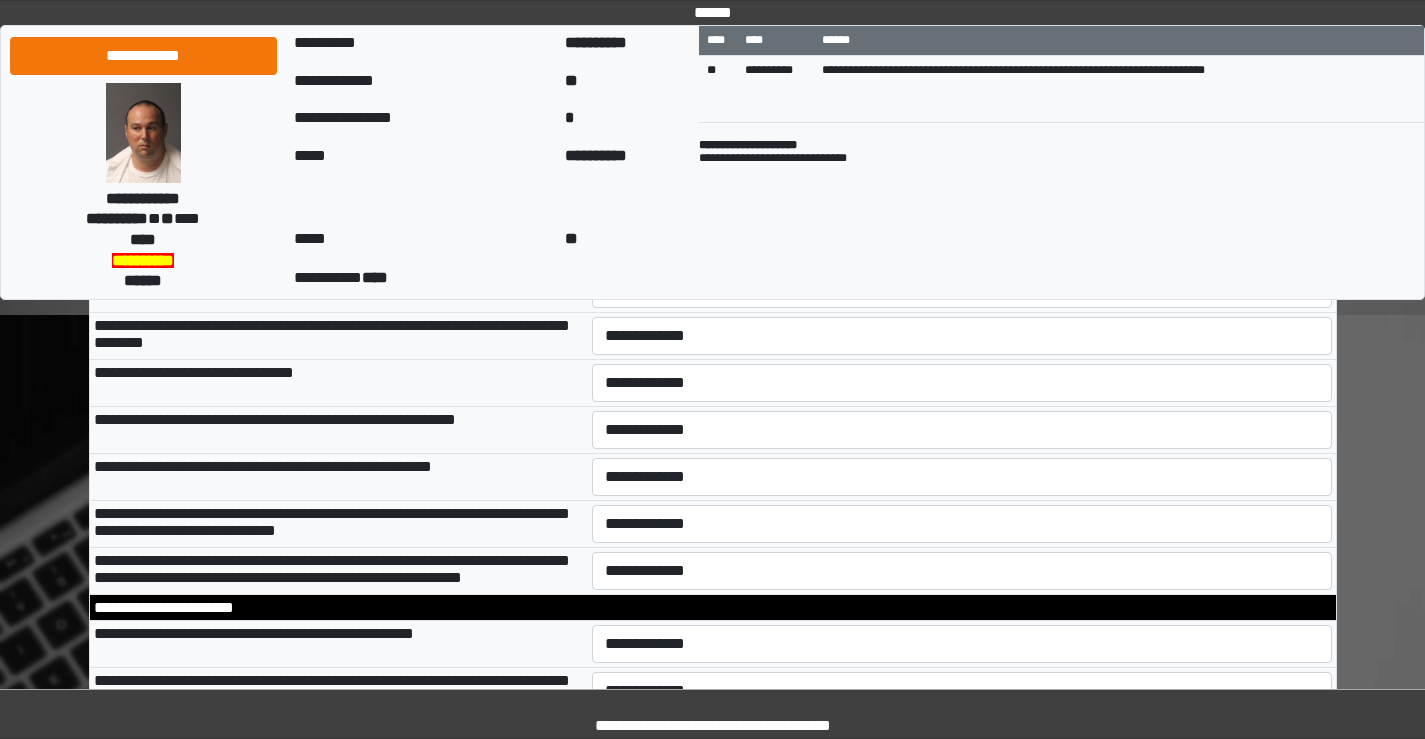scroll, scrollTop: 6000, scrollLeft: 0, axis: vertical 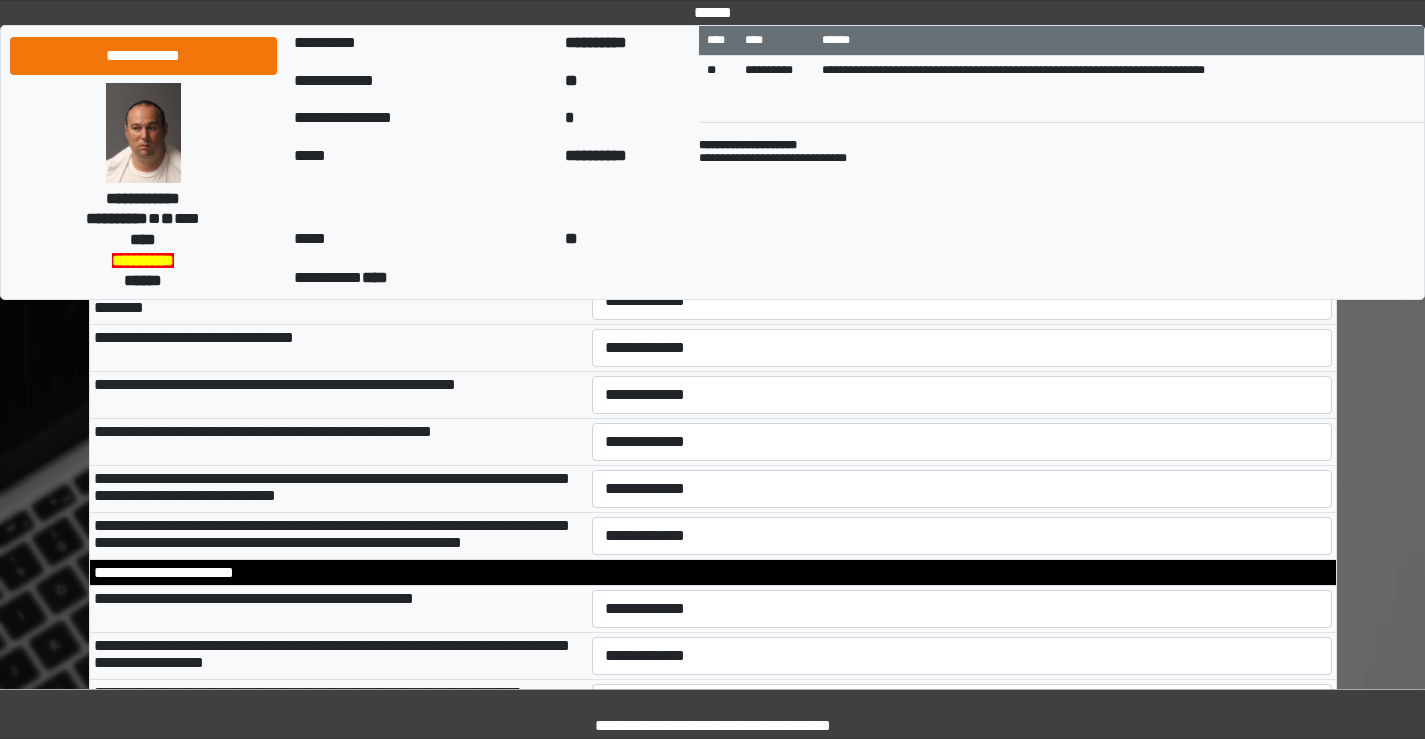 click on "**********" at bounding box center (962, 254) 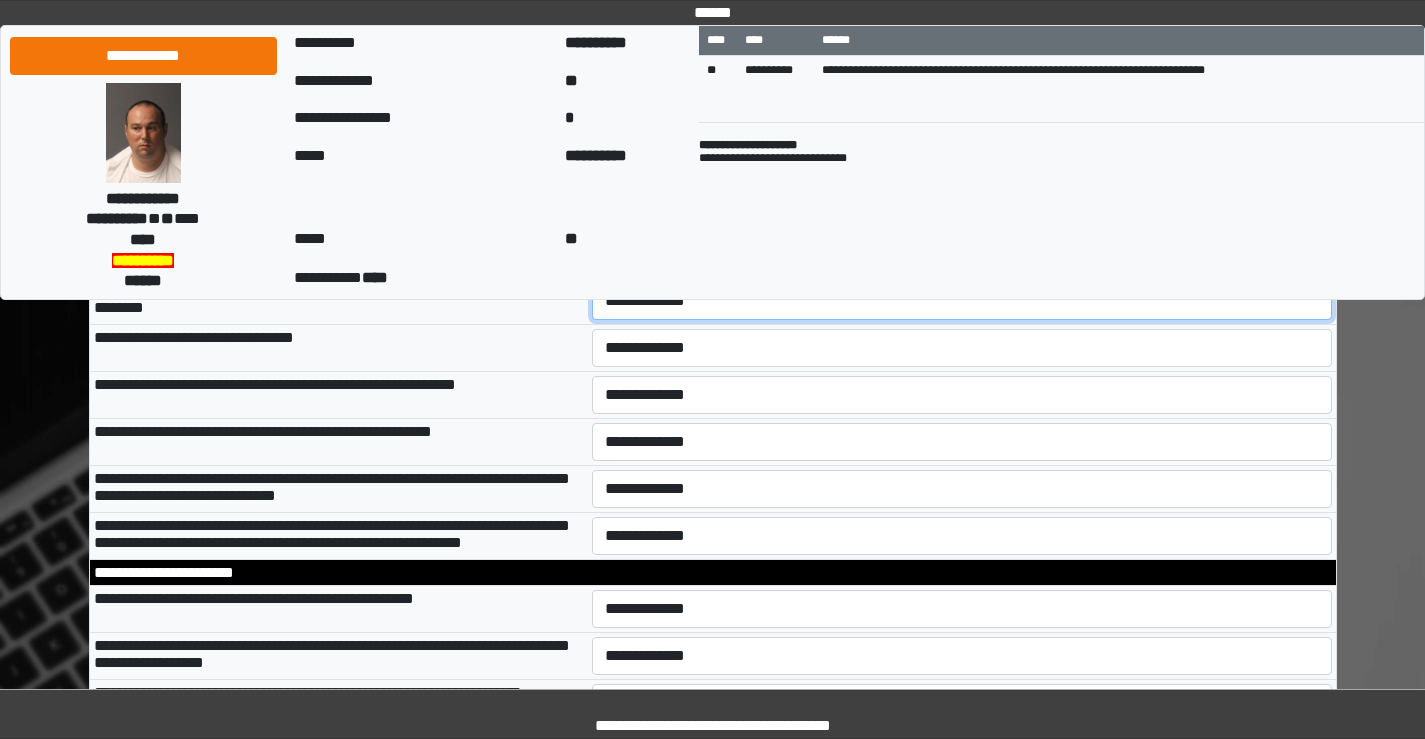click on "**********" at bounding box center [962, 301] 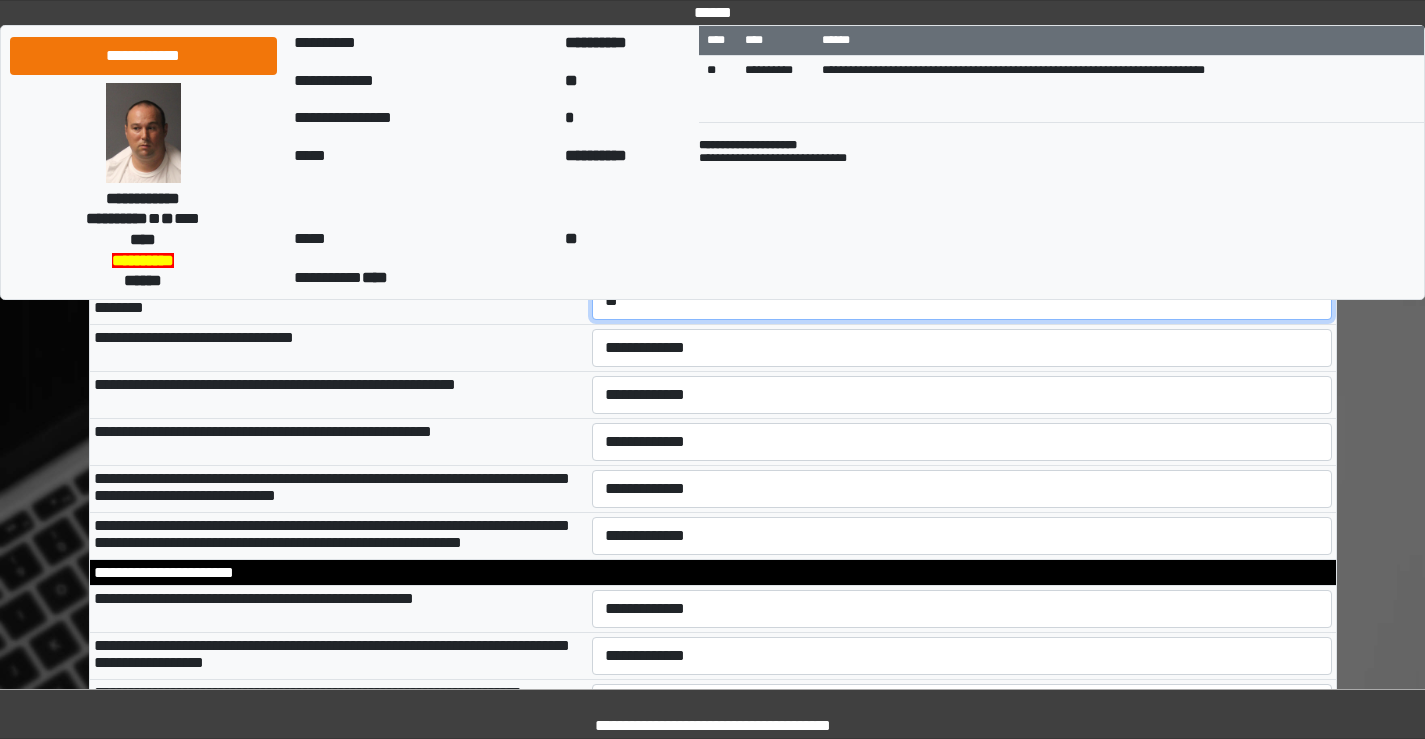 click on "**********" at bounding box center [962, 301] 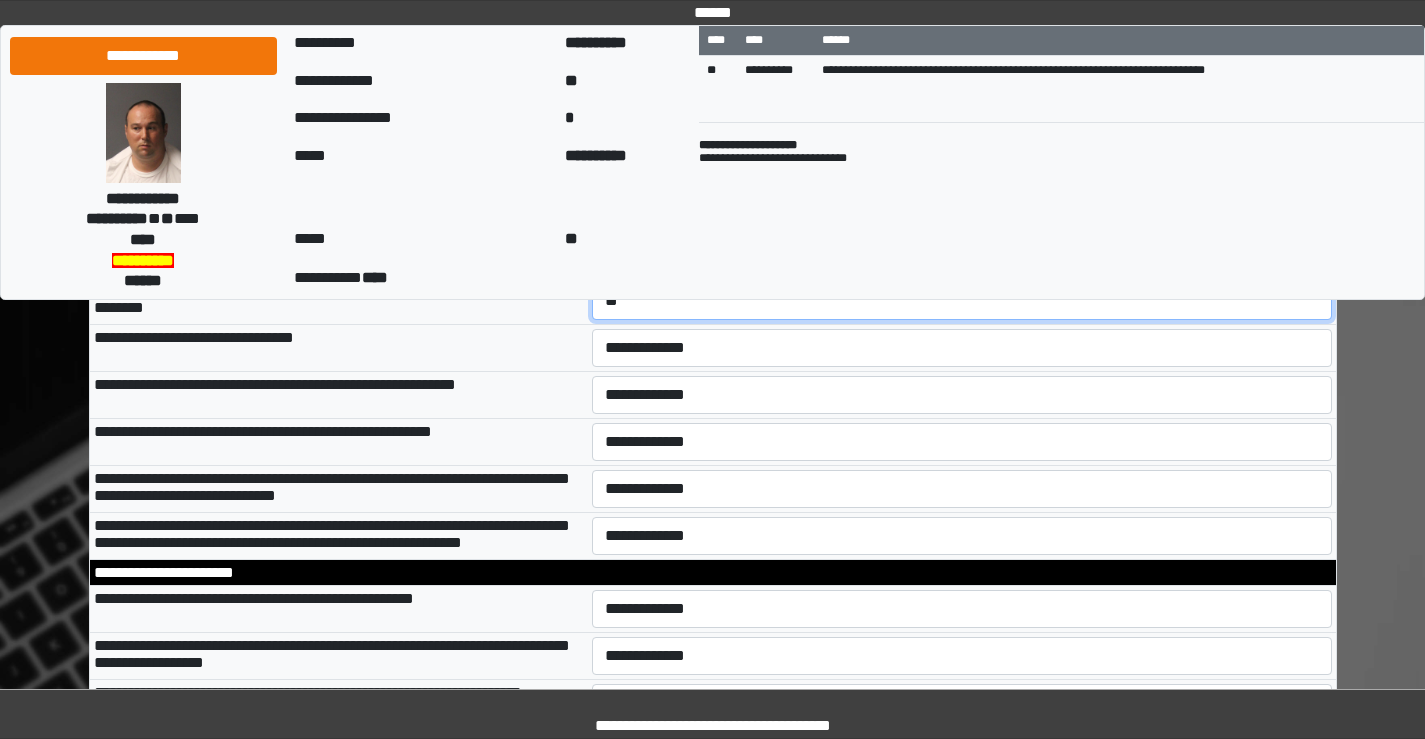 scroll, scrollTop: 6100, scrollLeft: 0, axis: vertical 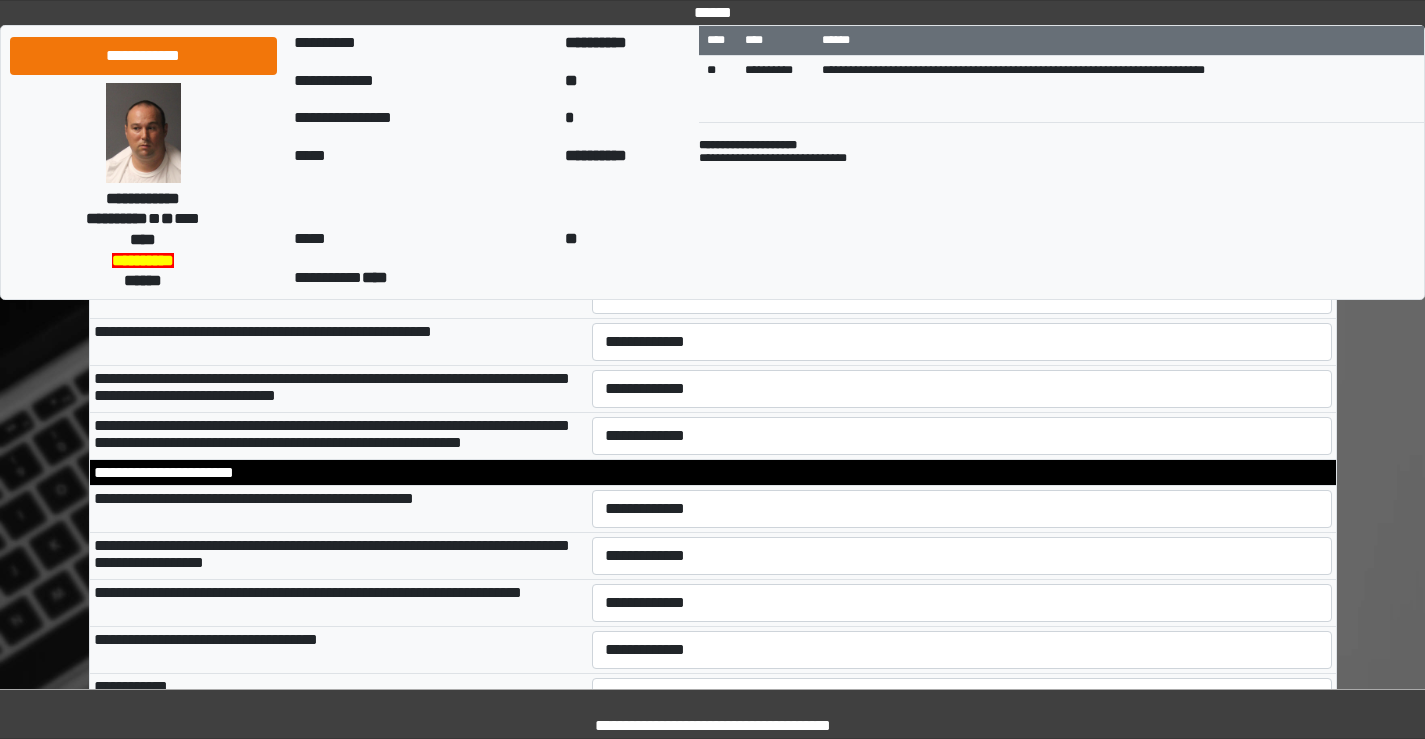 click on "**********" at bounding box center (962, 248) 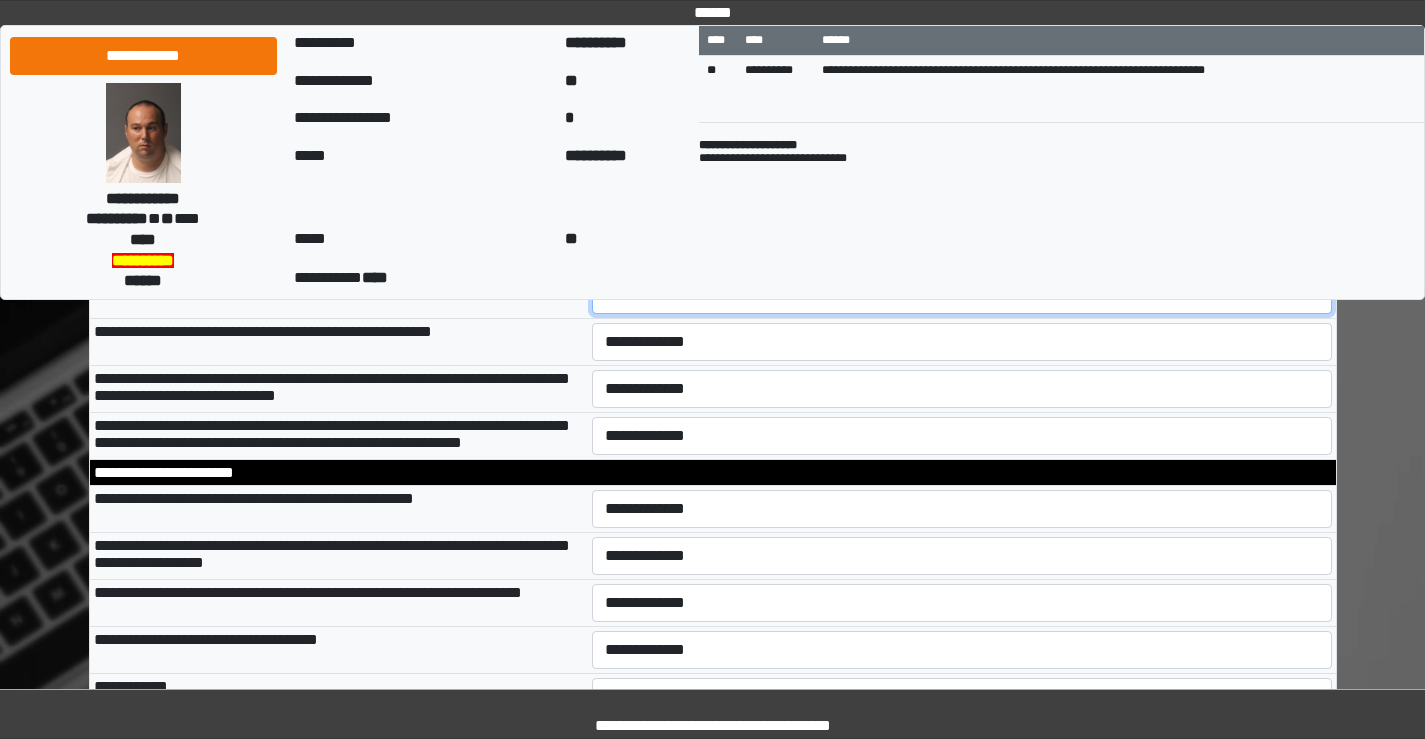 drag, startPoint x: 657, startPoint y: 470, endPoint x: 651, endPoint y: 480, distance: 11.661903 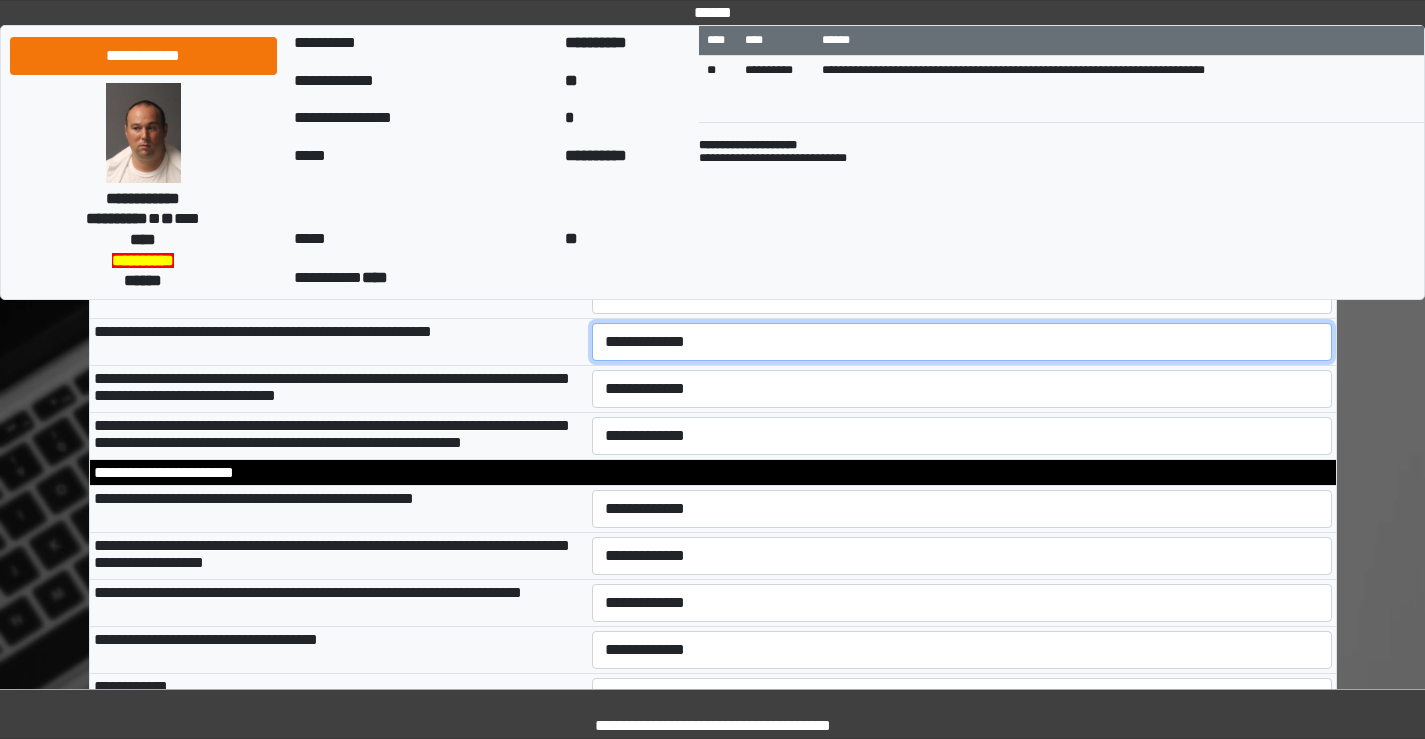 click on "**********" at bounding box center [962, 342] 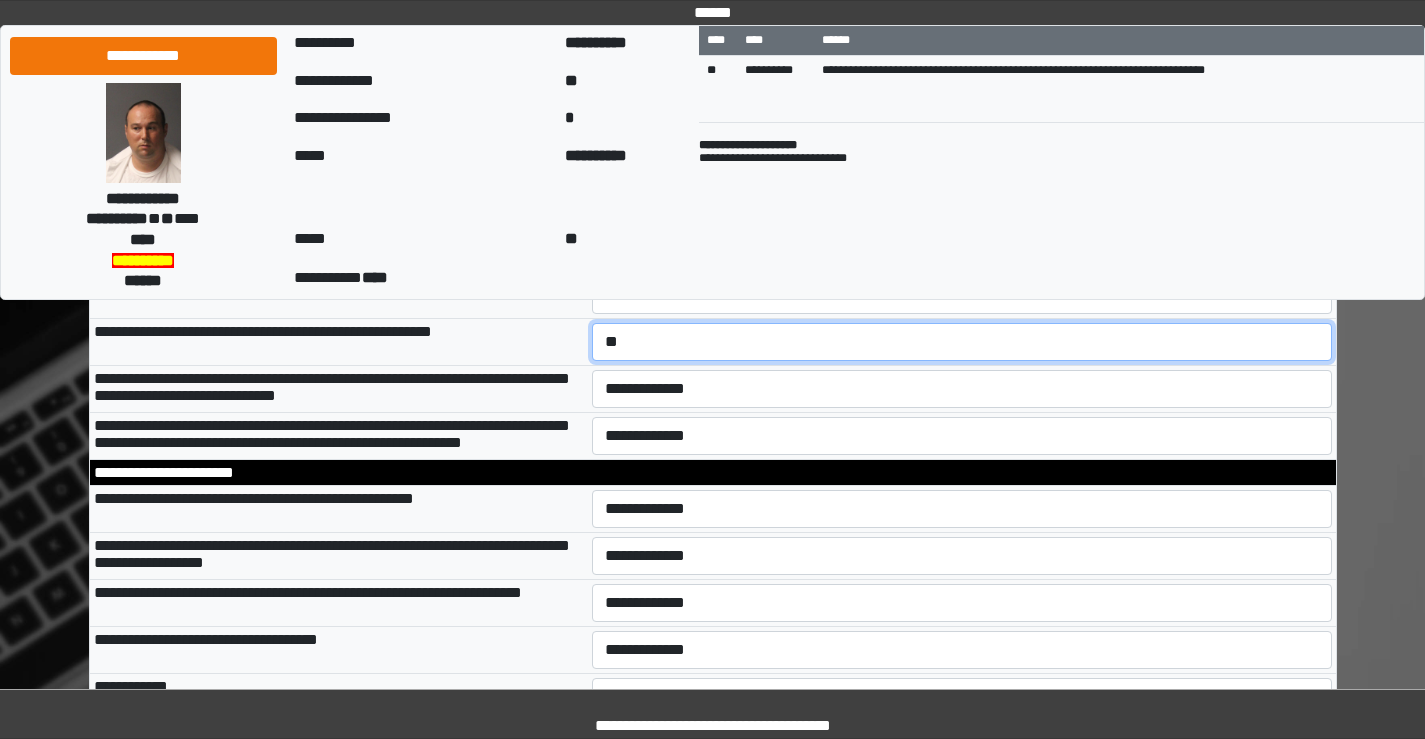 click on "**********" at bounding box center [962, 342] 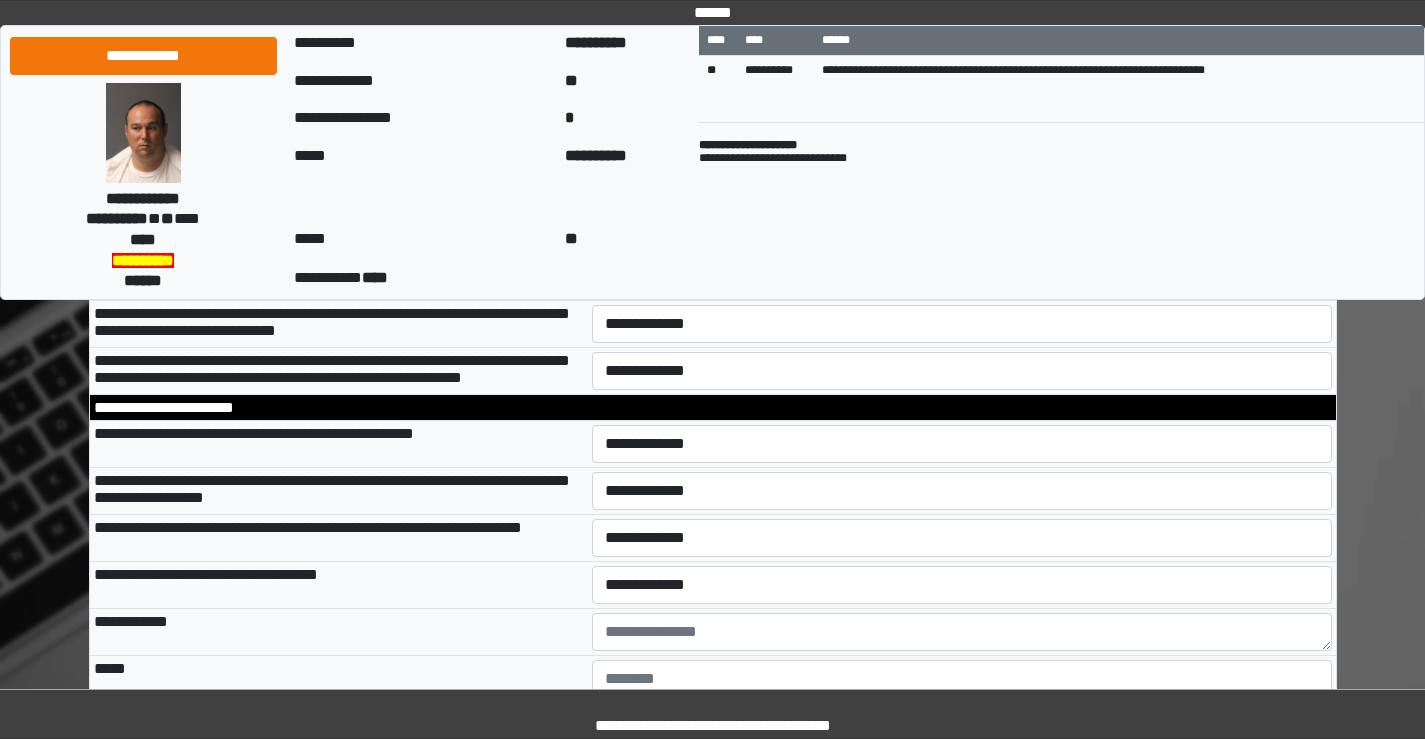 scroll, scrollTop: 6200, scrollLeft: 0, axis: vertical 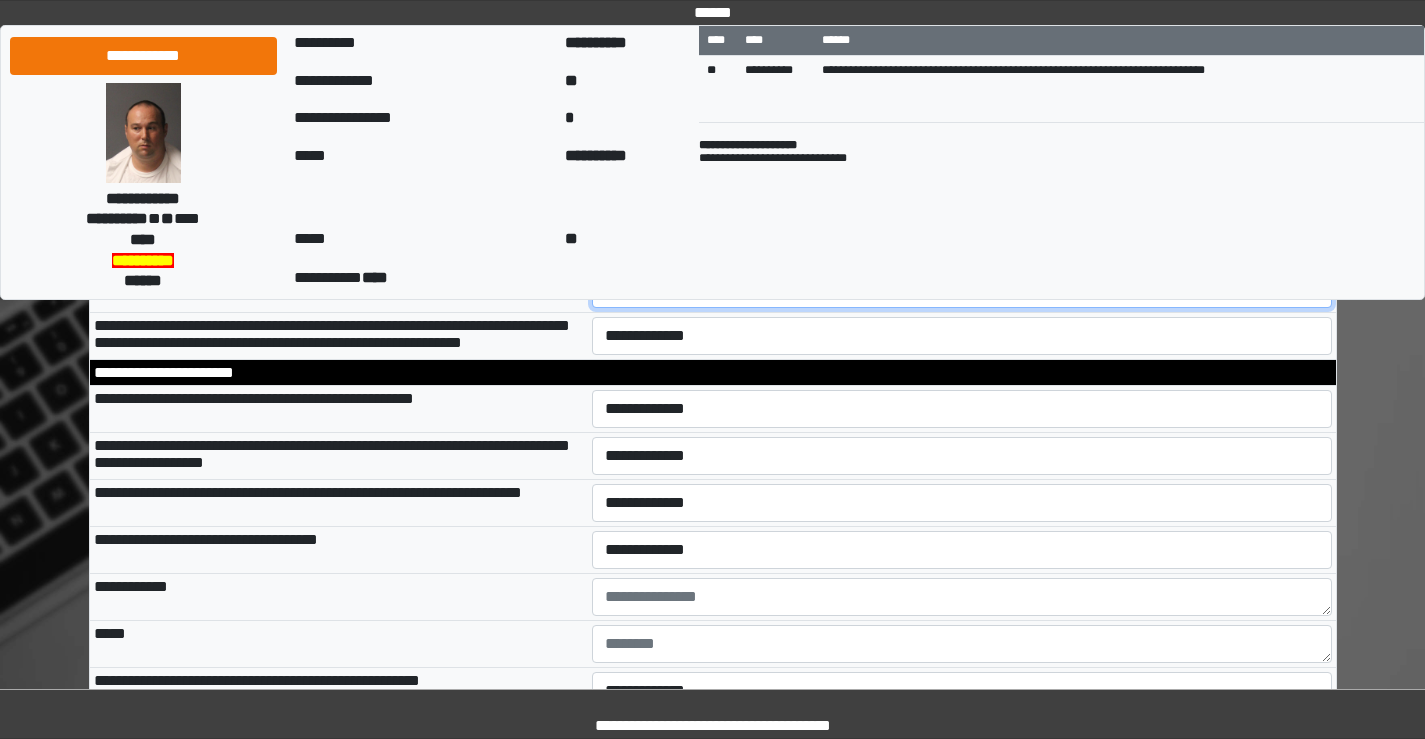 click on "**********" at bounding box center (962, 289) 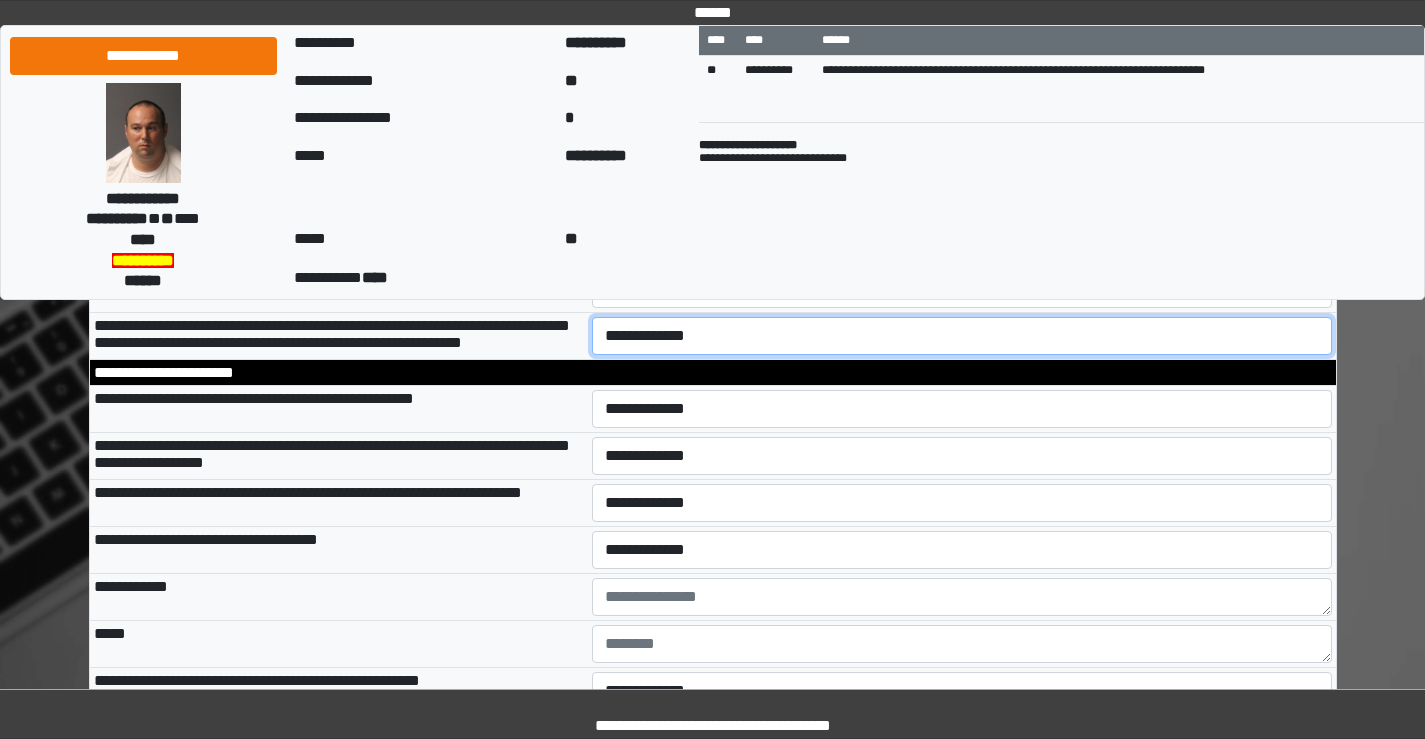 click on "**********" at bounding box center [962, 336] 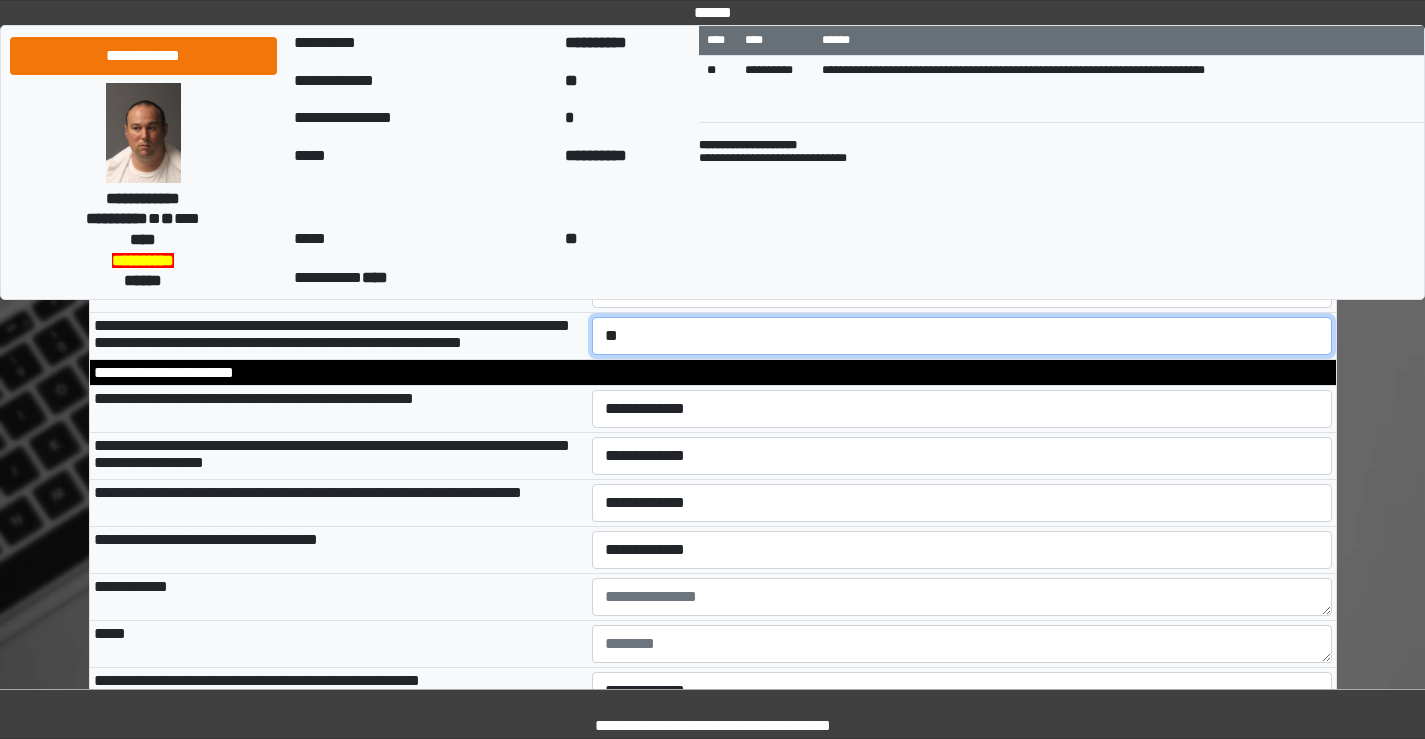 click on "**********" at bounding box center [962, 336] 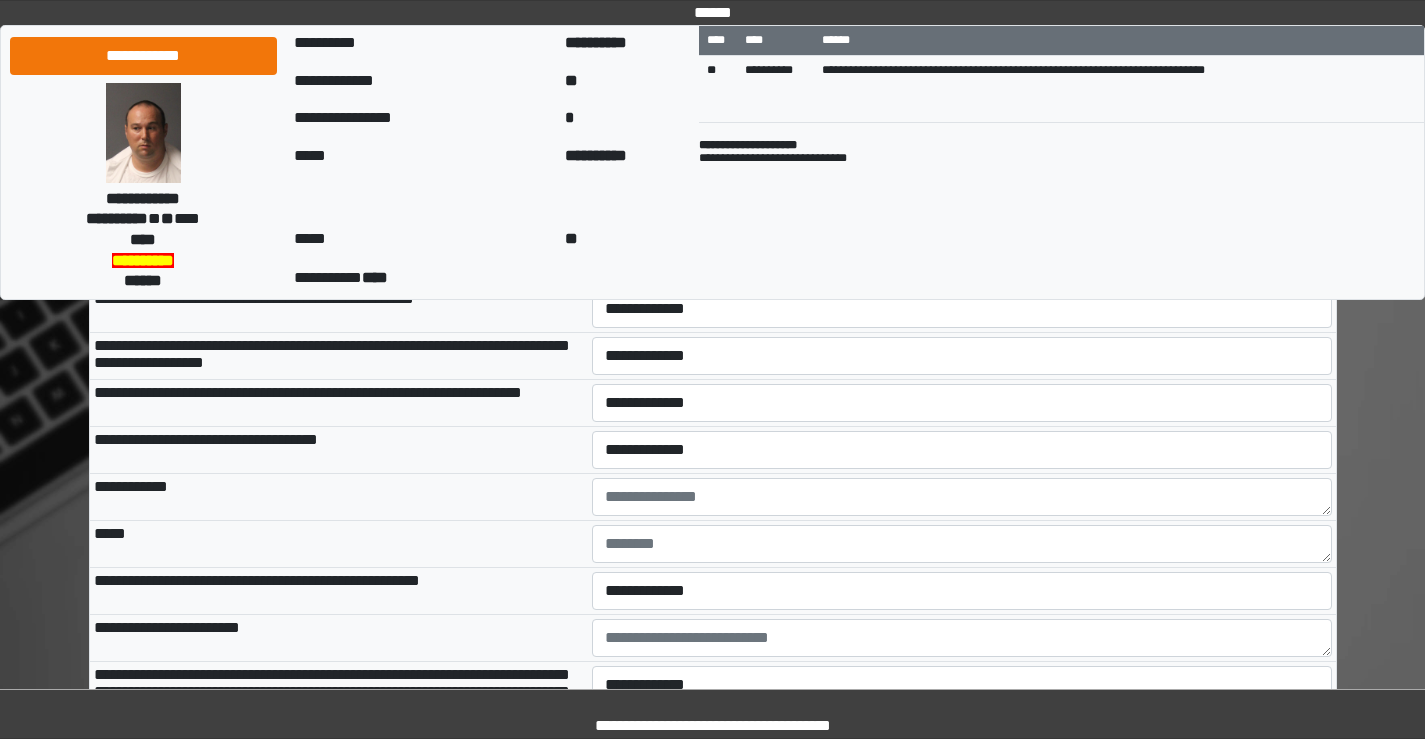scroll, scrollTop: 6400, scrollLeft: 0, axis: vertical 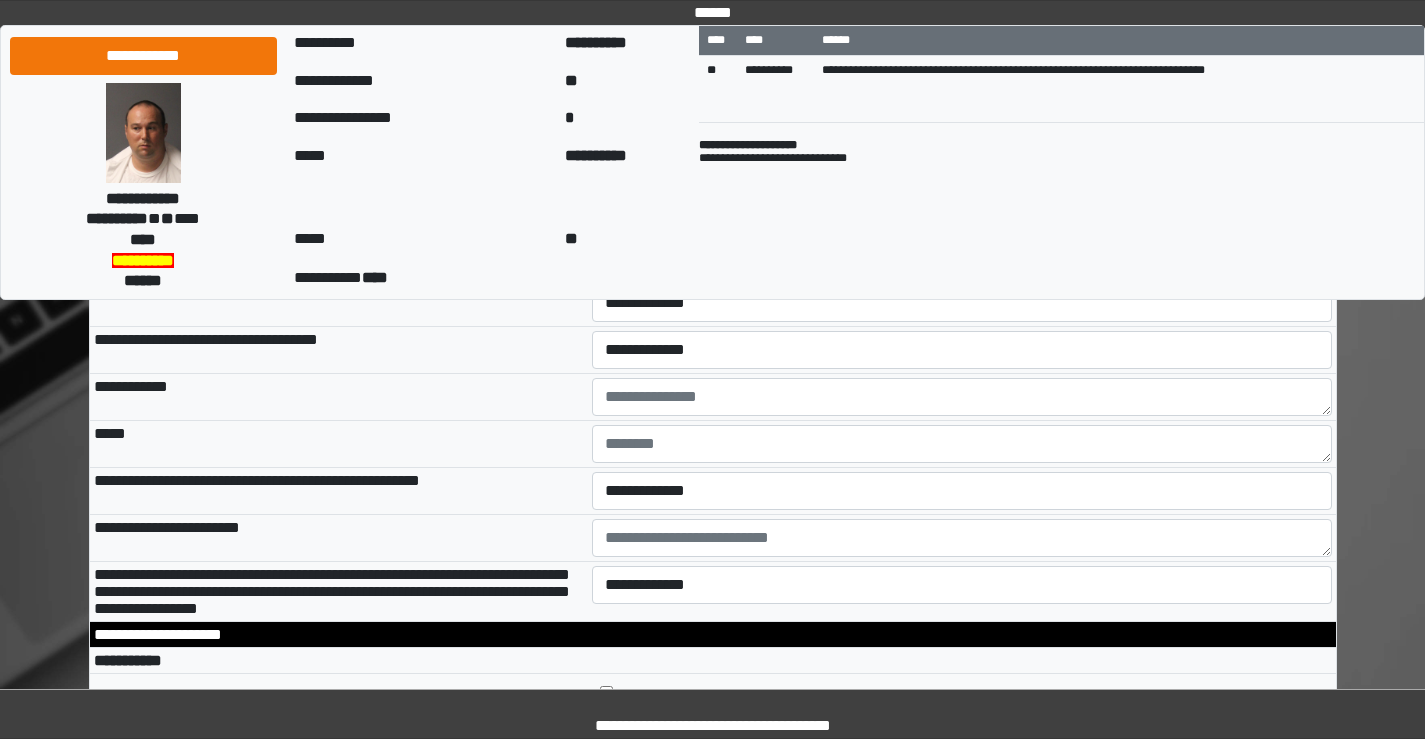 click on "**********" at bounding box center (962, 209) 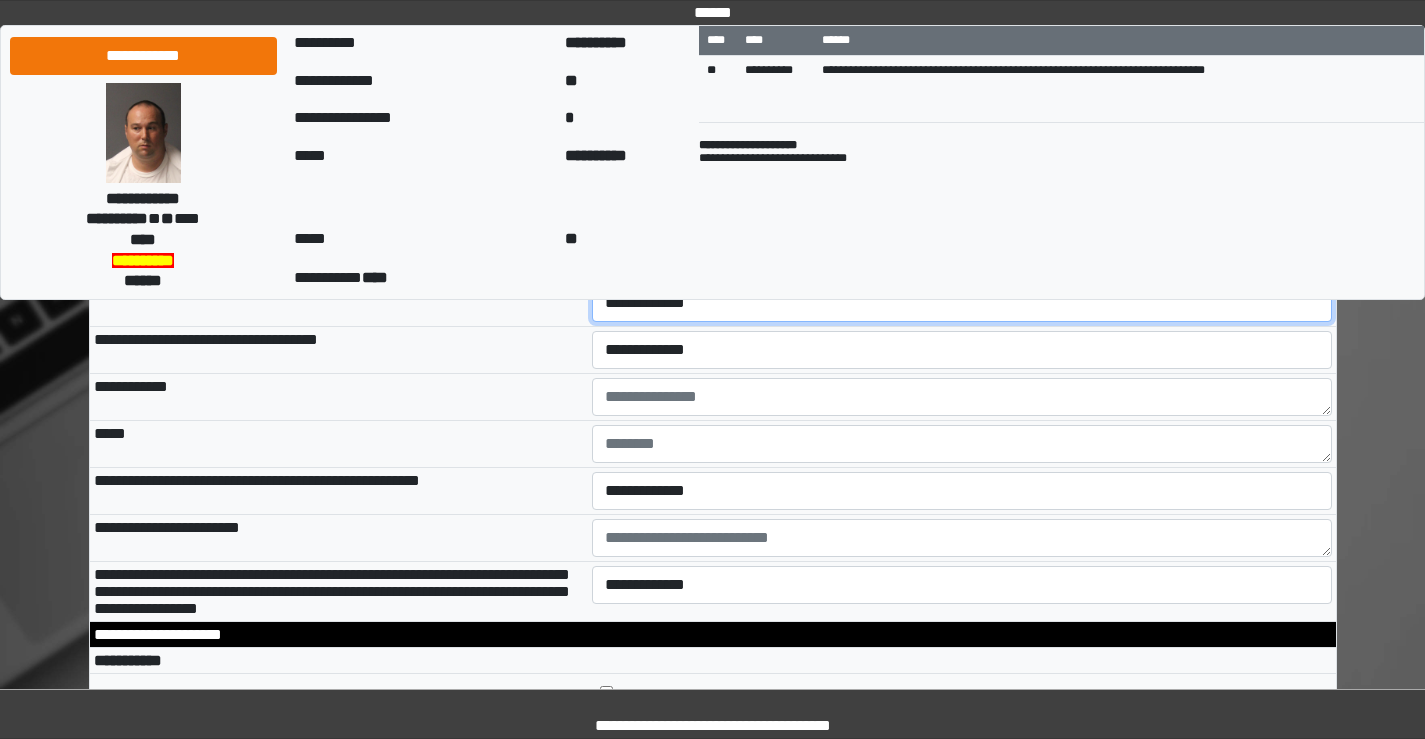 click on "**********" at bounding box center [962, 303] 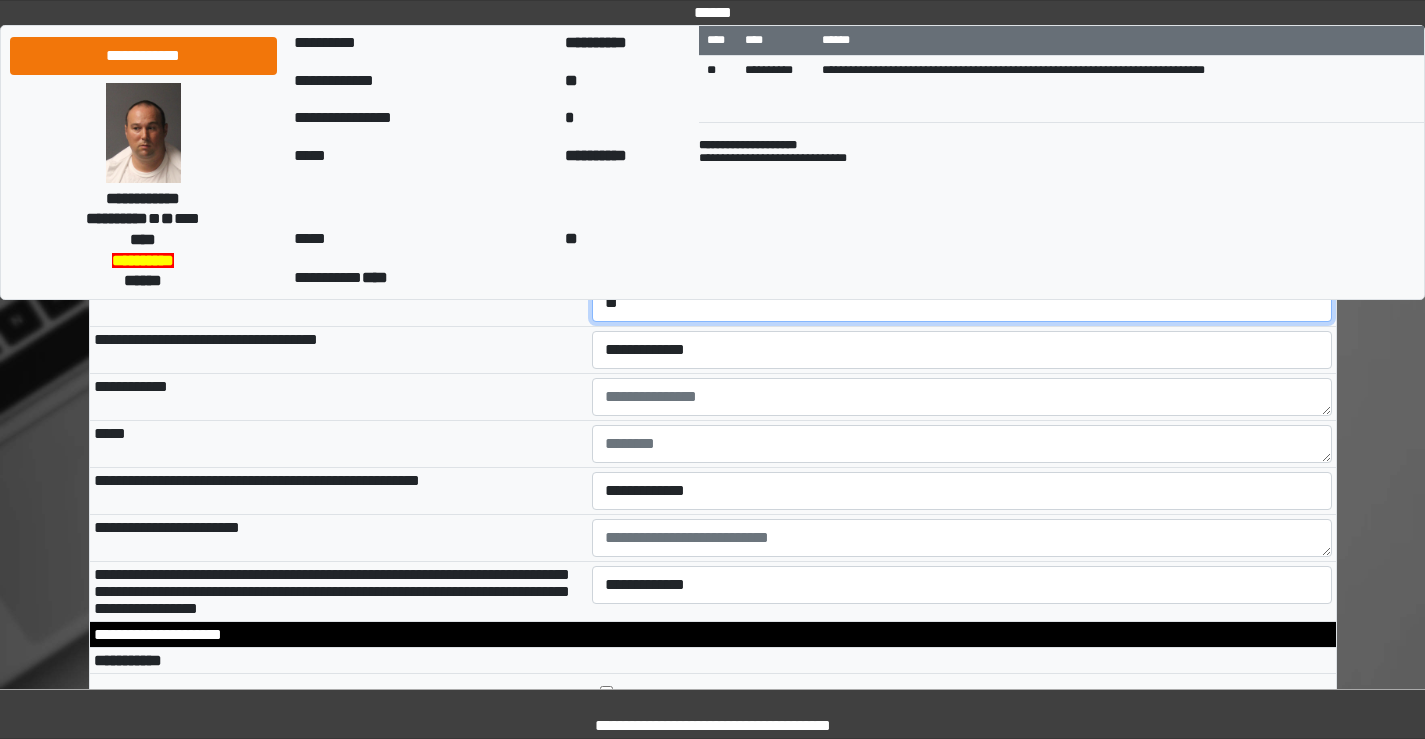 click on "**********" at bounding box center (962, 303) 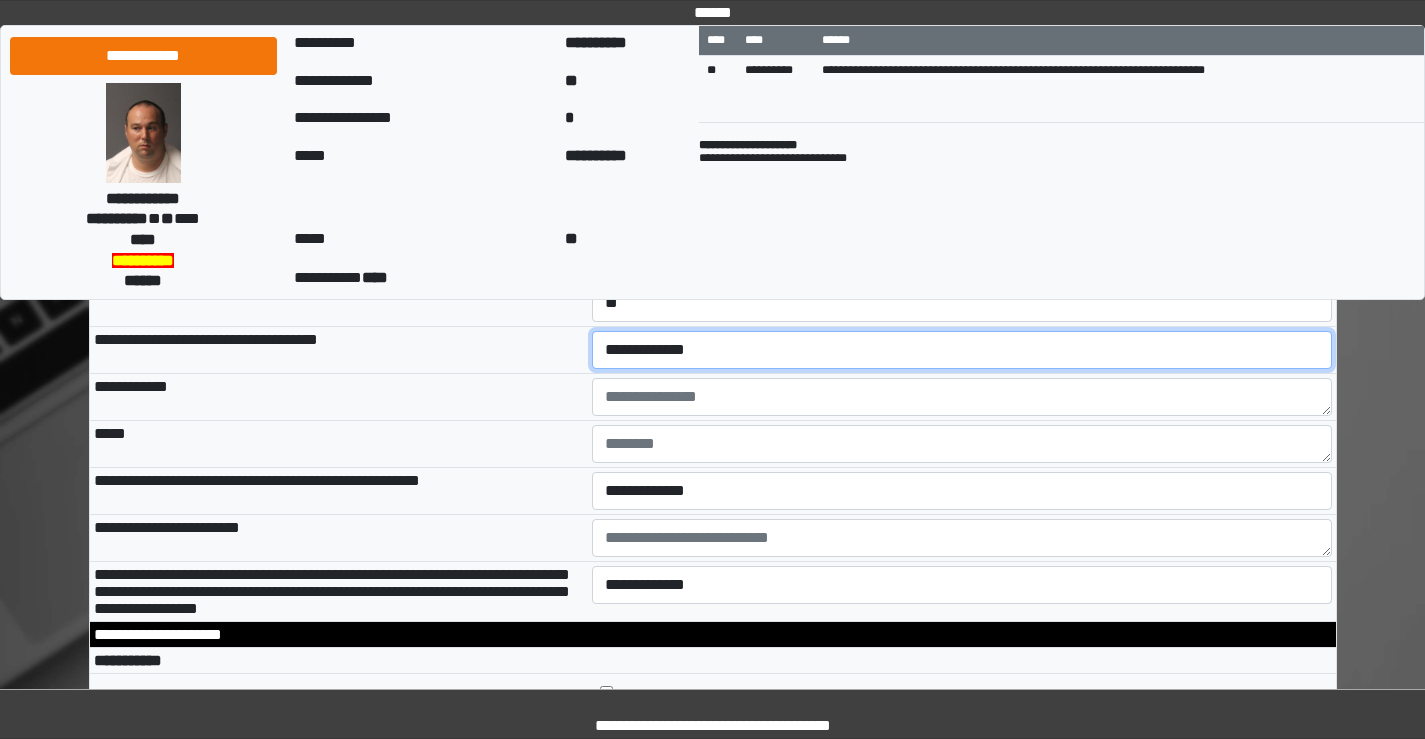 click on "**********" at bounding box center [962, 350] 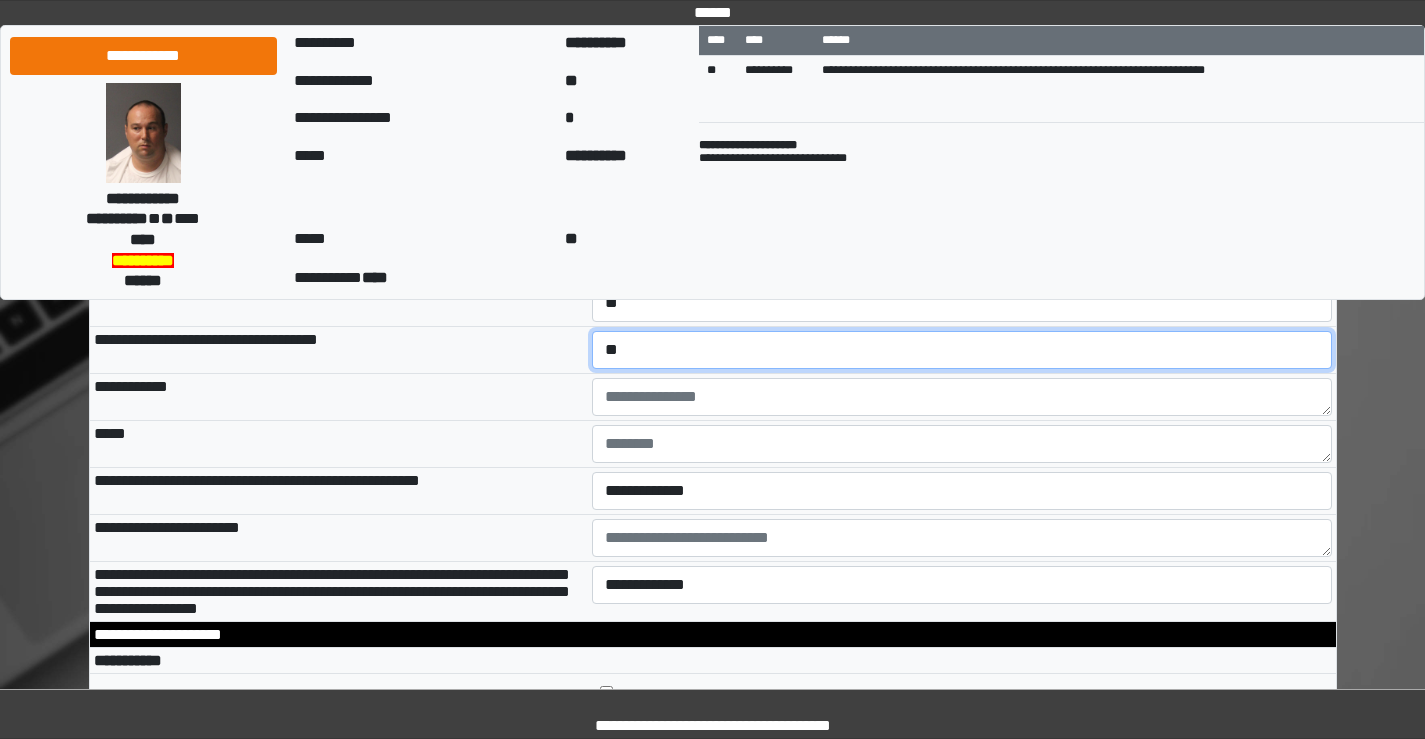 click on "**********" at bounding box center (962, 350) 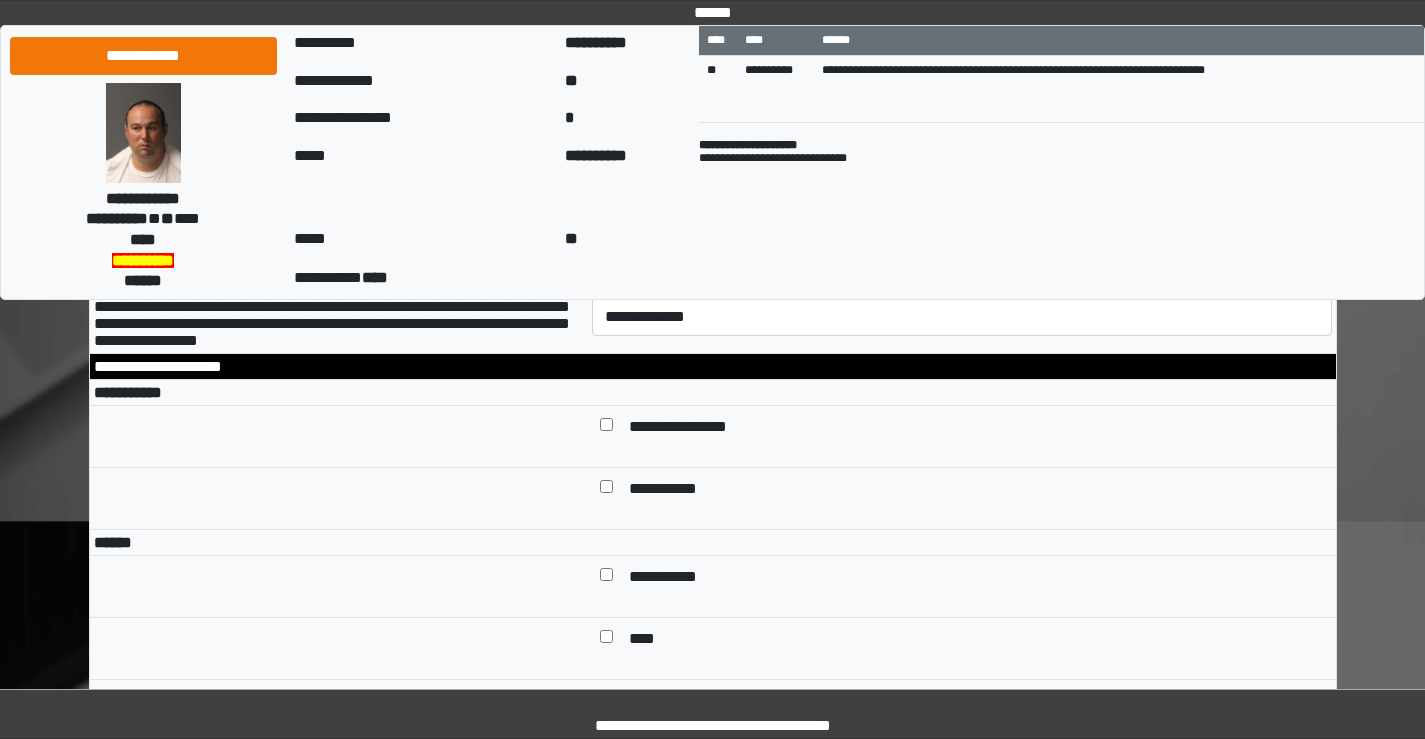 scroll, scrollTop: 6700, scrollLeft: 0, axis: vertical 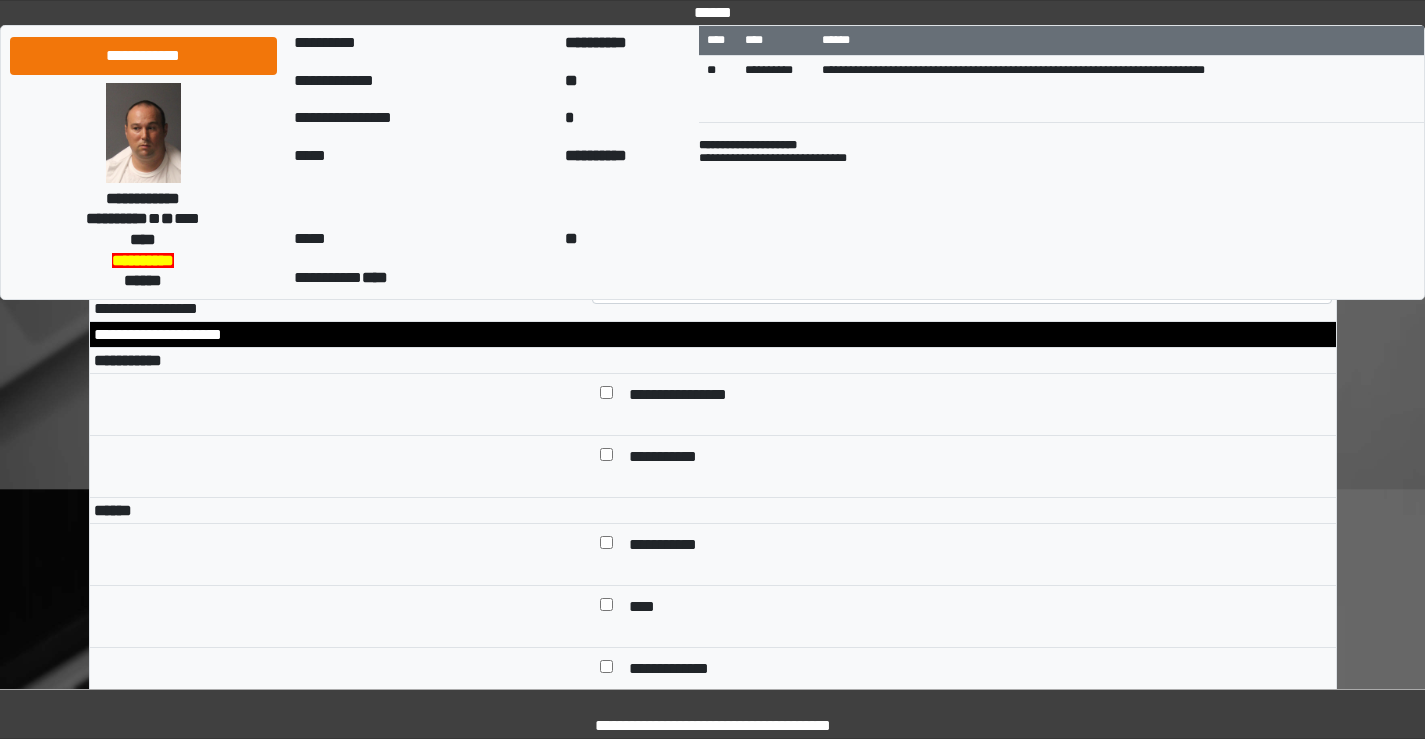 drag, startPoint x: 658, startPoint y: 394, endPoint x: 665, endPoint y: 416, distance: 23.086792 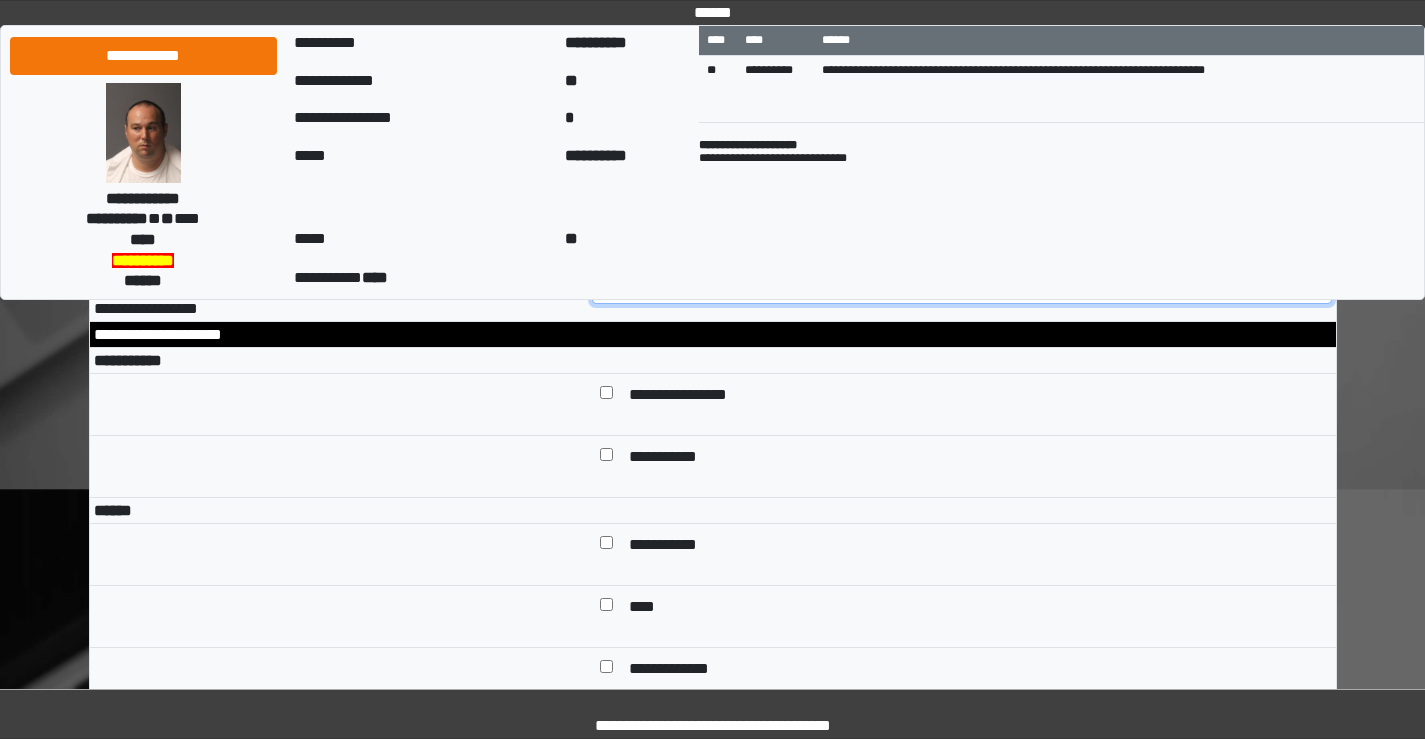 click on "**********" at bounding box center [962, 285] 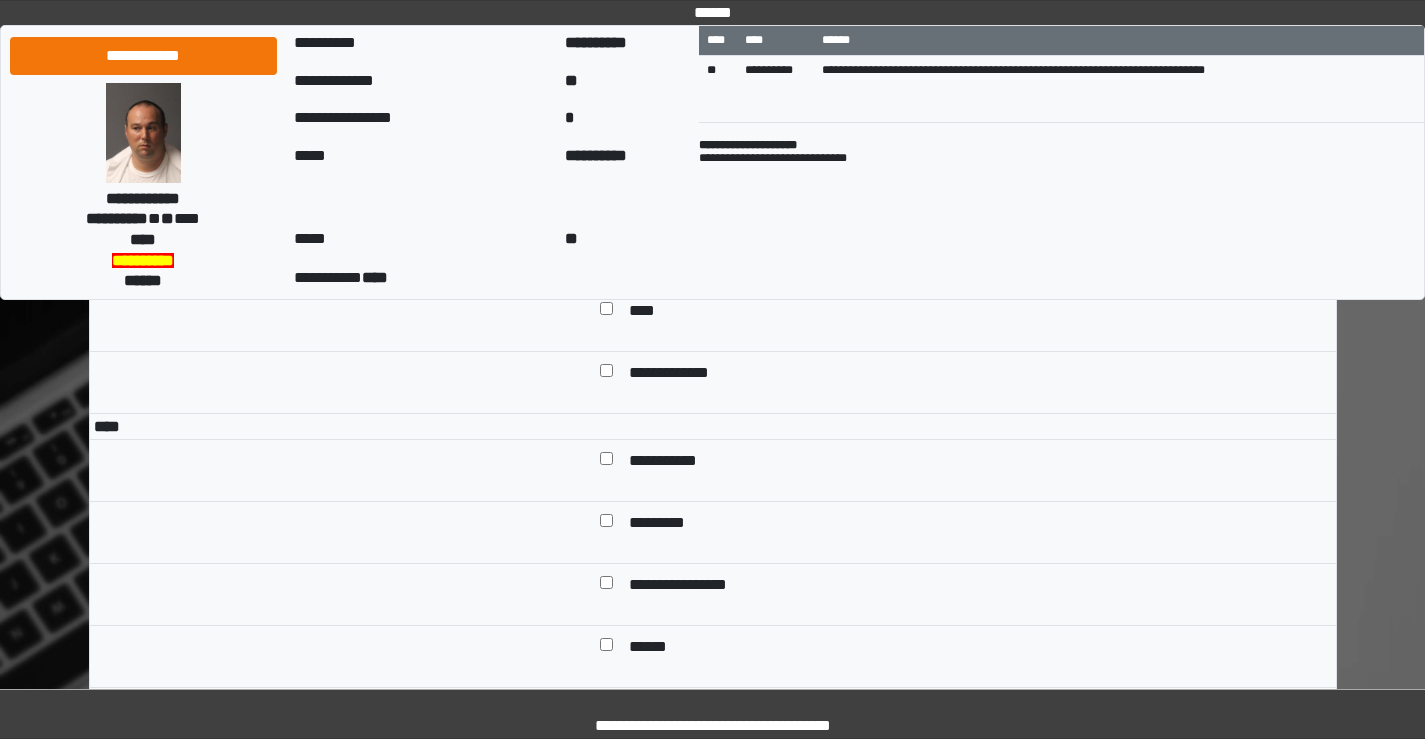 scroll, scrollTop: 7100, scrollLeft: 0, axis: vertical 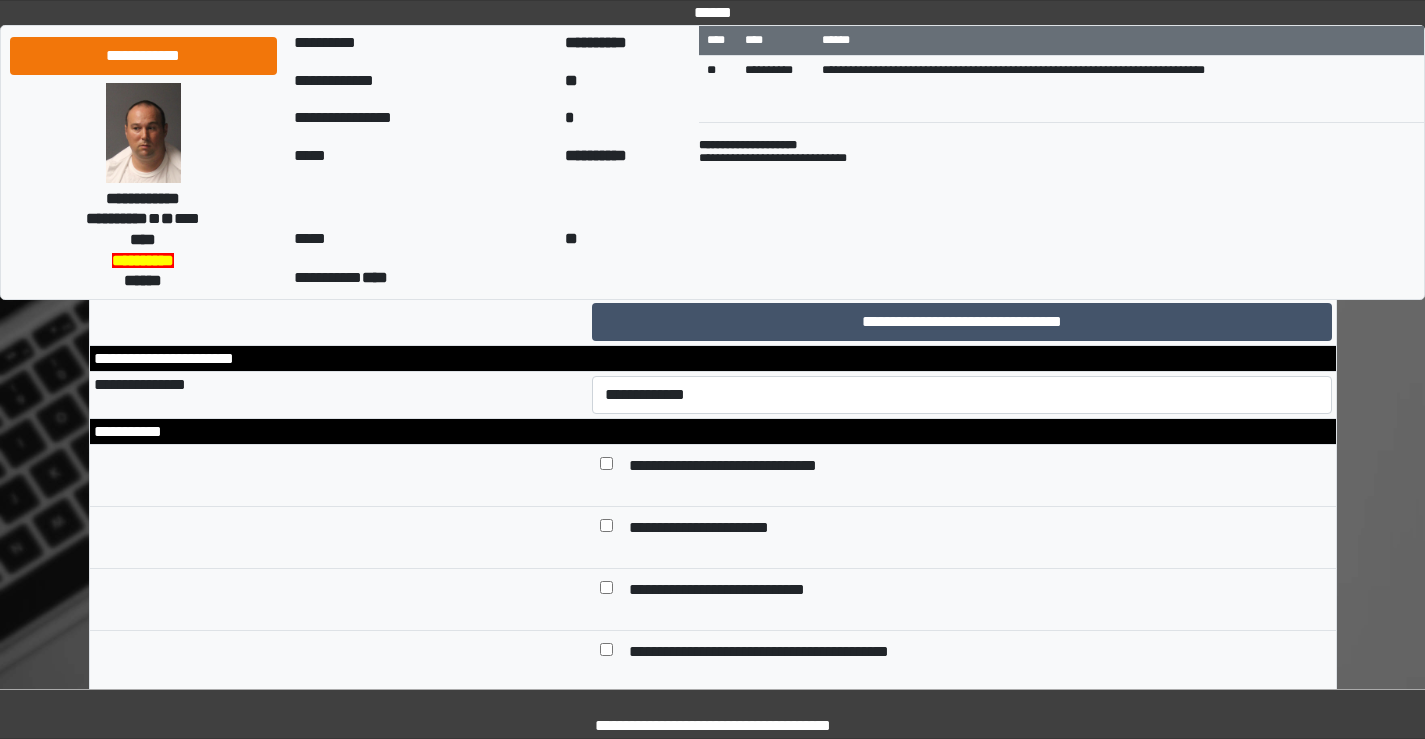 click at bounding box center [962, 239] 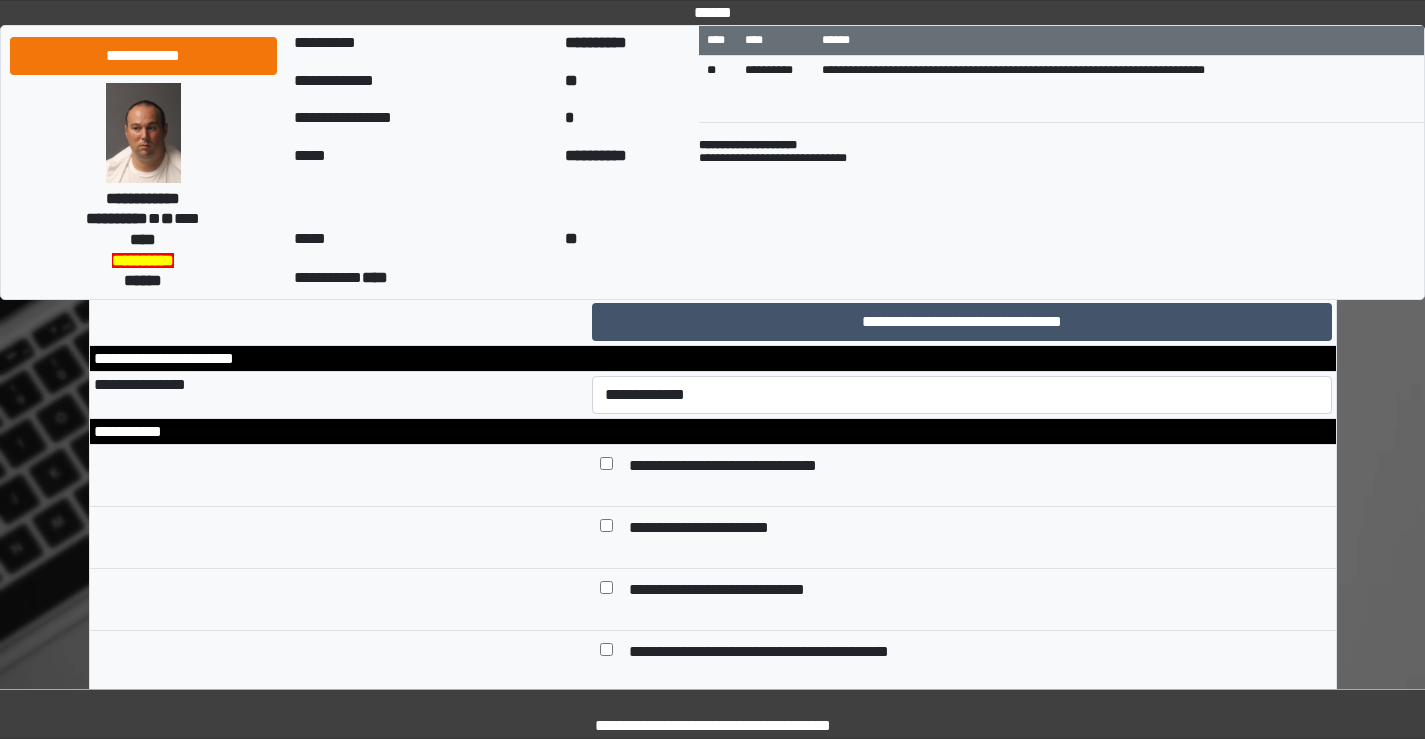 click on "**********" at bounding box center [962, 239] 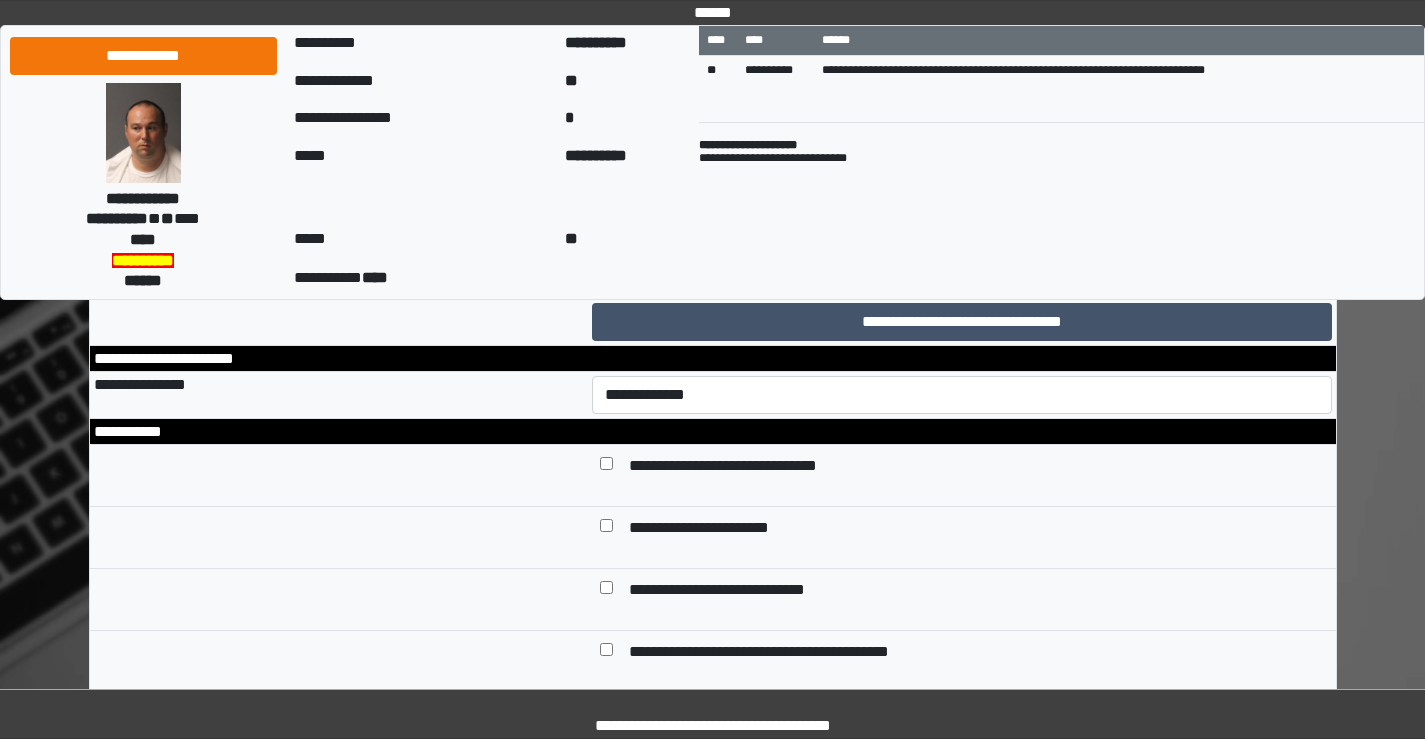 paste on "**********" 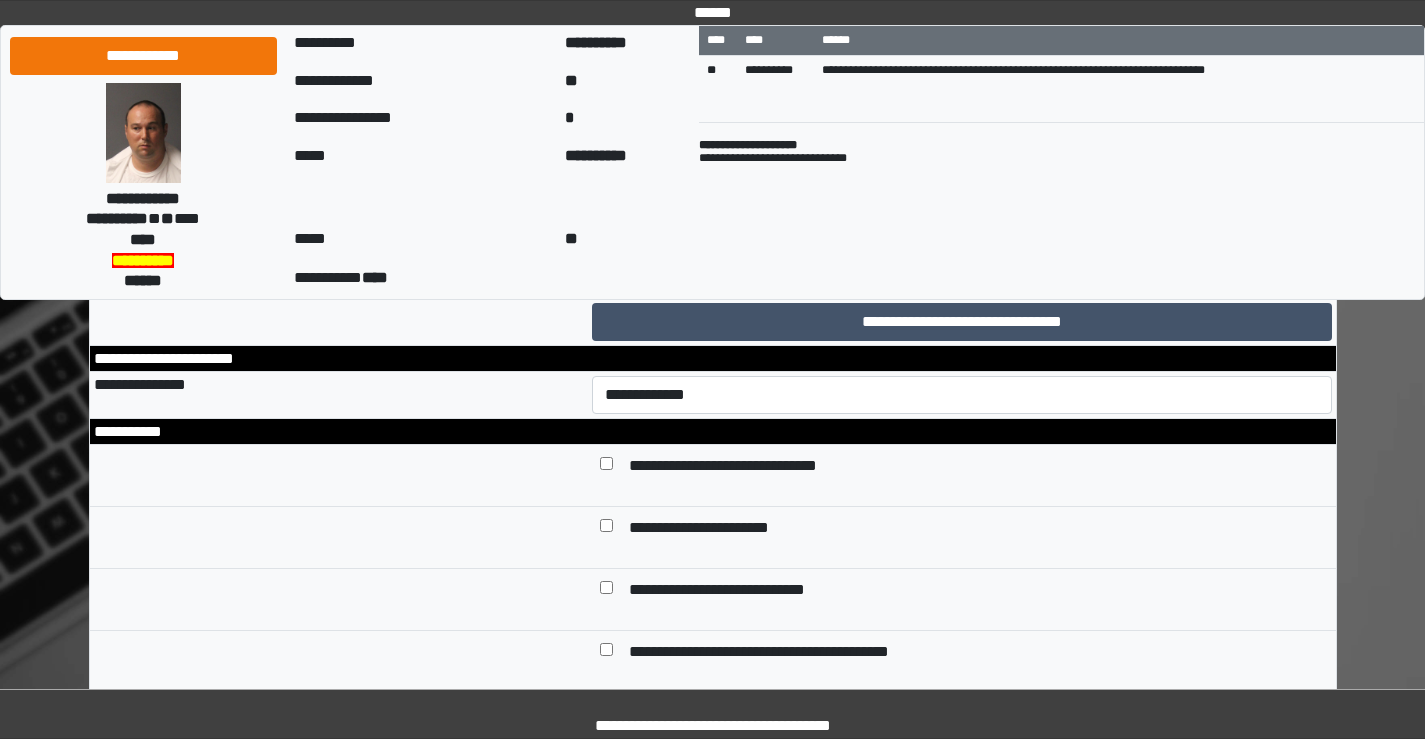 click on "**********" at bounding box center (962, 239) 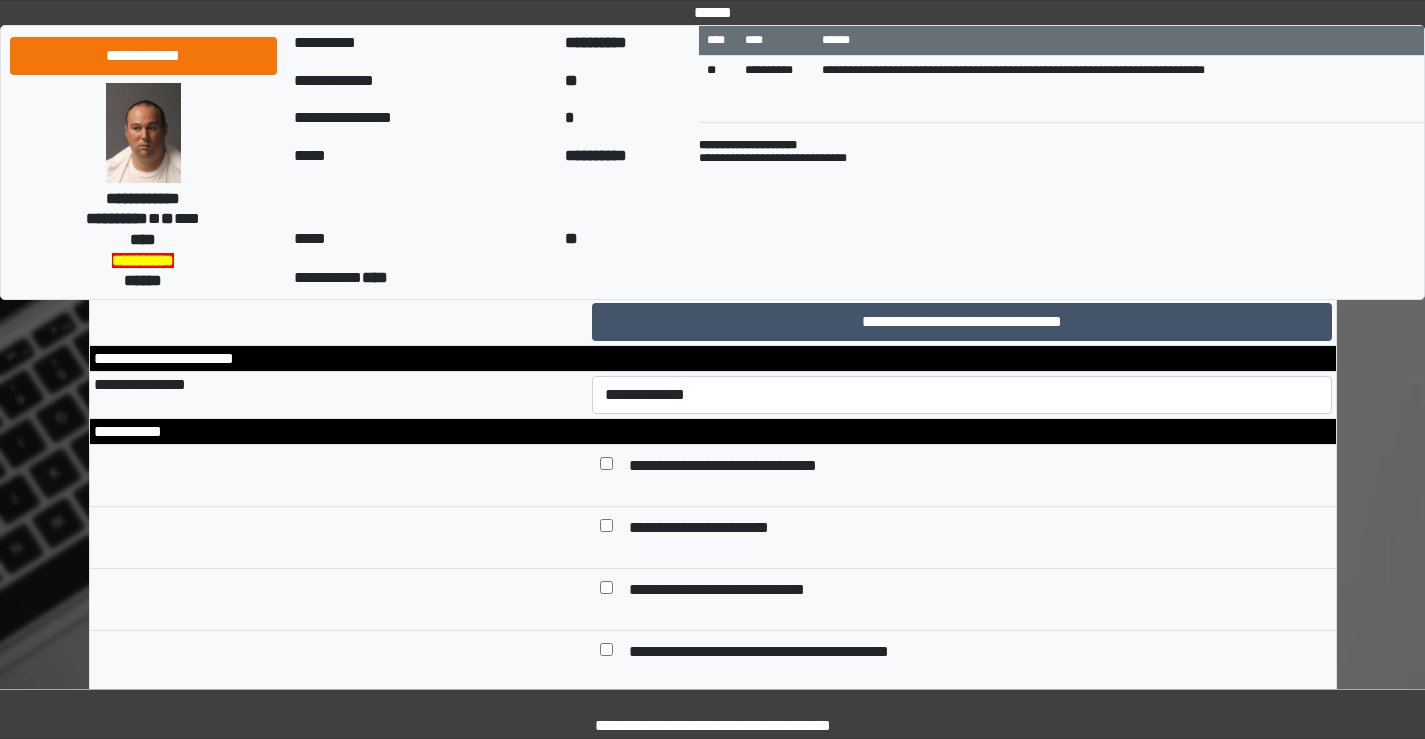 drag, startPoint x: 661, startPoint y: 487, endPoint x: 721, endPoint y: 491, distance: 60.133186 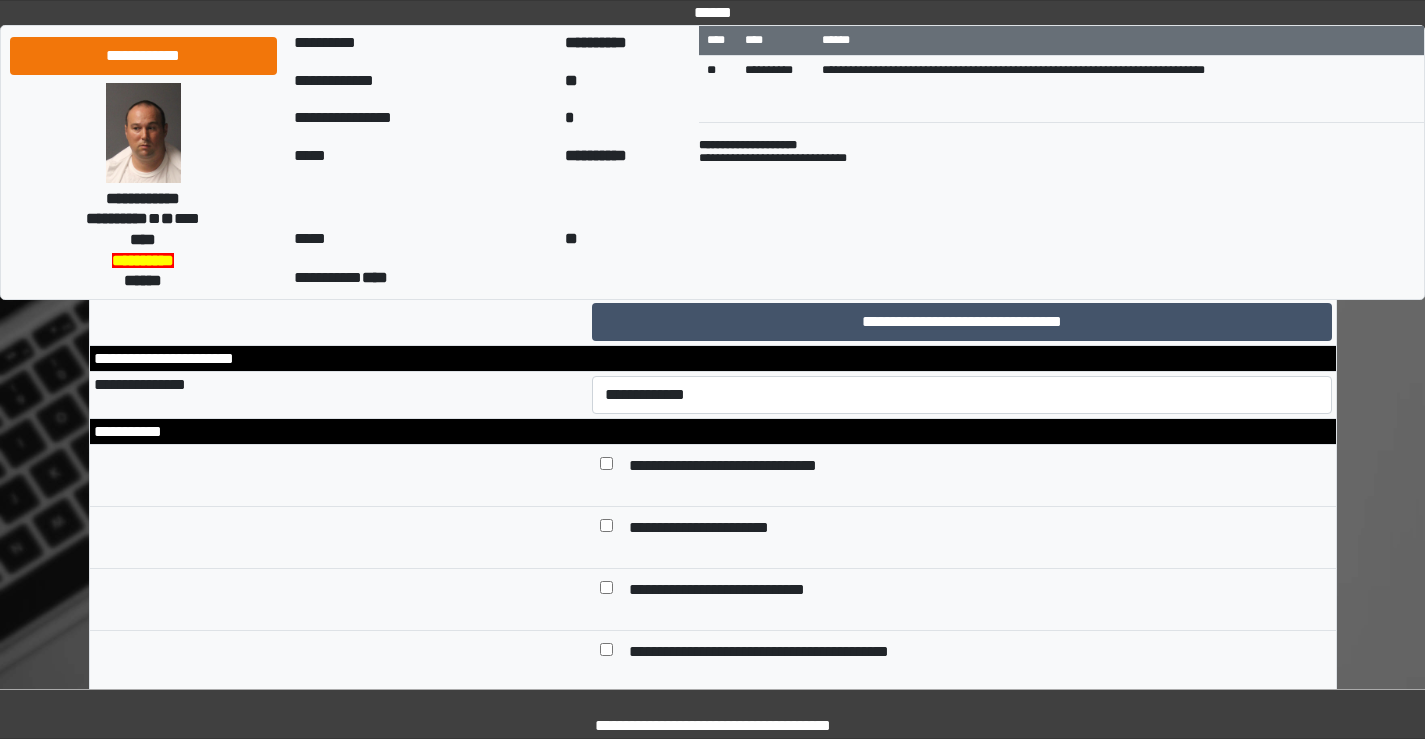 click on "**********" at bounding box center [962, 239] 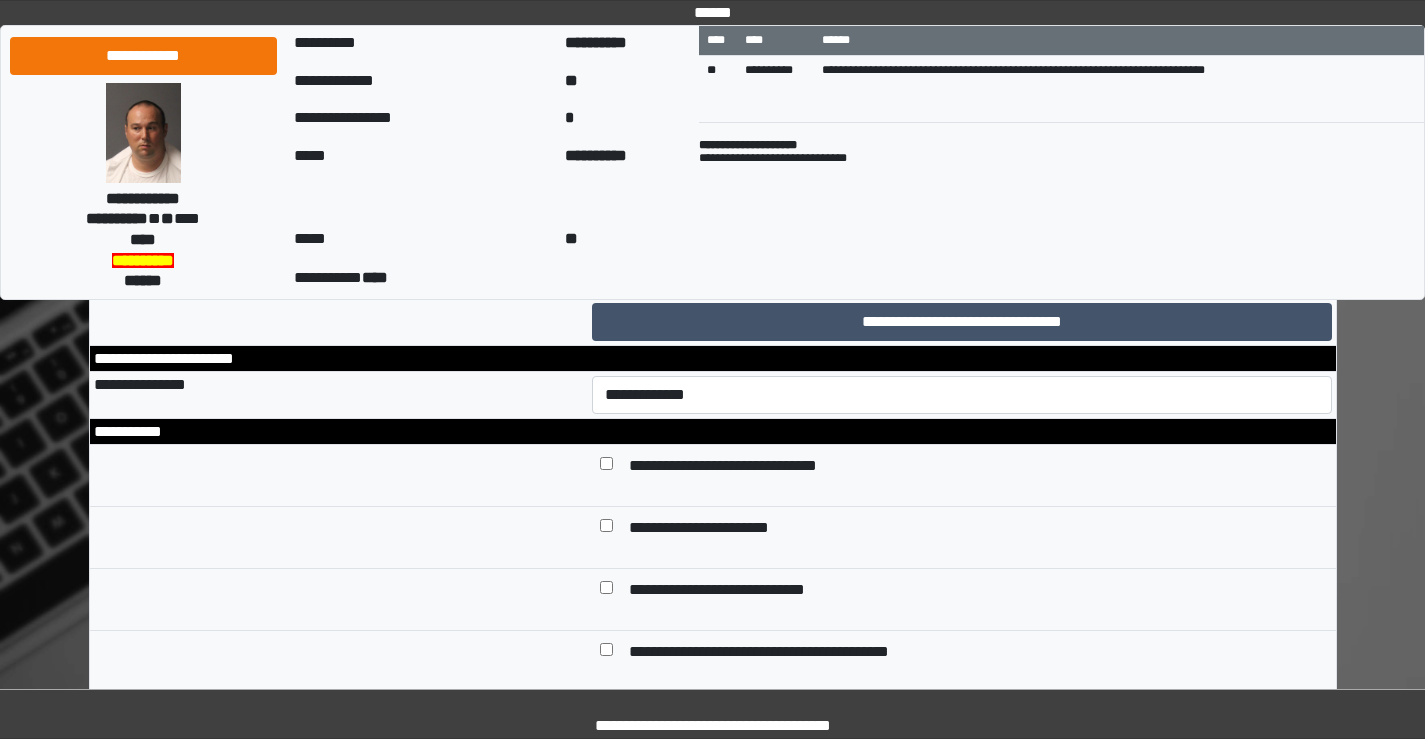 click on "**********" at bounding box center (962, 239) 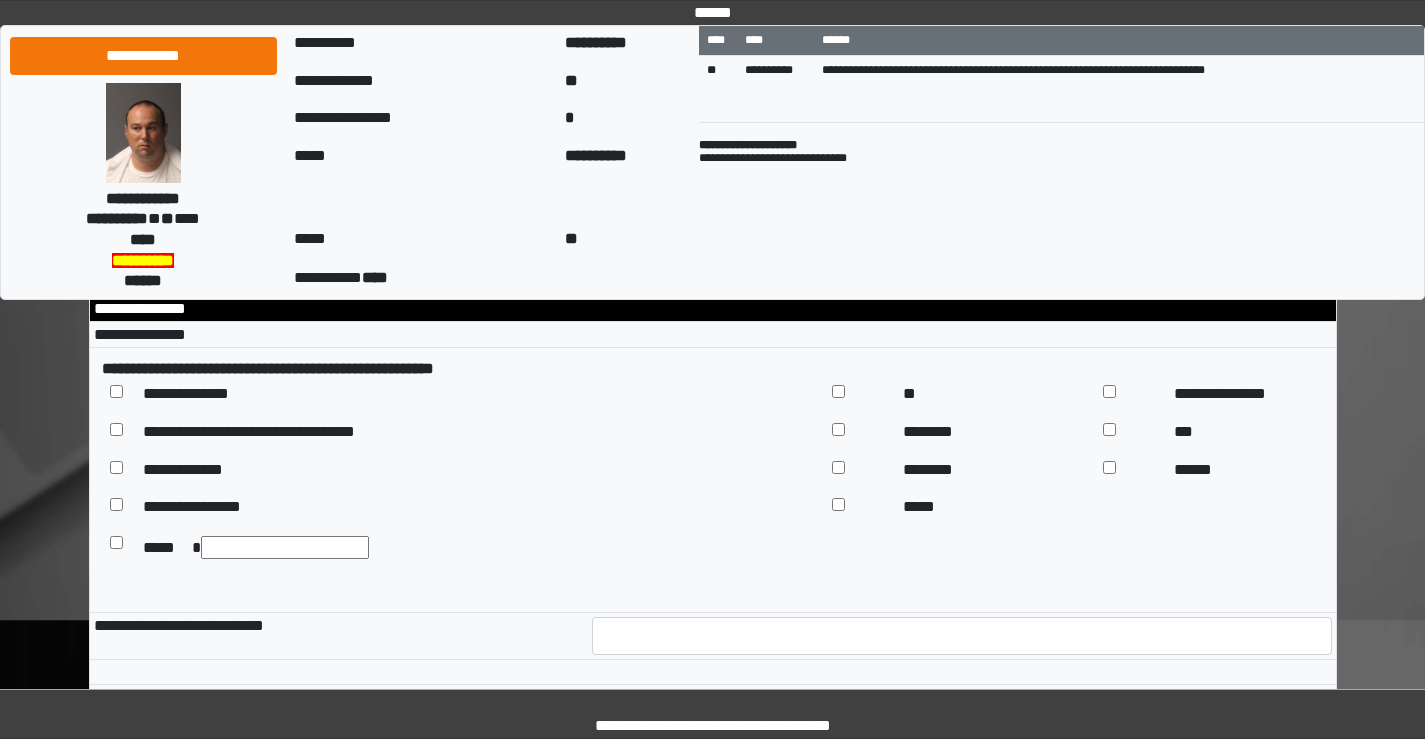 scroll, scrollTop: 9300, scrollLeft: 0, axis: vertical 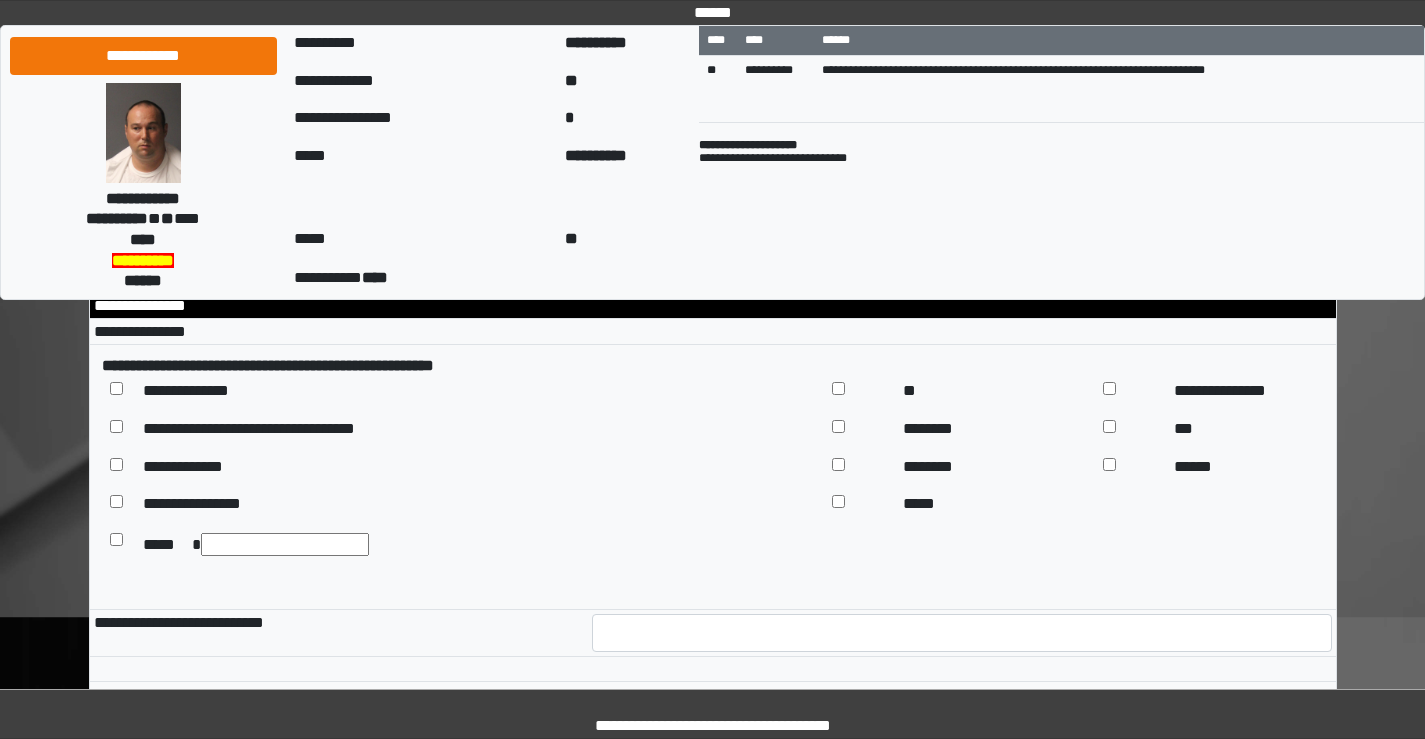 type on "**********" 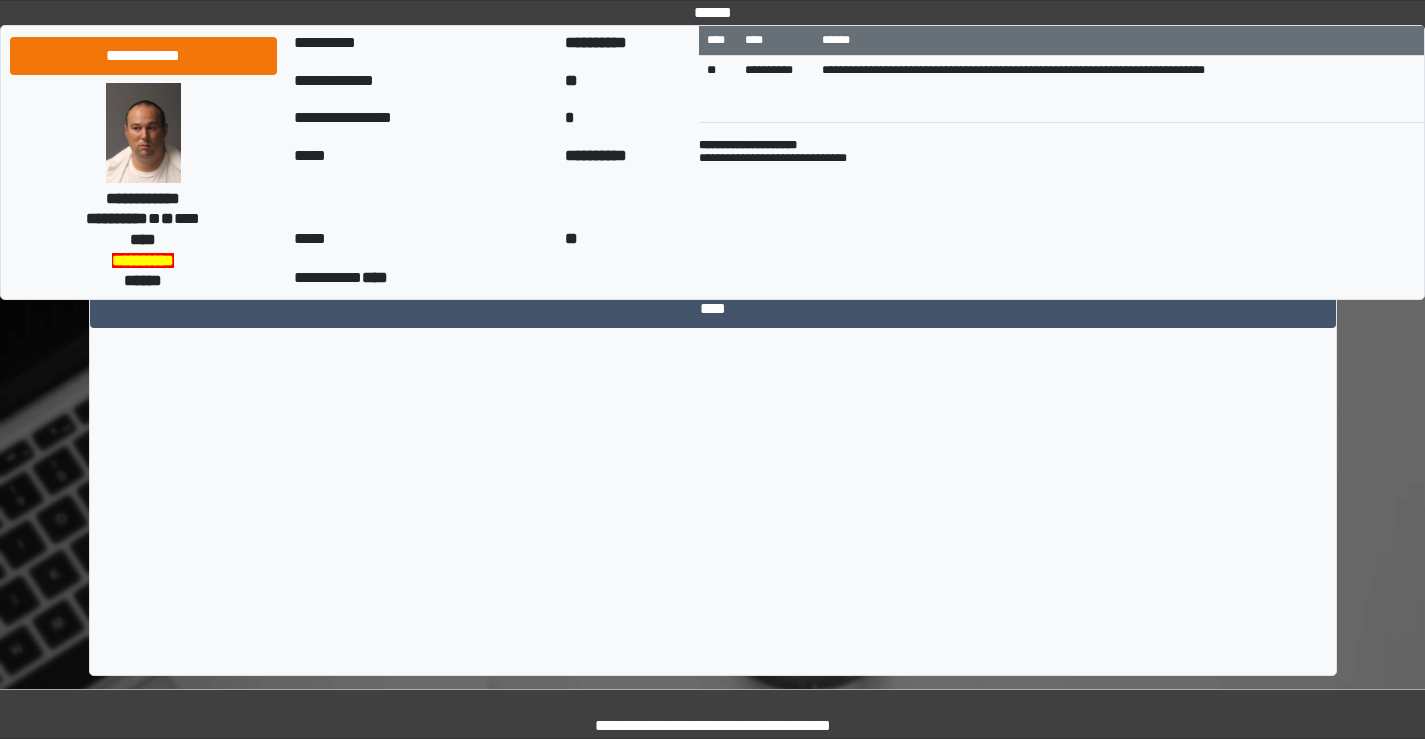 scroll, scrollTop: 9709, scrollLeft: 0, axis: vertical 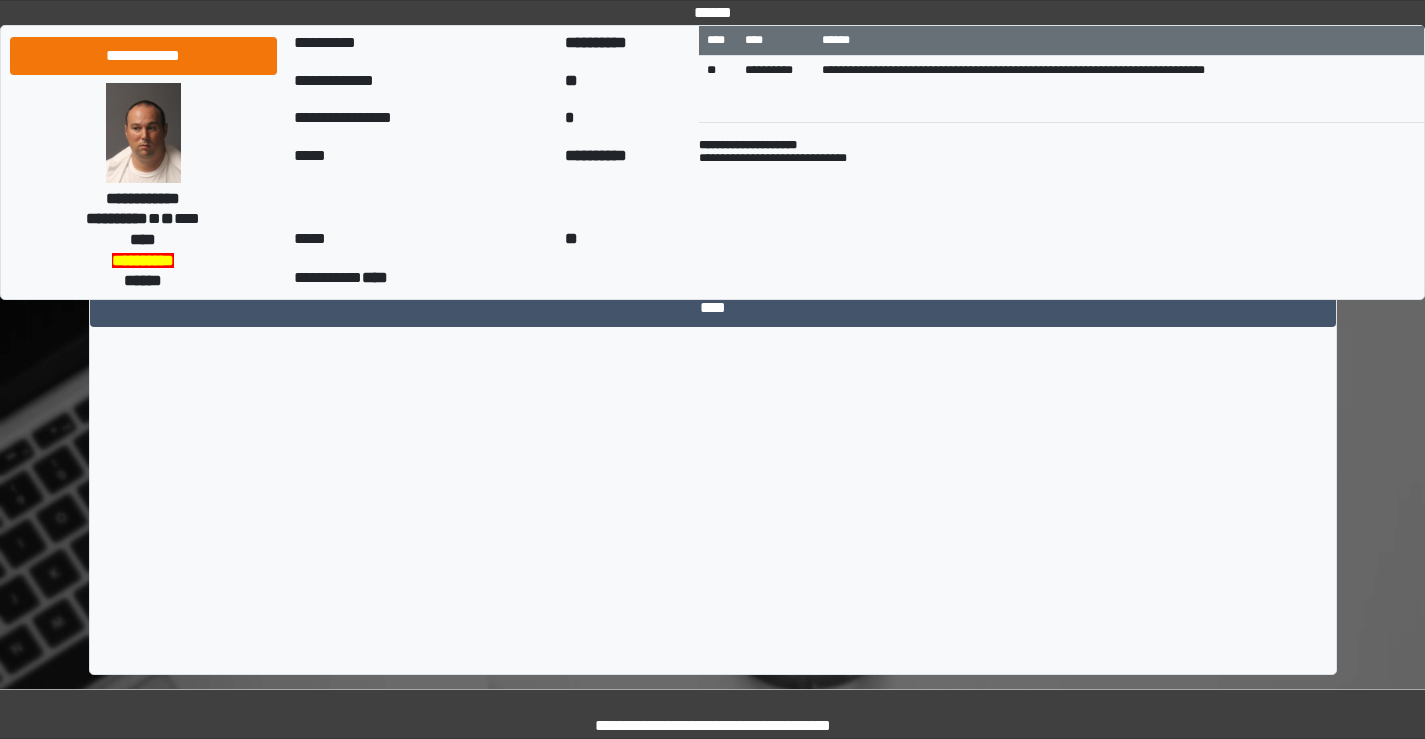 click at bounding box center [962, 224] 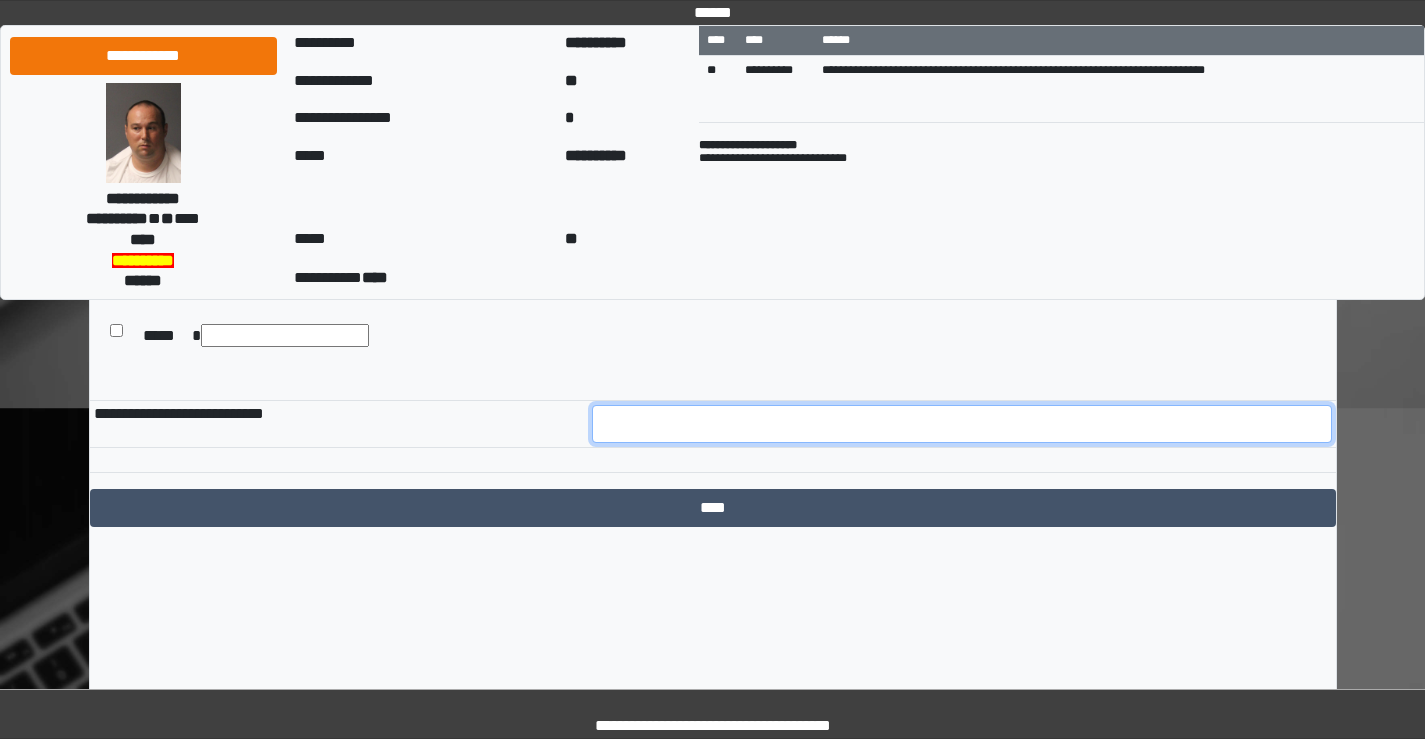 scroll, scrollTop: 9709, scrollLeft: 0, axis: vertical 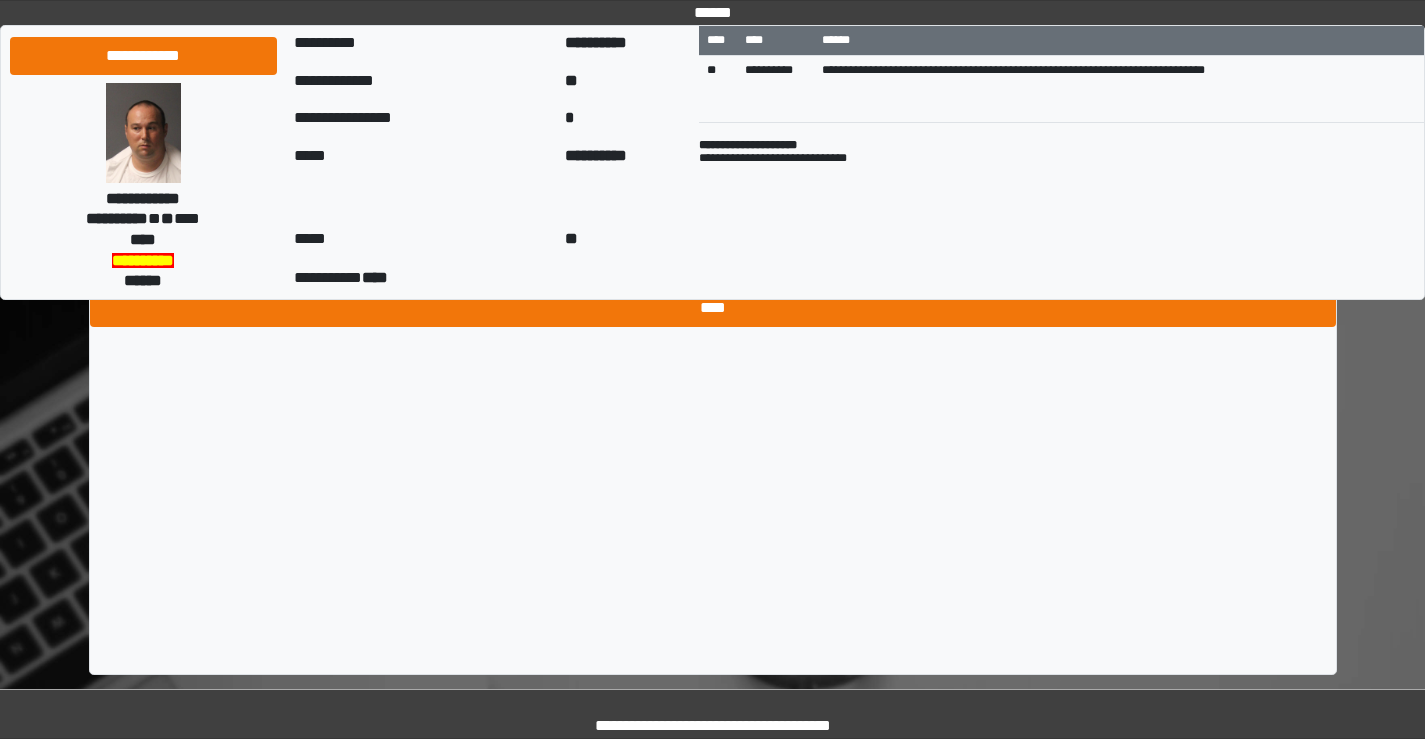 type on "**" 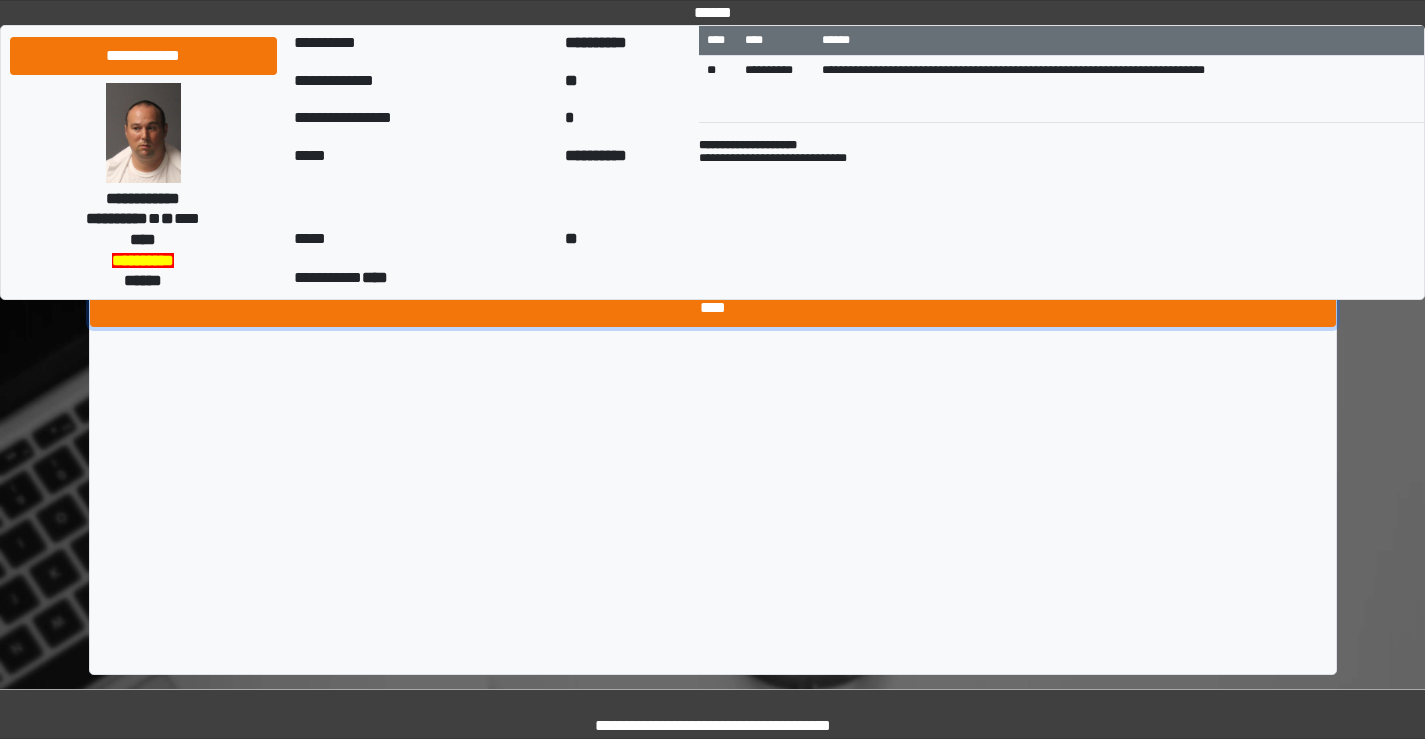 drag, startPoint x: 746, startPoint y: 585, endPoint x: 787, endPoint y: 577, distance: 41.773197 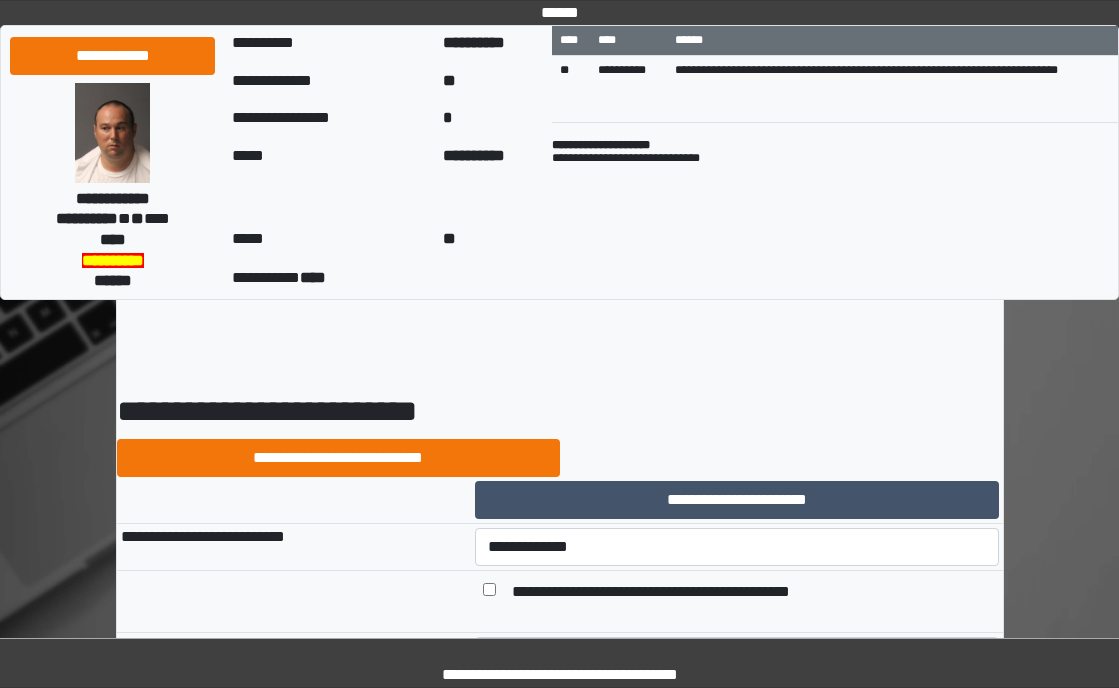 scroll, scrollTop: 0, scrollLeft: 0, axis: both 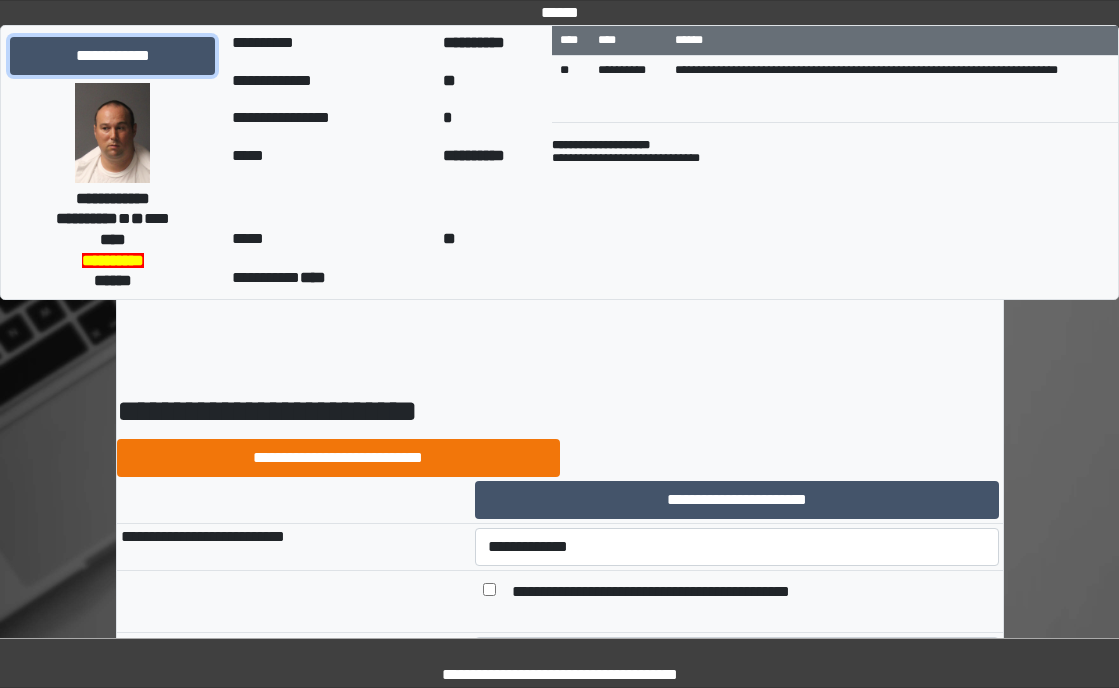 click on "**********" at bounding box center (112, 56) 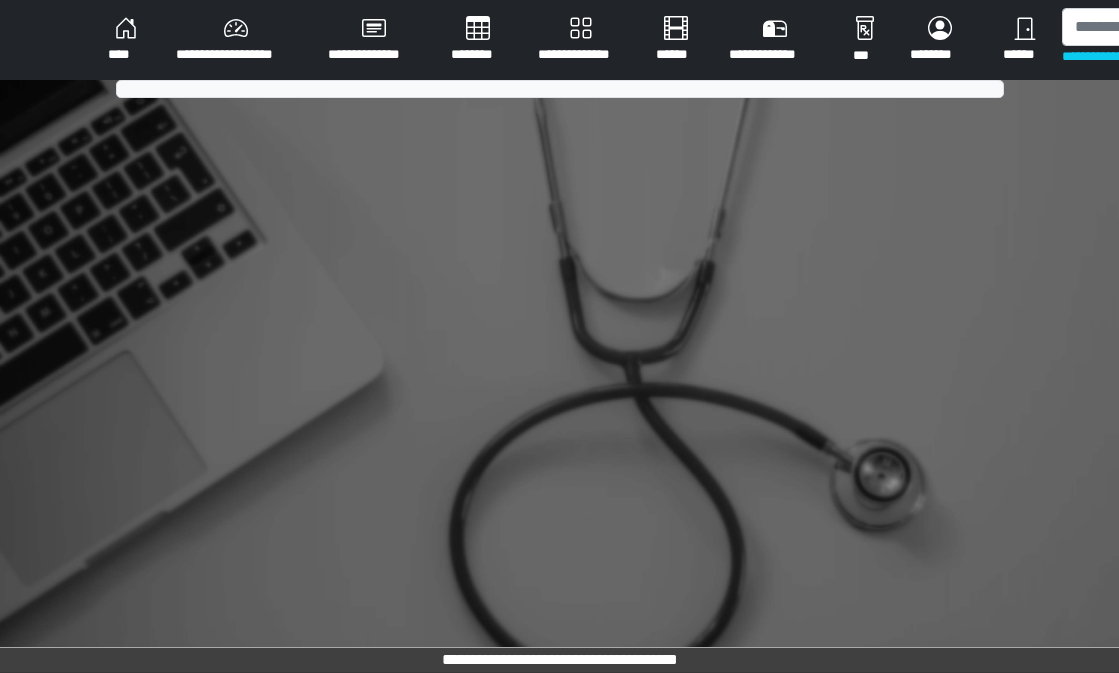 scroll, scrollTop: 0, scrollLeft: 0, axis: both 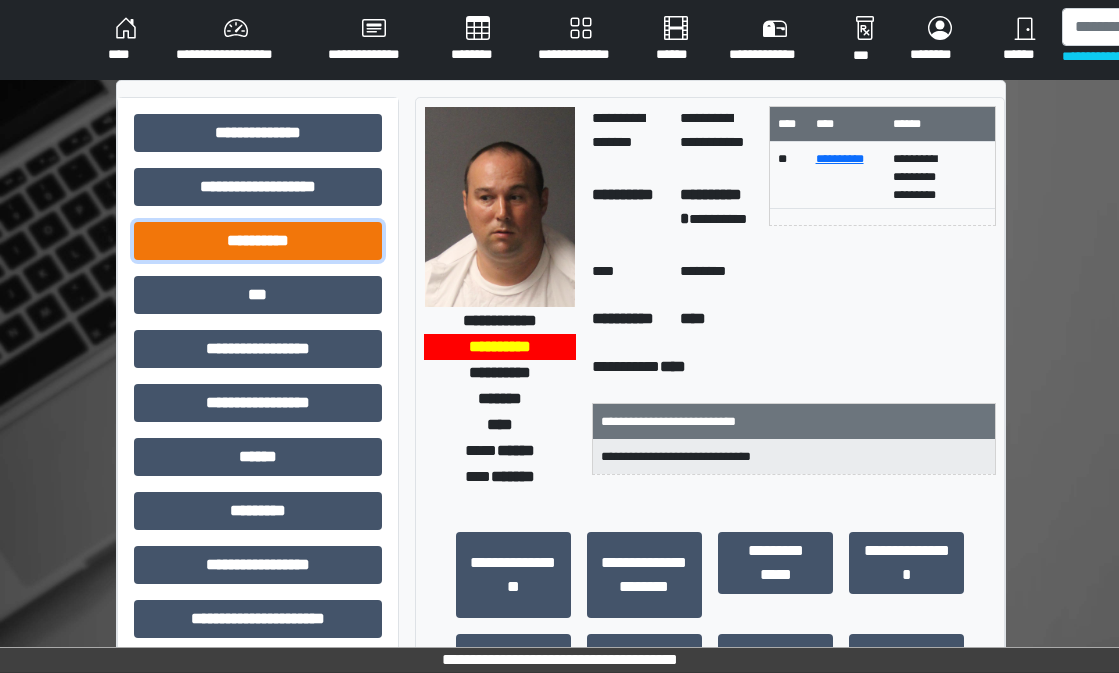 click on "**********" at bounding box center [258, 241] 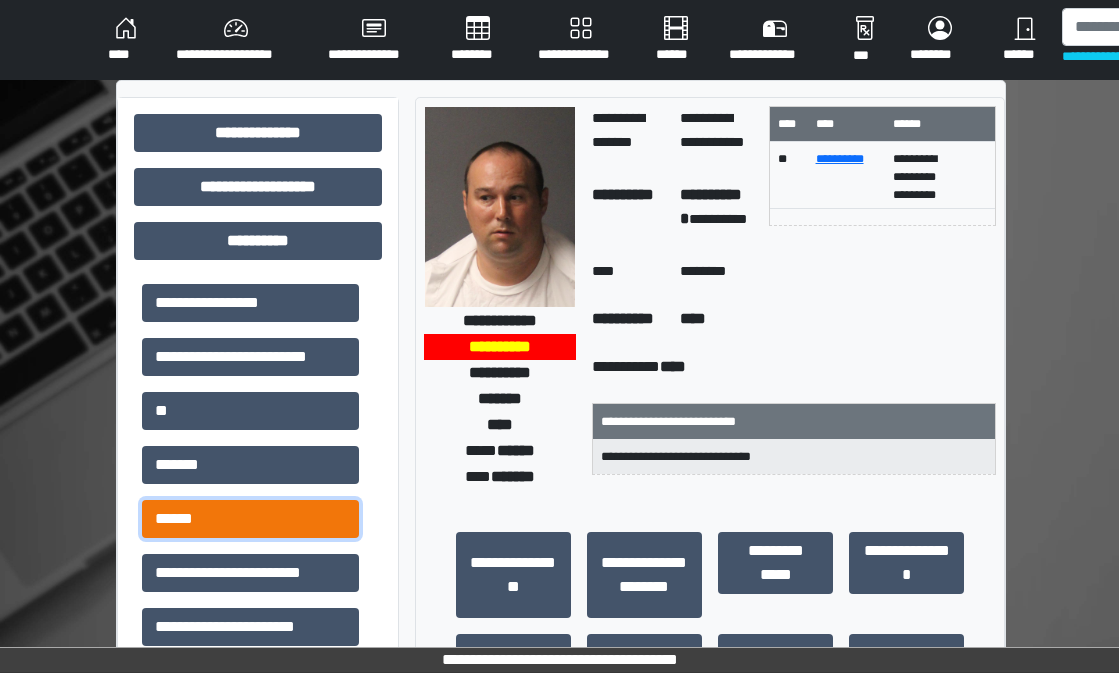 click on "******" at bounding box center (250, 519) 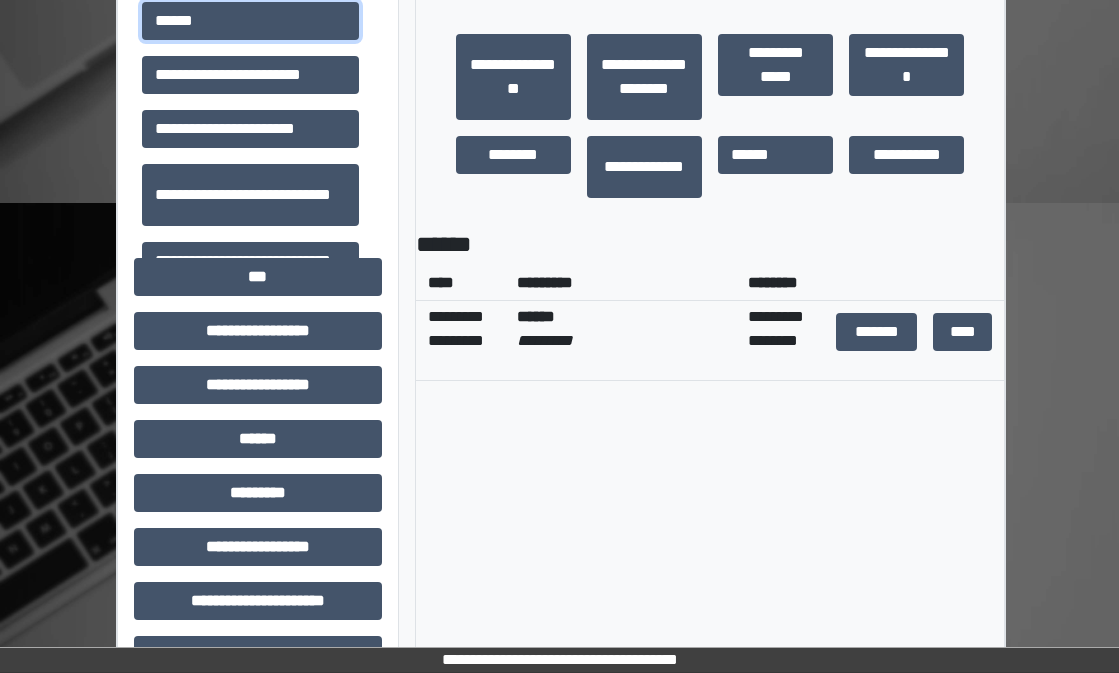 scroll, scrollTop: 500, scrollLeft: 0, axis: vertical 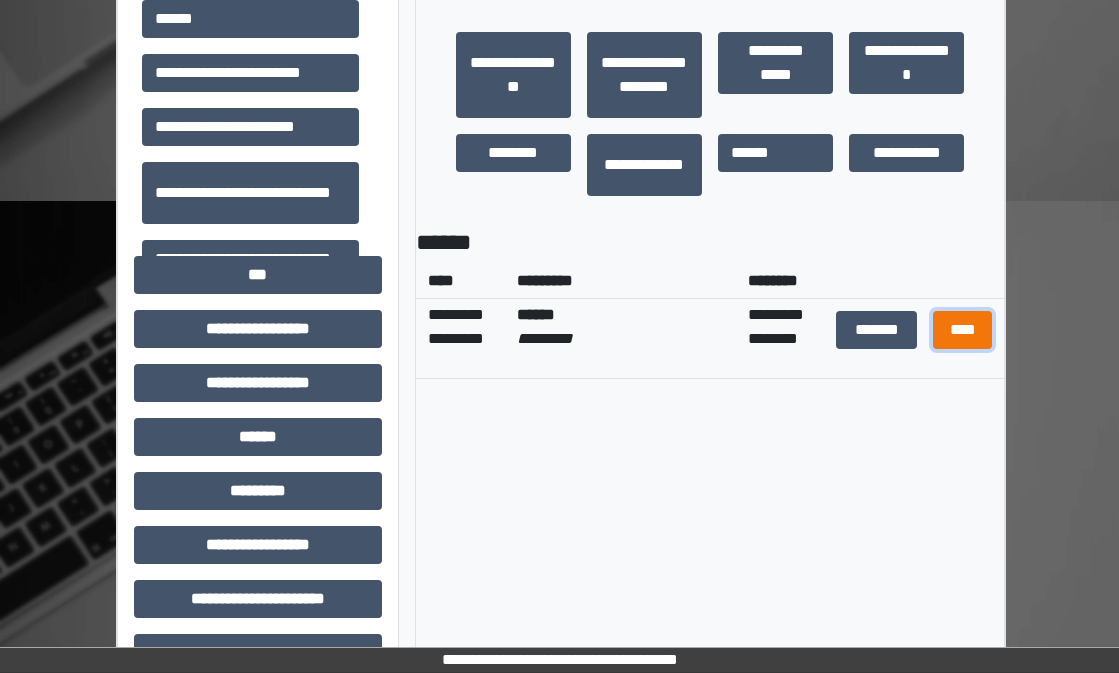 click on "****" at bounding box center (963, 330) 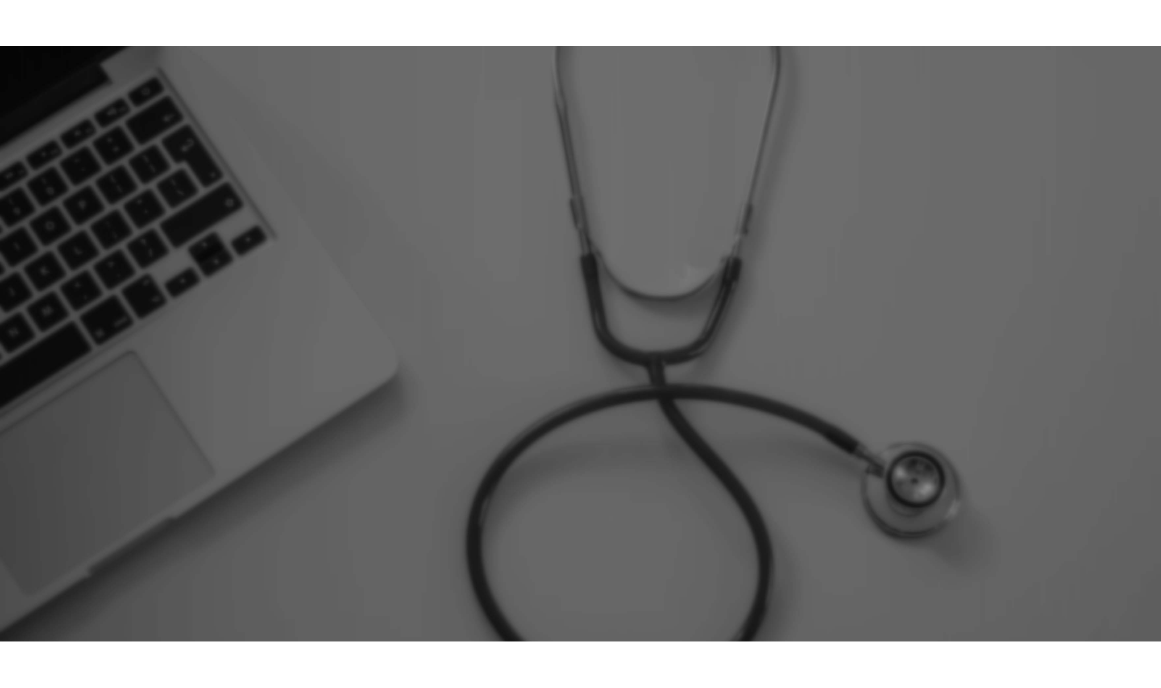 scroll, scrollTop: 0, scrollLeft: 0, axis: both 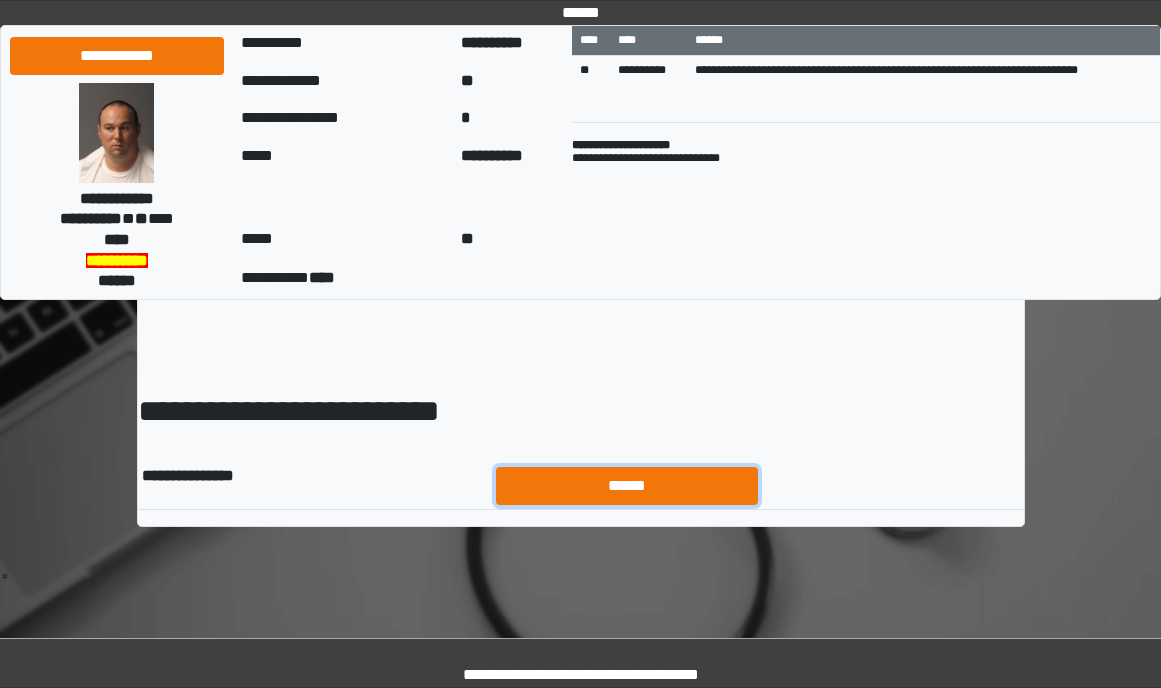 click on "******" at bounding box center (627, 486) 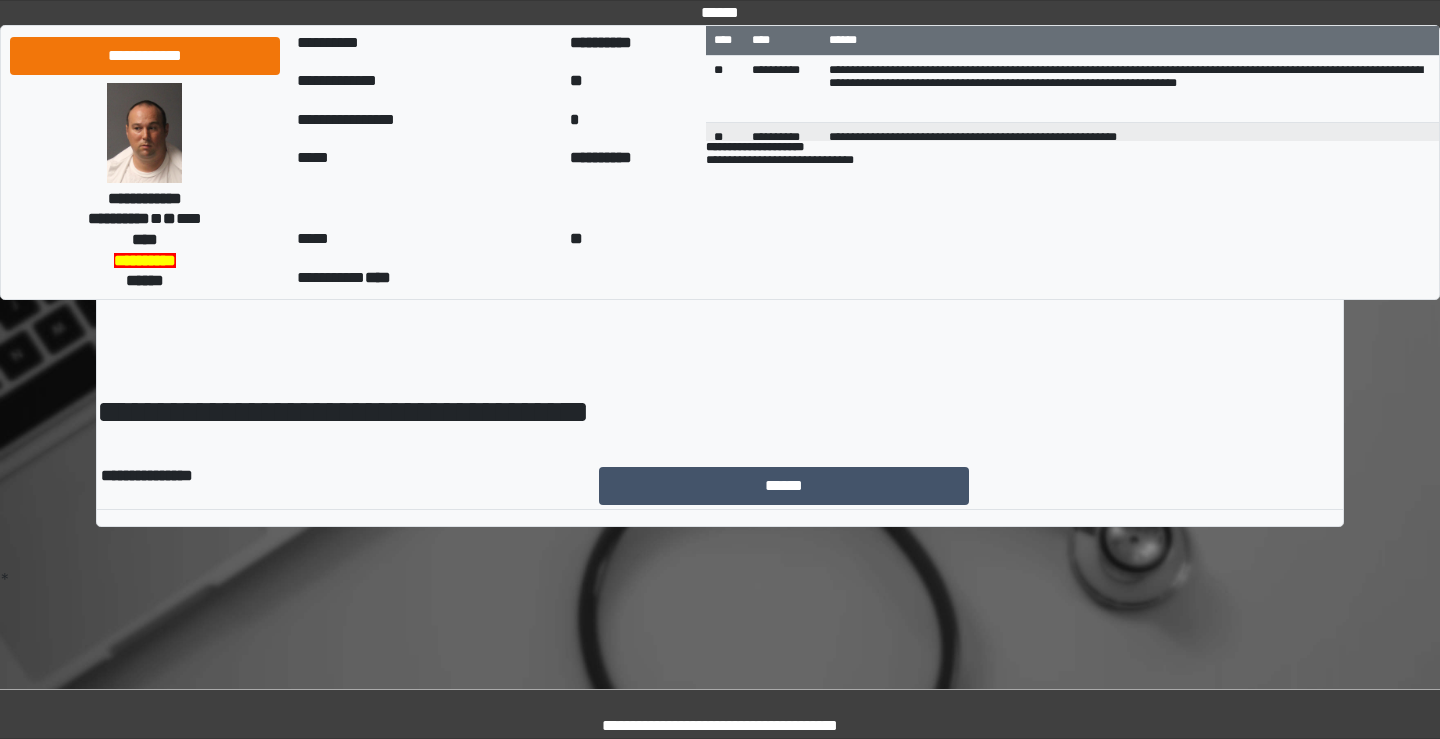 scroll, scrollTop: 0, scrollLeft: 0, axis: both 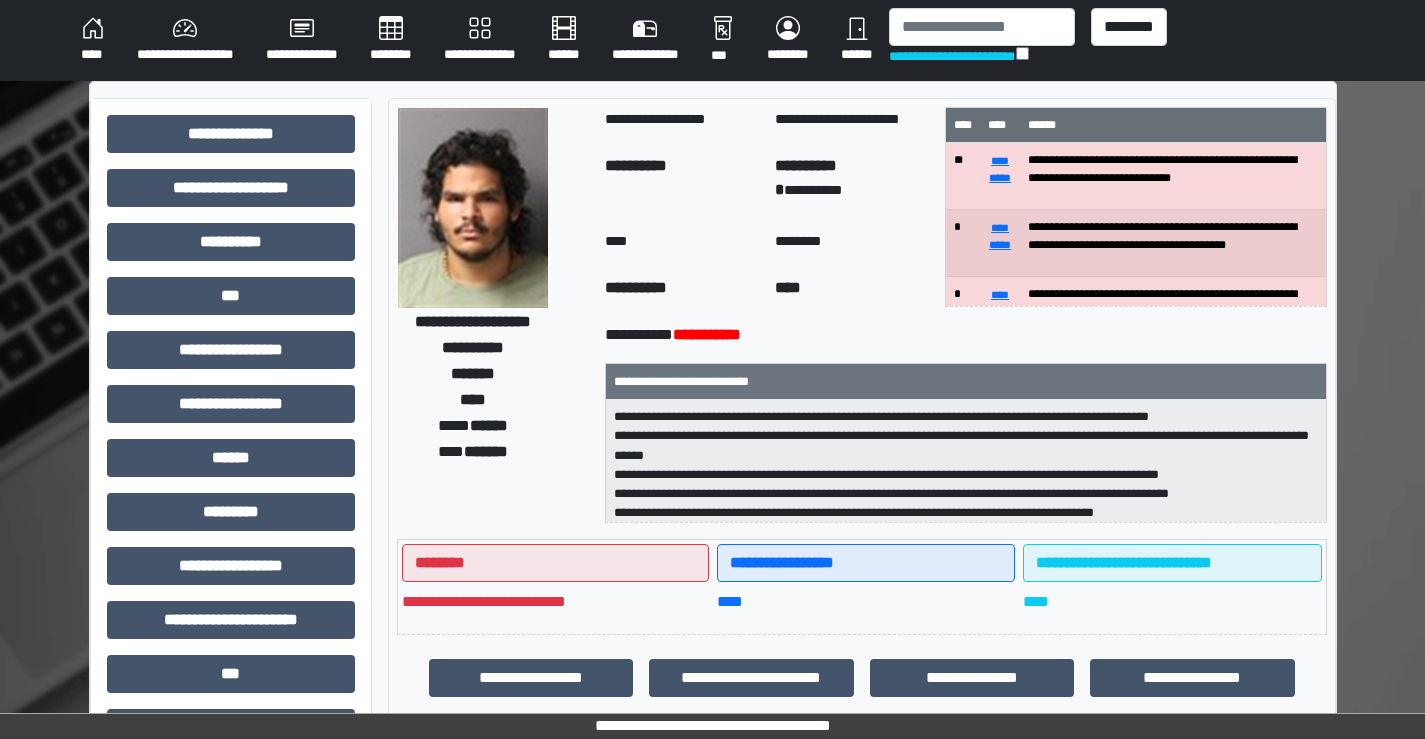 select on "***" 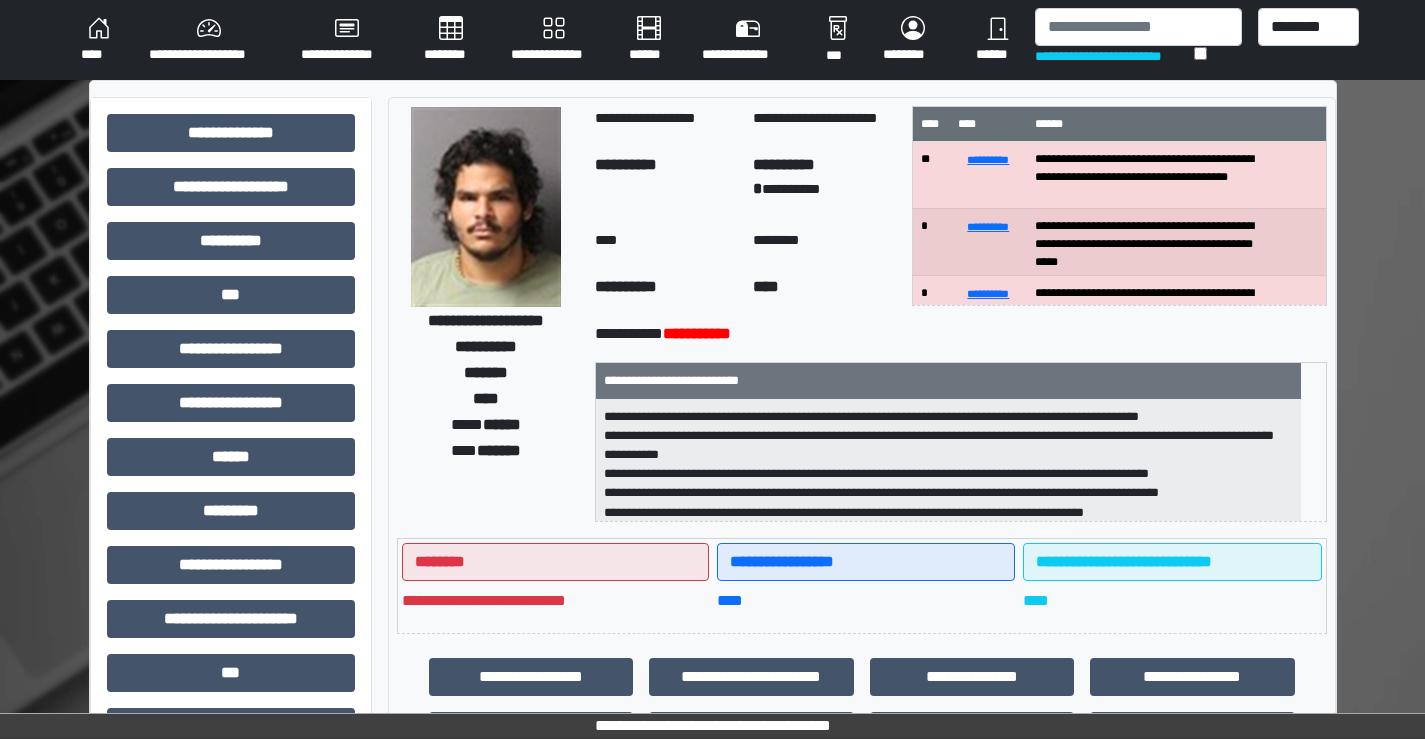 scroll, scrollTop: 15, scrollLeft: 0, axis: vertical 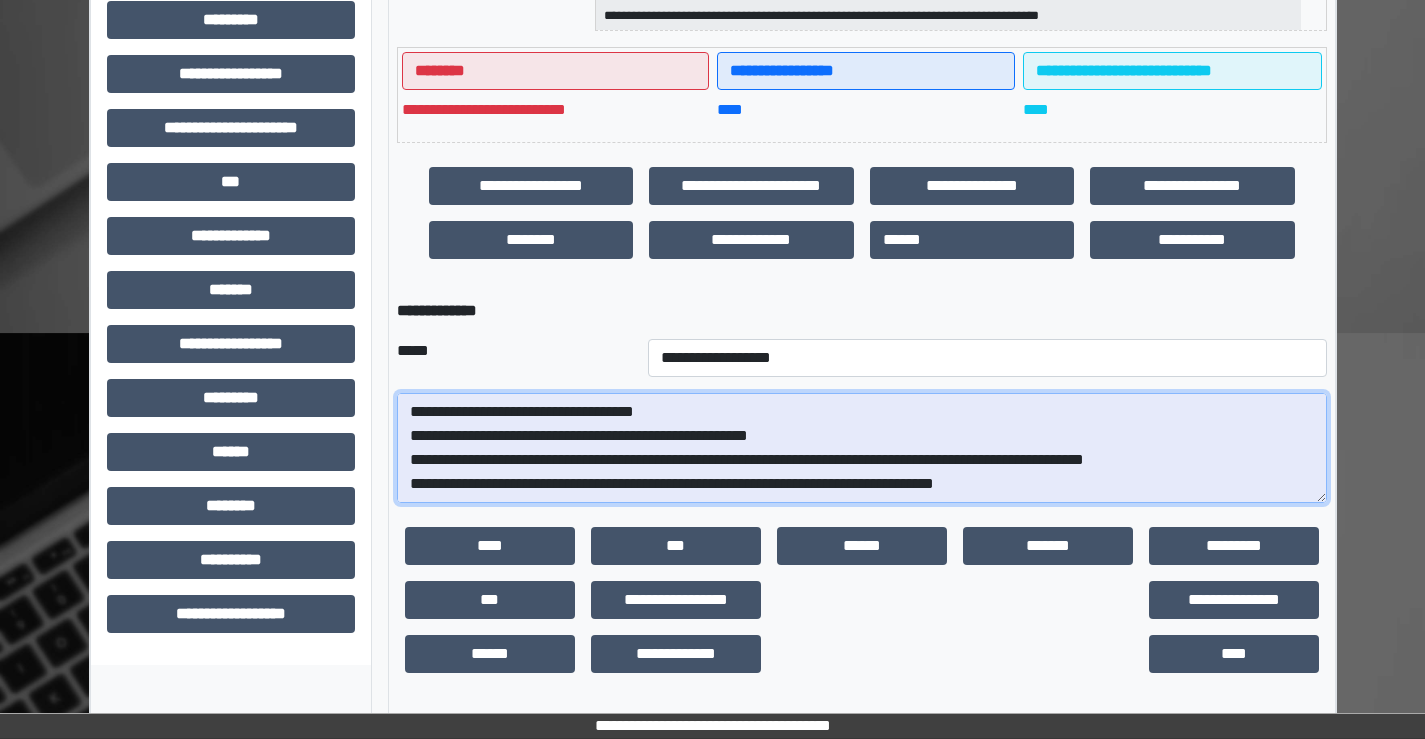 drag, startPoint x: 1054, startPoint y: 482, endPoint x: 1043, endPoint y: 482, distance: 11 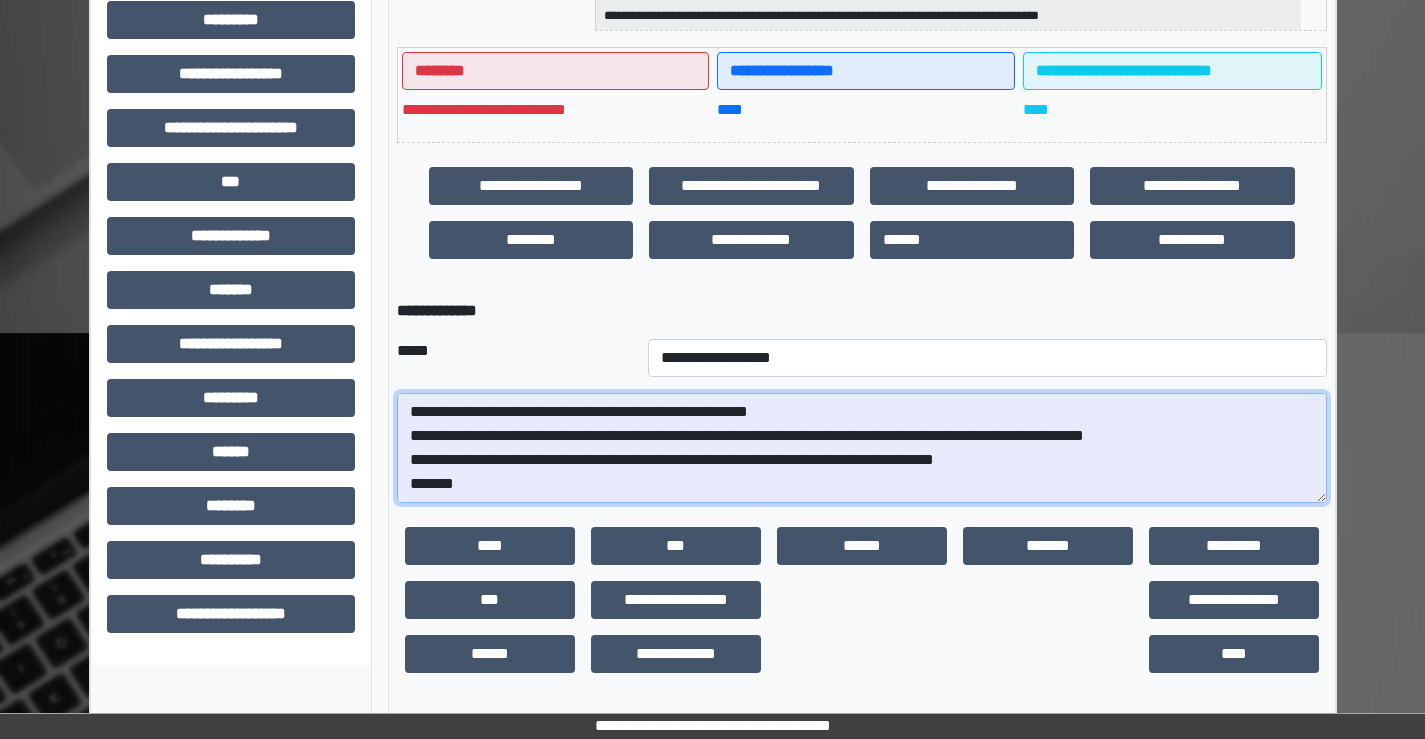 scroll, scrollTop: 408, scrollLeft: 0, axis: vertical 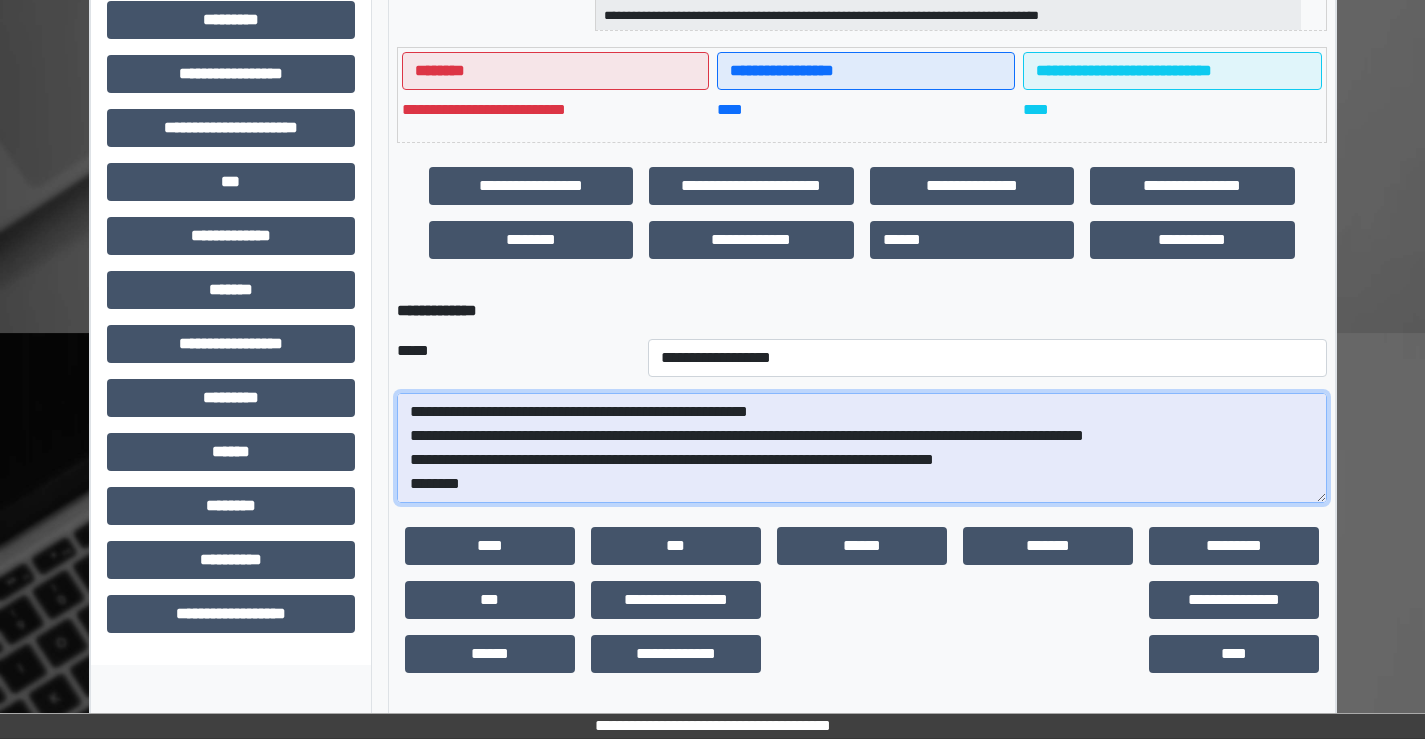 paste on "**********" 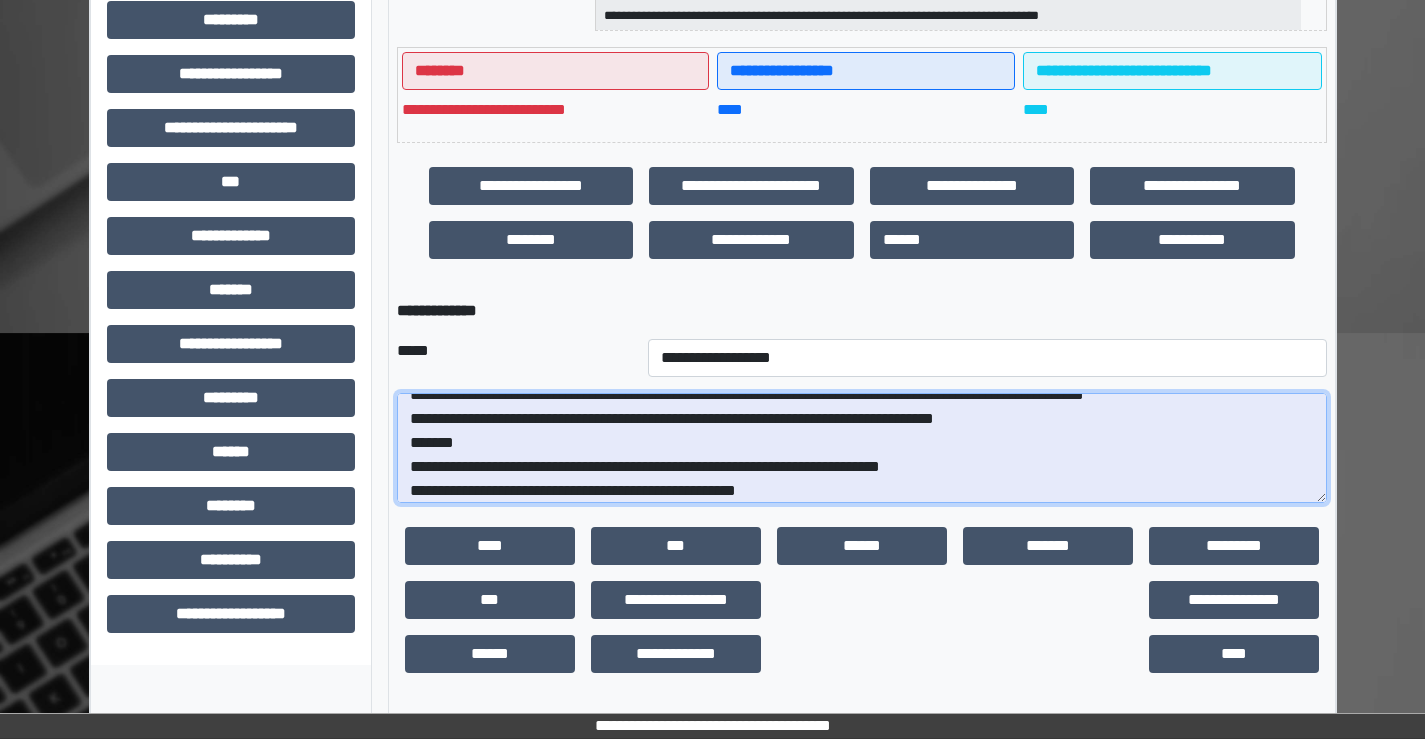 scroll, scrollTop: 497, scrollLeft: 0, axis: vertical 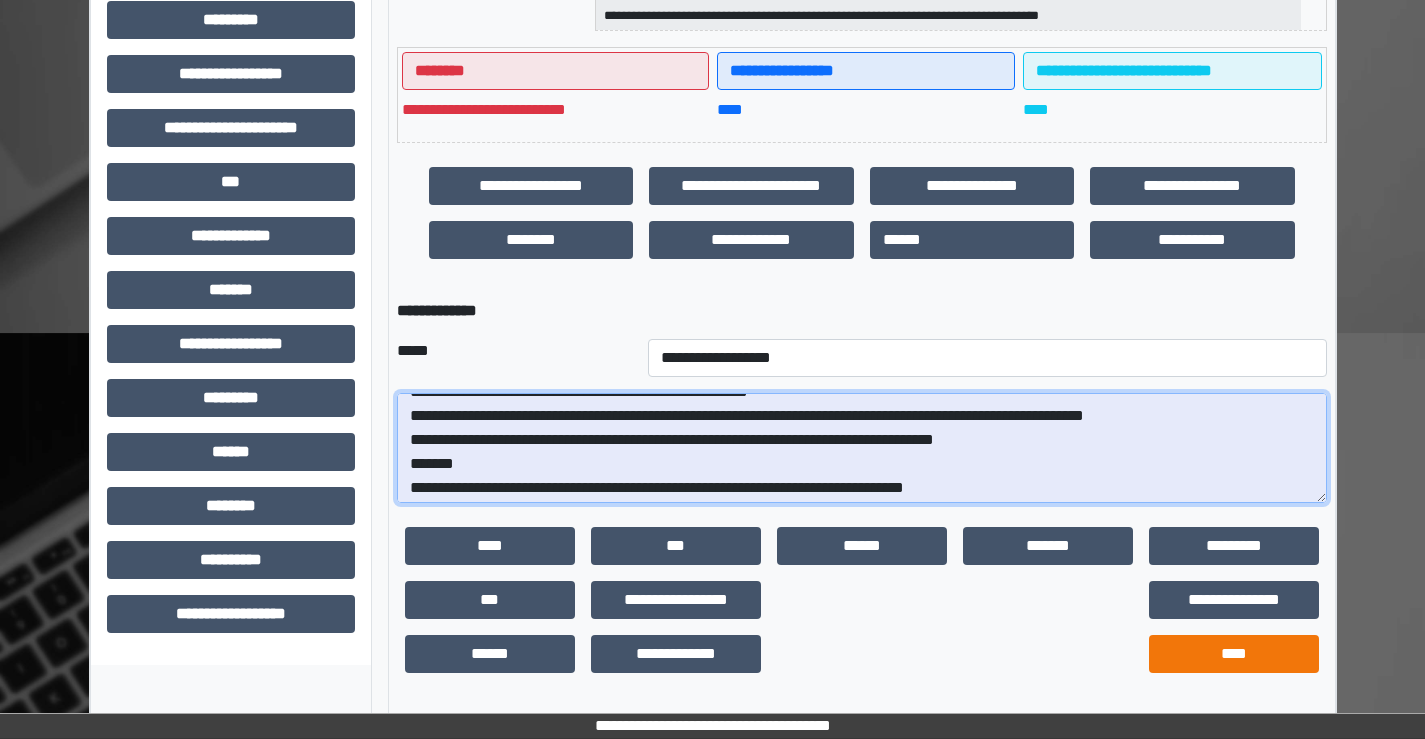 type on "**********" 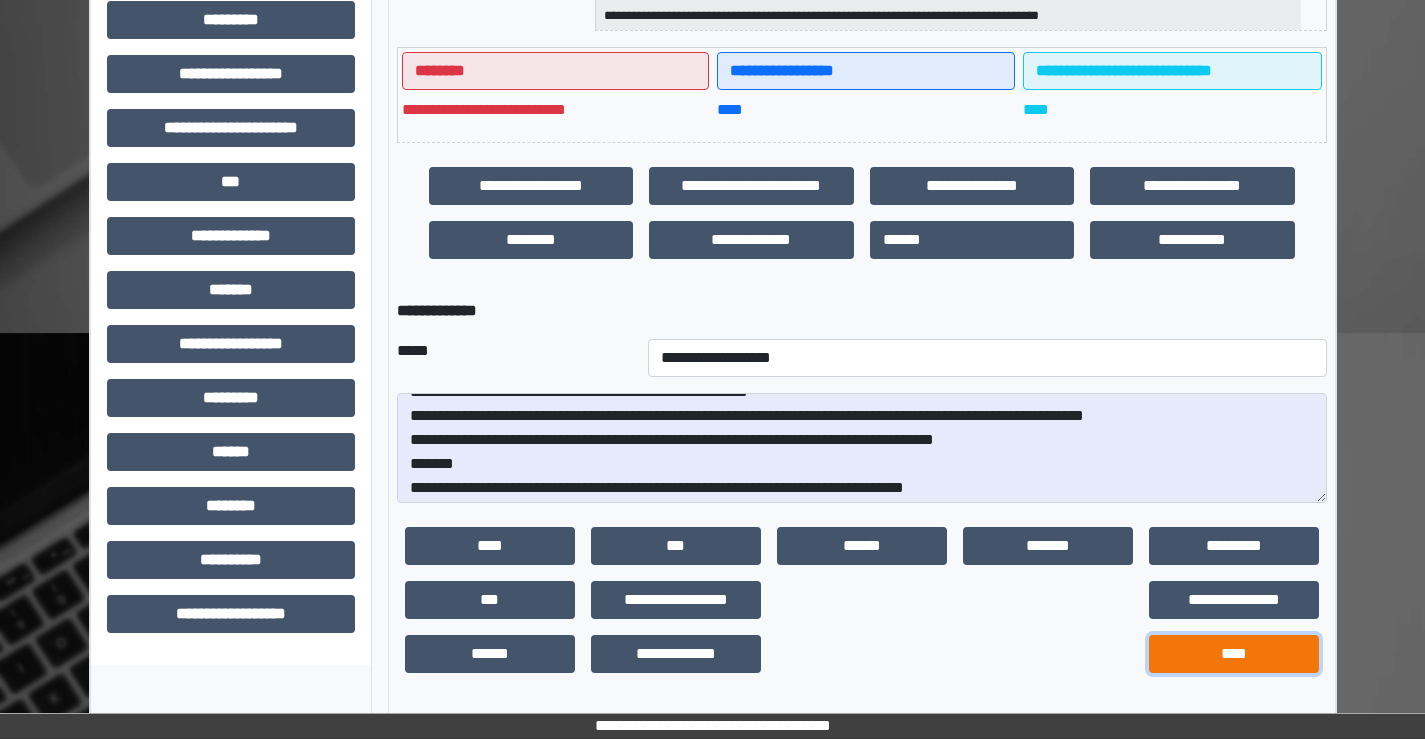 click on "****" at bounding box center [1234, 654] 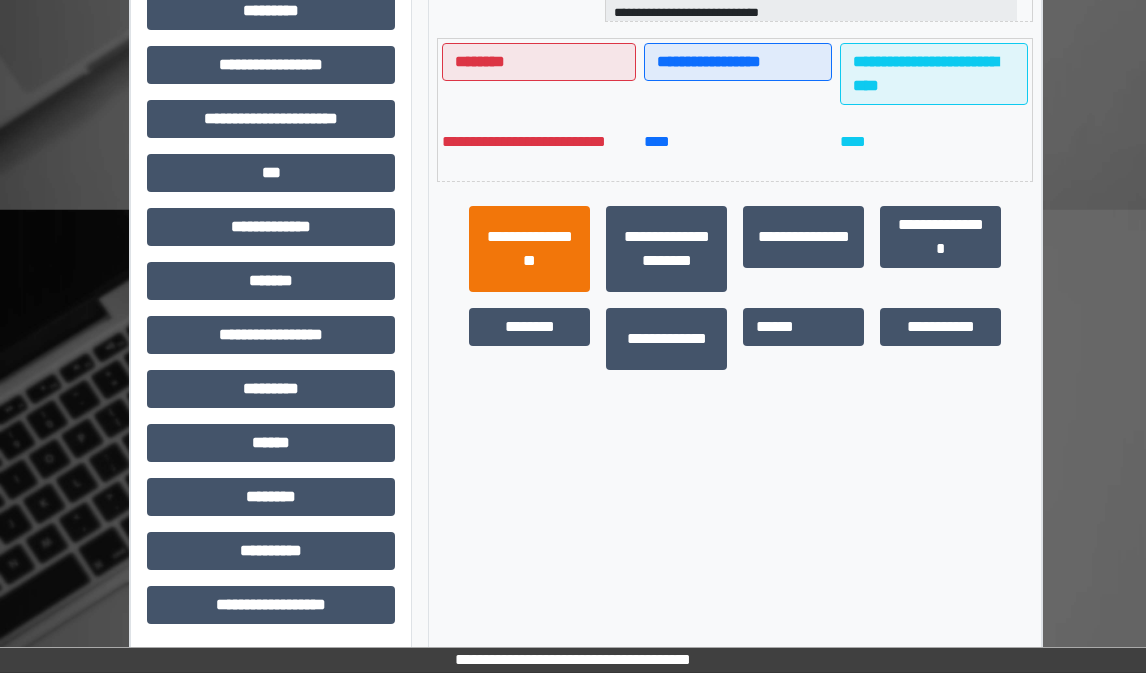 scroll, scrollTop: 0, scrollLeft: 0, axis: both 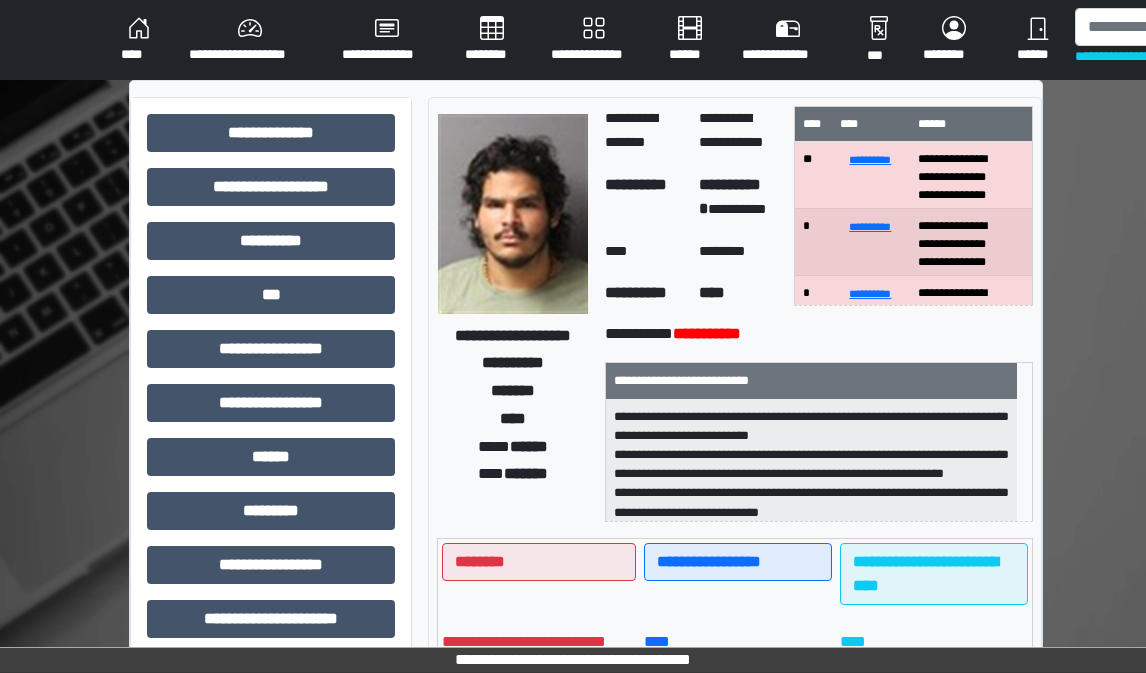 click on "****" at bounding box center [139, 40] 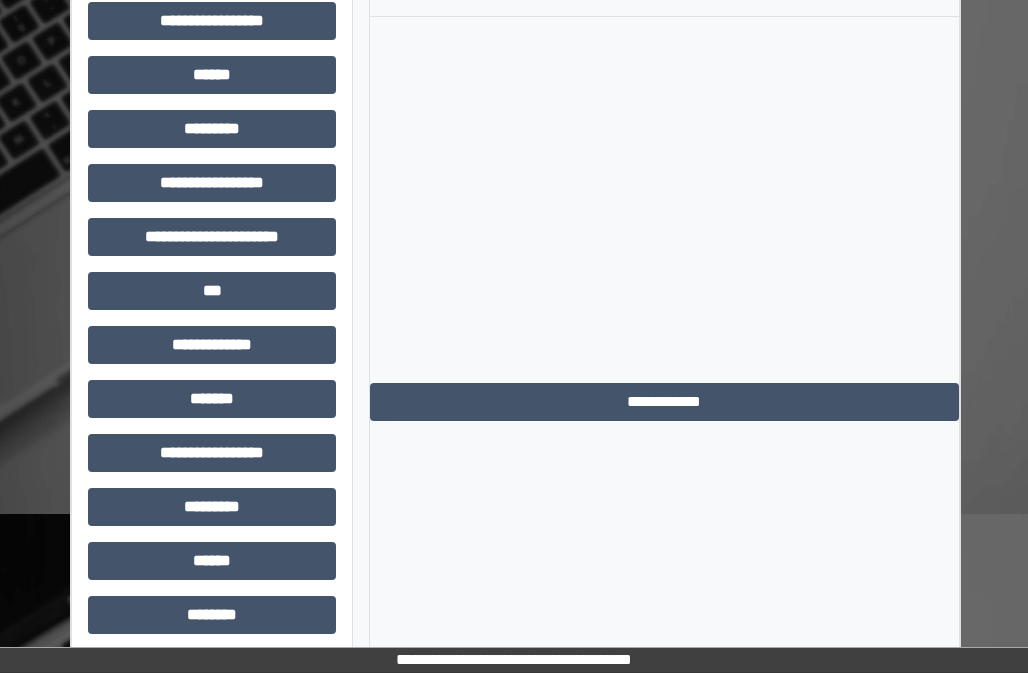 scroll, scrollTop: 900, scrollLeft: 0, axis: vertical 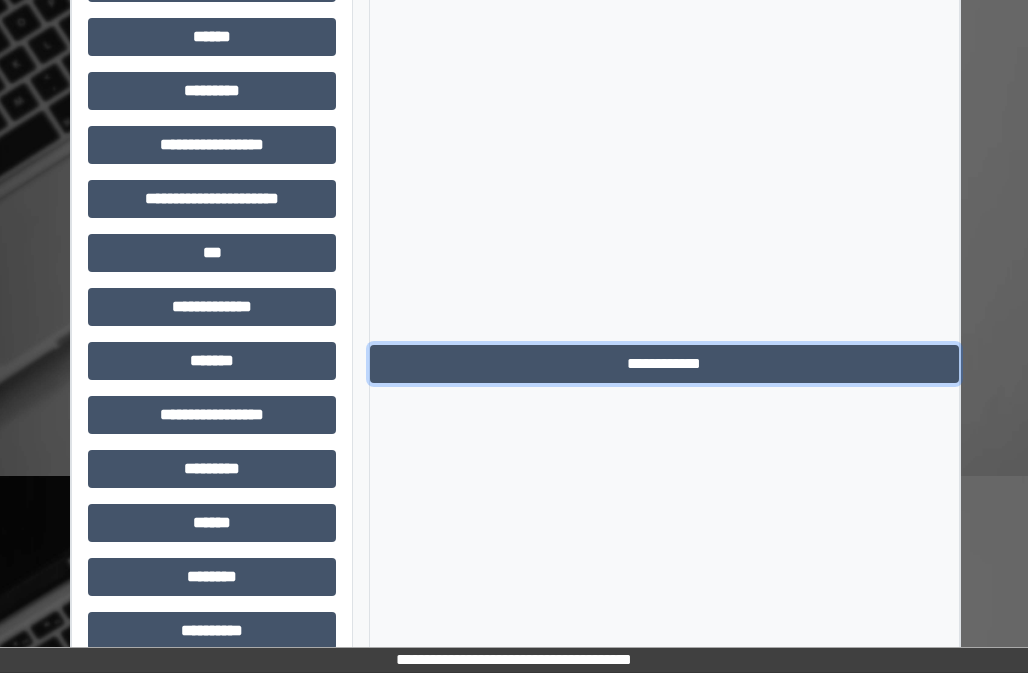 click on "**********" at bounding box center [664, 364] 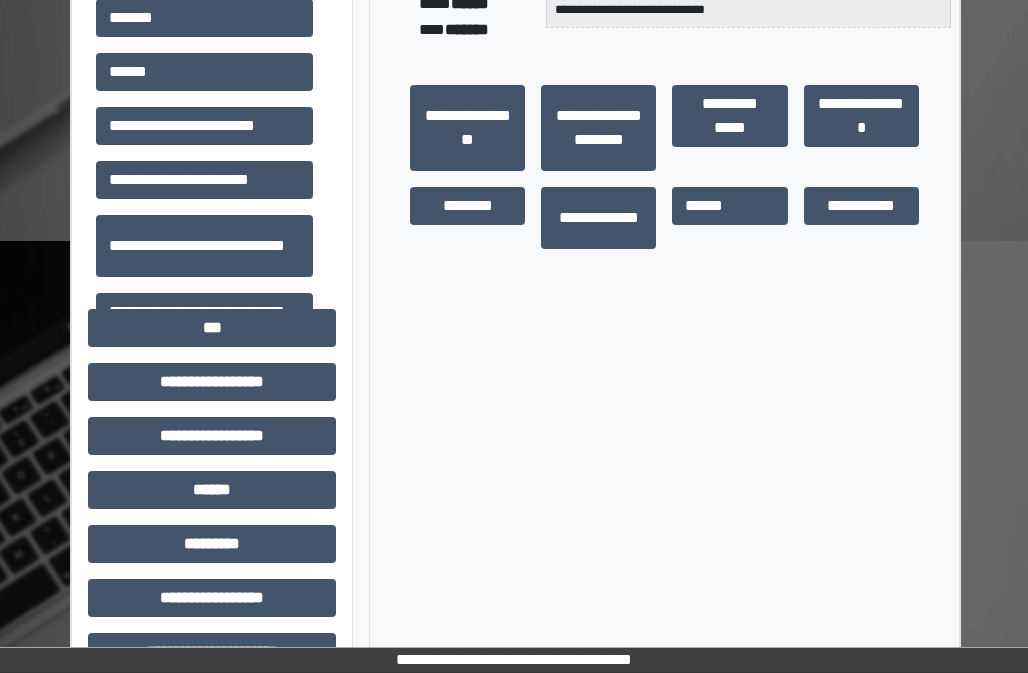 scroll, scrollTop: 400, scrollLeft: 0, axis: vertical 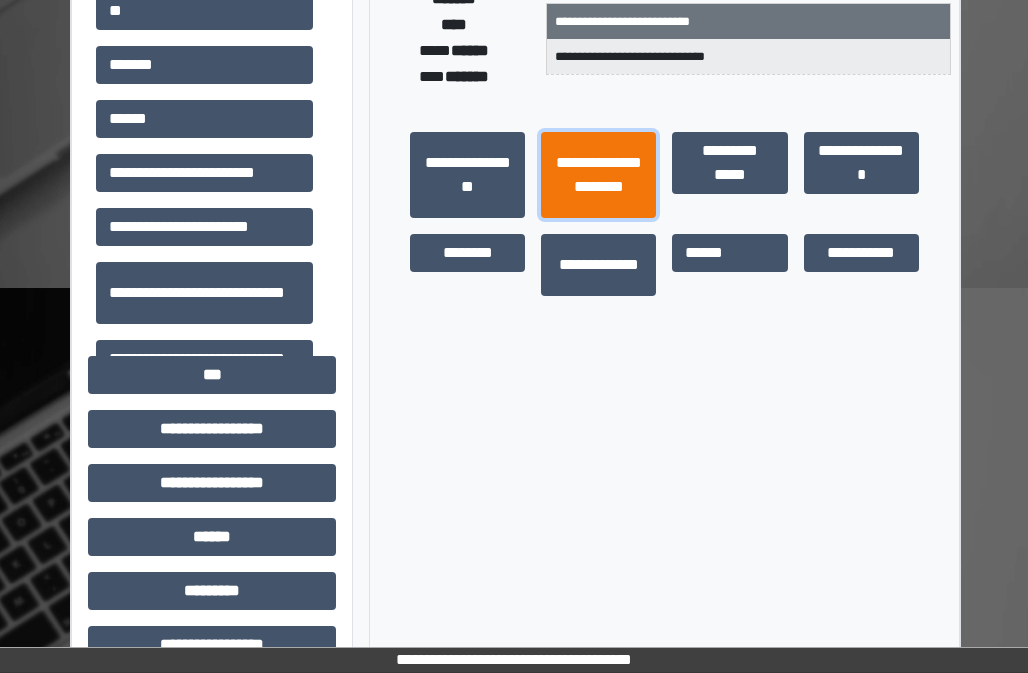click on "**********" at bounding box center [598, 175] 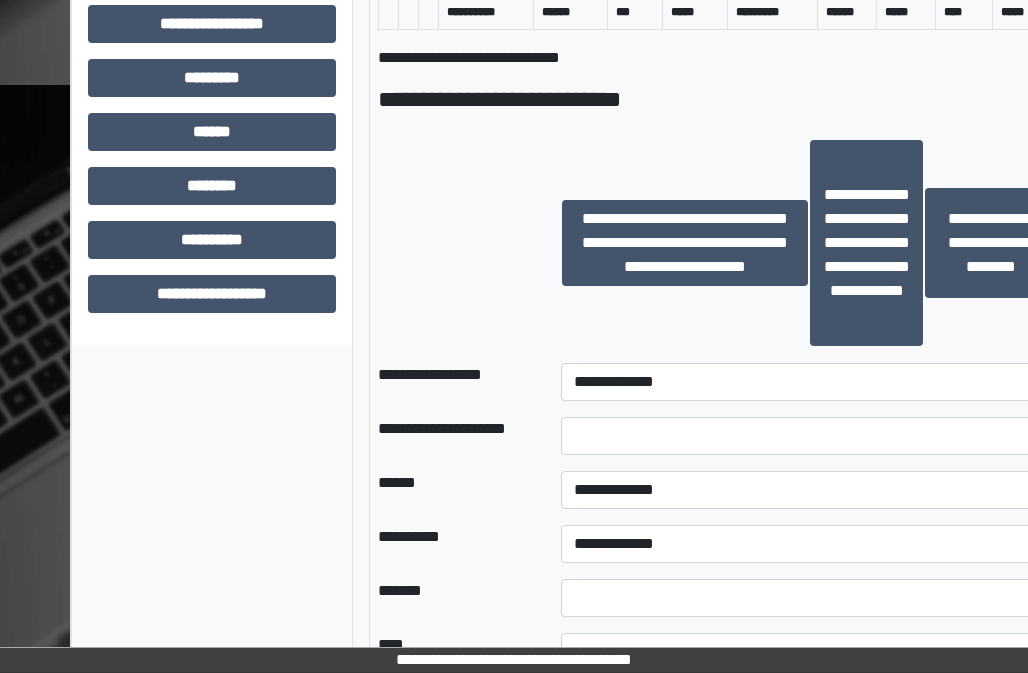 scroll, scrollTop: 1300, scrollLeft: 0, axis: vertical 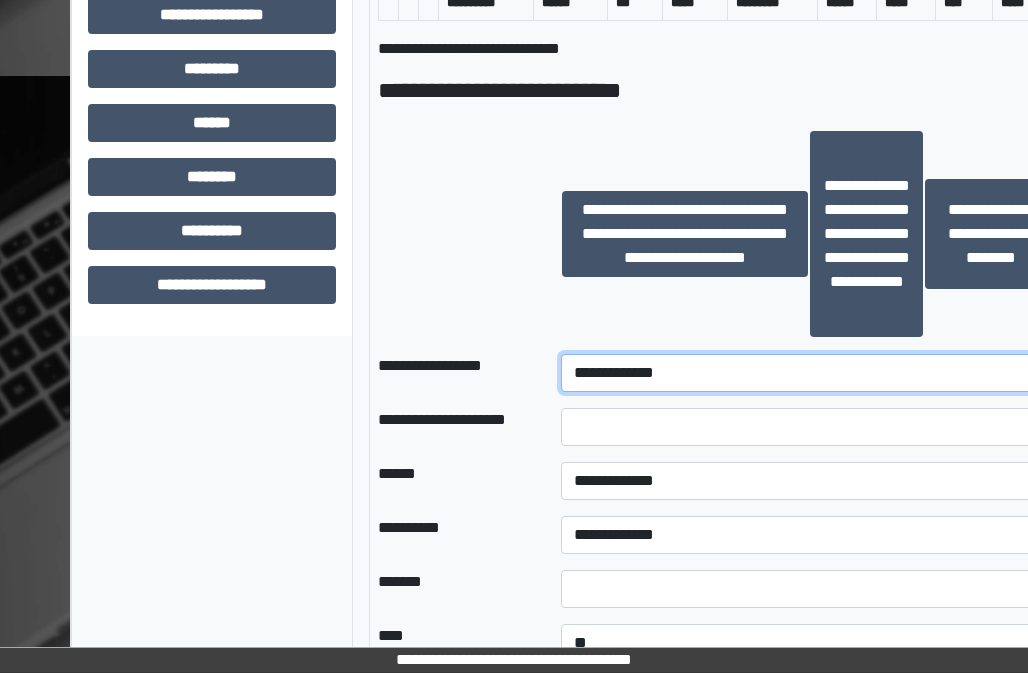 click on "**********" at bounding box center (809, 373) 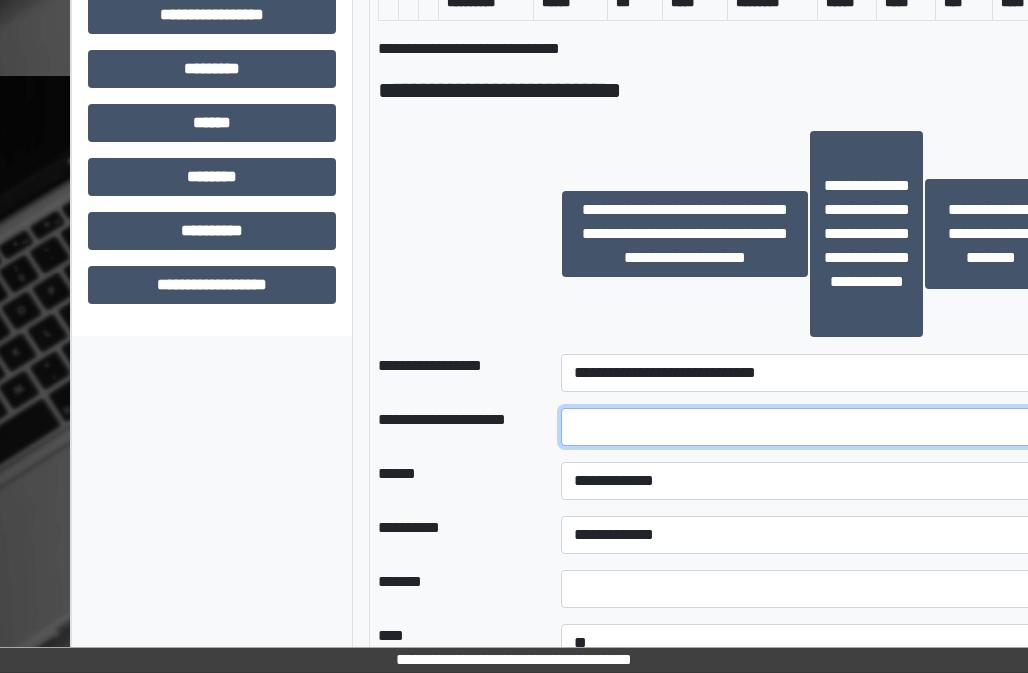 click at bounding box center (809, 427) 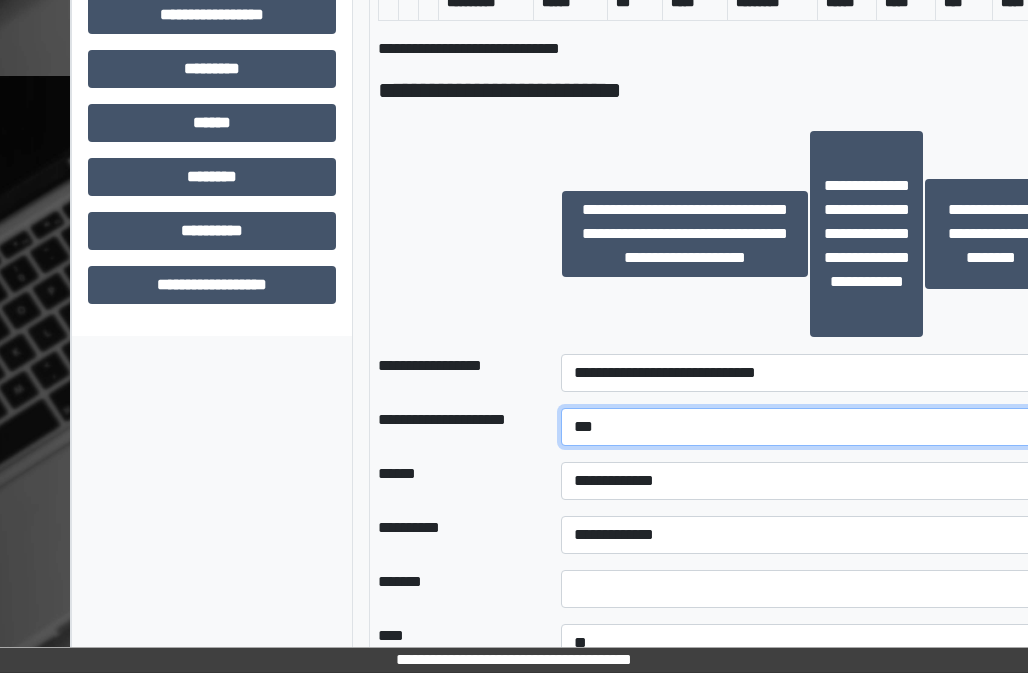 type on "*****" 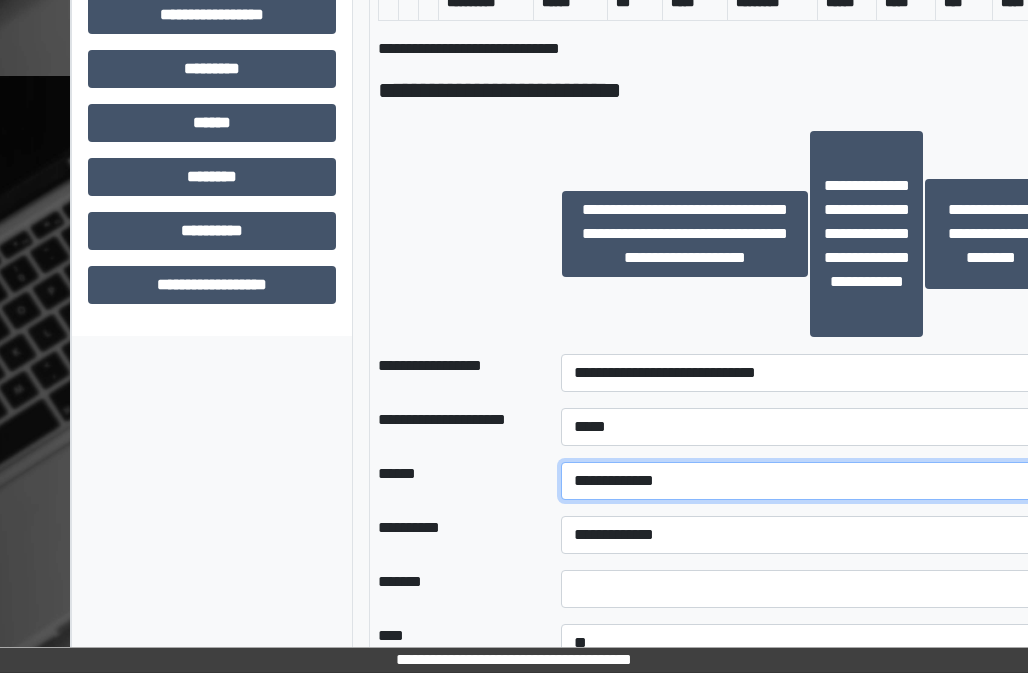 click on "**********" at bounding box center (809, 481) 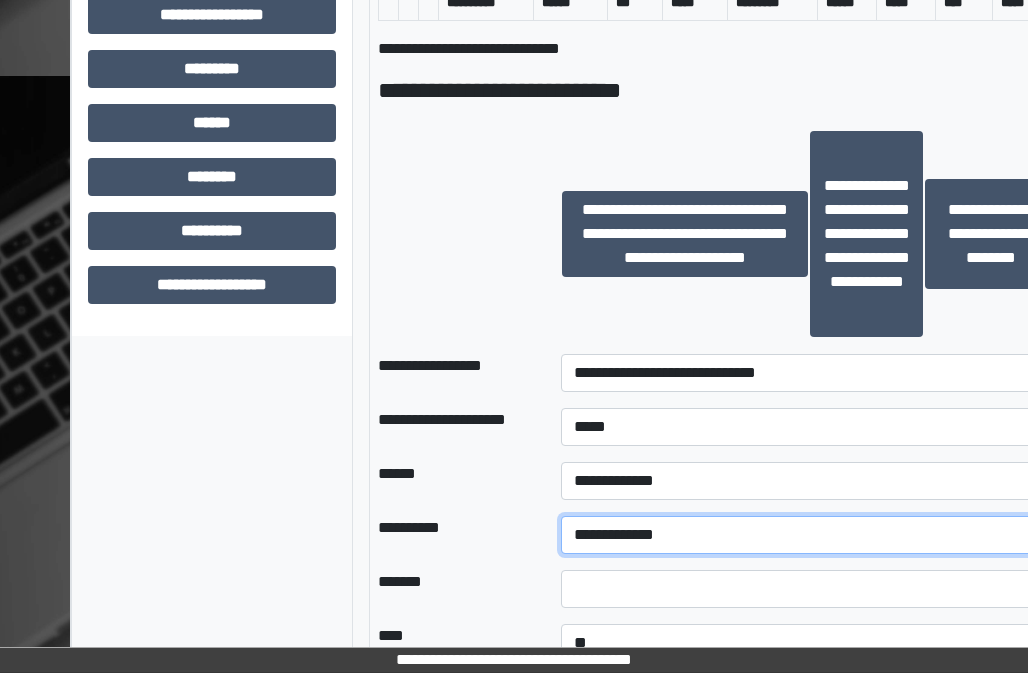 click on "**********" at bounding box center [809, 535] 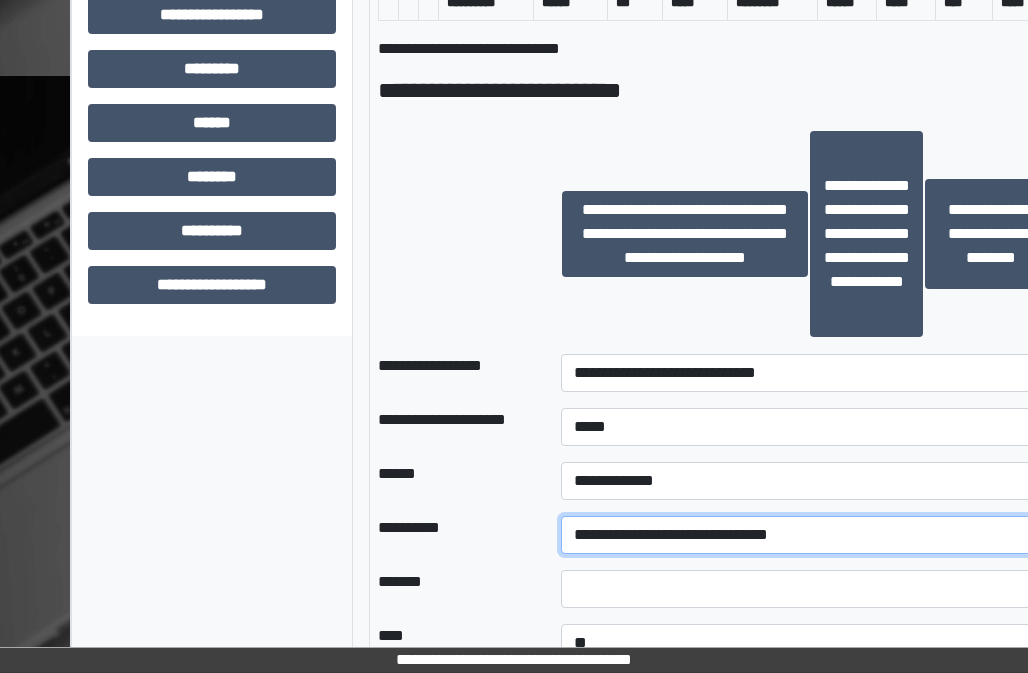 scroll, scrollTop: 1400, scrollLeft: 0, axis: vertical 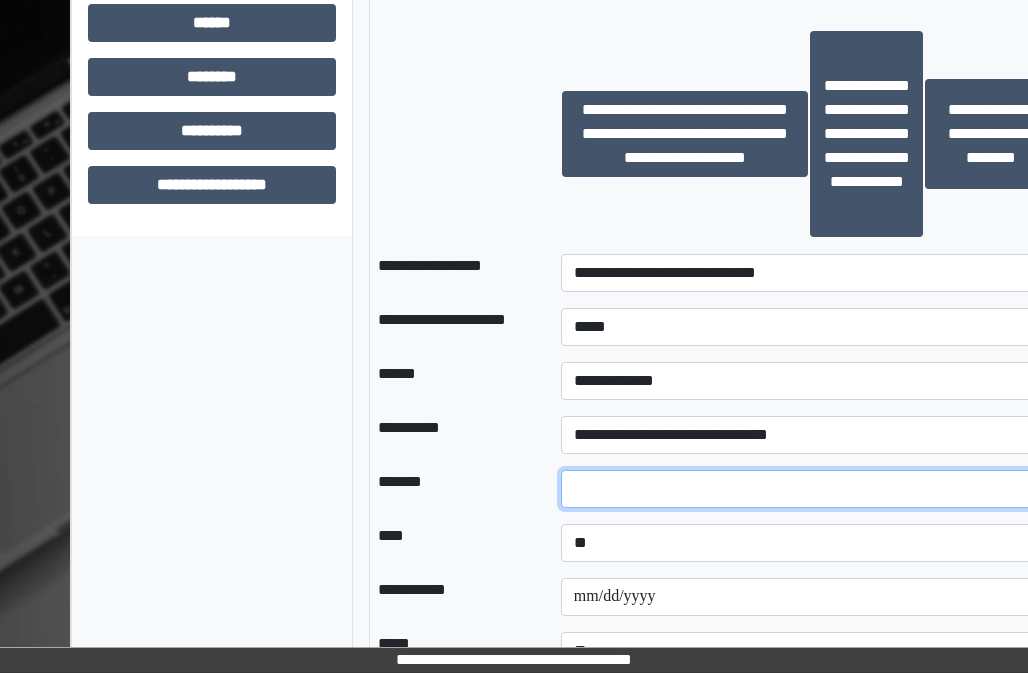 click at bounding box center [809, 489] 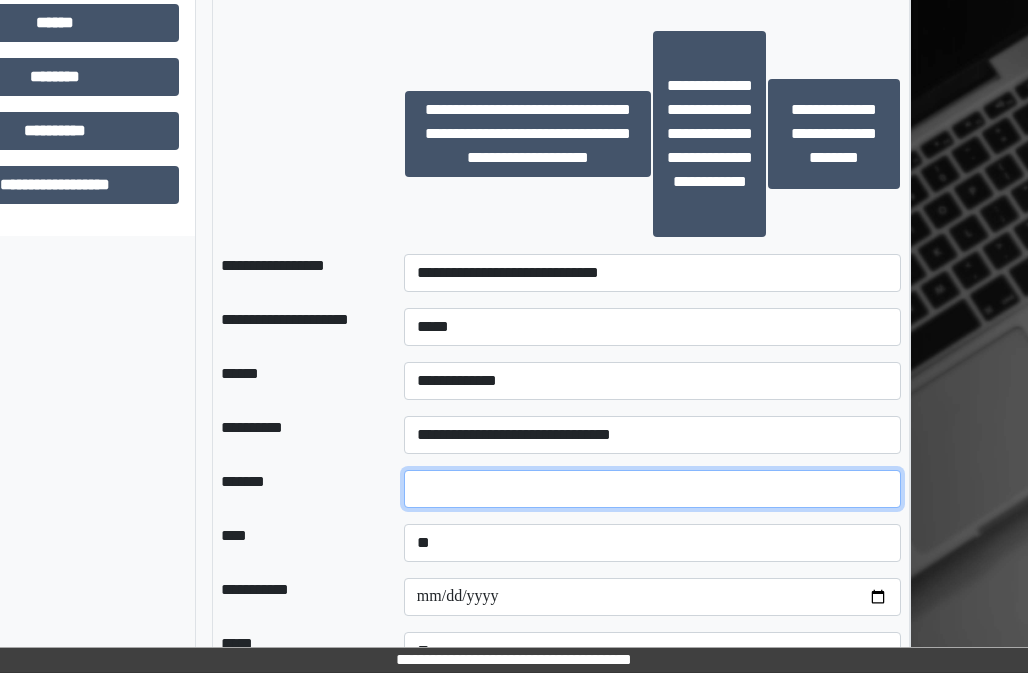 scroll, scrollTop: 1400, scrollLeft: 161, axis: both 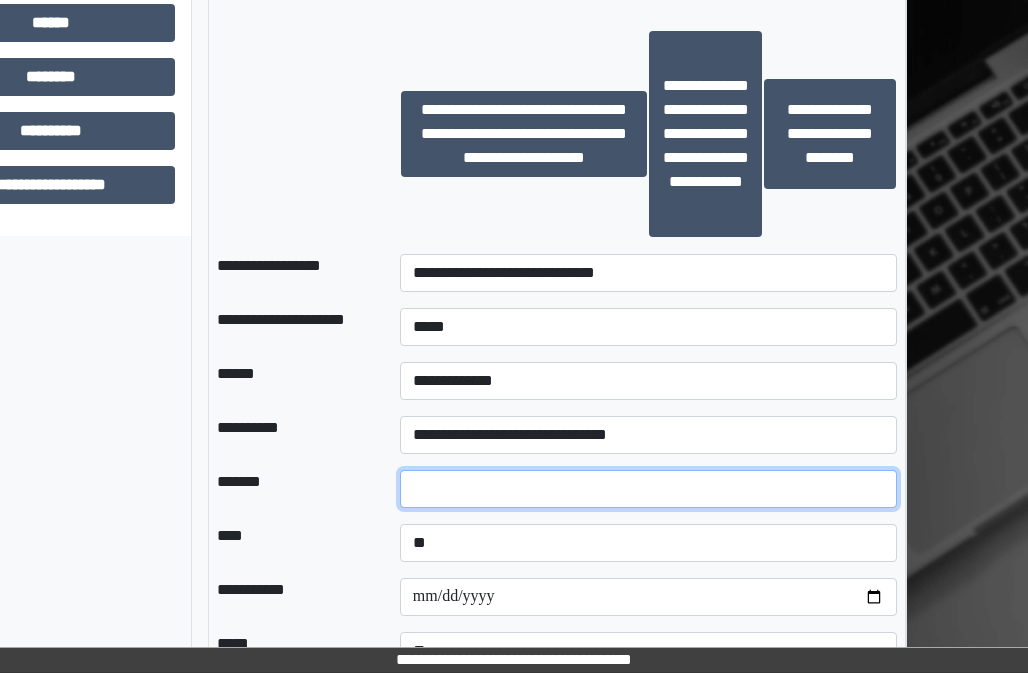 type on "**" 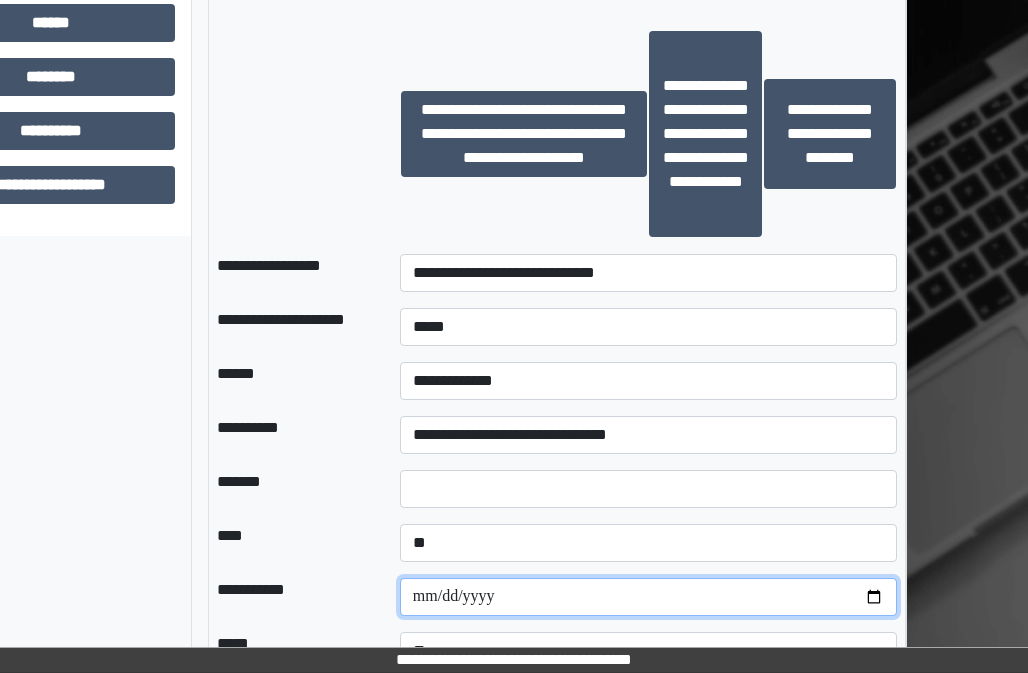 click at bounding box center [648, 597] 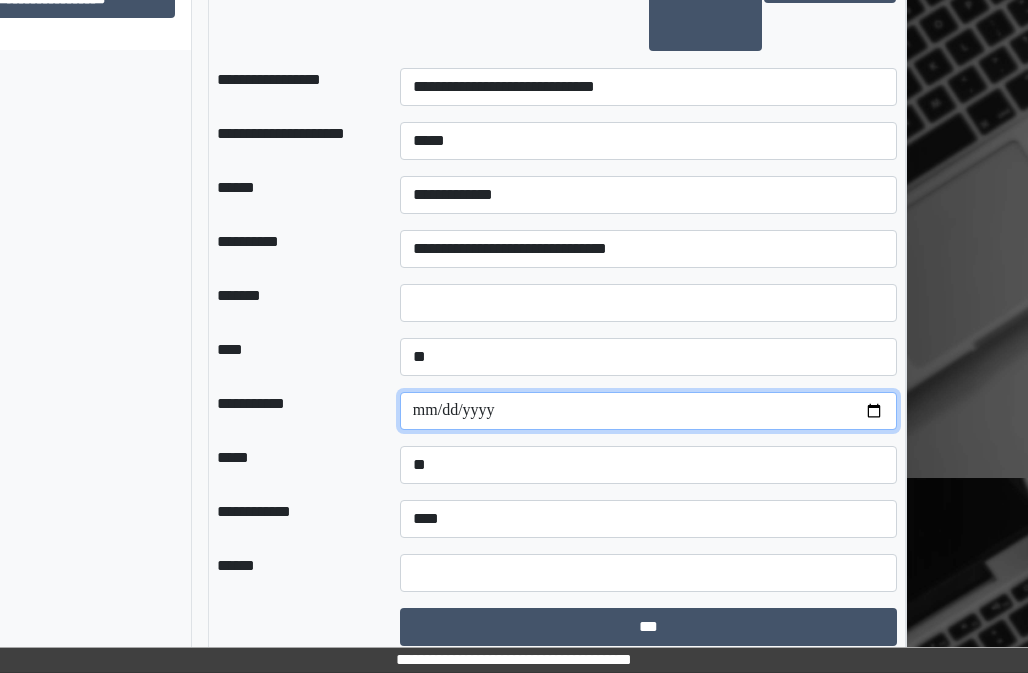 scroll, scrollTop: 1601, scrollLeft: 161, axis: both 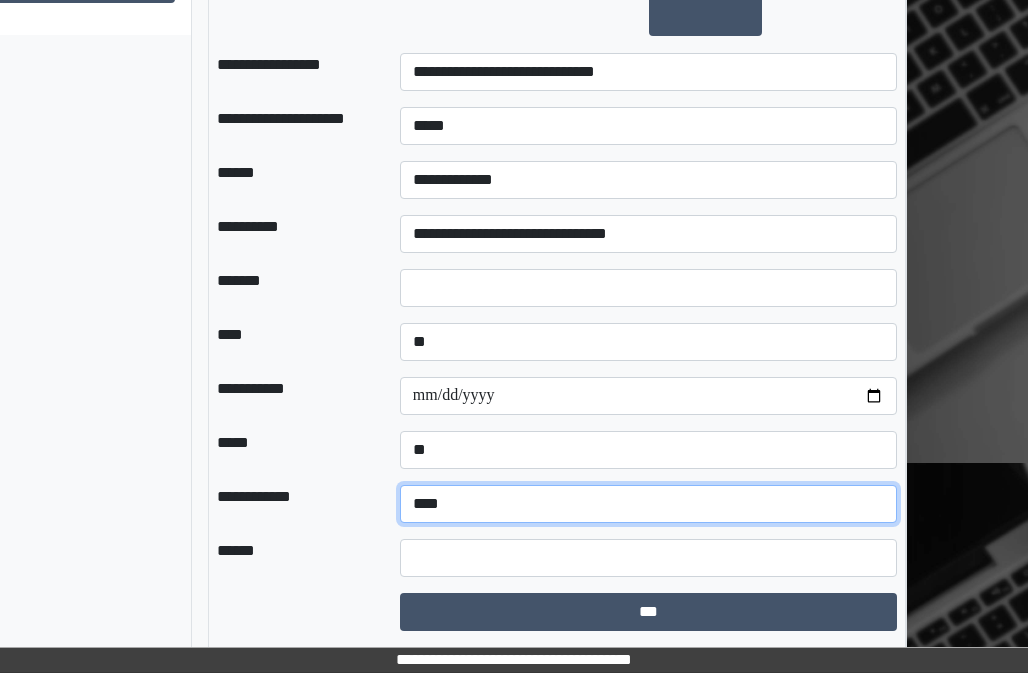 click on "**********" at bounding box center (648, 504) 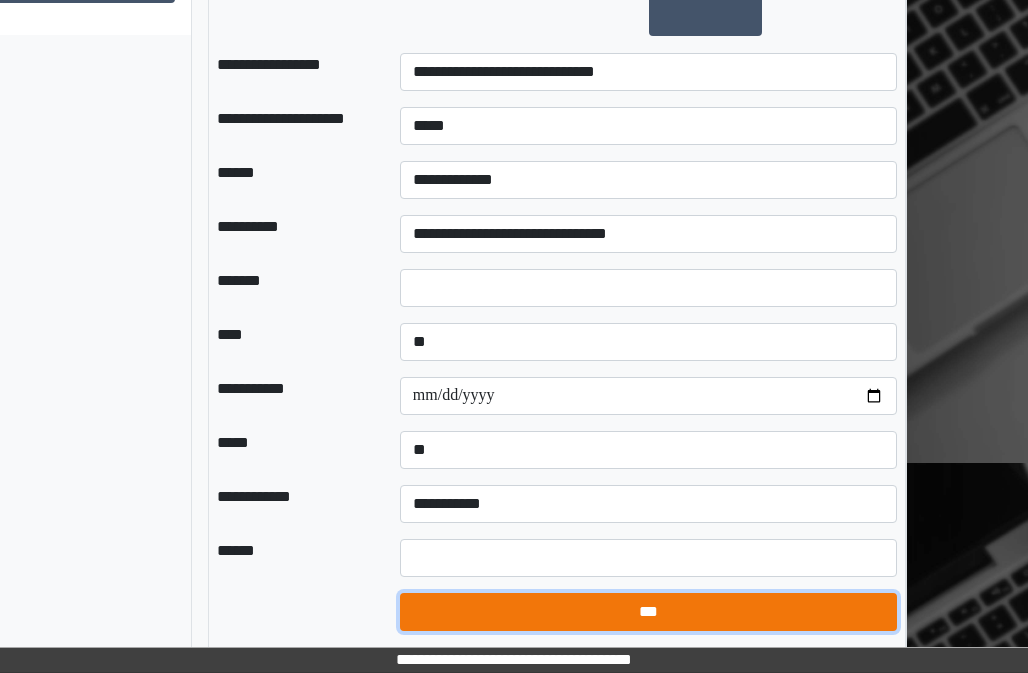 click on "***" at bounding box center (648, 612) 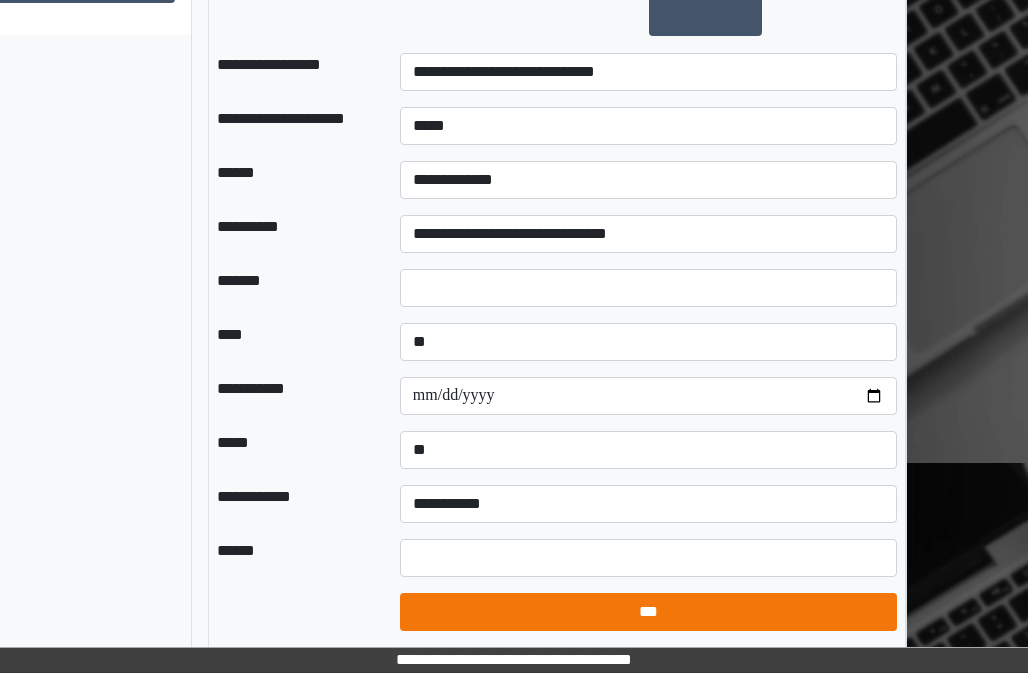 select on "*" 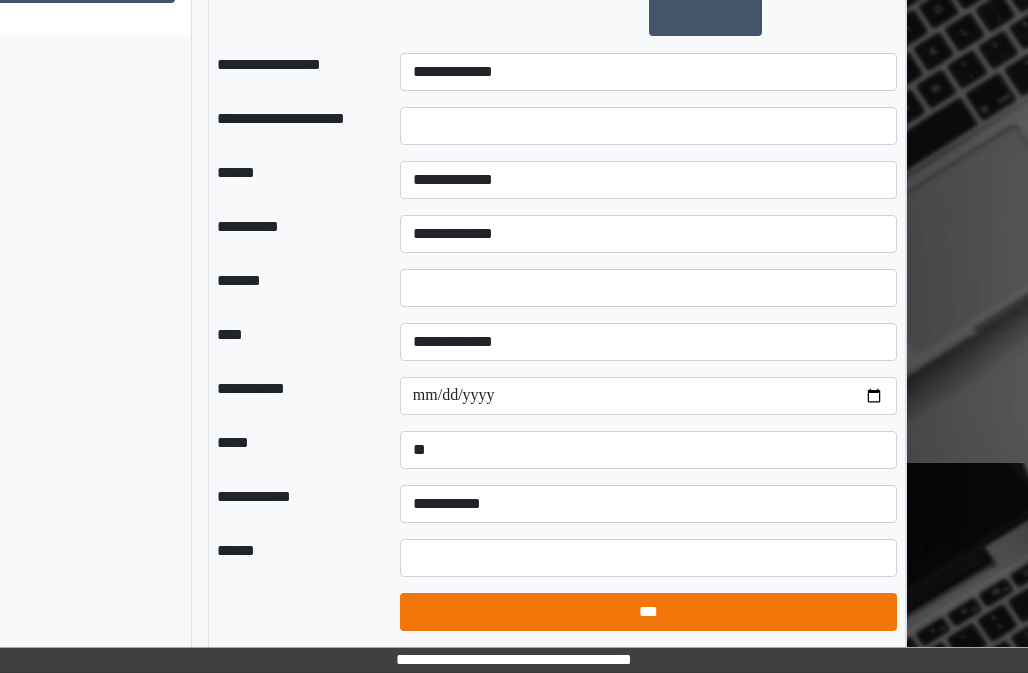scroll, scrollTop: 1536, scrollLeft: 161, axis: both 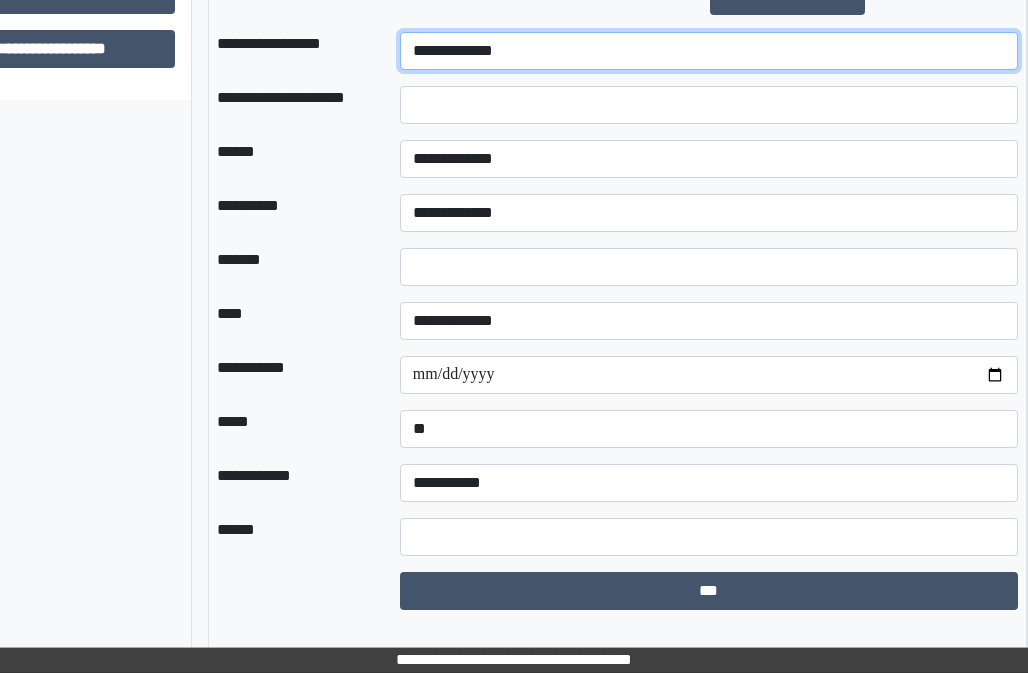 click on "**********" at bounding box center (709, 51) 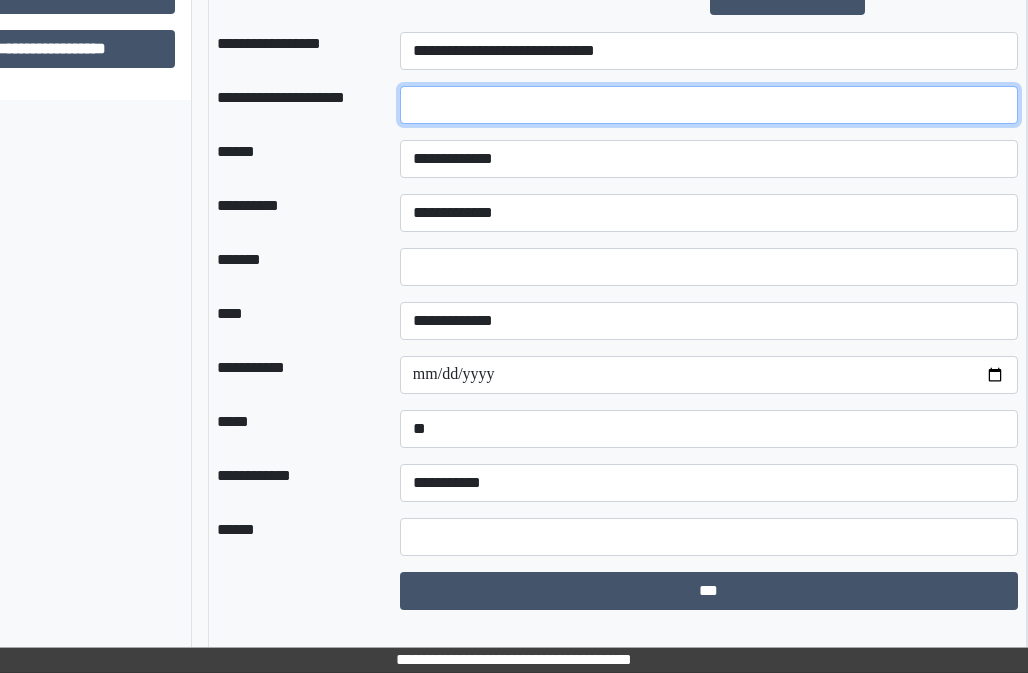click at bounding box center (709, 105) 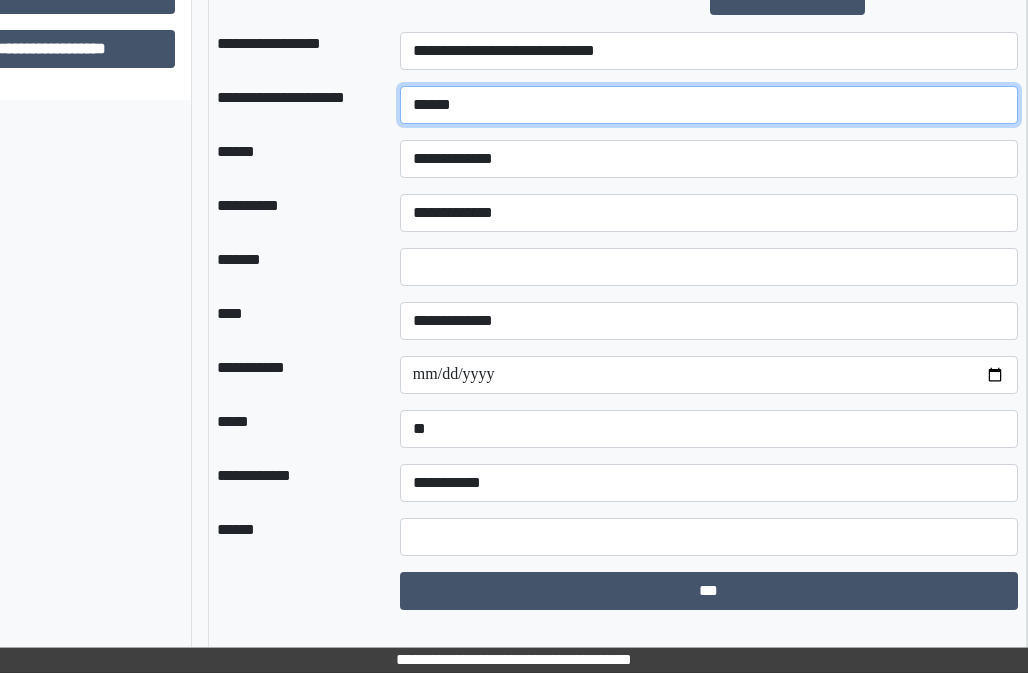 type on "******" 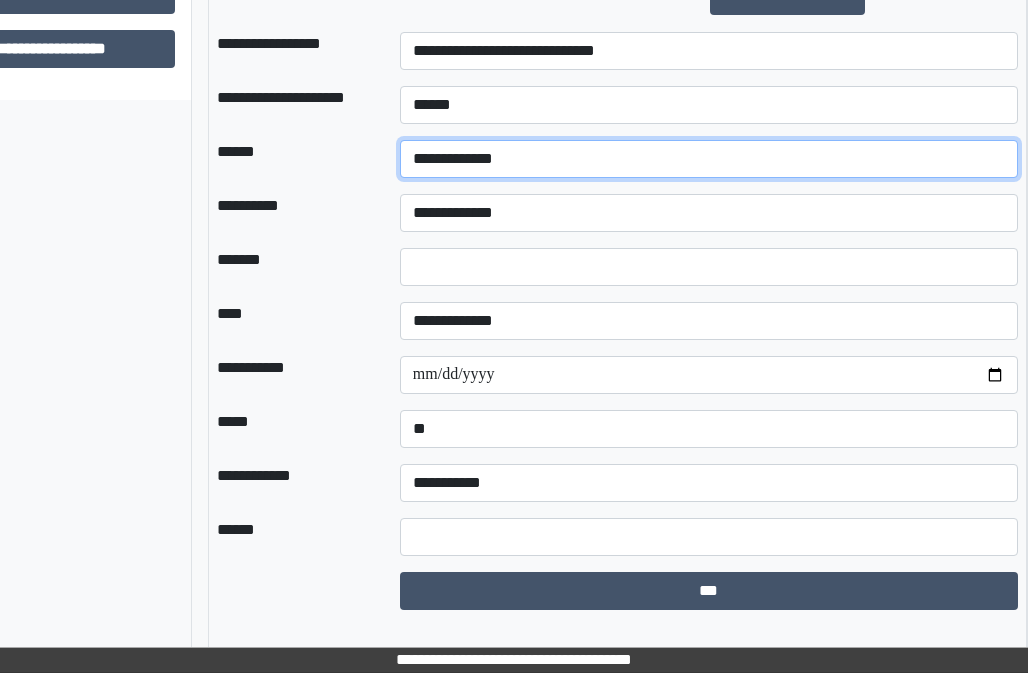 click on "**********" at bounding box center (709, 159) 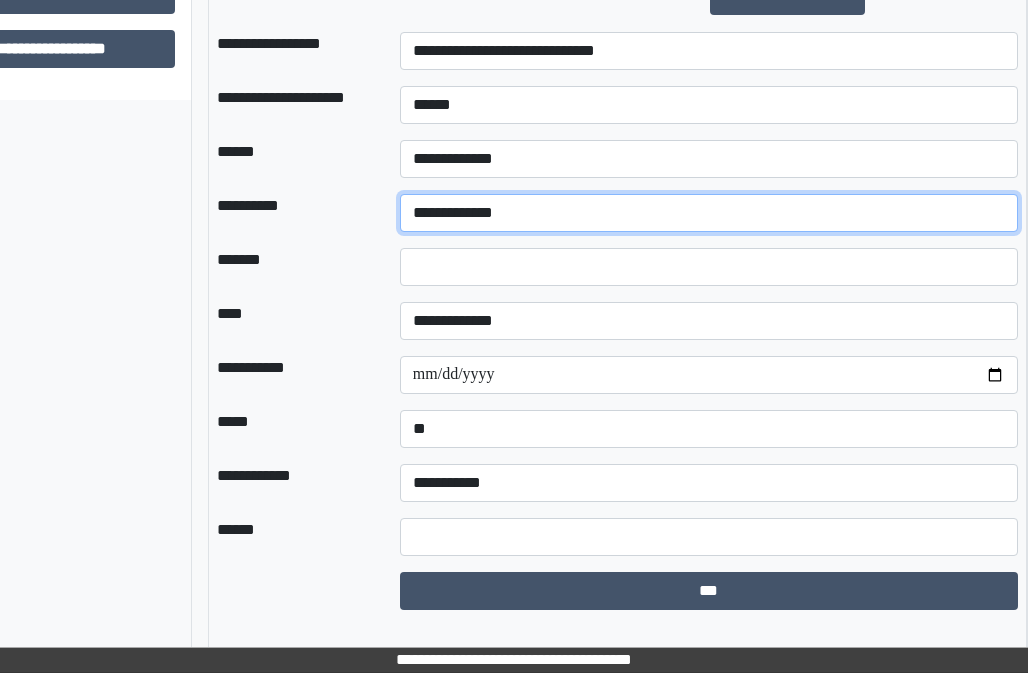 click on "**********" at bounding box center [709, 213] 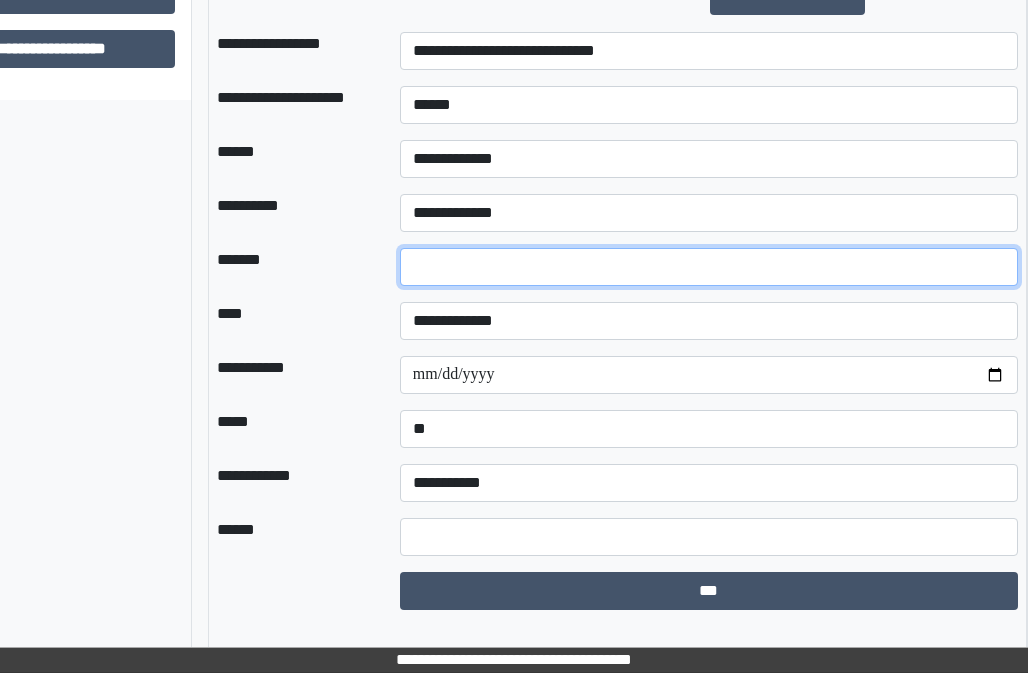 click on "*" at bounding box center [709, 267] 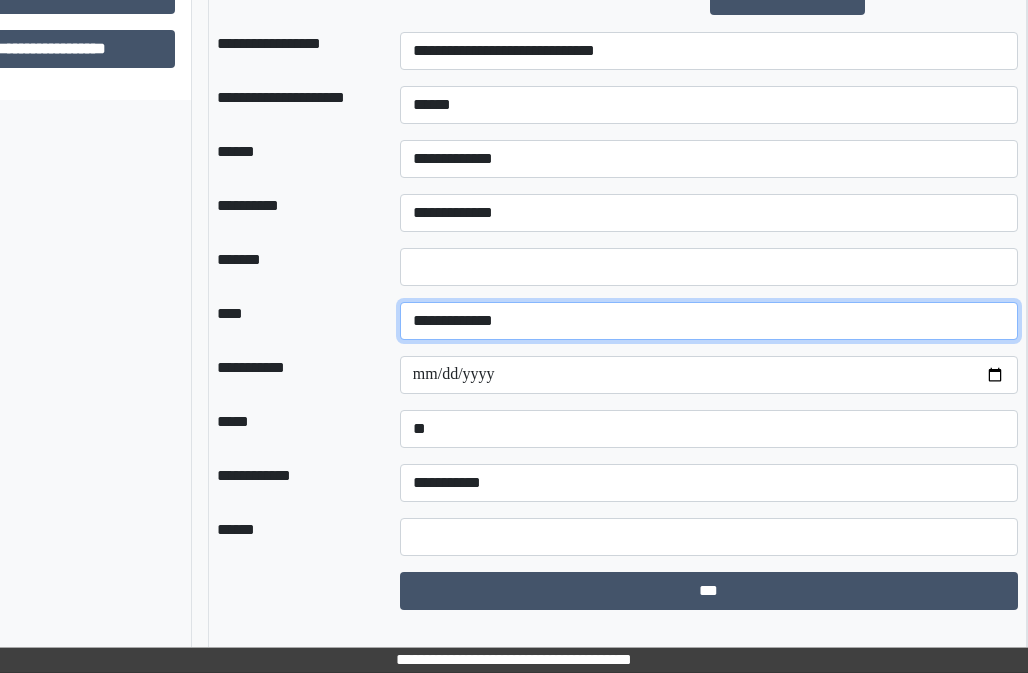 click on "**********" at bounding box center [709, 321] 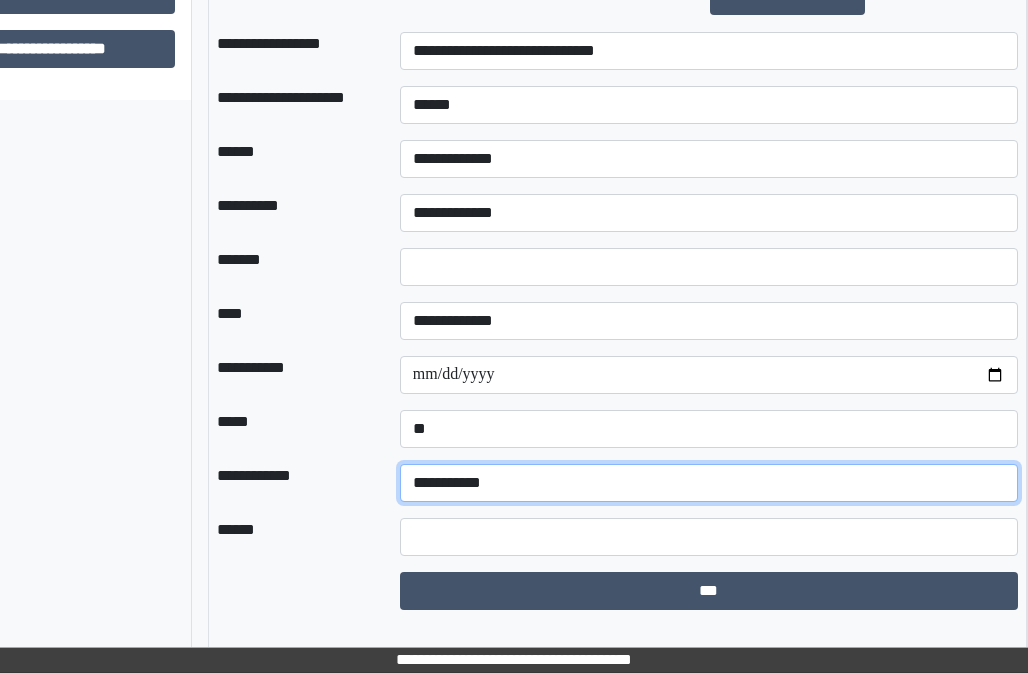 click on "**********" at bounding box center (709, 483) 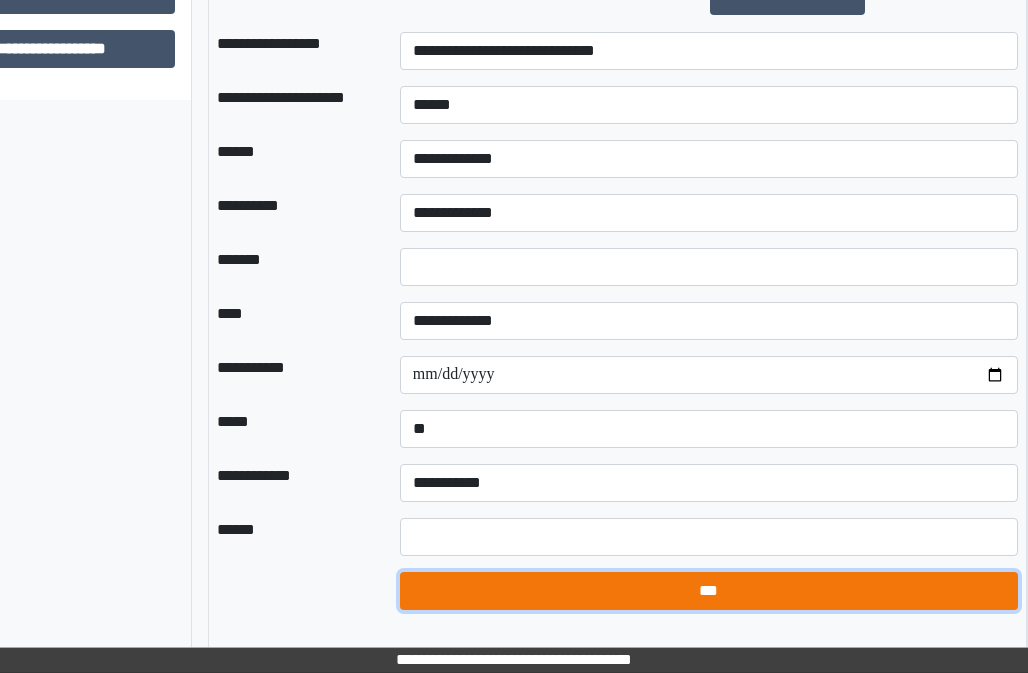 click on "***" at bounding box center [709, 591] 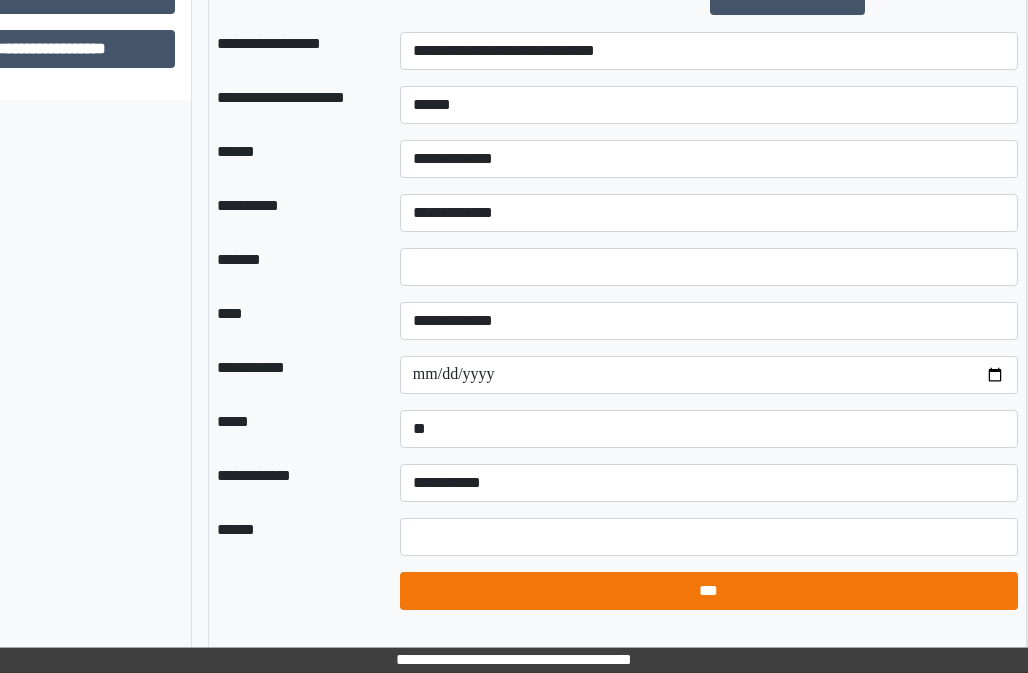 select on "*" 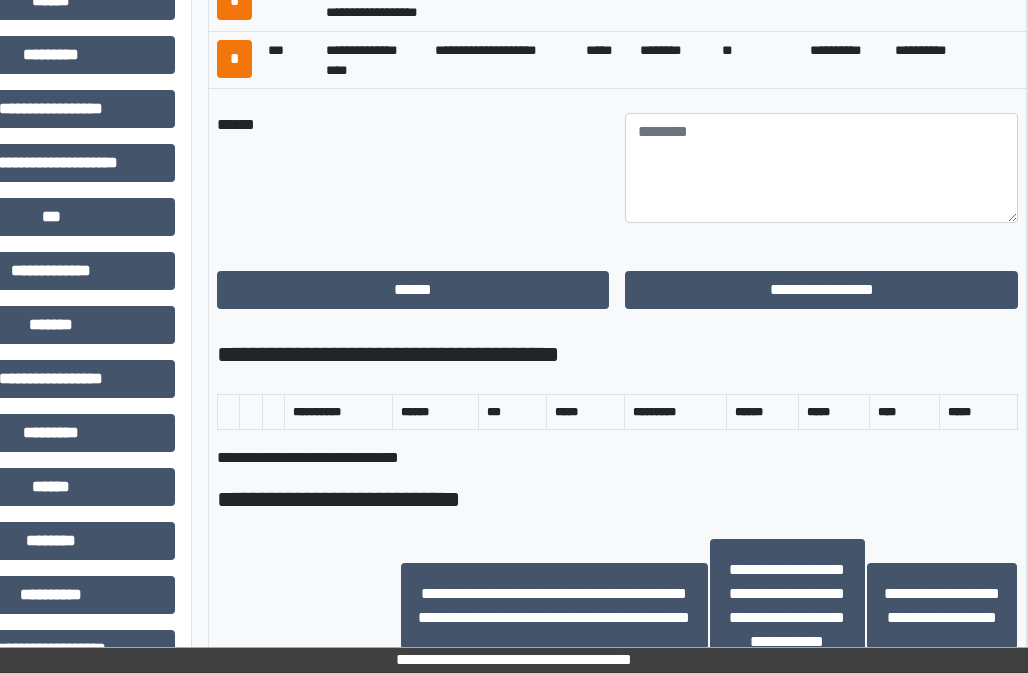 scroll, scrollTop: 836, scrollLeft: 161, axis: both 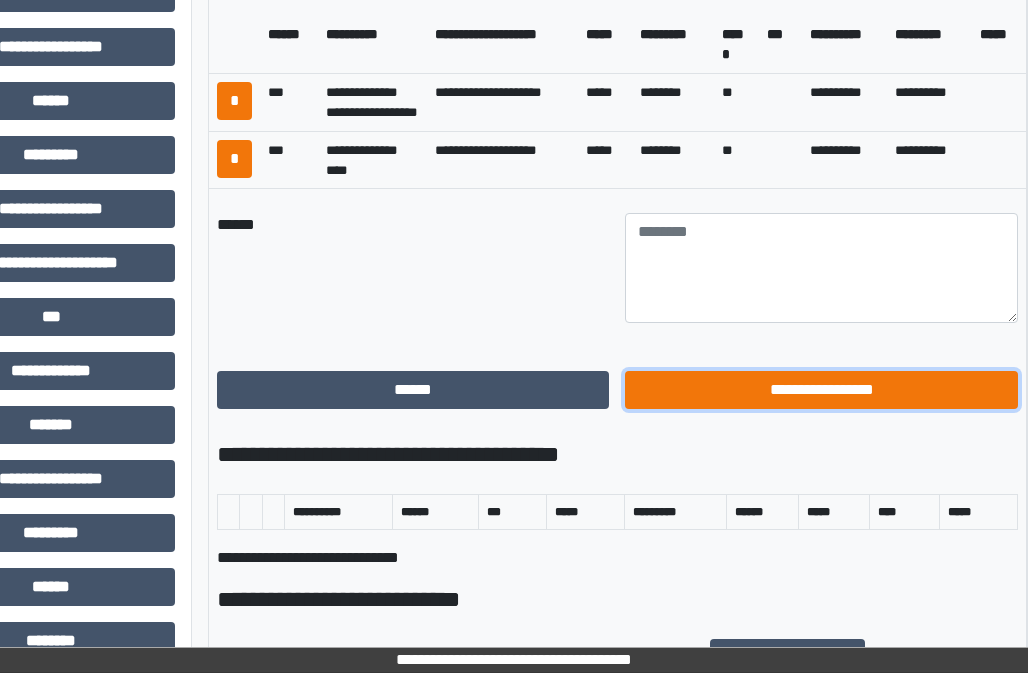 click on "**********" at bounding box center [821, 390] 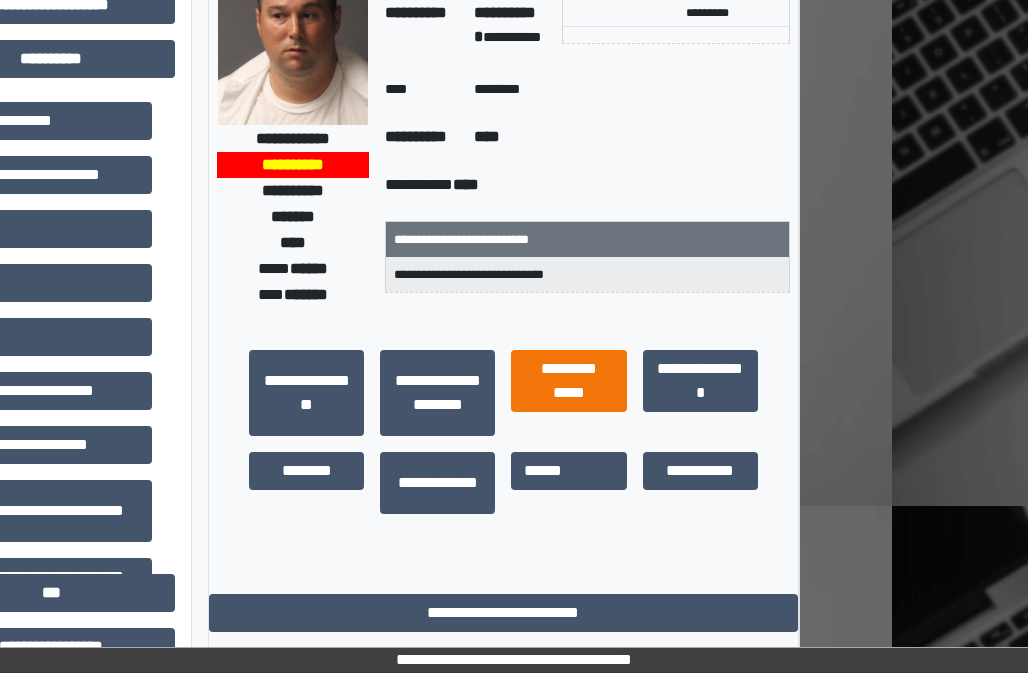 scroll, scrollTop: 181, scrollLeft: 161, axis: both 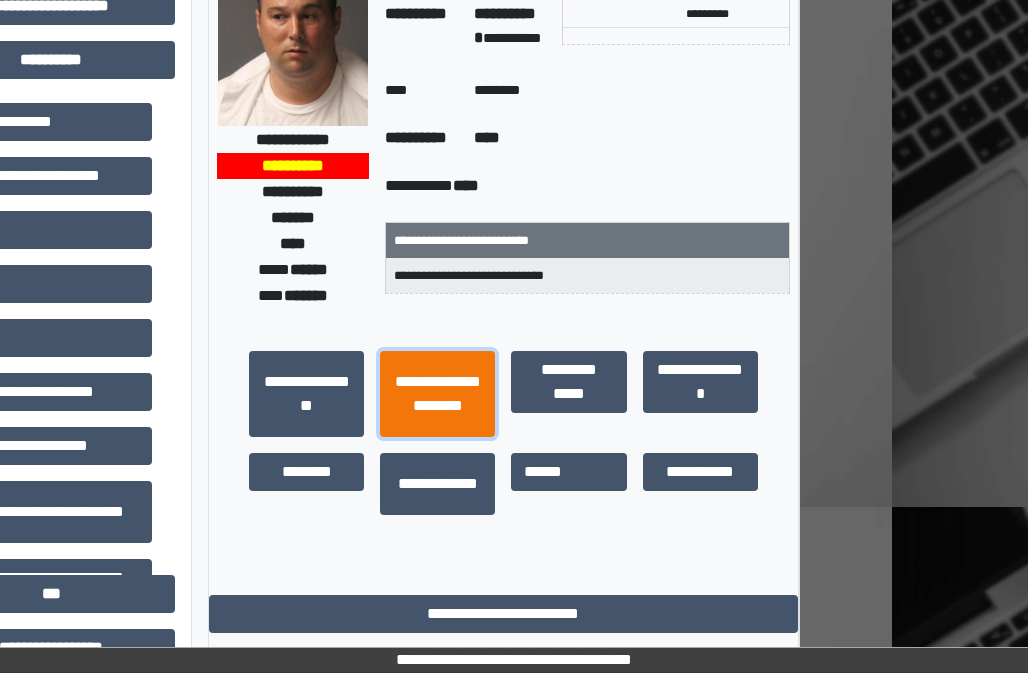 click on "**********" at bounding box center [437, 394] 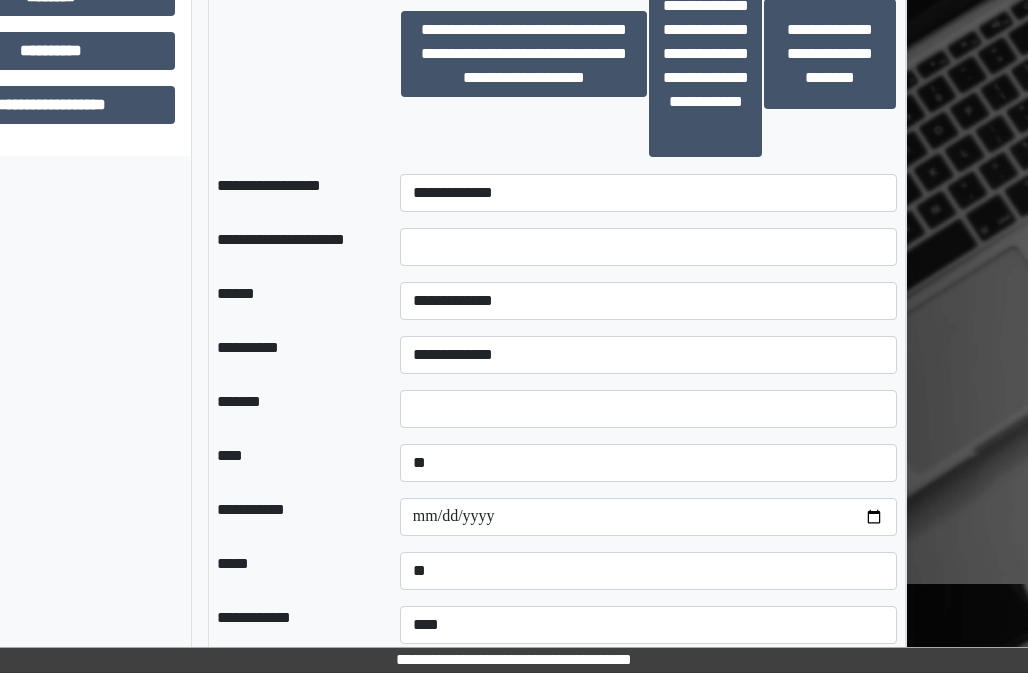 scroll, scrollTop: 1481, scrollLeft: 161, axis: both 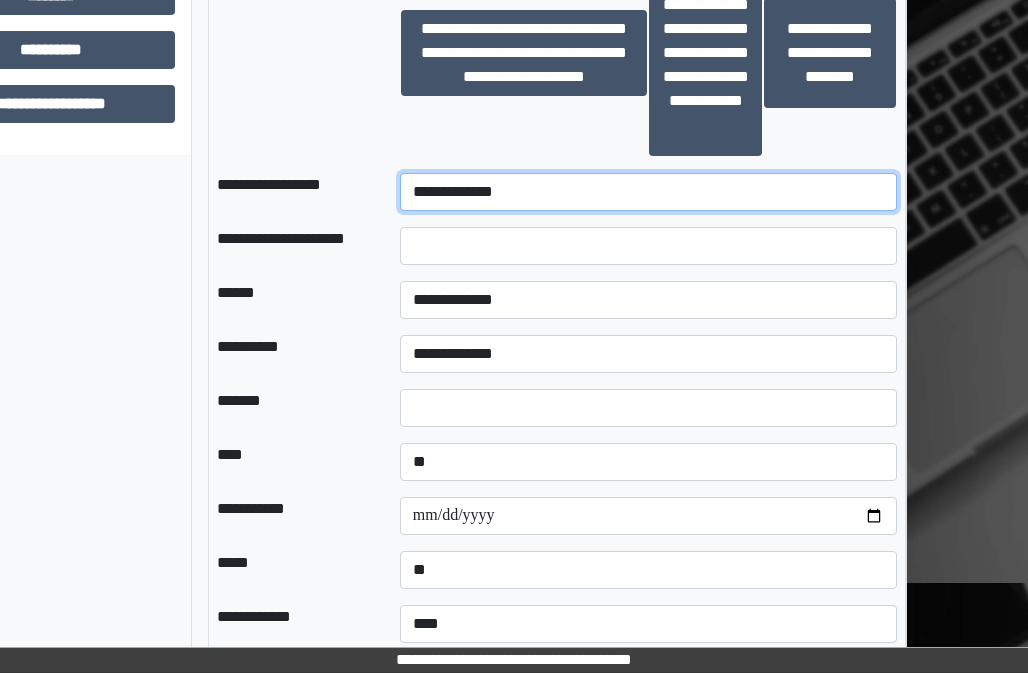 click on "**********" at bounding box center (648, 192) 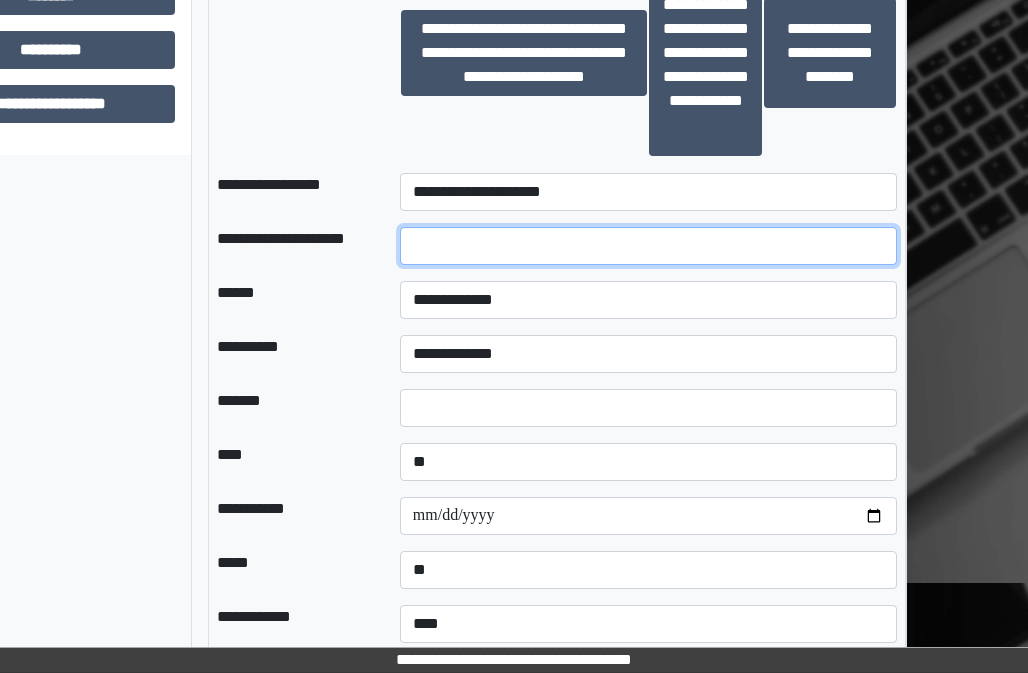 click at bounding box center [648, 246] 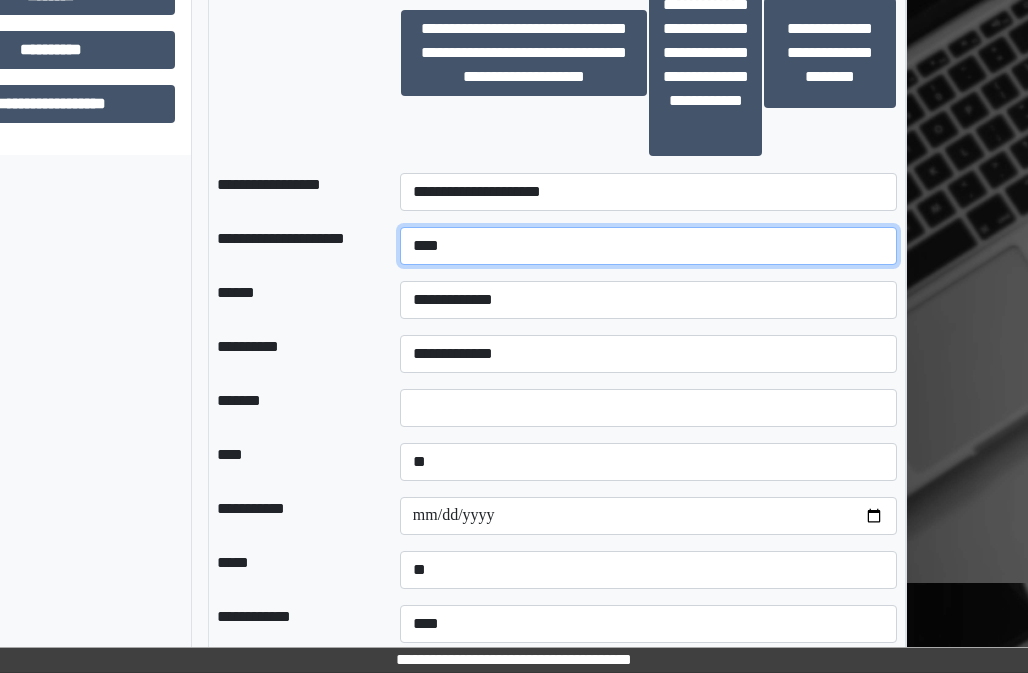 type on "****" 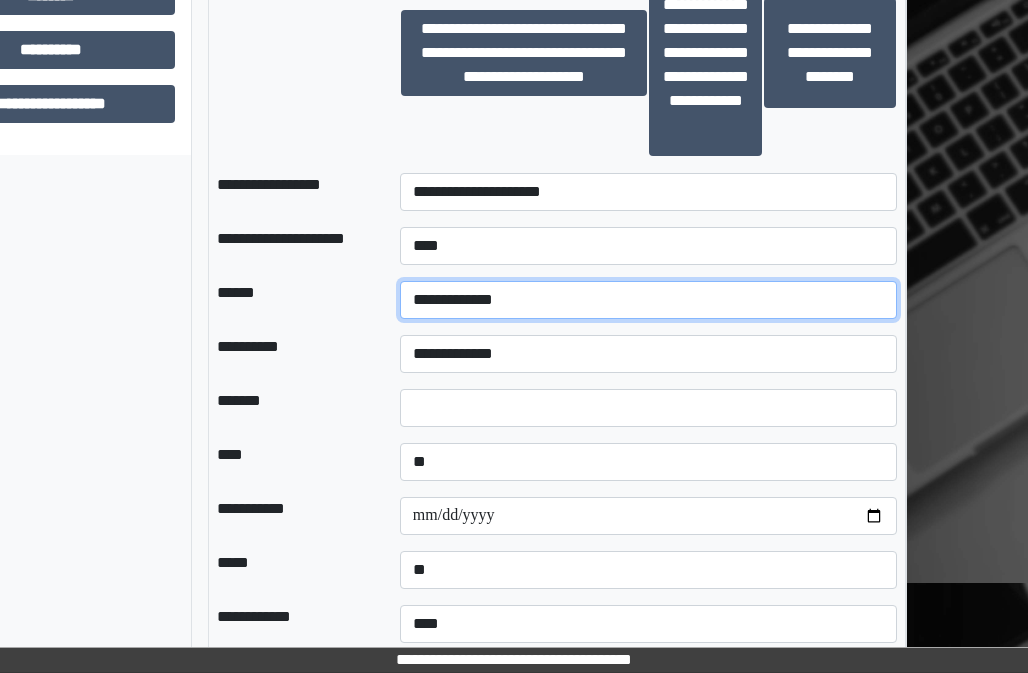 click on "**********" at bounding box center [648, 300] 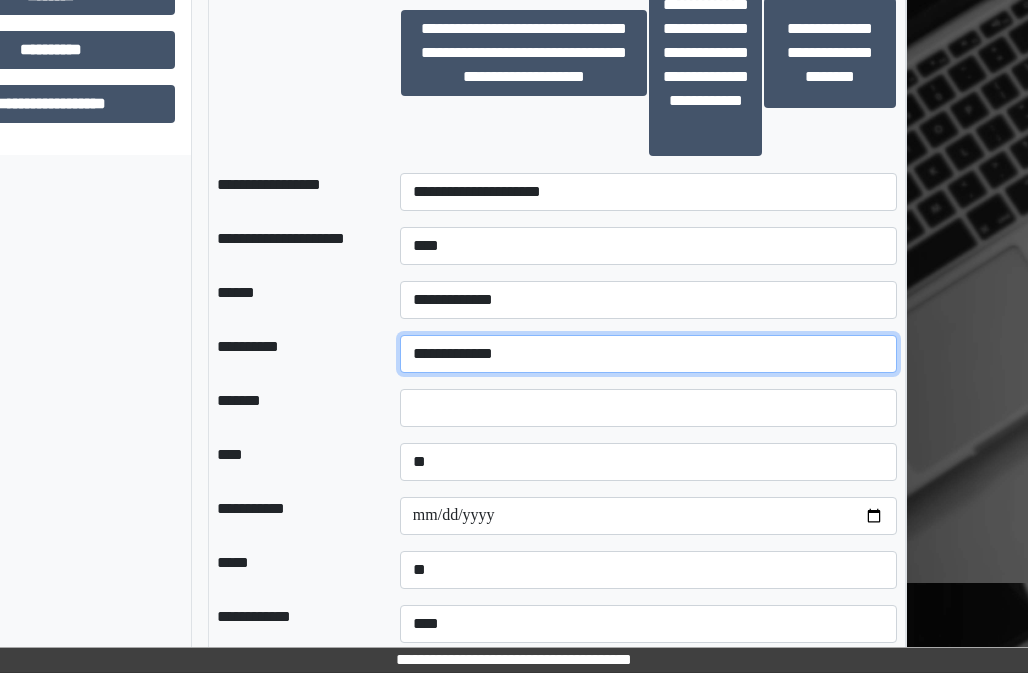 click on "**********" at bounding box center (648, 354) 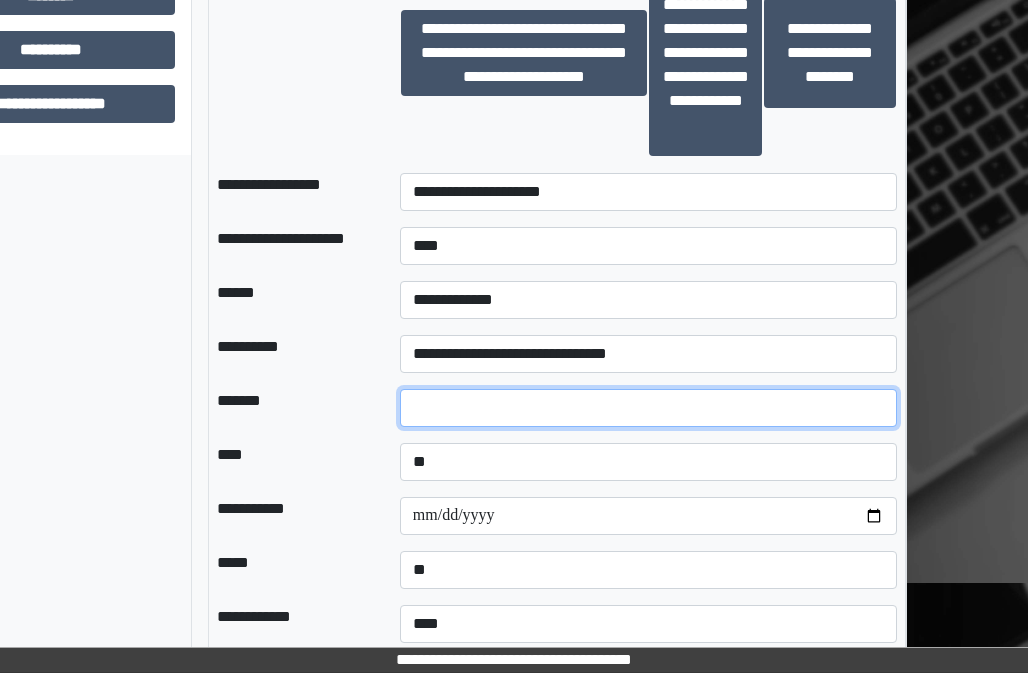 click at bounding box center [648, 408] 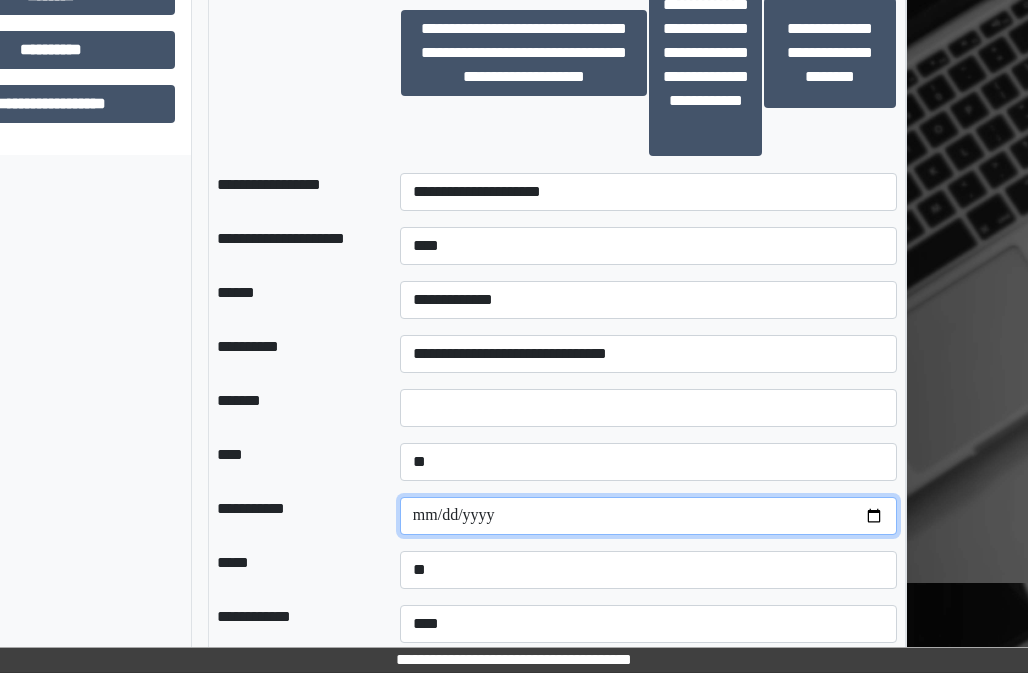 click at bounding box center [648, 516] 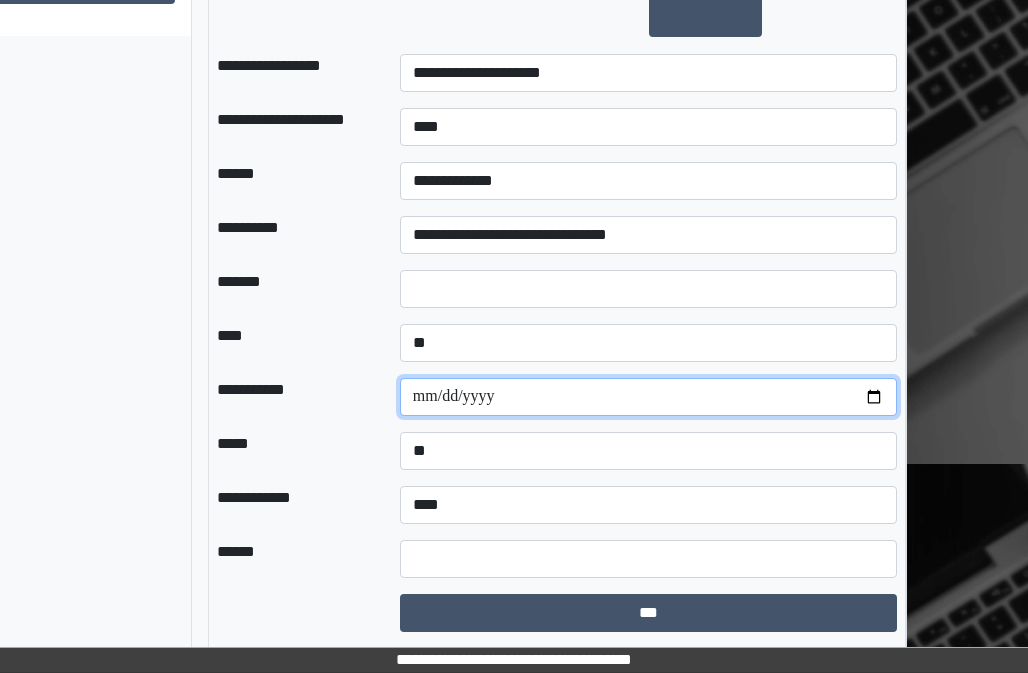 scroll, scrollTop: 1601, scrollLeft: 161, axis: both 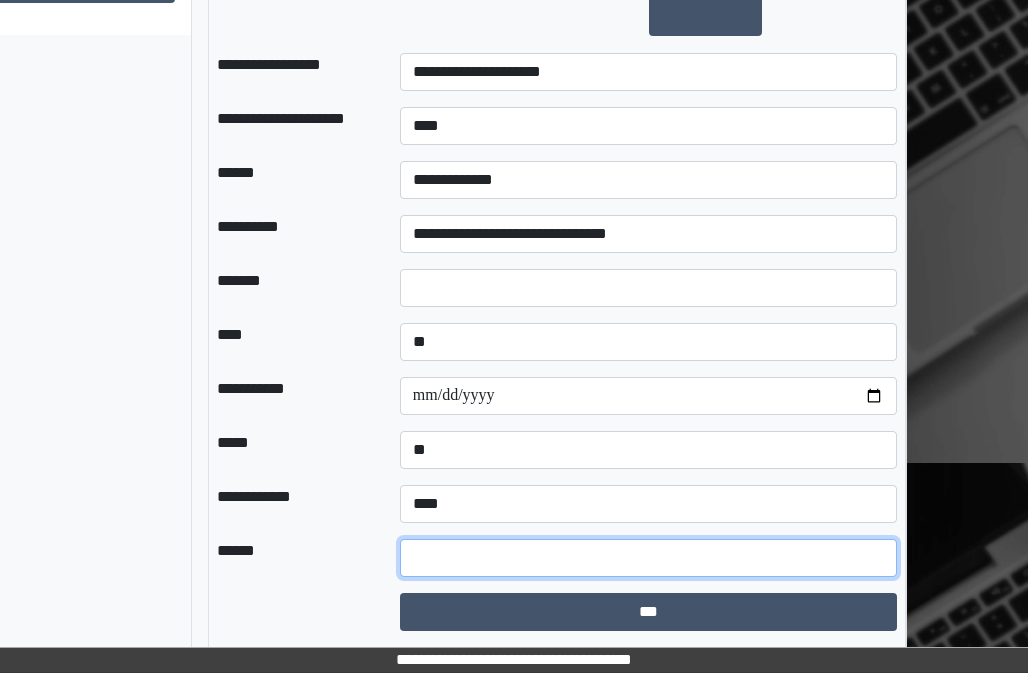click at bounding box center (648, 558) 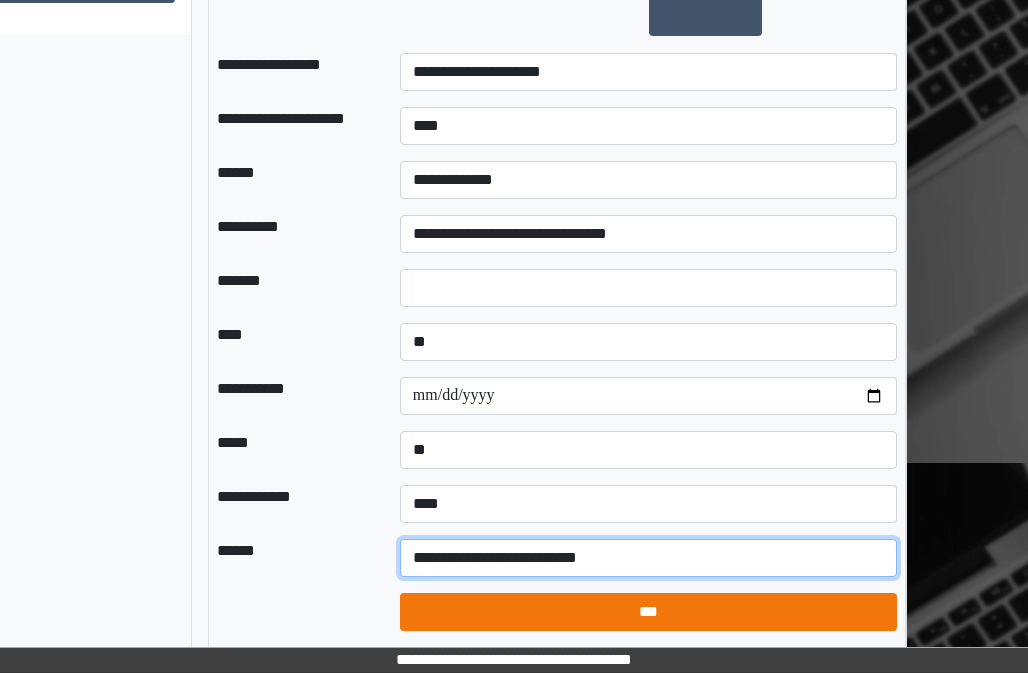 type on "**********" 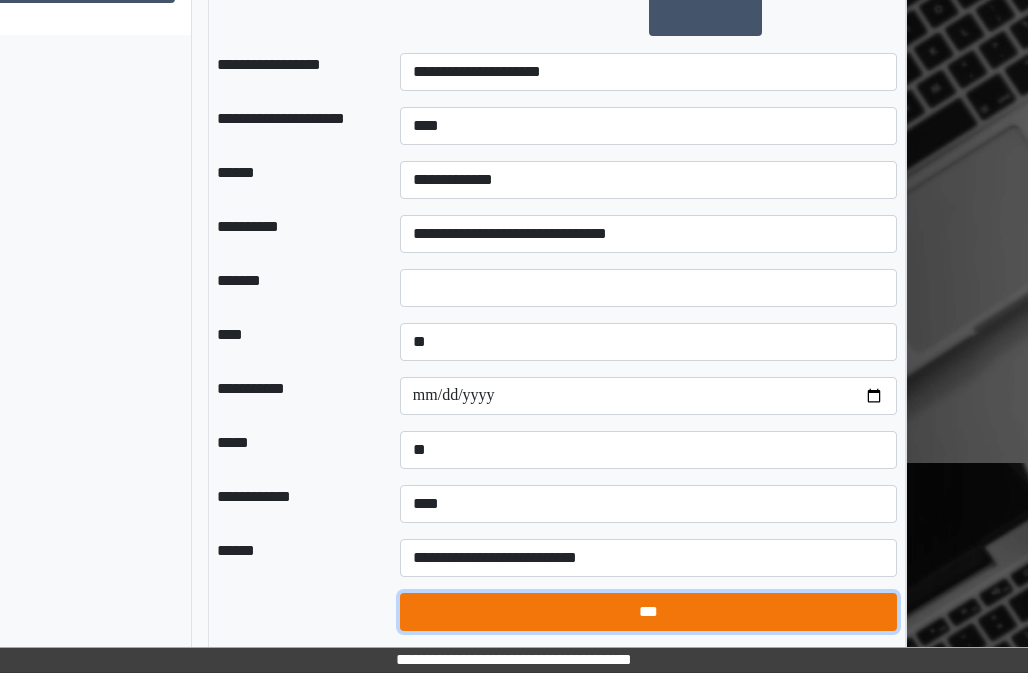 click on "***" at bounding box center (648, 612) 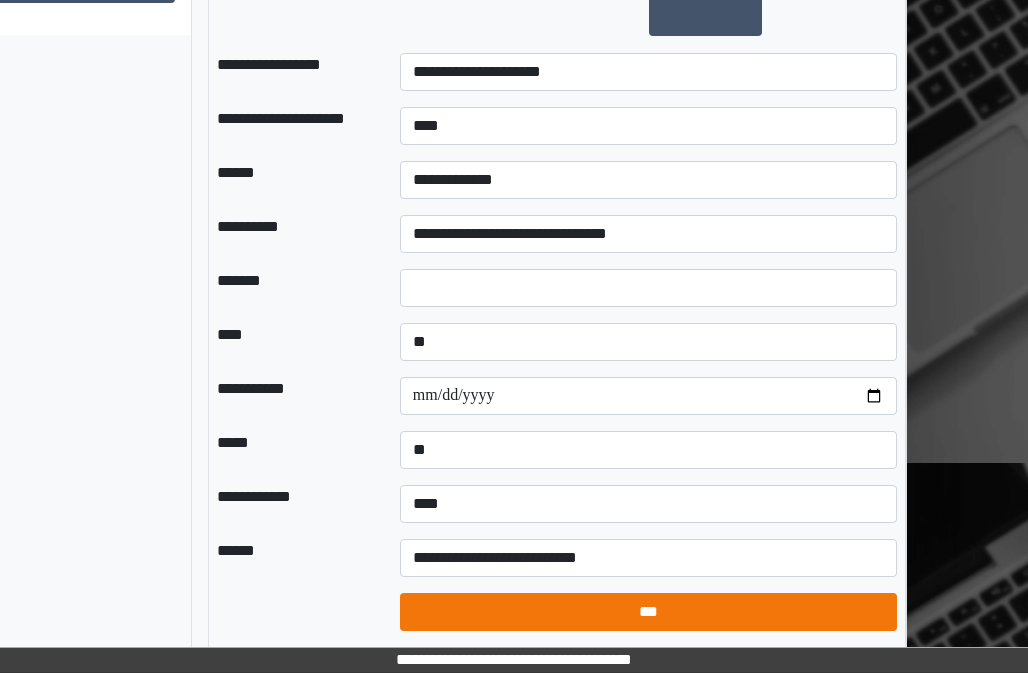 select on "*" 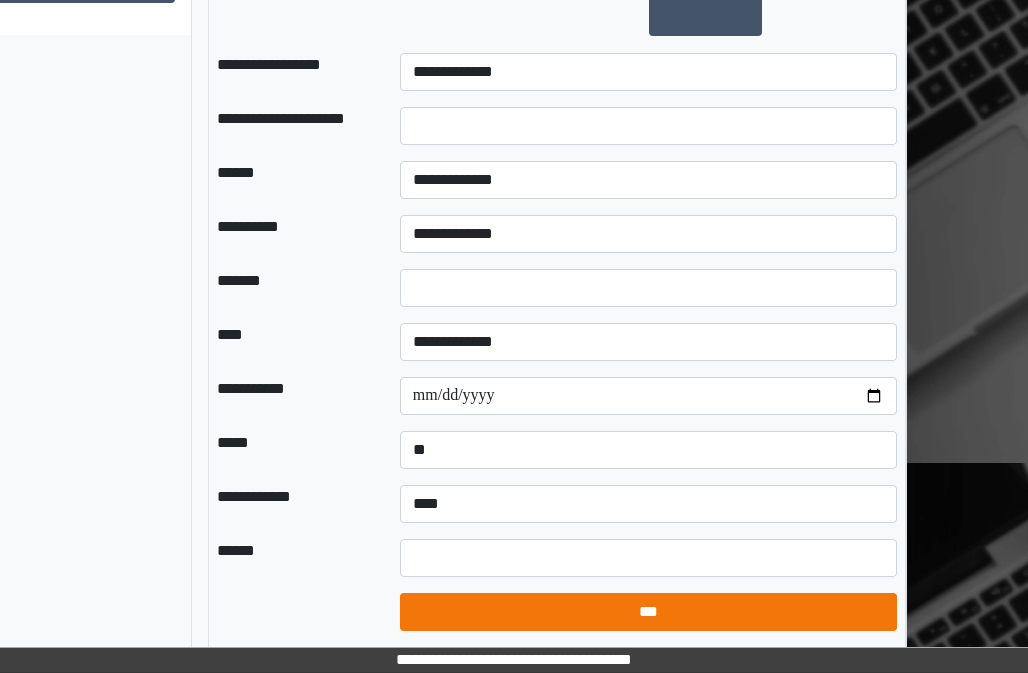 scroll, scrollTop: 1508, scrollLeft: 161, axis: both 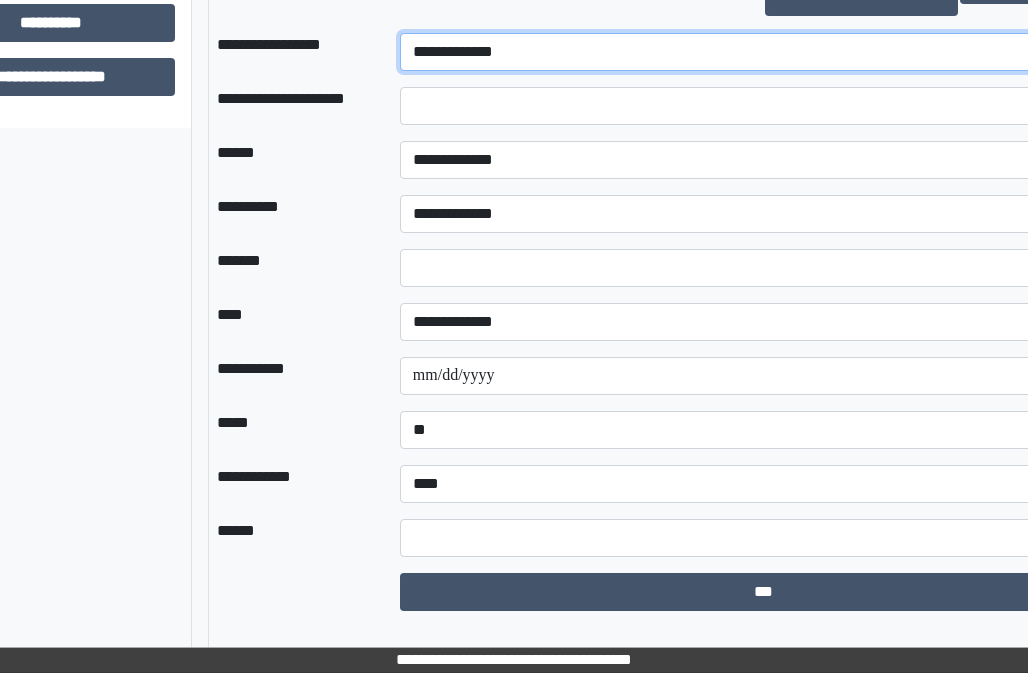 click on "**********" at bounding box center [764, 52] 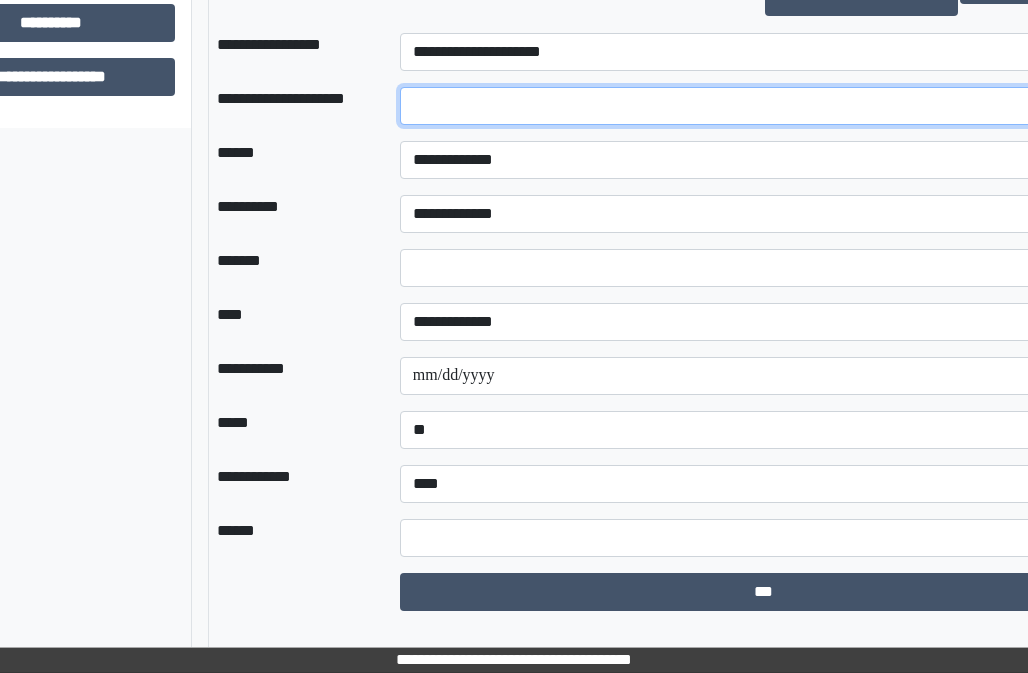 click at bounding box center (764, 106) 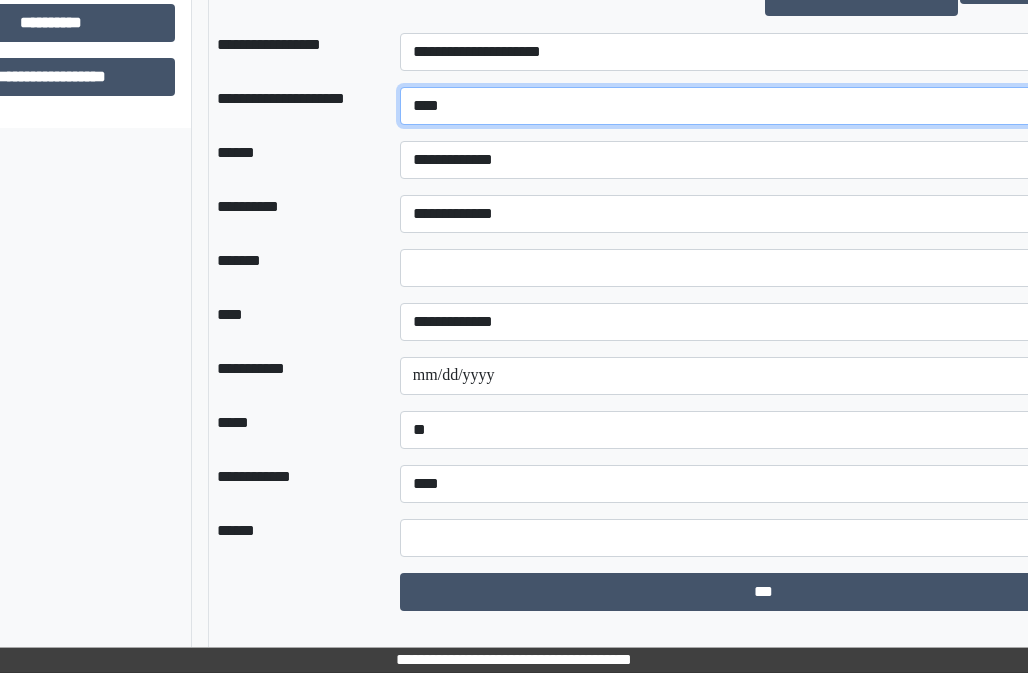type on "****" 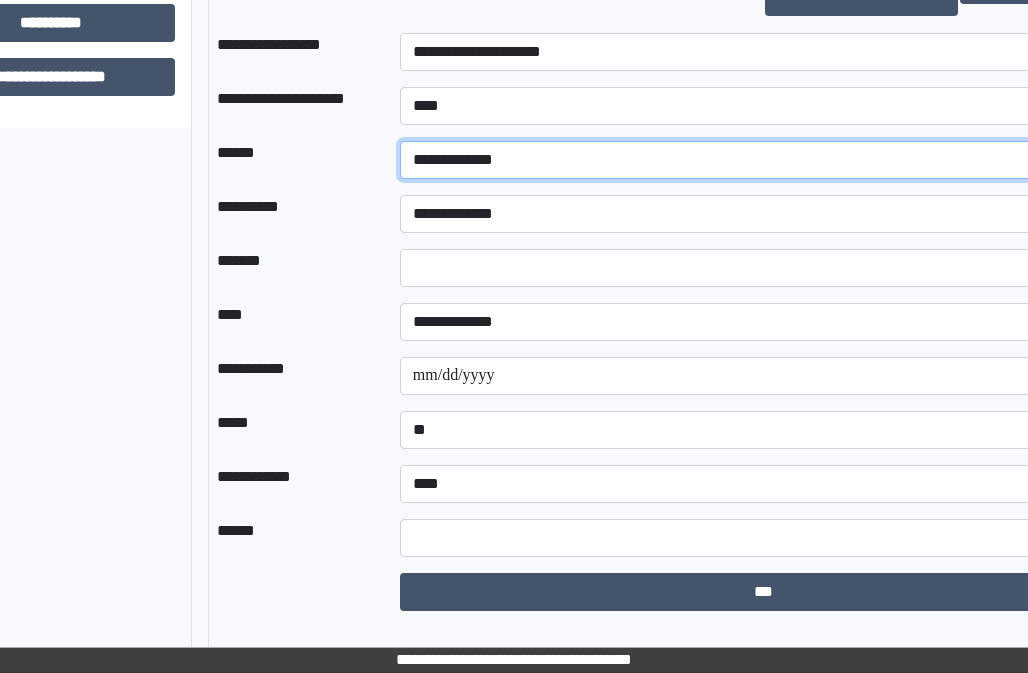 click on "**********" at bounding box center (764, 160) 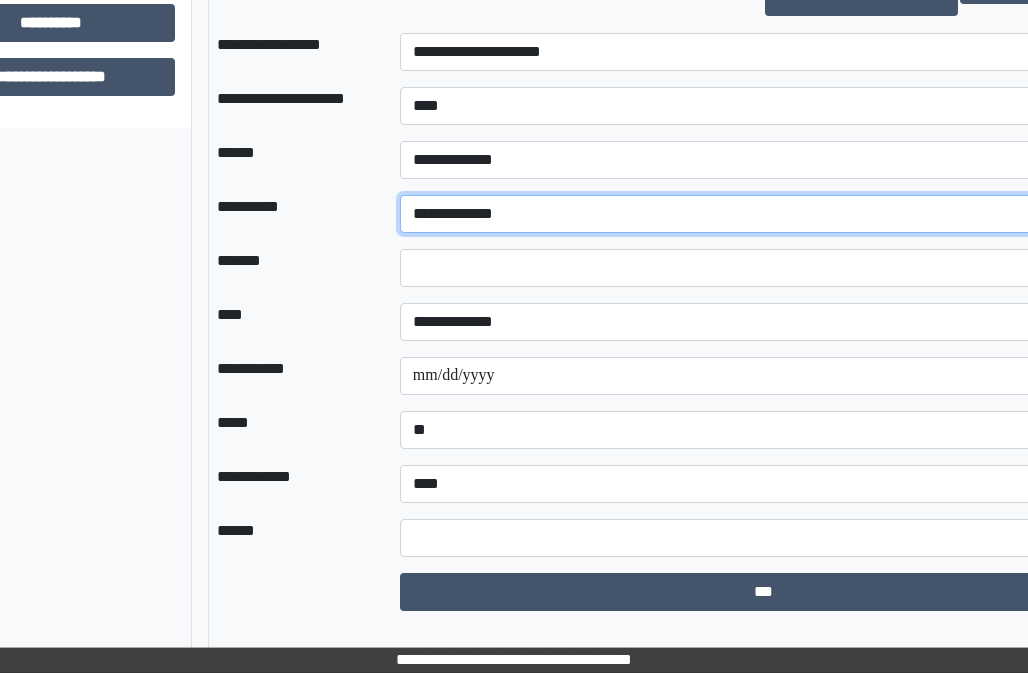 click on "**********" at bounding box center [764, 214] 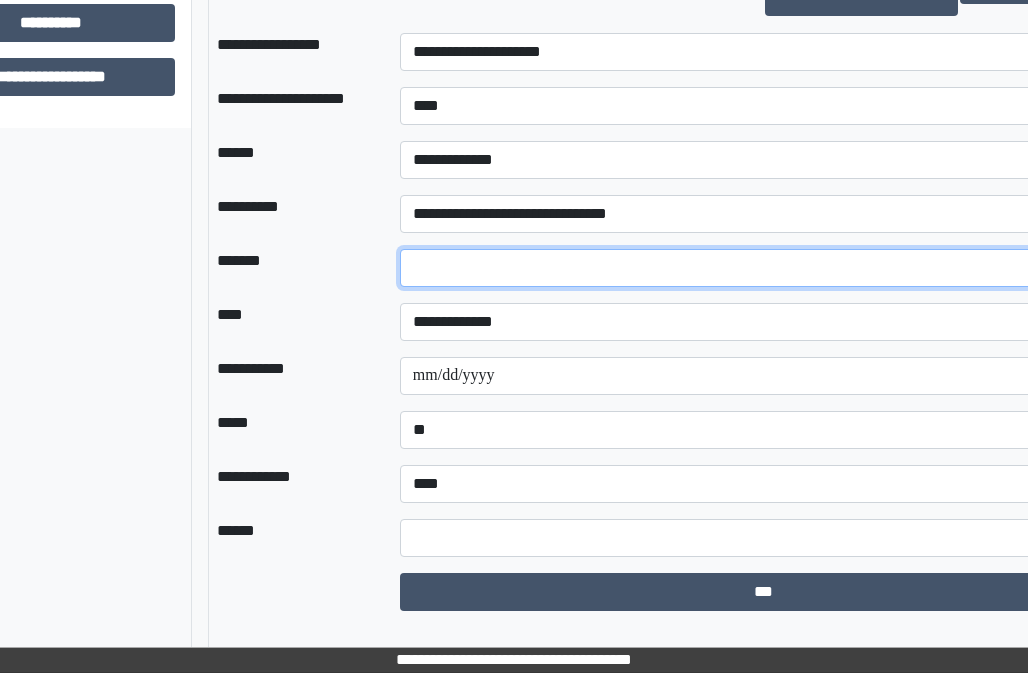 click on "*" at bounding box center (764, 268) 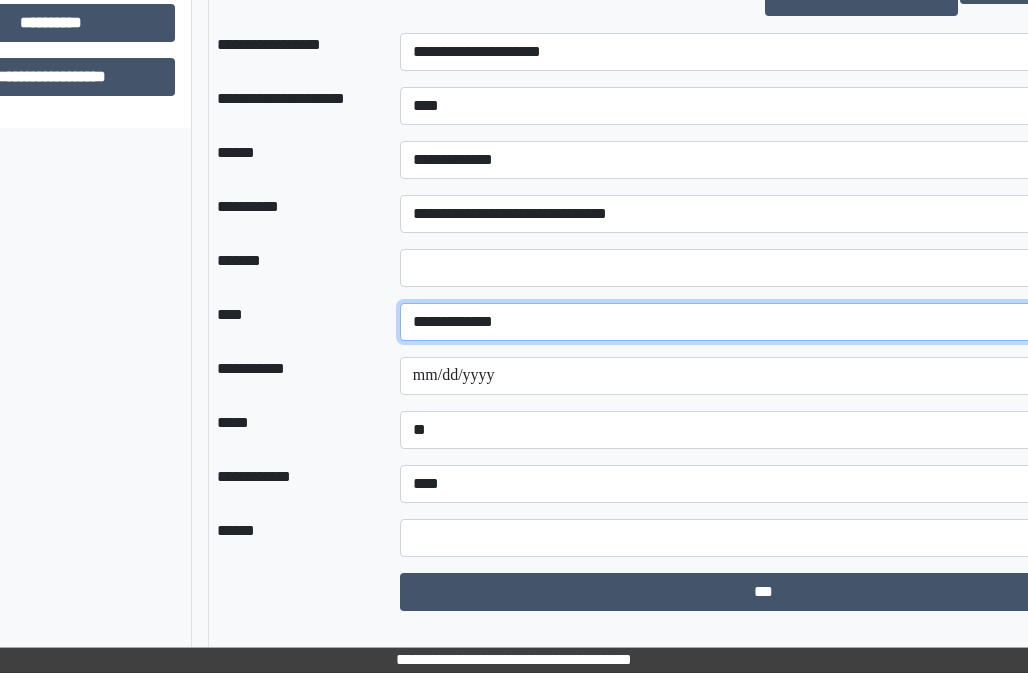 click on "**********" at bounding box center (764, 322) 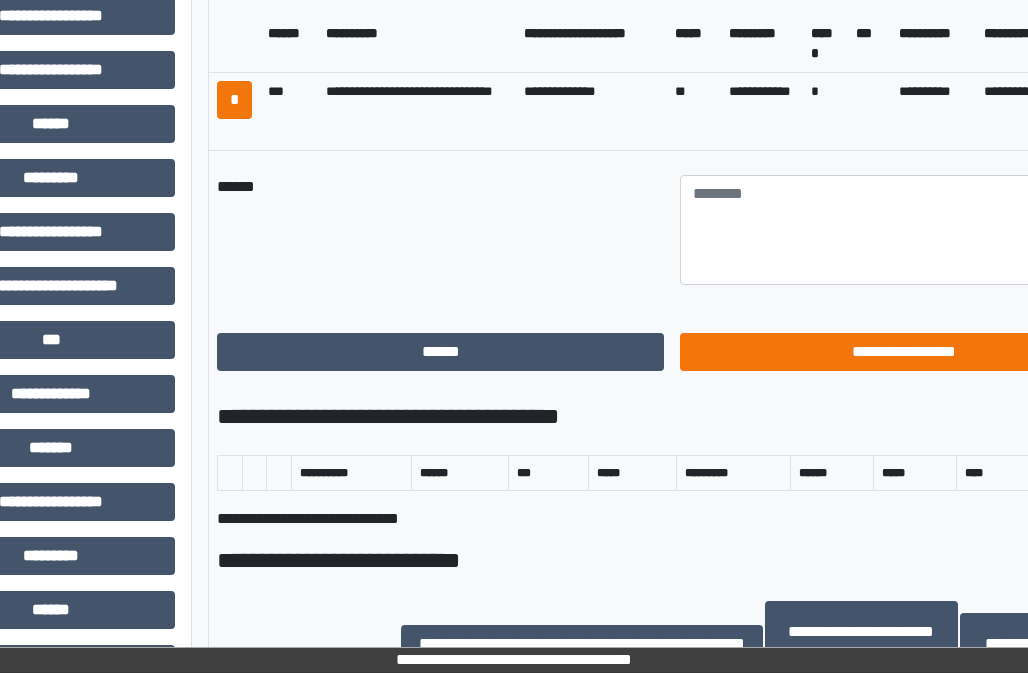 scroll, scrollTop: 708, scrollLeft: 161, axis: both 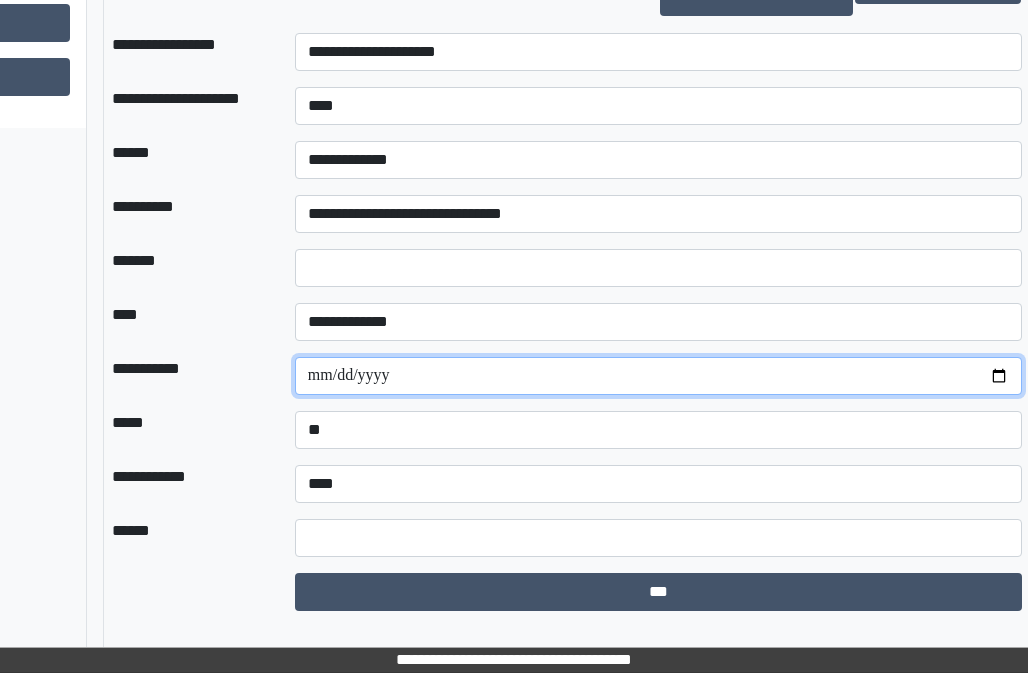 click on "**********" at bounding box center [659, 376] 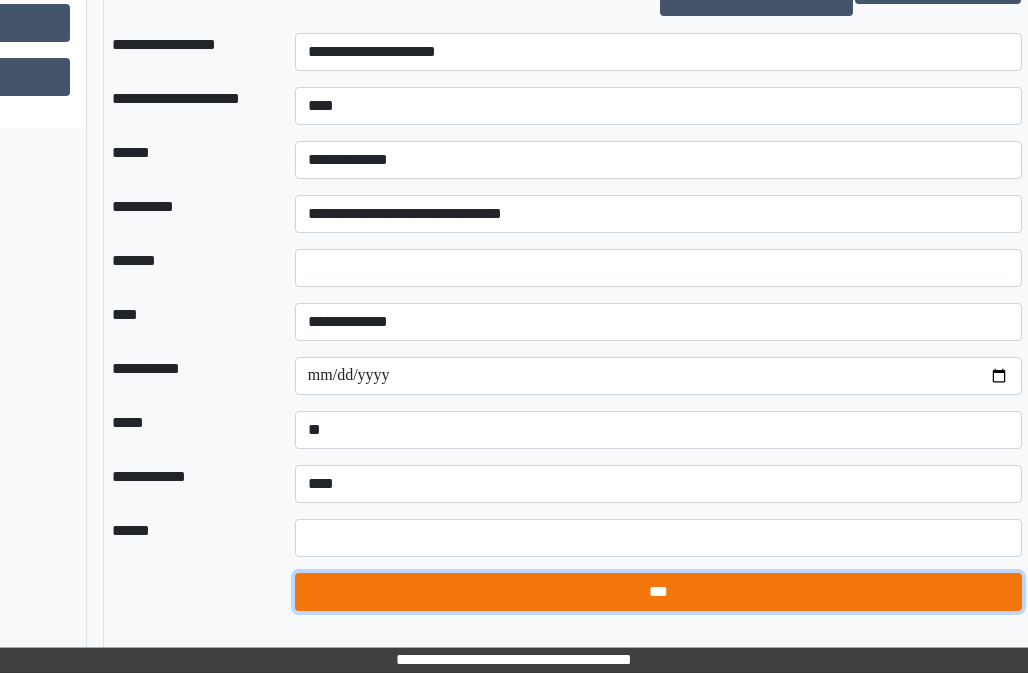 click on "***" at bounding box center (659, 592) 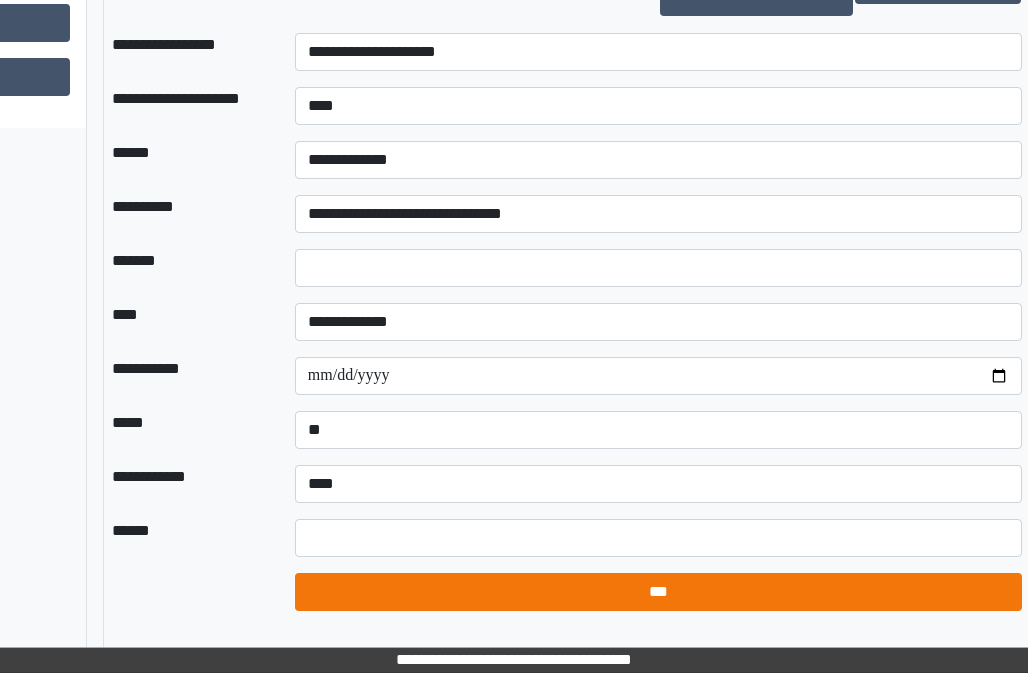 select on "*" 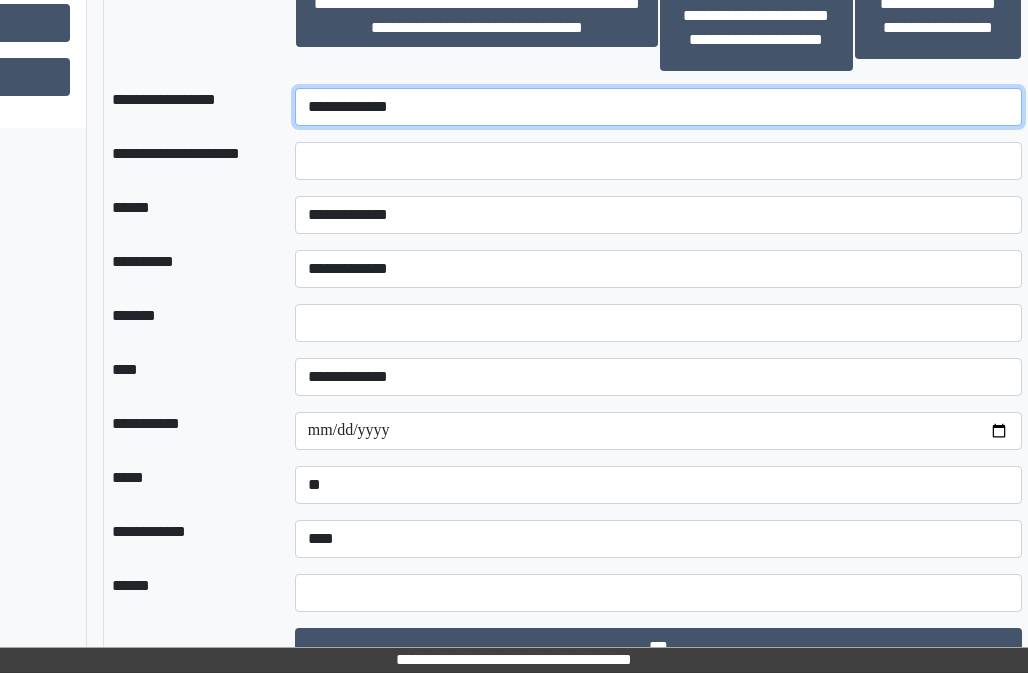 click on "**********" at bounding box center [659, 107] 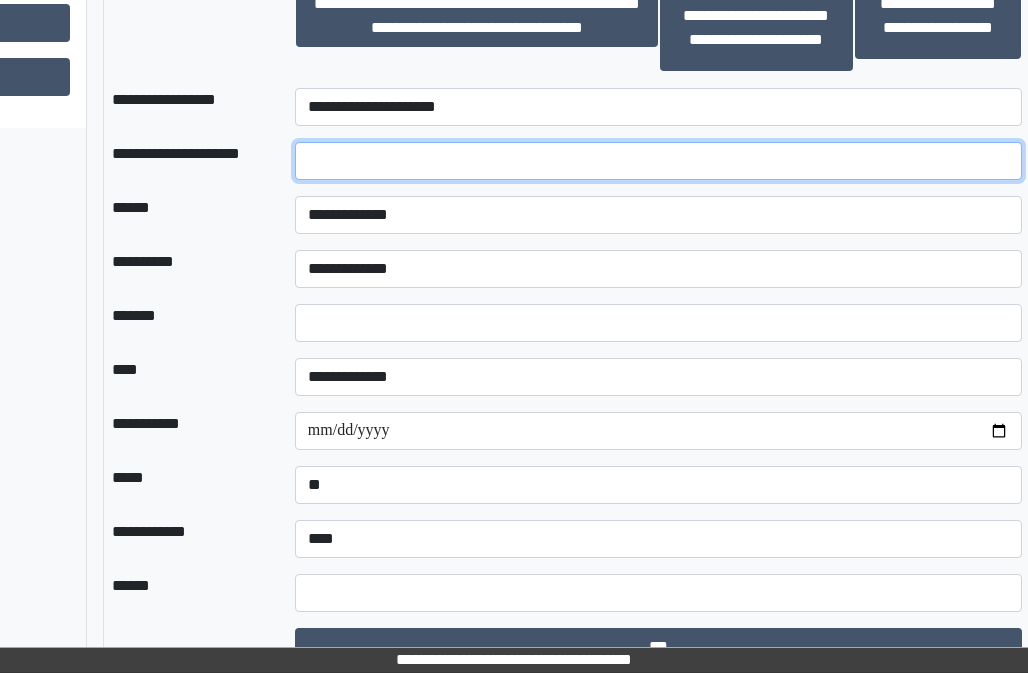 click at bounding box center [659, 161] 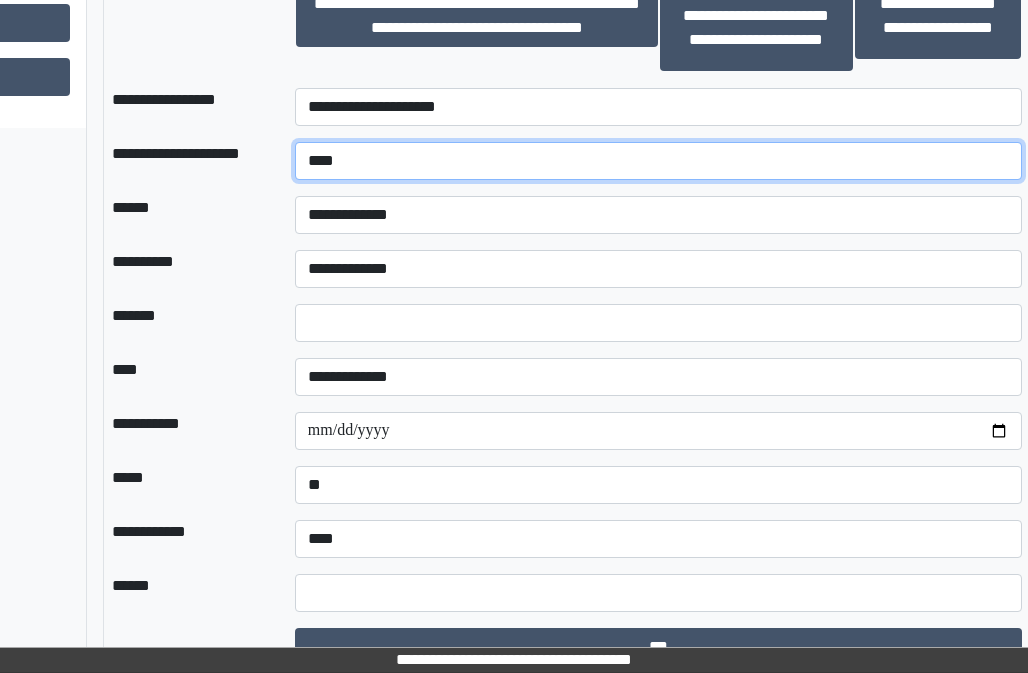 type on "****" 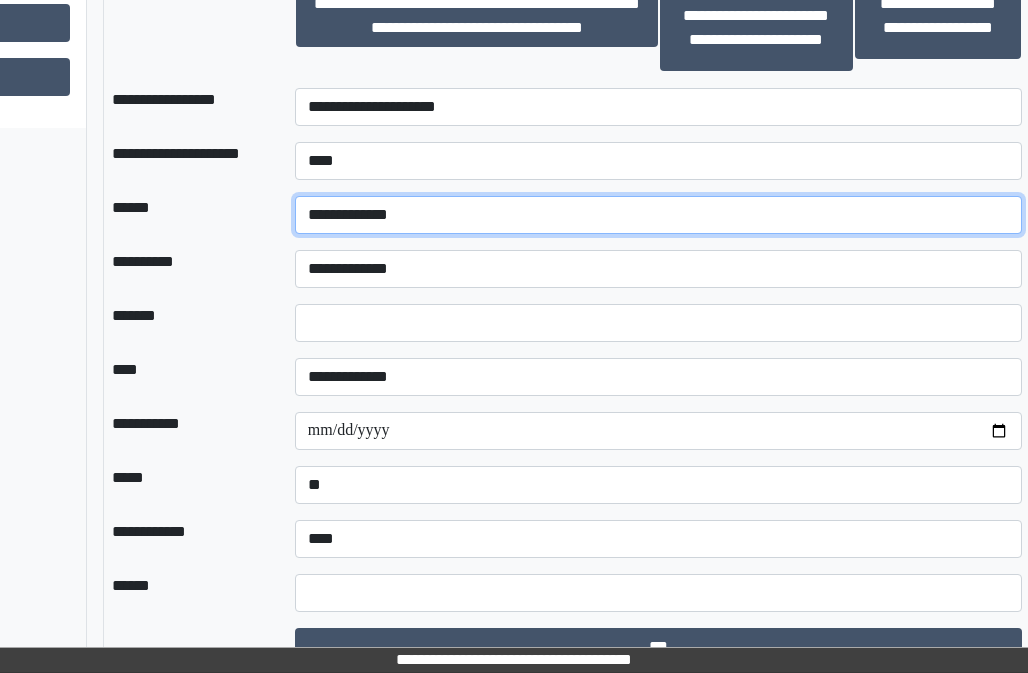click on "**********" at bounding box center [659, 215] 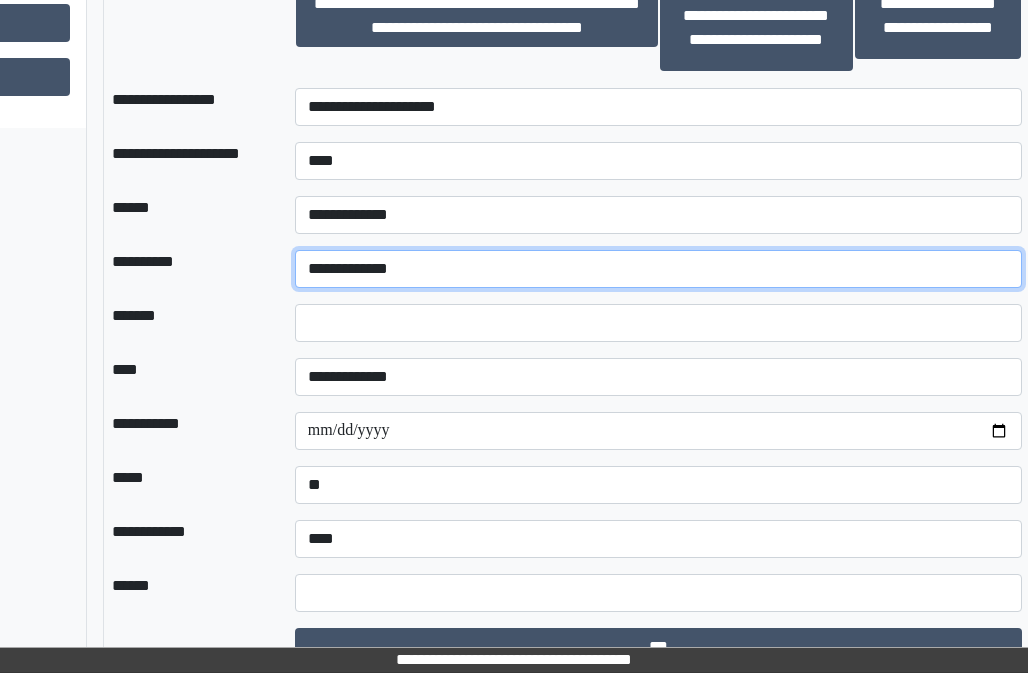 click on "**********" at bounding box center (659, 269) 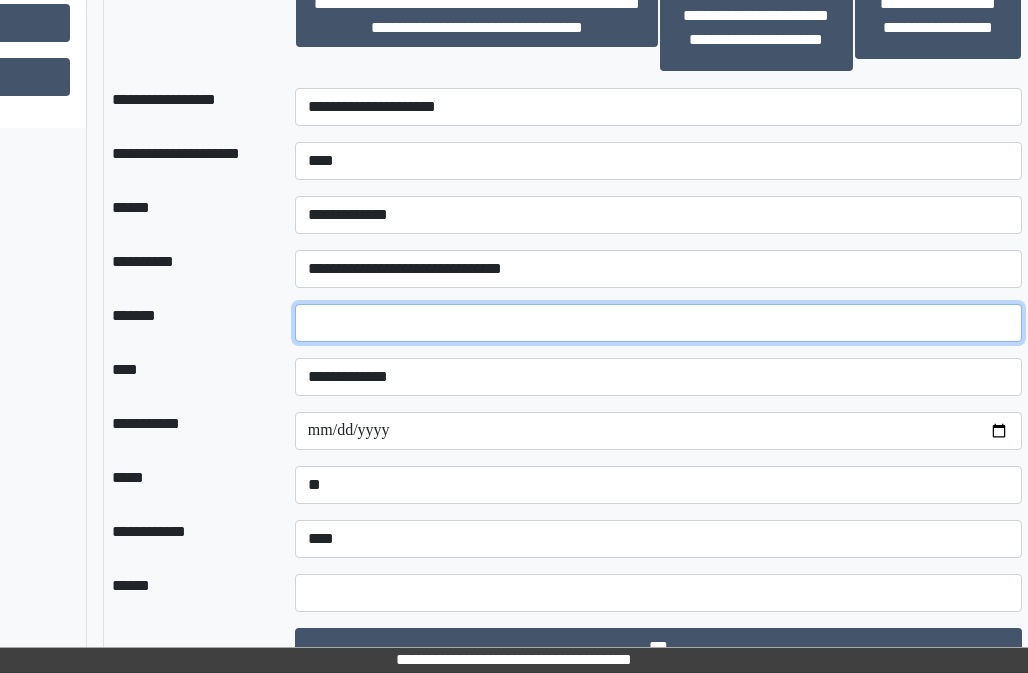 click on "*" at bounding box center [659, 323] 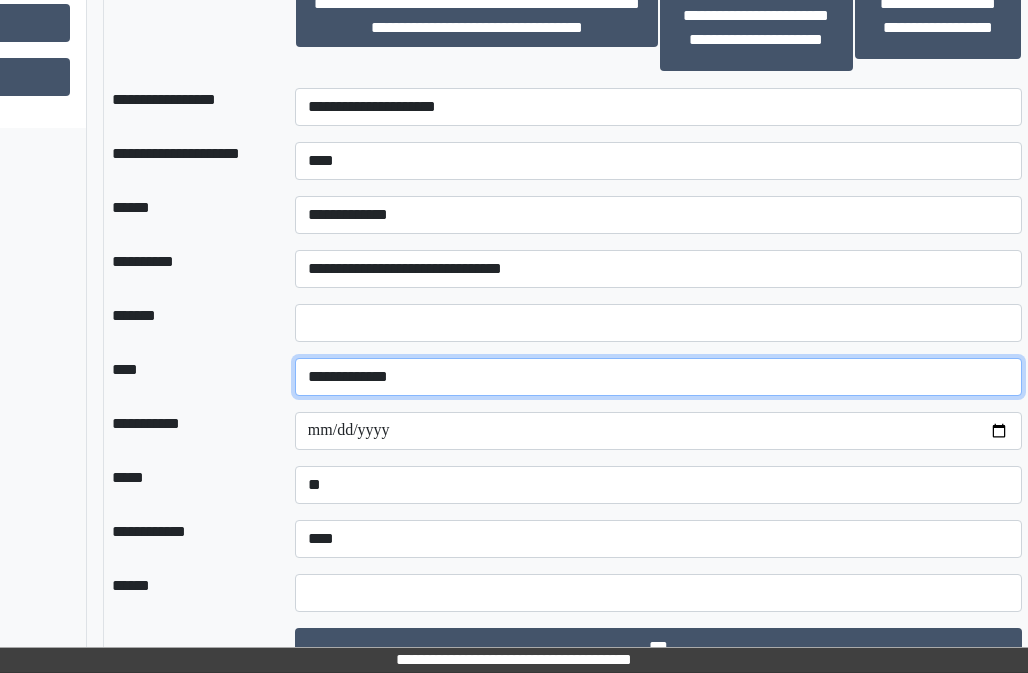click on "**********" at bounding box center [659, 377] 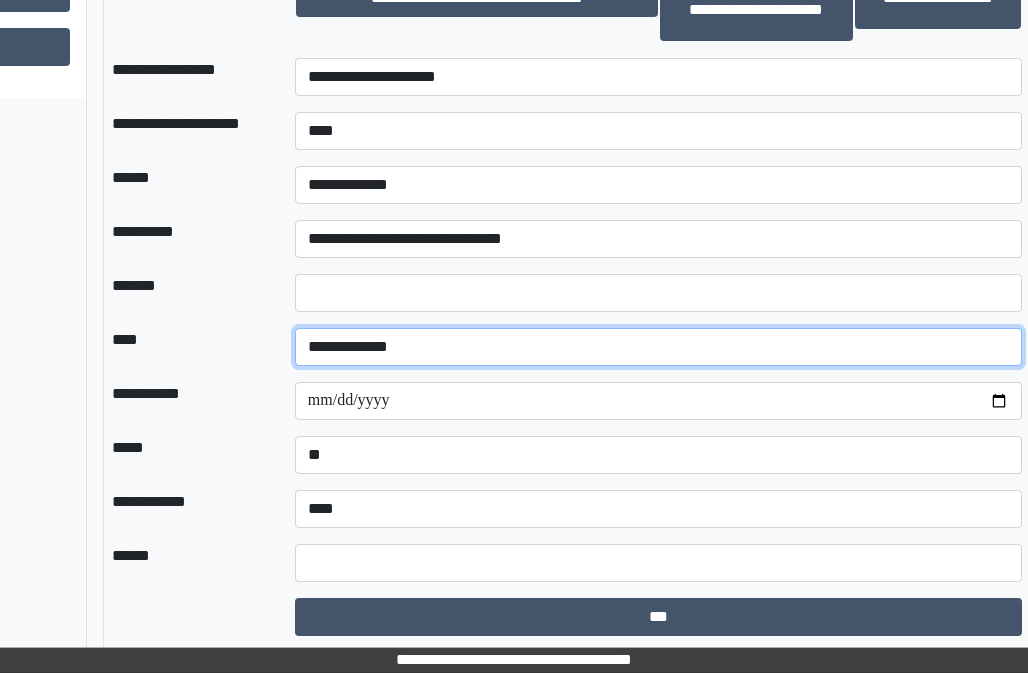scroll, scrollTop: 1566, scrollLeft: 266, axis: both 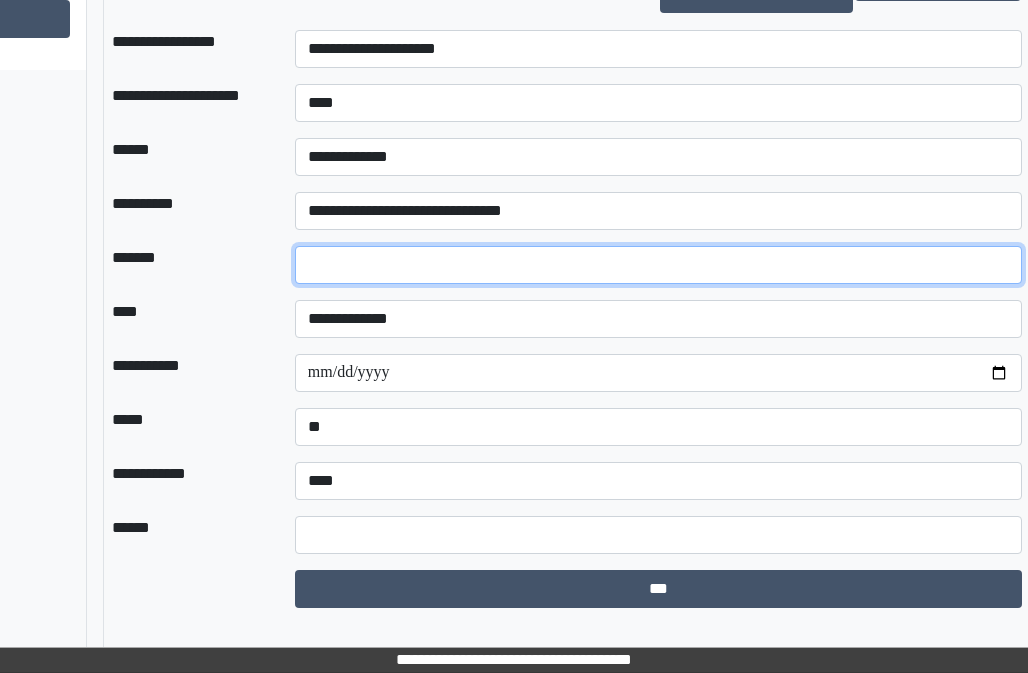 click on "**" at bounding box center (659, 265) 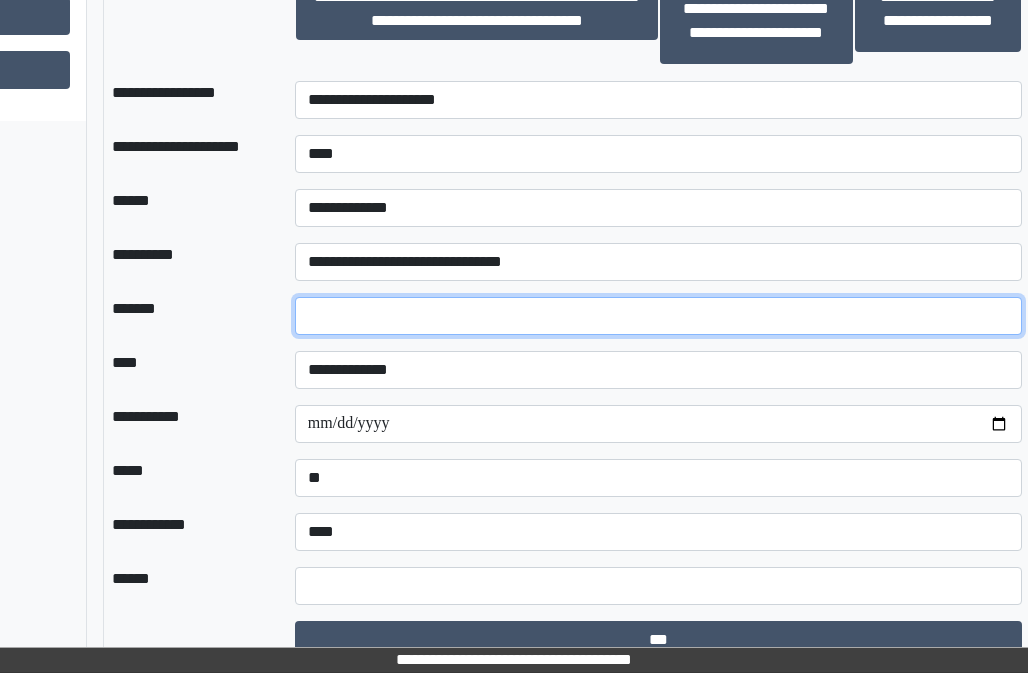 scroll, scrollTop: 1566, scrollLeft: 266, axis: both 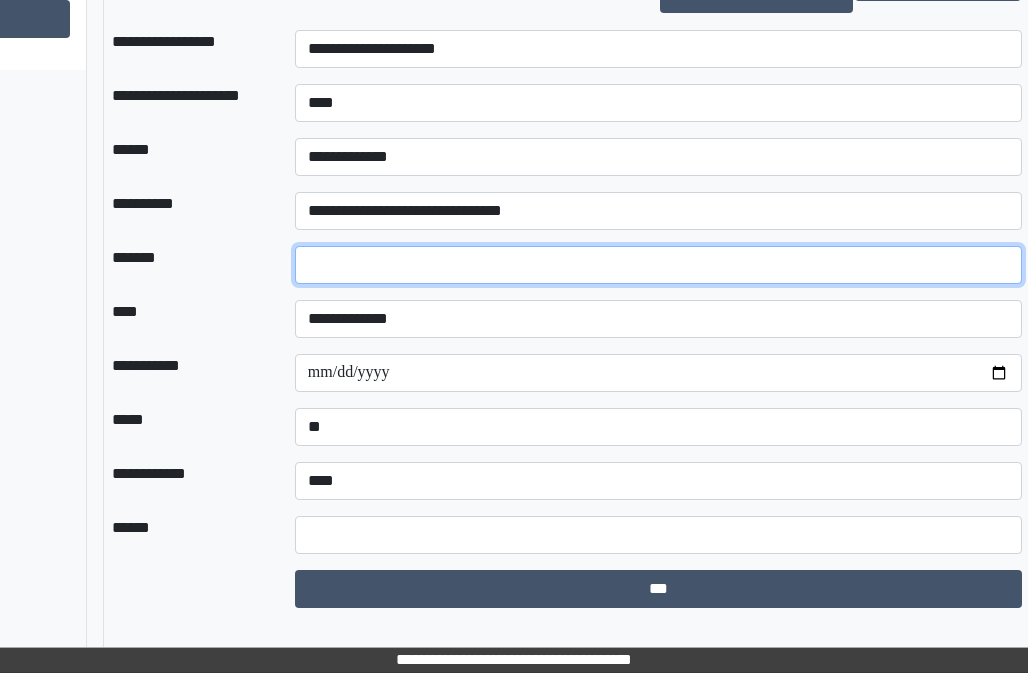 type on "**" 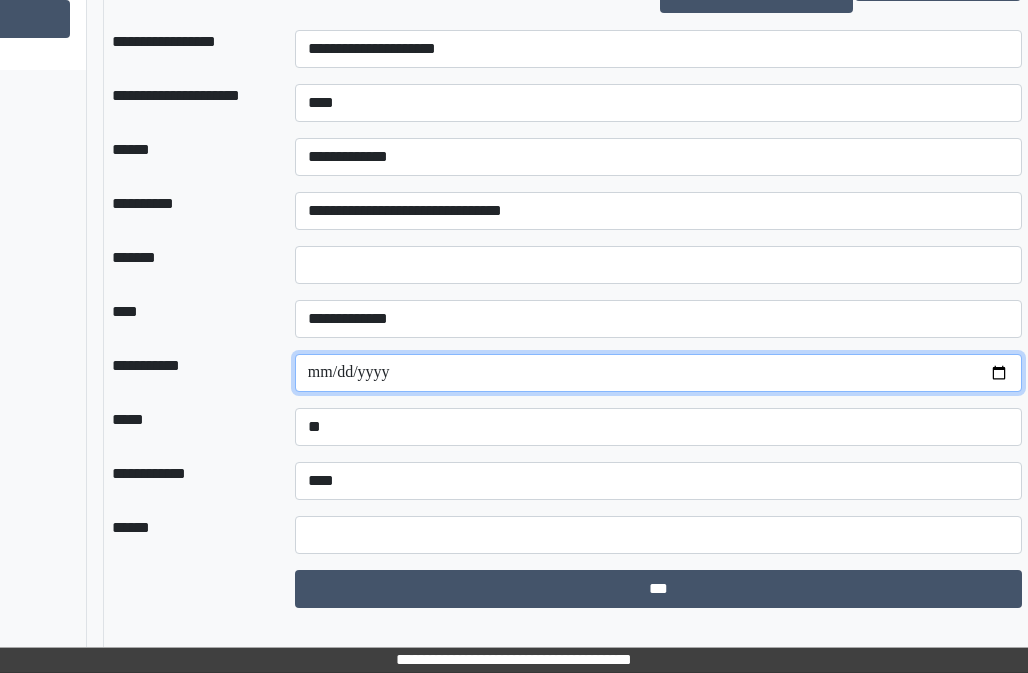 click on "**********" at bounding box center [659, 373] 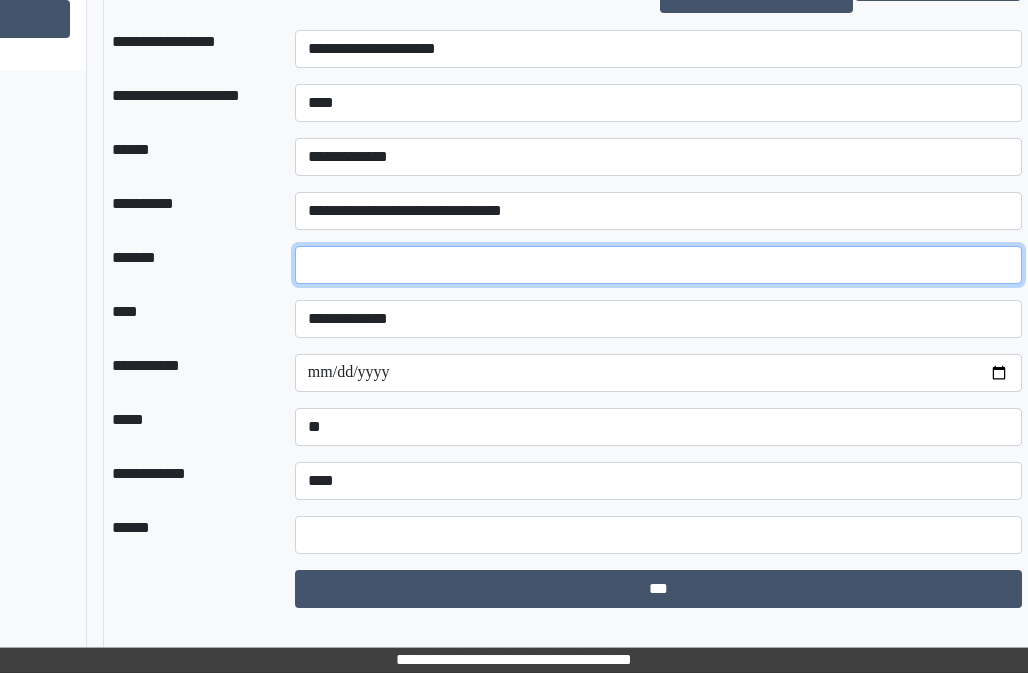click on "**" at bounding box center [659, 265] 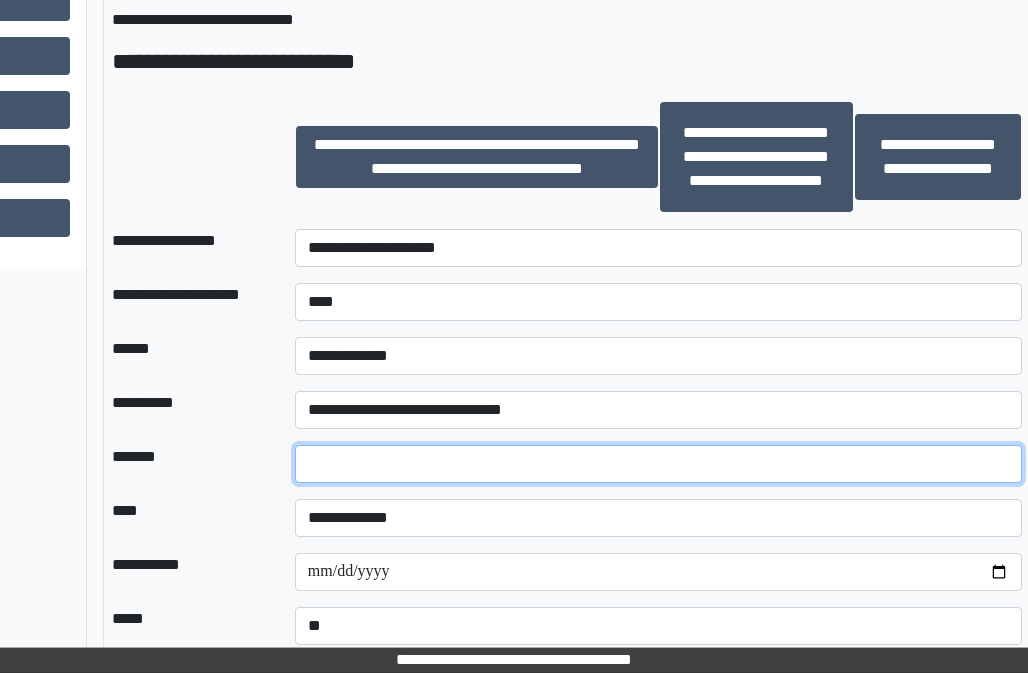 scroll, scrollTop: 1466, scrollLeft: 266, axis: both 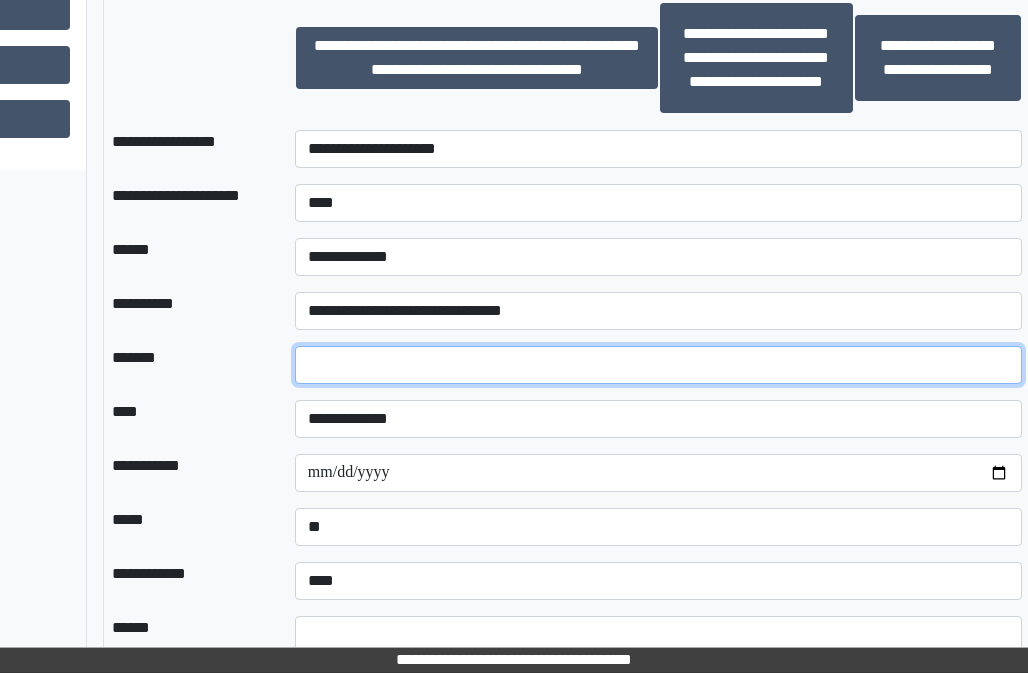 type on "**" 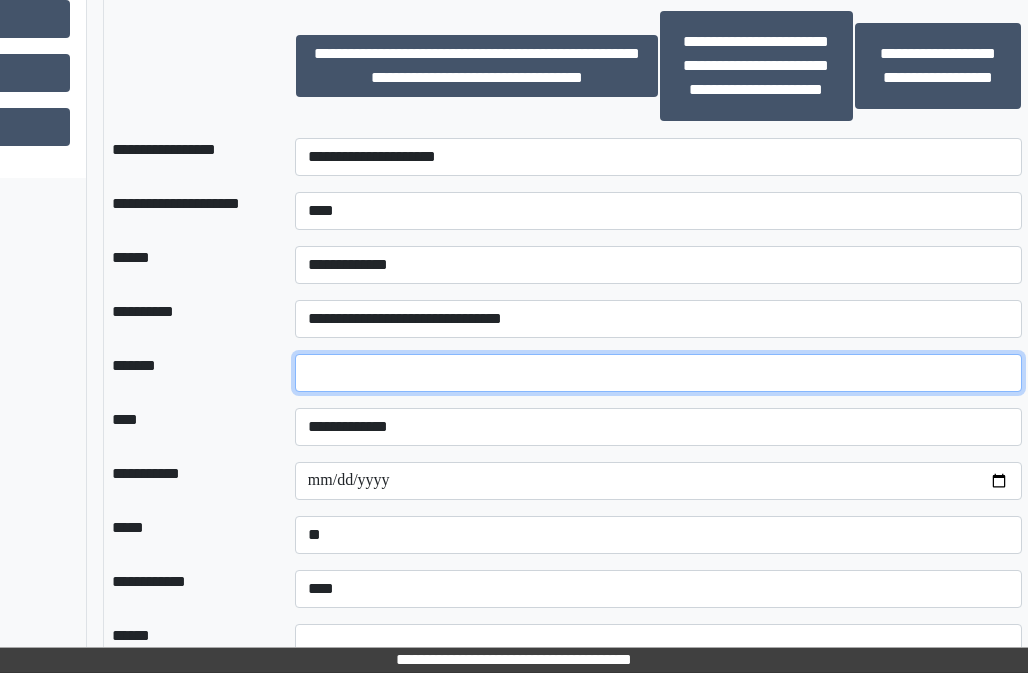 scroll, scrollTop: 1566, scrollLeft: 266, axis: both 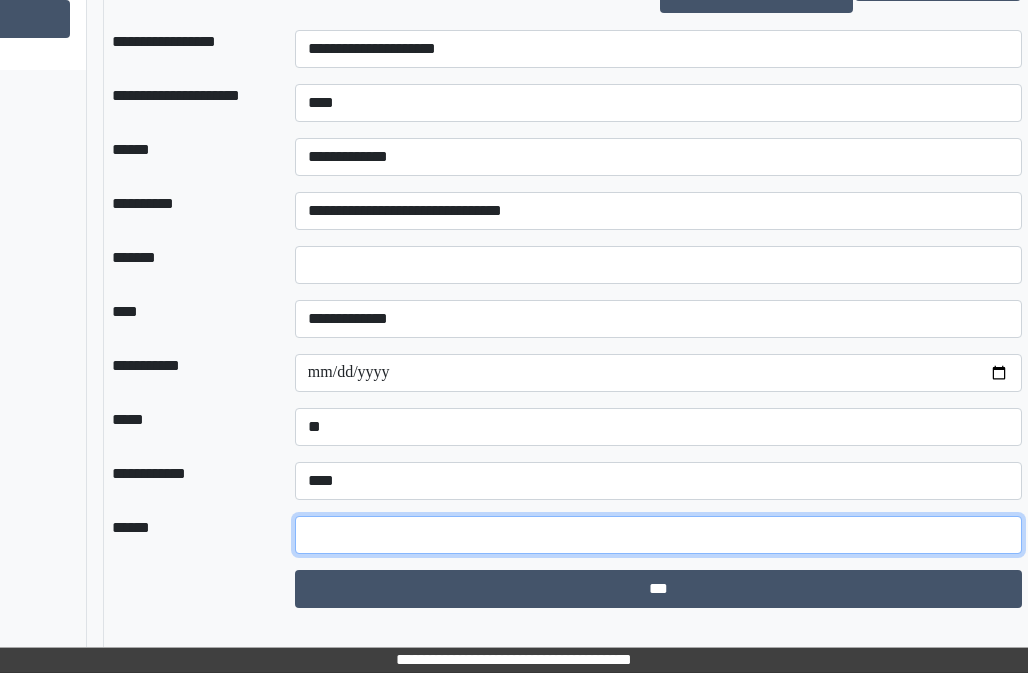 click at bounding box center (659, 535) 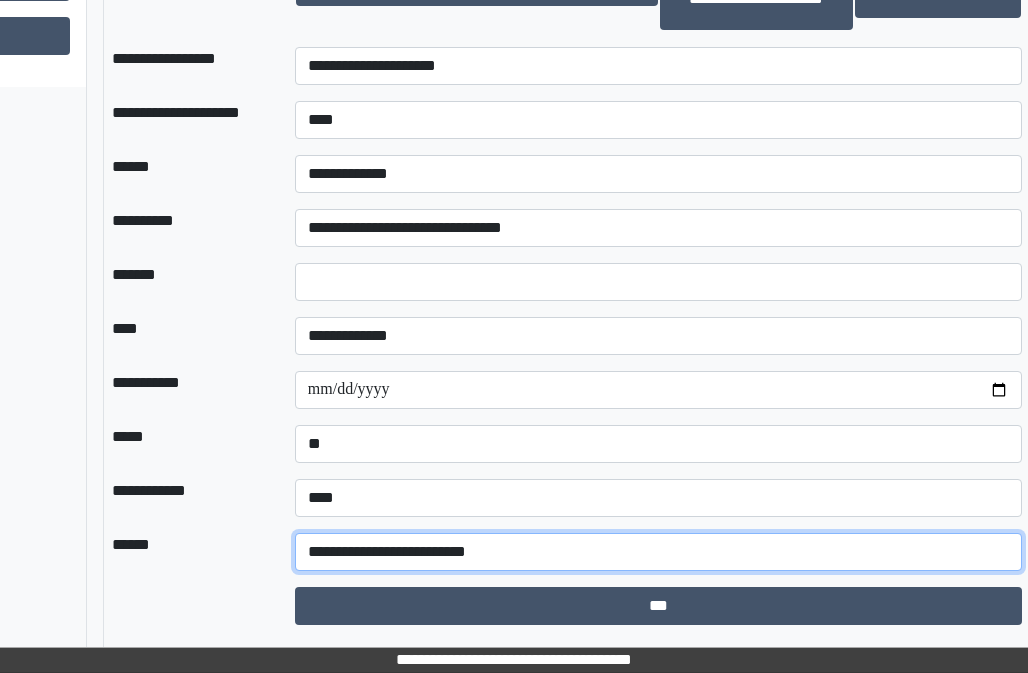 scroll, scrollTop: 1566, scrollLeft: 266, axis: both 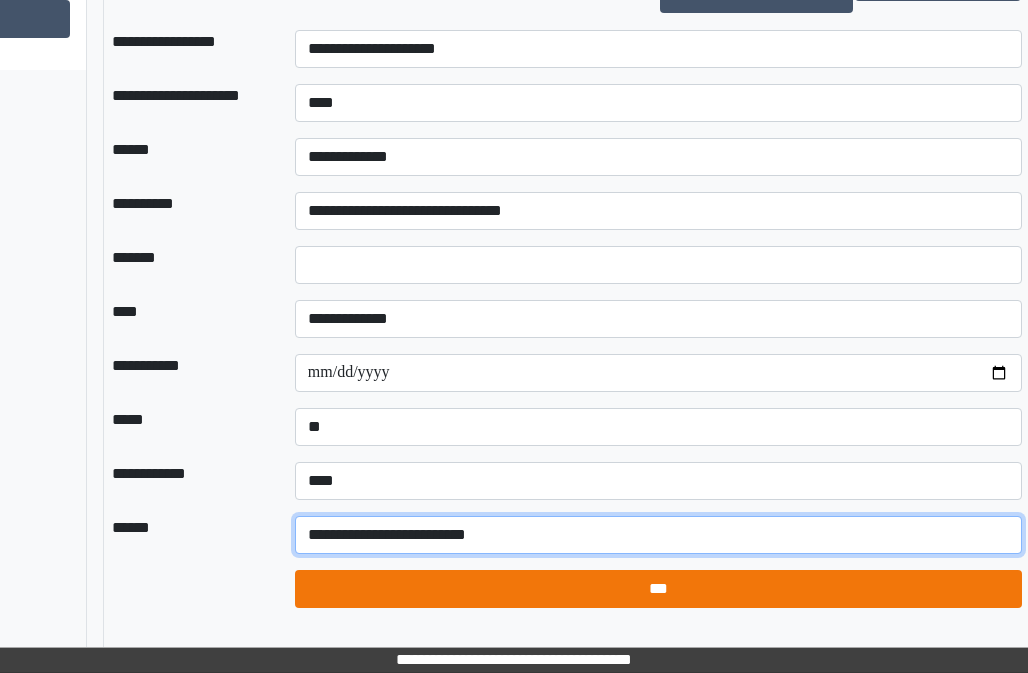 type on "**********" 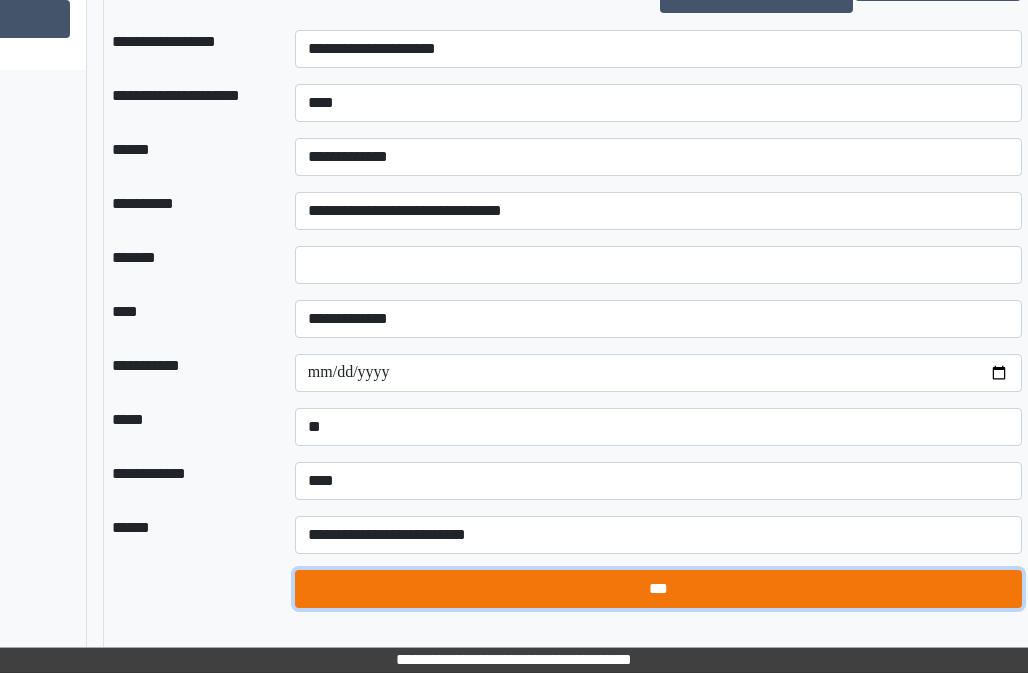 click on "***" at bounding box center [659, 589] 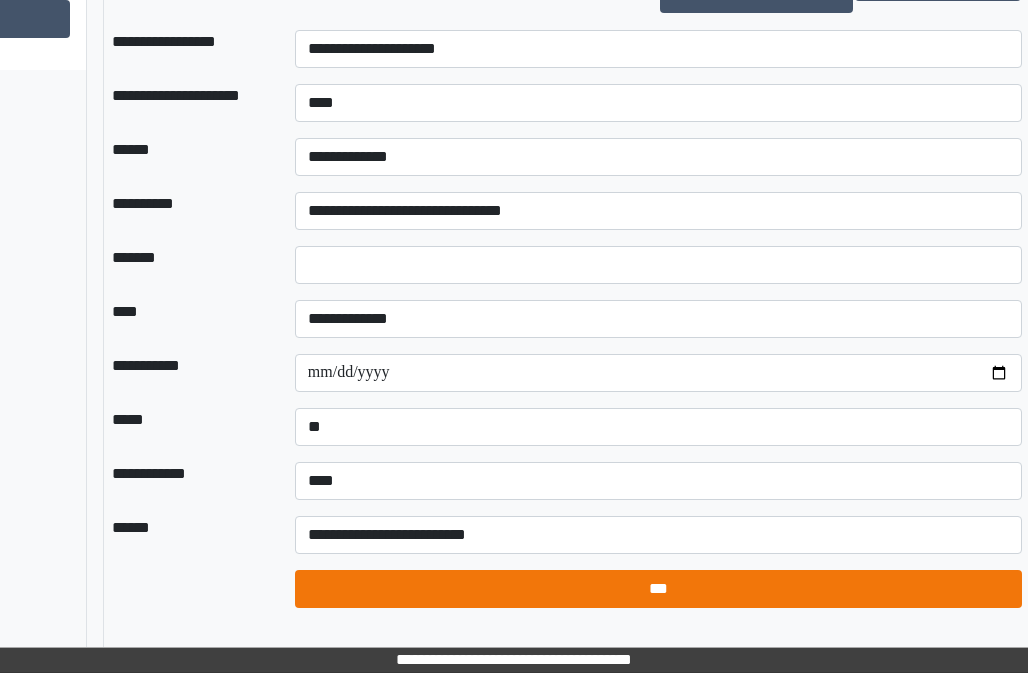 select on "*" 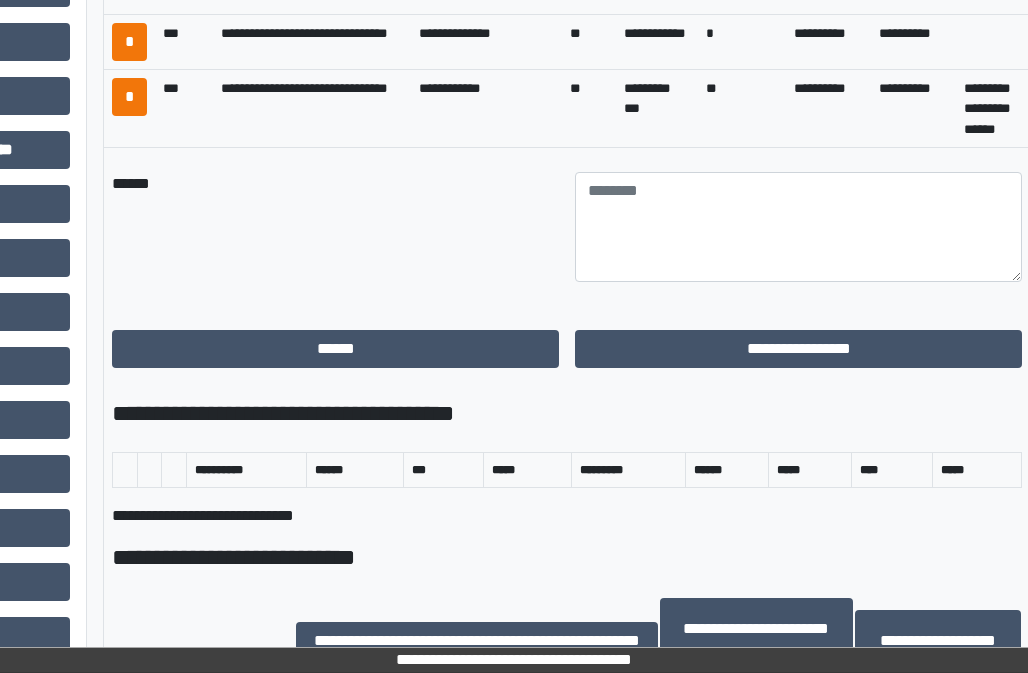 scroll, scrollTop: 944, scrollLeft: 266, axis: both 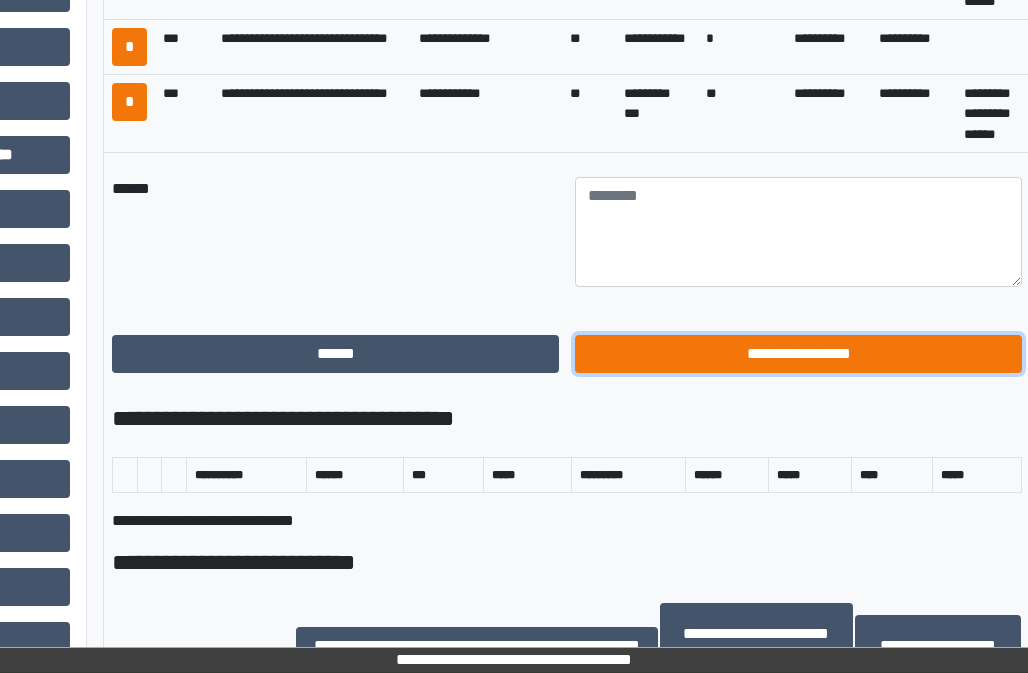 click on "**********" at bounding box center [798, 354] 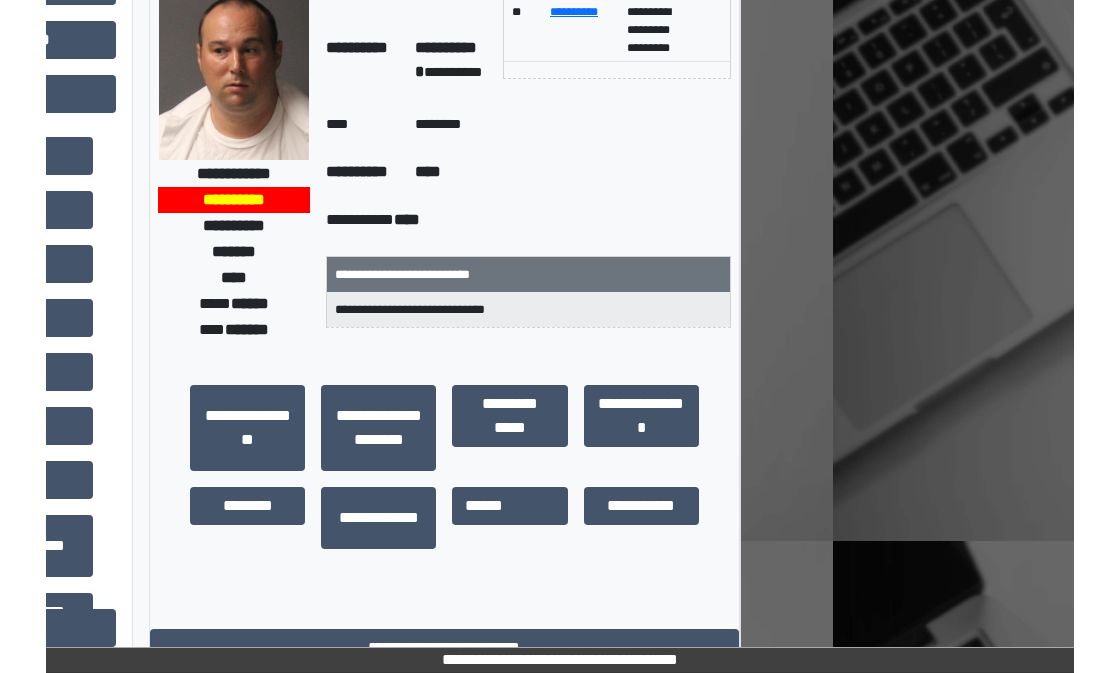 scroll, scrollTop: 129, scrollLeft: 266, axis: both 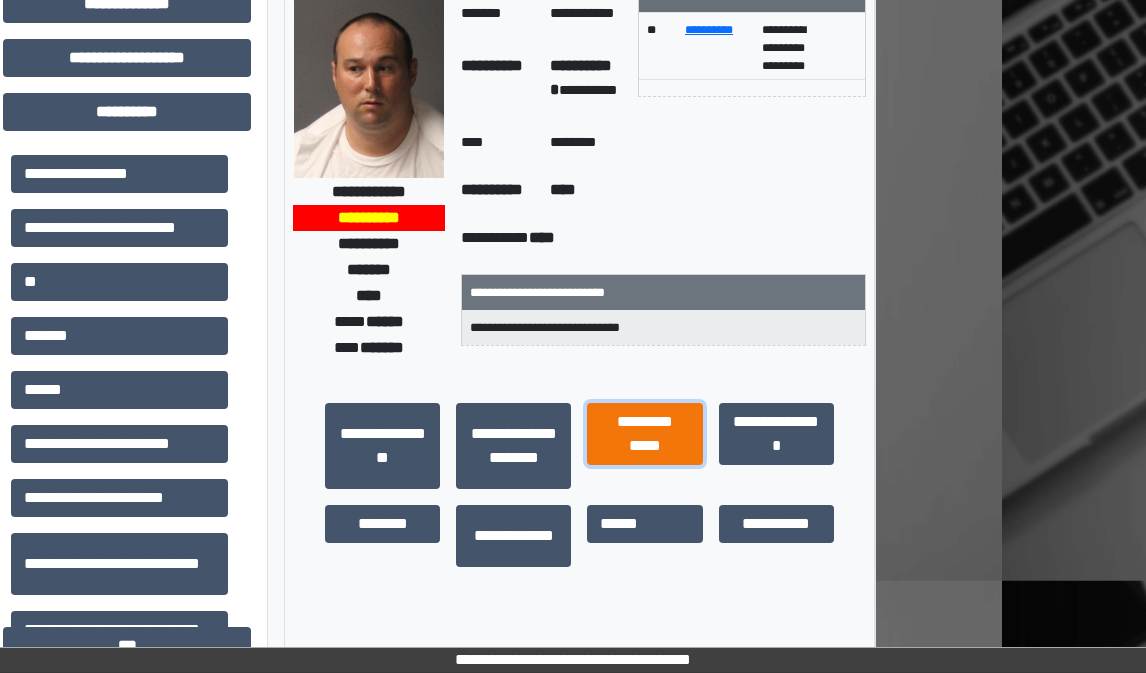 click on "**********" at bounding box center [644, 434] 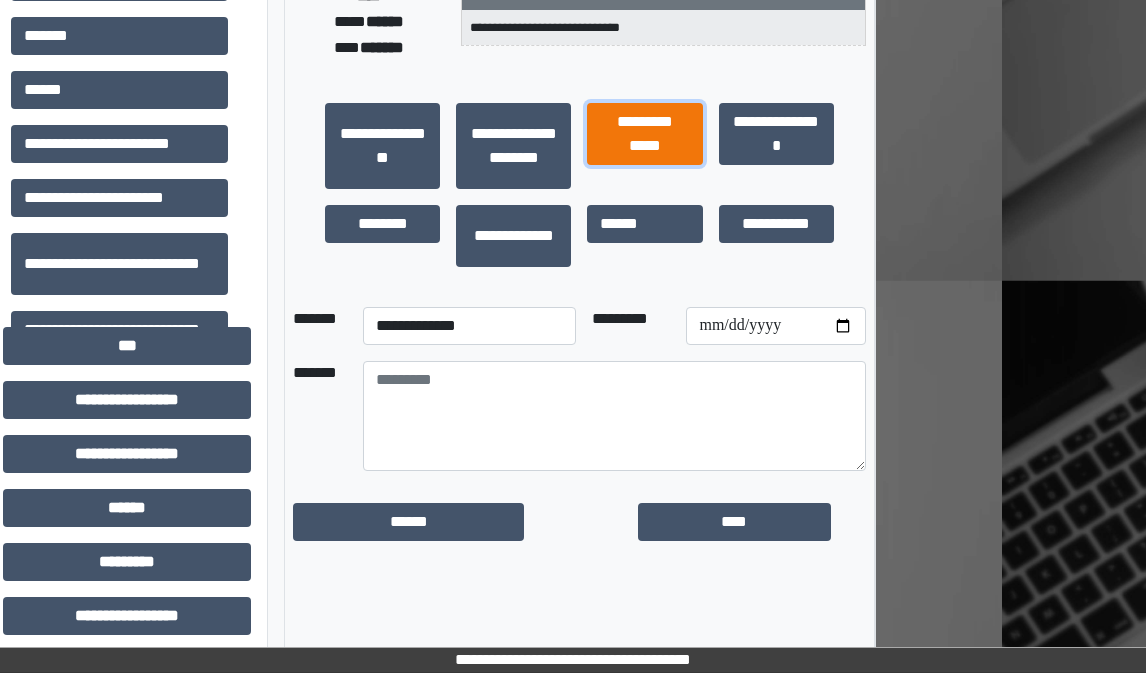 scroll, scrollTop: 529, scrollLeft: 144, axis: both 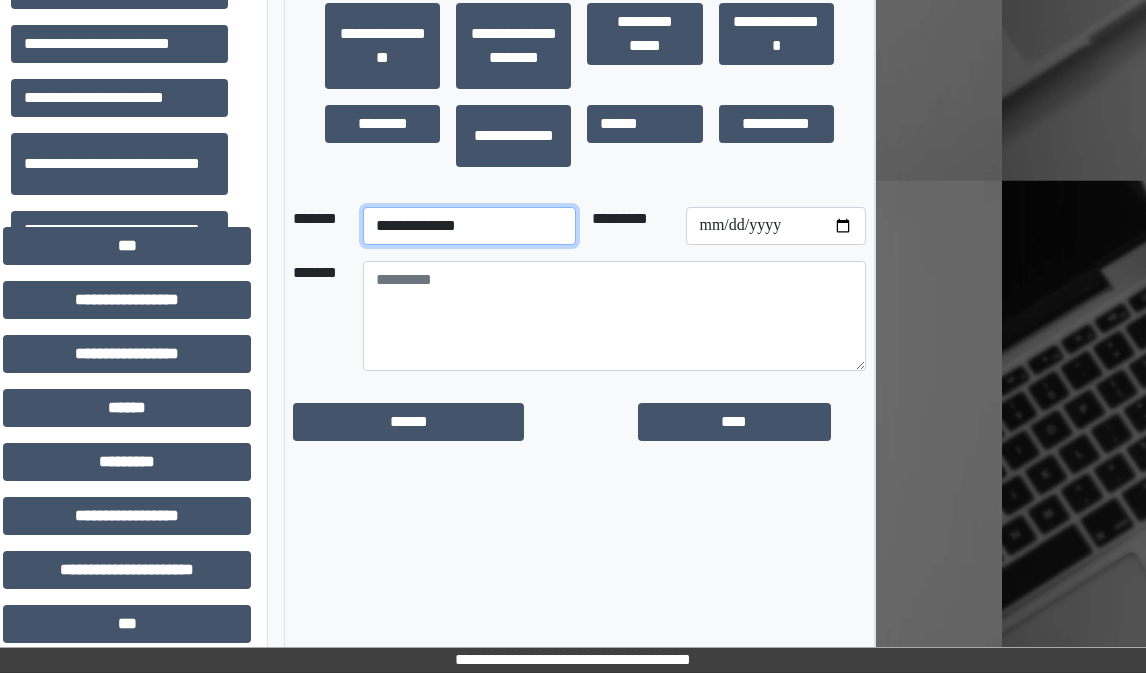 click on "**********" at bounding box center (469, 226) 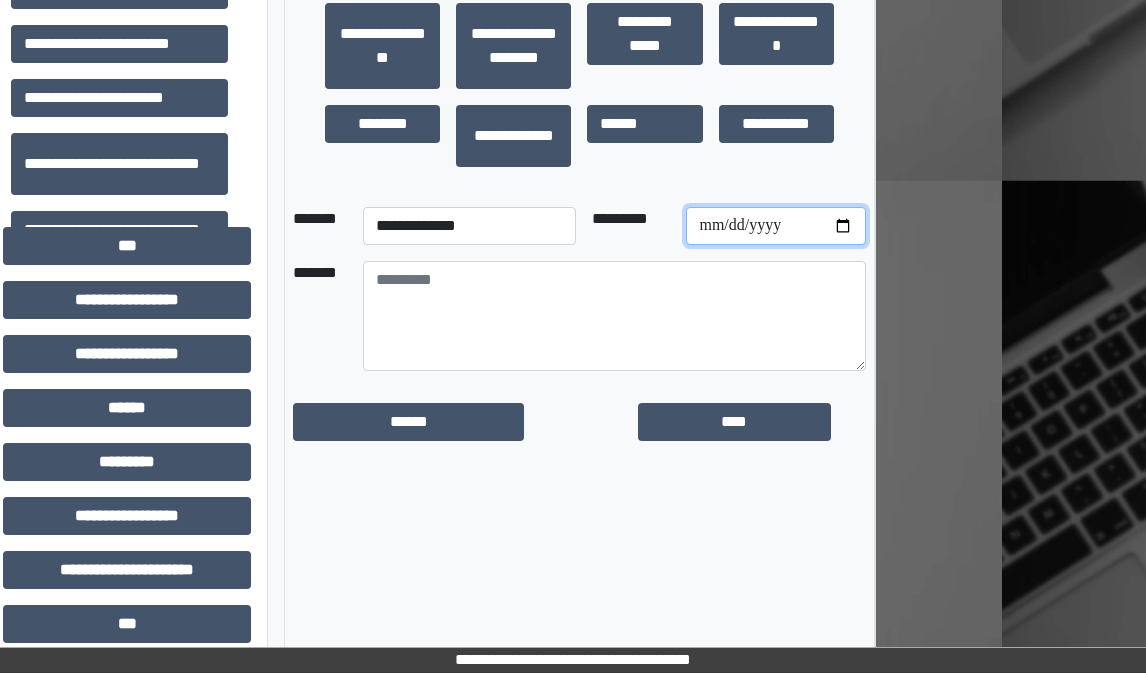 click at bounding box center (776, 226) 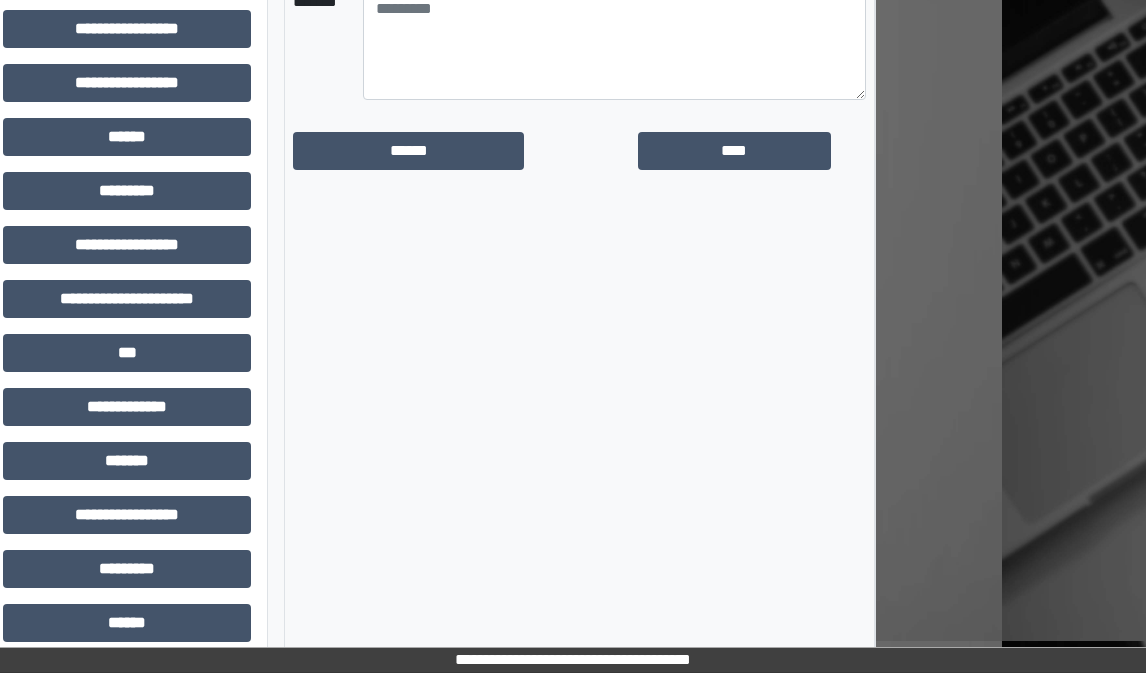 scroll, scrollTop: 900, scrollLeft: 144, axis: both 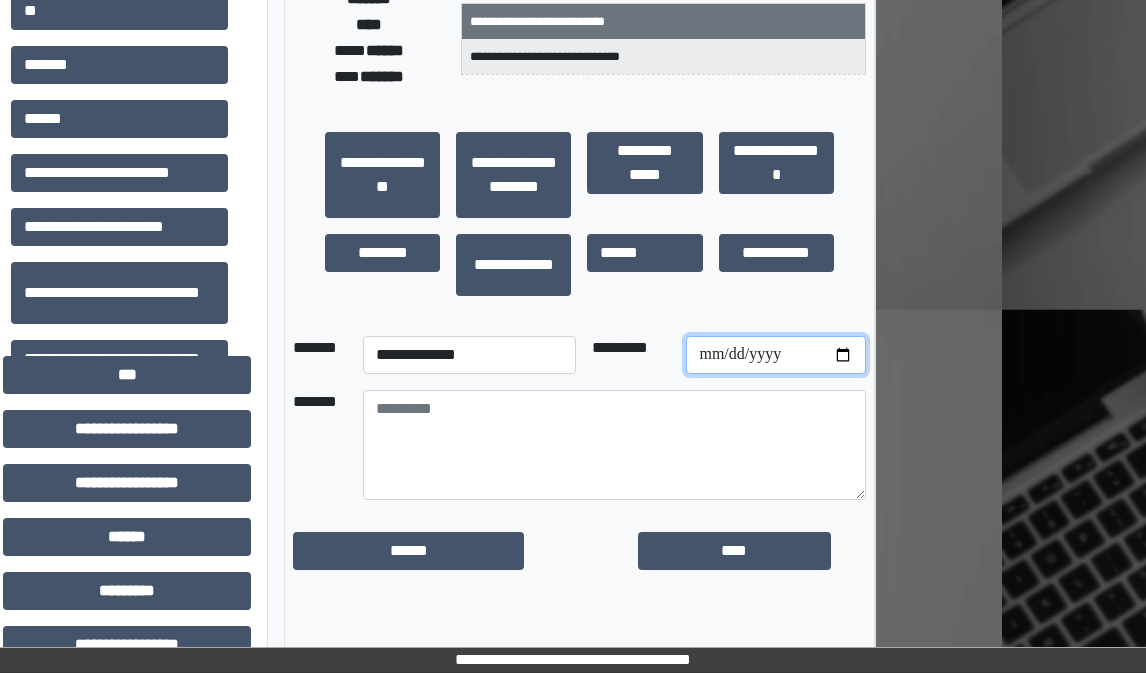 click at bounding box center (776, 355) 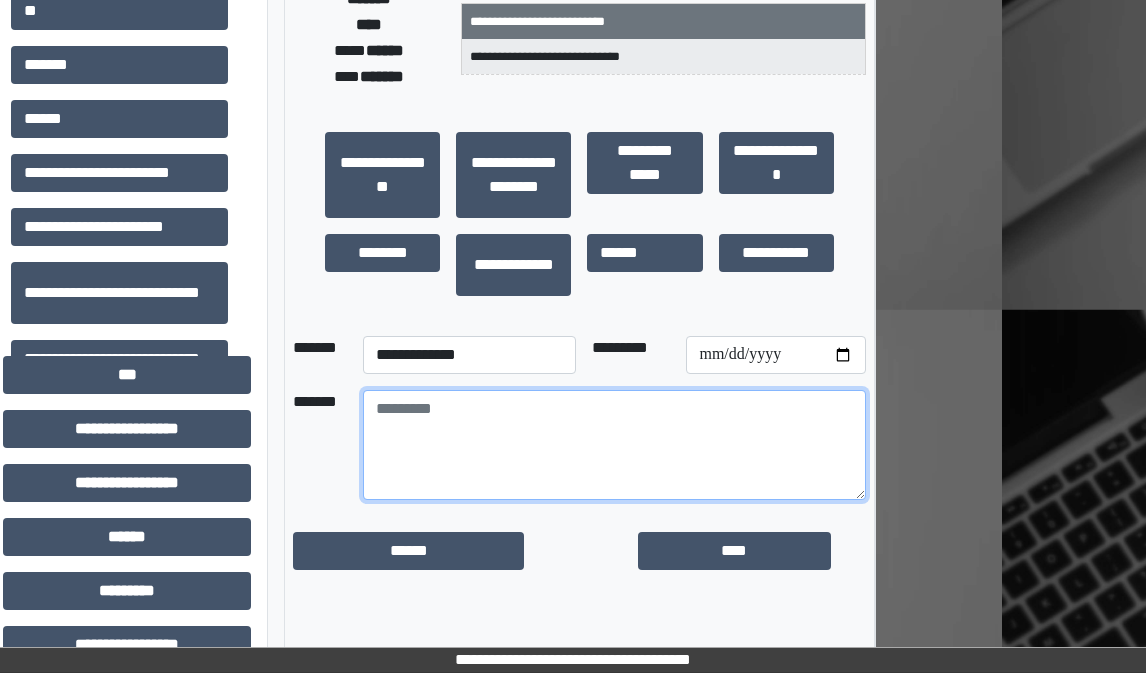 click at bounding box center [614, 445] 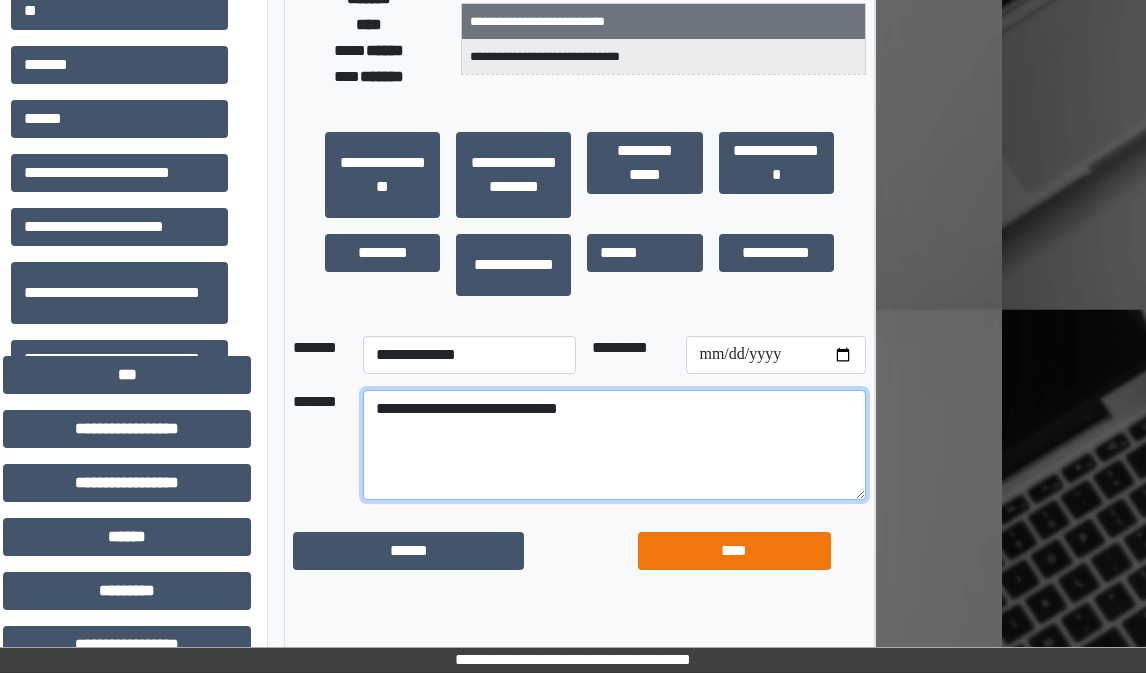 type on "**********" 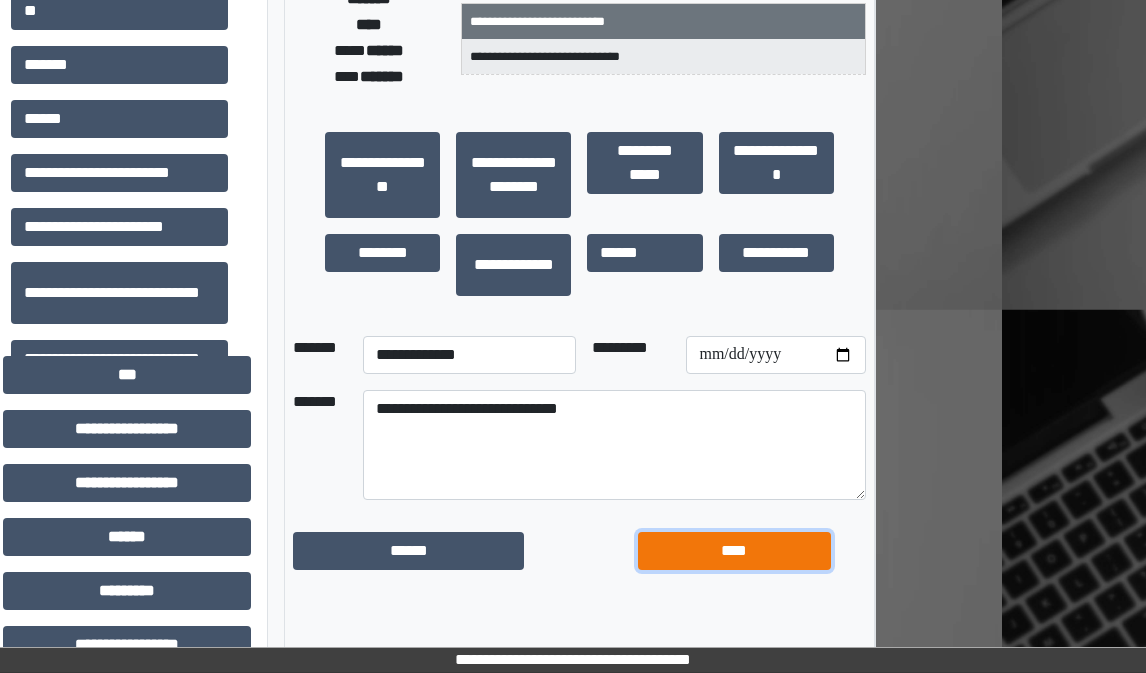 click on "****" at bounding box center (734, 551) 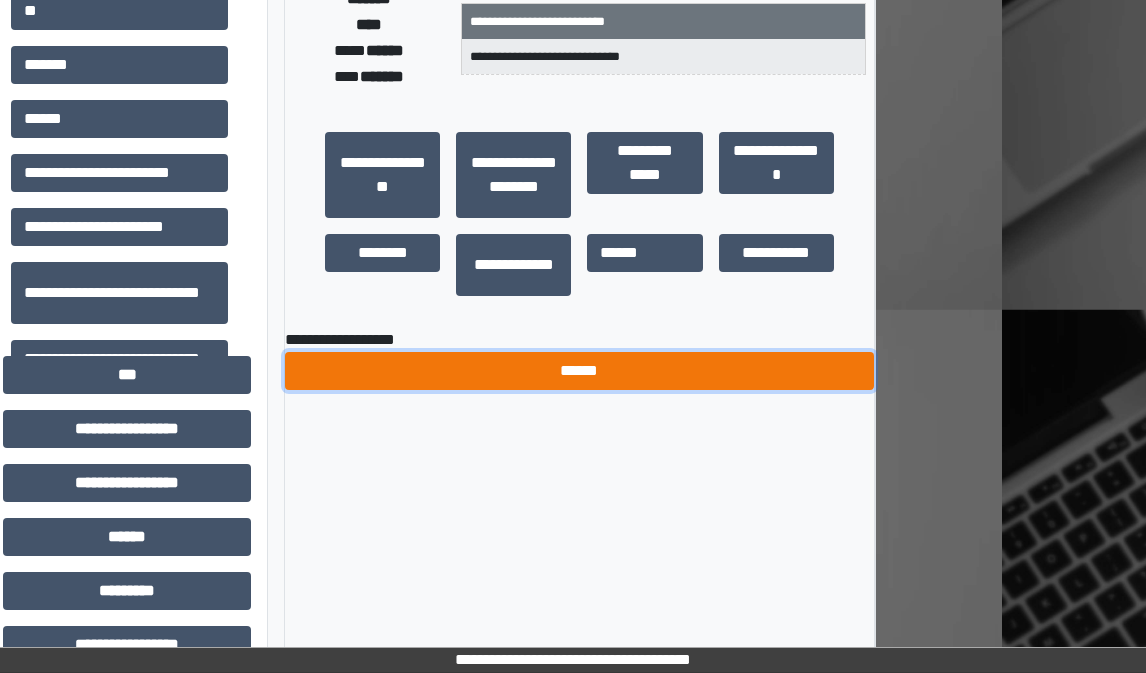 click on "******" at bounding box center (579, 371) 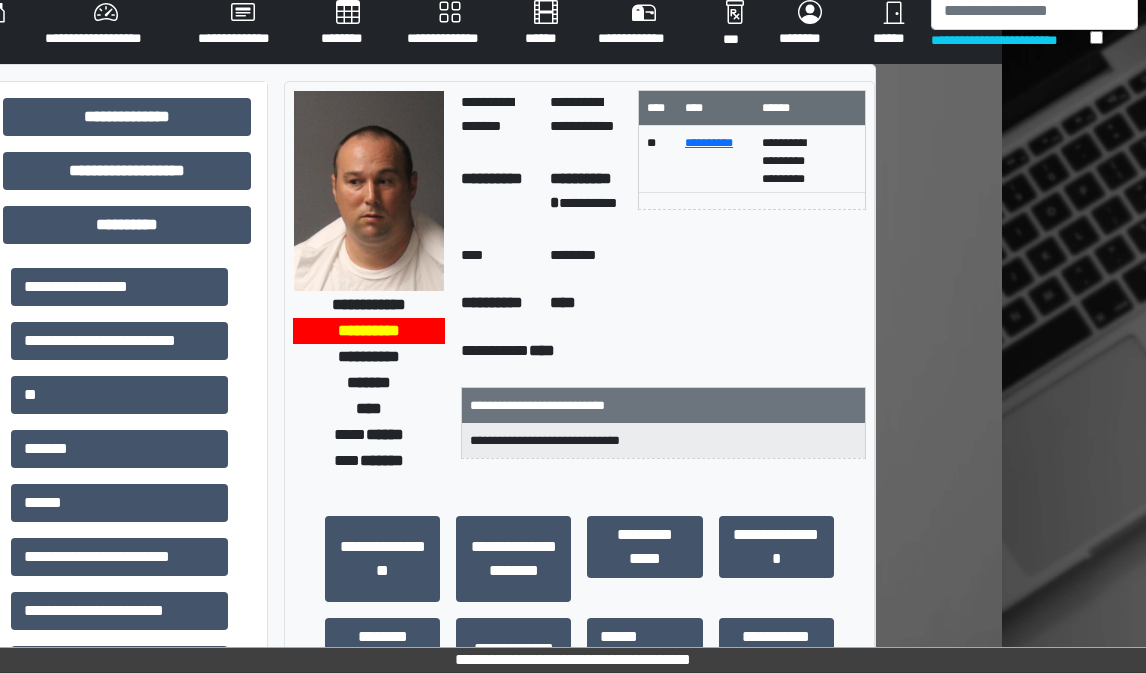 scroll, scrollTop: 0, scrollLeft: 144, axis: horizontal 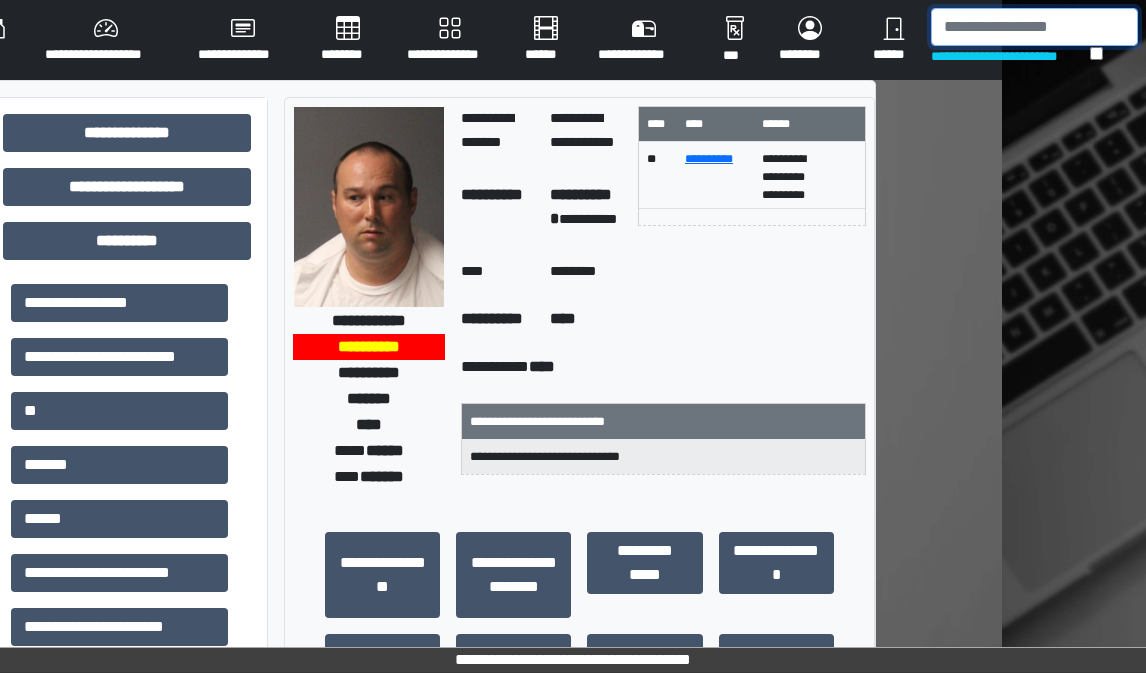 click at bounding box center (1034, 27) 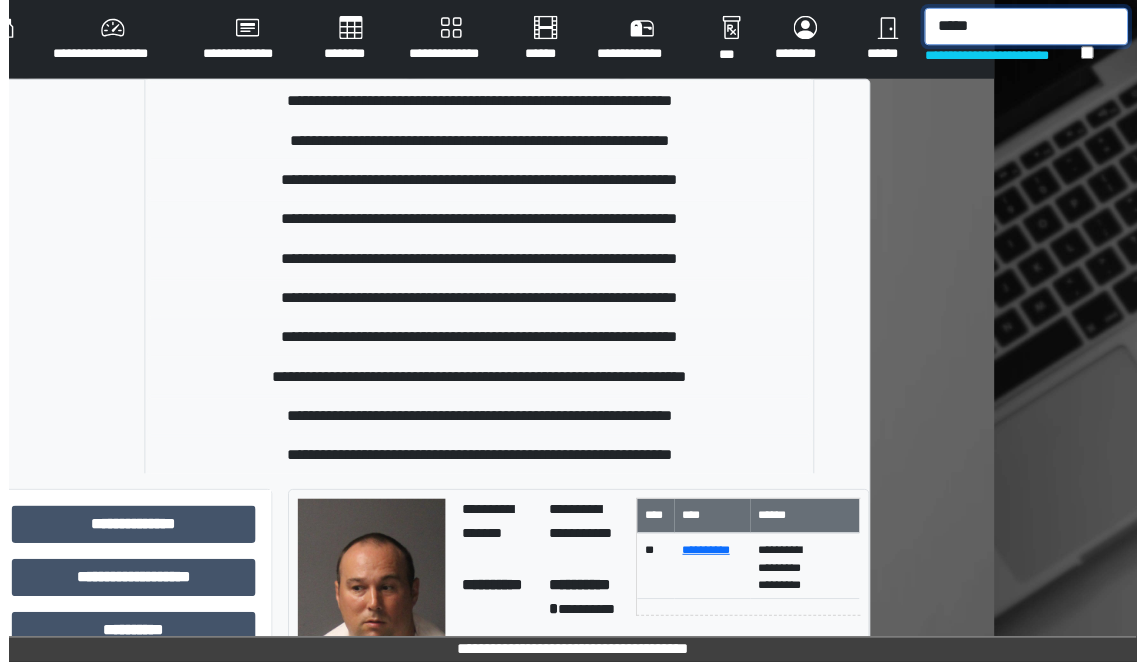 scroll, scrollTop: 1200, scrollLeft: 0, axis: vertical 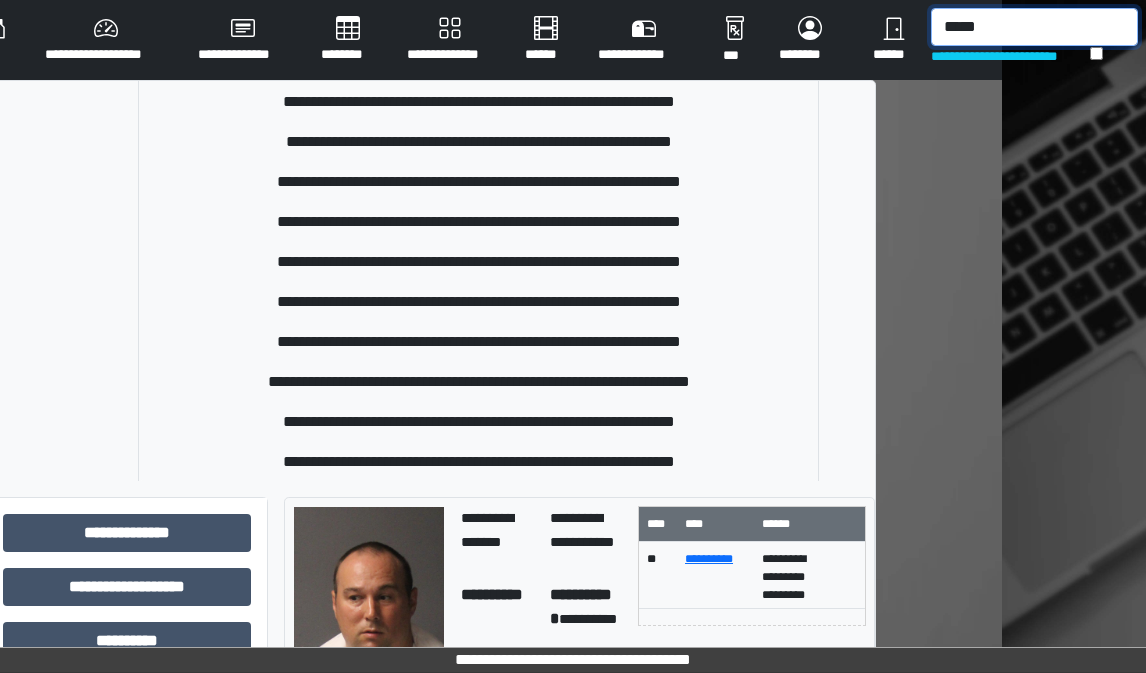 type on "*****" 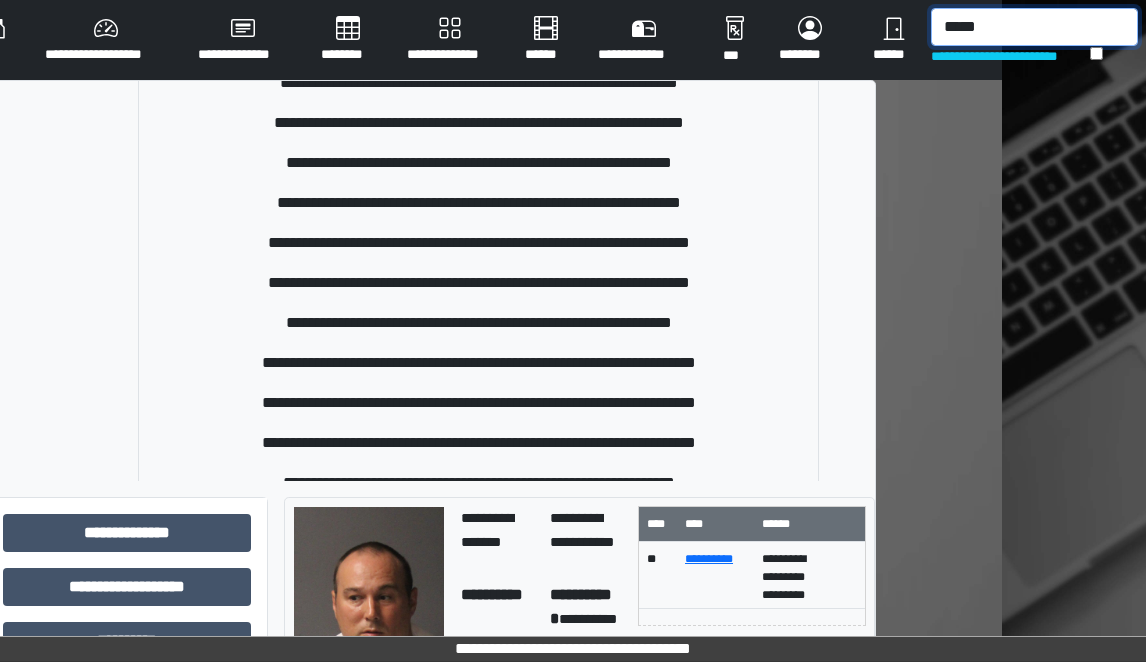 scroll, scrollTop: 2100, scrollLeft: 0, axis: vertical 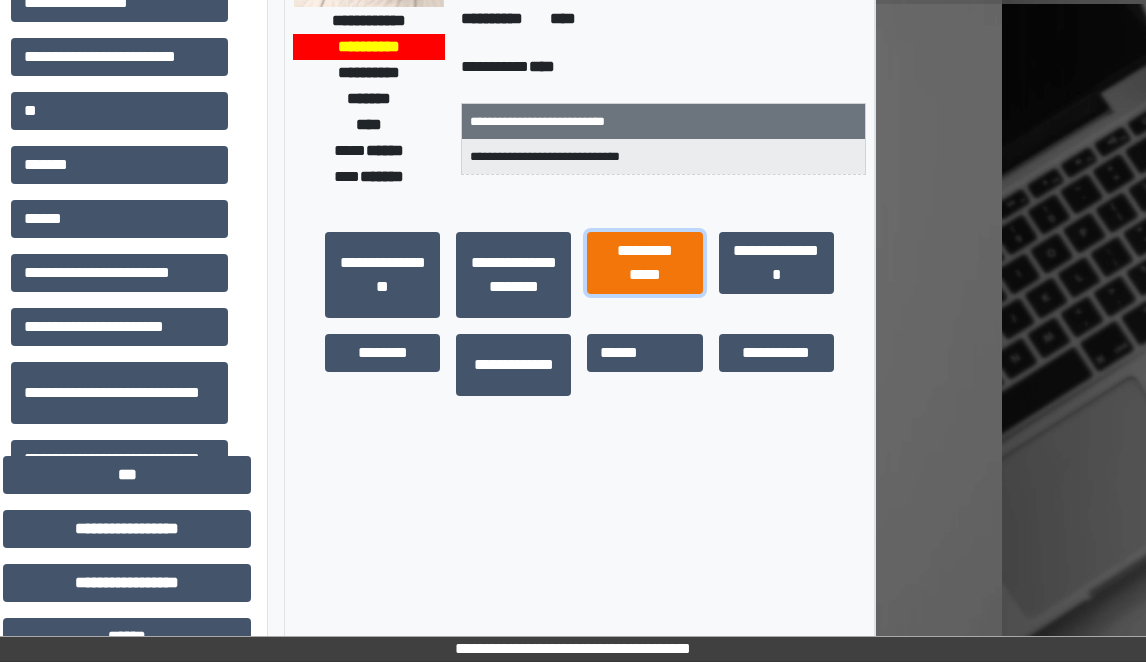 click on "**********" at bounding box center (644, 263) 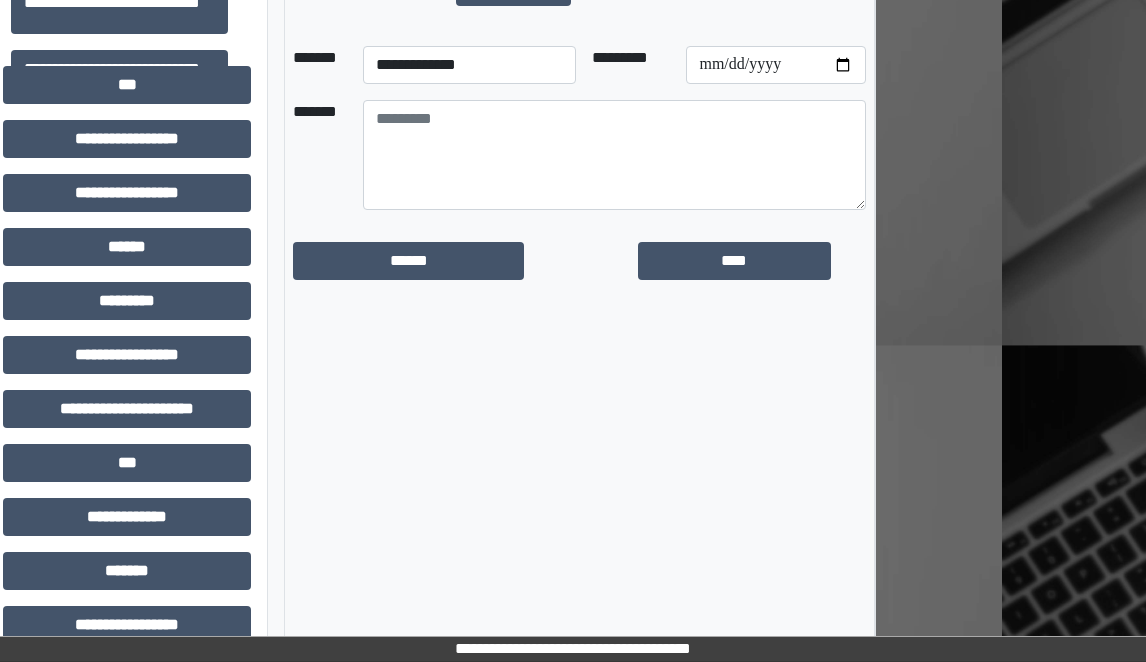 scroll, scrollTop: 1100, scrollLeft: 144, axis: both 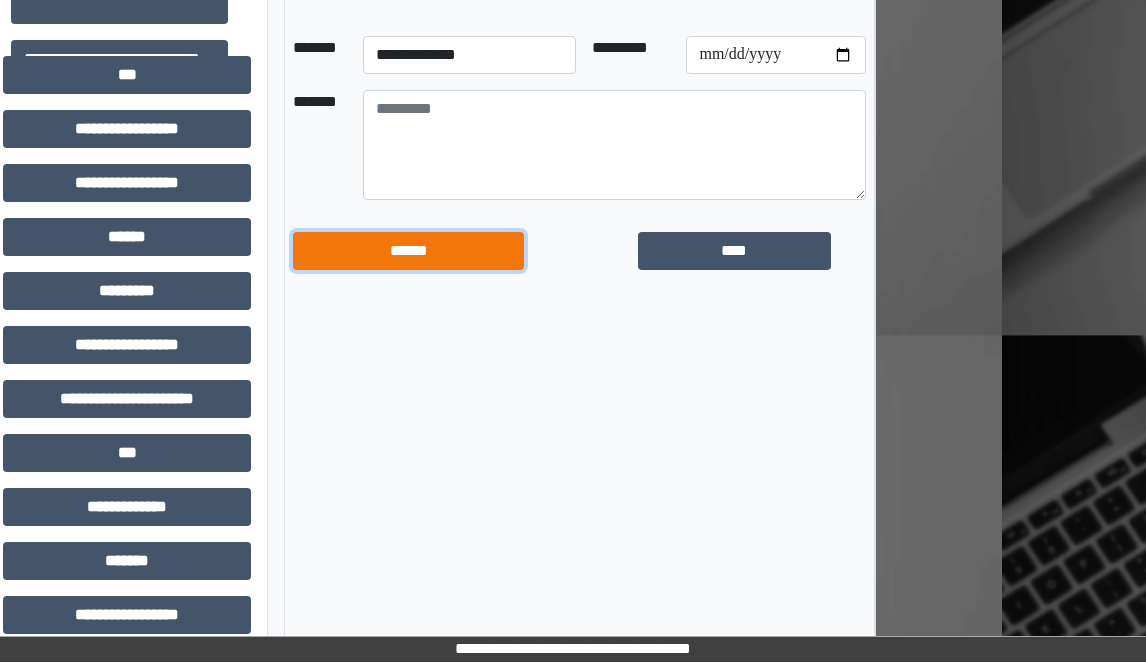 click on "******" at bounding box center (408, 251) 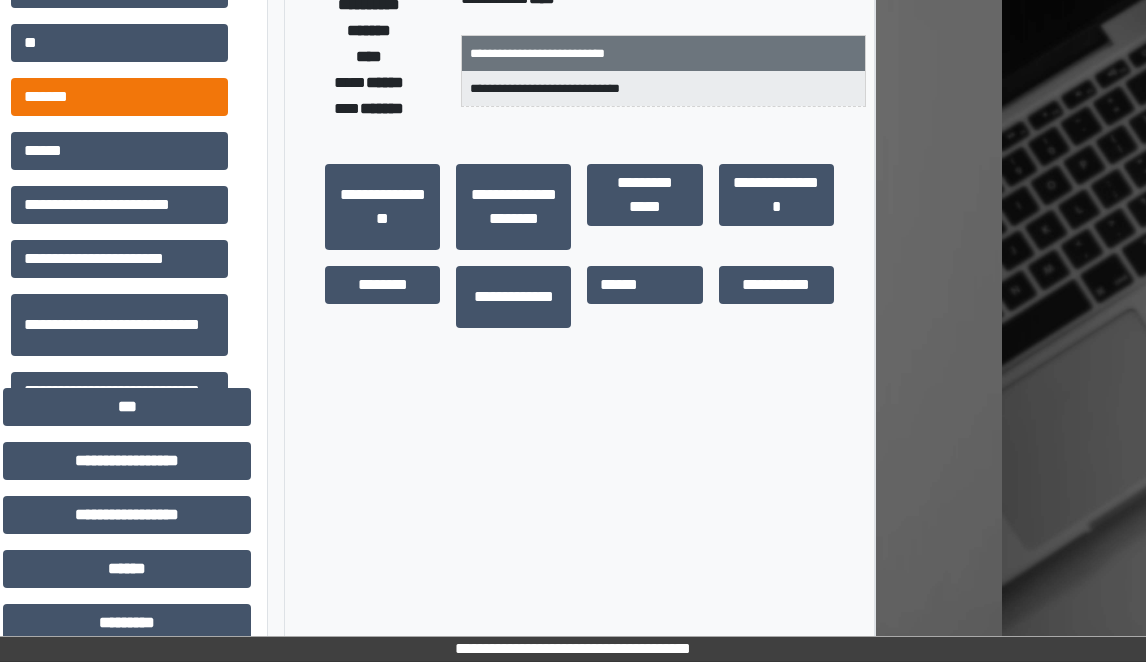 scroll, scrollTop: 700, scrollLeft: 144, axis: both 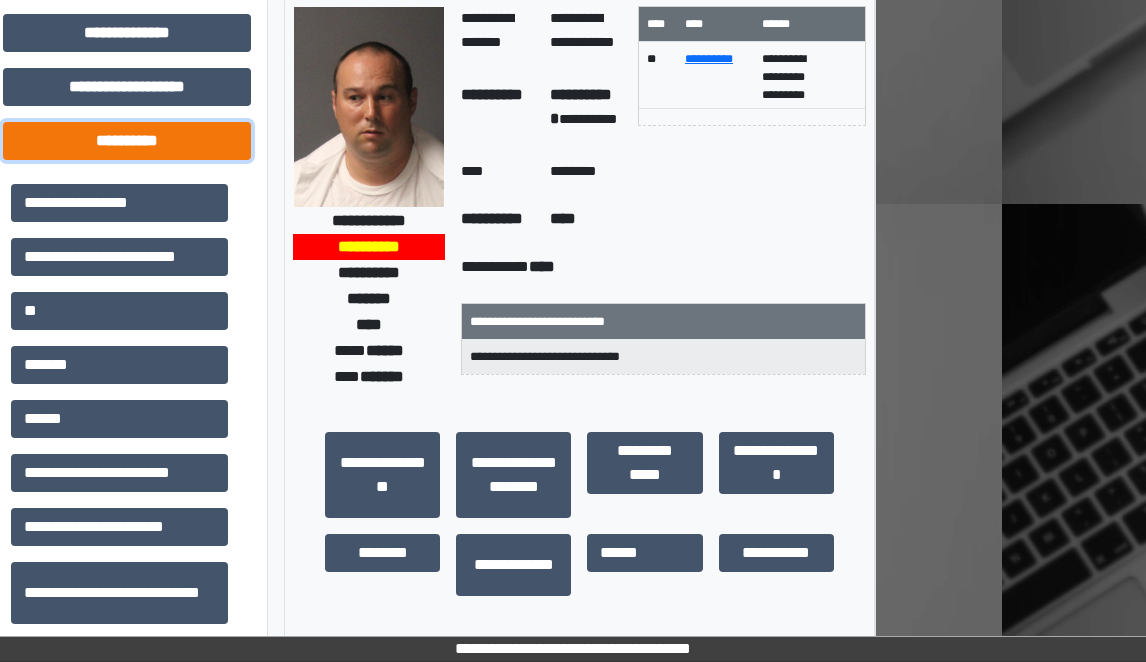 click on "**********" at bounding box center (127, 141) 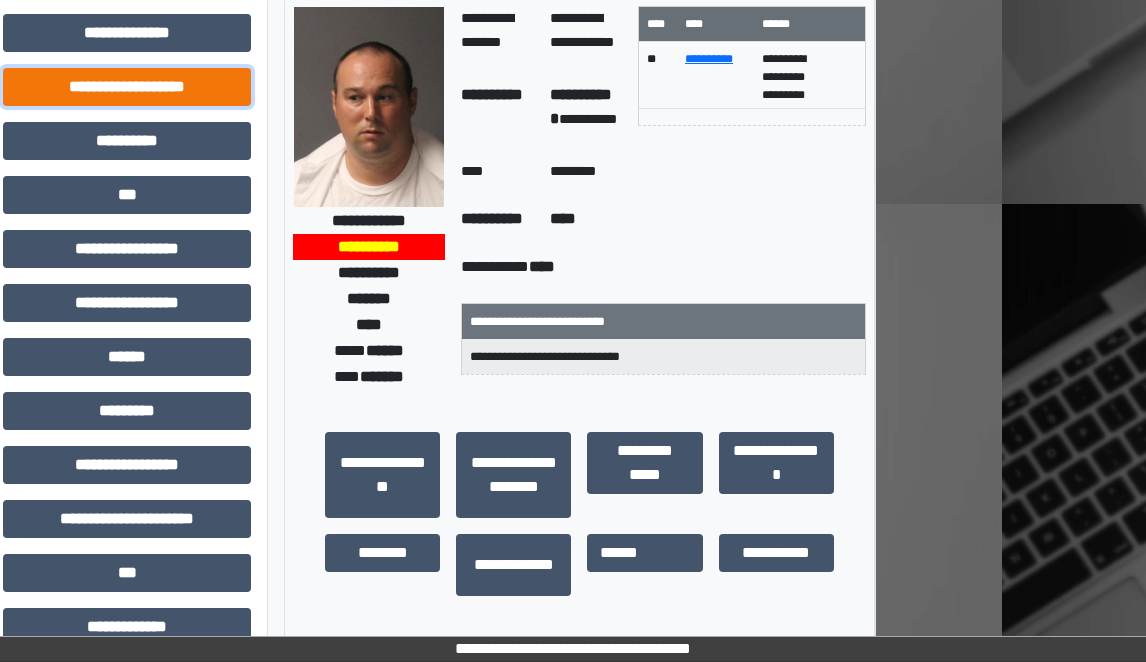 click on "**********" at bounding box center [127, 87] 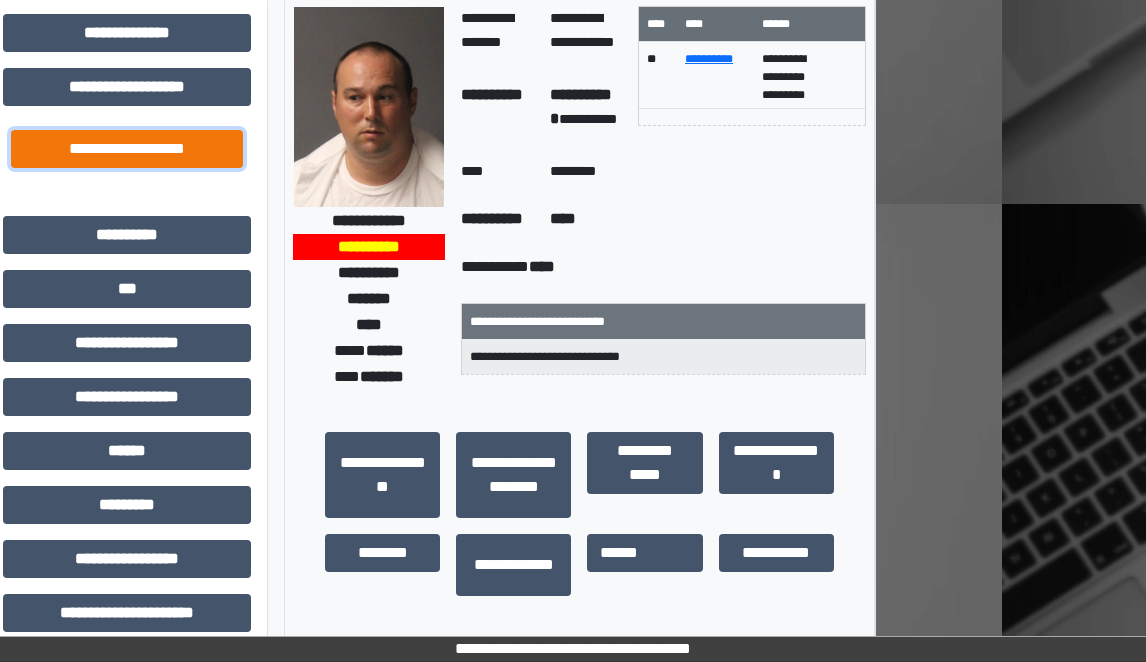 click on "**********" at bounding box center (127, 149) 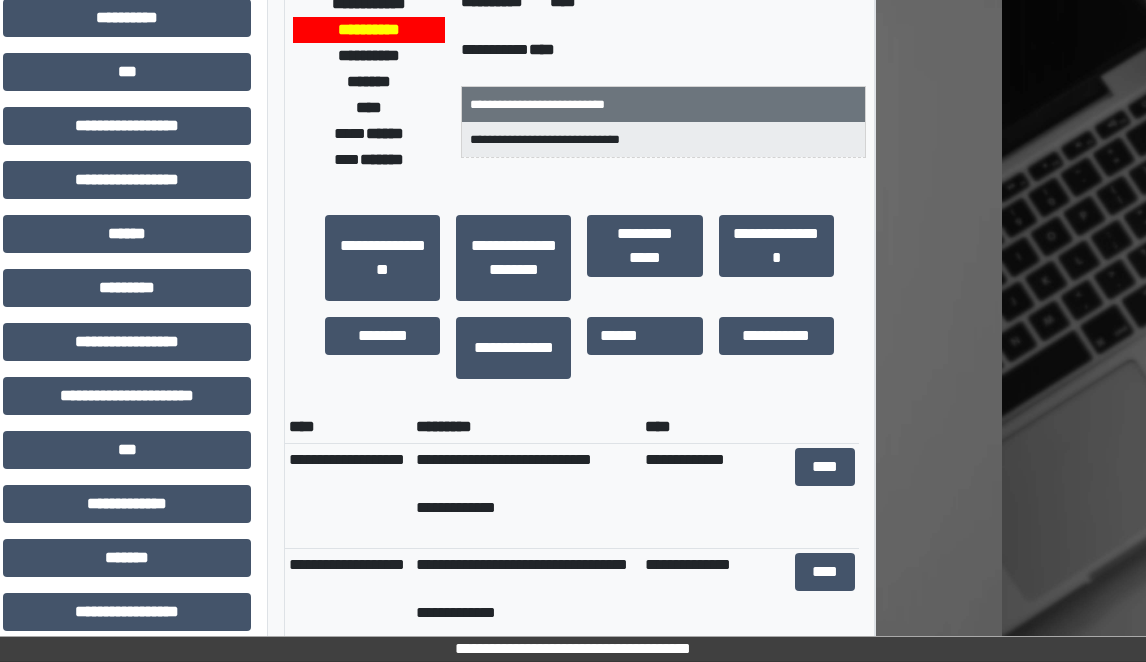 scroll, scrollTop: 900, scrollLeft: 144, axis: both 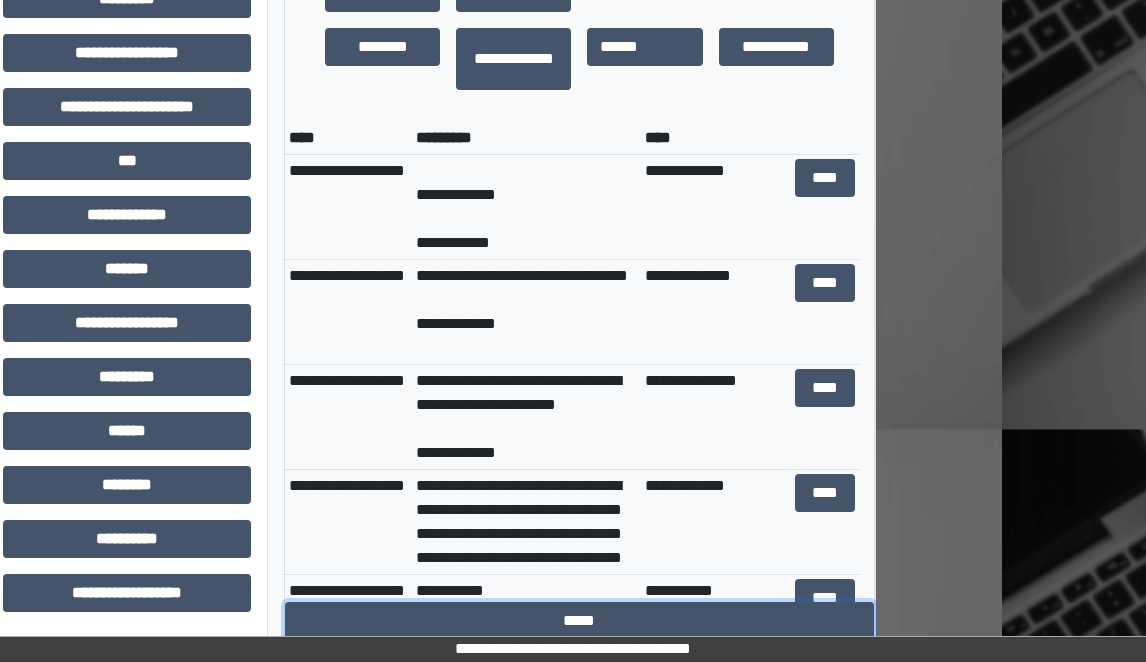 drag, startPoint x: 547, startPoint y: 610, endPoint x: 562, endPoint y: 592, distance: 23.43075 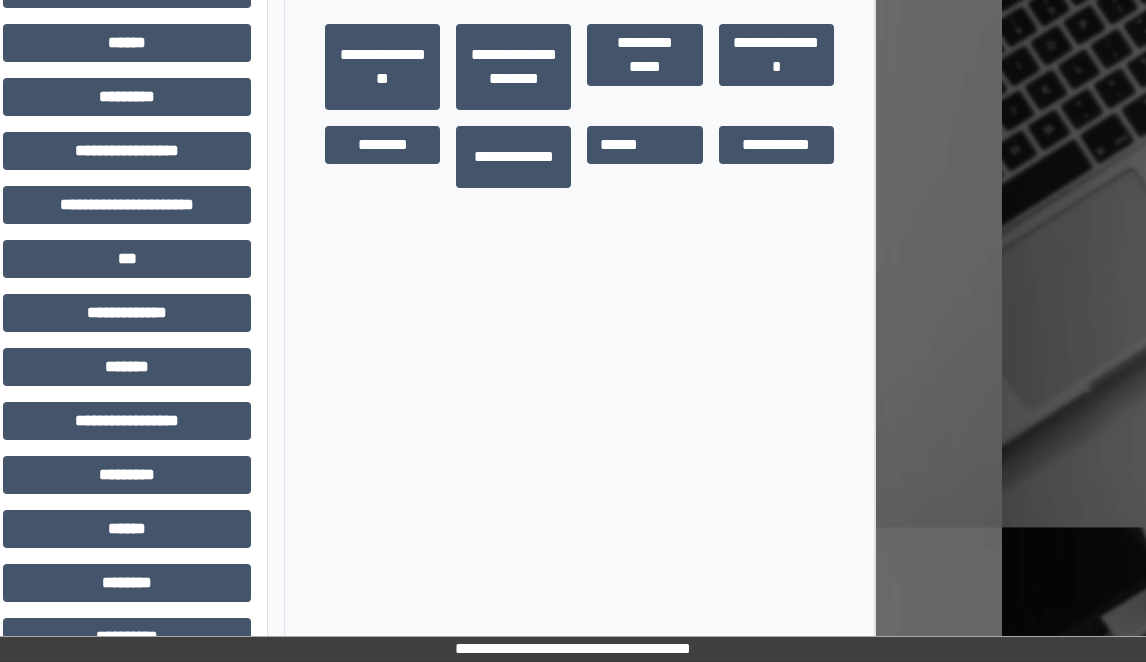 scroll, scrollTop: 706, scrollLeft: 144, axis: both 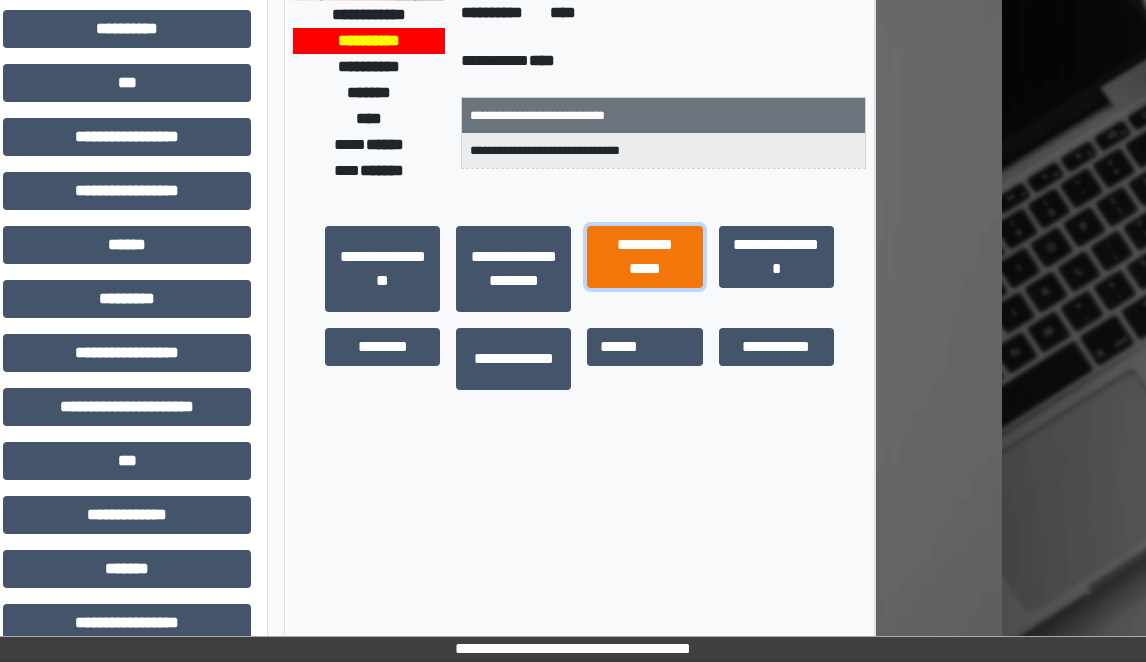 click on "**********" at bounding box center [644, 257] 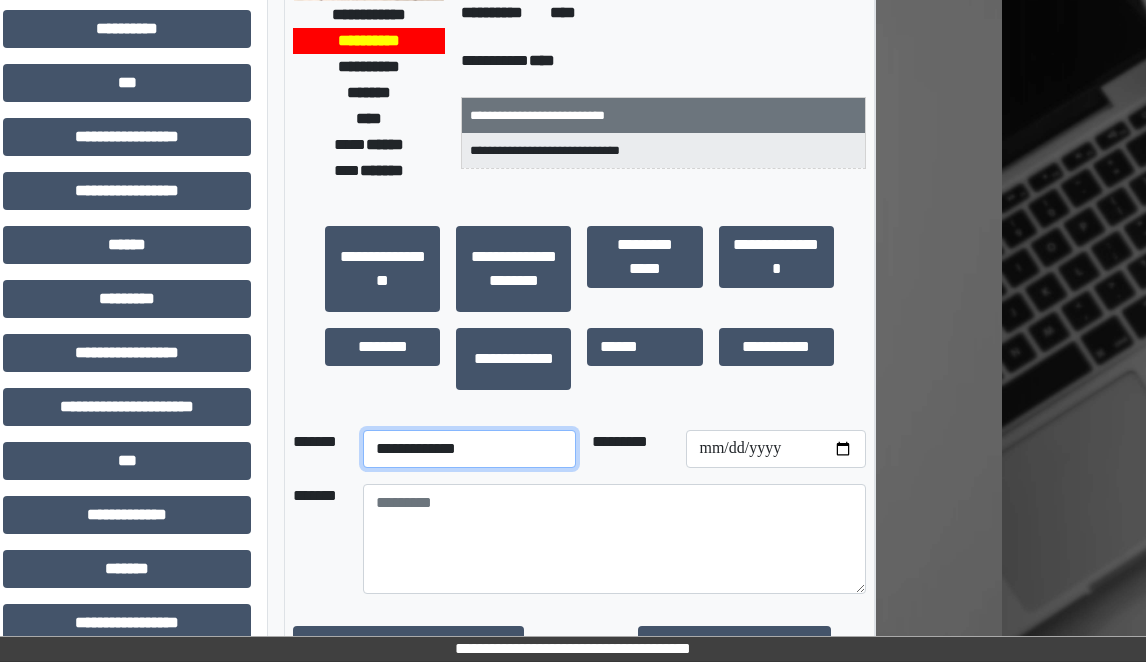 click on "**********" at bounding box center [469, 449] 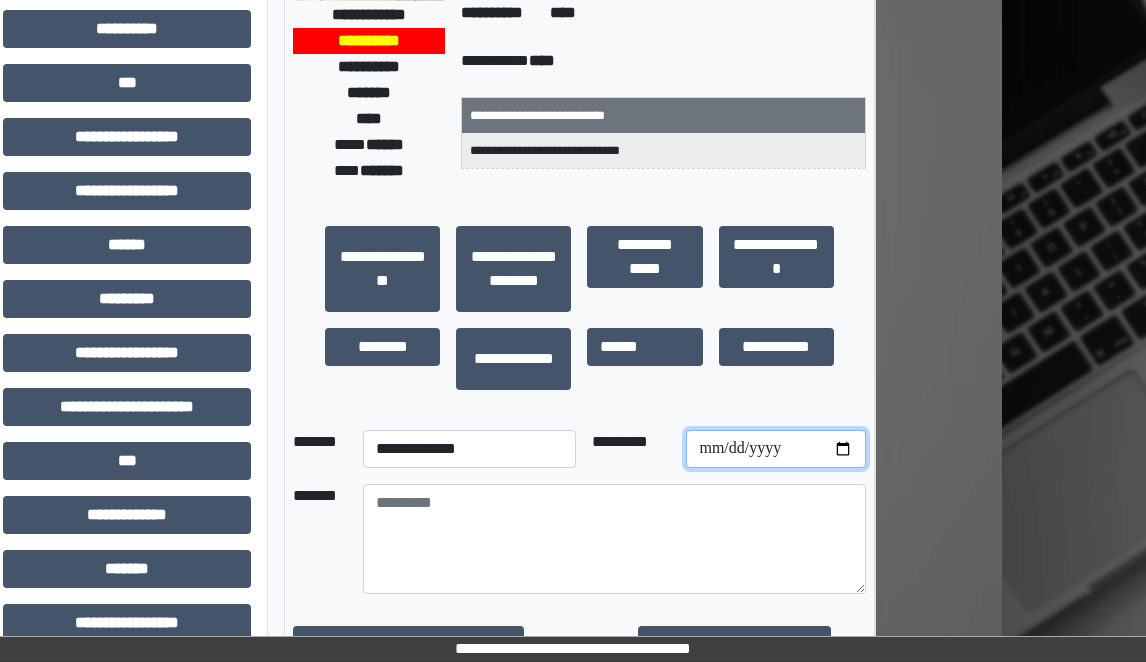 click at bounding box center [776, 449] 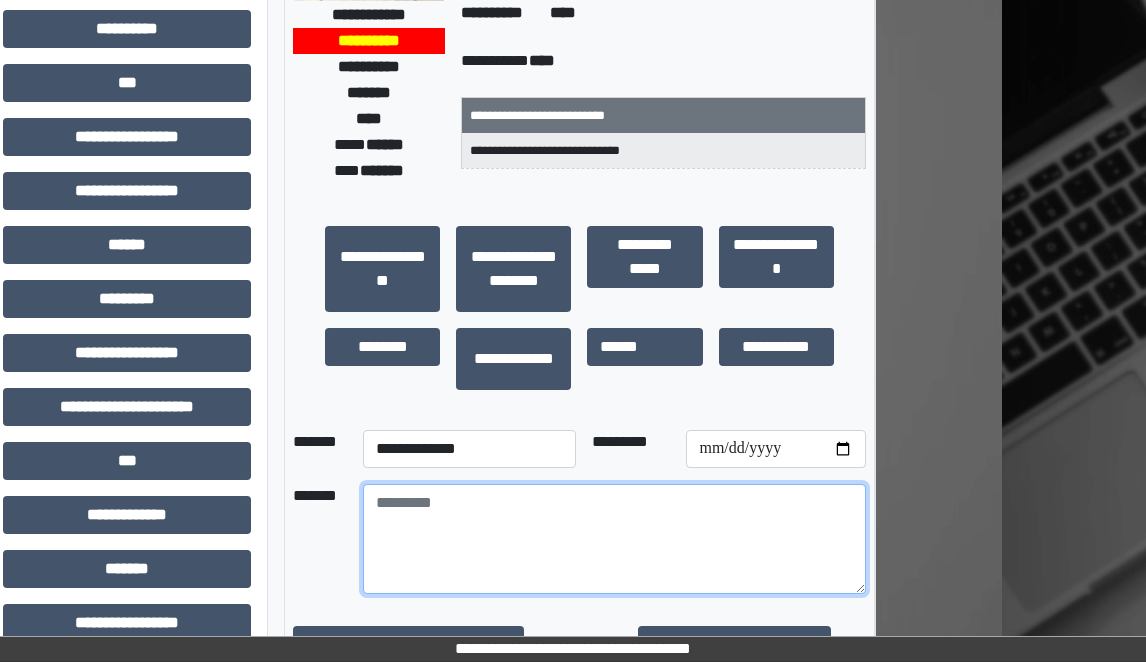 click at bounding box center (614, 539) 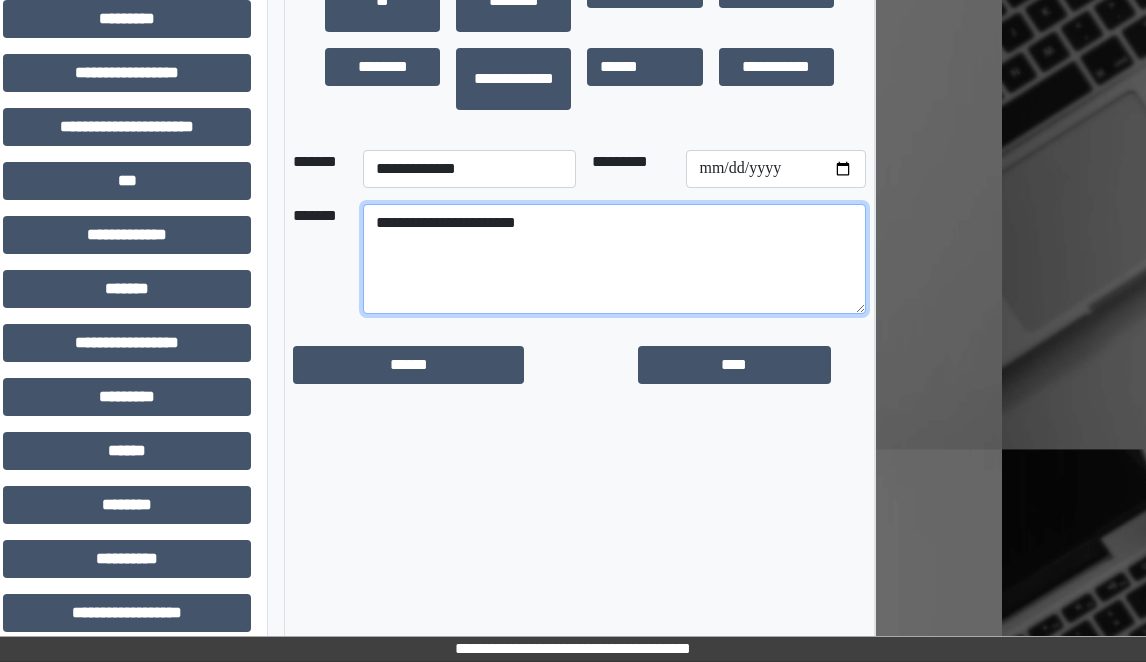 scroll, scrollTop: 1006, scrollLeft: 144, axis: both 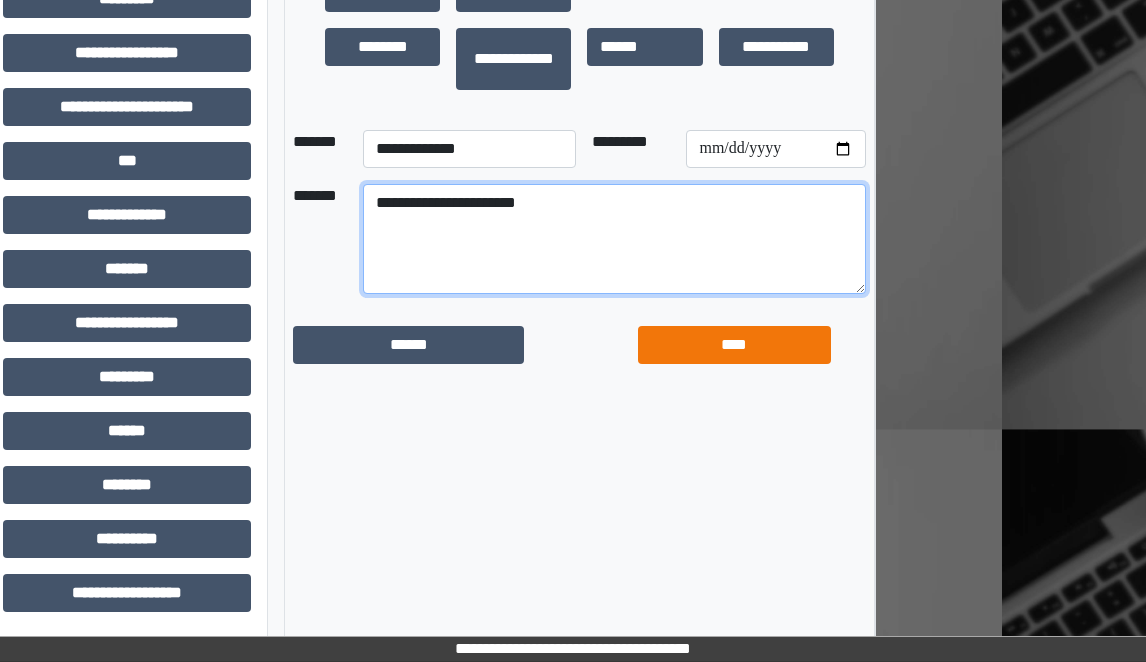 type on "**********" 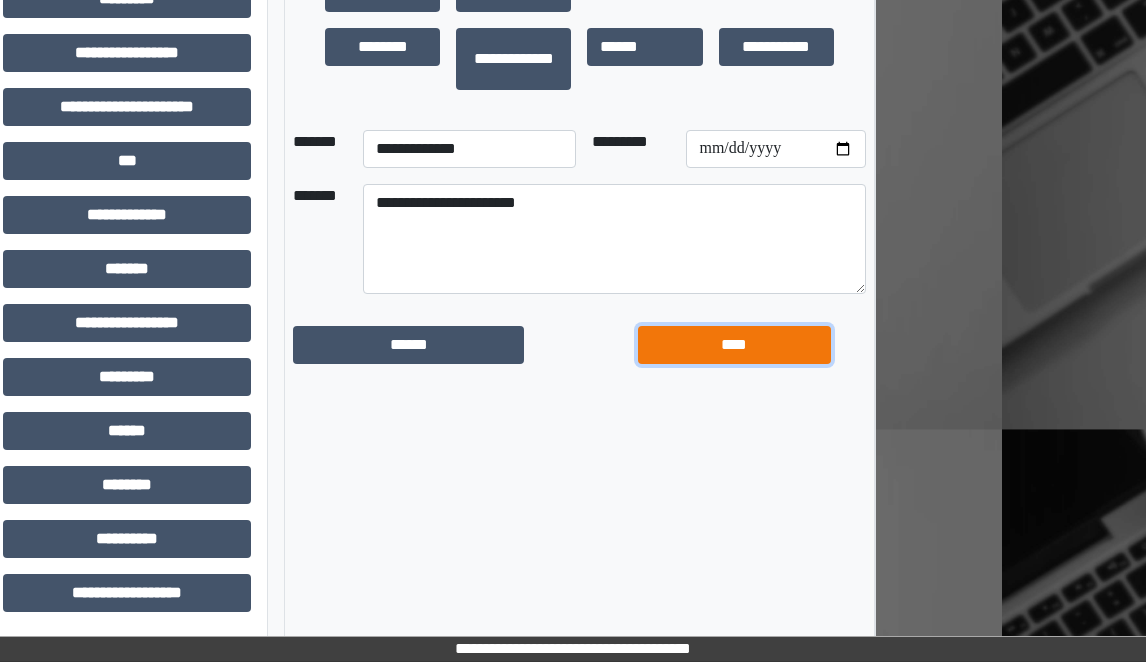 click on "****" at bounding box center [734, 345] 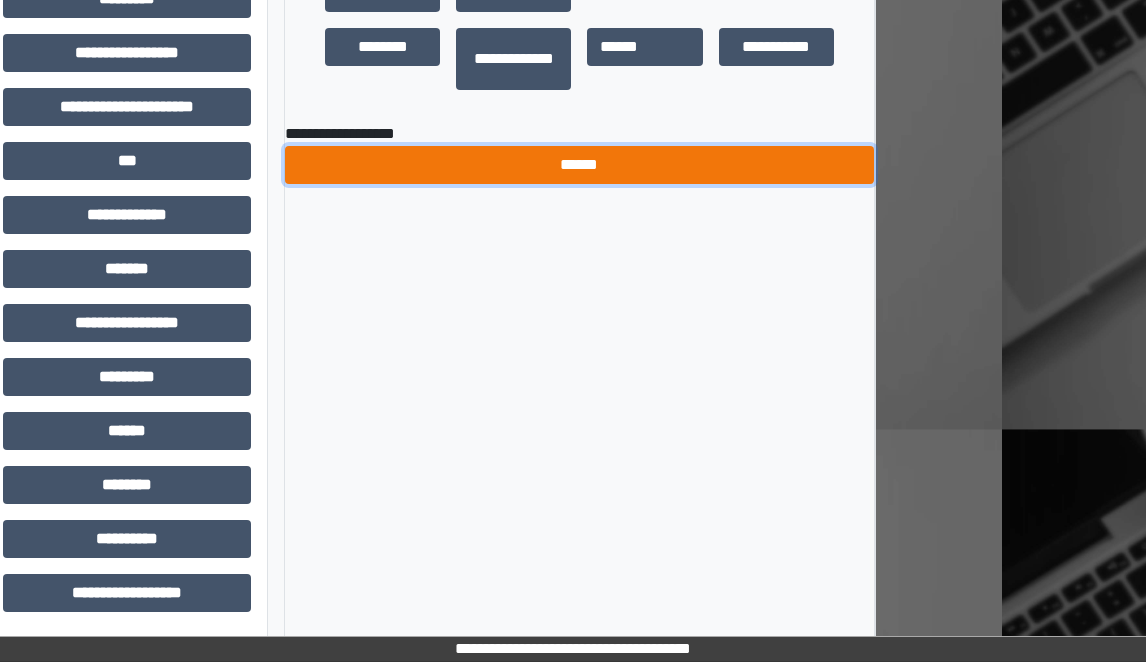 click on "******" at bounding box center (579, 165) 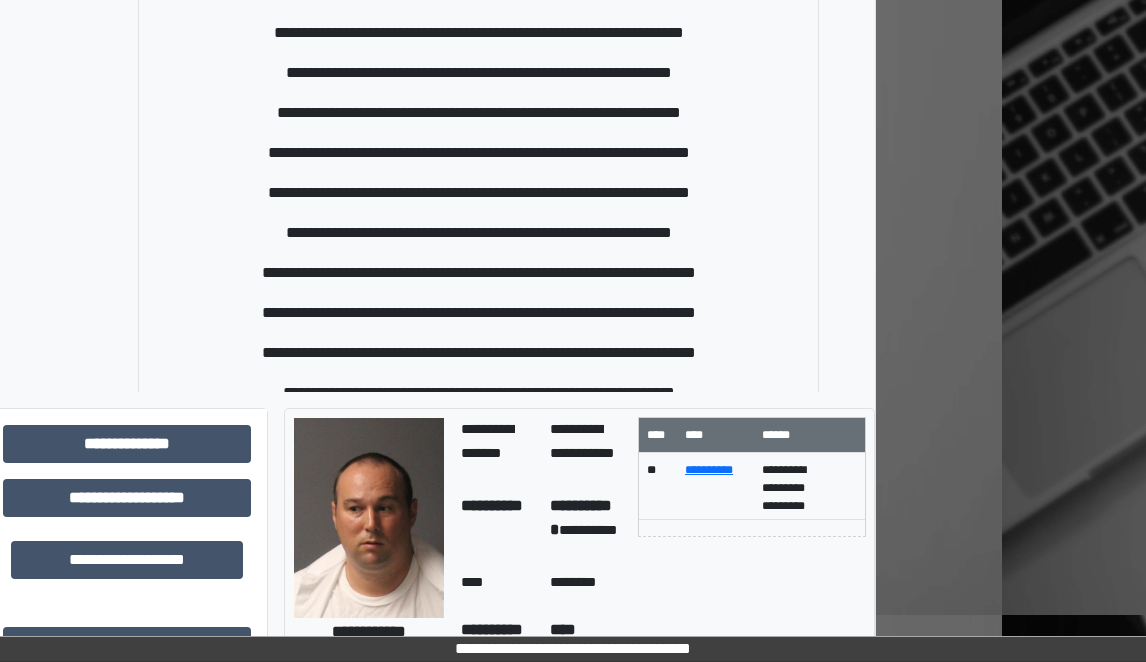 scroll, scrollTop: 6, scrollLeft: 144, axis: both 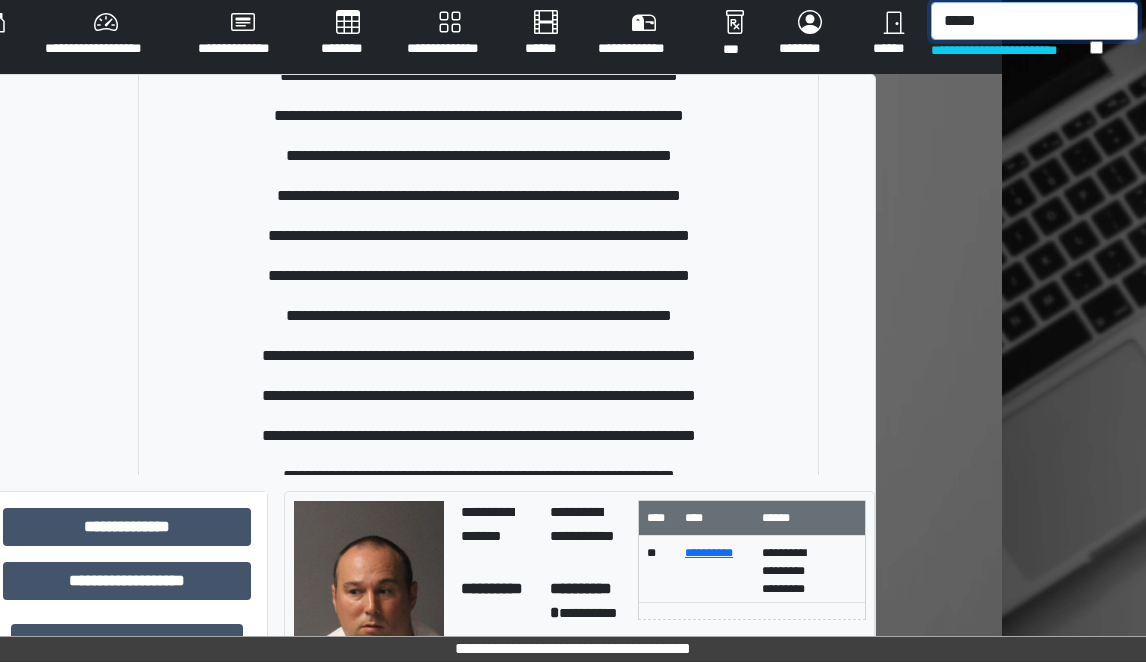 click on "*****" at bounding box center [1034, 21] 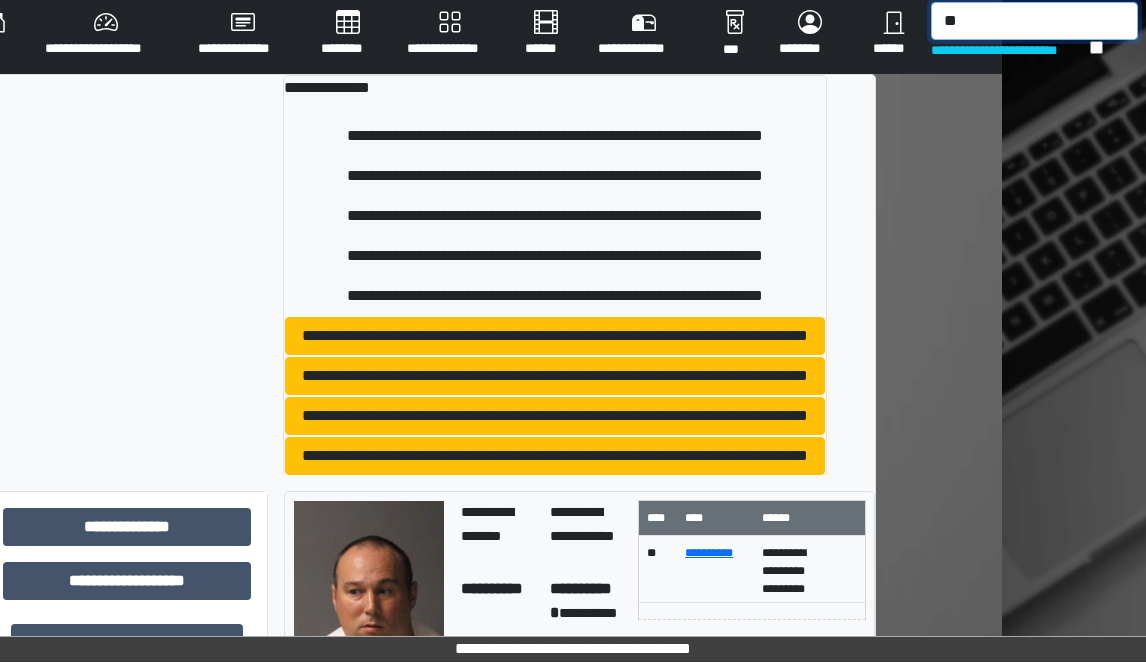 type on "*" 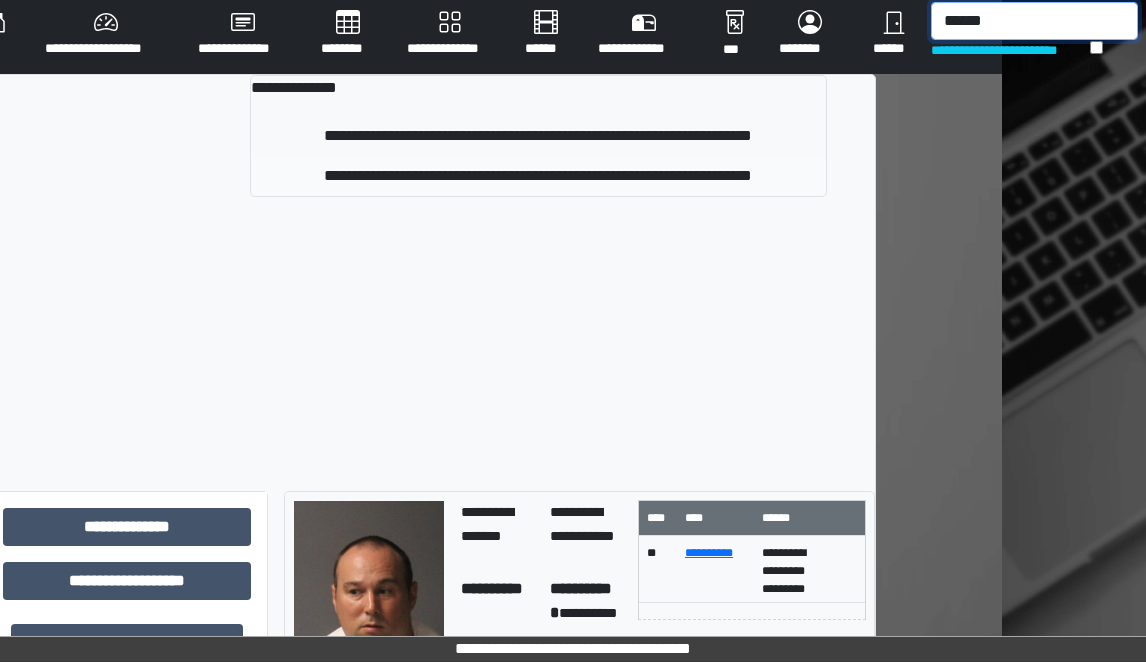 type on "******" 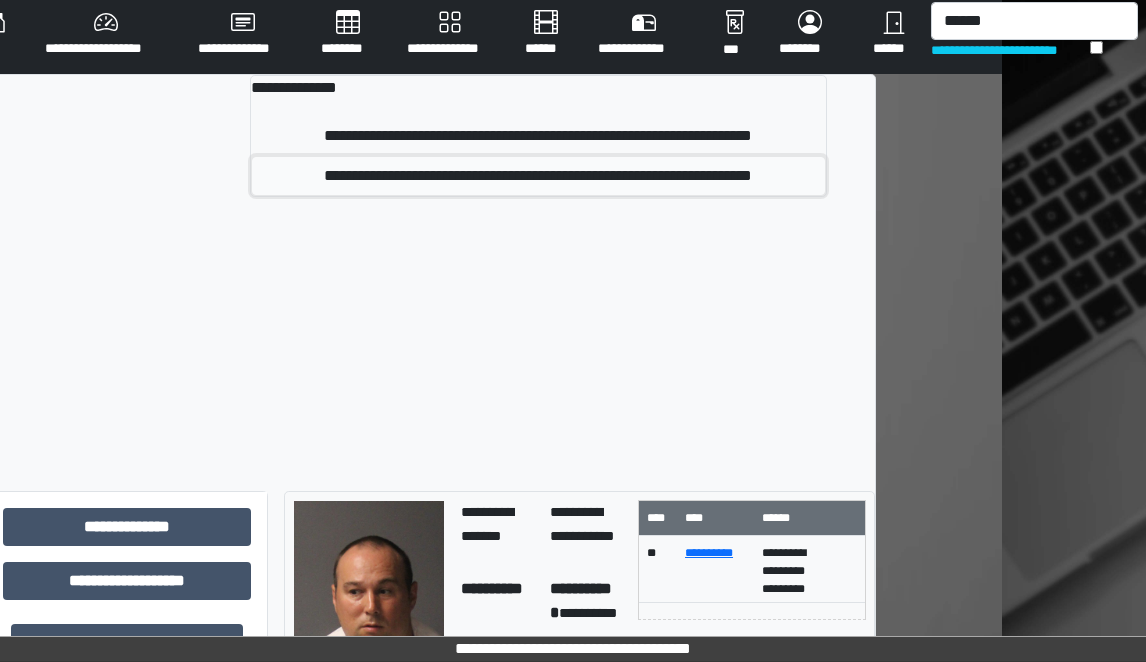 click on "**********" at bounding box center [538, 176] 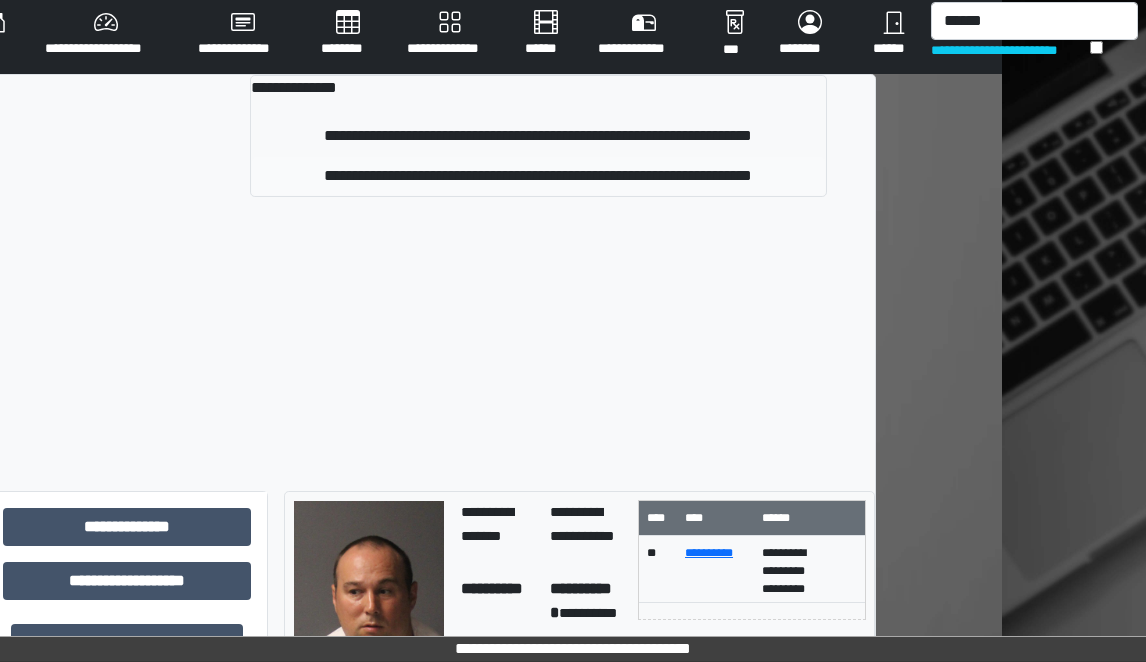 type 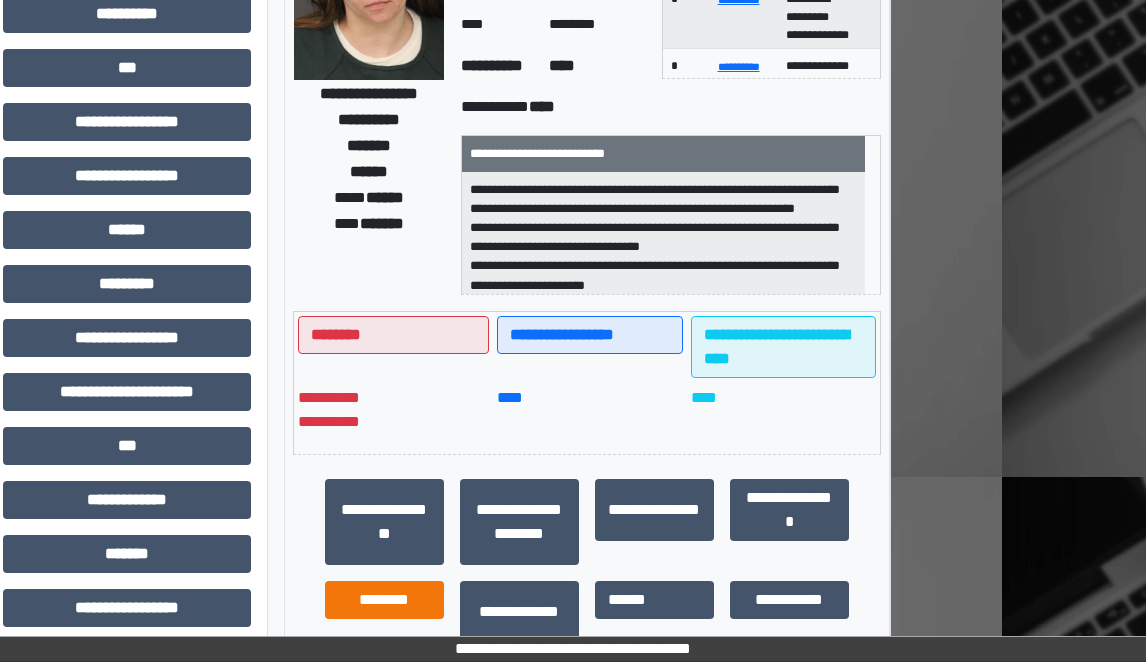scroll, scrollTop: 406, scrollLeft: 144, axis: both 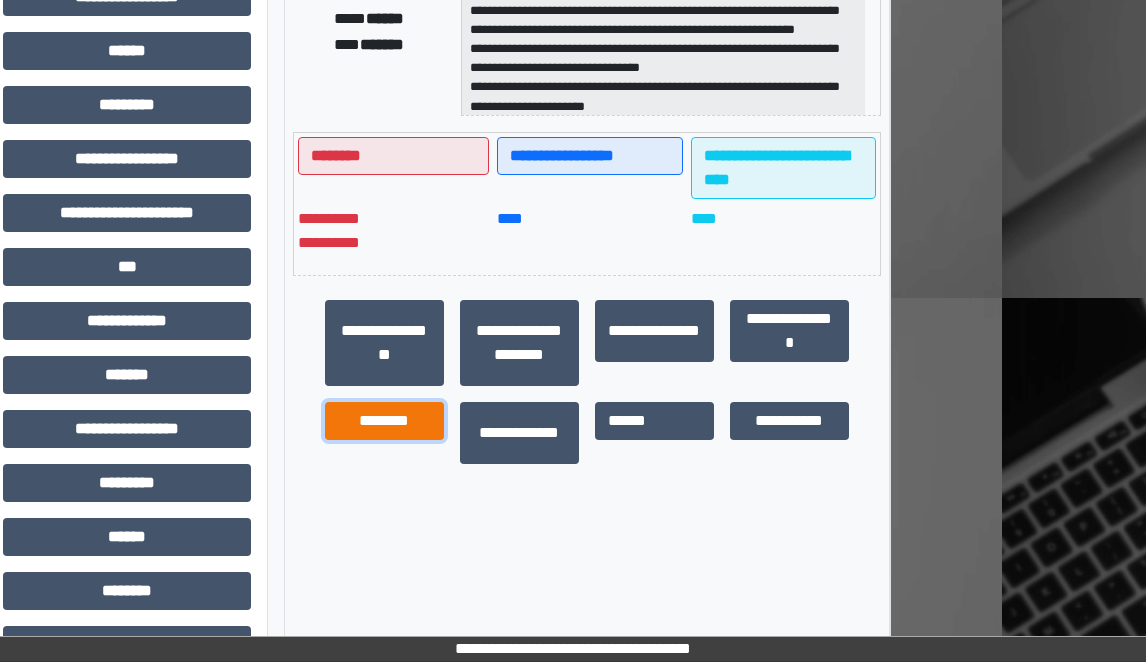 click on "********" at bounding box center (384, 421) 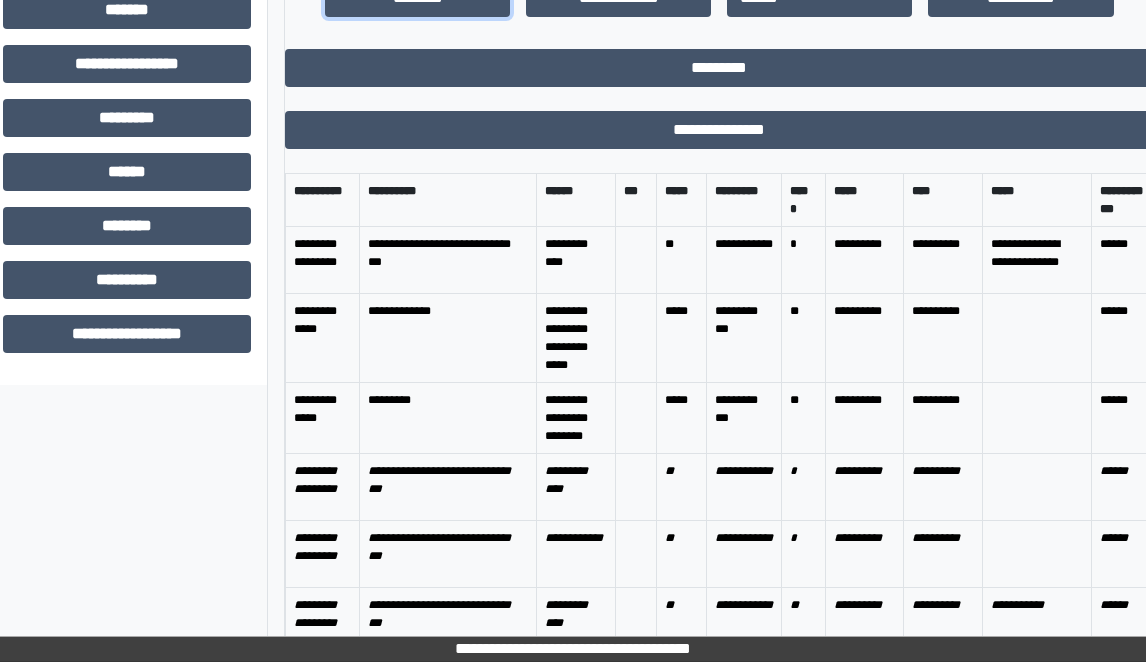 scroll, scrollTop: 780, scrollLeft: 144, axis: both 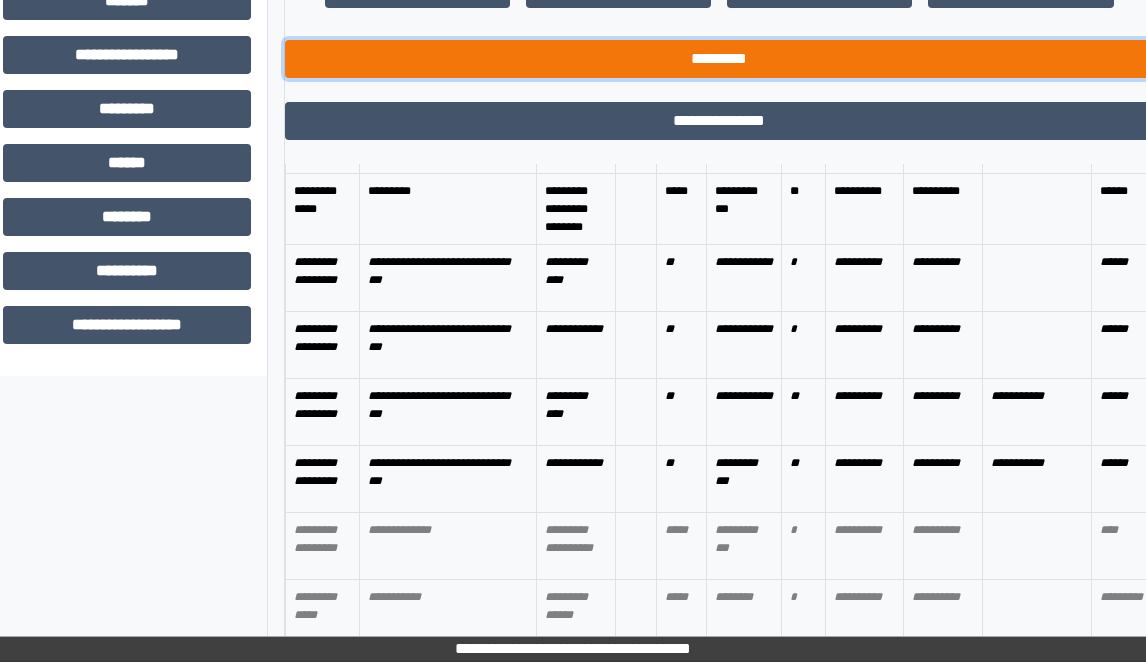 click on "*********" at bounding box center (719, 59) 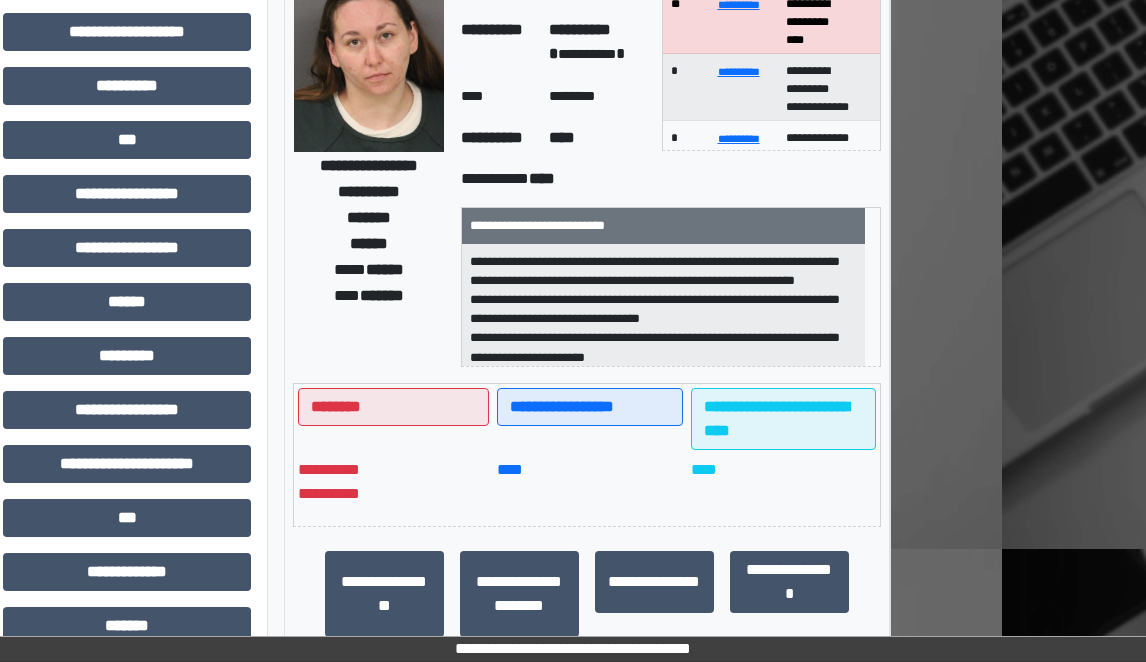 scroll, scrollTop: 112, scrollLeft: 144, axis: both 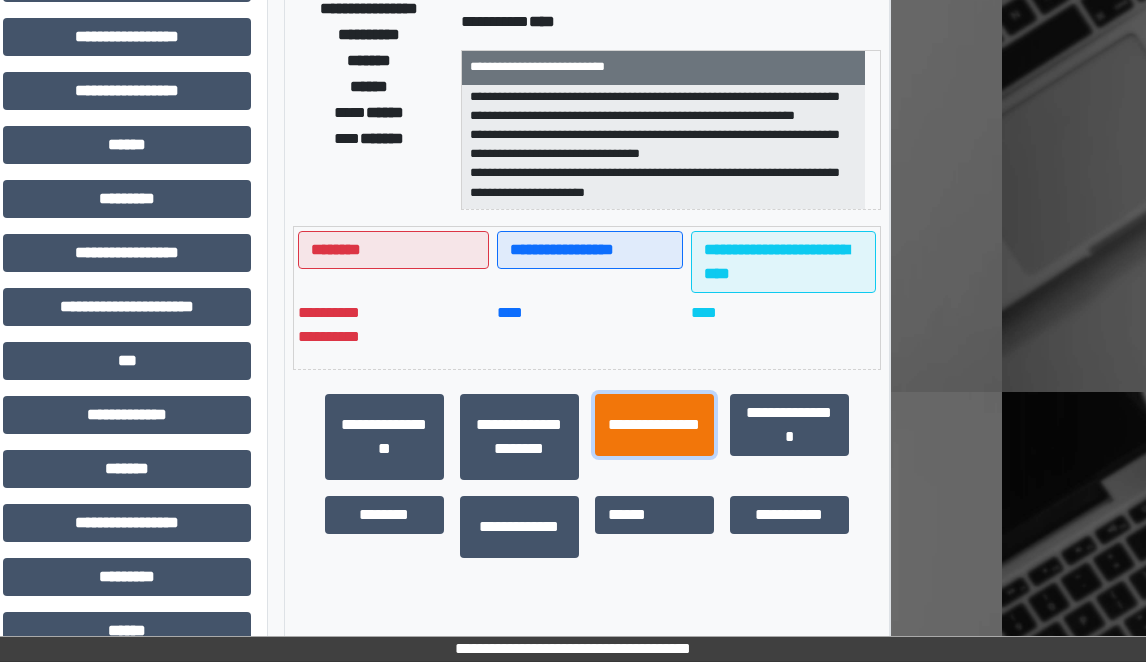 click on "**********" at bounding box center (654, 425) 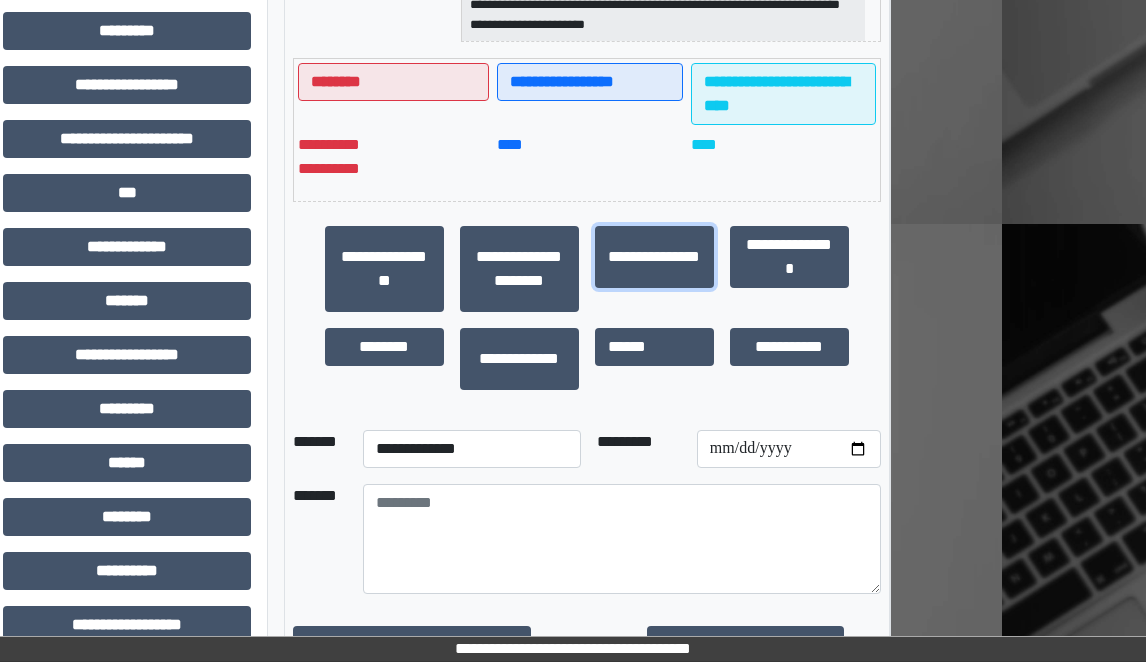 scroll, scrollTop: 524, scrollLeft: 144, axis: both 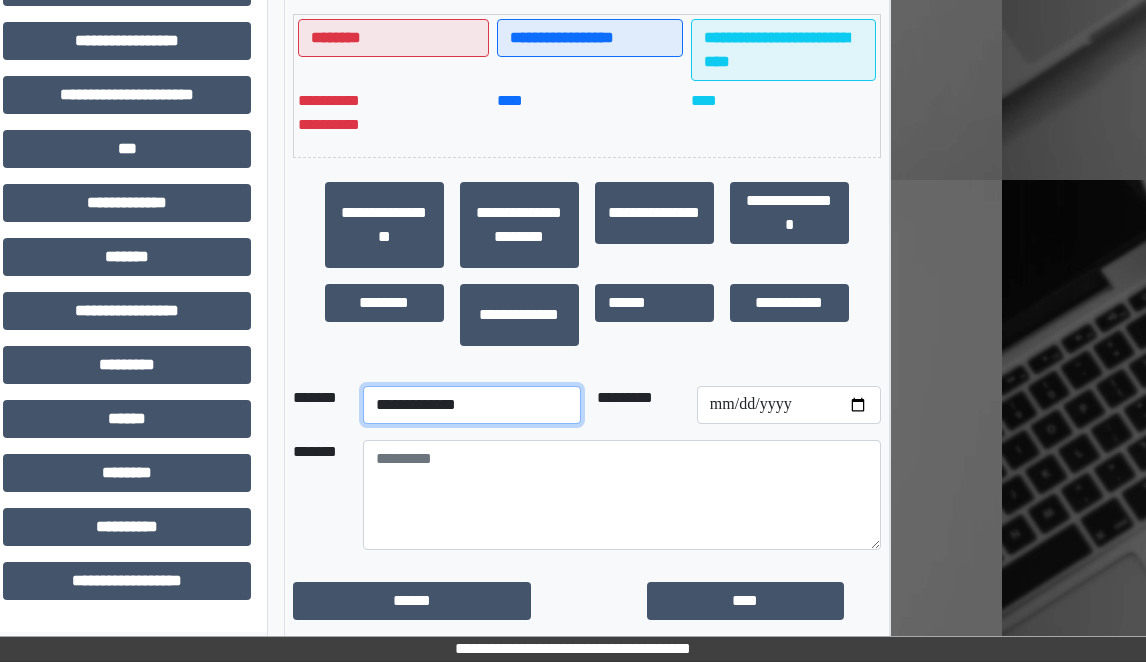 click on "**********" at bounding box center [472, 405] 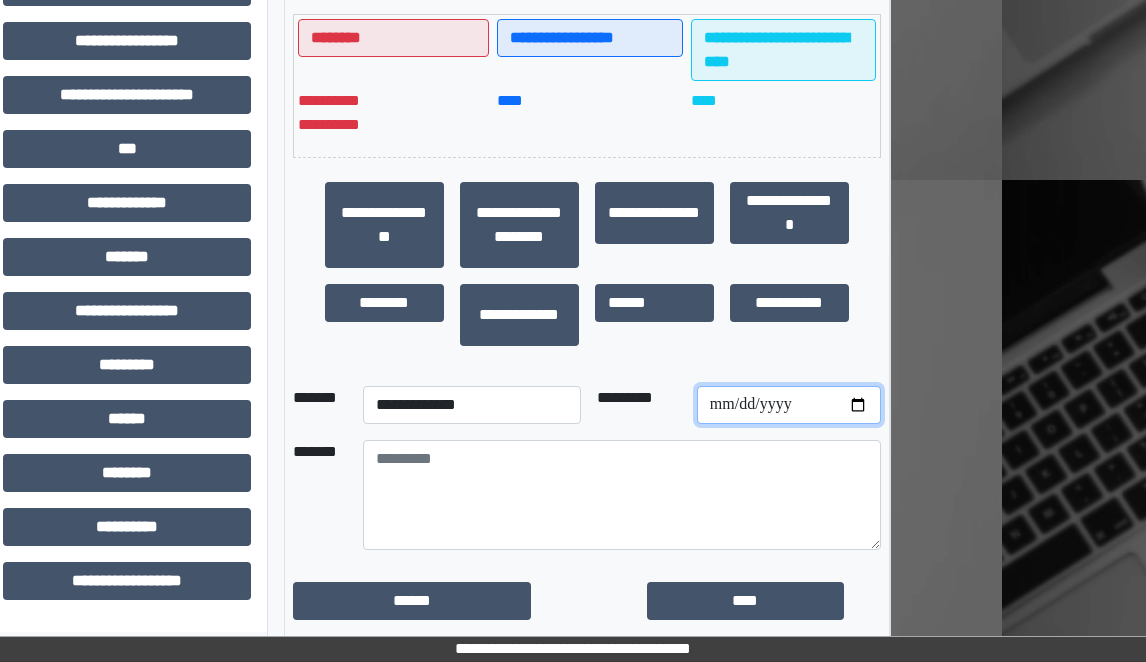 click at bounding box center (789, 405) 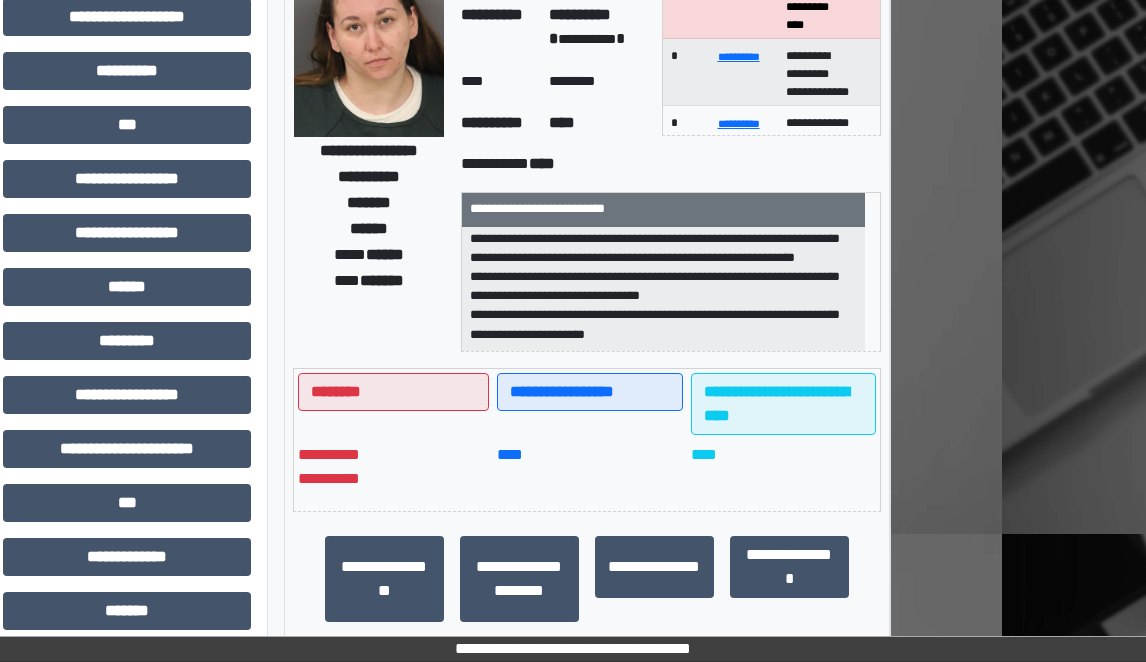 scroll, scrollTop: 124, scrollLeft: 144, axis: both 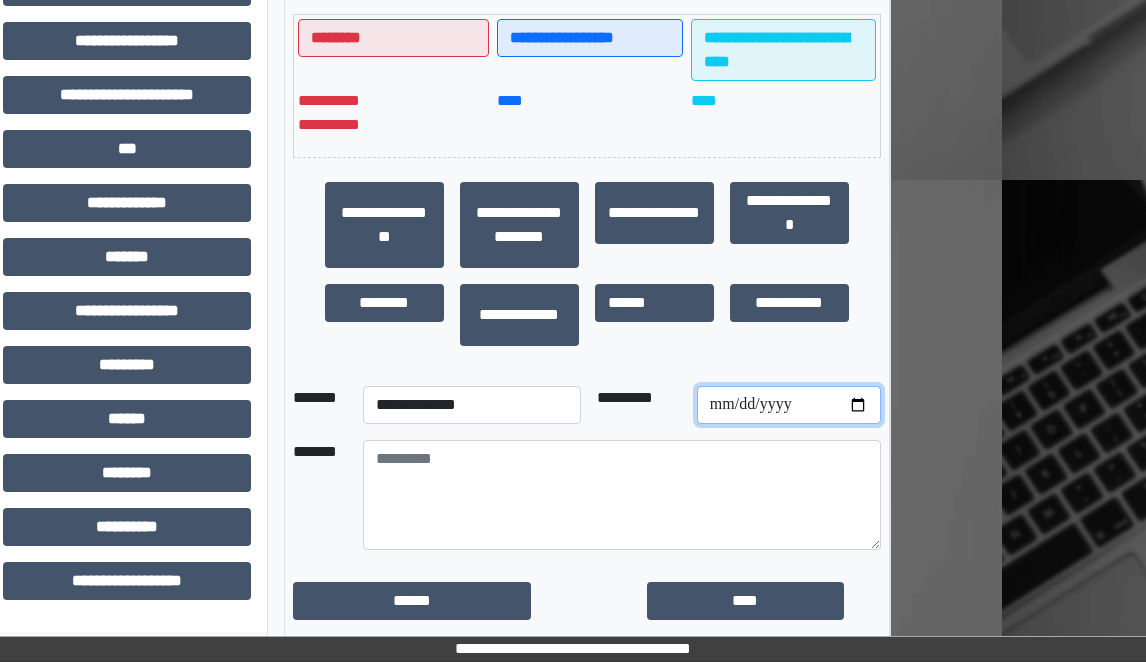 click at bounding box center (789, 405) 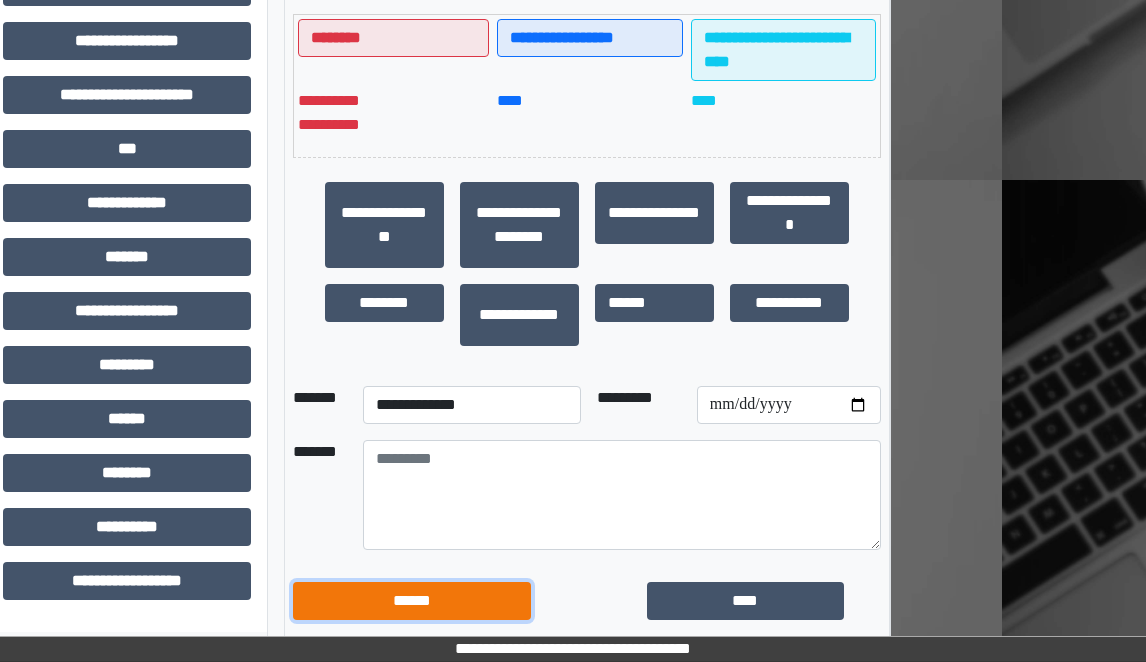 click on "******" at bounding box center [412, 601] 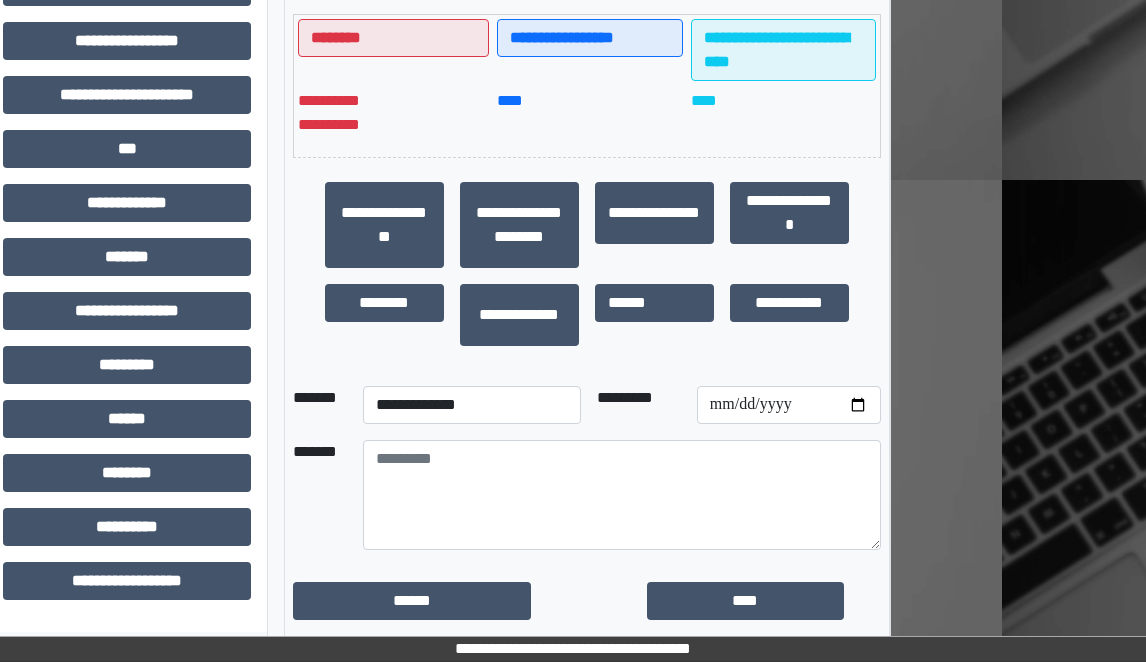 scroll, scrollTop: 512, scrollLeft: 144, axis: both 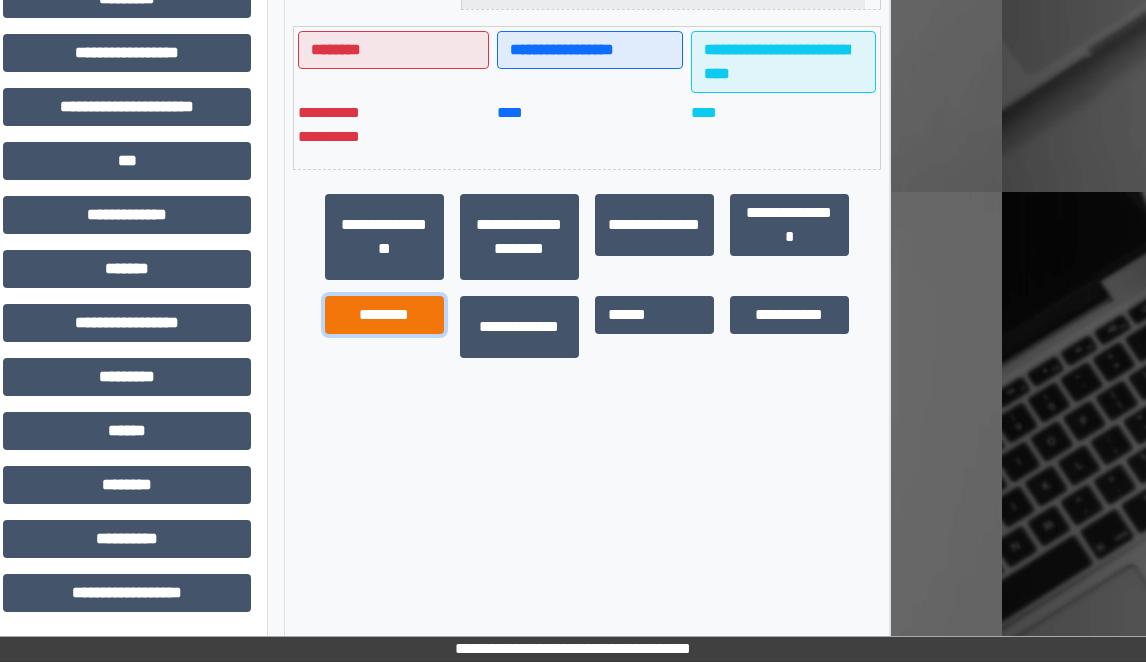 click on "********" at bounding box center (384, 315) 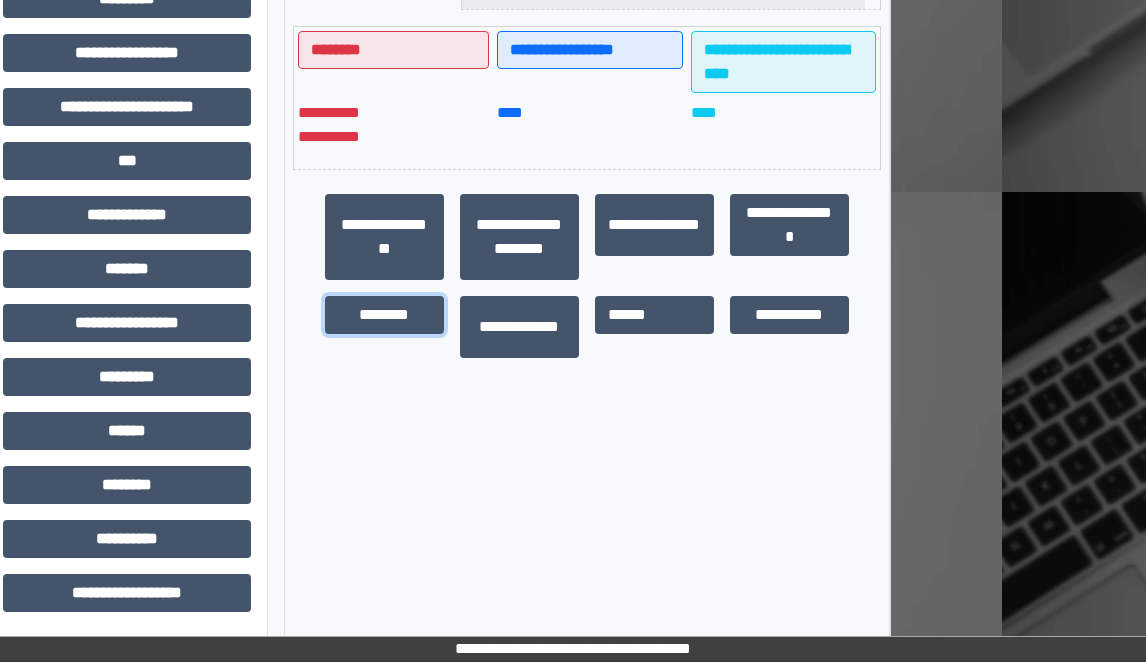 scroll, scrollTop: 0, scrollLeft: 0, axis: both 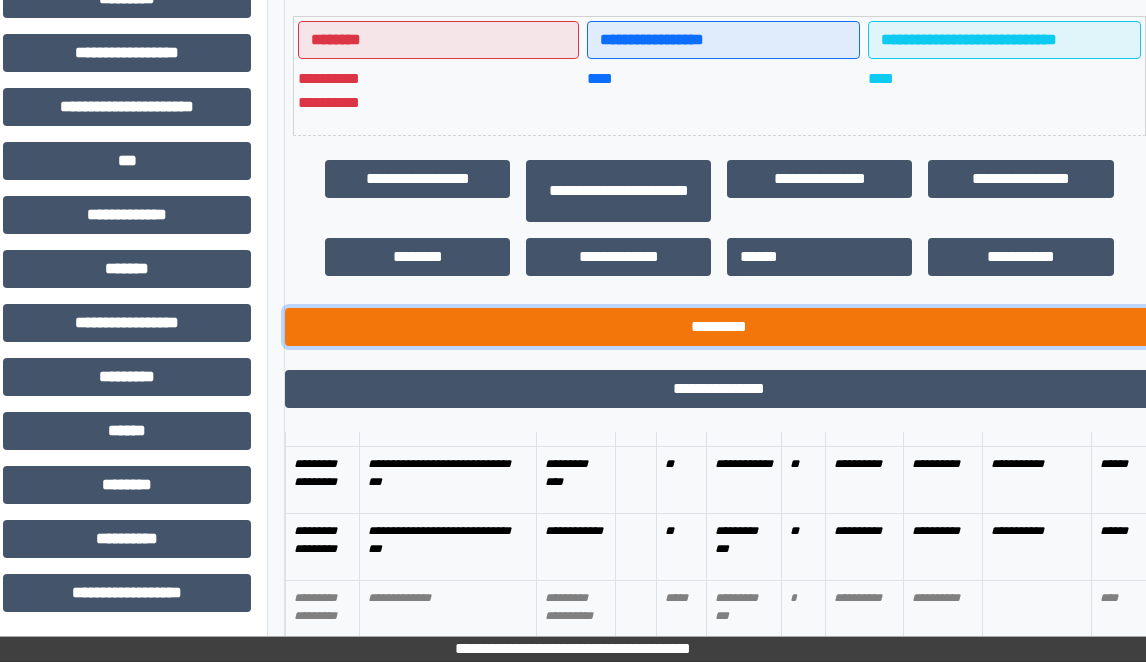 click on "*********" at bounding box center [719, 327] 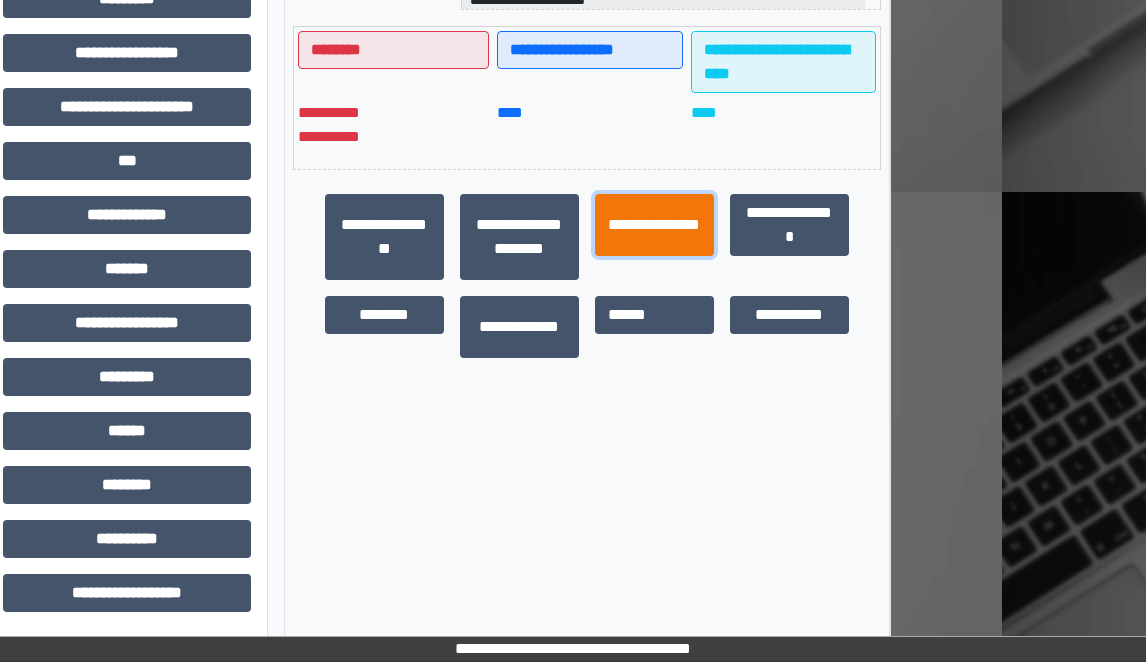 click on "**********" at bounding box center (654, 225) 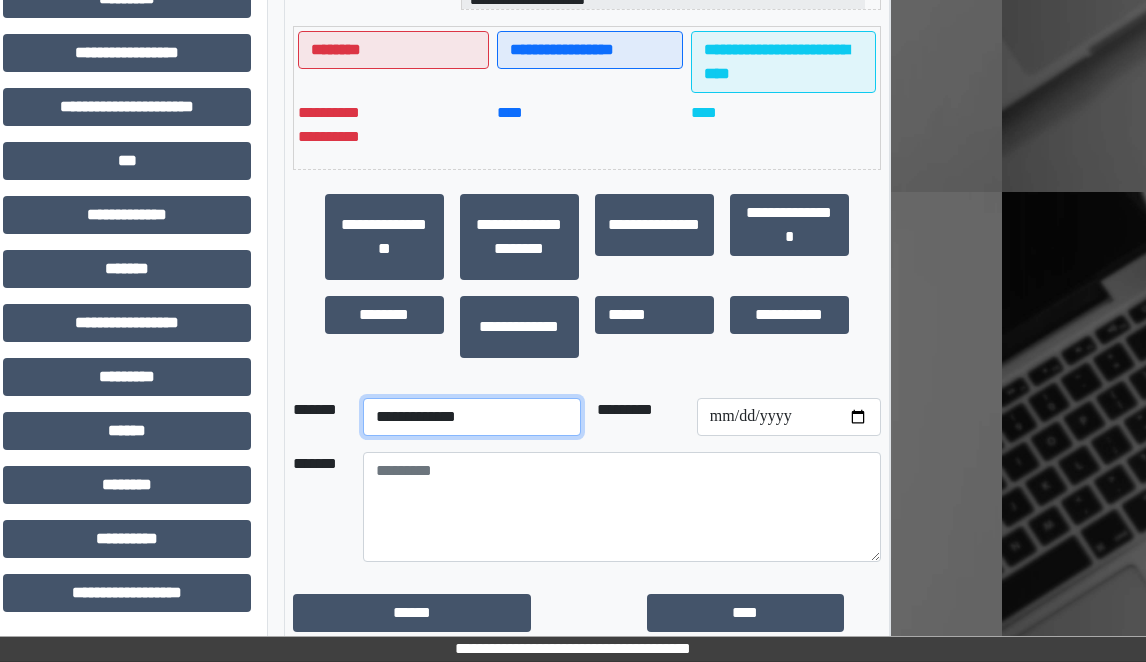click on "**********" at bounding box center (472, 417) 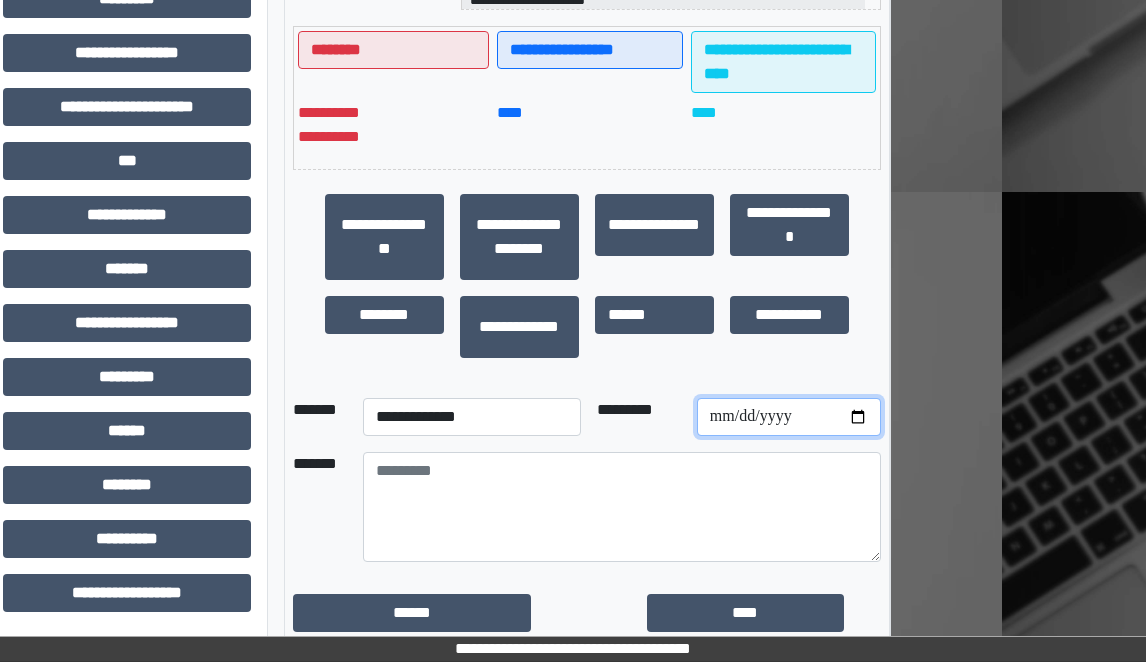 click at bounding box center (789, 417) 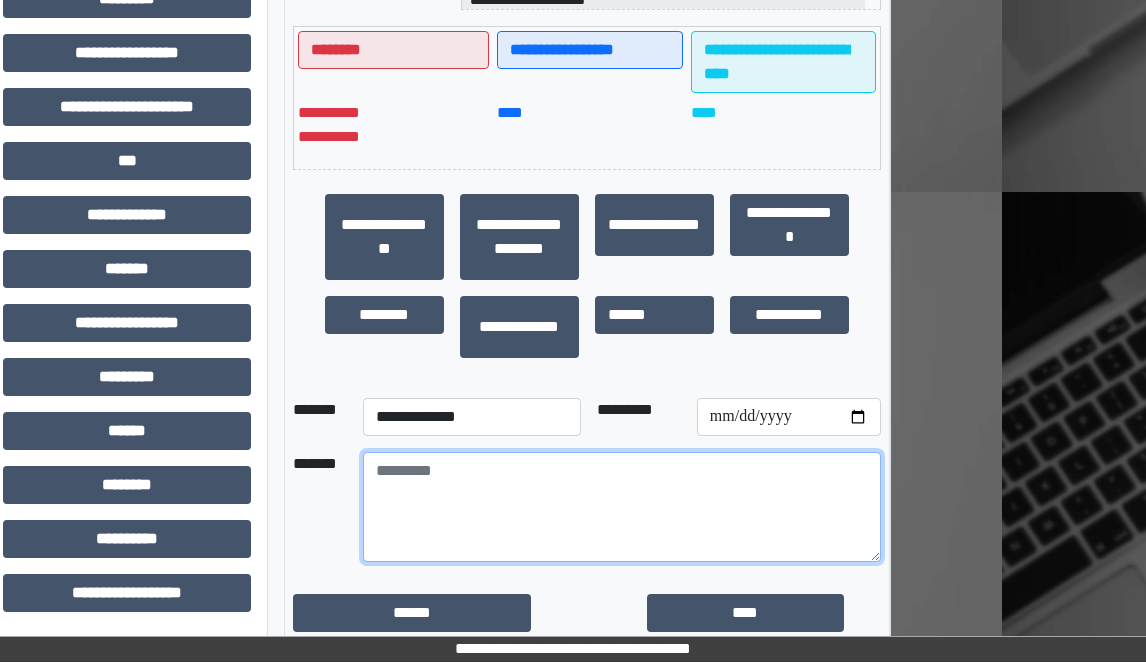 click at bounding box center (622, 507) 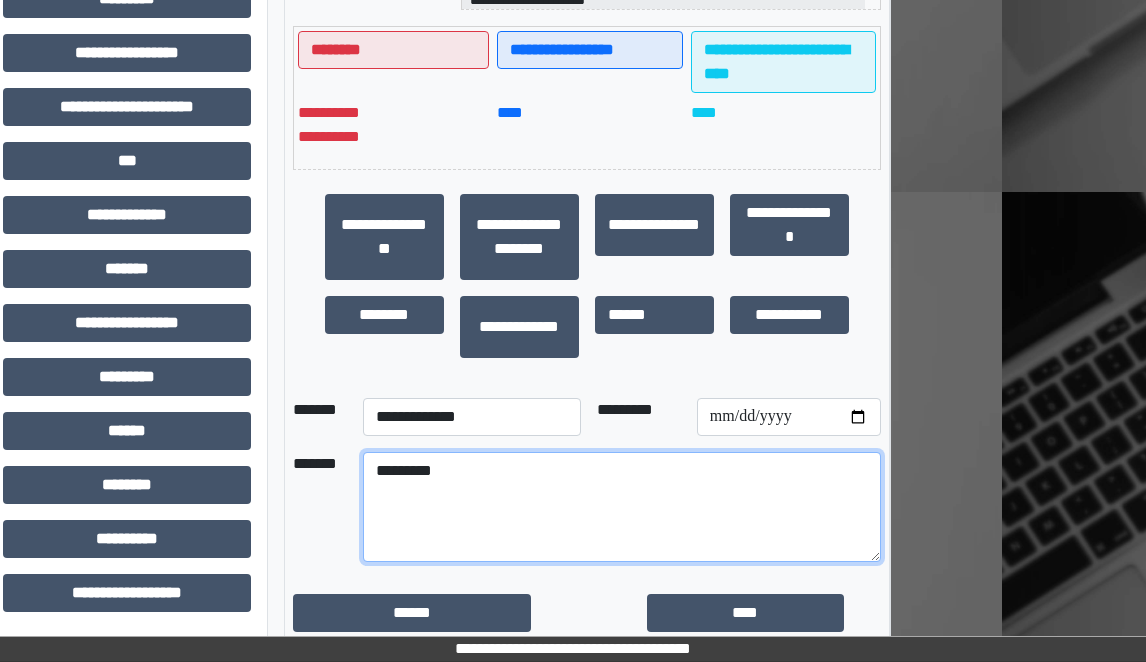 click on "*********" at bounding box center [622, 507] 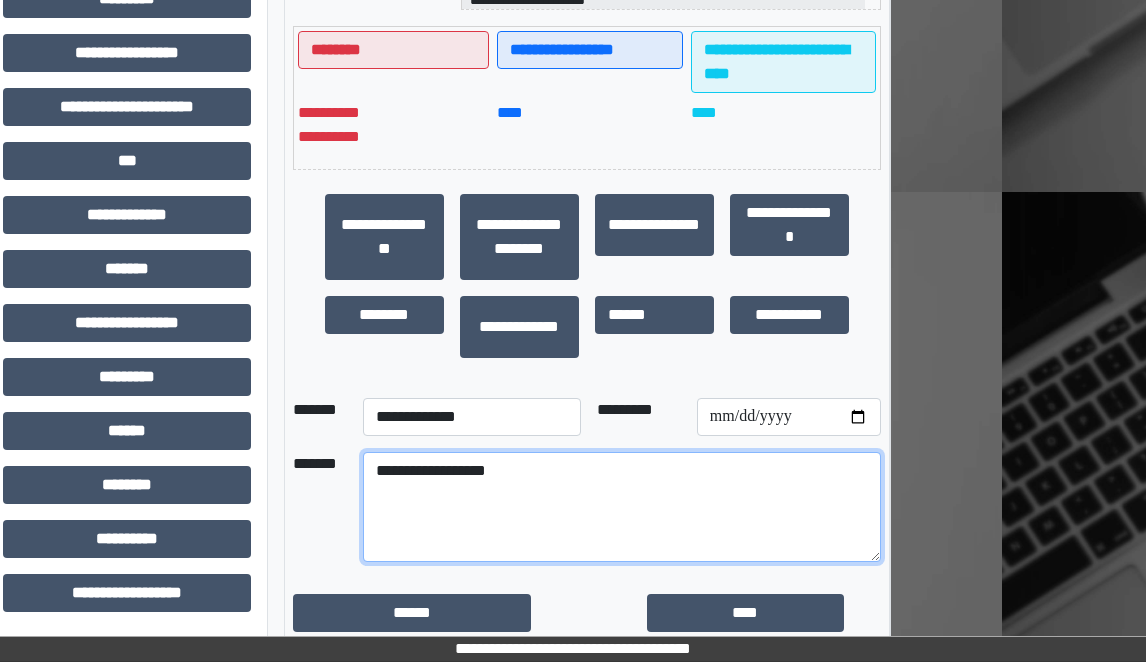 click on "**********" at bounding box center (622, 507) 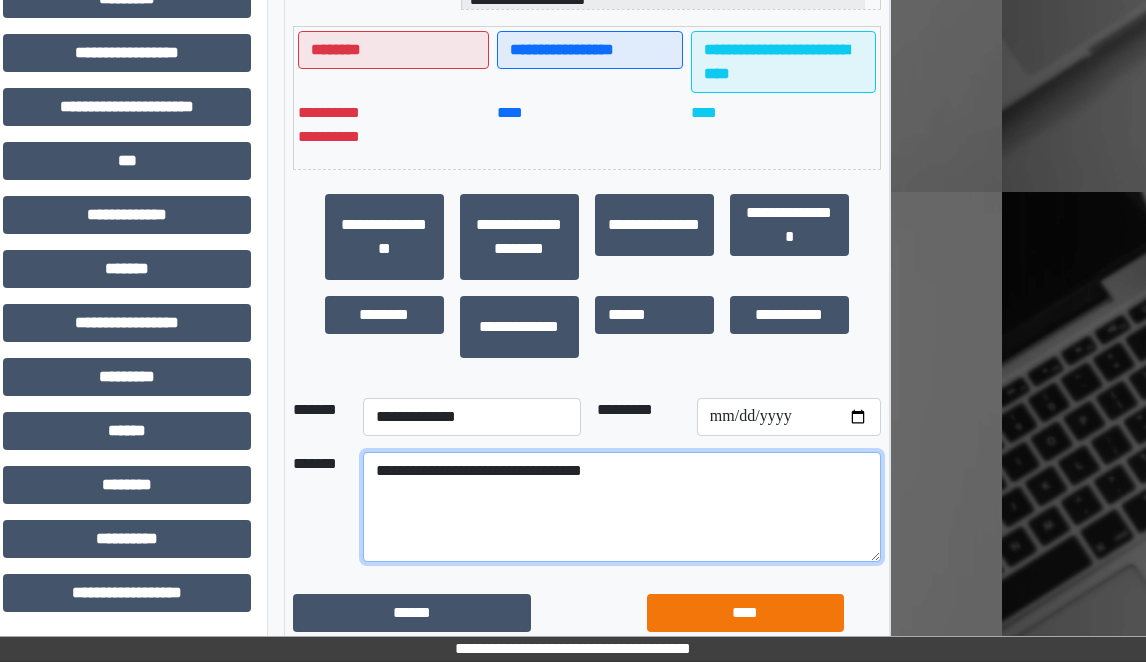 type on "**********" 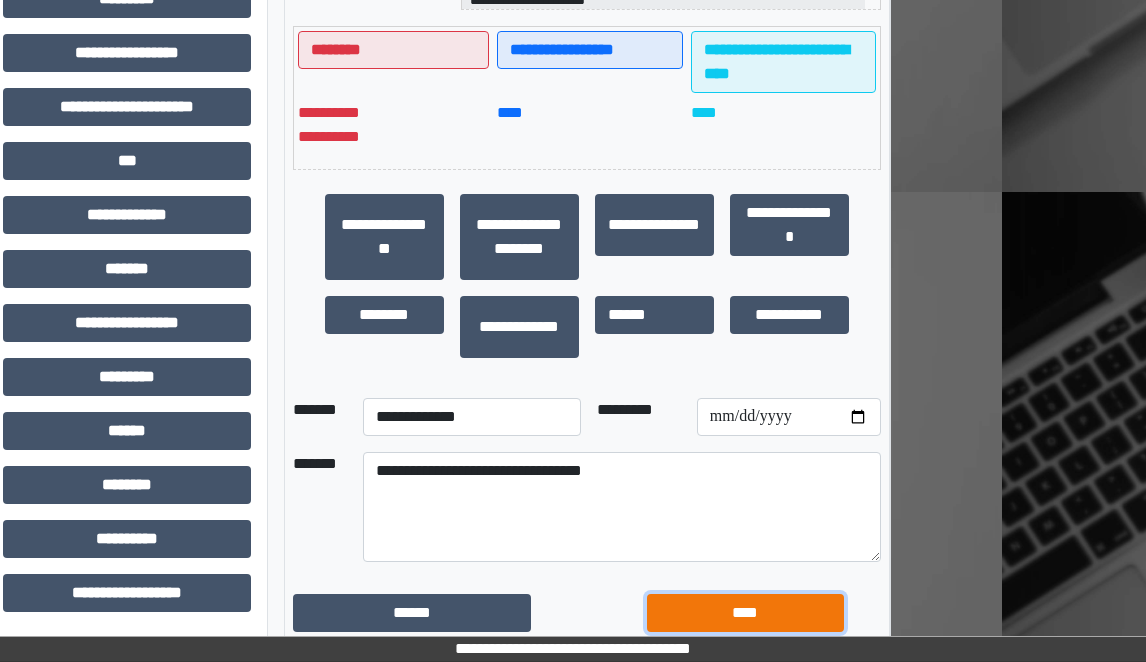 click on "****" at bounding box center [745, 613] 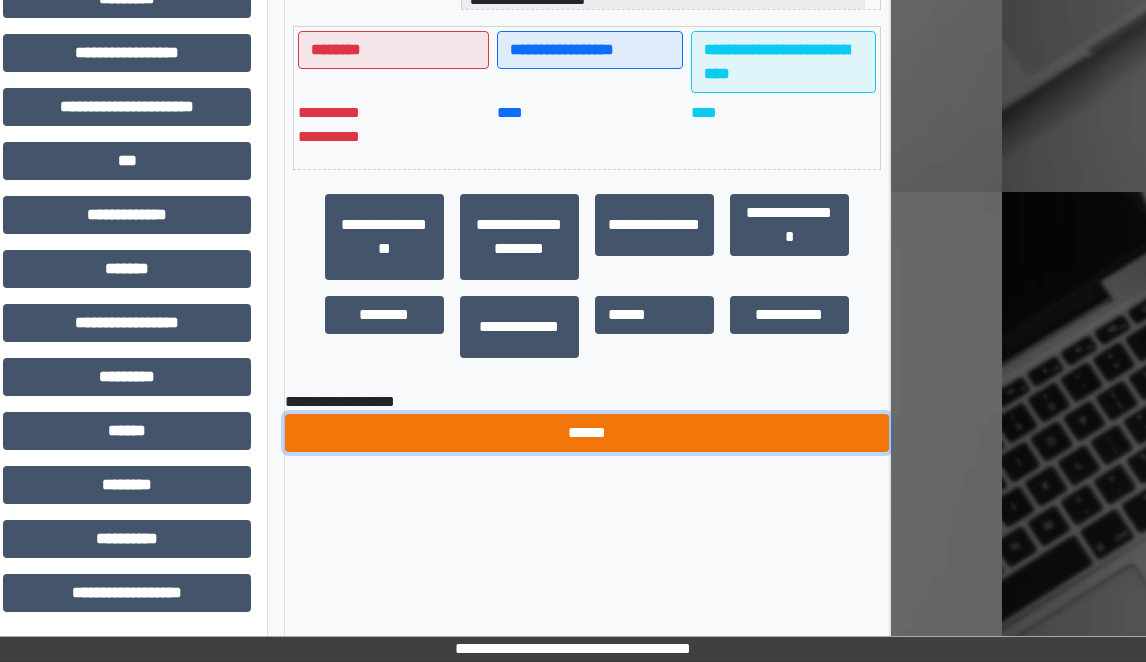 click on "******" at bounding box center [587, 433] 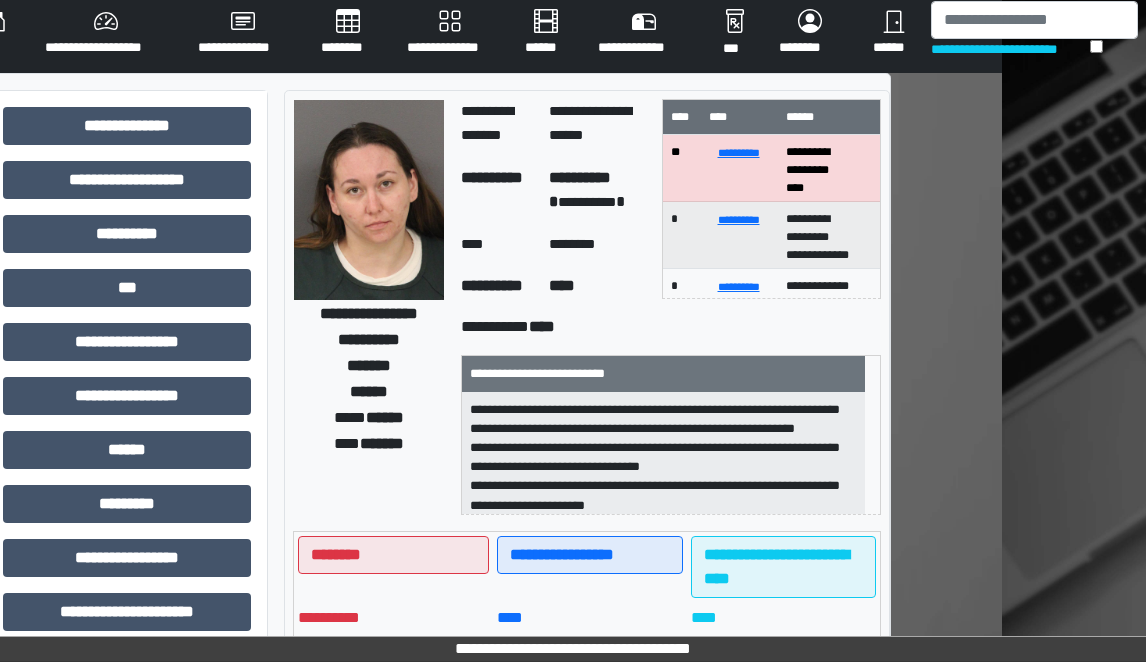 scroll, scrollTop: 0, scrollLeft: 144, axis: horizontal 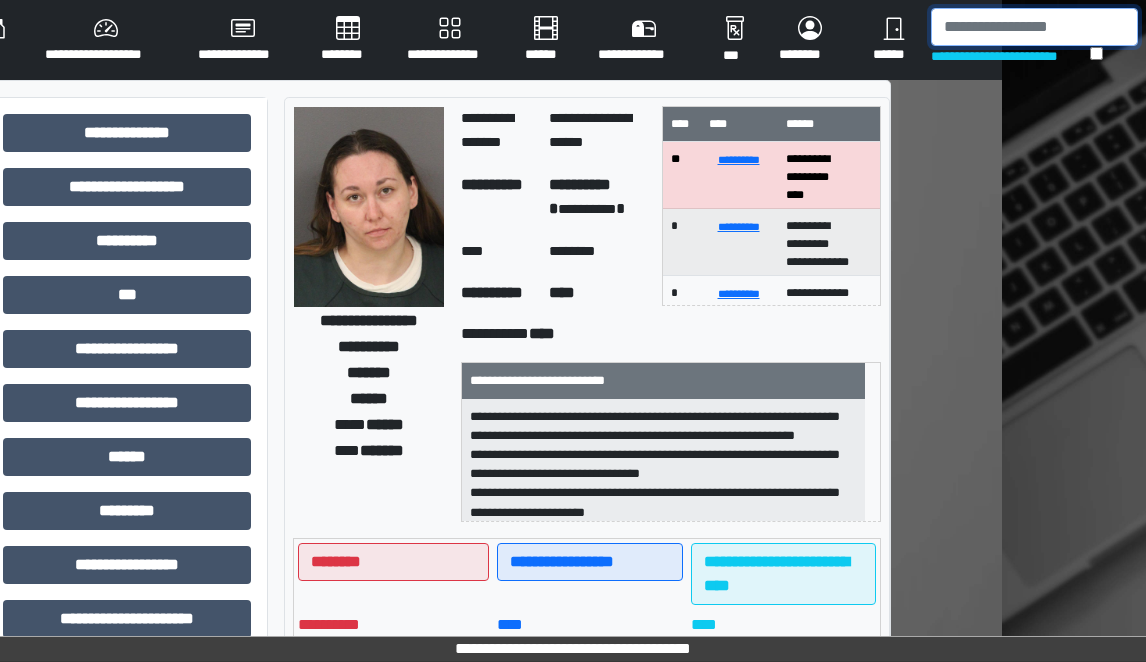 click at bounding box center [1034, 27] 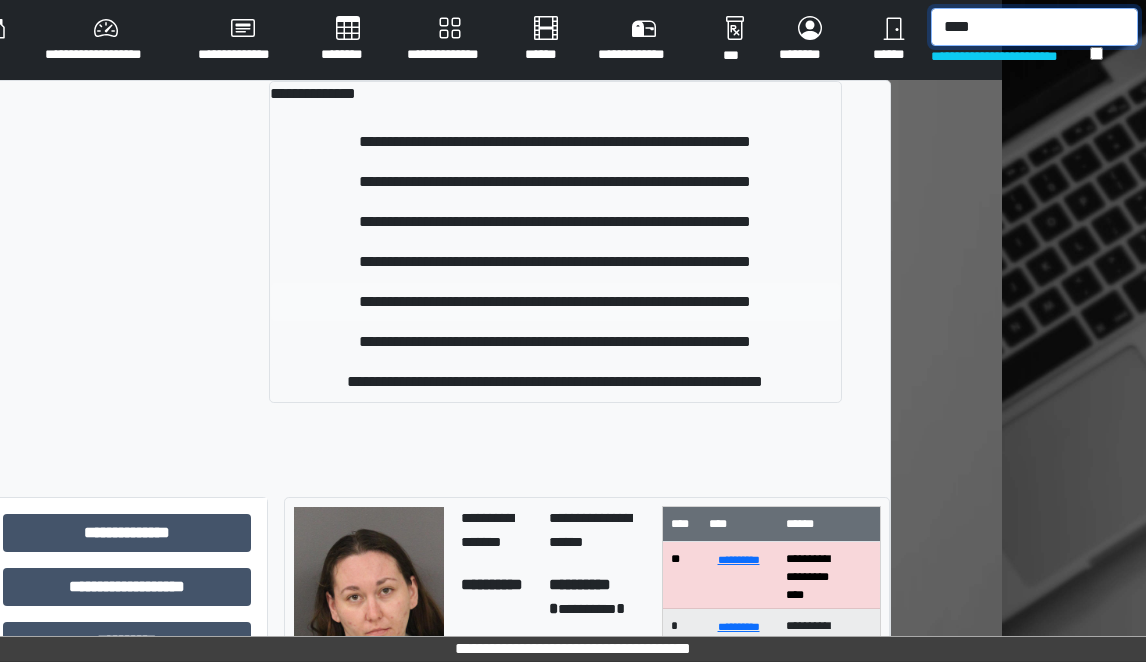 type on "****" 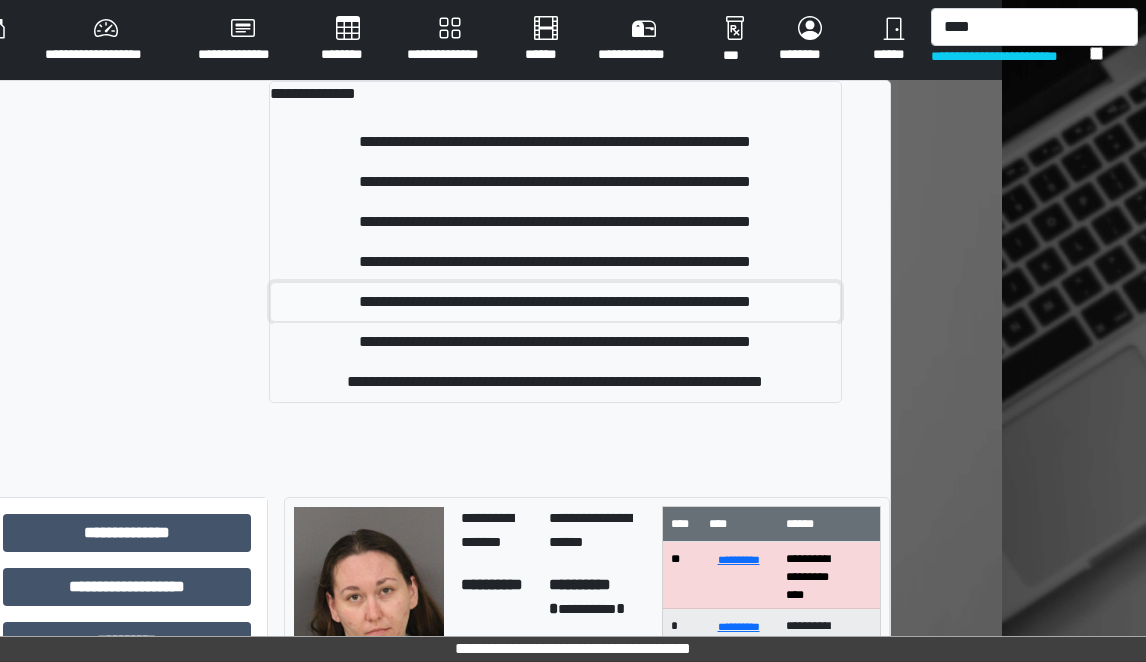 click on "**********" at bounding box center [555, 302] 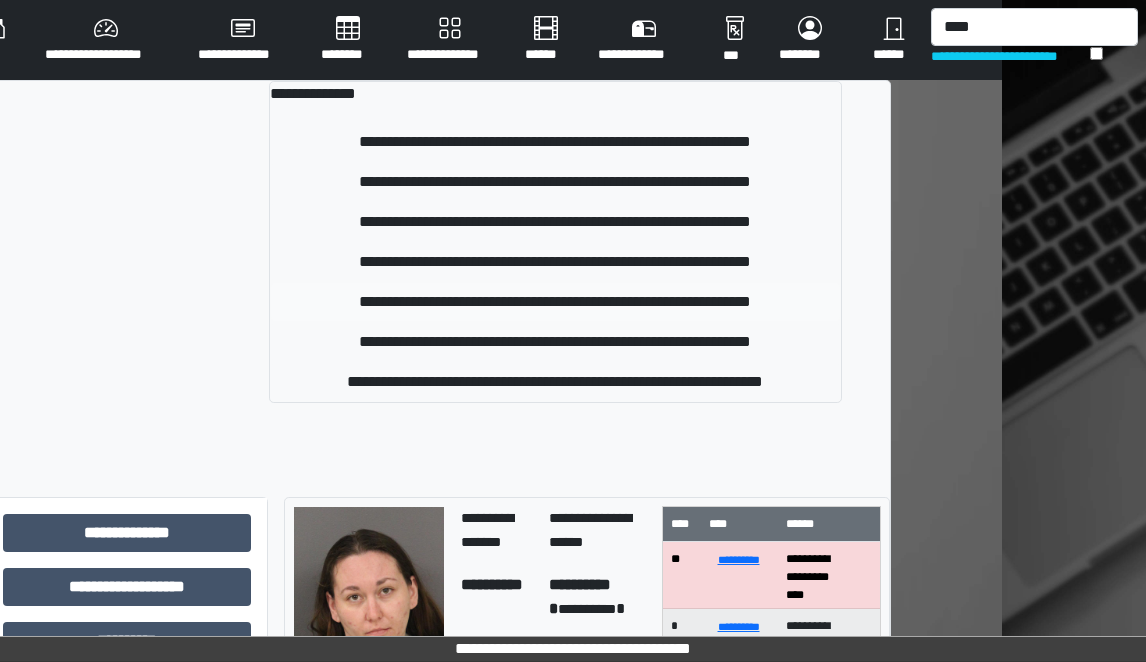 type 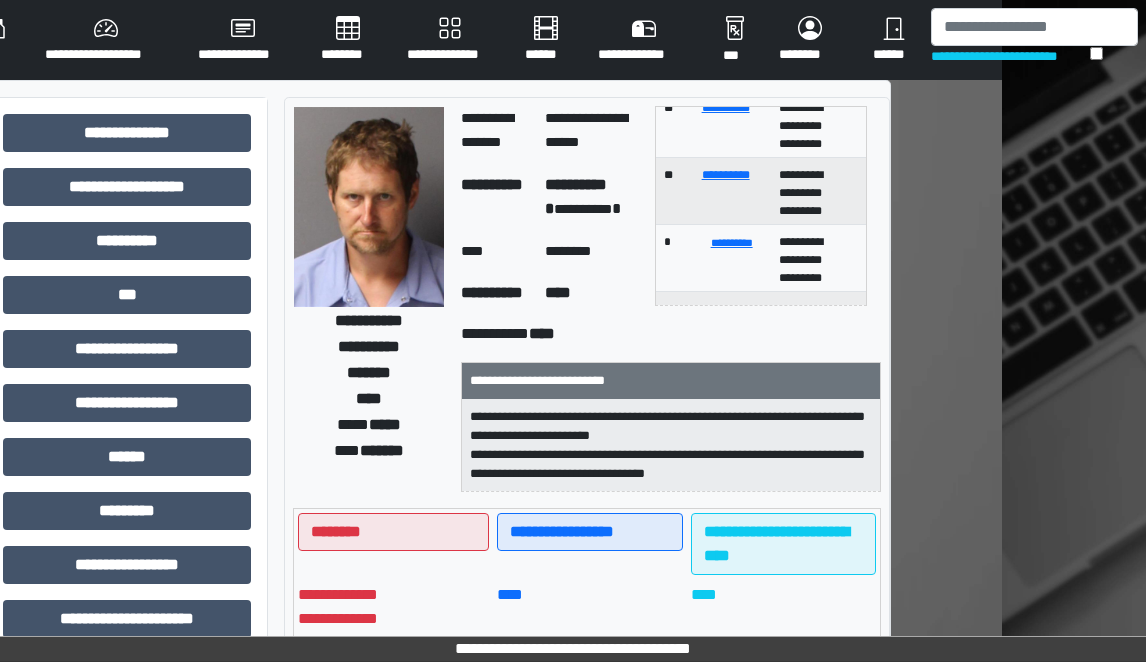 scroll, scrollTop: 255, scrollLeft: 0, axis: vertical 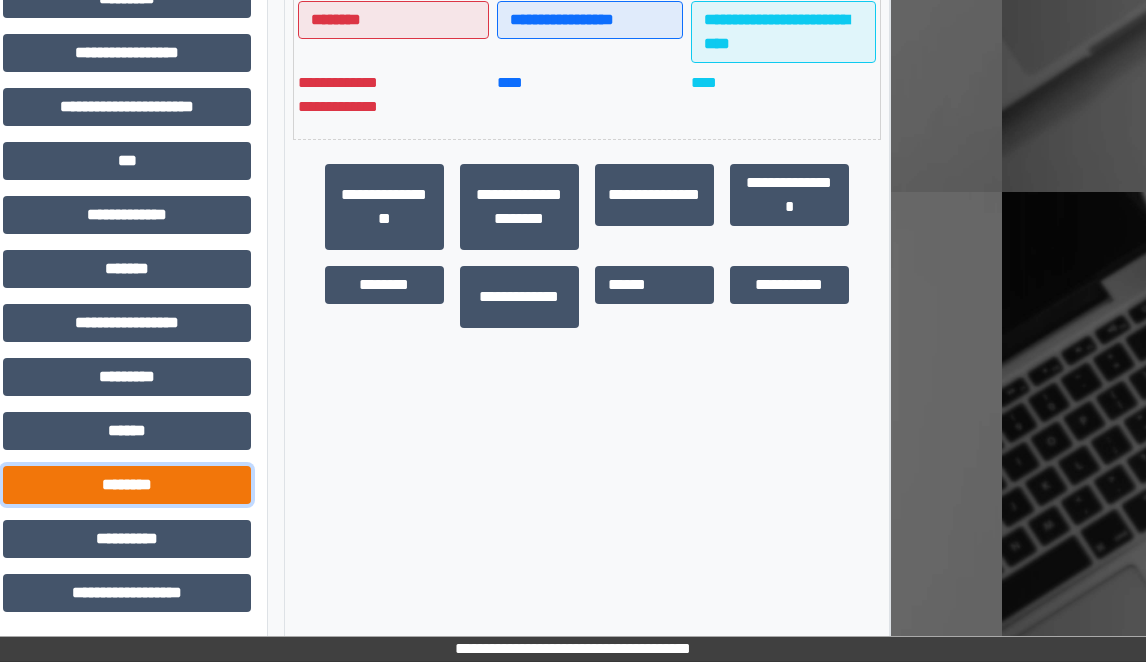 click on "********" at bounding box center [127, 485] 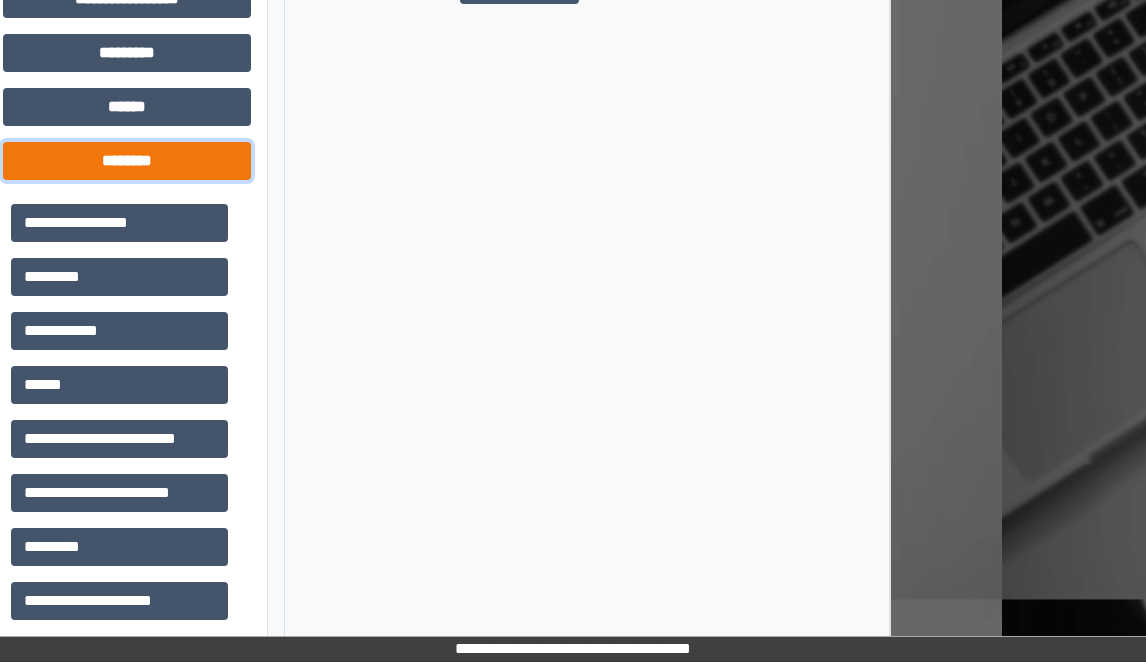 scroll, scrollTop: 912, scrollLeft: 144, axis: both 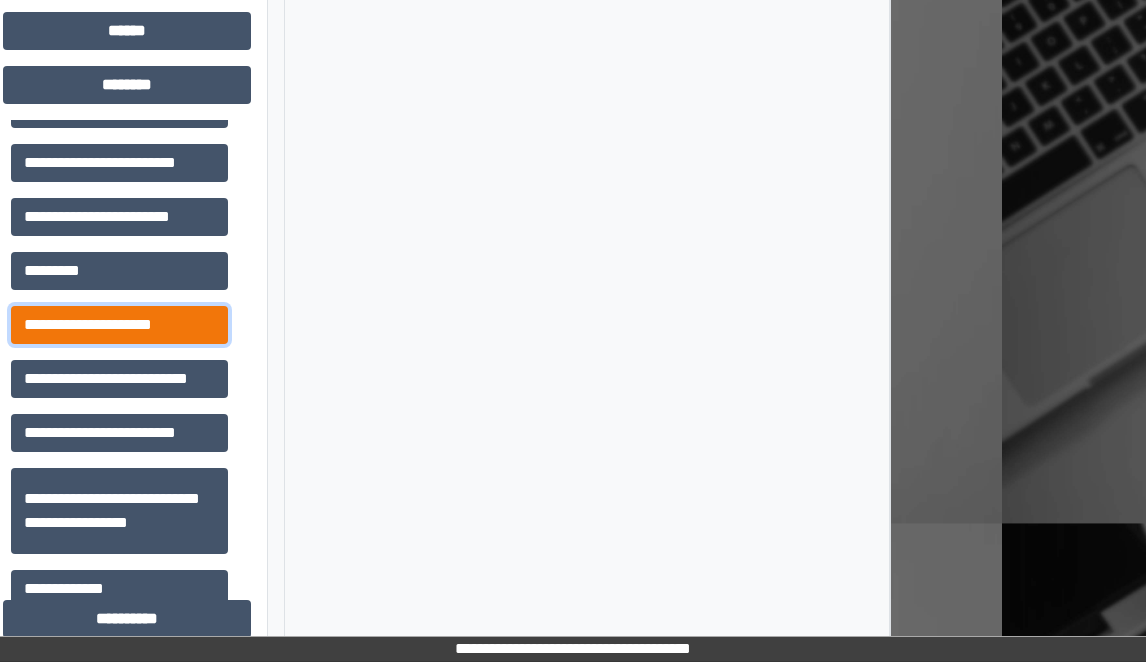 click on "**********" at bounding box center [119, 325] 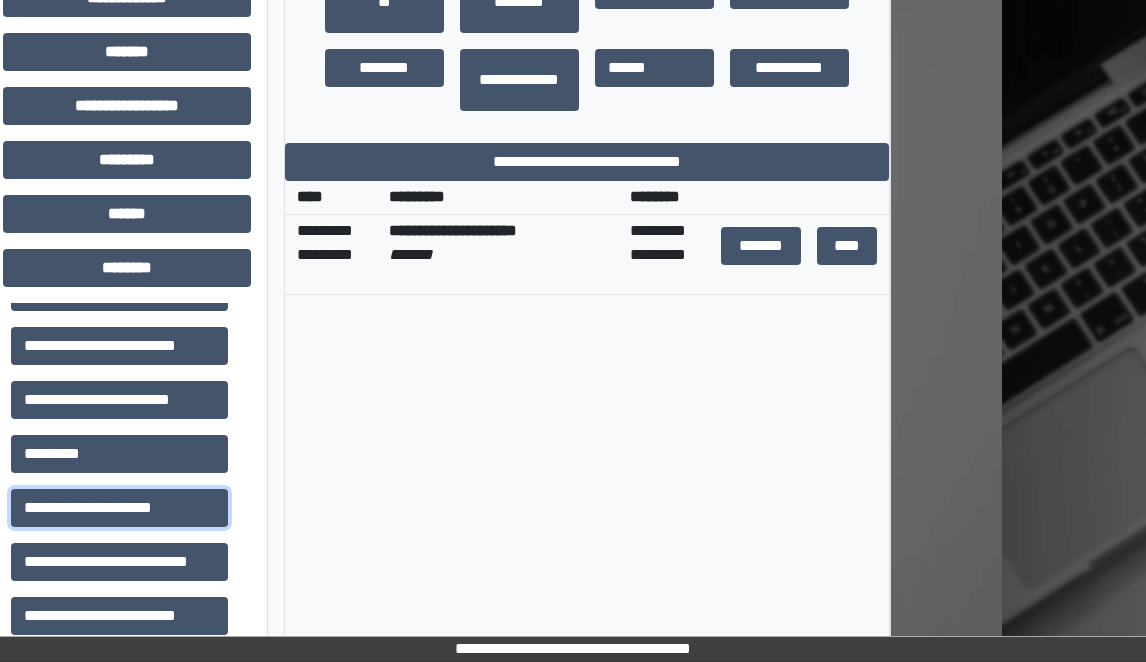 scroll, scrollTop: 712, scrollLeft: 144, axis: both 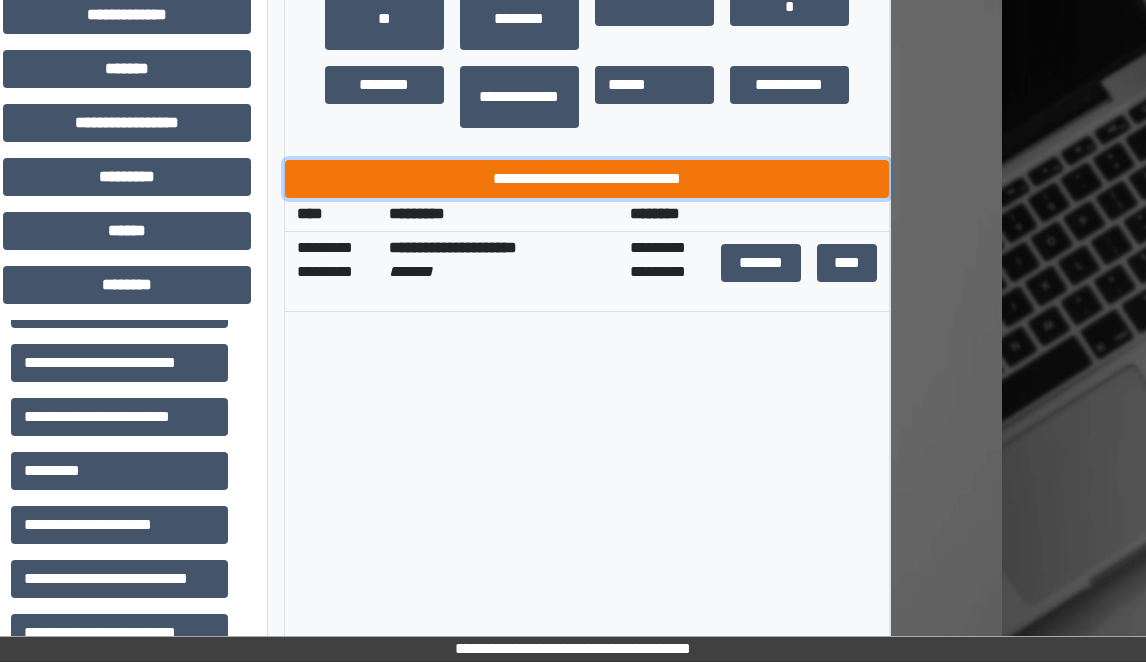 click on "**********" at bounding box center (587, 179) 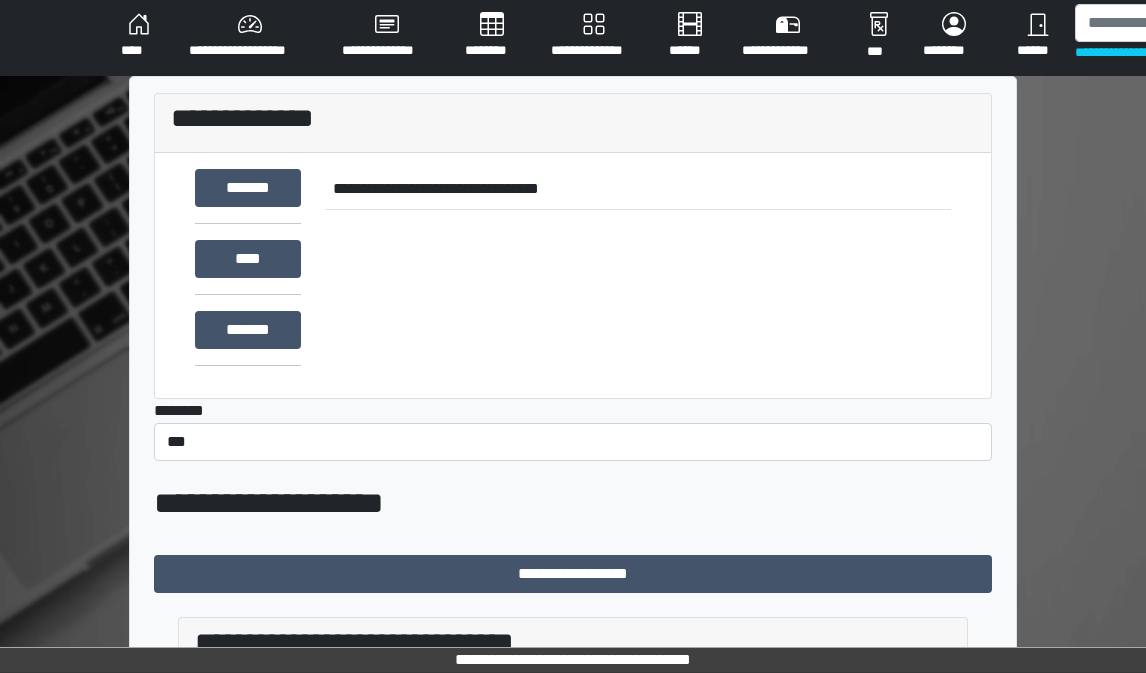 scroll, scrollTop: 0, scrollLeft: 0, axis: both 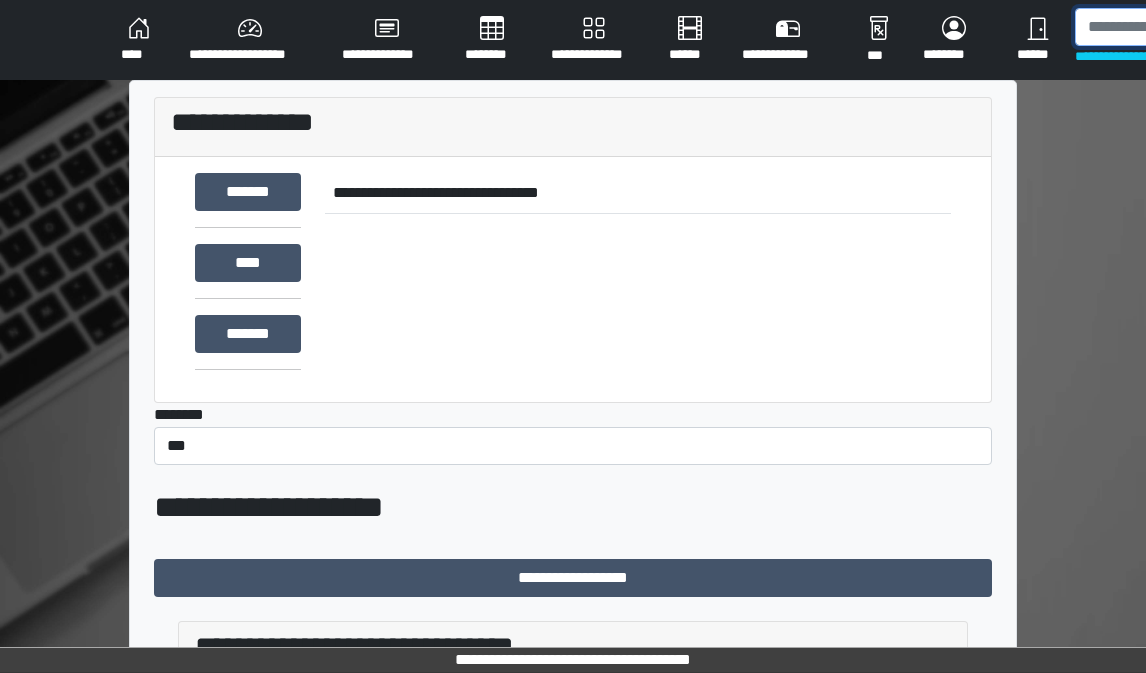 click at bounding box center [1178, 27] 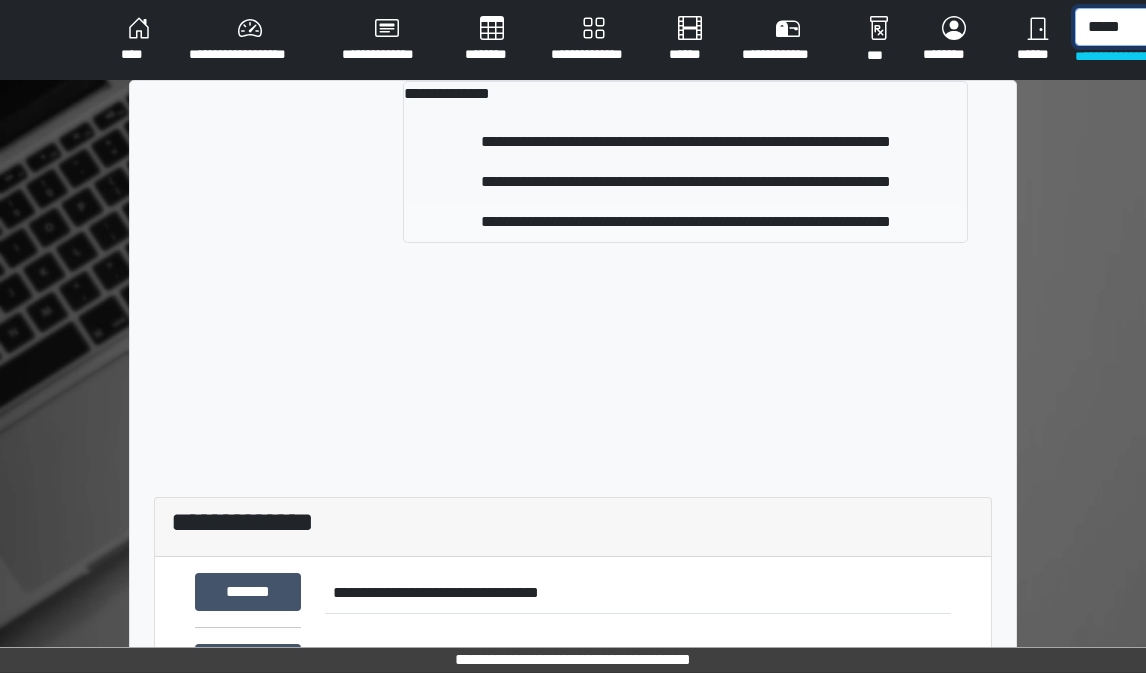type on "*****" 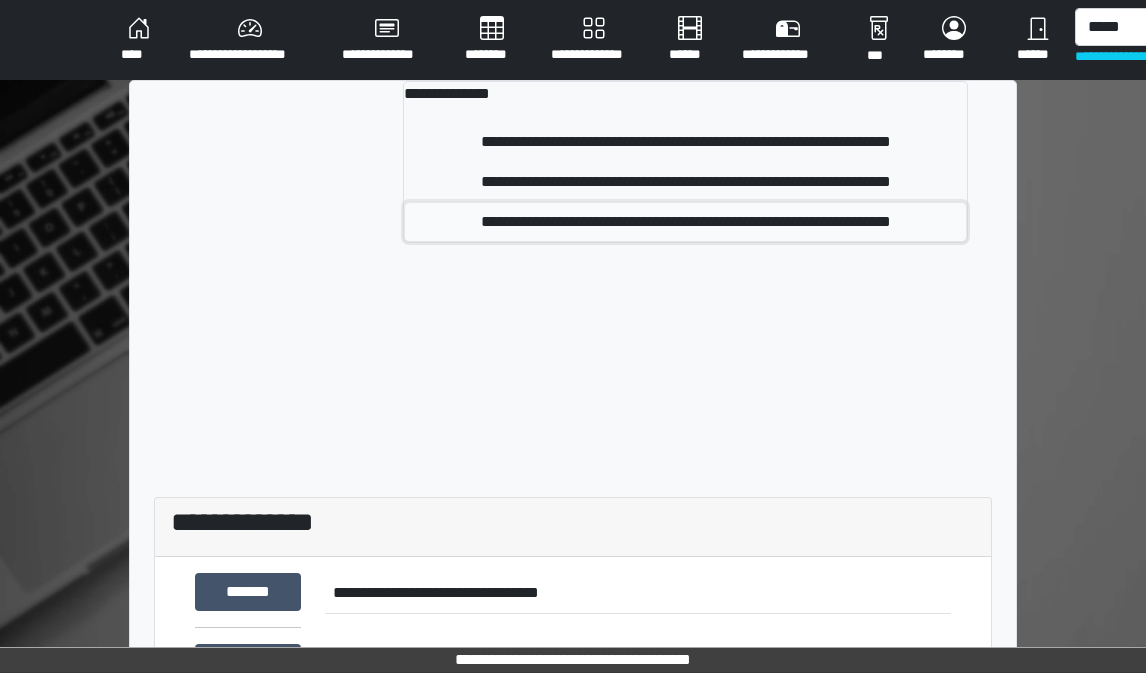 click on "**********" at bounding box center (685, 222) 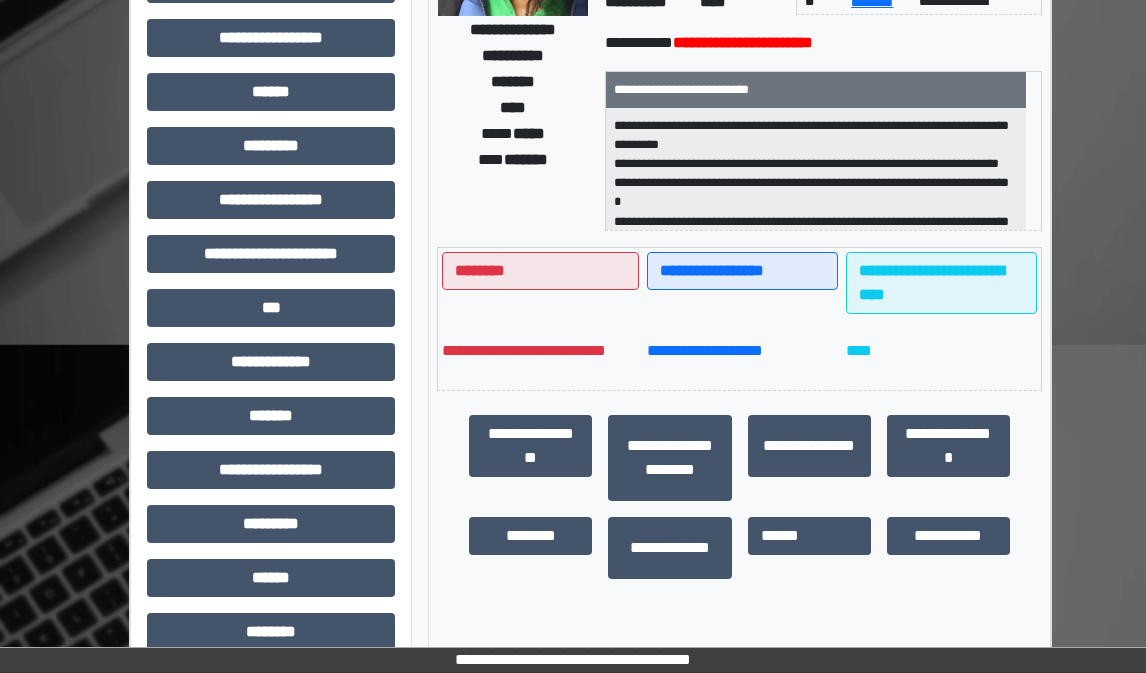 scroll, scrollTop: 400, scrollLeft: 0, axis: vertical 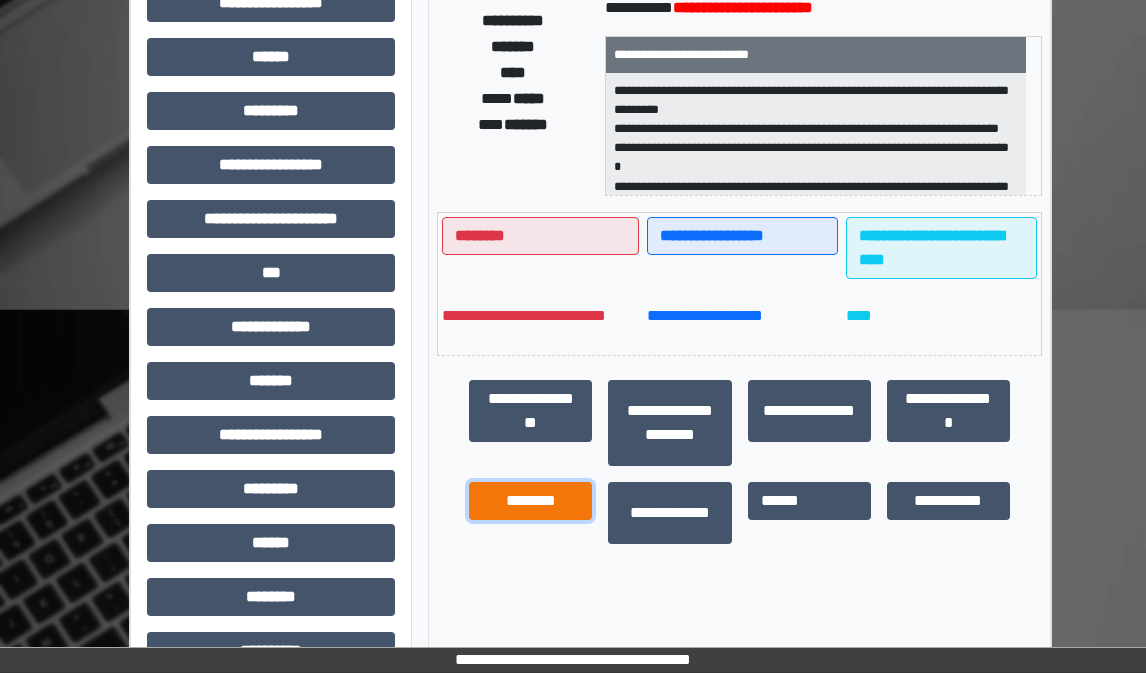 click on "********" at bounding box center [530, 501] 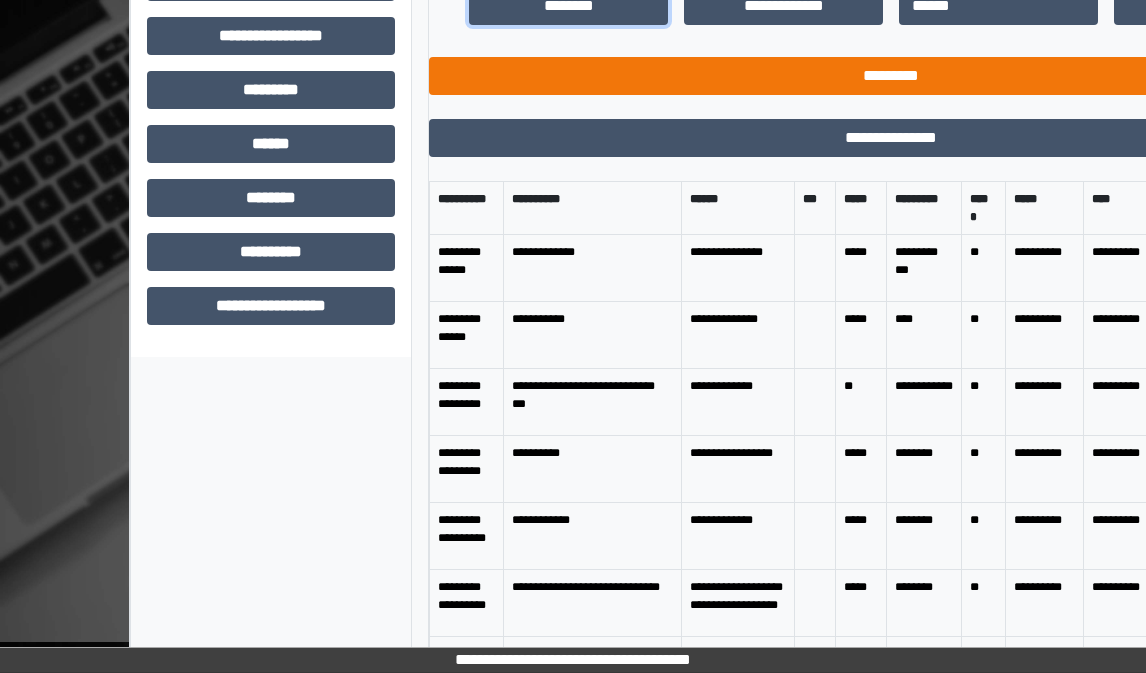 scroll, scrollTop: 805, scrollLeft: 0, axis: vertical 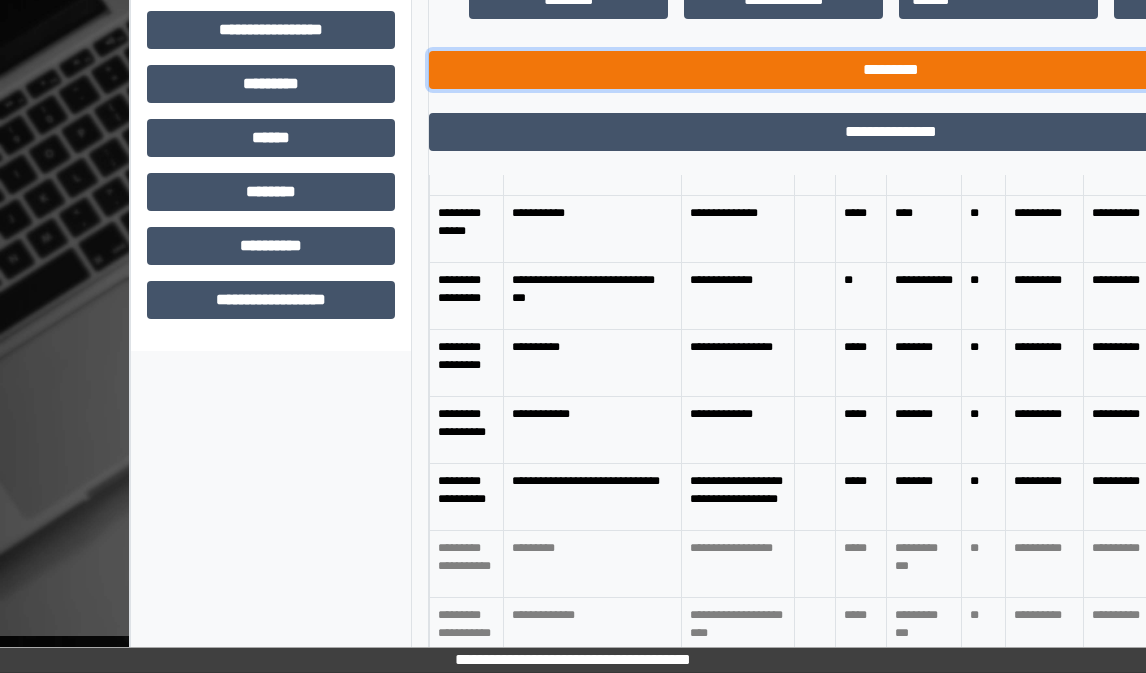 click on "*********" at bounding box center (891, 70) 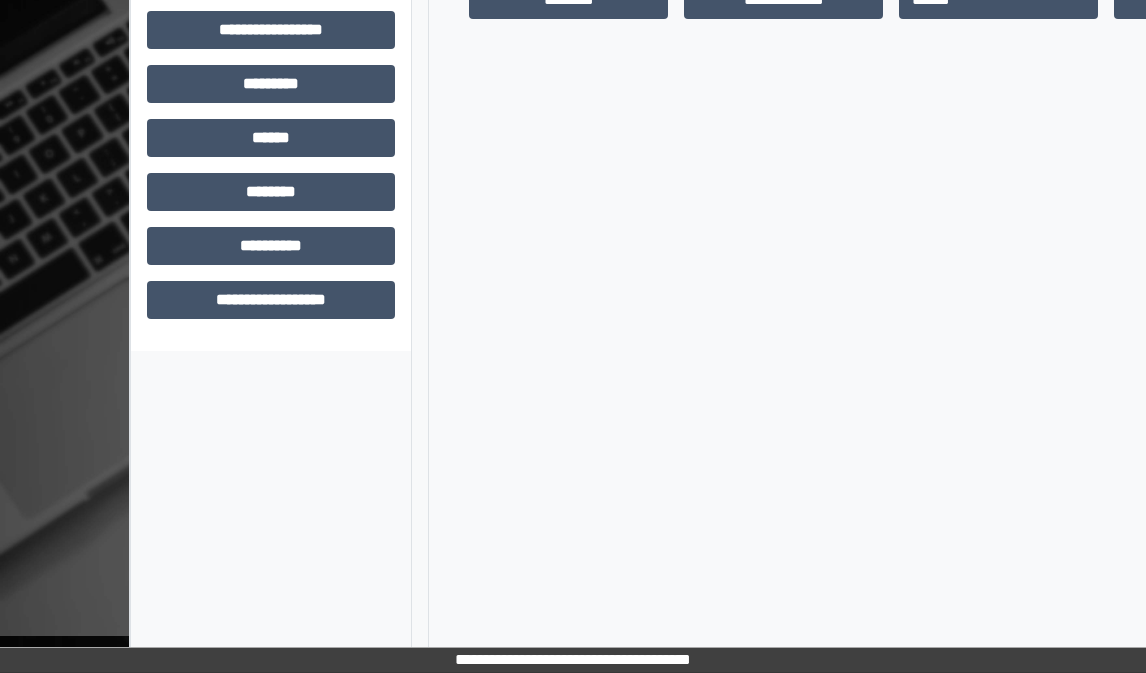 scroll, scrollTop: 501, scrollLeft: 0, axis: vertical 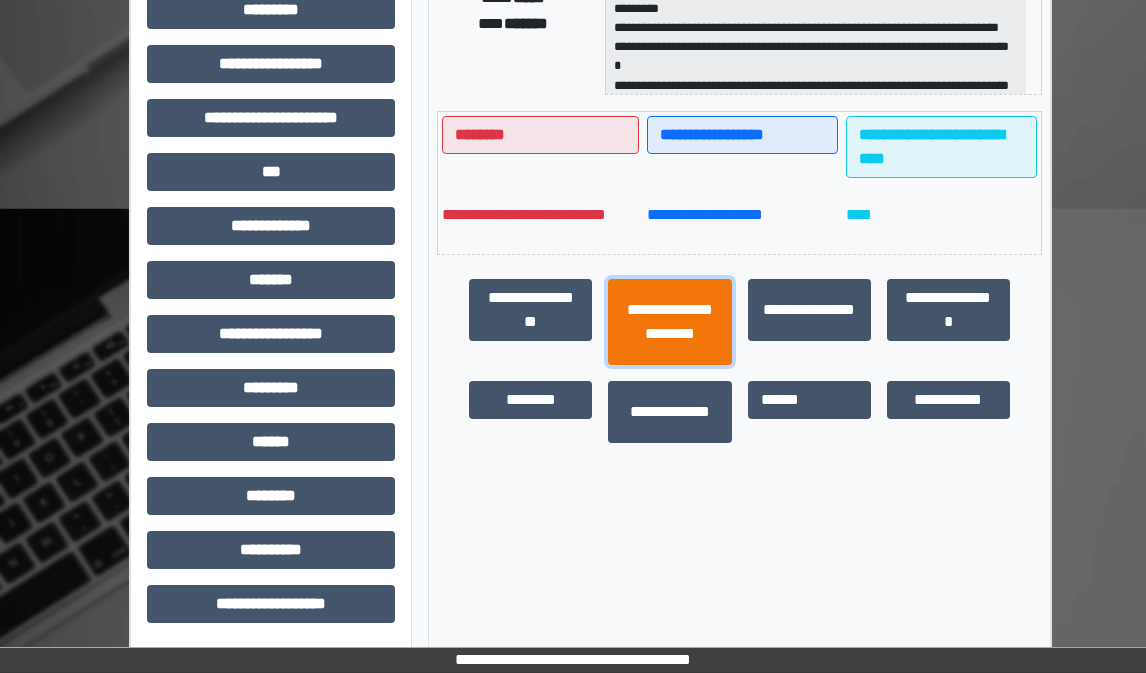 click on "**********" at bounding box center [669, 322] 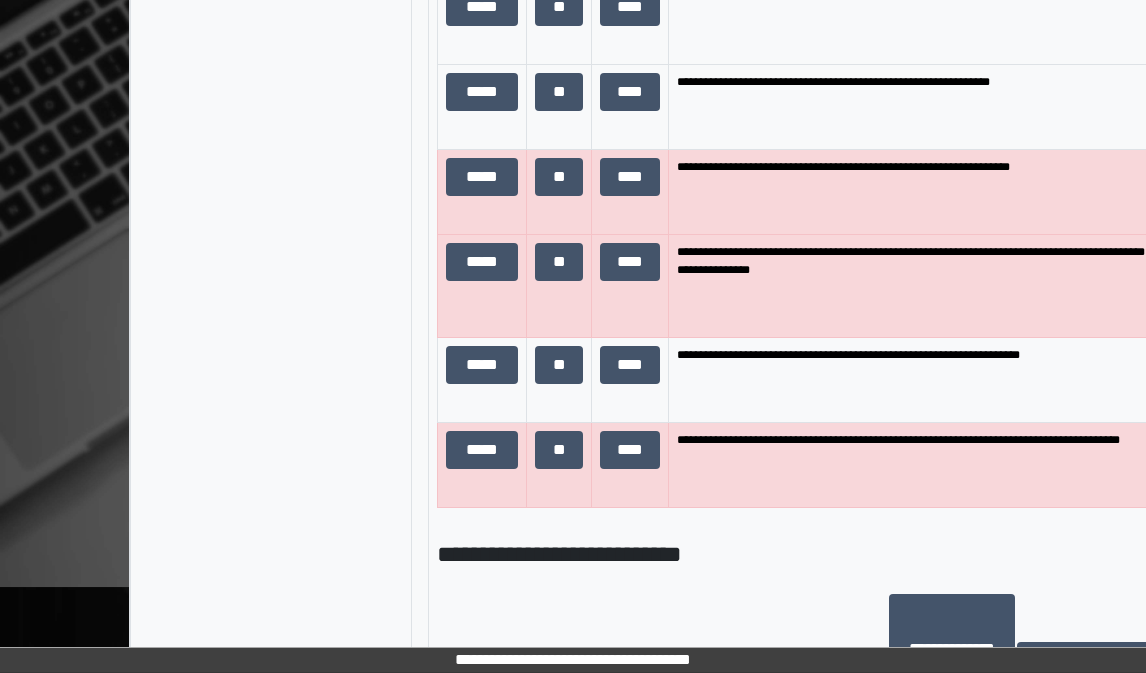 scroll, scrollTop: 1601, scrollLeft: 0, axis: vertical 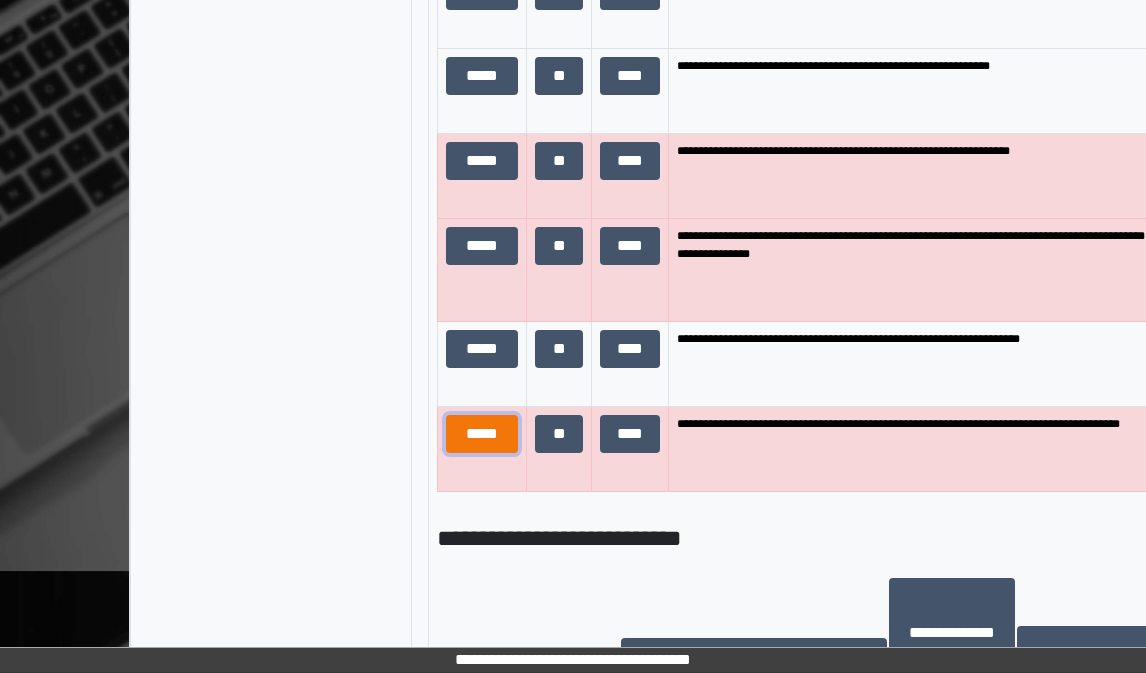 drag, startPoint x: 473, startPoint y: 428, endPoint x: 484, endPoint y: 427, distance: 11.045361 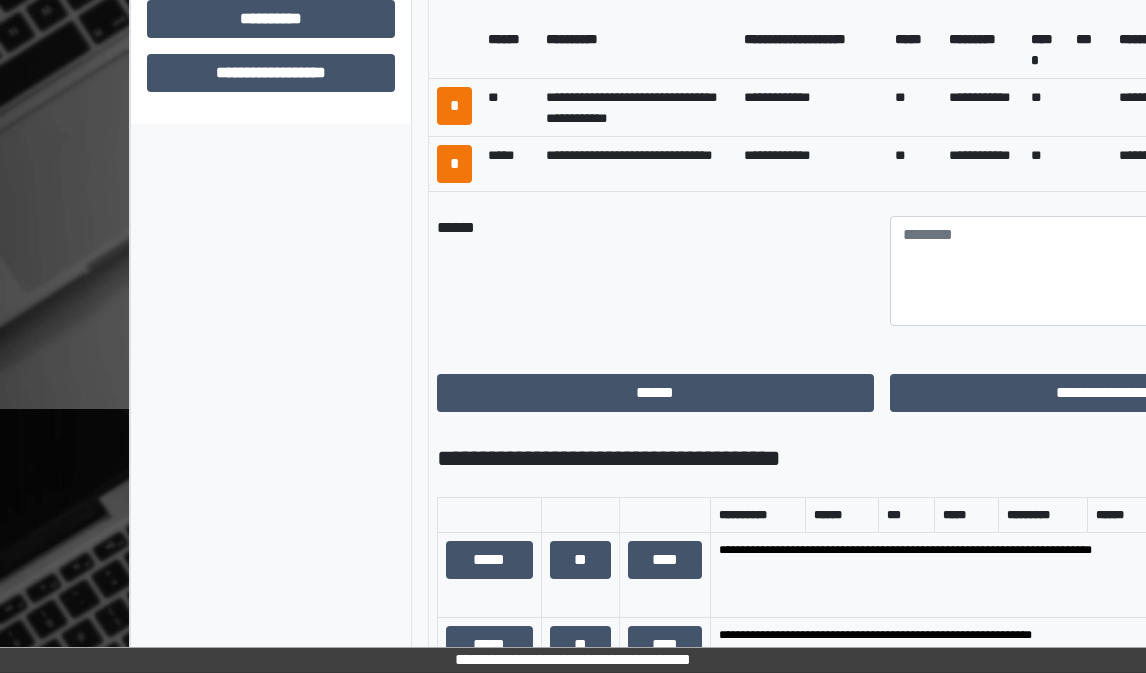 scroll, scrollTop: 1101, scrollLeft: 0, axis: vertical 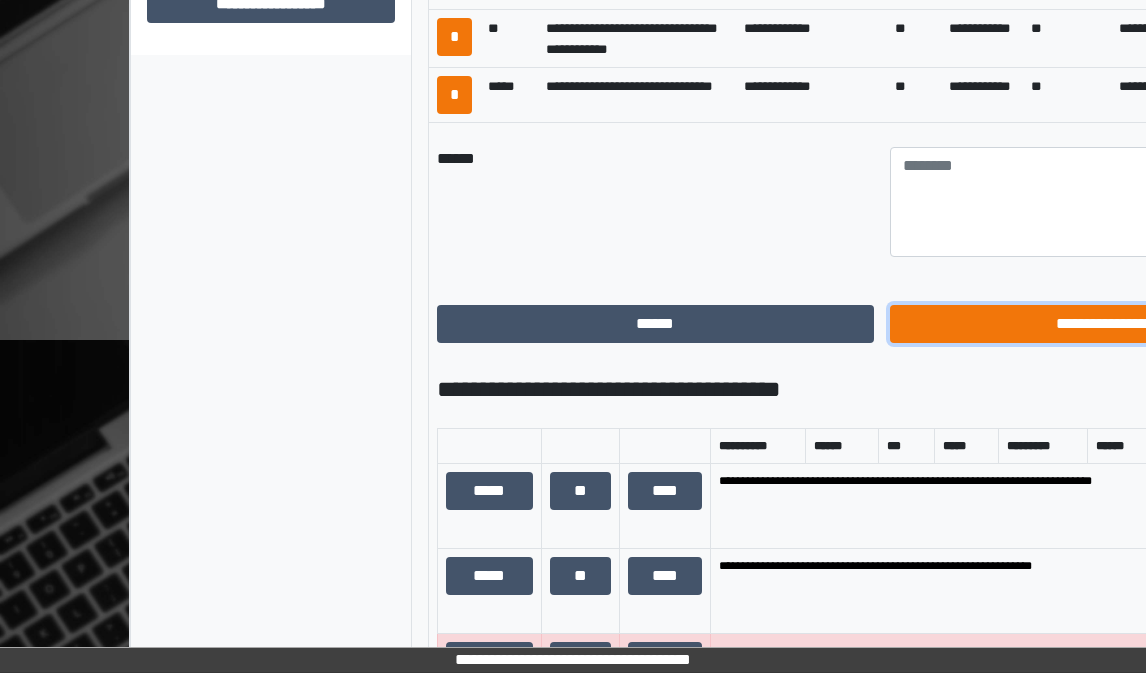 click on "**********" at bounding box center [1108, 324] 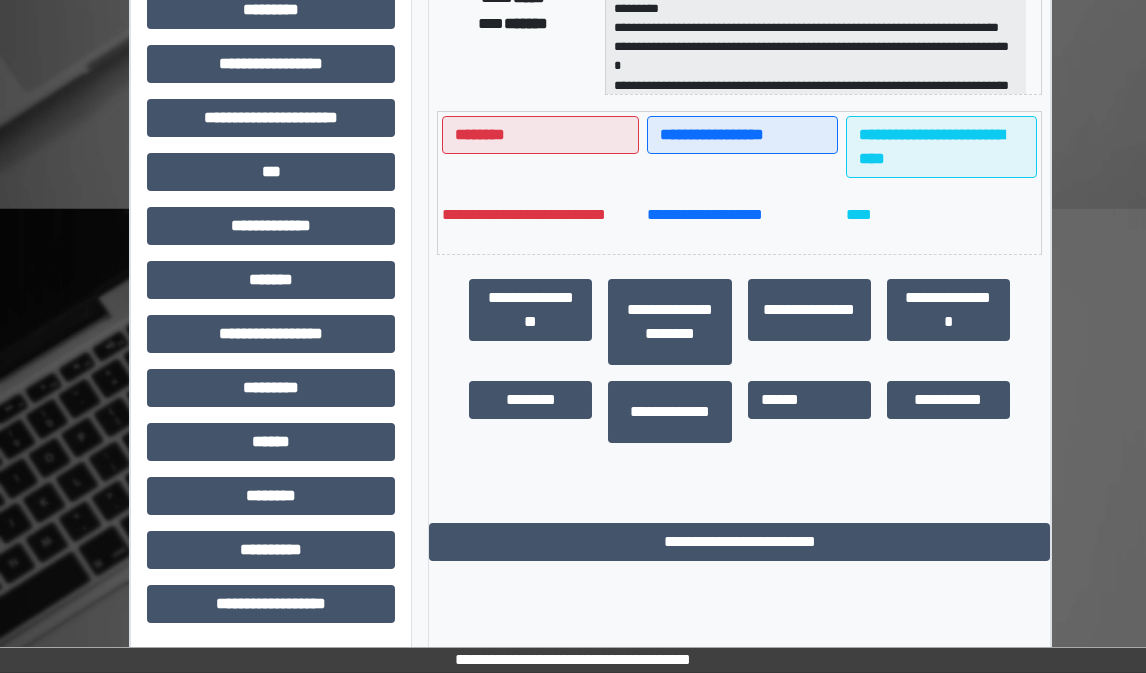scroll, scrollTop: 501, scrollLeft: 0, axis: vertical 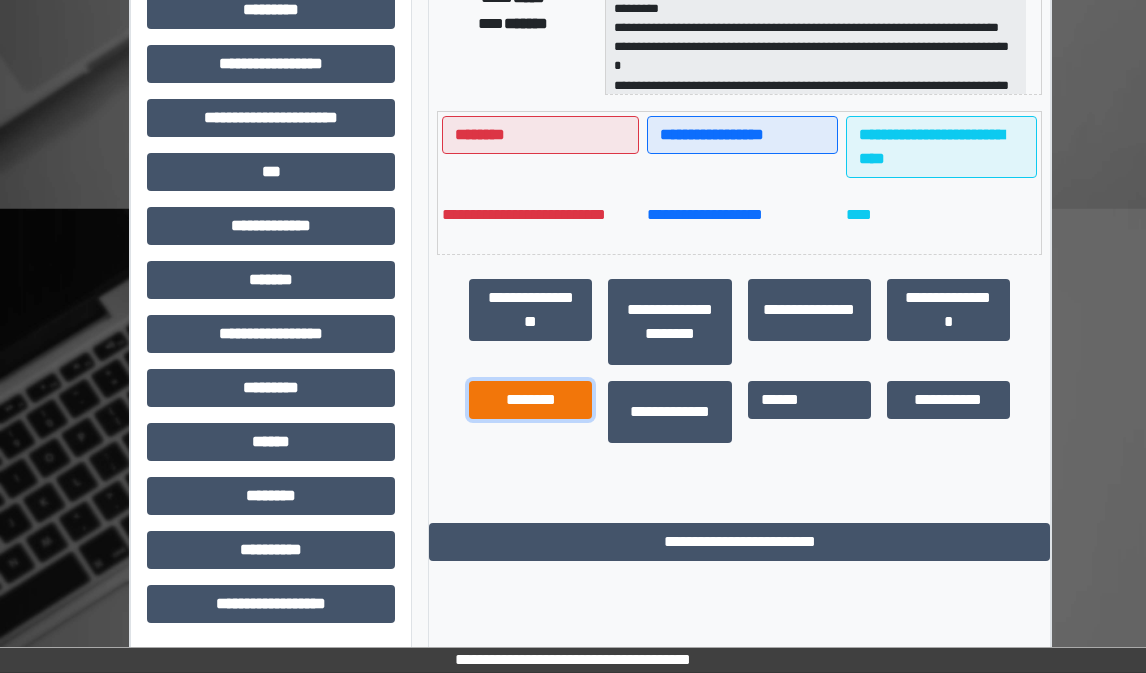click on "********" at bounding box center (530, 400) 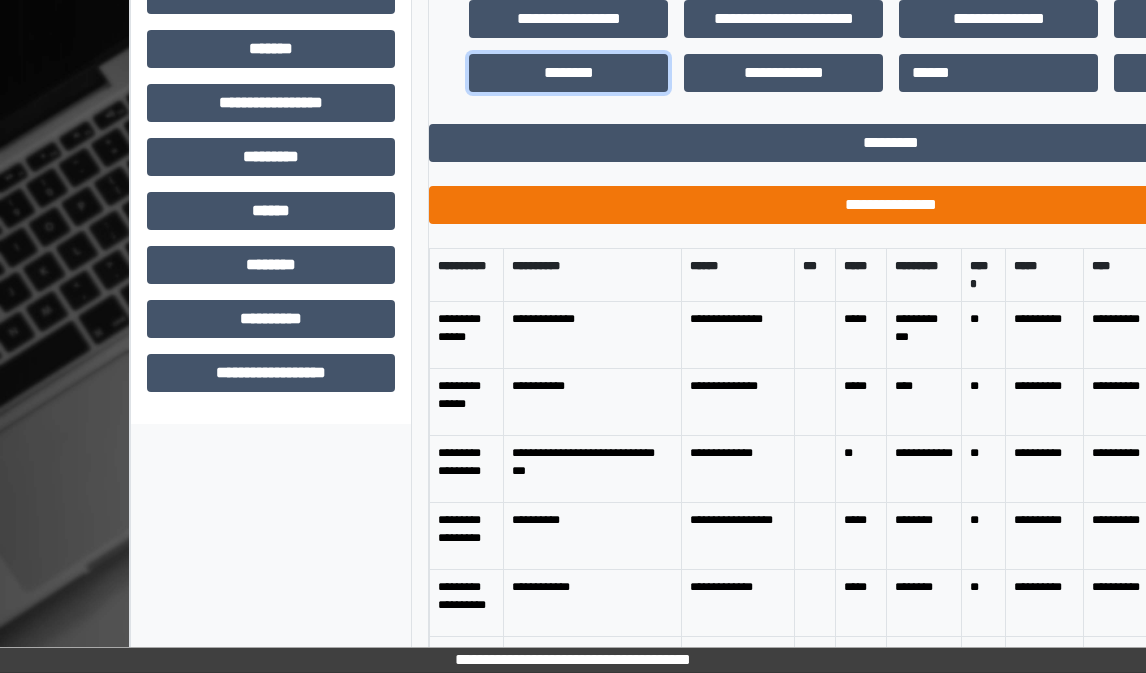 scroll, scrollTop: 801, scrollLeft: 0, axis: vertical 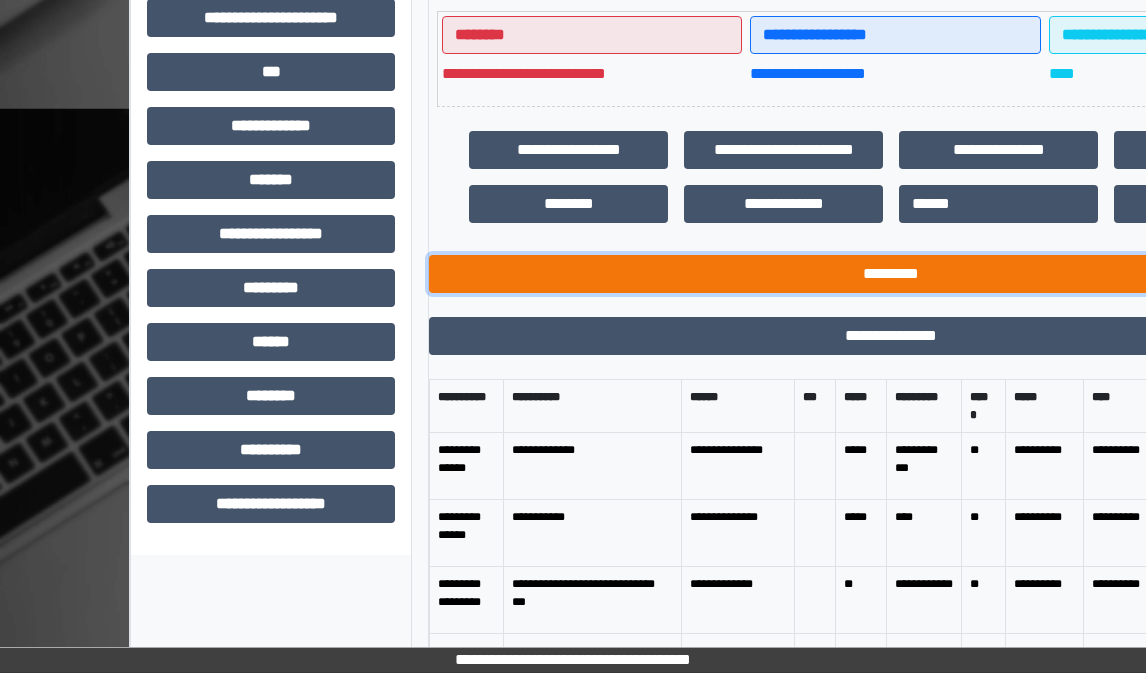click on "*********" at bounding box center [891, 274] 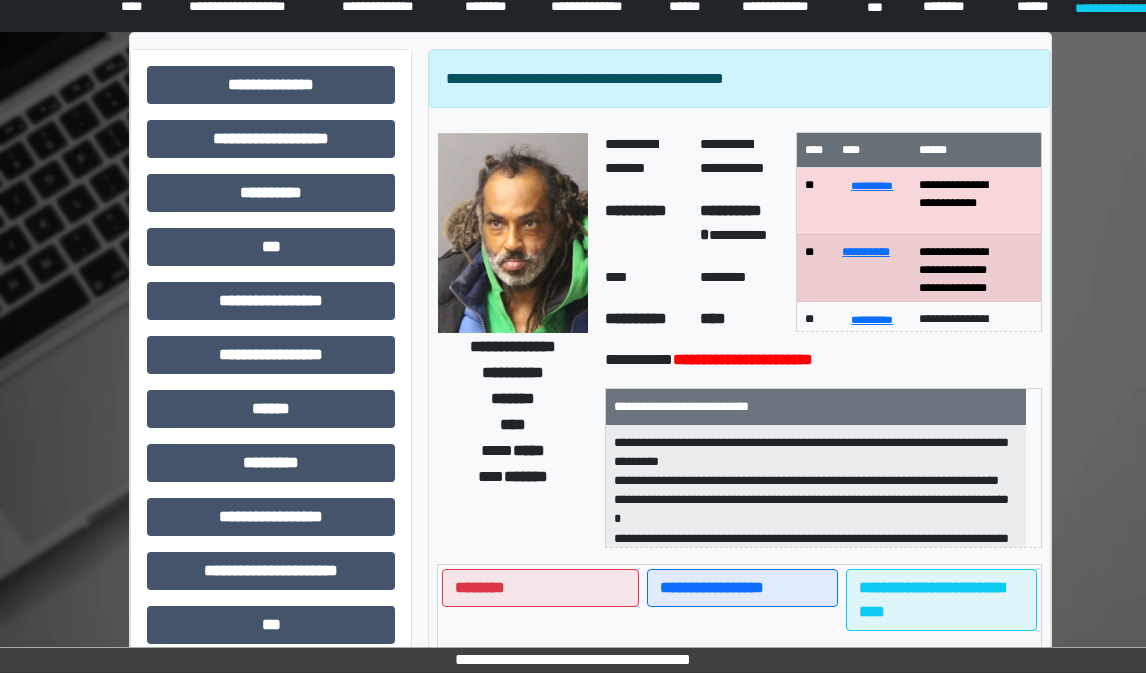 scroll, scrollTop: 0, scrollLeft: 0, axis: both 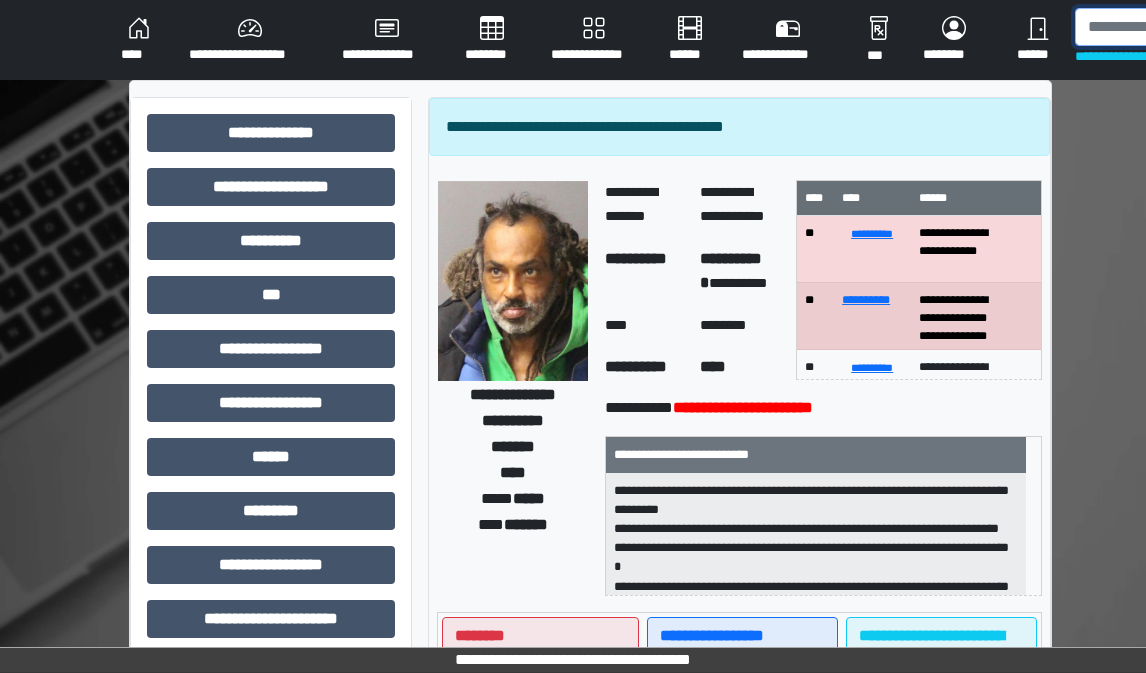 click at bounding box center (1178, 27) 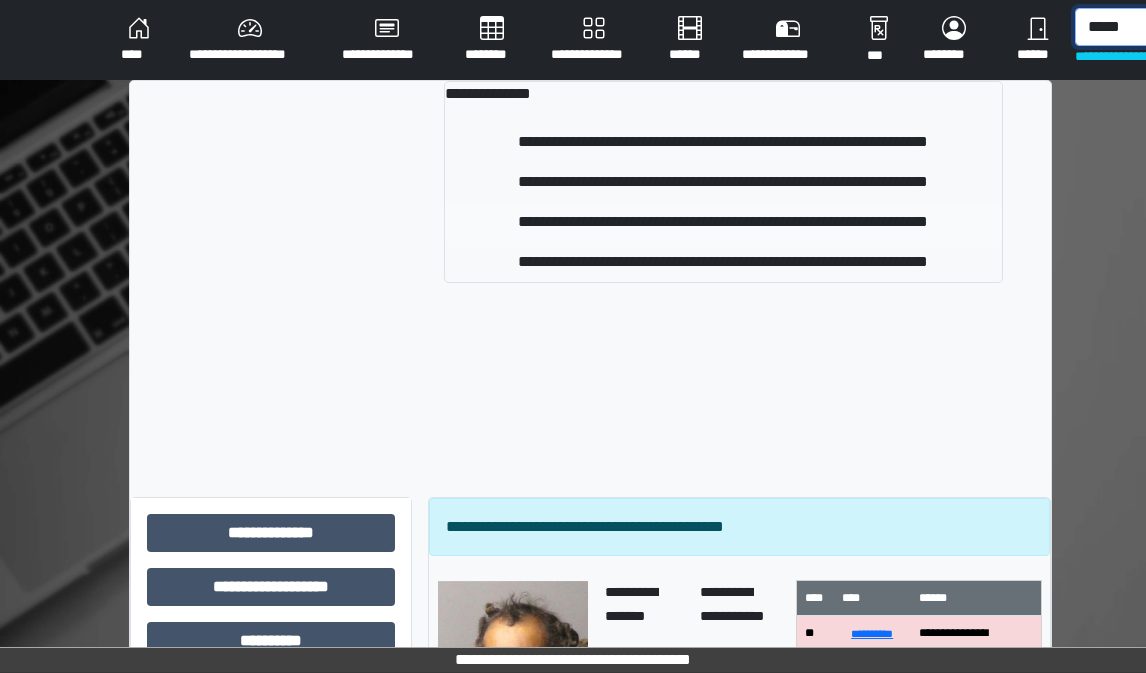 type on "*****" 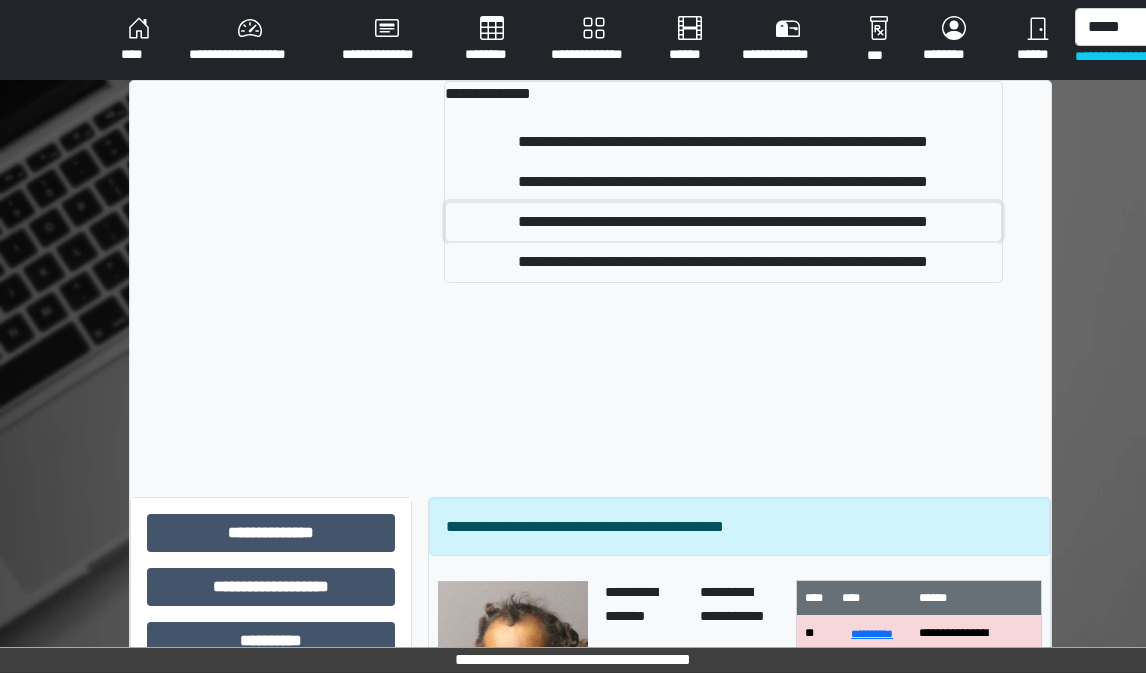 click on "**********" at bounding box center (724, 222) 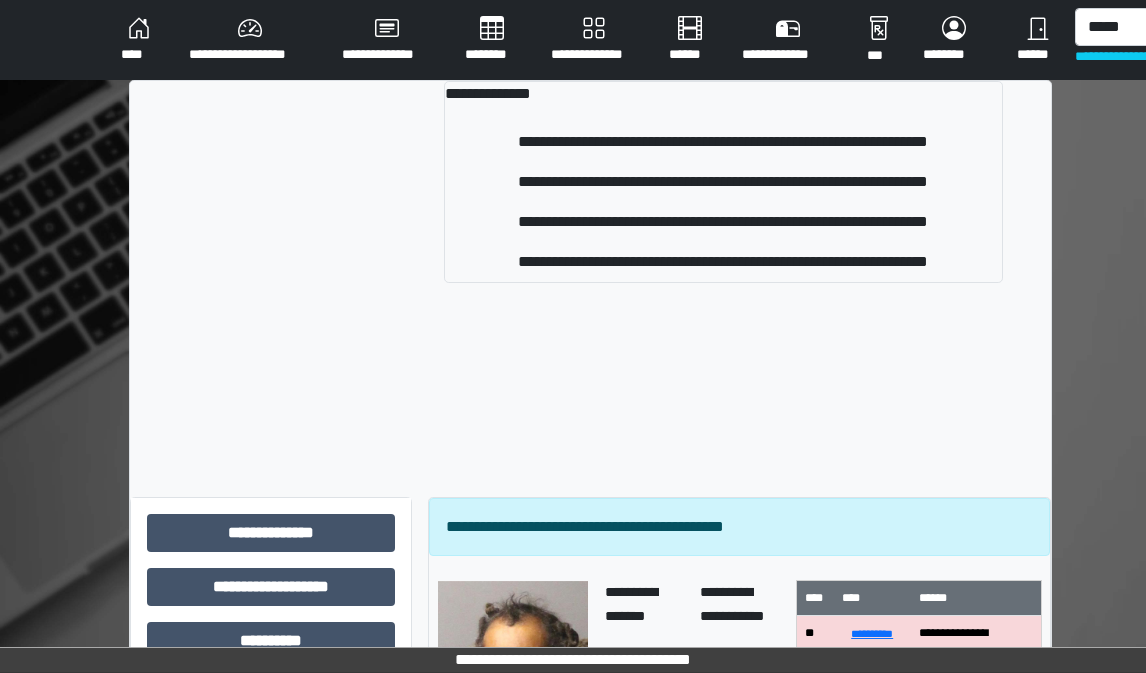 type 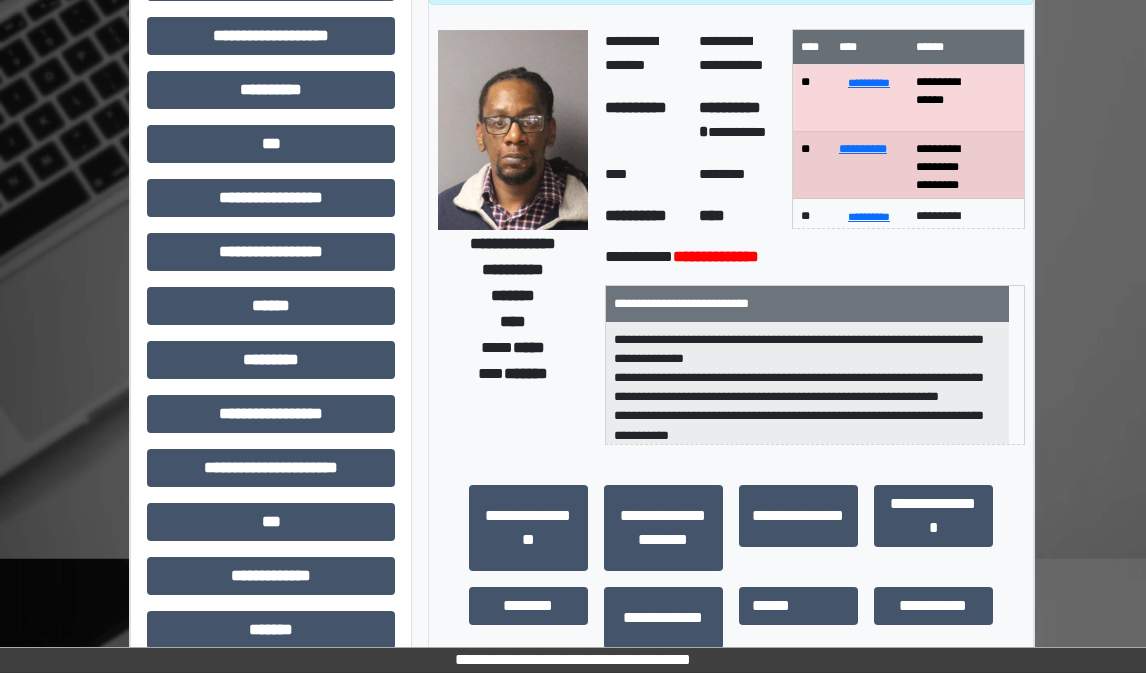 scroll, scrollTop: 300, scrollLeft: 0, axis: vertical 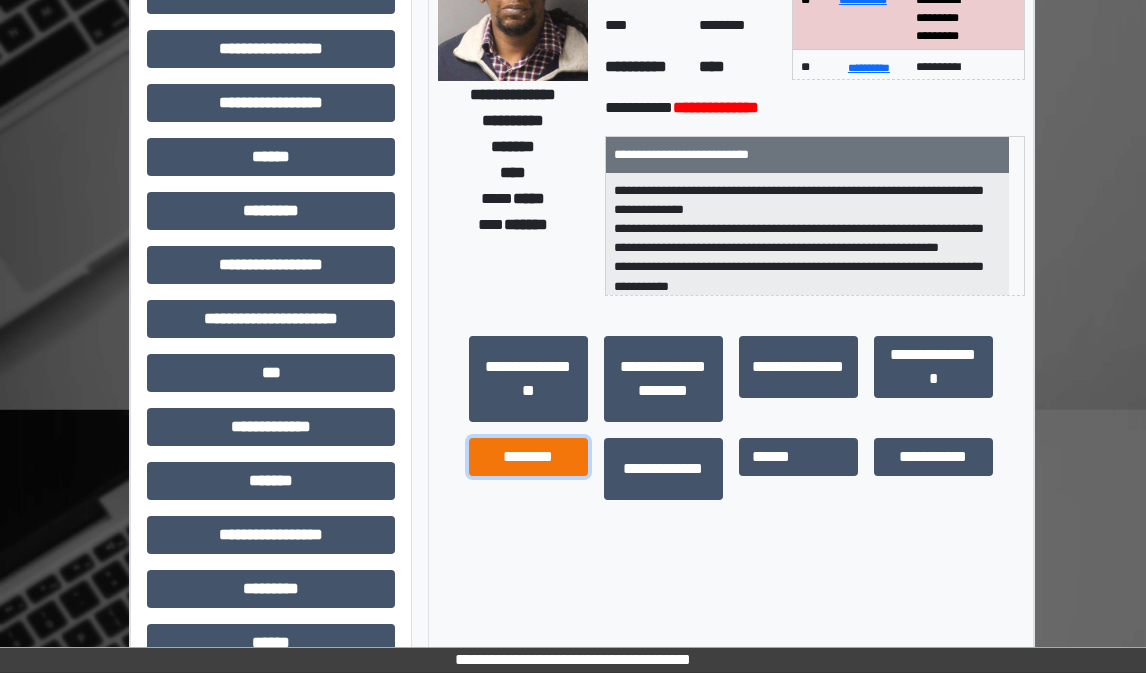 click on "********" at bounding box center (528, 457) 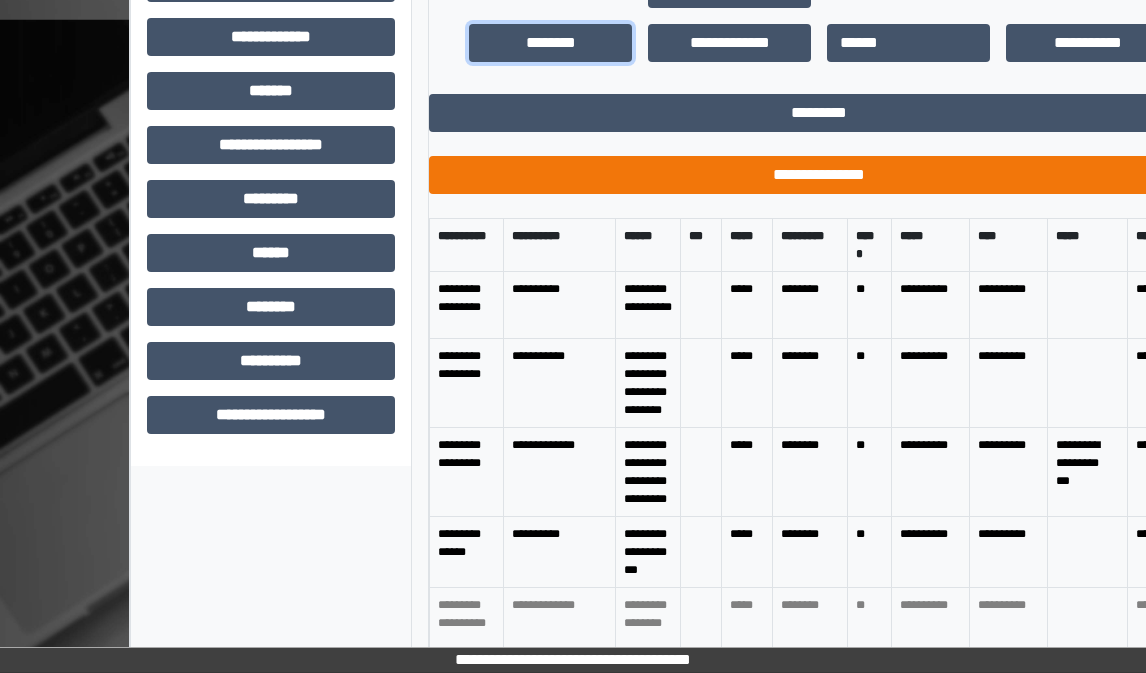 scroll, scrollTop: 700, scrollLeft: 0, axis: vertical 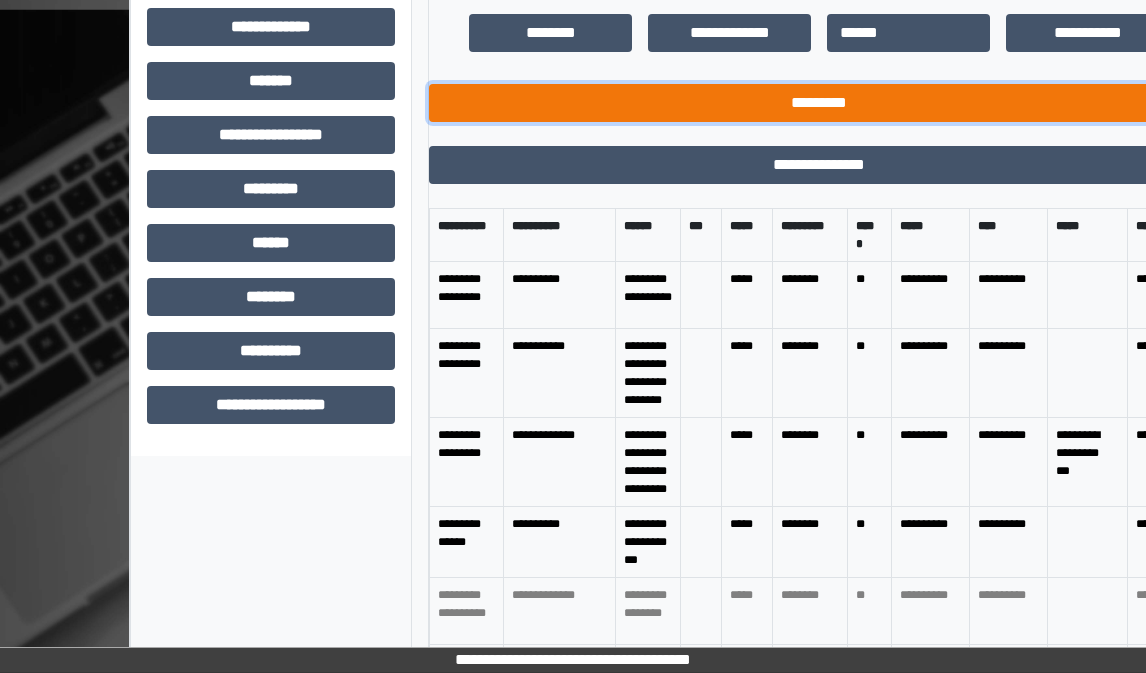 click on "*********" at bounding box center [819, 103] 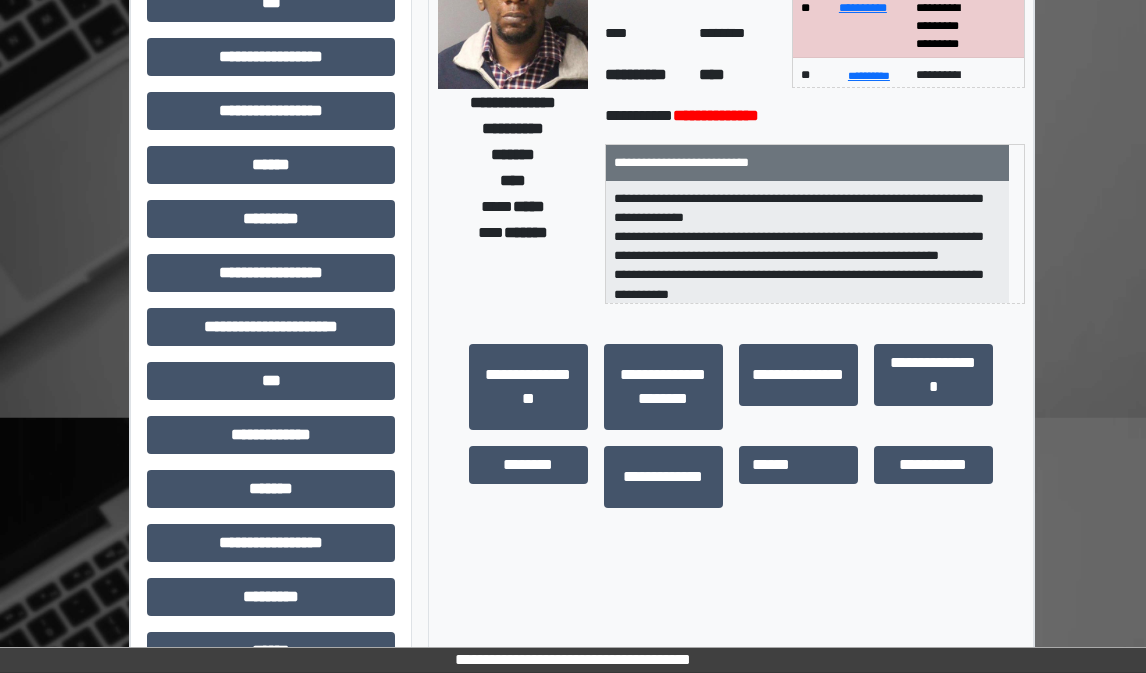 scroll, scrollTop: 201, scrollLeft: 0, axis: vertical 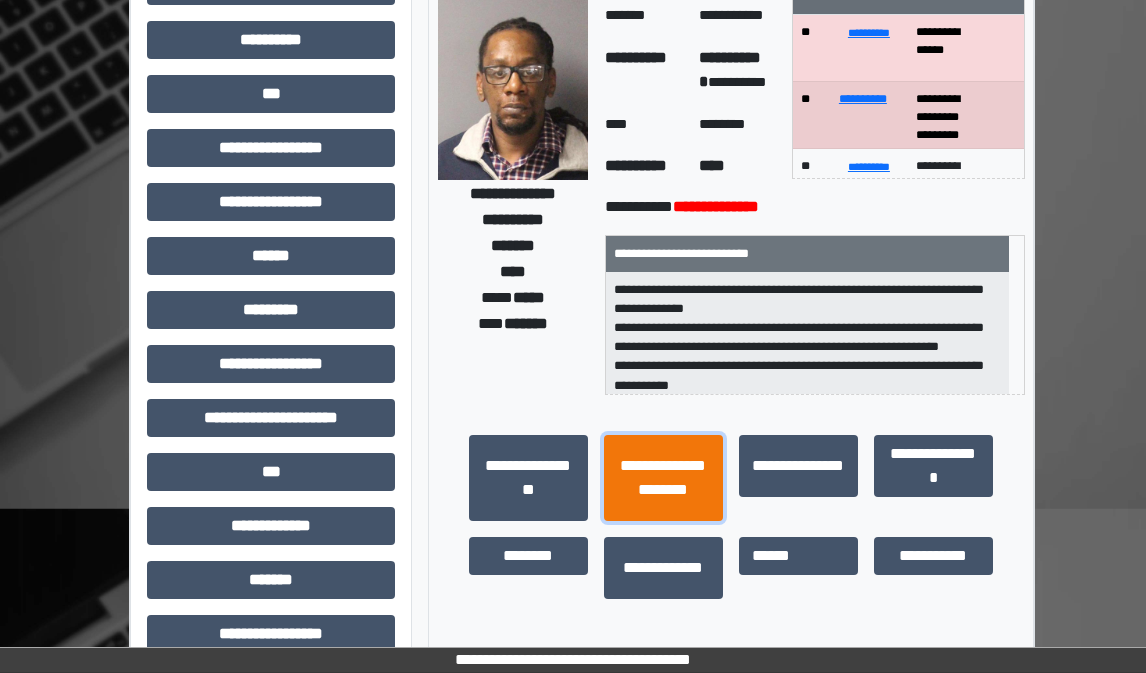 click on "**********" at bounding box center (663, 478) 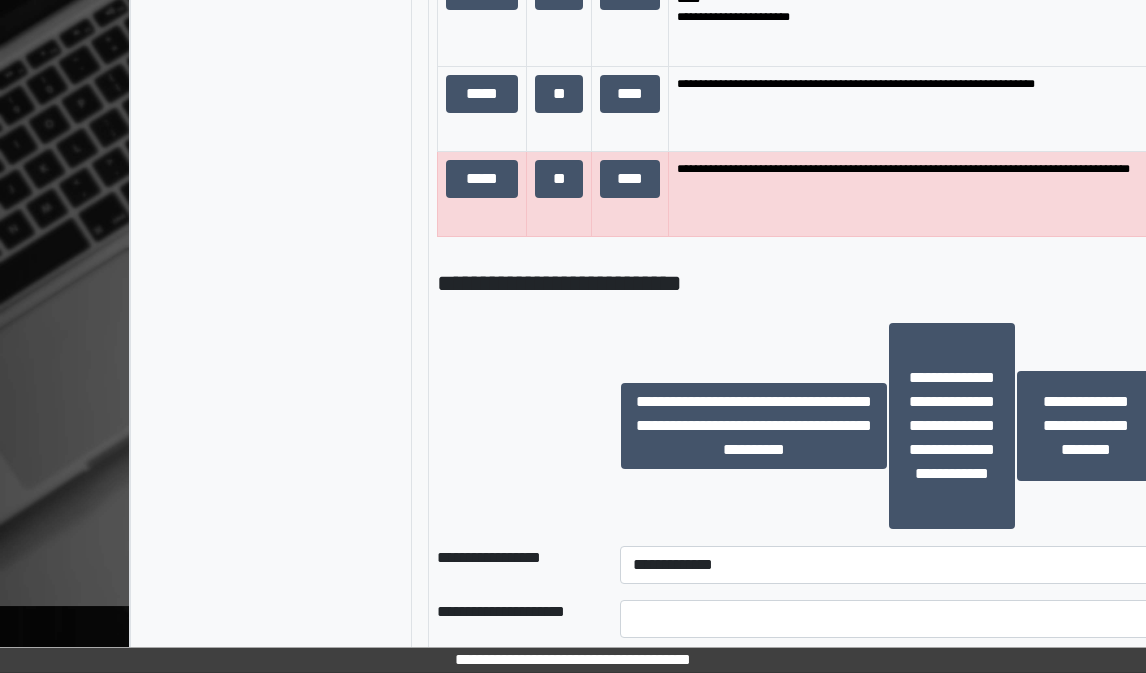 scroll, scrollTop: 1601, scrollLeft: 0, axis: vertical 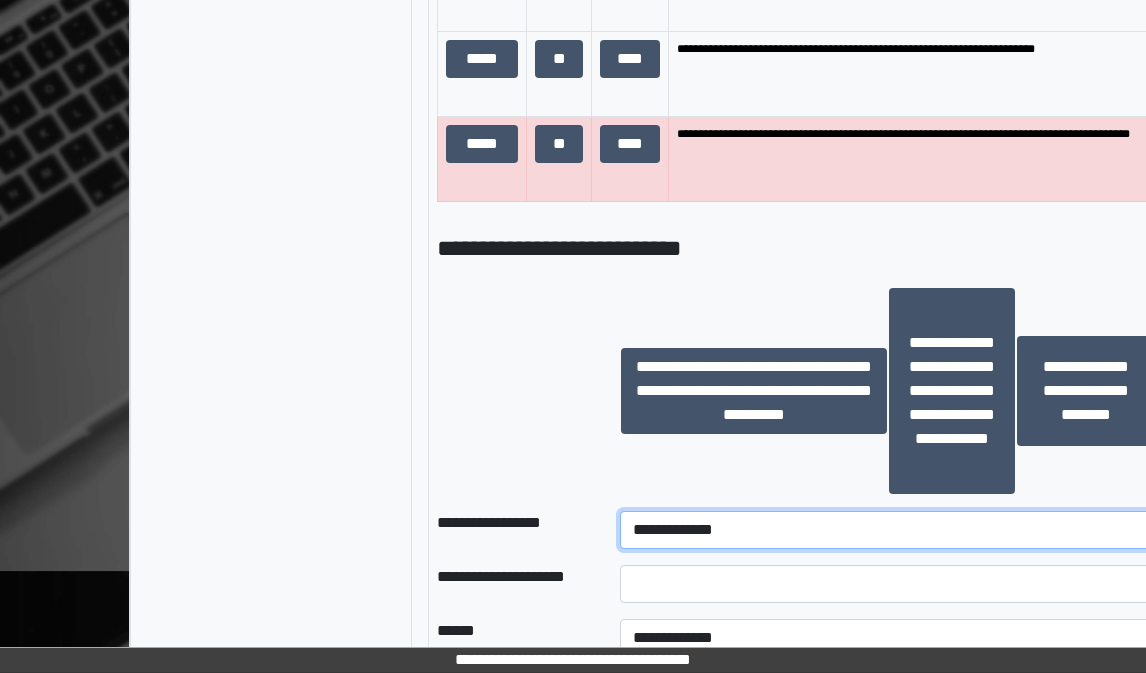 click on "**********" at bounding box center (888, 530) 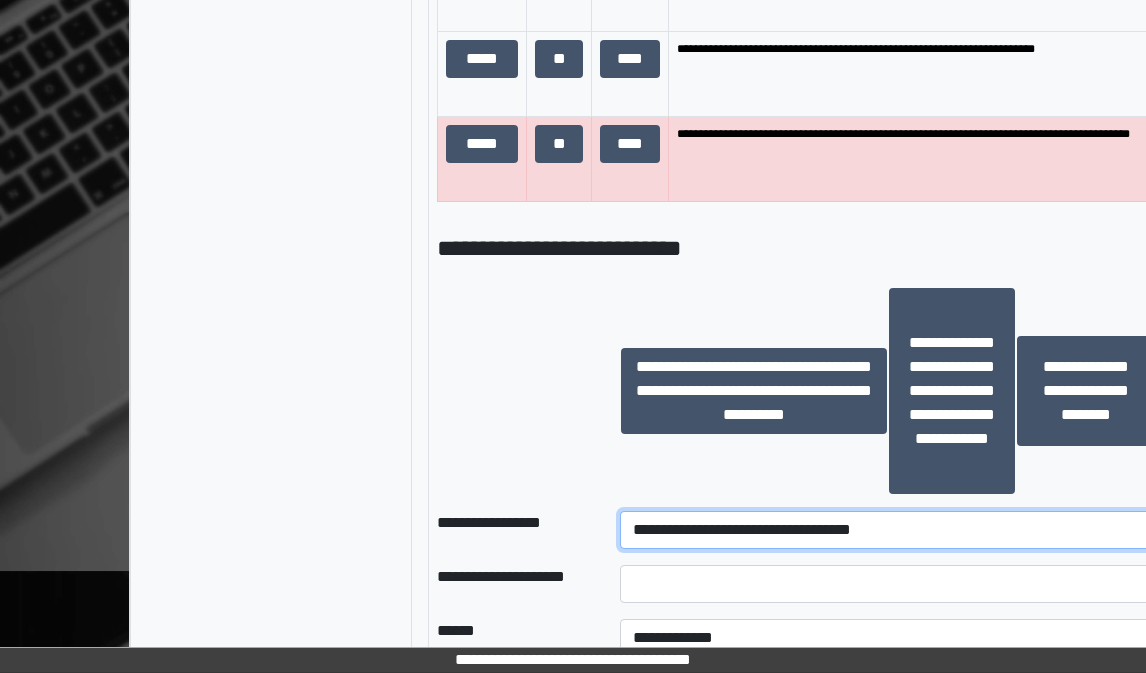 scroll, scrollTop: 1701, scrollLeft: 0, axis: vertical 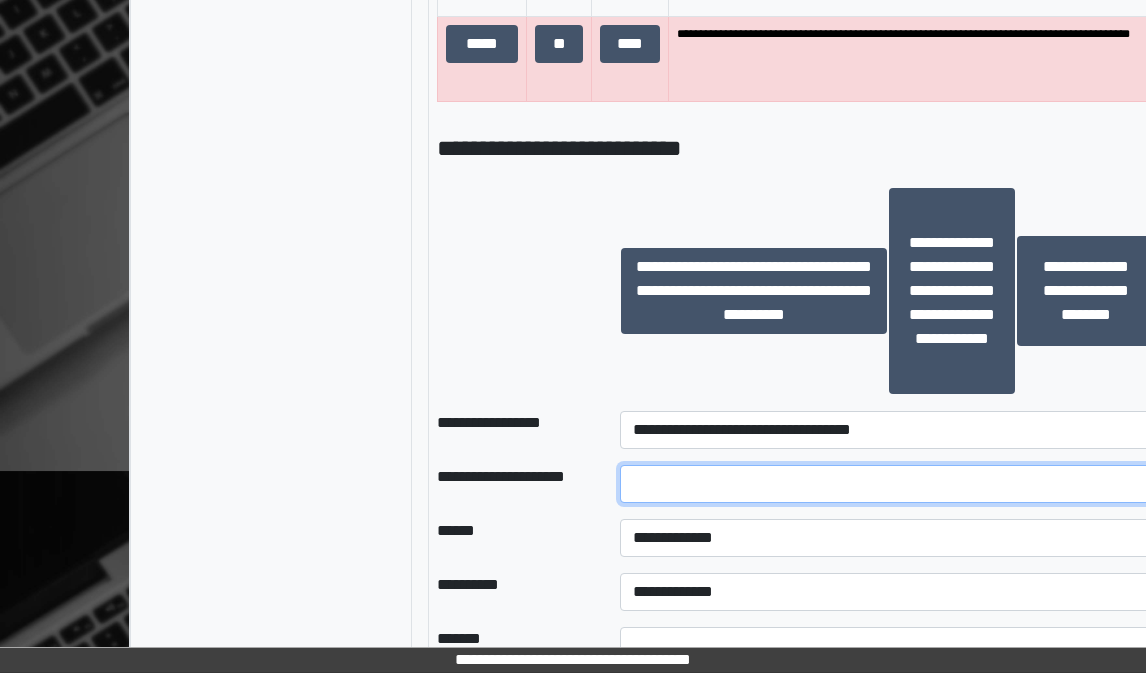 click at bounding box center (888, 484) 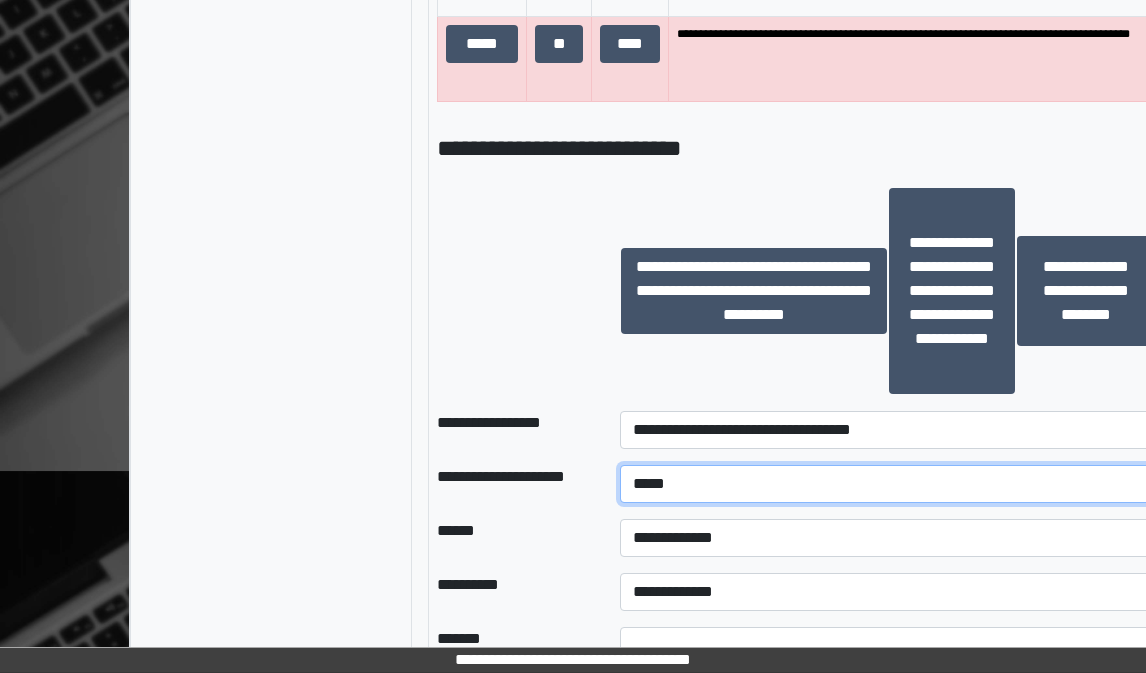 type on "*****" 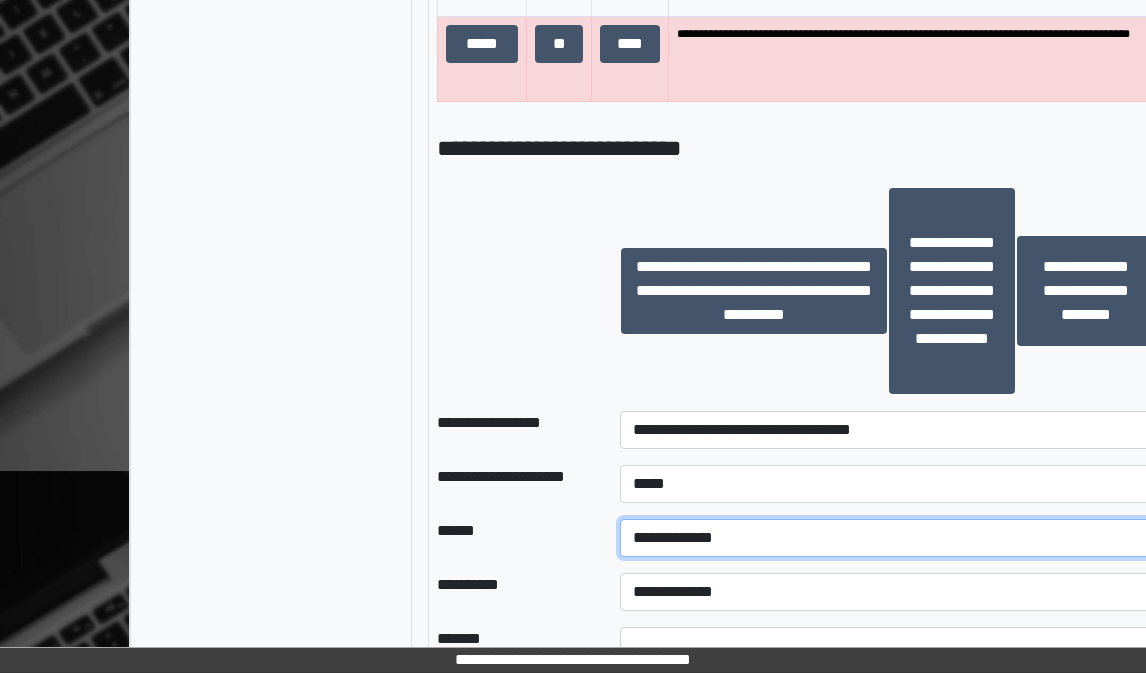 click on "**********" at bounding box center [888, 538] 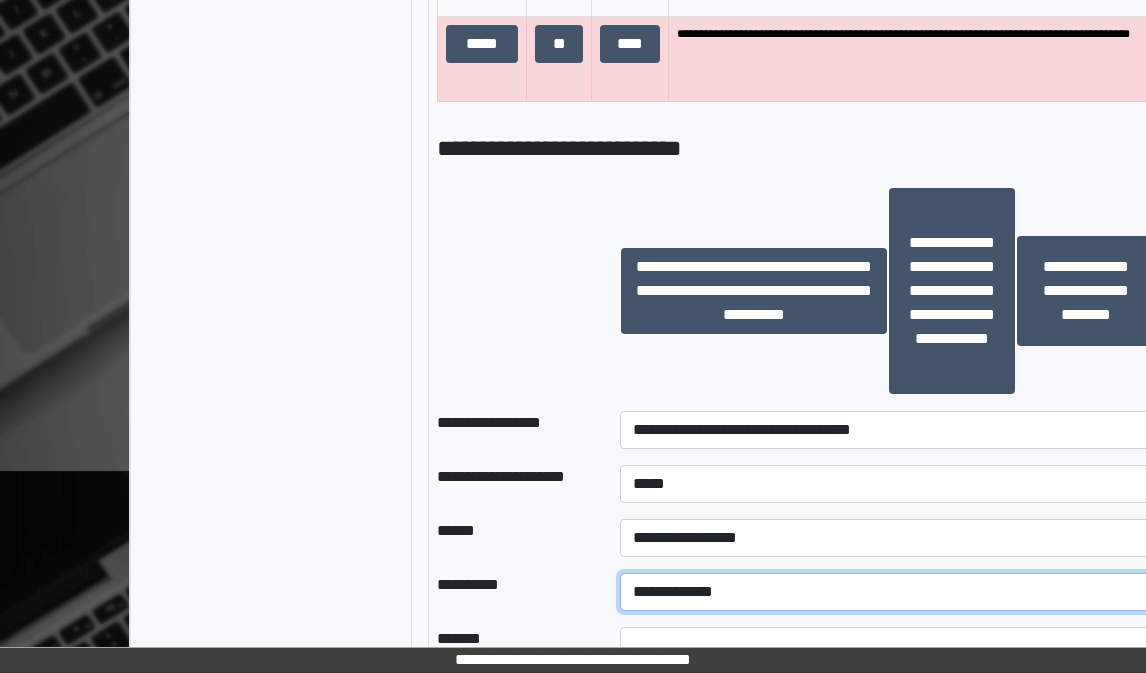 click on "**********" at bounding box center [888, 592] 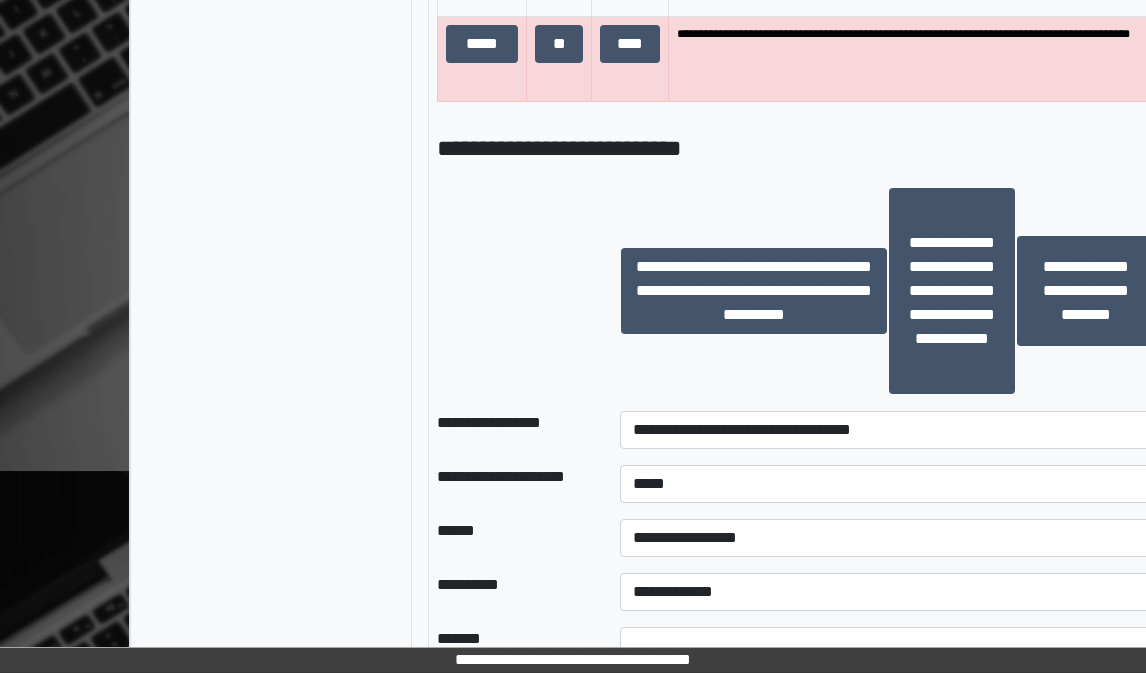 click at bounding box center (512, 291) 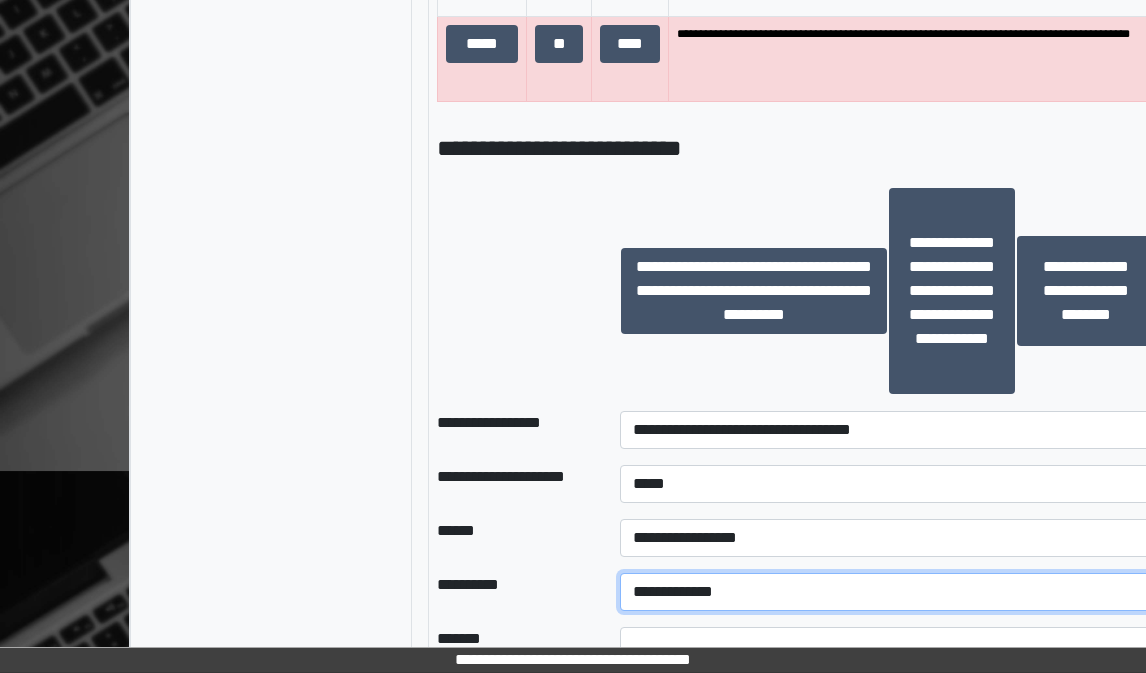 click on "**********" at bounding box center [888, 592] 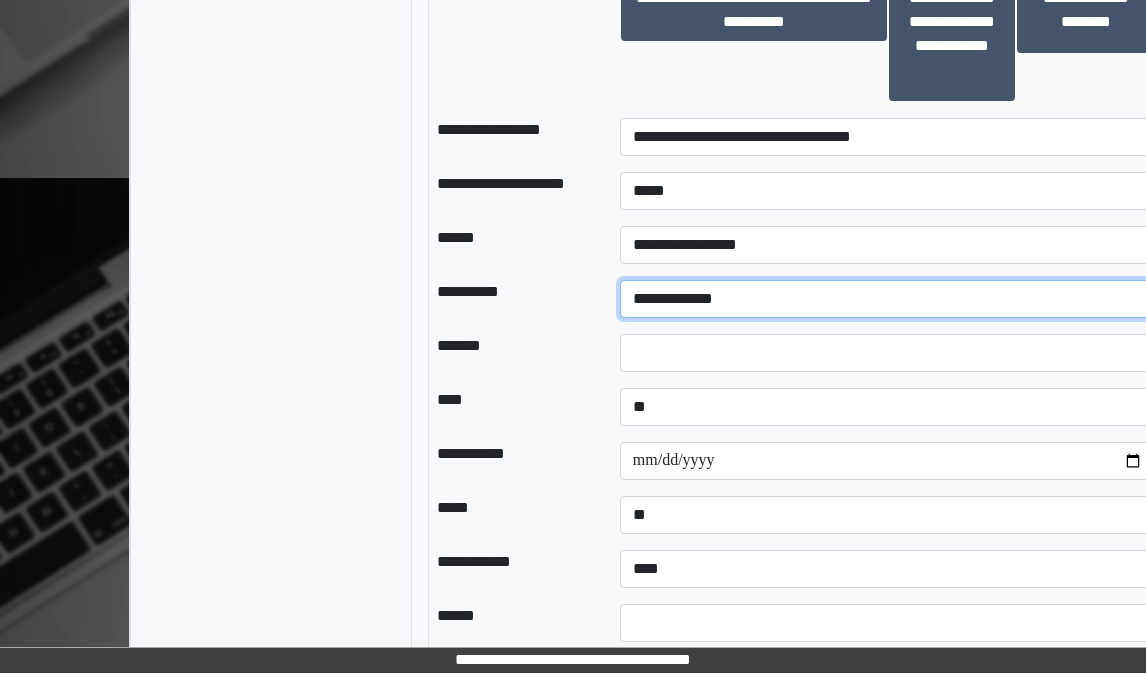 scroll, scrollTop: 2001, scrollLeft: 0, axis: vertical 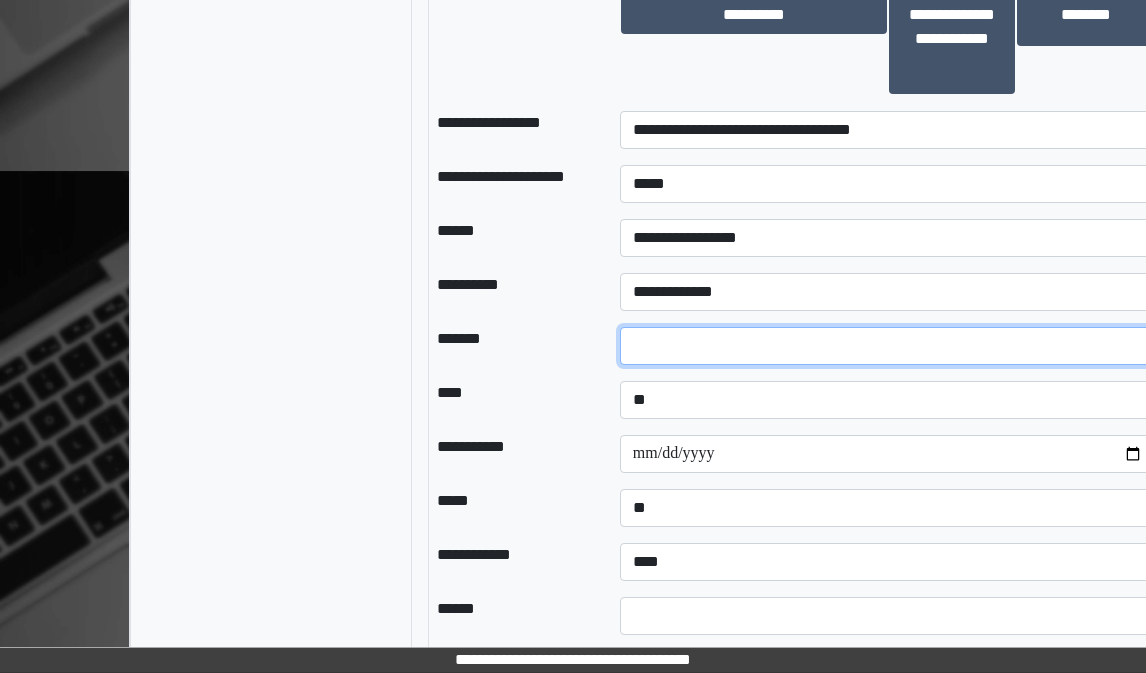click at bounding box center (888, 346) 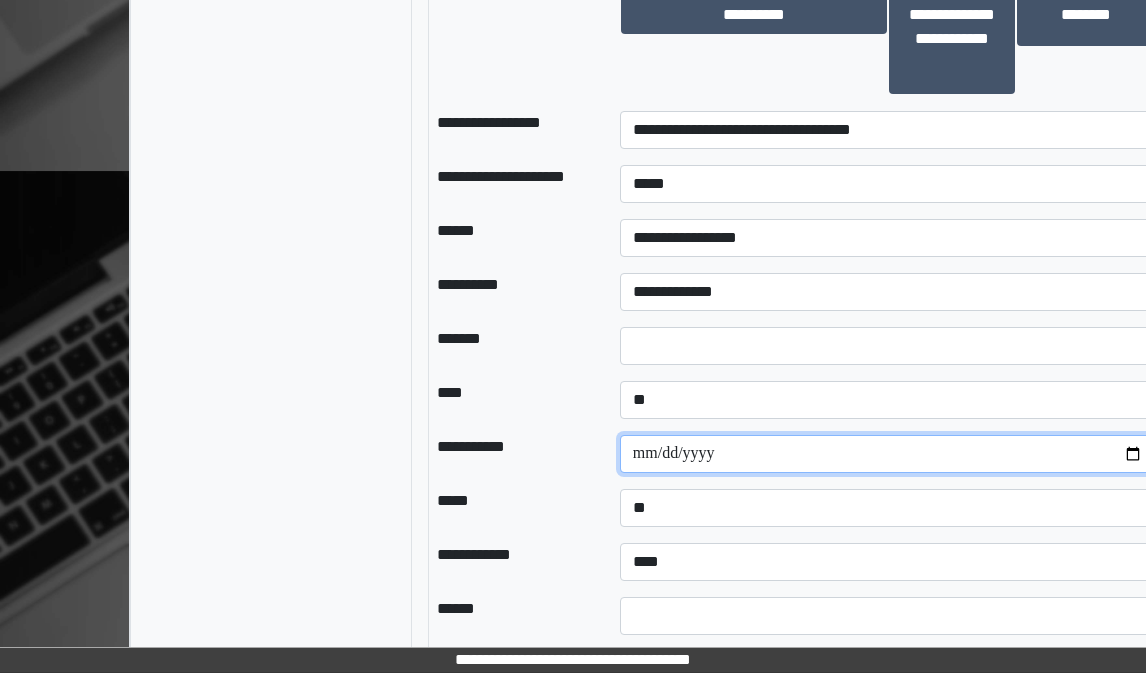 click at bounding box center [888, 454] 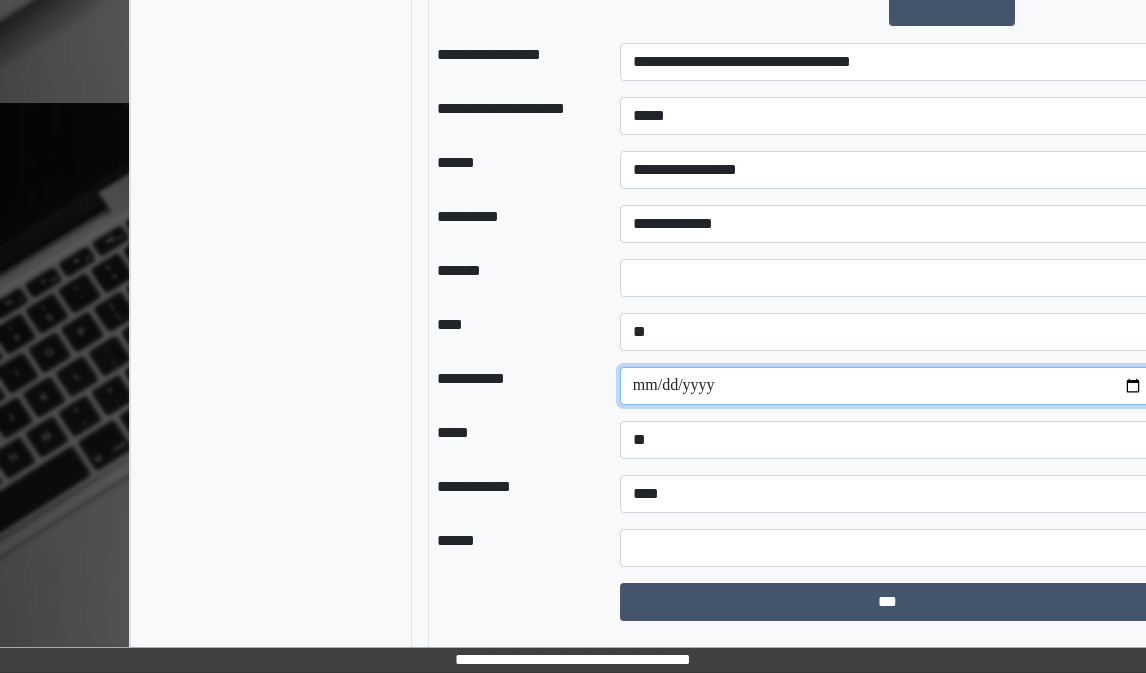 scroll, scrollTop: 2077, scrollLeft: 0, axis: vertical 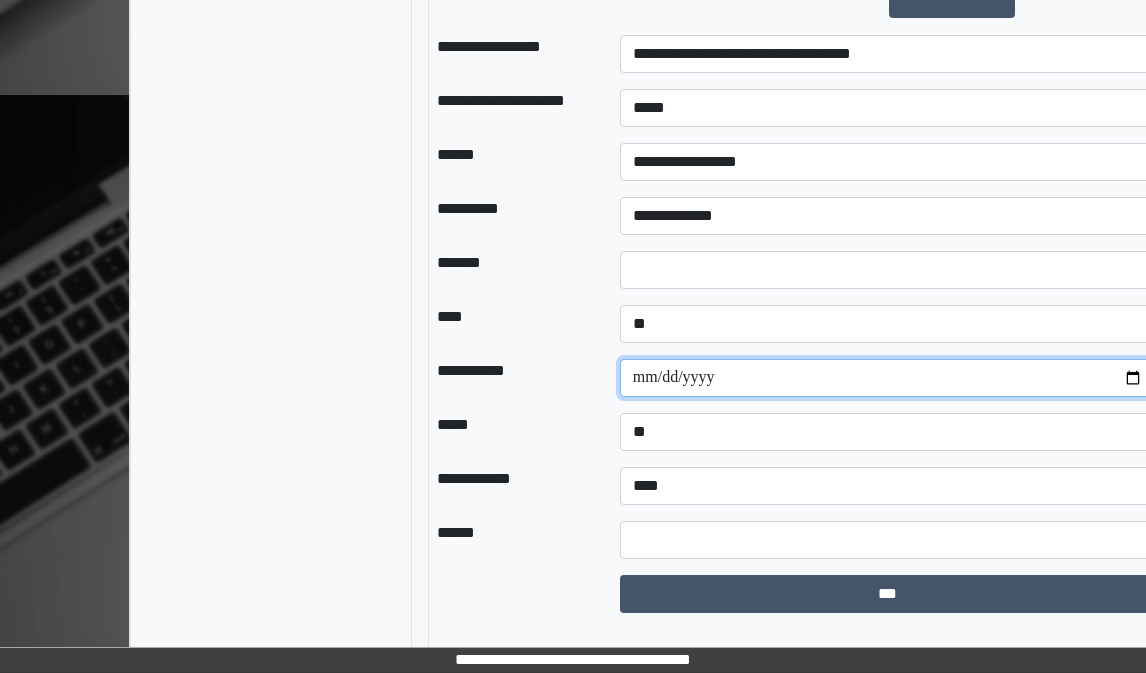 click on "**********" at bounding box center (888, 378) 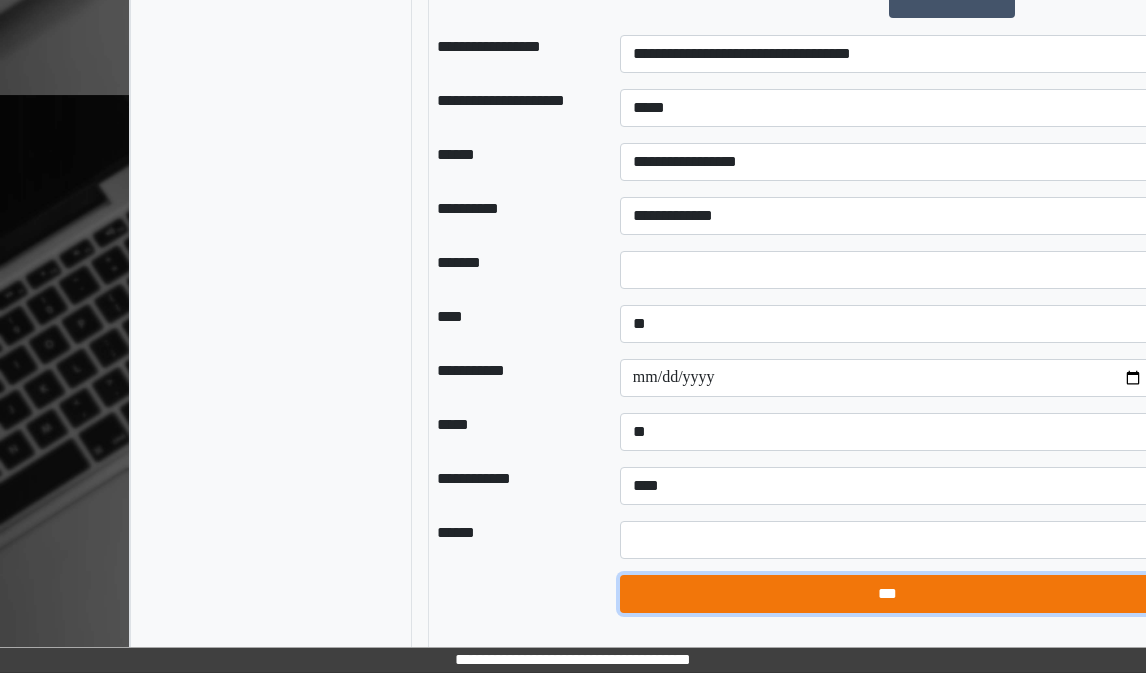 click on "***" at bounding box center (888, 594) 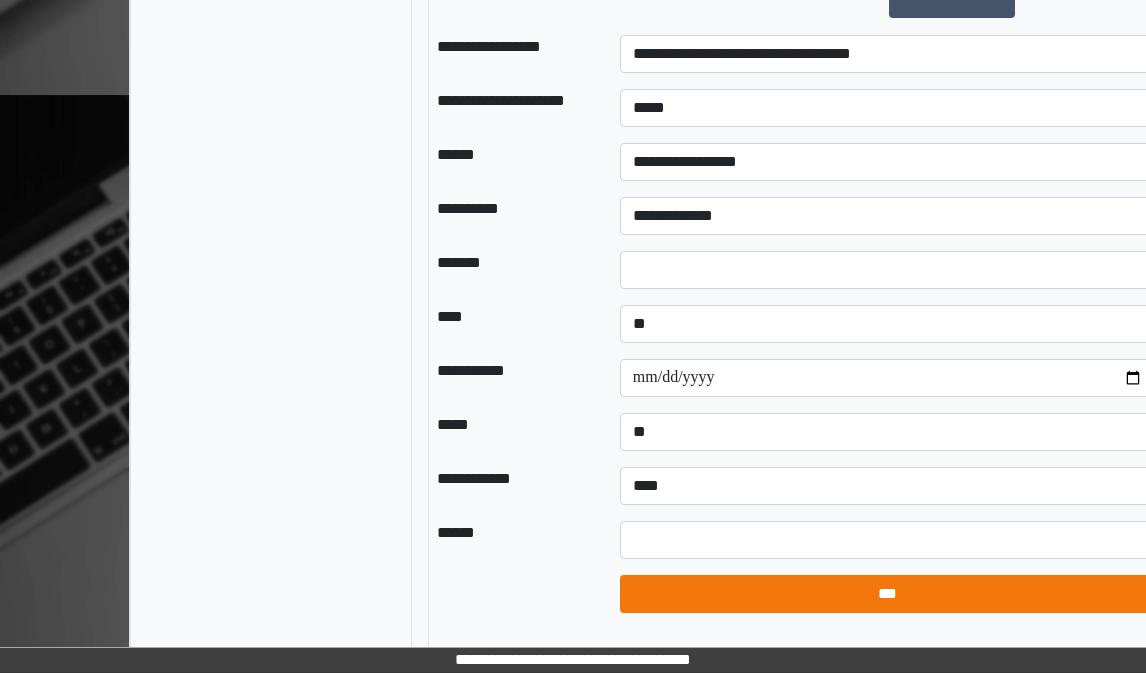 select on "*" 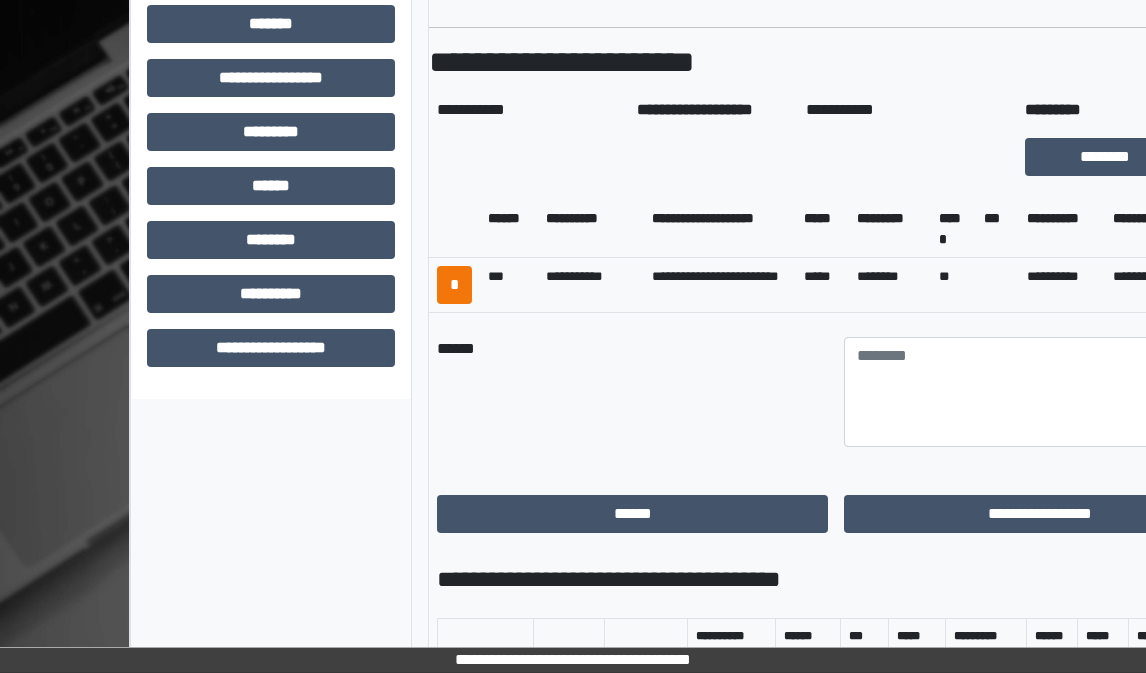 scroll, scrollTop: 855, scrollLeft: 0, axis: vertical 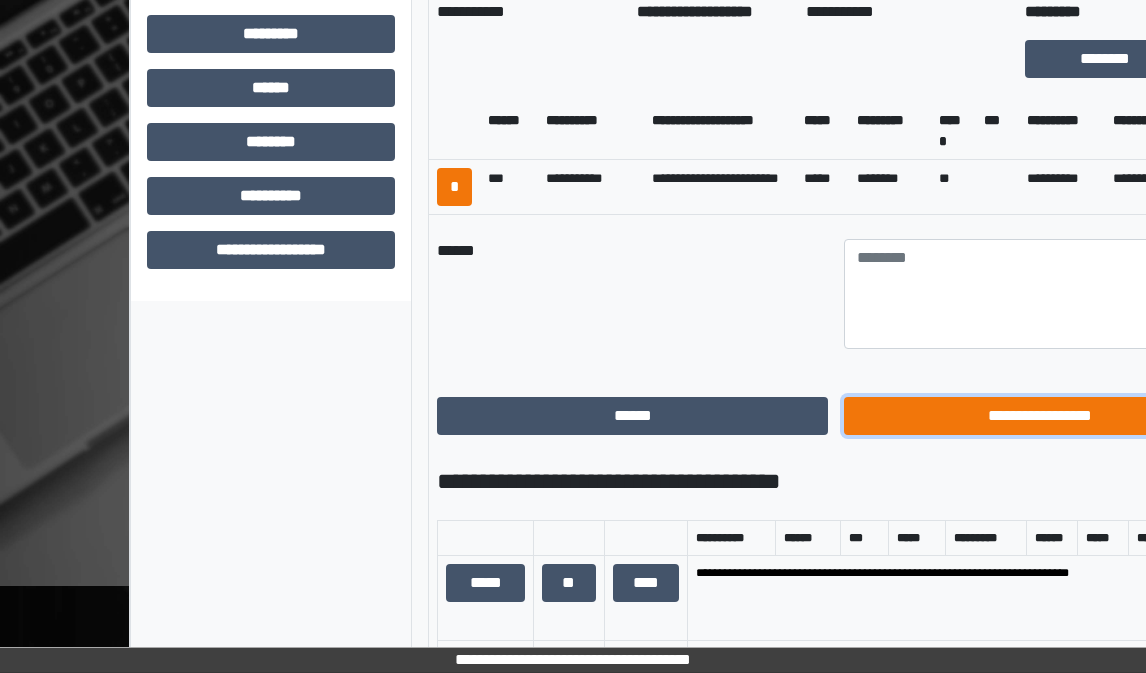 click on "**********" at bounding box center (1039, 416) 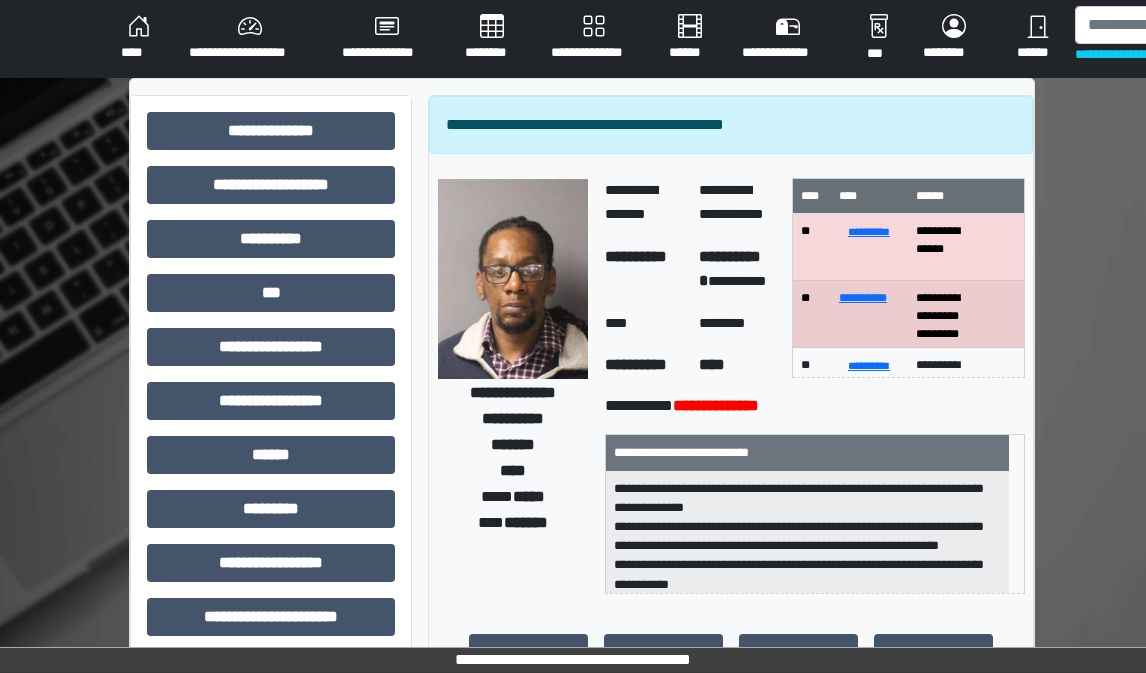 scroll, scrollTop: 0, scrollLeft: 0, axis: both 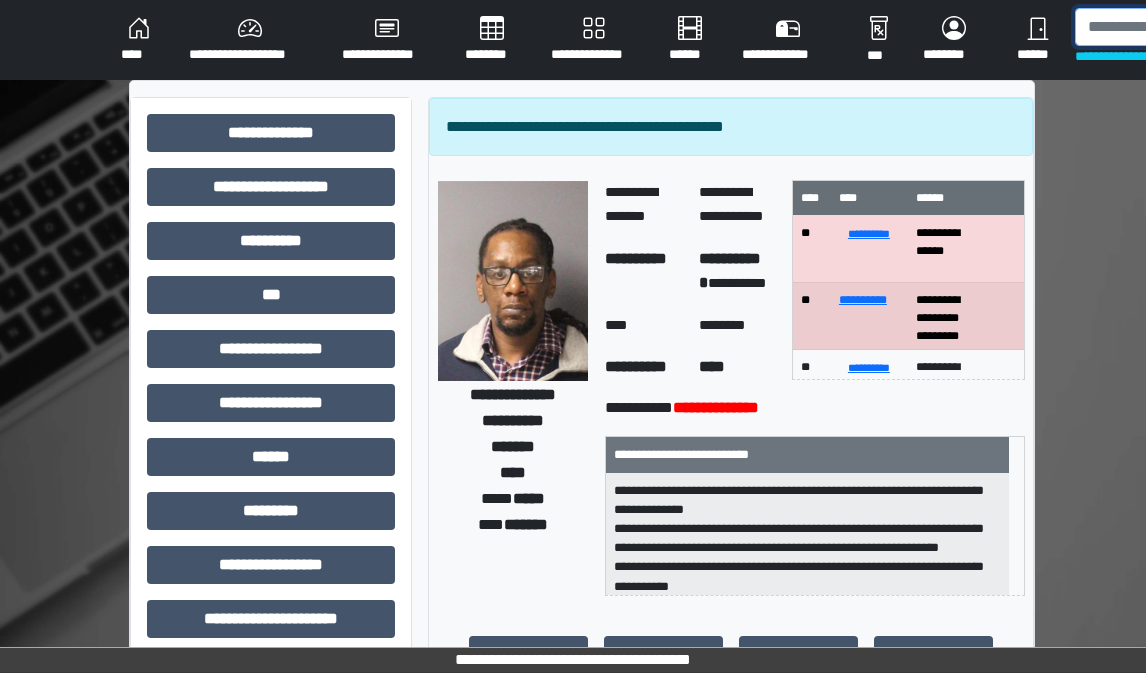click at bounding box center [1178, 27] 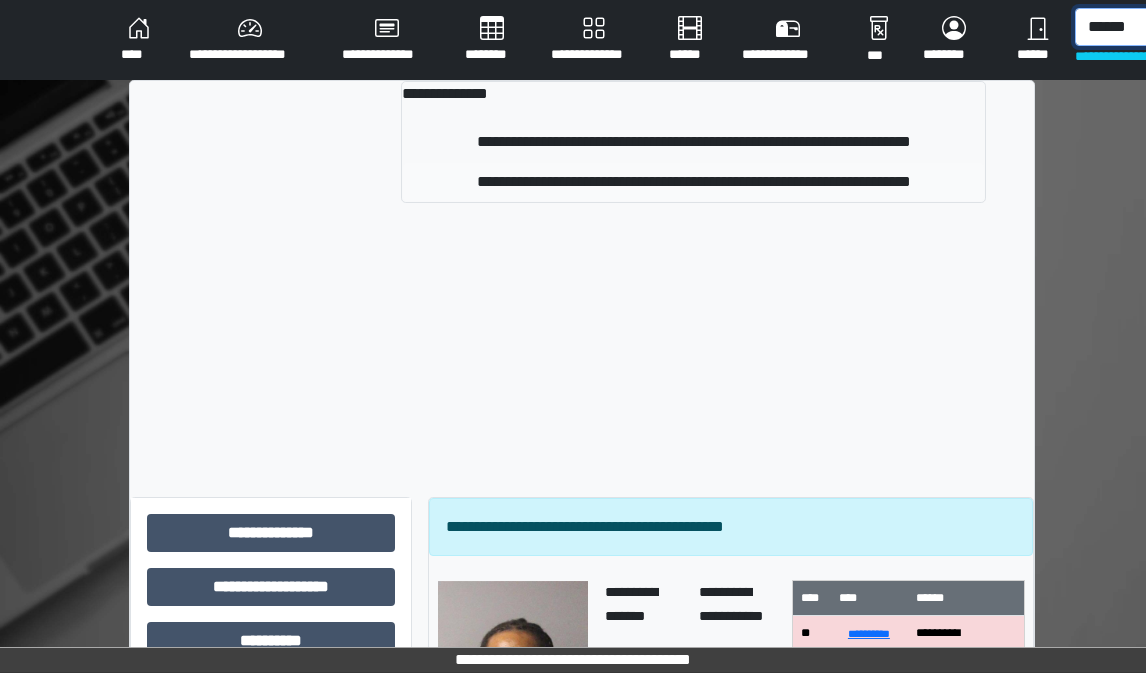 type on "******" 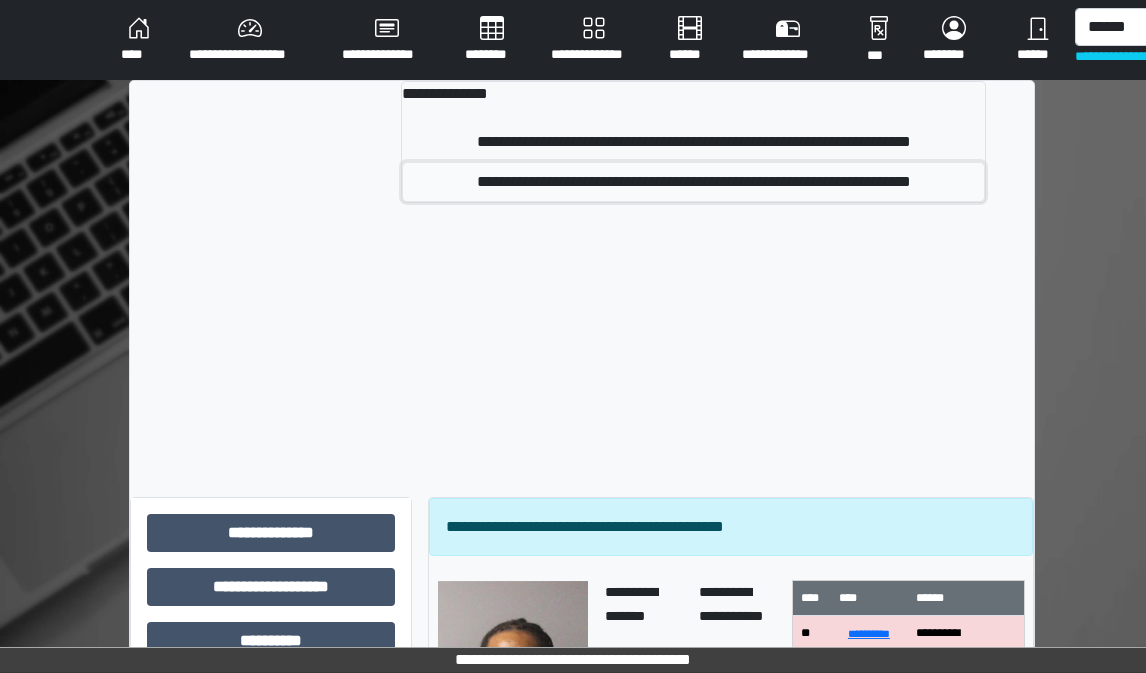 click on "**********" at bounding box center (693, 182) 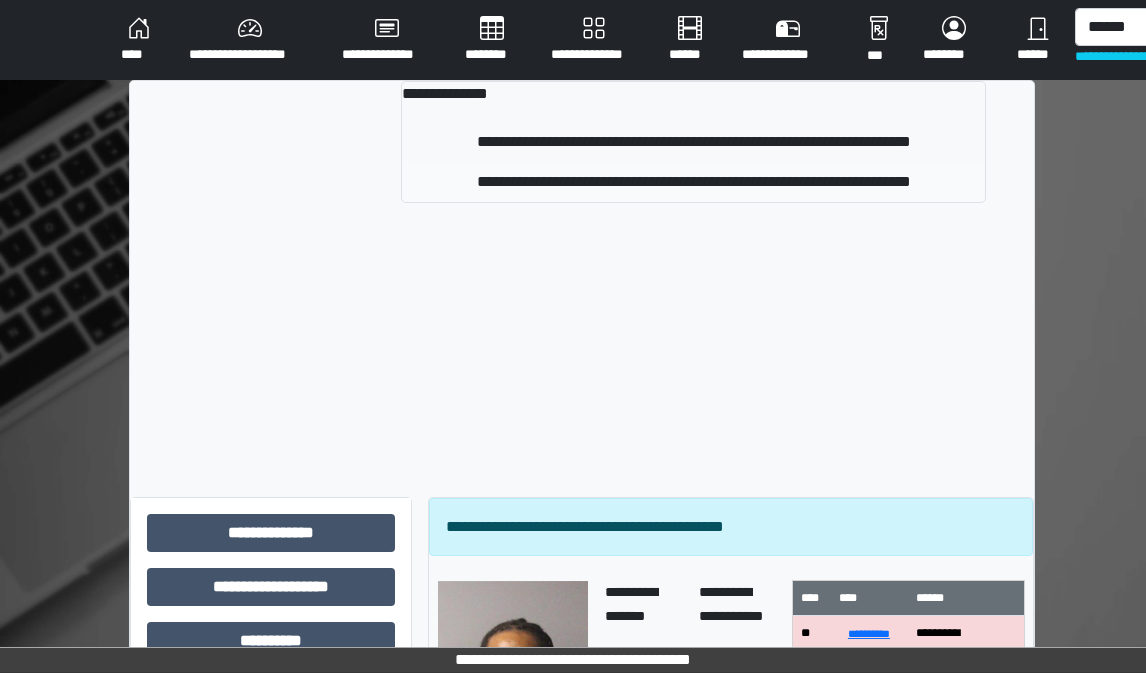 type 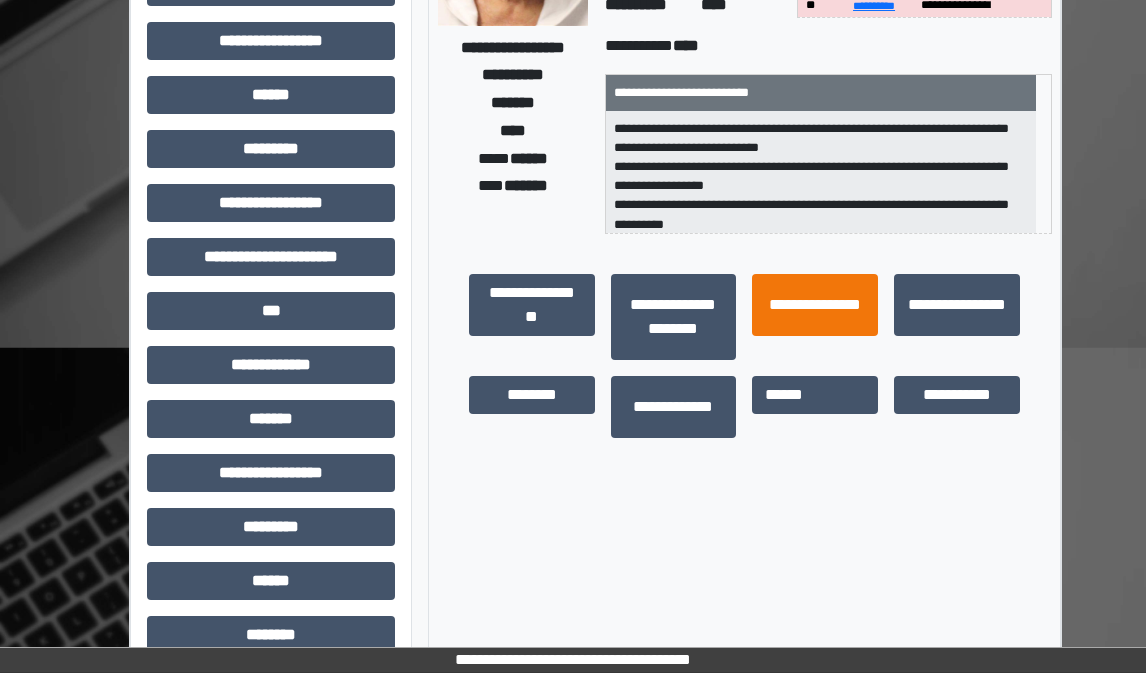 scroll, scrollTop: 301, scrollLeft: 0, axis: vertical 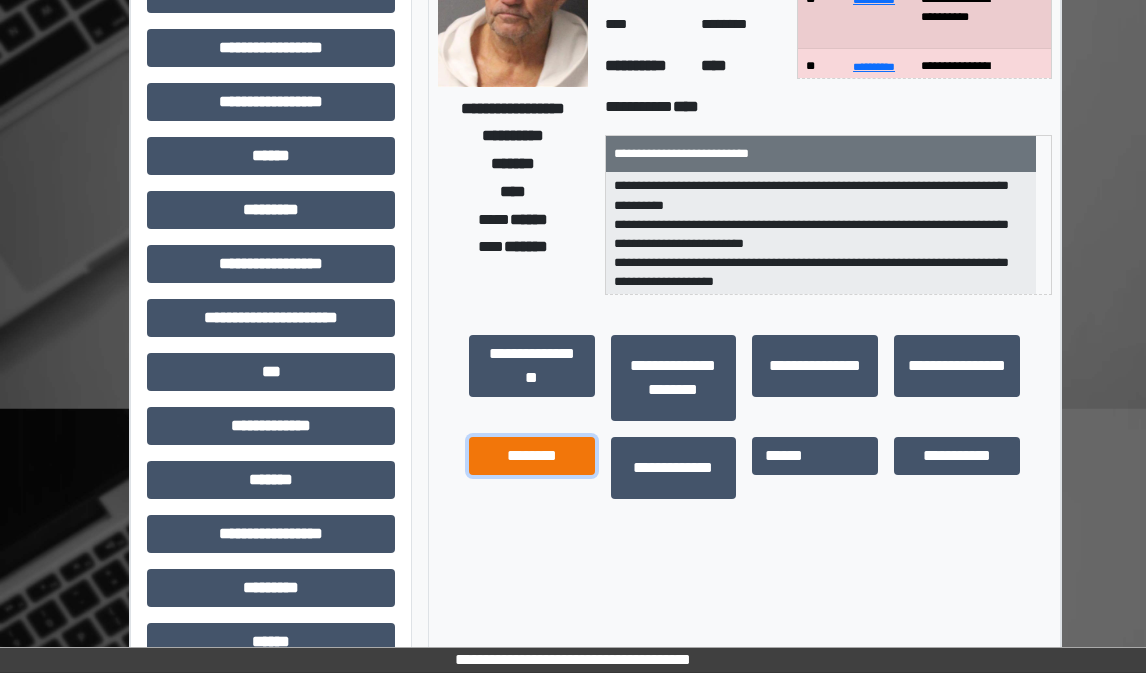 click on "********" at bounding box center [532, 456] 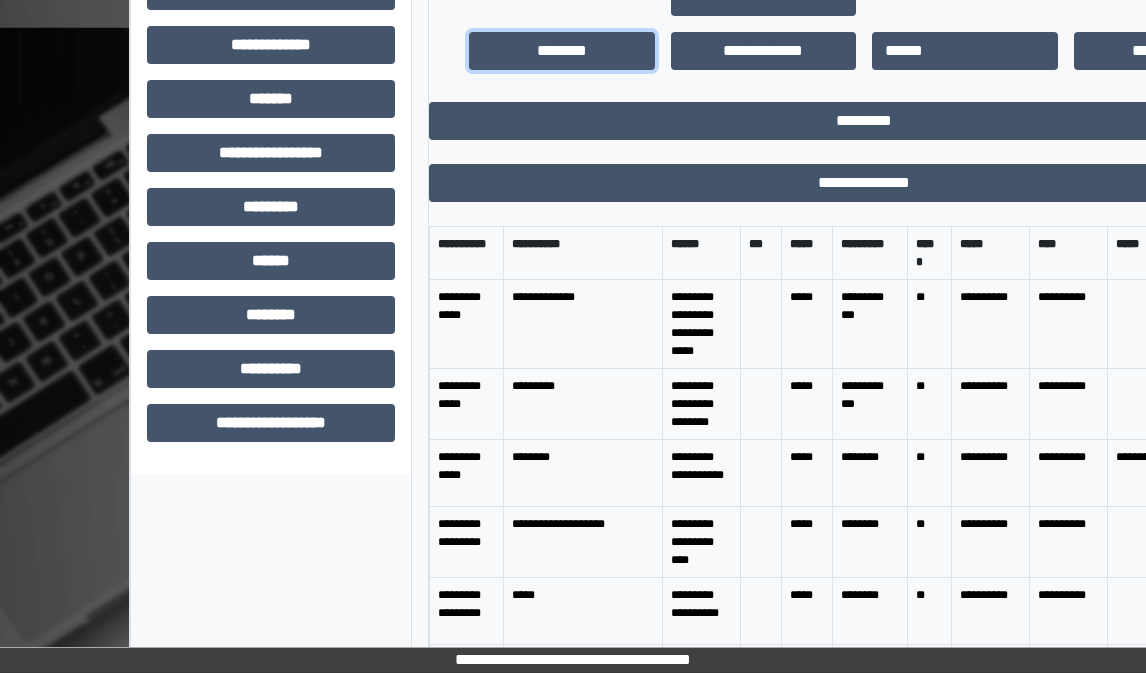 scroll, scrollTop: 701, scrollLeft: 0, axis: vertical 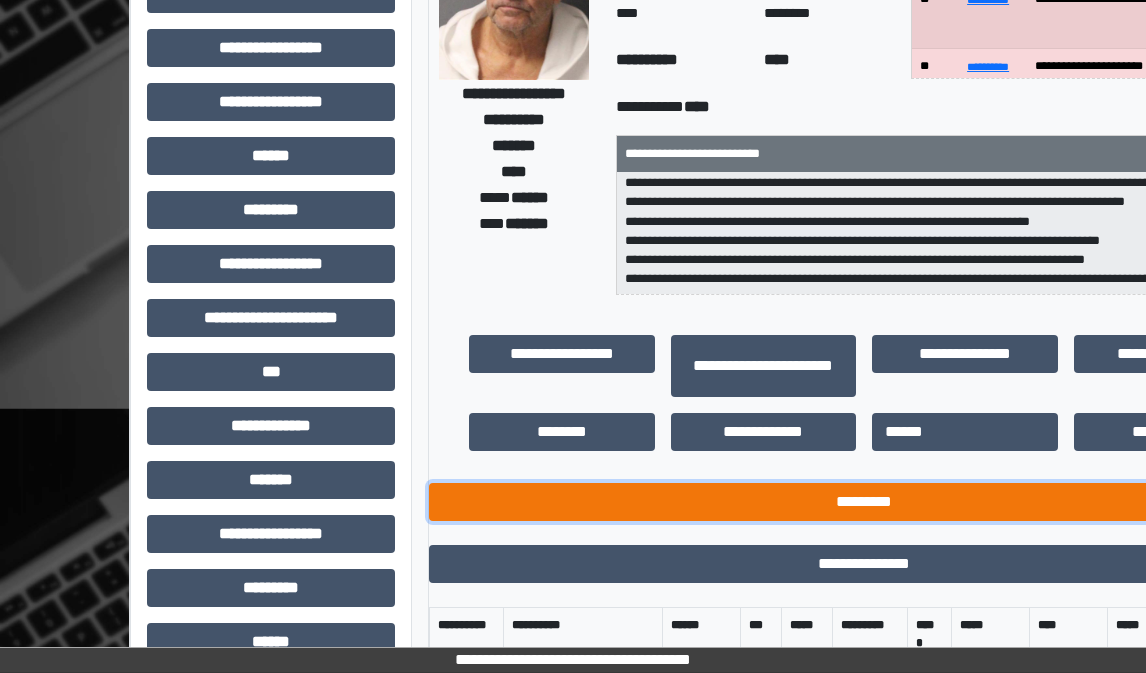 drag, startPoint x: 859, startPoint y: 496, endPoint x: 857, endPoint y: 486, distance: 10.198039 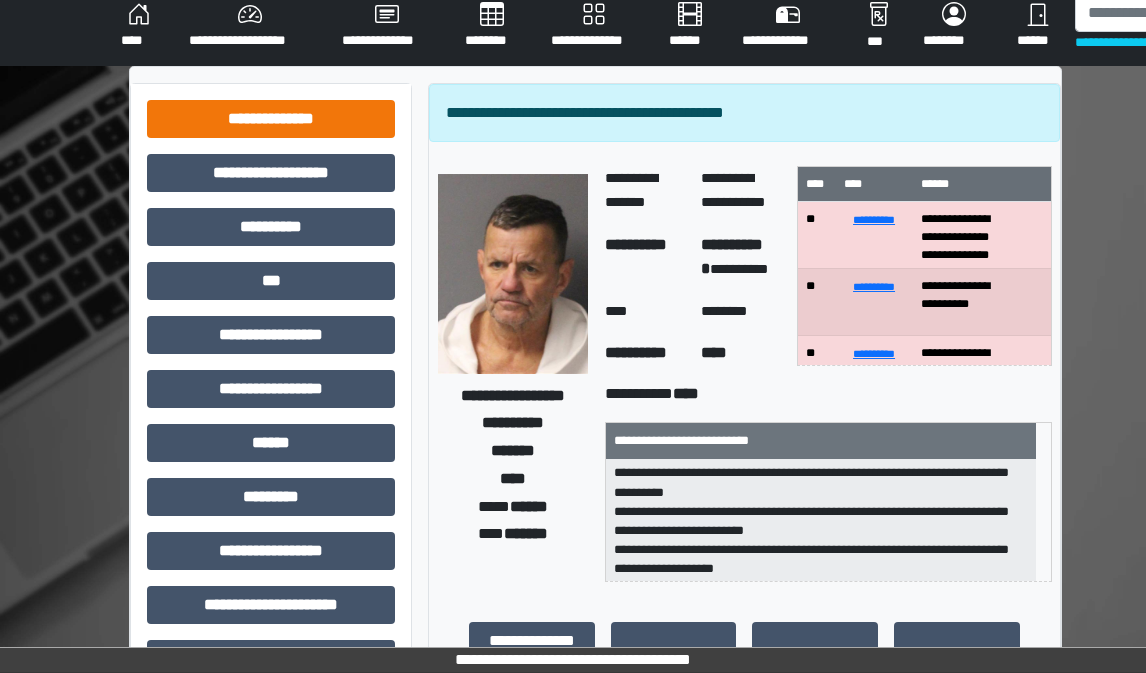 scroll, scrollTop: 1, scrollLeft: 0, axis: vertical 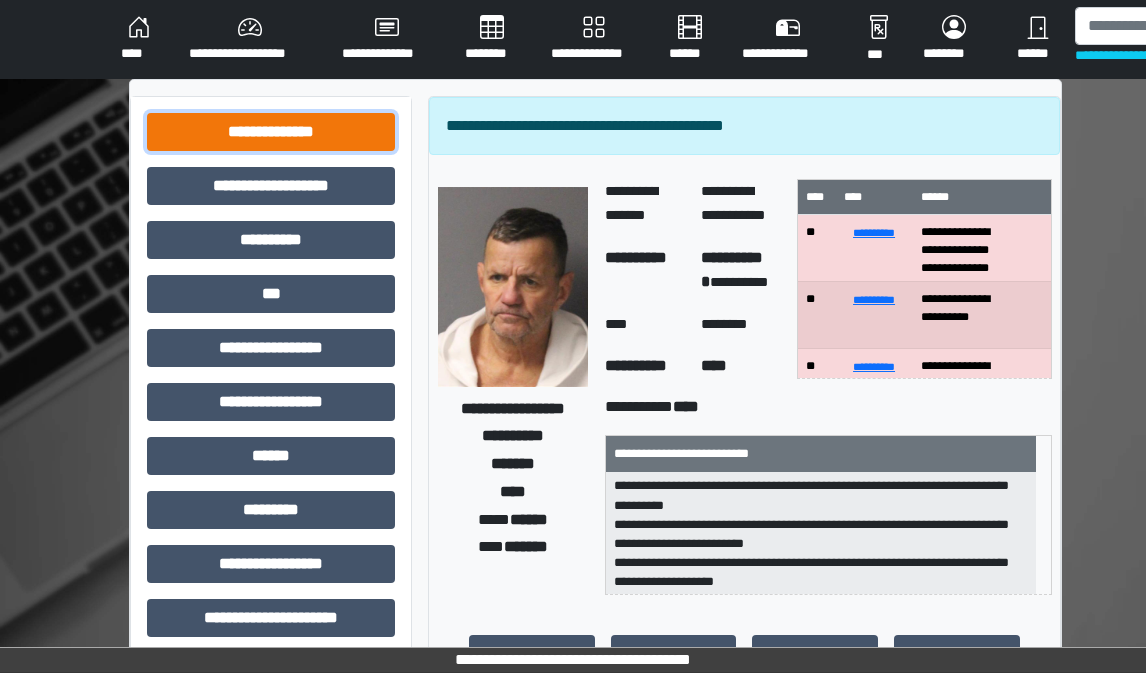 click on "**********" at bounding box center [271, 132] 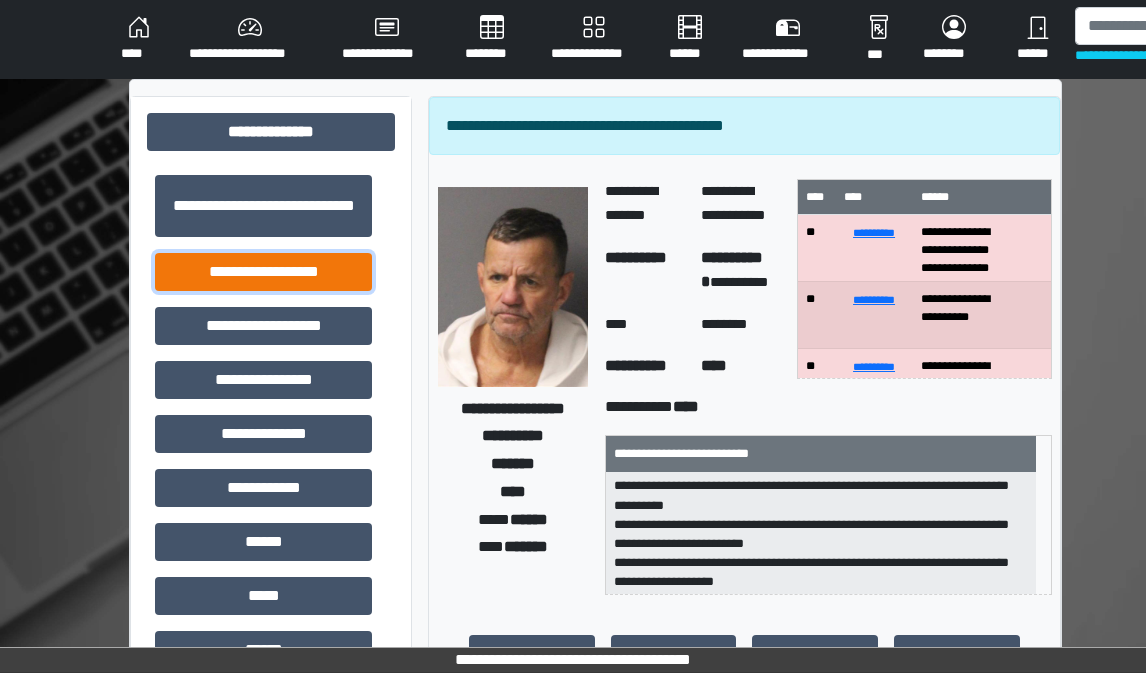 click on "**********" at bounding box center [263, 272] 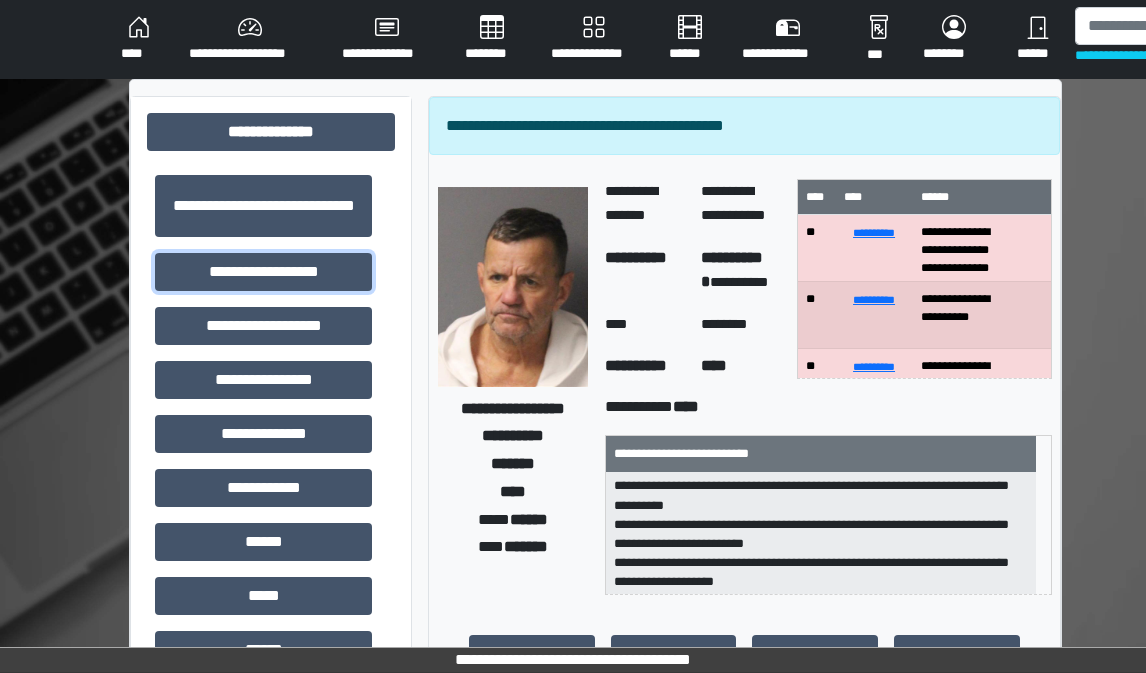 scroll, scrollTop: 2, scrollLeft: 0, axis: vertical 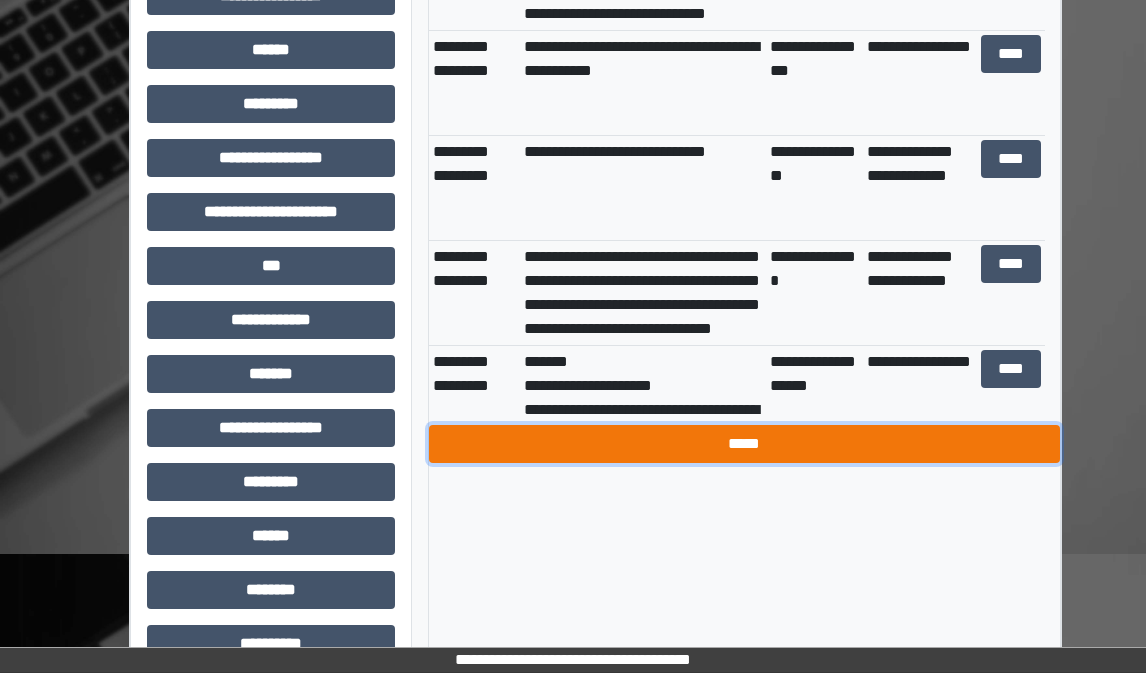 click on "*****" at bounding box center (744, 444) 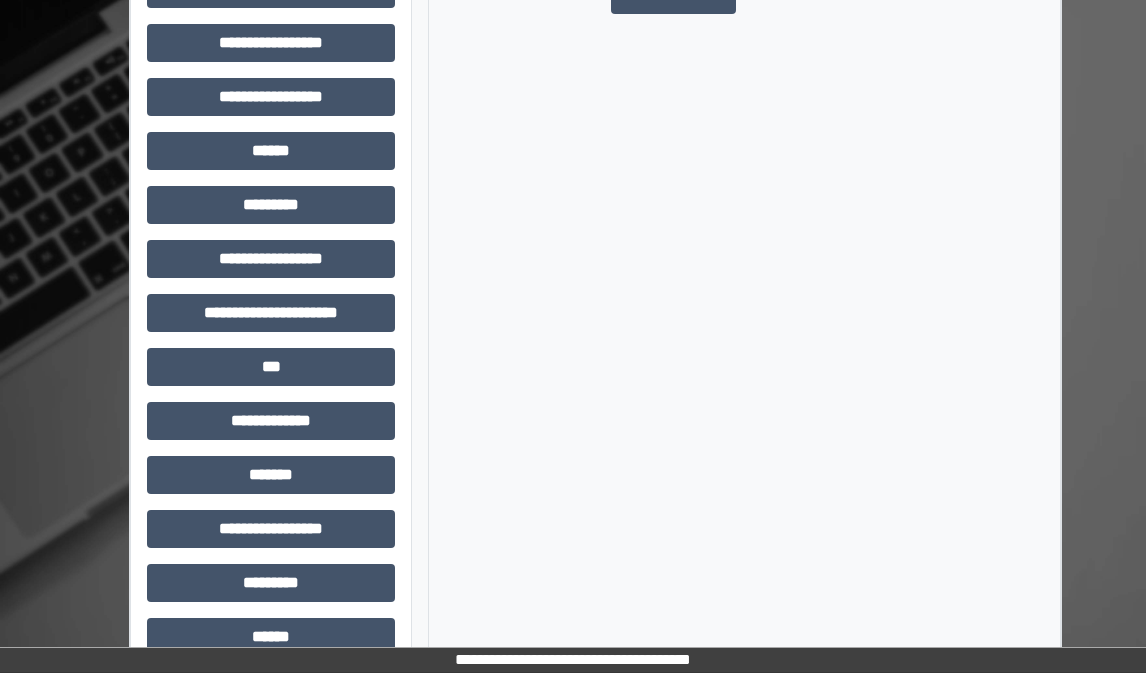scroll, scrollTop: 487, scrollLeft: 0, axis: vertical 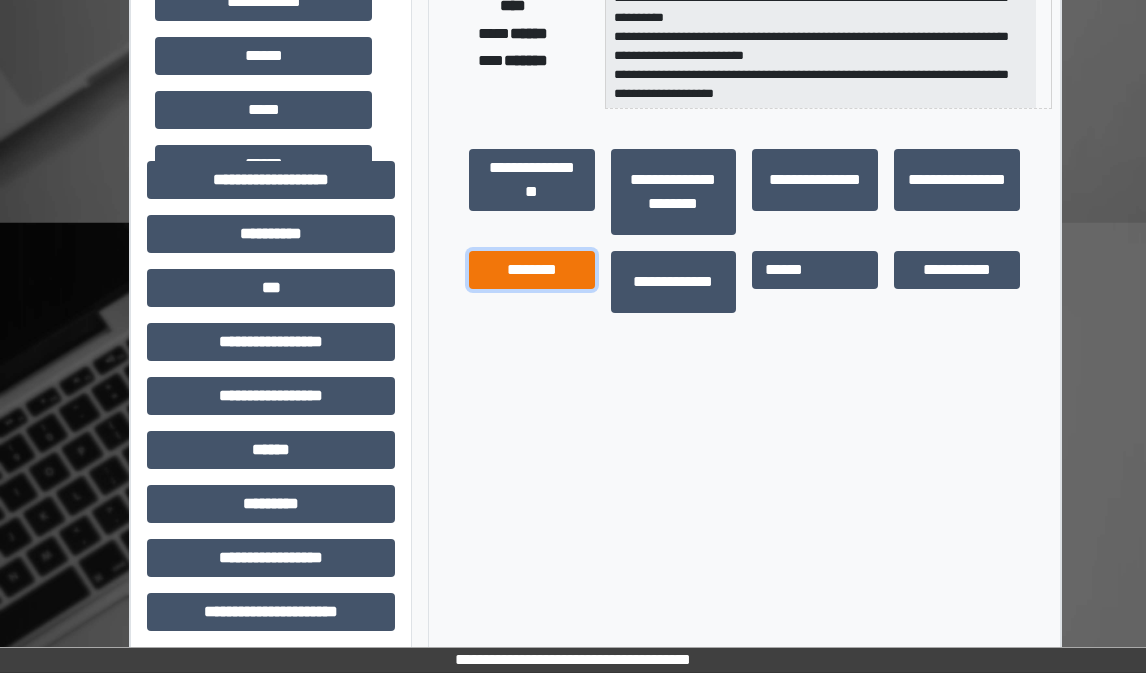 click on "********" at bounding box center [532, 270] 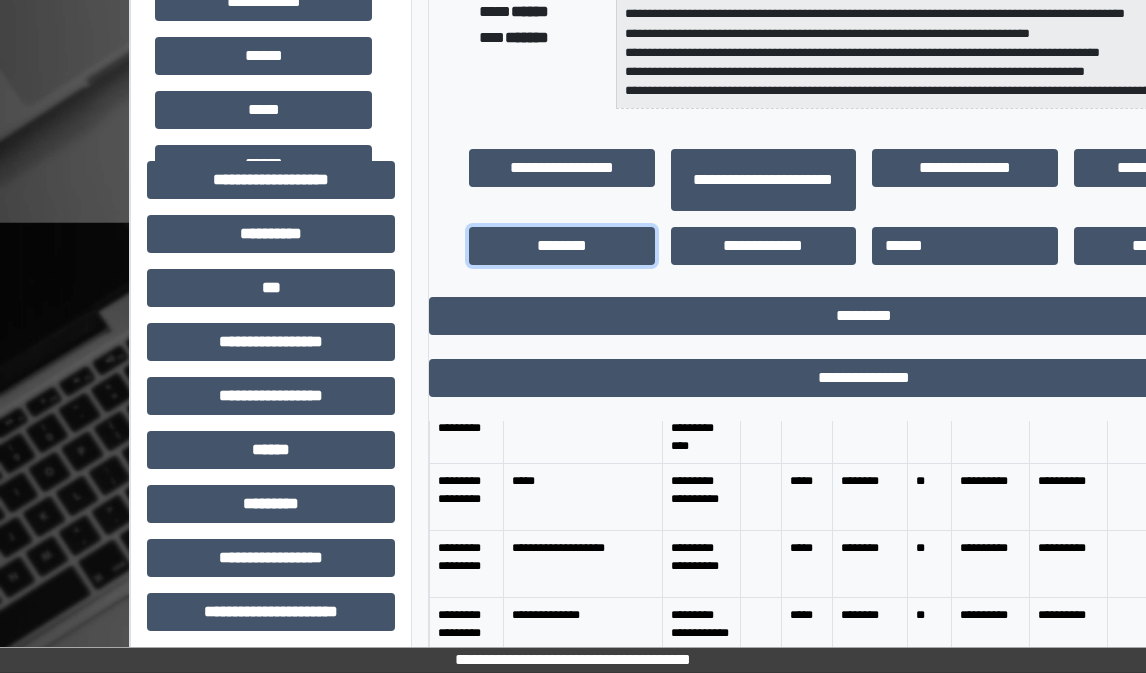 scroll, scrollTop: 300, scrollLeft: 0, axis: vertical 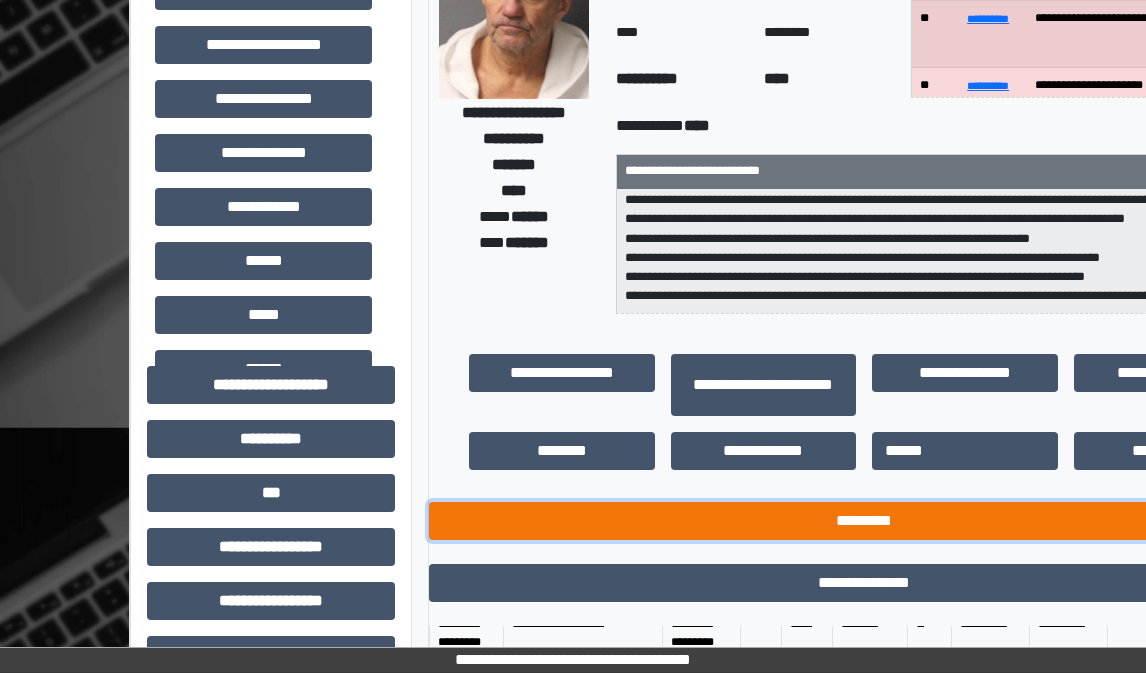 drag, startPoint x: 861, startPoint y: 512, endPoint x: 797, endPoint y: 472, distance: 75.47185 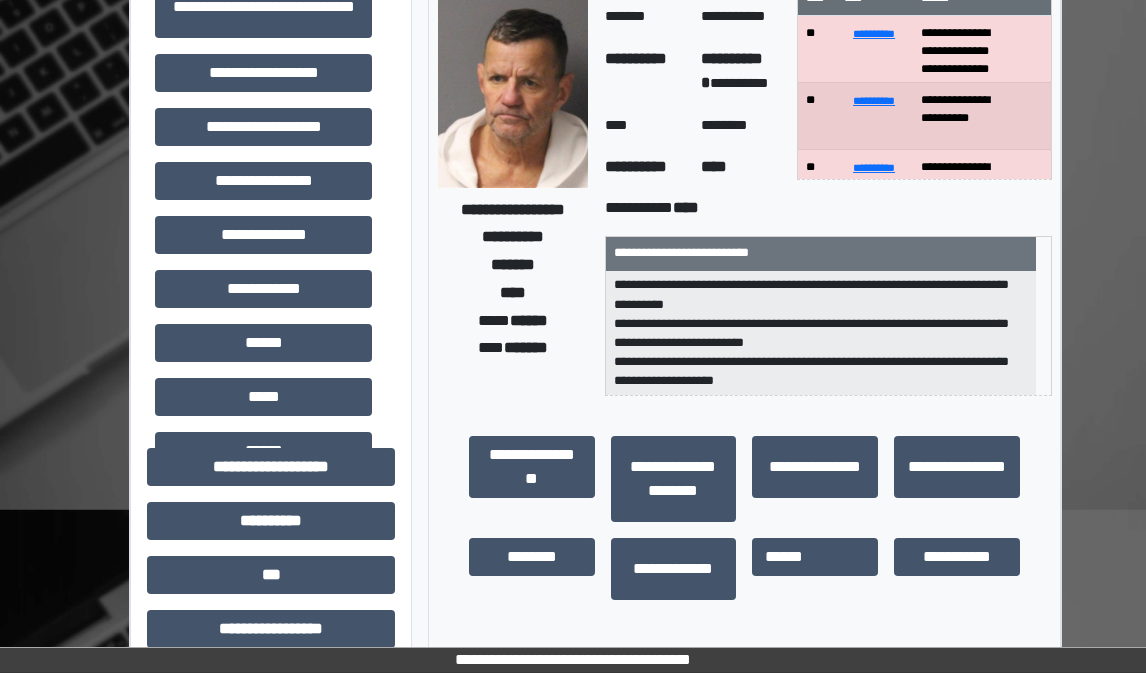 scroll, scrollTop: 0, scrollLeft: 0, axis: both 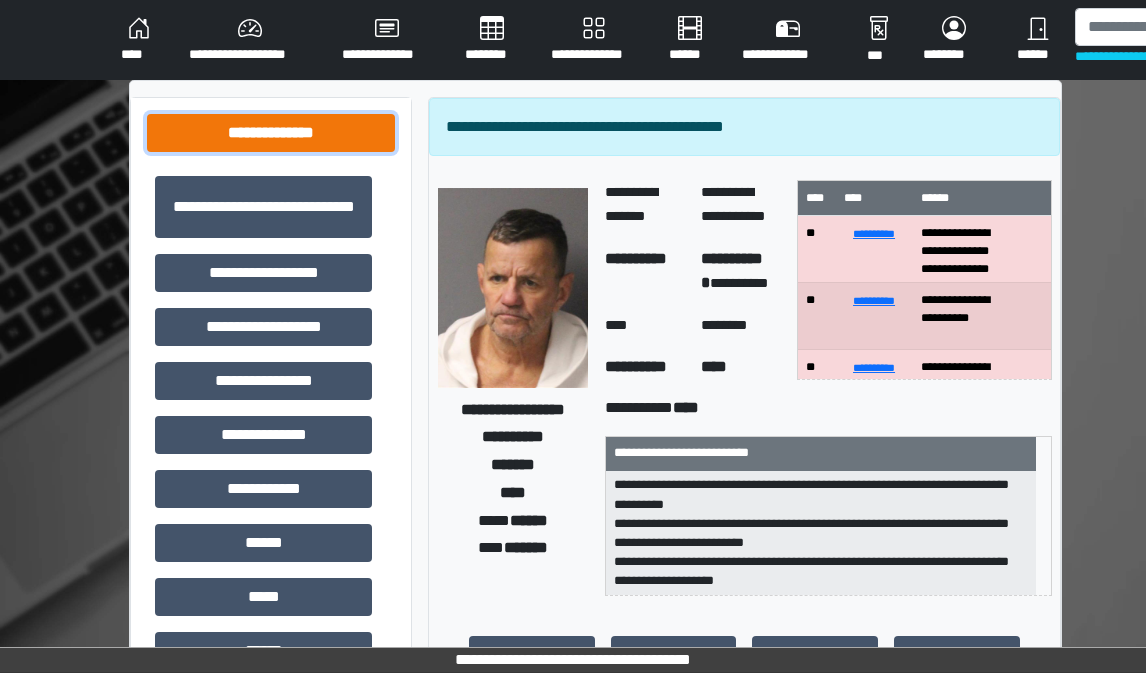 click on "**********" at bounding box center (271, 133) 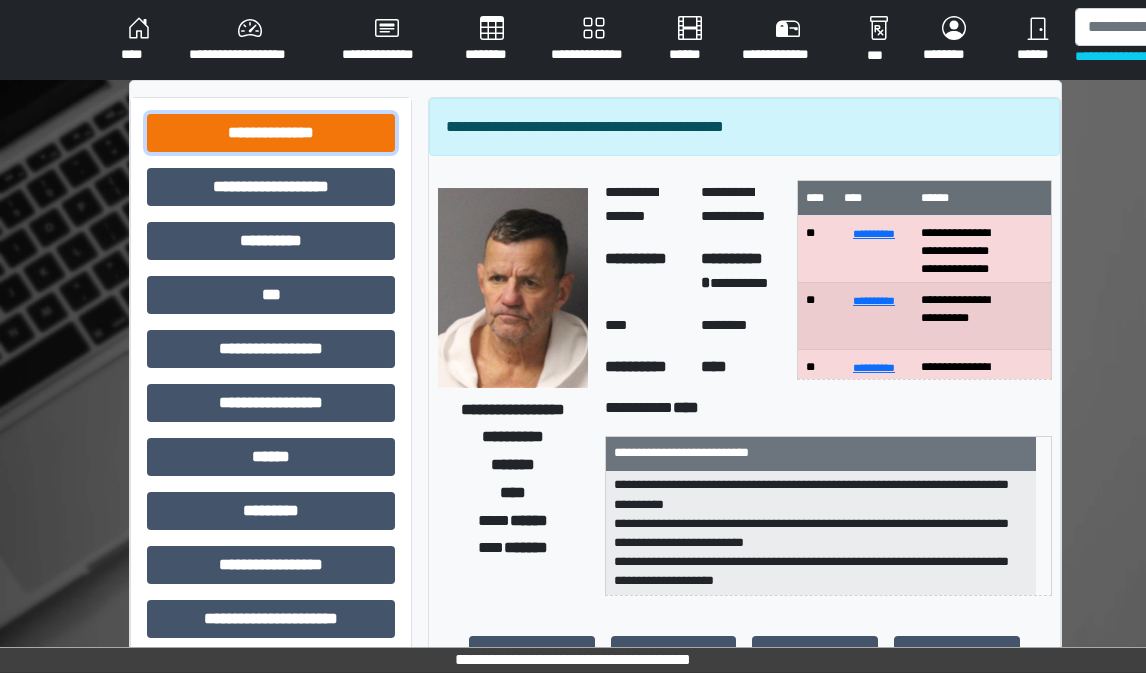 click on "**********" at bounding box center (271, 133) 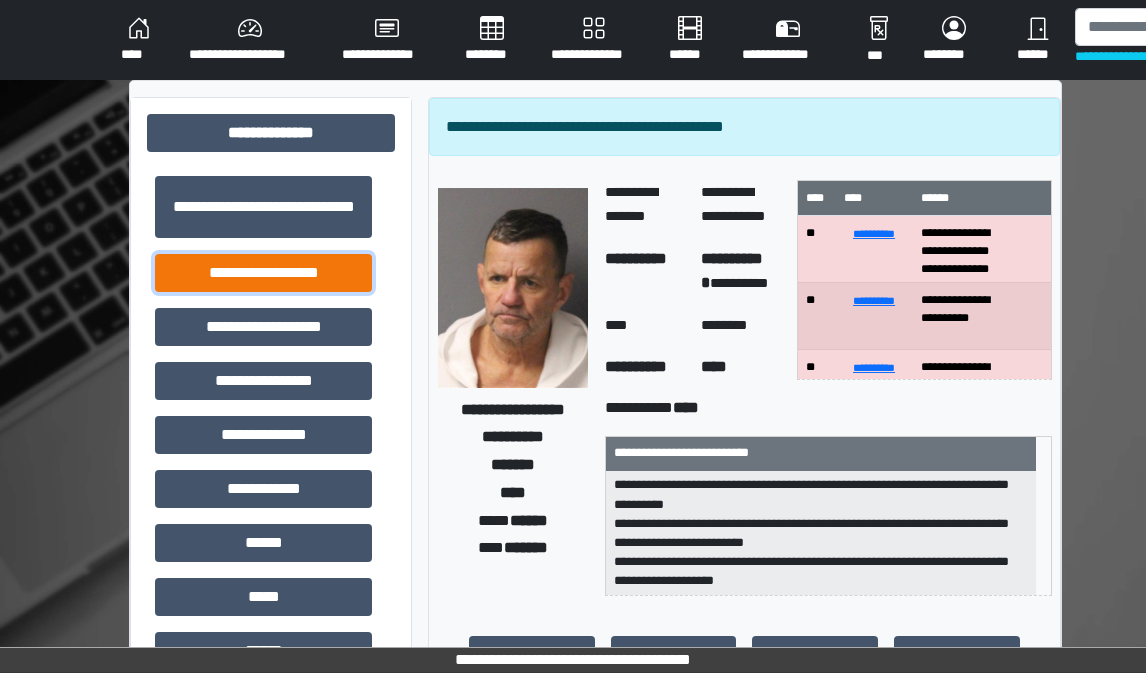 click on "**********" at bounding box center (263, 273) 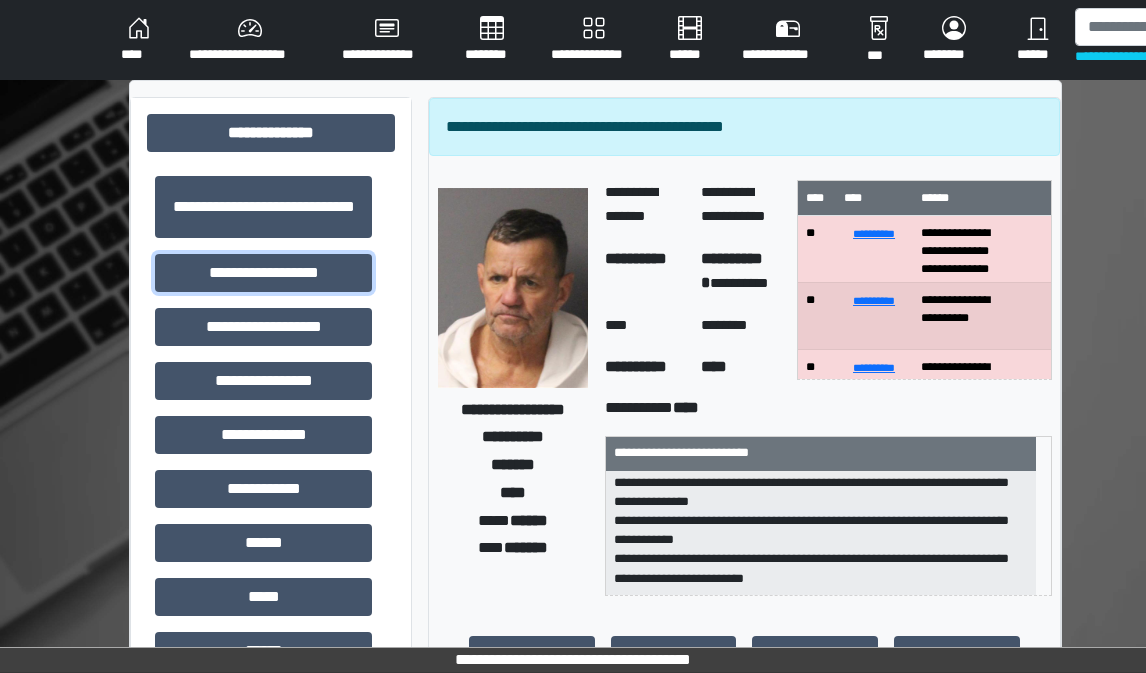scroll, scrollTop: 236, scrollLeft: 0, axis: vertical 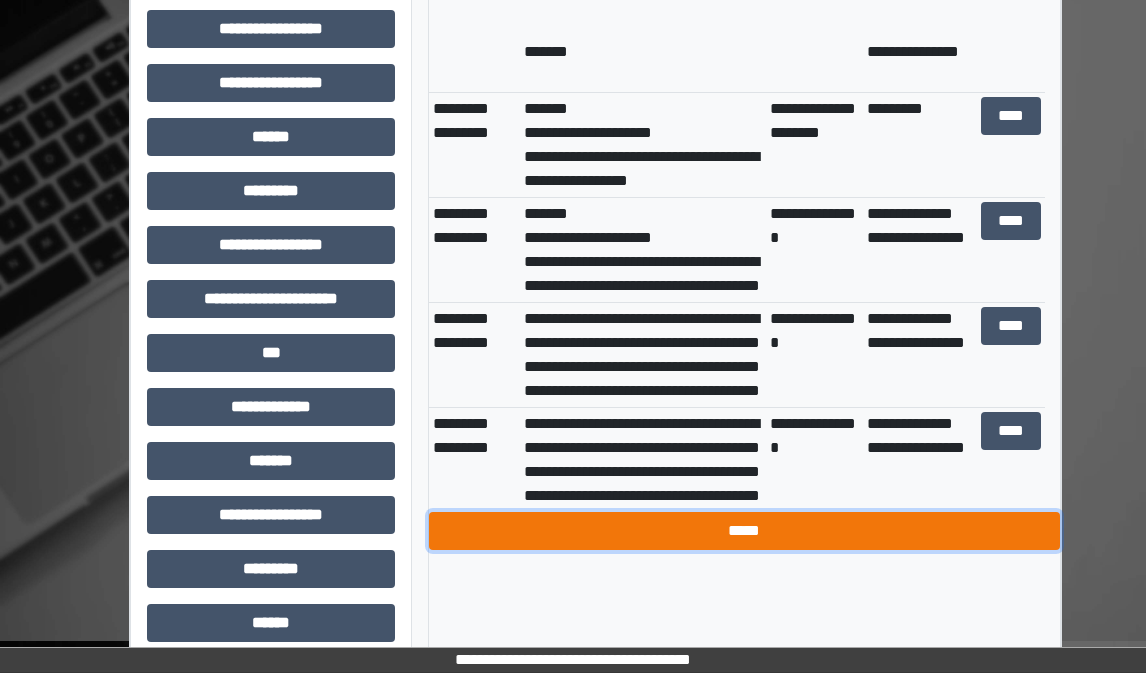 click on "*****" at bounding box center [744, 531] 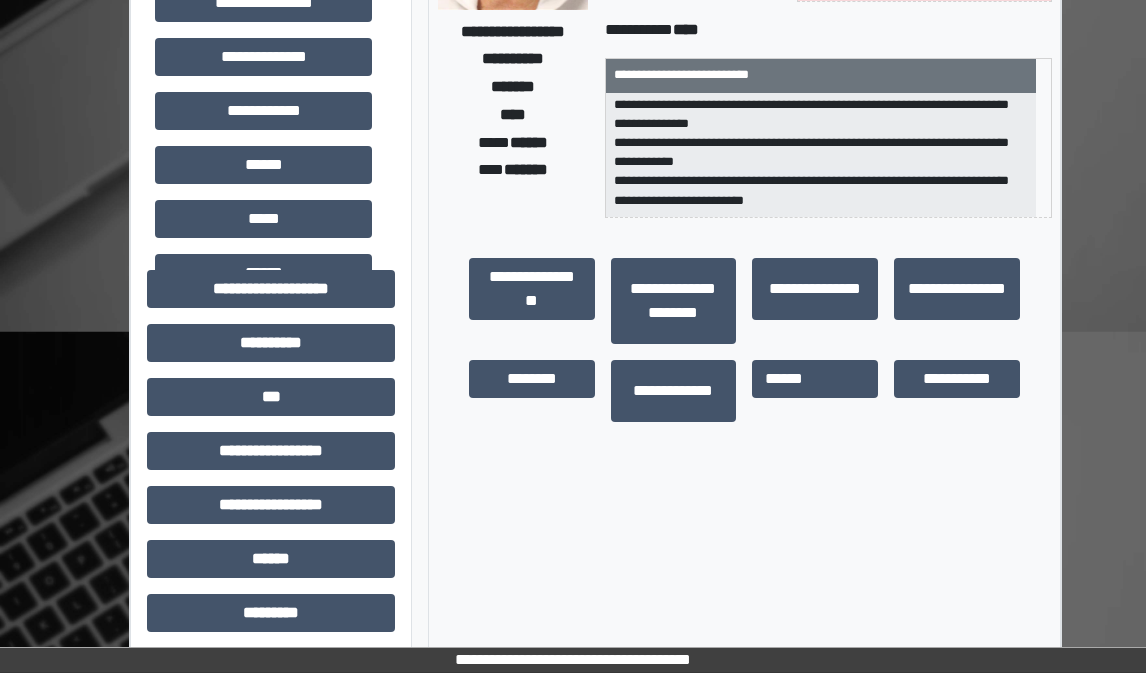 scroll, scrollTop: 500, scrollLeft: 0, axis: vertical 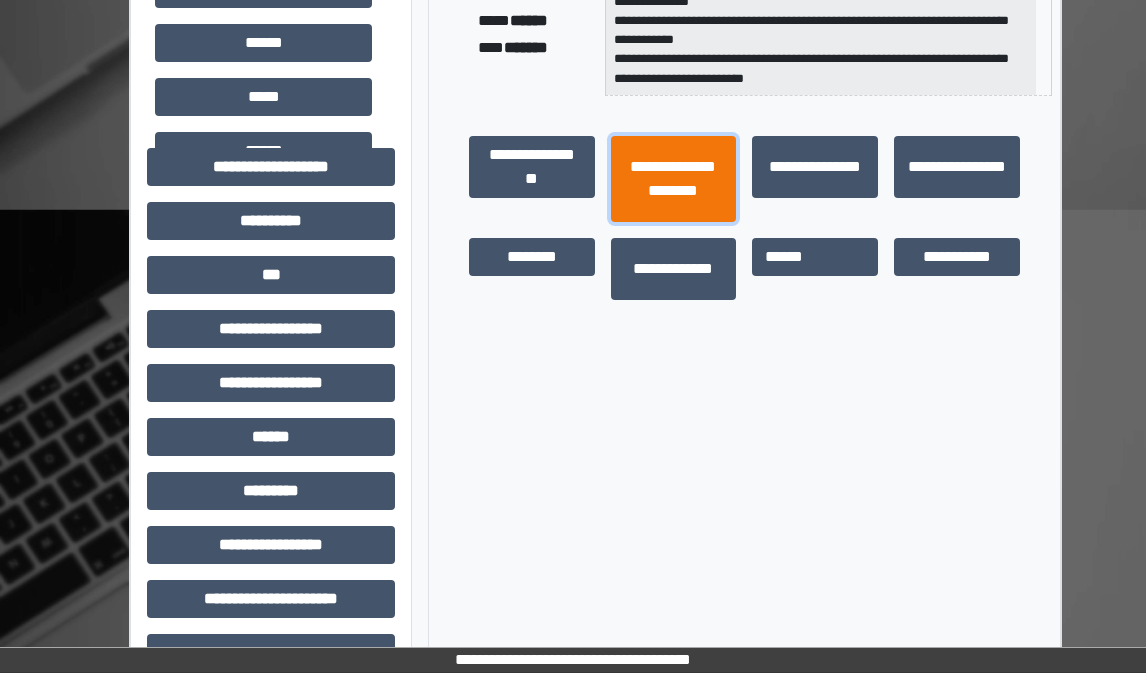 click on "**********" at bounding box center [674, 179] 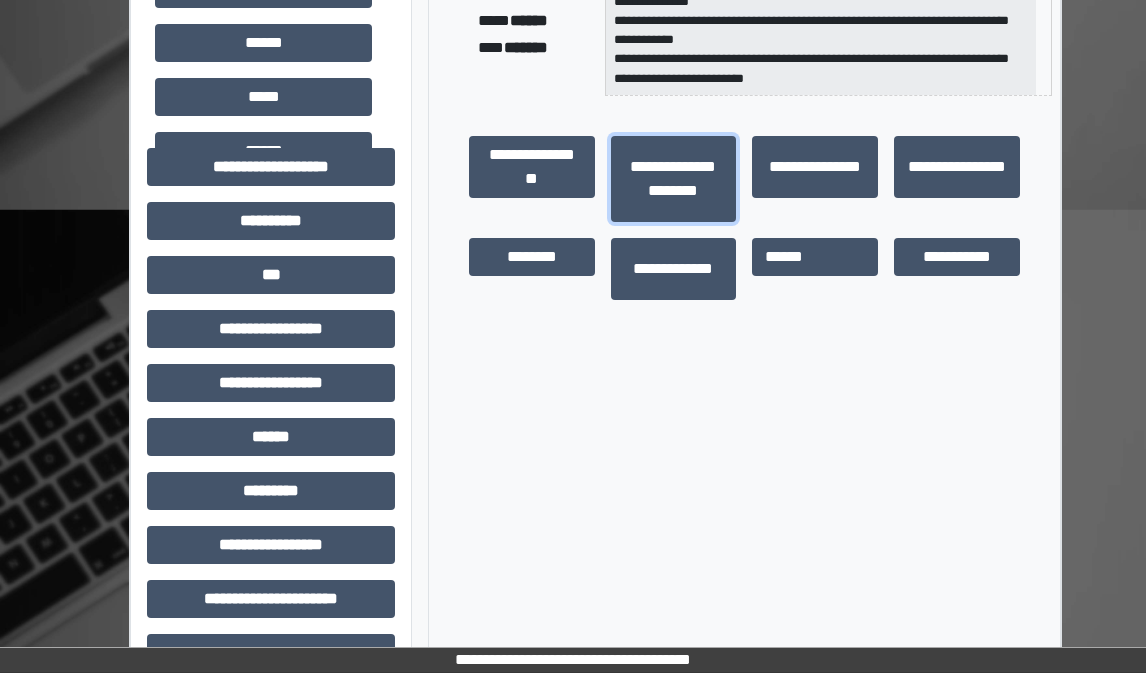 scroll, scrollTop: 217, scrollLeft: 0, axis: vertical 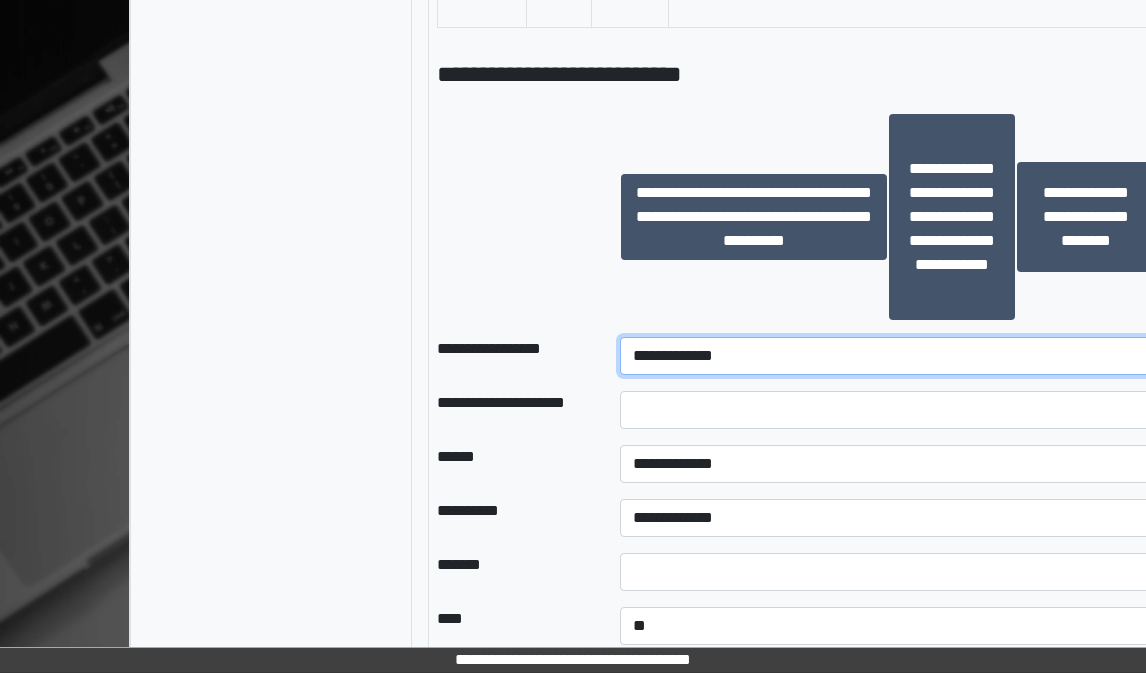 click on "**********" at bounding box center (888, 356) 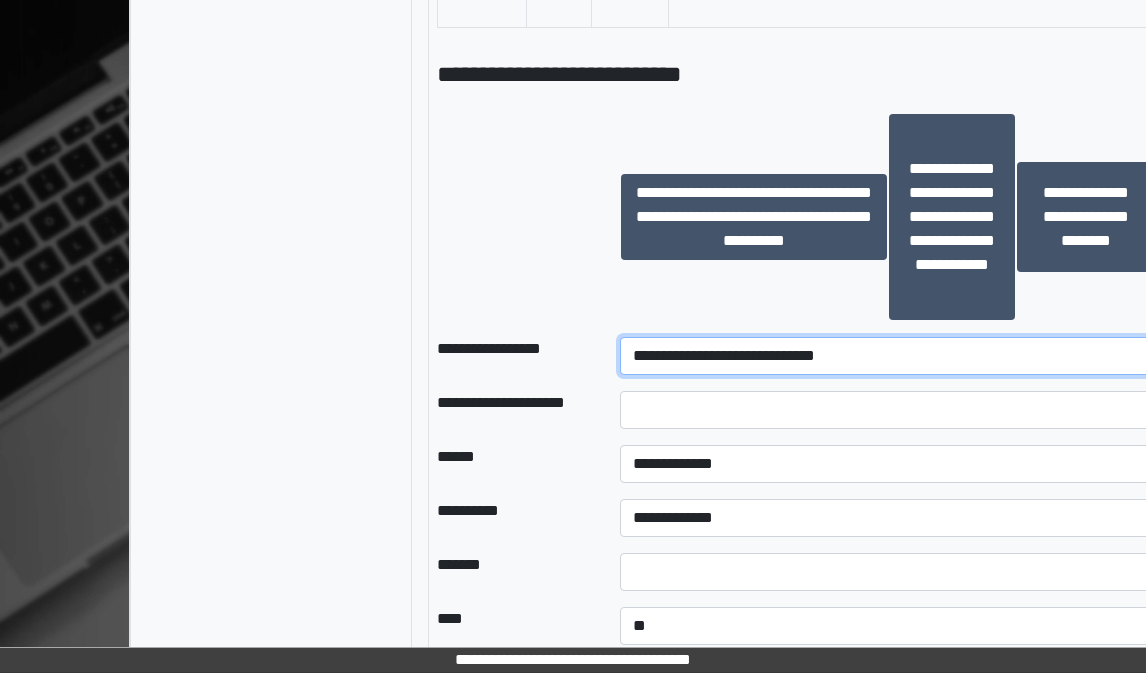 click on "**********" at bounding box center [888, 356] 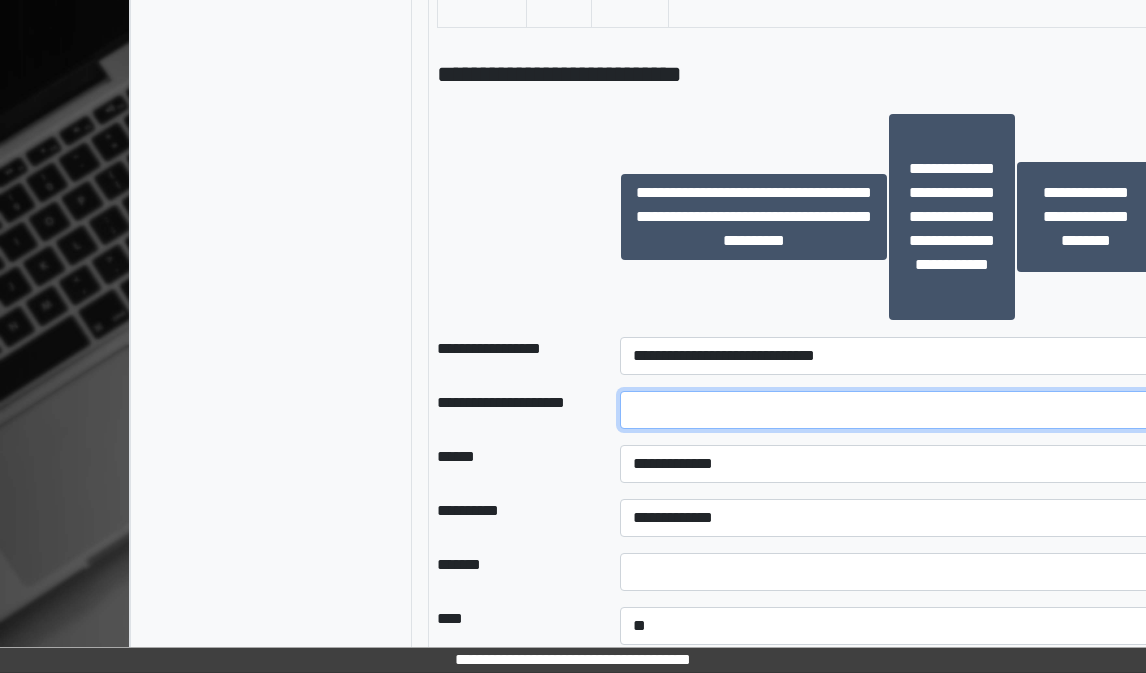 click at bounding box center [888, 410] 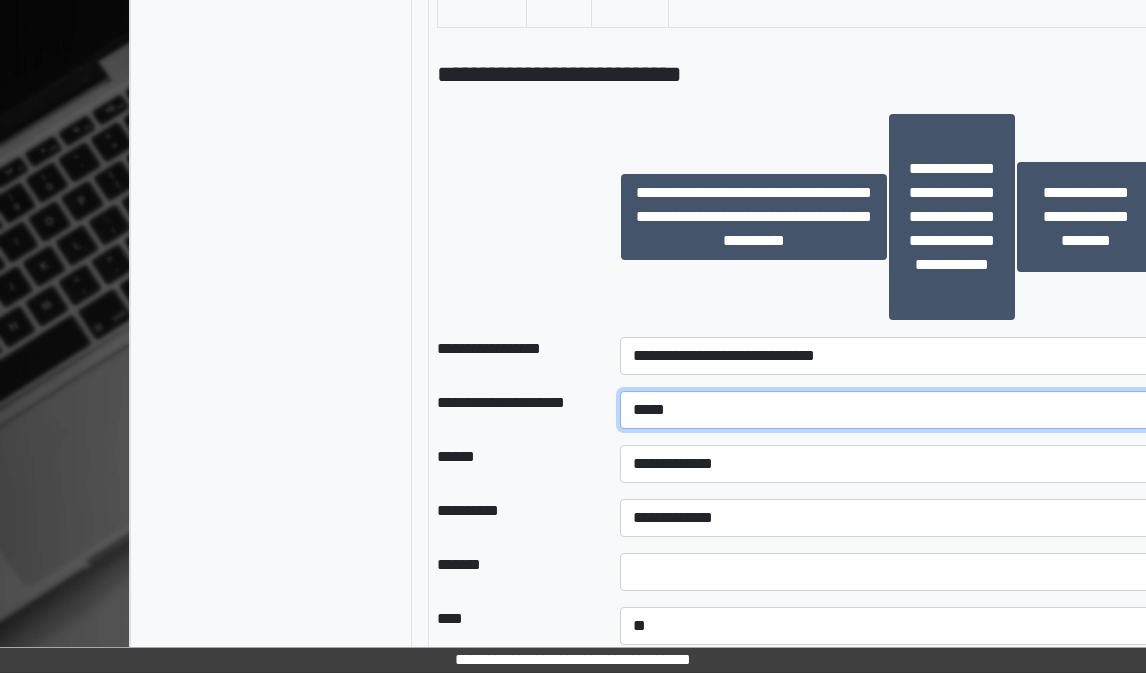 type on "*****" 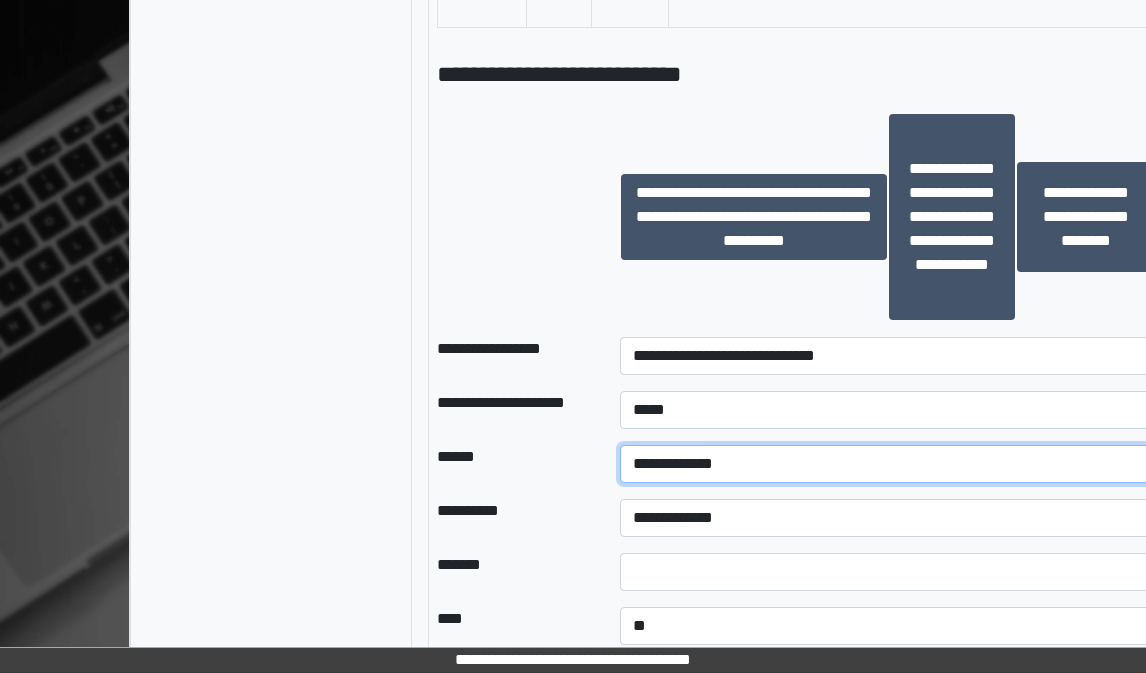 click on "**********" at bounding box center (888, 464) 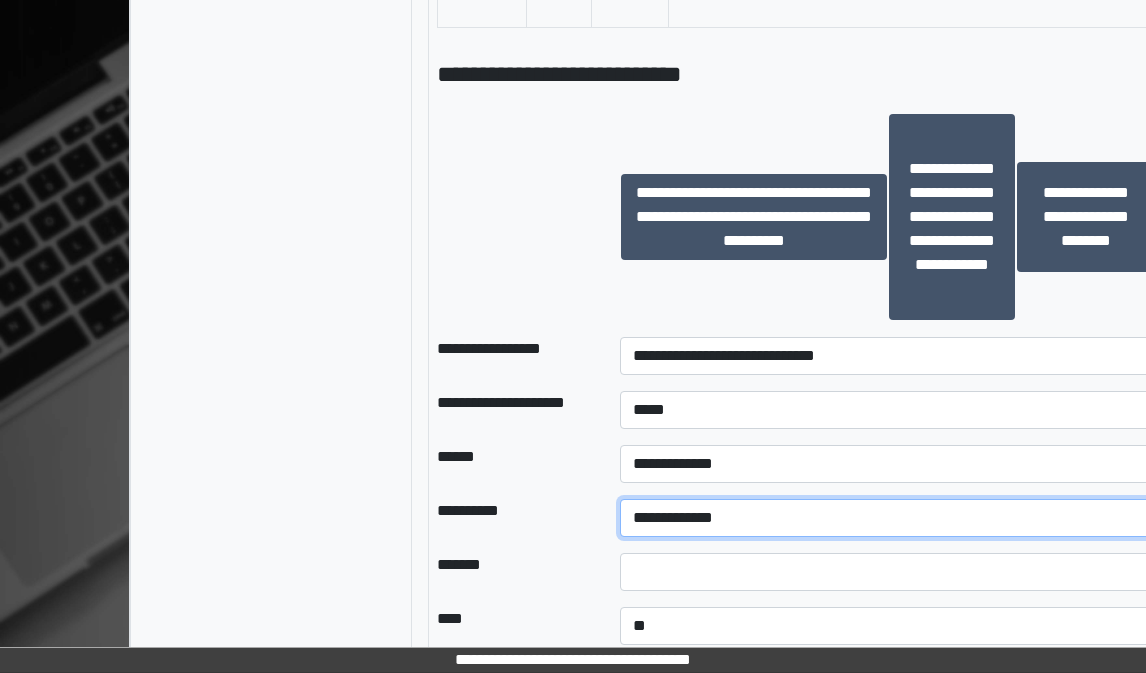click on "**********" at bounding box center (888, 518) 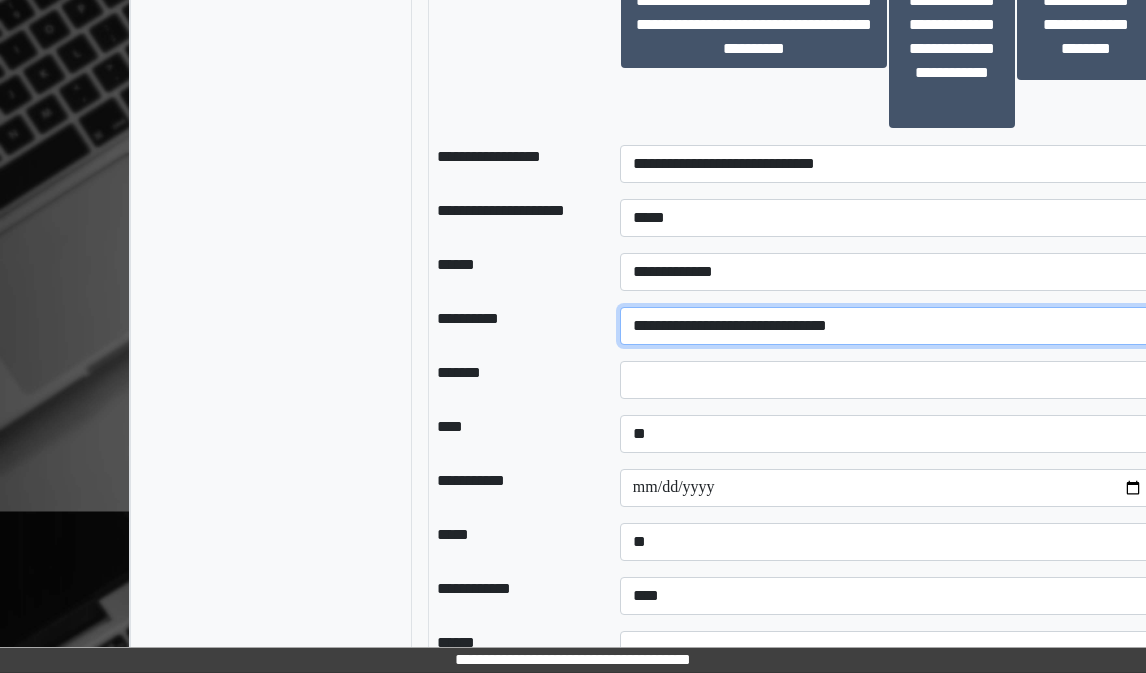 scroll, scrollTop: 2400, scrollLeft: 0, axis: vertical 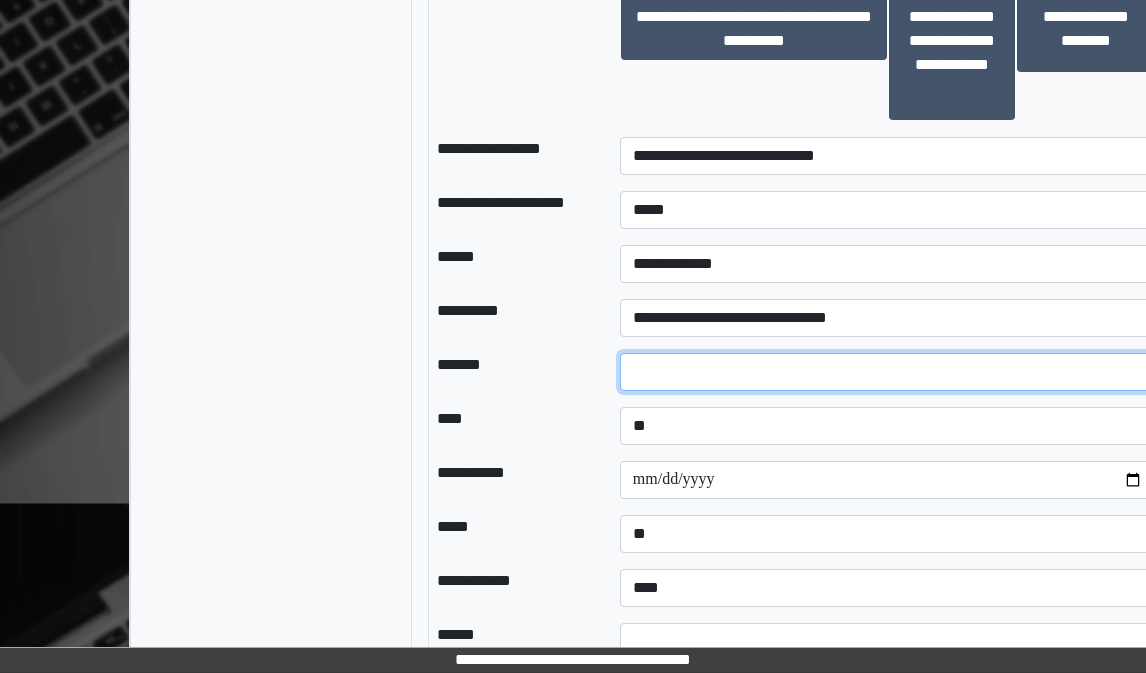 click at bounding box center [888, 372] 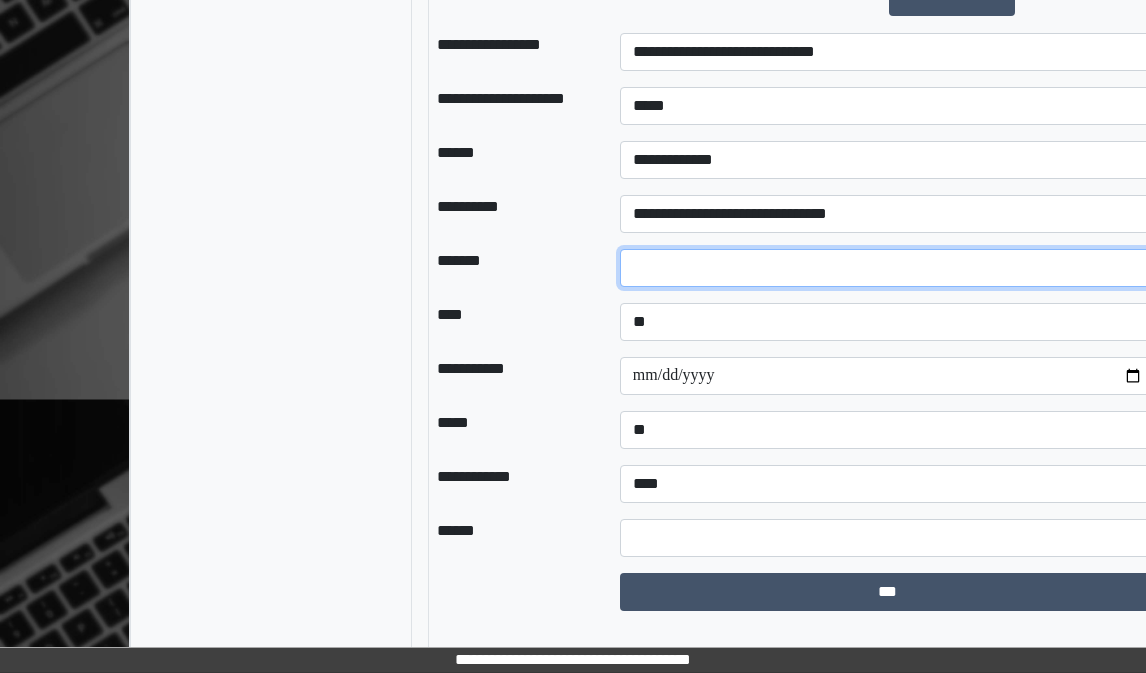 scroll, scrollTop: 2520, scrollLeft: 0, axis: vertical 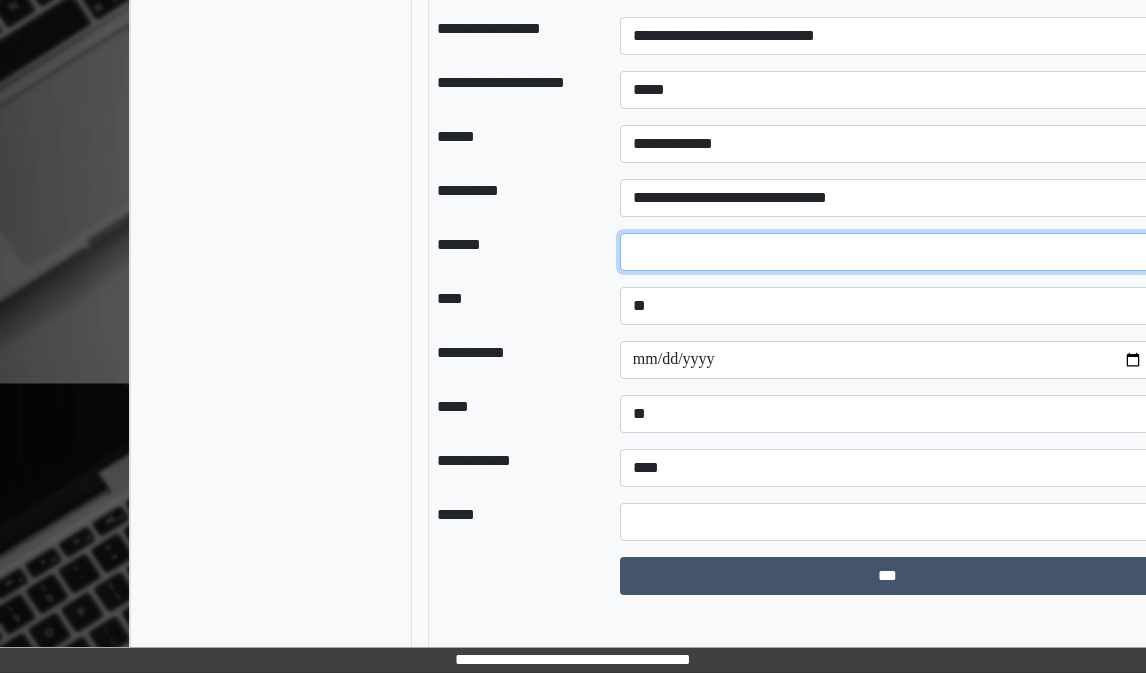 type on "**" 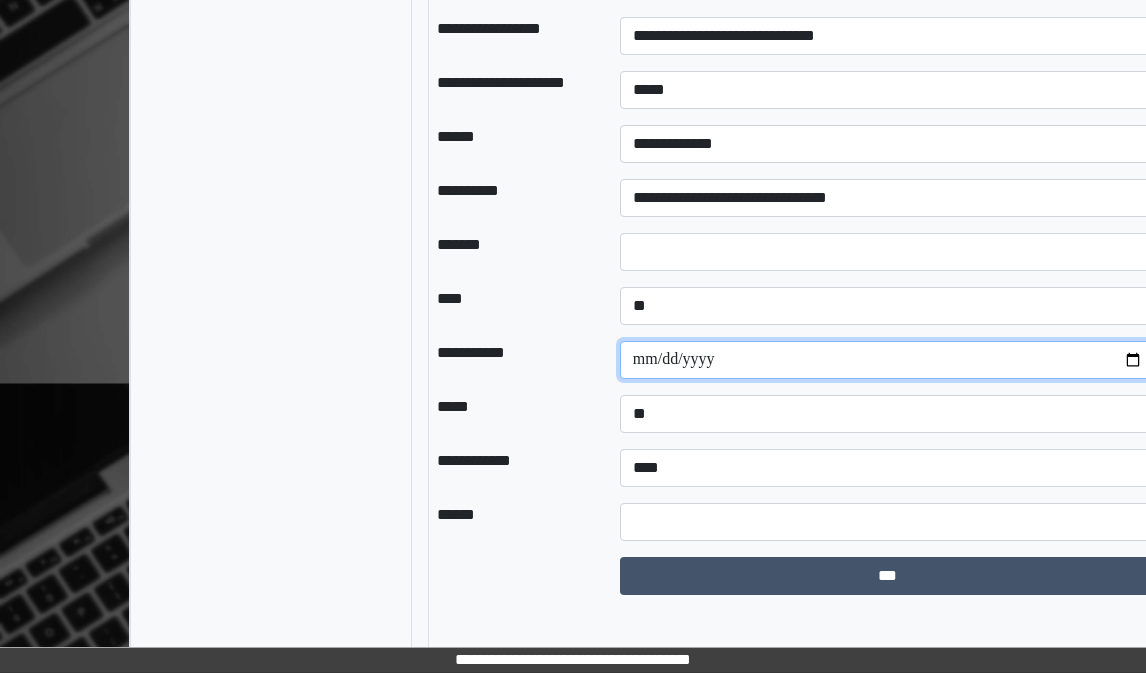 click at bounding box center (888, 360) 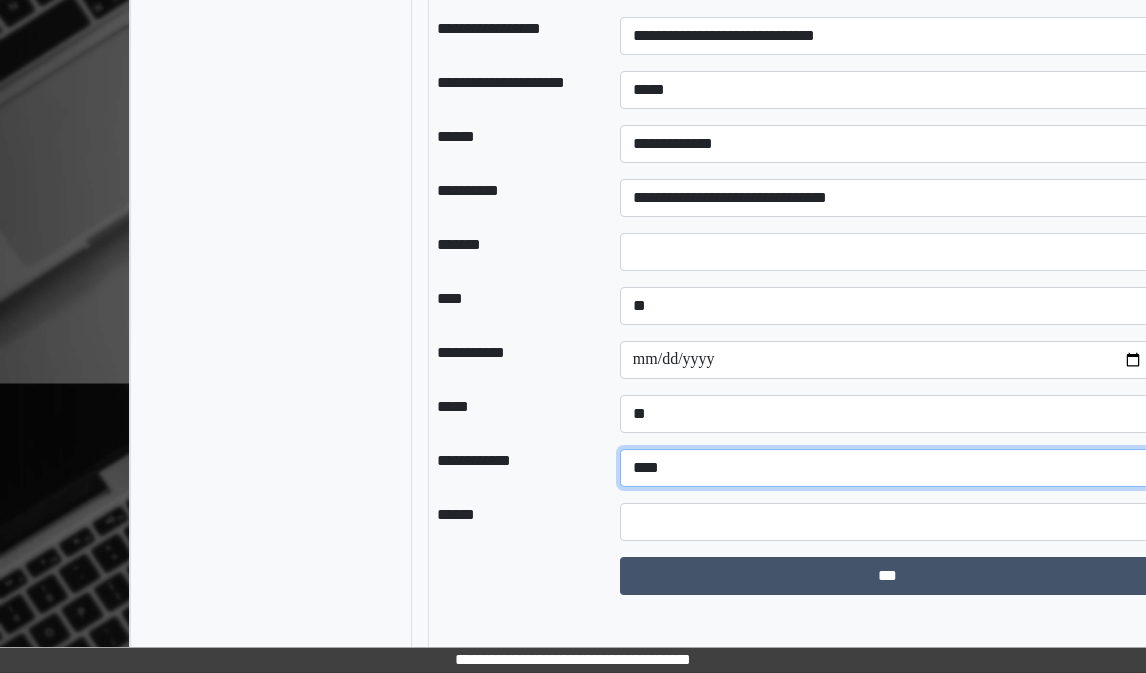 click on "**********" at bounding box center [888, 468] 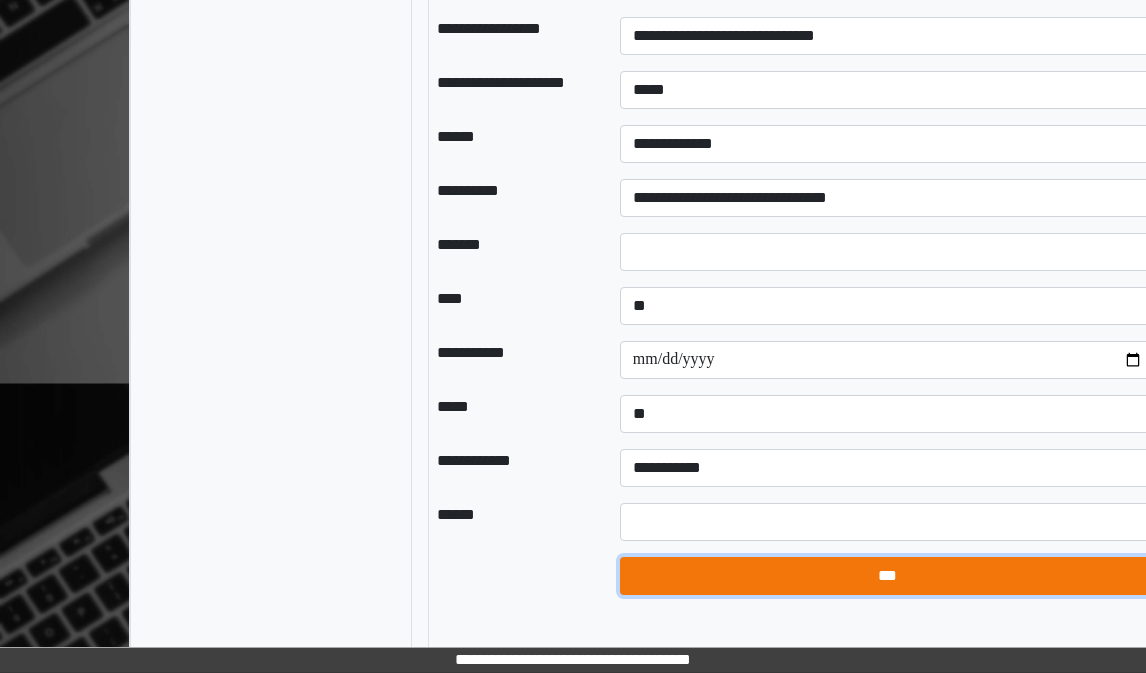 click on "***" at bounding box center (888, 576) 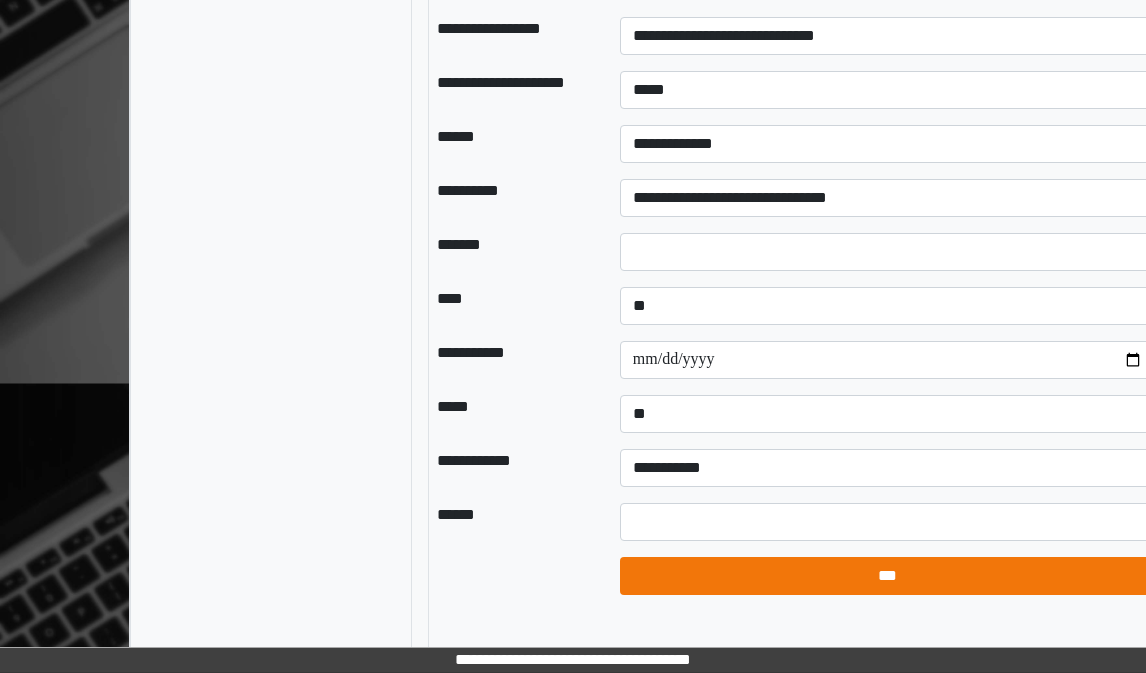 select on "*" 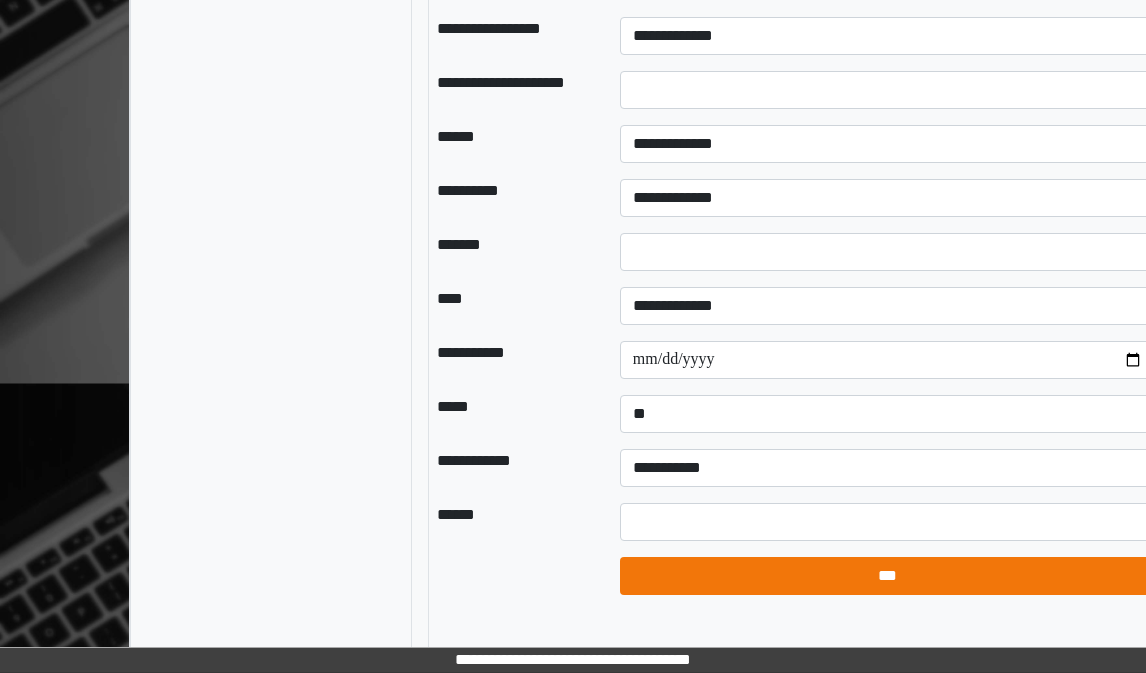 scroll, scrollTop: 160, scrollLeft: 0, axis: vertical 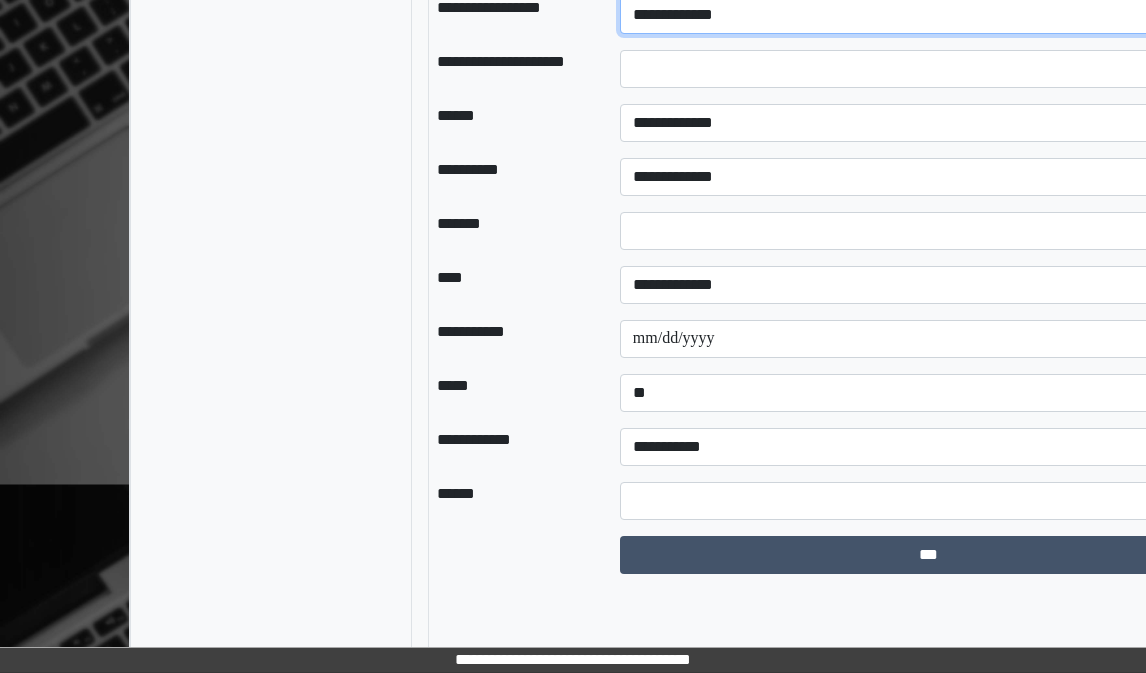 click on "**********" at bounding box center [929, 15] 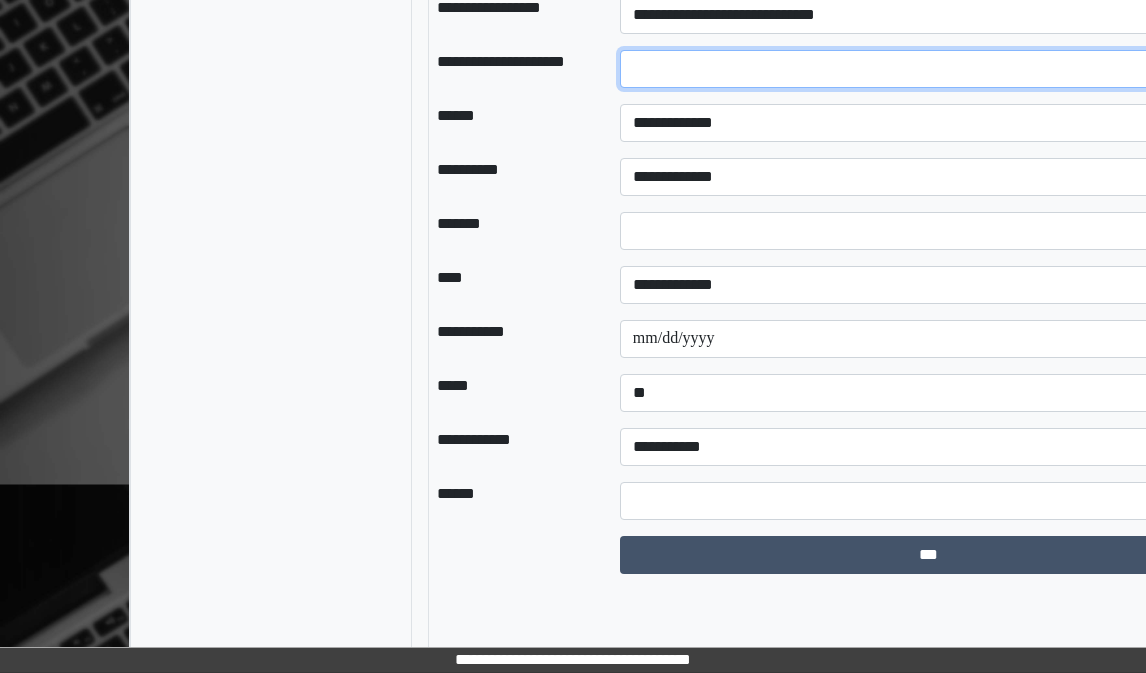 click at bounding box center [929, 69] 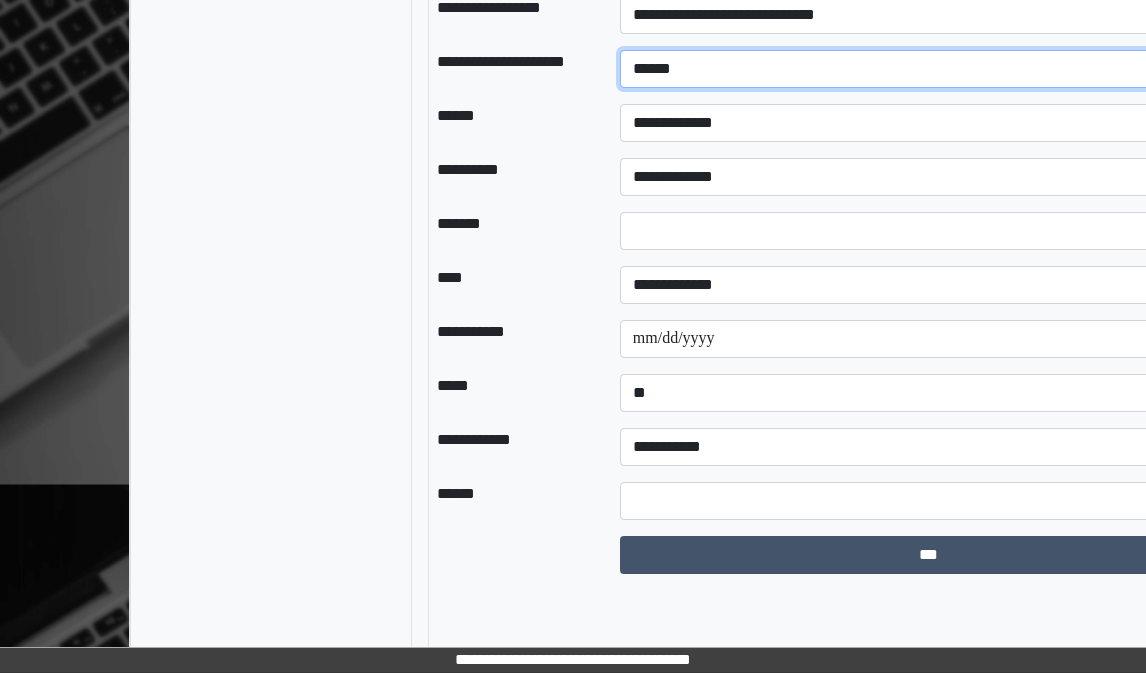 type on "******" 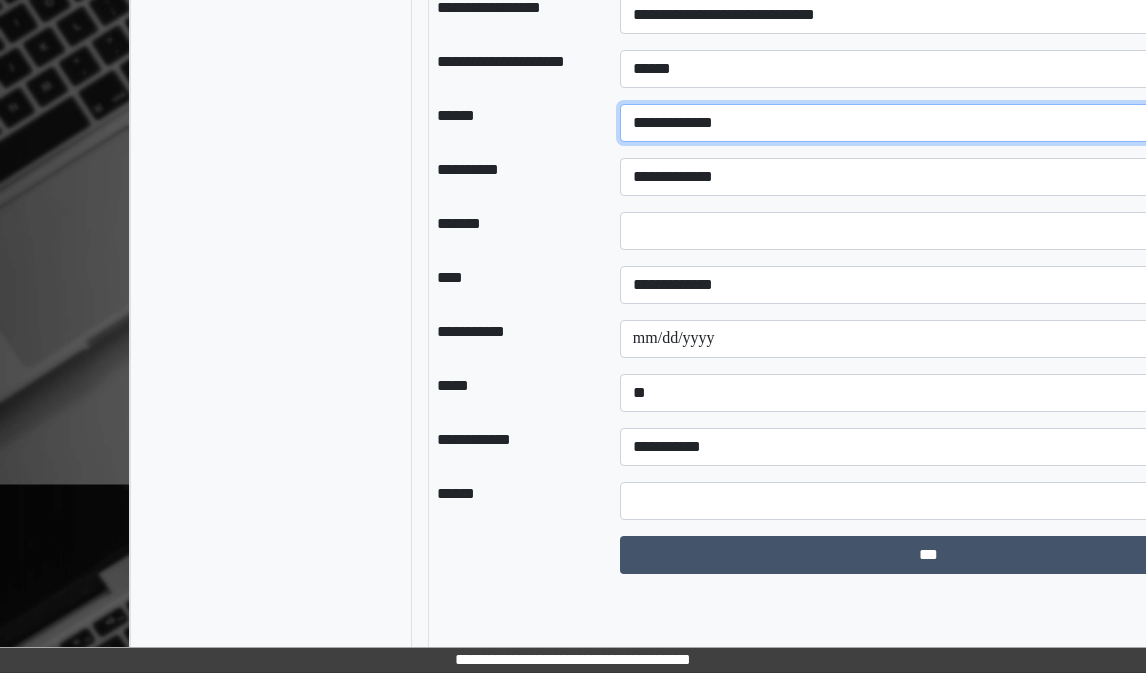 click on "**********" at bounding box center [929, 123] 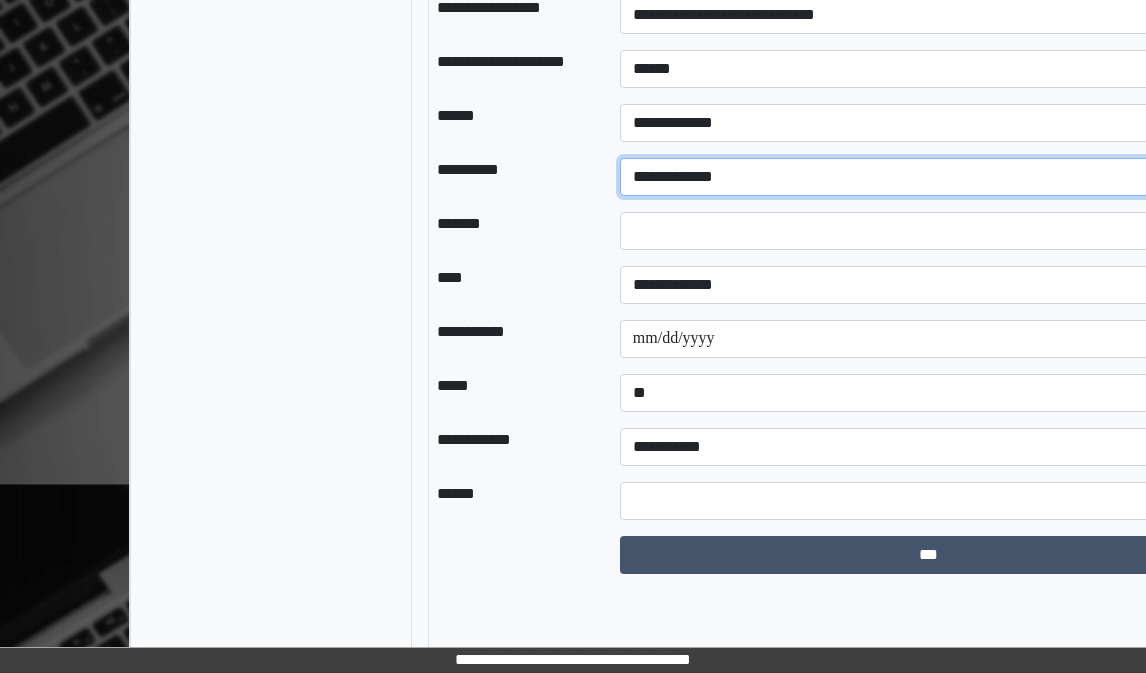 click on "**********" at bounding box center [929, 177] 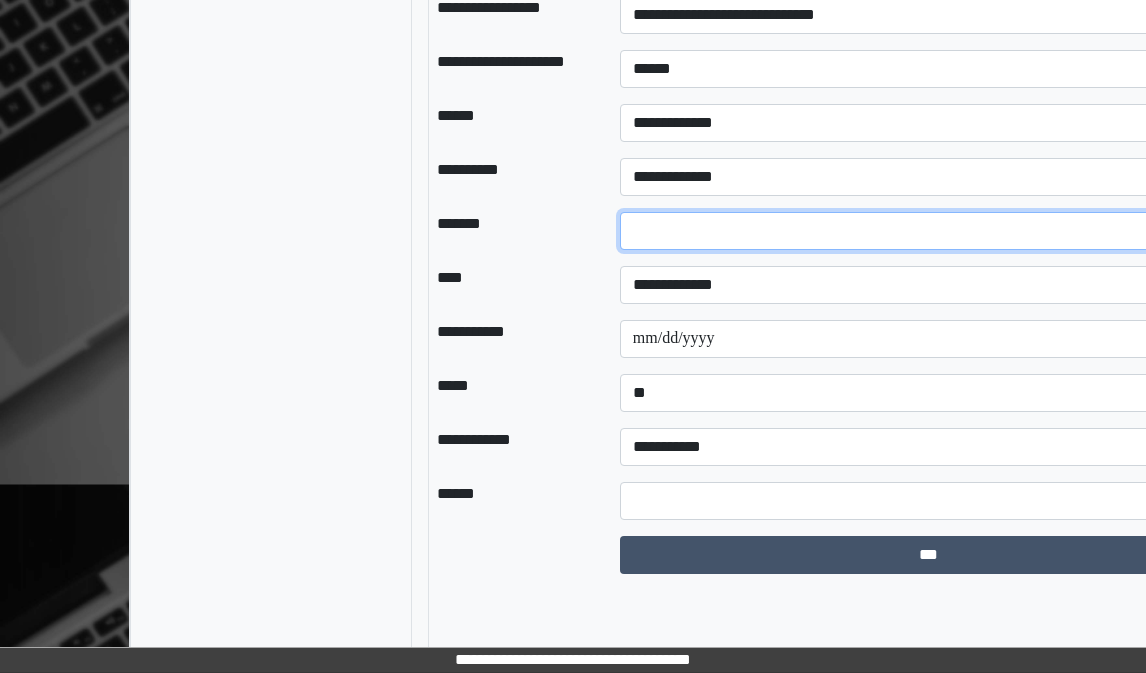 click on "*" at bounding box center (929, 231) 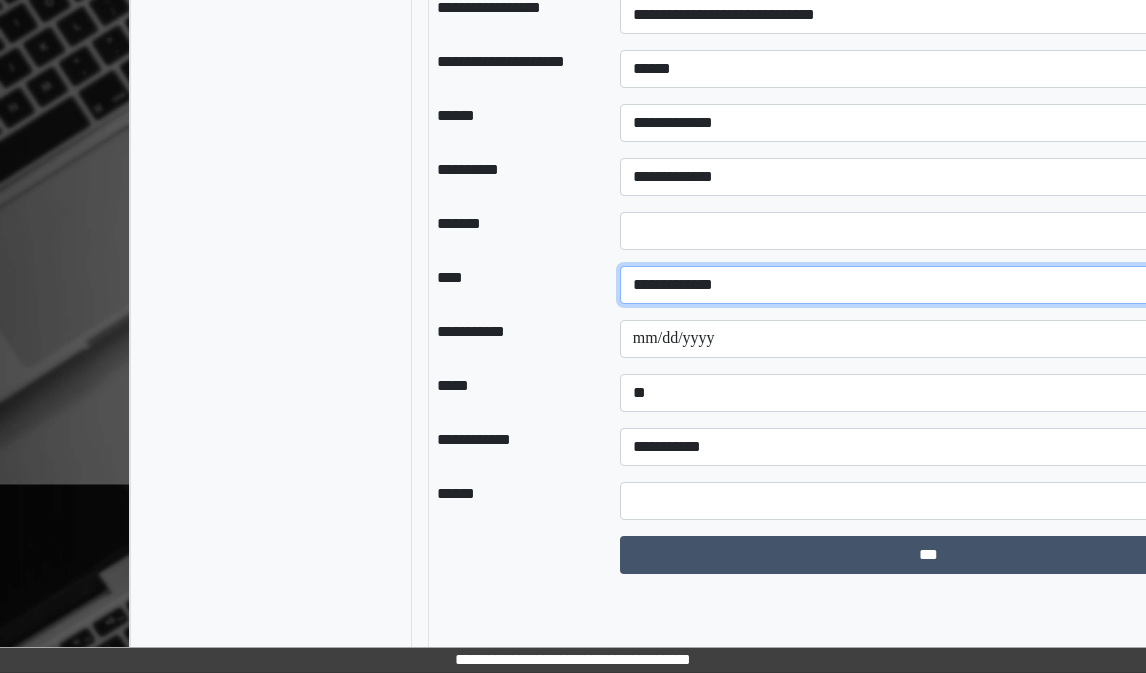 click on "**********" at bounding box center [929, 285] 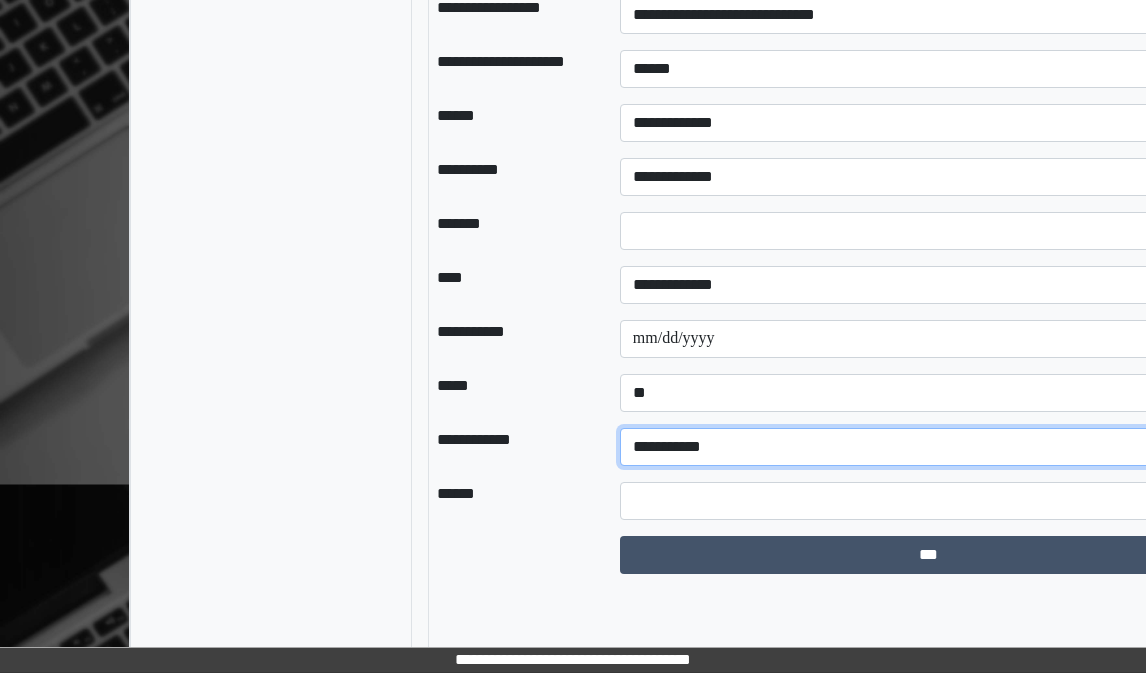 click on "**********" at bounding box center (929, 447) 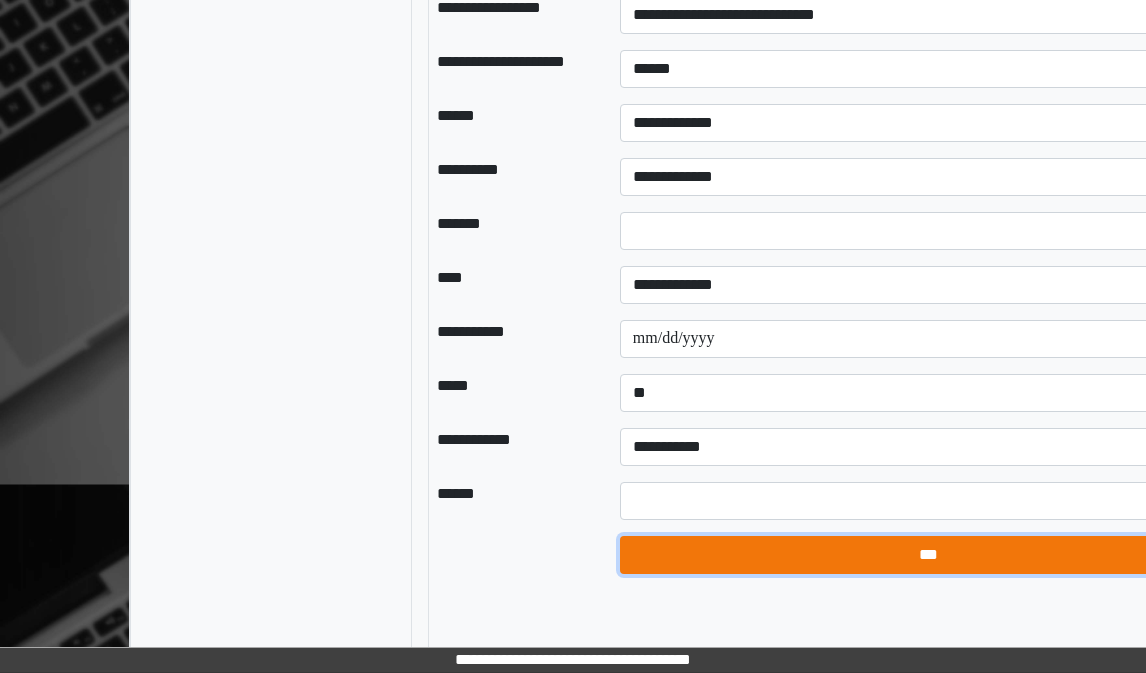 click on "***" at bounding box center (929, 555) 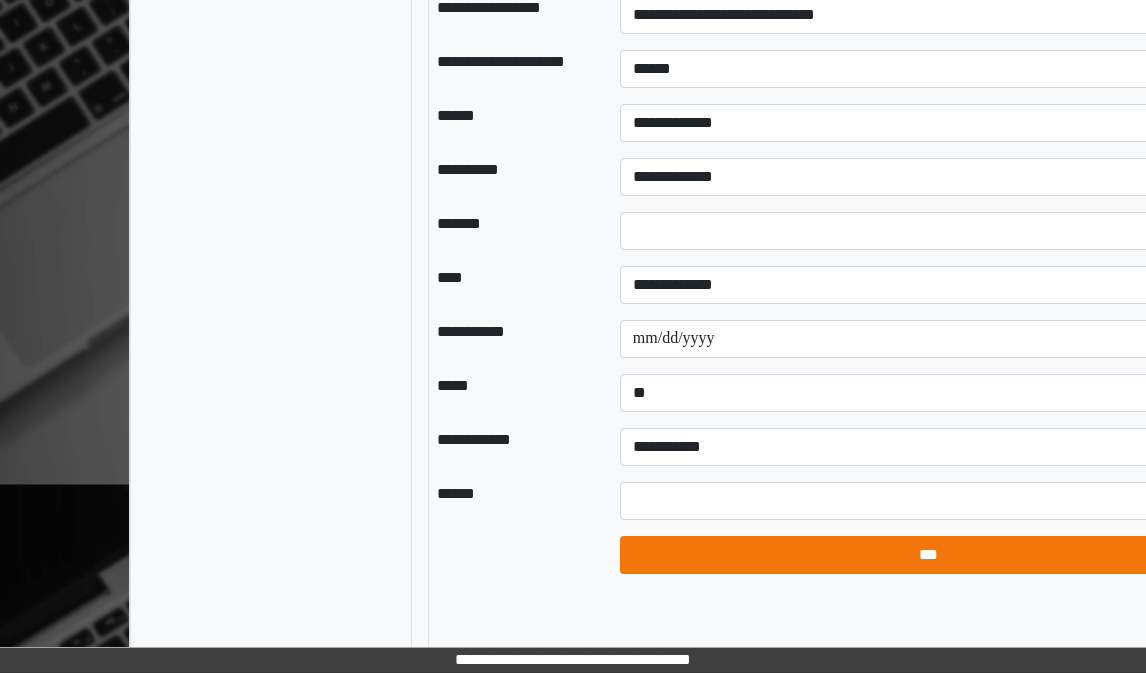 select on "*" 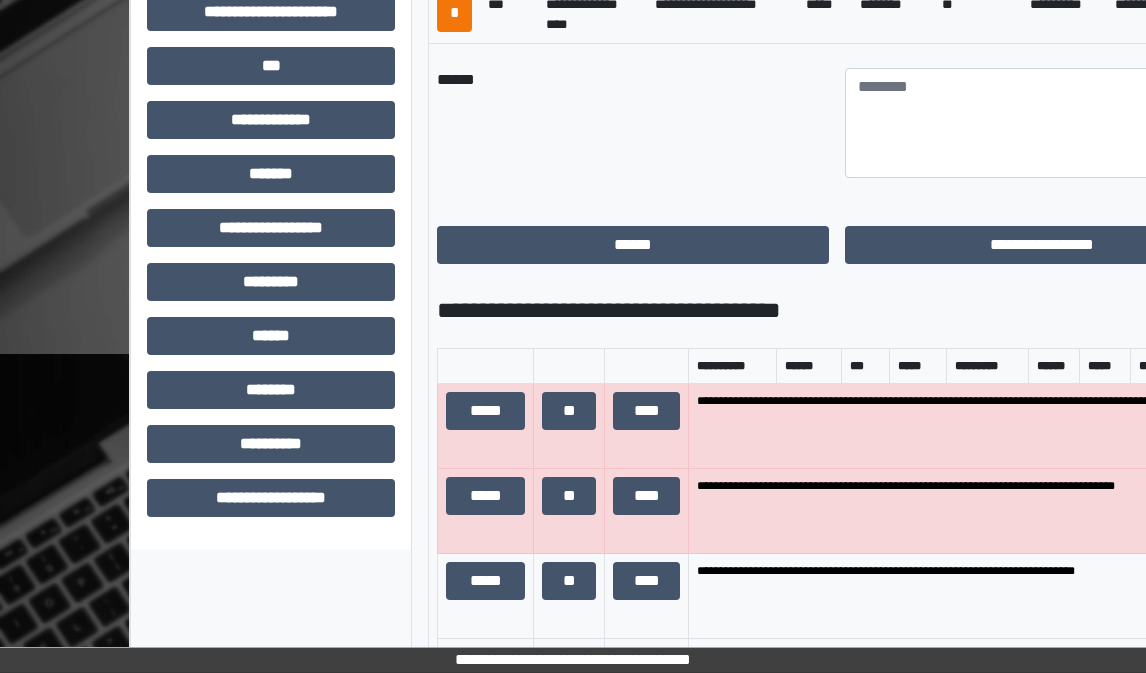 scroll, scrollTop: 919, scrollLeft: 0, axis: vertical 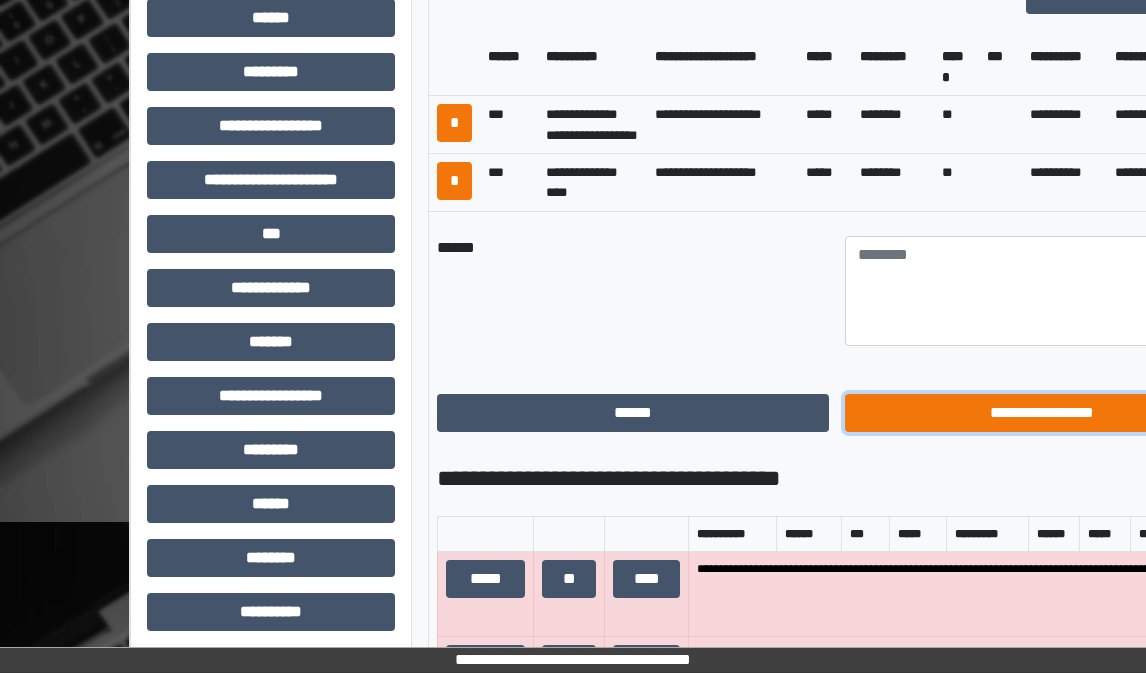 click on "**********" at bounding box center [1041, 413] 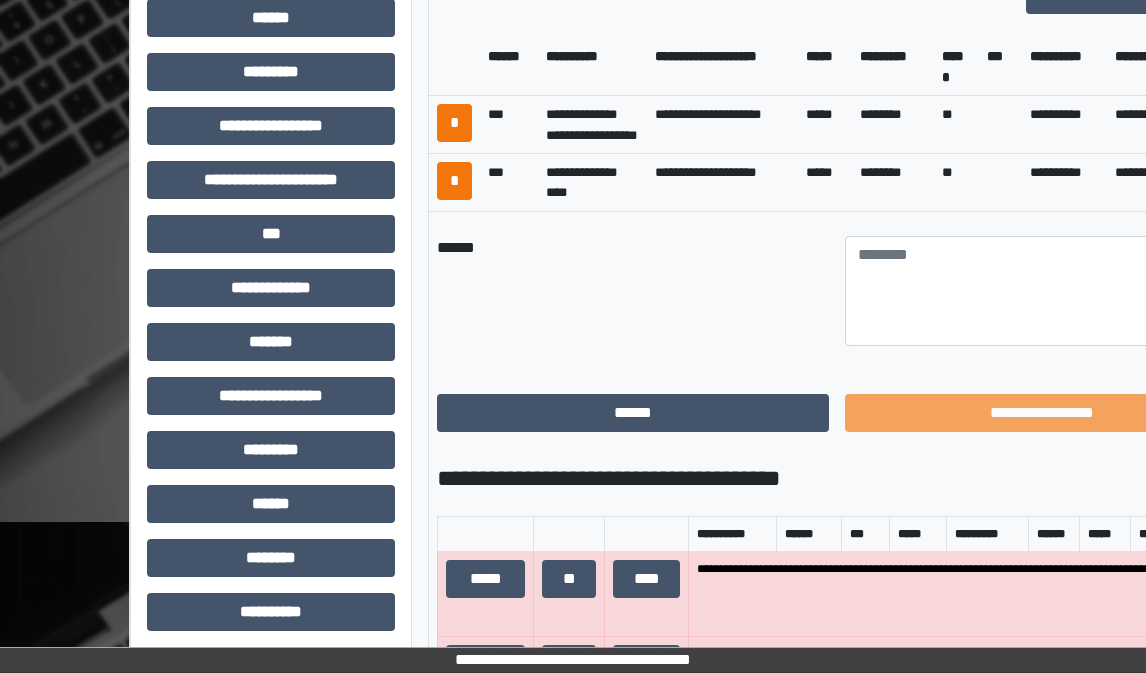 scroll, scrollTop: 236, scrollLeft: 0, axis: vertical 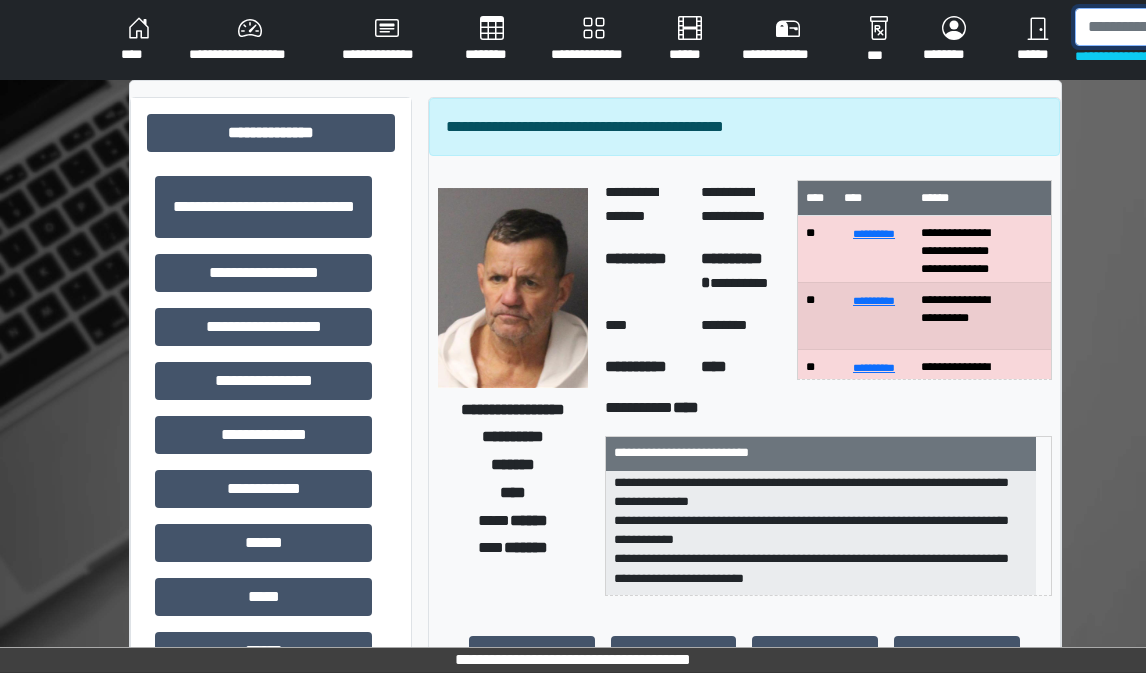 click at bounding box center (1178, 27) 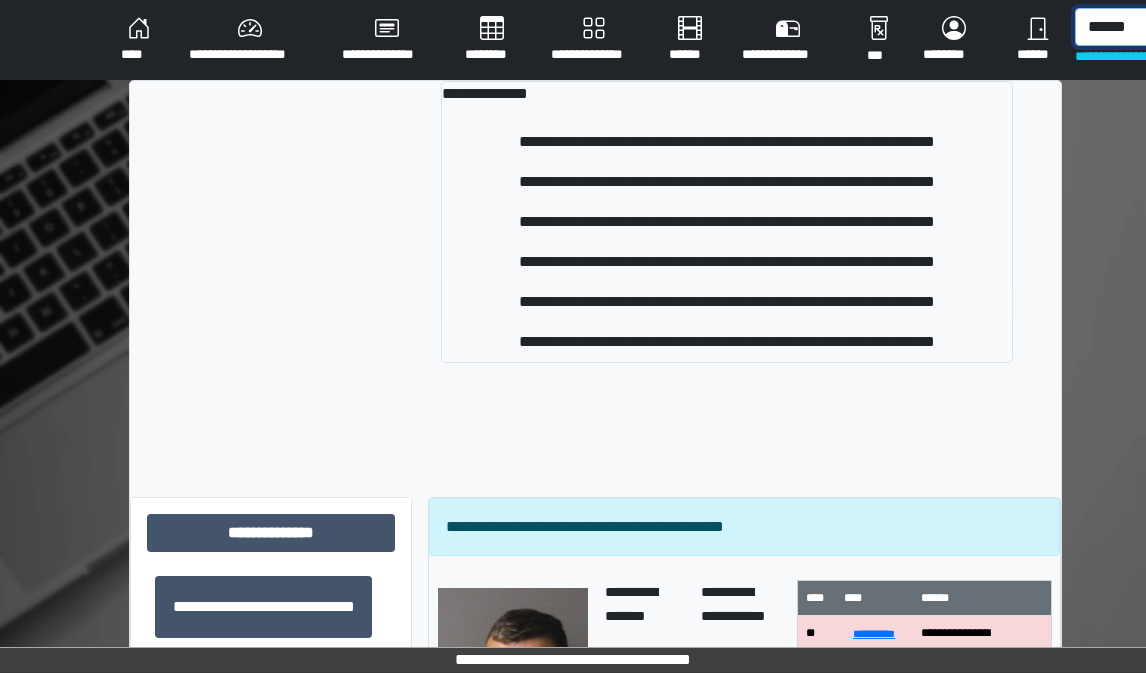 type on "******" 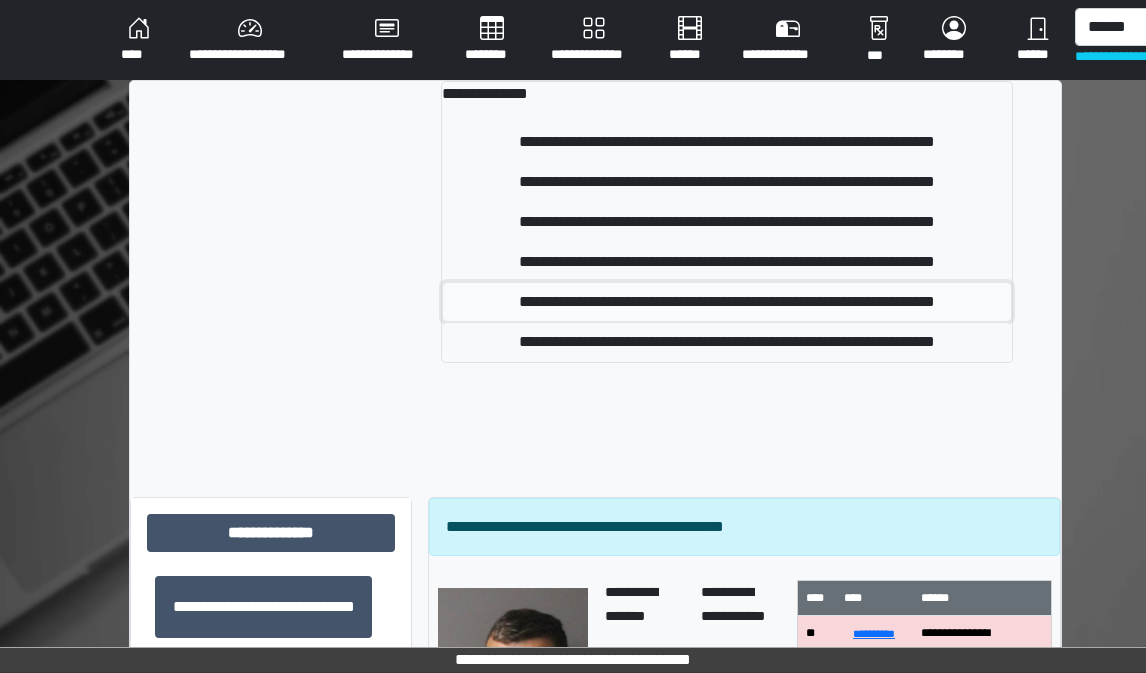 click on "**********" at bounding box center (727, 302) 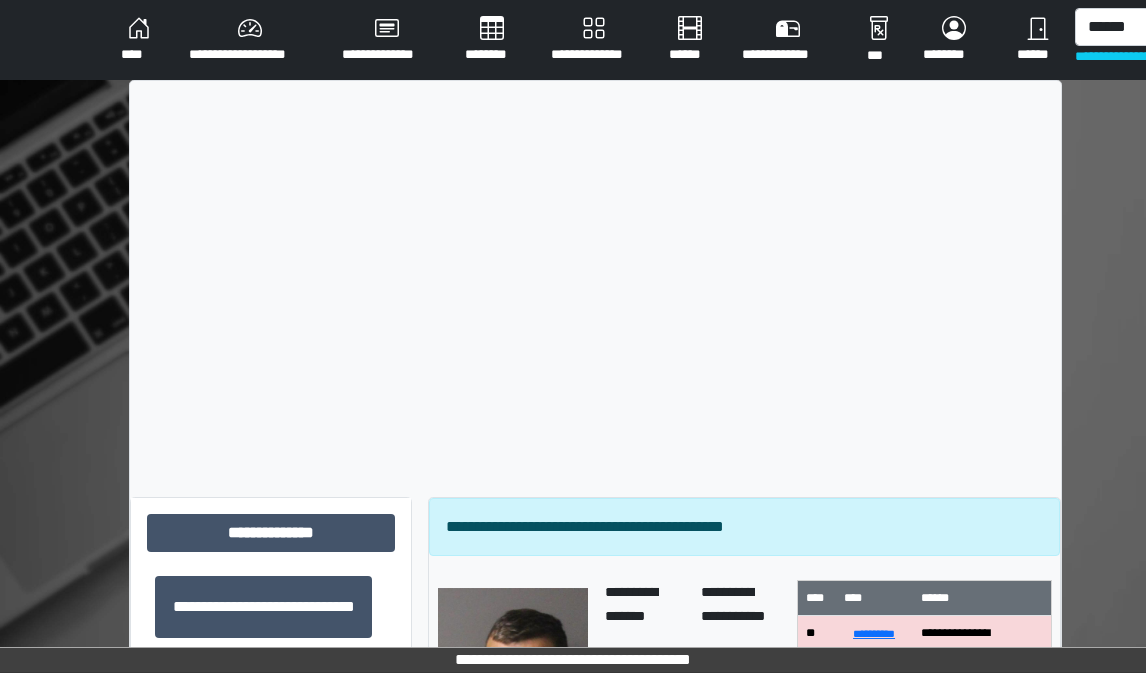 type 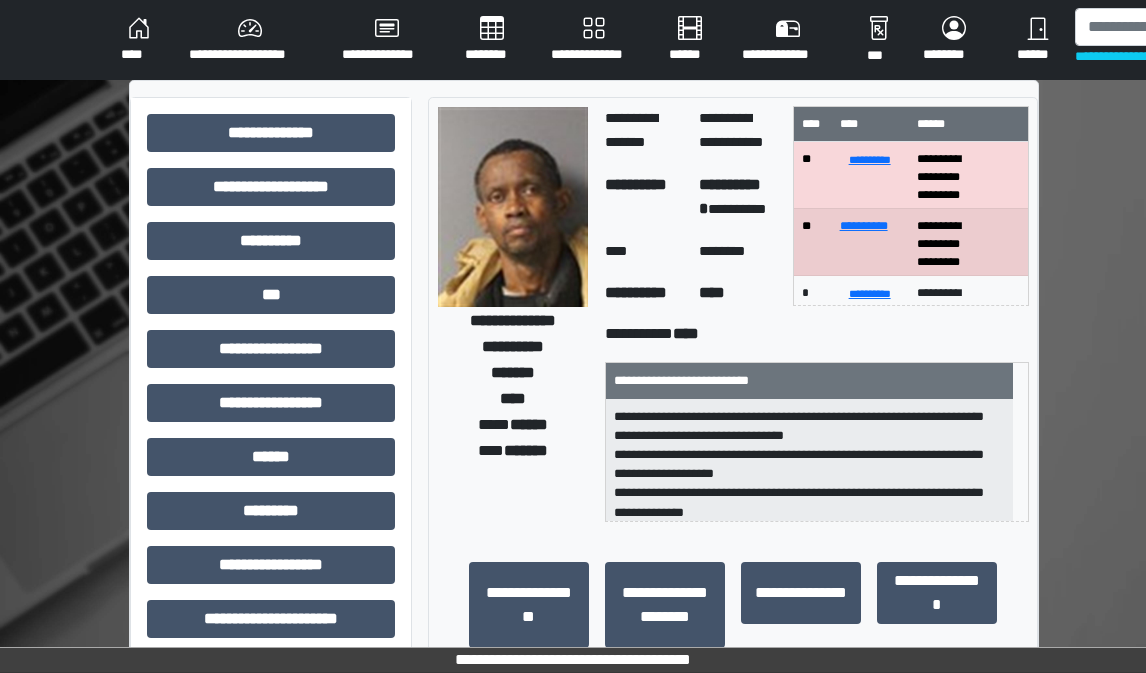 scroll, scrollTop: 6, scrollLeft: 0, axis: vertical 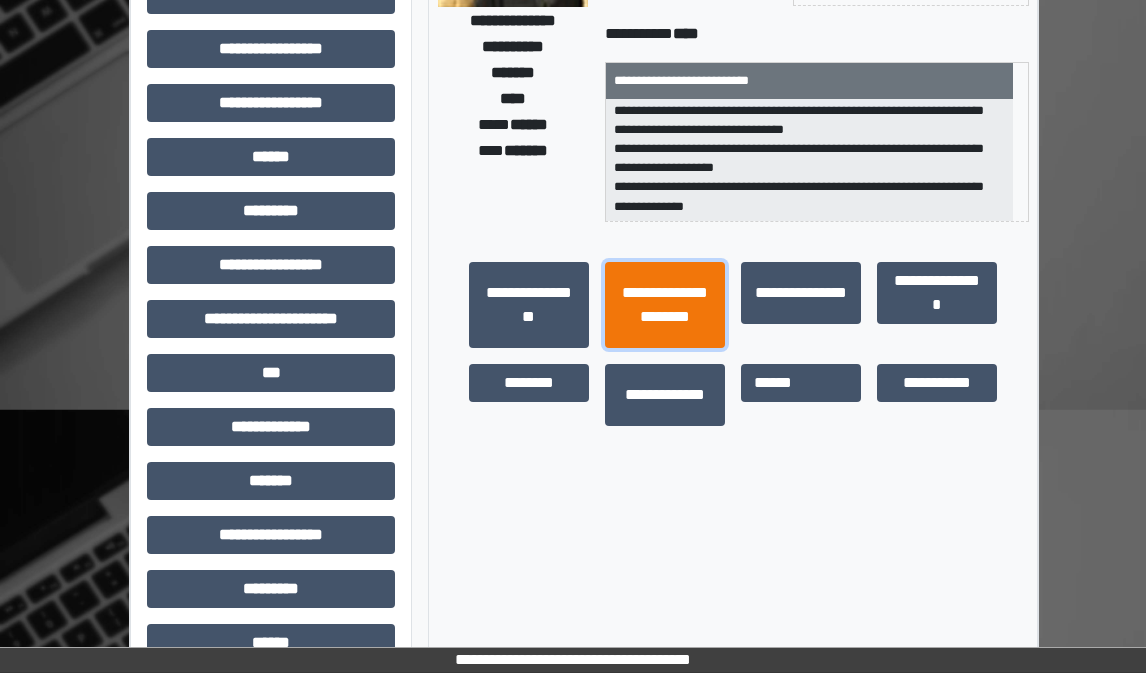 click on "**********" at bounding box center (665, 305) 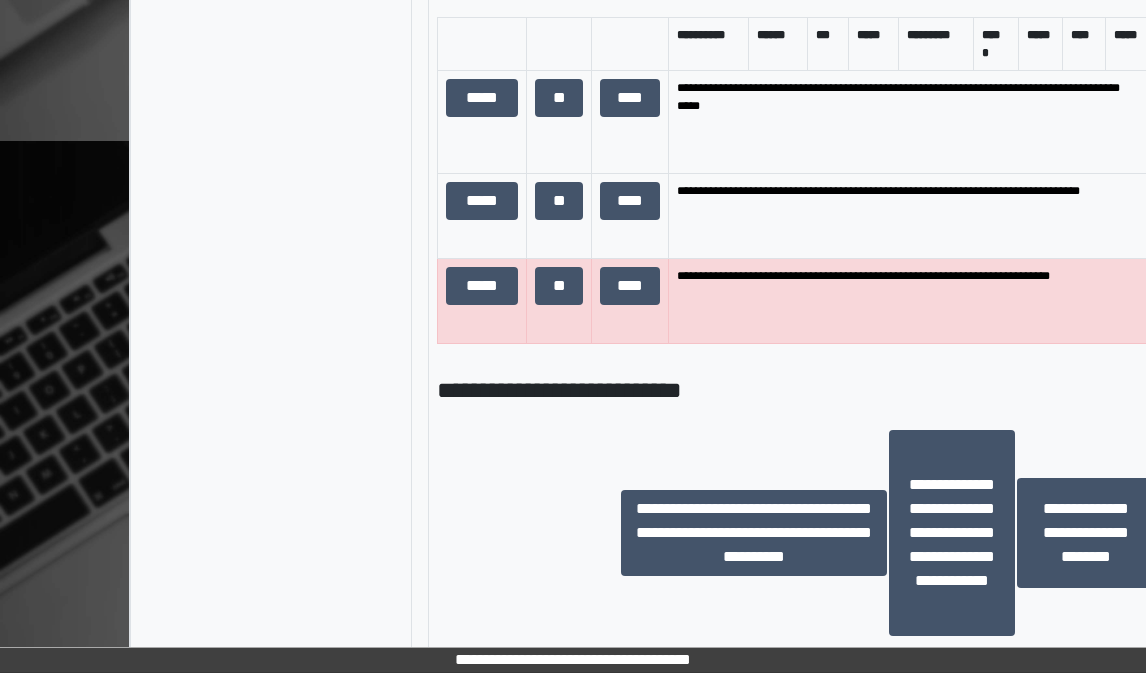 scroll, scrollTop: 1400, scrollLeft: 0, axis: vertical 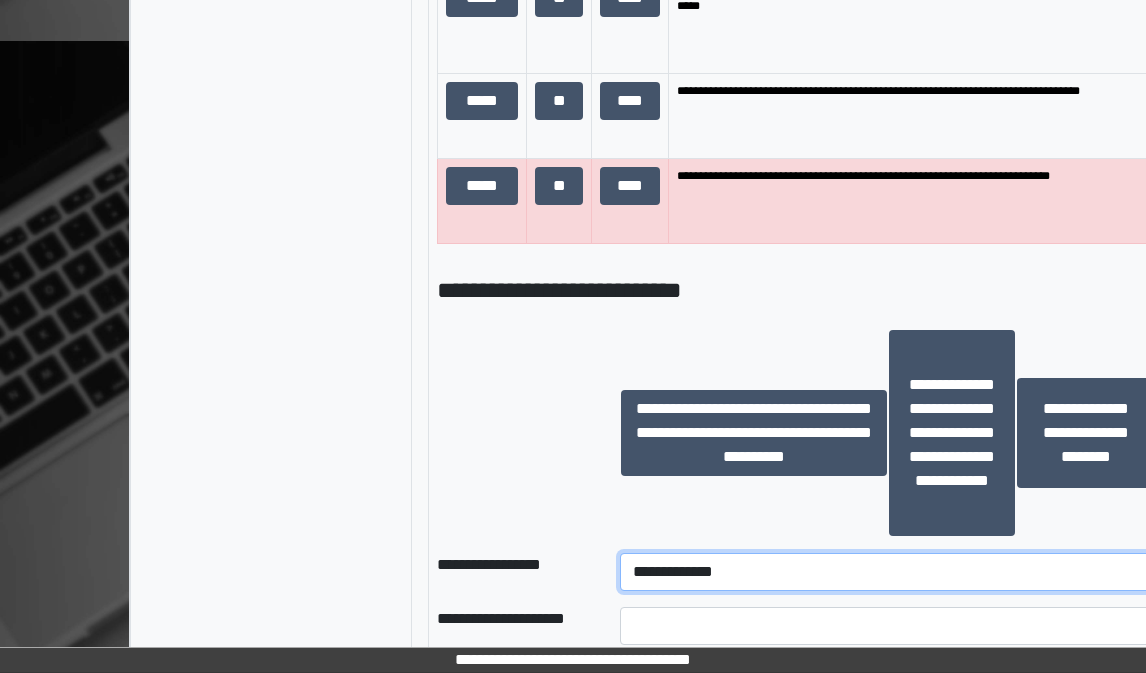 click on "**********" at bounding box center [888, 572] 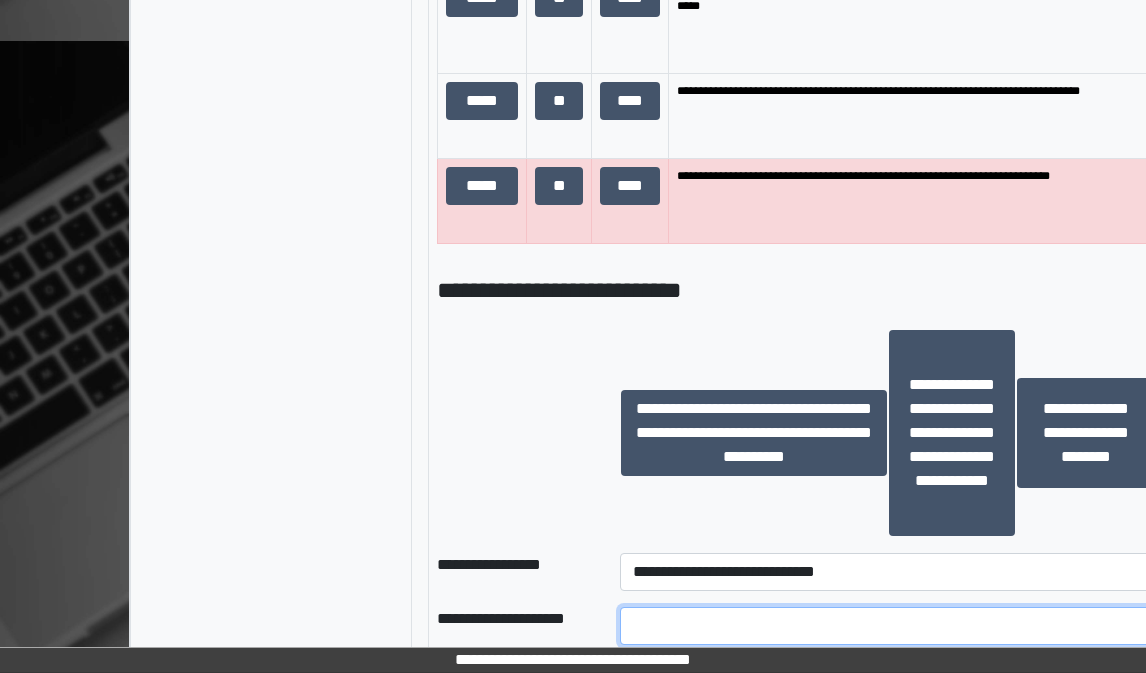 click at bounding box center (888, 626) 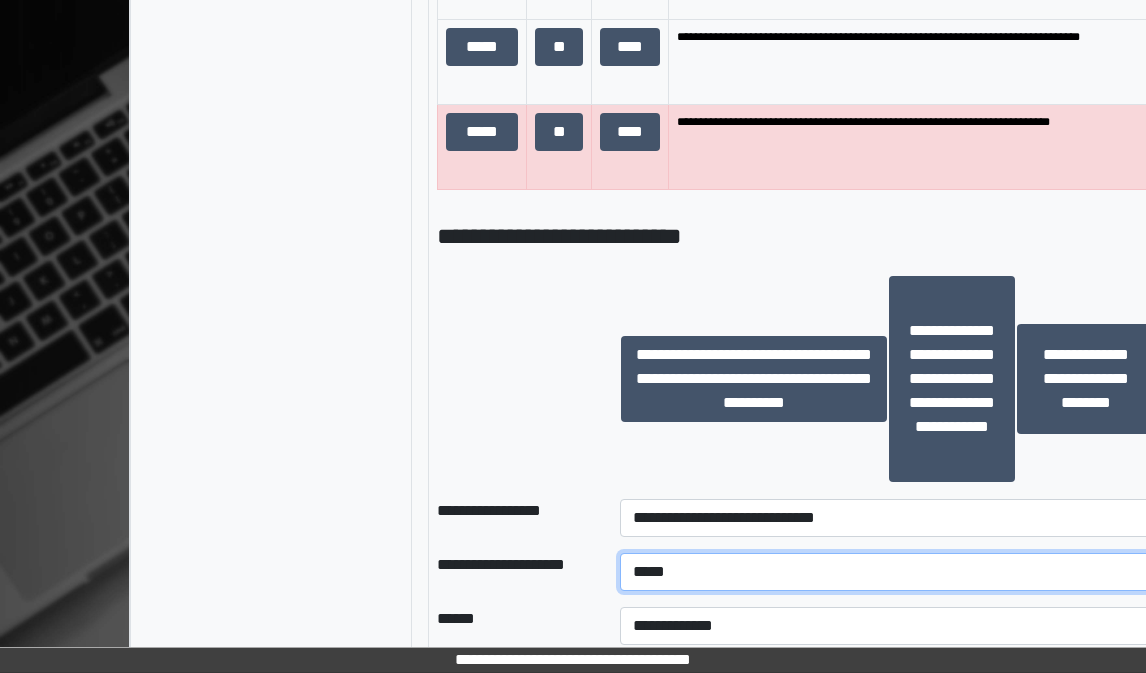 scroll, scrollTop: 1600, scrollLeft: 0, axis: vertical 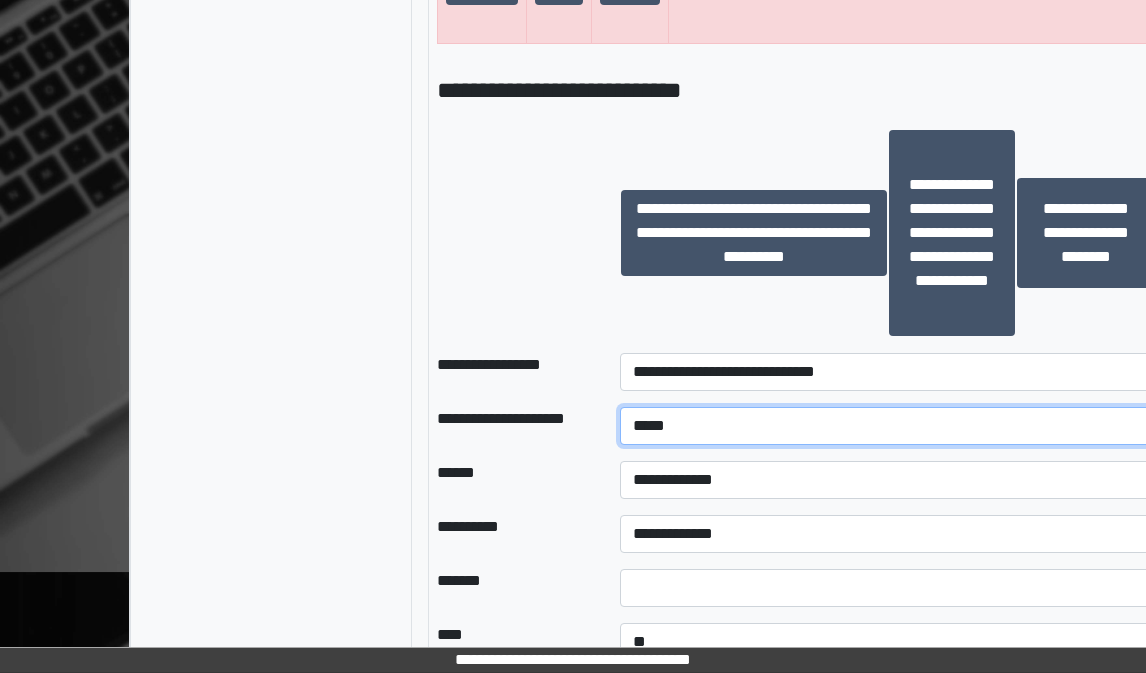 type on "*****" 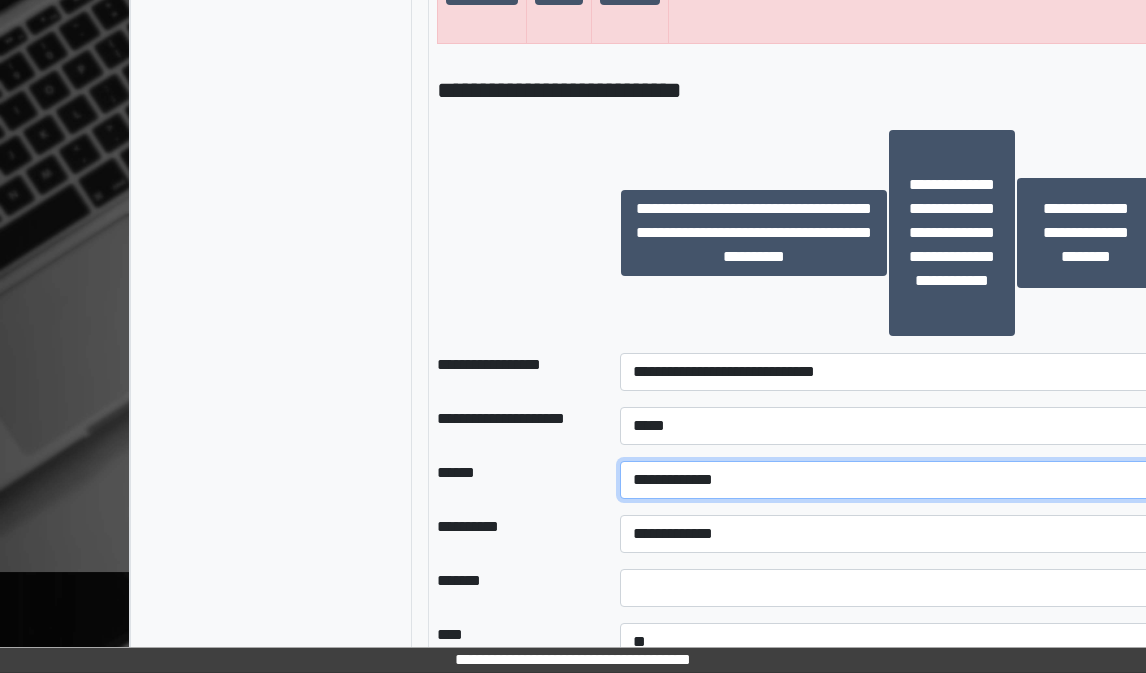 click on "**********" at bounding box center [888, 480] 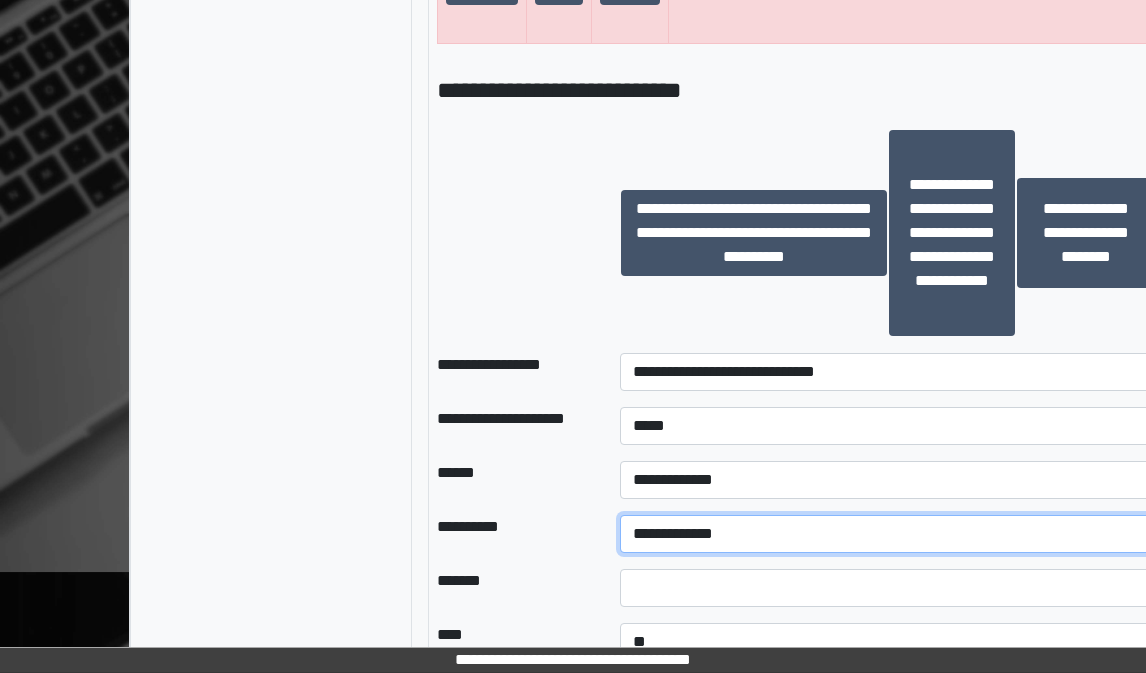 click on "**********" at bounding box center [888, 534] 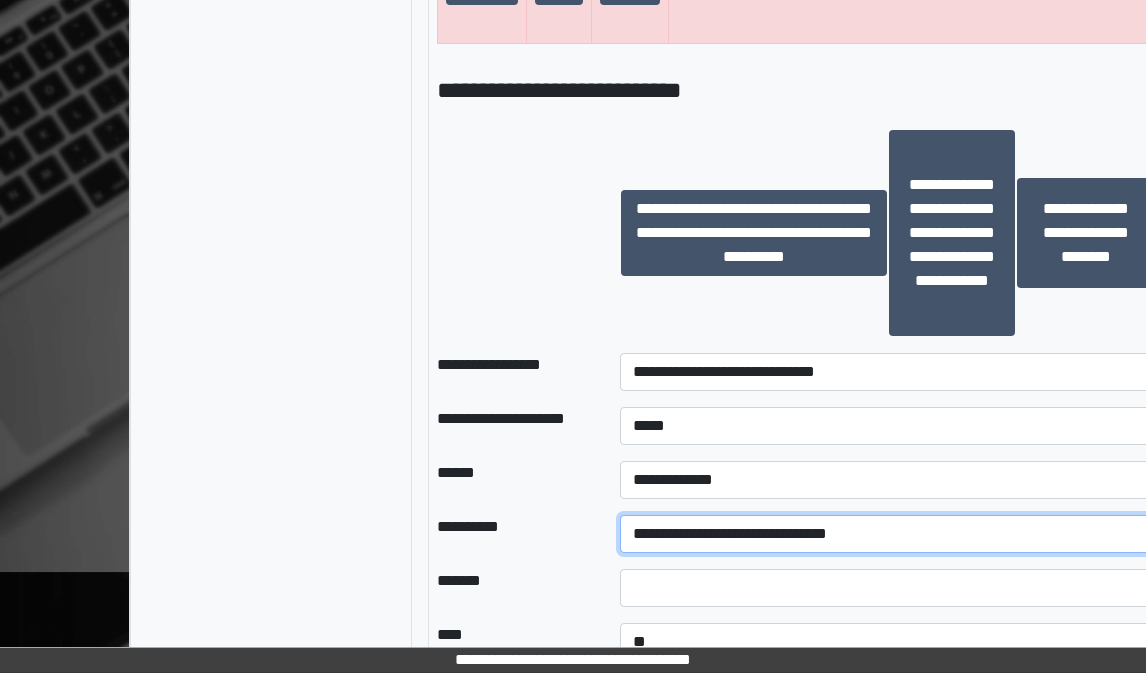 click on "**********" at bounding box center [888, 534] 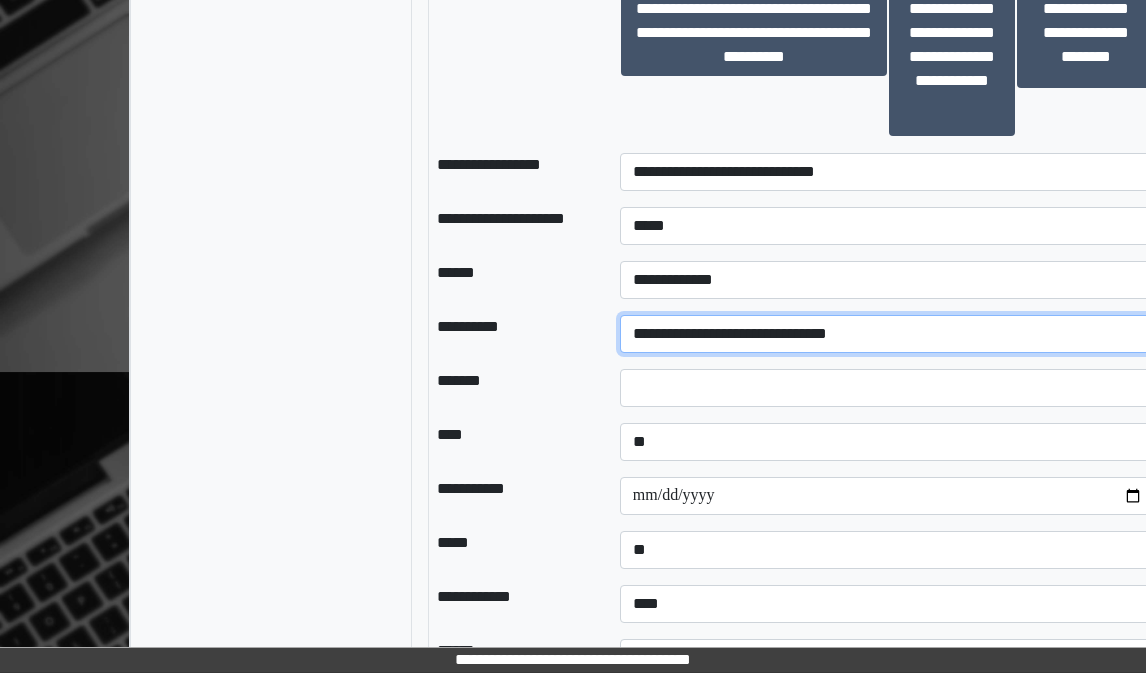 scroll, scrollTop: 1900, scrollLeft: 0, axis: vertical 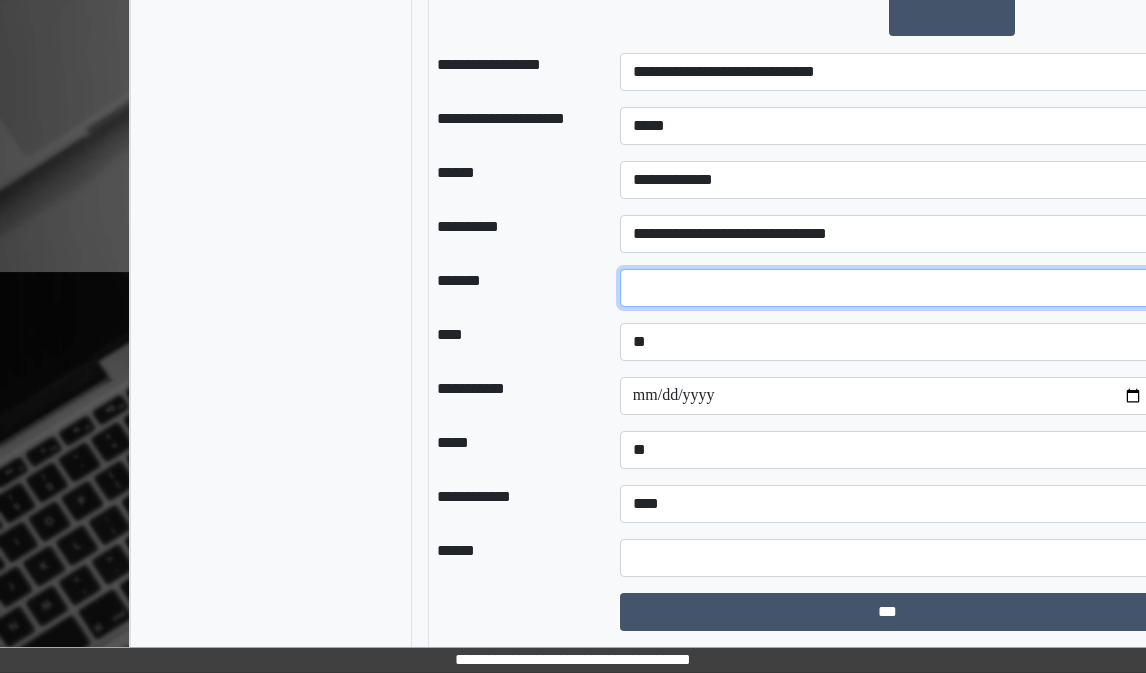 click at bounding box center [888, 288] 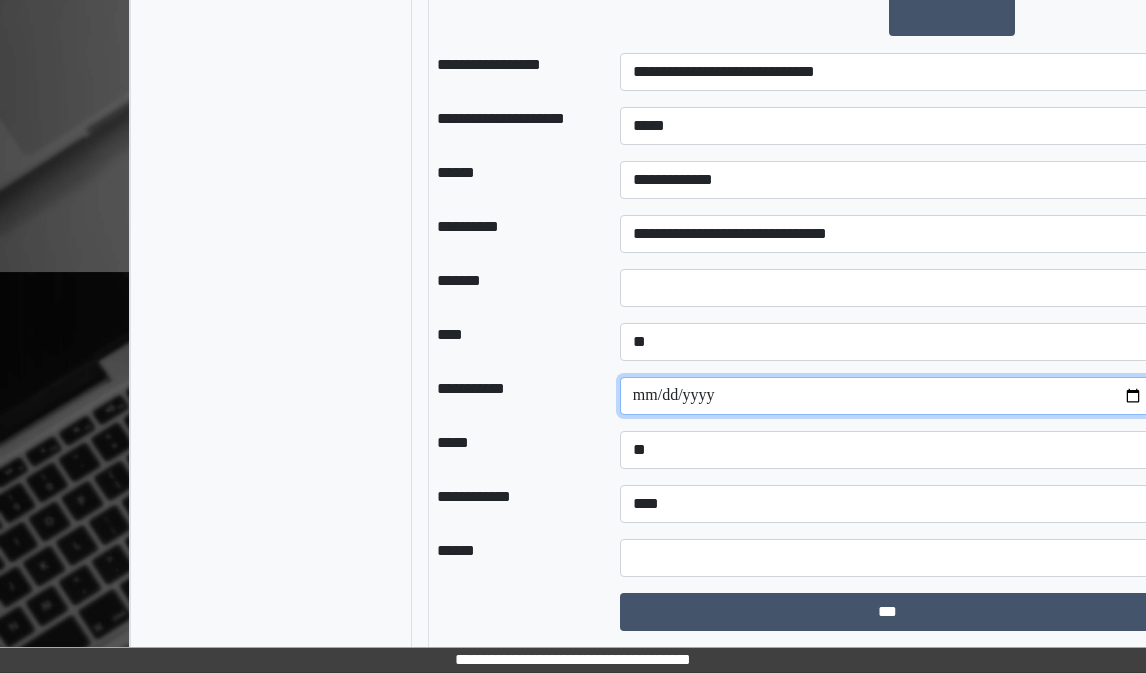click at bounding box center [888, 396] 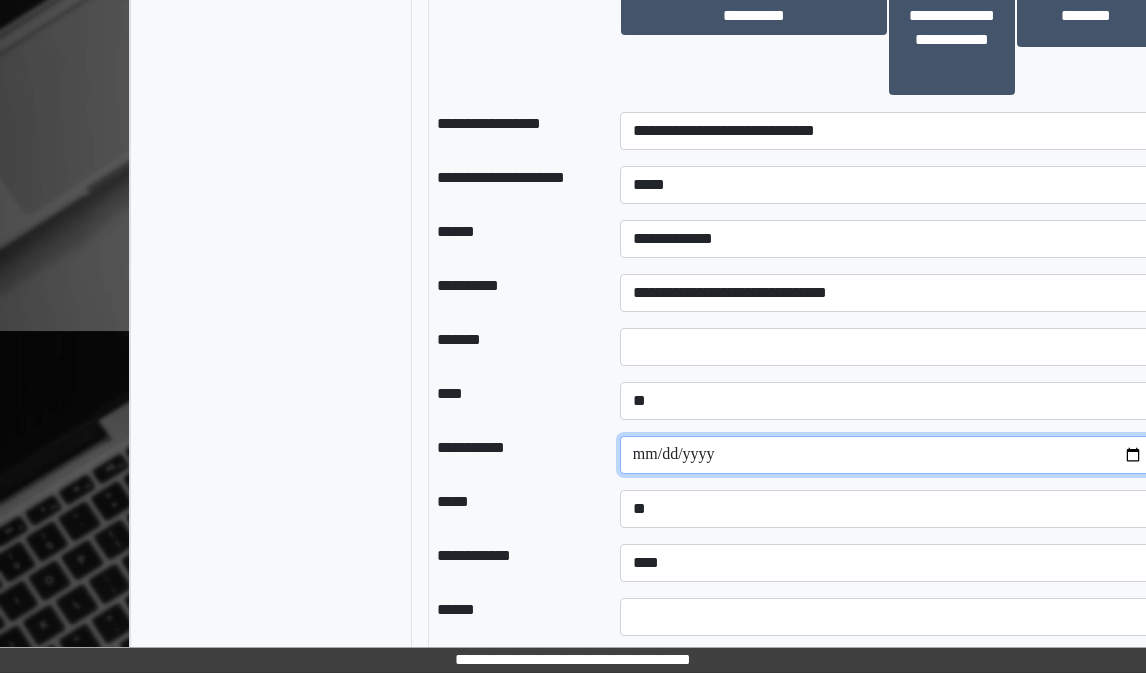 scroll, scrollTop: 1900, scrollLeft: 0, axis: vertical 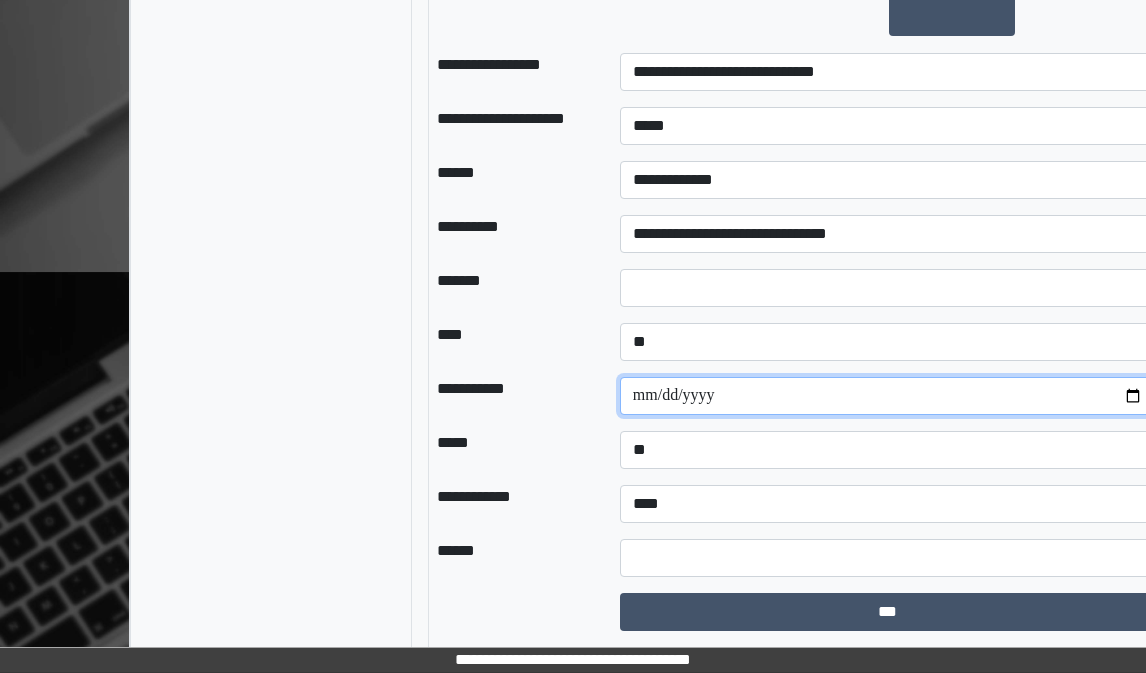 click on "**********" at bounding box center [888, 396] 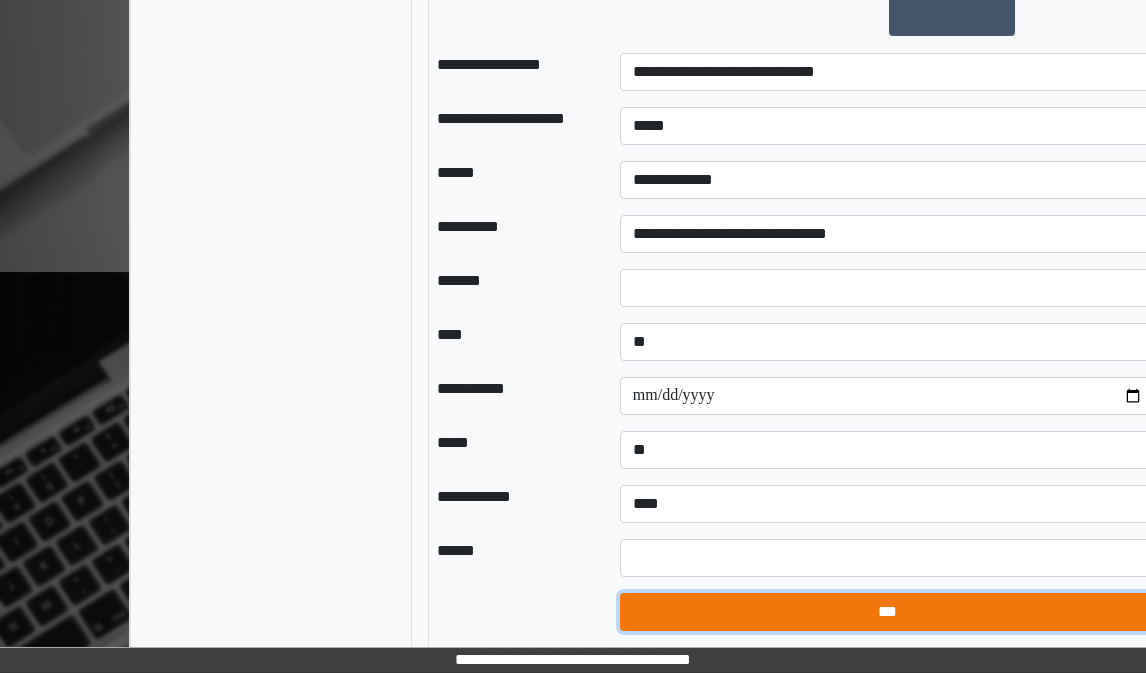 click on "***" at bounding box center (888, 612) 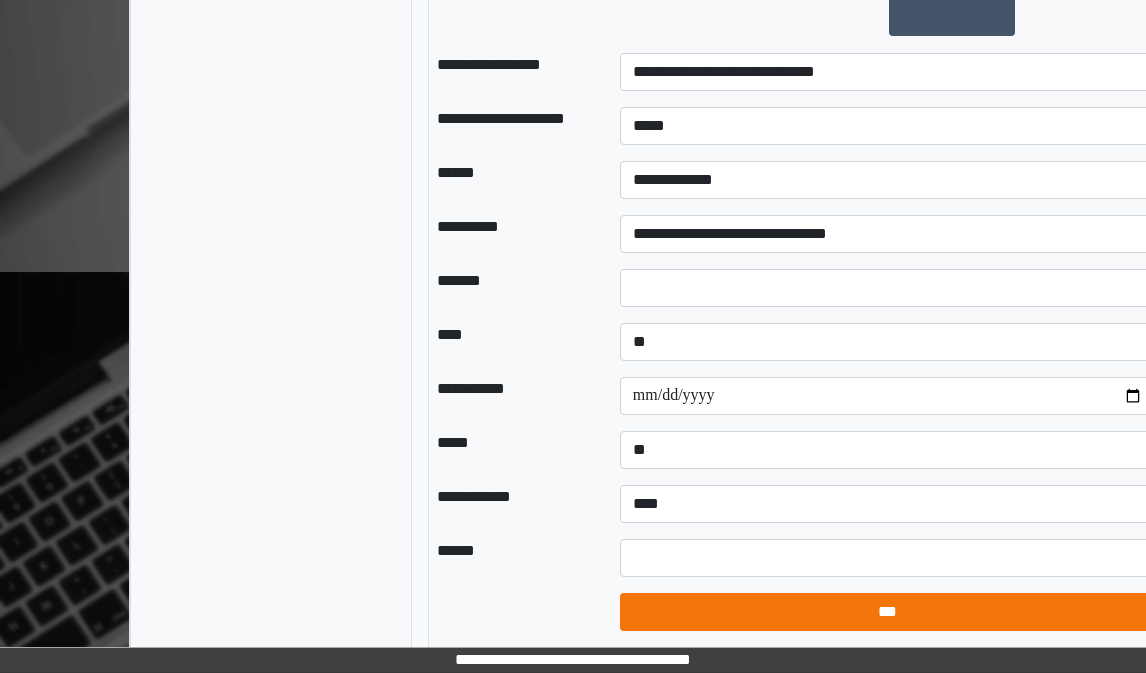 select on "*" 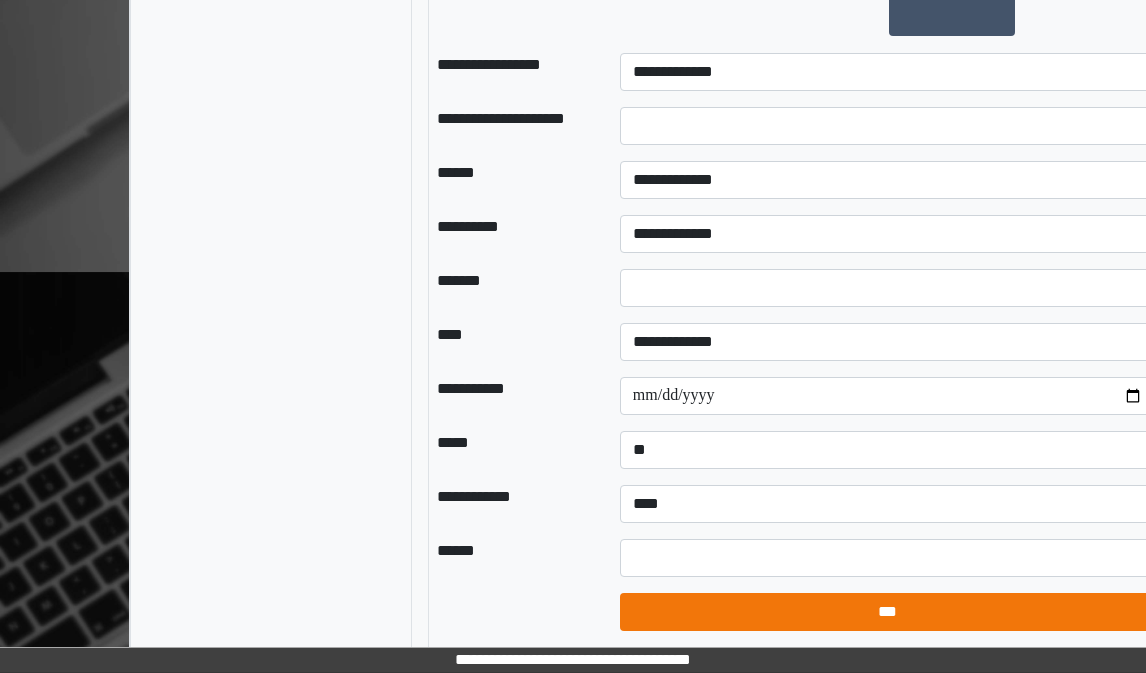 scroll, scrollTop: 1784, scrollLeft: 0, axis: vertical 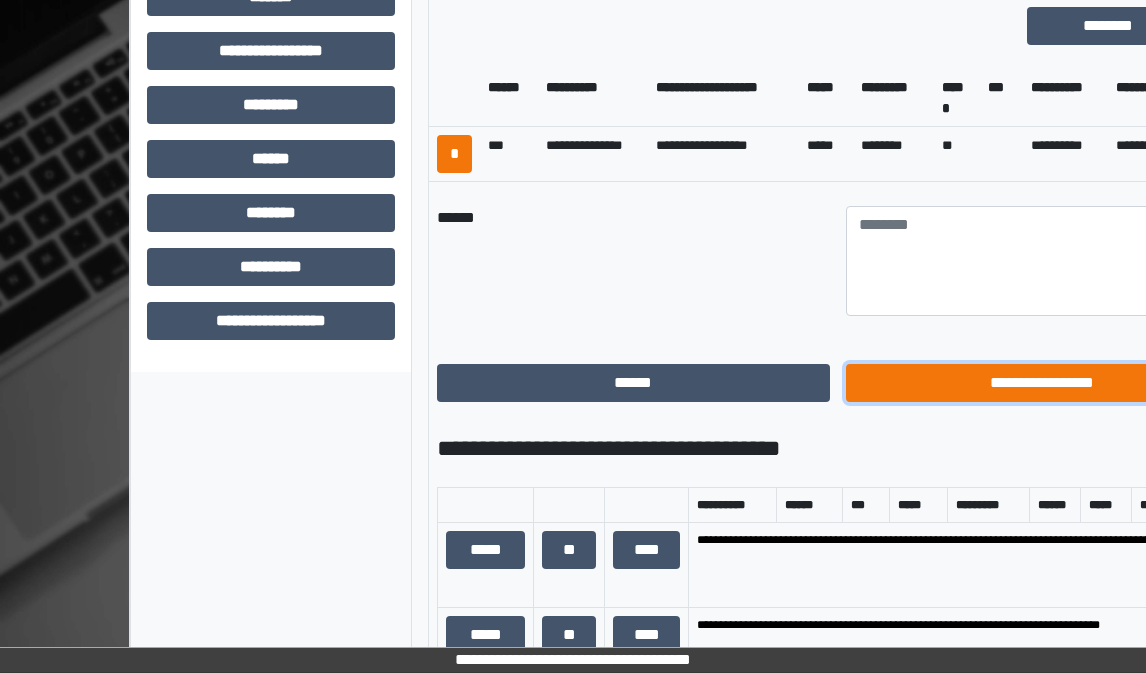 click on "**********" at bounding box center (1042, 383) 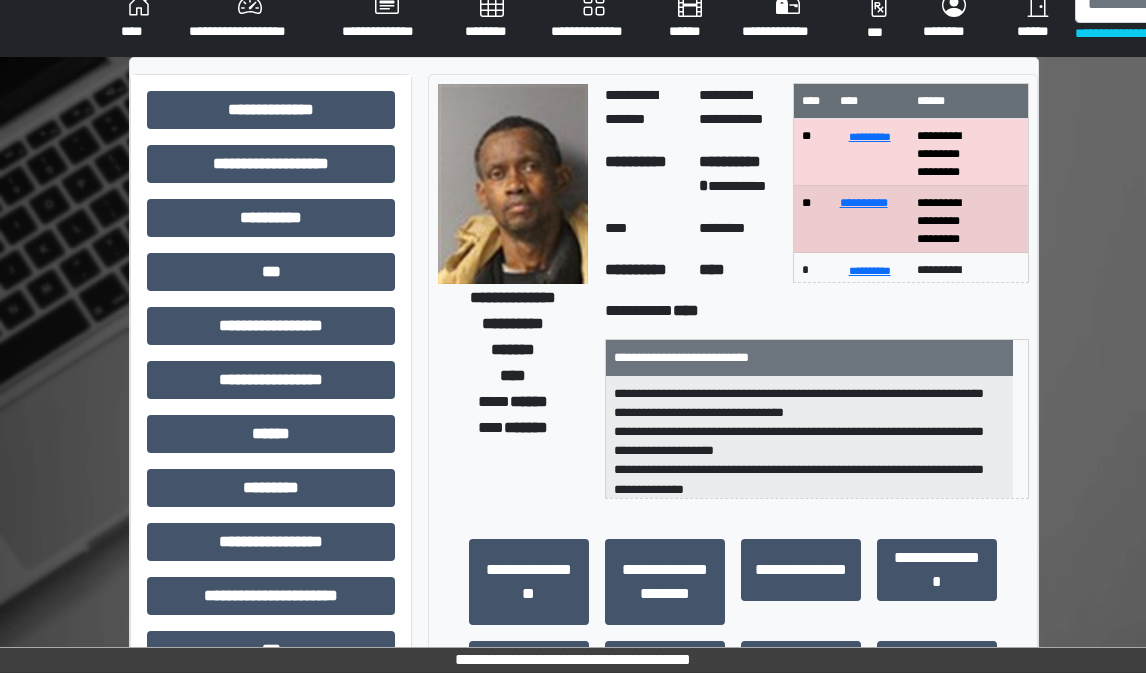 scroll, scrollTop: 1, scrollLeft: 0, axis: vertical 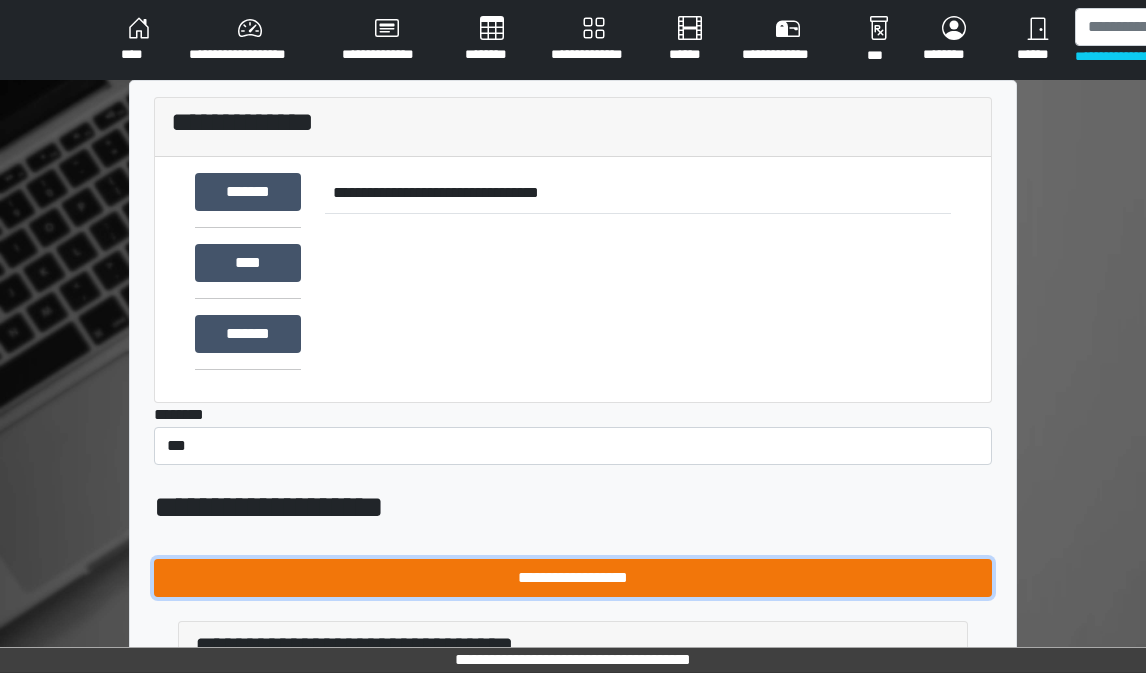 drag, startPoint x: 552, startPoint y: 577, endPoint x: 558, endPoint y: 565, distance: 13.416408 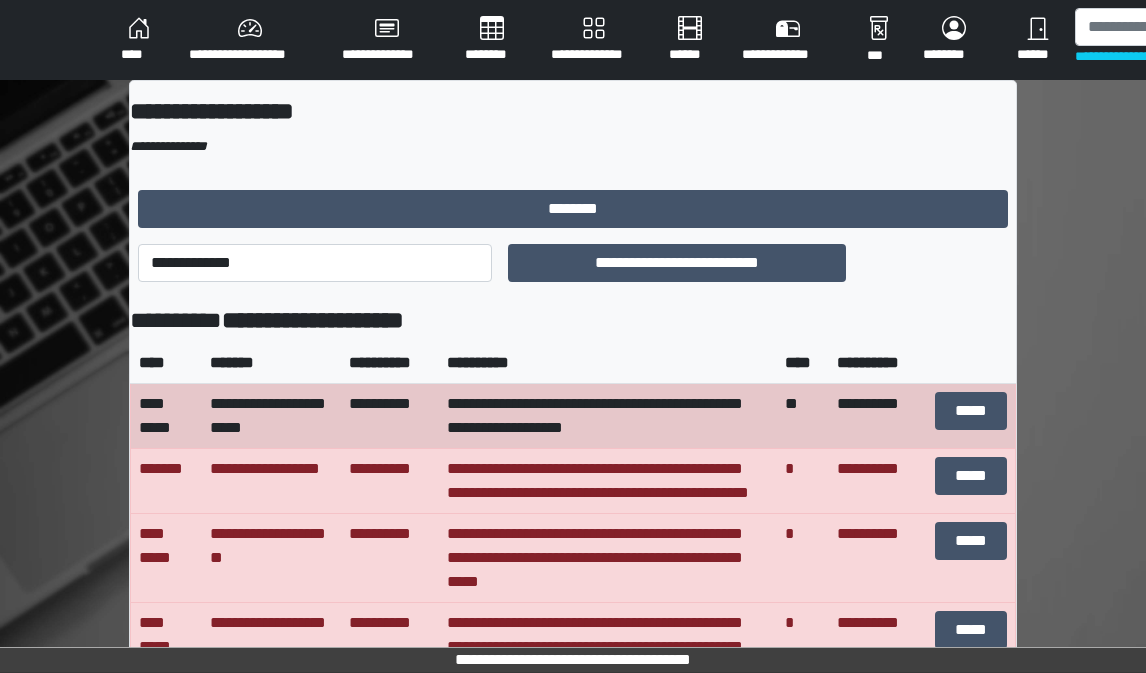 scroll, scrollTop: 118, scrollLeft: 0, axis: vertical 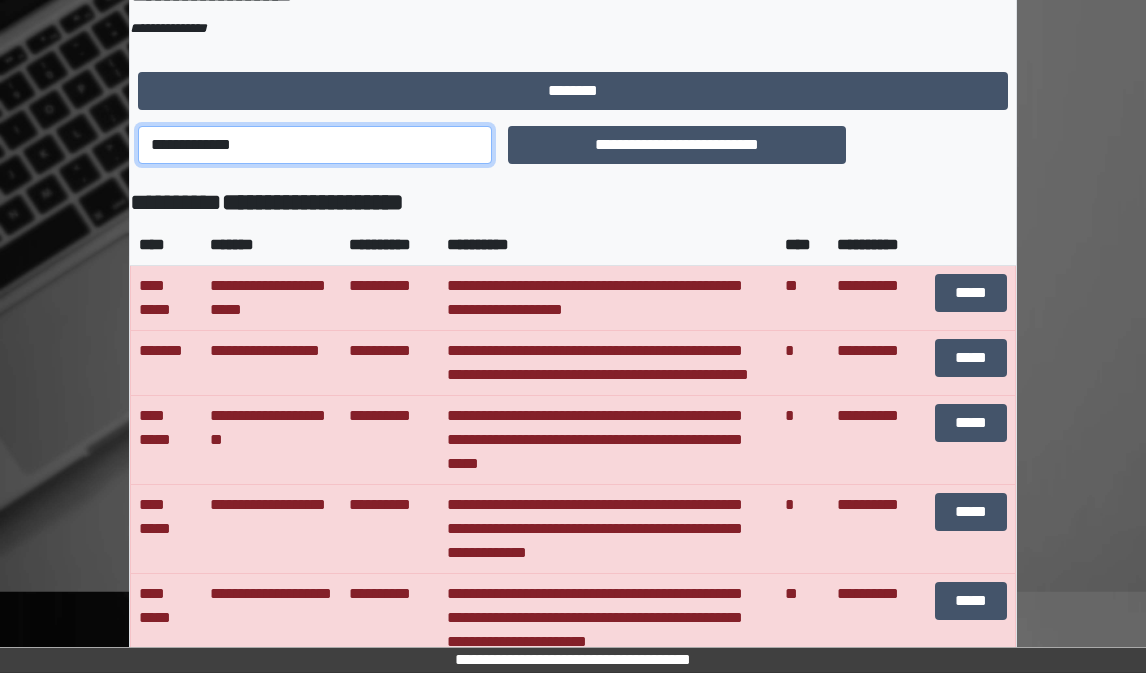 click on "**********" at bounding box center [315, 145] 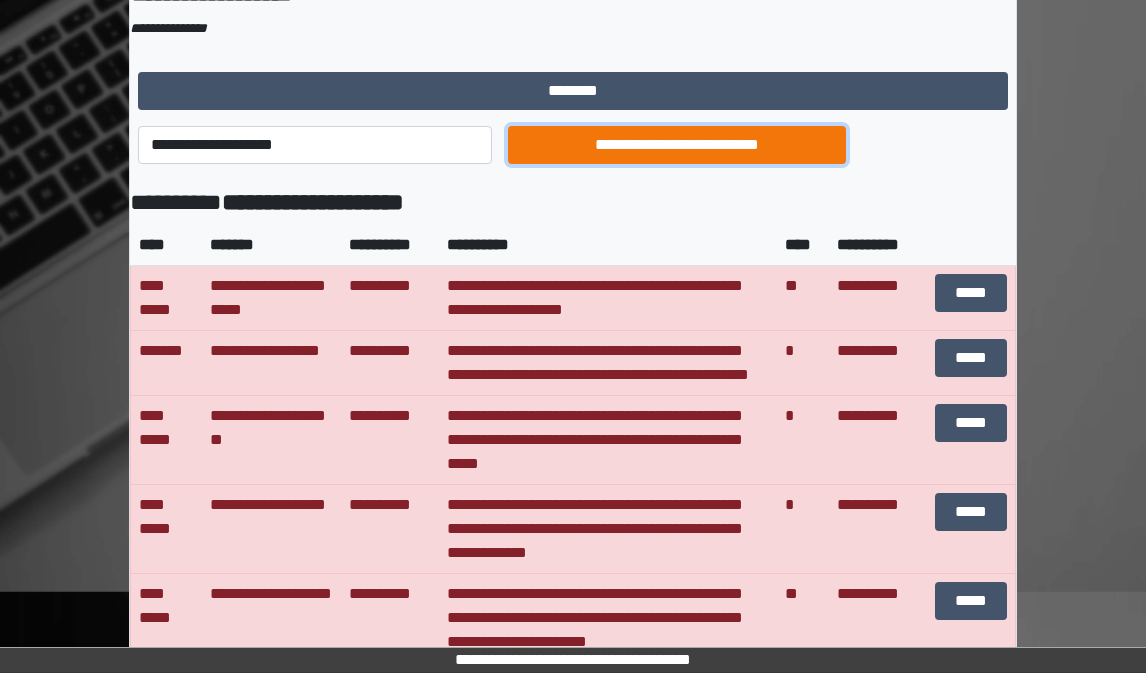 click on "**********" at bounding box center (677, 145) 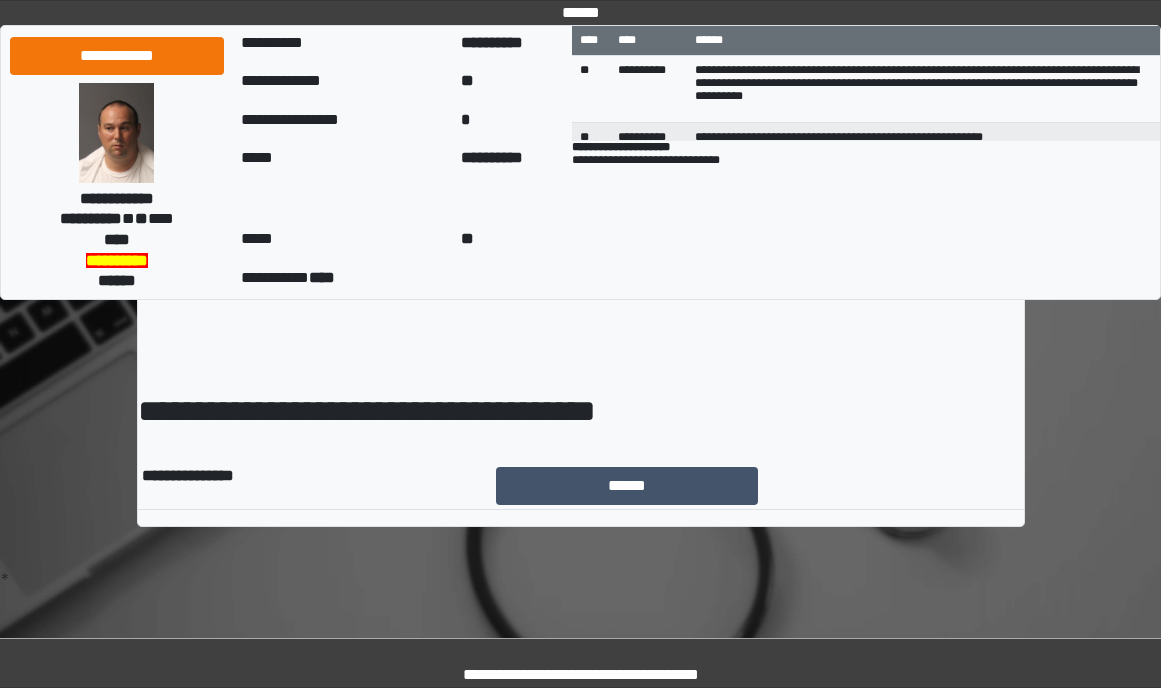scroll, scrollTop: 0, scrollLeft: 0, axis: both 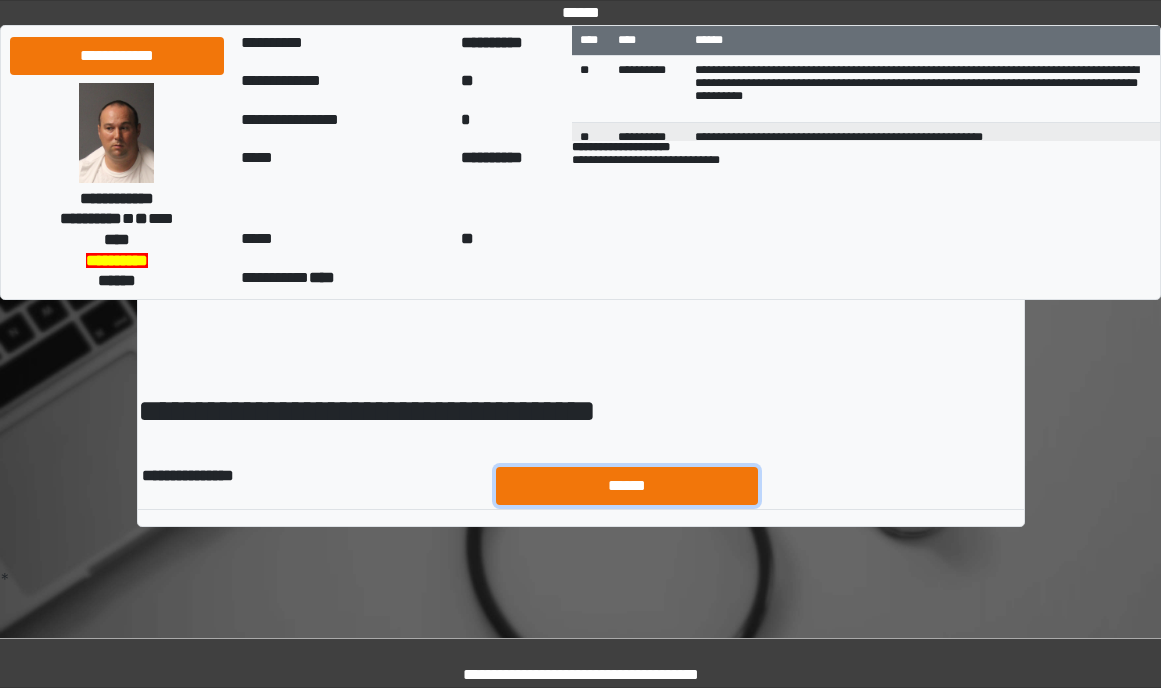 click on "******" at bounding box center (627, 486) 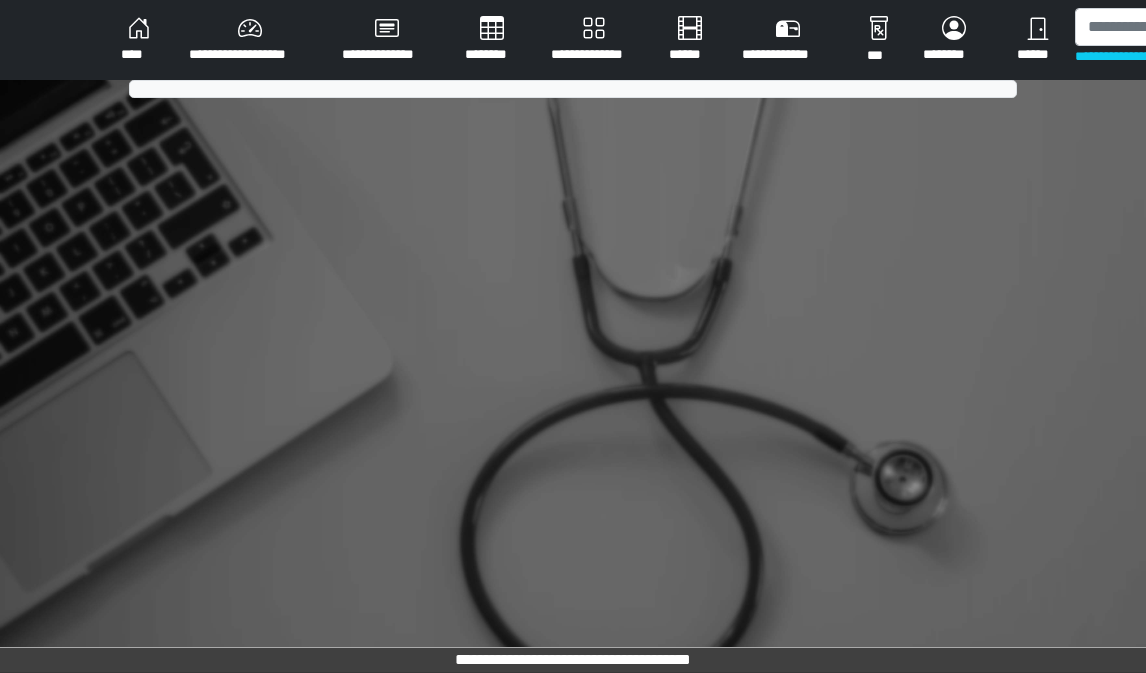 scroll, scrollTop: 0, scrollLeft: 0, axis: both 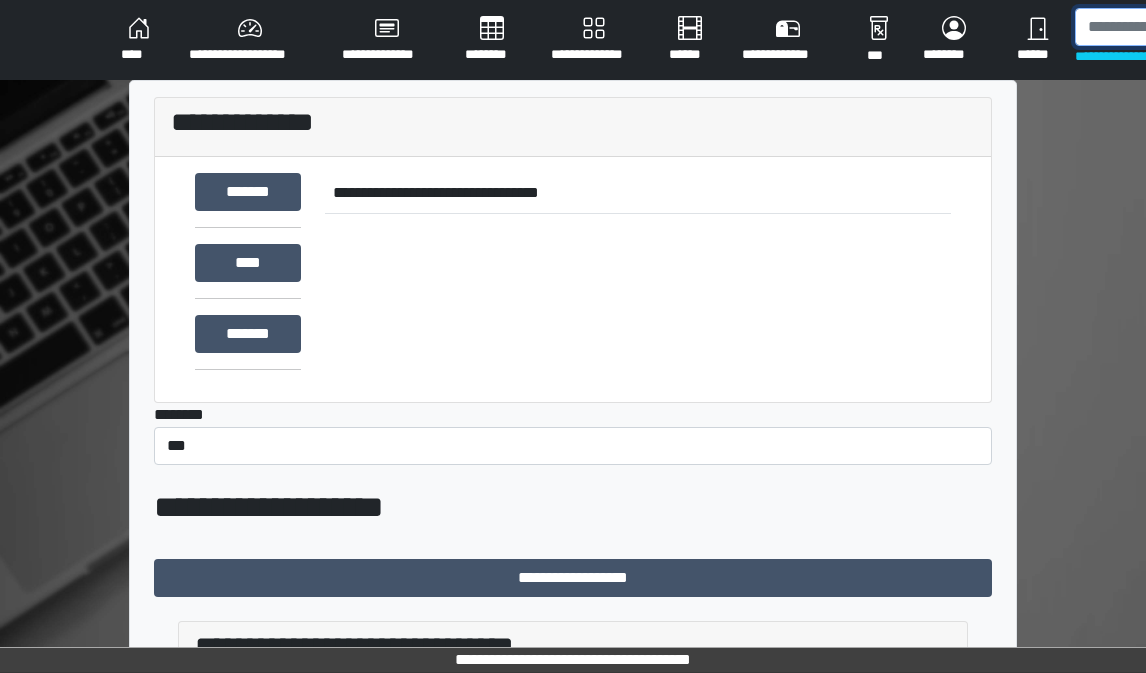 click at bounding box center [1178, 27] 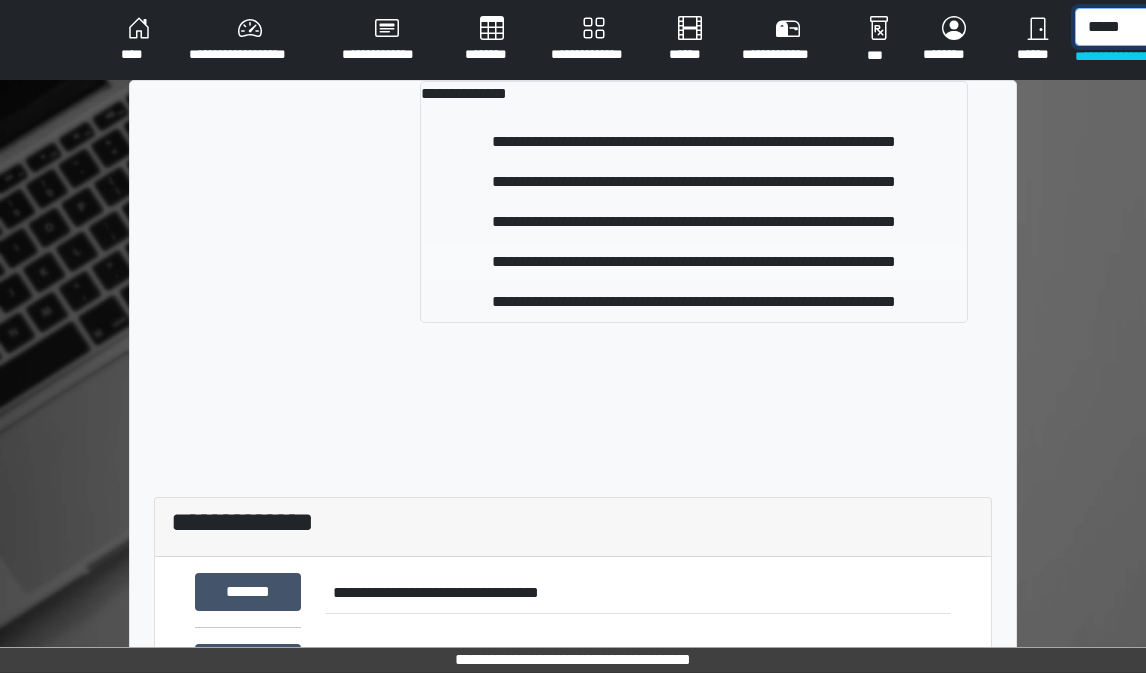 type on "*****" 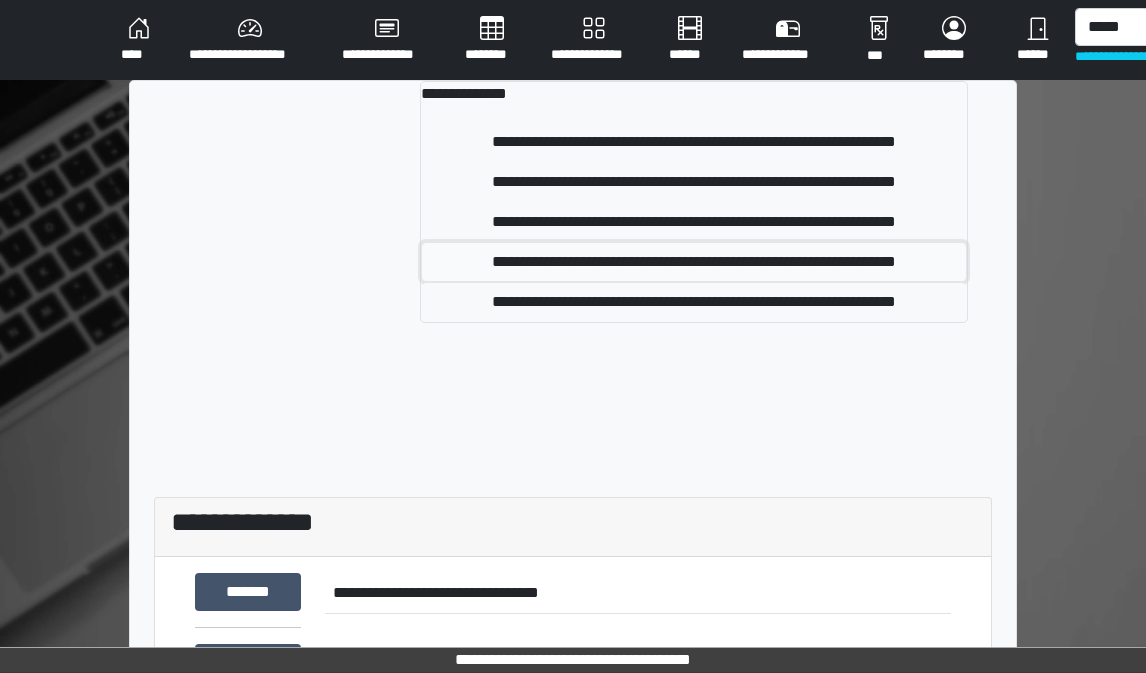 click on "**********" at bounding box center [694, 262] 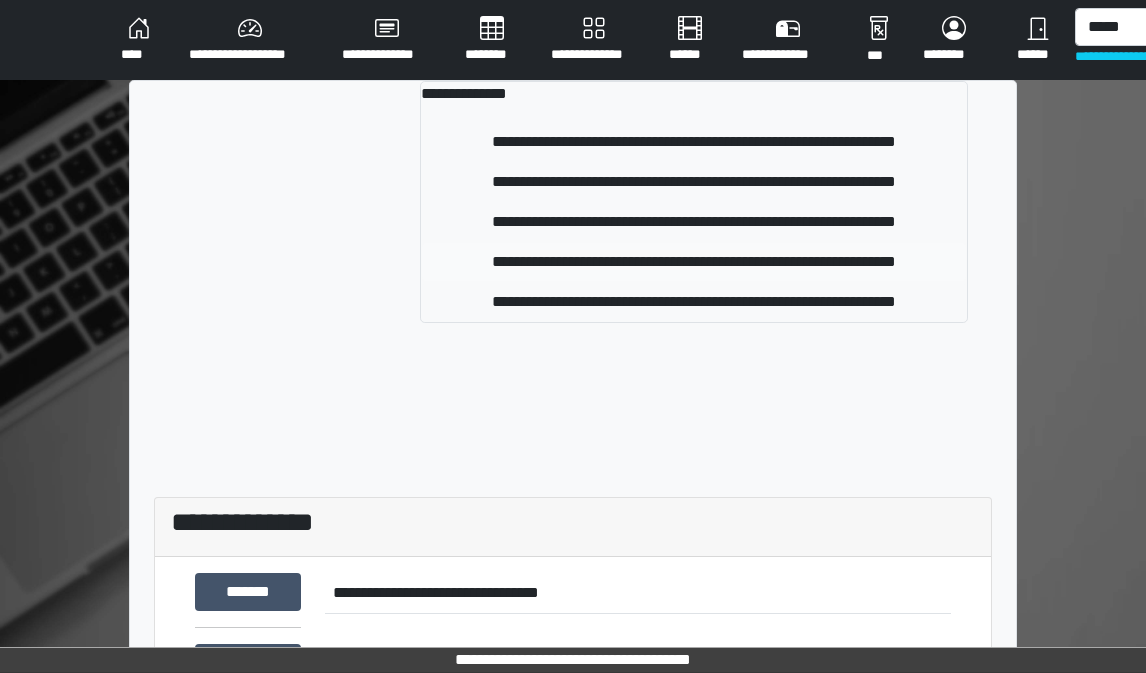 type 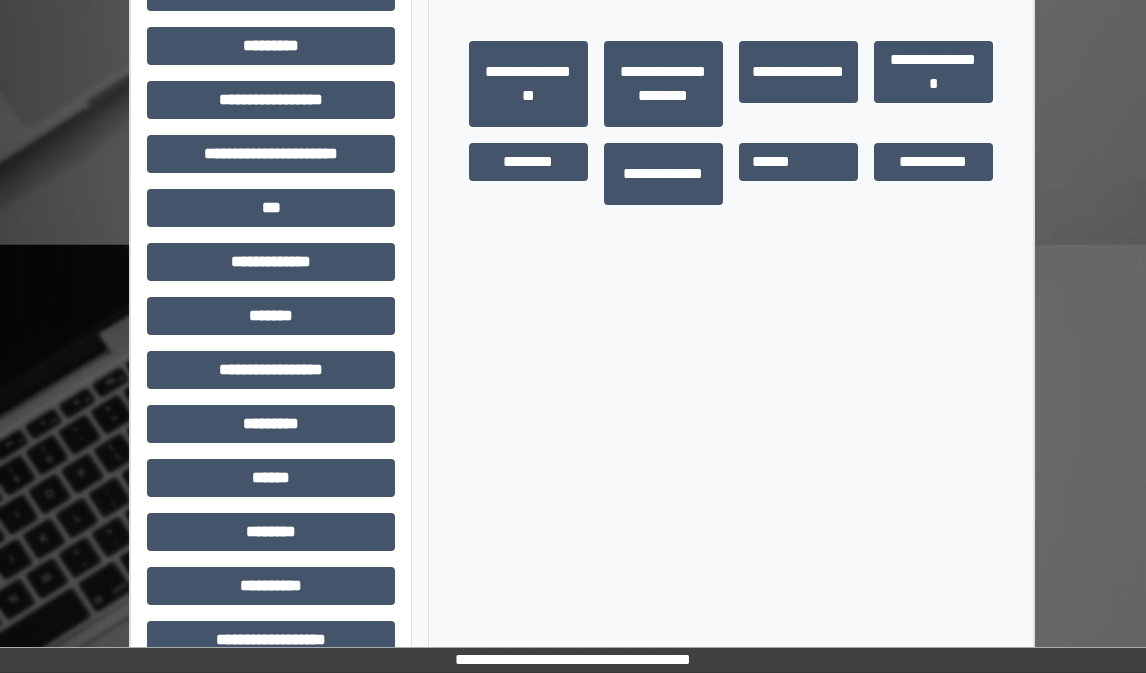scroll, scrollTop: 500, scrollLeft: 0, axis: vertical 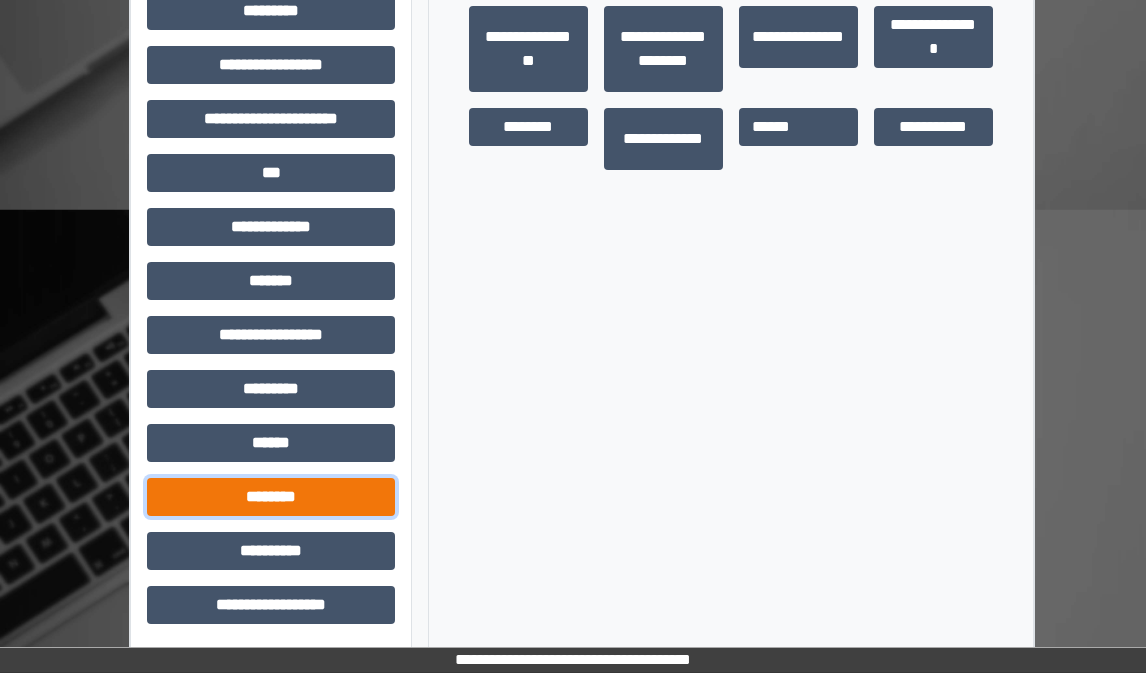 click on "********" at bounding box center [271, 497] 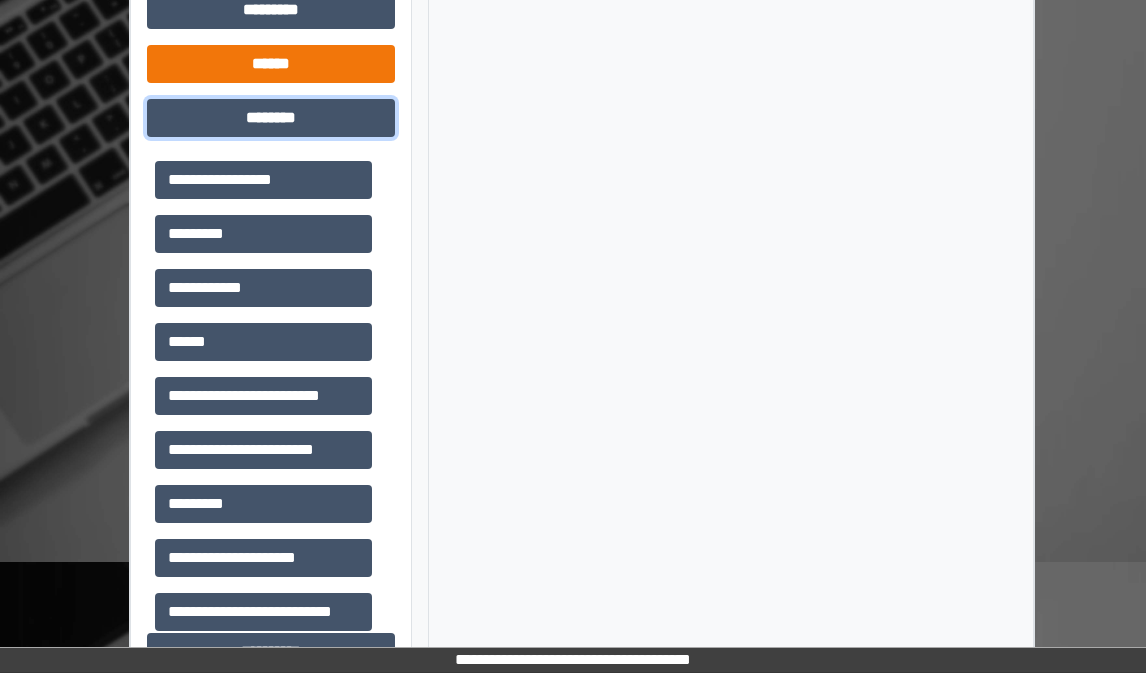 scroll, scrollTop: 900, scrollLeft: 0, axis: vertical 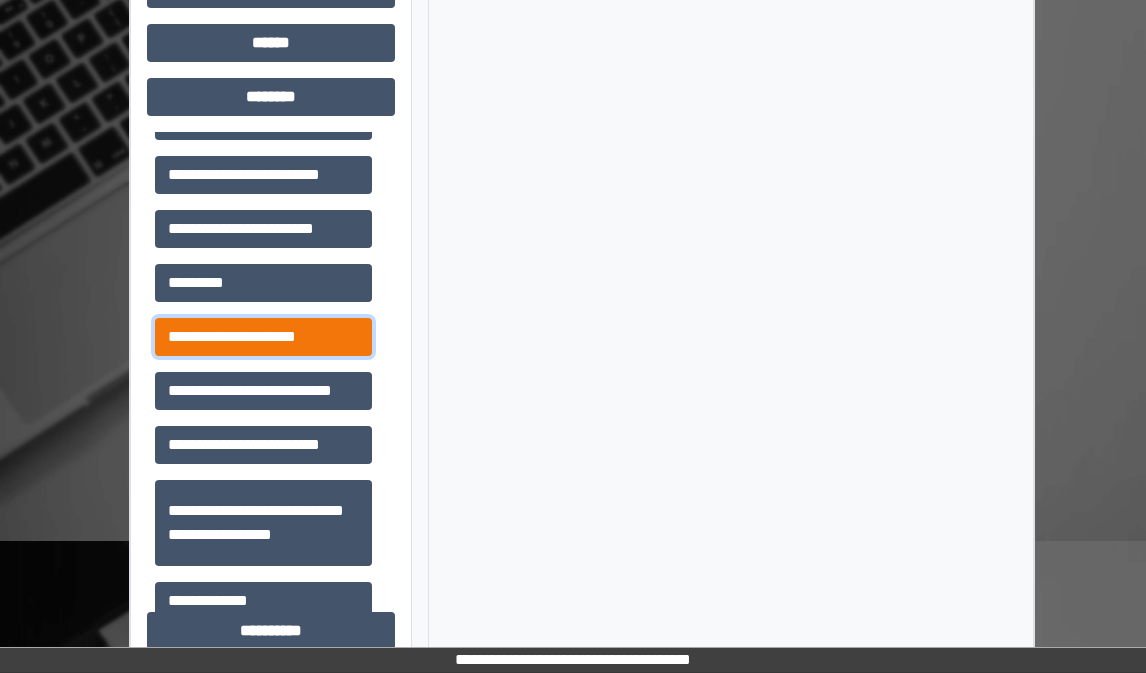 click on "**********" at bounding box center [263, 337] 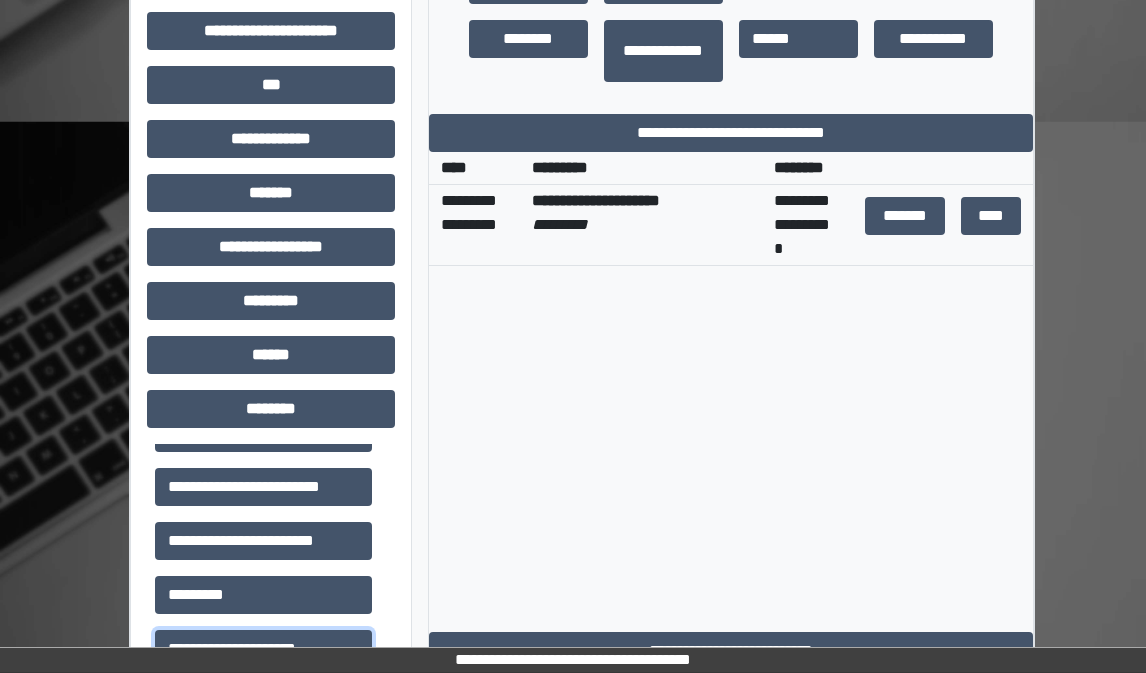 scroll, scrollTop: 600, scrollLeft: 0, axis: vertical 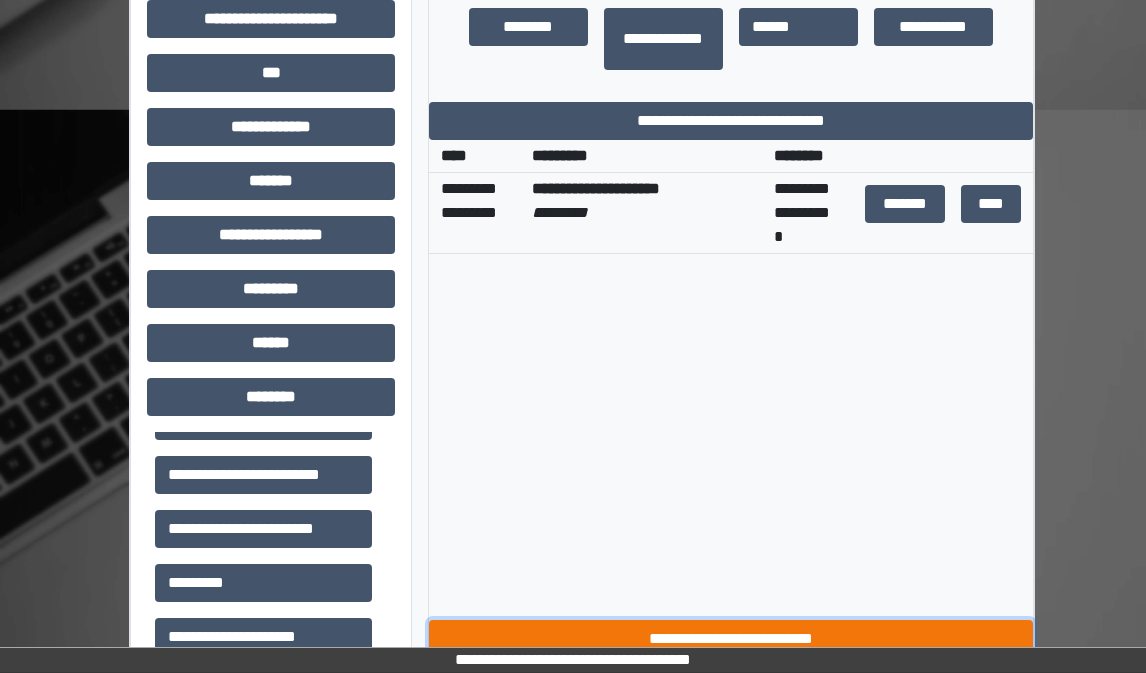 click on "**********" at bounding box center [731, 639] 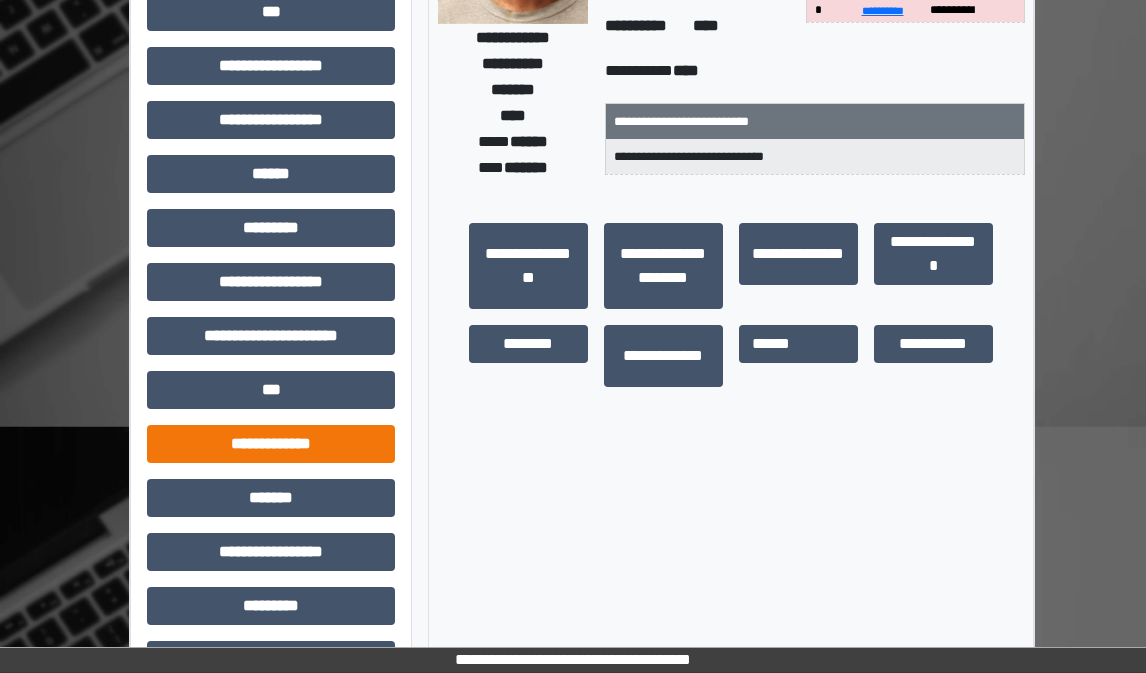 scroll, scrollTop: 300, scrollLeft: 0, axis: vertical 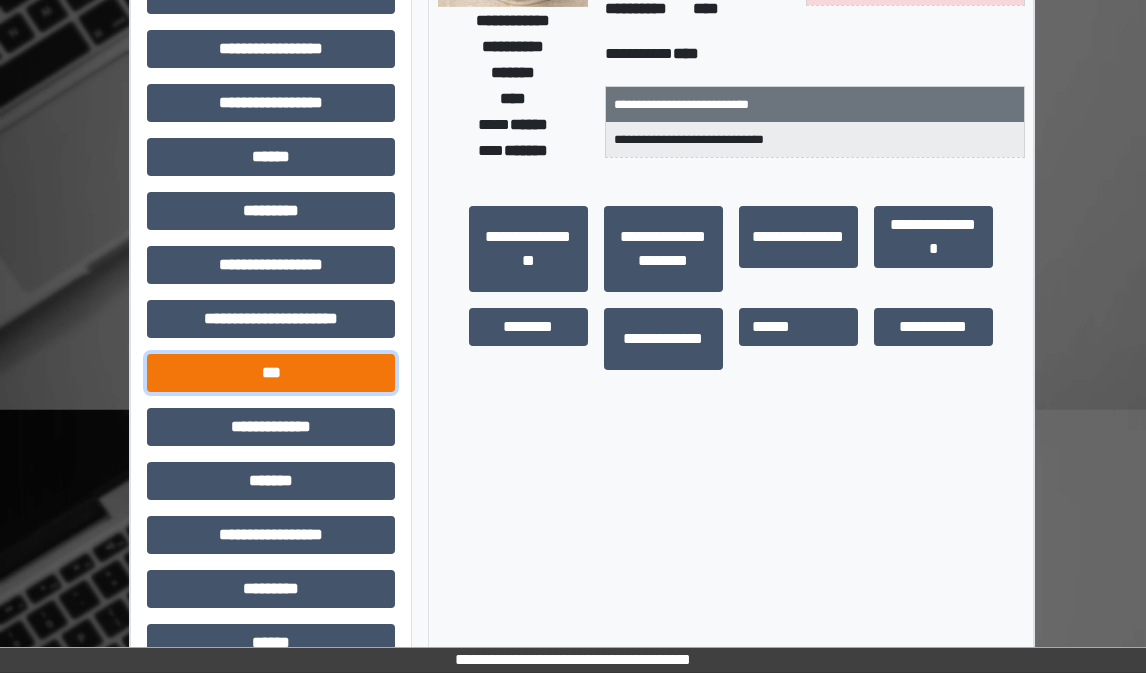click on "***" at bounding box center (271, 373) 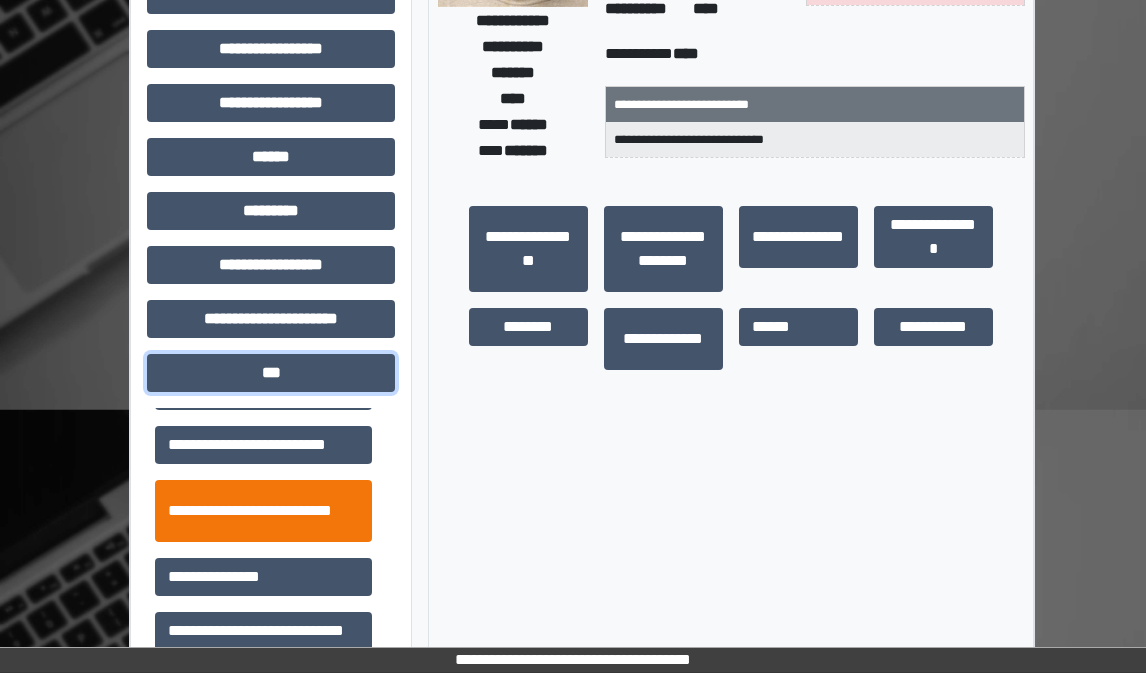 scroll, scrollTop: 100, scrollLeft: 0, axis: vertical 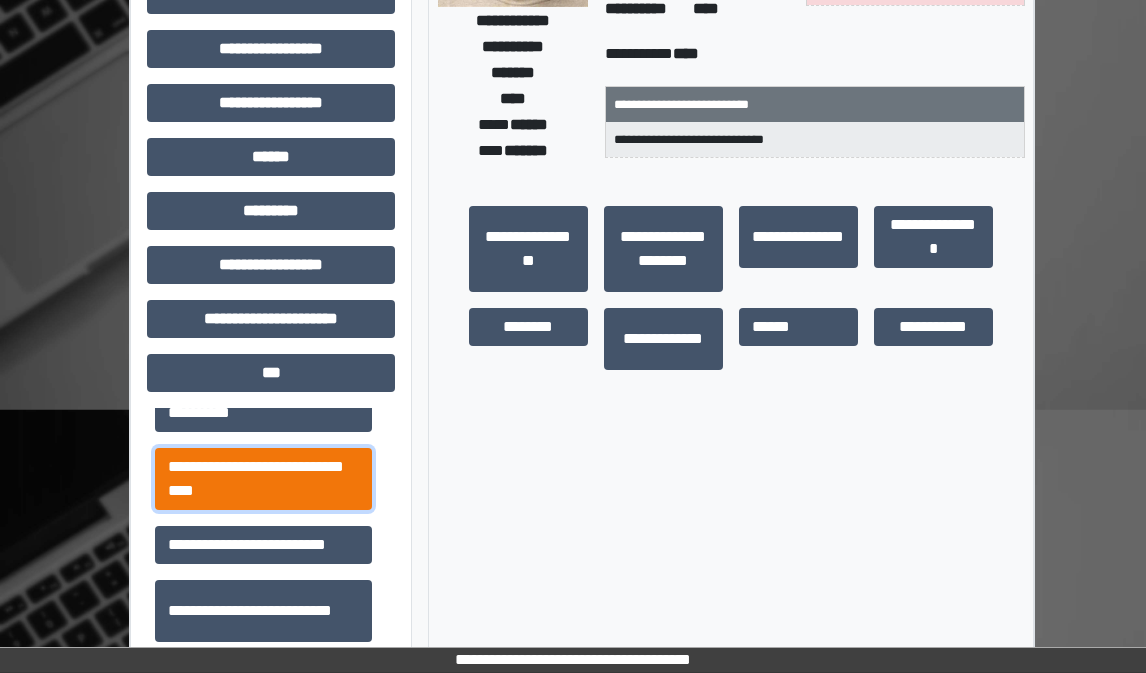 click on "**********" at bounding box center (263, 479) 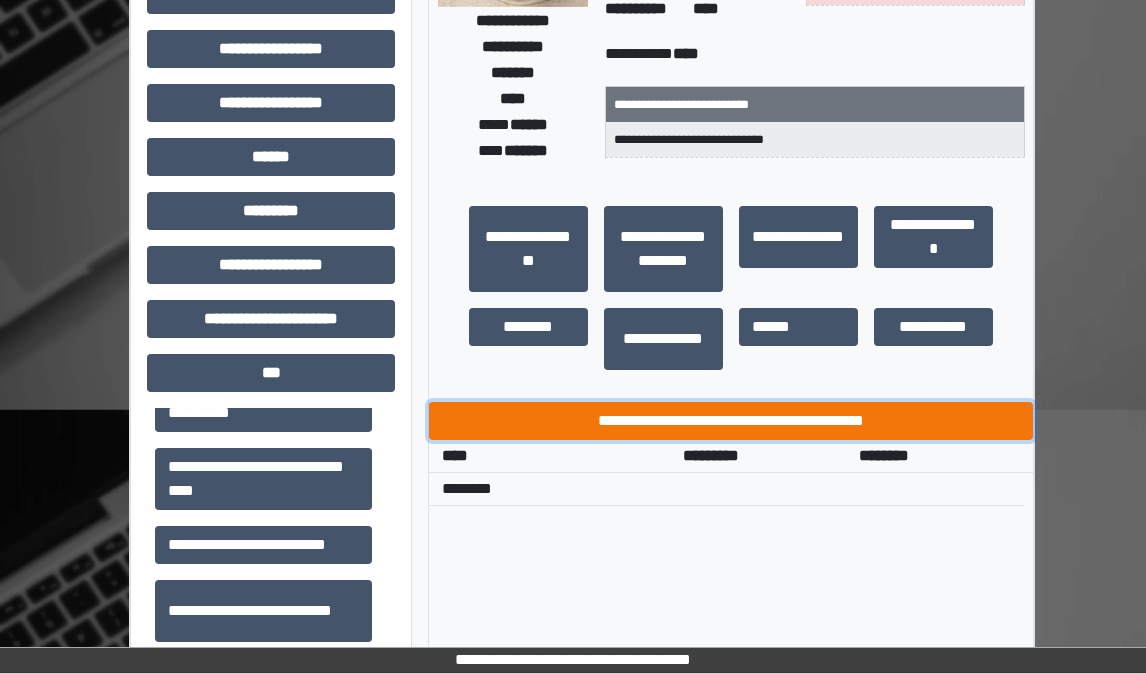 click on "**********" at bounding box center (731, 421) 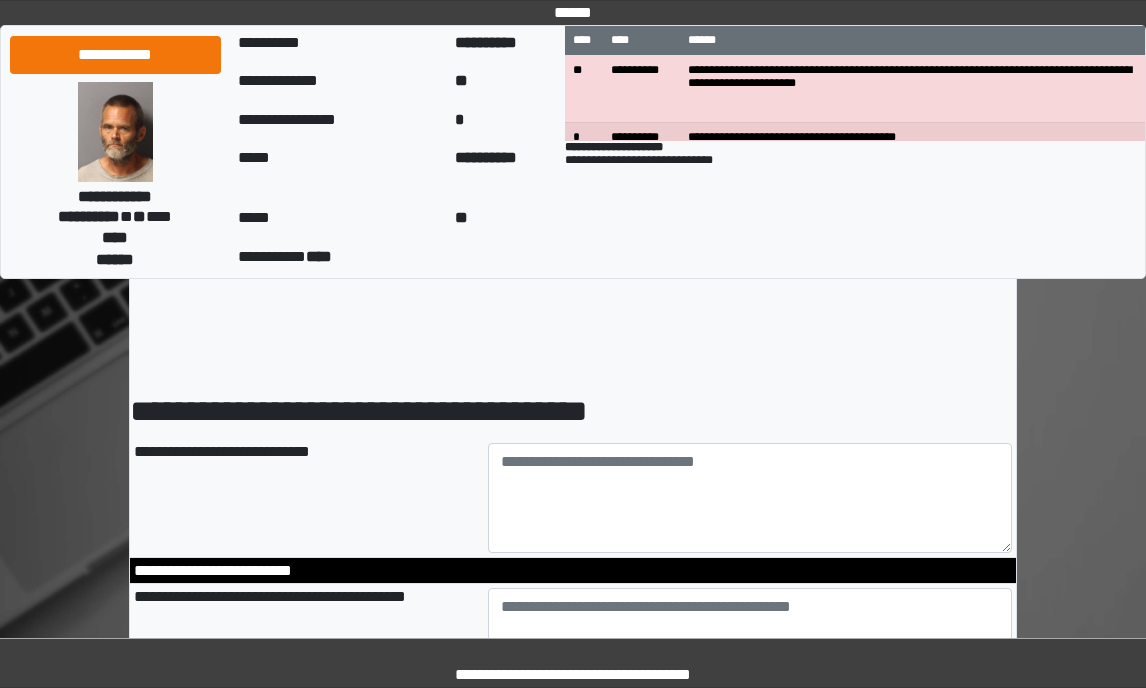 scroll, scrollTop: 0, scrollLeft: 0, axis: both 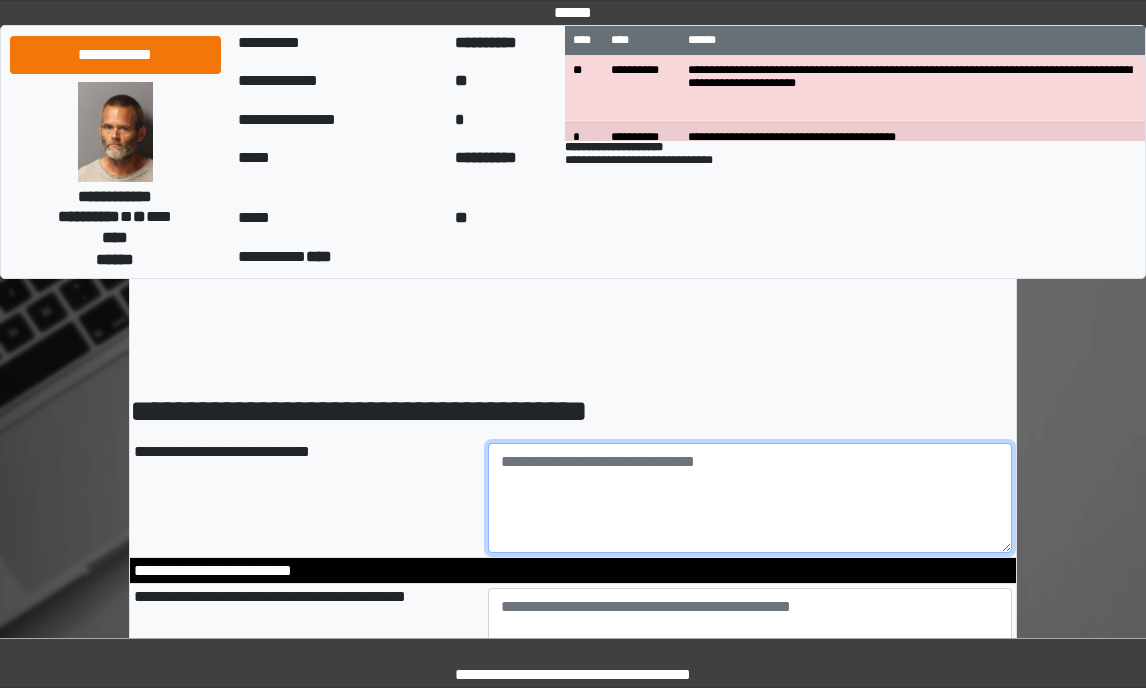 click at bounding box center [750, 498] 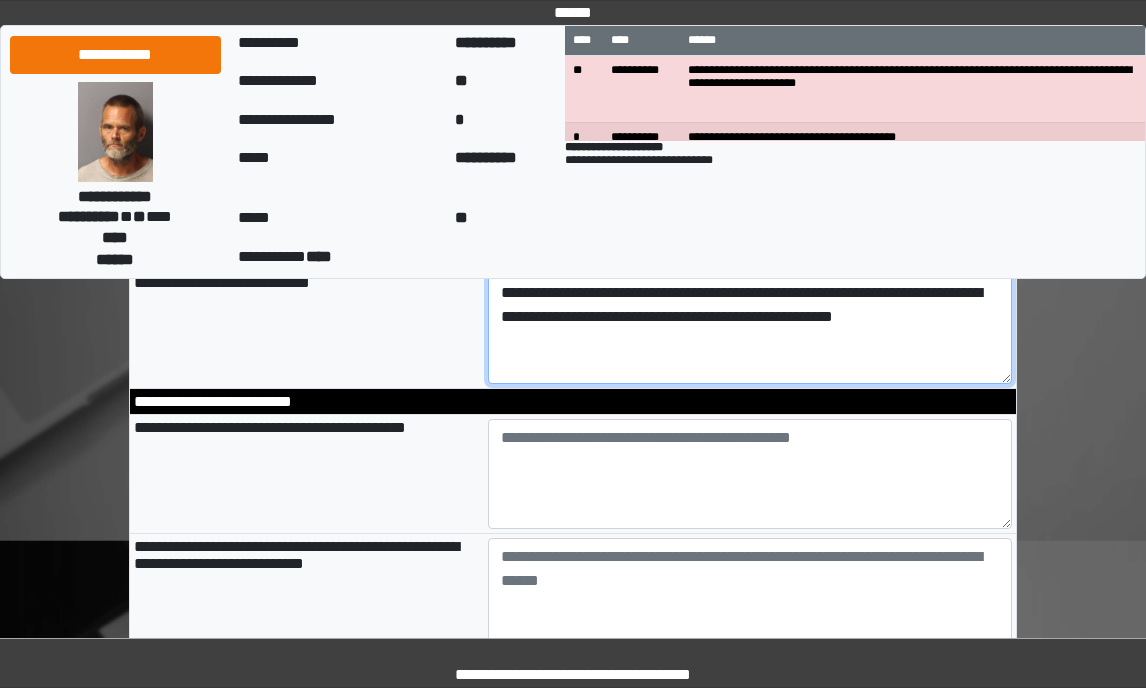 scroll, scrollTop: 200, scrollLeft: 0, axis: vertical 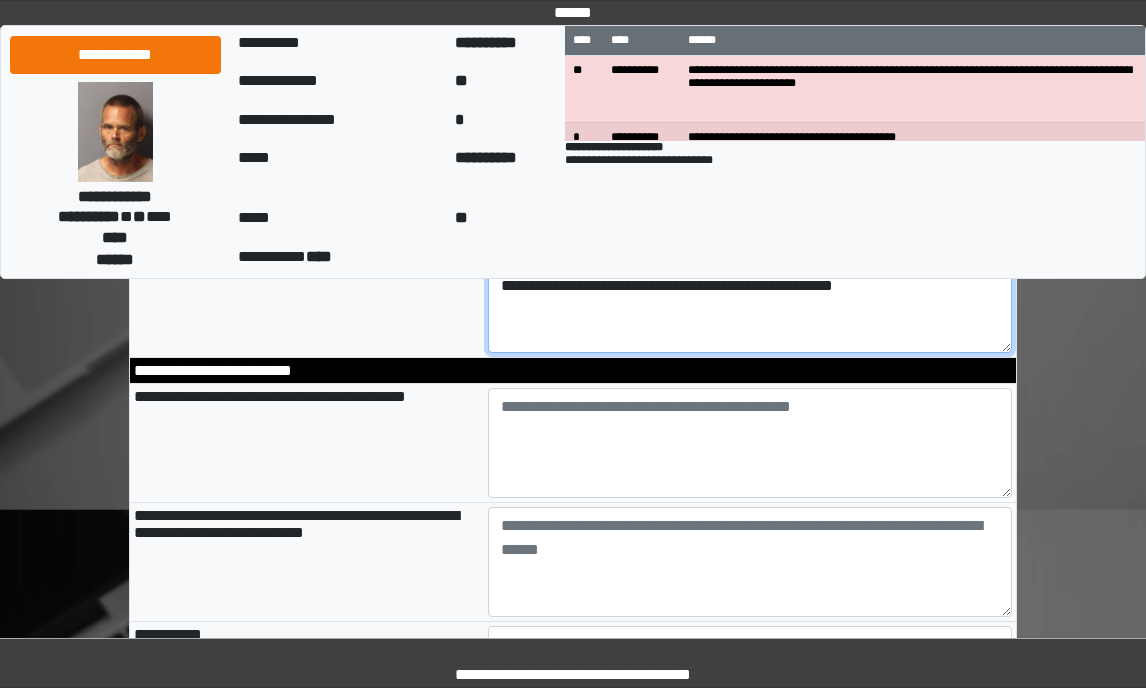 type on "**********" 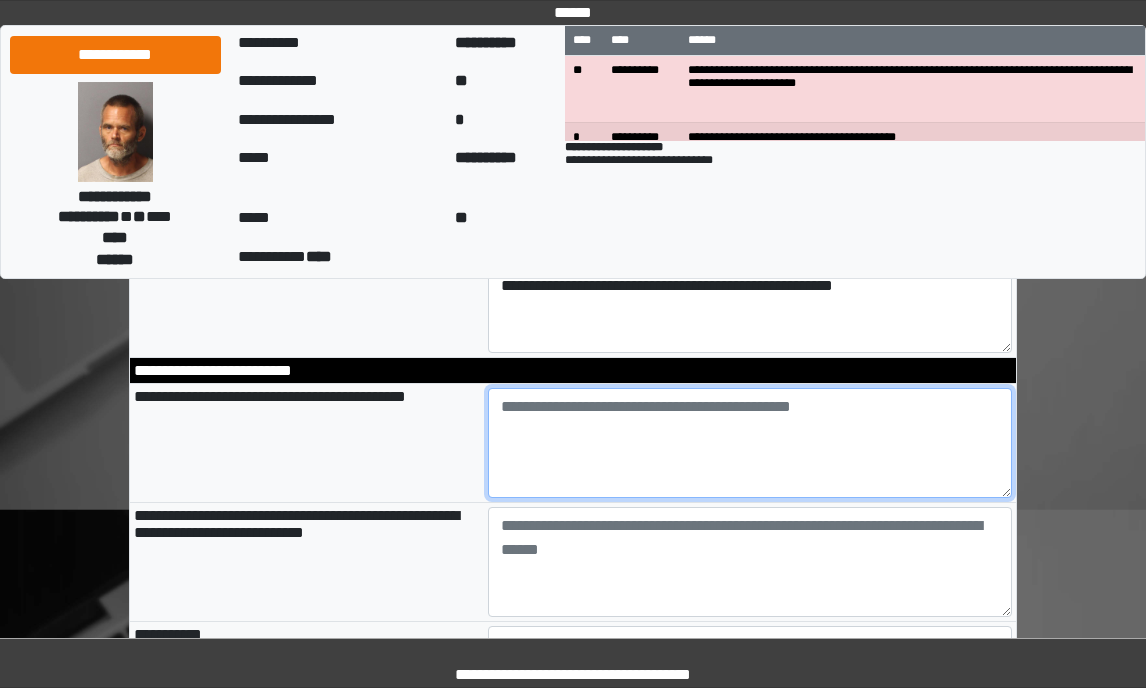 click at bounding box center [750, 443] 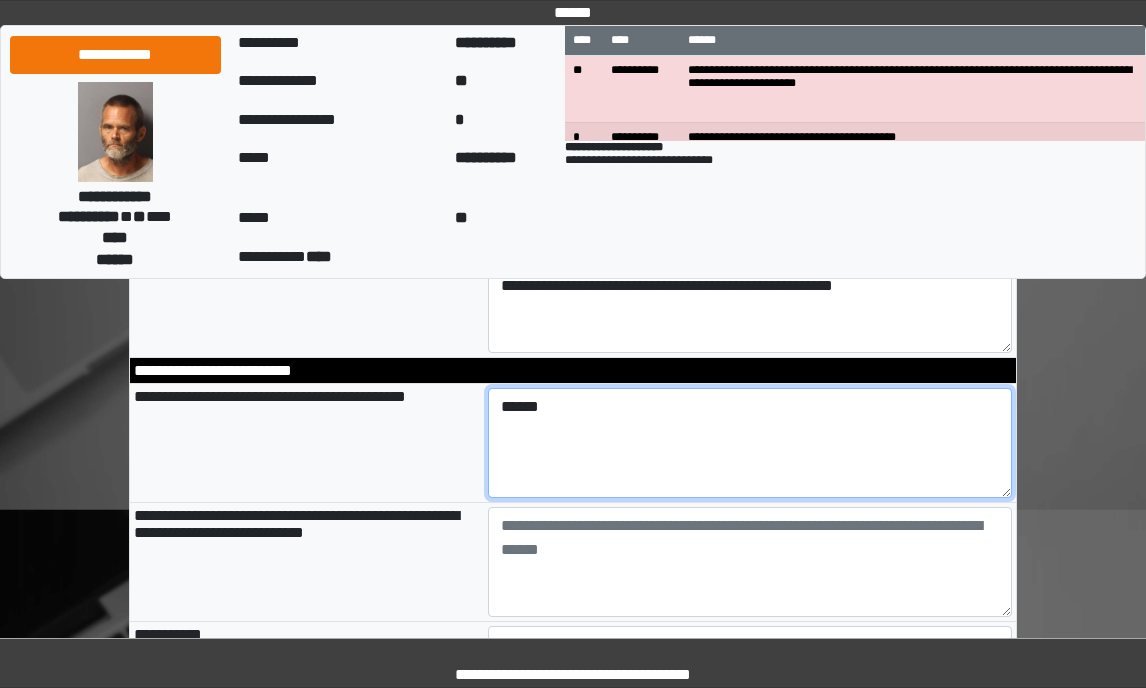 click on "******" at bounding box center (750, 443) 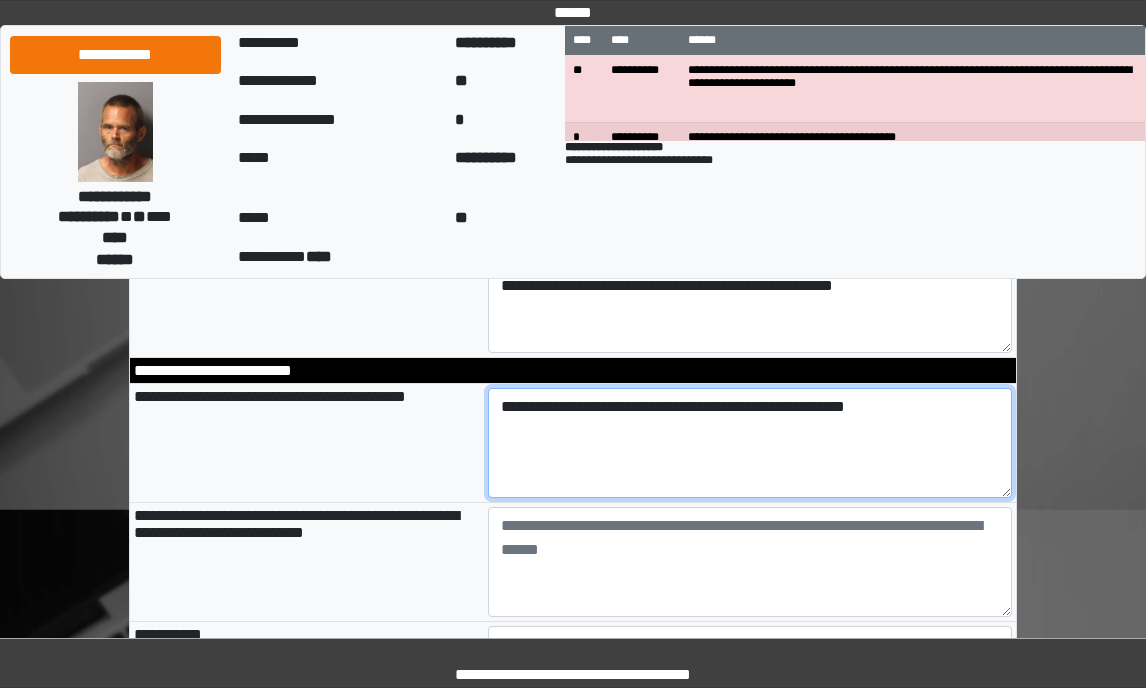 click on "**********" at bounding box center (750, 443) 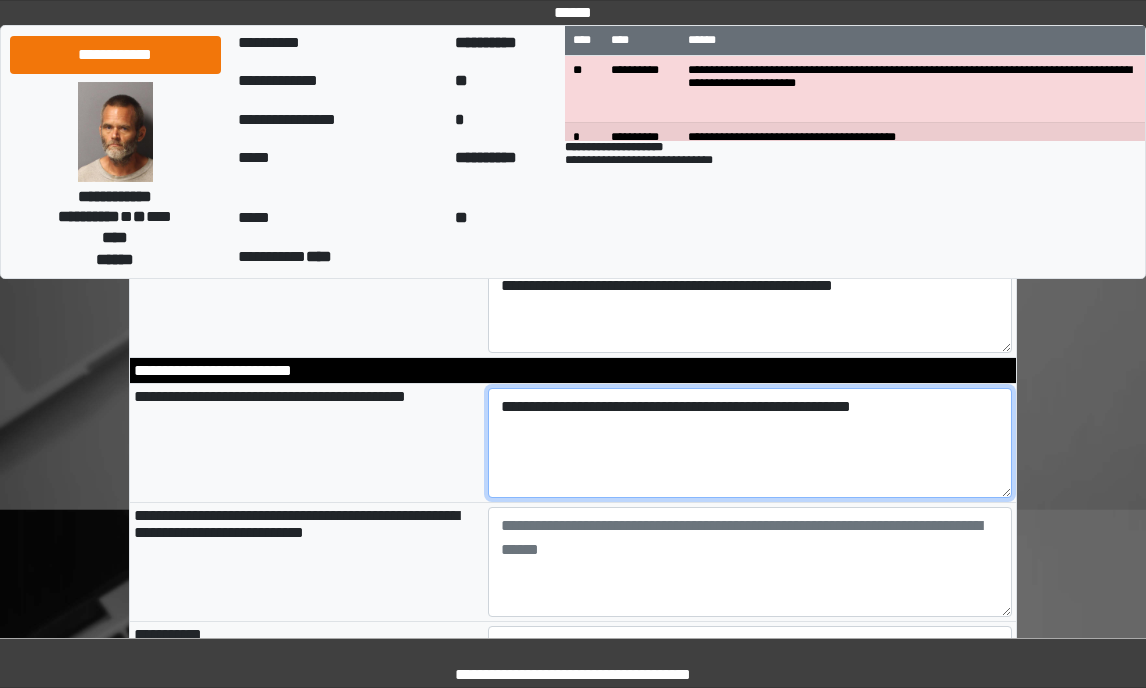 click on "**********" at bounding box center [750, 443] 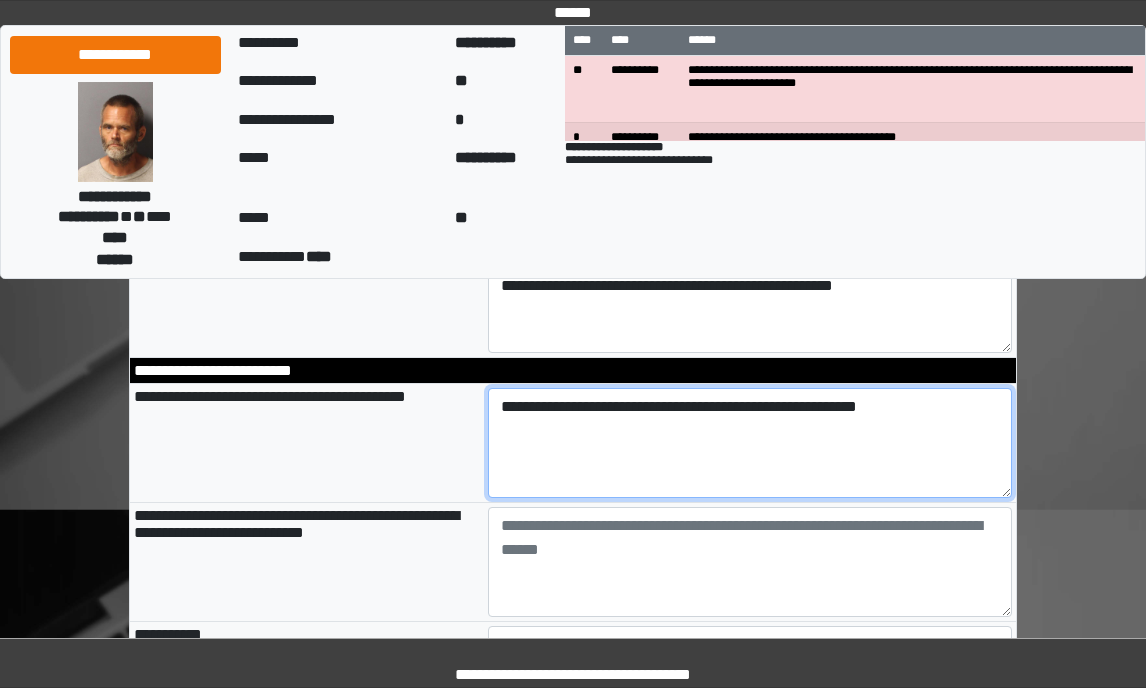 type on "**********" 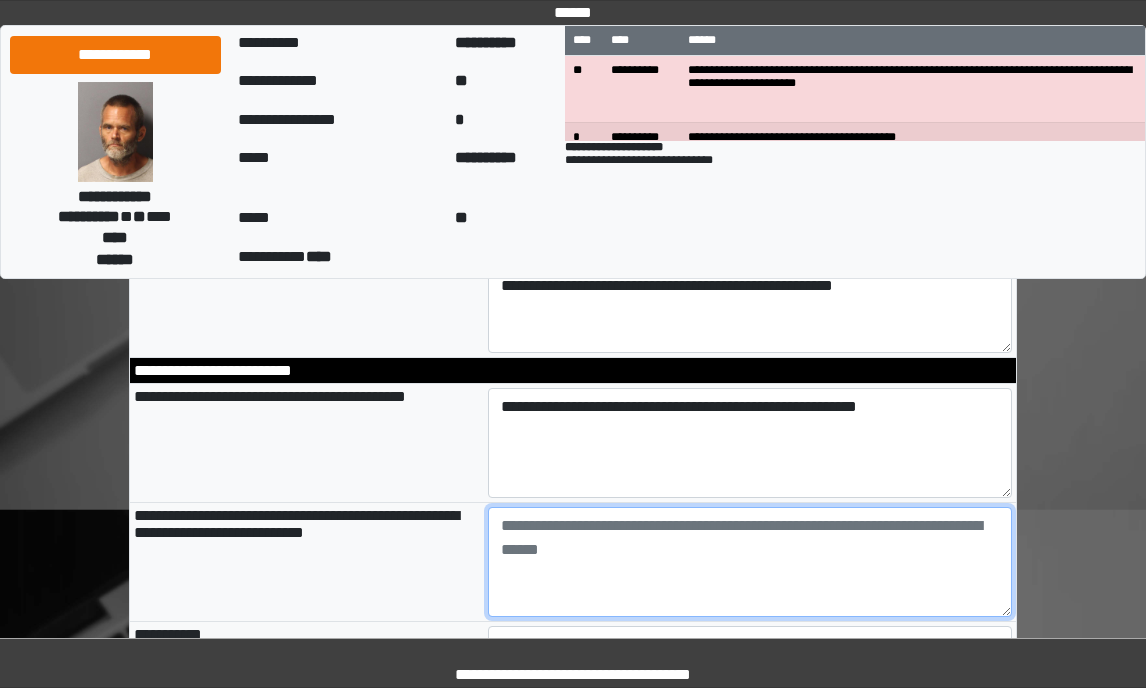 click at bounding box center [750, 562] 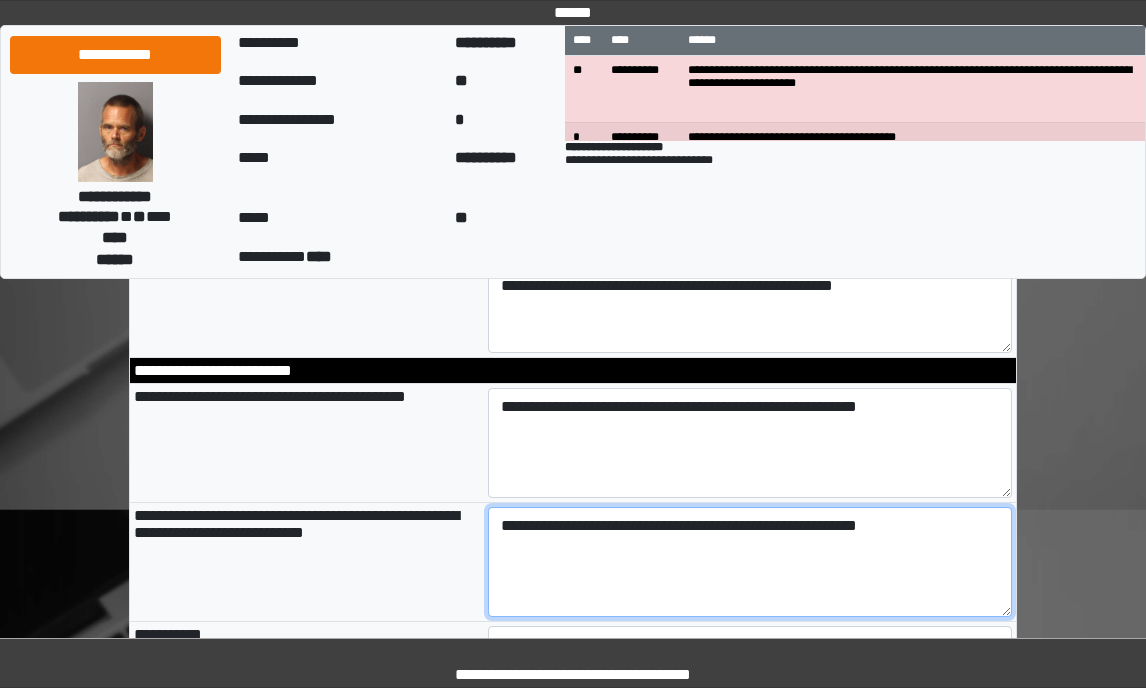 click on "**********" at bounding box center [750, 562] 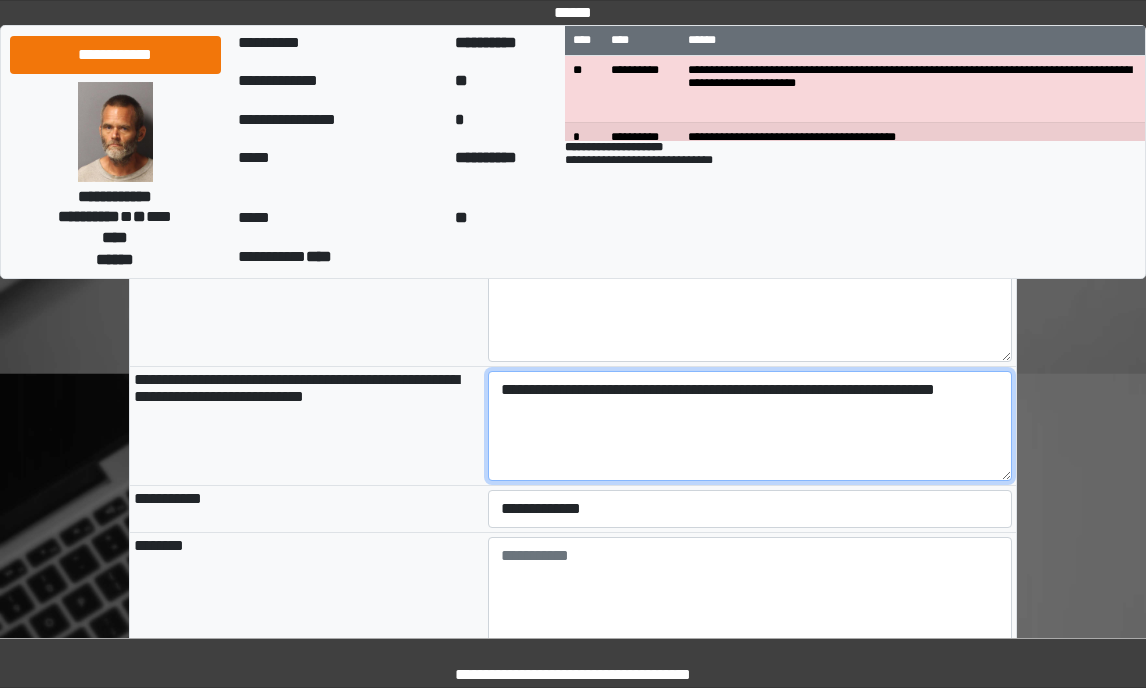scroll, scrollTop: 400, scrollLeft: 0, axis: vertical 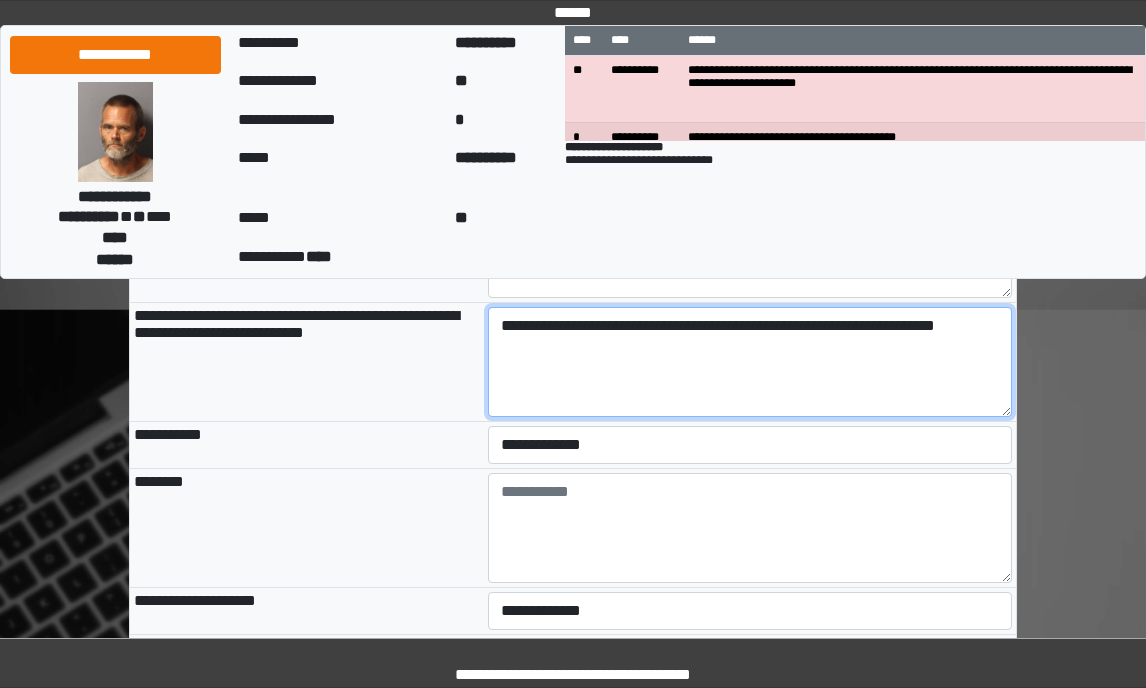 type on "**********" 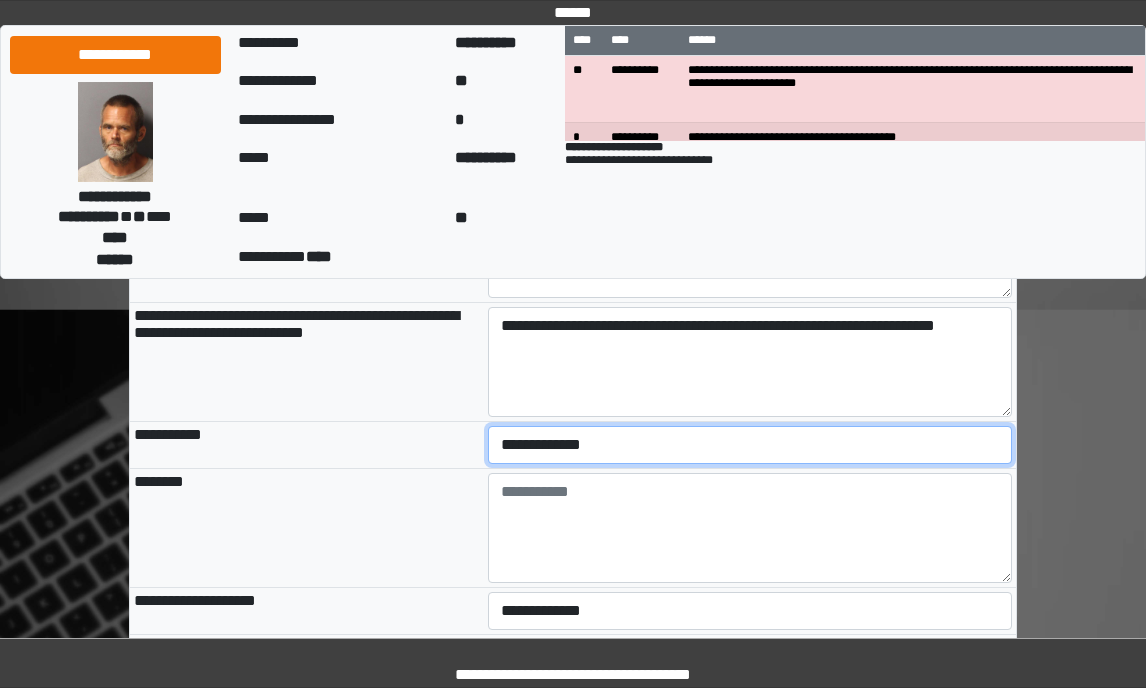 click on "**********" at bounding box center (750, 445) 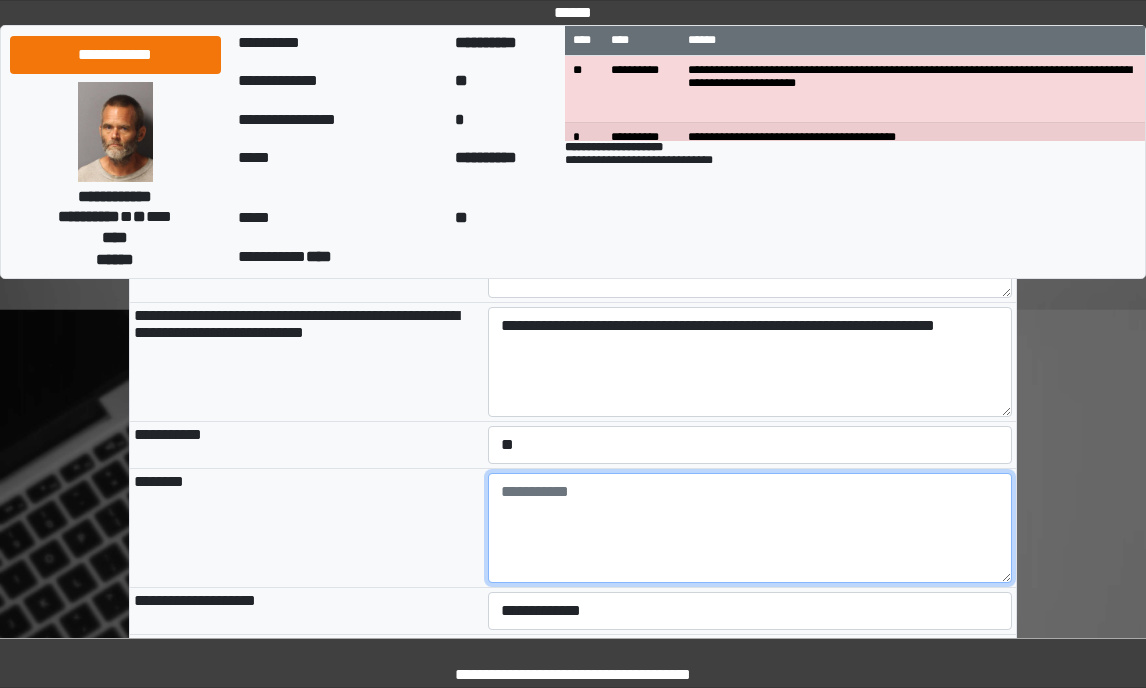 click at bounding box center [750, 528] 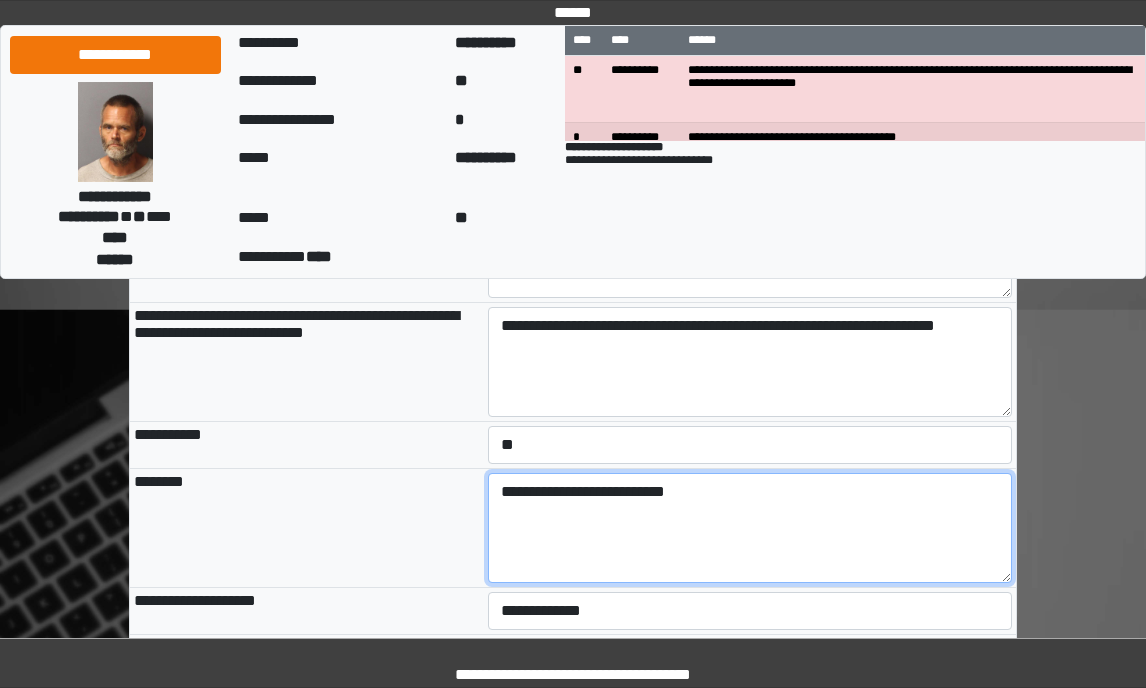 click on "**********" at bounding box center [750, 528] 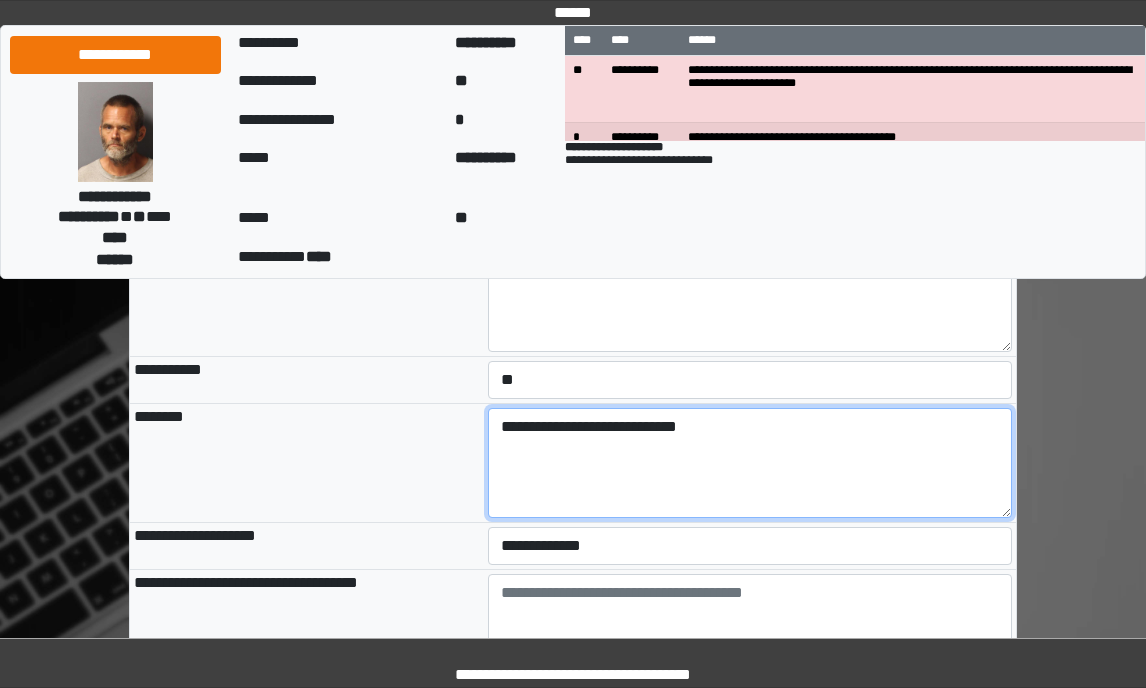 scroll, scrollTop: 500, scrollLeft: 0, axis: vertical 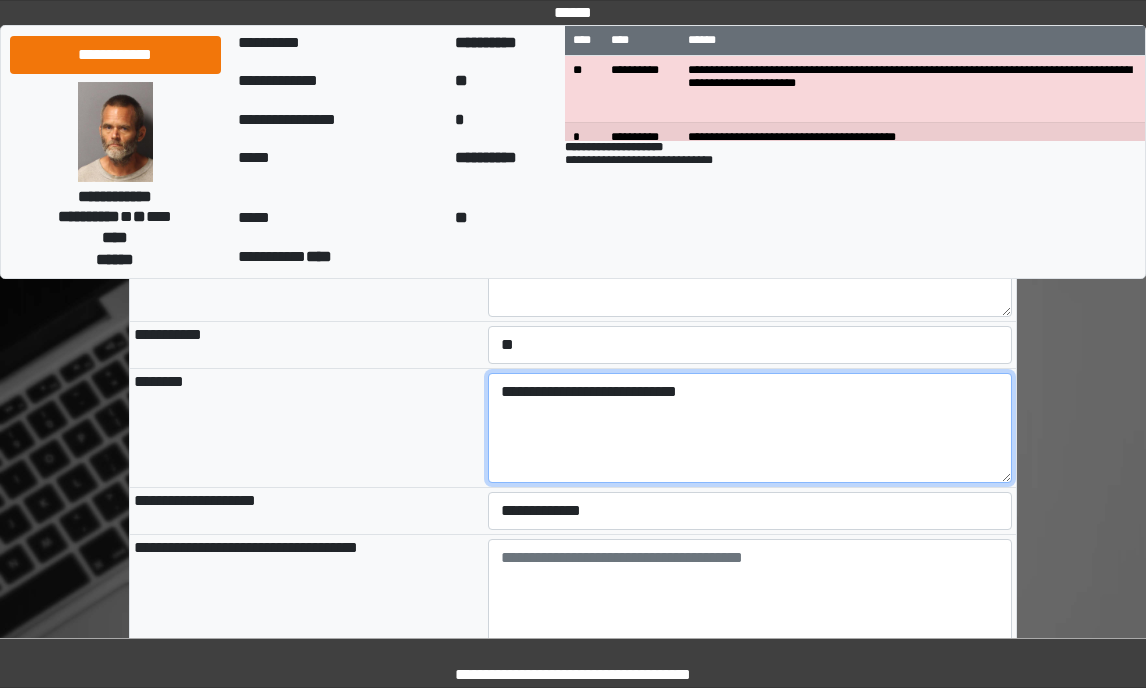 type on "**********" 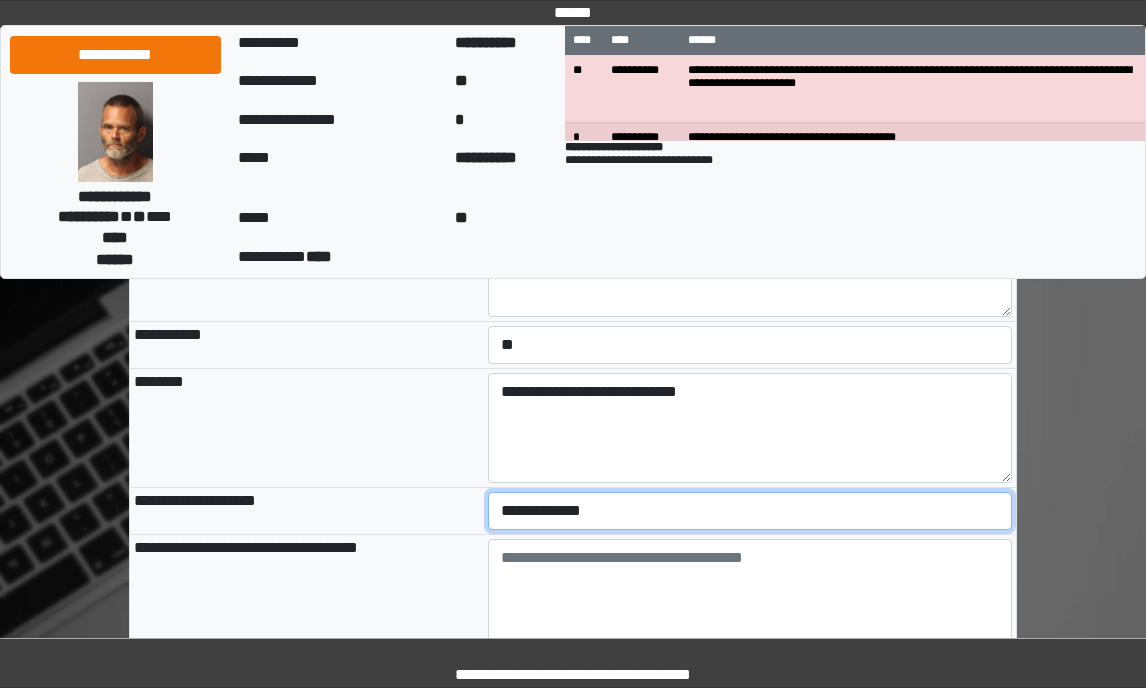 click on "**********" at bounding box center (750, 511) 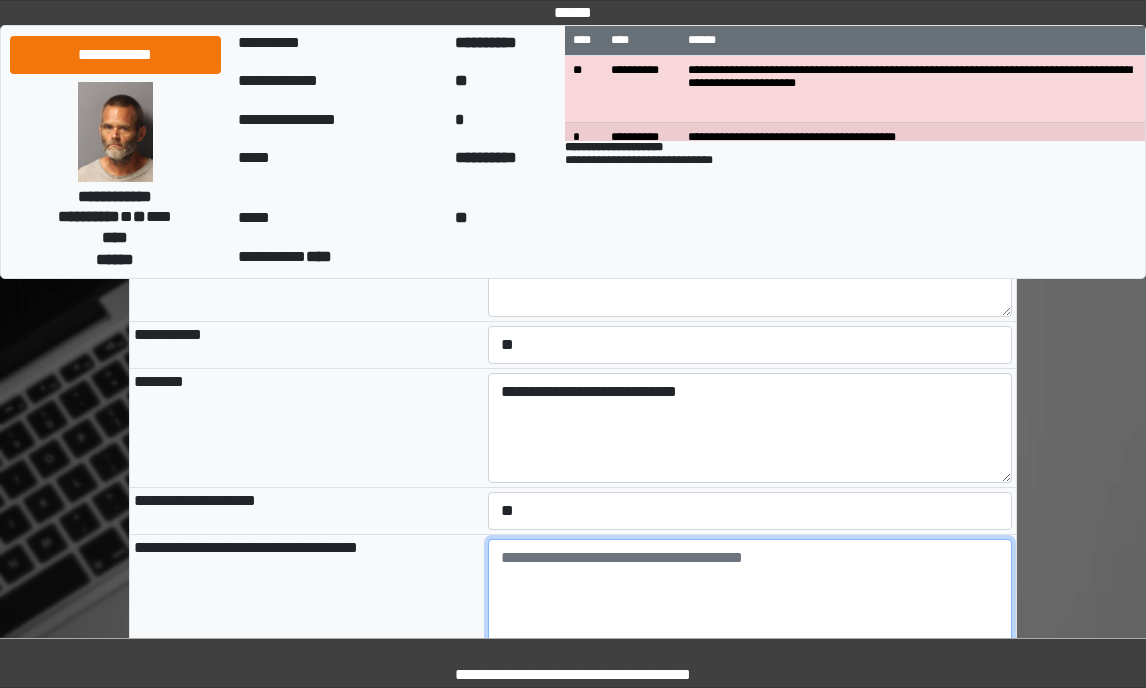 click at bounding box center (750, 594) 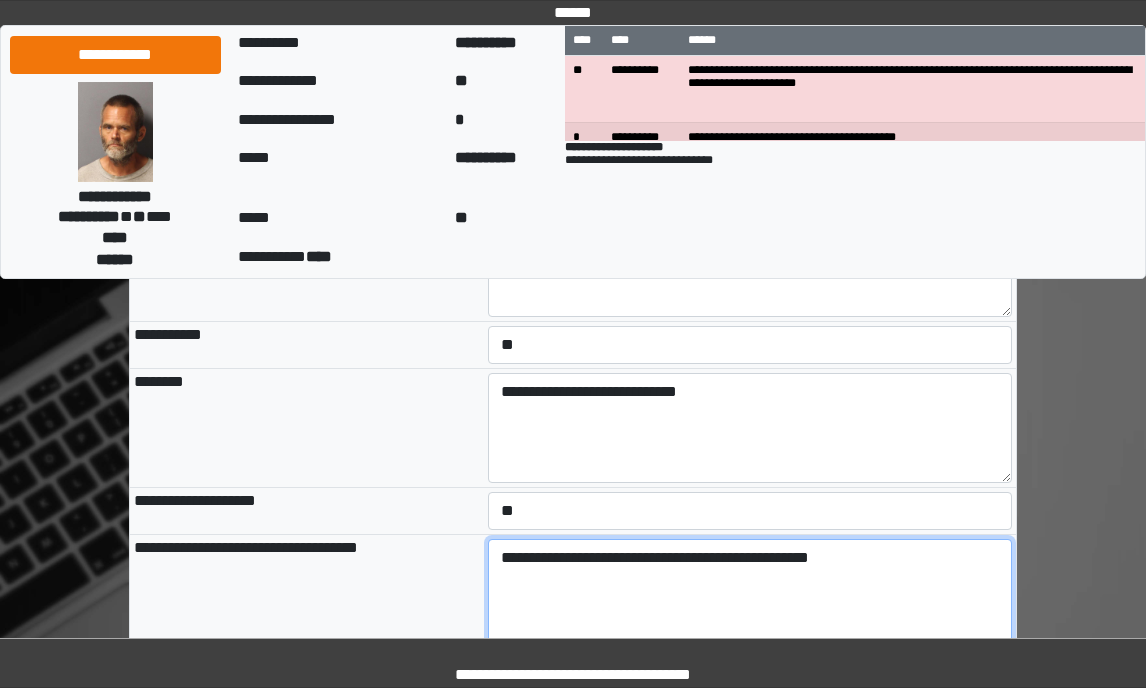 click on "**********" at bounding box center (750, 594) 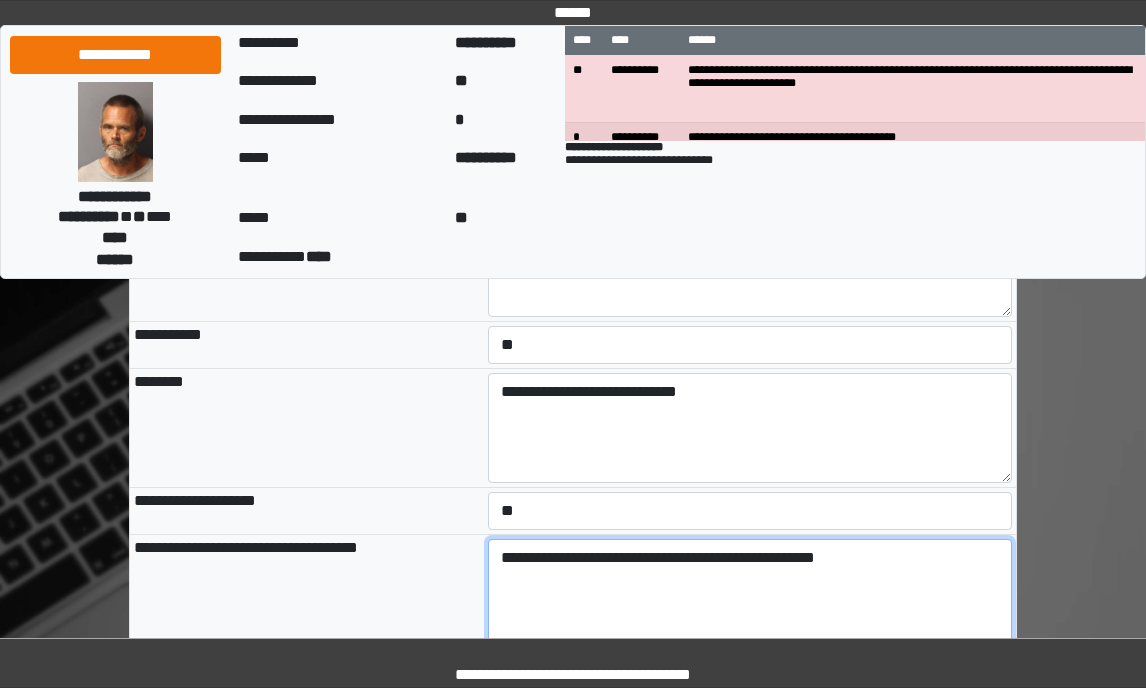 click on "**********" at bounding box center (750, 594) 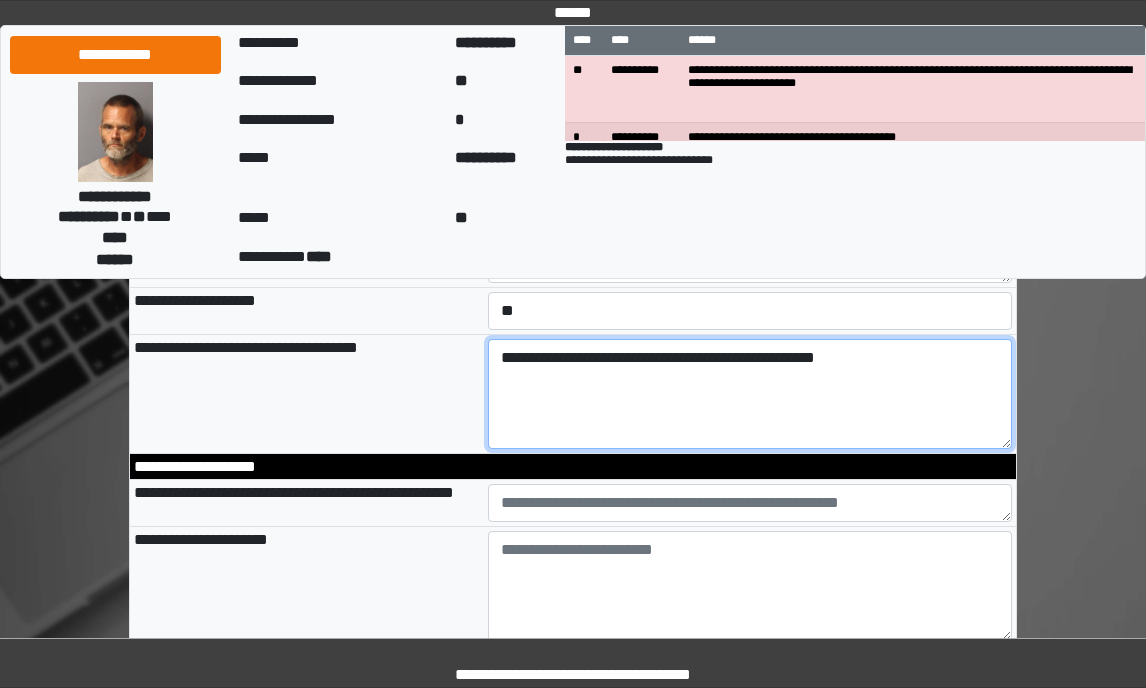 scroll, scrollTop: 800, scrollLeft: 0, axis: vertical 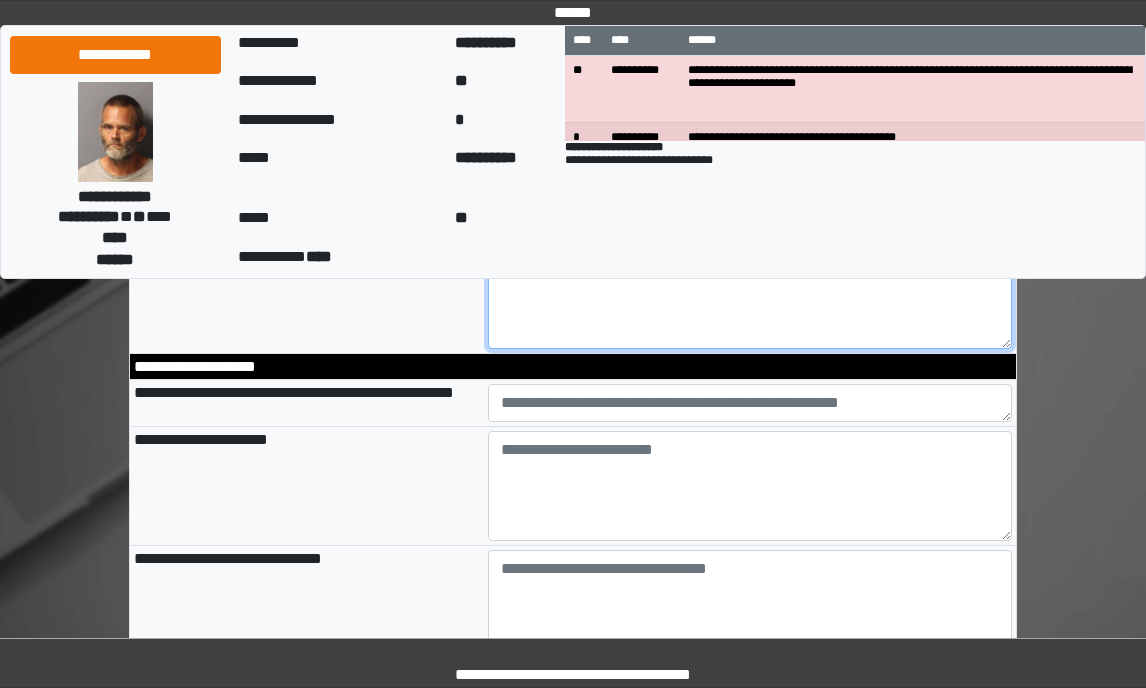 type on "**********" 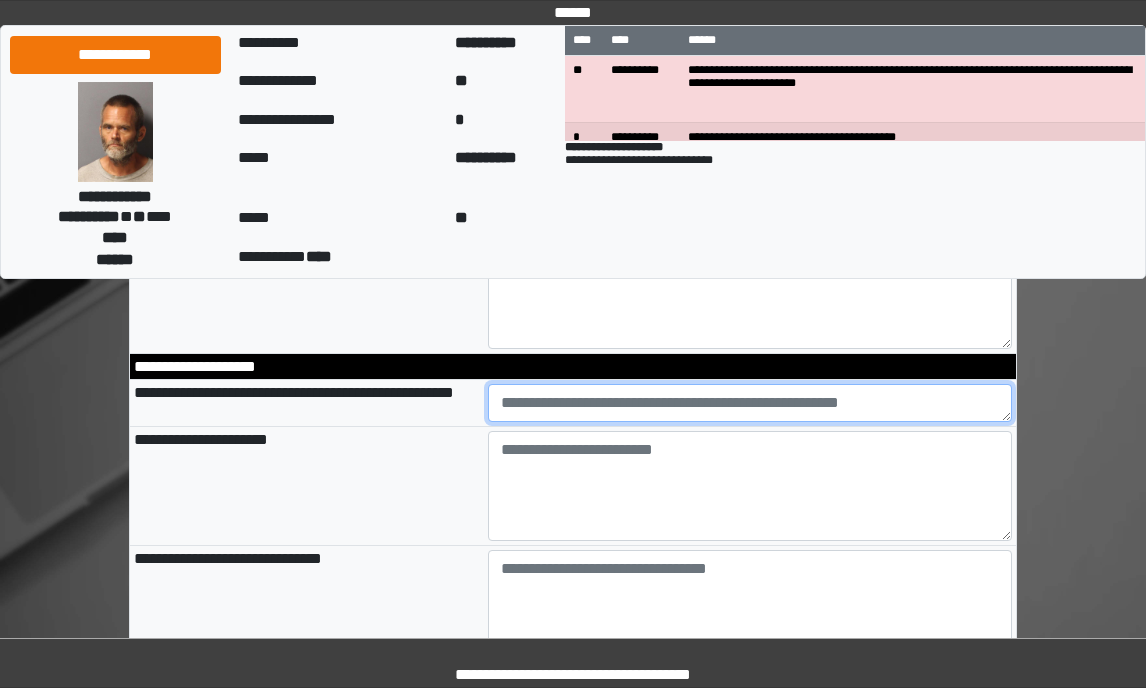 click at bounding box center (750, 403) 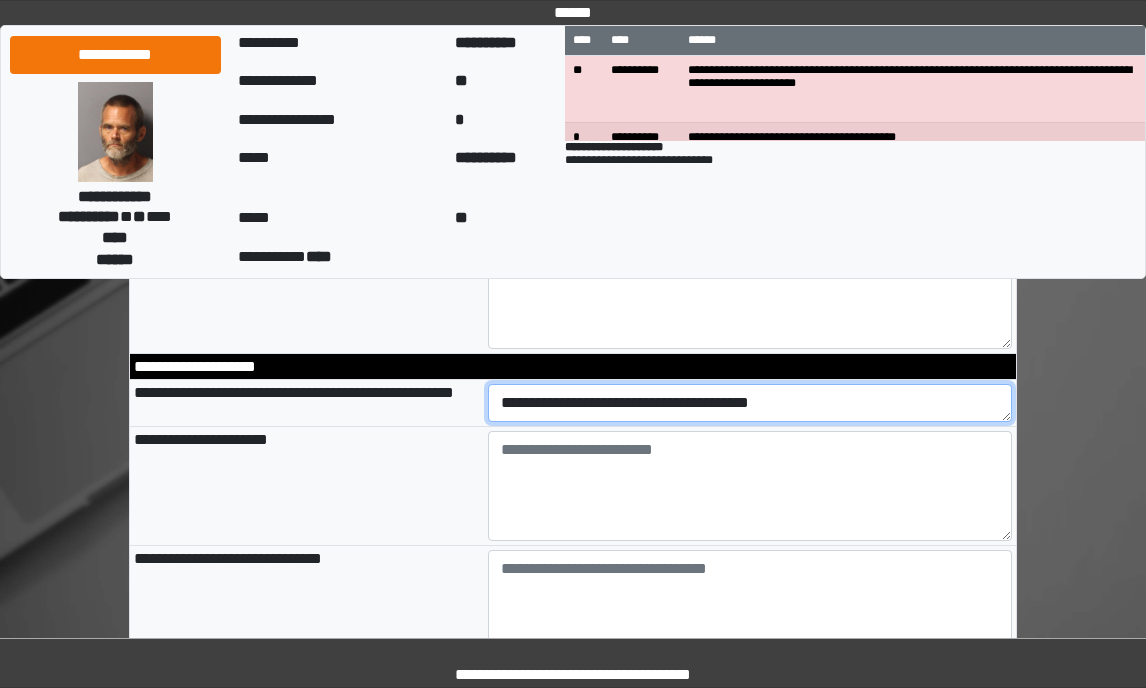 type on "**********" 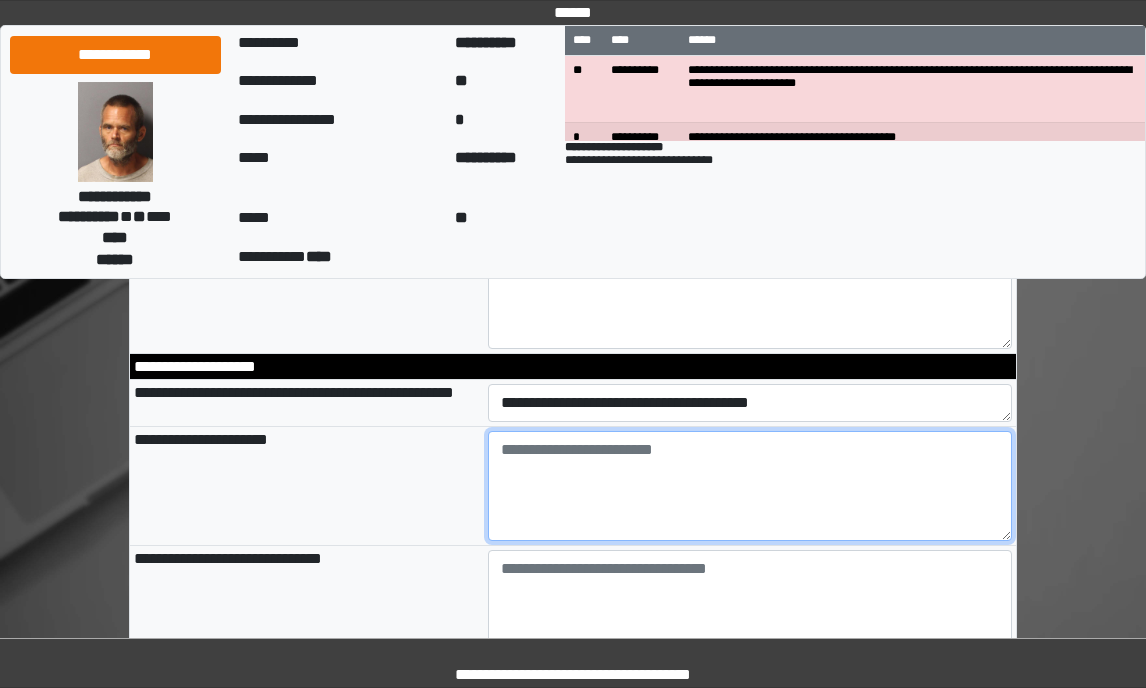 click at bounding box center (750, 486) 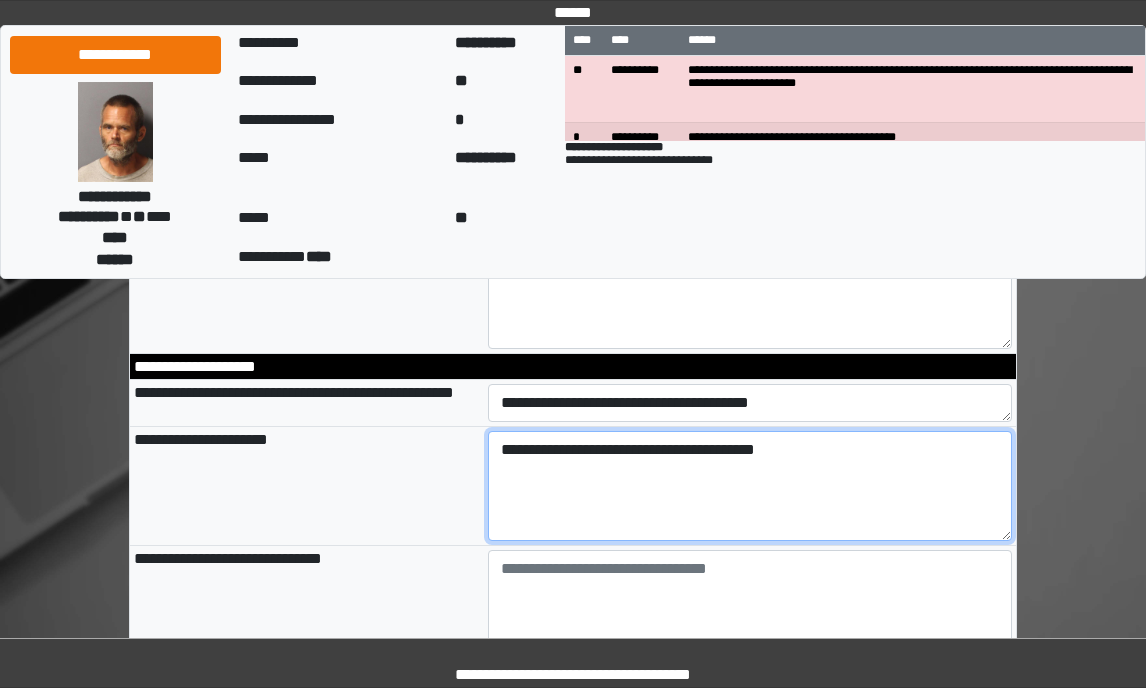click on "**********" at bounding box center [750, 486] 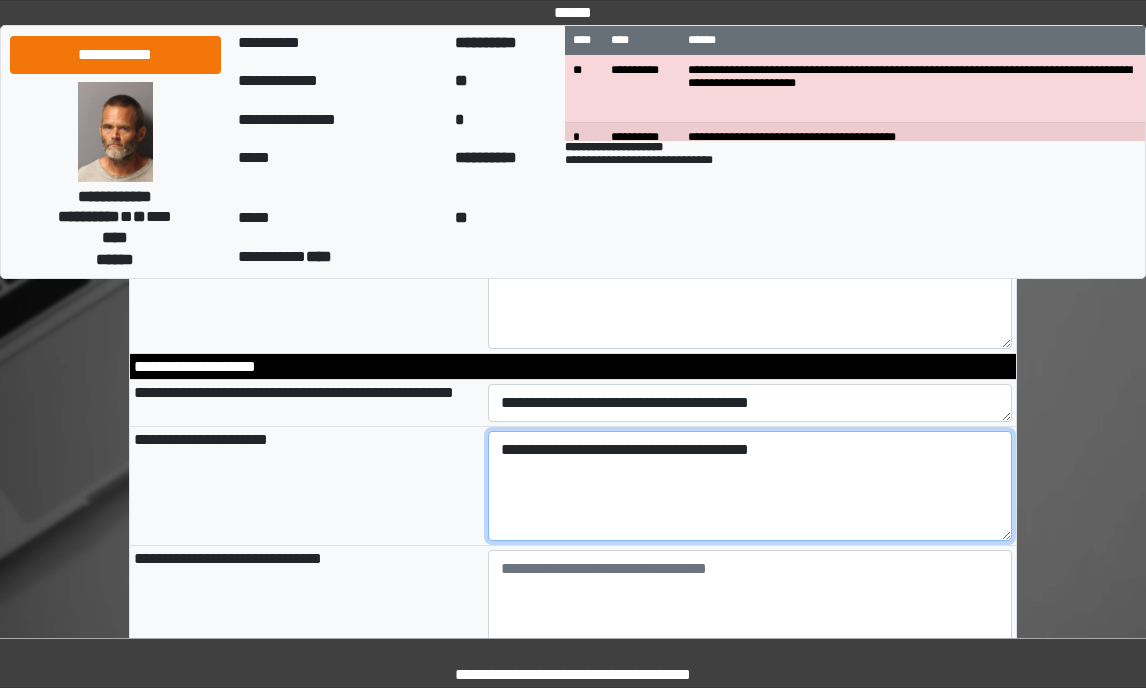 click on "**********" at bounding box center (750, 486) 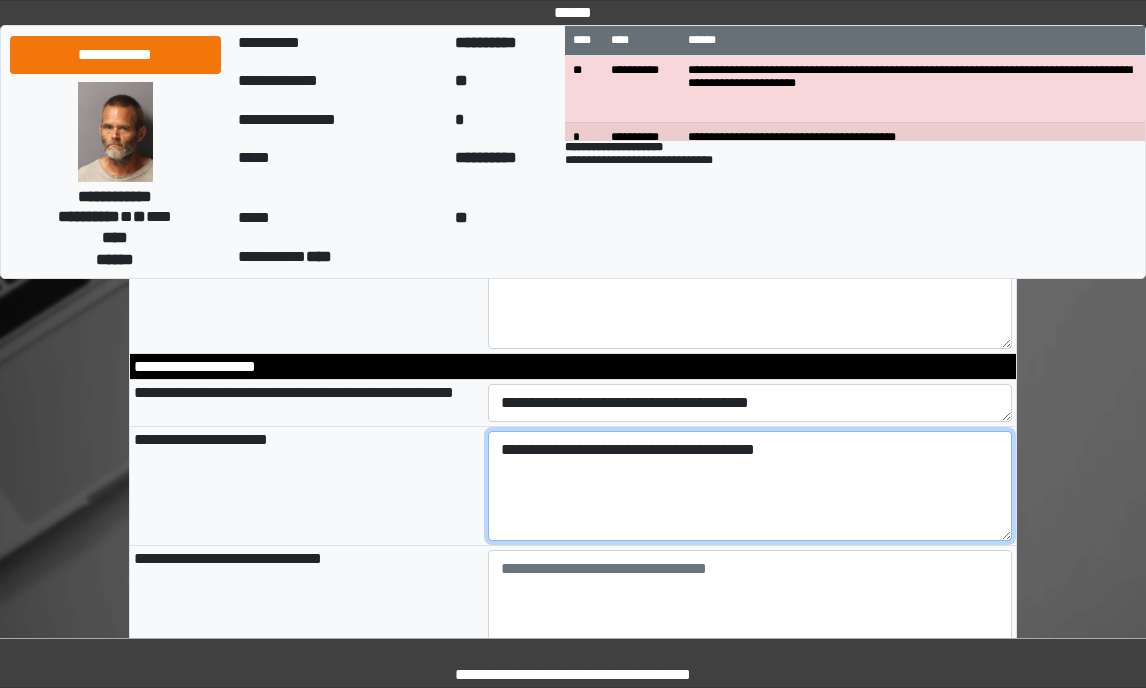 click on "**********" at bounding box center (750, 486) 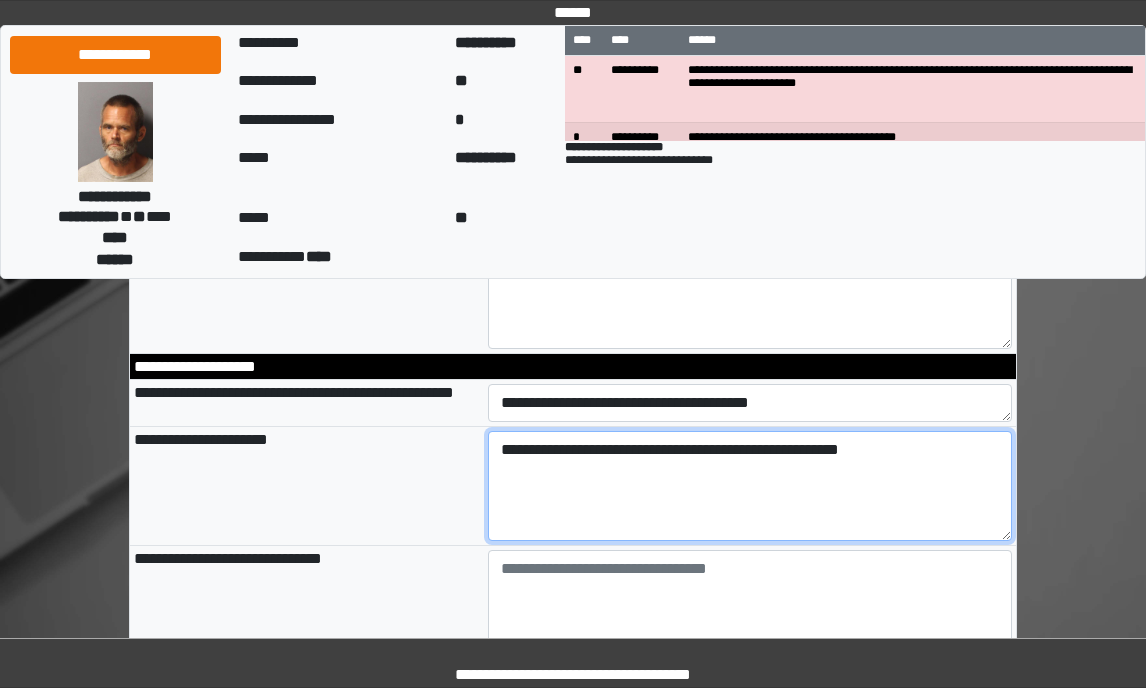 click on "**********" at bounding box center [750, 486] 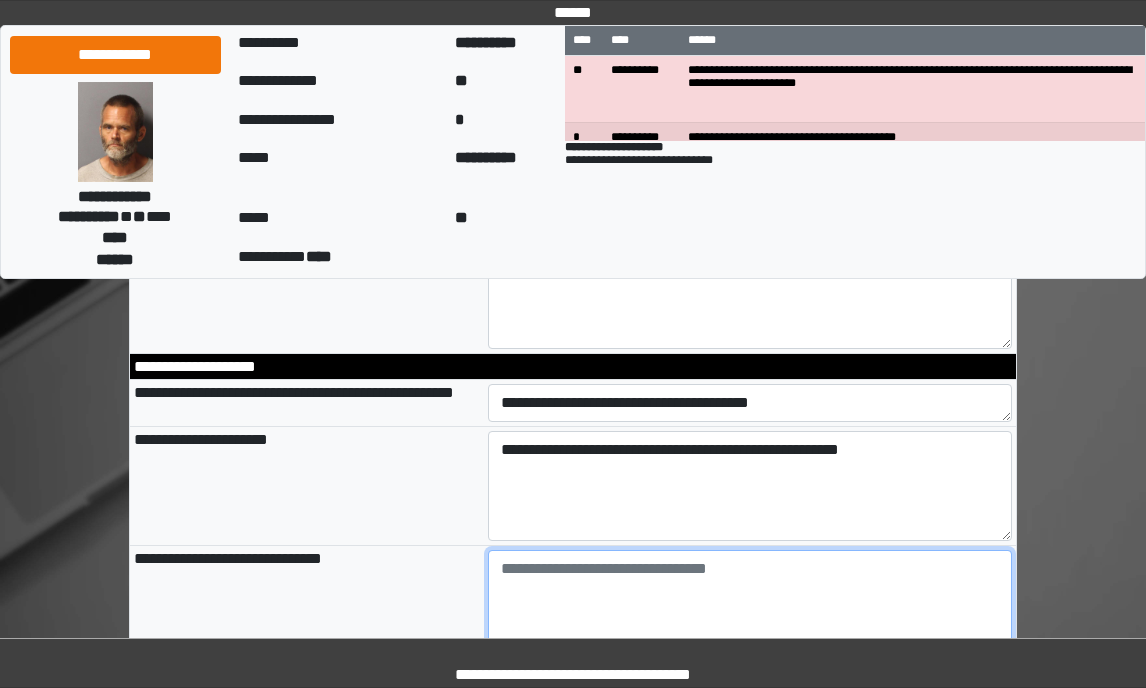 click at bounding box center (750, 605) 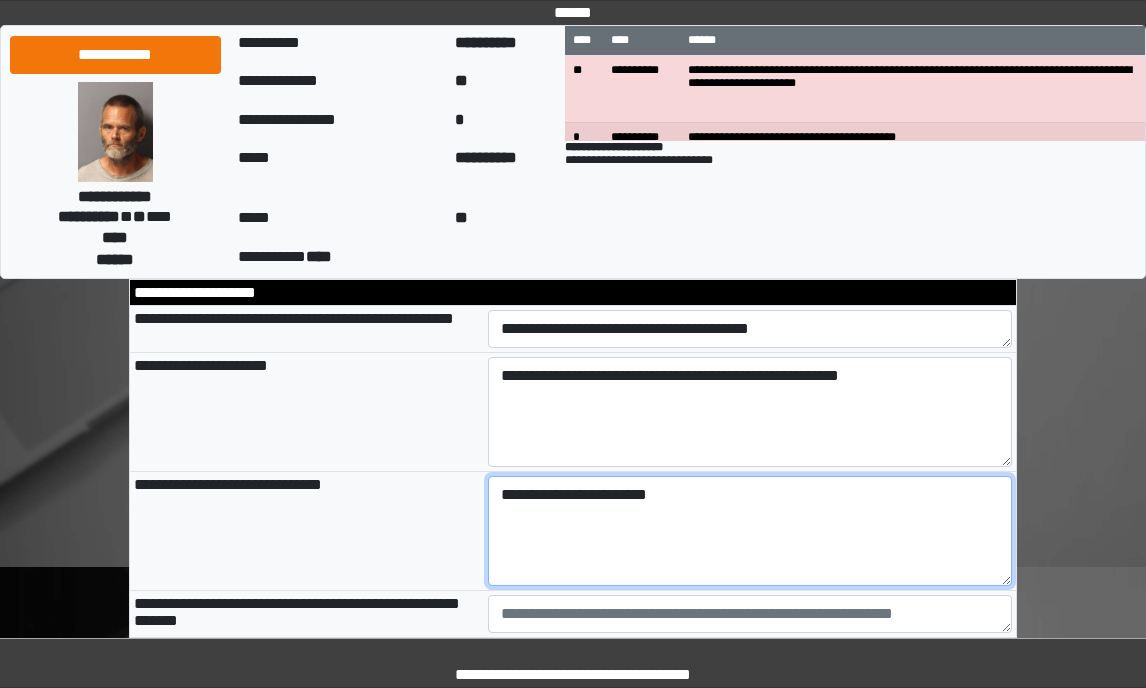 scroll, scrollTop: 1000, scrollLeft: 0, axis: vertical 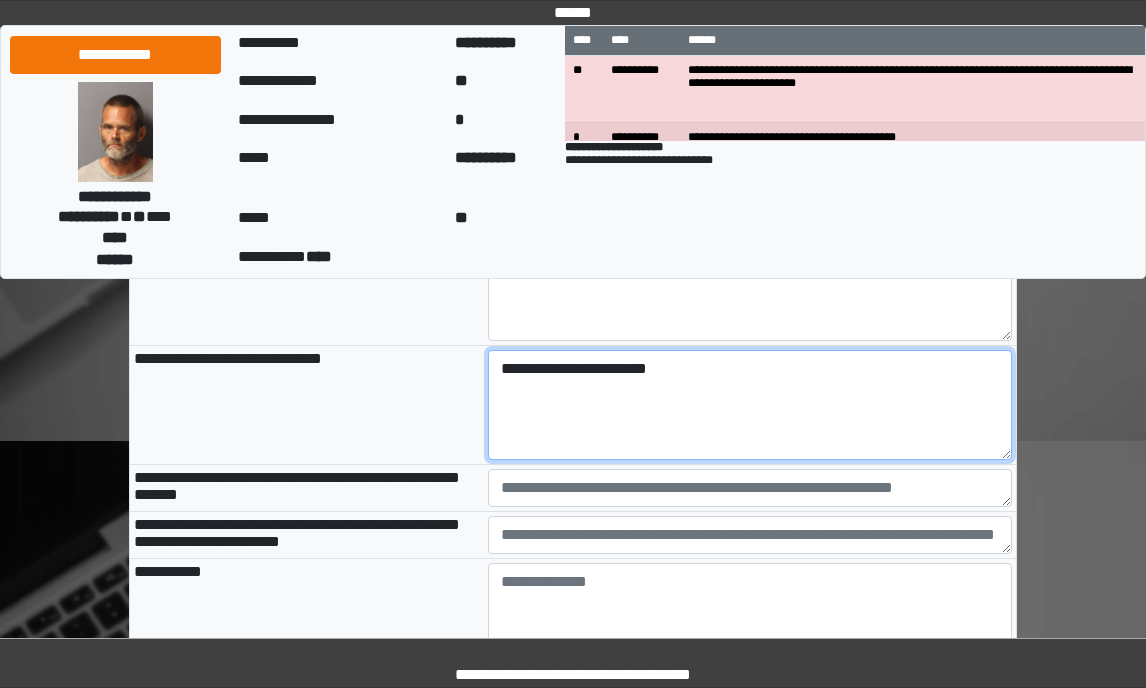 type on "**********" 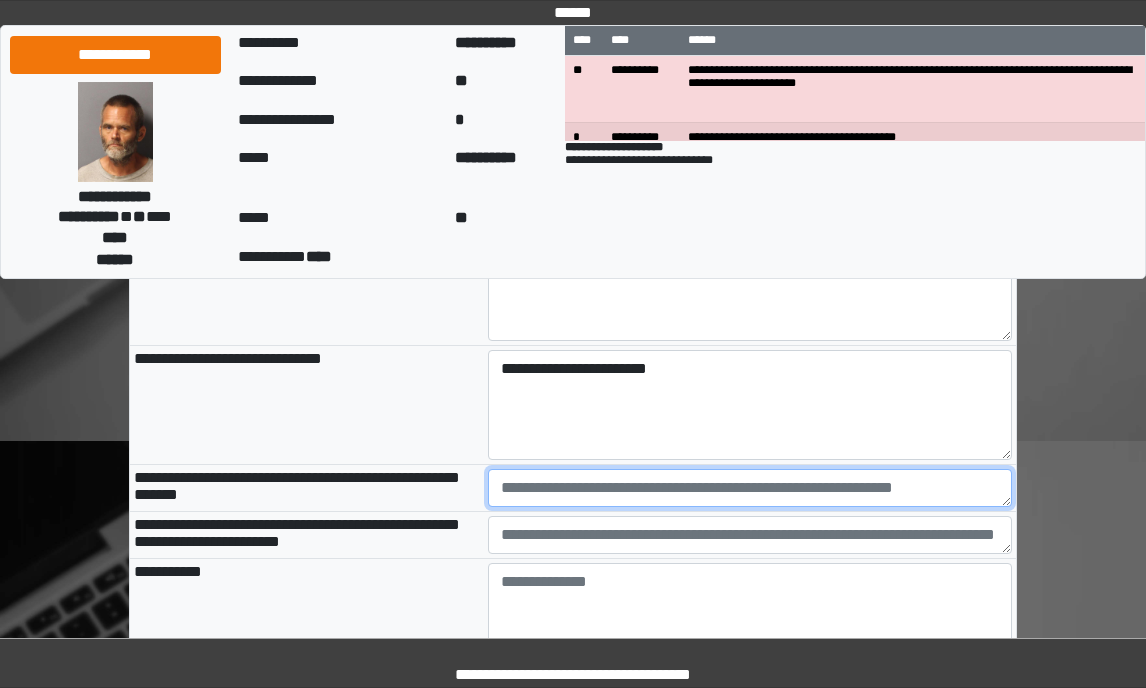 click at bounding box center (750, 488) 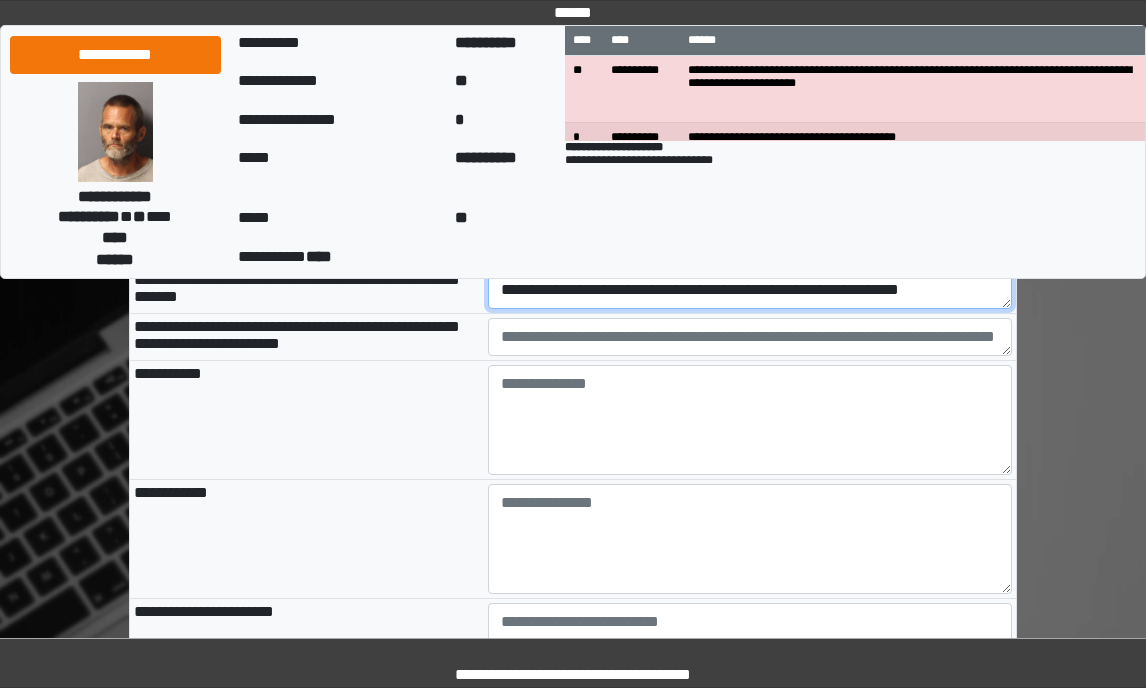 scroll, scrollTop: 1200, scrollLeft: 0, axis: vertical 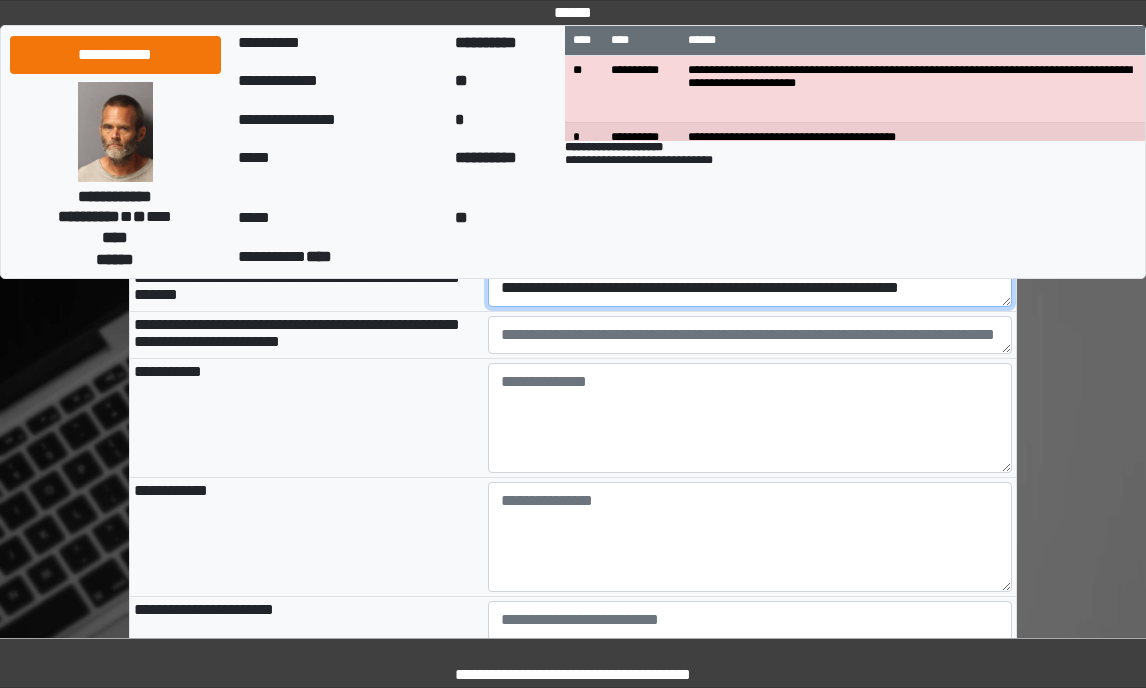 type on "**********" 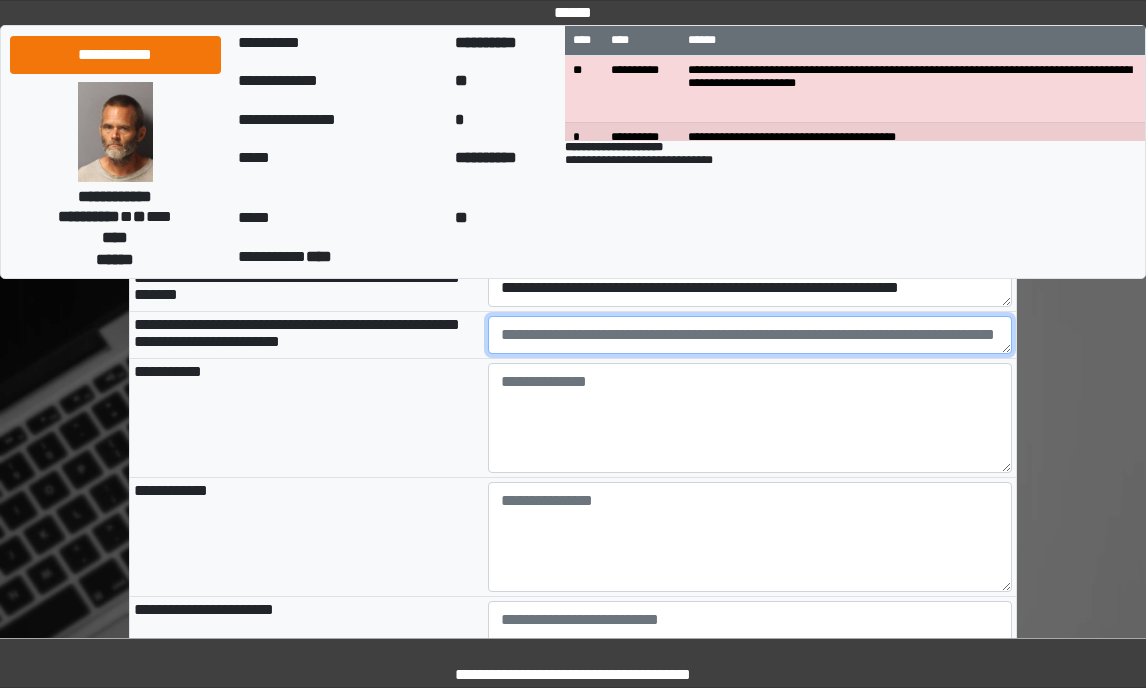 click at bounding box center (750, 335) 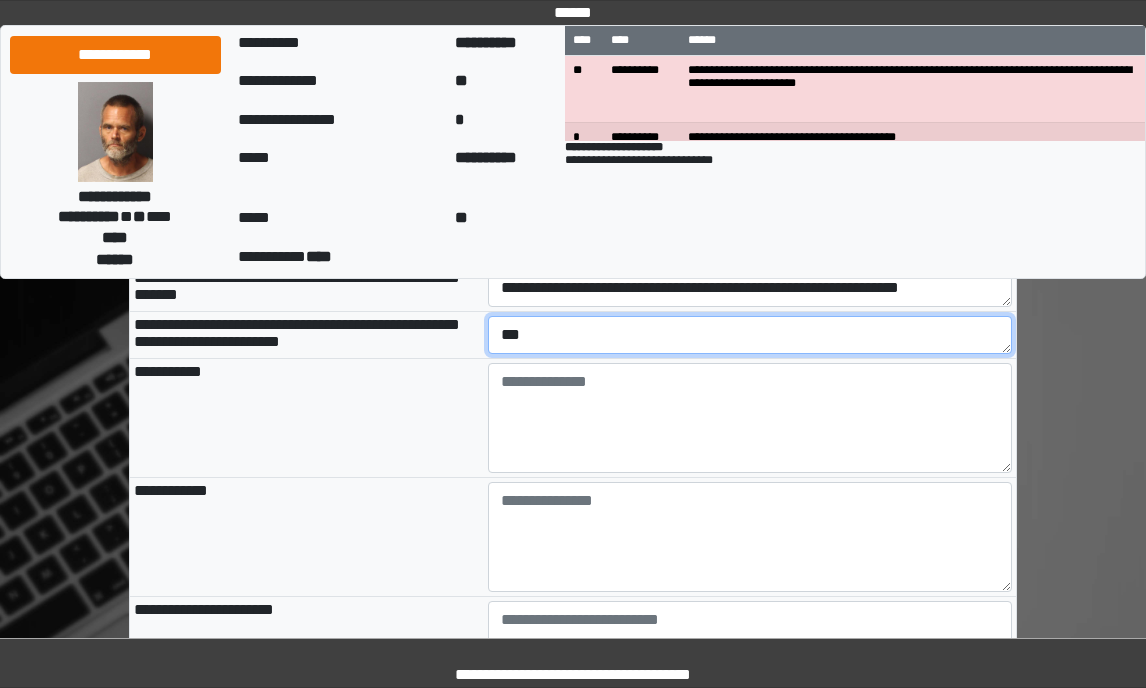 type on "***" 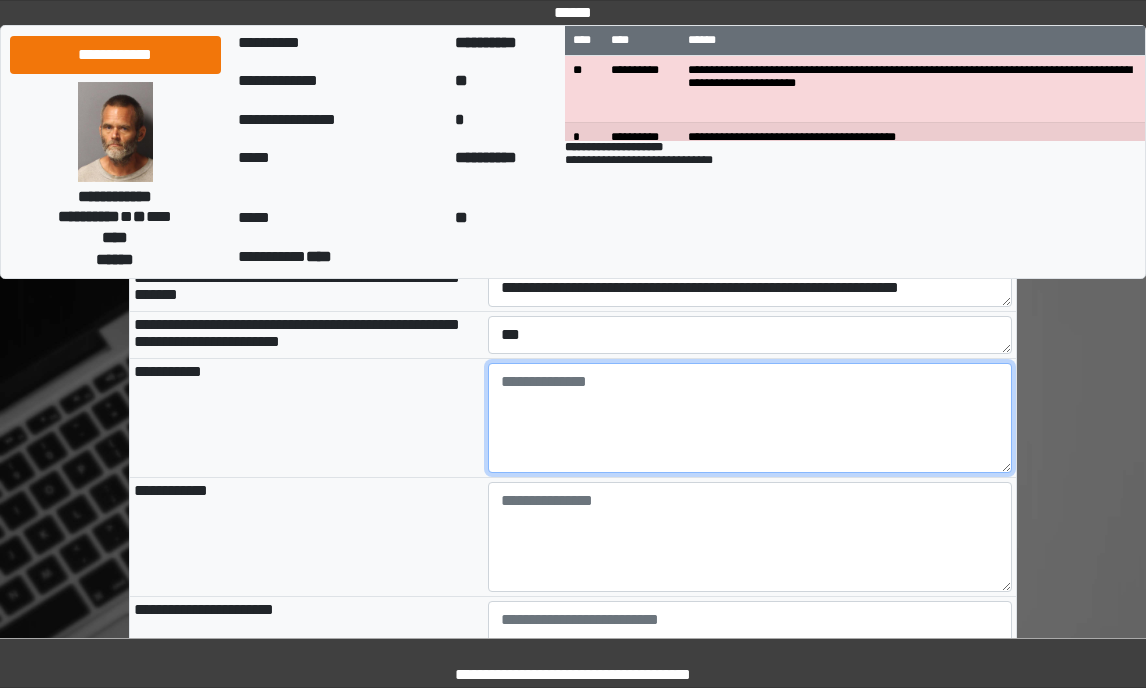 click at bounding box center (750, 418) 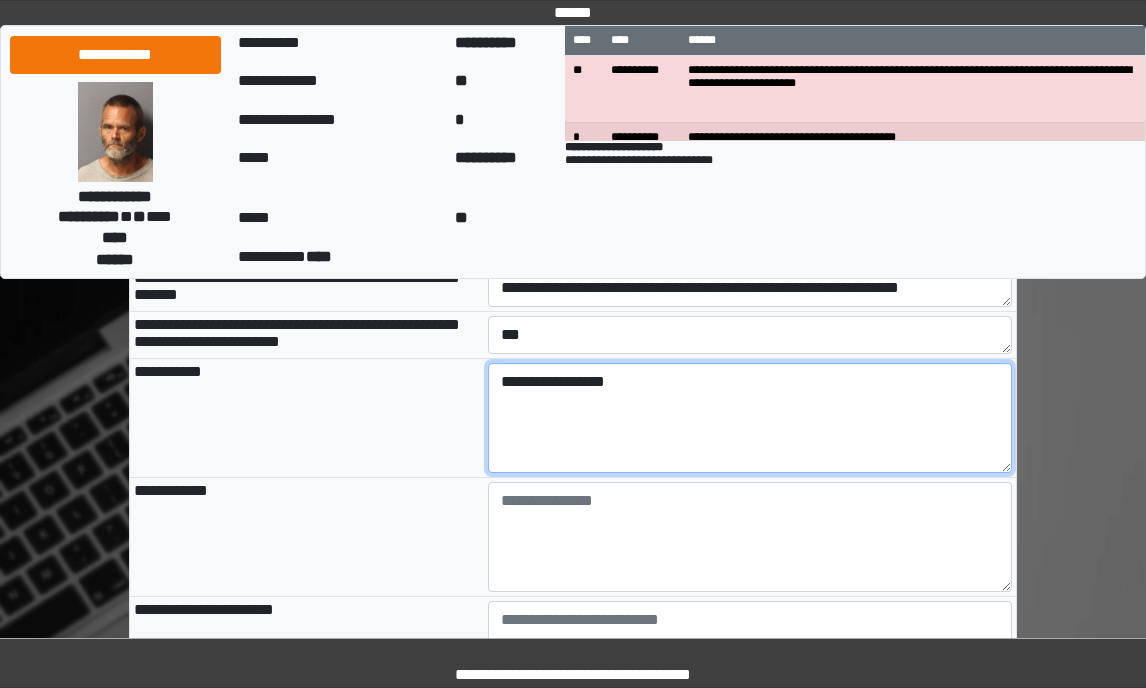 type on "**********" 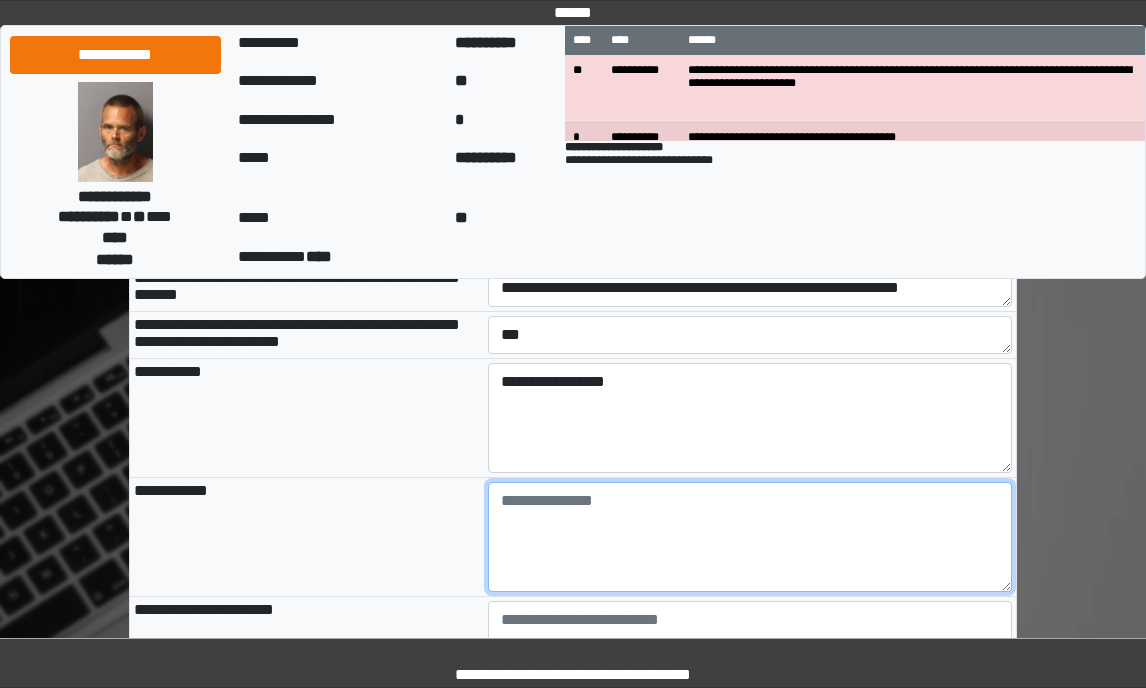 click at bounding box center [750, 537] 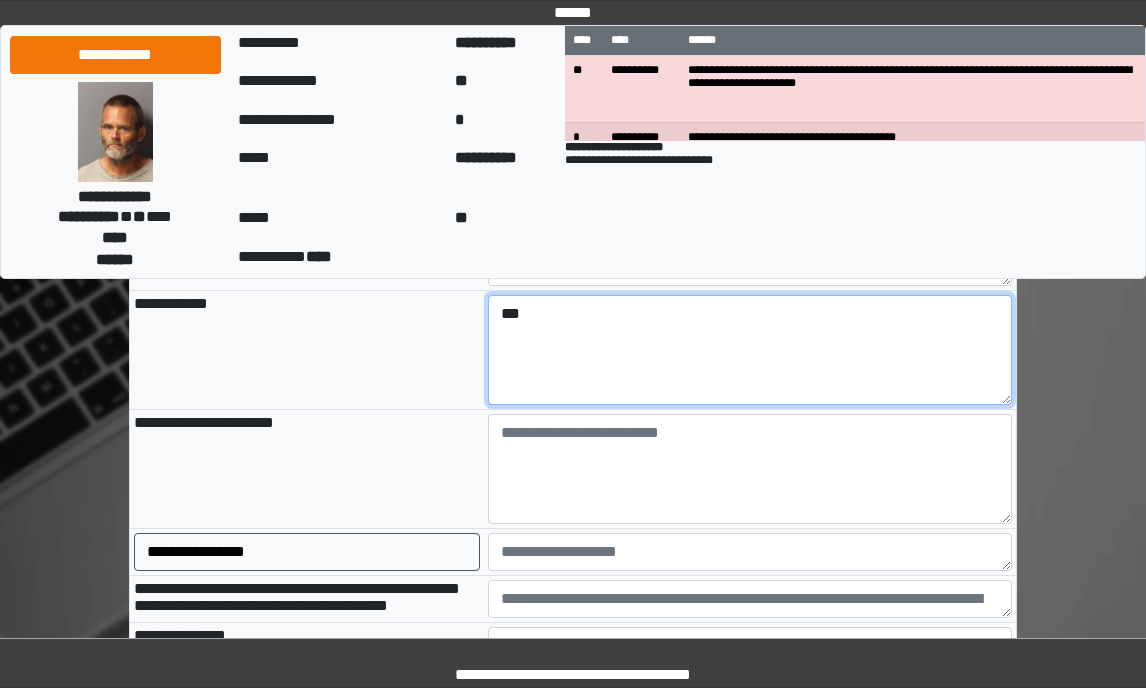 scroll, scrollTop: 1400, scrollLeft: 0, axis: vertical 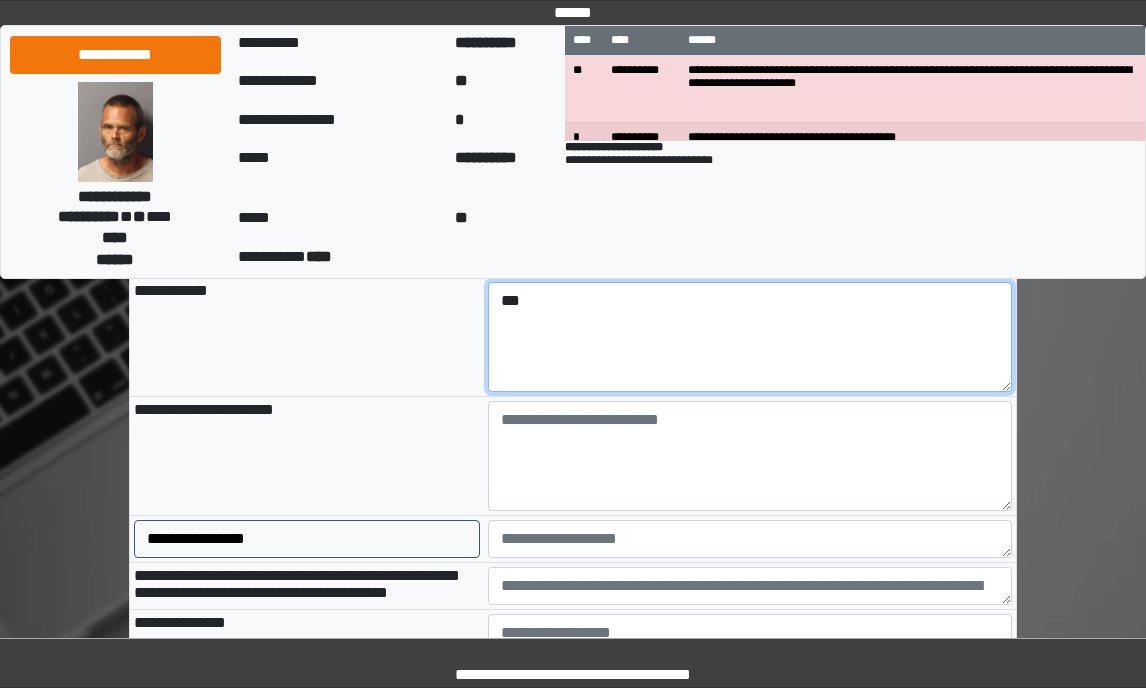 type on "***" 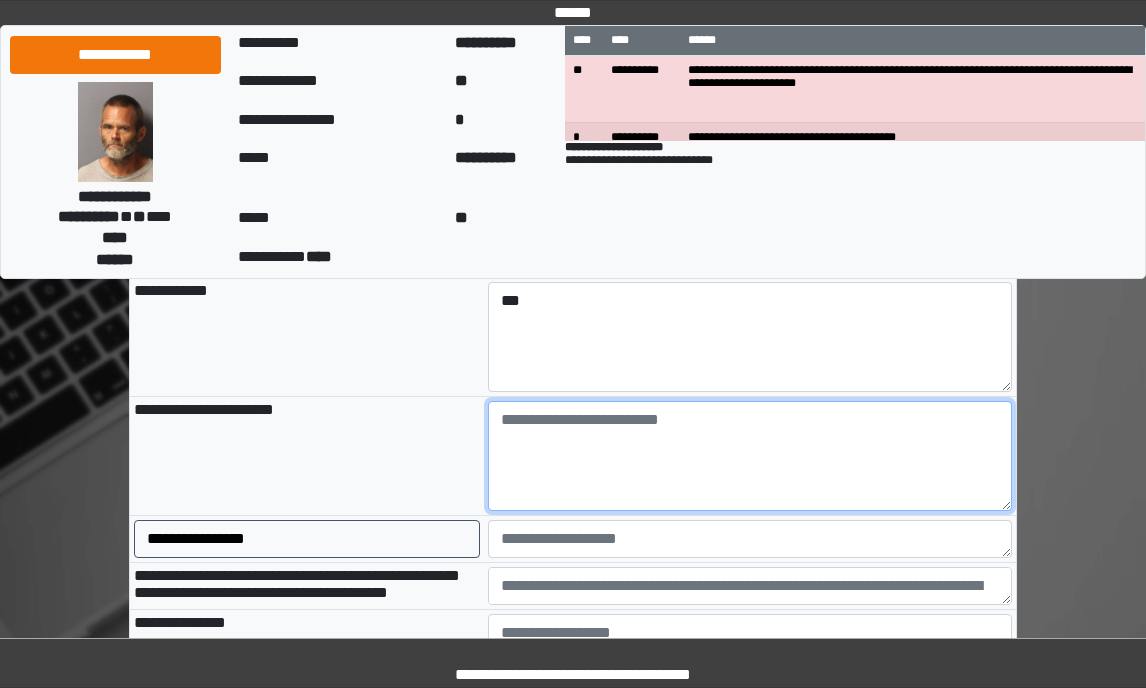 click at bounding box center [750, 456] 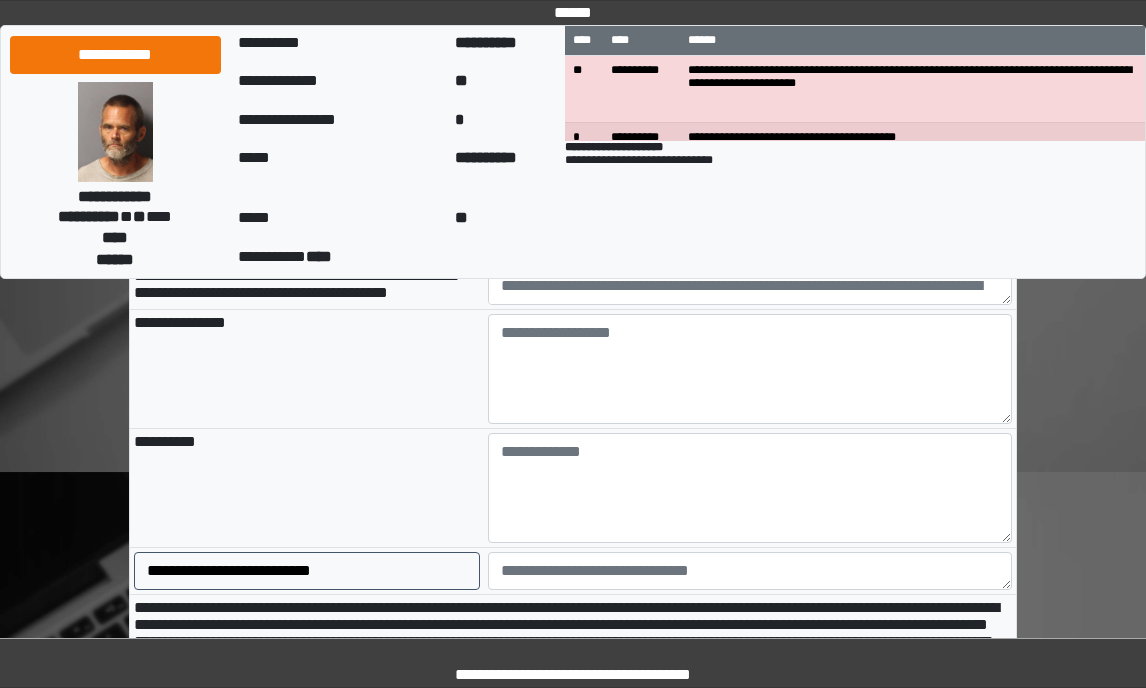 scroll, scrollTop: 1600, scrollLeft: 0, axis: vertical 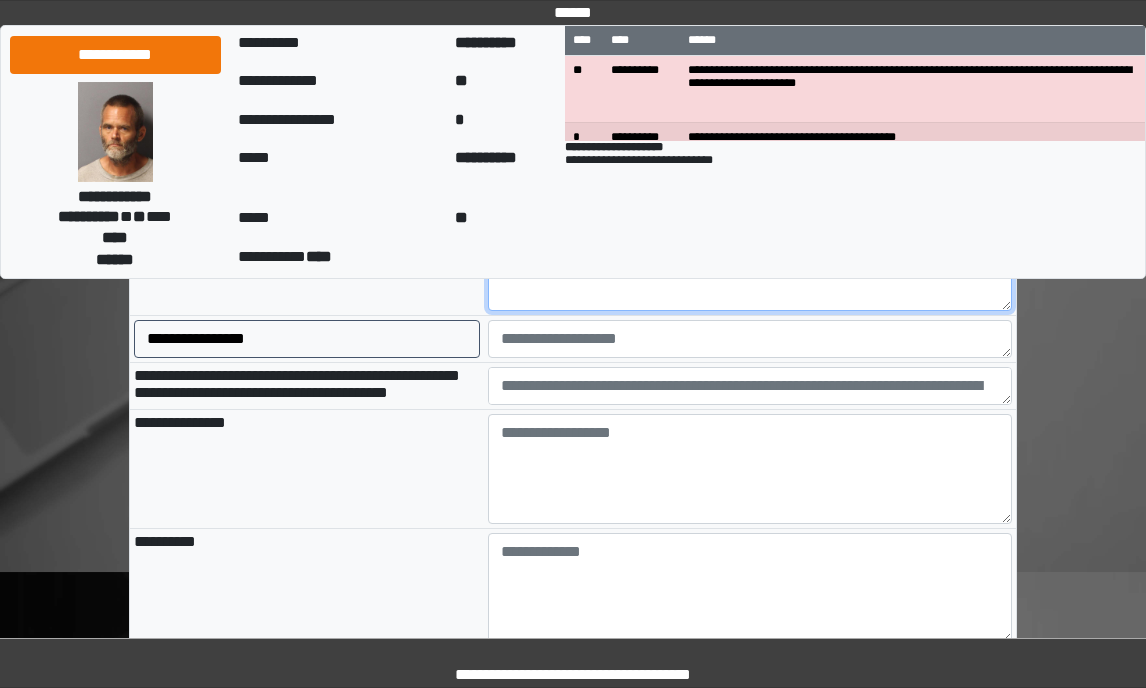 type on "***" 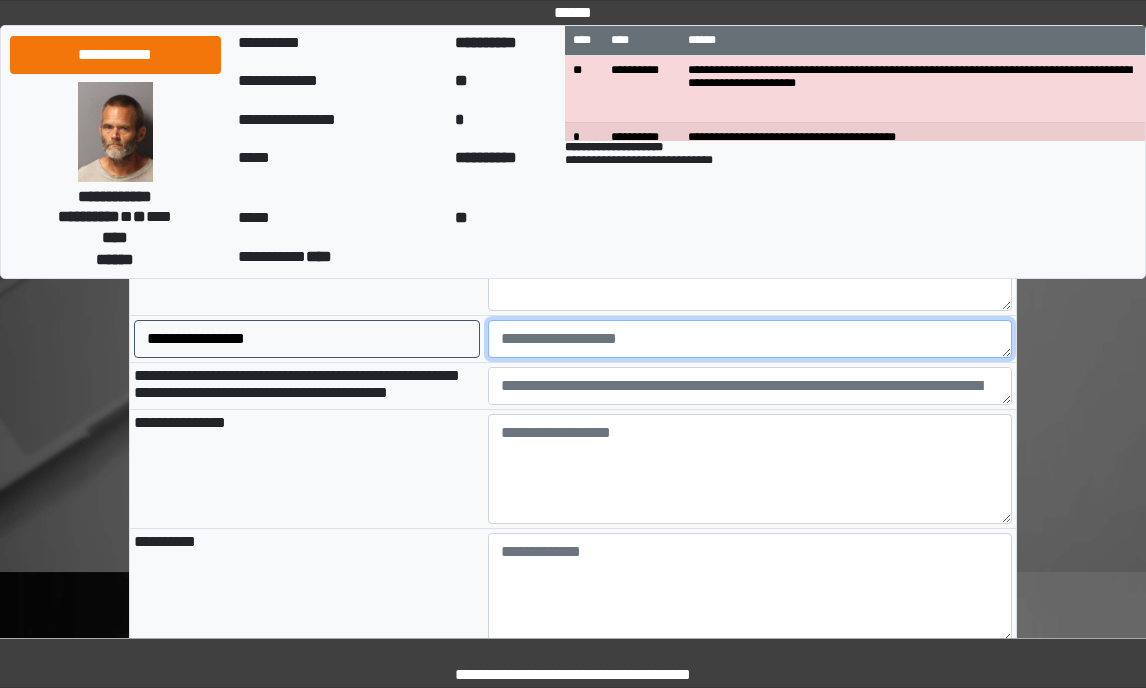 click at bounding box center (750, 339) 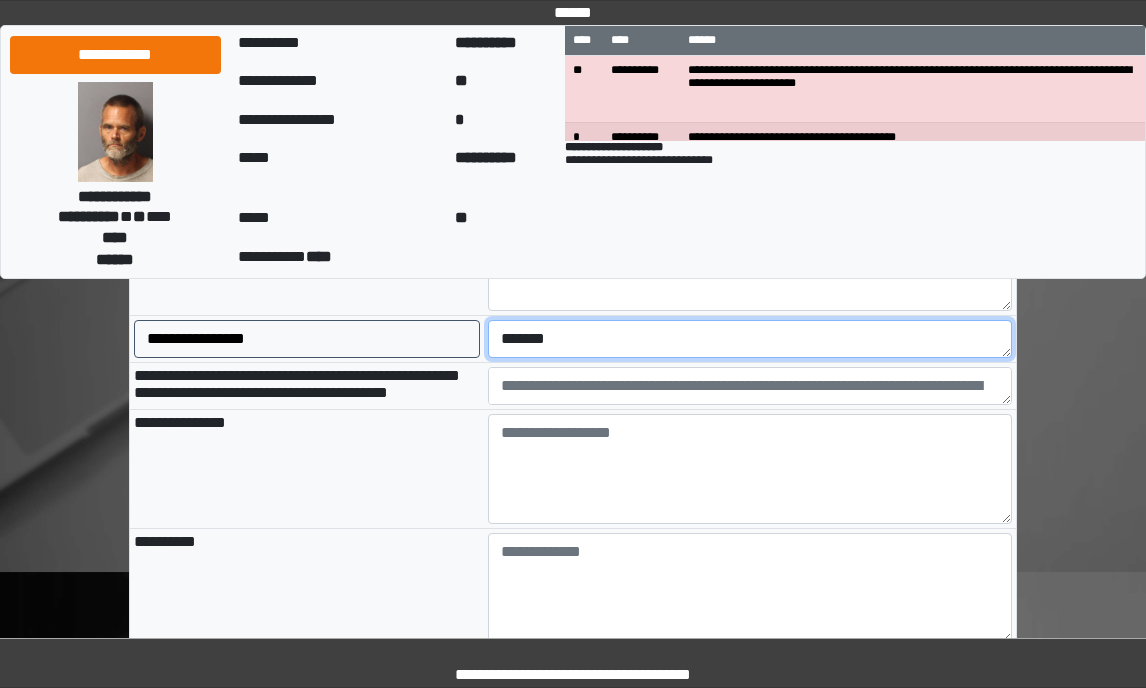 click on "******" at bounding box center [750, 339] 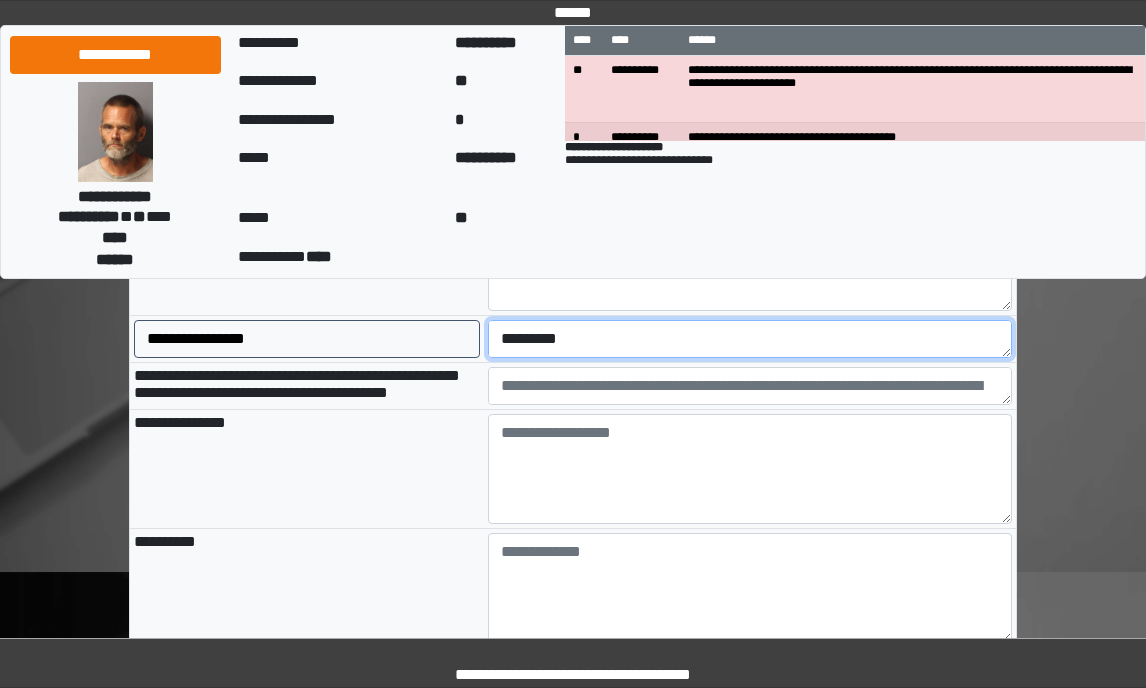 scroll, scrollTop: 16, scrollLeft: 0, axis: vertical 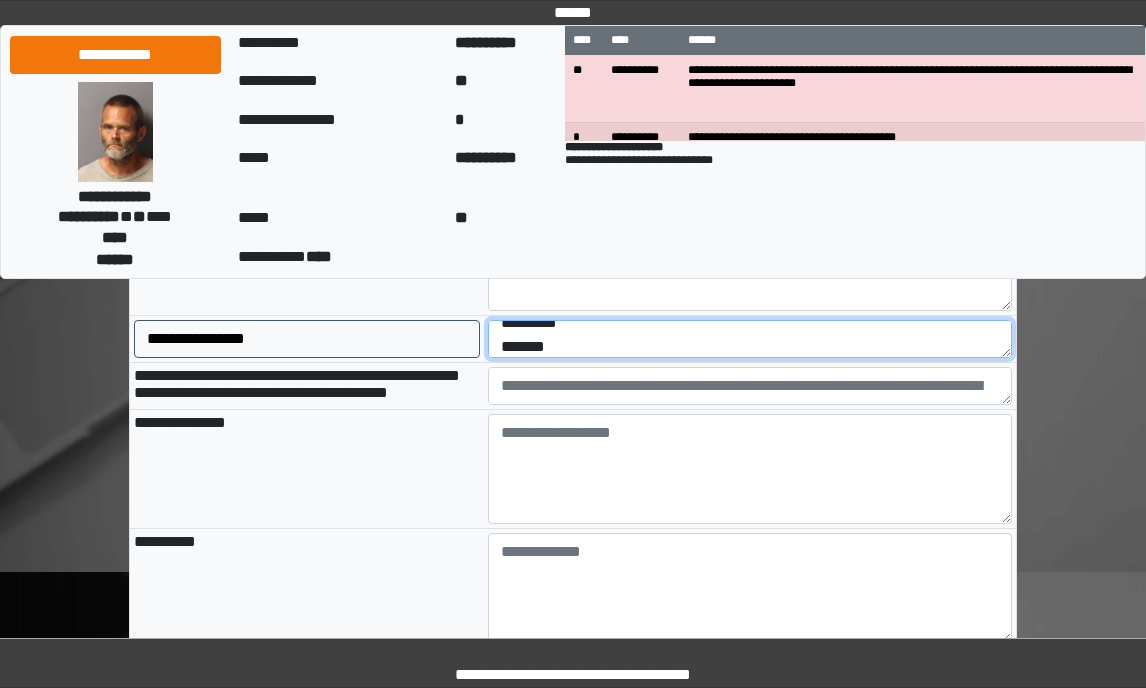 click on "*********
******" at bounding box center [750, 339] 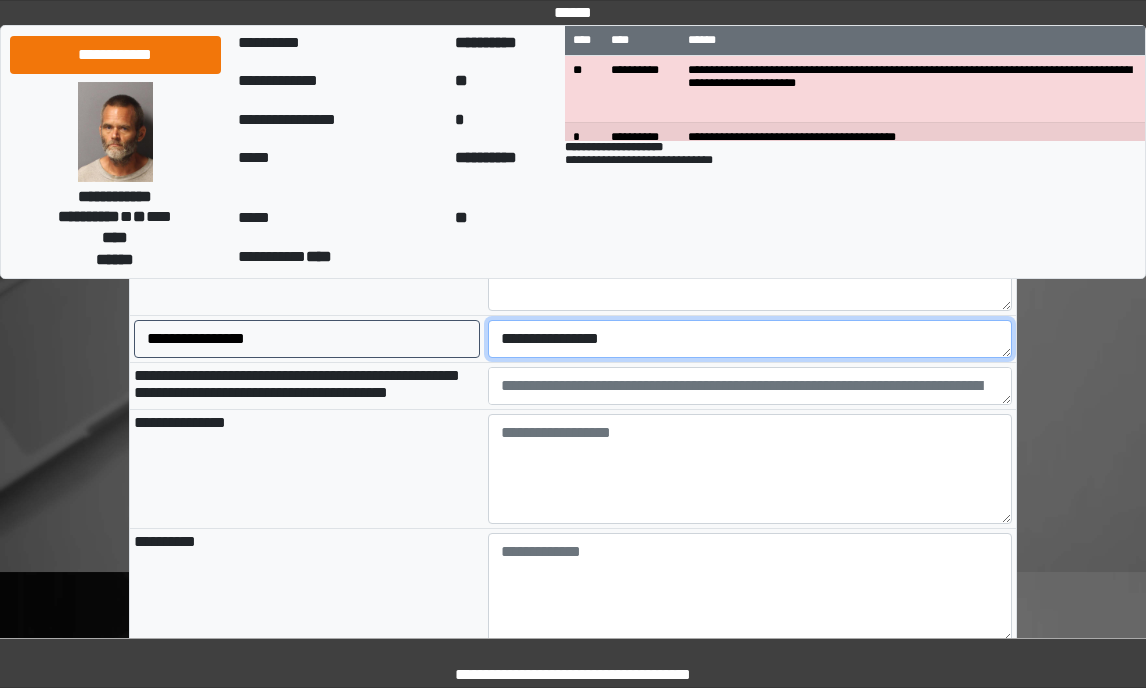 scroll, scrollTop: 0, scrollLeft: 0, axis: both 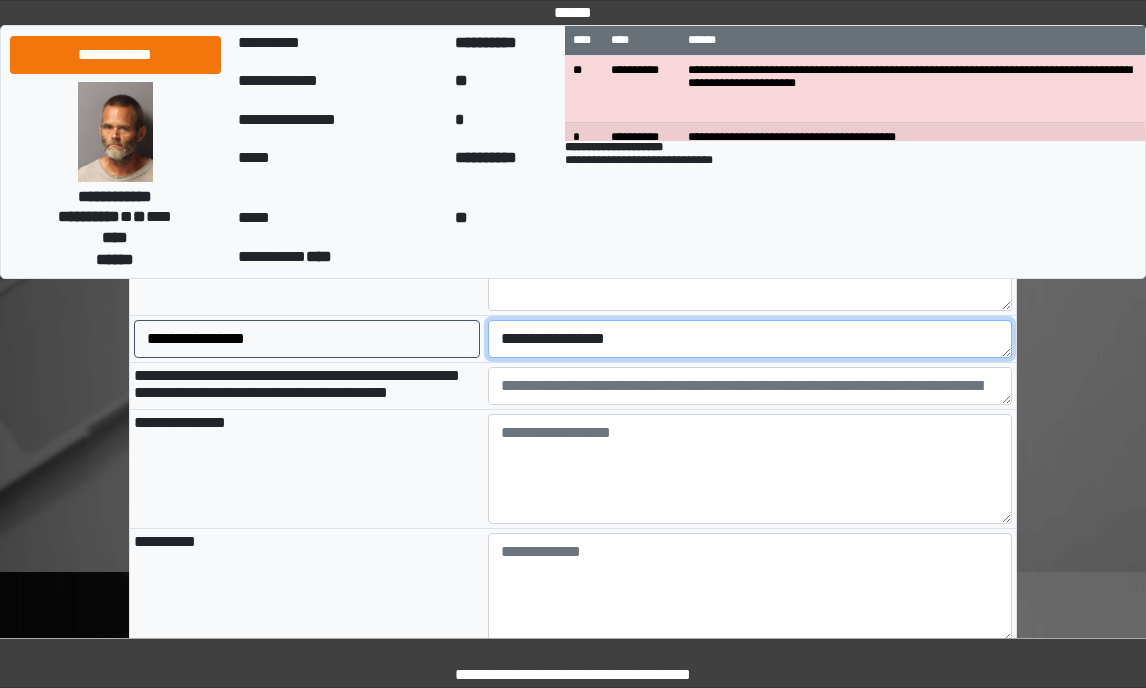 click on "**********" at bounding box center [750, 339] 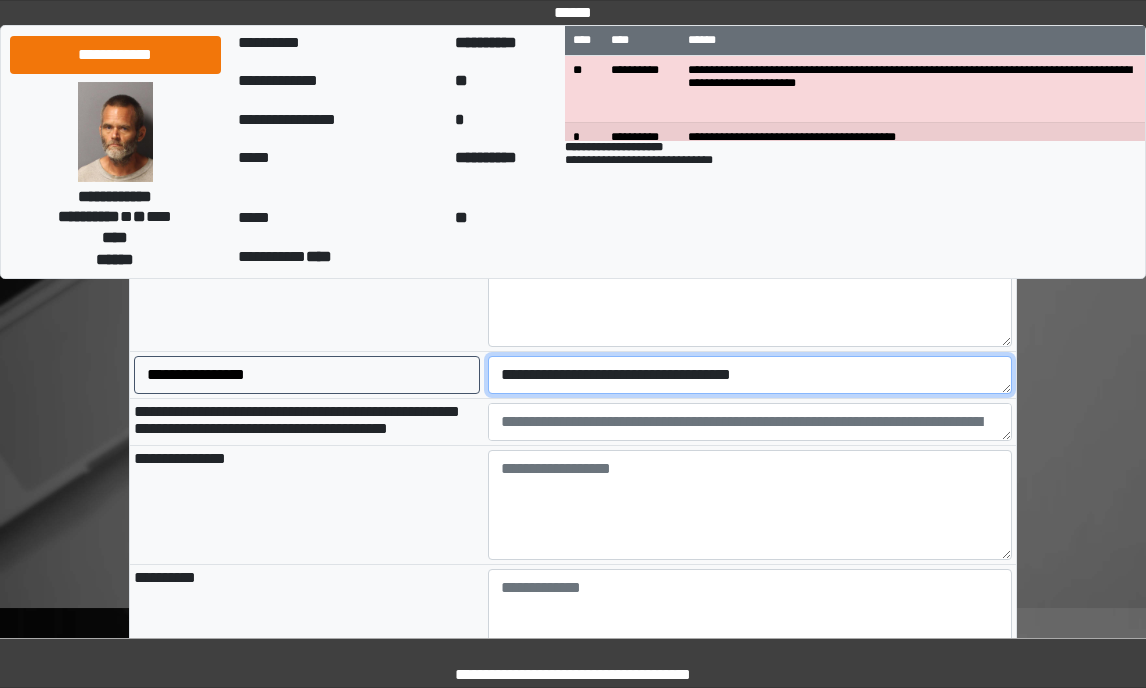 scroll, scrollTop: 1500, scrollLeft: 0, axis: vertical 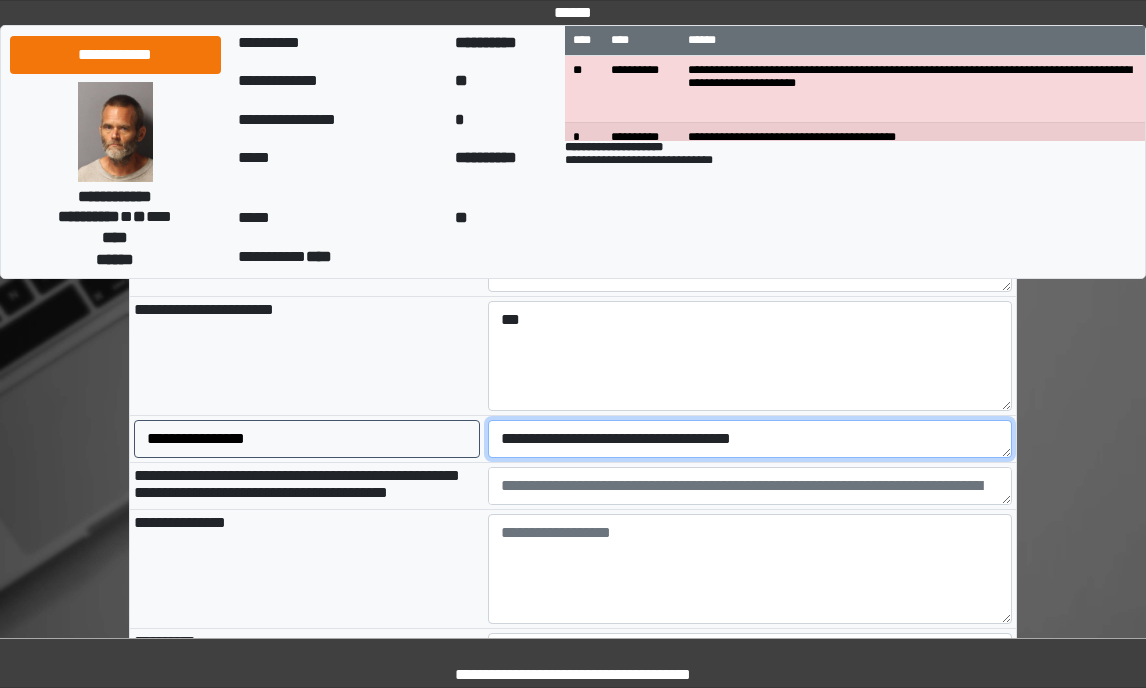 click on "**********" at bounding box center (750, 439) 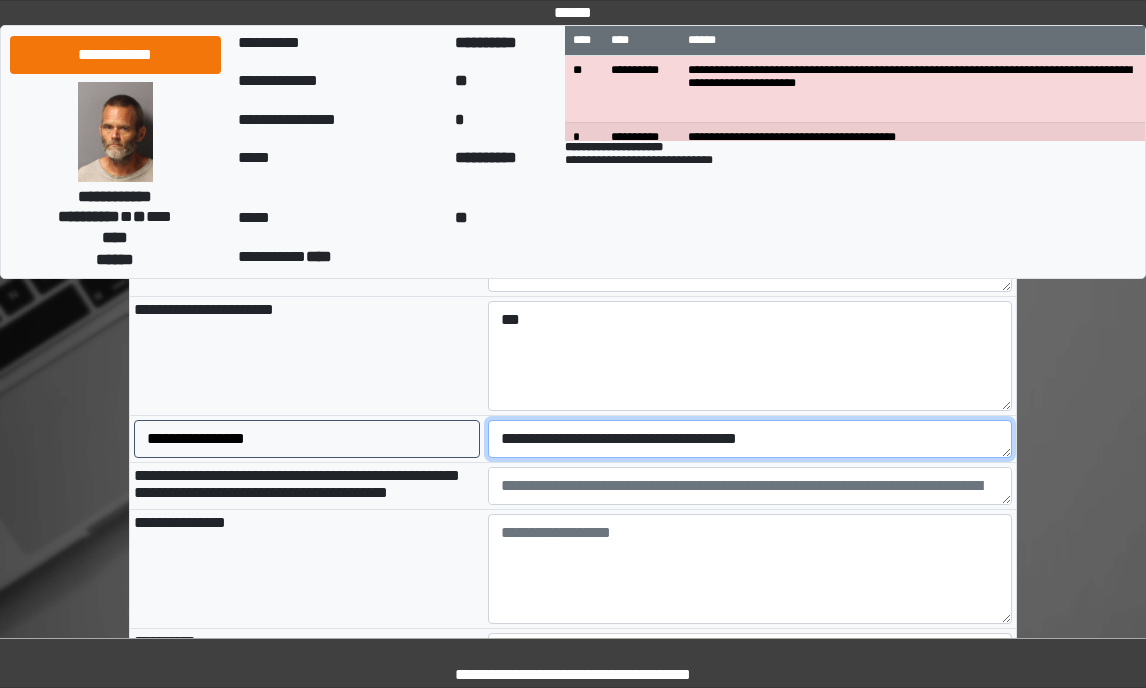 type on "**********" 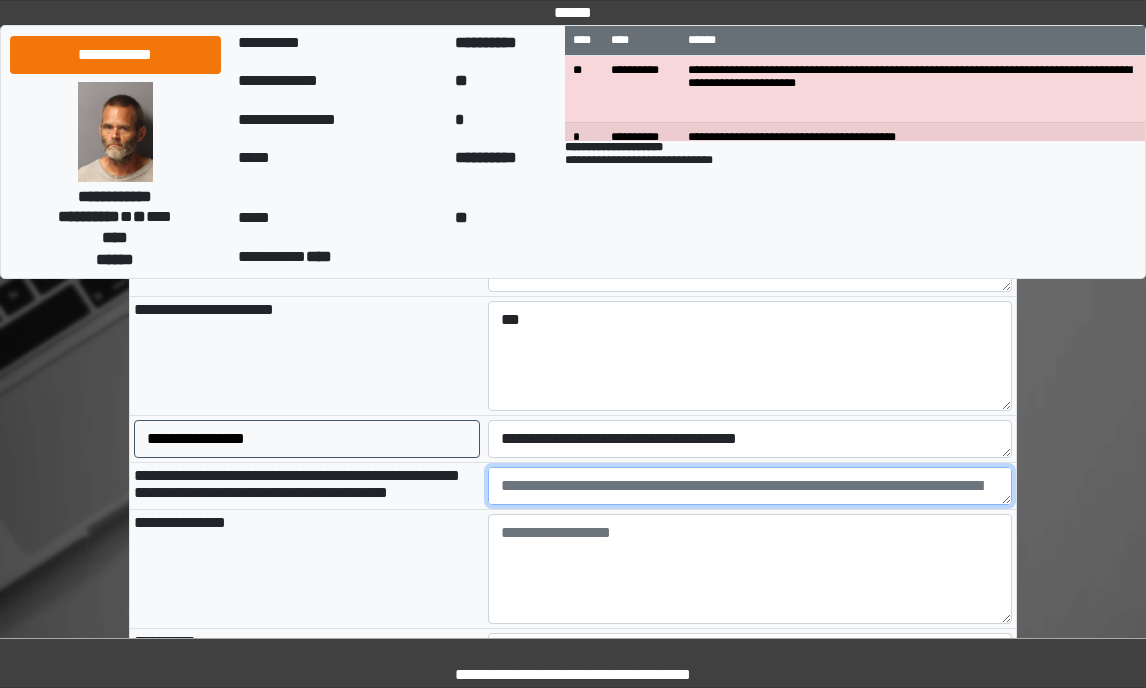 click at bounding box center (750, 486) 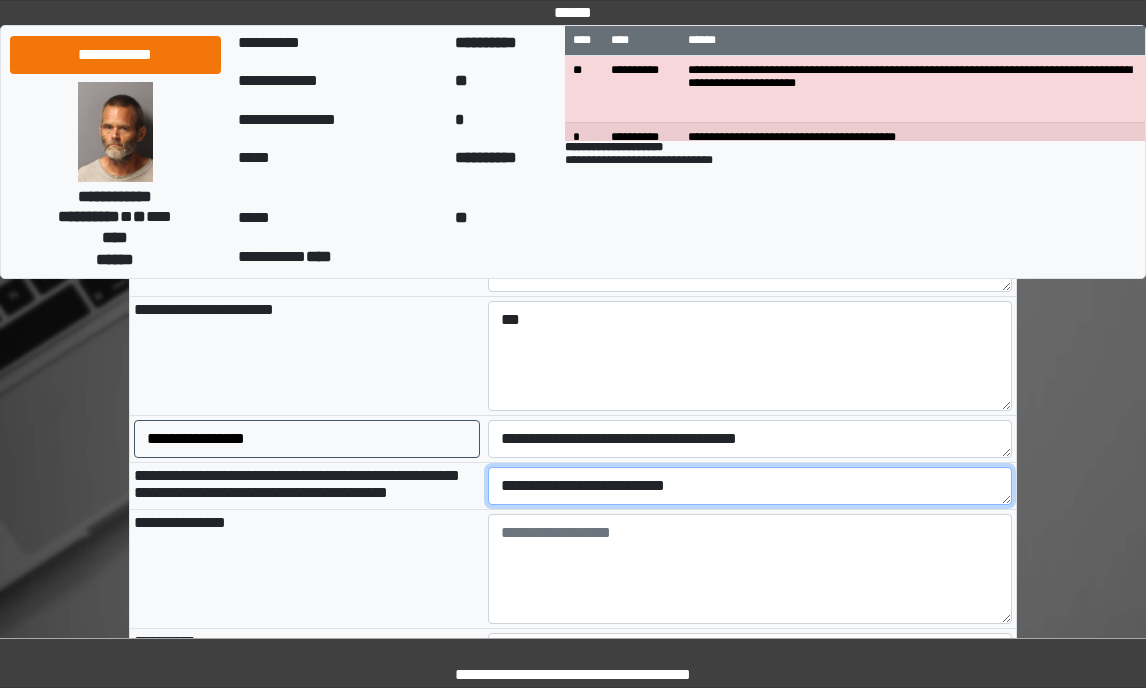 click on "**********" at bounding box center (750, 486) 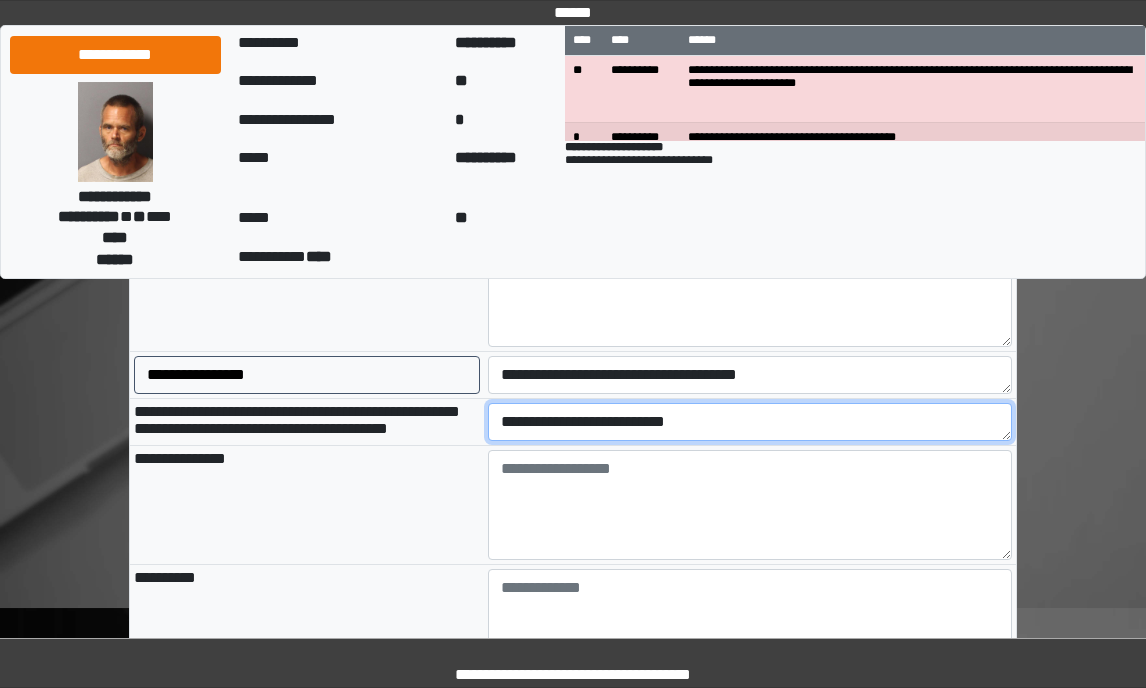 scroll, scrollTop: 1600, scrollLeft: 0, axis: vertical 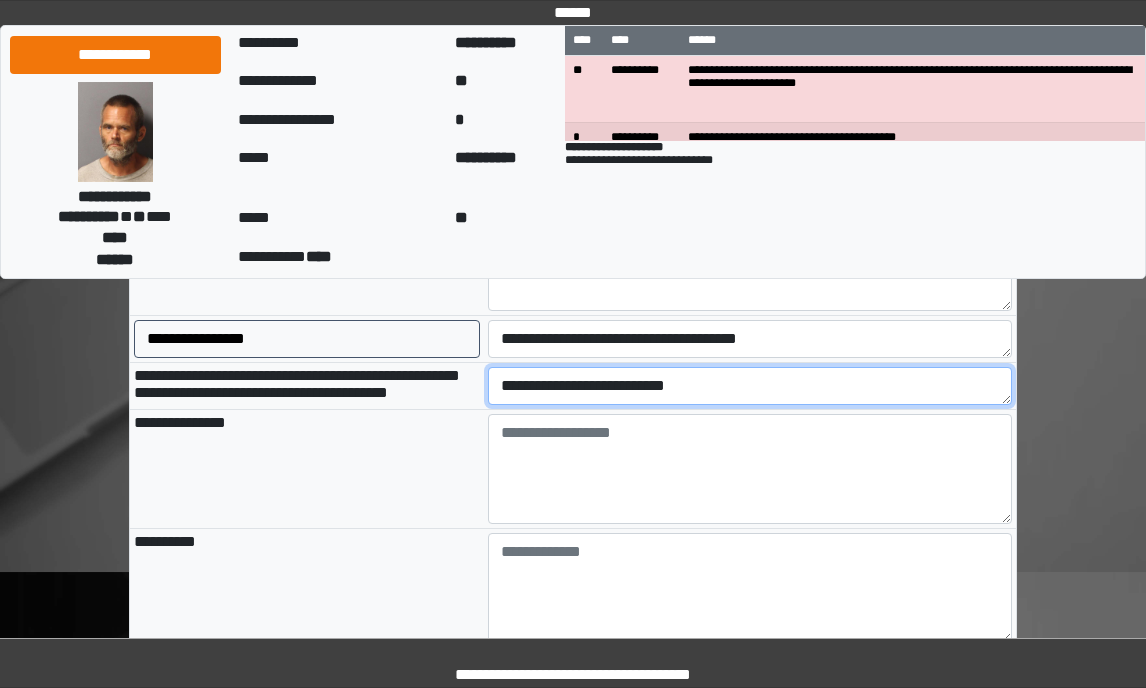type on "**********" 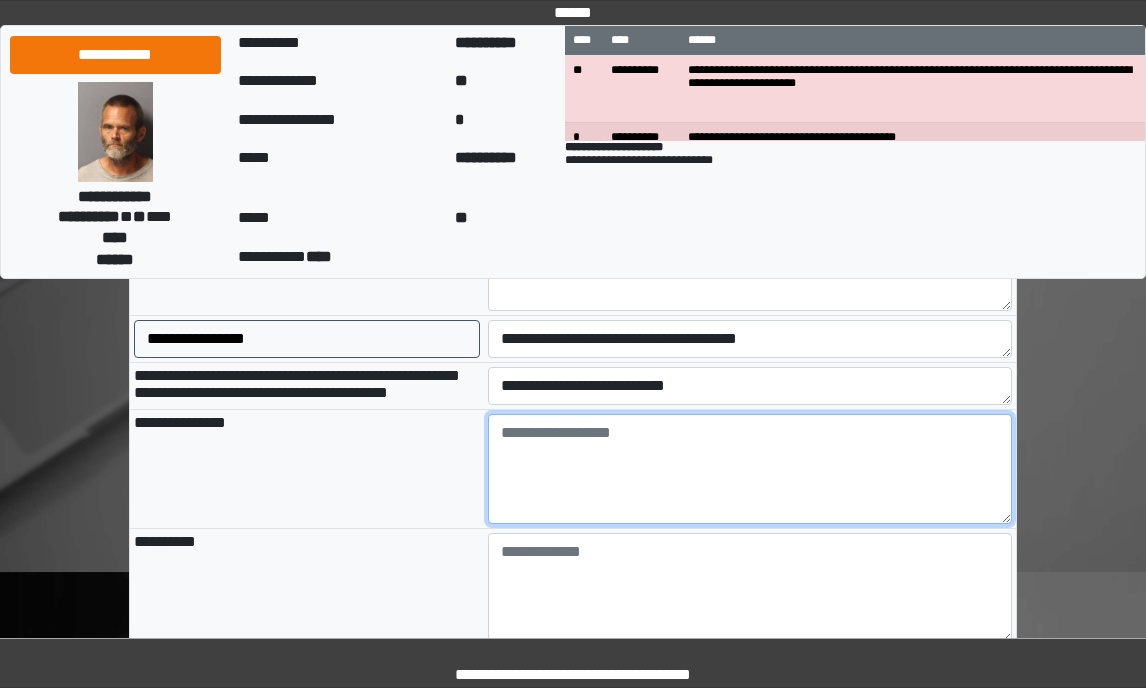 click at bounding box center [750, 469] 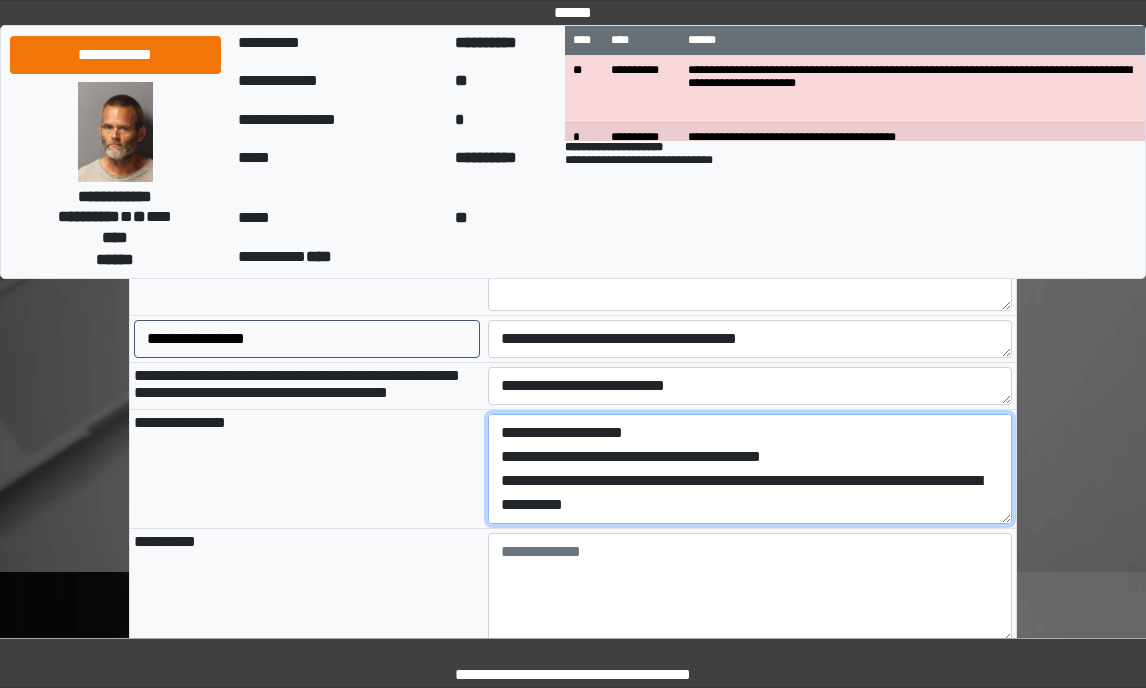 scroll, scrollTop: 256, scrollLeft: 0, axis: vertical 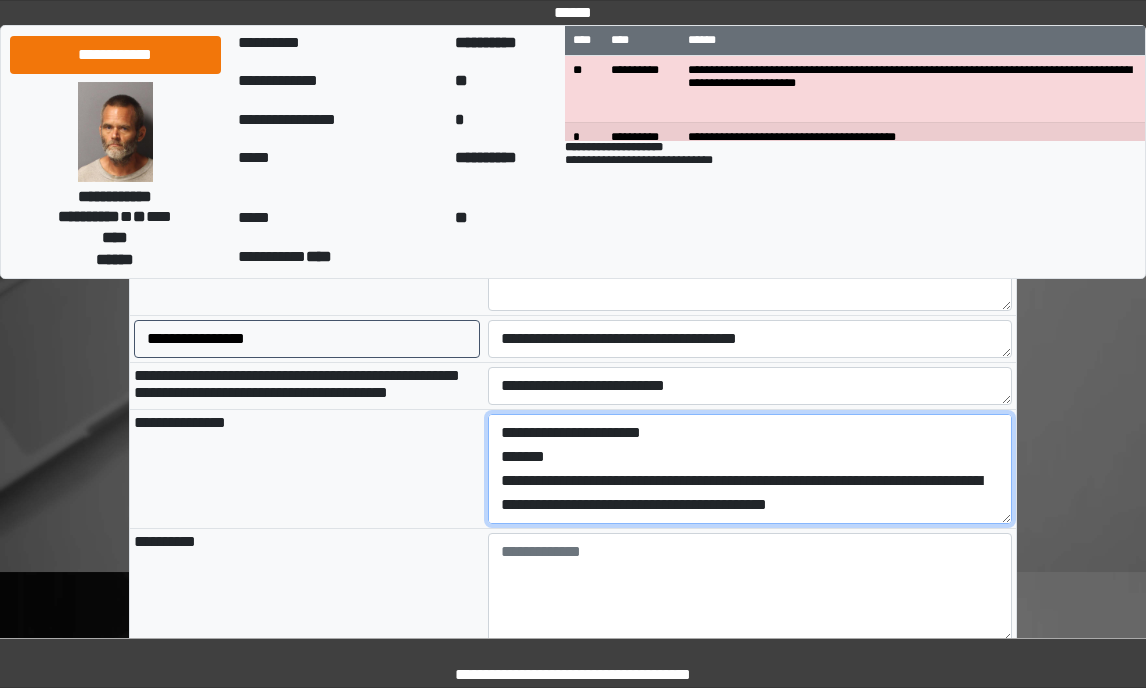 click on "**********" at bounding box center (750, 469) 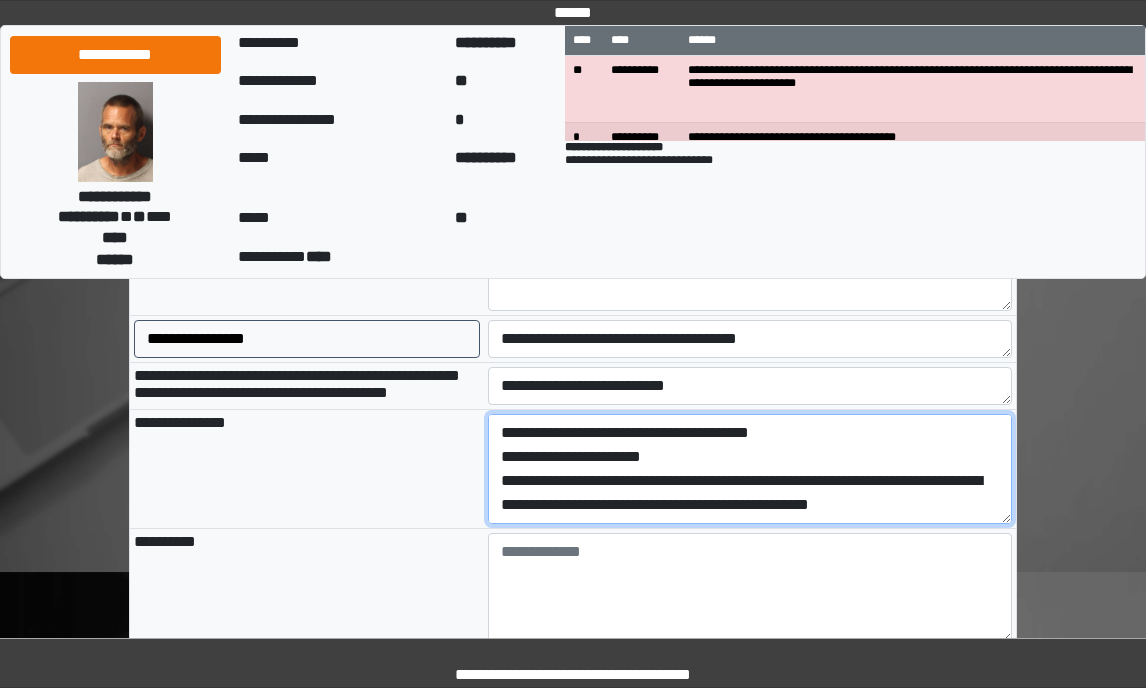 scroll, scrollTop: 240, scrollLeft: 0, axis: vertical 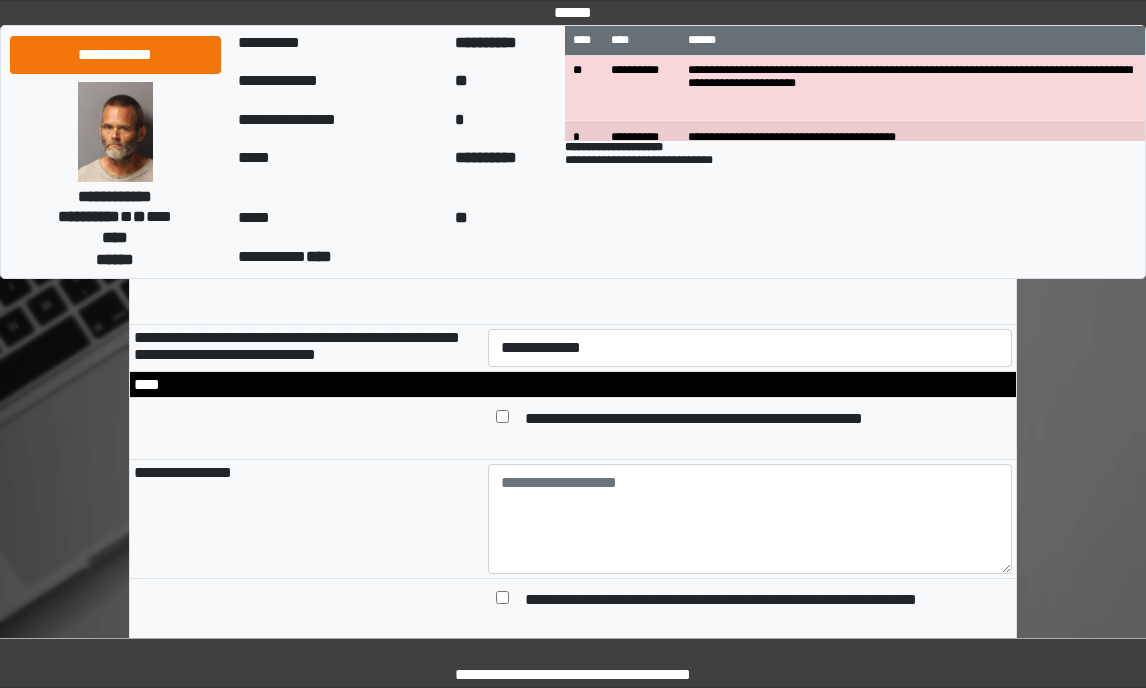 type on "**********" 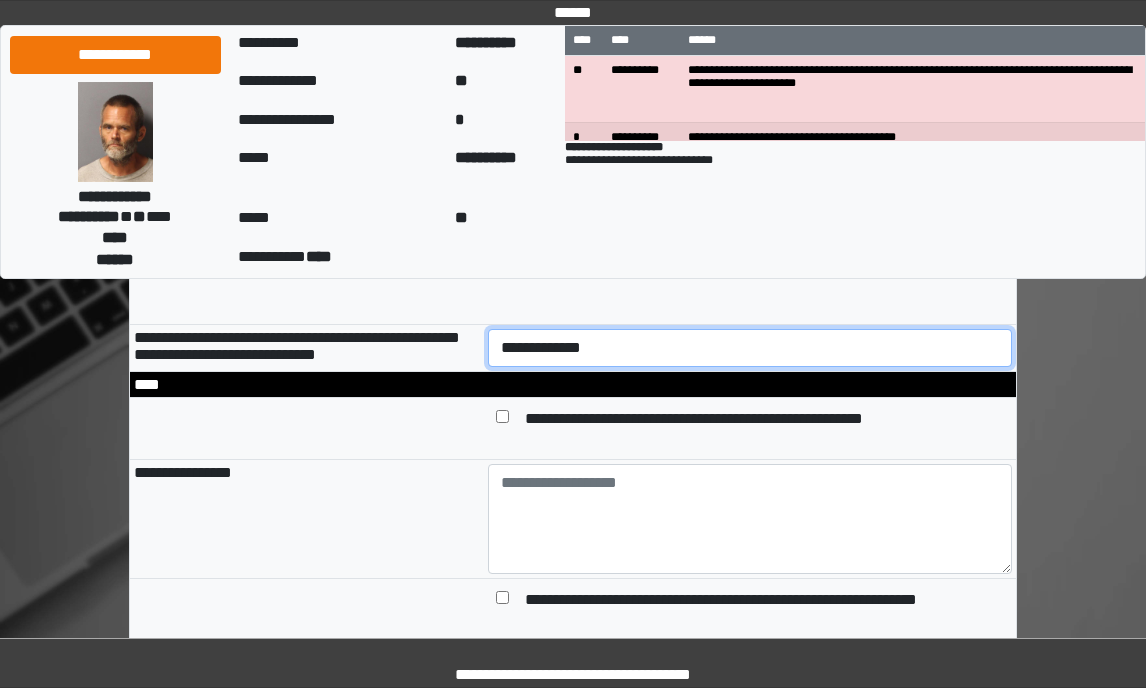 click on "**********" at bounding box center (750, 348) 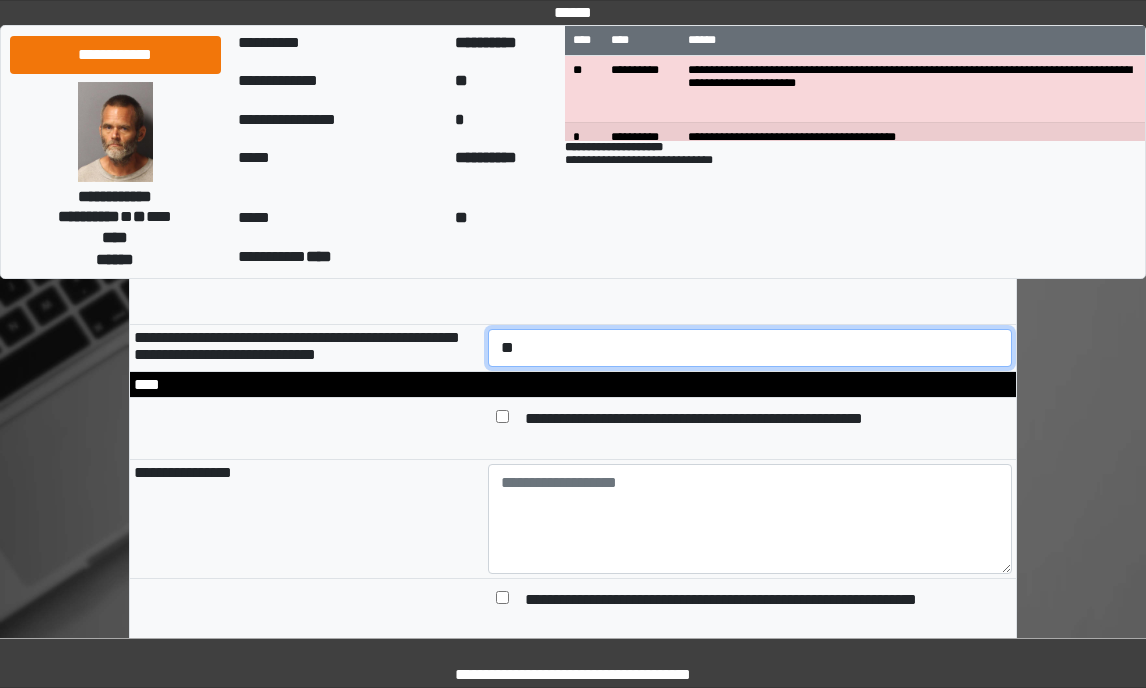 click on "**********" at bounding box center (750, 348) 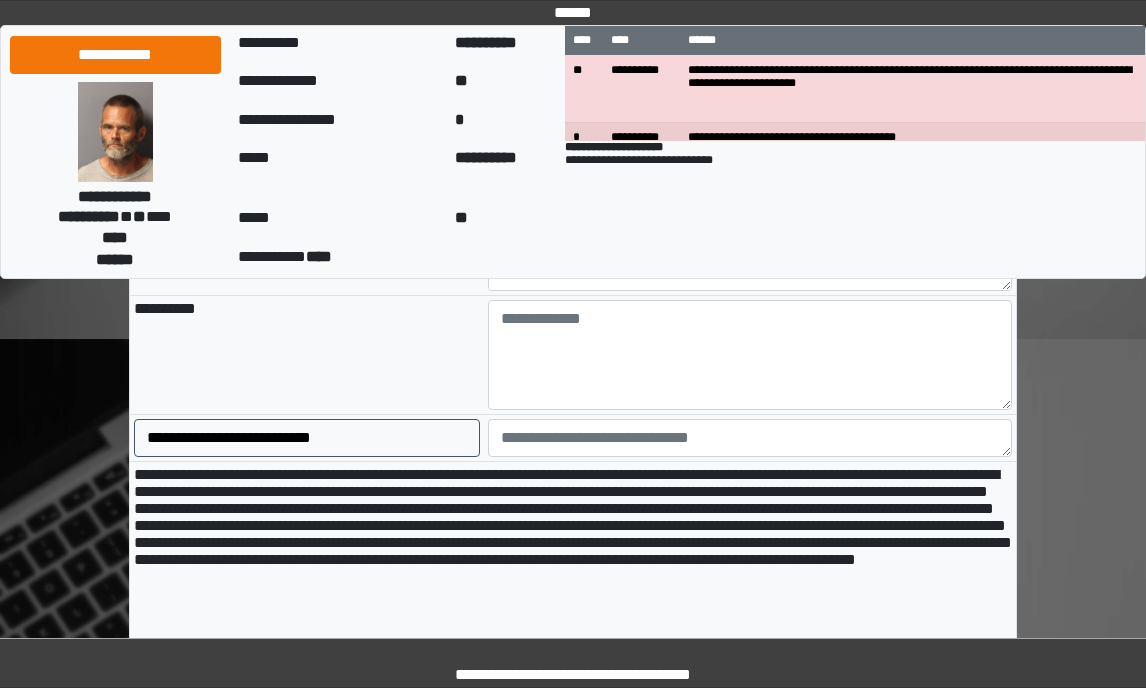 scroll, scrollTop: 1800, scrollLeft: 0, axis: vertical 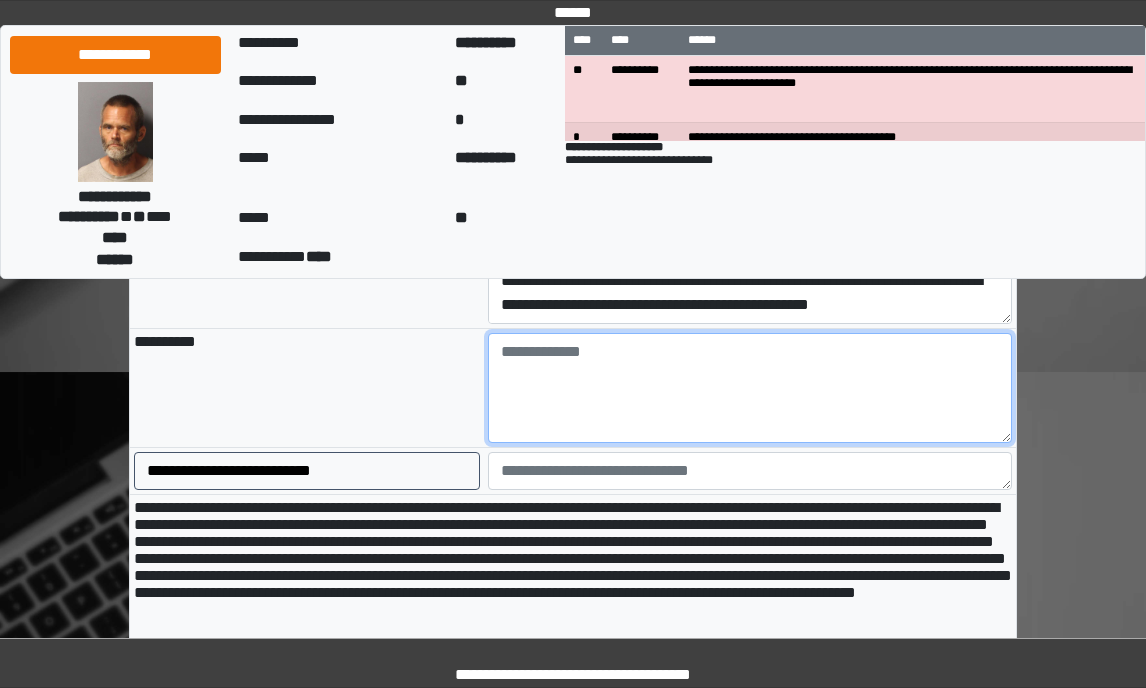 click at bounding box center (750, 388) 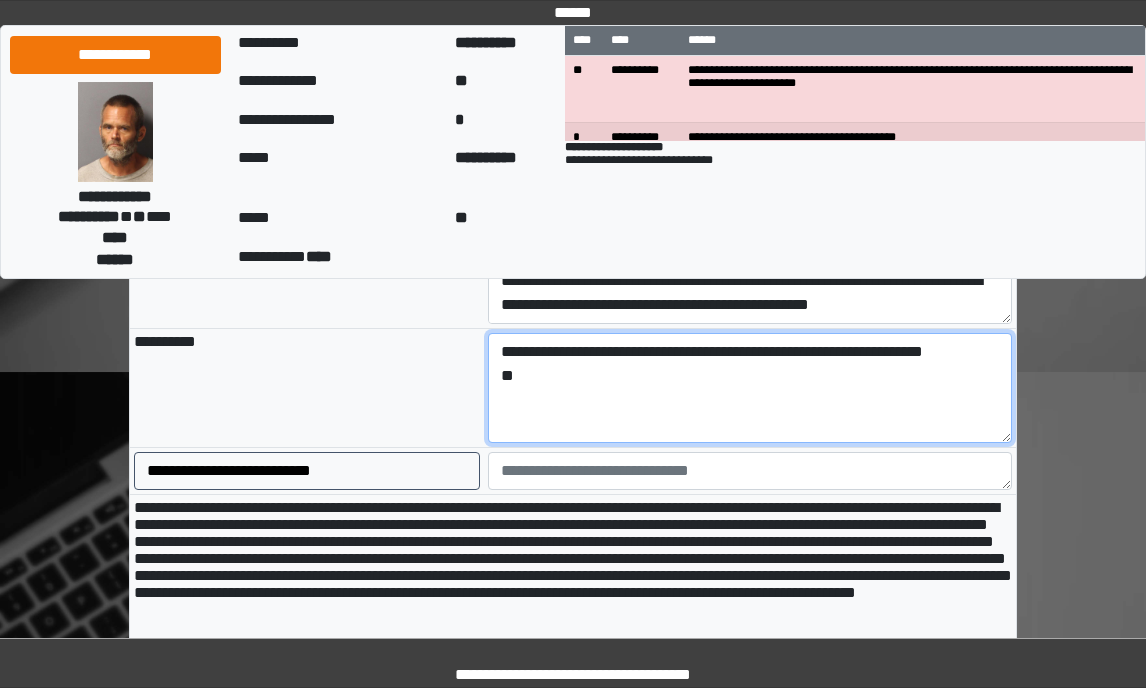 click on "**********" at bounding box center [750, 388] 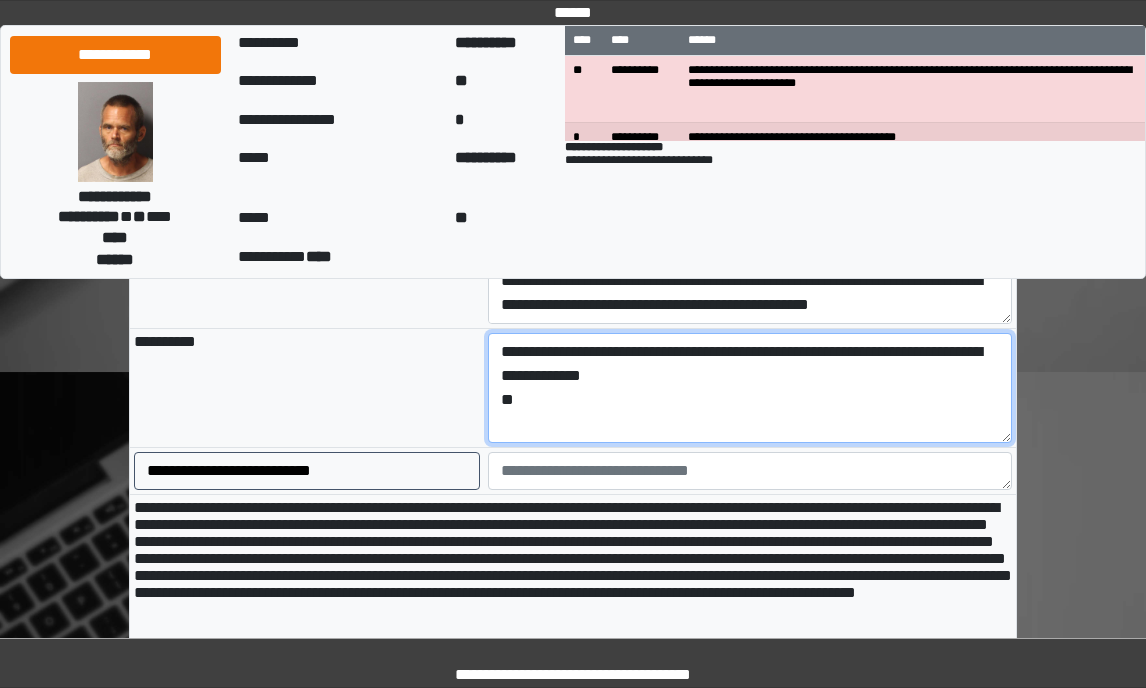 click on "**********" at bounding box center [750, 388] 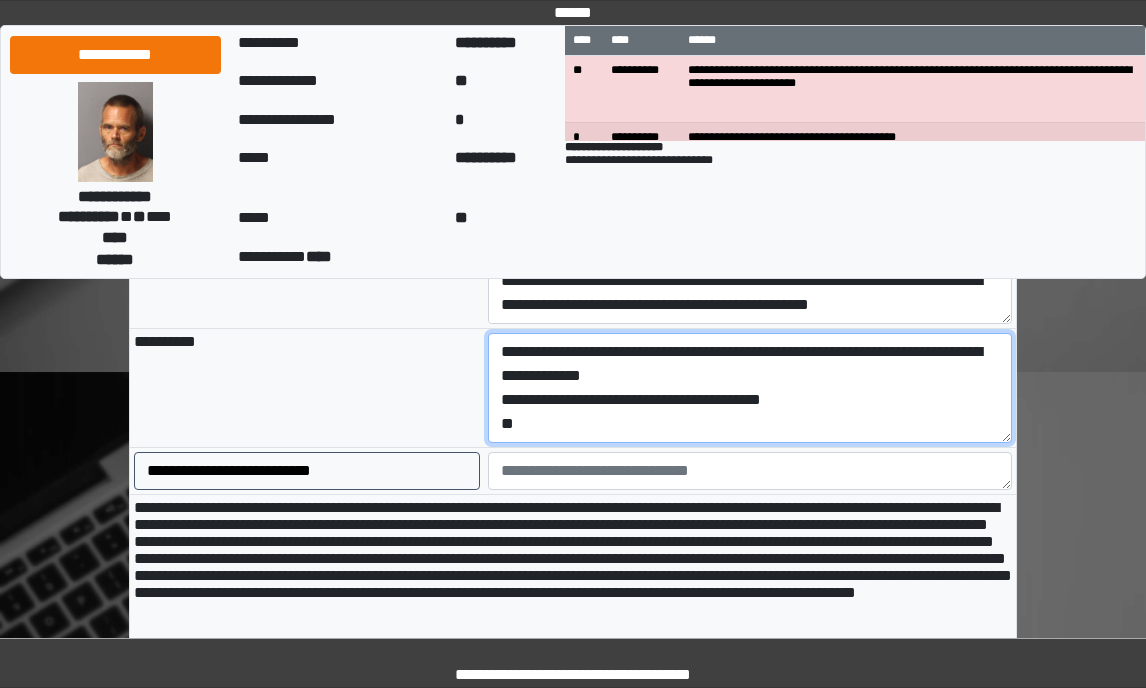 type on "**********" 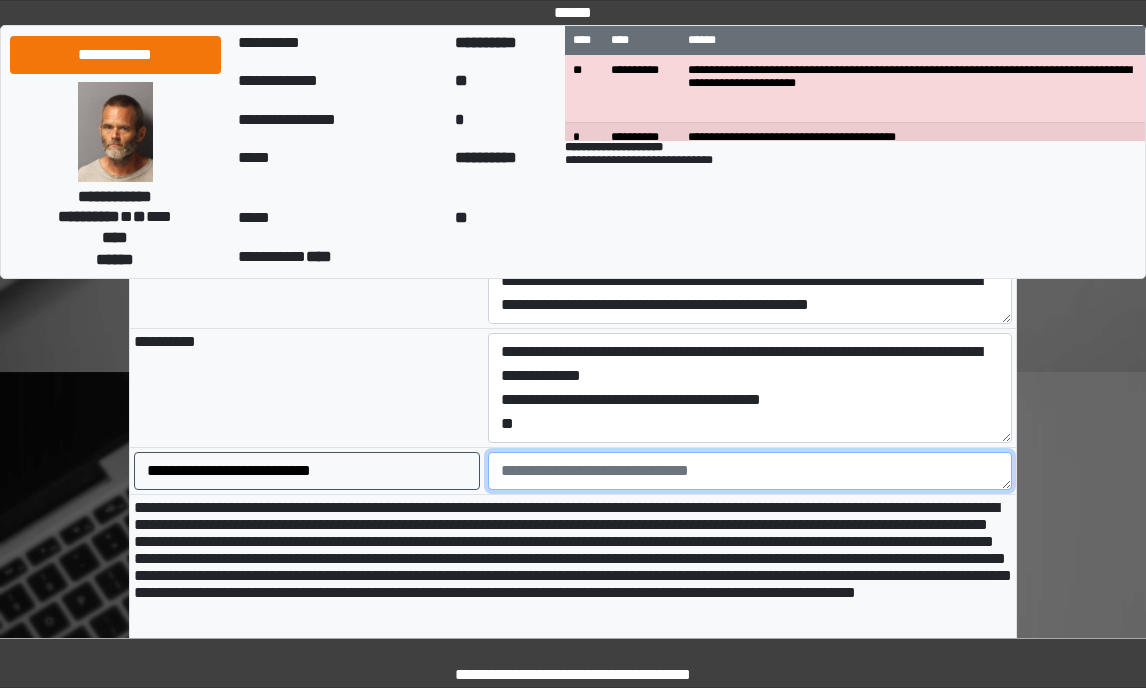click at bounding box center [750, 471] 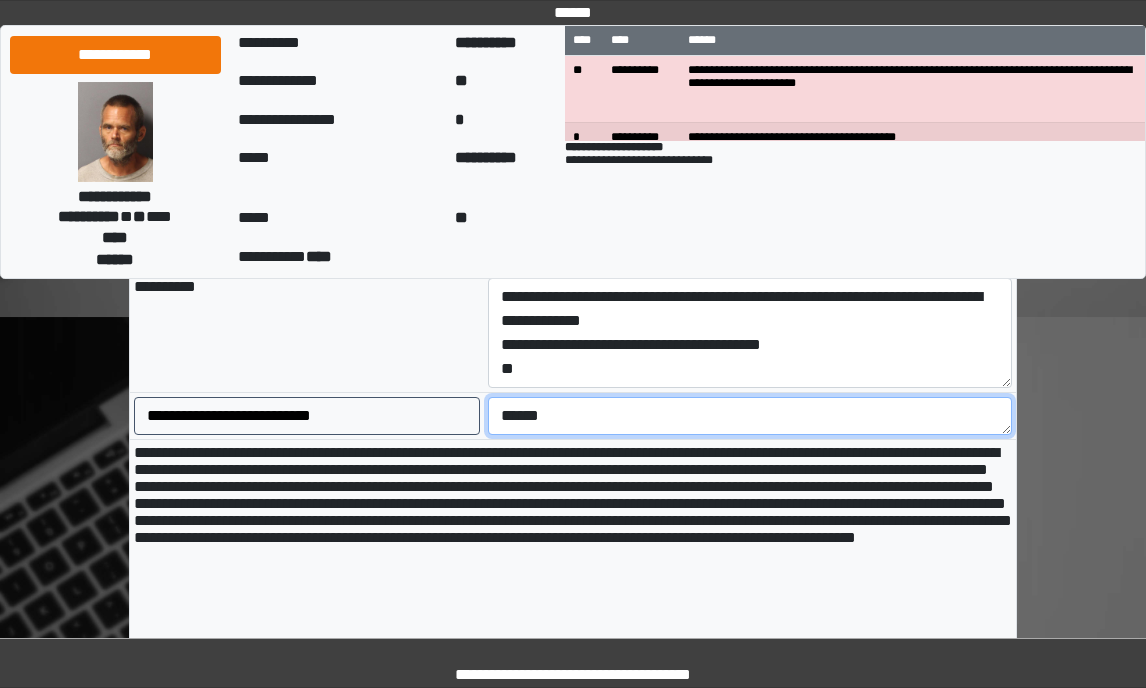 scroll, scrollTop: 1900, scrollLeft: 0, axis: vertical 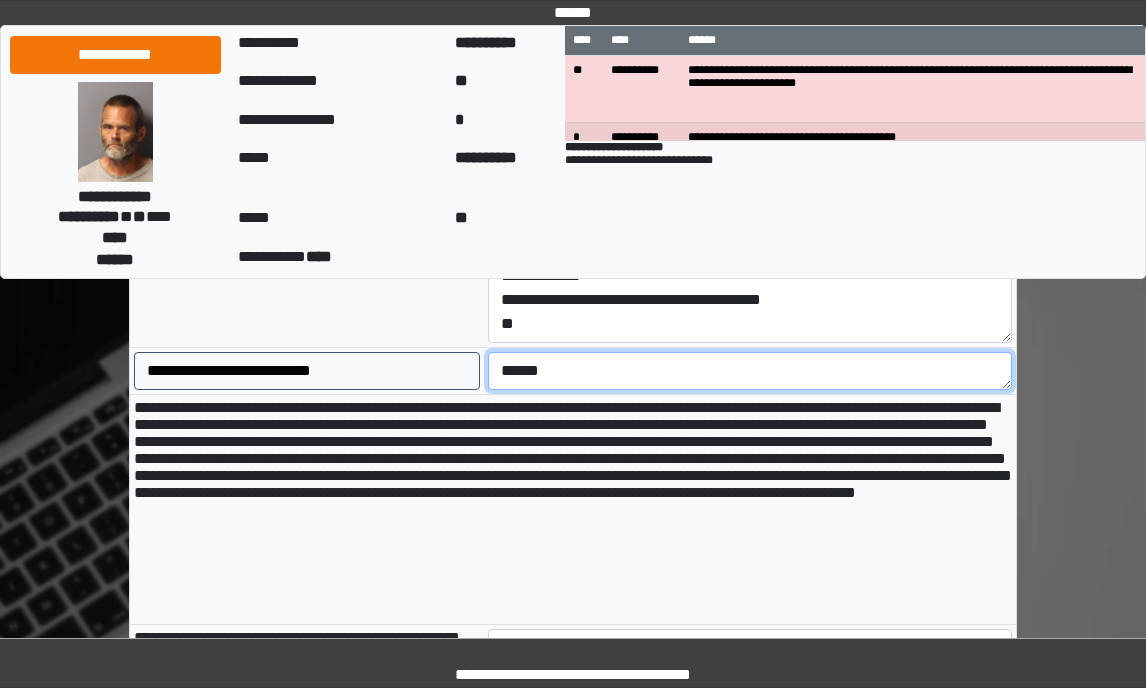 type on "******" 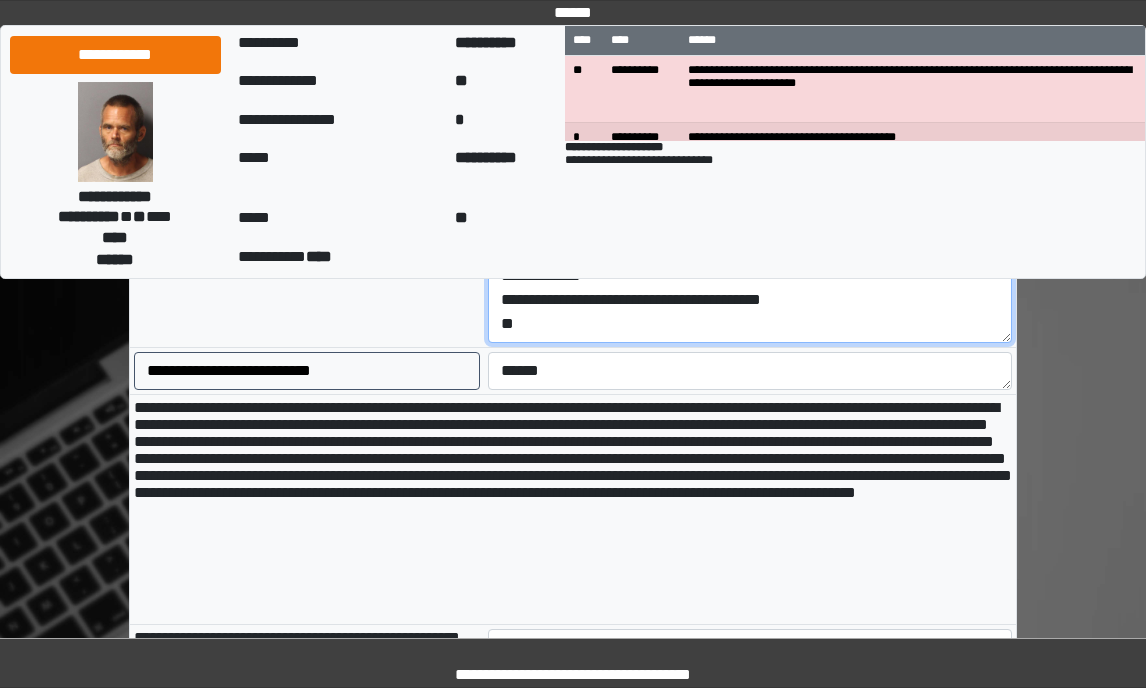 click on "**********" at bounding box center [750, 288] 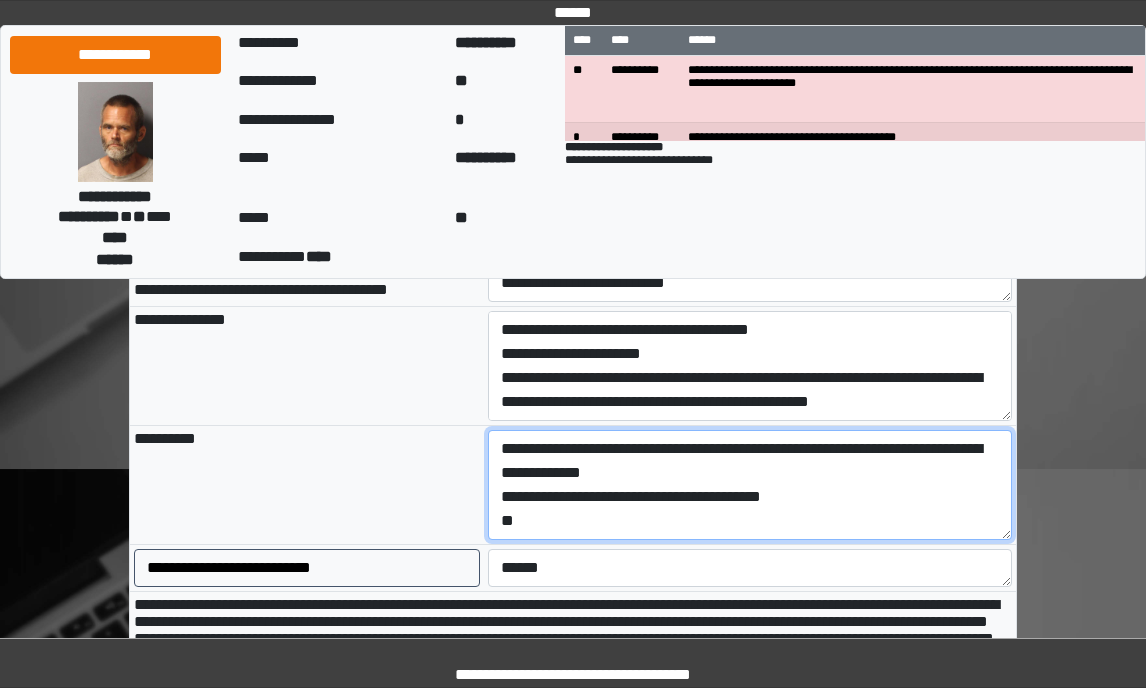 scroll, scrollTop: 1700, scrollLeft: 0, axis: vertical 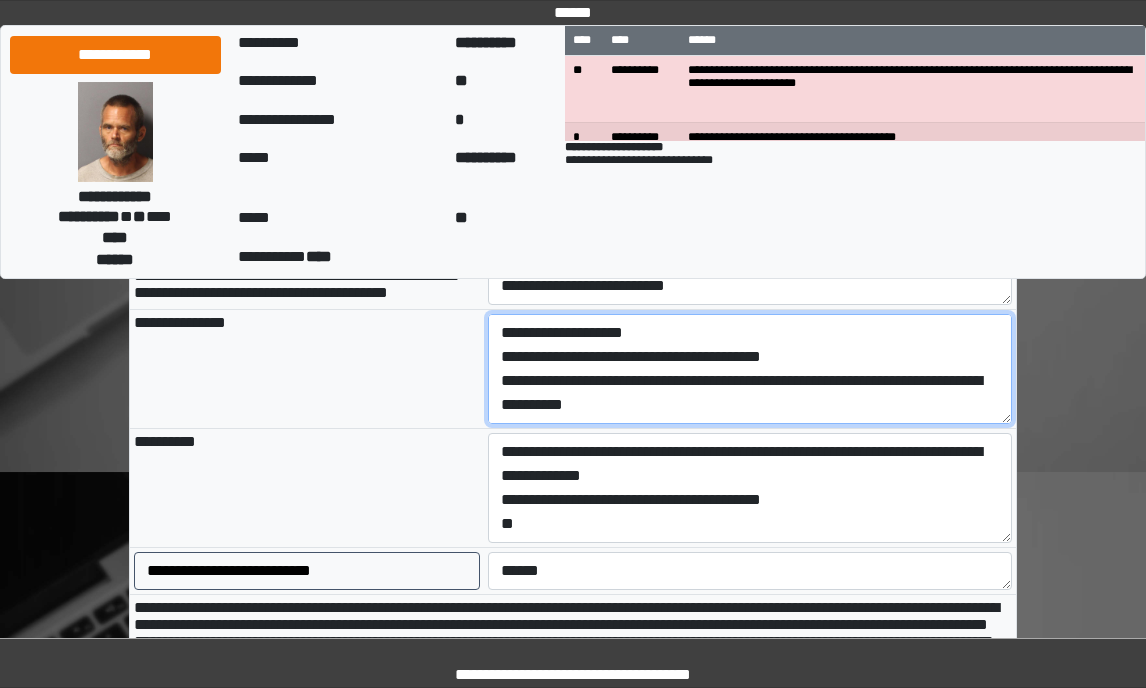 click on "**********" at bounding box center [750, 369] 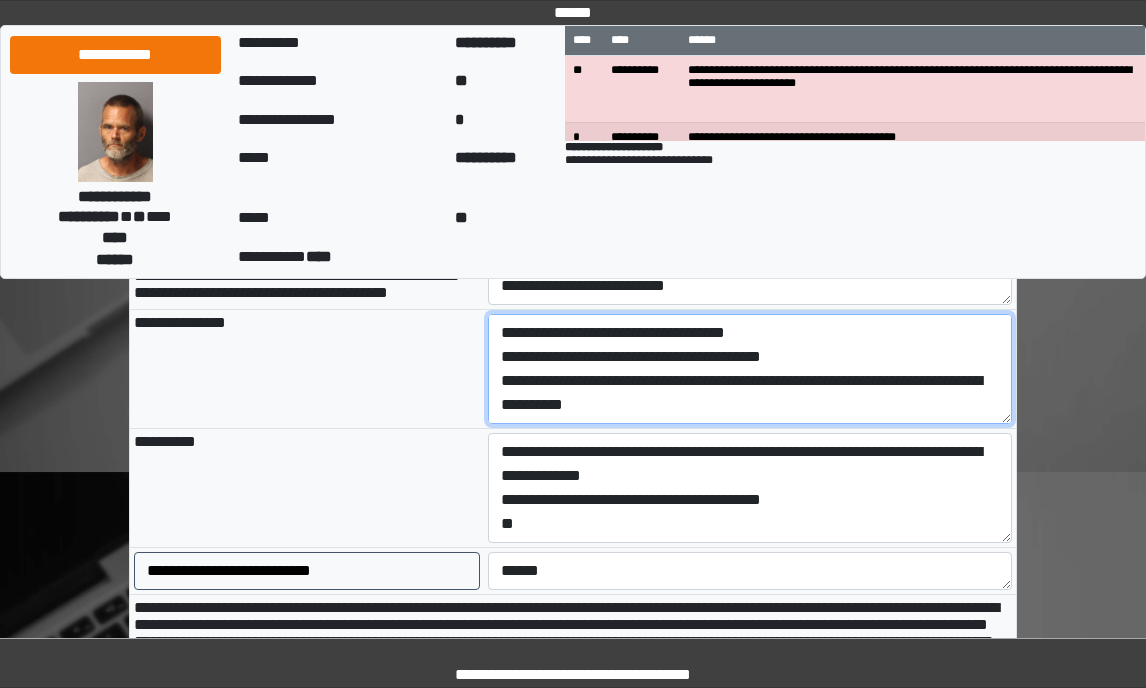 click on "**********" at bounding box center [750, 369] 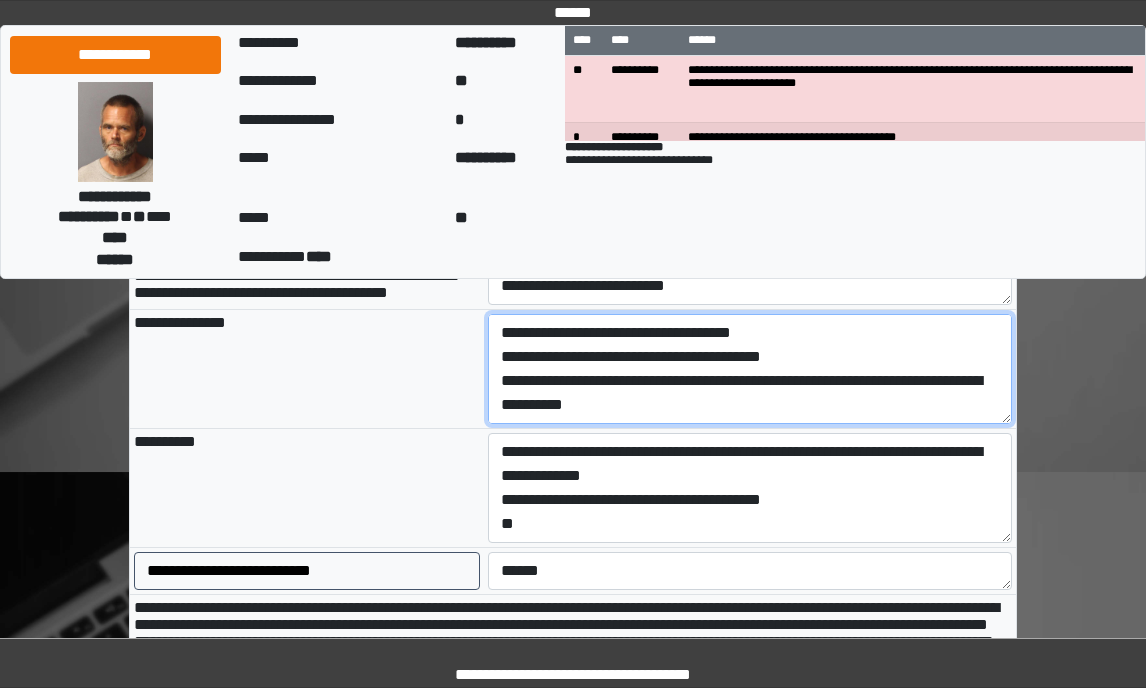 click on "**********" at bounding box center (750, 369) 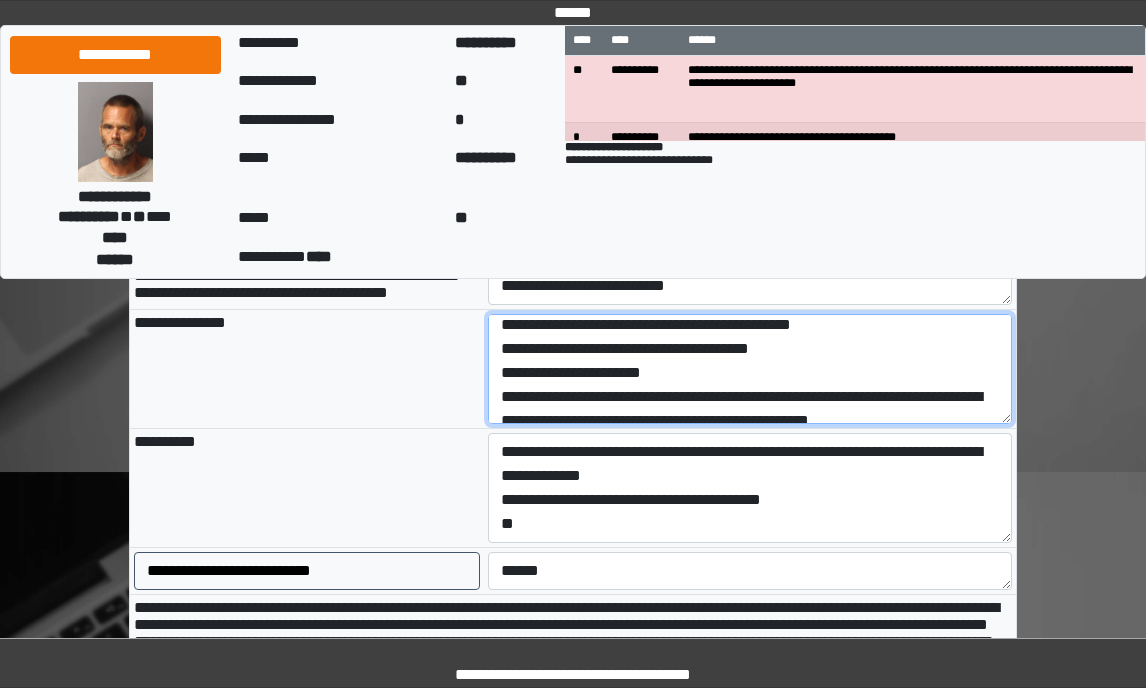 scroll, scrollTop: 240, scrollLeft: 0, axis: vertical 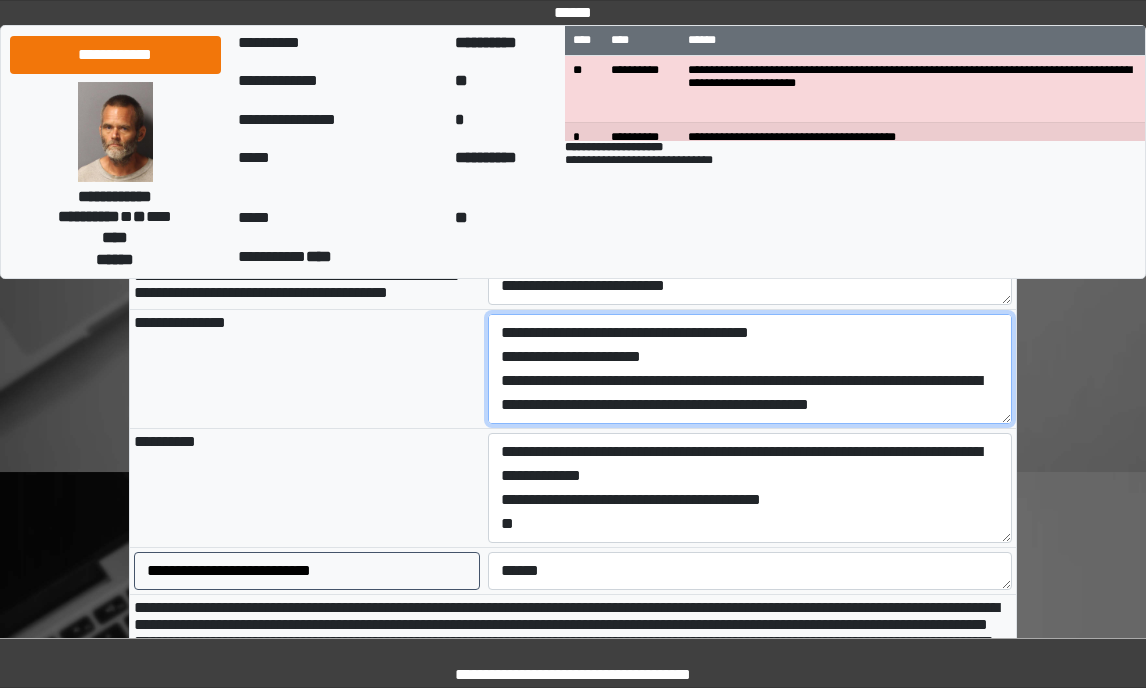 type on "**********" 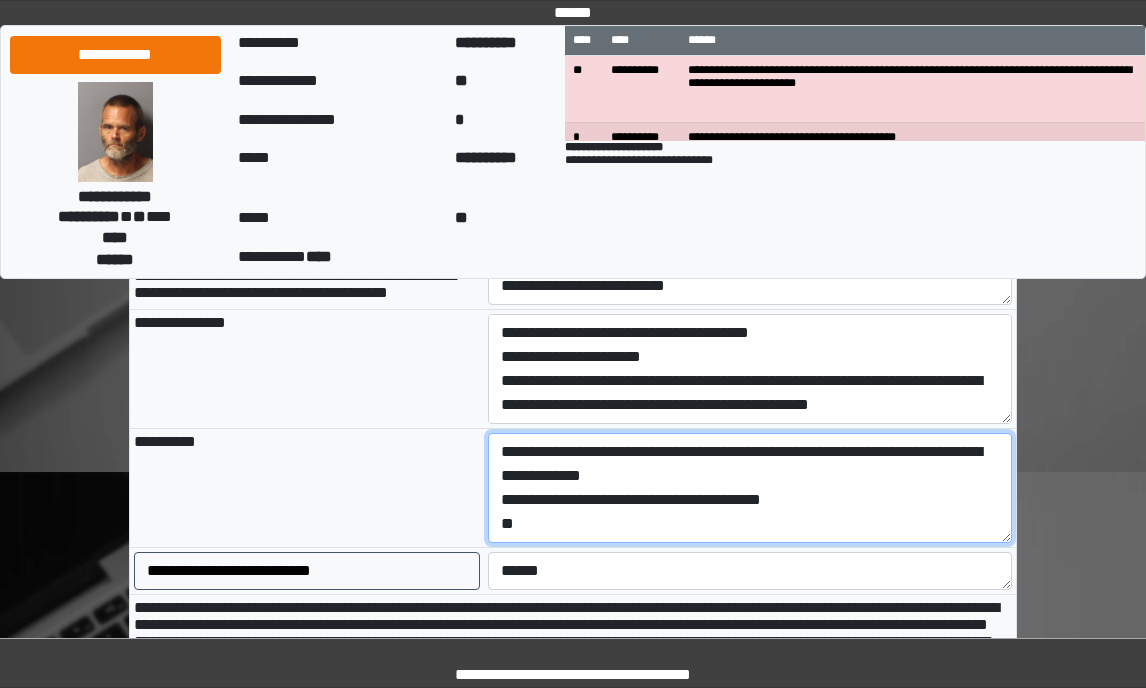 click on "**********" at bounding box center (750, 488) 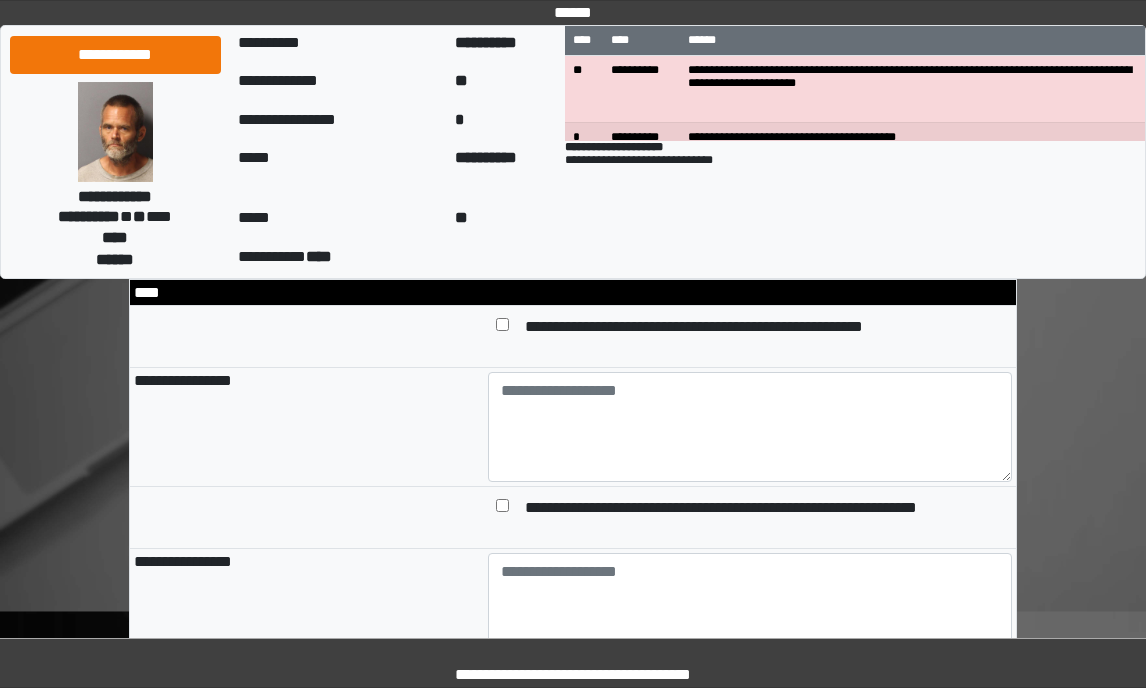 scroll, scrollTop: 2300, scrollLeft: 0, axis: vertical 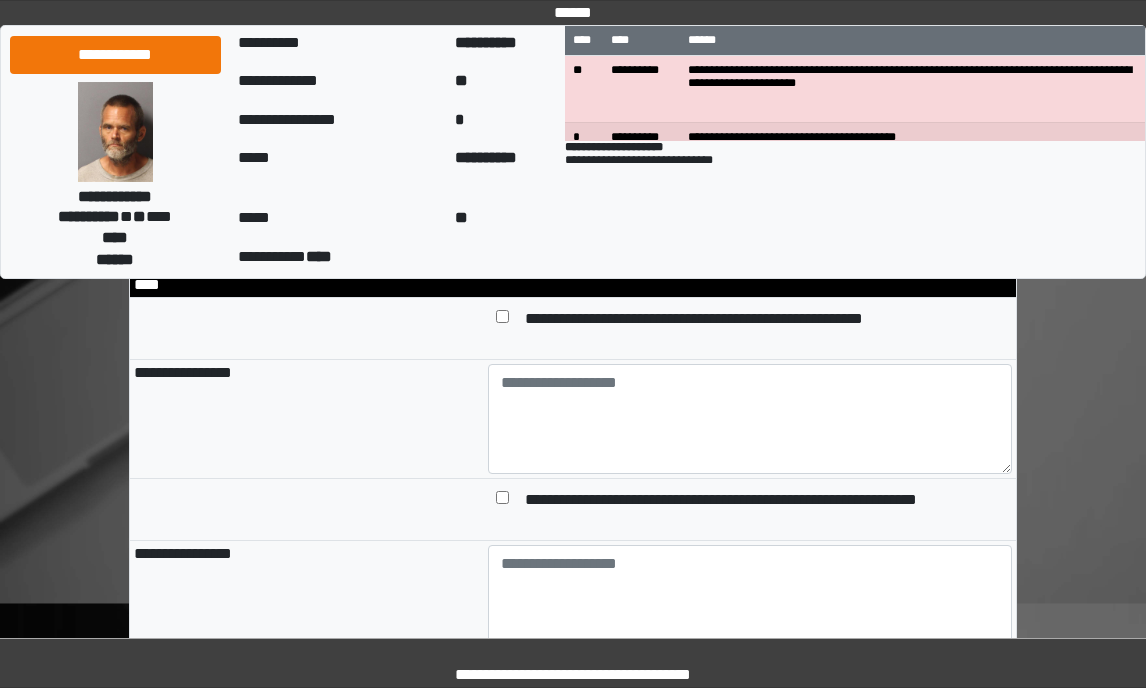 type on "**********" 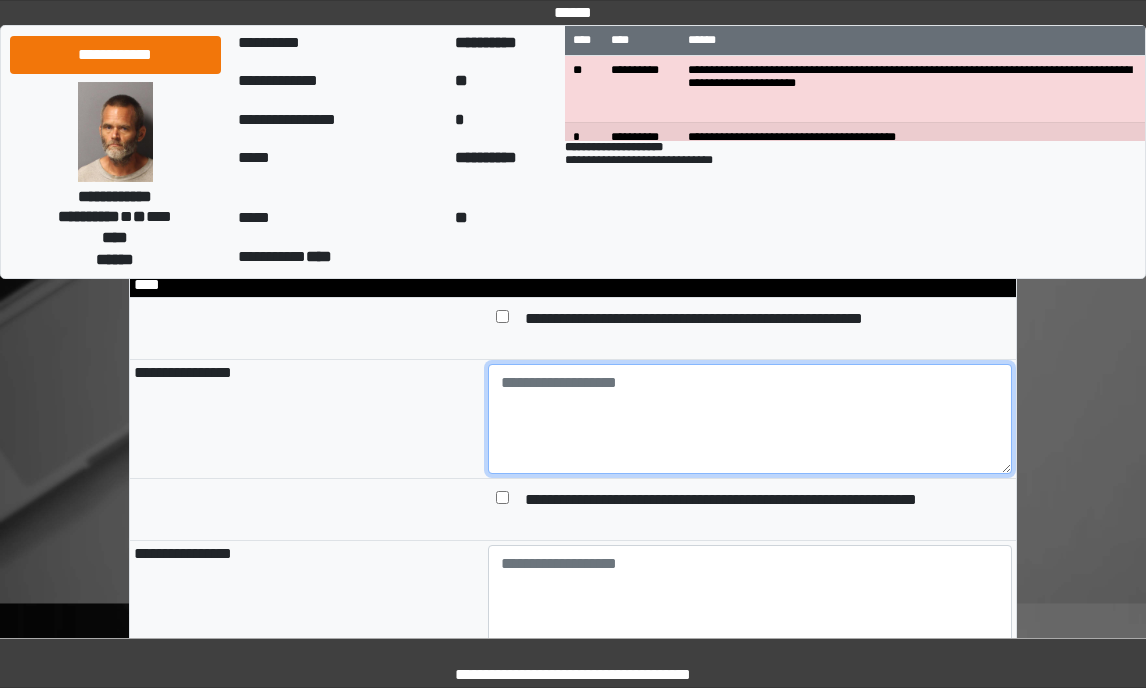 click at bounding box center [750, 419] 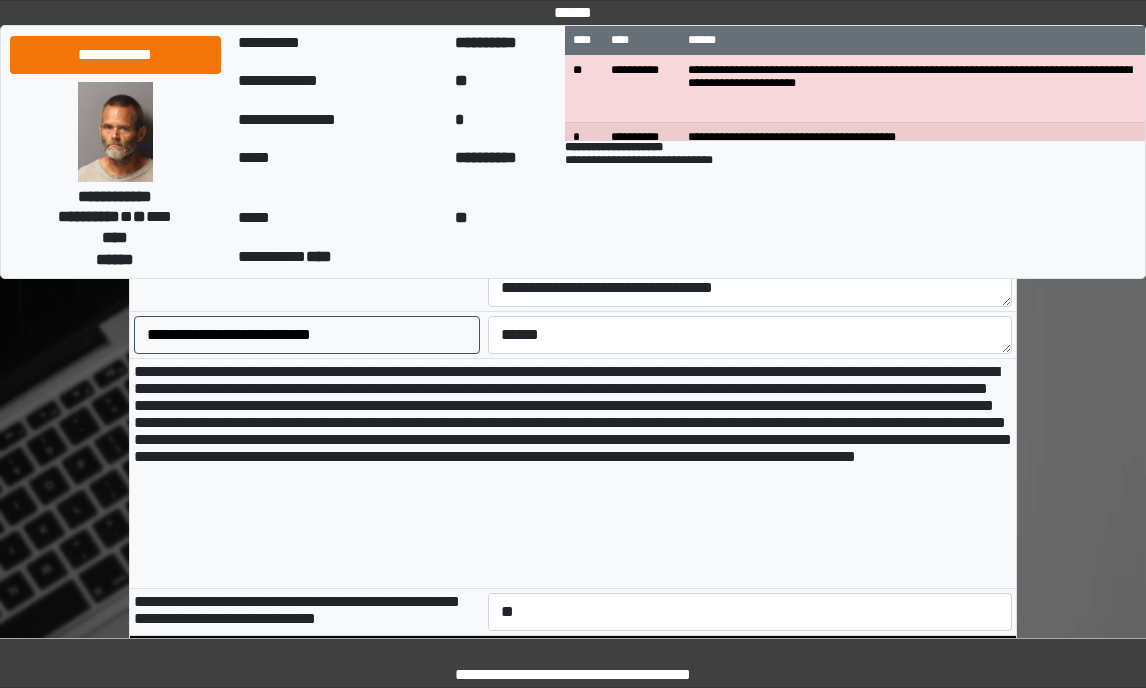 scroll, scrollTop: 1900, scrollLeft: 0, axis: vertical 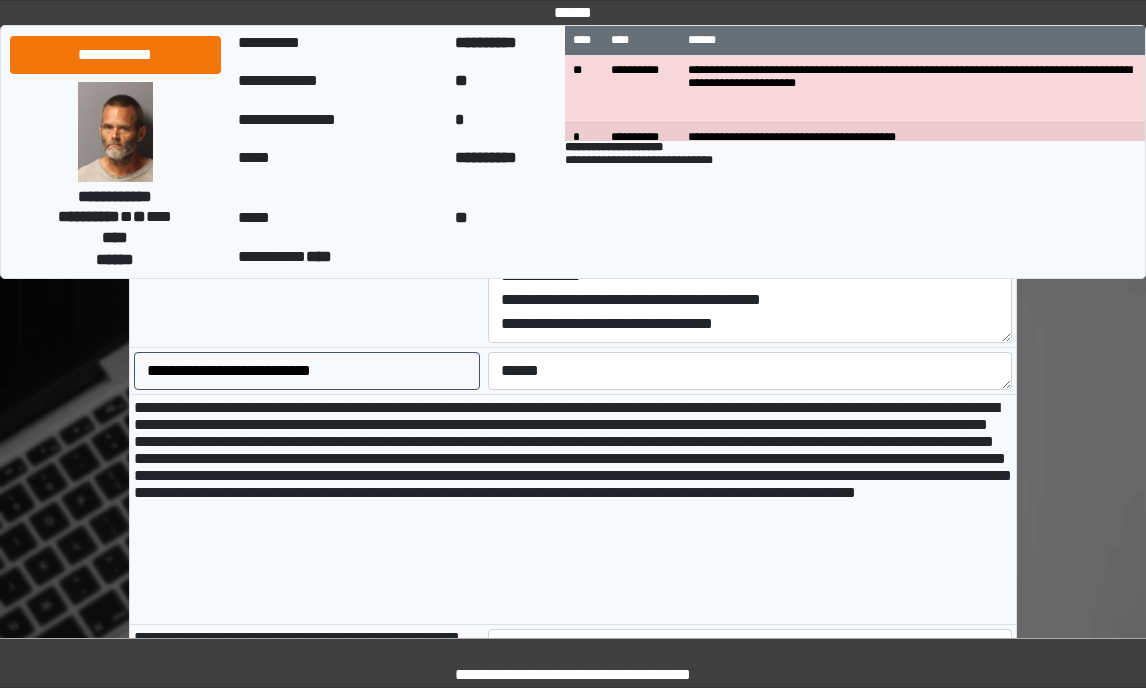 type on "**********" 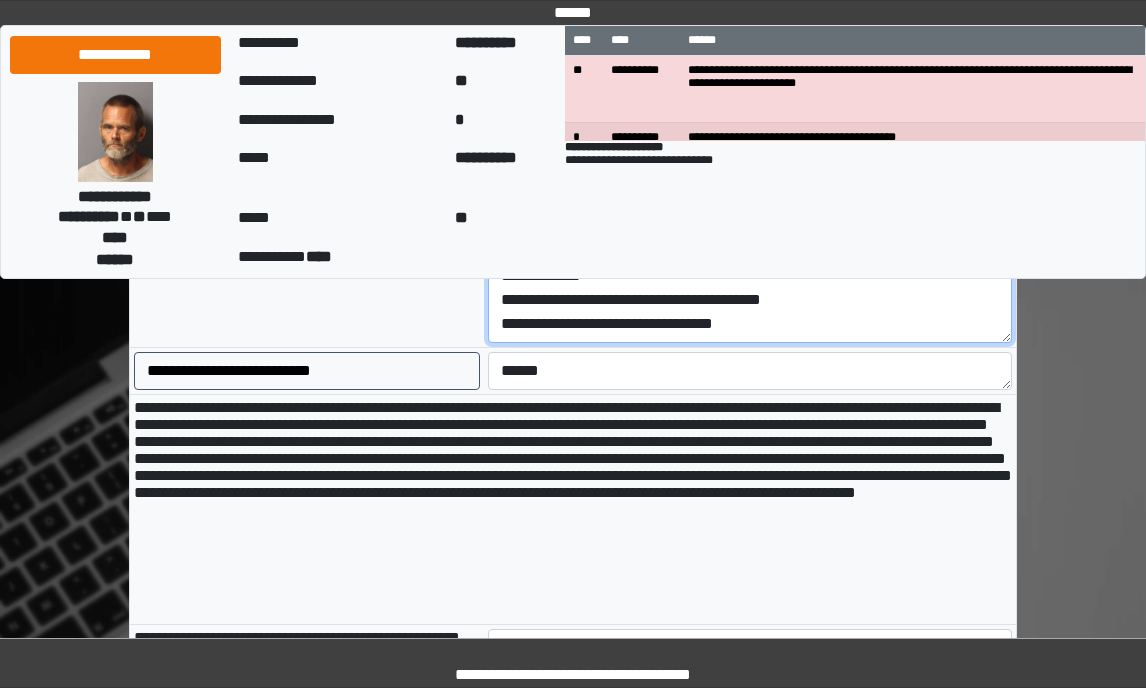 click on "**********" at bounding box center (750, 288) 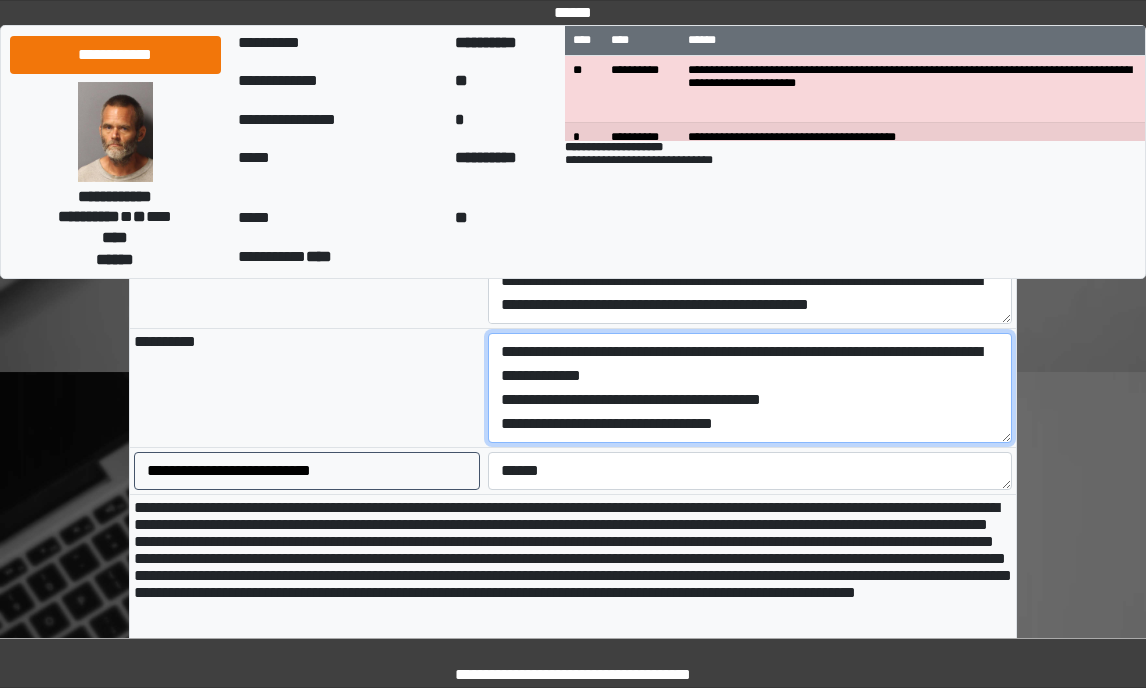 scroll, scrollTop: 1900, scrollLeft: 0, axis: vertical 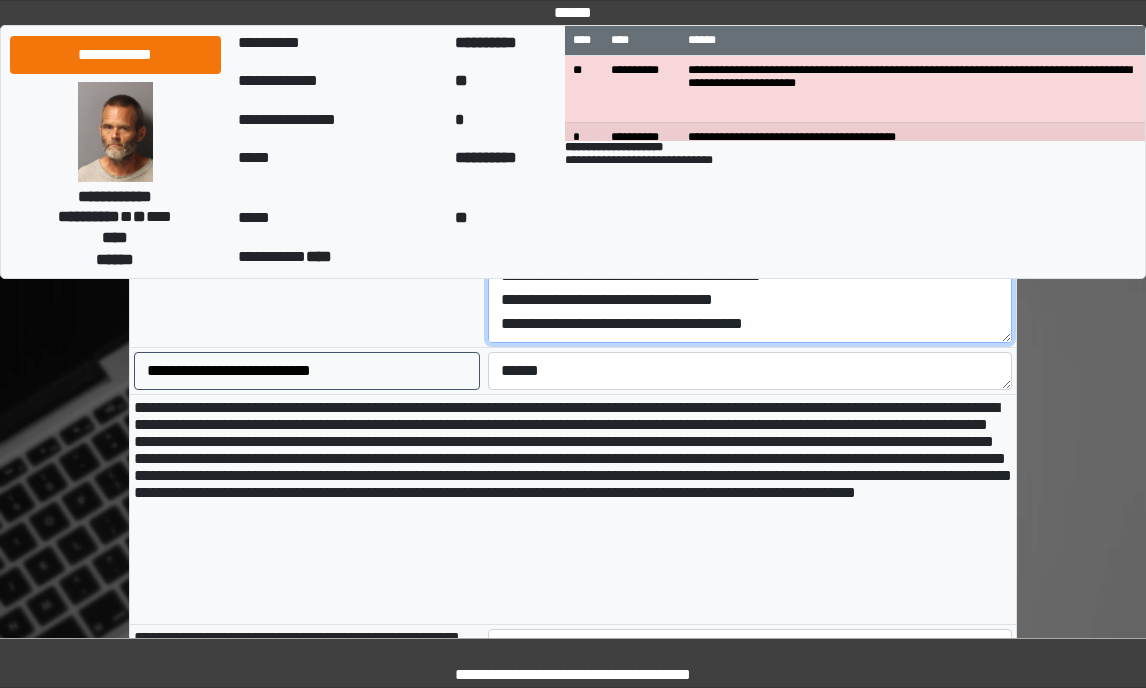 click on "**********" at bounding box center [750, 288] 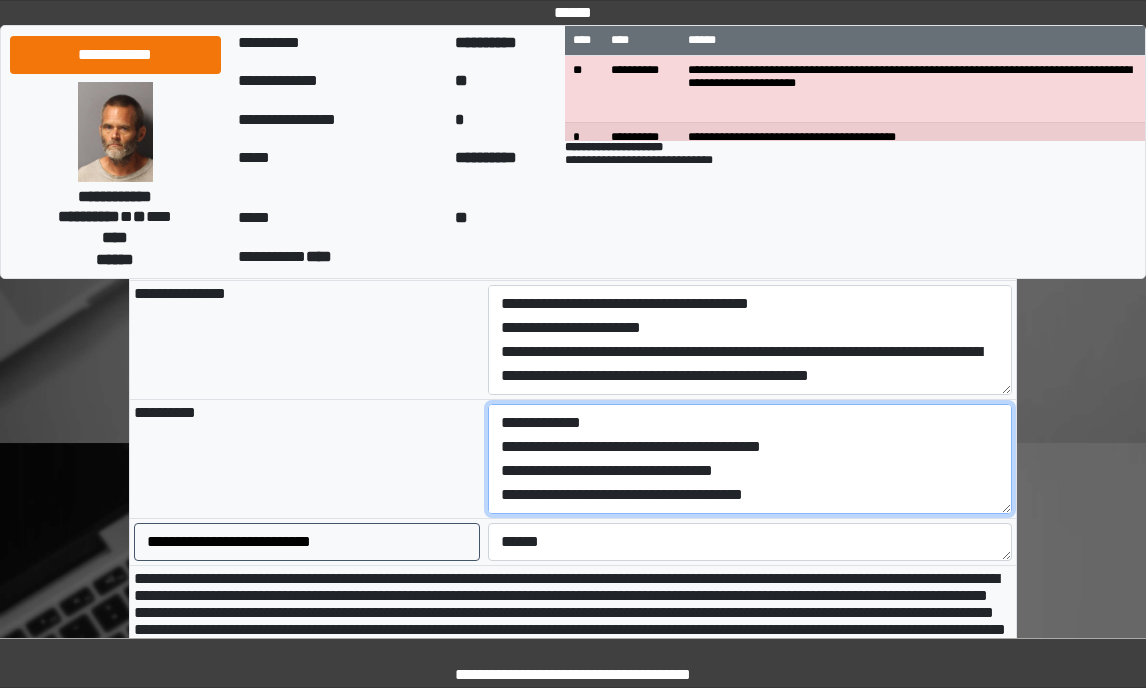 scroll, scrollTop: 1700, scrollLeft: 0, axis: vertical 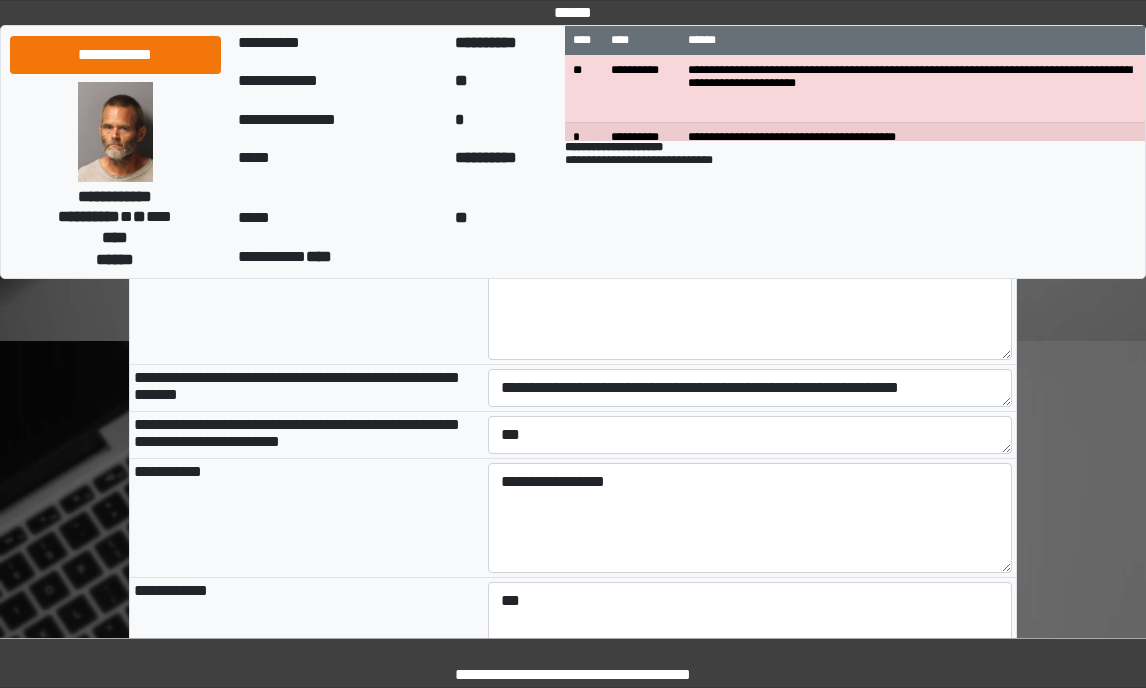 type on "**********" 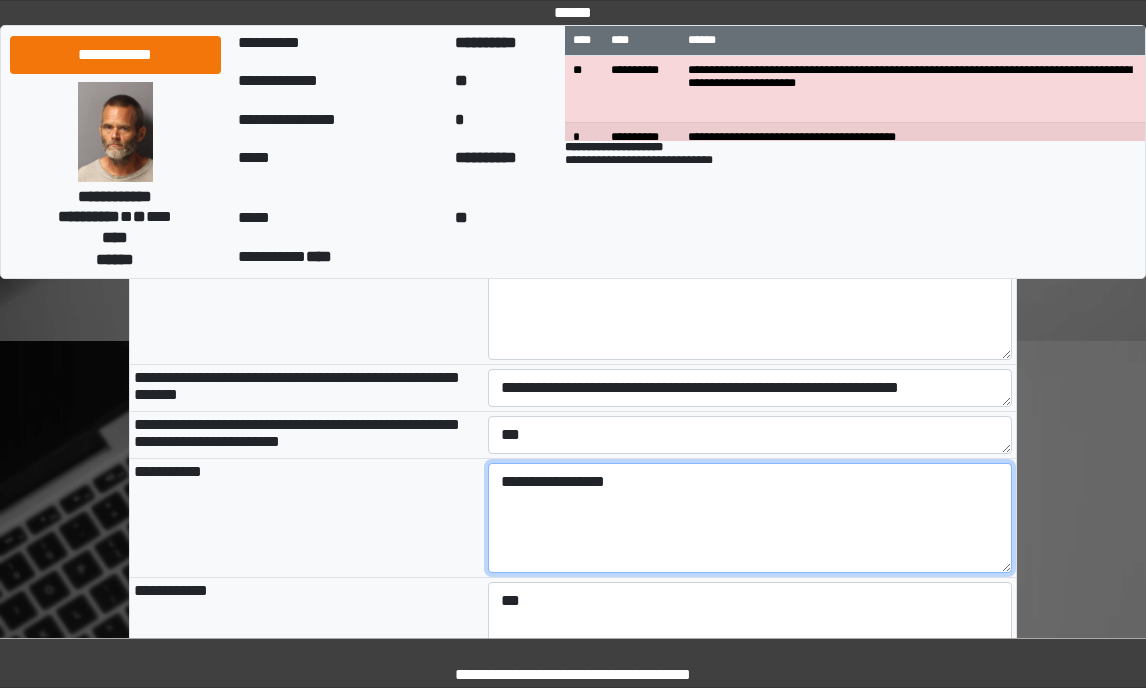 click on "**********" at bounding box center [750, 518] 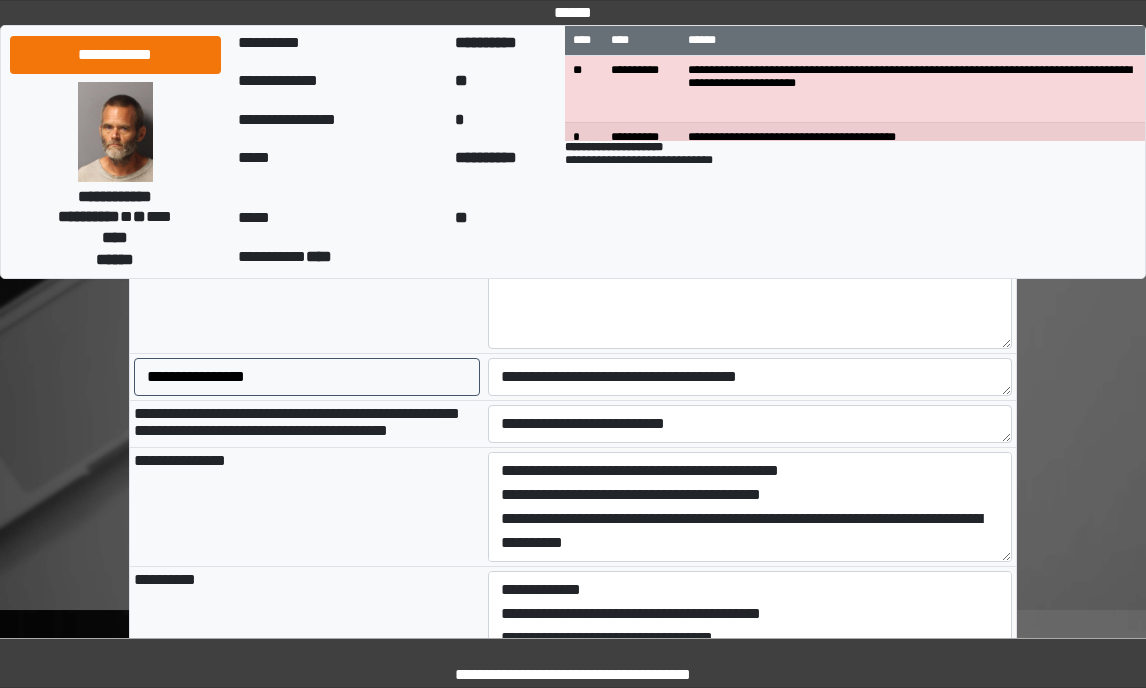 scroll, scrollTop: 1600, scrollLeft: 0, axis: vertical 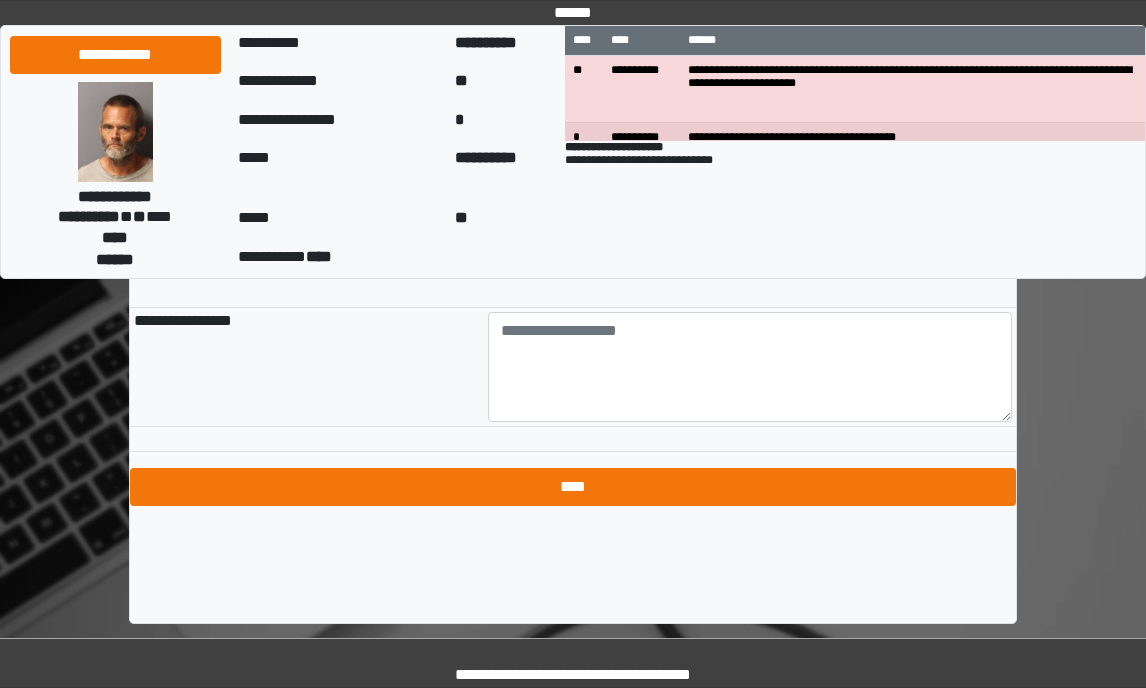 type on "**********" 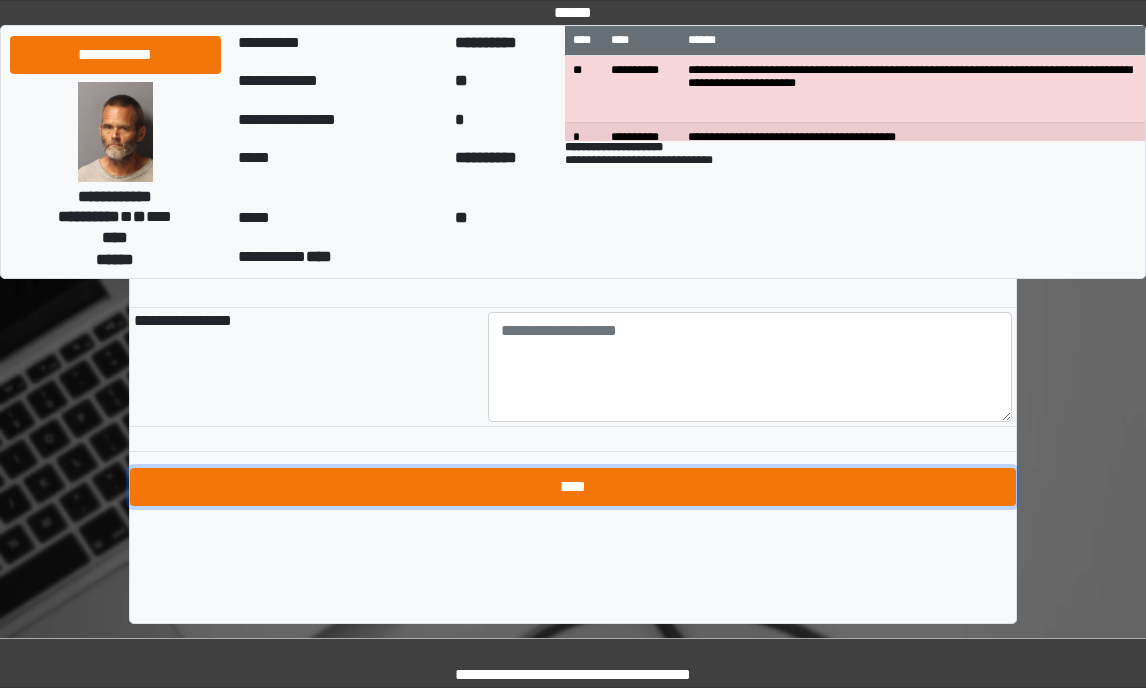 click on "****" at bounding box center [573, 487] 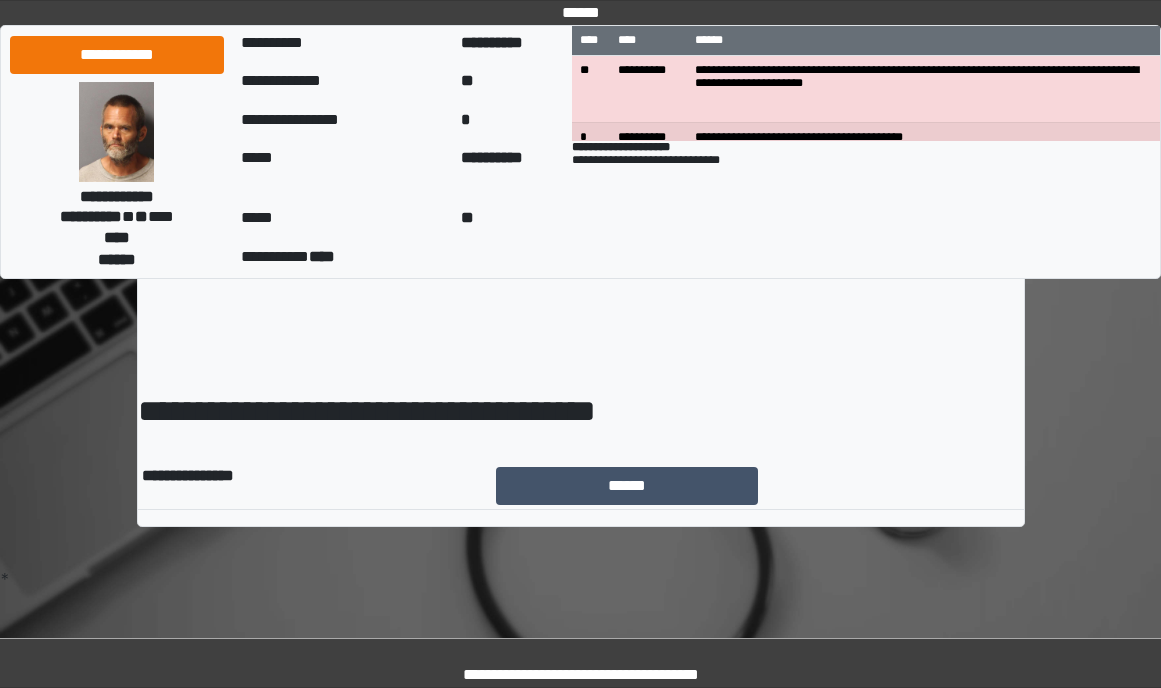 scroll, scrollTop: 0, scrollLeft: 0, axis: both 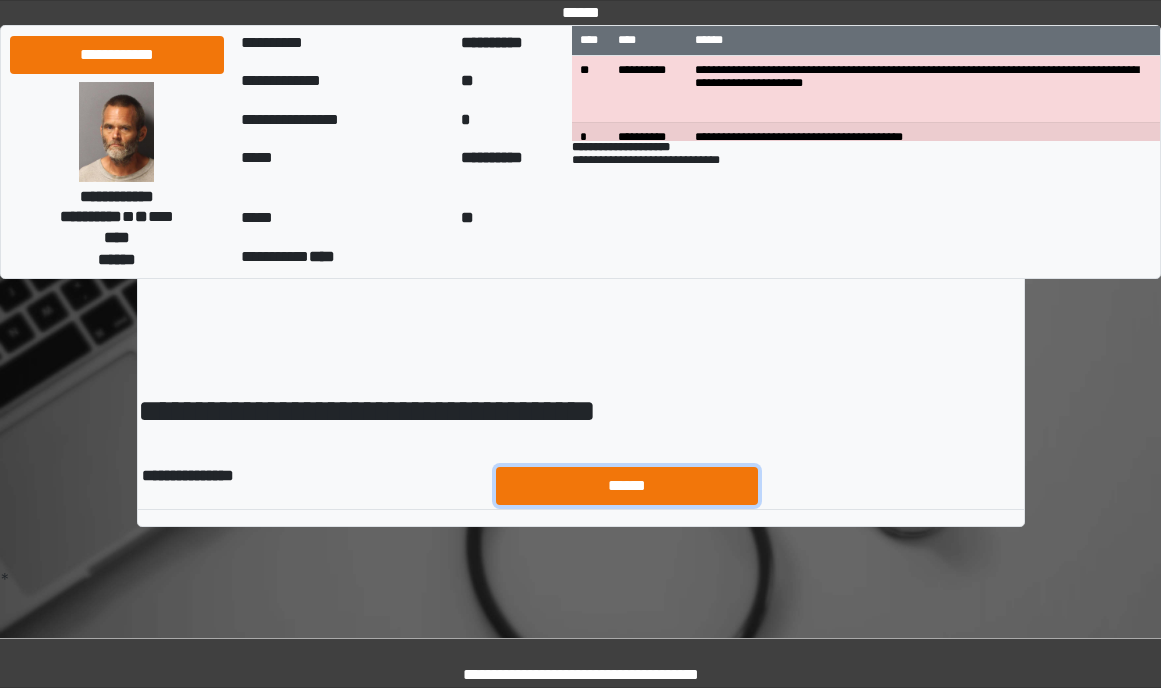 click on "******" at bounding box center [627, 486] 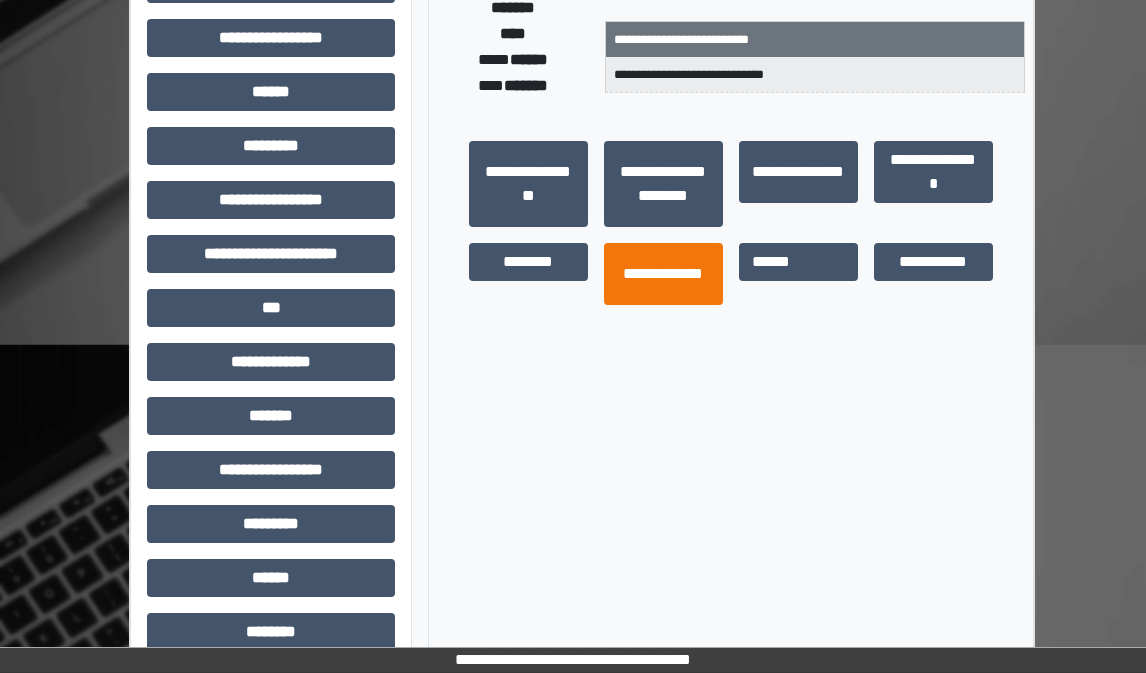 scroll, scrollTop: 400, scrollLeft: 0, axis: vertical 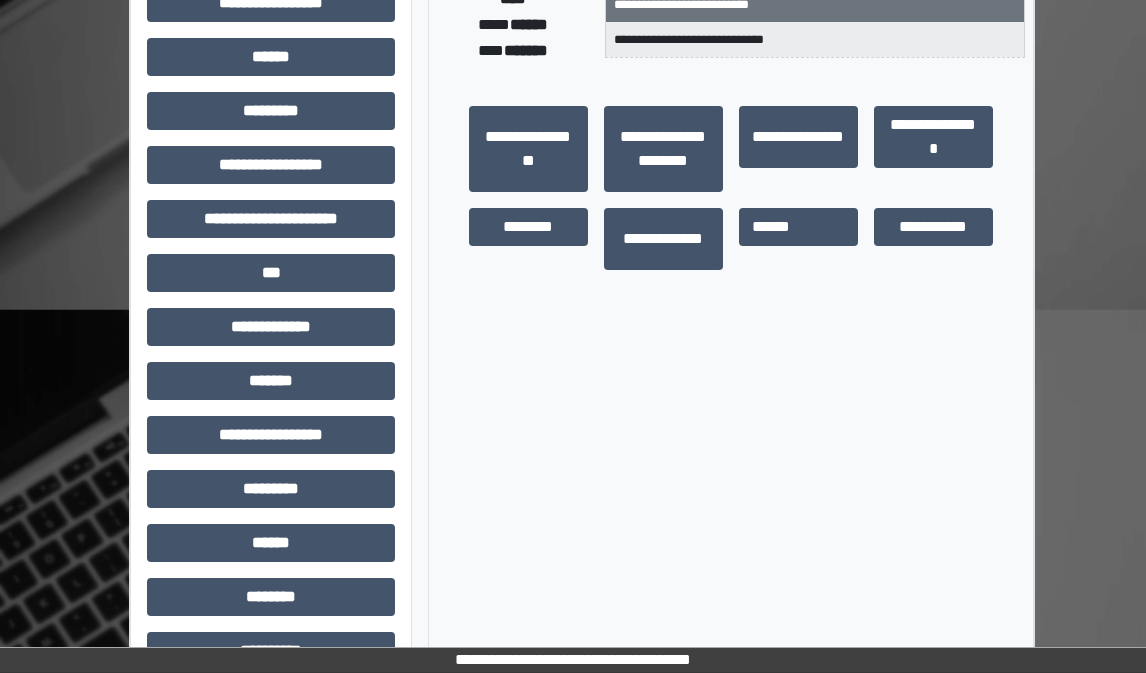 click on "**********" at bounding box center (731, 227) 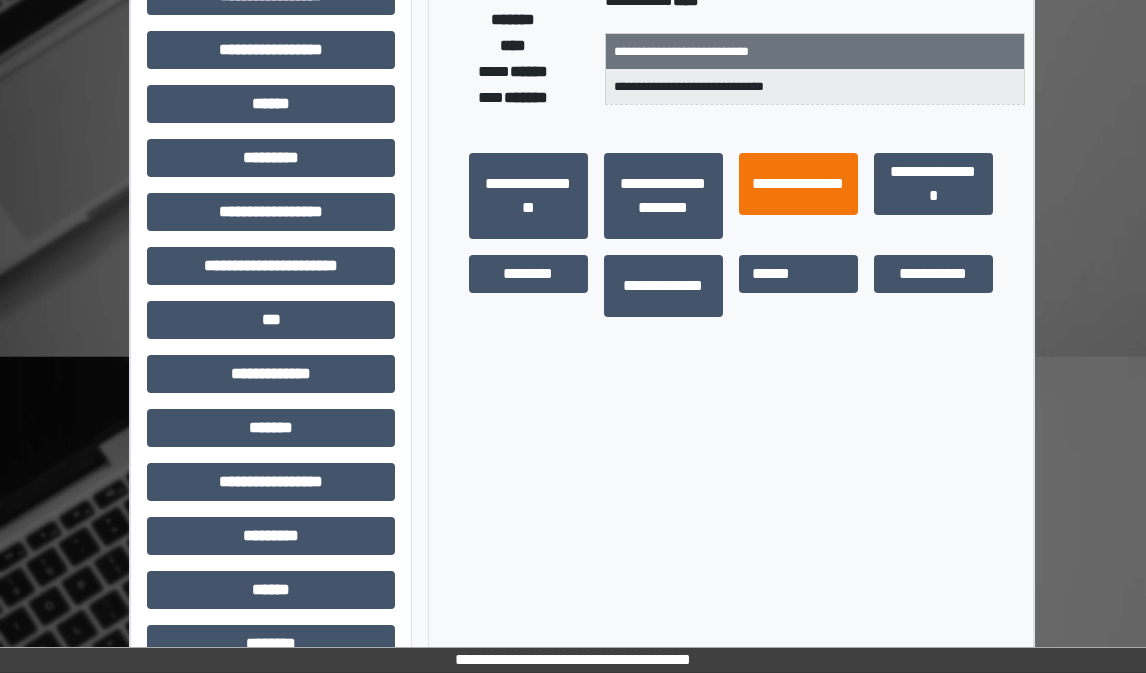 scroll, scrollTop: 400, scrollLeft: 0, axis: vertical 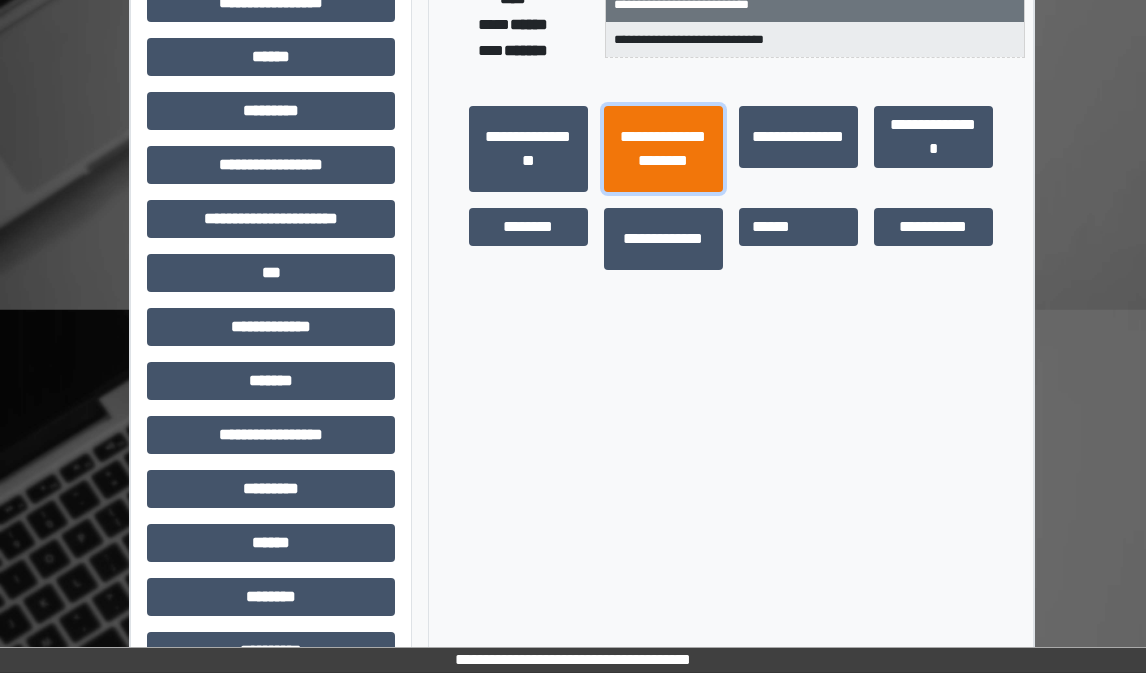 drag, startPoint x: 673, startPoint y: 136, endPoint x: 665, endPoint y: 146, distance: 12.806249 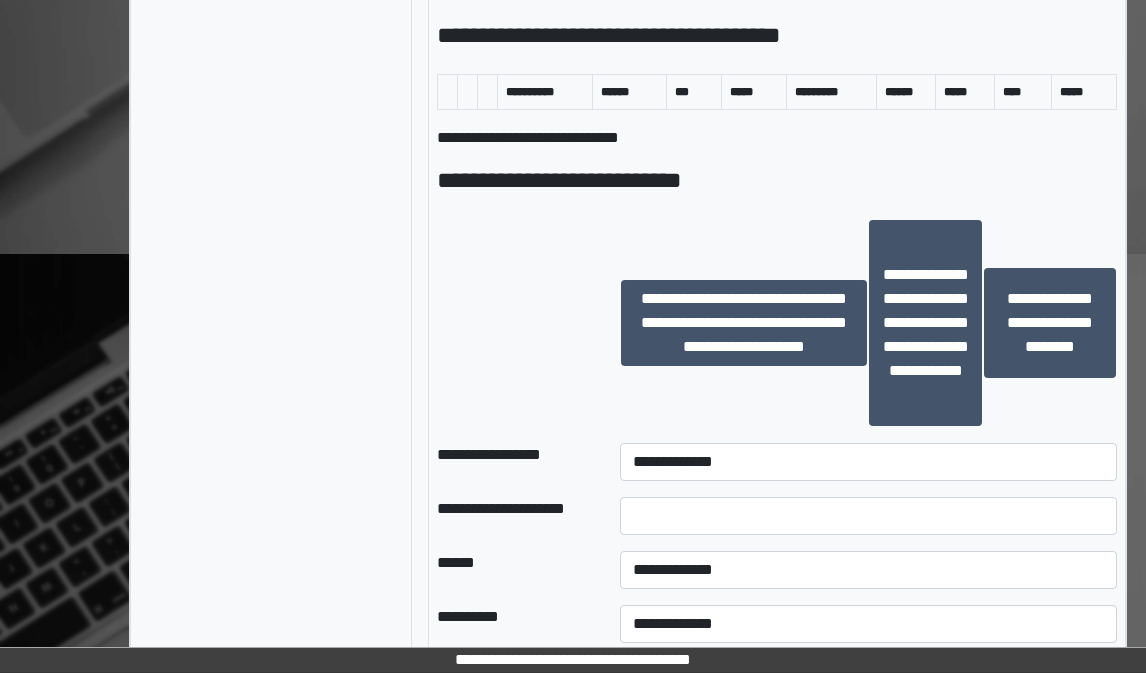 scroll, scrollTop: 1200, scrollLeft: 0, axis: vertical 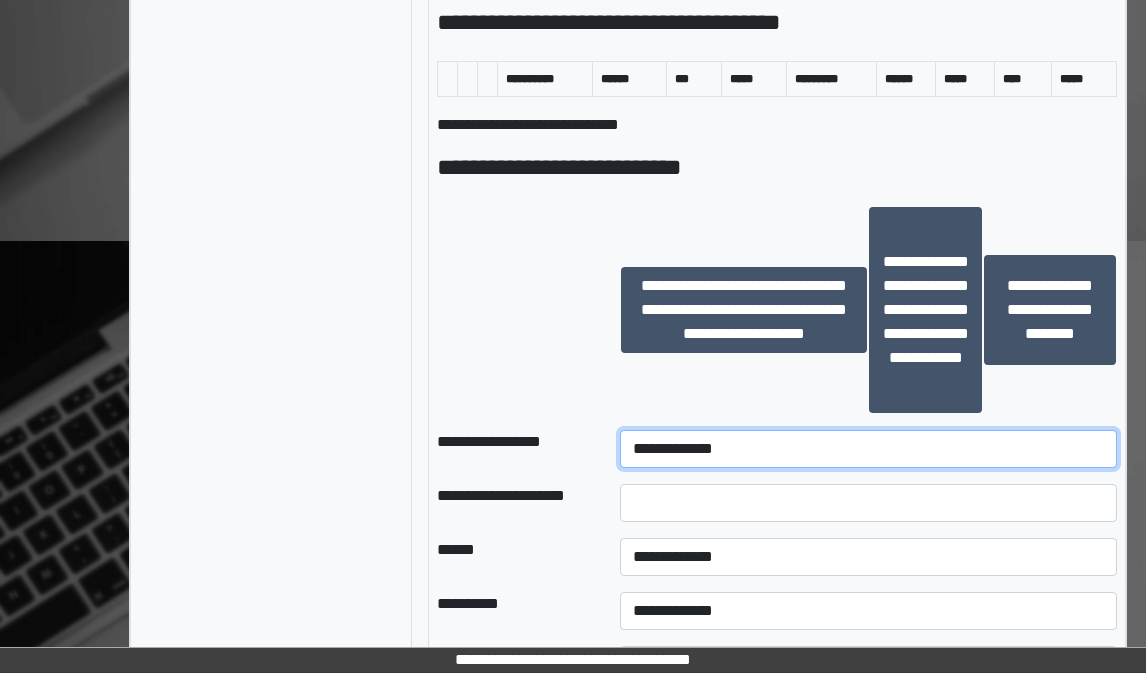 click on "**********" at bounding box center [868, 449] 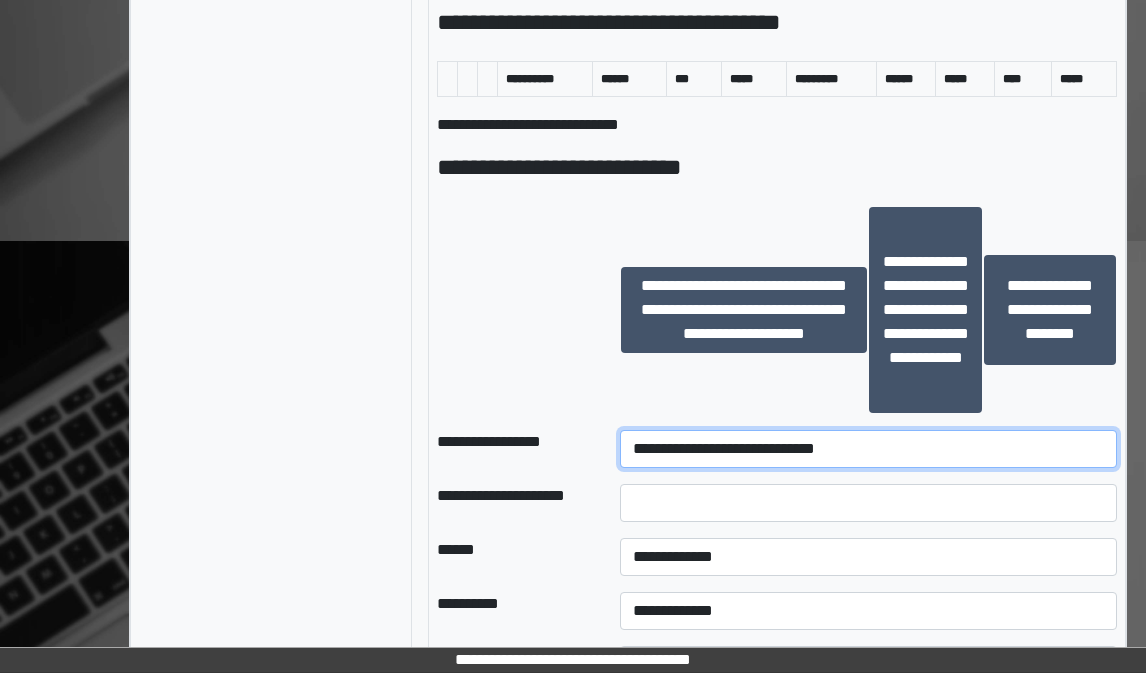 click on "**********" at bounding box center [868, 449] 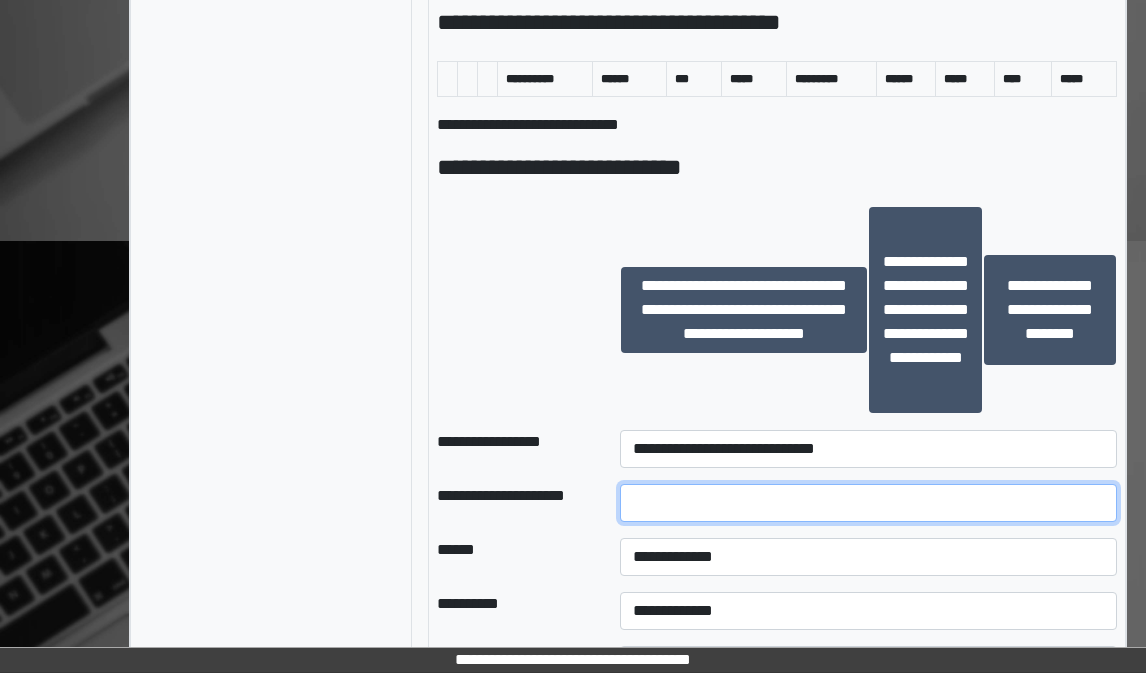 click at bounding box center (868, 503) 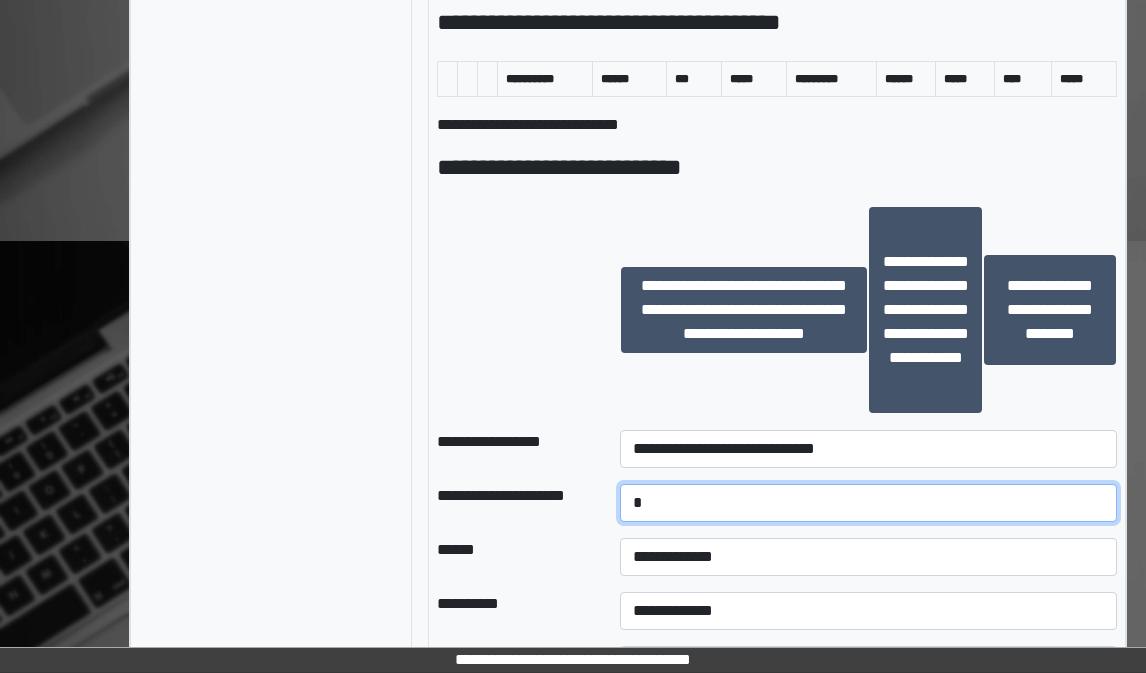 type on "*****" 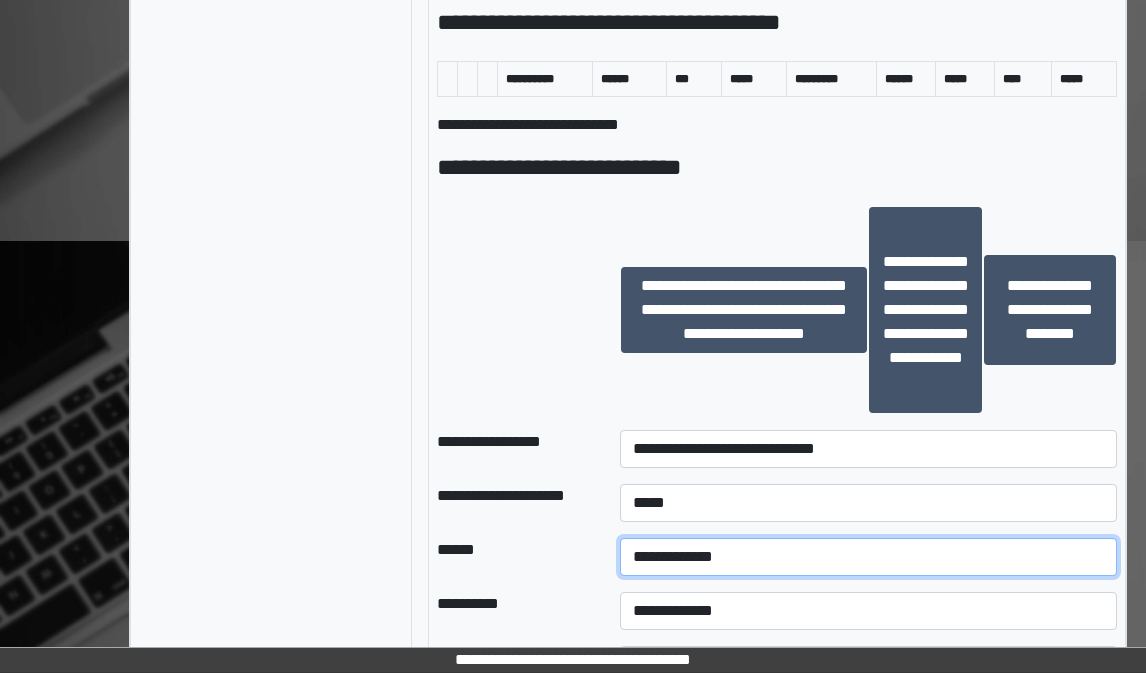 click on "**********" at bounding box center (868, 557) 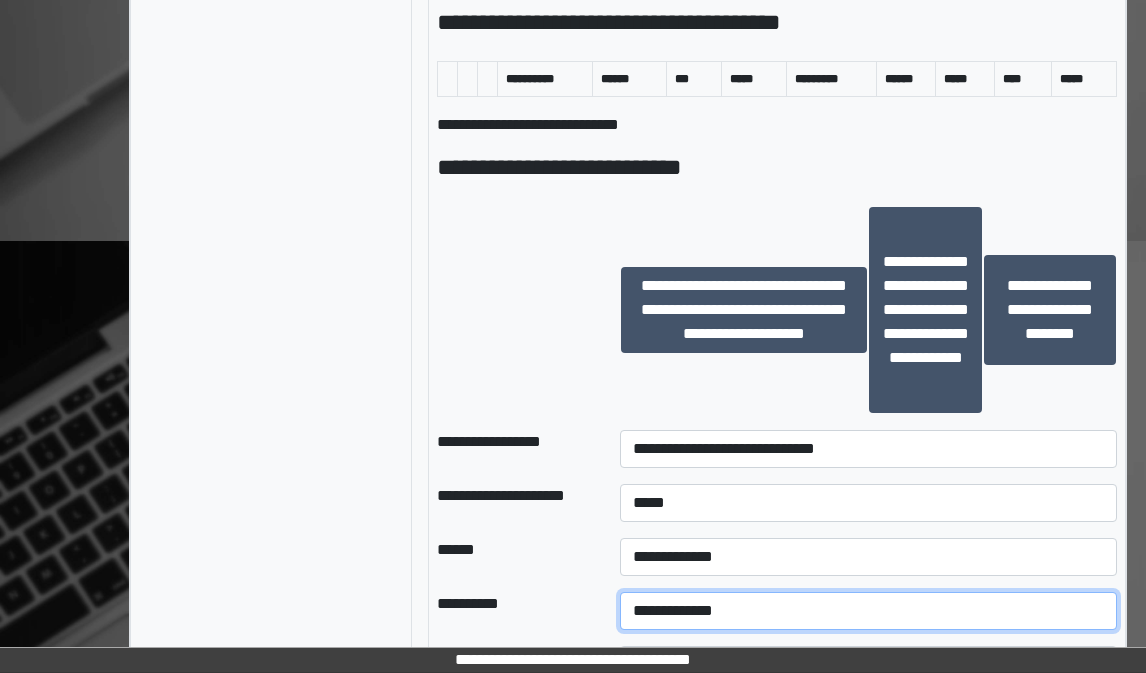 click on "**********" at bounding box center [868, 611] 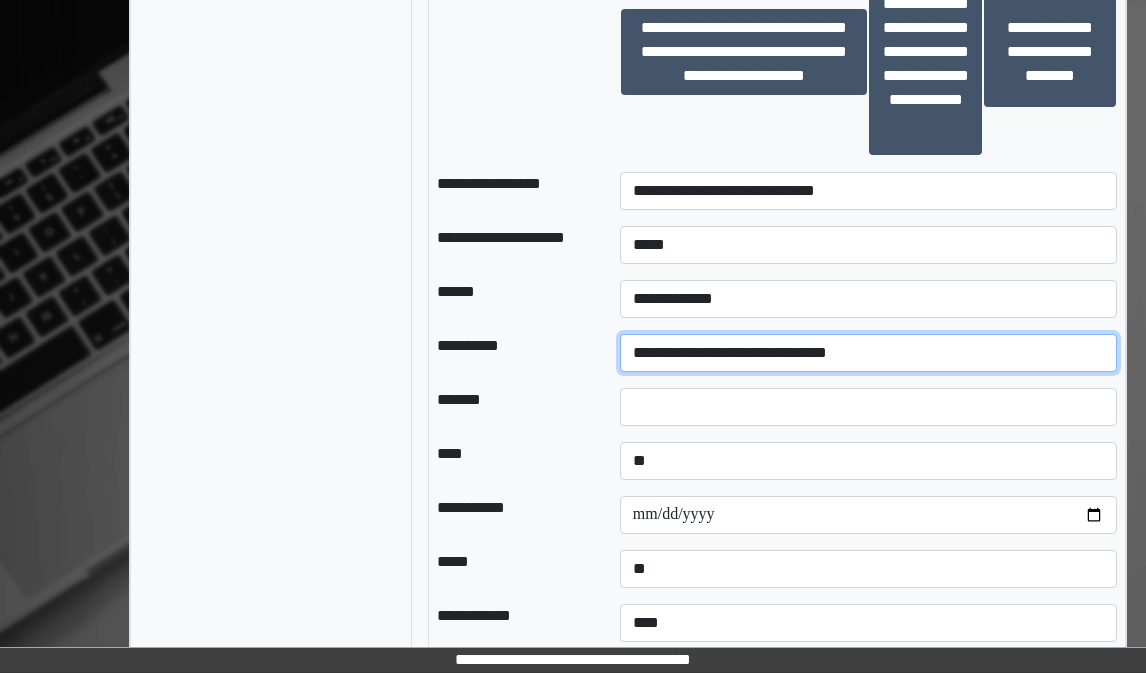 scroll, scrollTop: 1500, scrollLeft: 0, axis: vertical 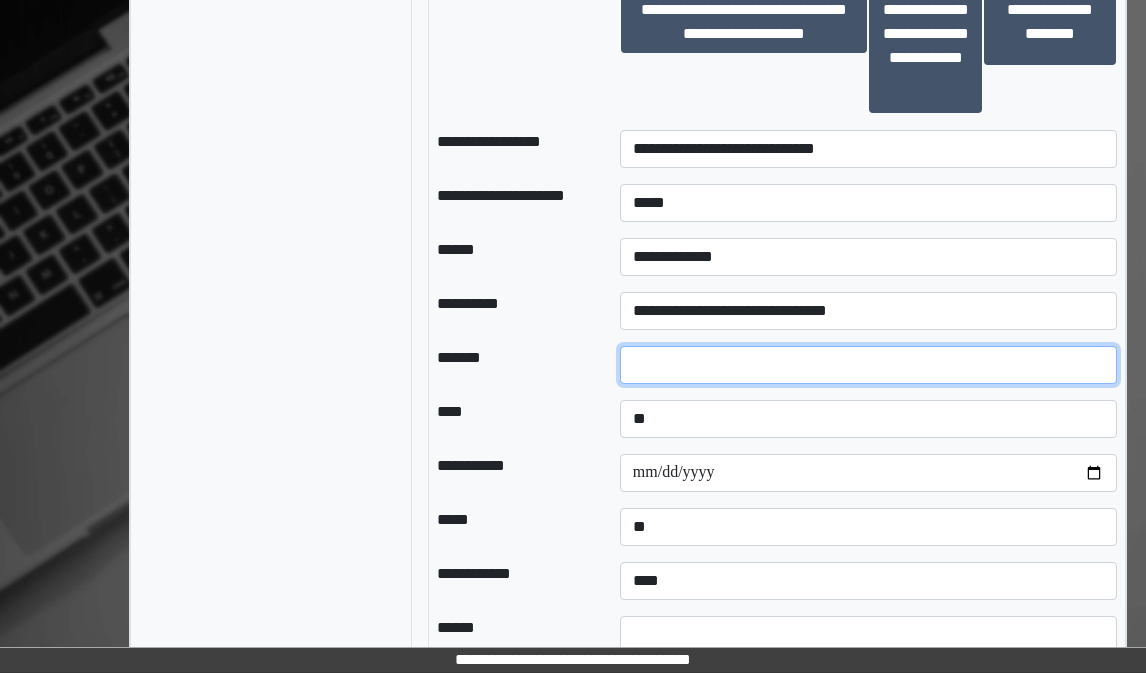 click at bounding box center (868, 365) 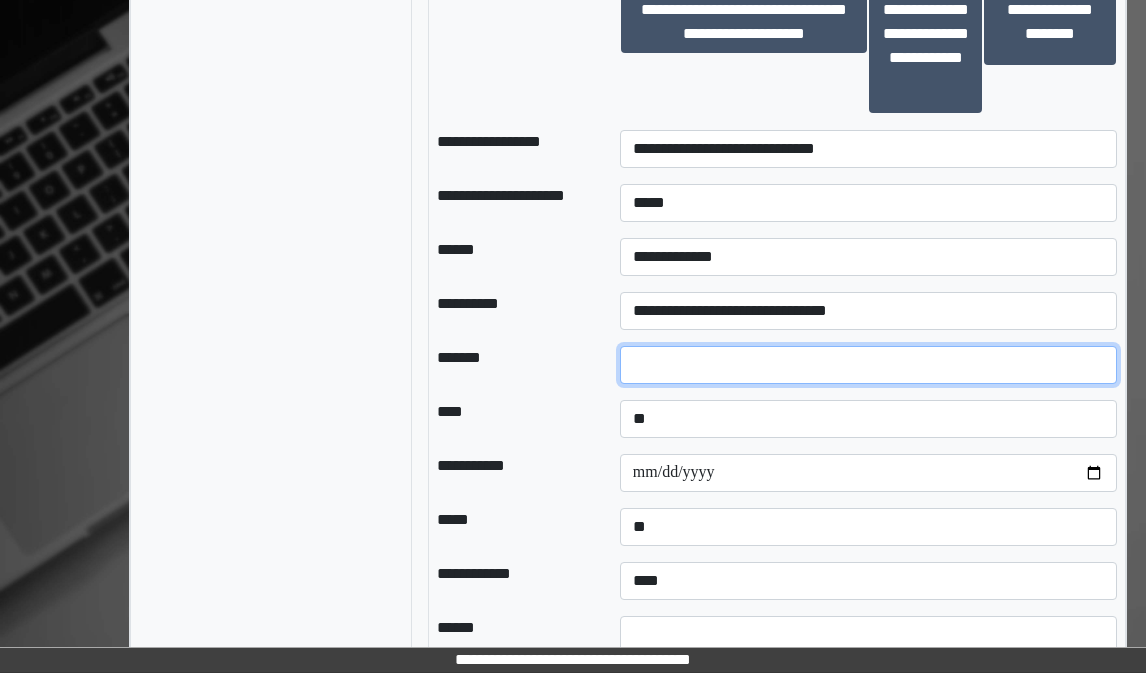 type on "**" 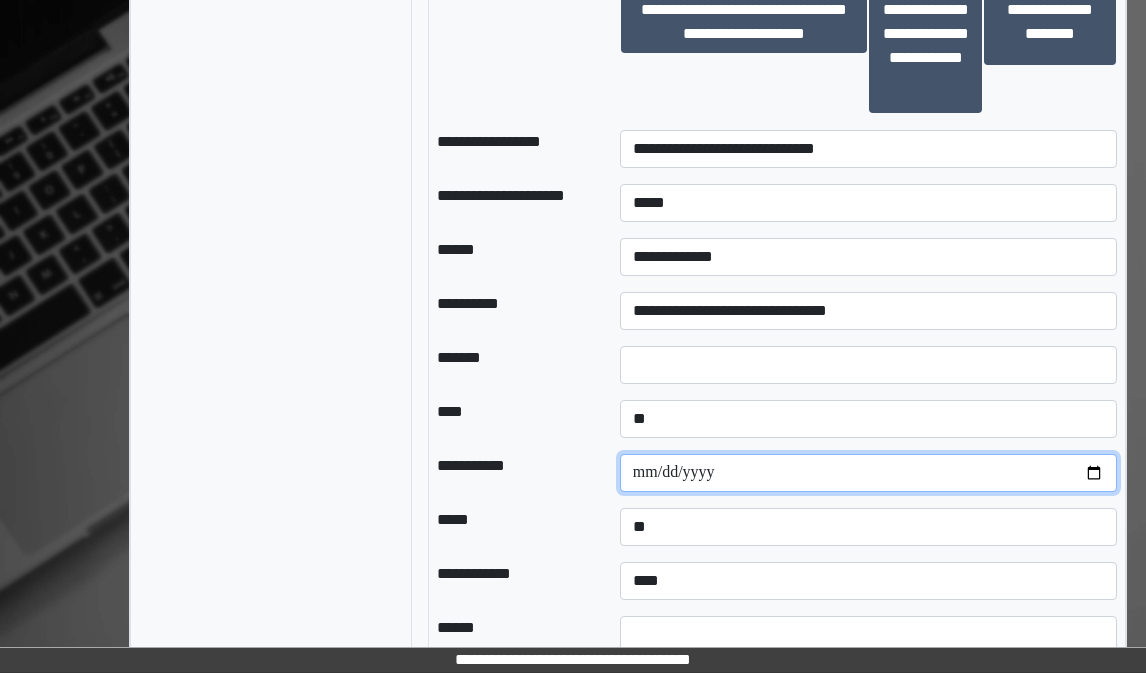 click at bounding box center [868, 473] 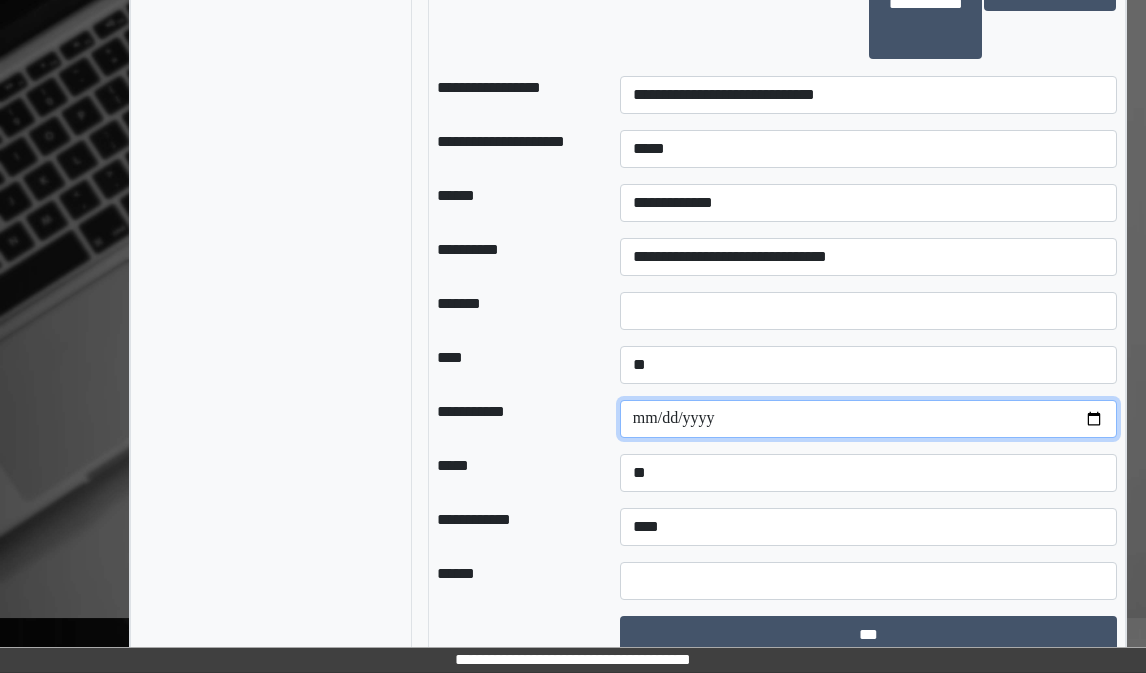 scroll, scrollTop: 1577, scrollLeft: 0, axis: vertical 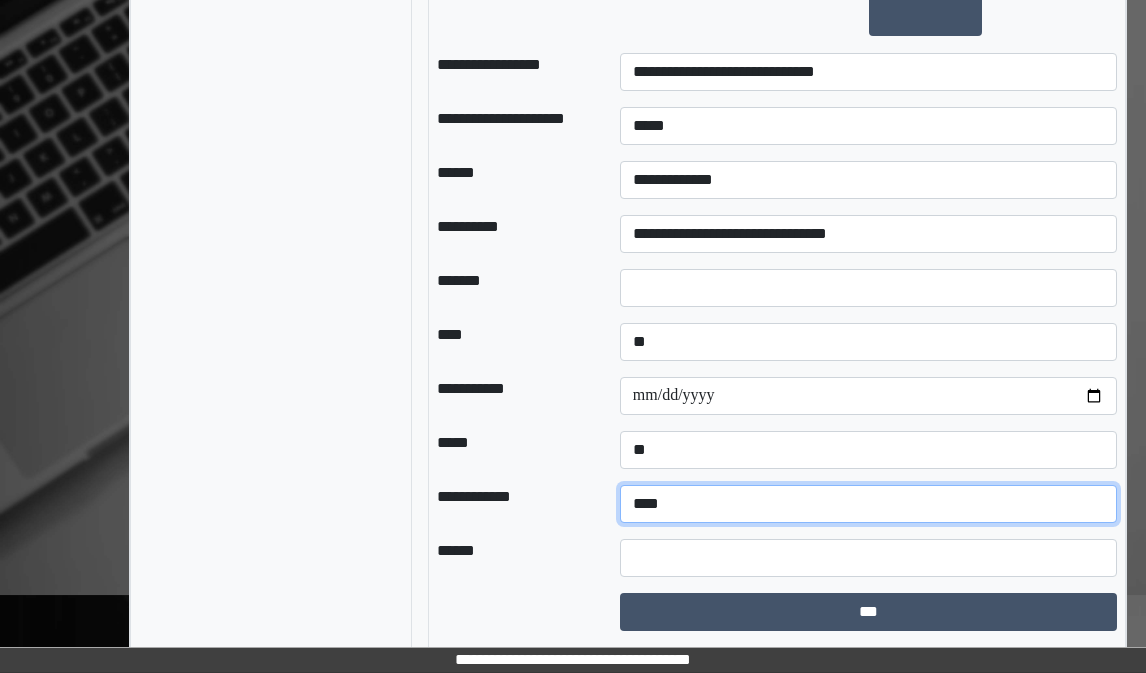 click on "**********" at bounding box center [868, 504] 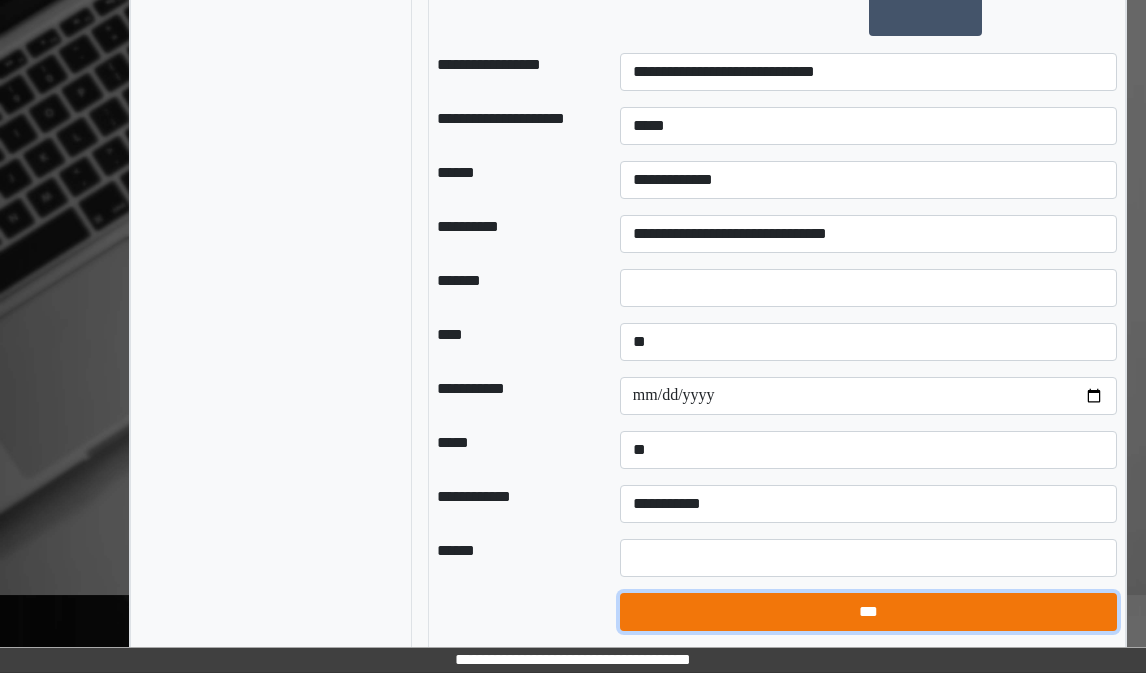 click on "***" at bounding box center [868, 612] 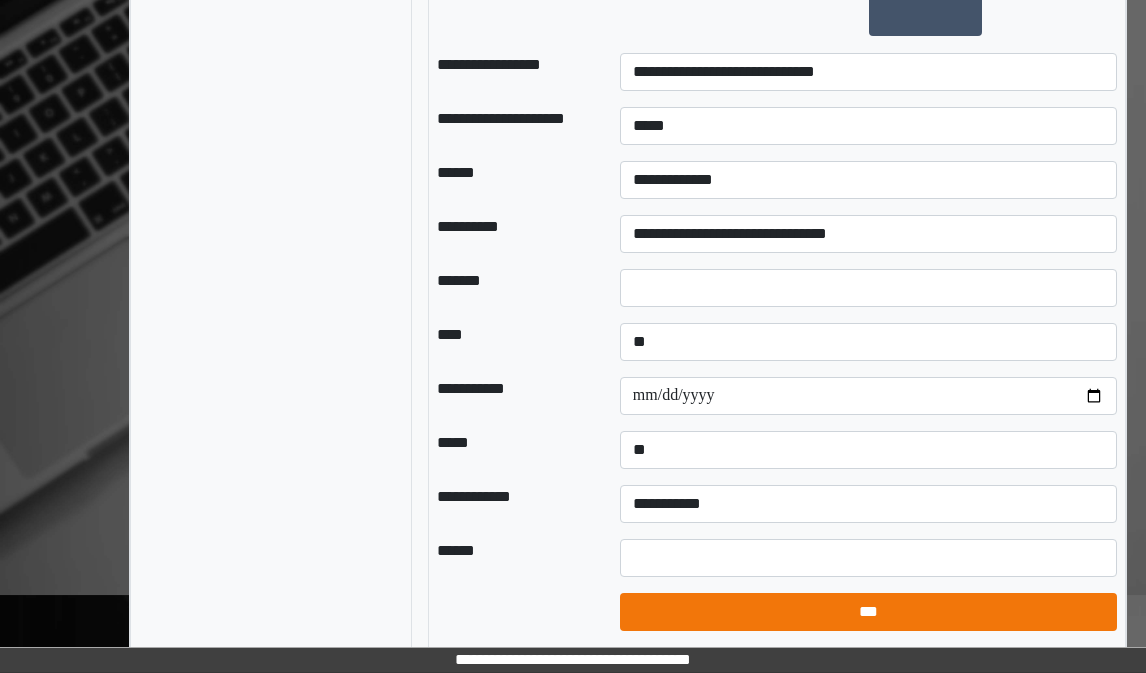 select on "*" 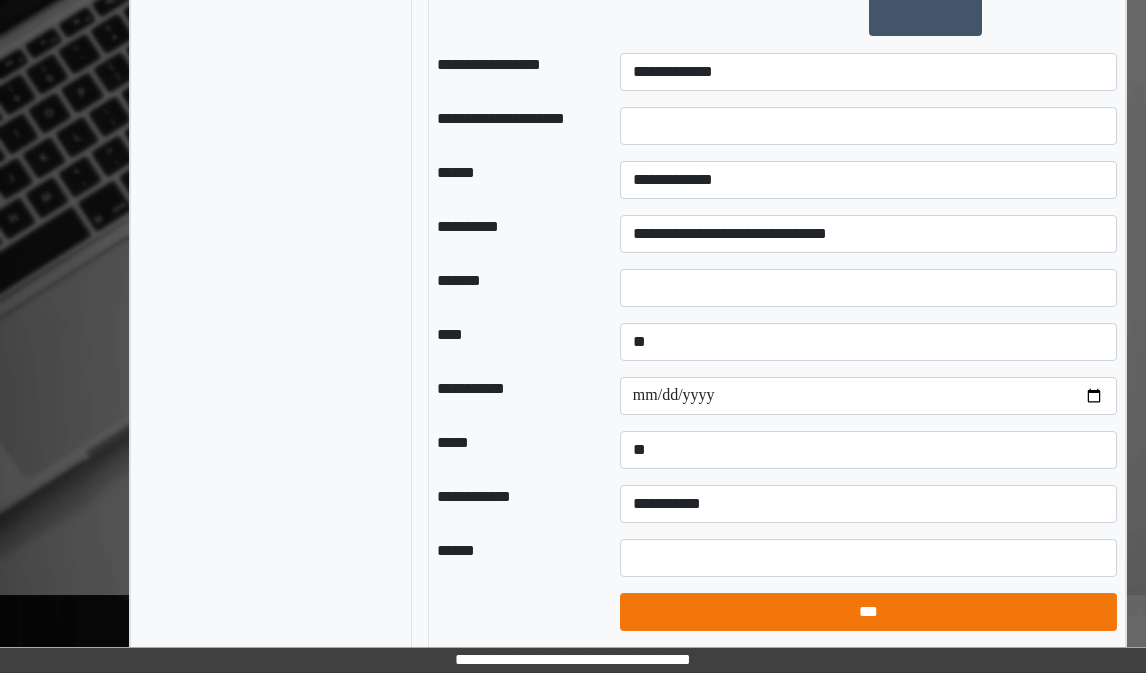 select on "*" 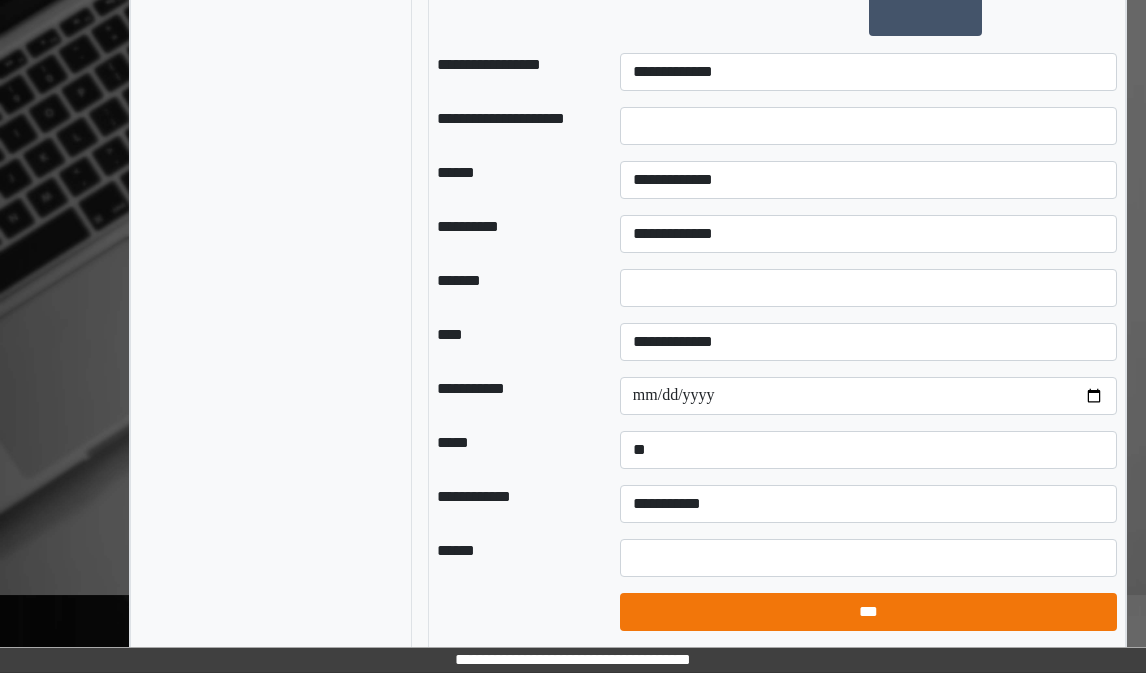 scroll, scrollTop: 1512, scrollLeft: 0, axis: vertical 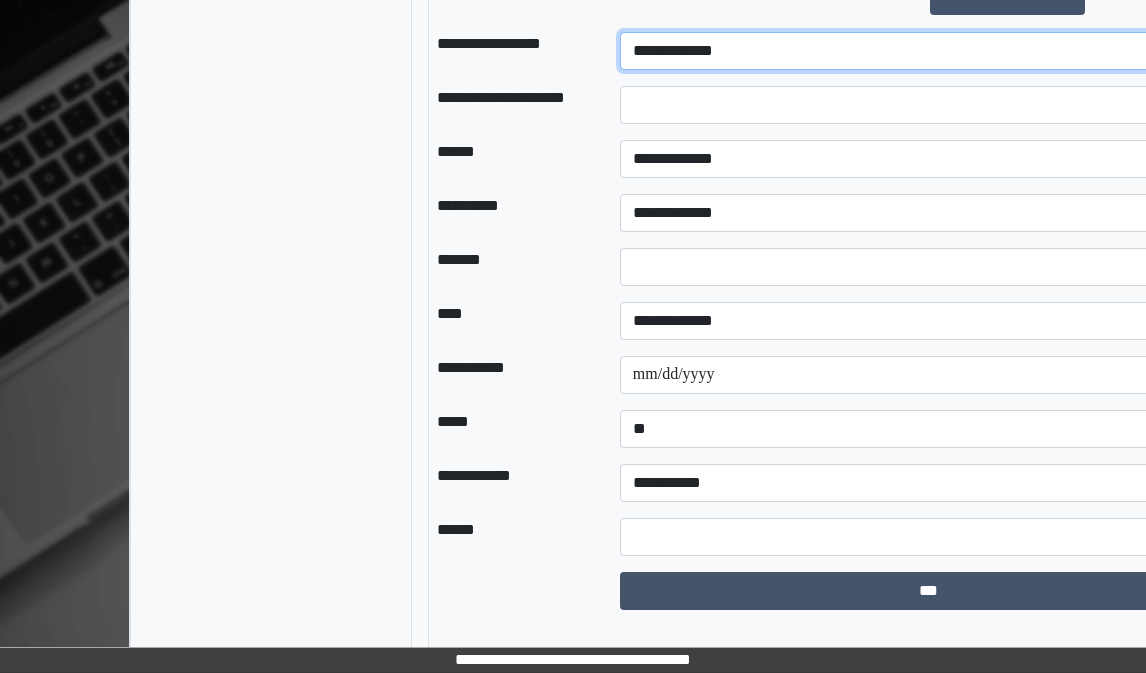 click on "**********" at bounding box center [929, 51] 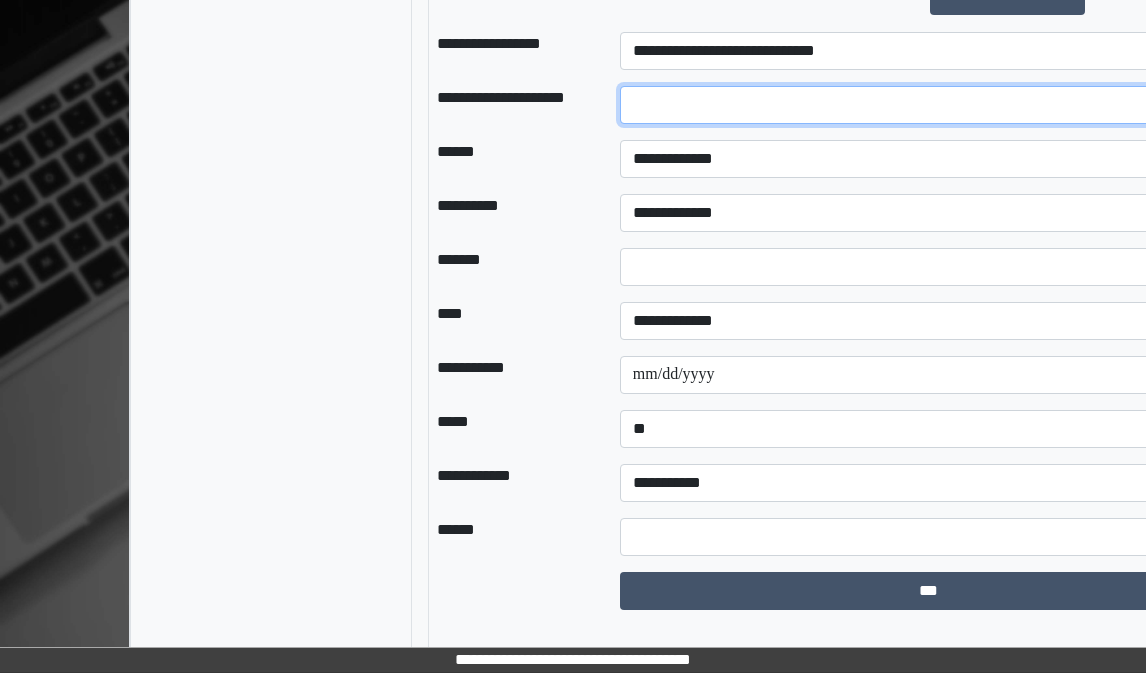 click at bounding box center (929, 105) 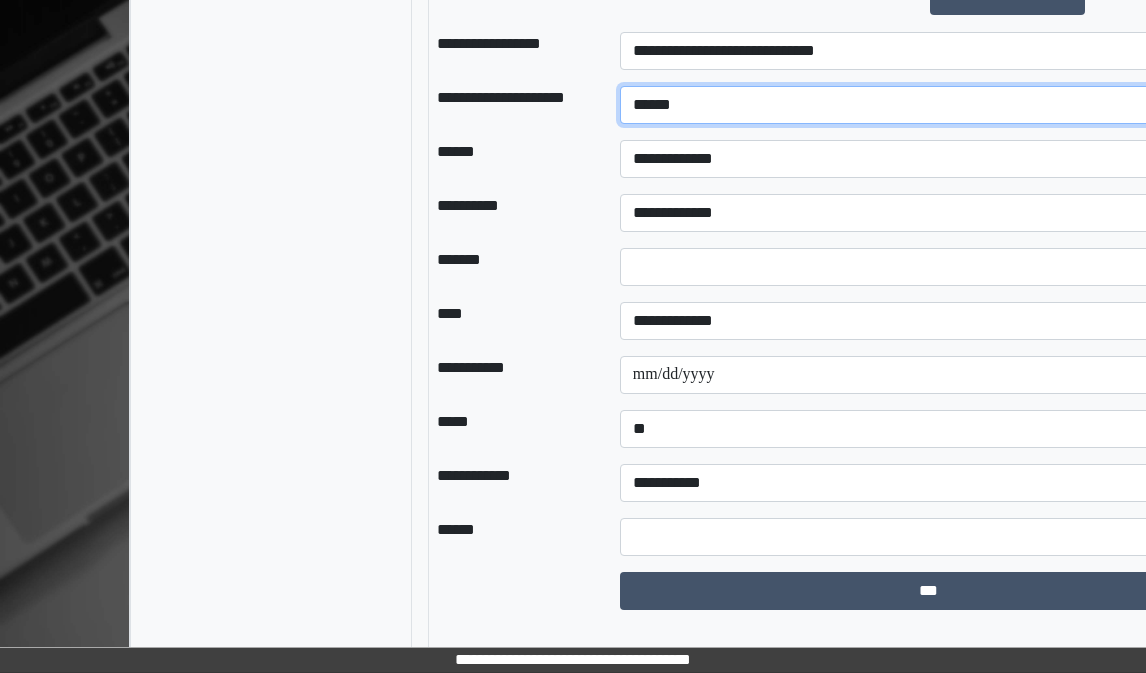 type on "******" 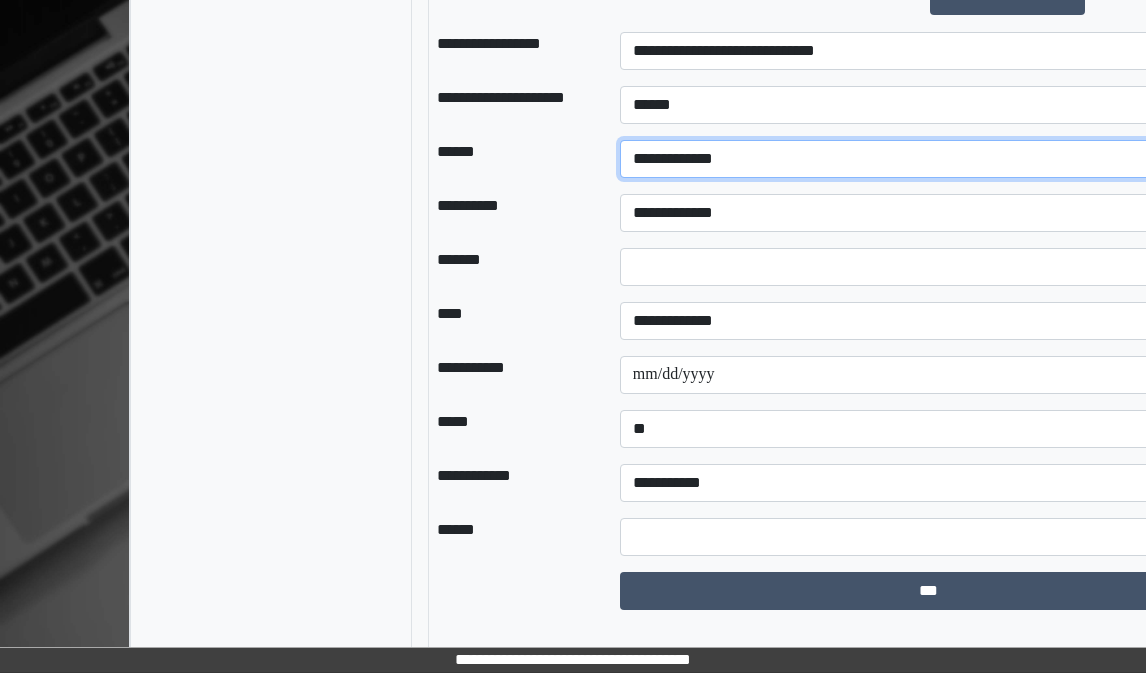 click on "**********" at bounding box center (929, 159) 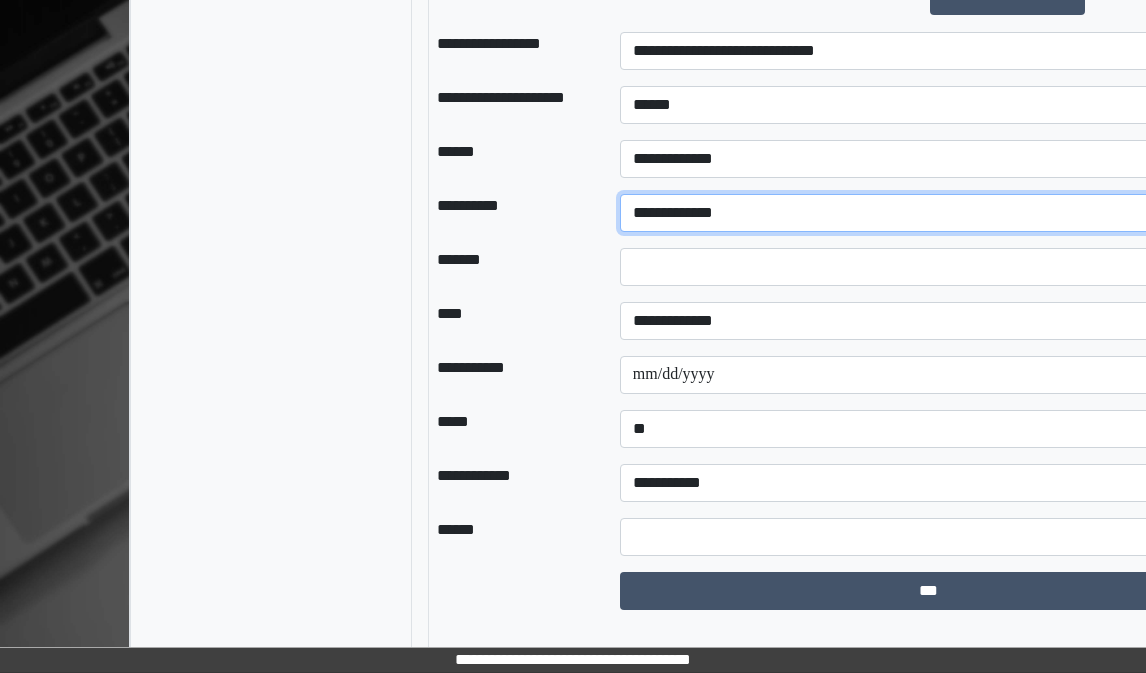 click on "**********" at bounding box center (929, 213) 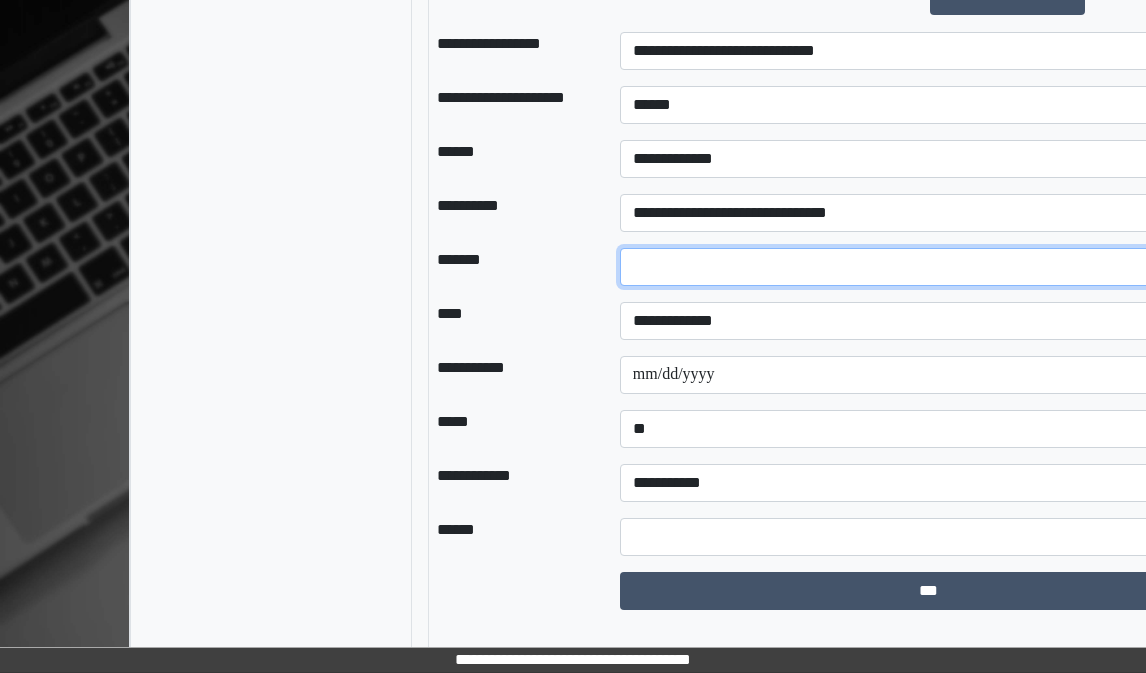 click on "*" at bounding box center (929, 267) 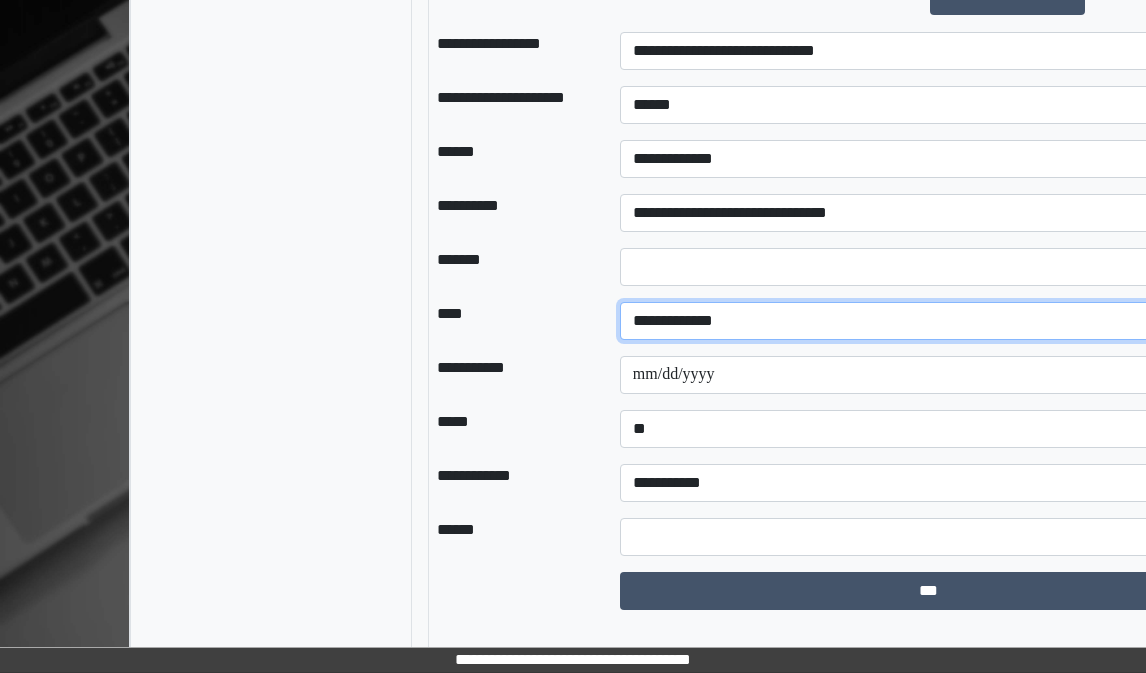 click on "**********" at bounding box center [929, 321] 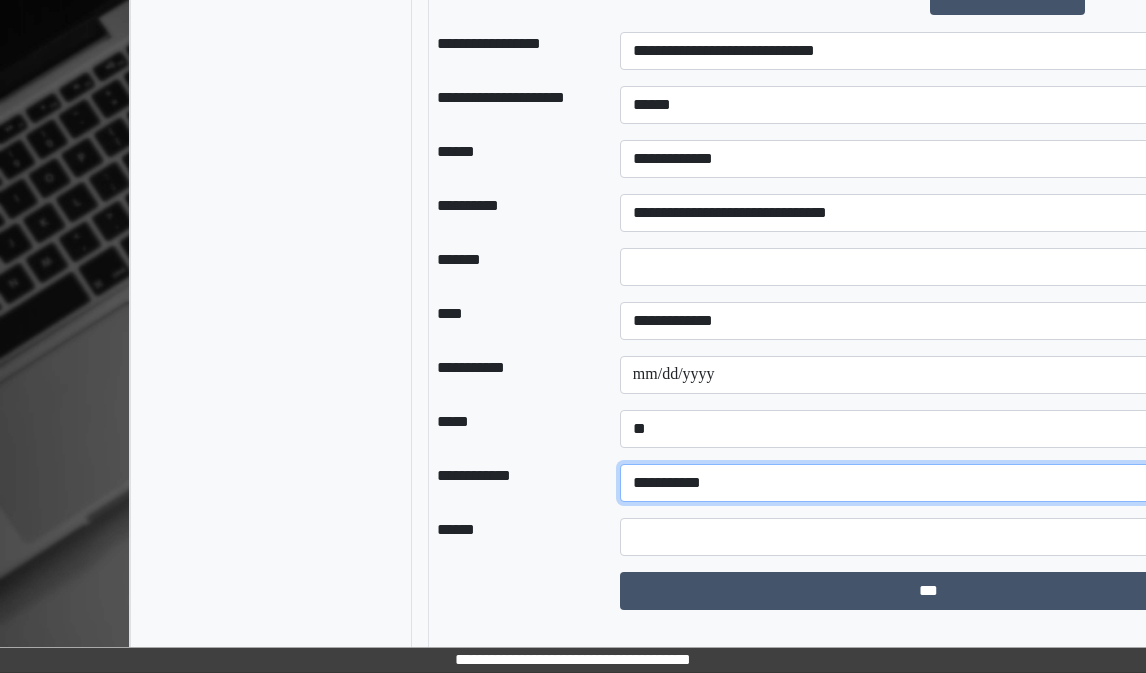 click on "**********" at bounding box center (929, 483) 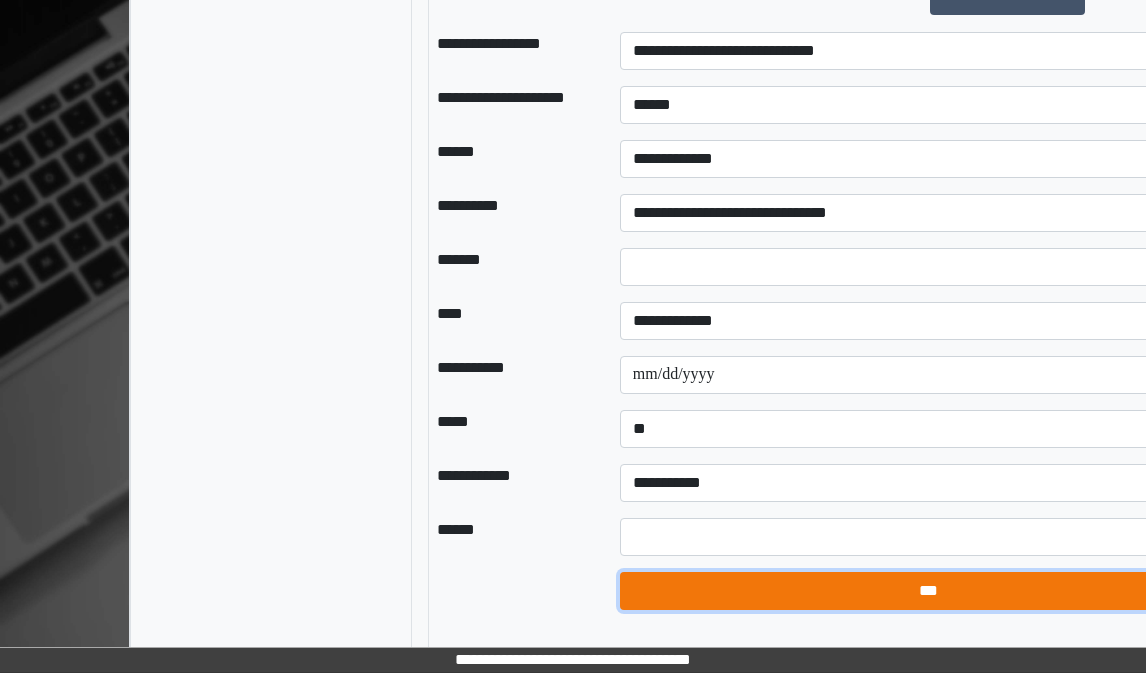 click on "***" at bounding box center [929, 591] 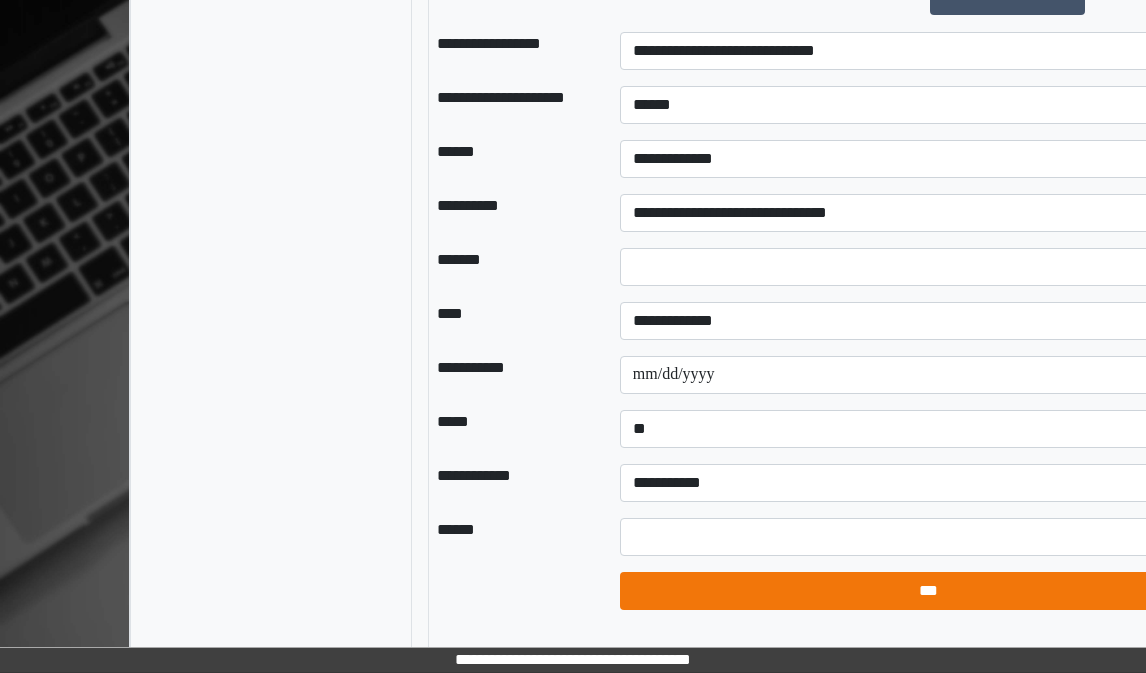 select on "*" 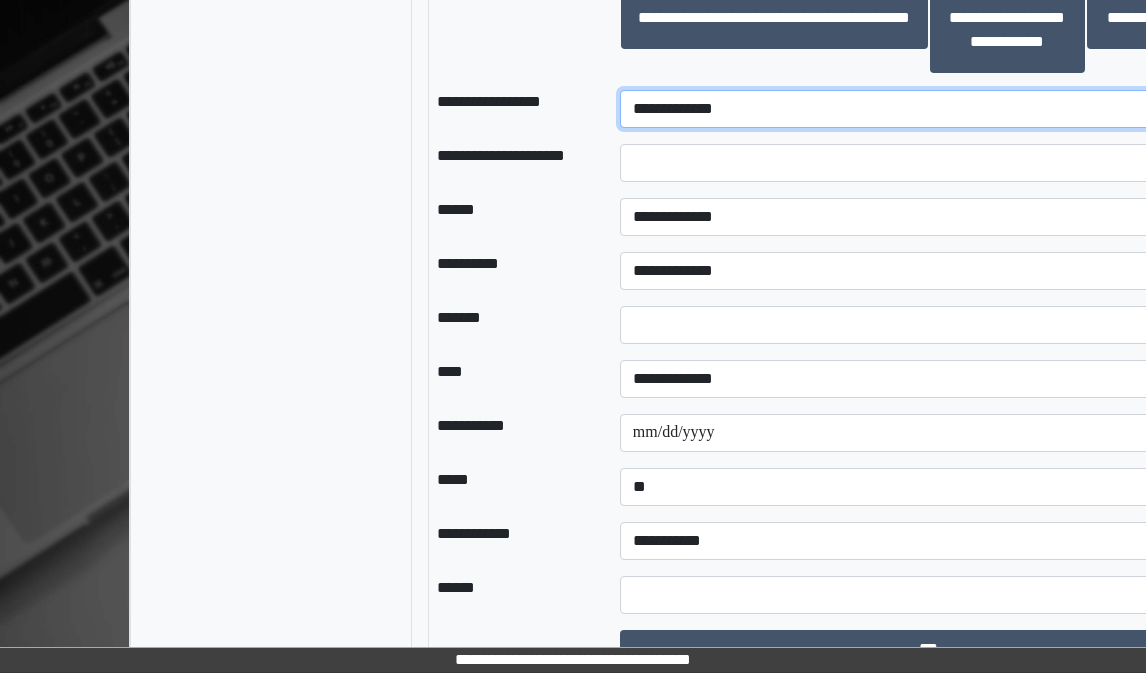 click on "**********" at bounding box center (929, 109) 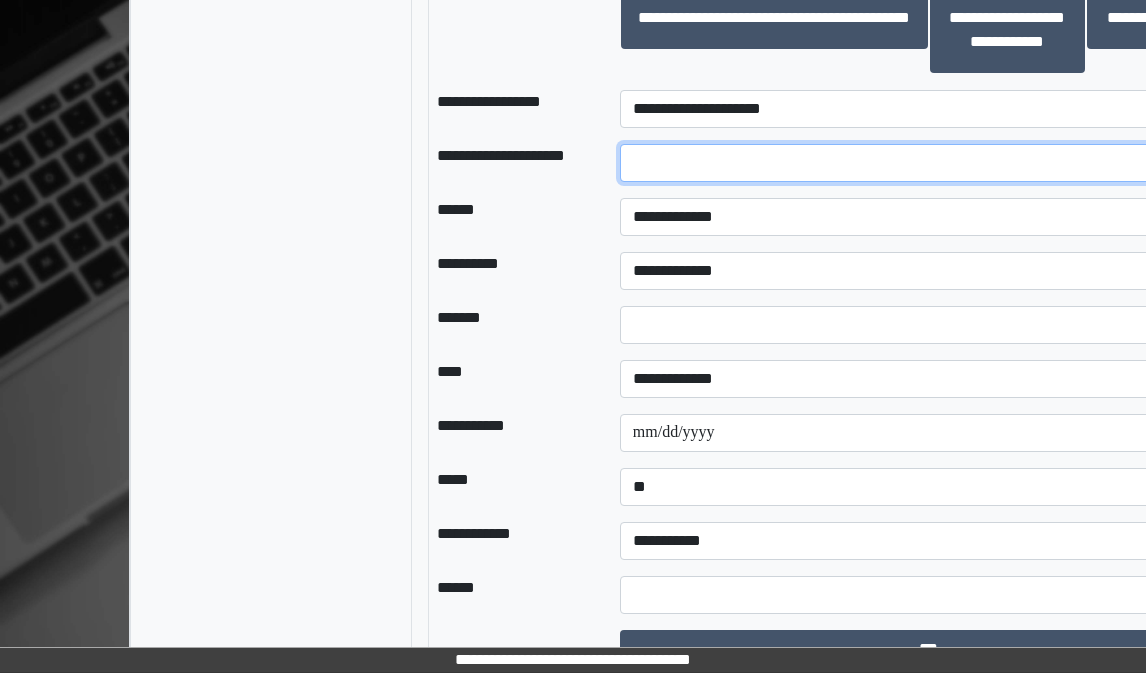 click at bounding box center (929, 163) 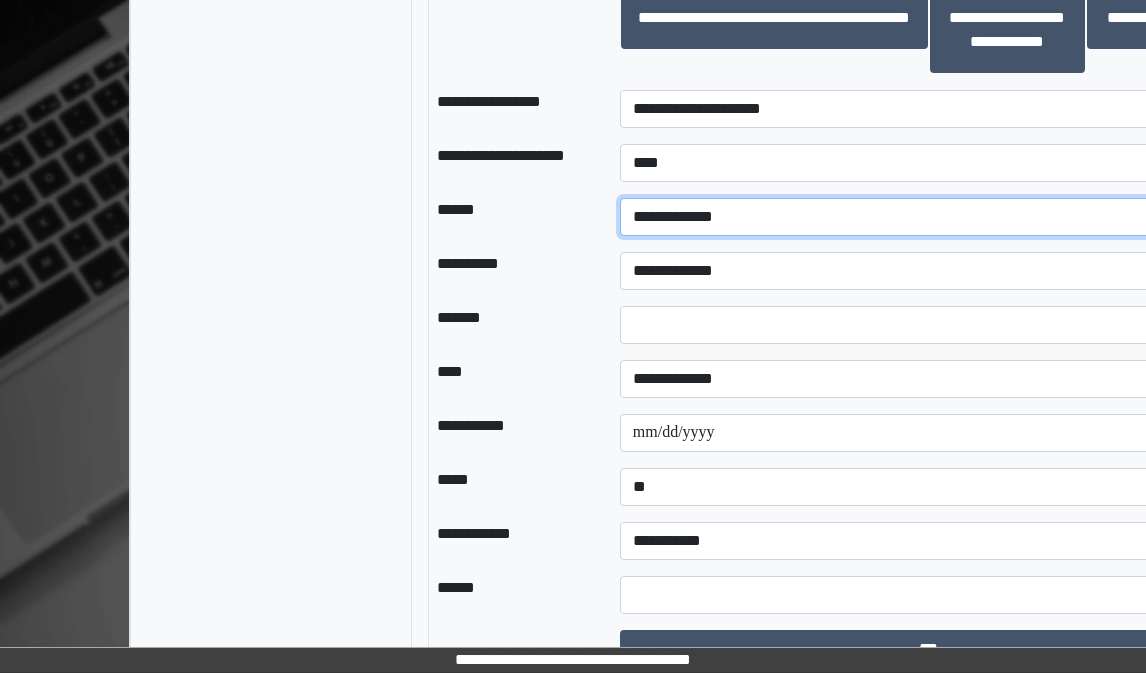 click on "**********" at bounding box center (929, 217) 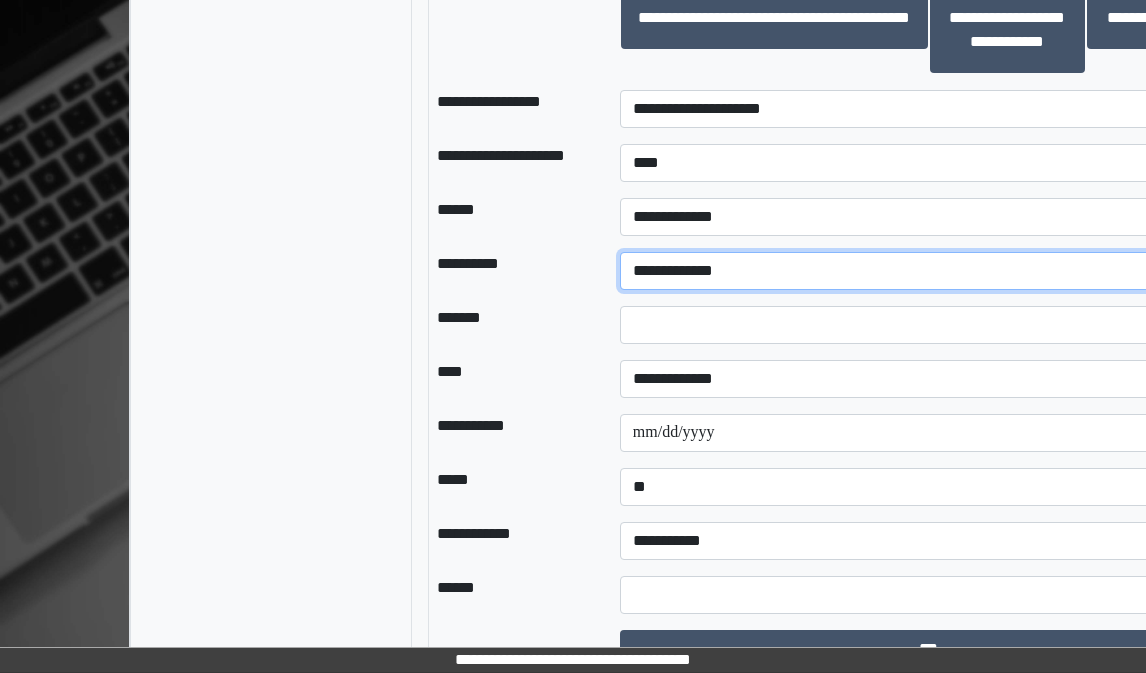 click on "**********" at bounding box center (929, 271) 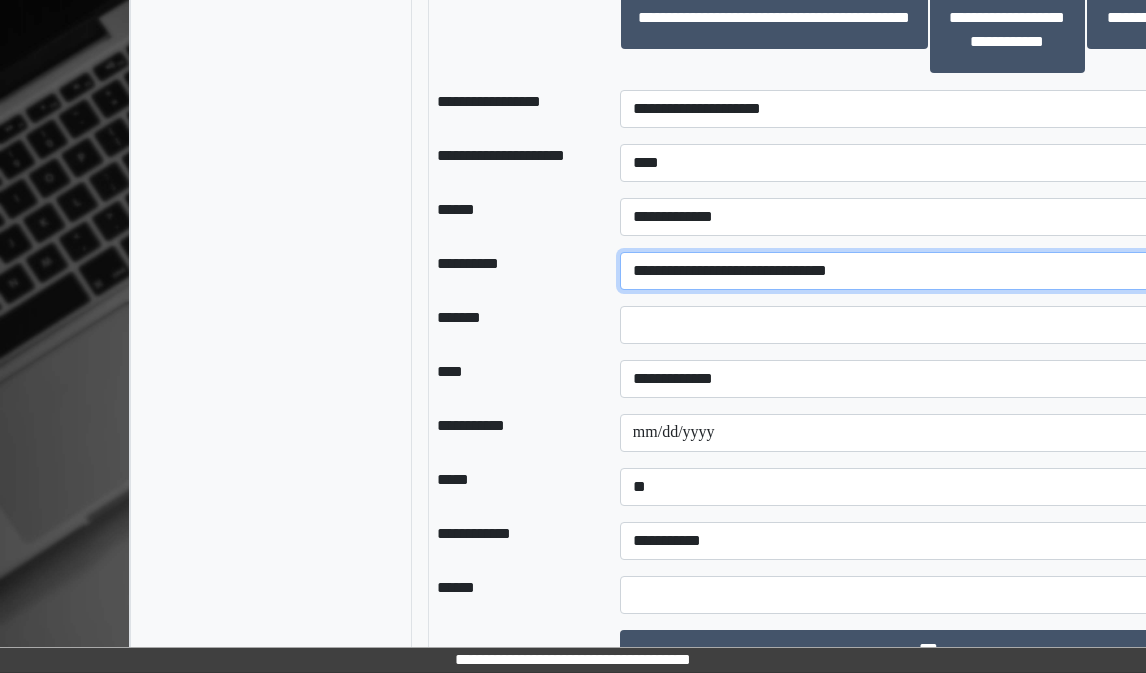 click on "**********" at bounding box center [929, 271] 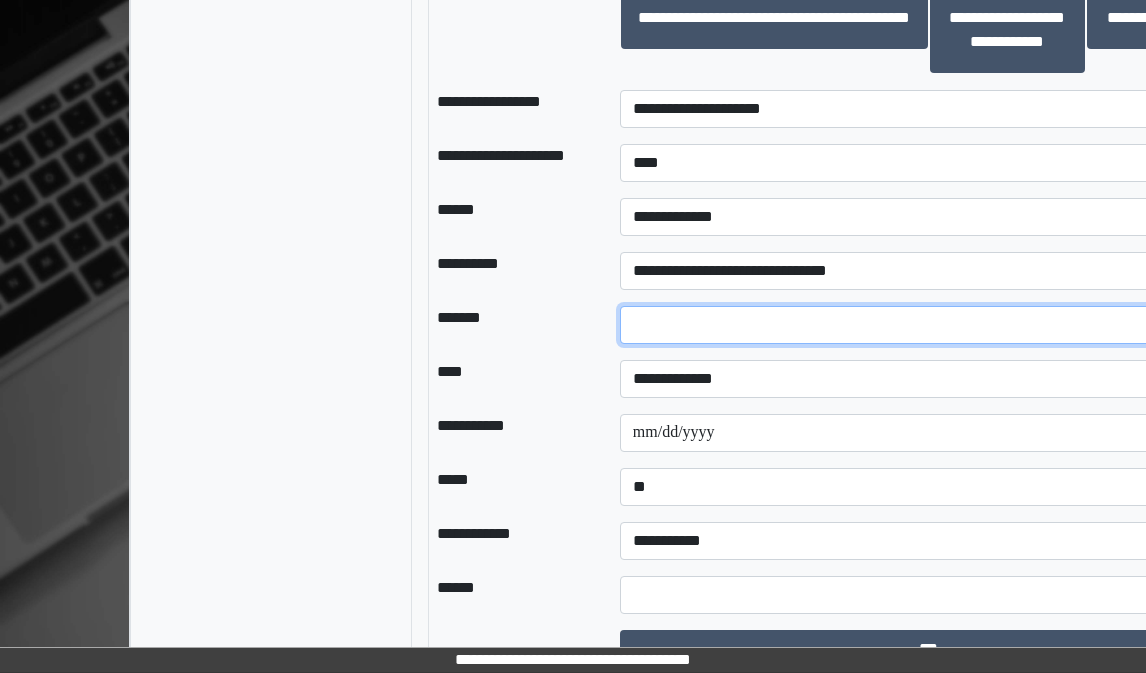 click on "*" at bounding box center (929, 325) 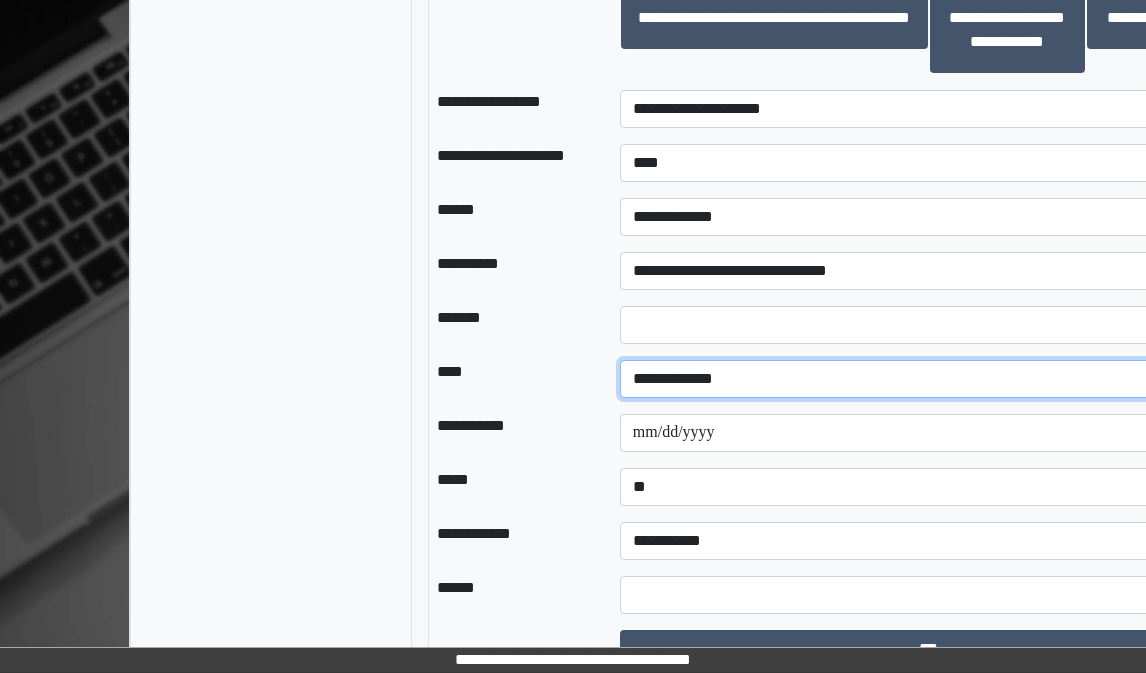 click on "**********" at bounding box center (929, 379) 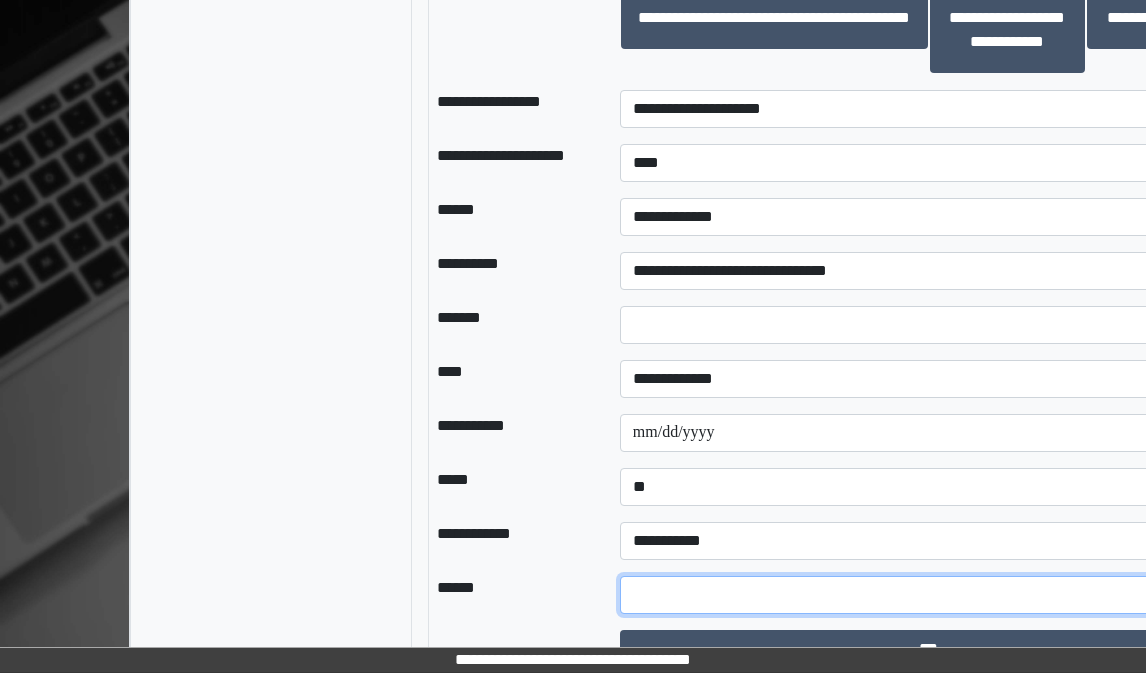 click at bounding box center [929, 595] 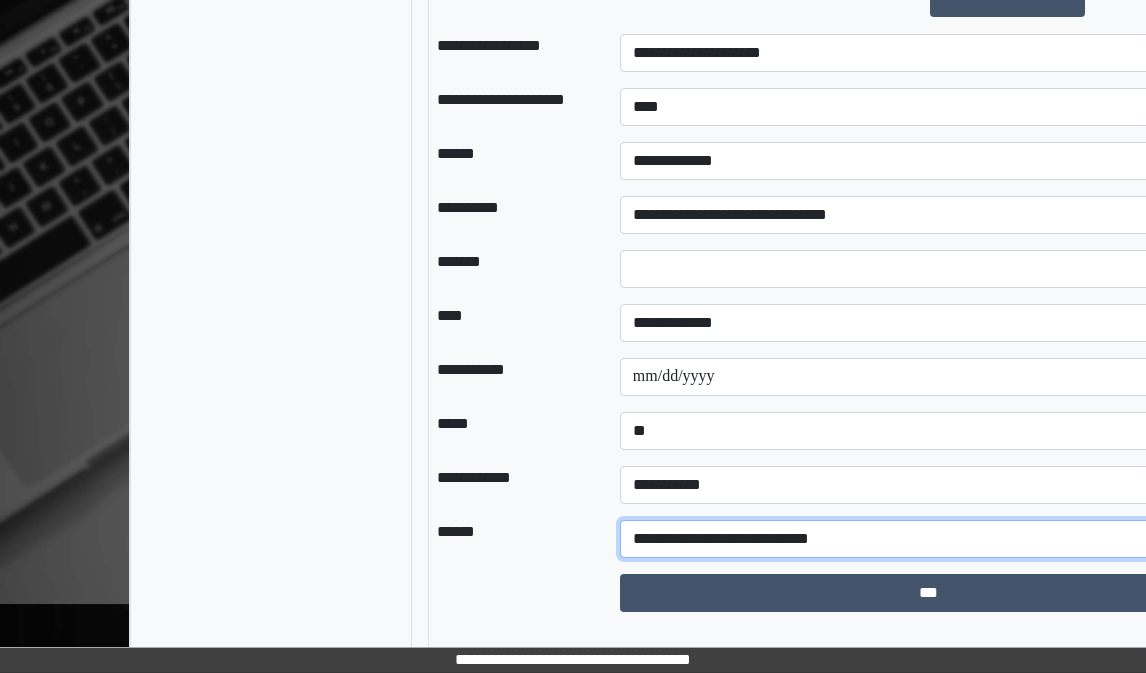 scroll, scrollTop: 1569, scrollLeft: 0, axis: vertical 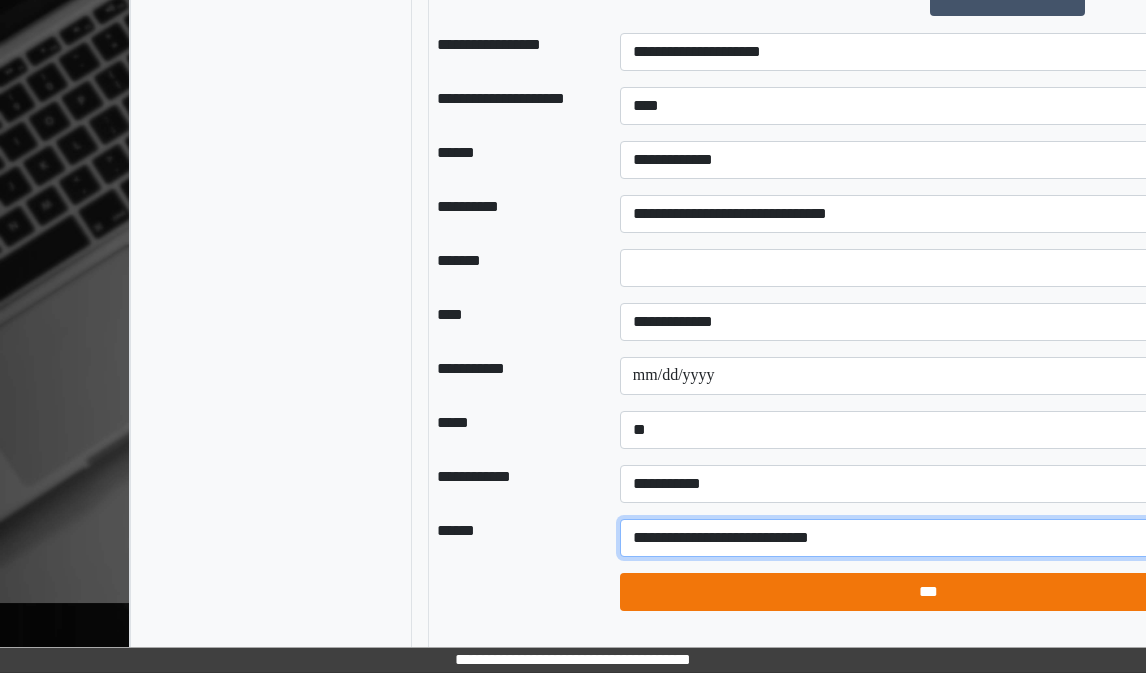 type on "**********" 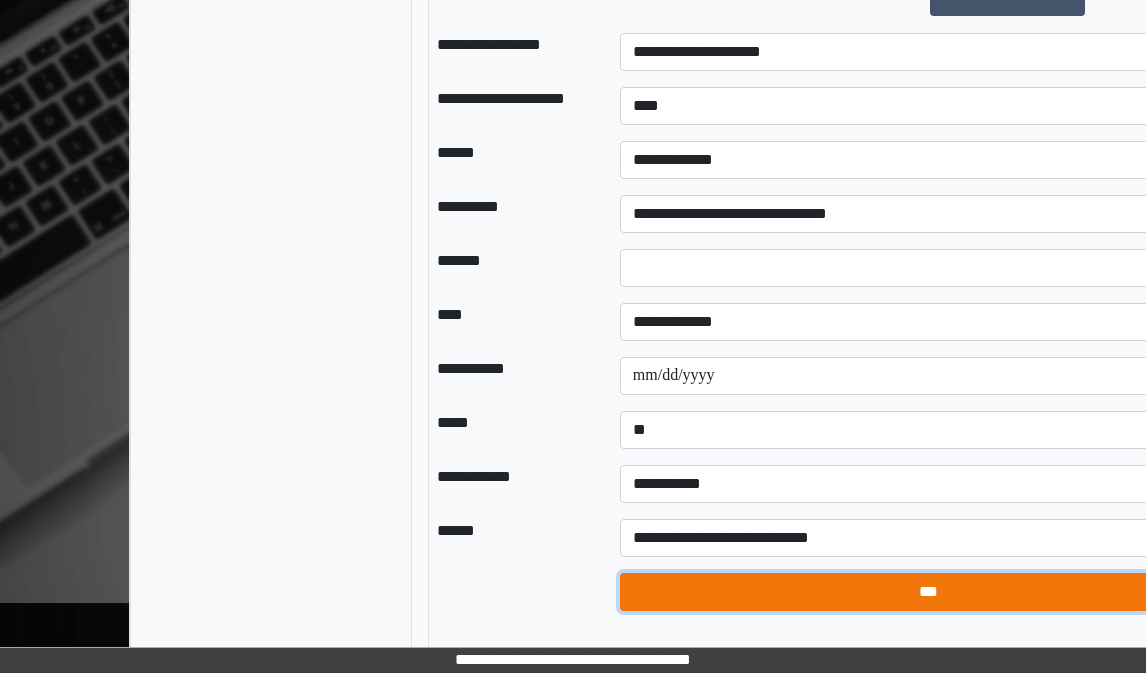 click on "***" at bounding box center (929, 592) 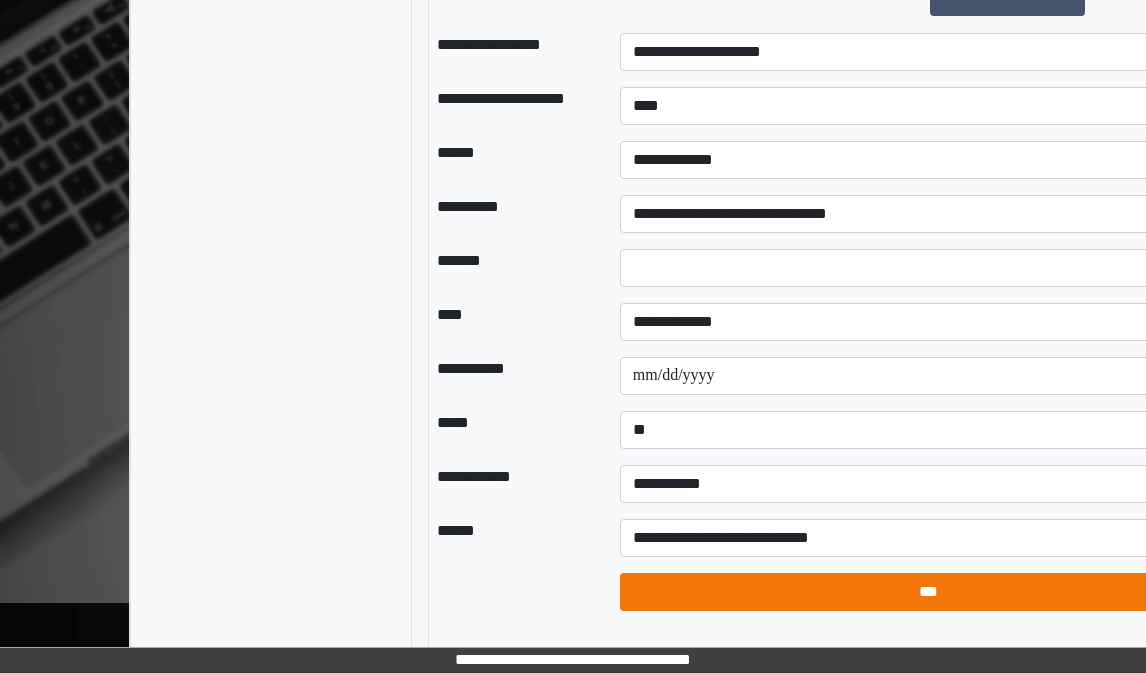 select on "*" 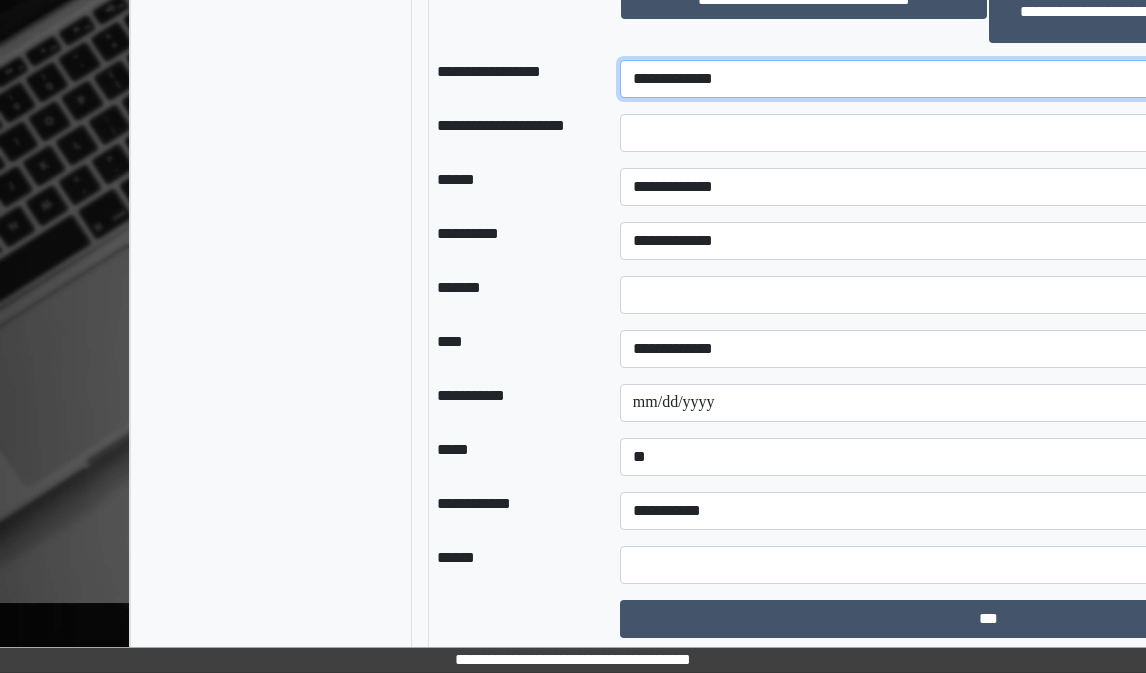 click on "**********" at bounding box center (988, 79) 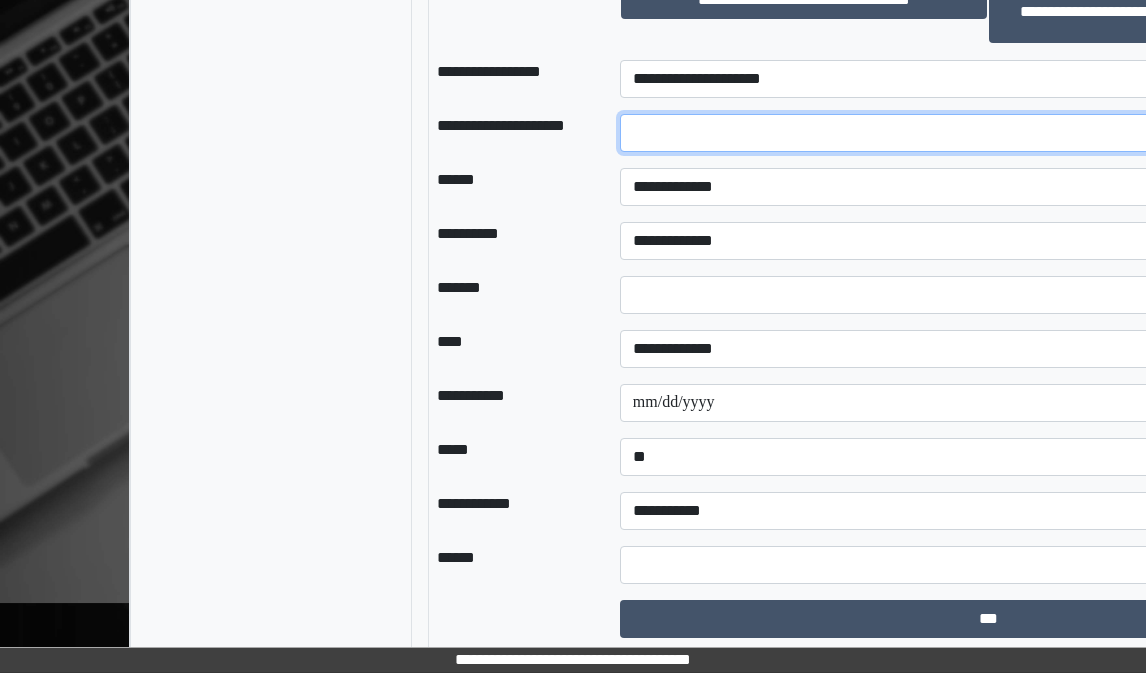 click at bounding box center [988, 133] 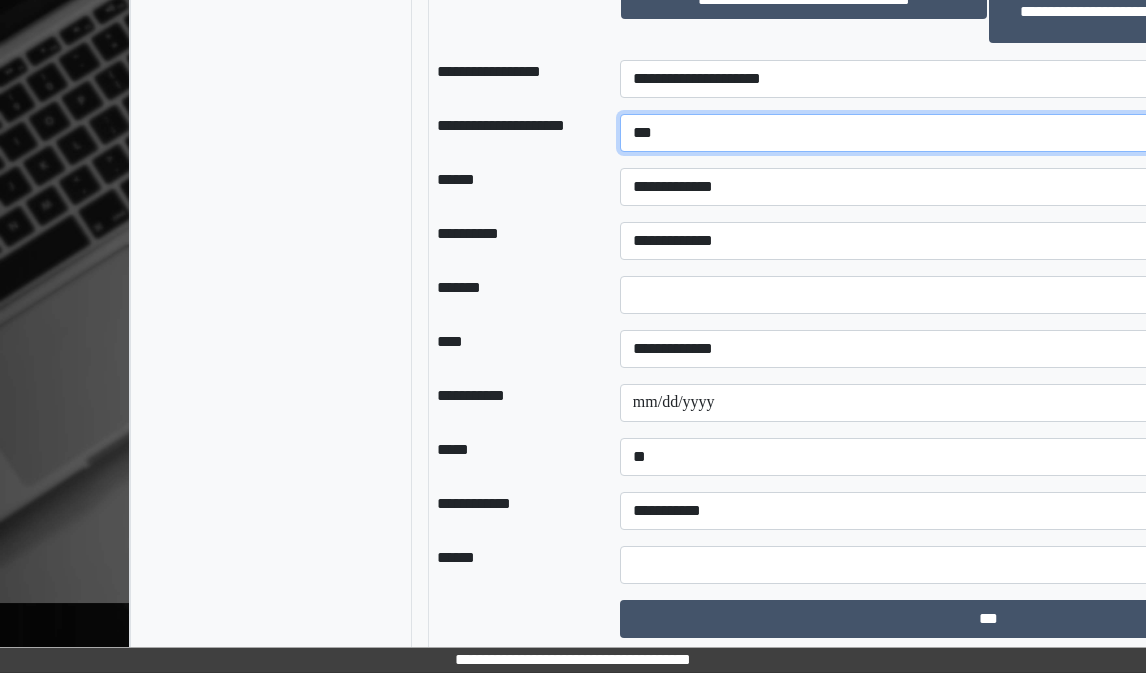 click on "***" at bounding box center (988, 133) 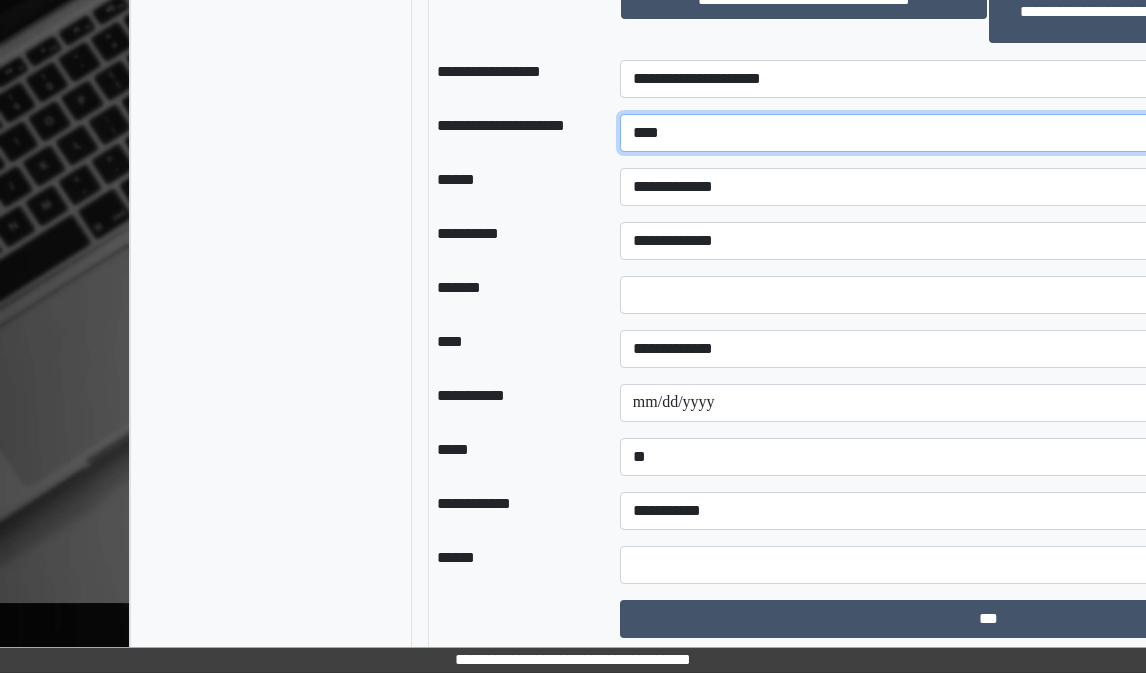 type on "****" 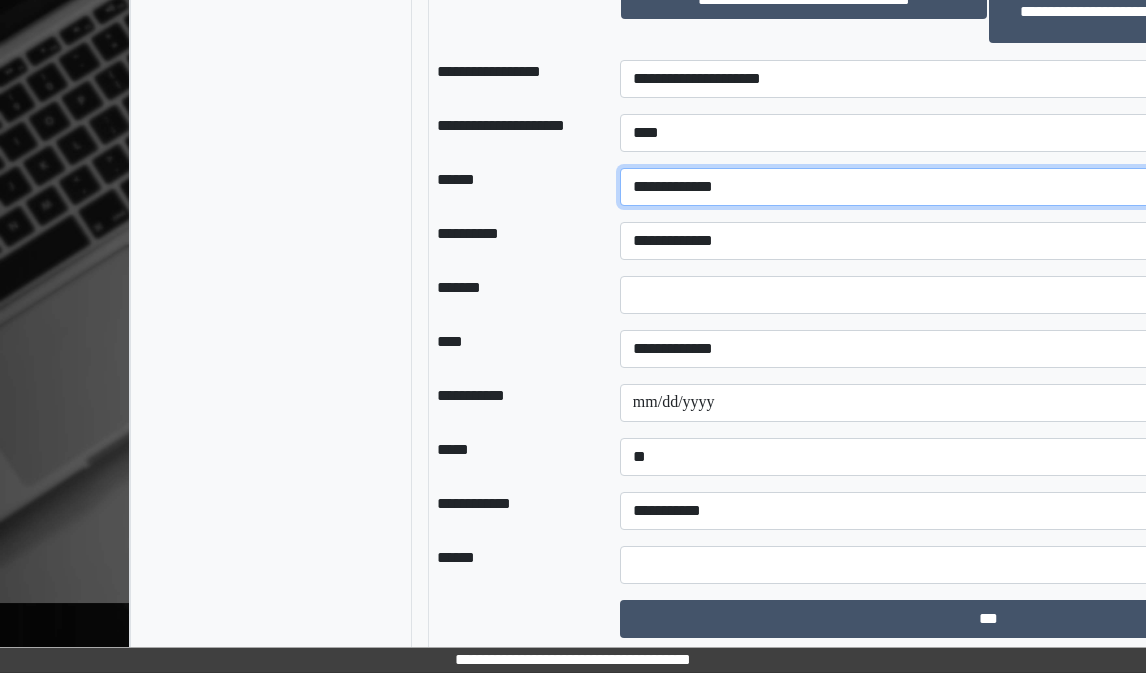 click on "**********" at bounding box center (988, 187) 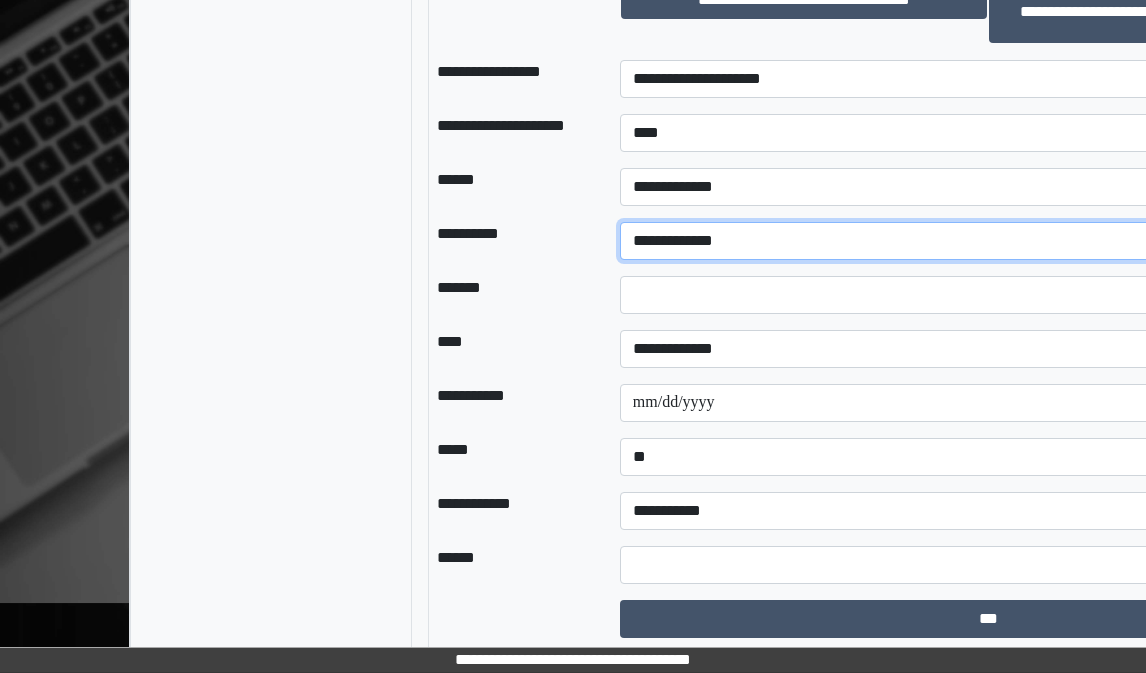 click on "**********" at bounding box center (988, 241) 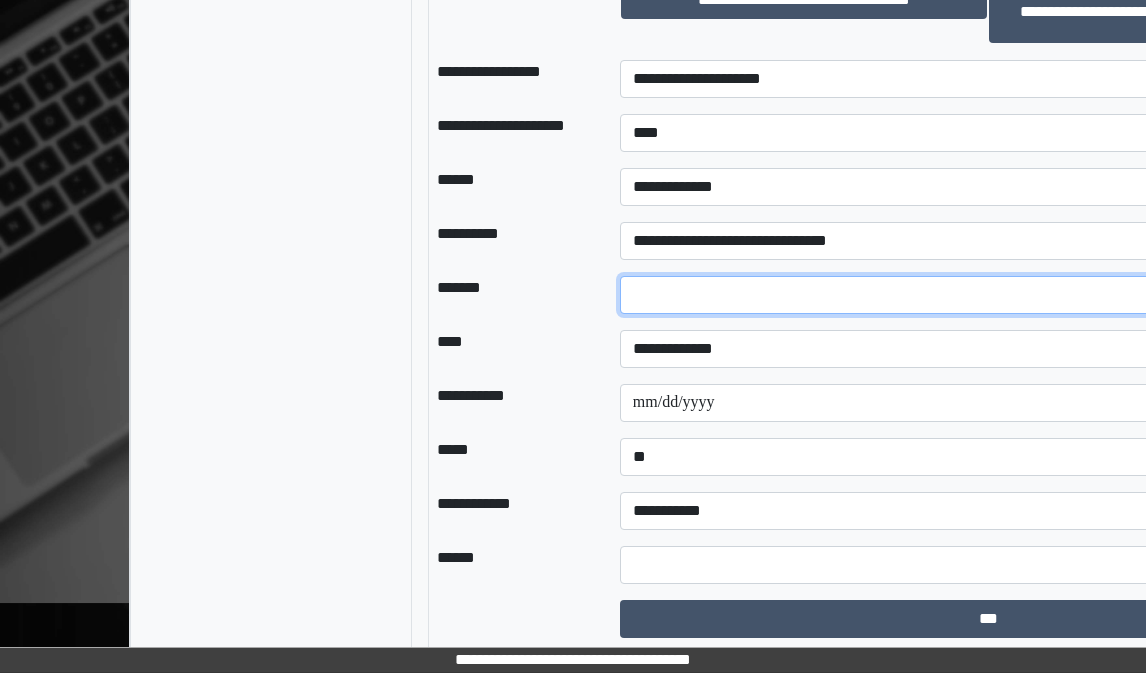 click on "*" at bounding box center (988, 295) 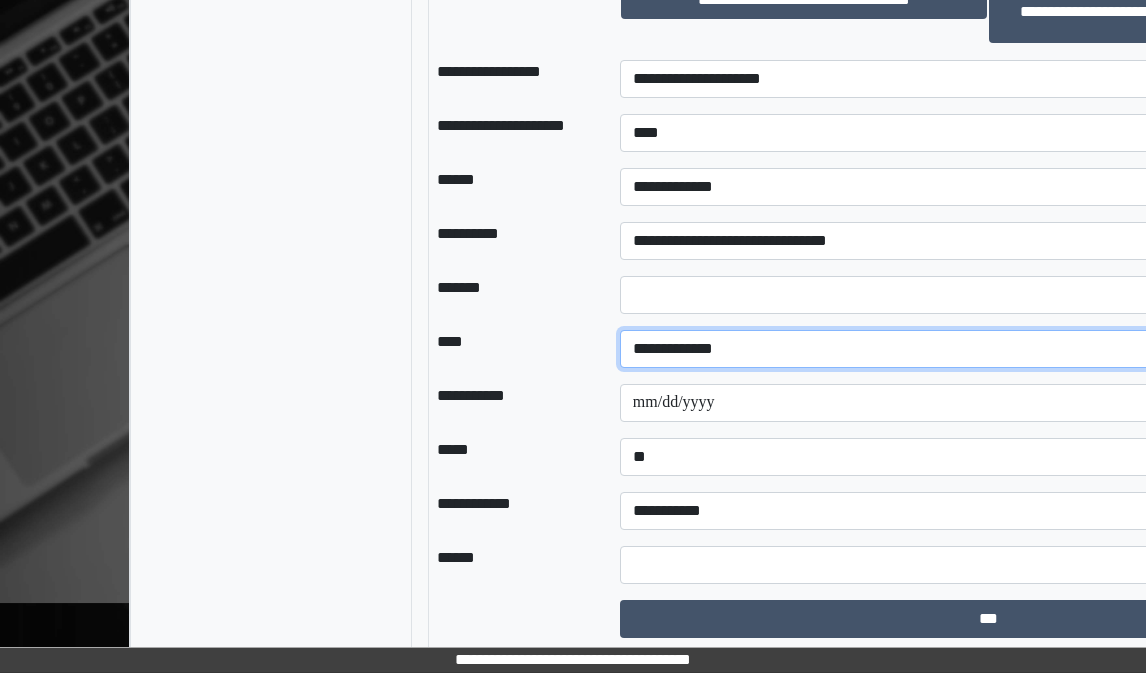 click on "**********" at bounding box center [988, 349] 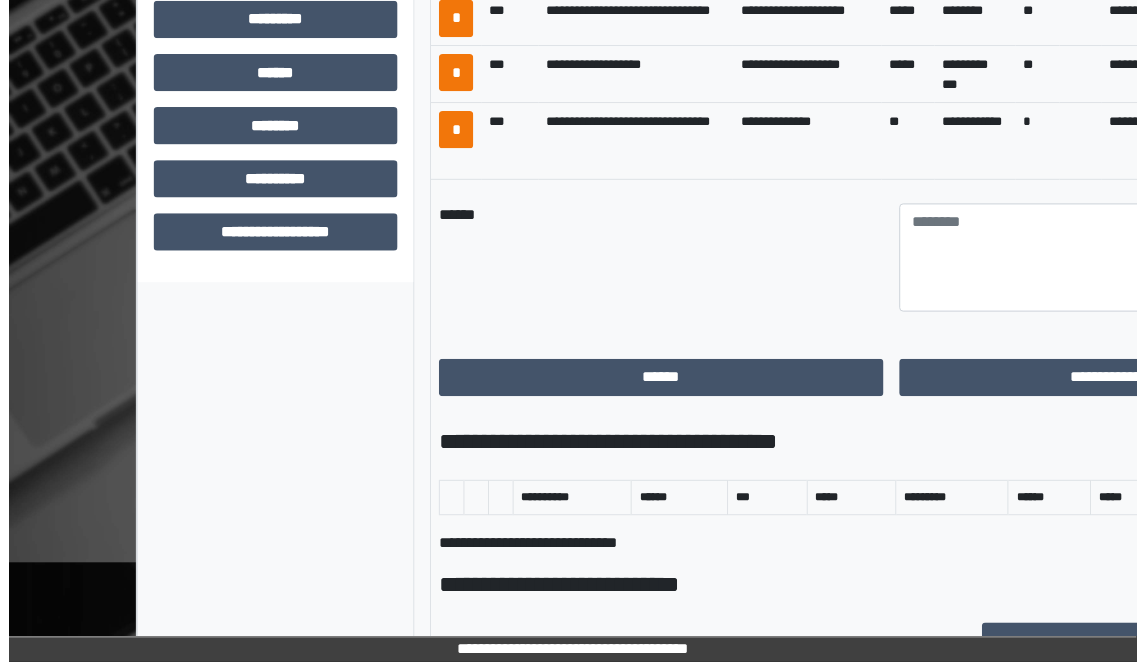 scroll, scrollTop: 769, scrollLeft: 0, axis: vertical 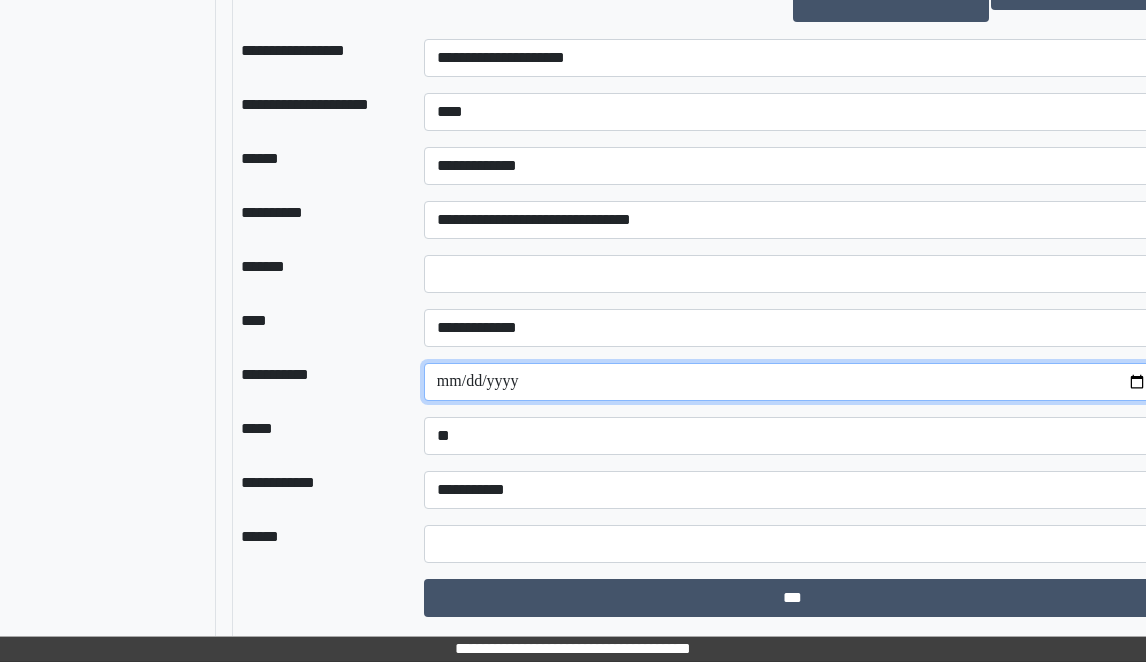 drag, startPoint x: 1138, startPoint y: 386, endPoint x: 1091, endPoint y: 385, distance: 47.010635 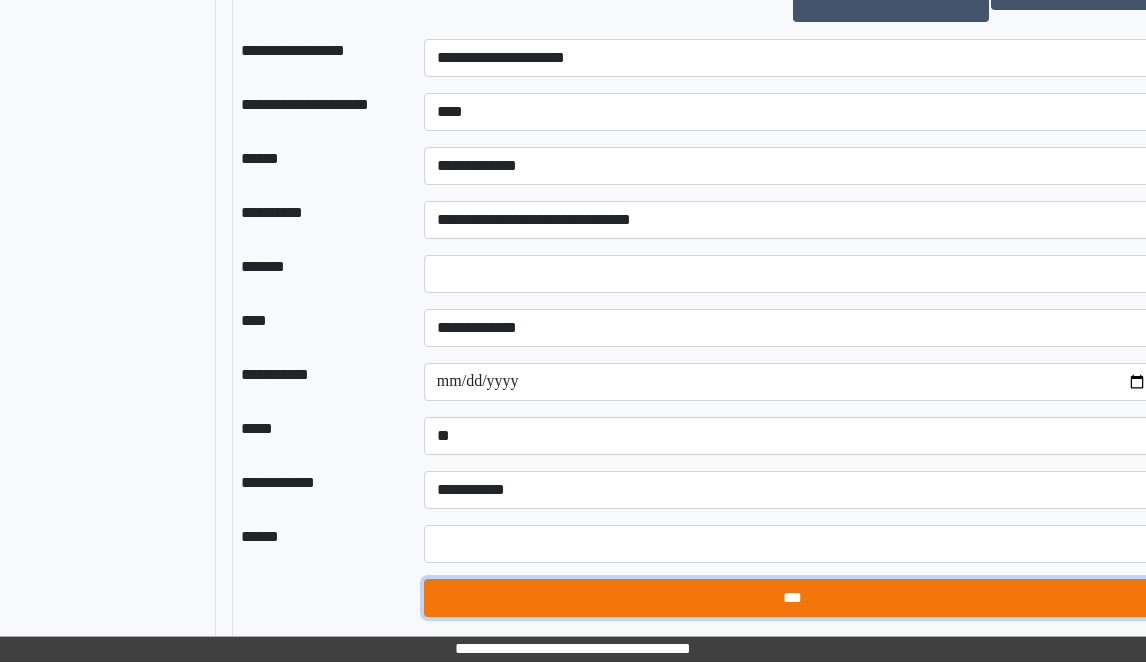 drag, startPoint x: 808, startPoint y: 604, endPoint x: 790, endPoint y: 594, distance: 20.59126 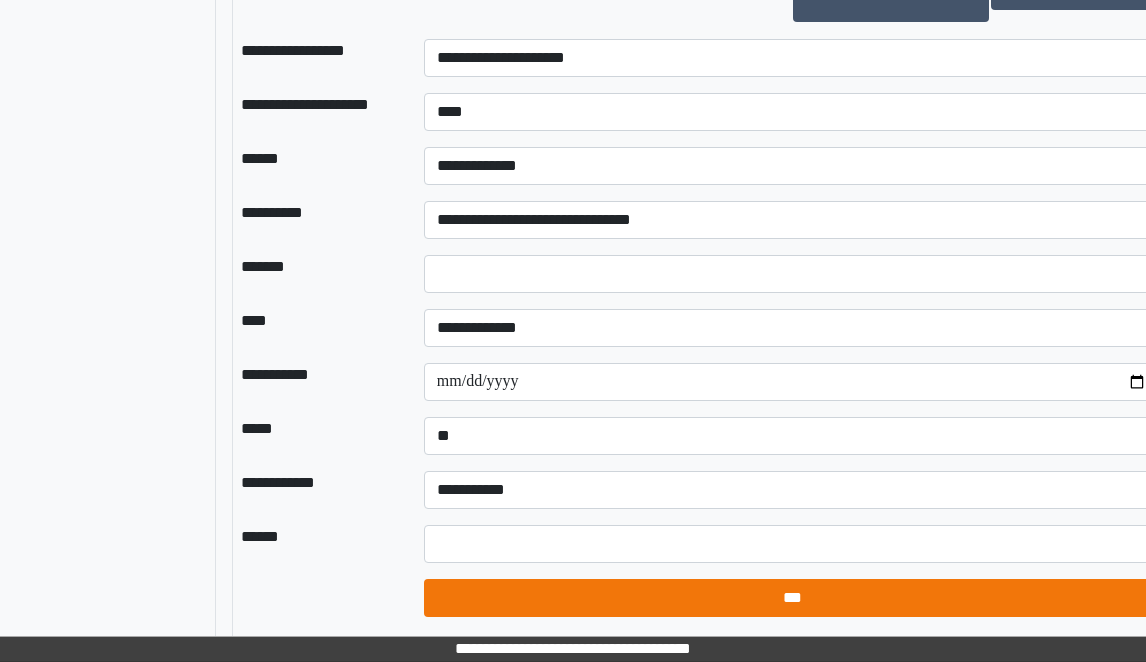 select on "*" 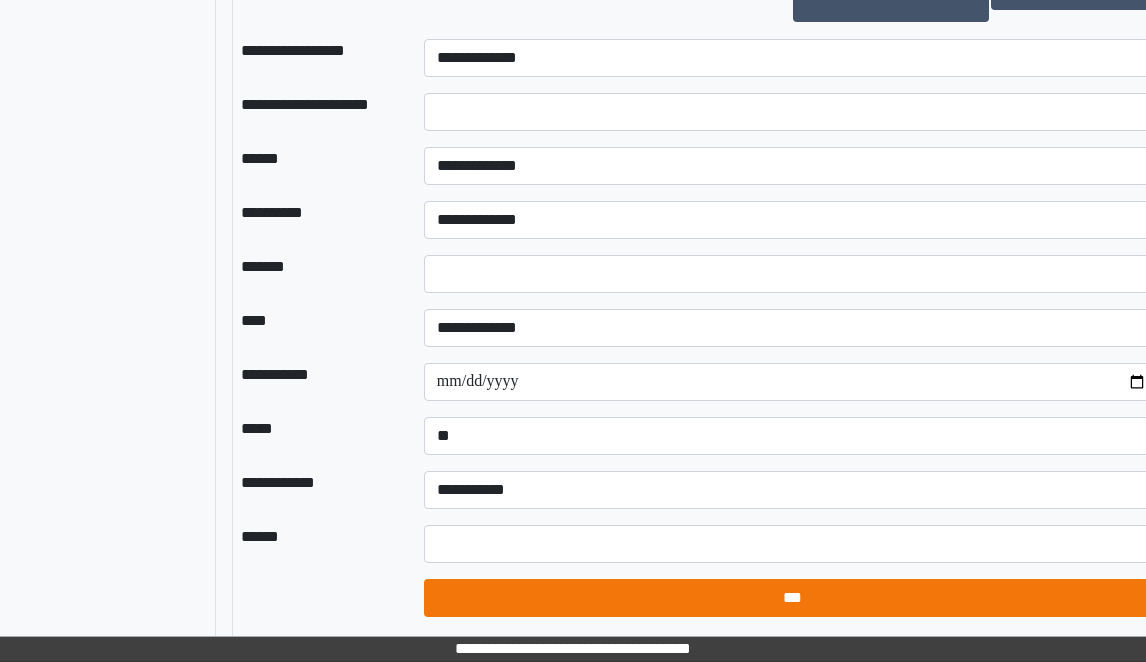type on "*" 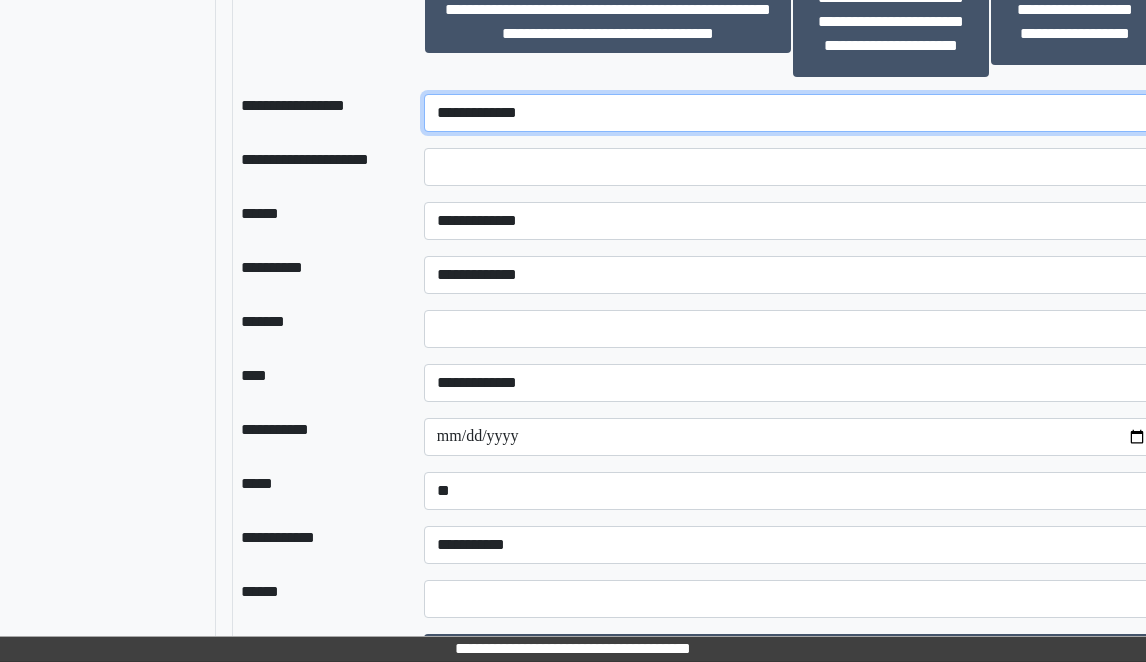 click on "**********" at bounding box center [792, 113] 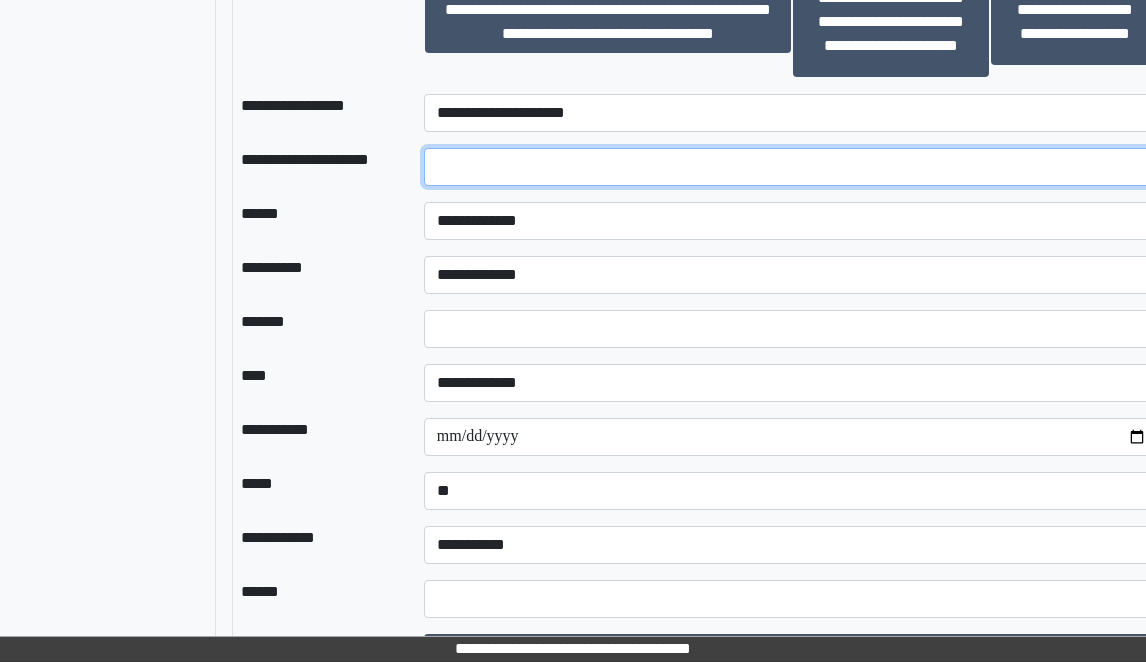 click at bounding box center (792, 167) 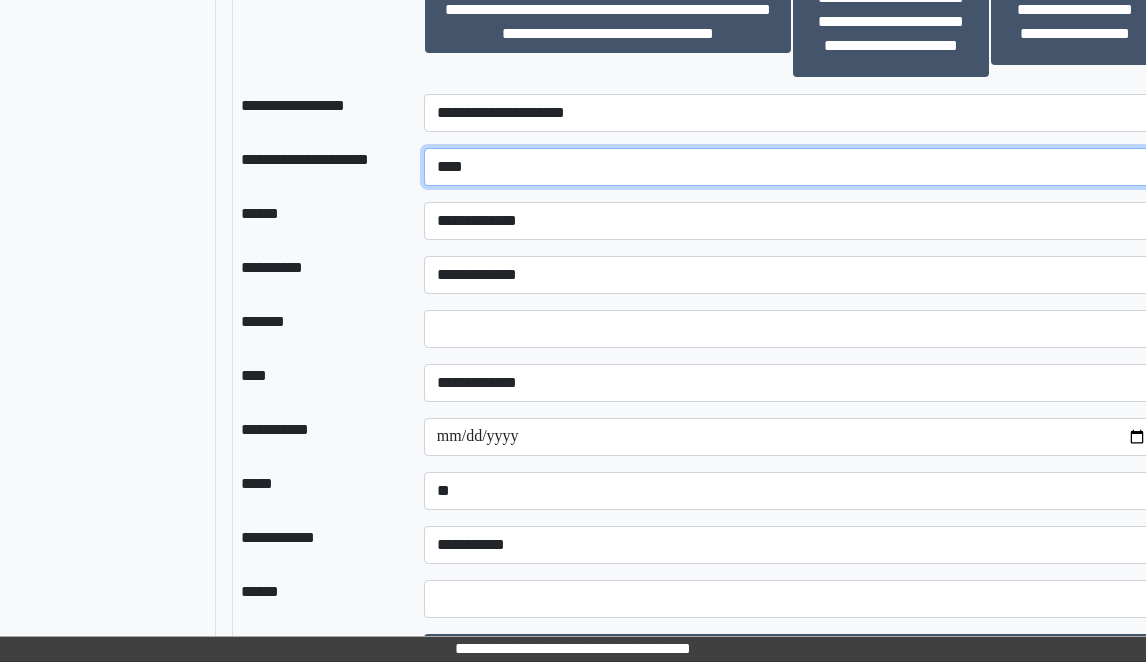 type on "****" 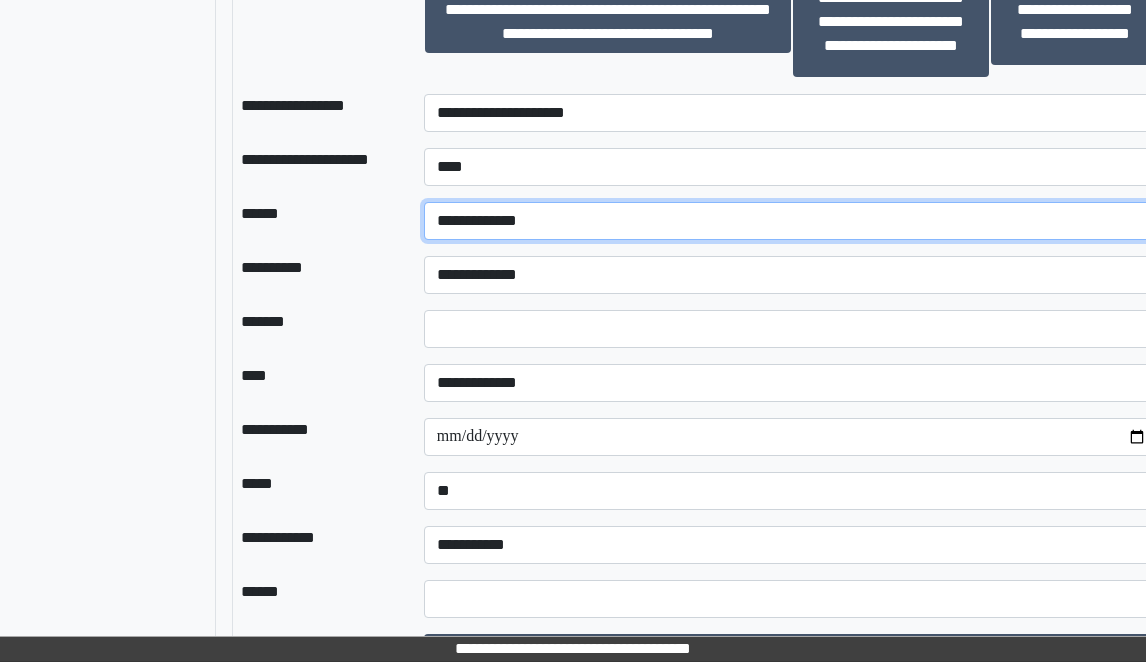 click on "**********" at bounding box center (792, 221) 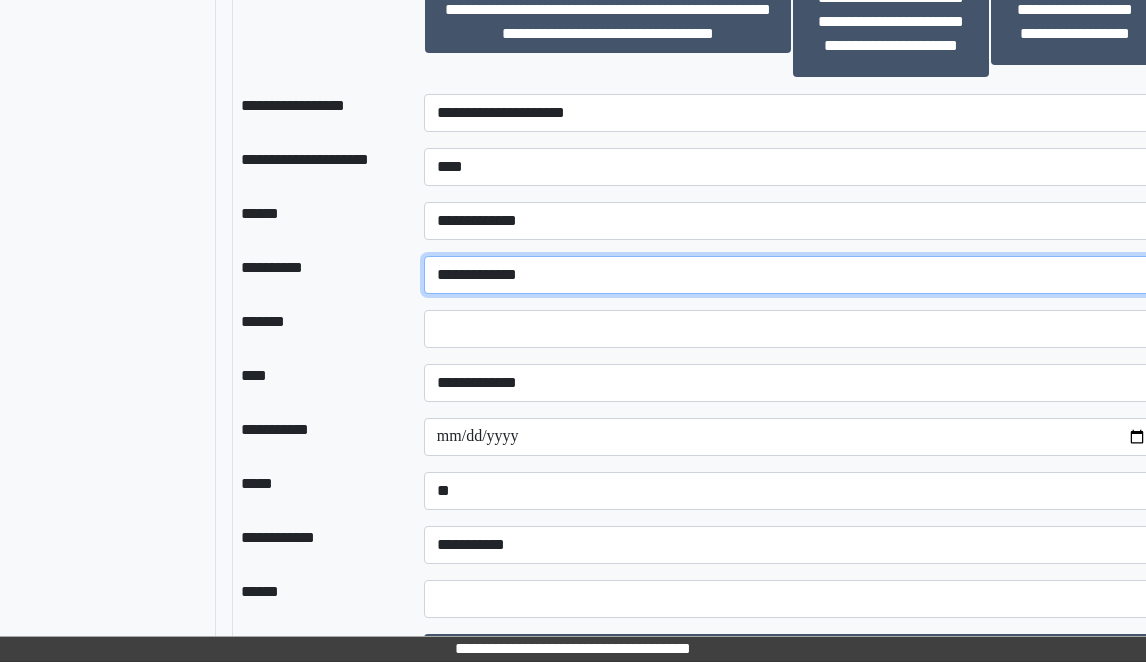 click on "**********" at bounding box center [792, 275] 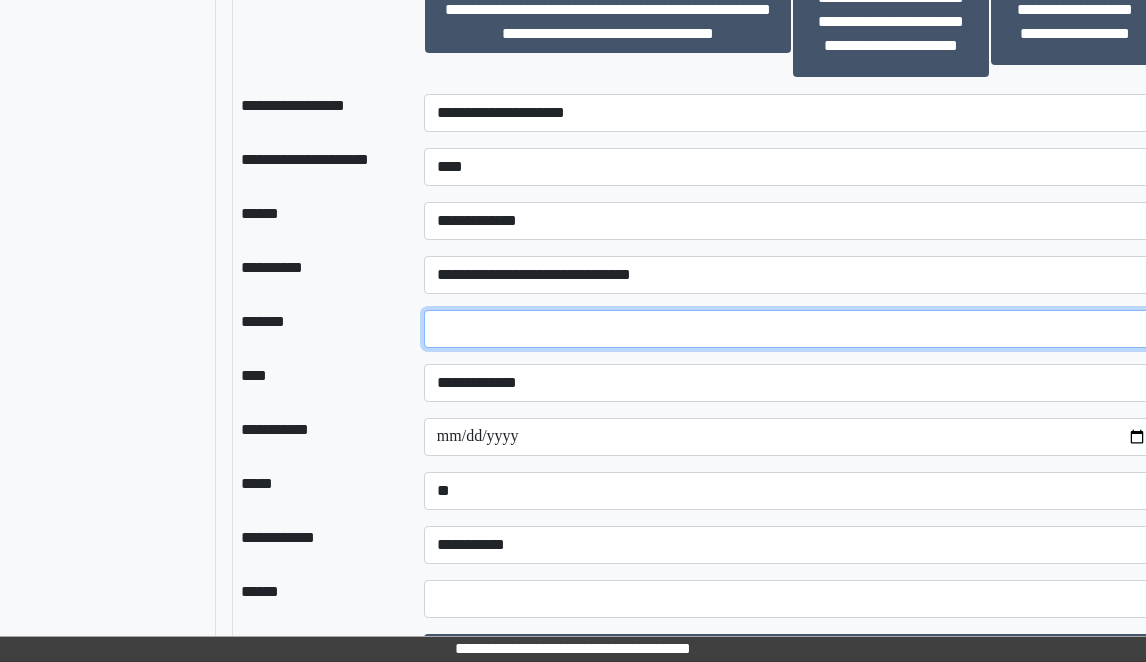 click on "*" at bounding box center [792, 329] 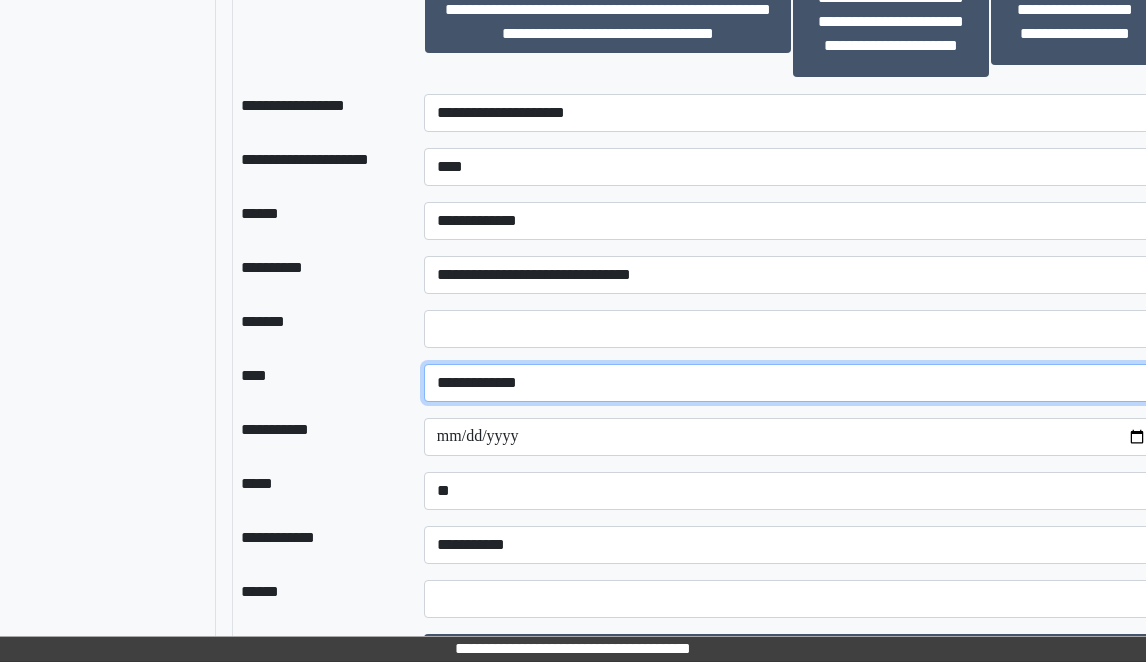 click on "**********" at bounding box center [792, 383] 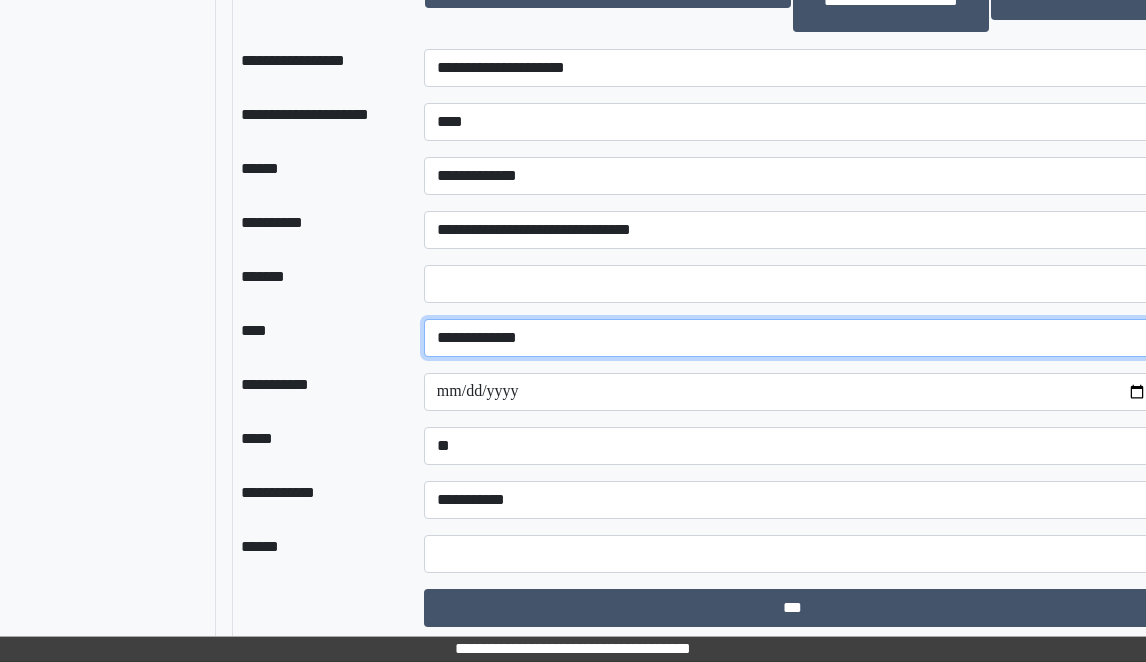 scroll, scrollTop: 1648, scrollLeft: 196, axis: both 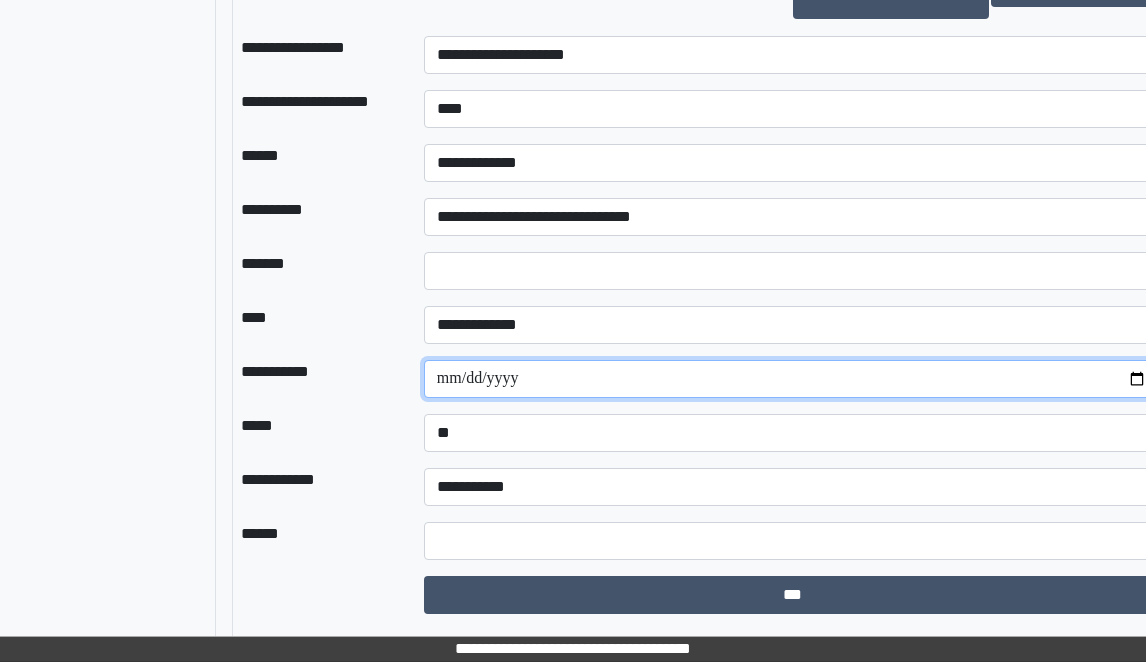 click on "**********" at bounding box center (792, 379) 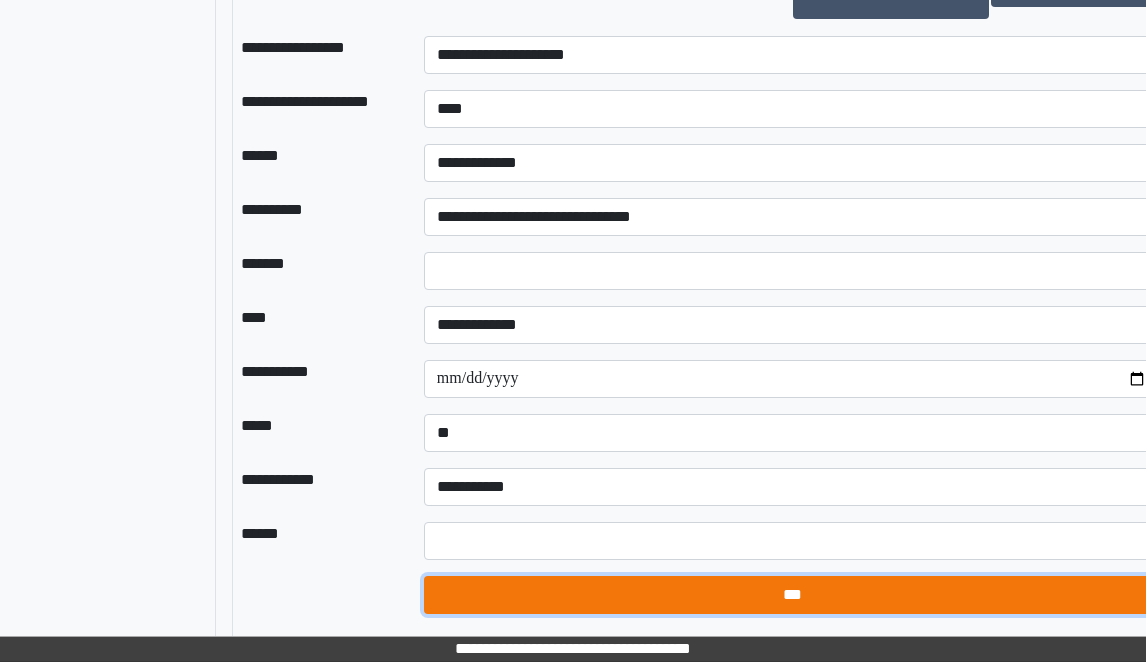 click on "***" at bounding box center [792, 595] 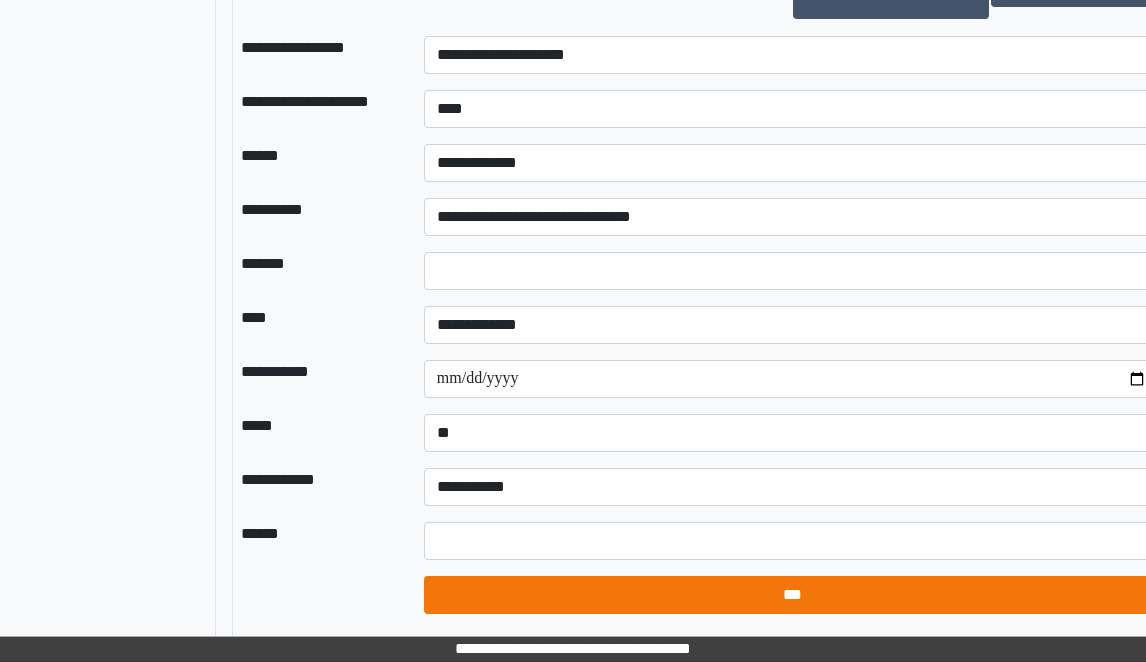 select on "*" 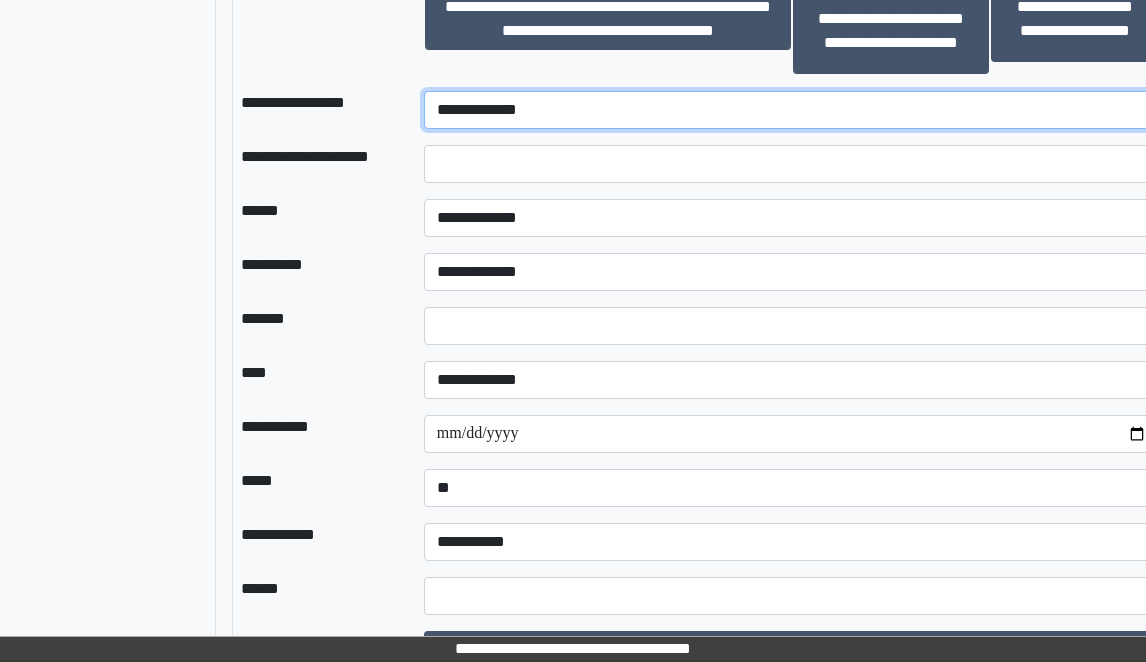 click on "**********" at bounding box center [792, 110] 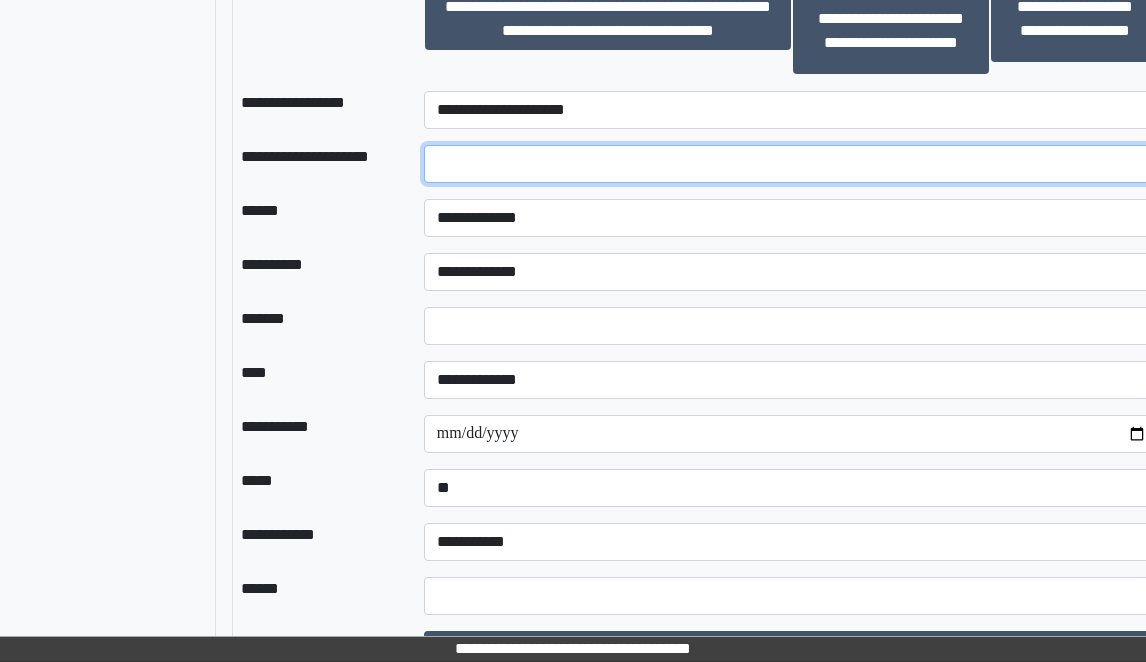 click at bounding box center [792, 164] 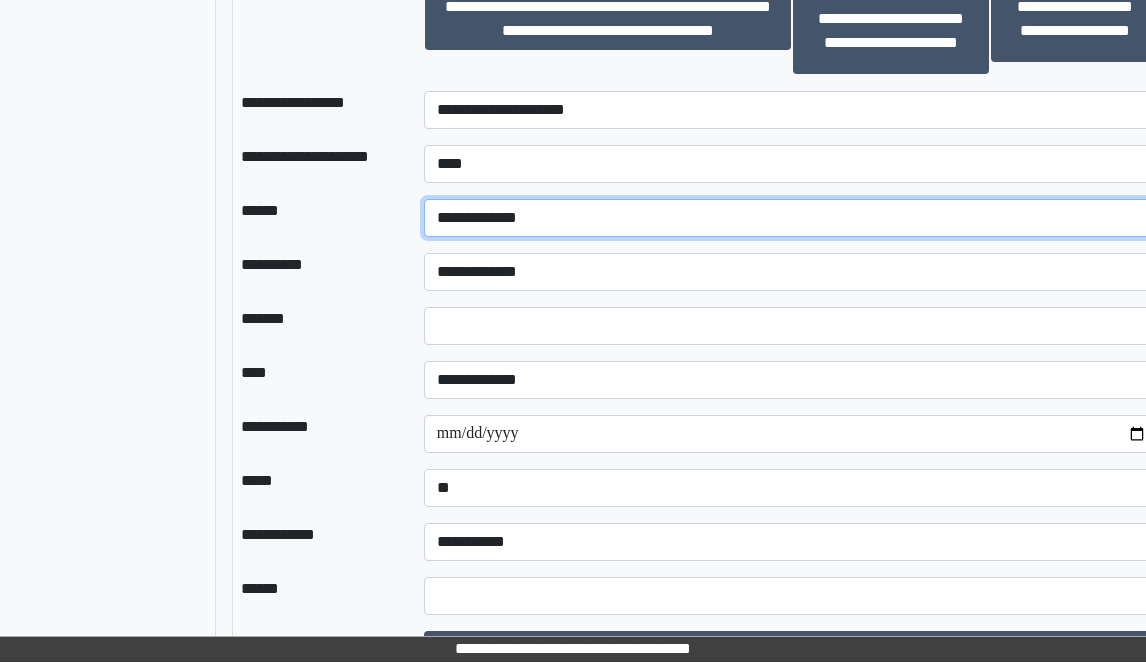click on "**********" at bounding box center (792, 218) 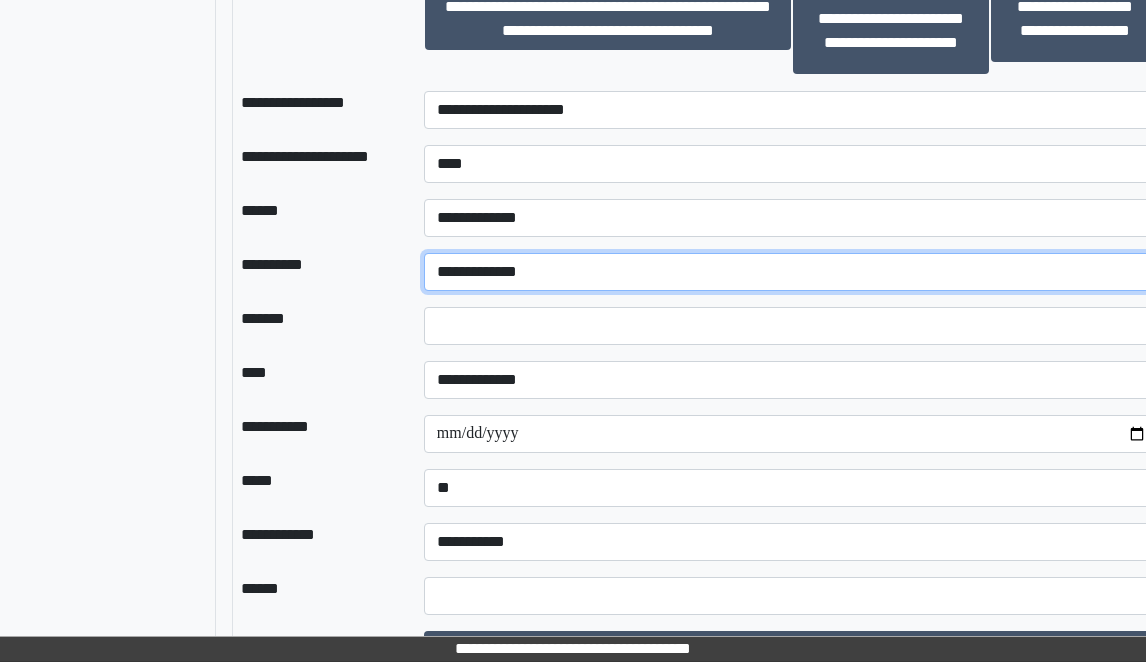 click on "**********" at bounding box center (792, 272) 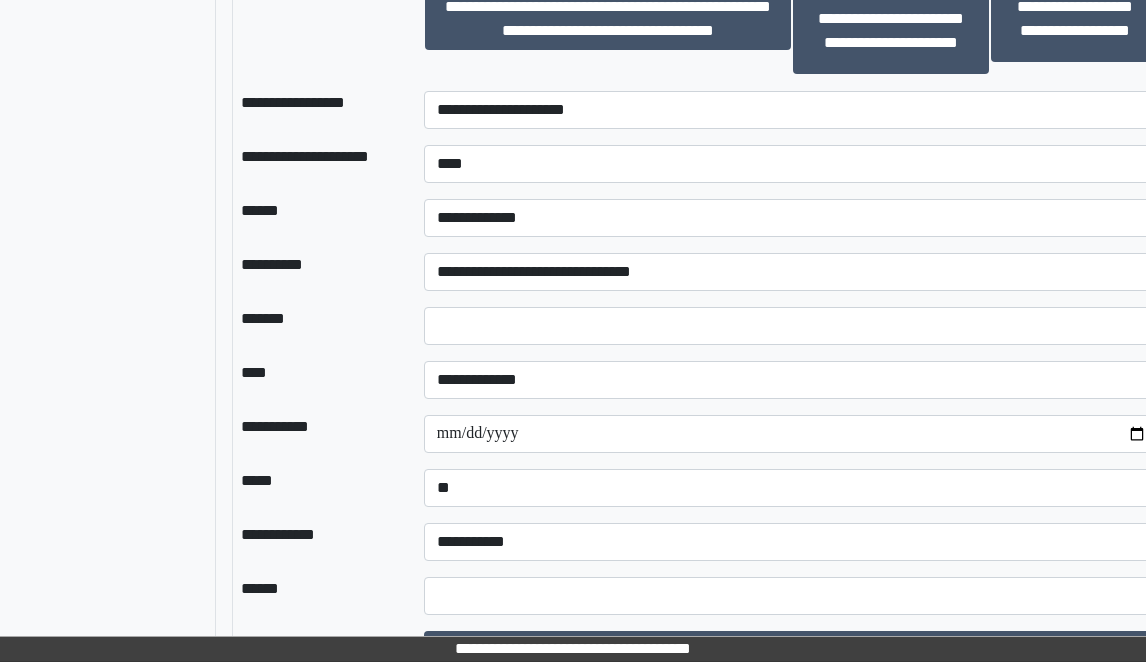 click on "**********" at bounding box center [792, 272] 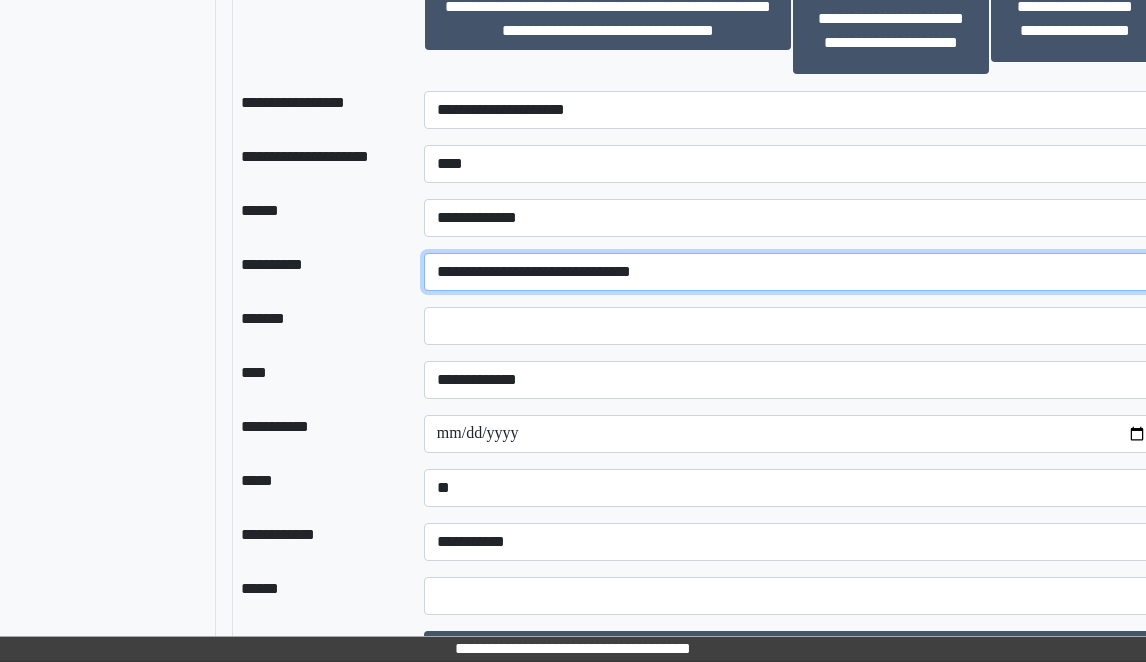 click on "**********" at bounding box center [792, 272] 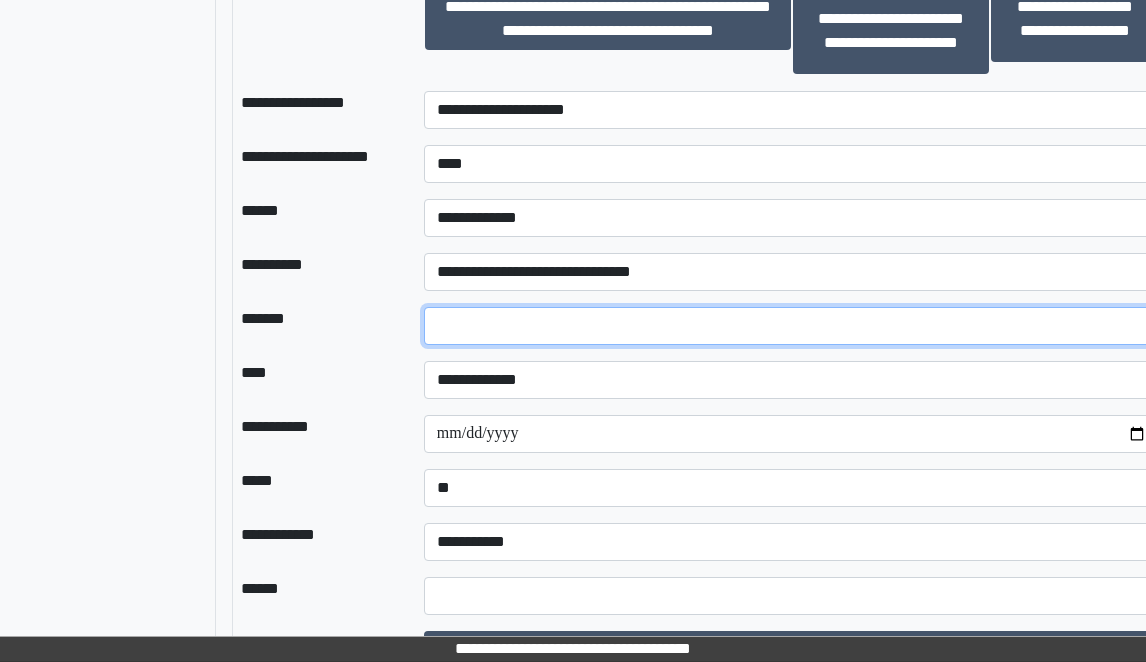 click on "*" at bounding box center (792, 326) 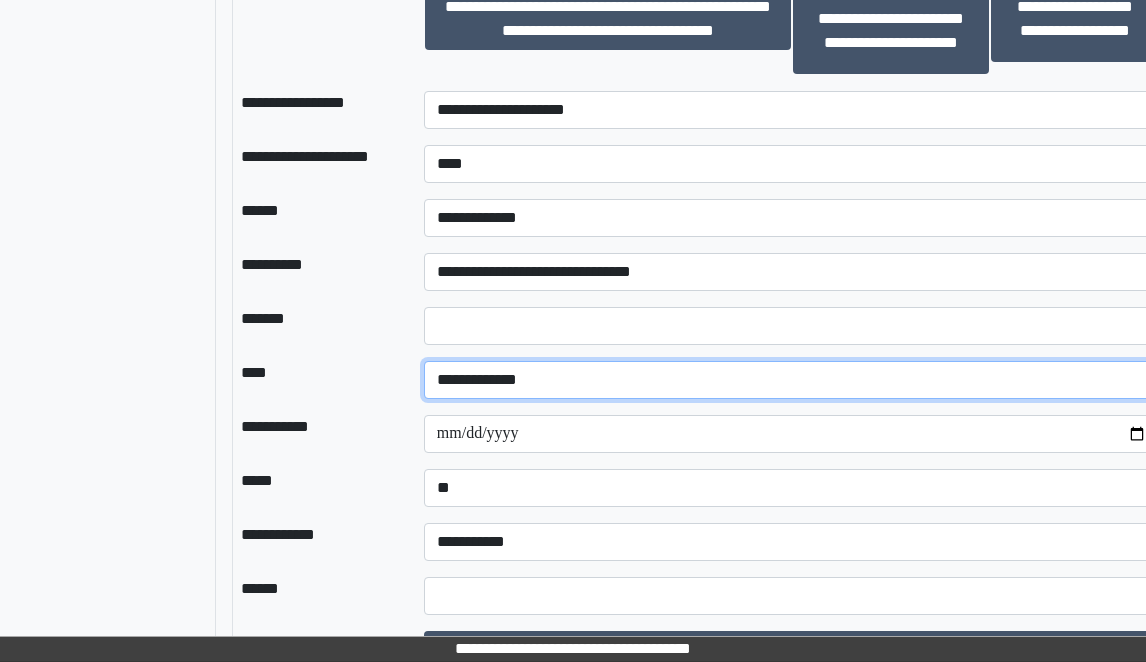 click on "**********" at bounding box center (792, 380) 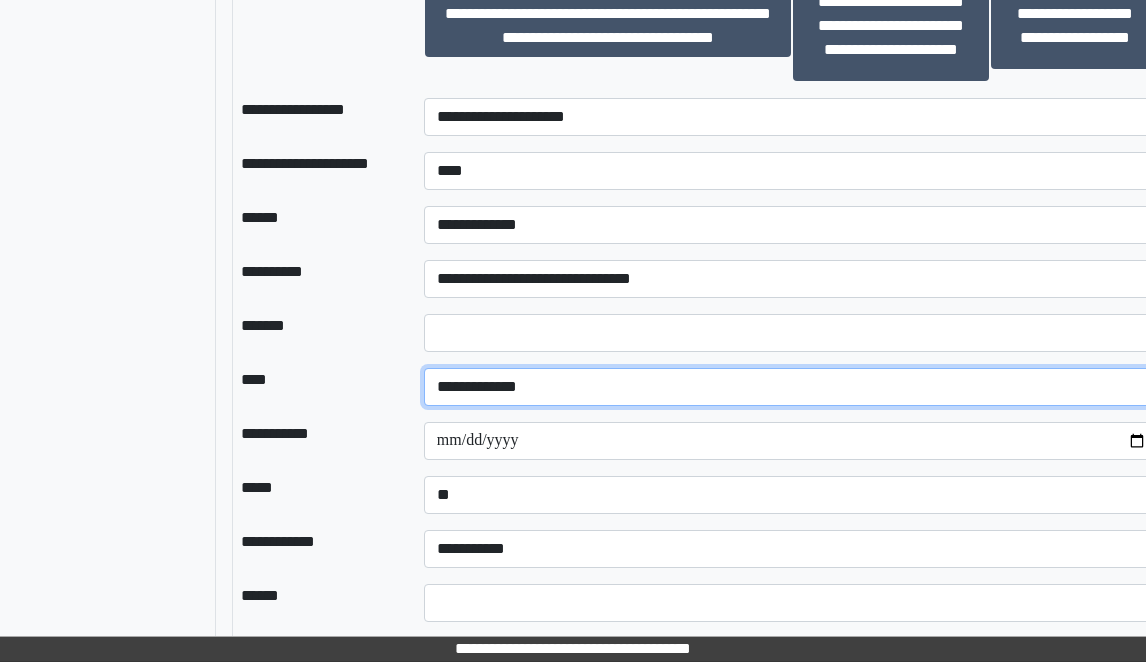 scroll, scrollTop: 1648, scrollLeft: 196, axis: both 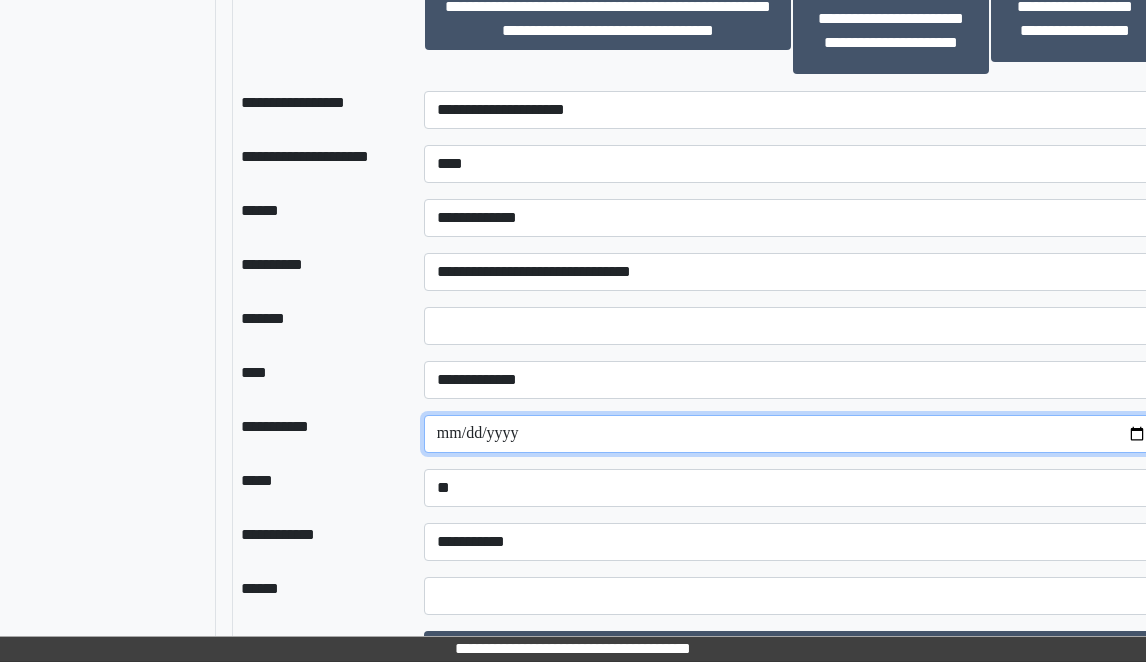 click on "**********" at bounding box center (792, 434) 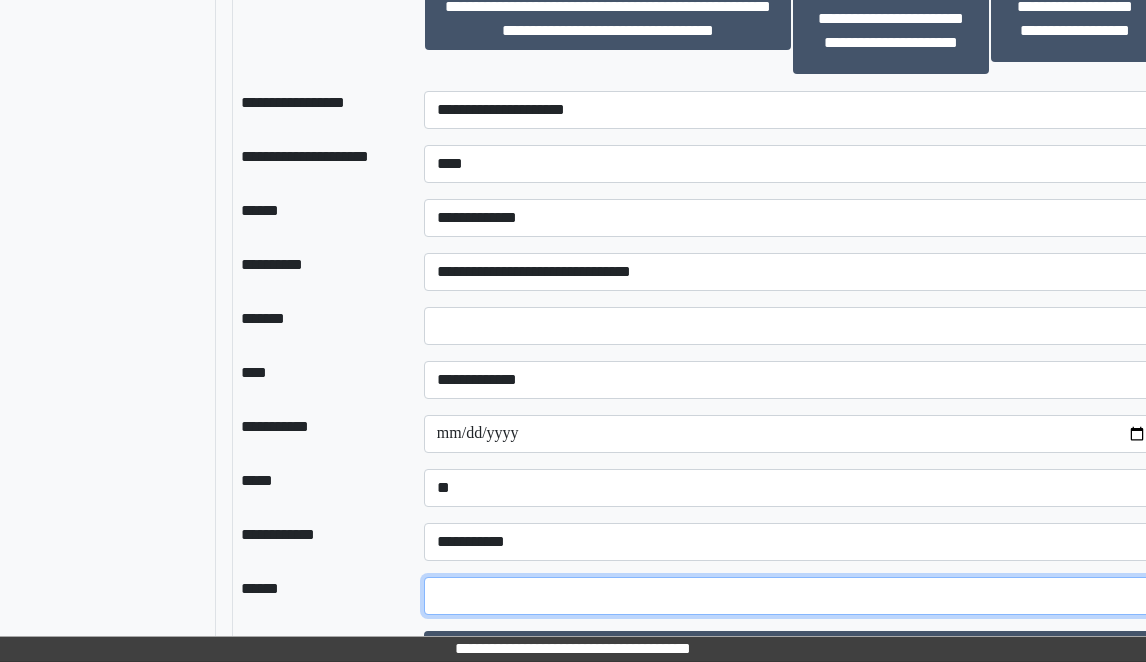 click at bounding box center (792, 596) 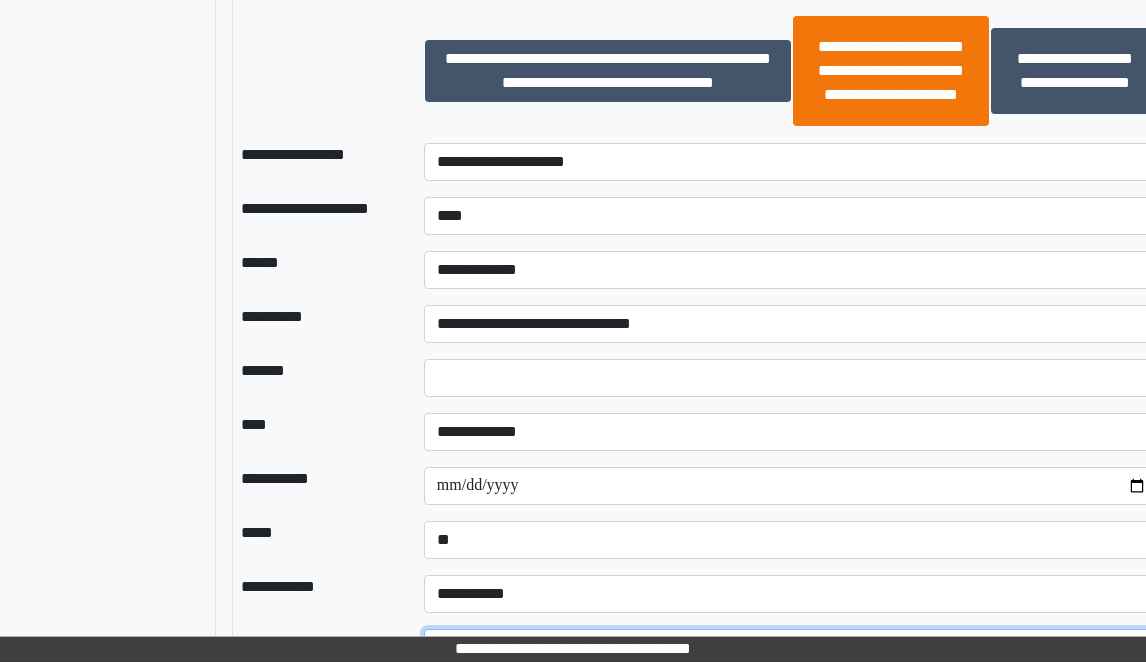 scroll, scrollTop: 1706, scrollLeft: 196, axis: both 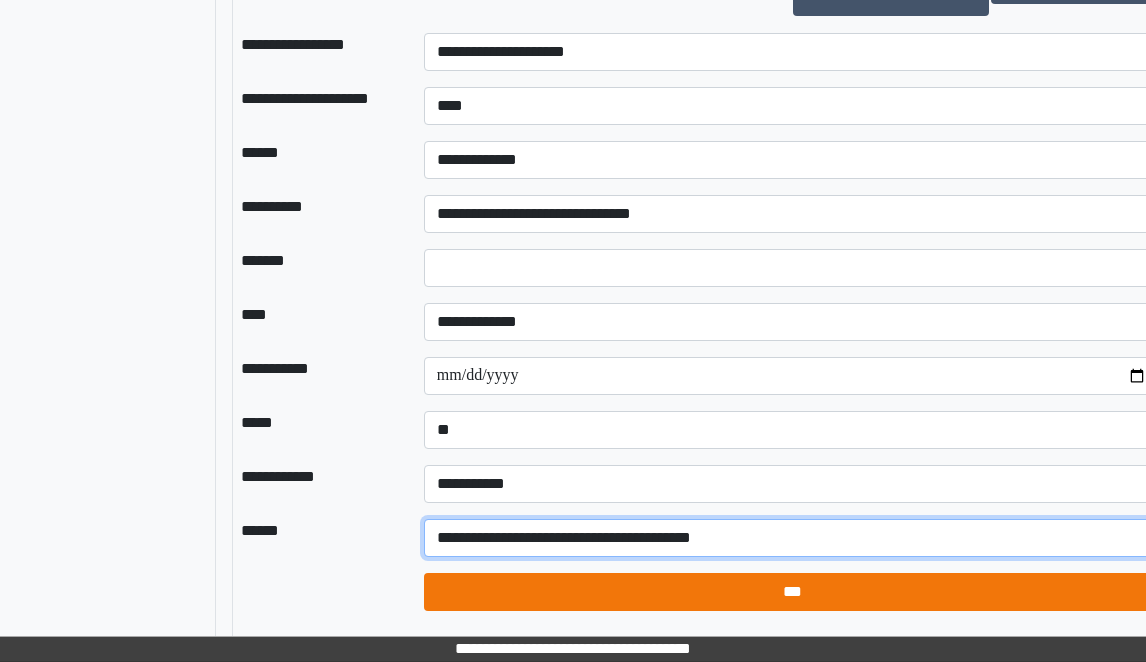 type on "**********" 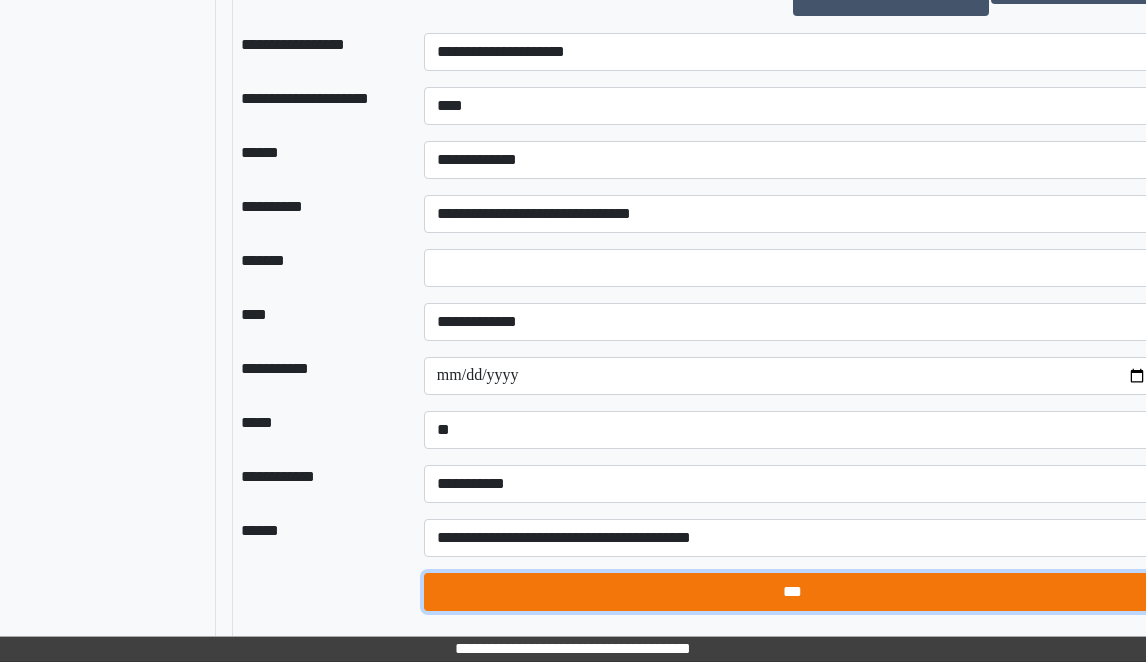 click on "***" at bounding box center (792, 592) 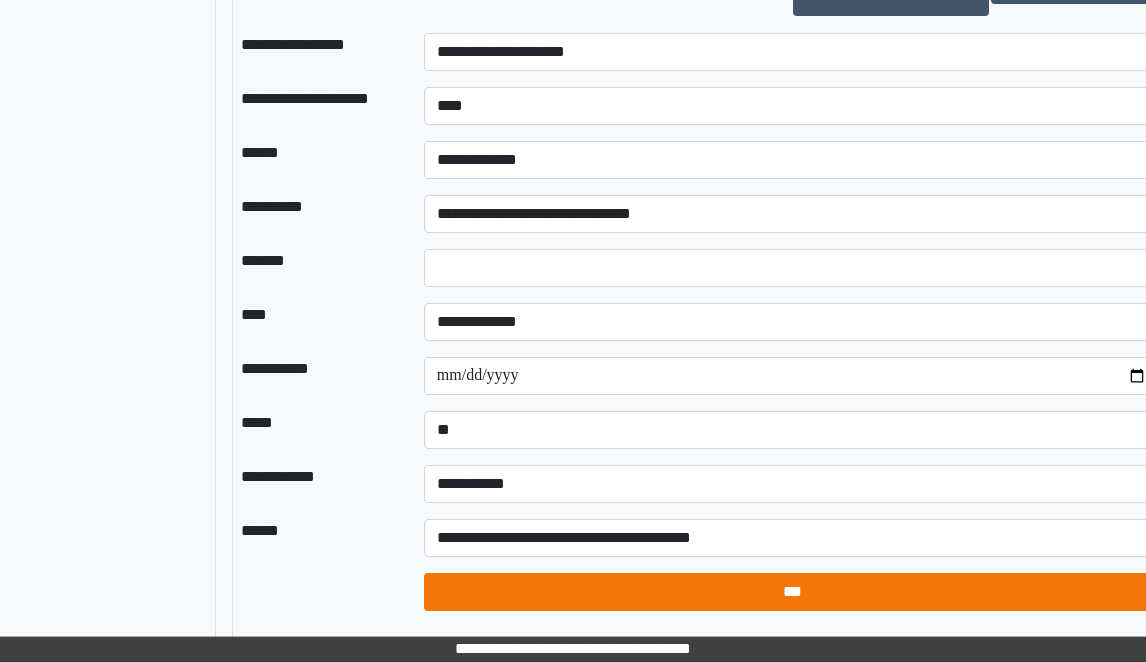 select on "*" 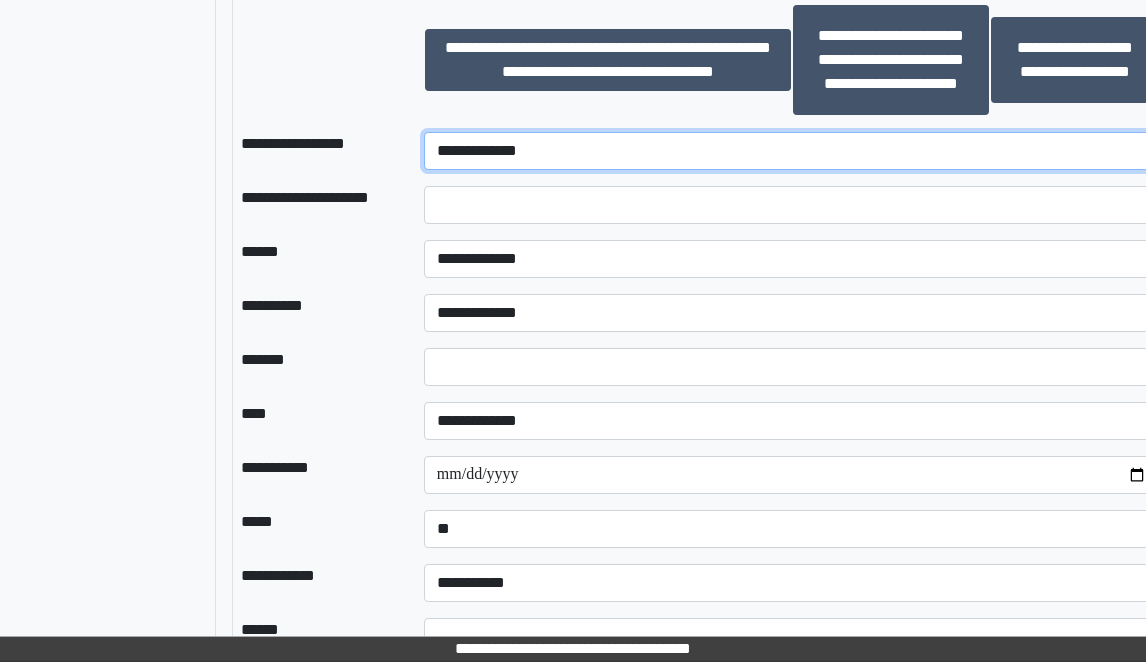click on "**********" at bounding box center (792, 151) 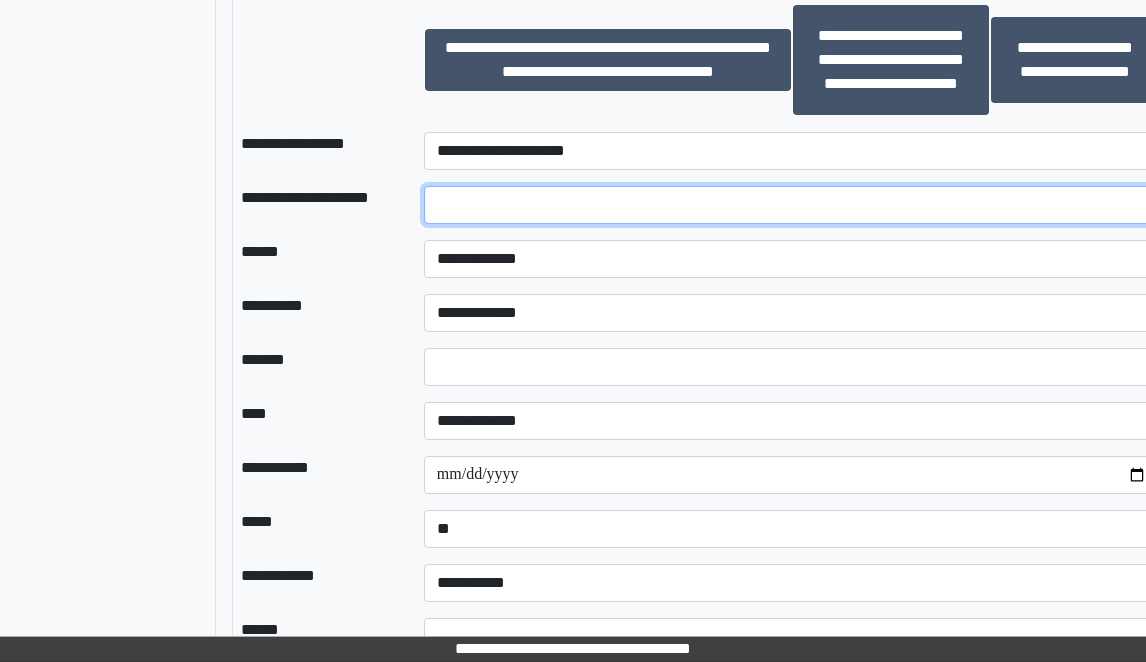 click at bounding box center [792, 205] 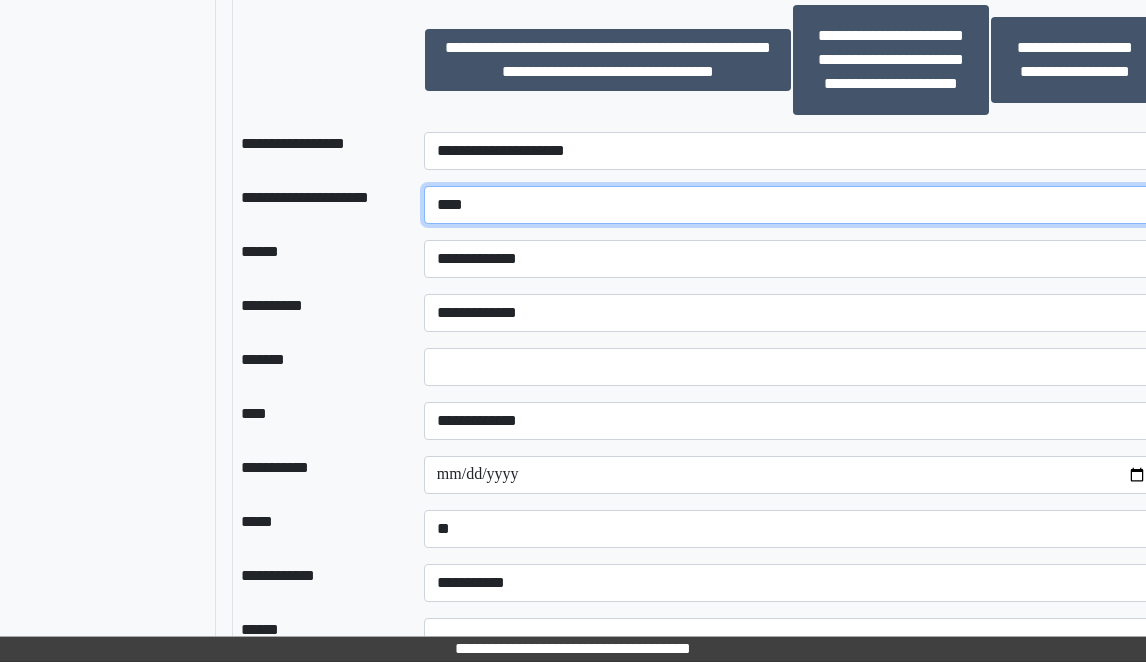 type on "****" 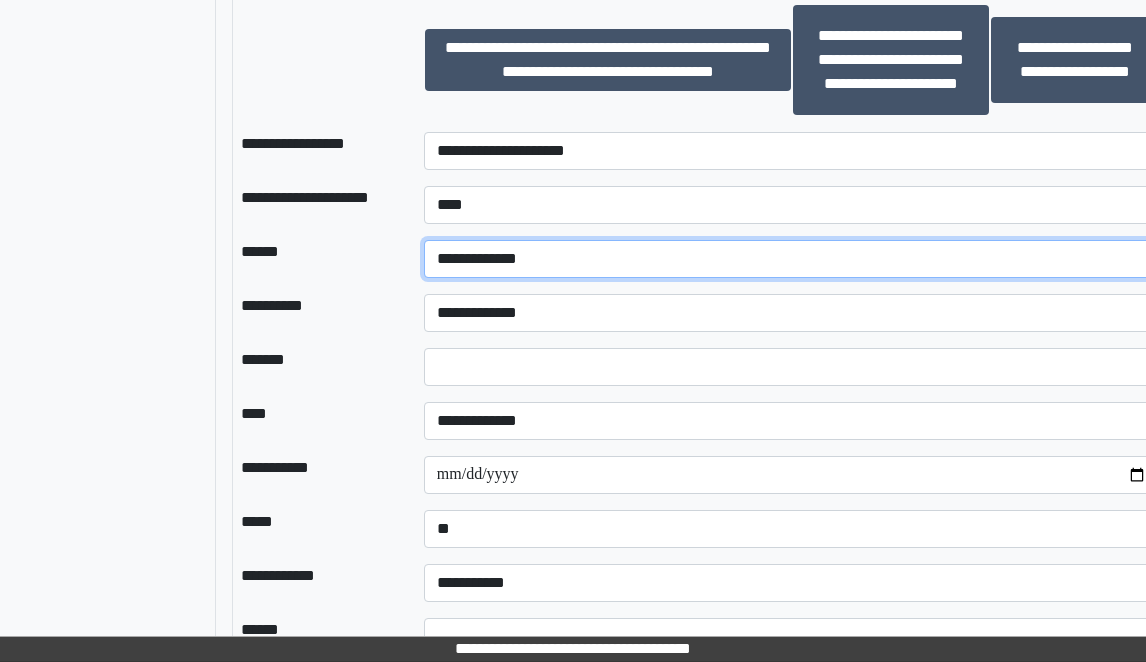 click on "**********" at bounding box center (792, 259) 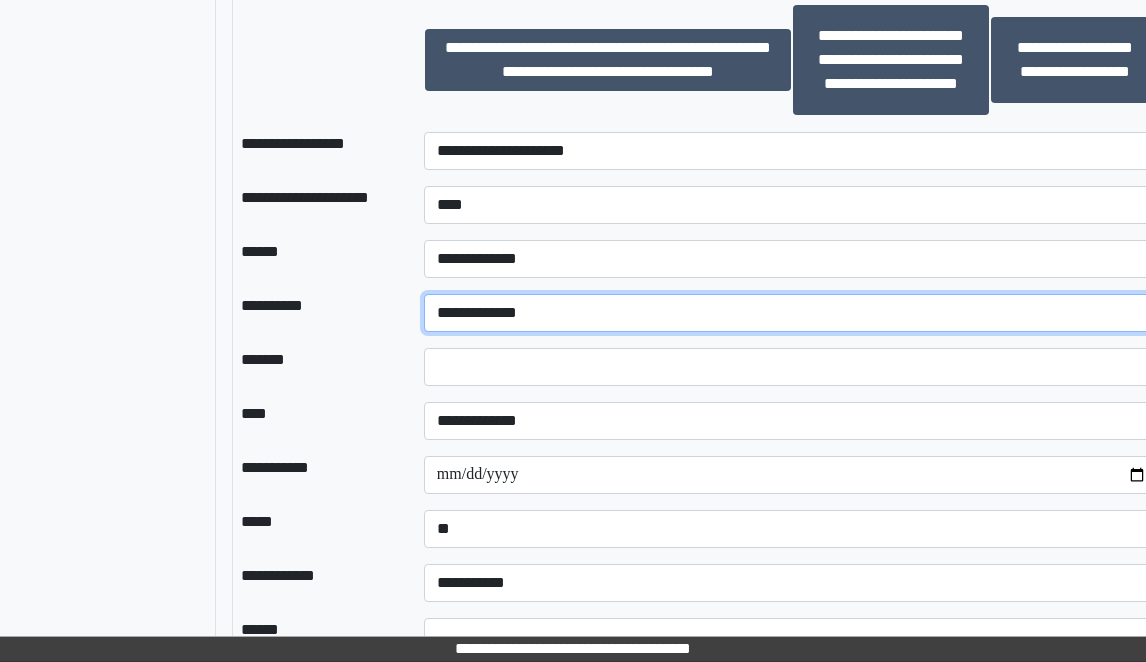 click on "**********" at bounding box center [792, 313] 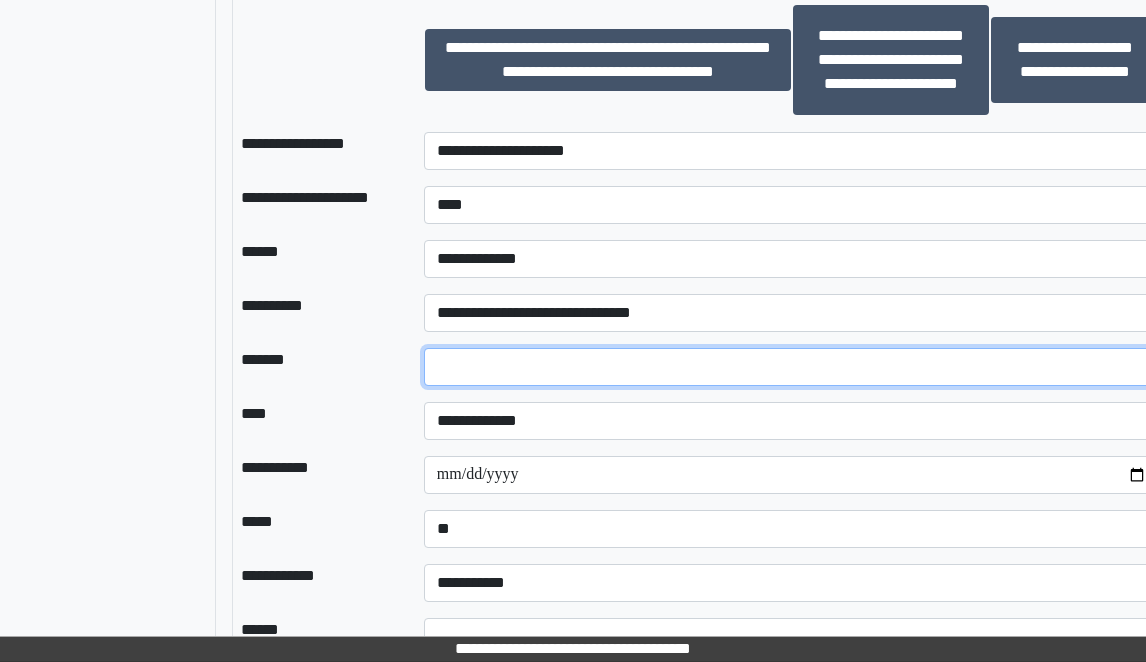 click on "*" at bounding box center (792, 367) 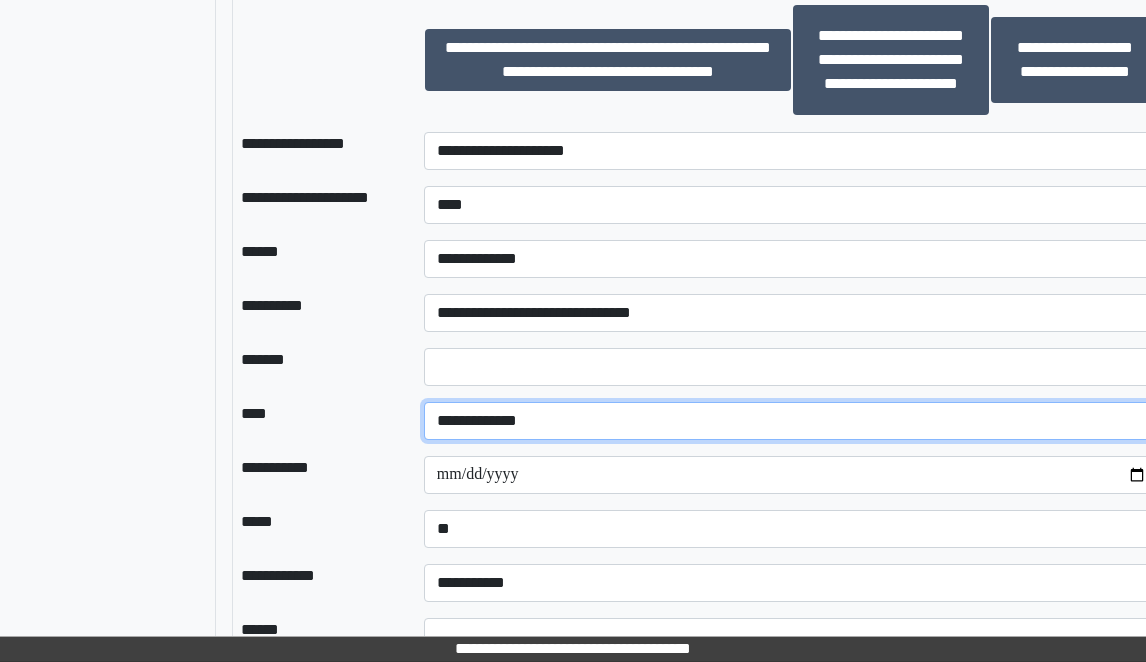 click on "**********" at bounding box center (792, 421) 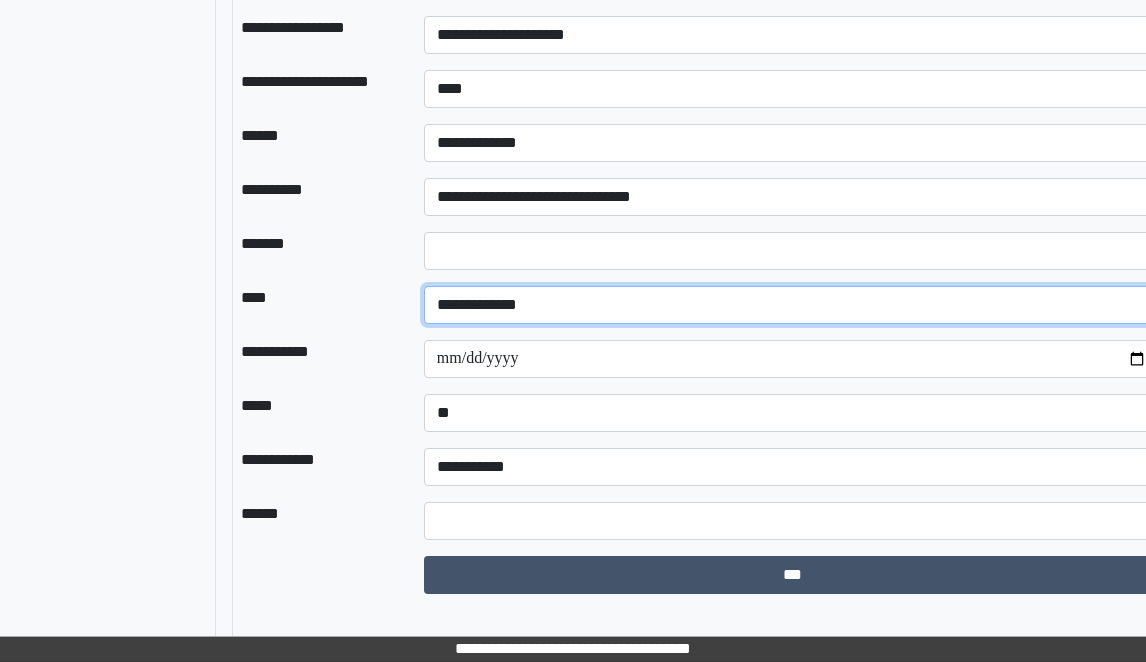 scroll, scrollTop: 1825, scrollLeft: 196, axis: both 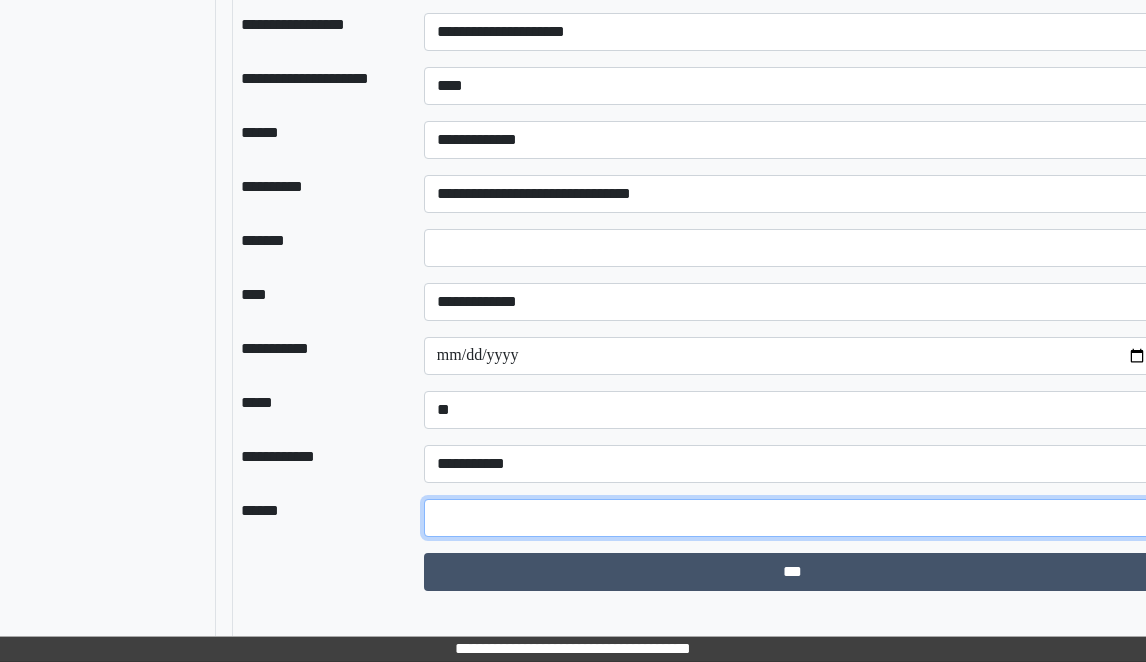 click at bounding box center [792, 518] 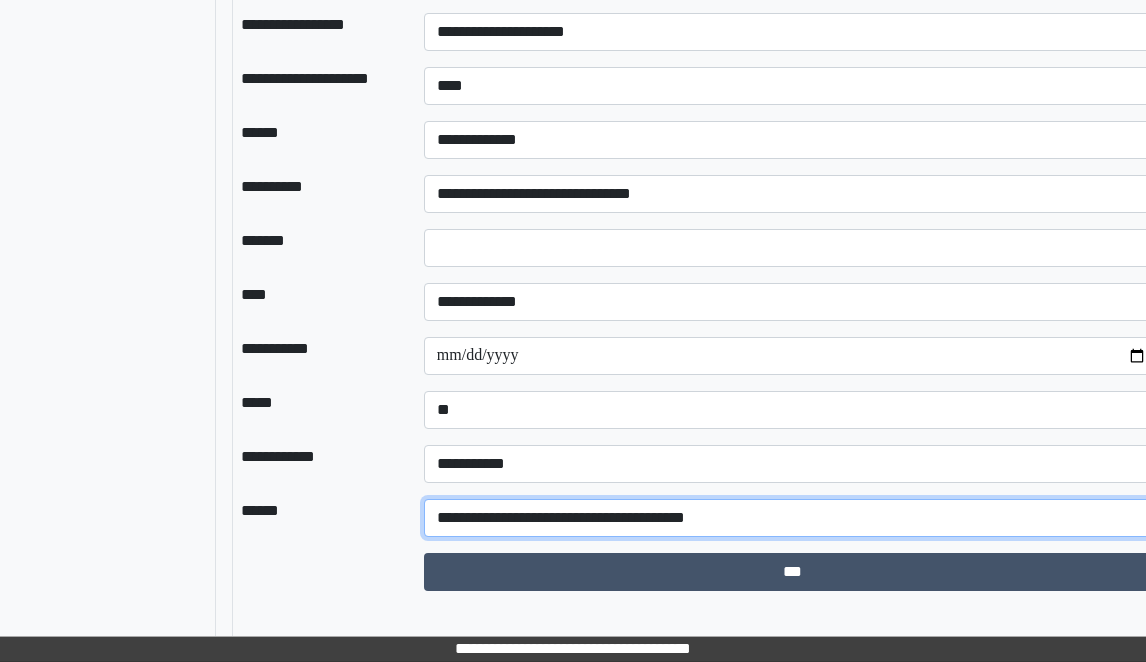 click on "**********" at bounding box center (792, 518) 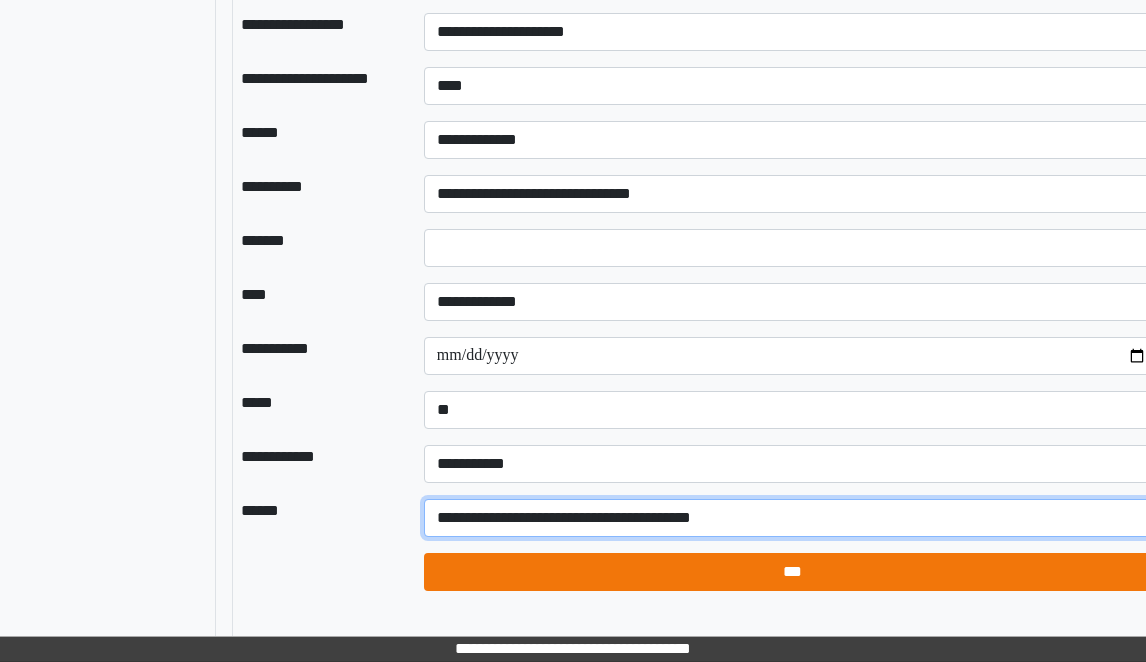 type on "**********" 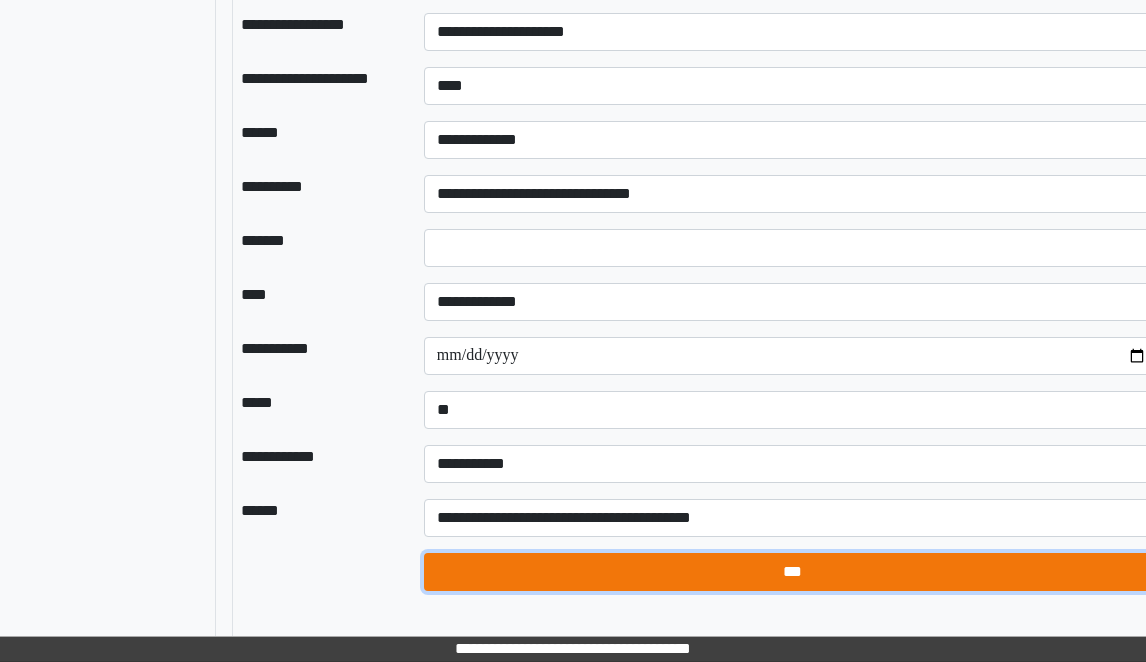 click on "***" at bounding box center (792, 572) 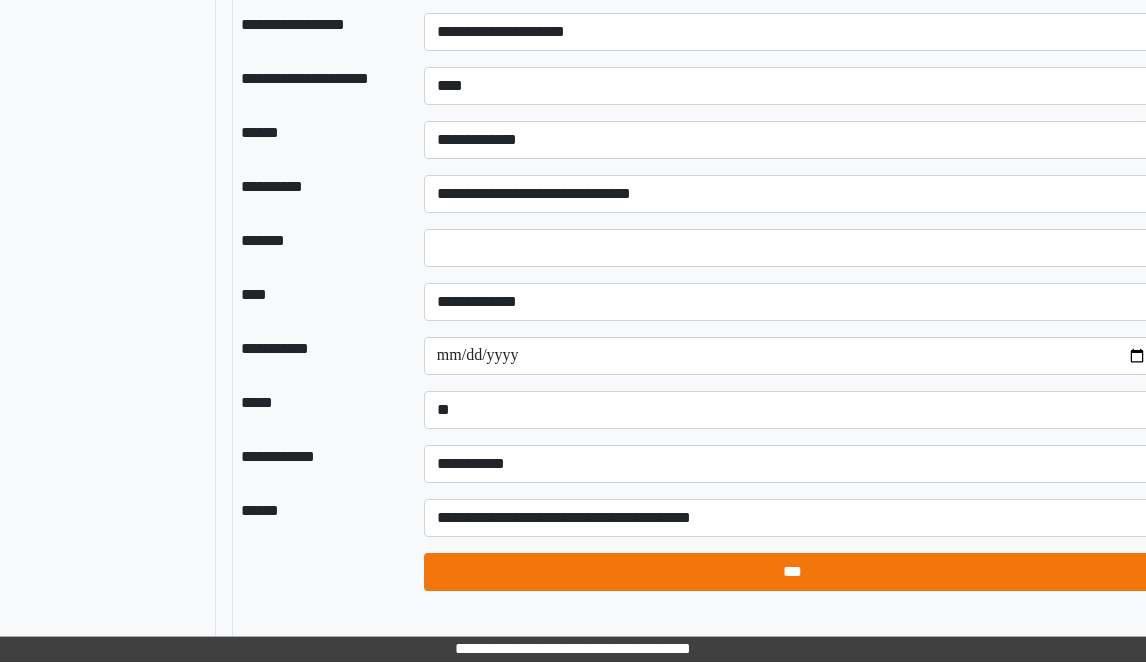 select on "*" 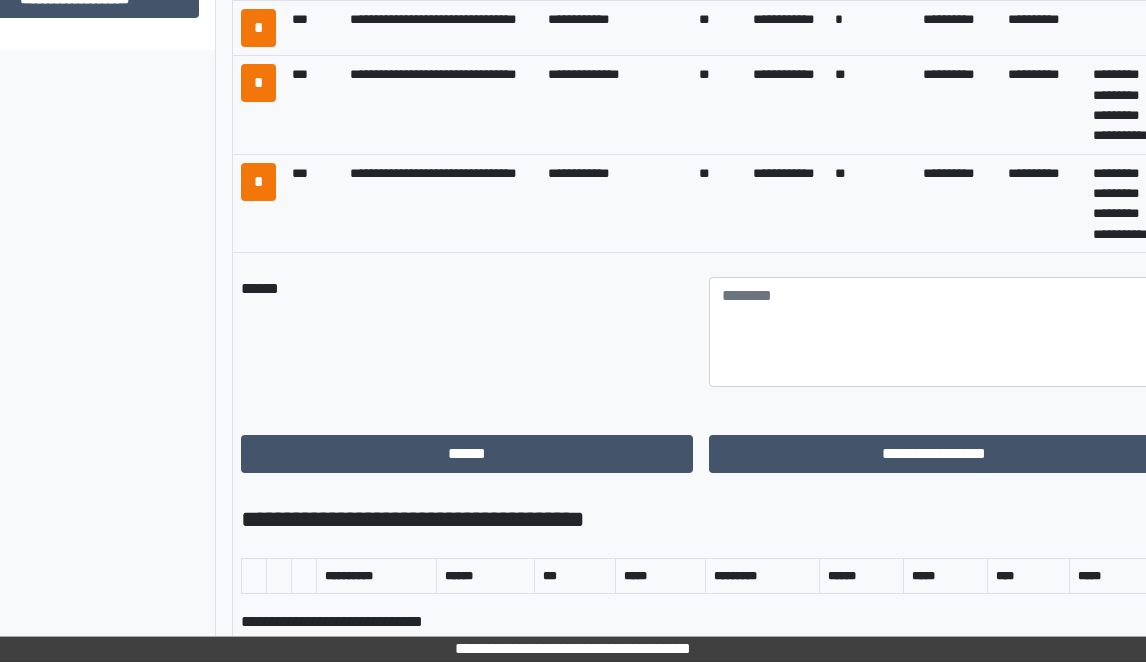 scroll, scrollTop: 1125, scrollLeft: 196, axis: both 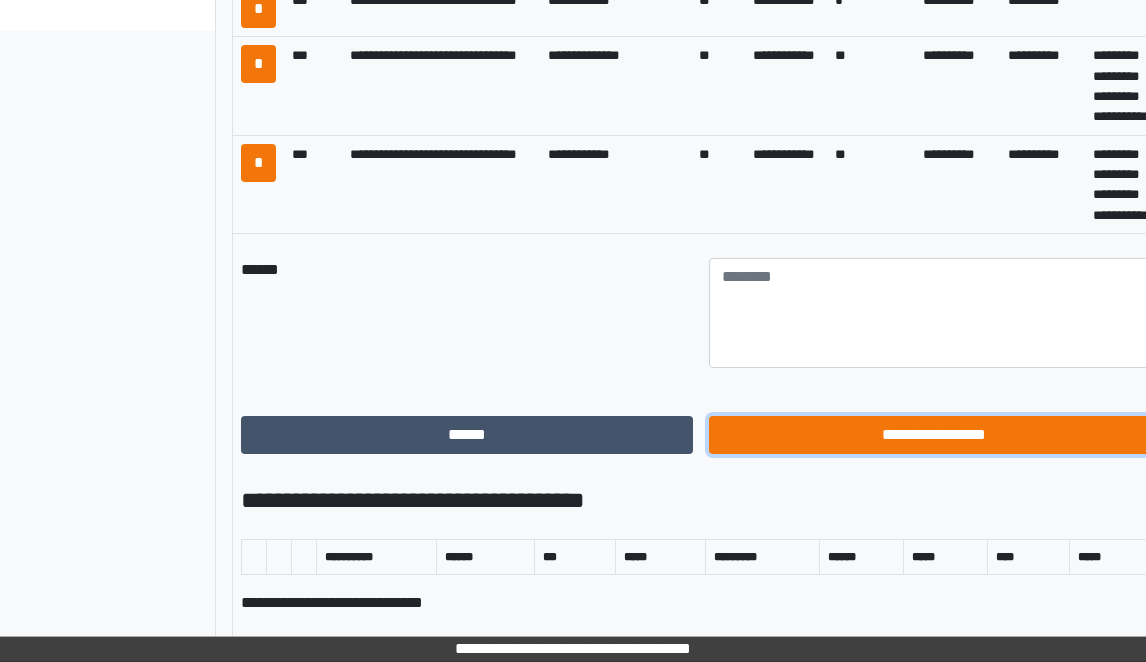 click on "**********" at bounding box center [935, 435] 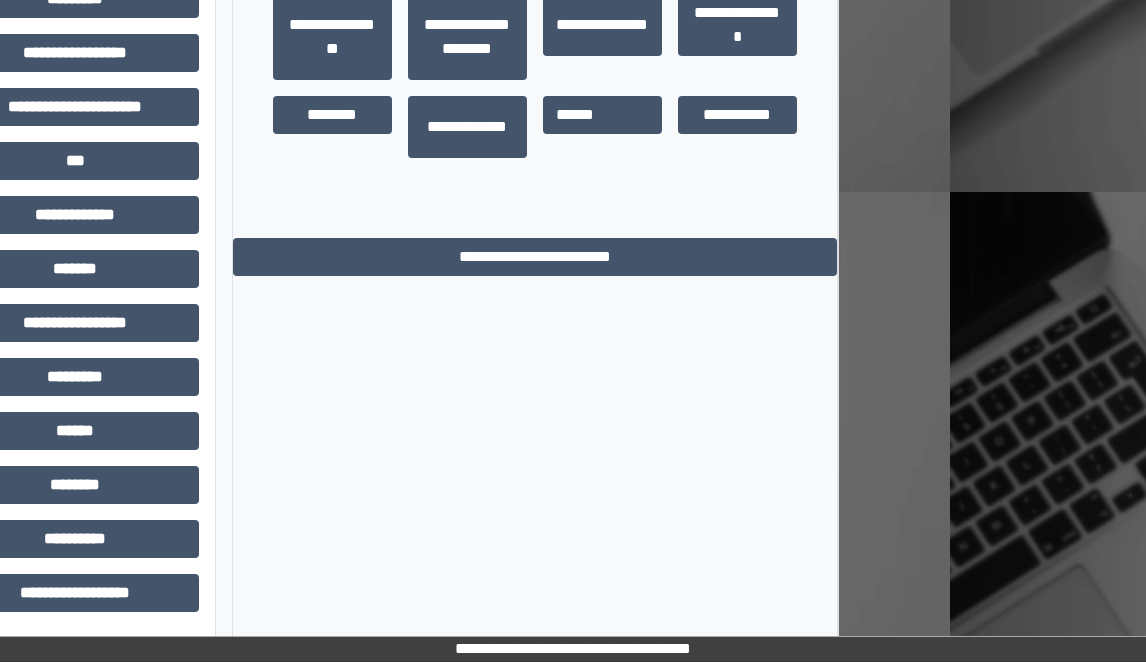 scroll, scrollTop: 512, scrollLeft: 196, axis: both 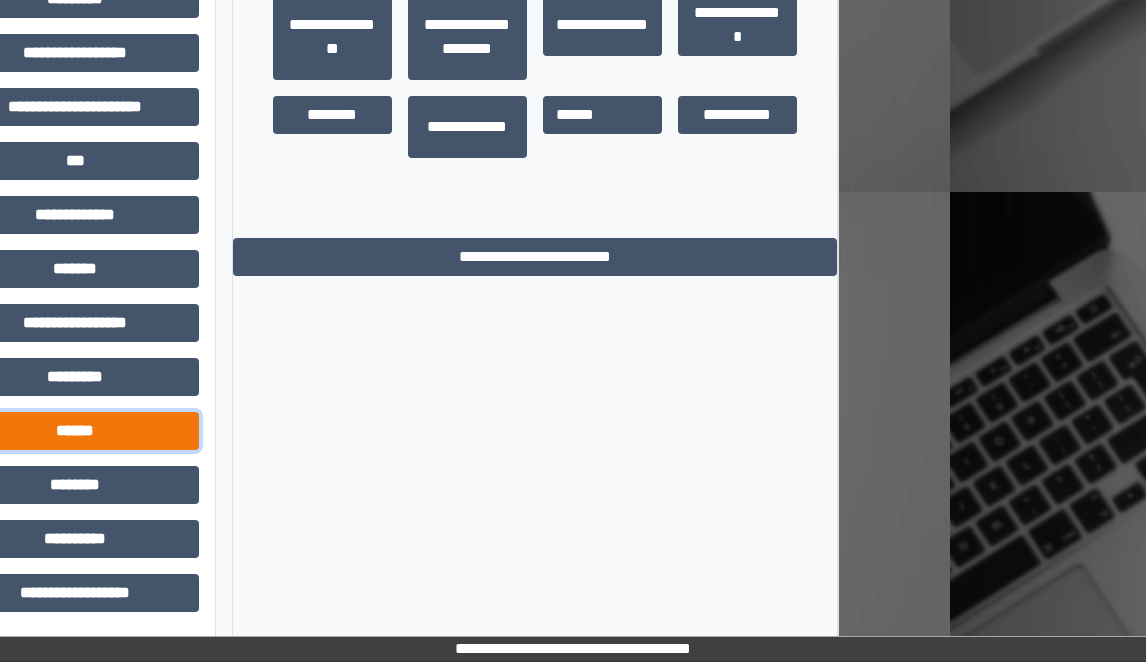click on "******" at bounding box center (75, 431) 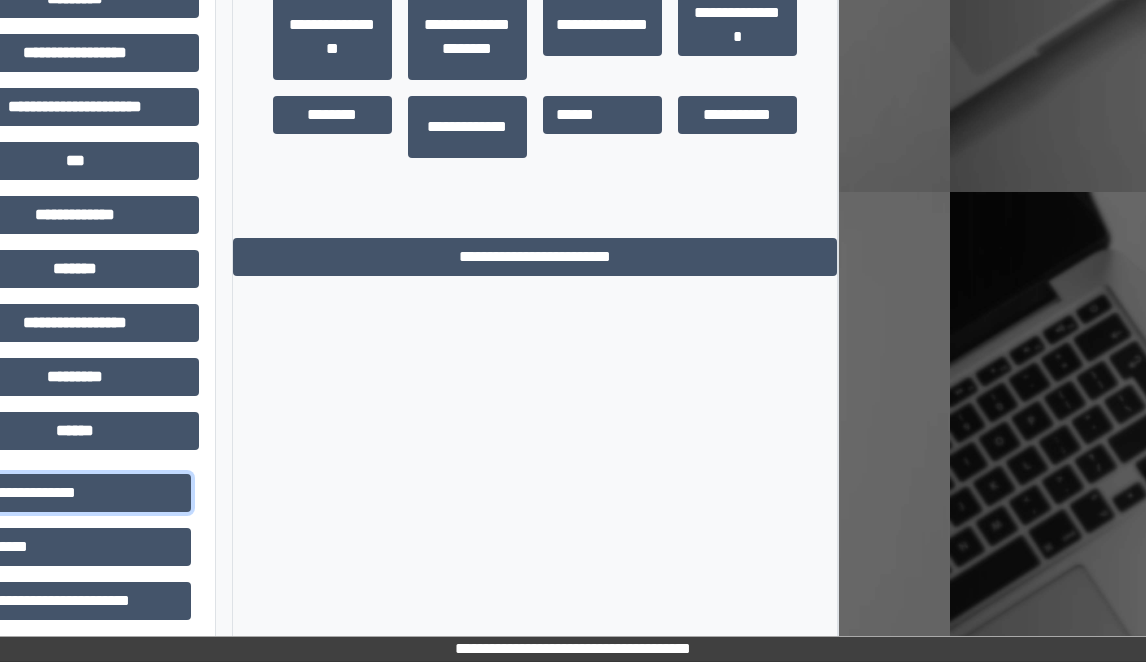 drag, startPoint x: 160, startPoint y: 494, endPoint x: 209, endPoint y: 495, distance: 49.010204 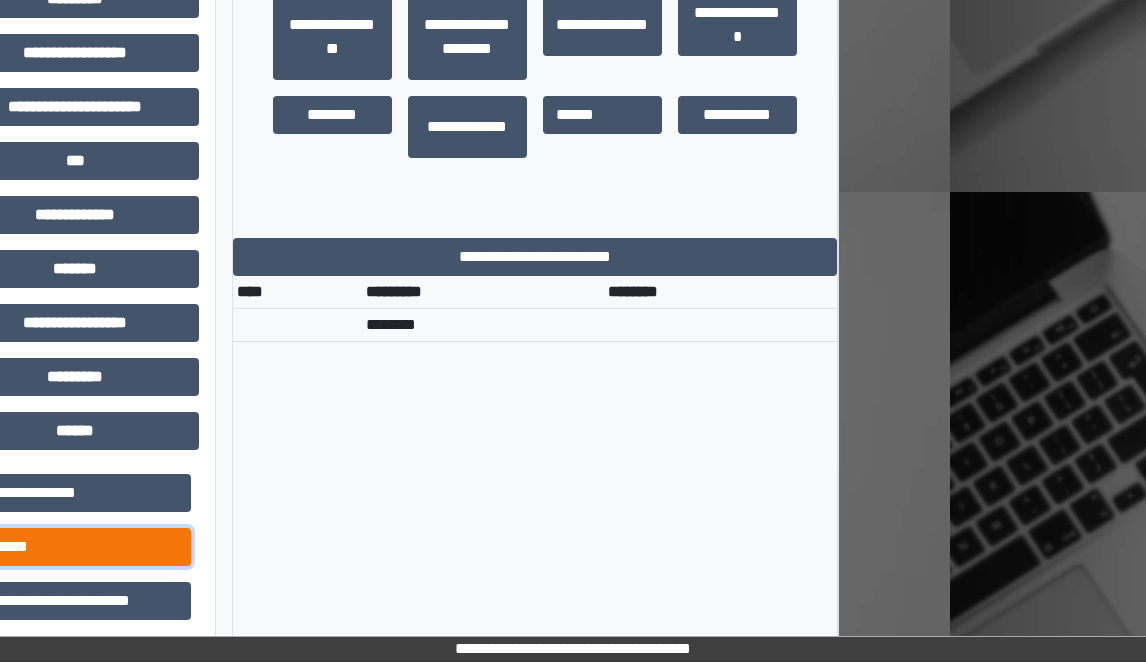 click on "*********" at bounding box center [75, 547] 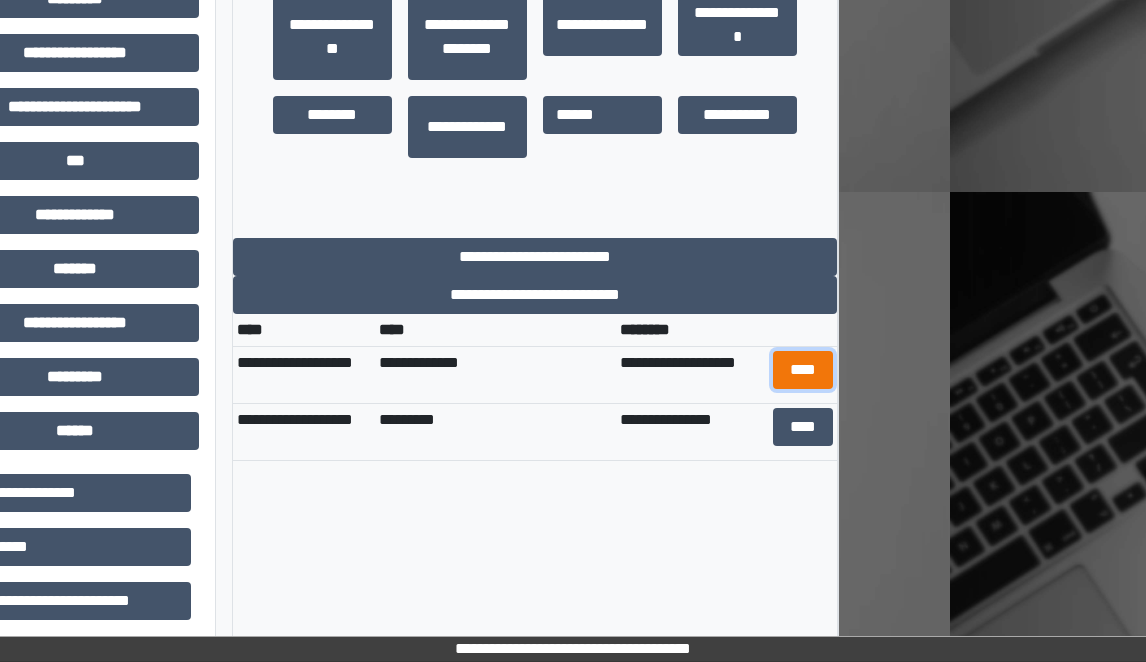 click on "****" at bounding box center [803, 370] 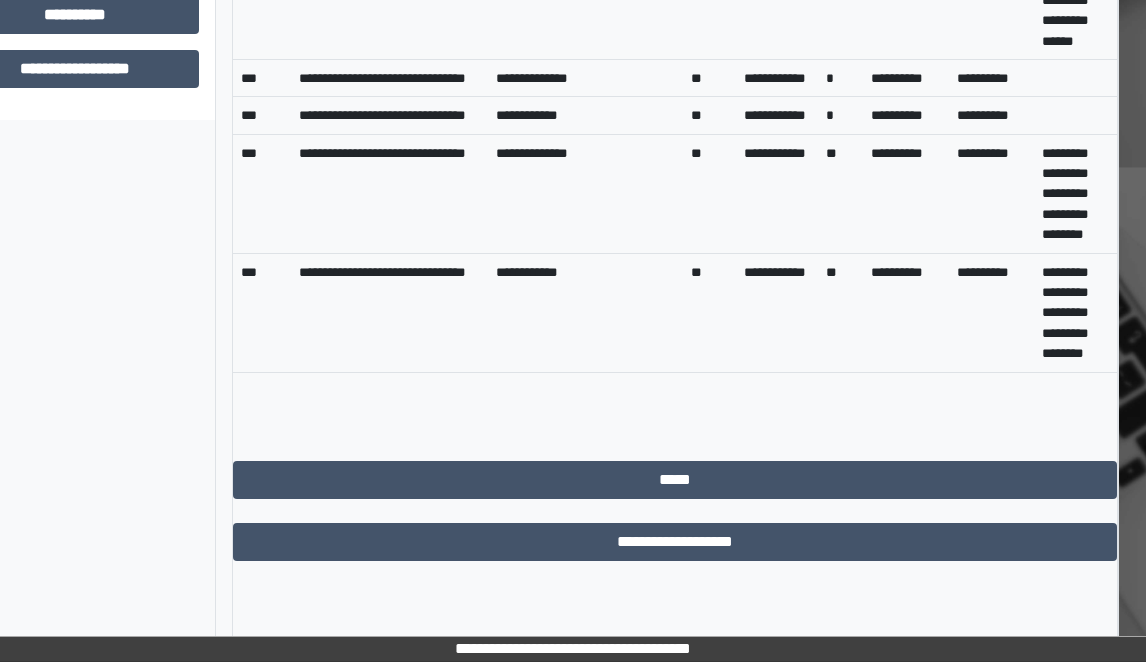 scroll, scrollTop: 1294, scrollLeft: 196, axis: both 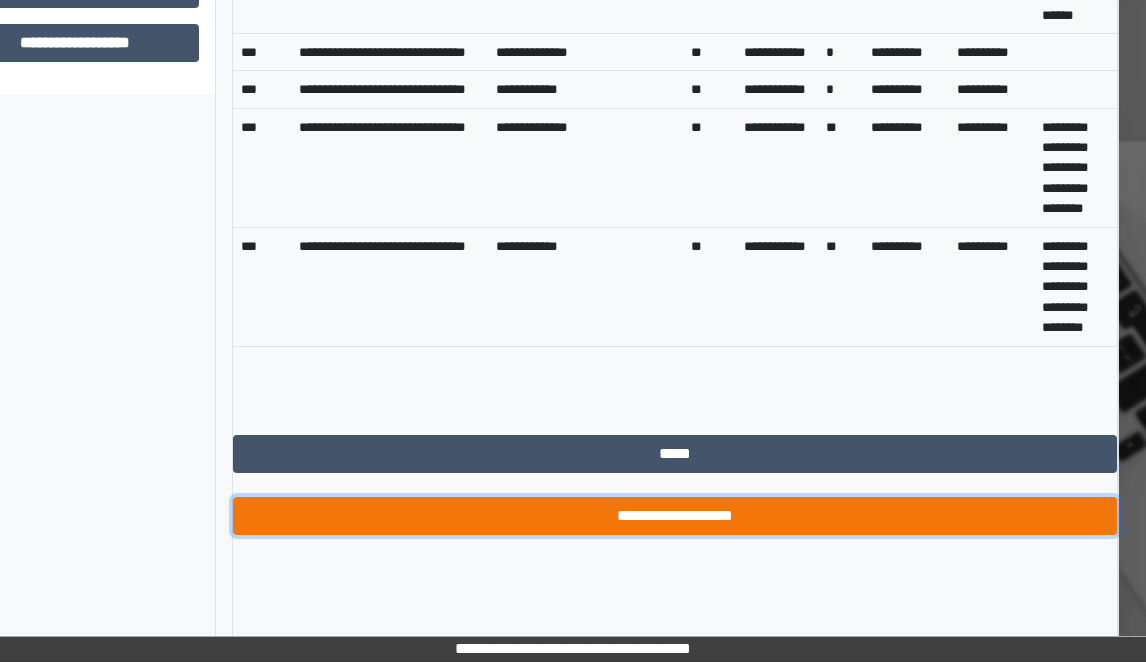 click on "**********" at bounding box center [675, 516] 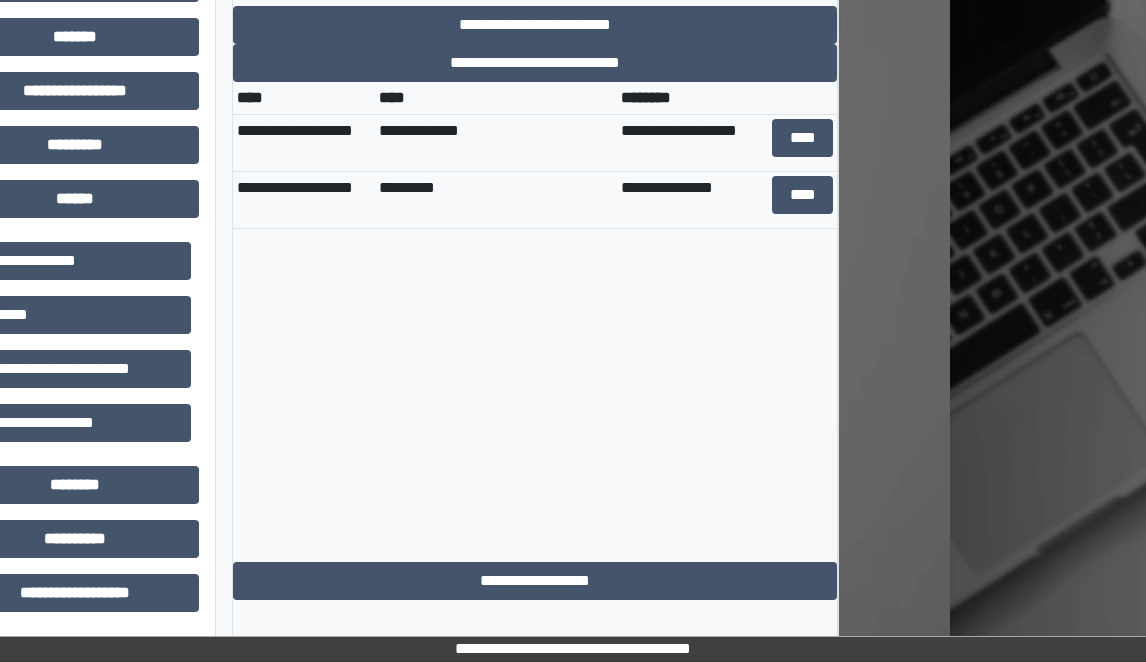 scroll, scrollTop: 744, scrollLeft: 196, axis: both 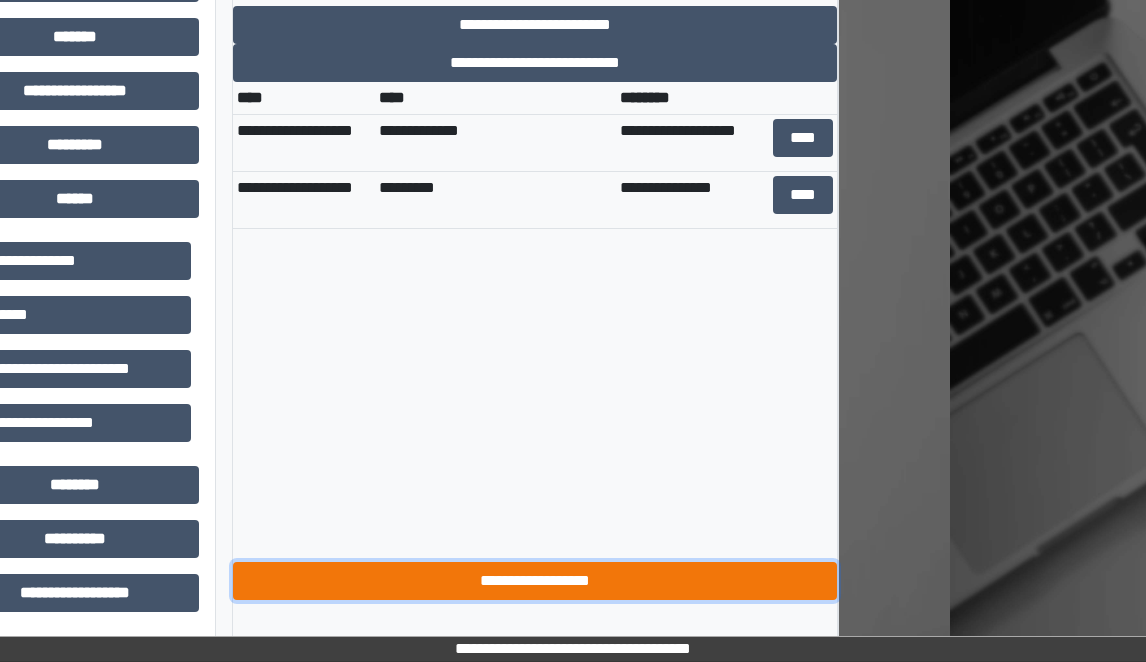 click on "**********" at bounding box center [535, 581] 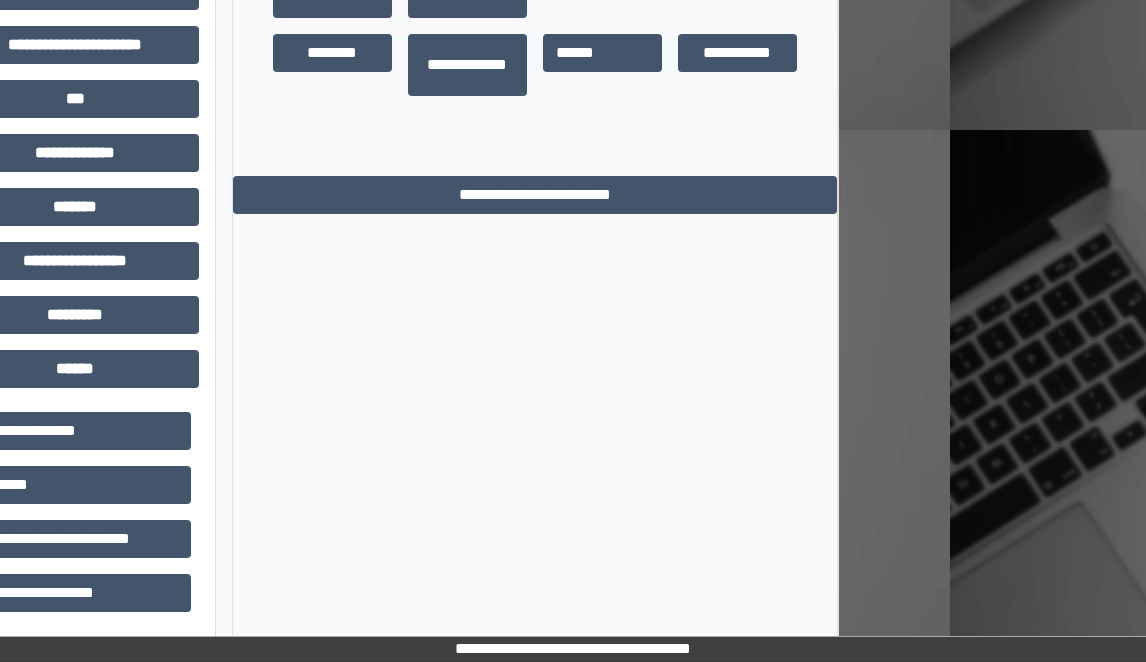 scroll, scrollTop: 600, scrollLeft: 196, axis: both 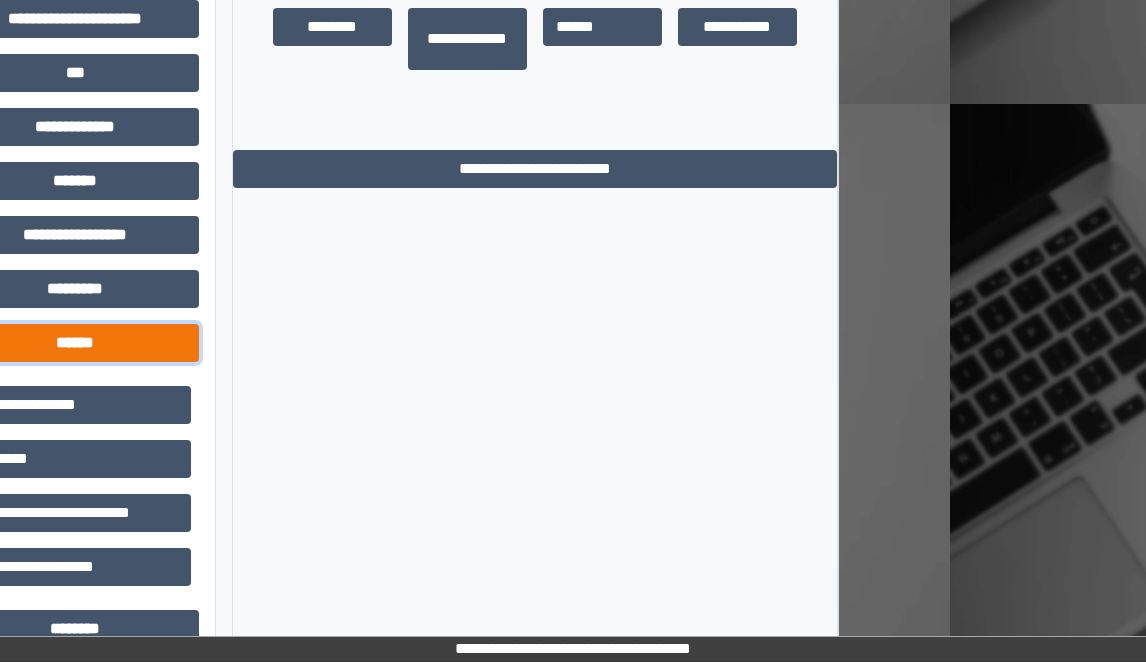 click on "******" at bounding box center [75, 343] 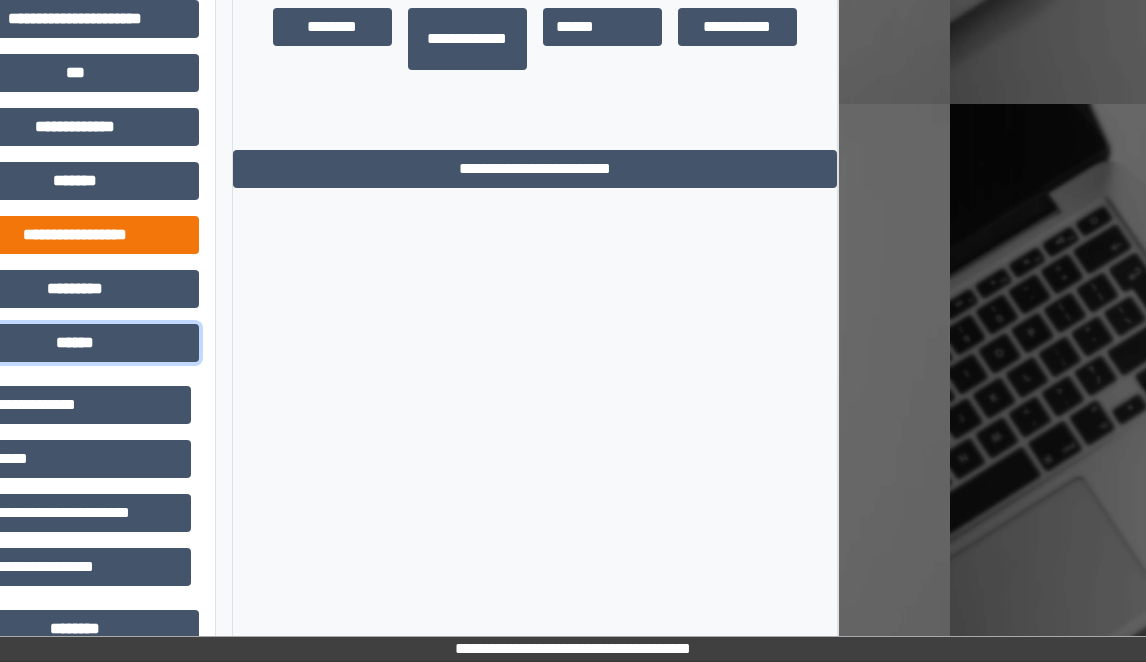 scroll, scrollTop: 512, scrollLeft: 196, axis: both 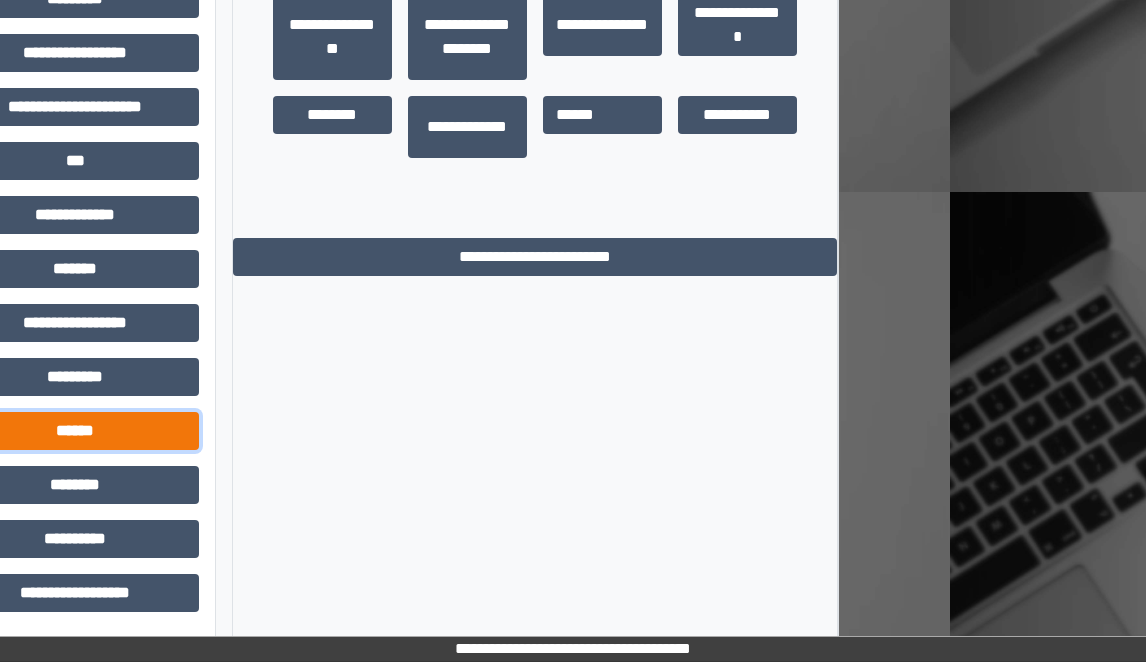 click on "******" at bounding box center (75, 431) 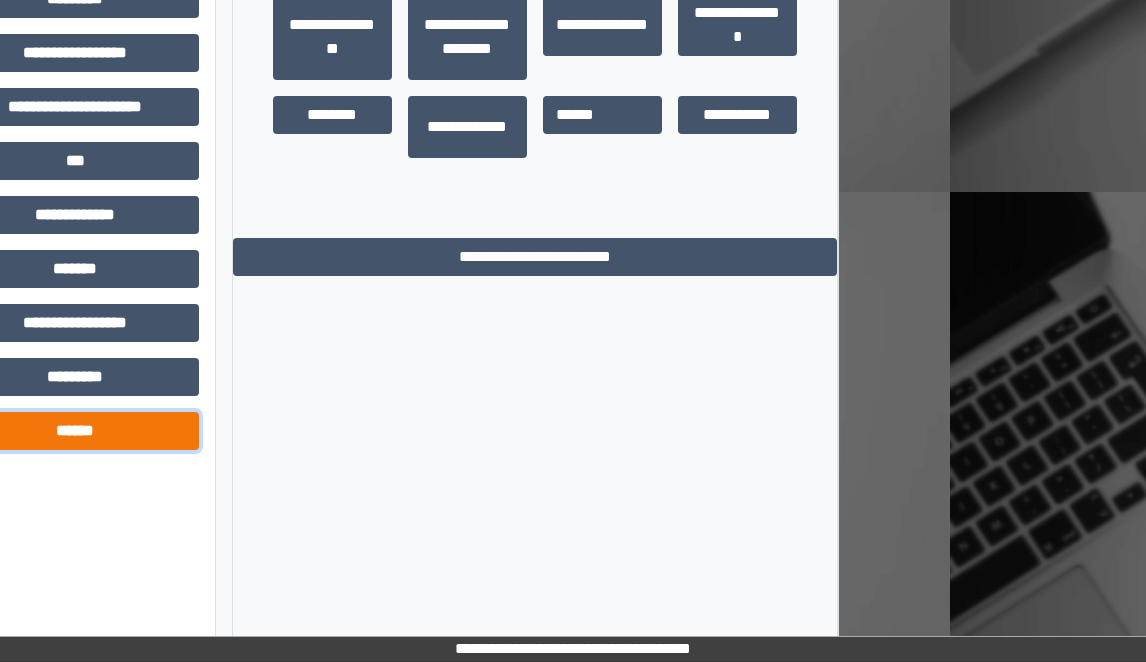 scroll, scrollTop: 600, scrollLeft: 196, axis: both 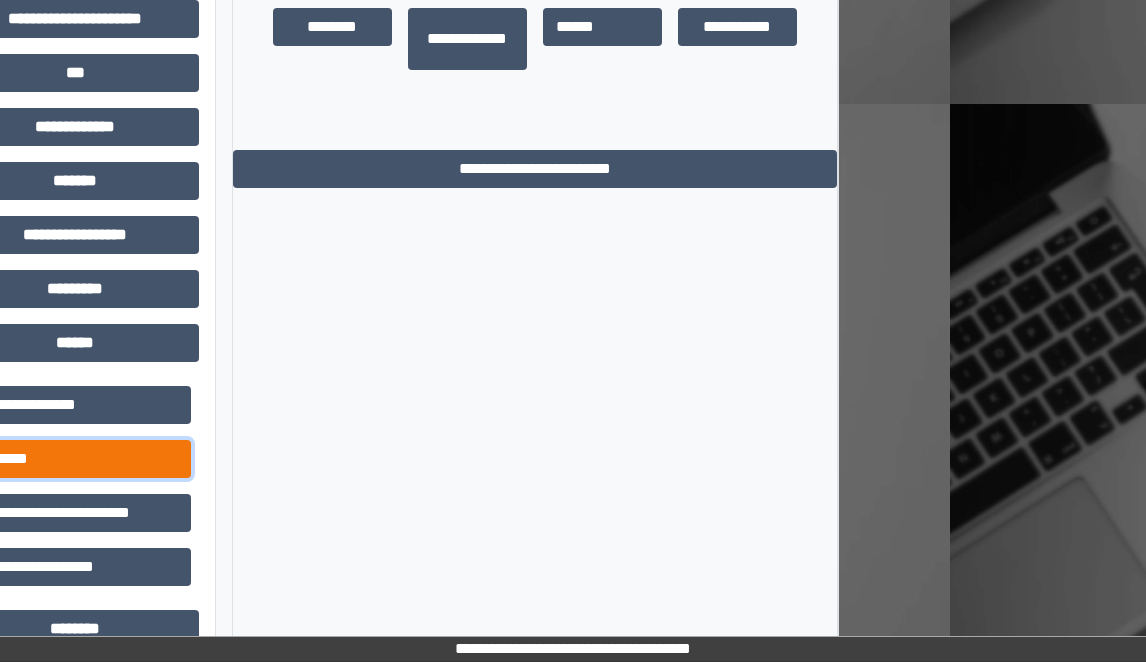 drag, startPoint x: 132, startPoint y: 458, endPoint x: 153, endPoint y: 453, distance: 21.587032 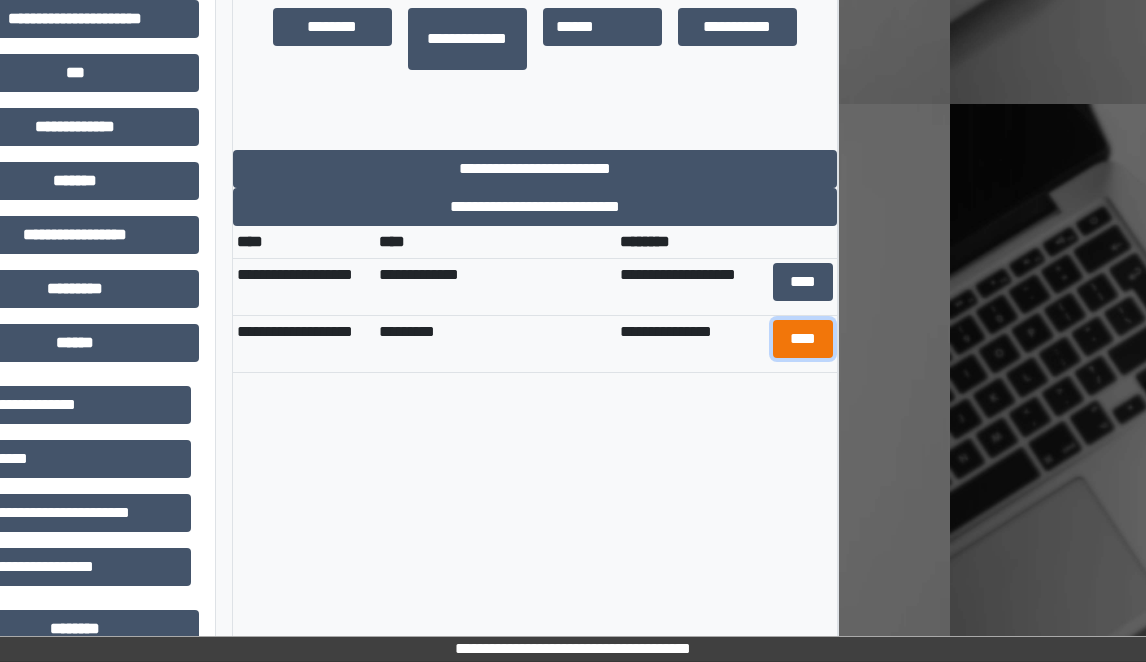 click on "****" at bounding box center [803, 339] 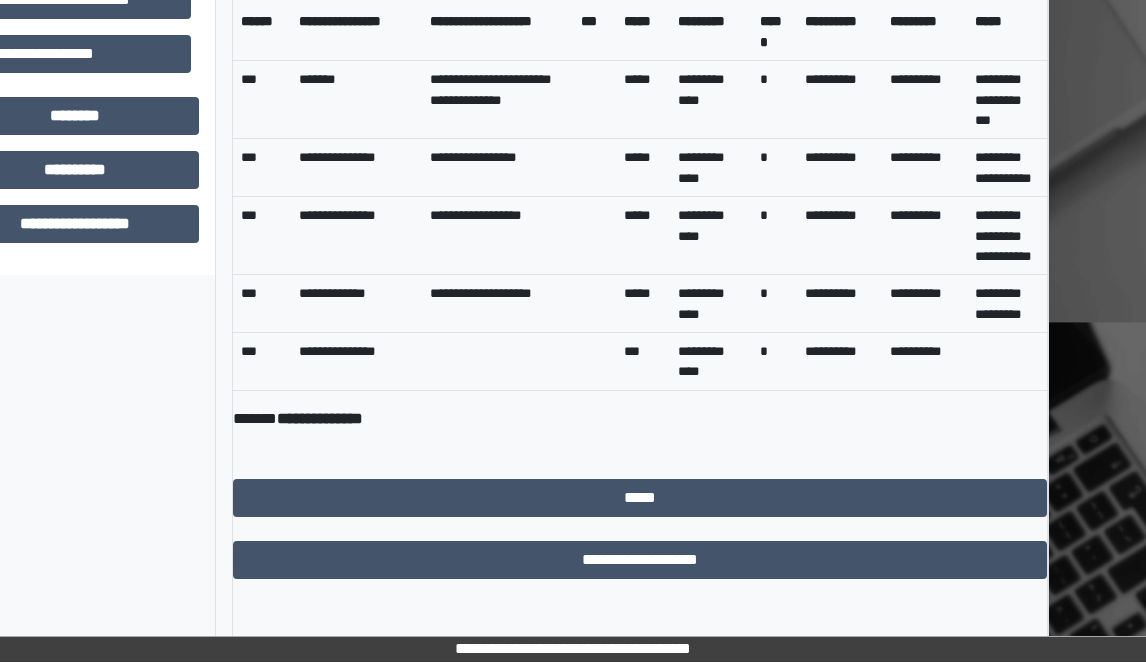 scroll, scrollTop: 1157, scrollLeft: 196, axis: both 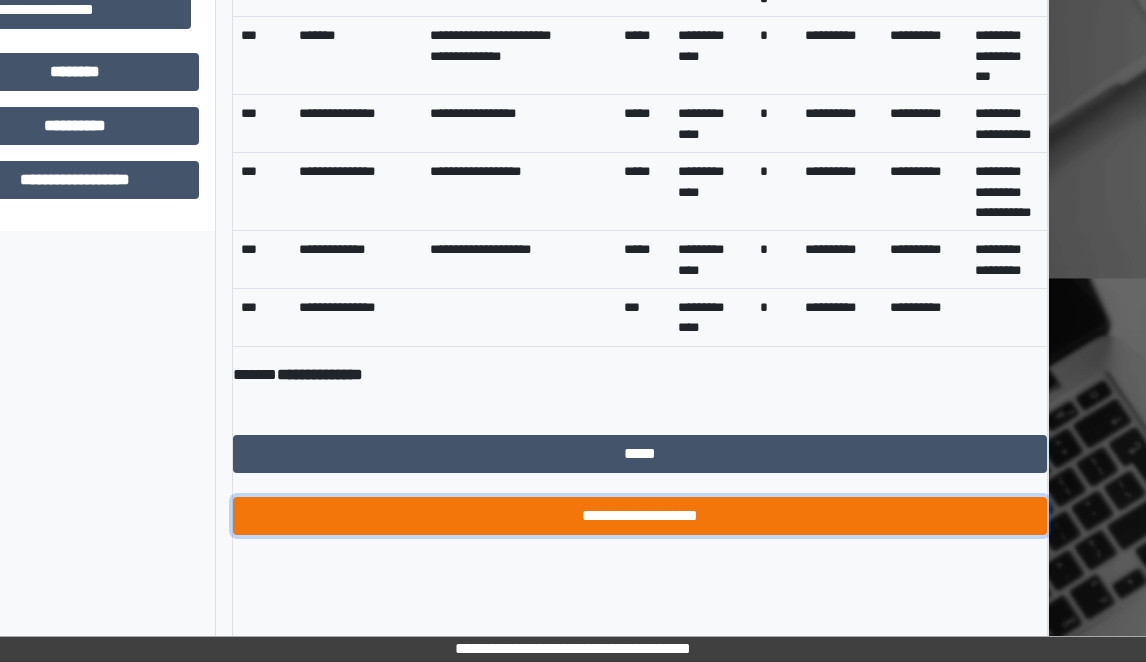 click on "**********" at bounding box center [640, 516] 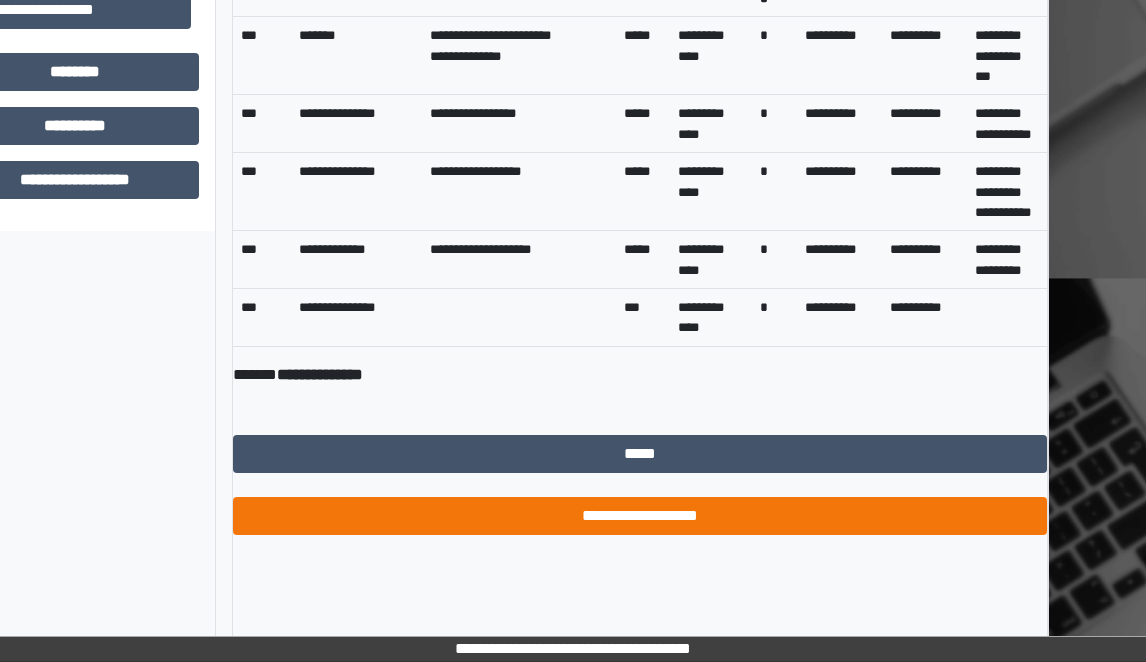 scroll, scrollTop: 744, scrollLeft: 196, axis: both 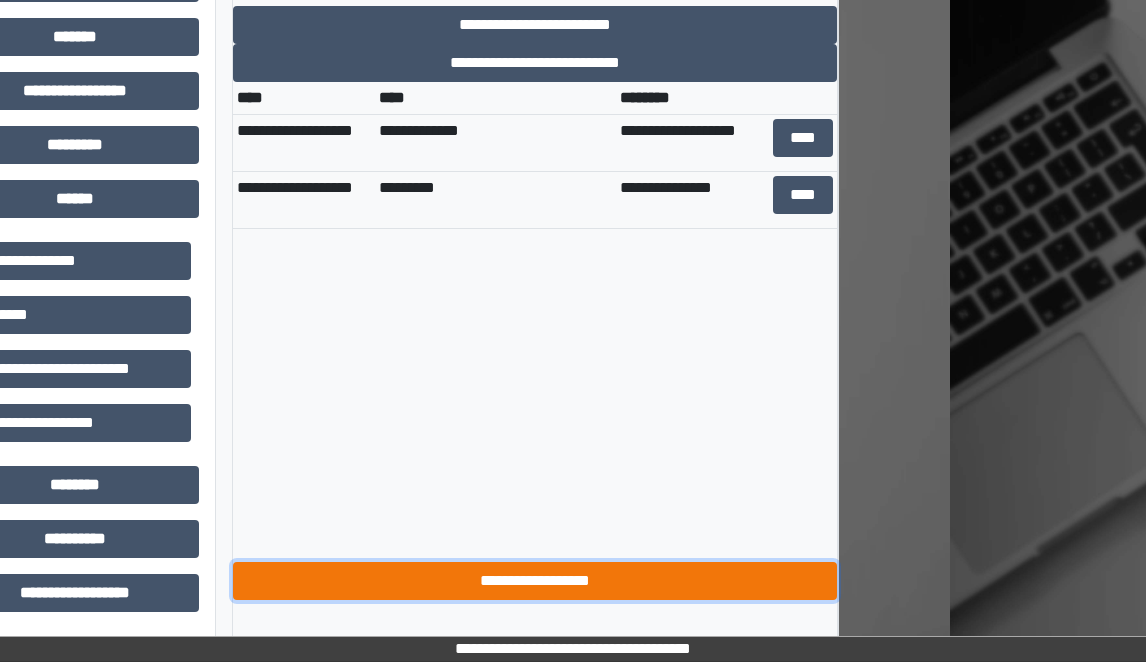 click on "**********" at bounding box center (535, 581) 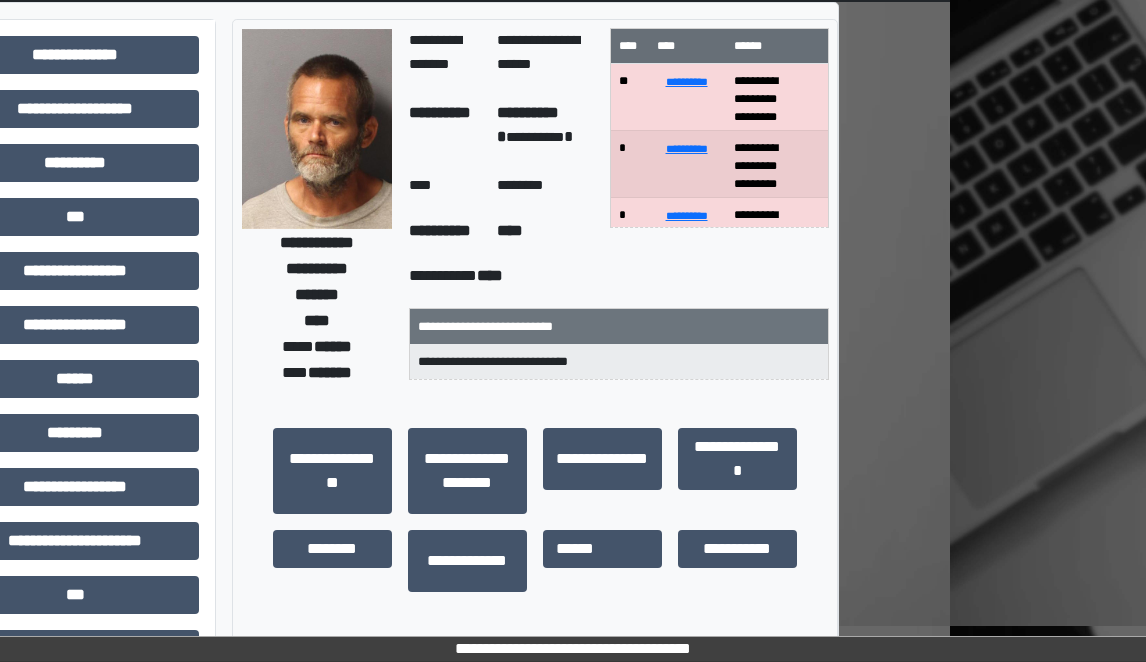 scroll, scrollTop: 0, scrollLeft: 196, axis: horizontal 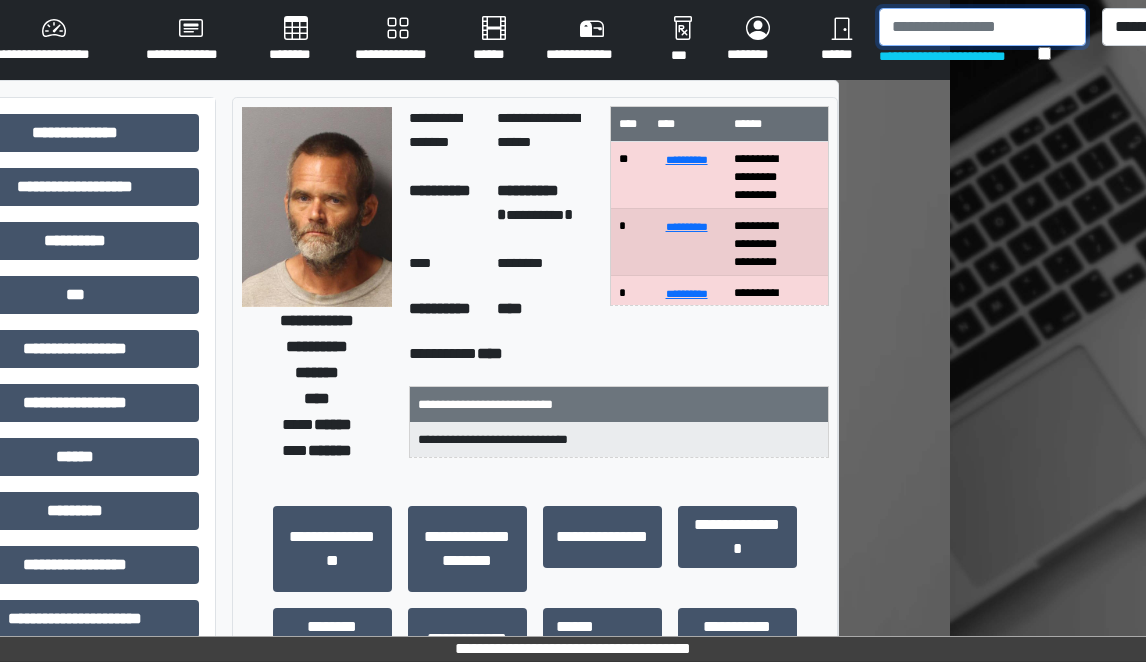 click at bounding box center [982, 27] 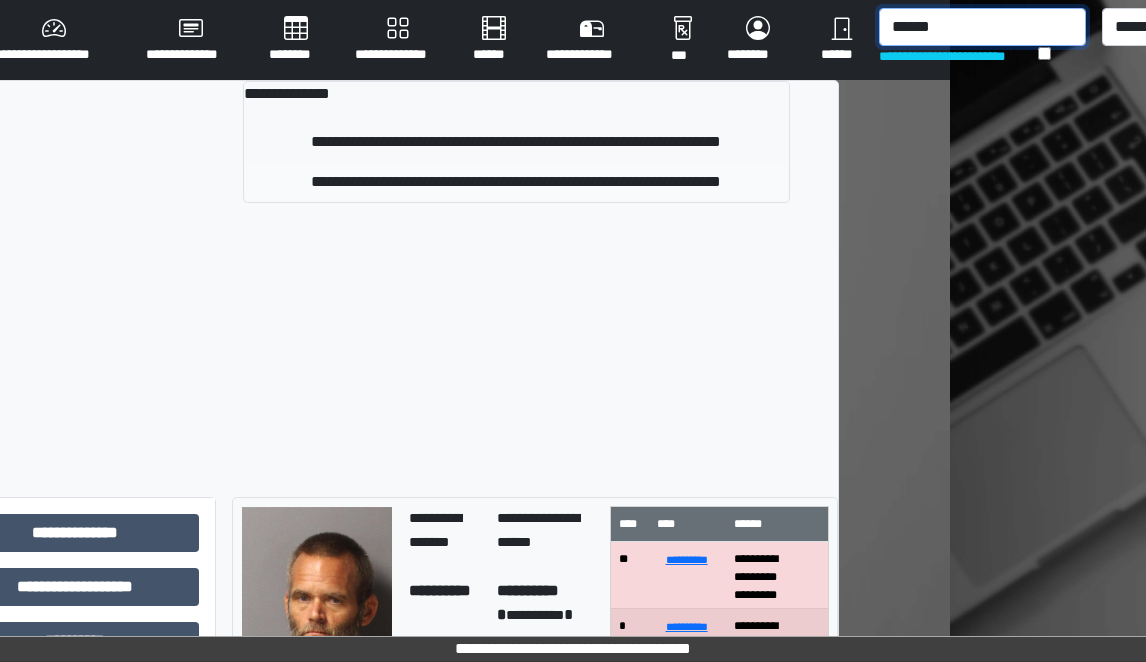 type on "******" 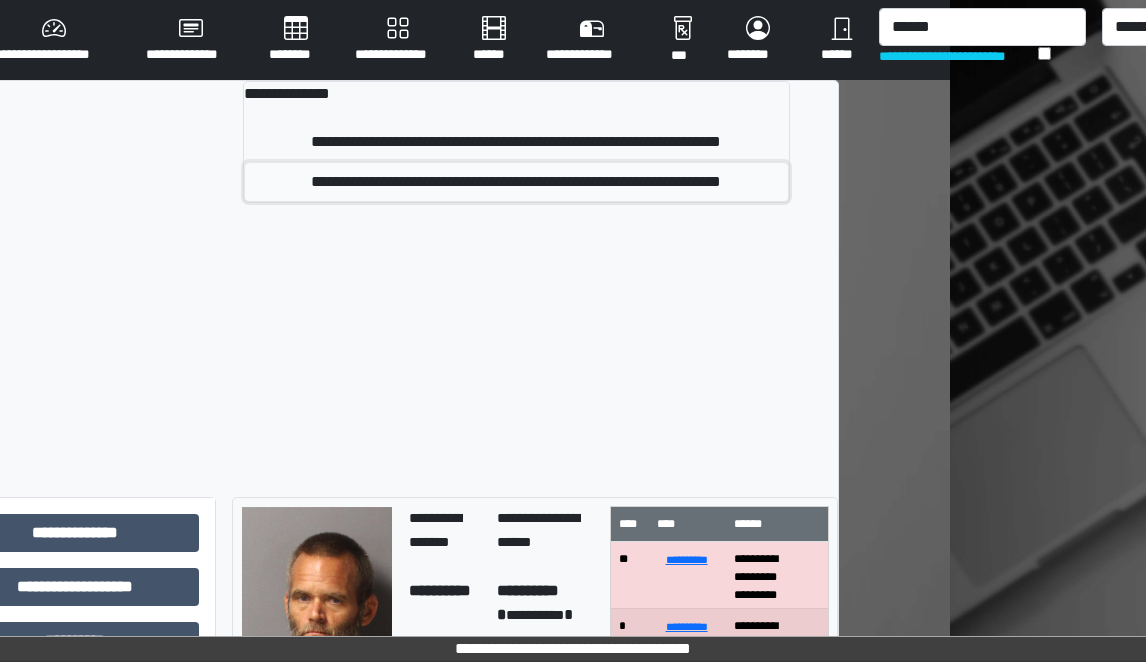 click on "**********" at bounding box center (516, 182) 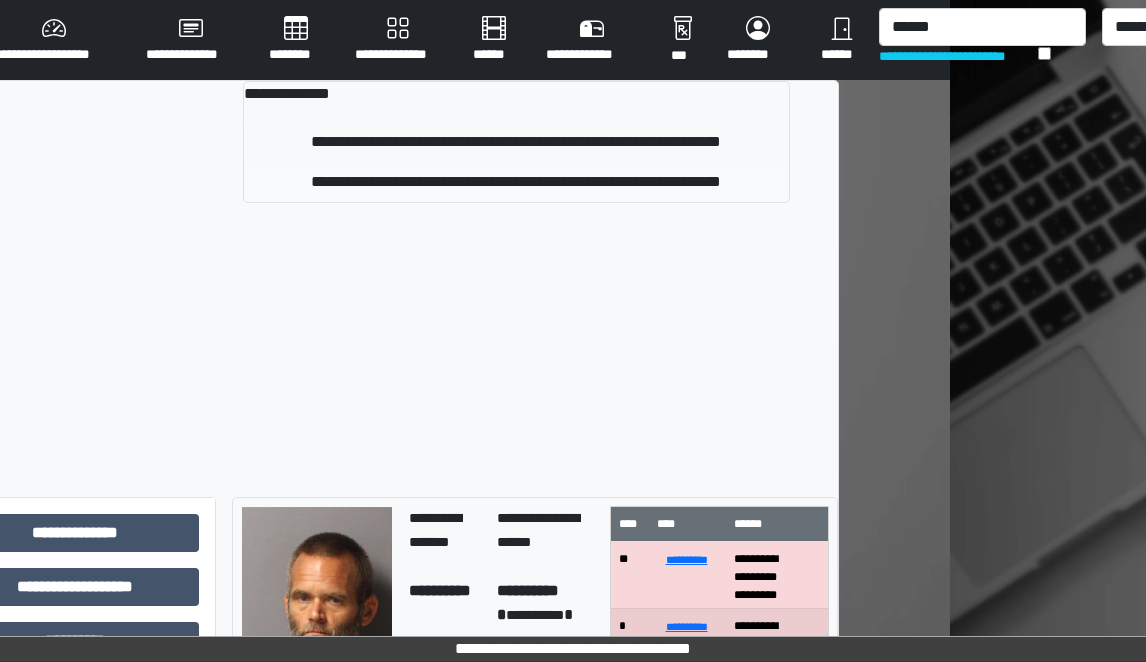 type 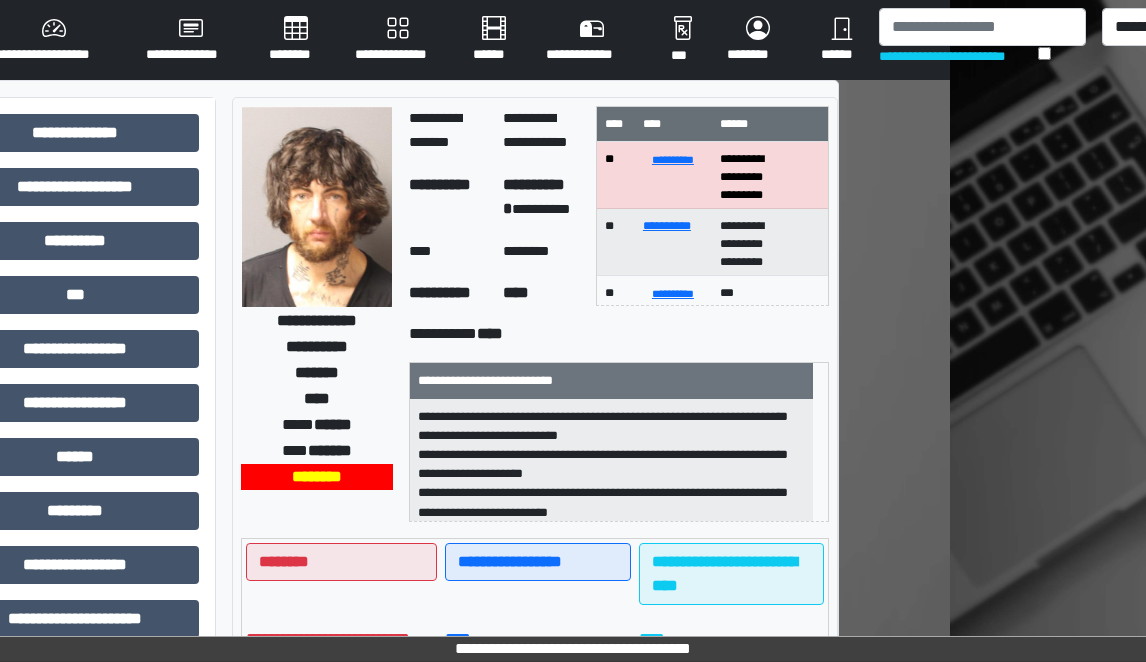 scroll, scrollTop: 82, scrollLeft: 0, axis: vertical 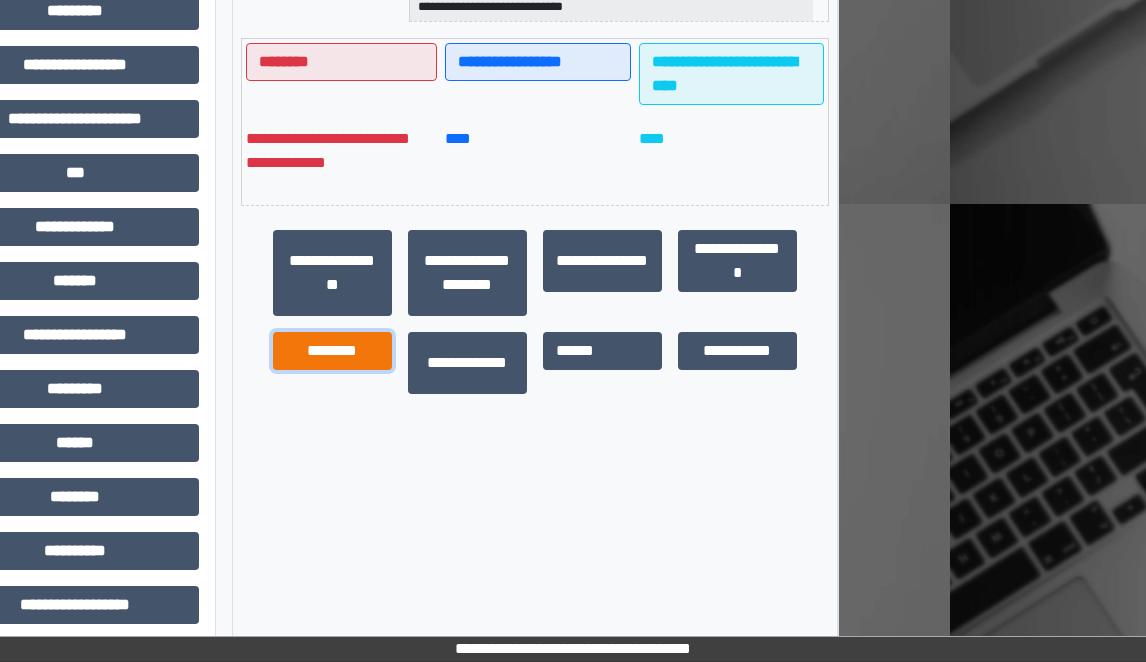 click on "********" at bounding box center (332, 351) 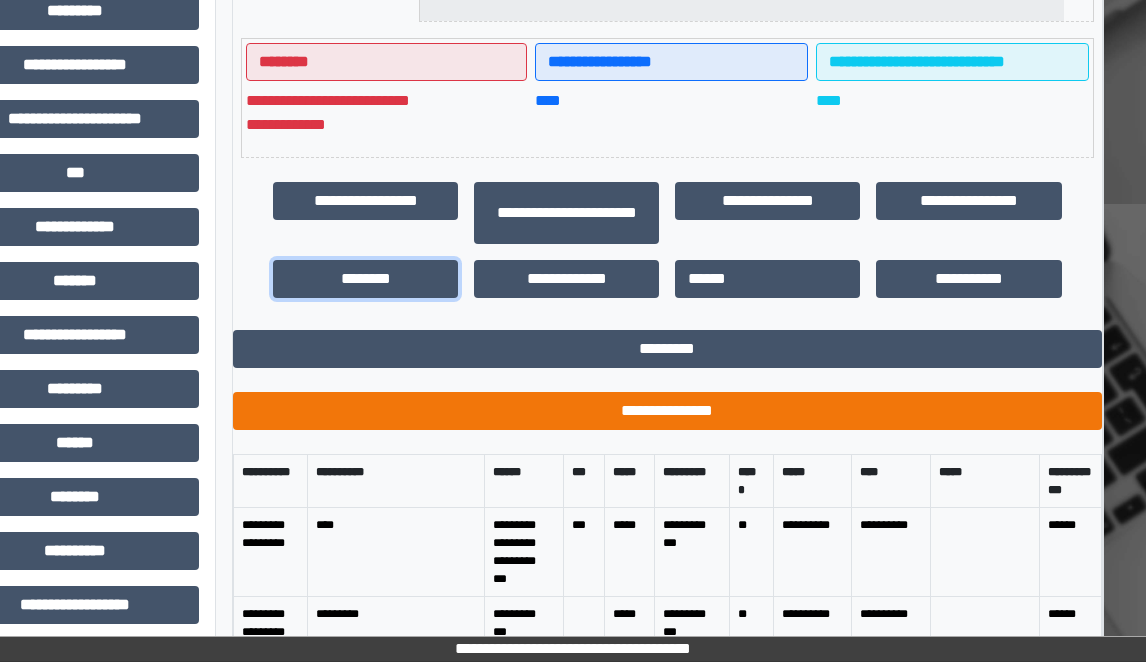 scroll, scrollTop: 25, scrollLeft: 0, axis: vertical 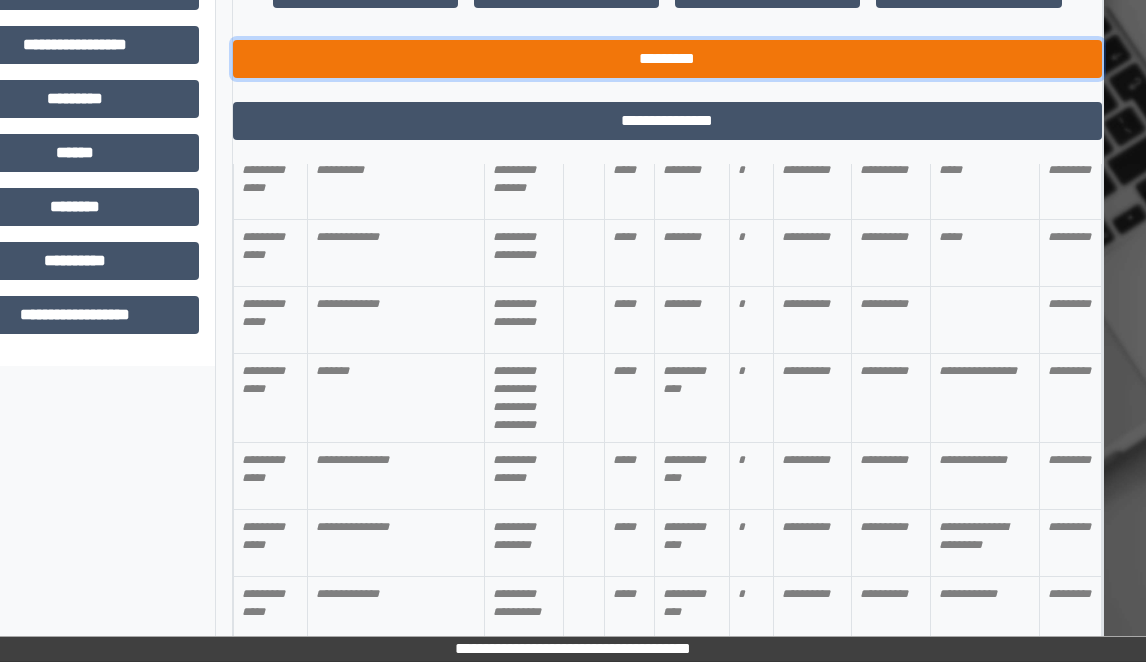 click on "*********" at bounding box center [667, 59] 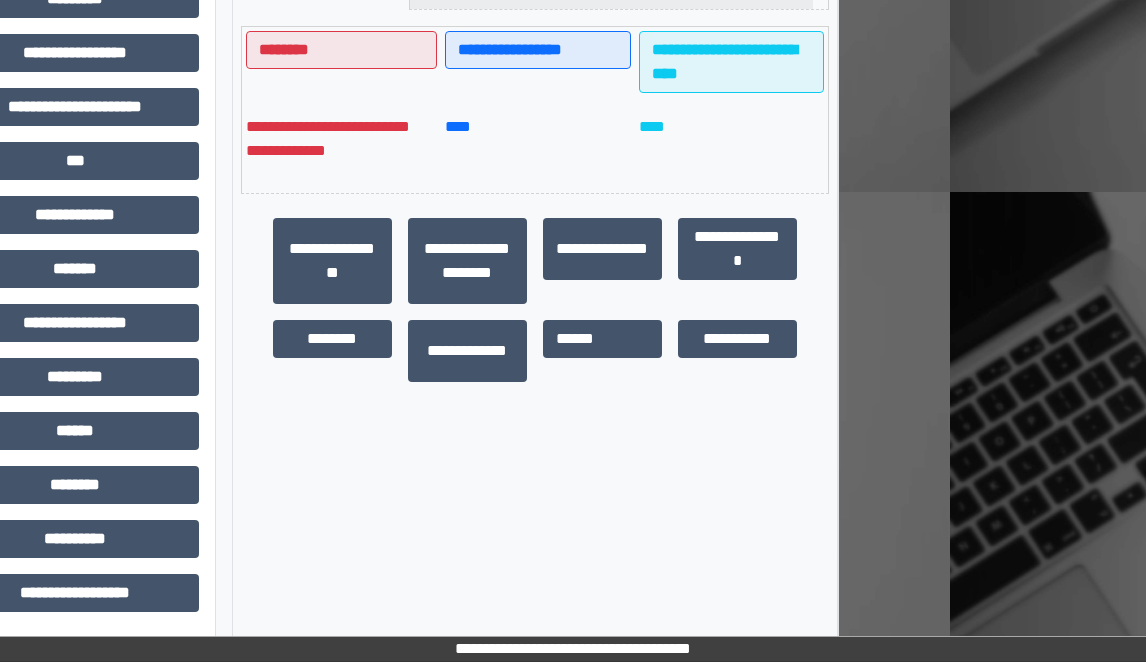 scroll, scrollTop: 512, scrollLeft: 196, axis: both 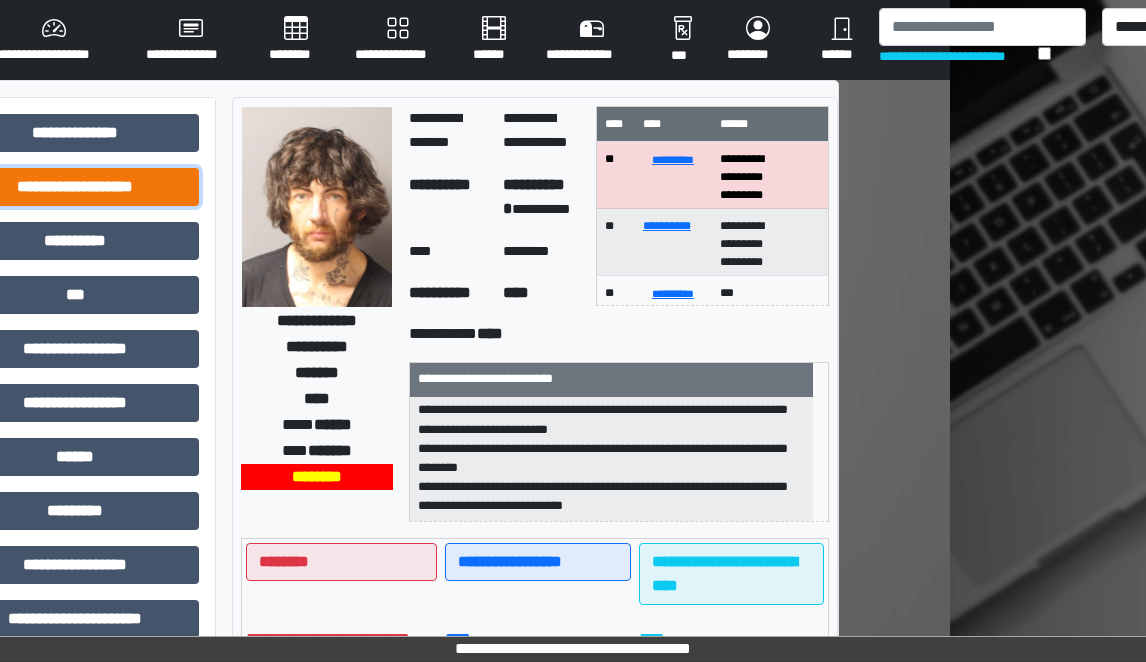 click on "**********" at bounding box center [75, 187] 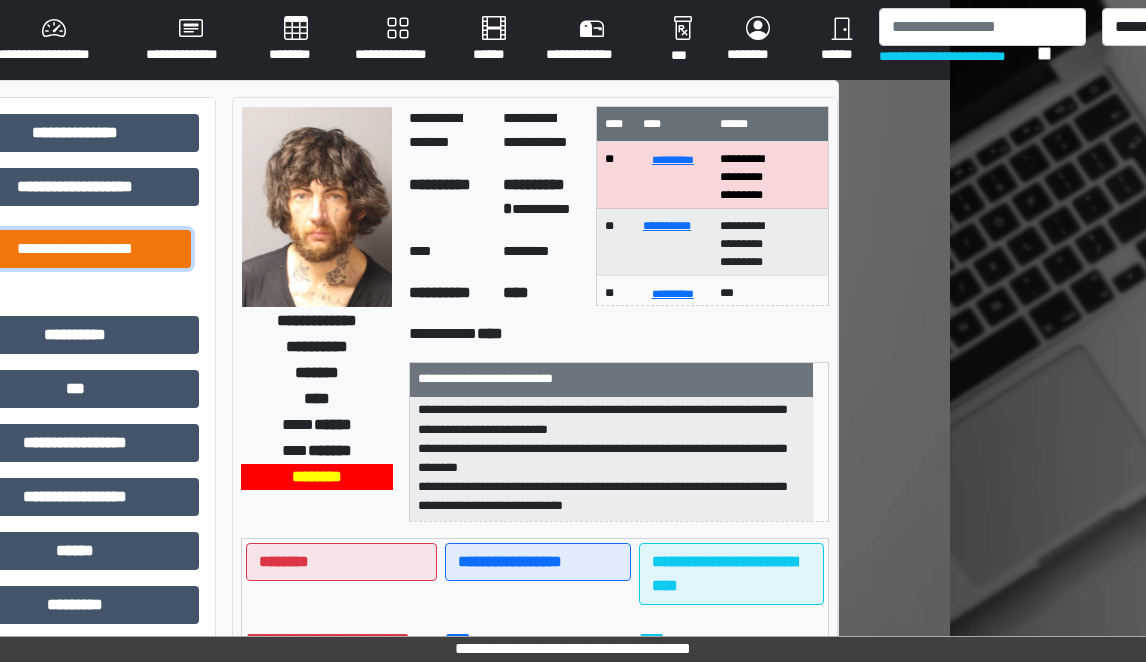 click on "**********" at bounding box center (75, 249) 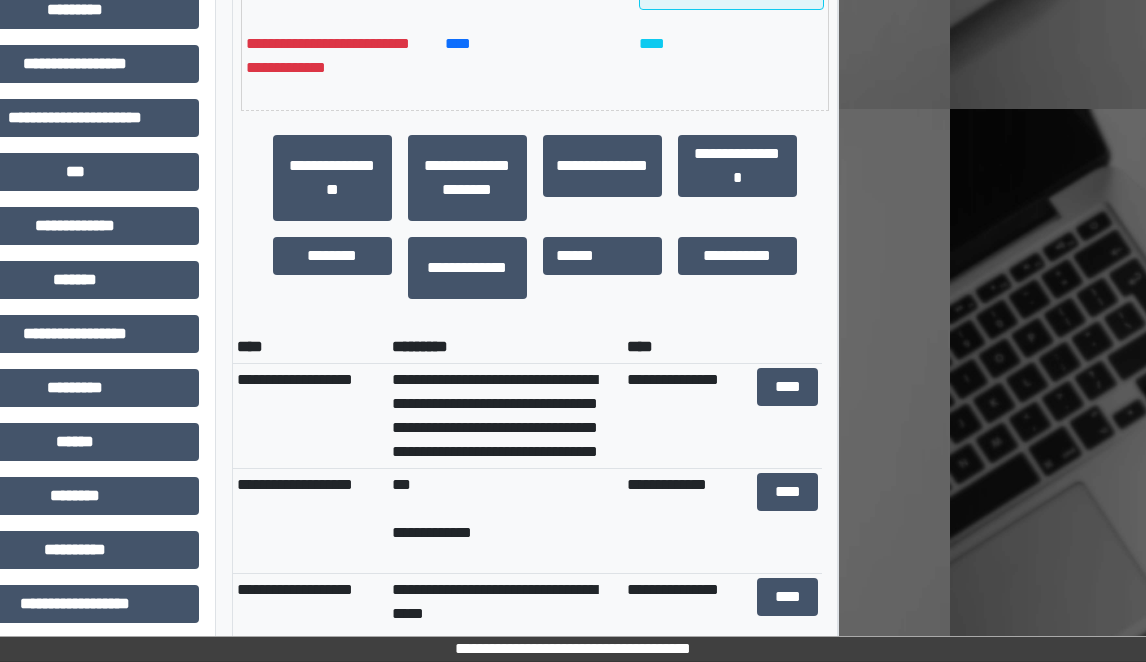 scroll, scrollTop: 600, scrollLeft: 196, axis: both 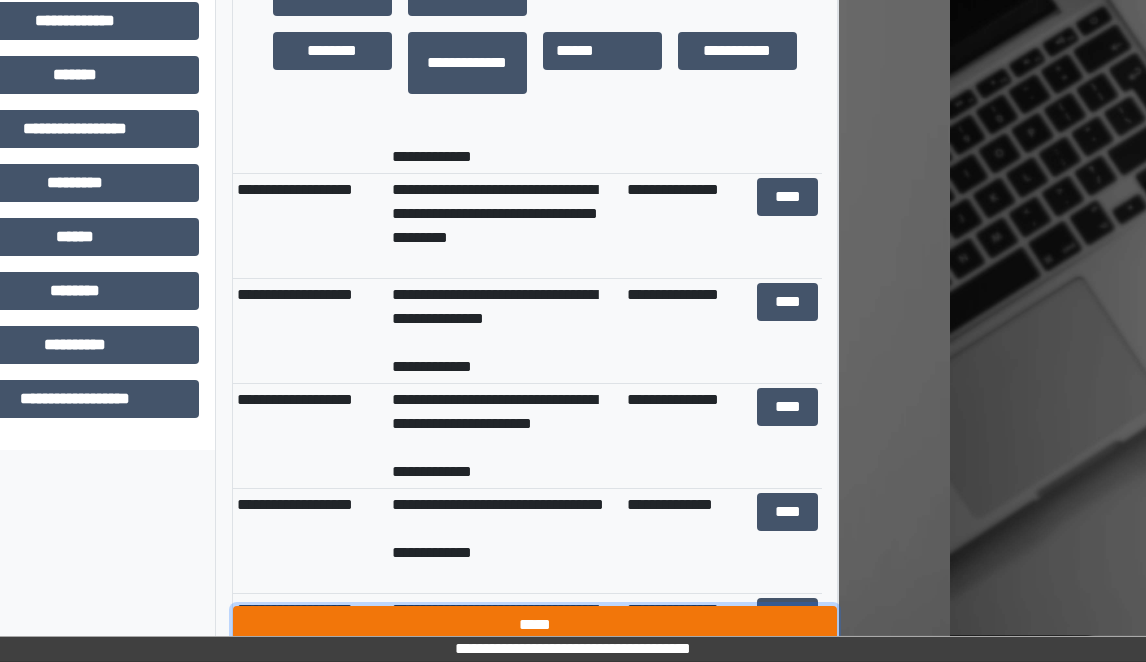 click on "*****" at bounding box center [535, 625] 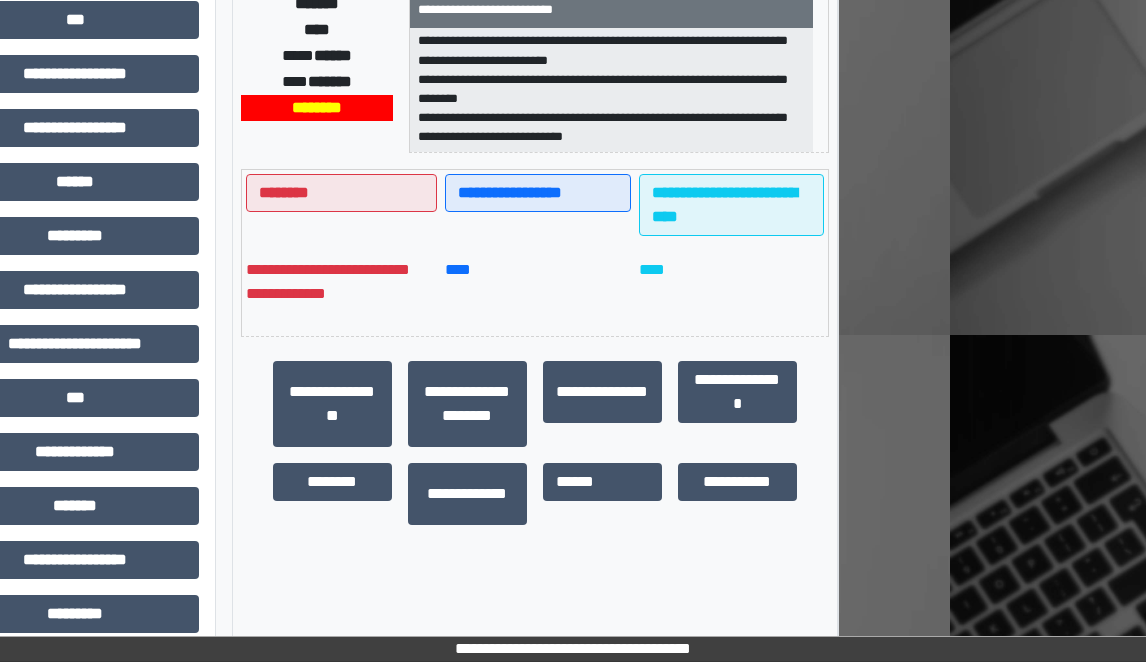 scroll, scrollTop: 306, scrollLeft: 196, axis: both 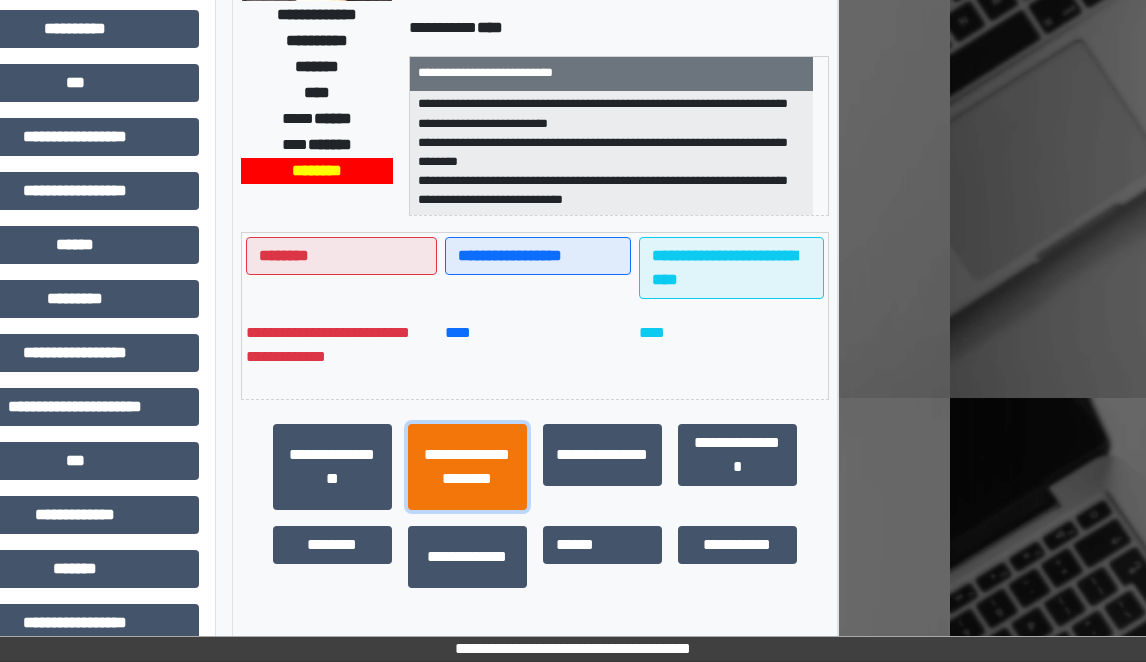 click on "**********" at bounding box center (467, 467) 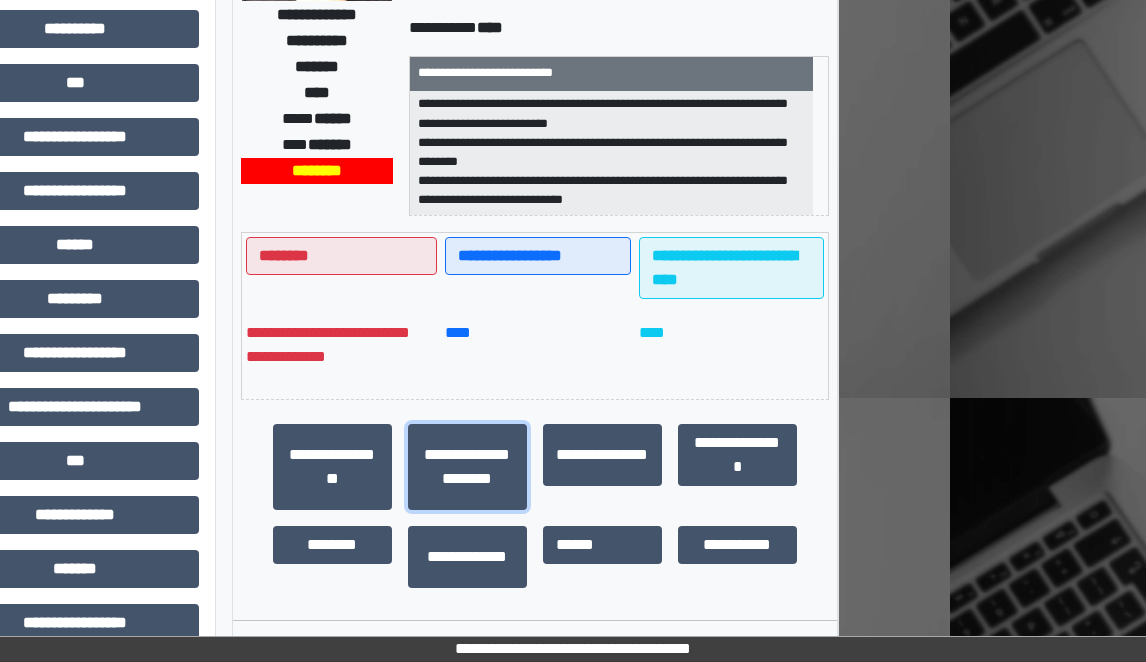 scroll, scrollTop: 64, scrollLeft: 0, axis: vertical 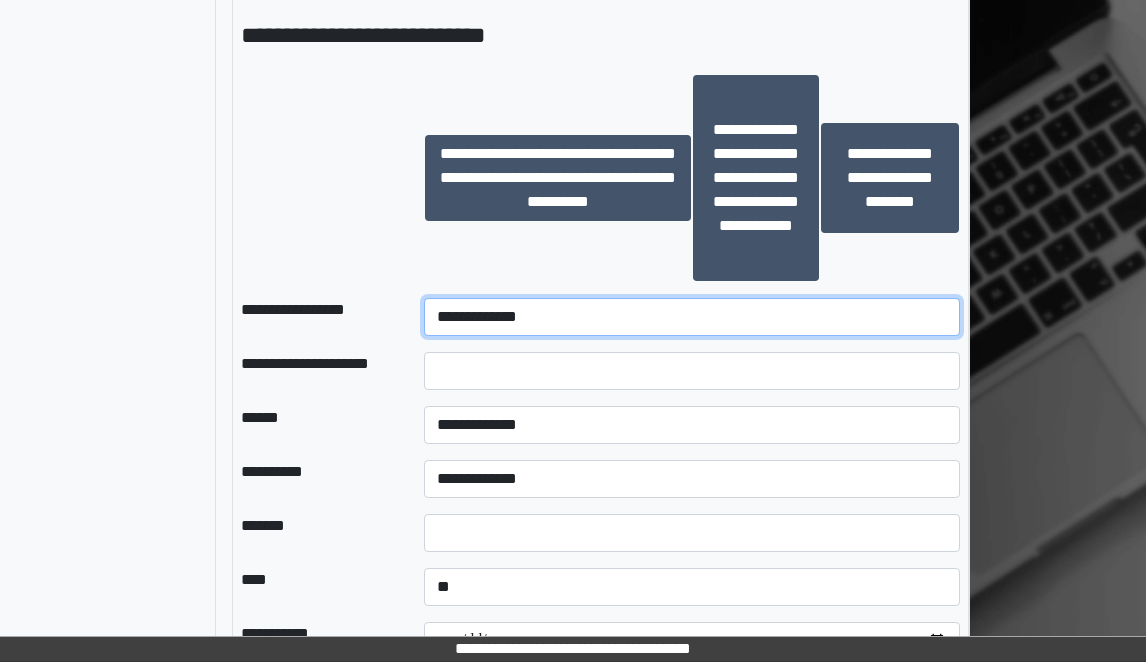 click on "**********" at bounding box center [692, 317] 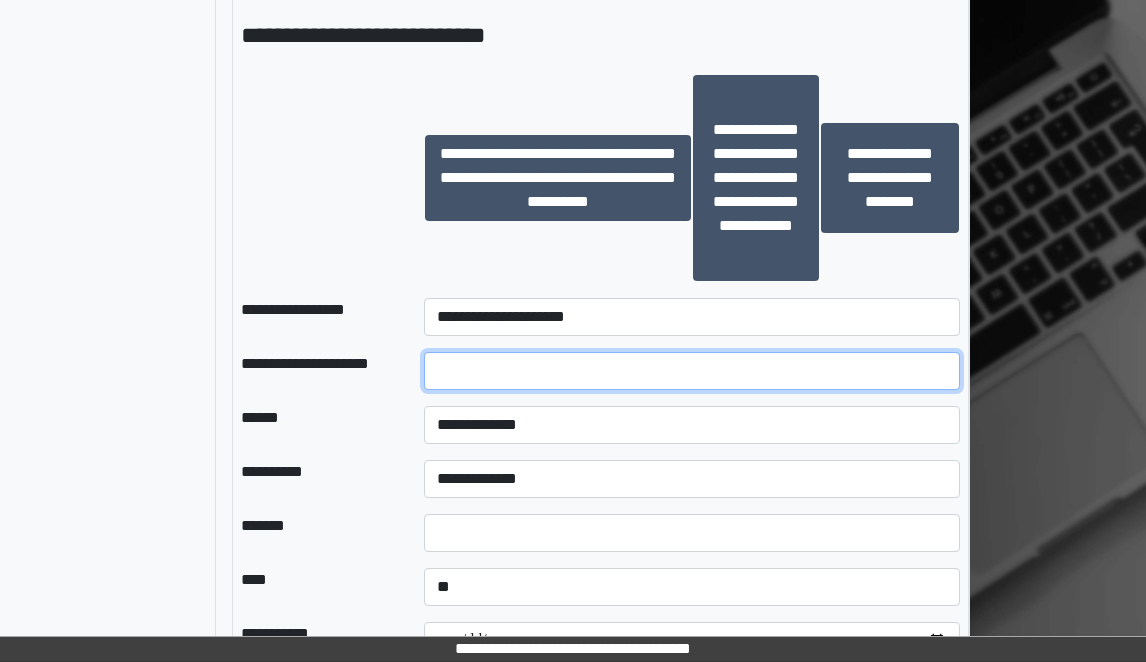 click at bounding box center [692, 371] 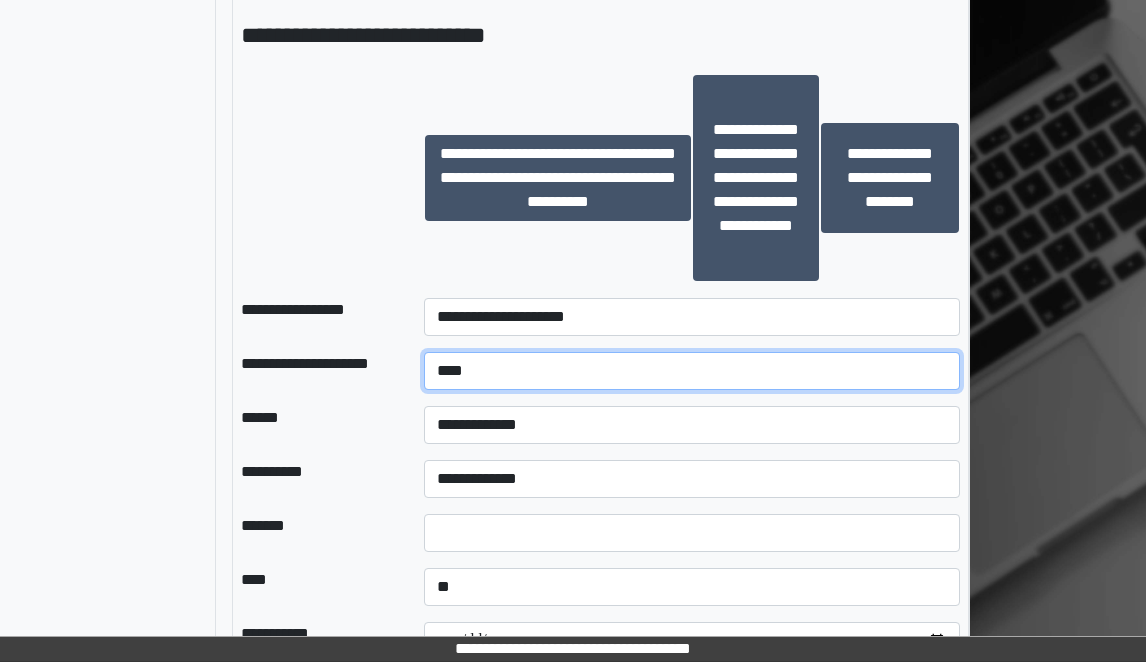 type on "****" 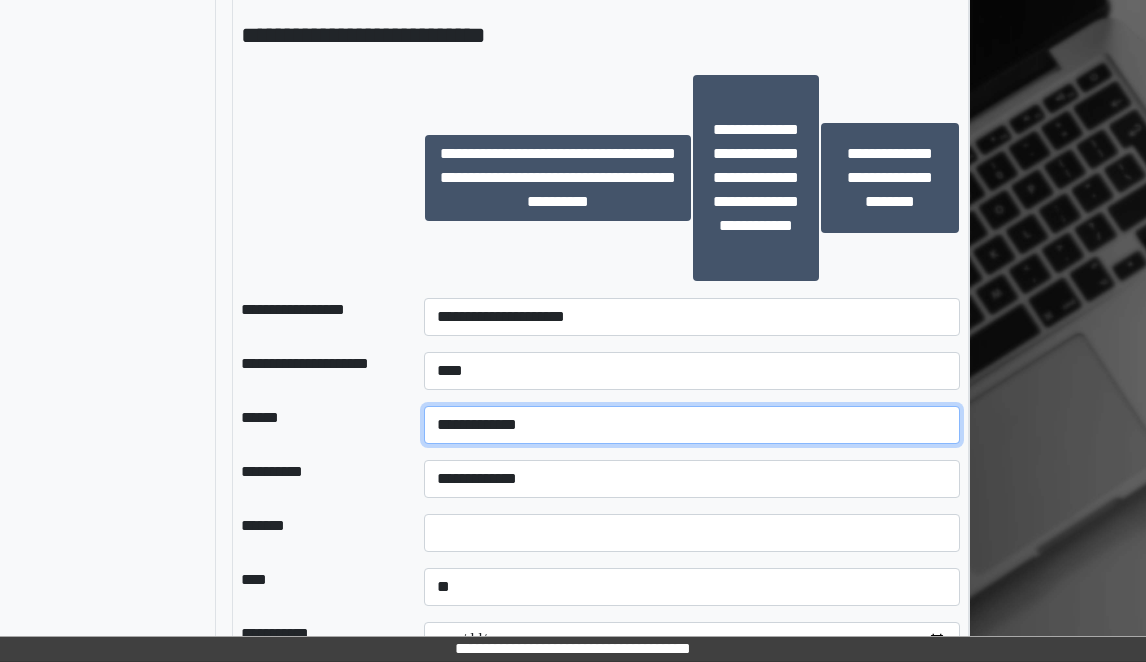 click on "**********" at bounding box center [692, 425] 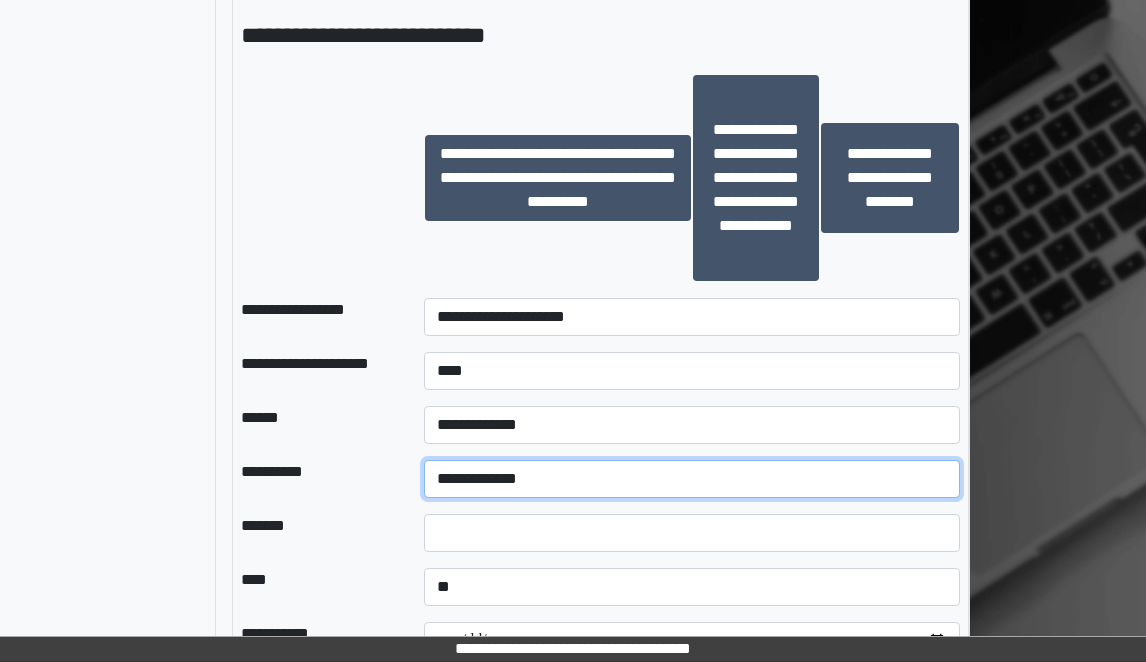 click on "**********" at bounding box center [692, 479] 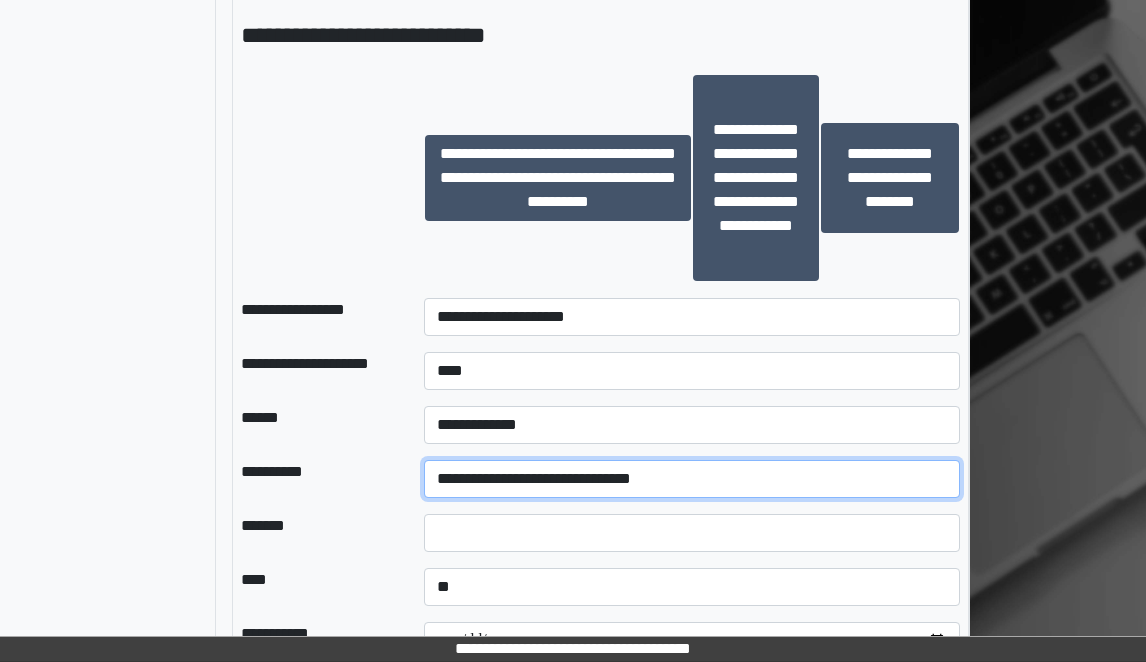 click on "**********" at bounding box center (692, 479) 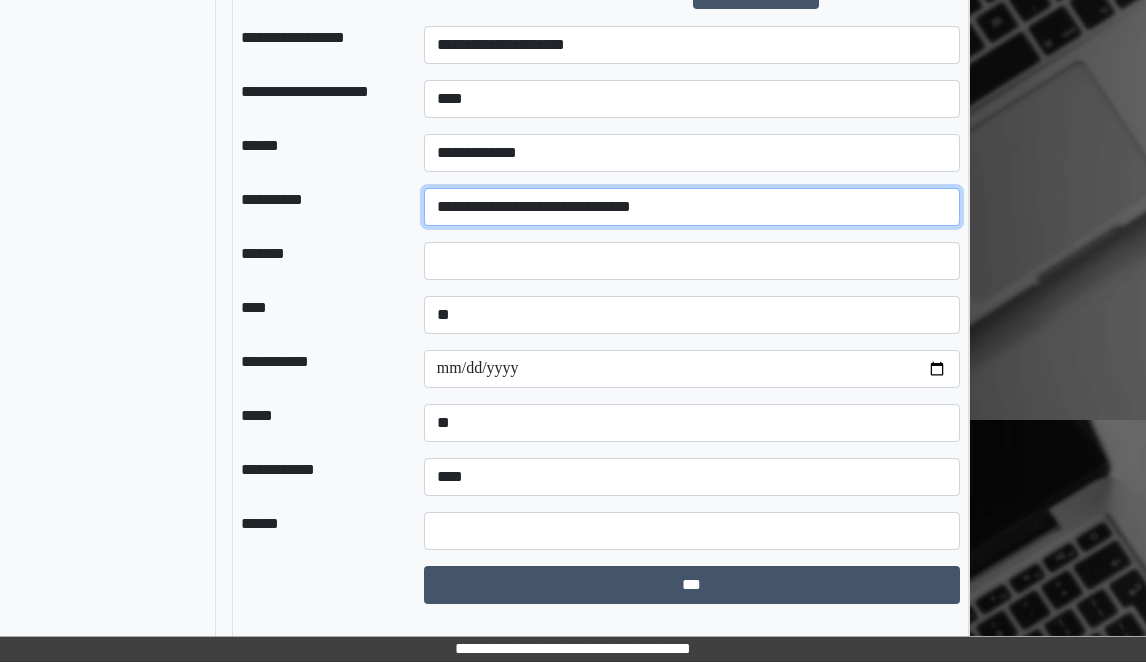 scroll, scrollTop: 2506, scrollLeft: 196, axis: both 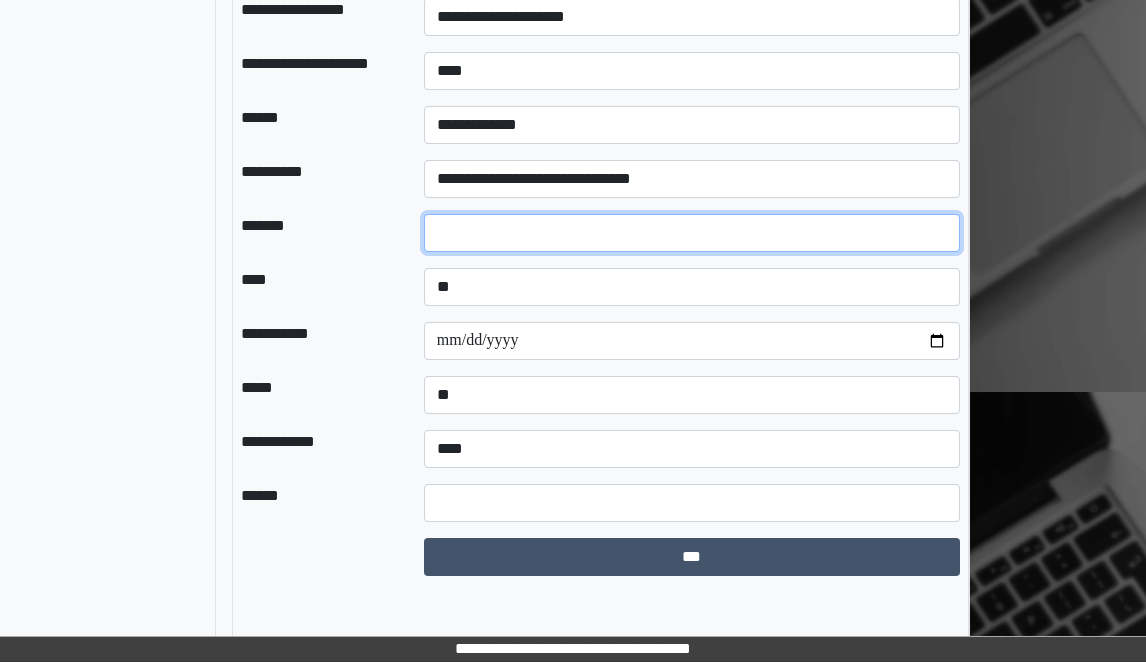 click at bounding box center [692, 233] 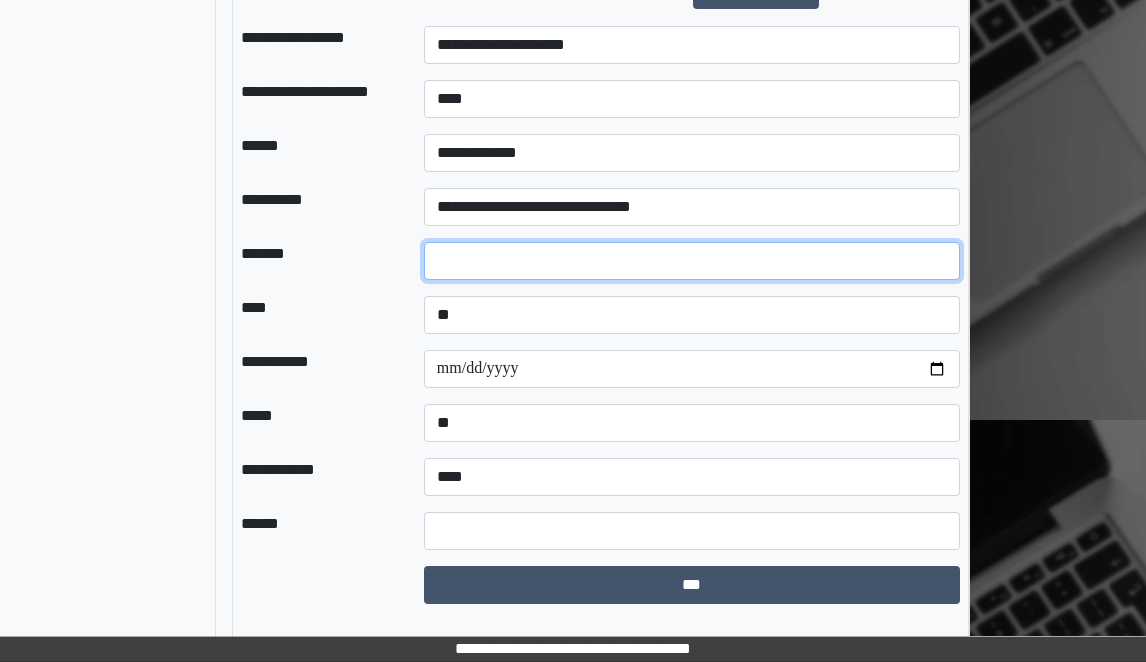 scroll, scrollTop: 2570, scrollLeft: 196, axis: both 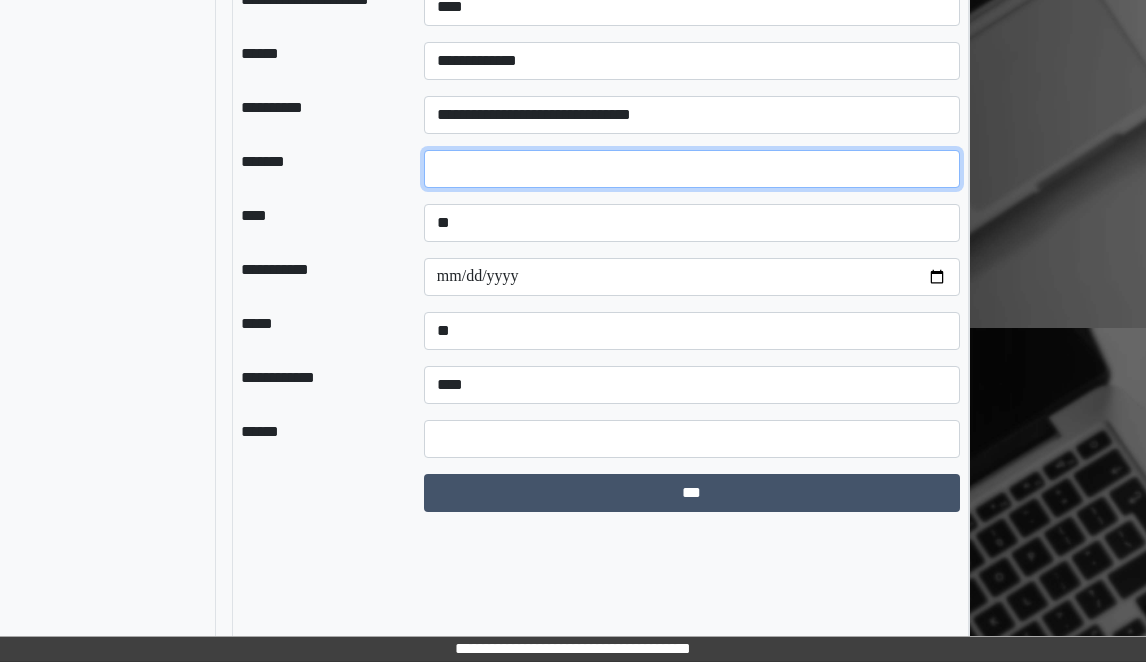 type on "*" 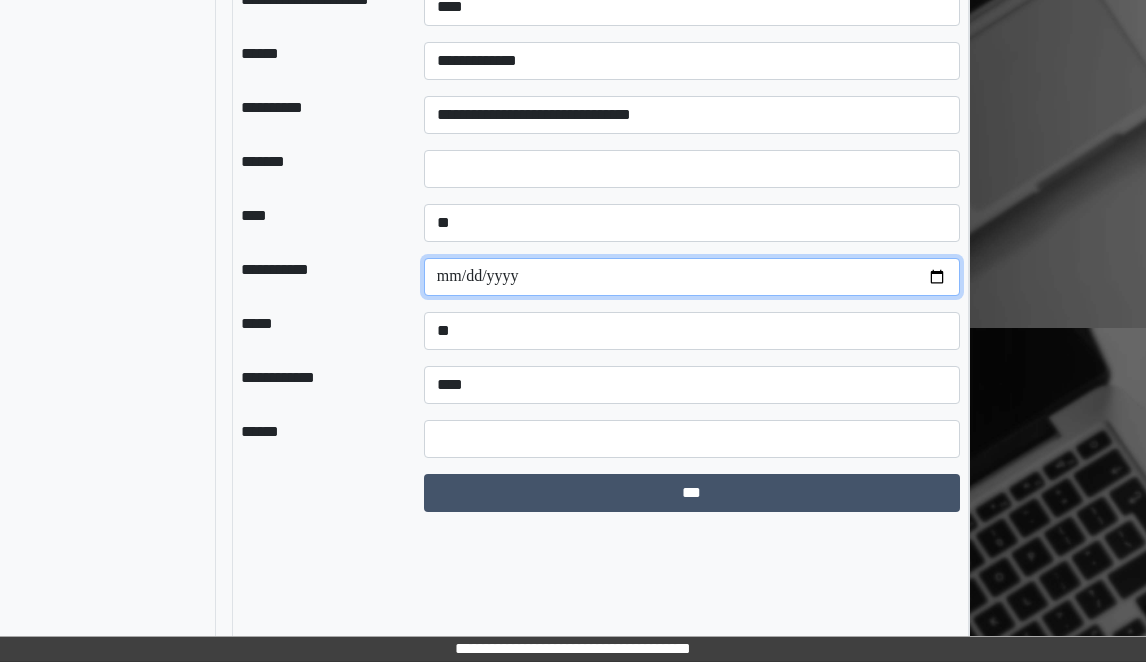 click at bounding box center [692, 277] 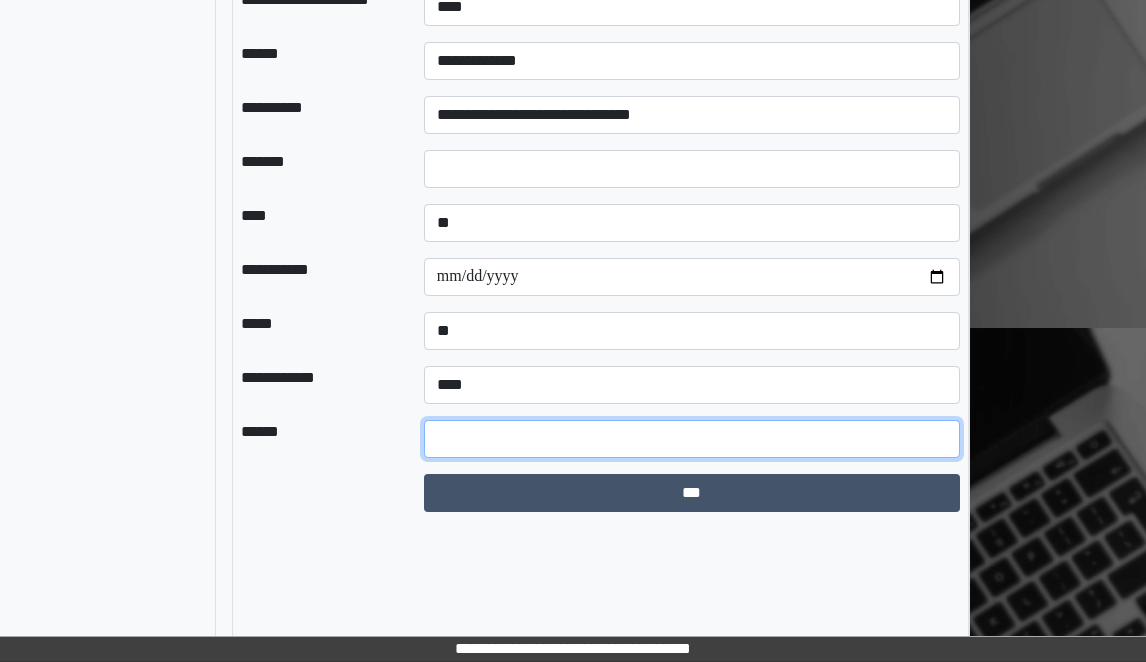 click at bounding box center [692, 439] 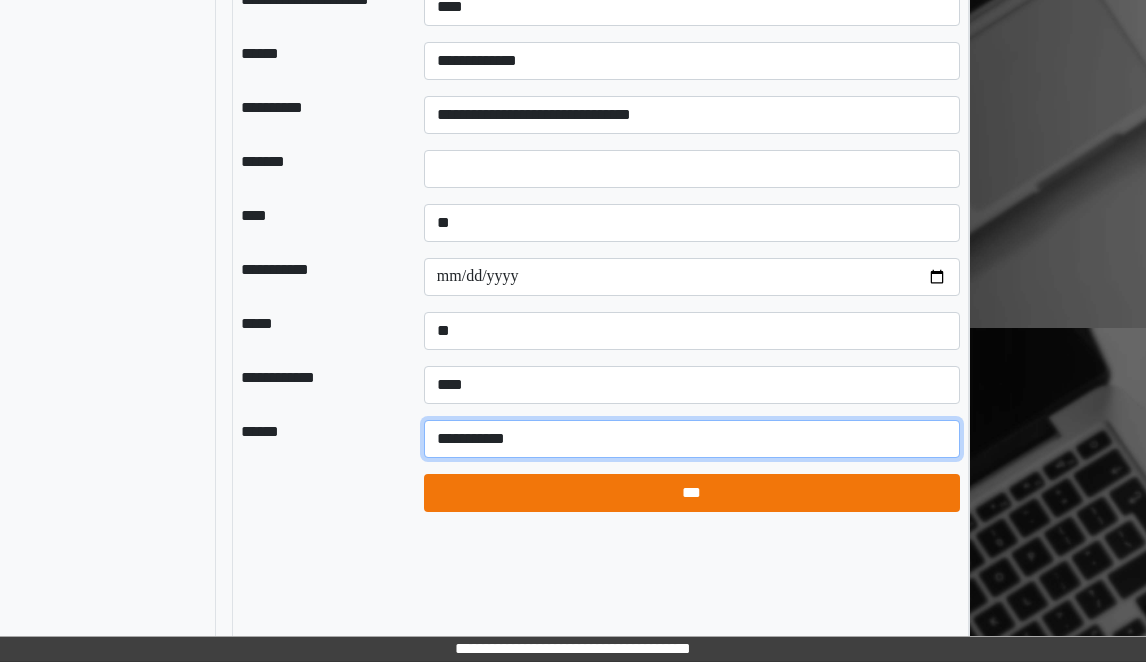 type on "**********" 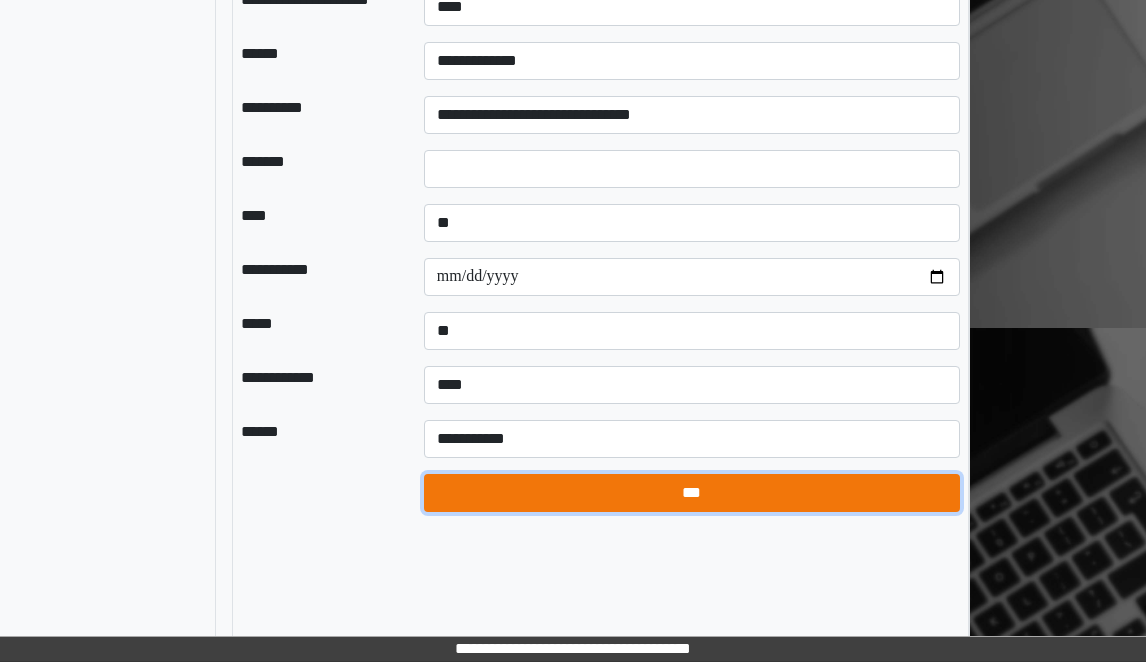 click on "***" at bounding box center [692, 493] 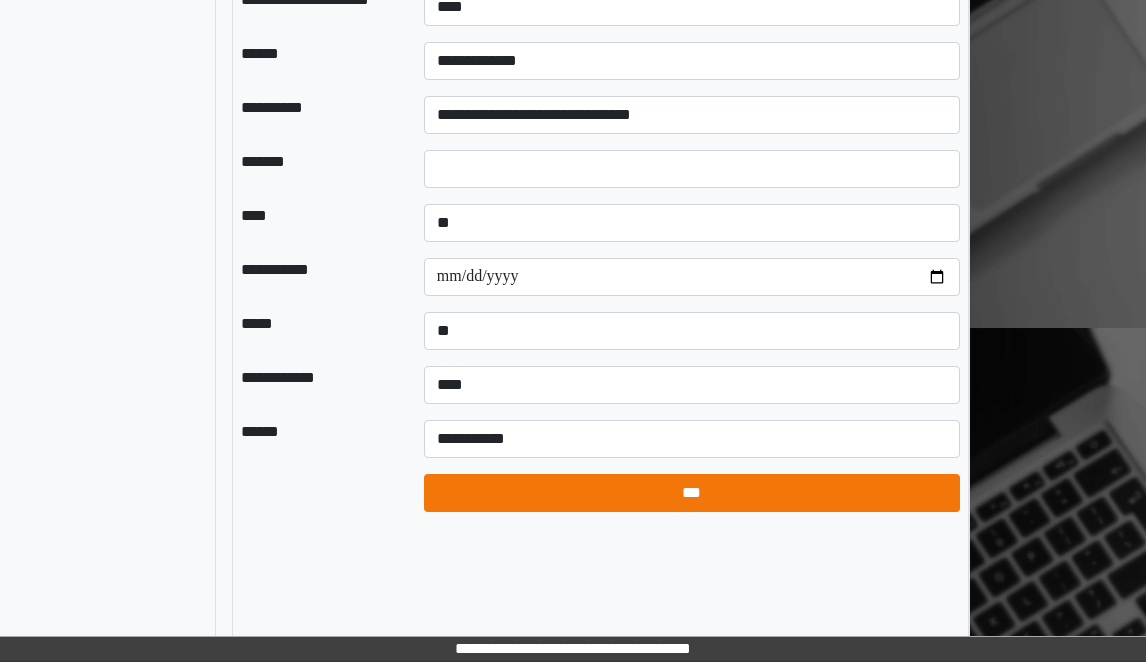 select on "*" 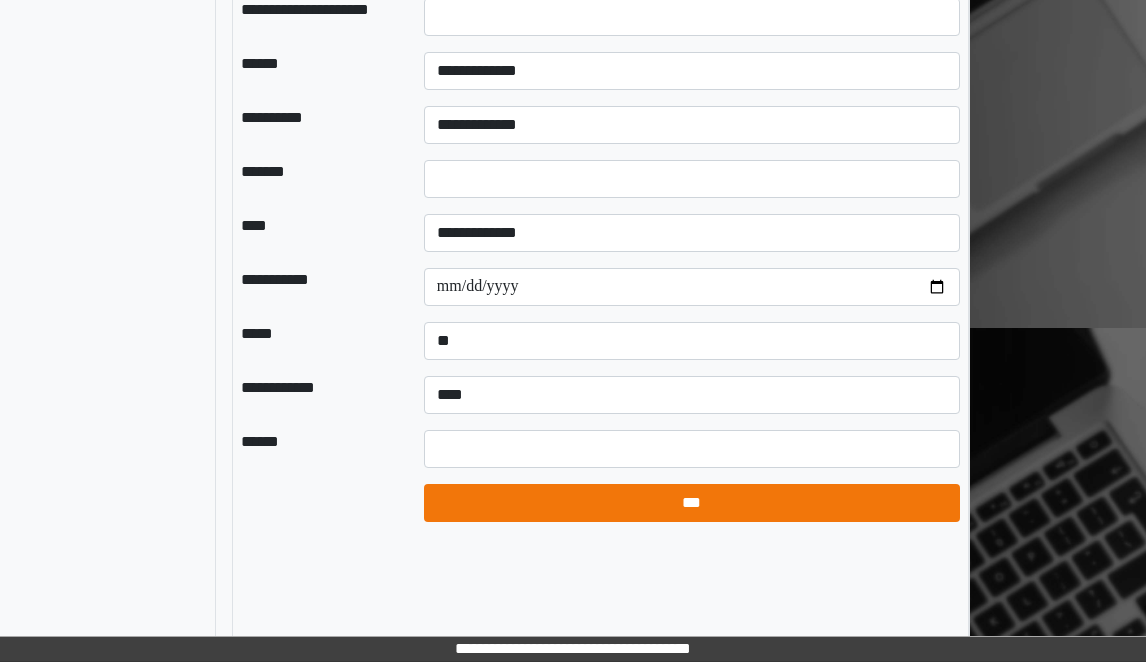 scroll, scrollTop: 2331, scrollLeft: 196, axis: both 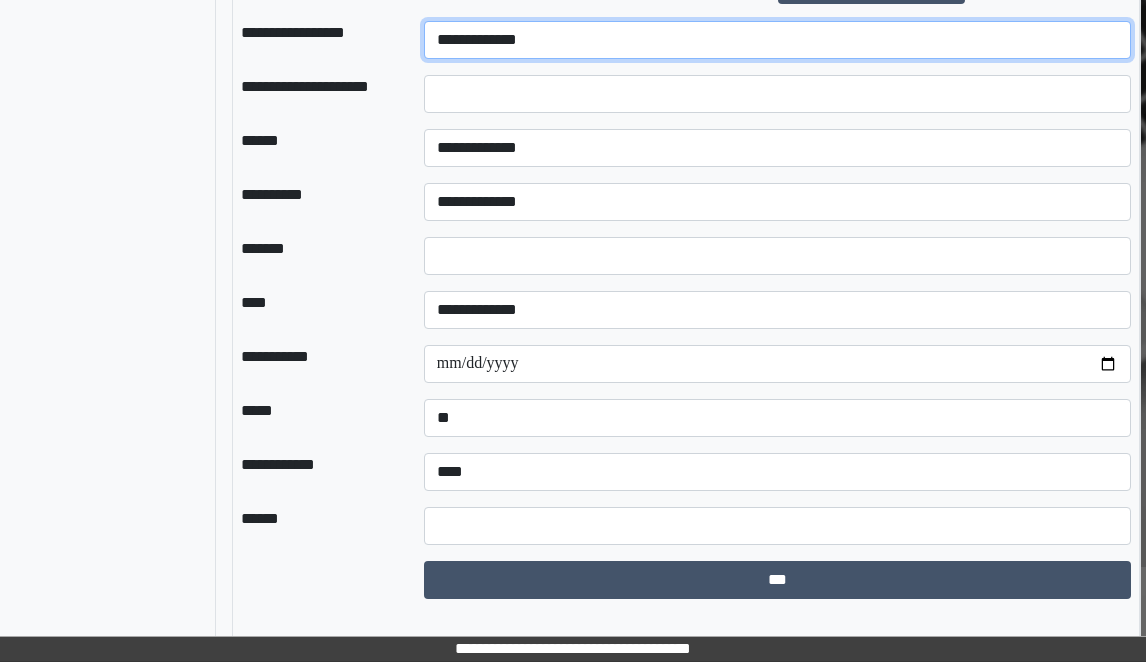 click on "**********" at bounding box center [777, 40] 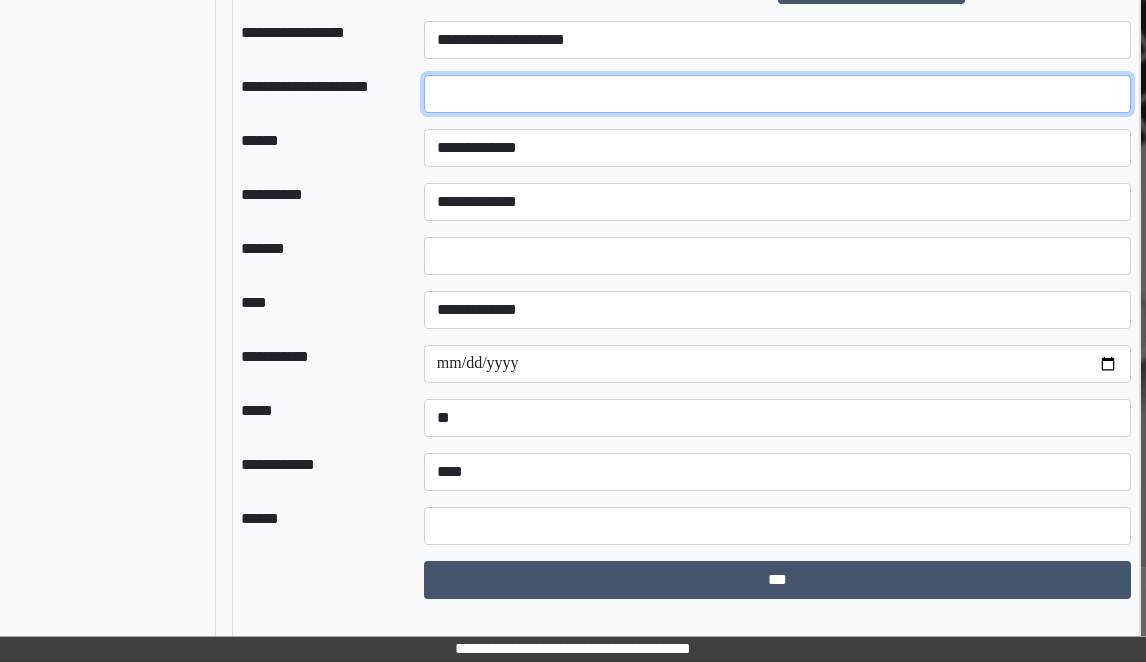 click at bounding box center [777, 94] 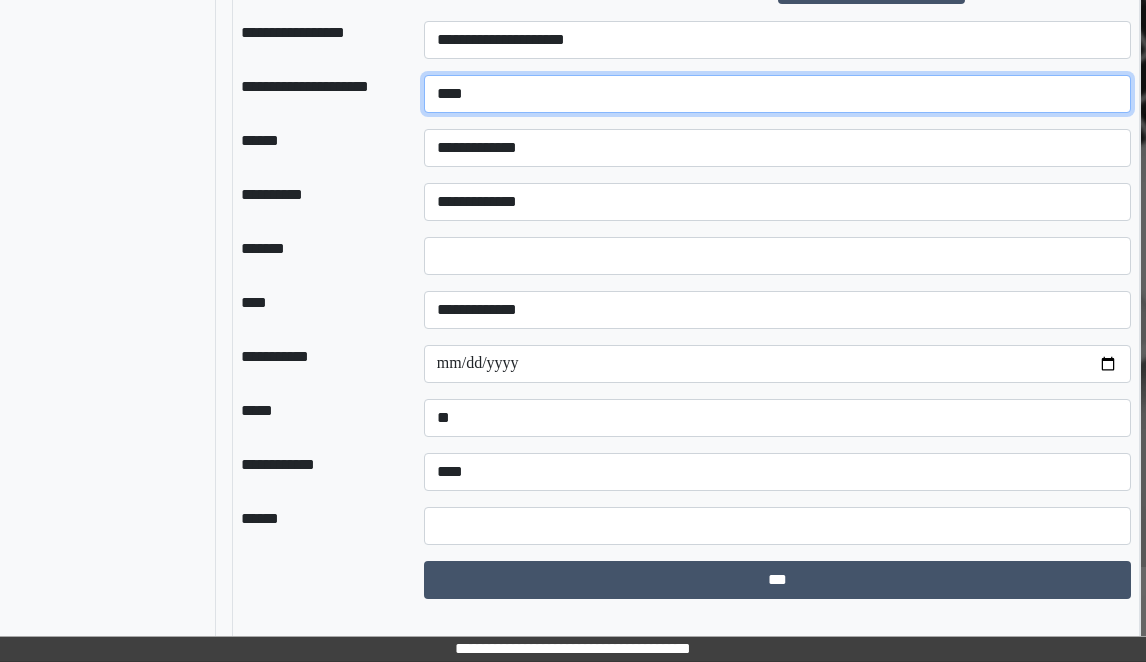 type on "****" 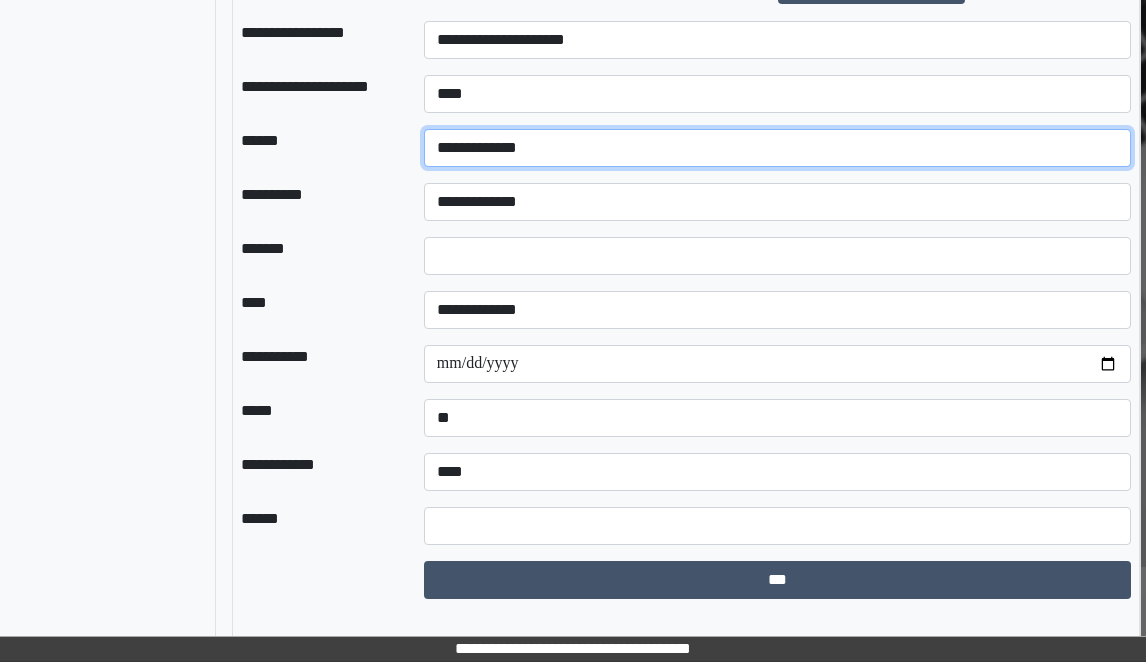 click on "**********" at bounding box center [777, 148] 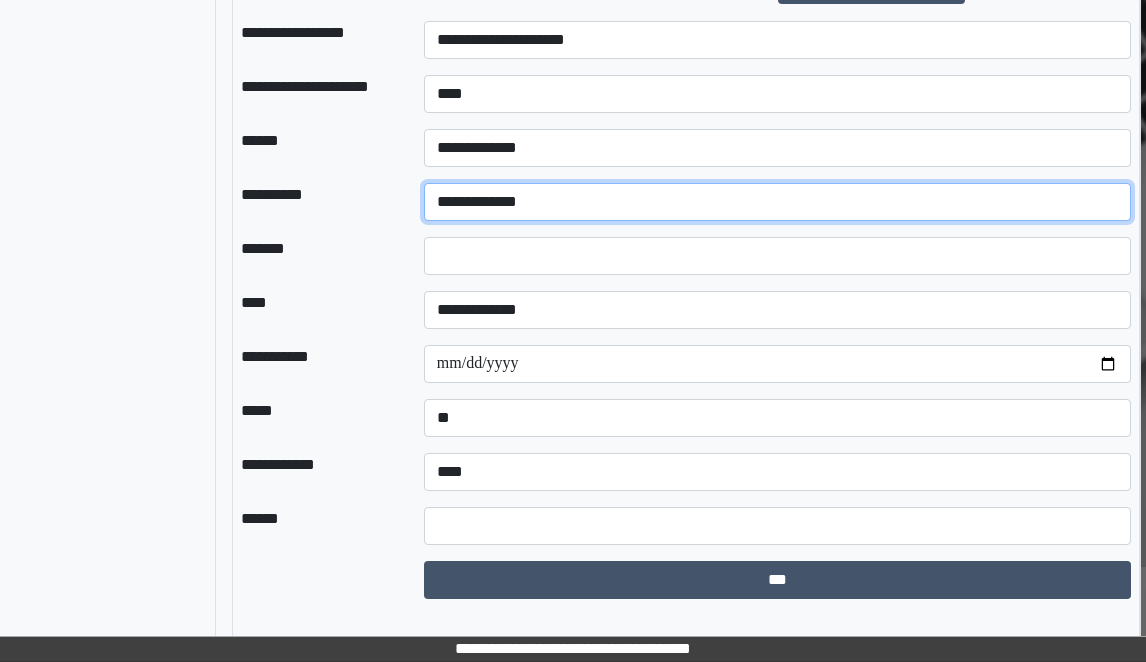 click on "**********" at bounding box center [777, 202] 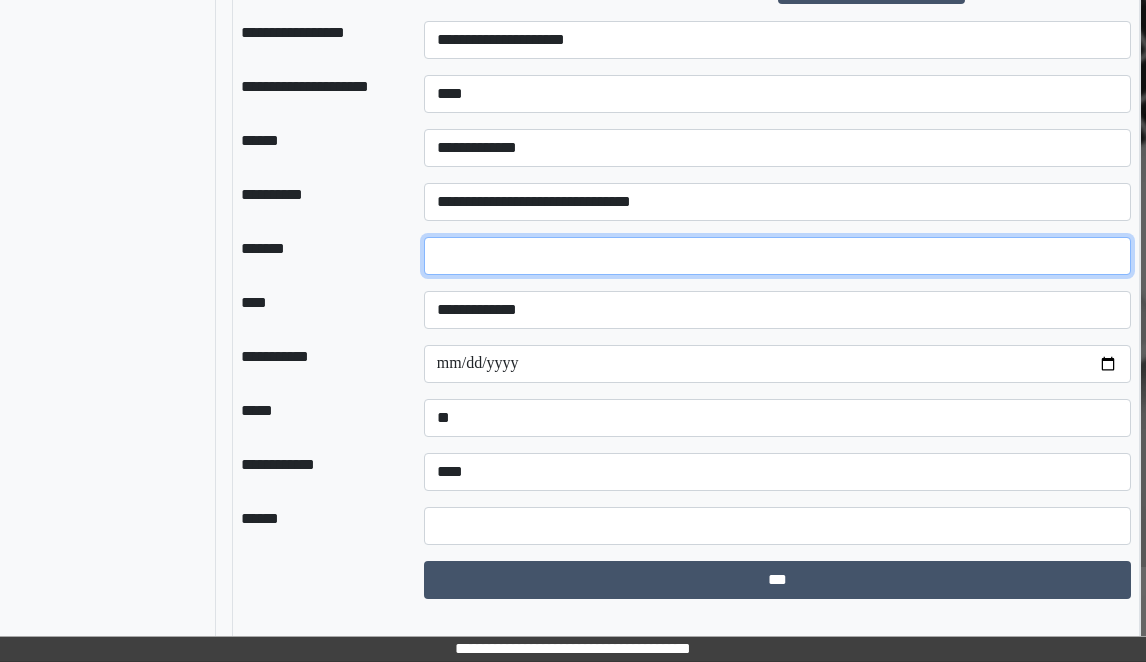 click on "*" at bounding box center [777, 256] 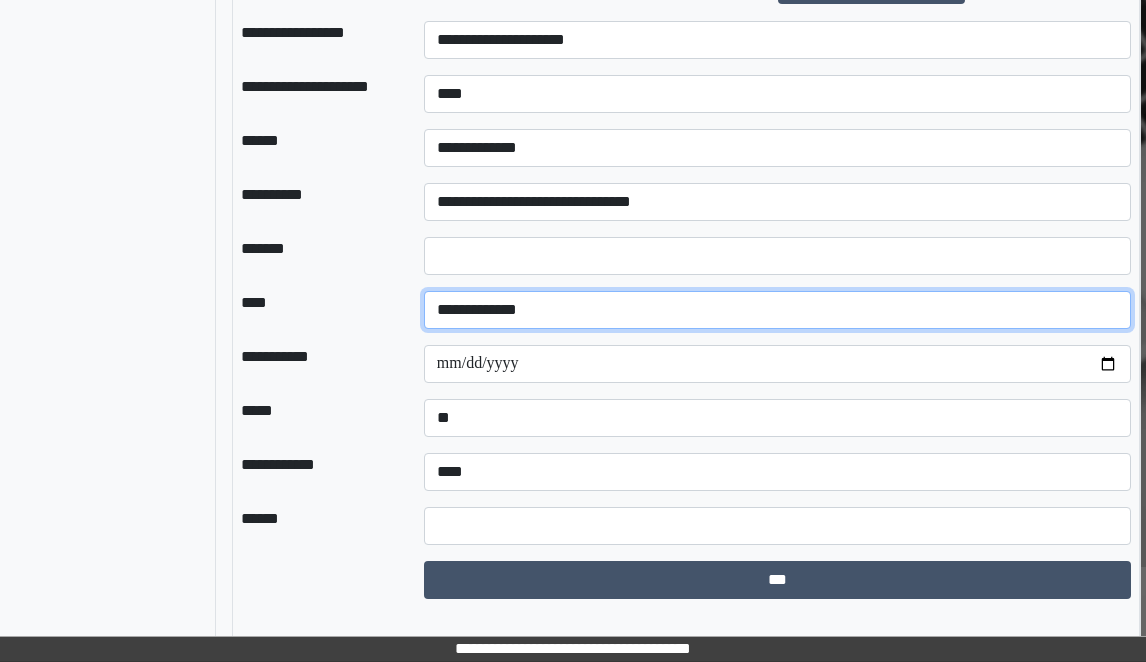 click on "**********" at bounding box center [777, 310] 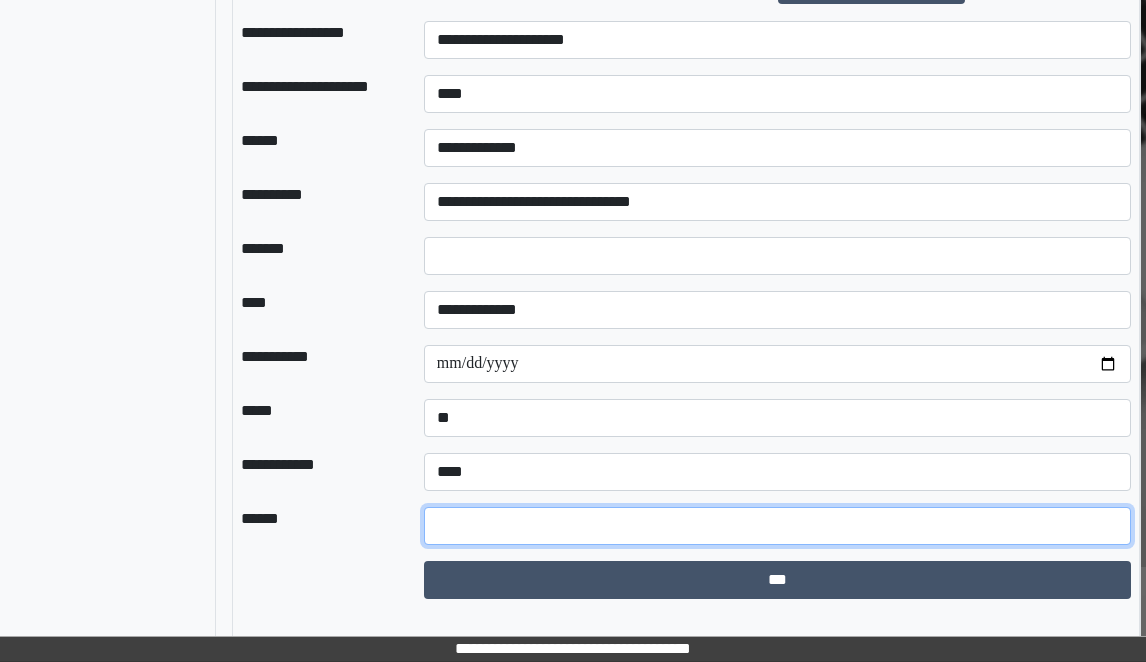 click at bounding box center [777, 526] 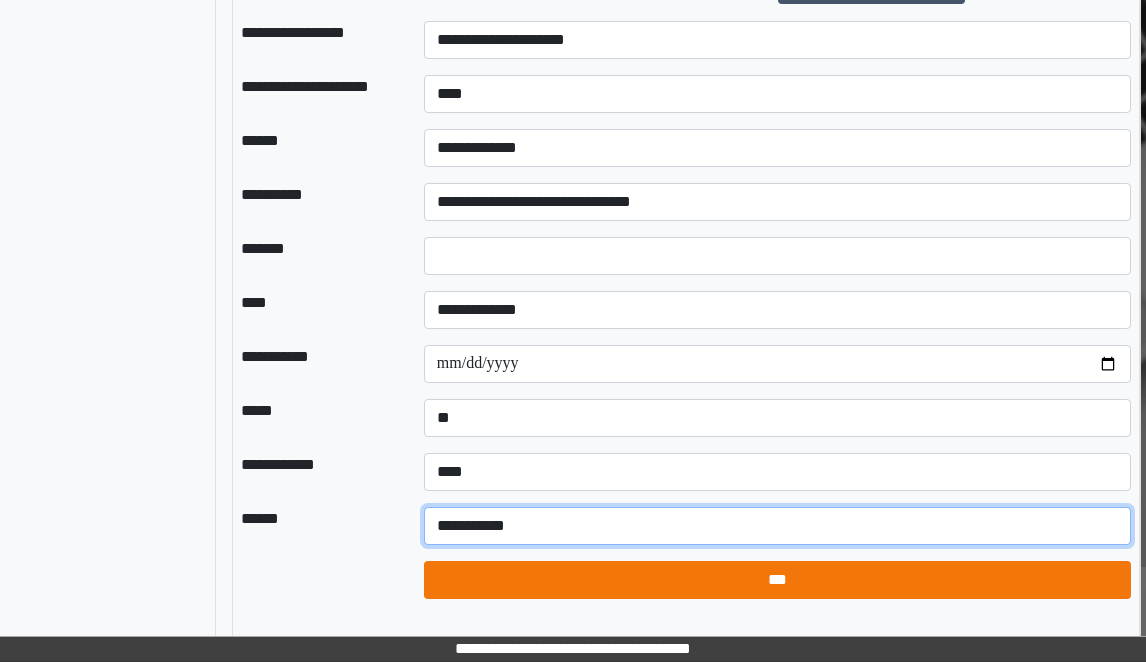 type on "**********" 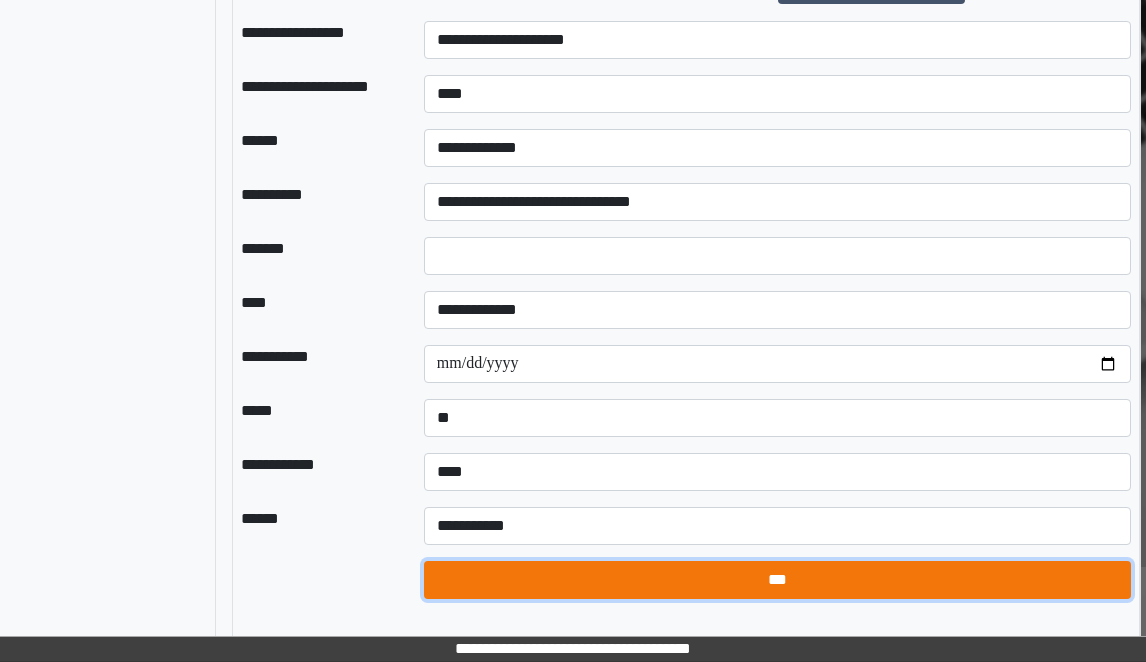 click on "***" at bounding box center [777, 580] 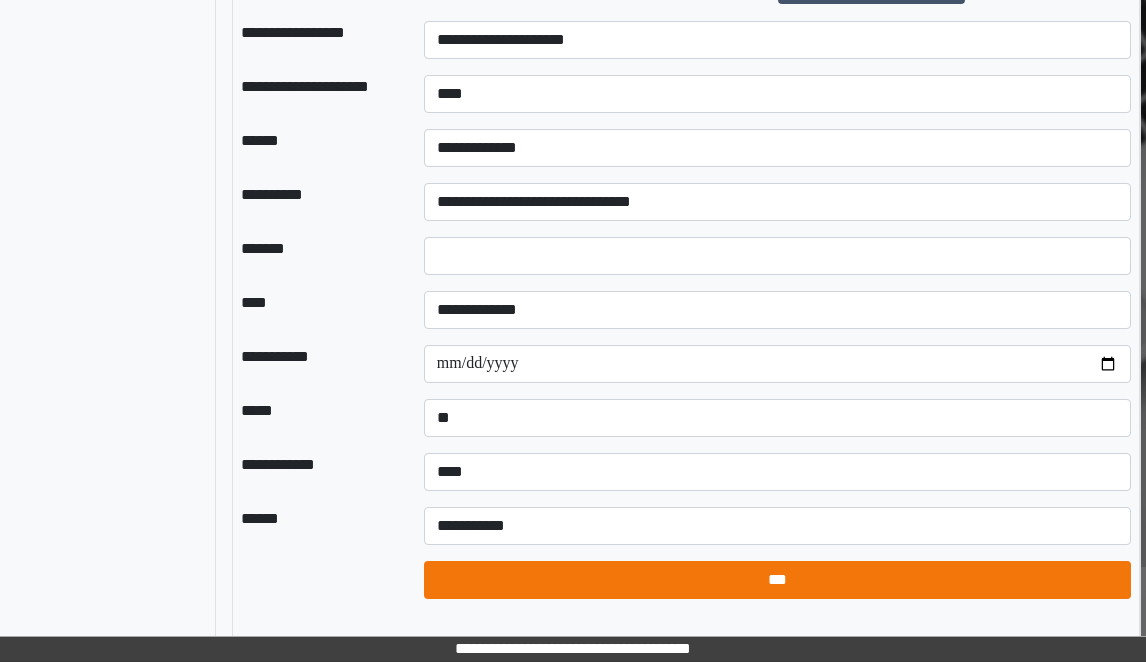 select on "*" 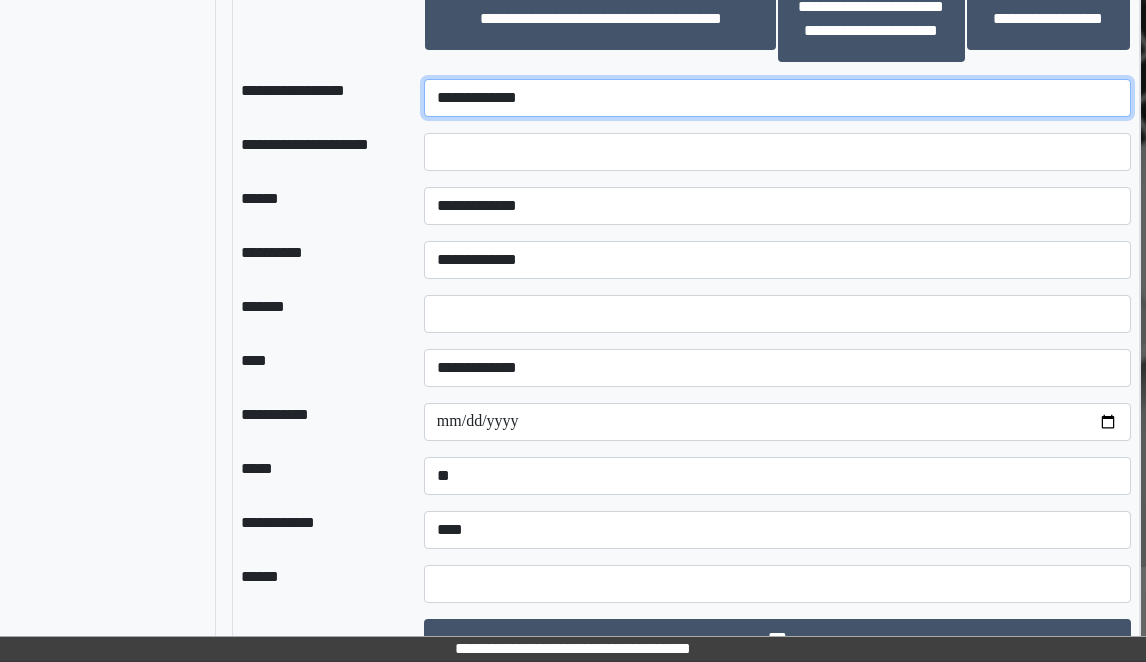click on "**********" at bounding box center (777, 98) 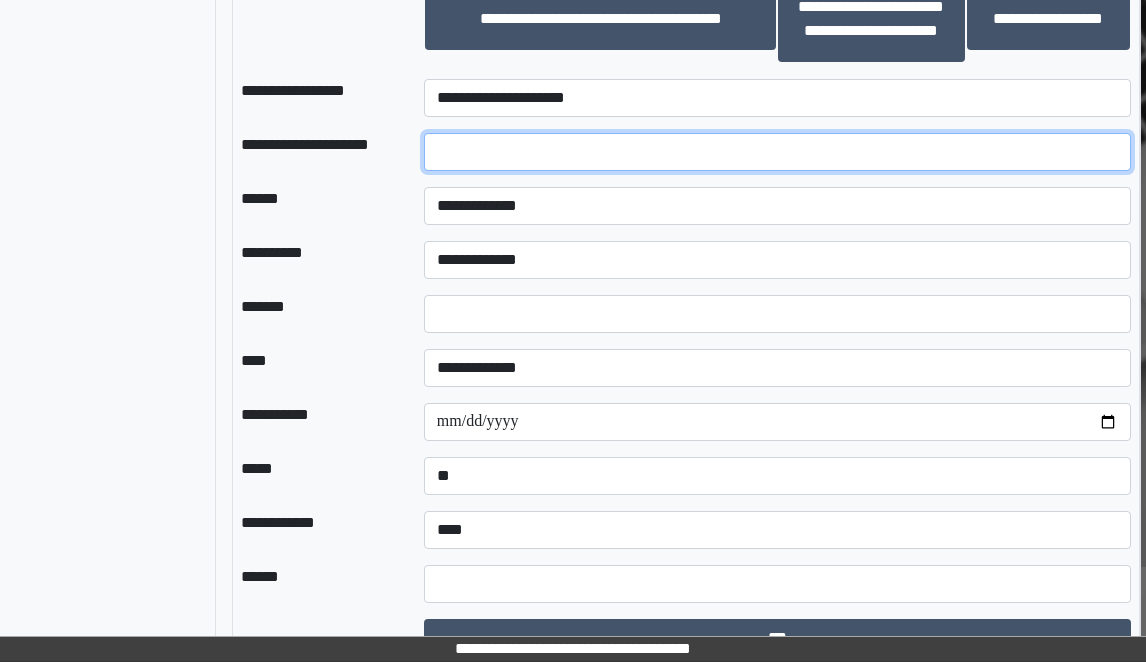 click at bounding box center (777, 152) 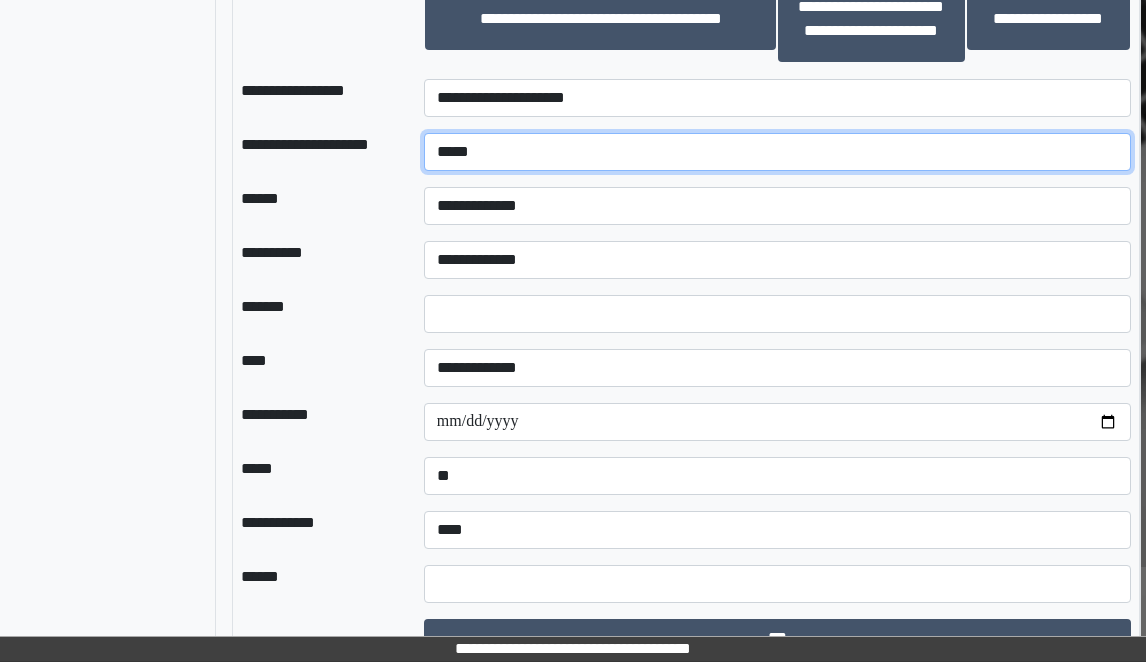 type on "*****" 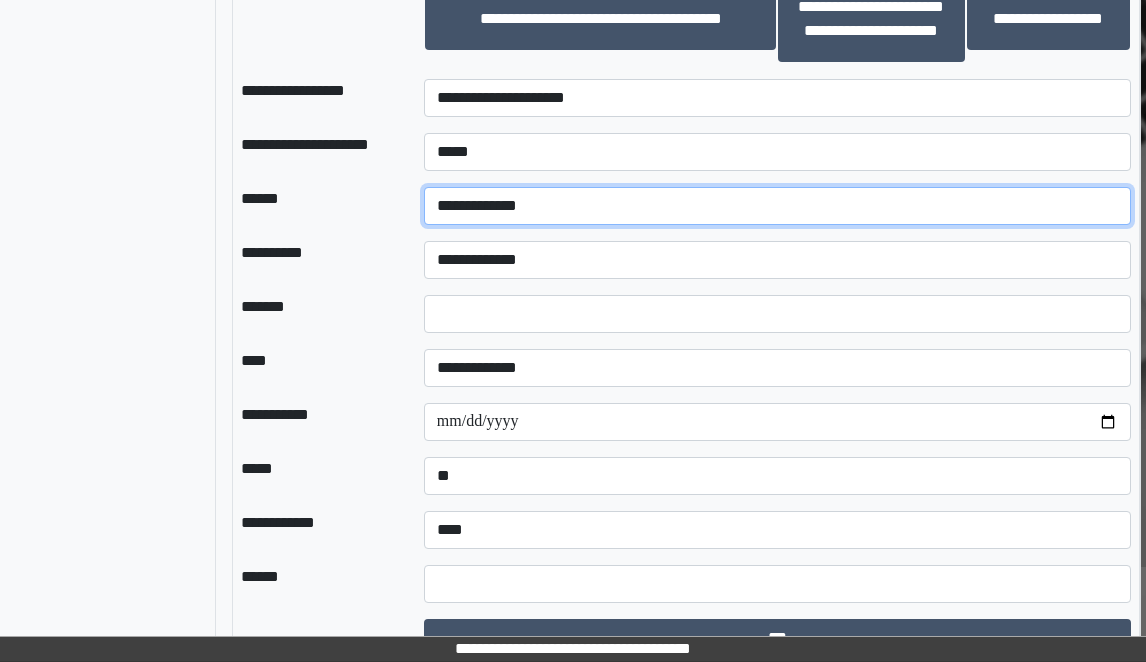 click on "**********" at bounding box center [777, 206] 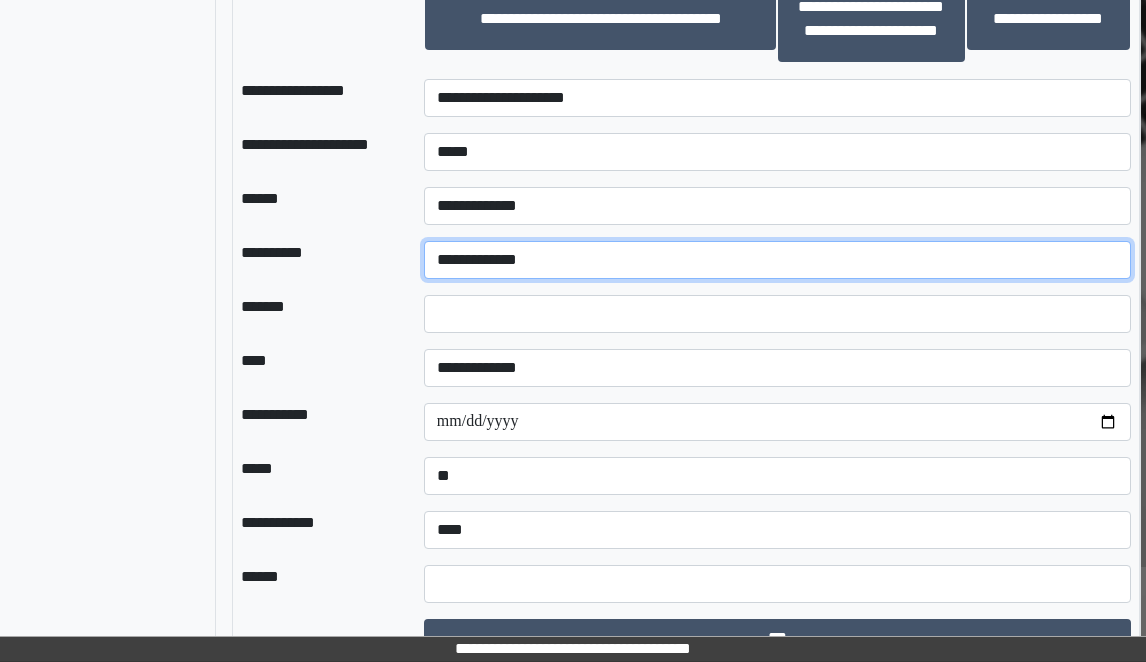 click on "**********" at bounding box center [777, 260] 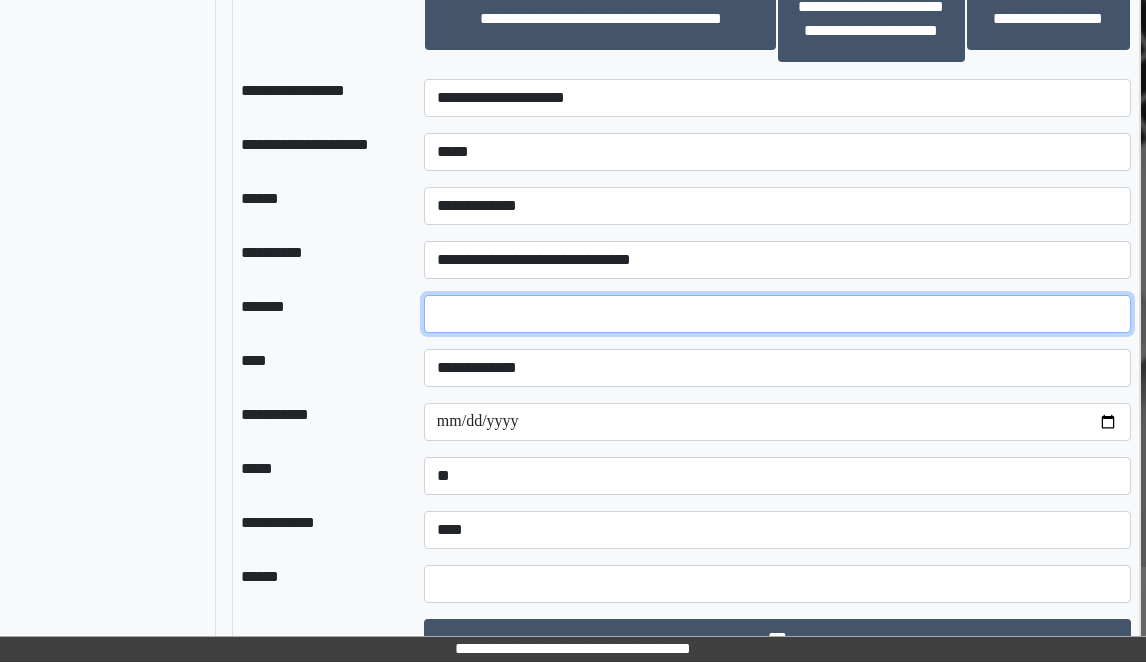 click on "*" at bounding box center (777, 314) 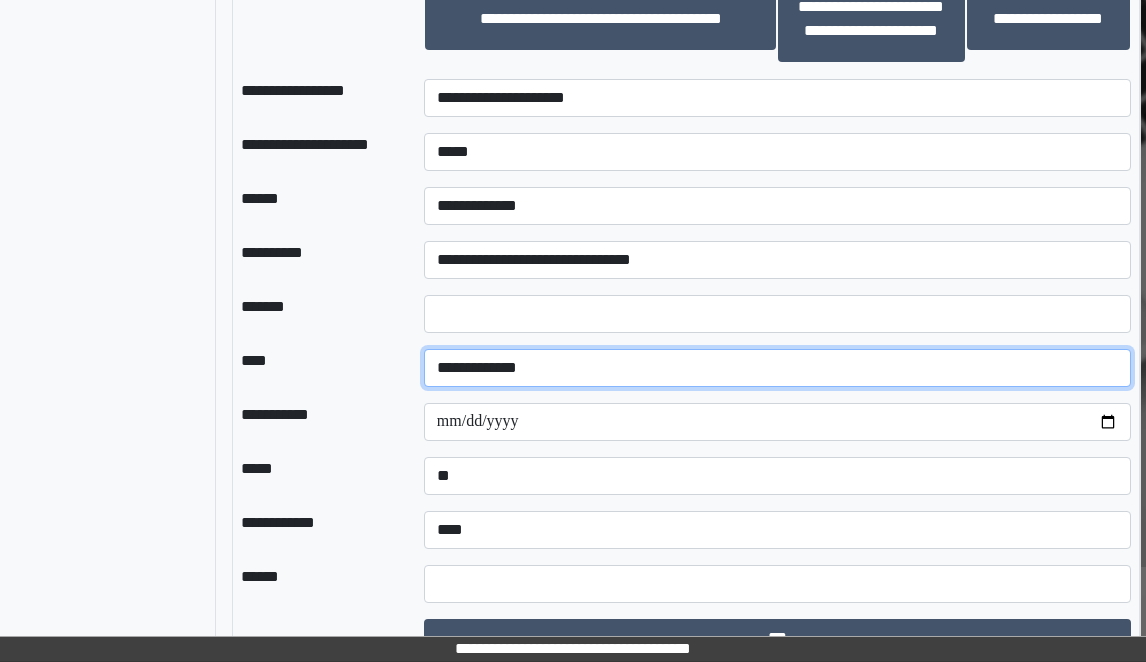 click on "**********" at bounding box center (777, 368) 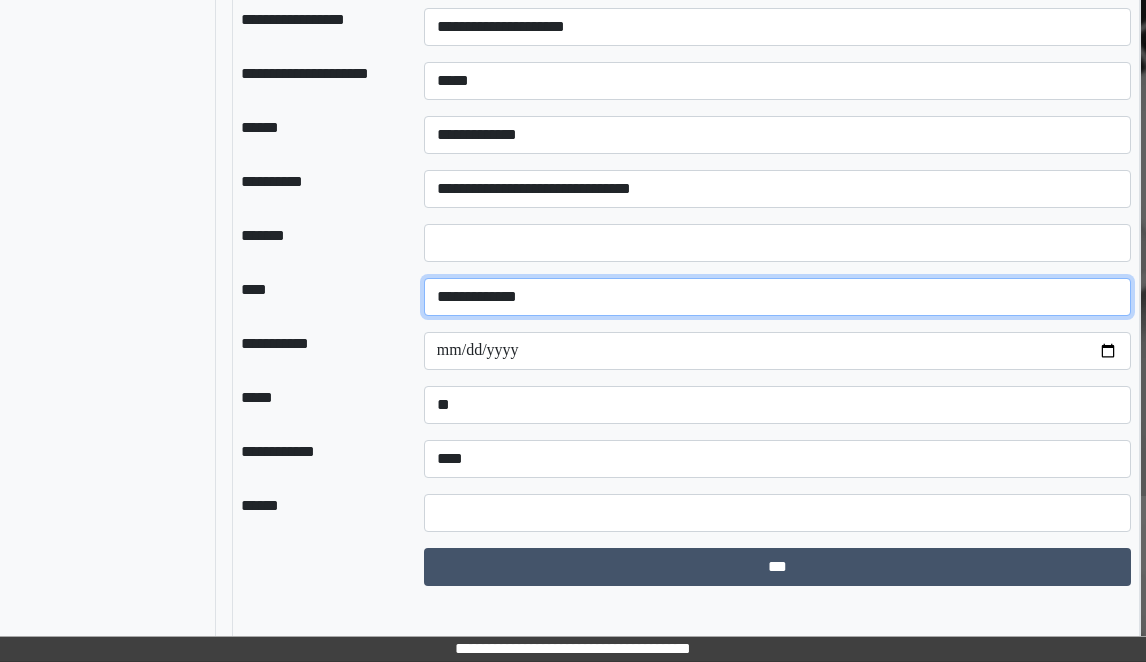 scroll, scrollTop: 2409, scrollLeft: 196, axis: both 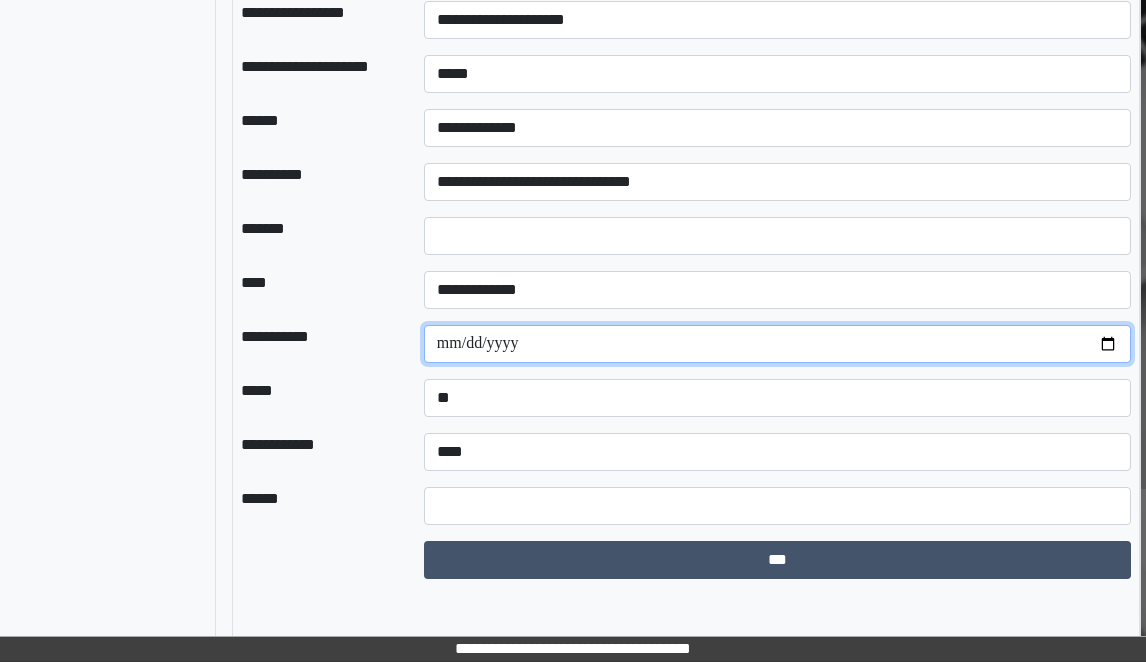 click on "**********" at bounding box center [777, 344] 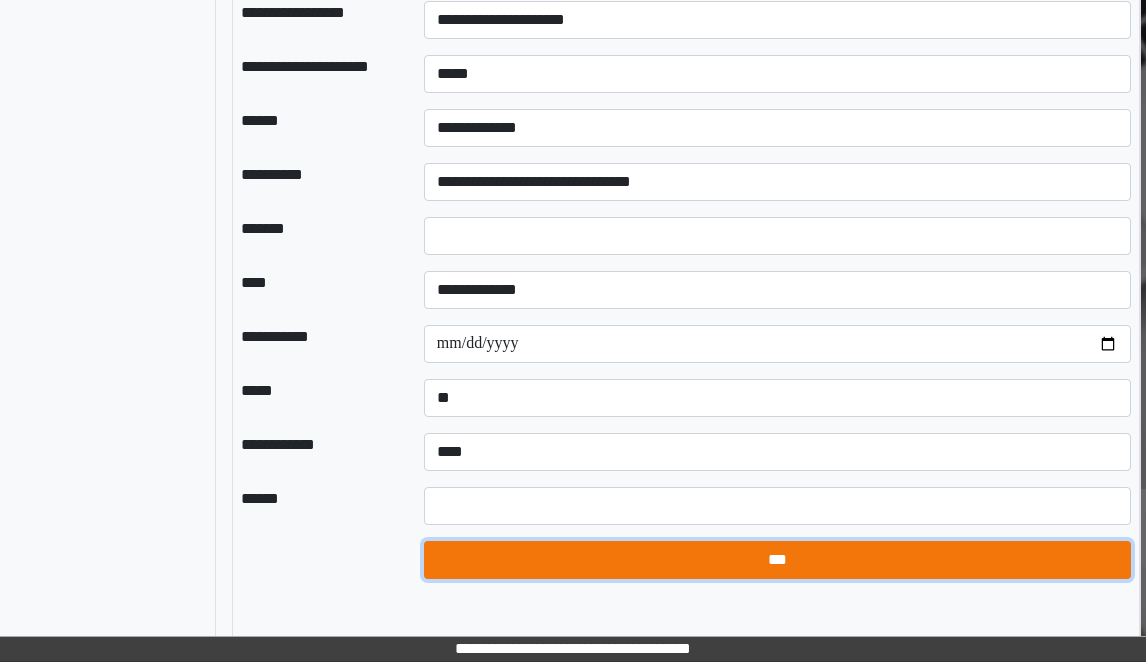 click on "***" at bounding box center (777, 560) 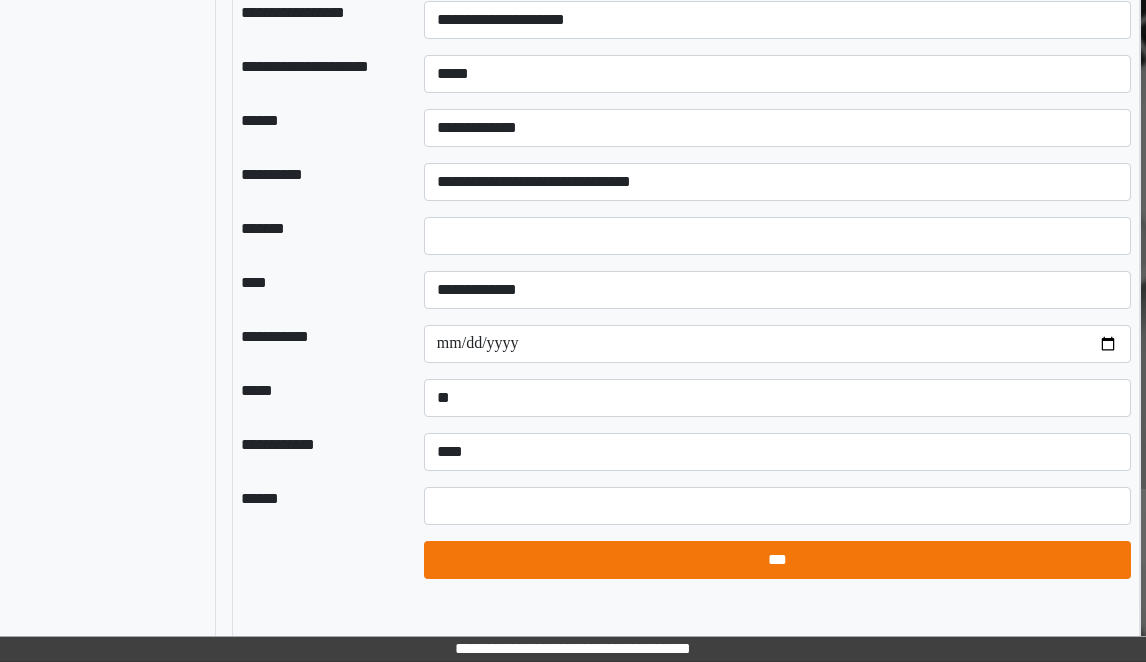 select on "*" 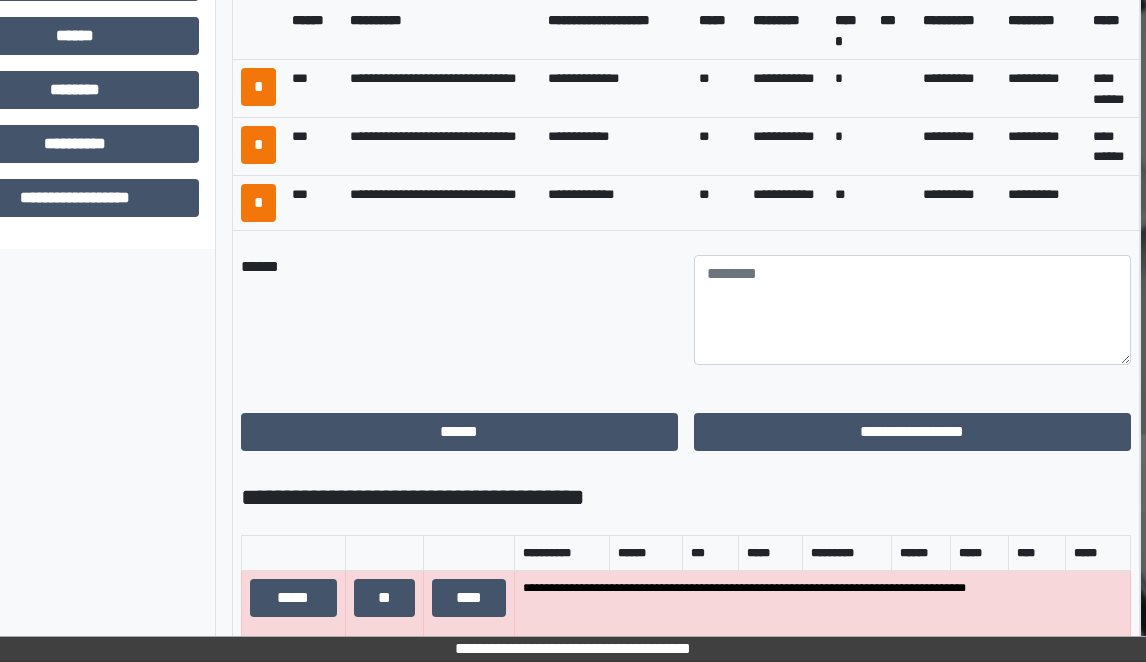 scroll, scrollTop: 1009, scrollLeft: 196, axis: both 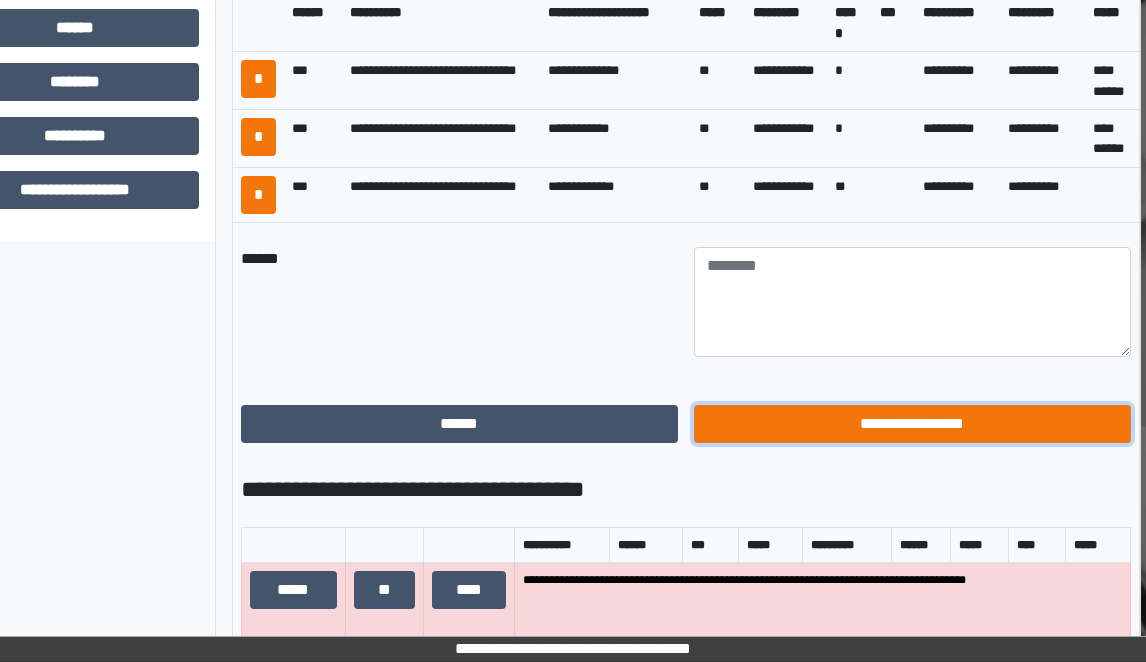 click on "**********" at bounding box center [912, 424] 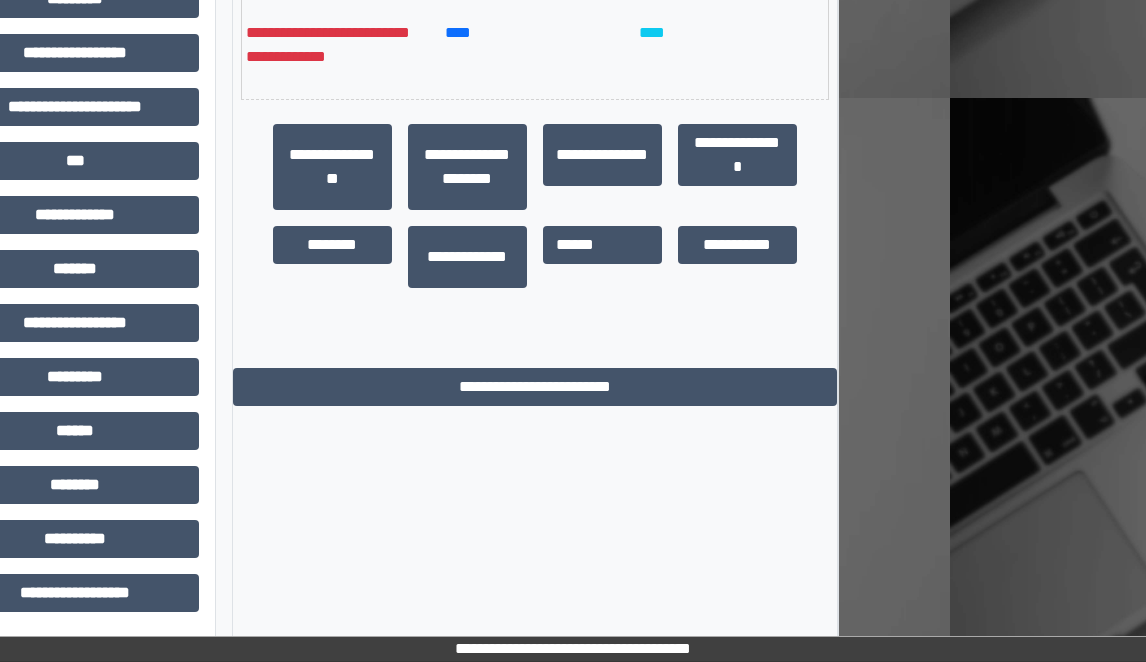scroll, scrollTop: 606, scrollLeft: 196, axis: both 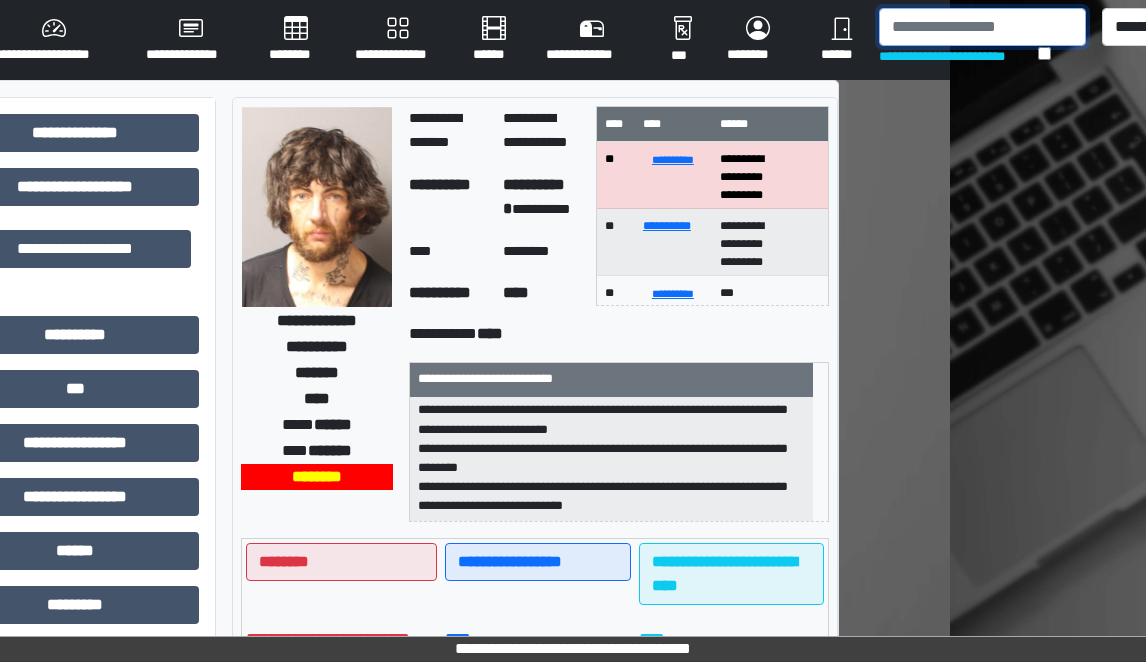 click at bounding box center (982, 27) 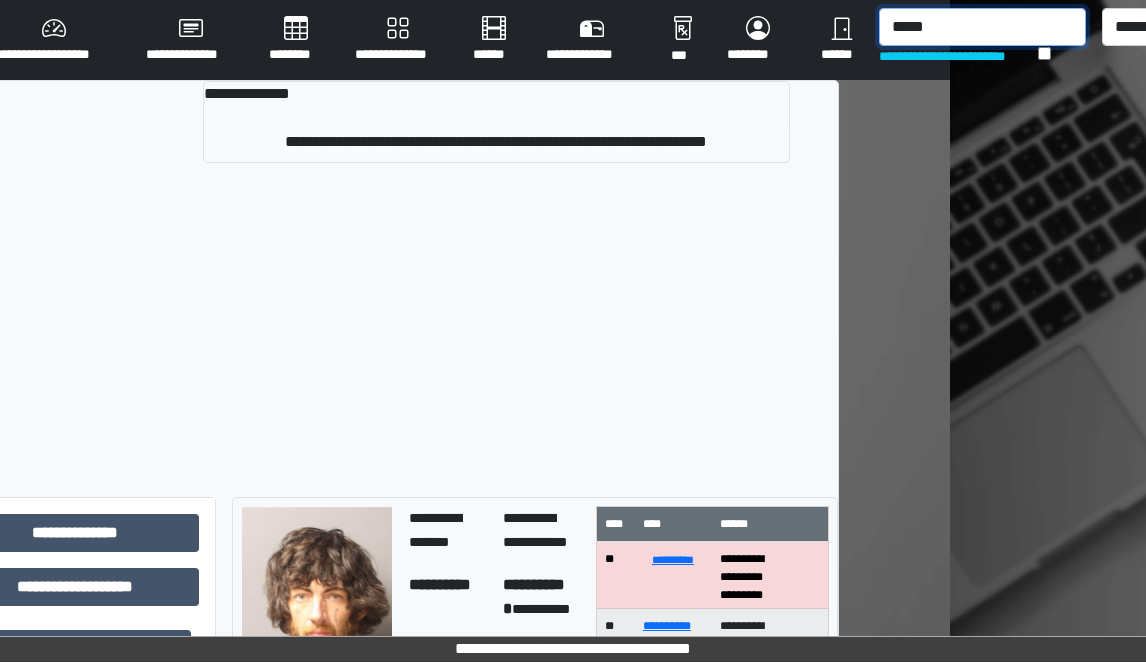 type on "*****" 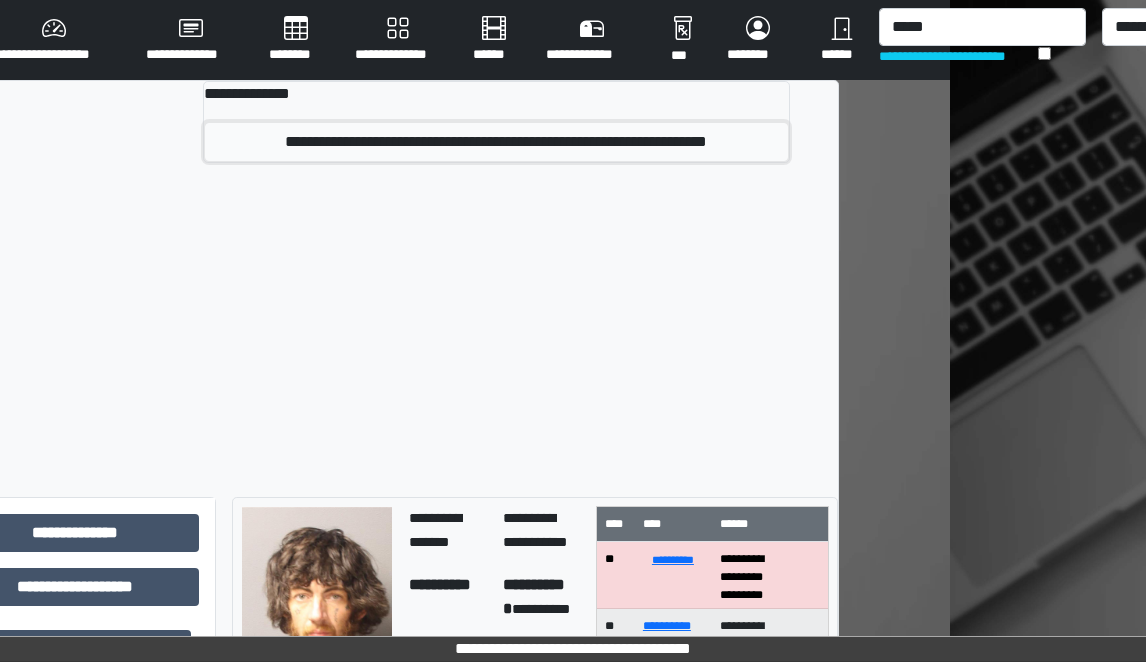click on "**********" at bounding box center [496, 142] 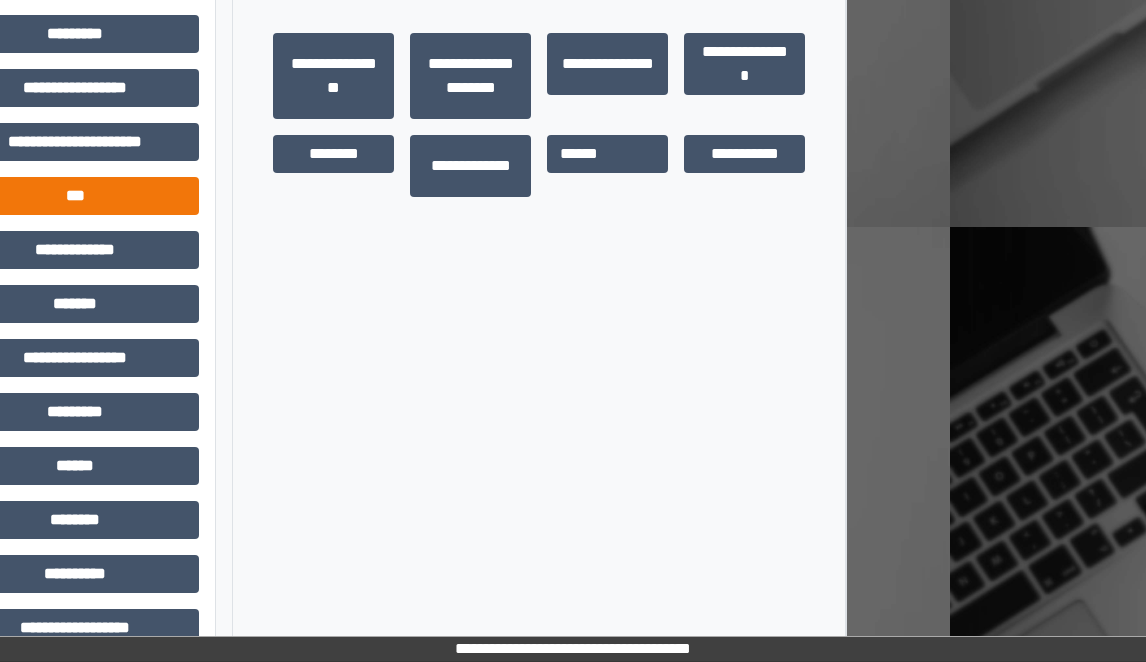 scroll, scrollTop: 500, scrollLeft: 196, axis: both 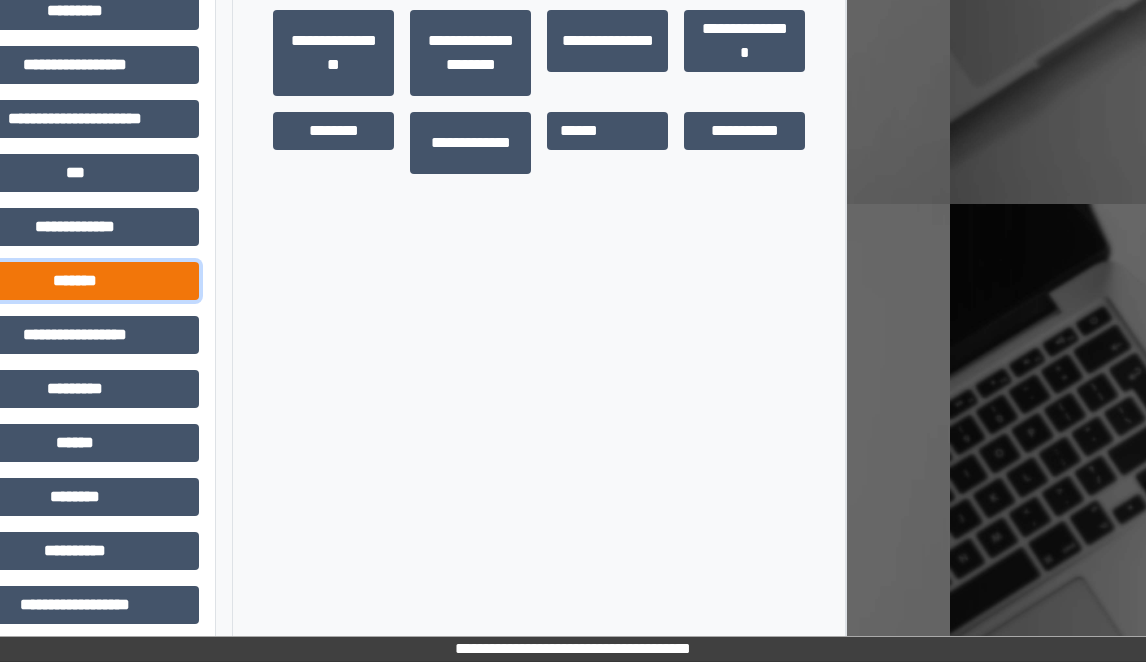 click on "*******" at bounding box center [75, 281] 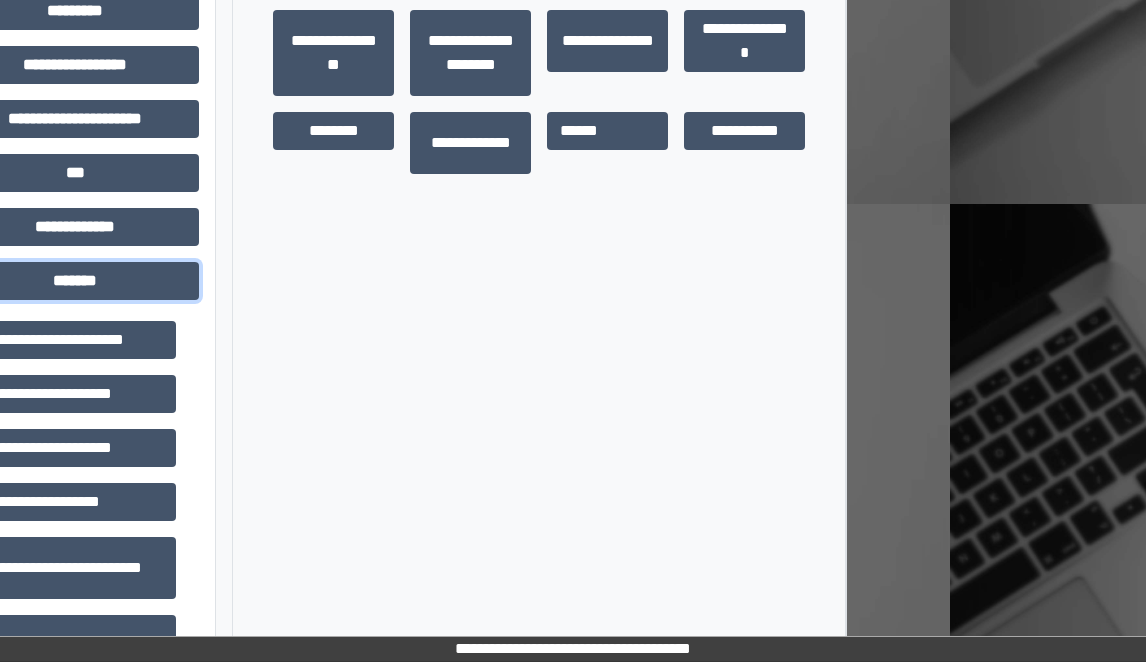 scroll, scrollTop: 400, scrollLeft: 0, axis: vertical 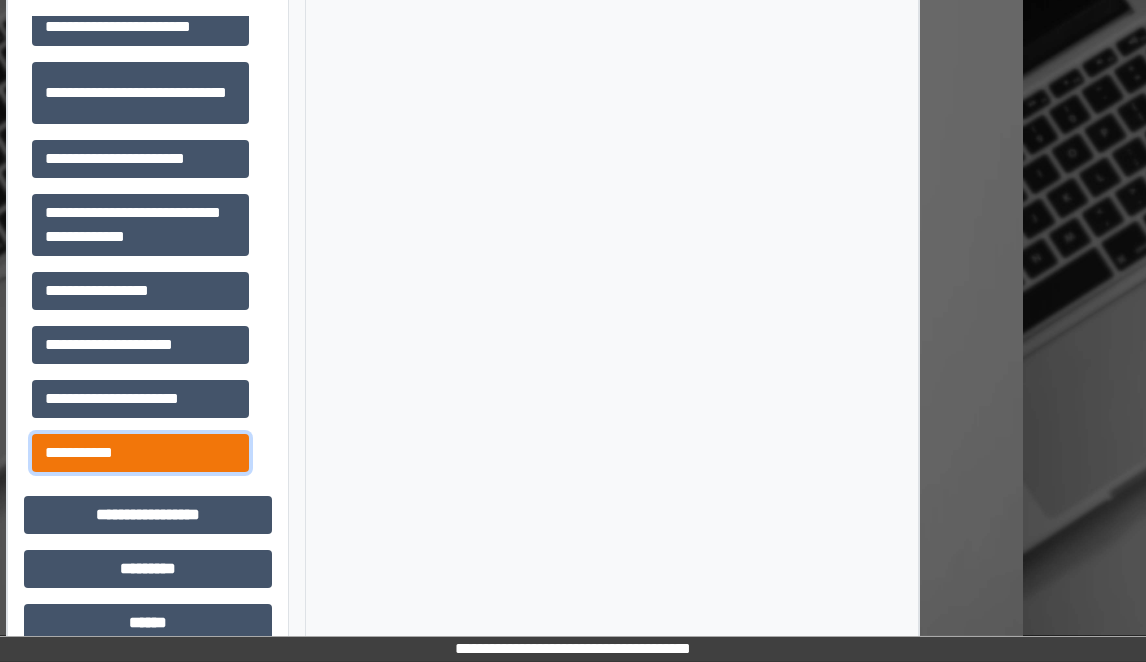 click on "**********" at bounding box center [140, 453] 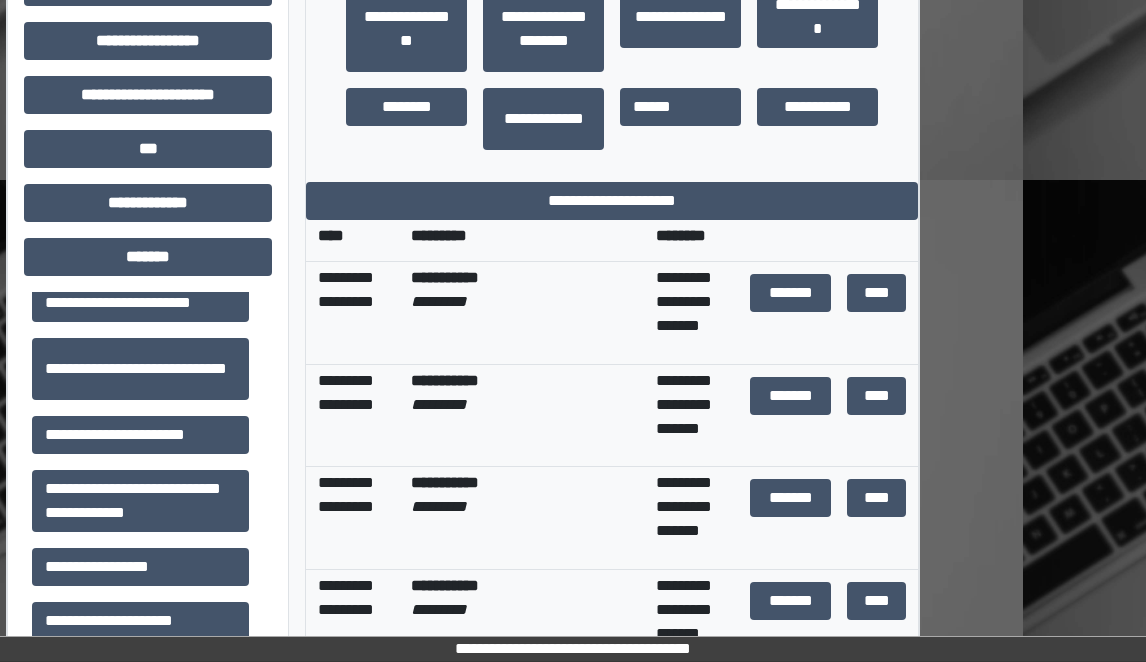 scroll, scrollTop: 500, scrollLeft: 123, axis: both 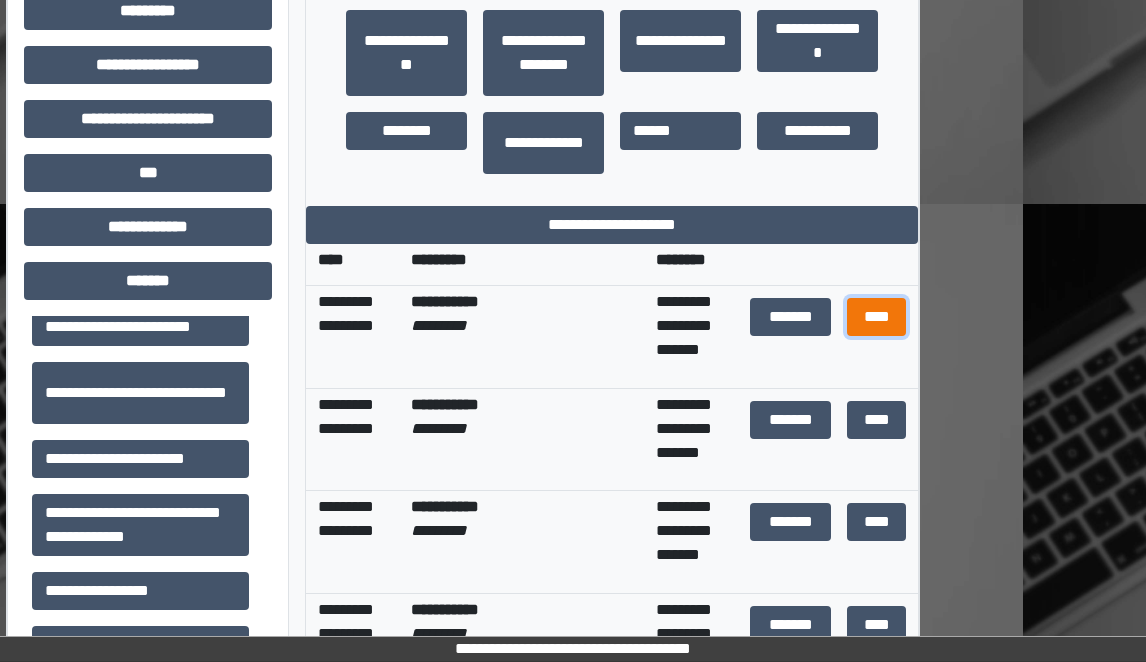 click on "****" at bounding box center (877, 317) 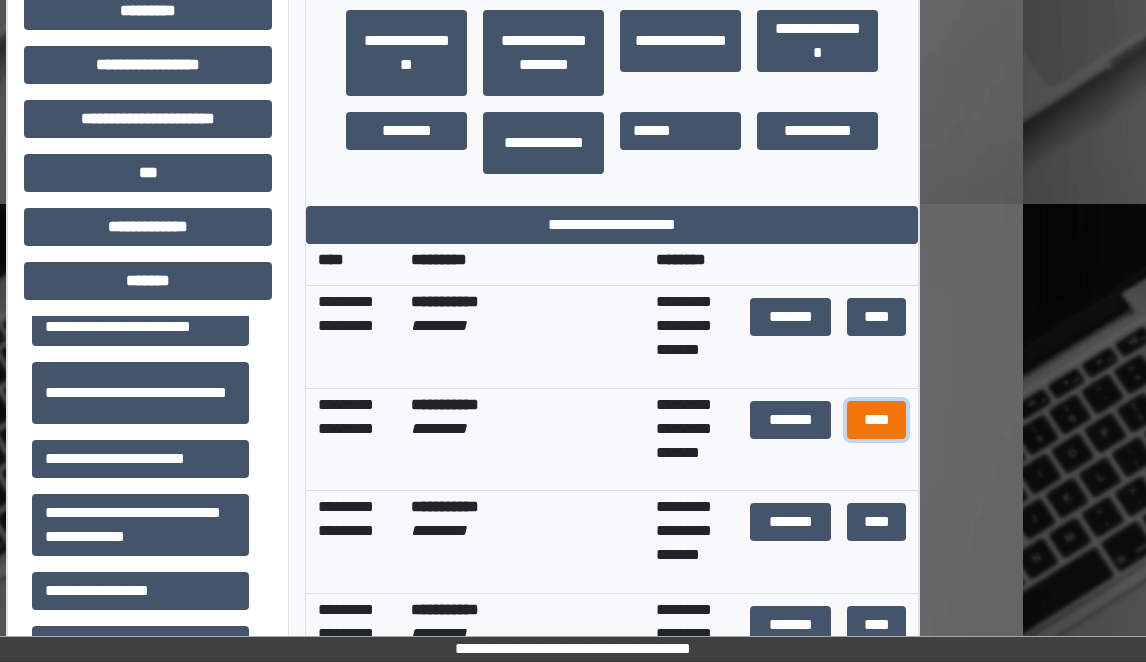 click on "****" at bounding box center [877, 420] 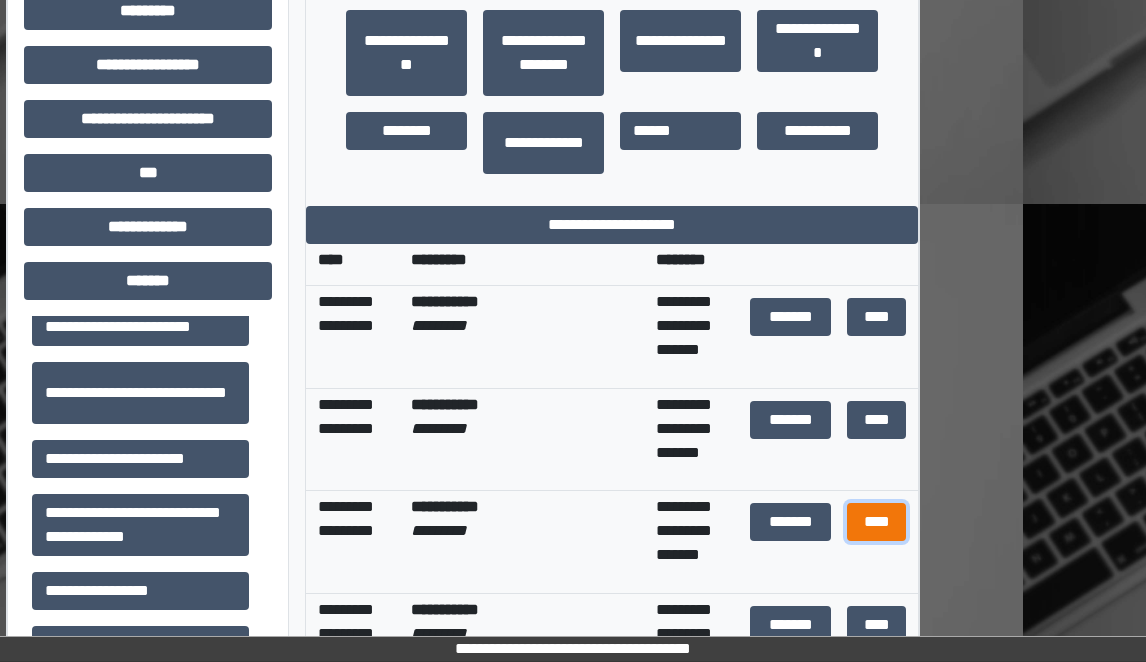 click on "****" at bounding box center [877, 522] 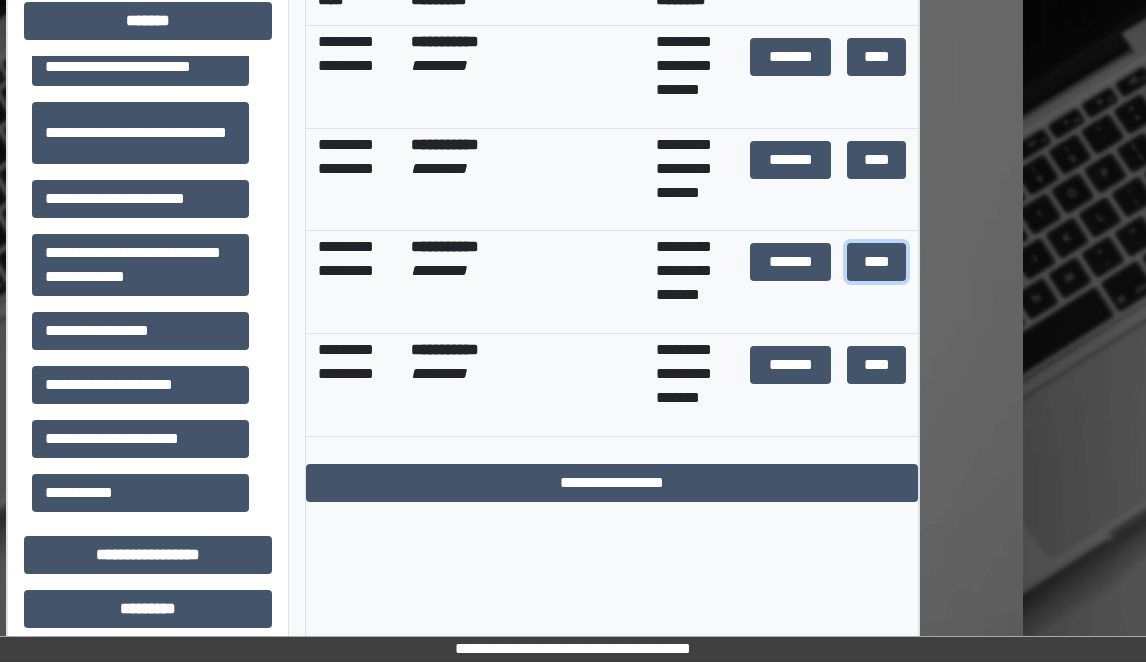 scroll, scrollTop: 800, scrollLeft: 123, axis: both 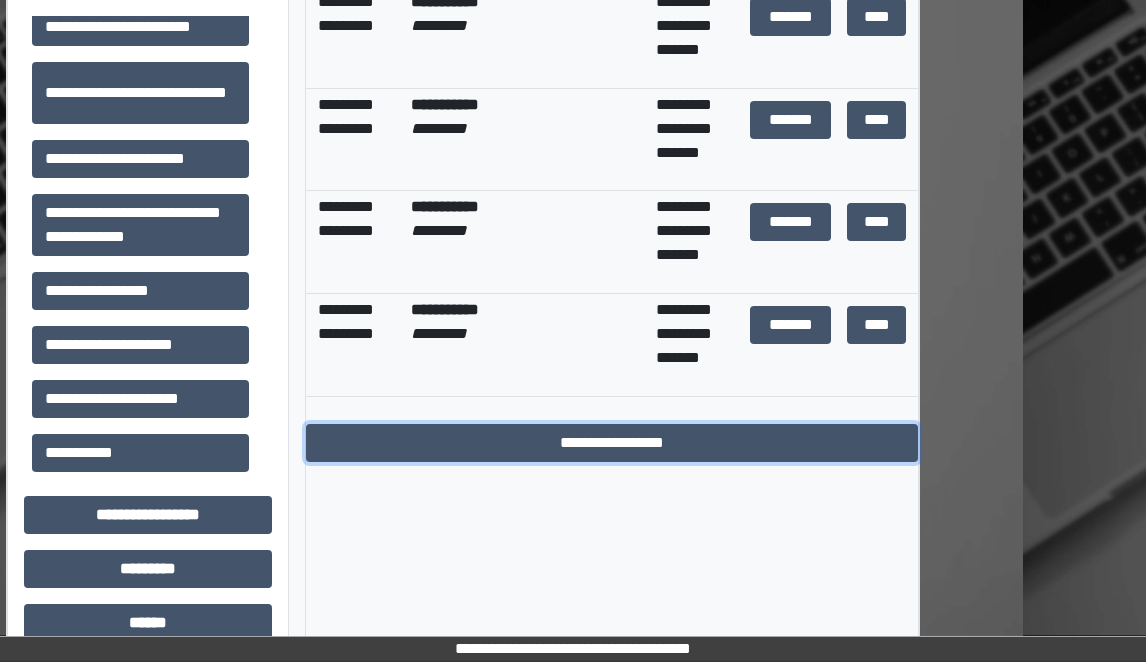 drag, startPoint x: 582, startPoint y: 443, endPoint x: 590, endPoint y: 434, distance: 12.0415945 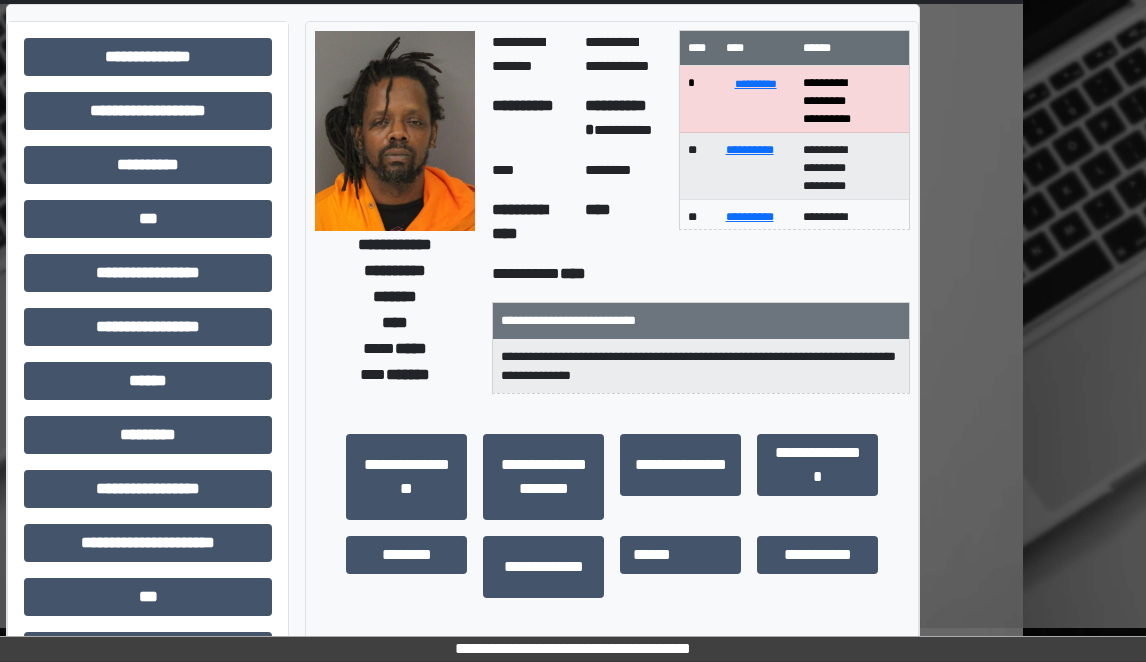 scroll, scrollTop: 0, scrollLeft: 123, axis: horizontal 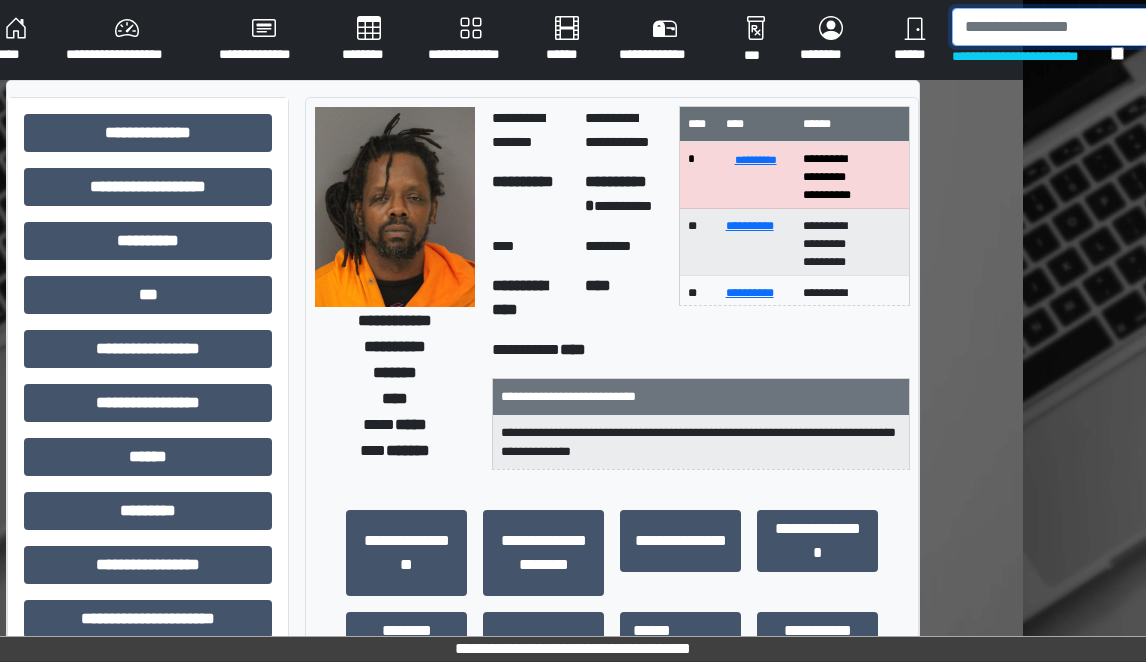 click at bounding box center (1055, 27) 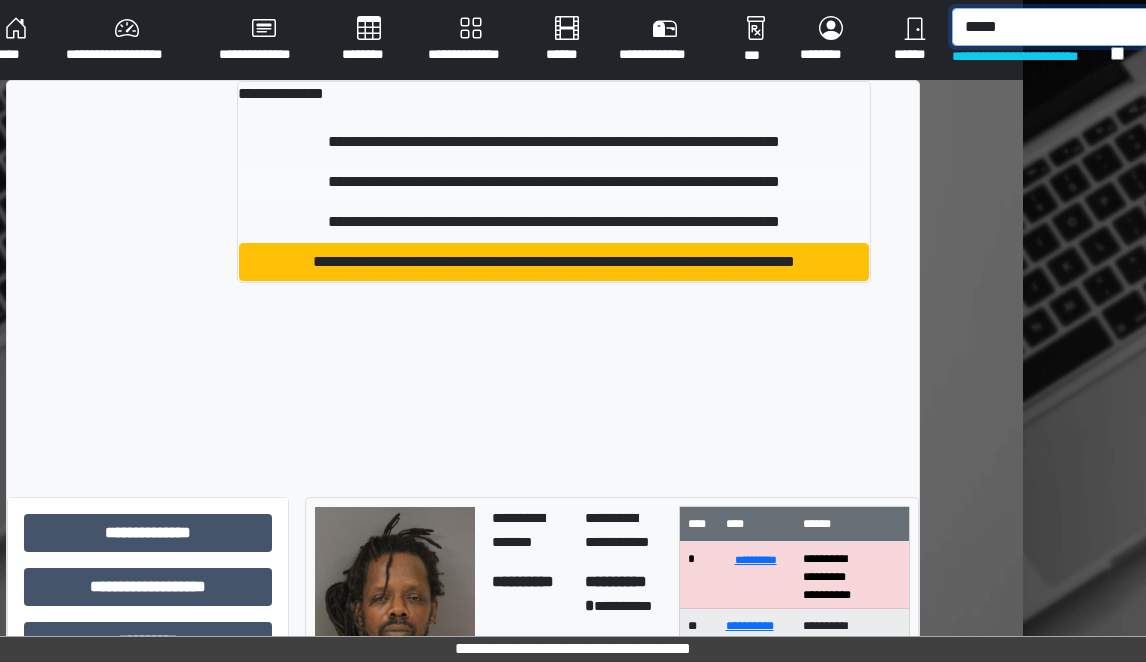 type on "*****" 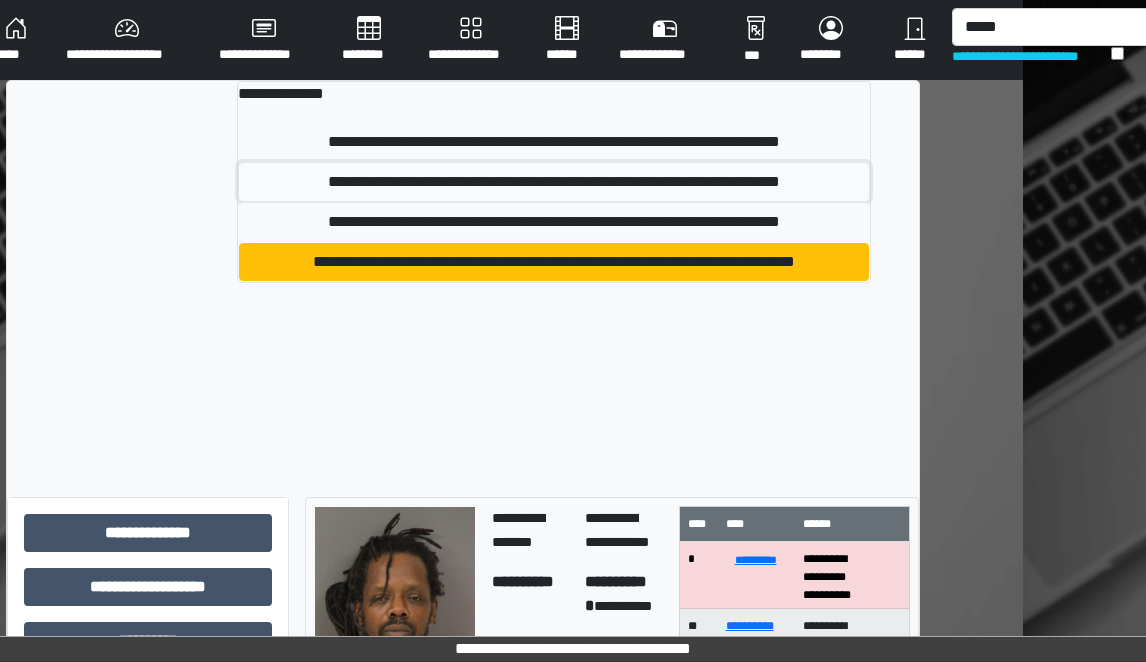 click on "**********" at bounding box center (554, 182) 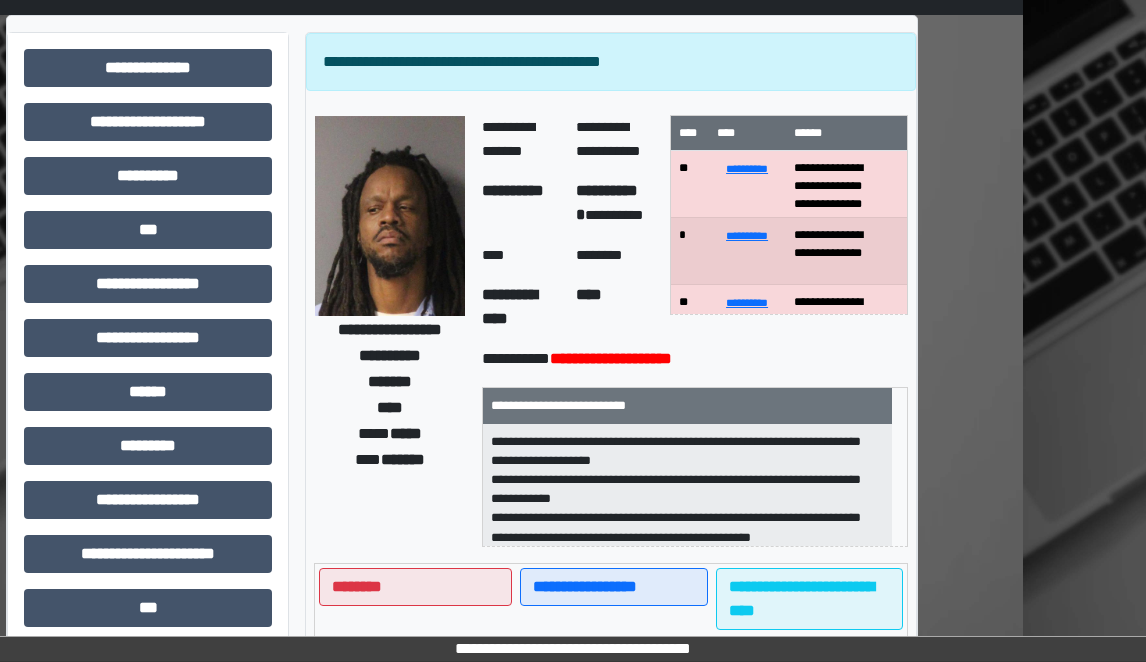 scroll, scrollTop: 100, scrollLeft: 123, axis: both 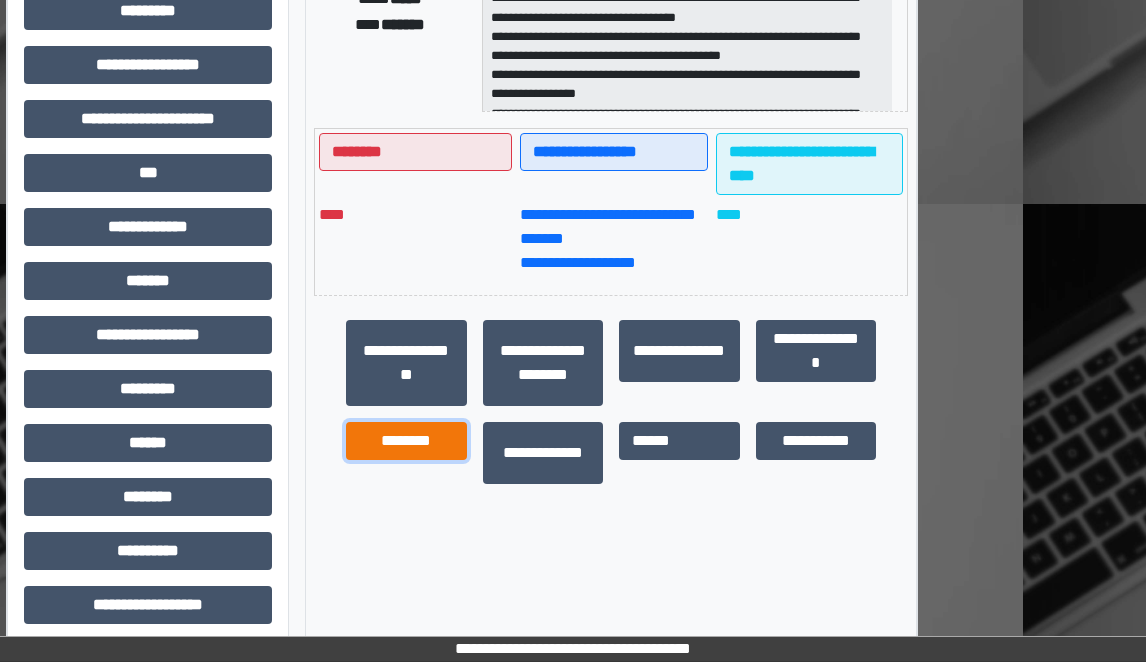 click on "********" at bounding box center (406, 441) 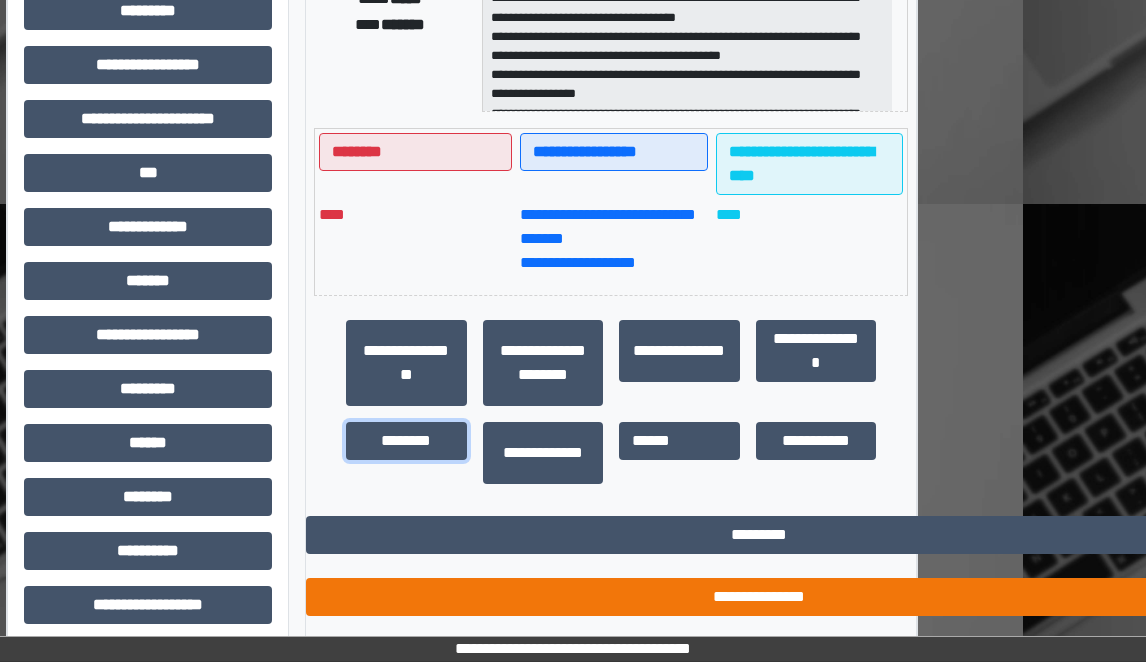 scroll, scrollTop: 509, scrollLeft: 123, axis: both 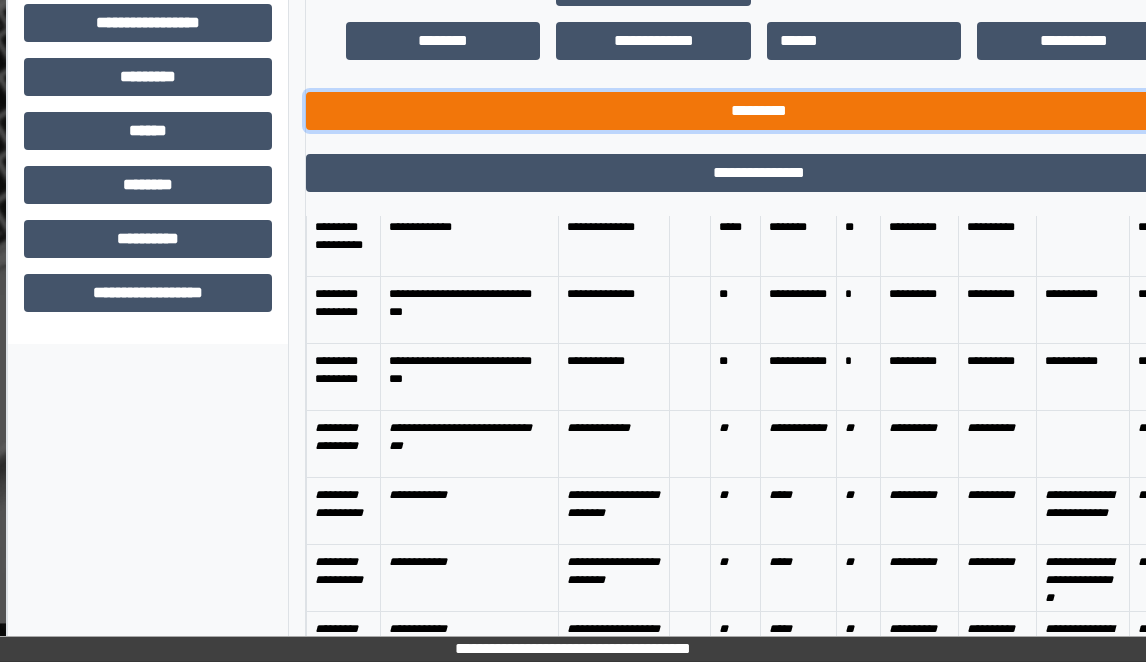 click on "*********" at bounding box center [759, 111] 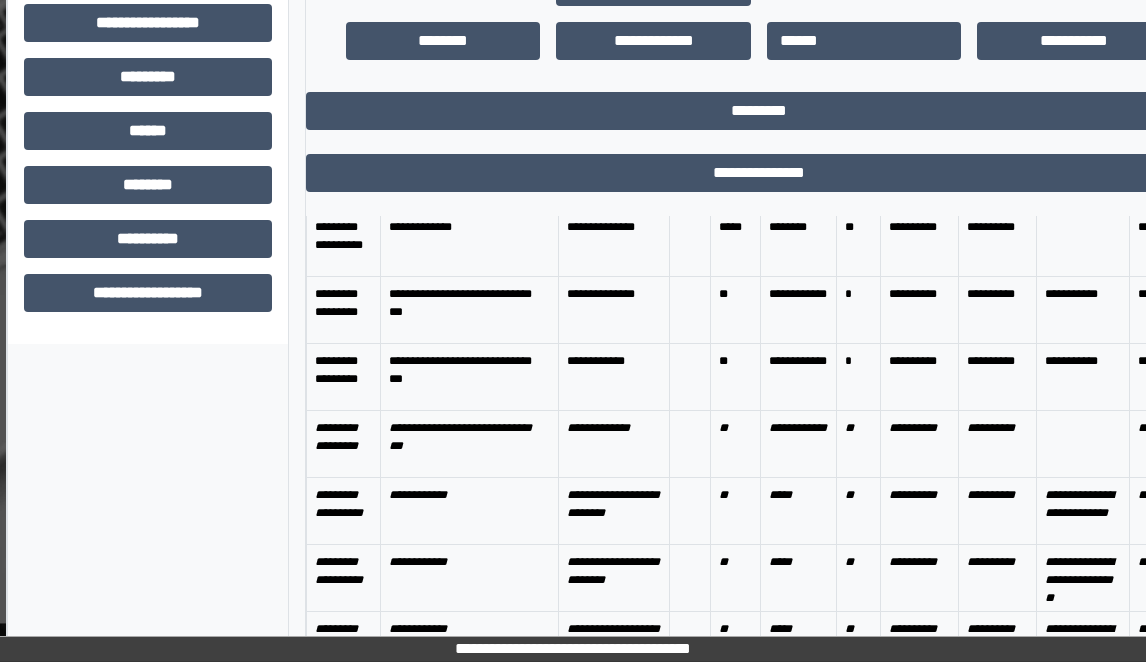 scroll, scrollTop: 512, scrollLeft: 123, axis: both 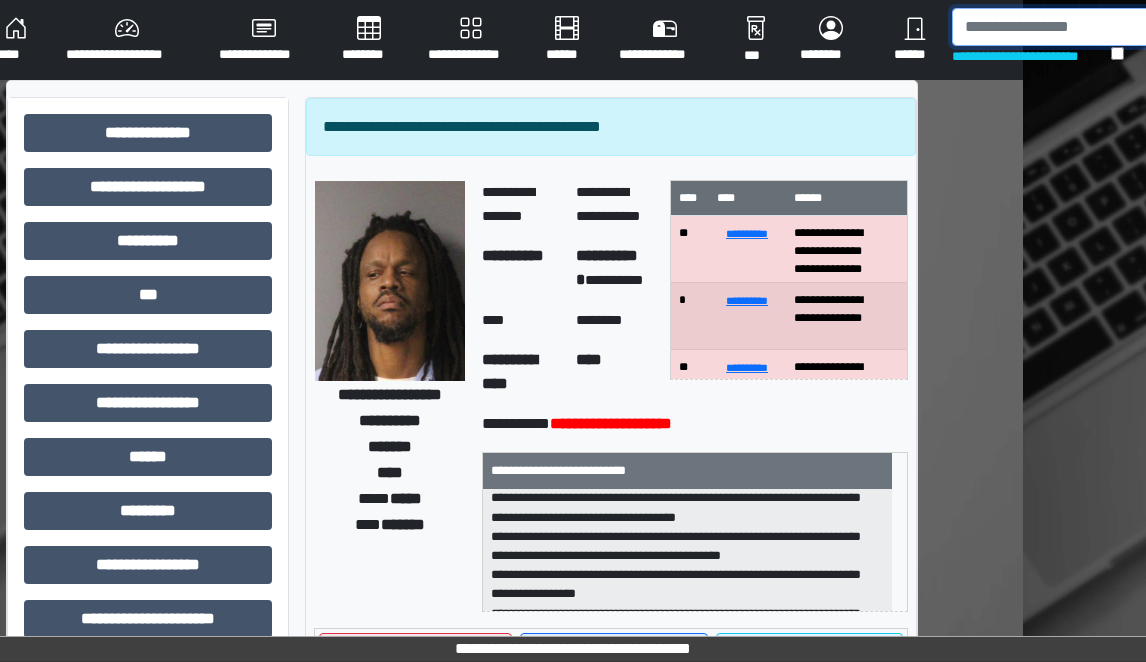 click at bounding box center [1055, 27] 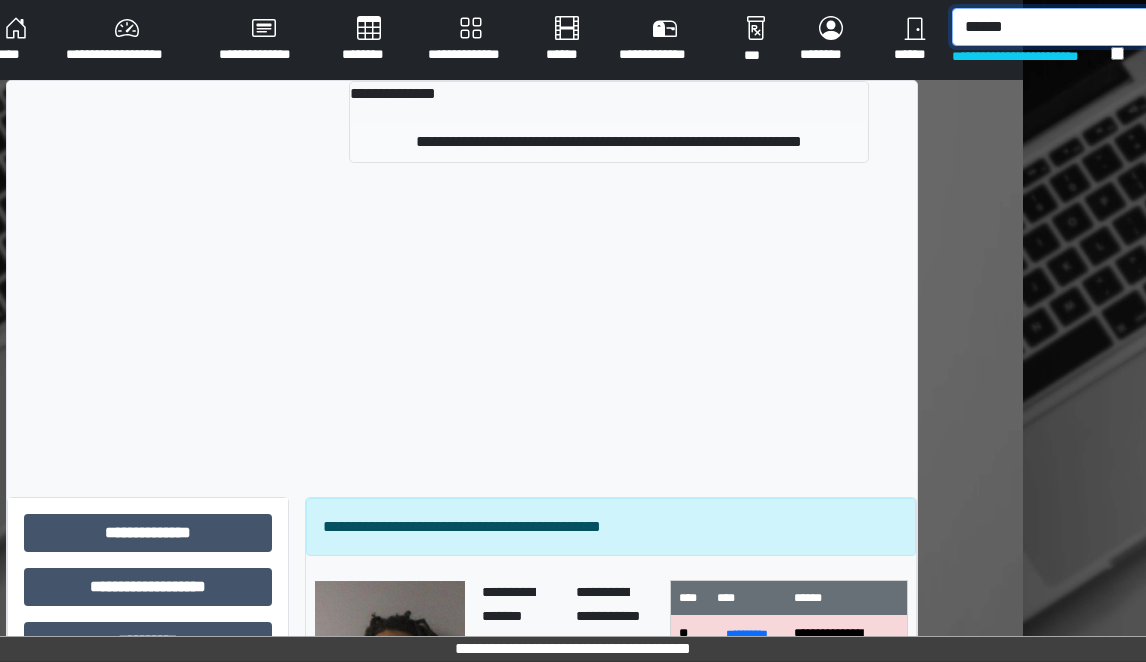 type on "******" 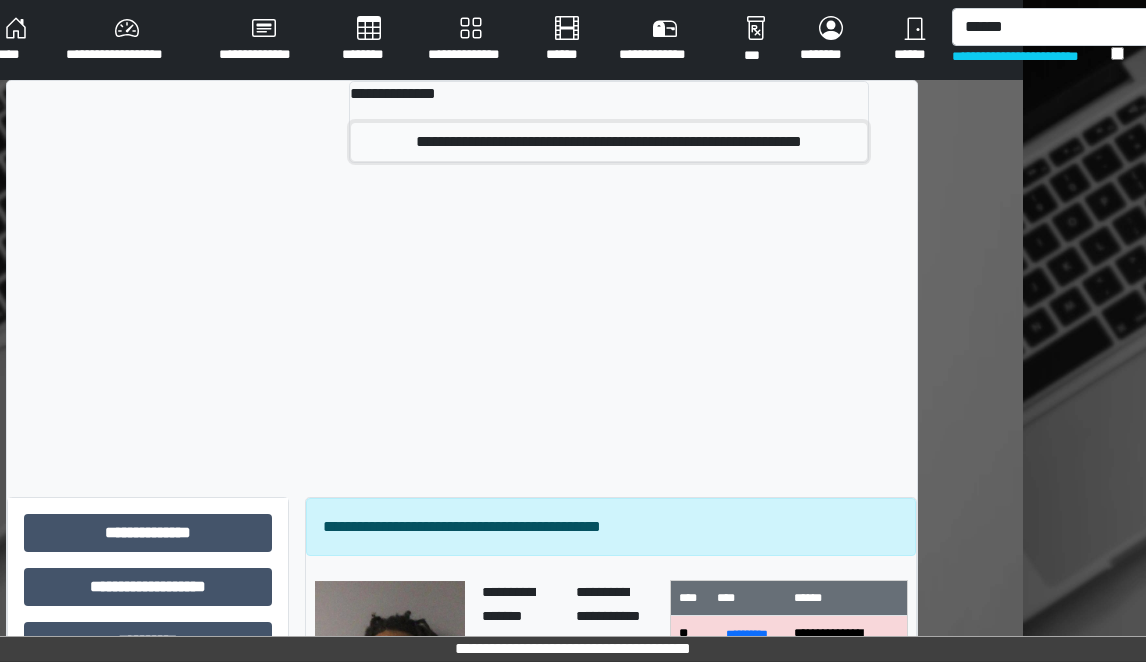 click on "**********" at bounding box center (609, 142) 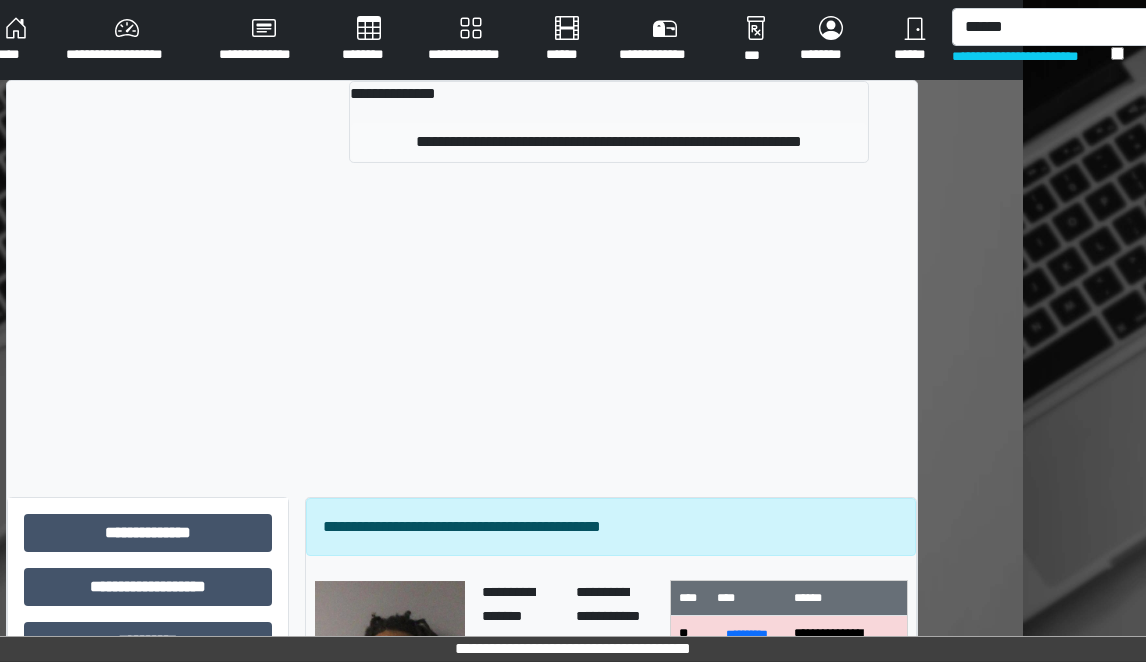 type 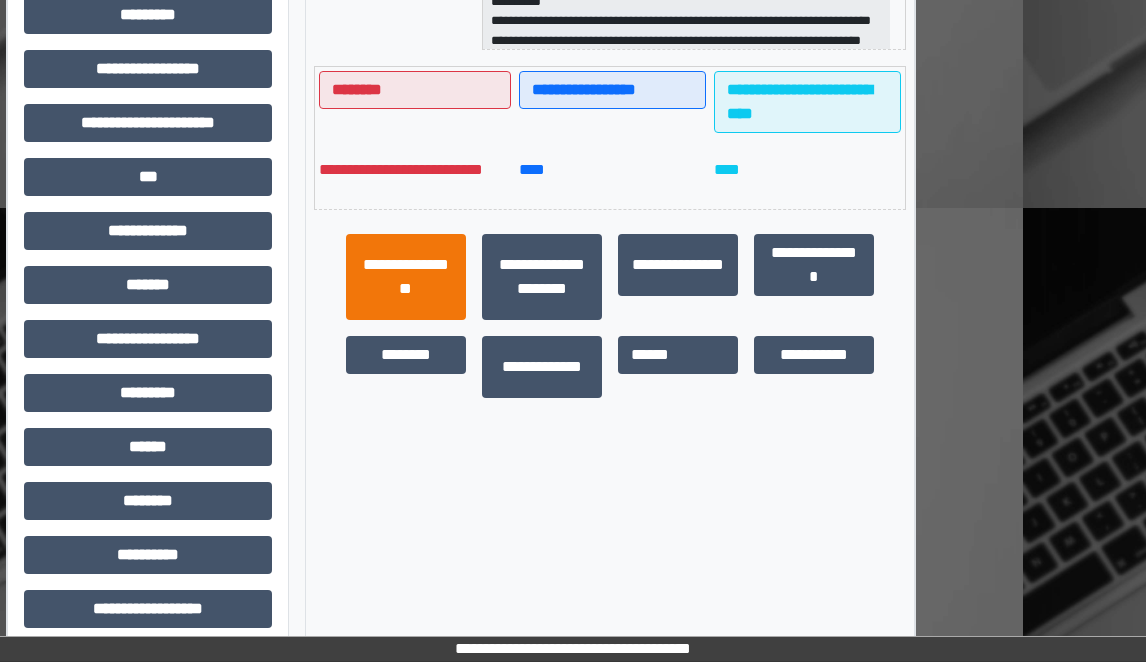 scroll, scrollTop: 500, scrollLeft: 123, axis: both 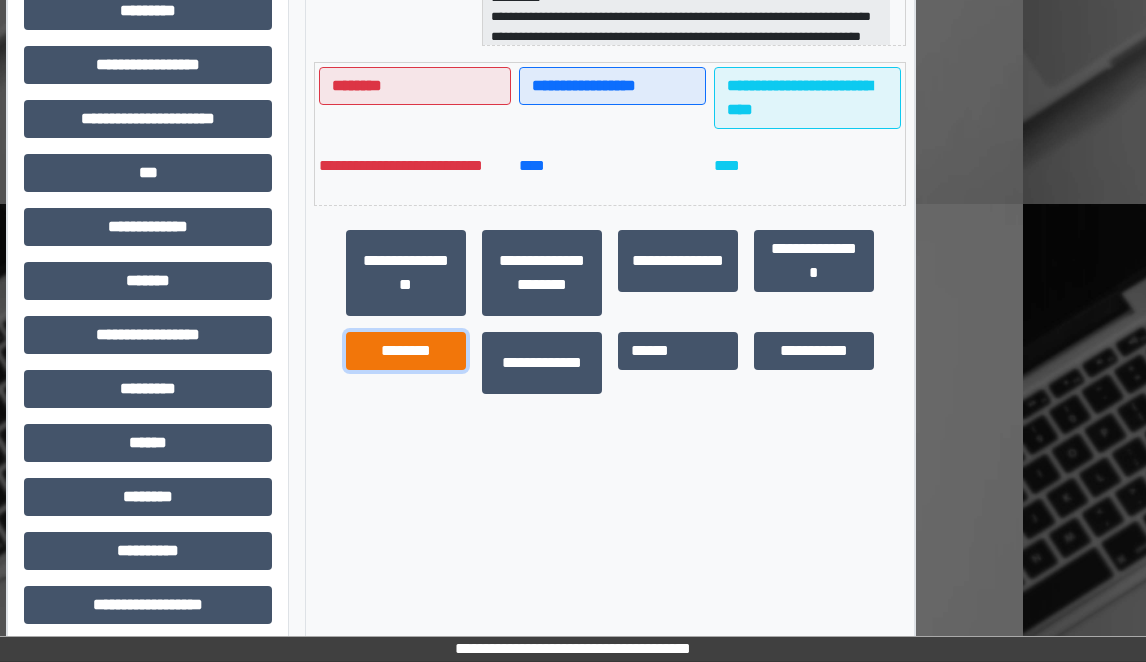 click on "********" at bounding box center (406, 351) 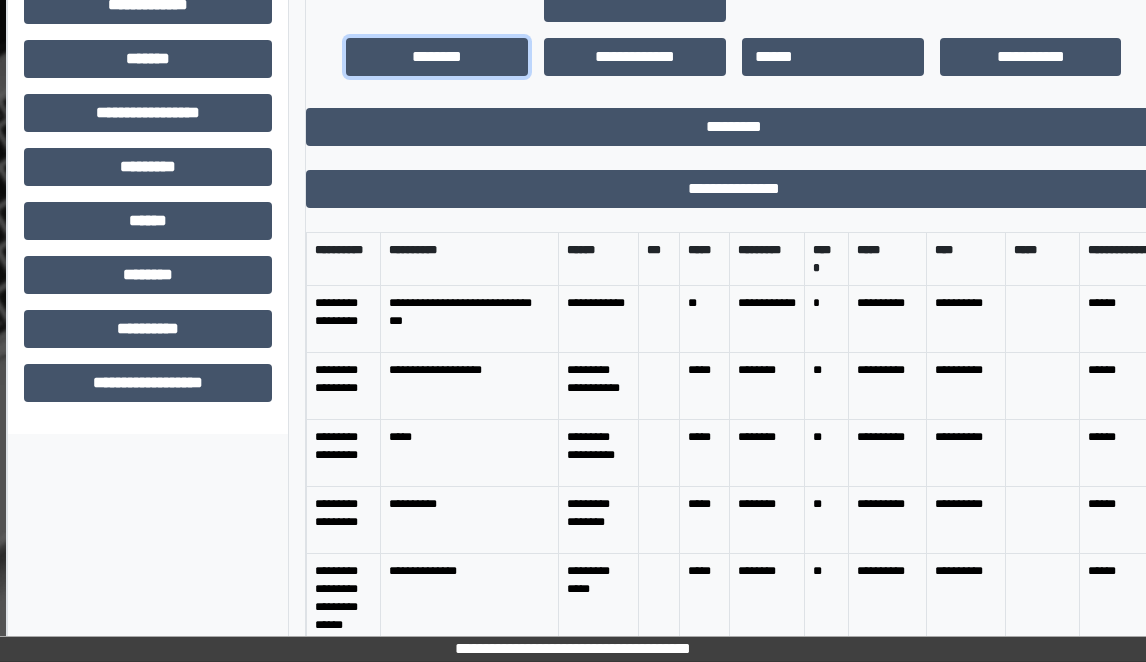 scroll, scrollTop: 800, scrollLeft: 123, axis: both 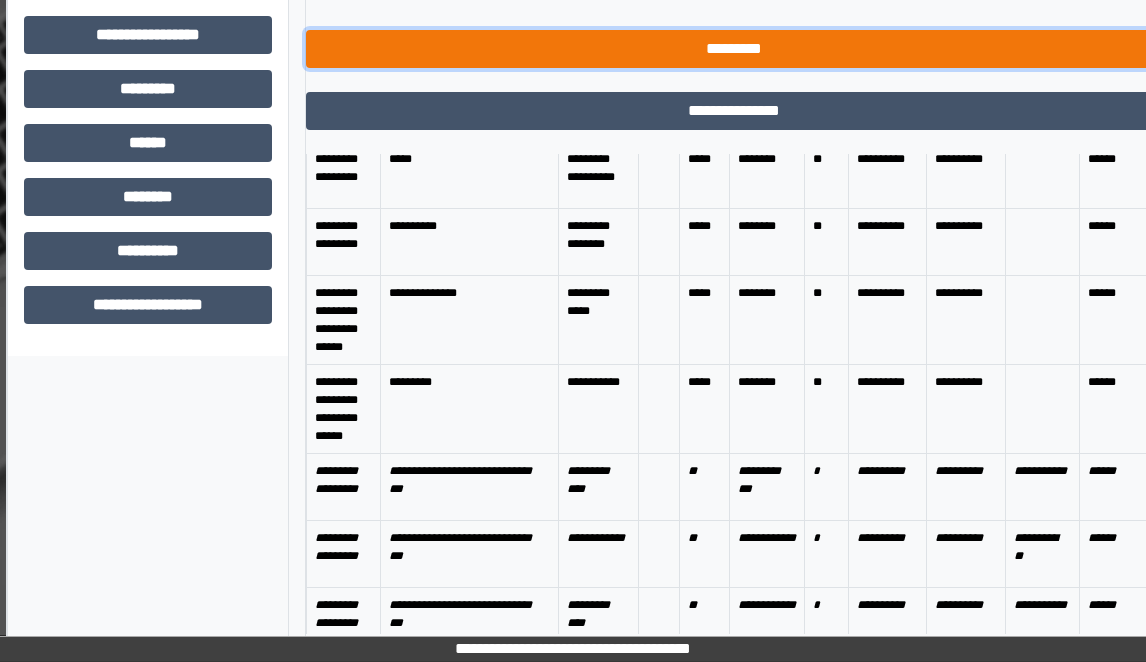 click on "*********" at bounding box center (733, 49) 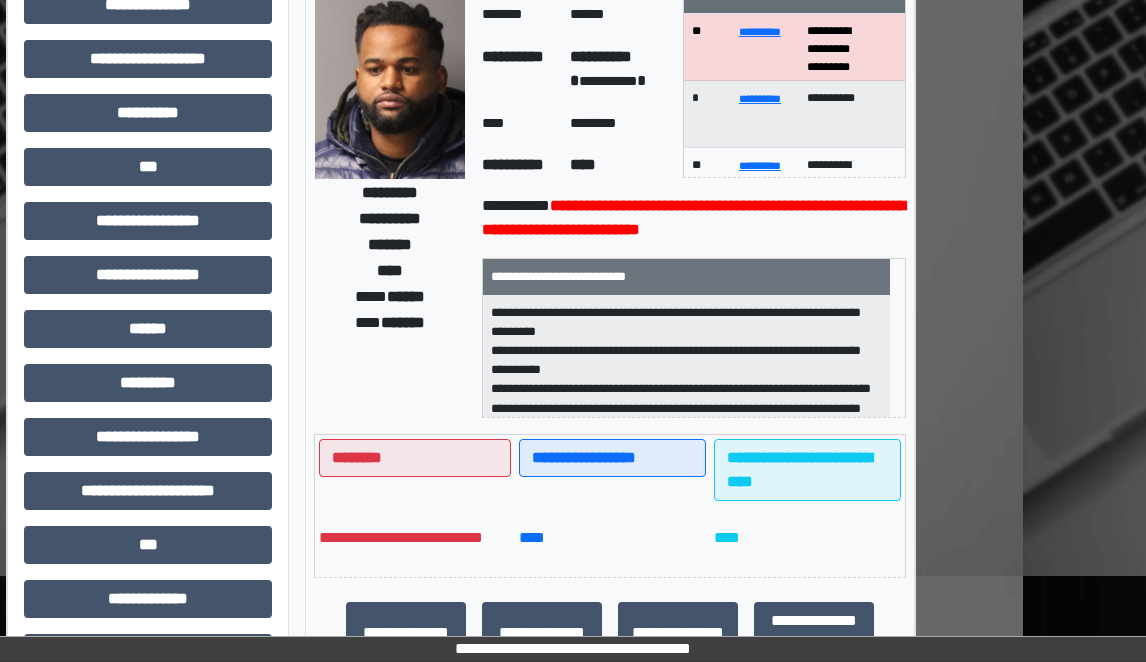 scroll, scrollTop: 12, scrollLeft: 123, axis: both 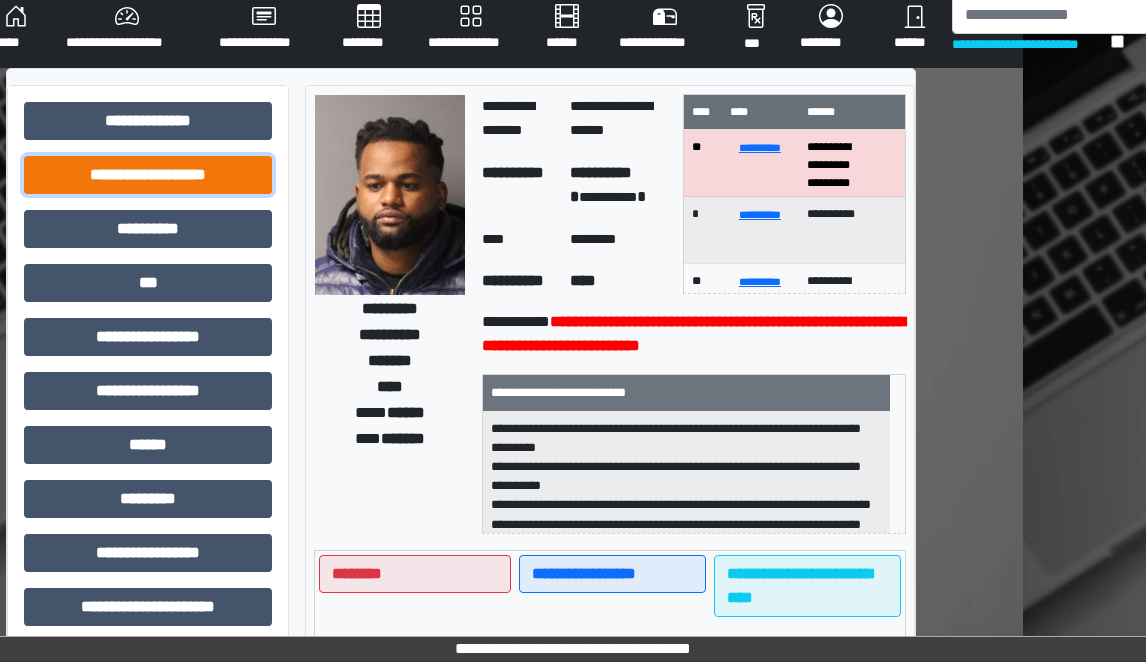 click on "**********" at bounding box center (148, 175) 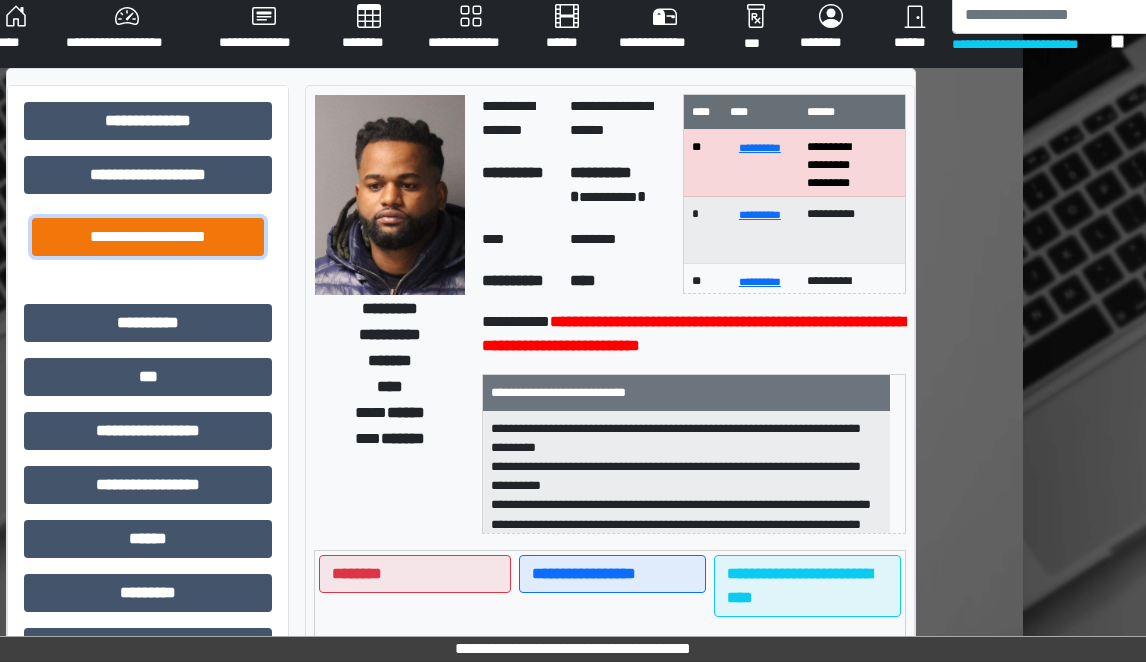 click on "**********" at bounding box center (148, 237) 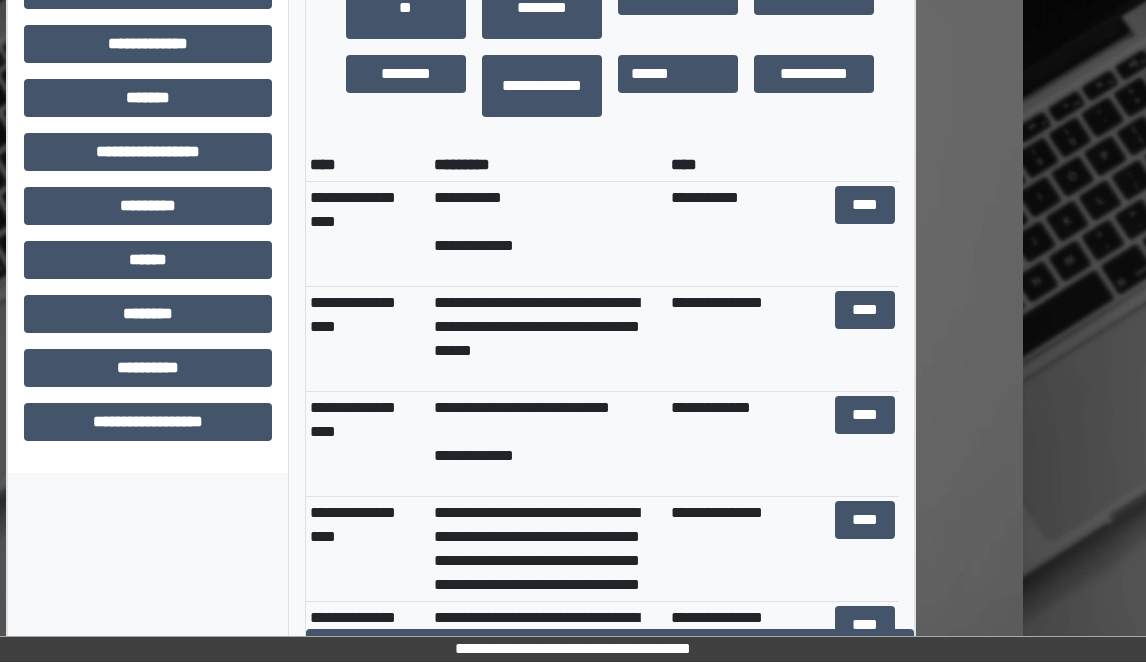scroll, scrollTop: 800, scrollLeft: 123, axis: both 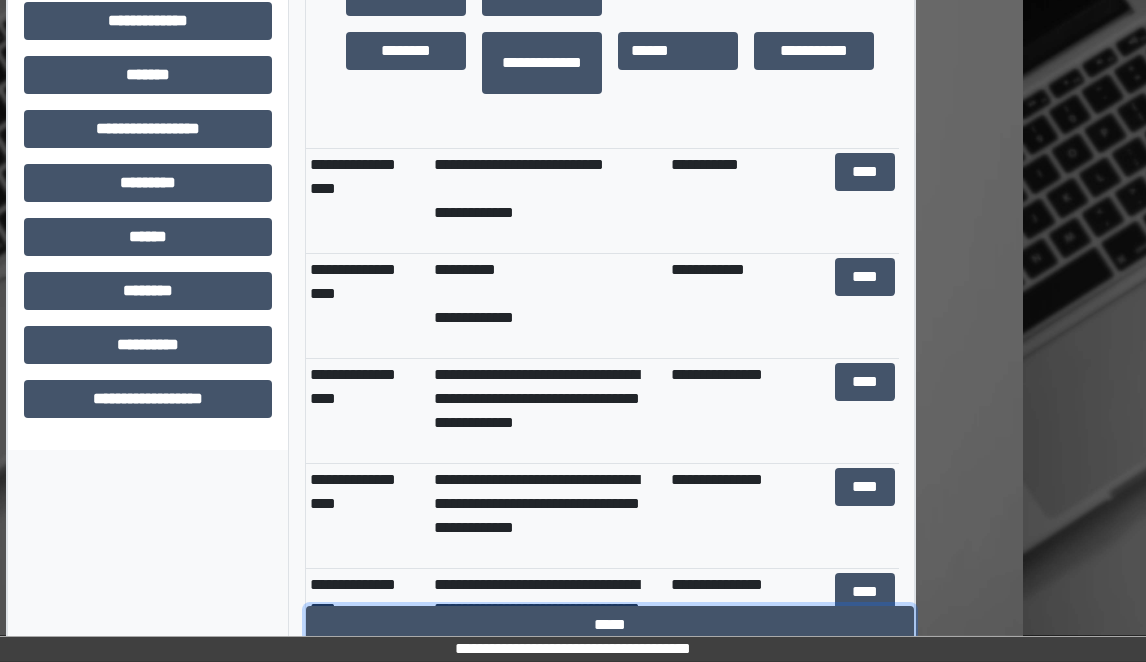 drag, startPoint x: 617, startPoint y: 623, endPoint x: 625, endPoint y: 614, distance: 12.0415945 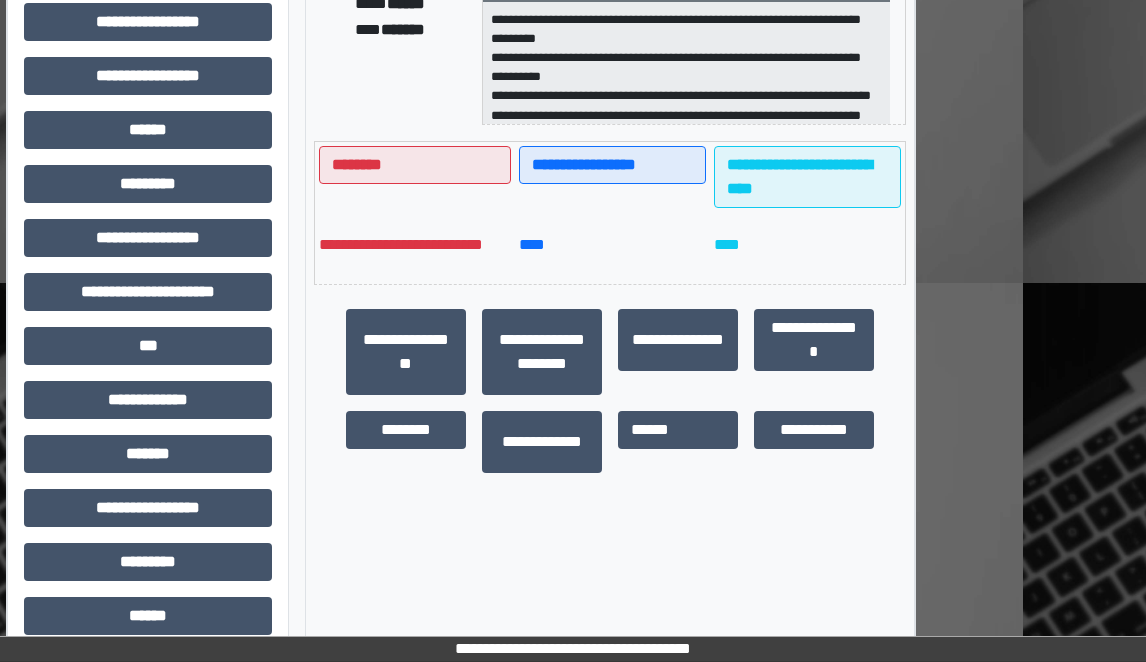 scroll, scrollTop: 206, scrollLeft: 123, axis: both 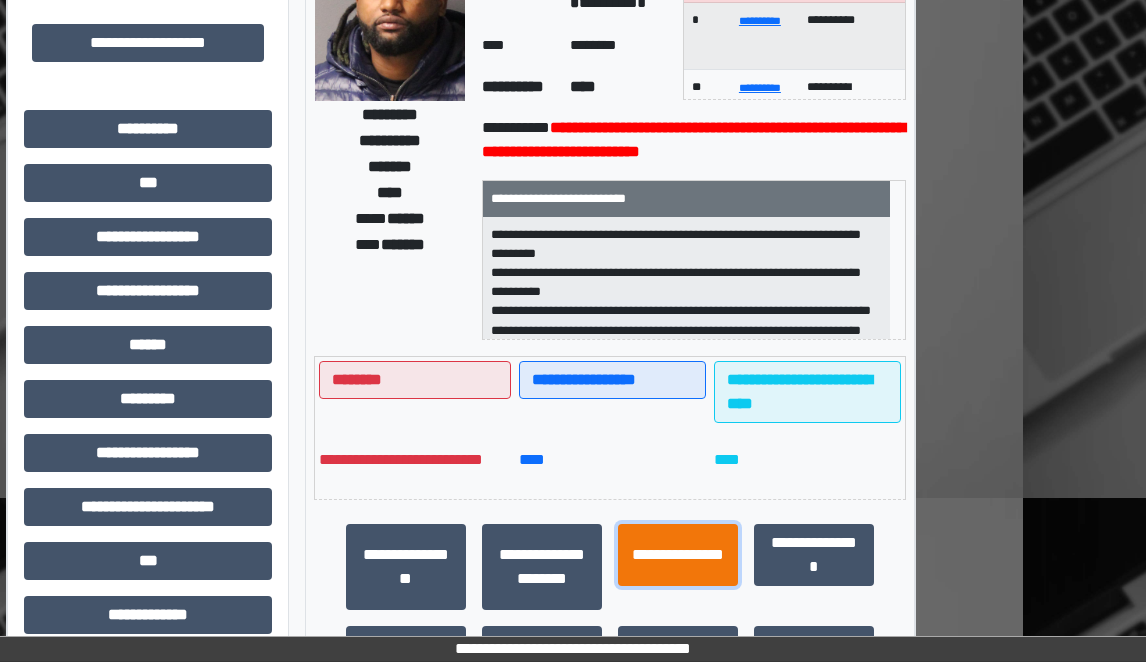 click on "**********" at bounding box center (678, 555) 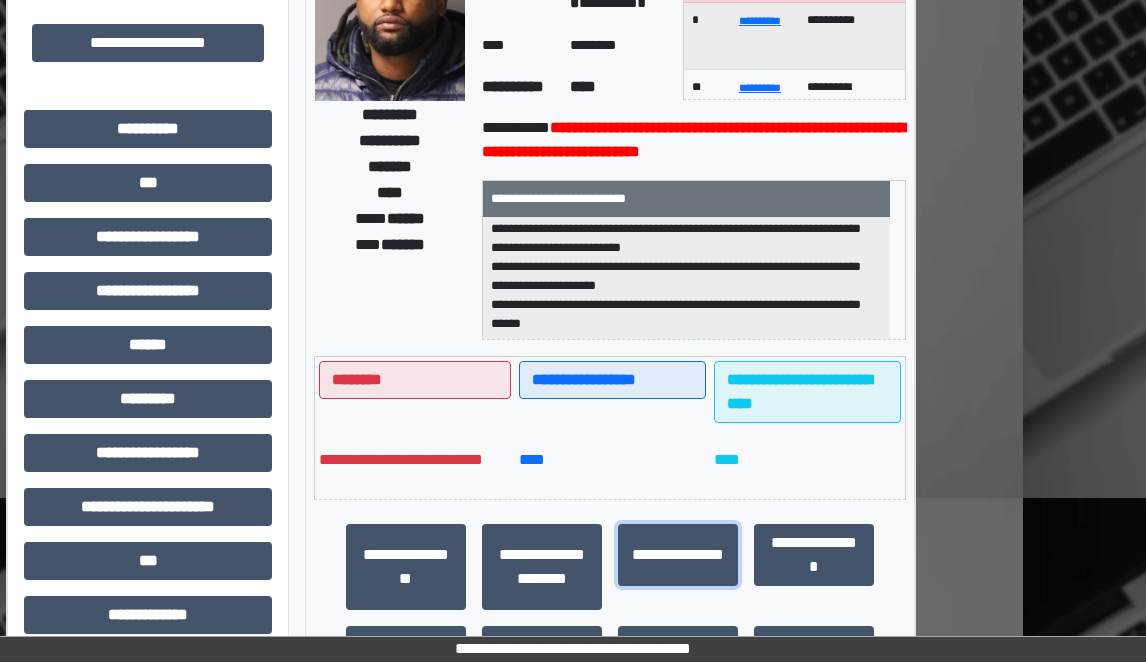 scroll, scrollTop: 121, scrollLeft: 0, axis: vertical 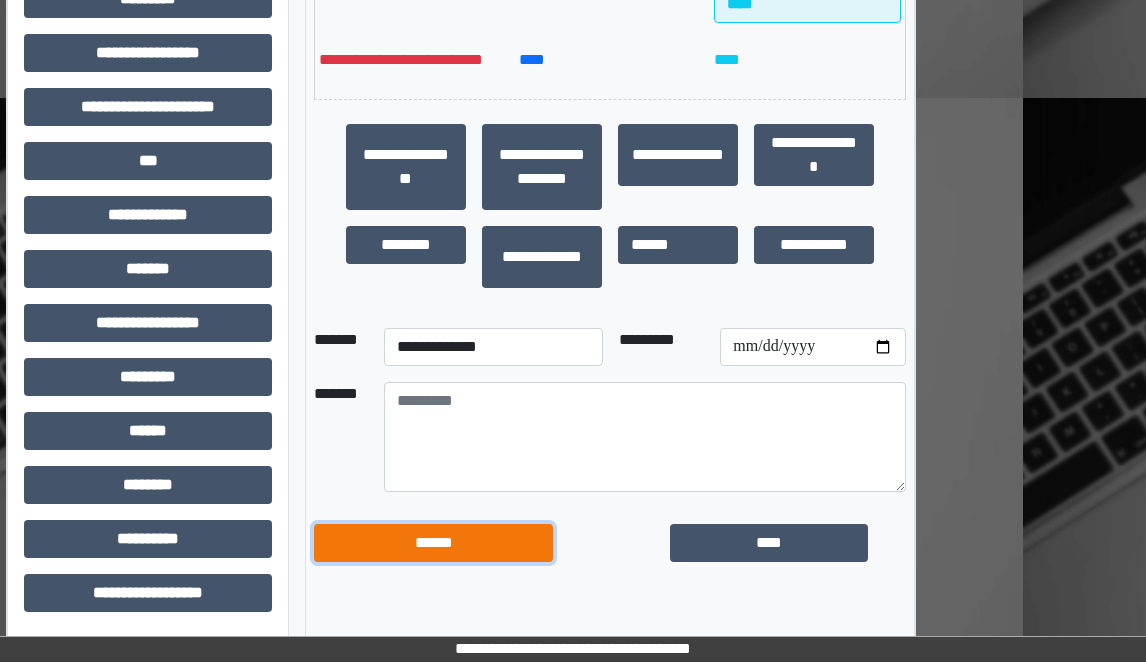 drag, startPoint x: 492, startPoint y: 554, endPoint x: 492, endPoint y: 534, distance: 20 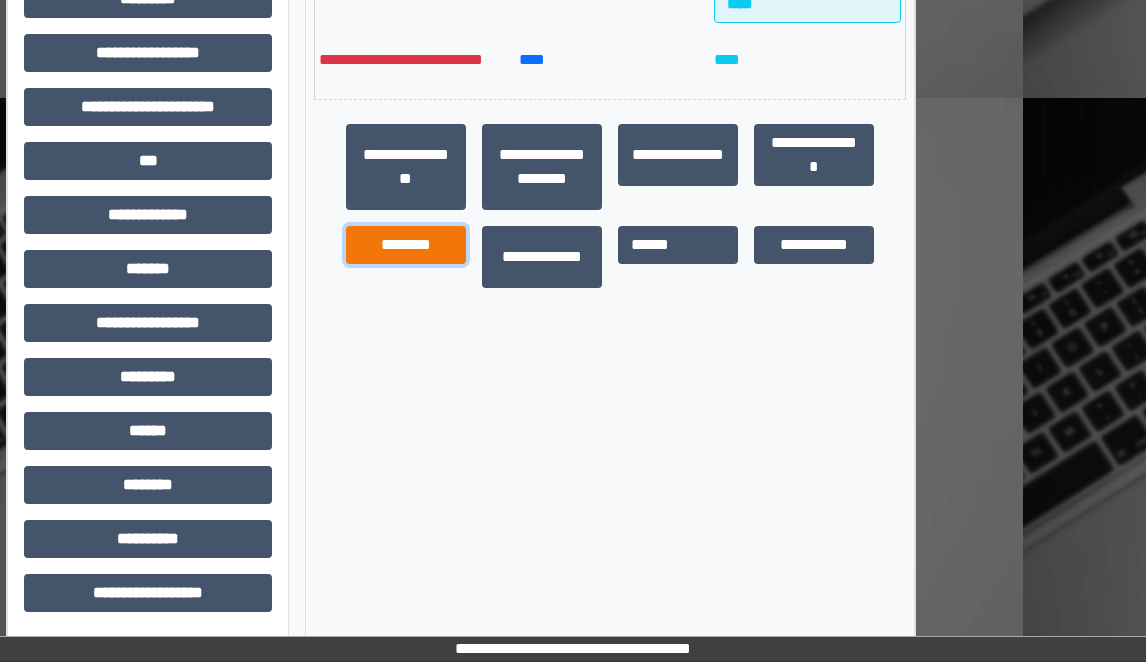 click on "********" at bounding box center (406, 245) 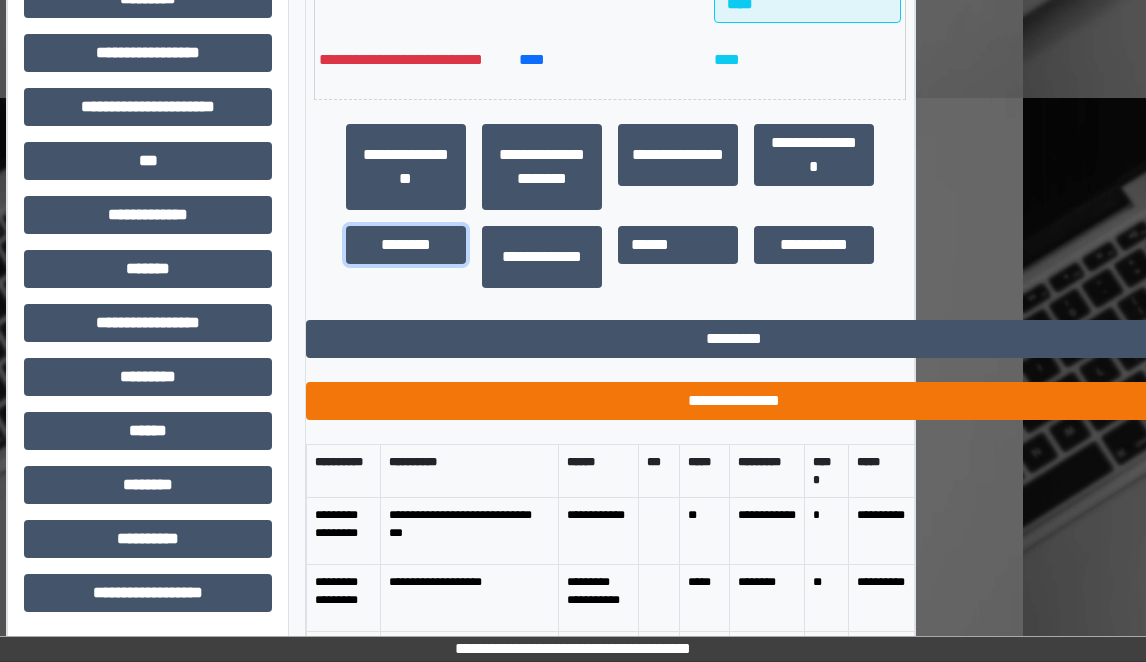 scroll, scrollTop: 25, scrollLeft: 0, axis: vertical 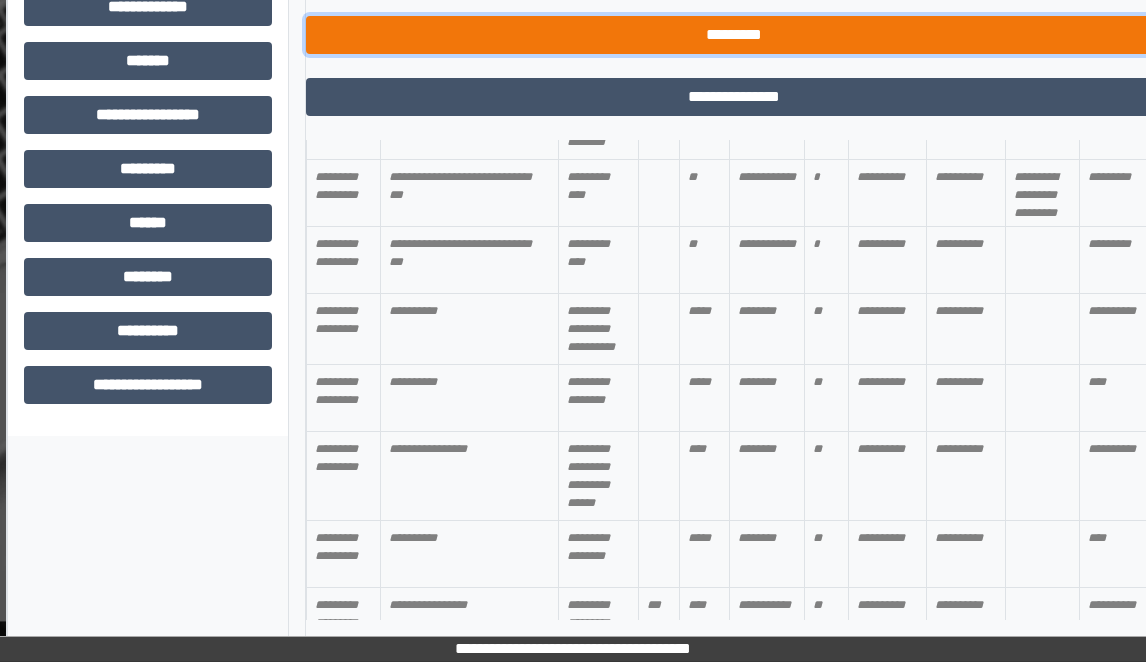 click on "*********" at bounding box center (733, 35) 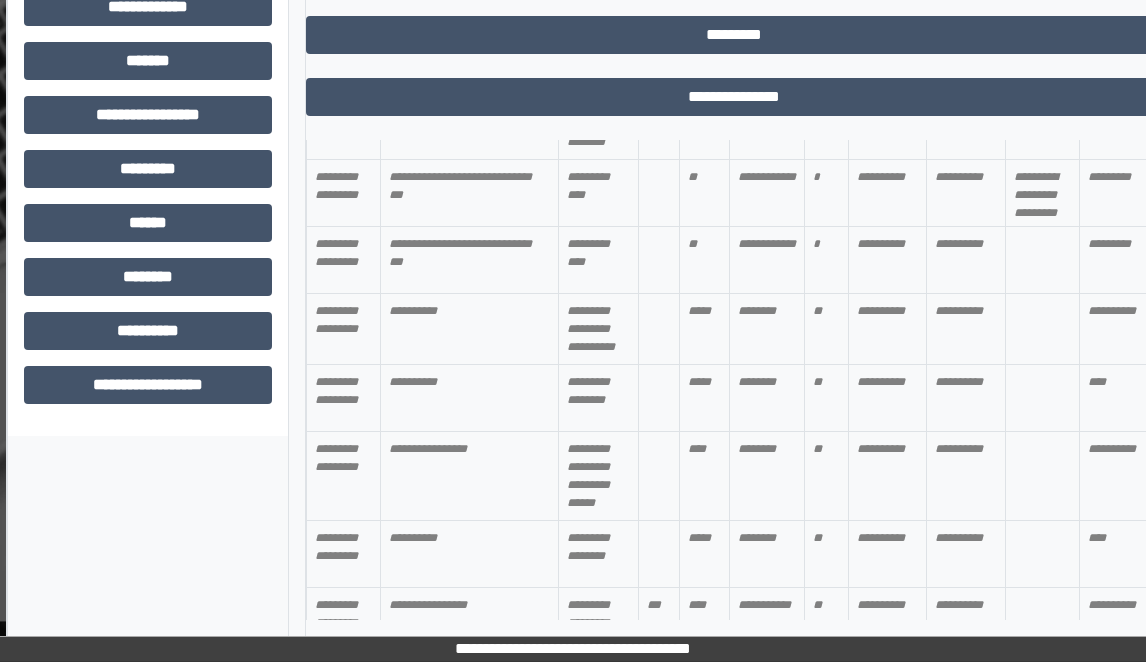 scroll, scrollTop: 606, scrollLeft: 123, axis: both 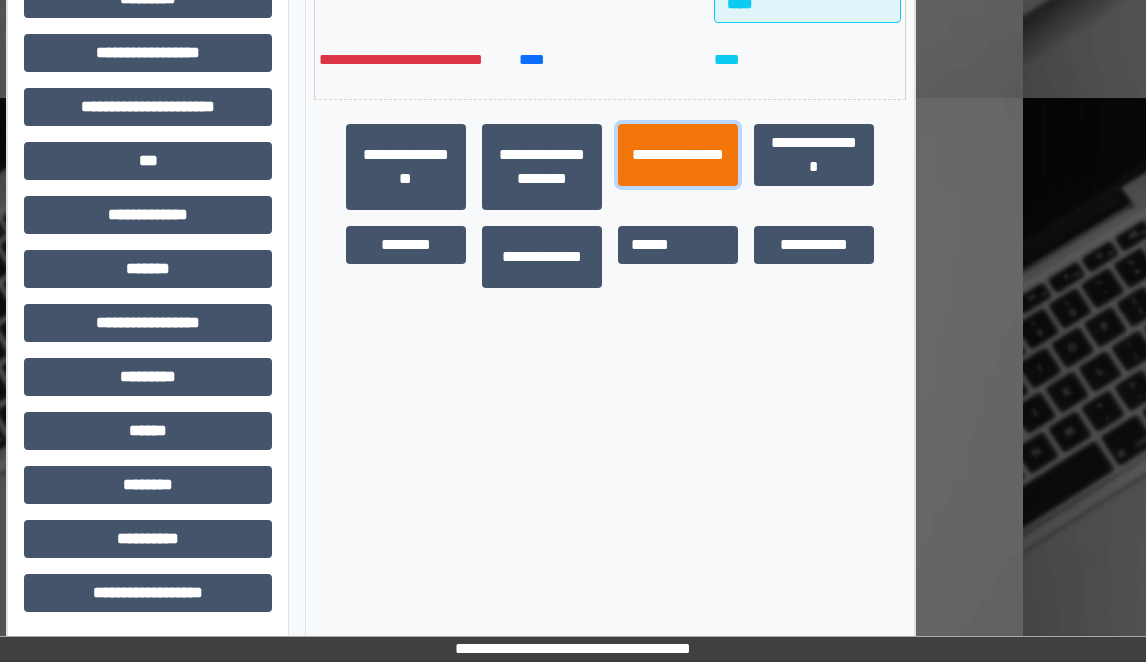 click on "**********" at bounding box center (678, 155) 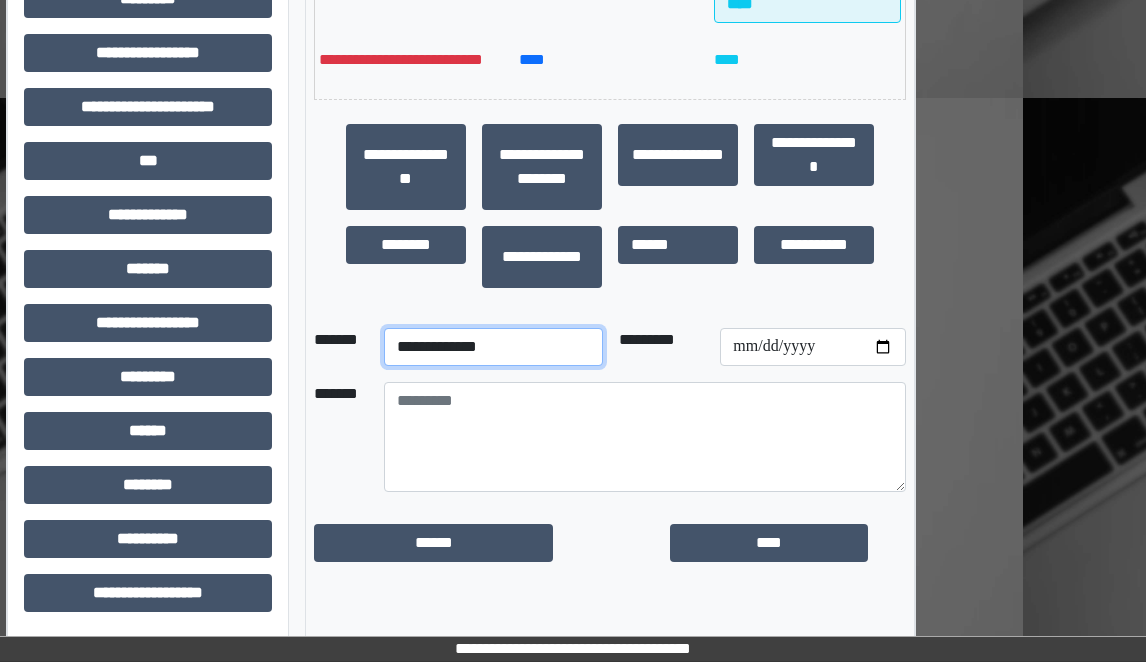 click on "**********" at bounding box center (493, 347) 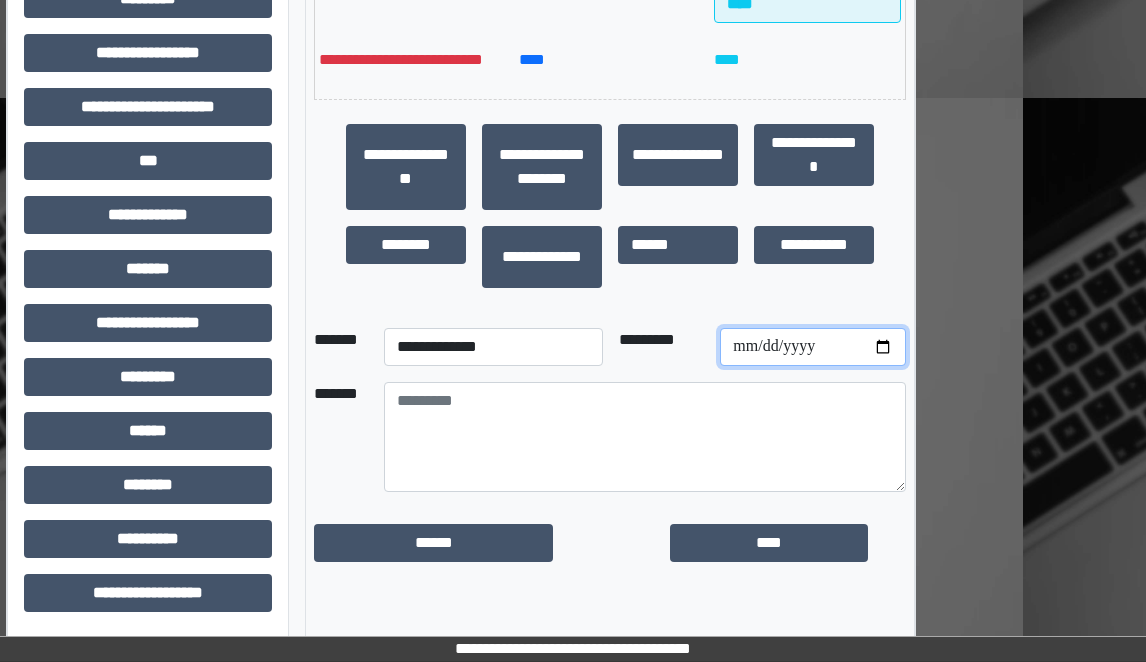 click at bounding box center [812, 347] 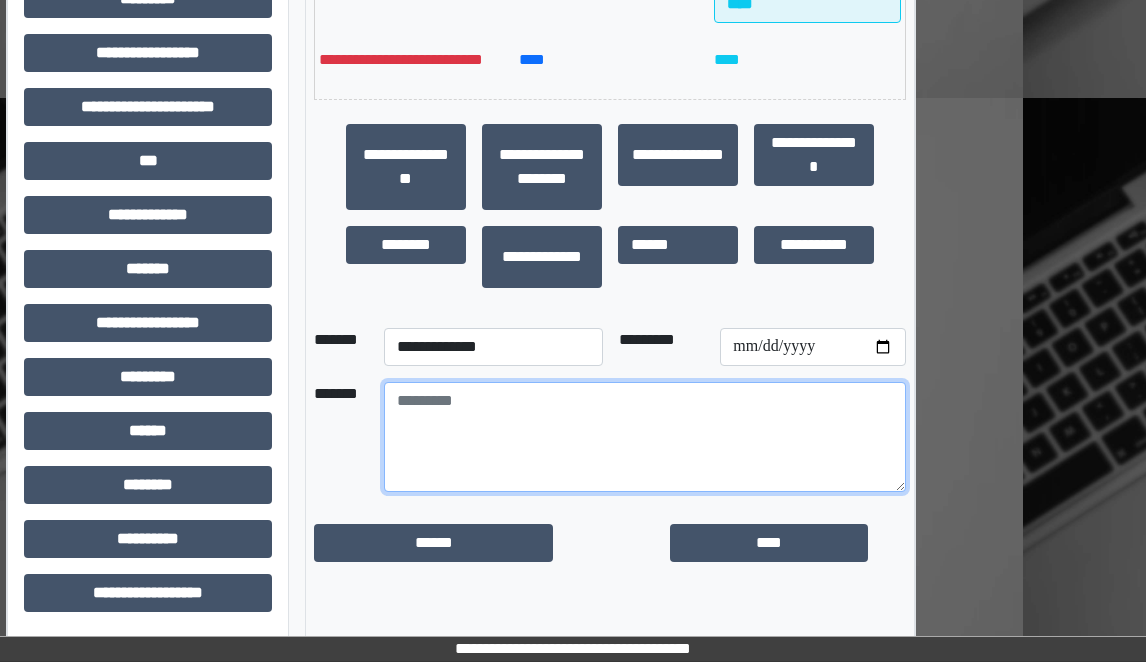 click at bounding box center (644, 437) 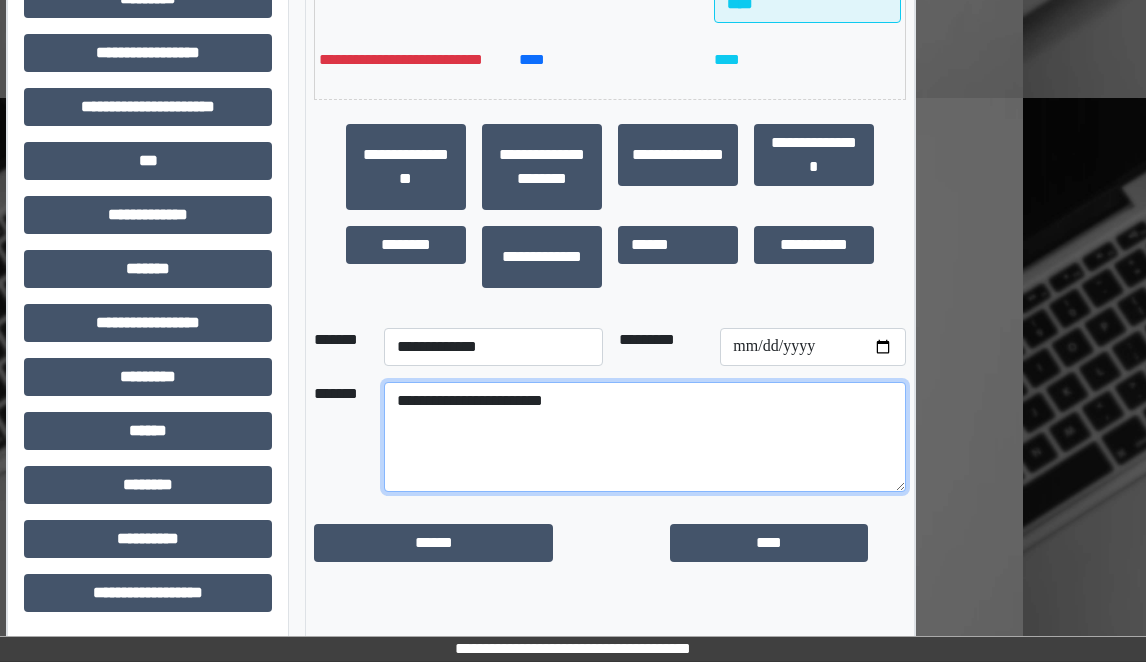click on "**********" at bounding box center (644, 437) 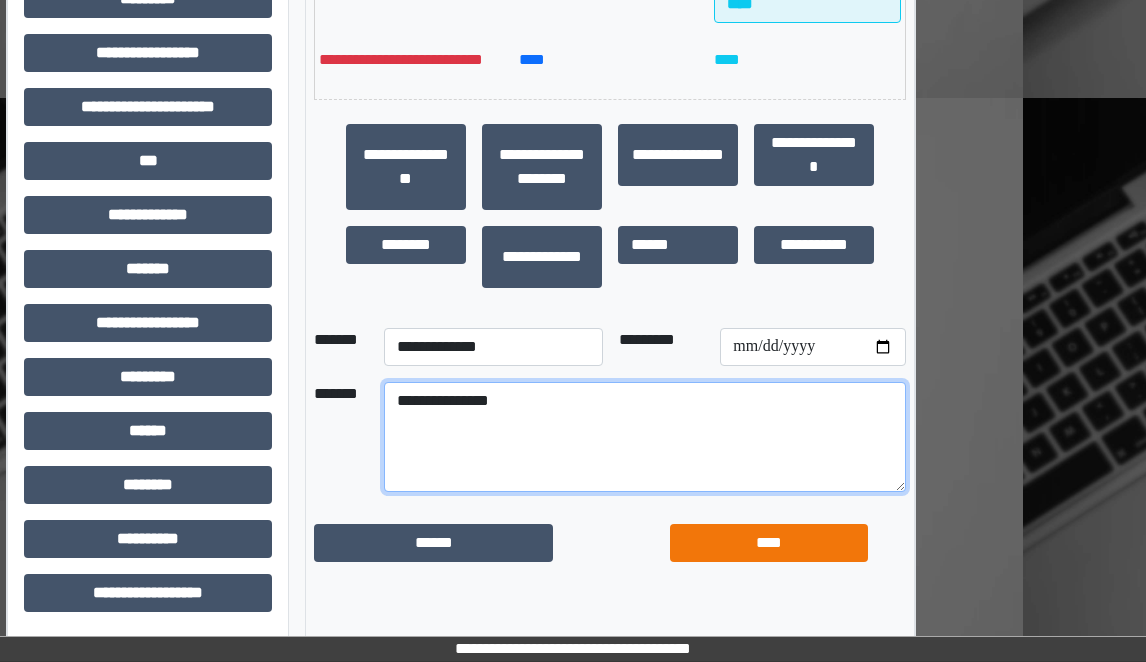 type on "**********" 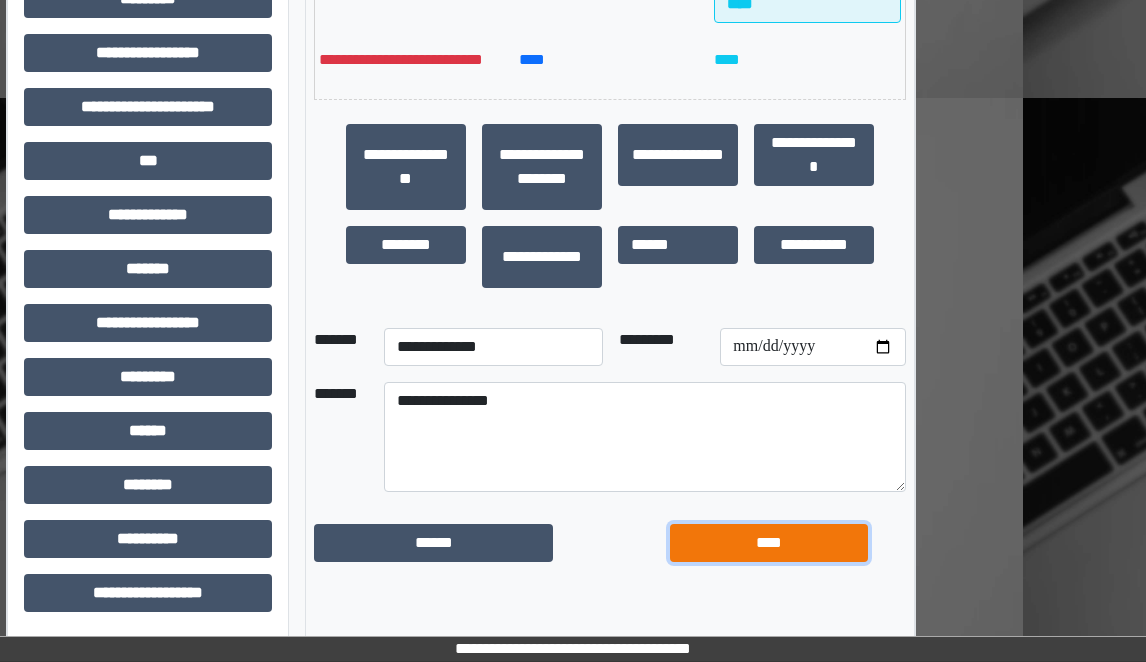 click on "****" at bounding box center [769, 543] 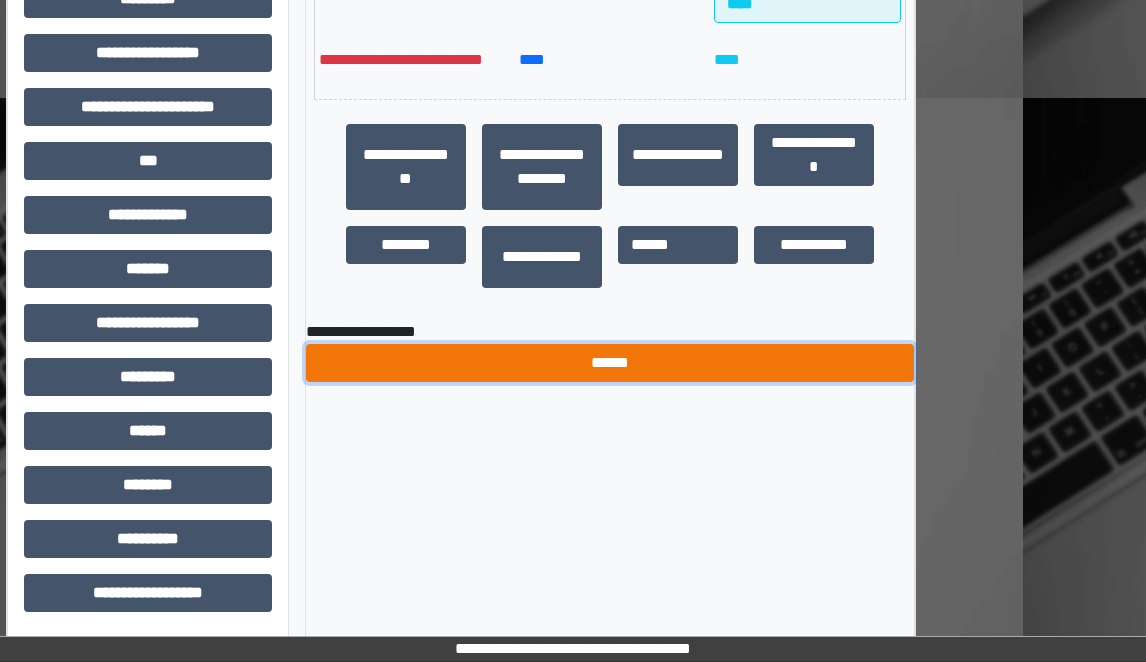 click on "******" at bounding box center (610, 363) 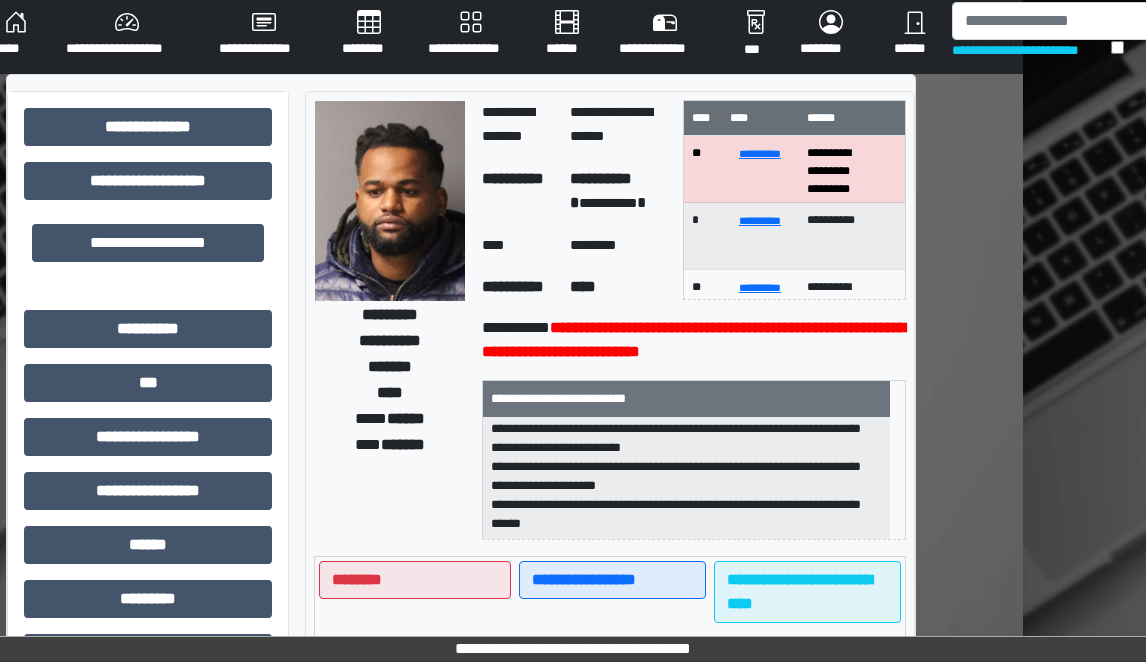 scroll, scrollTop: 0, scrollLeft: 123, axis: horizontal 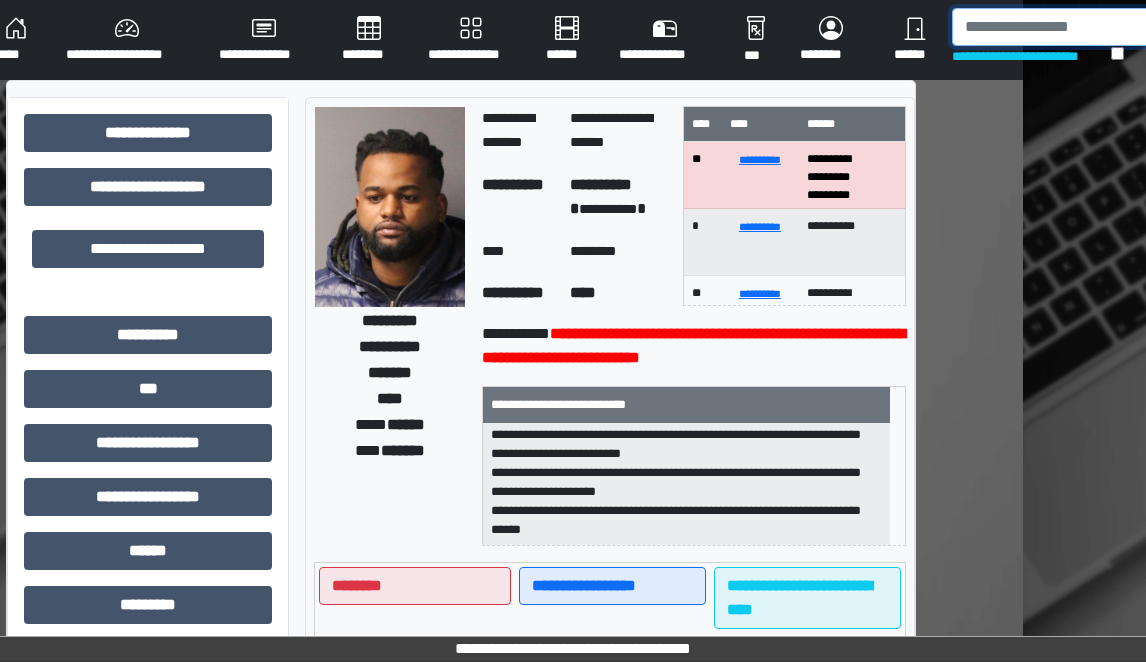 click at bounding box center [1055, 27] 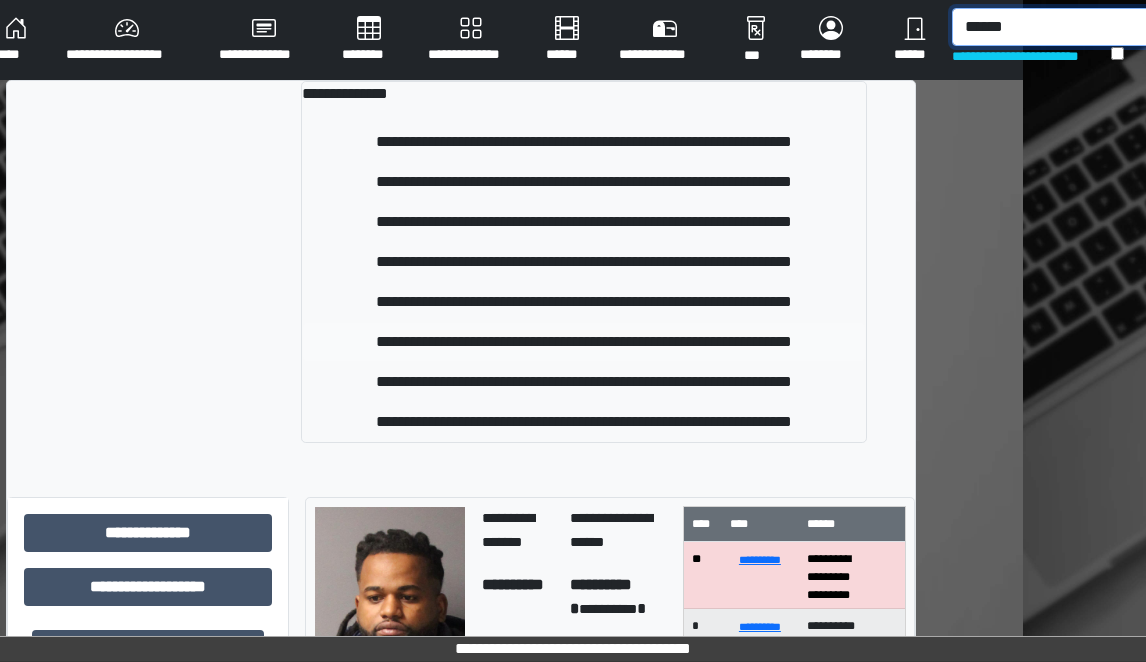 type on "******" 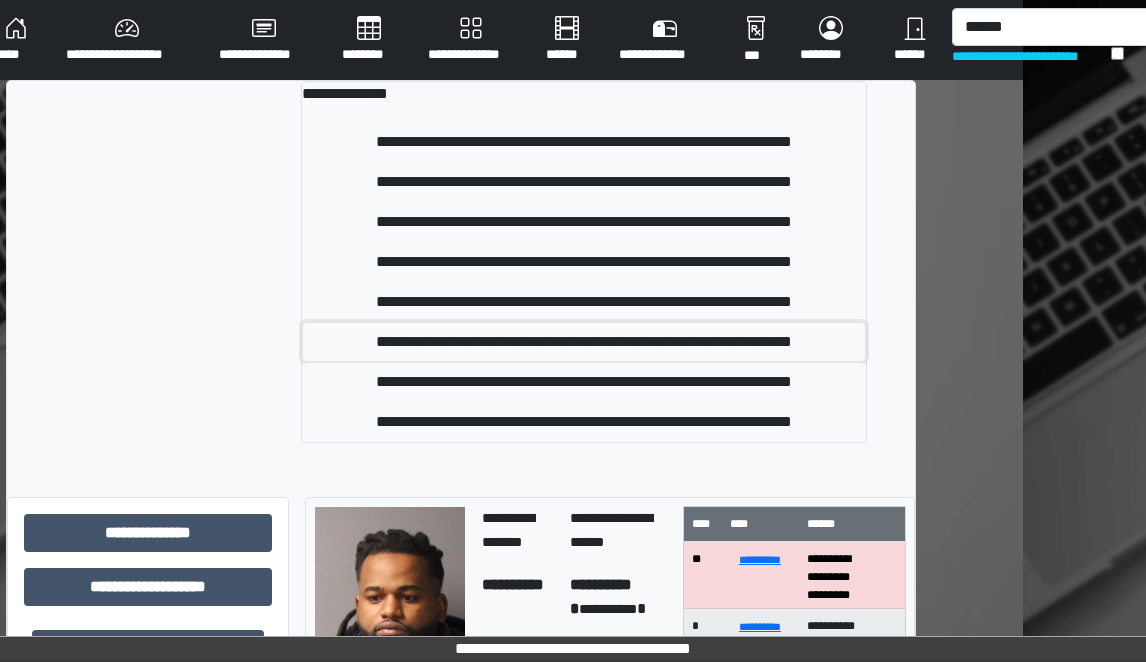 click on "**********" at bounding box center (584, 342) 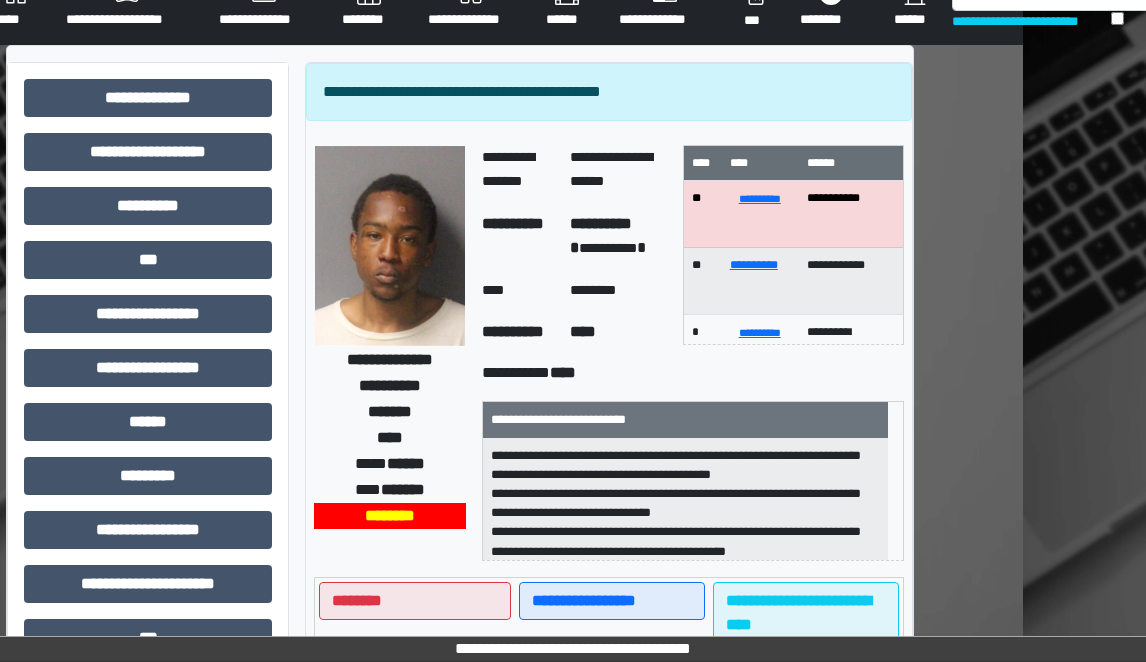 scroll, scrollTop: 0, scrollLeft: 123, axis: horizontal 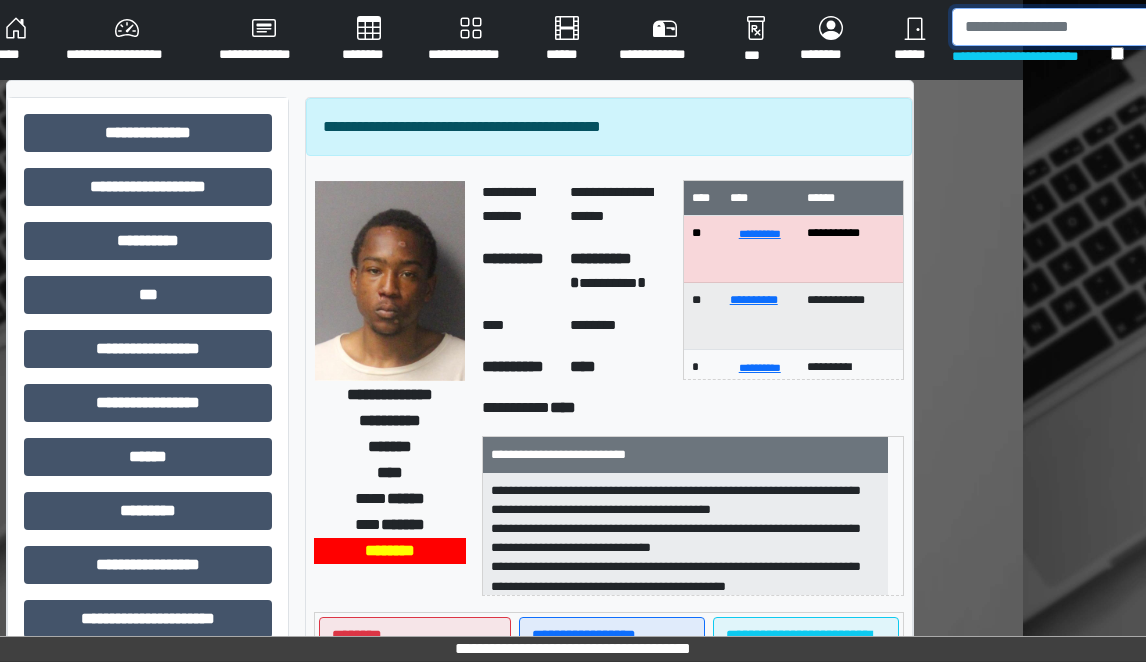 click at bounding box center [1055, 27] 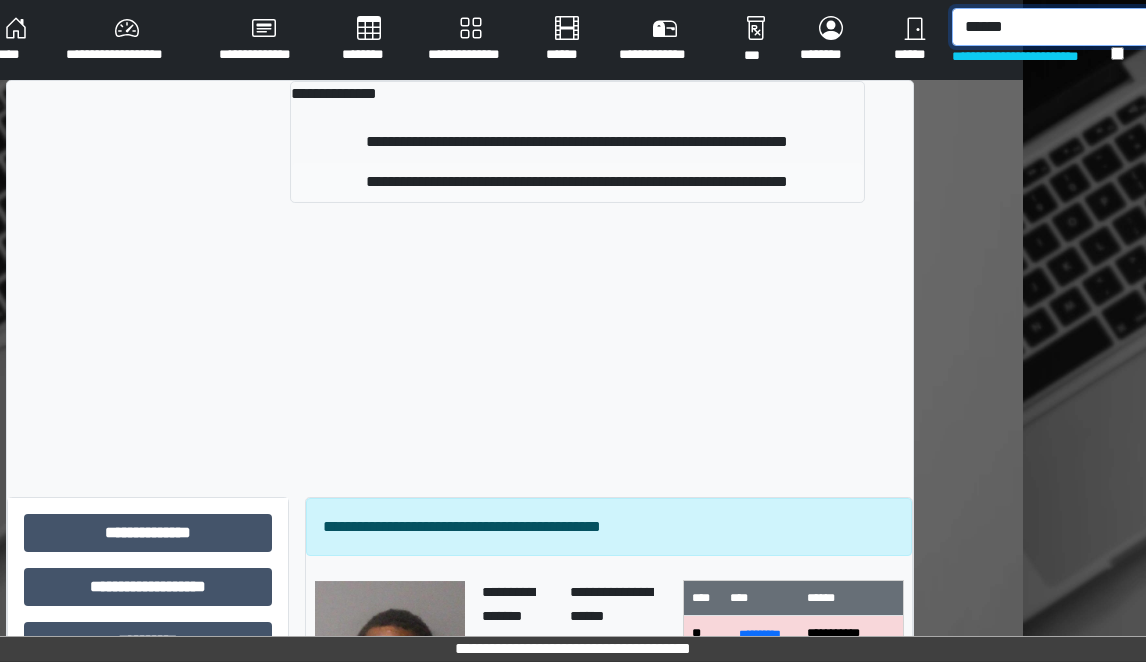 type on "******" 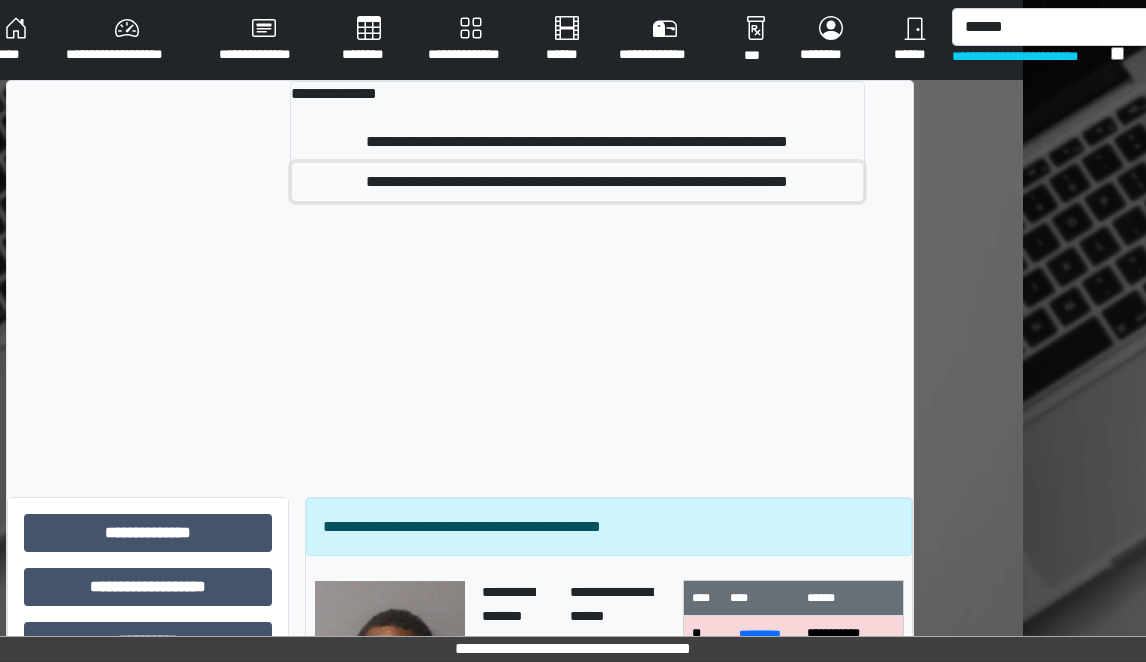 click on "**********" at bounding box center [577, 182] 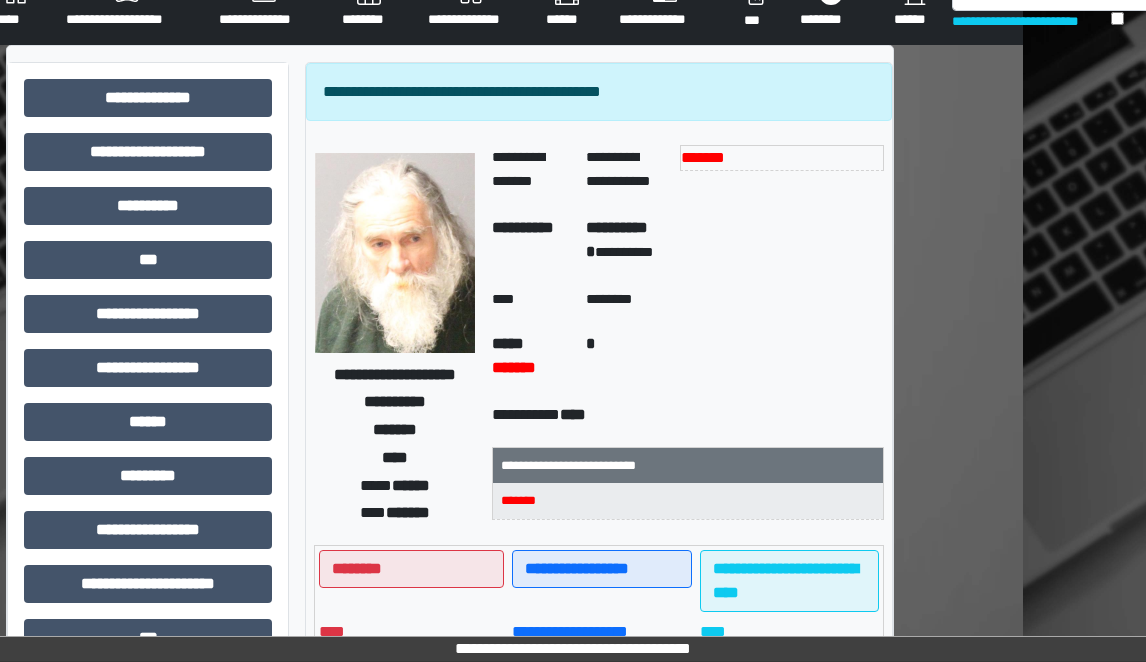 scroll, scrollTop: 0, scrollLeft: 123, axis: horizontal 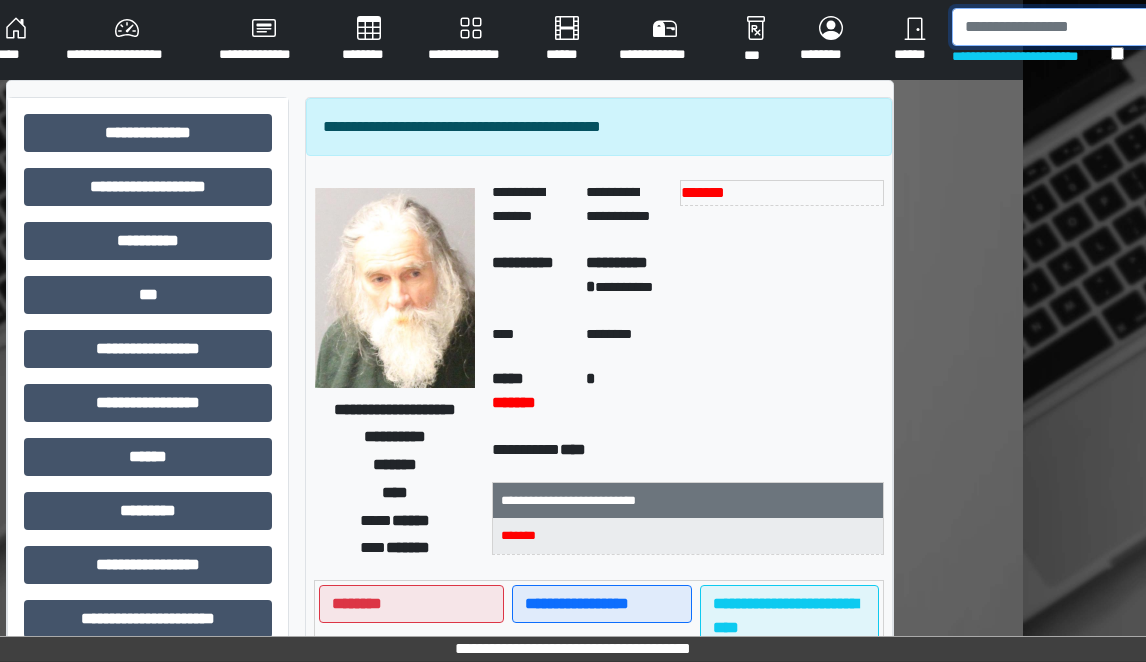 click at bounding box center (1055, 27) 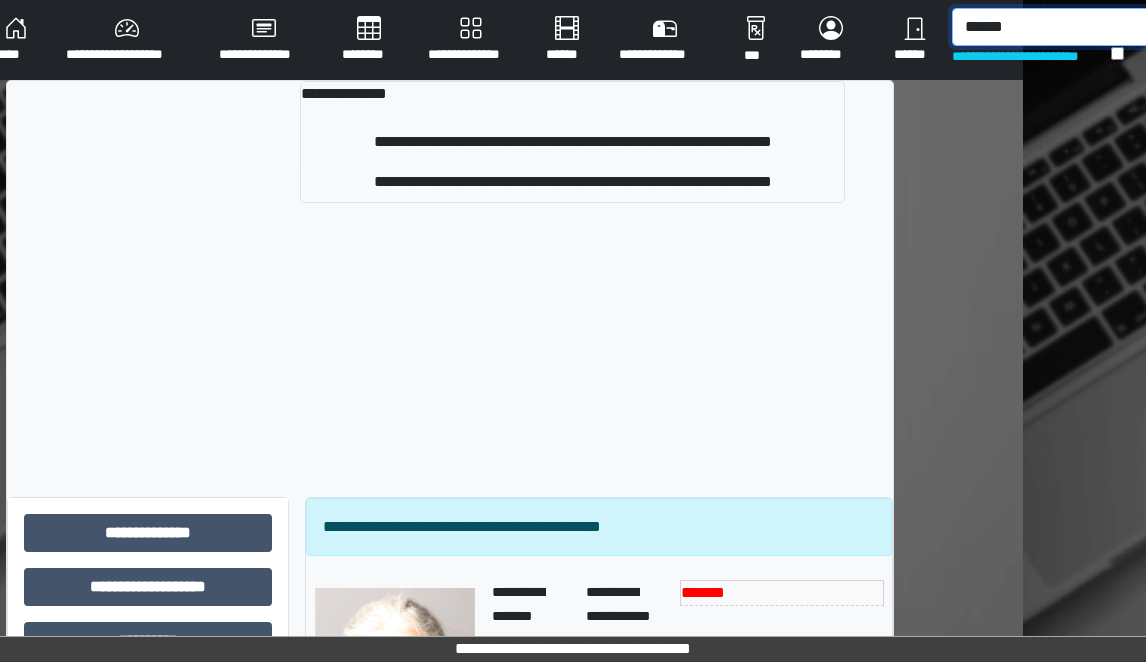 type on "******" 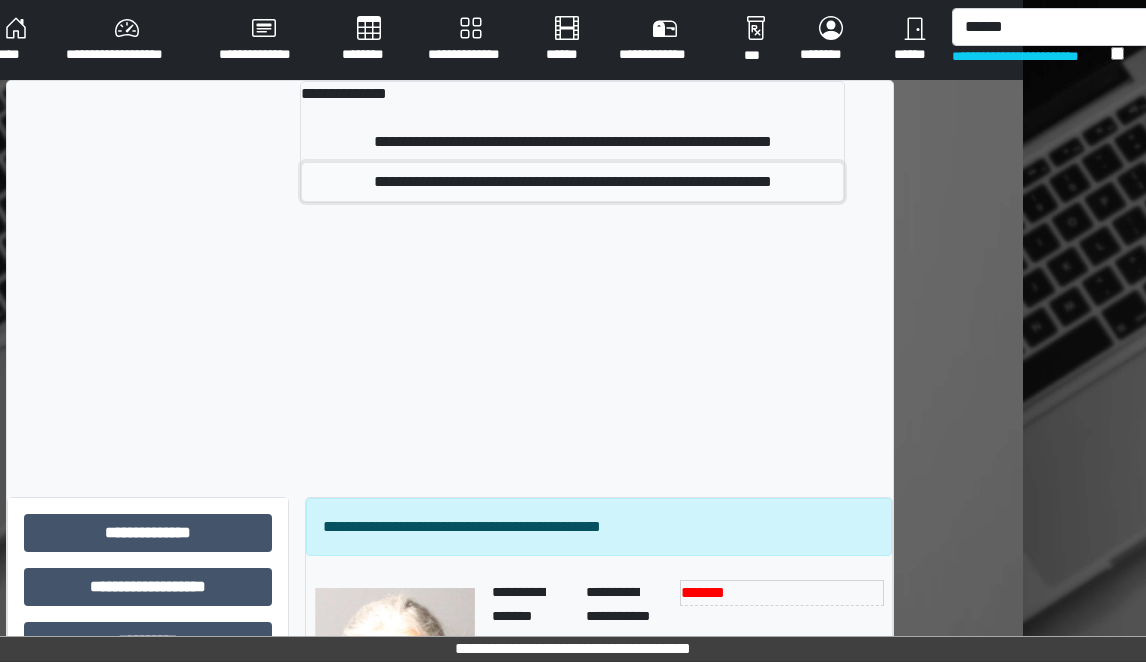 click on "**********" at bounding box center (572, 182) 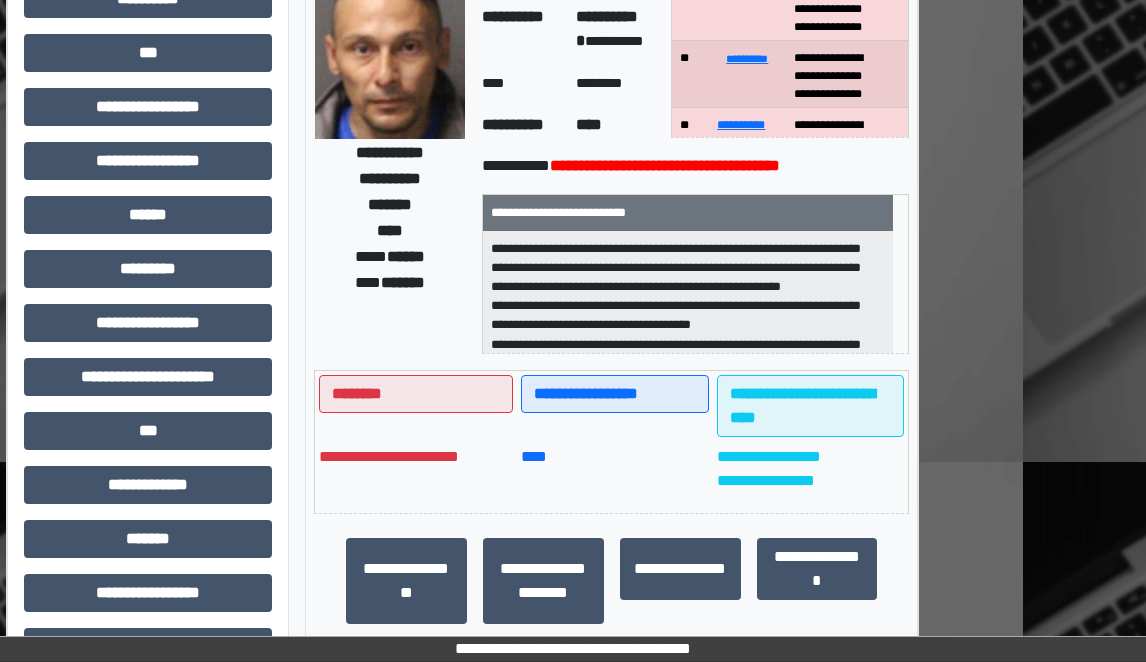 scroll, scrollTop: 300, scrollLeft: 123, axis: both 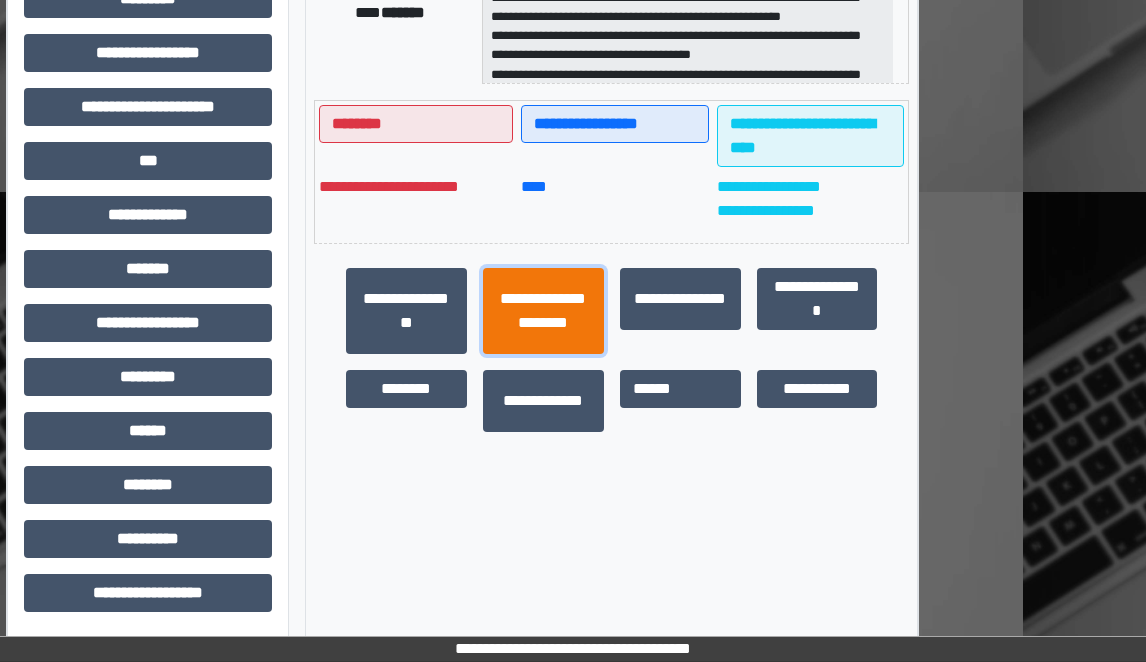 click on "**********" at bounding box center (543, 311) 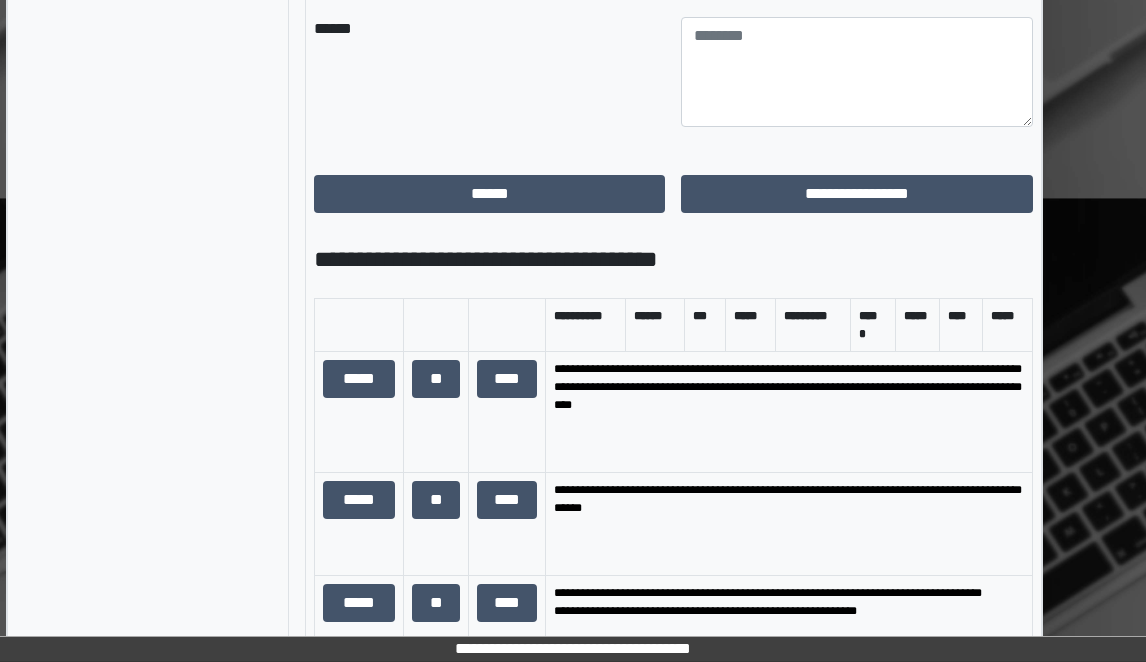 scroll, scrollTop: 1112, scrollLeft: 123, axis: both 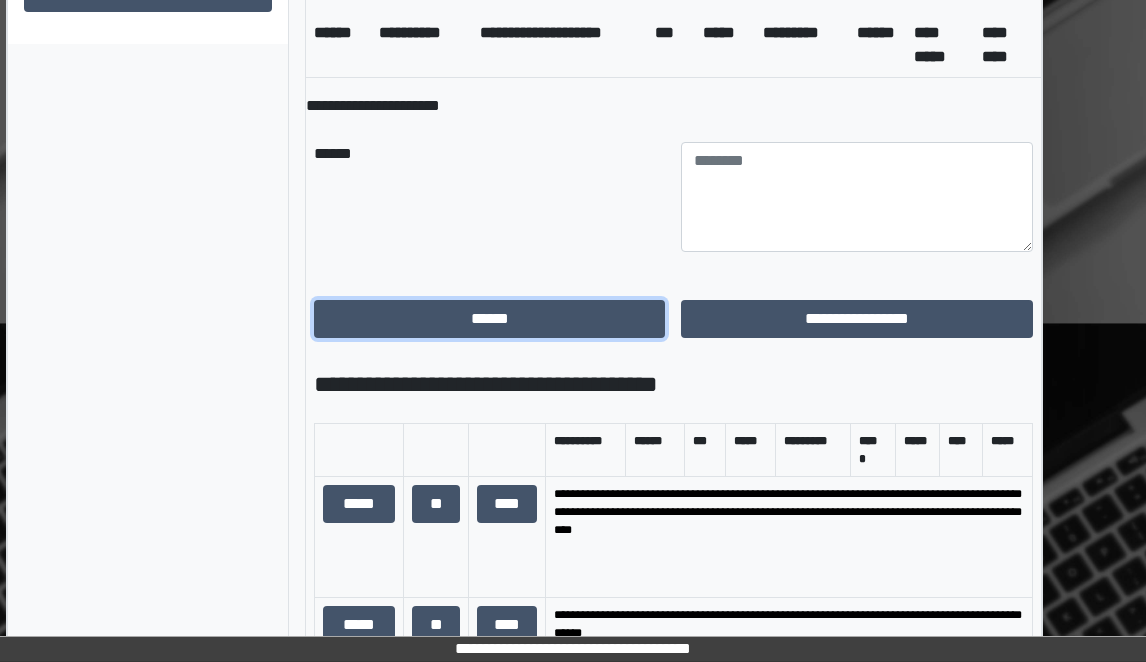 drag, startPoint x: 478, startPoint y: 316, endPoint x: 486, endPoint y: 304, distance: 14.422205 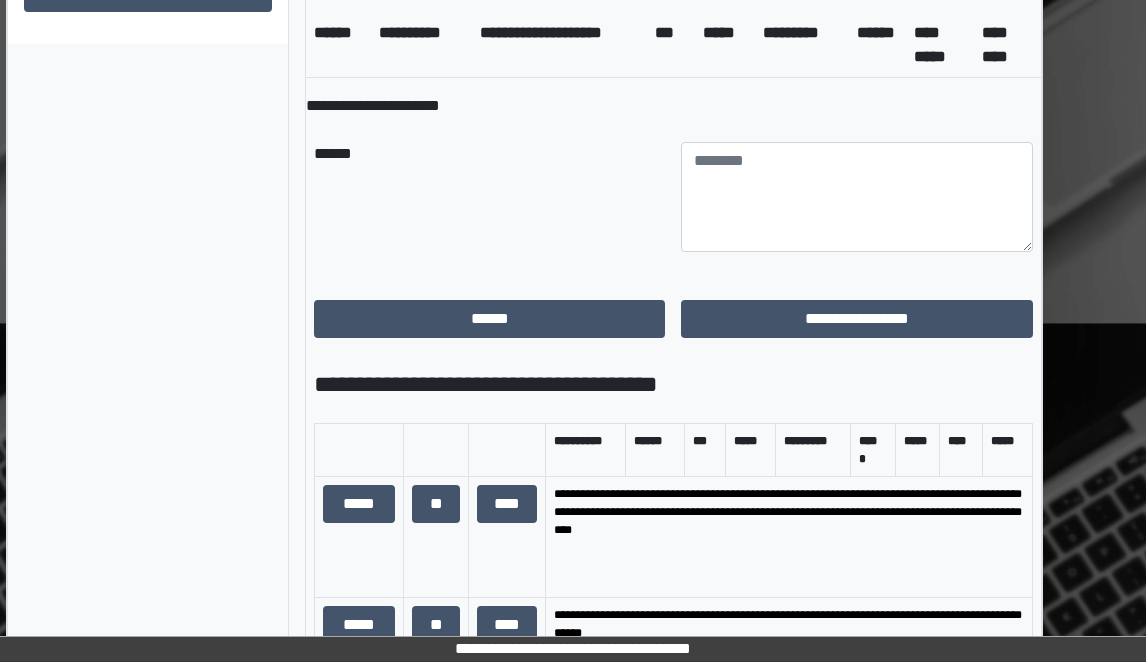 scroll, scrollTop: 512, scrollLeft: 123, axis: both 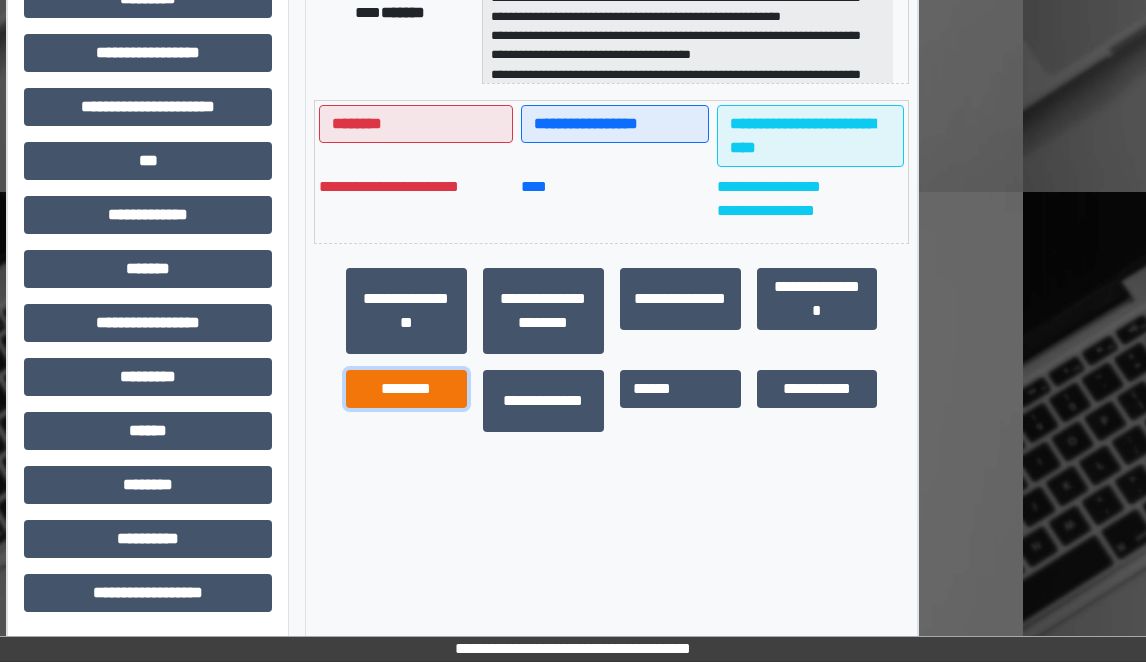 drag, startPoint x: 403, startPoint y: 390, endPoint x: 406, endPoint y: 378, distance: 12.369317 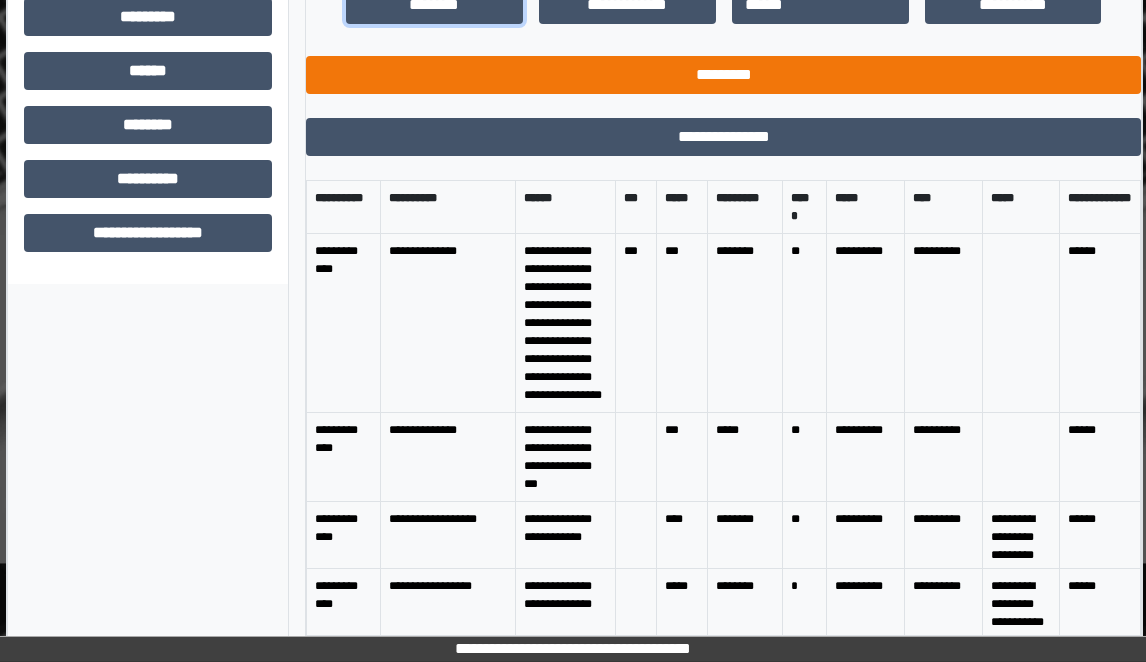 scroll, scrollTop: 888, scrollLeft: 123, axis: both 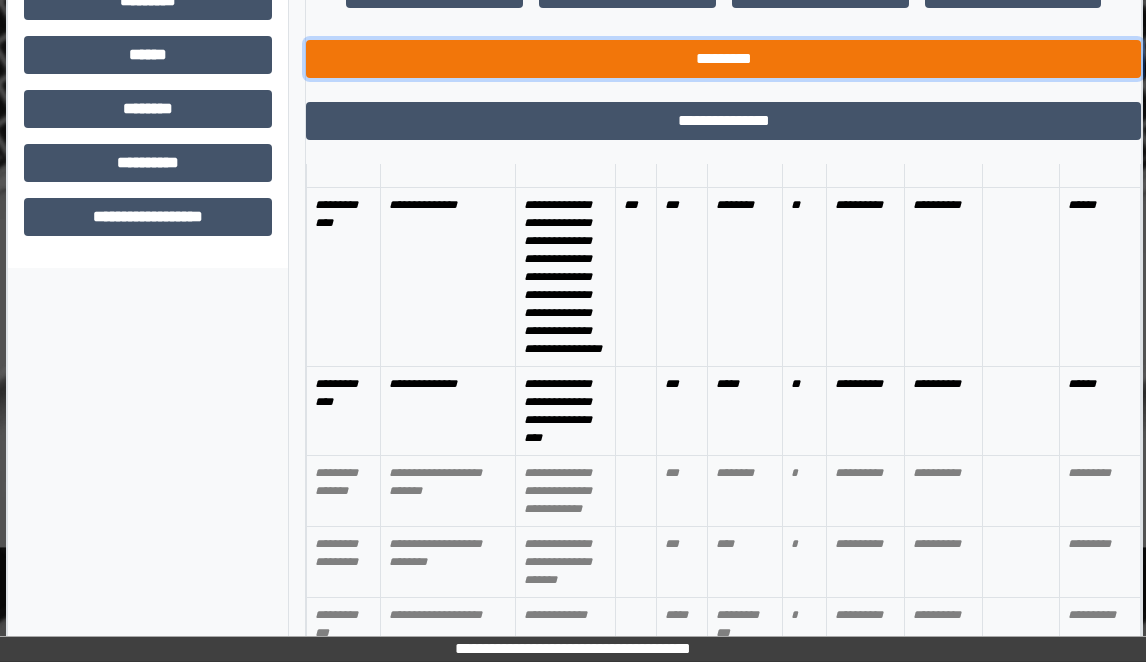 click on "*********" at bounding box center (723, 59) 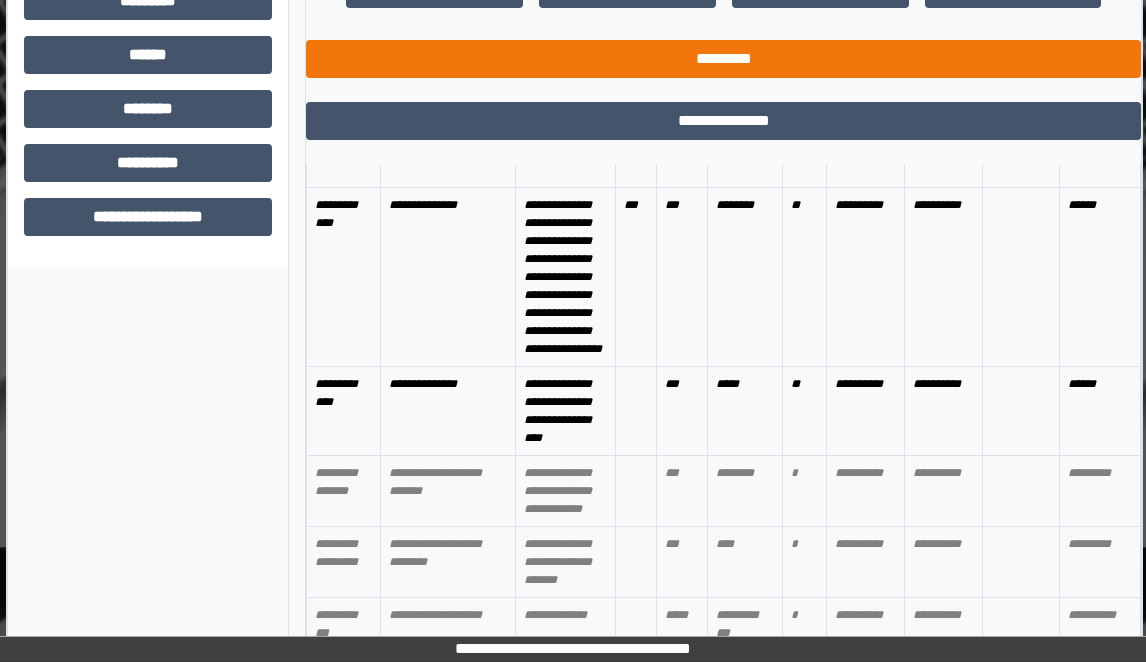 scroll, scrollTop: 512, scrollLeft: 123, axis: both 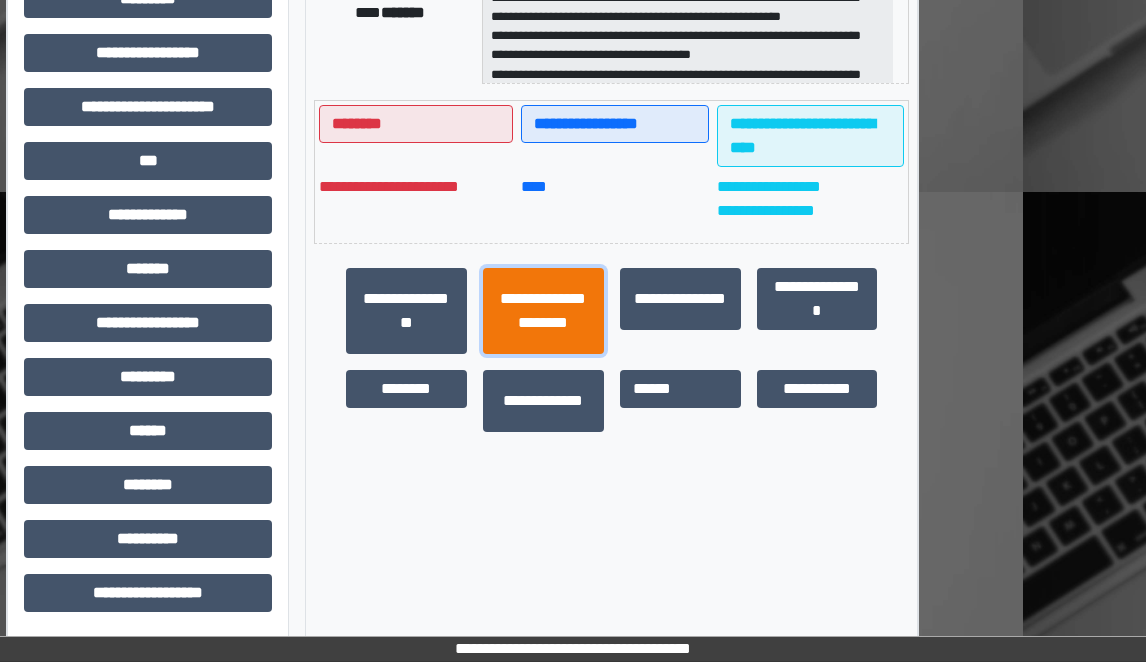click on "**********" at bounding box center (543, 311) 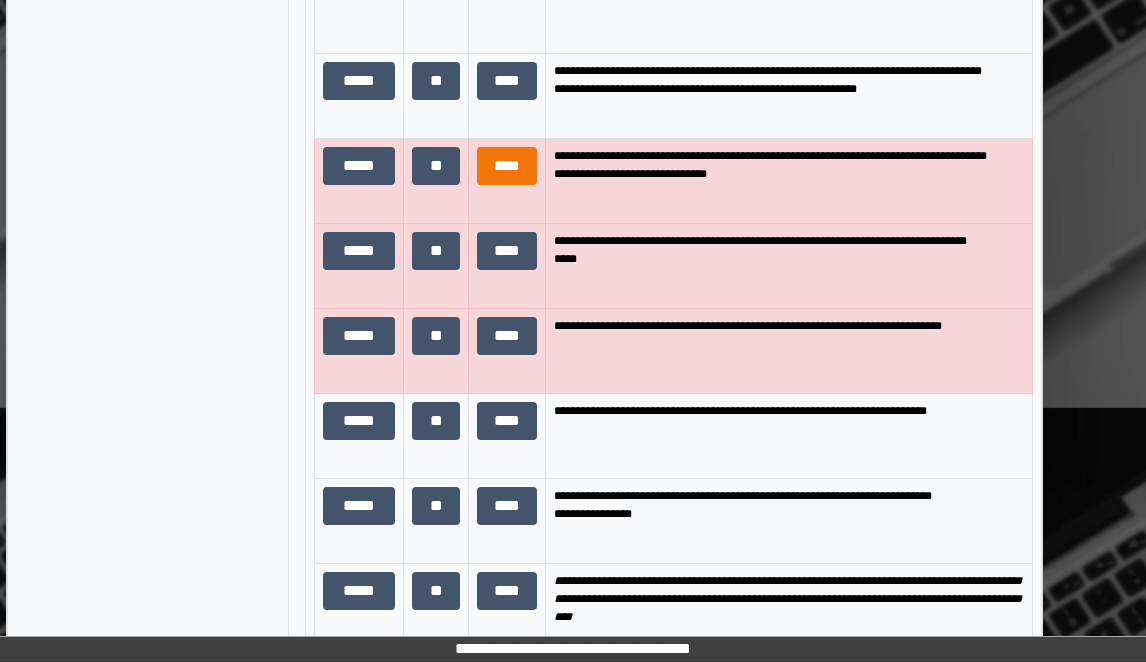 scroll, scrollTop: 1812, scrollLeft: 123, axis: both 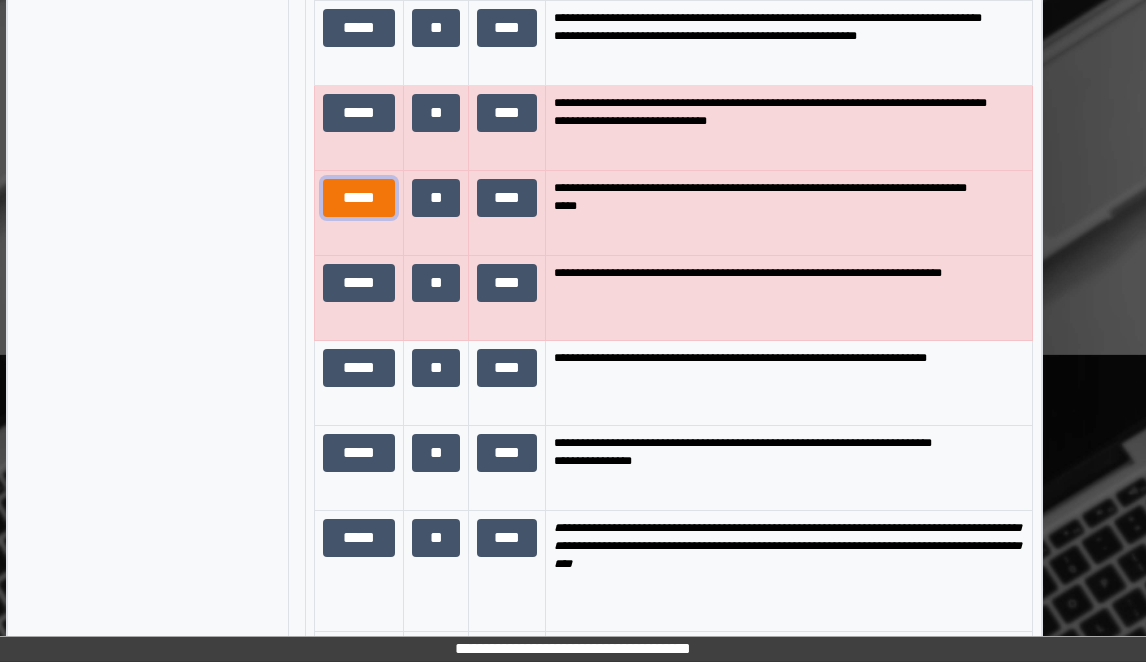click on "*****" at bounding box center [359, 198] 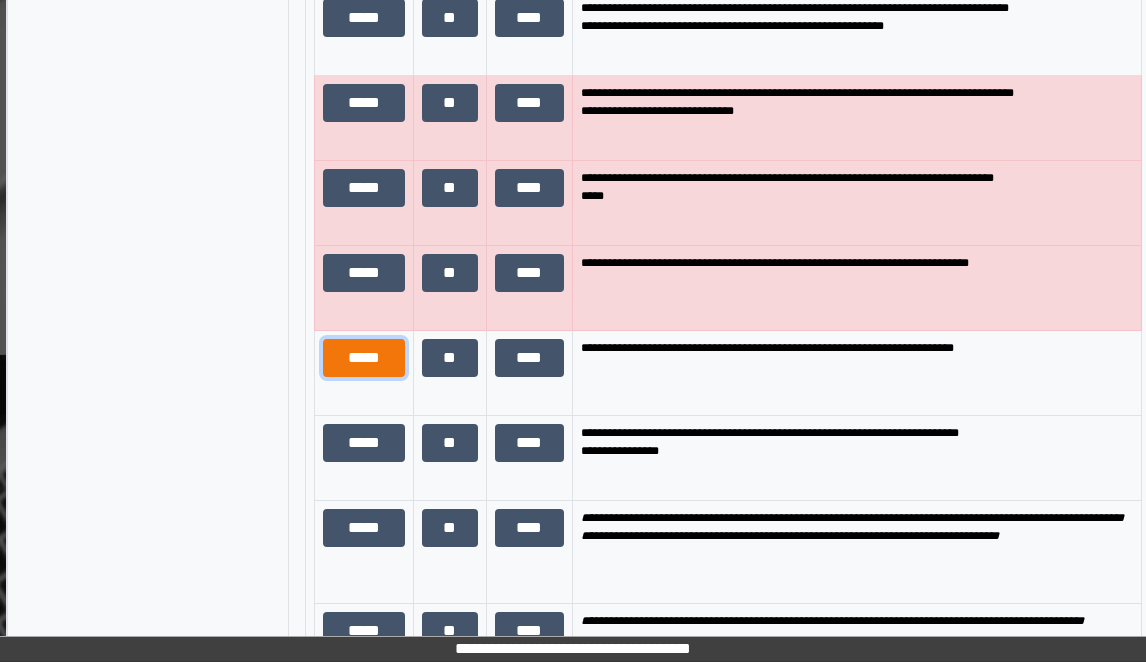 click on "*****" at bounding box center (364, 358) 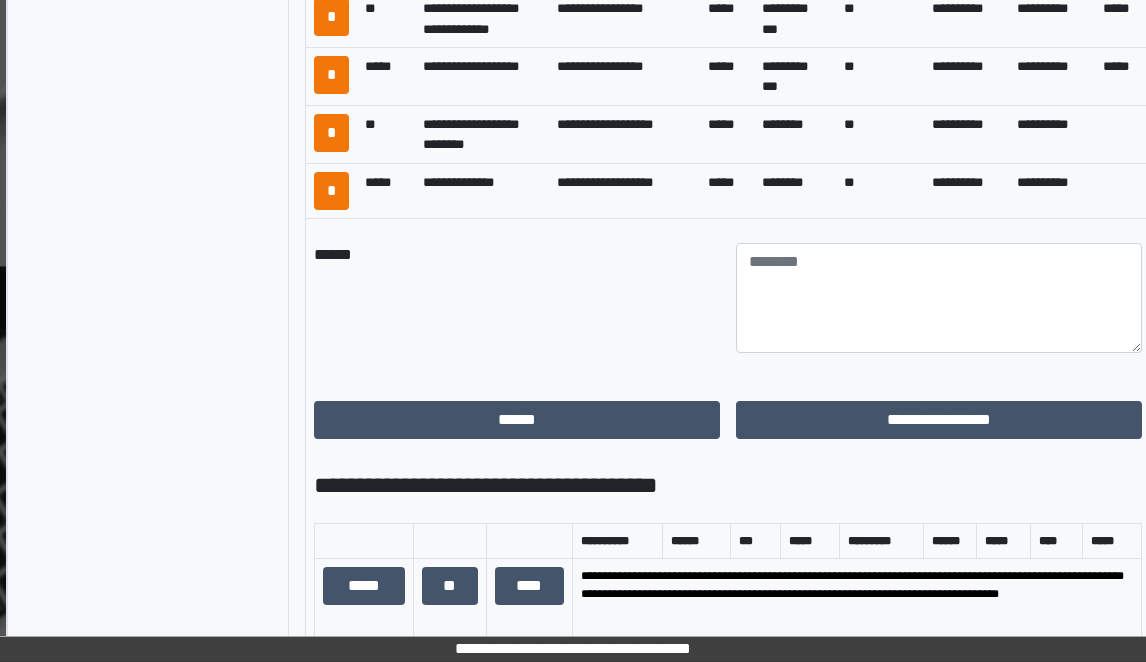 scroll, scrollTop: 1083, scrollLeft: 123, axis: both 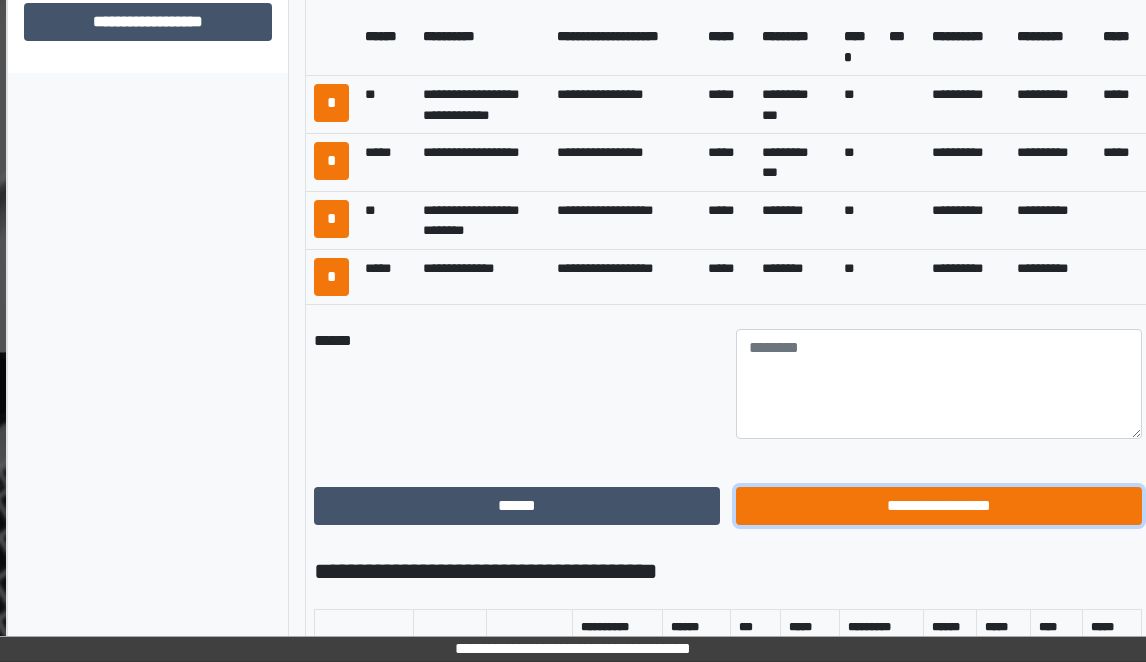 click on "**********" at bounding box center [939, 506] 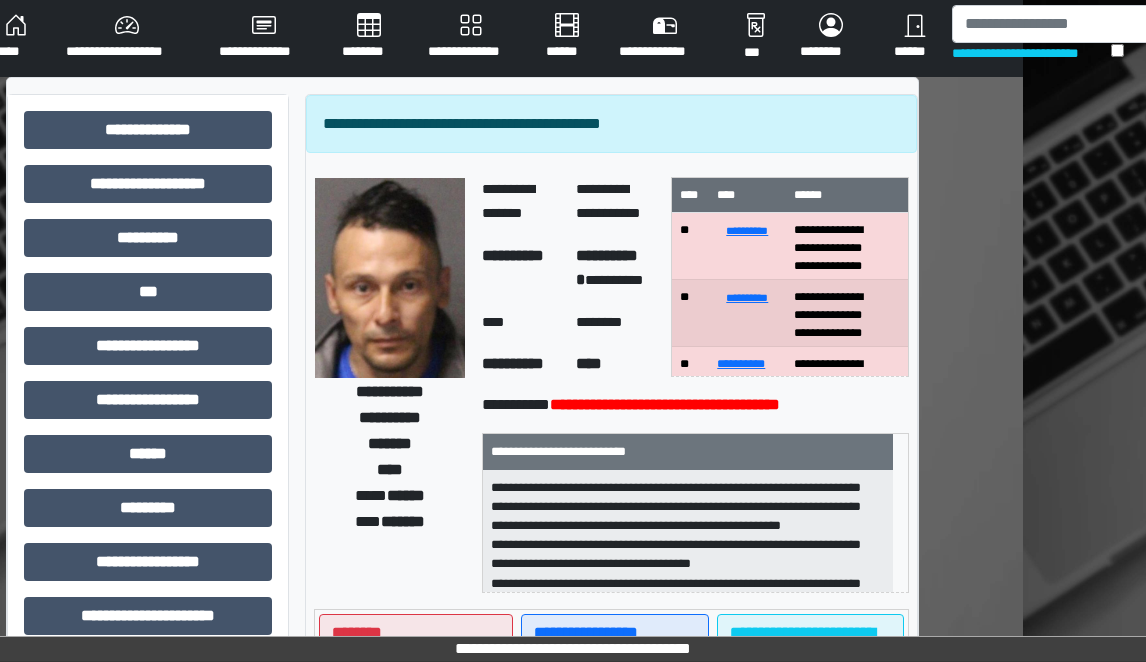 scroll, scrollTop: 0, scrollLeft: 123, axis: horizontal 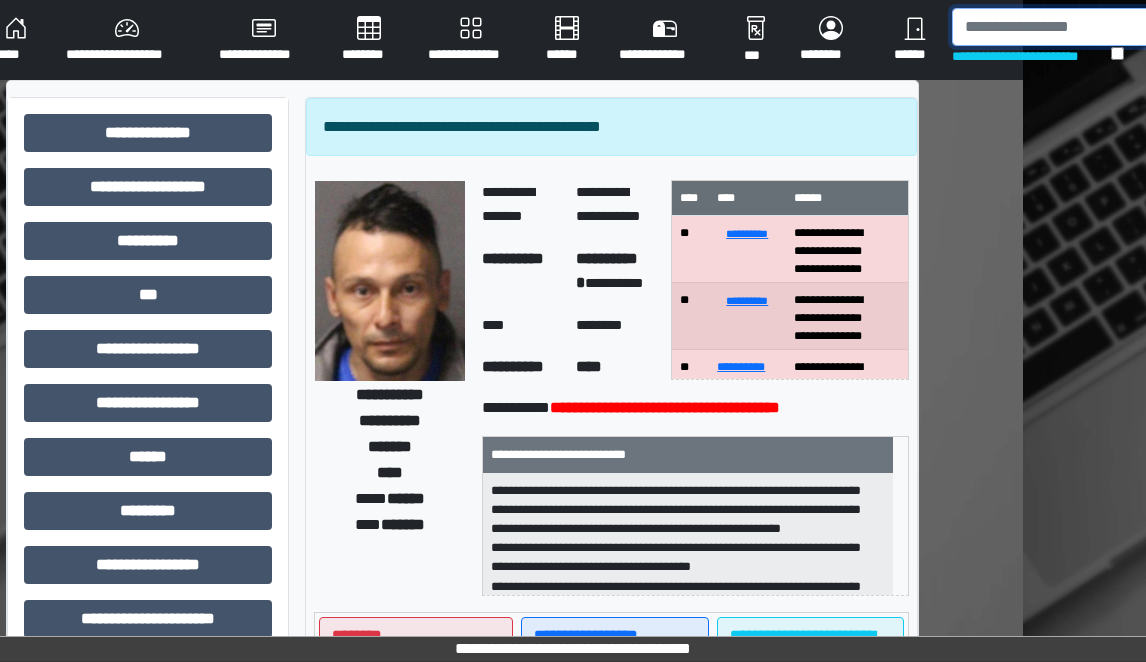 click at bounding box center (1055, 27) 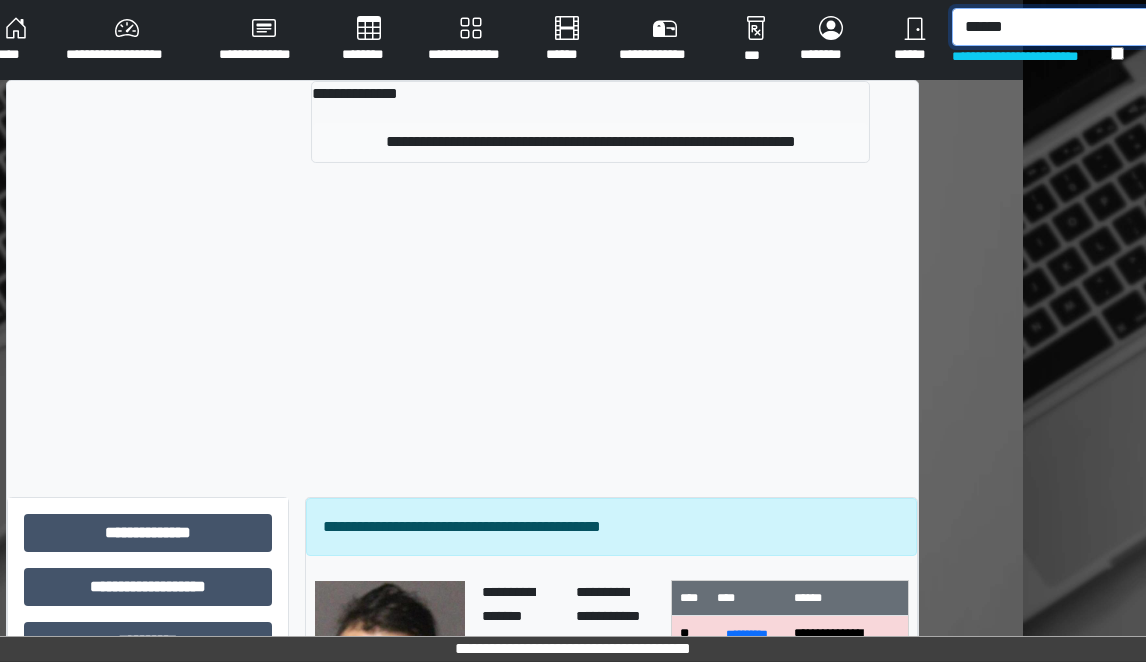 type on "******" 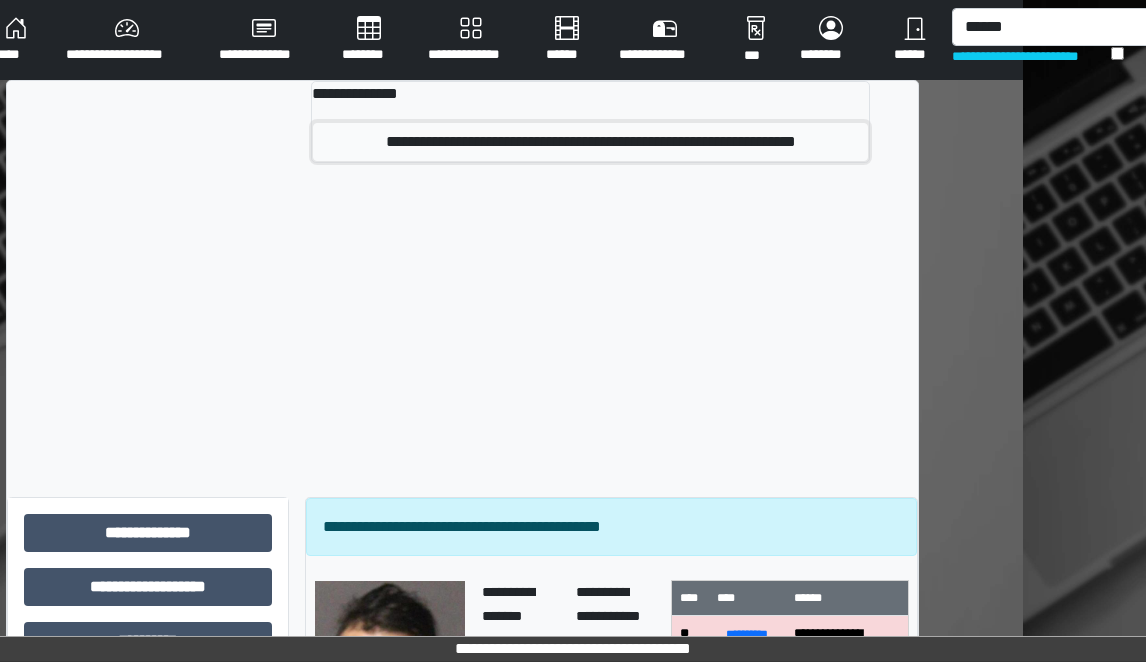 click on "**********" at bounding box center (590, 142) 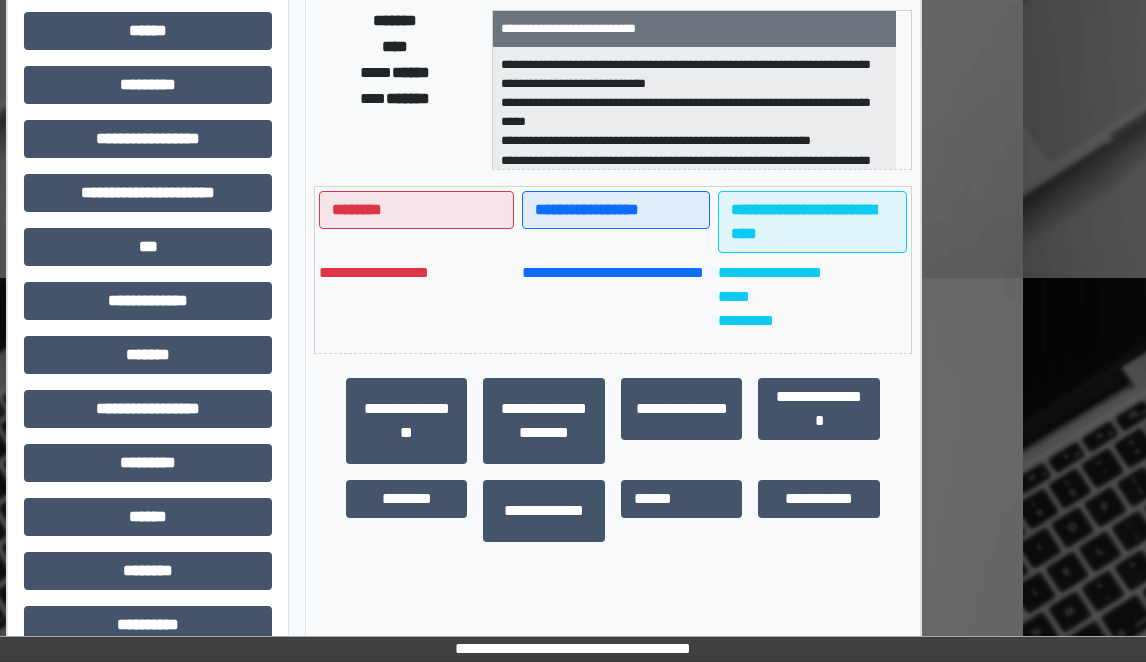 scroll, scrollTop: 500, scrollLeft: 123, axis: both 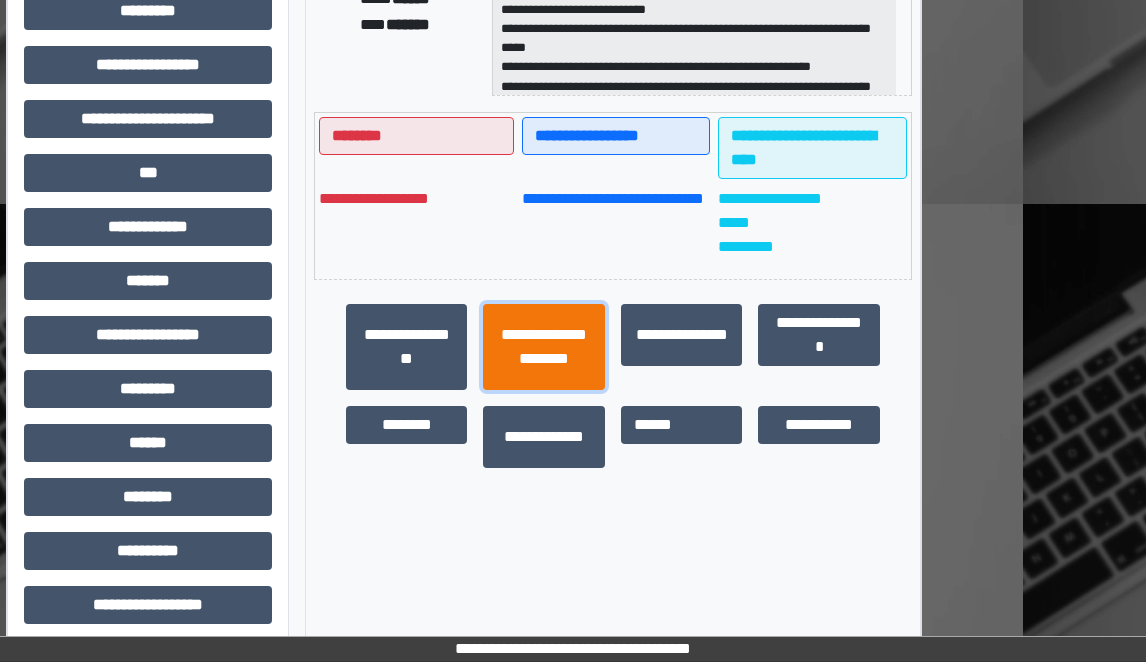 click on "**********" at bounding box center [543, 347] 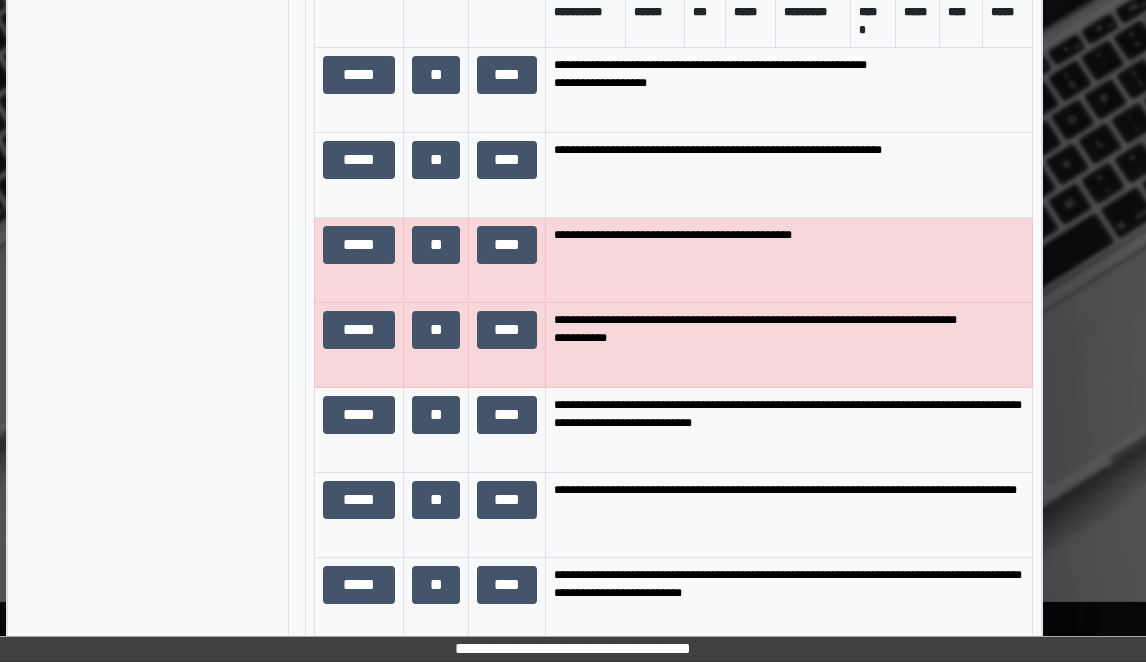 scroll, scrollTop: 1600, scrollLeft: 123, axis: both 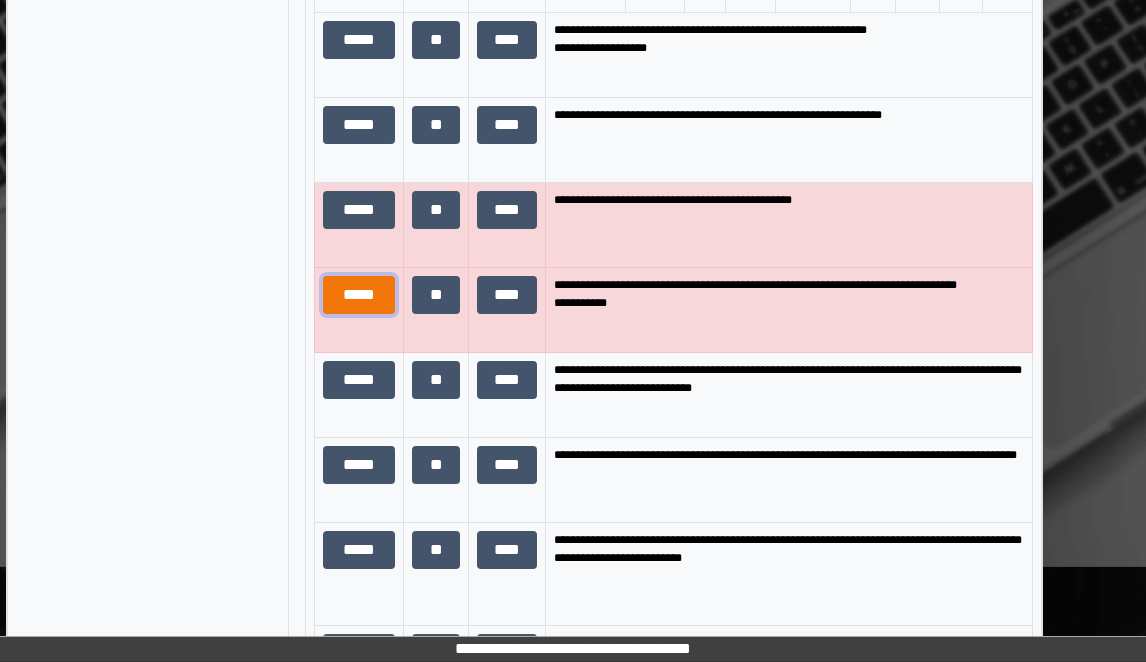 click on "*****" at bounding box center [359, 295] 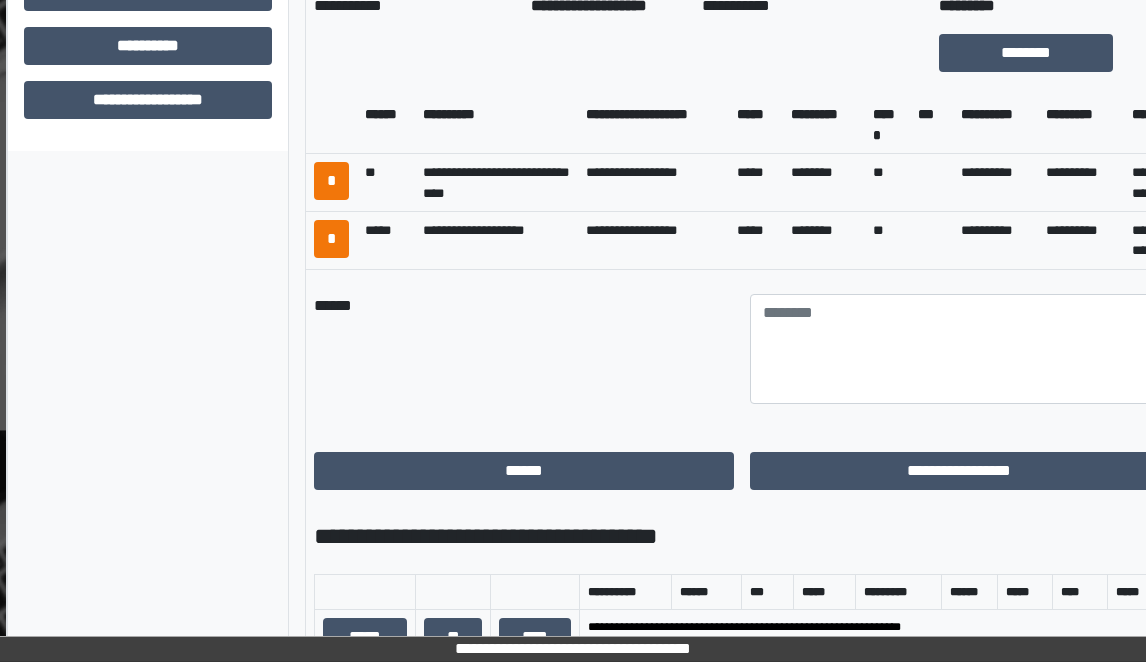 scroll, scrollTop: 1000, scrollLeft: 123, axis: both 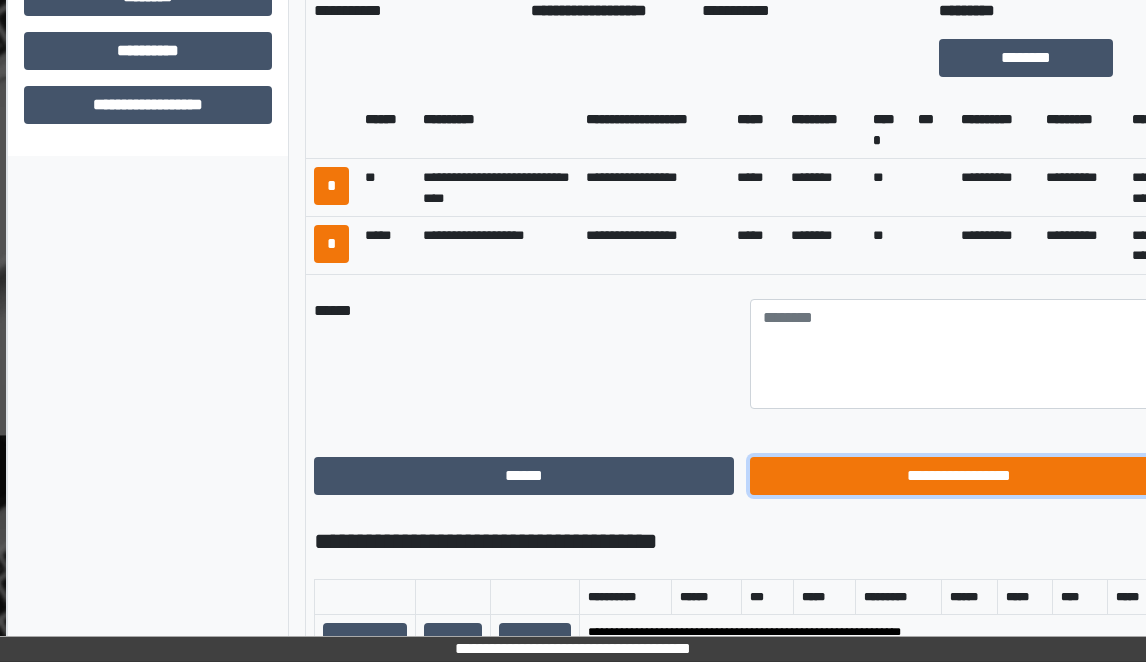 click on "**********" at bounding box center [960, 476] 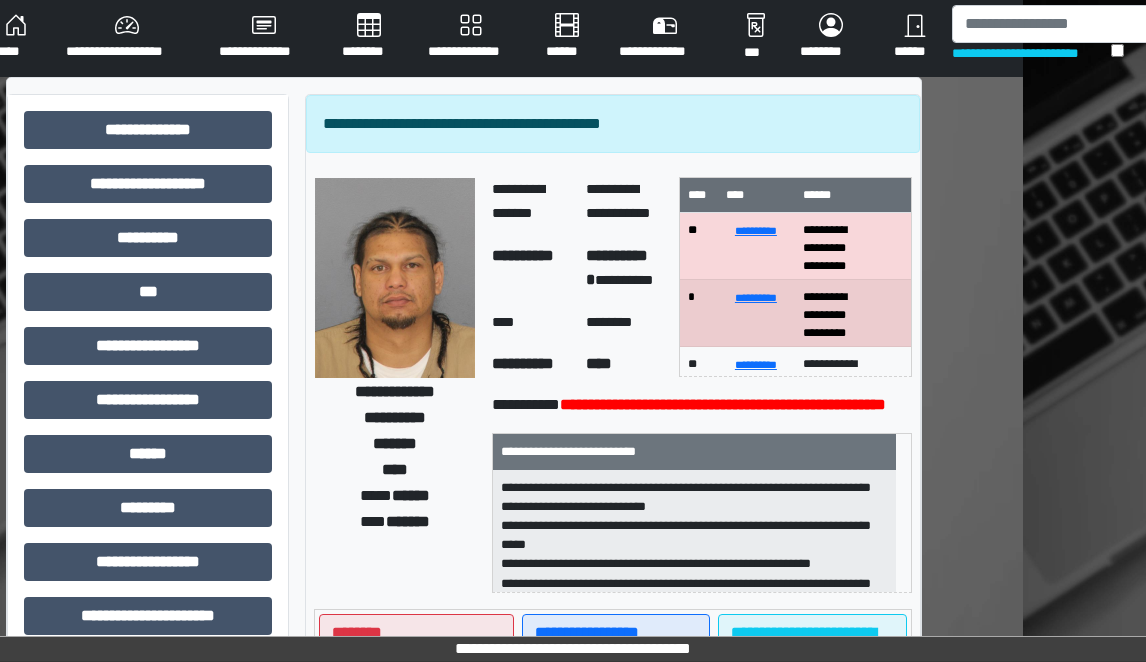 scroll, scrollTop: 0, scrollLeft: 123, axis: horizontal 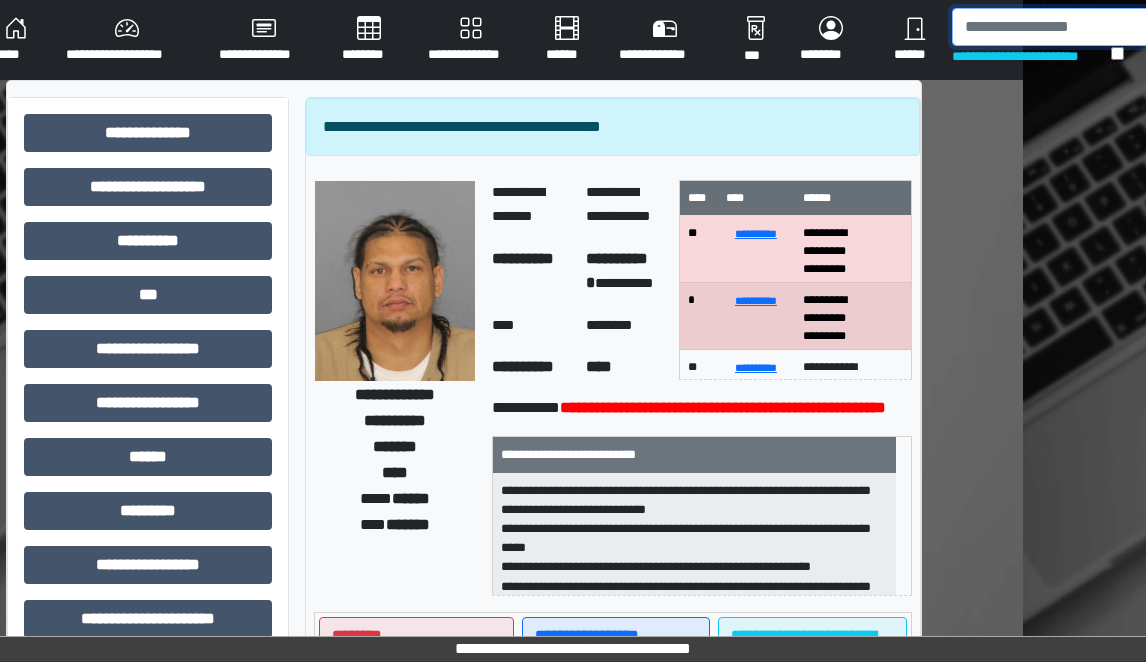 click at bounding box center (1055, 27) 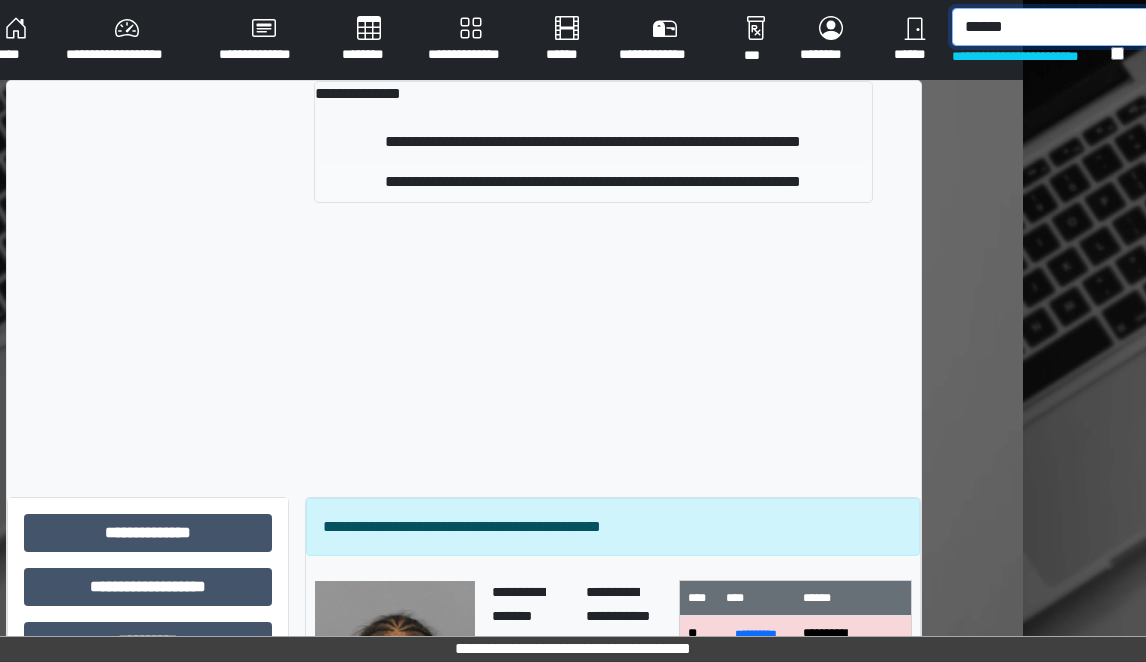 type on "******" 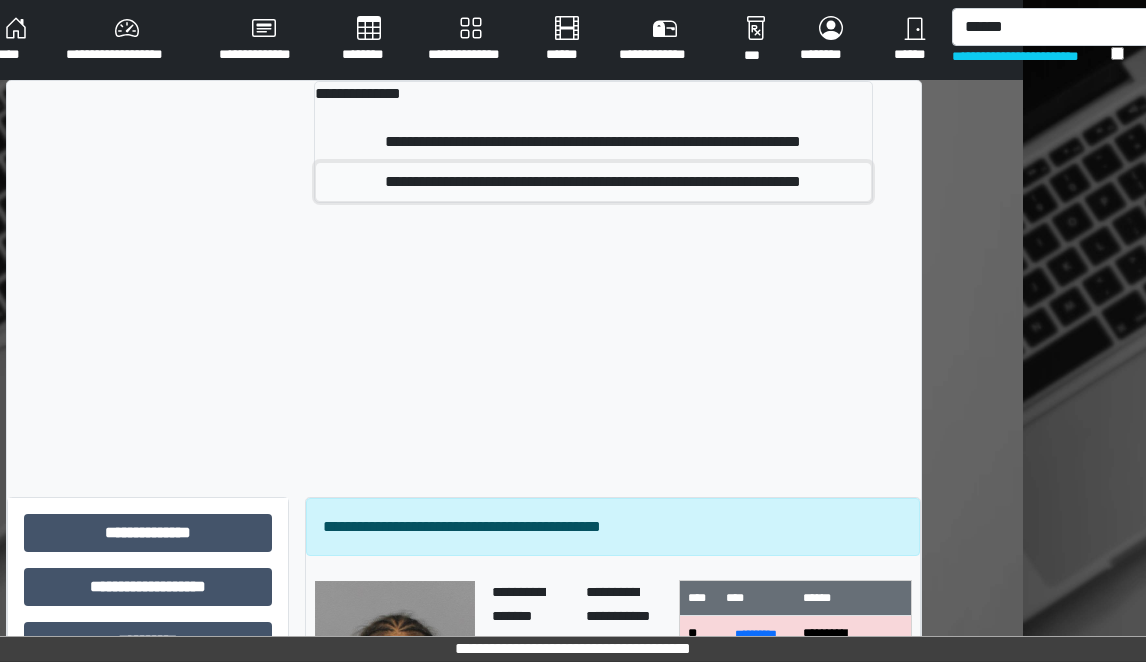 click on "**********" at bounding box center (593, 182) 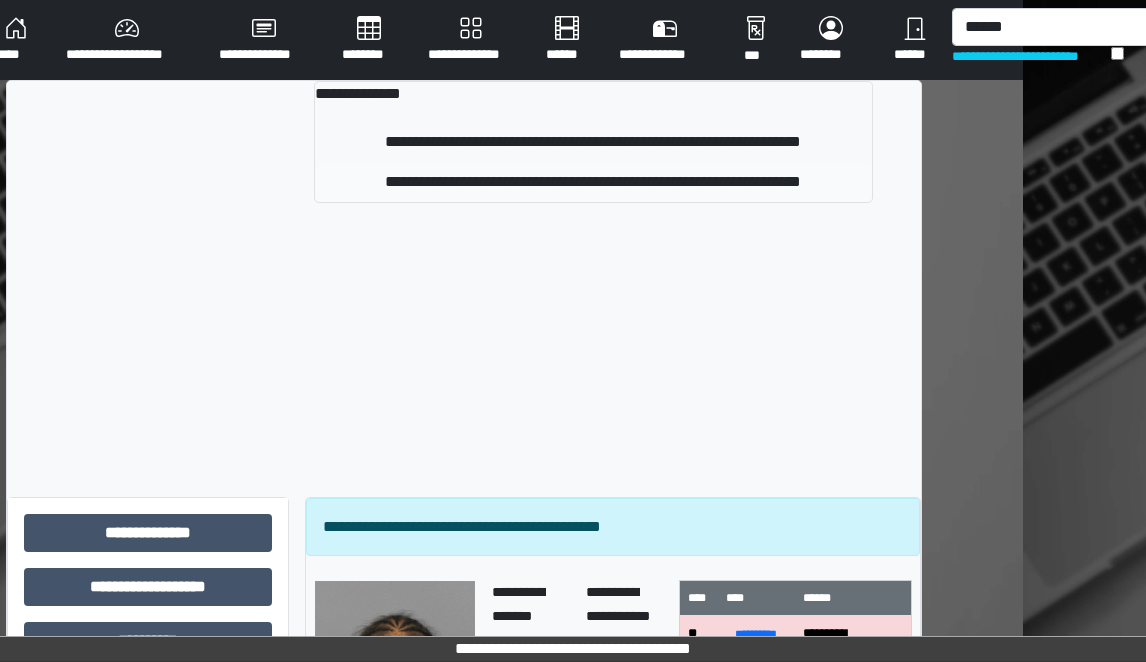 type 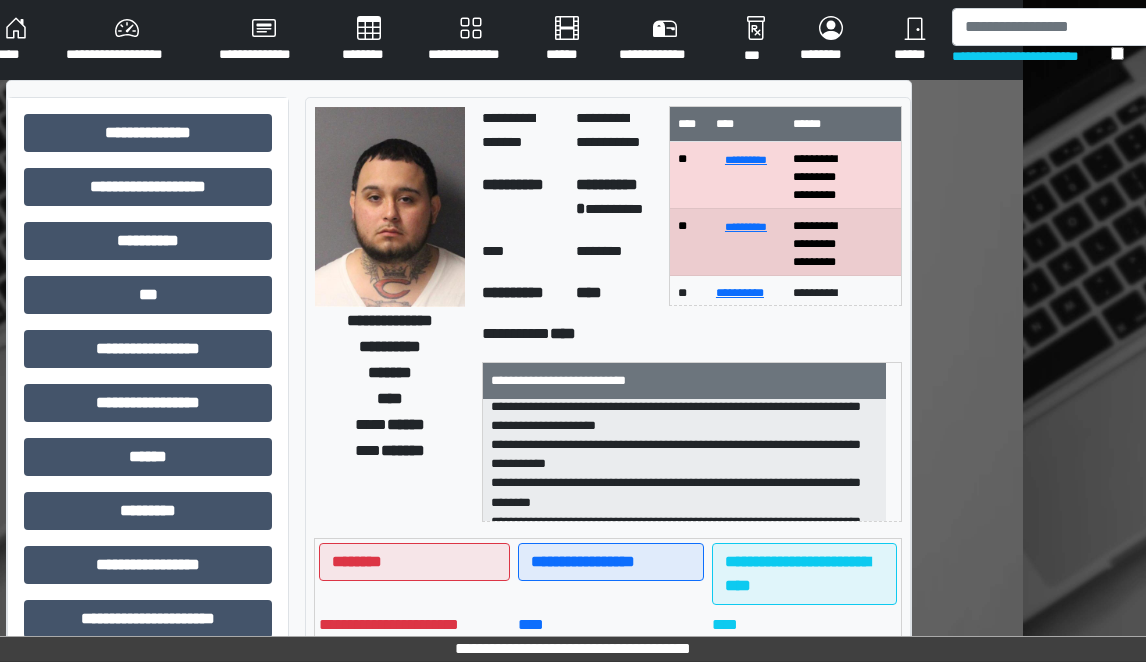 scroll, scrollTop: 0, scrollLeft: 0, axis: both 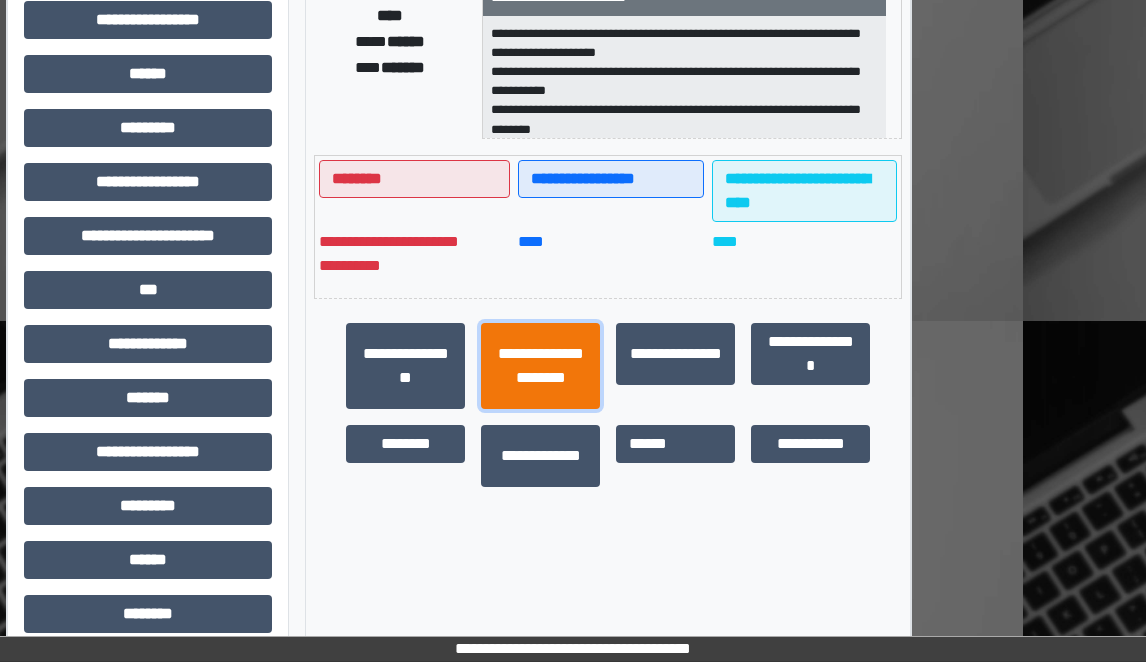 click on "**********" at bounding box center (540, 366) 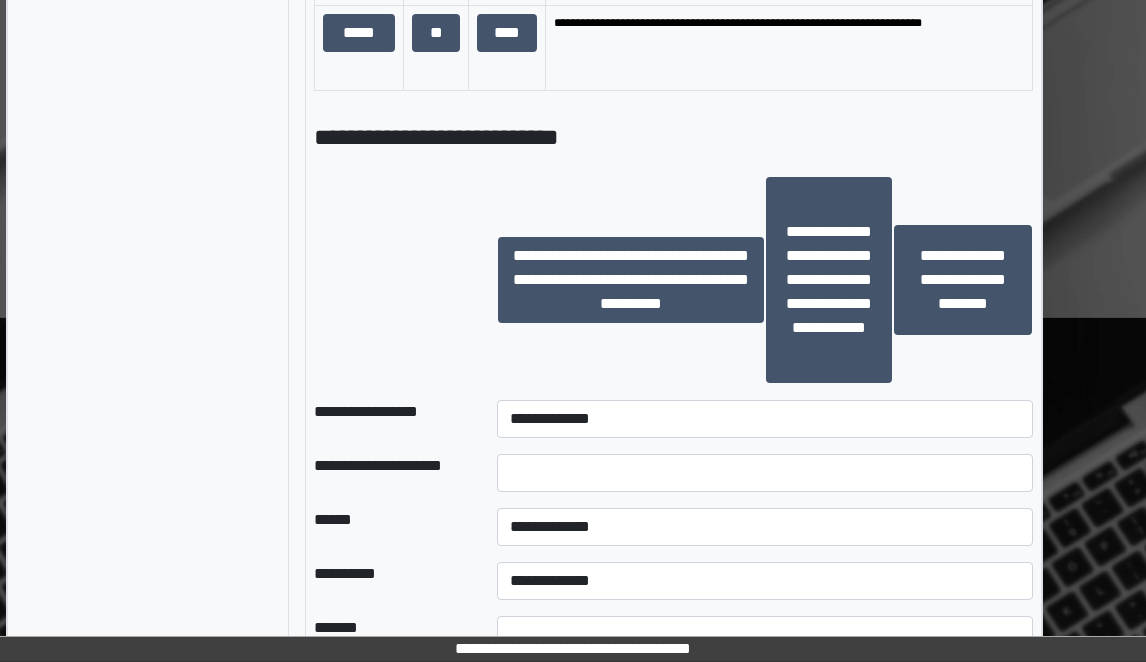 scroll, scrollTop: 1883, scrollLeft: 123, axis: both 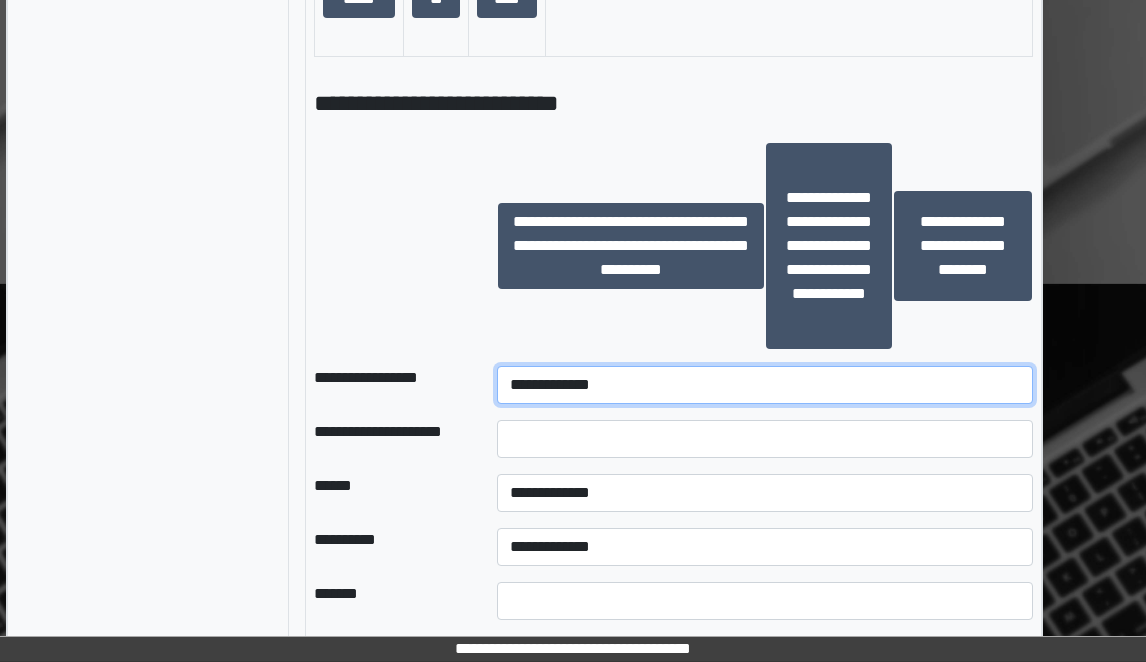 click on "**********" at bounding box center (765, 385) 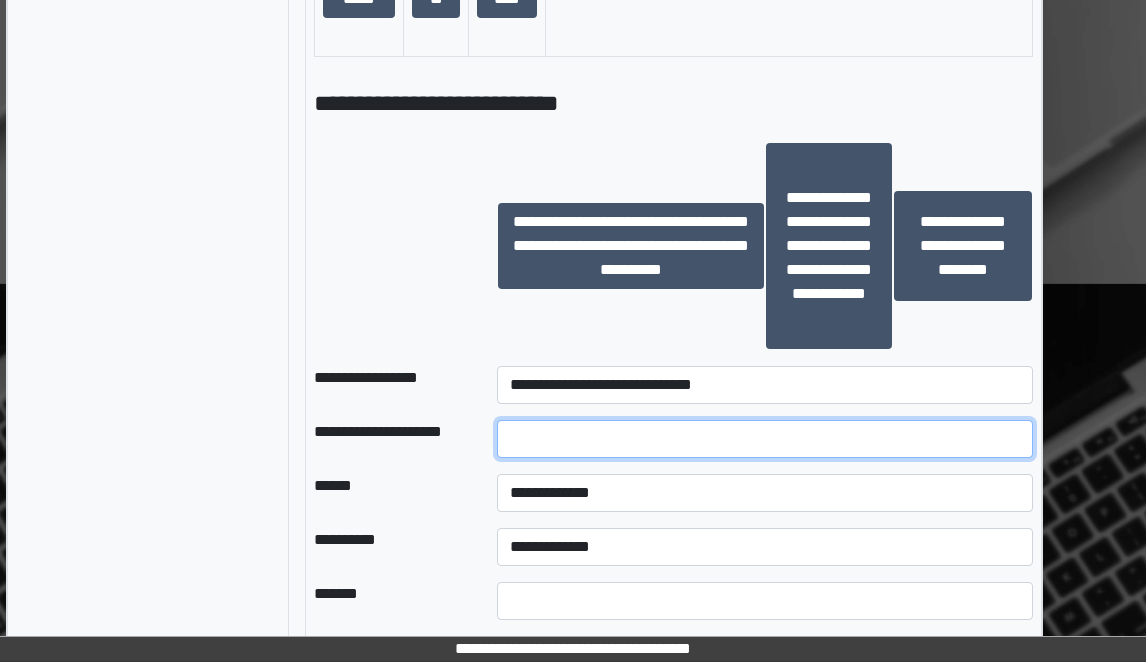 click at bounding box center (765, 439) 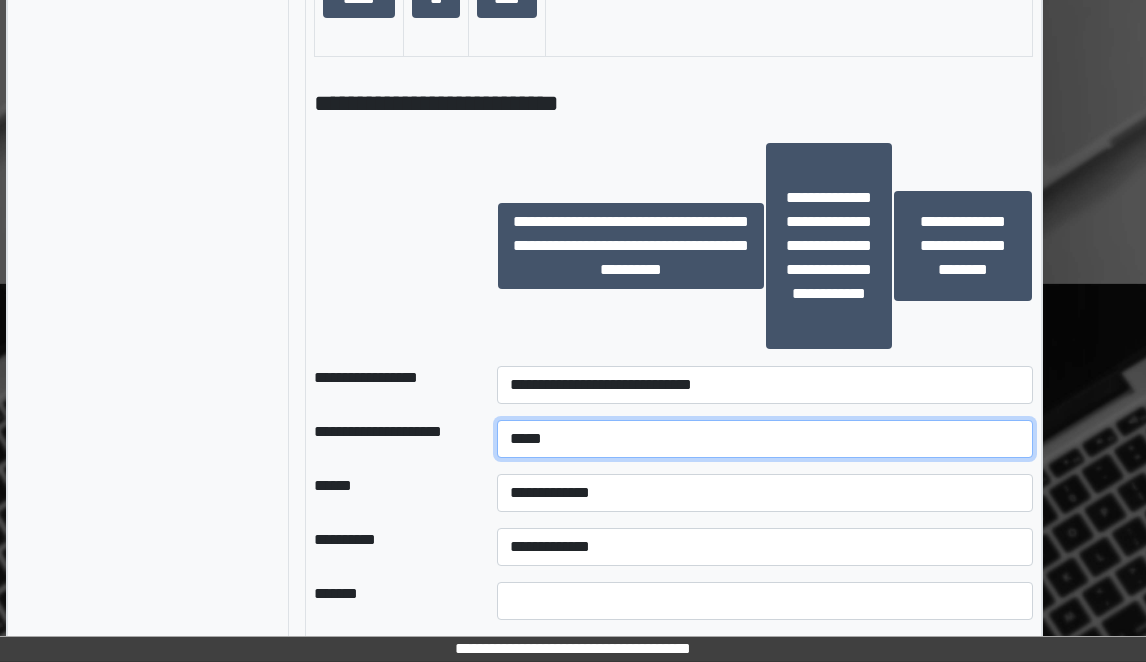 type on "*****" 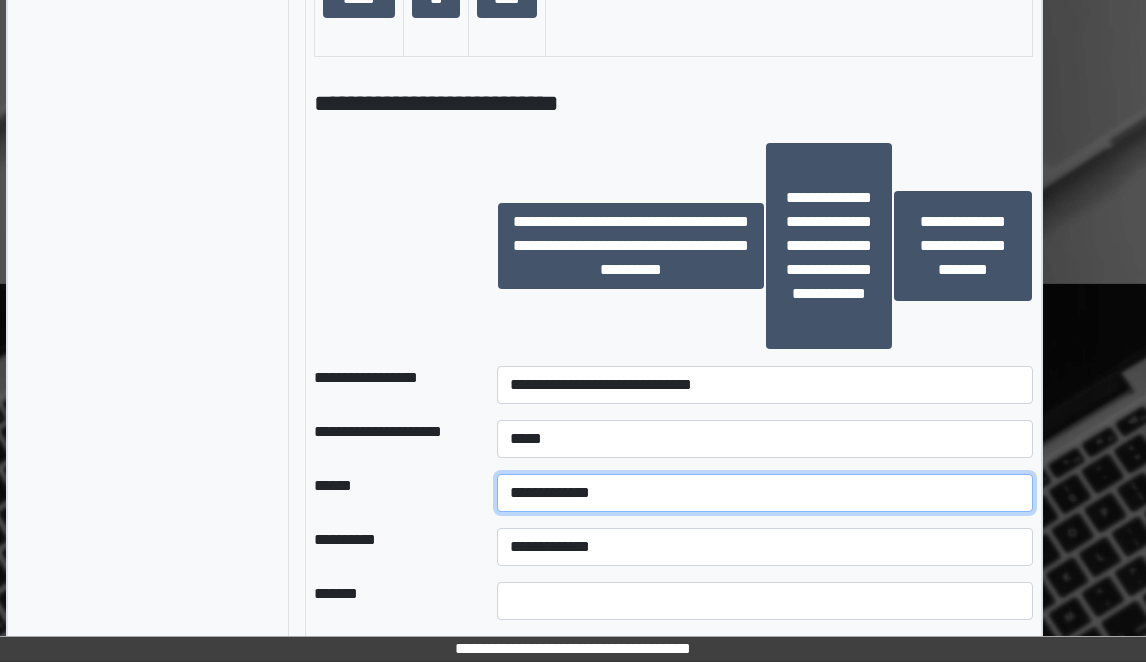 click on "**********" at bounding box center (765, 493) 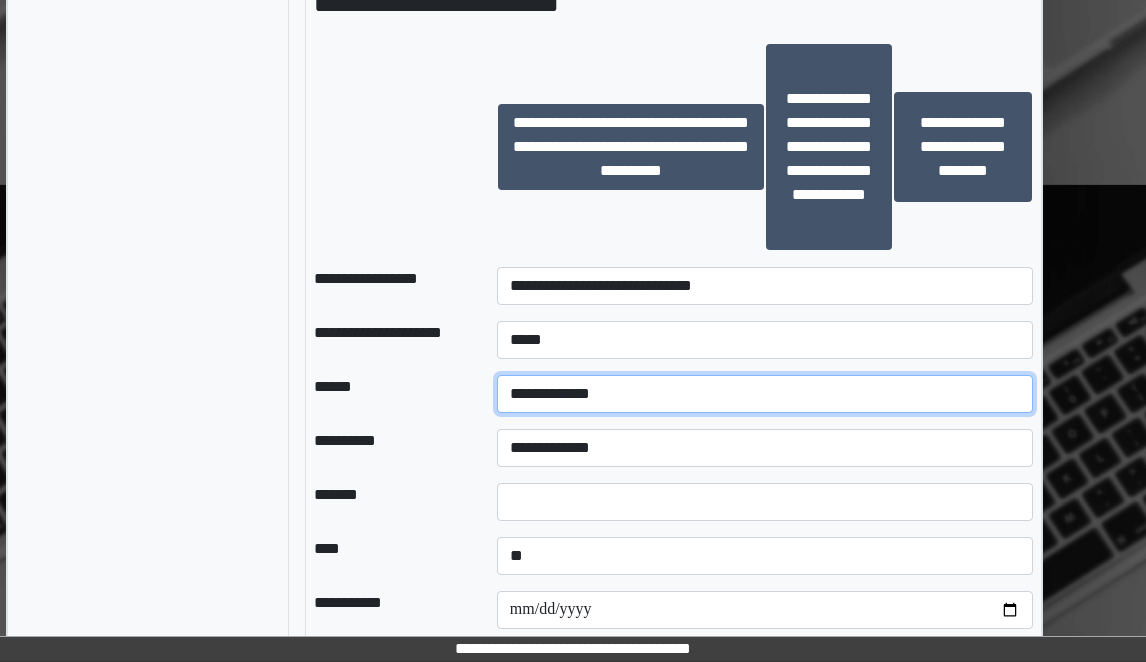 scroll, scrollTop: 1983, scrollLeft: 123, axis: both 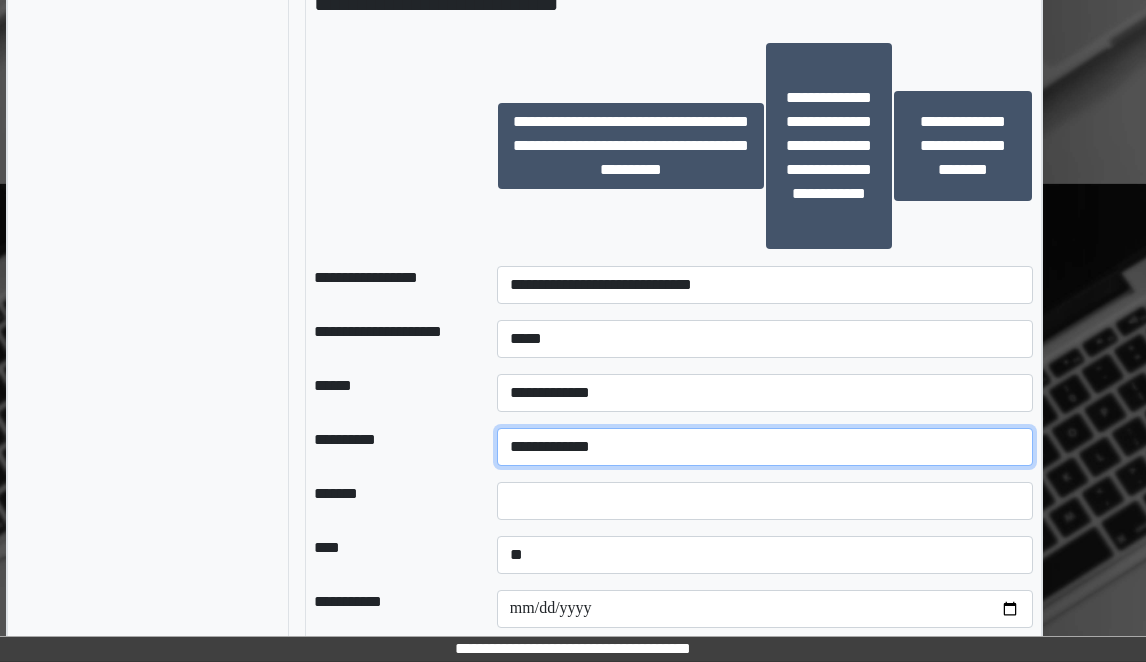 click on "**********" at bounding box center (765, 447) 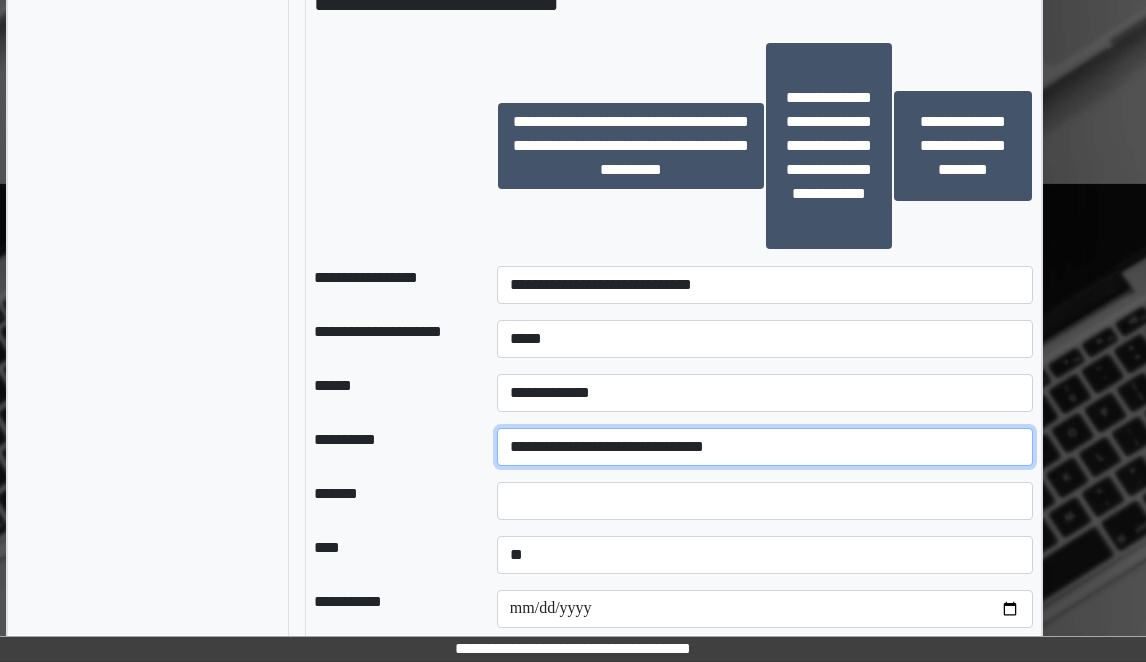 click on "**********" at bounding box center (765, 447) 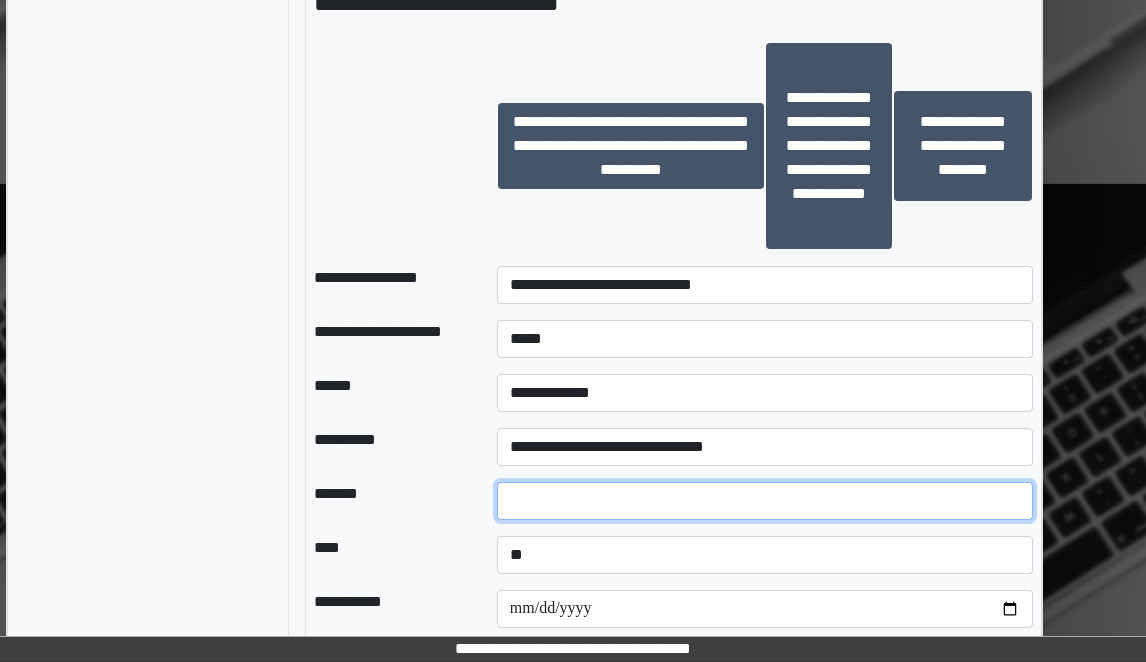 click at bounding box center [765, 501] 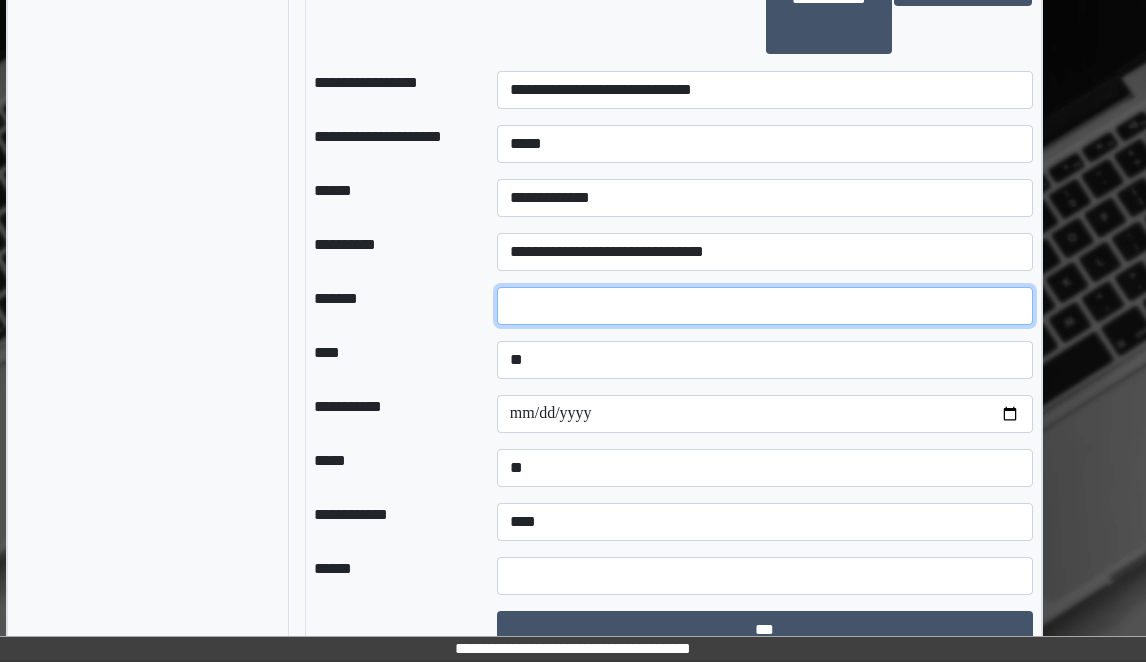 scroll, scrollTop: 2183, scrollLeft: 123, axis: both 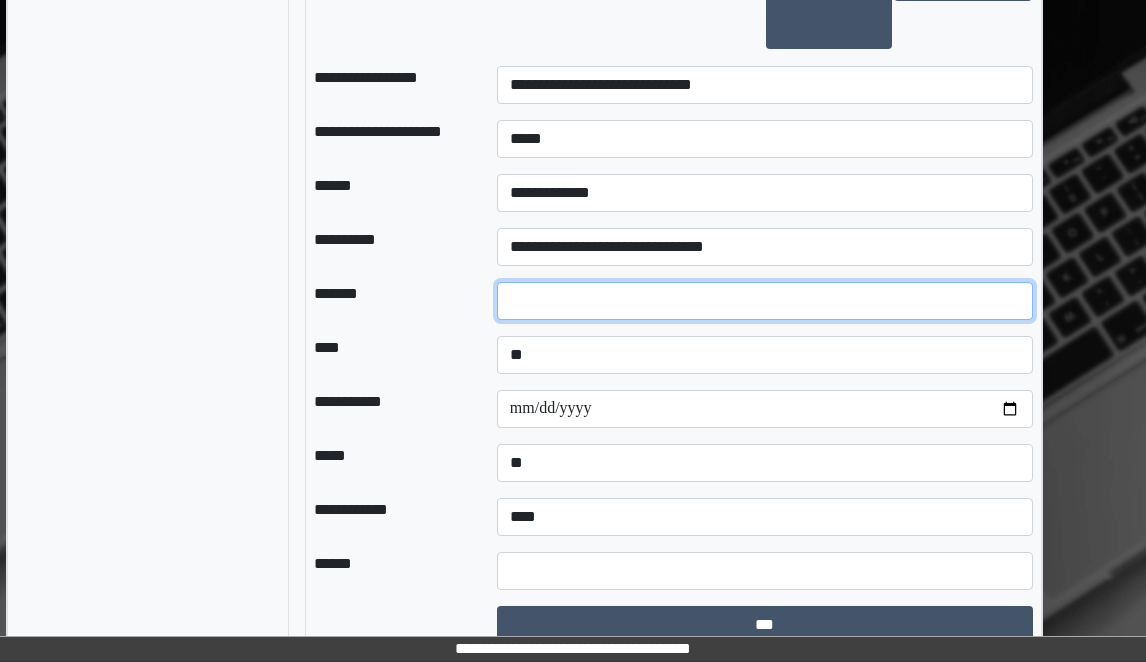 type on "**" 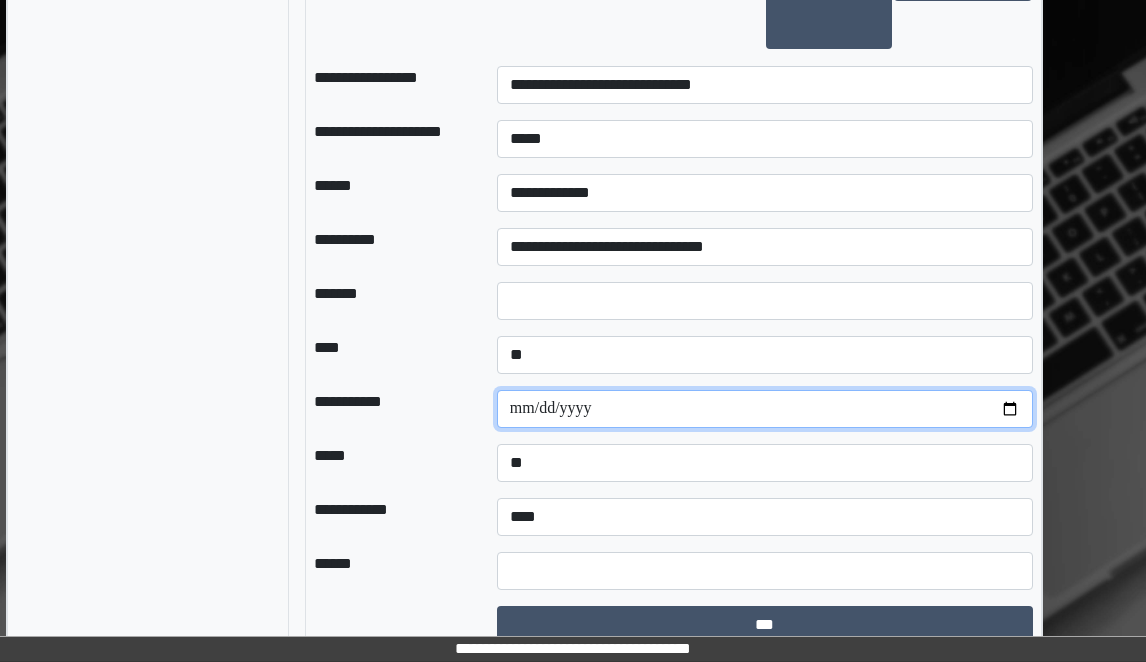 drag, startPoint x: 1013, startPoint y: 411, endPoint x: 929, endPoint y: 401, distance: 84.59315 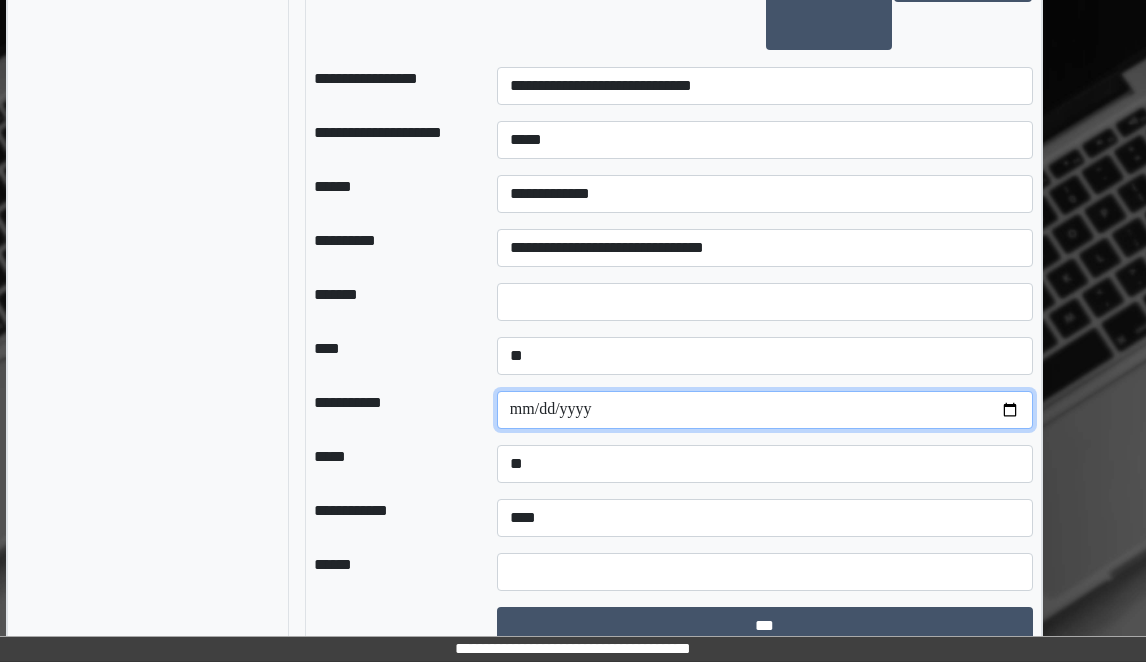 scroll, scrollTop: 2183, scrollLeft: 123, axis: both 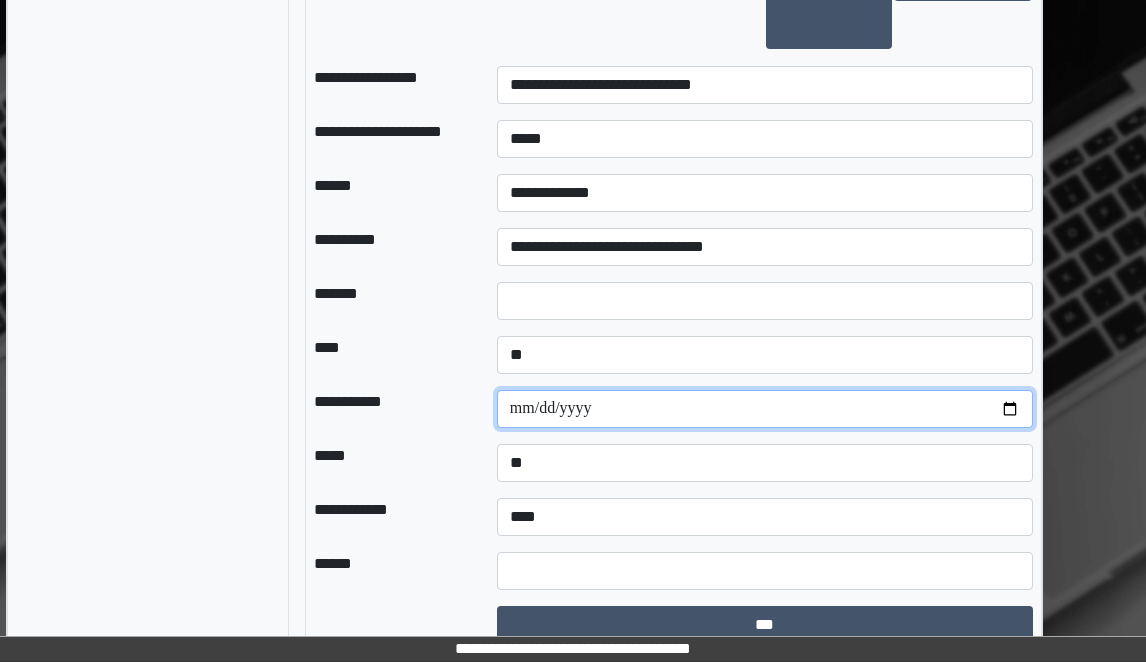 drag, startPoint x: 1012, startPoint y: 405, endPoint x: 992, endPoint y: 402, distance: 20.22375 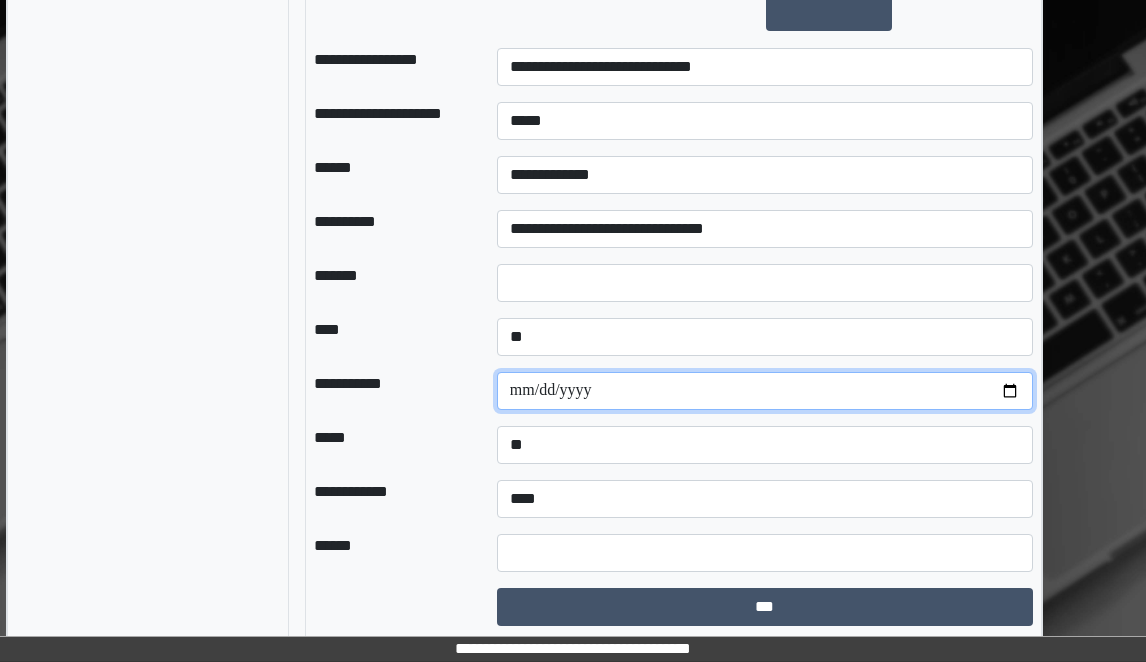 scroll, scrollTop: 2207, scrollLeft: 123, axis: both 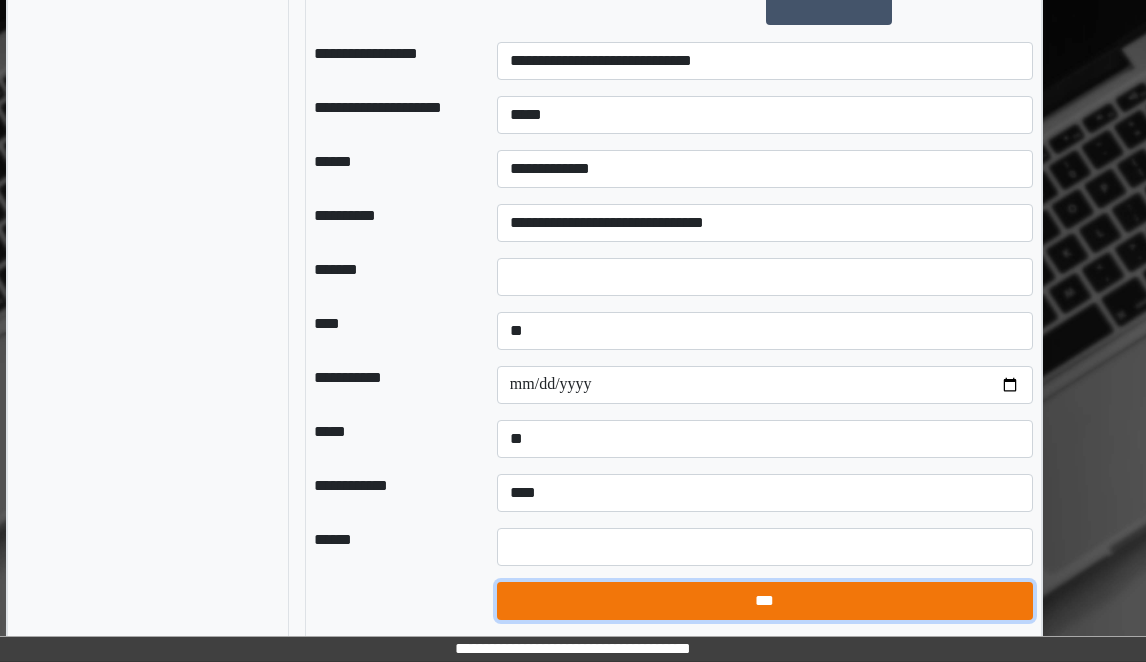 click on "***" at bounding box center [765, 601] 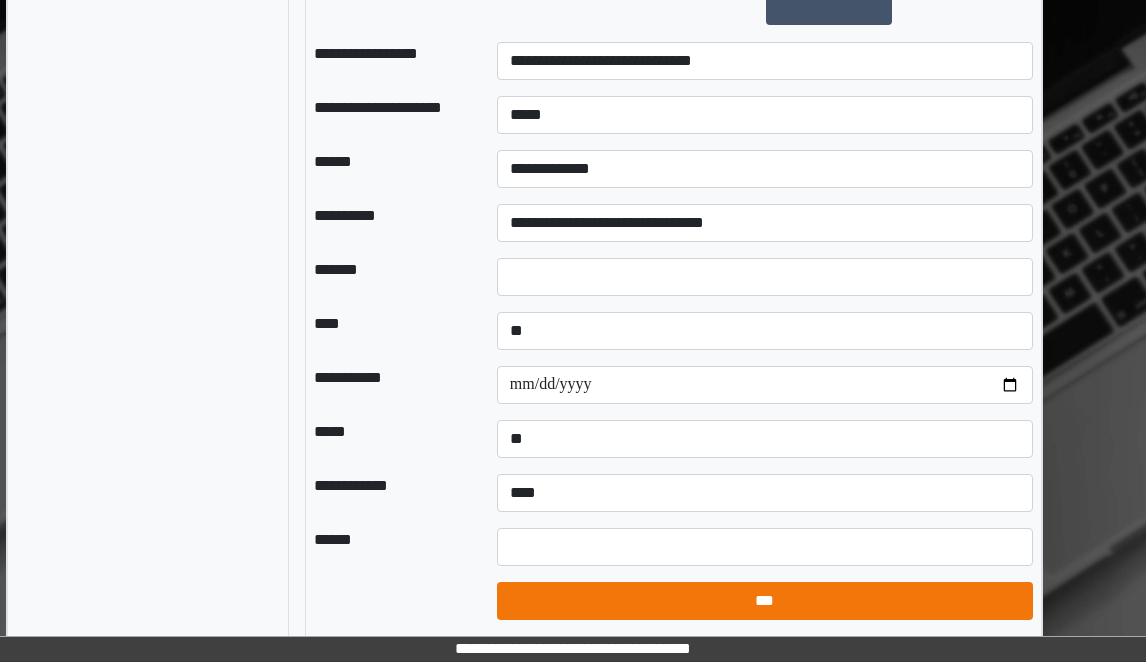 select on "*" 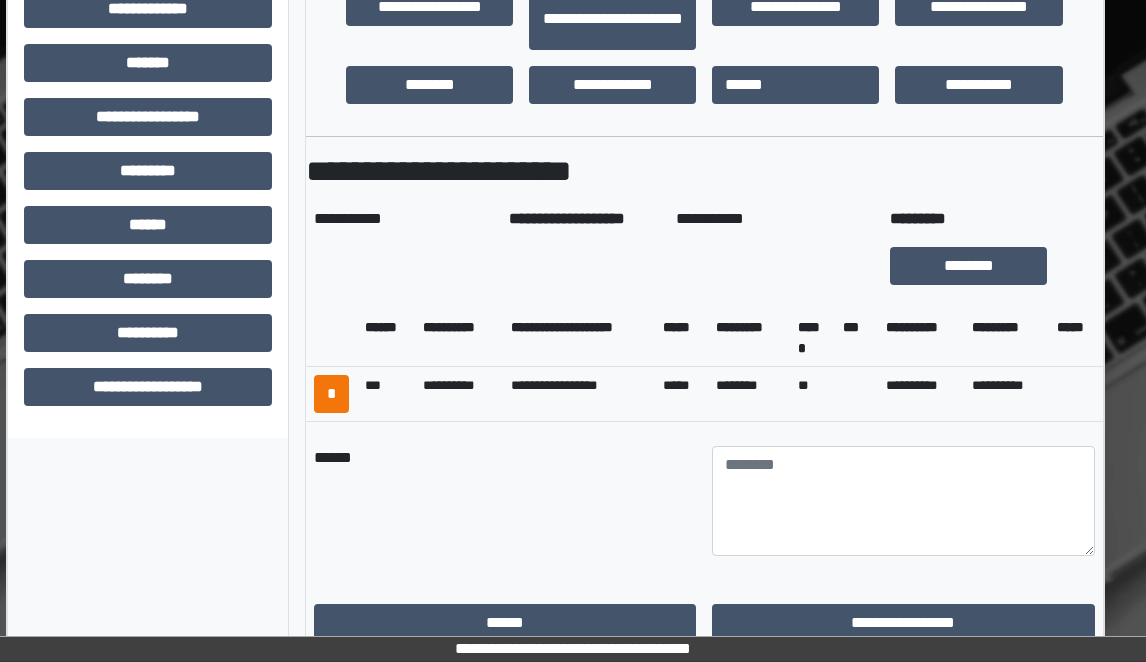 scroll, scrollTop: 818, scrollLeft: 123, axis: both 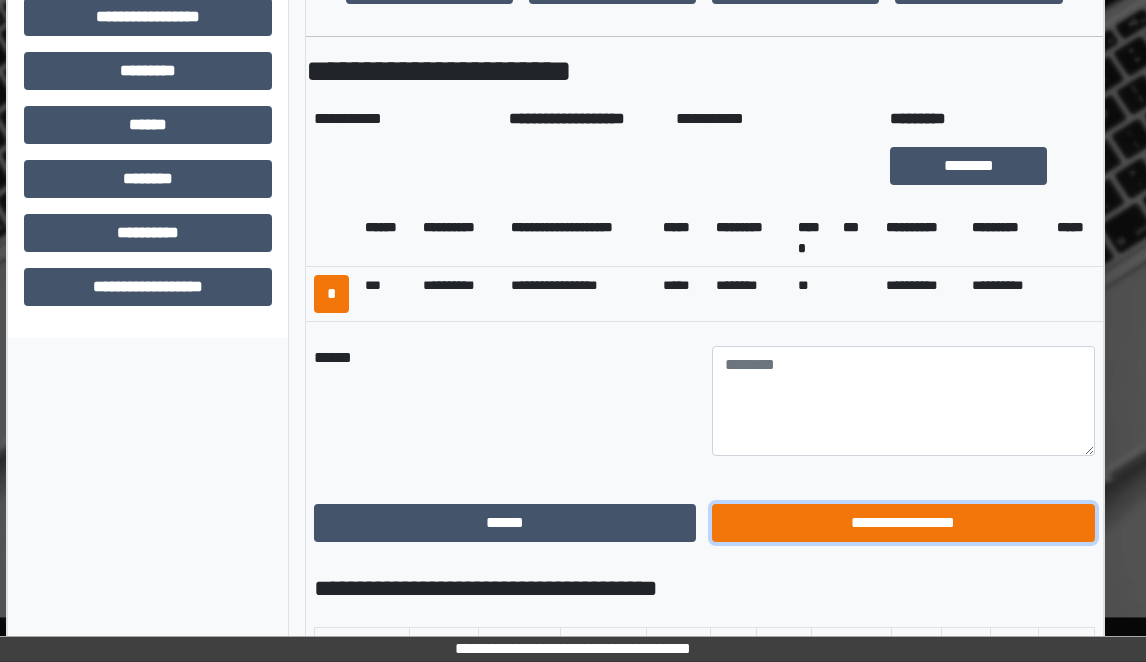 click on "**********" at bounding box center (903, 523) 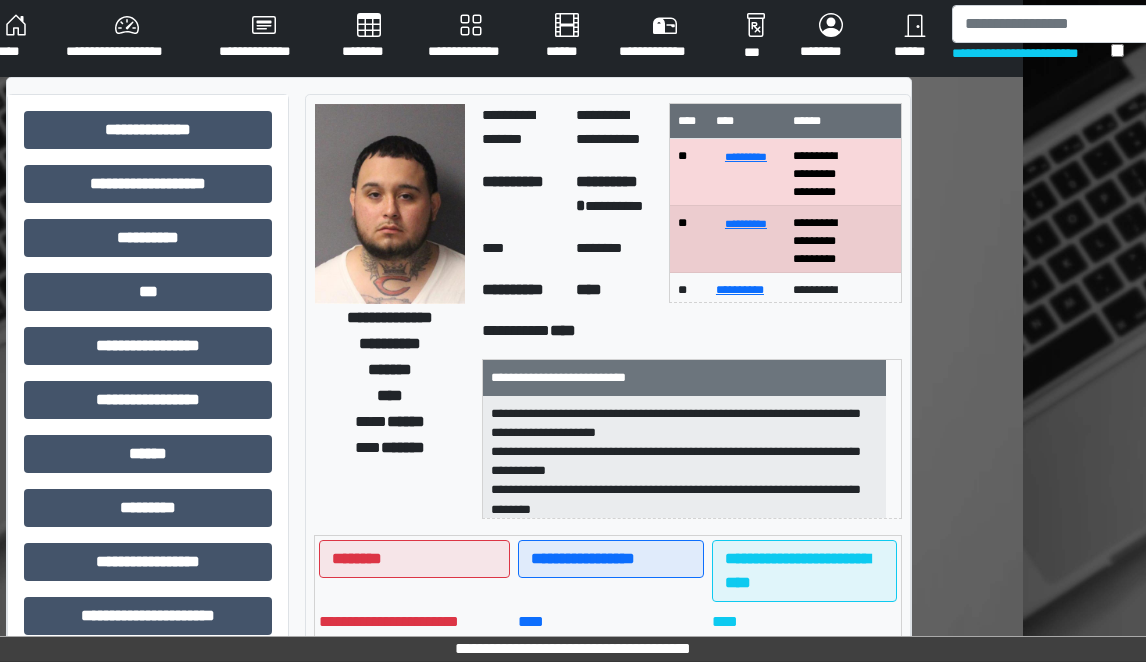 scroll, scrollTop: 0, scrollLeft: 123, axis: horizontal 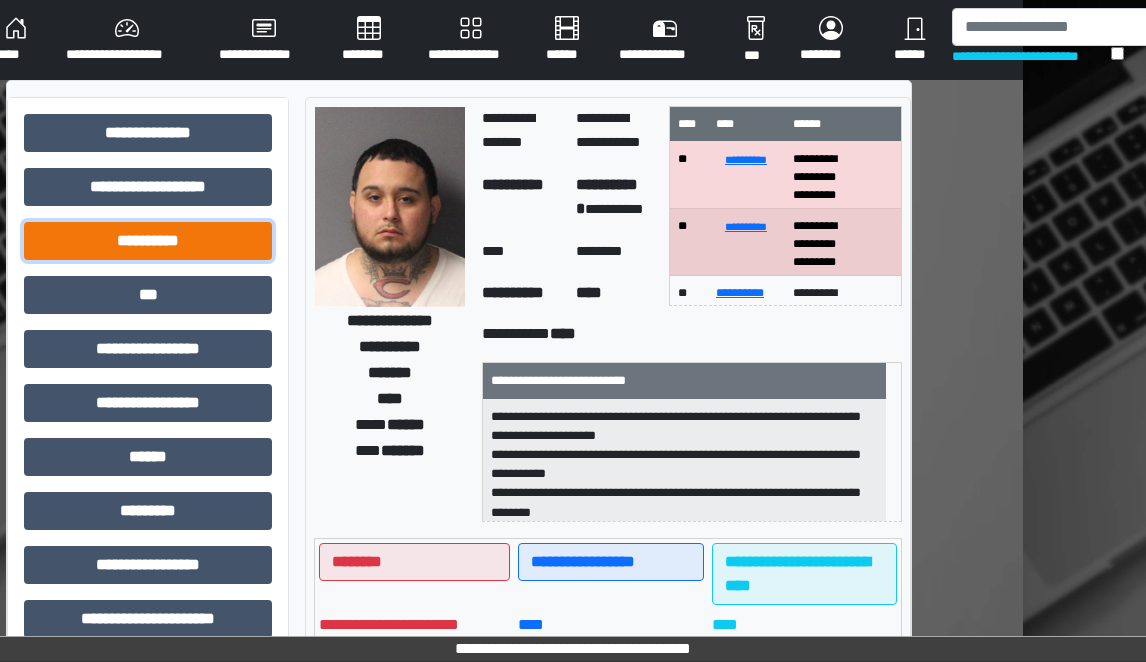click on "**********" at bounding box center [148, 241] 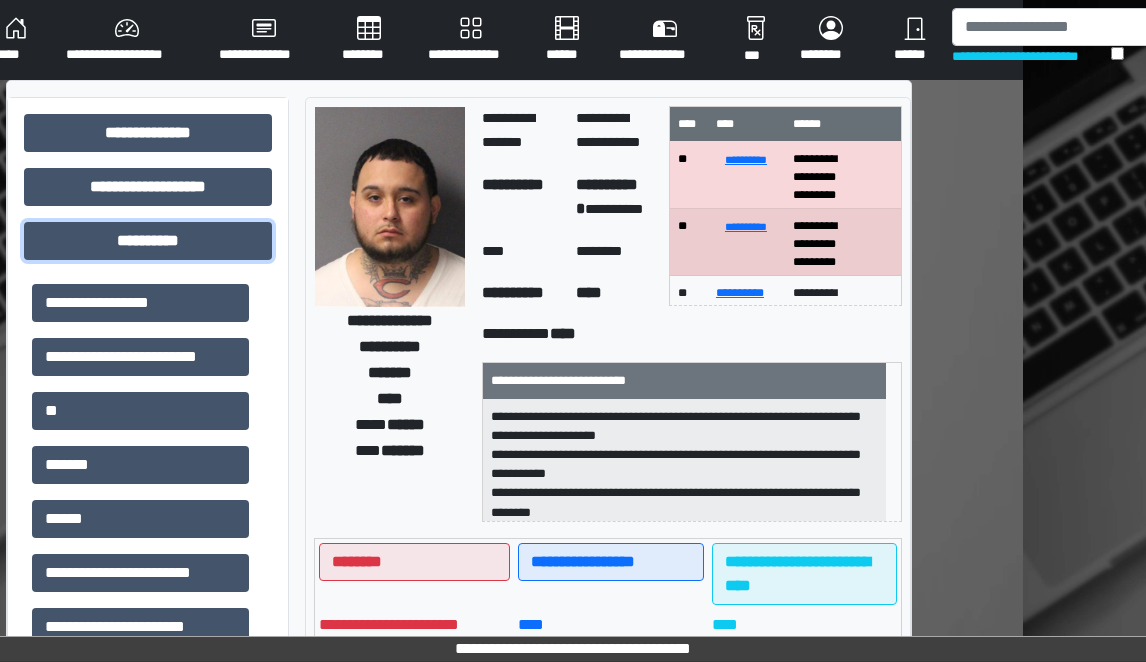scroll, scrollTop: 100, scrollLeft: 0, axis: vertical 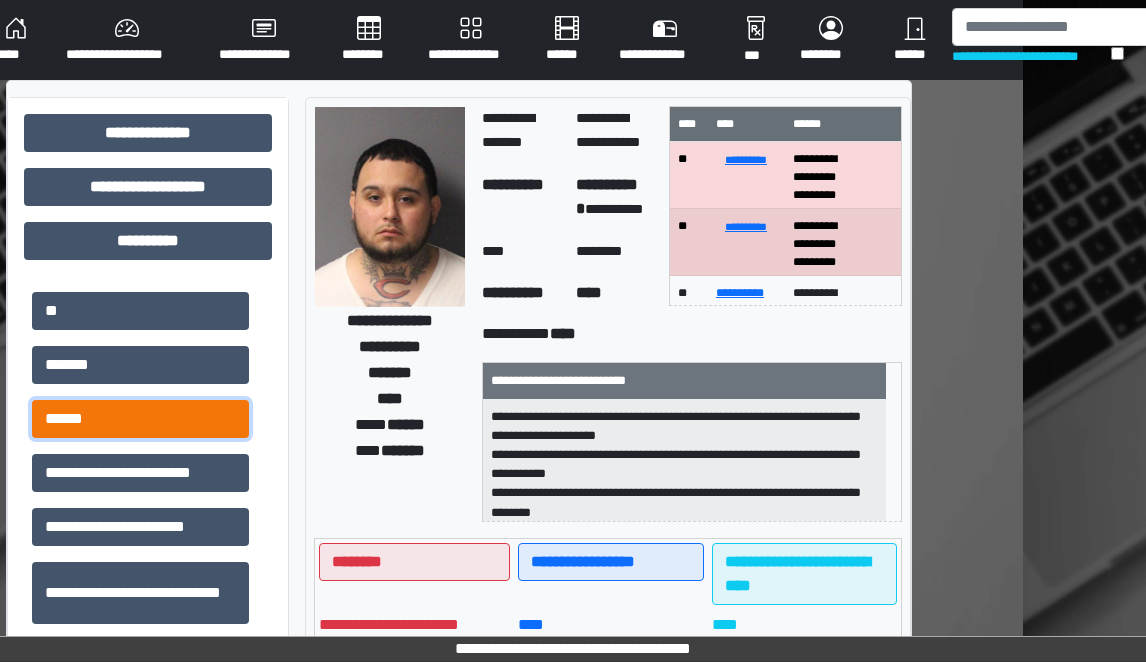 click on "******" at bounding box center (140, 419) 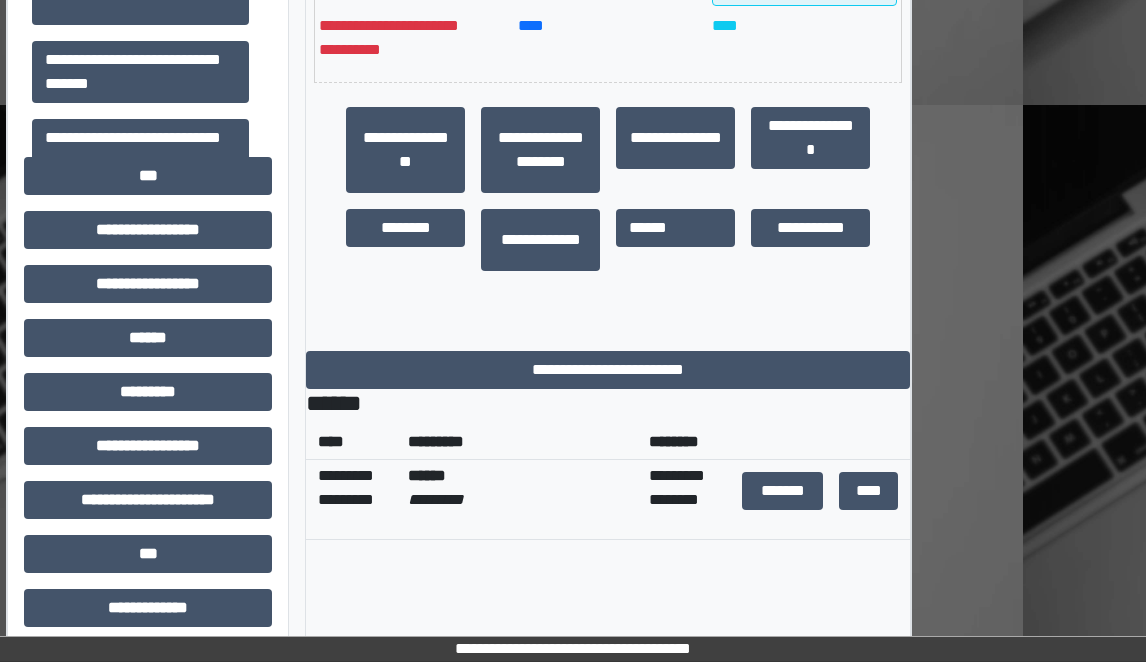 scroll, scrollTop: 600, scrollLeft: 123, axis: both 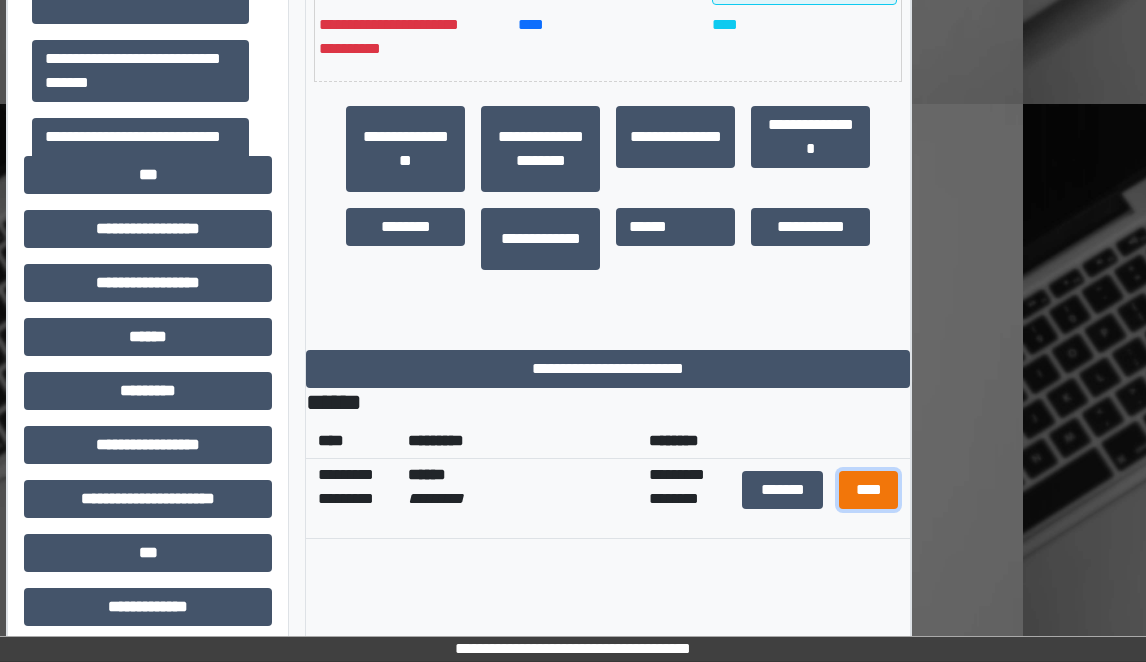 click on "****" at bounding box center [869, 490] 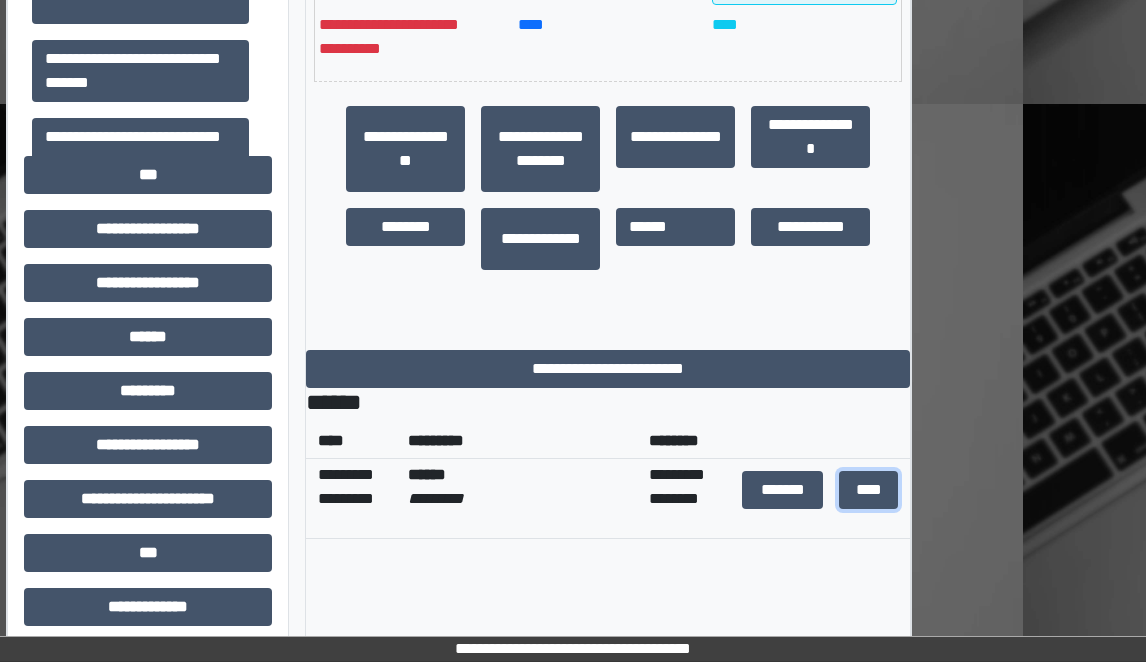 scroll, scrollTop: 0, scrollLeft: 123, axis: horizontal 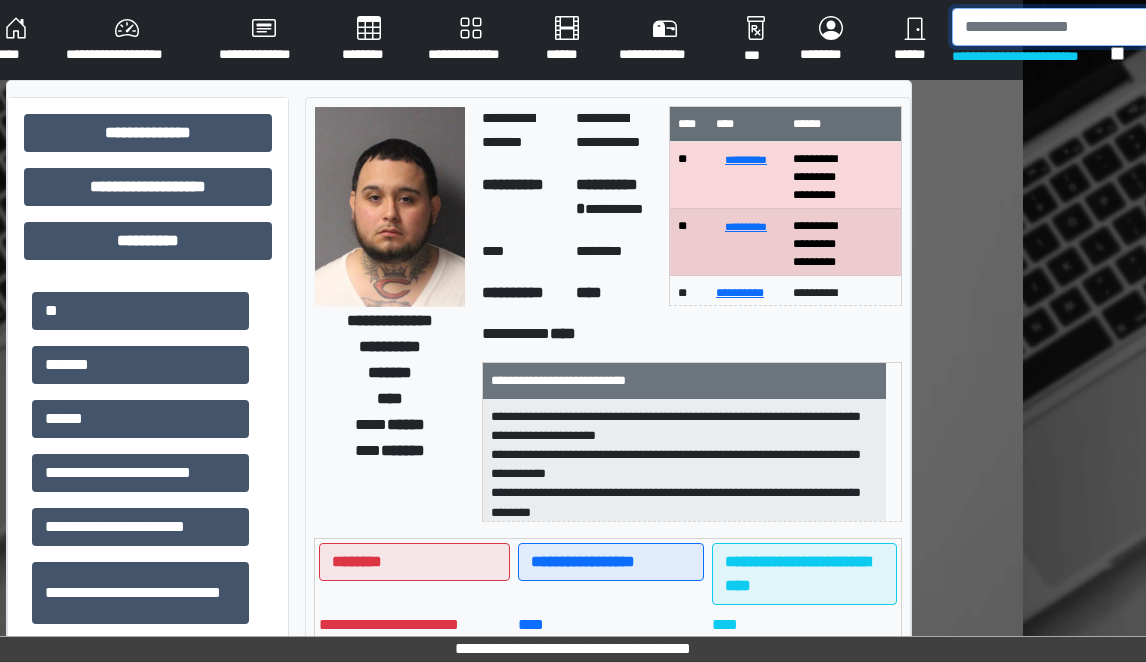 click at bounding box center [1055, 27] 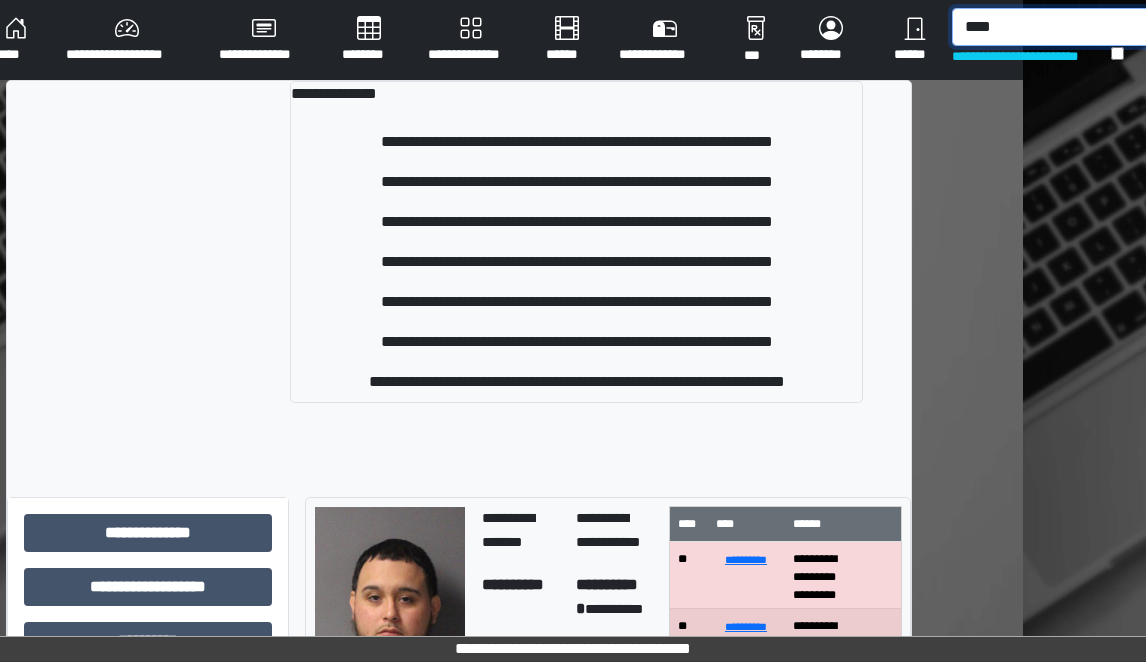 type on "****" 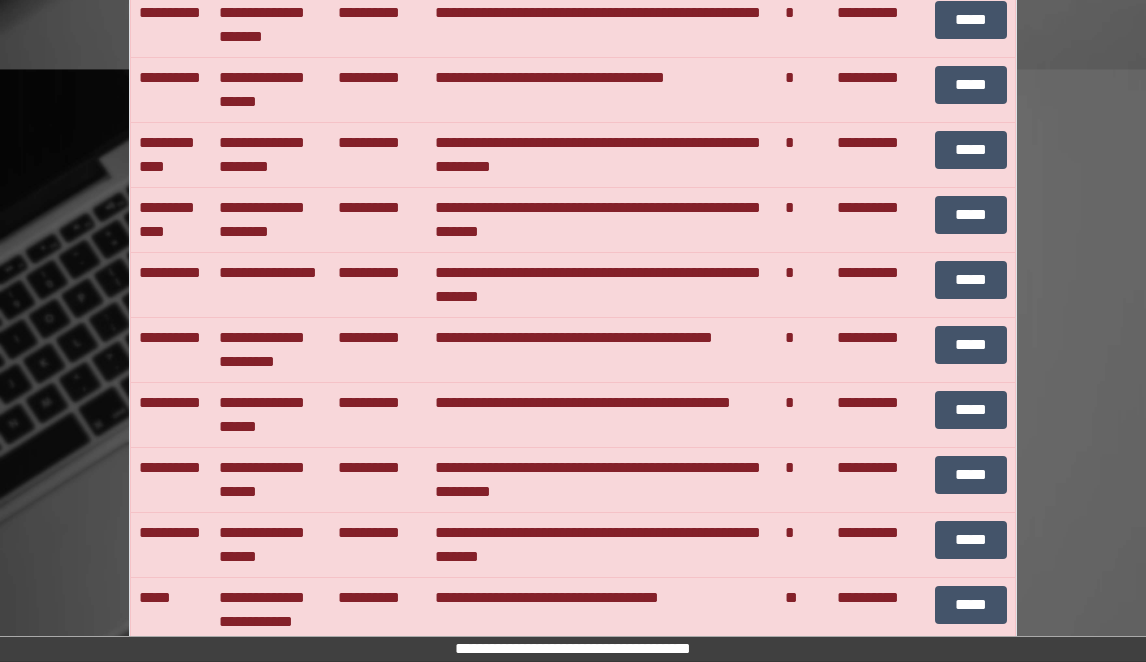 scroll, scrollTop: 1418, scrollLeft: 0, axis: vertical 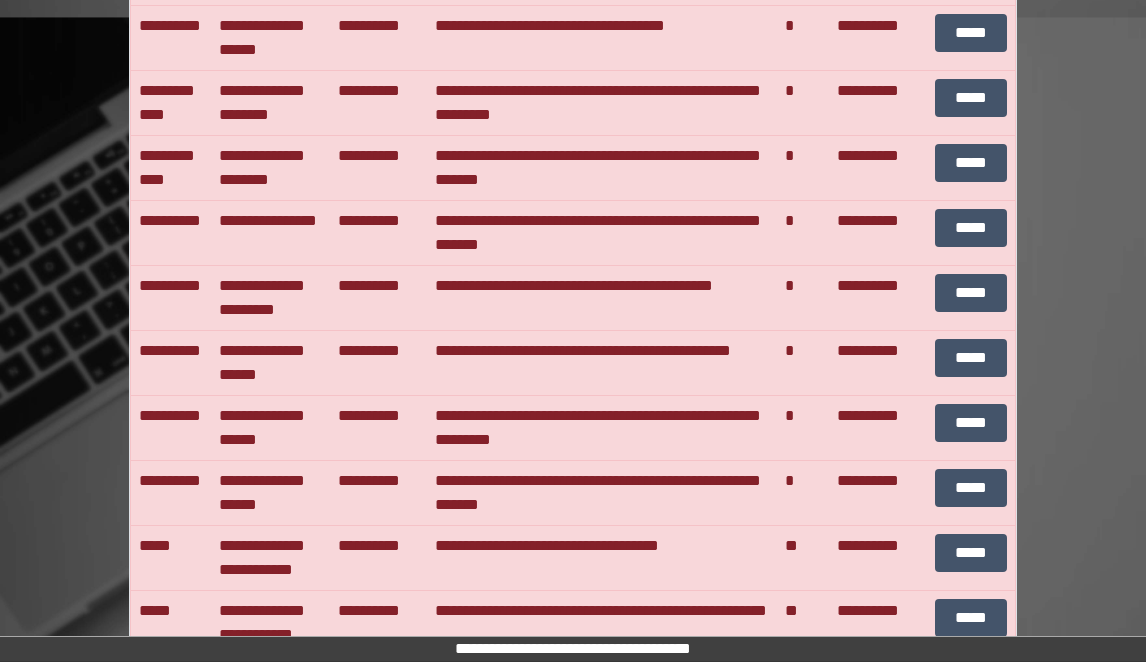 click on "**********" at bounding box center [573, 8622] 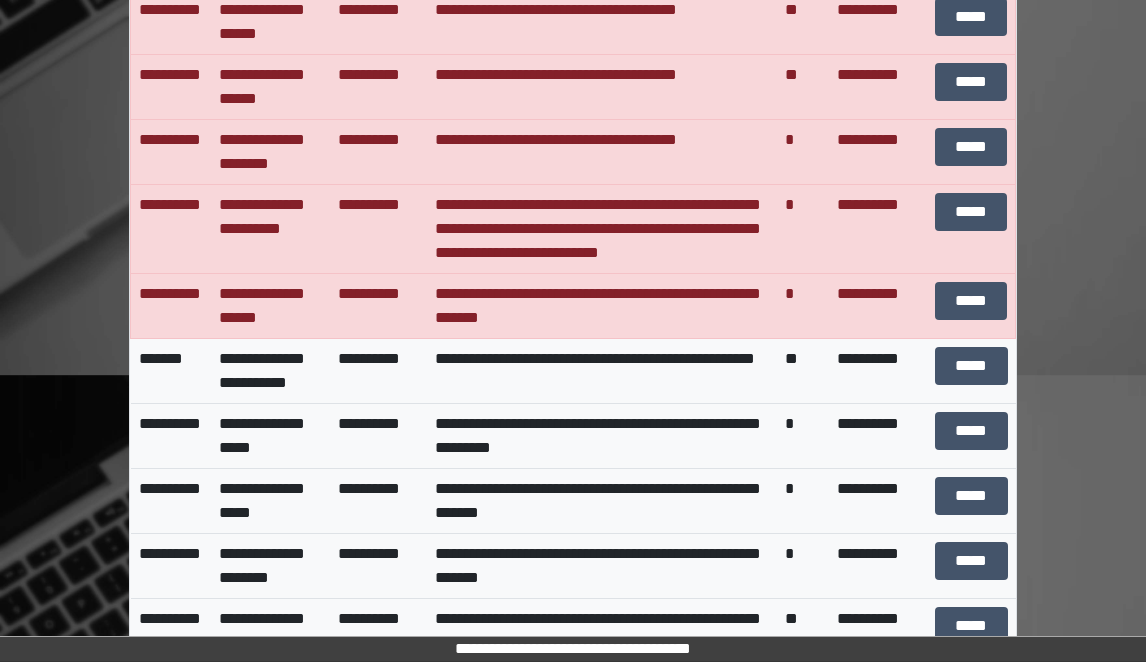 scroll, scrollTop: 3318, scrollLeft: 0, axis: vertical 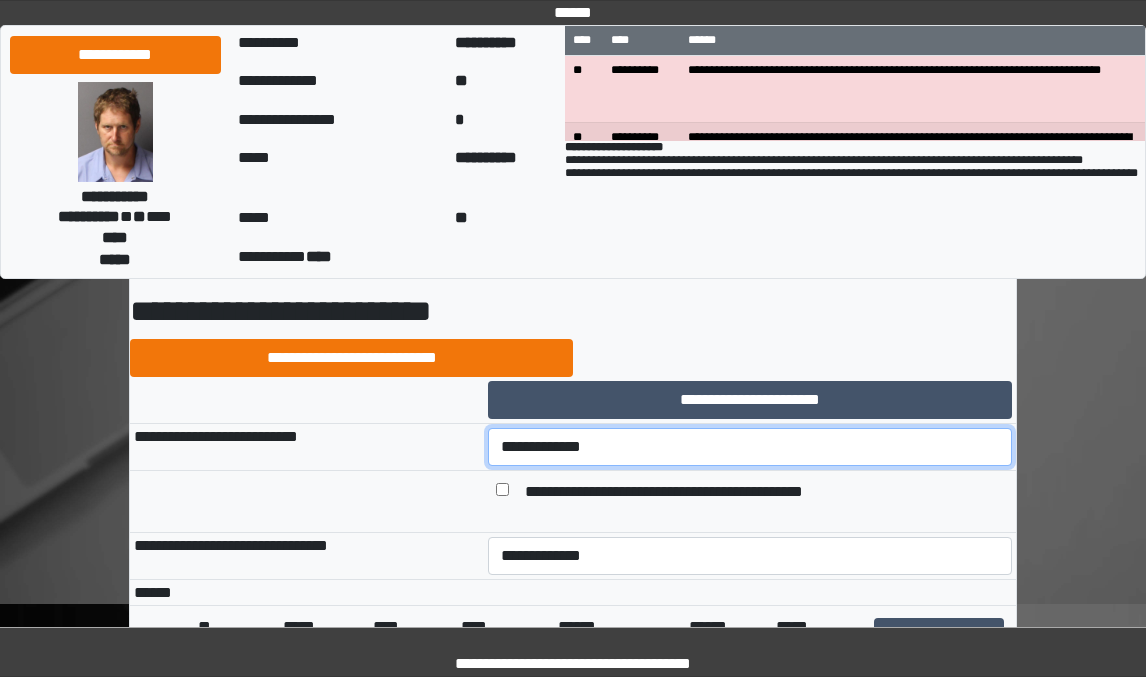 click on "**********" at bounding box center (750, 447) 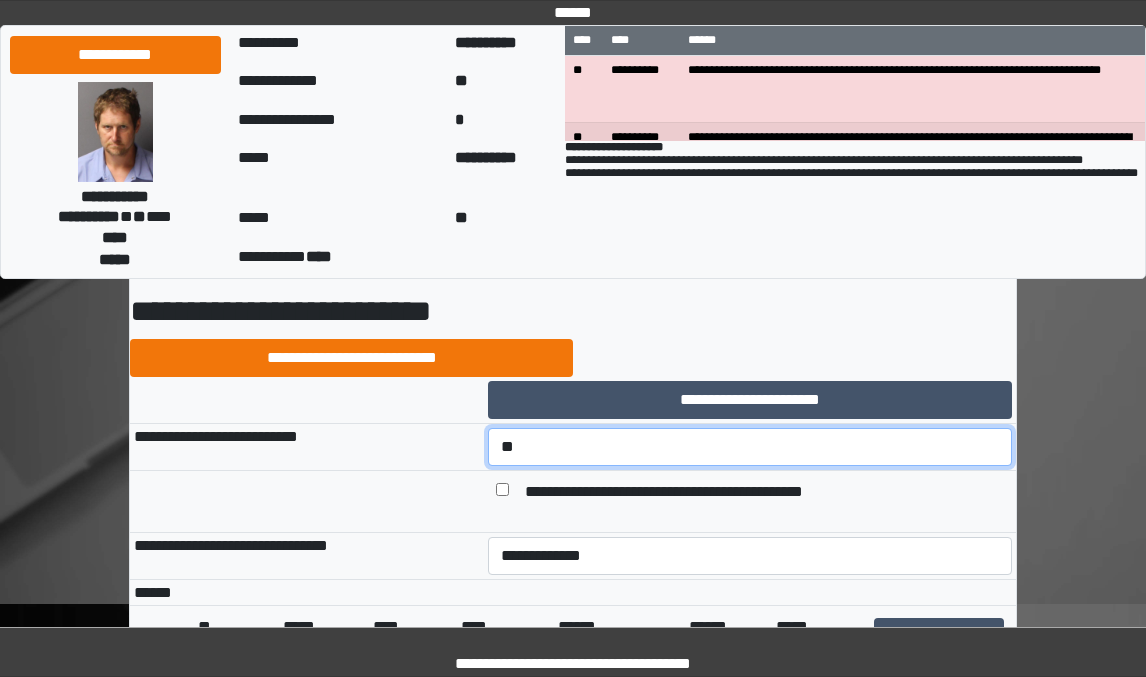 click on "**********" at bounding box center (750, 447) 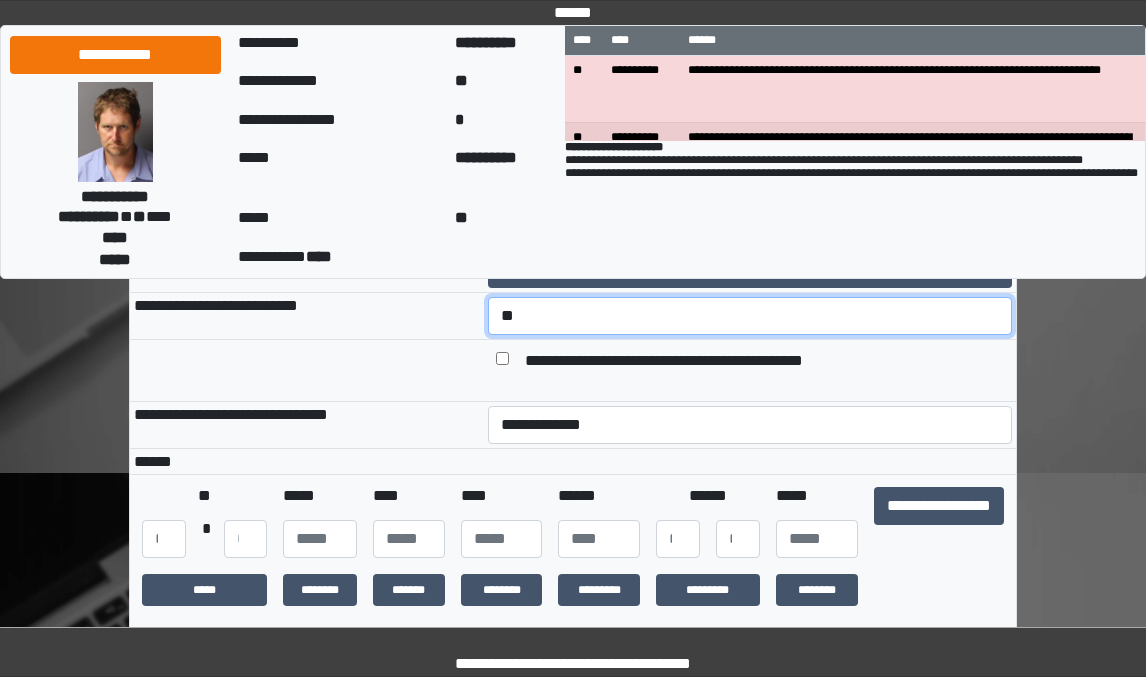 scroll, scrollTop: 200, scrollLeft: 0, axis: vertical 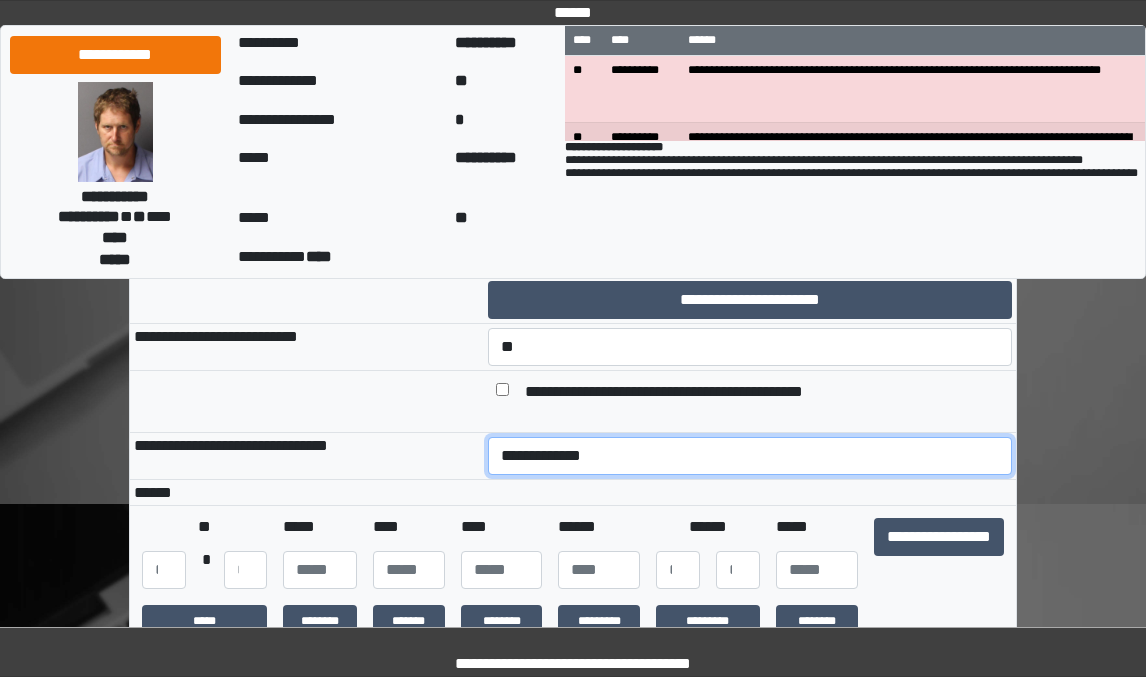 click on "**********" at bounding box center (750, 456) 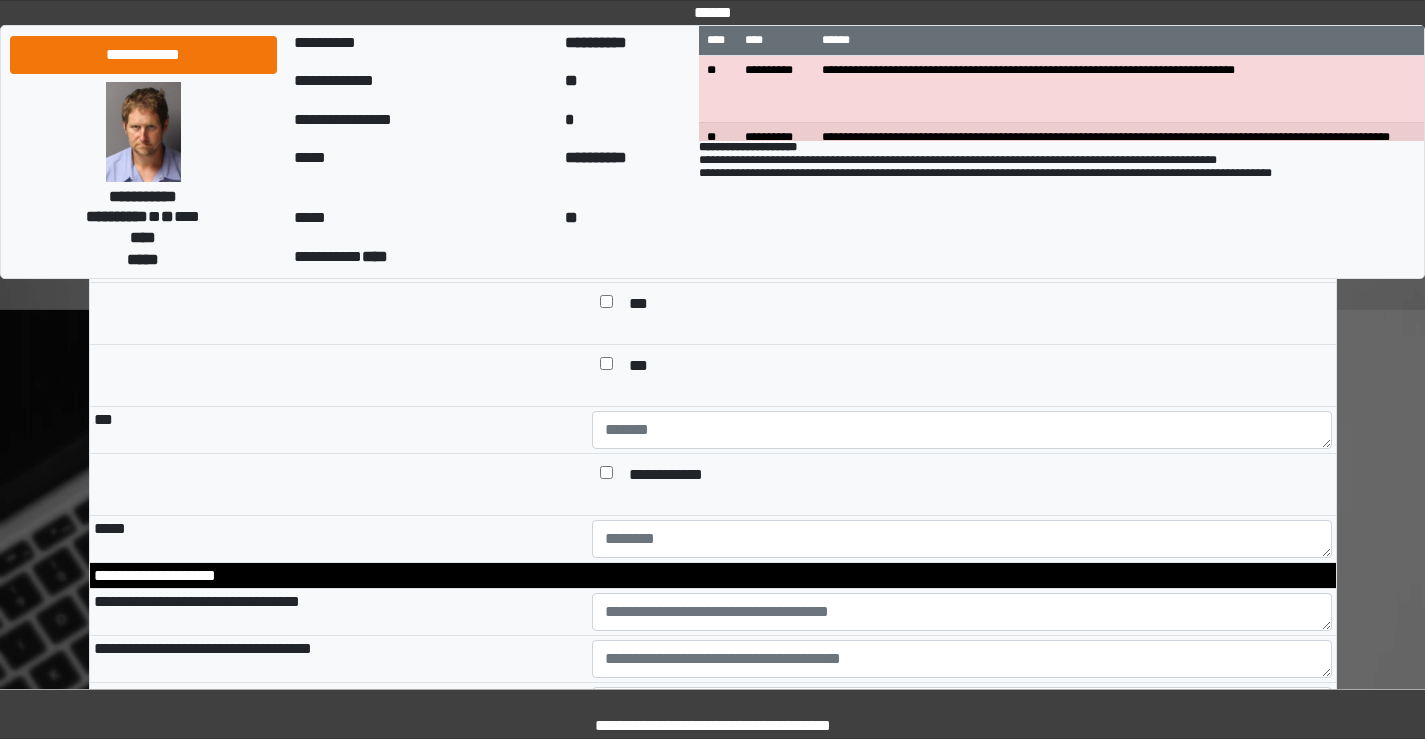 scroll, scrollTop: 2300, scrollLeft: 0, axis: vertical 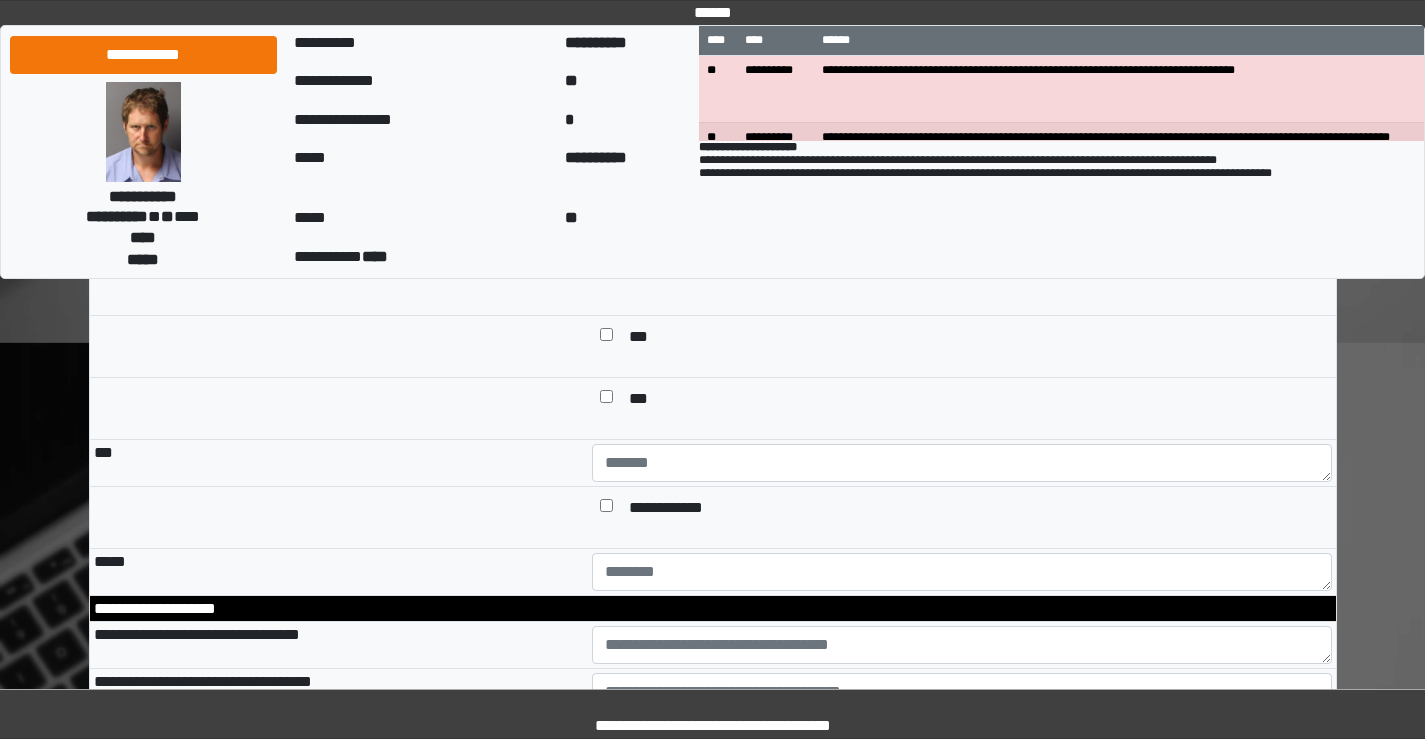 click at bounding box center [606, 338] 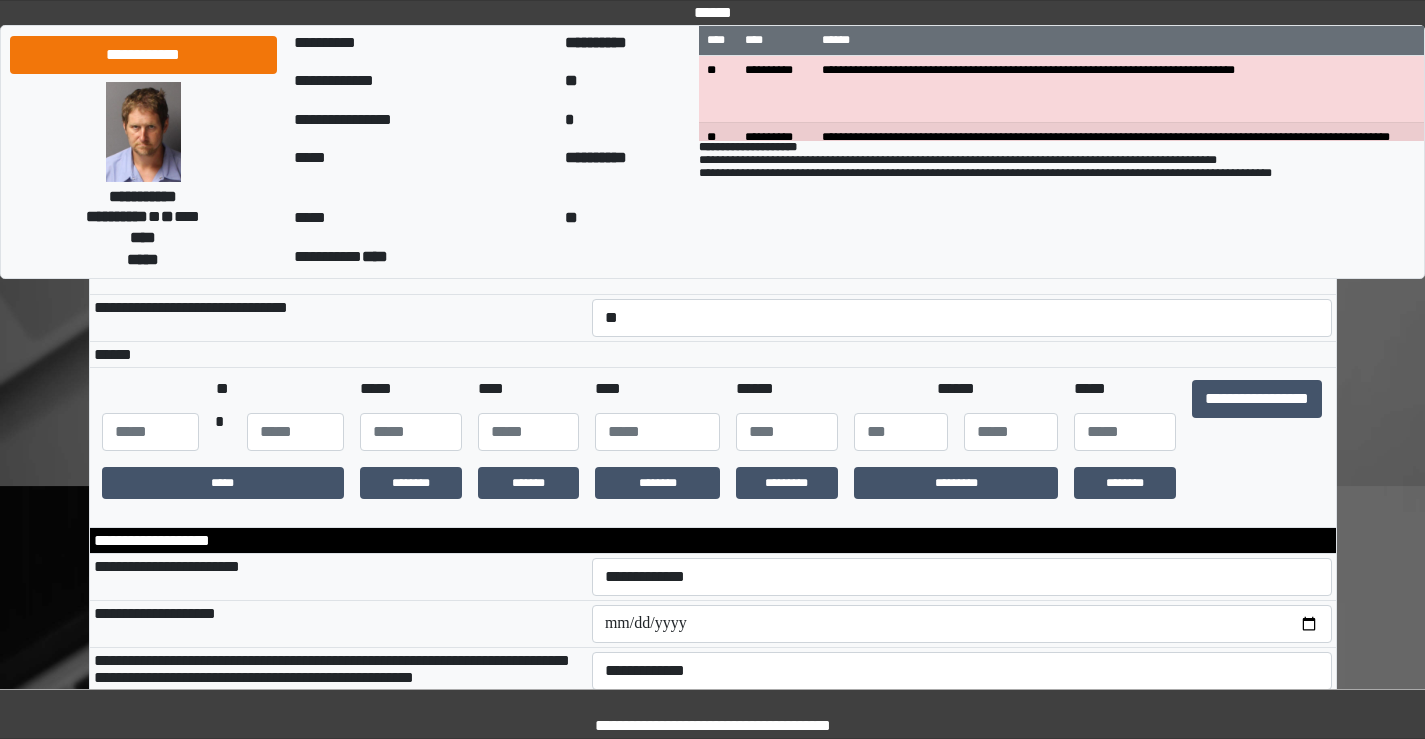 scroll, scrollTop: 300, scrollLeft: 0, axis: vertical 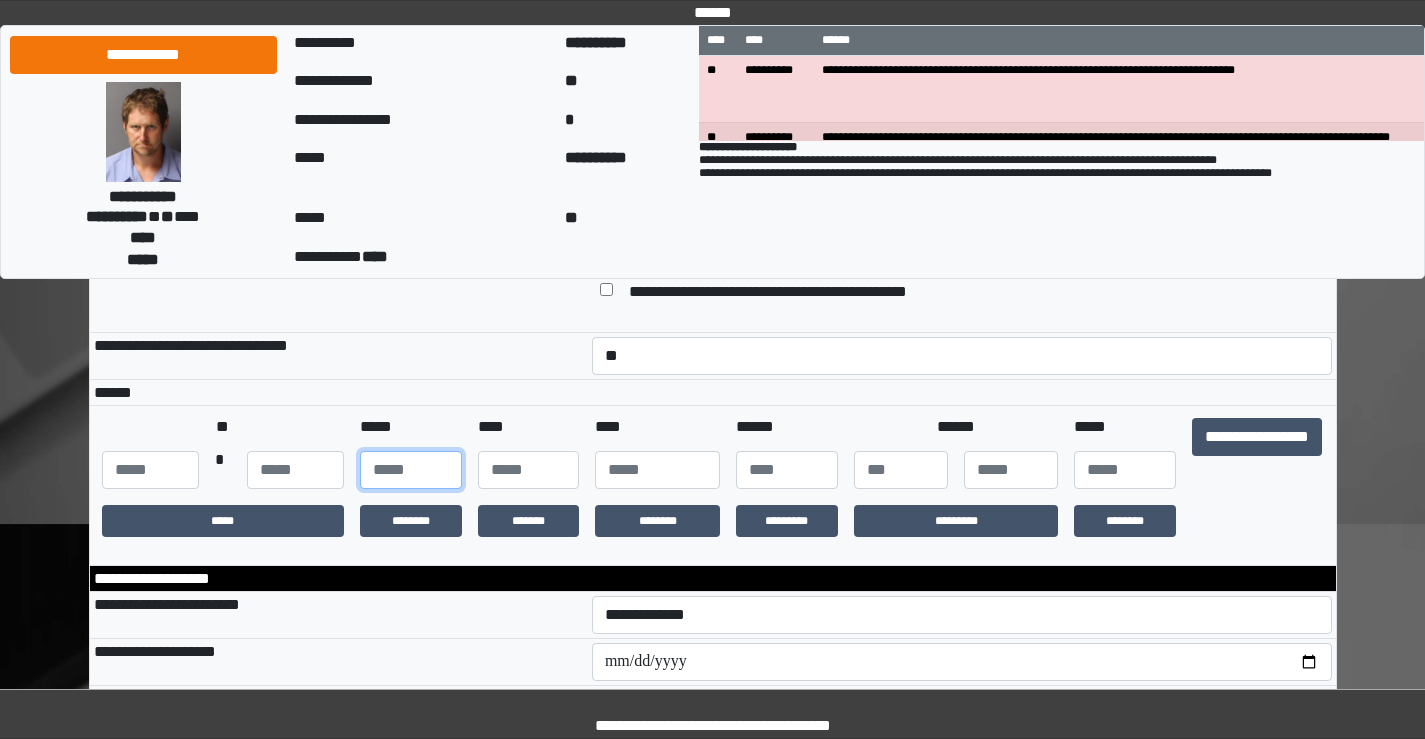 click at bounding box center (411, 470) 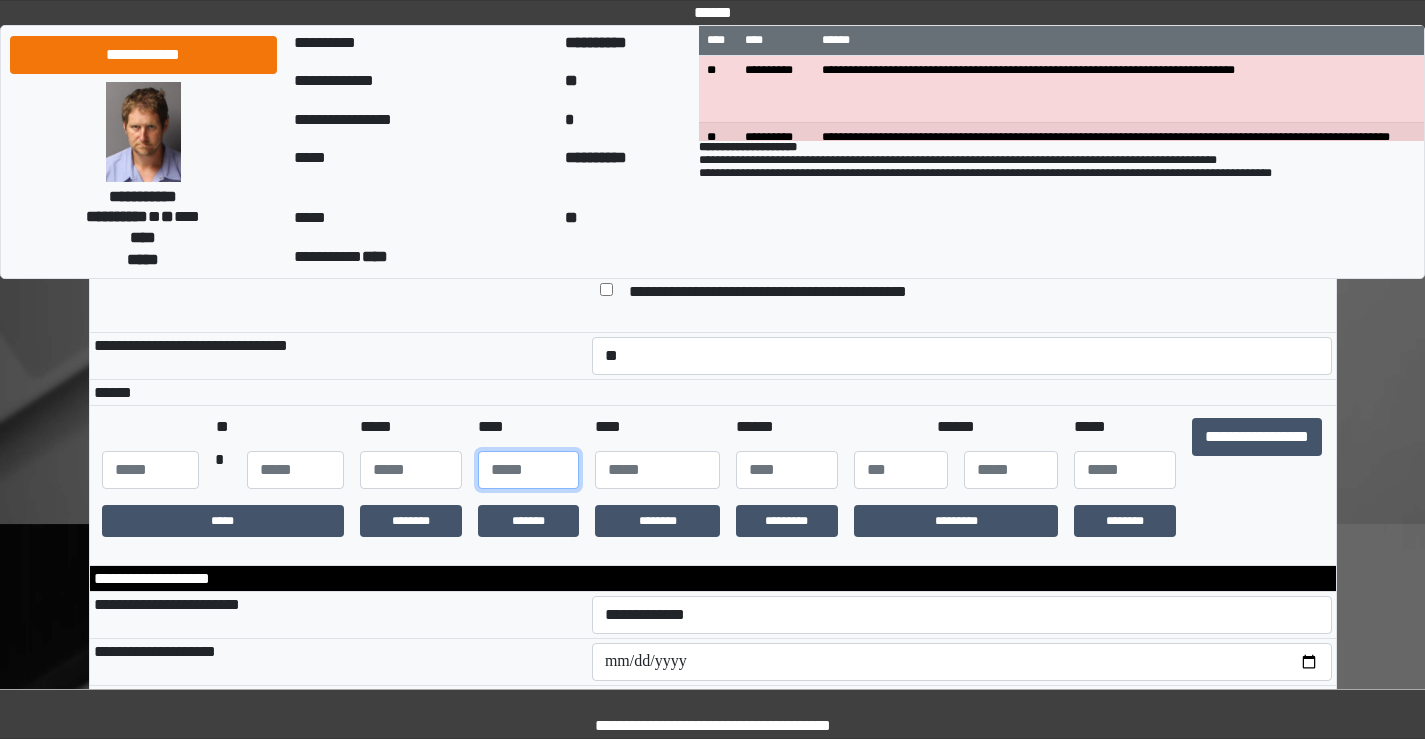 click at bounding box center [529, 470] 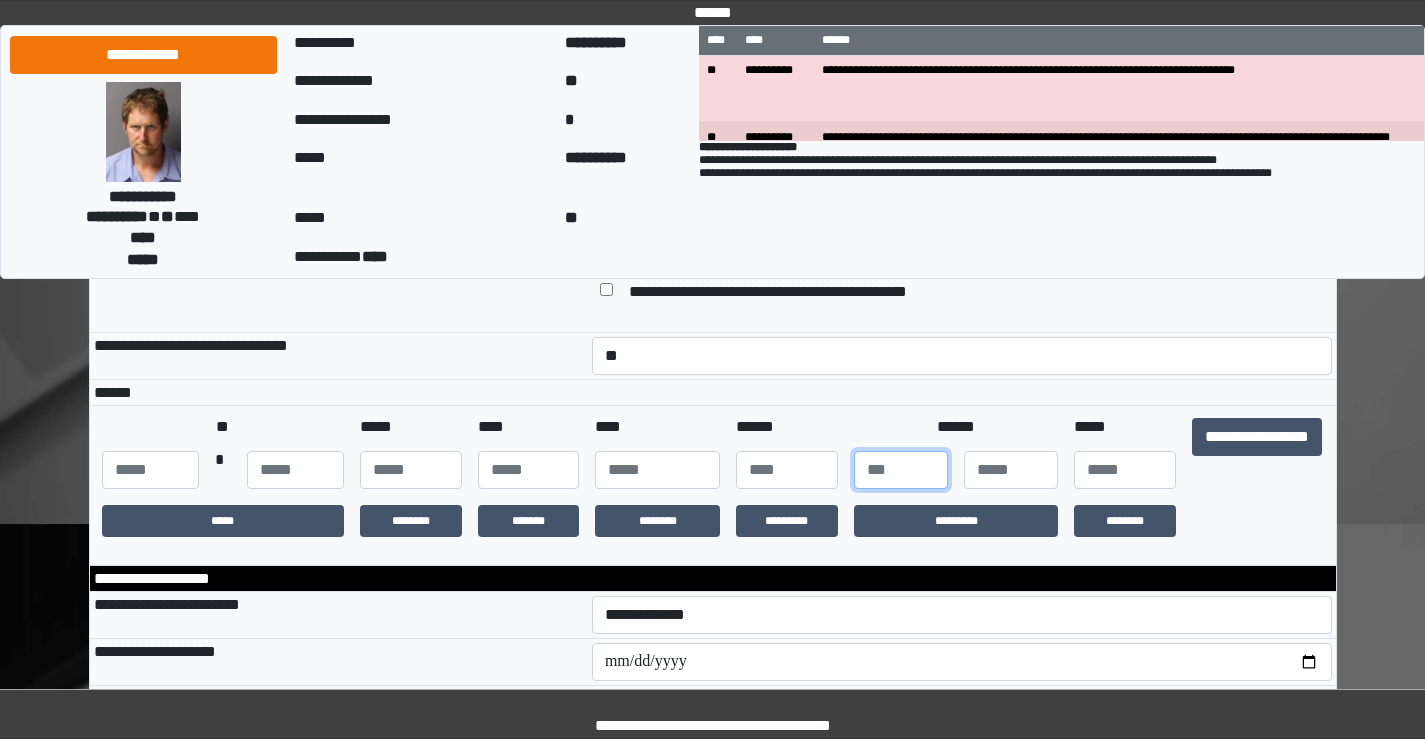 click at bounding box center [901, 470] 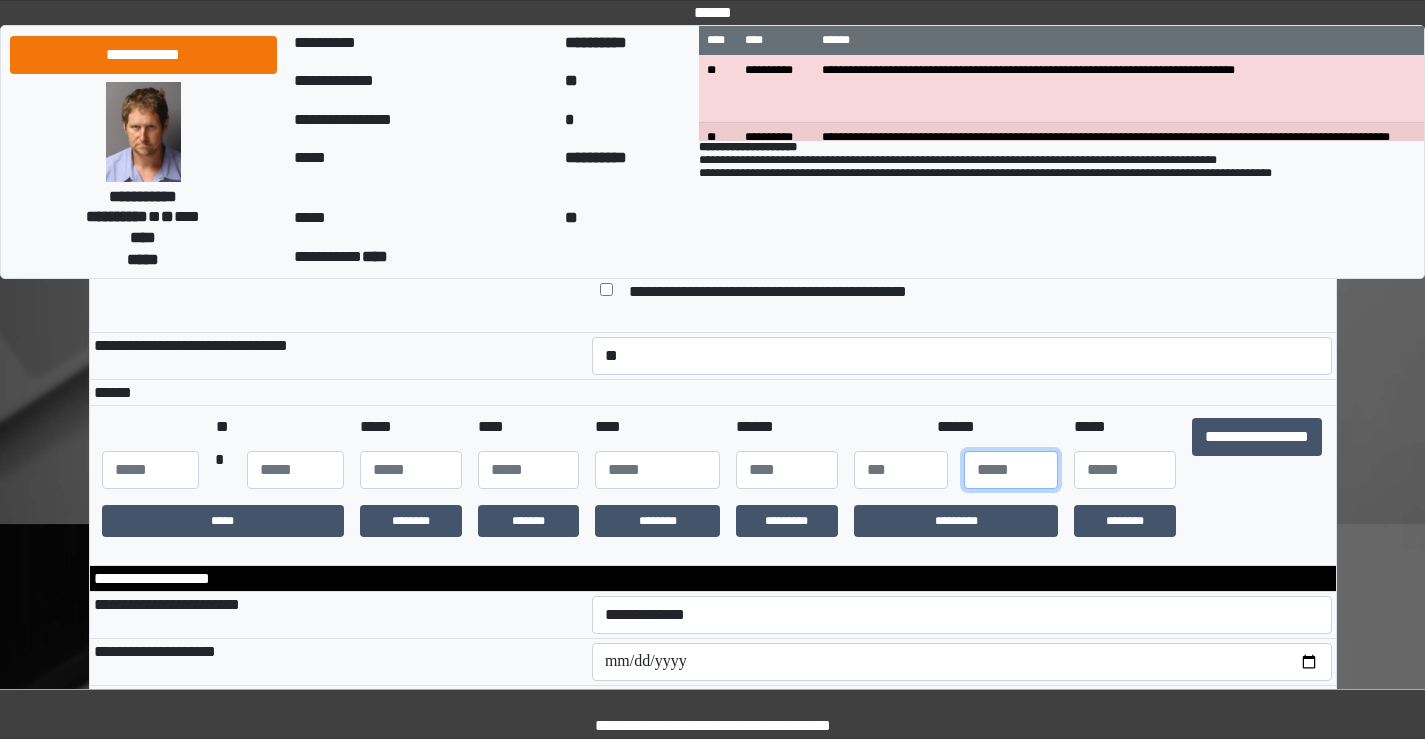 click at bounding box center (1011, 470) 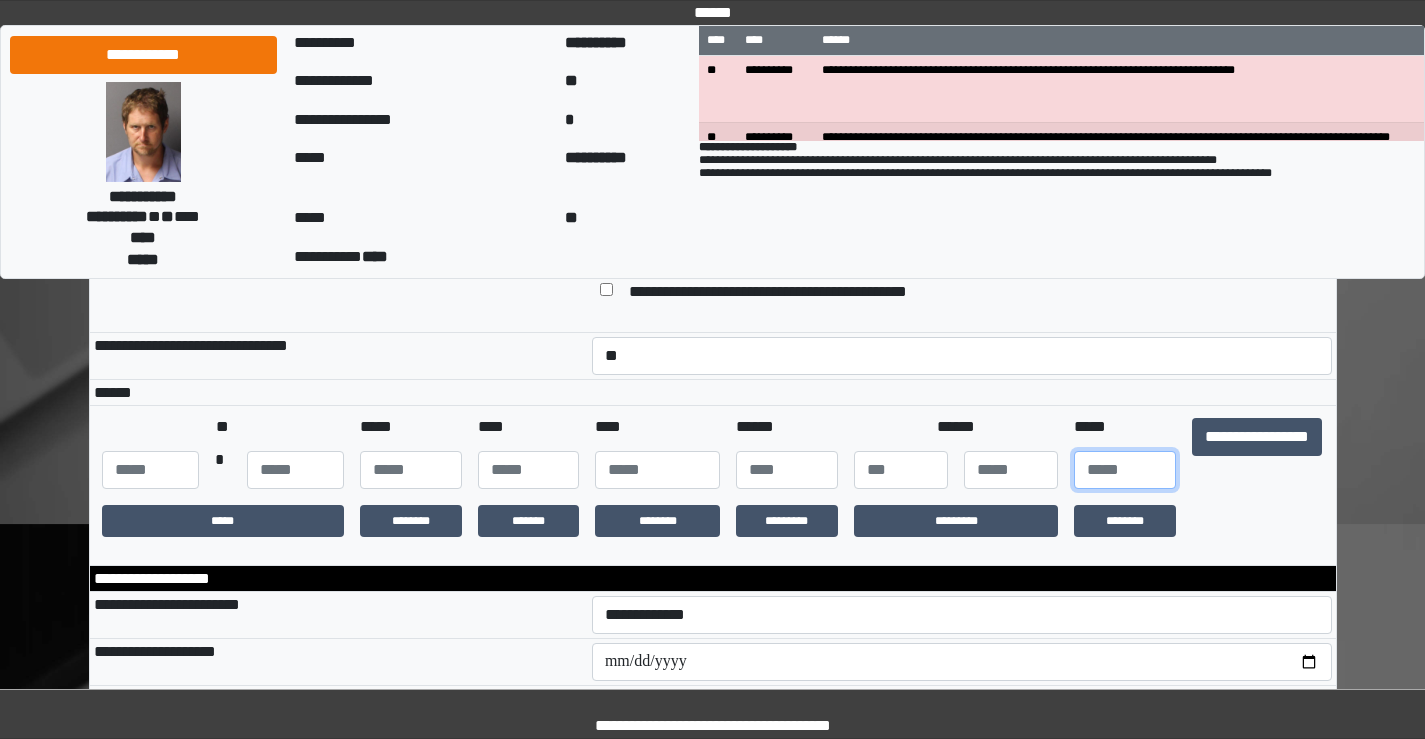 click at bounding box center [1125, 470] 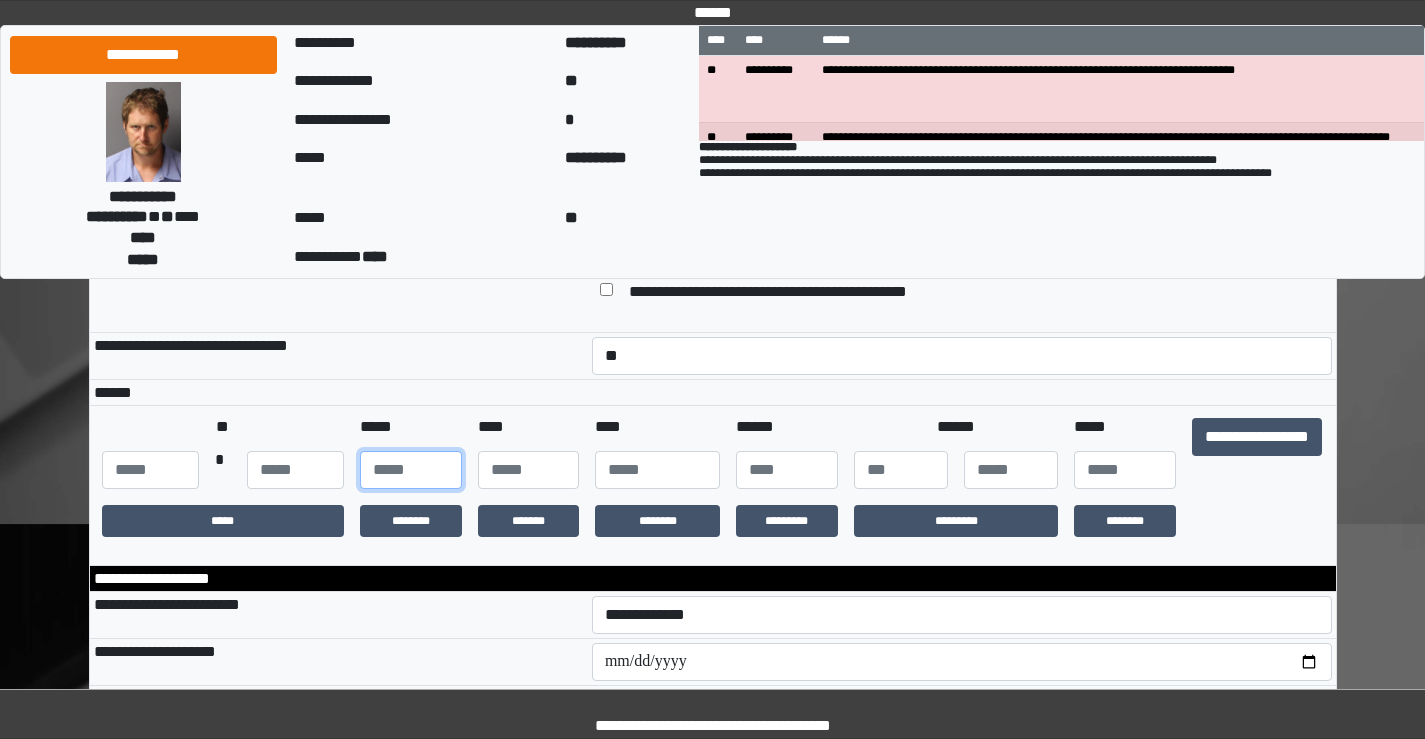 click on "**" at bounding box center (411, 470) 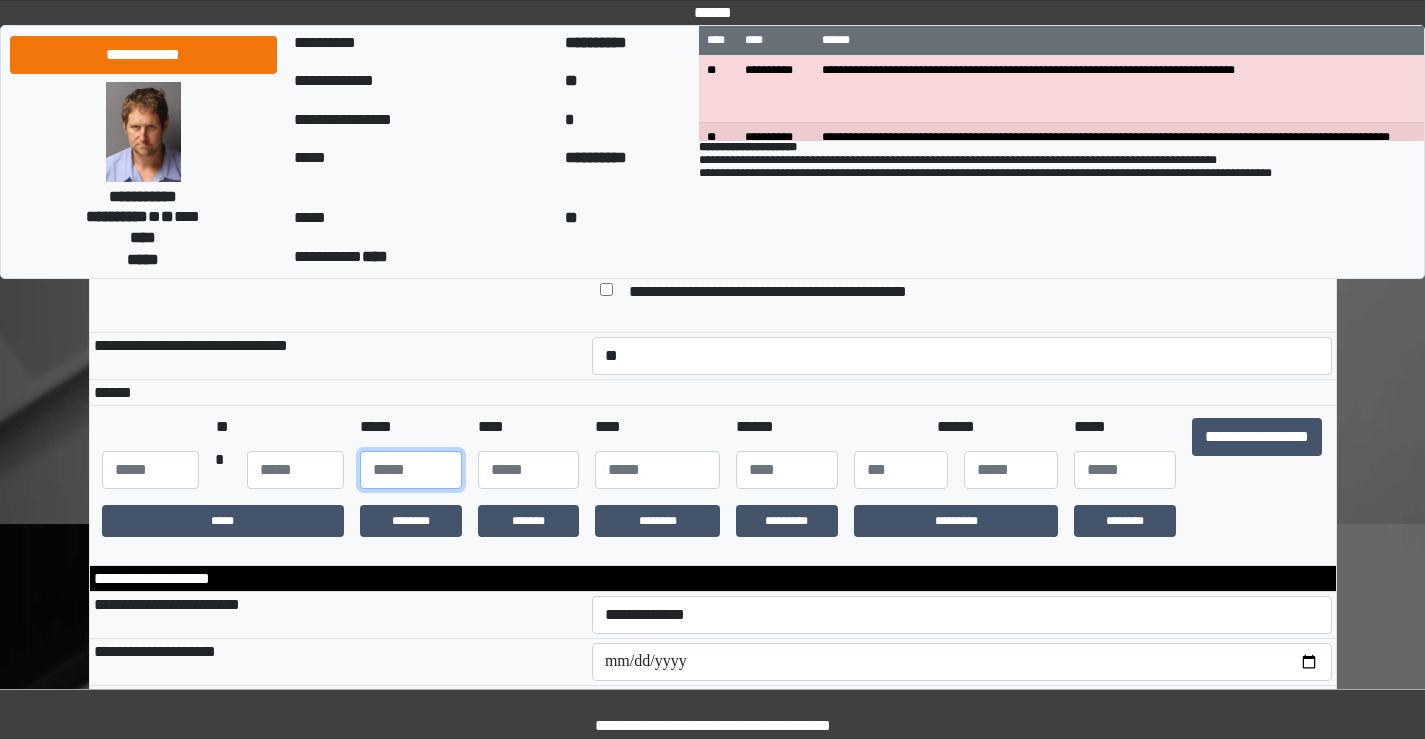 type on "**" 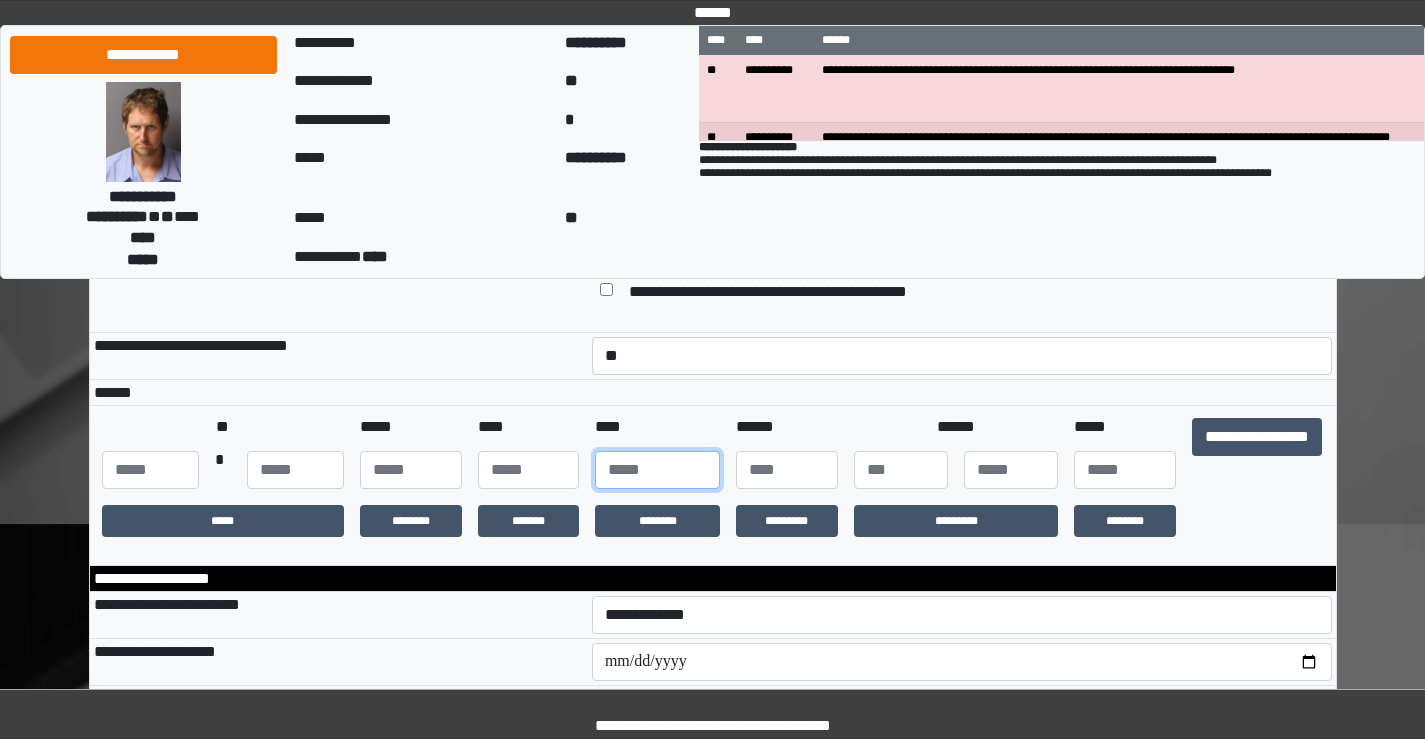 click at bounding box center (657, 470) 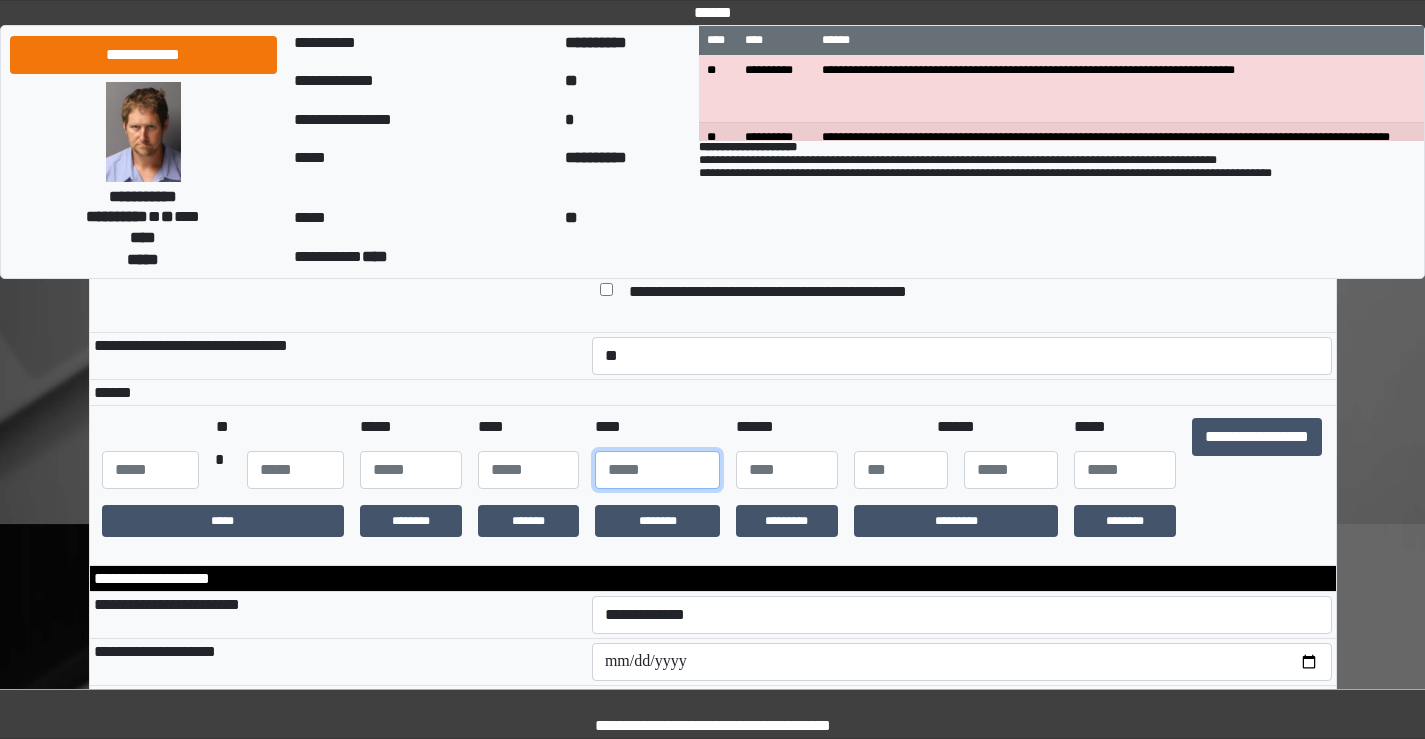 type on "****" 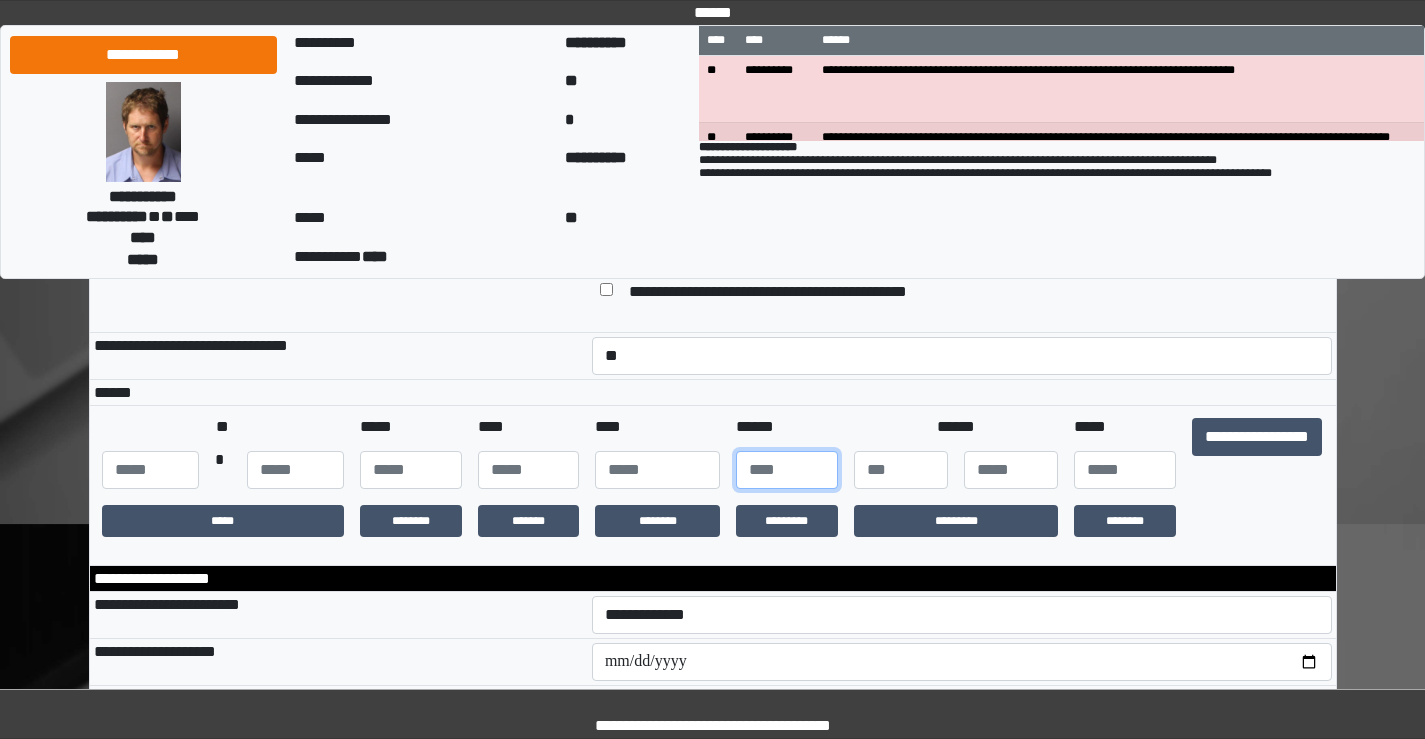 click at bounding box center [787, 470] 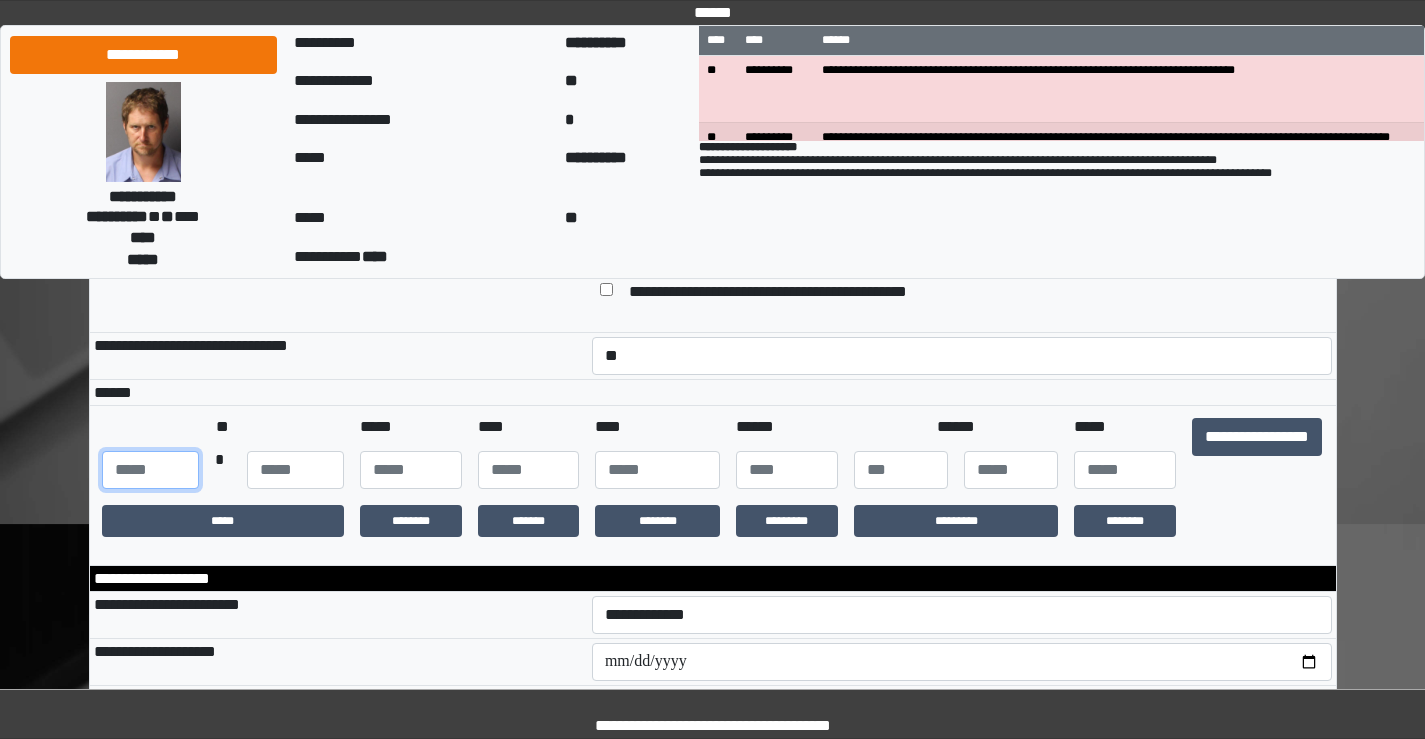 click at bounding box center [150, 470] 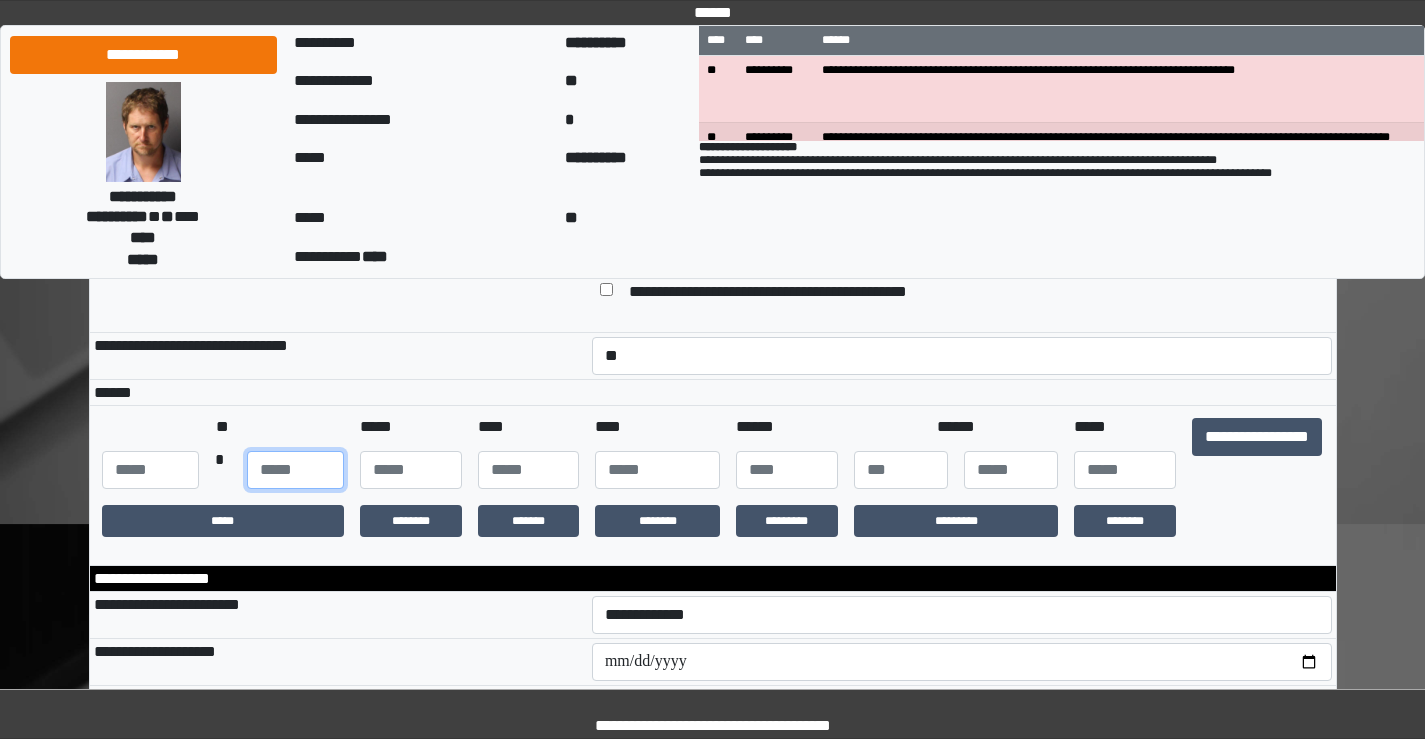 click at bounding box center [295, 470] 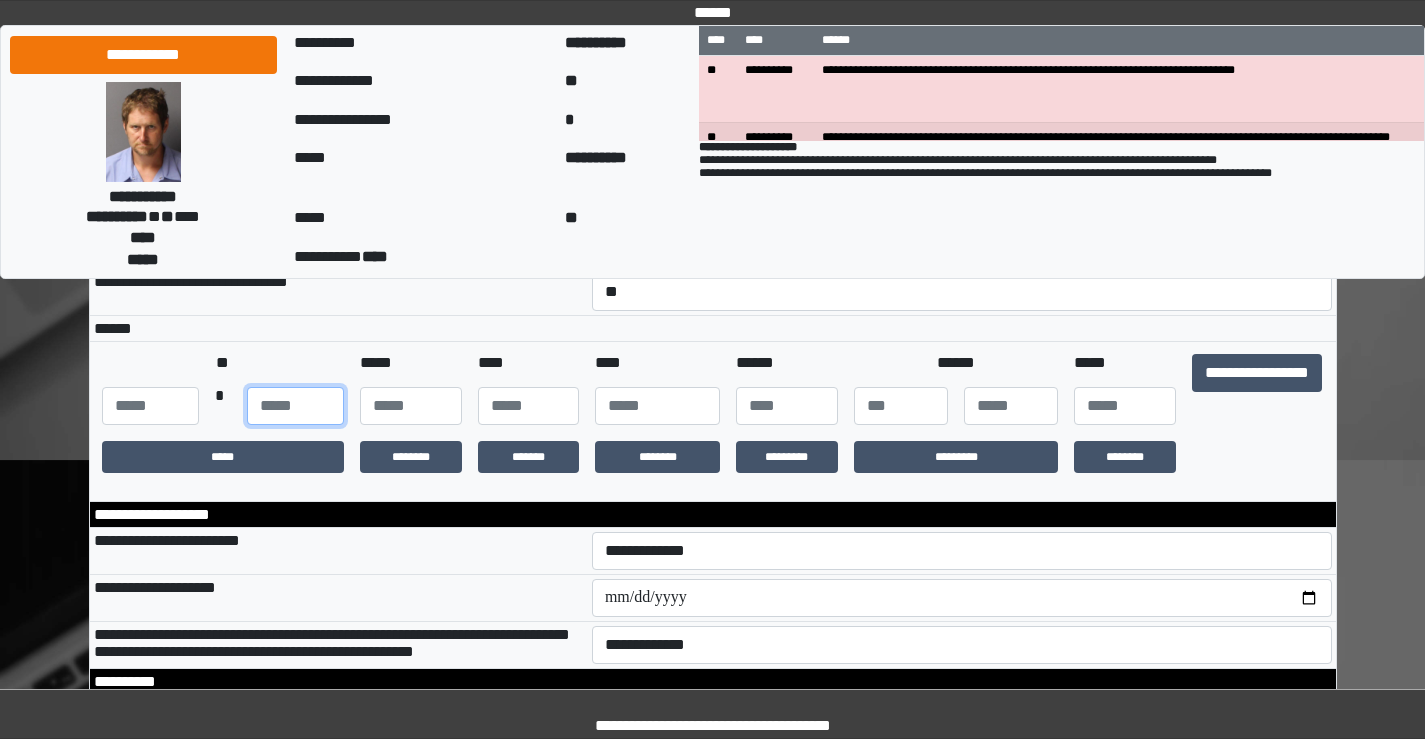 scroll, scrollTop: 400, scrollLeft: 0, axis: vertical 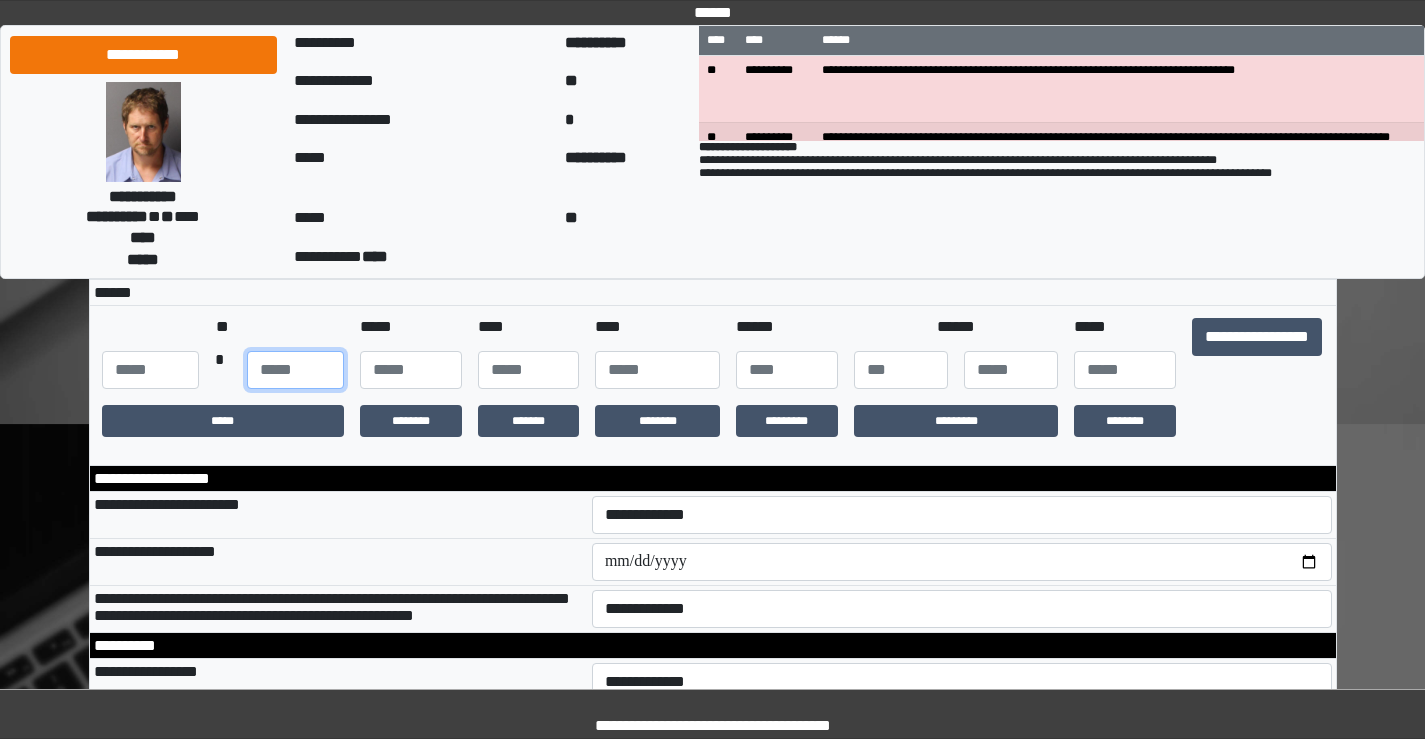 type on "**" 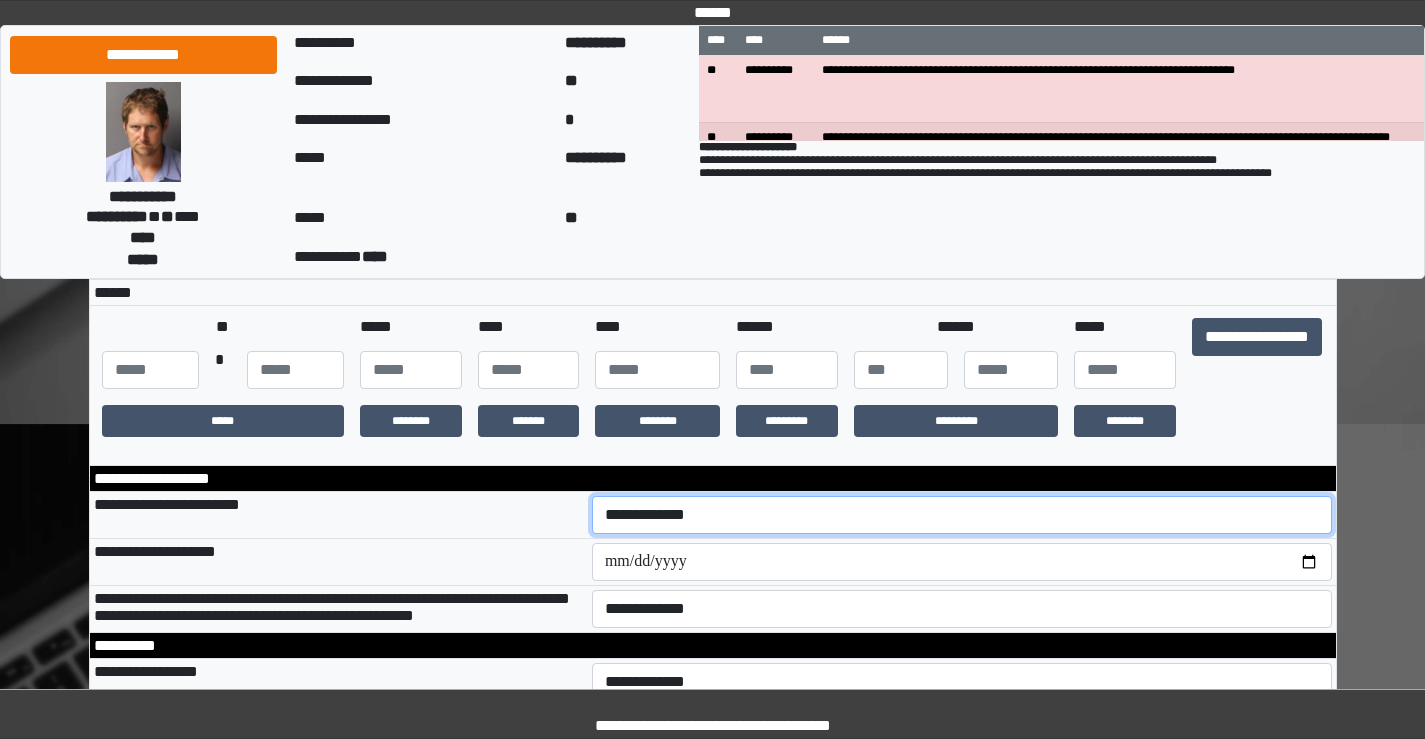 drag, startPoint x: 676, startPoint y: 524, endPoint x: 681, endPoint y: 539, distance: 15.811388 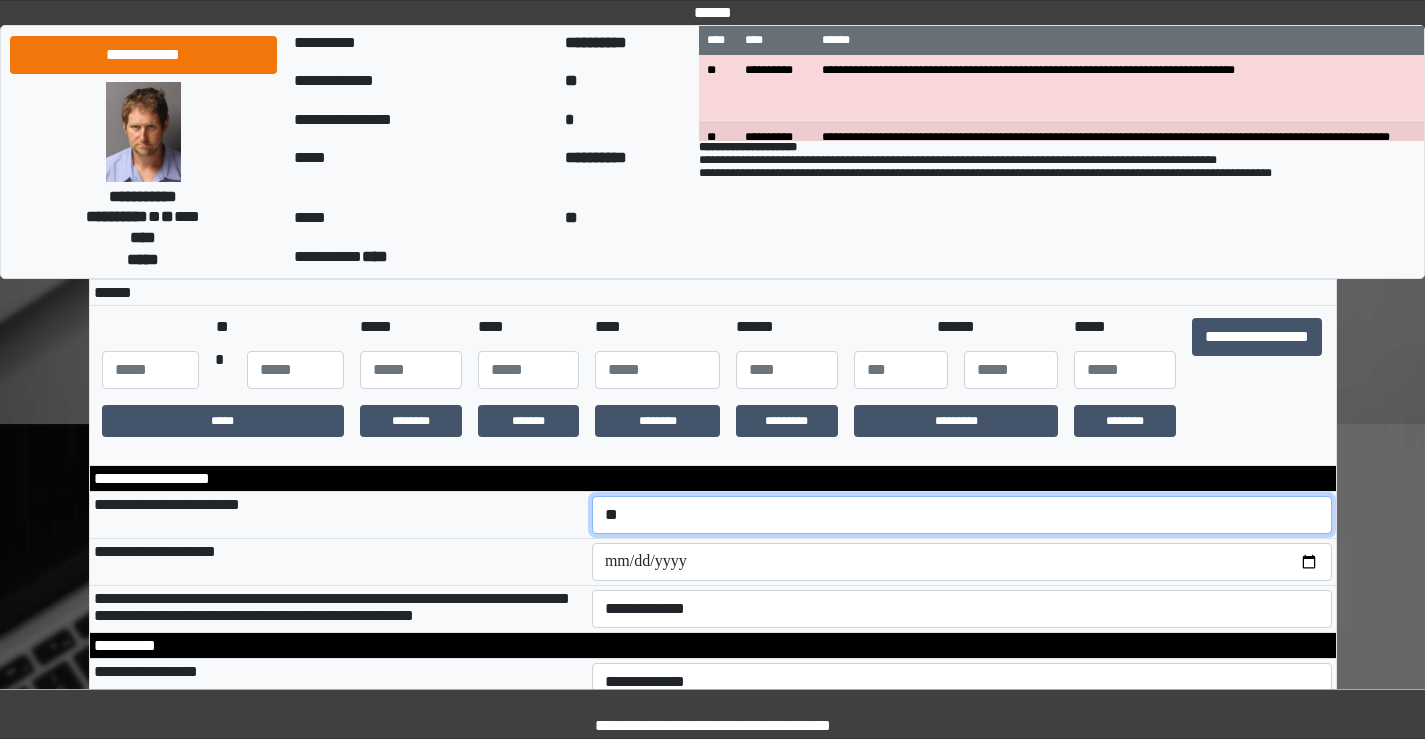 click on "**********" at bounding box center (962, 515) 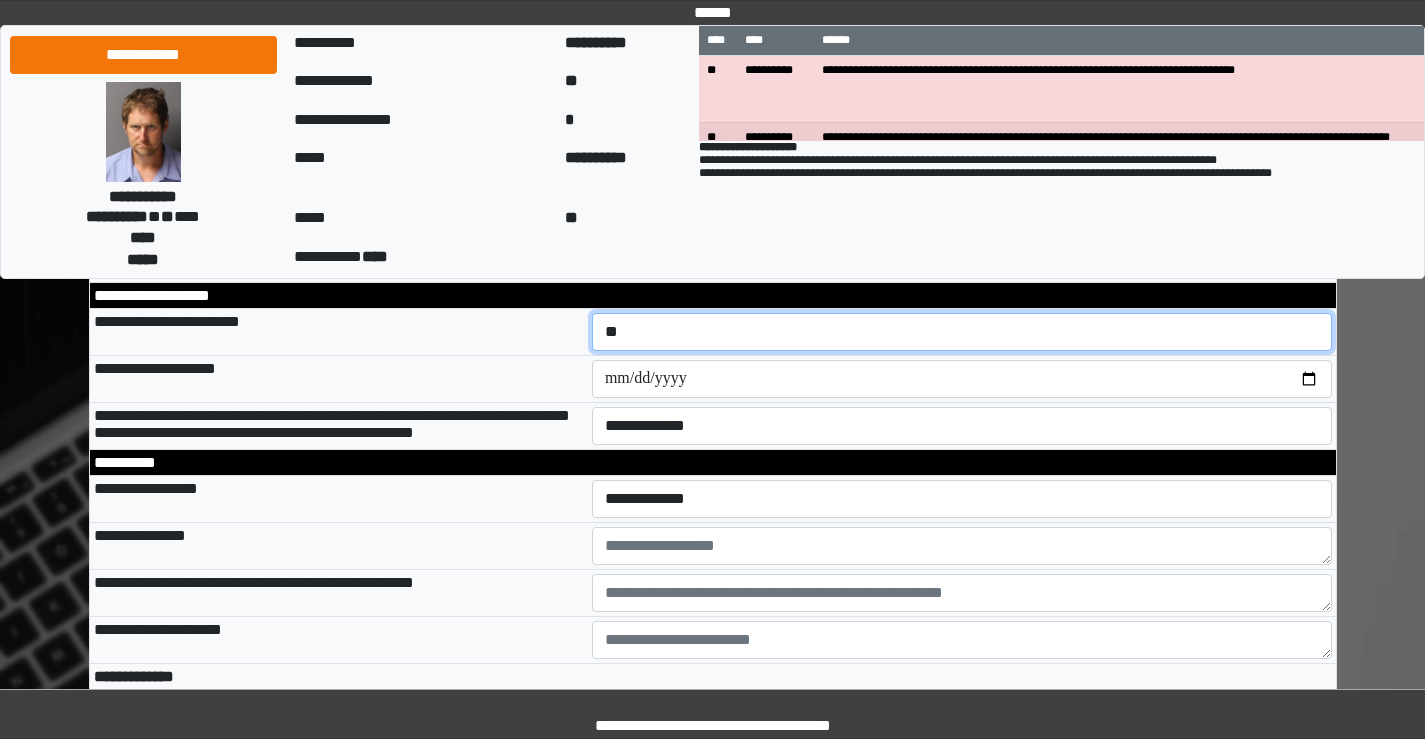 scroll, scrollTop: 600, scrollLeft: 0, axis: vertical 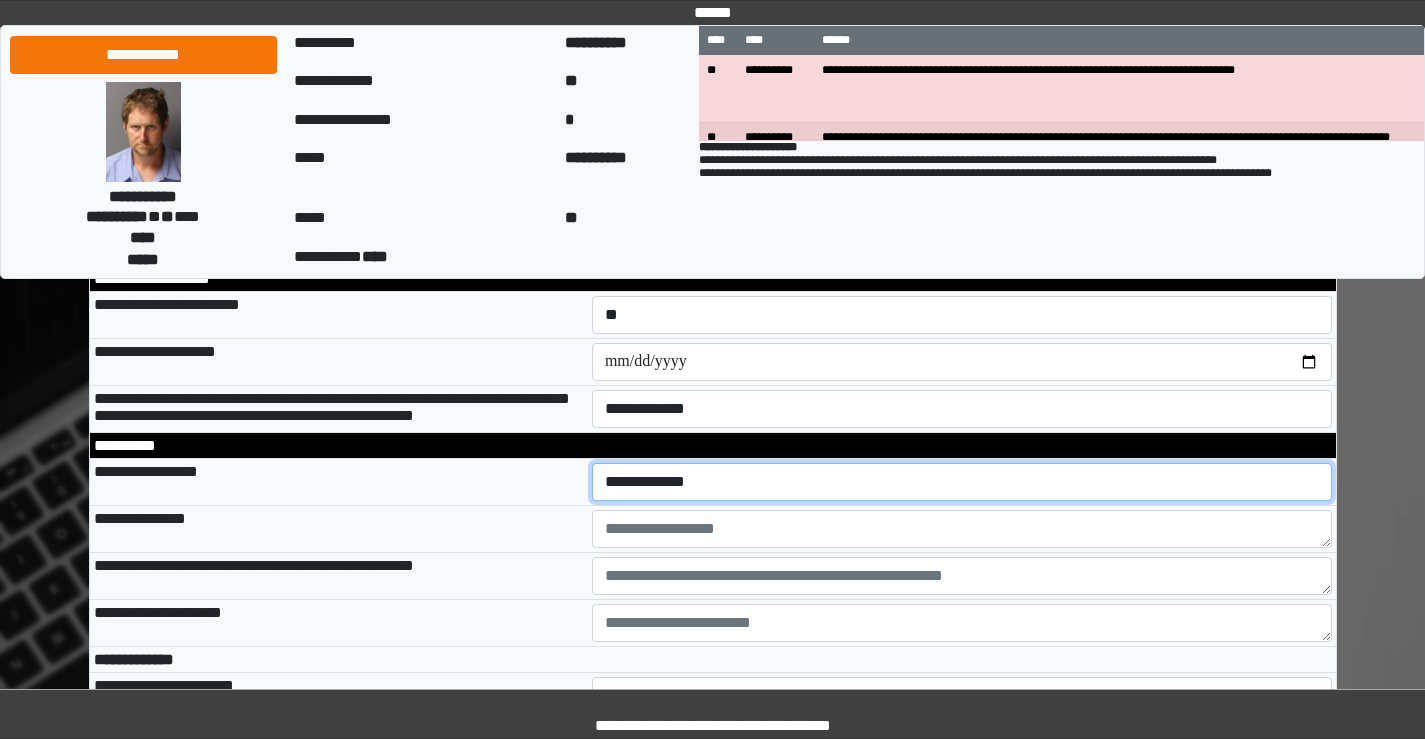click on "**********" at bounding box center [962, 482] 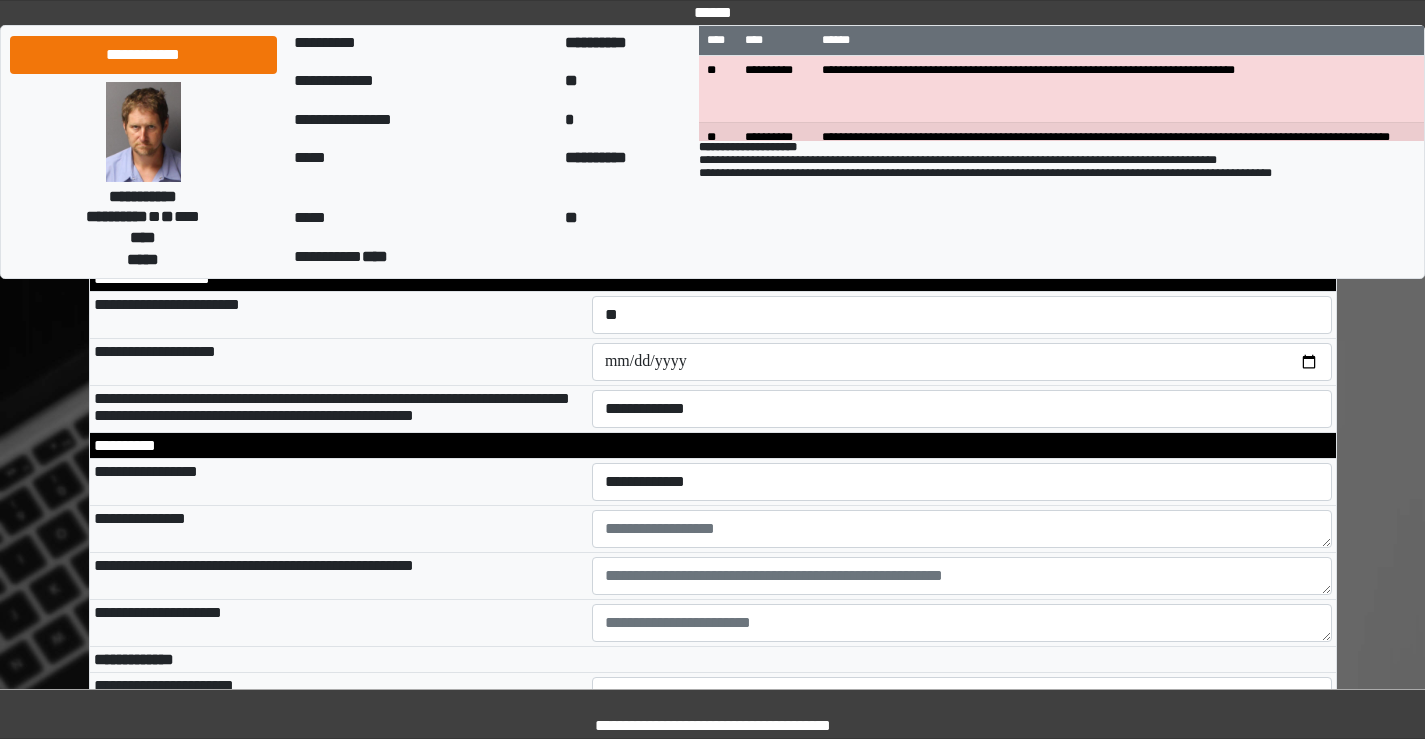 click on "**********" at bounding box center (339, 482) 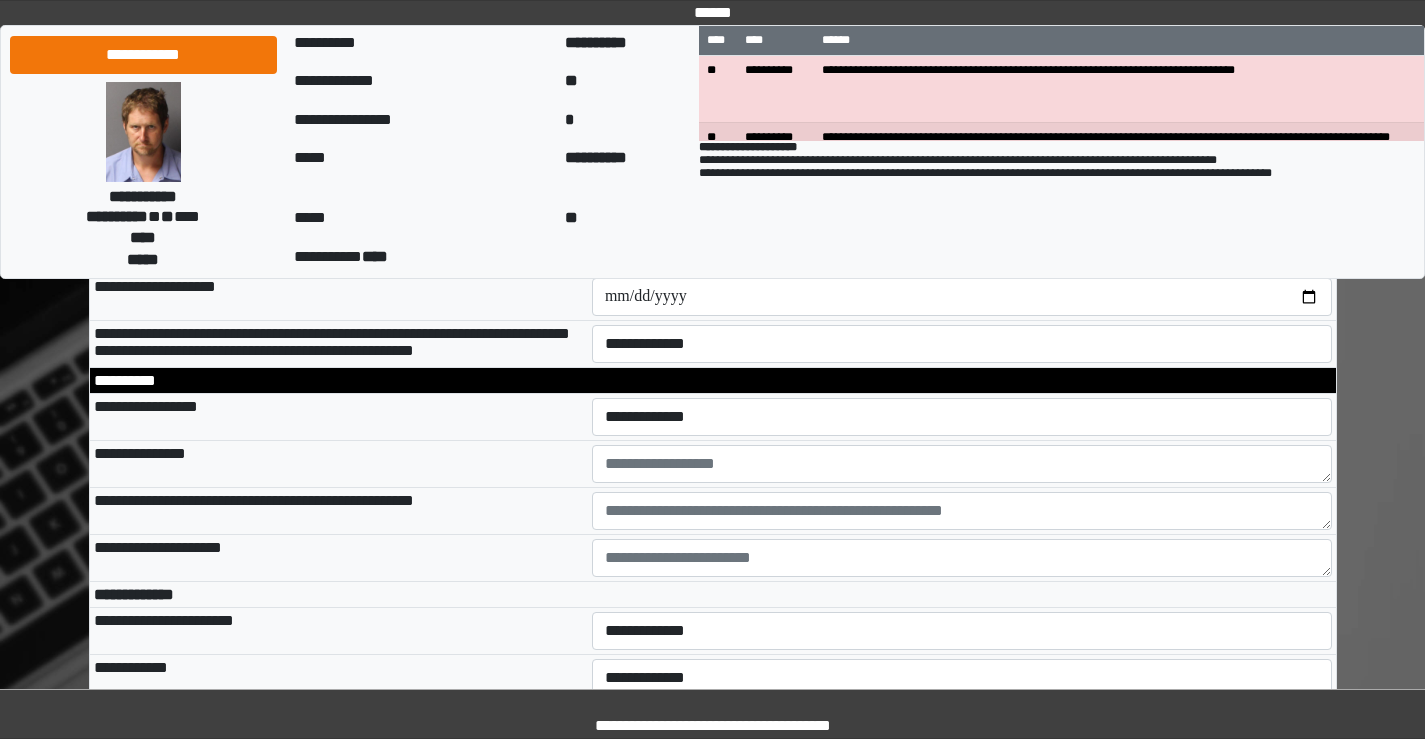 scroll, scrollTop: 700, scrollLeft: 0, axis: vertical 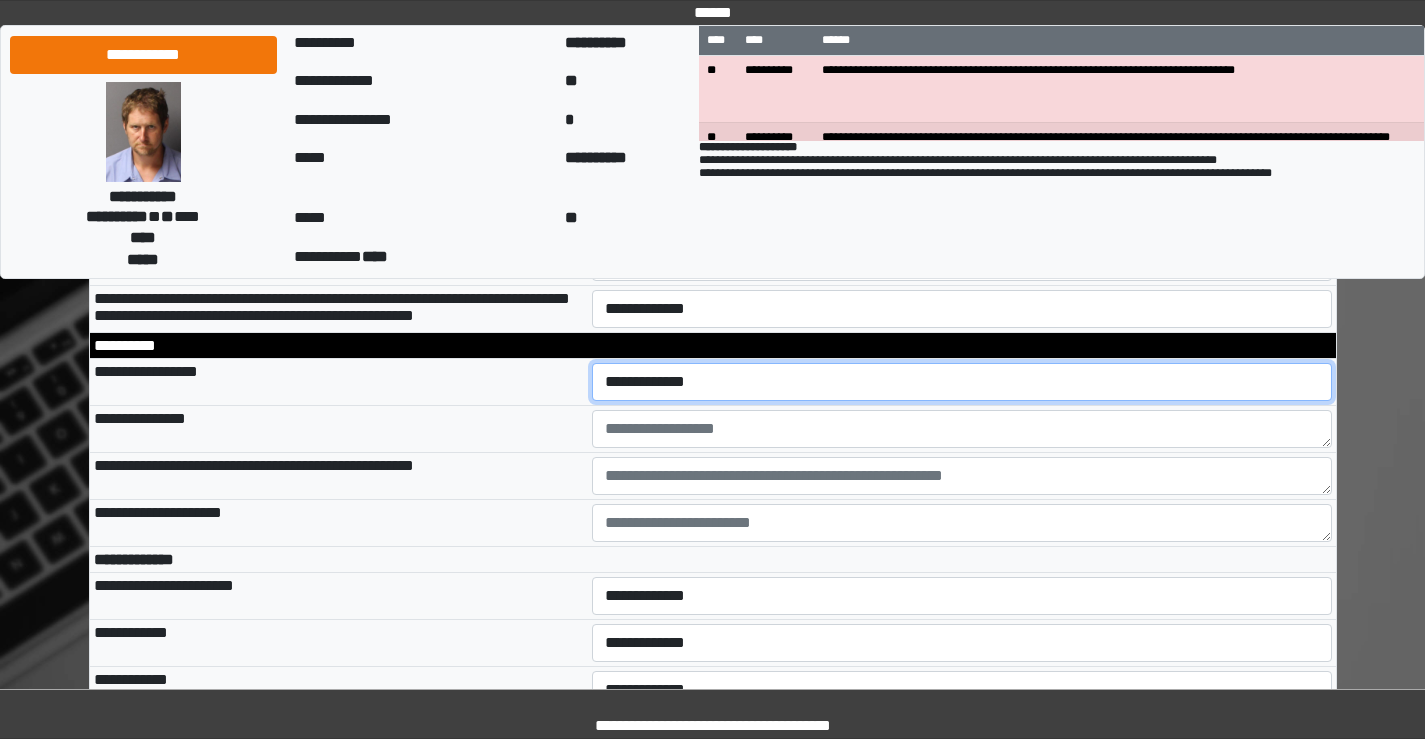 drag, startPoint x: 667, startPoint y: 403, endPoint x: 666, endPoint y: 416, distance: 13.038404 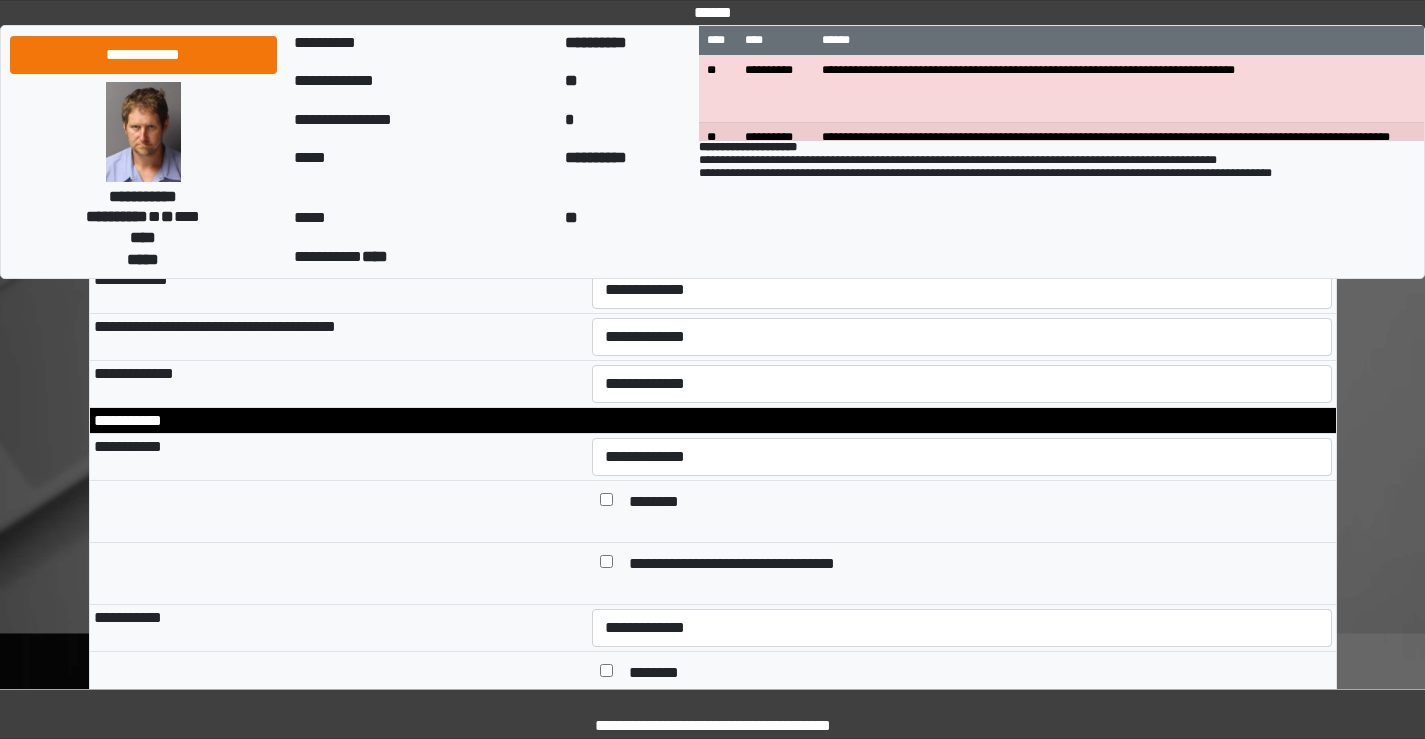 scroll, scrollTop: 1200, scrollLeft: 0, axis: vertical 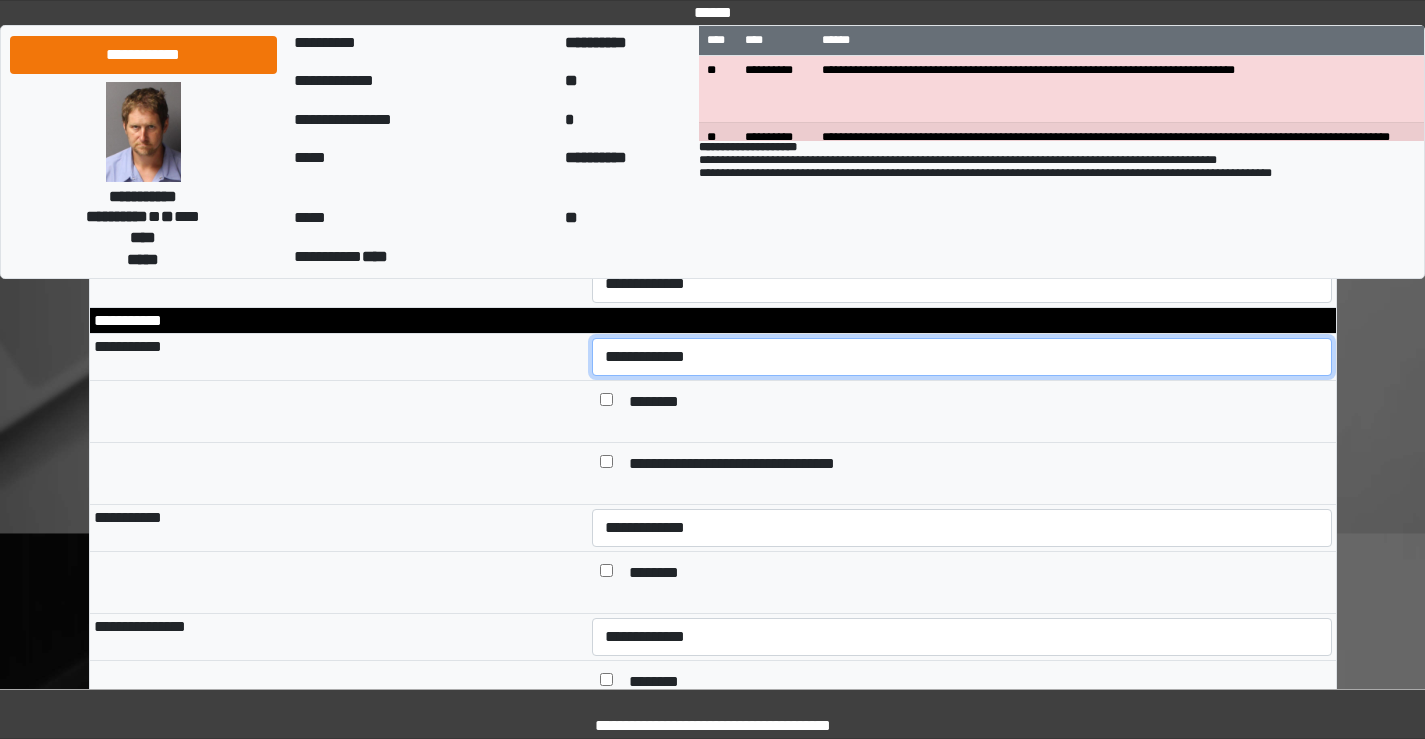 drag, startPoint x: 624, startPoint y: 382, endPoint x: 621, endPoint y: 398, distance: 16.27882 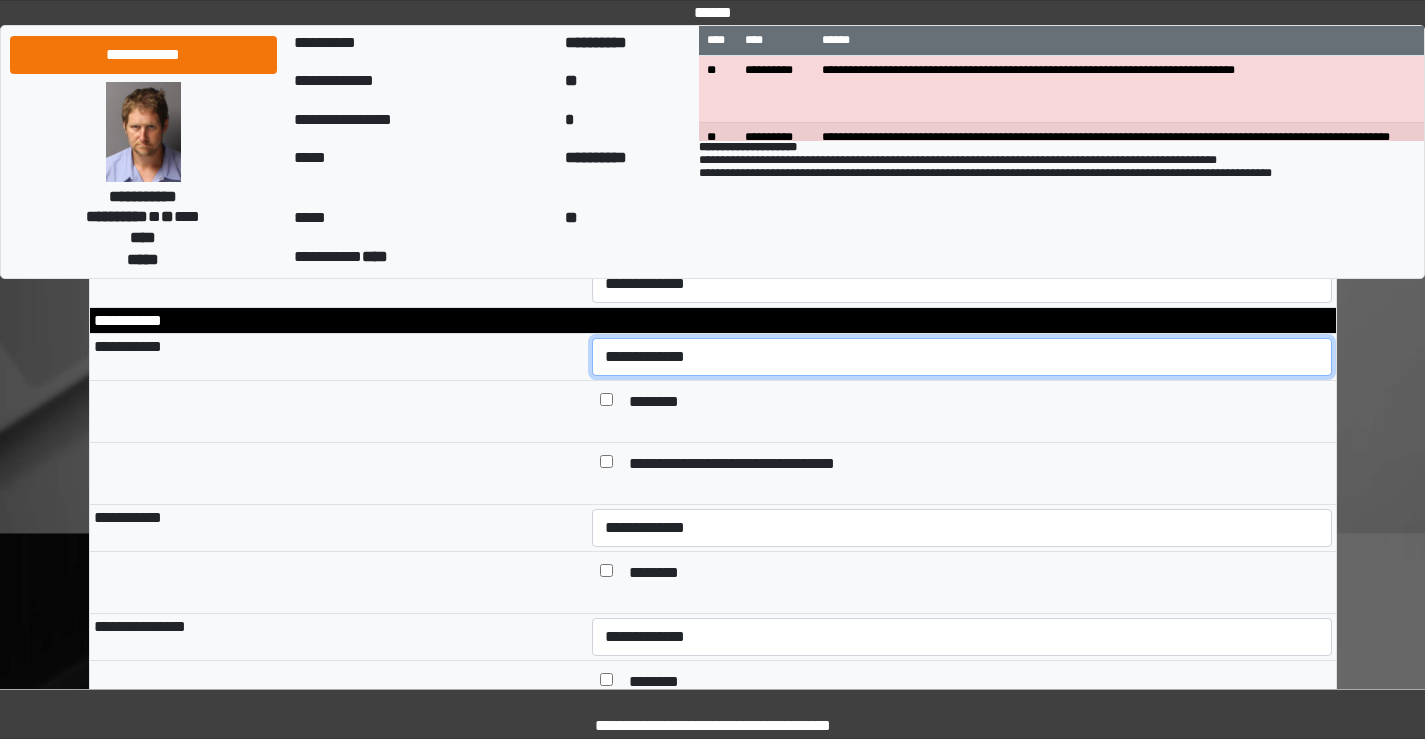 select on "***" 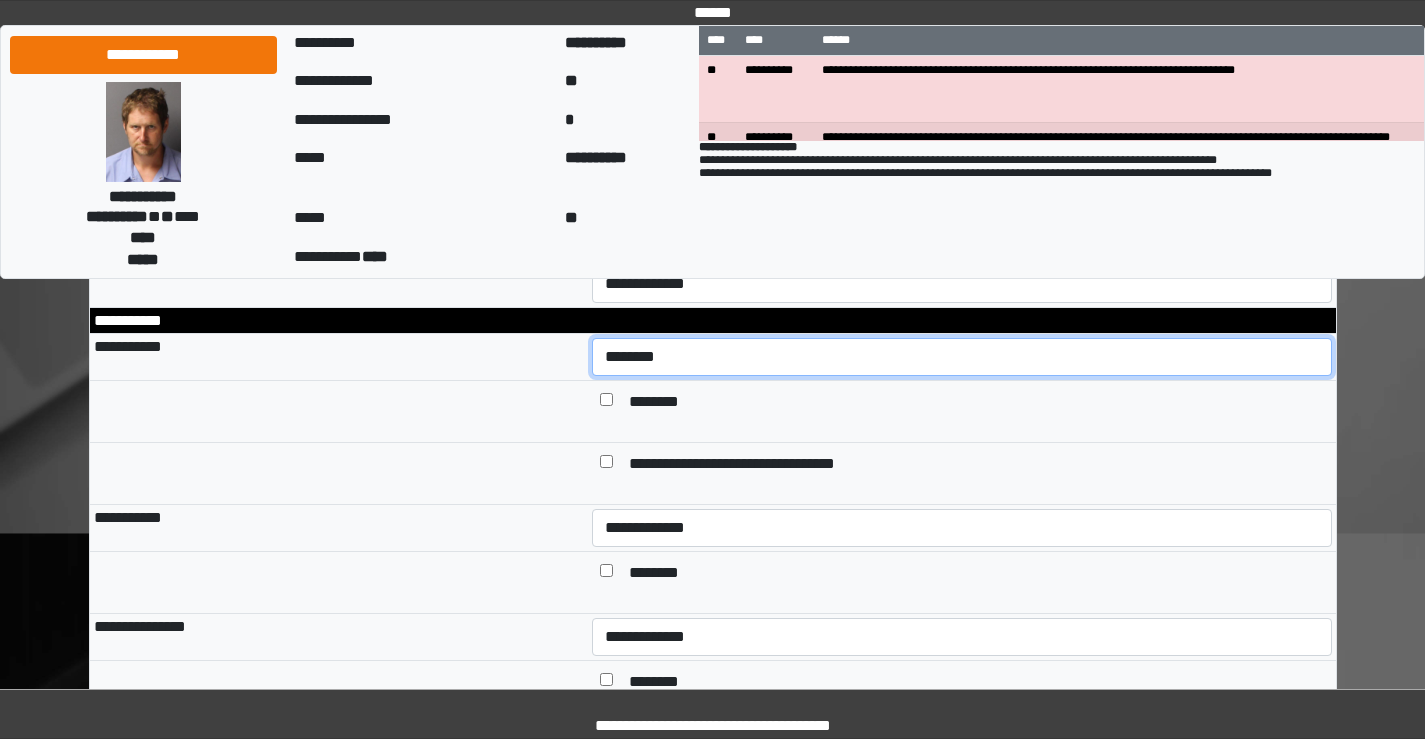 click on "**********" at bounding box center [962, 357] 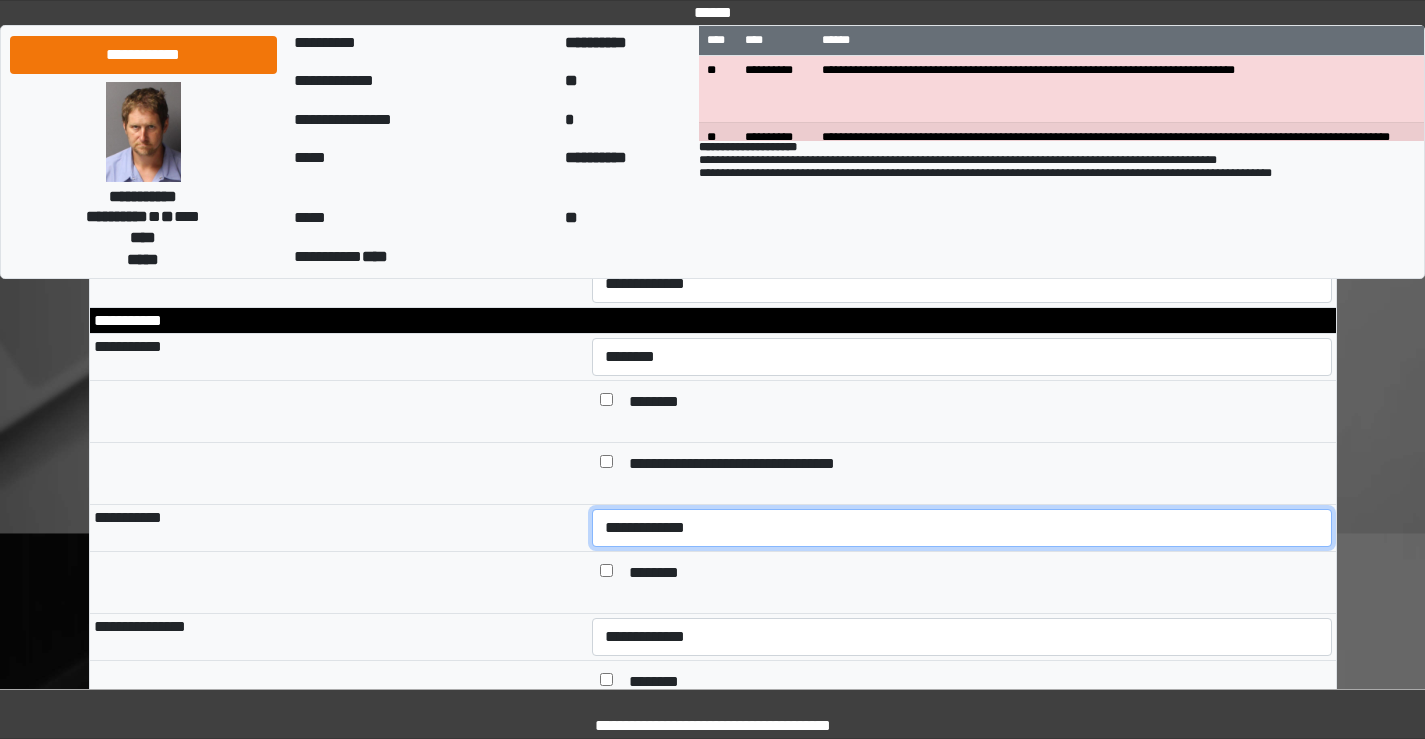 click on "**********" at bounding box center (962, 528) 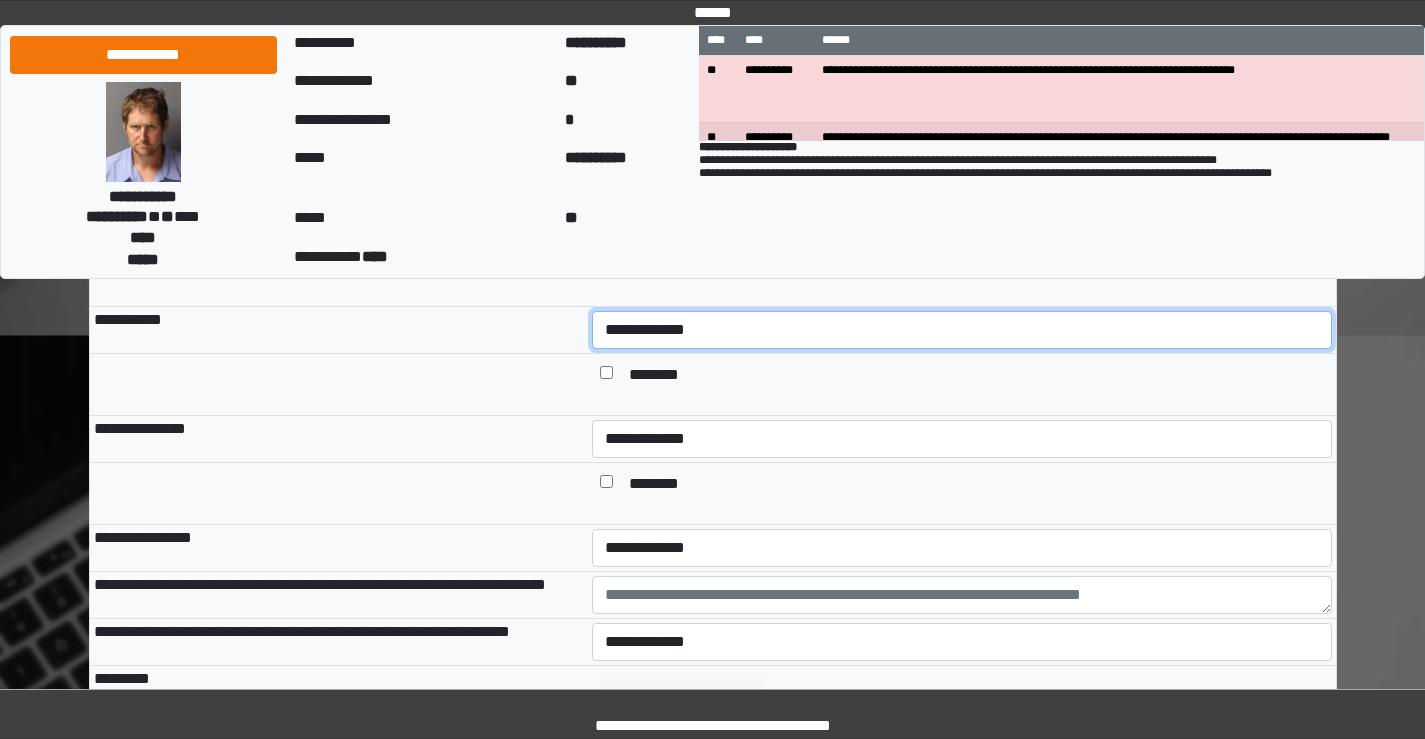 scroll, scrollTop: 1400, scrollLeft: 0, axis: vertical 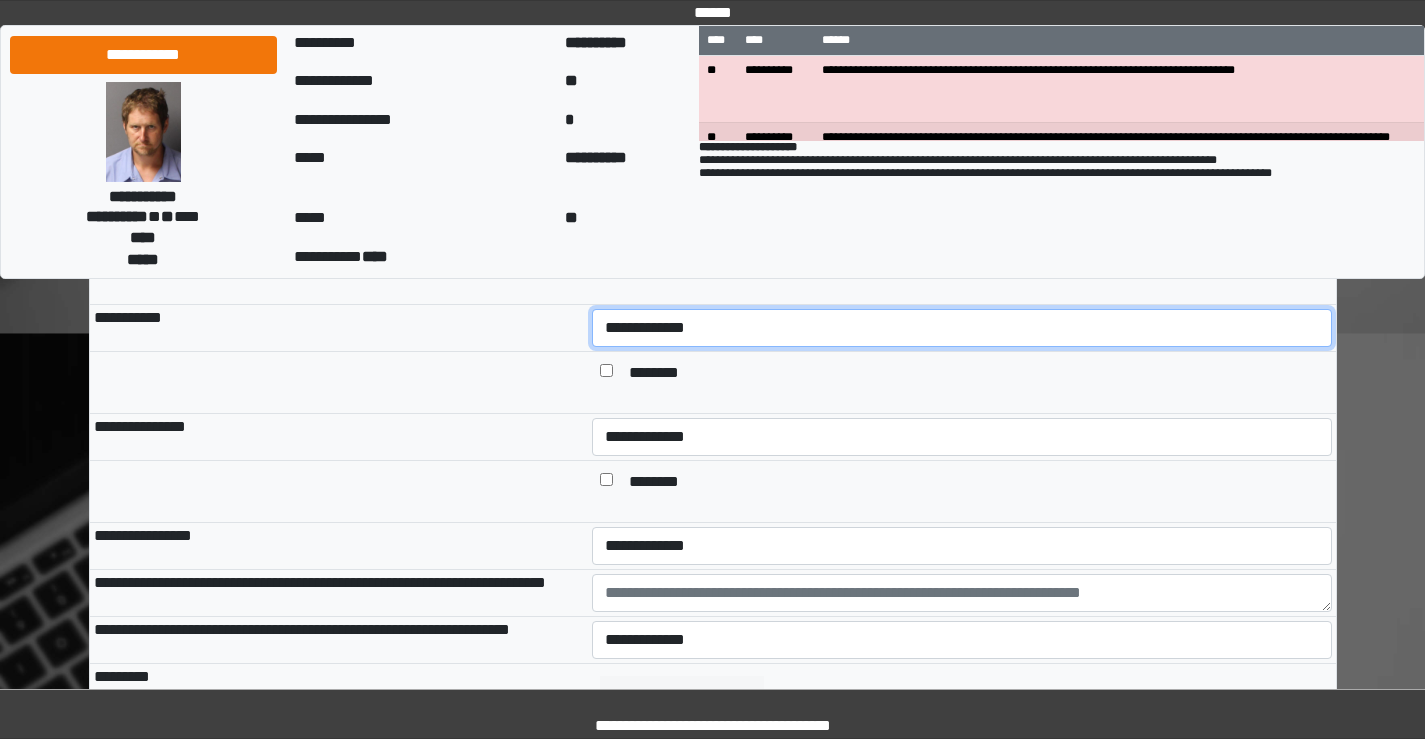 click on "**********" at bounding box center (962, 328) 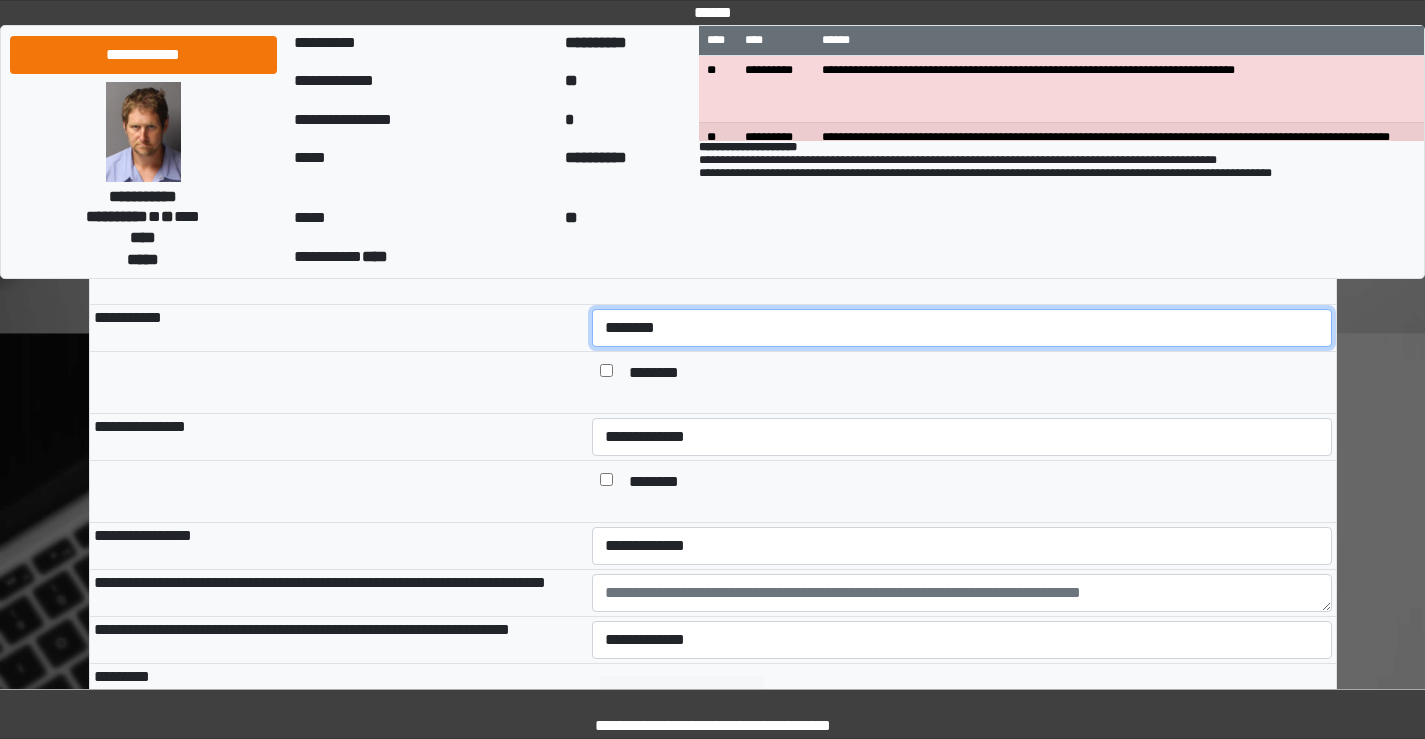 click on "**********" at bounding box center [962, 328] 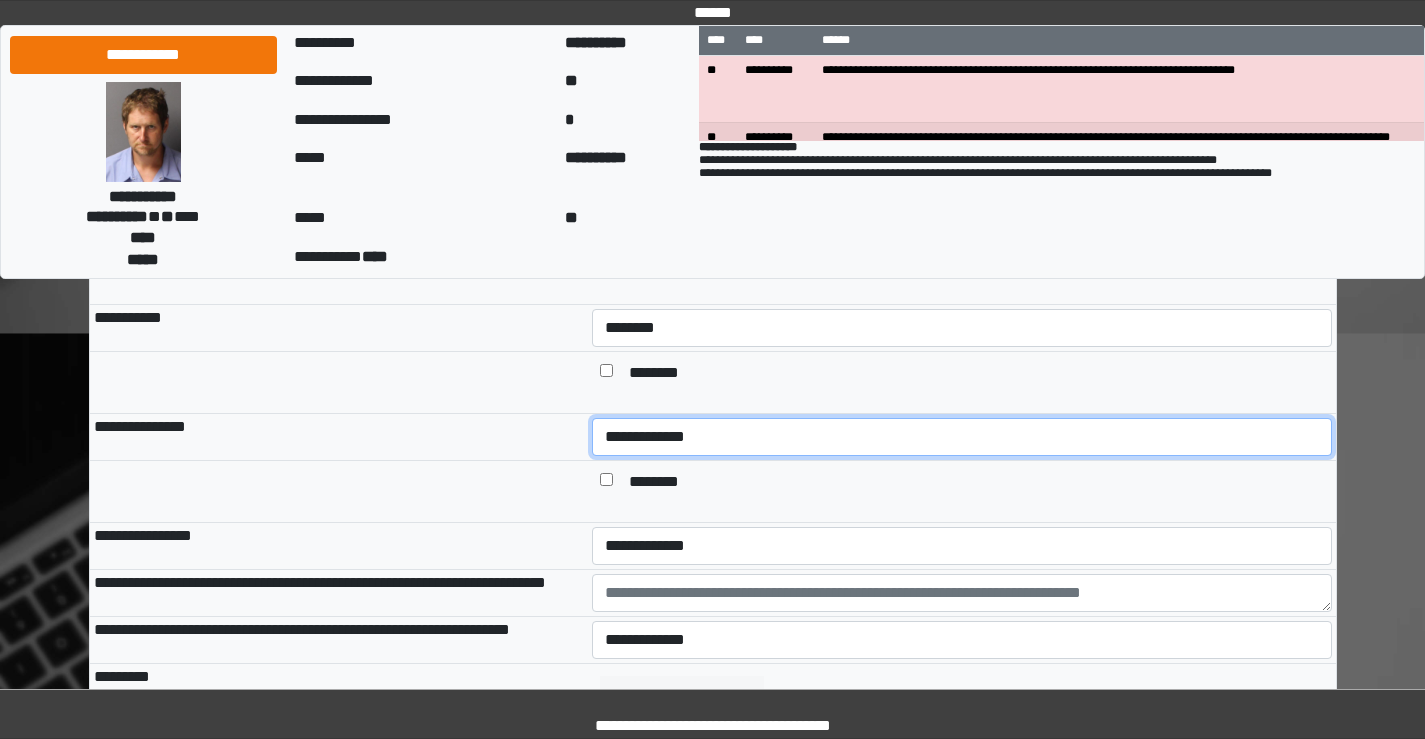 drag, startPoint x: 643, startPoint y: 459, endPoint x: 646, endPoint y: 481, distance: 22.203604 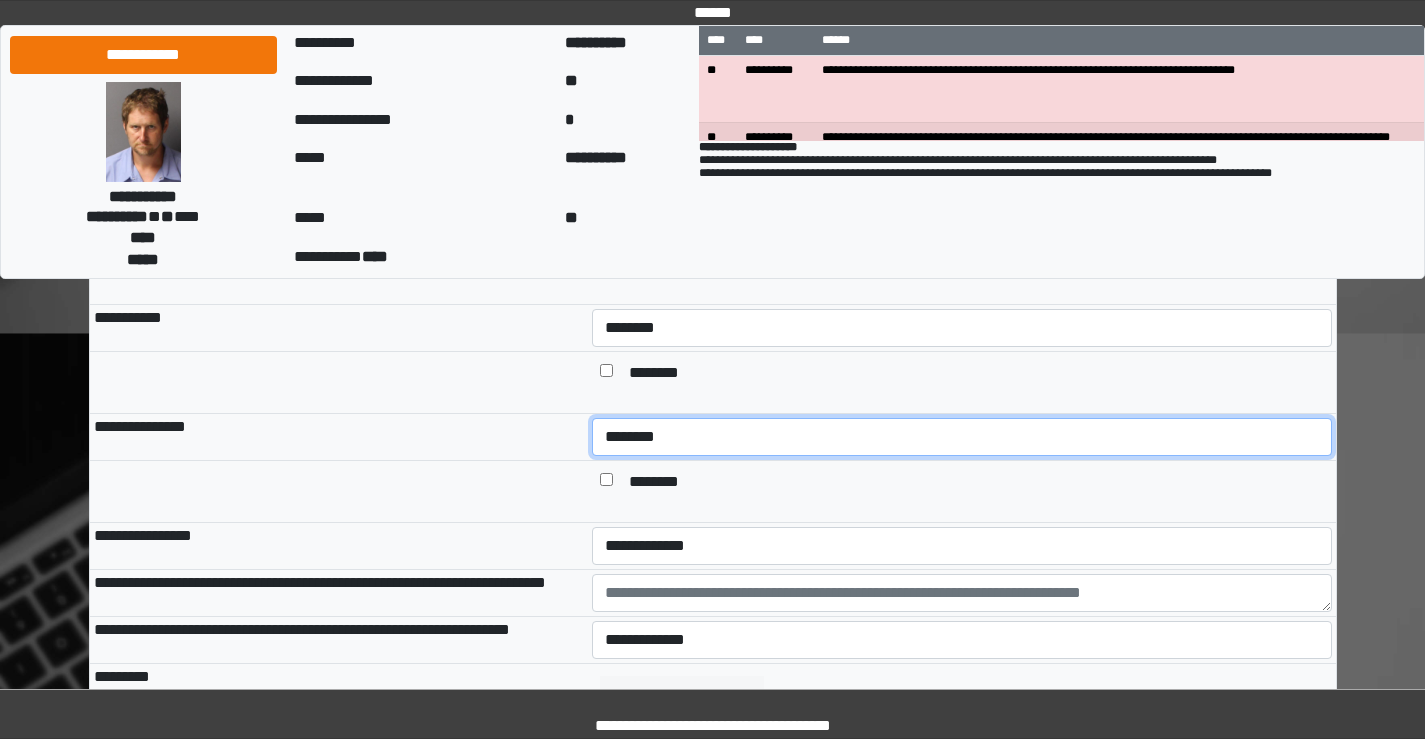 click on "**********" at bounding box center (962, 437) 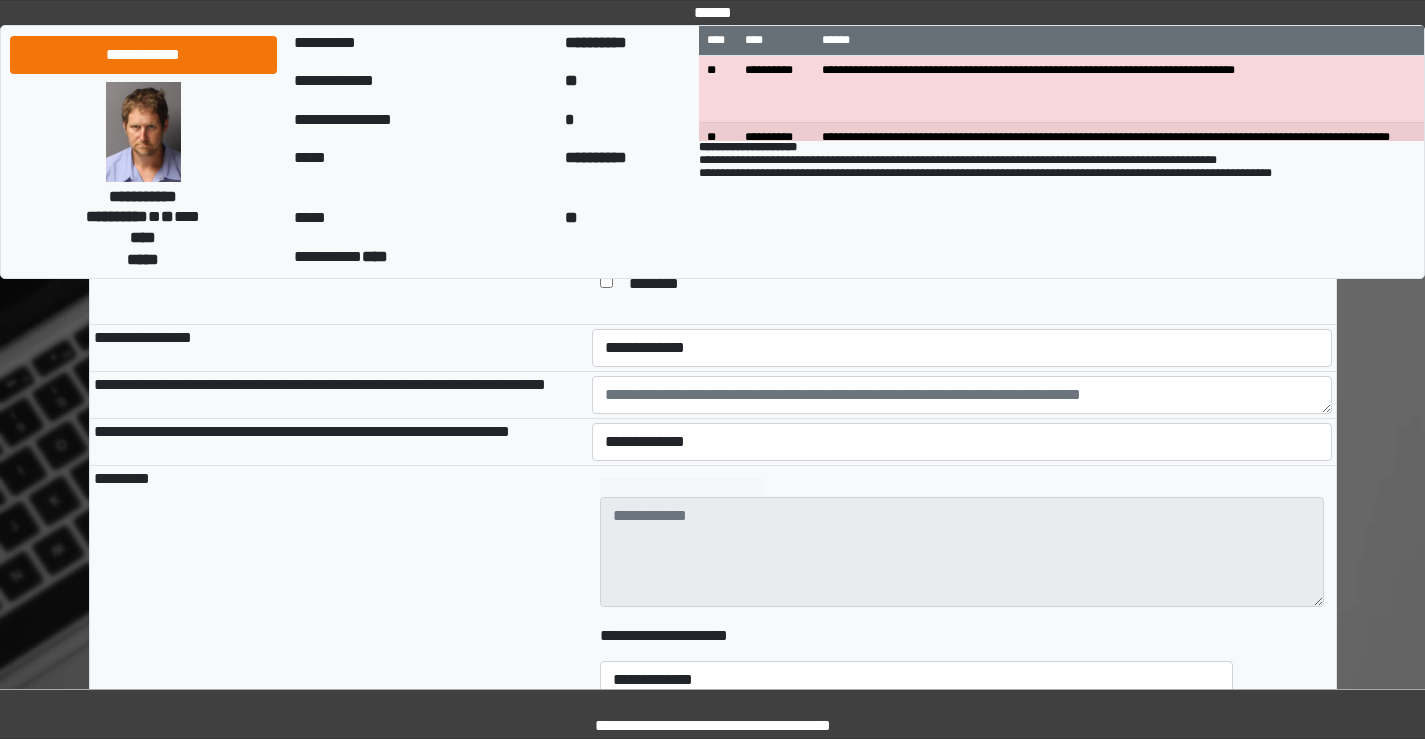 scroll, scrollTop: 1600, scrollLeft: 0, axis: vertical 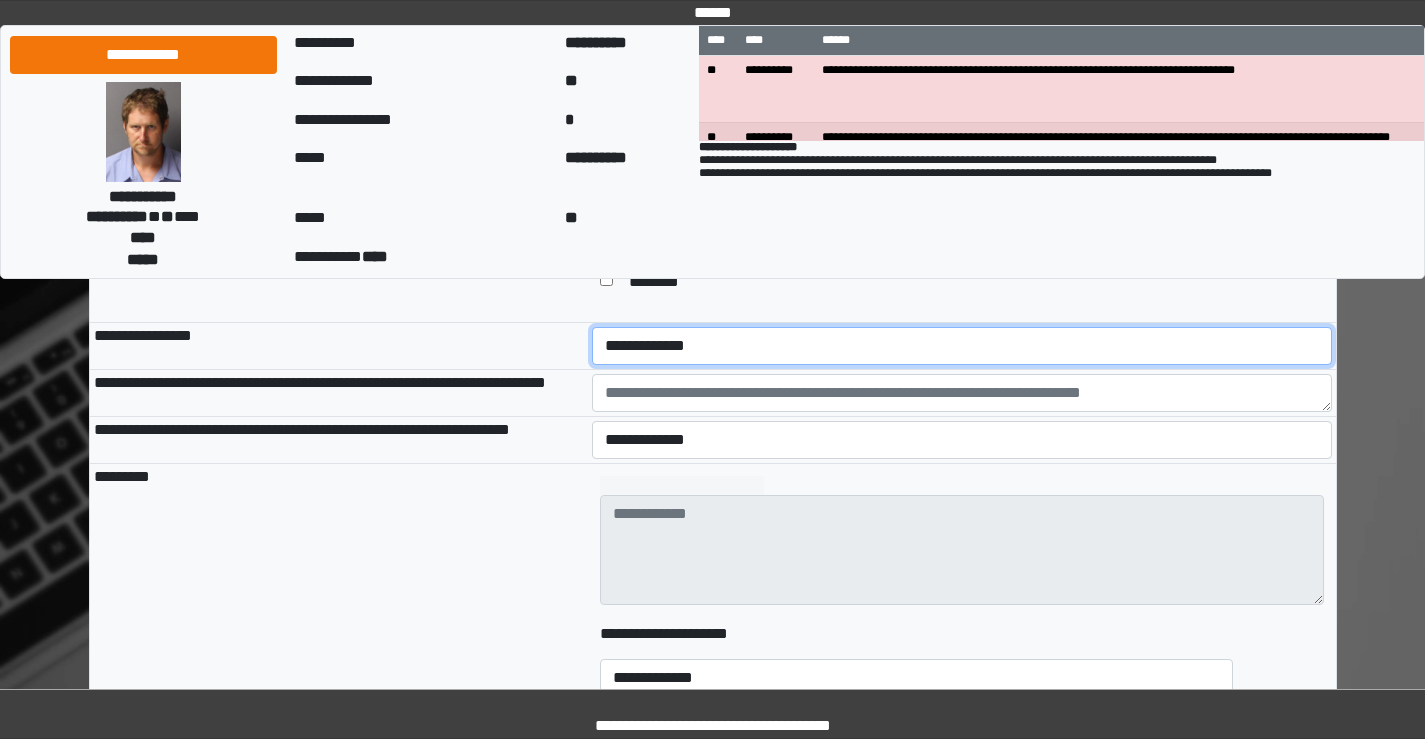 click on "**********" at bounding box center (962, 346) 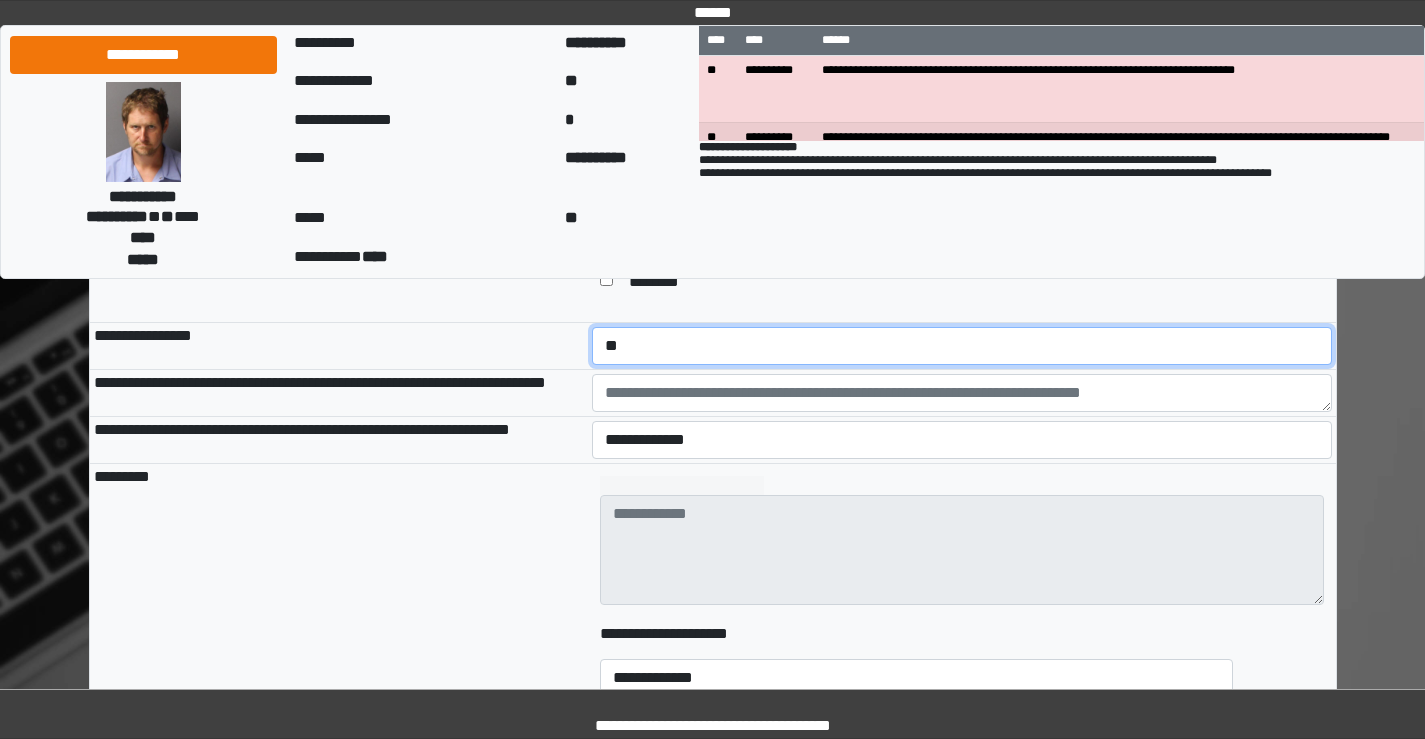 click on "**********" at bounding box center (962, 346) 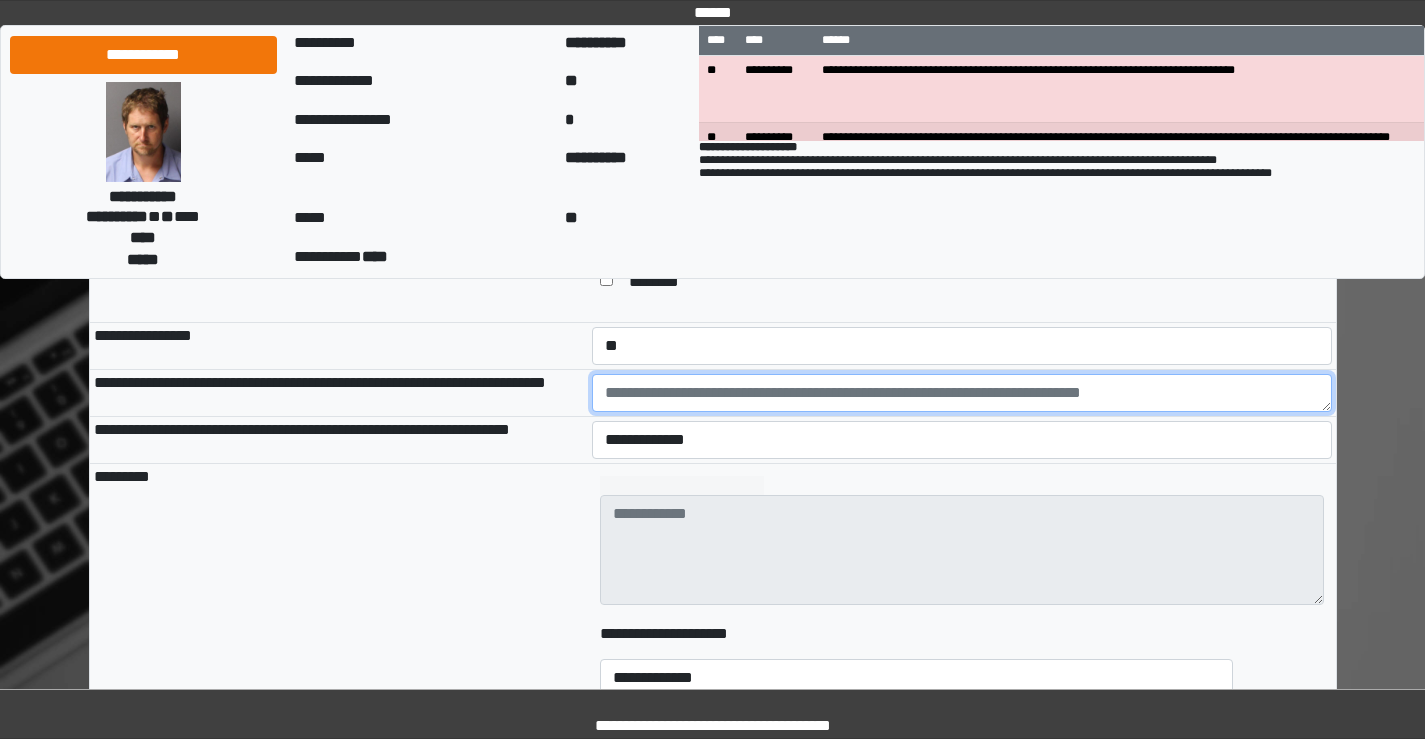 click at bounding box center (962, 393) 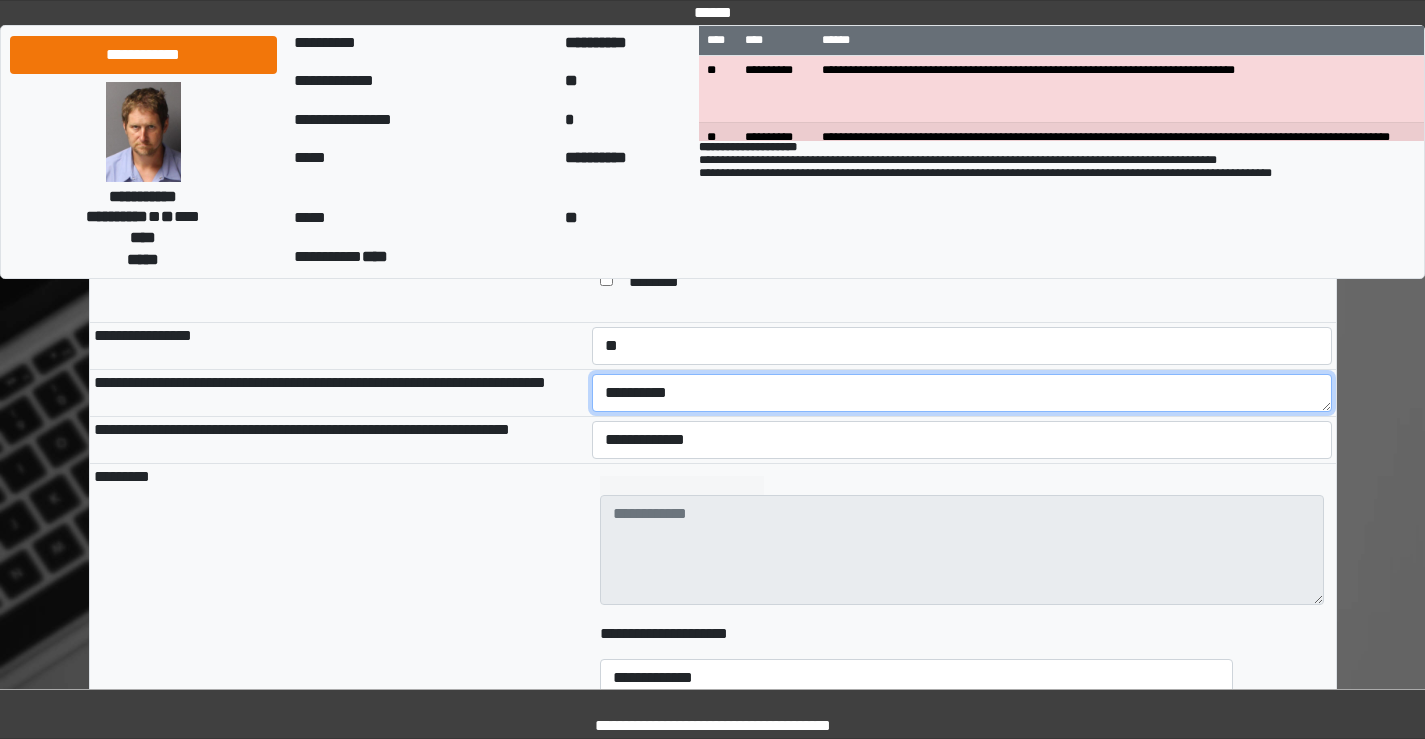 type on "**********" 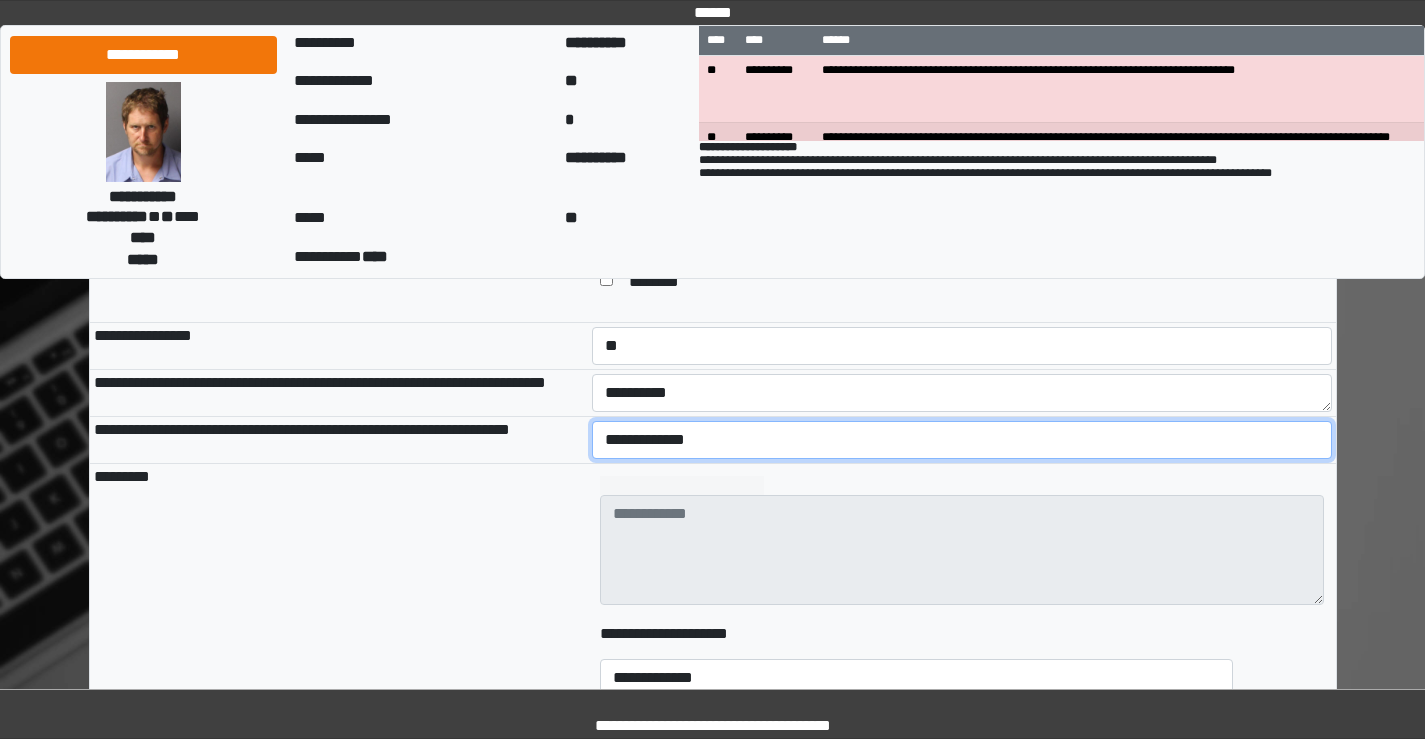 click on "**********" at bounding box center [962, 440] 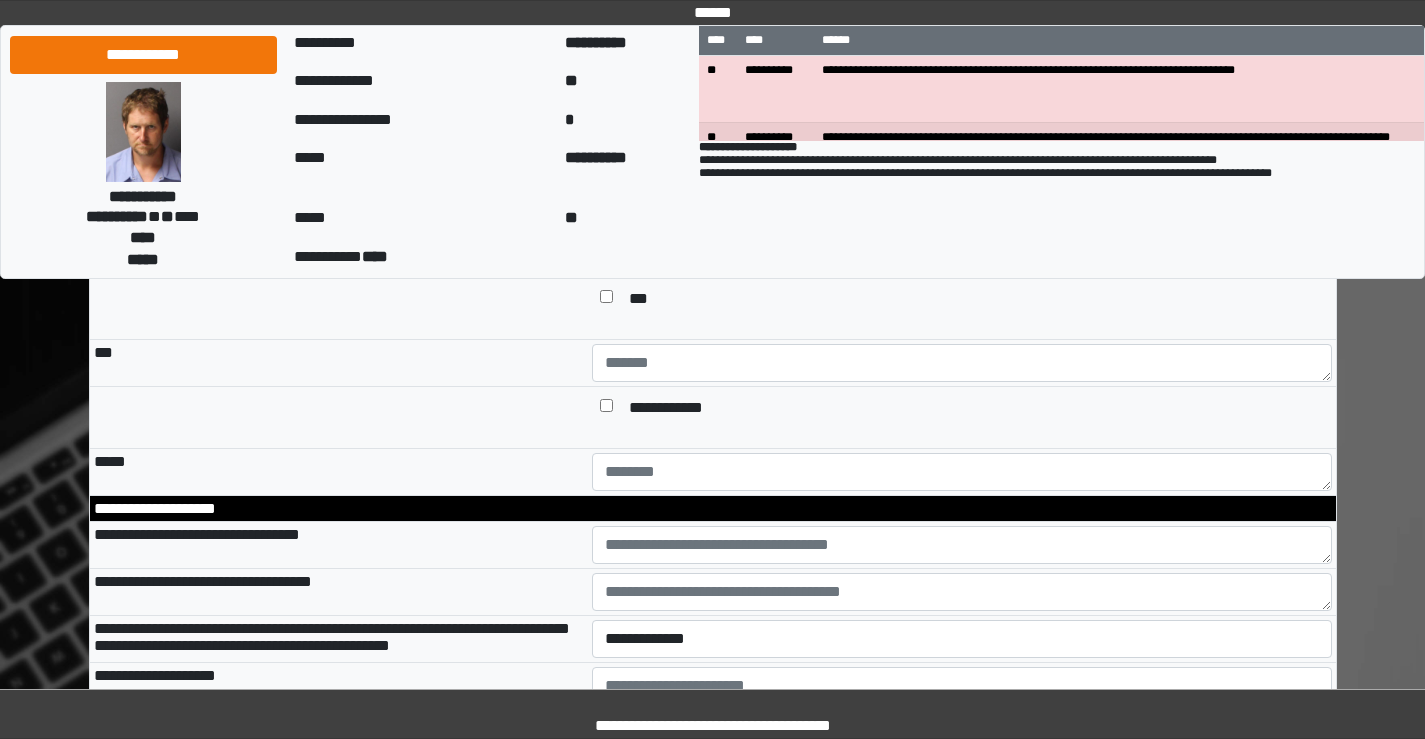 scroll, scrollTop: 2500, scrollLeft: 0, axis: vertical 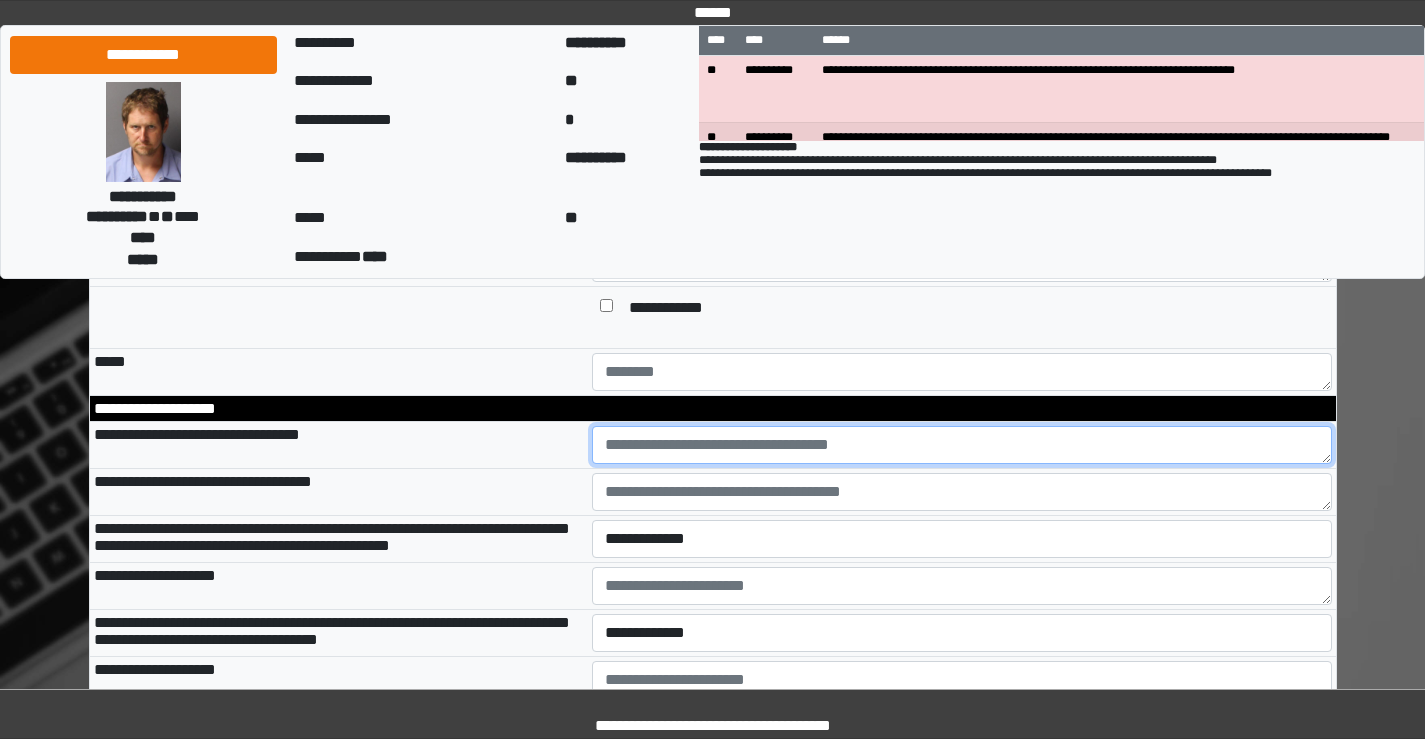 click at bounding box center (962, 445) 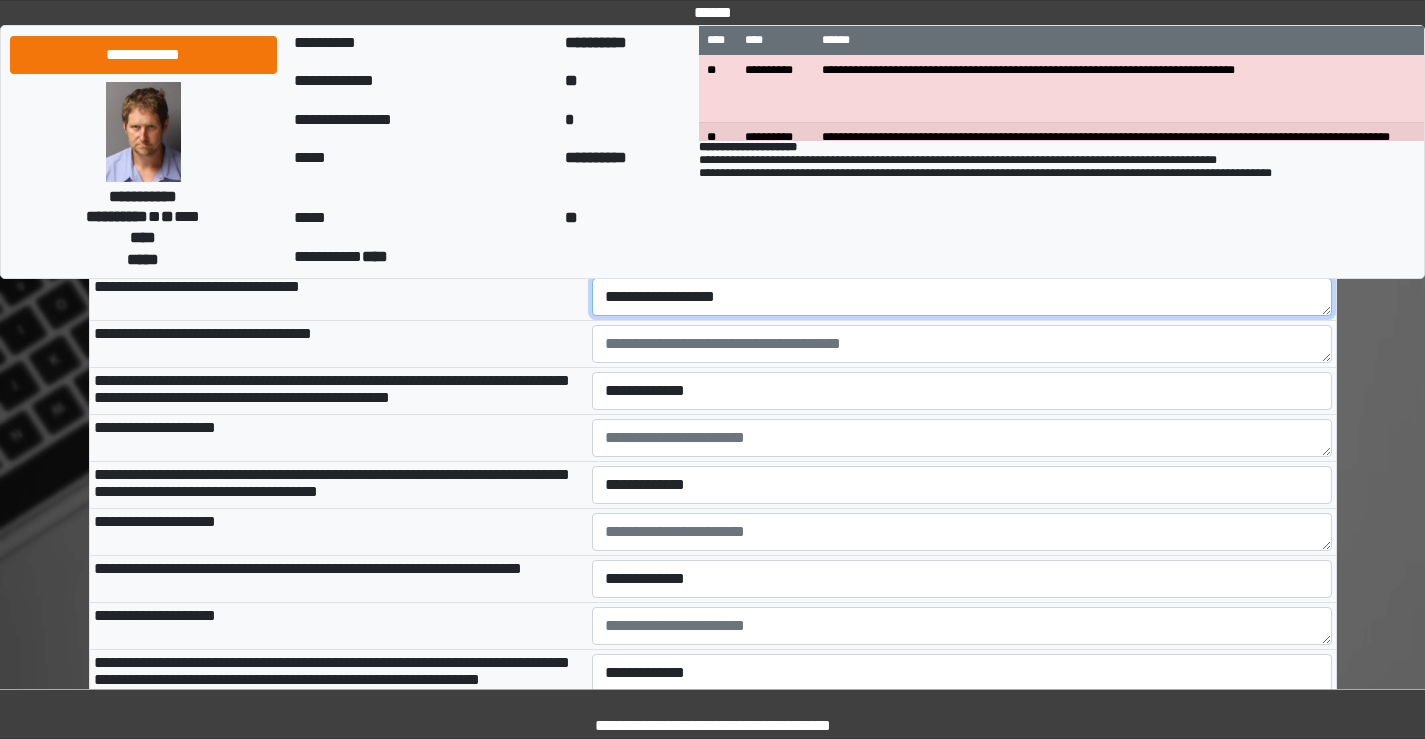 scroll, scrollTop: 2700, scrollLeft: 0, axis: vertical 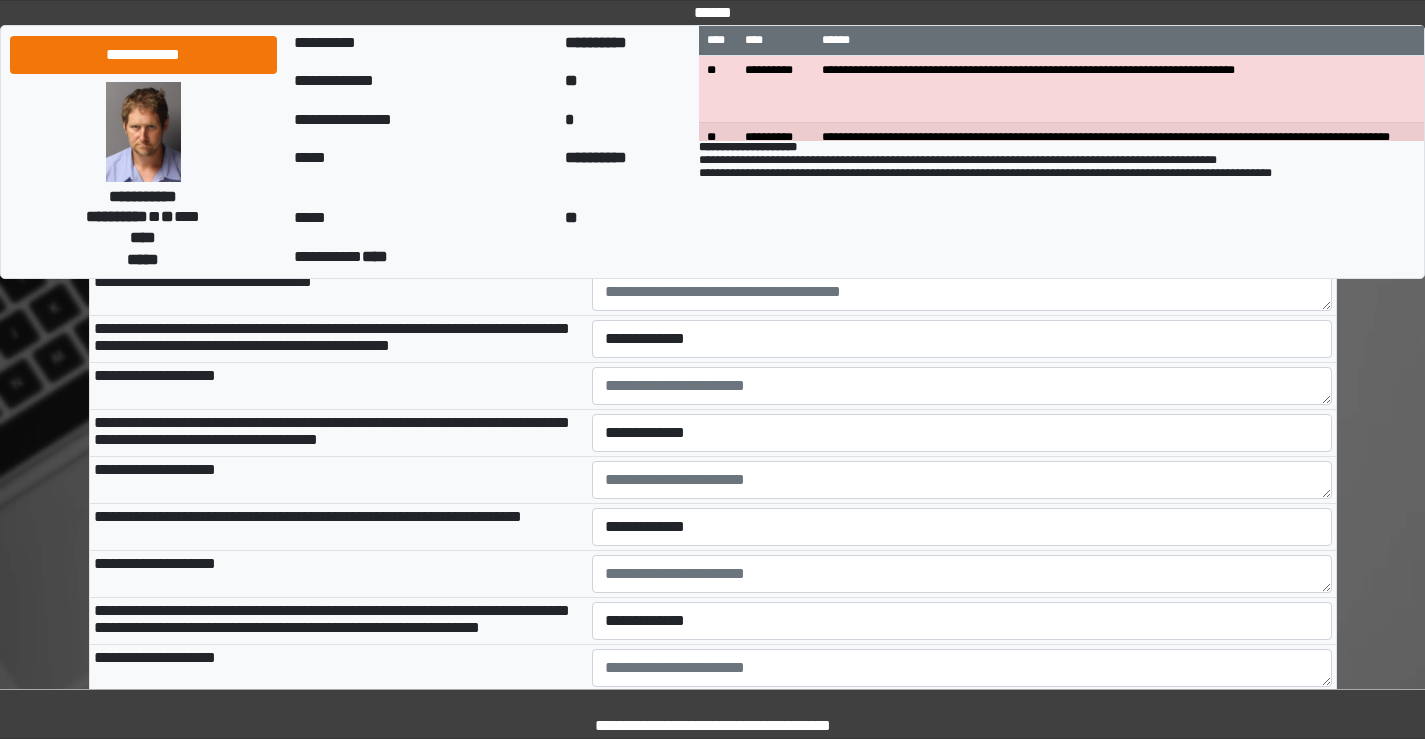 type on "**********" 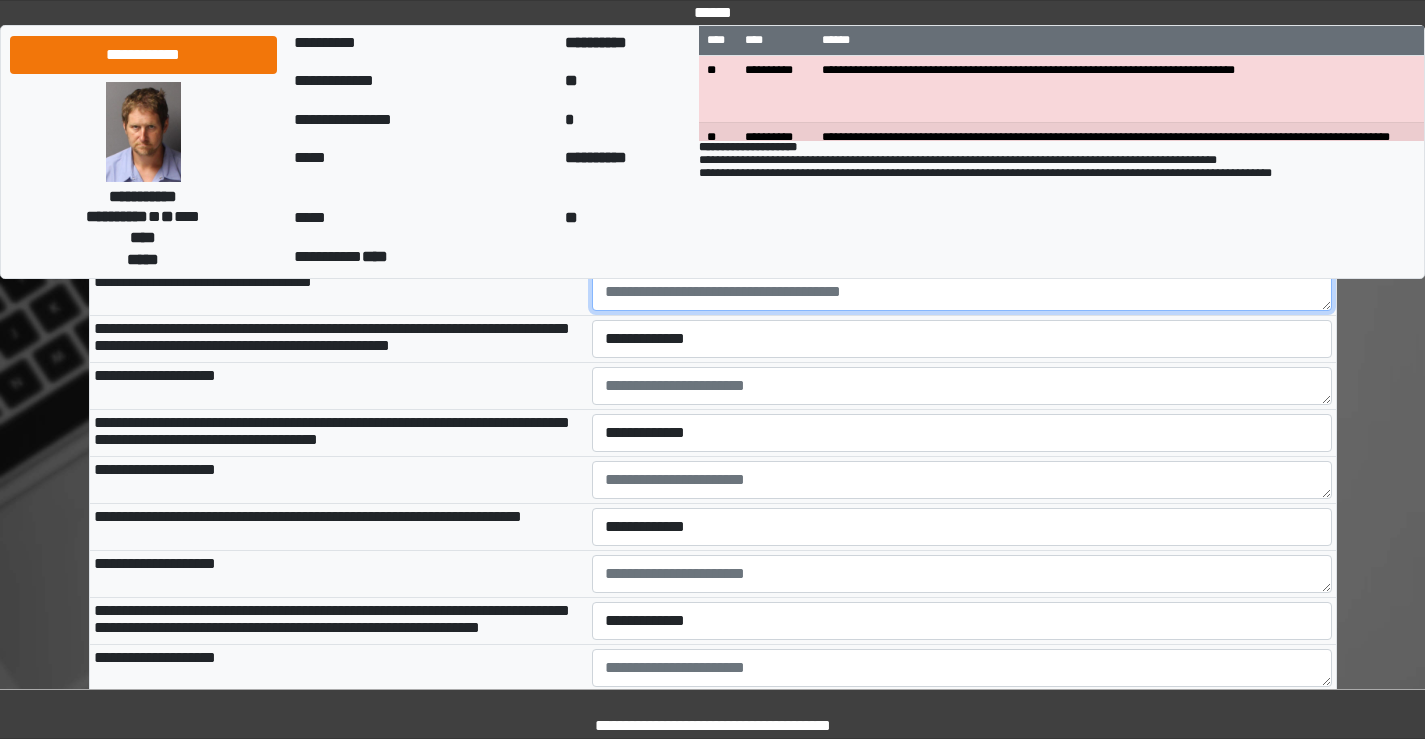 click at bounding box center [962, 292] 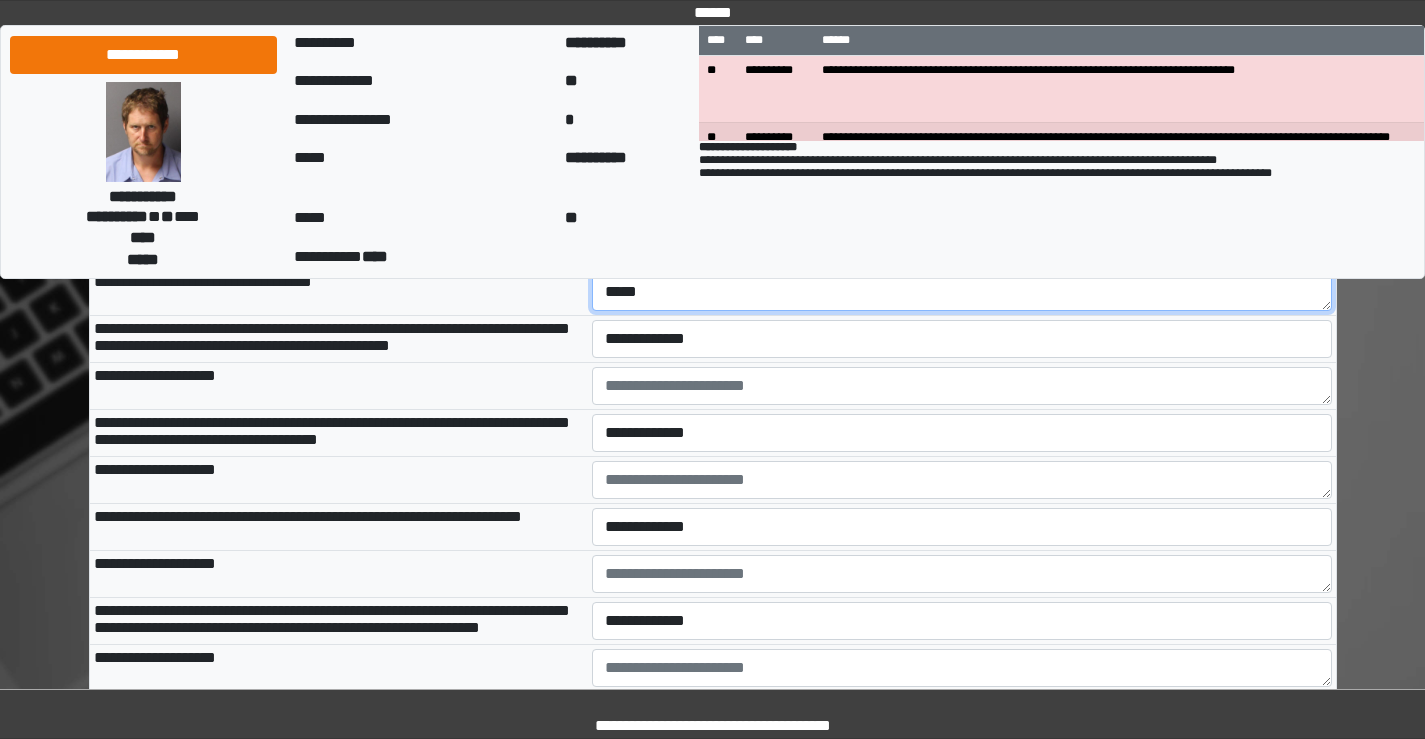 type on "*****" 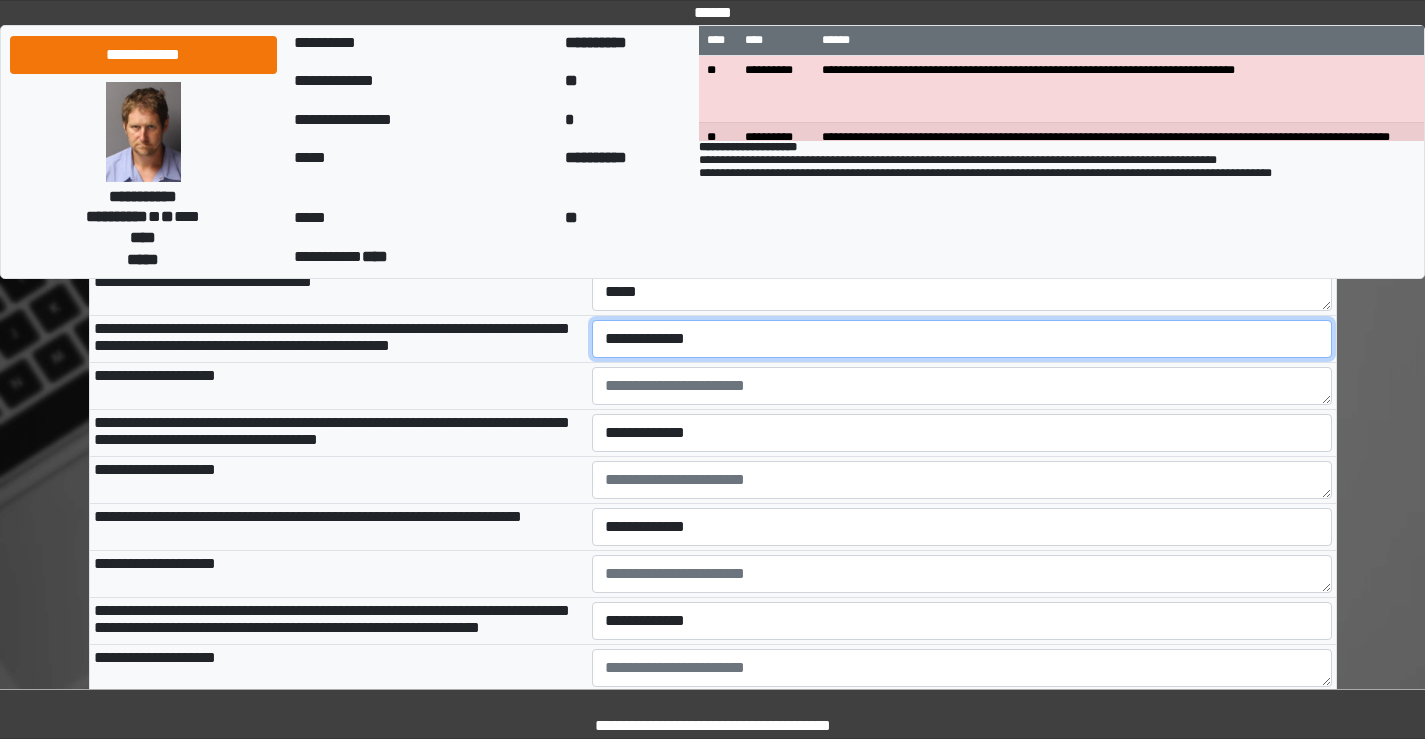 click on "**********" at bounding box center (962, 339) 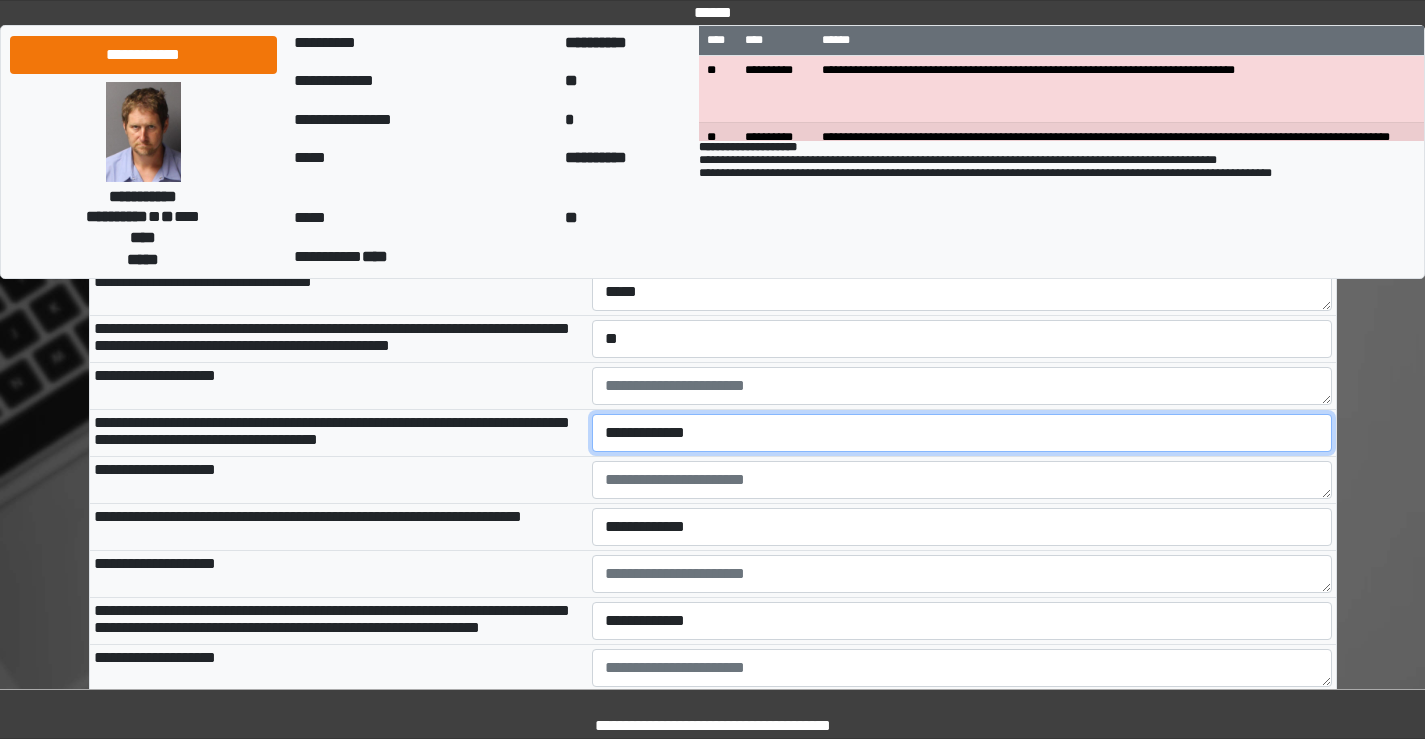 click on "**********" at bounding box center [962, 433] 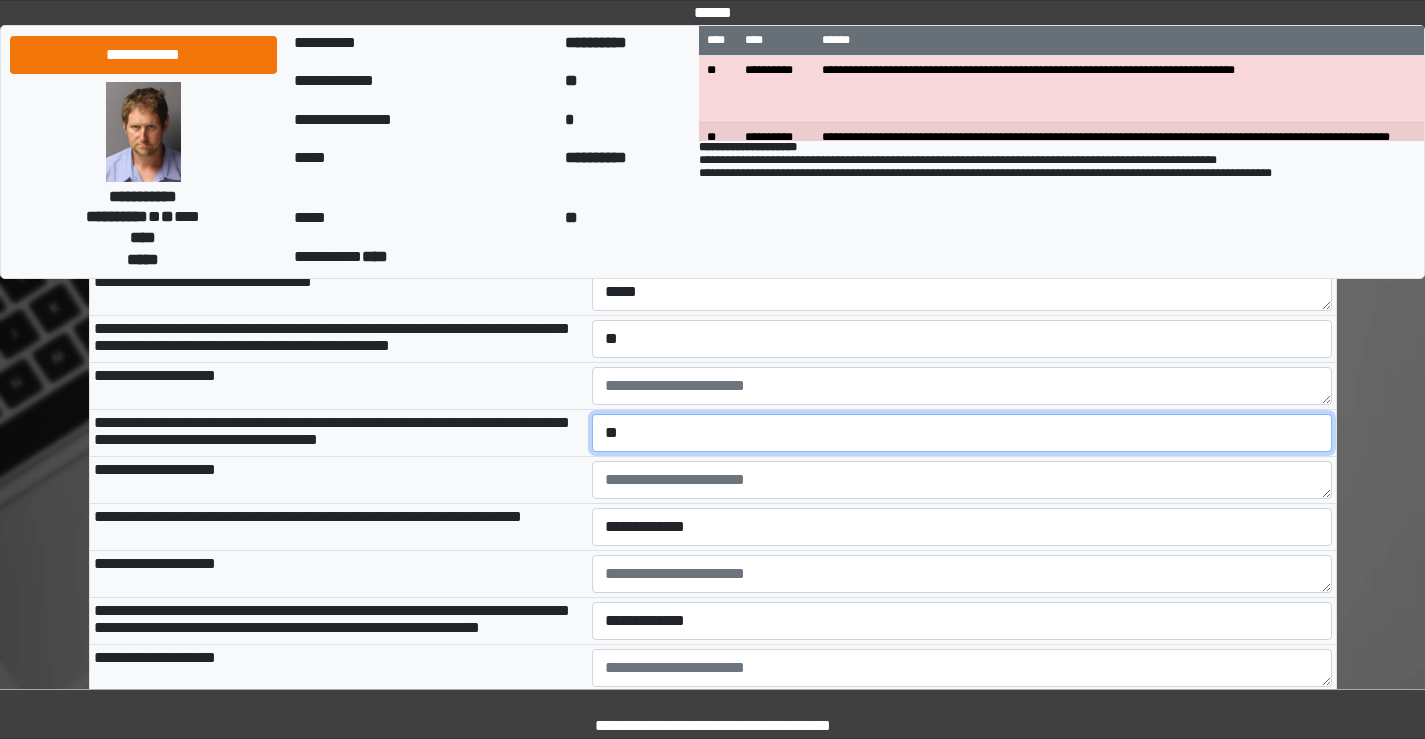 click on "**********" at bounding box center (962, 433) 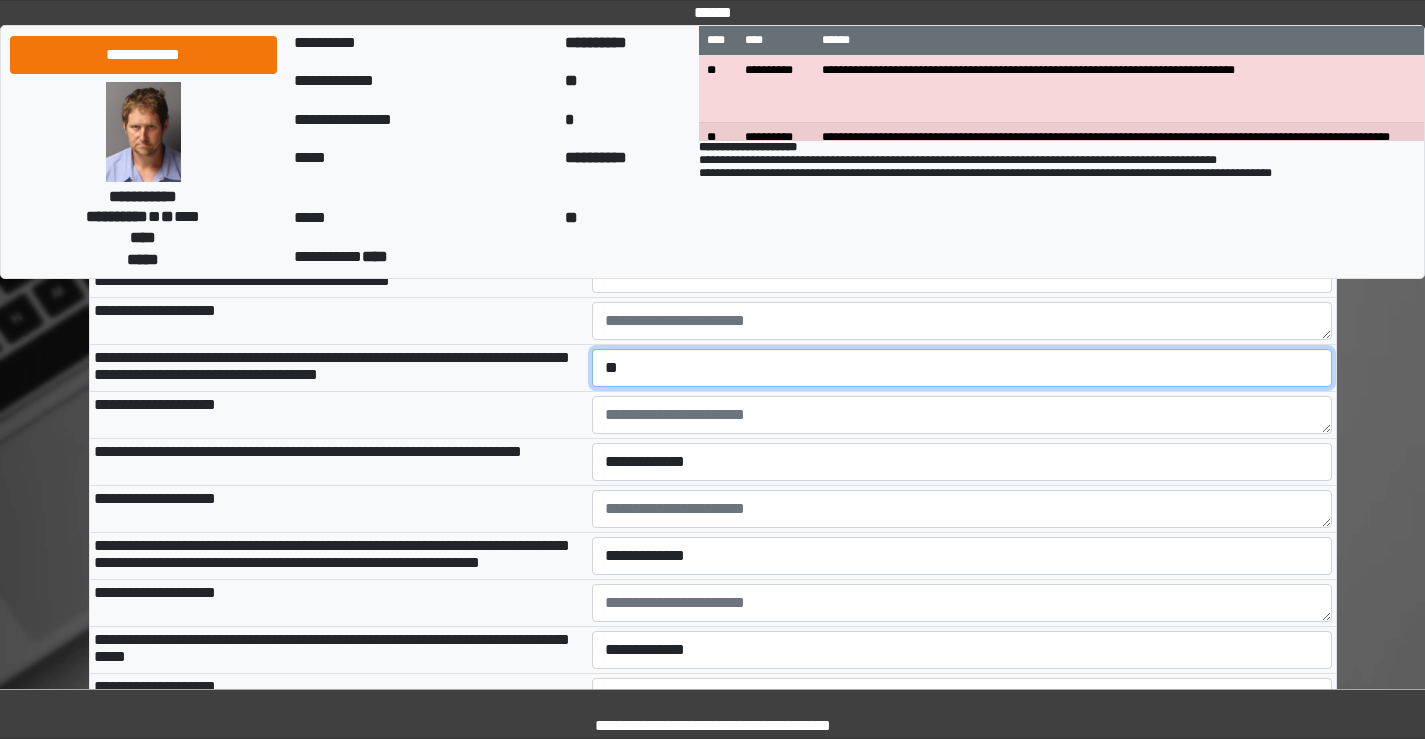 scroll, scrollTop: 2800, scrollLeft: 0, axis: vertical 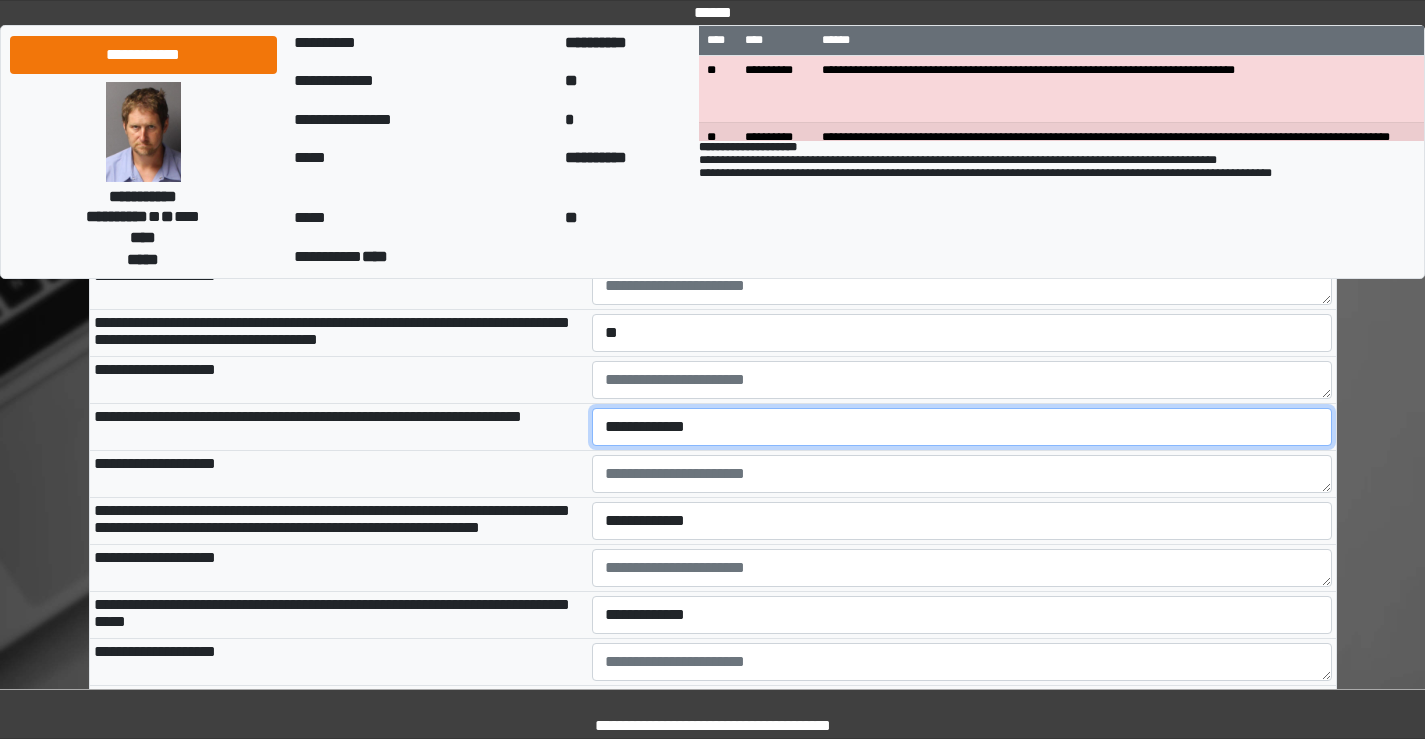 click on "**********" at bounding box center [962, 427] 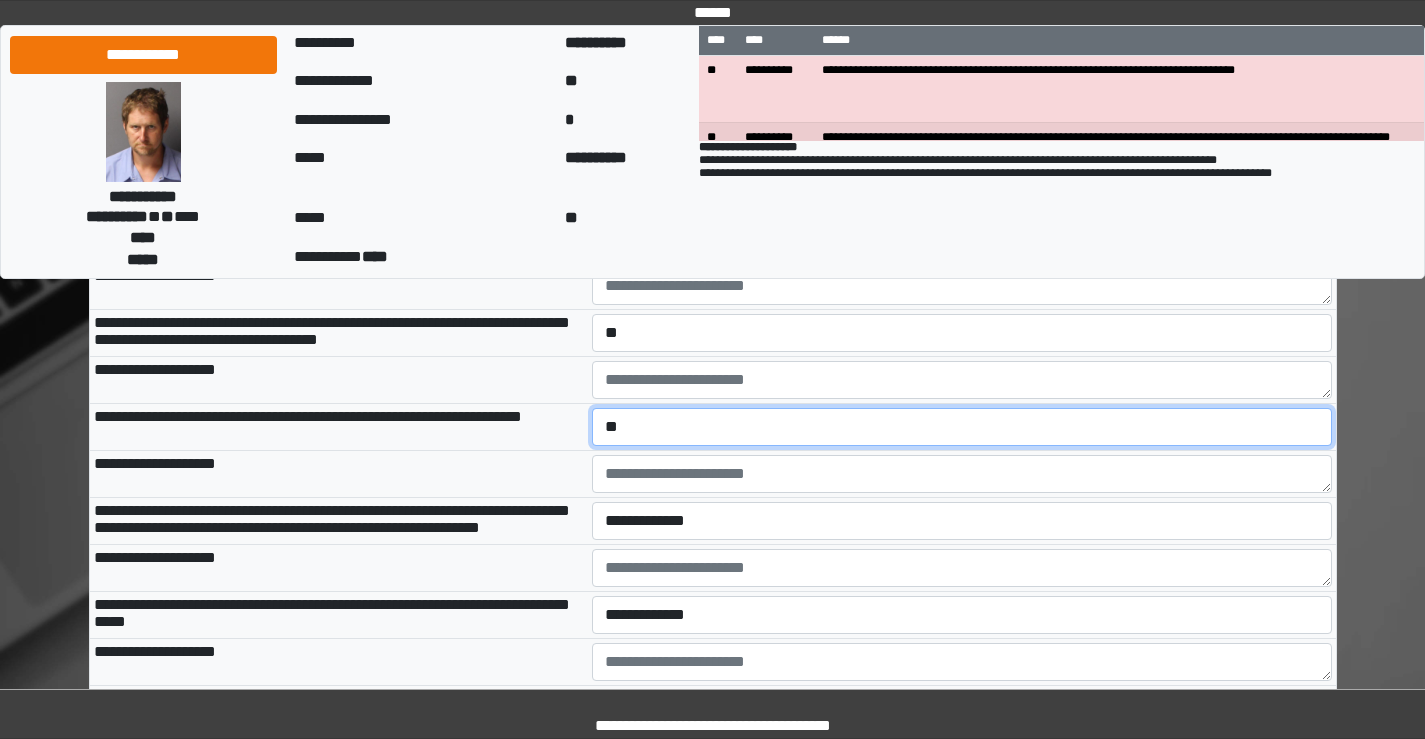 click on "**********" at bounding box center (962, 427) 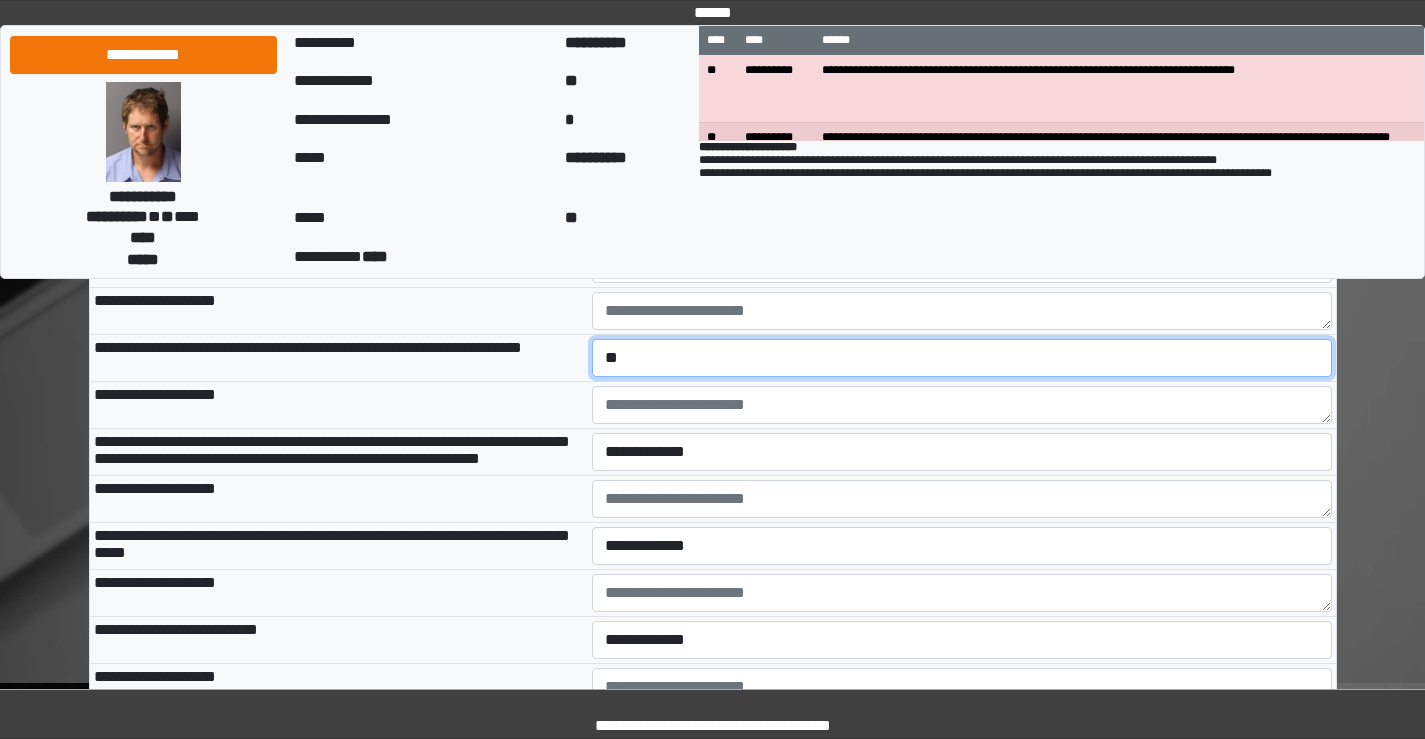 scroll, scrollTop: 3000, scrollLeft: 0, axis: vertical 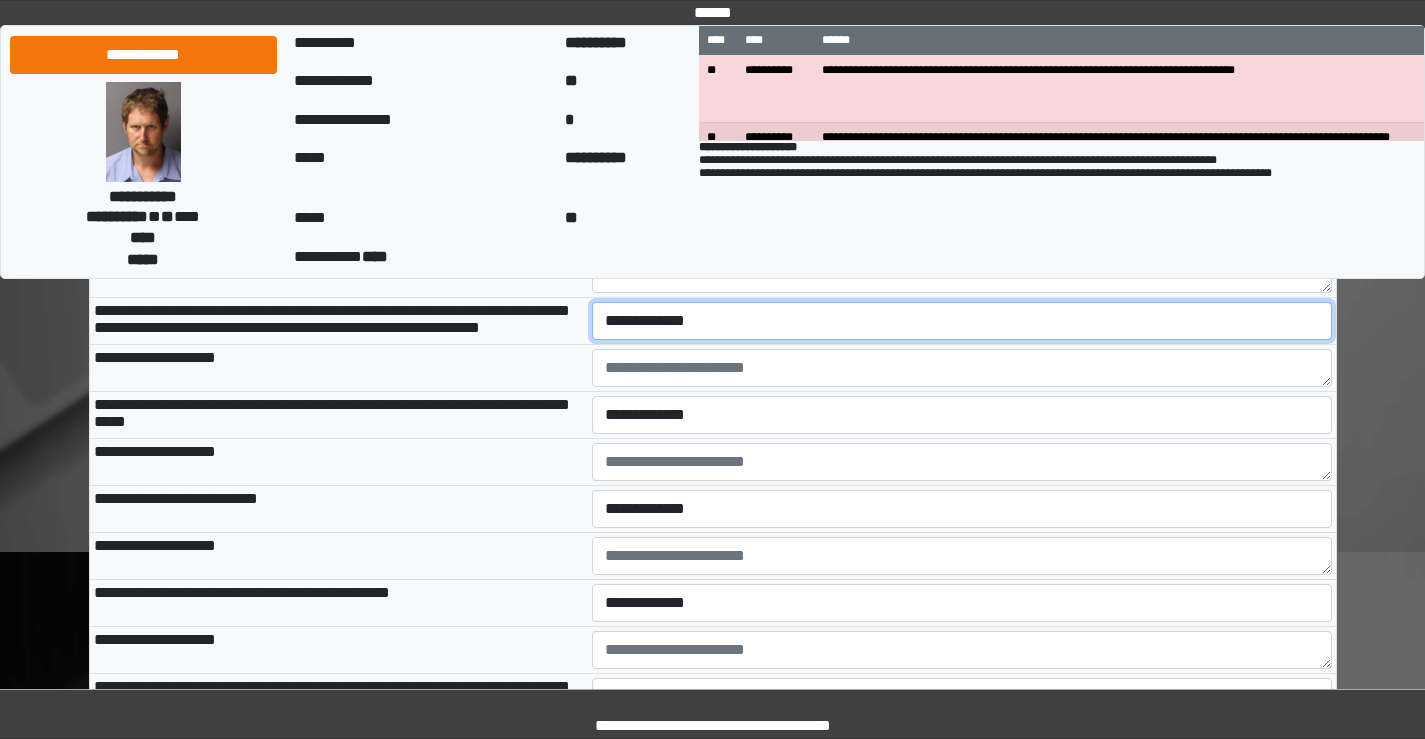 click on "**********" at bounding box center (962, 321) 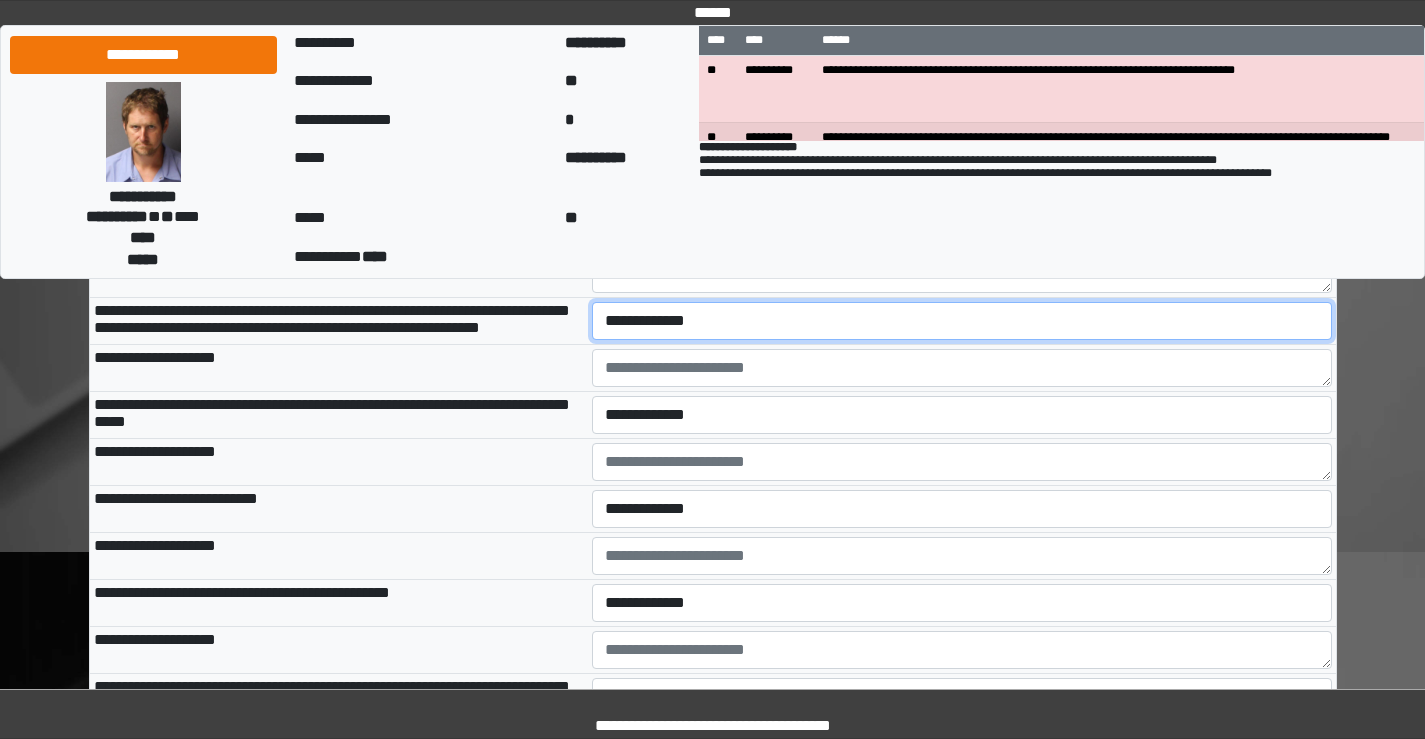 select on "*" 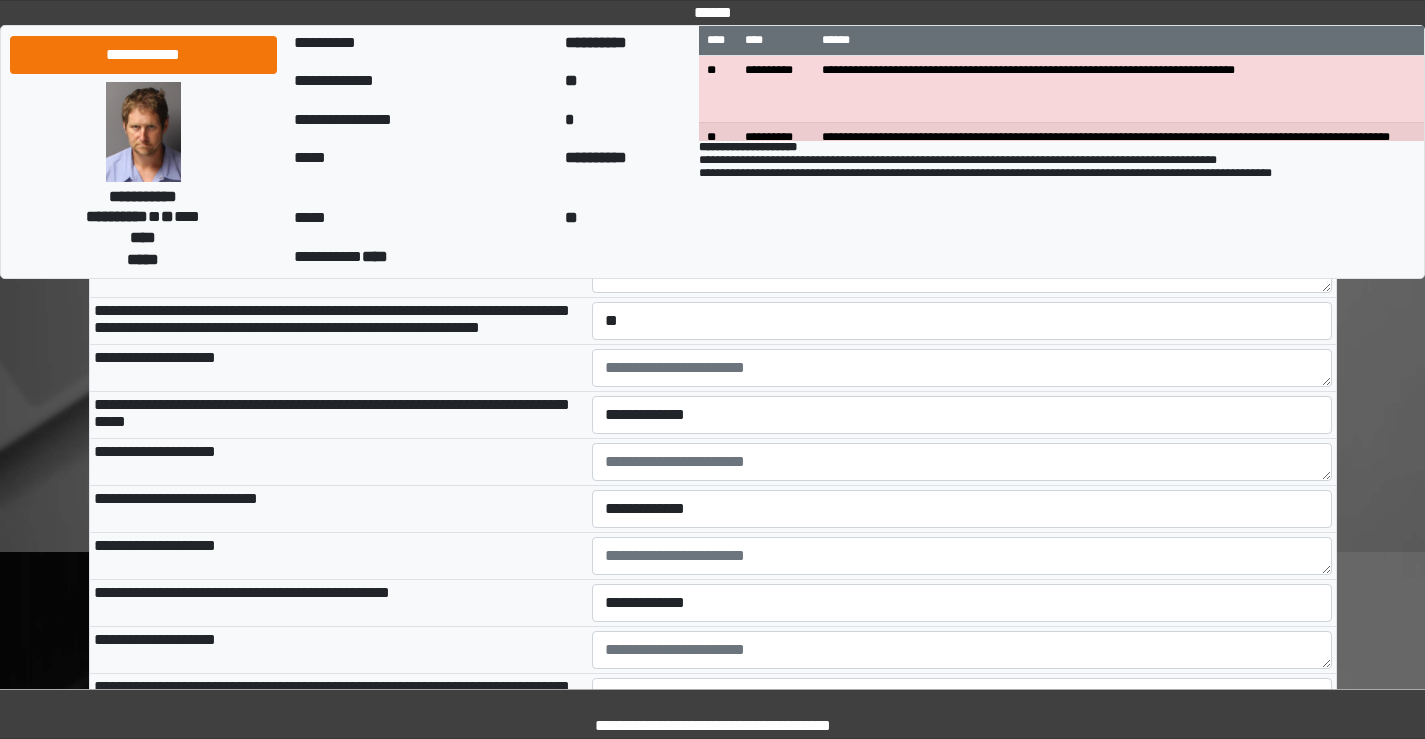 click on "**********" at bounding box center [962, 321] 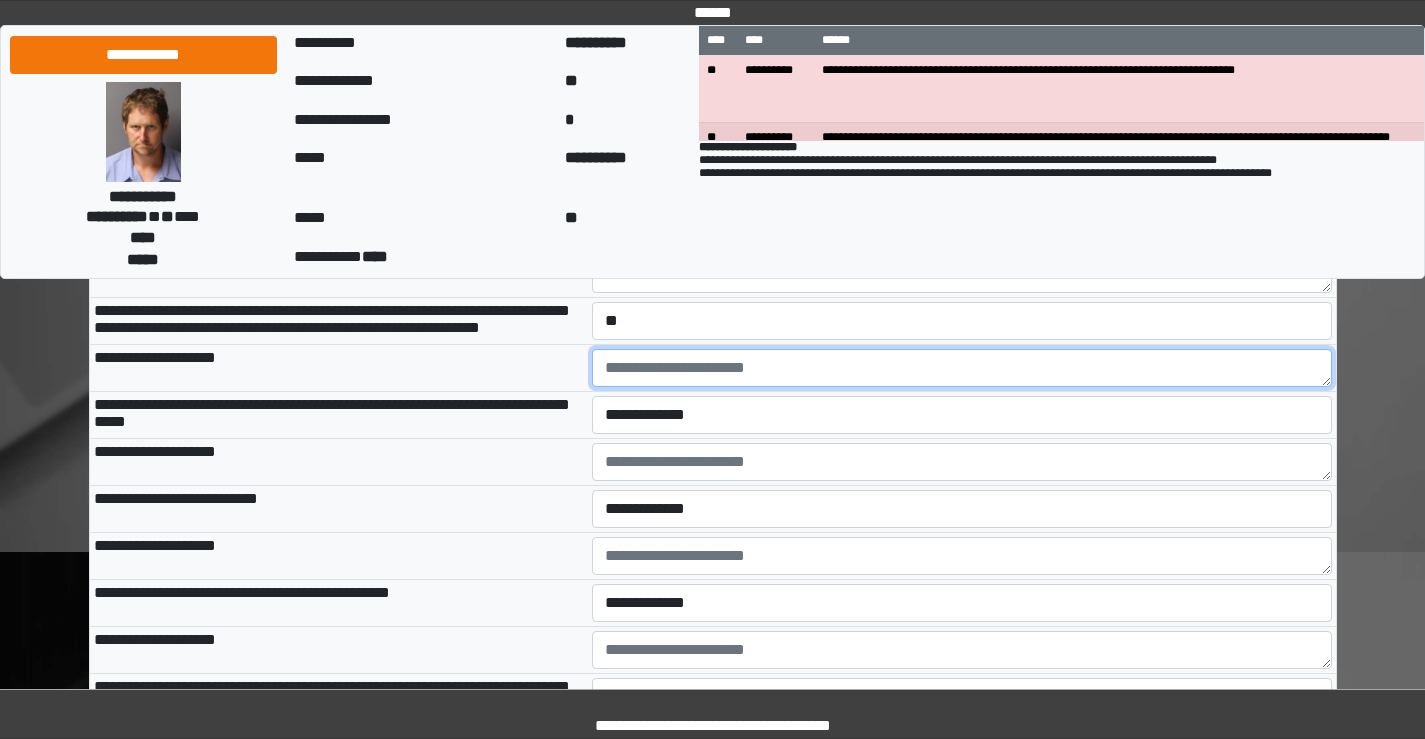 click at bounding box center (962, 368) 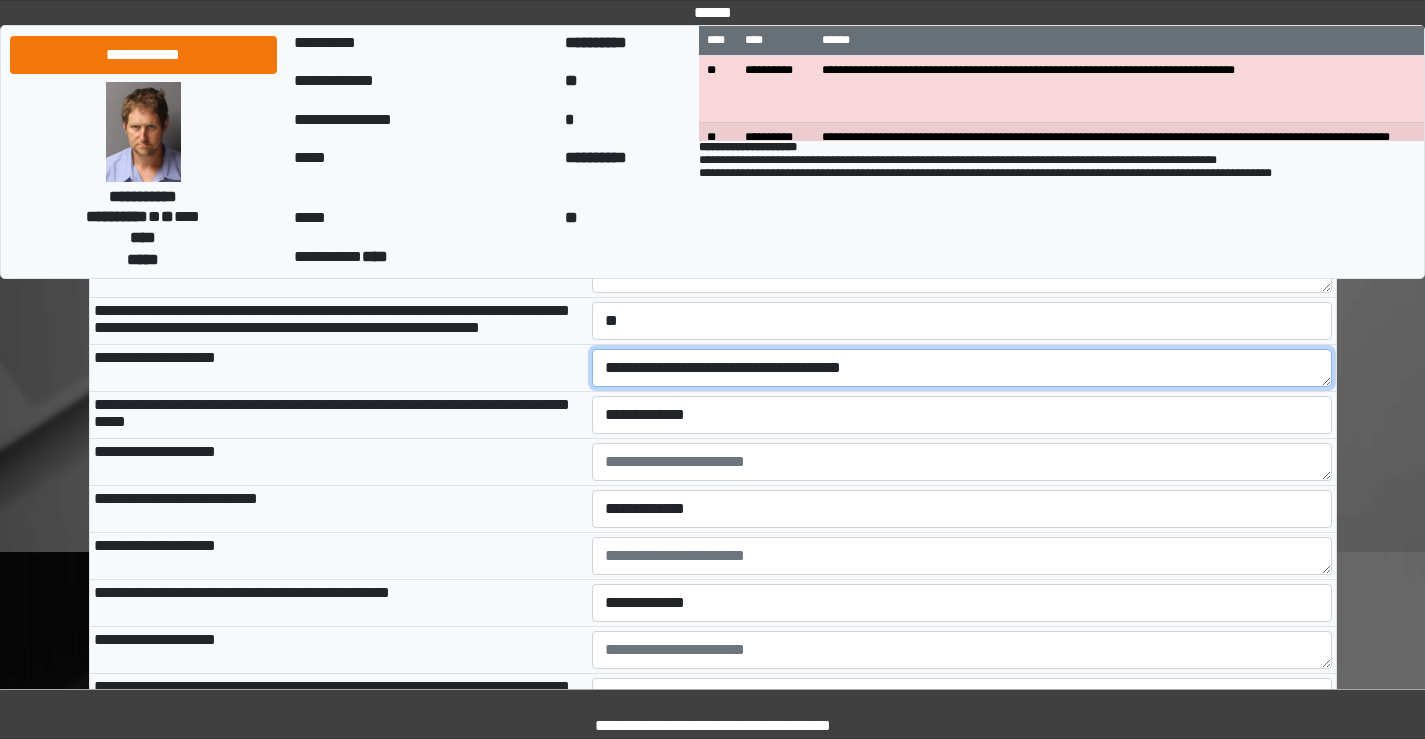 type on "**********" 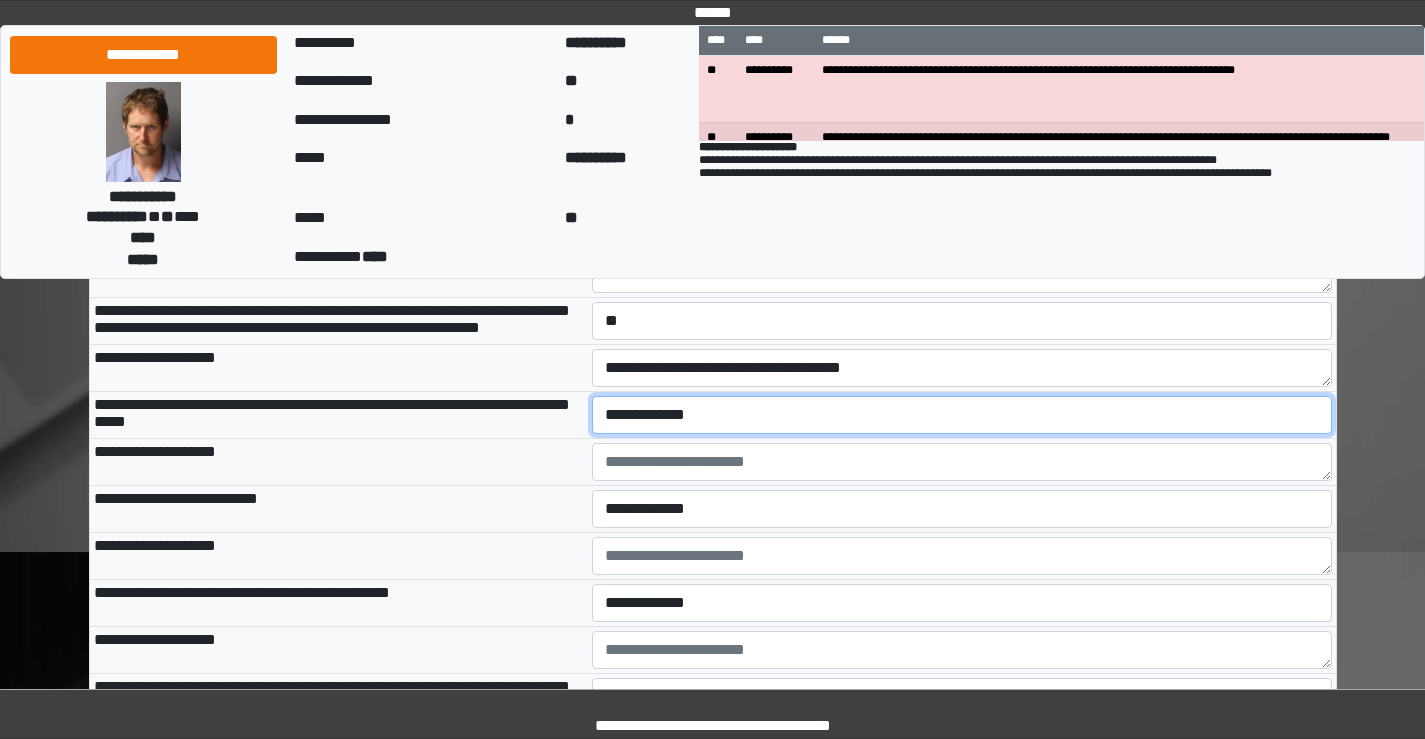 drag, startPoint x: 668, startPoint y: 510, endPoint x: 666, endPoint y: 520, distance: 10.198039 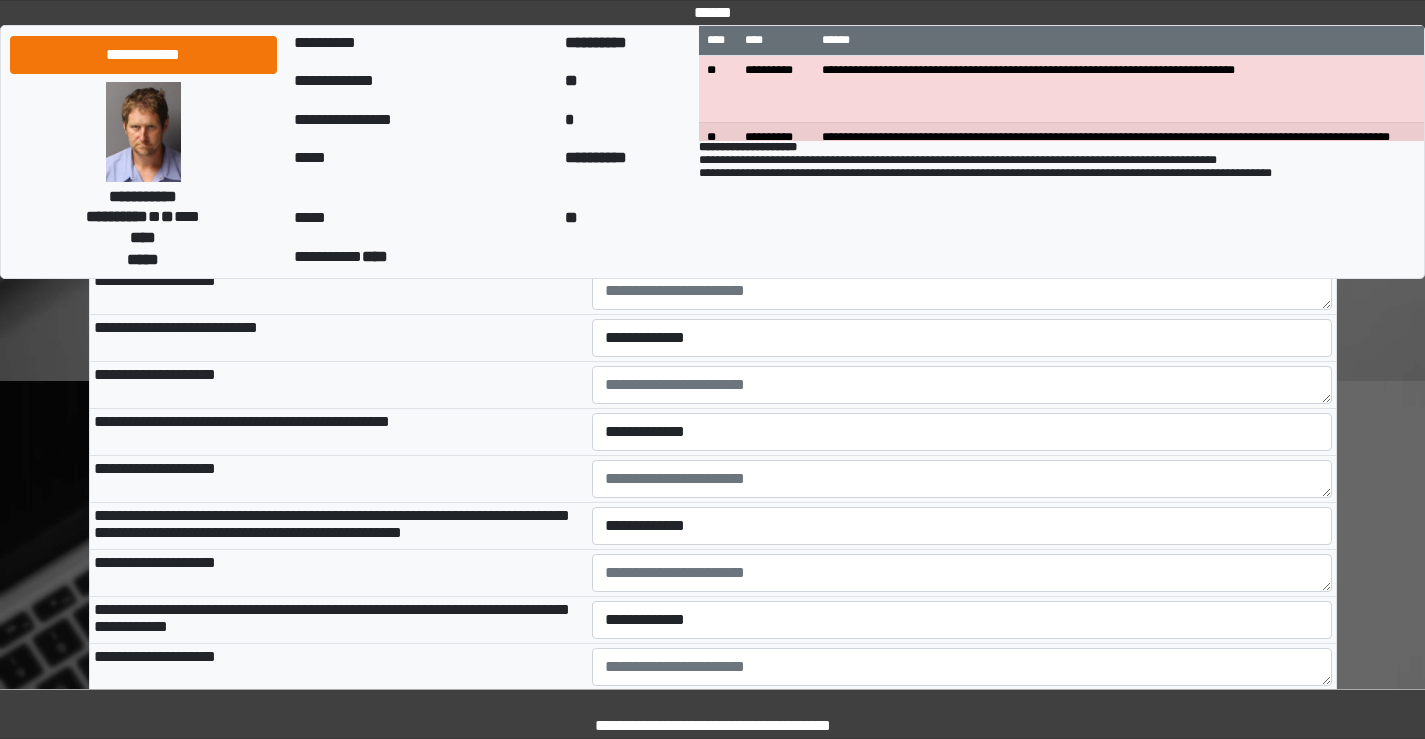 scroll, scrollTop: 3200, scrollLeft: 0, axis: vertical 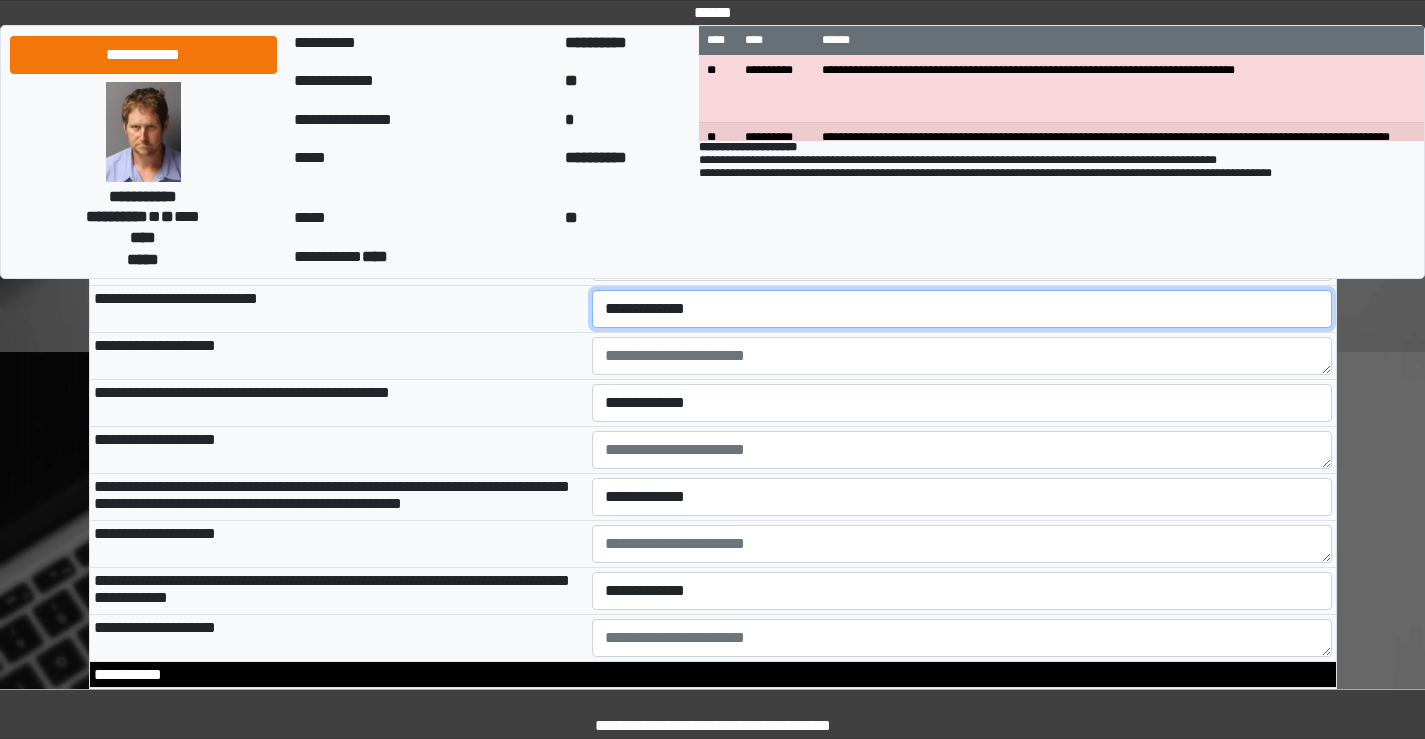 click on "**********" at bounding box center (962, 309) 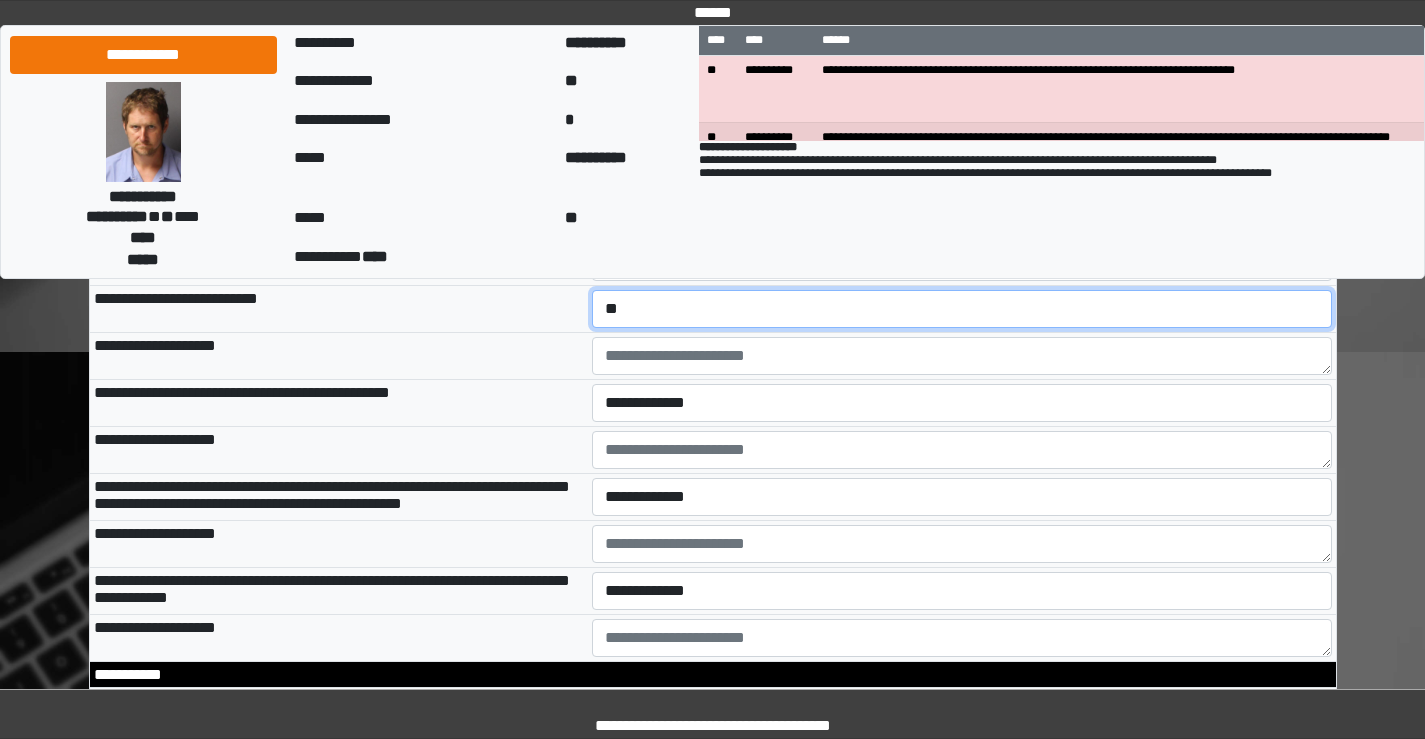 click on "**********" at bounding box center (962, 309) 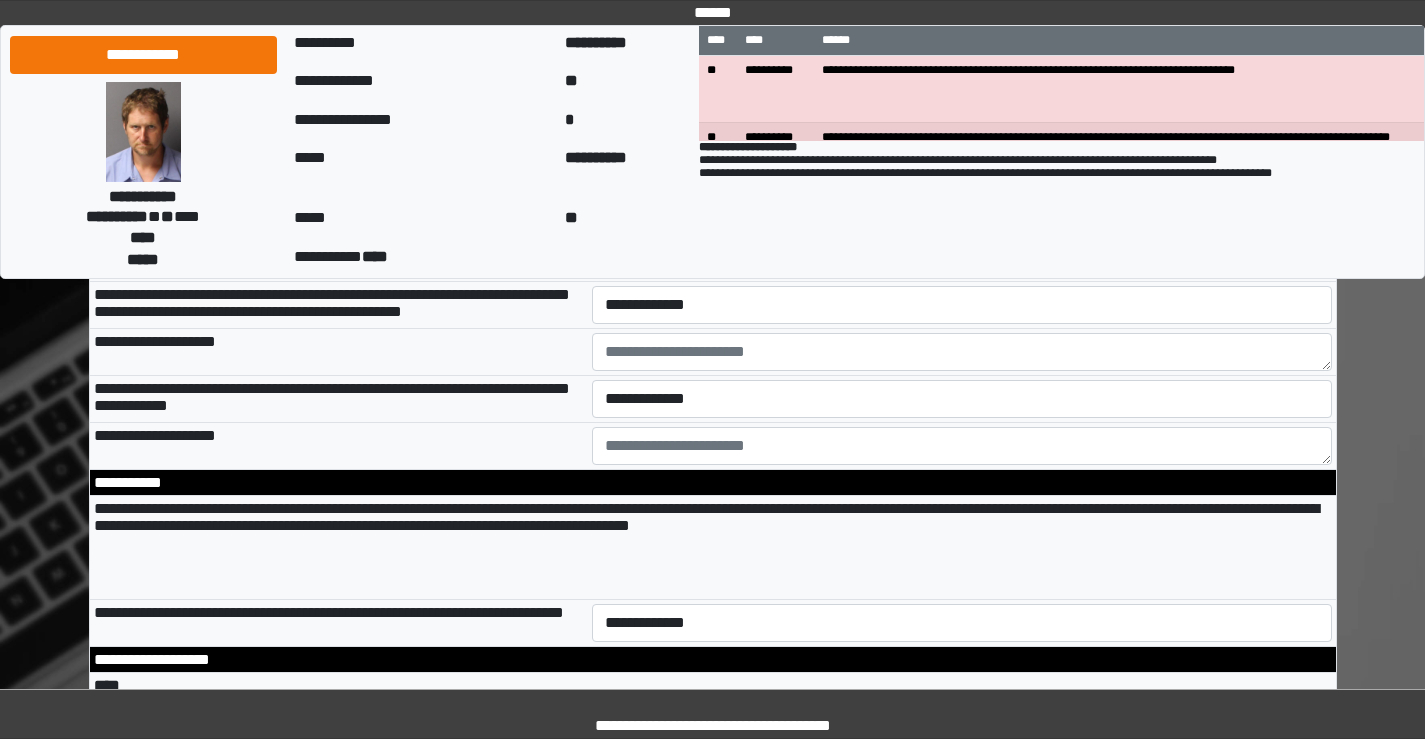 scroll, scrollTop: 3400, scrollLeft: 0, axis: vertical 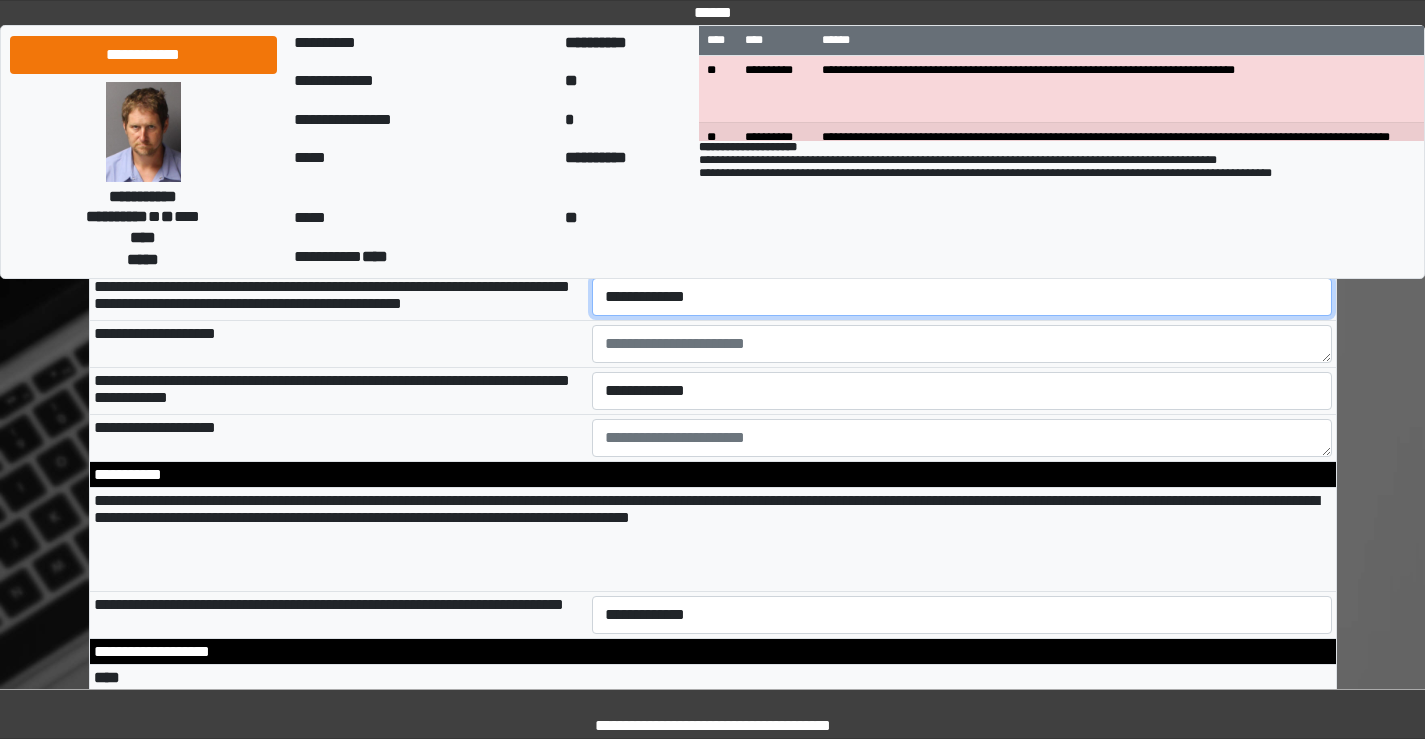 click on "**********" at bounding box center (962, 297) 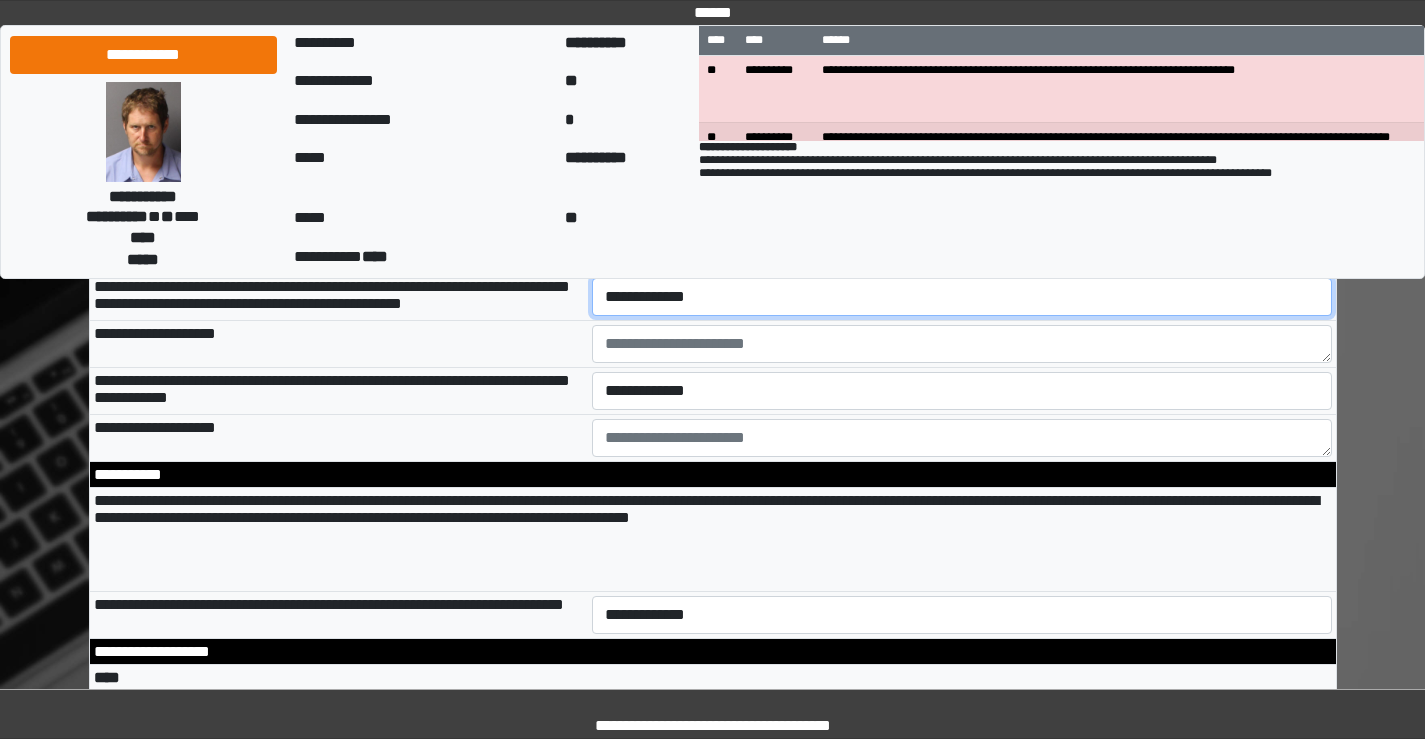 select on "*" 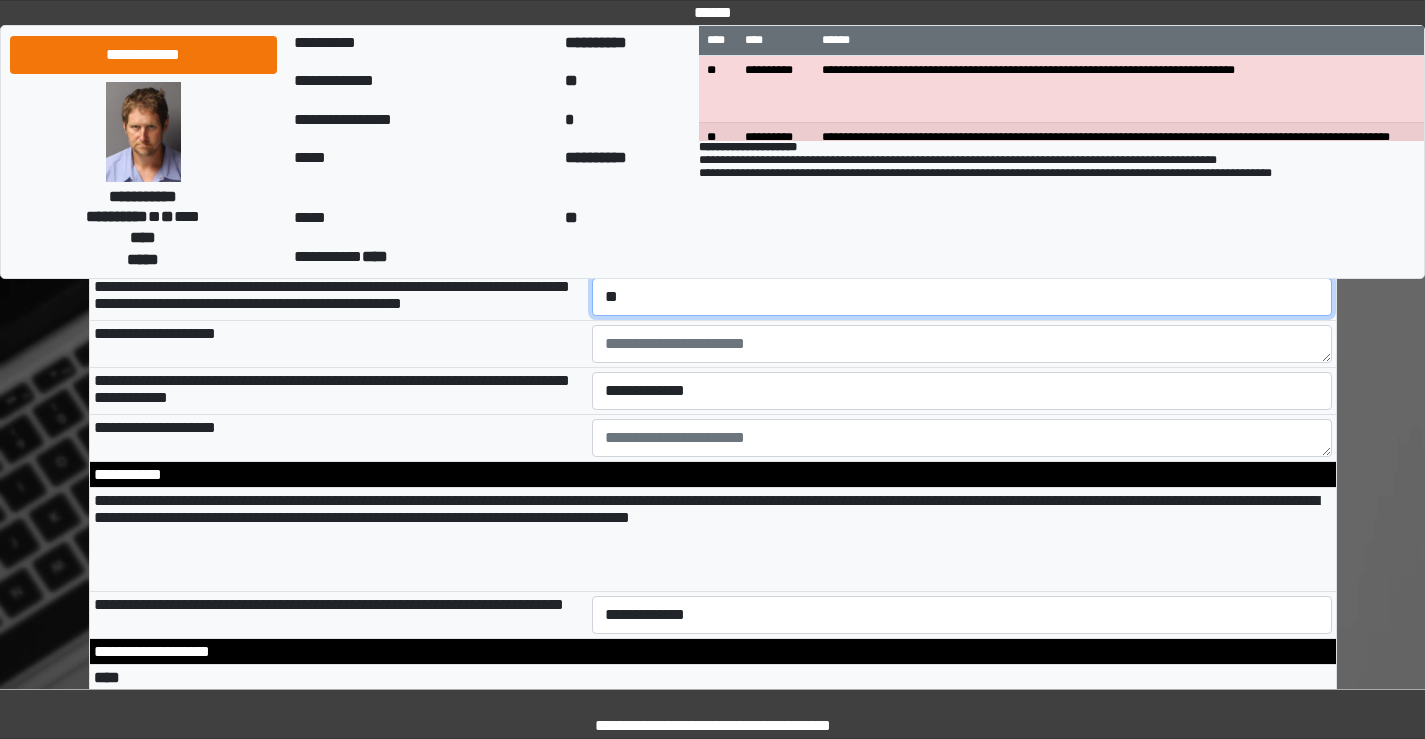 click on "**********" at bounding box center [962, 297] 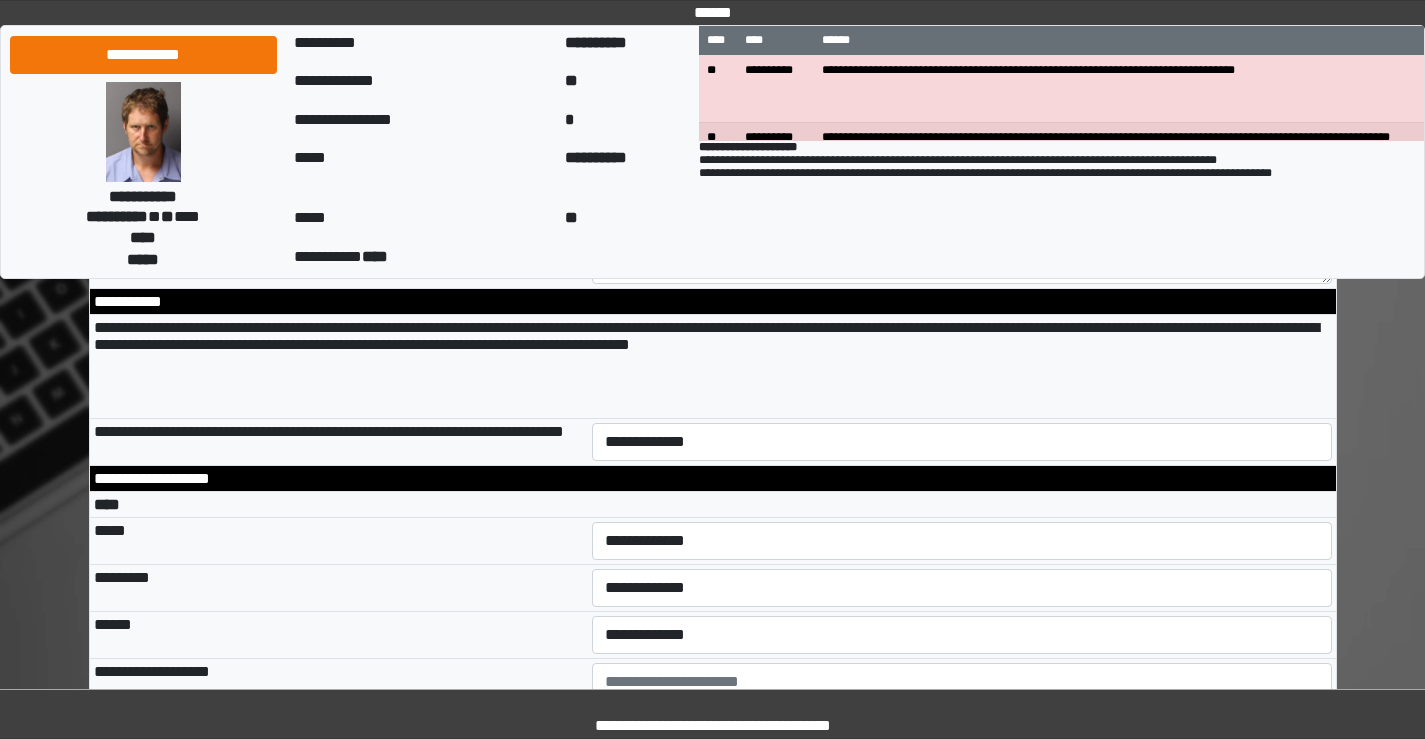 scroll, scrollTop: 3600, scrollLeft: 0, axis: vertical 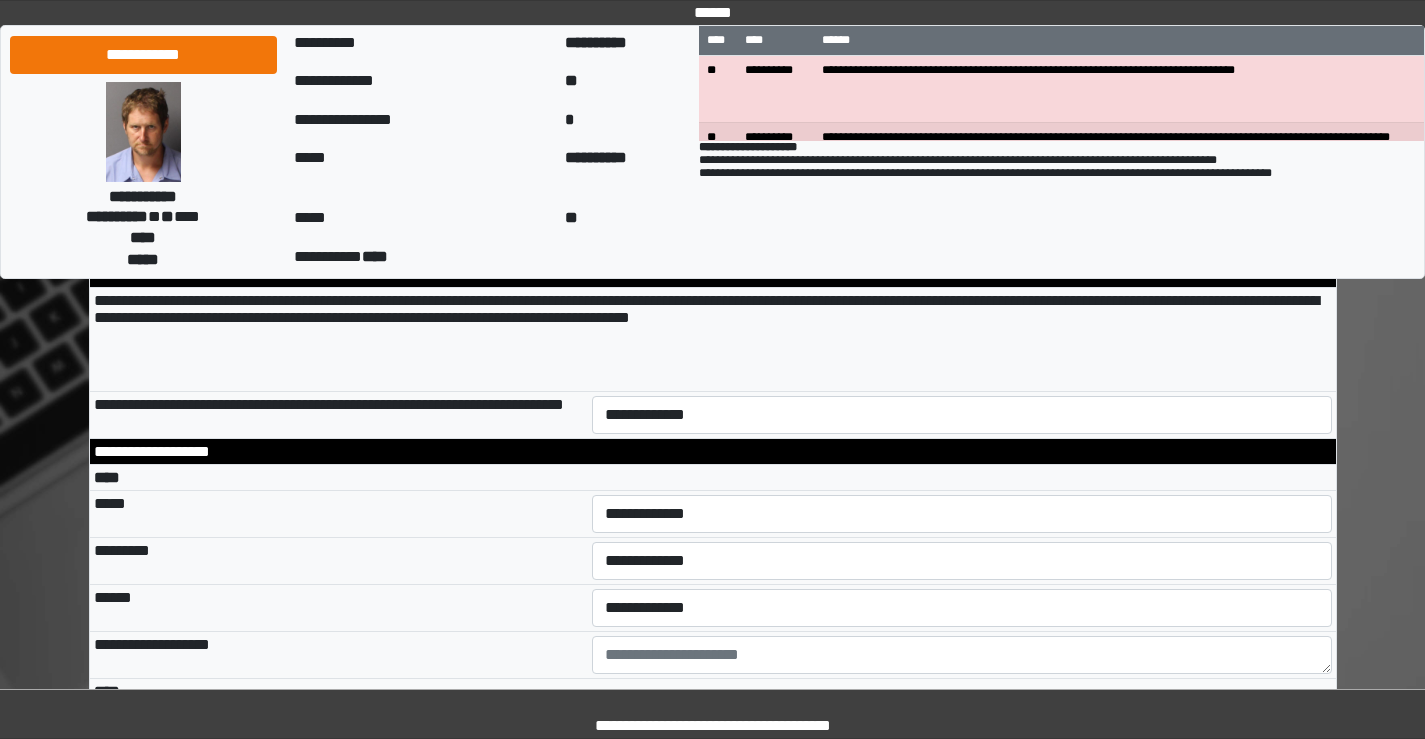 click on "**********" at bounding box center [962, 191] 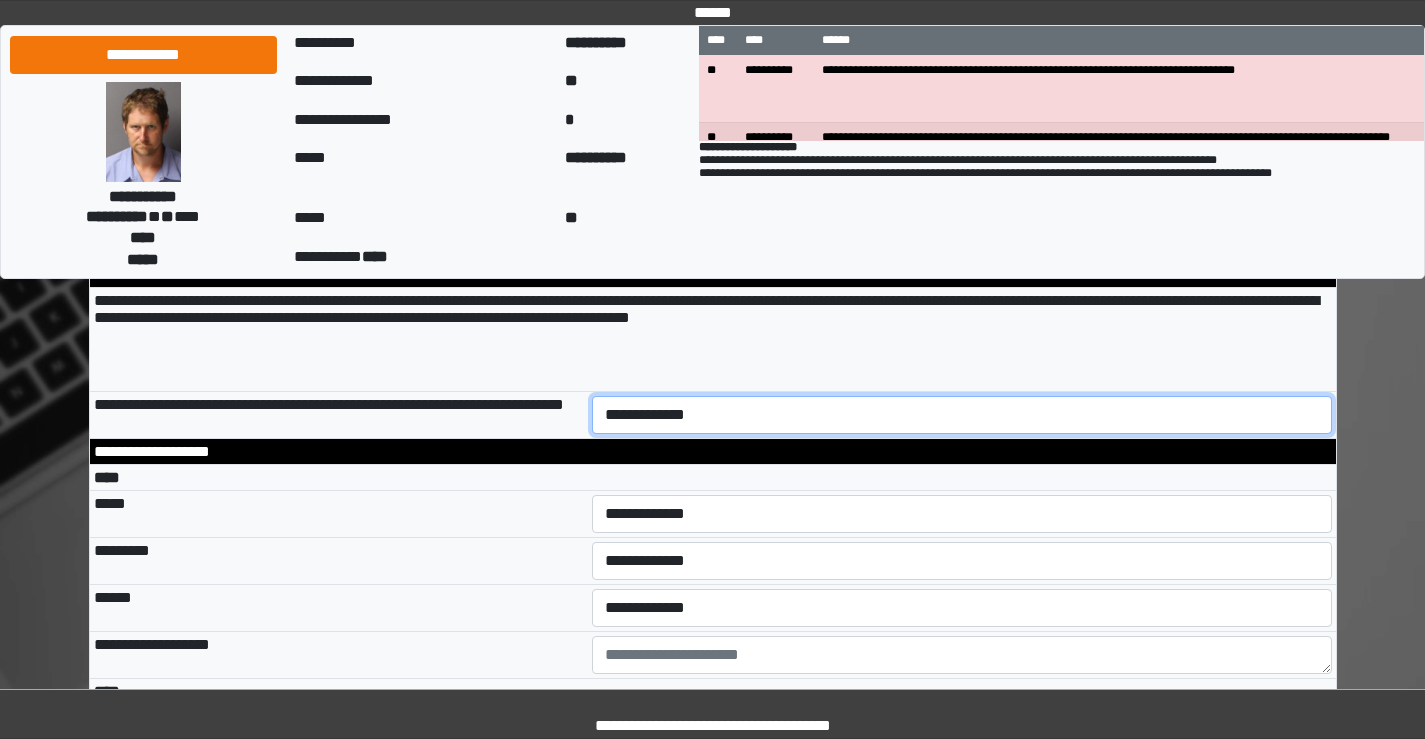 click on "**********" at bounding box center [962, 415] 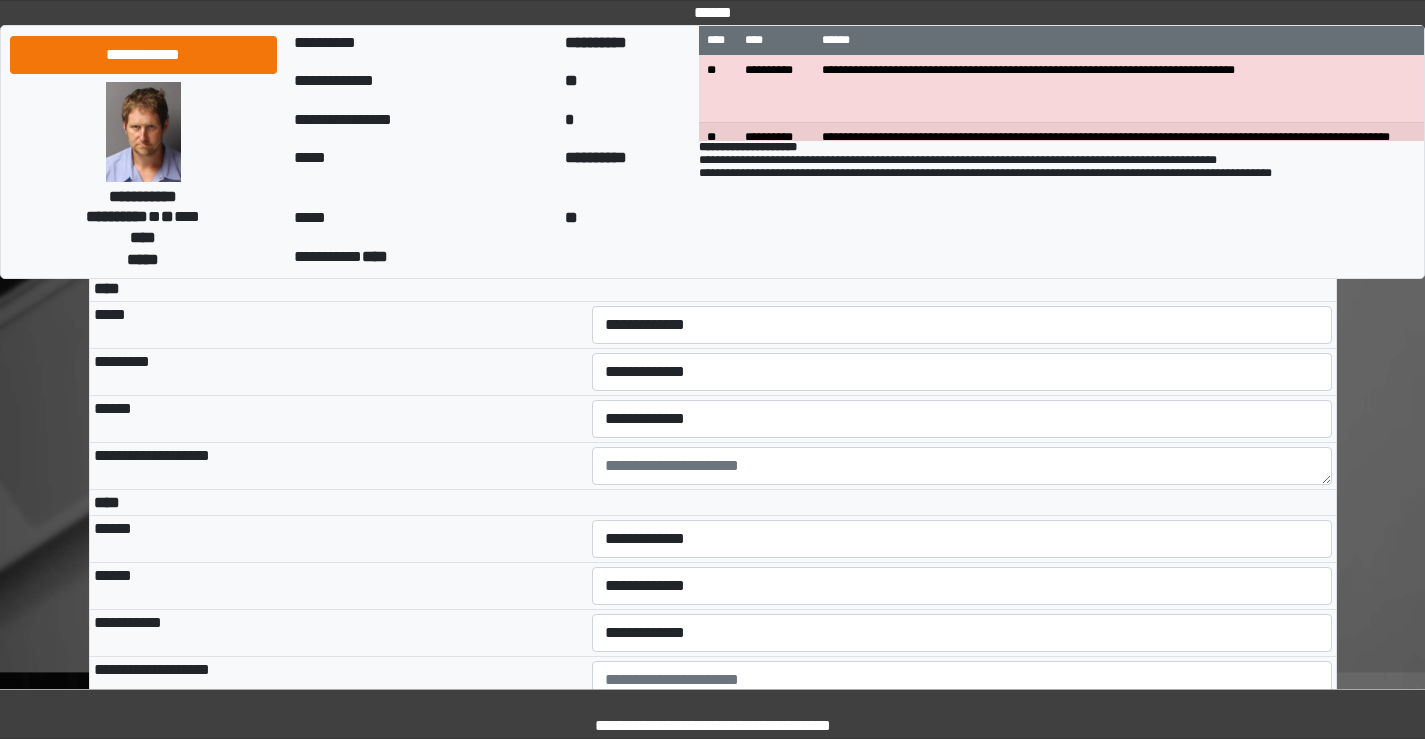 scroll, scrollTop: 3800, scrollLeft: 0, axis: vertical 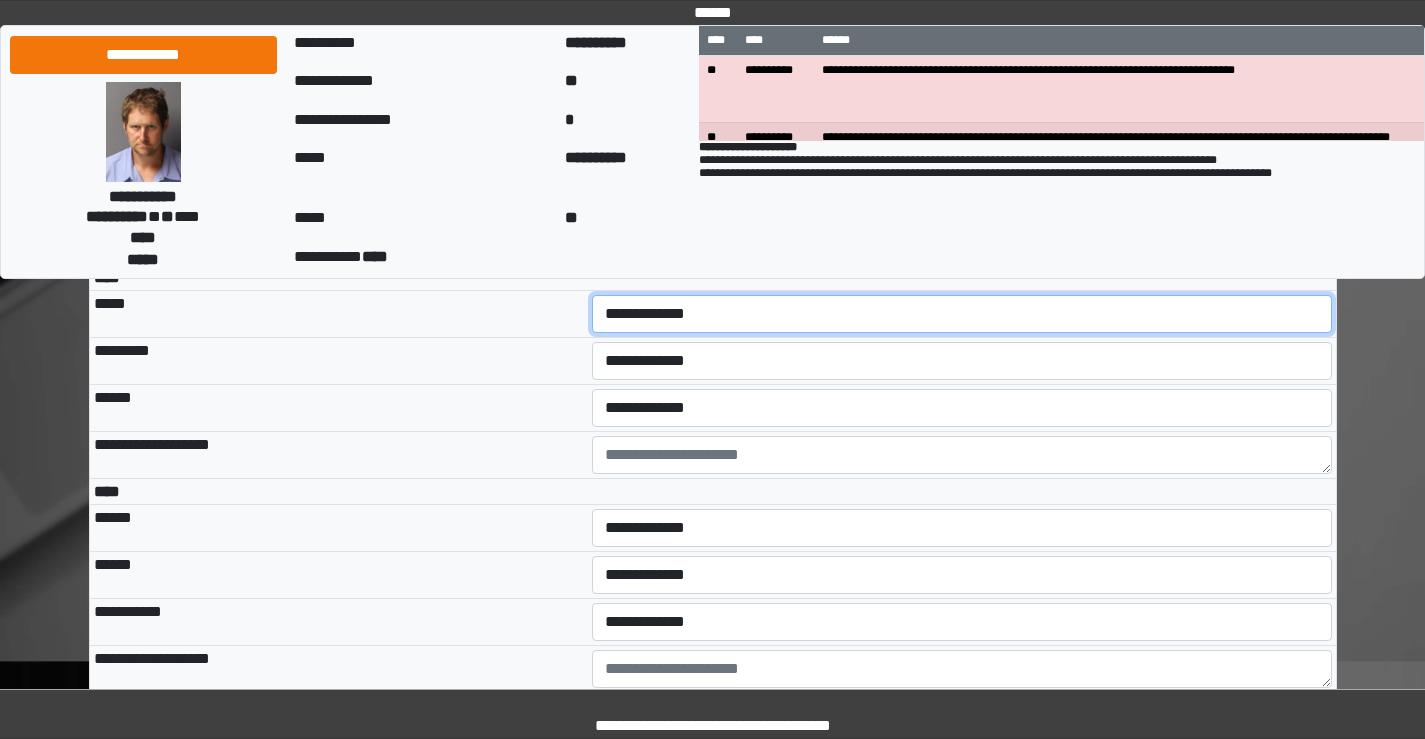 click on "**********" at bounding box center [962, 314] 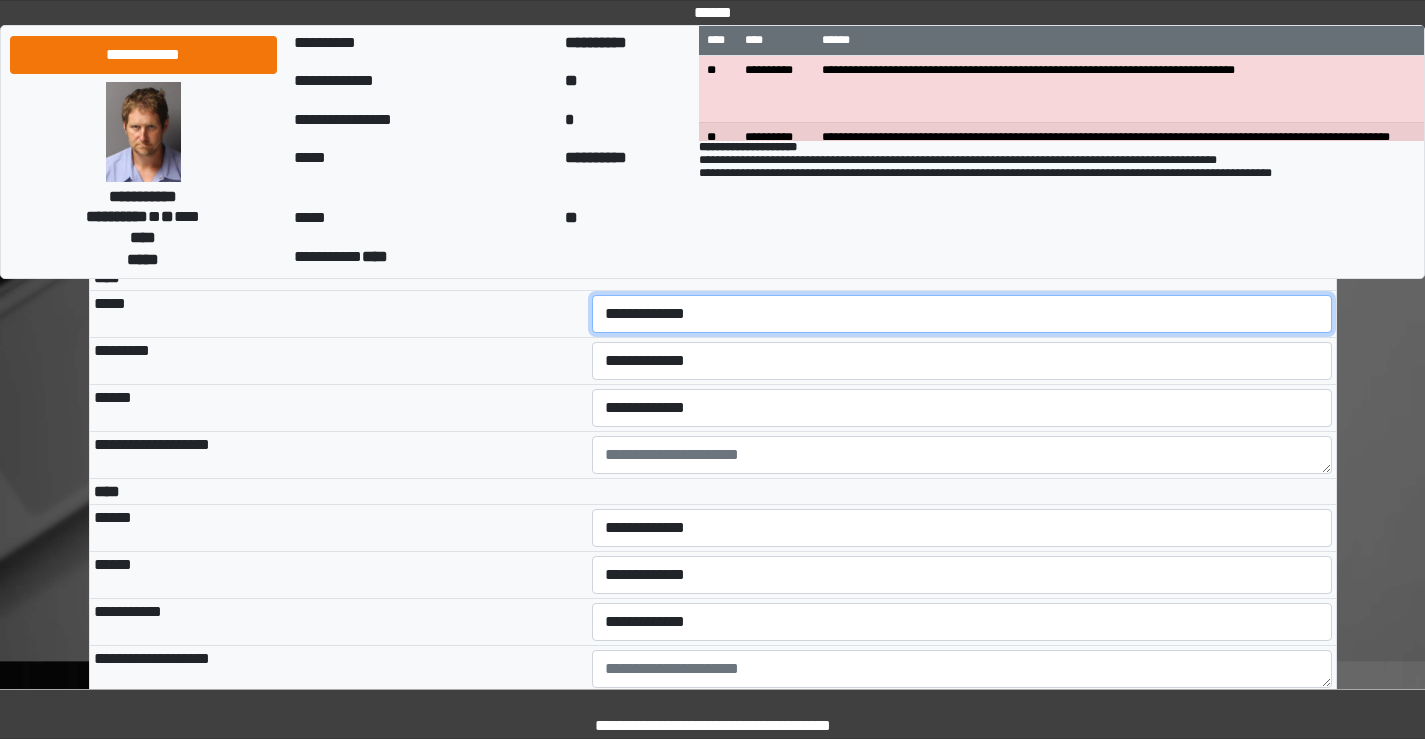 select on "***" 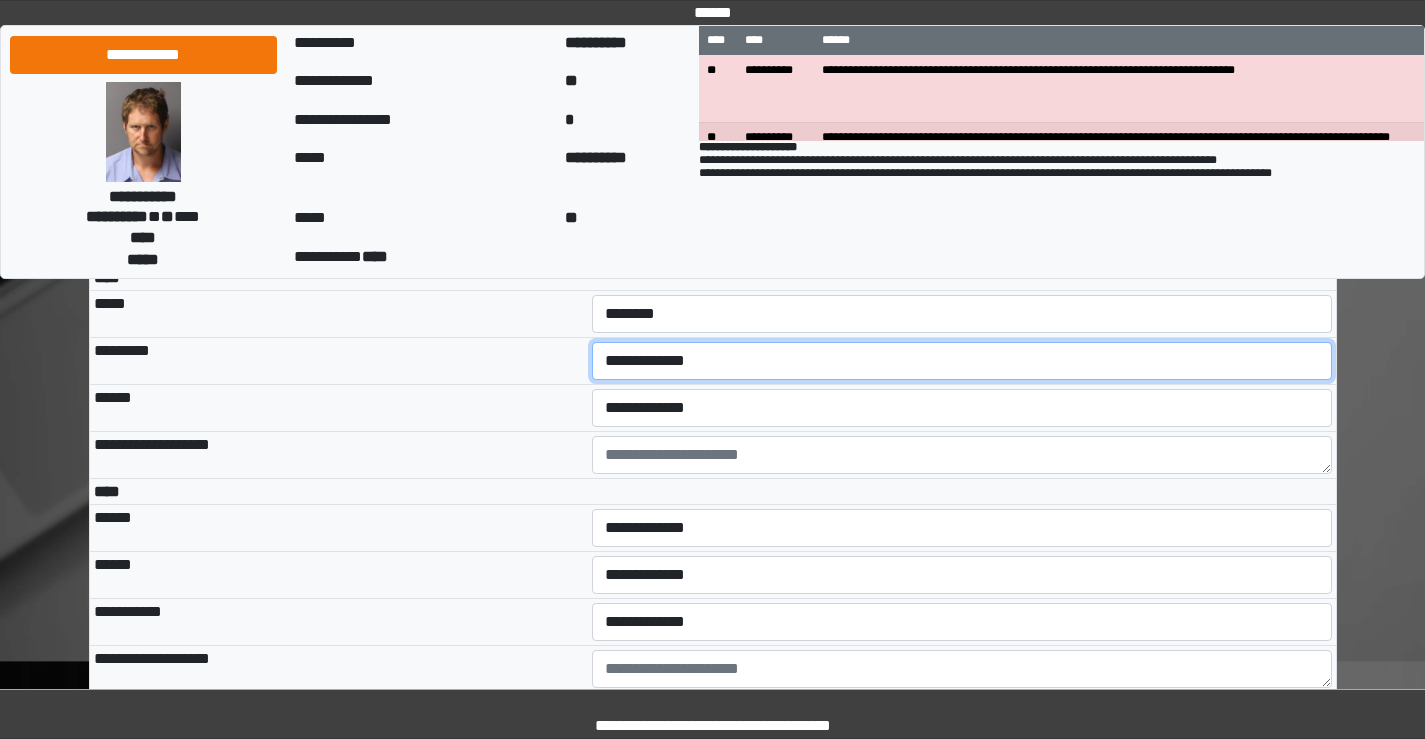 click on "**********" at bounding box center (962, 361) 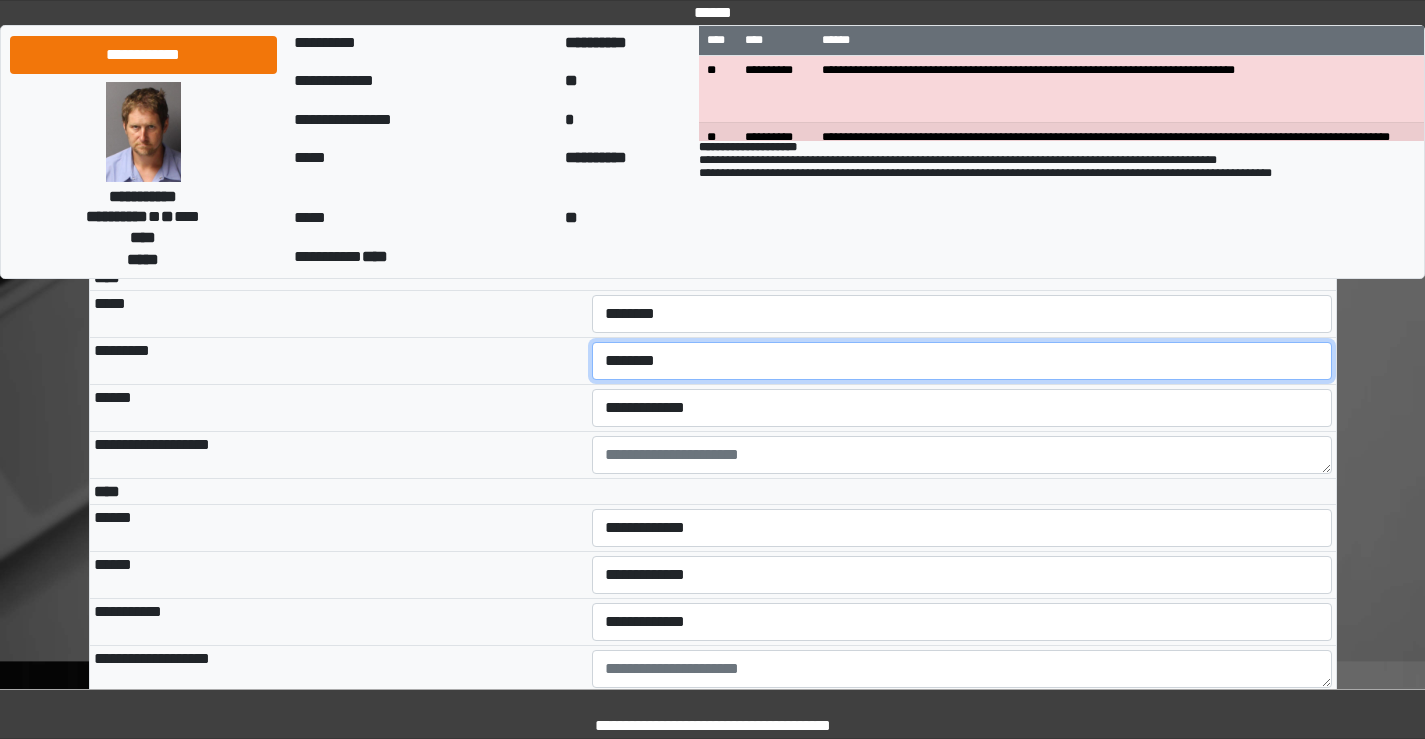 click on "**********" at bounding box center [962, 361] 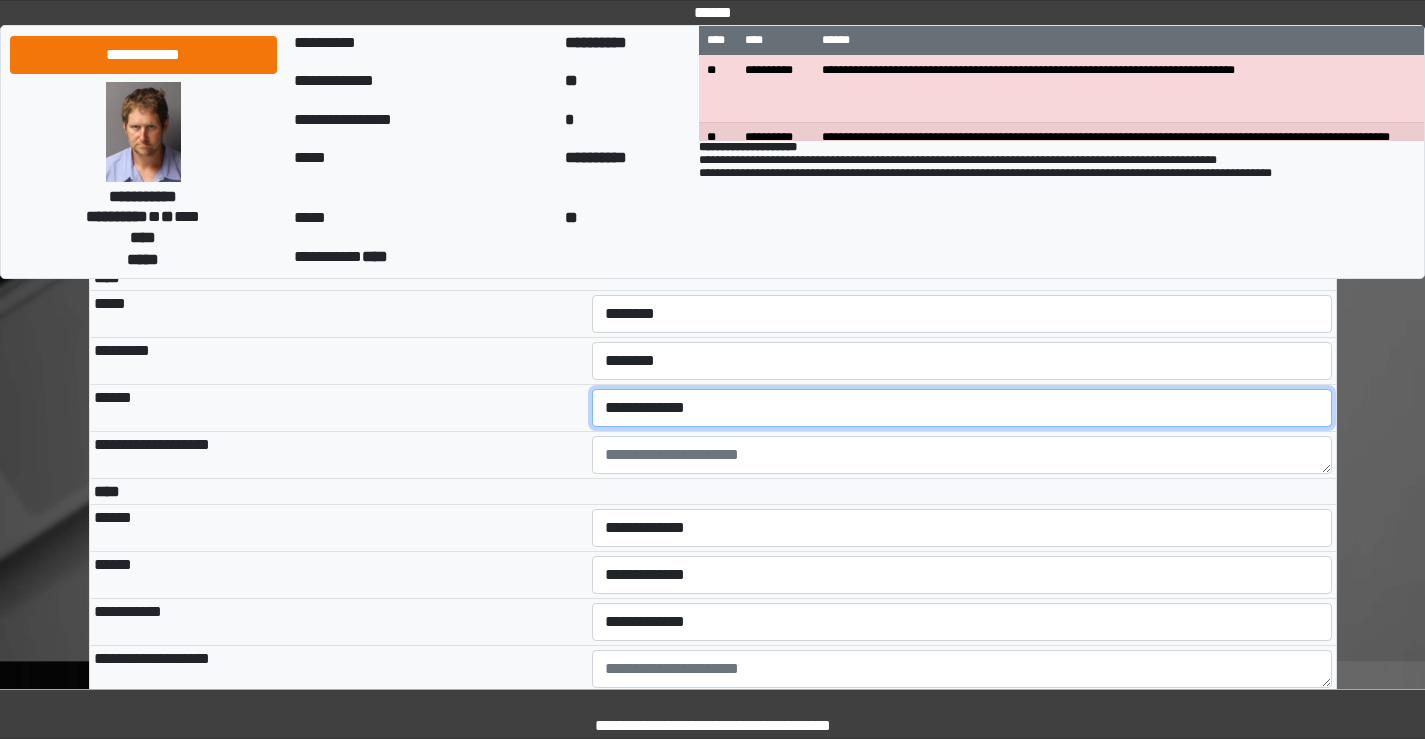 click on "**********" at bounding box center [962, 408] 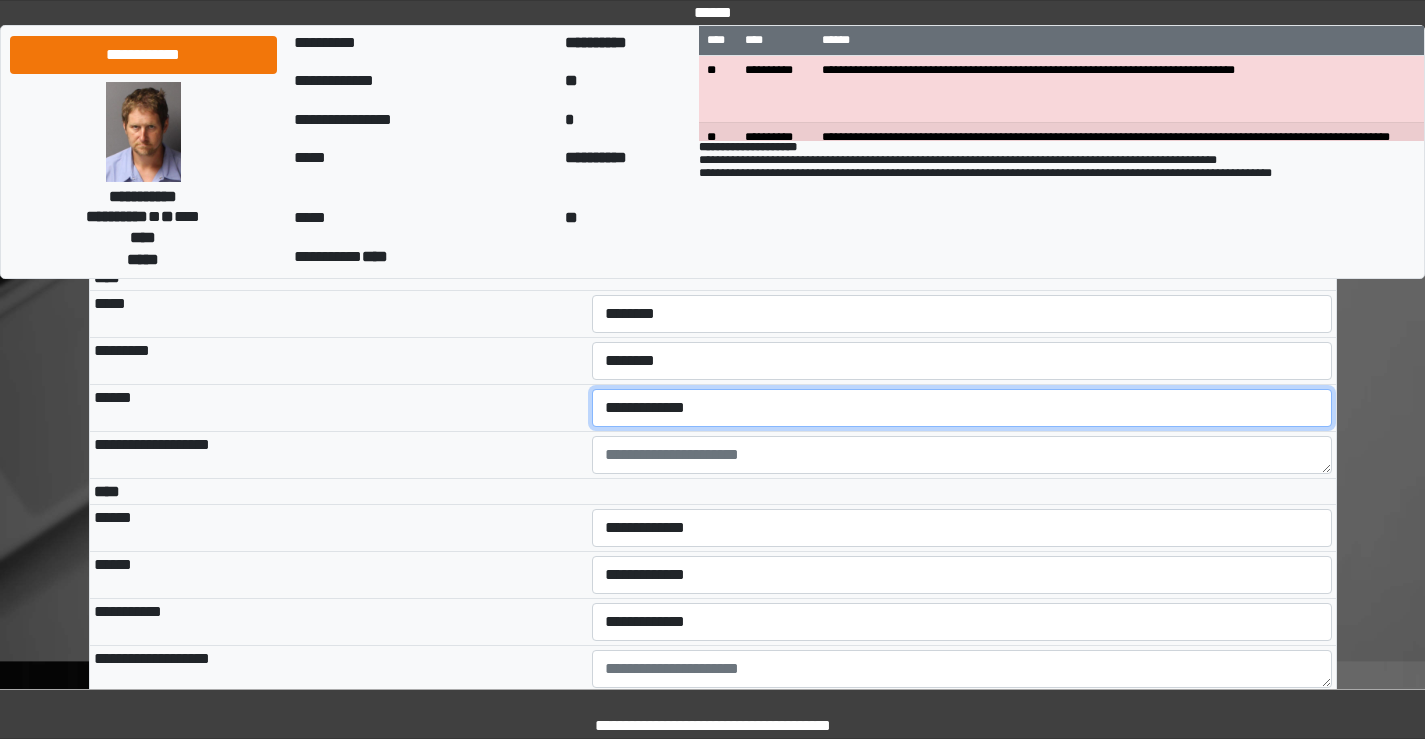 select on "***" 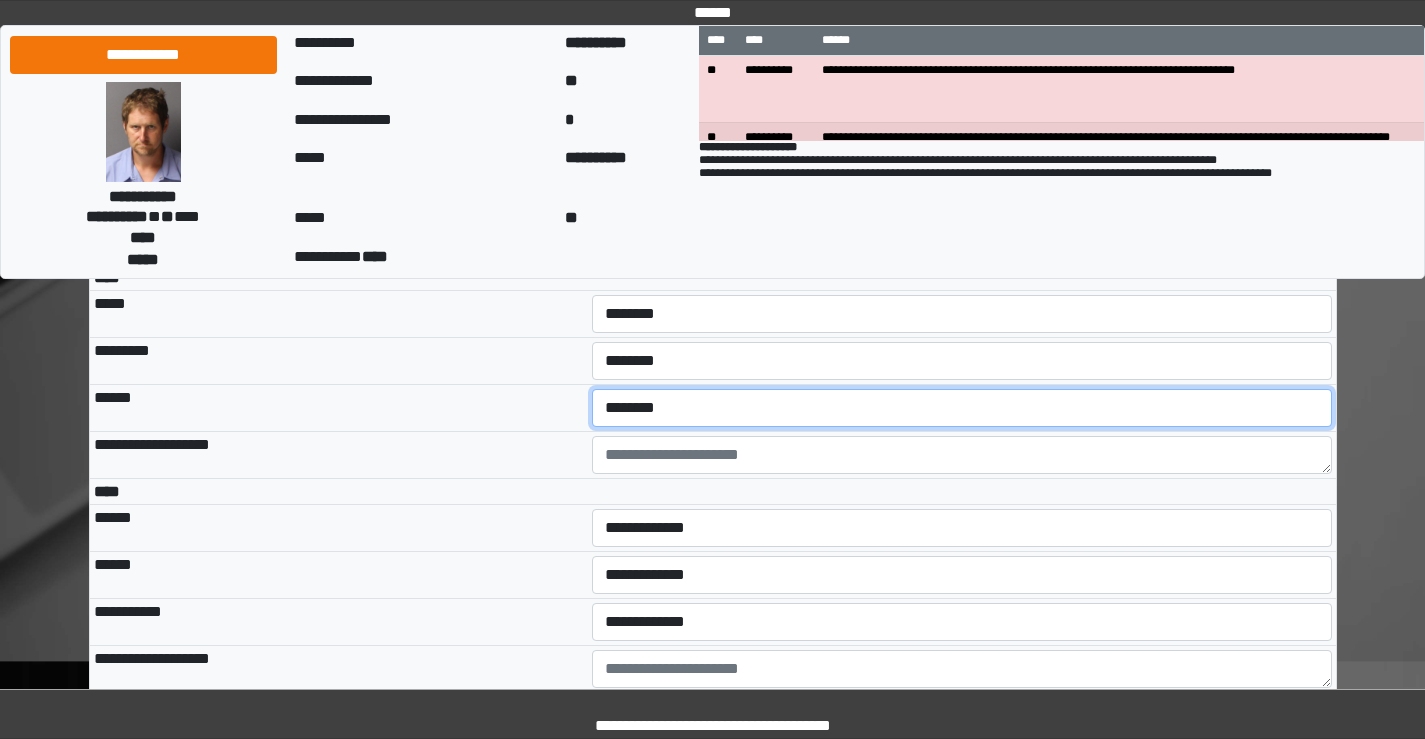 click on "**********" at bounding box center [962, 408] 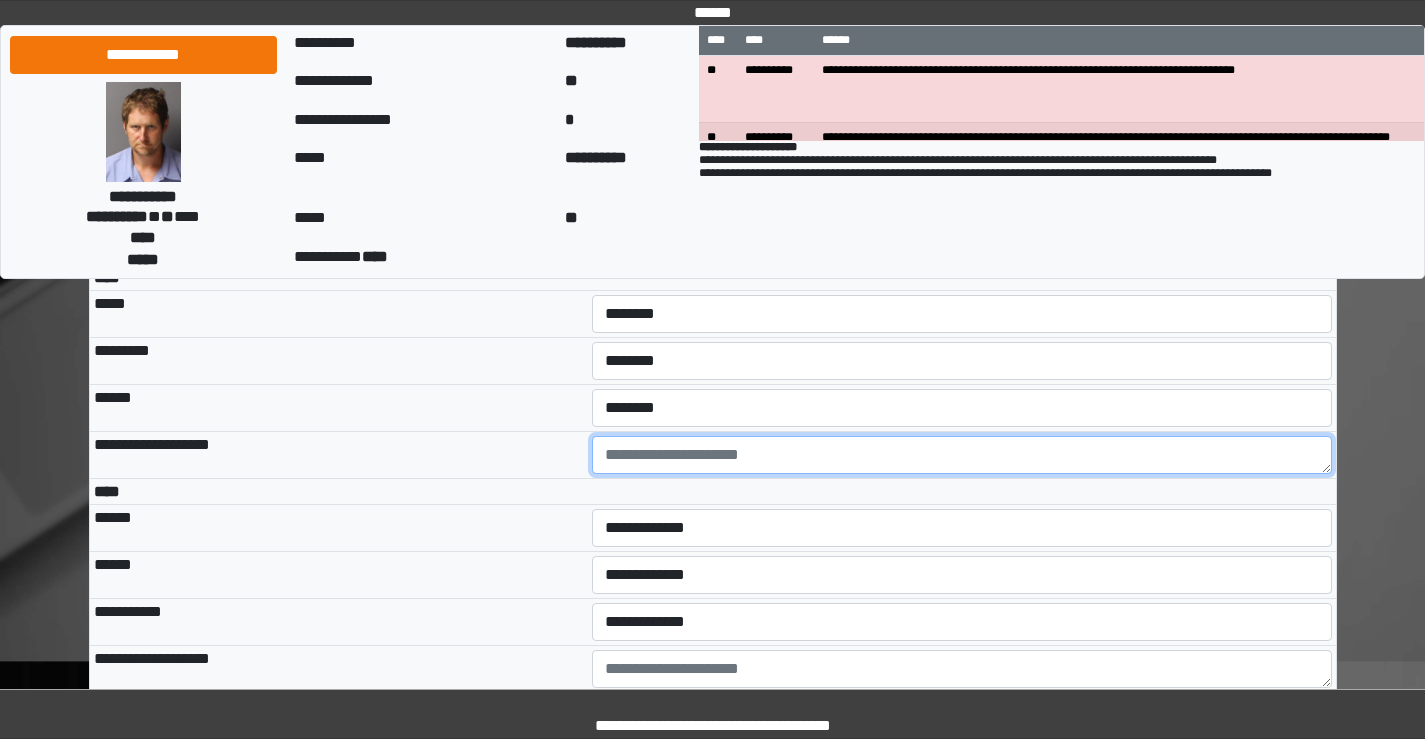 click at bounding box center (962, 455) 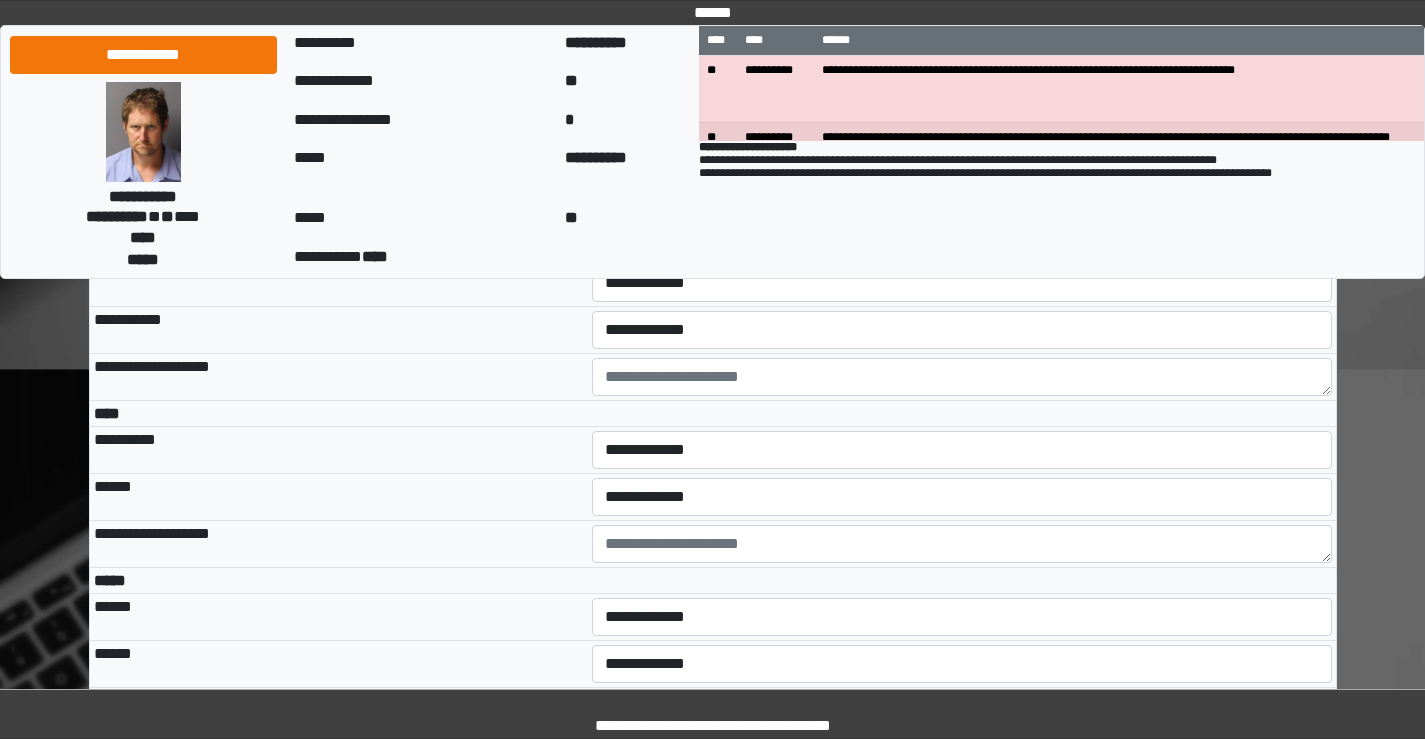 scroll, scrollTop: 4100, scrollLeft: 0, axis: vertical 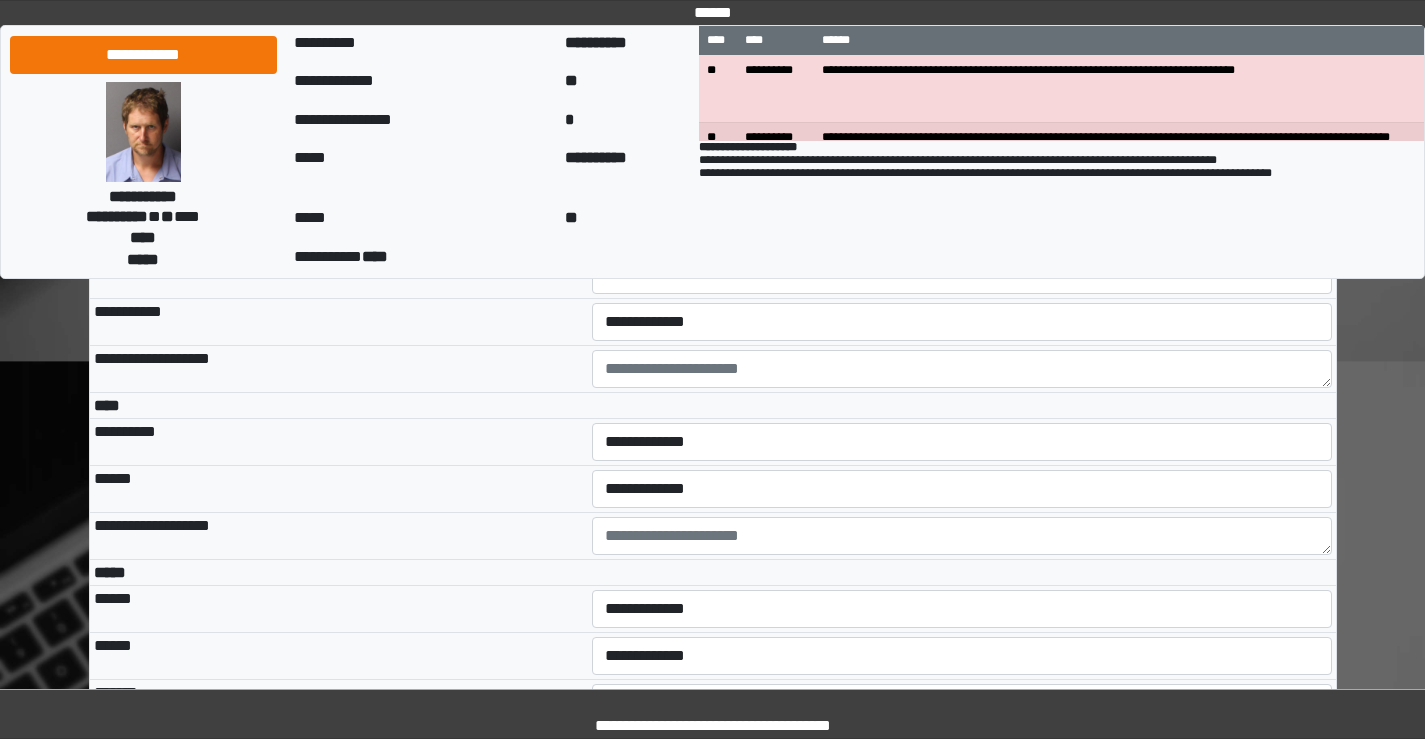 type on "*******" 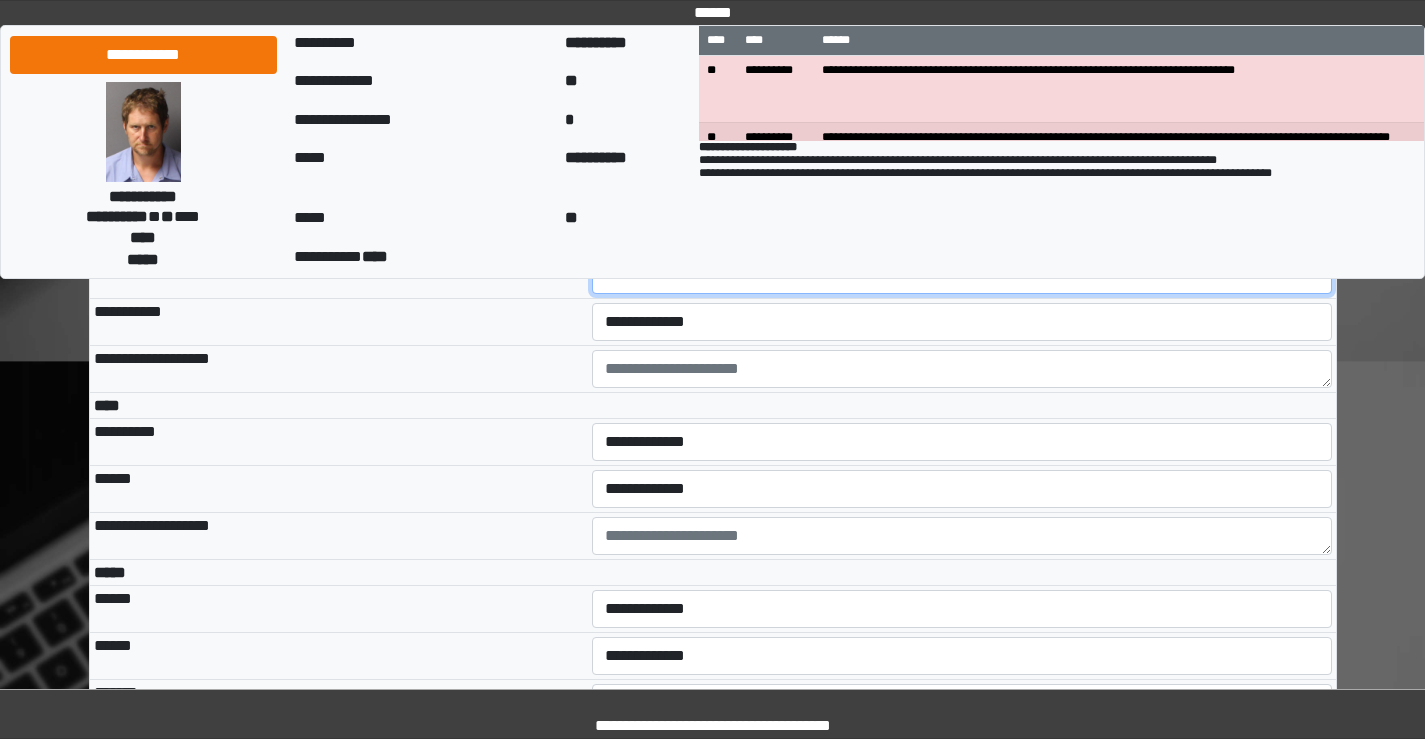 click on "**********" at bounding box center (962, 275) 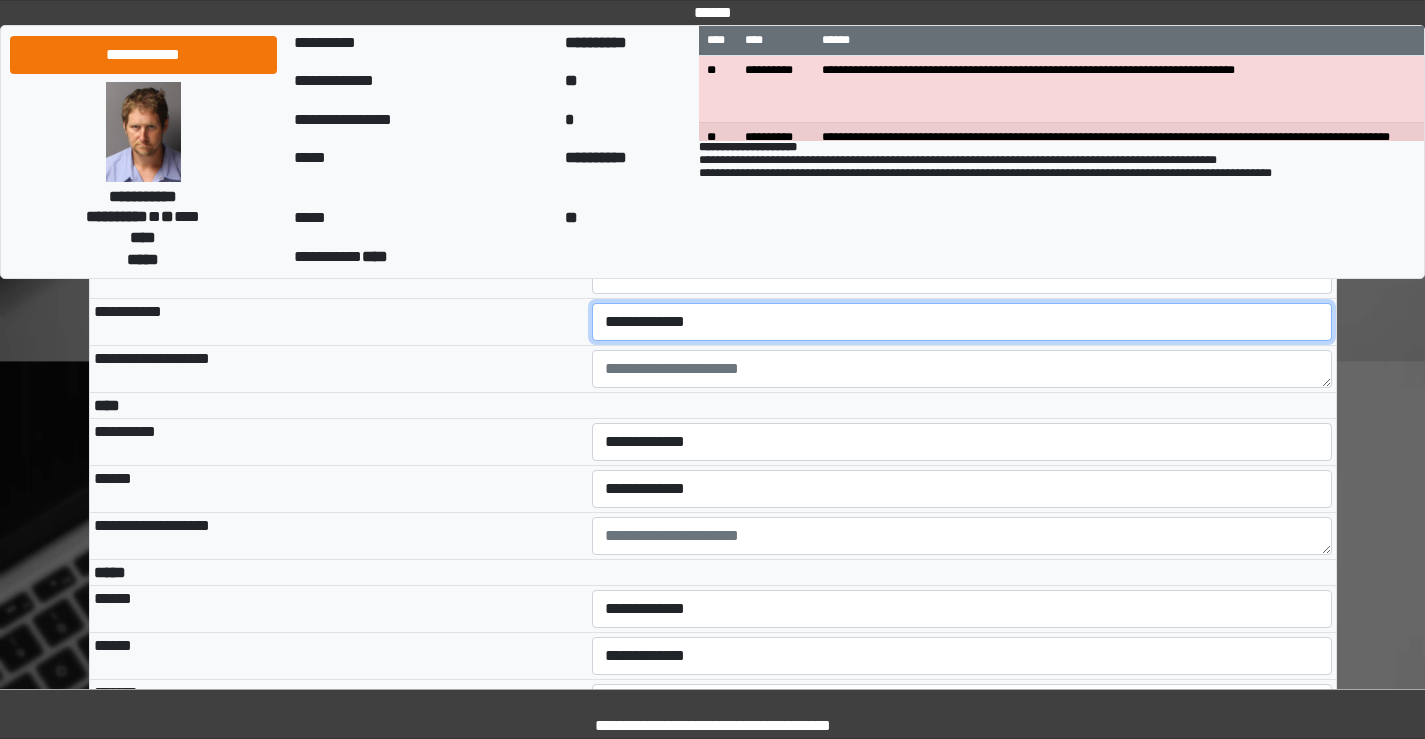 click on "**********" at bounding box center (962, 322) 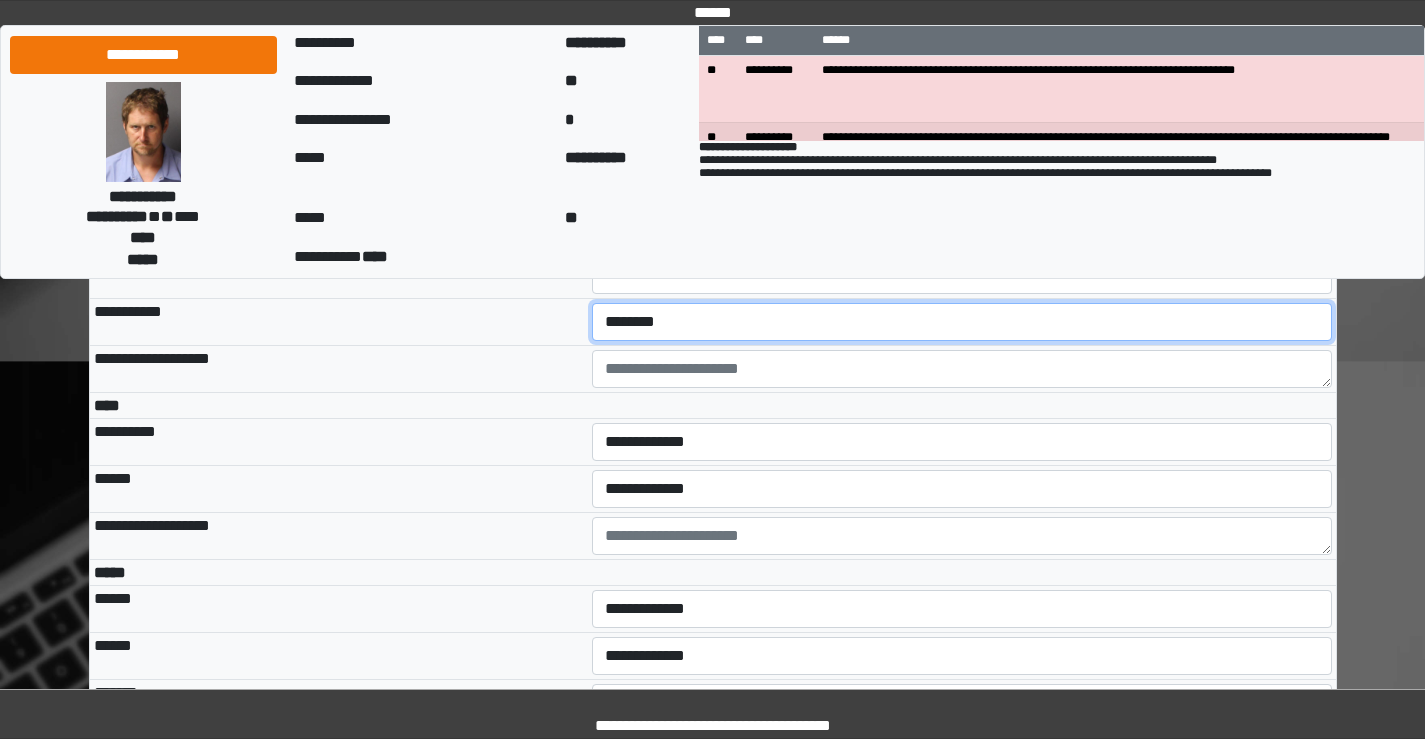 click on "**********" at bounding box center (962, 322) 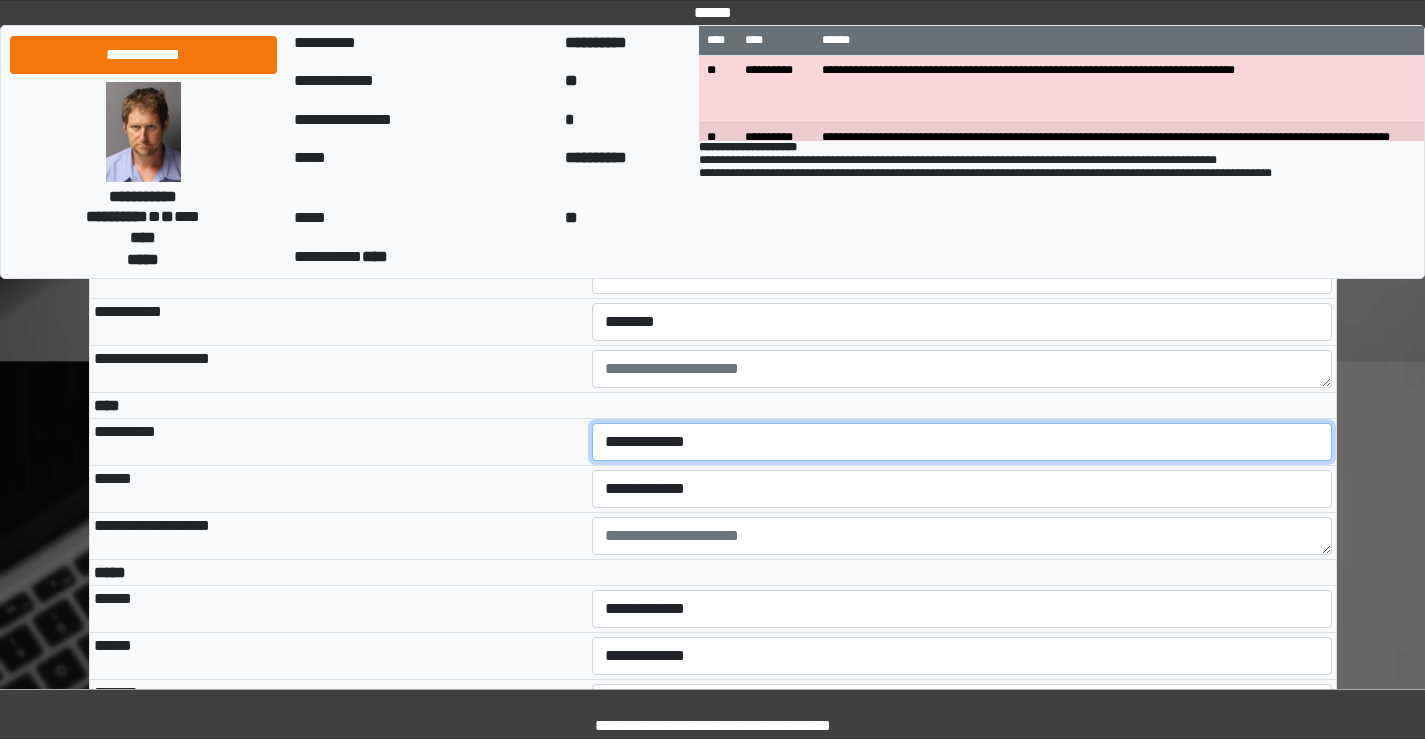 click on "**********" at bounding box center (962, 442) 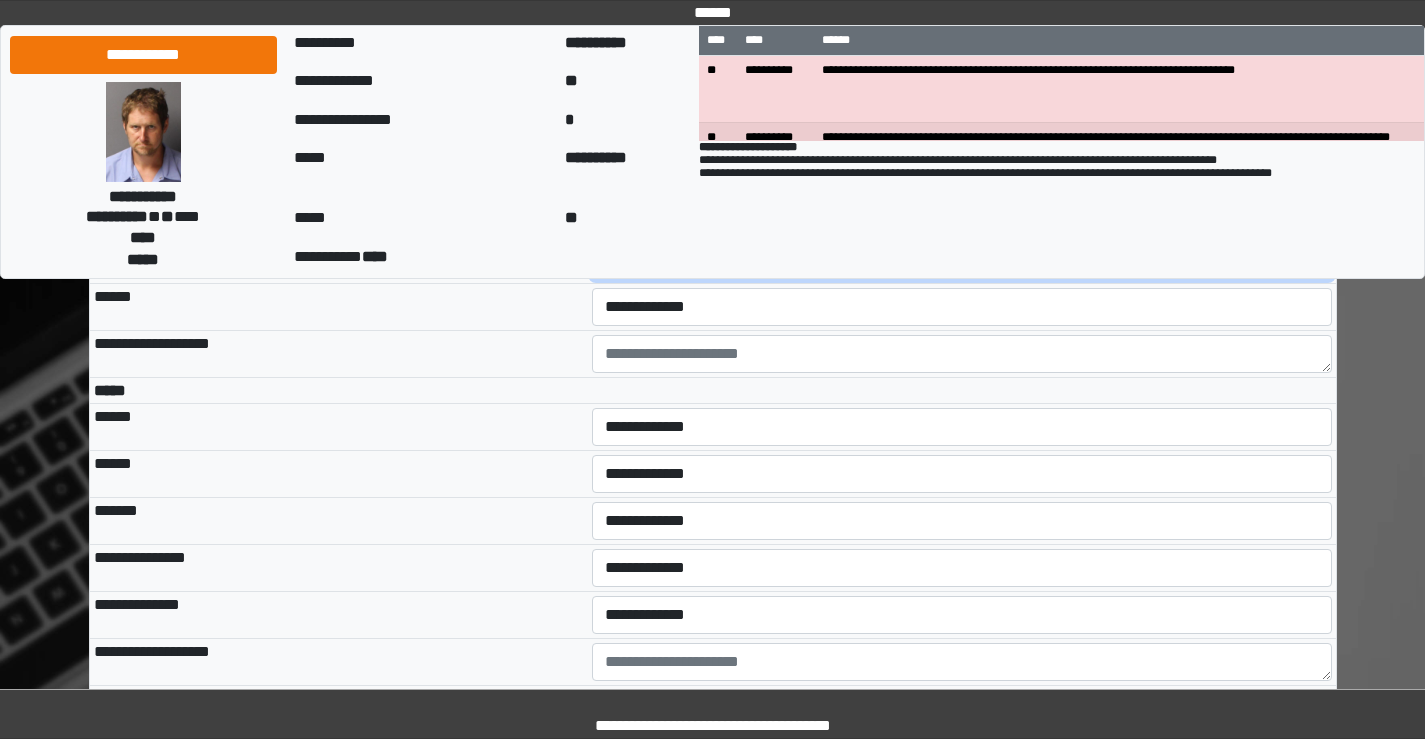 scroll, scrollTop: 4300, scrollLeft: 0, axis: vertical 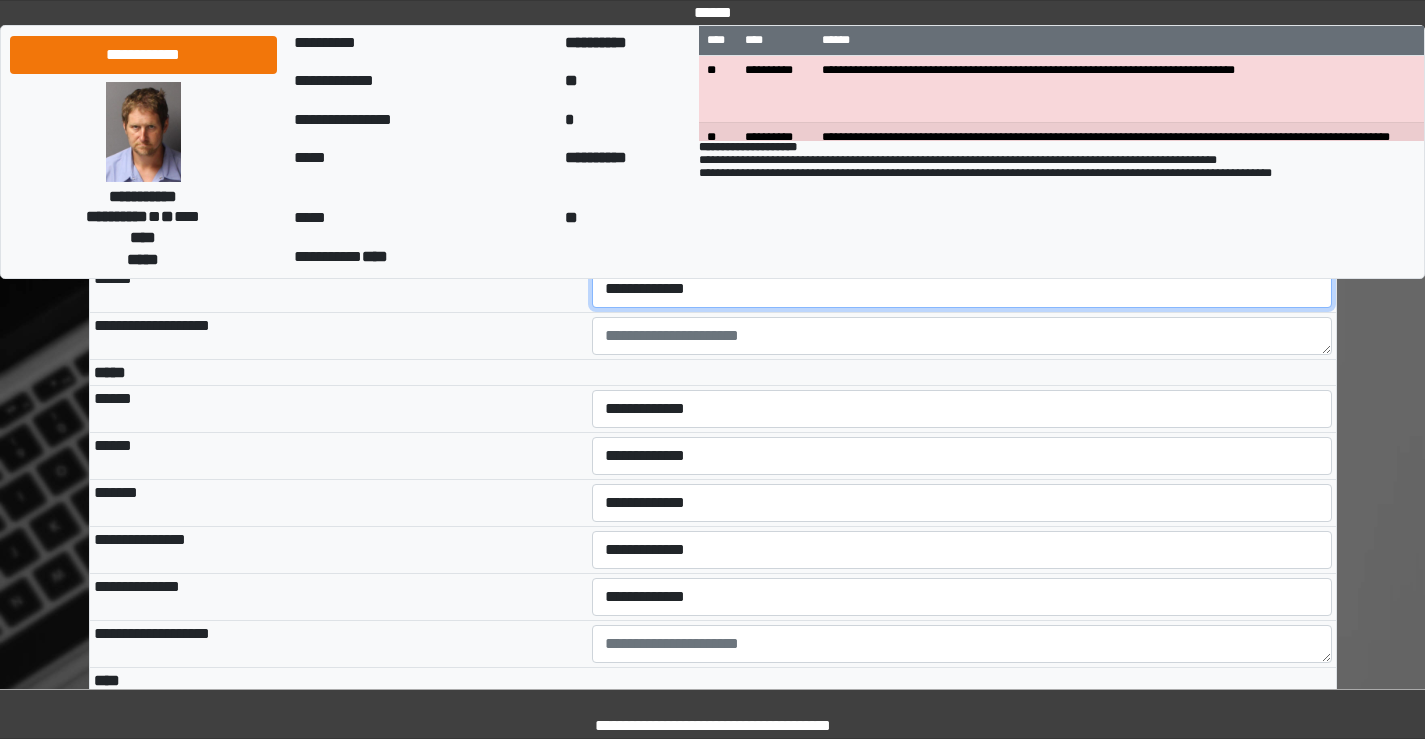 drag, startPoint x: 650, startPoint y: 419, endPoint x: 650, endPoint y: 441, distance: 22 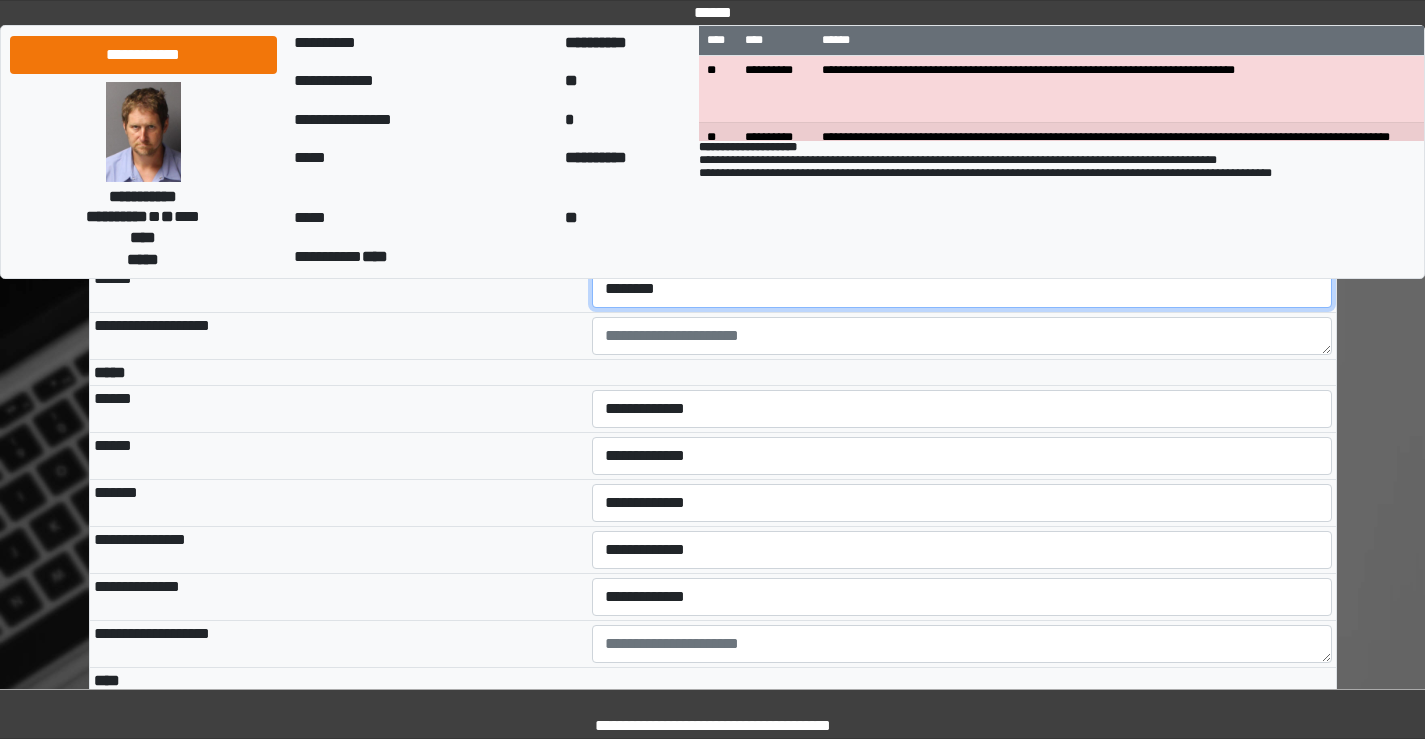 click on "**********" at bounding box center [962, 289] 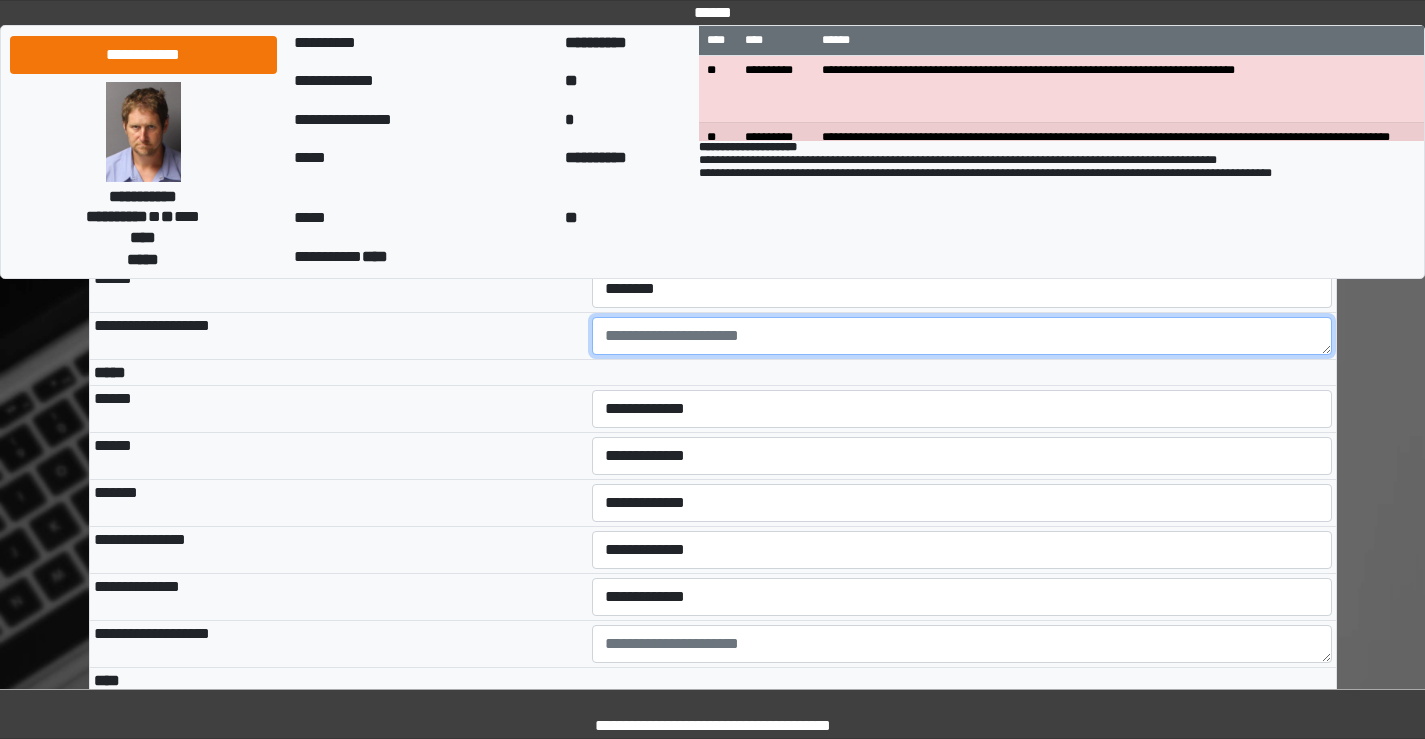 drag, startPoint x: 640, startPoint y: 473, endPoint x: 640, endPoint y: 491, distance: 18 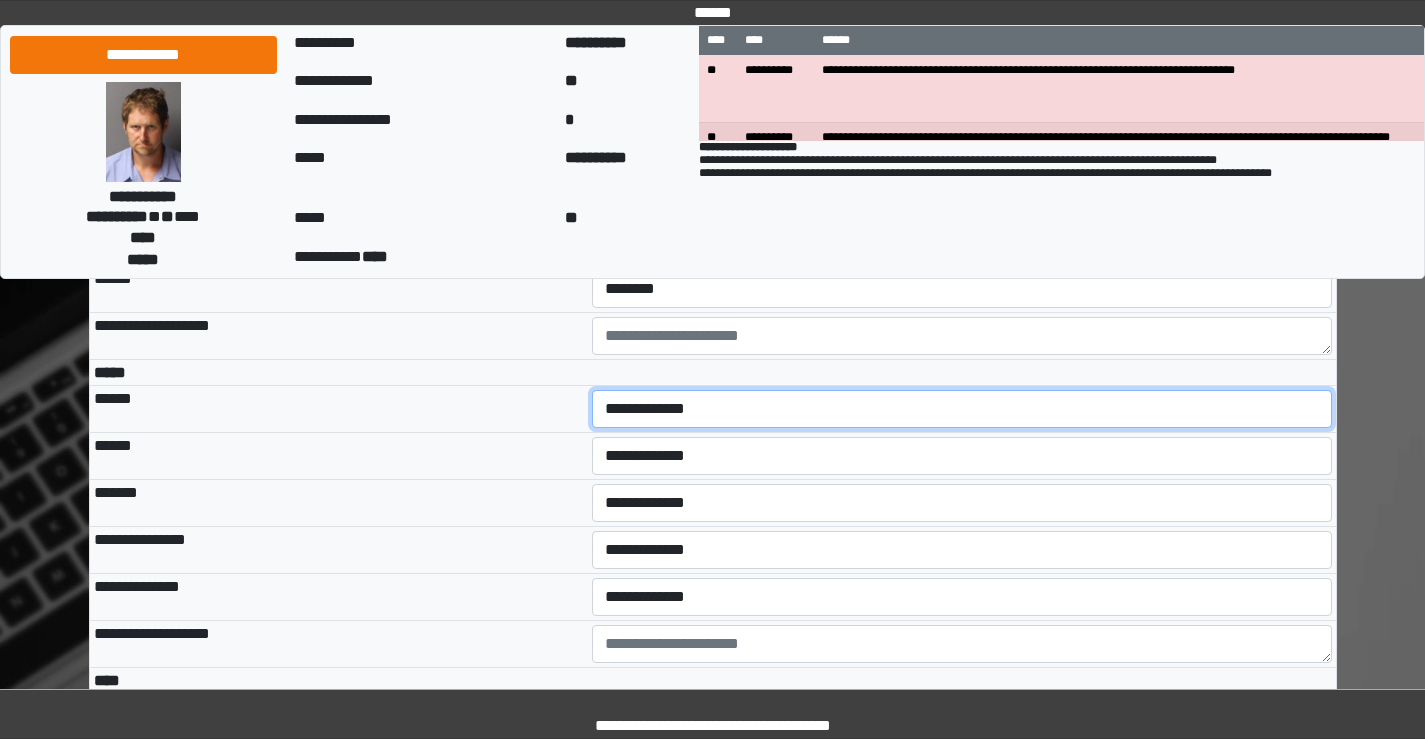 click on "**********" at bounding box center [962, 409] 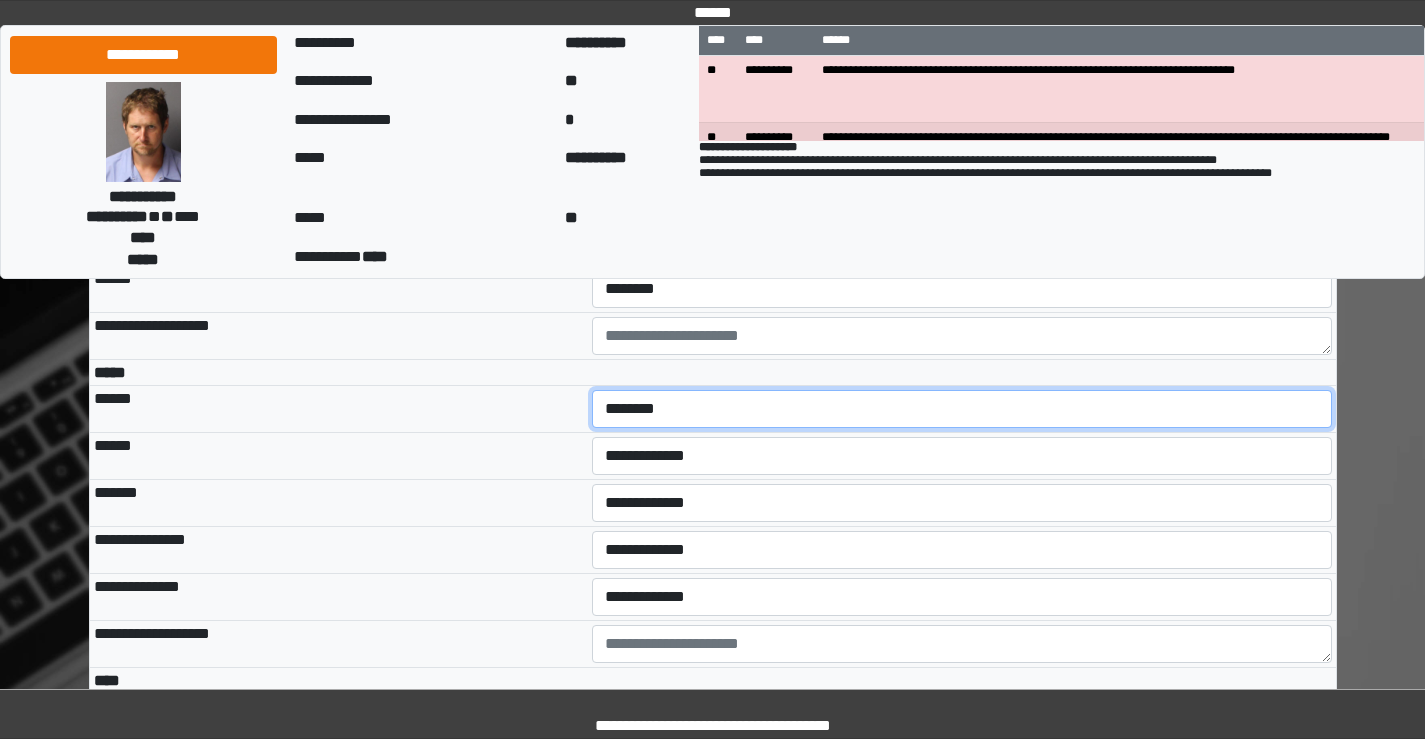 click on "**********" at bounding box center (962, 409) 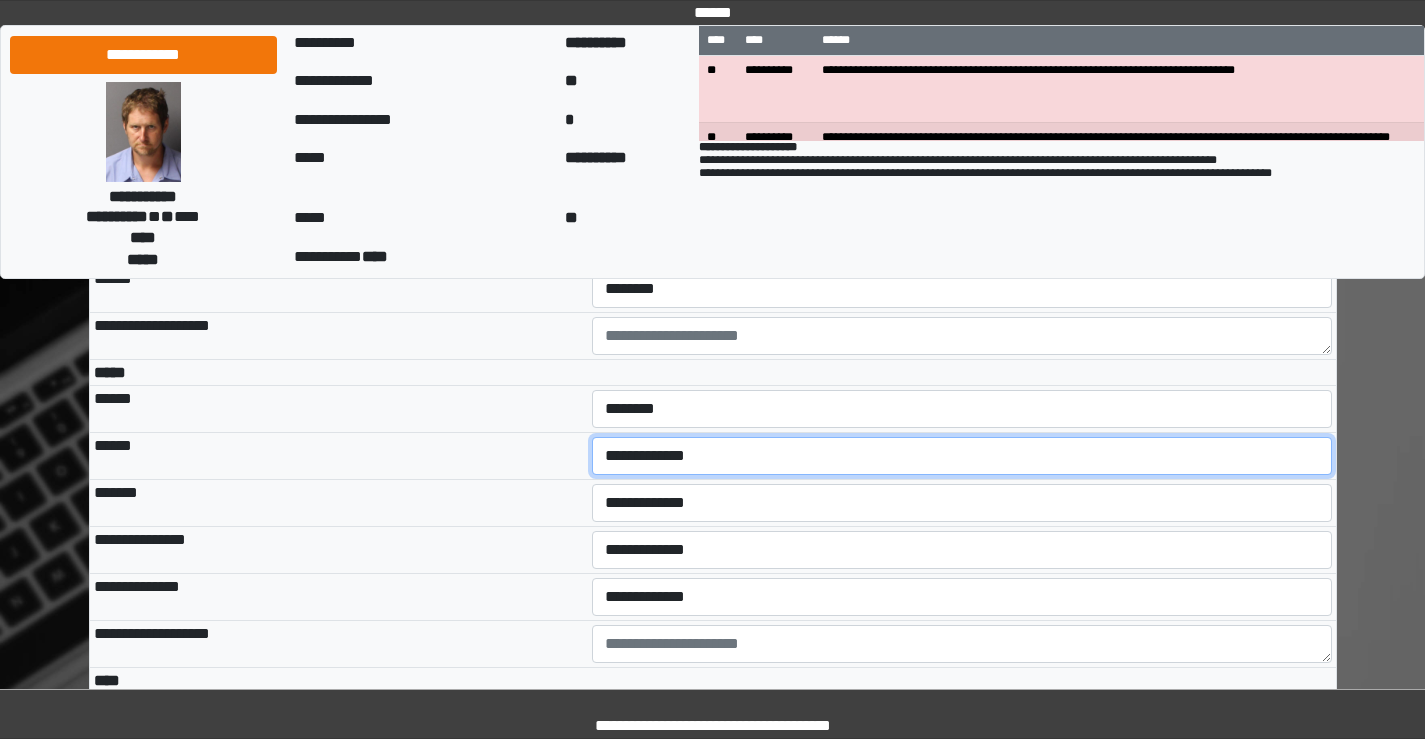 click on "**********" at bounding box center (962, 456) 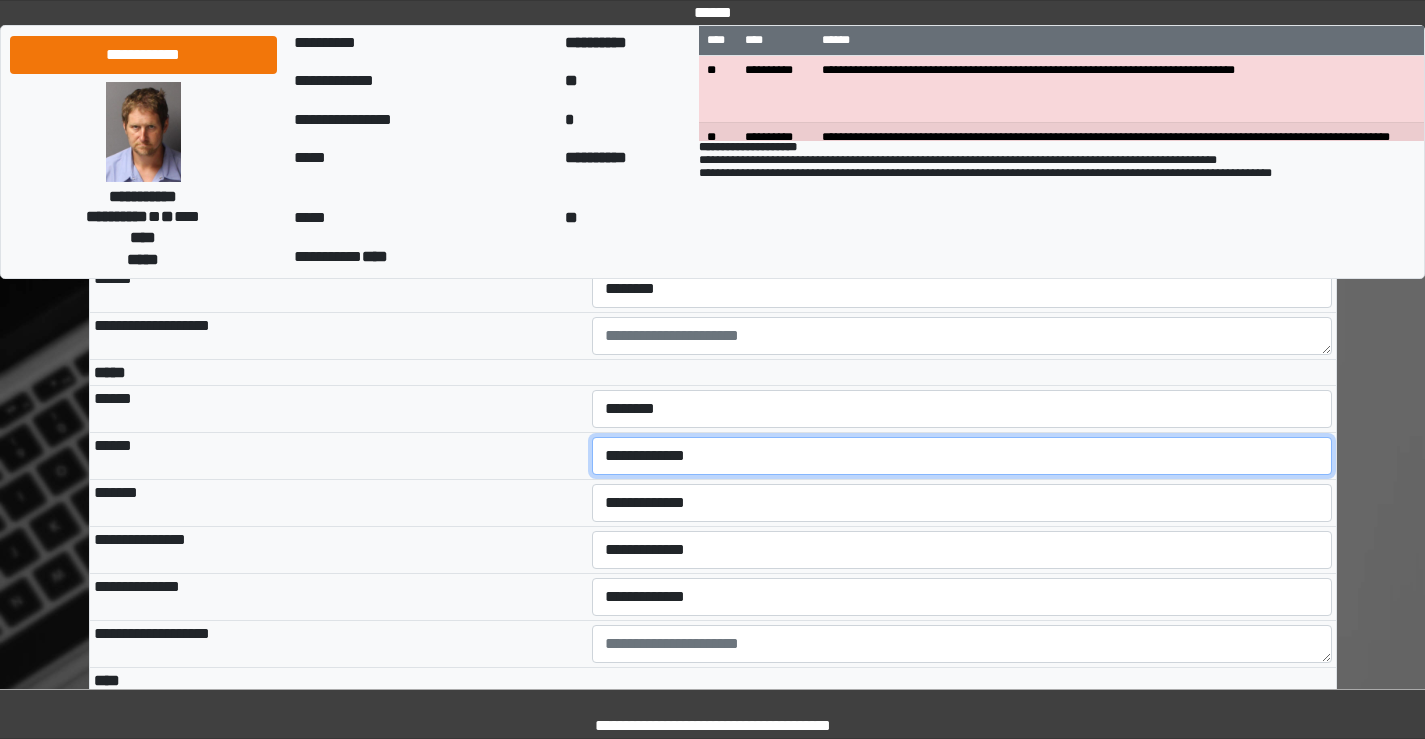 select on "***" 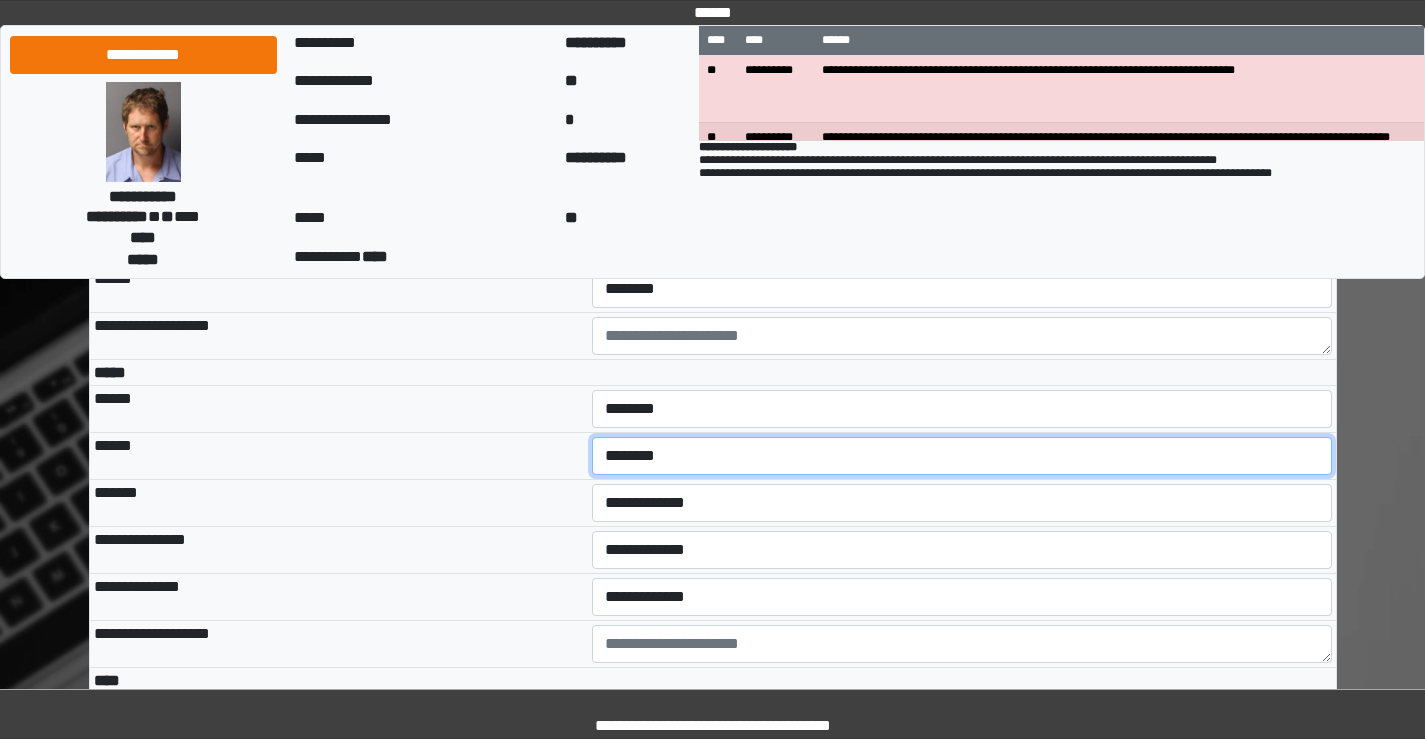 click on "**********" at bounding box center (962, 456) 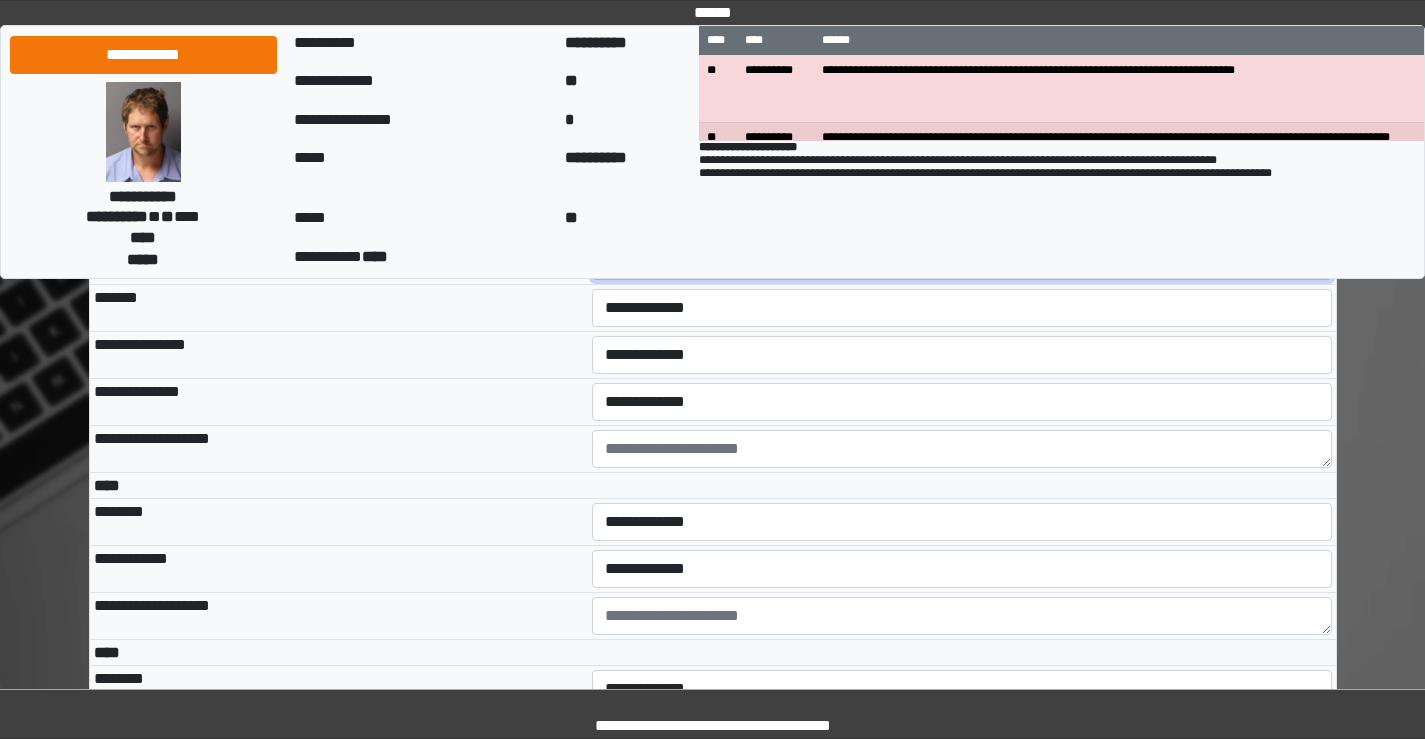 scroll, scrollTop: 4500, scrollLeft: 0, axis: vertical 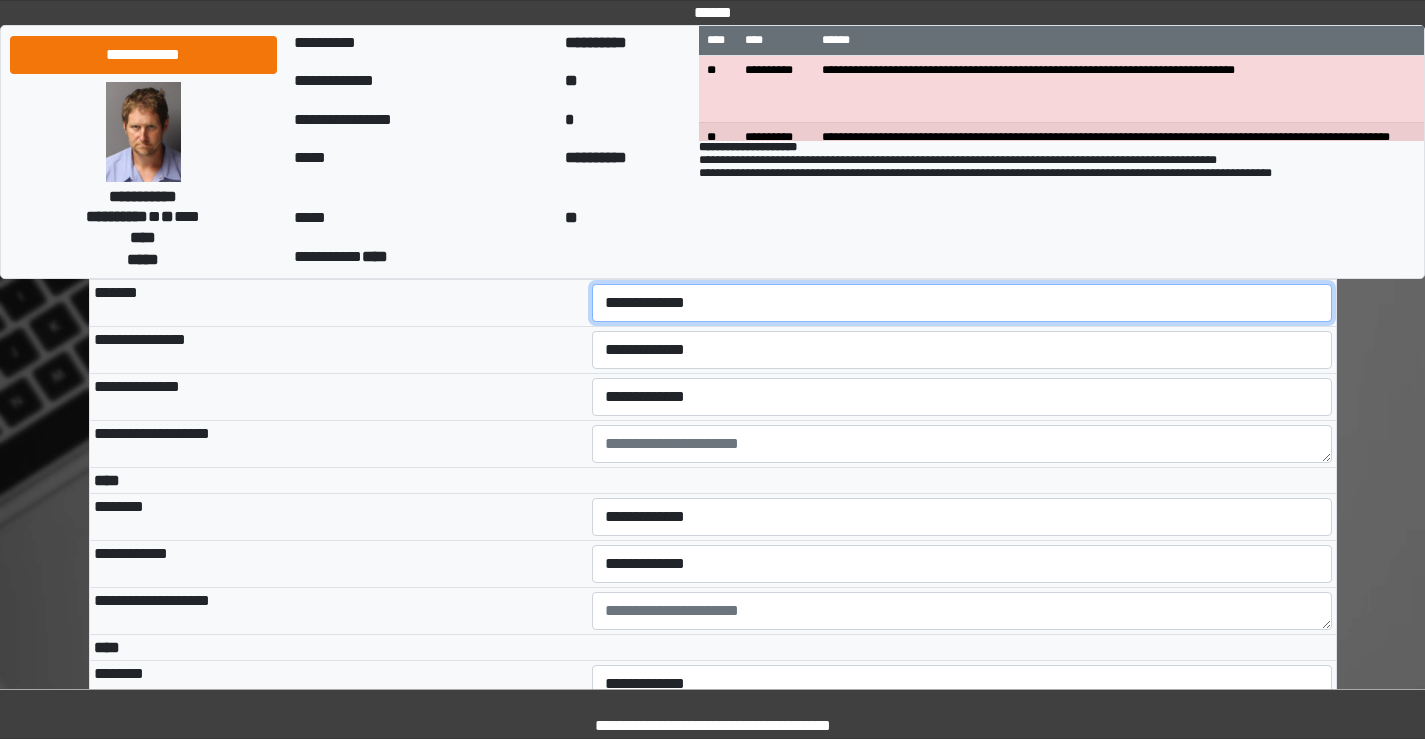 click on "**********" at bounding box center (962, 303) 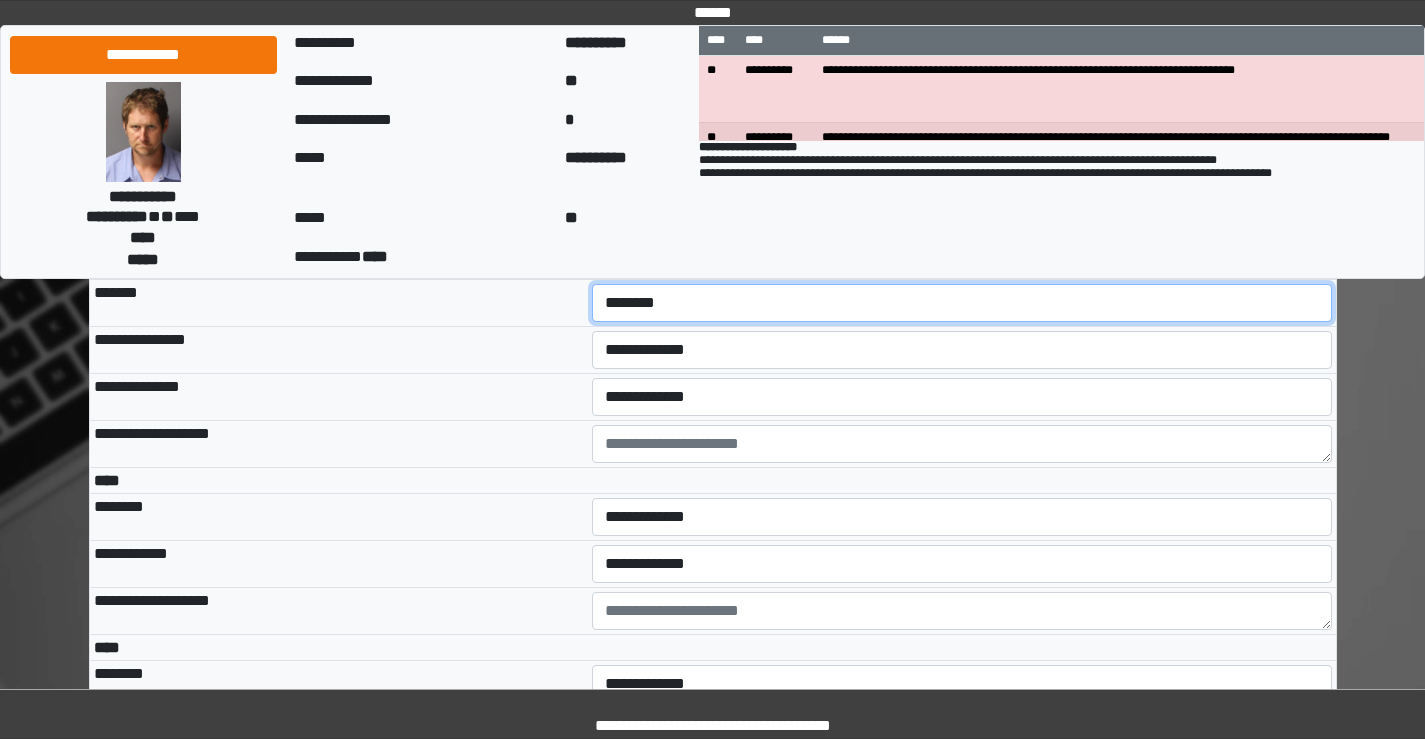 click on "**********" at bounding box center [962, 303] 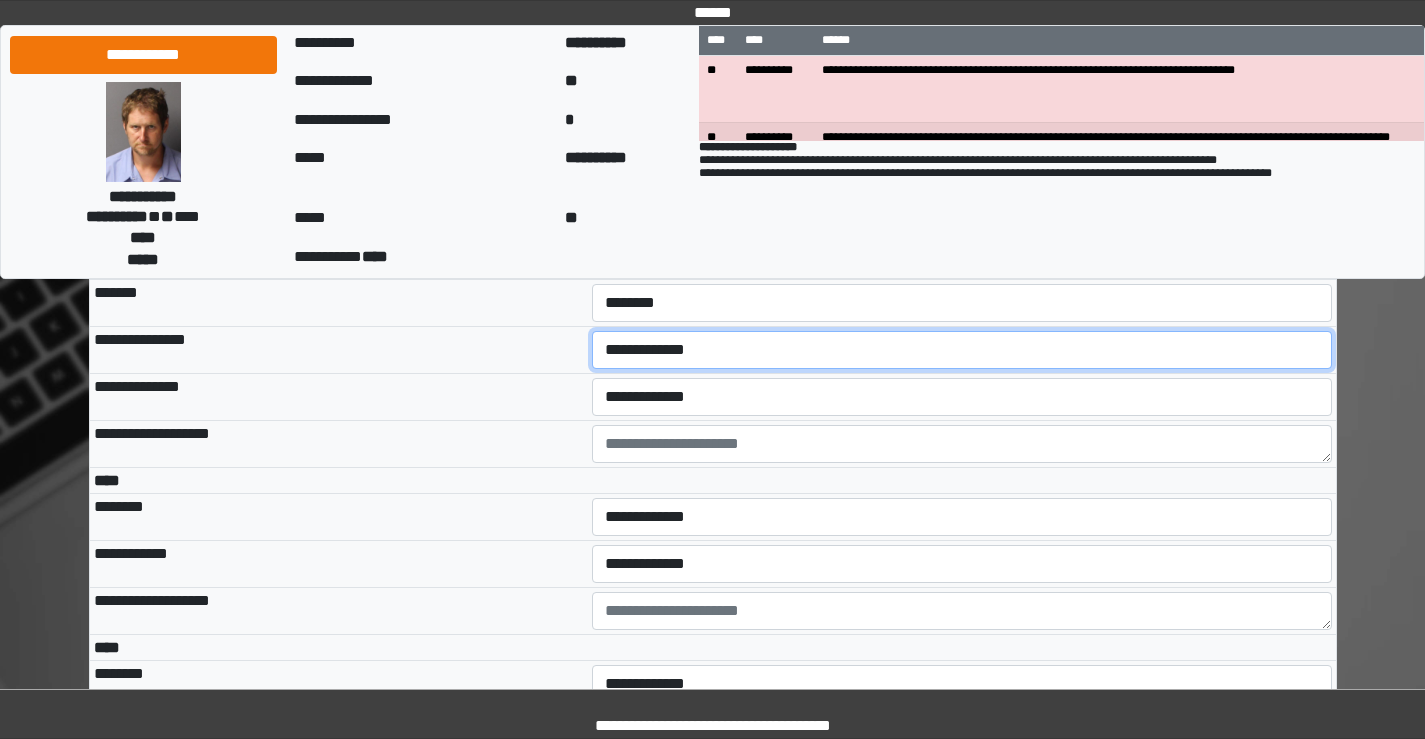 click on "**********" at bounding box center (962, 350) 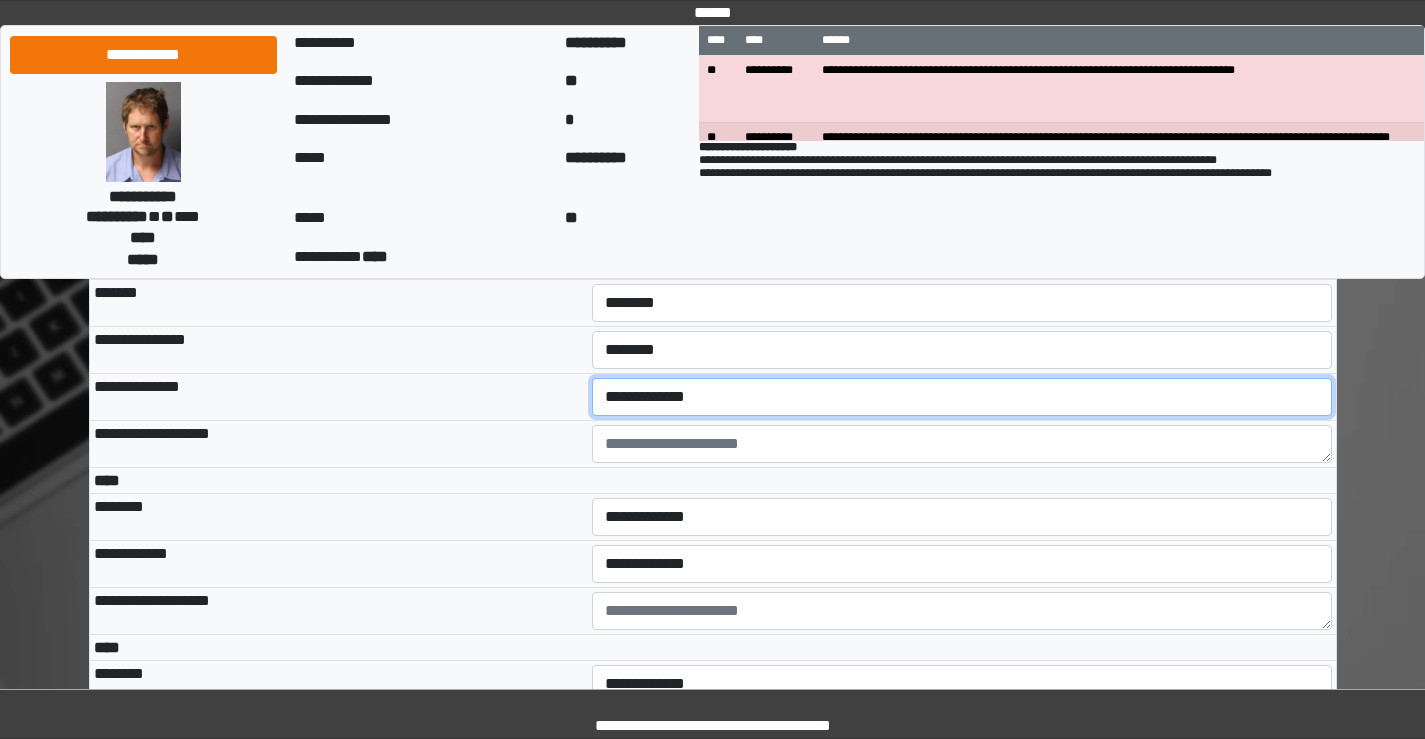 click on "**********" at bounding box center [962, 397] 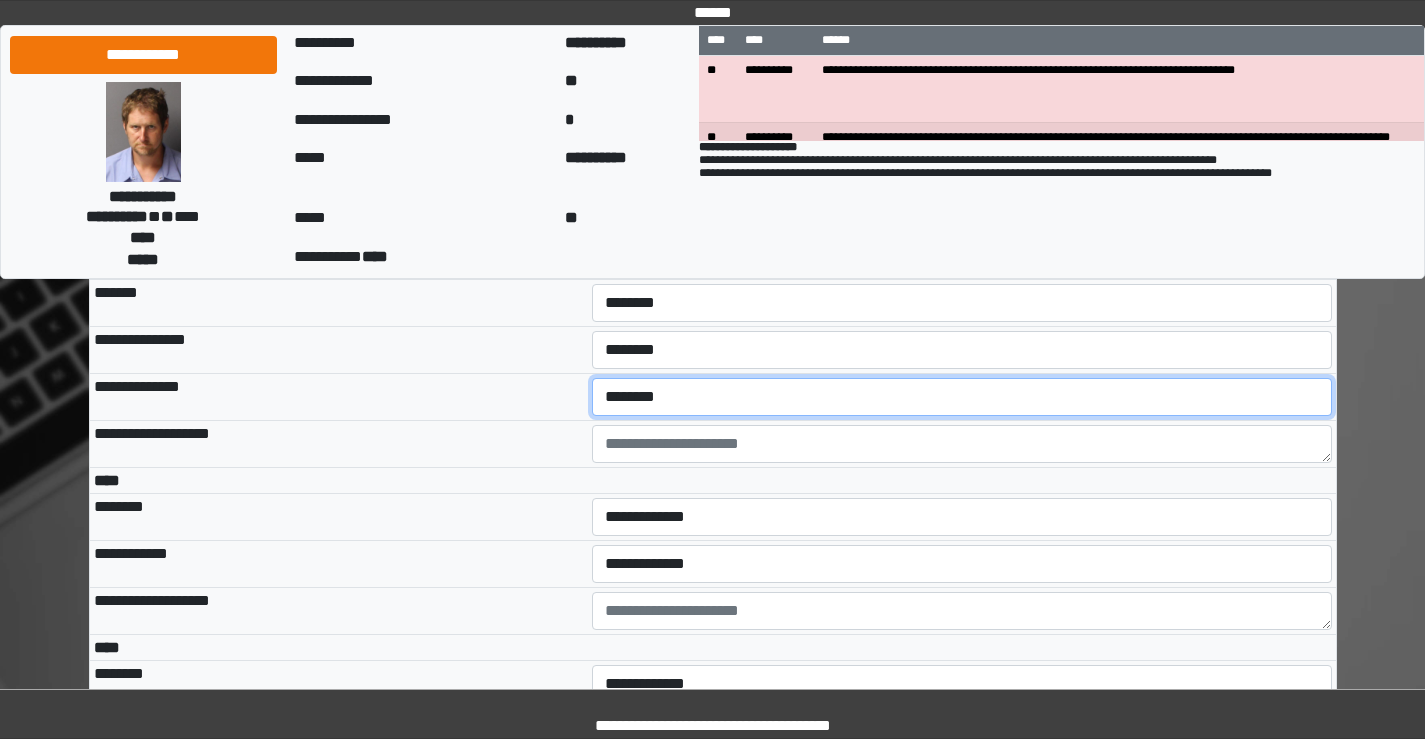 click on "**********" at bounding box center [962, 397] 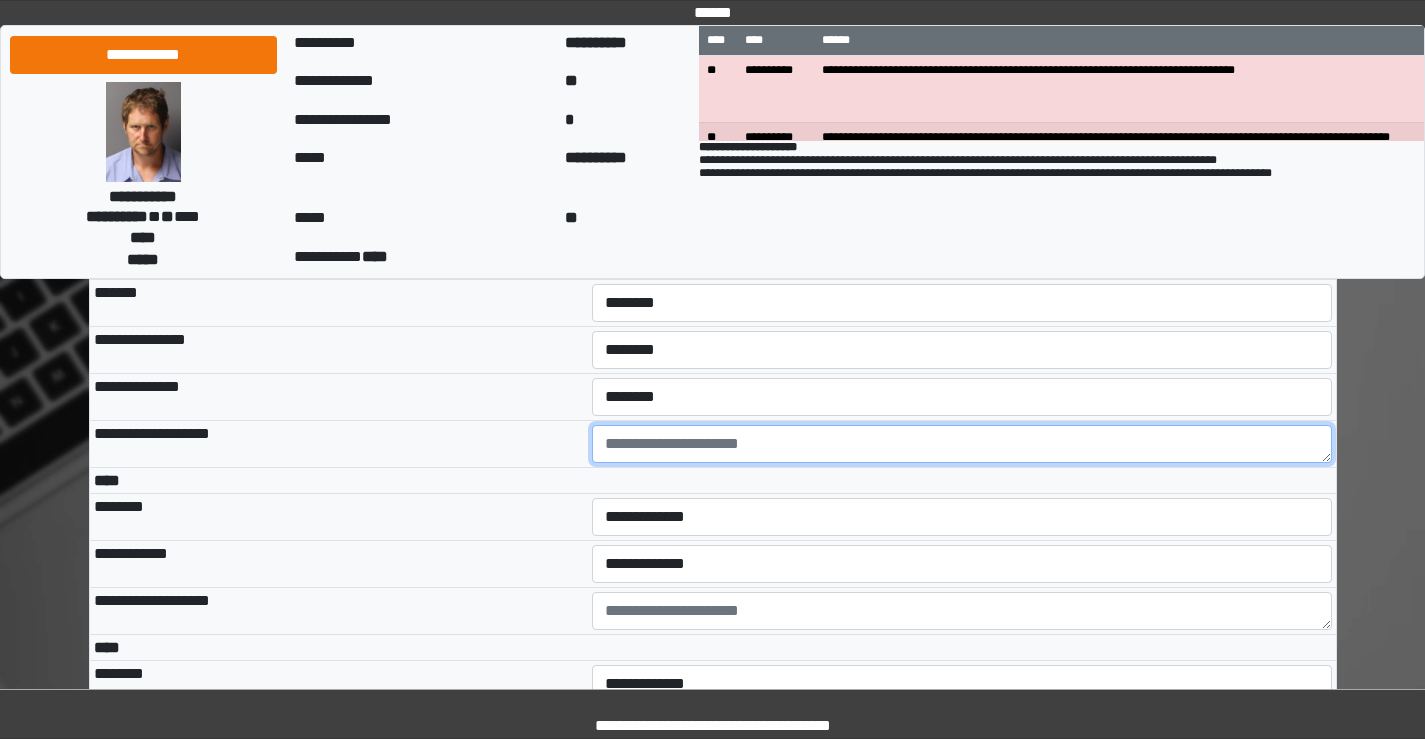 click at bounding box center (962, 444) 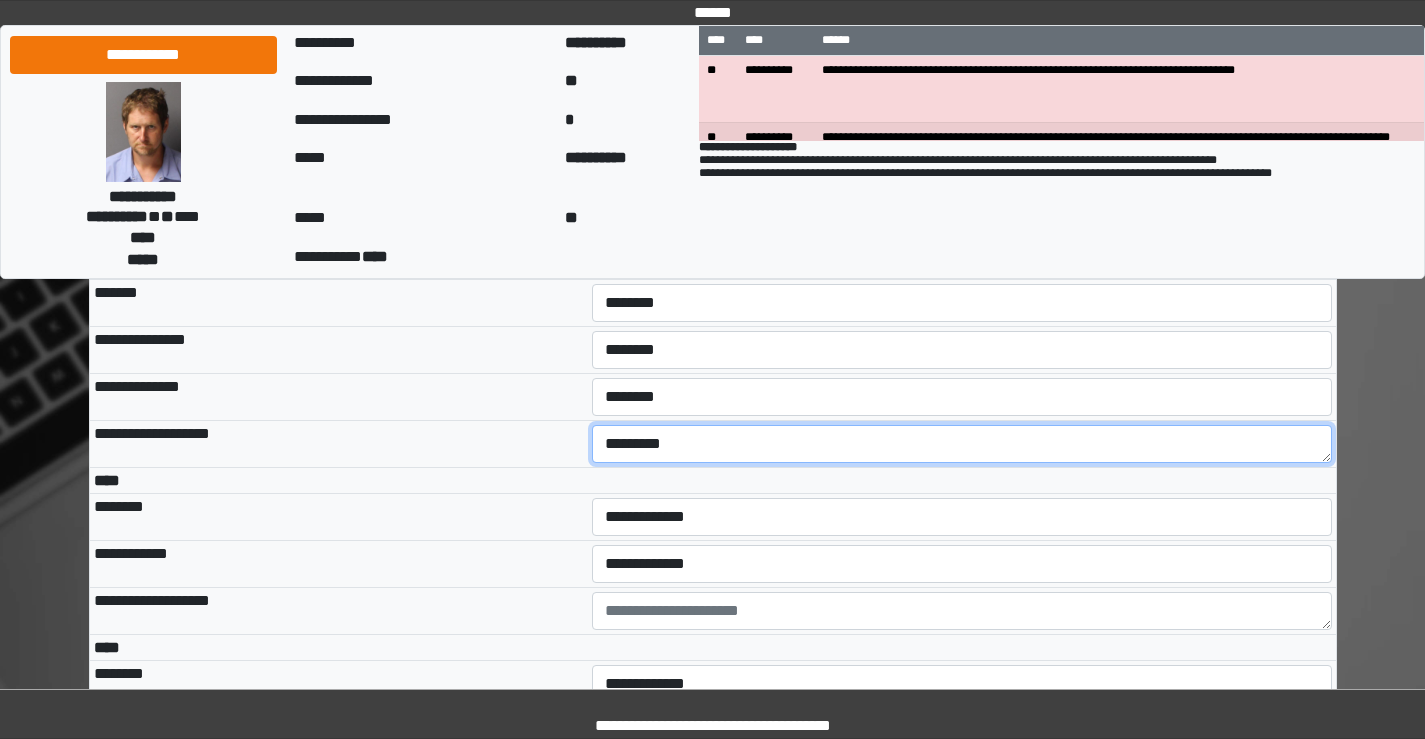 click on "*********" at bounding box center (962, 444) 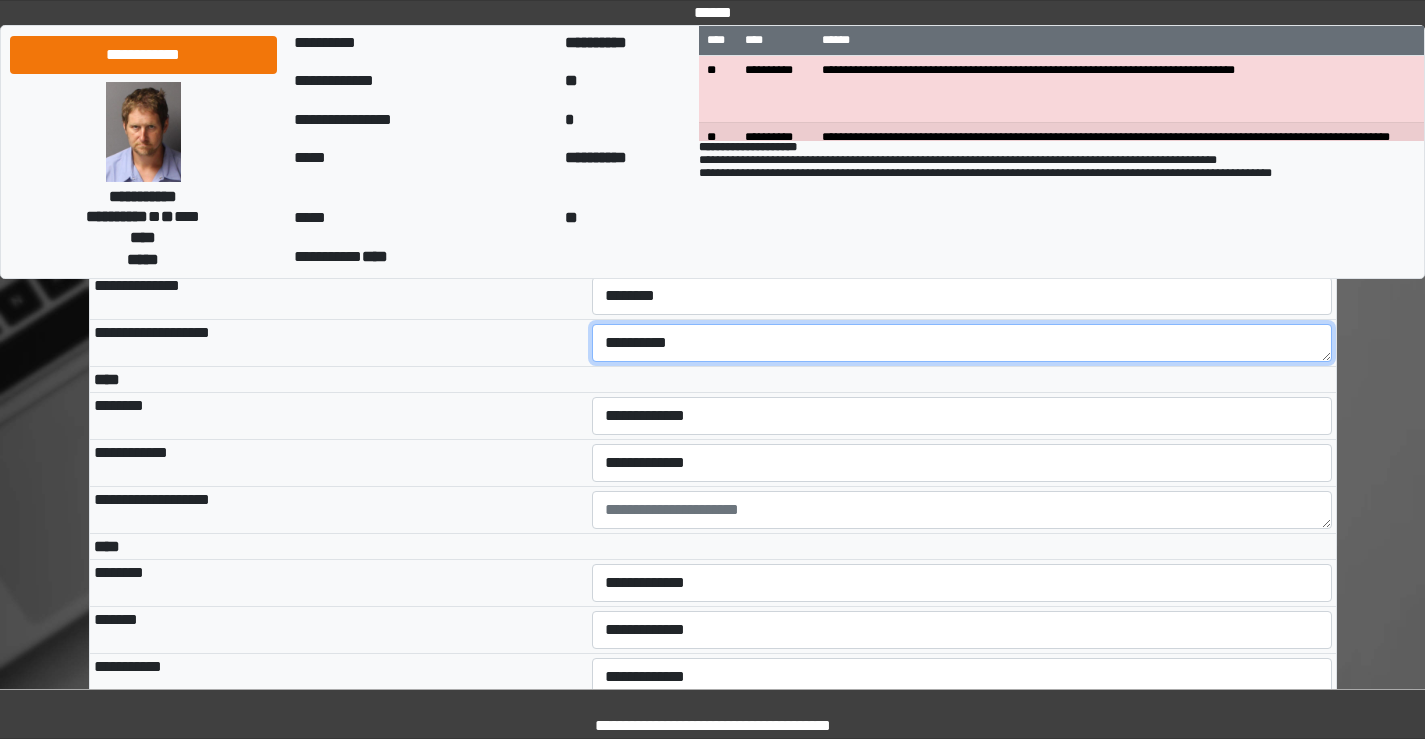 scroll, scrollTop: 4700, scrollLeft: 0, axis: vertical 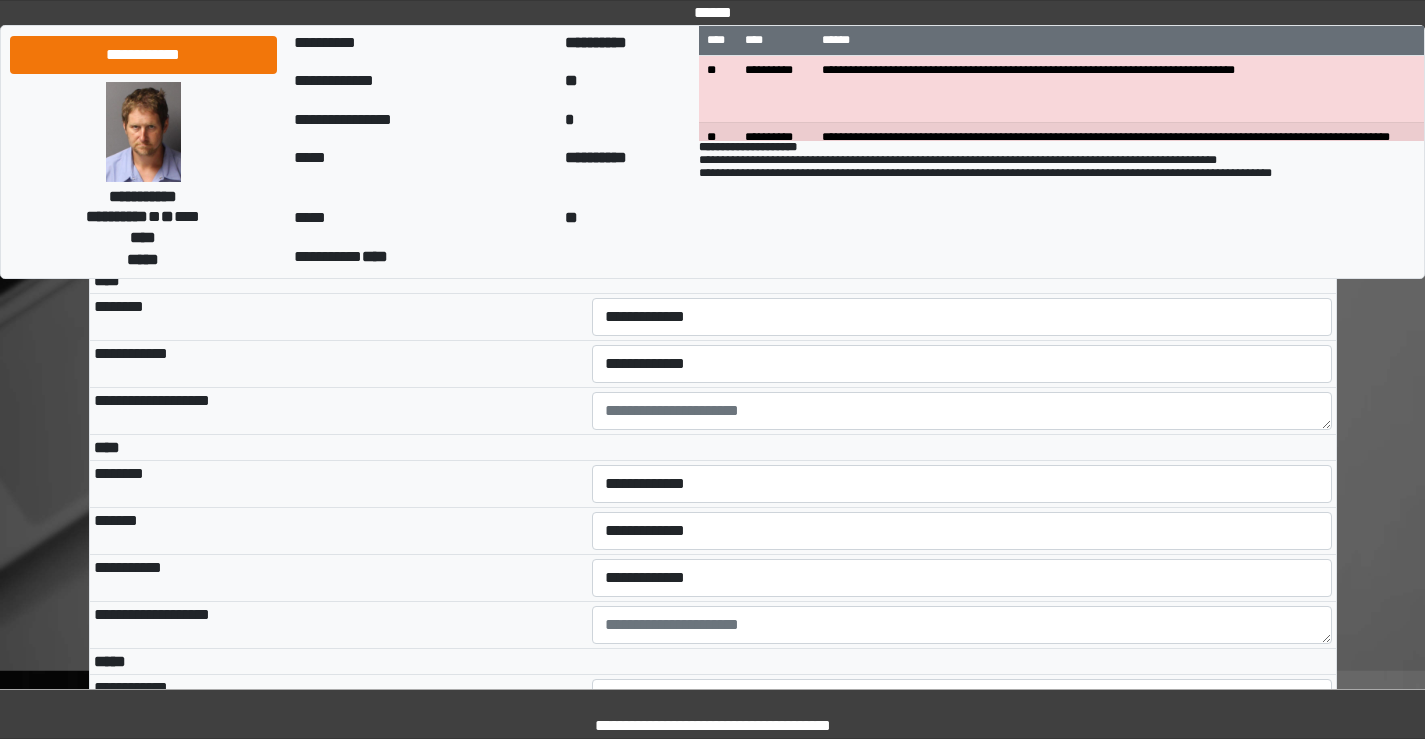 type on "**********" 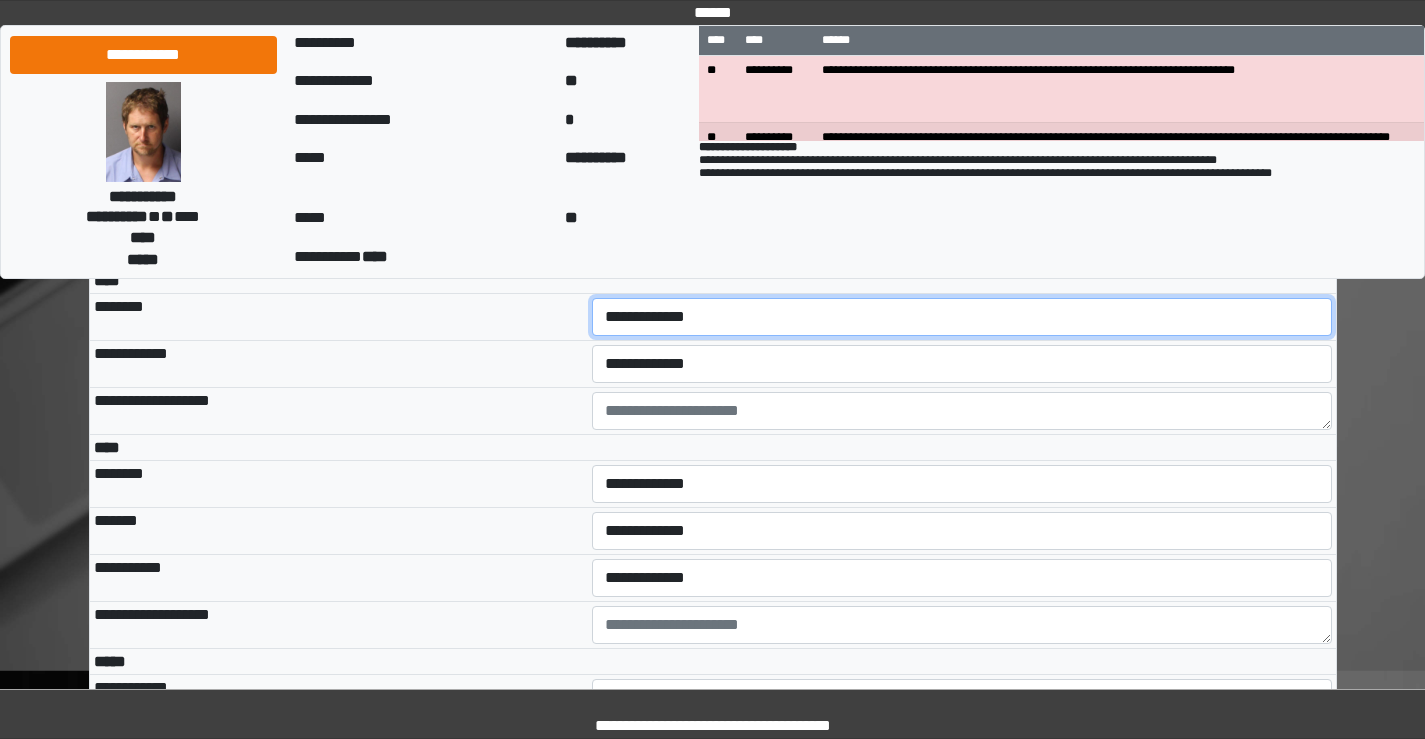 click on "**********" at bounding box center [962, 317] 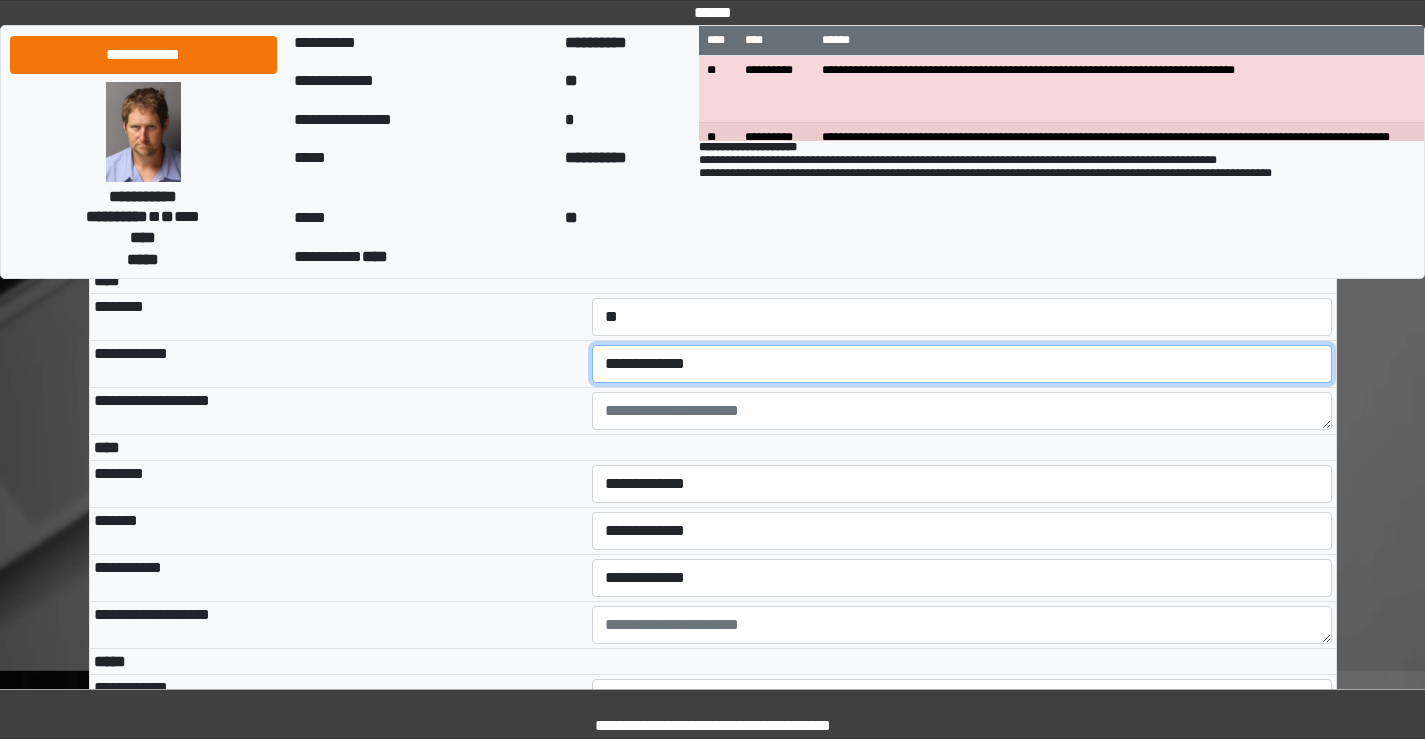 click on "**********" at bounding box center (962, 364) 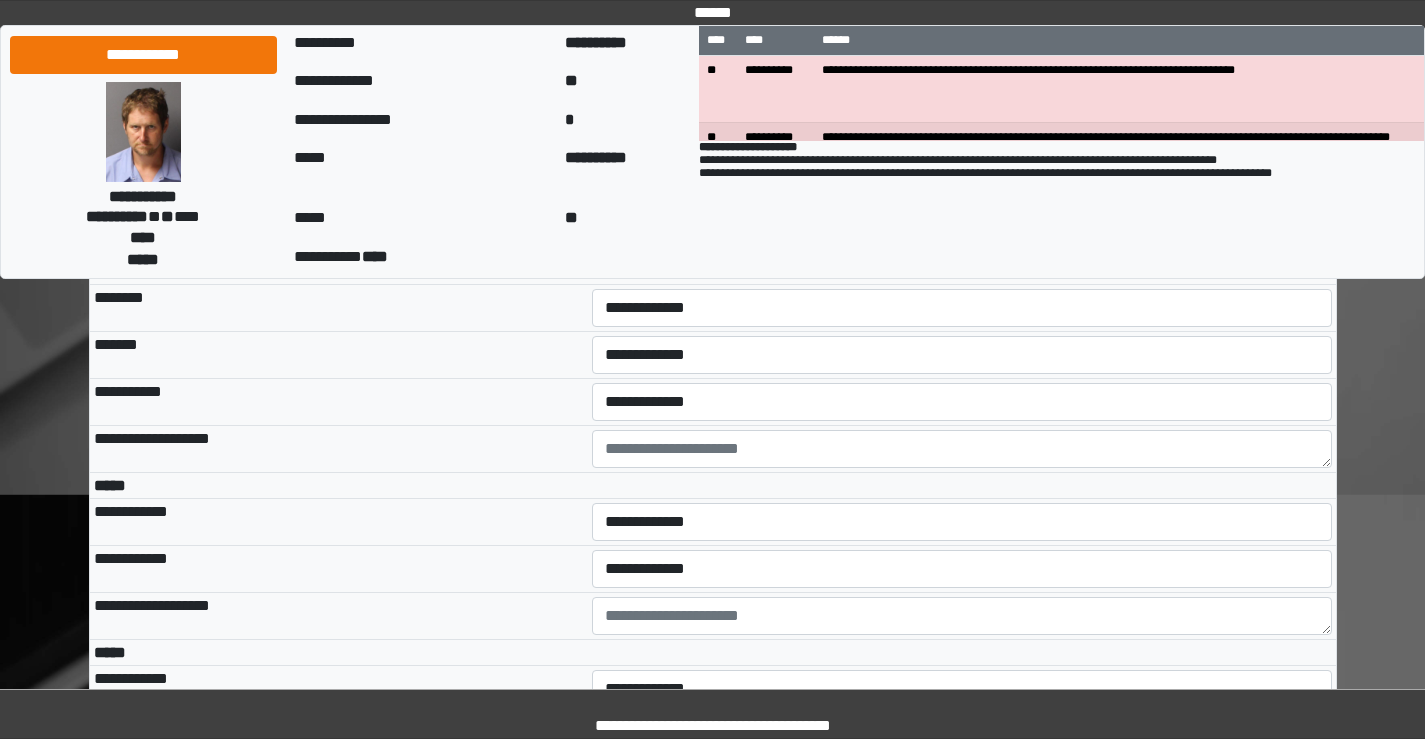 scroll, scrollTop: 4900, scrollLeft: 0, axis: vertical 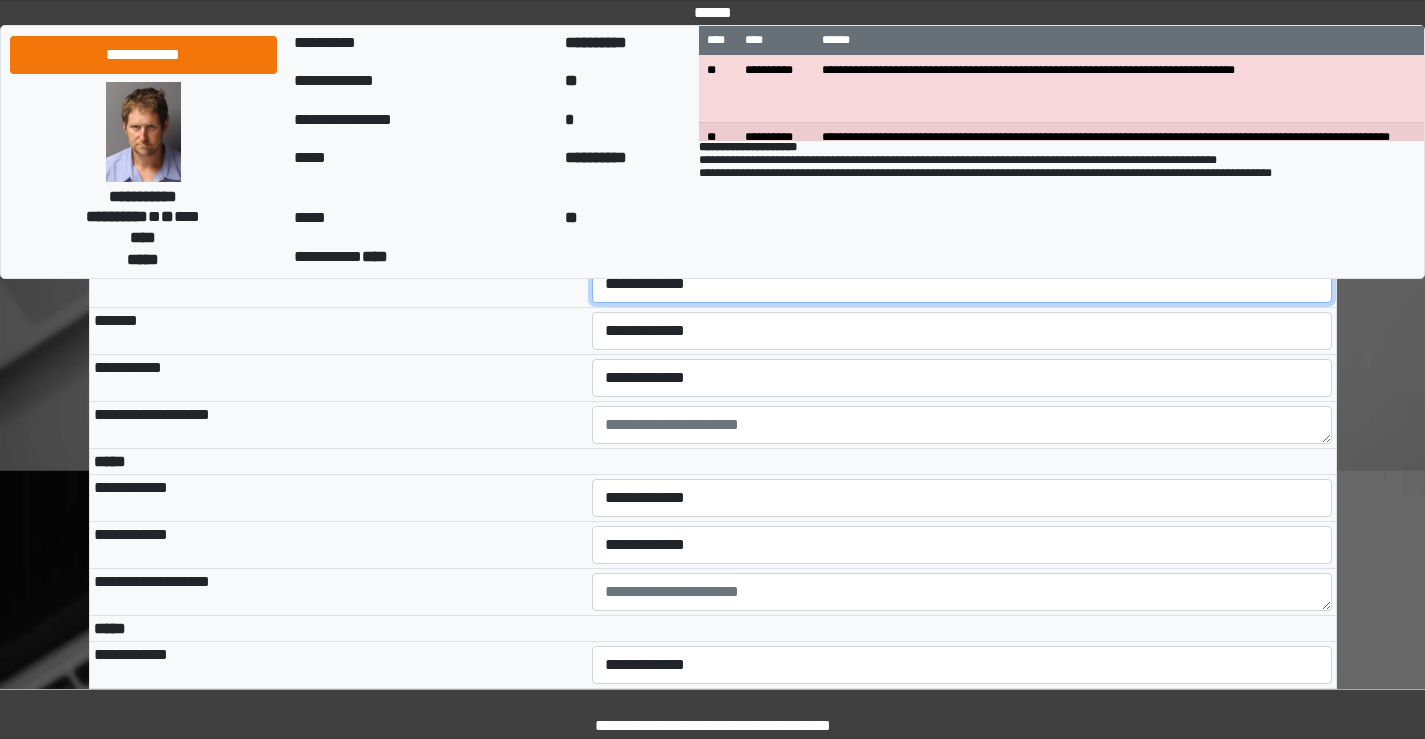 click on "**********" at bounding box center (962, 284) 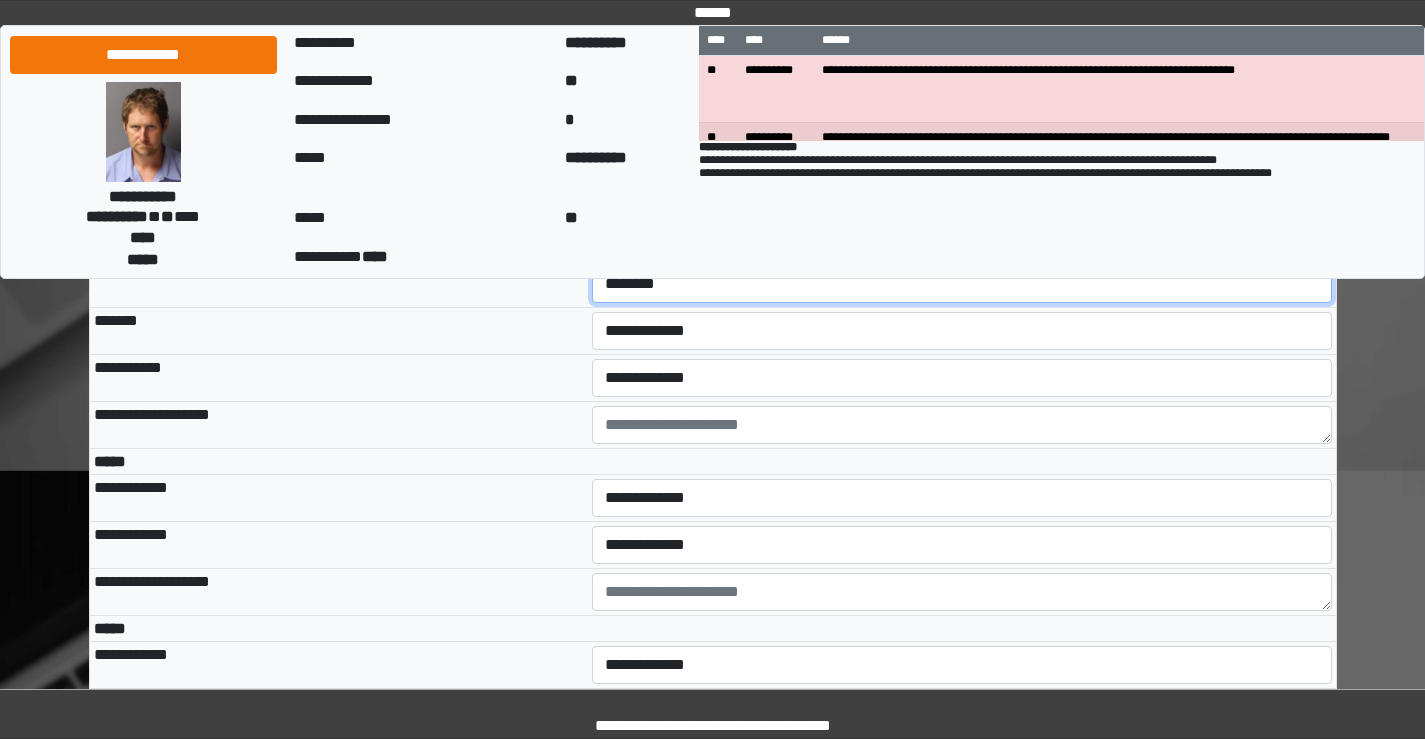 click on "**********" at bounding box center [962, 284] 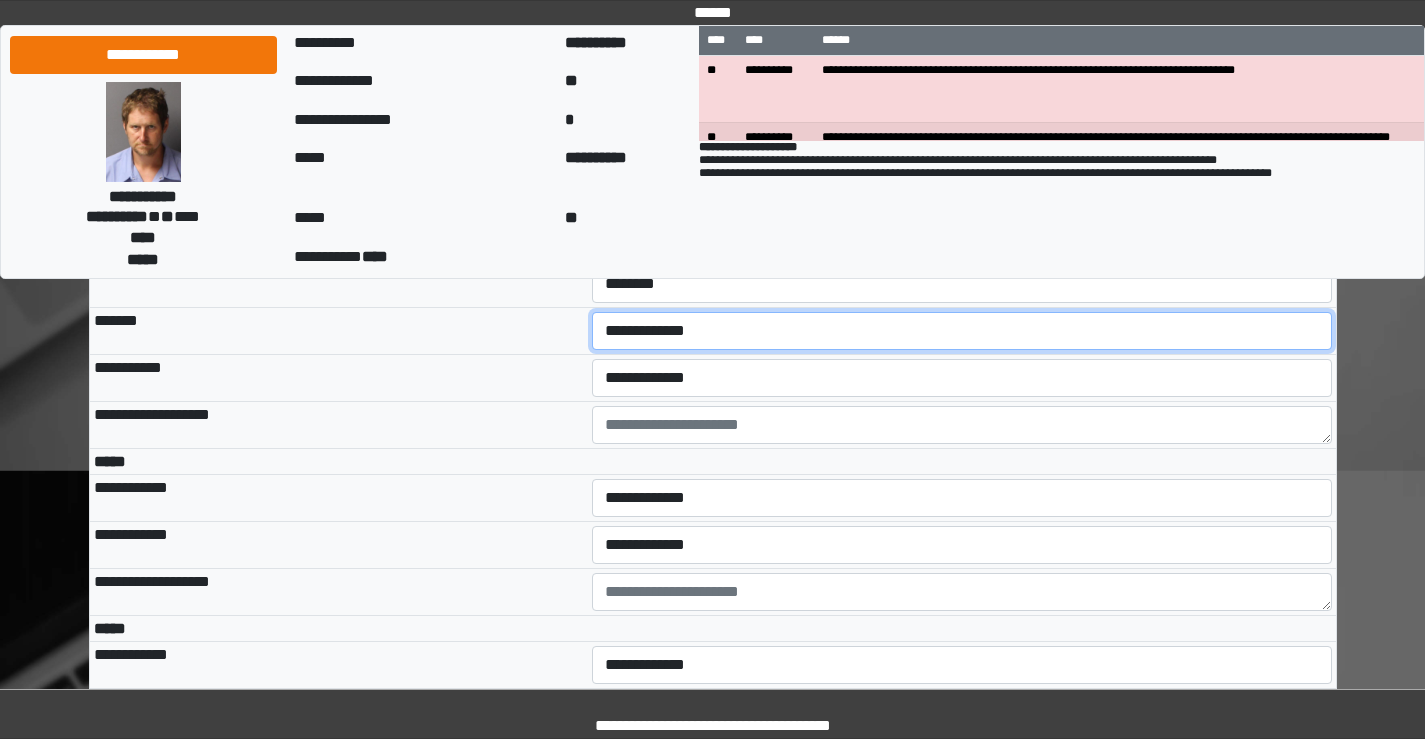 click on "**********" at bounding box center [962, 331] 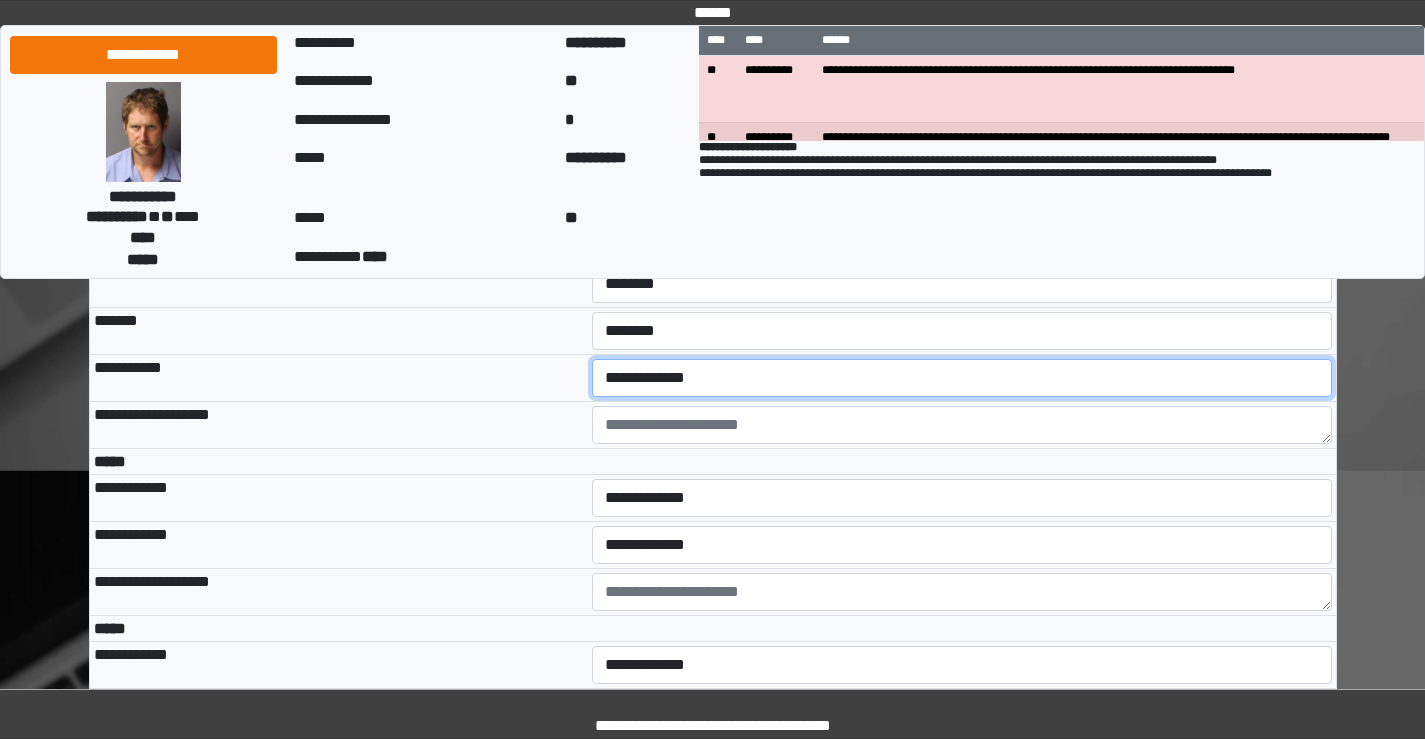 click on "**********" at bounding box center [962, 378] 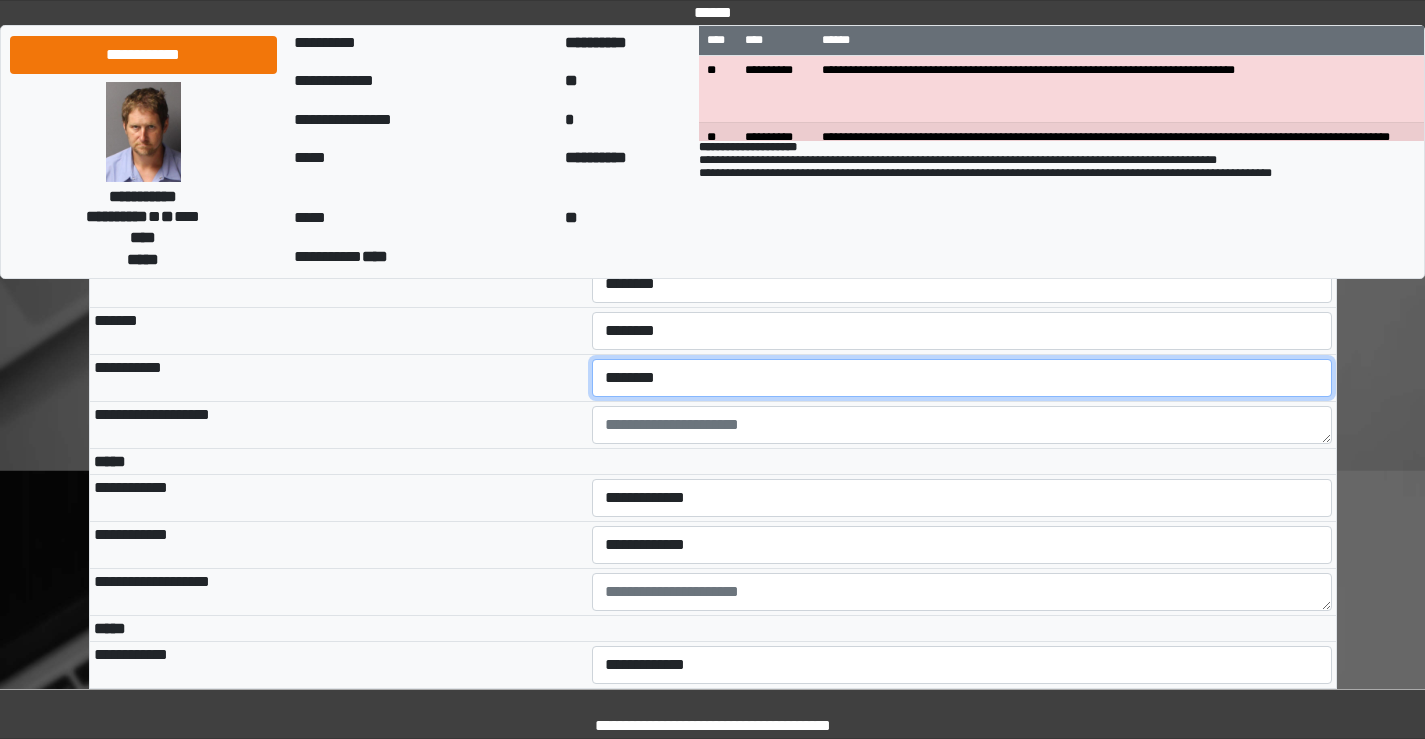 click on "**********" at bounding box center [962, 378] 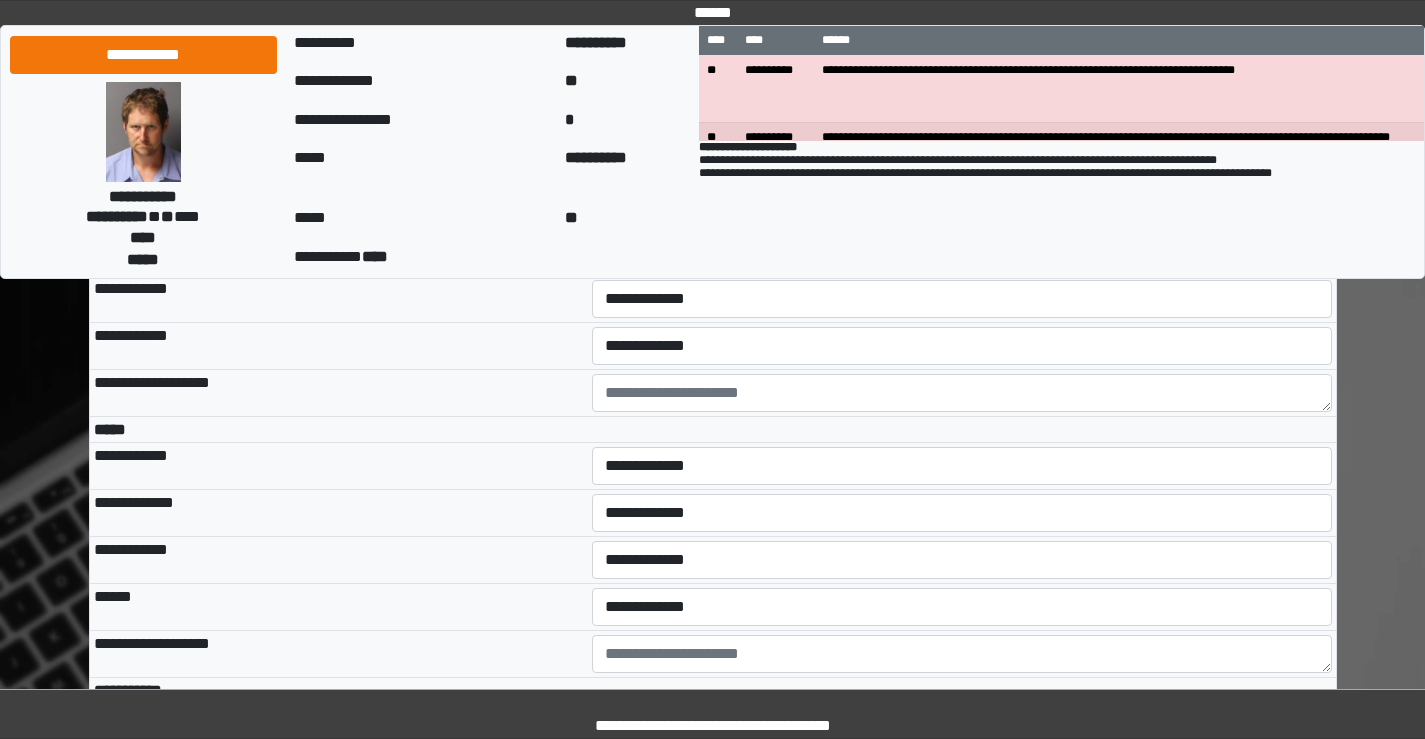 scroll, scrollTop: 5100, scrollLeft: 0, axis: vertical 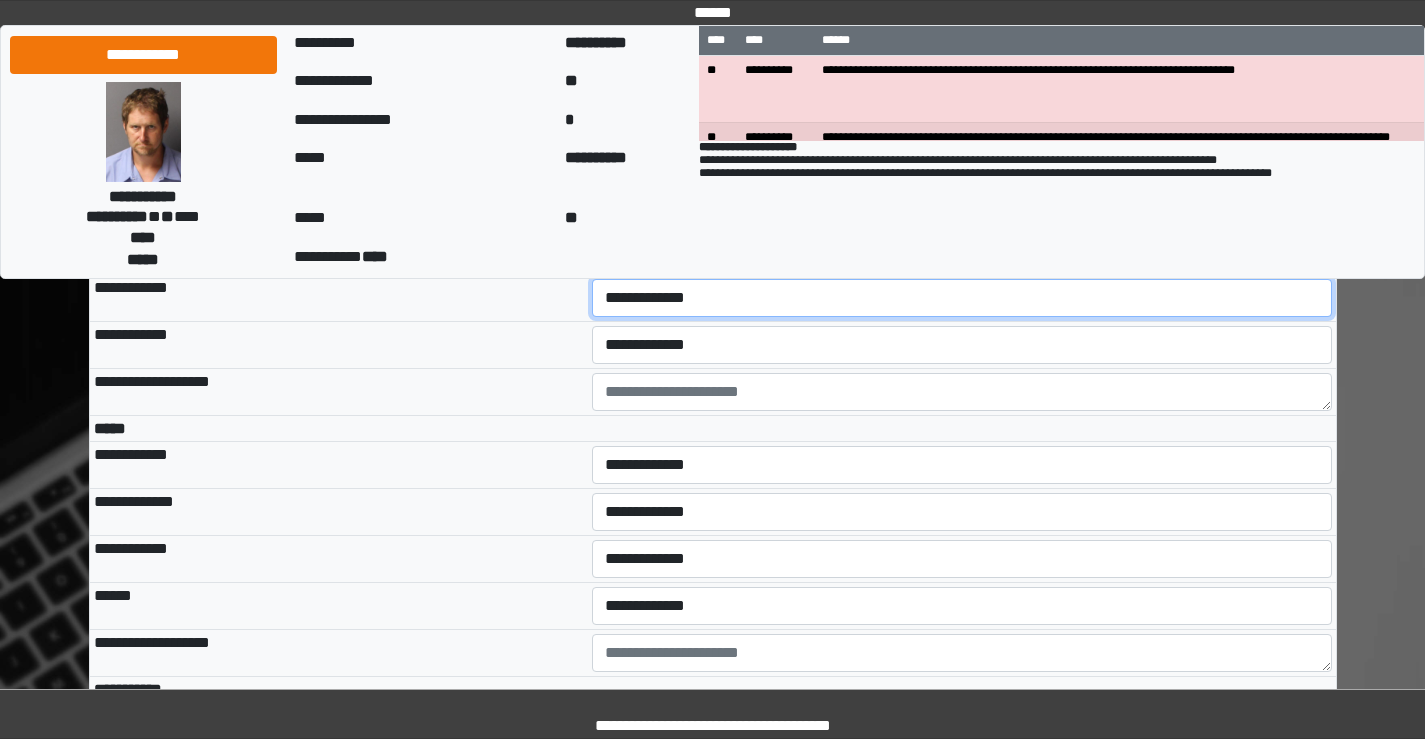 click on "**********" at bounding box center (962, 298) 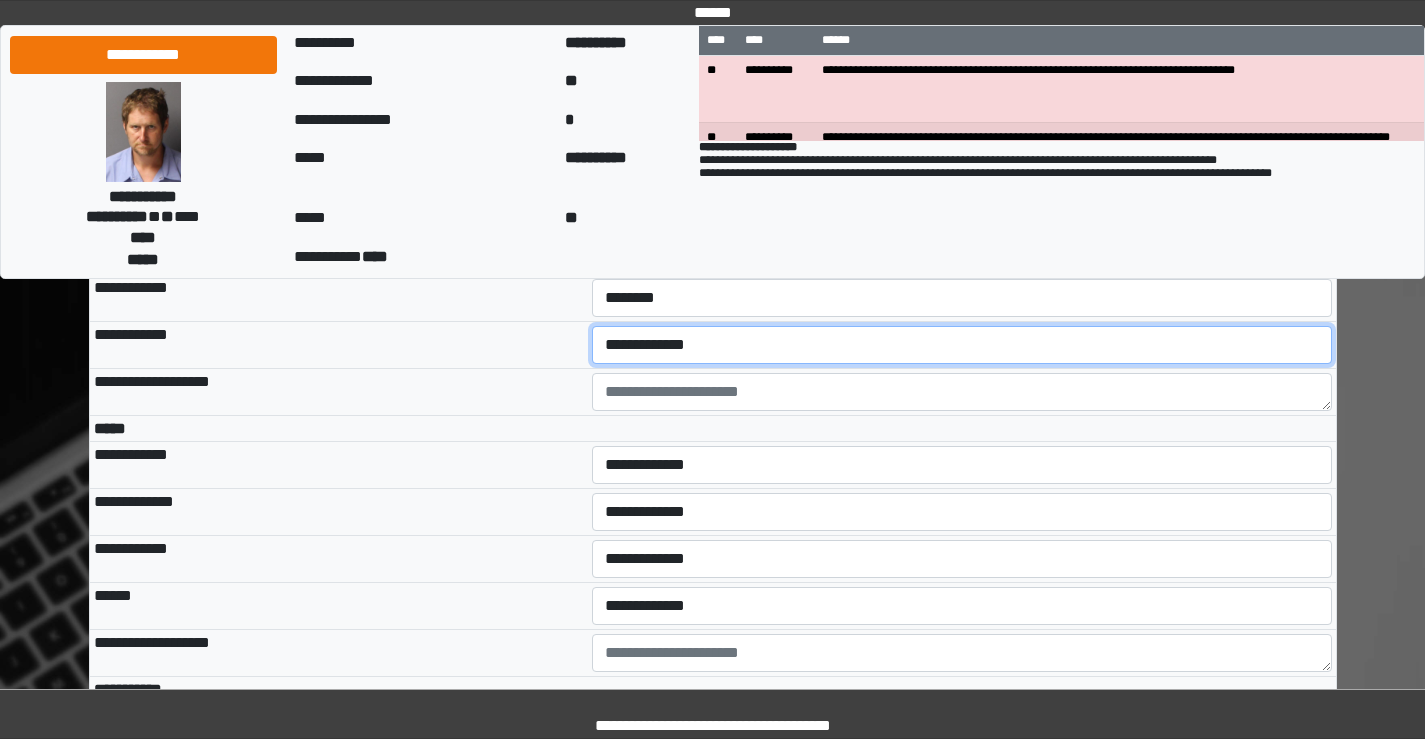 click on "**********" at bounding box center (962, 345) 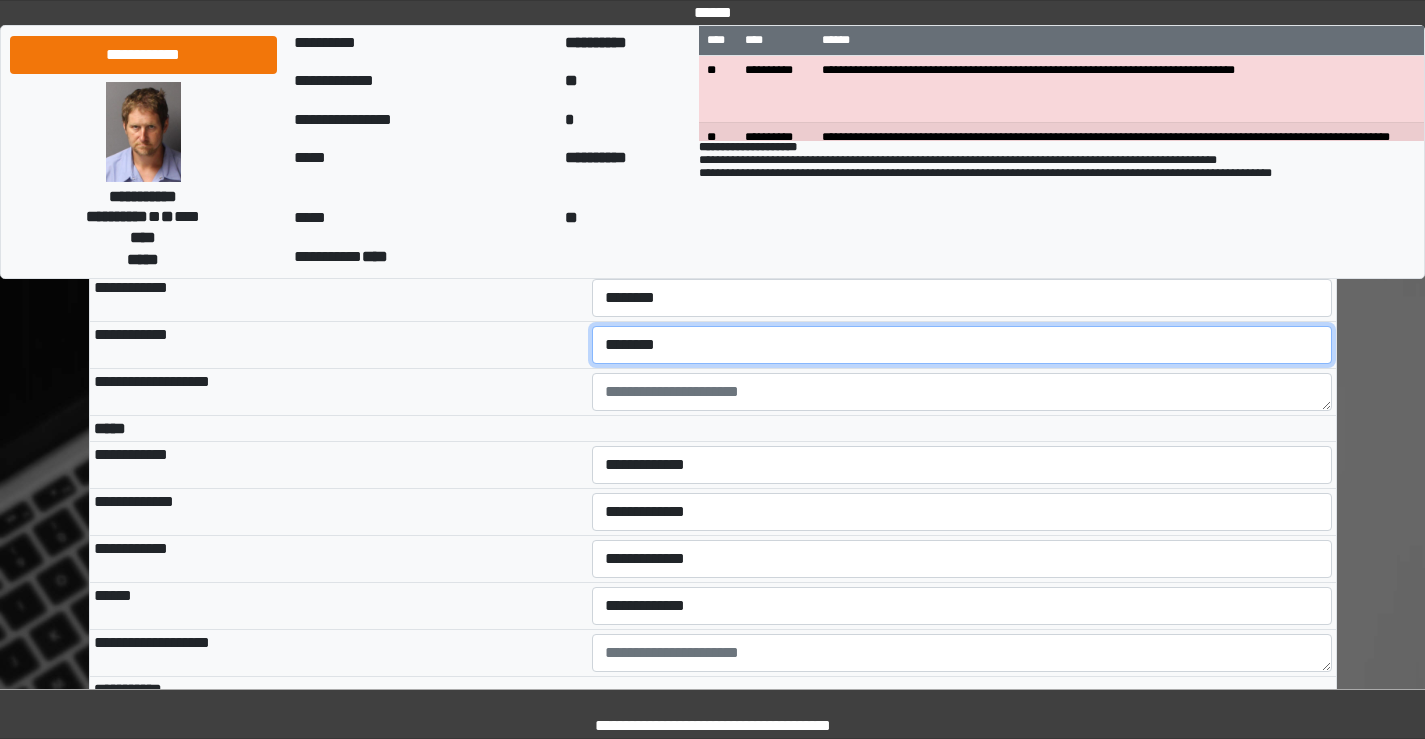 click on "**********" at bounding box center (962, 345) 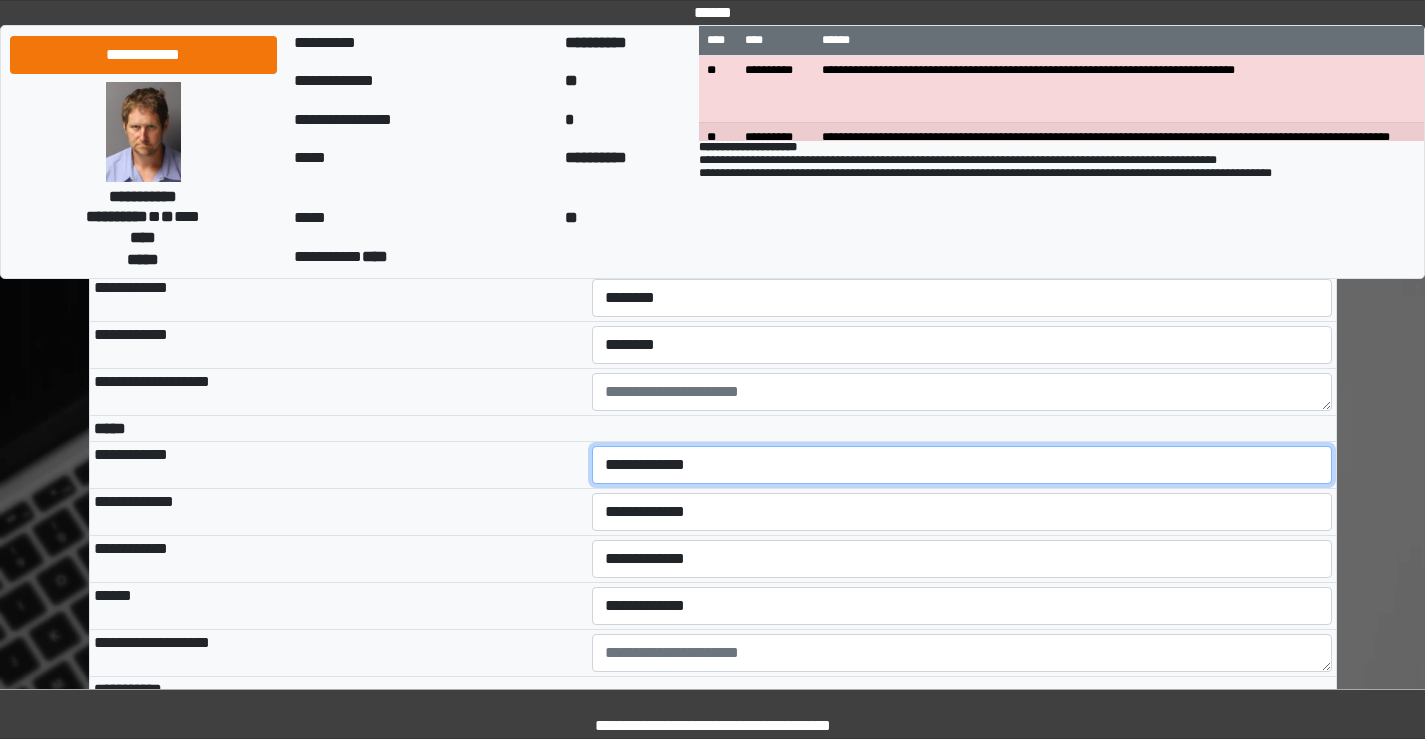 click on "**********" at bounding box center [962, 465] 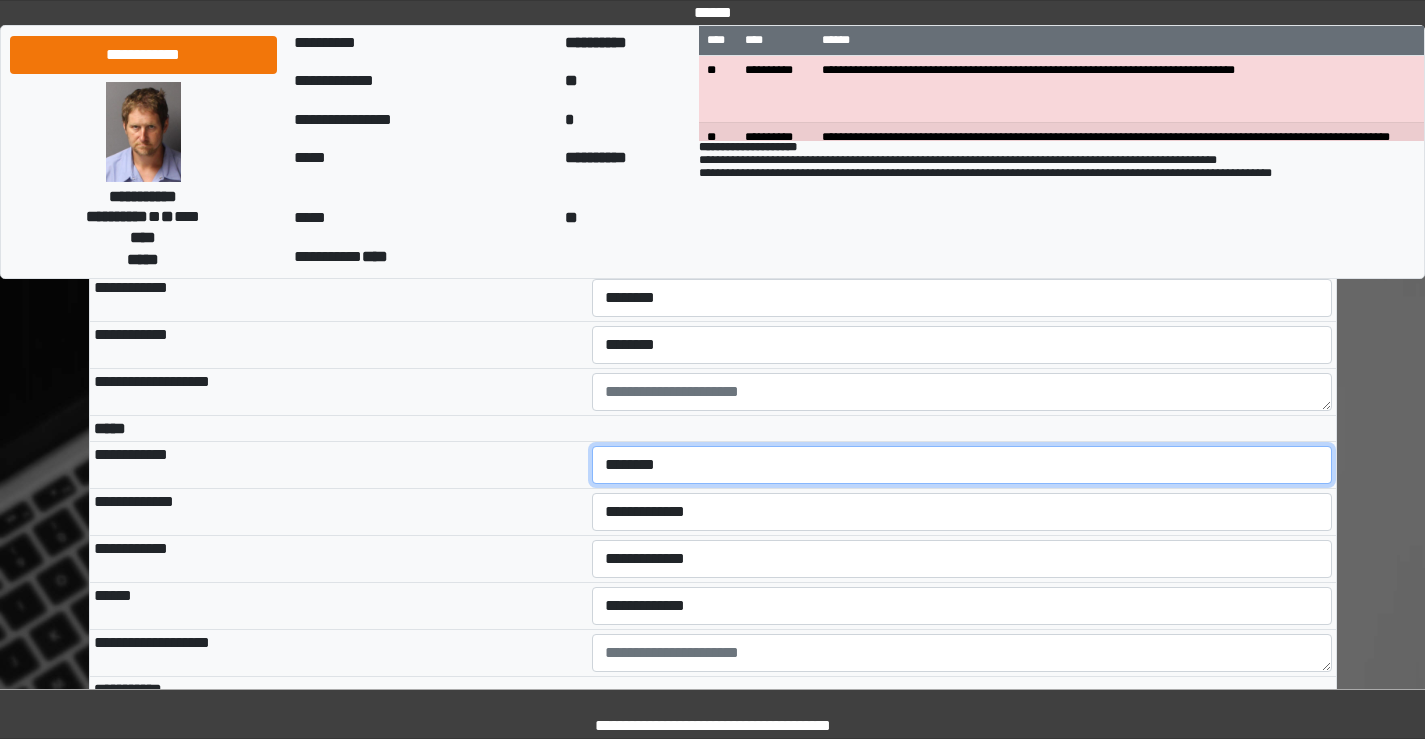 click on "**********" at bounding box center (962, 465) 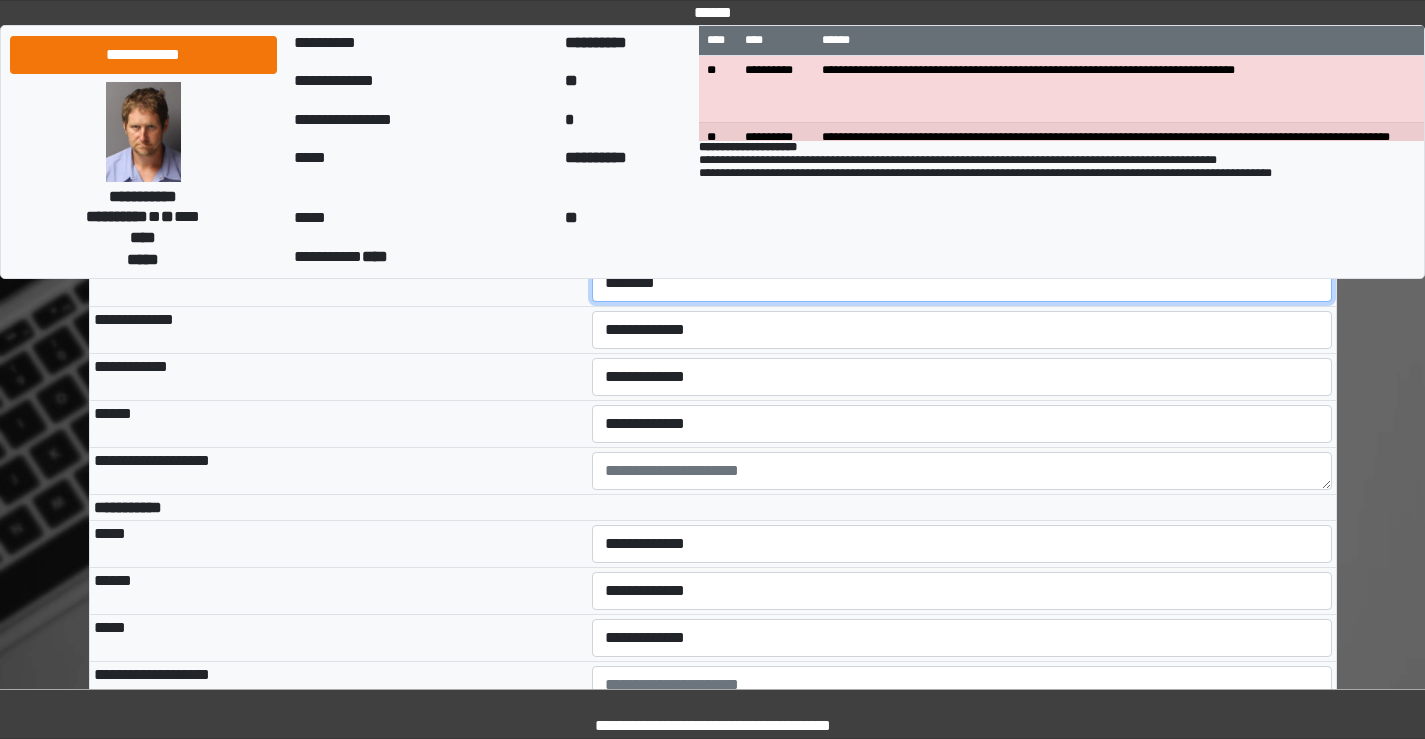 scroll, scrollTop: 5300, scrollLeft: 0, axis: vertical 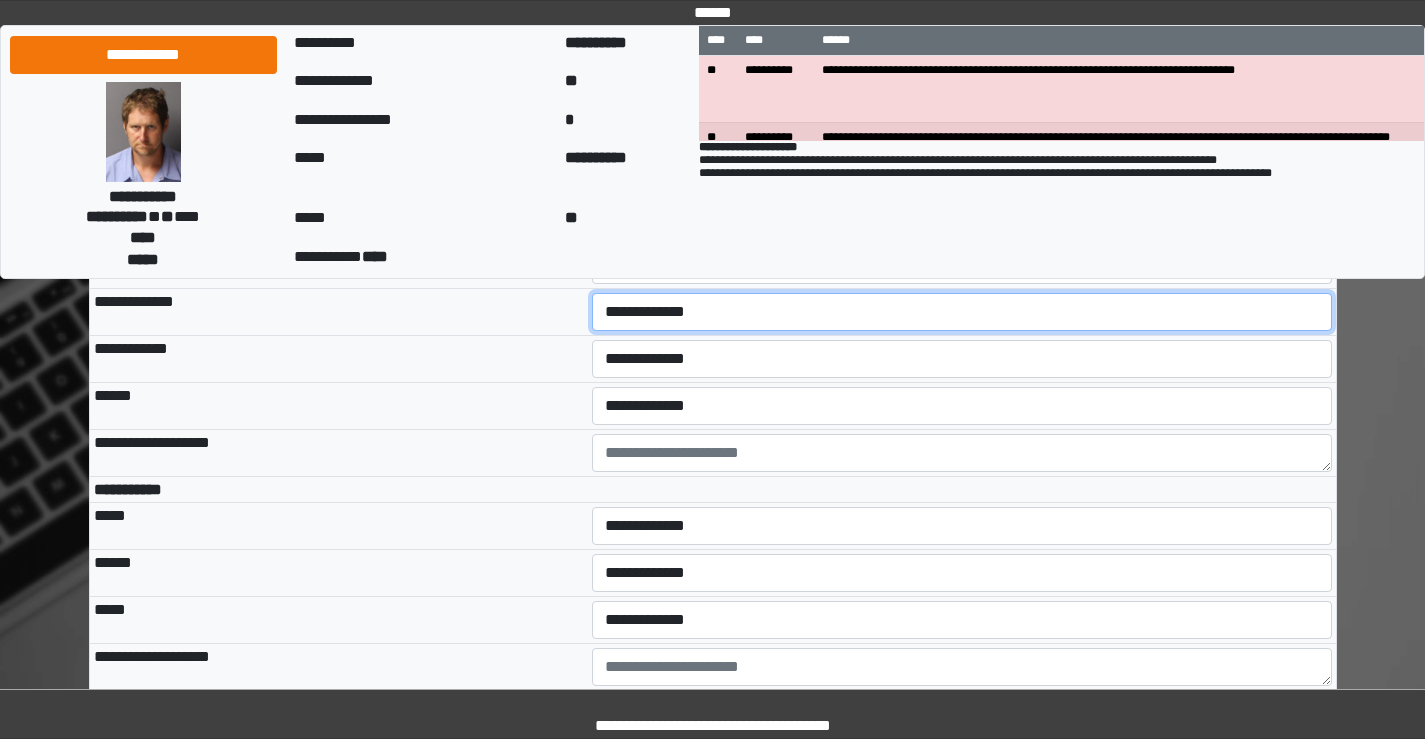 click on "**********" at bounding box center (962, 312) 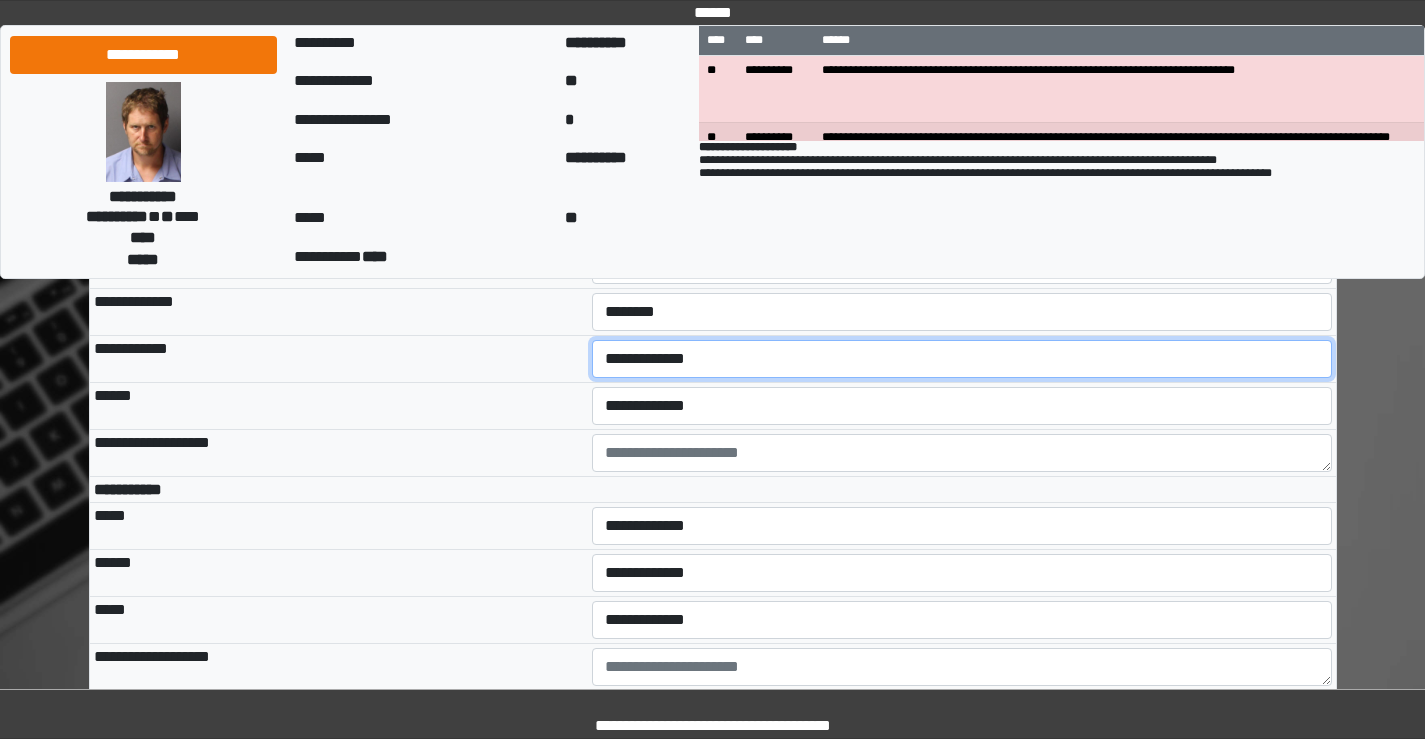click on "**********" at bounding box center (962, 359) 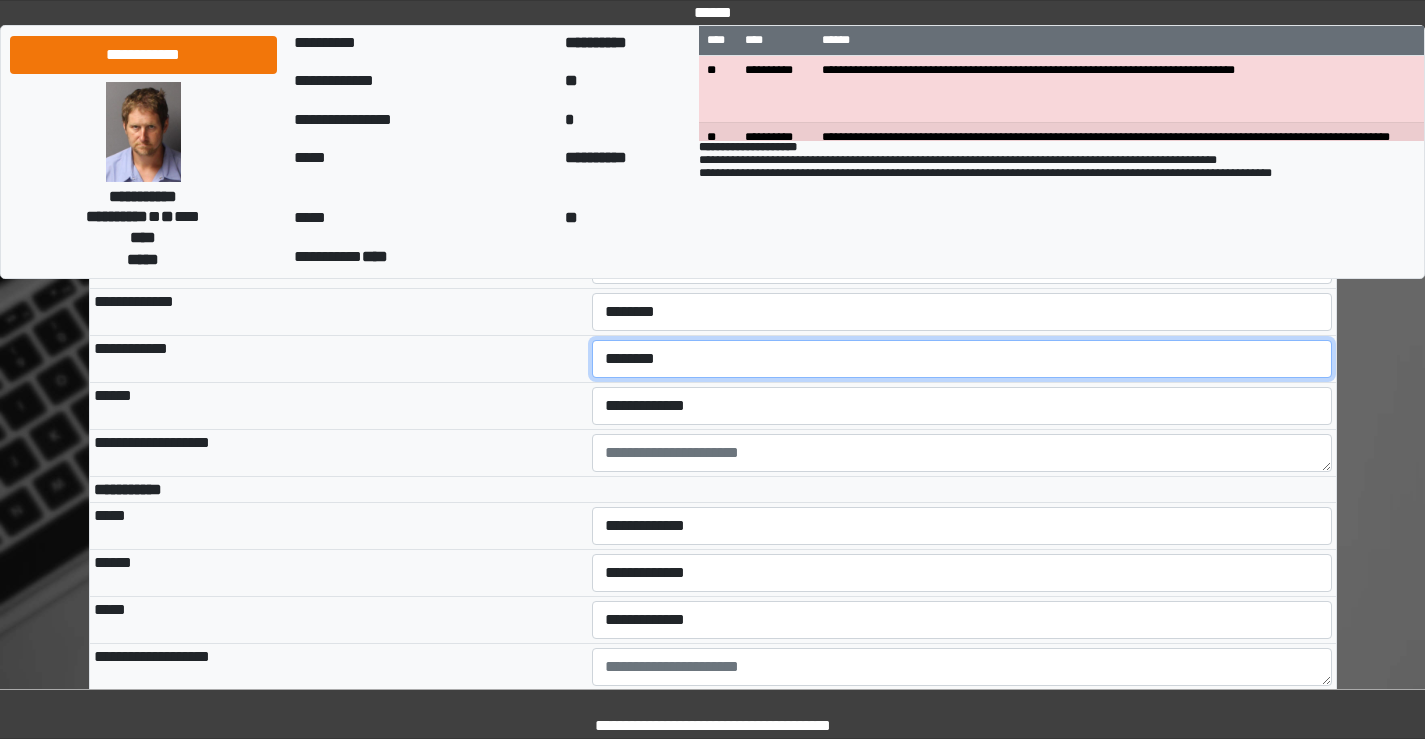 click on "**********" at bounding box center [962, 359] 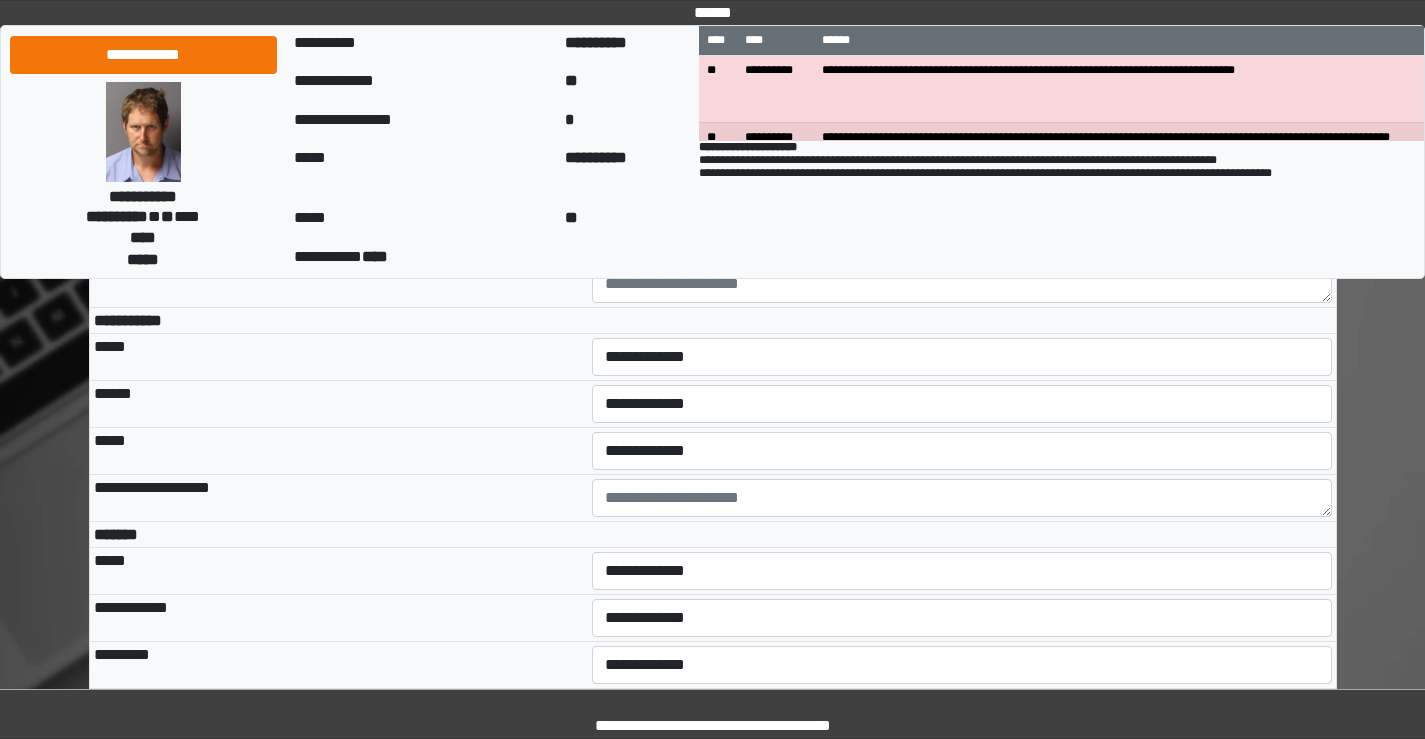 scroll, scrollTop: 5500, scrollLeft: 0, axis: vertical 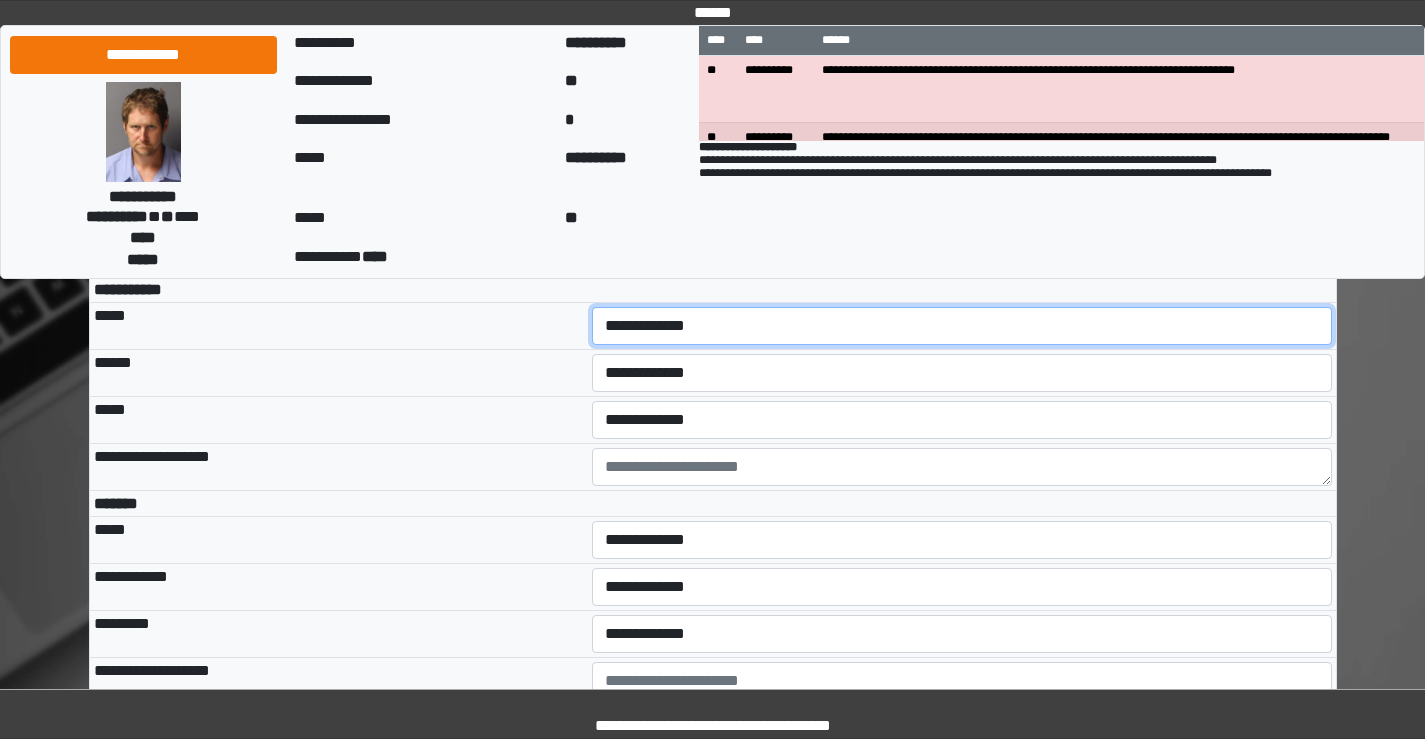 click on "**********" at bounding box center [962, 326] 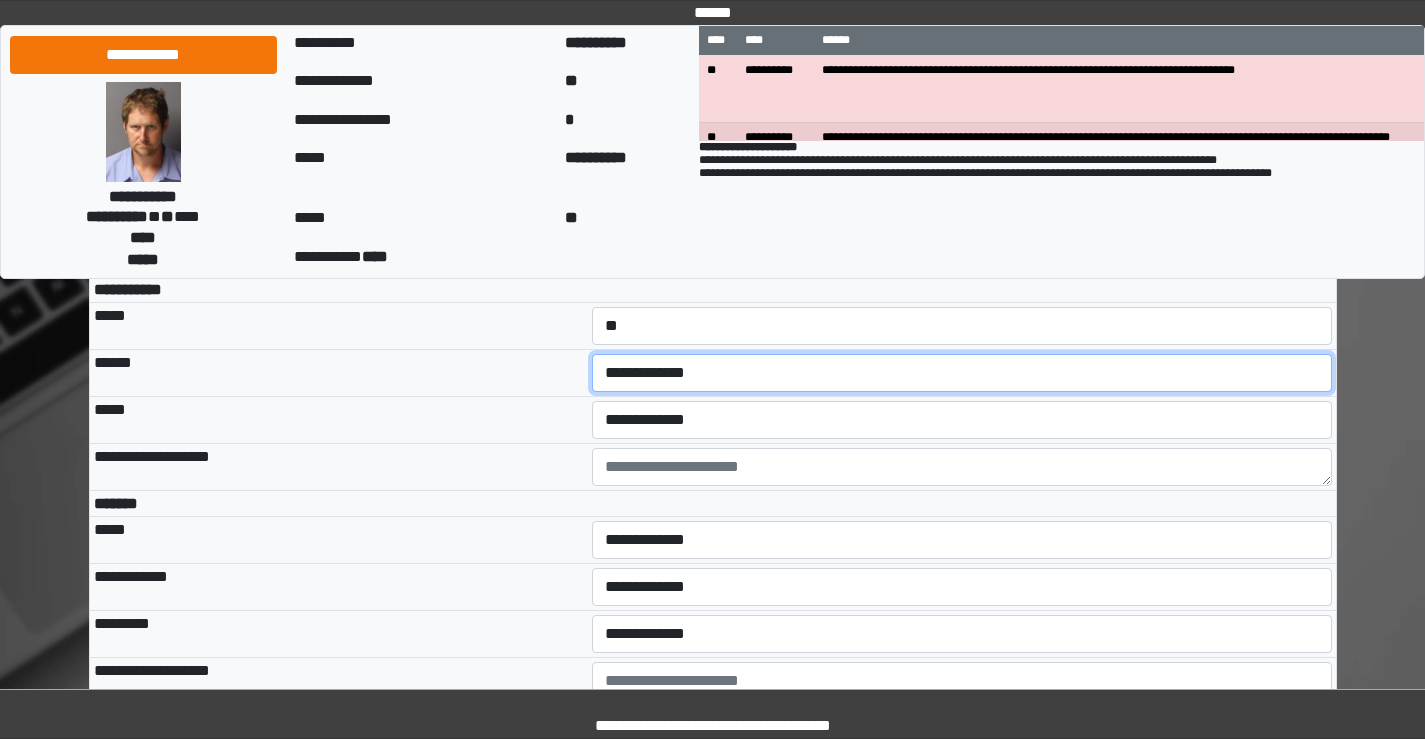 click on "**********" at bounding box center [962, 373] 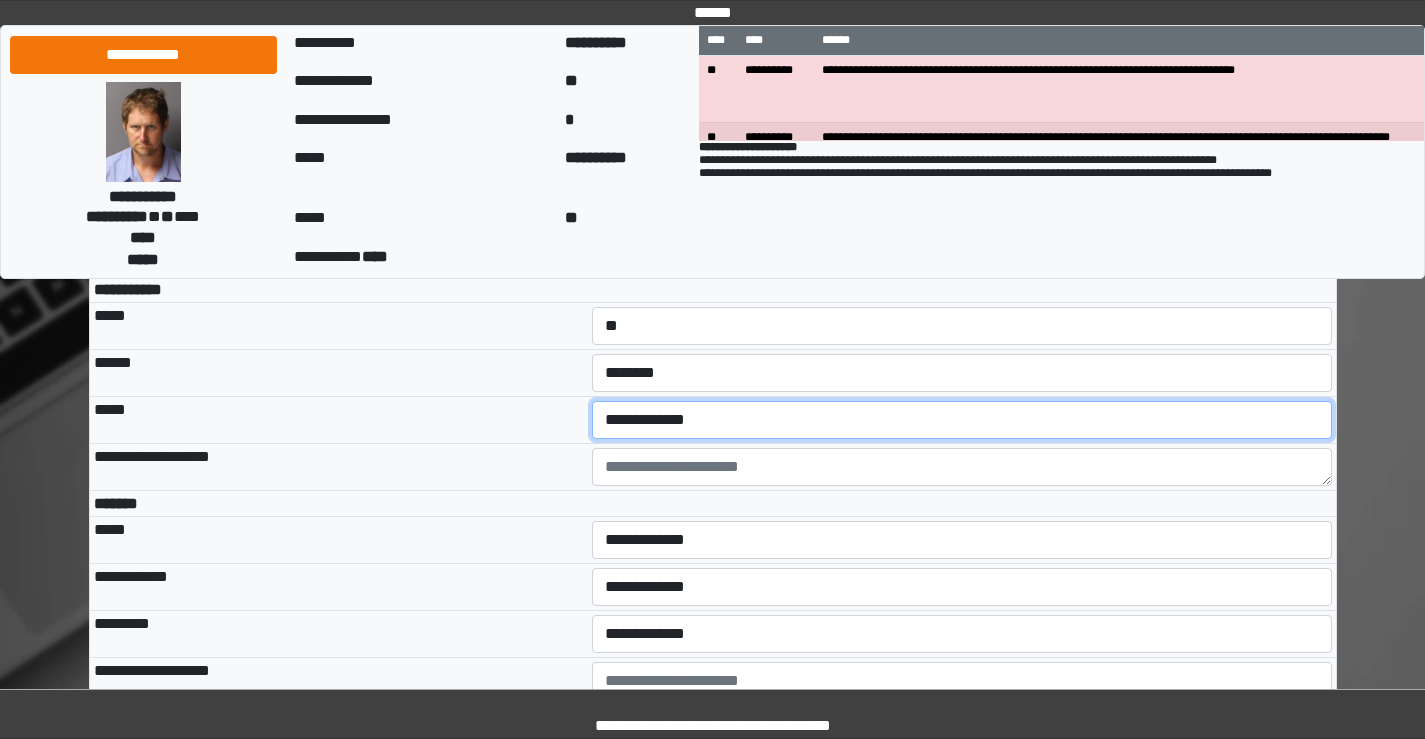 drag, startPoint x: 632, startPoint y: 583, endPoint x: 634, endPoint y: 596, distance: 13.152946 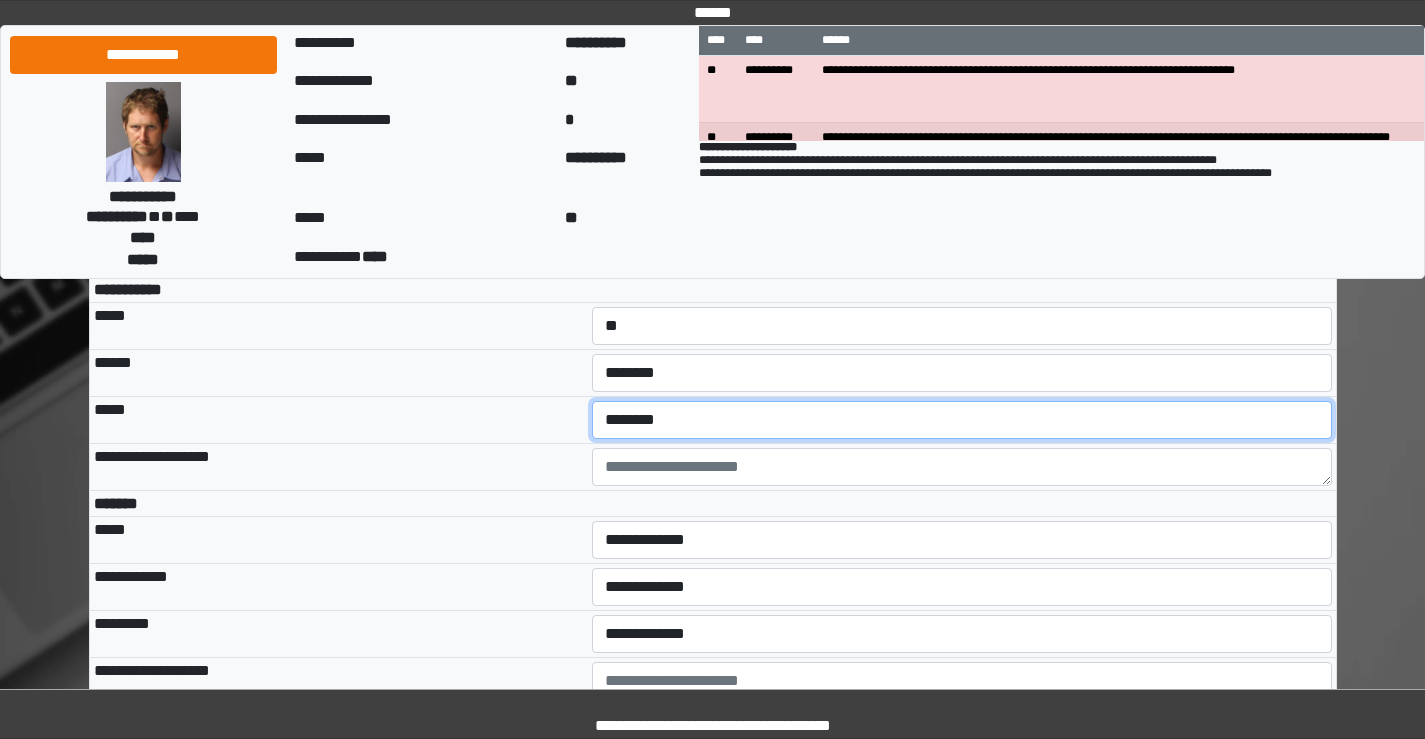 click on "**********" at bounding box center (962, 420) 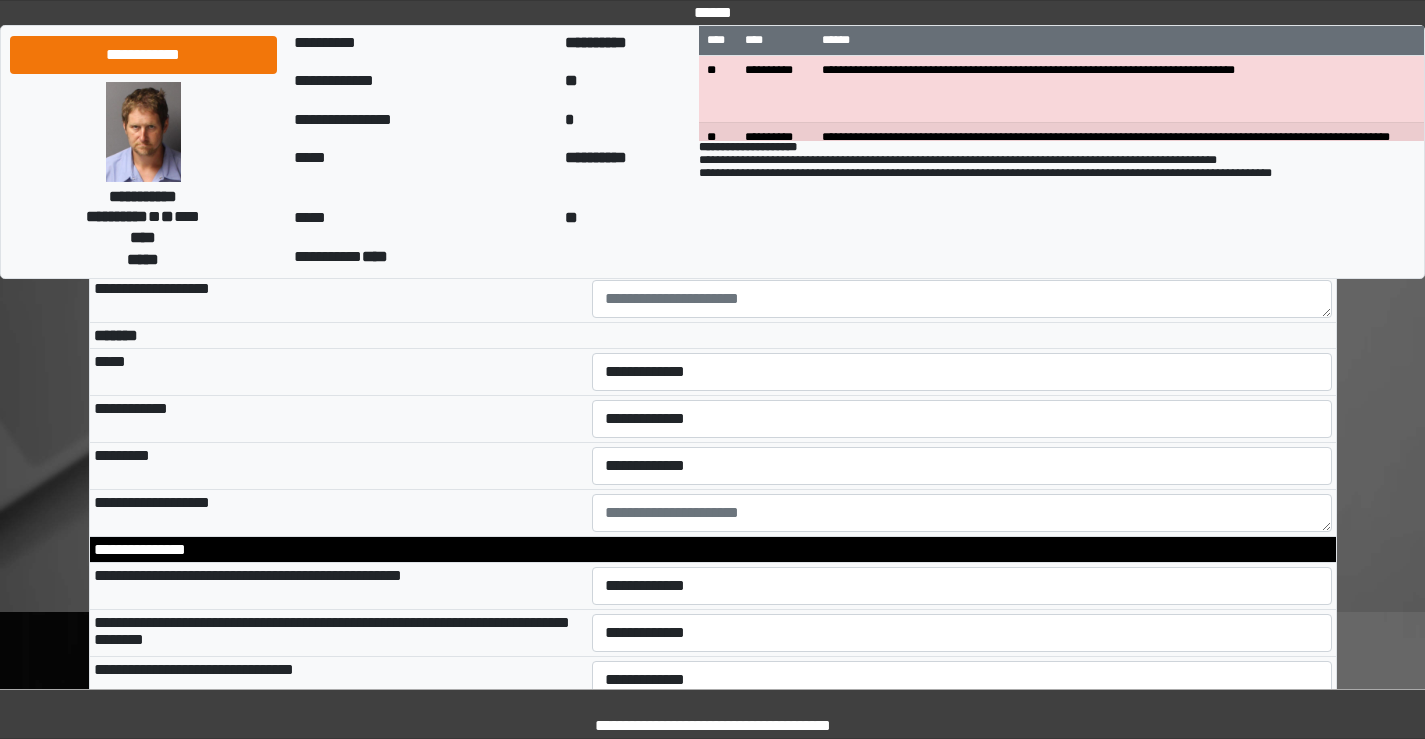 scroll, scrollTop: 5700, scrollLeft: 0, axis: vertical 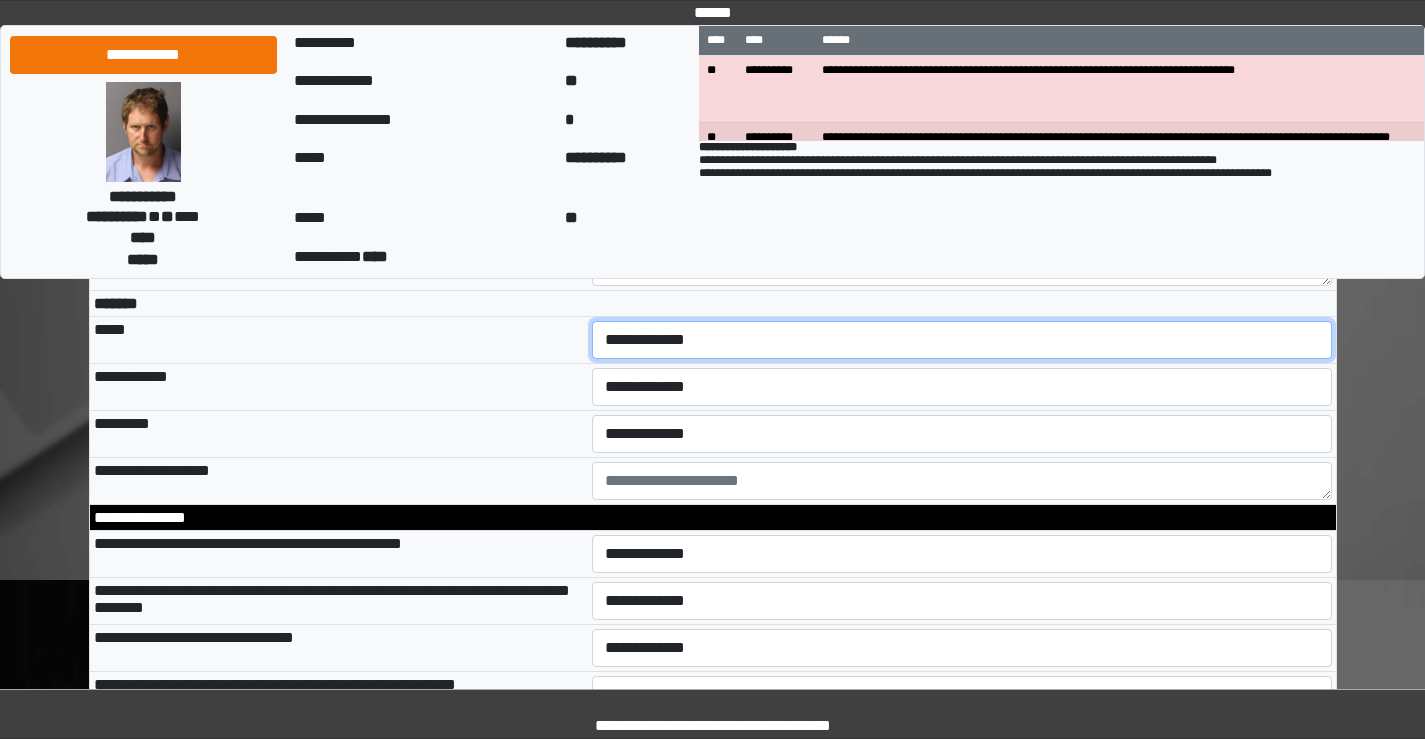 click on "**********" at bounding box center (962, 340) 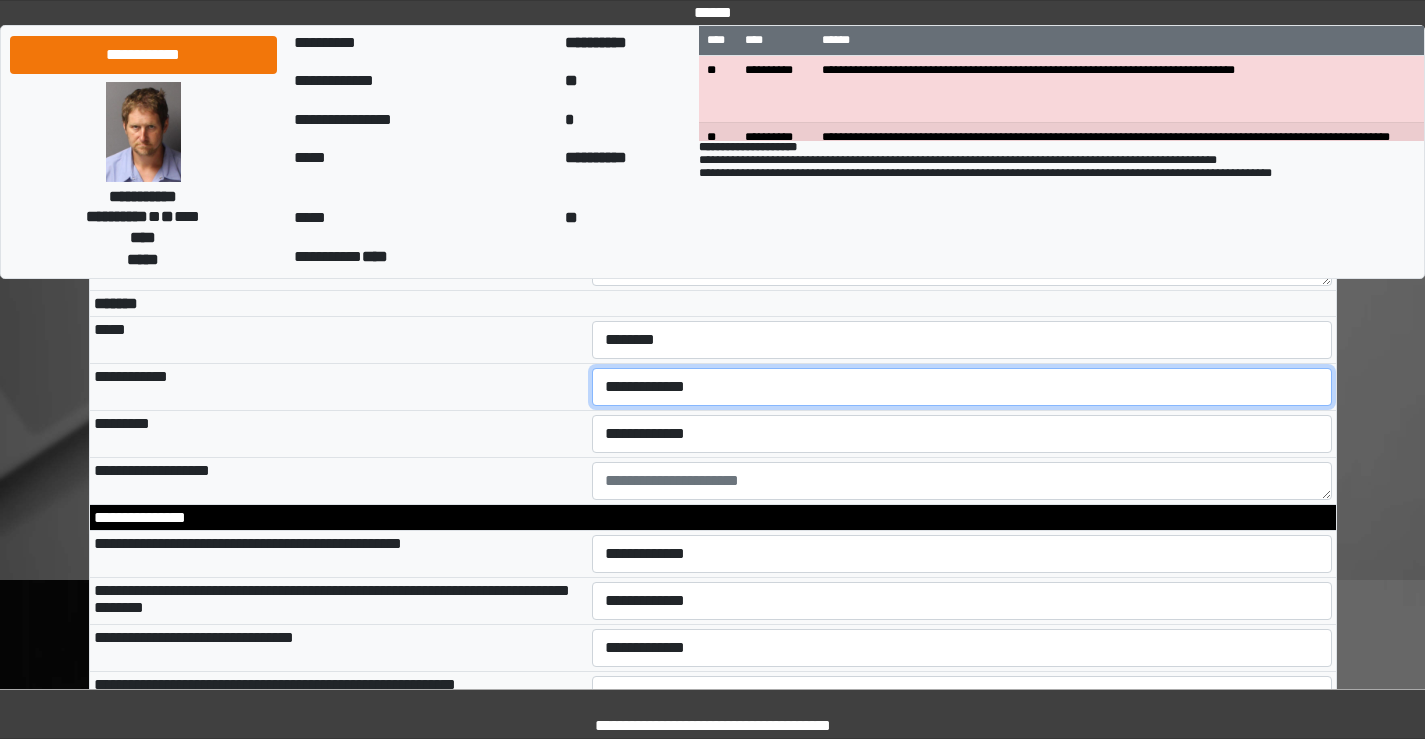 drag, startPoint x: 643, startPoint y: 548, endPoint x: 646, endPoint y: 563, distance: 15.297058 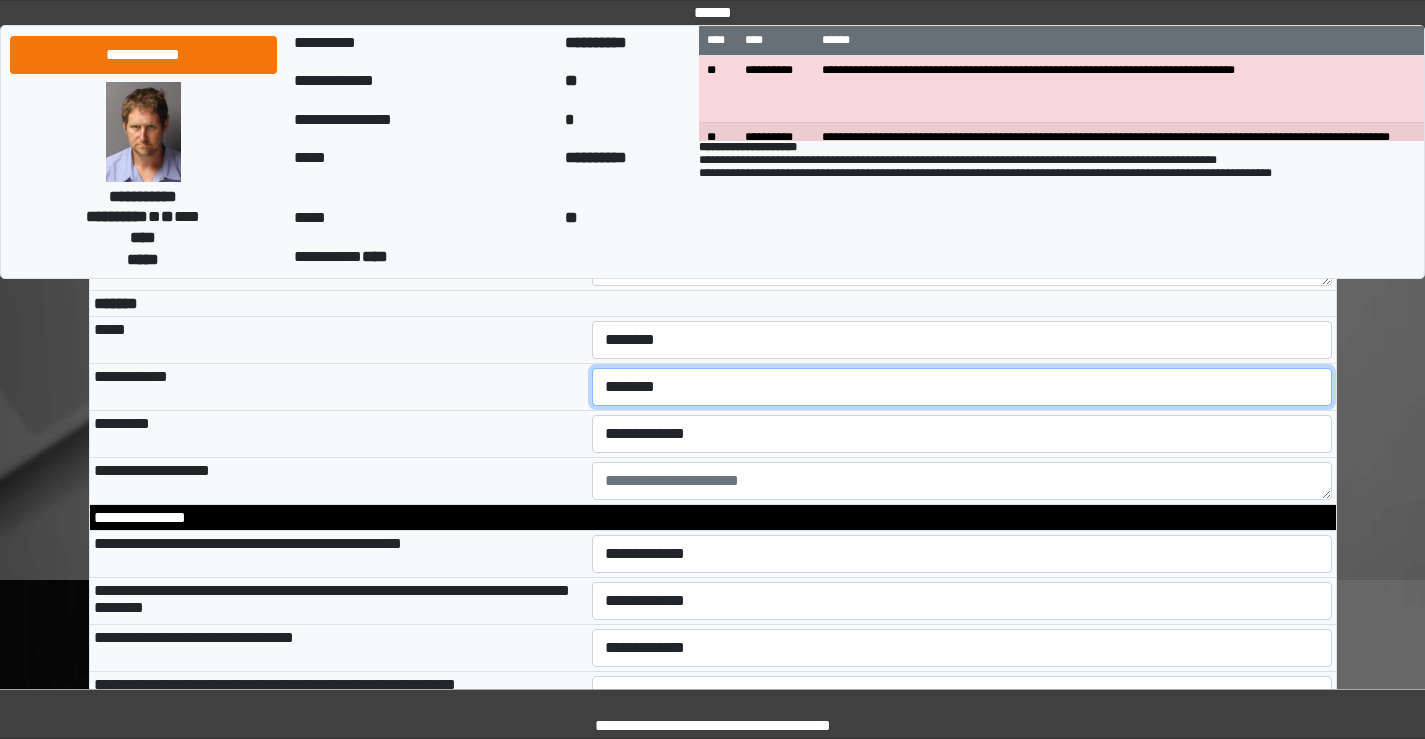 click on "**********" at bounding box center [962, 387] 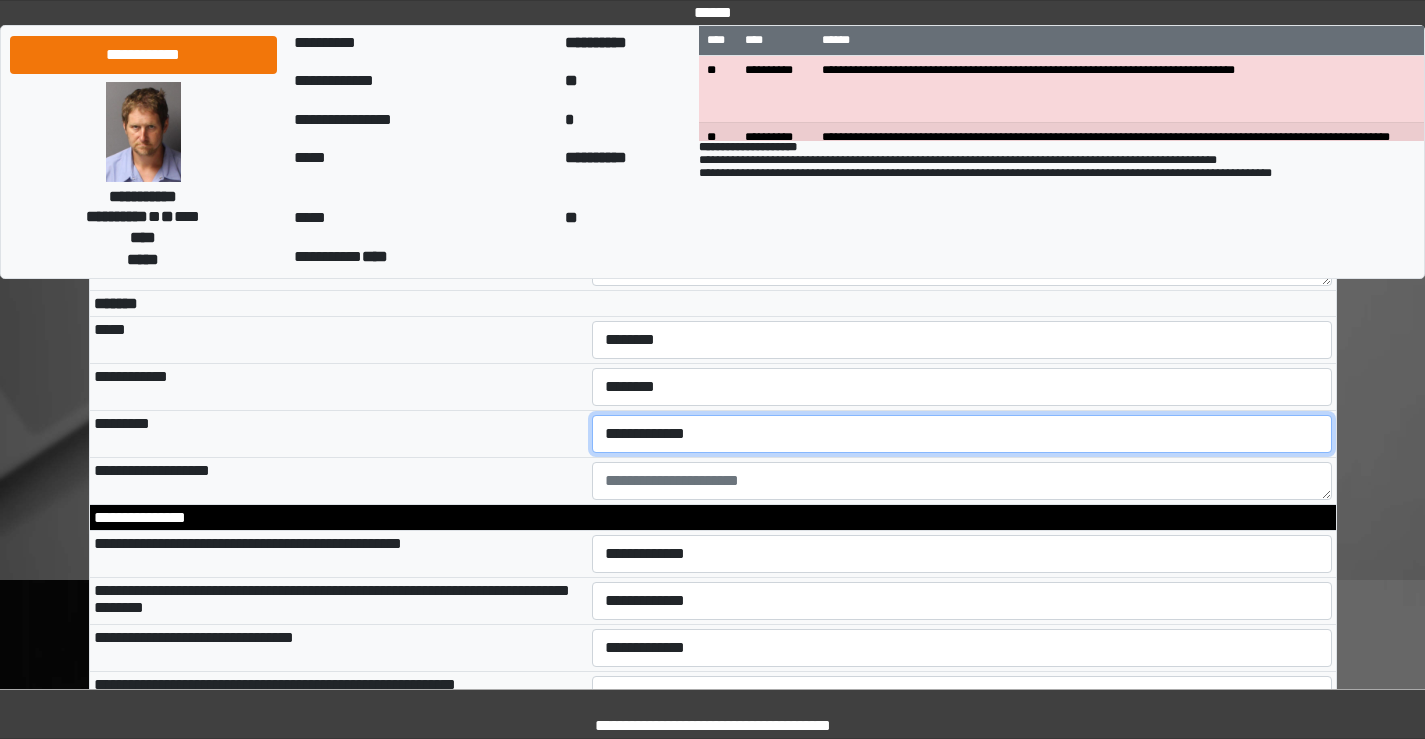 drag, startPoint x: 646, startPoint y: 593, endPoint x: 648, endPoint y: 612, distance: 19.104973 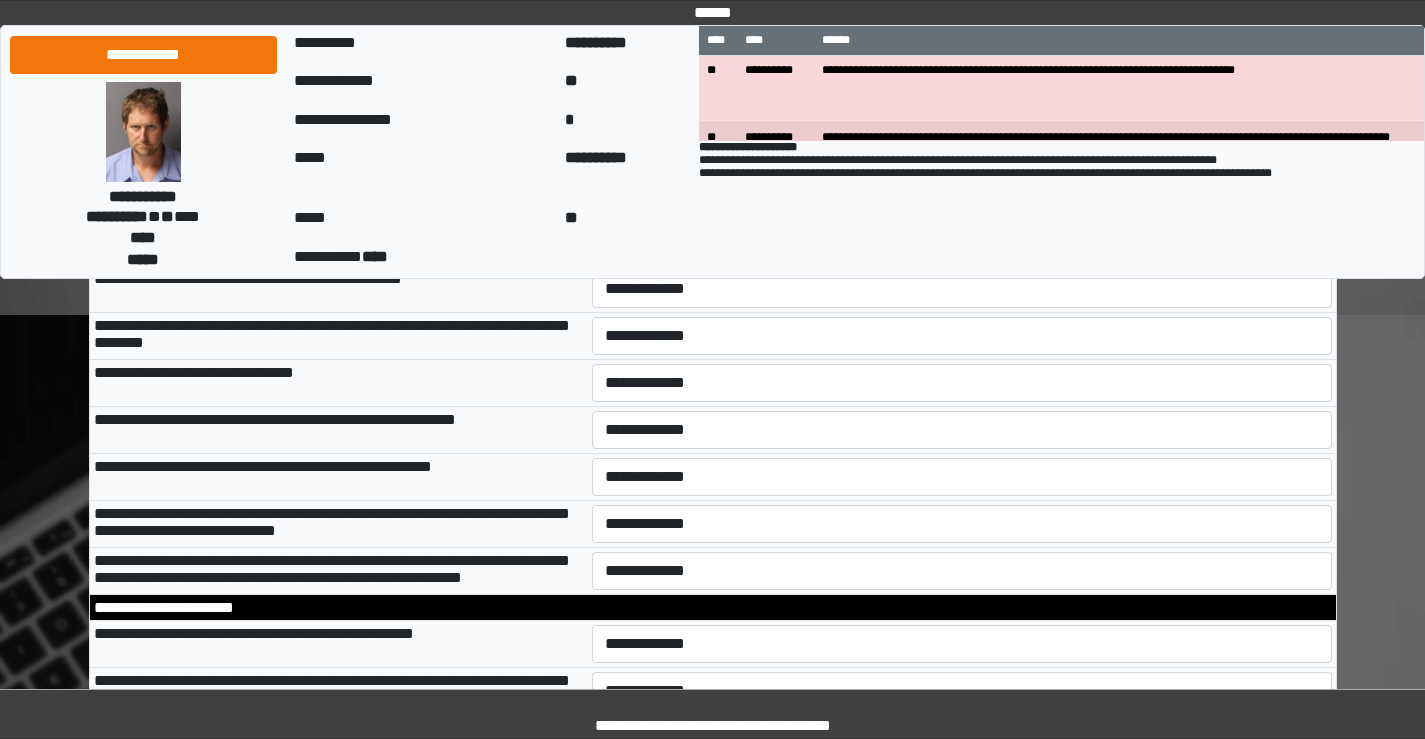 scroll, scrollTop: 6000, scrollLeft: 0, axis: vertical 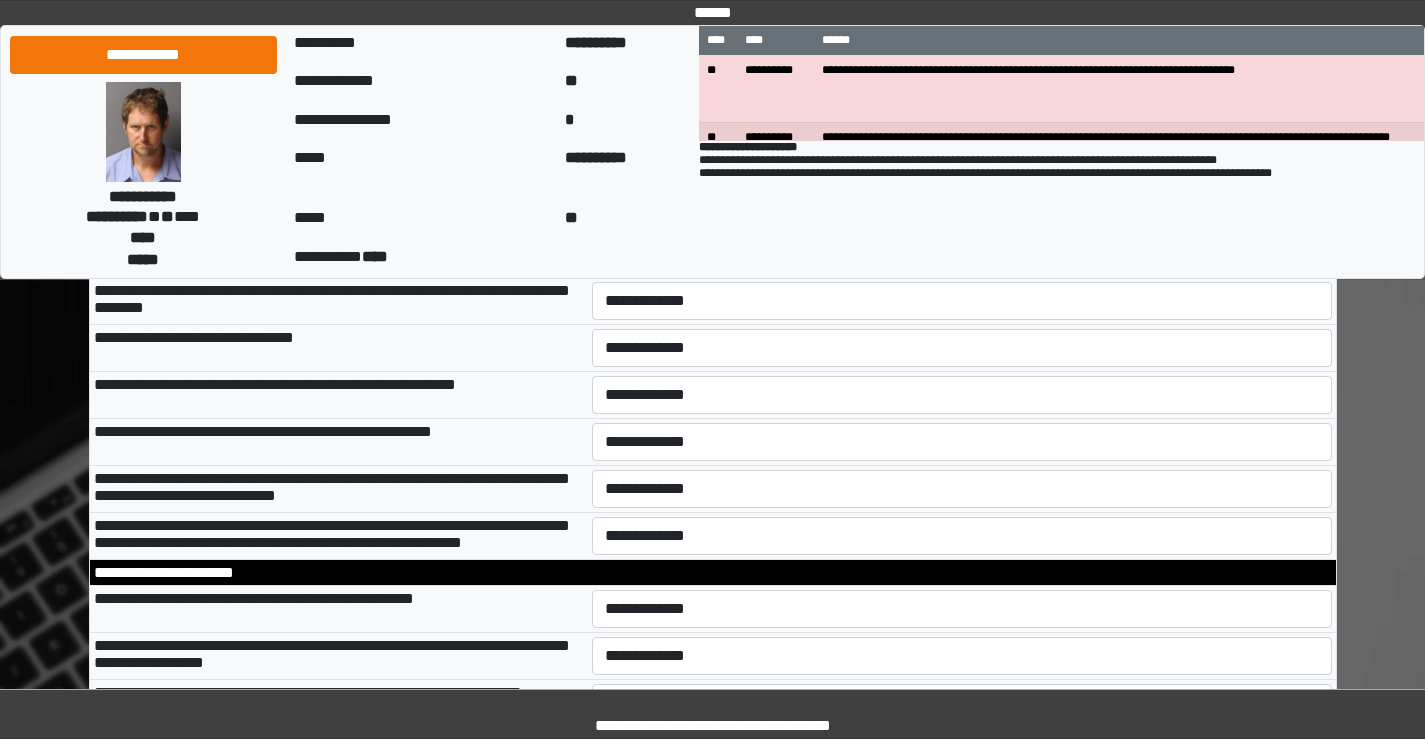 click on "**********" at bounding box center (962, 254) 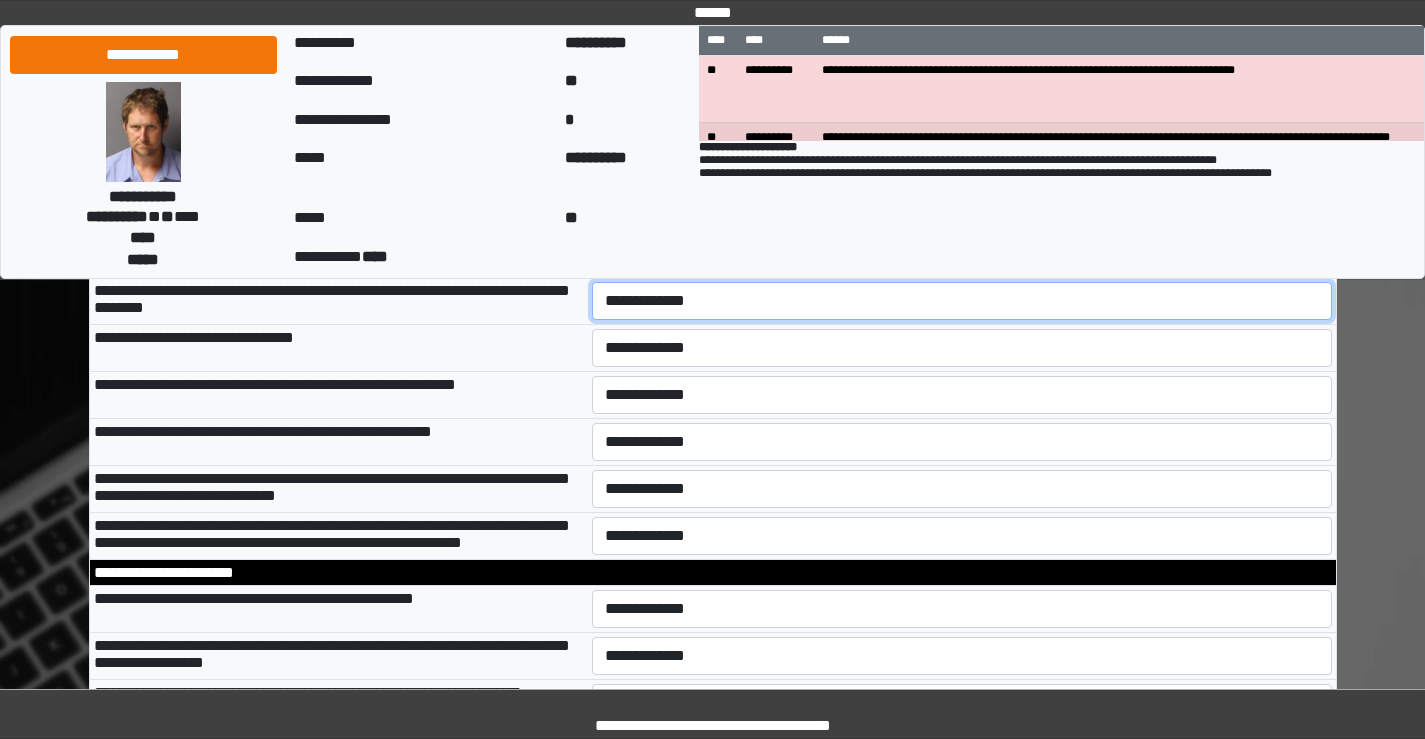 drag, startPoint x: 630, startPoint y: 466, endPoint x: 633, endPoint y: 479, distance: 13.341664 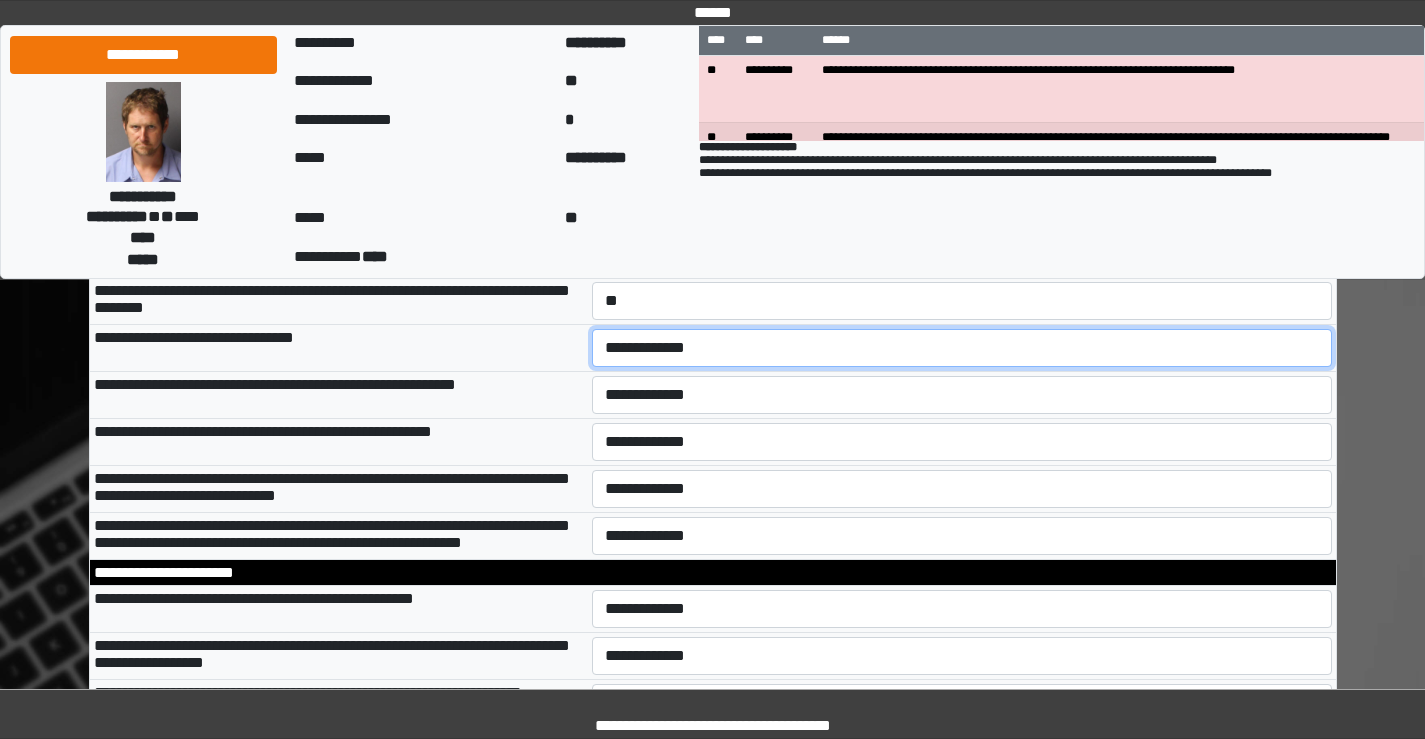 click on "**********" at bounding box center (962, 348) 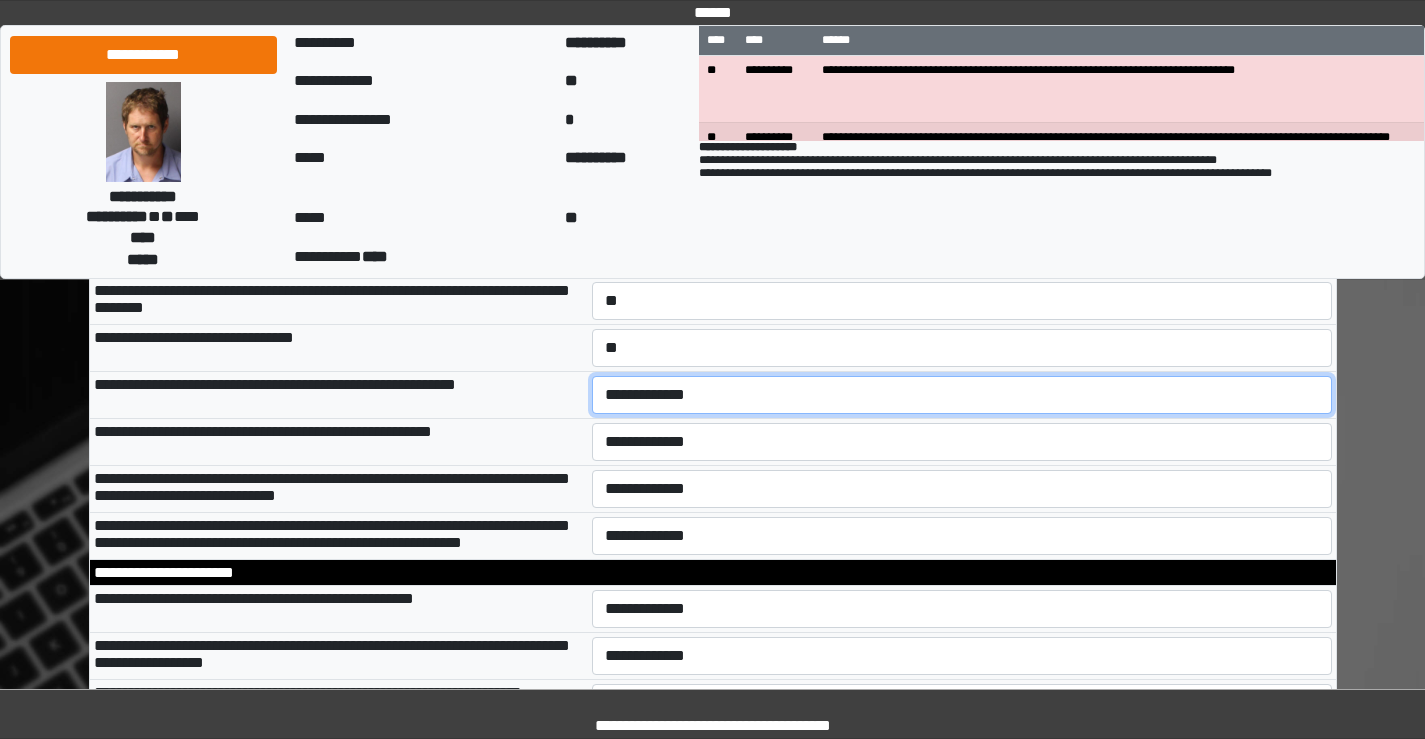 click on "**********" at bounding box center [962, 395] 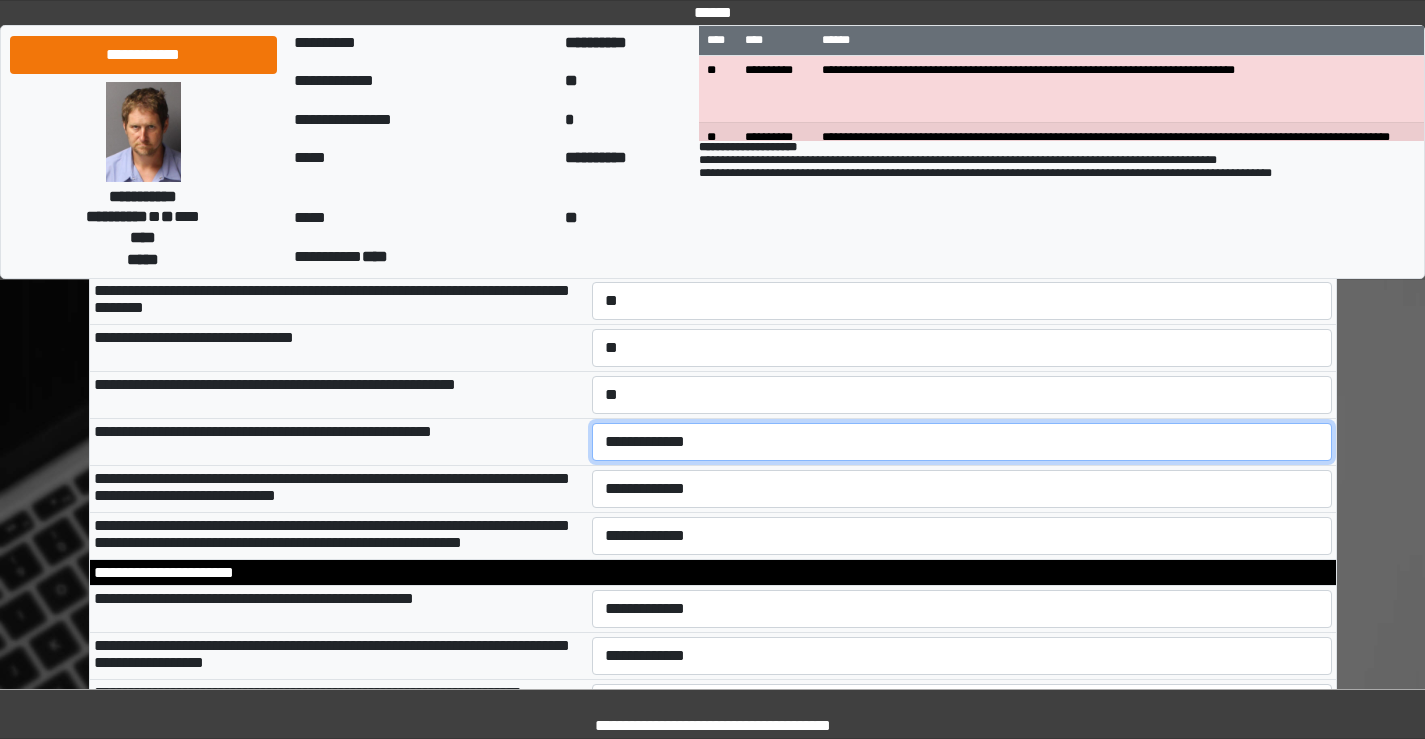 click on "**********" at bounding box center (962, 442) 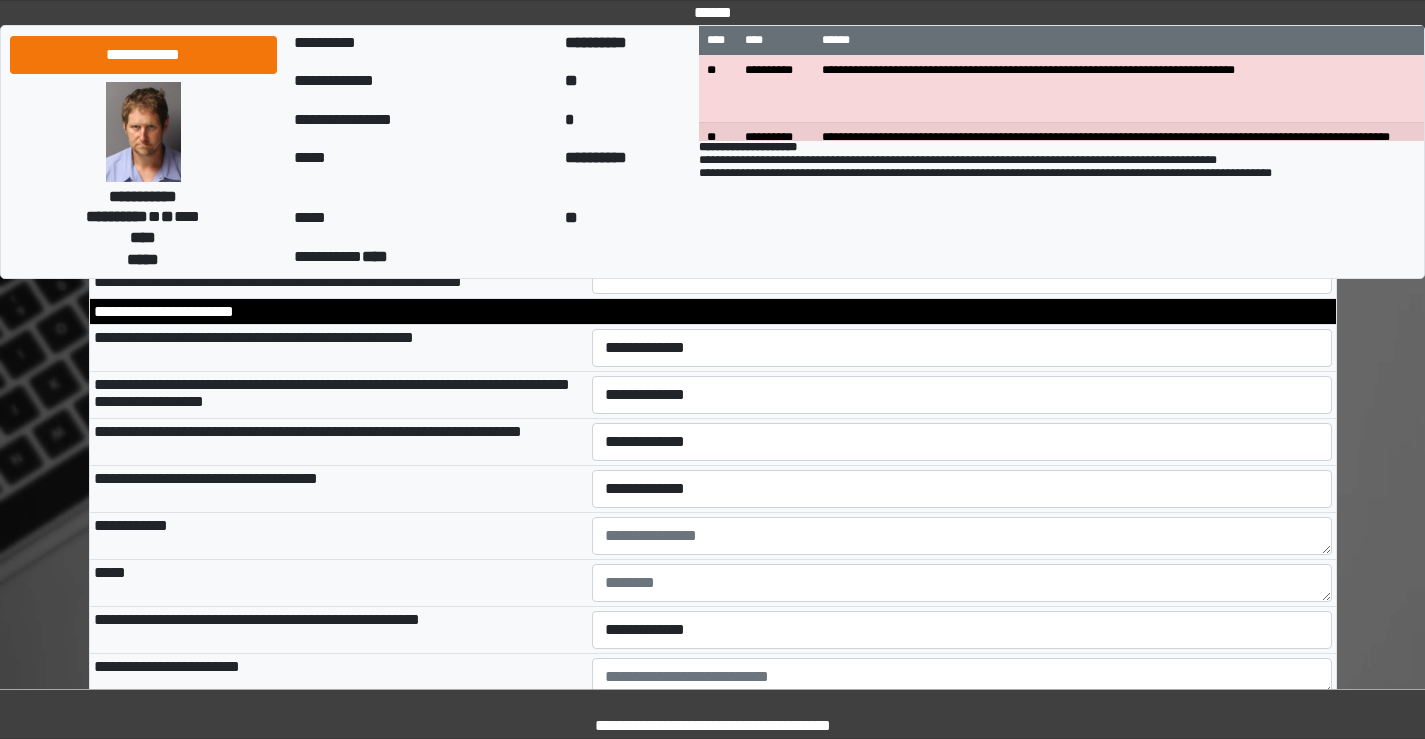 scroll, scrollTop: 6300, scrollLeft: 0, axis: vertical 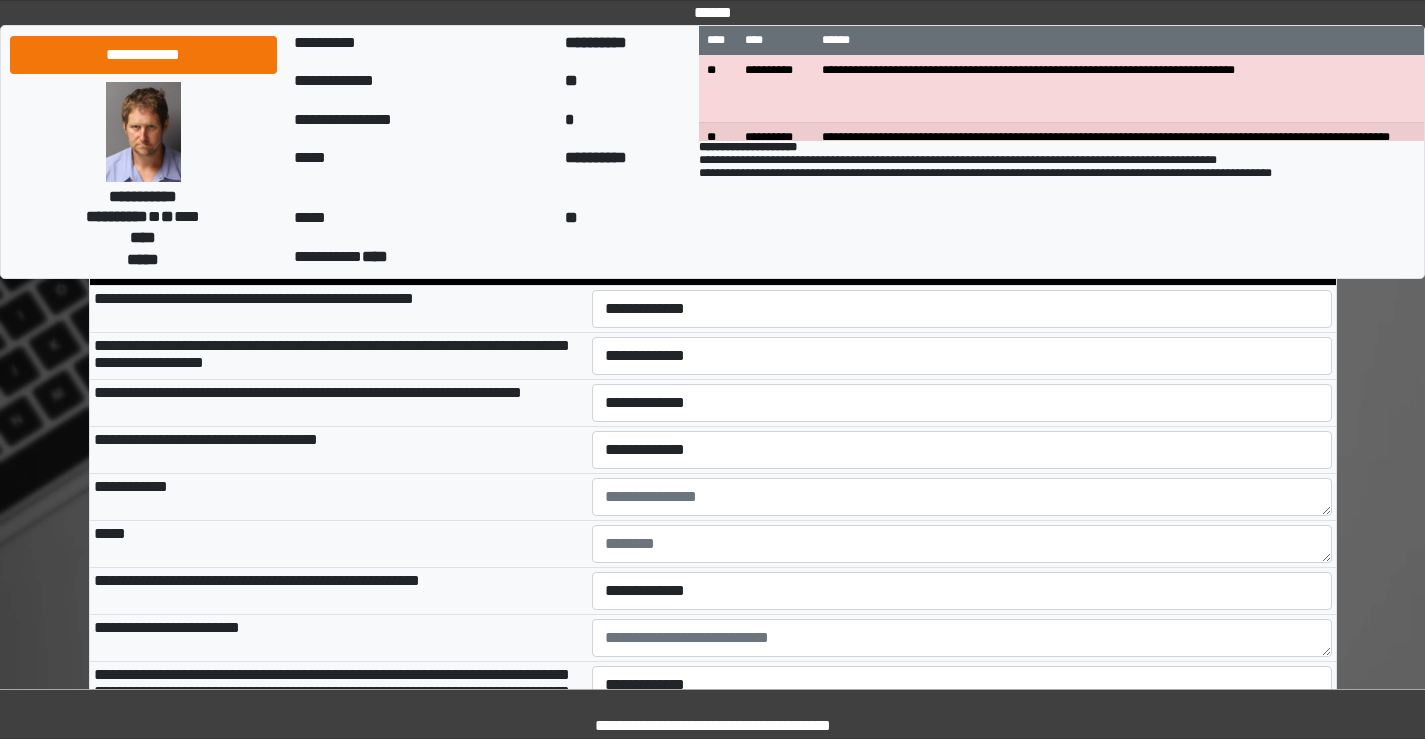 click on "**********" at bounding box center [962, 142] 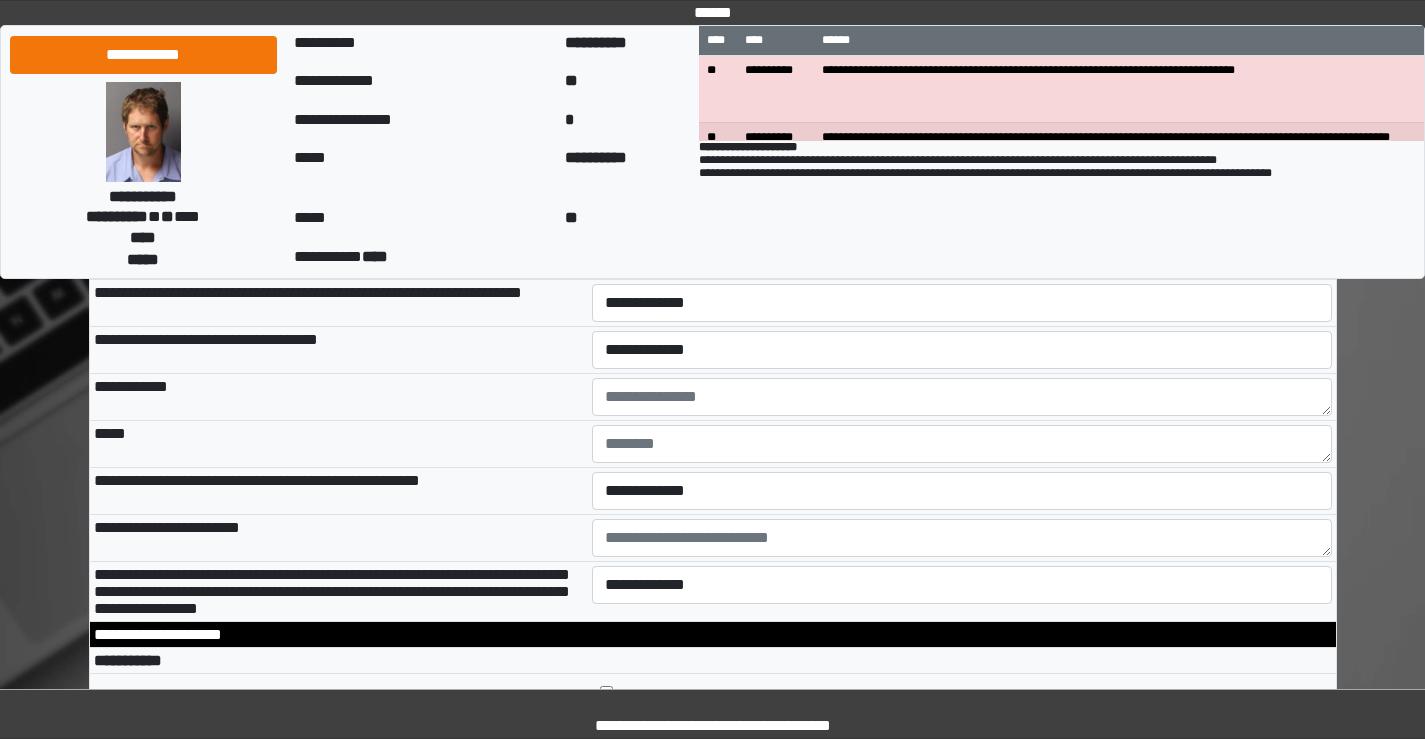 click on "**********" at bounding box center (962, 209) 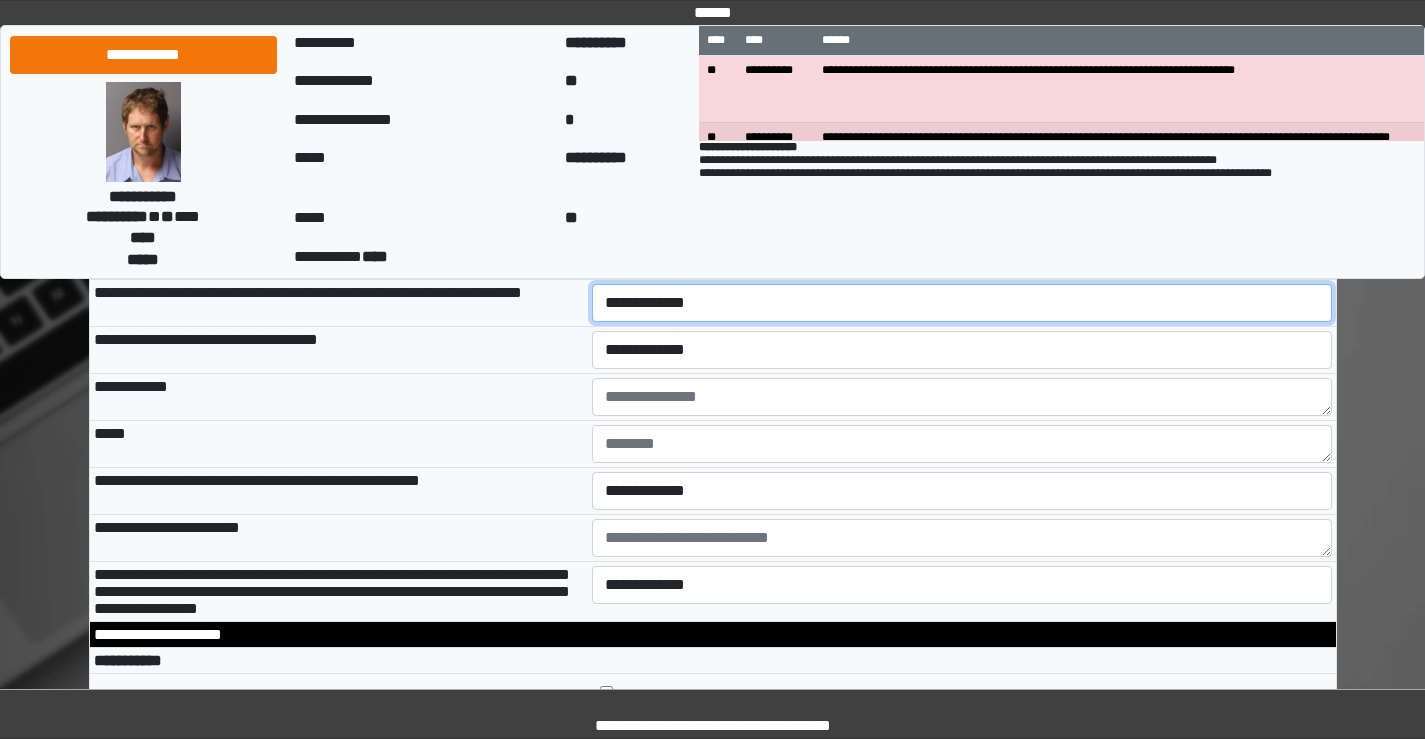 click on "**********" at bounding box center (962, 303) 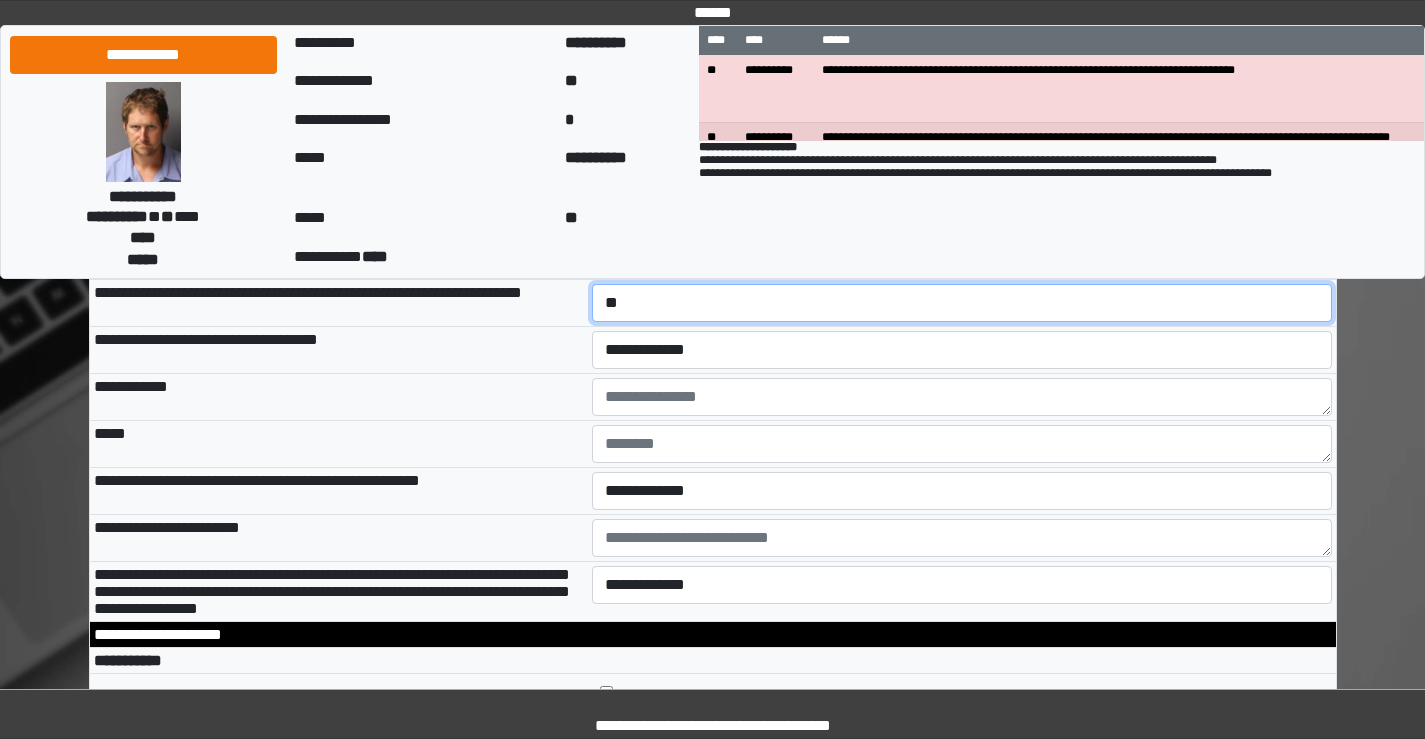 click on "**********" at bounding box center (962, 303) 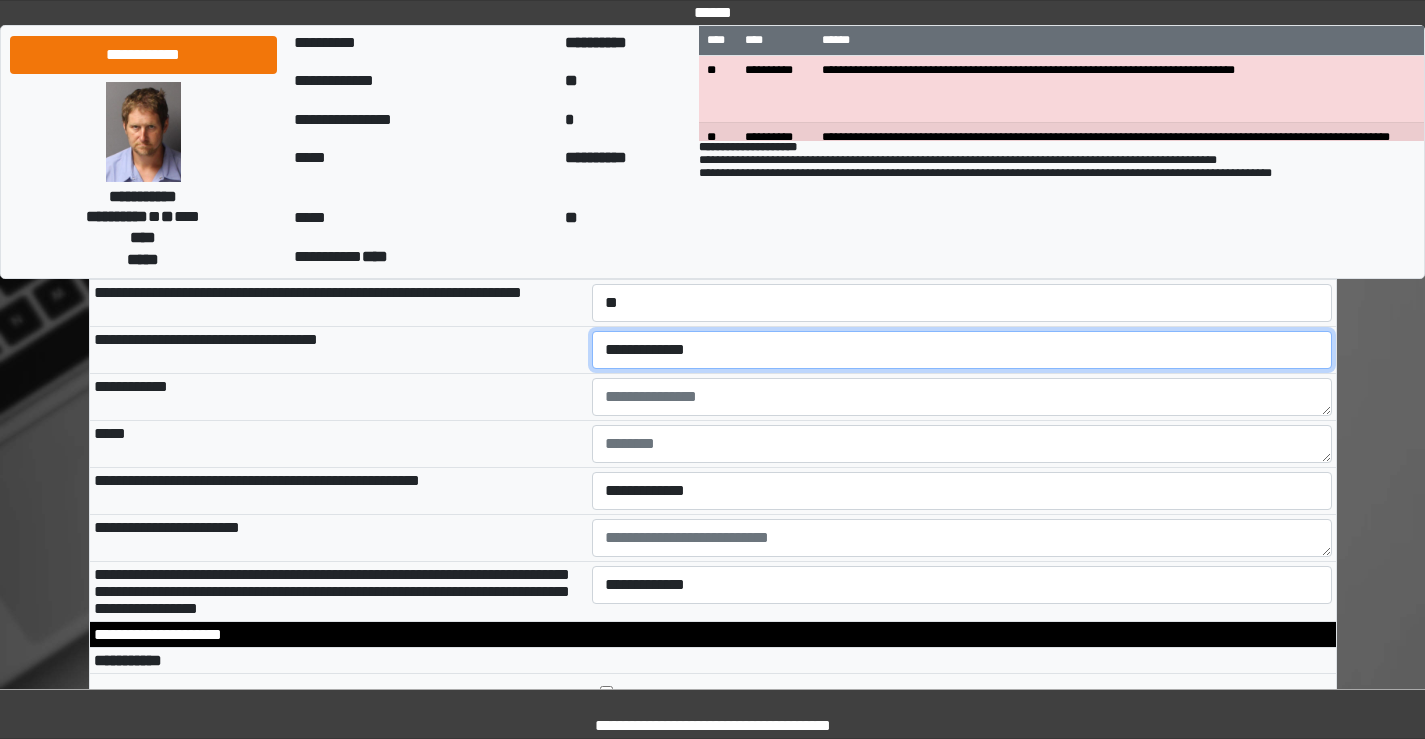 click on "**********" at bounding box center [962, 350] 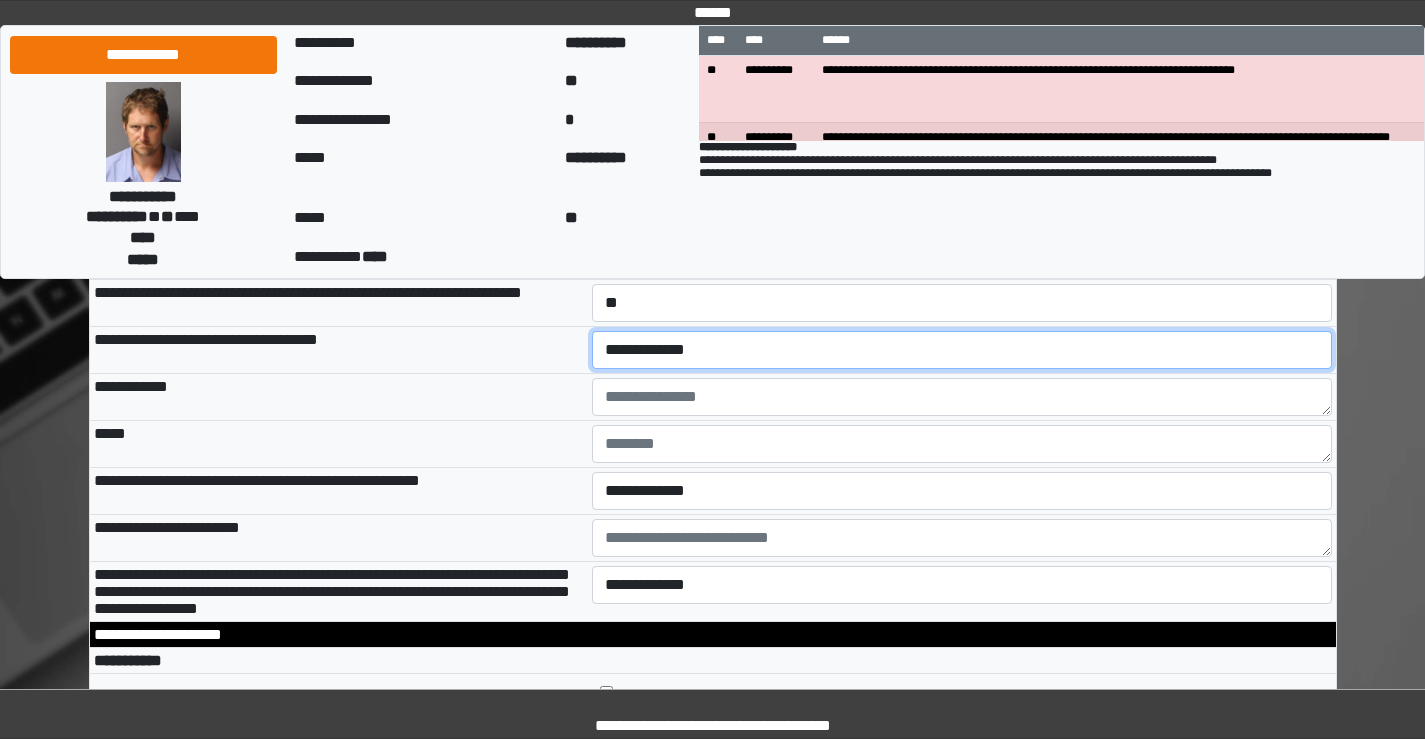 select on "*" 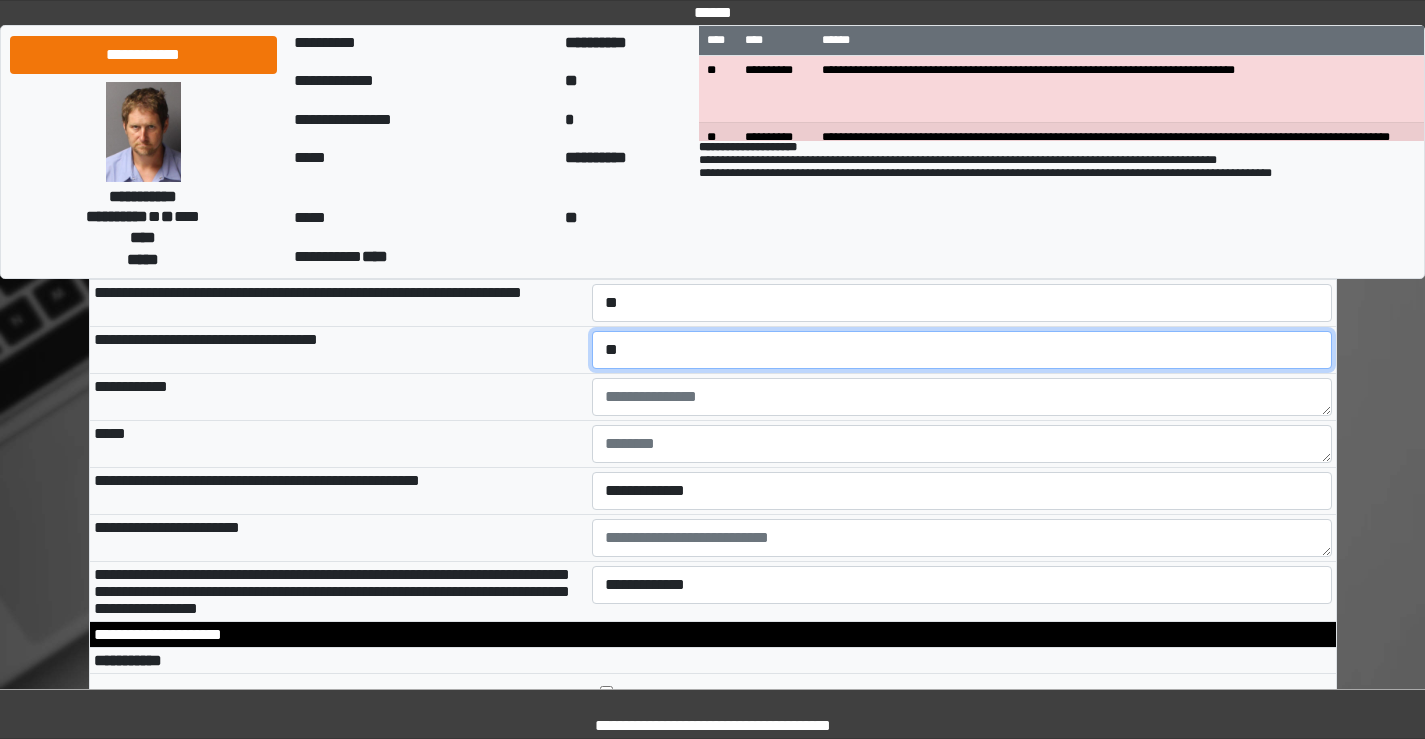click on "**********" at bounding box center [962, 350] 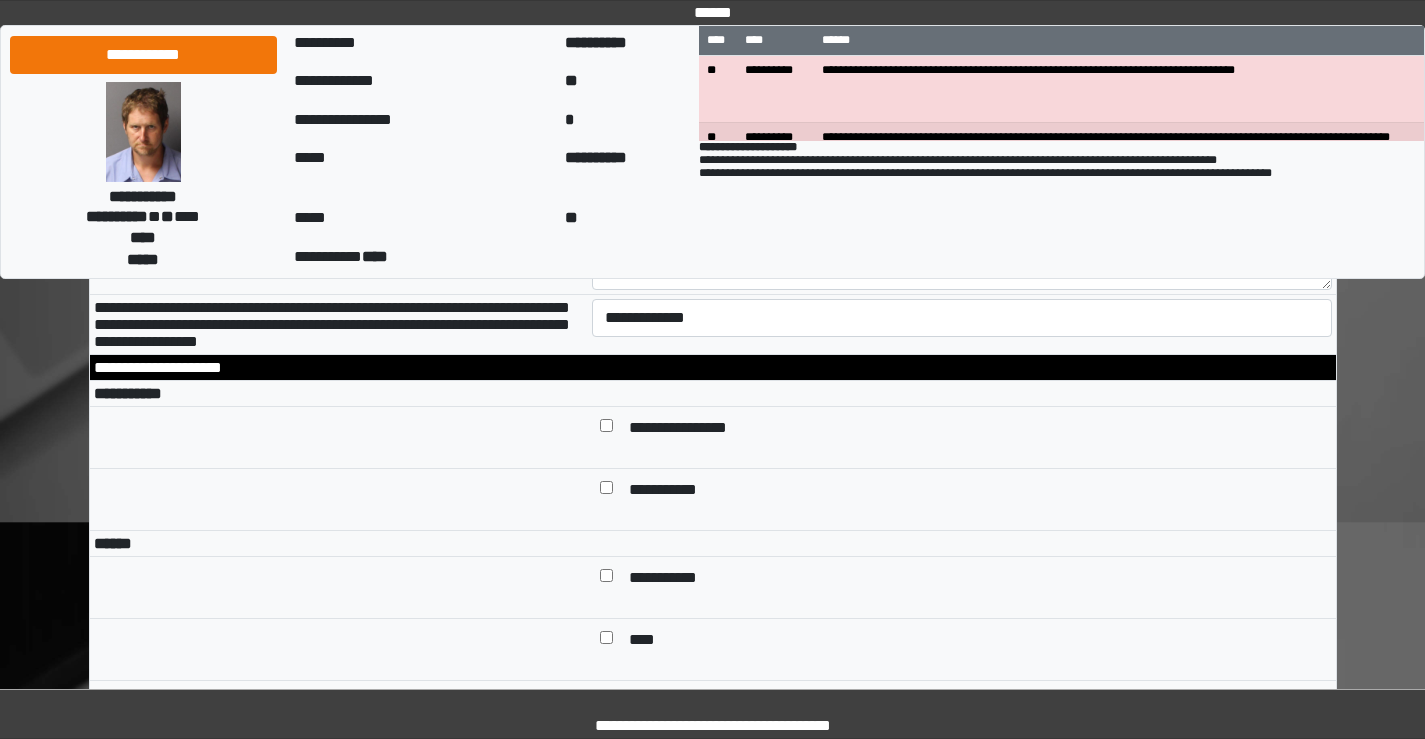 scroll, scrollTop: 6700, scrollLeft: 0, axis: vertical 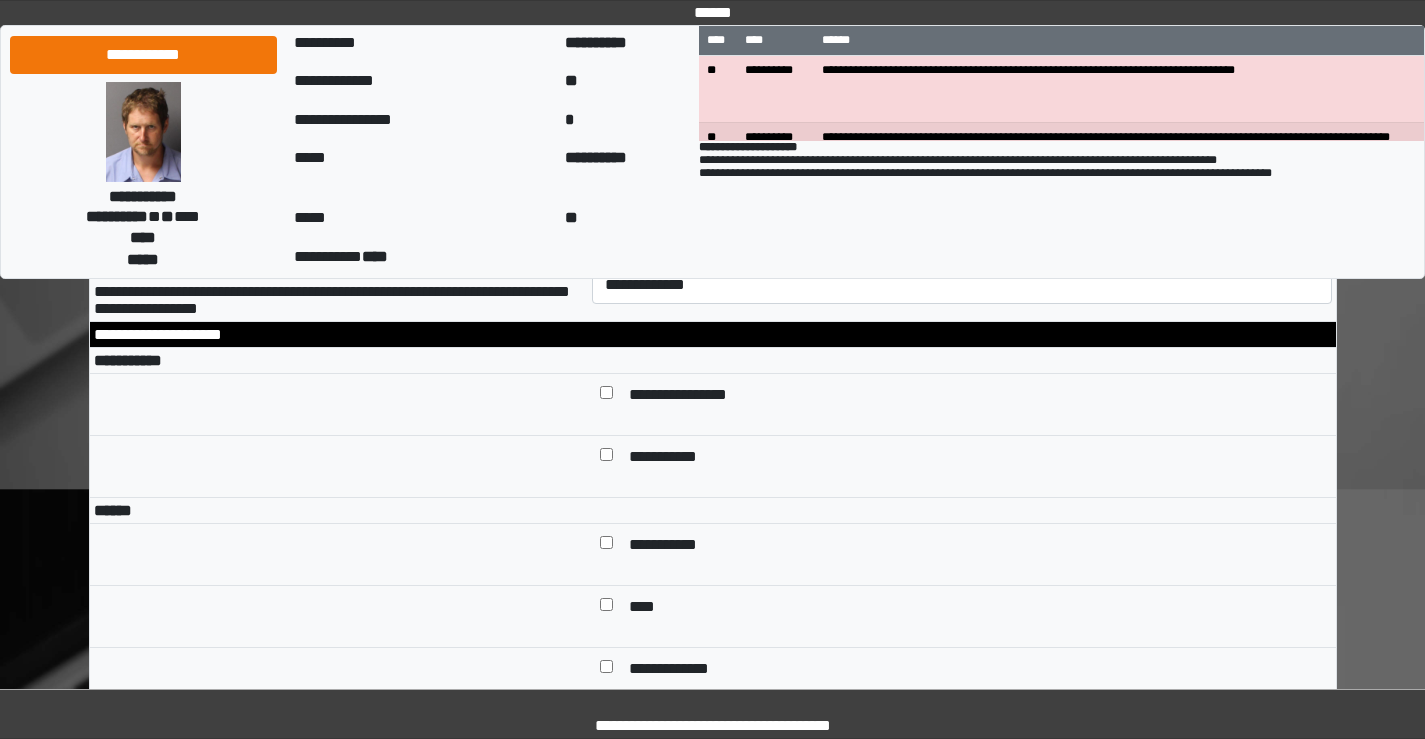 drag, startPoint x: 637, startPoint y: 394, endPoint x: 646, endPoint y: 404, distance: 13.453624 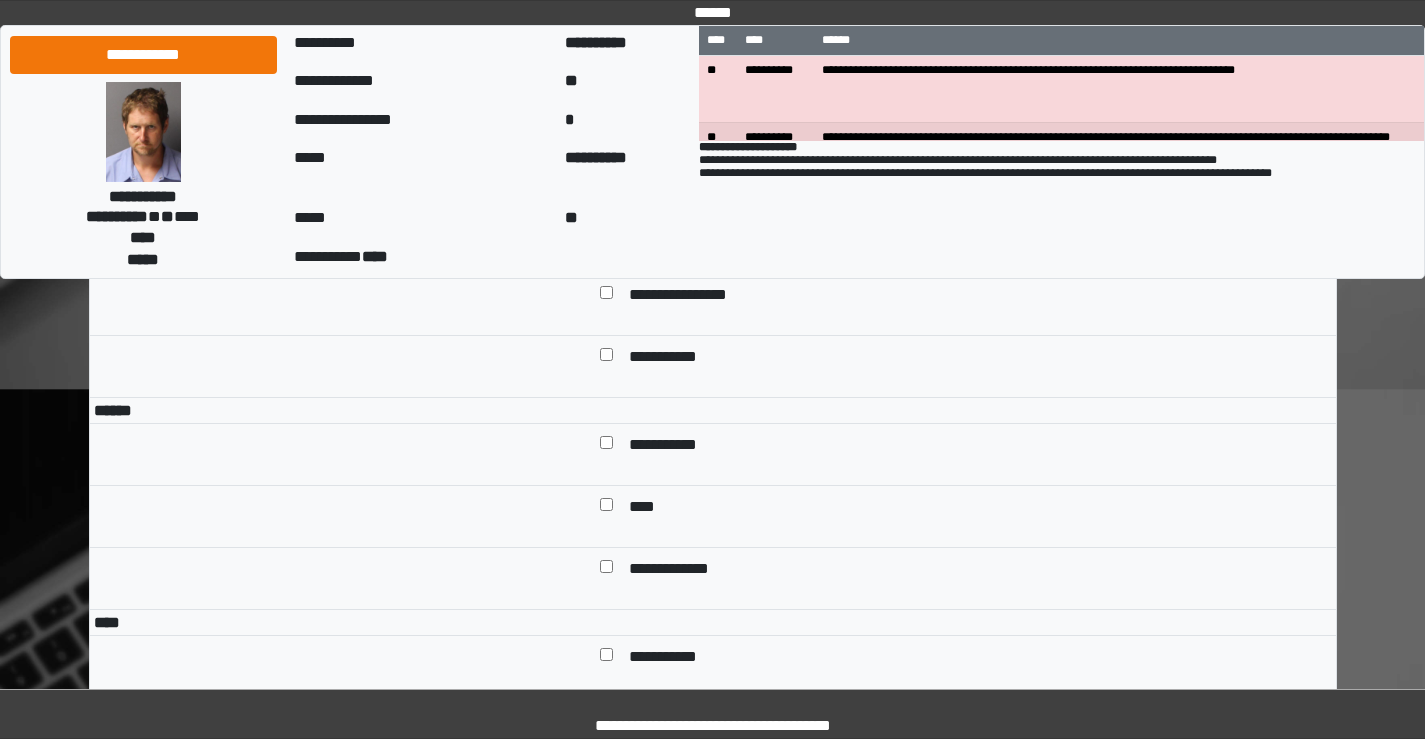 scroll, scrollTop: 6900, scrollLeft: 0, axis: vertical 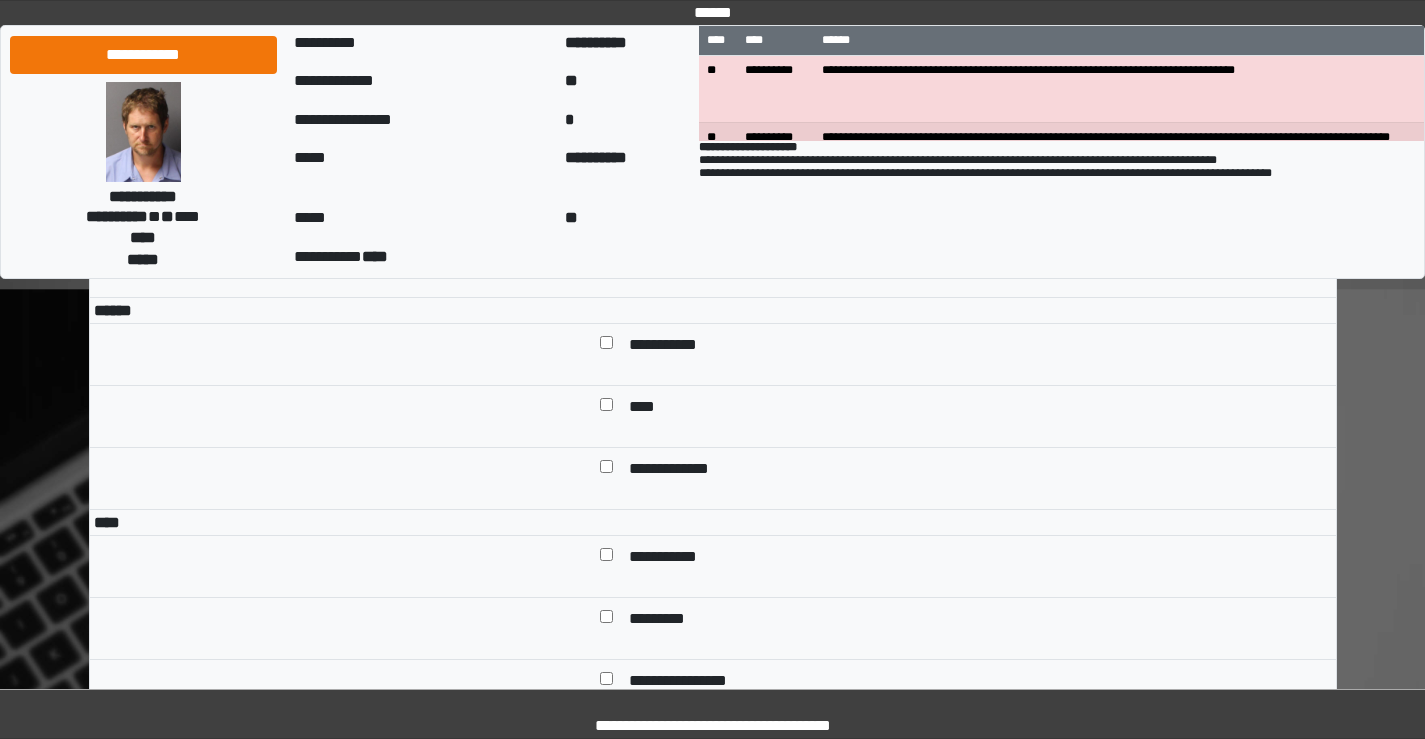 click on "**********" at bounding box center (962, 85) 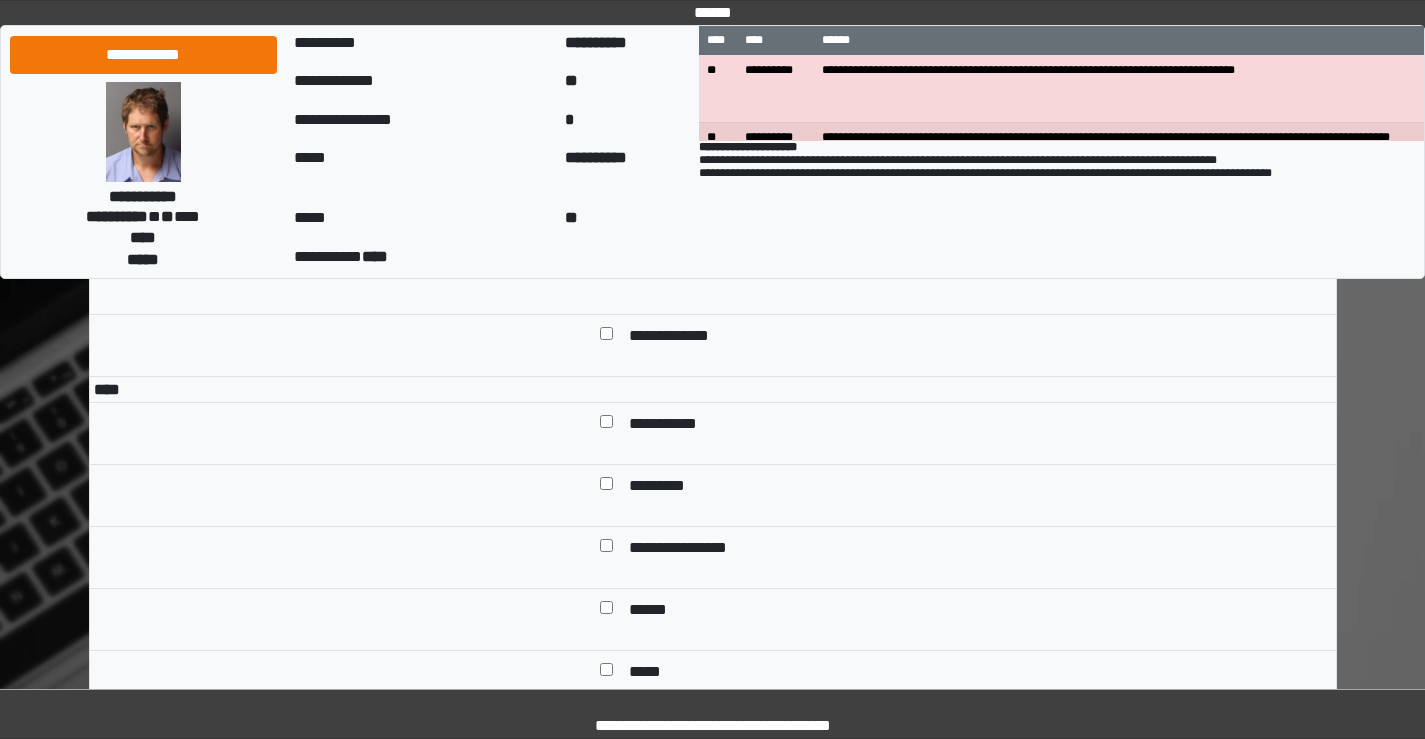 scroll, scrollTop: 7000, scrollLeft: 0, axis: vertical 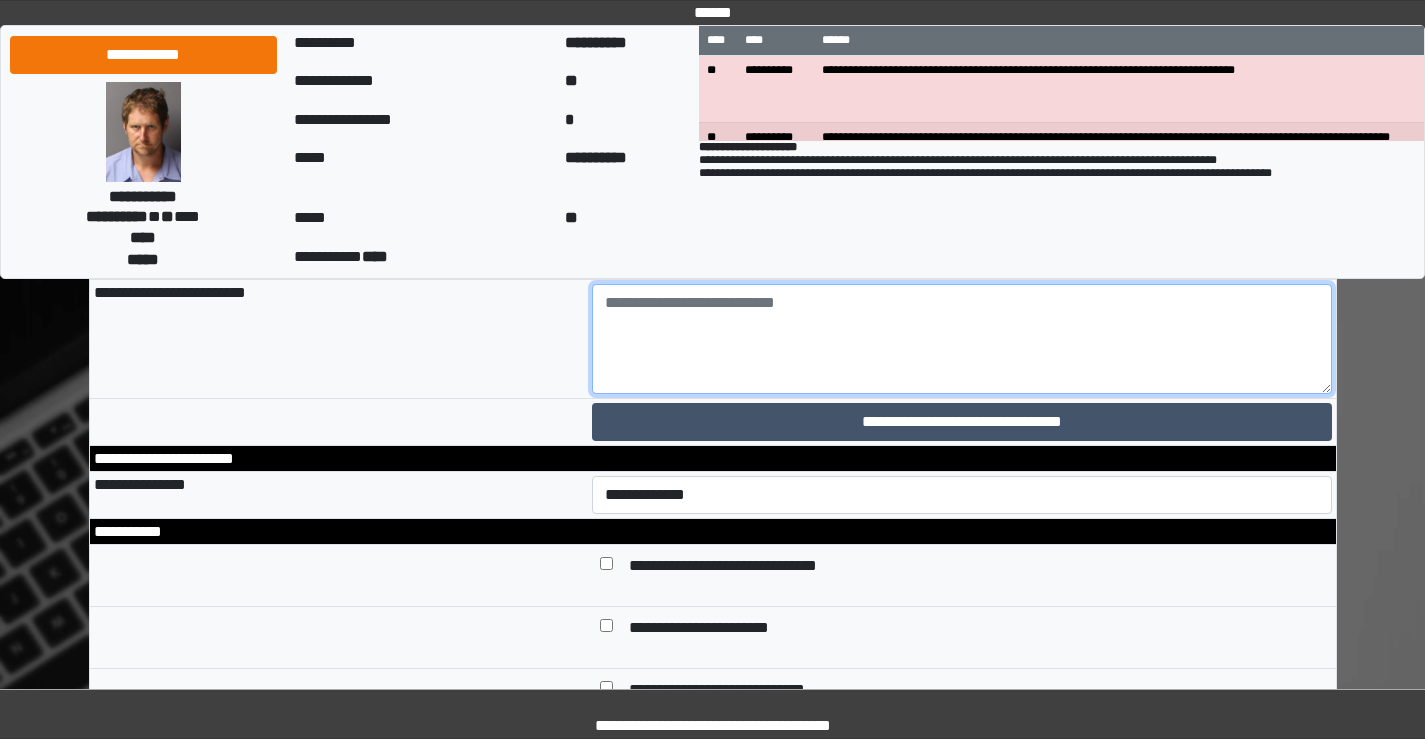 click at bounding box center [962, 339] 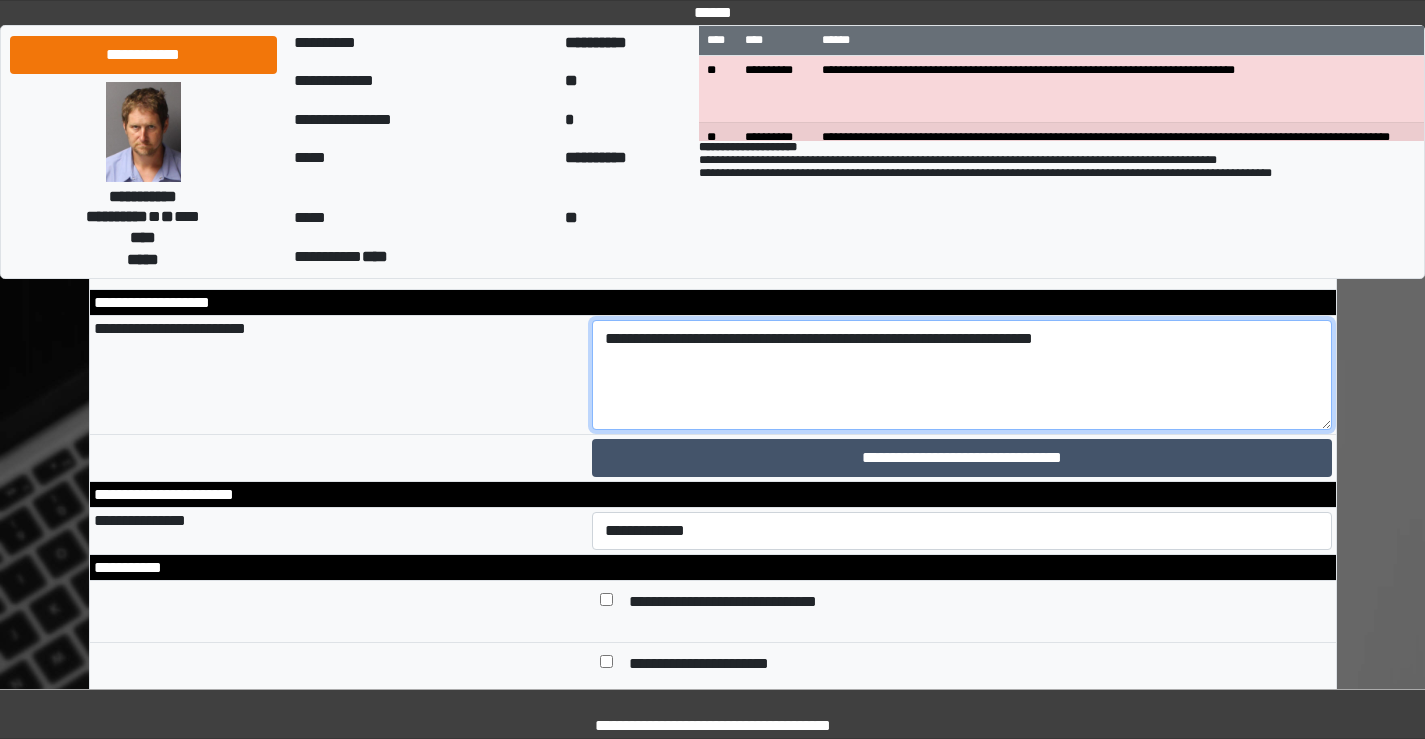 scroll, scrollTop: 8800, scrollLeft: 0, axis: vertical 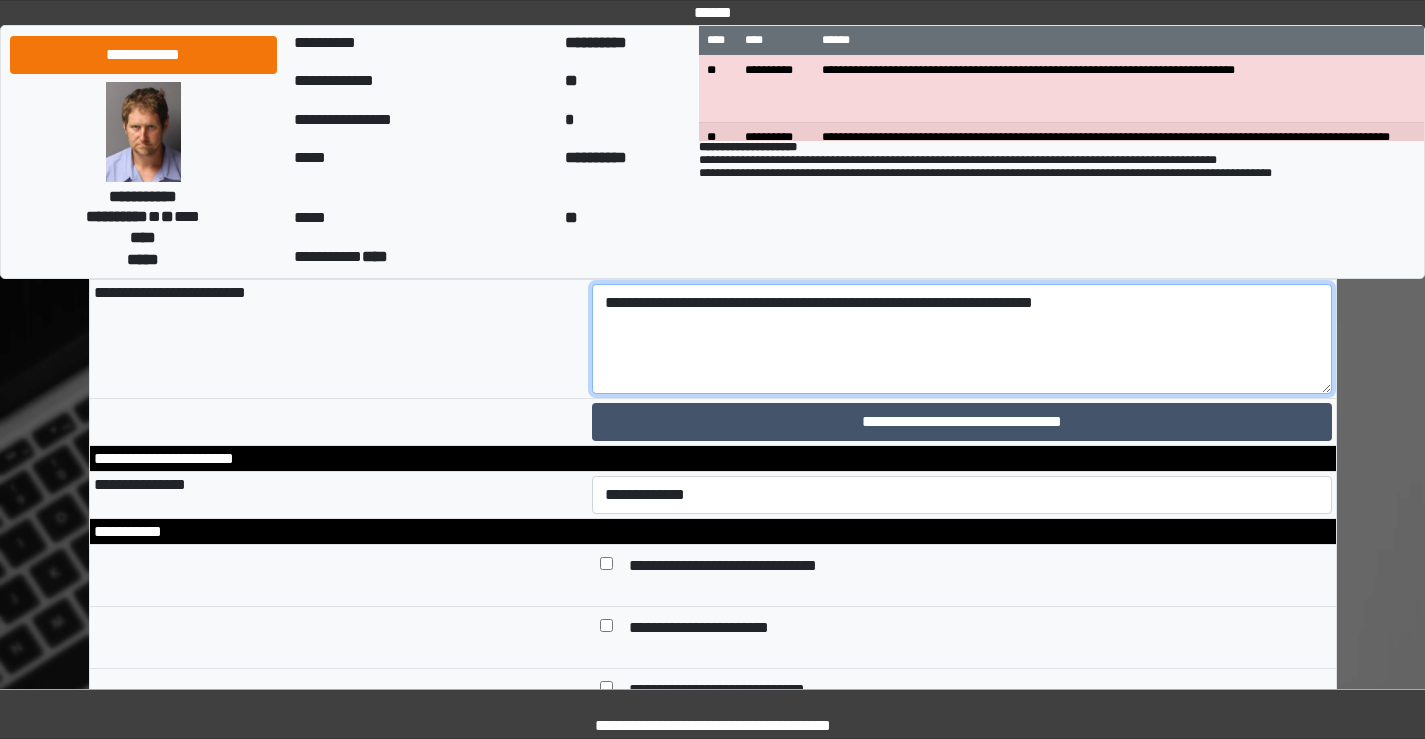 click on "**********" at bounding box center [962, 339] 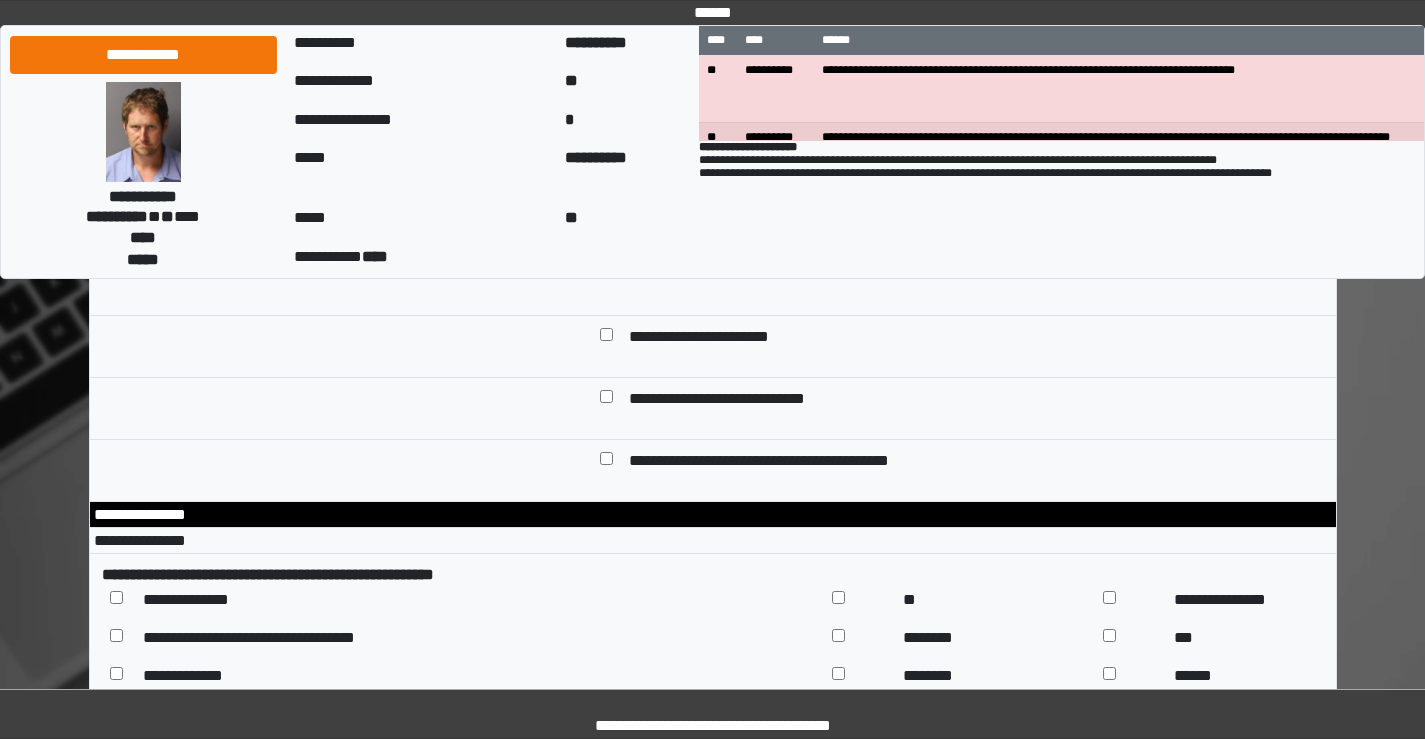 scroll, scrollTop: 9100, scrollLeft: 0, axis: vertical 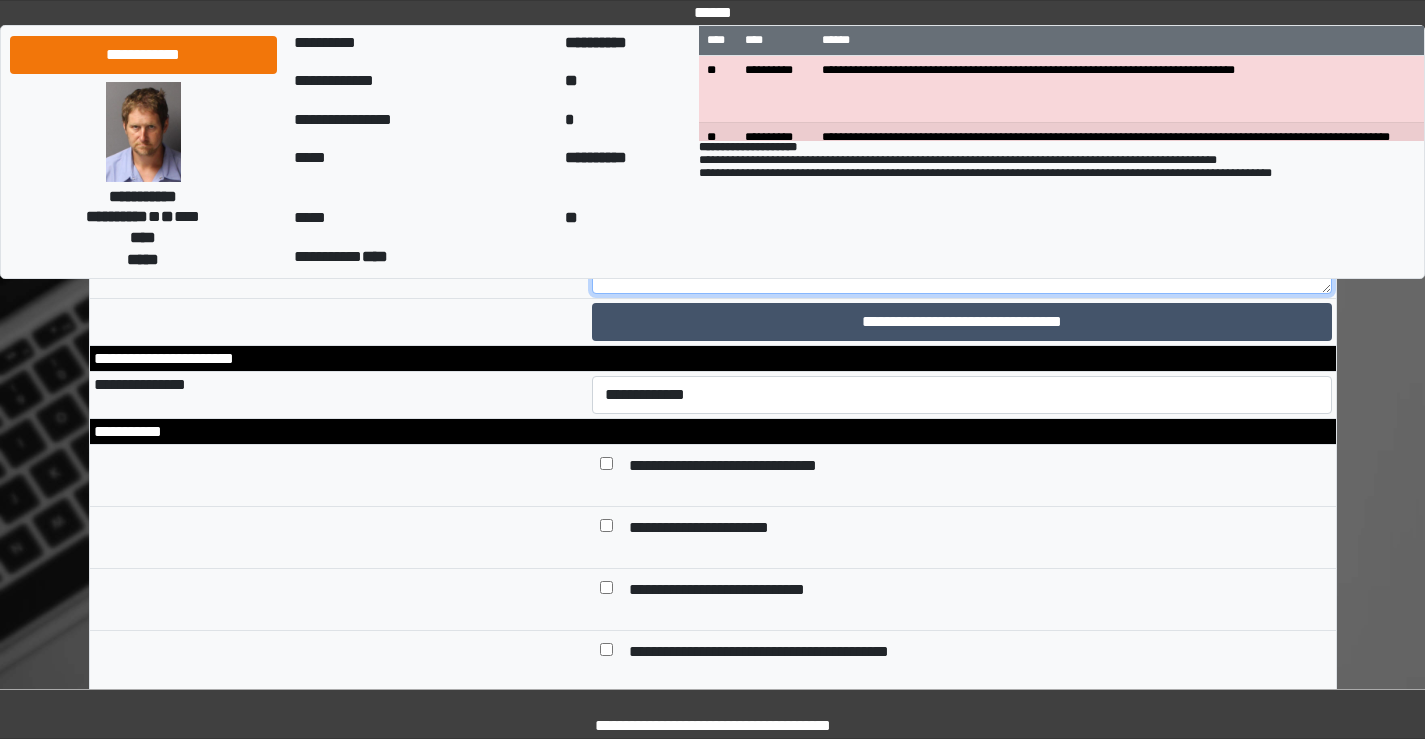 click on "**********" at bounding box center [962, 239] 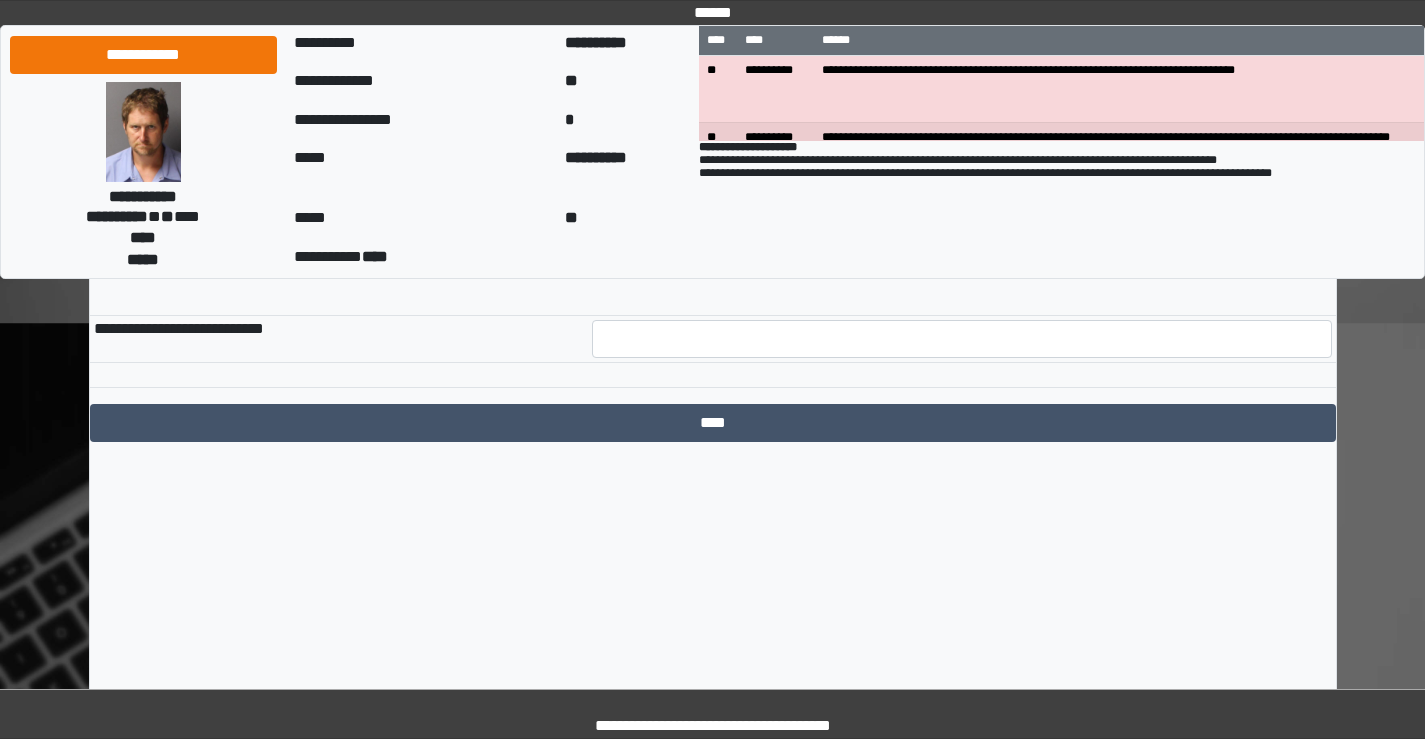 scroll, scrollTop: 9600, scrollLeft: 0, axis: vertical 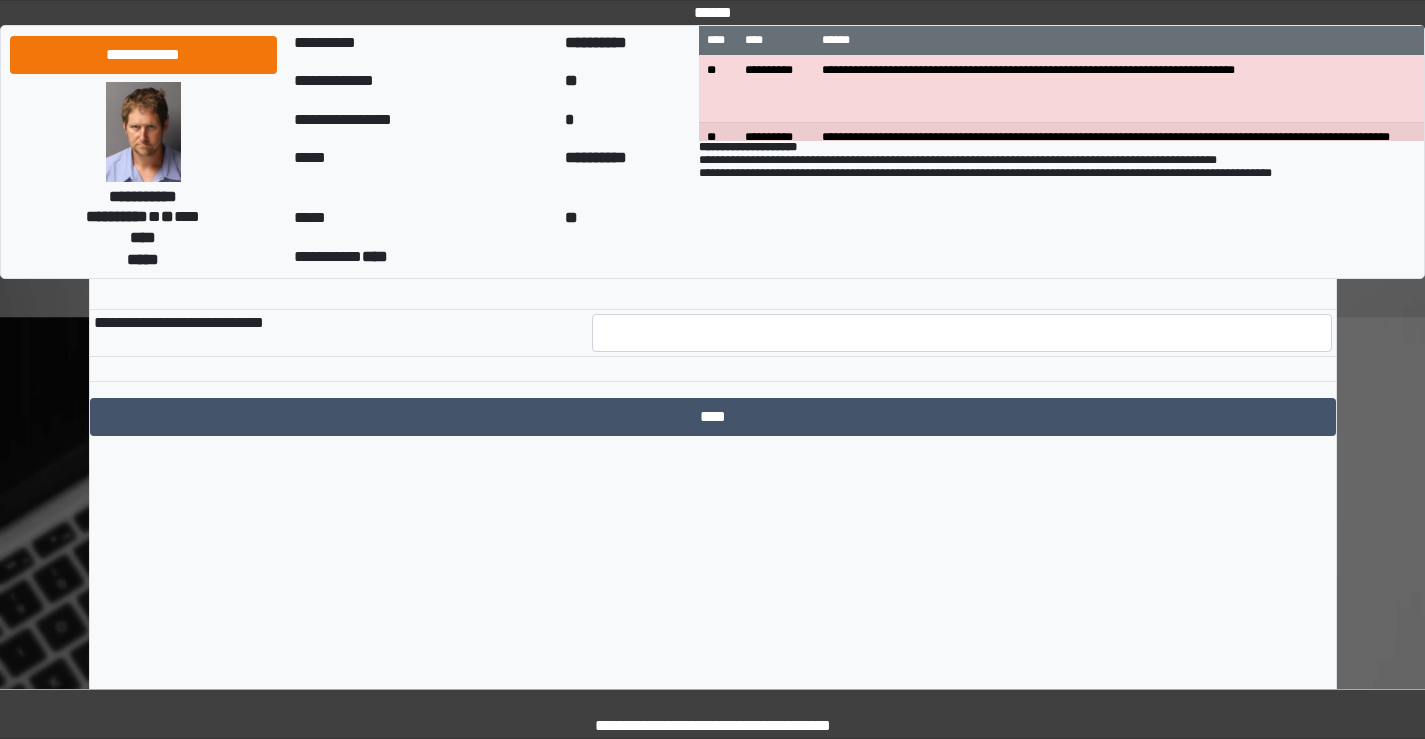 type on "**********" 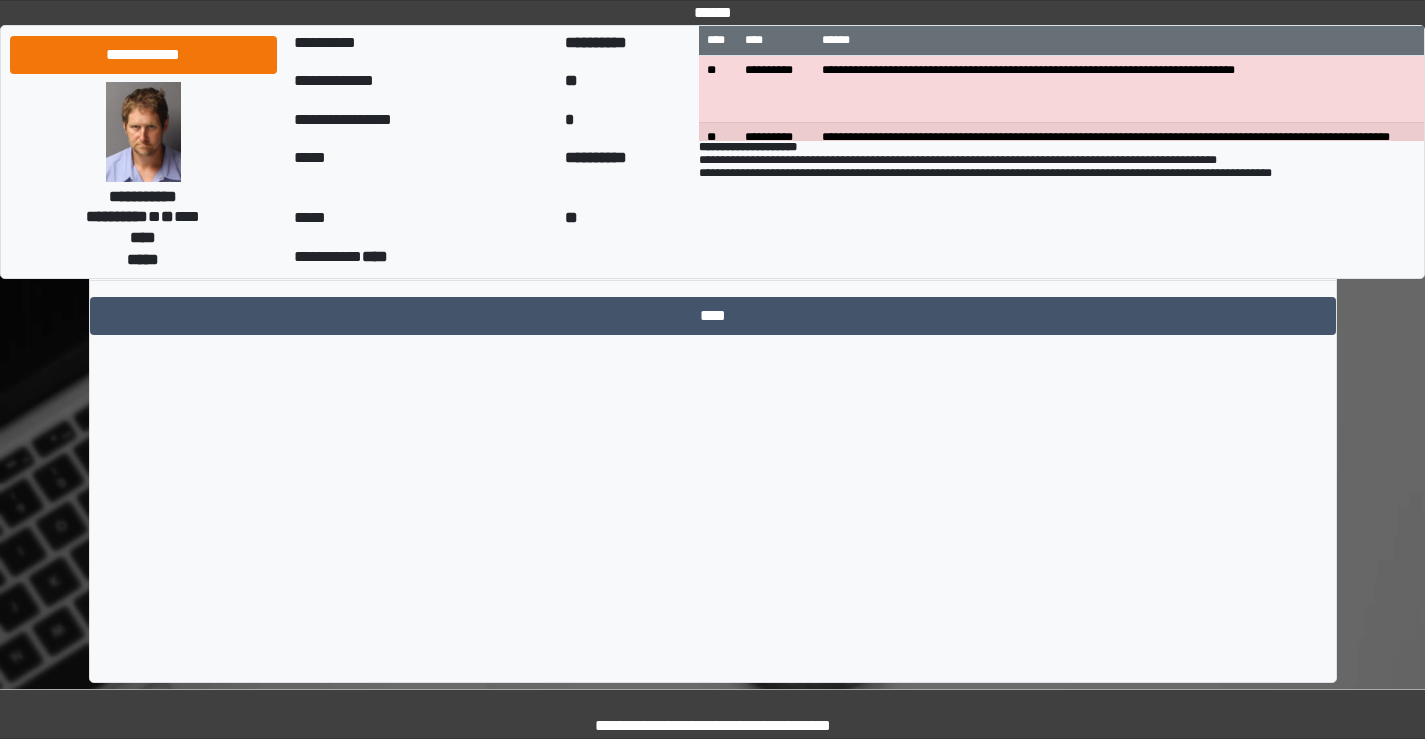 scroll, scrollTop: 9709, scrollLeft: 0, axis: vertical 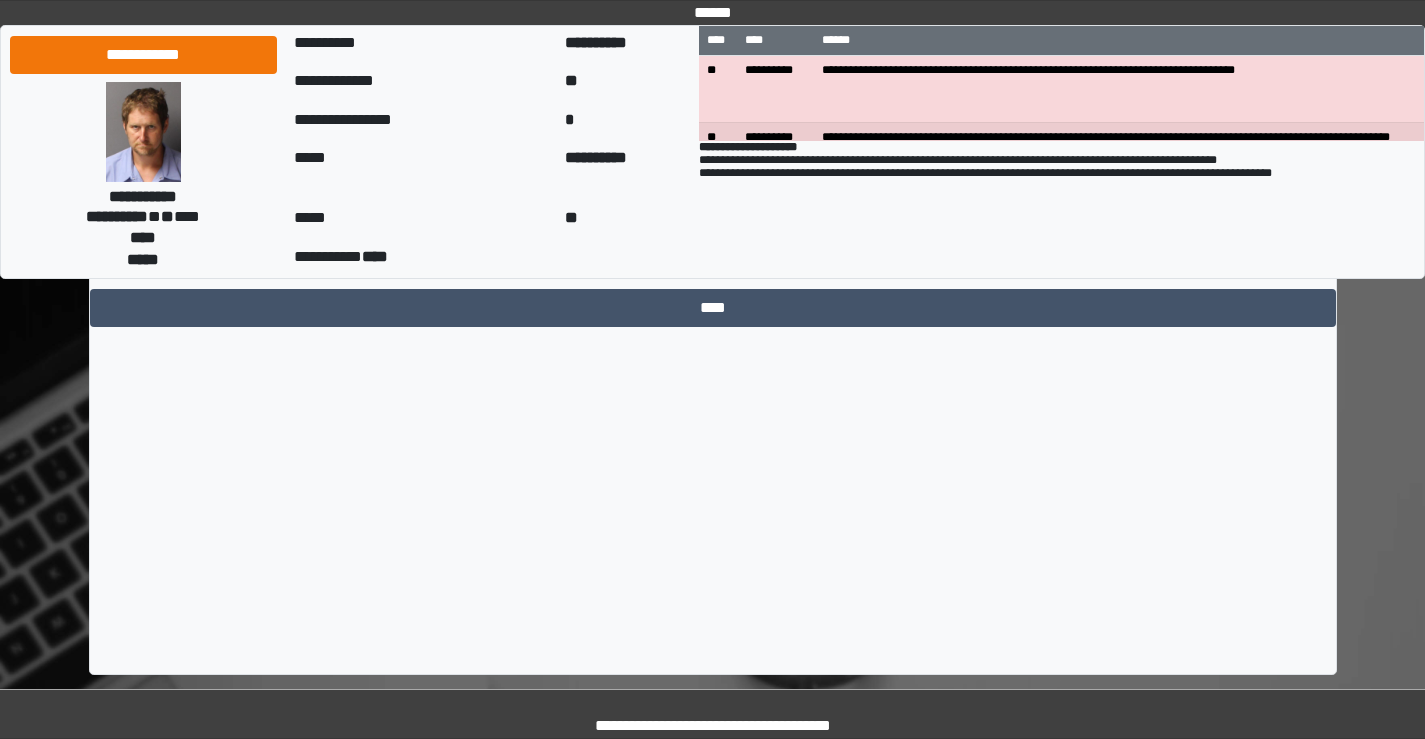 click at bounding box center (962, 224) 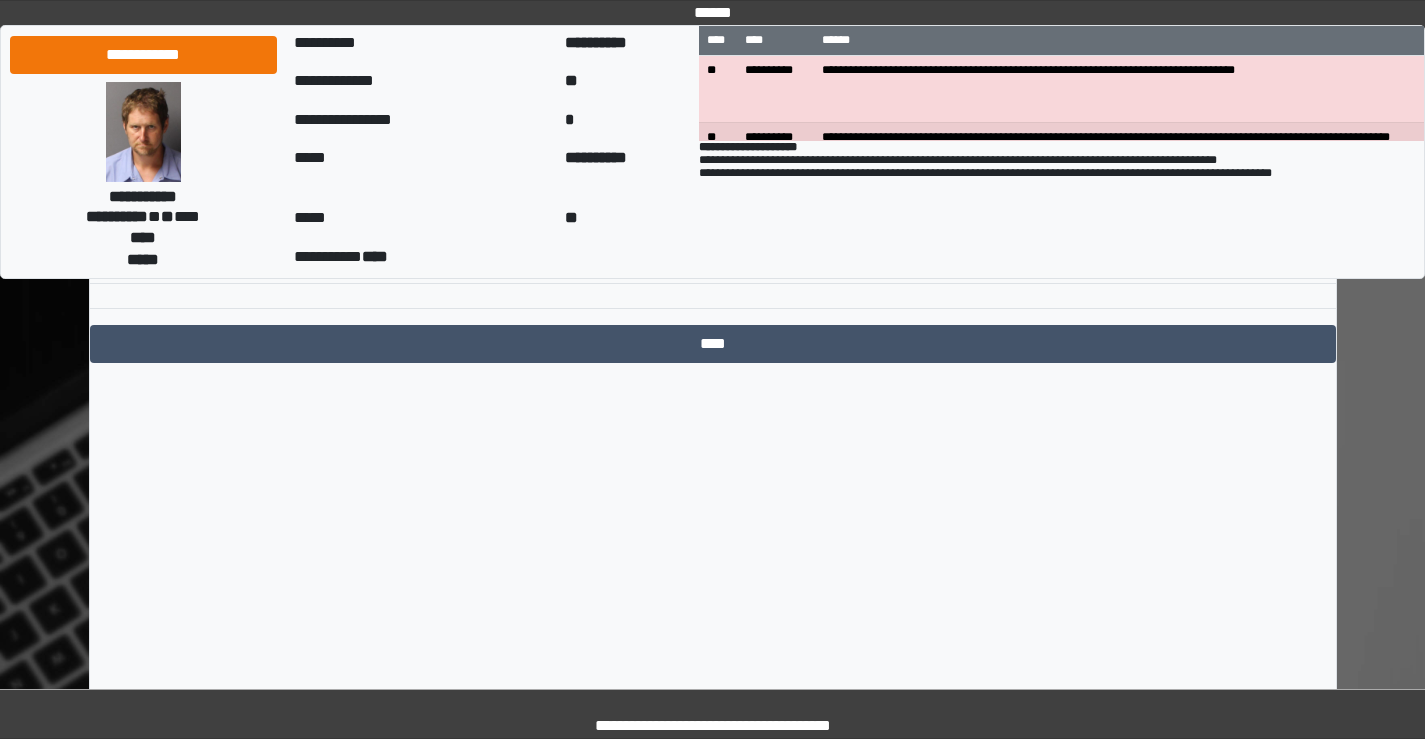 scroll, scrollTop: 9709, scrollLeft: 0, axis: vertical 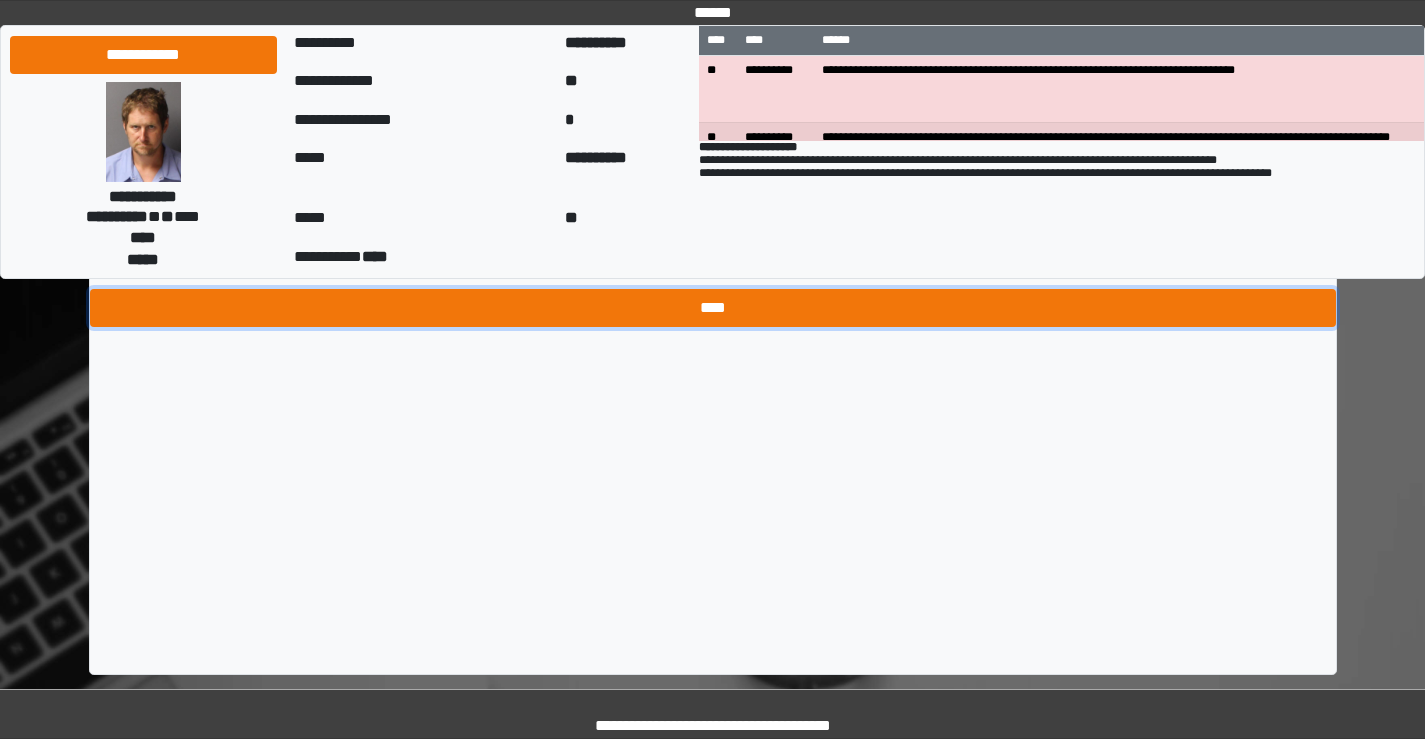 click on "****" at bounding box center (713, 308) 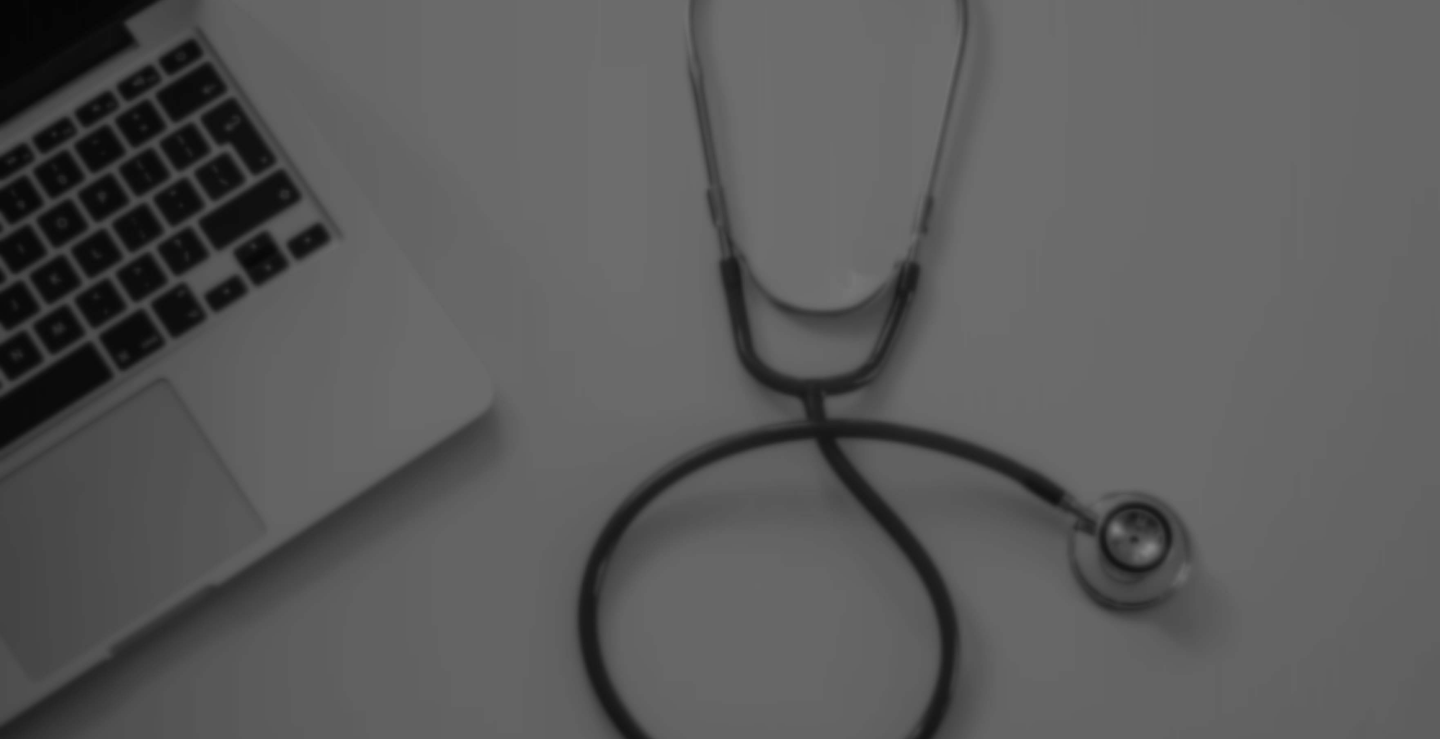 scroll, scrollTop: 0, scrollLeft: 0, axis: both 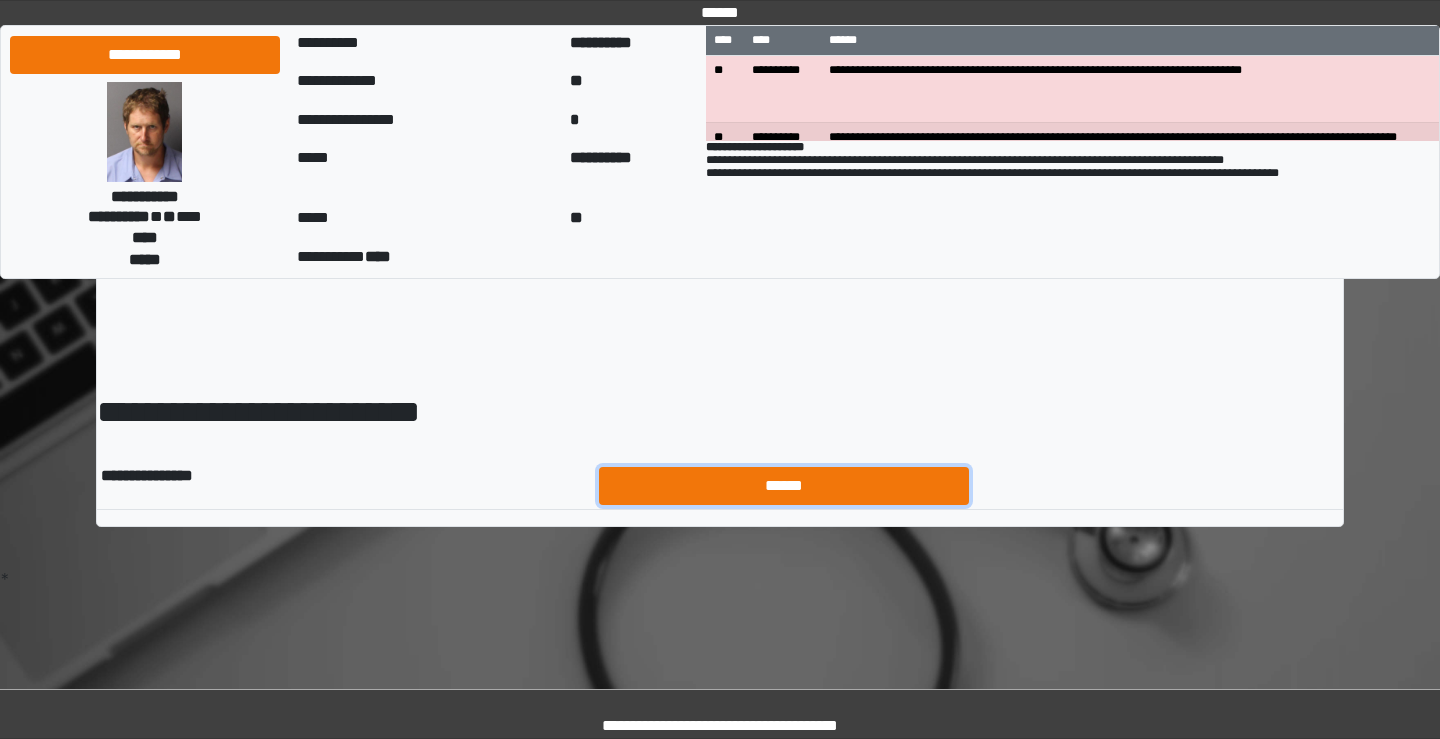 drag, startPoint x: 757, startPoint y: 471, endPoint x: 770, endPoint y: 467, distance: 13.601471 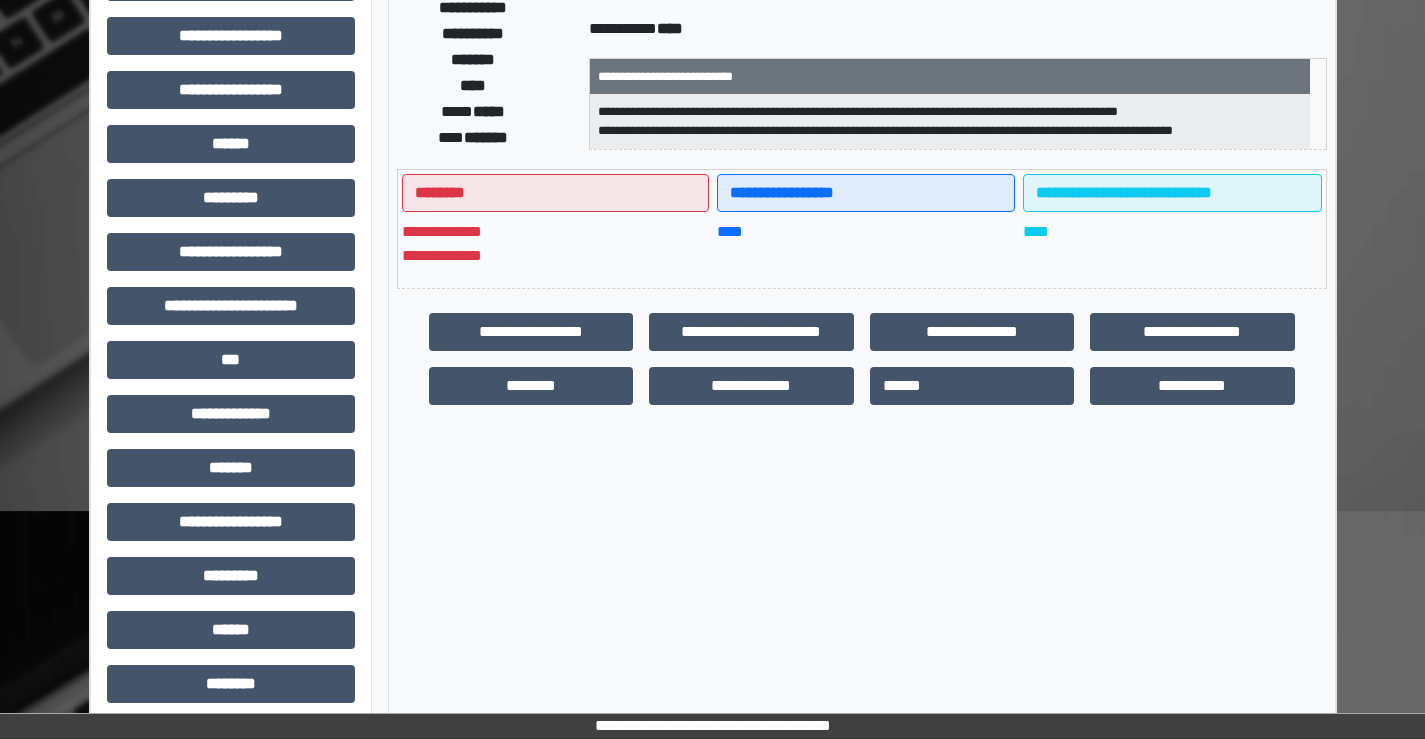 scroll, scrollTop: 435, scrollLeft: 0, axis: vertical 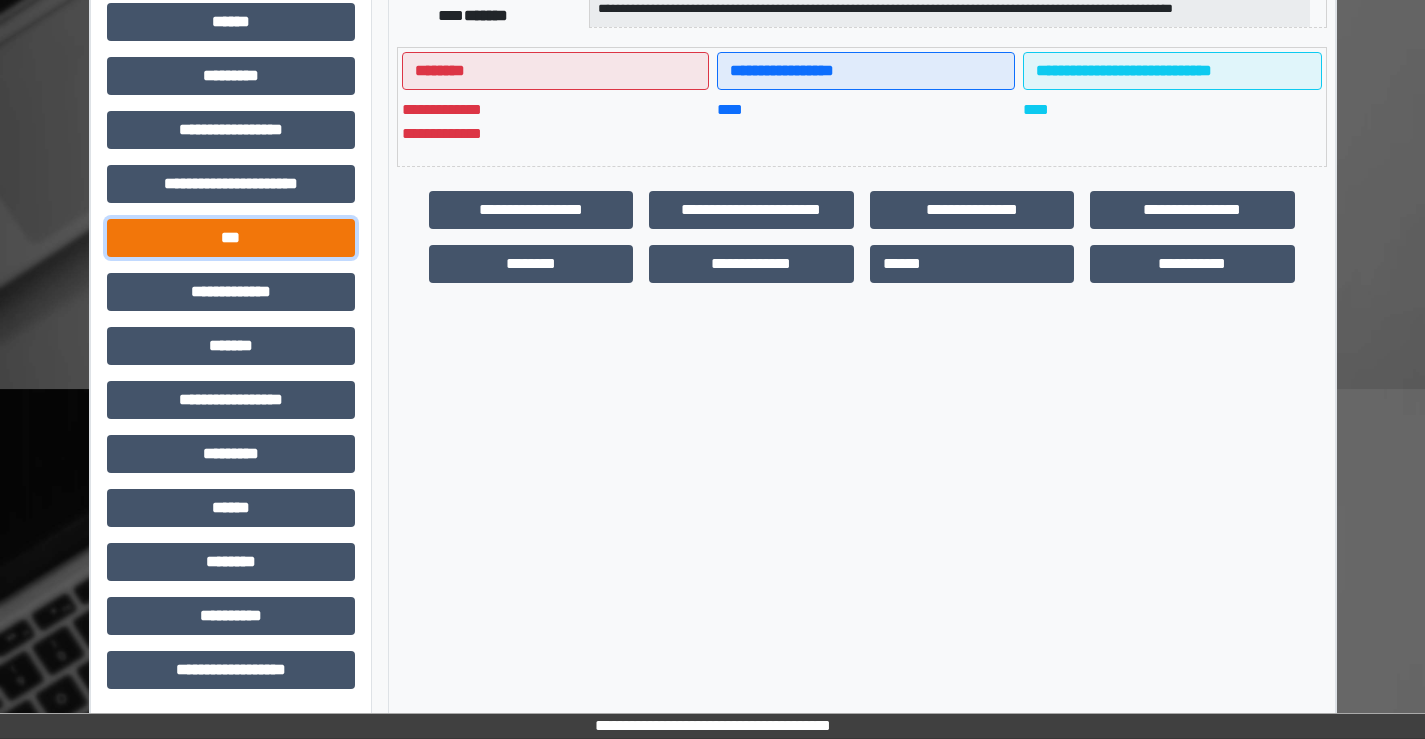click on "***" at bounding box center [231, 238] 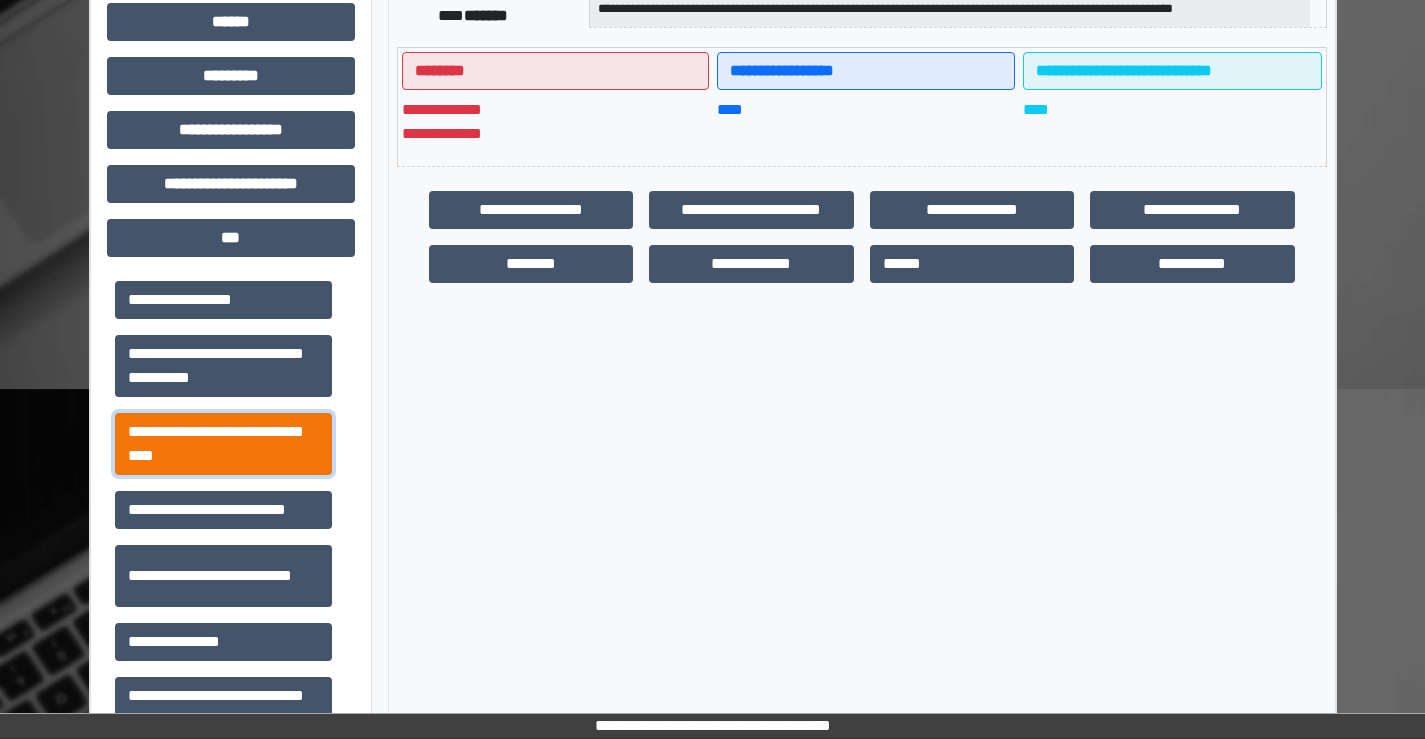 click on "**********" at bounding box center (223, 444) 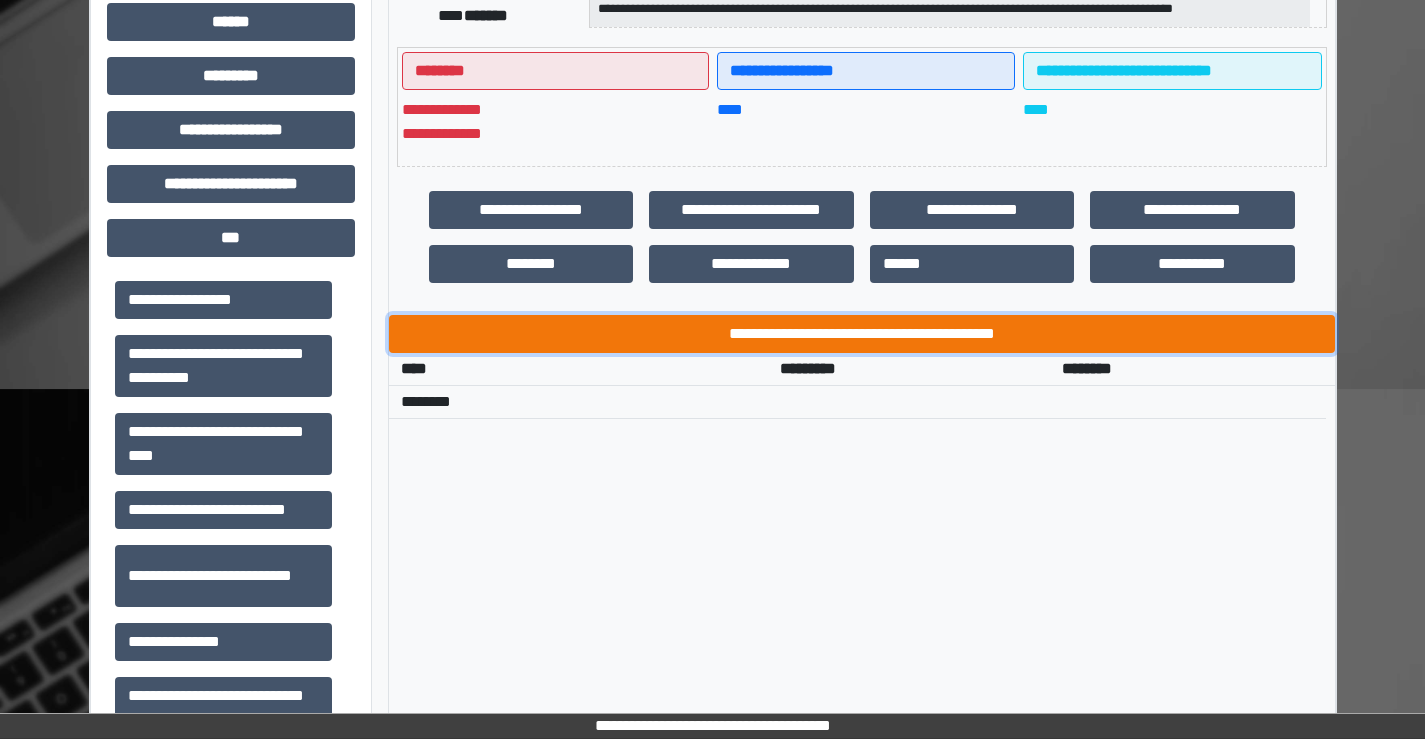 click on "**********" at bounding box center (862, 334) 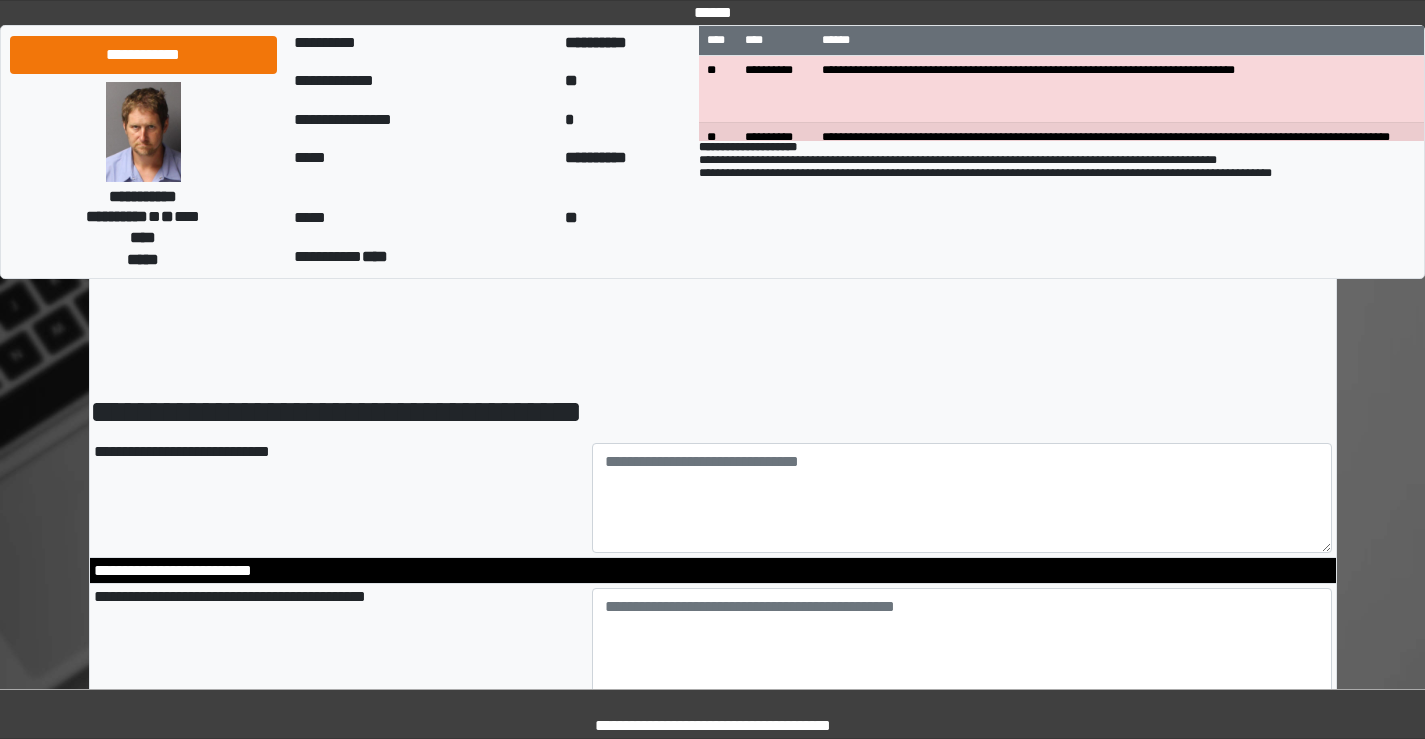 scroll, scrollTop: 0, scrollLeft: 0, axis: both 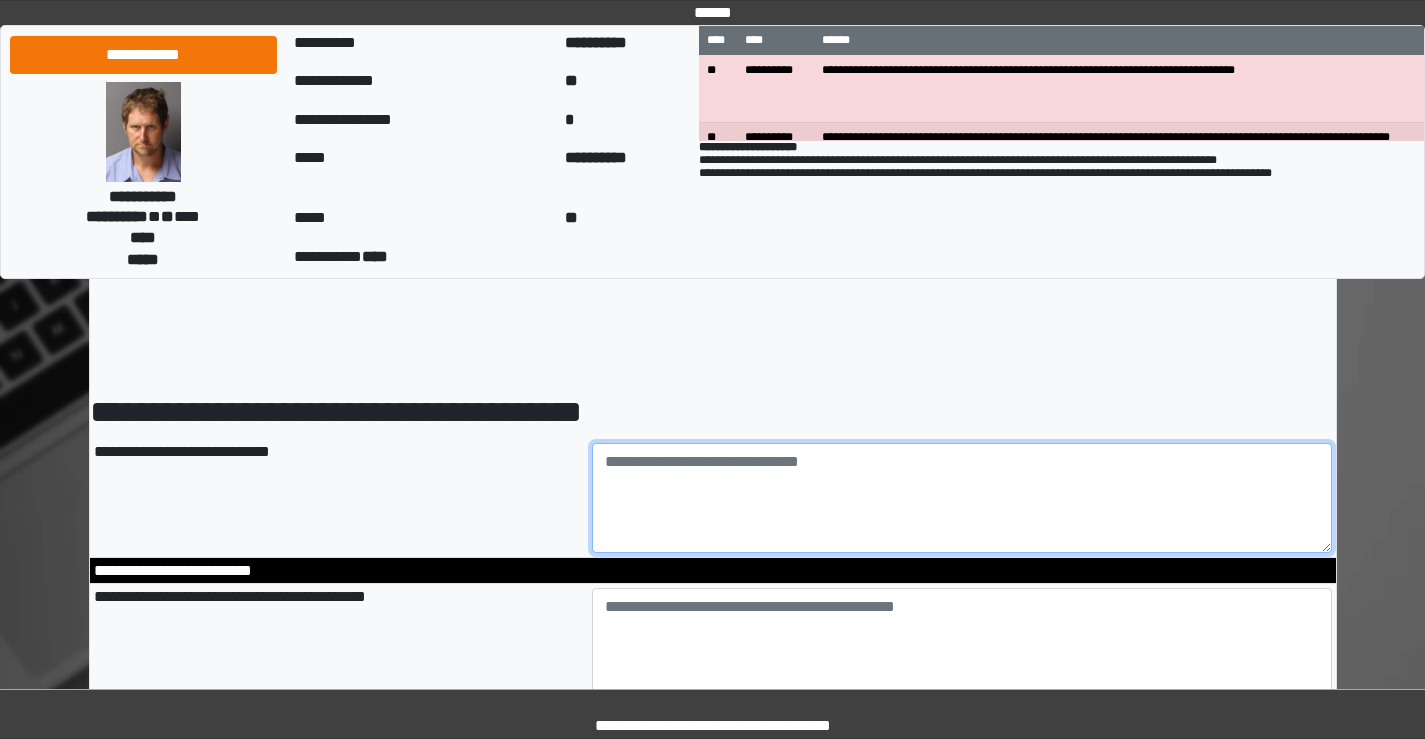 click at bounding box center [962, 498] 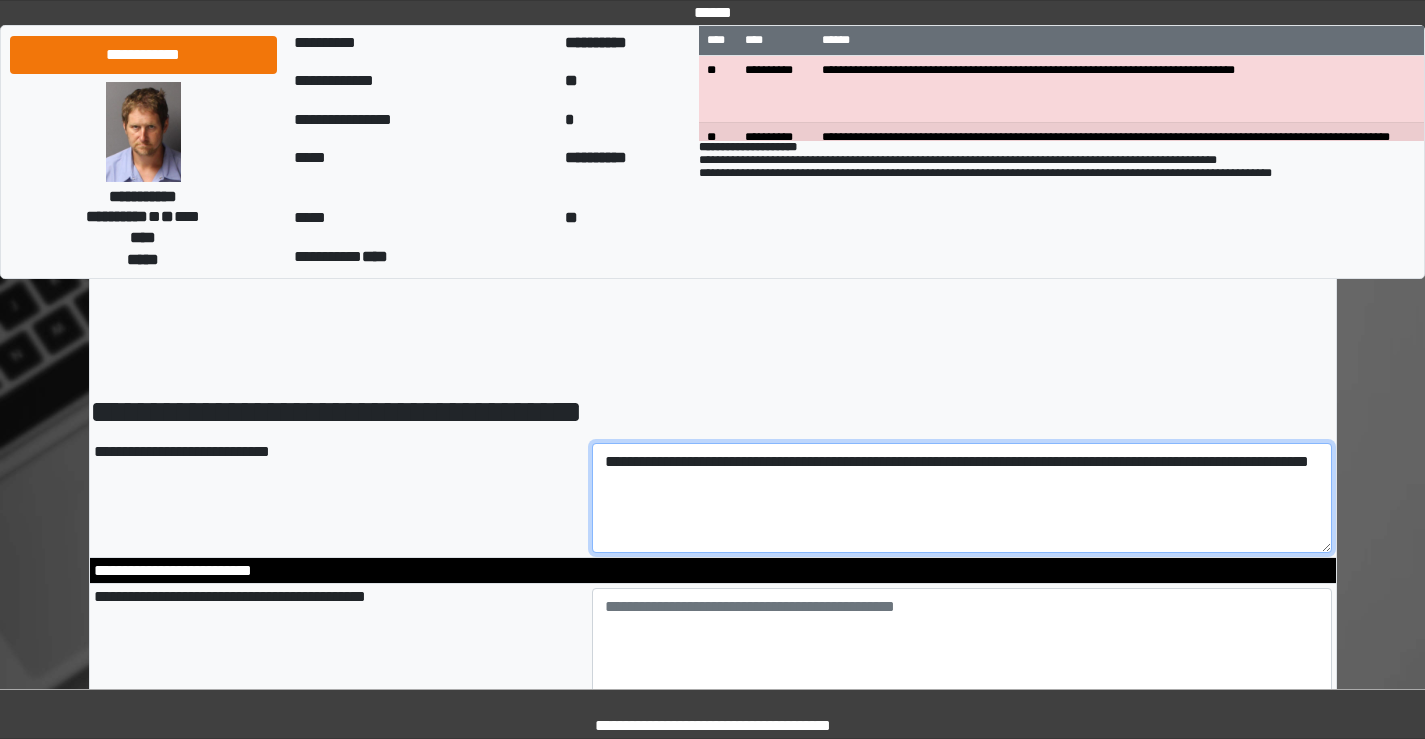 scroll, scrollTop: 100, scrollLeft: 0, axis: vertical 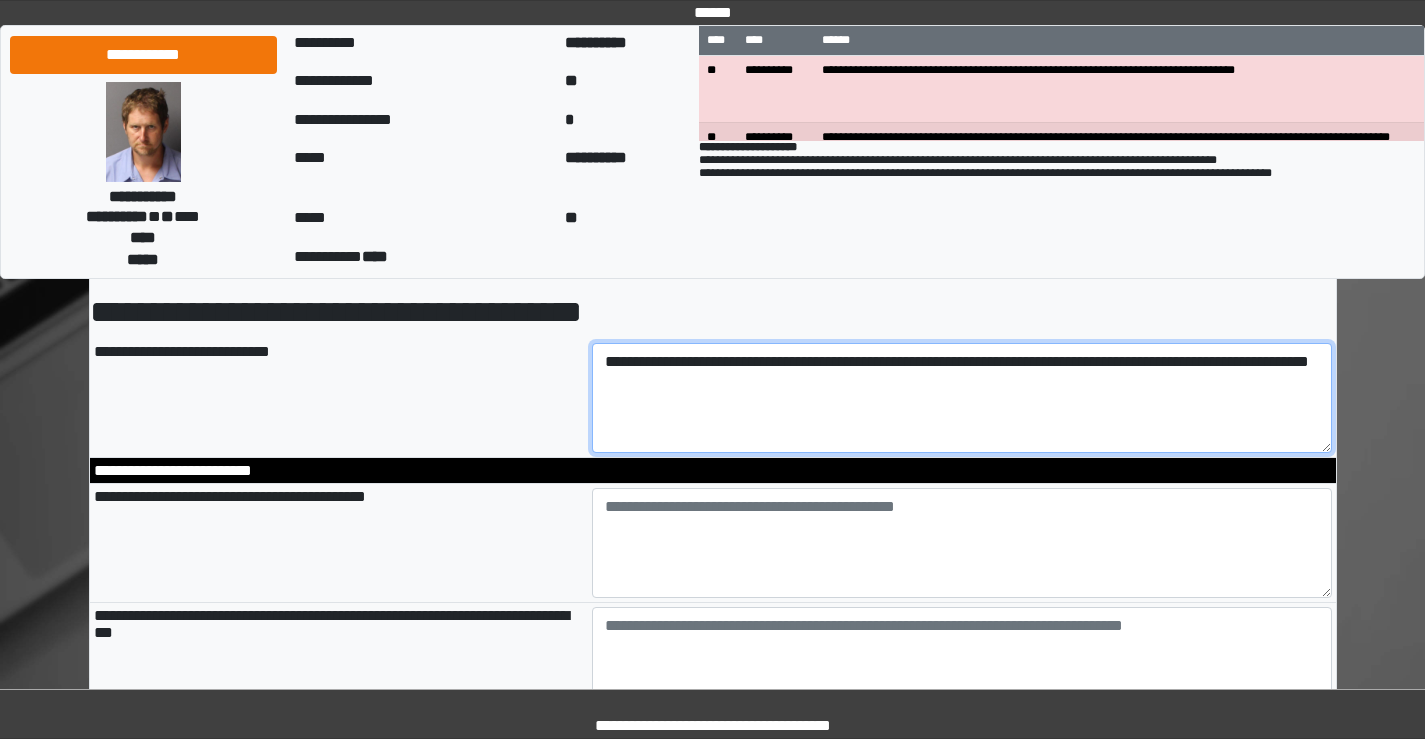 type on "**********" 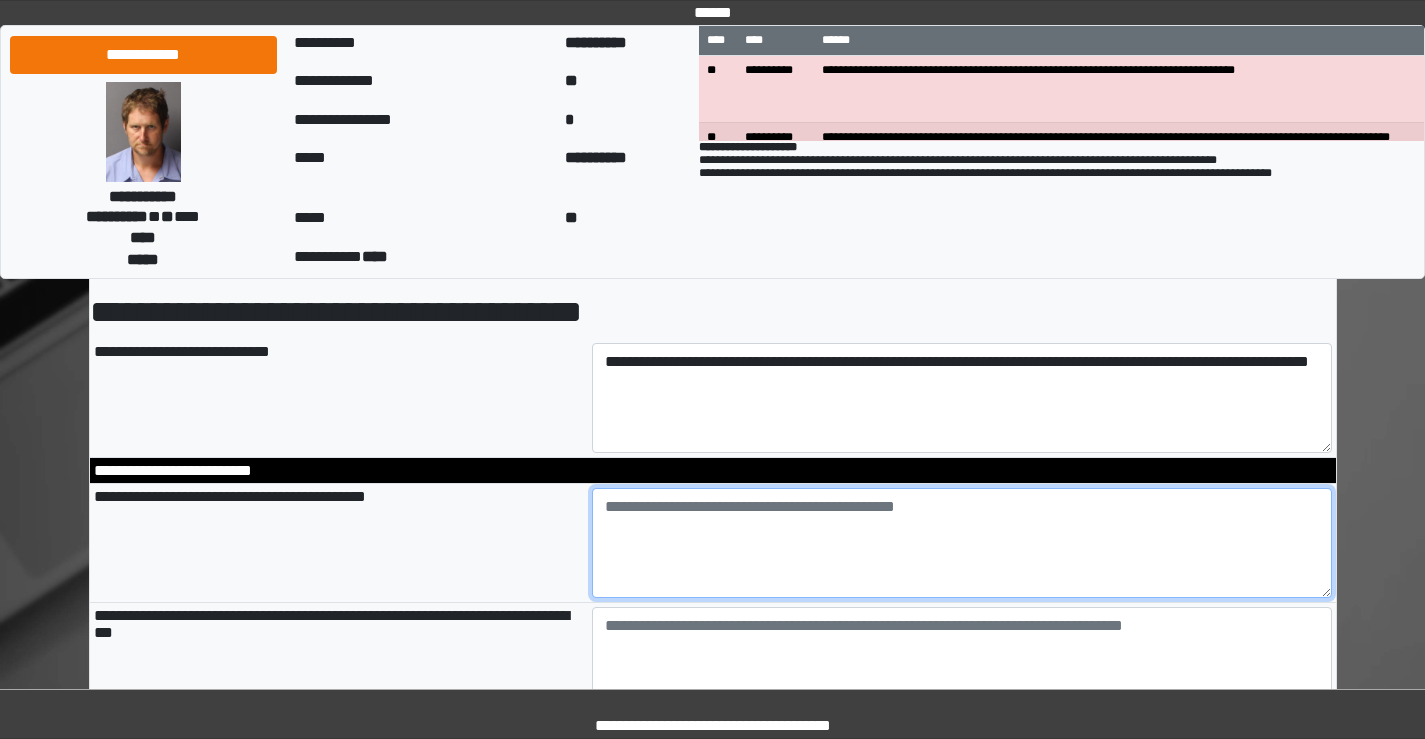 click at bounding box center (962, 543) 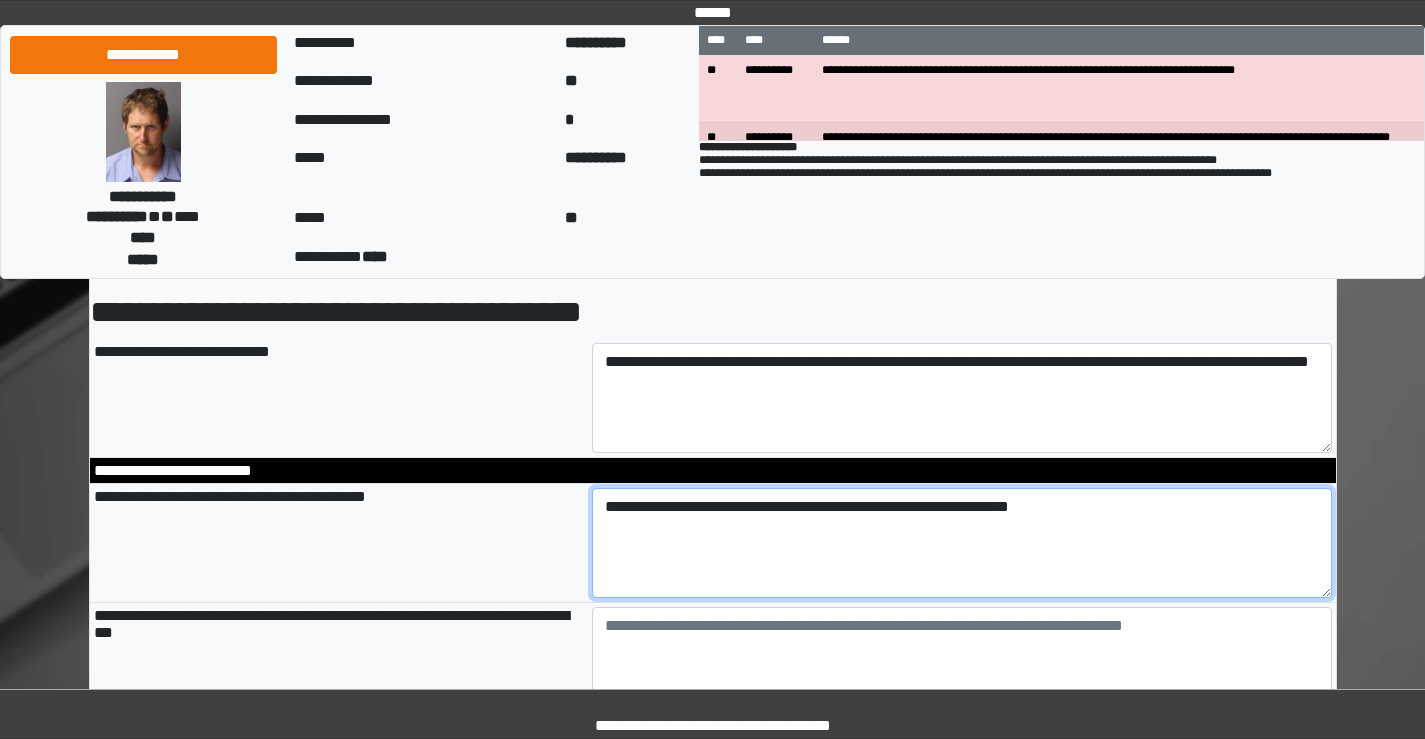 click on "**********" at bounding box center [962, 543] 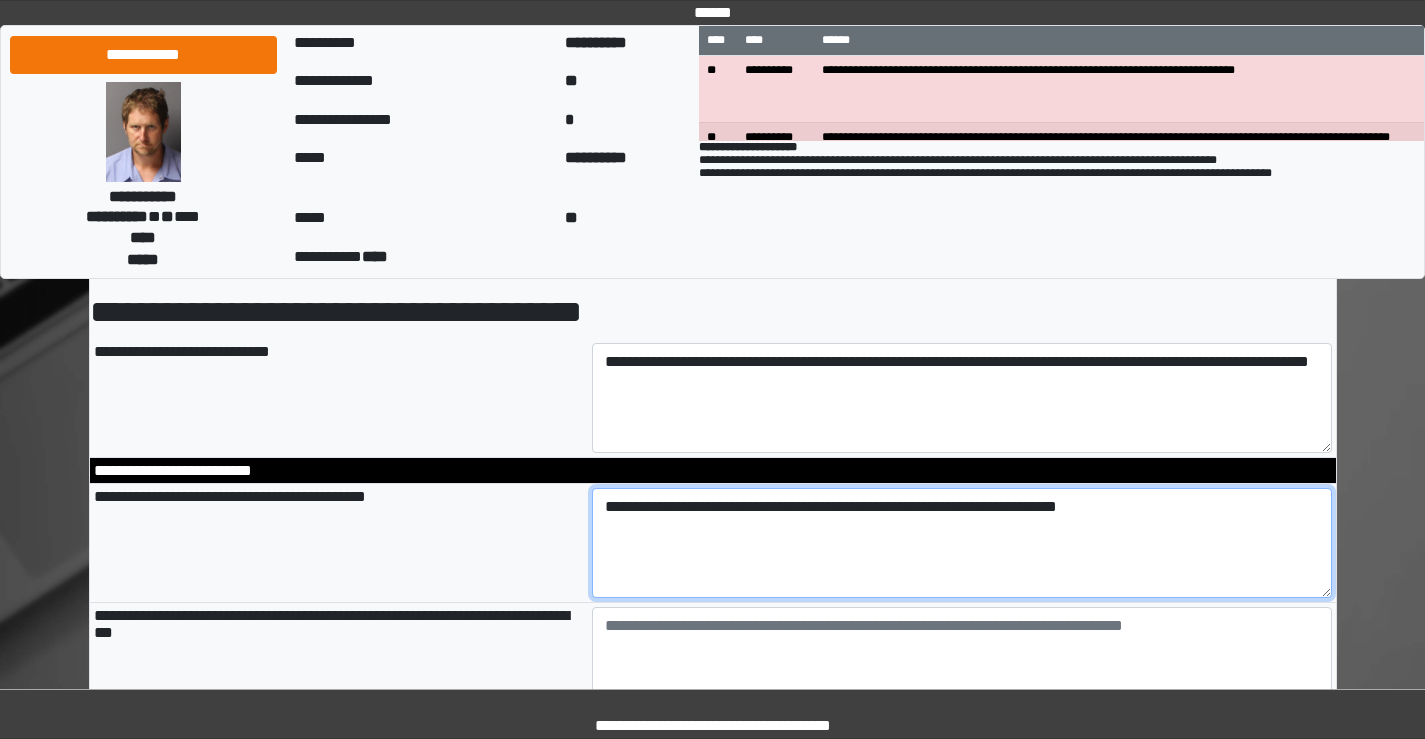 click on "**********" at bounding box center [962, 543] 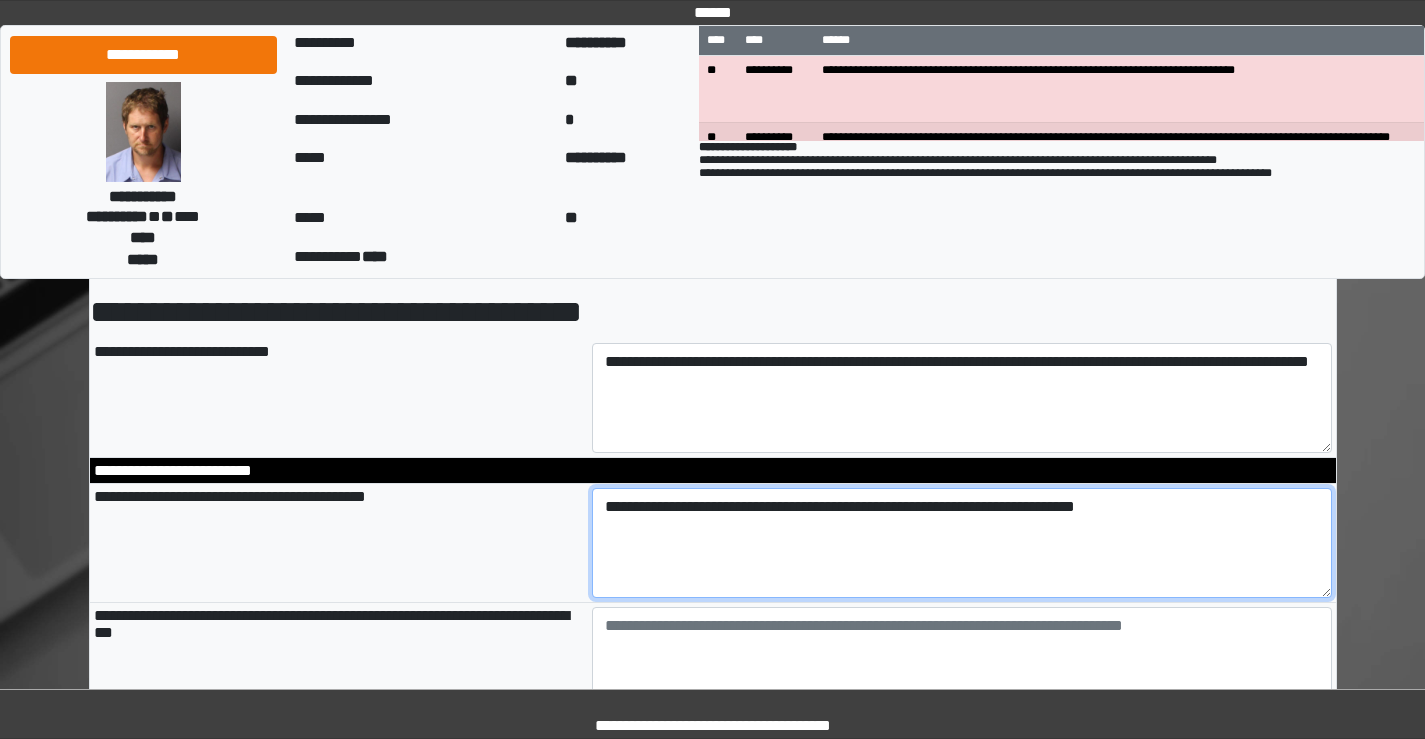 click on "**********" at bounding box center (962, 543) 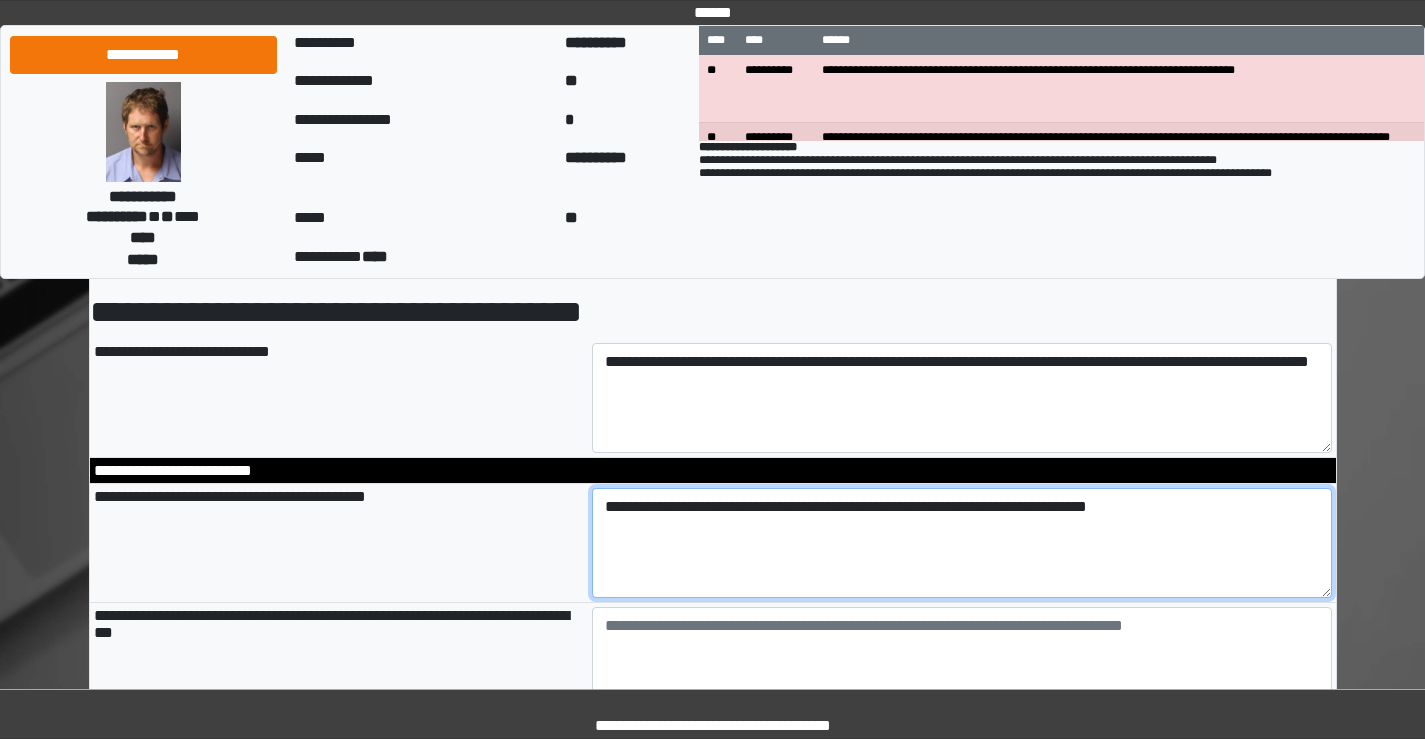 click on "**********" at bounding box center [962, 543] 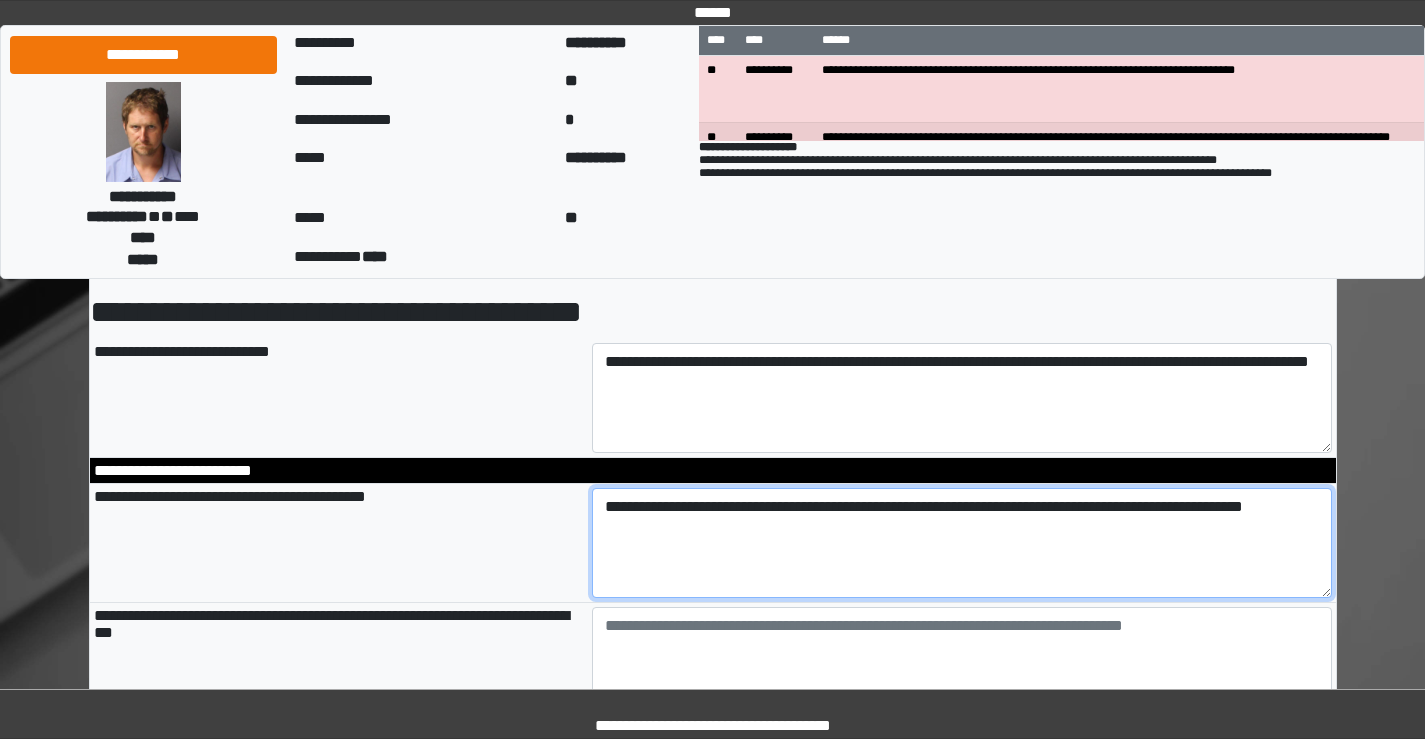 scroll, scrollTop: 200, scrollLeft: 0, axis: vertical 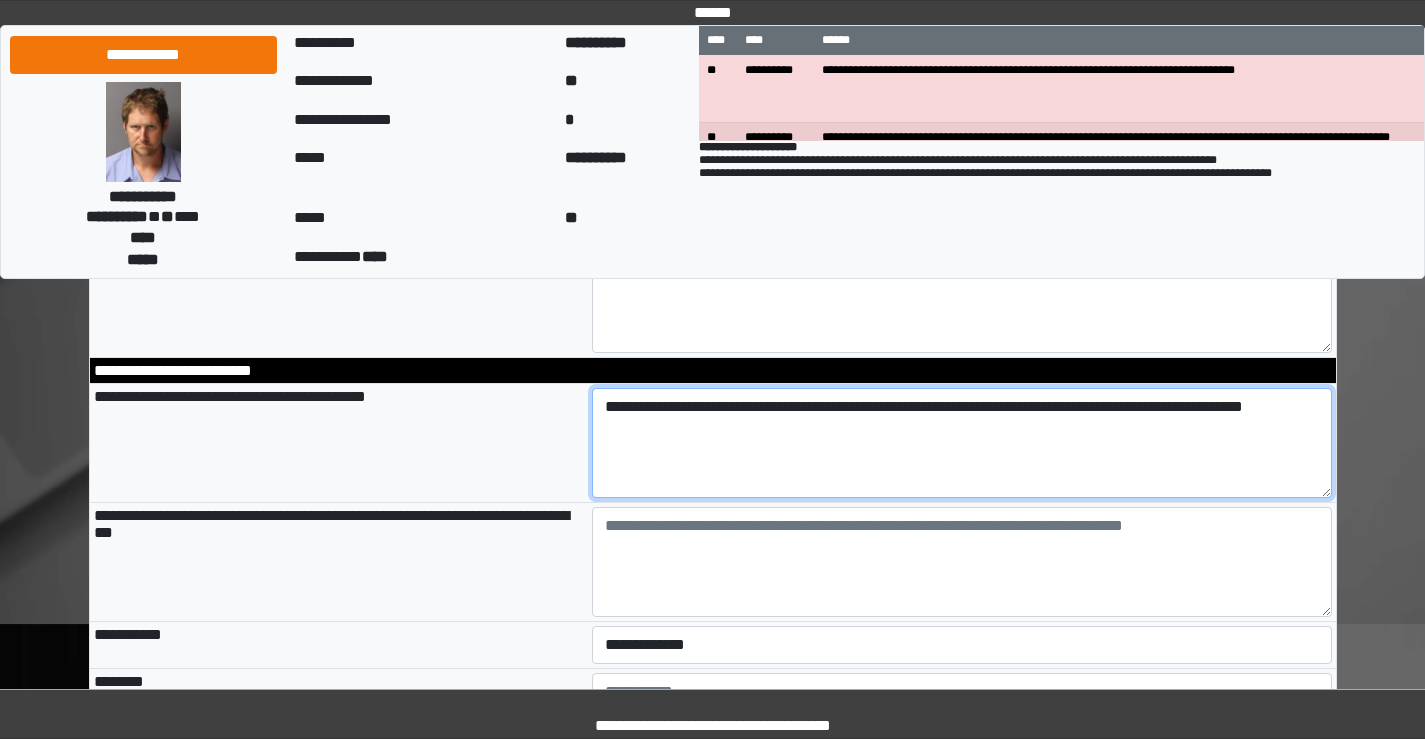 type on "**********" 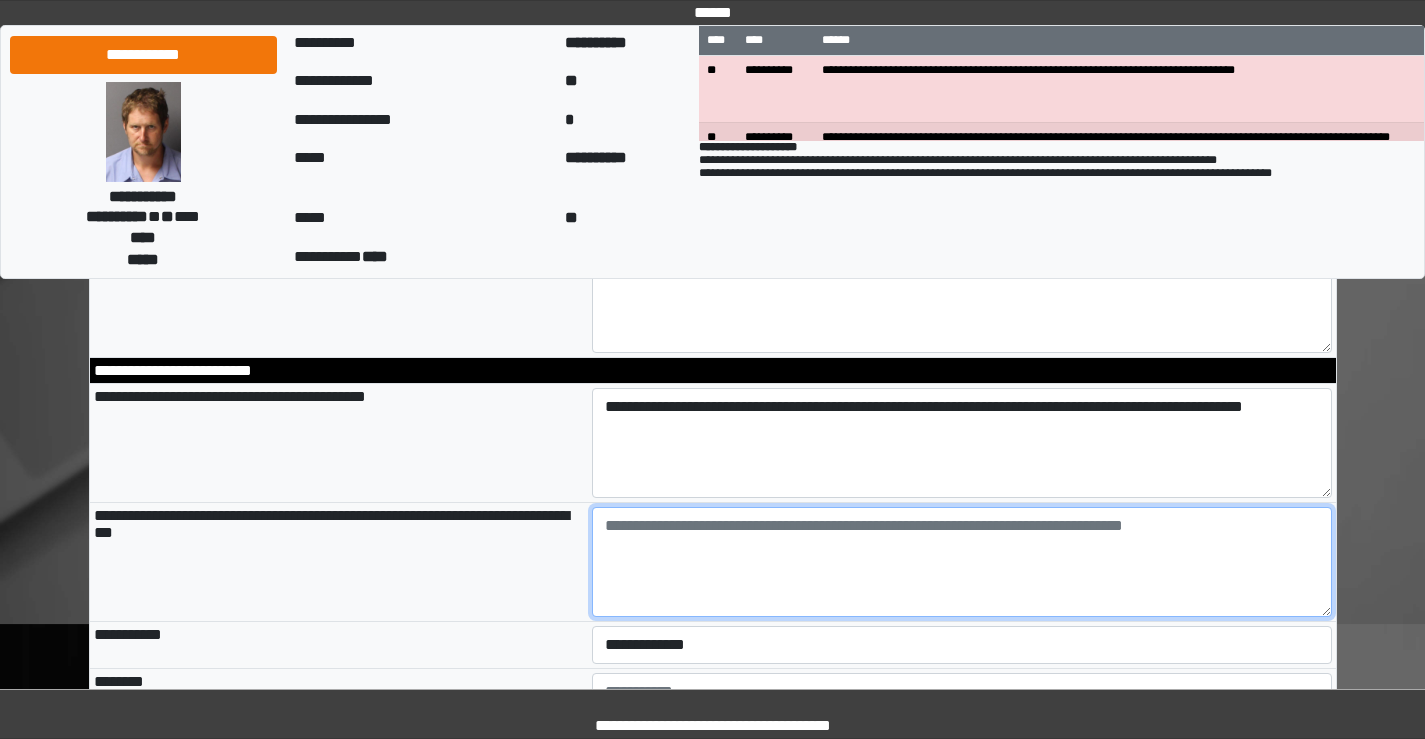 click at bounding box center [962, 562] 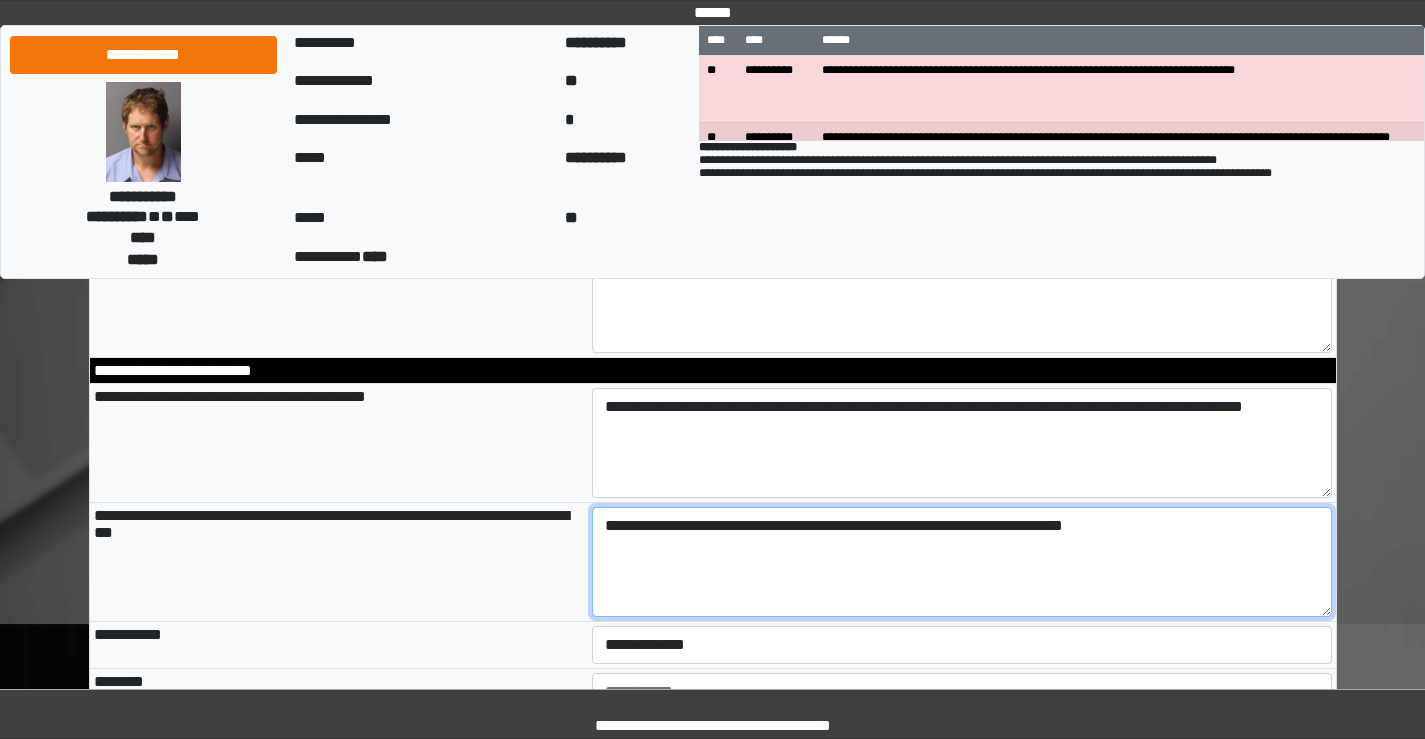 click on "**********" at bounding box center (962, 562) 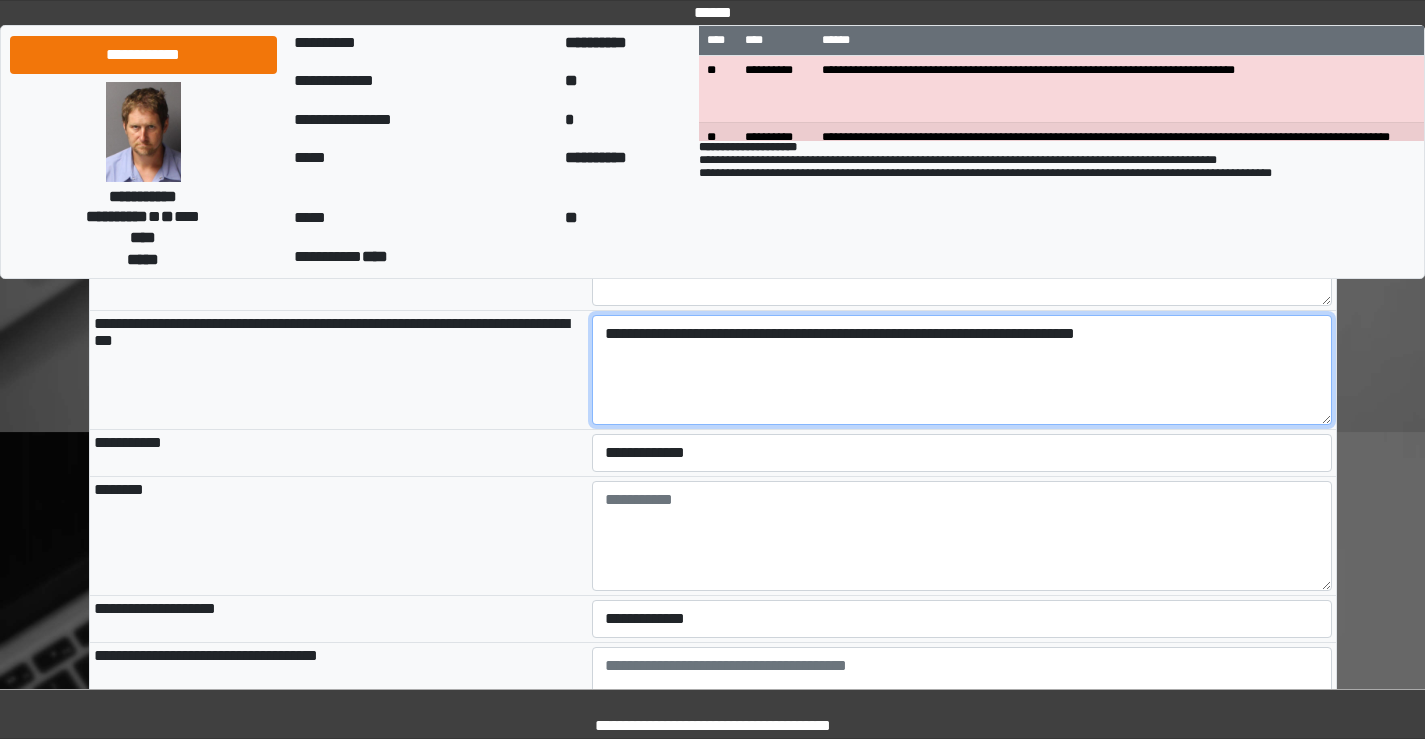 scroll, scrollTop: 400, scrollLeft: 0, axis: vertical 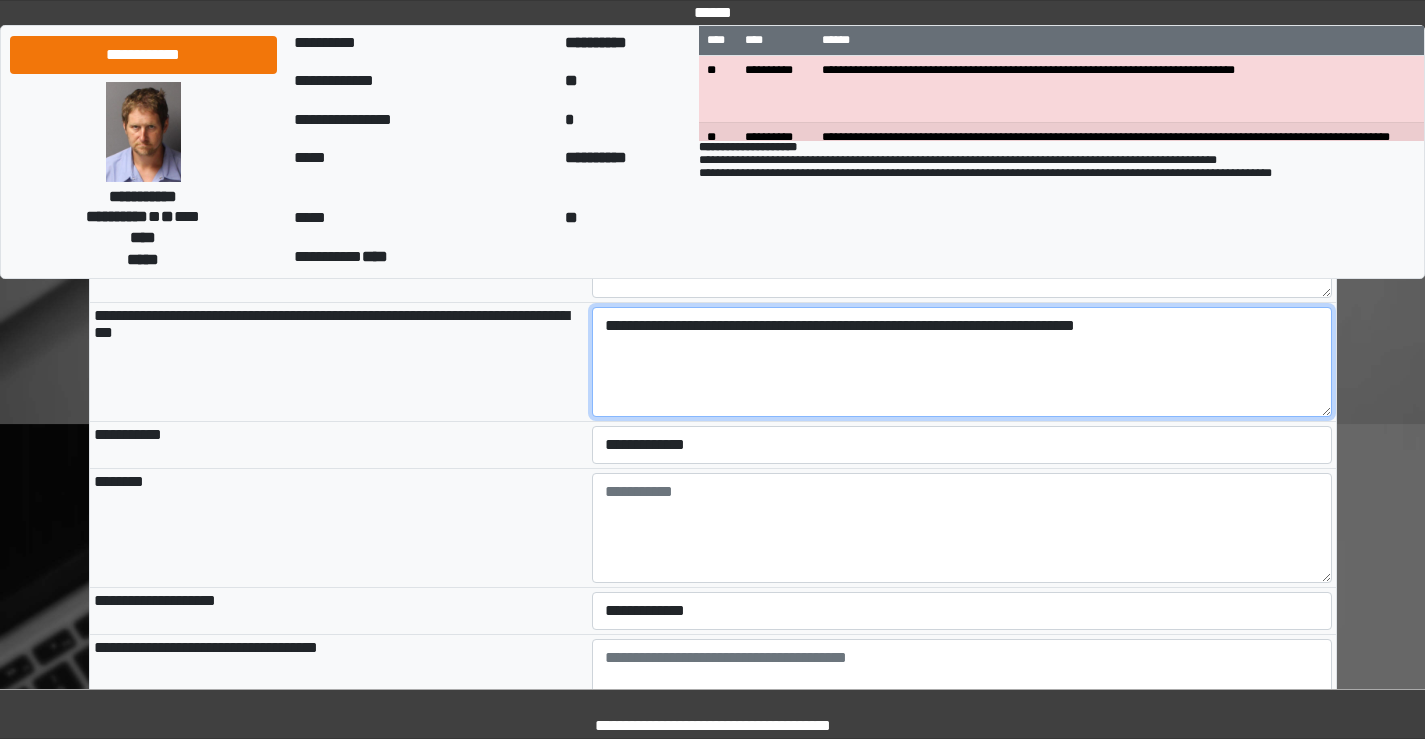 type on "**********" 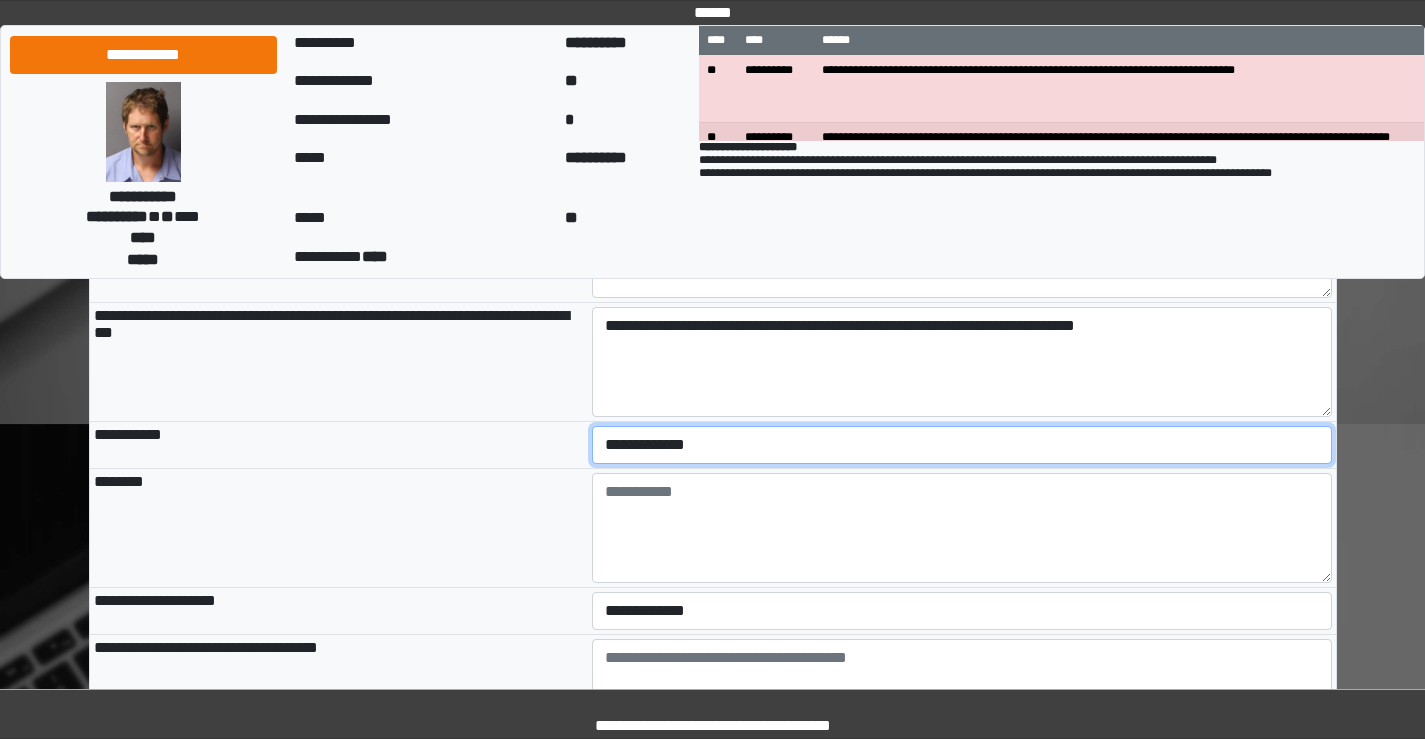 click on "**********" at bounding box center [962, 445] 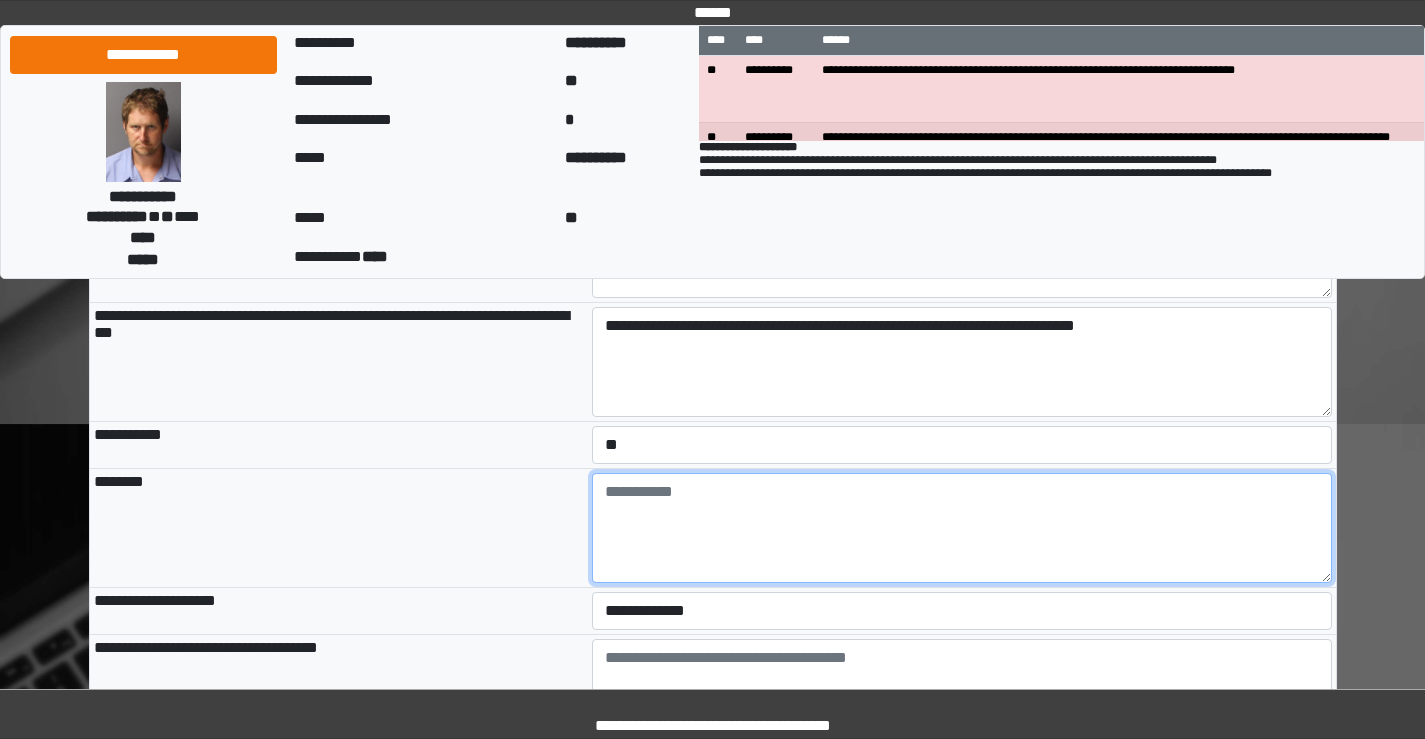 click at bounding box center (962, 528) 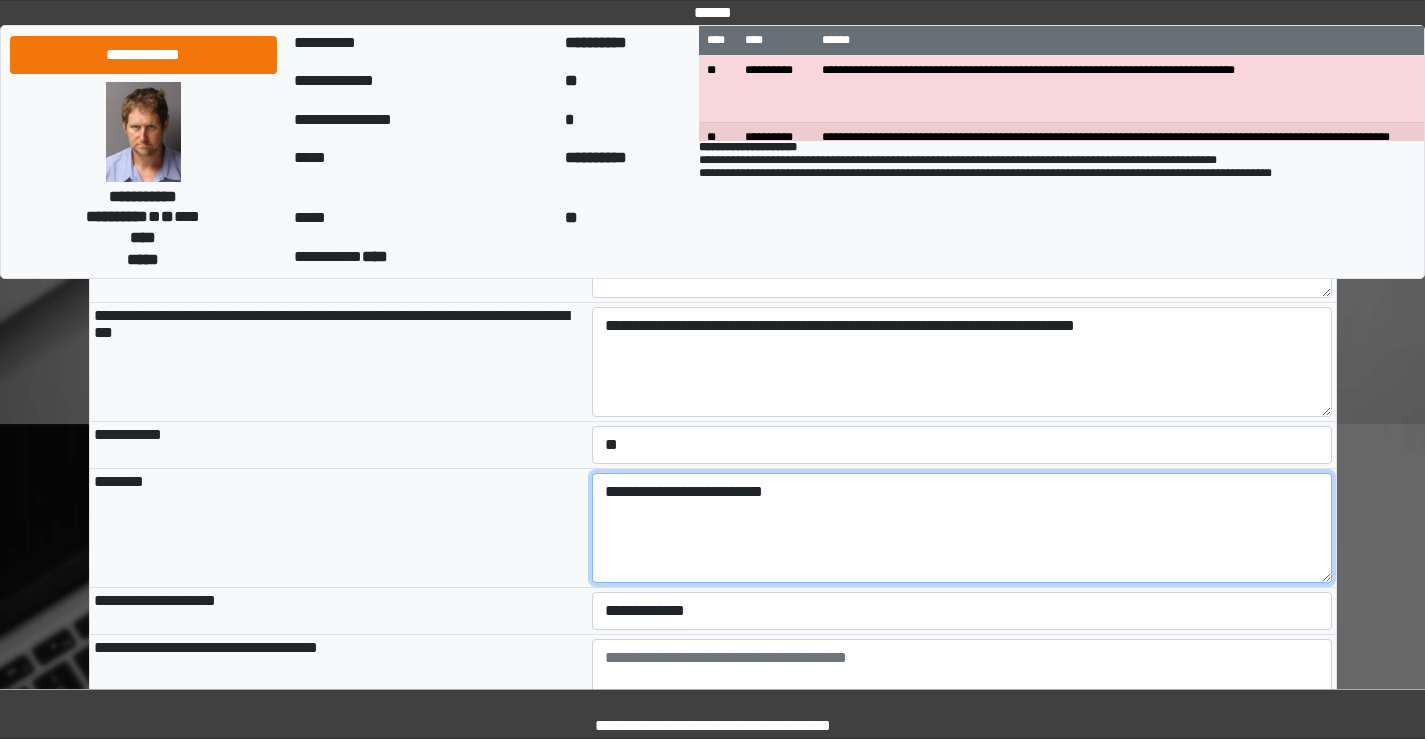 scroll, scrollTop: 500, scrollLeft: 0, axis: vertical 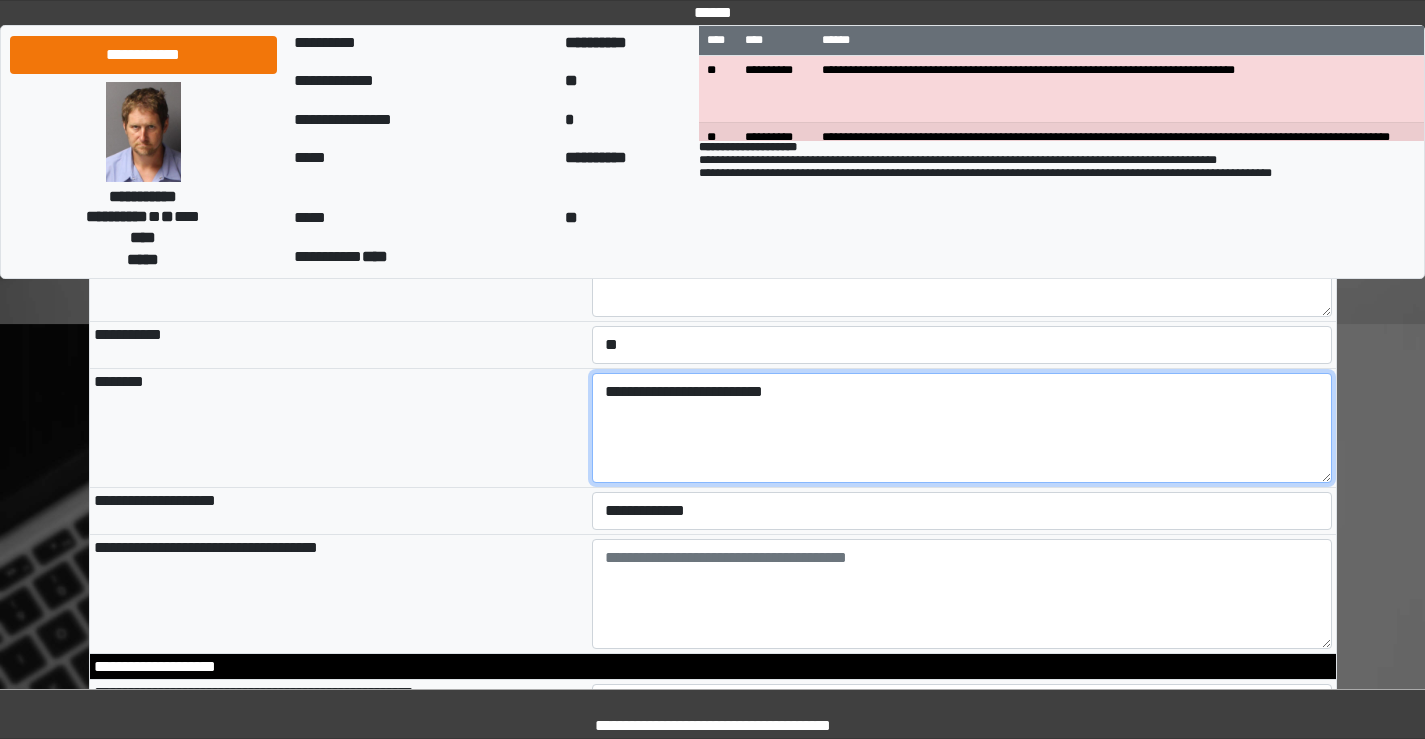 type on "**********" 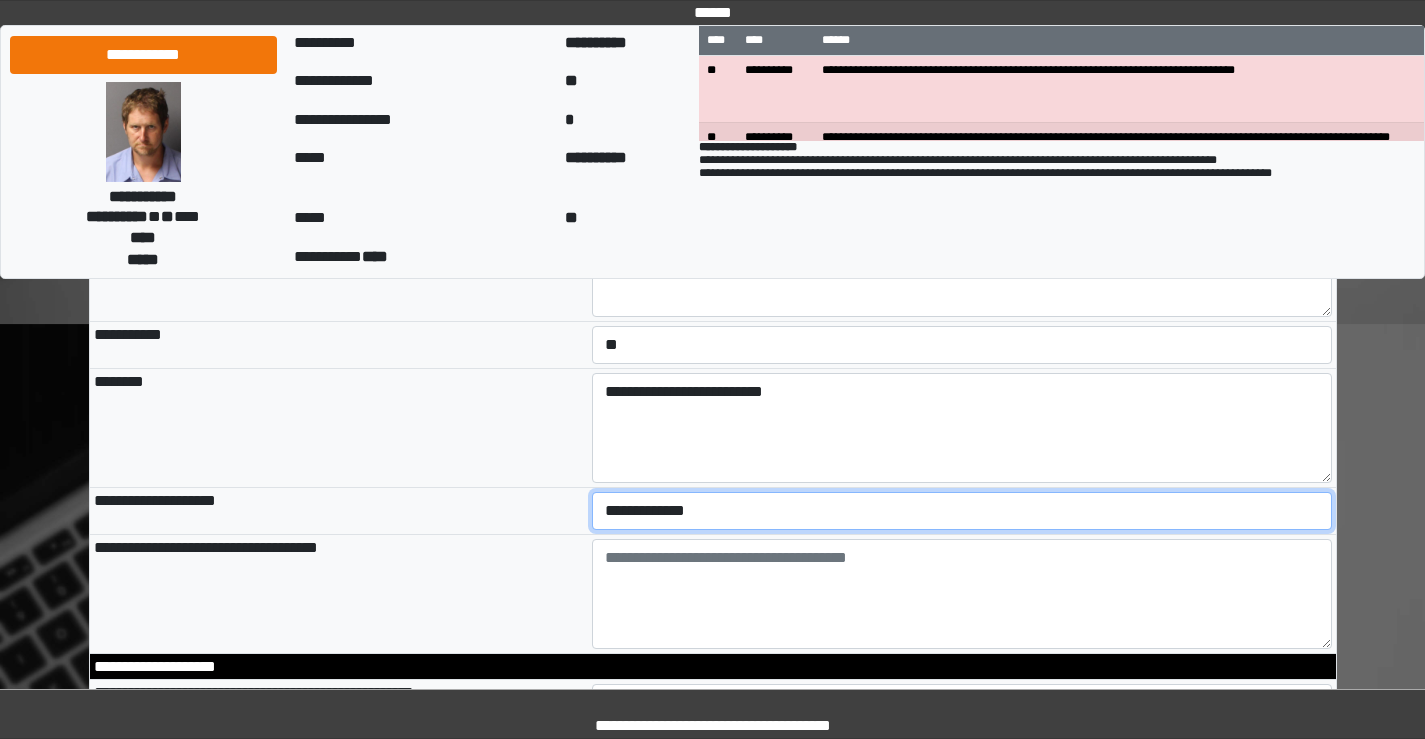 click on "**********" at bounding box center (962, 511) 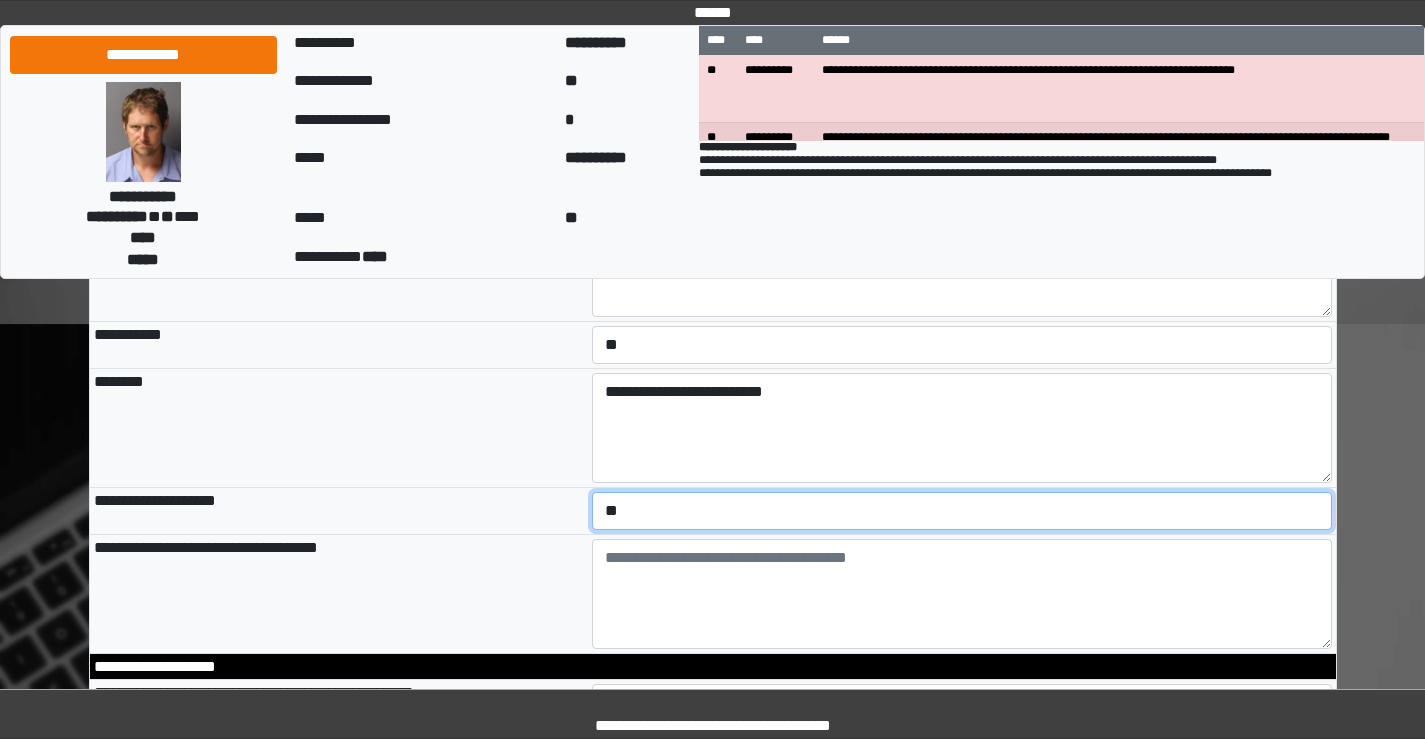 click on "**********" at bounding box center (962, 511) 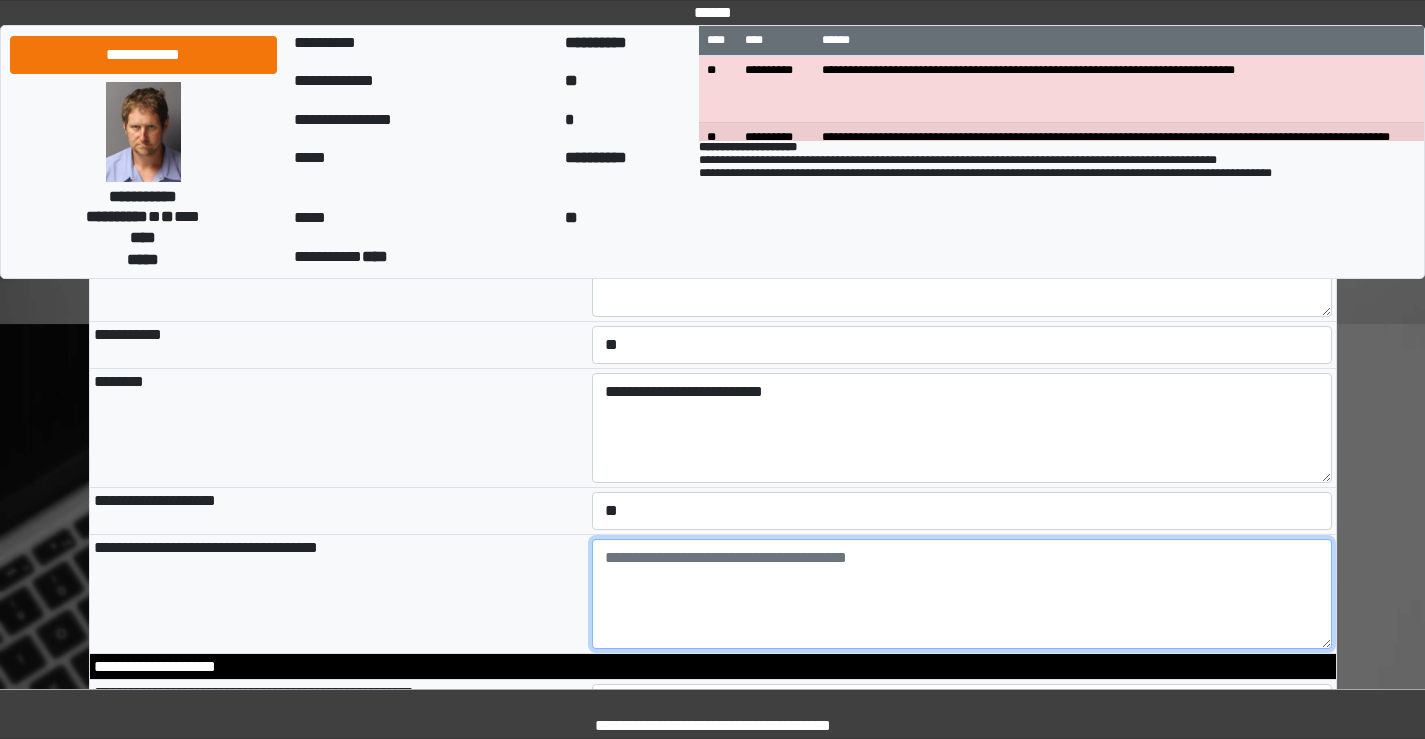 click at bounding box center [962, 594] 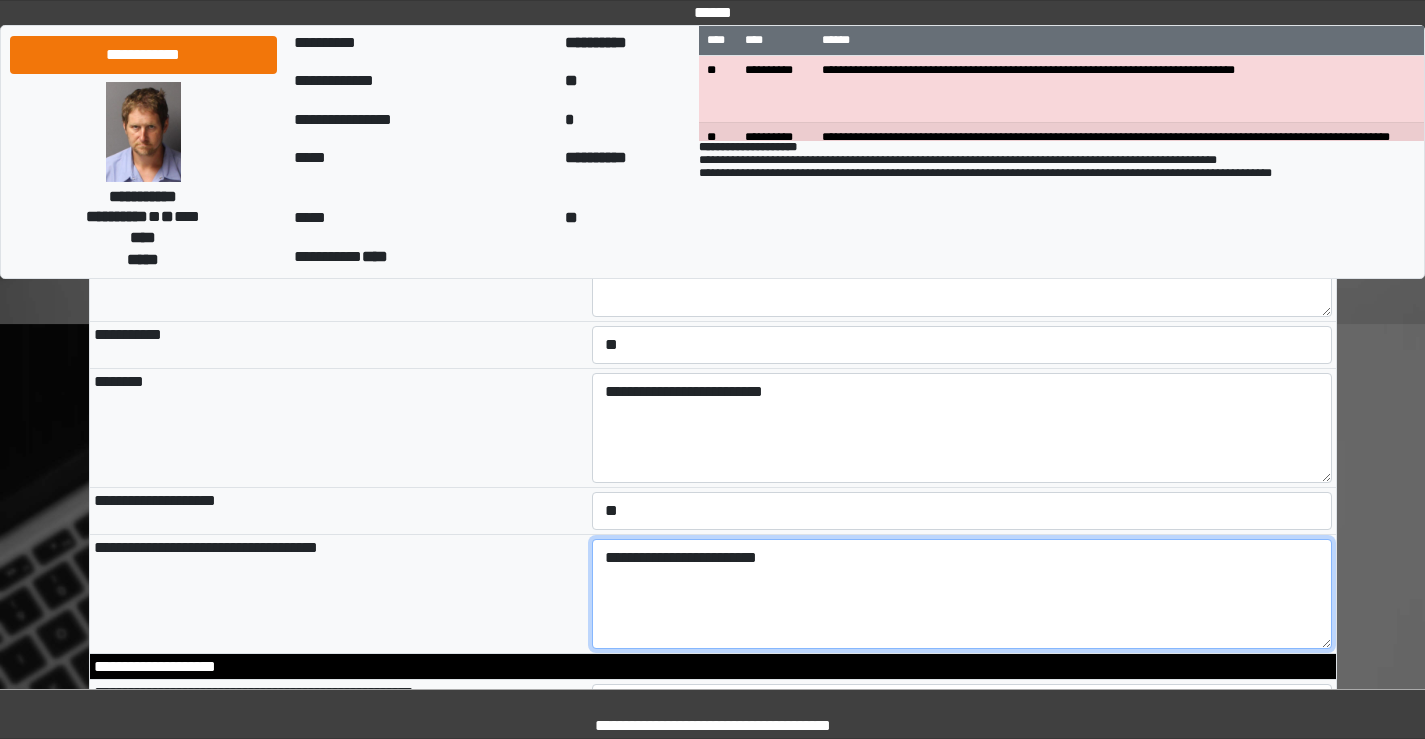 click on "**********" at bounding box center (962, 594) 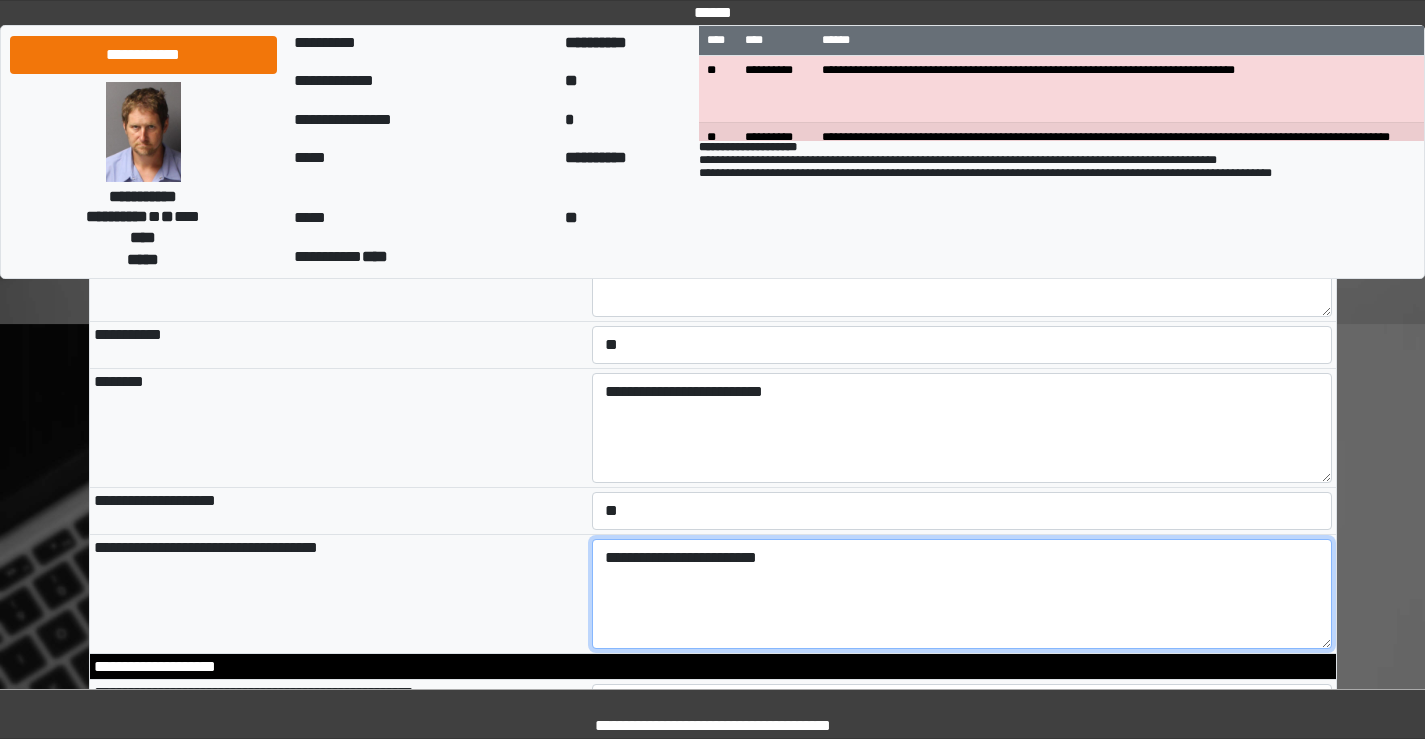 click on "**********" at bounding box center [962, 594] 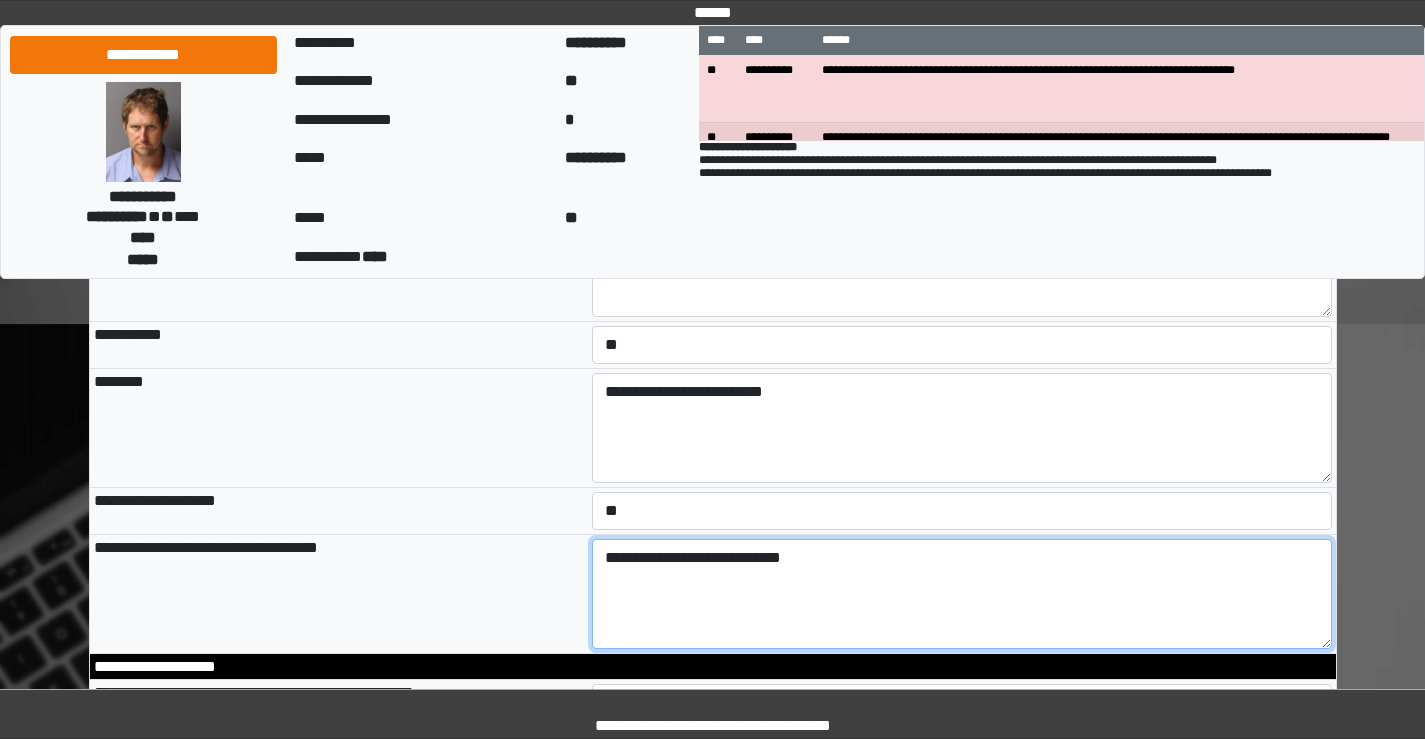 click on "**********" at bounding box center [962, 594] 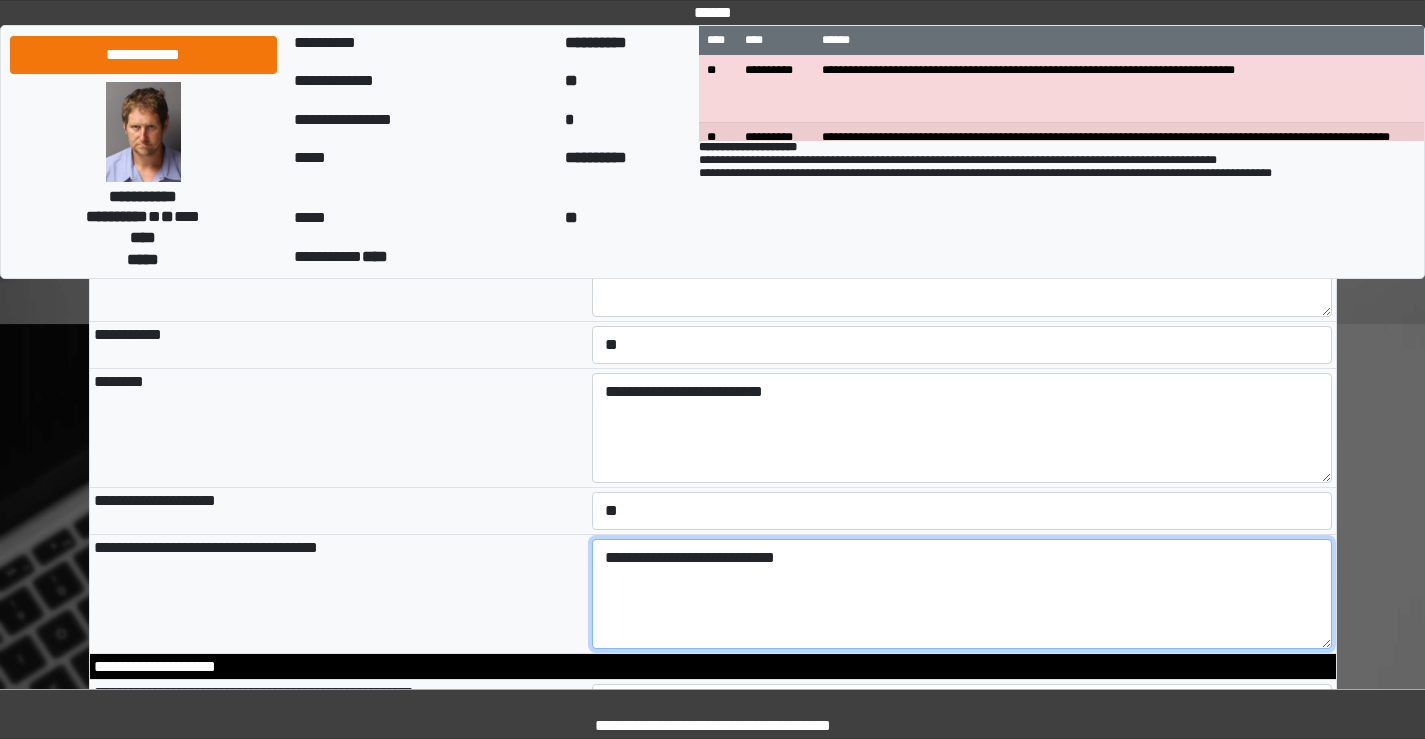 click on "**********" at bounding box center (962, 594) 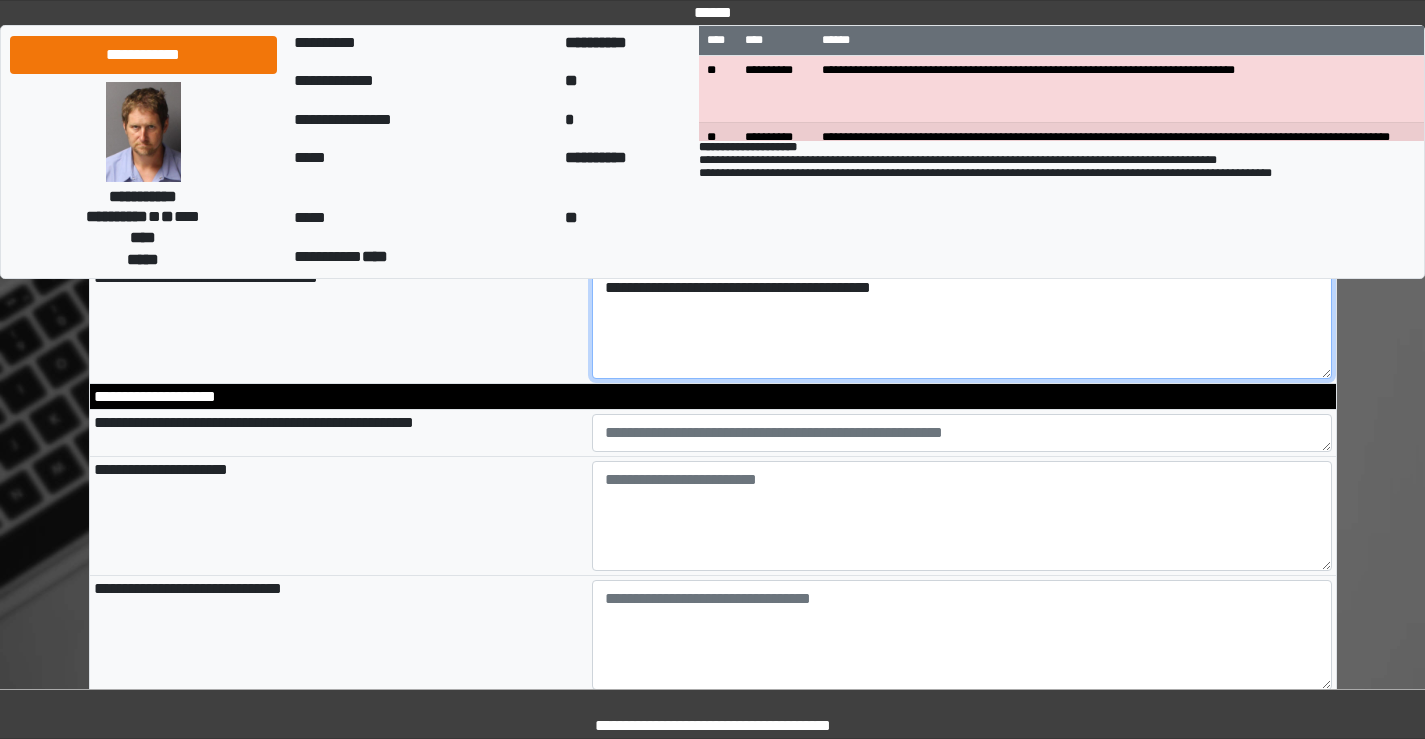 scroll, scrollTop: 800, scrollLeft: 0, axis: vertical 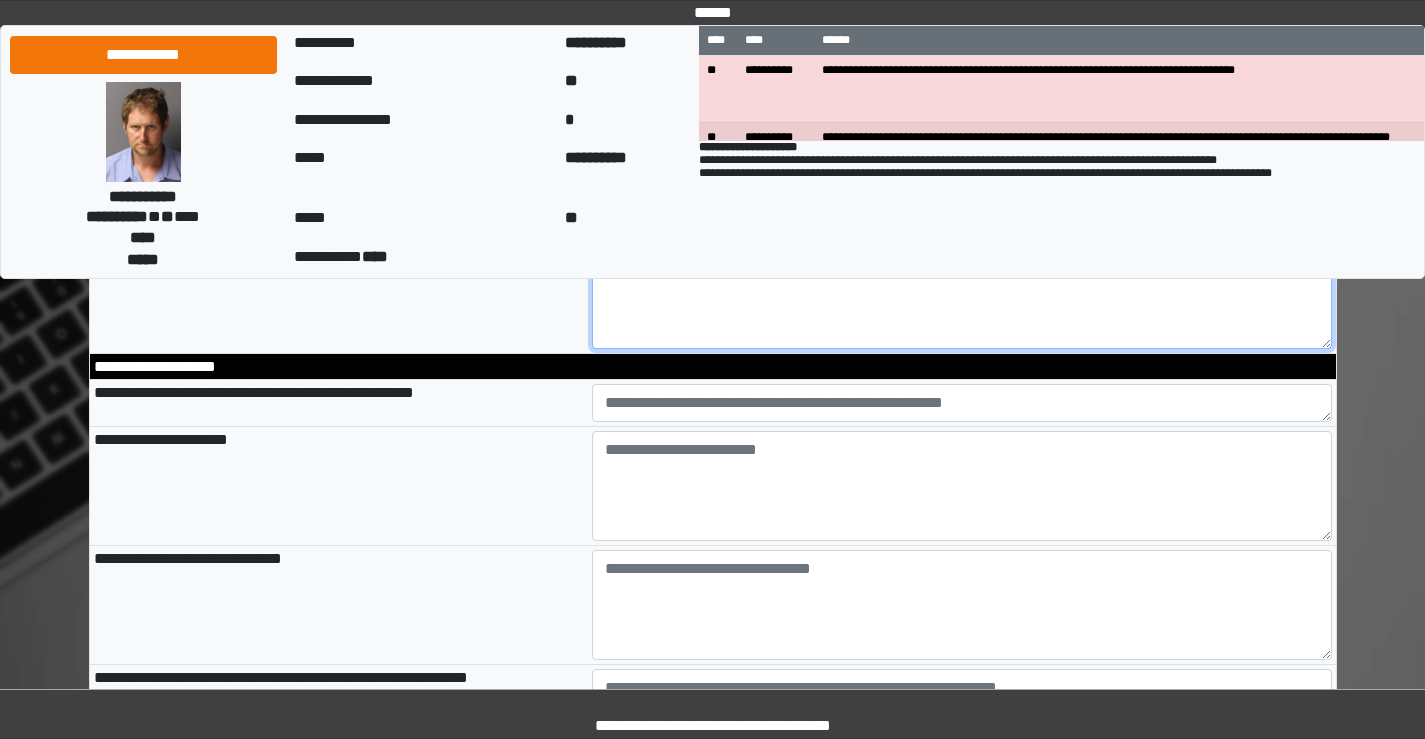 type on "**********" 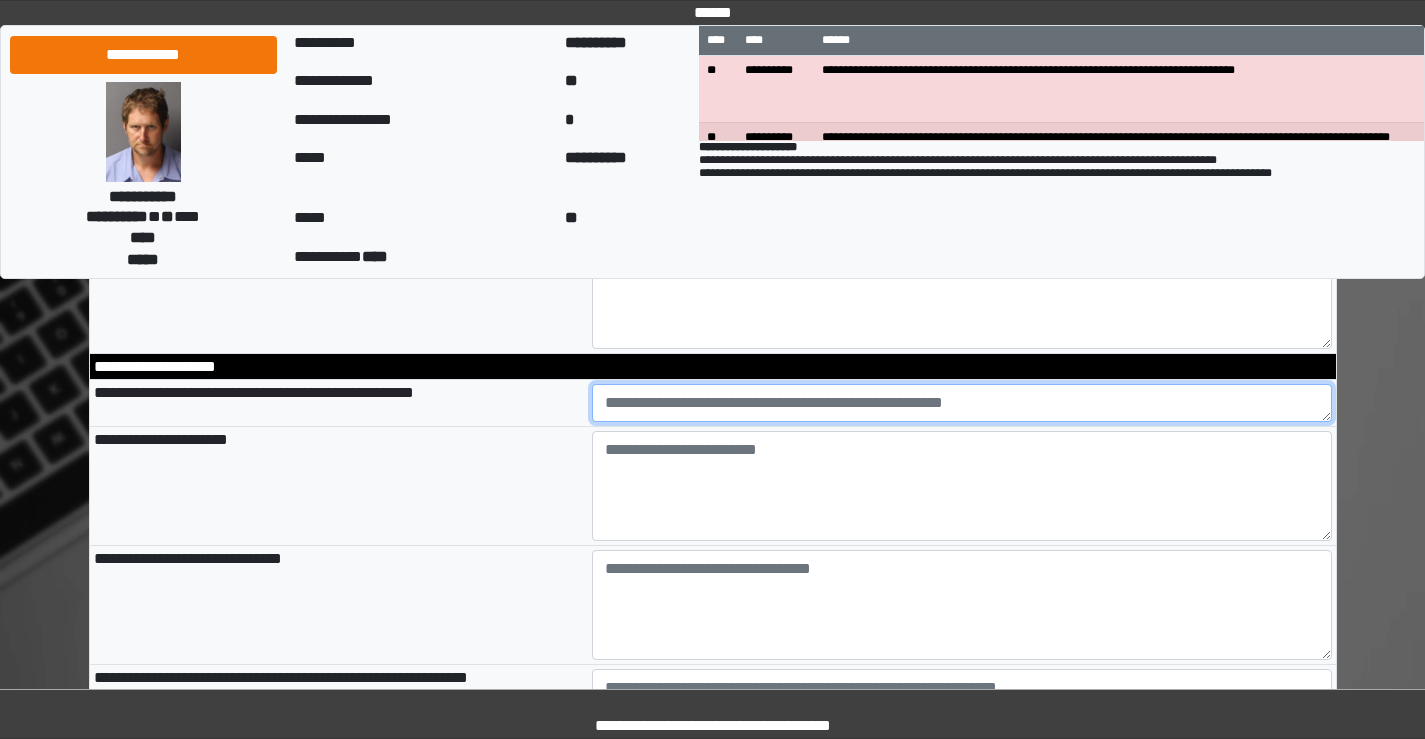 click at bounding box center [962, 403] 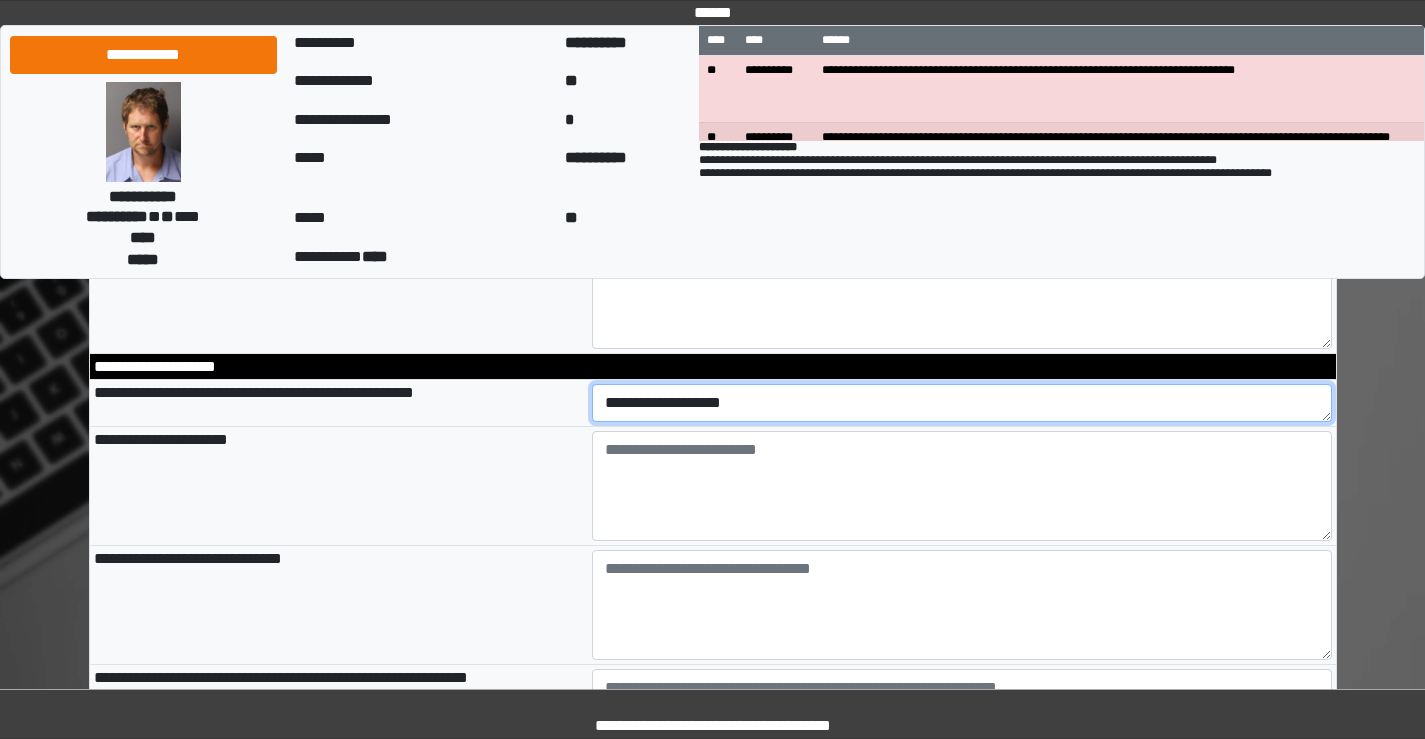 click on "**********" at bounding box center (962, 403) 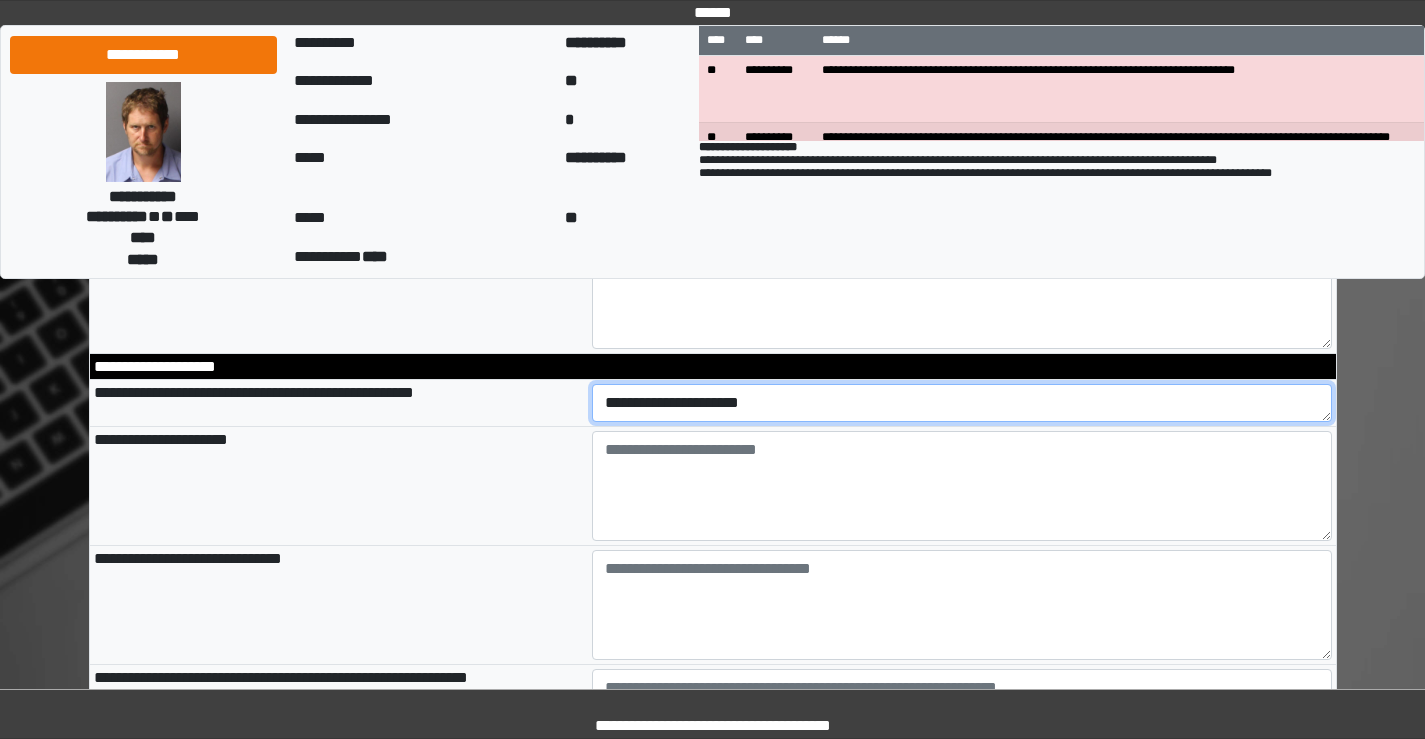 click on "**********" at bounding box center (962, 403) 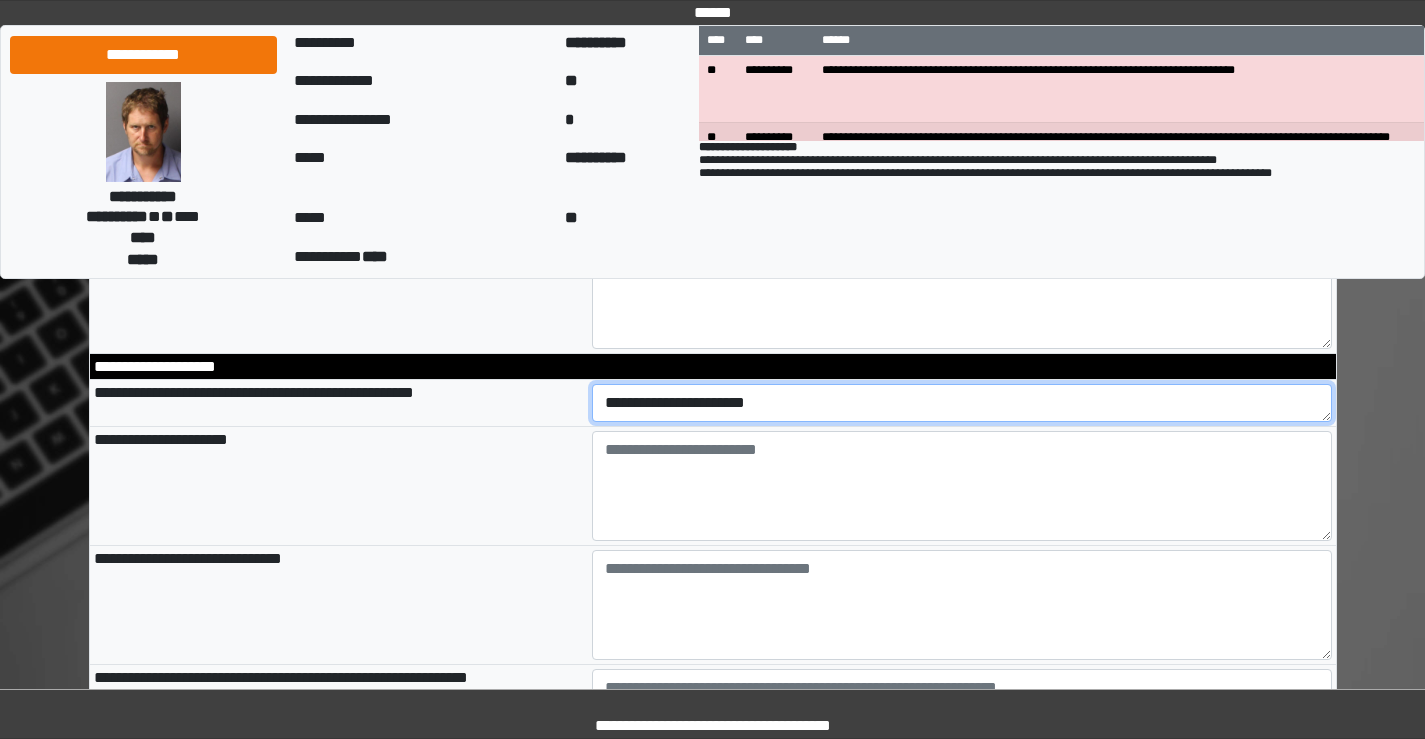click on "**********" at bounding box center [962, 403] 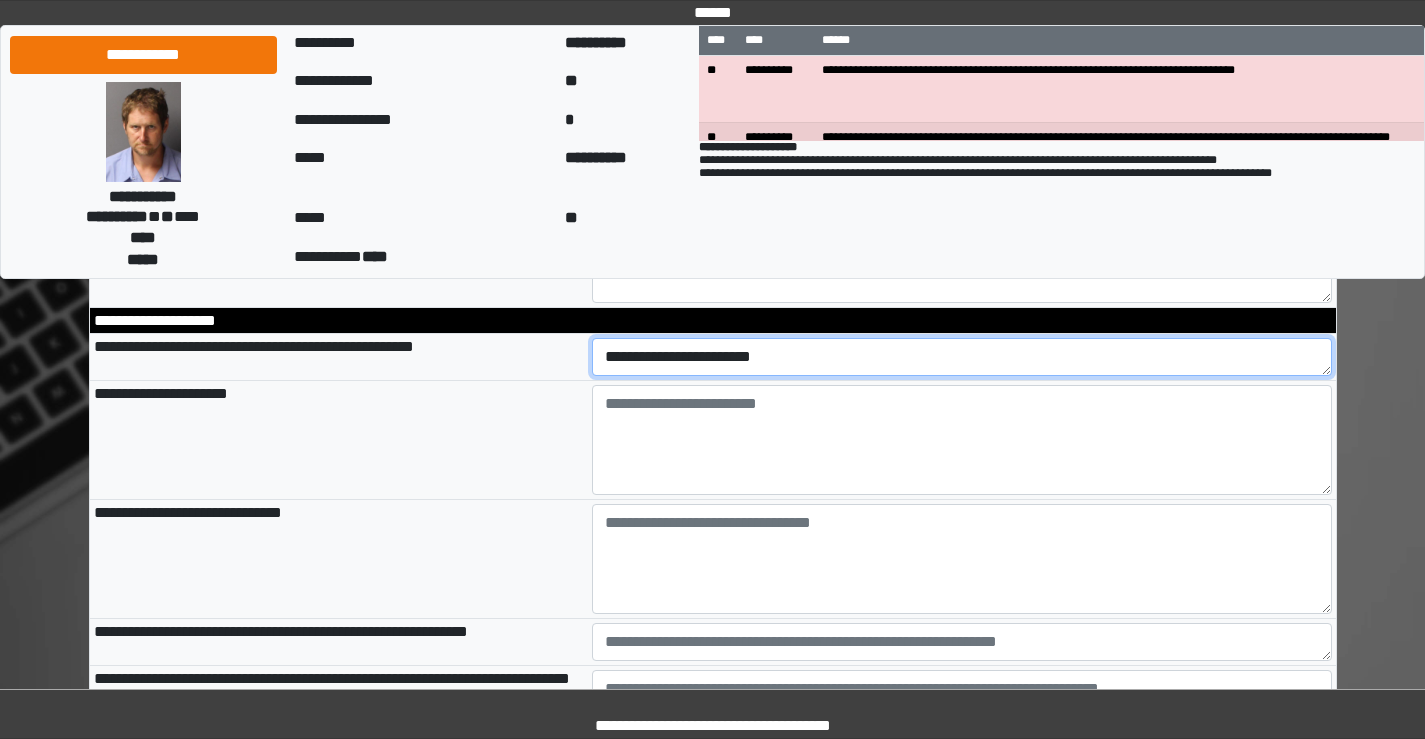 scroll, scrollTop: 800, scrollLeft: 0, axis: vertical 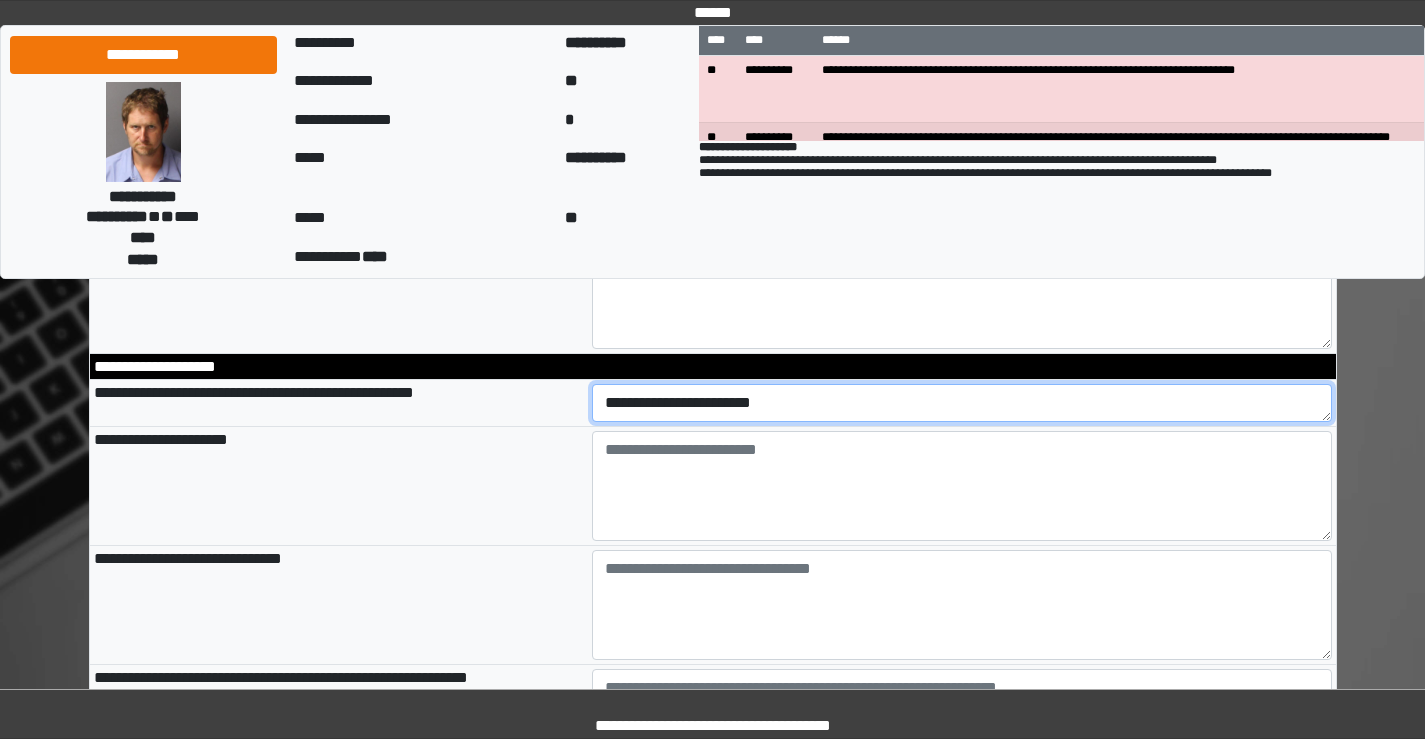 type on "**********" 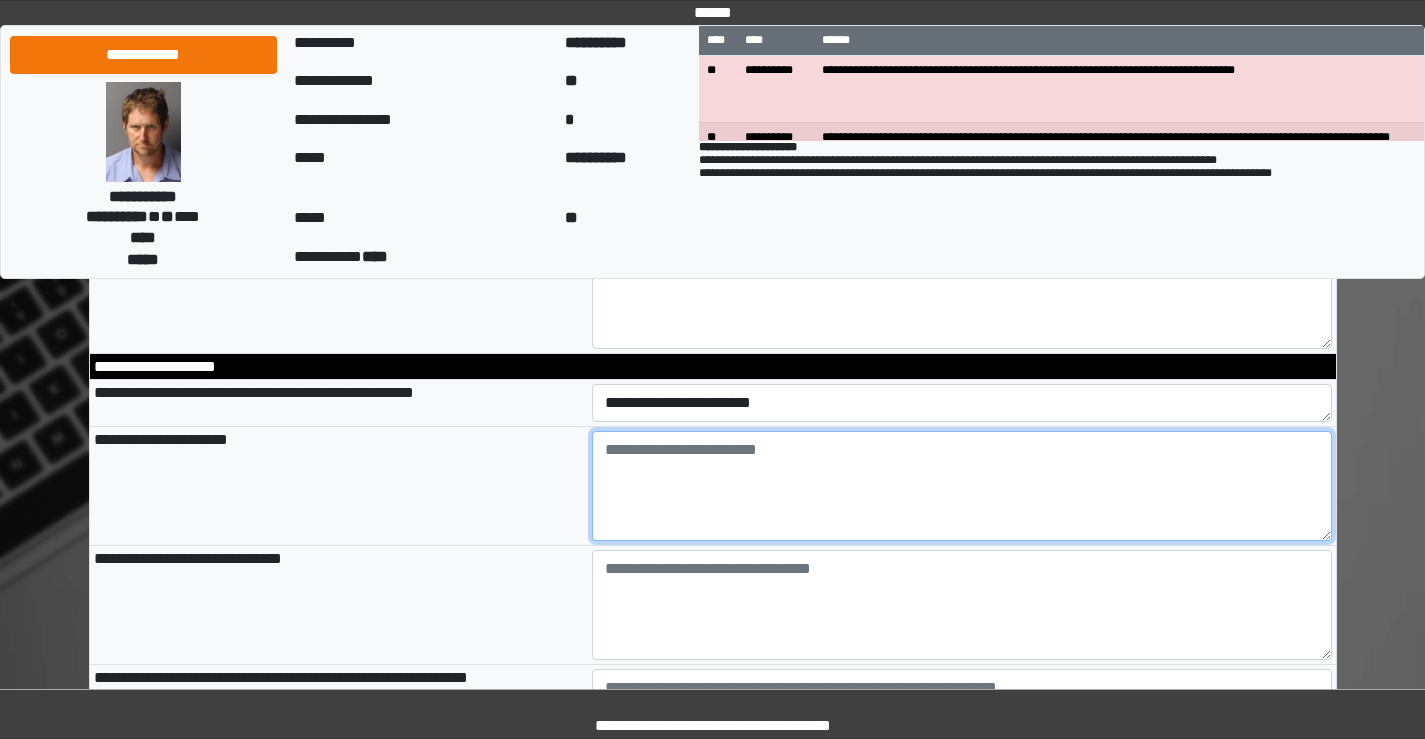 click at bounding box center (962, 486) 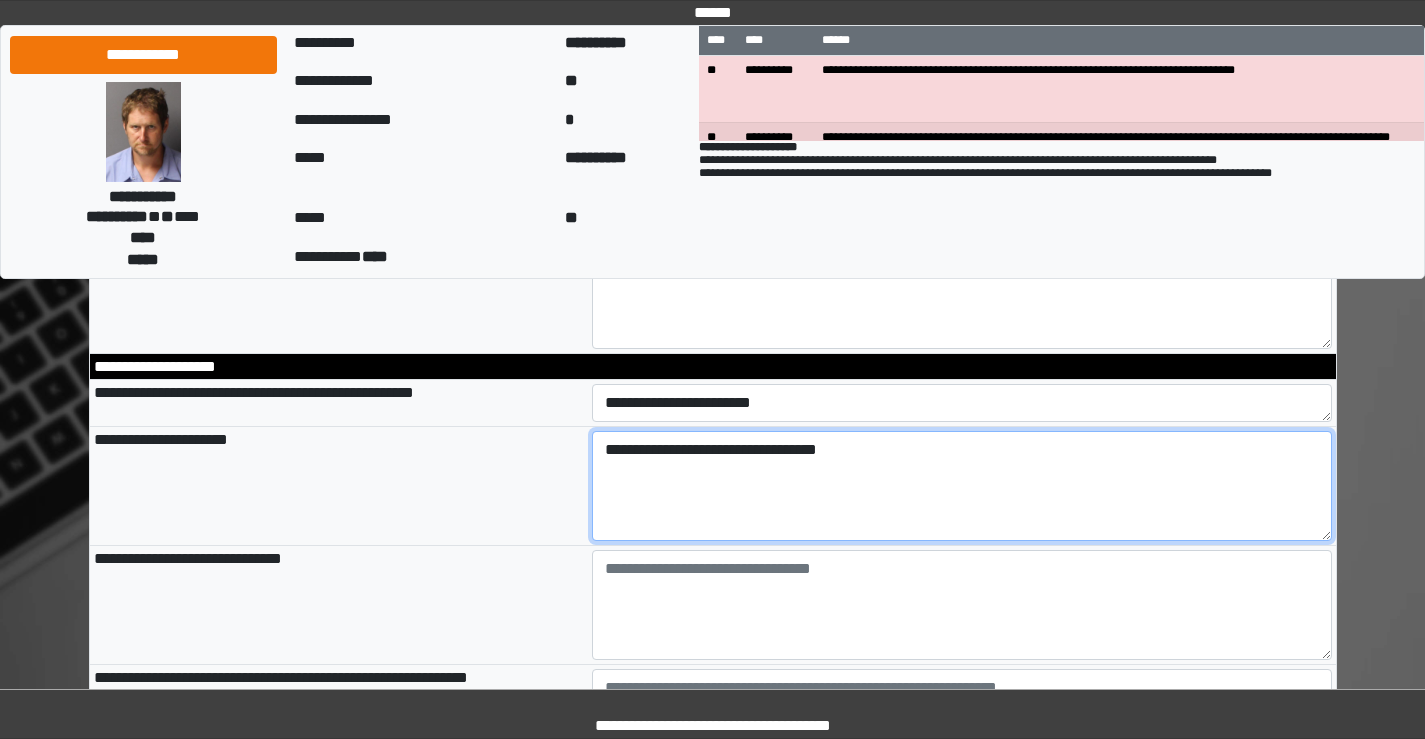 click on "**********" at bounding box center (962, 486) 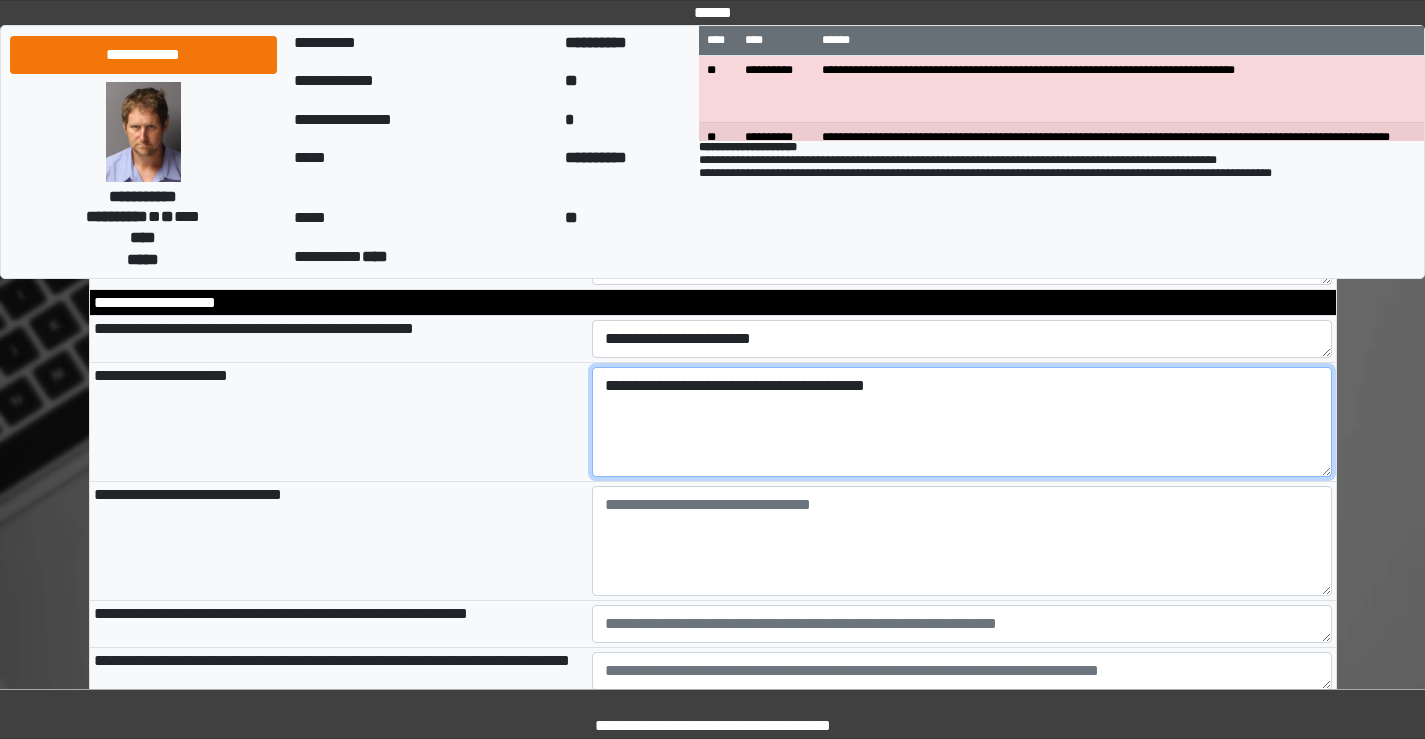 scroll, scrollTop: 900, scrollLeft: 0, axis: vertical 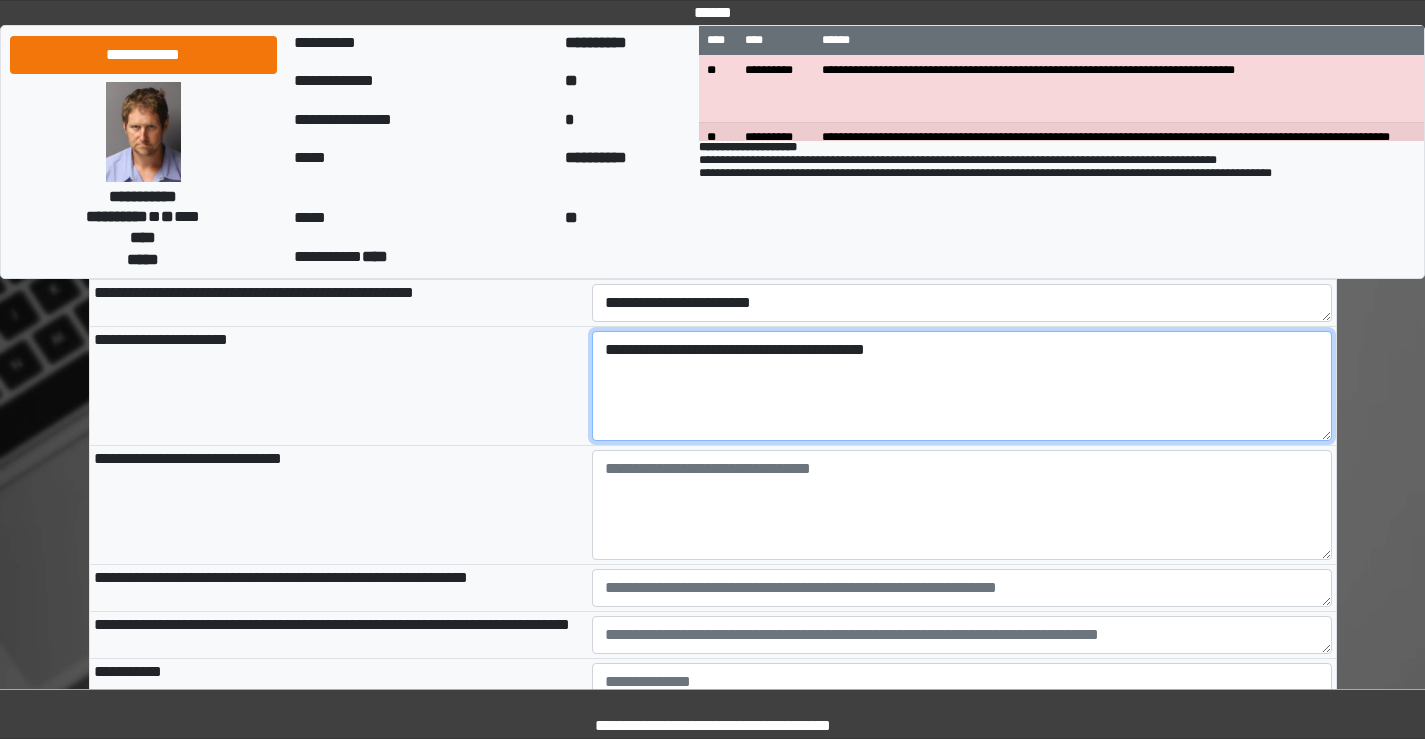 type on "**********" 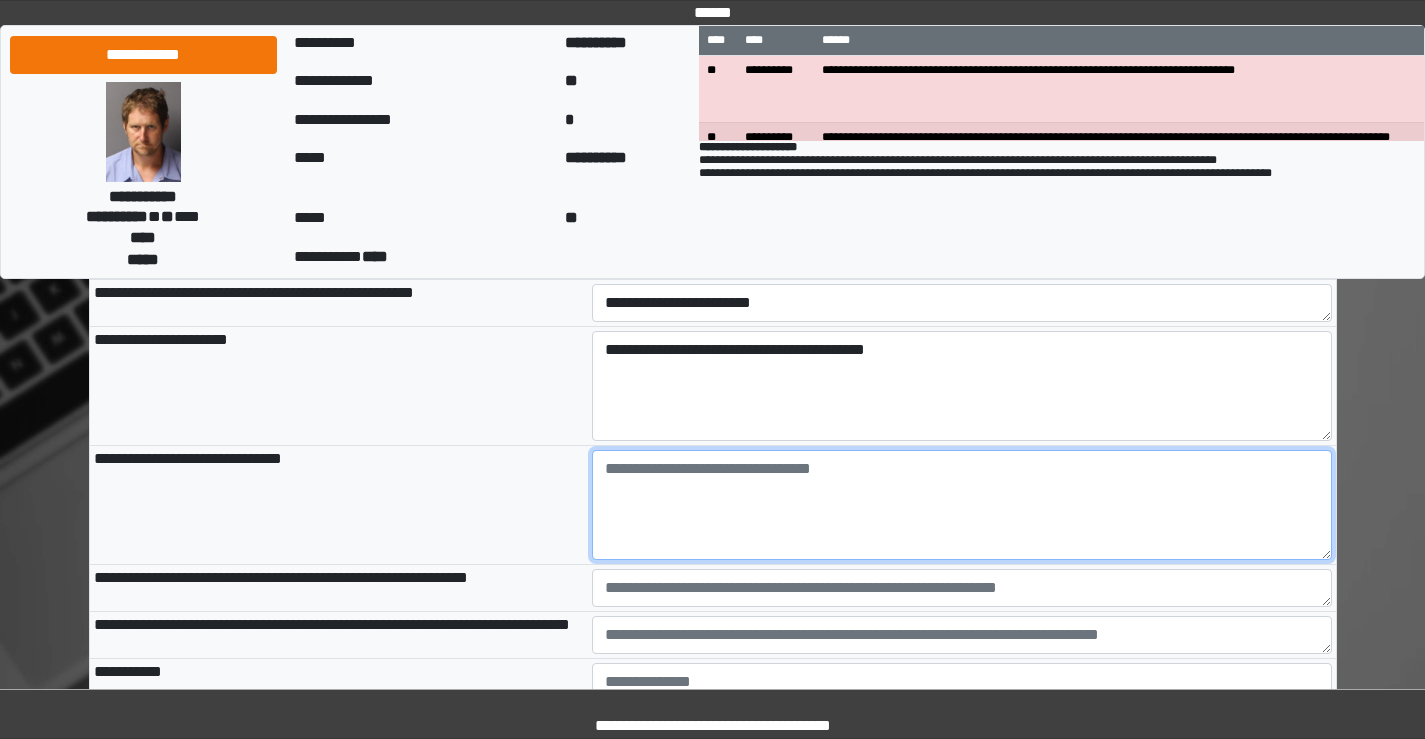 click at bounding box center (962, 505) 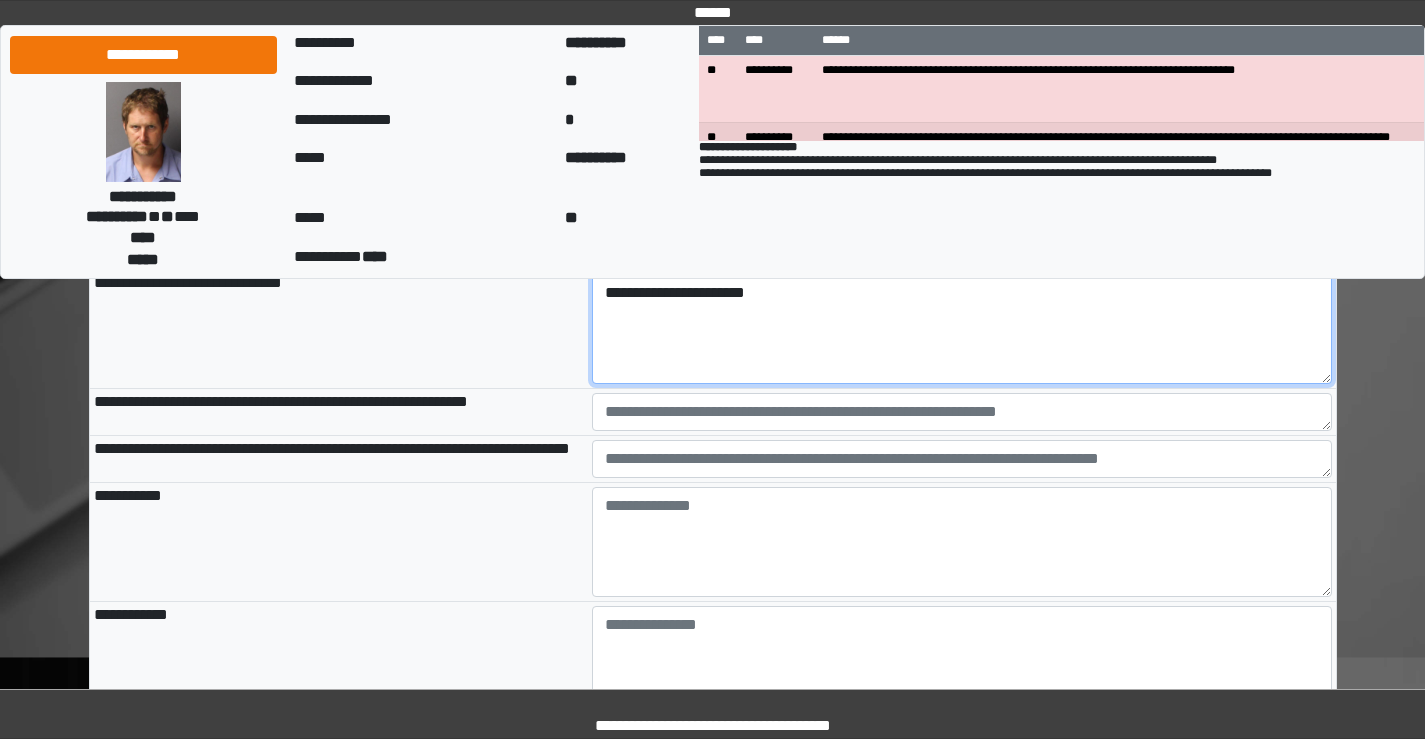 scroll, scrollTop: 1100, scrollLeft: 0, axis: vertical 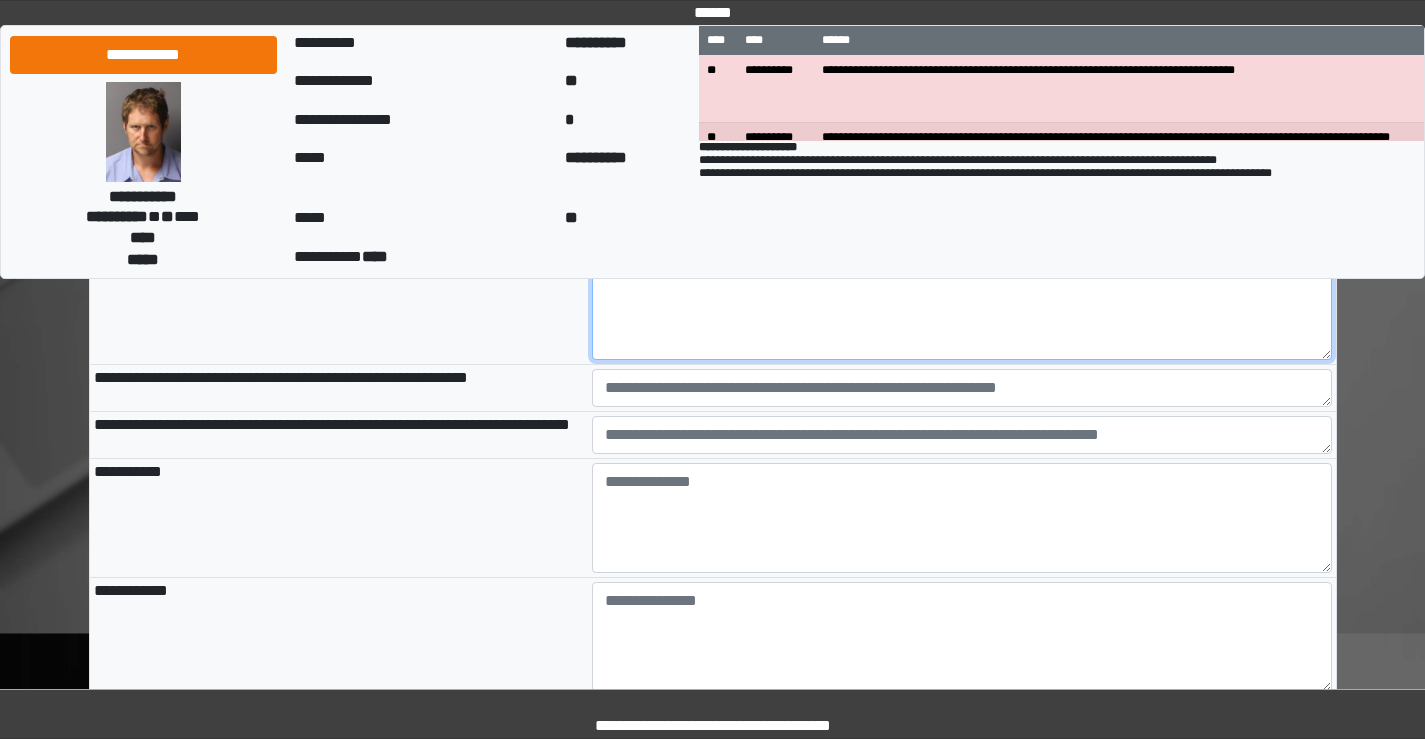 type on "**********" 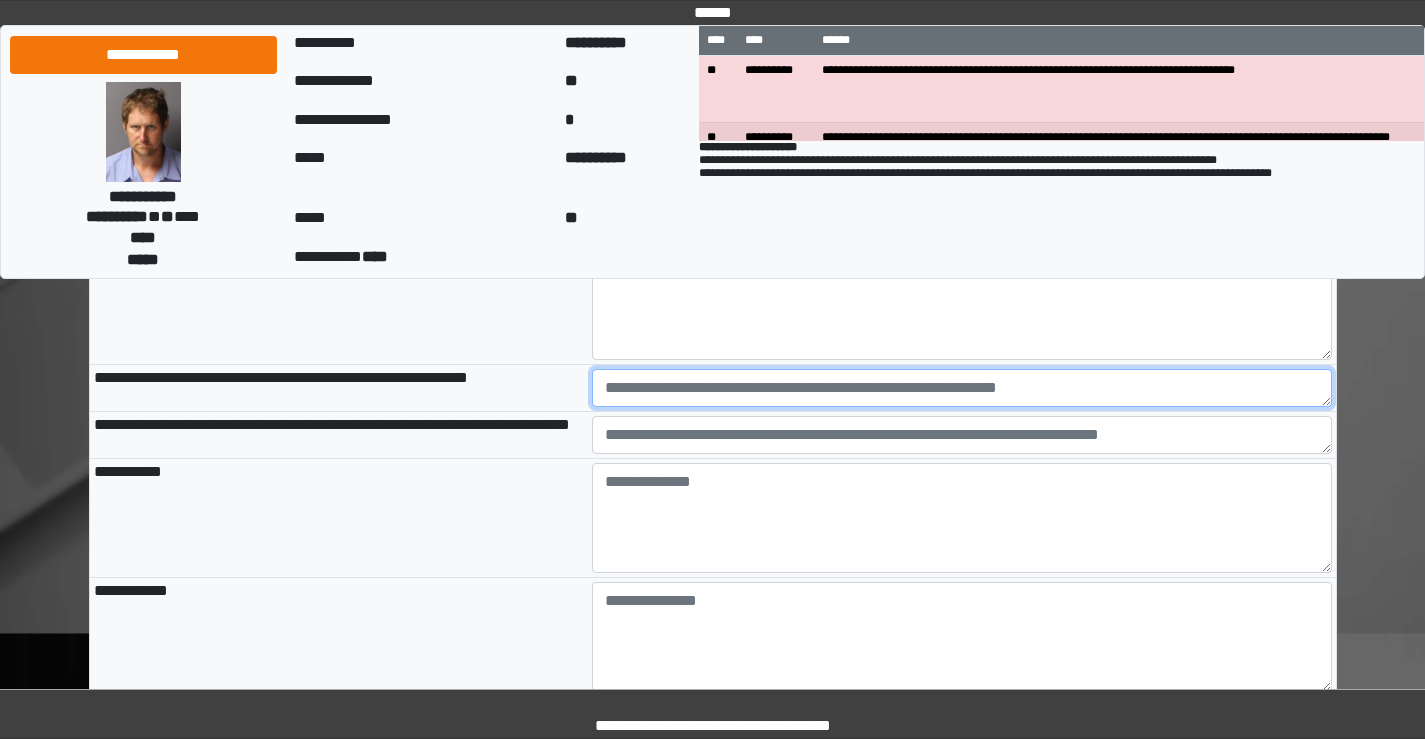 click at bounding box center (962, 388) 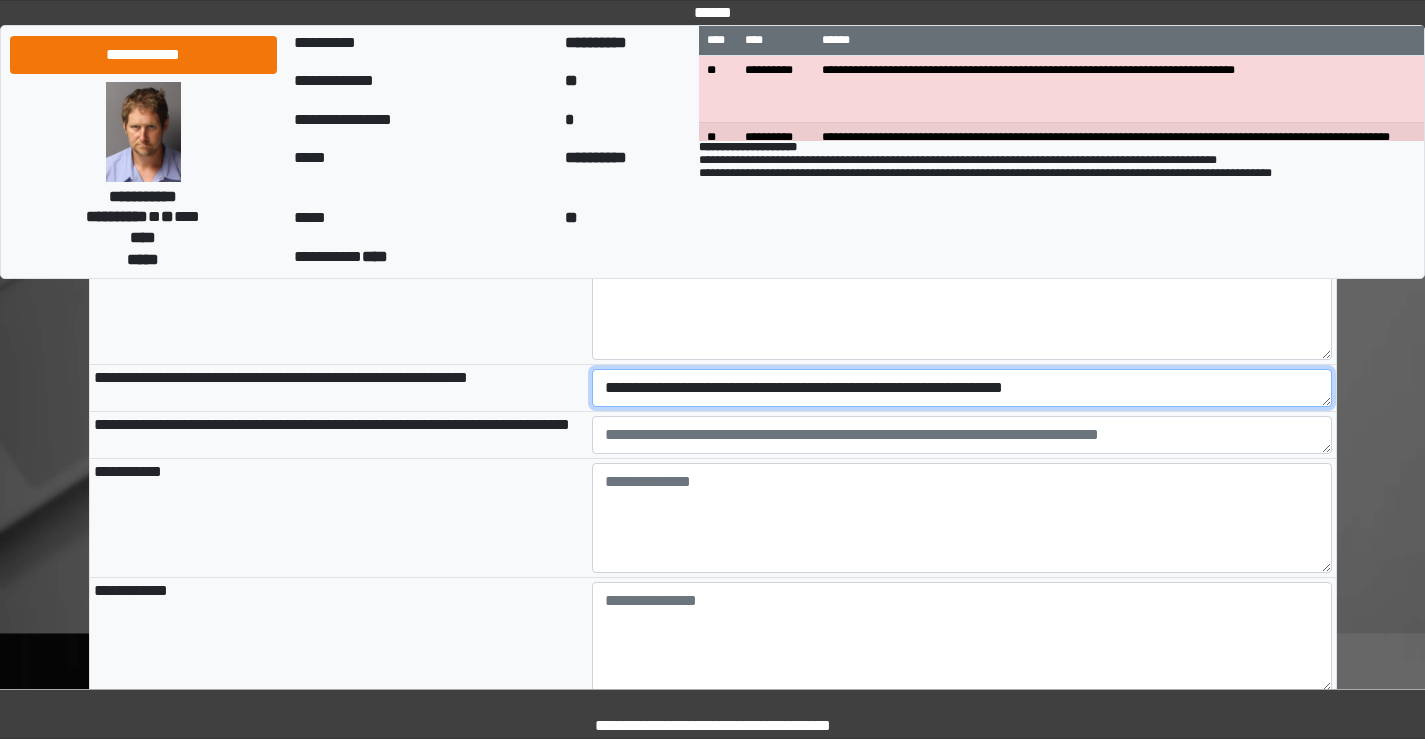 type on "**********" 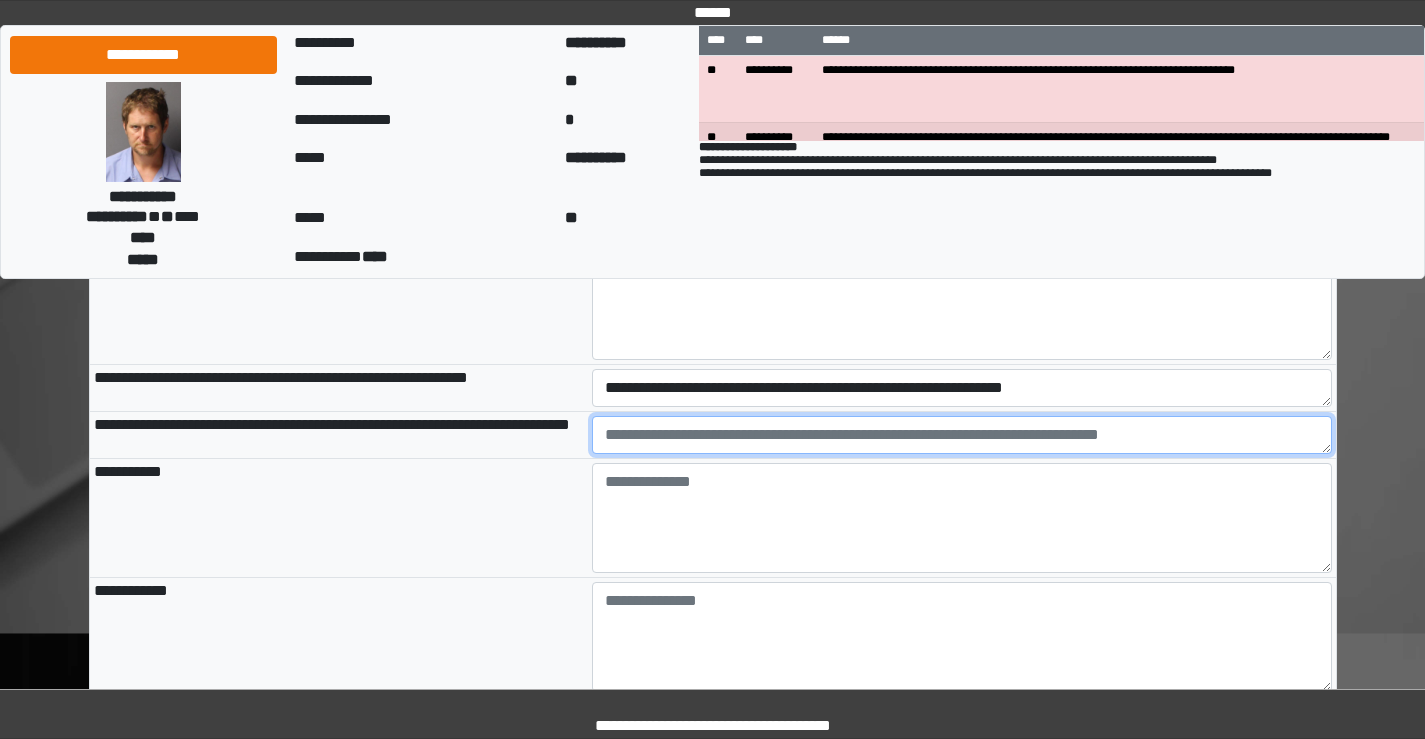 click at bounding box center [962, 435] 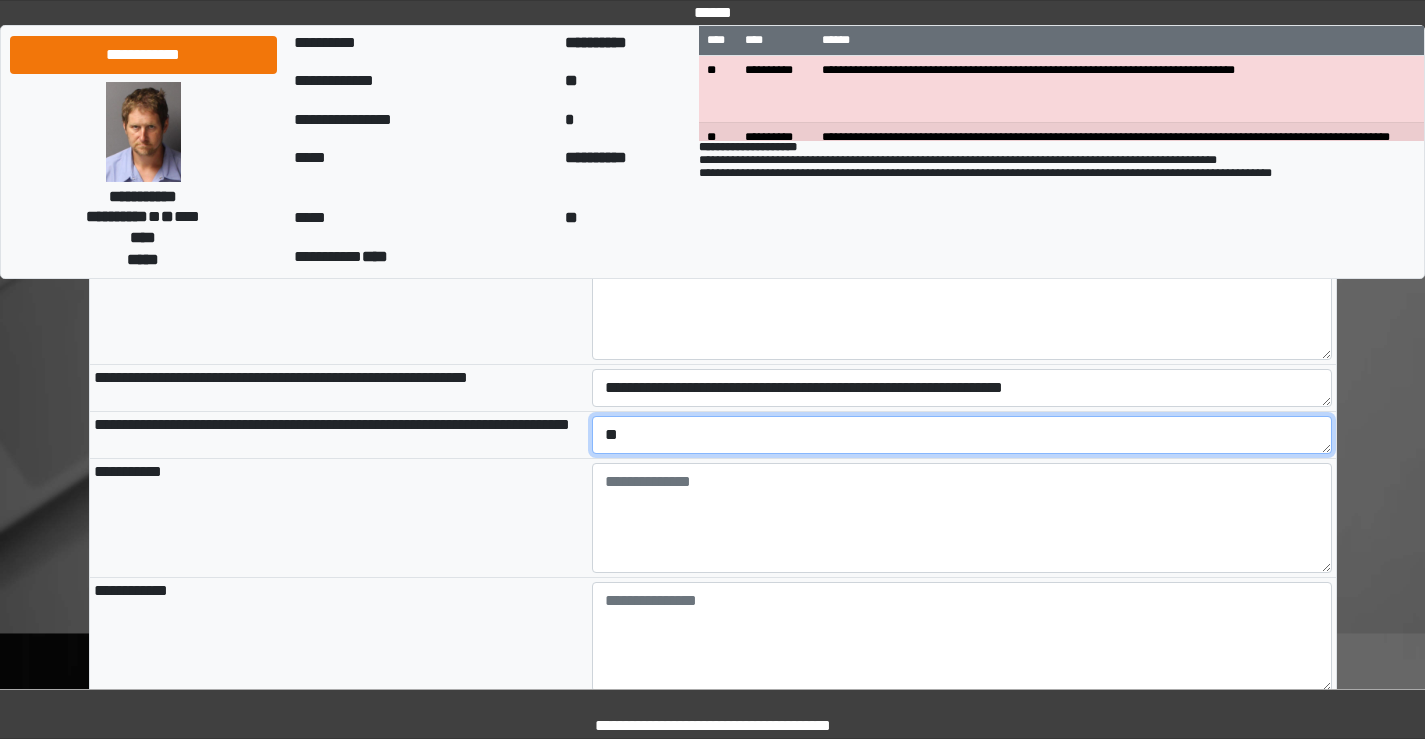 type on "*" 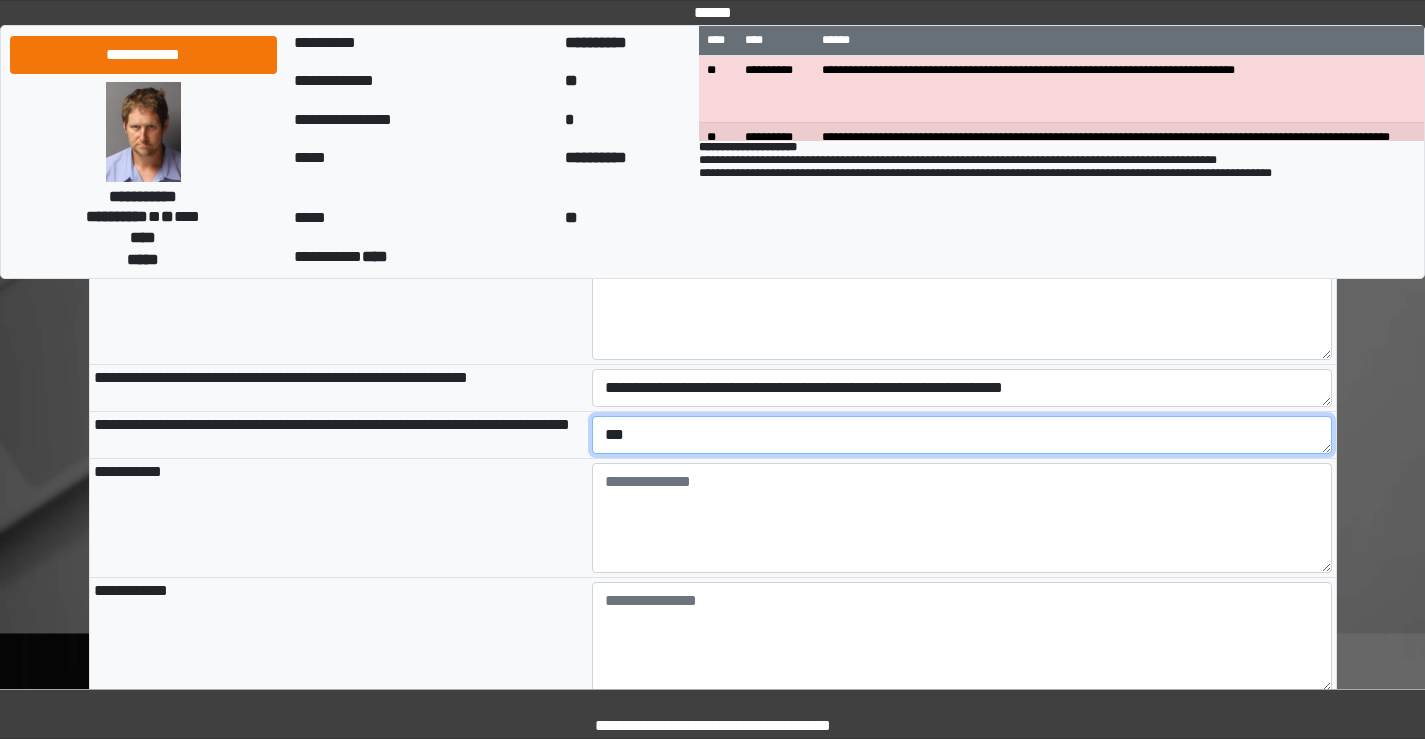 type on "***" 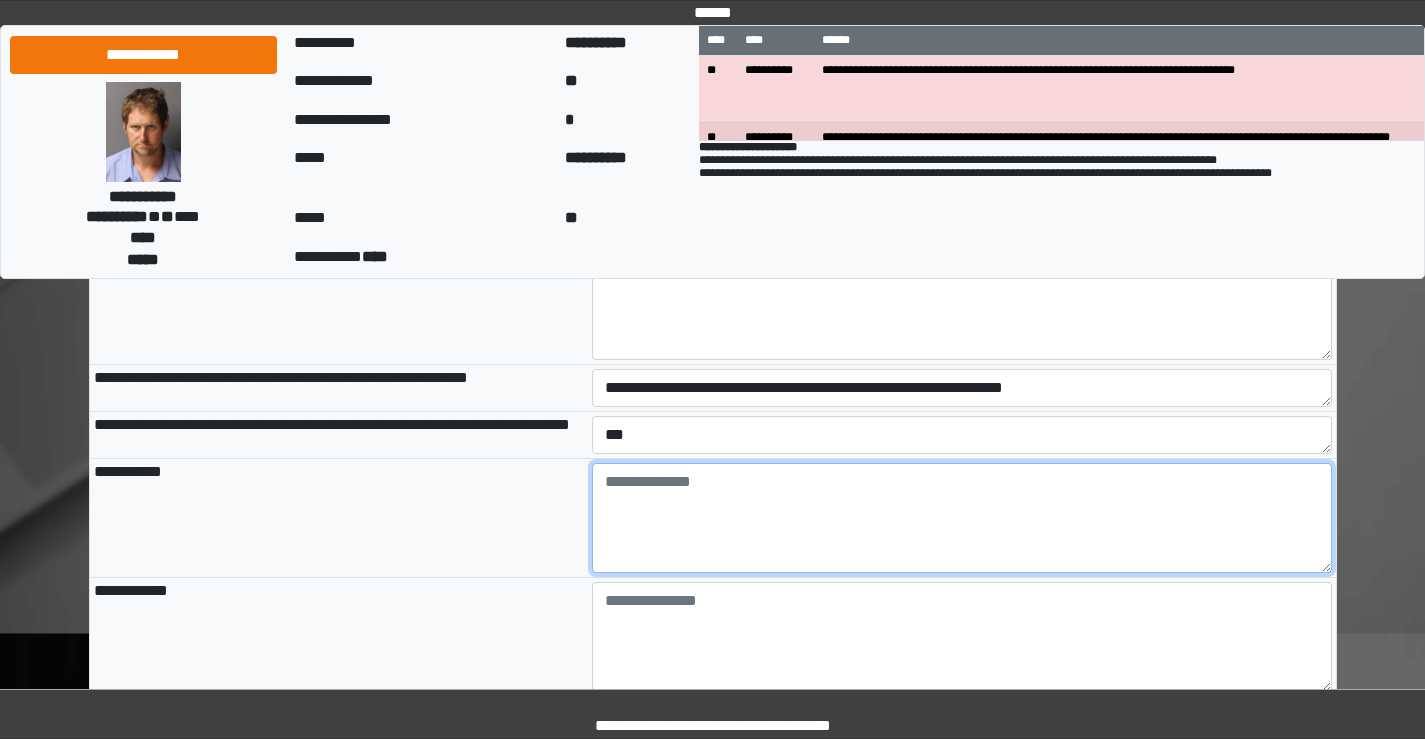 click at bounding box center [962, 518] 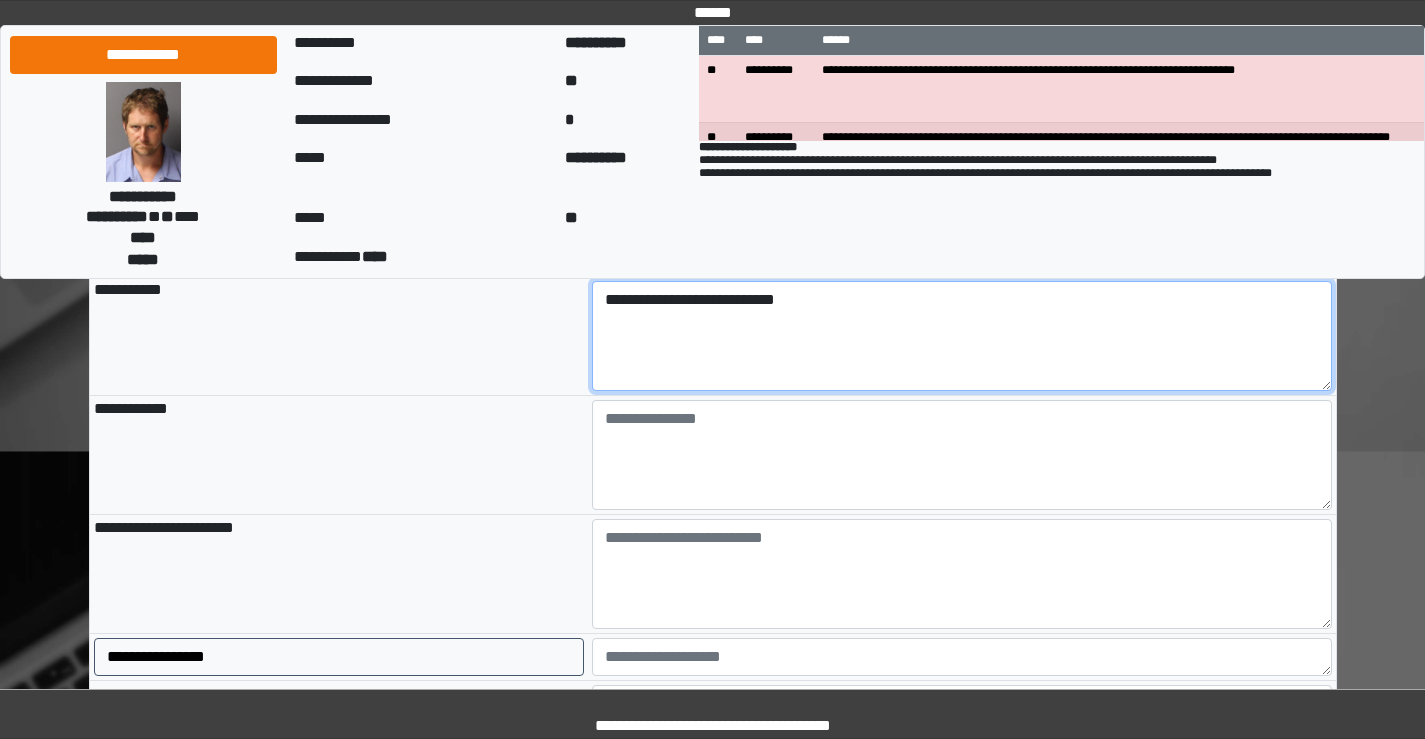 scroll, scrollTop: 1300, scrollLeft: 0, axis: vertical 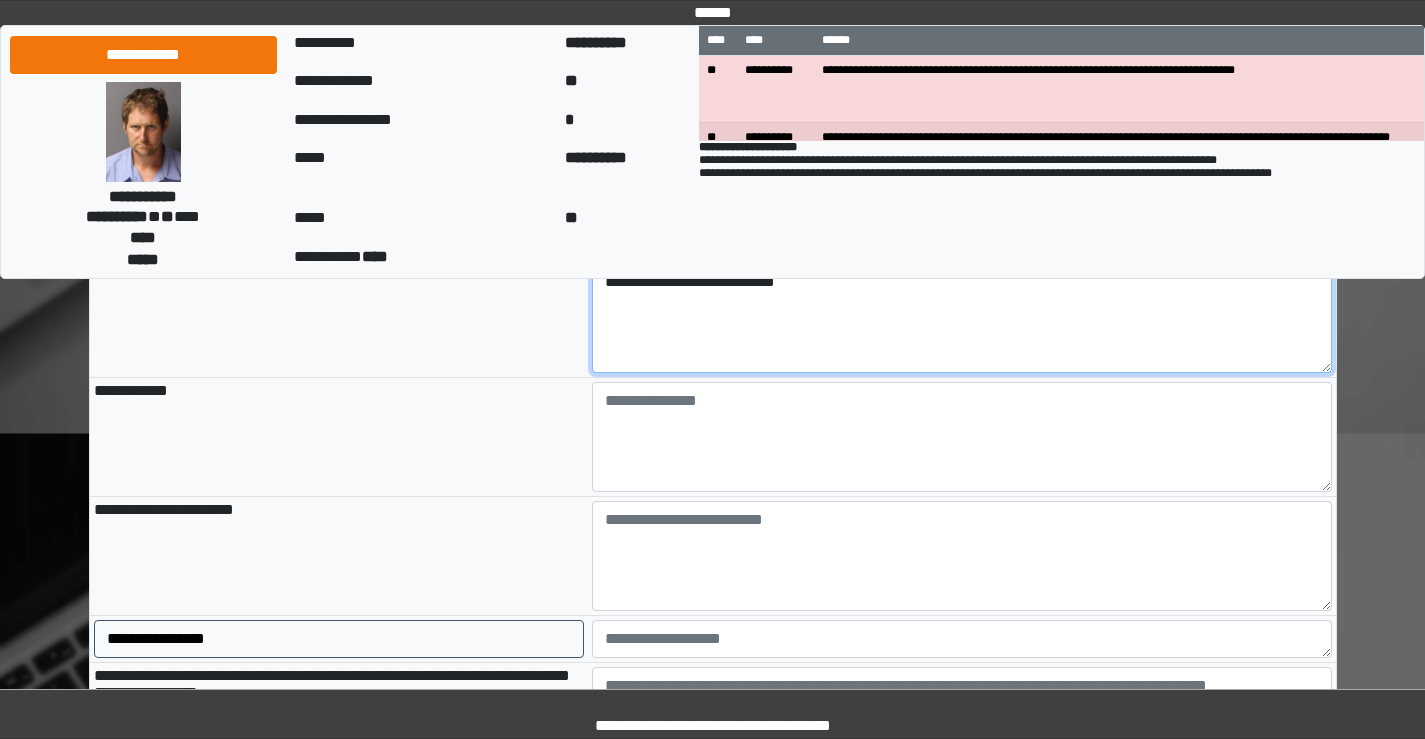 type on "**********" 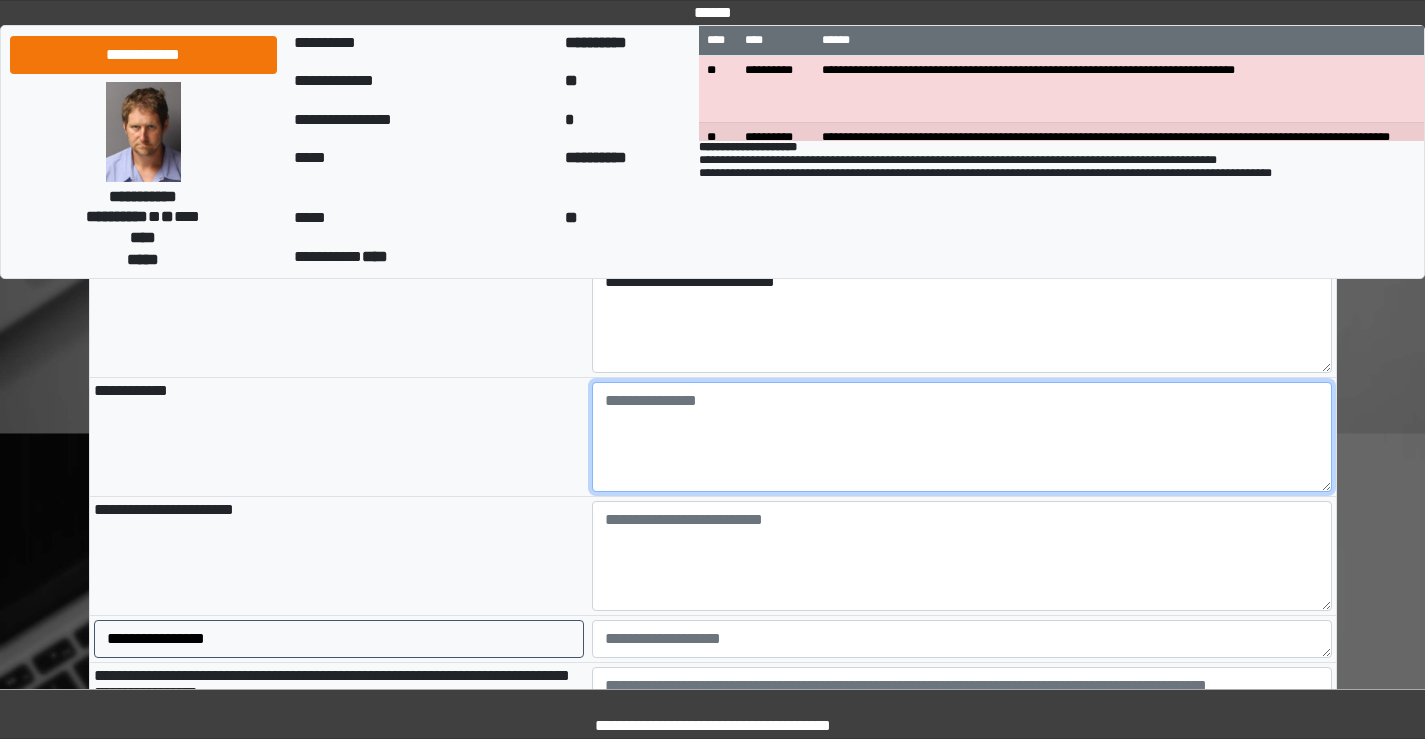 click at bounding box center [962, 437] 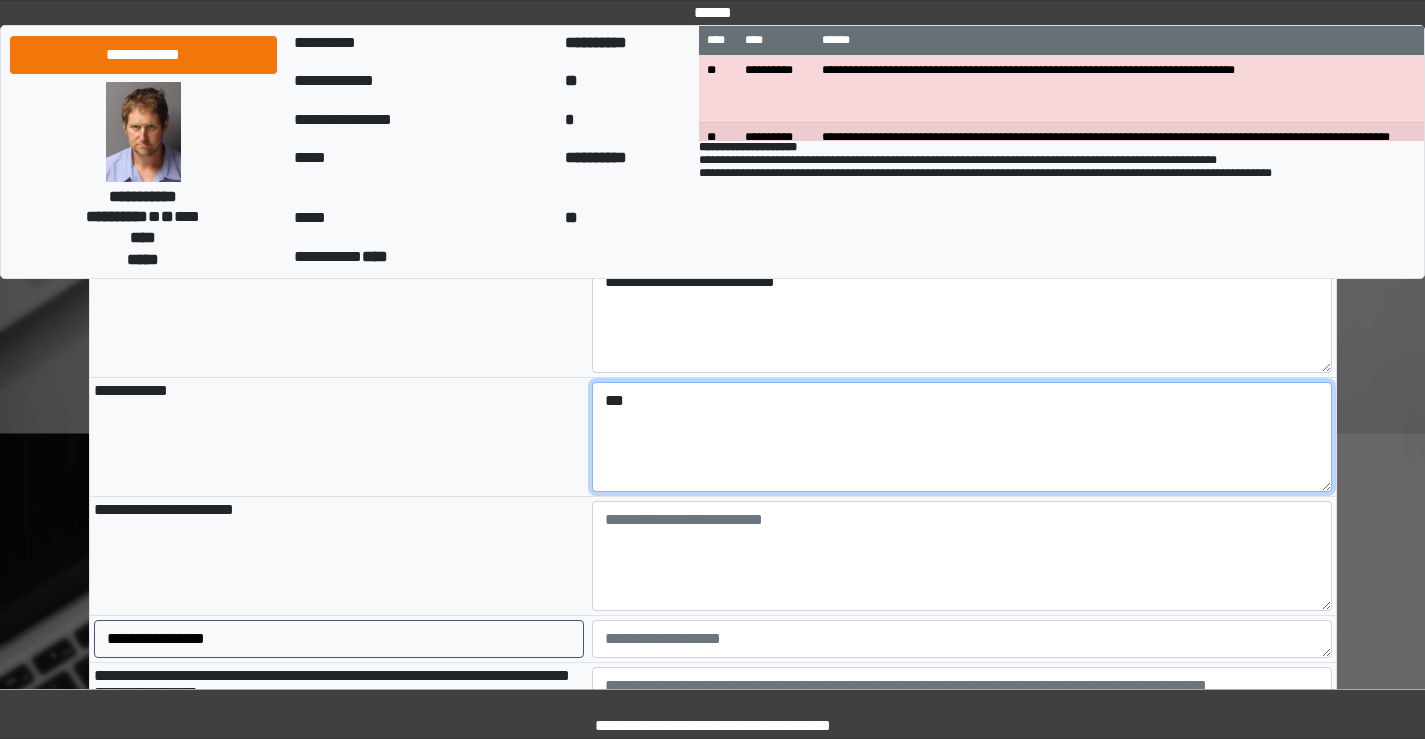type on "***" 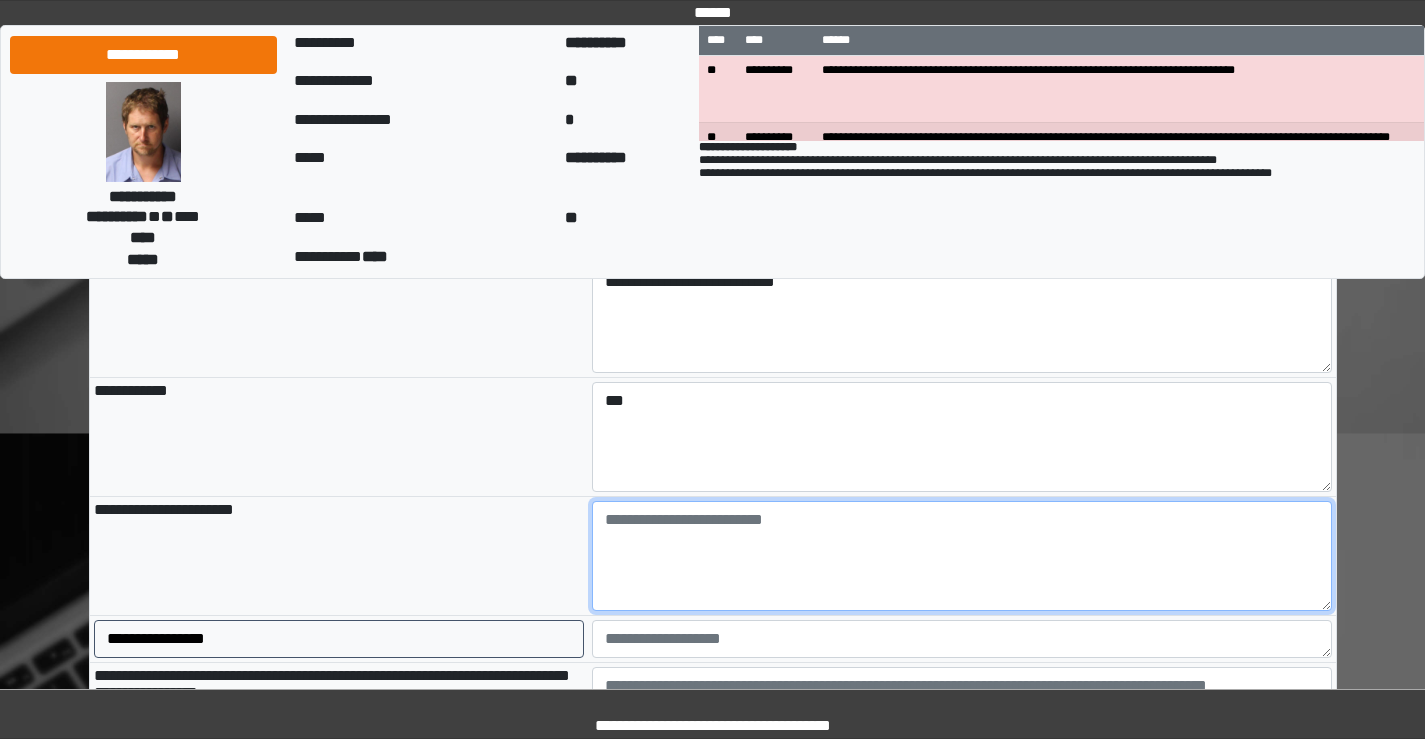 click at bounding box center (962, 556) 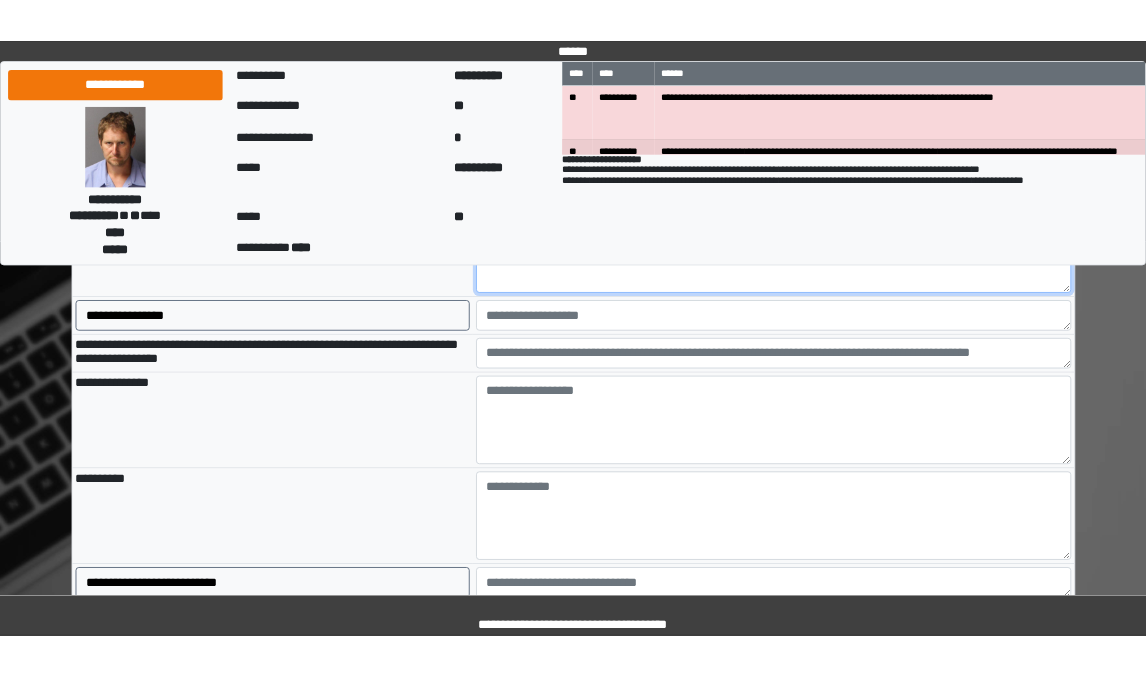 scroll, scrollTop: 1600, scrollLeft: 0, axis: vertical 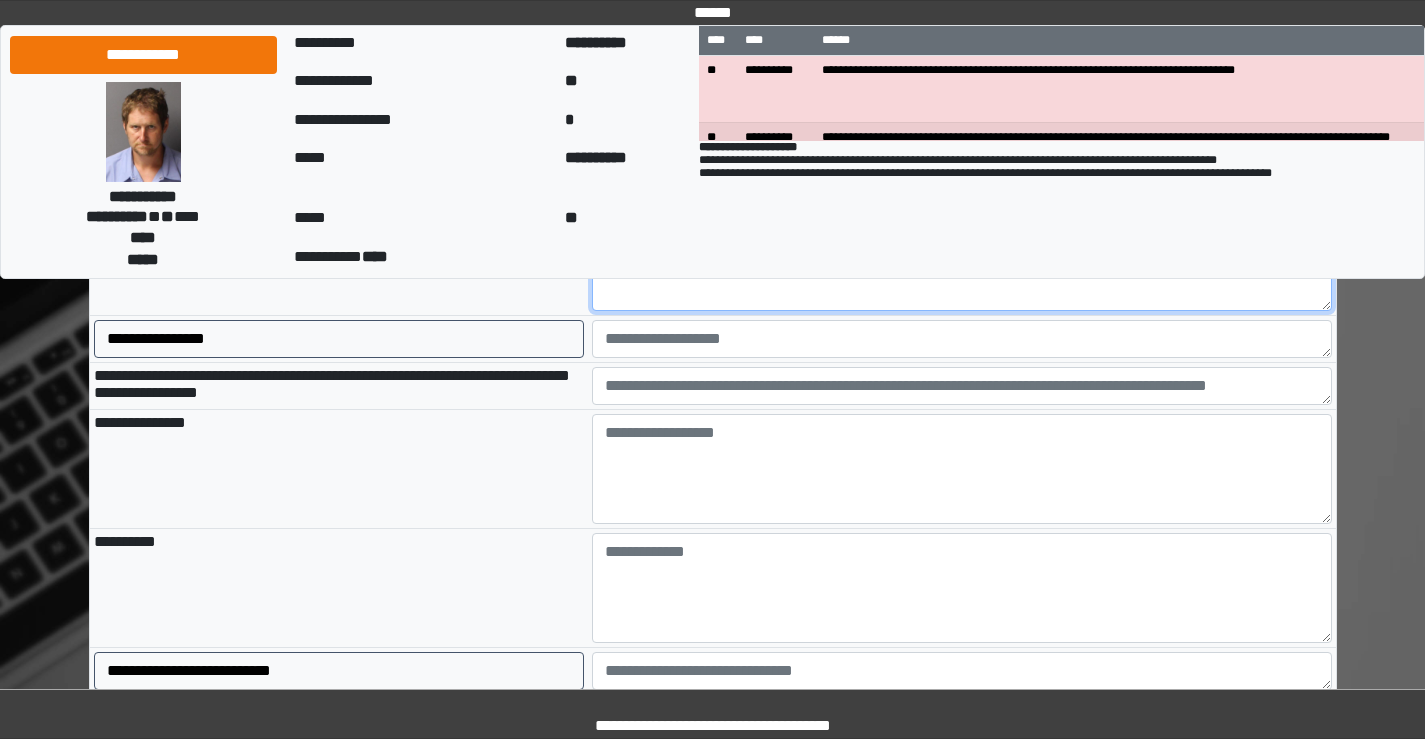type on "***" 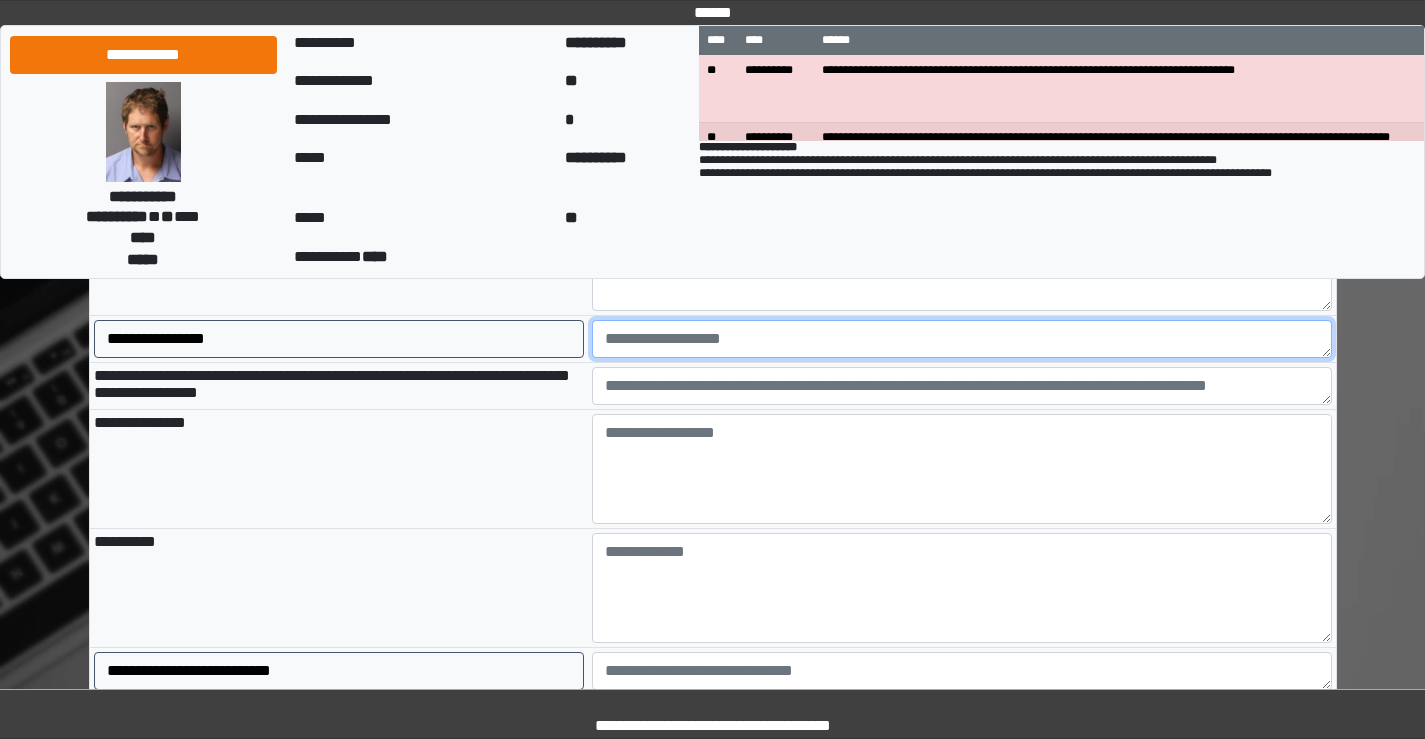 click at bounding box center [962, 339] 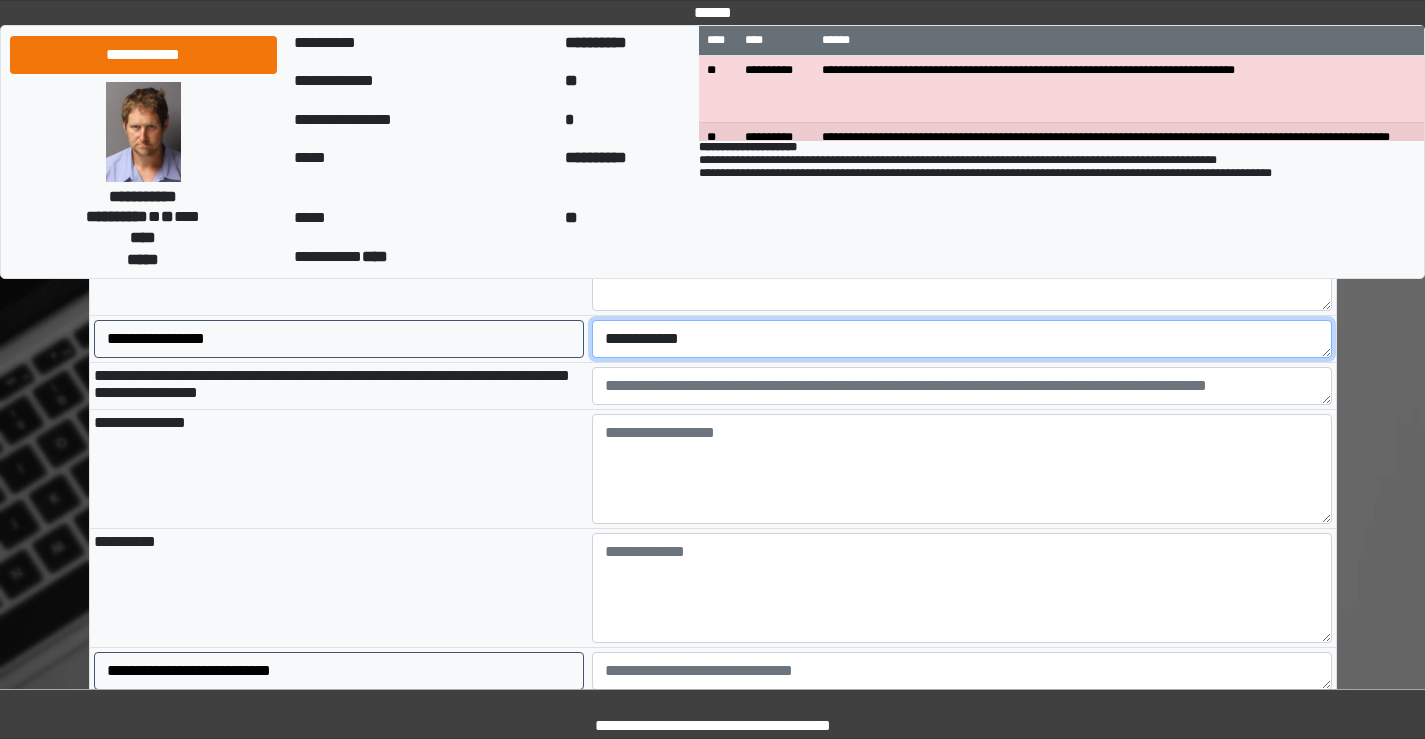 type on "**********" 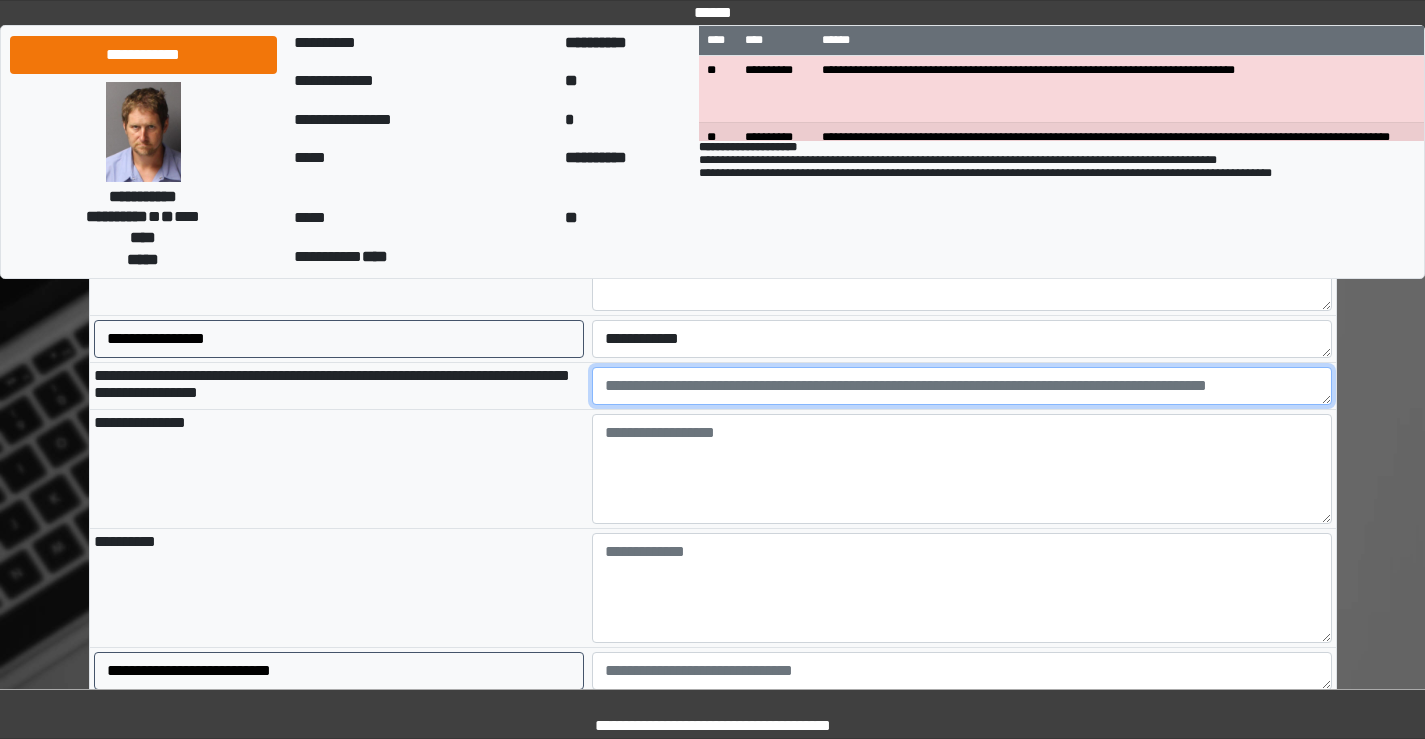 click at bounding box center [962, 386] 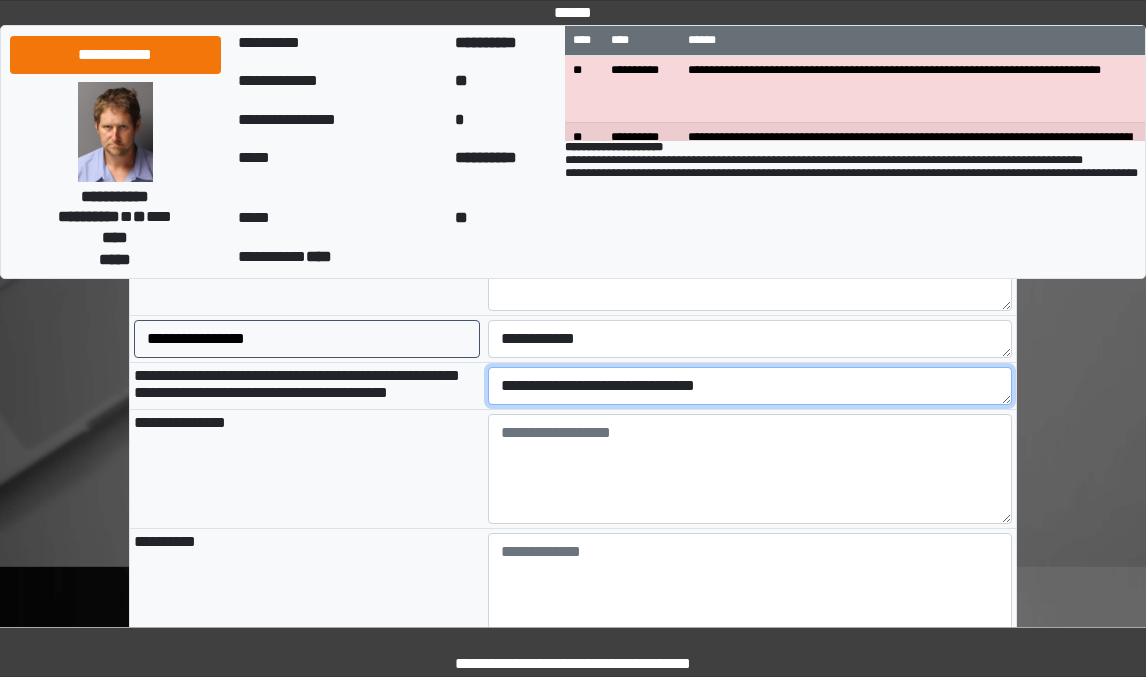type on "**********" 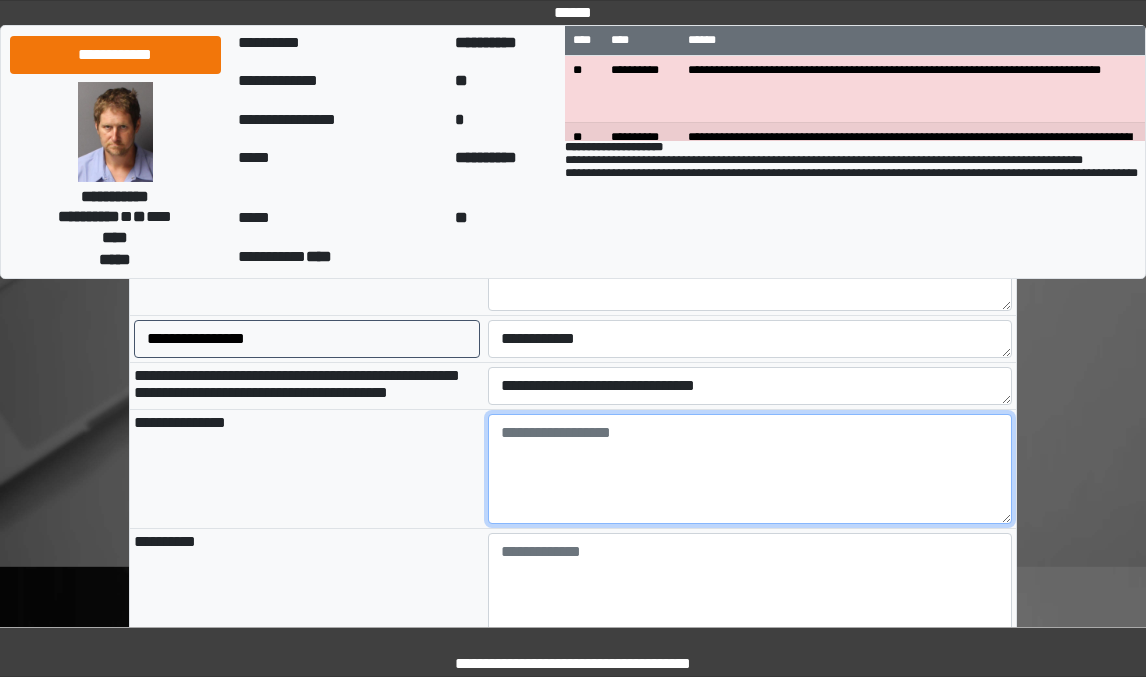 click at bounding box center [750, 469] 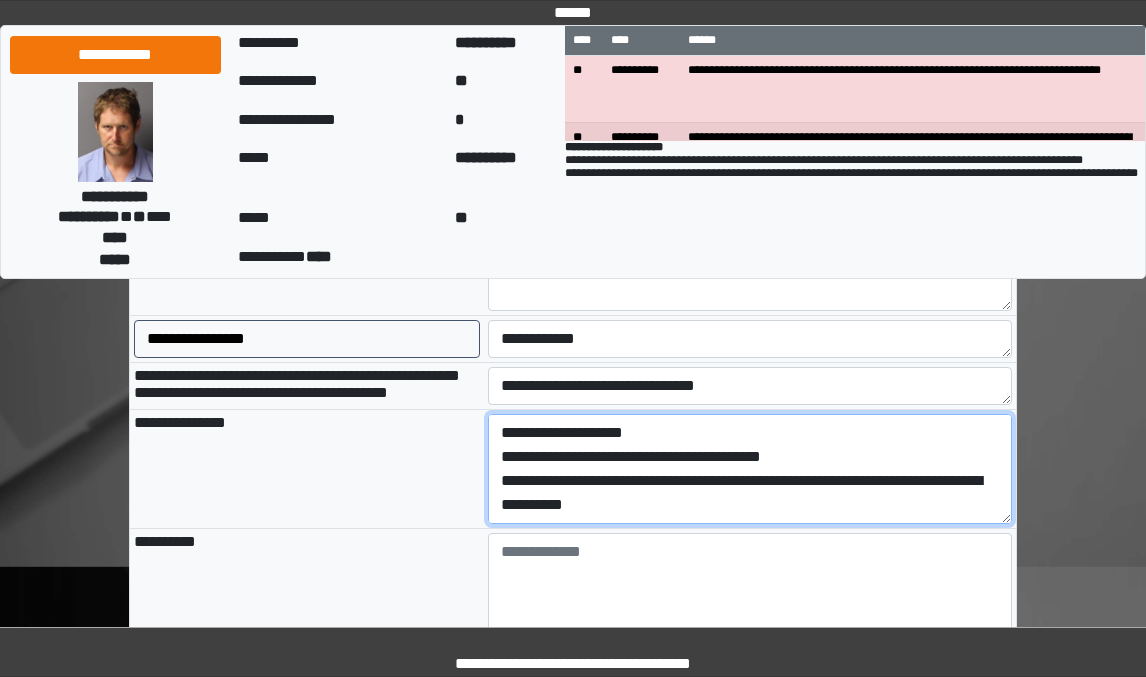 scroll, scrollTop: 256, scrollLeft: 0, axis: vertical 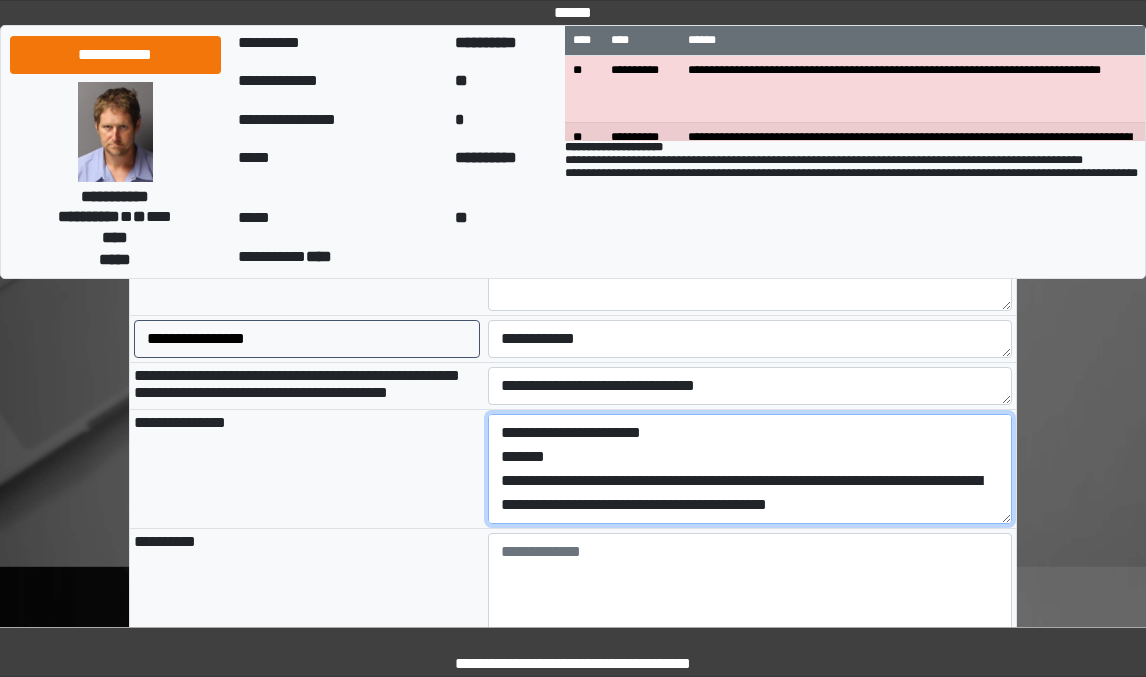 click on "**********" at bounding box center (750, 469) 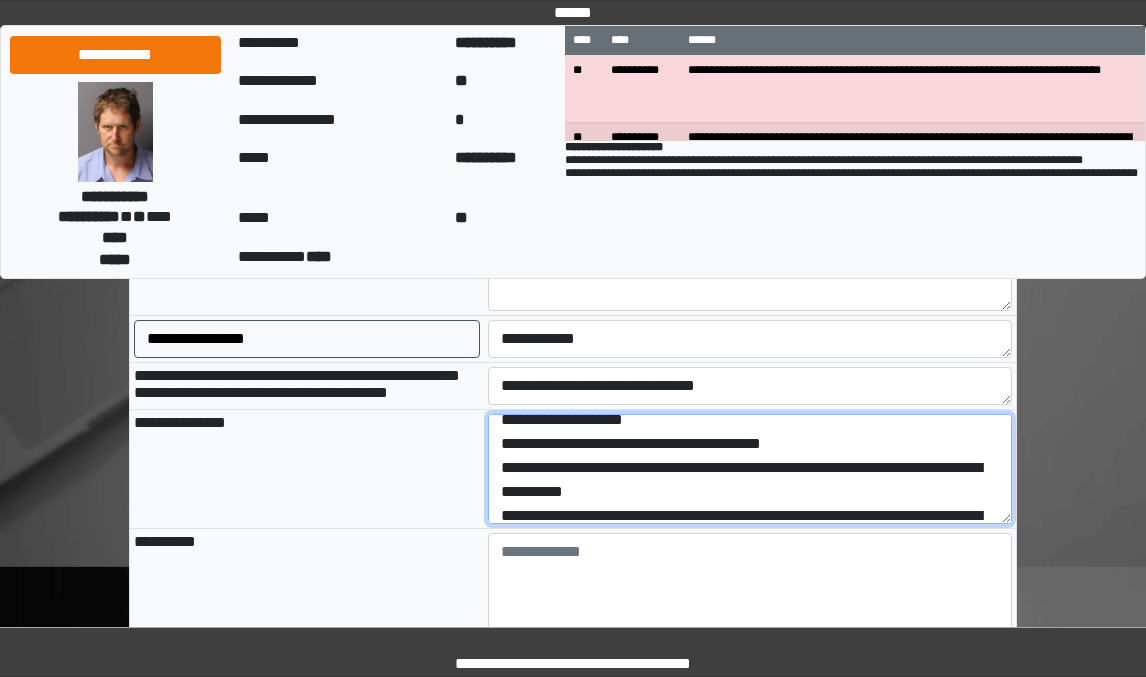 scroll, scrollTop: 0, scrollLeft: 0, axis: both 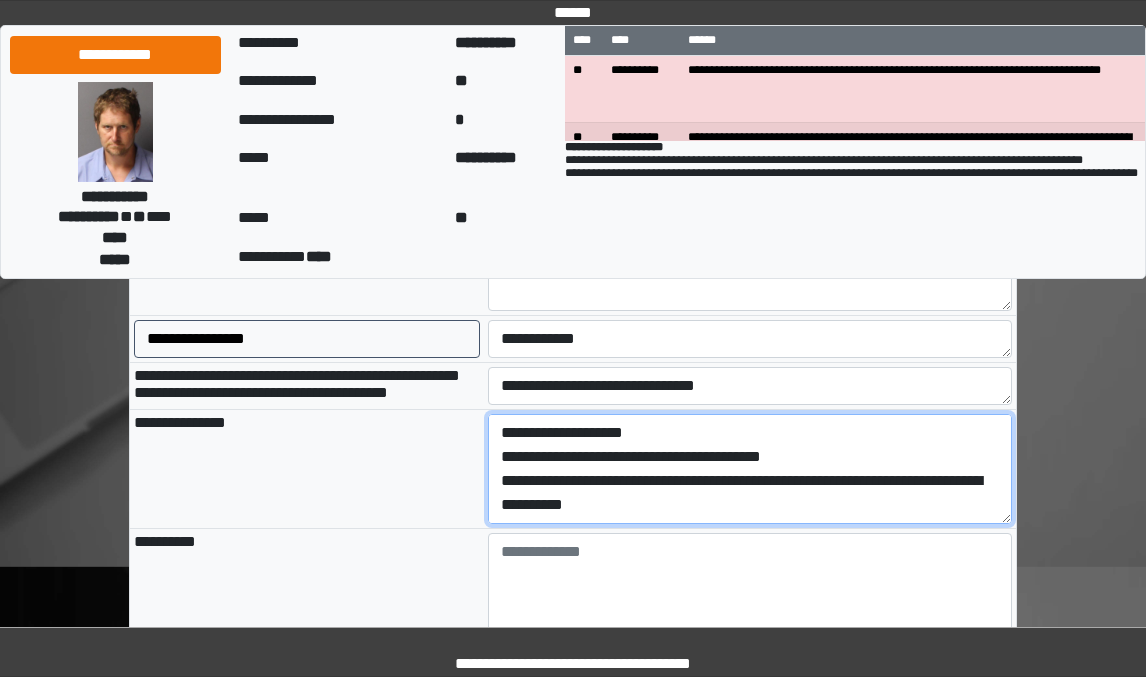 click on "**********" at bounding box center [750, 469] 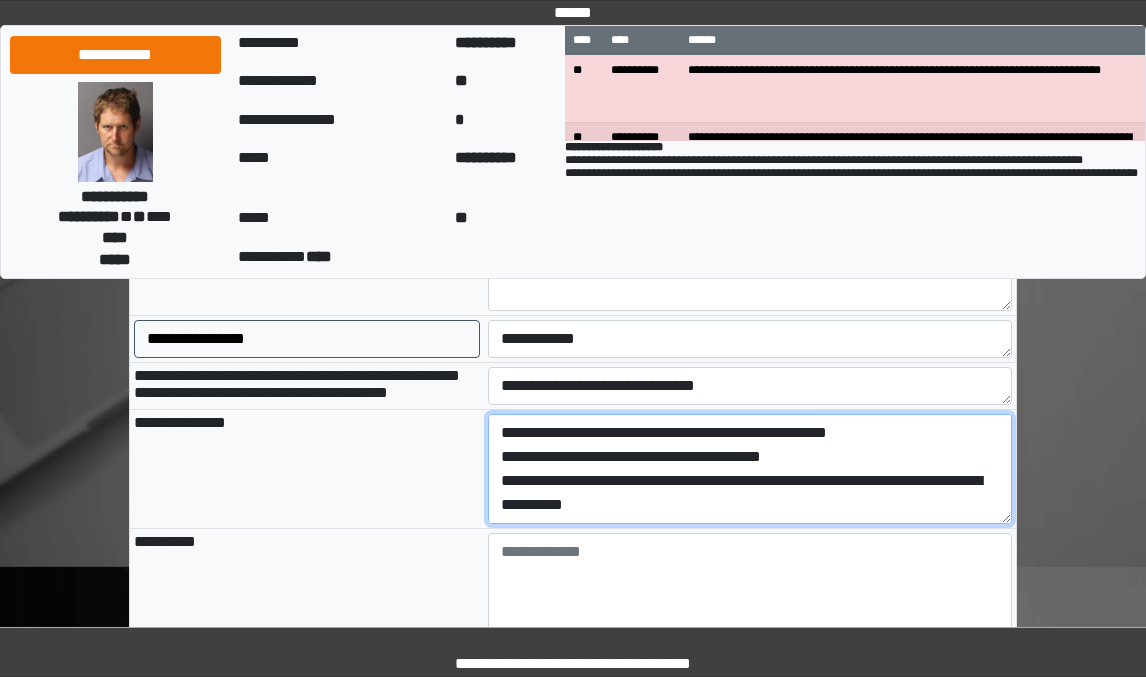 click on "**********" at bounding box center (750, 469) 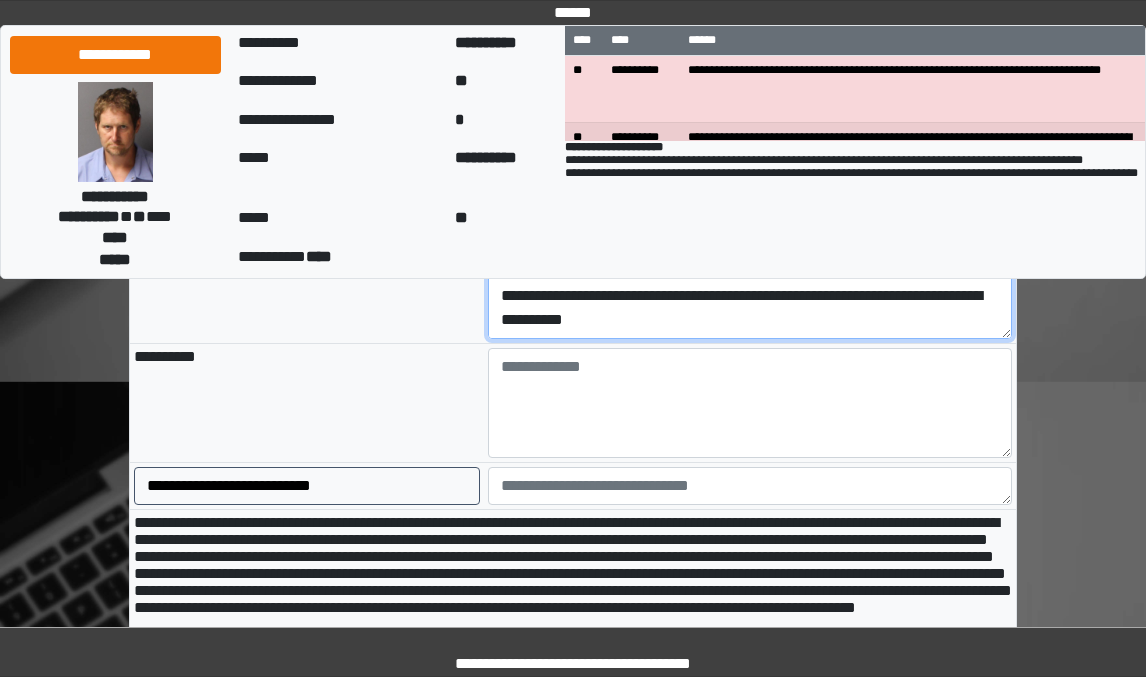 scroll, scrollTop: 1800, scrollLeft: 0, axis: vertical 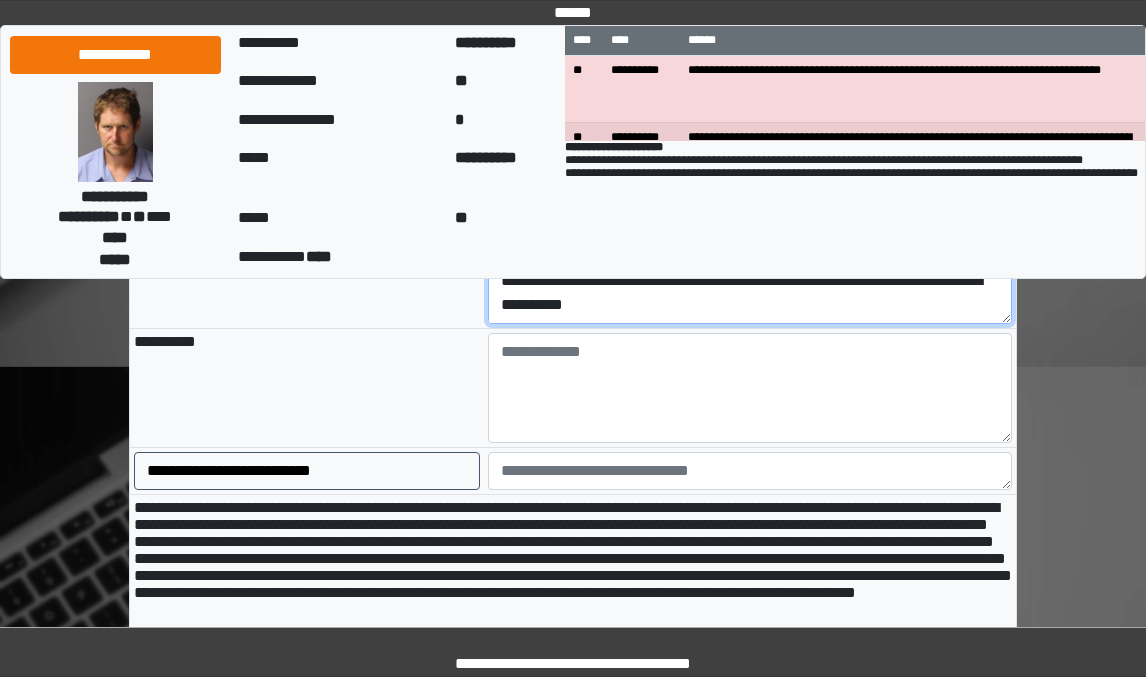 type on "**********" 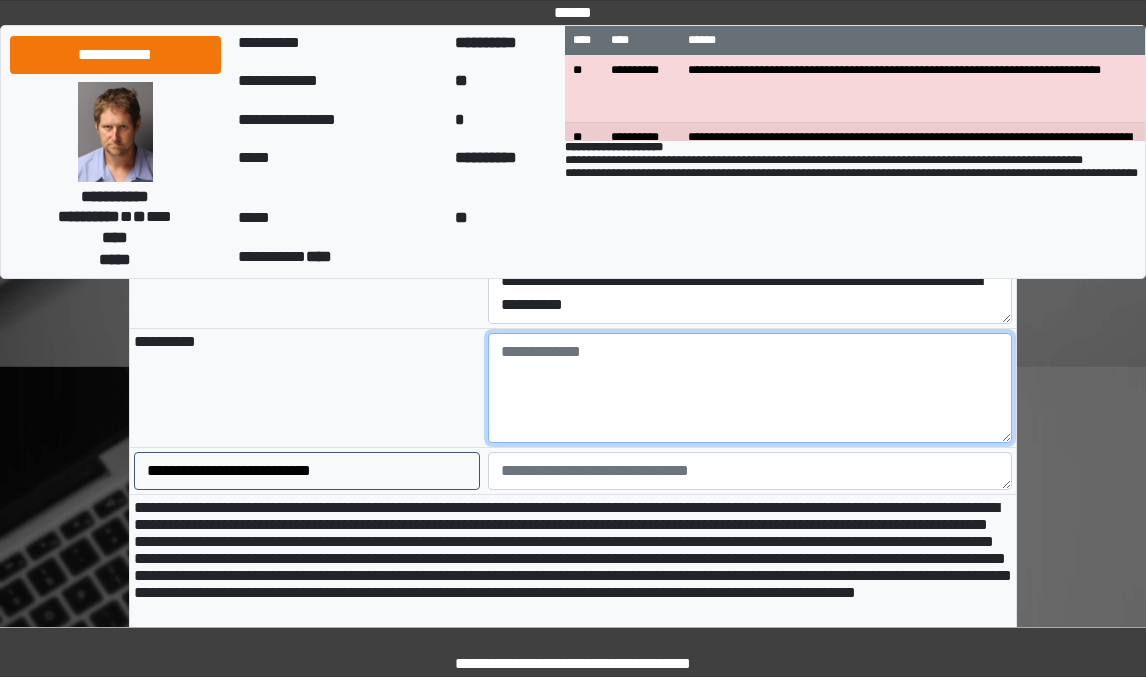 click at bounding box center (750, 388) 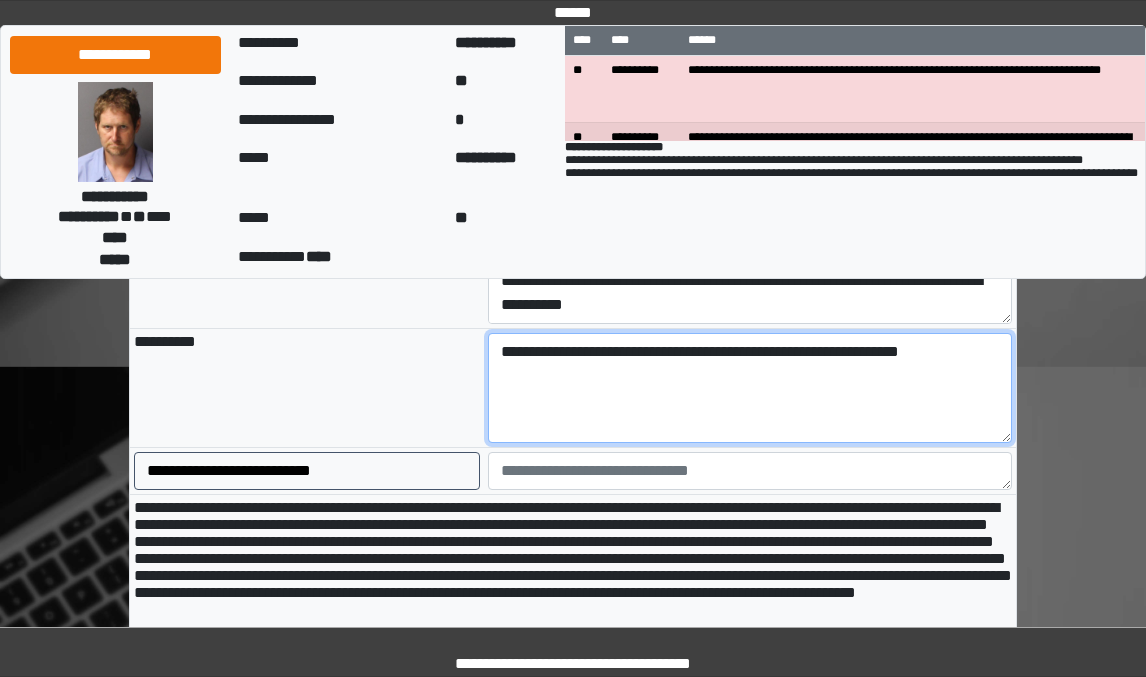 click on "**********" at bounding box center [750, 388] 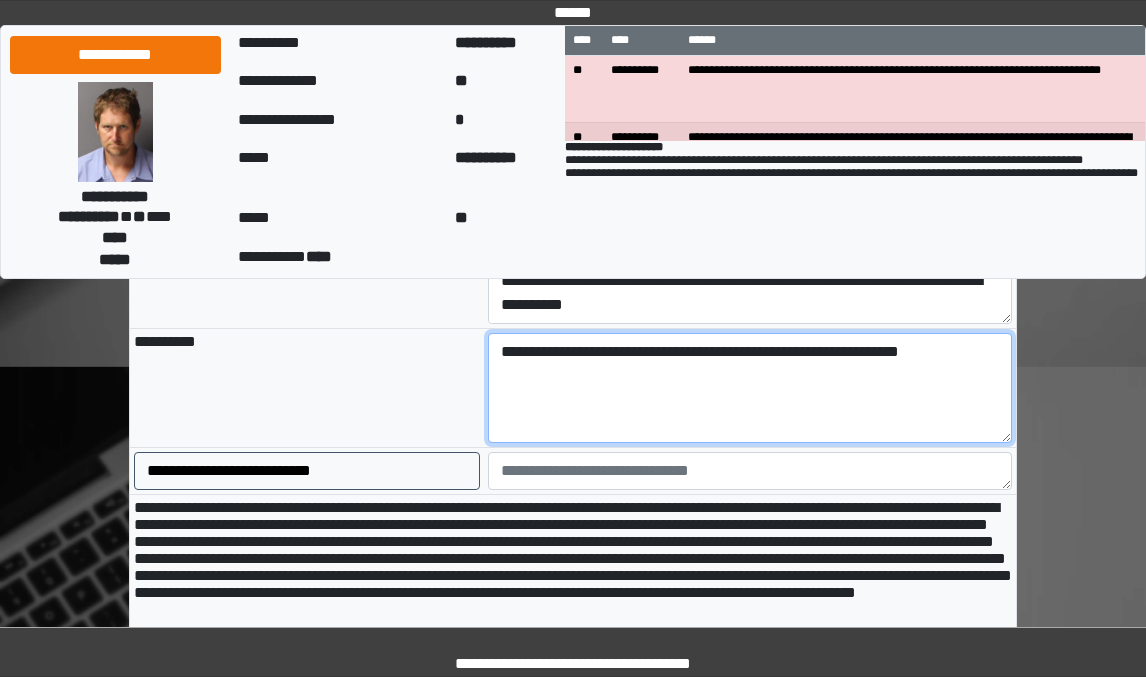 click on "**********" at bounding box center [750, 388] 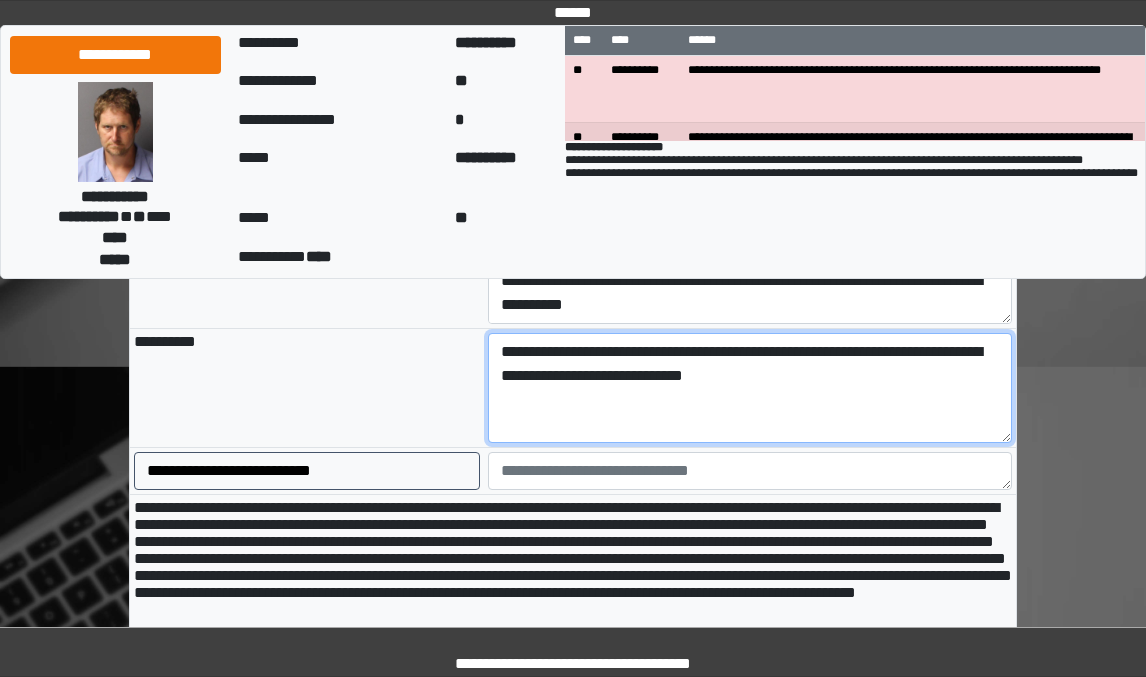click on "**********" at bounding box center (750, 388) 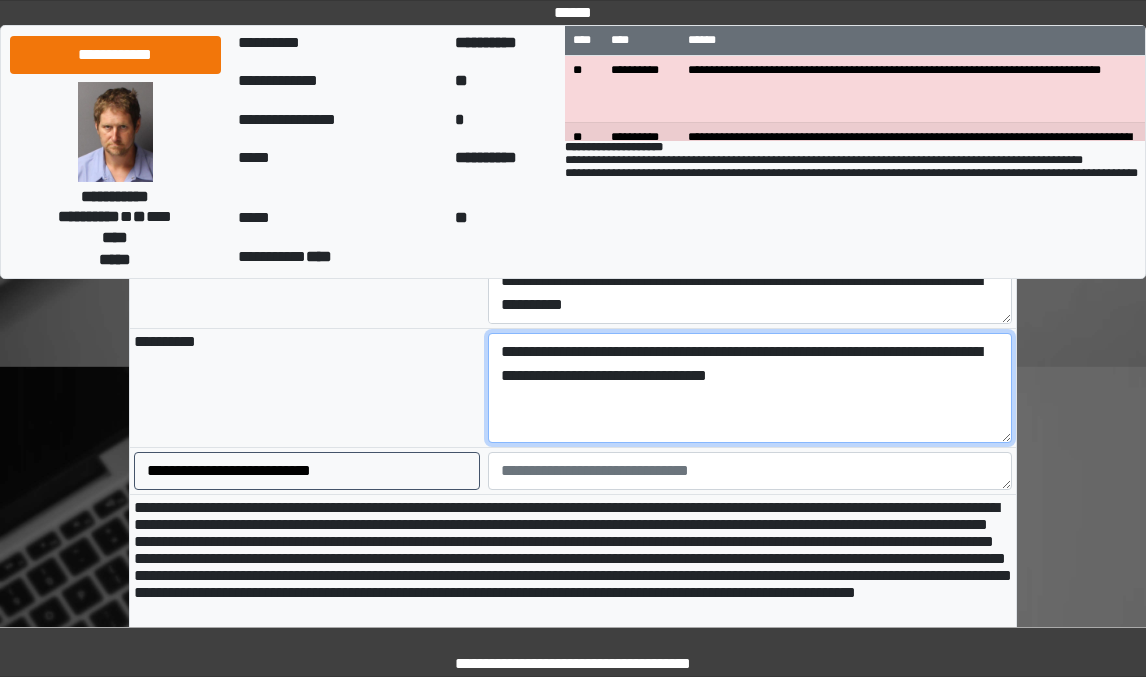 click on "**********" at bounding box center [750, 388] 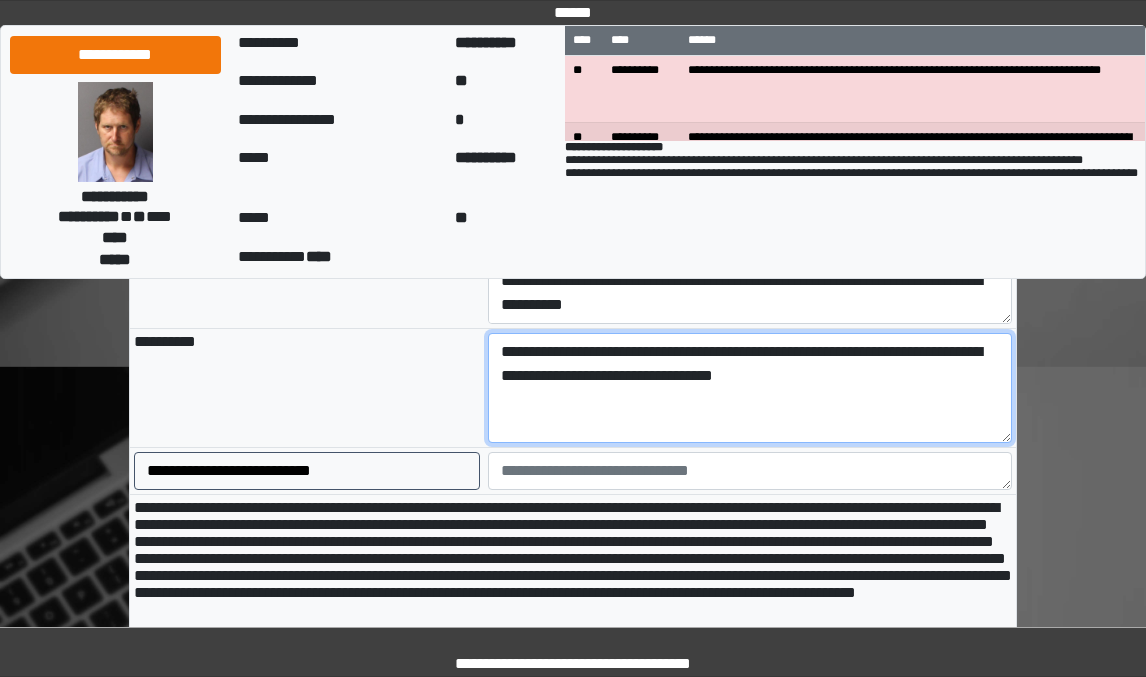 click on "**********" at bounding box center [750, 388] 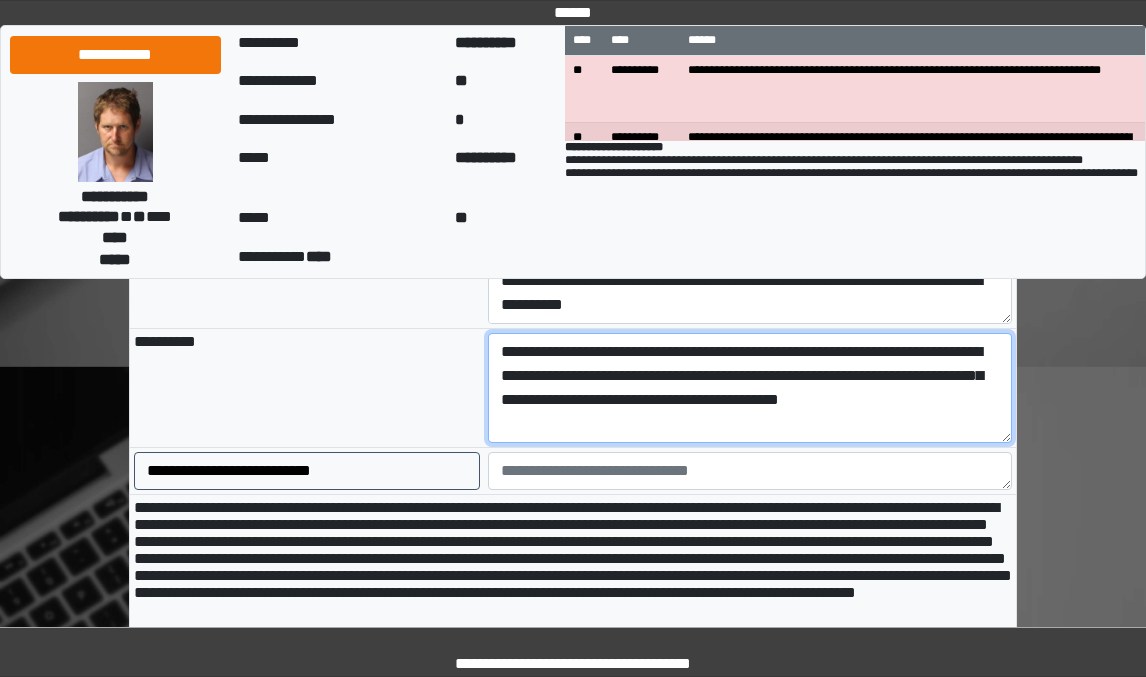type on "**********" 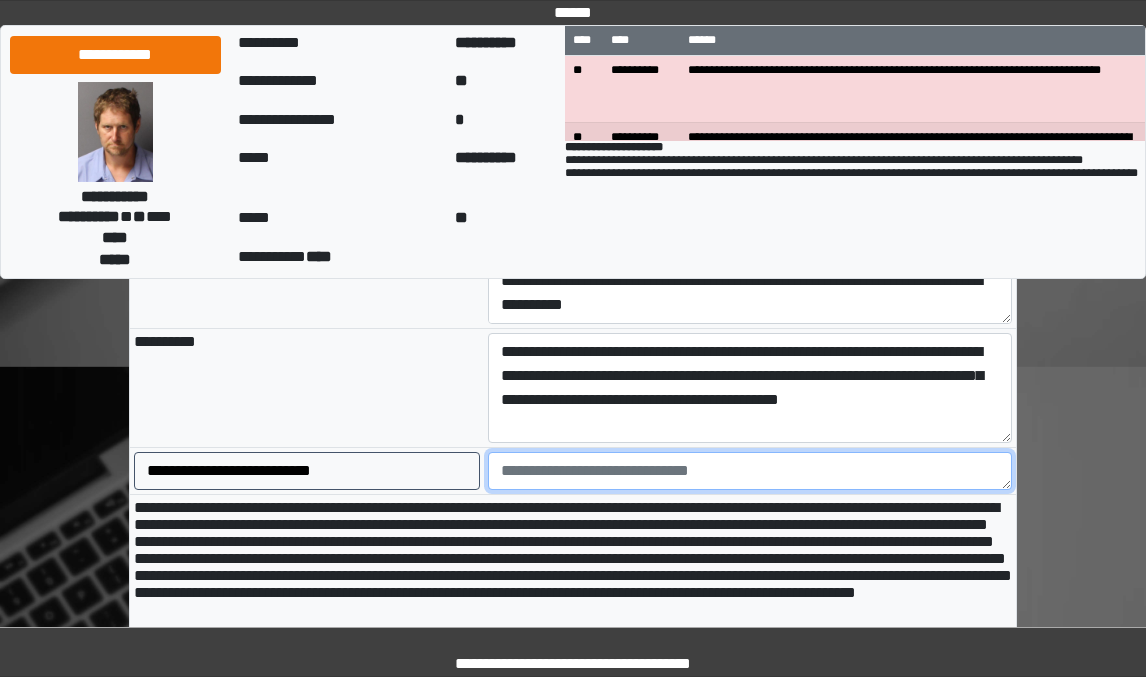 click at bounding box center (750, 471) 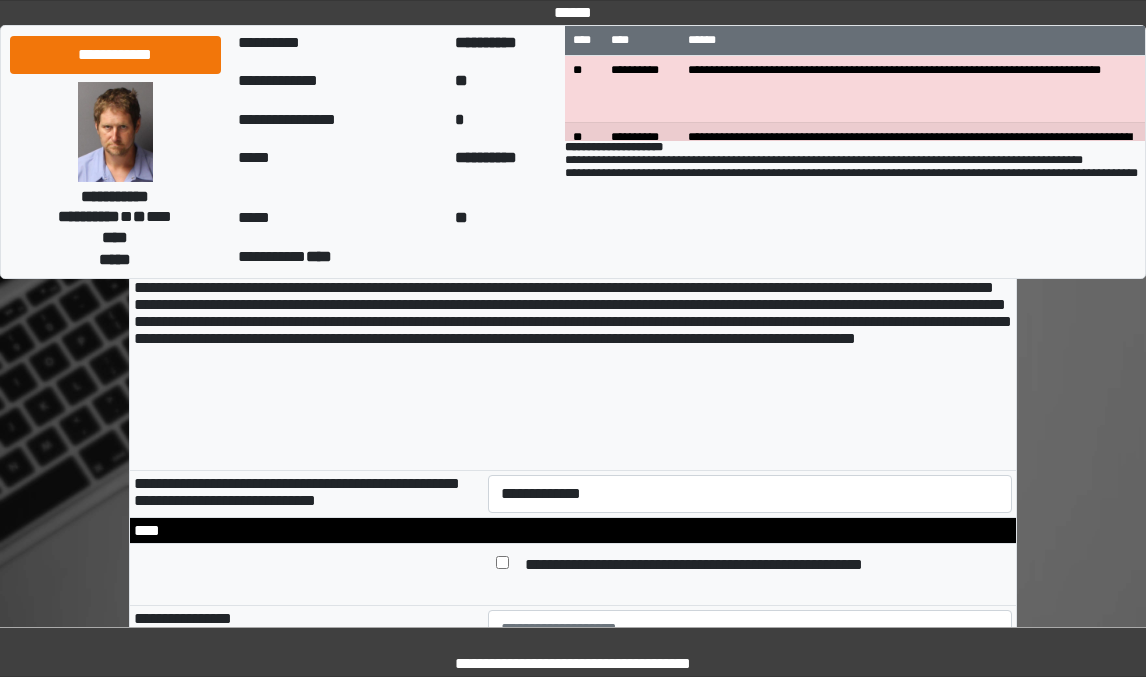 scroll, scrollTop: 2100, scrollLeft: 0, axis: vertical 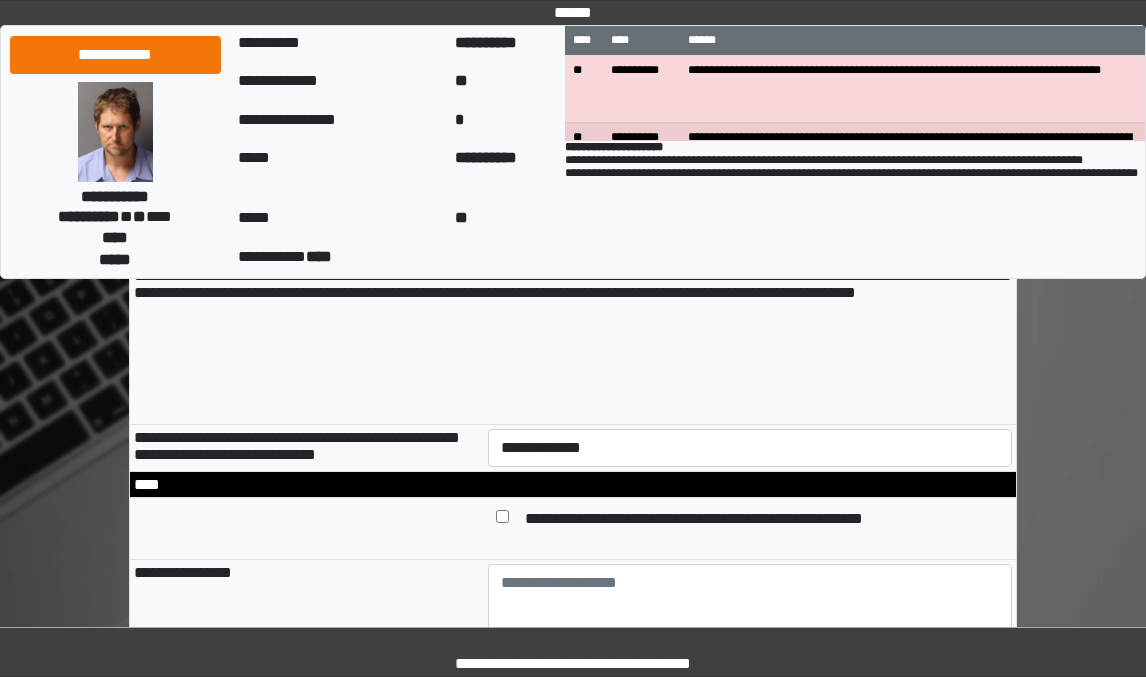 type on "*******" 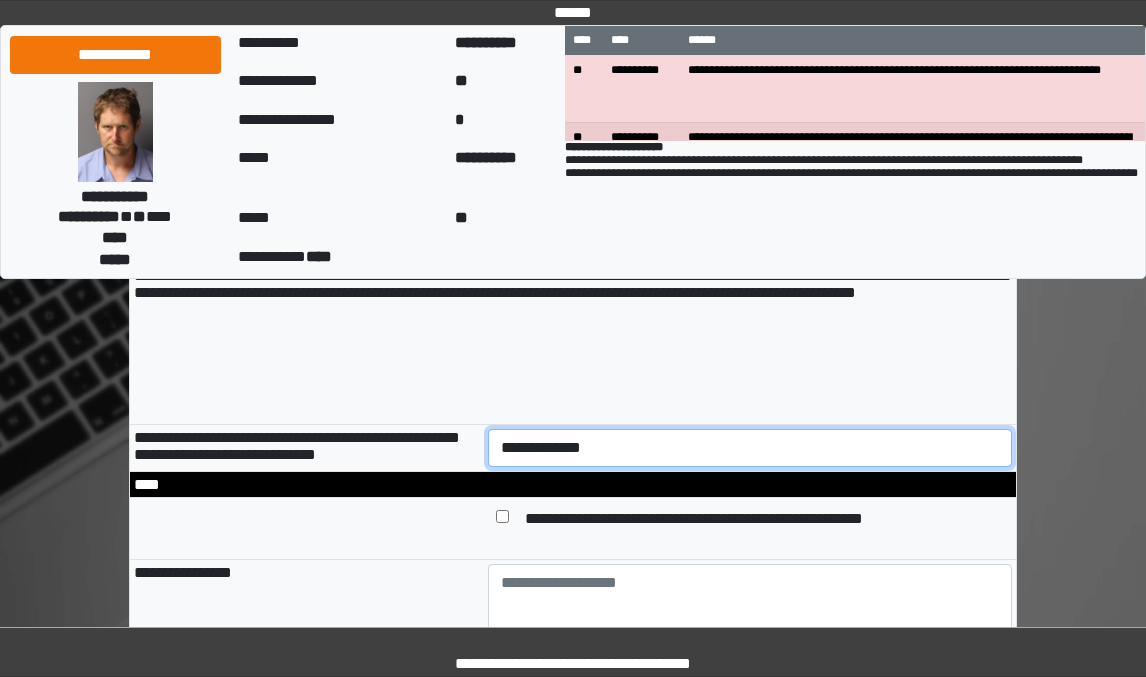 drag, startPoint x: 556, startPoint y: 484, endPoint x: 558, endPoint y: 498, distance: 14.142136 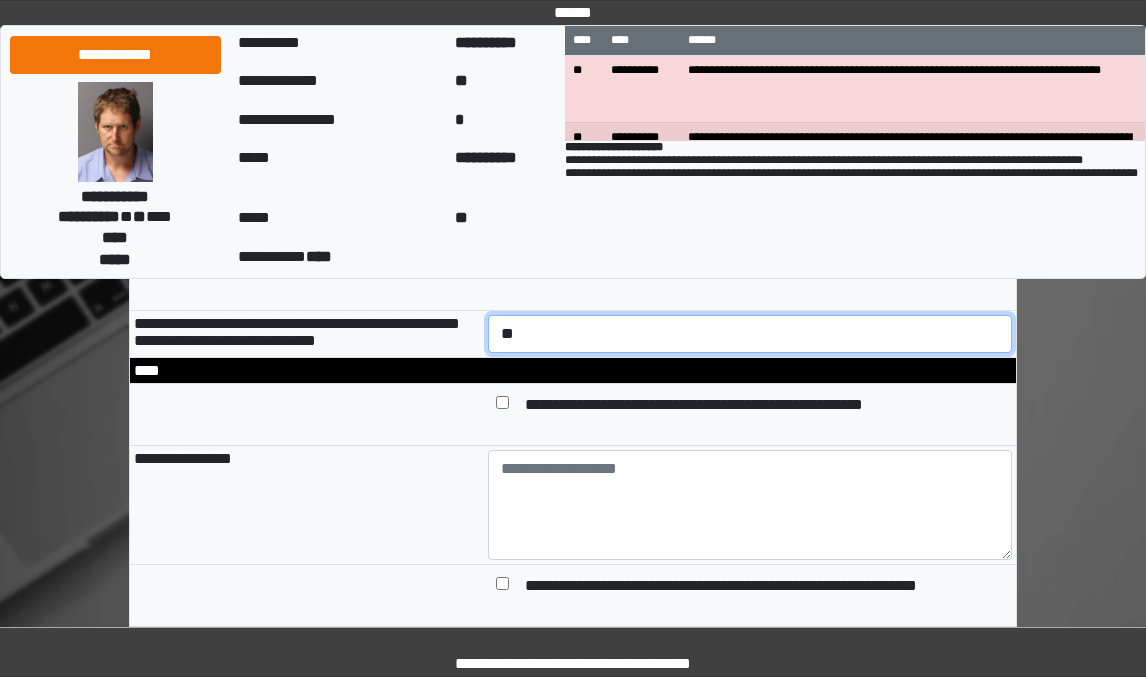 scroll, scrollTop: 2200, scrollLeft: 0, axis: vertical 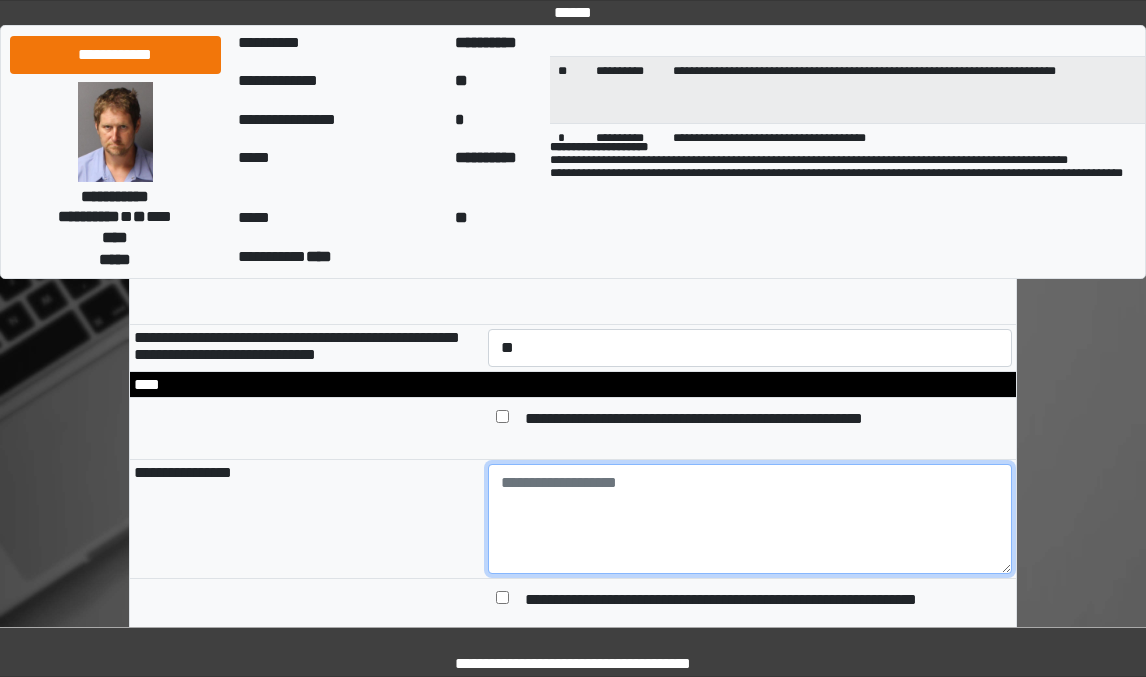 click at bounding box center [750, 519] 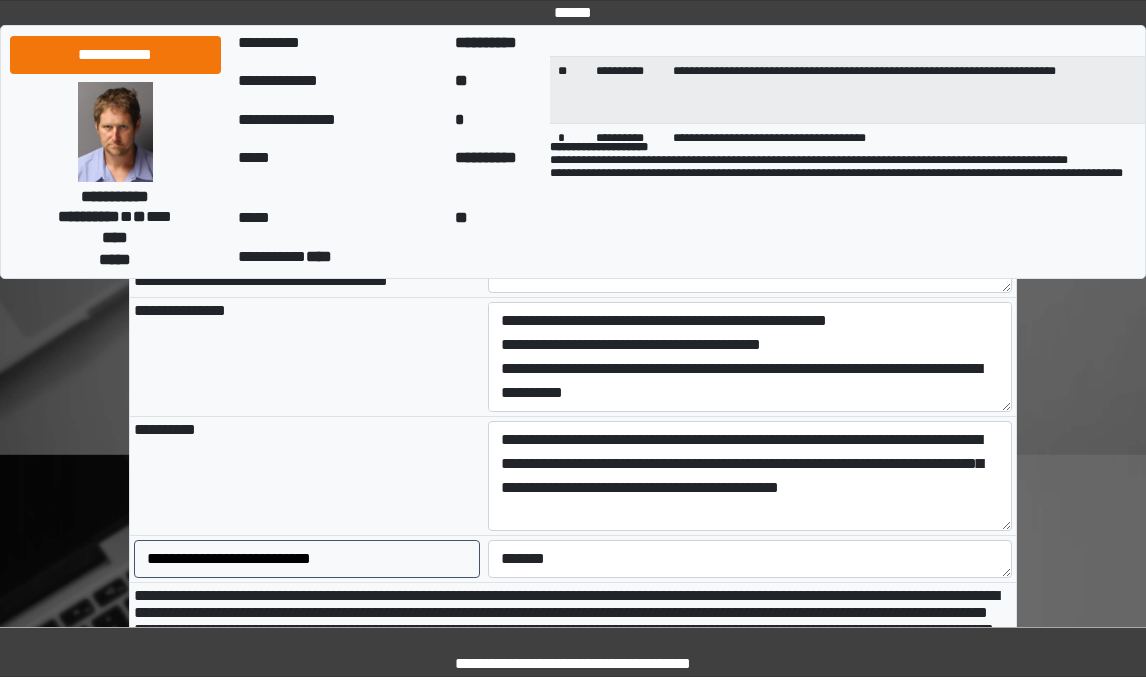 scroll, scrollTop: 1700, scrollLeft: 0, axis: vertical 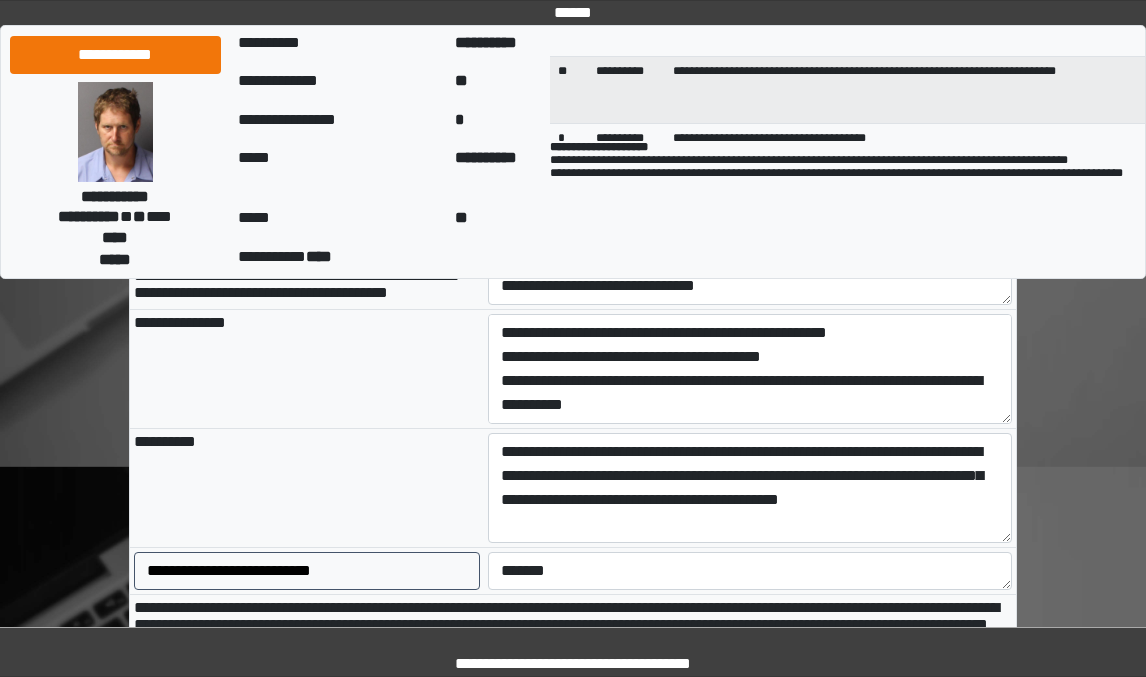 type on "**********" 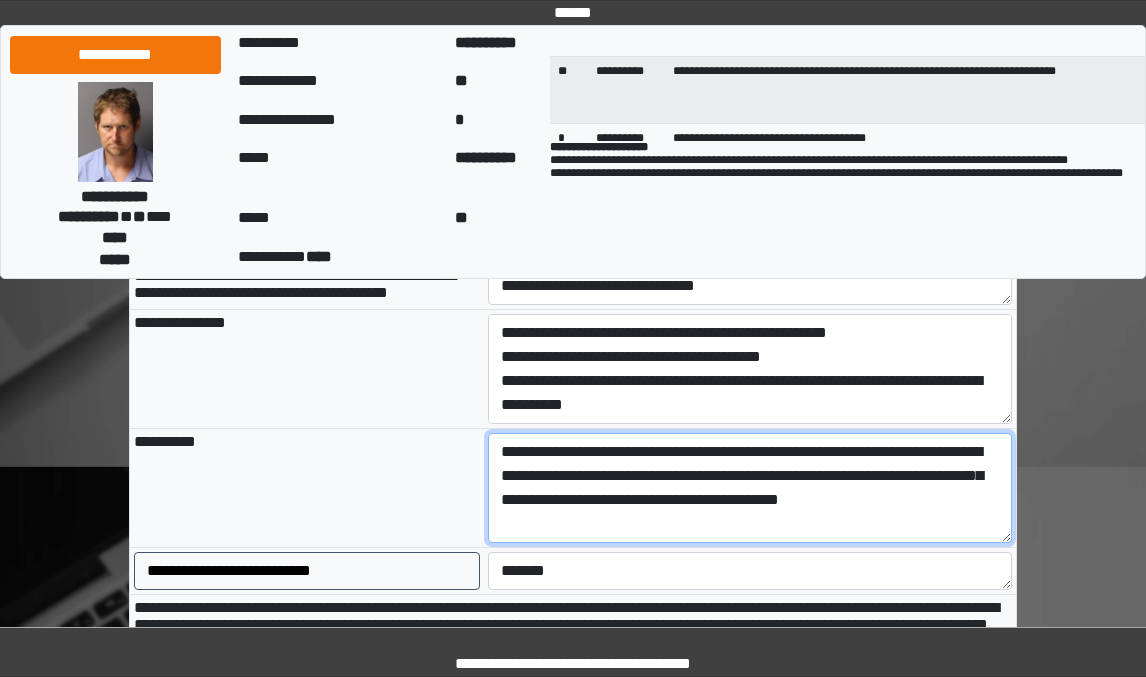 click on "**********" at bounding box center (750, 488) 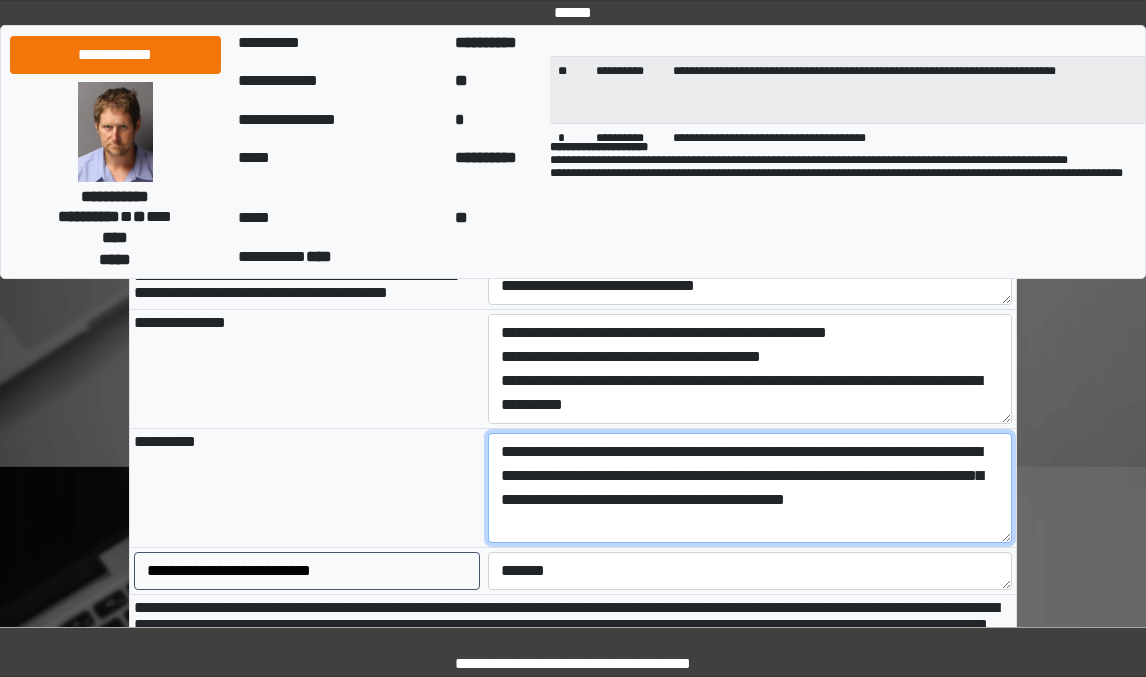scroll, scrollTop: 16, scrollLeft: 0, axis: vertical 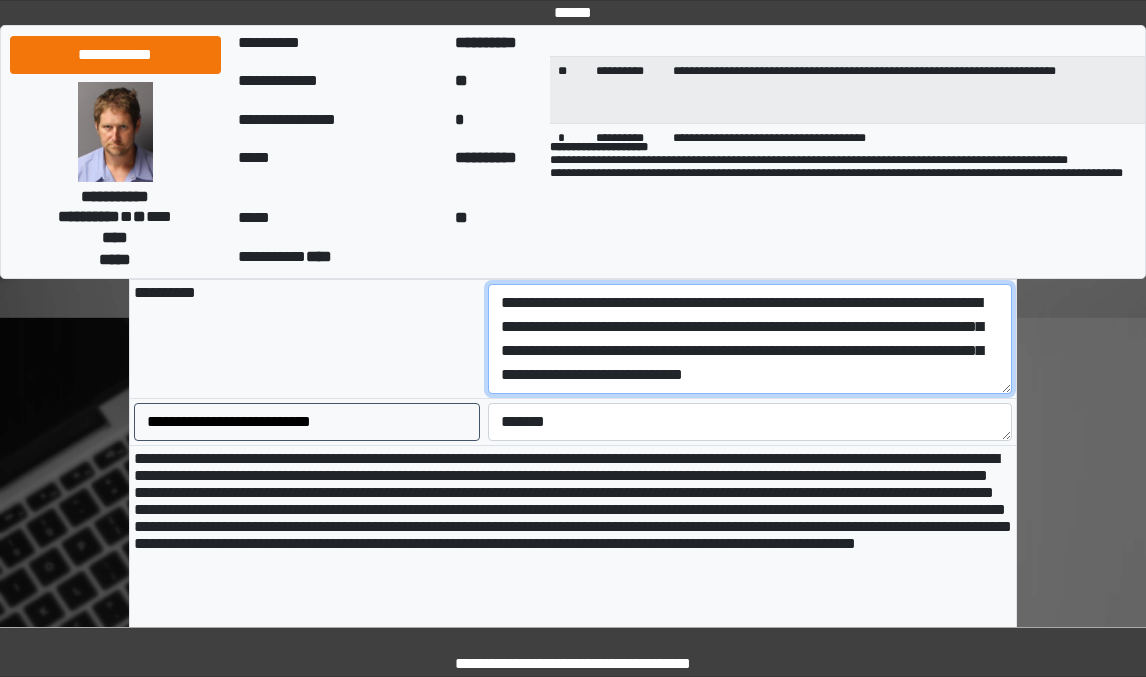 click on "**********" at bounding box center (750, 339) 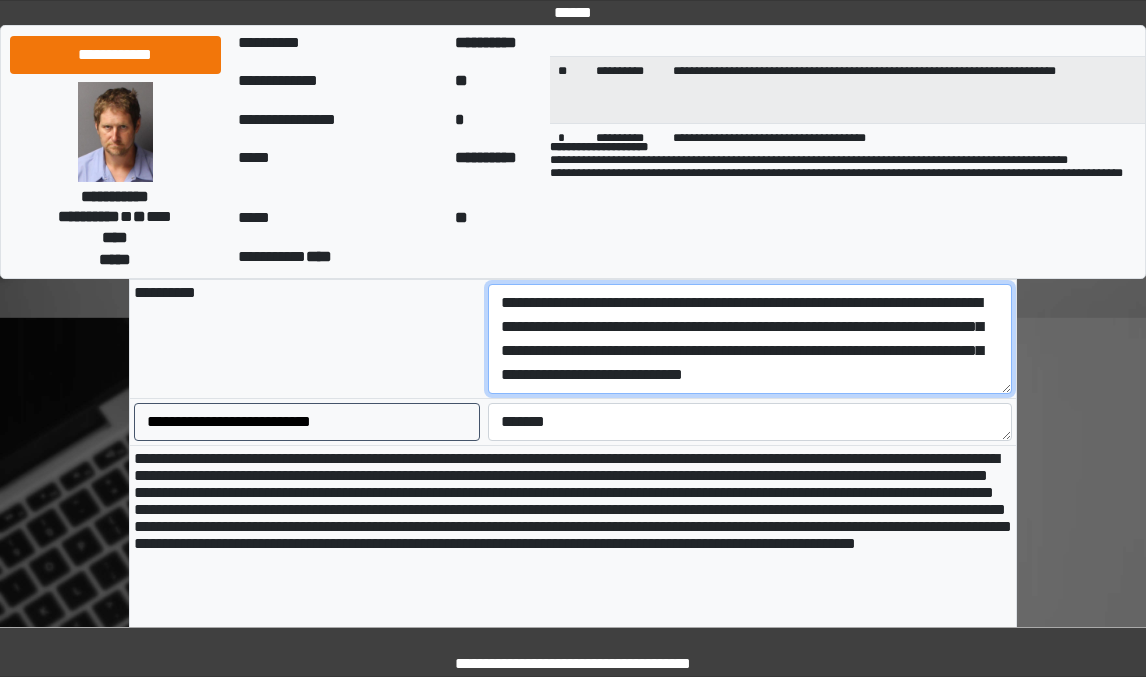 scroll, scrollTop: 72, scrollLeft: 0, axis: vertical 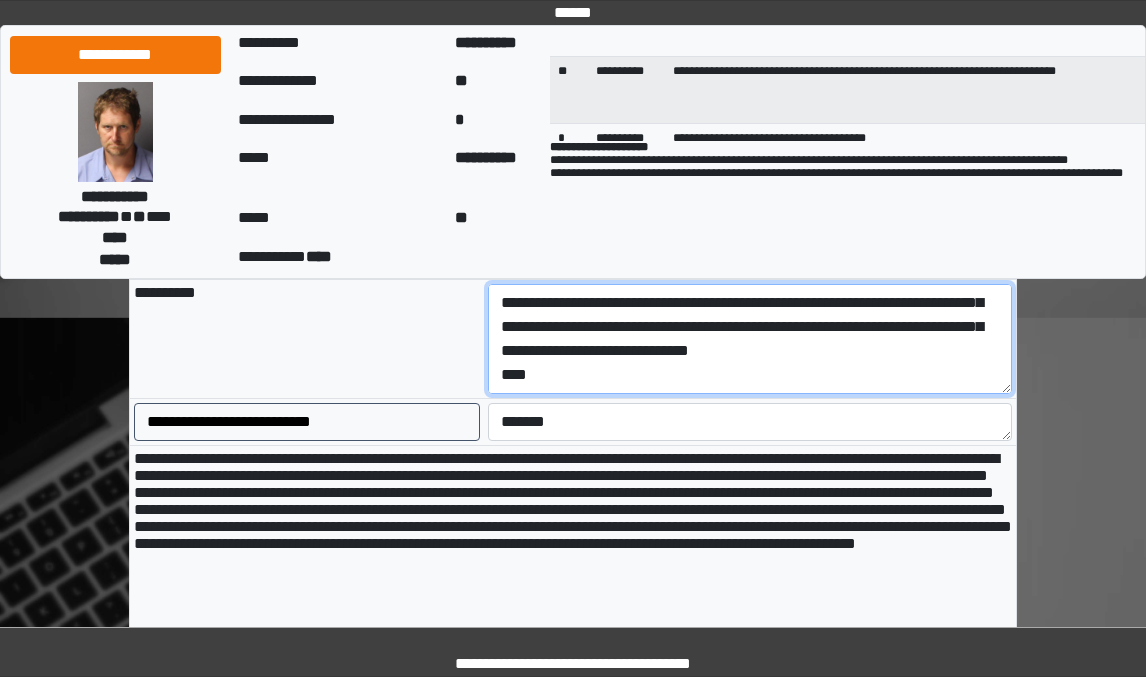 click on "**********" at bounding box center [750, 339] 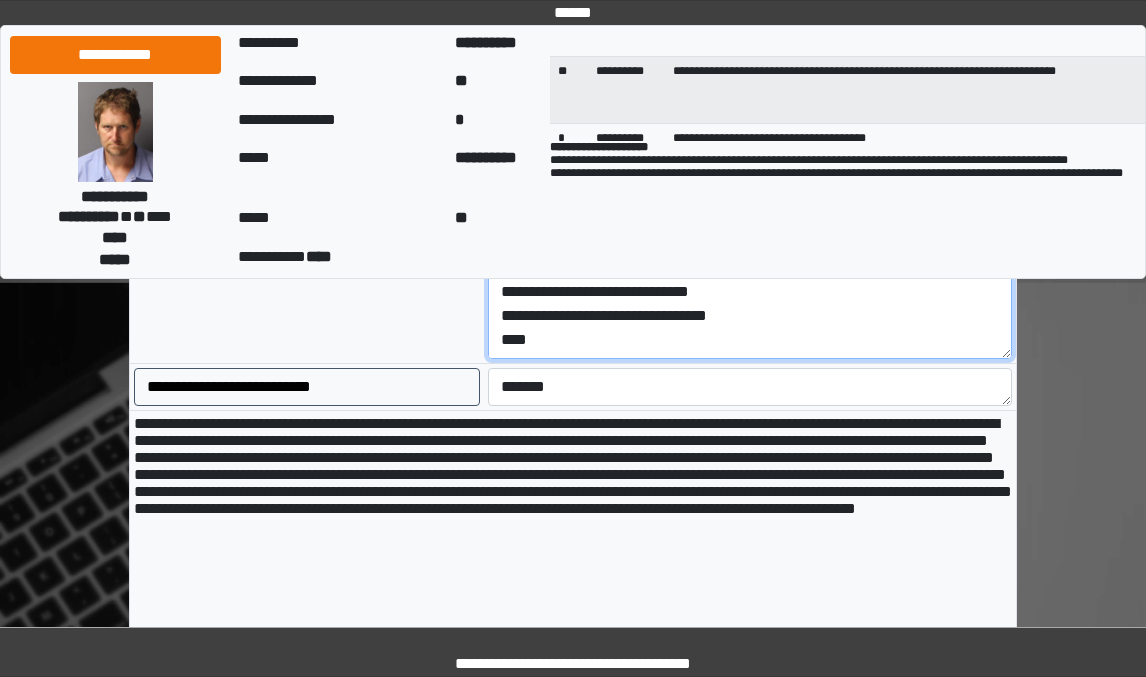 scroll, scrollTop: 1849, scrollLeft: 0, axis: vertical 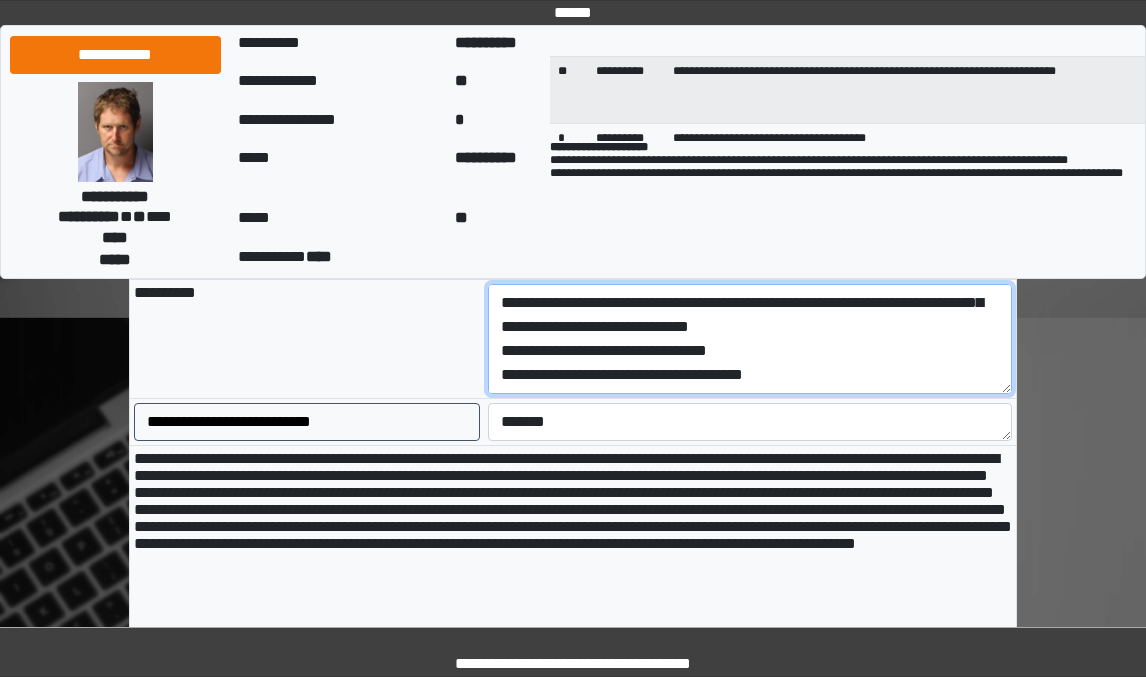 click on "**********" at bounding box center (750, 339) 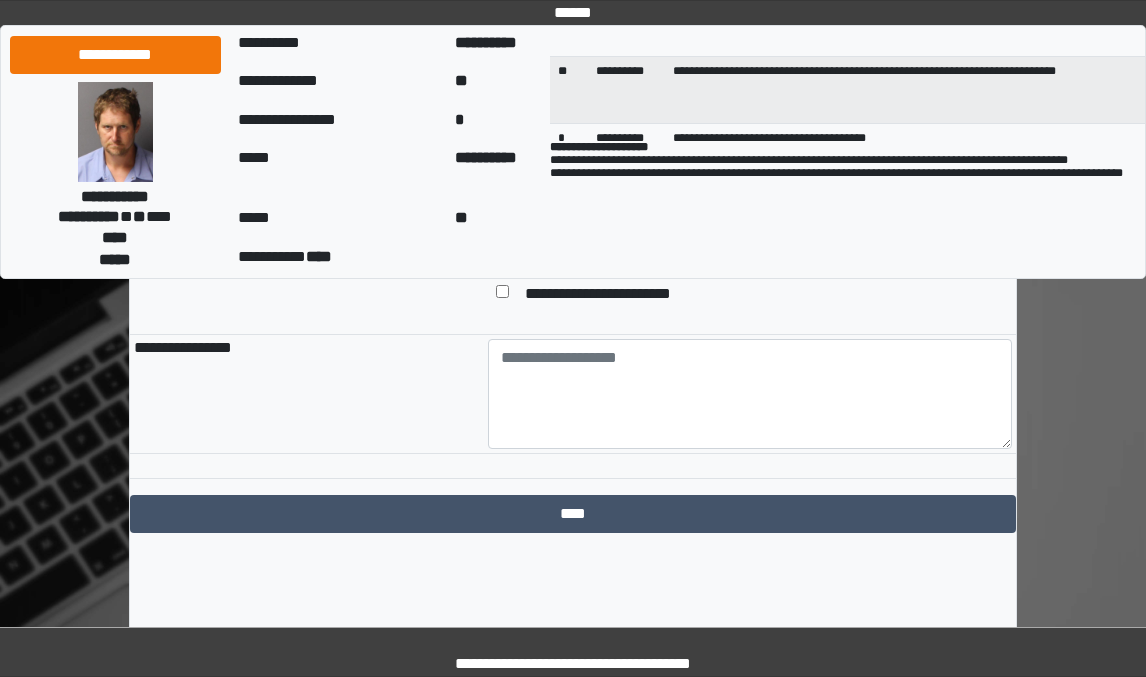 scroll, scrollTop: 2725, scrollLeft: 0, axis: vertical 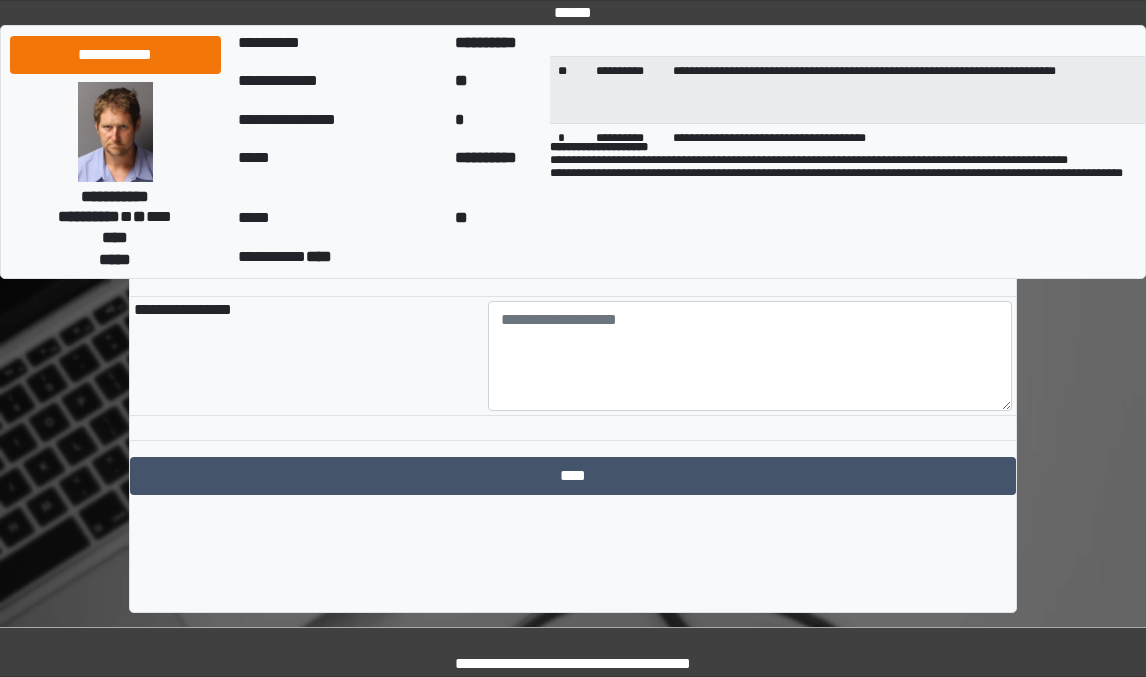 type on "**********" 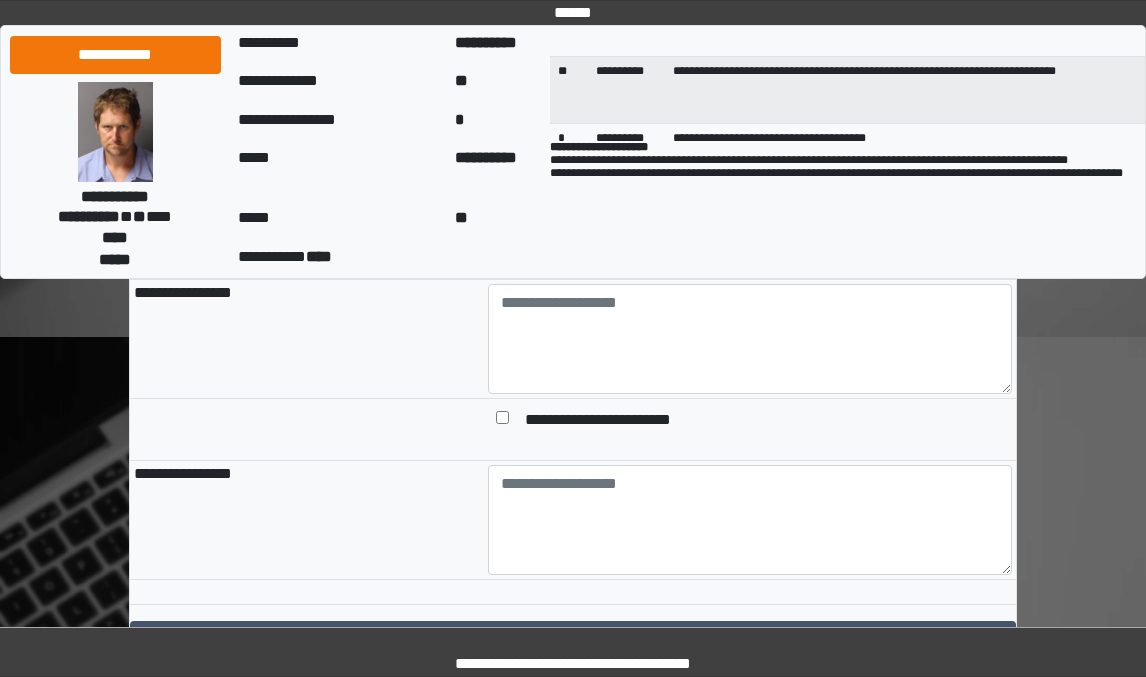scroll, scrollTop: 2425, scrollLeft: 0, axis: vertical 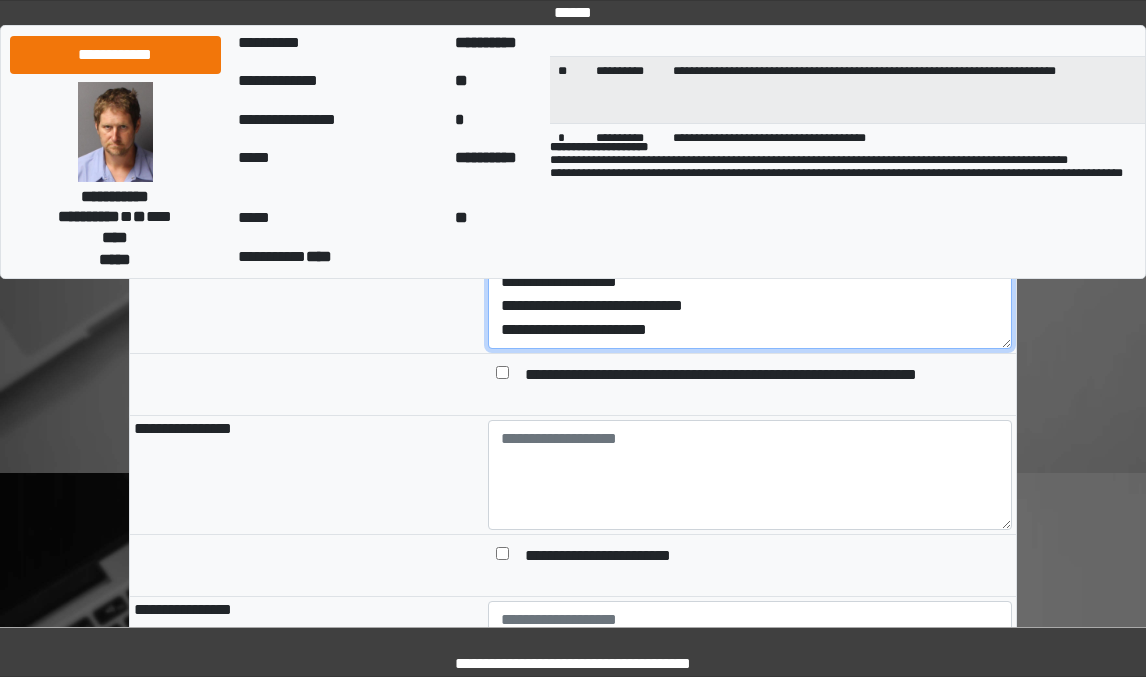 click on "**********" at bounding box center (750, 294) 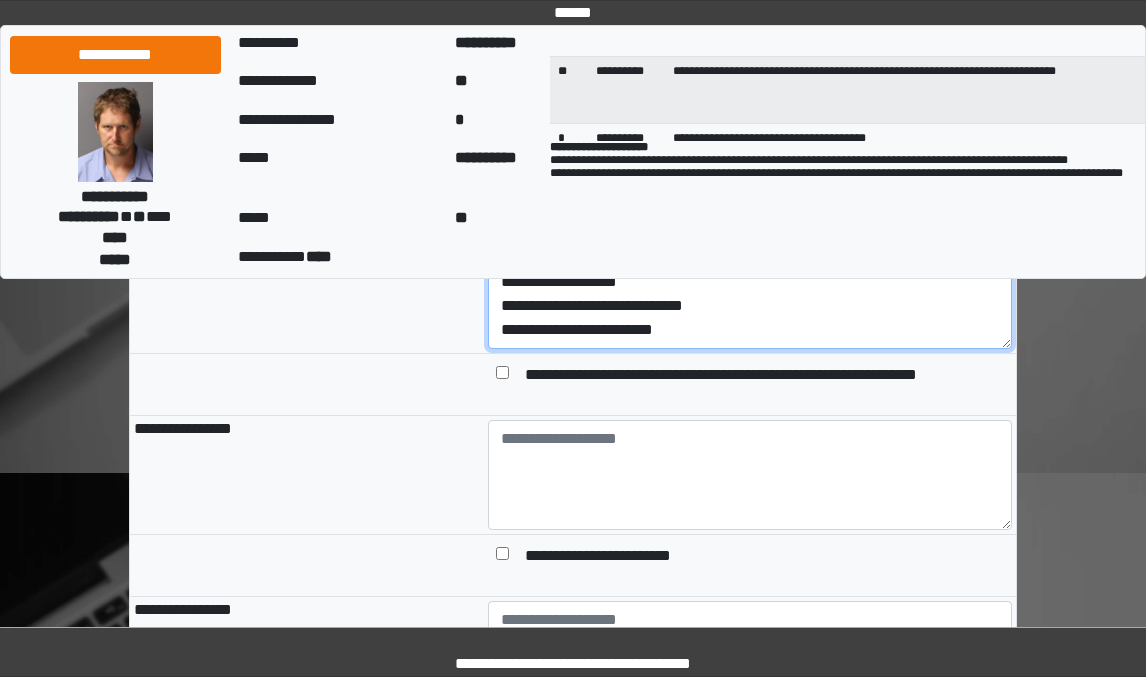 scroll, scrollTop: 16, scrollLeft: 0, axis: vertical 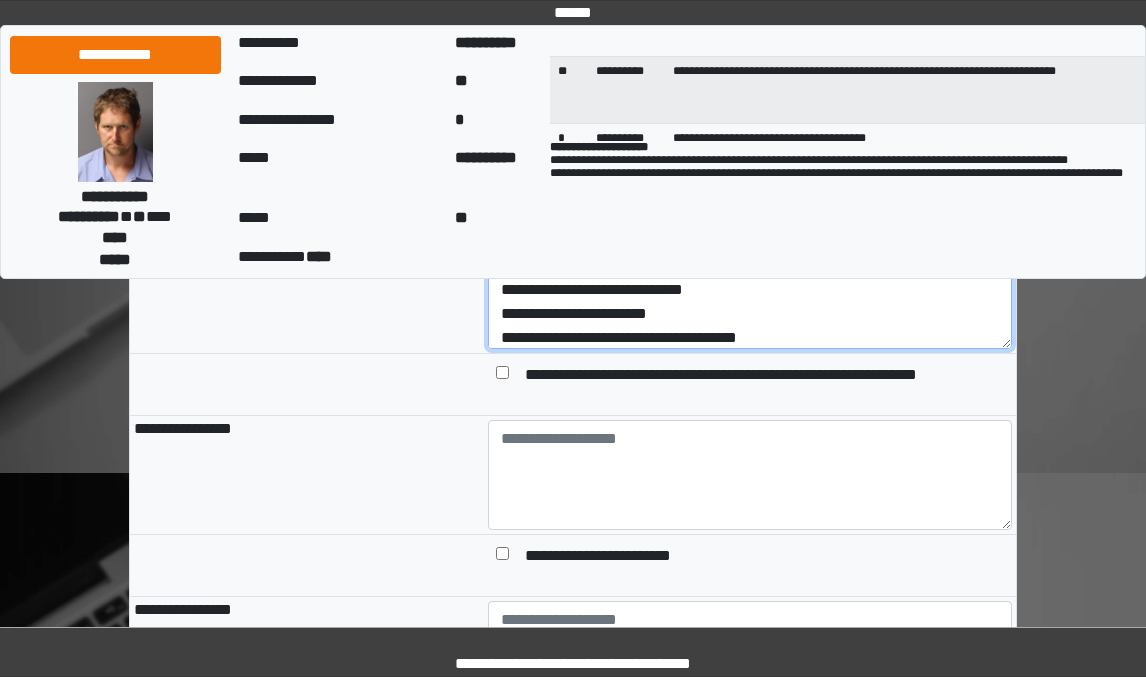 type on "**********" 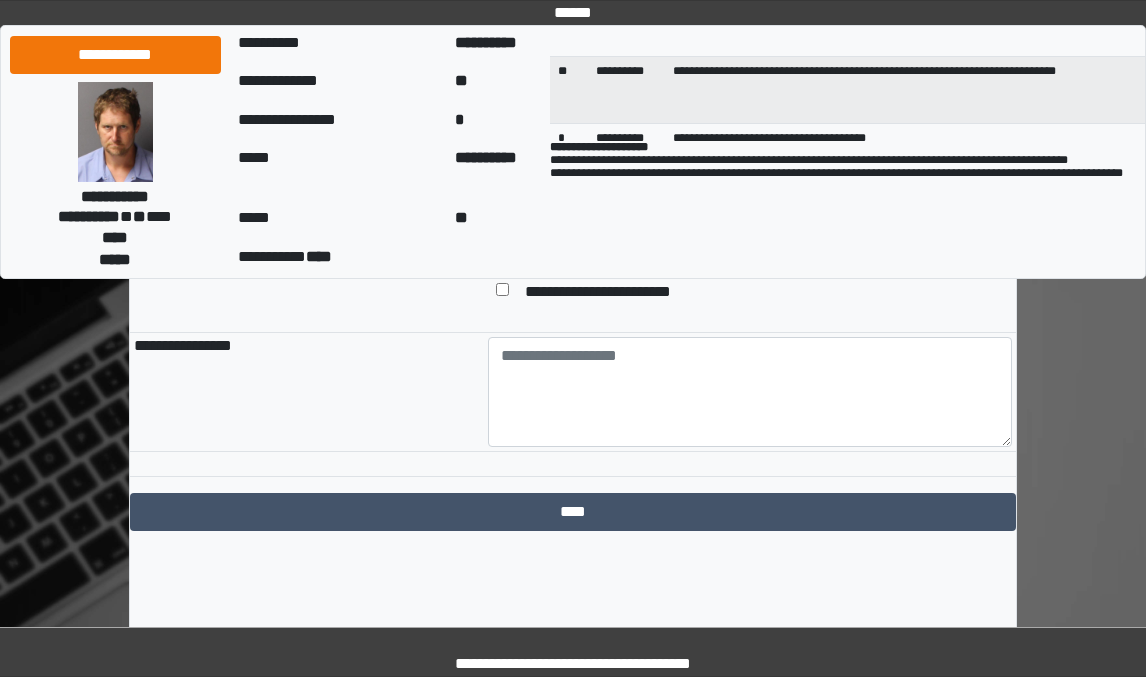 scroll, scrollTop: 2725, scrollLeft: 0, axis: vertical 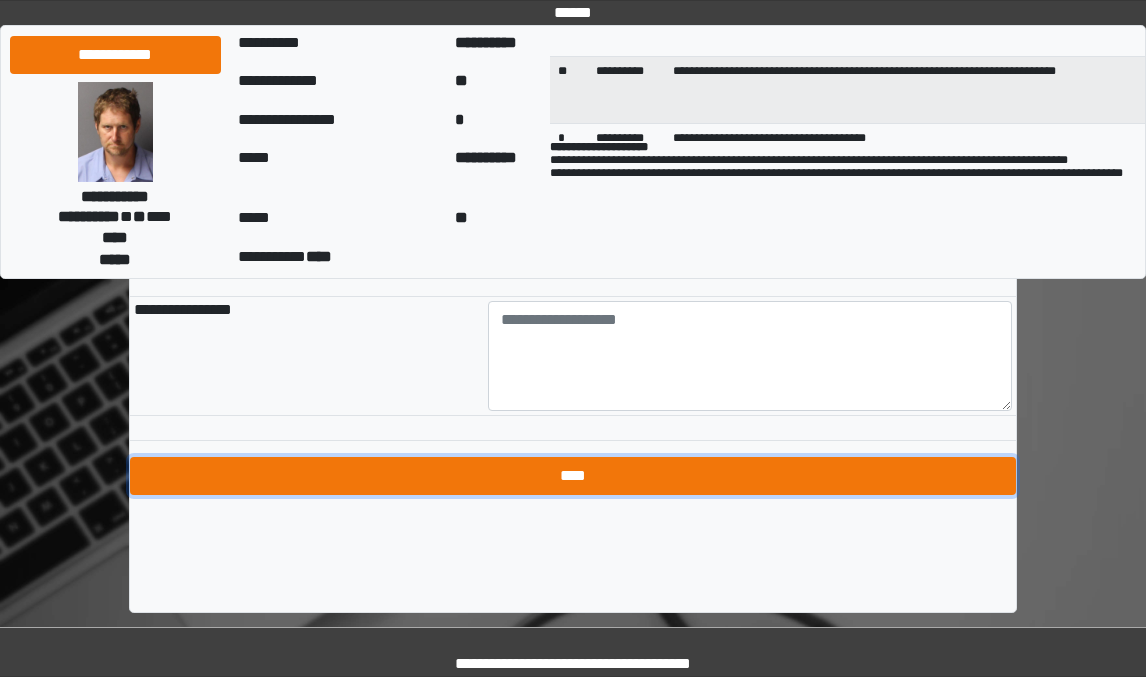 click on "****" at bounding box center (573, 476) 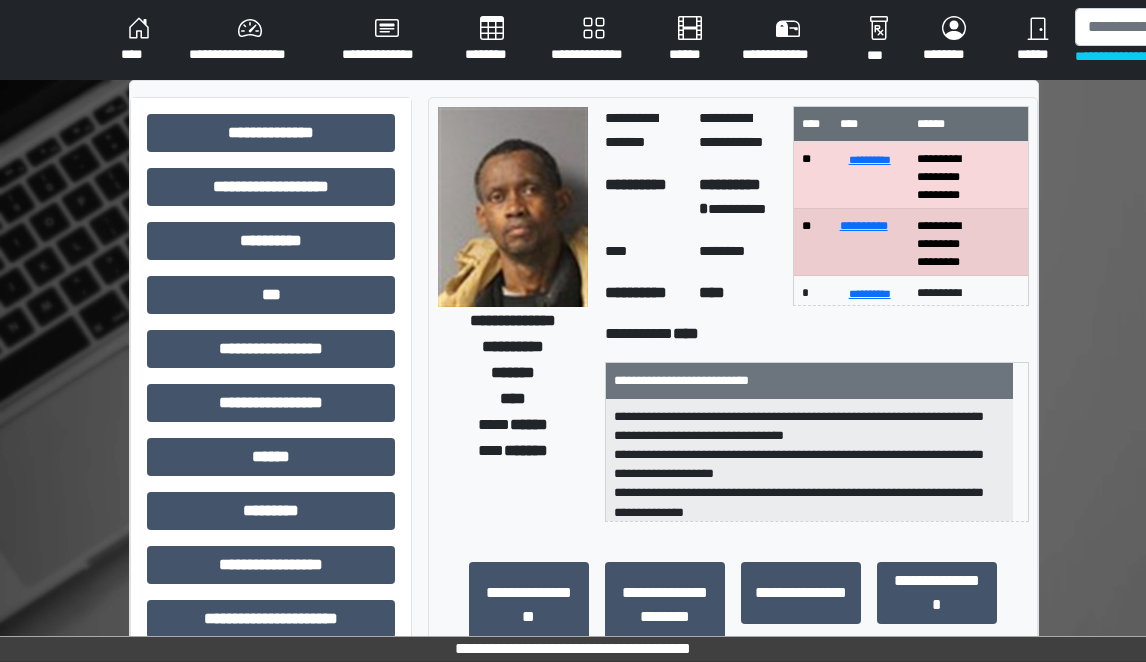 scroll, scrollTop: 1, scrollLeft: 0, axis: vertical 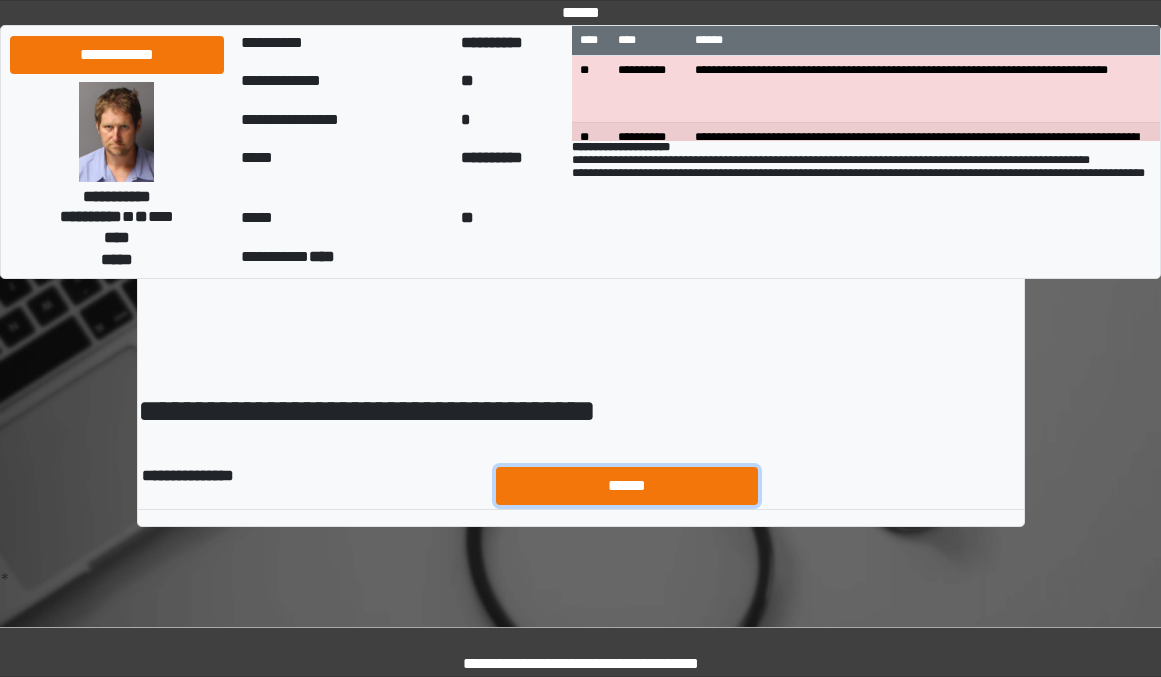 click on "******" at bounding box center (627, 486) 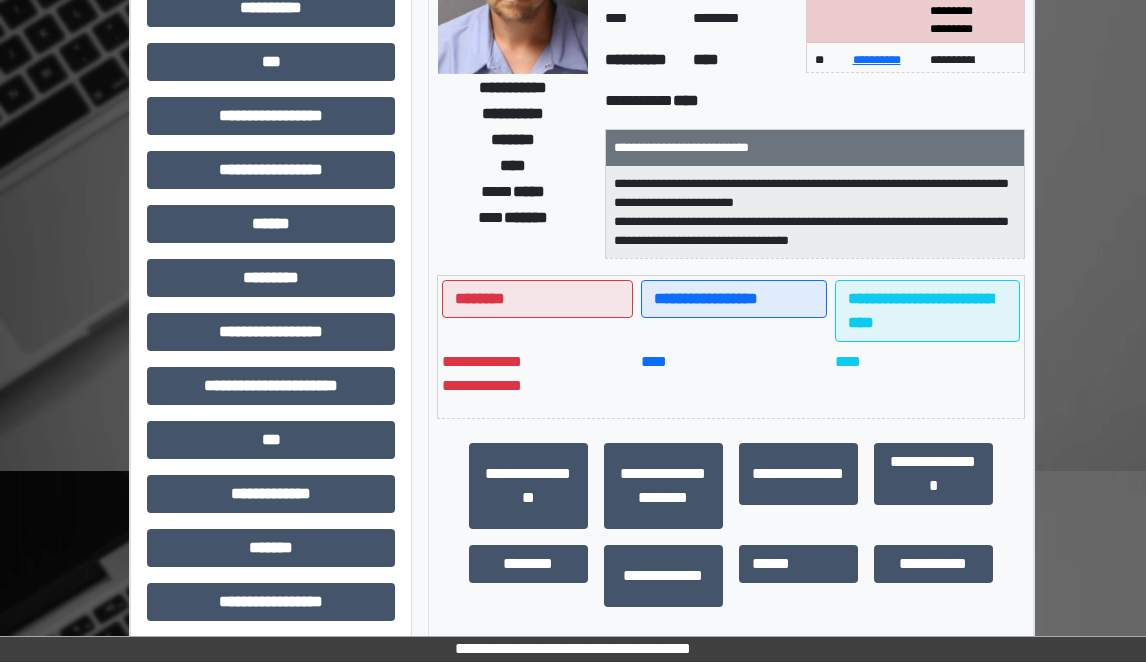 scroll, scrollTop: 300, scrollLeft: 0, axis: vertical 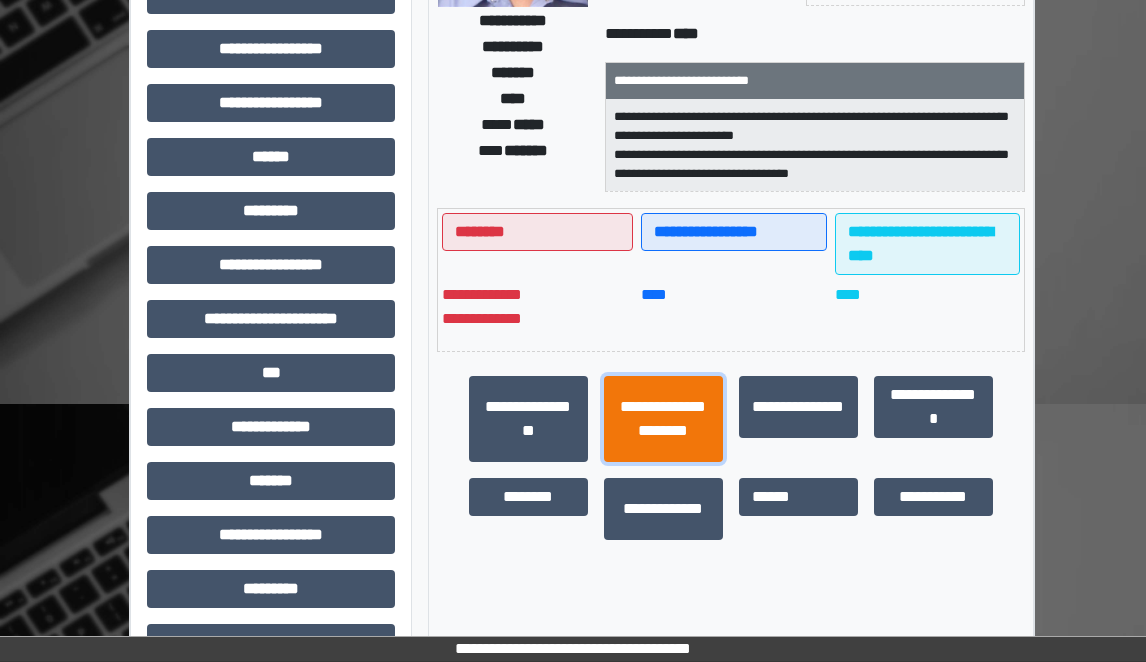 click on "**********" at bounding box center (663, 419) 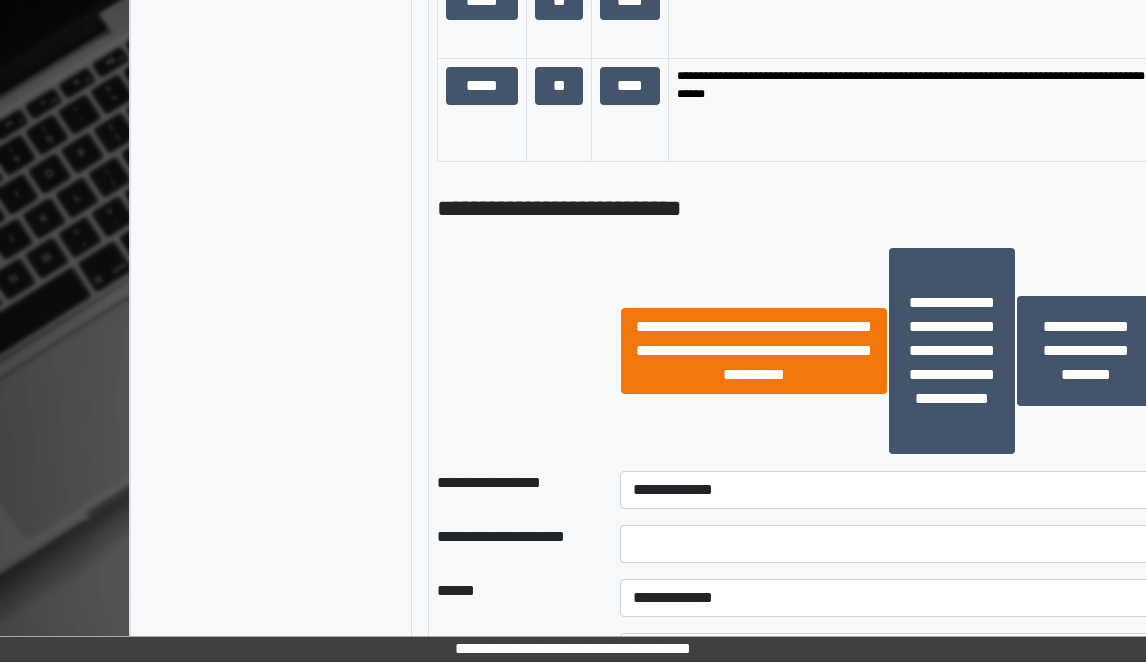 scroll, scrollTop: 1600, scrollLeft: 0, axis: vertical 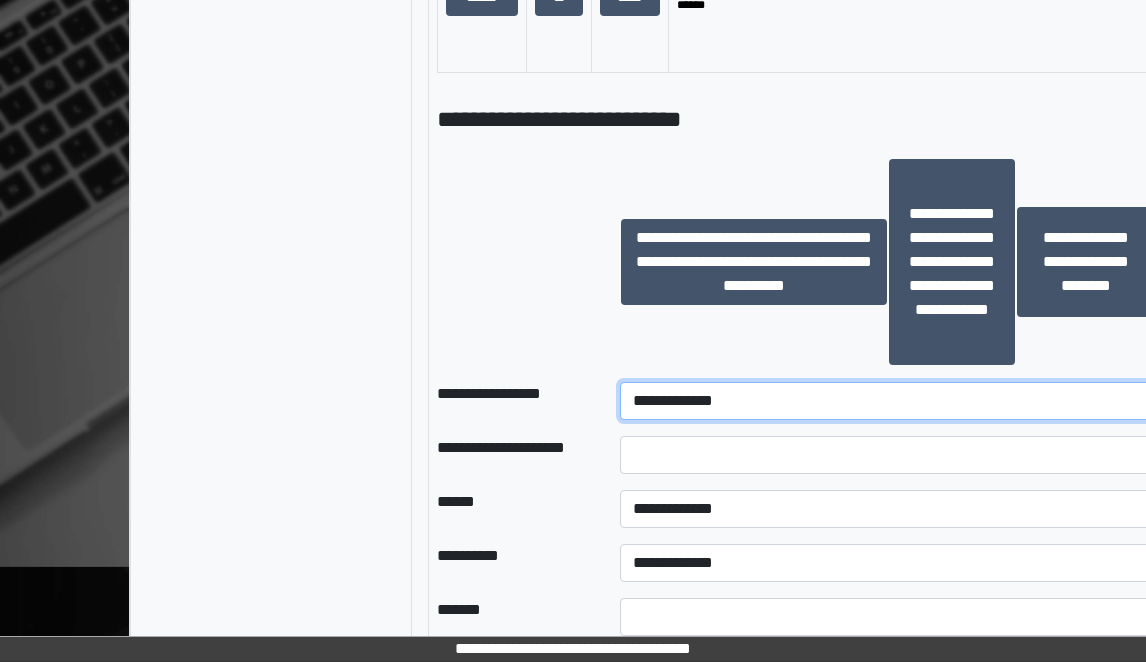 click on "**********" at bounding box center (888, 401) 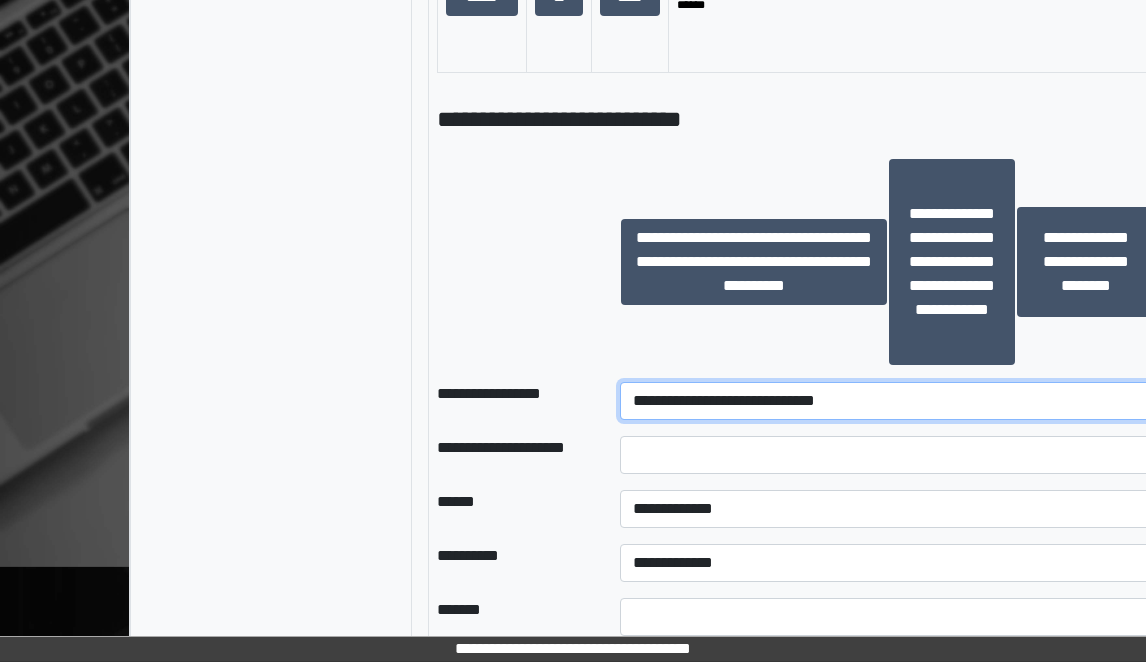 click on "**********" at bounding box center [888, 401] 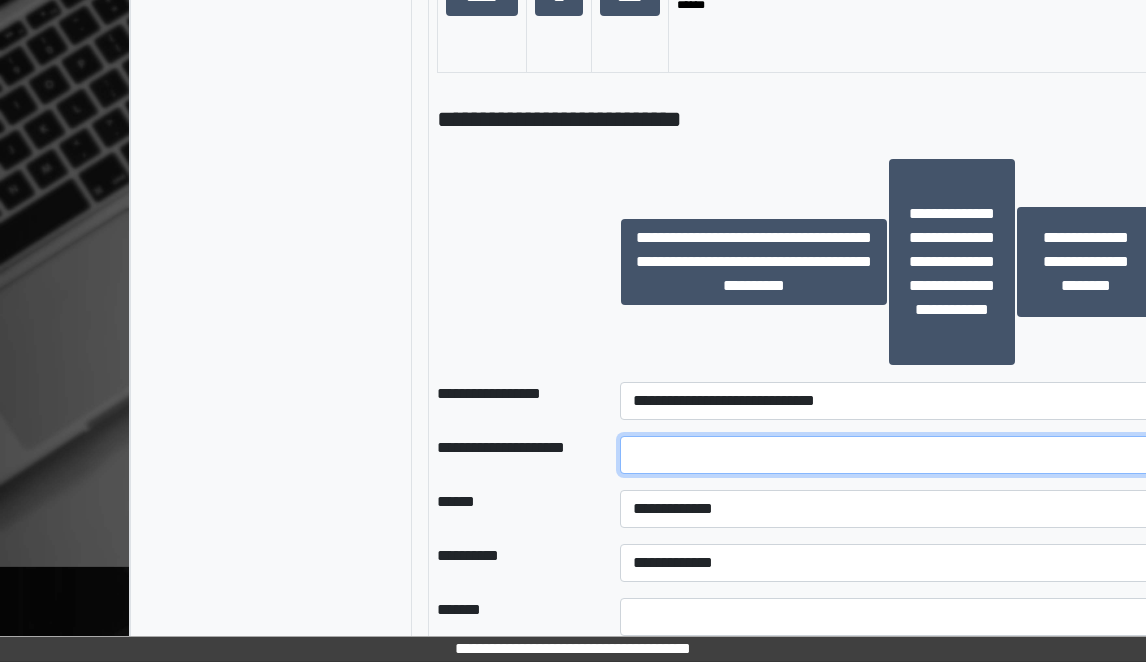 click at bounding box center (888, 455) 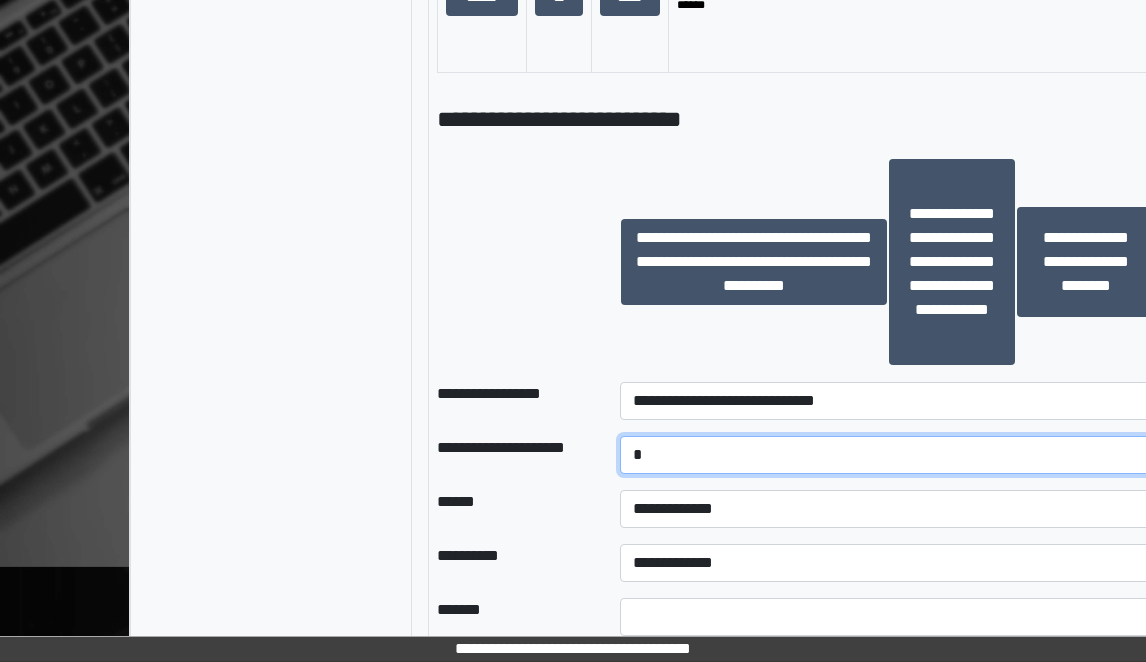 type on "*****" 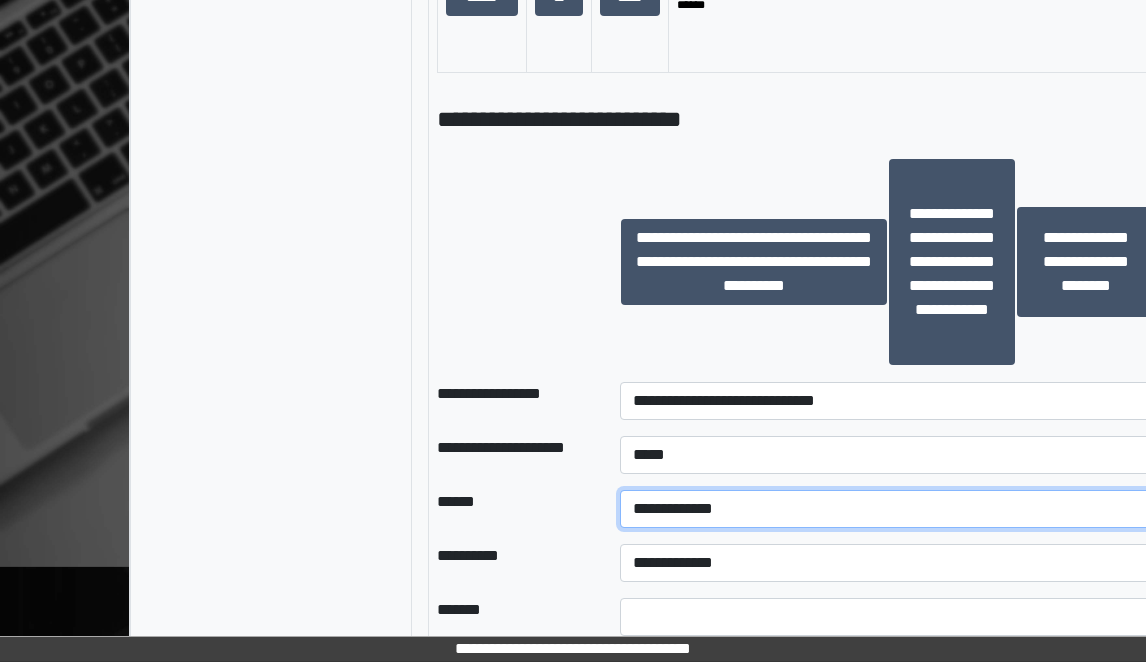 click on "**********" at bounding box center [888, 509] 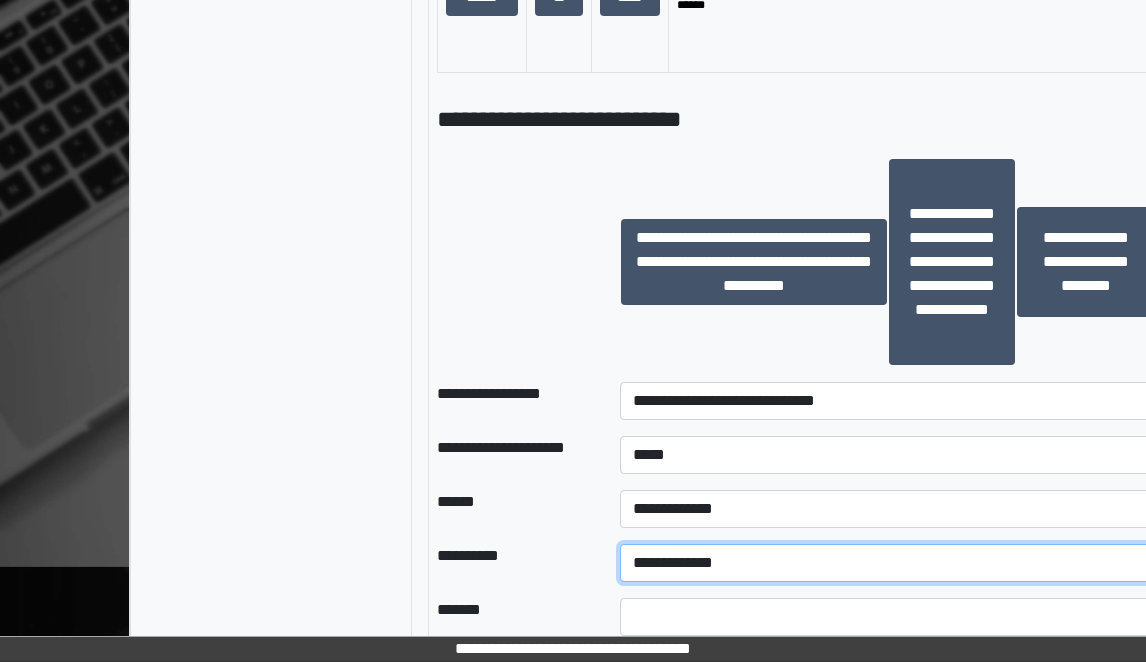 click on "**********" at bounding box center [888, 563] 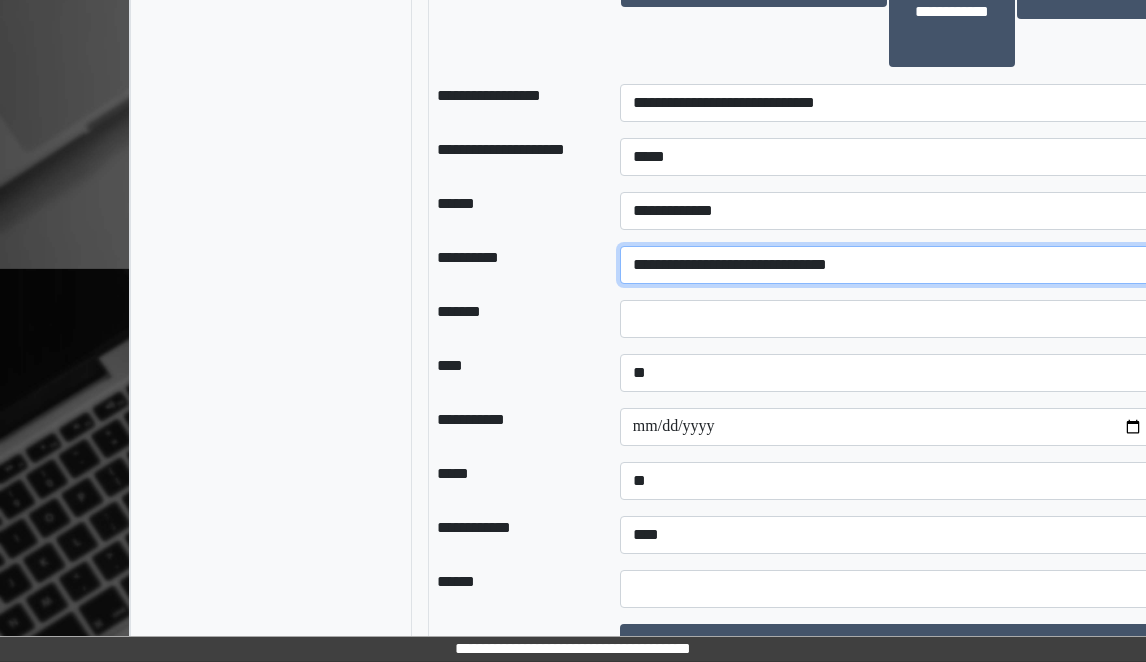 scroll, scrollTop: 1900, scrollLeft: 0, axis: vertical 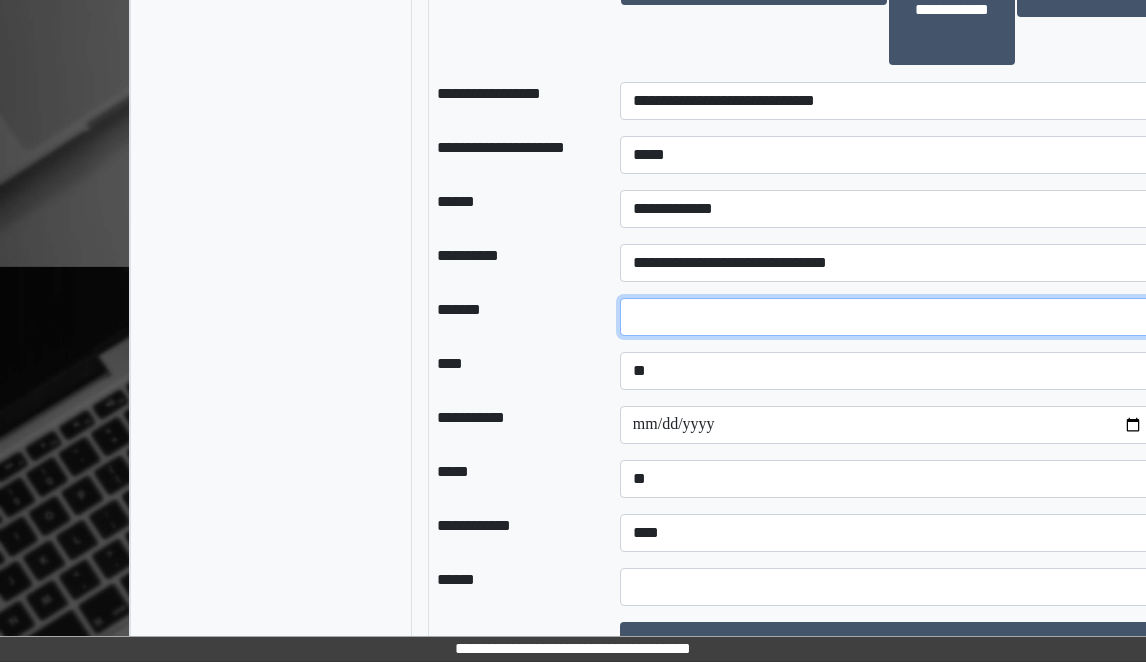 click at bounding box center (888, 317) 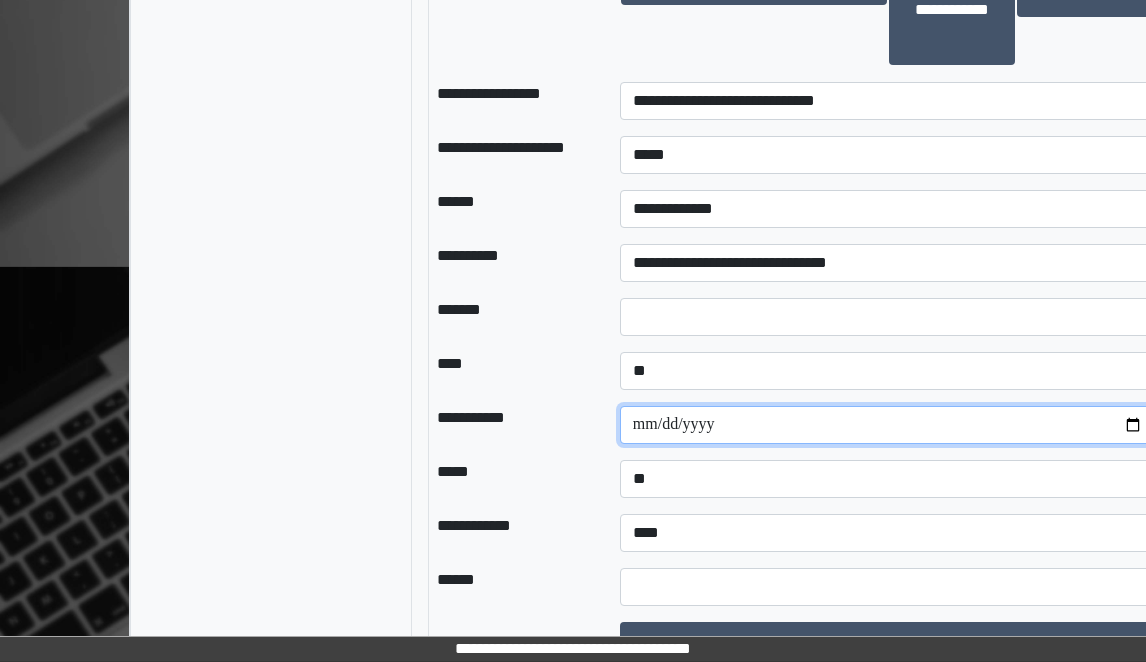 click at bounding box center [888, 425] 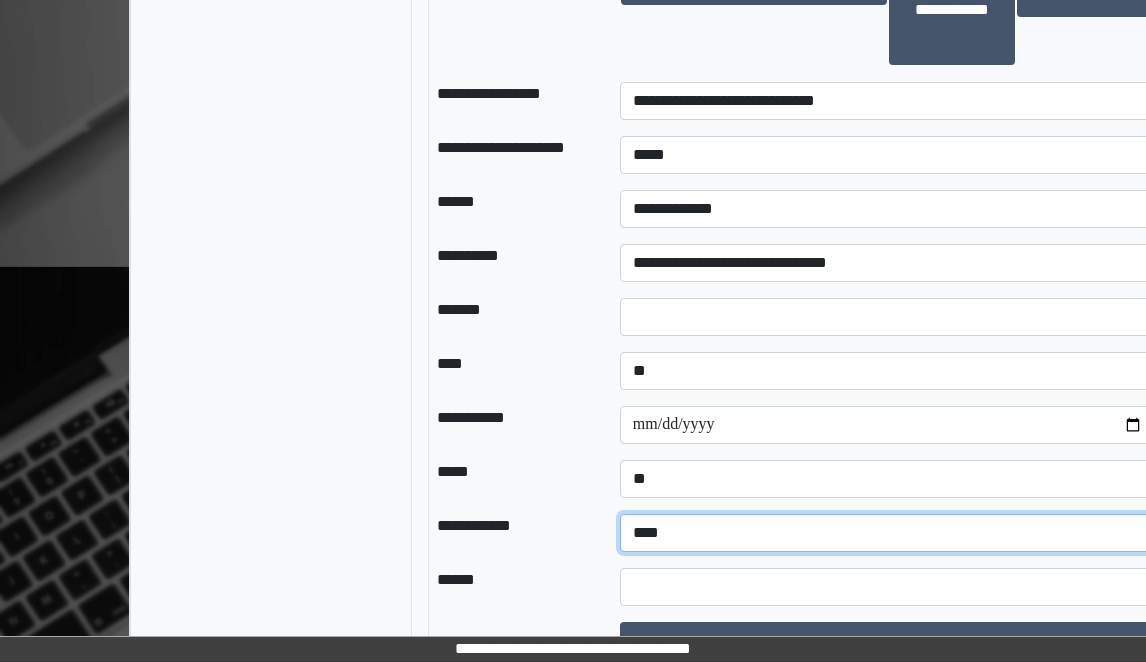 click on "**********" at bounding box center (888, 533) 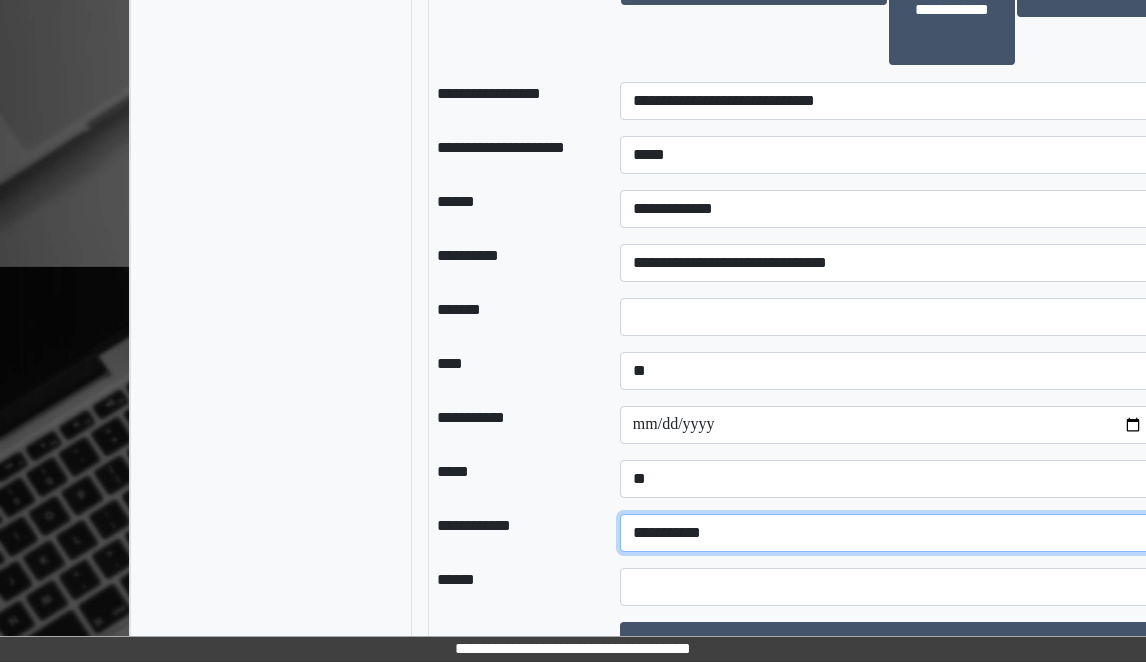 click on "**********" at bounding box center [888, 533] 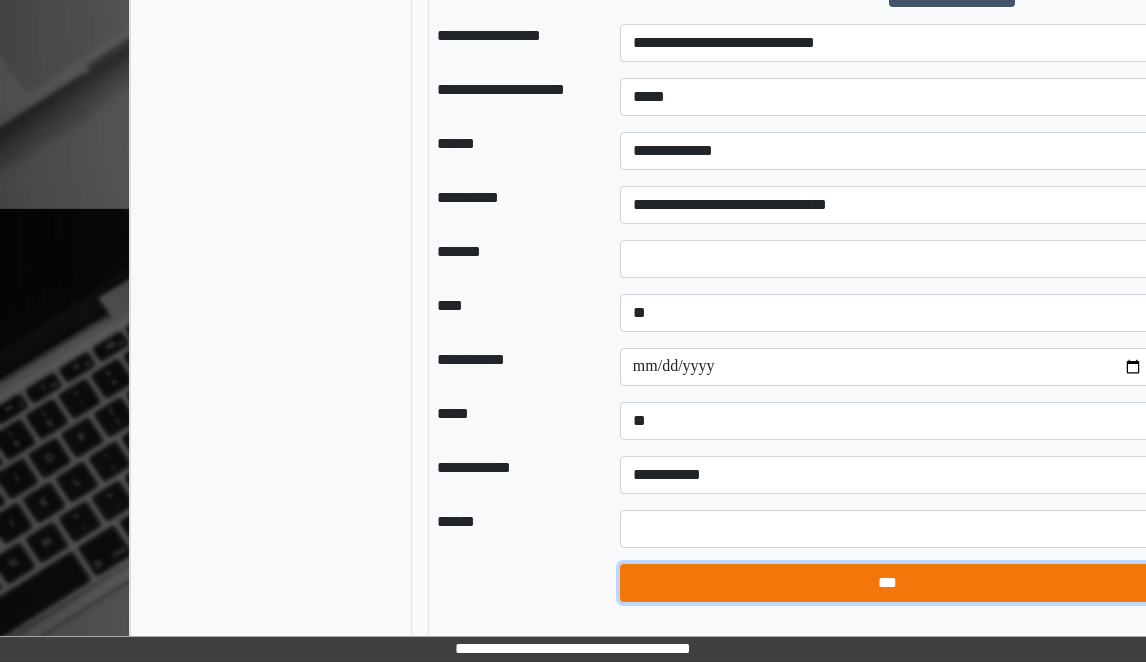 click on "***" at bounding box center (888, 583) 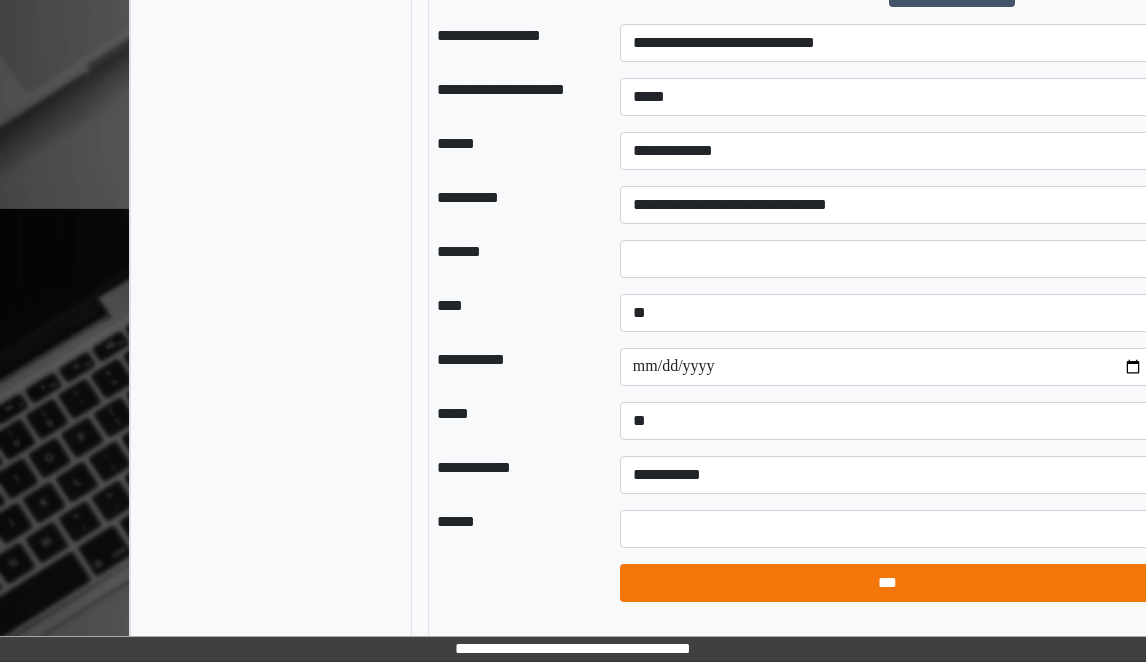 select on "*" 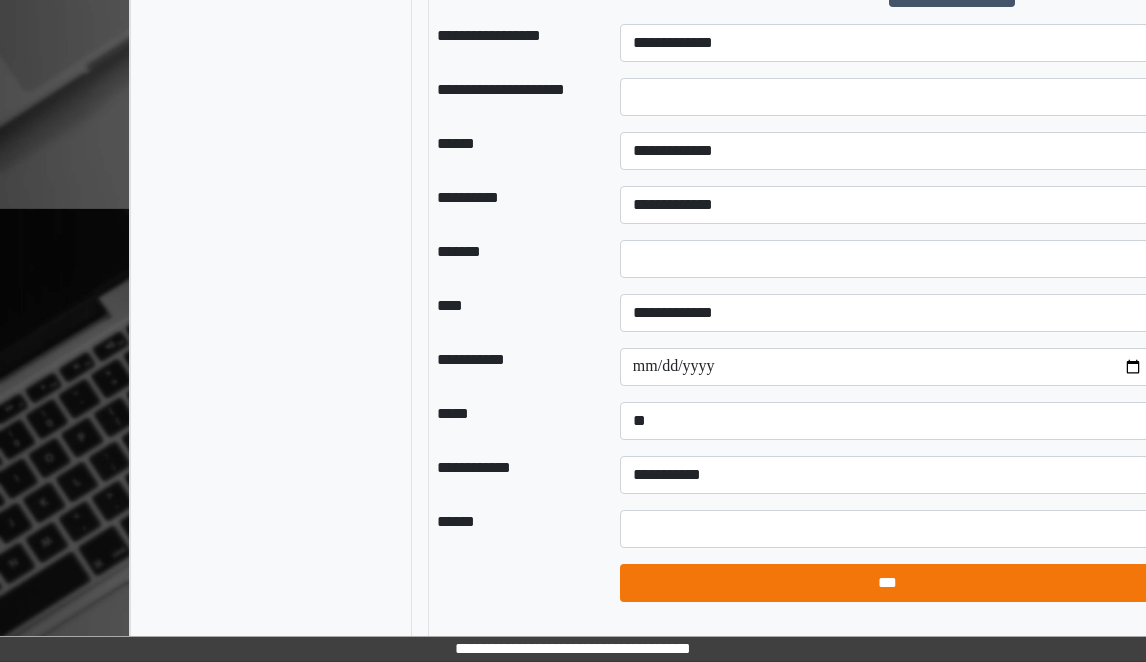 scroll, scrollTop: 1875, scrollLeft: 0, axis: vertical 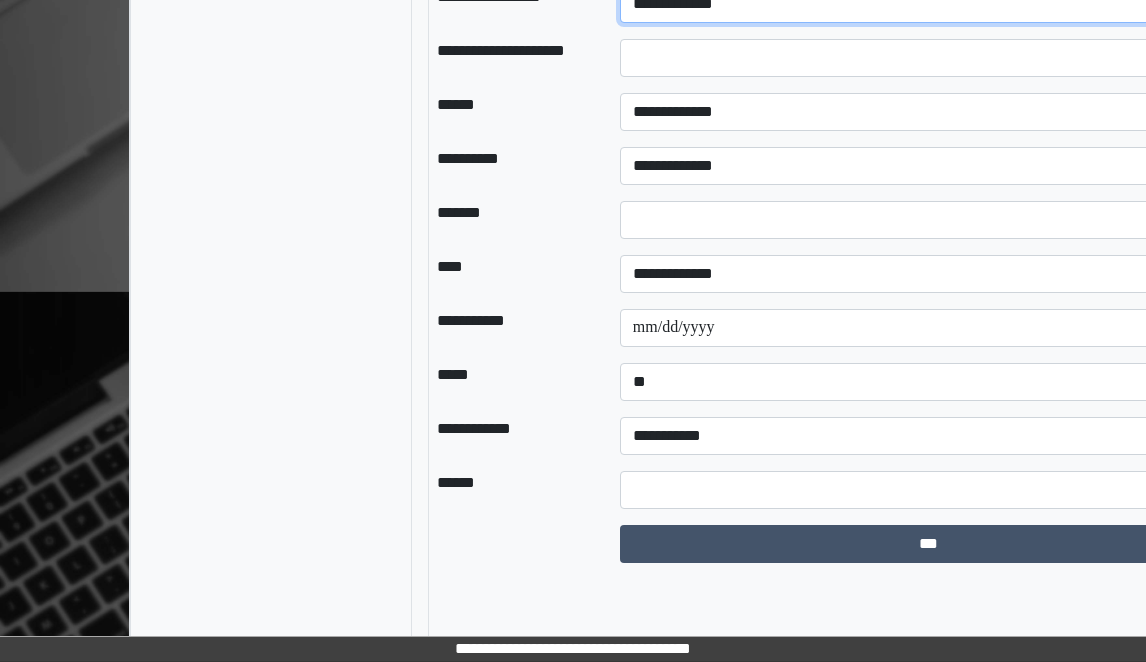 click on "**********" at bounding box center [929, 4] 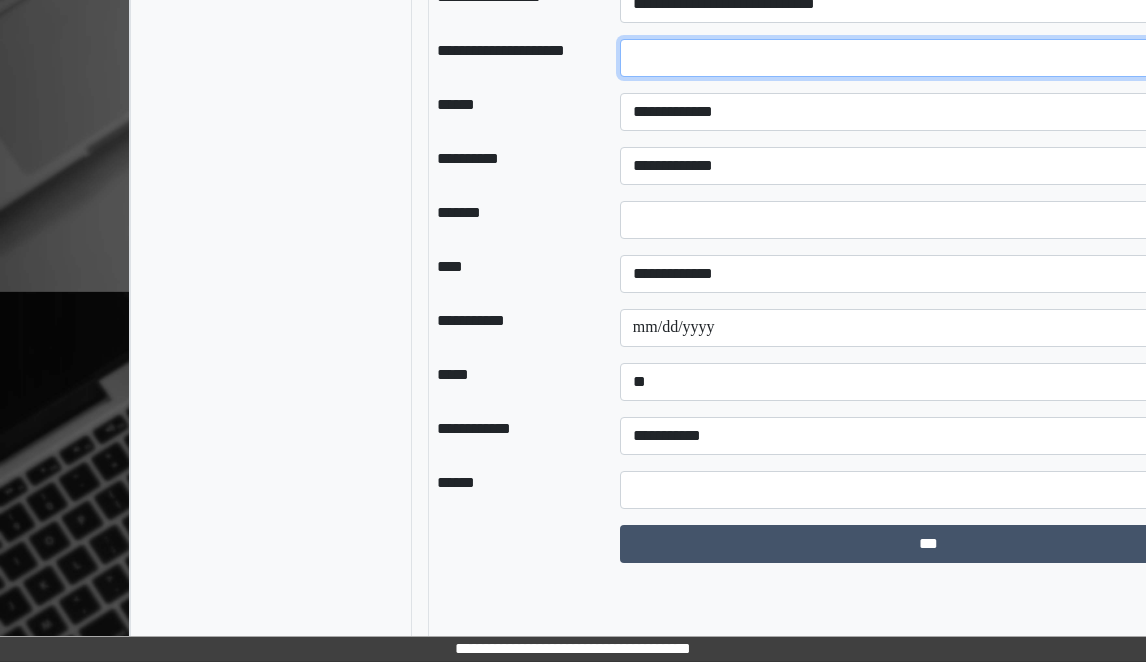 click at bounding box center (929, 58) 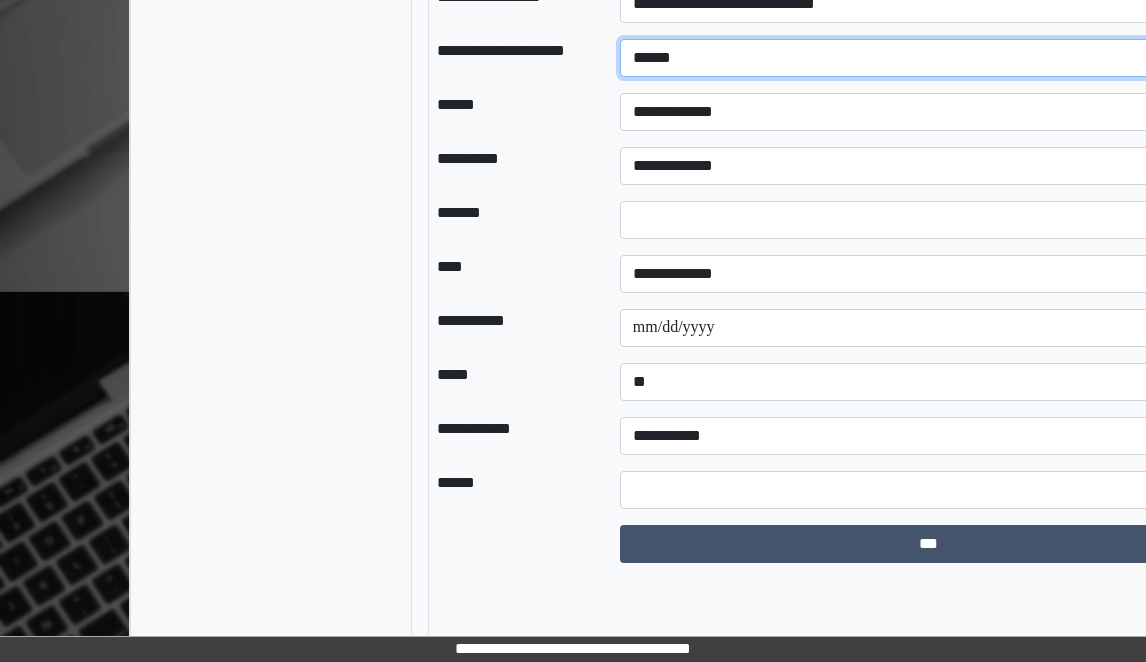 type on "******" 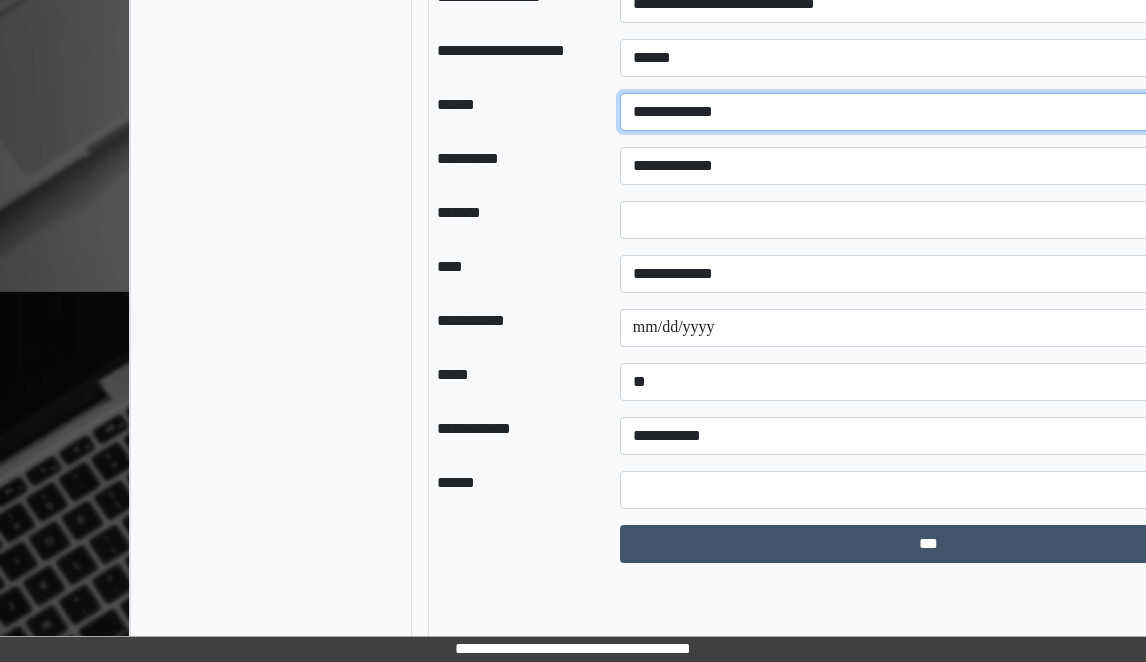 click on "**********" at bounding box center [929, 112] 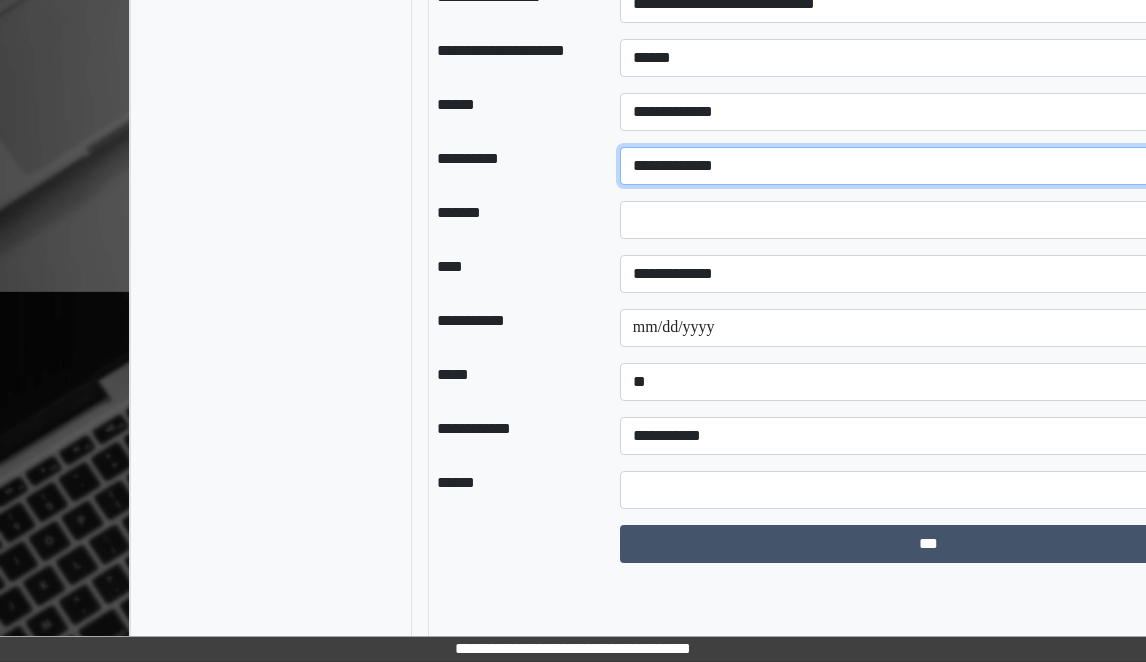 click on "**********" at bounding box center (929, 166) 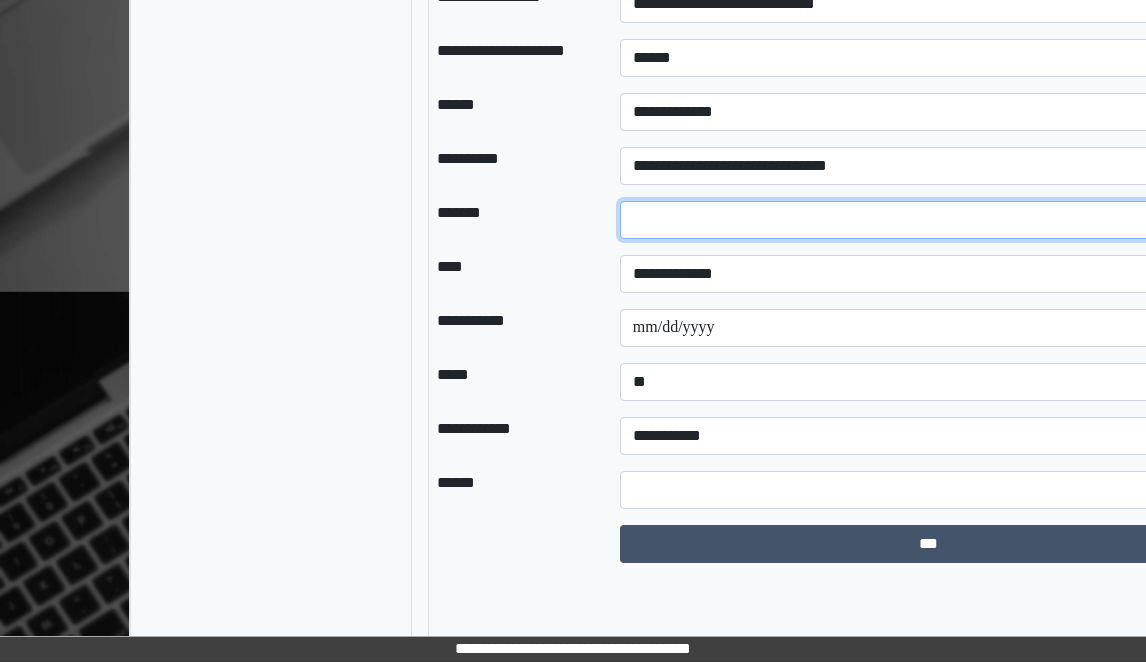 click on "*" at bounding box center [929, 220] 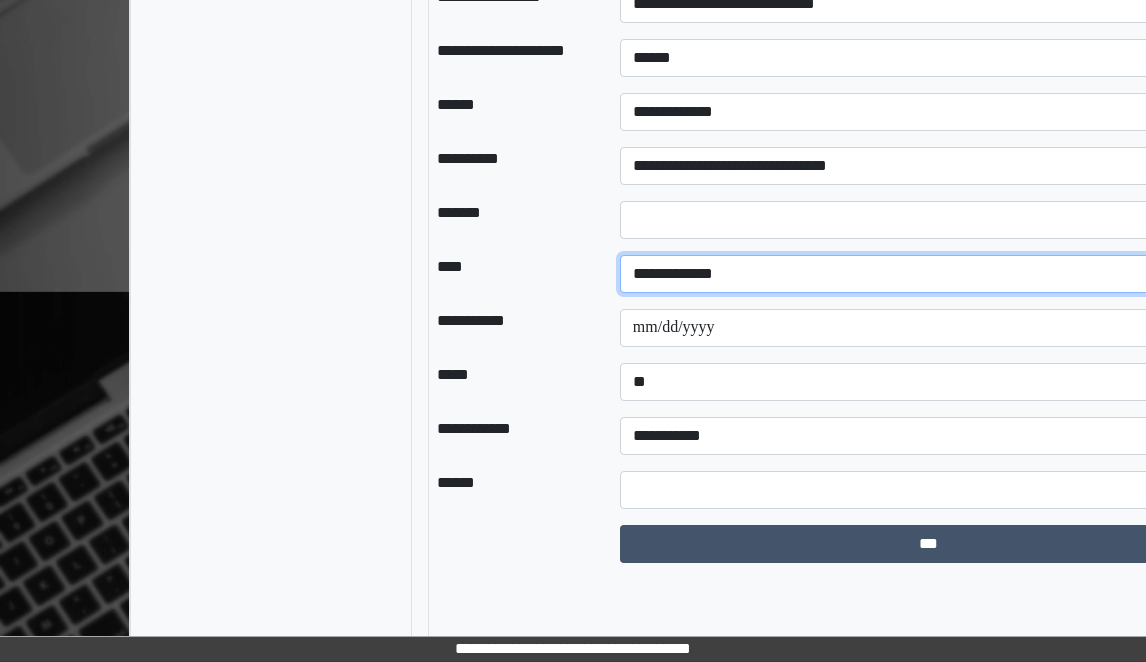 click on "**********" at bounding box center [929, 274] 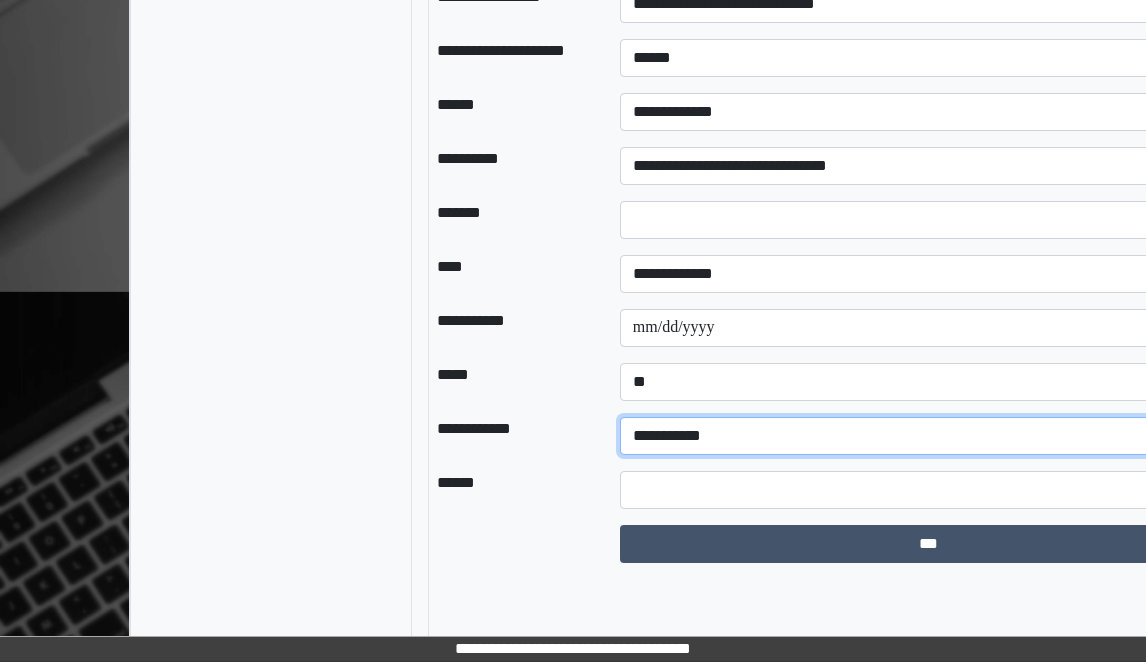 click on "**********" at bounding box center [929, 436] 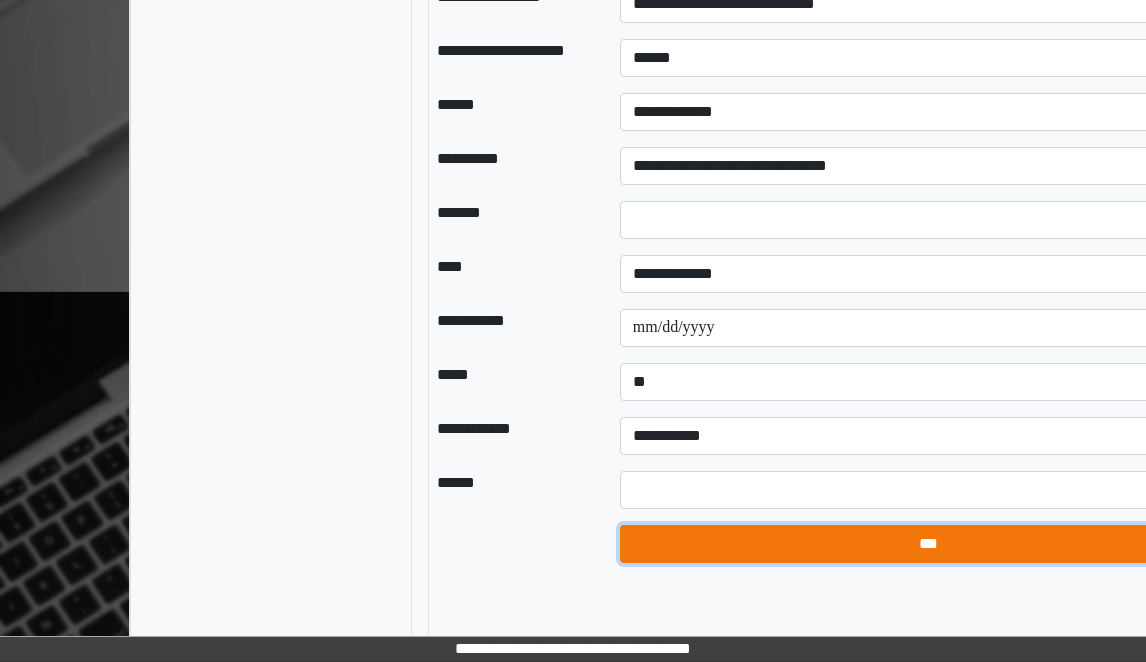 click on "***" at bounding box center (929, 544) 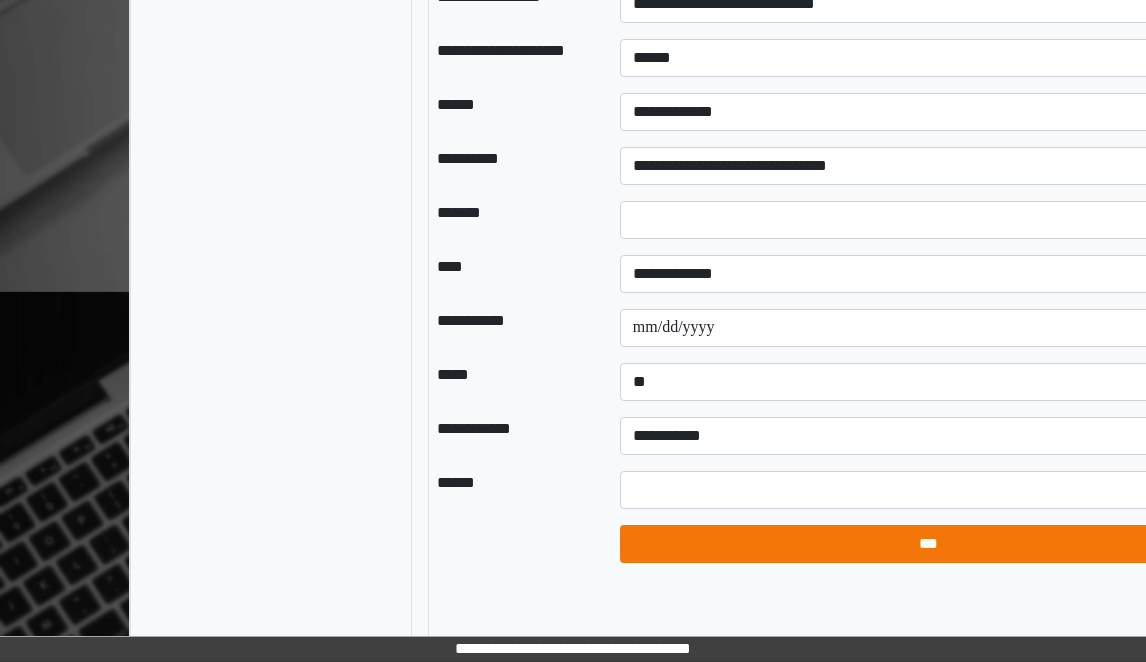 select on "*" 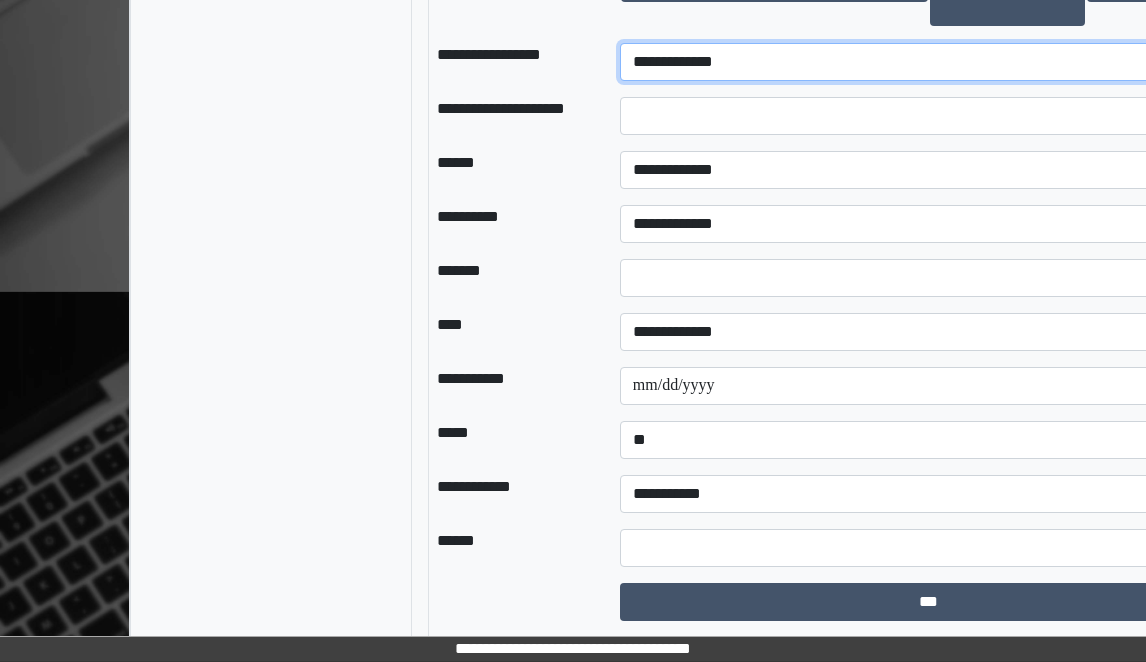 click on "**********" at bounding box center [929, 62] 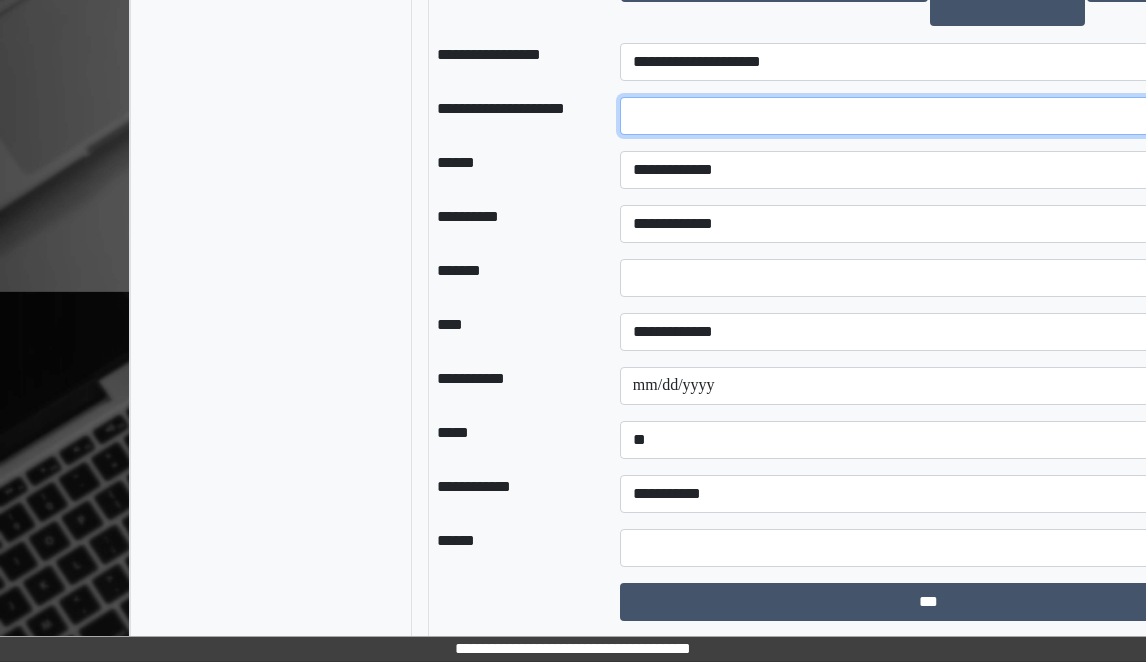 click at bounding box center [929, 116] 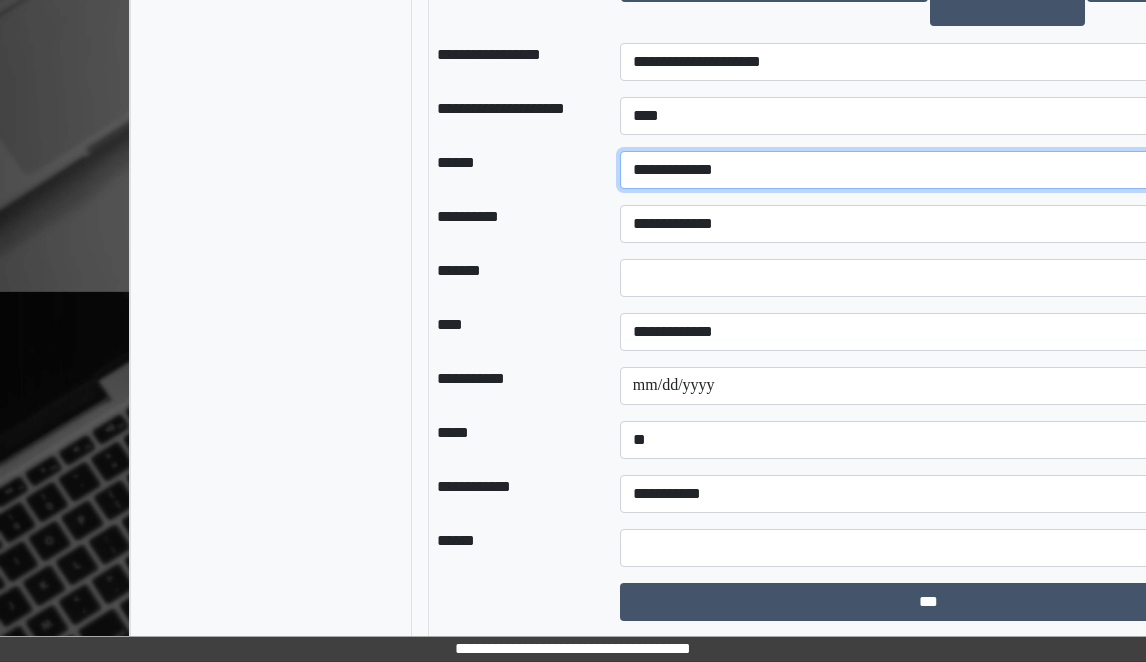 click on "**********" at bounding box center [929, 170] 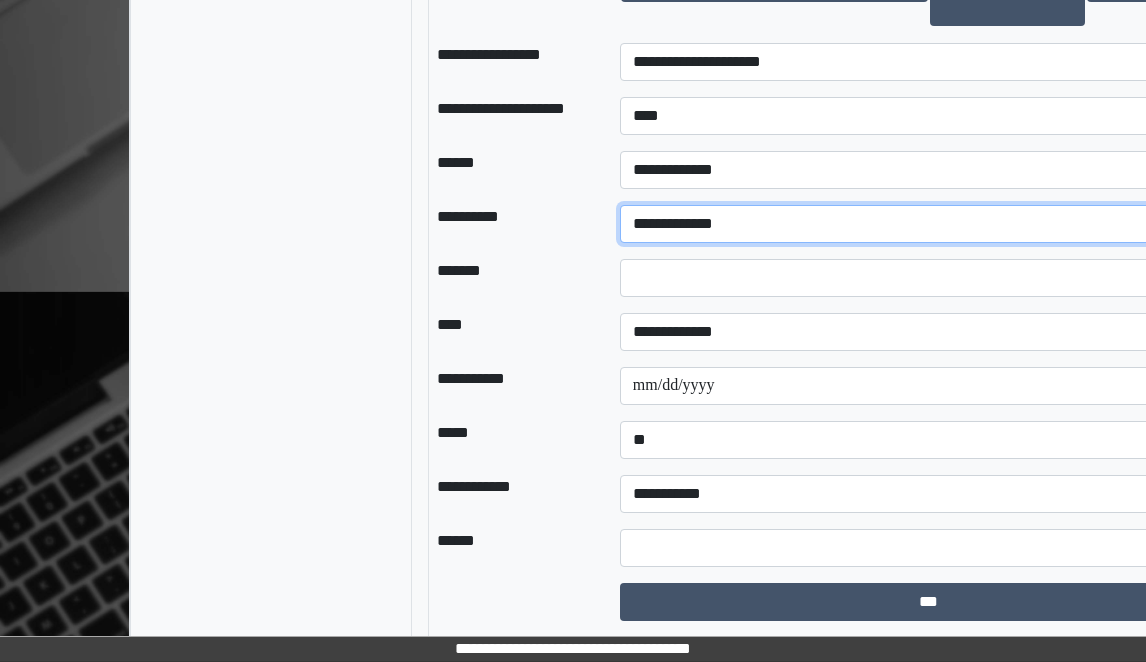click on "**********" at bounding box center (929, 224) 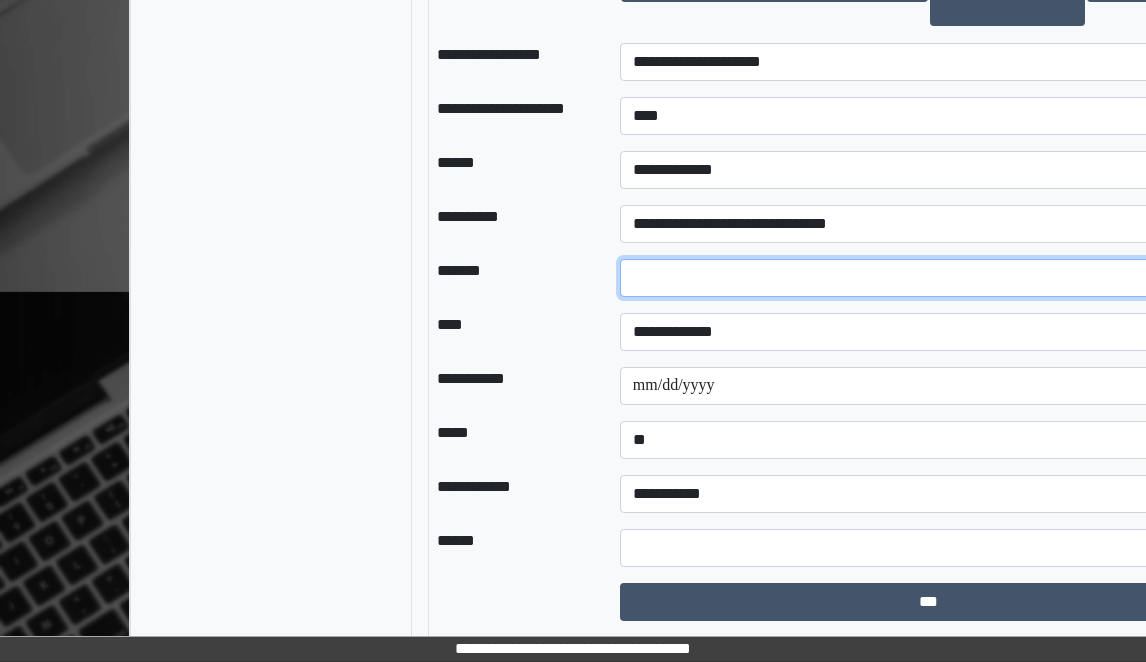 click on "*" at bounding box center (929, 278) 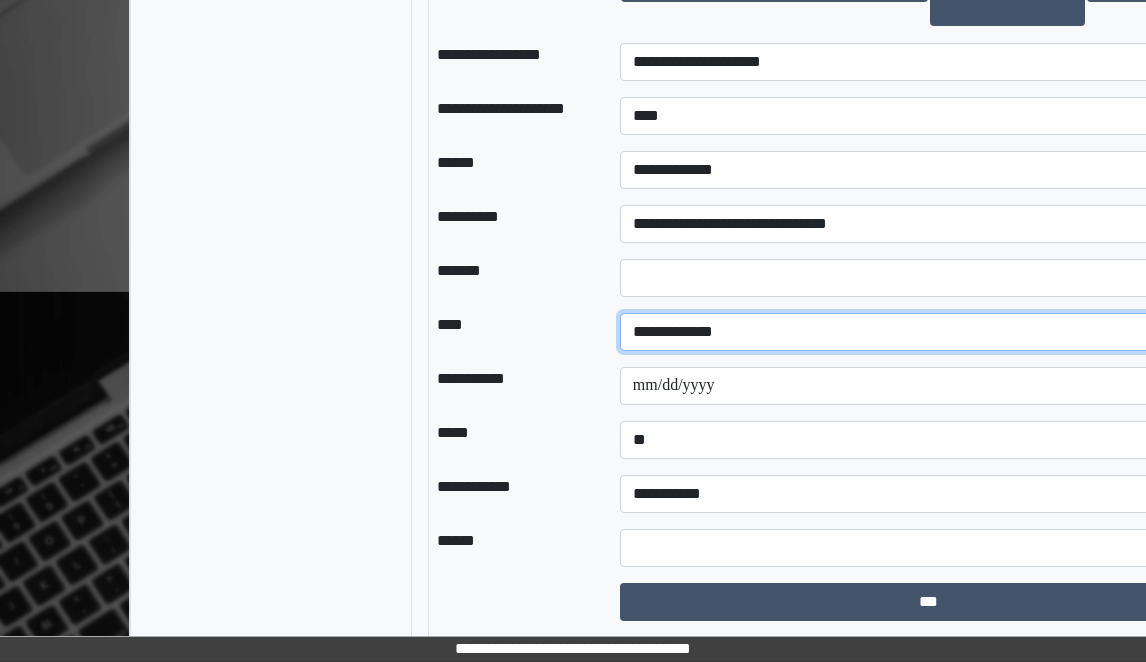click on "**********" at bounding box center (929, 332) 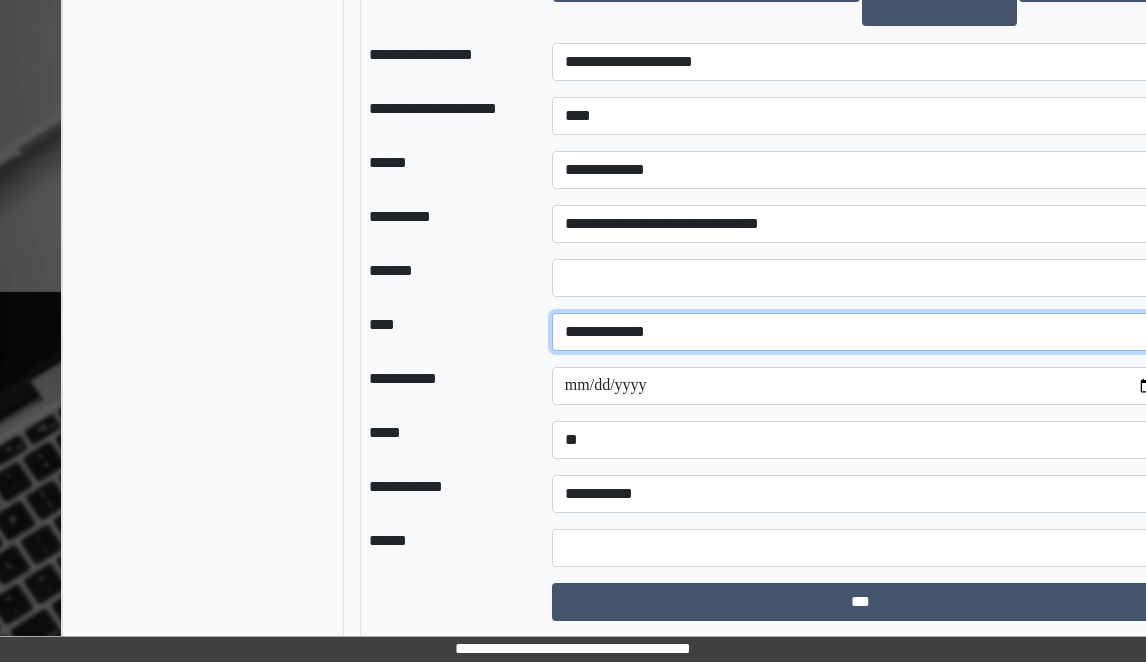 scroll, scrollTop: 1875, scrollLeft: 32, axis: both 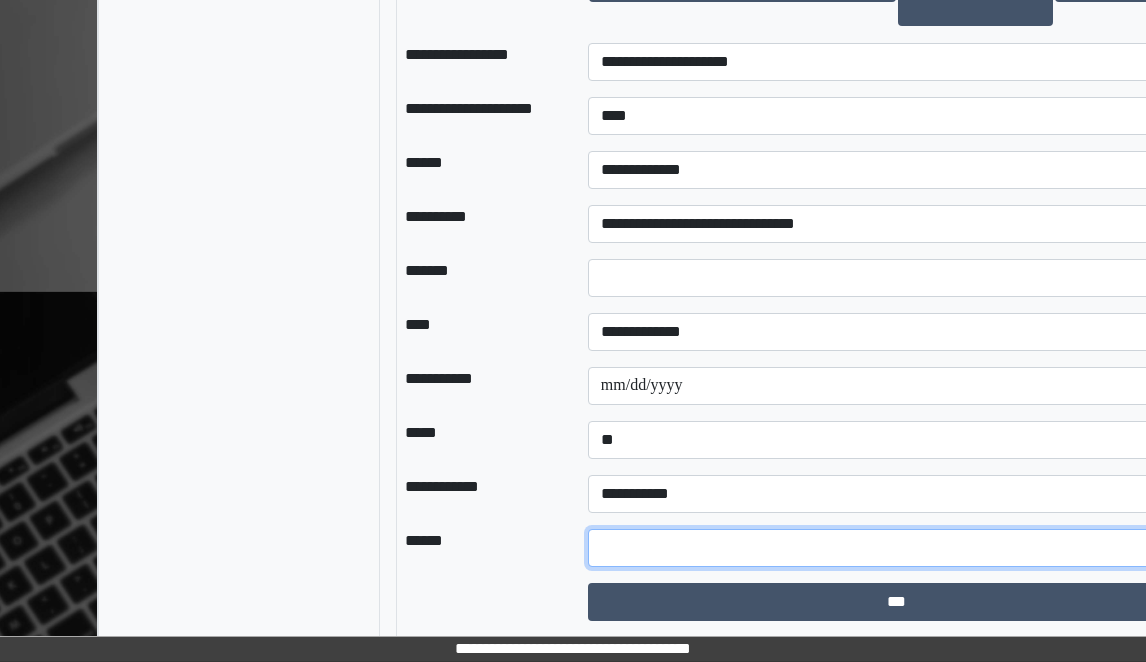 click at bounding box center (897, 548) 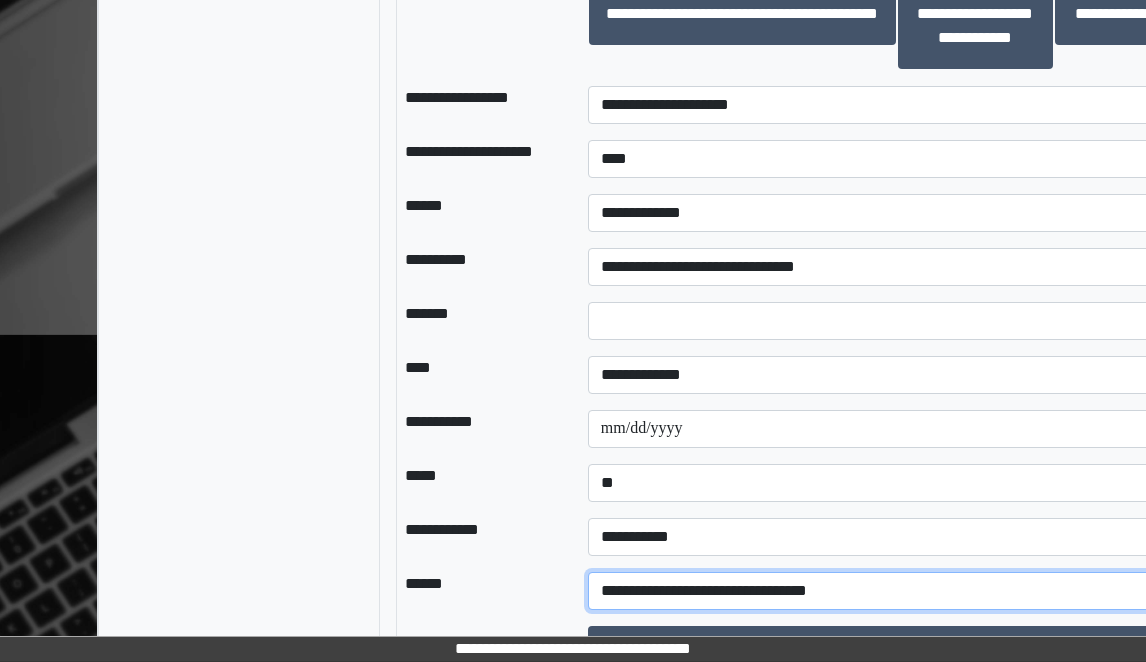 scroll, scrollTop: 1932, scrollLeft: 32, axis: both 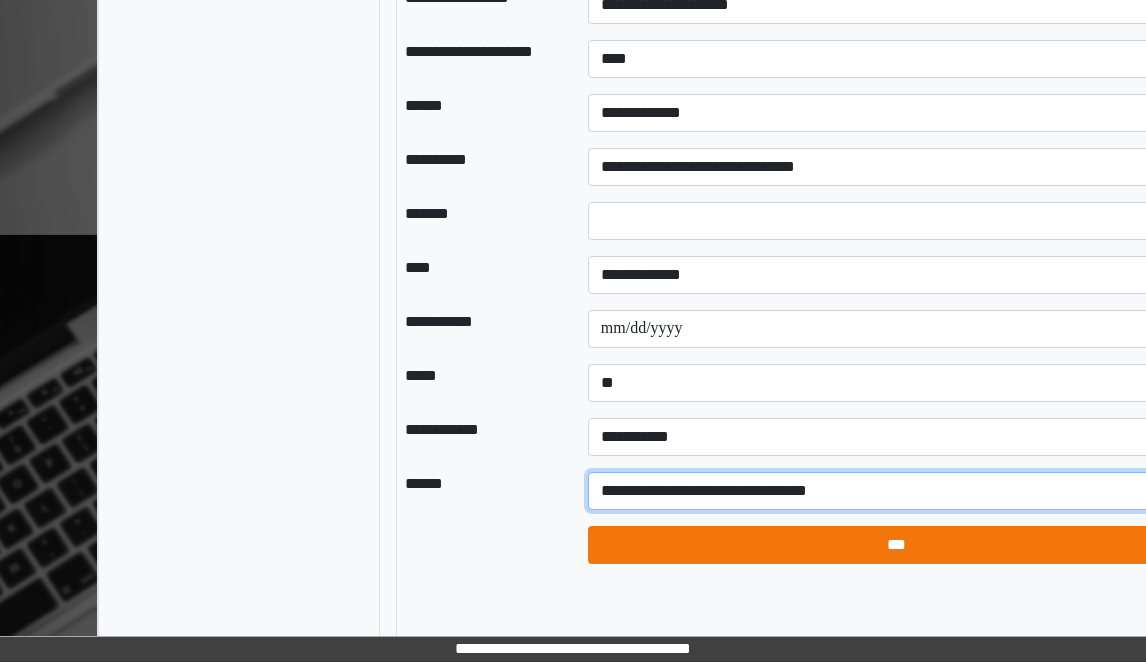type on "**********" 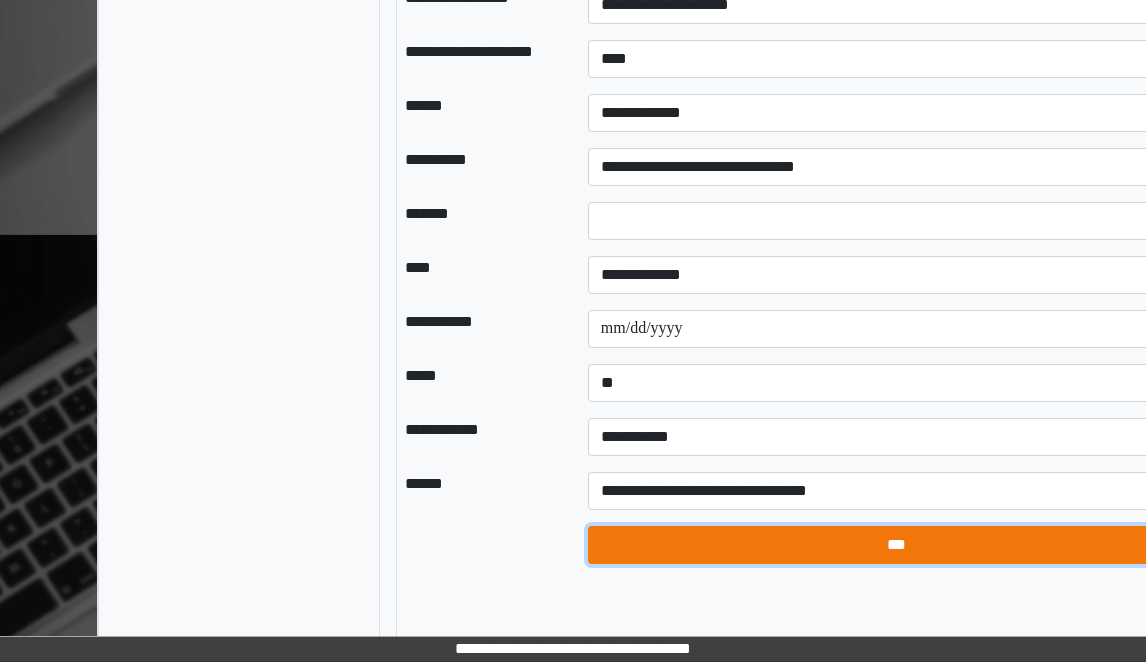 click on "***" at bounding box center [897, 545] 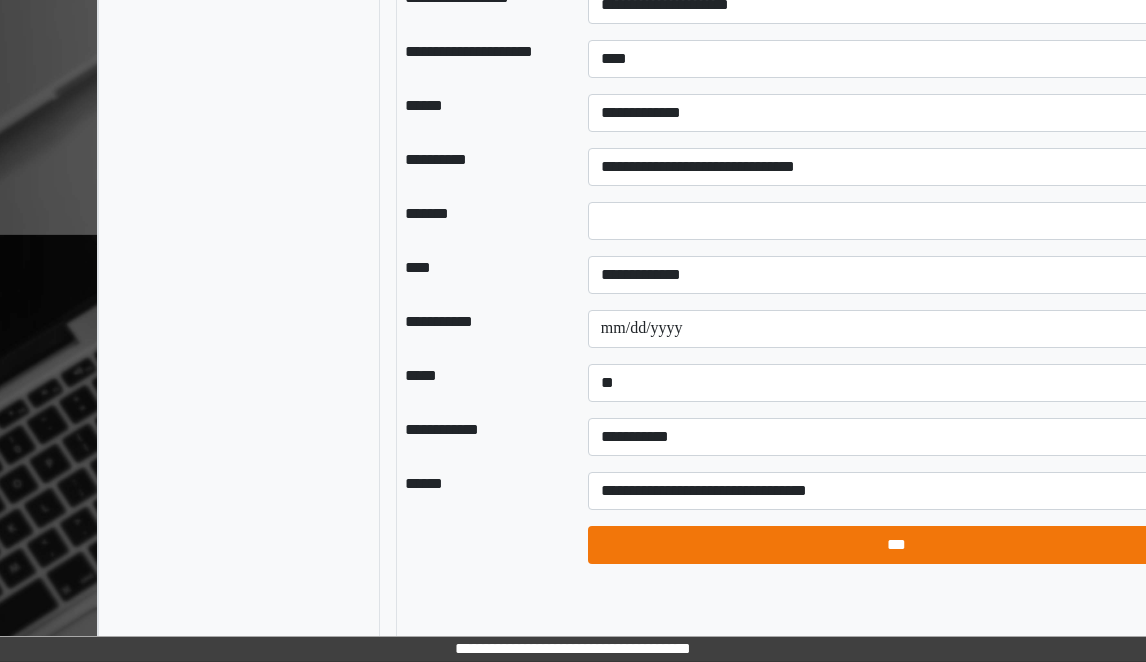 select on "*" 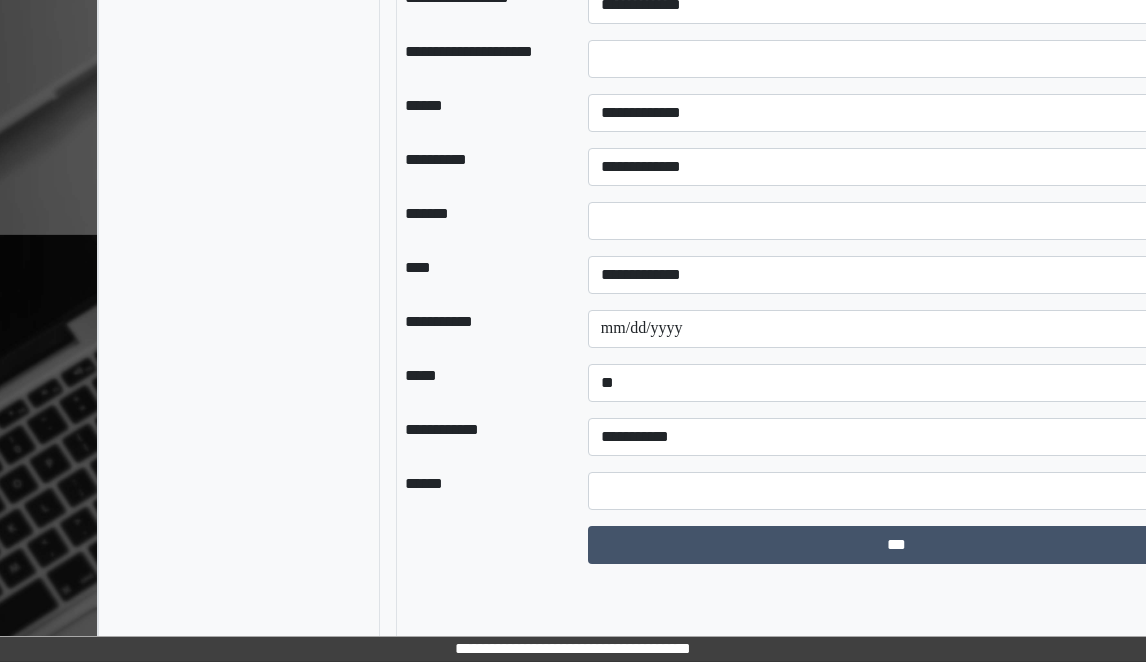 scroll, scrollTop: 1883, scrollLeft: 32, axis: both 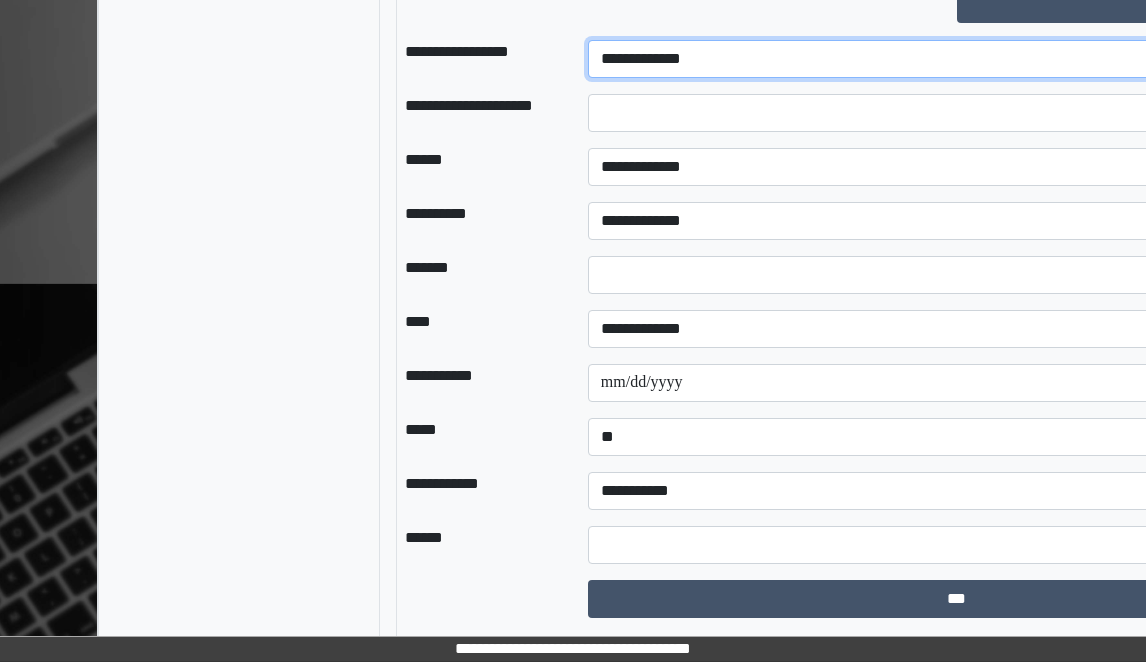 click on "**********" at bounding box center (956, 59) 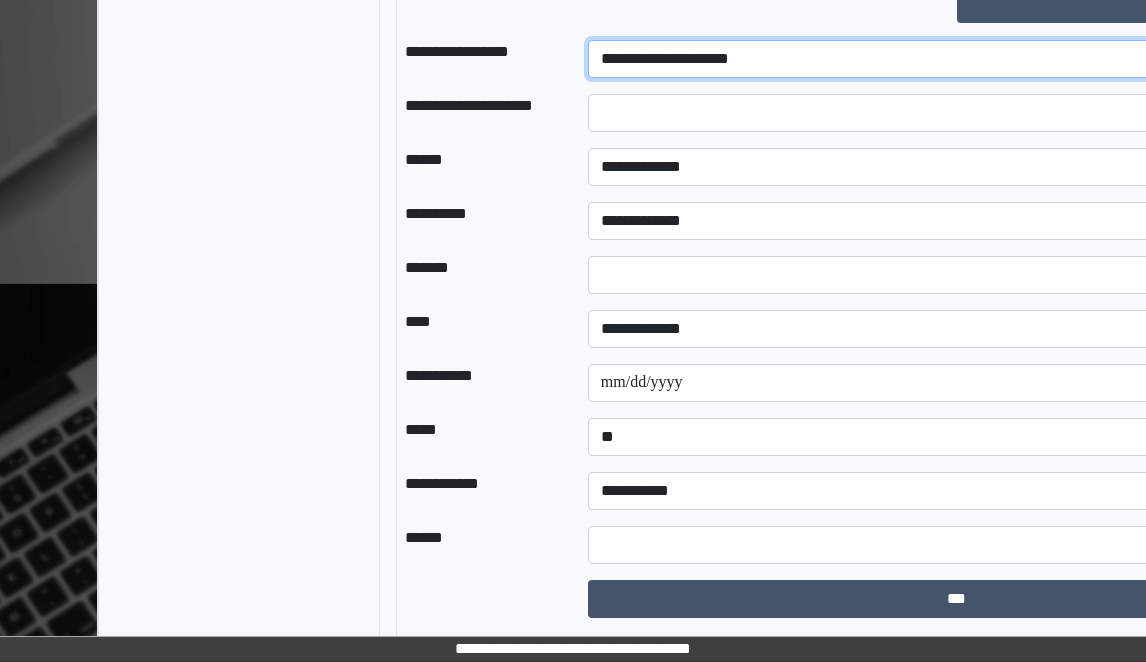 click on "**********" at bounding box center [956, 59] 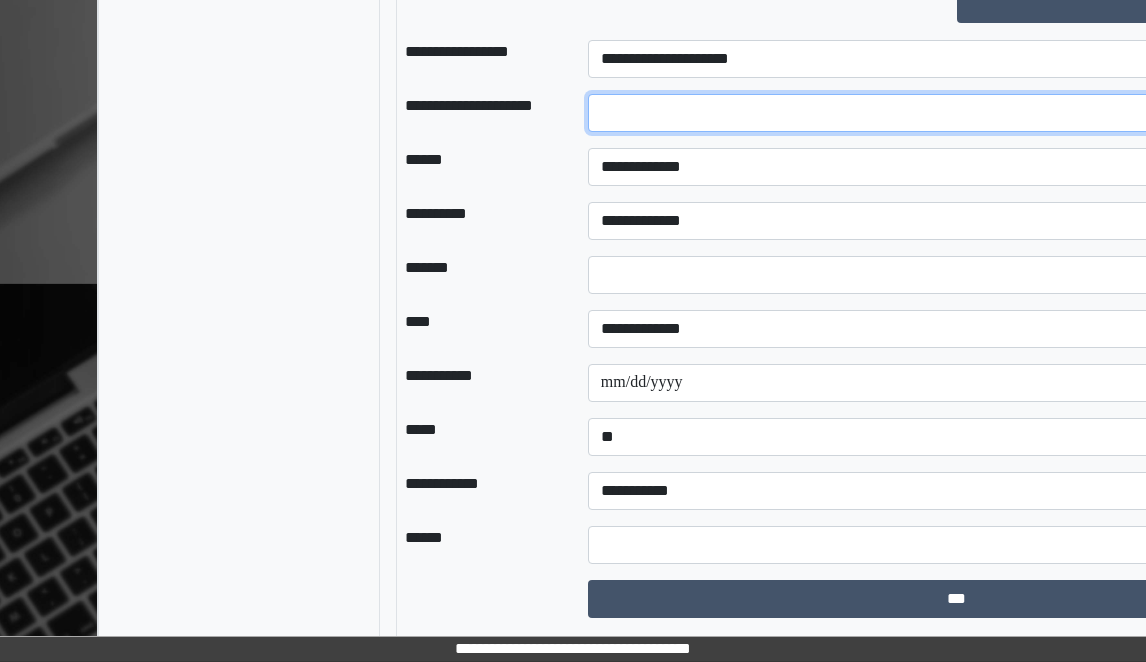 click at bounding box center (956, 113) 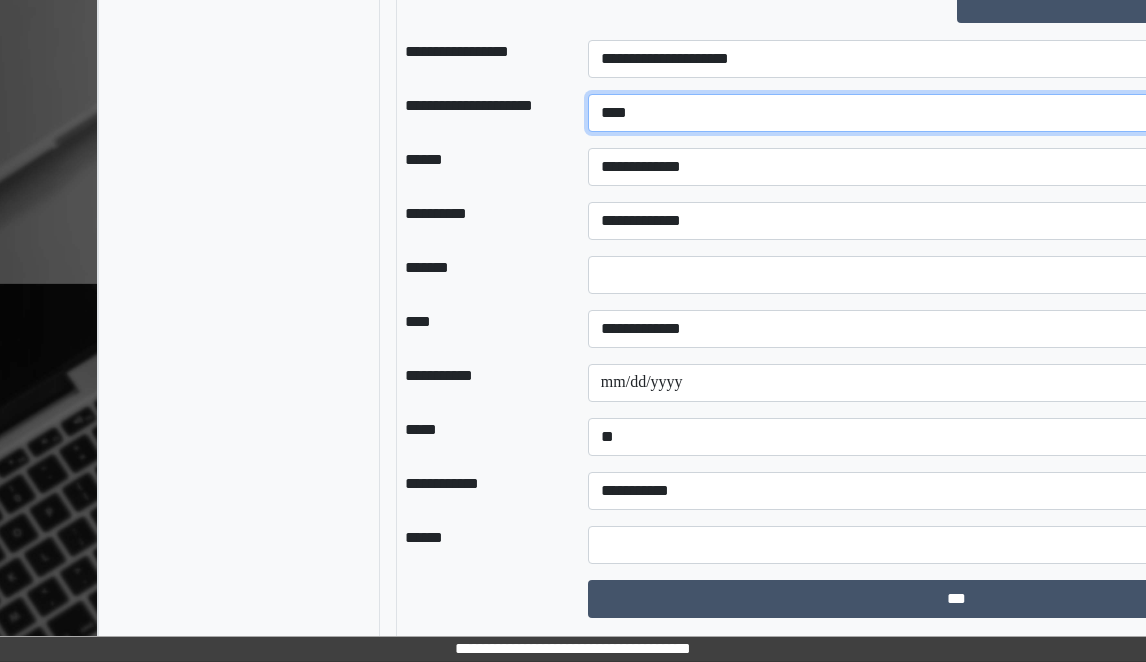 type on "****" 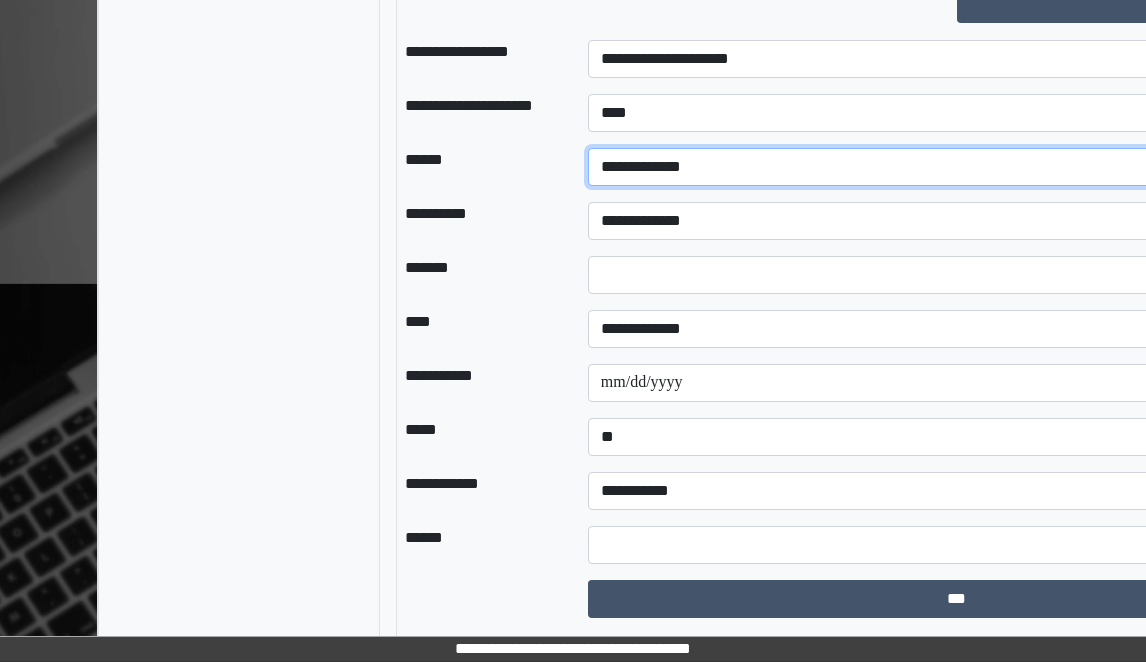 click on "**********" at bounding box center [956, 167] 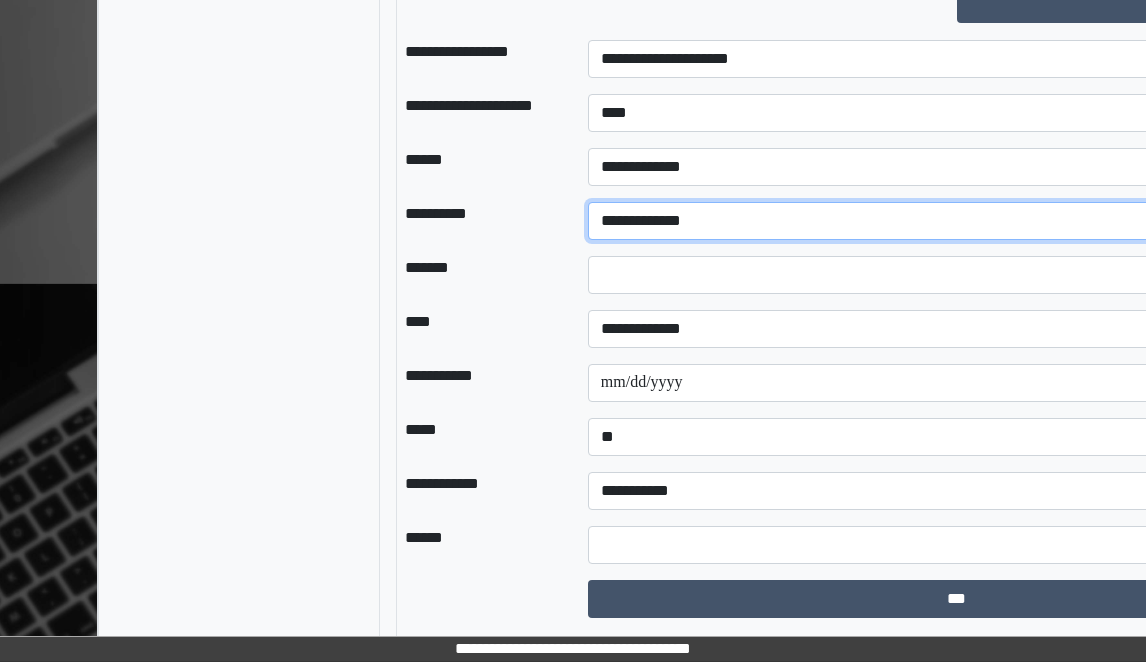 click on "**********" at bounding box center [956, 221] 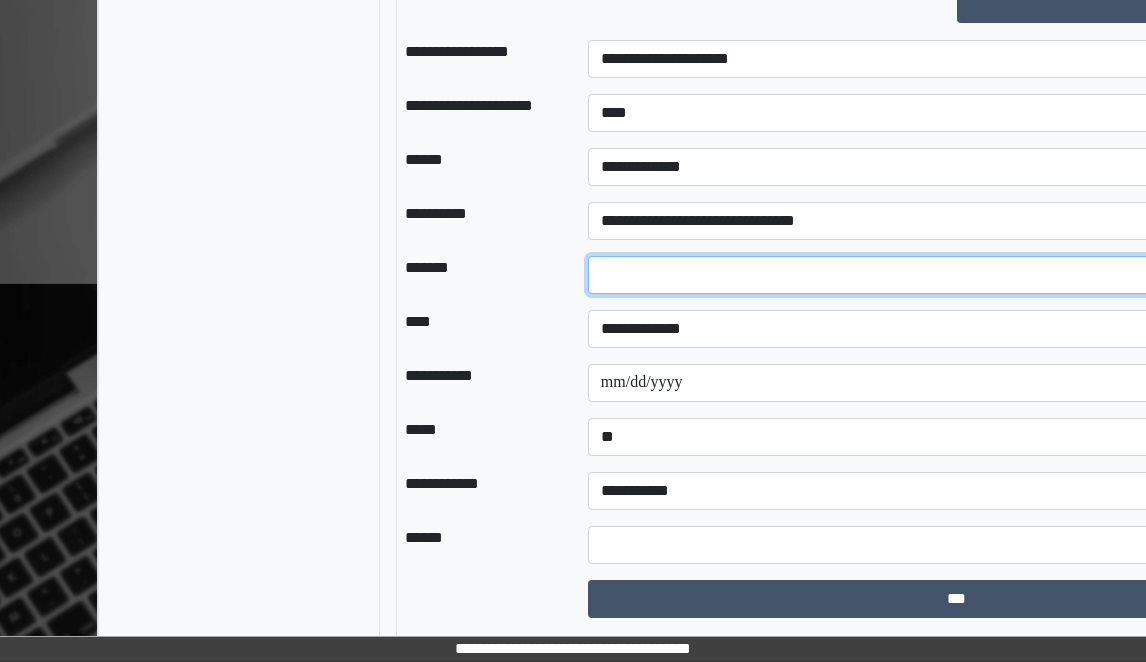 click on "*" at bounding box center (956, 275) 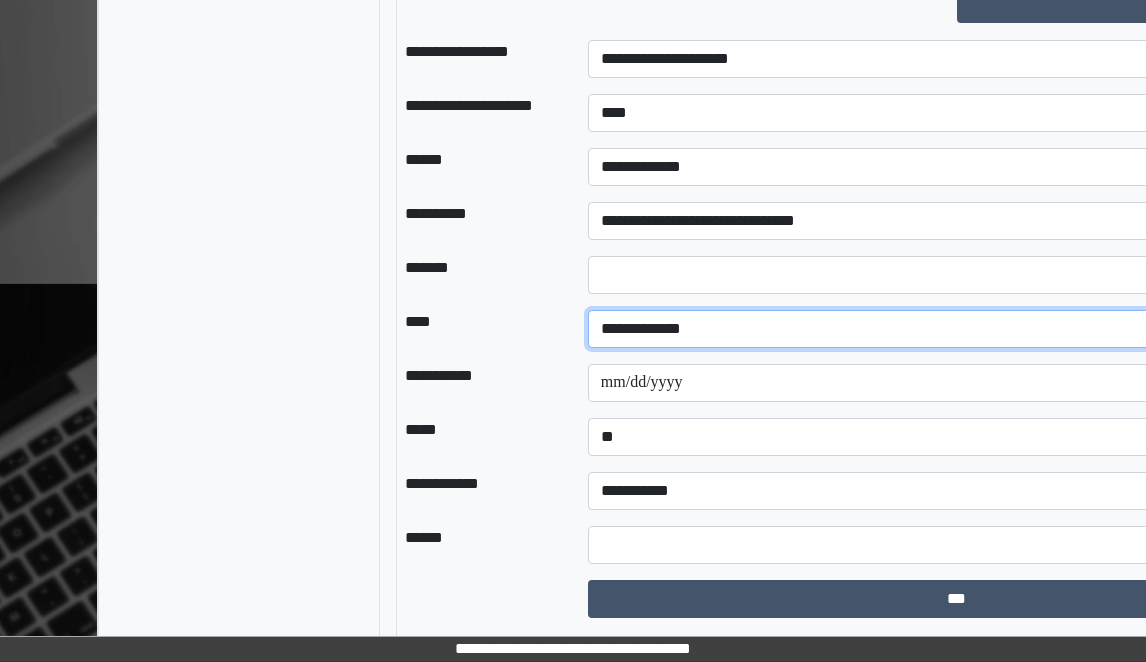 click on "**********" at bounding box center [956, 329] 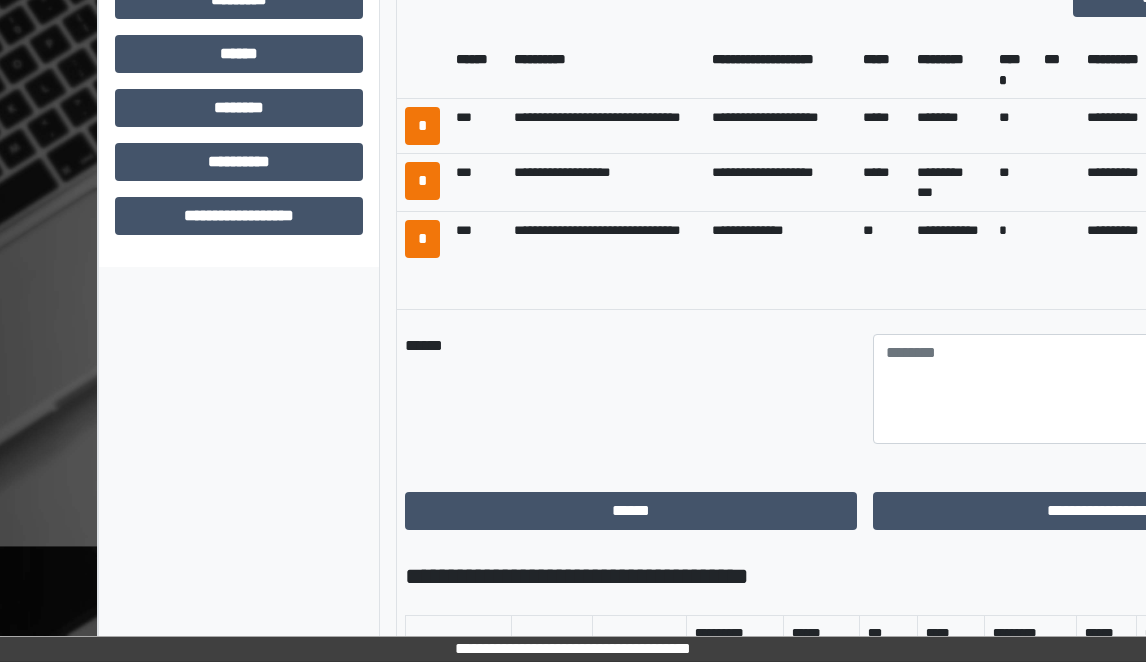 scroll, scrollTop: 883, scrollLeft: 32, axis: both 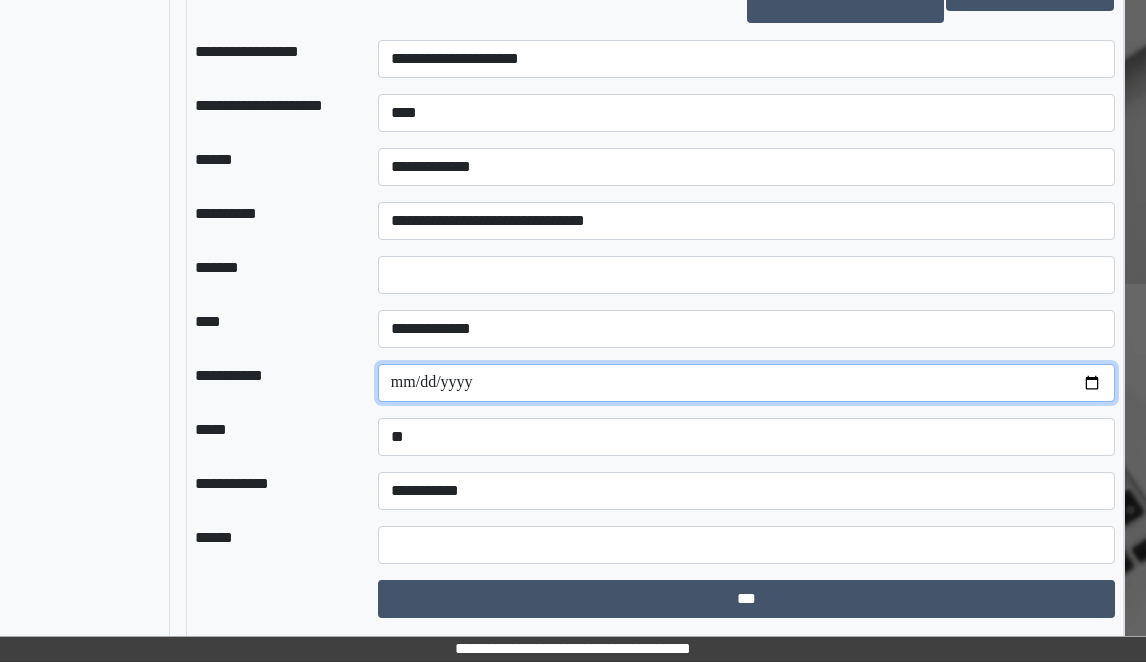 click on "**********" at bounding box center [746, 383] 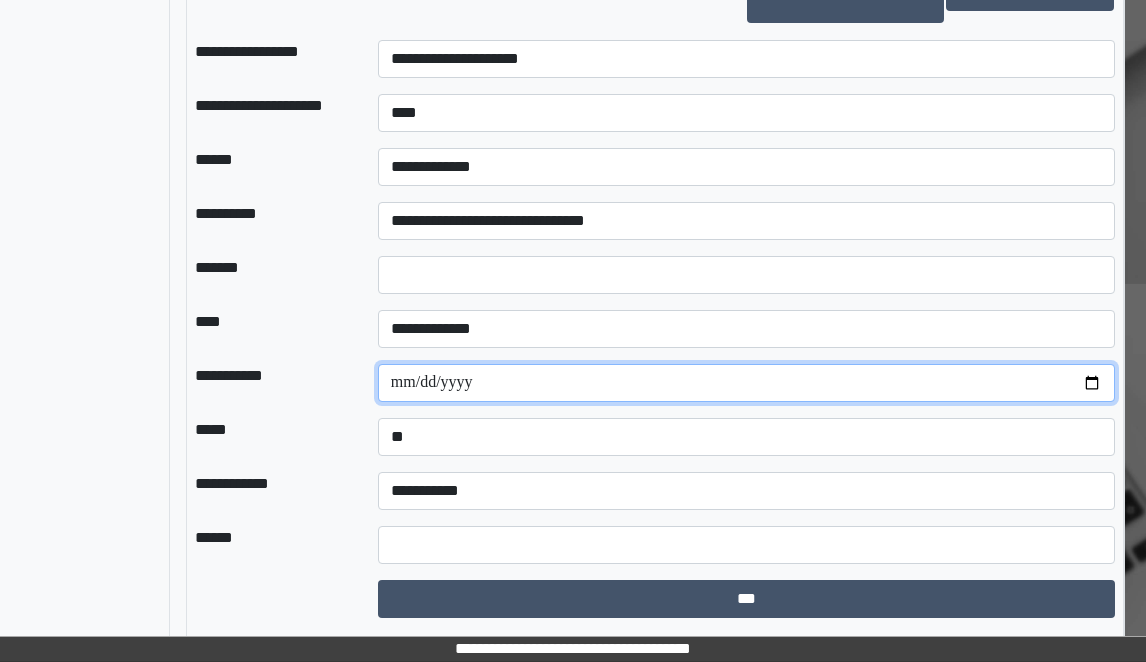 type on "**********" 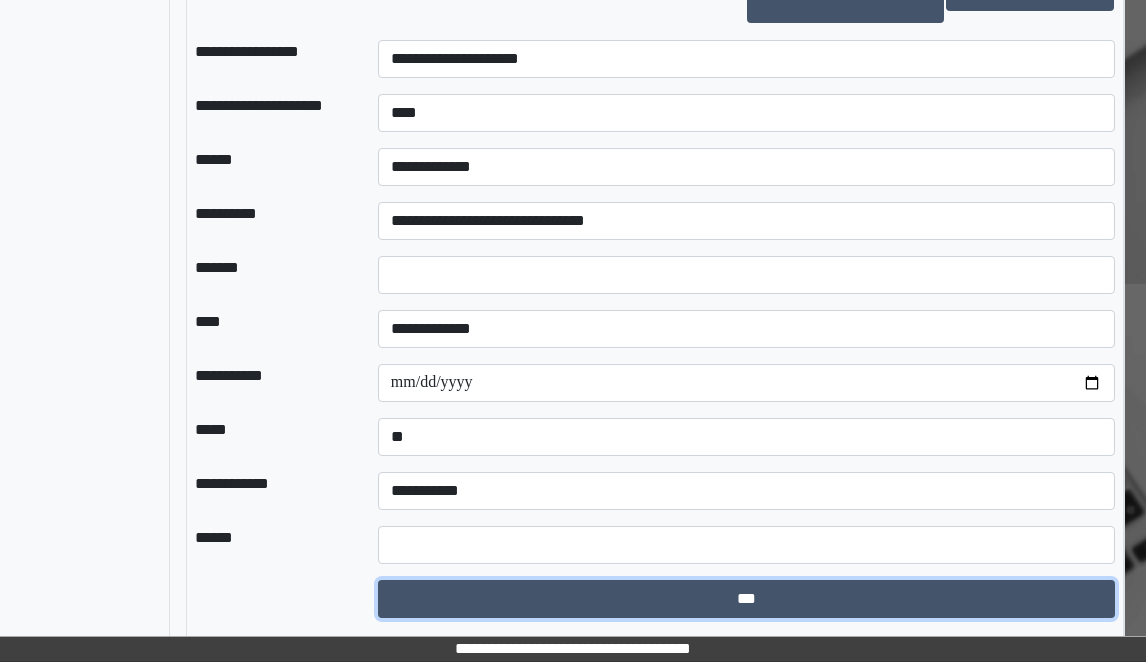 drag, startPoint x: 737, startPoint y: 595, endPoint x: 718, endPoint y: 498, distance: 98.84331 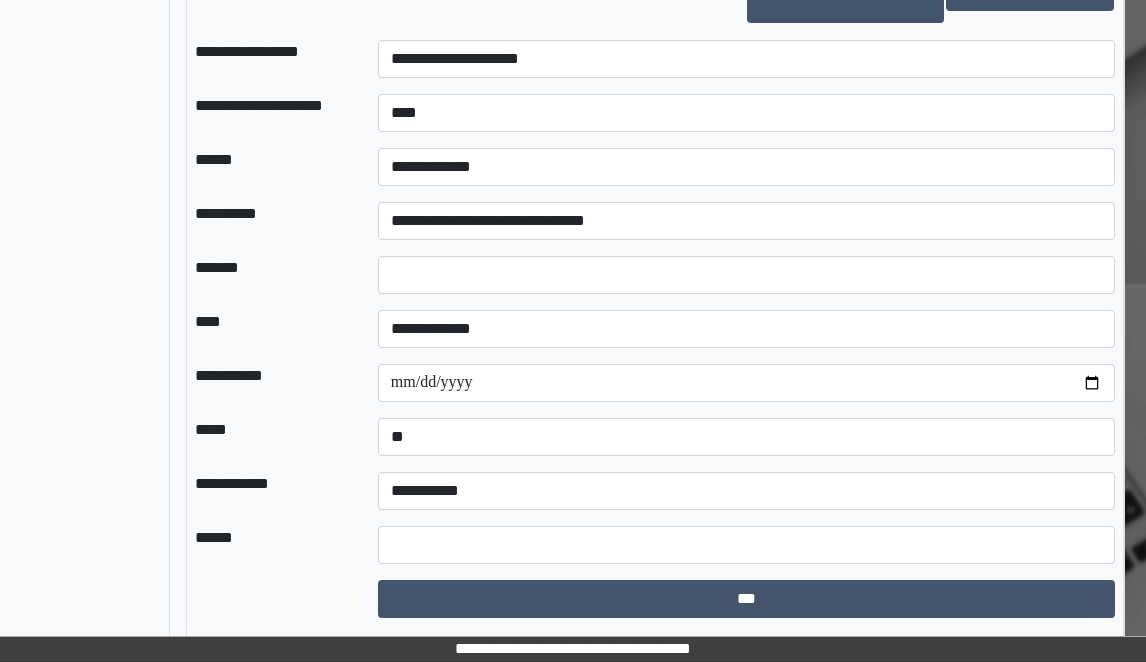 select on "*" 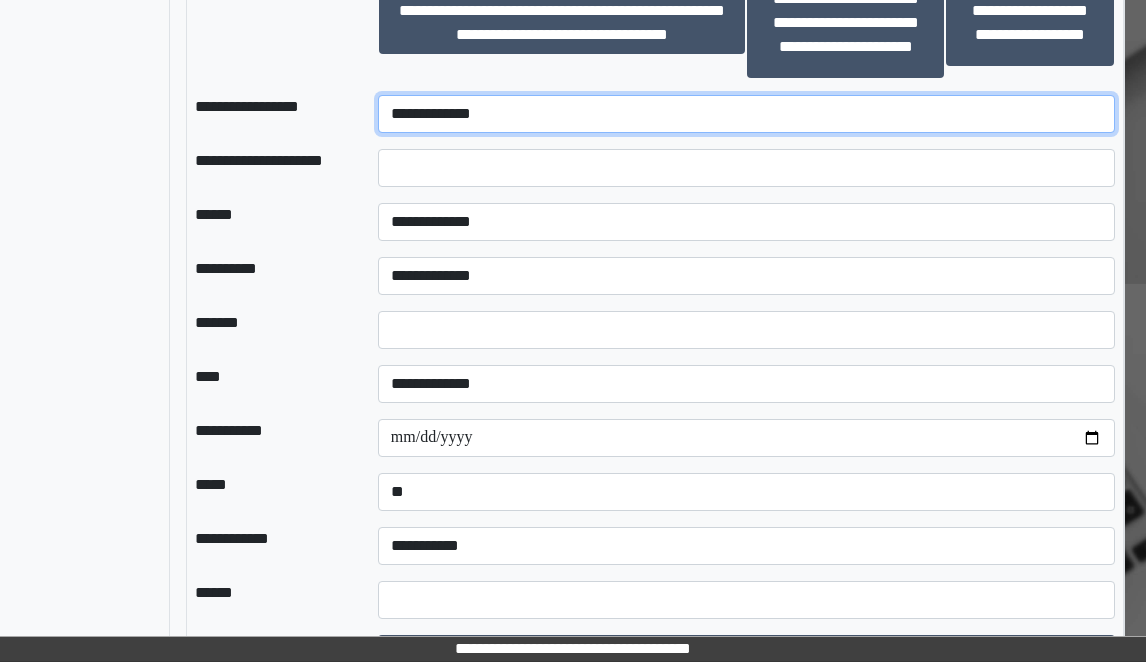 click on "**********" at bounding box center (746, 114) 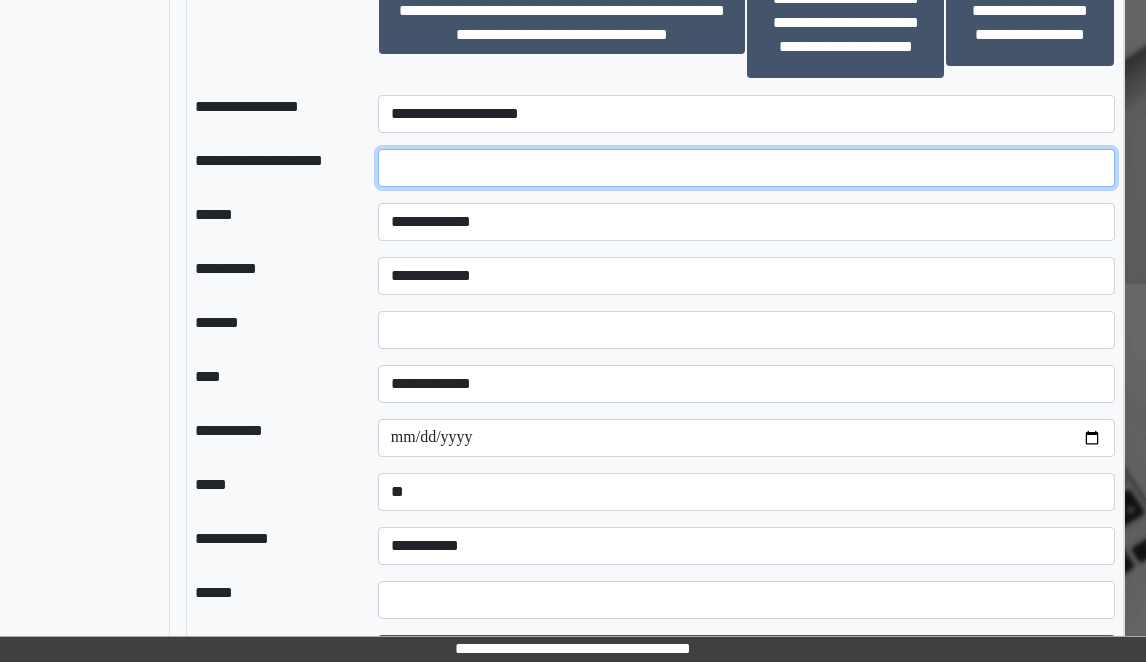click at bounding box center [746, 168] 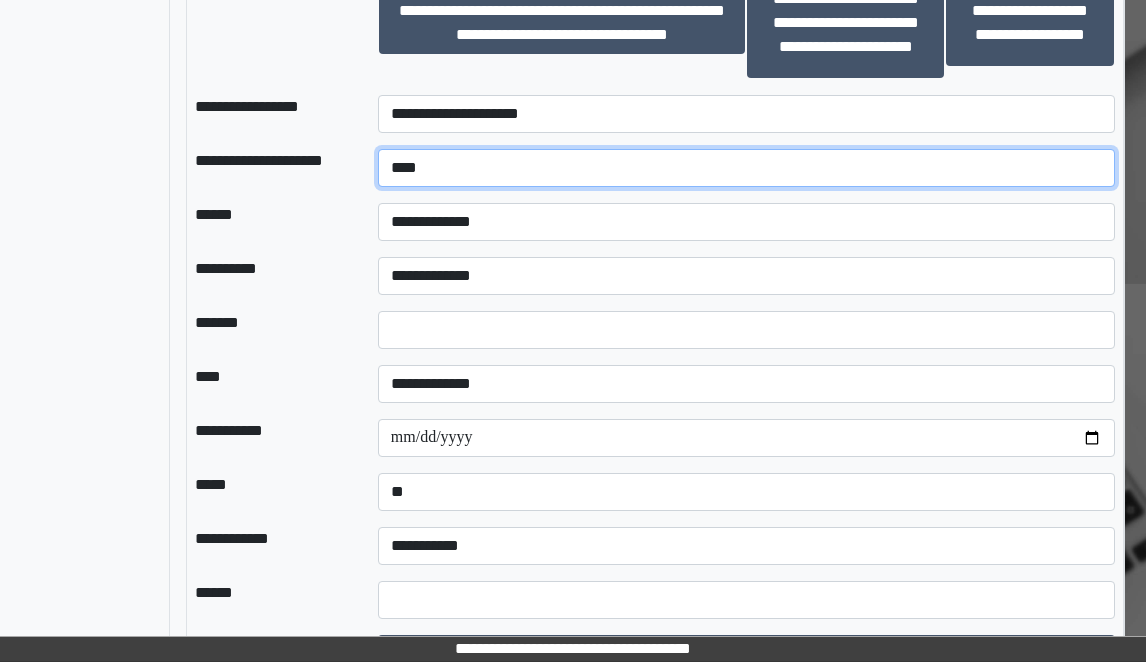 type on "****" 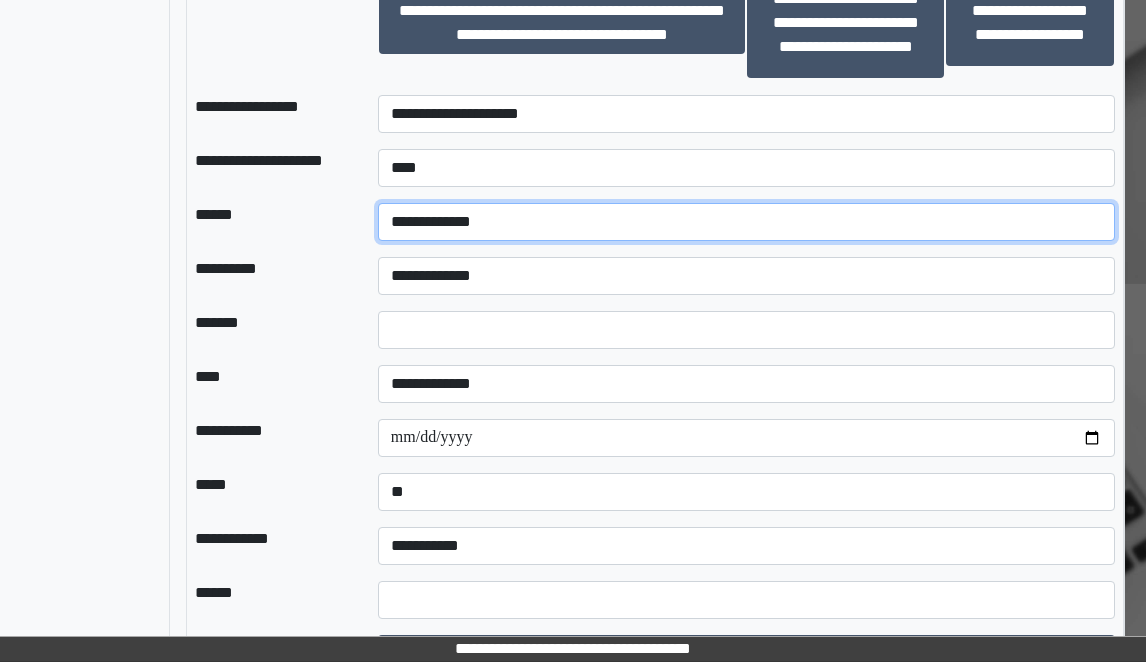 click on "**********" at bounding box center (746, 222) 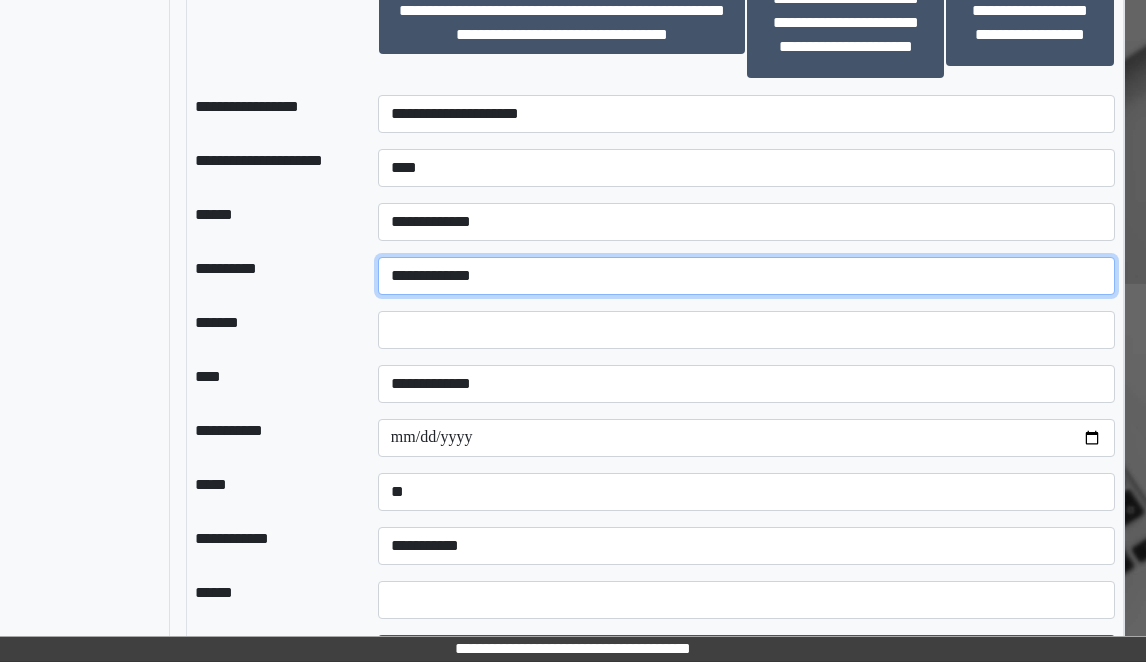 click on "**********" at bounding box center [746, 276] 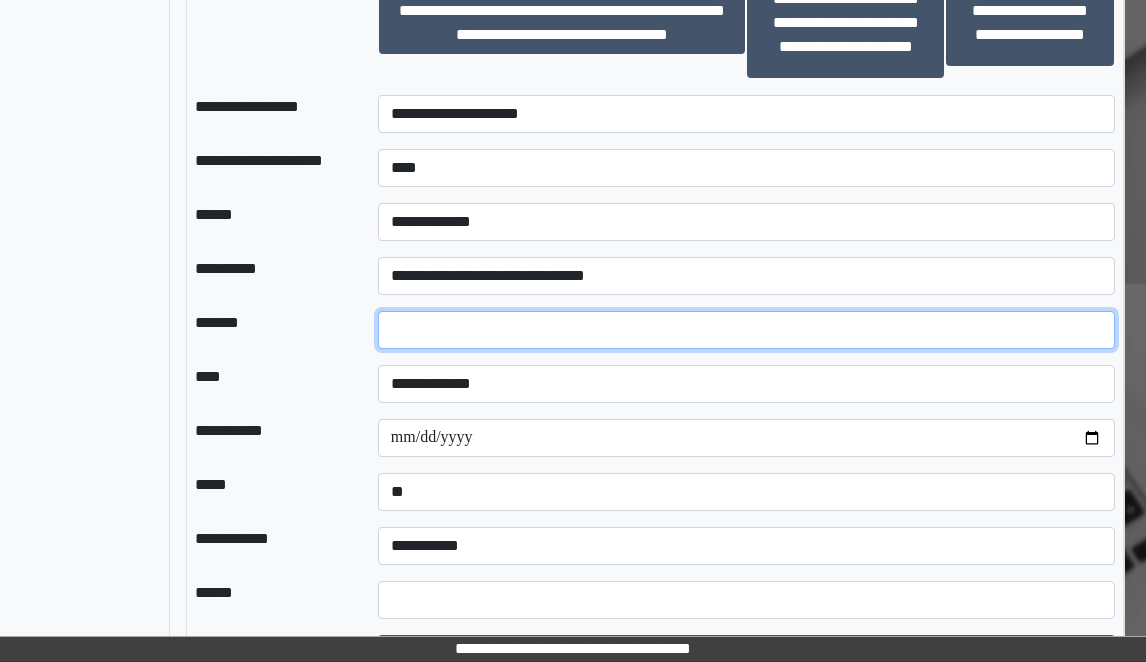 click on "*" at bounding box center (746, 330) 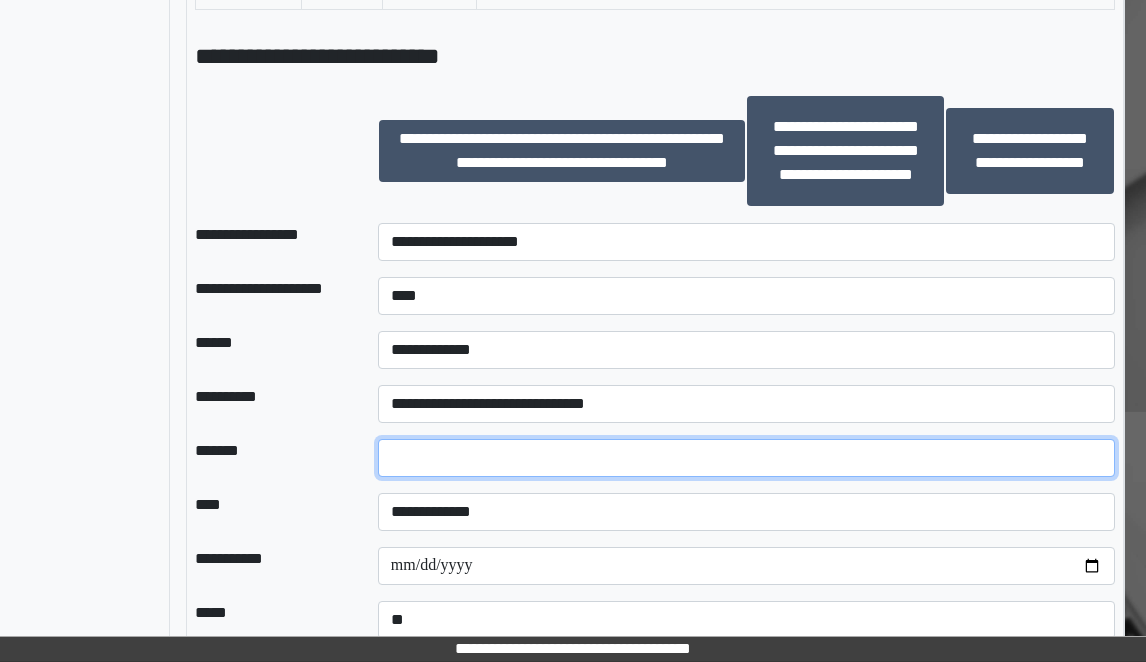 scroll, scrollTop: 1783, scrollLeft: 242, axis: both 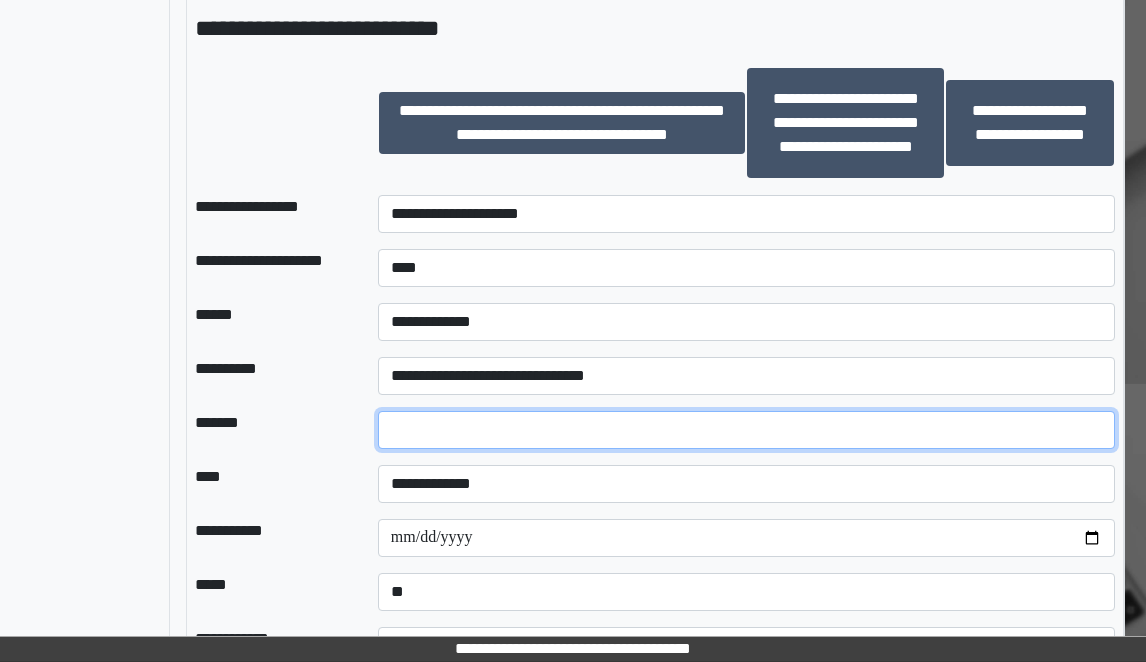 type 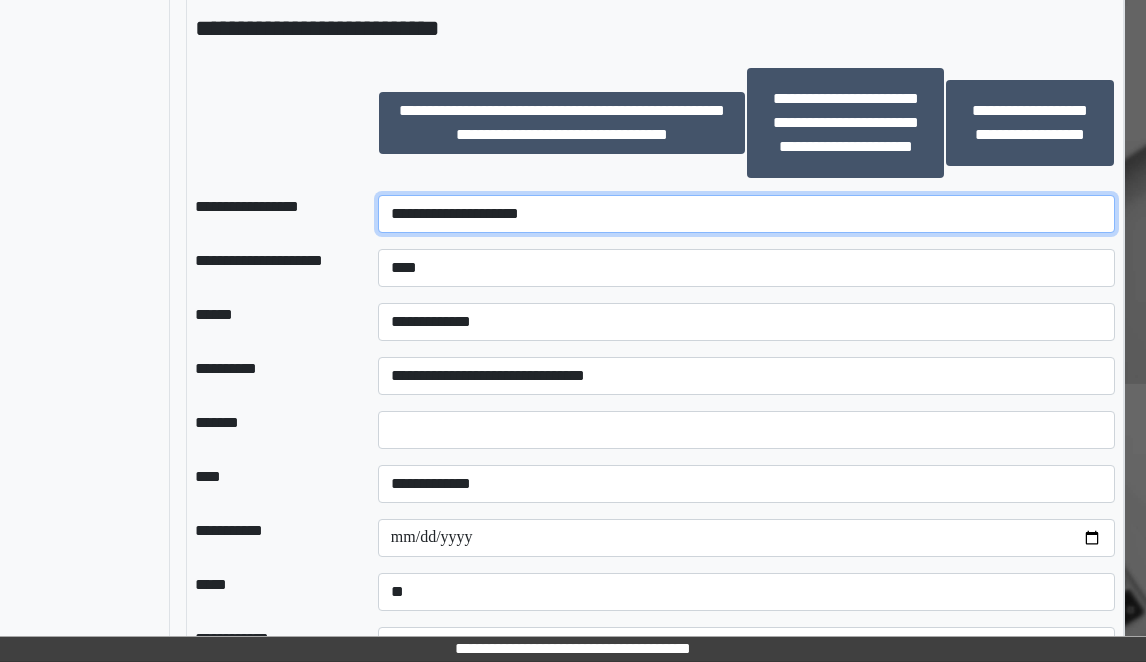 click on "**********" at bounding box center [746, 214] 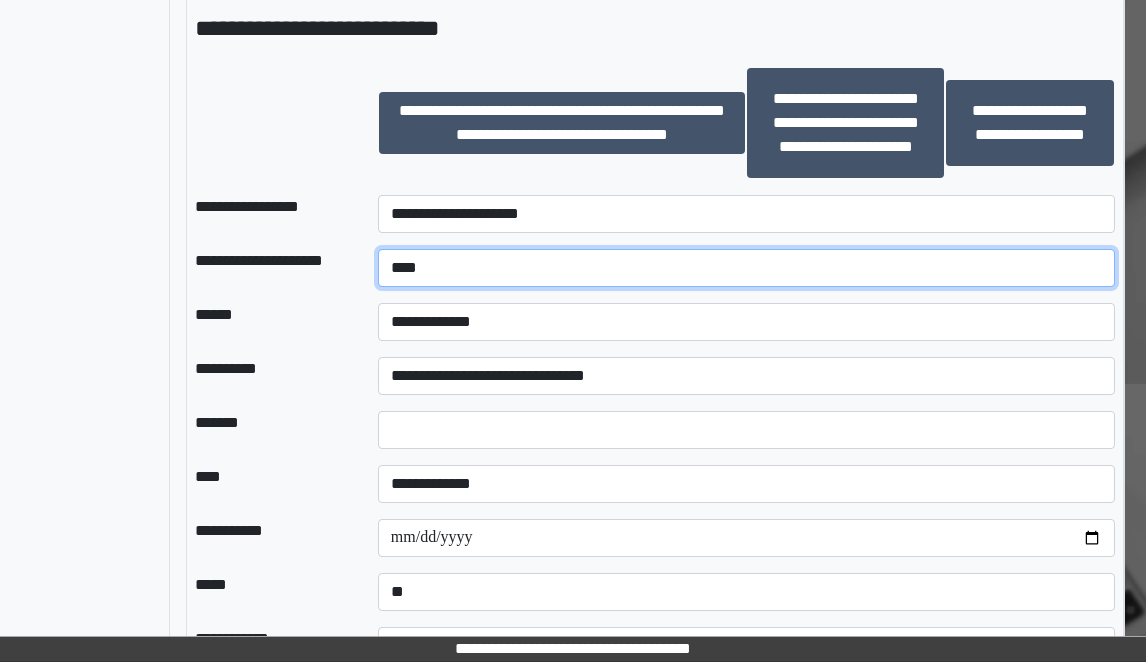 click on "****" at bounding box center [746, 268] 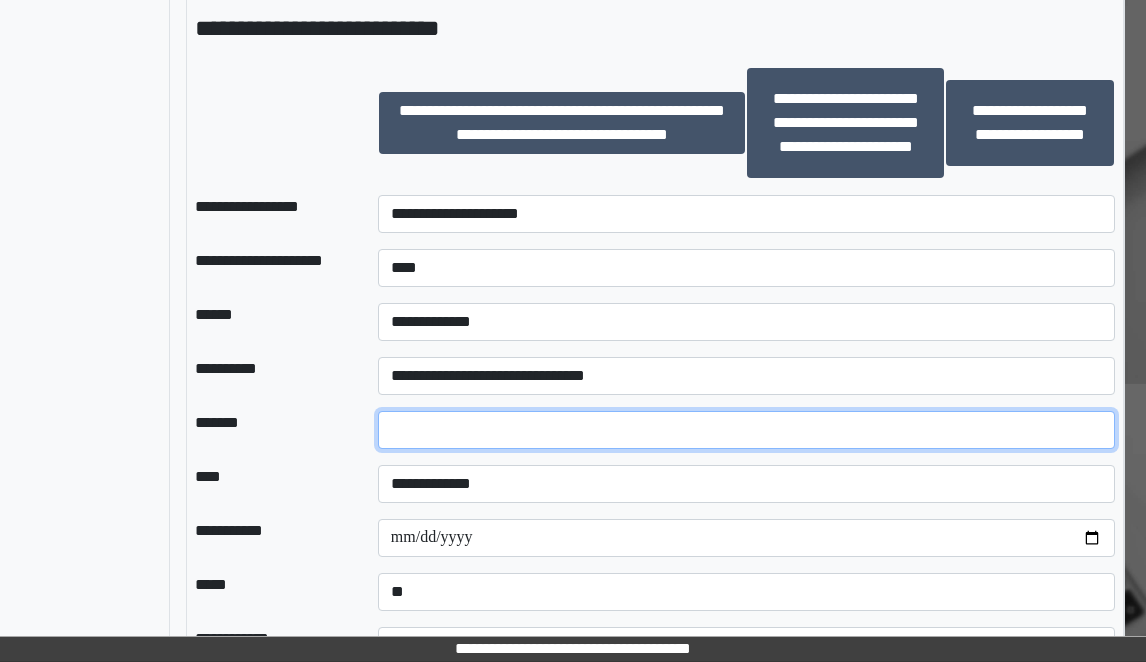 click at bounding box center [746, 430] 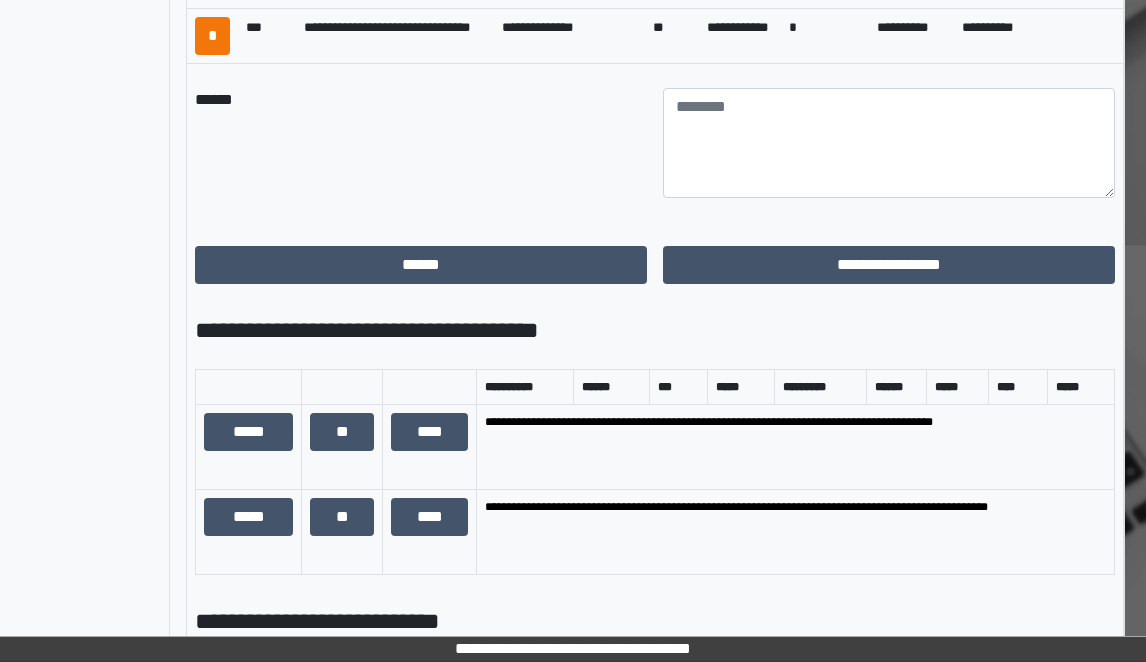 scroll, scrollTop: 1083, scrollLeft: 242, axis: both 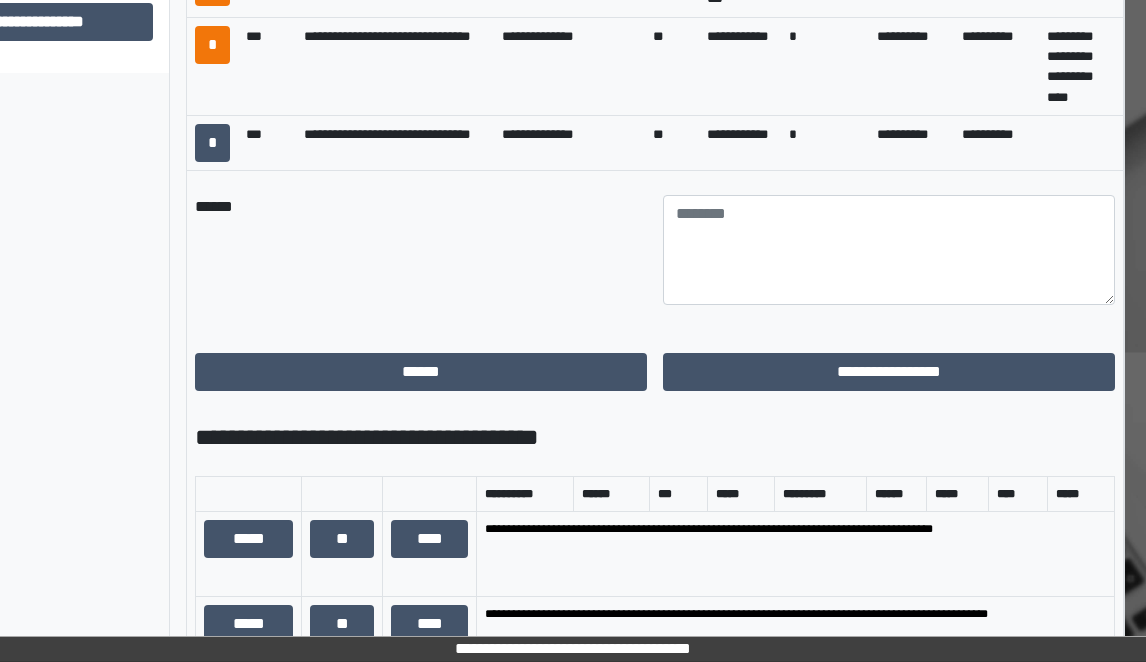 type on "*" 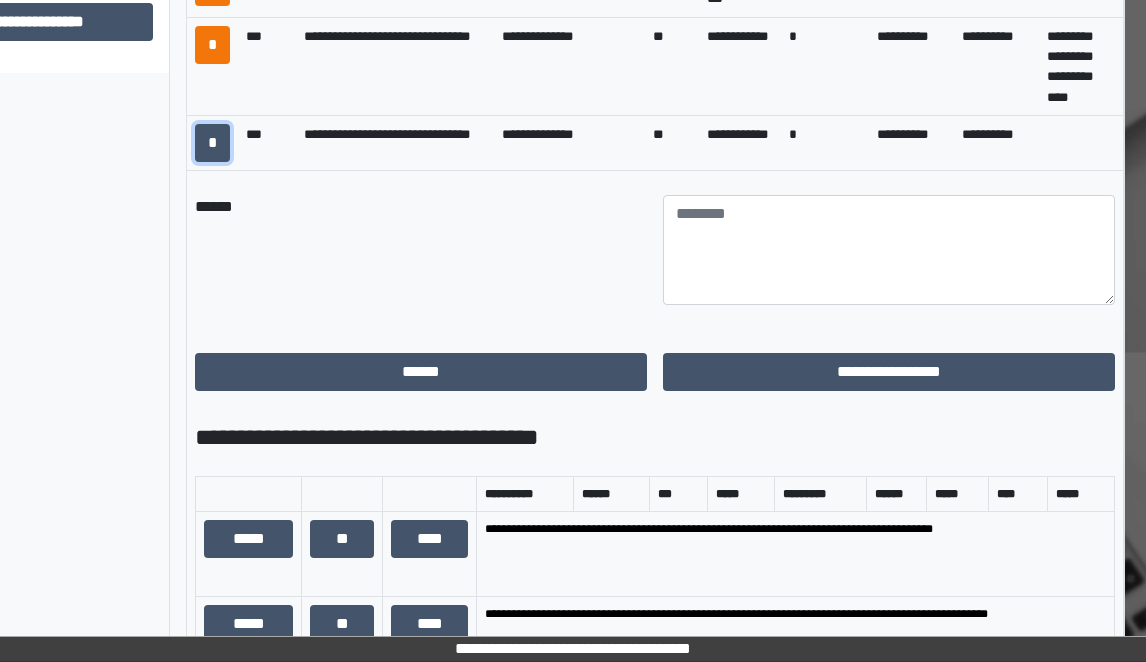 click on "*" at bounding box center (212, 143) 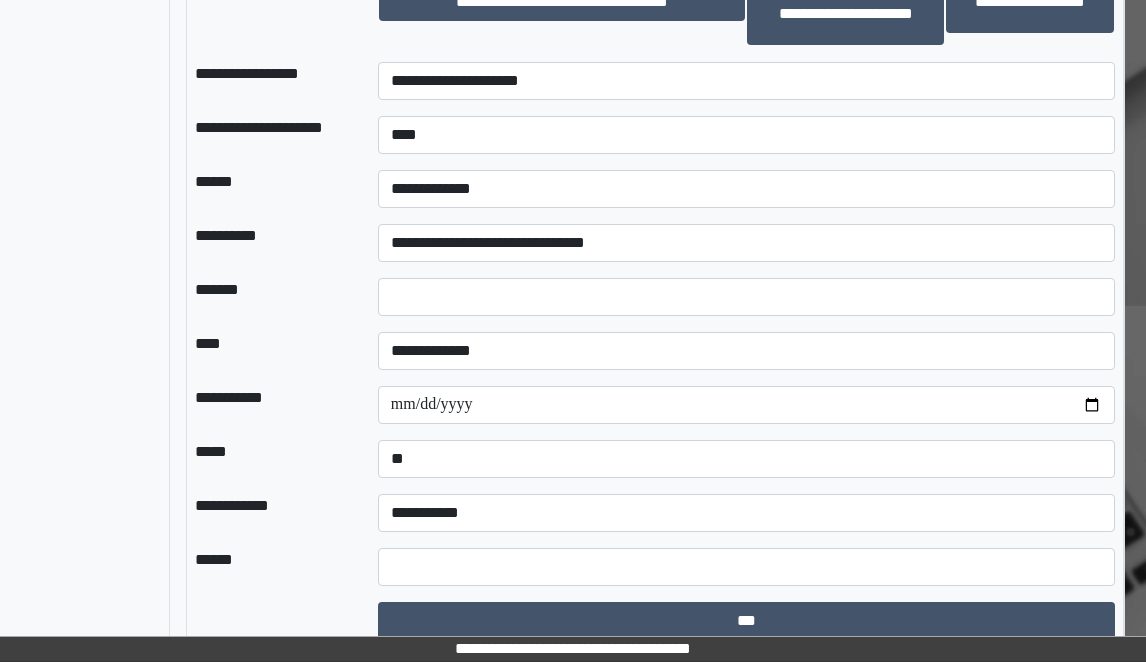 scroll, scrollTop: 1883, scrollLeft: 242, axis: both 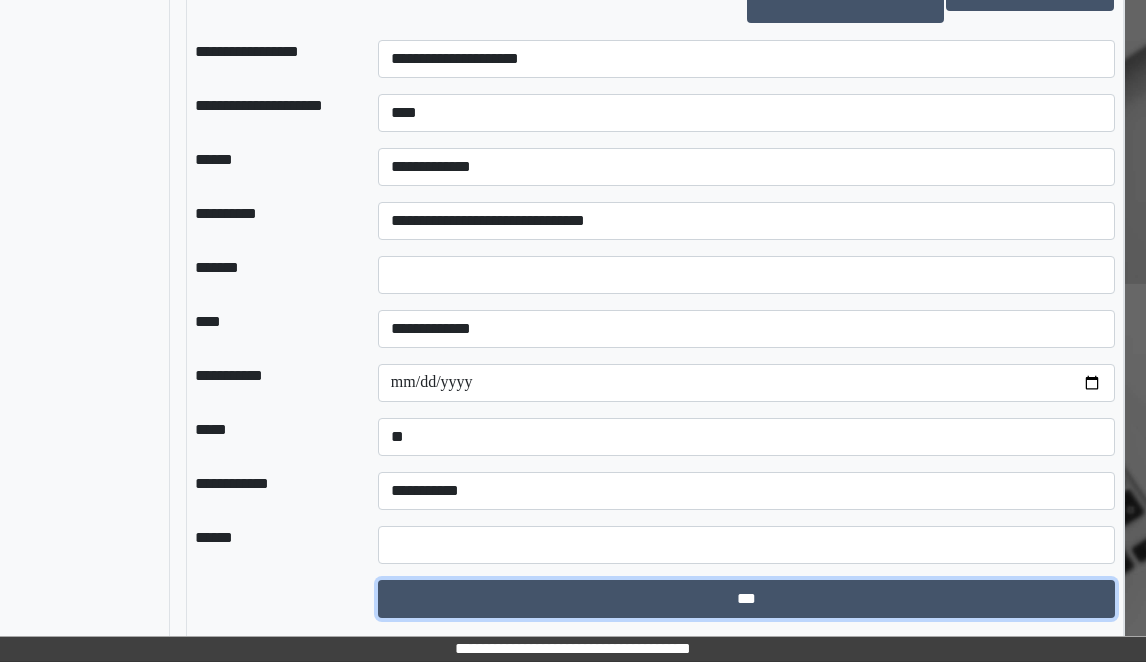 drag, startPoint x: 759, startPoint y: 600, endPoint x: 756, endPoint y: 551, distance: 49.09175 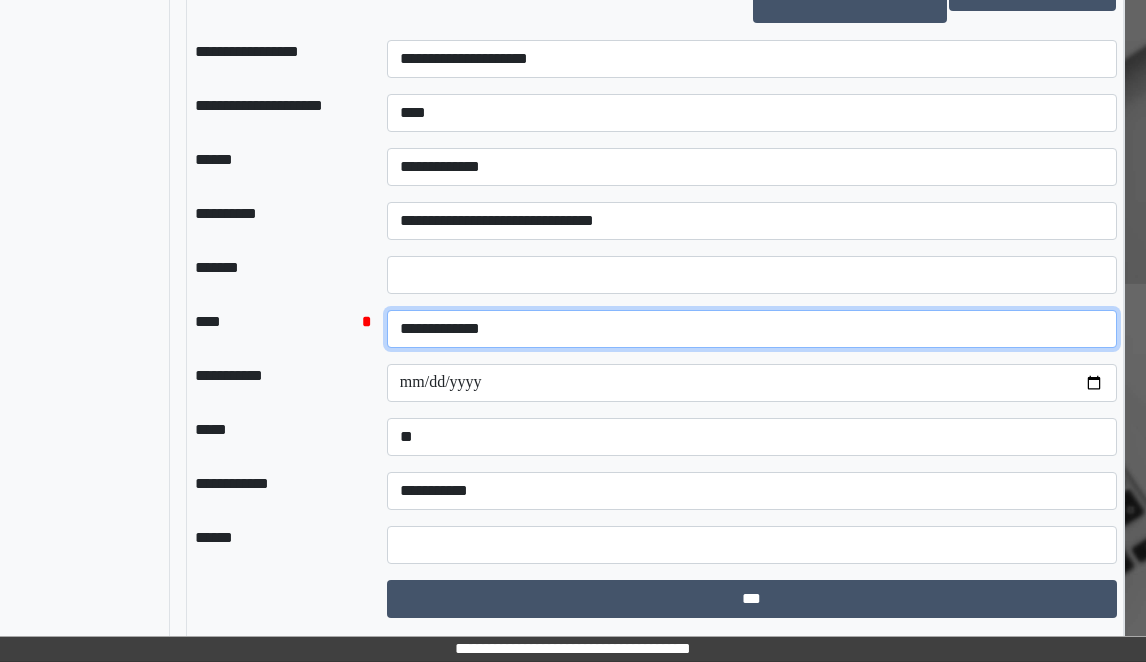 click on "**********" at bounding box center (752, 329) 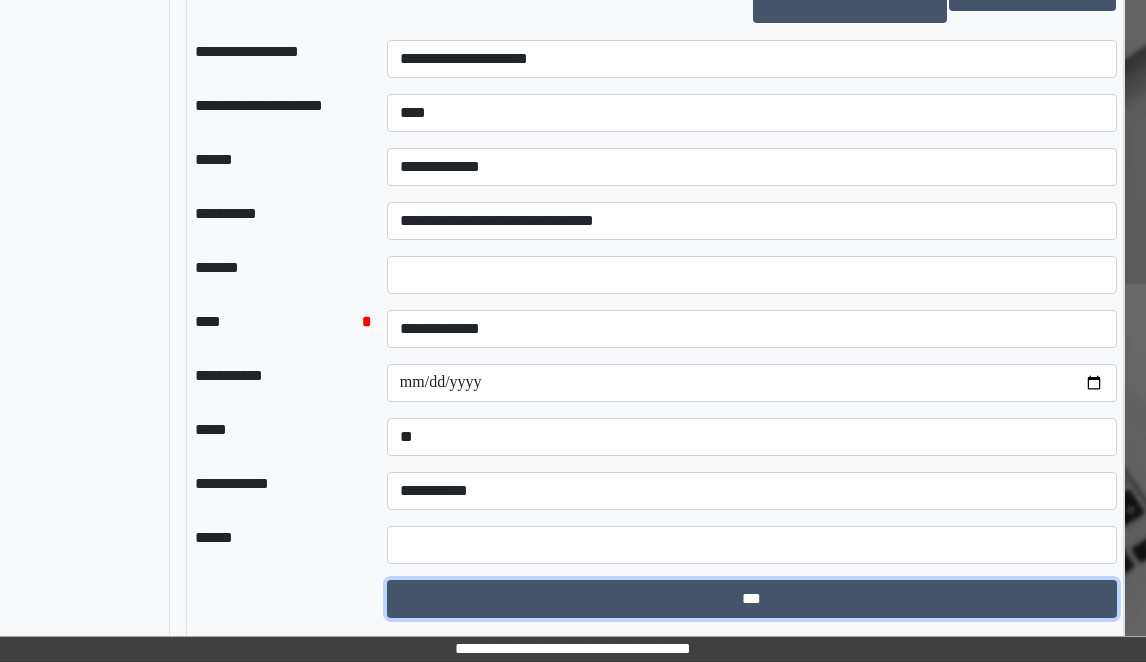 drag, startPoint x: 731, startPoint y: 600, endPoint x: 734, endPoint y: 574, distance: 26.172504 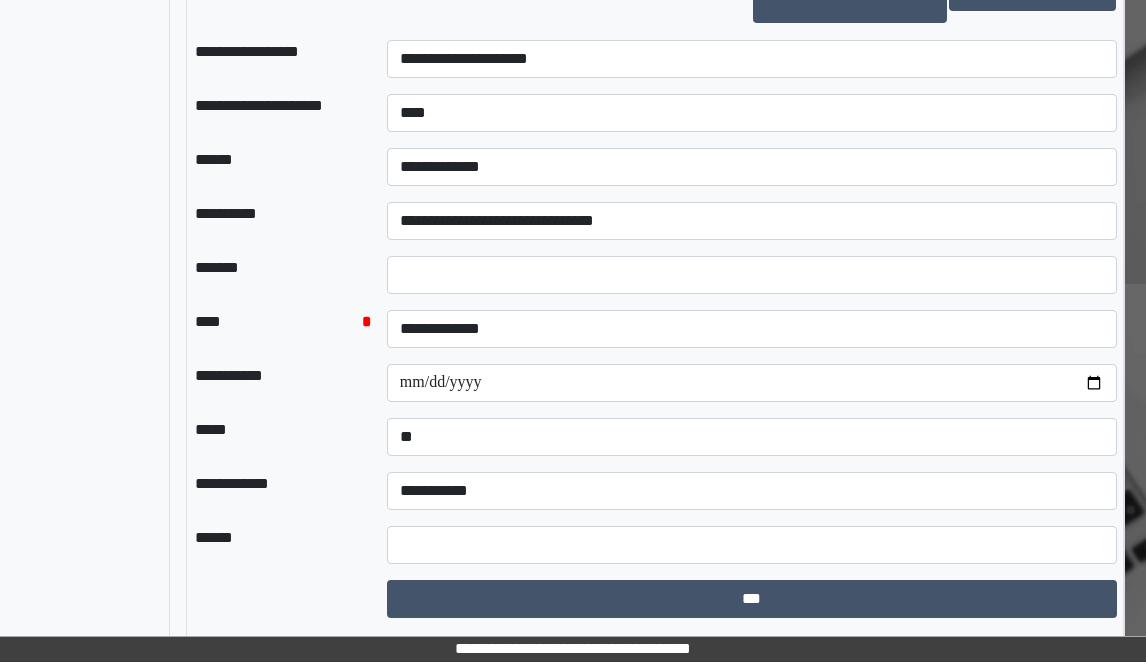 select on "*" 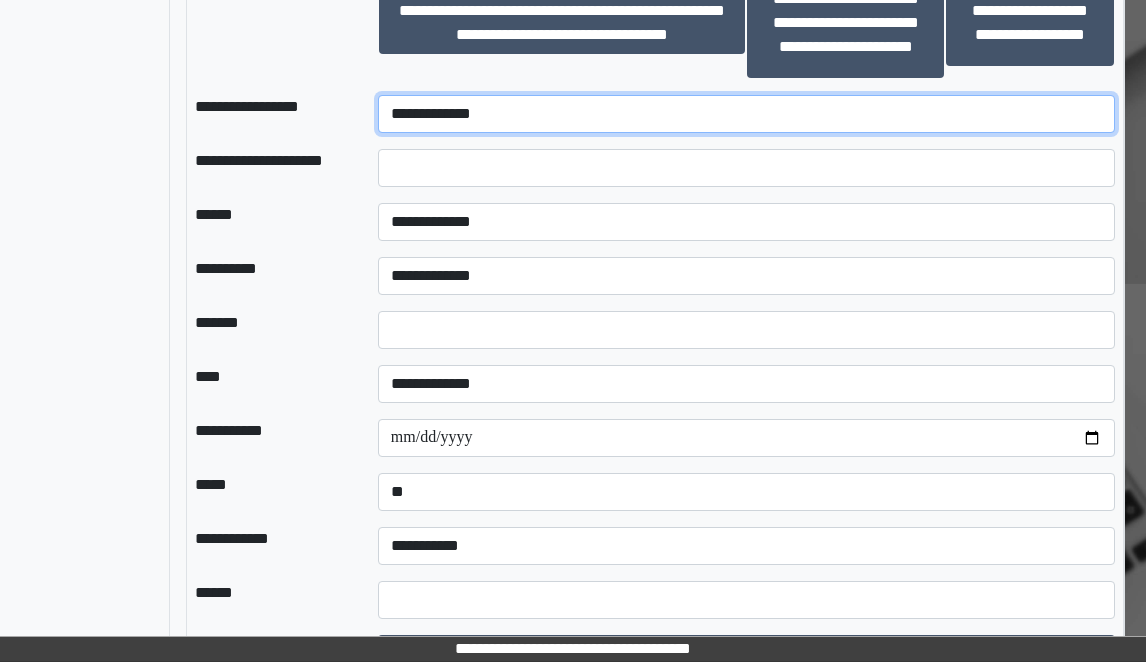click on "**********" at bounding box center (746, 114) 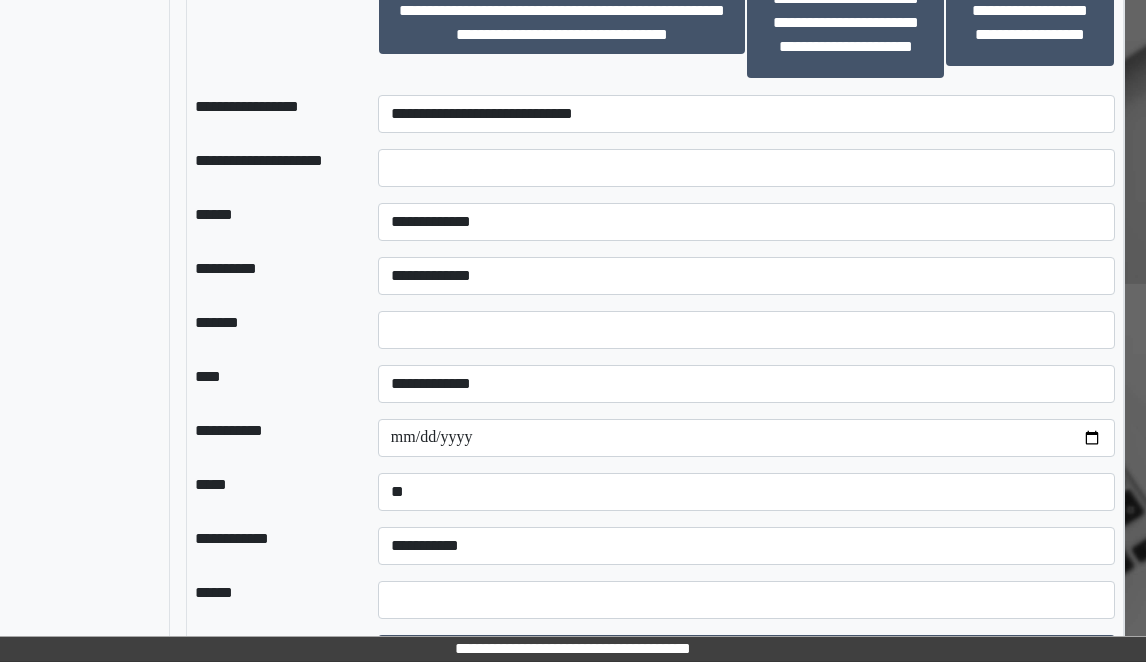 click on "**********" at bounding box center (29, -542) 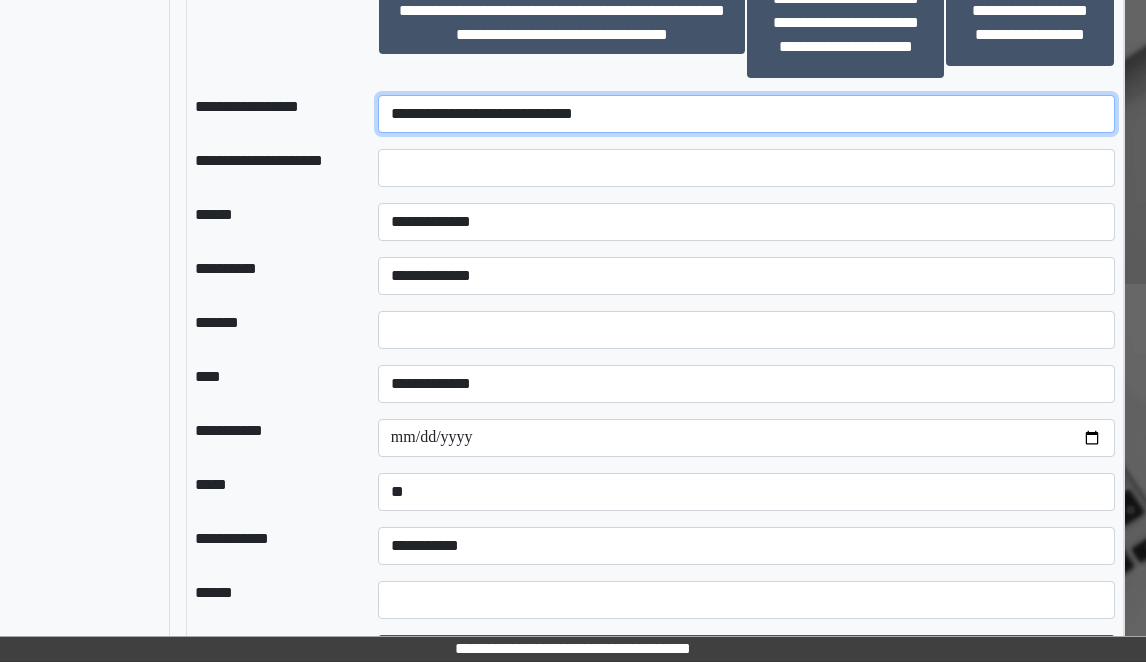 click on "**********" at bounding box center (746, 114) 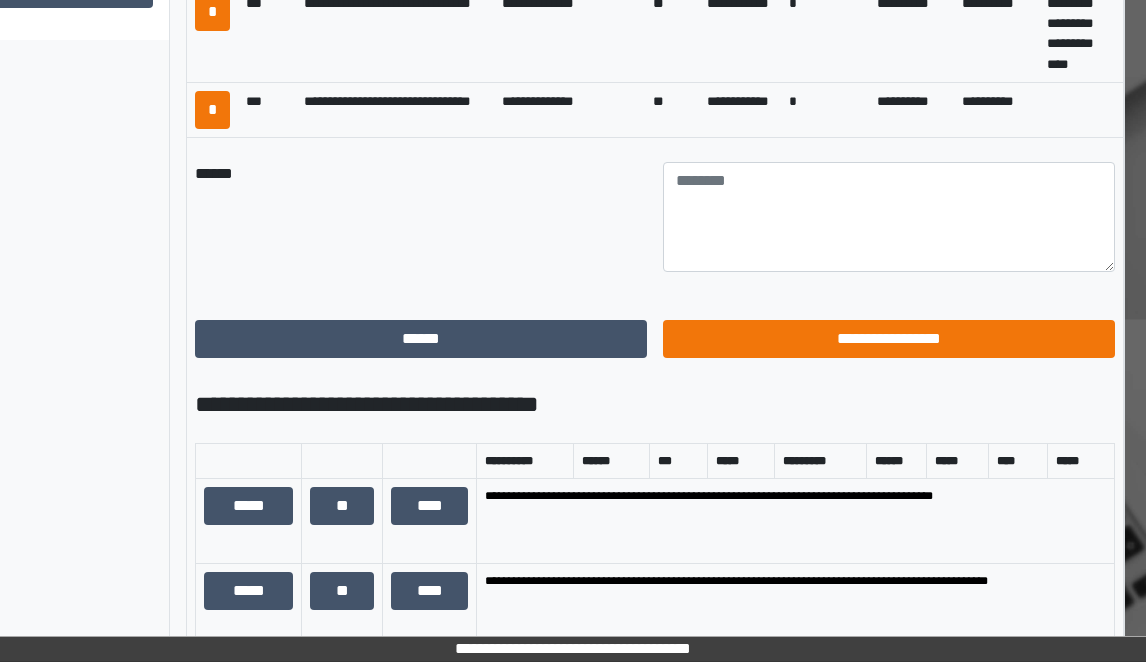 scroll, scrollTop: 1083, scrollLeft: 242, axis: both 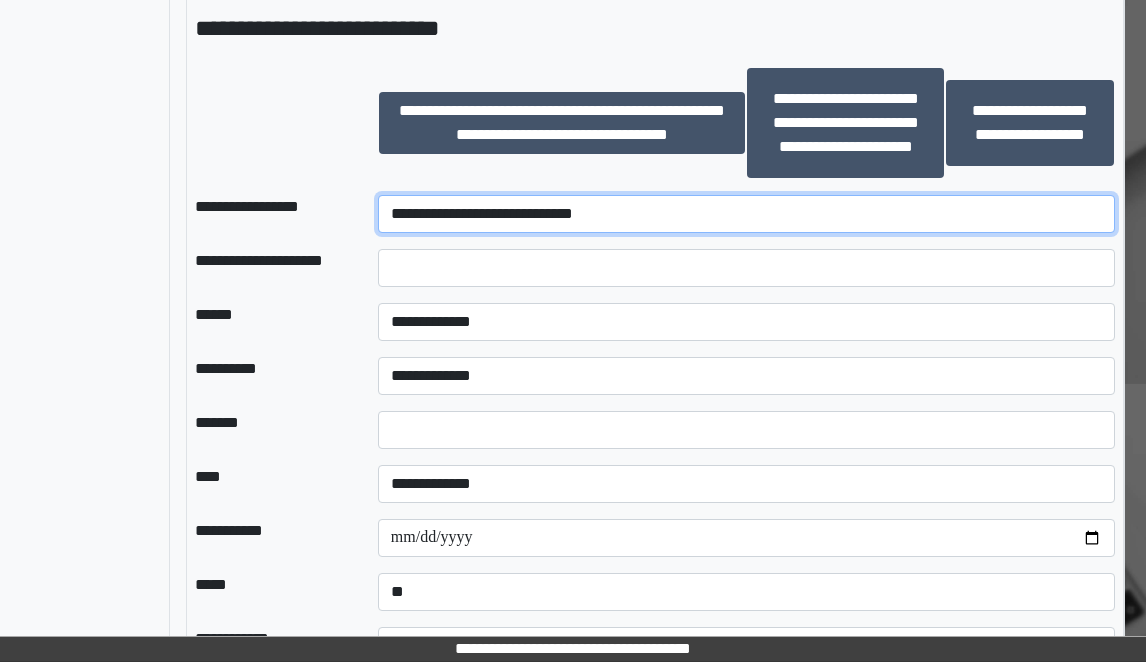 click on "**********" at bounding box center (746, 214) 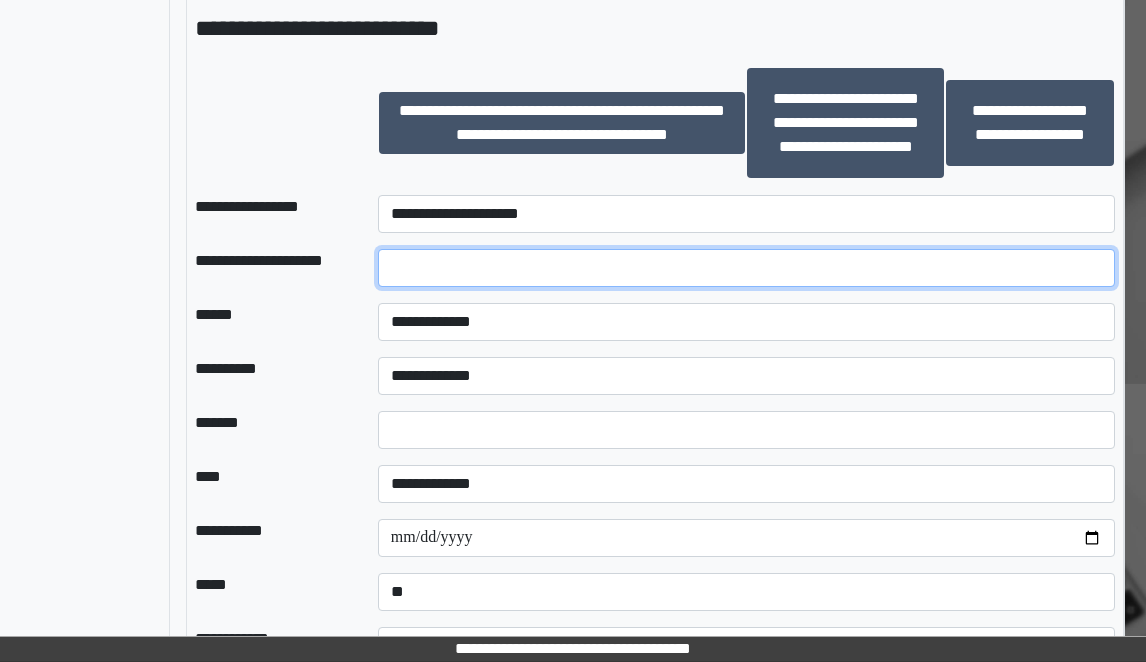 click at bounding box center (746, 268) 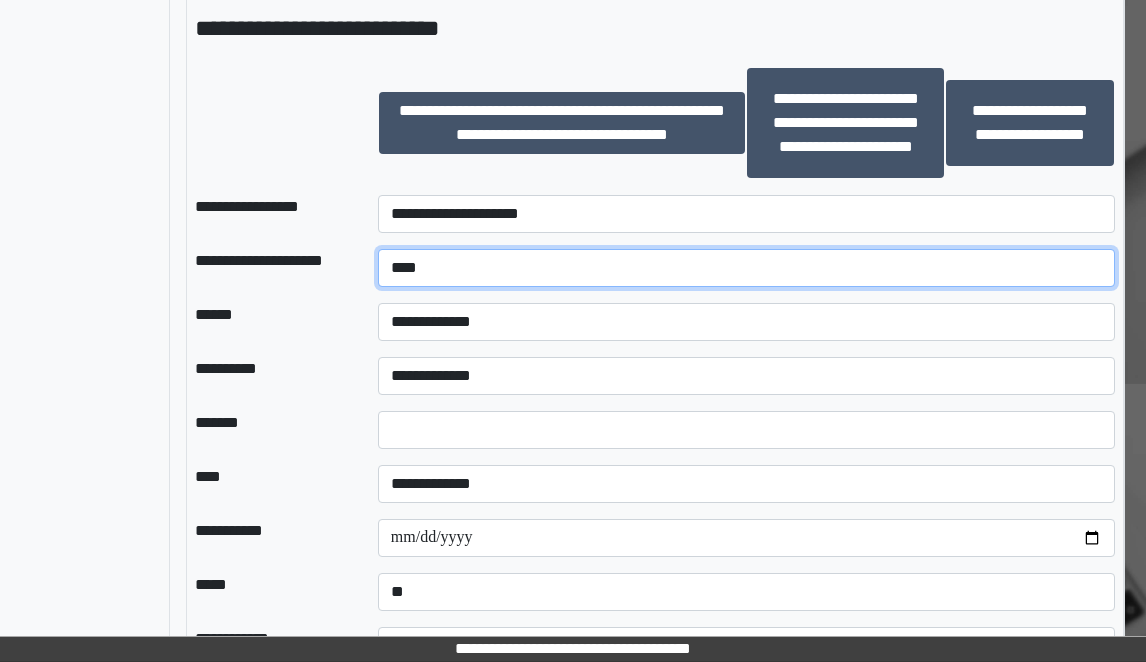 type on "****" 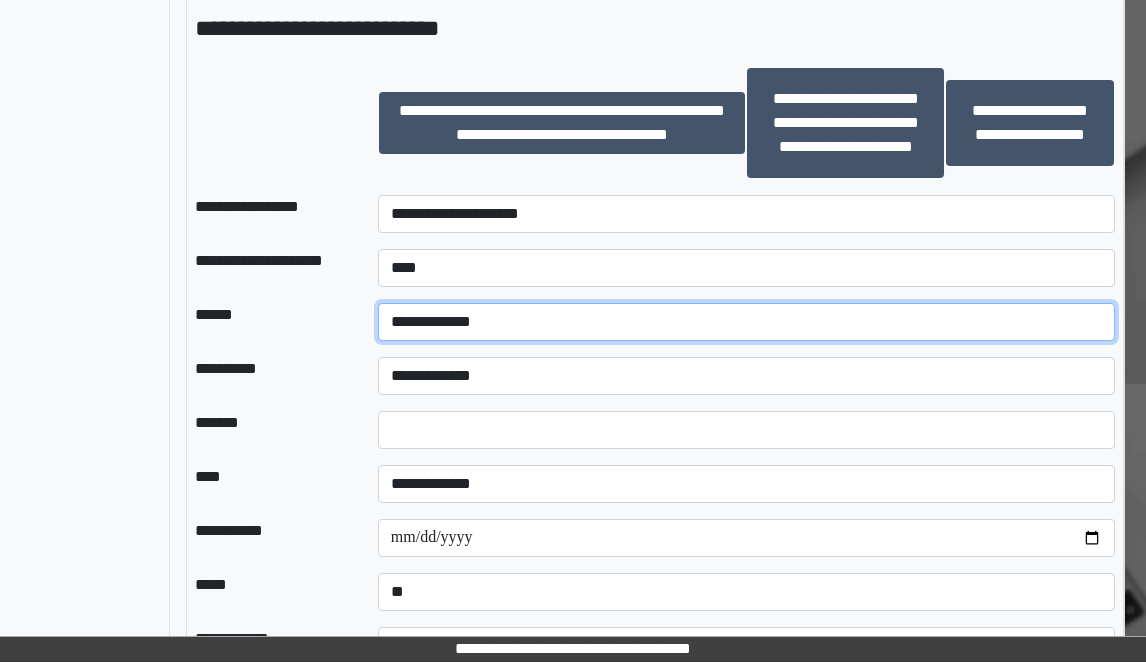 click on "**********" at bounding box center [746, 322] 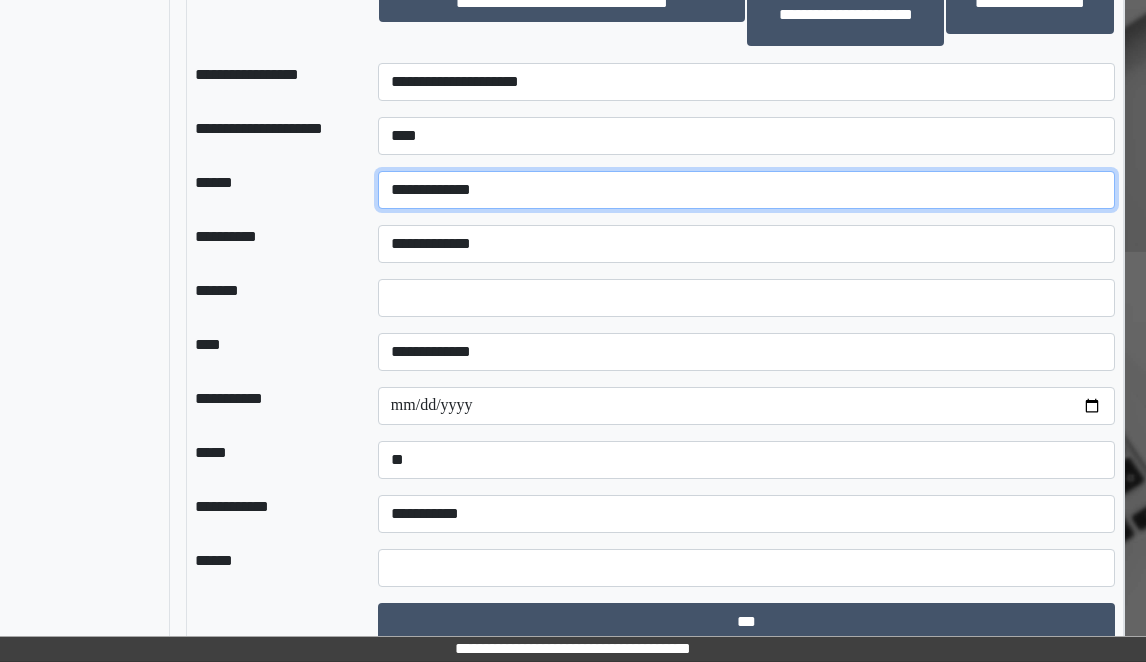 scroll, scrollTop: 1941, scrollLeft: 242, axis: both 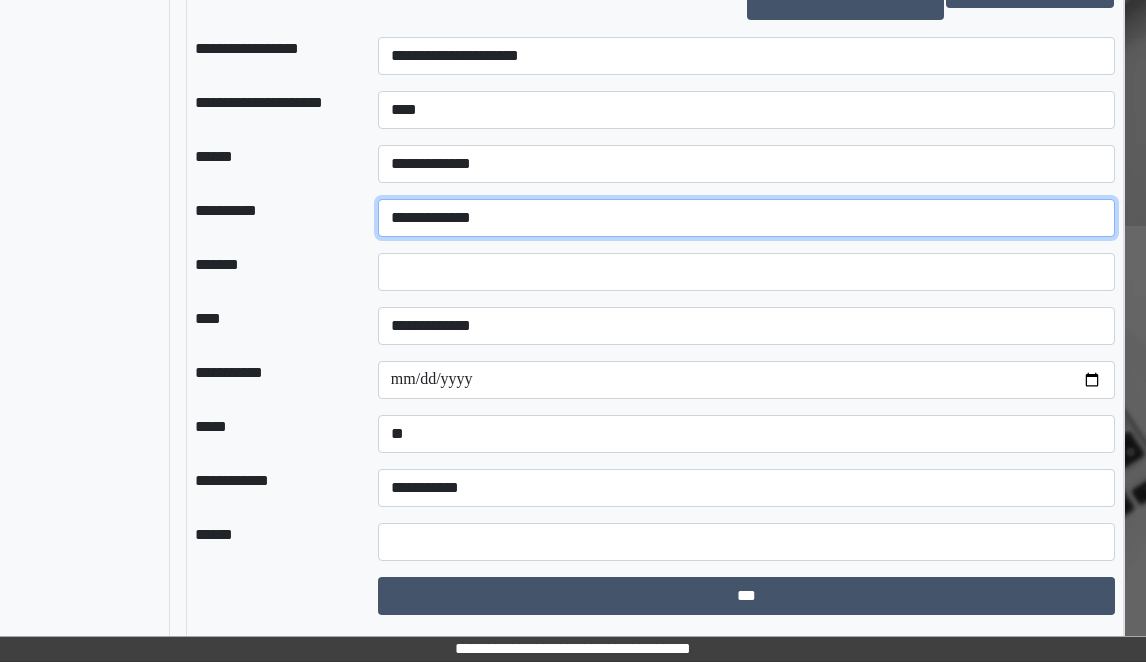 click on "**********" at bounding box center [746, 218] 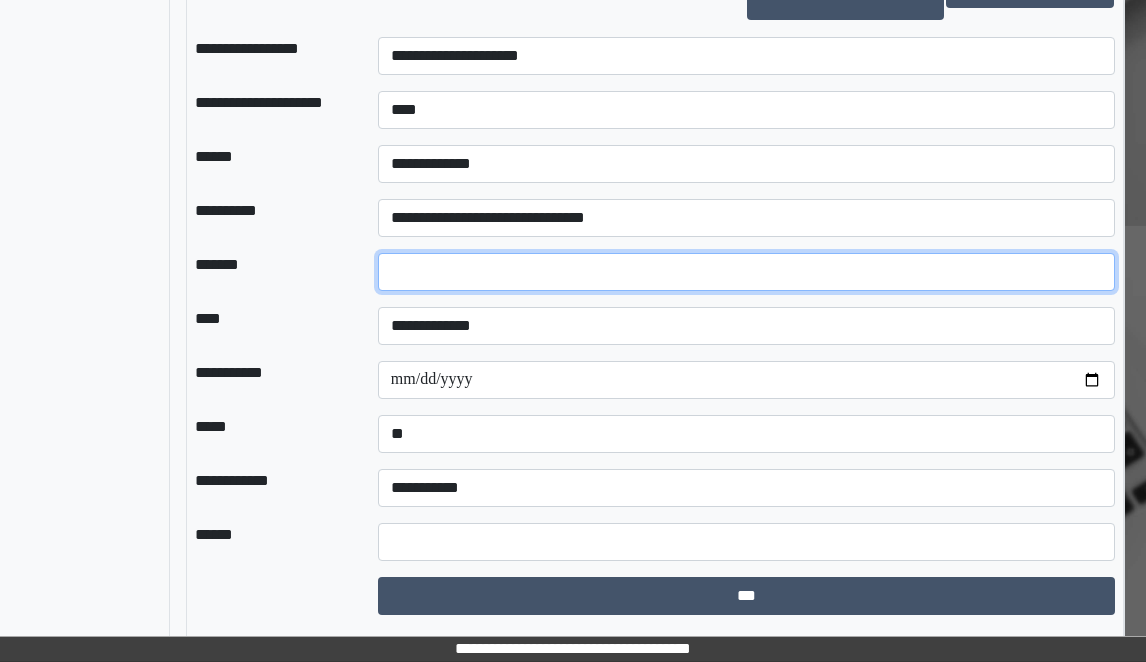 click on "*" at bounding box center (746, 272) 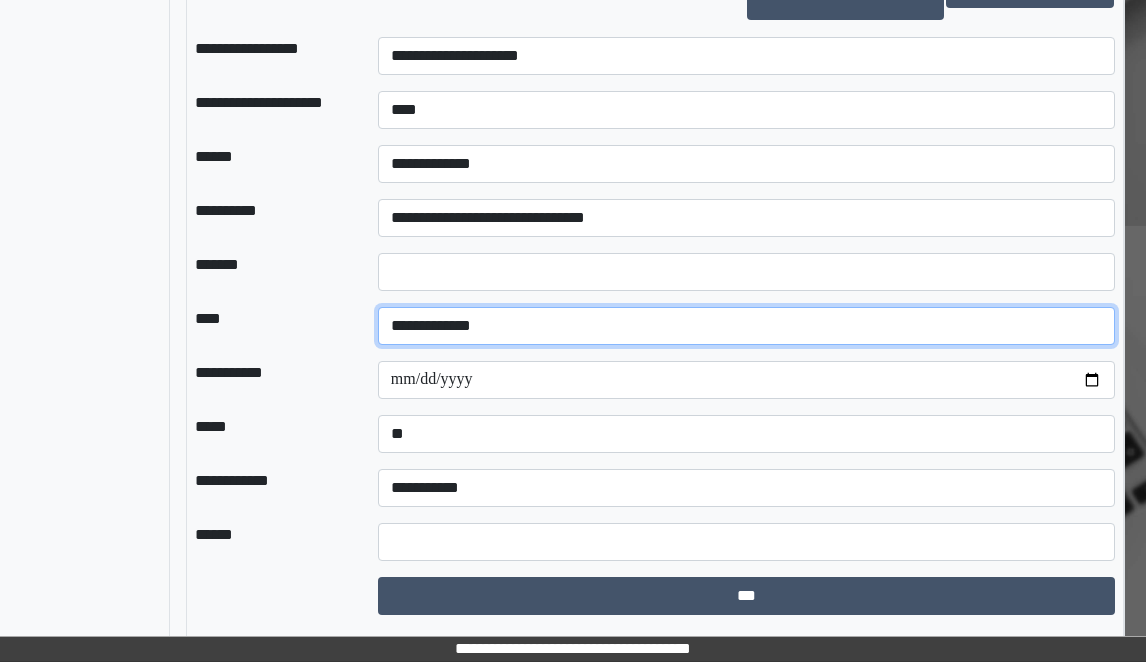 click on "**********" at bounding box center (746, 326) 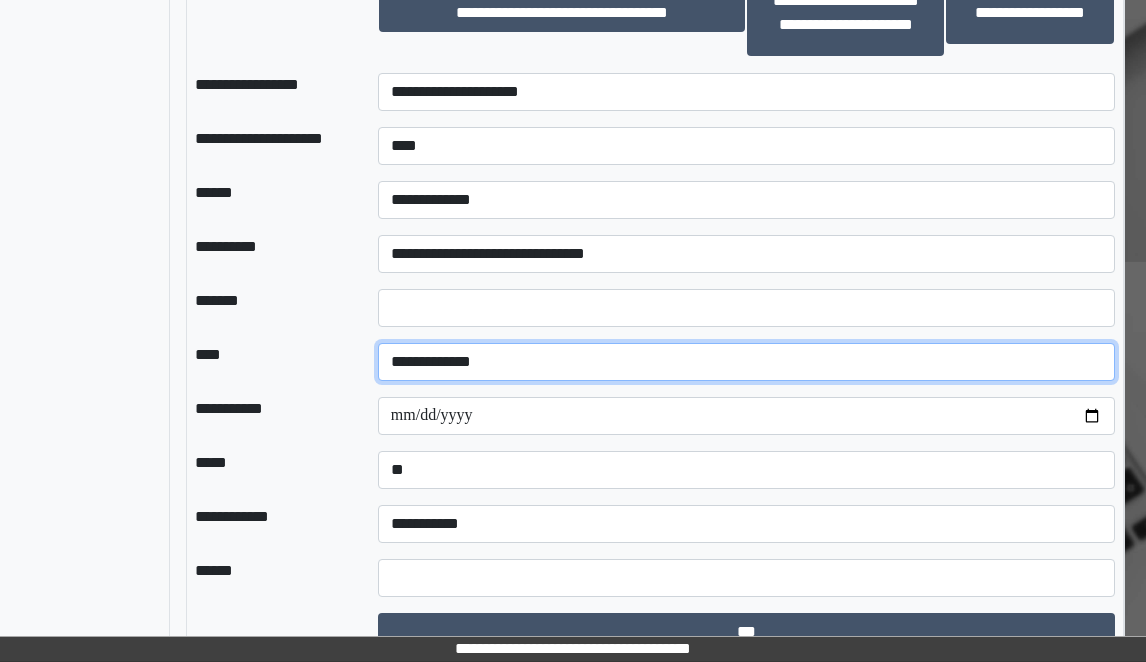 scroll, scrollTop: 1941, scrollLeft: 242, axis: both 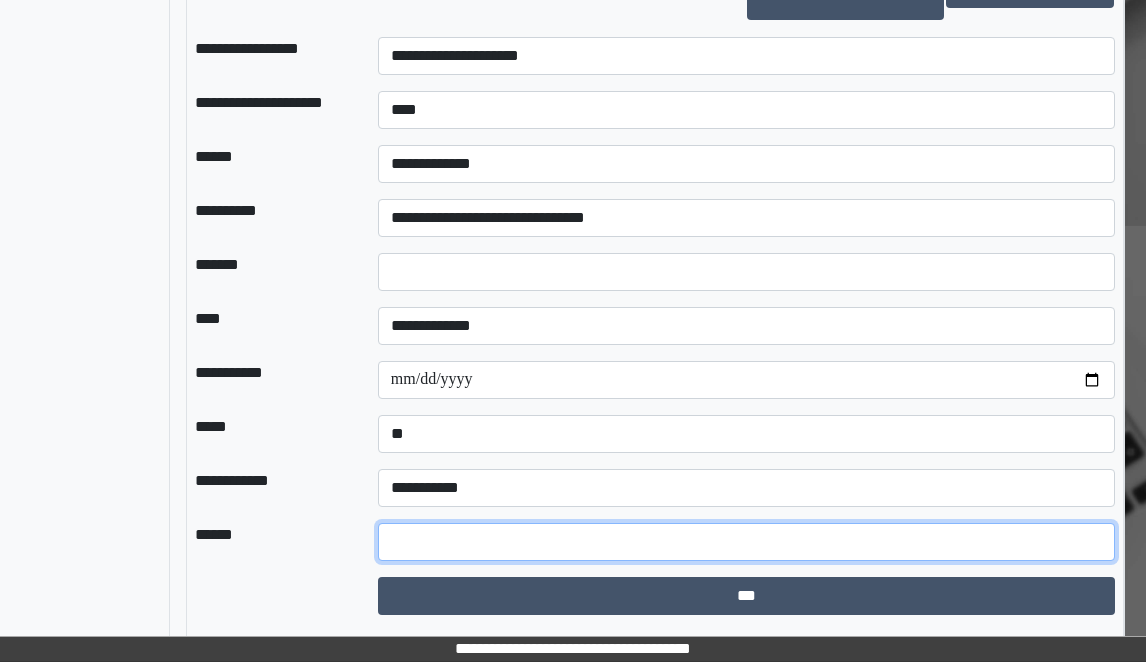 click at bounding box center (746, 542) 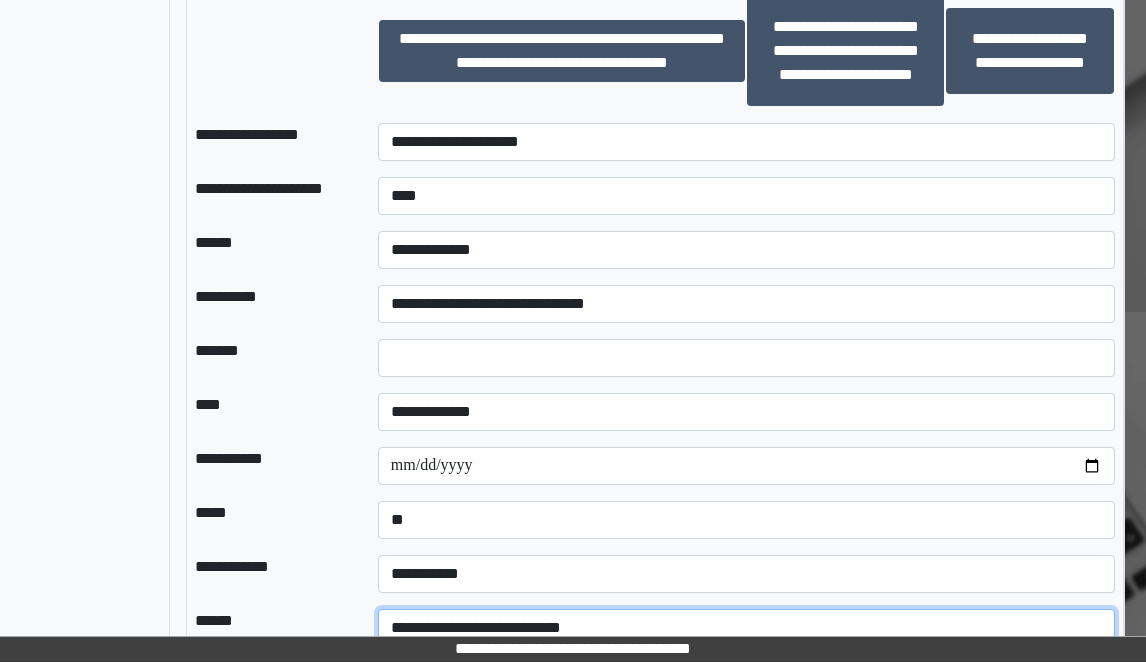 scroll, scrollTop: 1941, scrollLeft: 242, axis: both 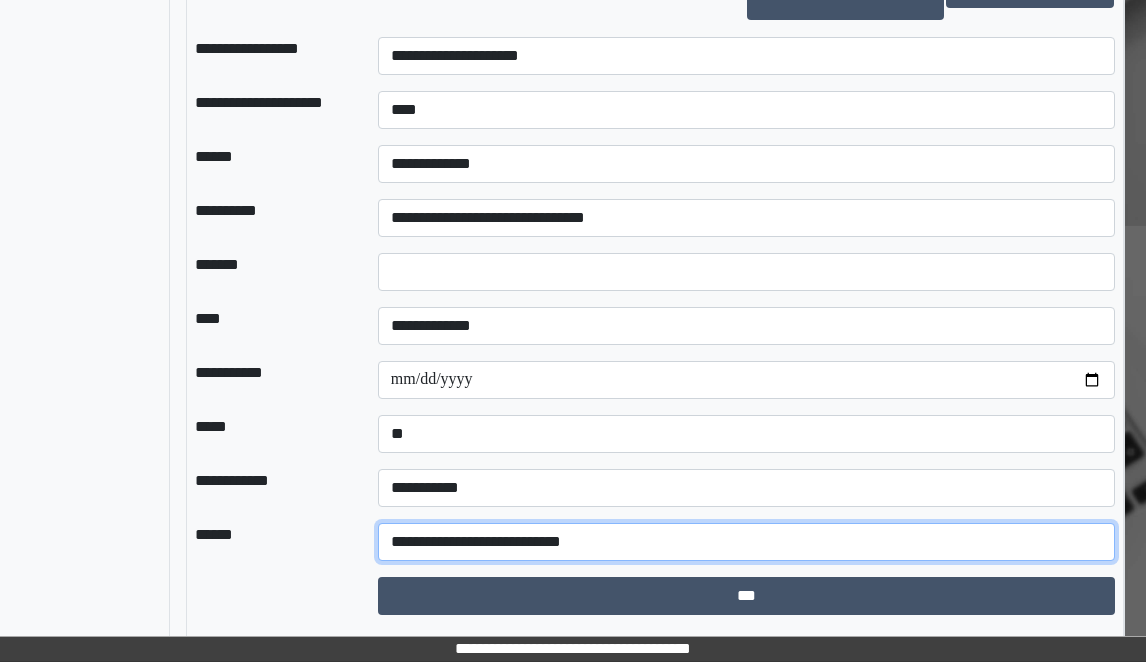 type on "**********" 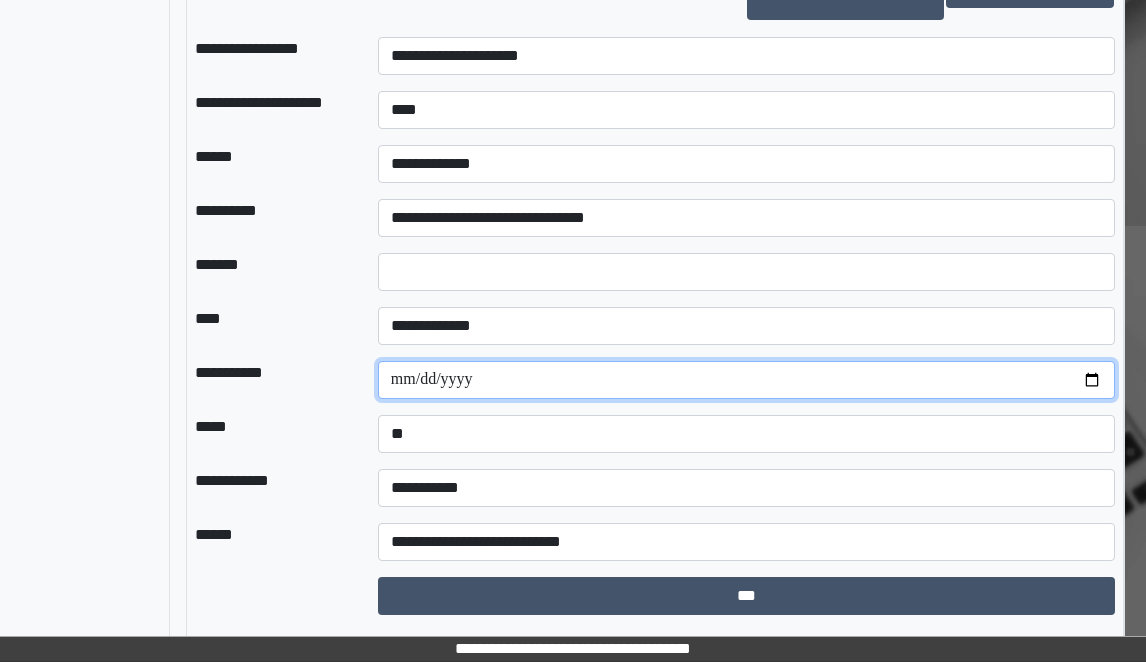 click on "**********" at bounding box center [746, 380] 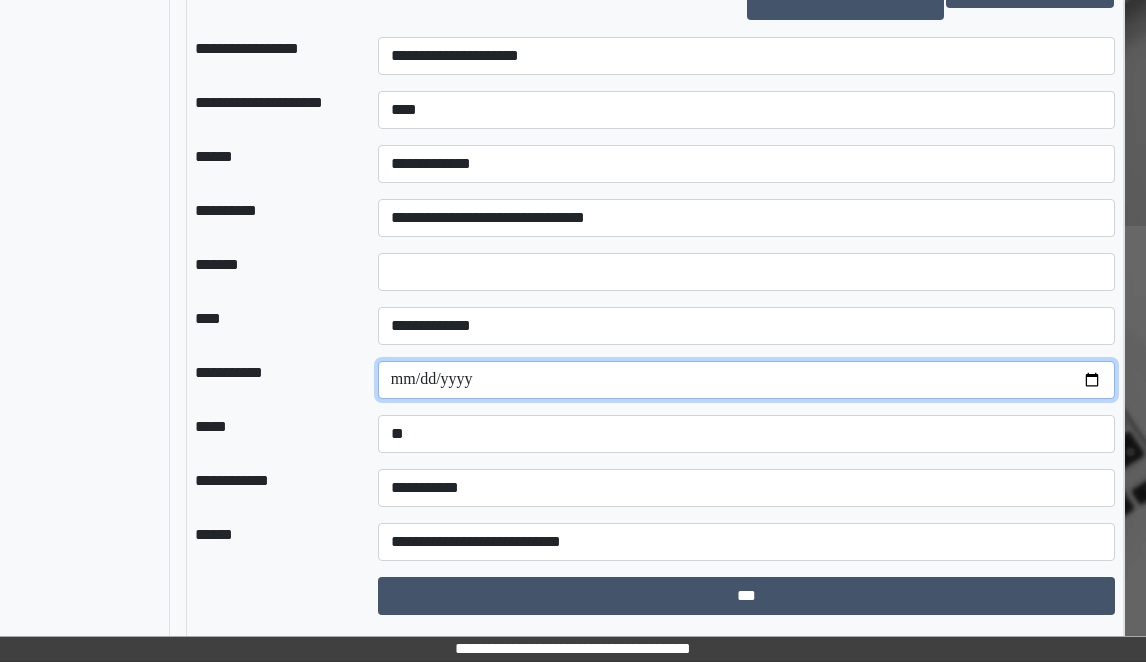 type on "**********" 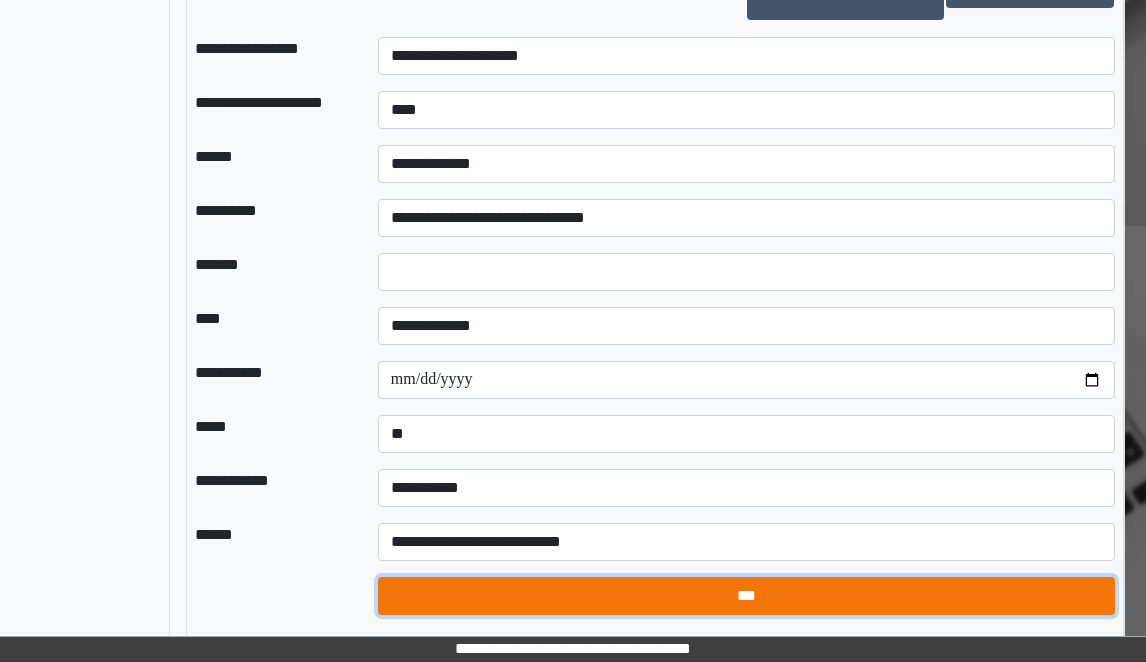 click on "***" at bounding box center [746, 596] 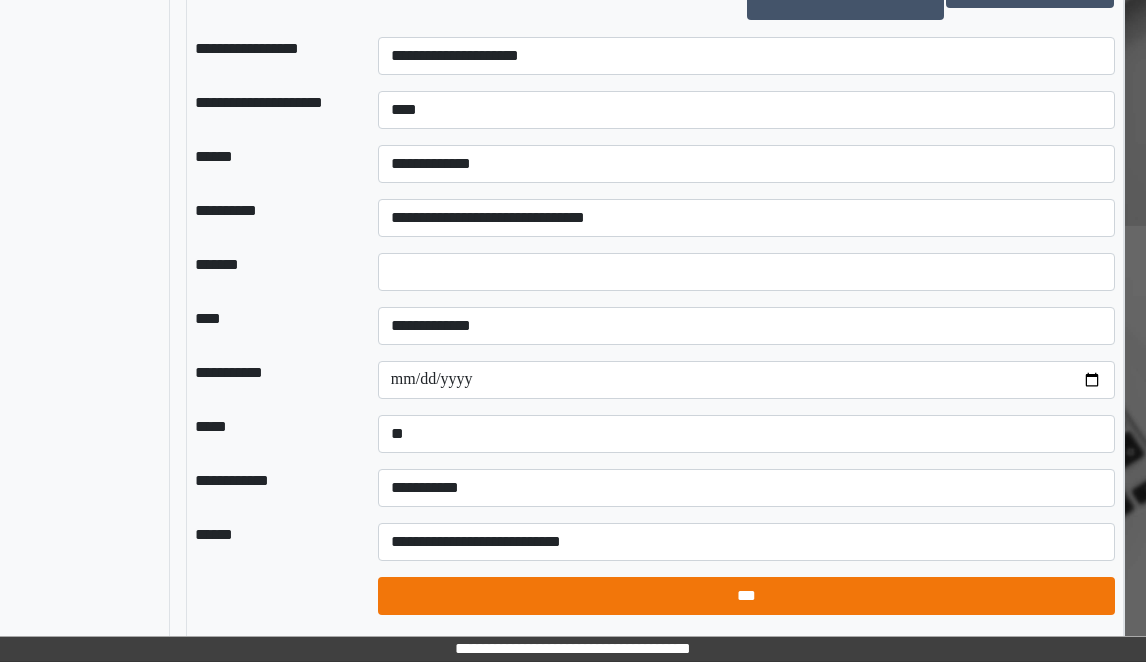 select on "*" 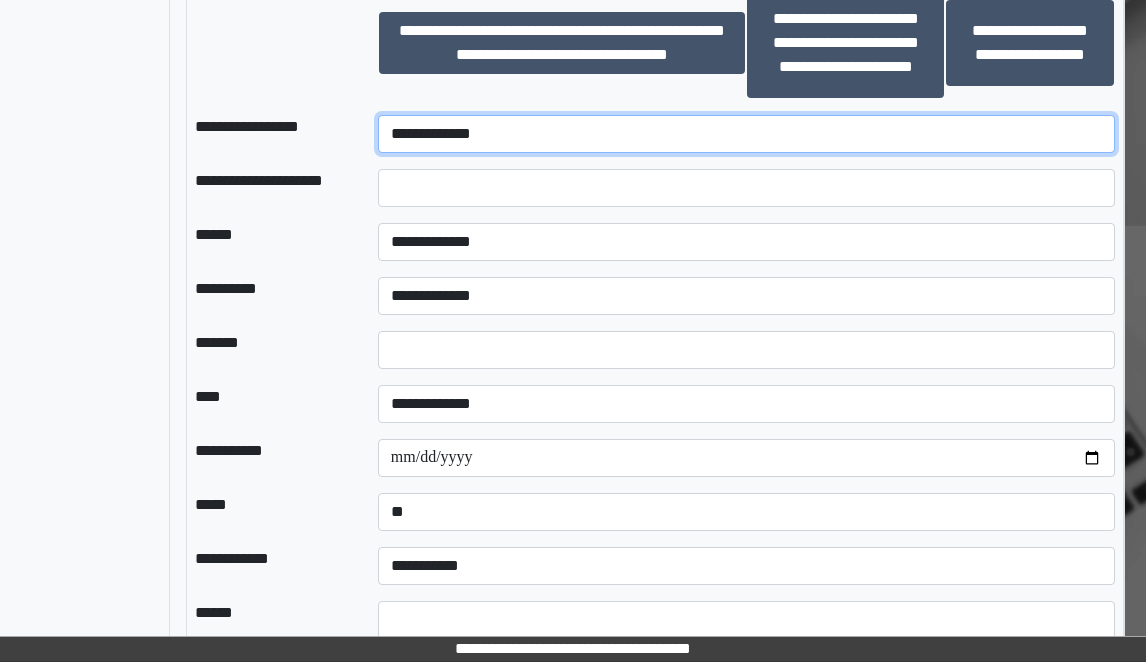 click on "**********" at bounding box center (746, 134) 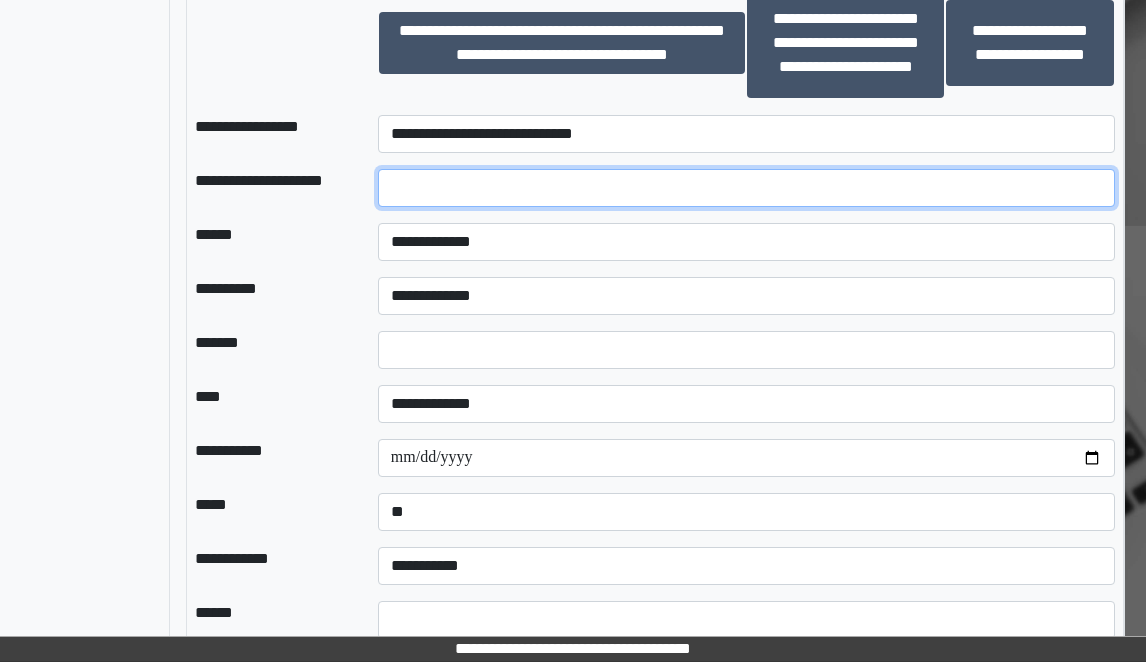 click at bounding box center (746, 188) 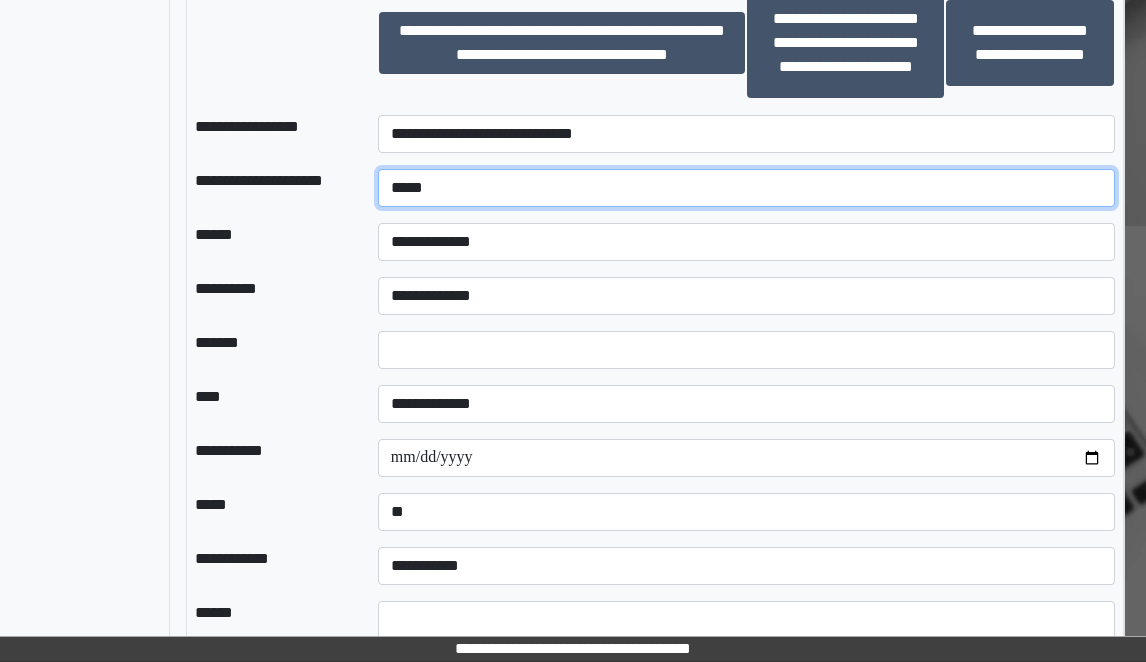 type on "*****" 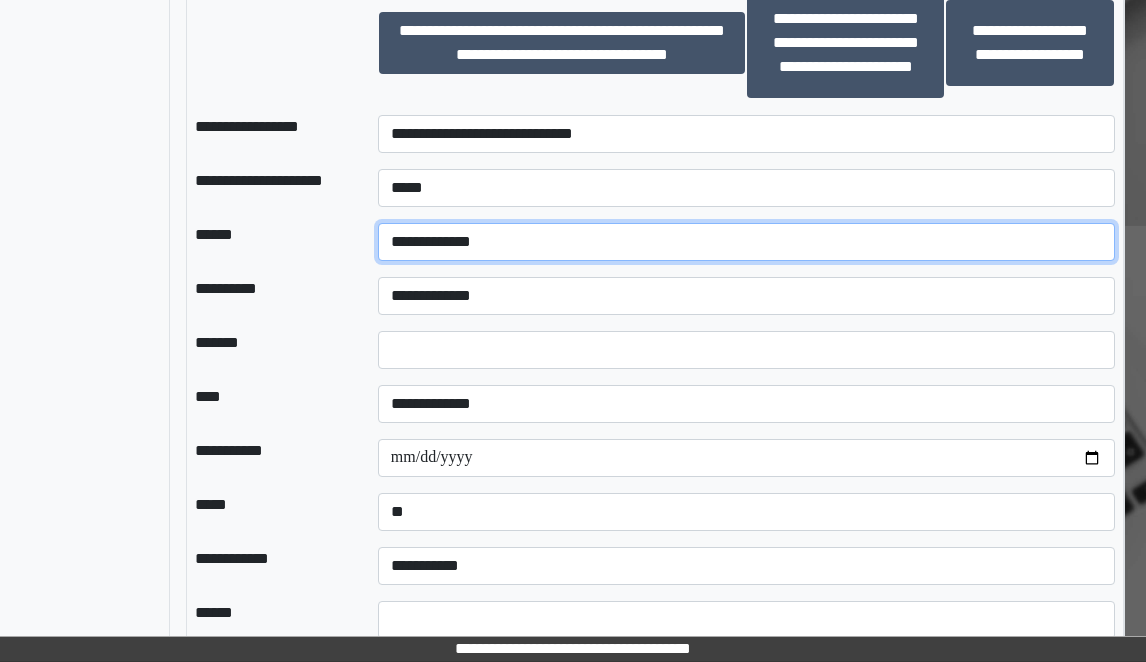click on "**********" at bounding box center (746, 242) 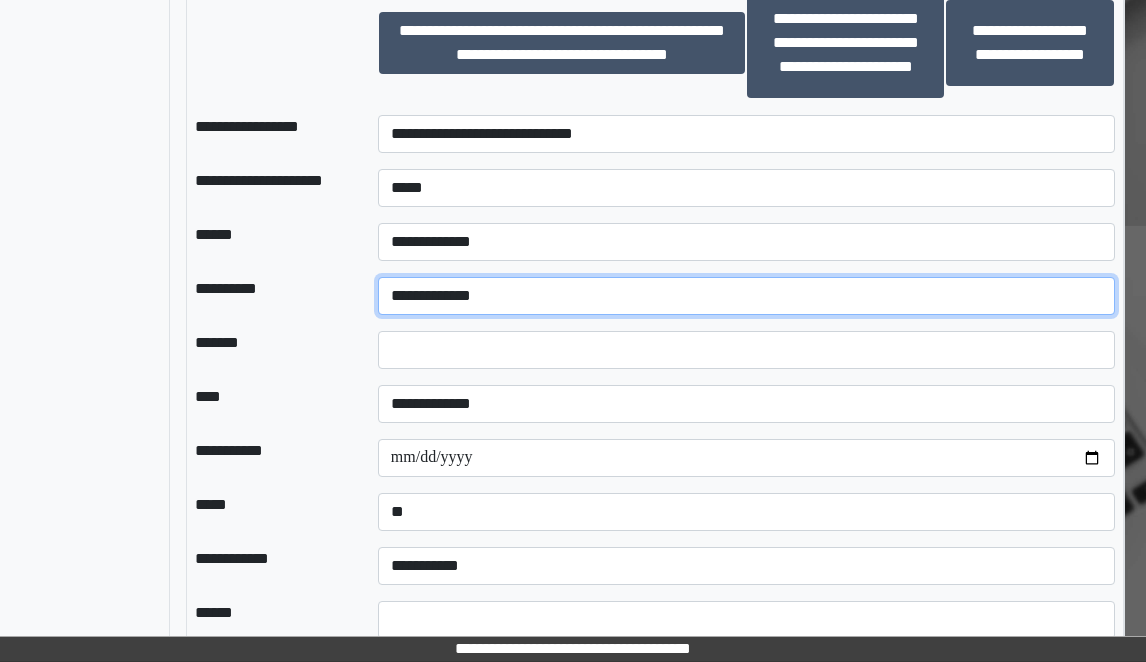 click on "**********" at bounding box center (746, 296) 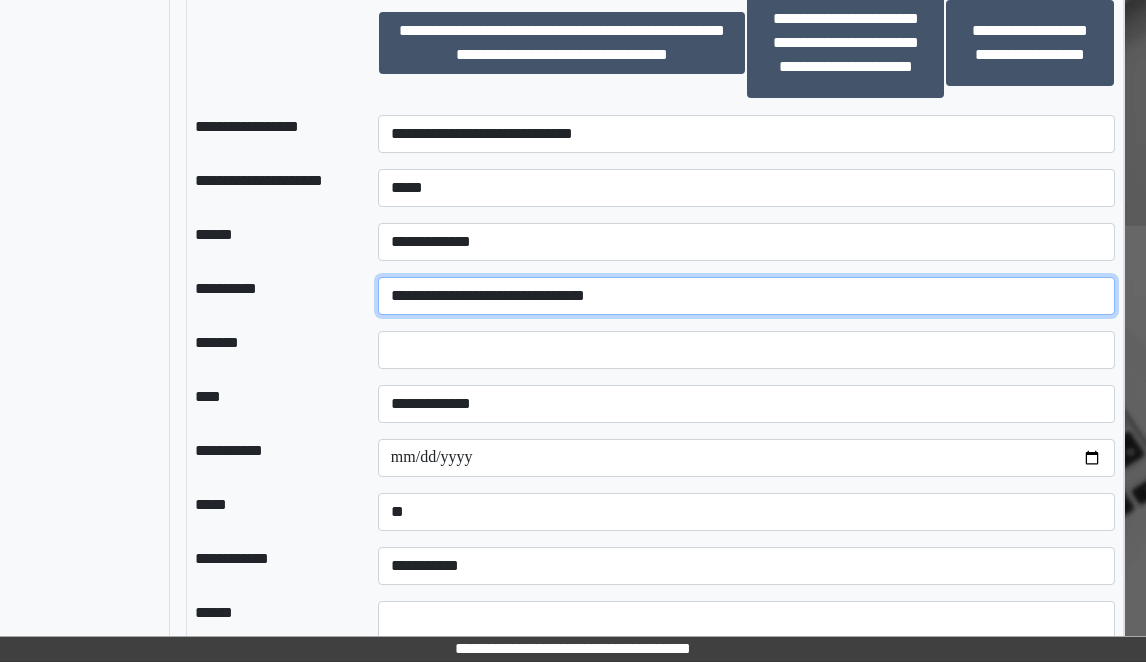 click on "**********" at bounding box center [746, 296] 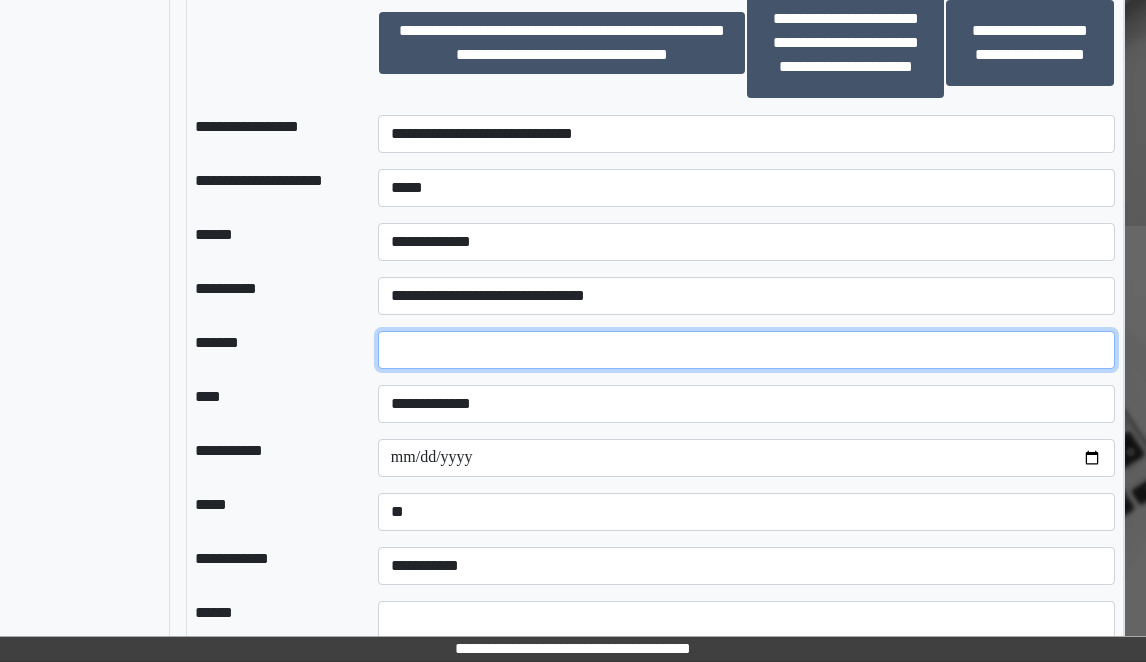click on "*" at bounding box center (746, 350) 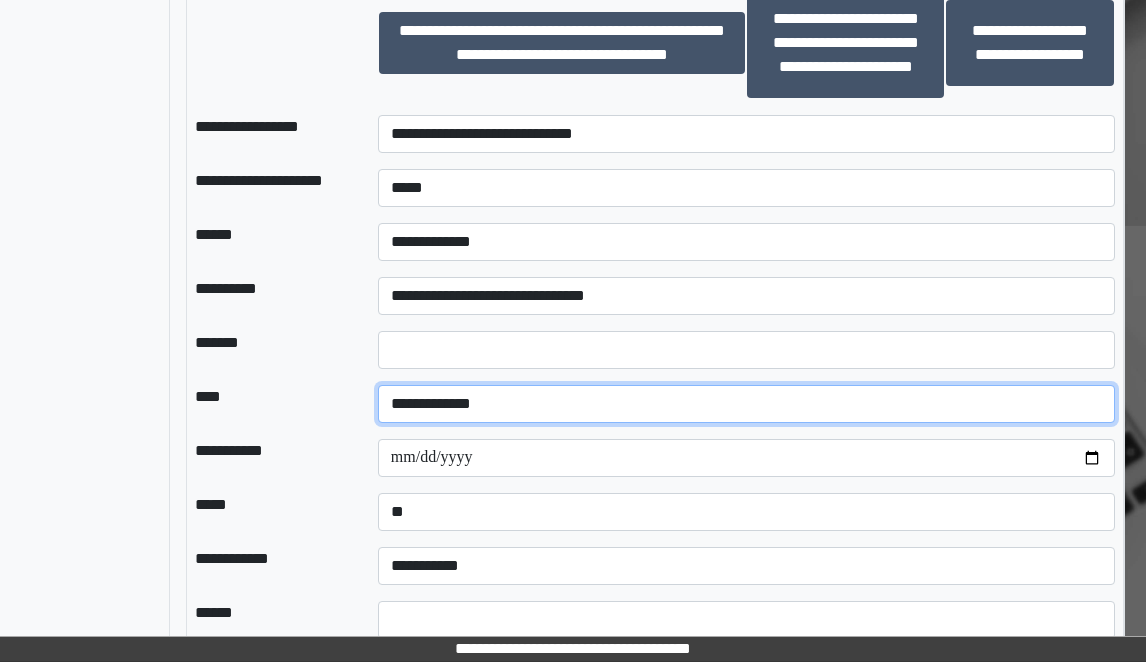 click on "**********" at bounding box center [746, 404] 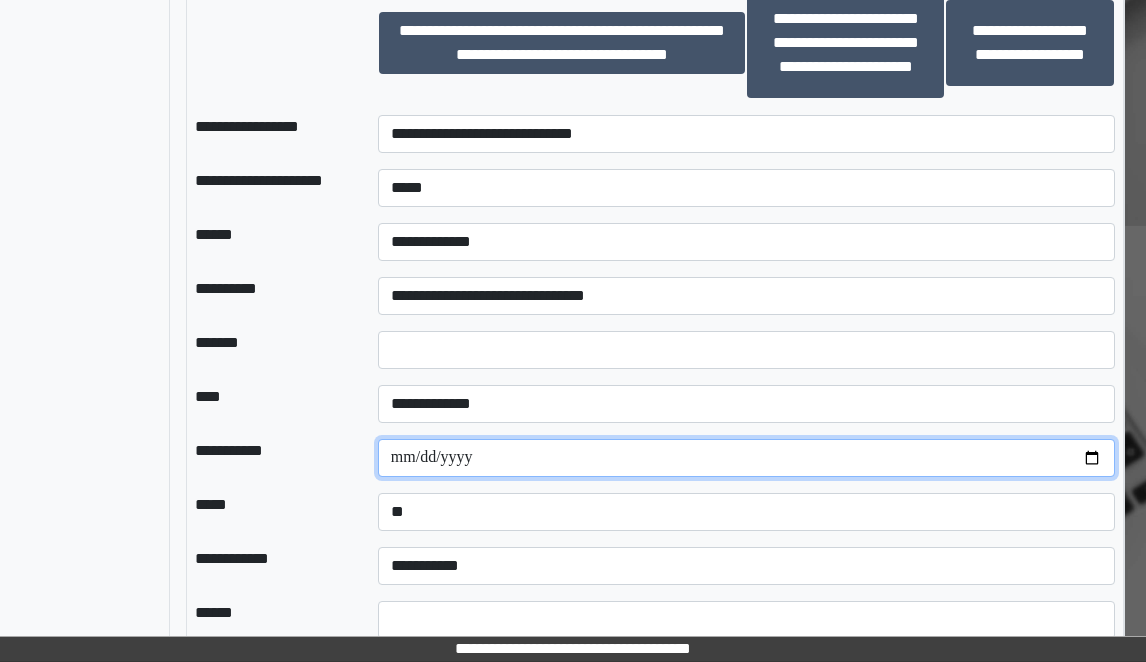 click on "**********" at bounding box center [746, 458] 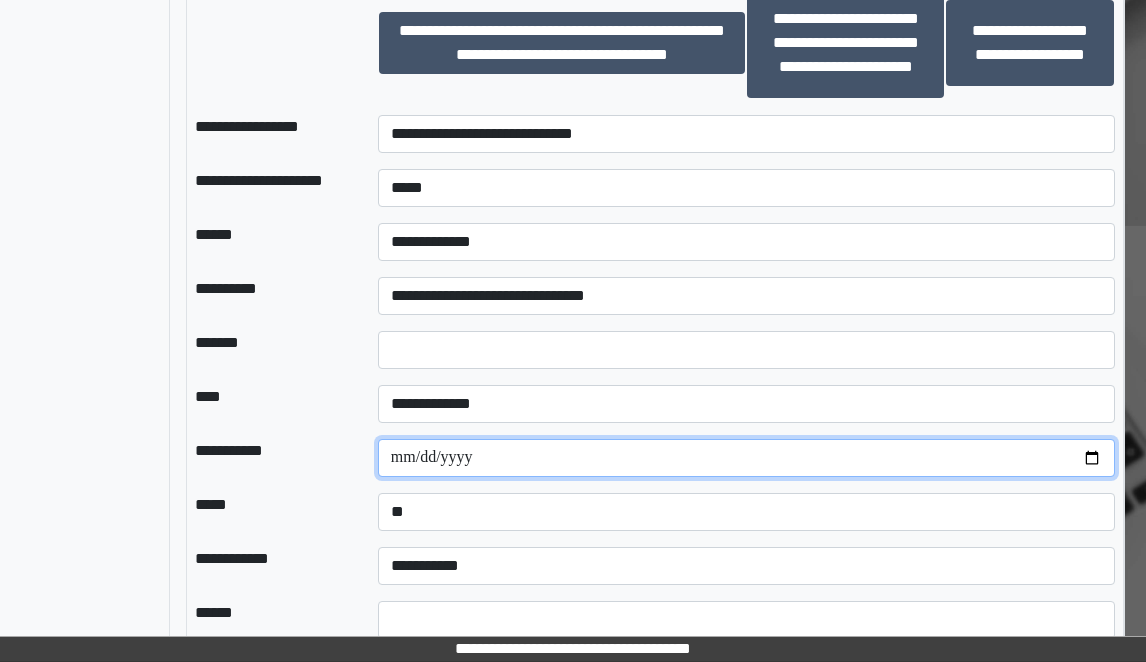 scroll, scrollTop: 2019, scrollLeft: 242, axis: both 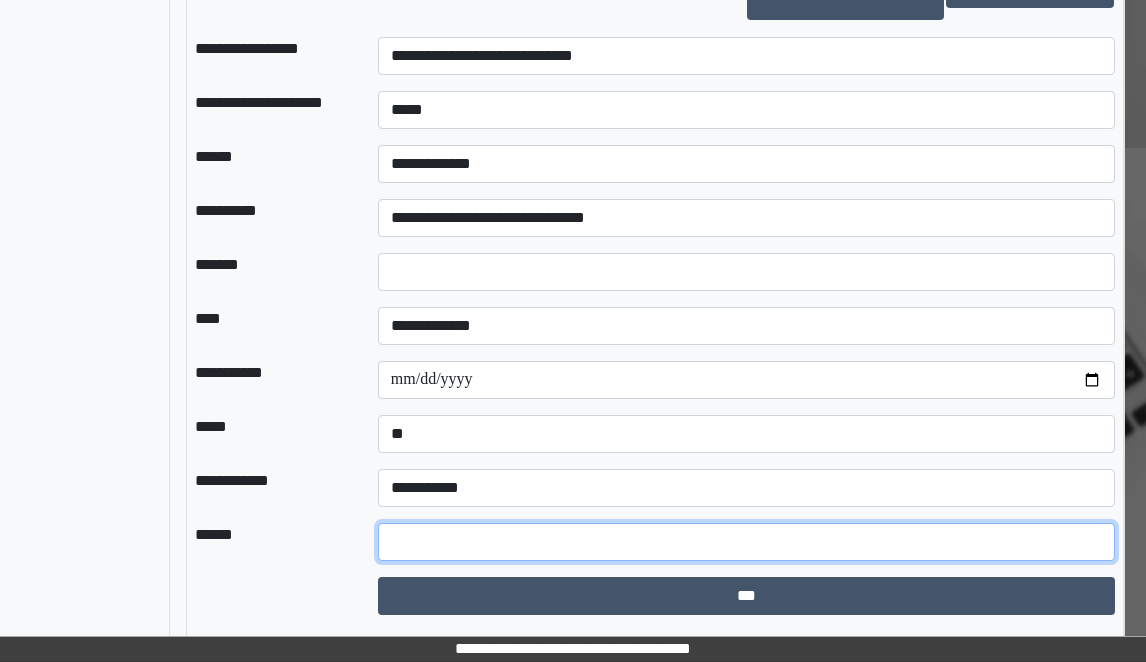 click at bounding box center (746, 542) 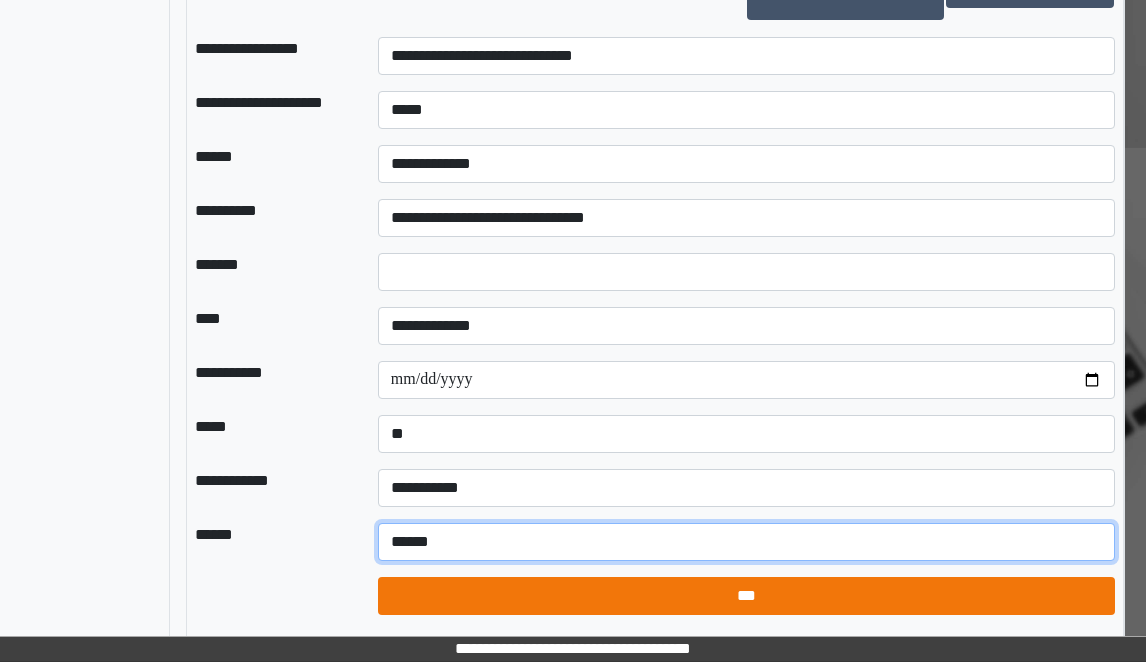 type on "******" 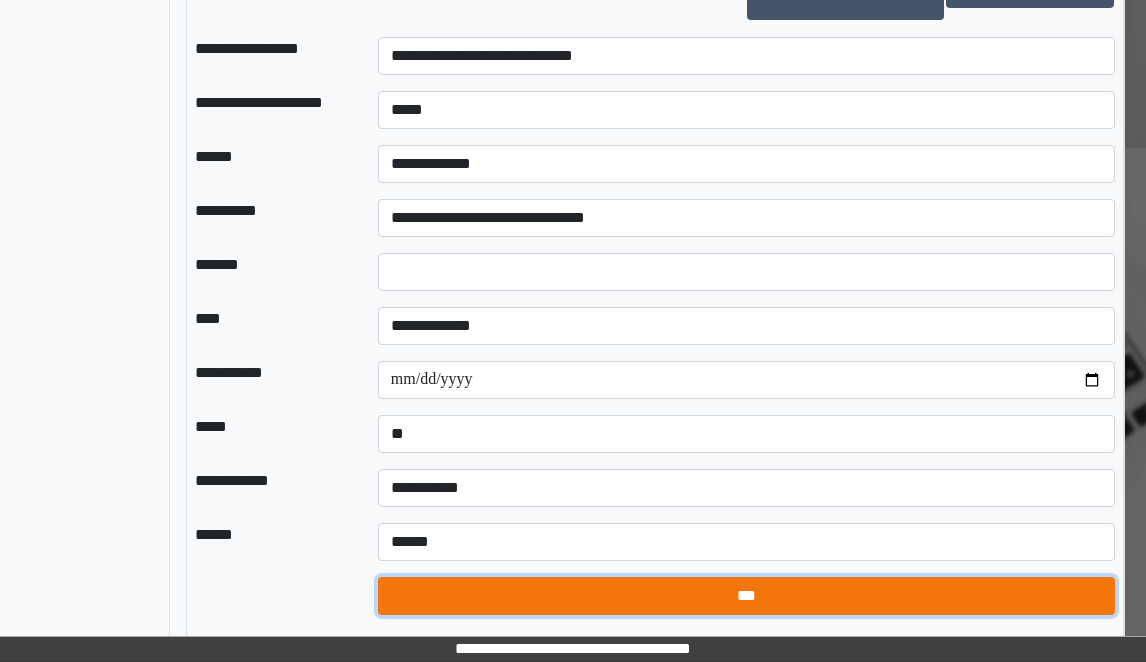 click on "***" at bounding box center [746, 596] 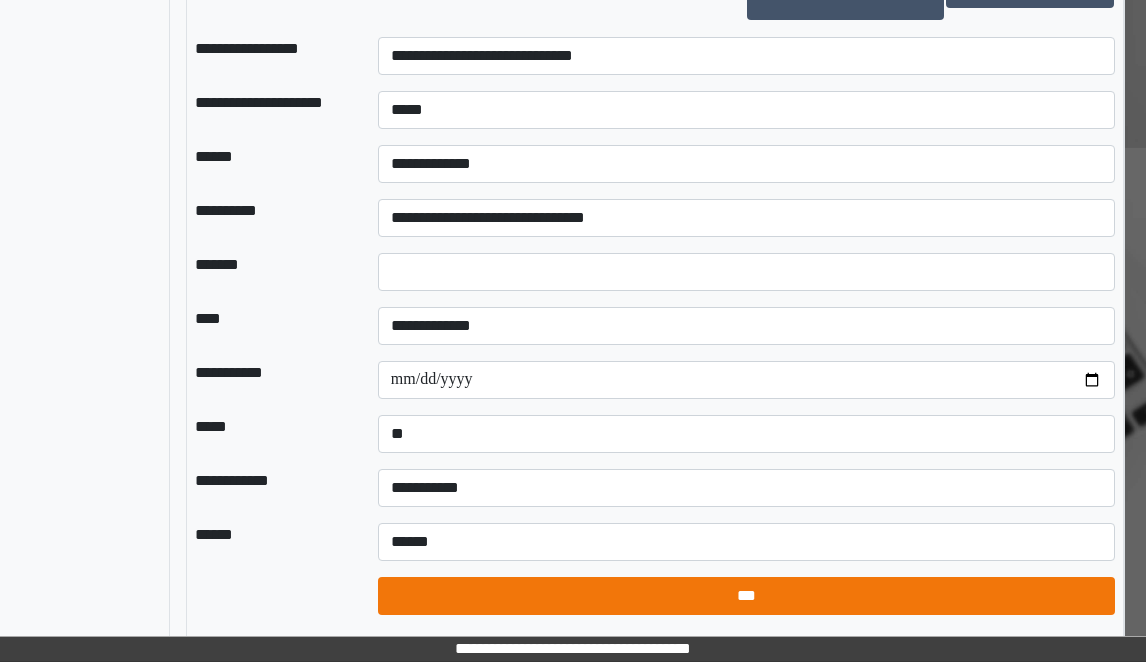 select on "*" 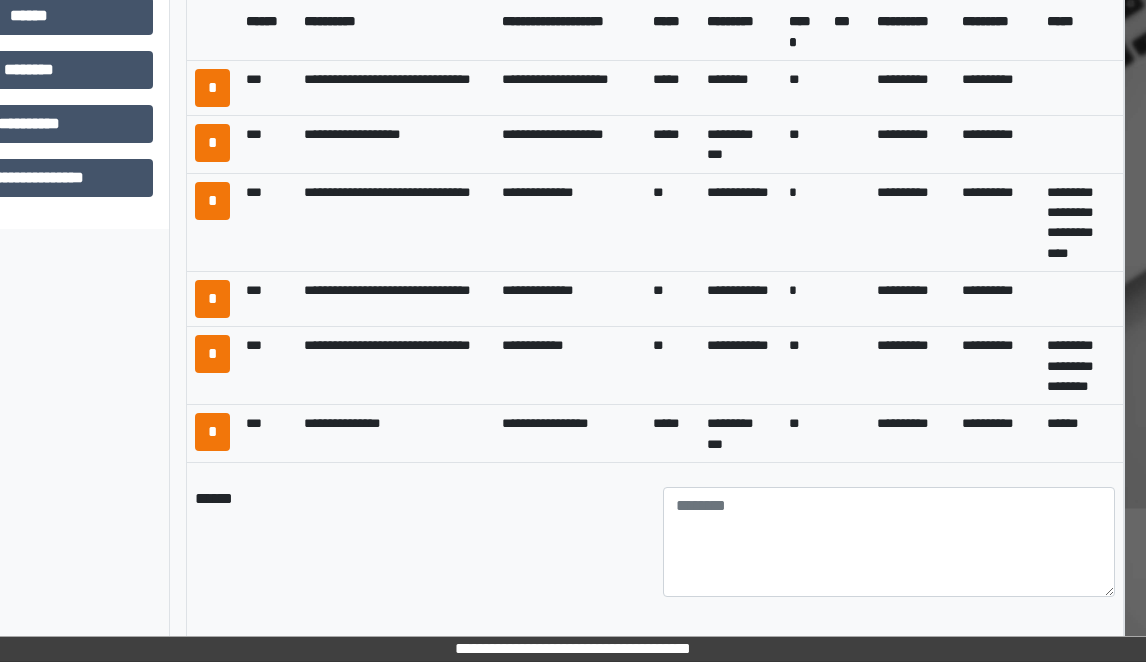 scroll, scrollTop: 919, scrollLeft: 242, axis: both 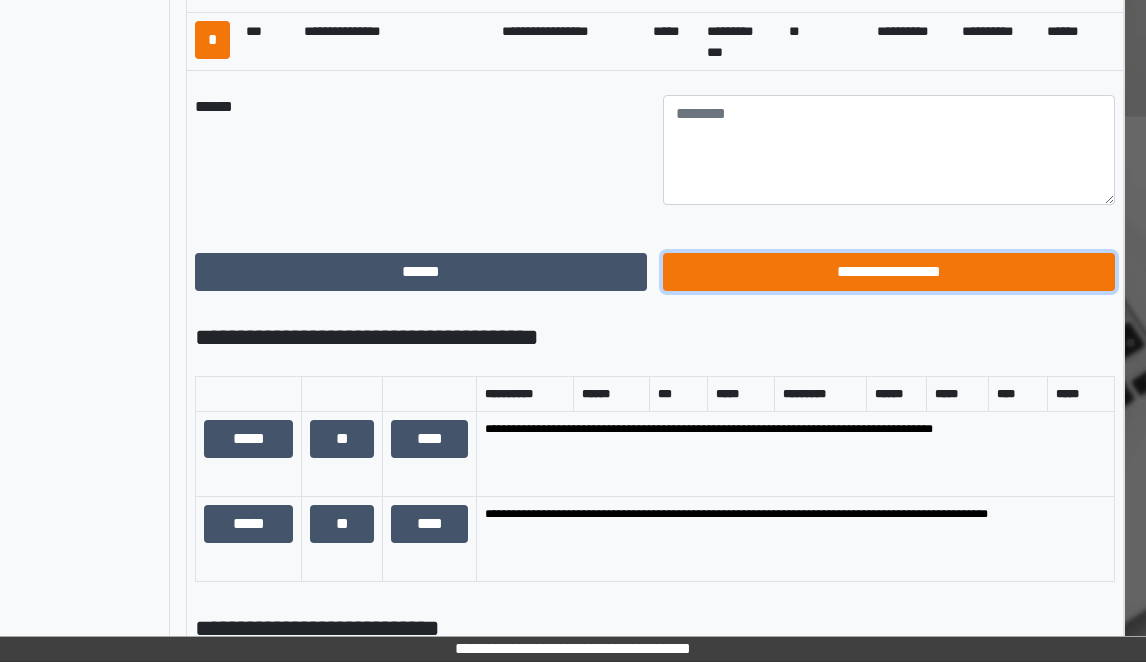 click on "**********" at bounding box center (889, 272) 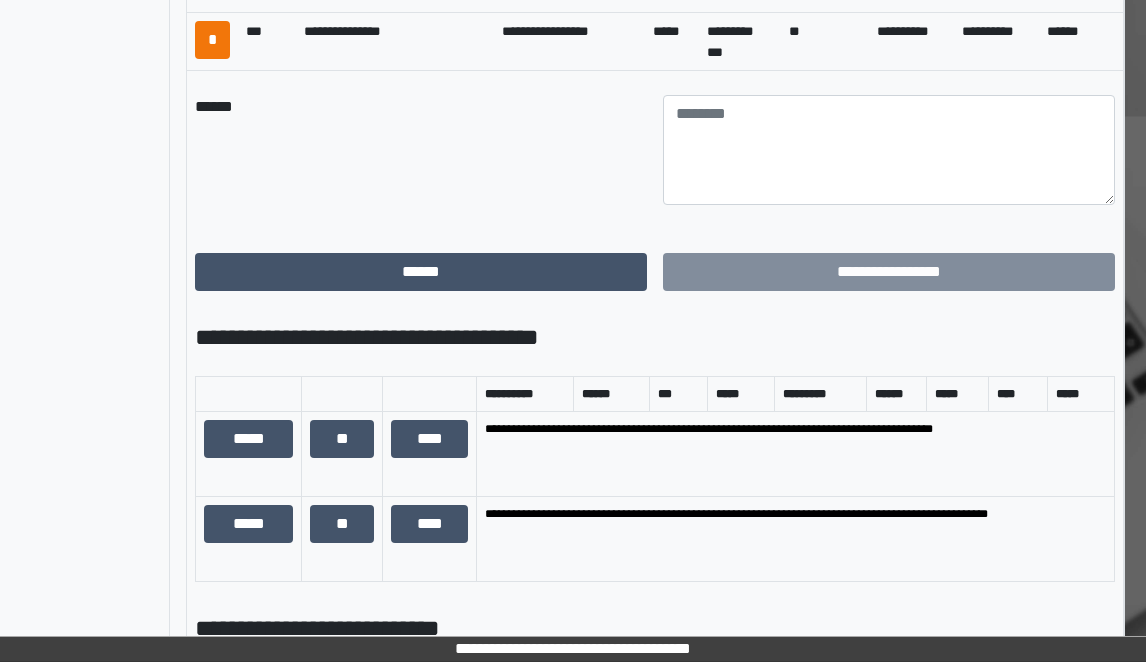 scroll, scrollTop: 512, scrollLeft: 242, axis: both 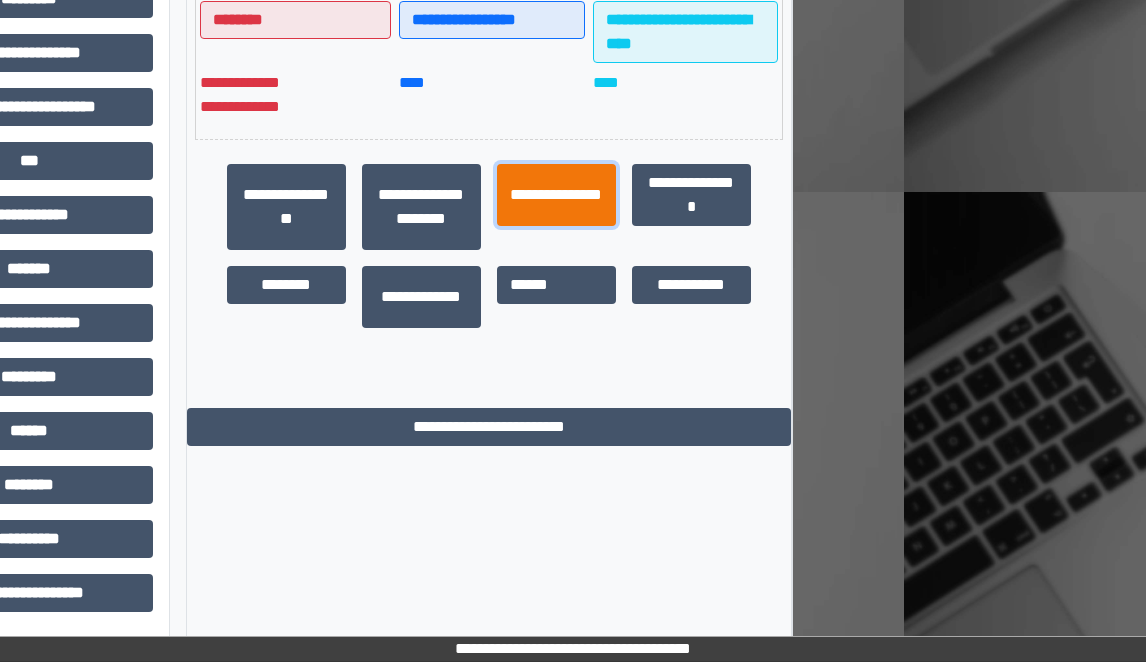 click on "**********" at bounding box center (556, 195) 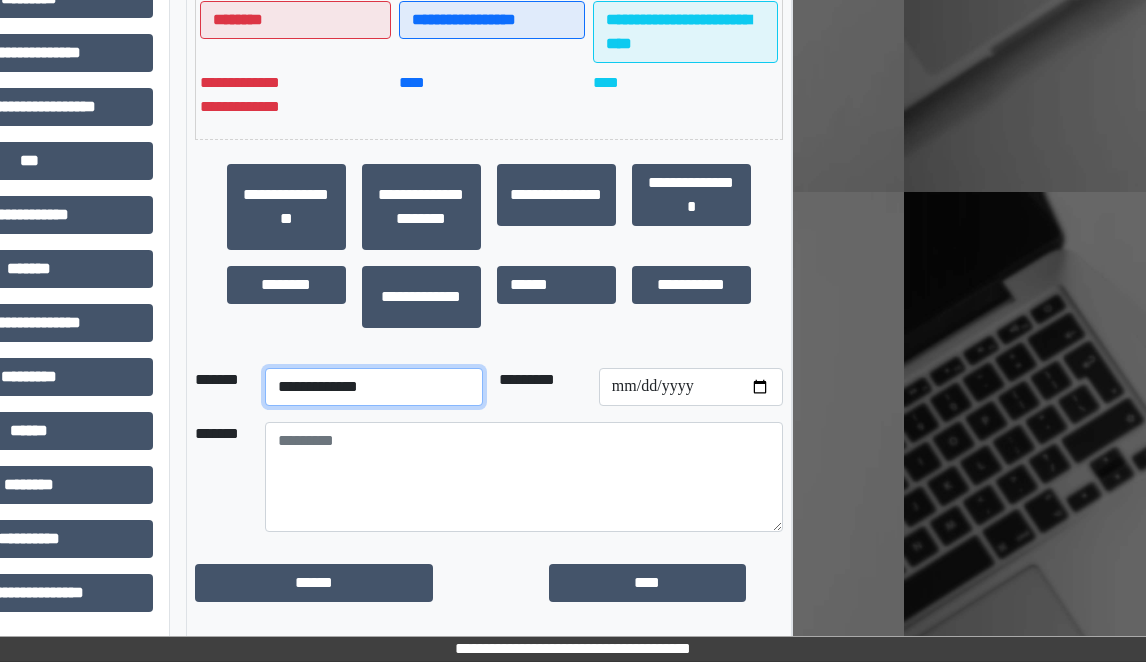 click on "**********" at bounding box center [374, 387] 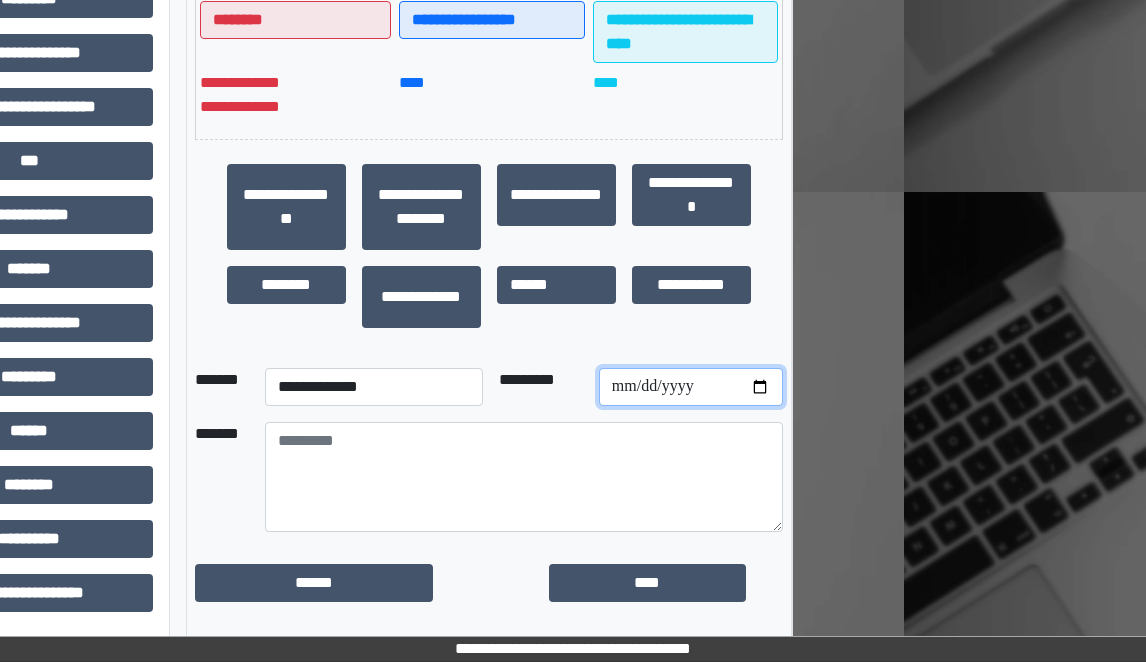 click at bounding box center [691, 387] 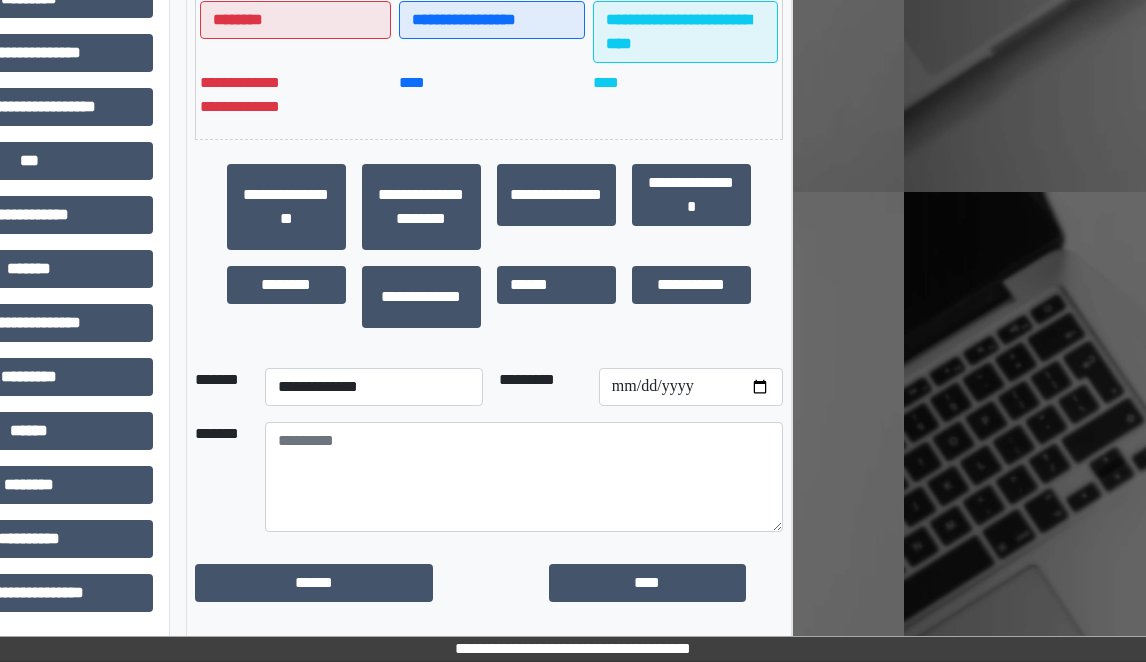 click on "**********" at bounding box center [331, 115] 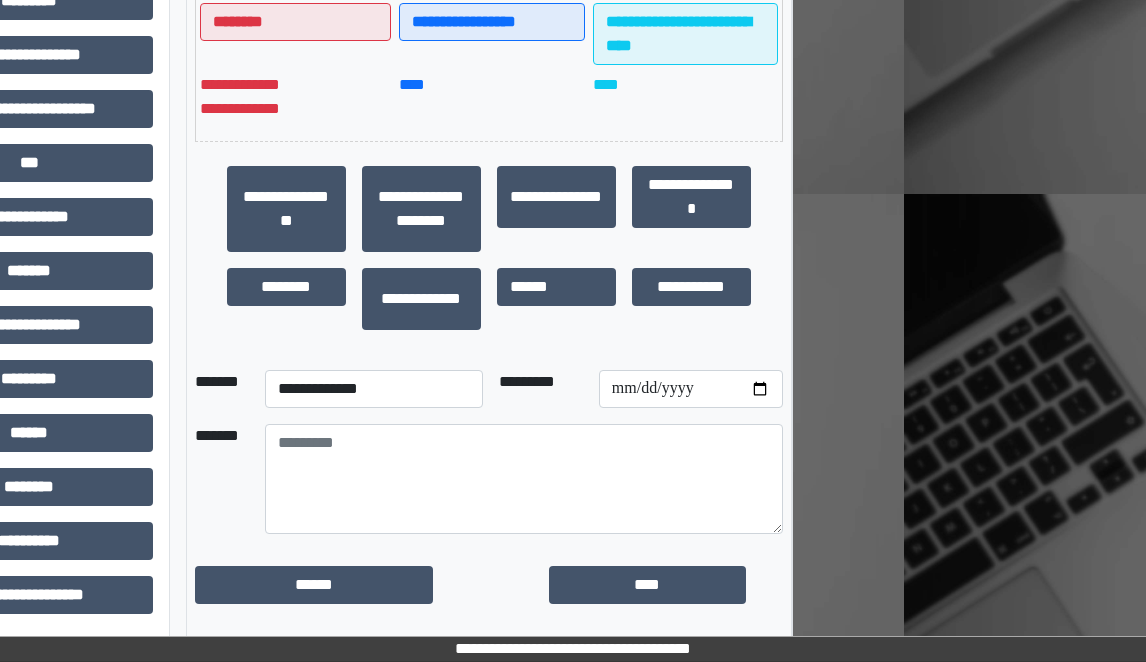 scroll, scrollTop: 512, scrollLeft: 242, axis: both 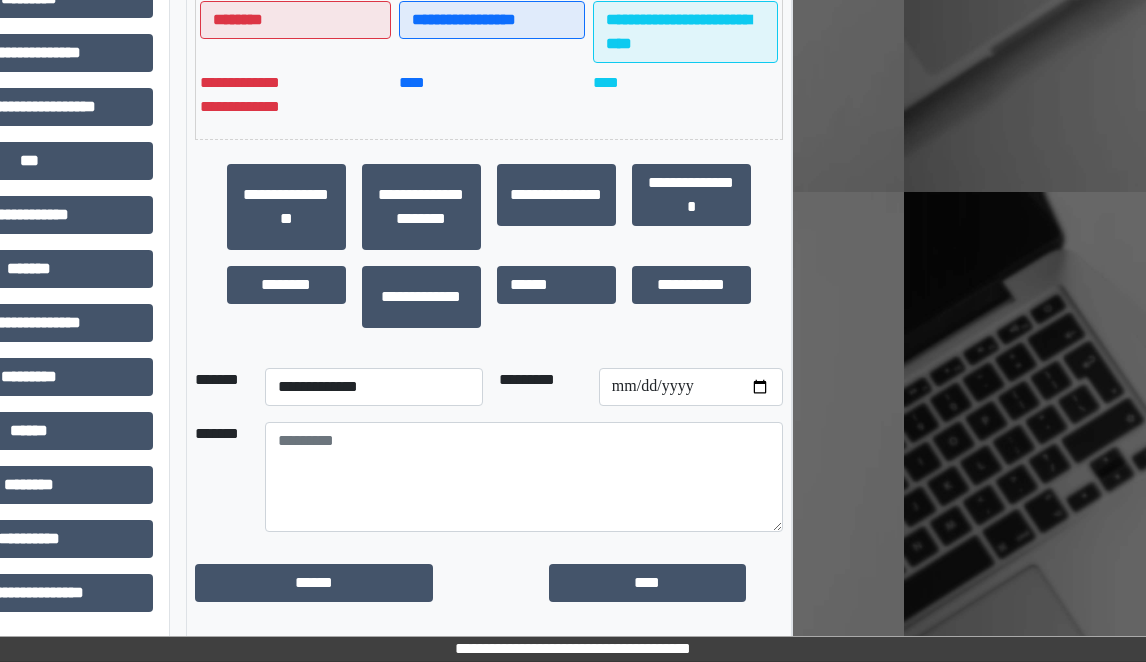 click on "**********" at bounding box center (331, -174) 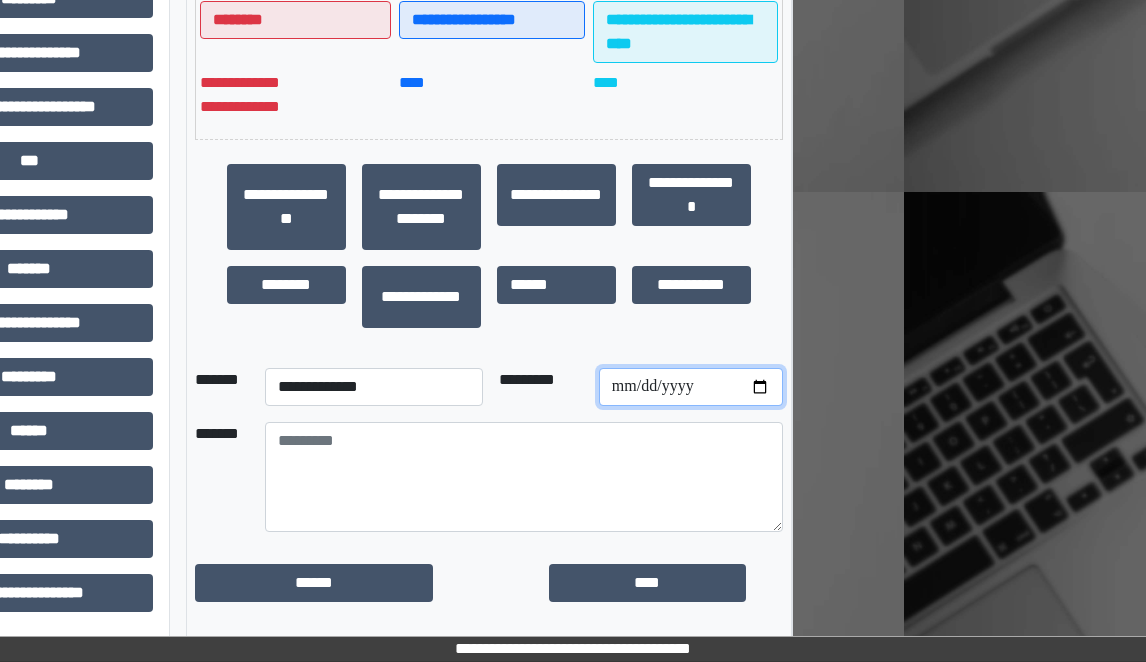 click at bounding box center [691, 387] 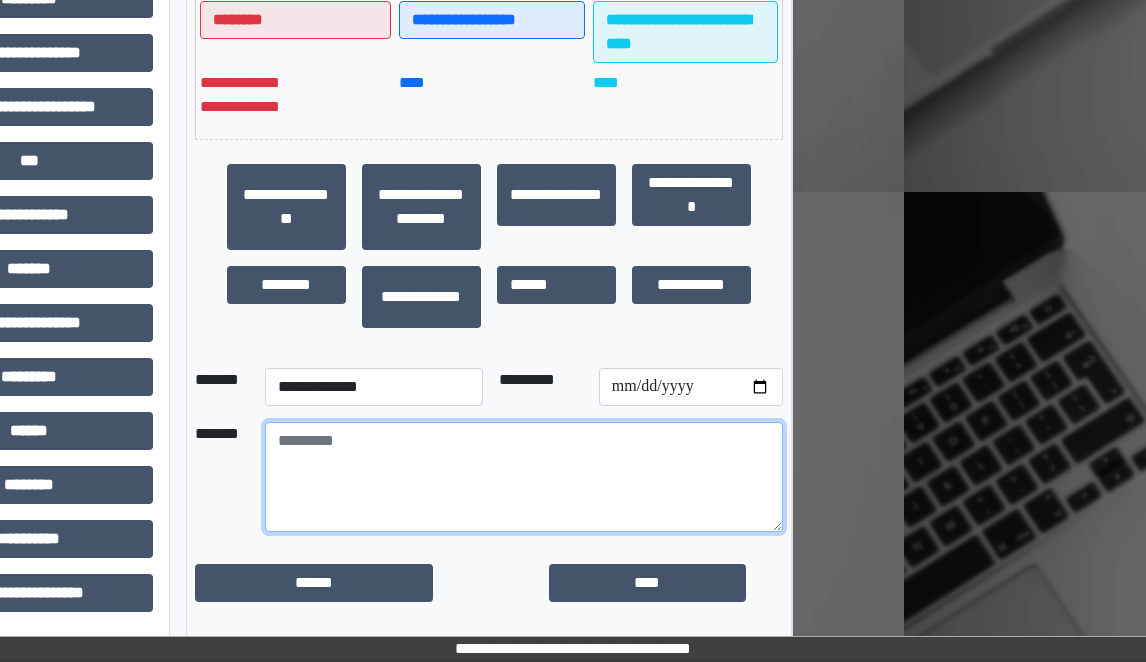 click at bounding box center (524, 477) 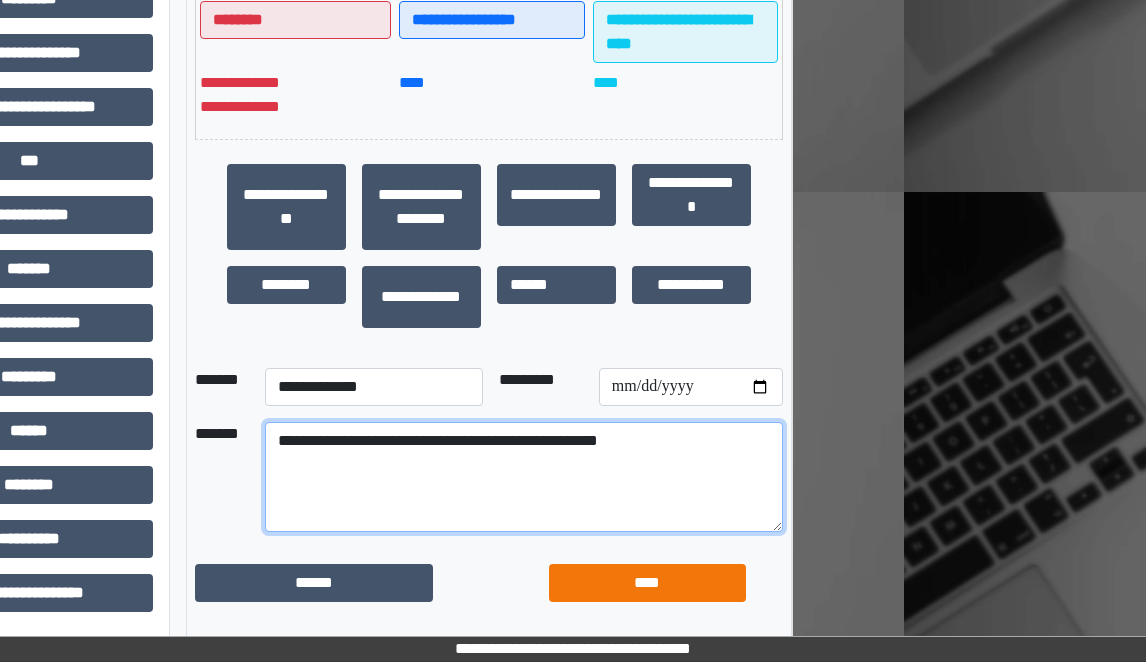 type on "**********" 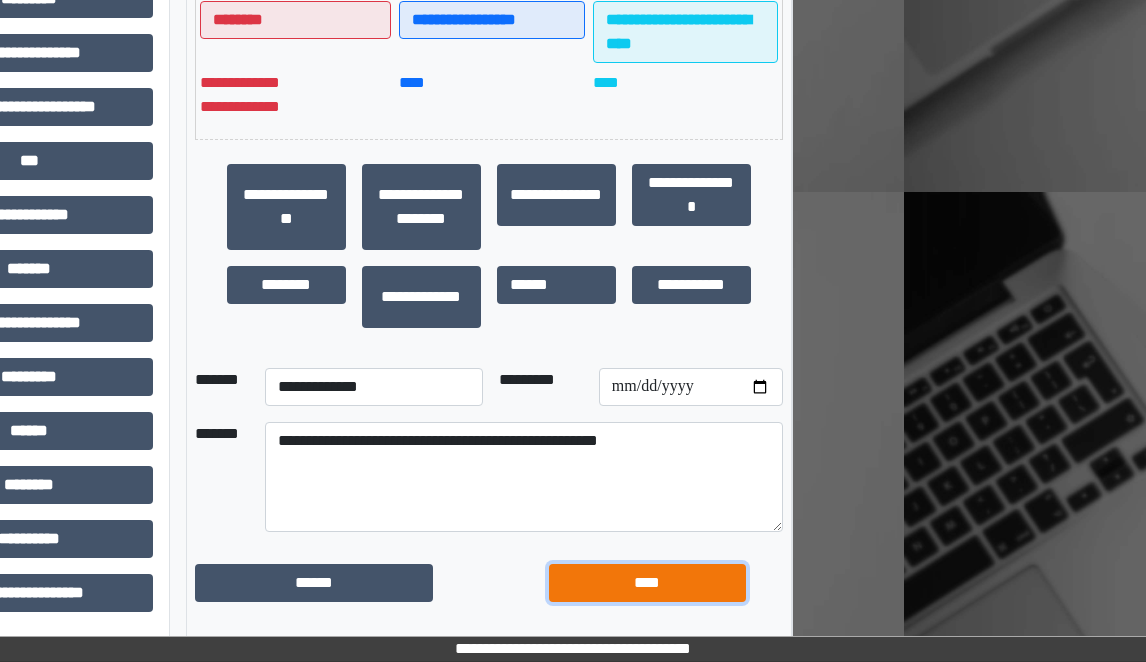 click on "****" at bounding box center (647, 583) 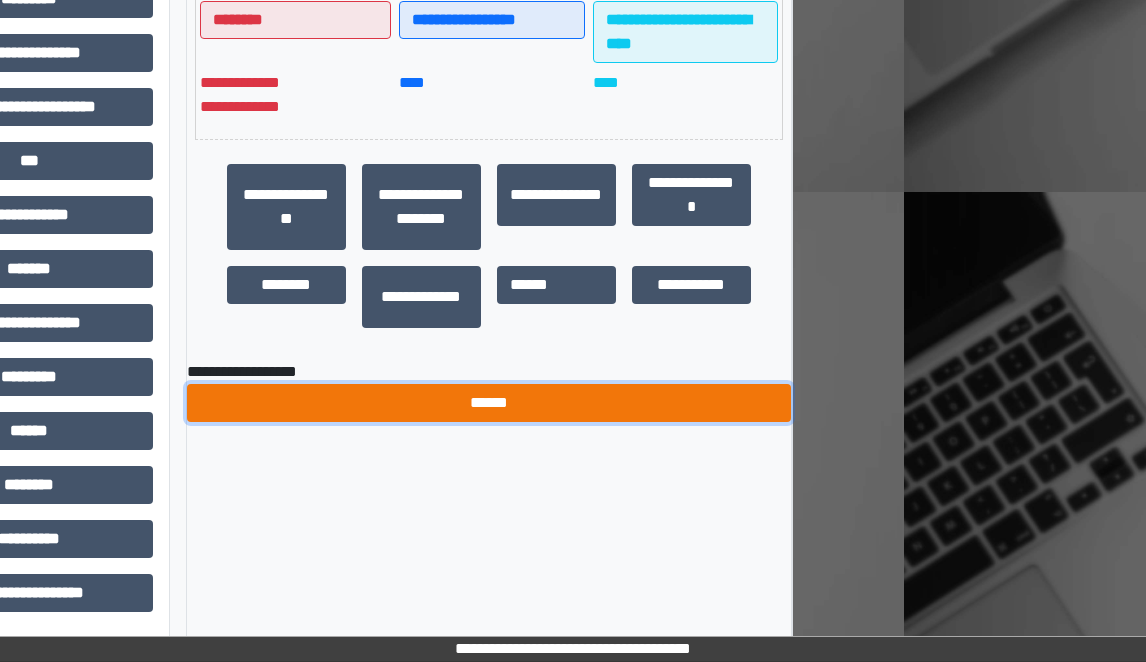 click on "******" at bounding box center [489, 403] 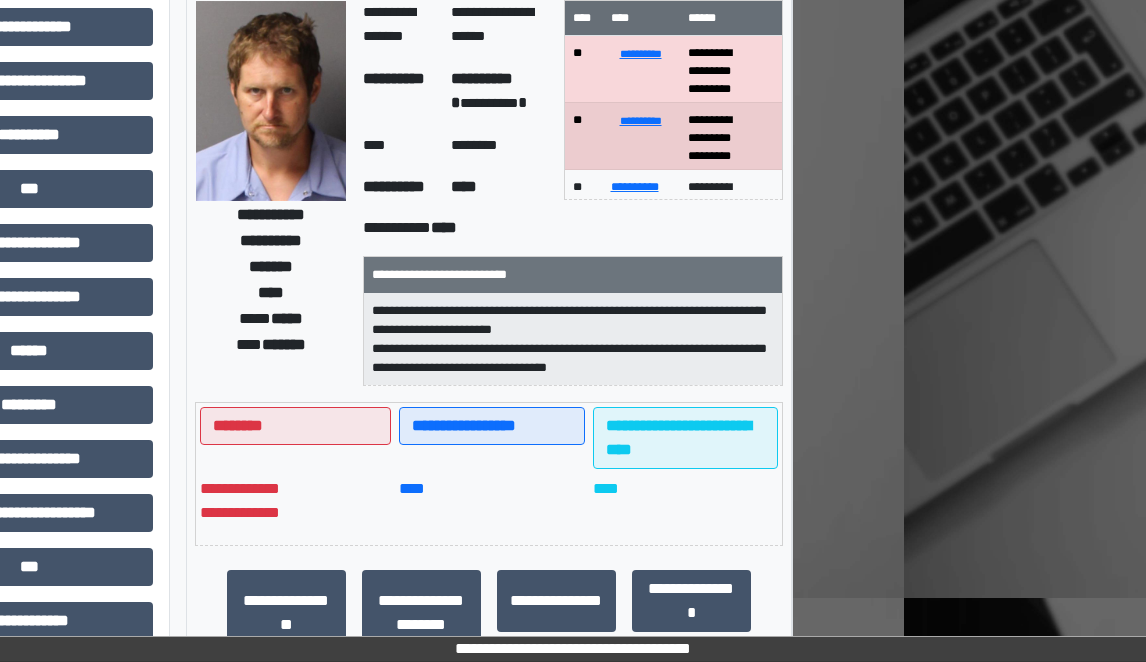 scroll, scrollTop: 0, scrollLeft: 242, axis: horizontal 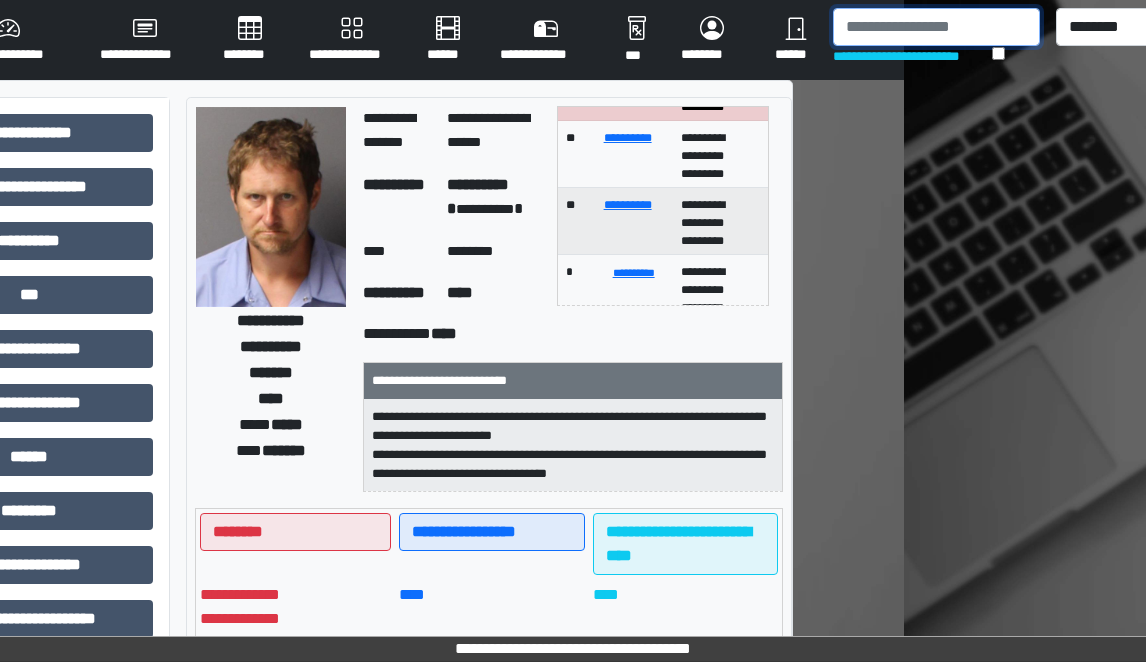 click at bounding box center (936, 27) 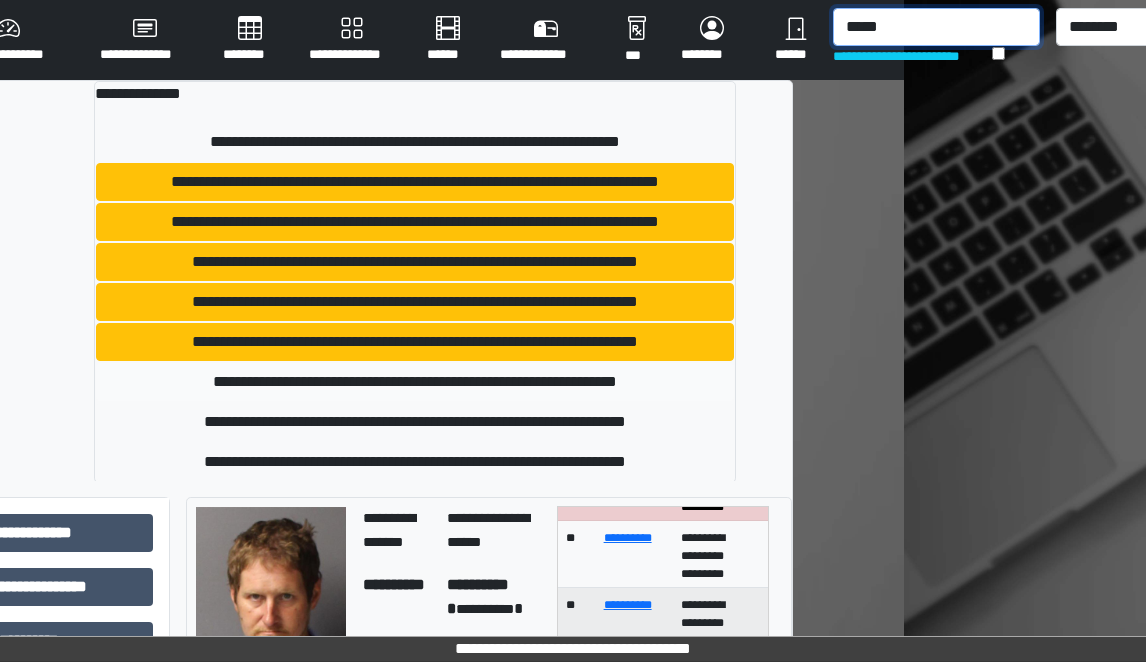 type on "*****" 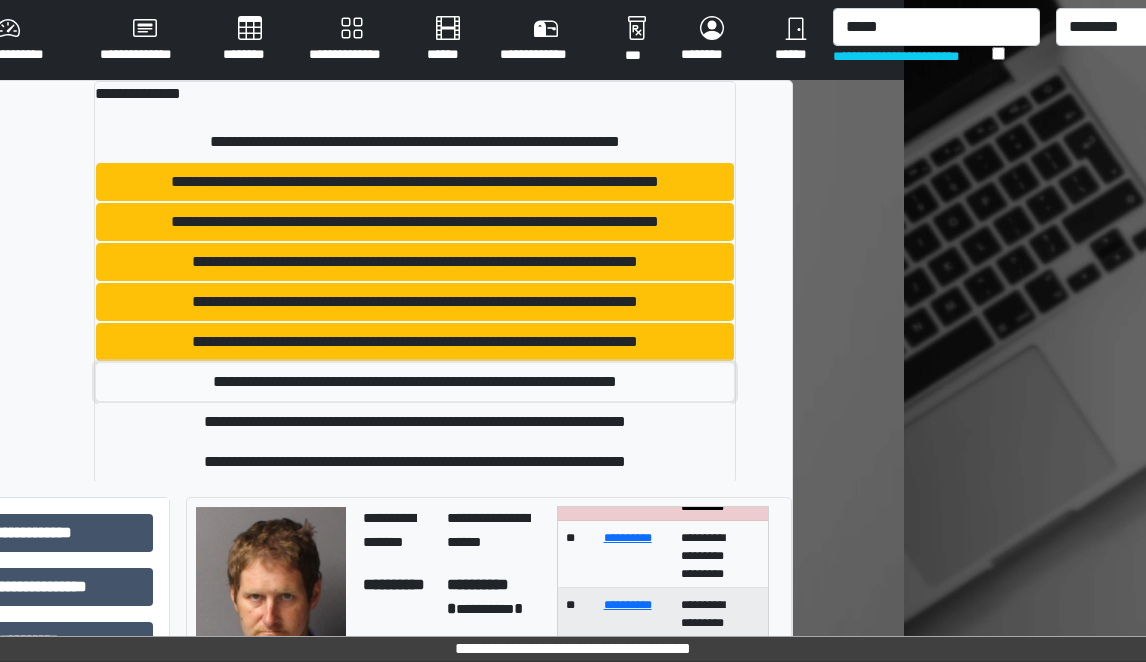 click on "**********" at bounding box center (415, 382) 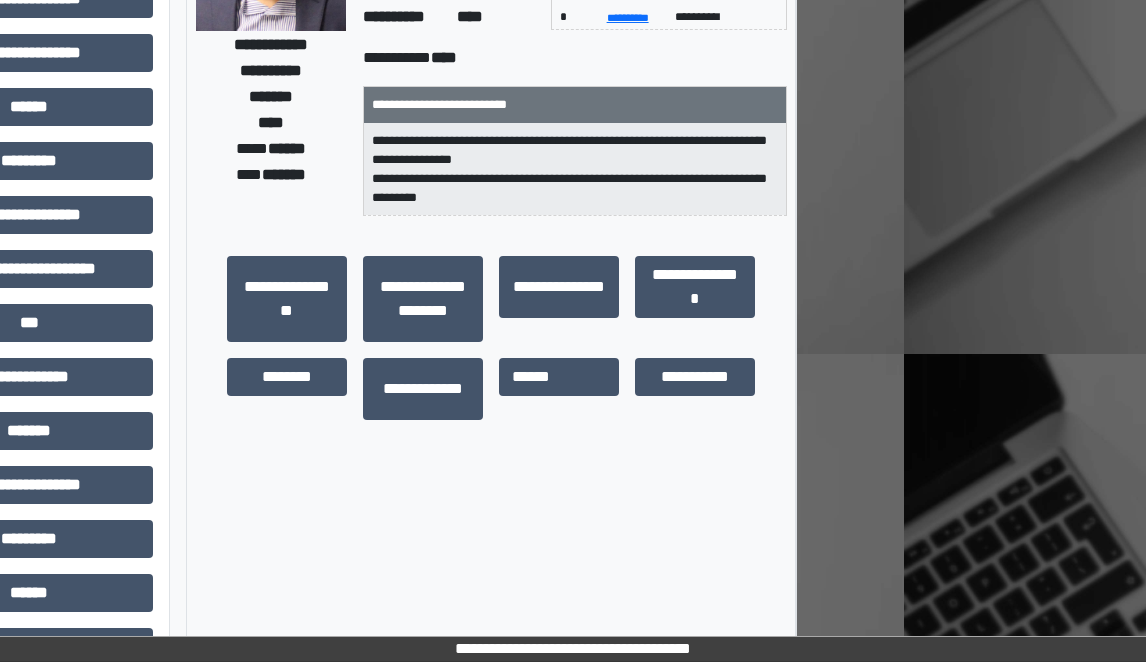 scroll, scrollTop: 400, scrollLeft: 242, axis: both 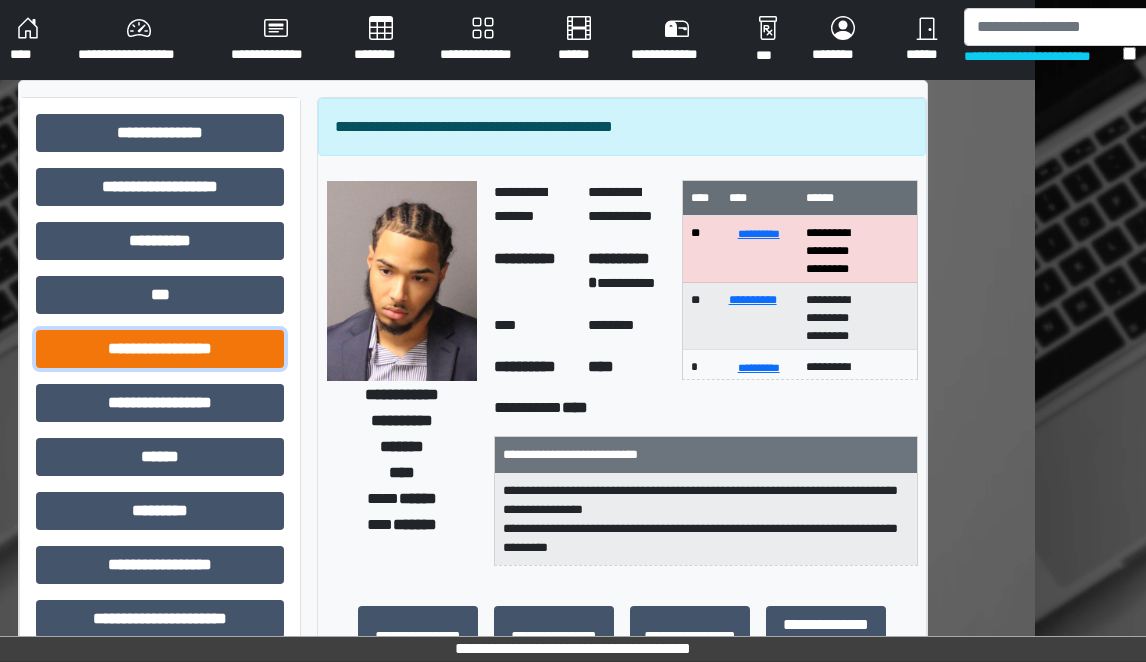click on "**********" at bounding box center (160, 349) 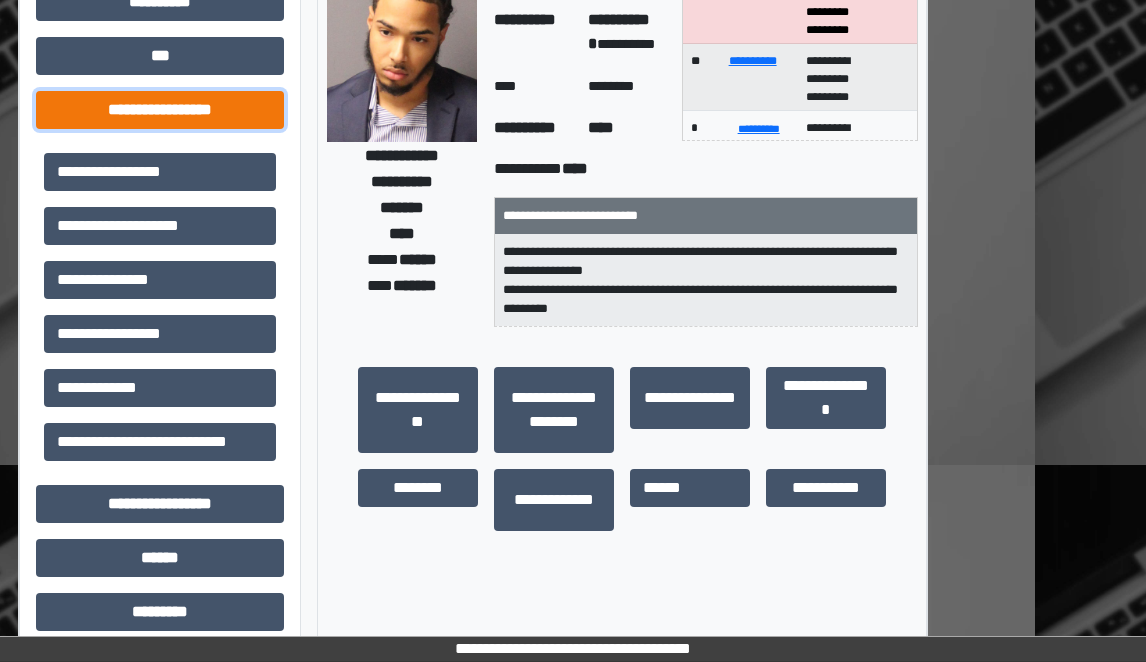 scroll, scrollTop: 300, scrollLeft: 111, axis: both 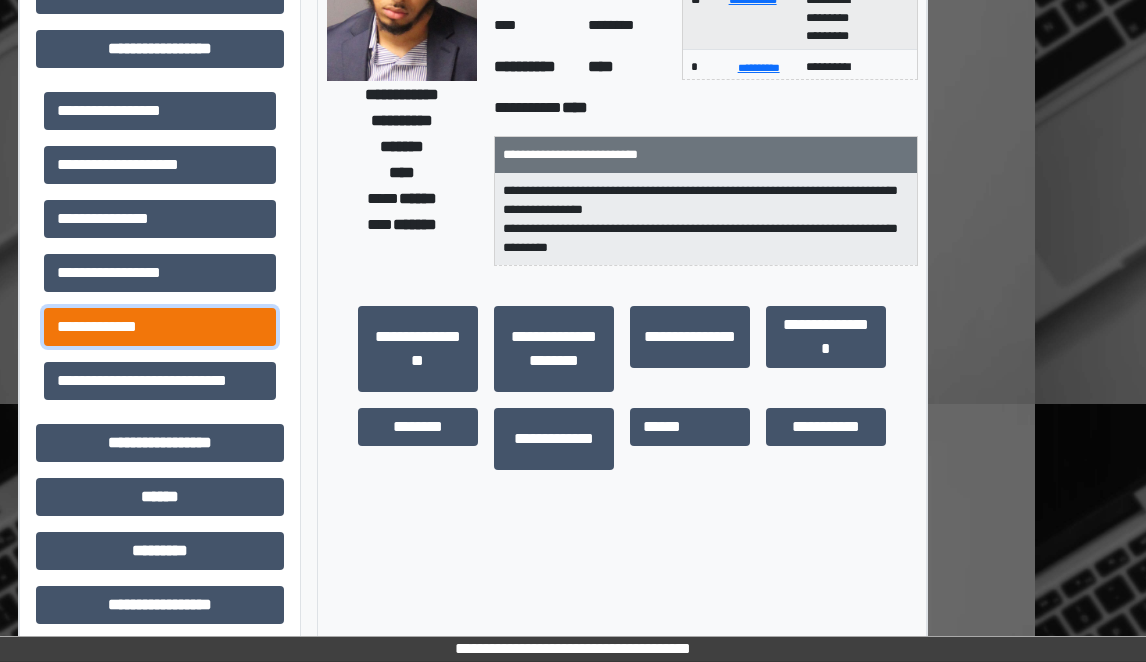 click on "**********" at bounding box center (160, 327) 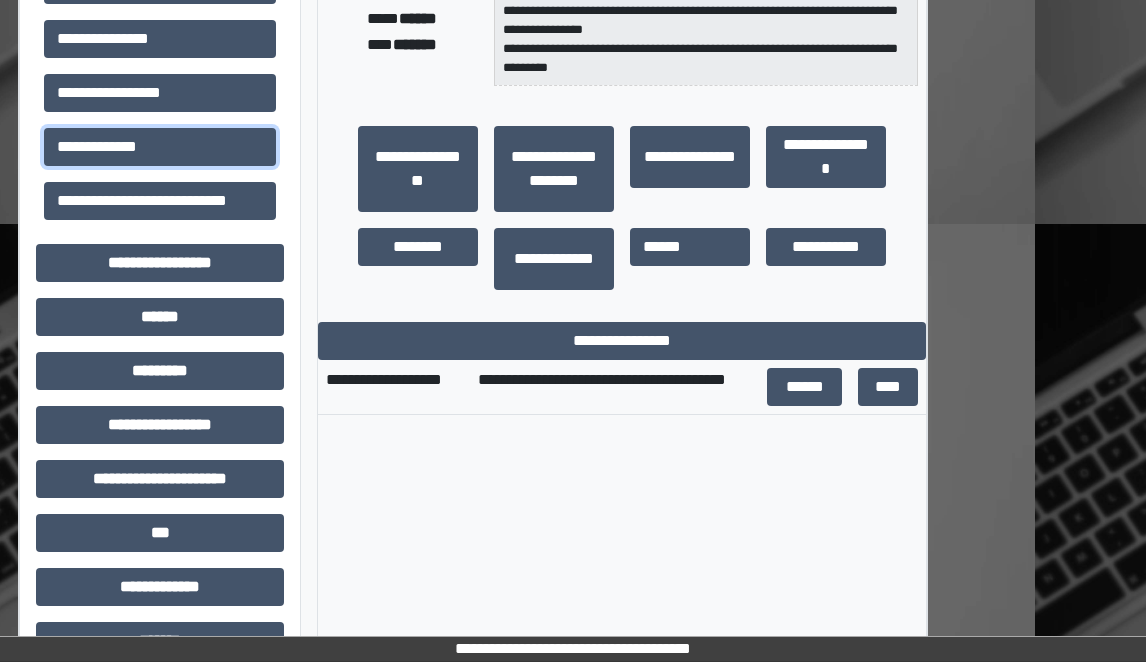 scroll, scrollTop: 500, scrollLeft: 111, axis: both 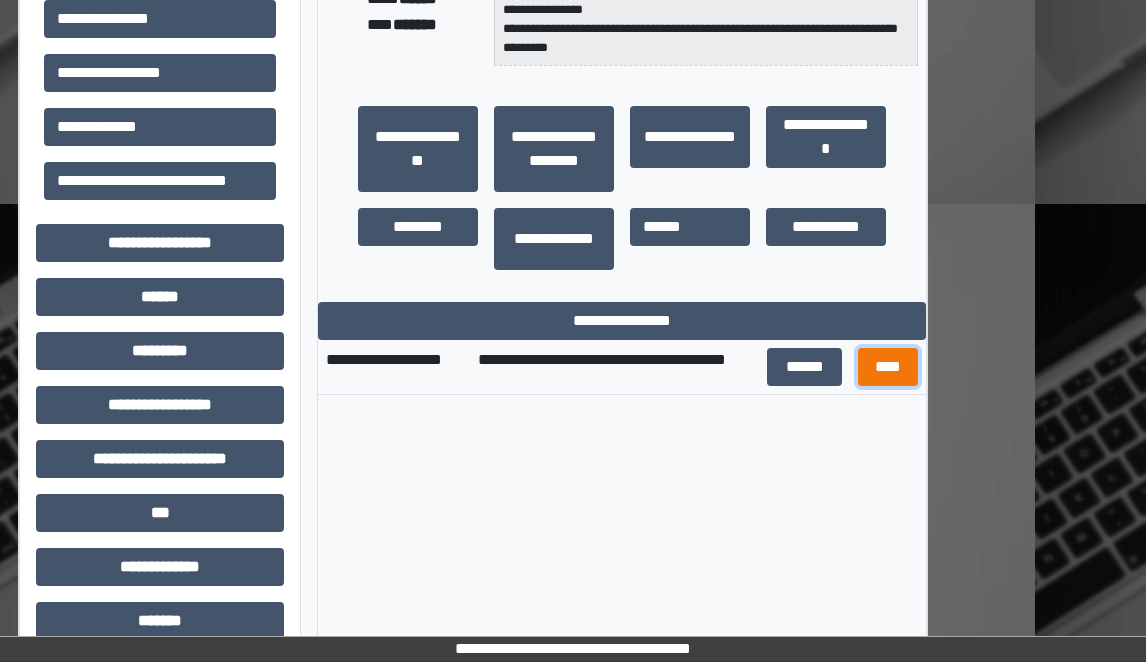 click on "****" at bounding box center (888, 367) 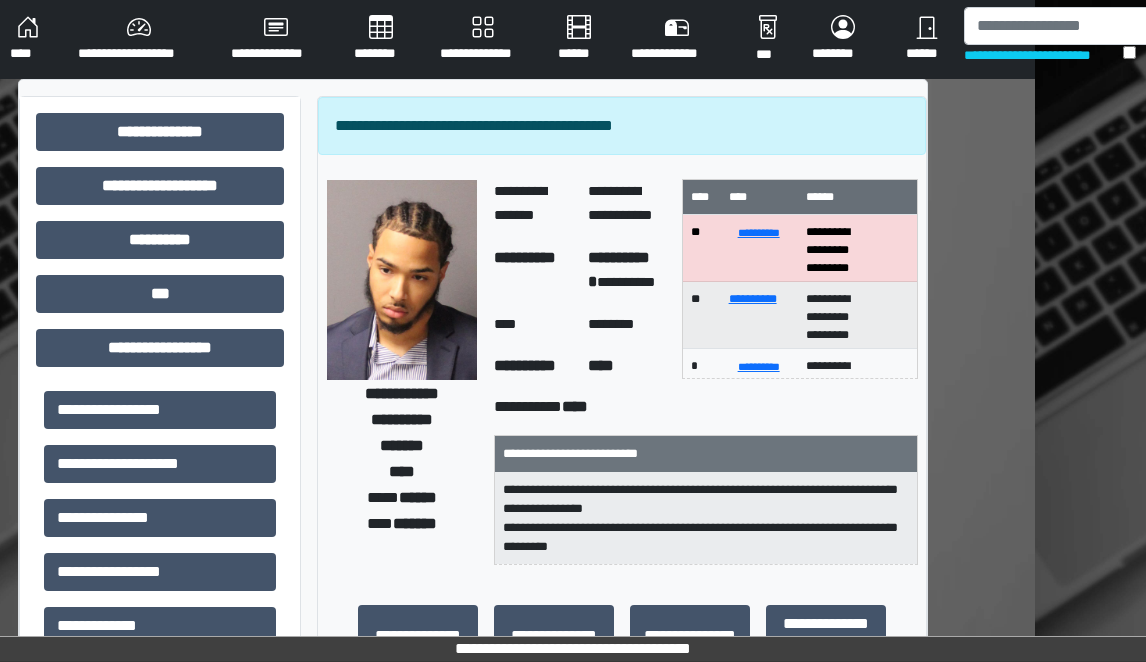 scroll, scrollTop: 0, scrollLeft: 111, axis: horizontal 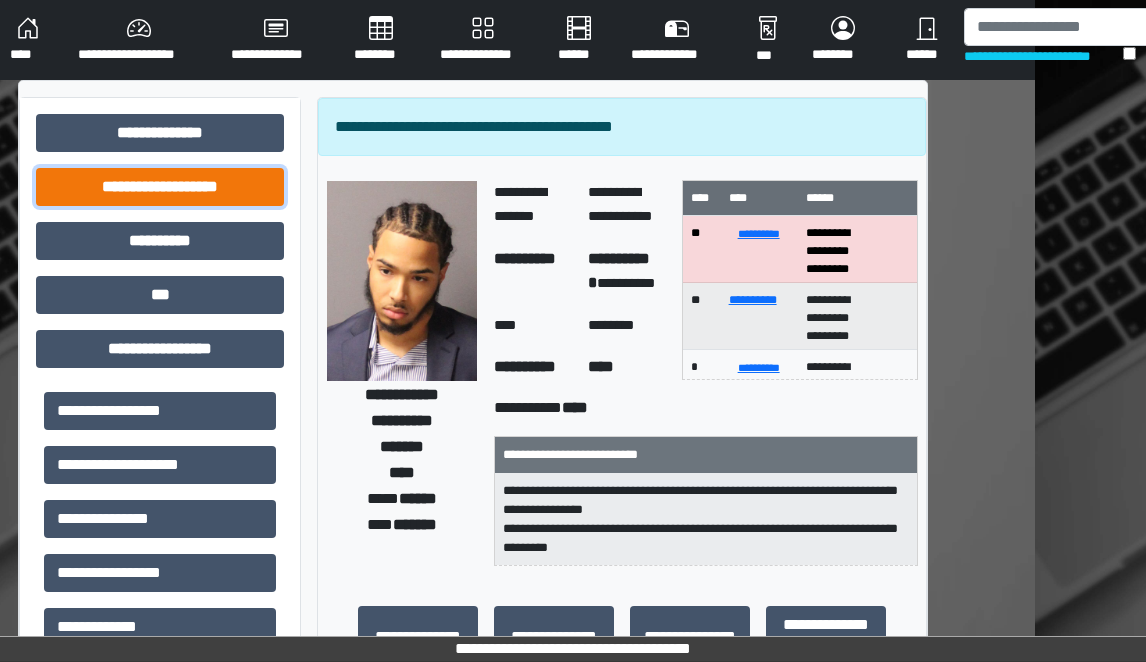 click on "**********" at bounding box center (160, 187) 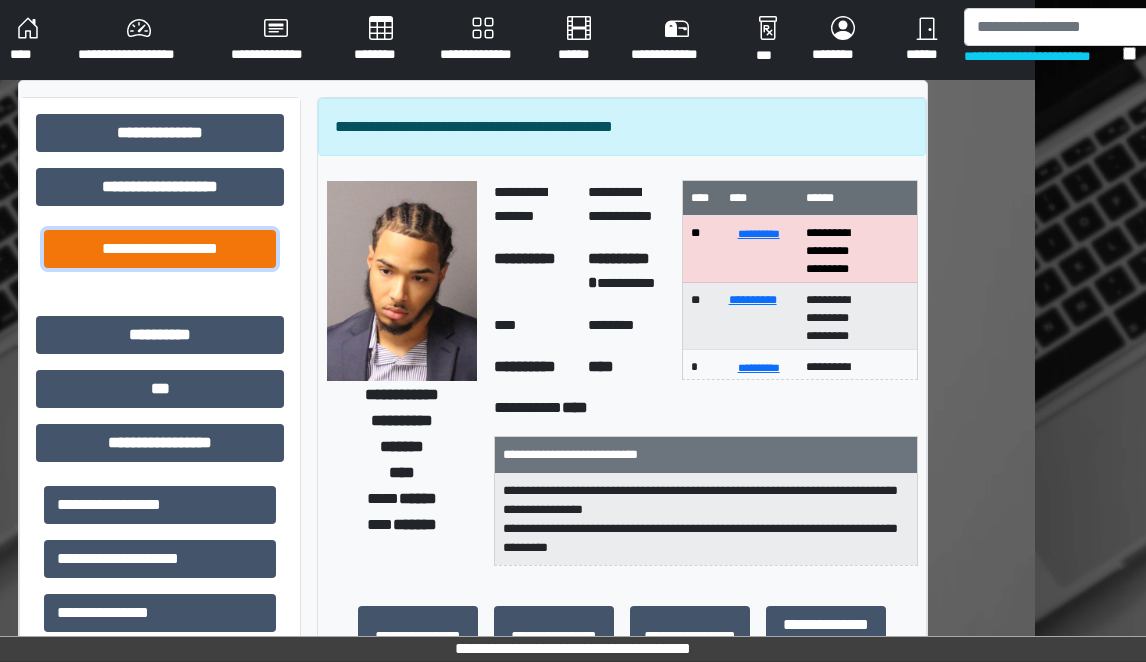 click on "**********" at bounding box center (160, 249) 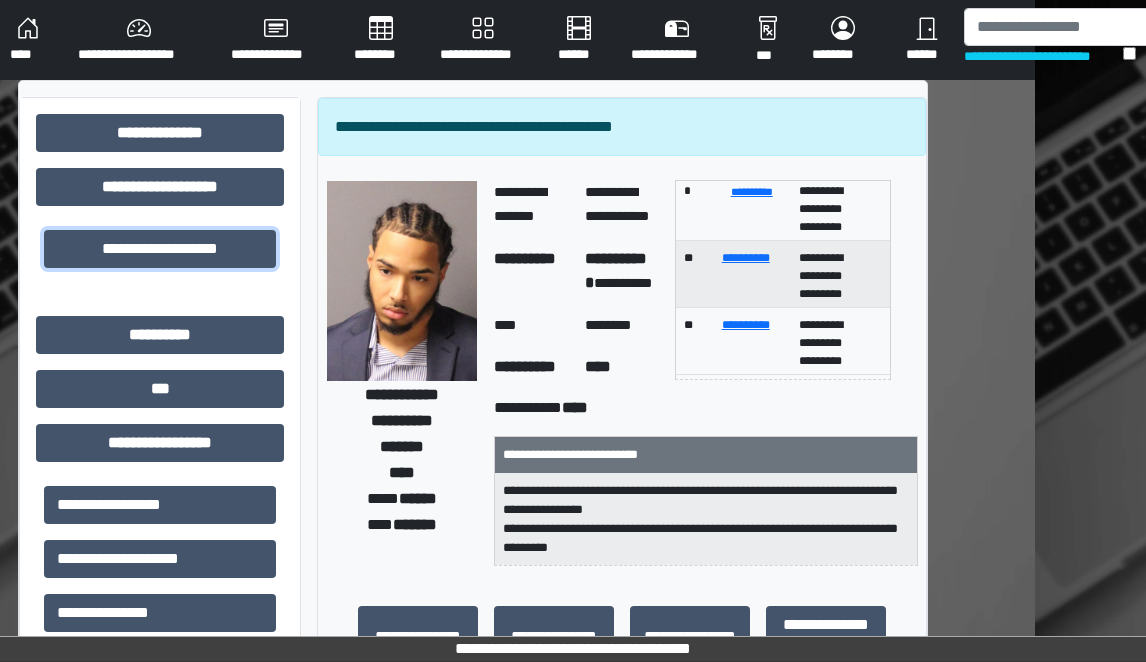 scroll, scrollTop: 188, scrollLeft: 0, axis: vertical 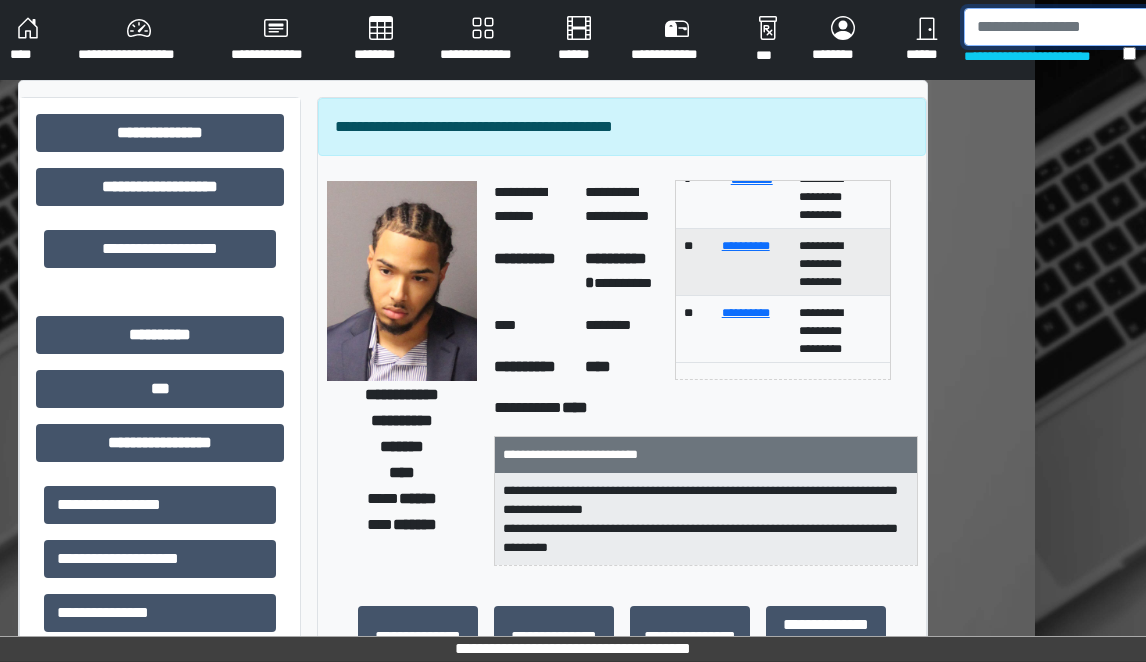 click at bounding box center (1067, 27) 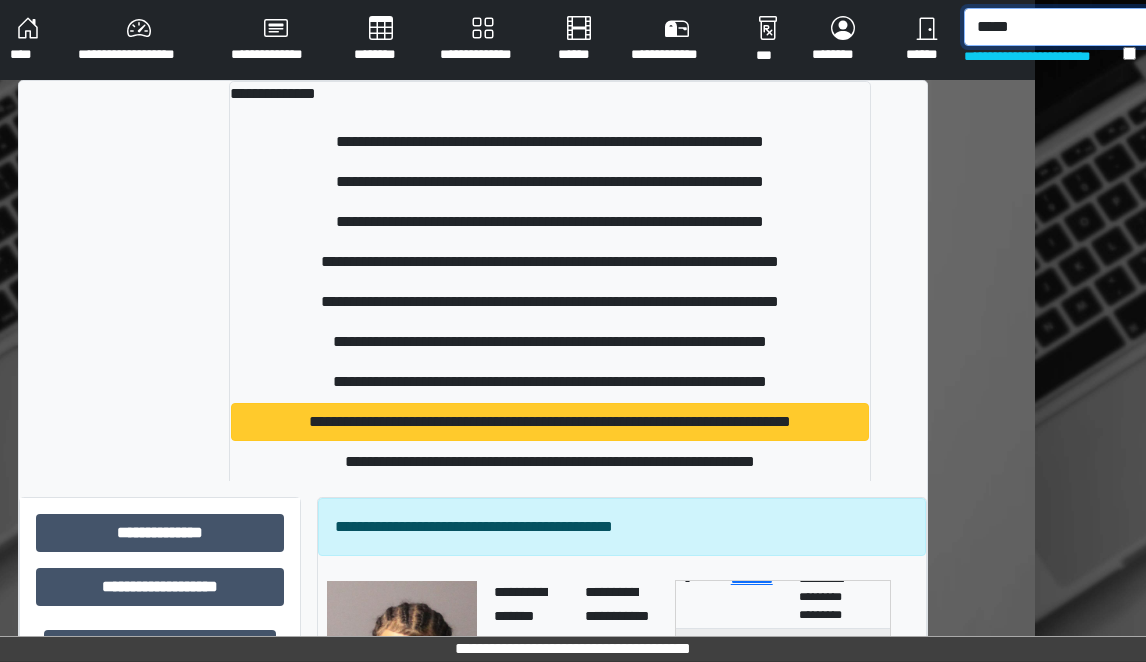 type on "*****" 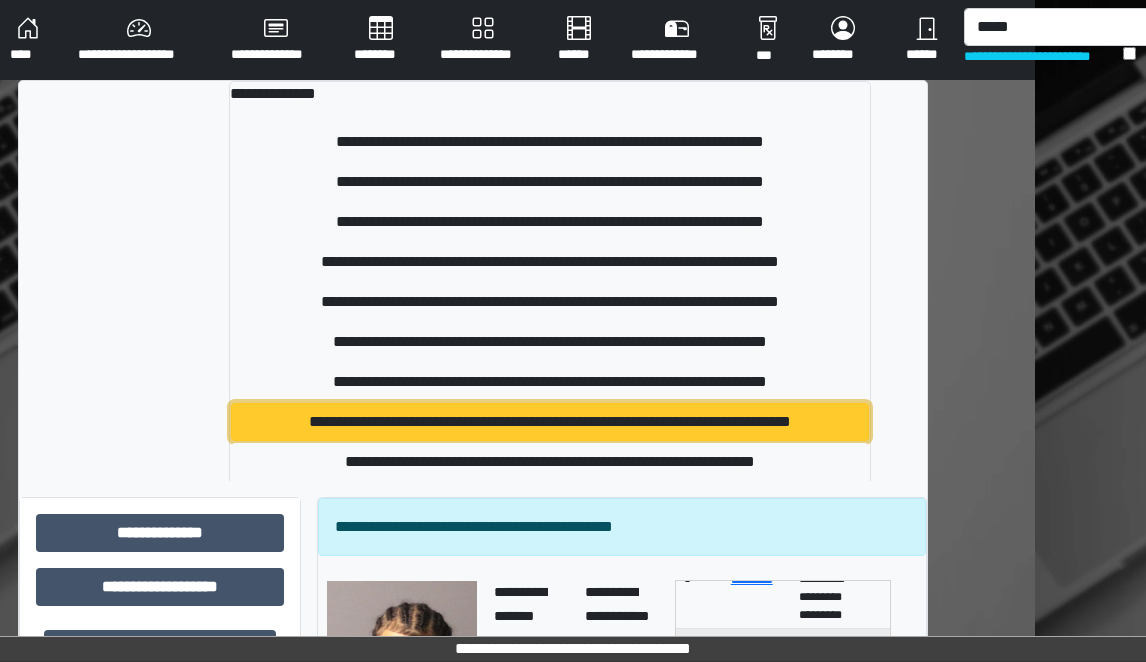 click on "**********" at bounding box center [550, 422] 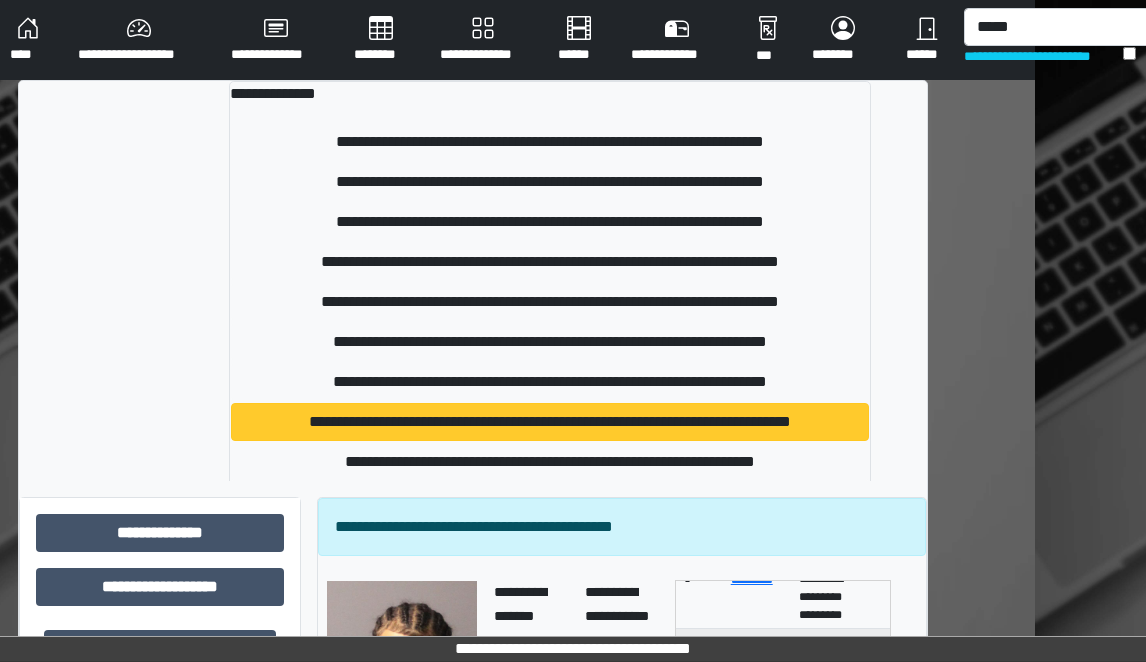 type 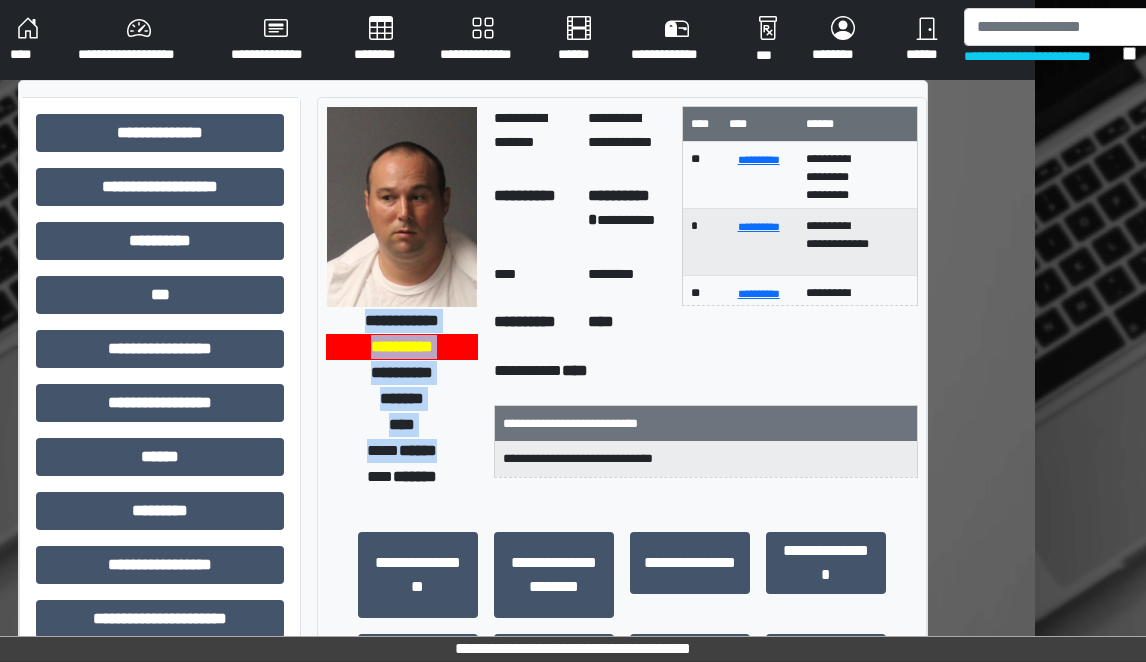drag, startPoint x: 344, startPoint y: 315, endPoint x: 468, endPoint y: 453, distance: 185.52628 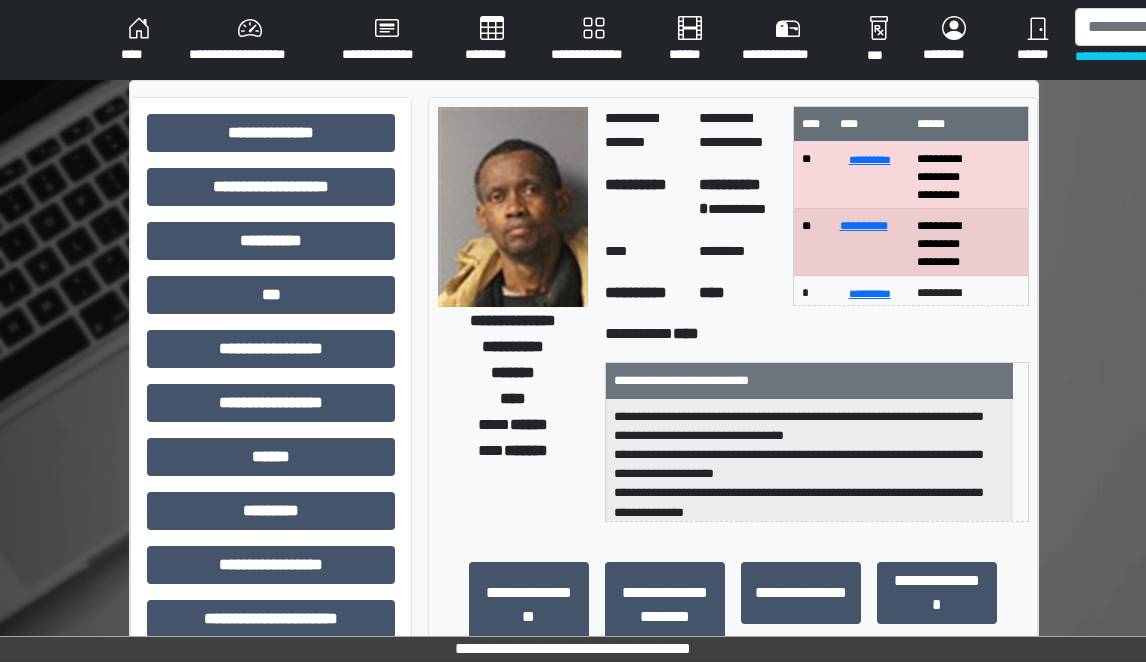 scroll, scrollTop: 1, scrollLeft: 0, axis: vertical 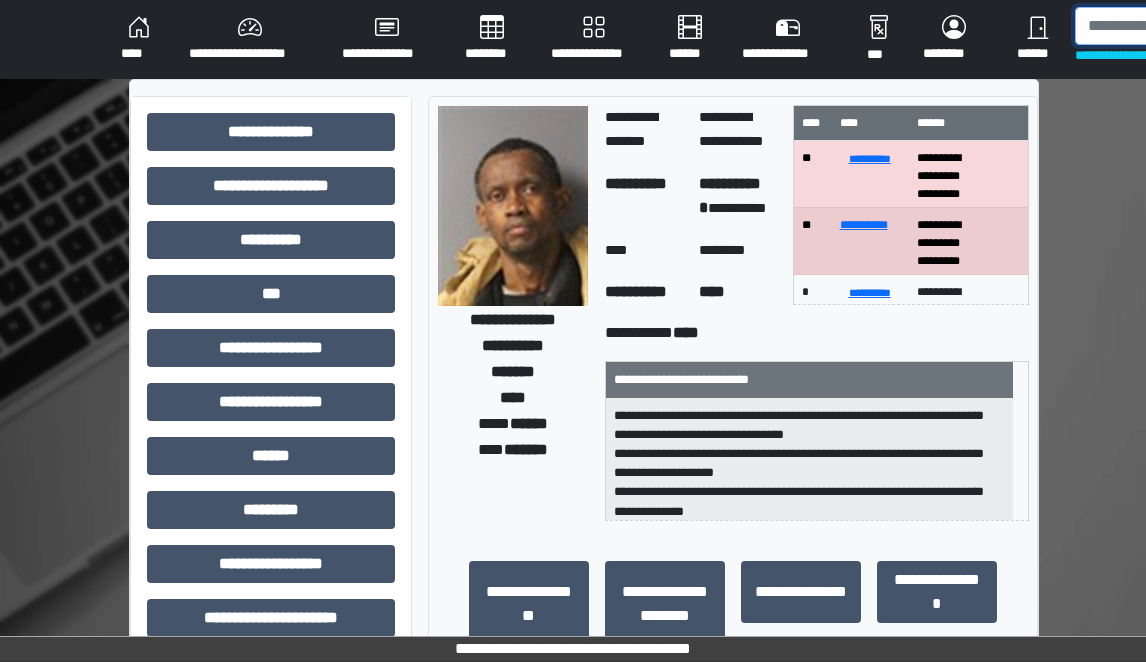 click at bounding box center [1178, 26] 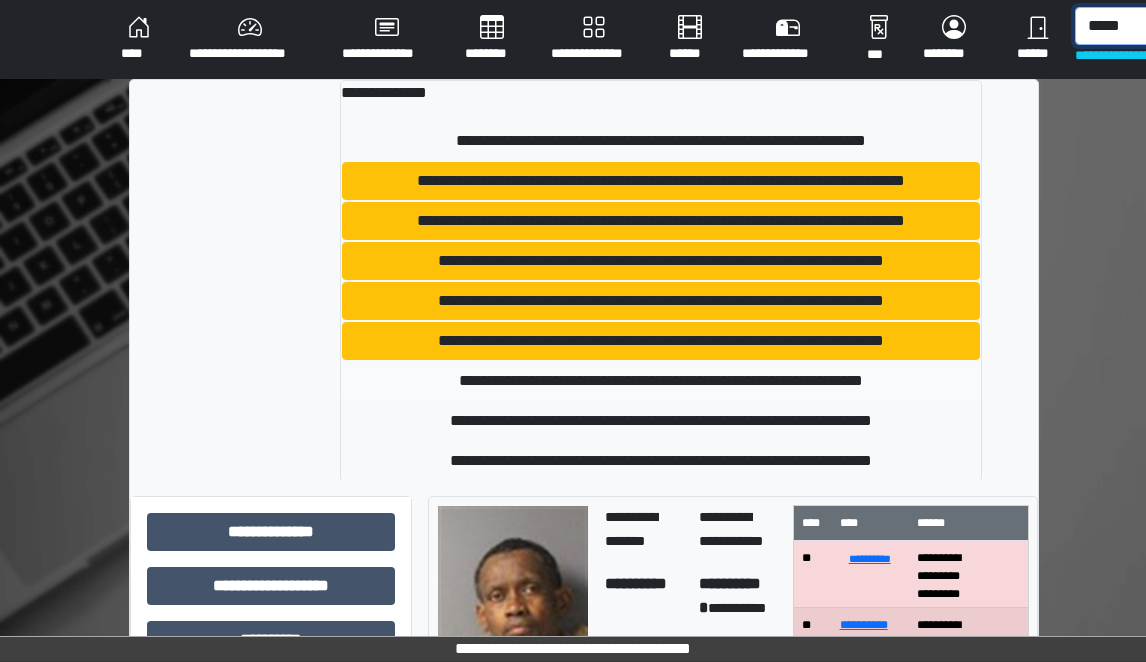 type on "*****" 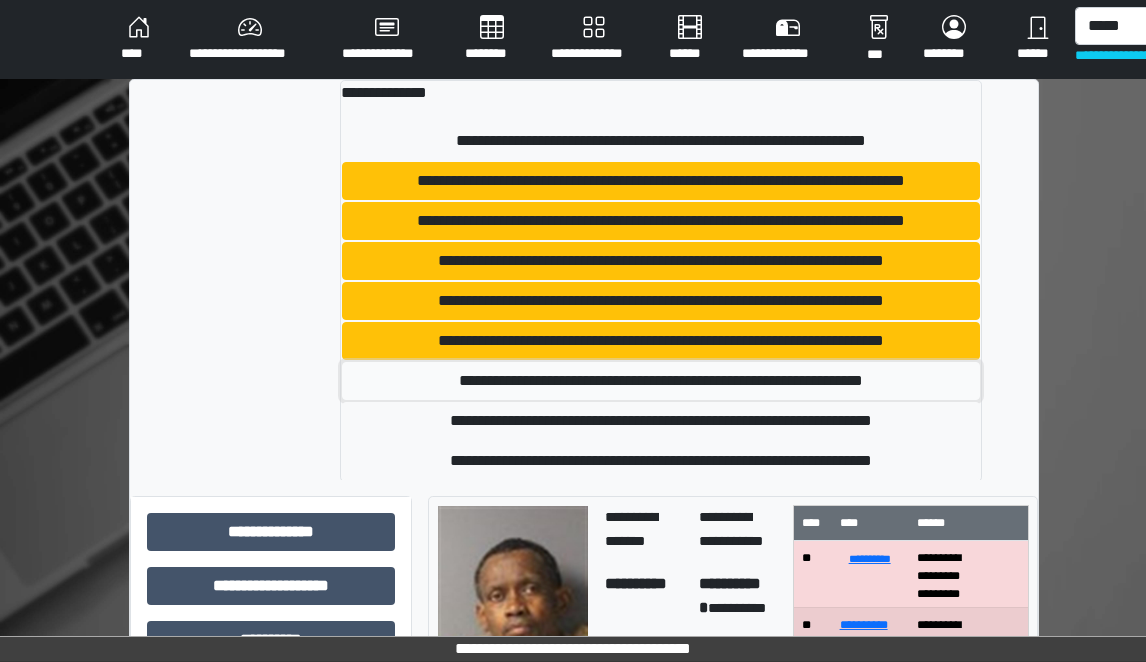 click on "**********" at bounding box center [661, 381] 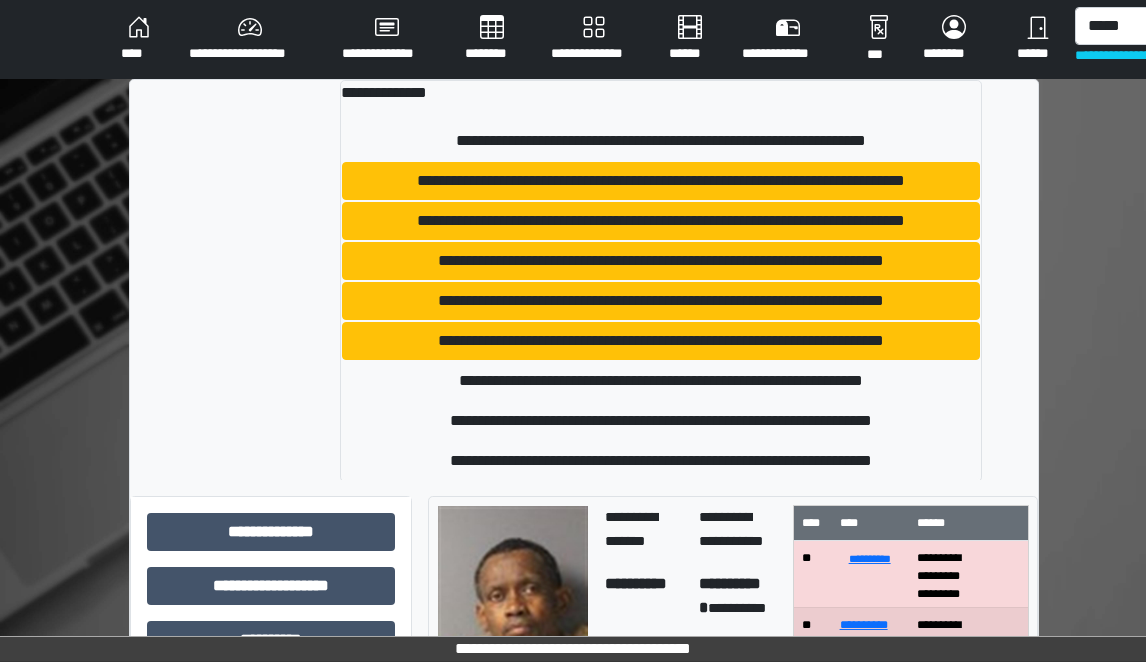 type 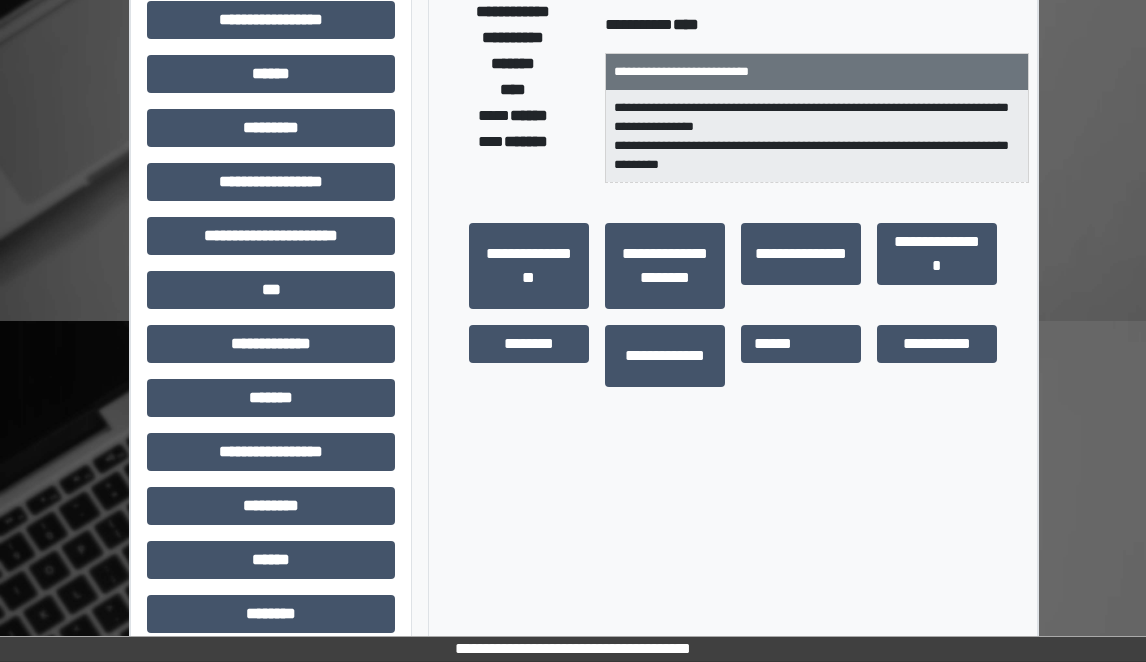 scroll, scrollTop: 401, scrollLeft: 0, axis: vertical 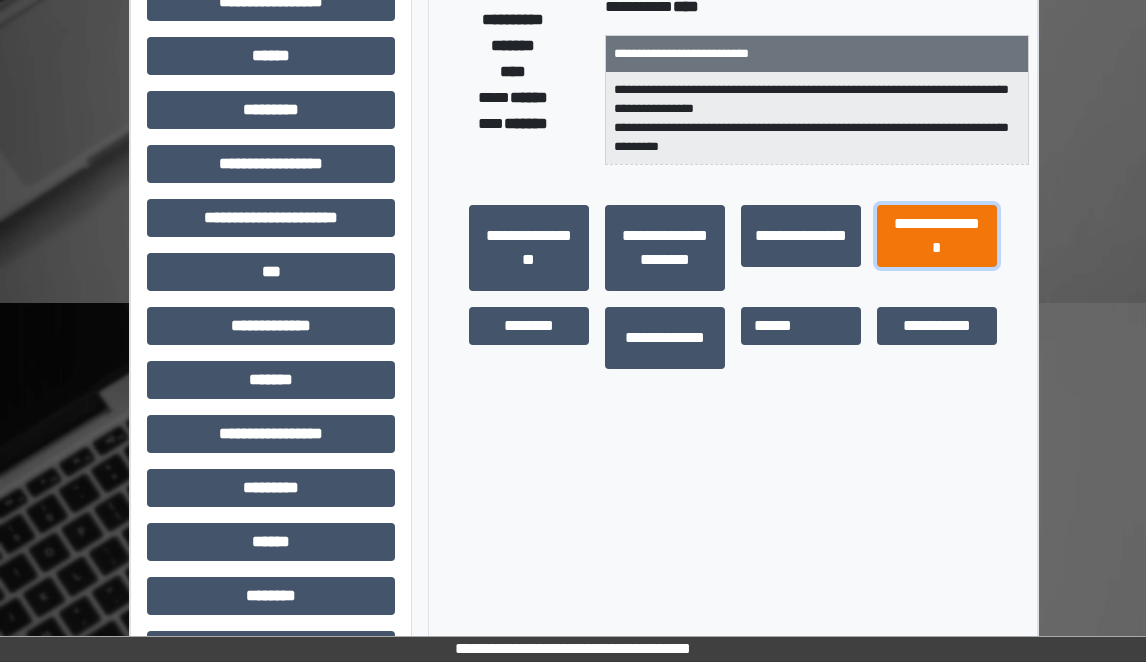 click on "**********" at bounding box center (937, 236) 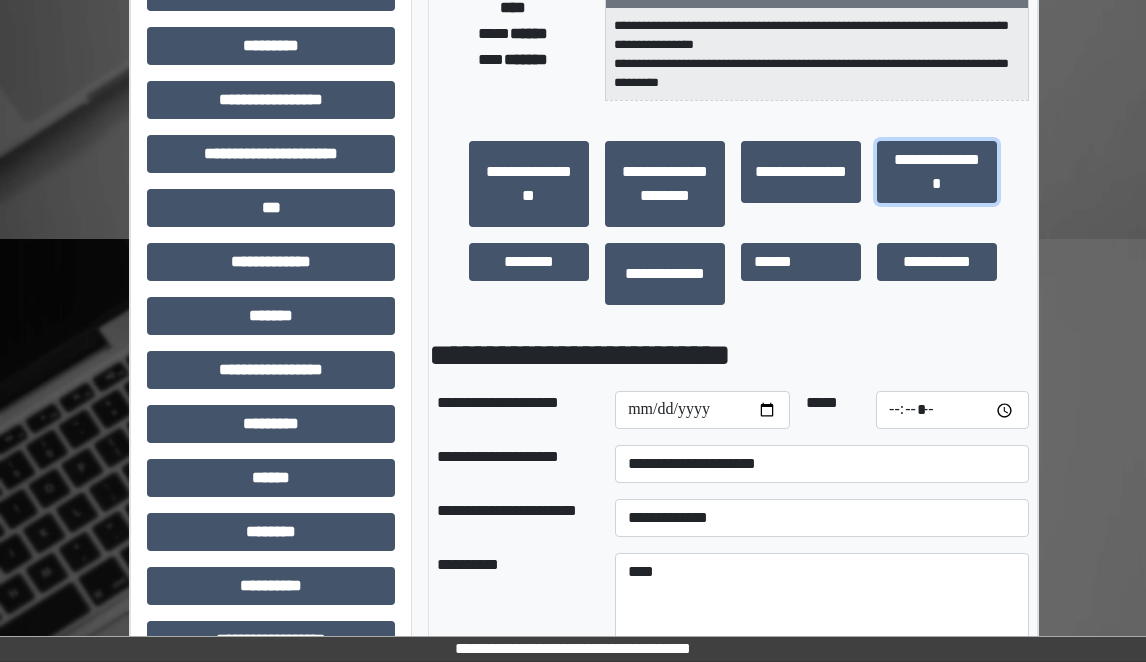 scroll, scrollTop: 501, scrollLeft: 0, axis: vertical 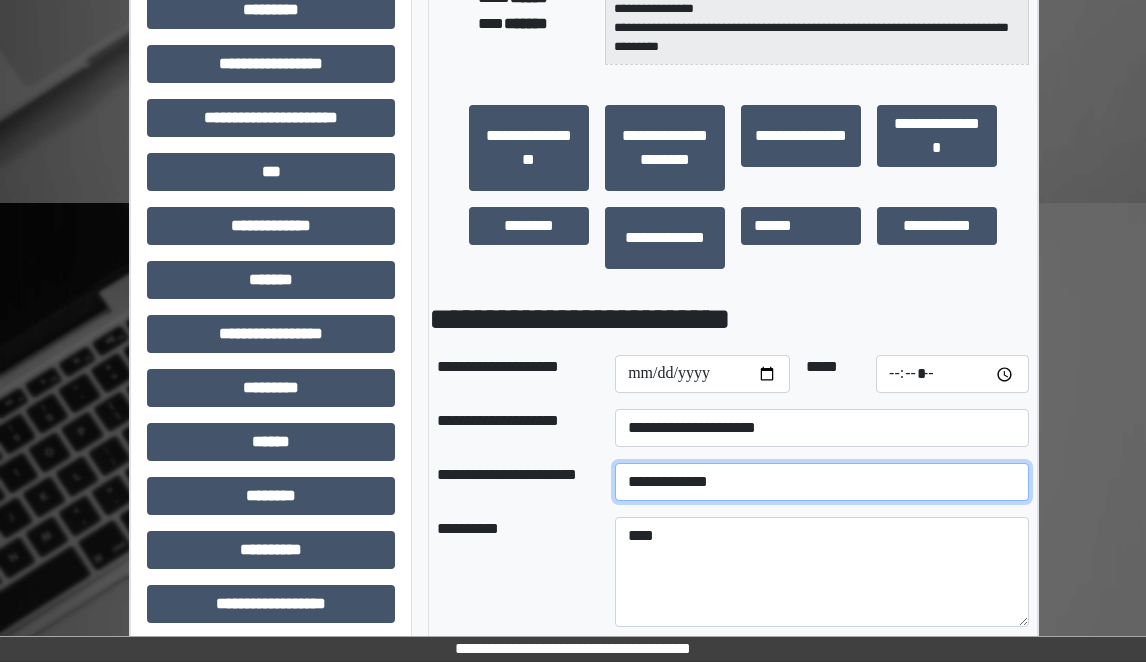 click on "**********" at bounding box center [822, 482] 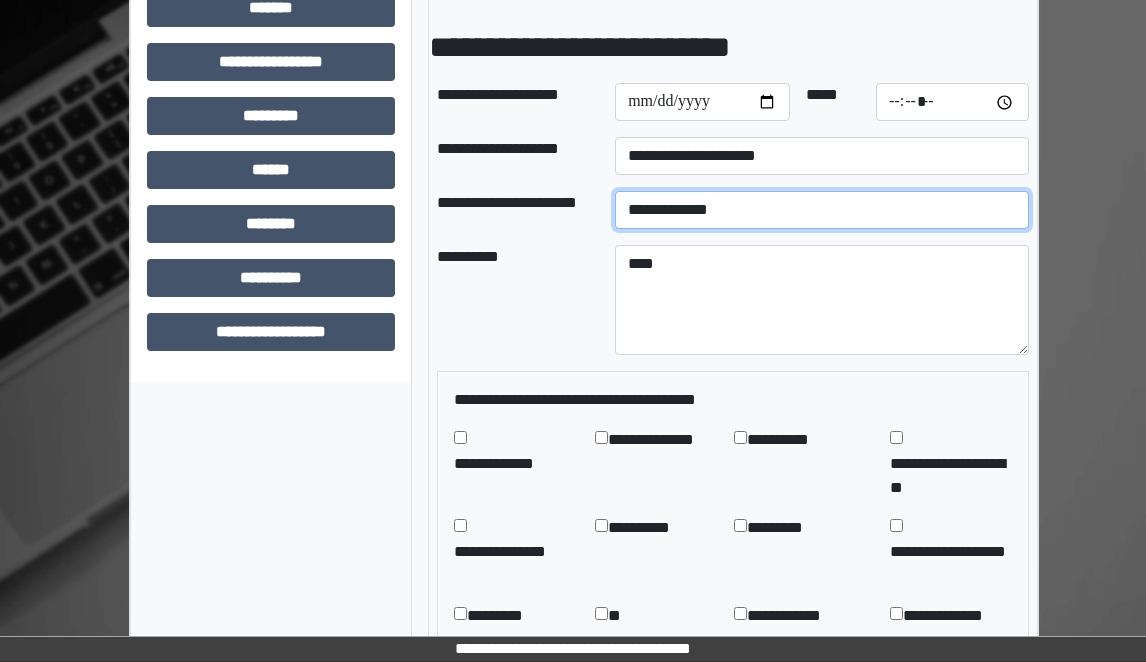 scroll, scrollTop: 801, scrollLeft: 0, axis: vertical 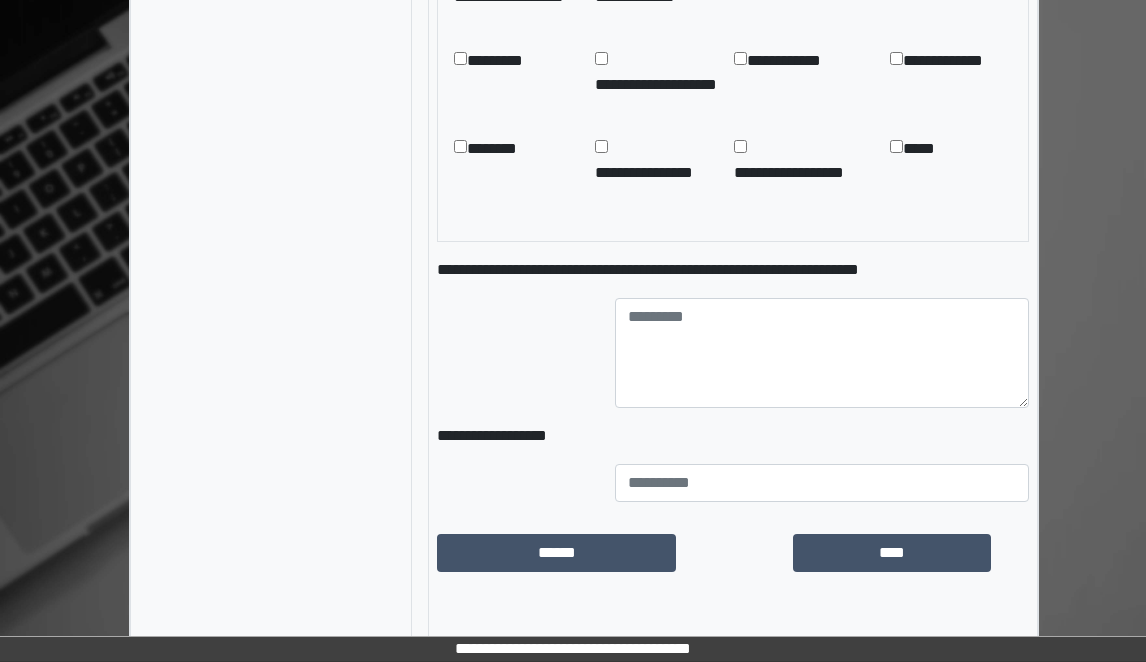 click at bounding box center [822, 353] 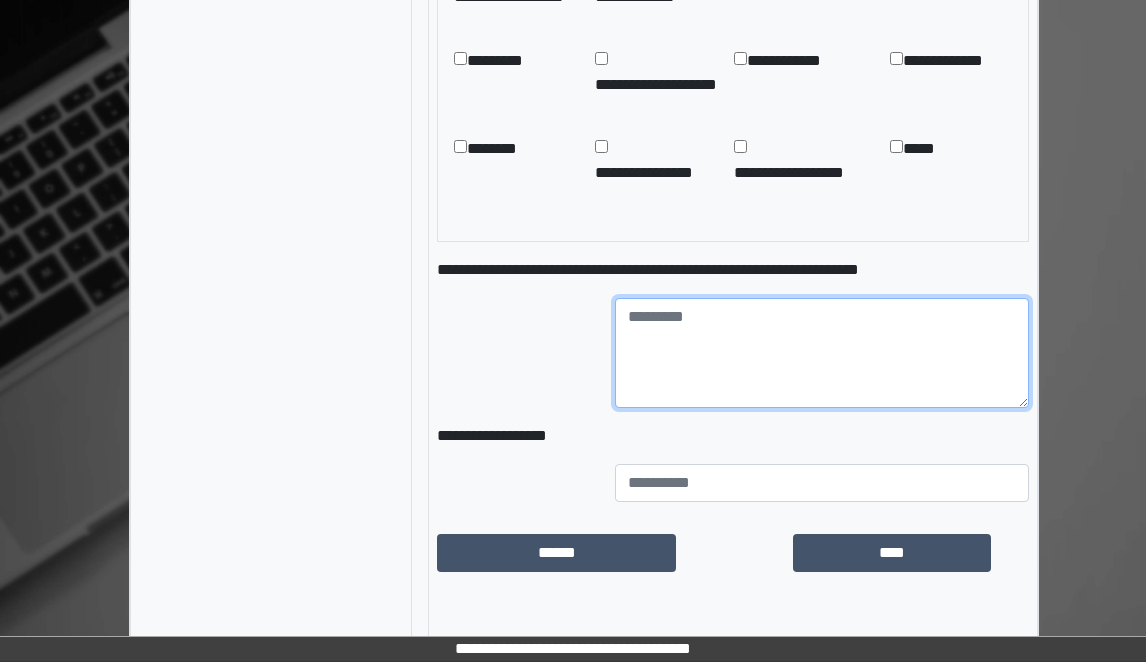 click at bounding box center [822, 353] 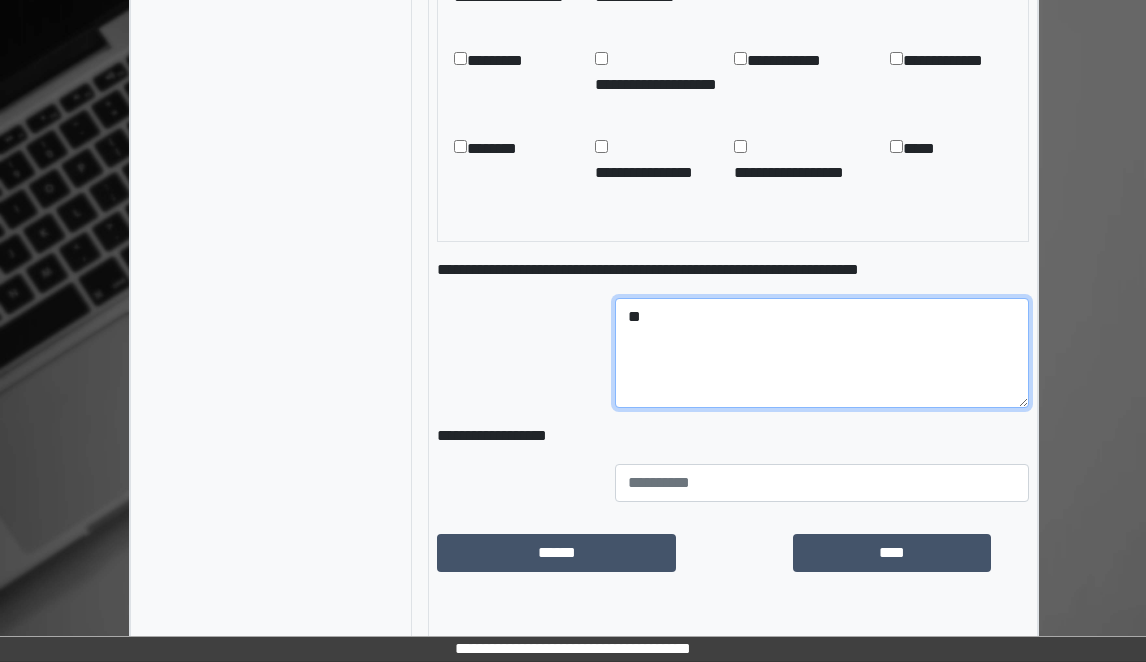 type on "*" 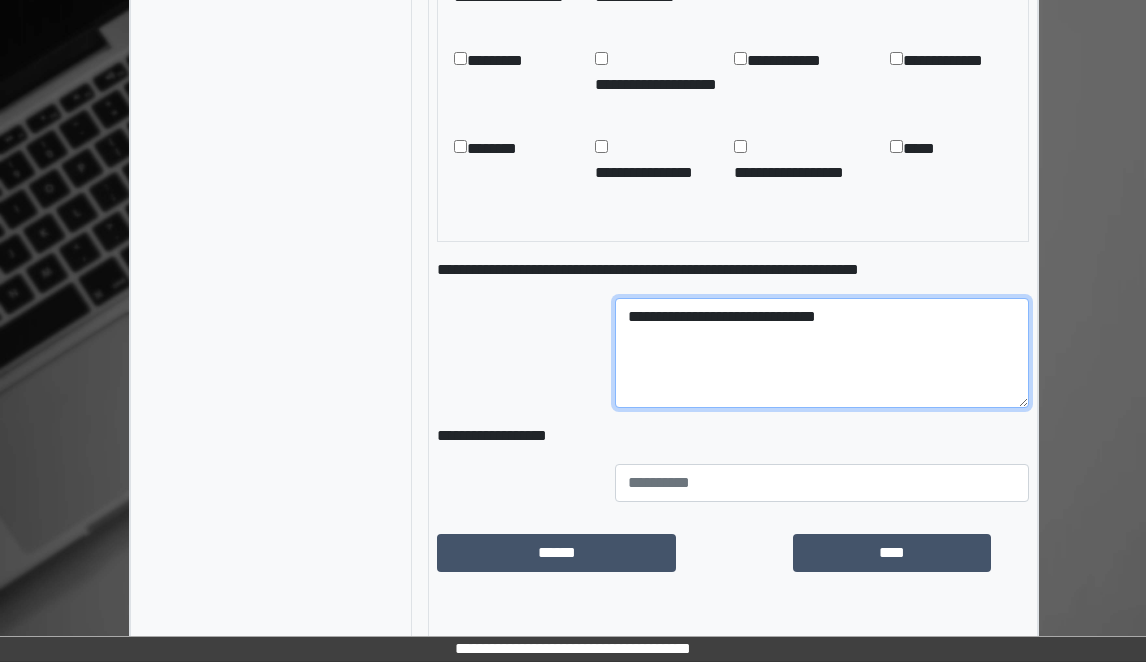 click on "**********" at bounding box center [822, 353] 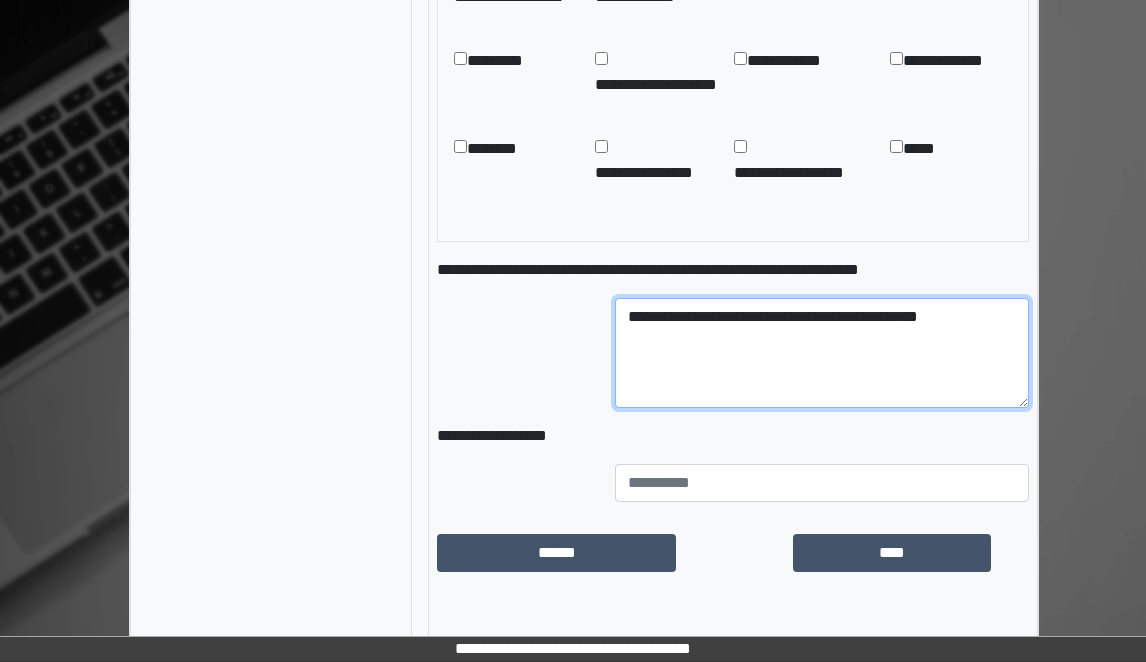 click on "**********" at bounding box center [822, 353] 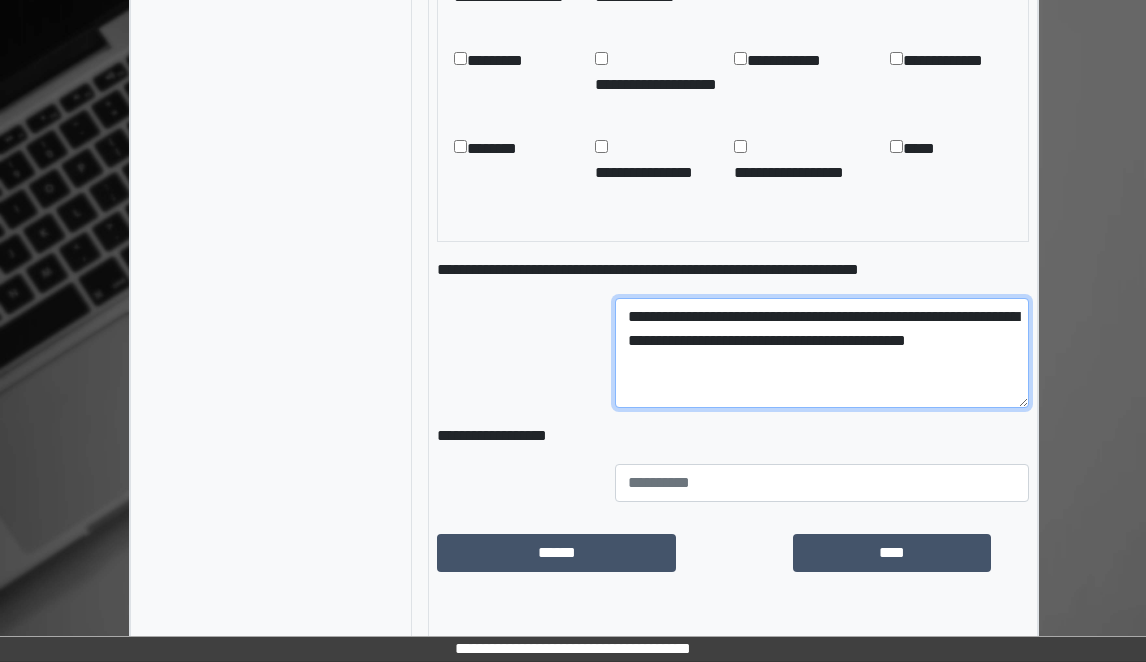 click on "**********" at bounding box center (822, 353) 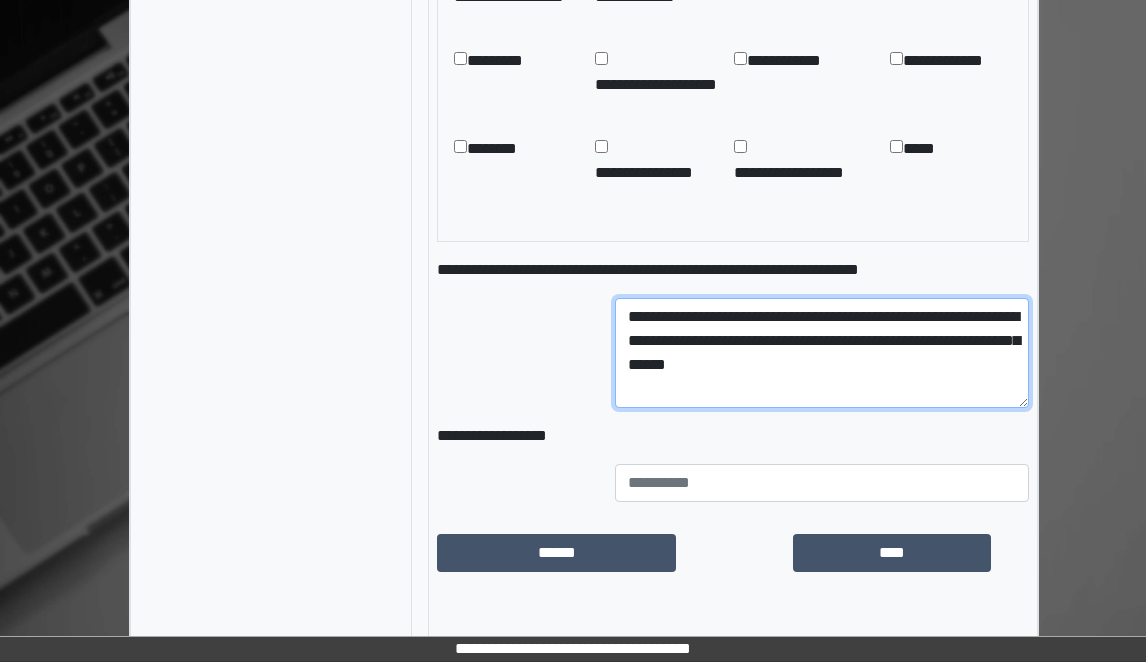 click on "**********" at bounding box center (822, 353) 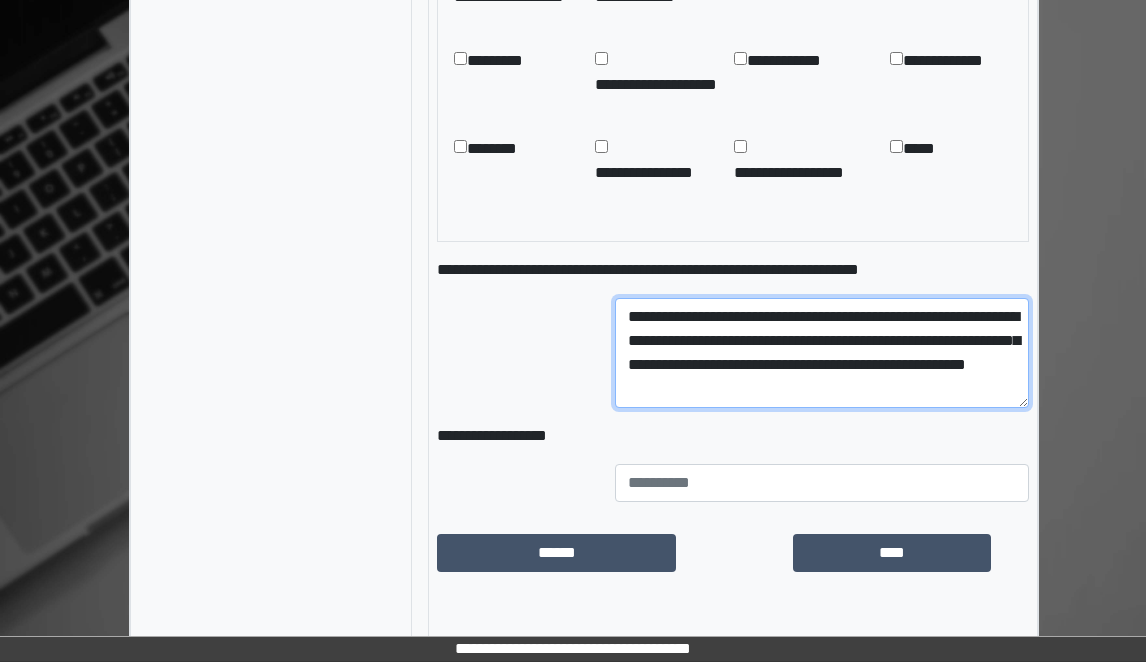 type on "**********" 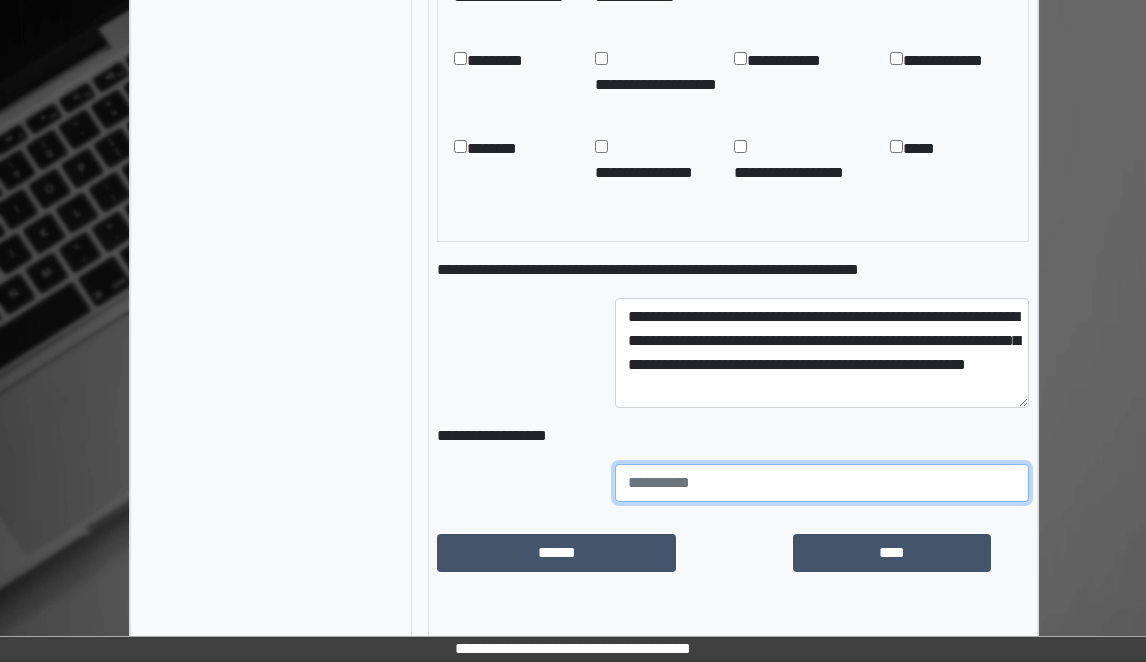click at bounding box center [822, 483] 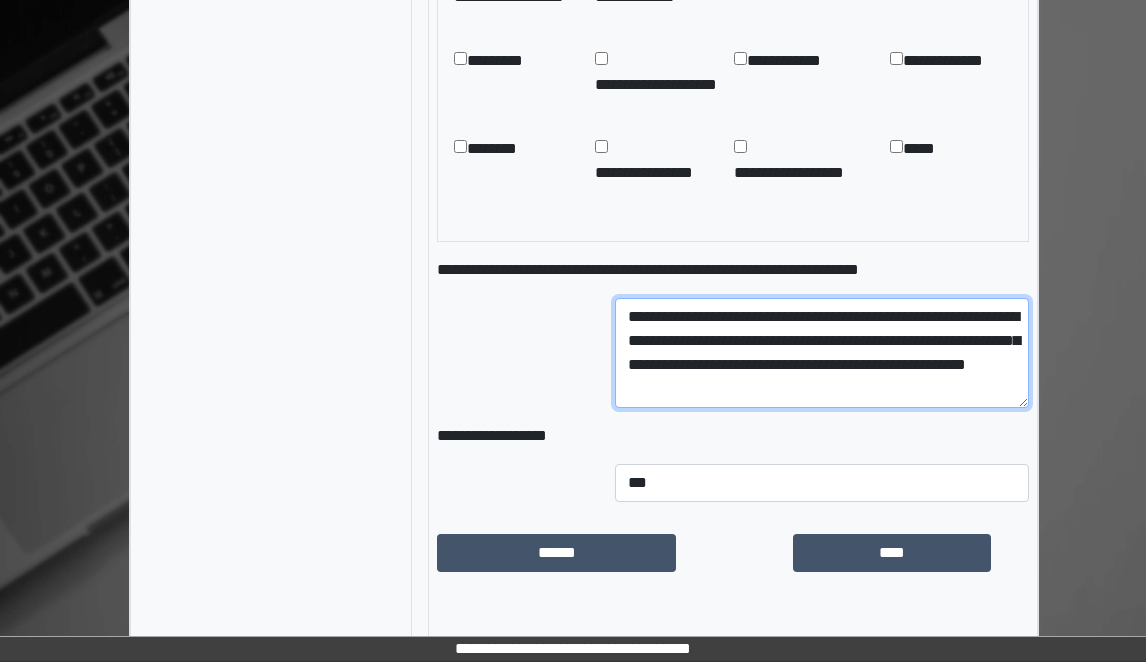 click on "**********" at bounding box center [822, 353] 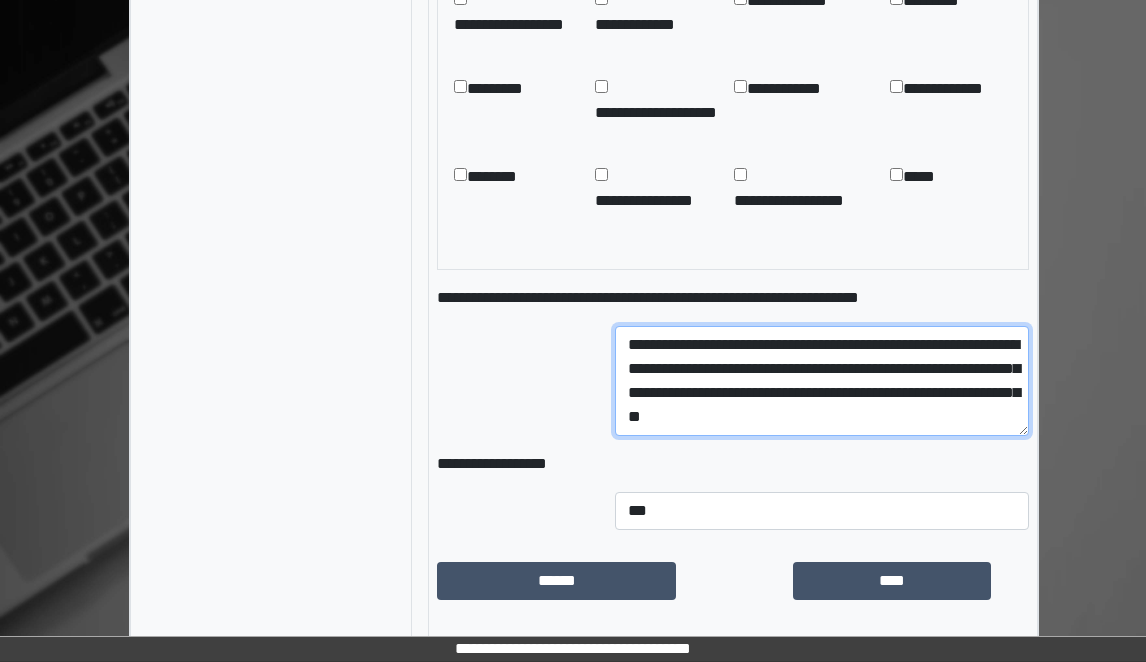 scroll, scrollTop: 1496, scrollLeft: 0, axis: vertical 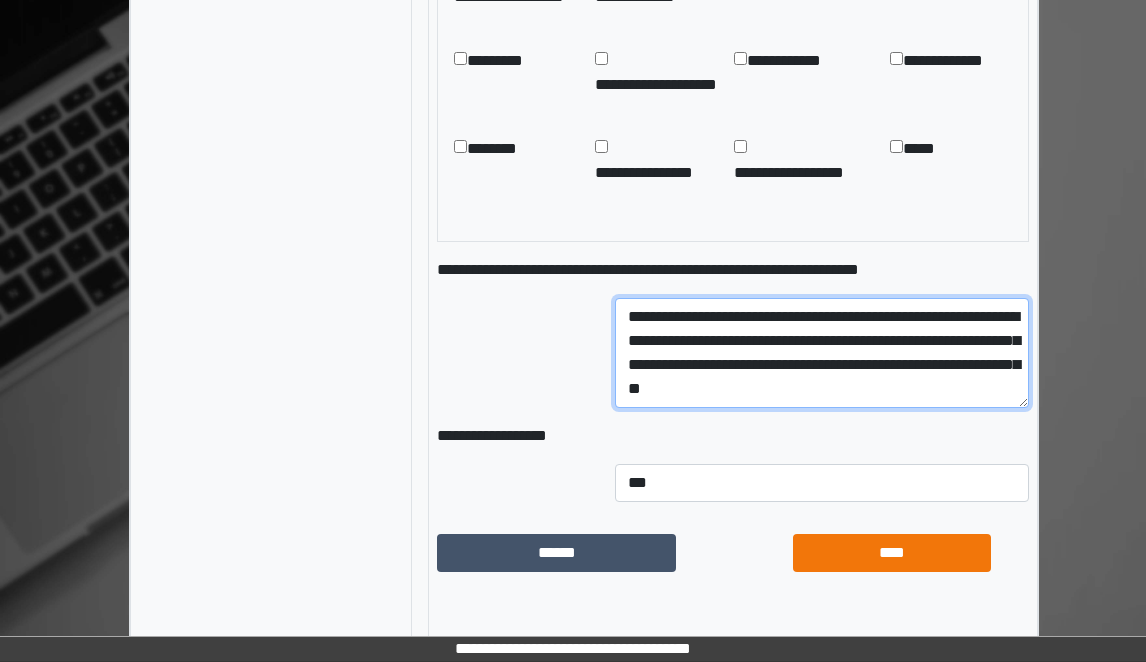 type on "**********" 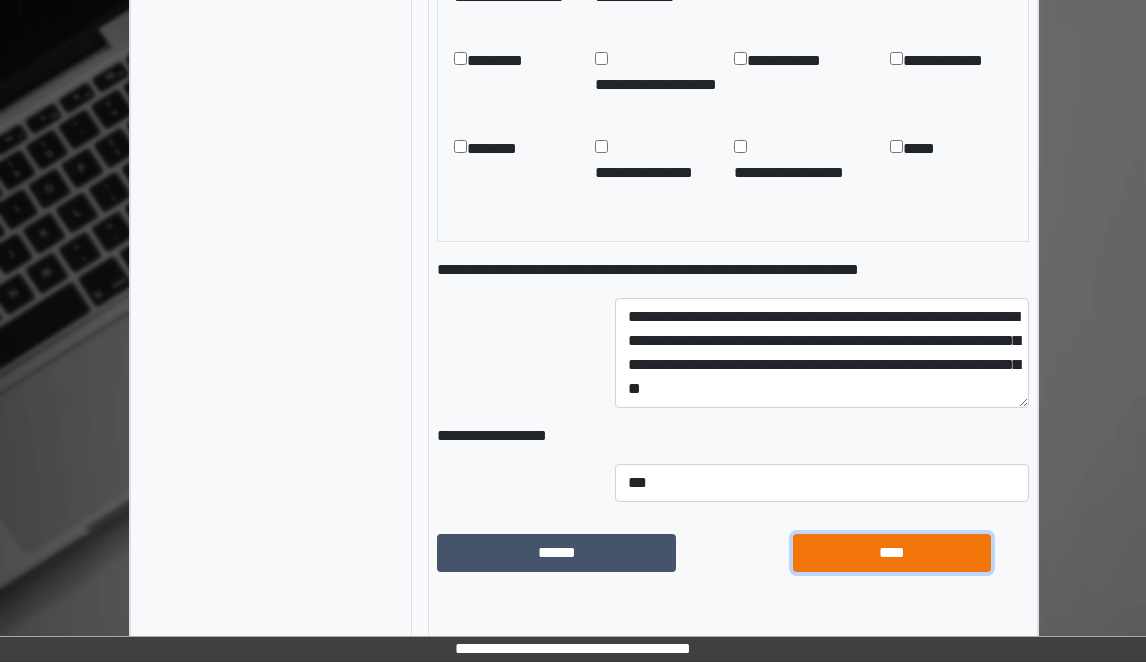 click on "****" at bounding box center [892, 553] 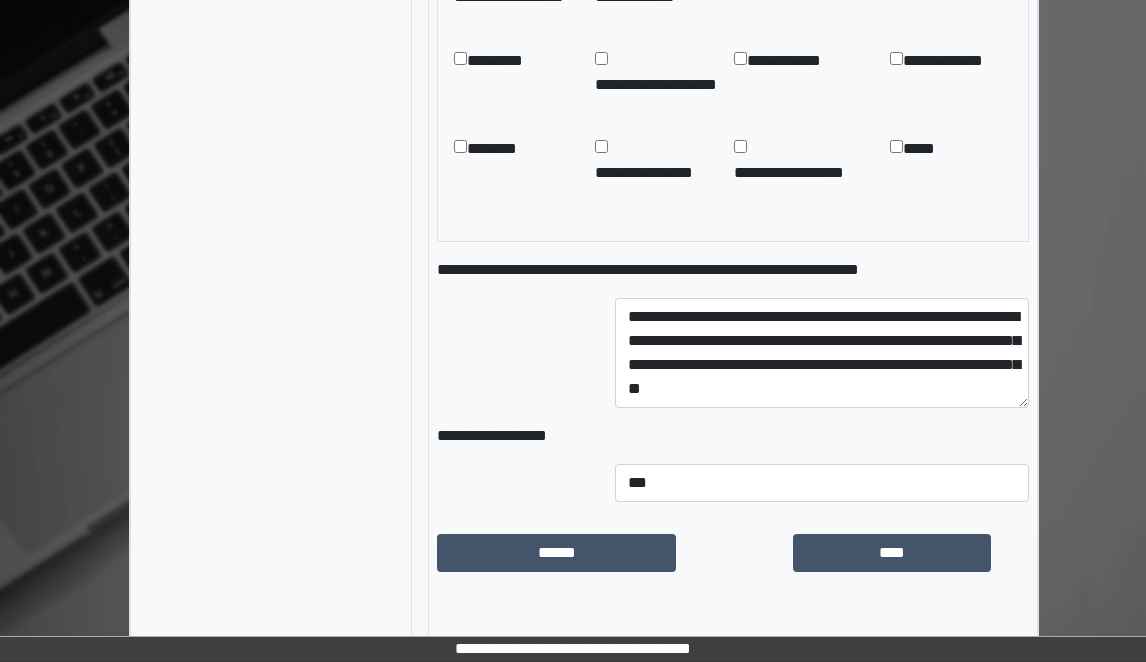 scroll, scrollTop: 512, scrollLeft: 0, axis: vertical 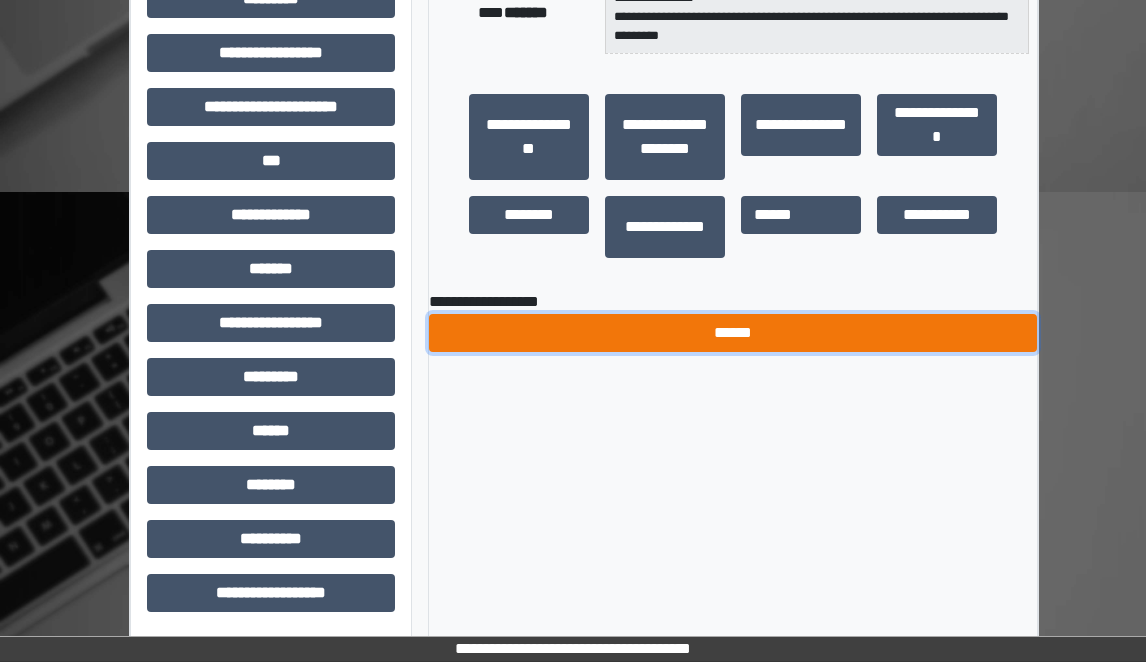 click on "******" at bounding box center (733, 333) 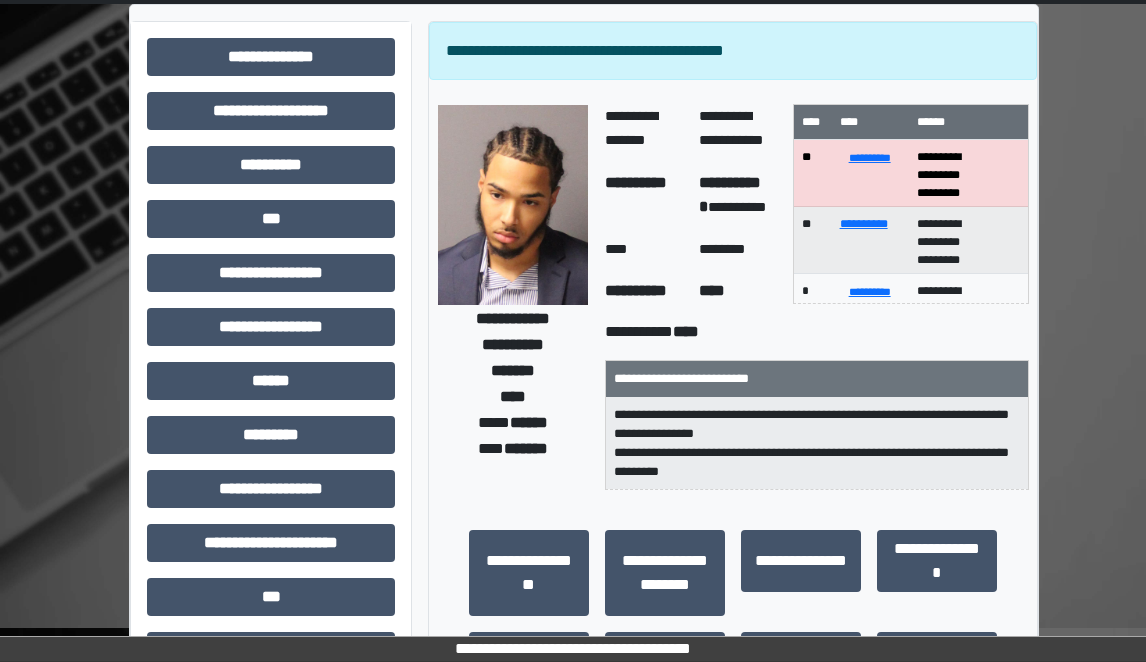 scroll, scrollTop: 0, scrollLeft: 0, axis: both 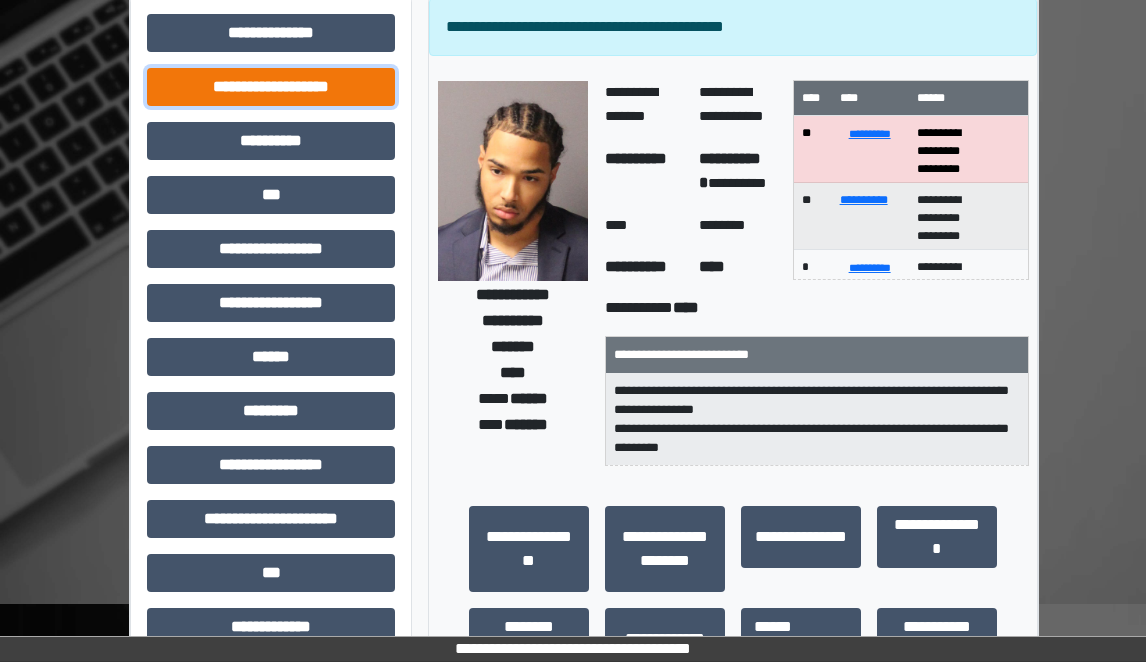click on "**********" at bounding box center (271, 87) 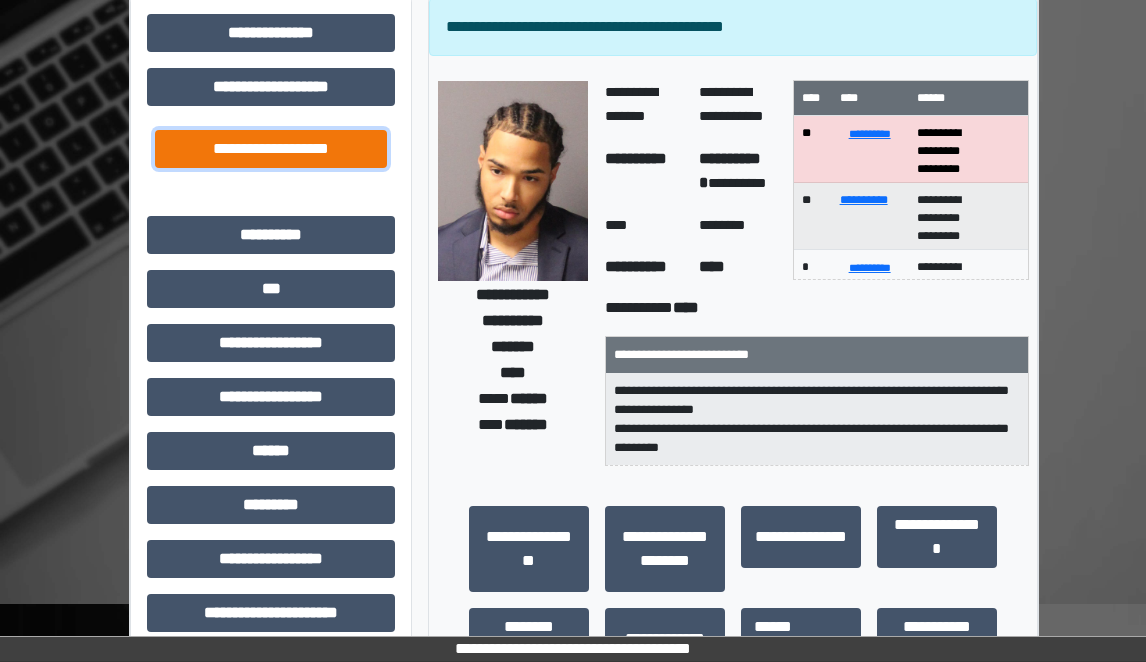 click on "**********" at bounding box center (271, 149) 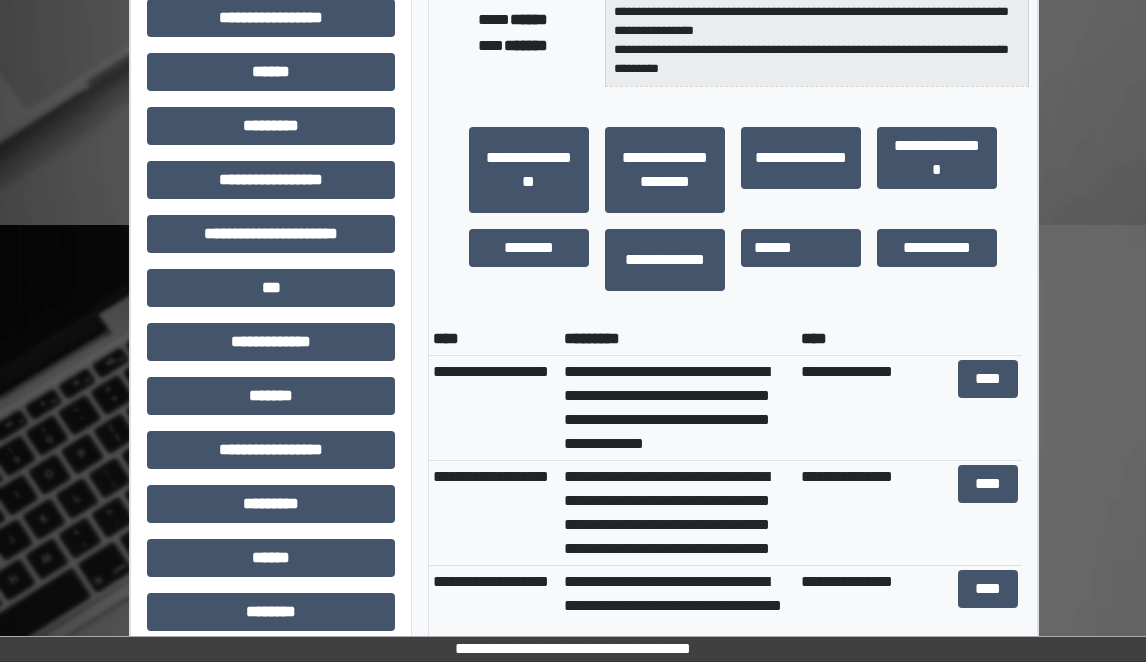 scroll, scrollTop: 500, scrollLeft: 0, axis: vertical 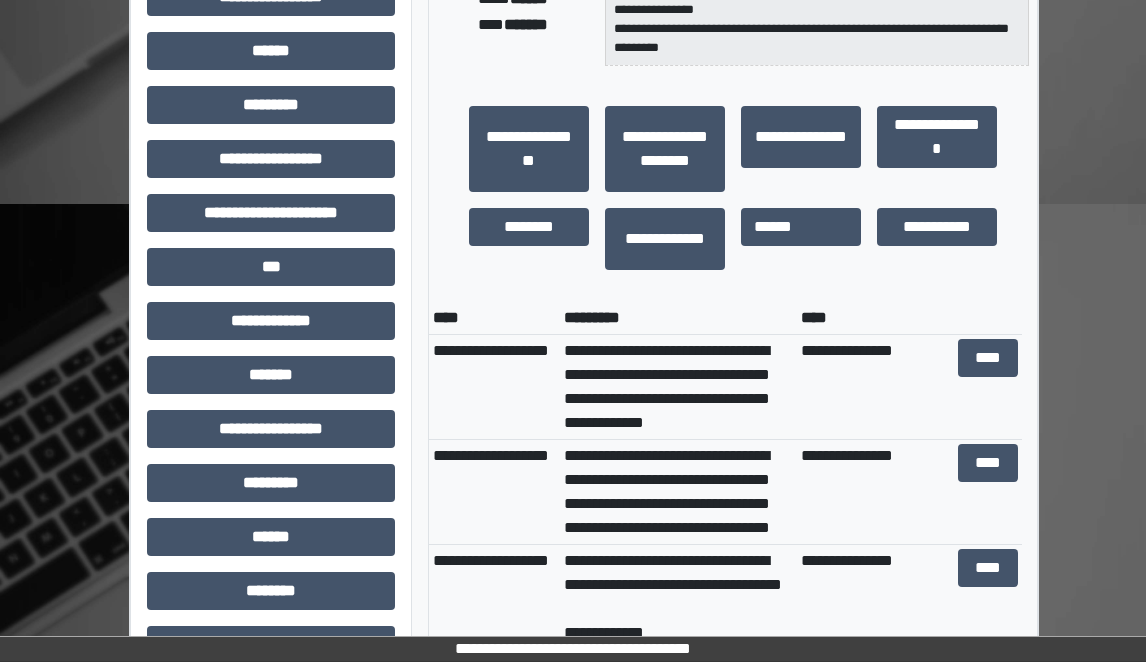 drag, startPoint x: 1020, startPoint y: 328, endPoint x: 955, endPoint y: 304, distance: 69.289246 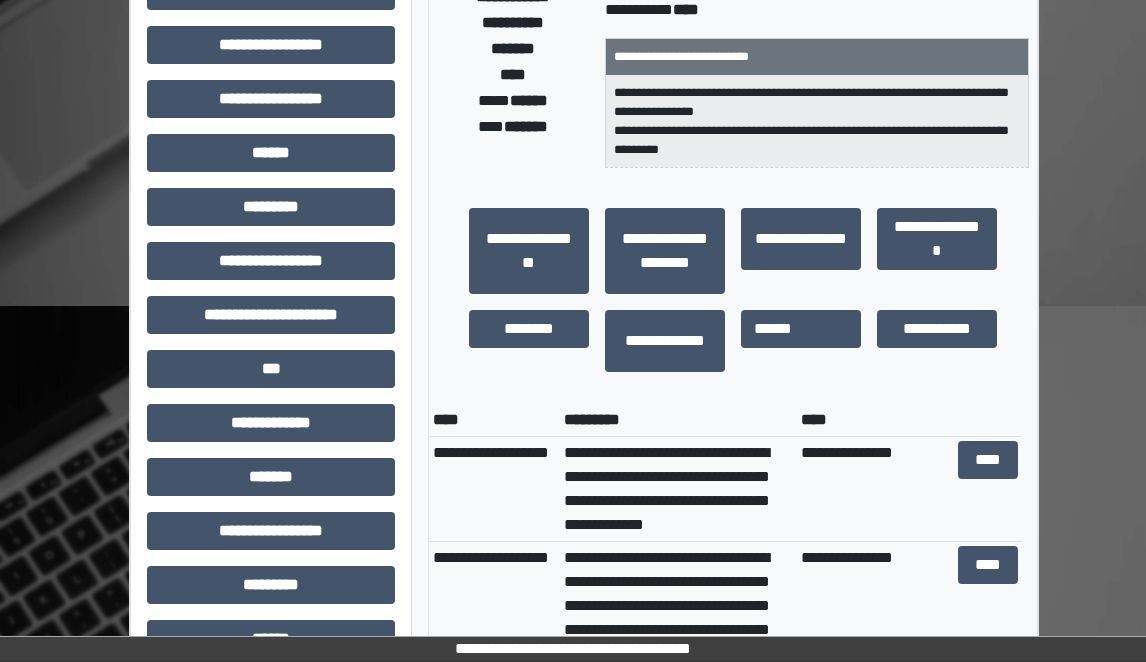 scroll, scrollTop: 300, scrollLeft: 0, axis: vertical 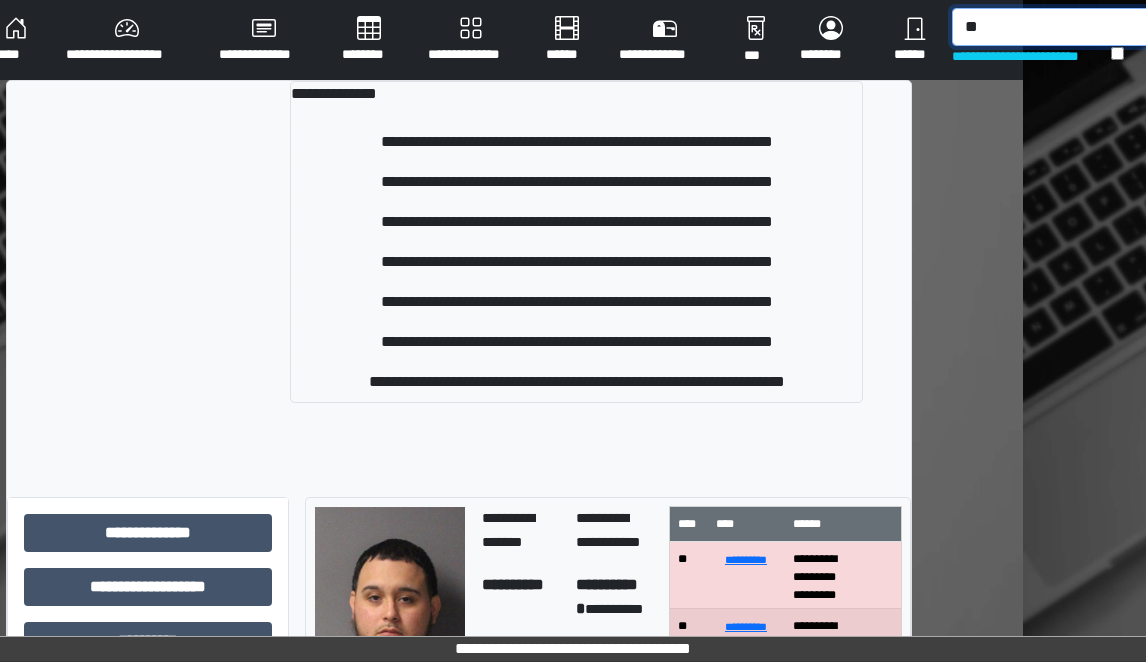 type on "*" 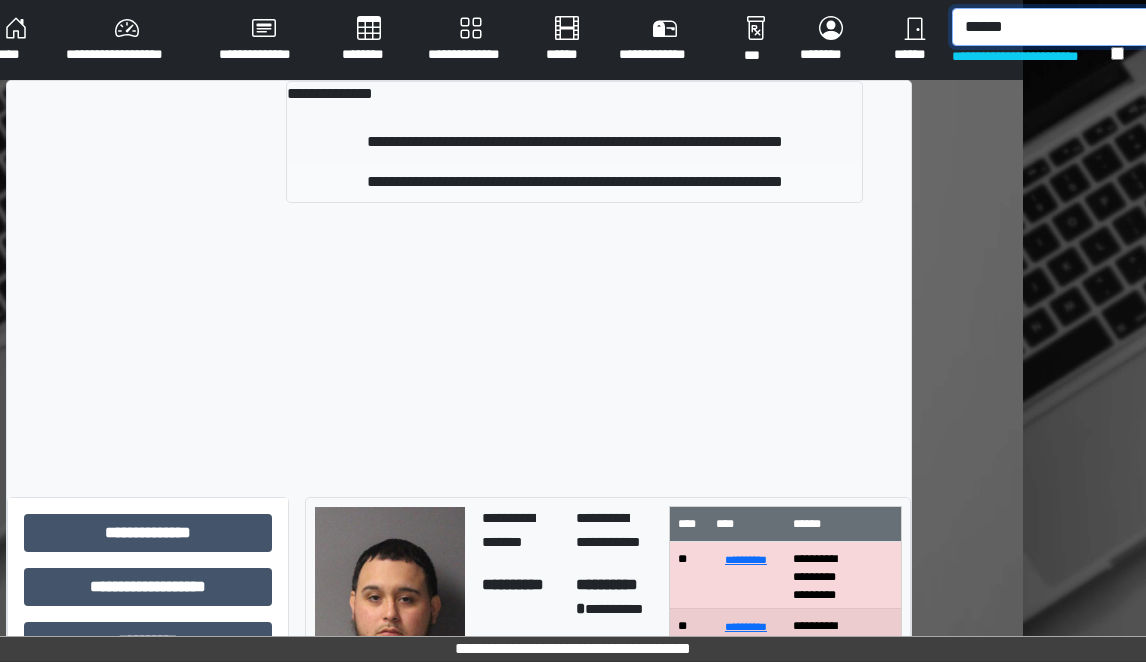 type on "******" 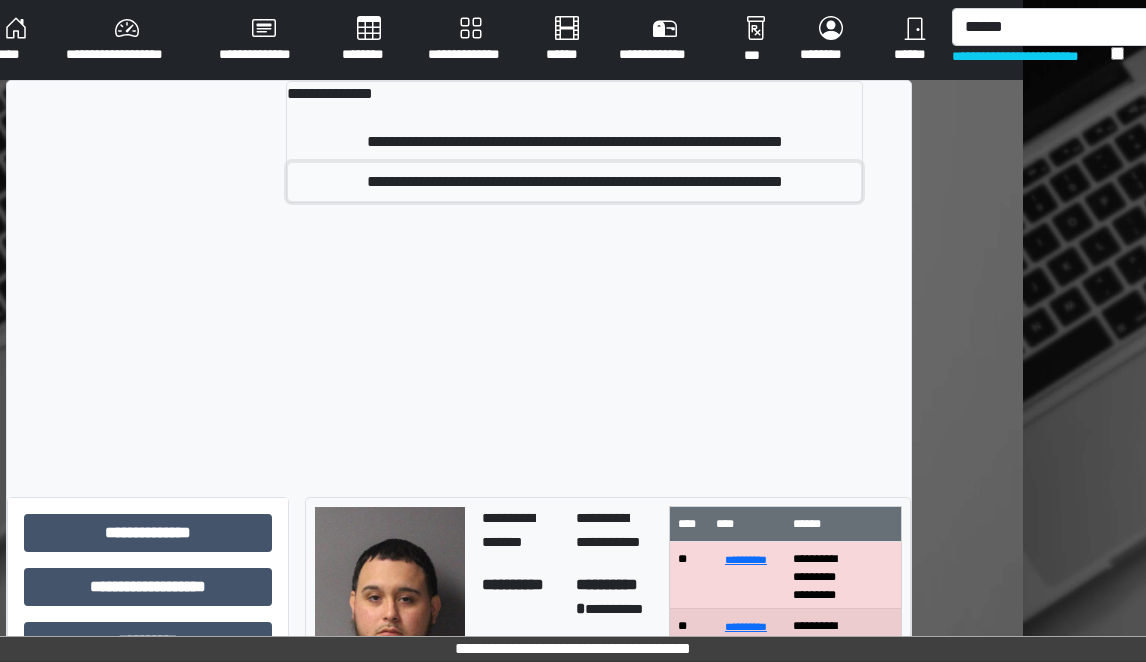click on "**********" at bounding box center [574, 182] 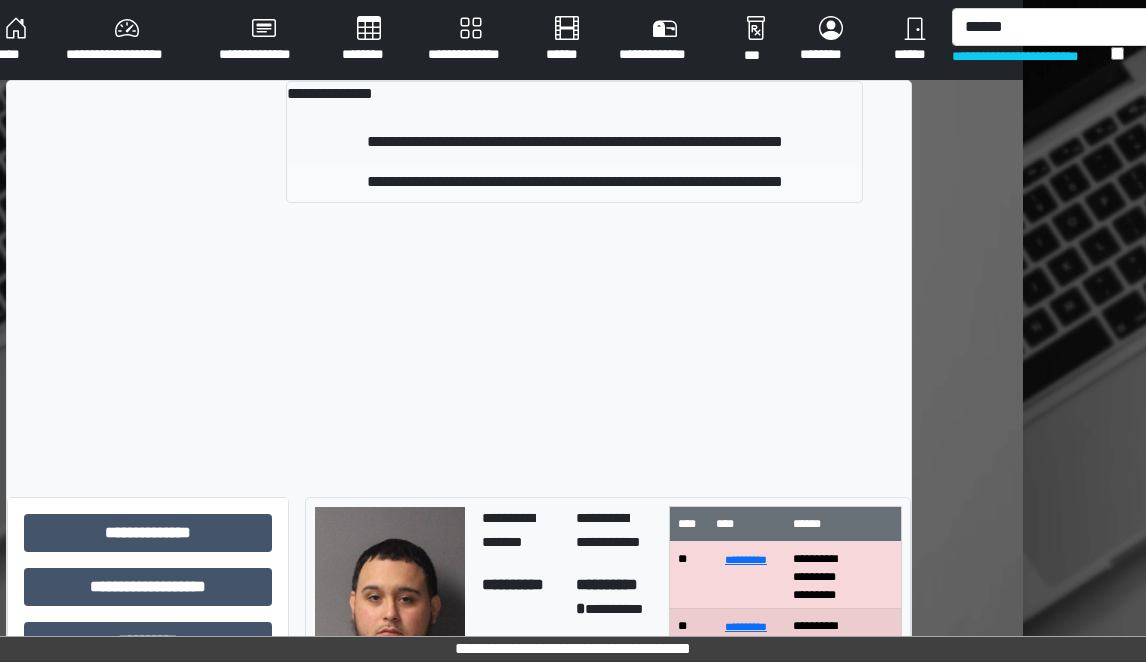 type 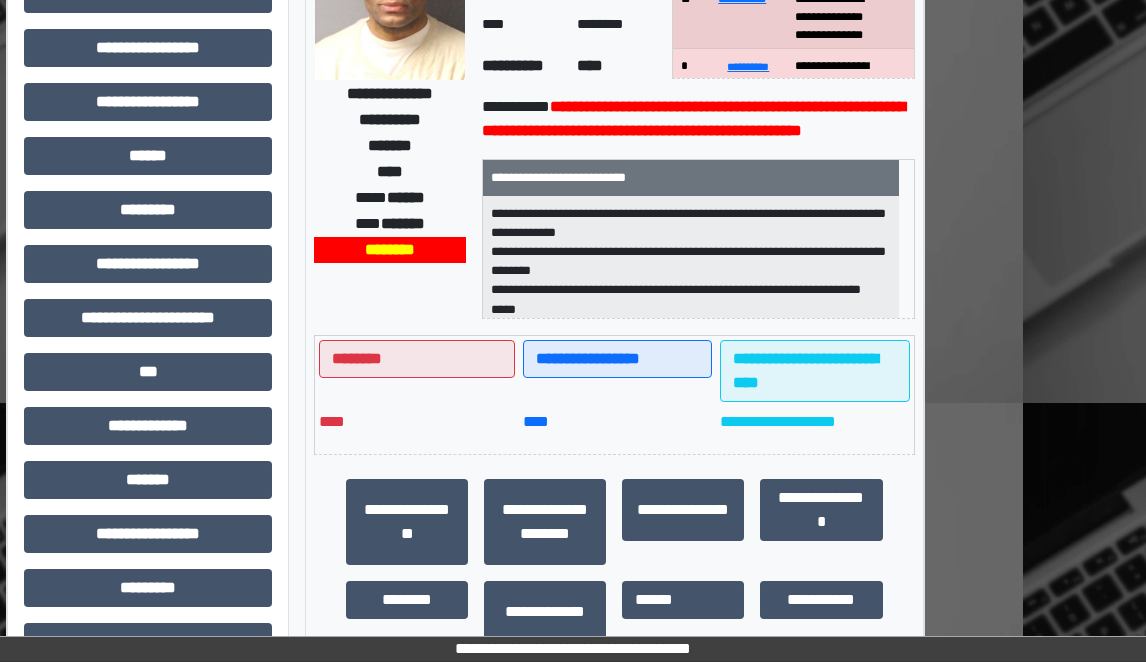 scroll, scrollTop: 400, scrollLeft: 123, axis: both 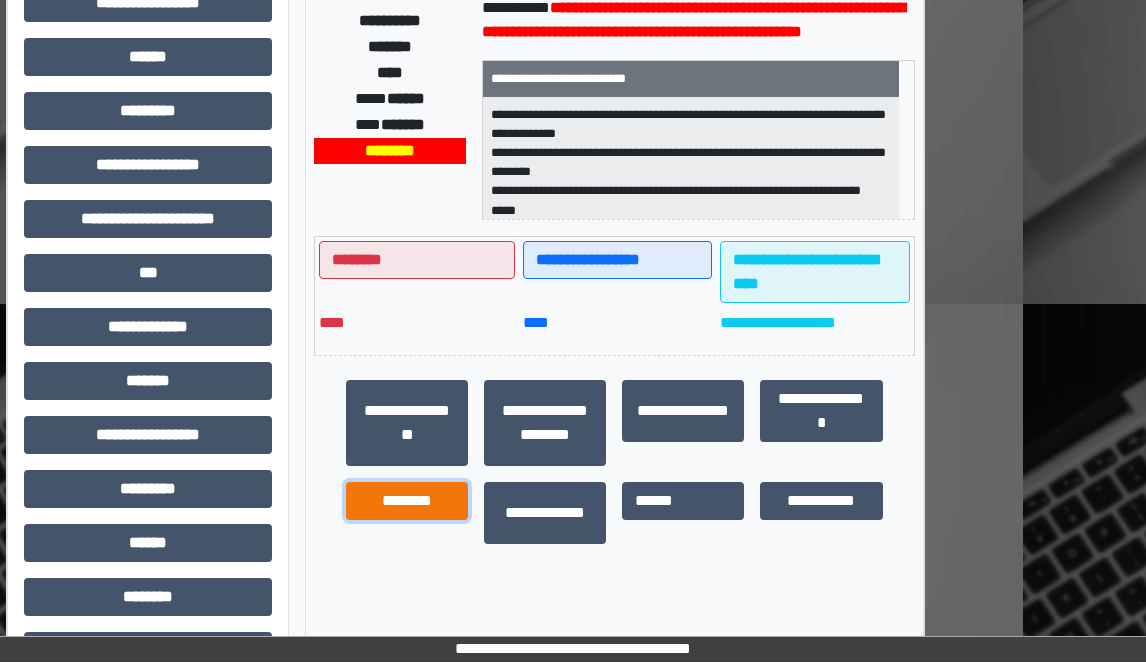 click on "********" at bounding box center (407, 501) 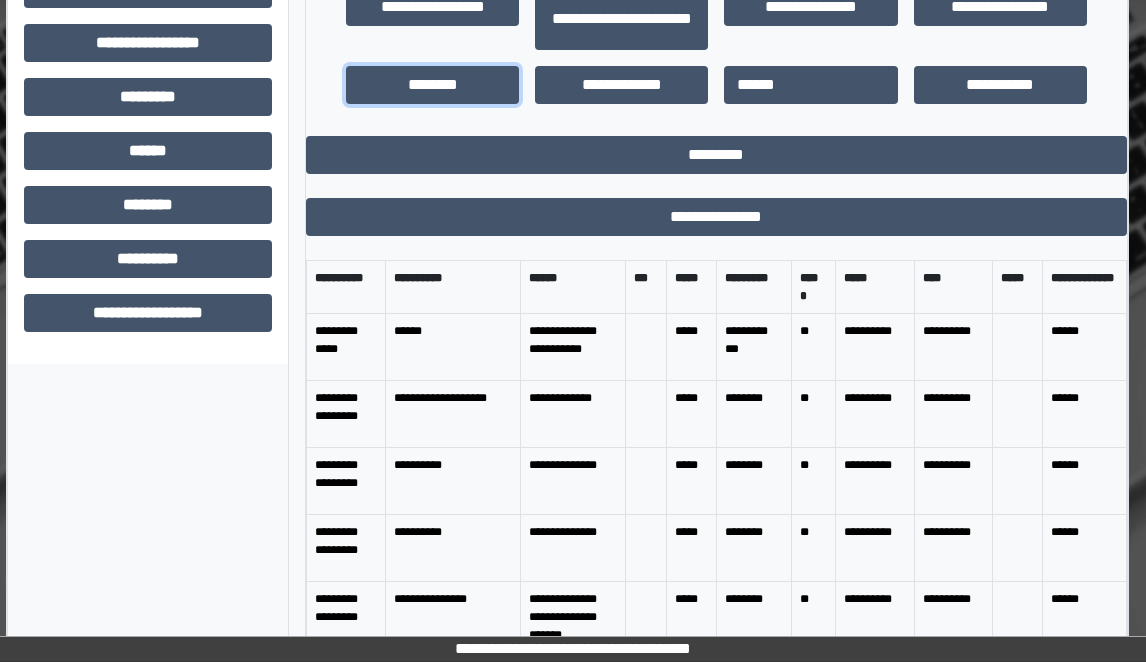 scroll, scrollTop: 800, scrollLeft: 123, axis: both 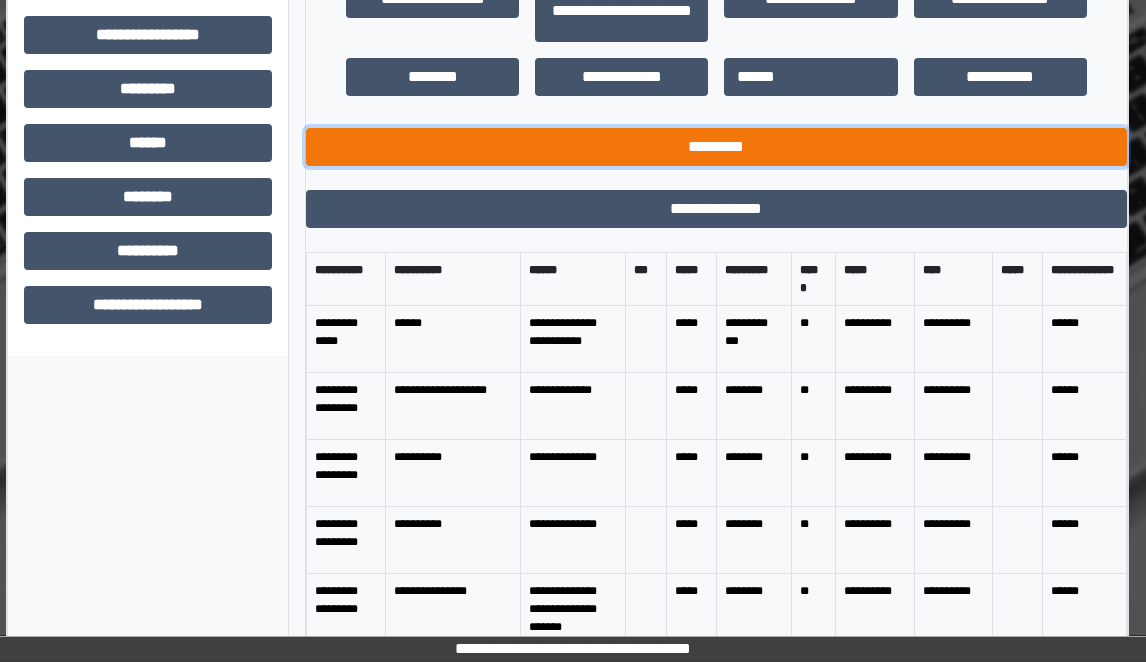 click on "*********" at bounding box center (716, 147) 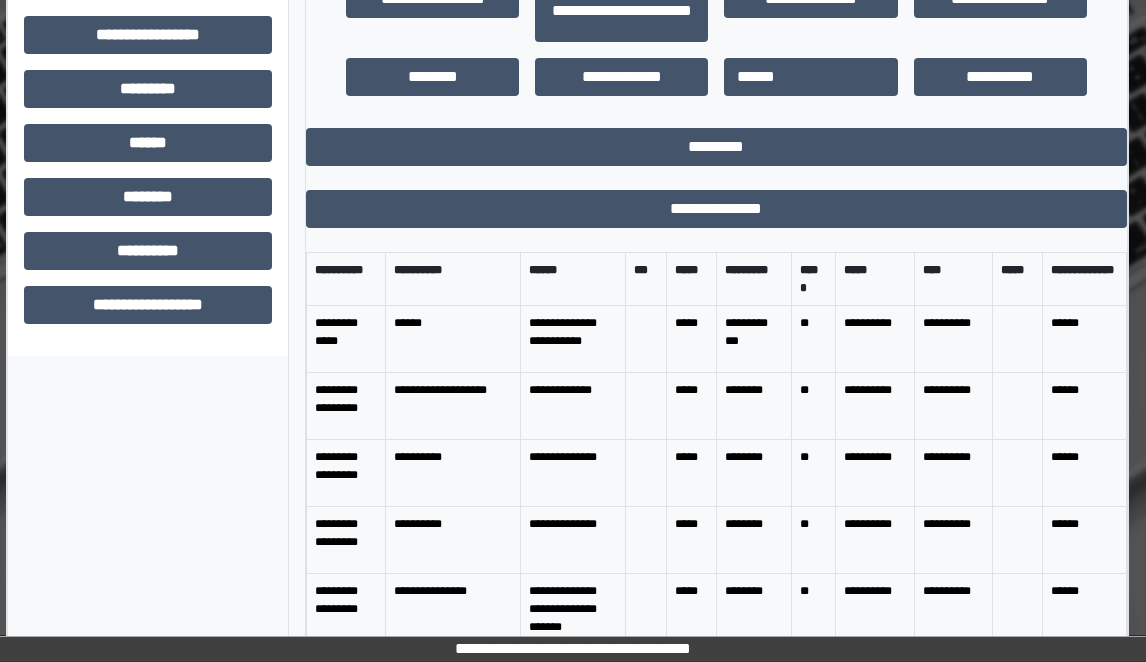 scroll, scrollTop: 512, scrollLeft: 123, axis: both 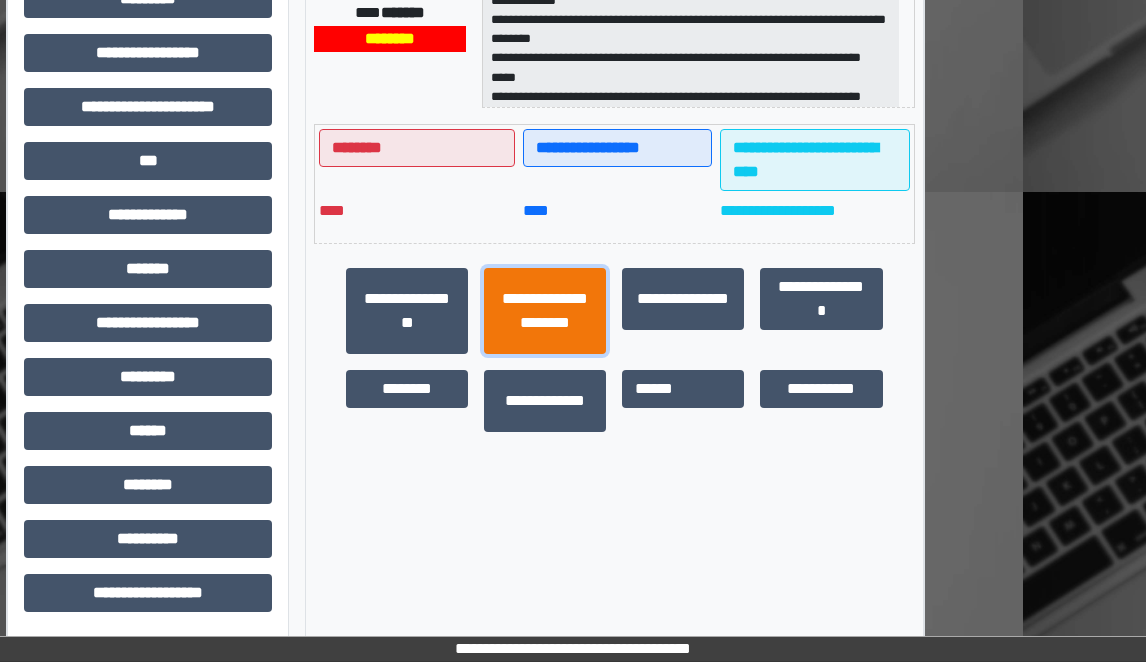click on "**********" at bounding box center (545, 311) 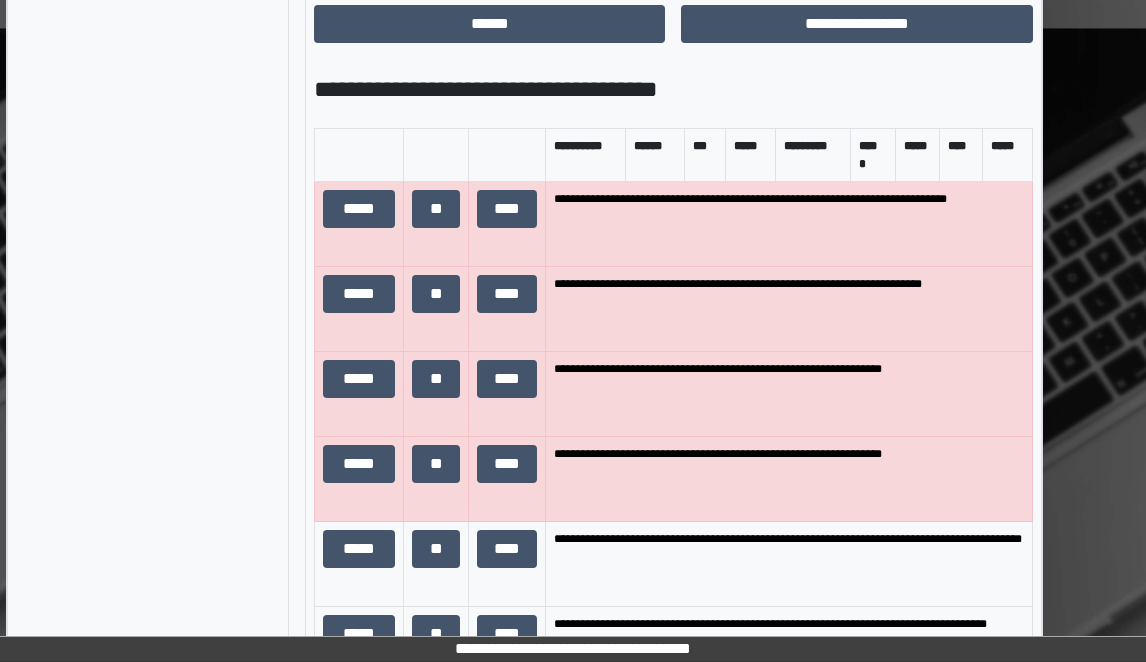 scroll, scrollTop: 1412, scrollLeft: 123, axis: both 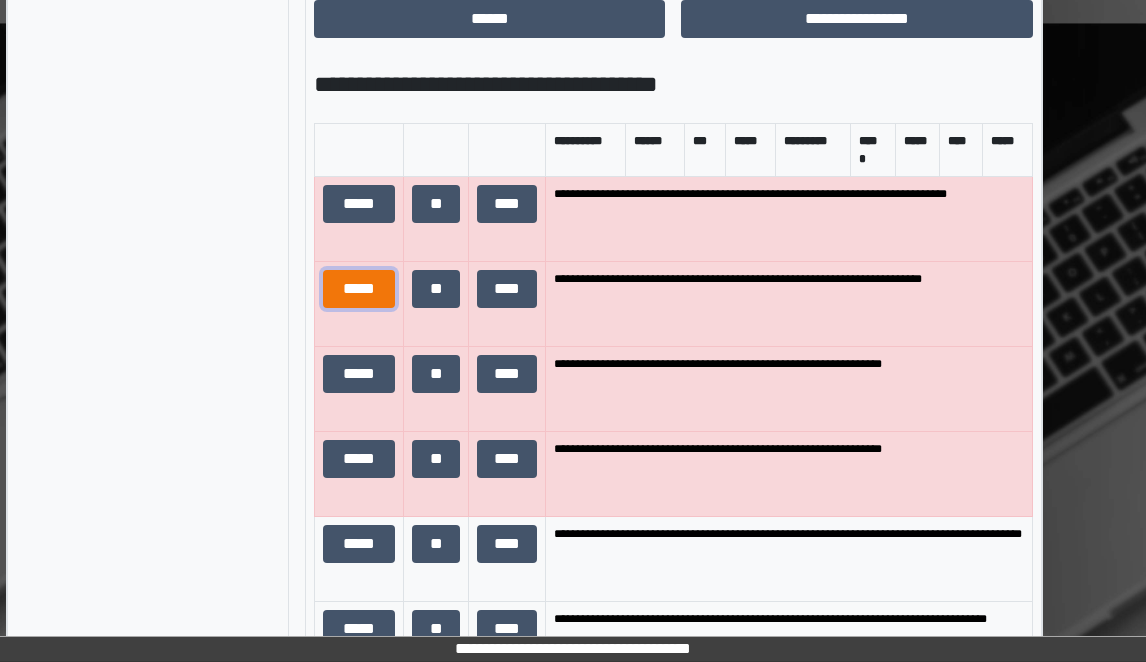 click on "*****" at bounding box center (359, 289) 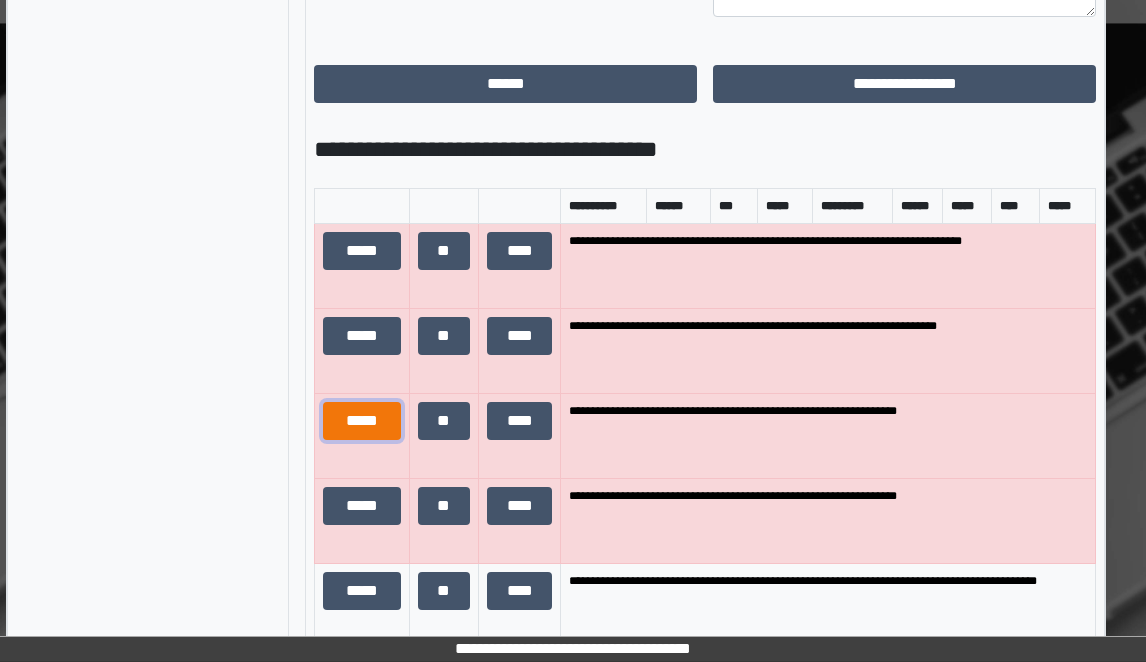 click on "*****" at bounding box center [362, 421] 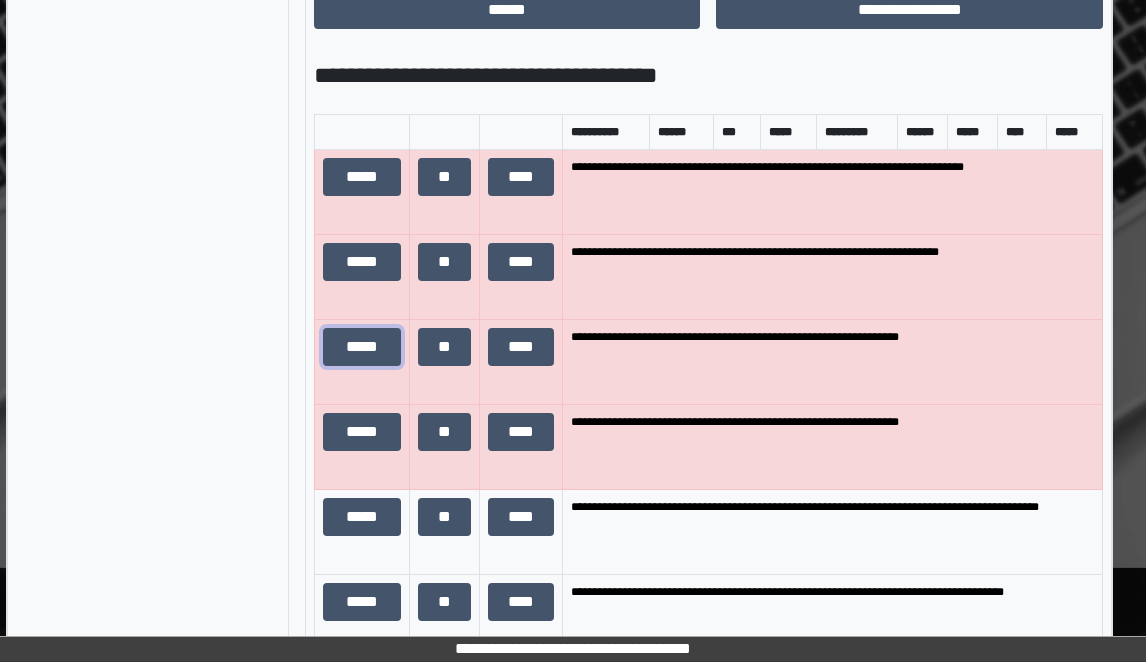 scroll, scrollTop: 1612, scrollLeft: 123, axis: both 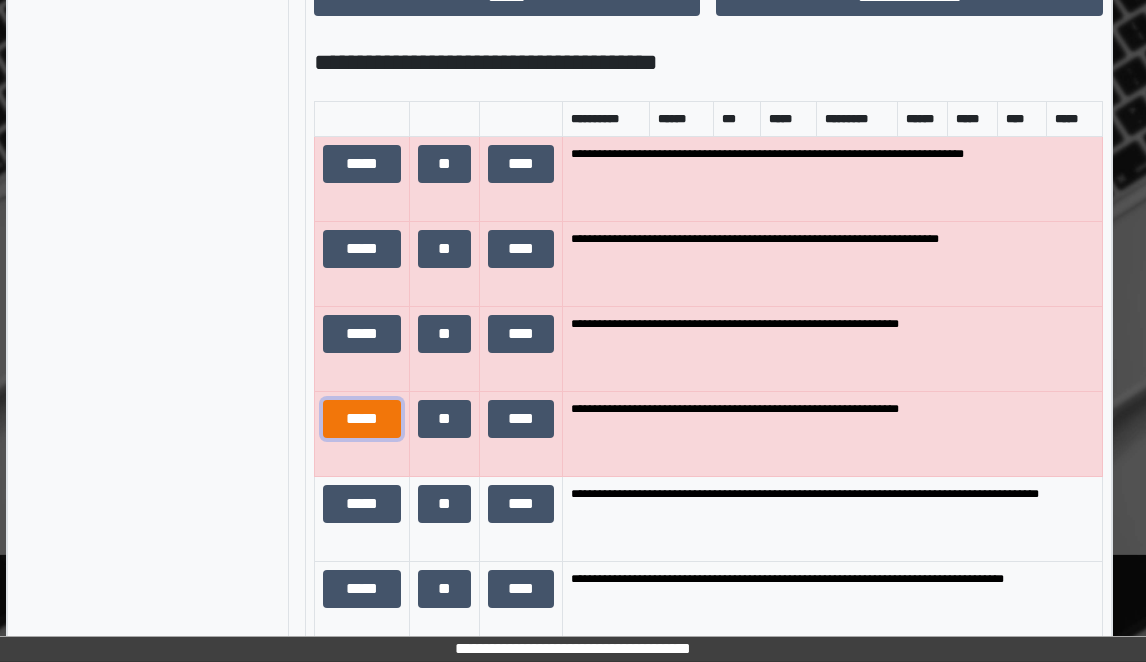 click on "*****" at bounding box center [362, 419] 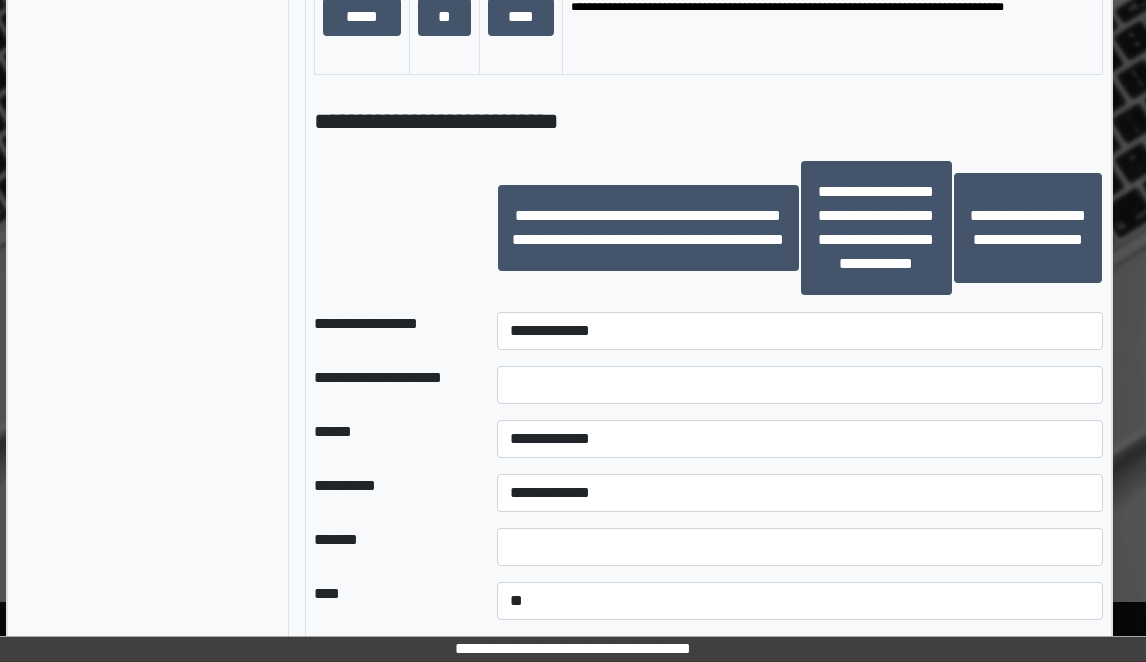scroll, scrollTop: 2412, scrollLeft: 123, axis: both 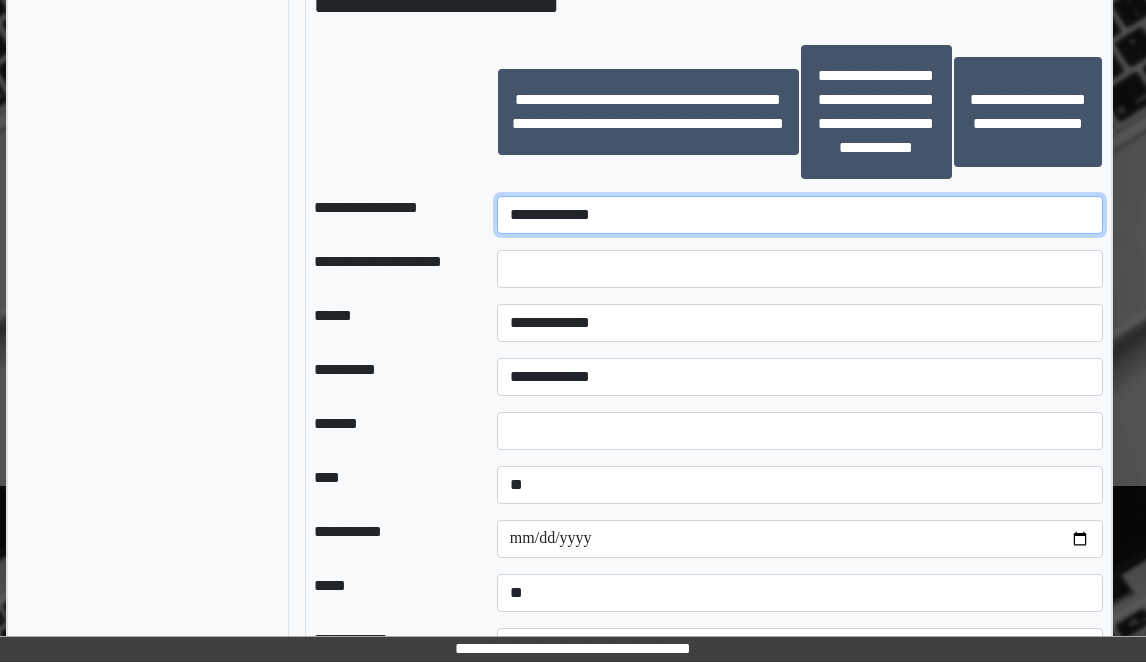 click on "**********" at bounding box center (800, 215) 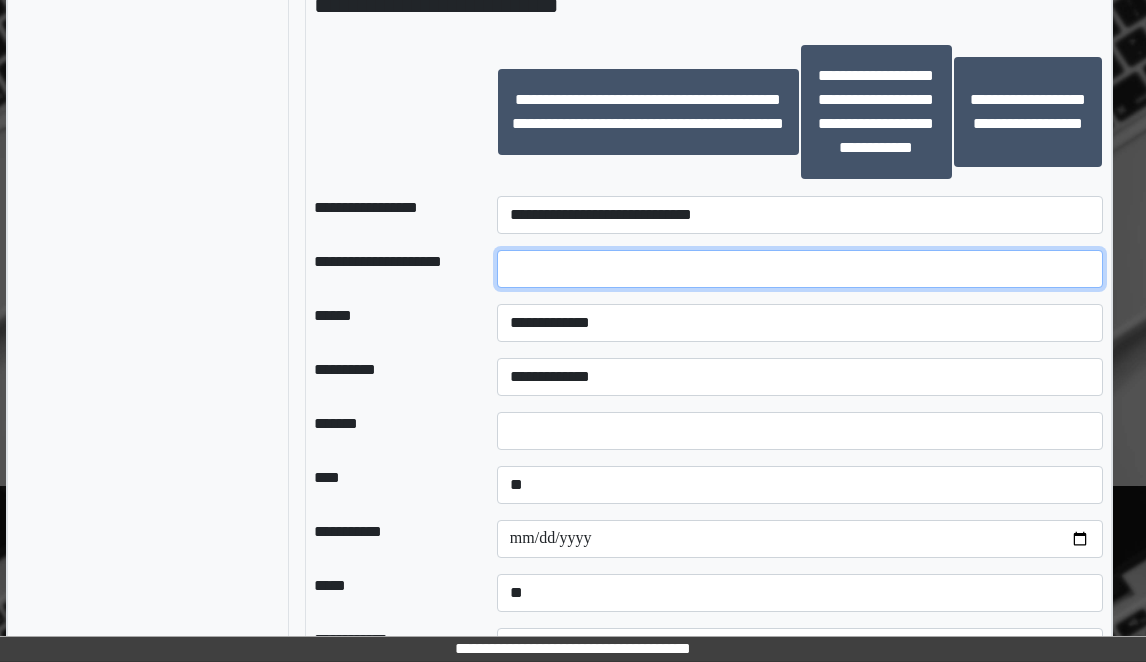 click at bounding box center [800, 269] 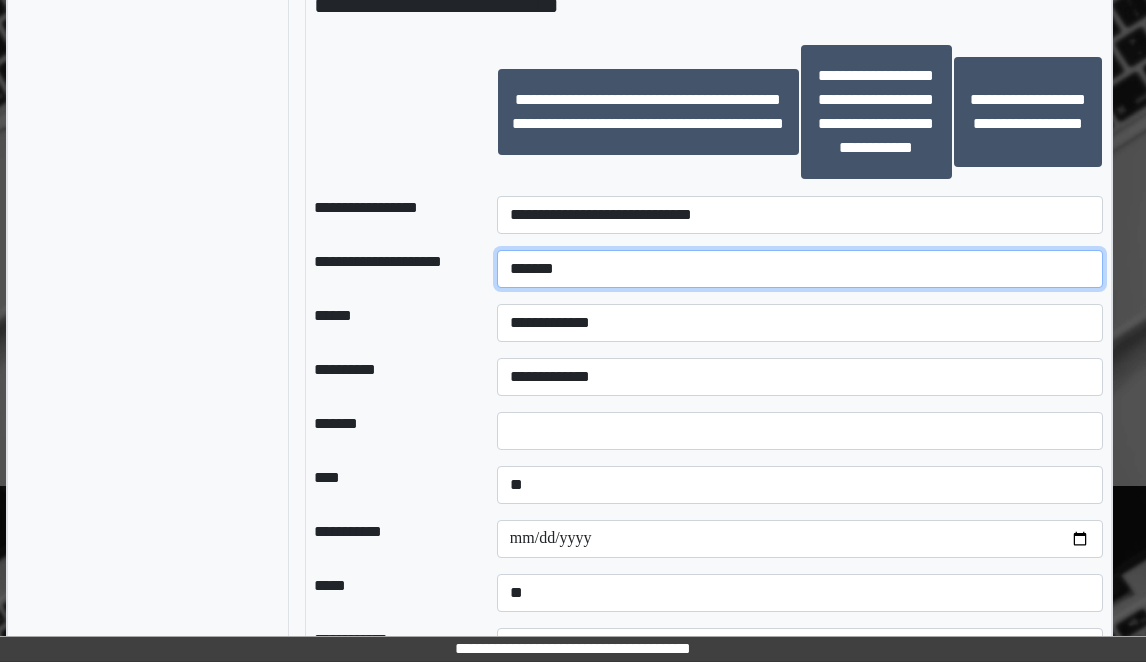 type on "******" 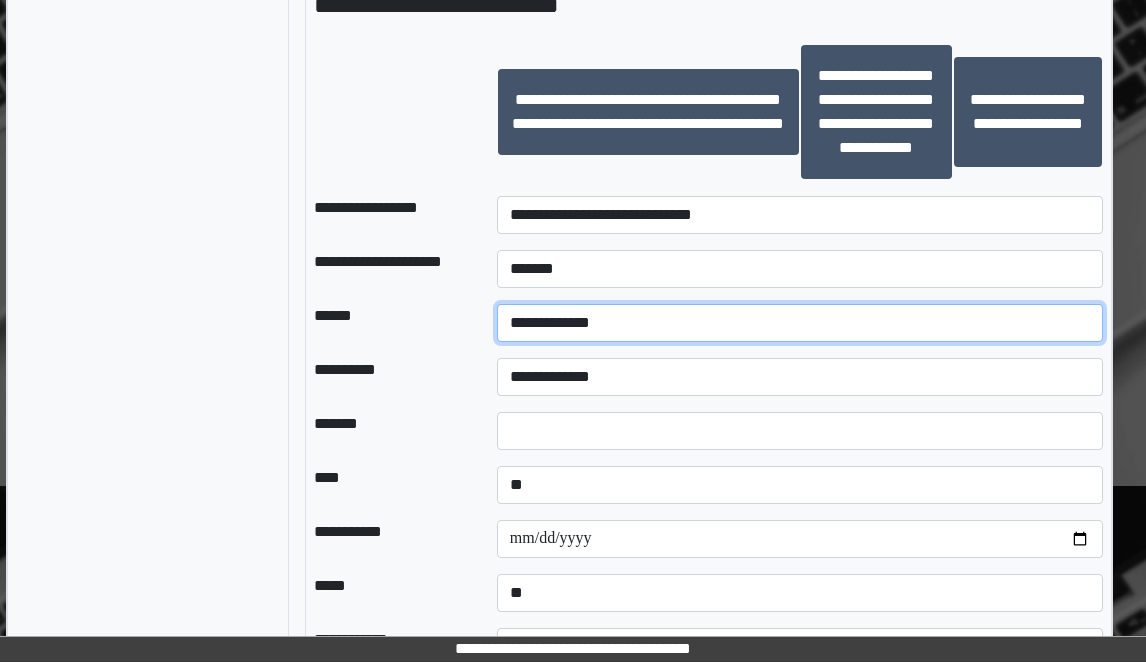 click on "**********" at bounding box center (800, 323) 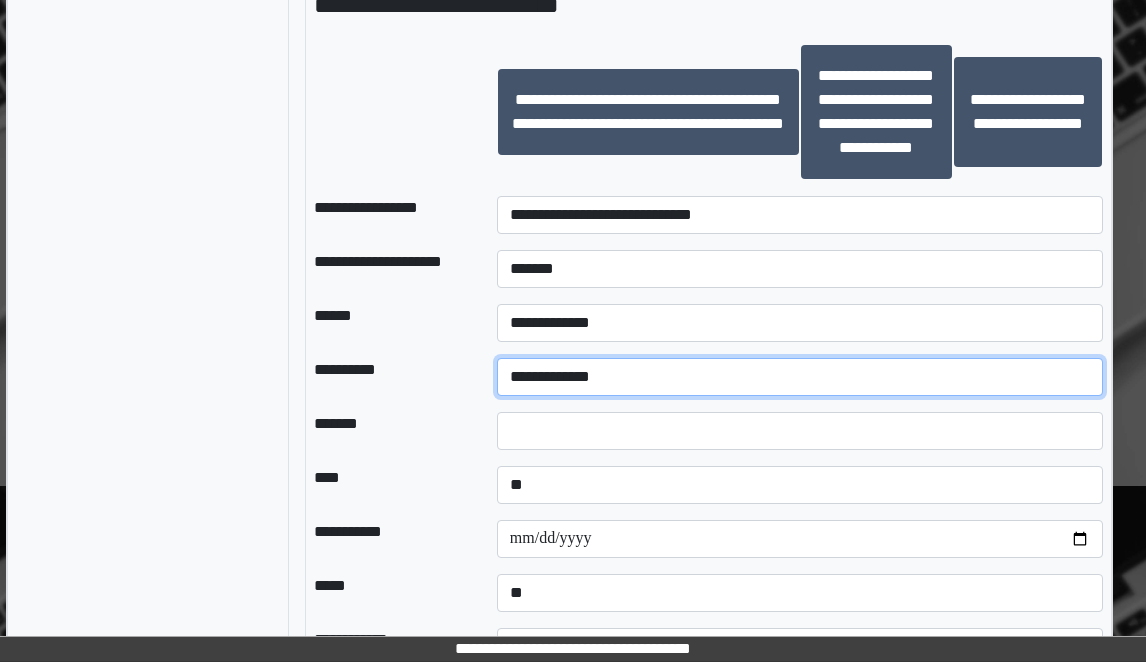 click on "**********" at bounding box center (800, 377) 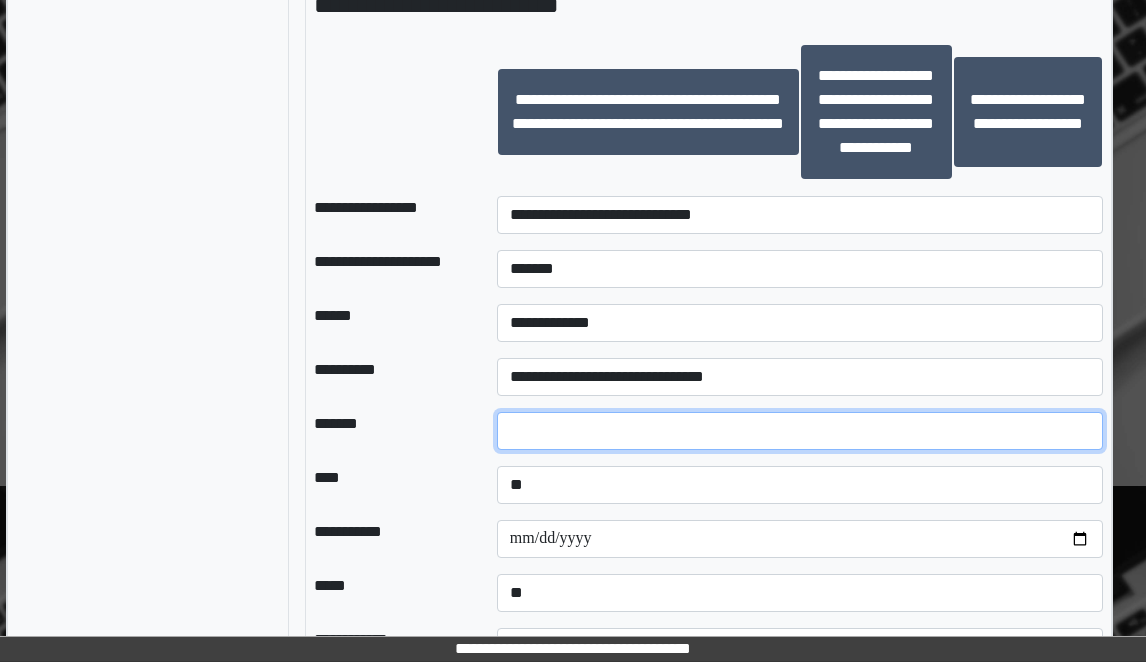 click at bounding box center [800, 431] 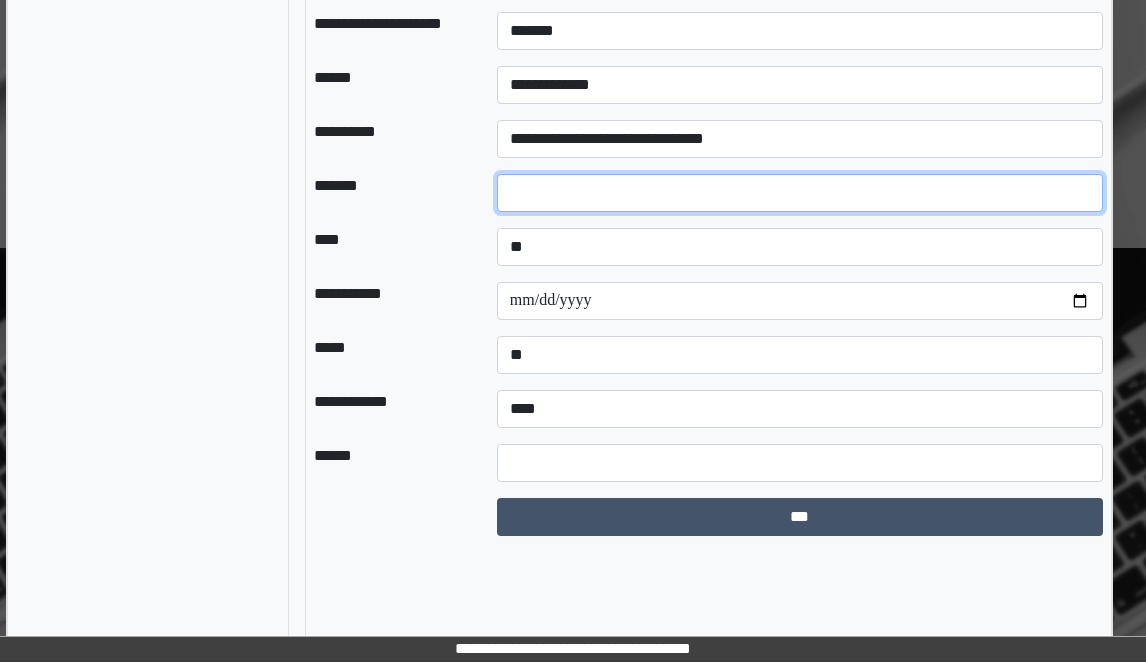 scroll, scrollTop: 2663, scrollLeft: 123, axis: both 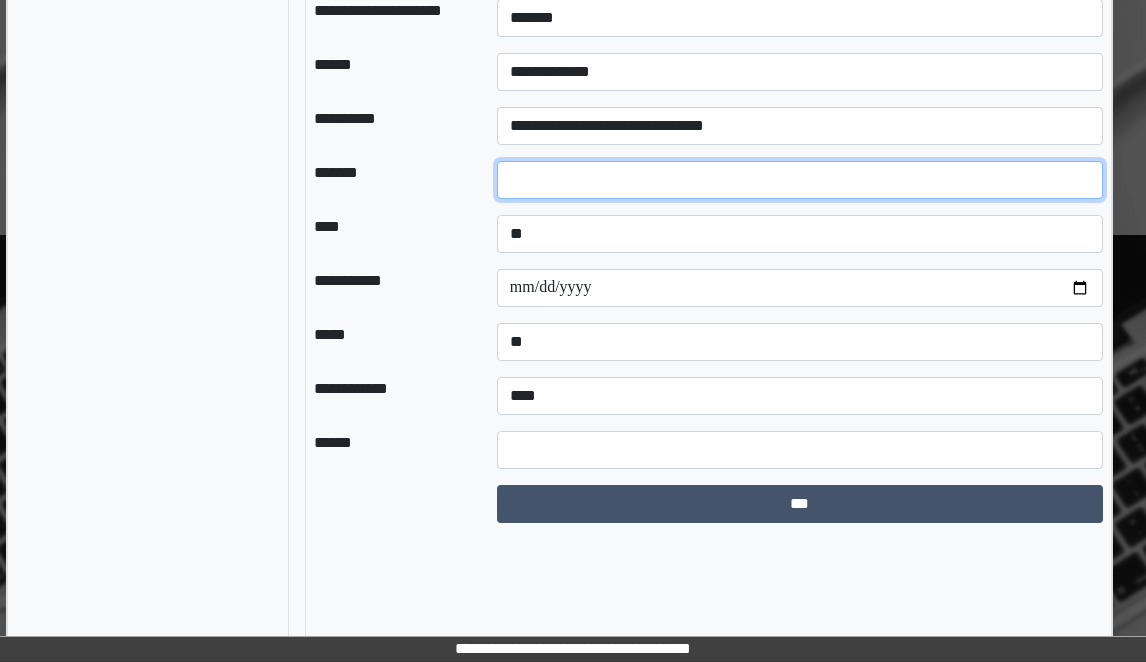 type on "**" 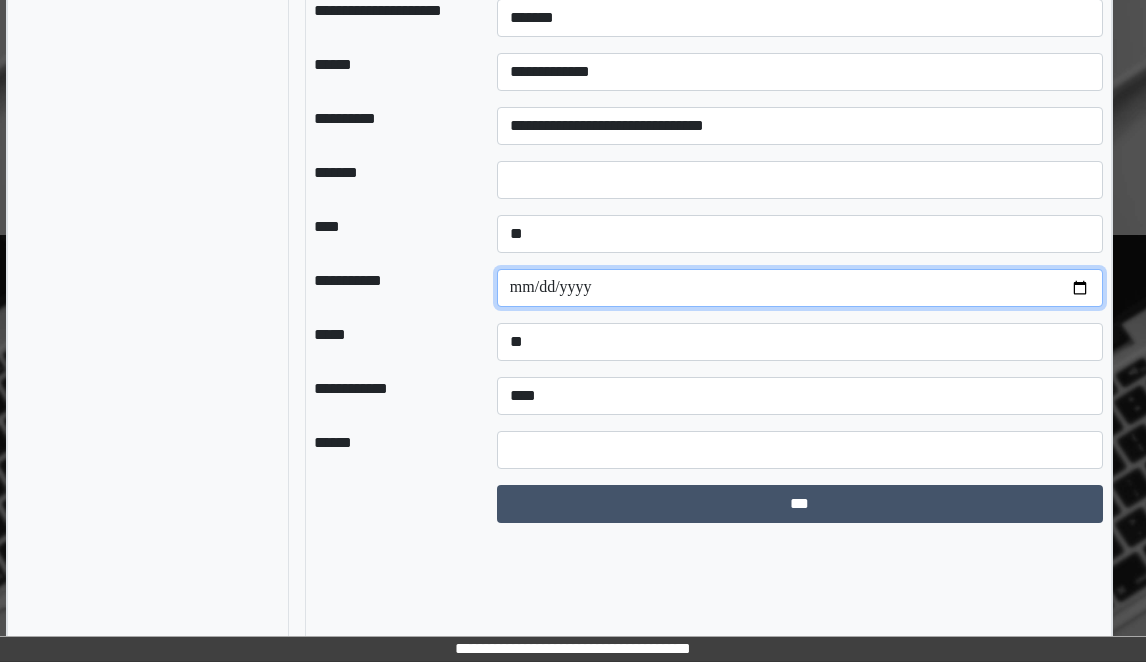 click at bounding box center [800, 288] 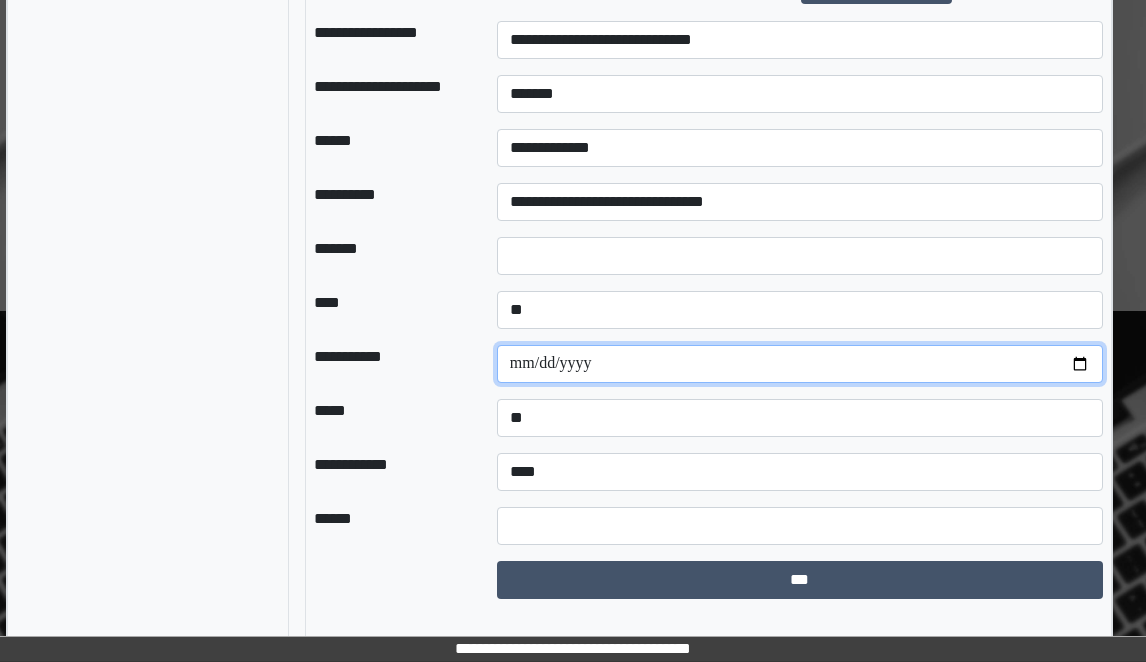 scroll, scrollTop: 2663, scrollLeft: 123, axis: both 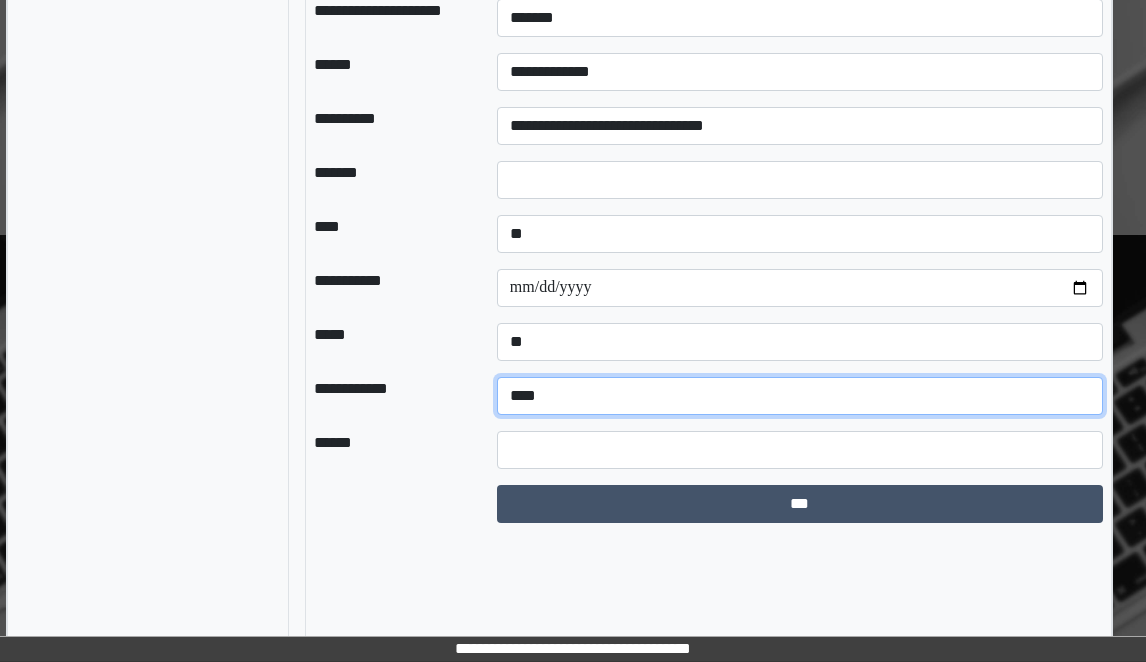 click on "**********" at bounding box center (800, 396) 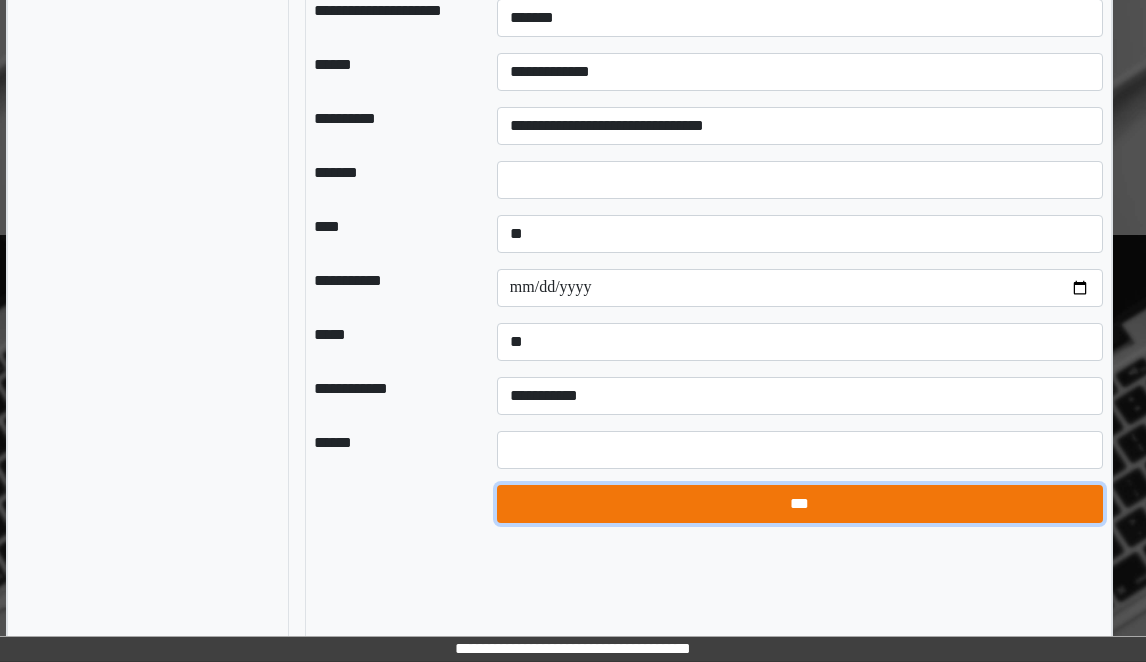 drag, startPoint x: 813, startPoint y: 607, endPoint x: 825, endPoint y: 573, distance: 36.05551 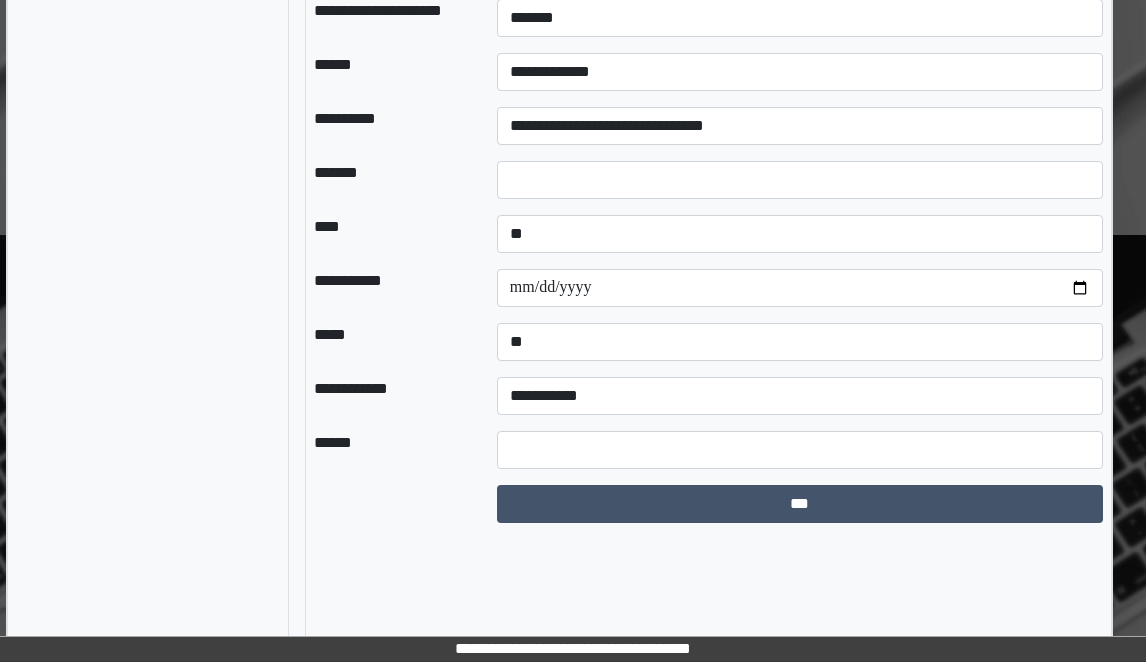 select on "*" 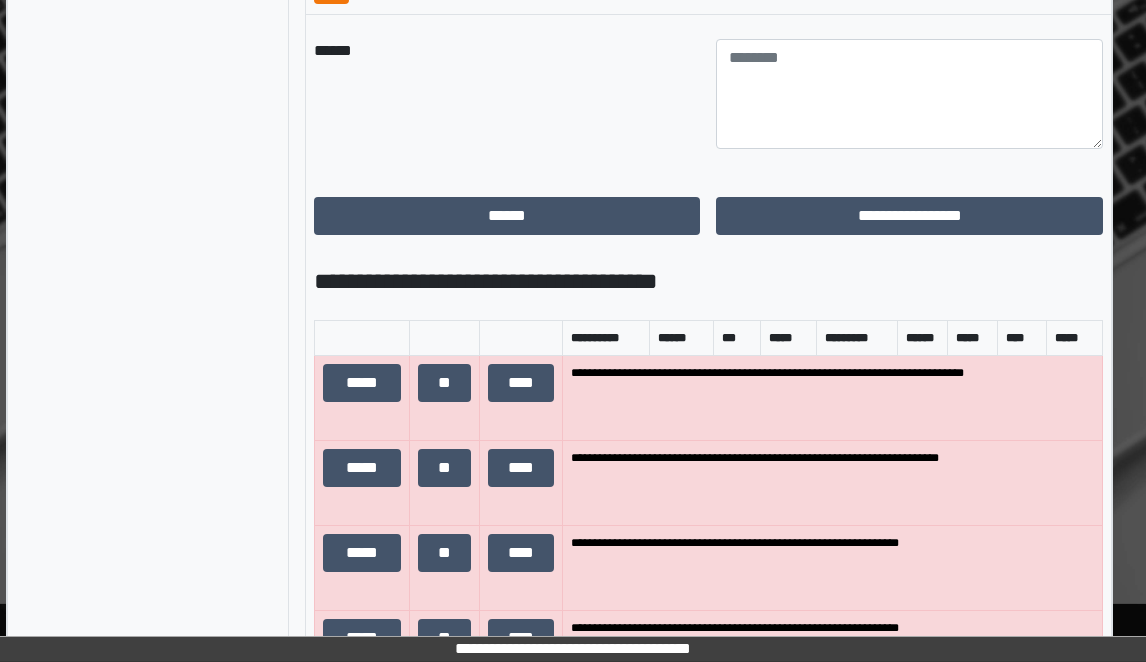 scroll, scrollTop: 1463, scrollLeft: 123, axis: both 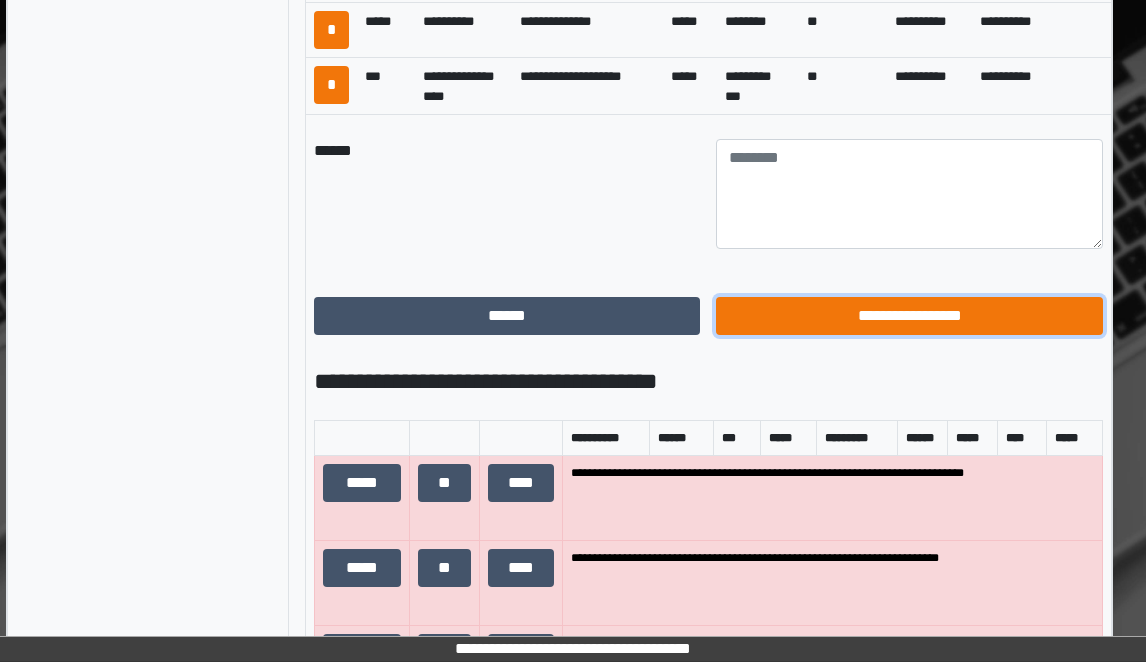 click on "**********" at bounding box center (909, 316) 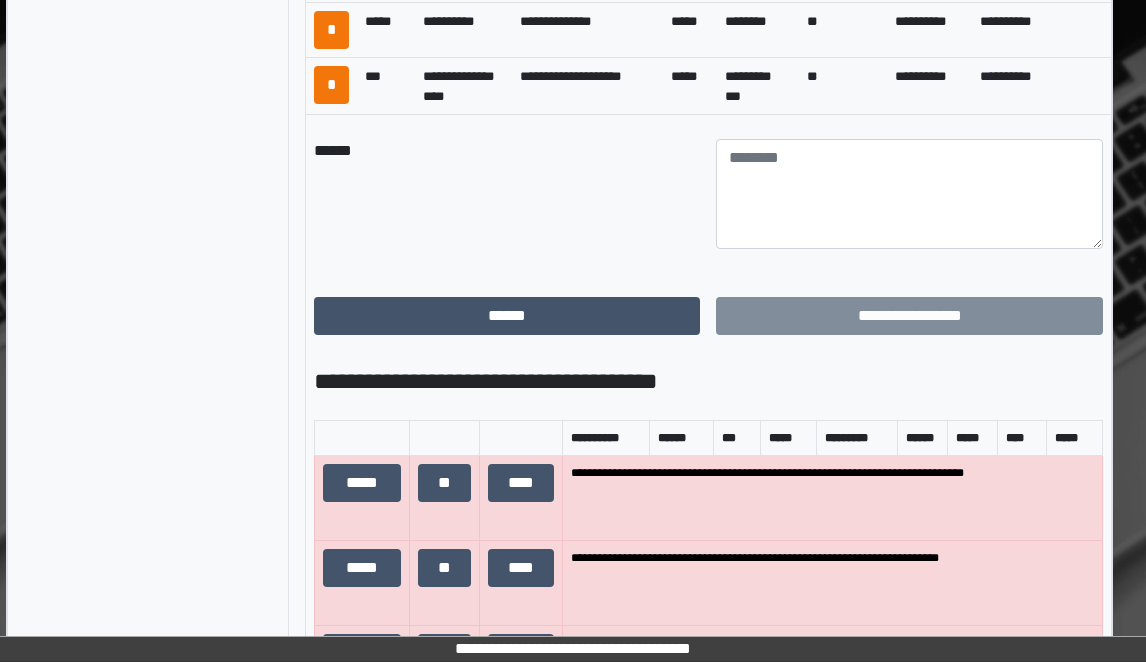 scroll, scrollTop: 512, scrollLeft: 123, axis: both 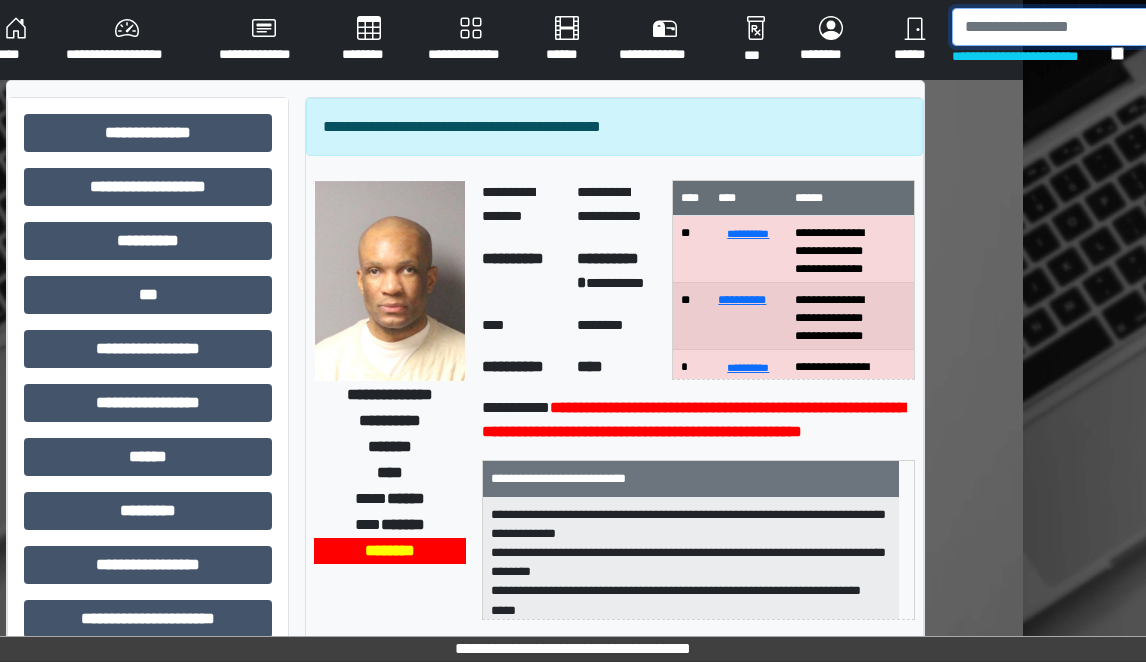 click at bounding box center [1055, 27] 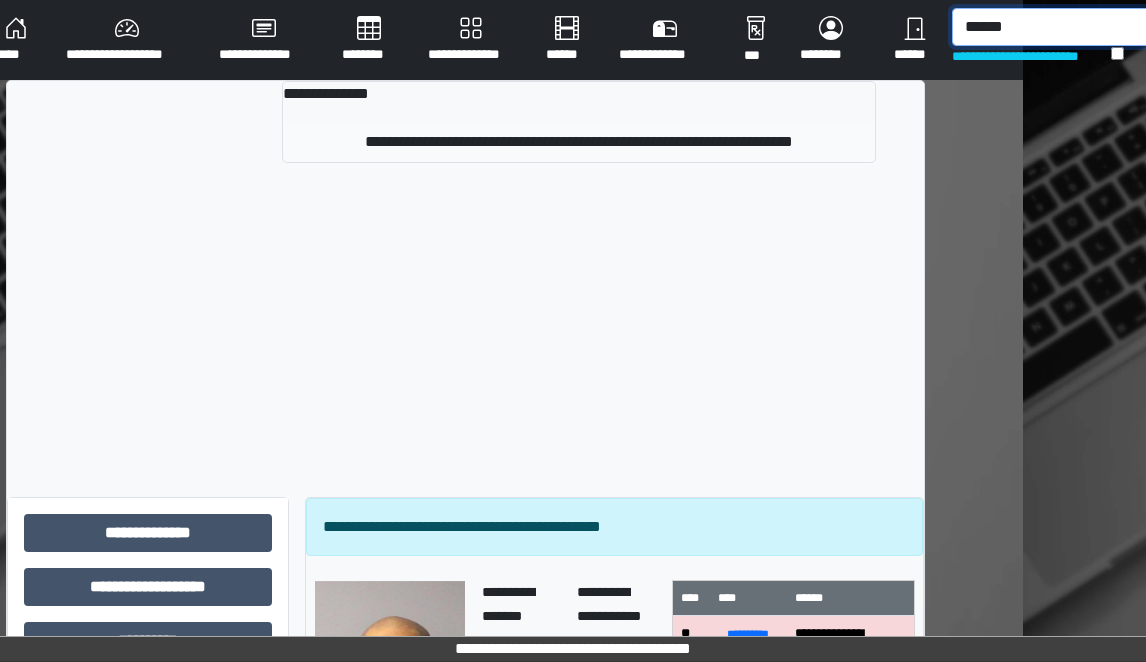 type on "******" 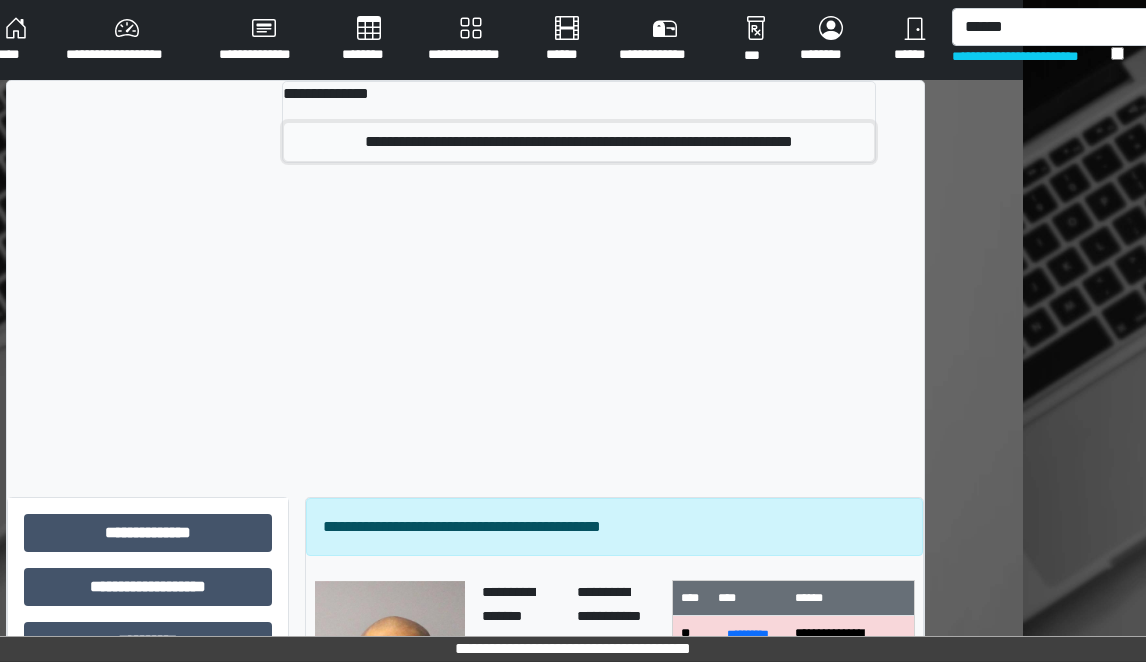 click on "**********" at bounding box center [579, 142] 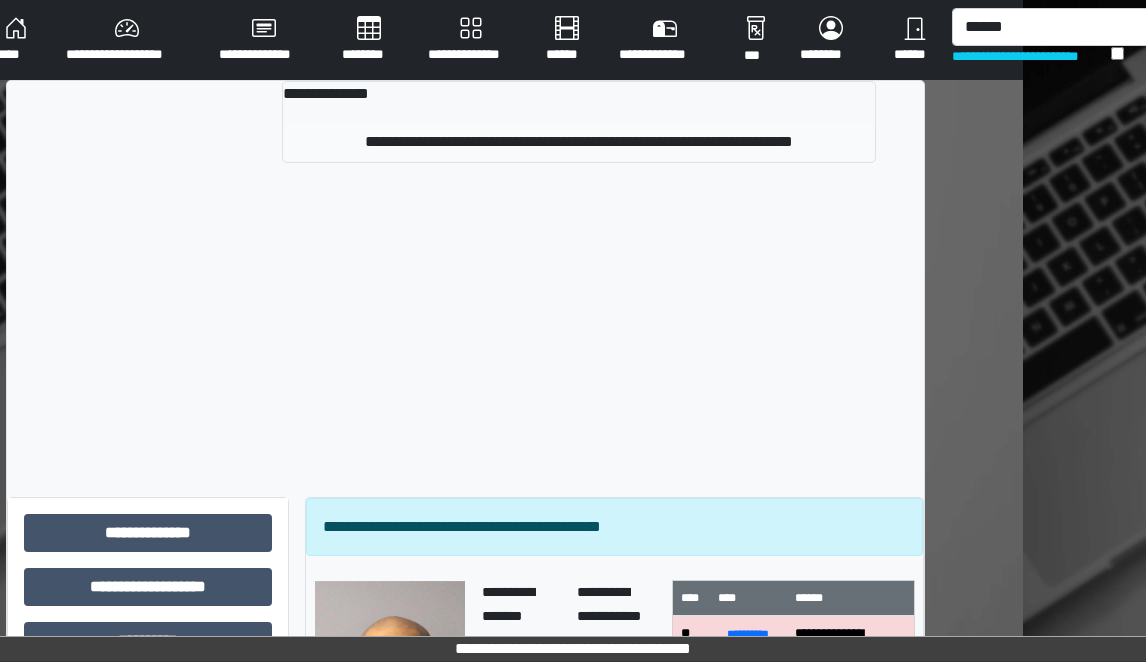 type 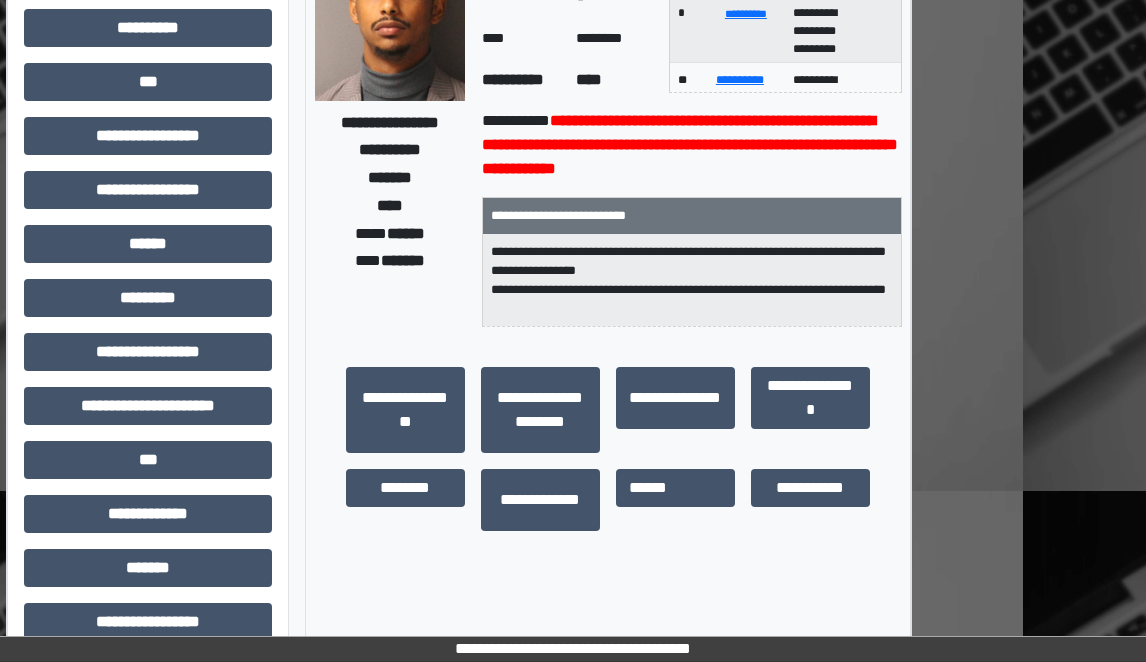 scroll, scrollTop: 300, scrollLeft: 123, axis: both 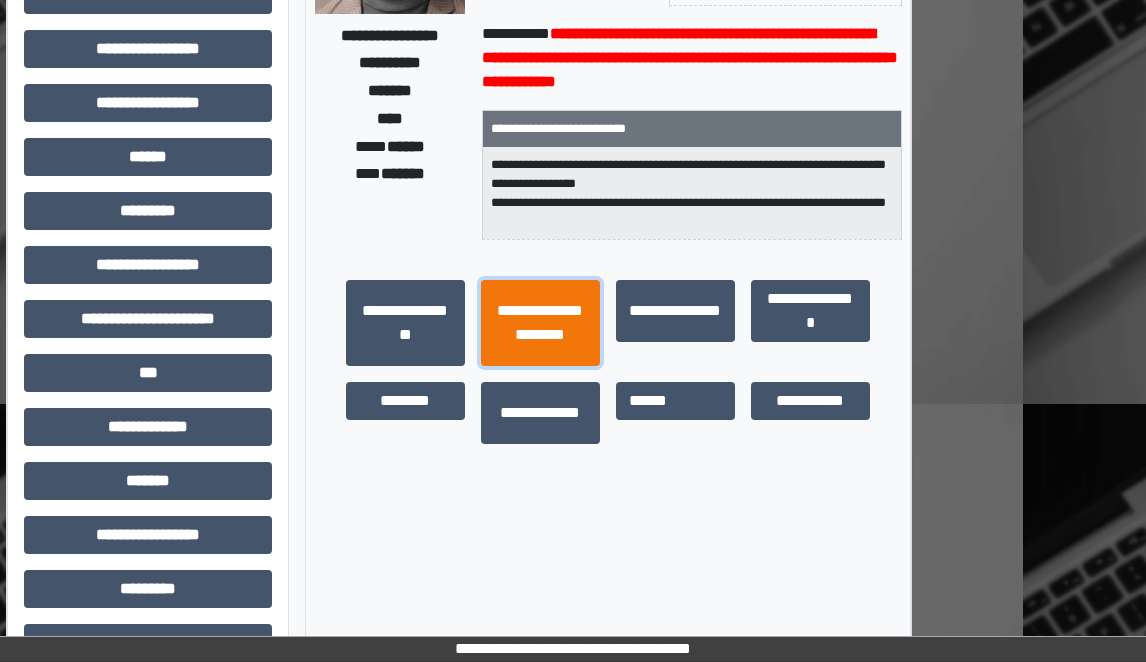 click on "**********" at bounding box center [540, 323] 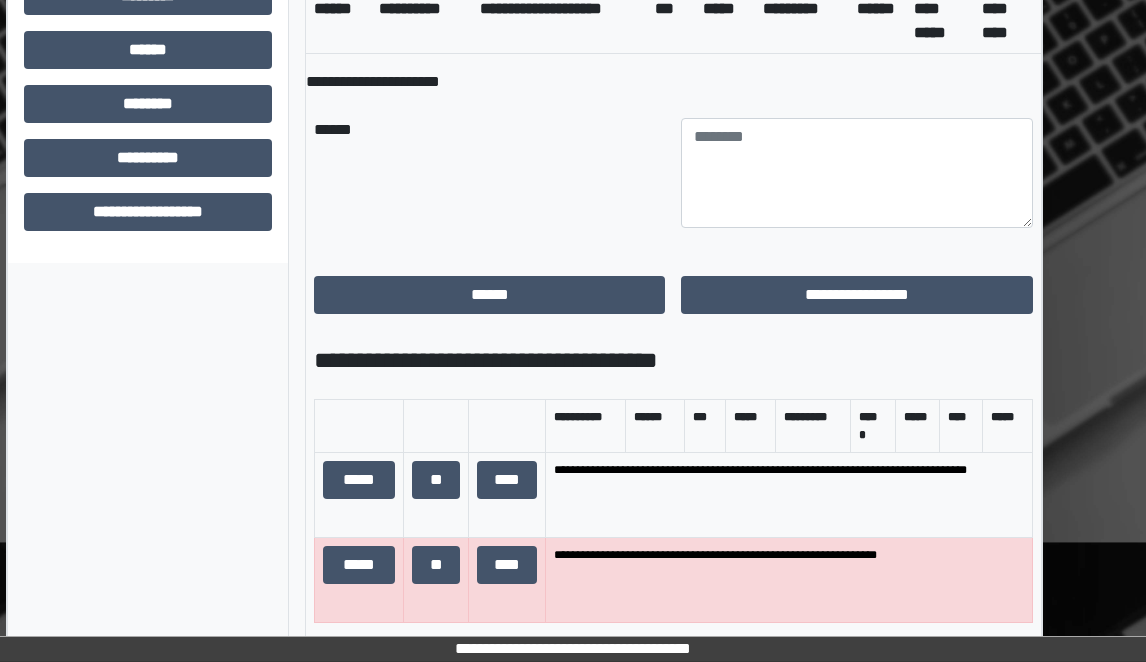 scroll, scrollTop: 706, scrollLeft: 123, axis: both 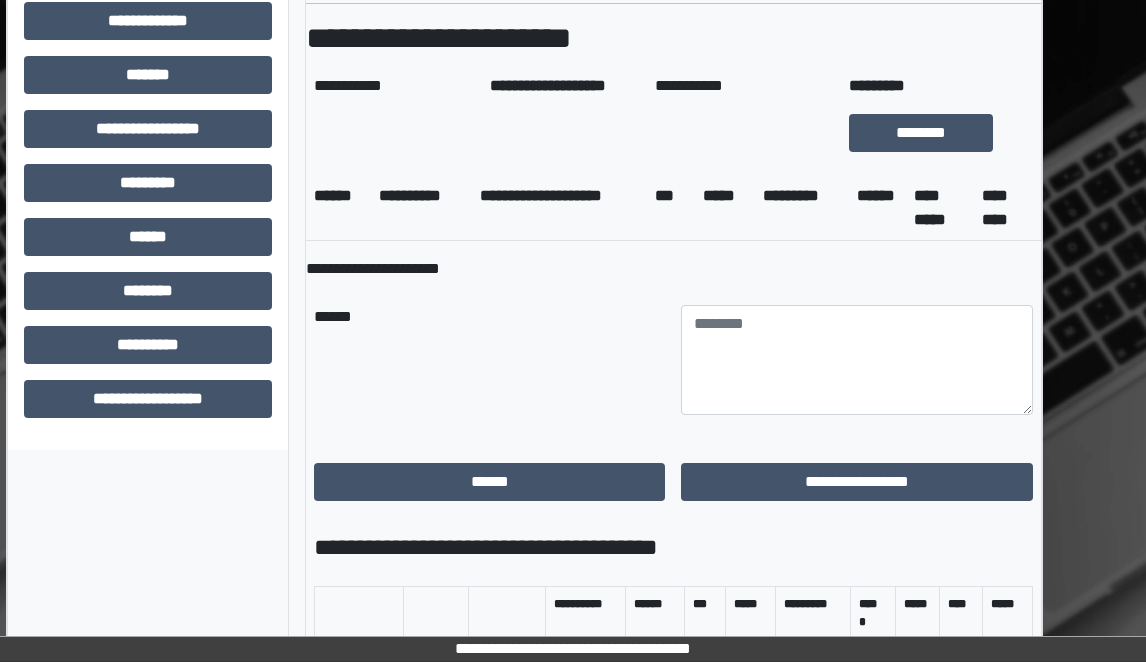 click on "******" at bounding box center (489, 482) 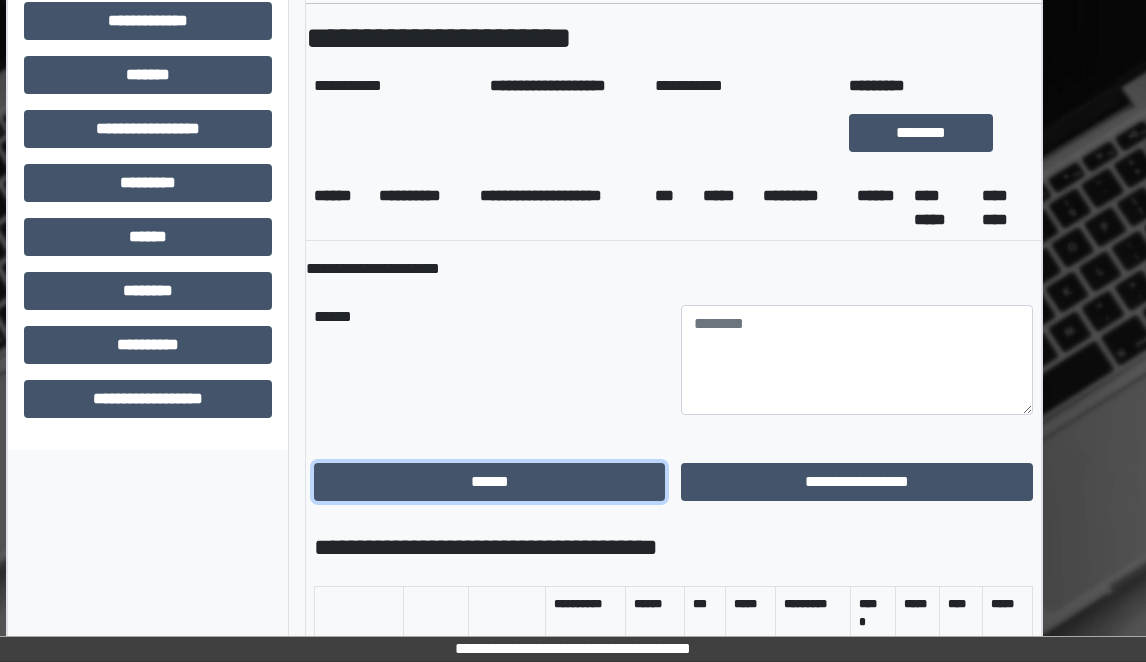 drag, startPoint x: 484, startPoint y: 496, endPoint x: 495, endPoint y: 493, distance: 11.401754 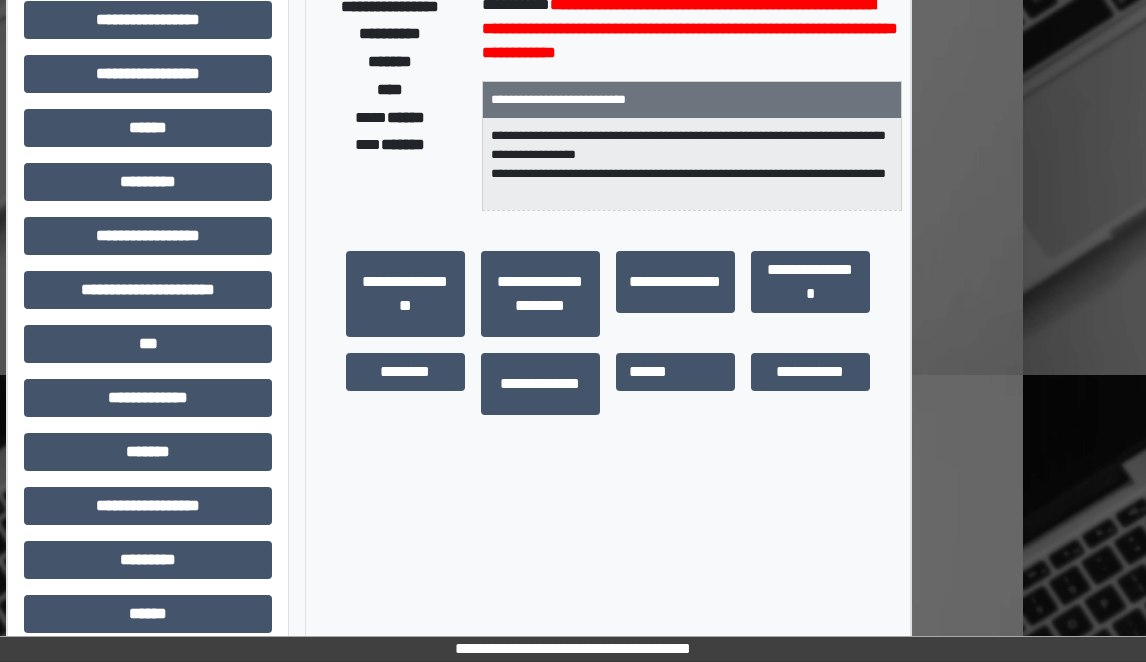scroll, scrollTop: 312, scrollLeft: 123, axis: both 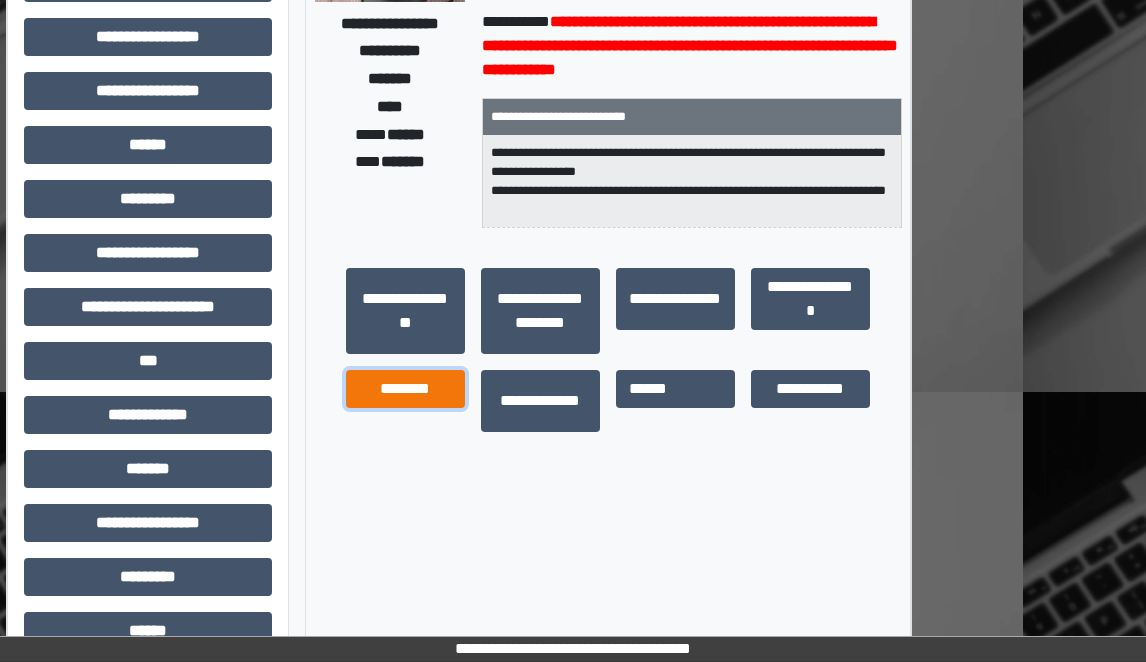 click on "********" at bounding box center (405, 389) 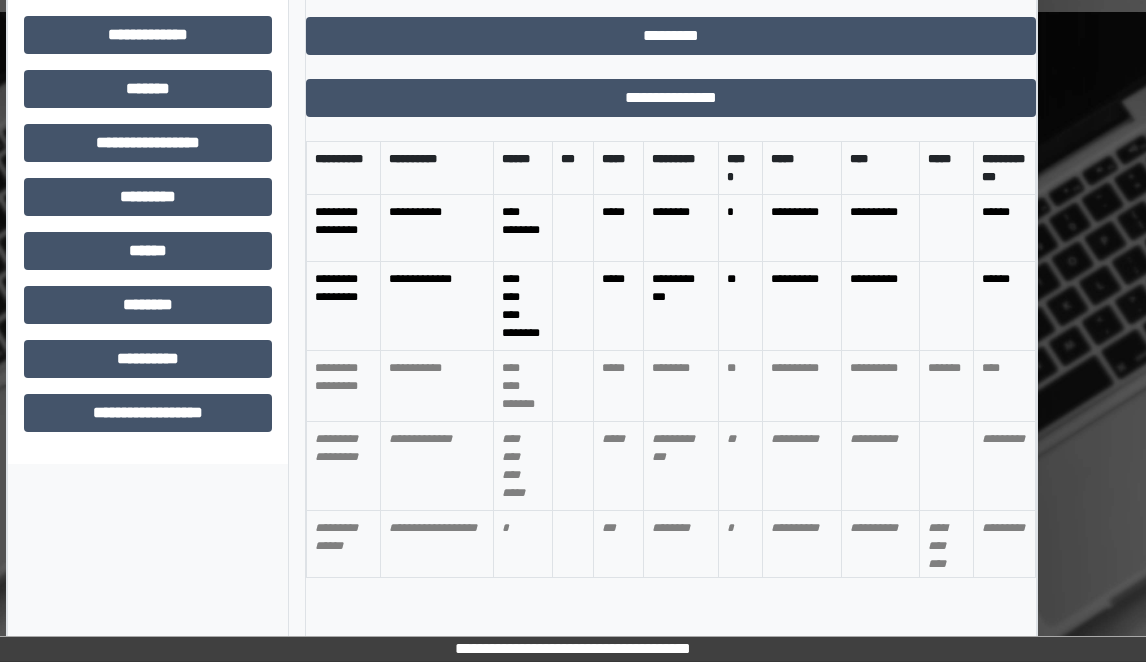 scroll, scrollTop: 693, scrollLeft: 123, axis: both 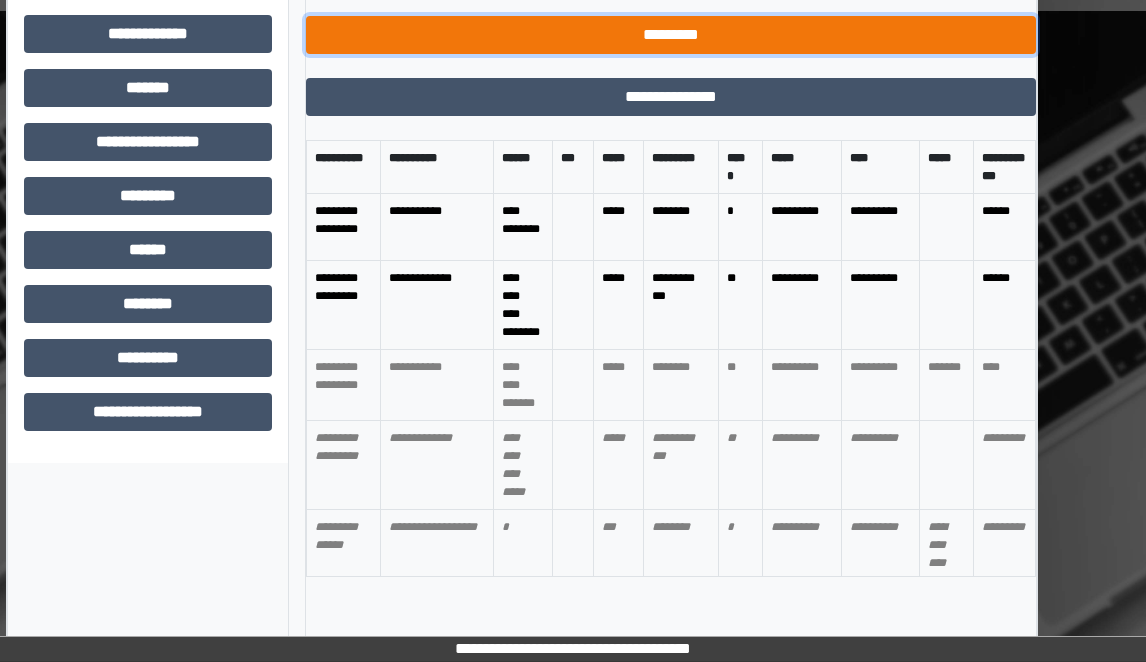 drag, startPoint x: 725, startPoint y: 47, endPoint x: 696, endPoint y: 72, distance: 38.28838 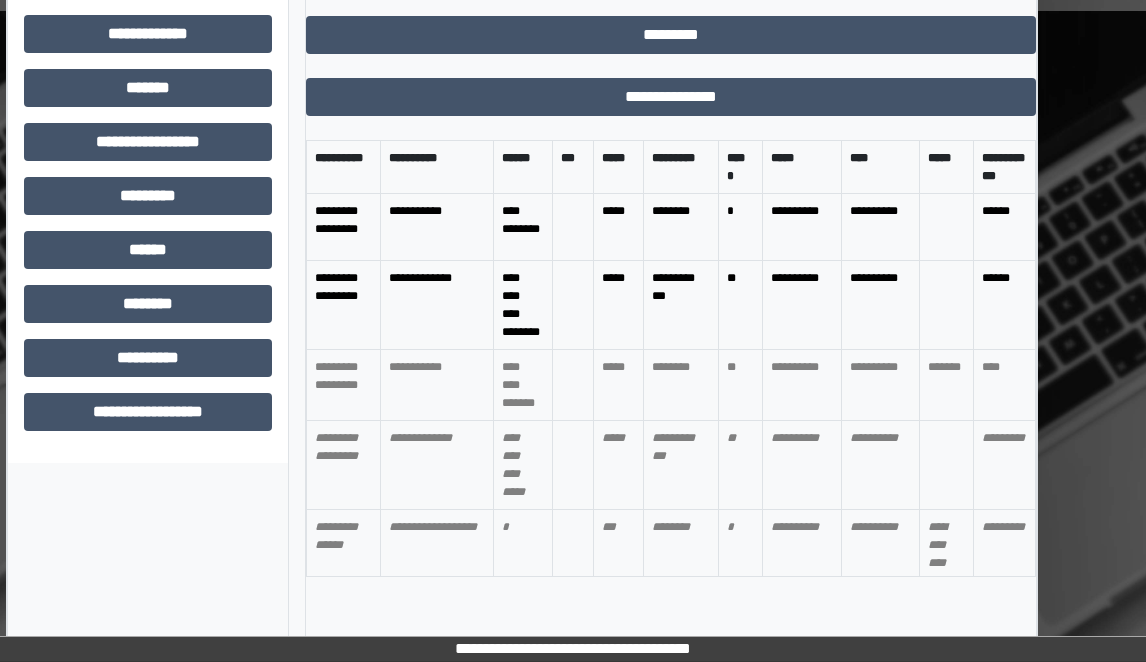 scroll, scrollTop: 512, scrollLeft: 123, axis: both 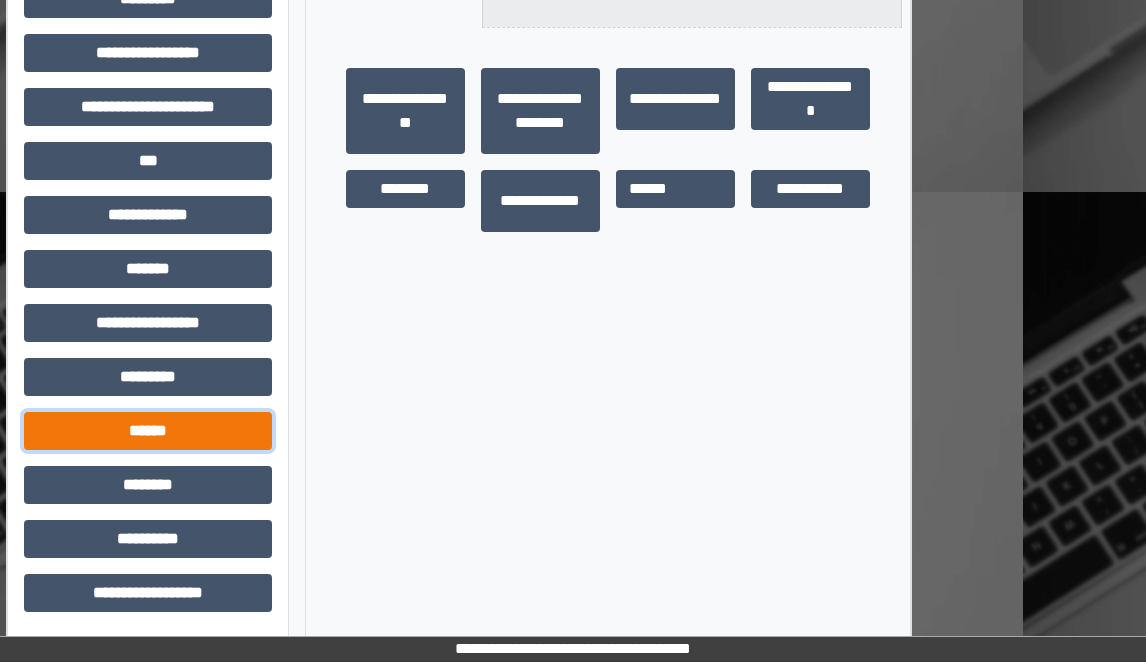 click on "******" at bounding box center [148, 431] 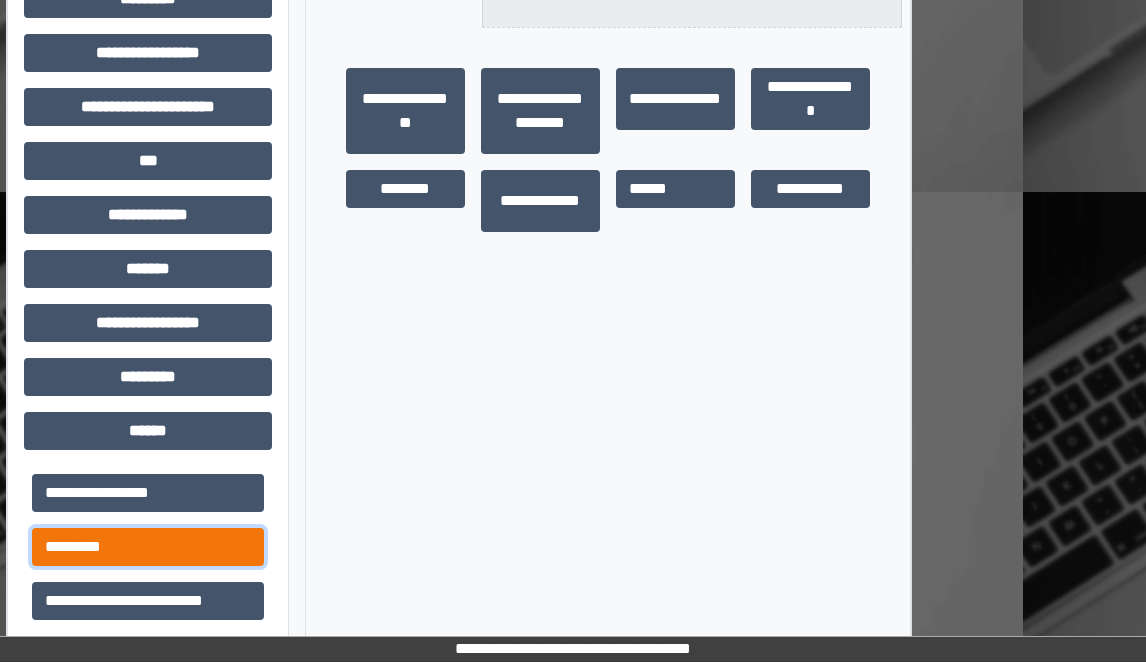 drag, startPoint x: 175, startPoint y: 541, endPoint x: 189, endPoint y: 537, distance: 14.56022 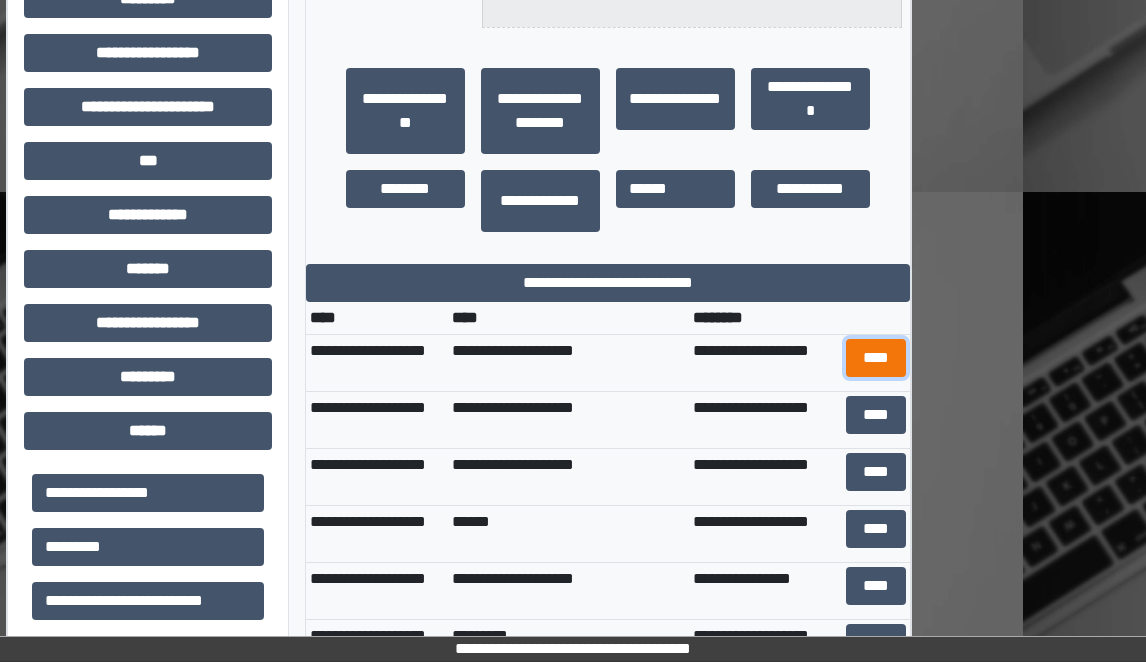 click on "****" at bounding box center (876, 358) 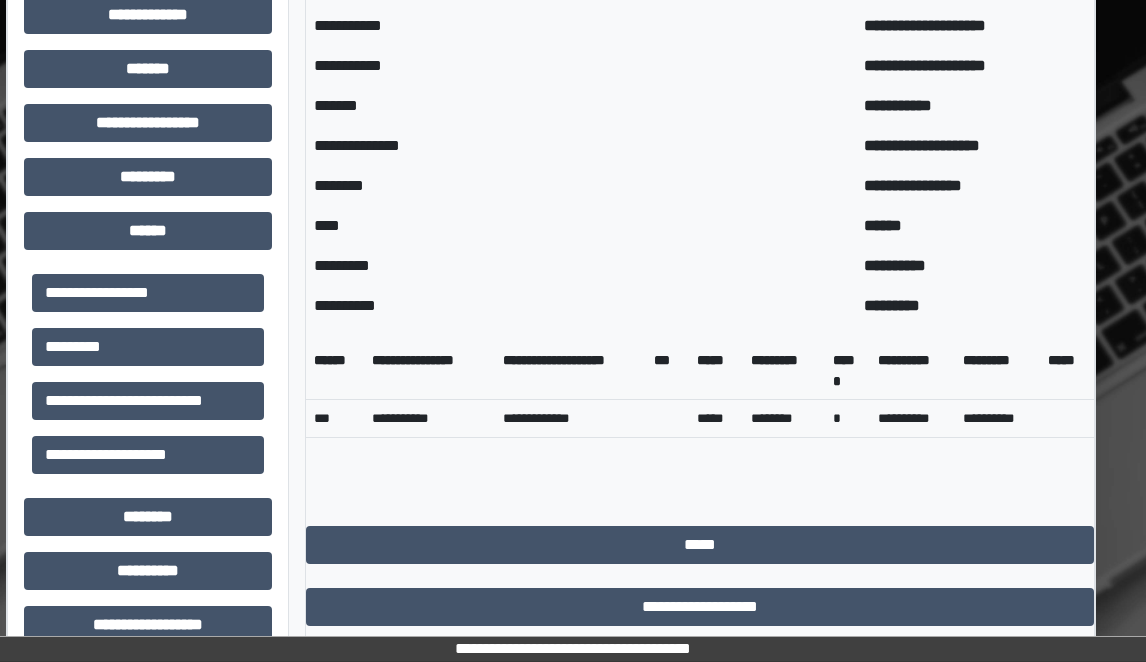 scroll, scrollTop: 753, scrollLeft: 123, axis: both 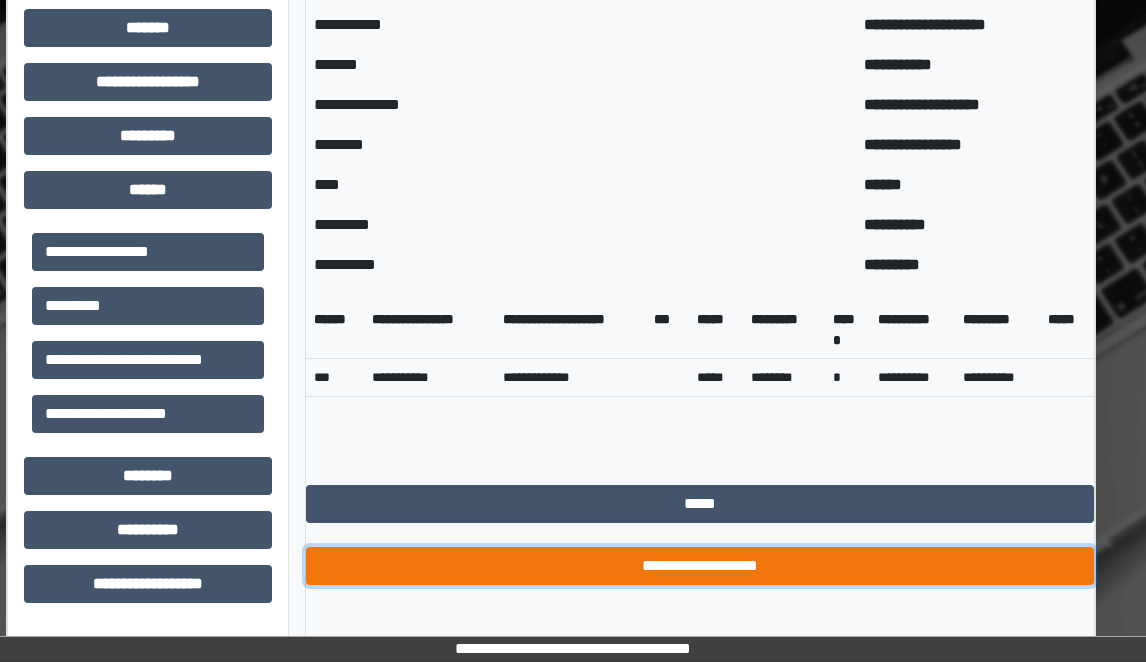click on "**********" at bounding box center [700, 566] 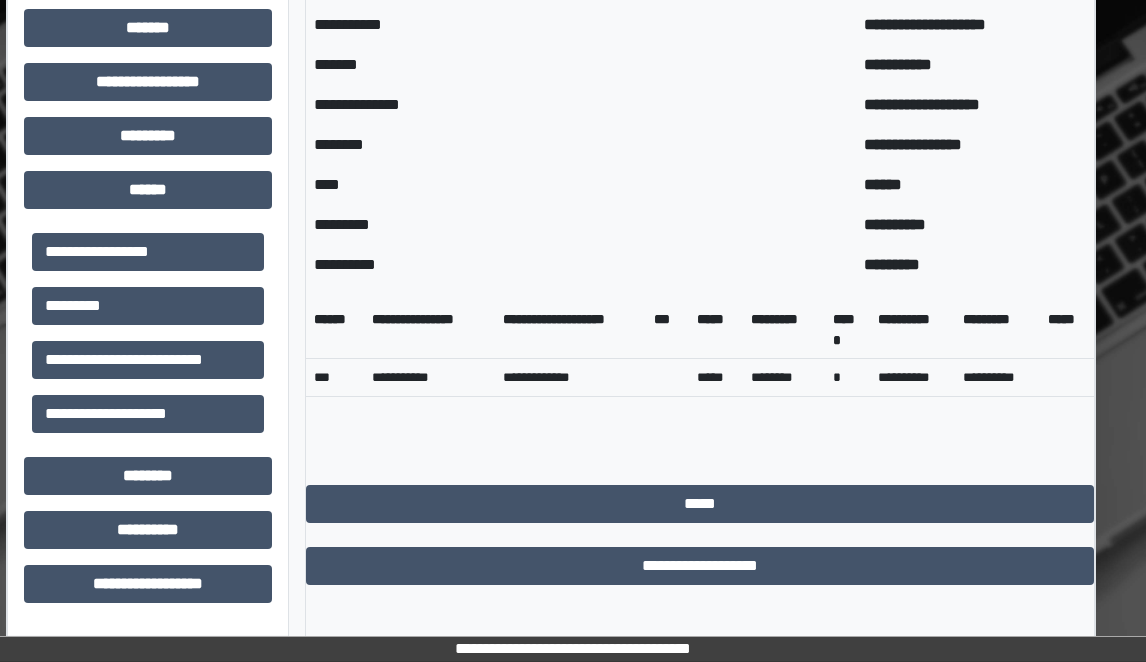 scroll, scrollTop: 744, scrollLeft: 123, axis: both 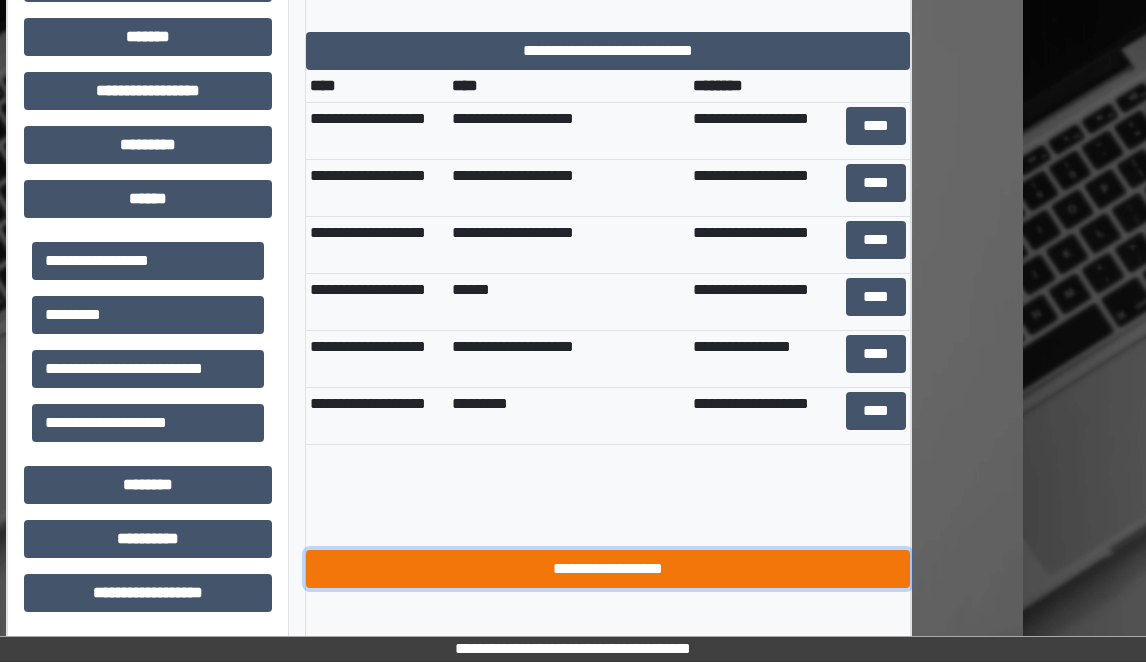 drag, startPoint x: 607, startPoint y: 559, endPoint x: 615, endPoint y: 552, distance: 10.630146 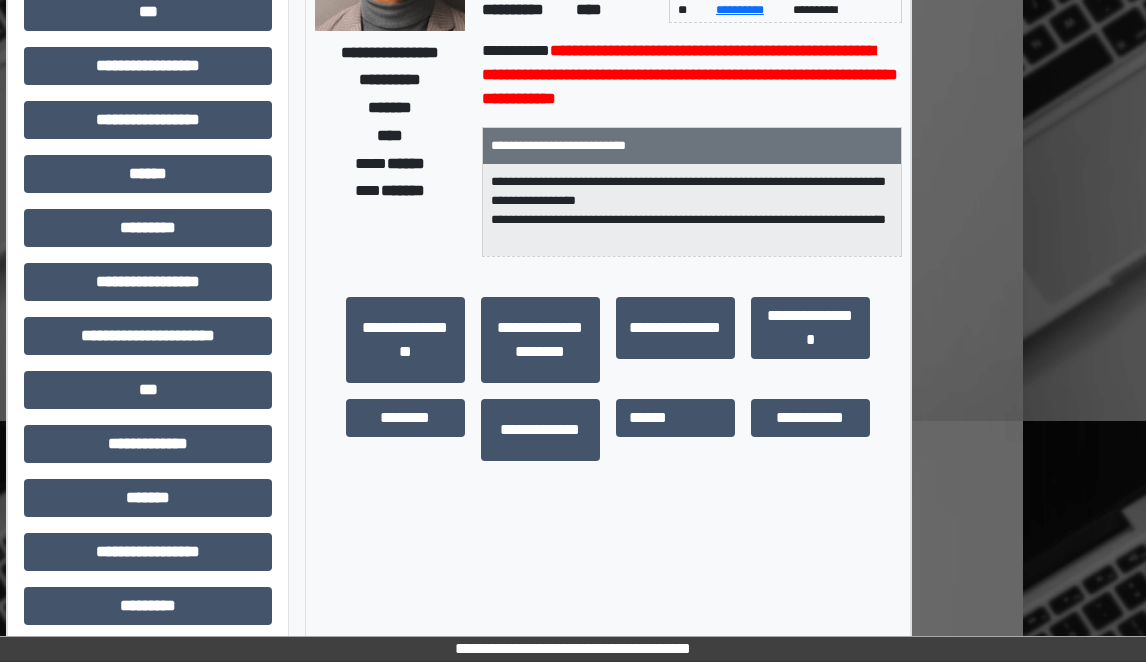 scroll, scrollTop: 244, scrollLeft: 123, axis: both 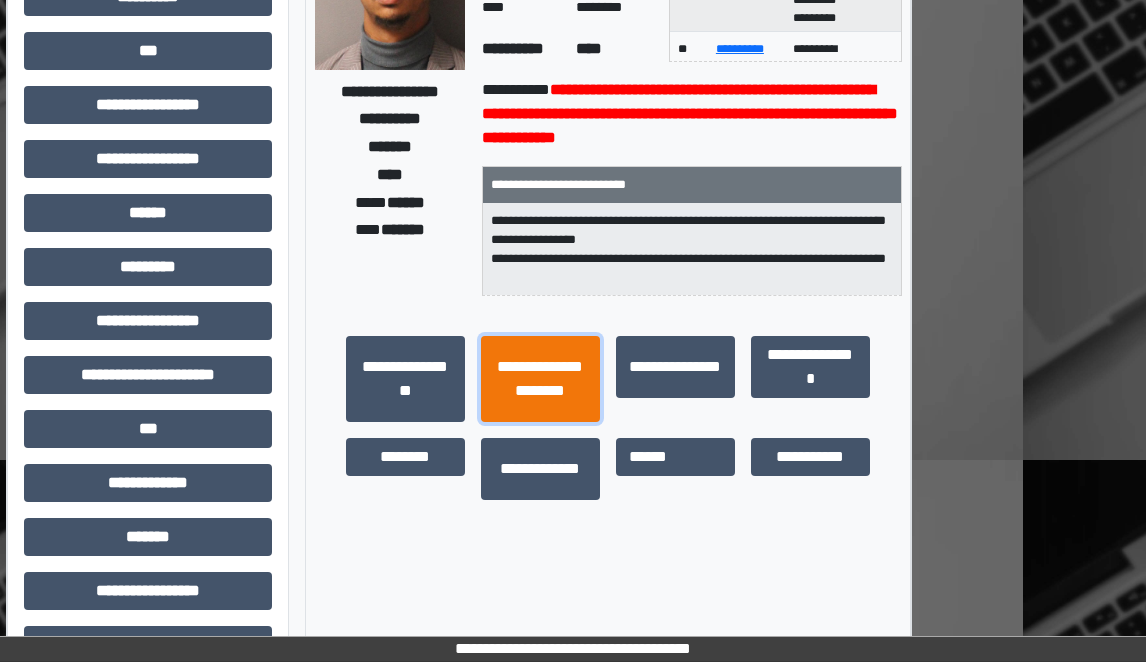 click on "**********" at bounding box center [540, 379] 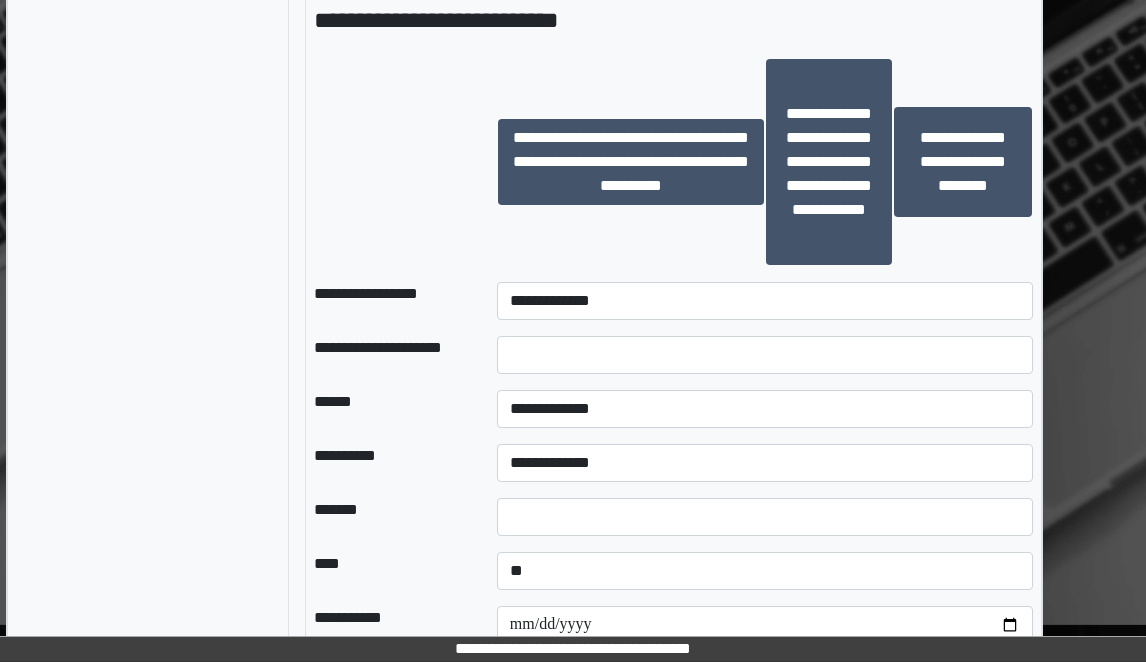 scroll, scrollTop: 1544, scrollLeft: 123, axis: both 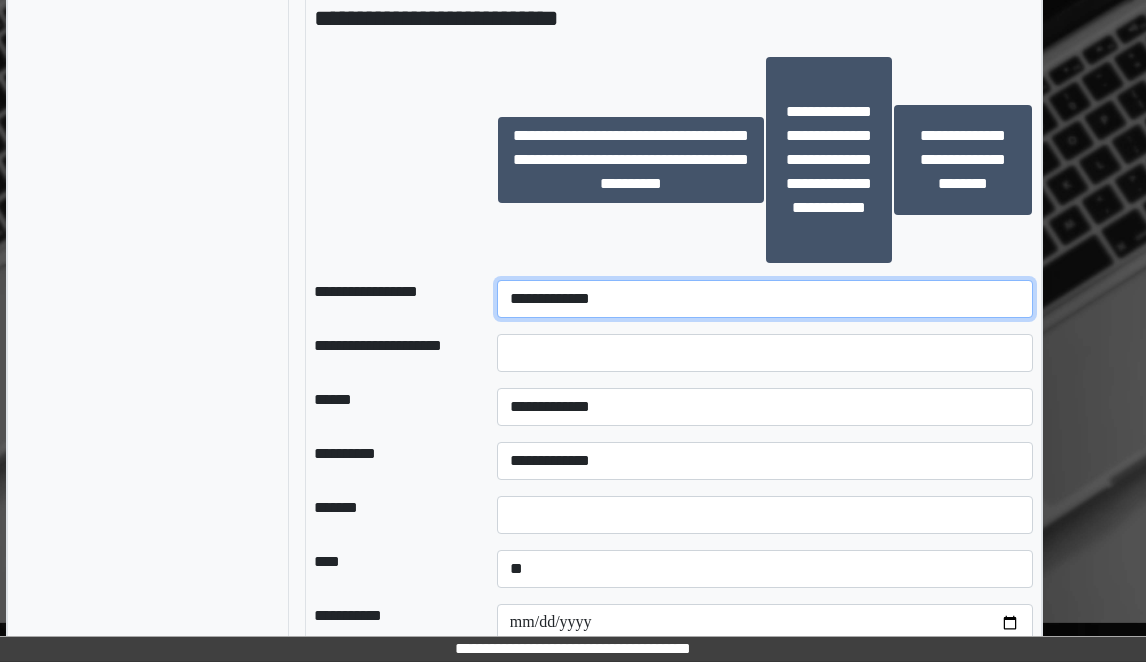 click on "**********" at bounding box center [765, 299] 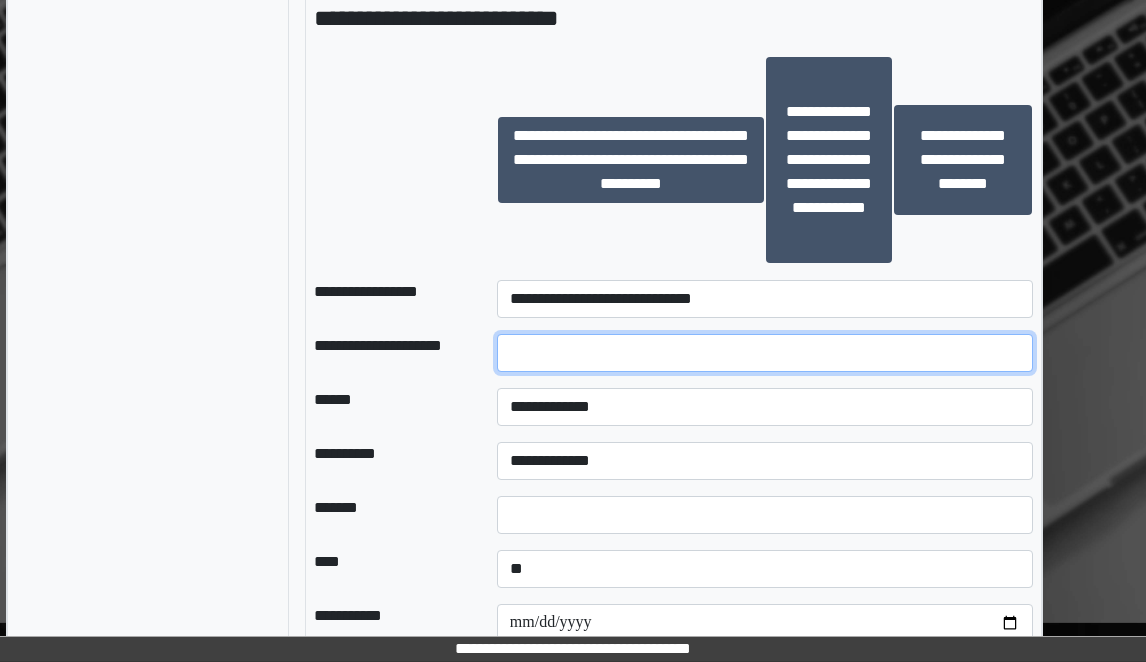 click at bounding box center [765, 353] 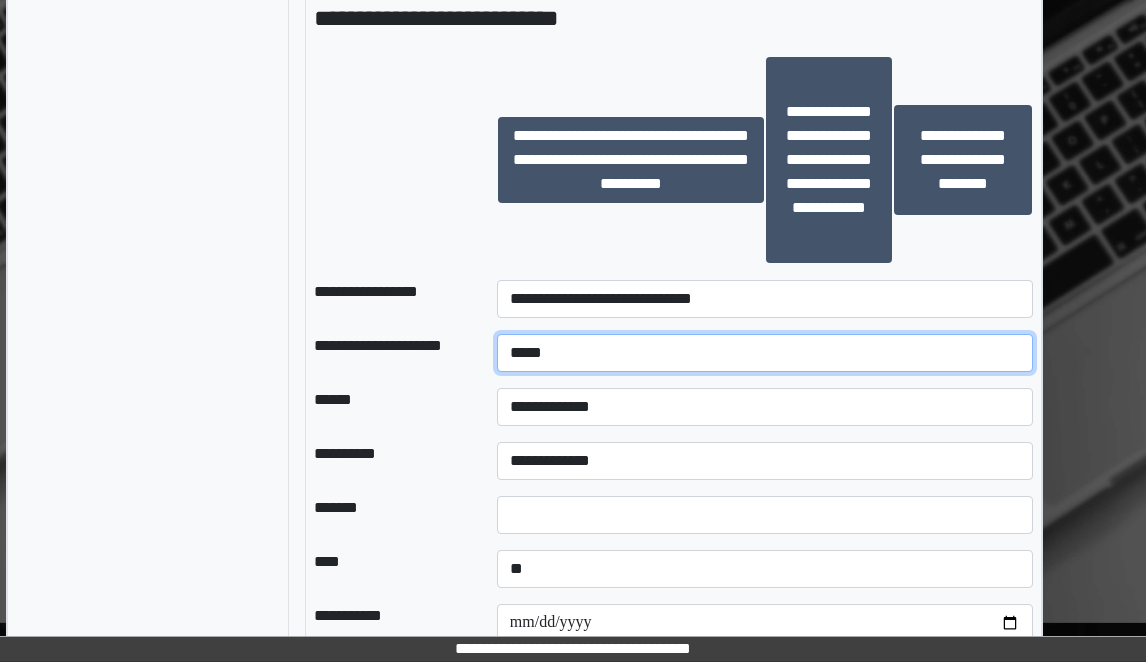 type on "*****" 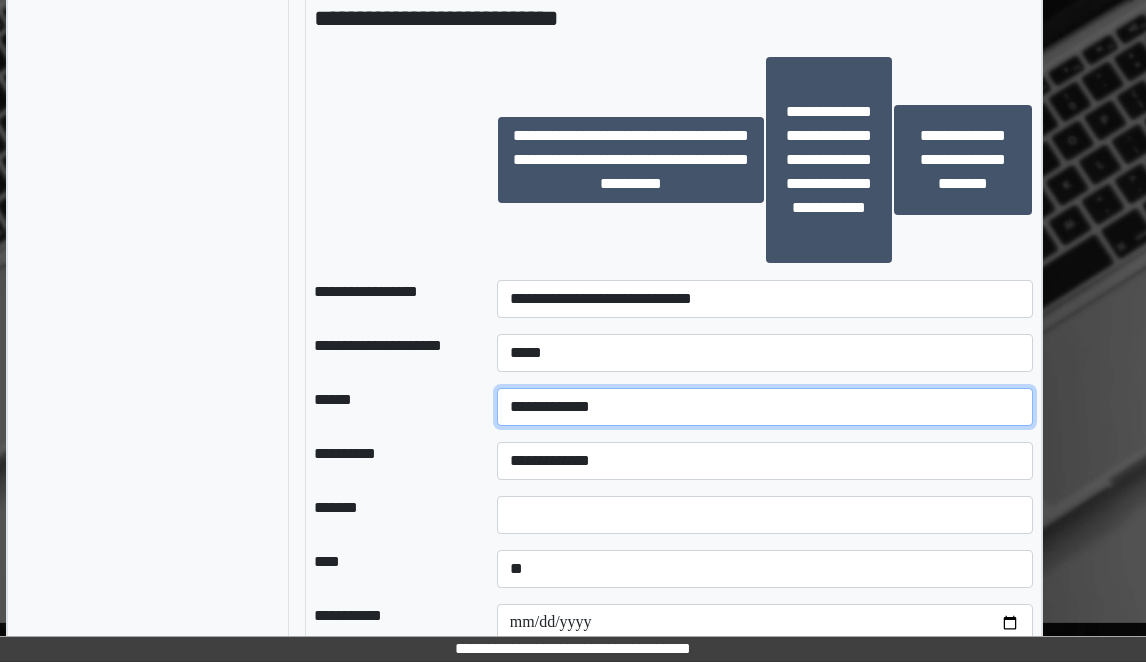 click on "**********" at bounding box center [765, 407] 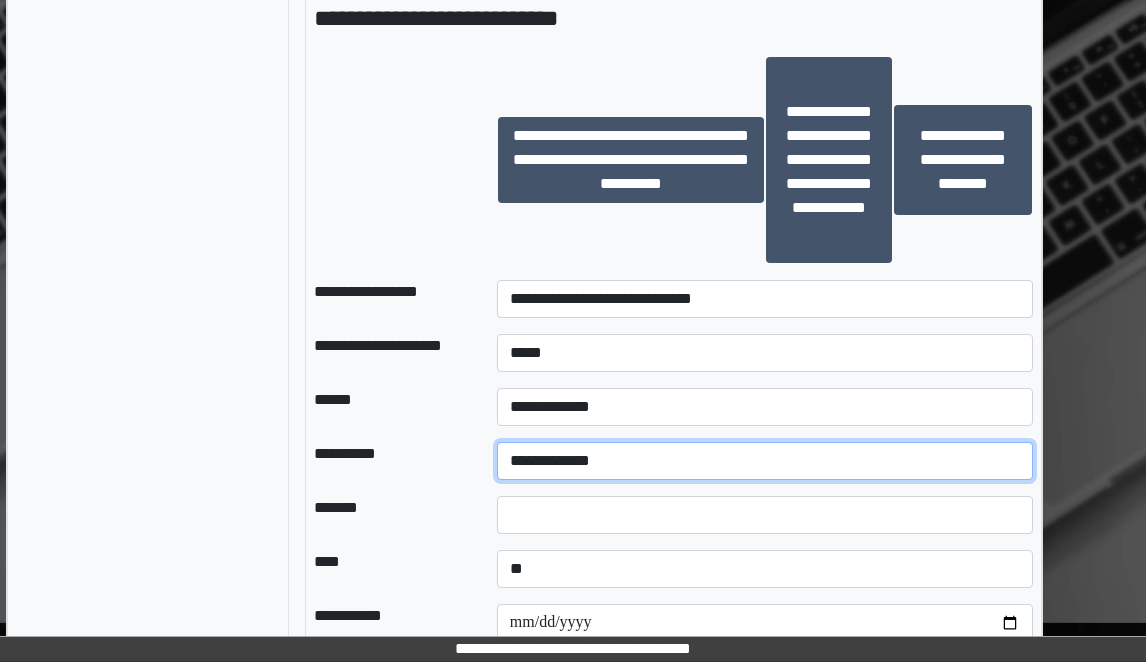 click on "**********" at bounding box center (765, 461) 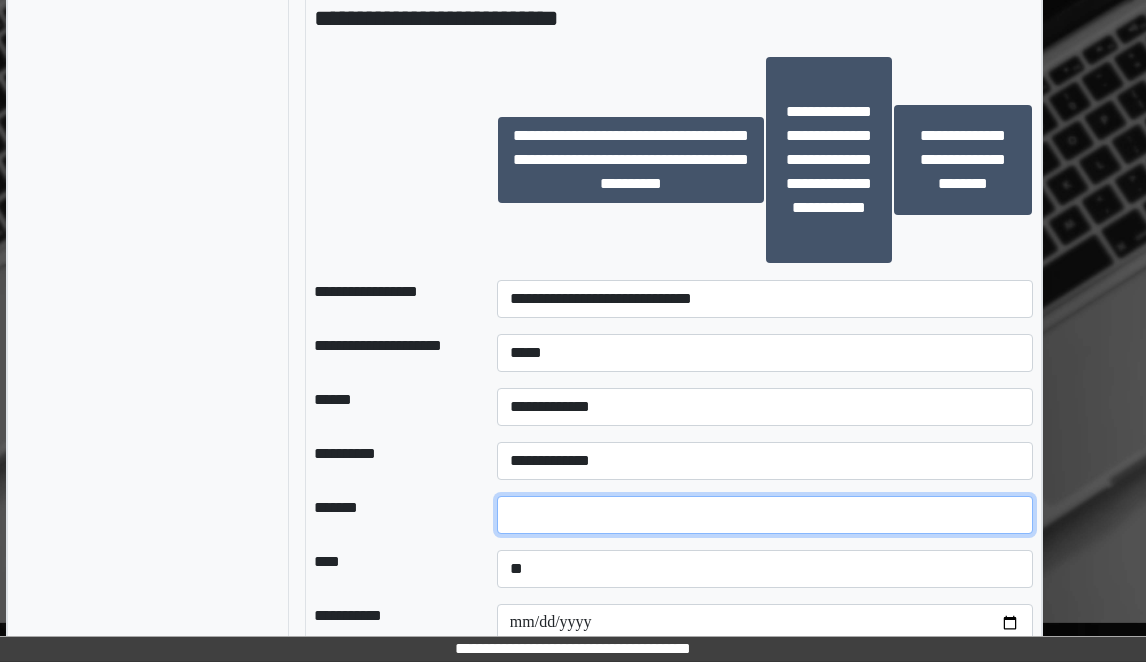 click at bounding box center [765, 515] 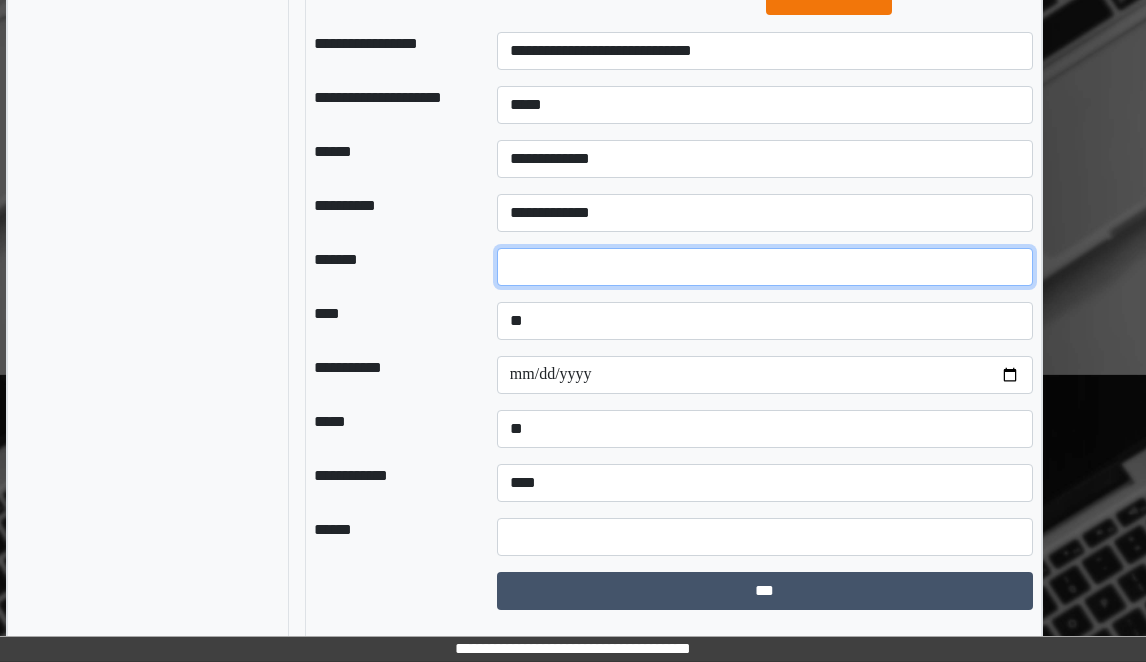 scroll, scrollTop: 1806, scrollLeft: 123, axis: both 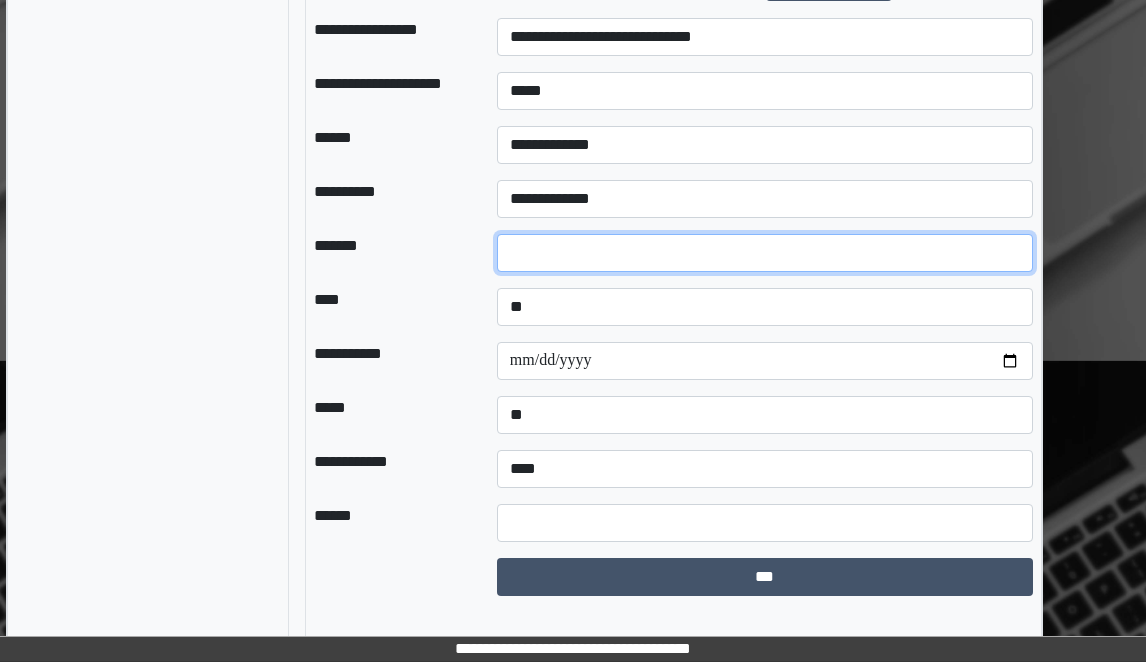 type on "**" 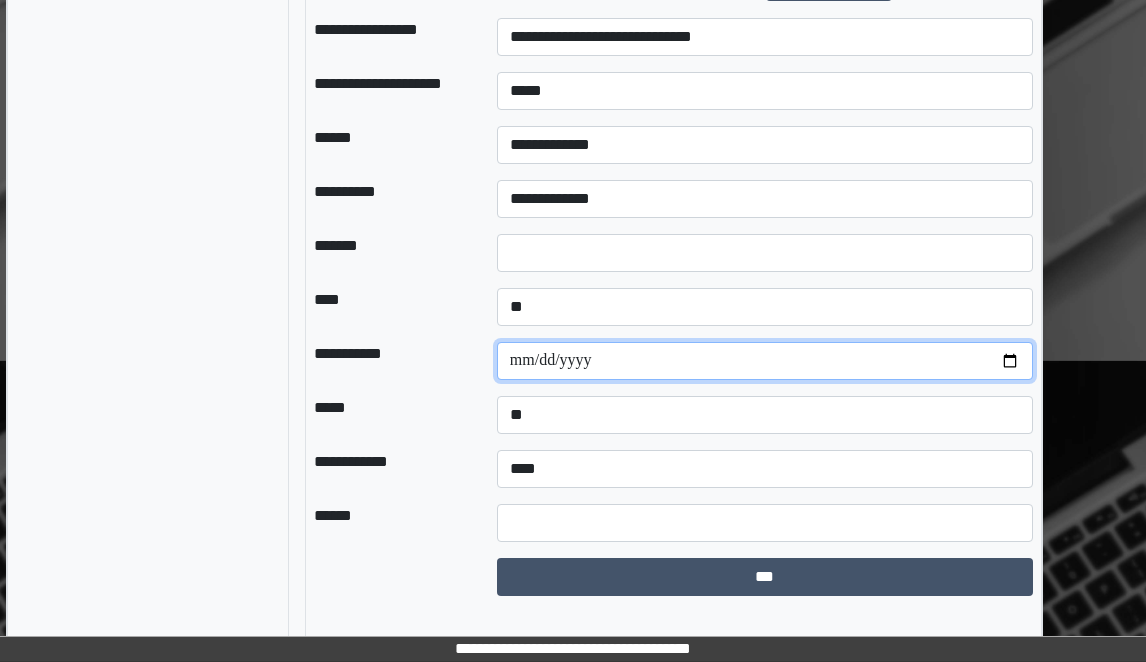 click at bounding box center [765, 361] 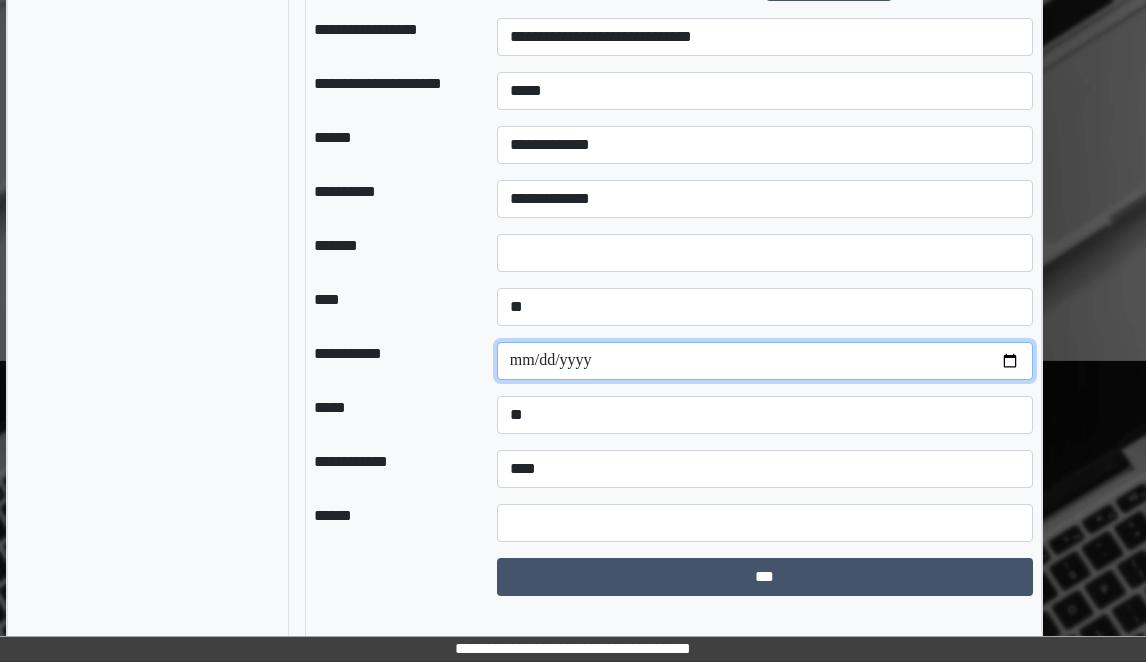 type on "**********" 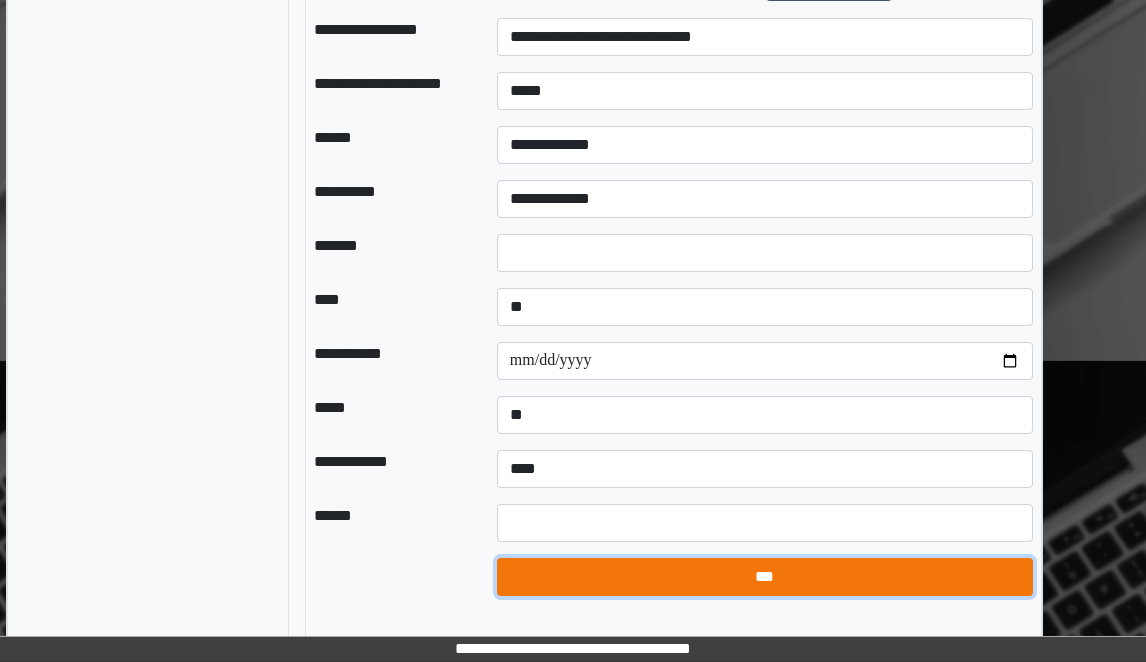 click on "***" at bounding box center [765, 577] 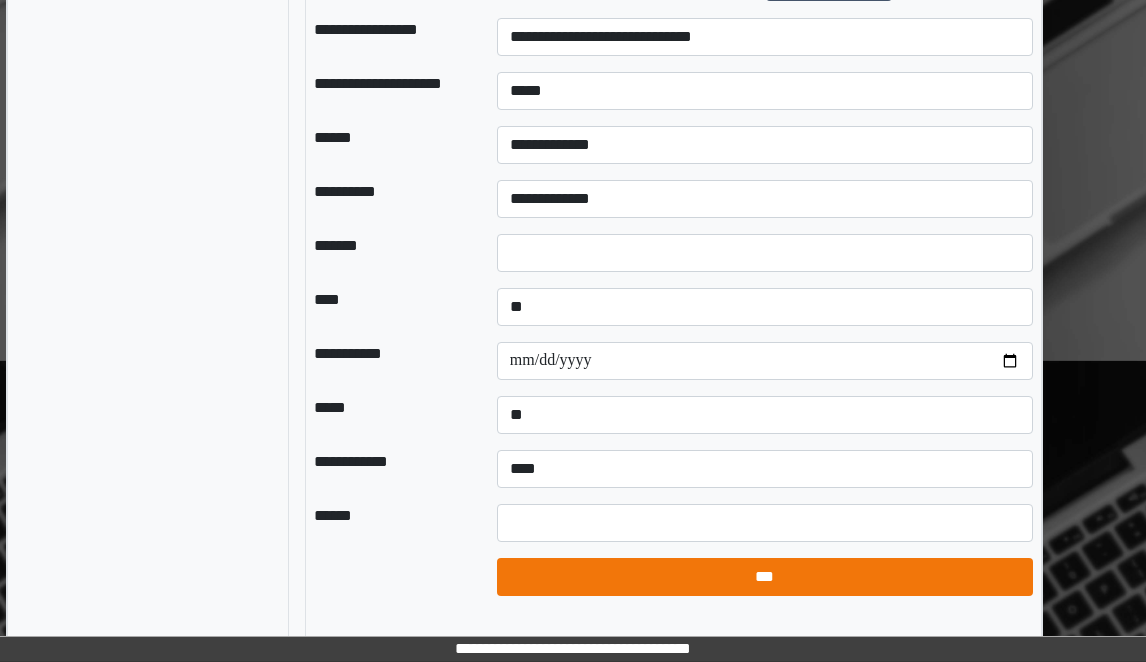 select on "*" 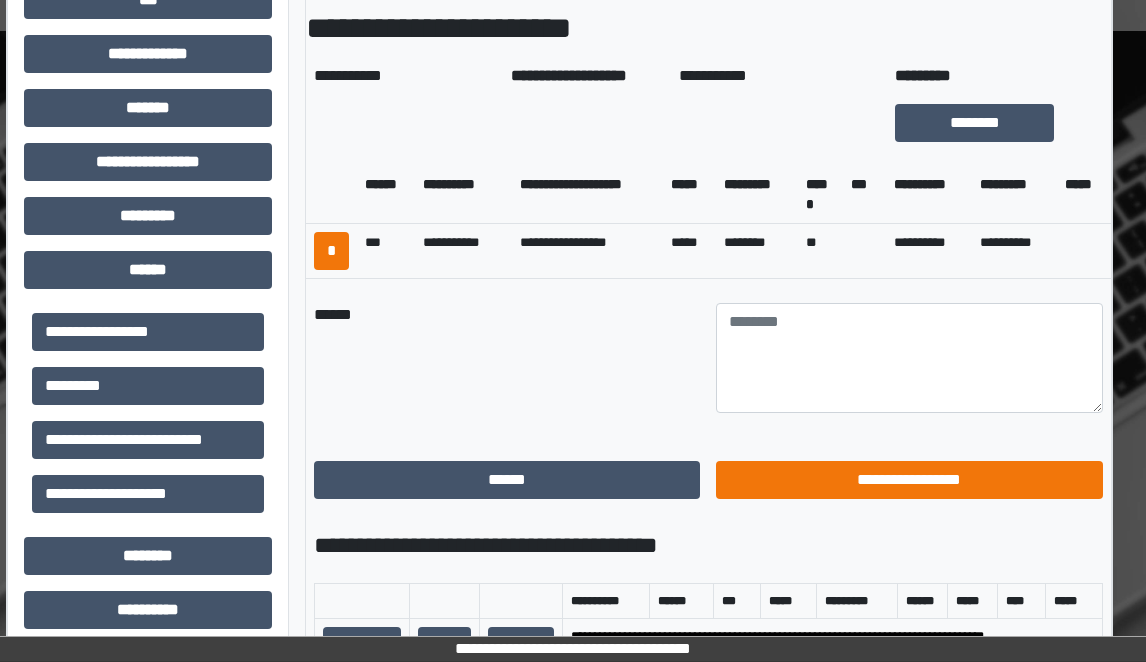 scroll, scrollTop: 675, scrollLeft: 123, axis: both 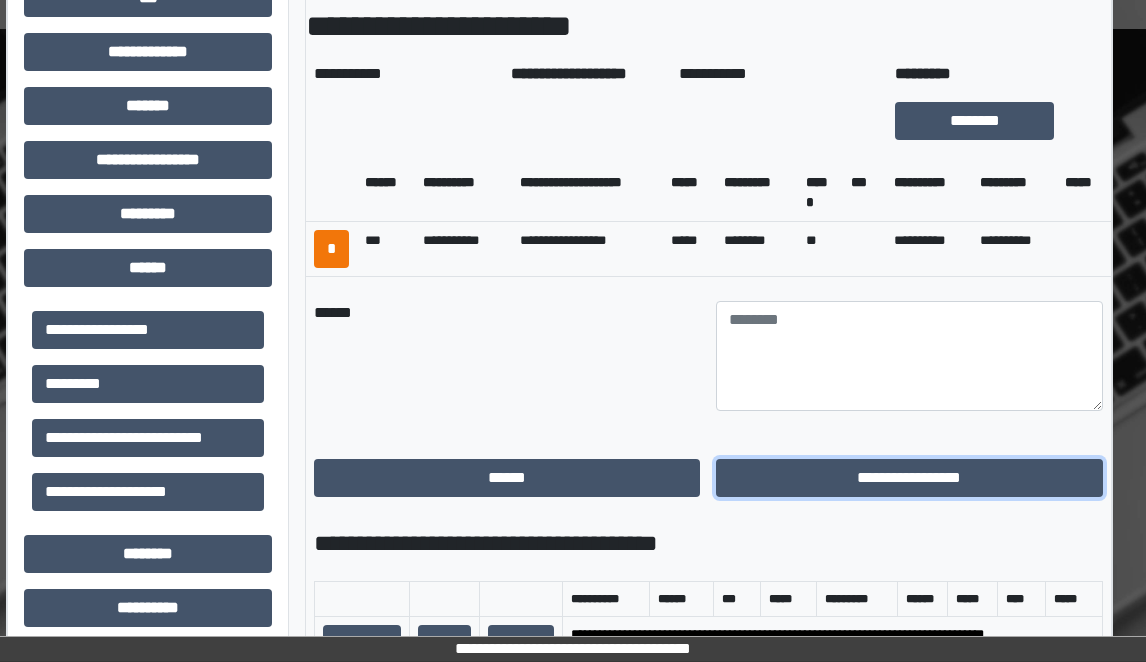 click on "**********" at bounding box center [909, 478] 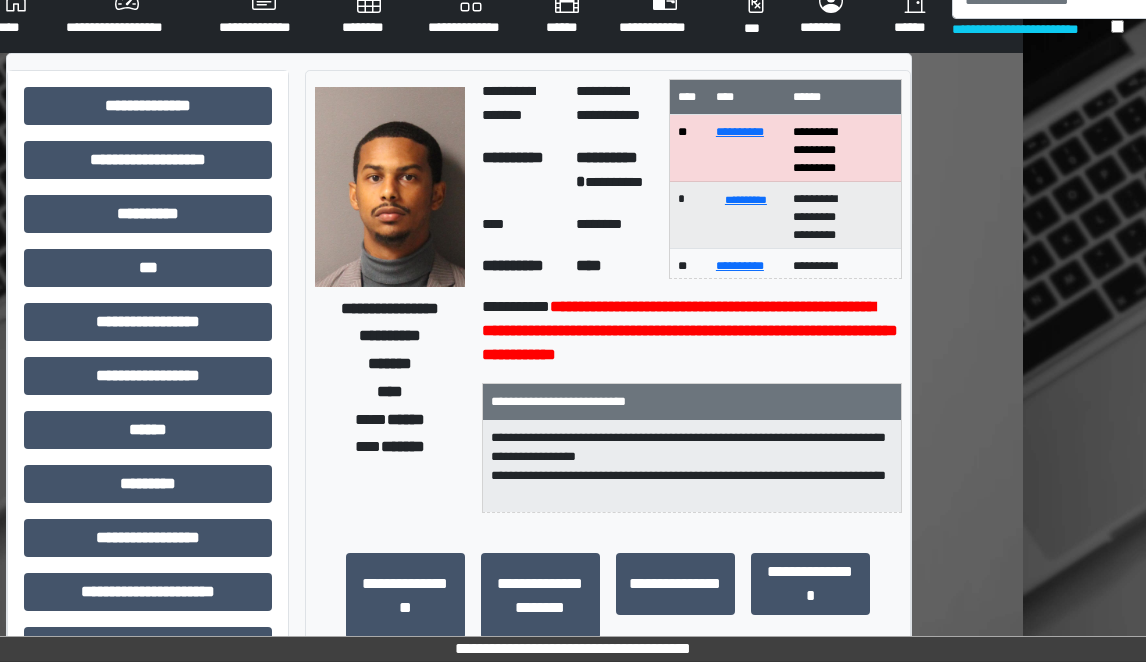scroll, scrollTop: 0, scrollLeft: 123, axis: horizontal 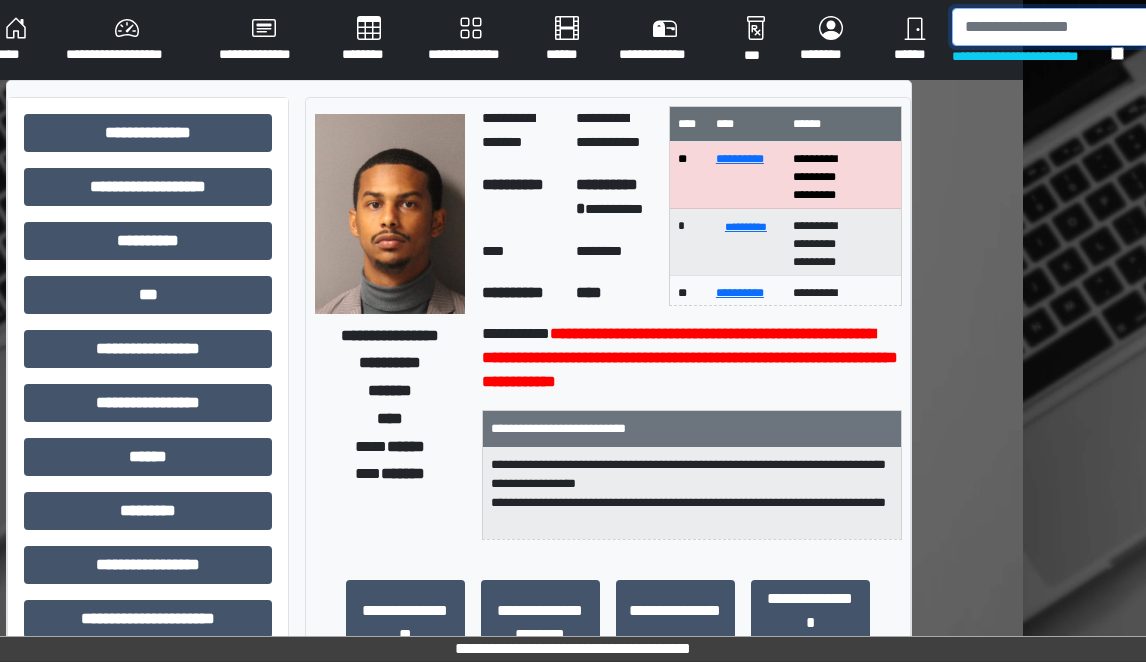 click at bounding box center [1055, 27] 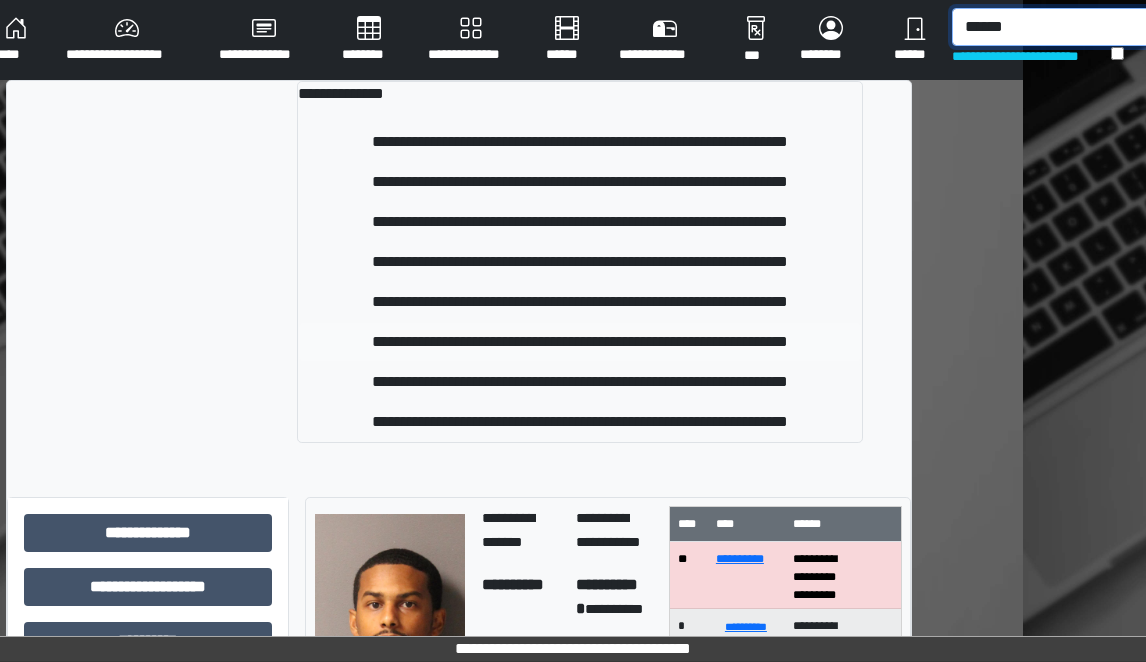 type on "******" 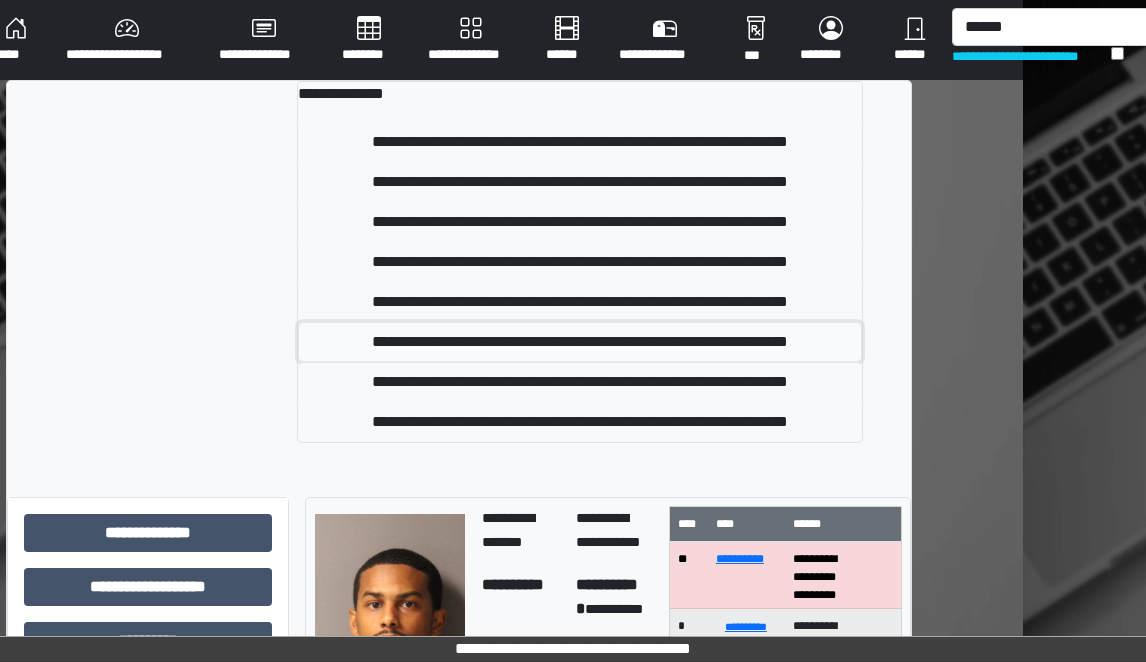 click on "**********" at bounding box center (580, 342) 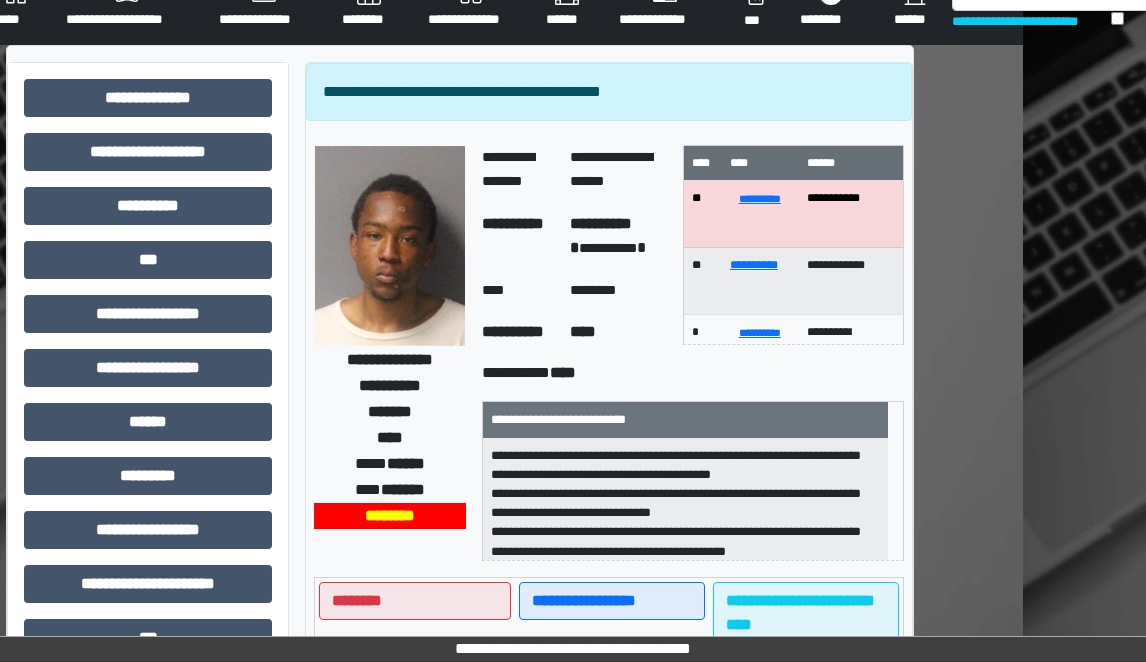 scroll, scrollTop: 0, scrollLeft: 123, axis: horizontal 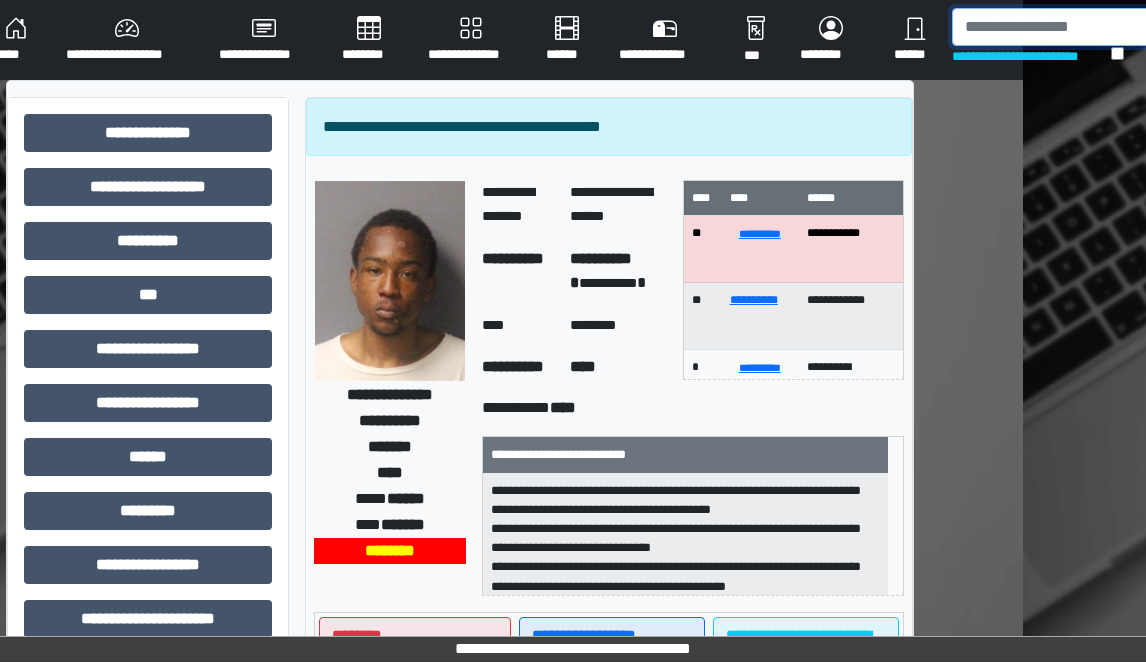 click at bounding box center [1055, 27] 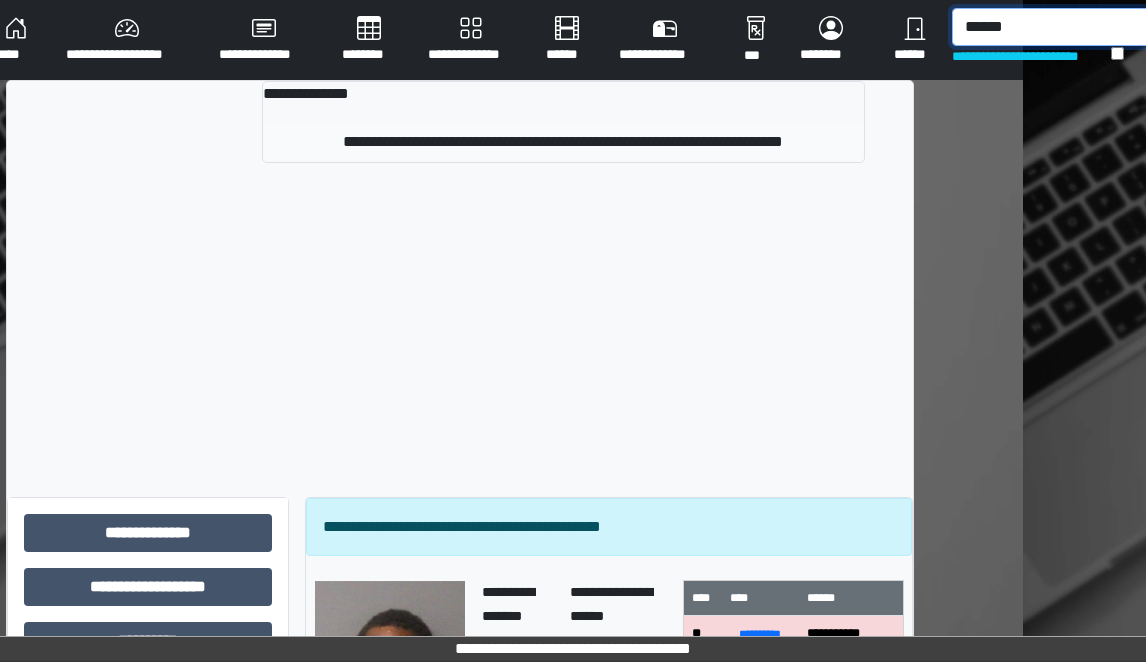 type on "******" 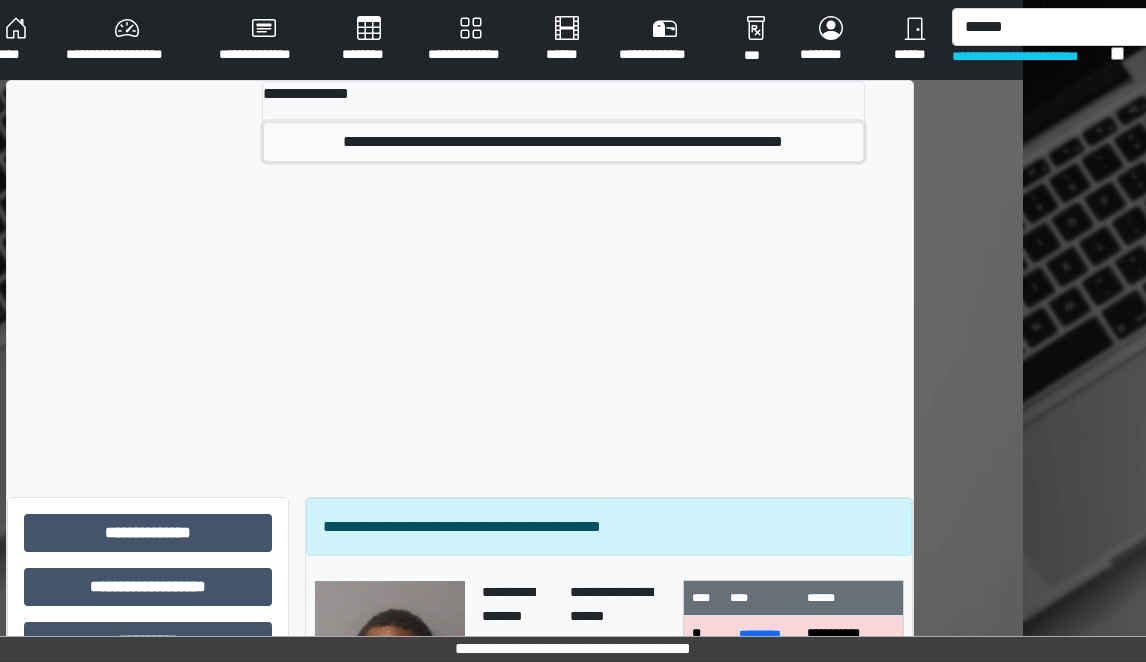 click on "**********" at bounding box center [563, 142] 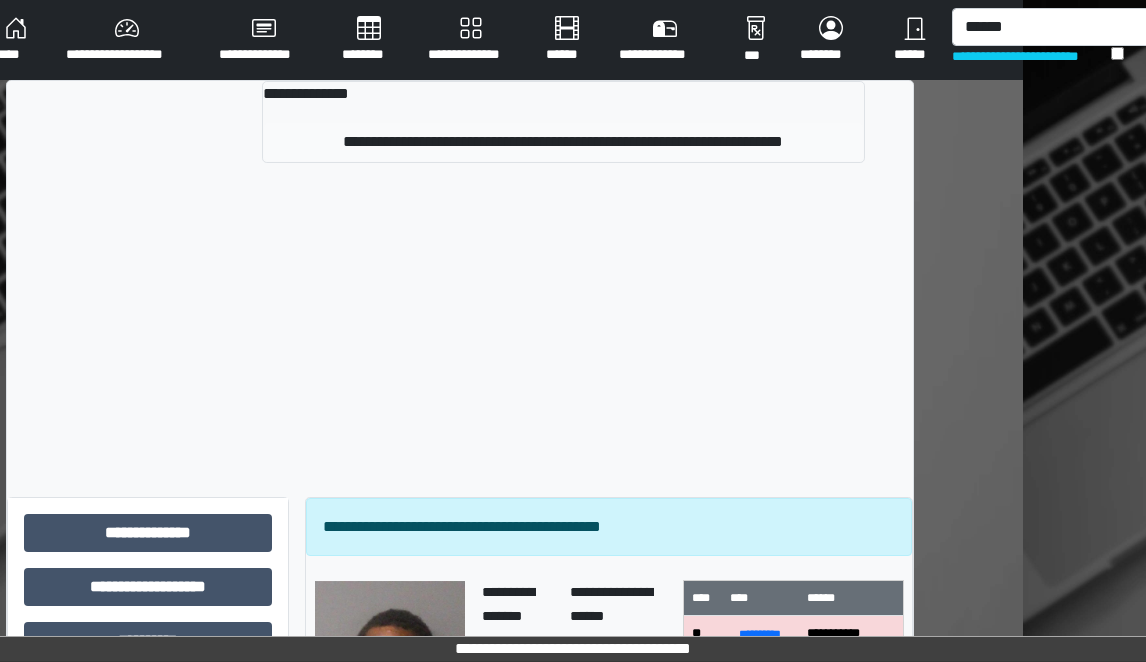 type 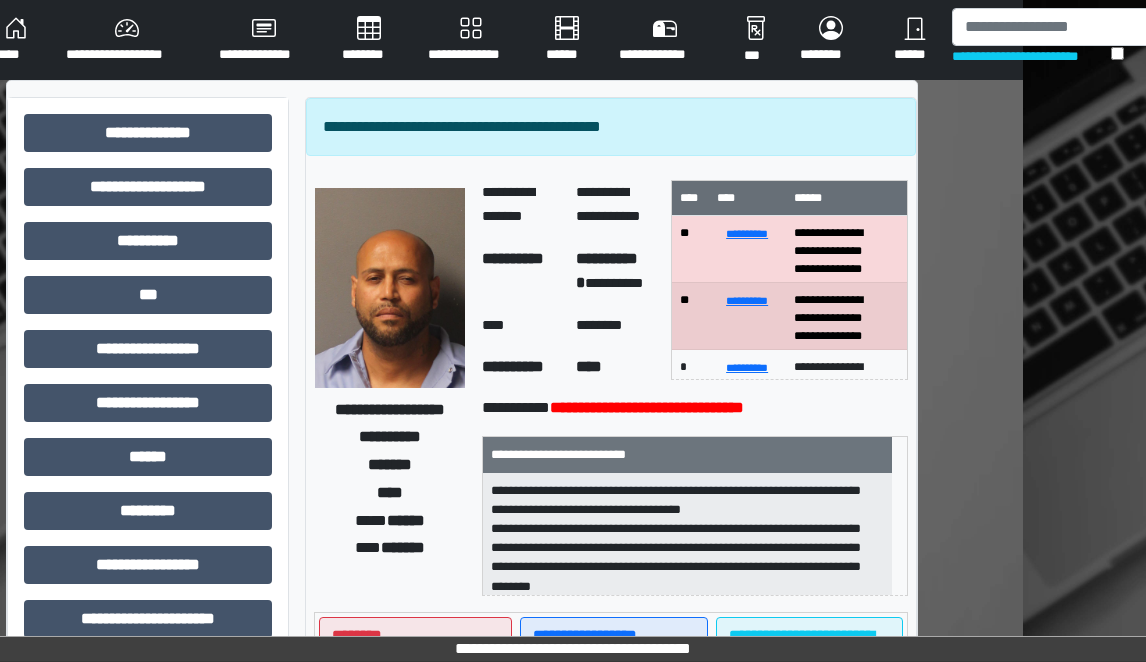 scroll, scrollTop: 2, scrollLeft: 0, axis: vertical 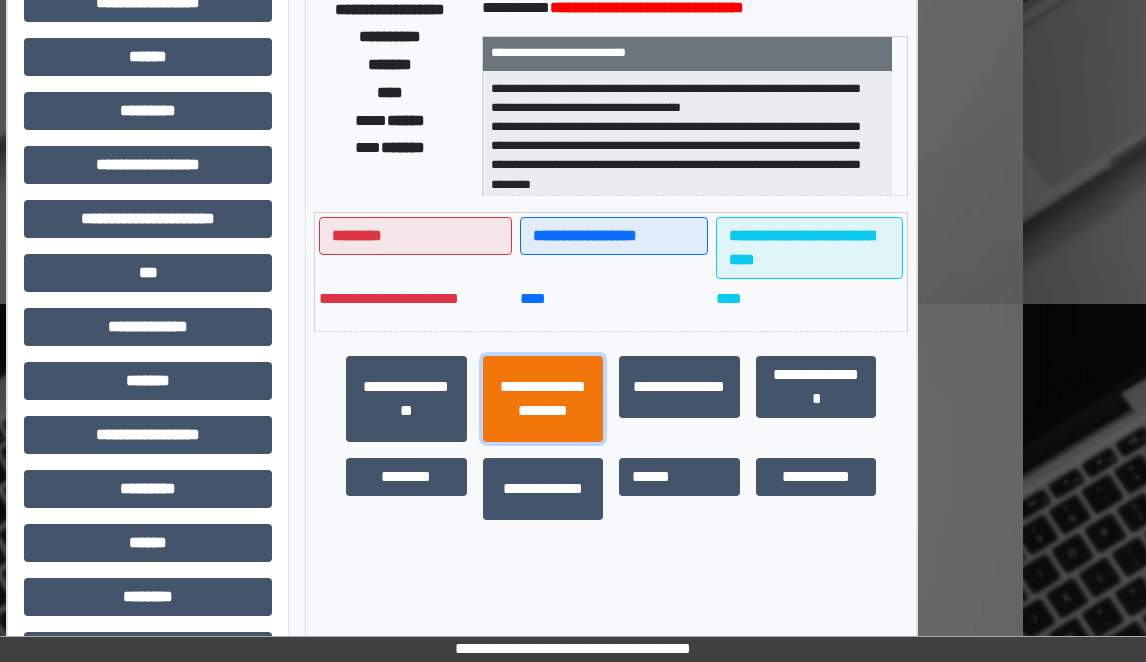 click on "**********" at bounding box center (543, 399) 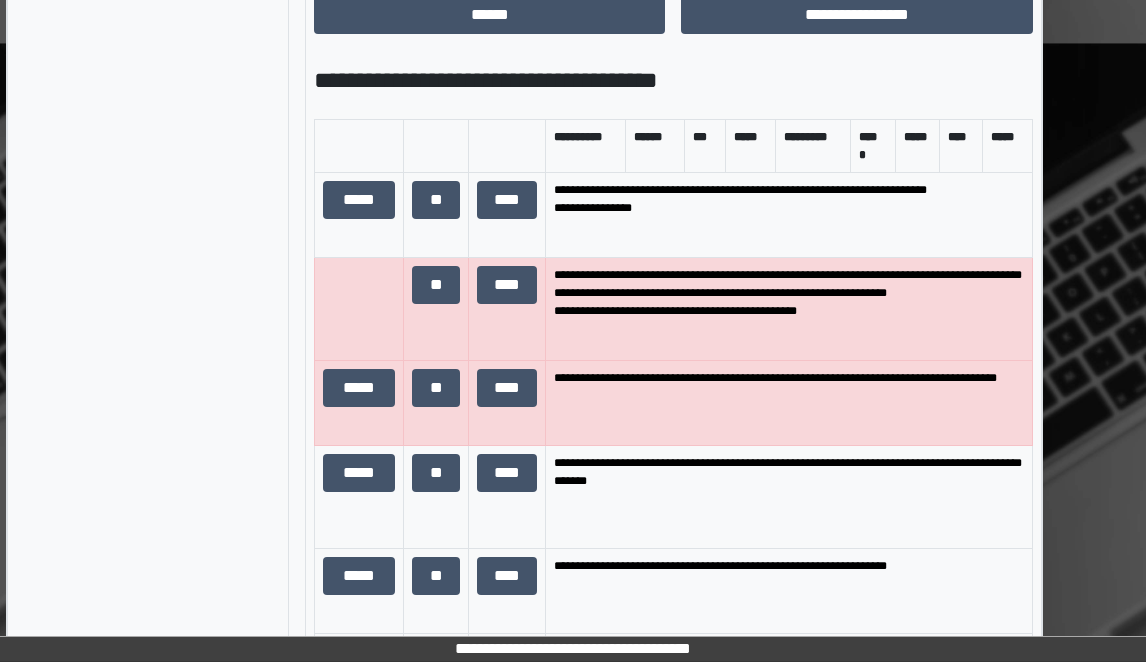 scroll, scrollTop: 1400, scrollLeft: 123, axis: both 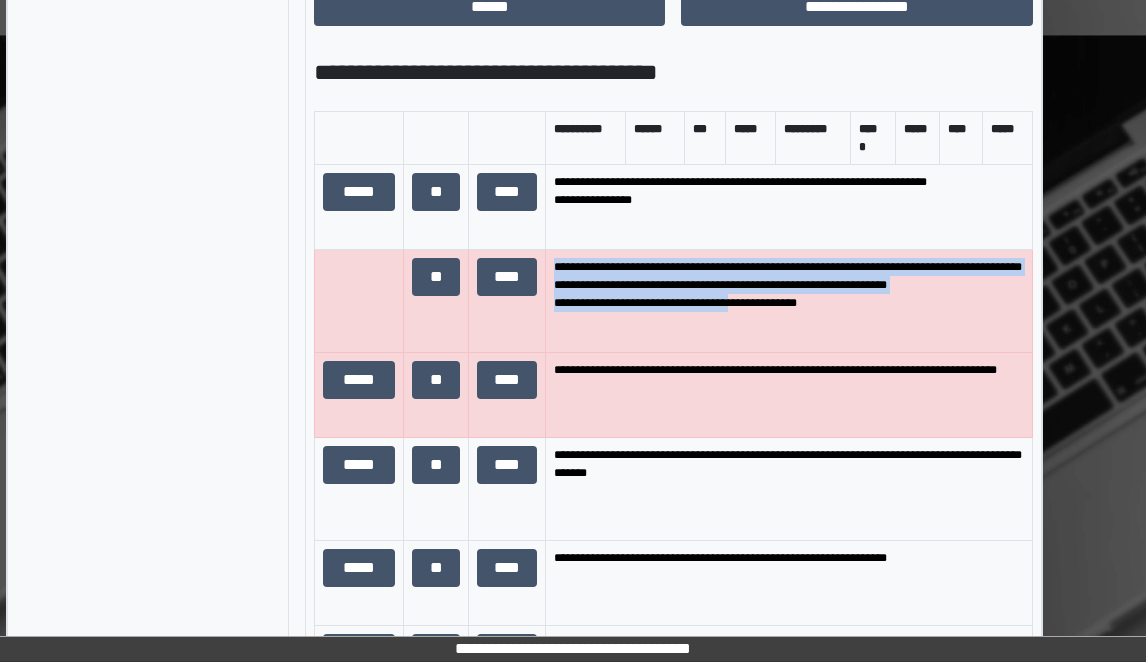 drag, startPoint x: 556, startPoint y: 267, endPoint x: 748, endPoint y: 304, distance: 195.53261 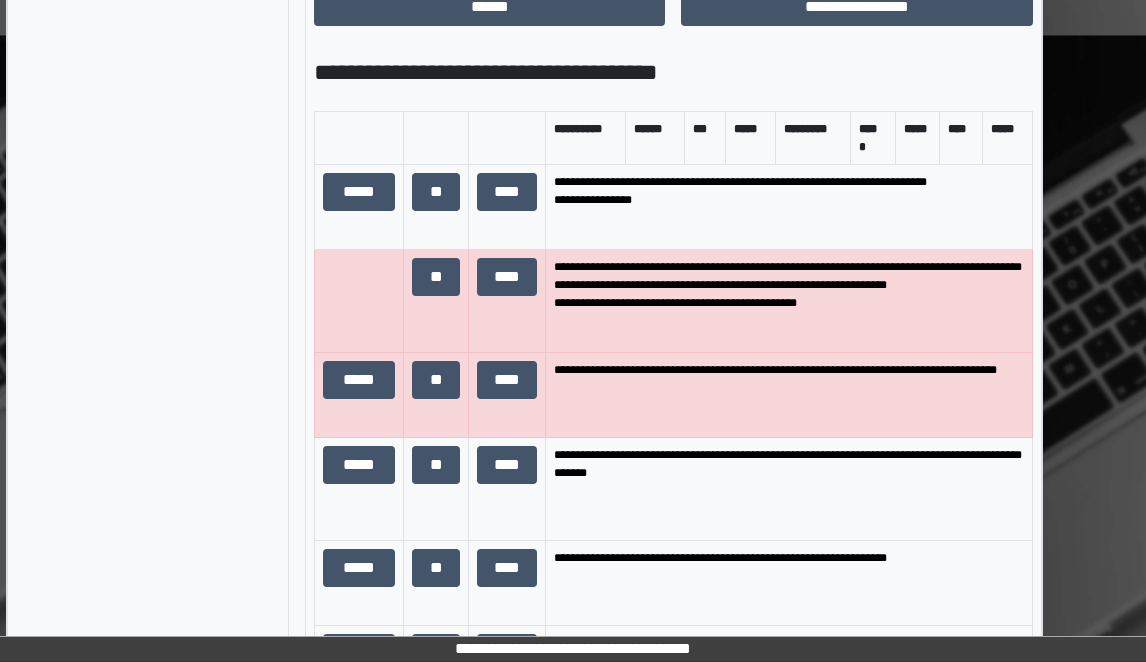 click on "**********" at bounding box center (788, 395) 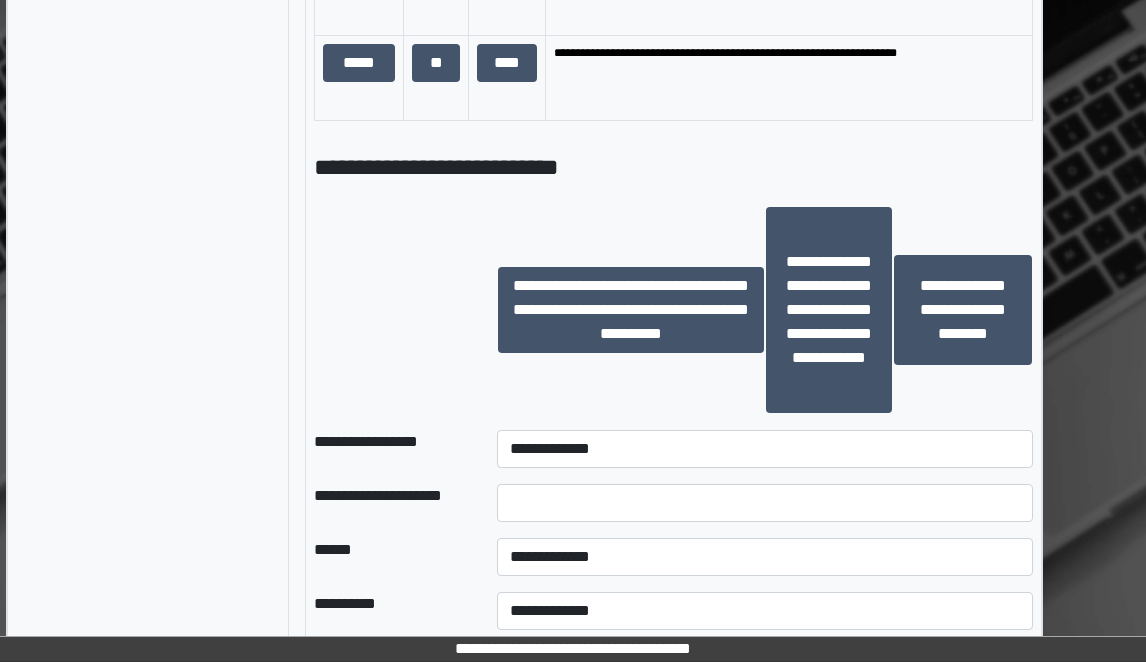 scroll, scrollTop: 2200, scrollLeft: 123, axis: both 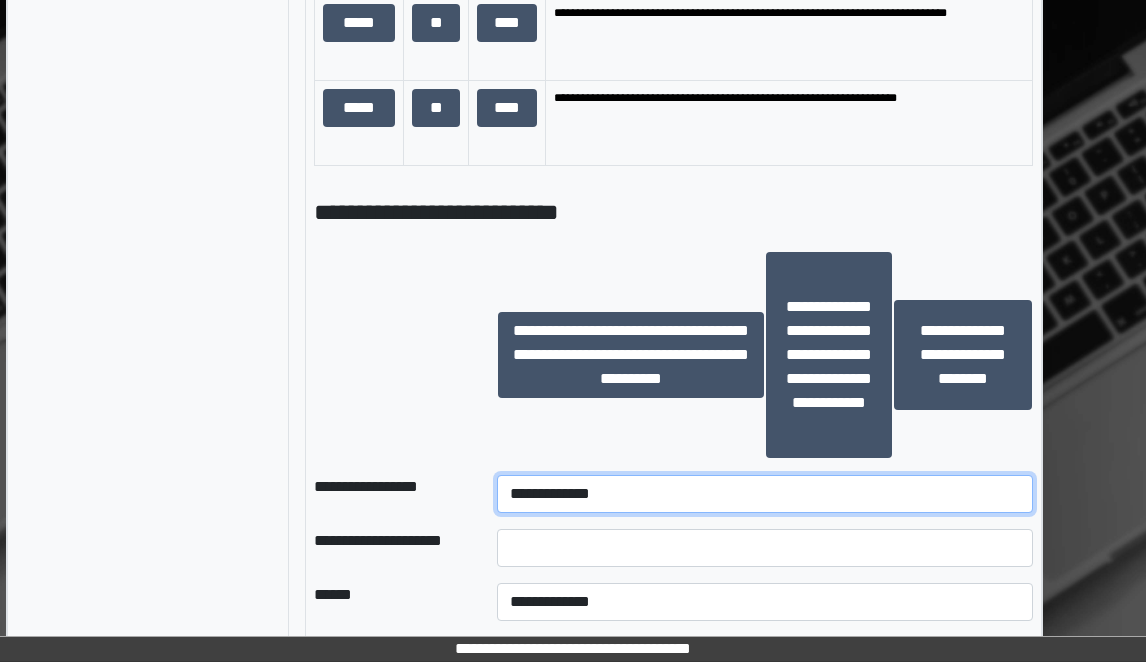 click on "**********" at bounding box center [765, 494] 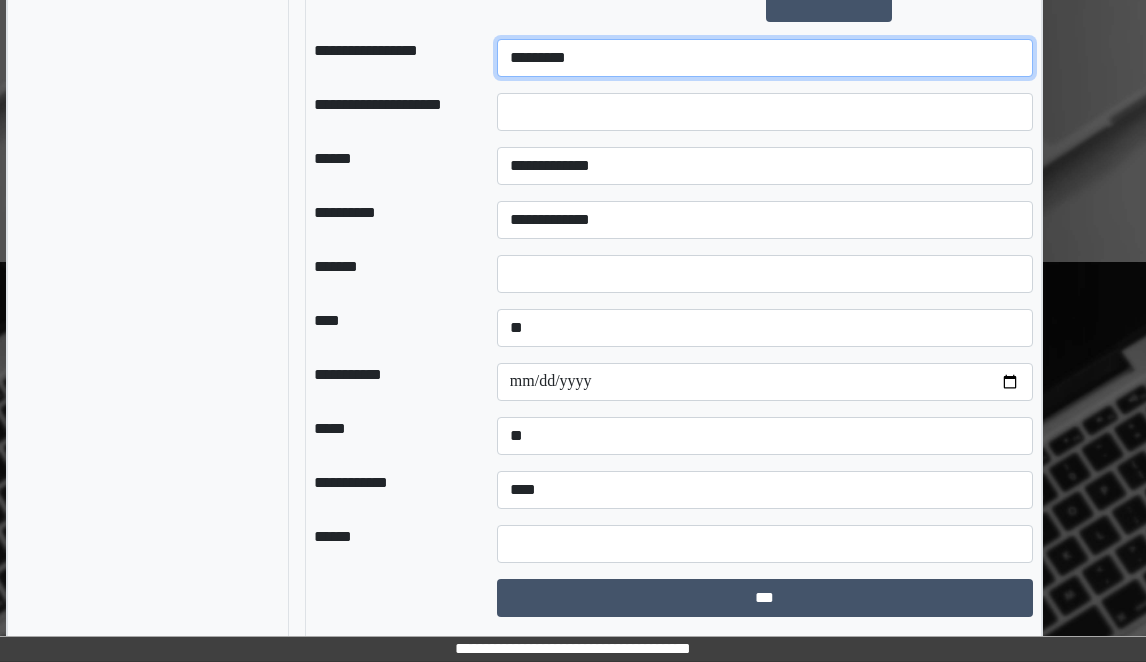 scroll, scrollTop: 2651, scrollLeft: 123, axis: both 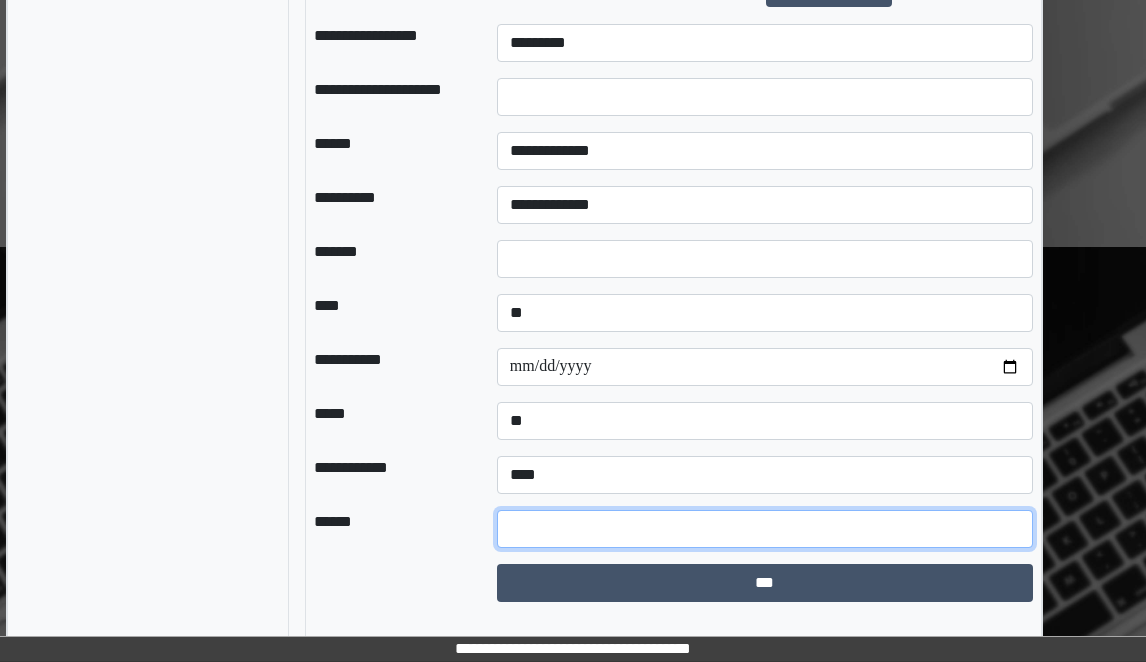 click at bounding box center (765, 529) 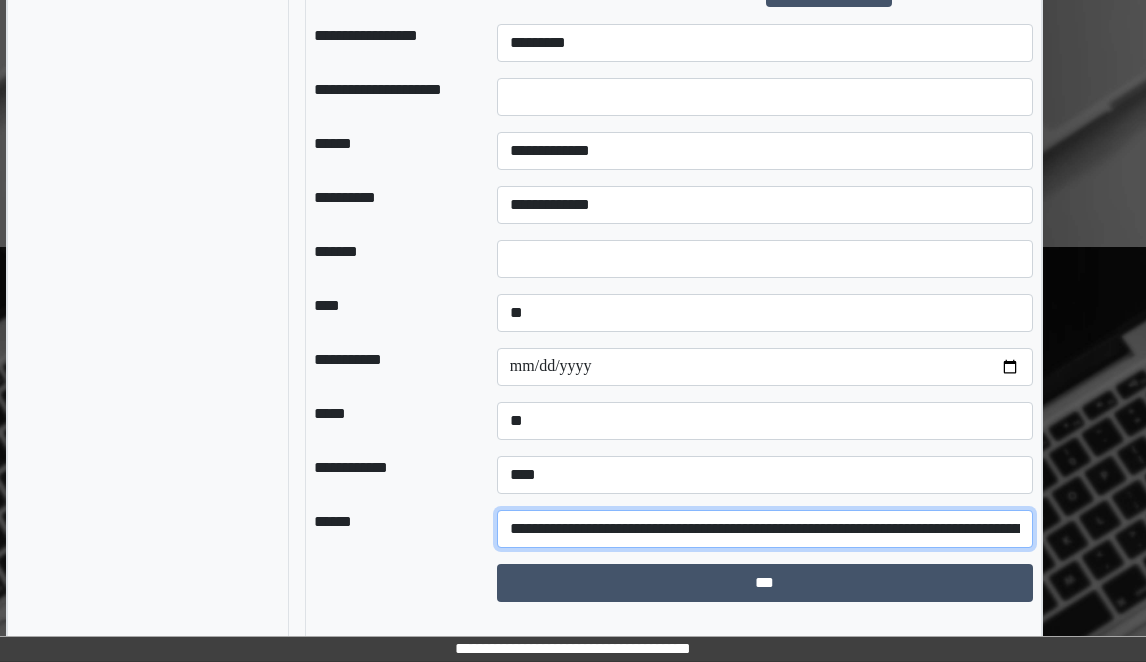 scroll, scrollTop: 0, scrollLeft: 937, axis: horizontal 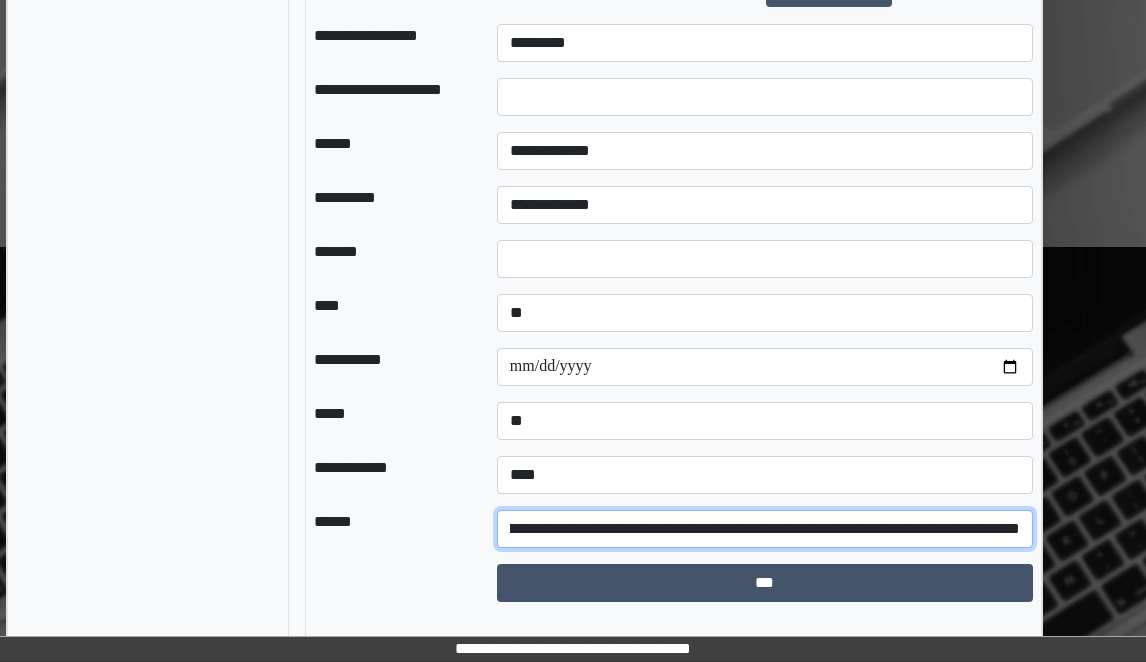 click on "**********" at bounding box center (765, 529) 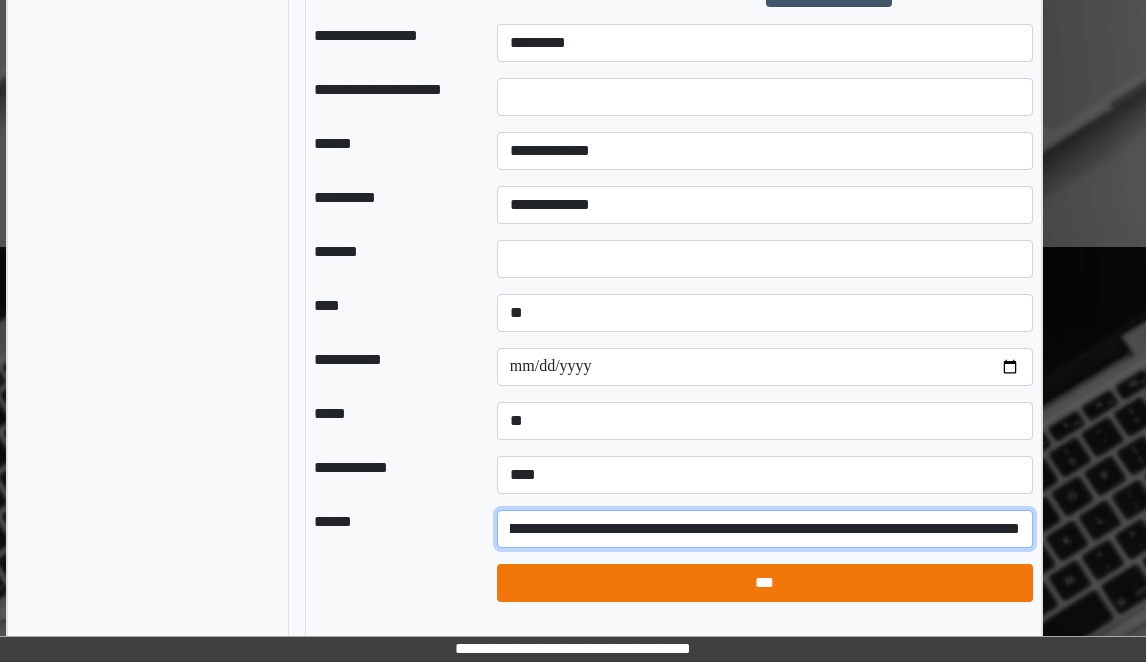 scroll, scrollTop: 0, scrollLeft: 766, axis: horizontal 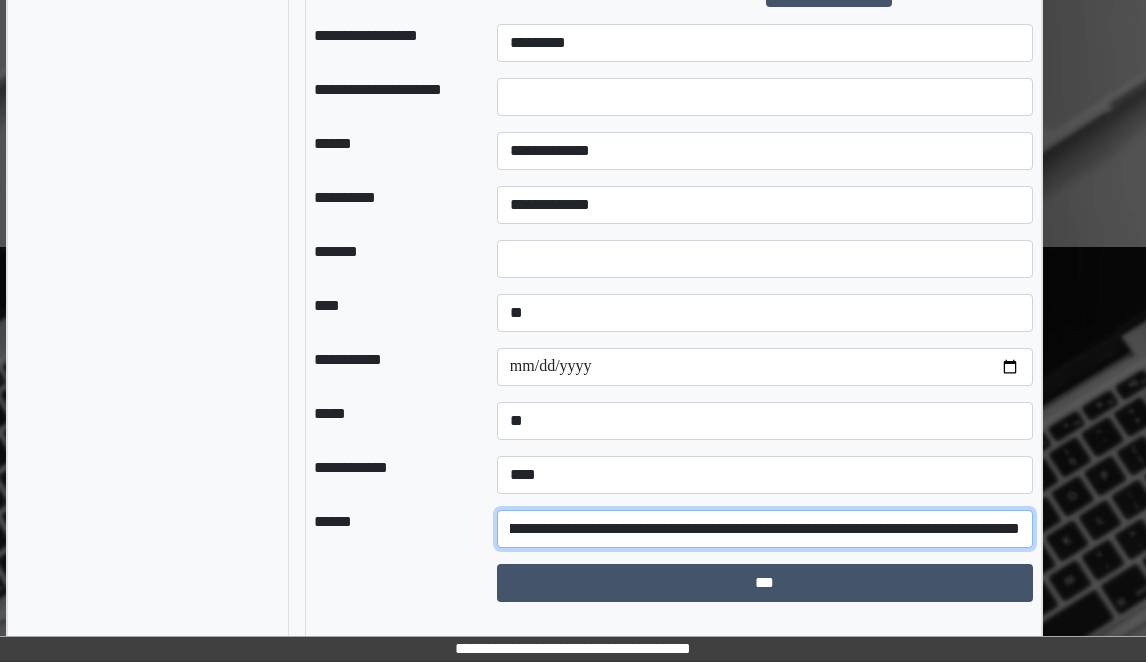 type on "**********" 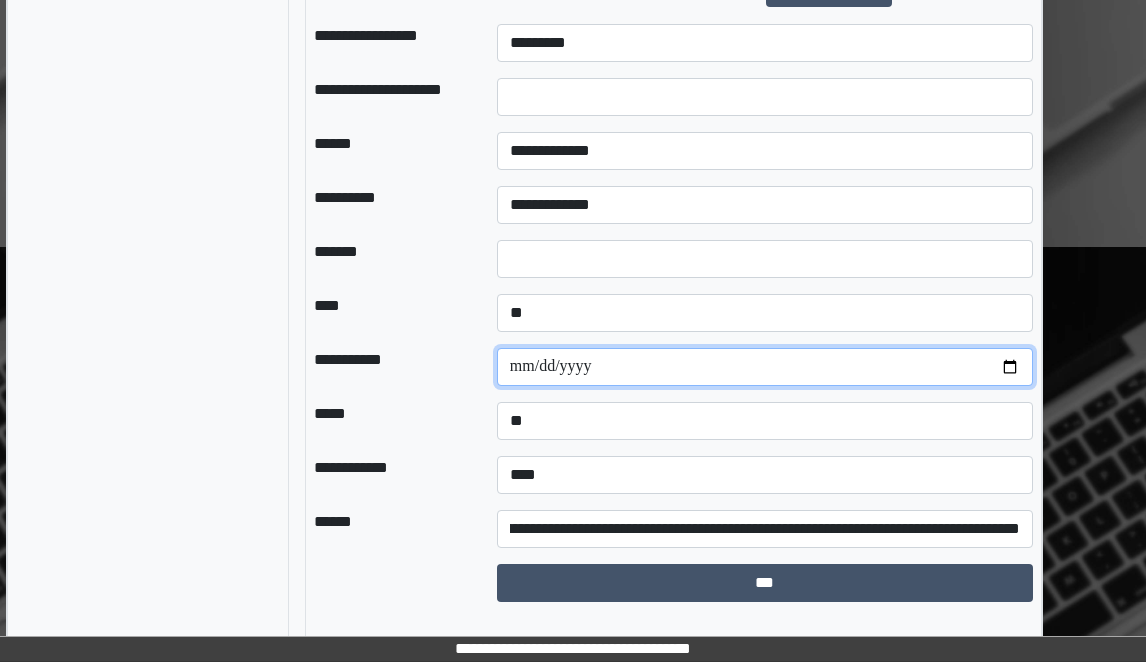 scroll, scrollTop: 0, scrollLeft: 0, axis: both 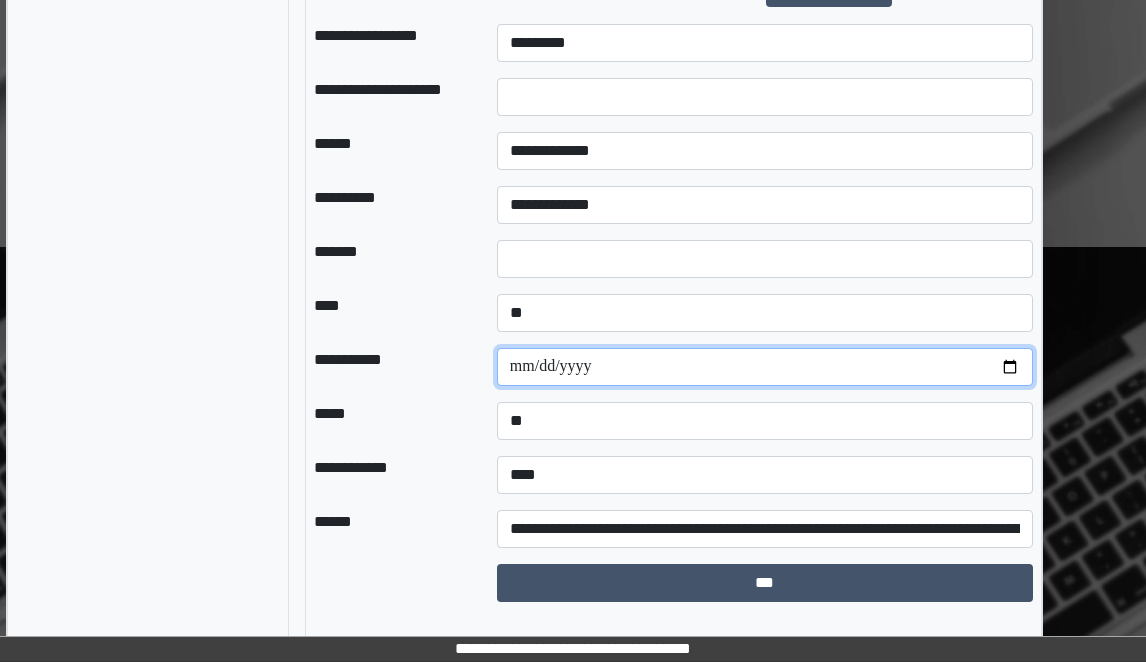 click at bounding box center (765, 367) 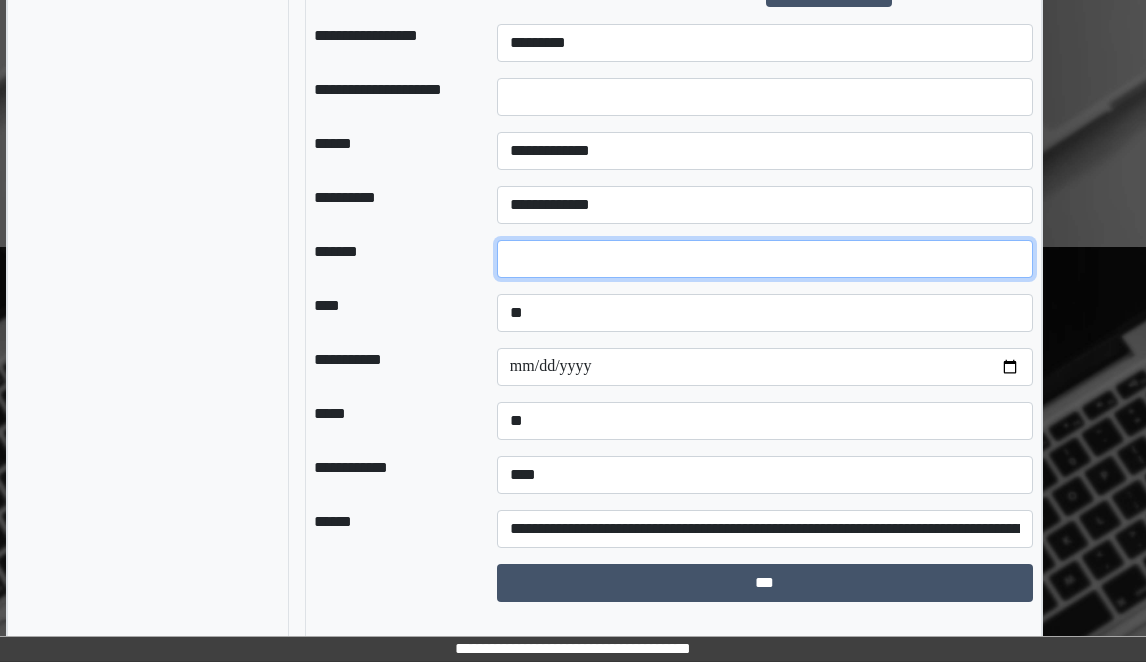 click at bounding box center (765, 259) 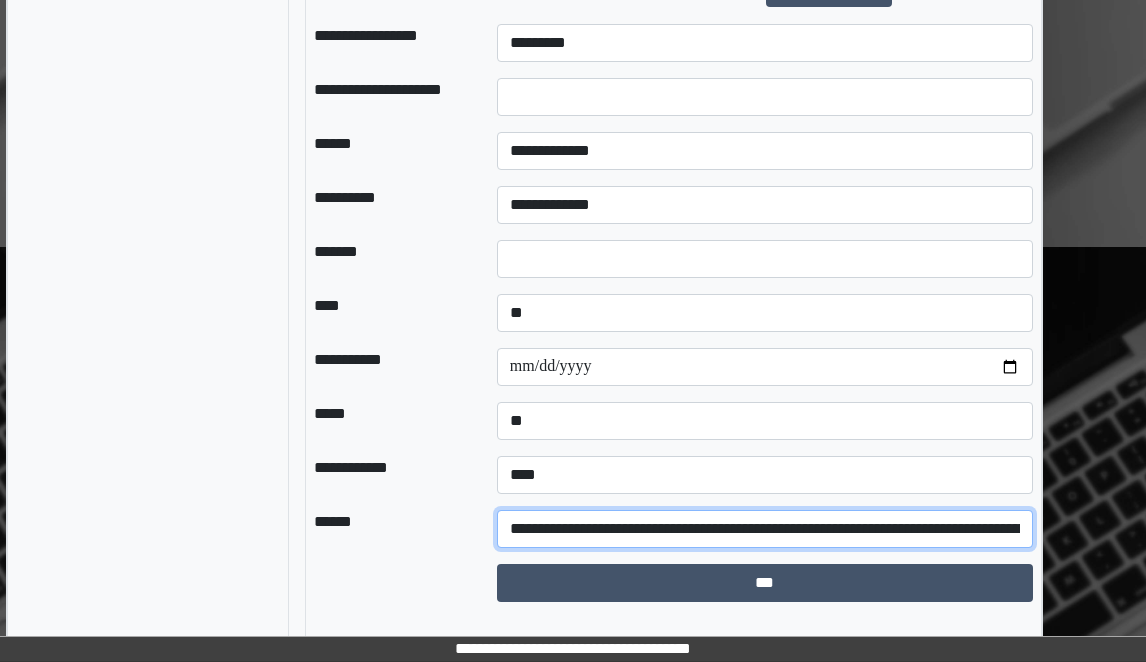 click on "**********" at bounding box center [765, 529] 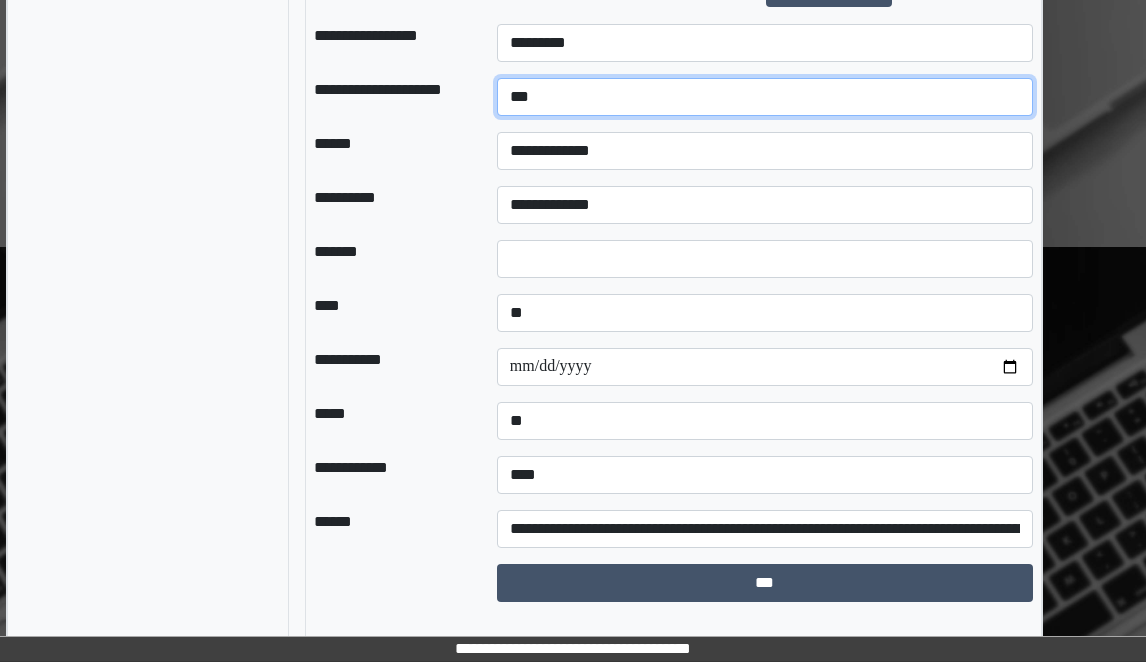 type on "***" 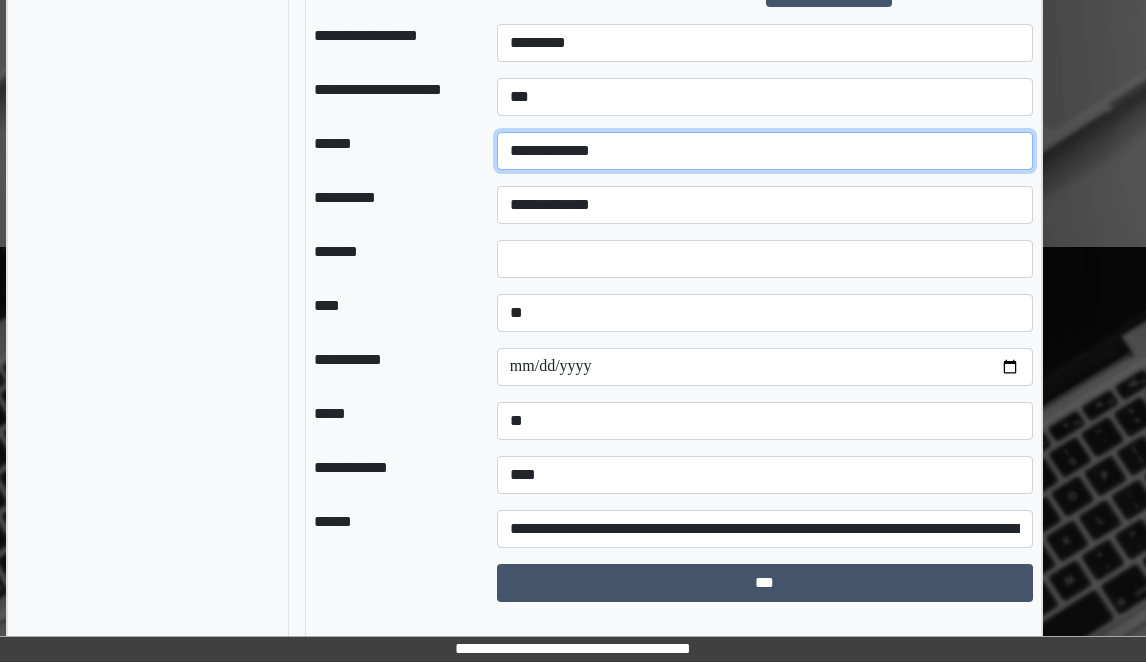click on "**********" at bounding box center (765, 151) 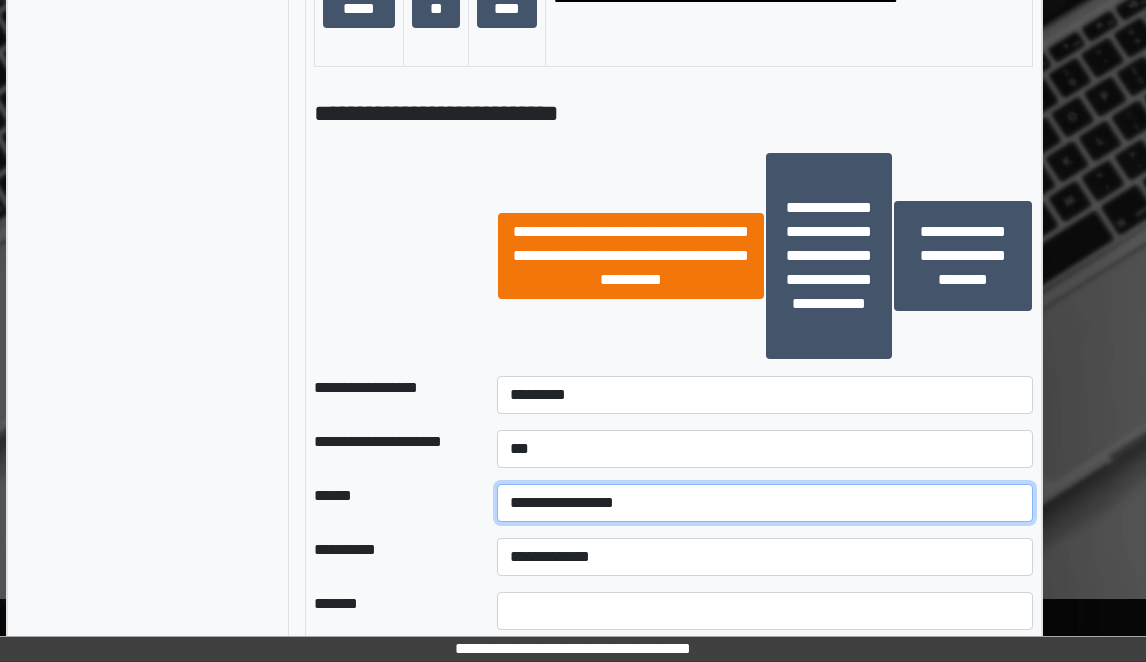 scroll, scrollTop: 2451, scrollLeft: 123, axis: both 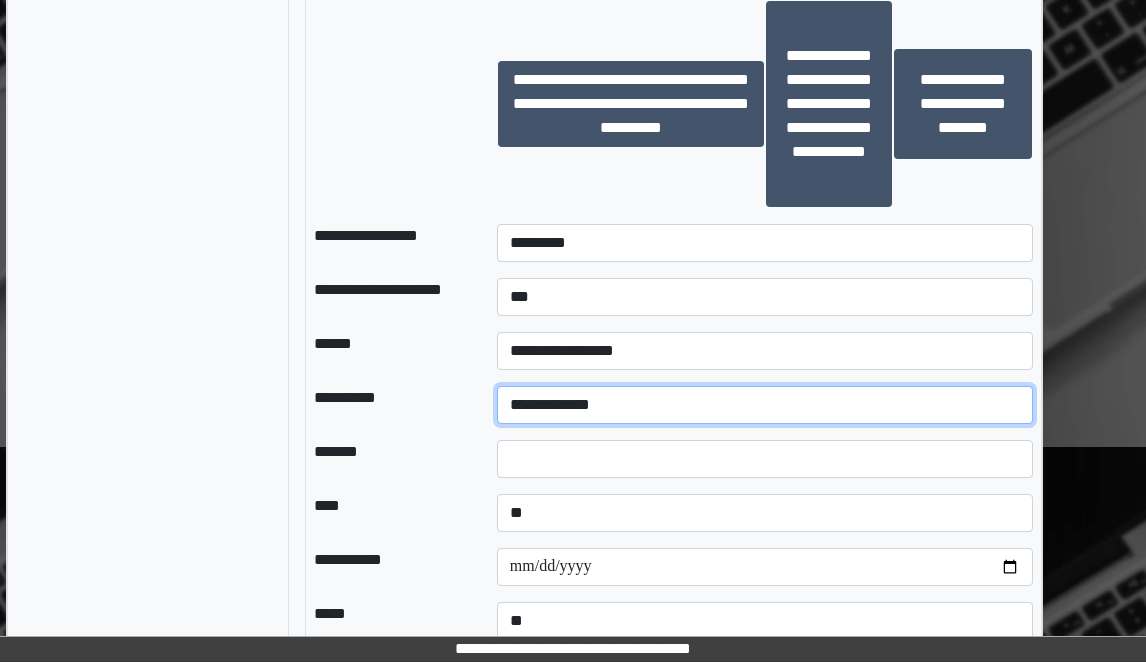 click on "**********" at bounding box center (765, 405) 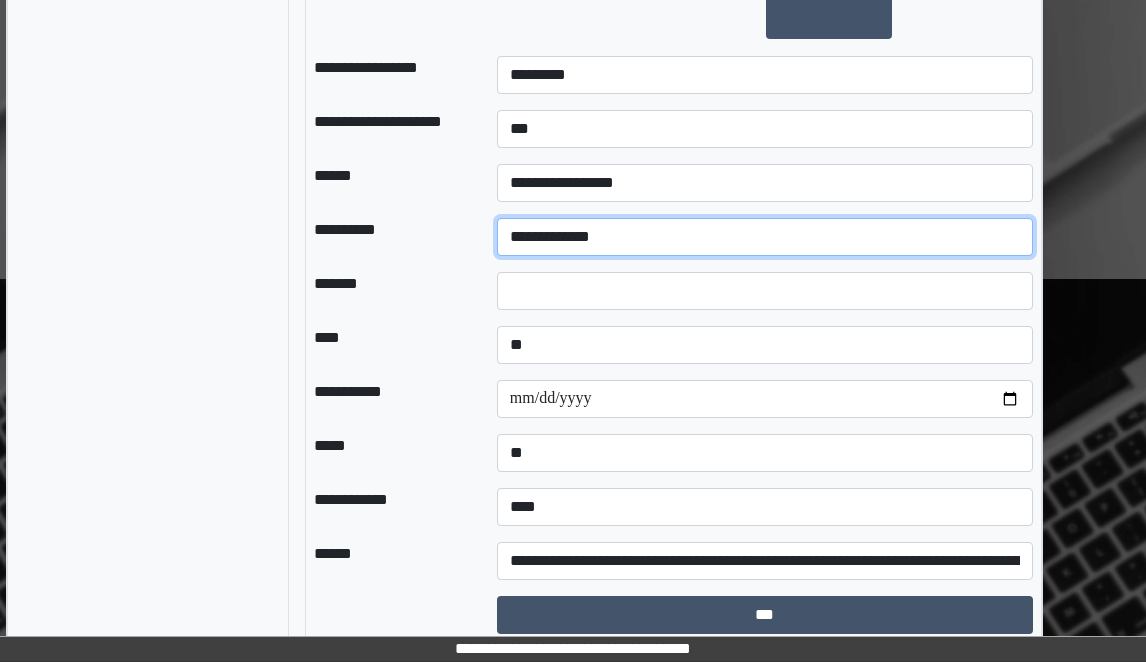 scroll, scrollTop: 2651, scrollLeft: 123, axis: both 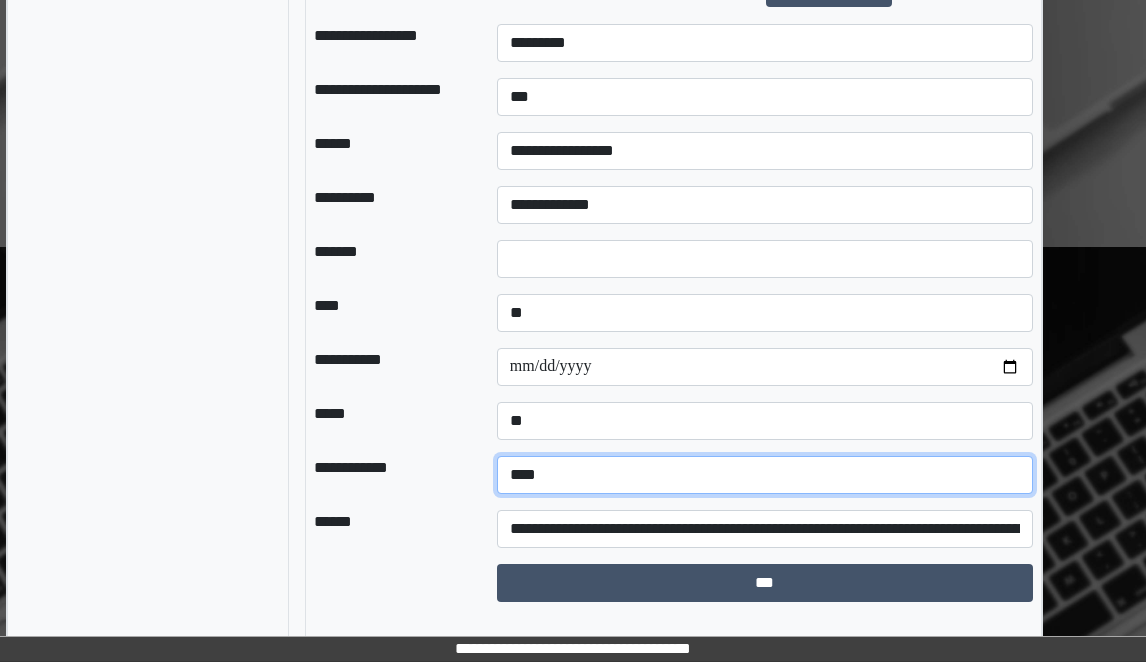 click on "**********" at bounding box center [765, 475] 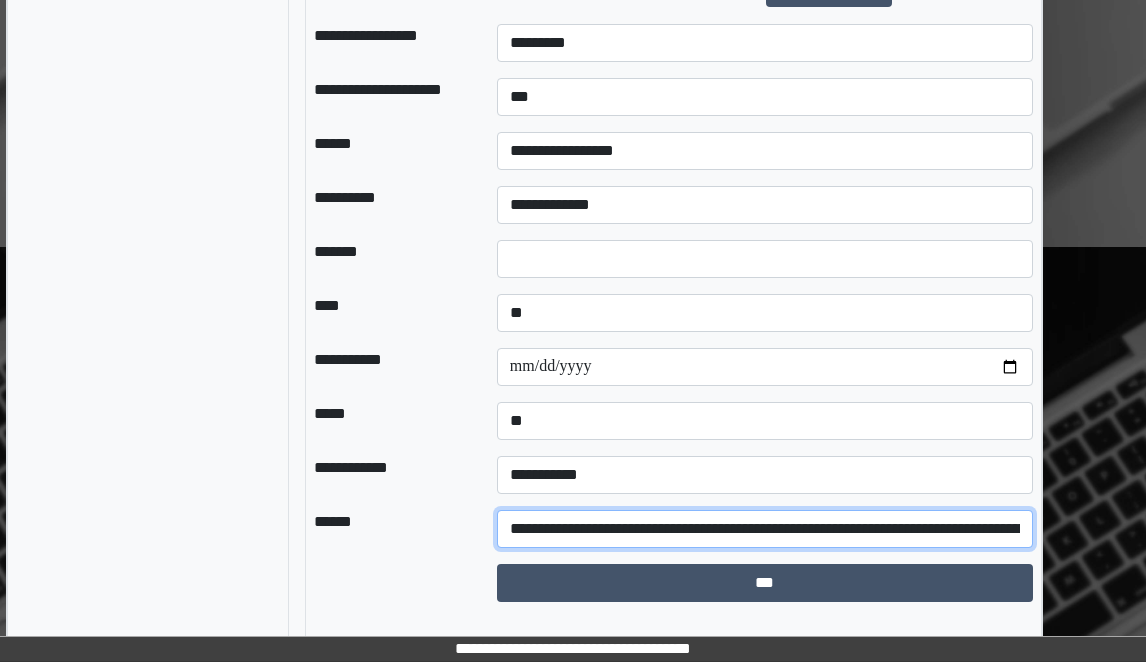 click on "**********" at bounding box center (765, 529) 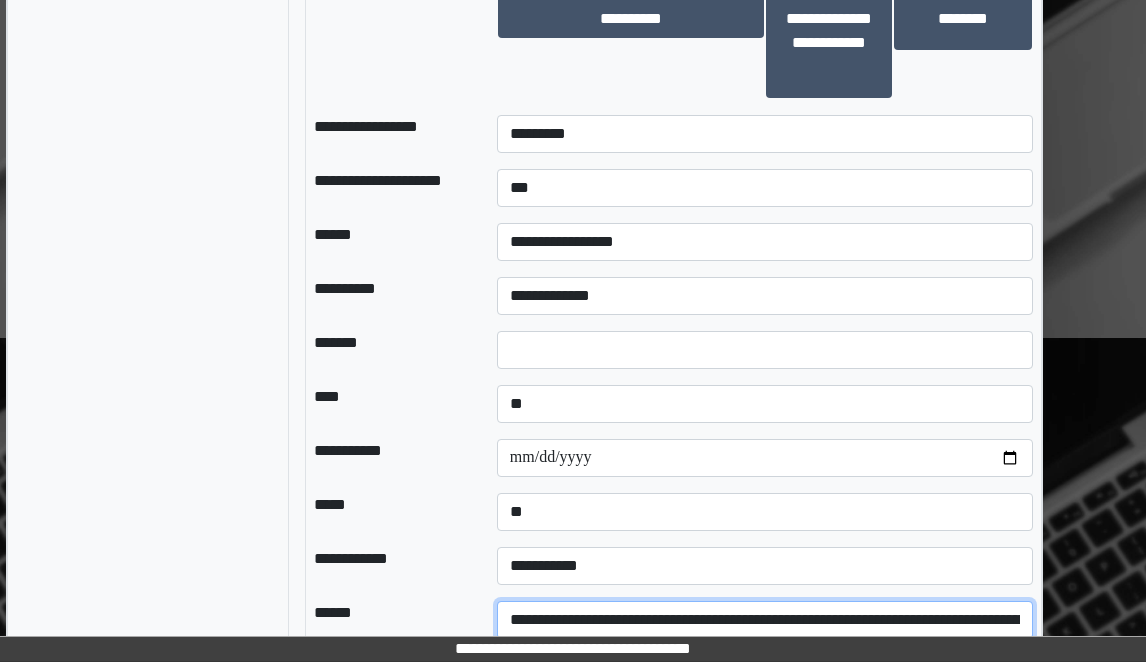 scroll, scrollTop: 2651, scrollLeft: 123, axis: both 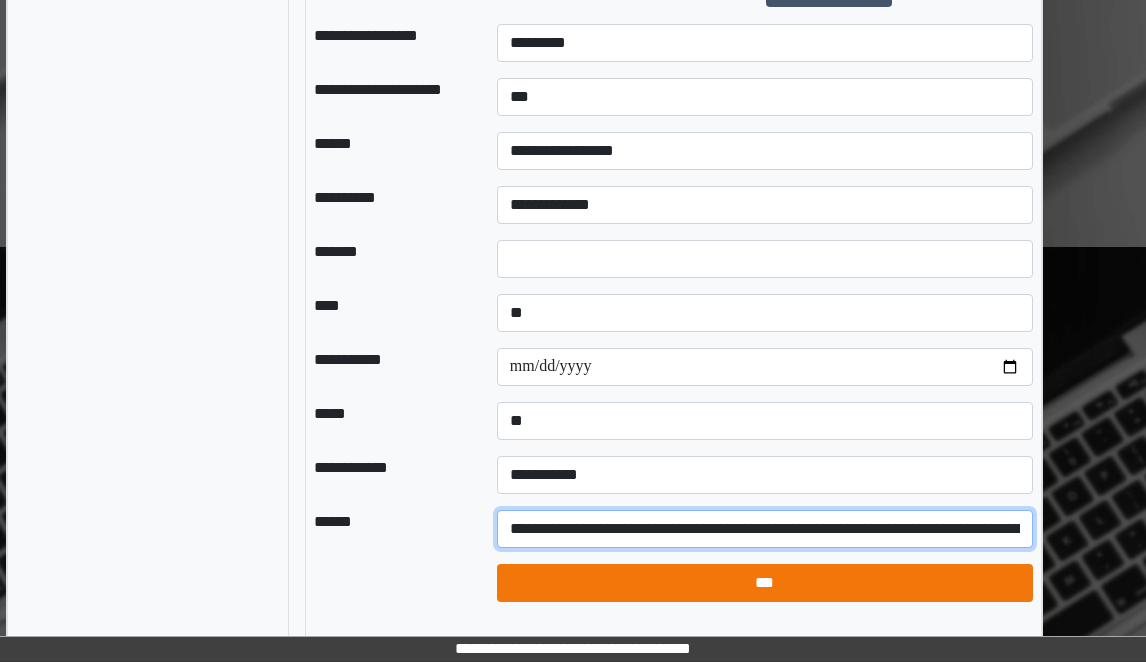 type on "**********" 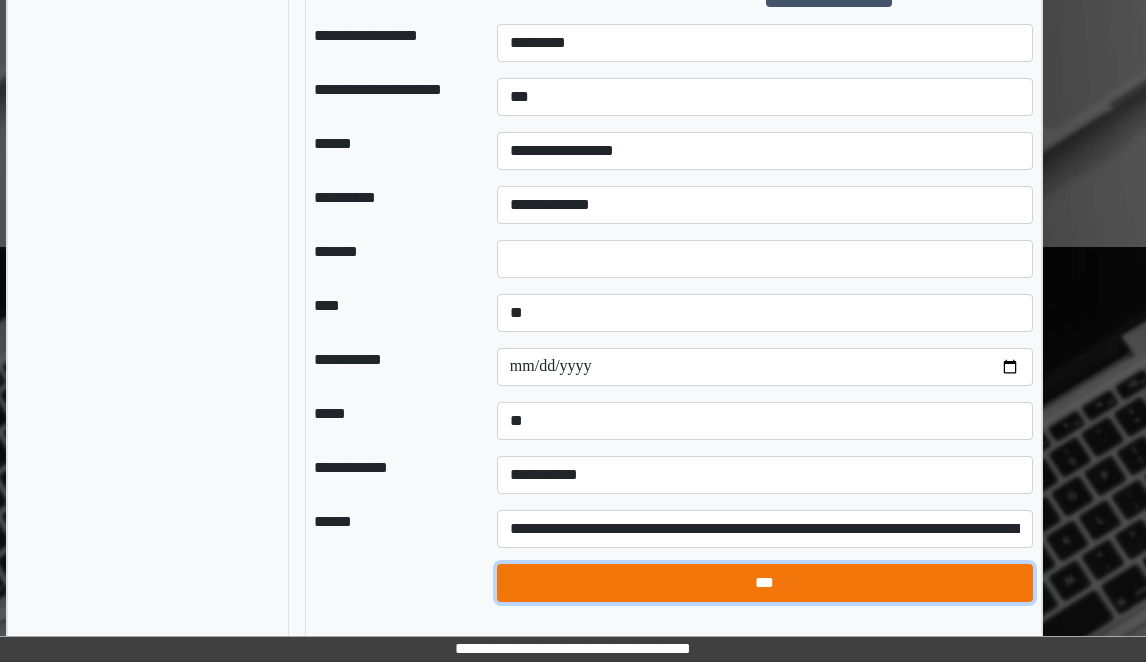 click on "***" at bounding box center [765, 583] 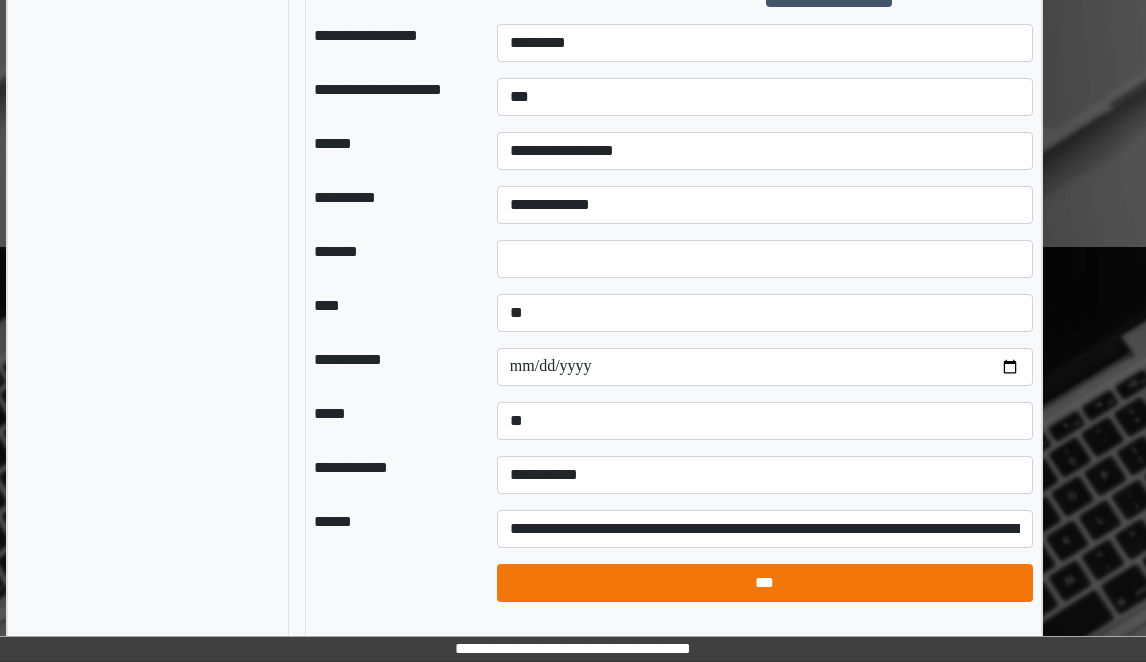 select on "*" 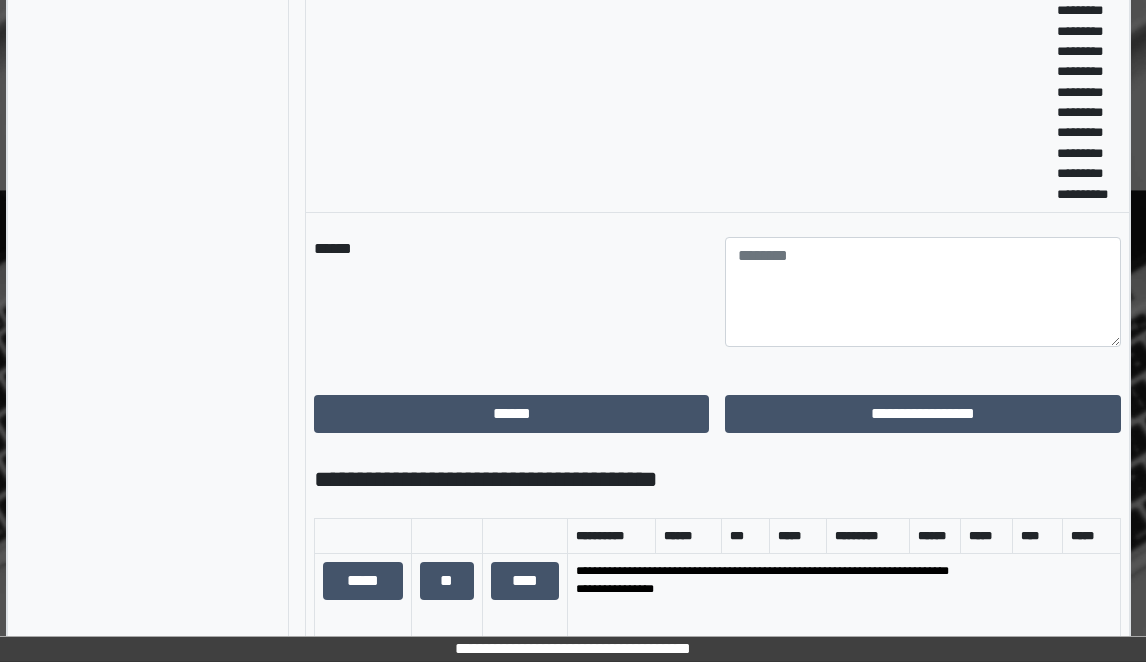 scroll, scrollTop: 1251, scrollLeft: 123, axis: both 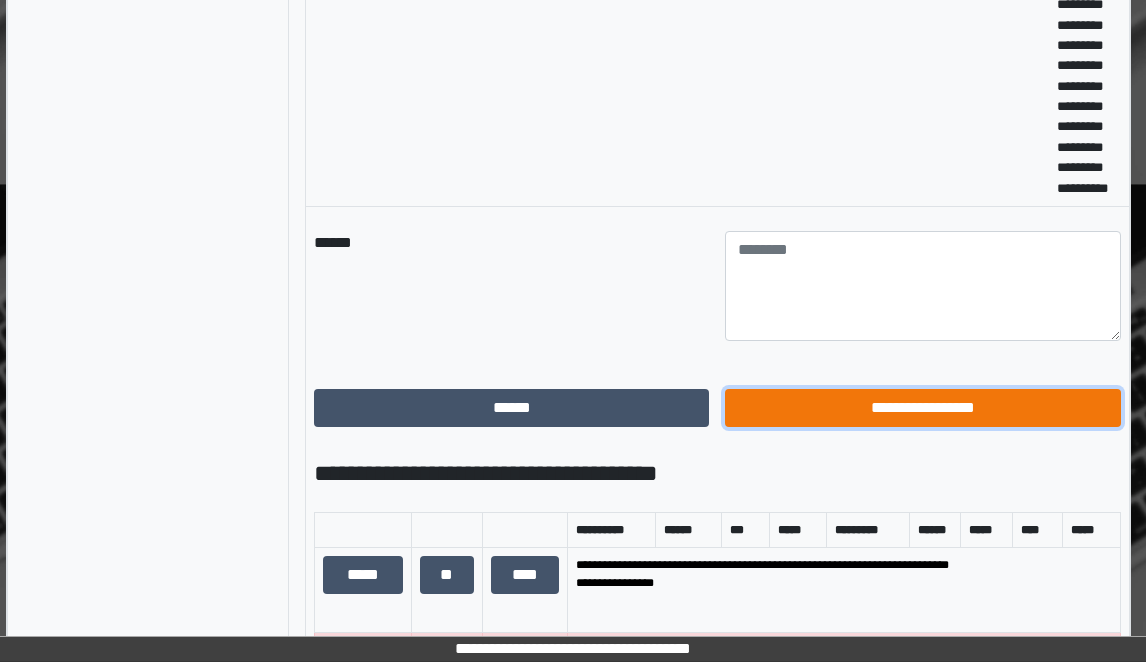 click on "**********" at bounding box center [922, 408] 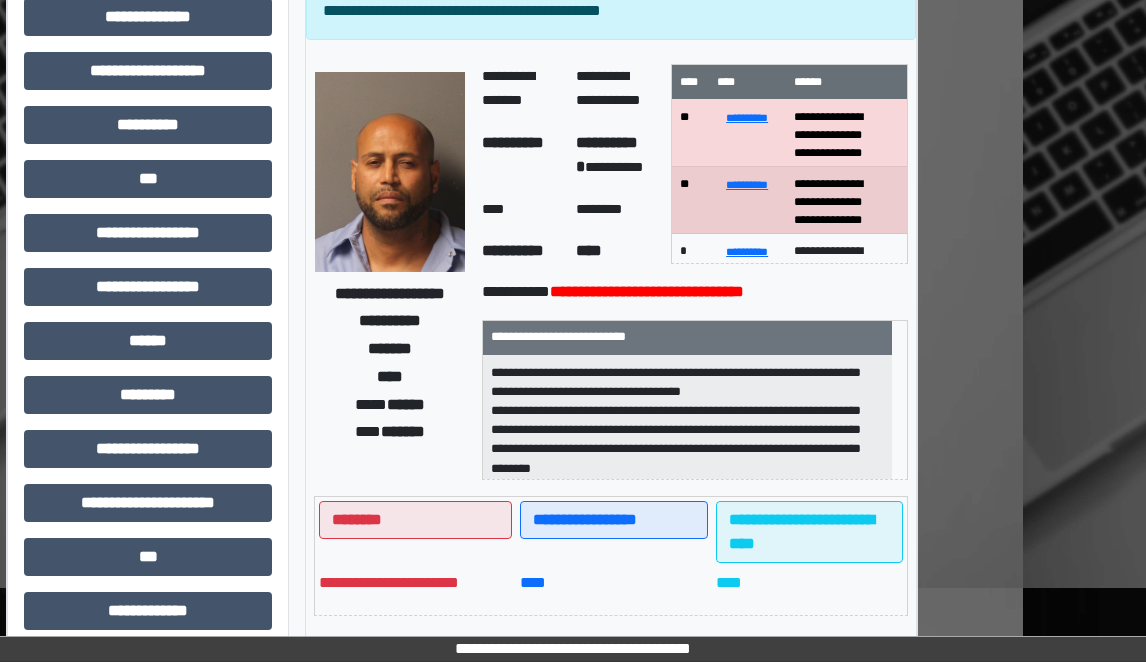 scroll, scrollTop: 0, scrollLeft: 123, axis: horizontal 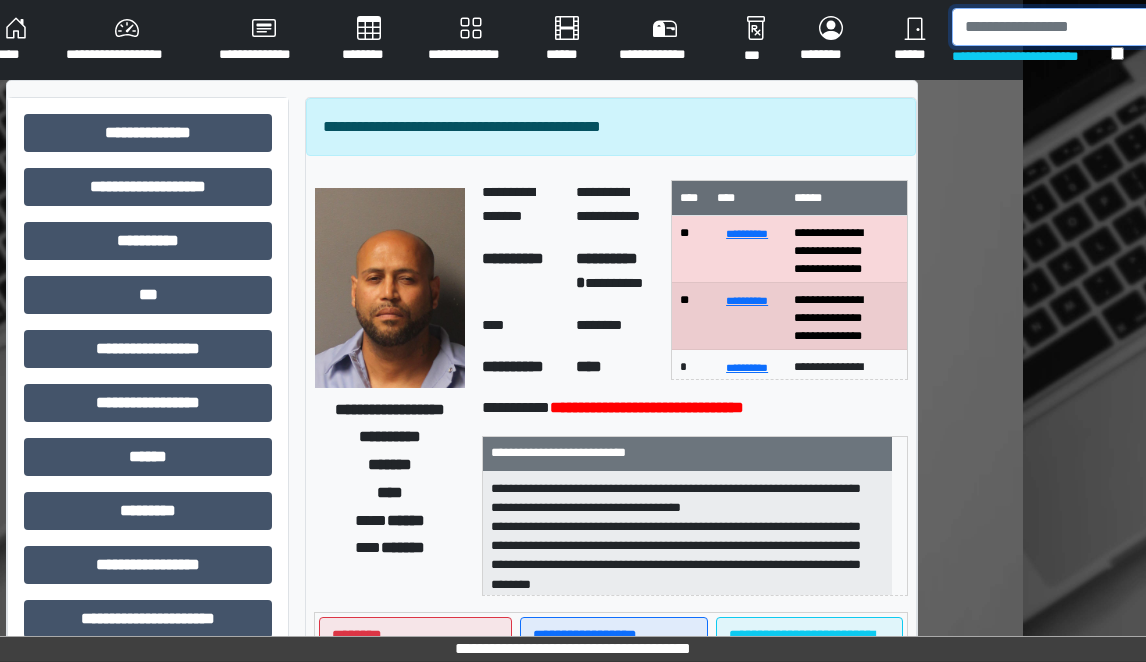 click at bounding box center (1055, 27) 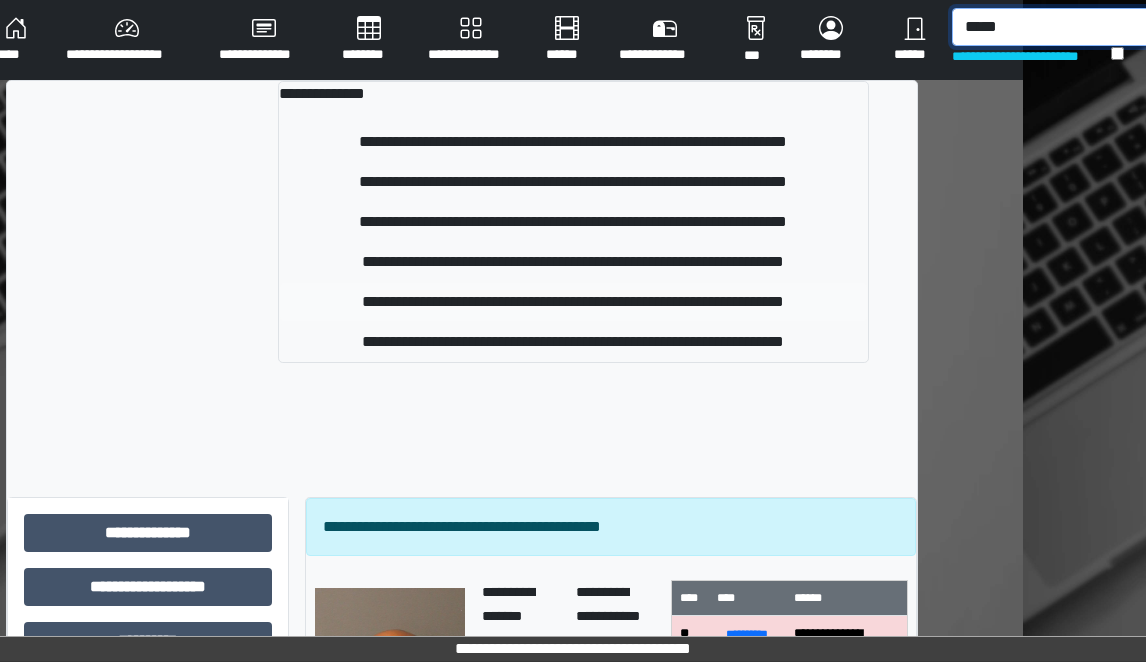 type on "*****" 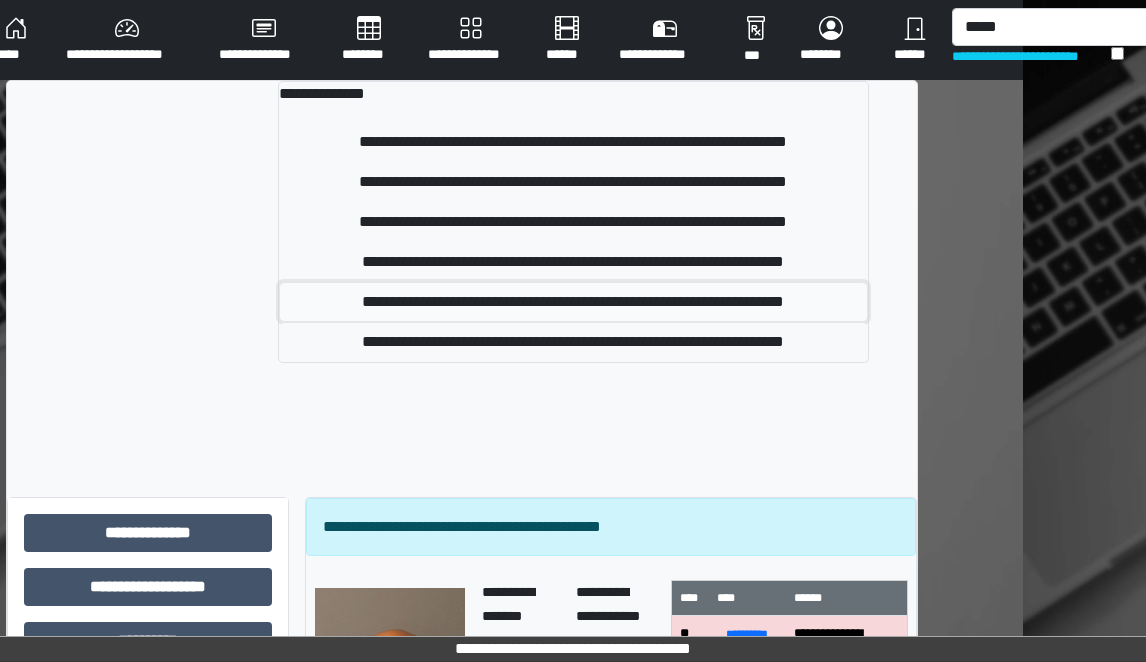 click on "**********" at bounding box center [574, 302] 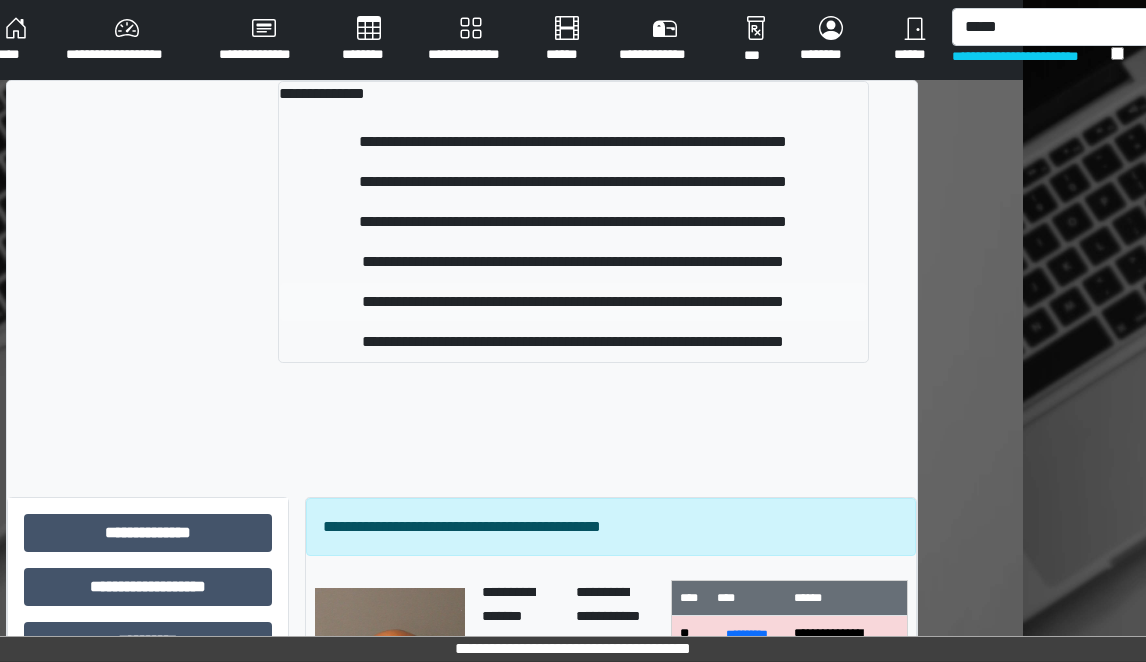 type 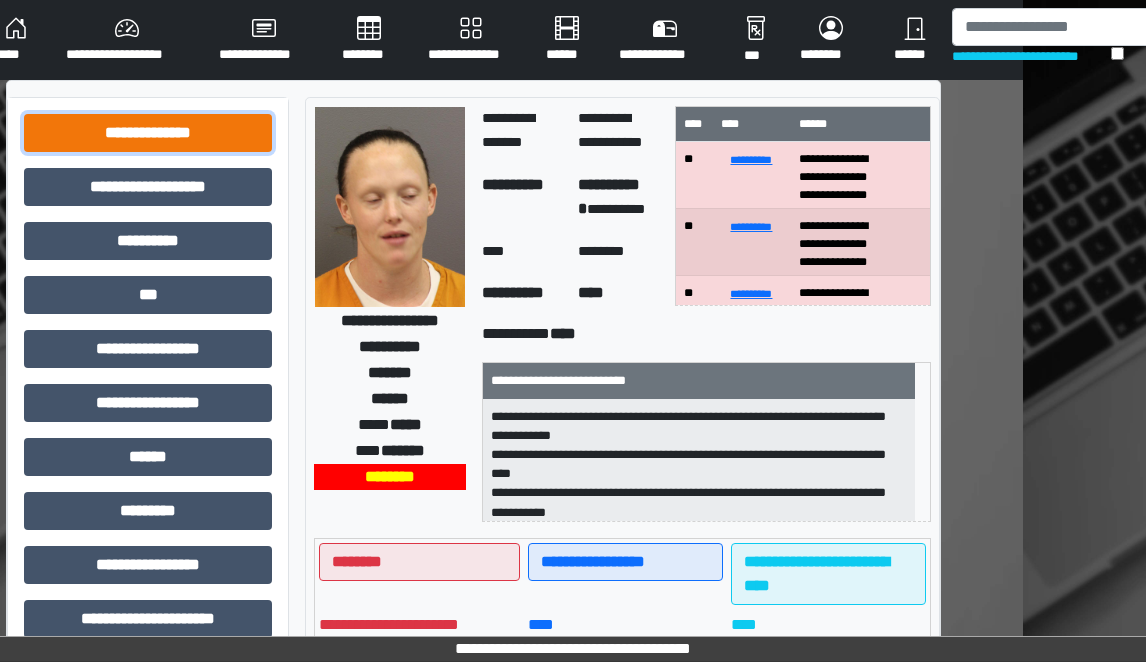 click on "**********" at bounding box center (148, 133) 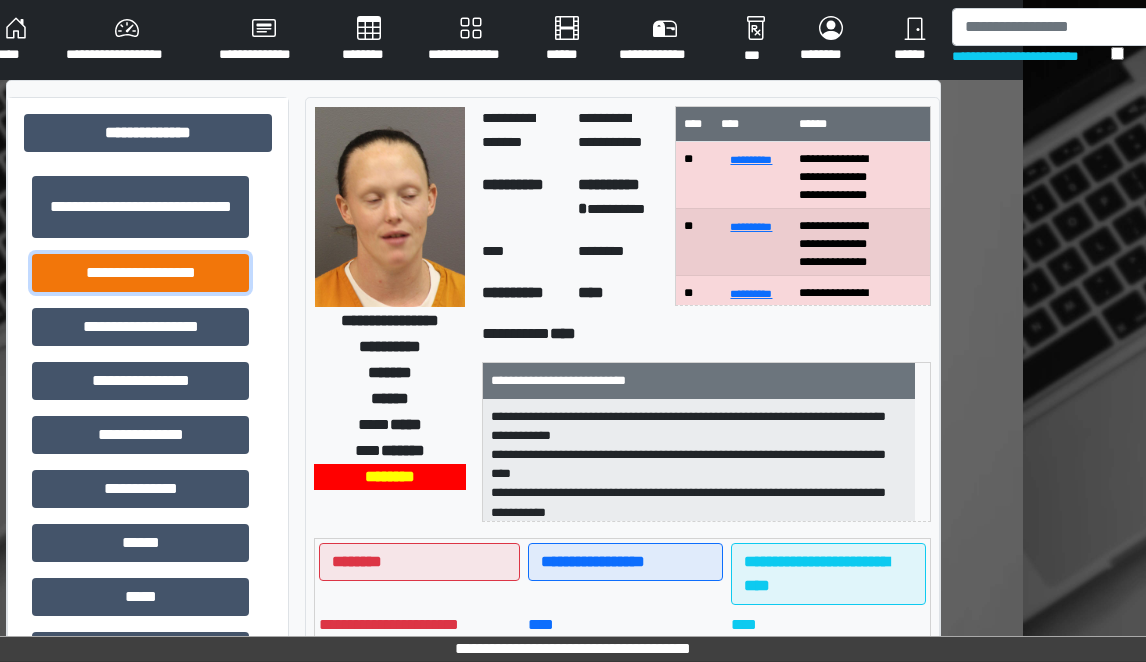 click on "**********" at bounding box center (140, 273) 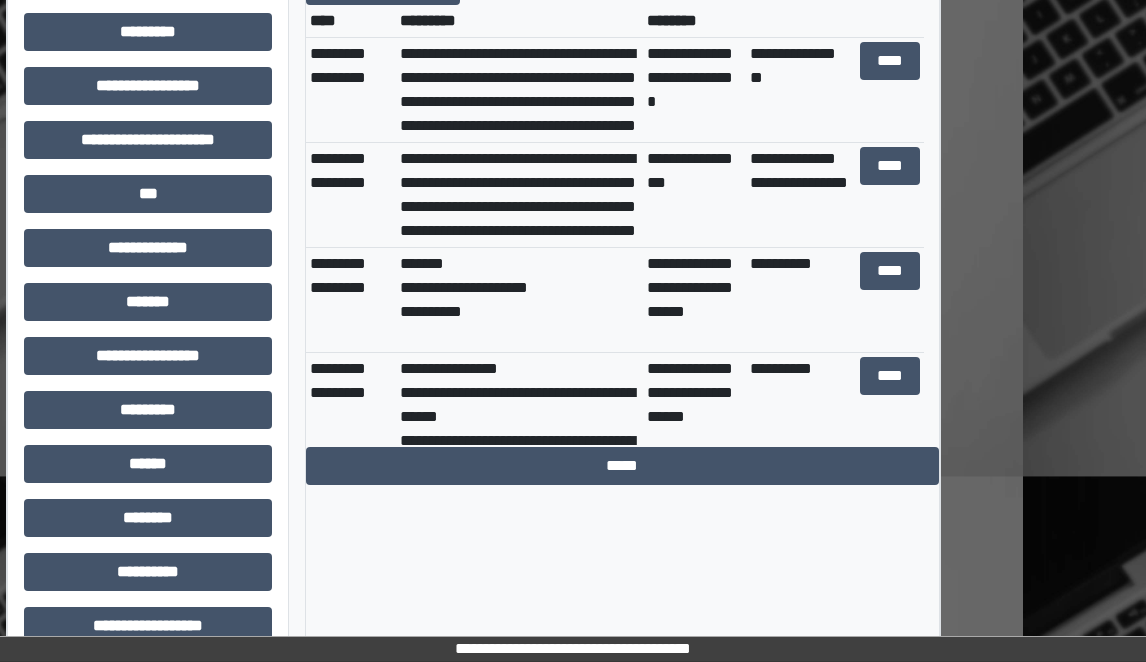 scroll, scrollTop: 992, scrollLeft: 123, axis: both 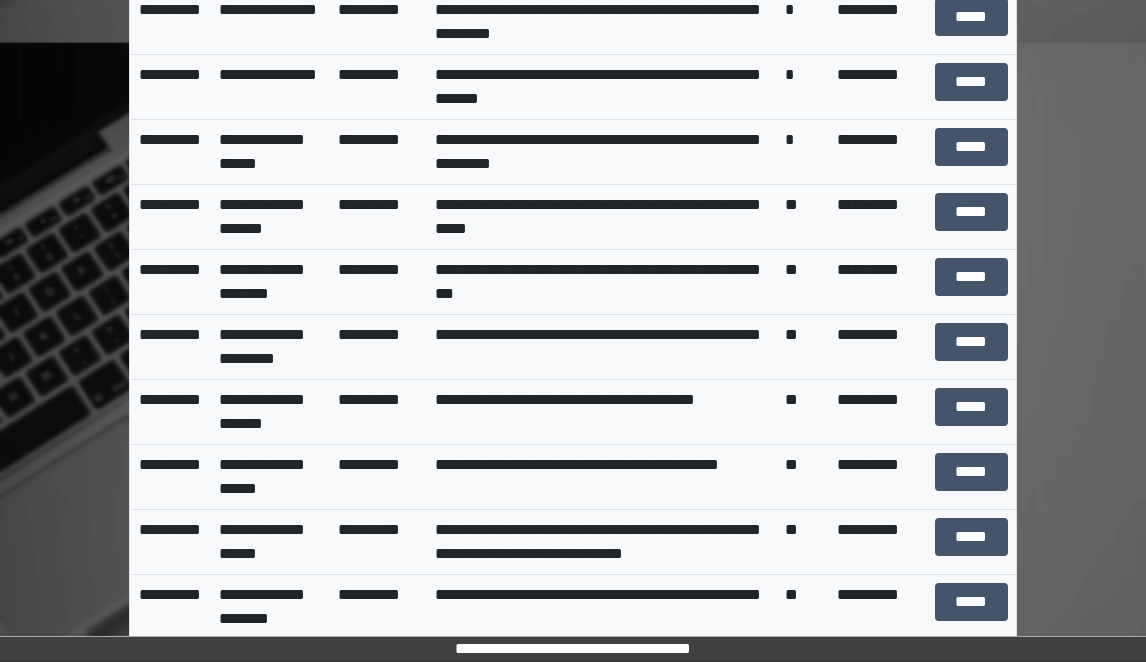 click on "**********" at bounding box center (573, 5722) 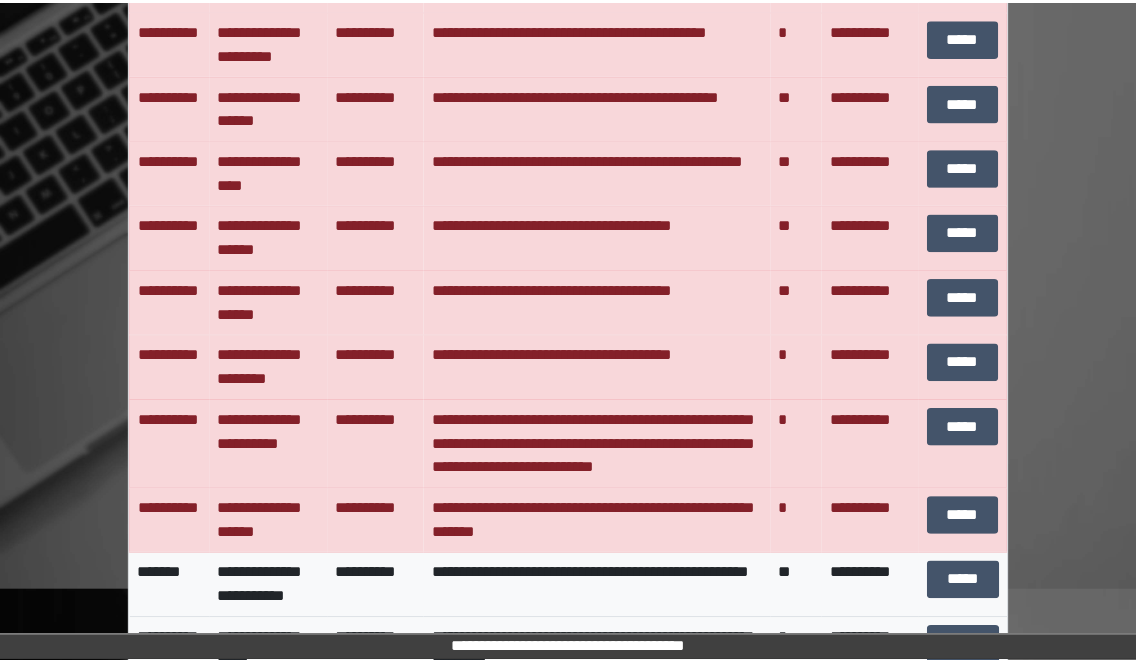 scroll, scrollTop: 2880, scrollLeft: 0, axis: vertical 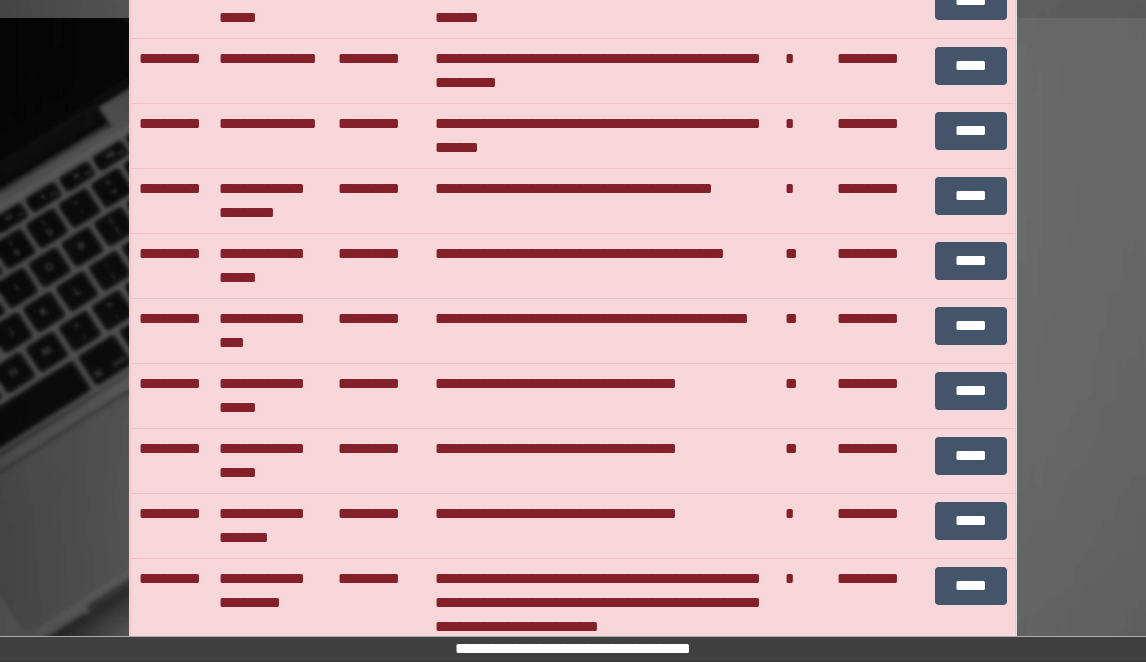 click on "**********" at bounding box center [573, 7160] 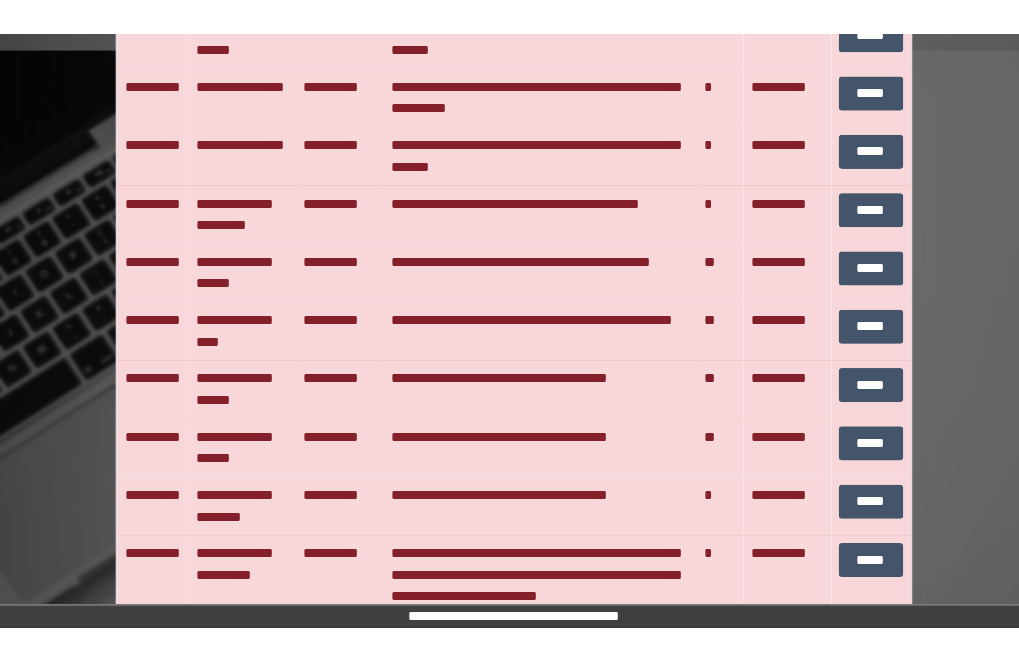 scroll, scrollTop: 2879, scrollLeft: 0, axis: vertical 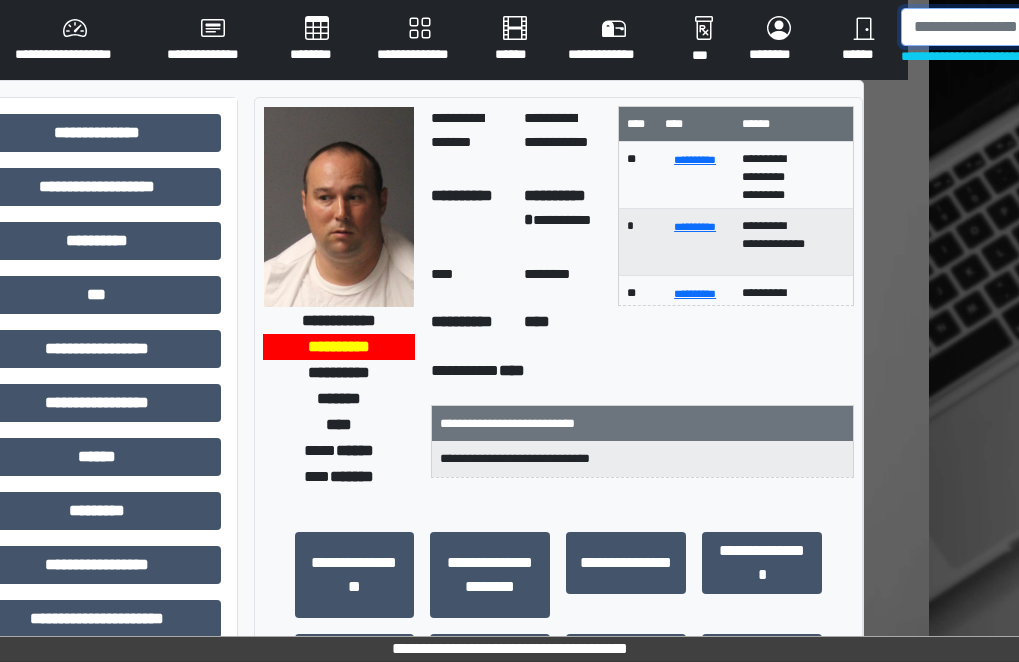 click at bounding box center [1004, 27] 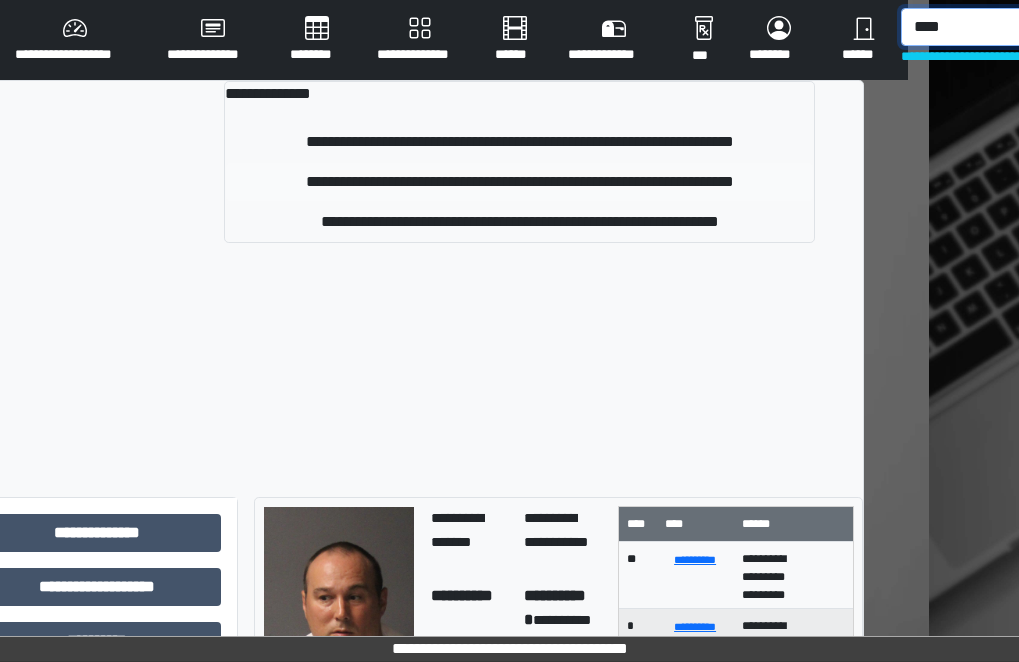 type on "****" 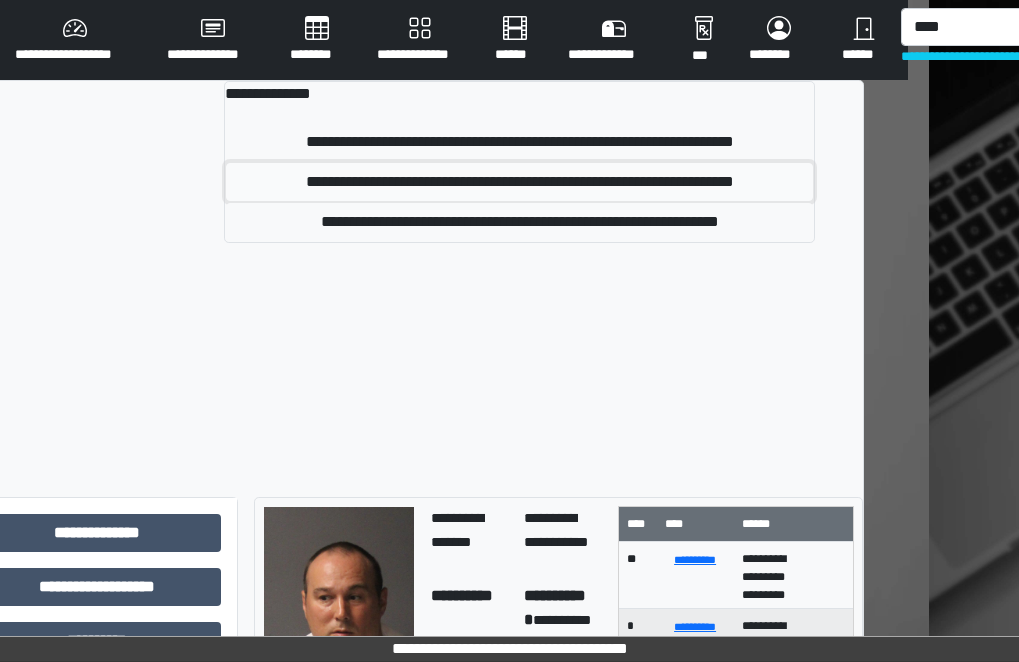click on "**********" at bounding box center [519, 182] 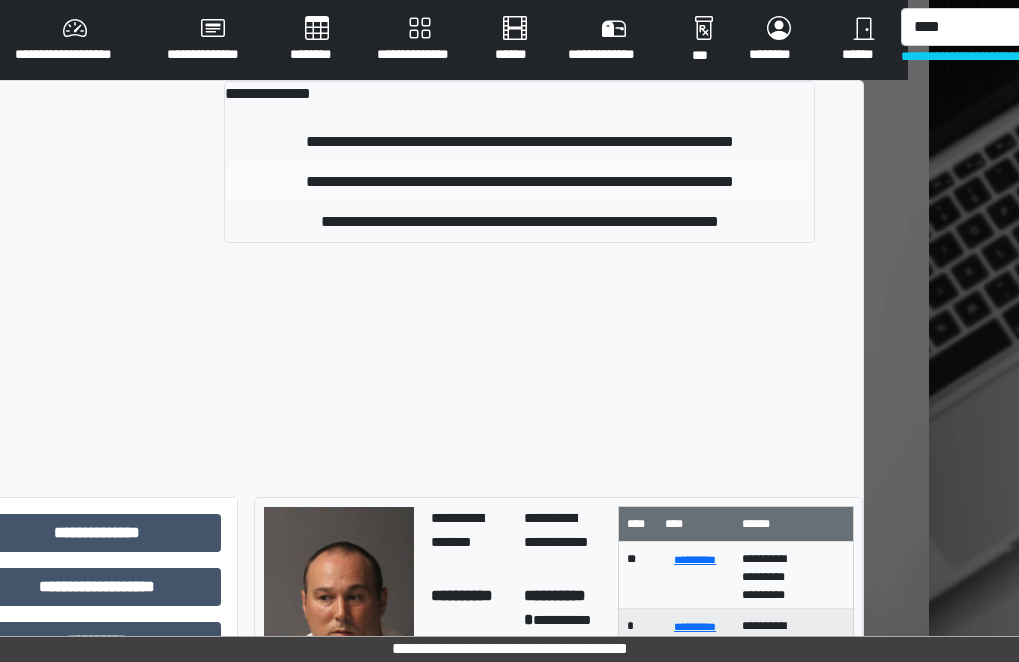 type 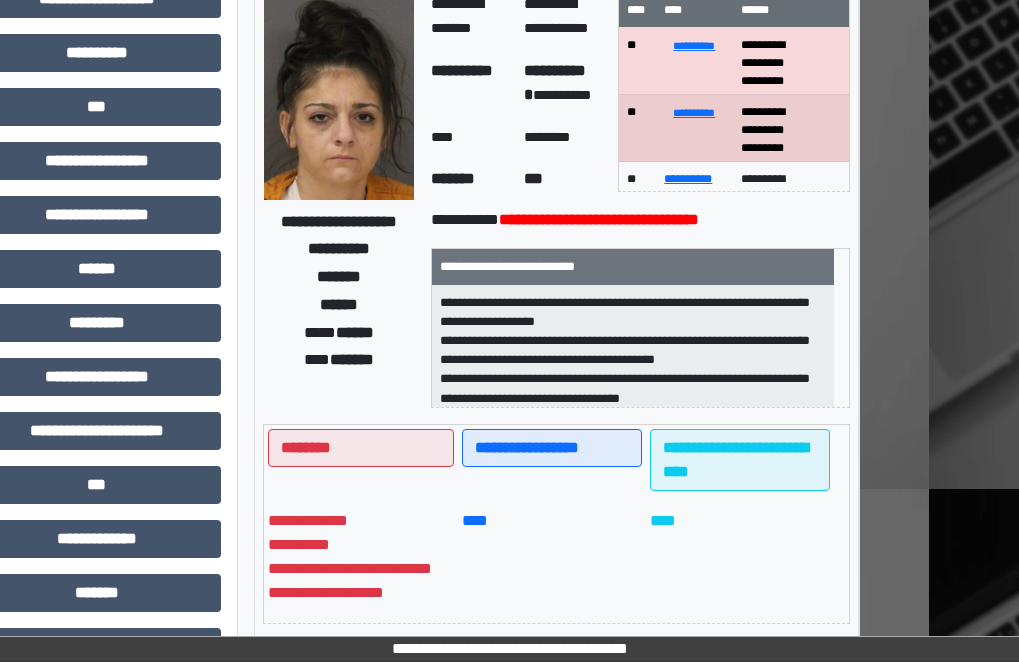 scroll, scrollTop: 200, scrollLeft: 111, axis: both 